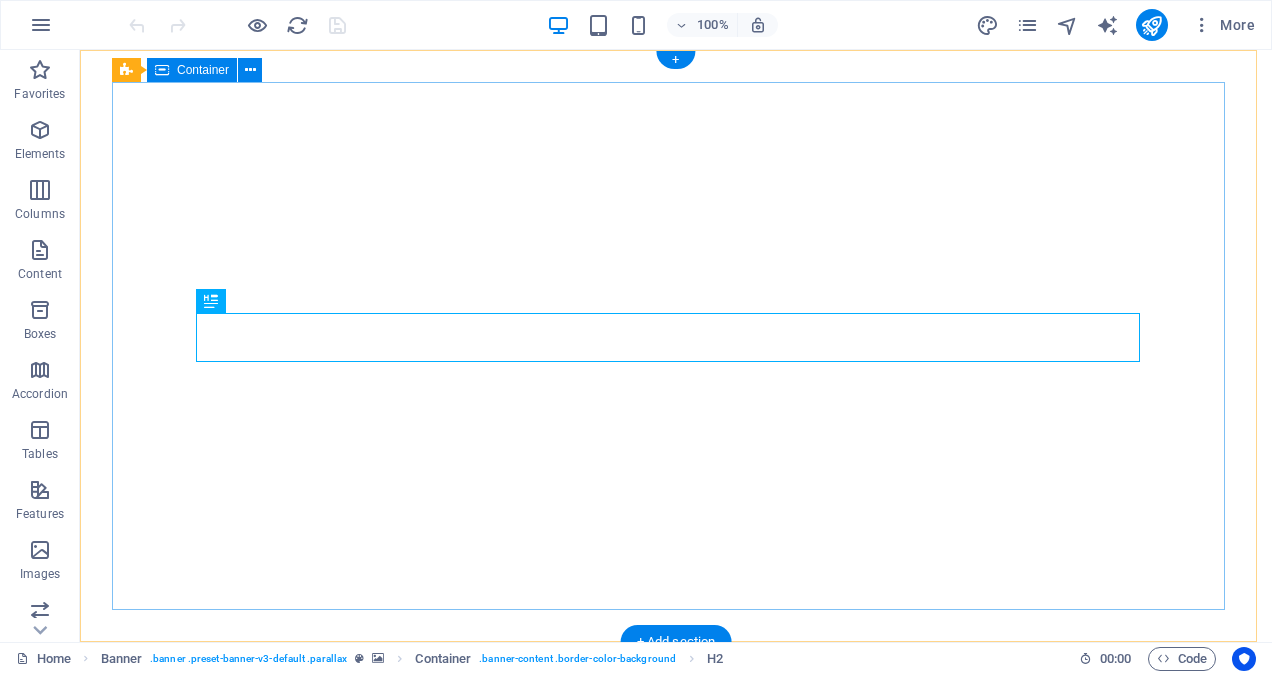 scroll, scrollTop: 0, scrollLeft: 0, axis: both 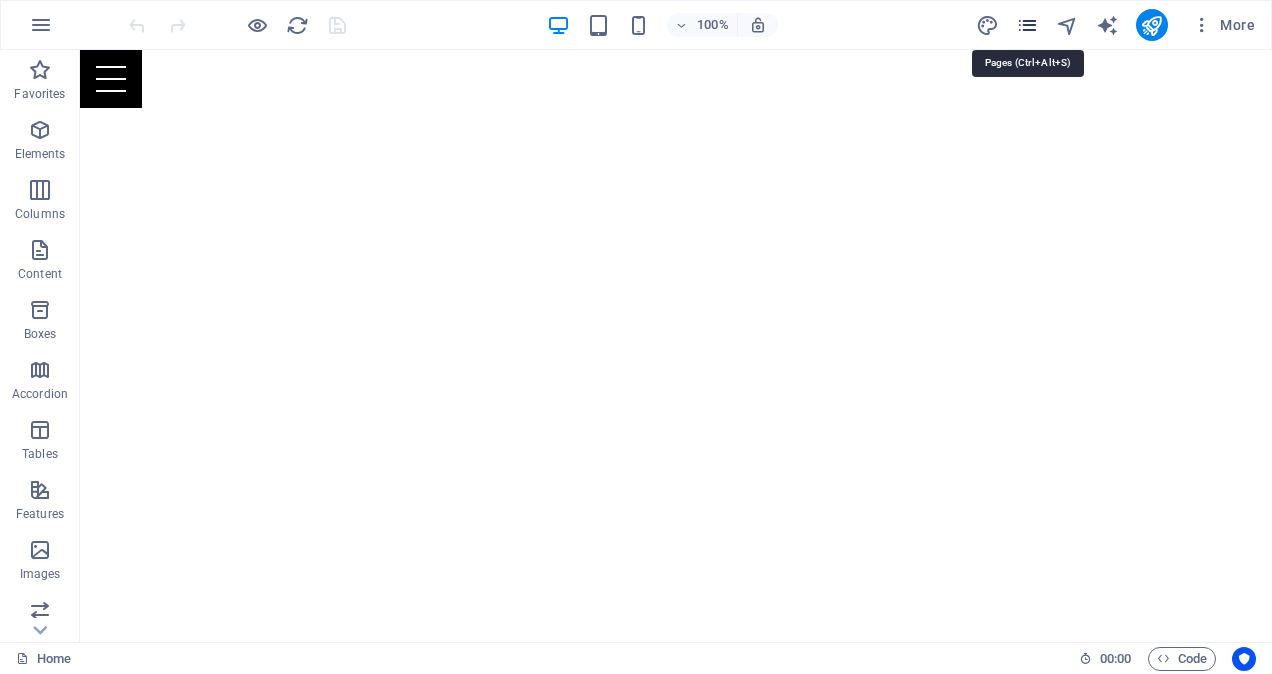 click at bounding box center (1027, 25) 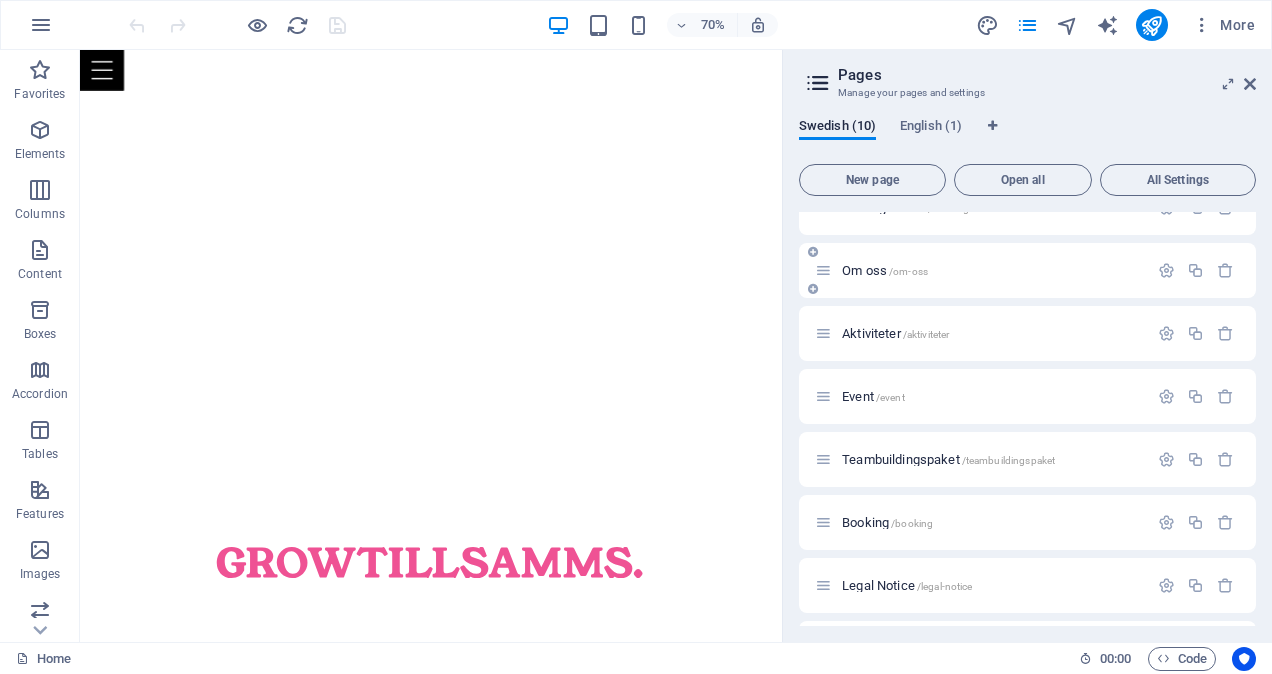 scroll, scrollTop: 96, scrollLeft: 0, axis: vertical 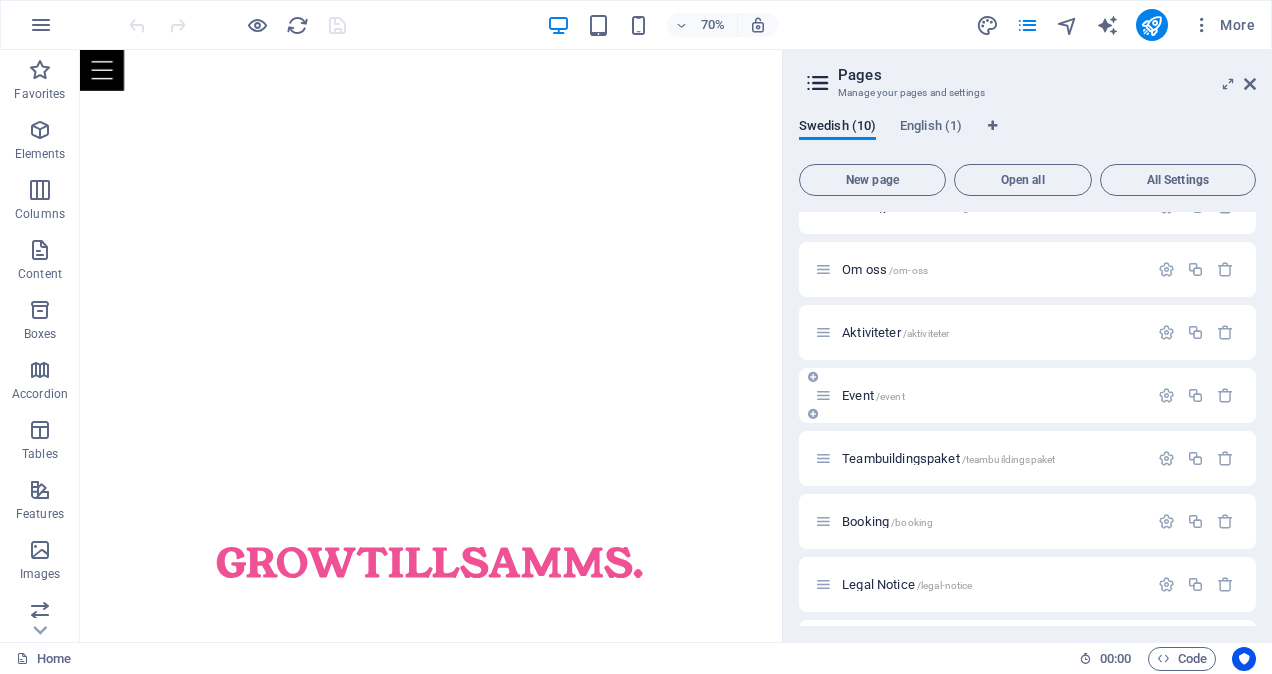 click on "Event /event" at bounding box center [873, 395] 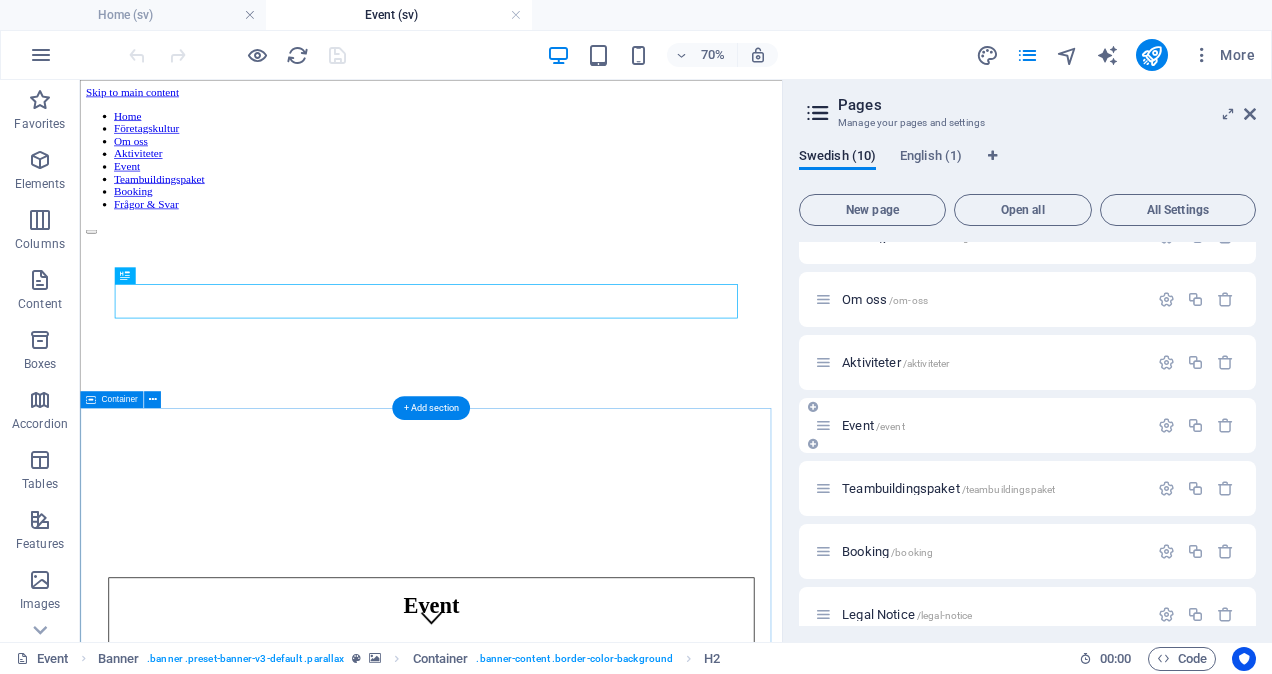scroll, scrollTop: 0, scrollLeft: 0, axis: both 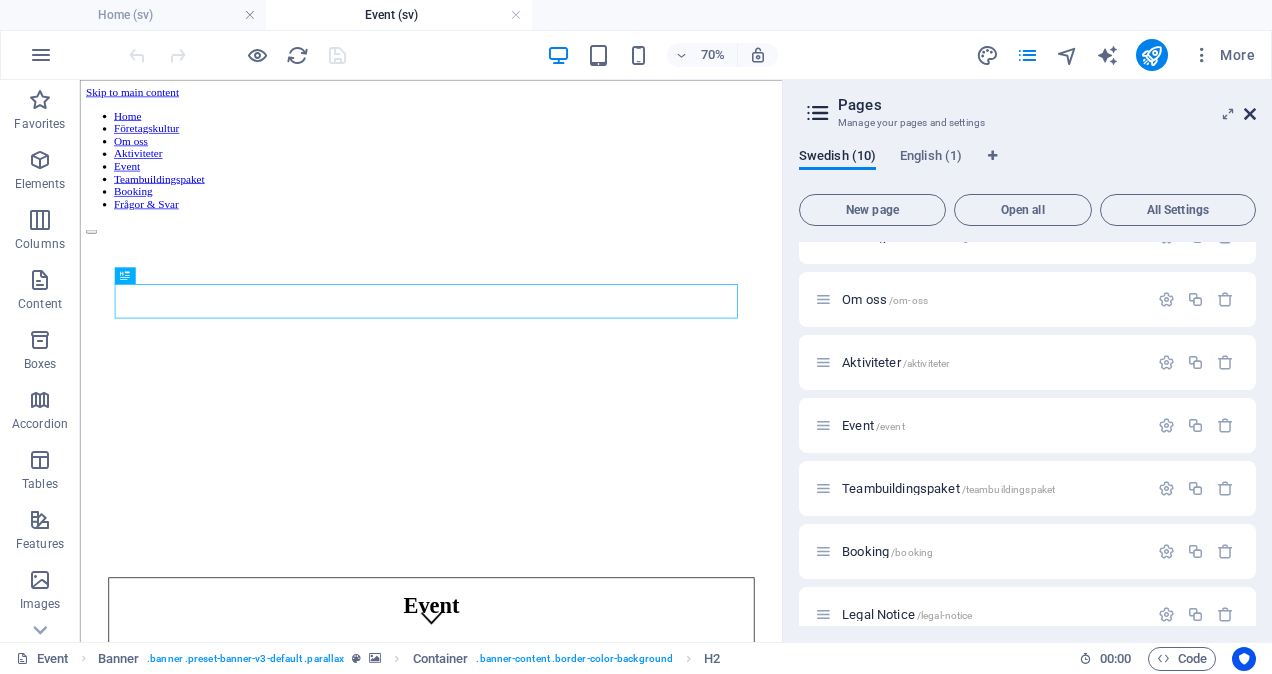 click at bounding box center (1250, 114) 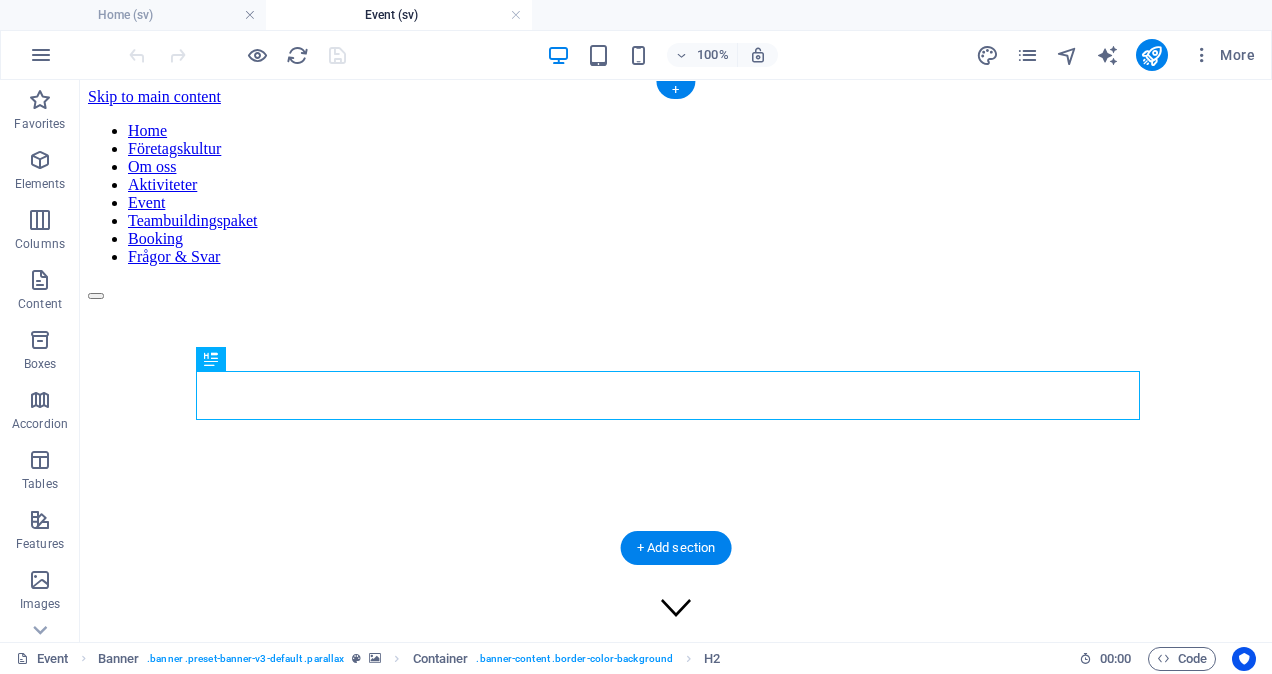click at bounding box center (676, 122) 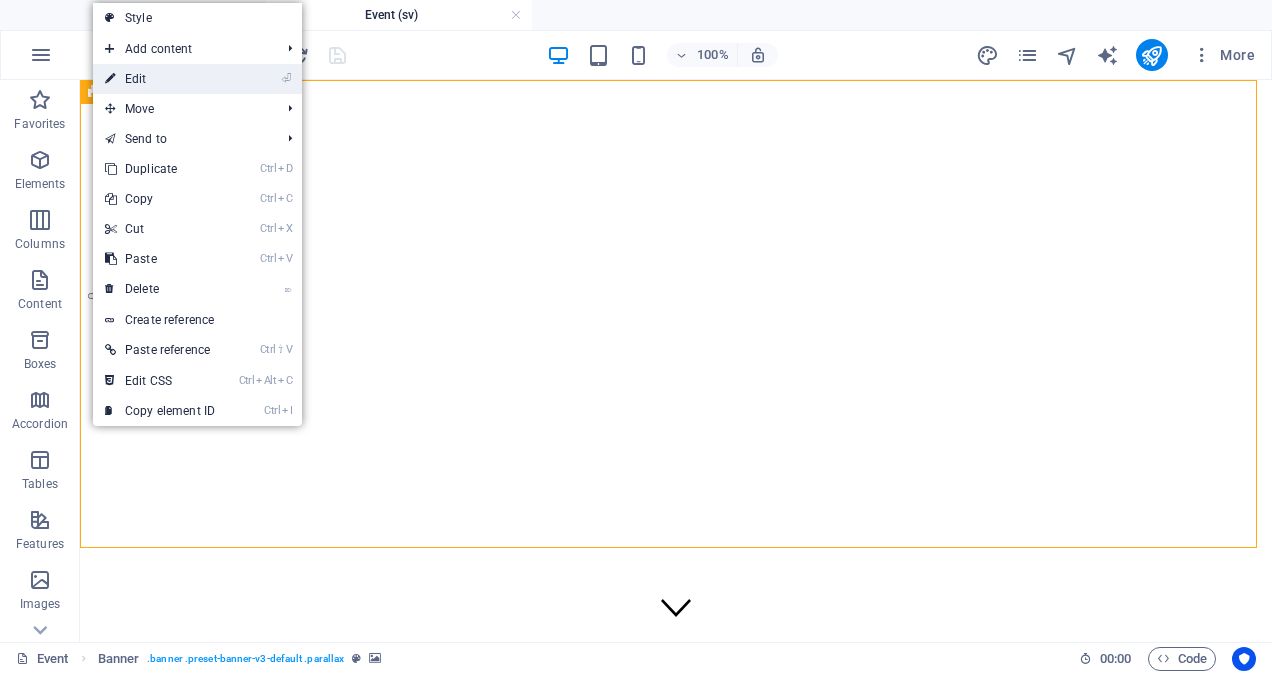 click on "⏎  Edit" at bounding box center [197, 79] 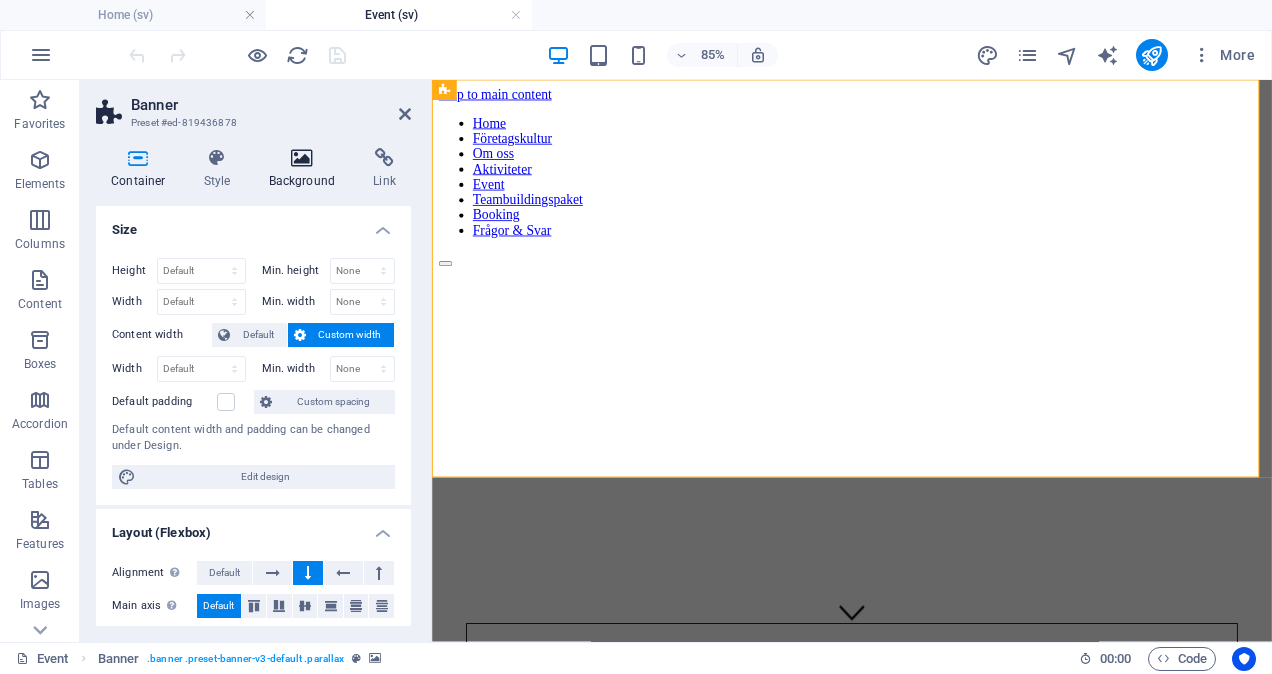 click on "Background" at bounding box center (306, 169) 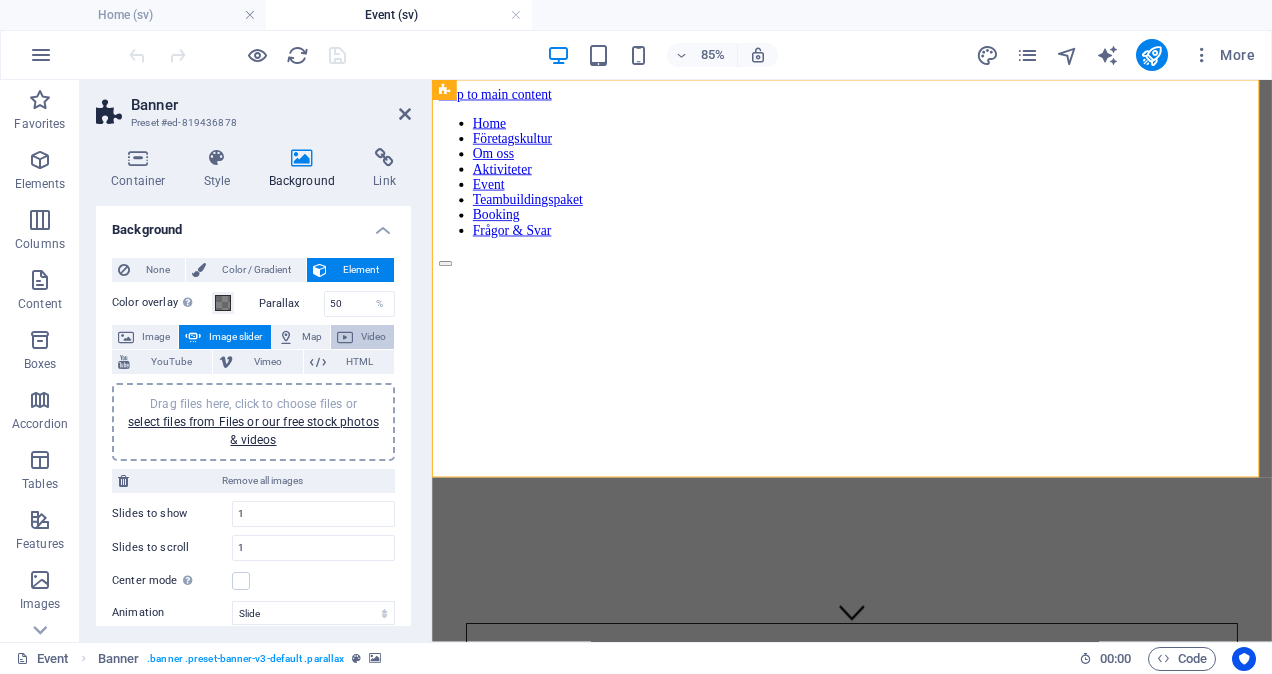 click on "Video" at bounding box center (373, 337) 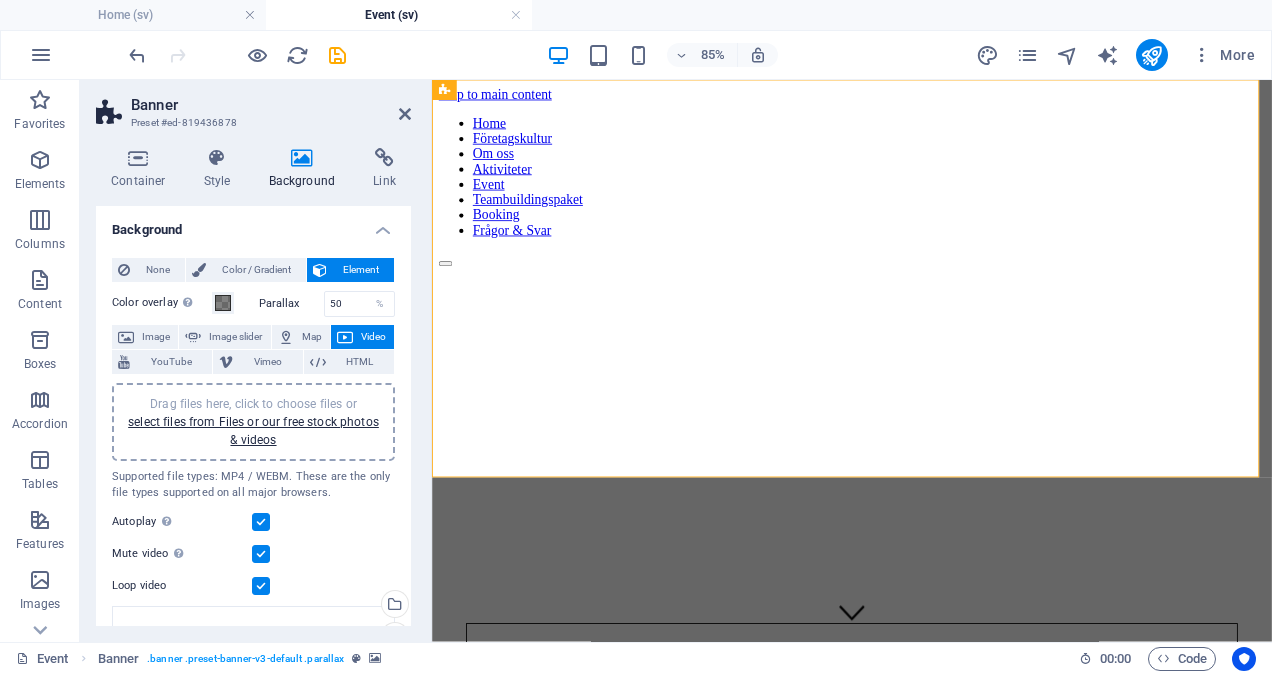 click on "Drag files here, click to choose files or select files from Files or our free stock photos & videos" at bounding box center (253, 422) 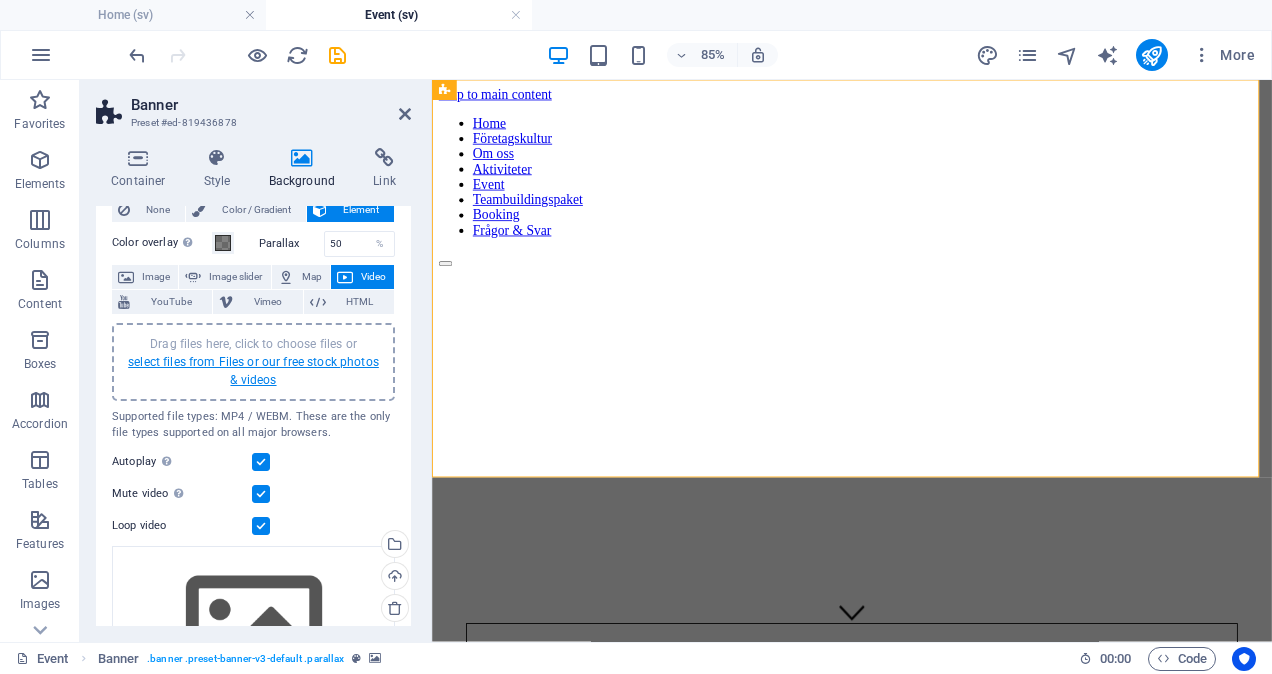scroll, scrollTop: 43, scrollLeft: 0, axis: vertical 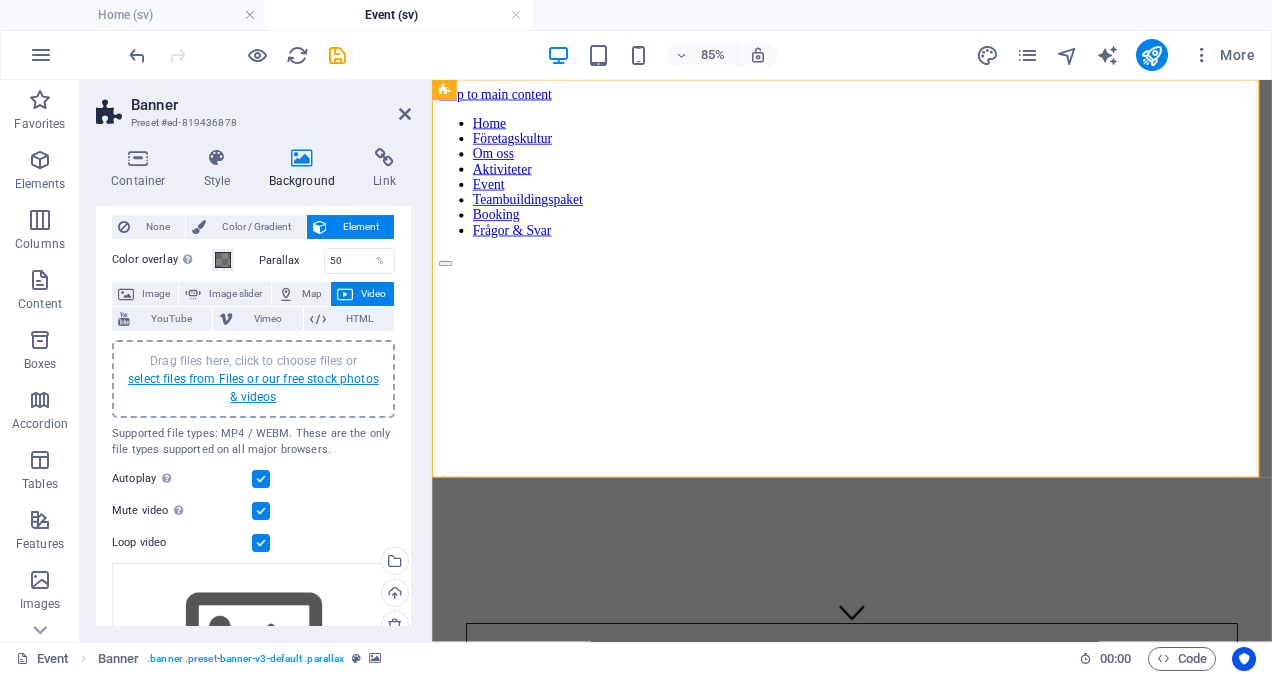 click on "select files from Files or our free stock photos & videos" at bounding box center (253, 388) 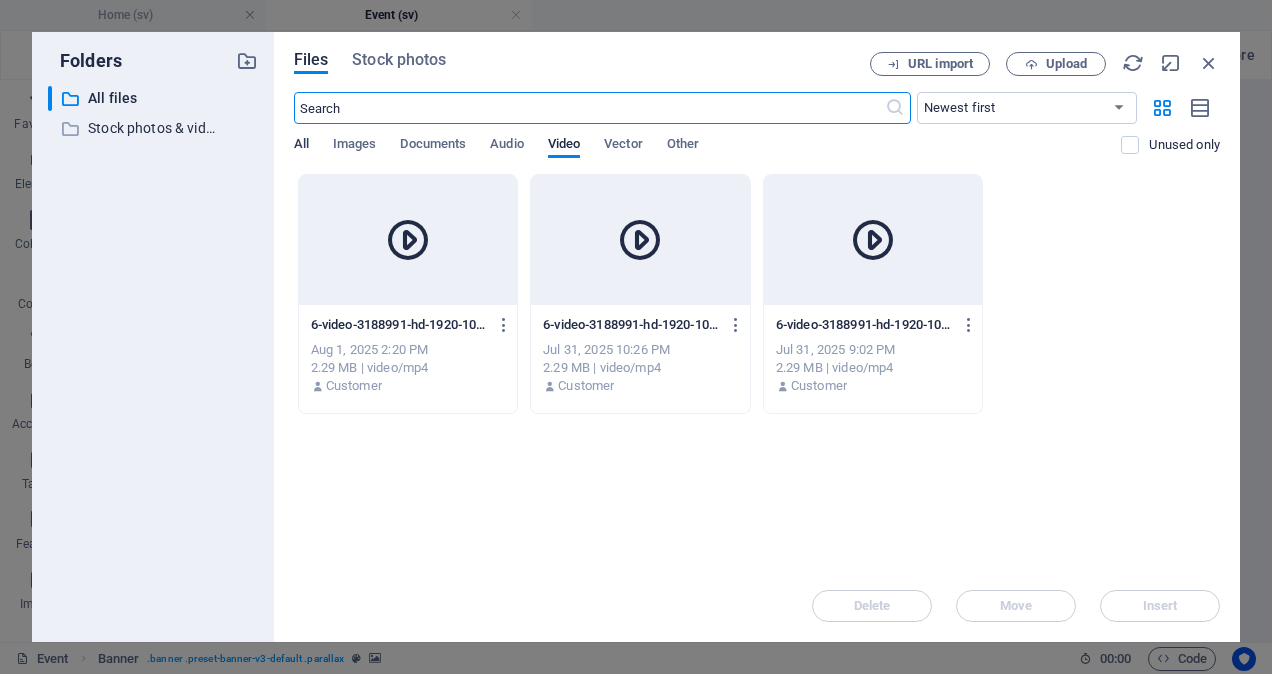click on "All" at bounding box center [301, 146] 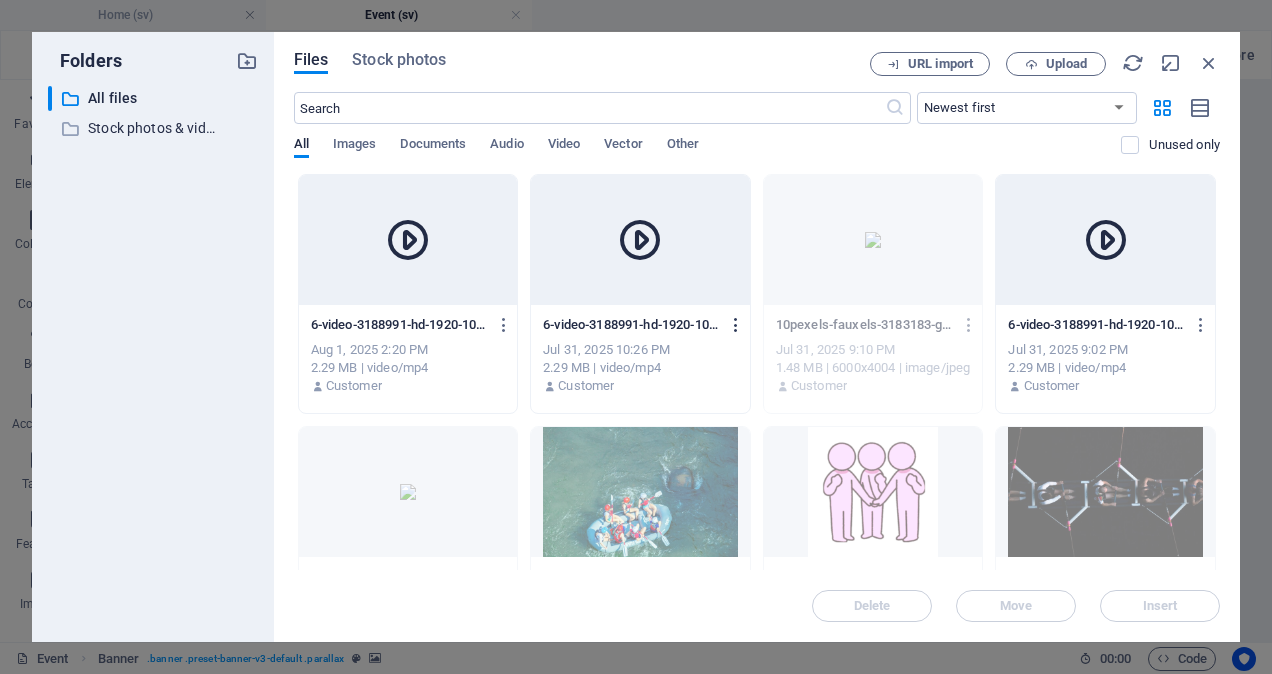 click at bounding box center (736, 325) 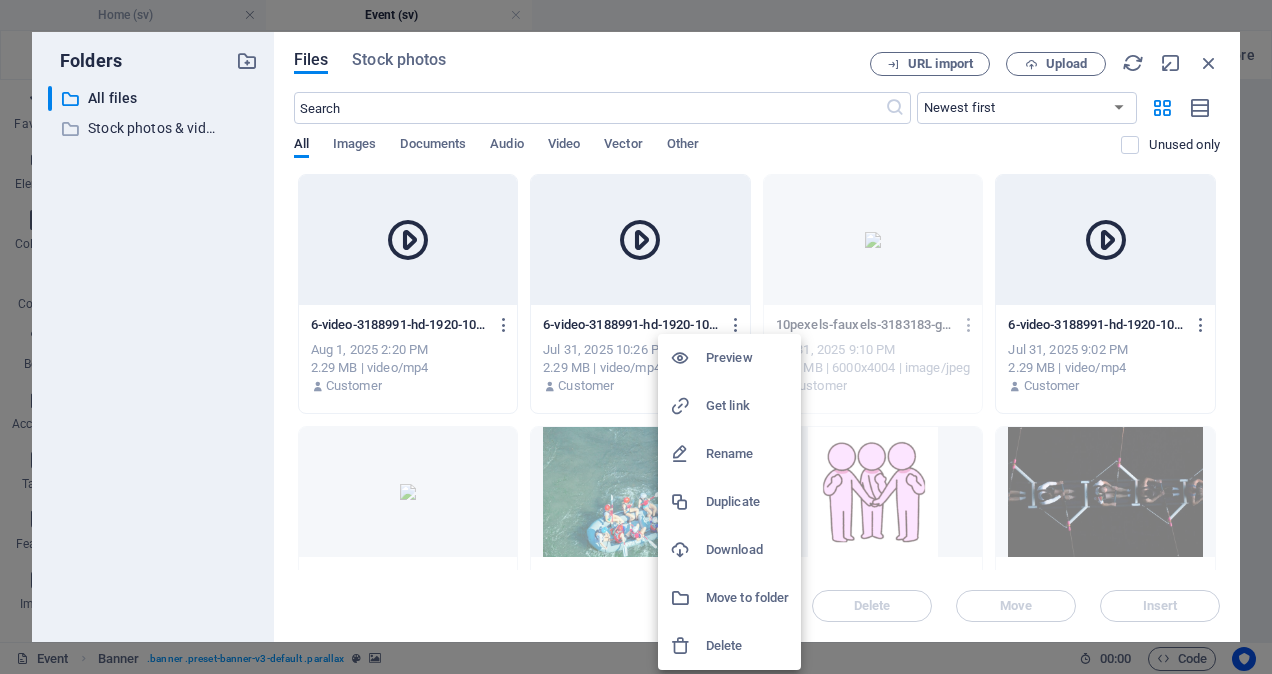 click on "Delete" at bounding box center (747, 646) 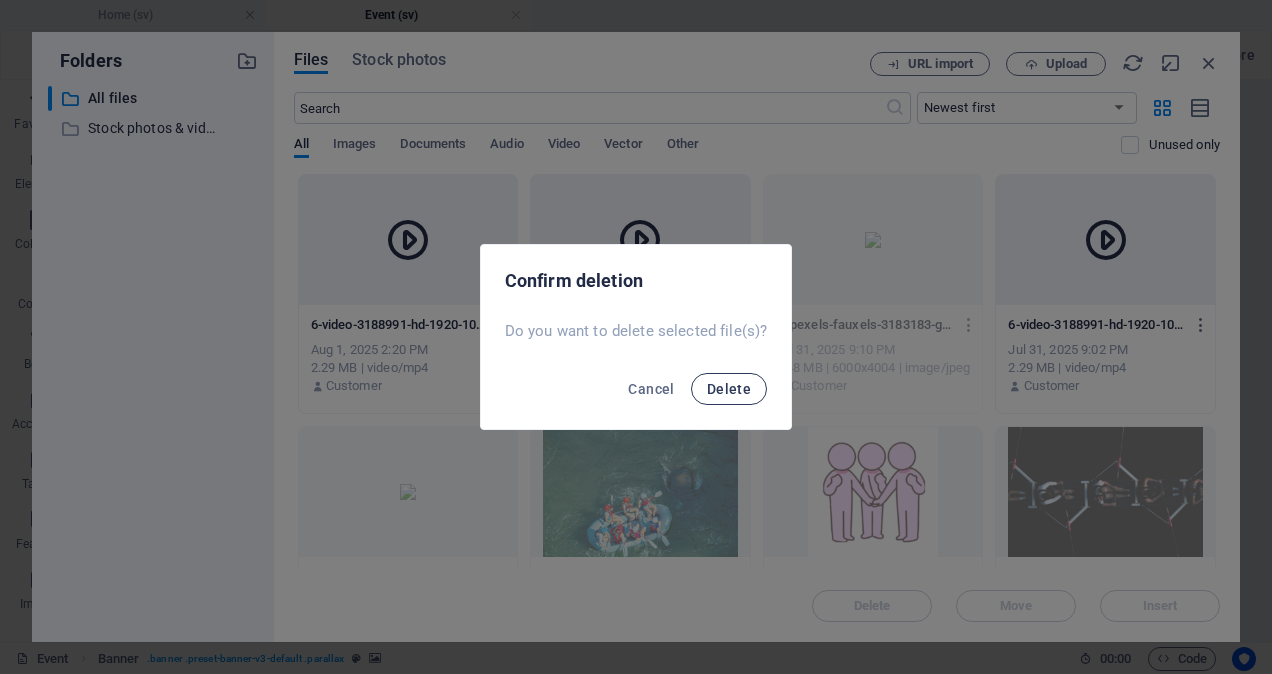 click on "Delete" at bounding box center [729, 389] 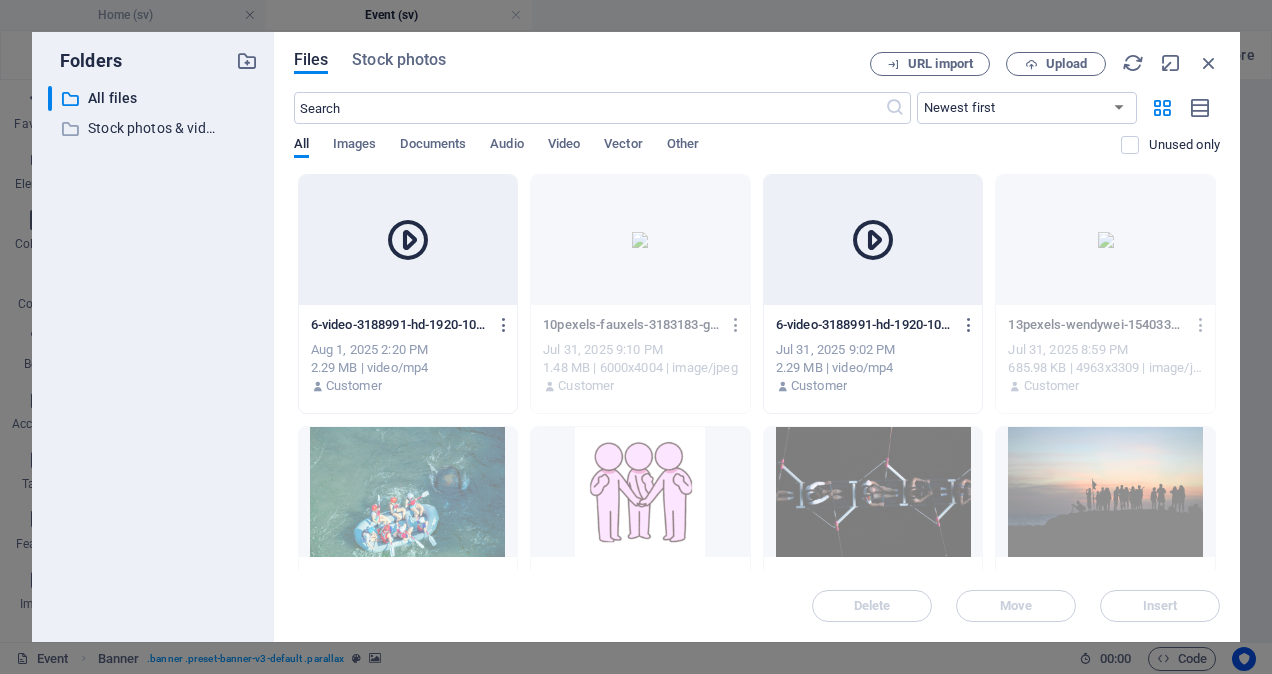 click at bounding box center (736, 325) 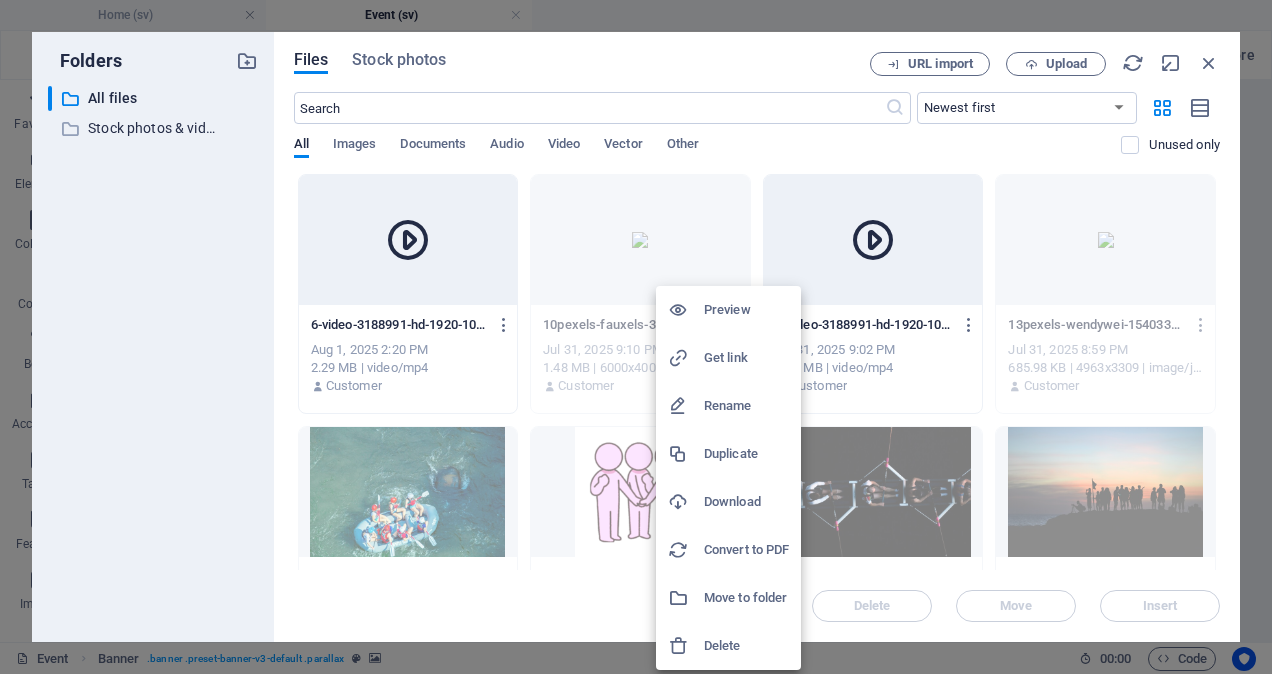 click on "Delete" at bounding box center (746, 646) 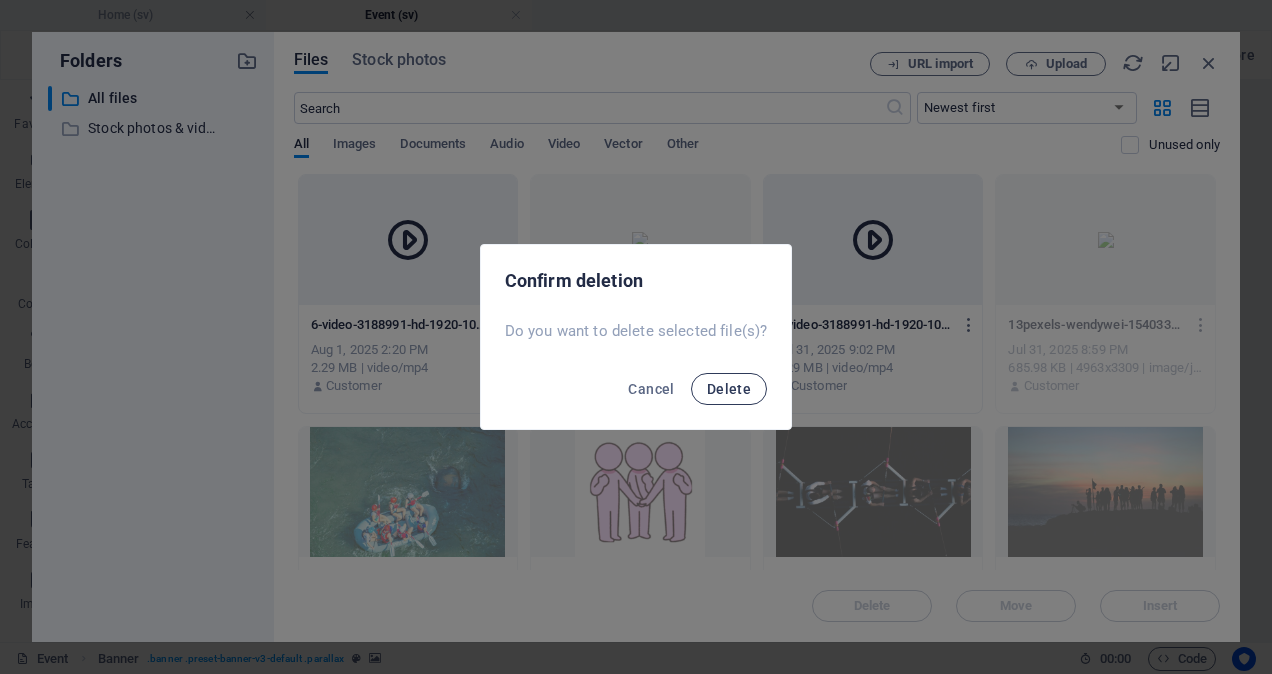 click on "Delete" at bounding box center (729, 389) 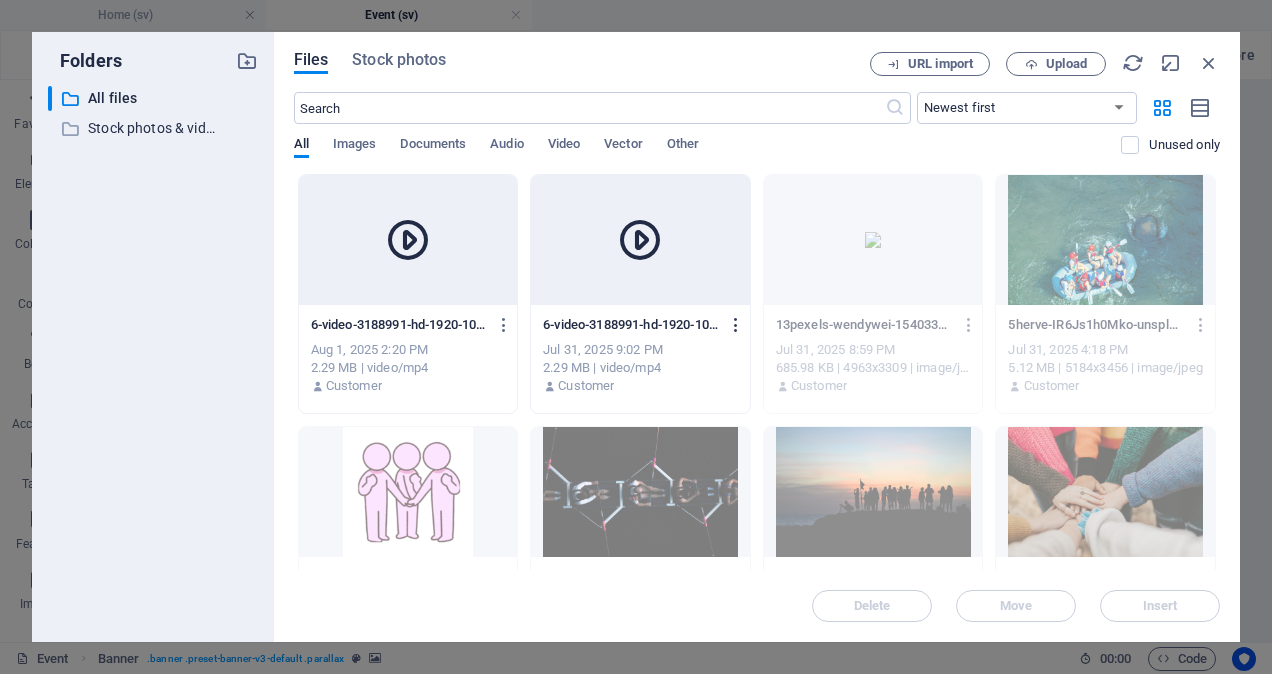 click at bounding box center [736, 325] 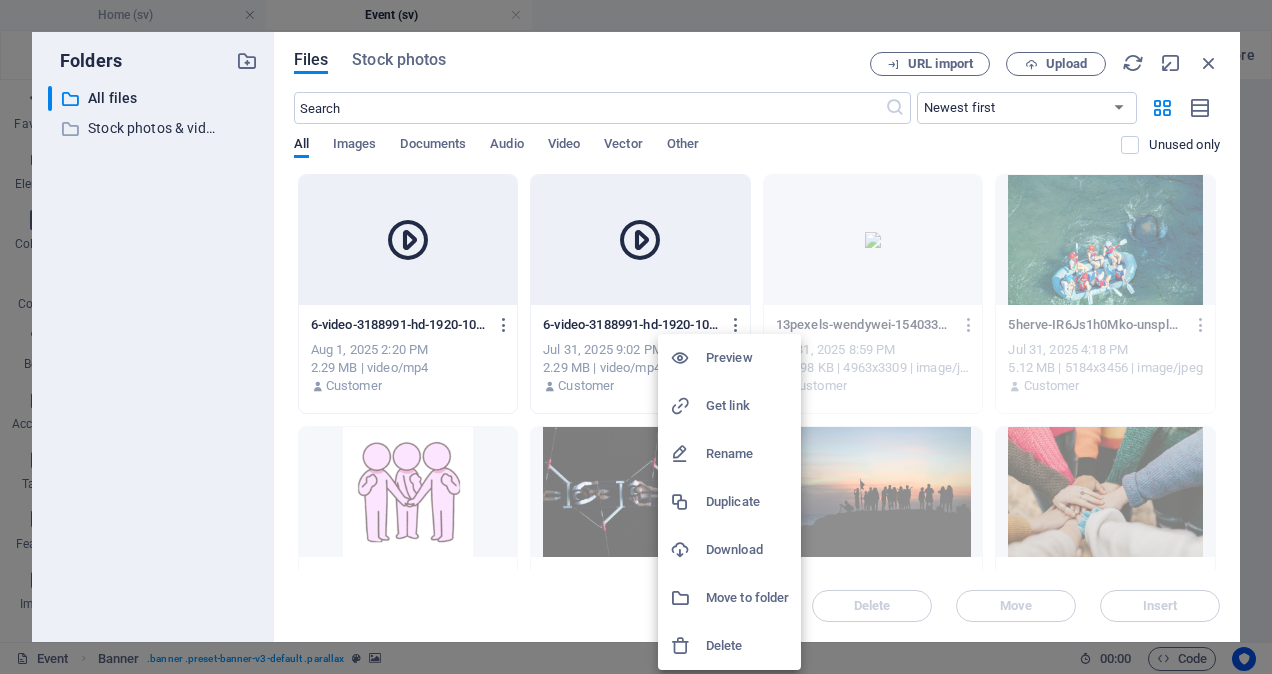 click at bounding box center (688, 646) 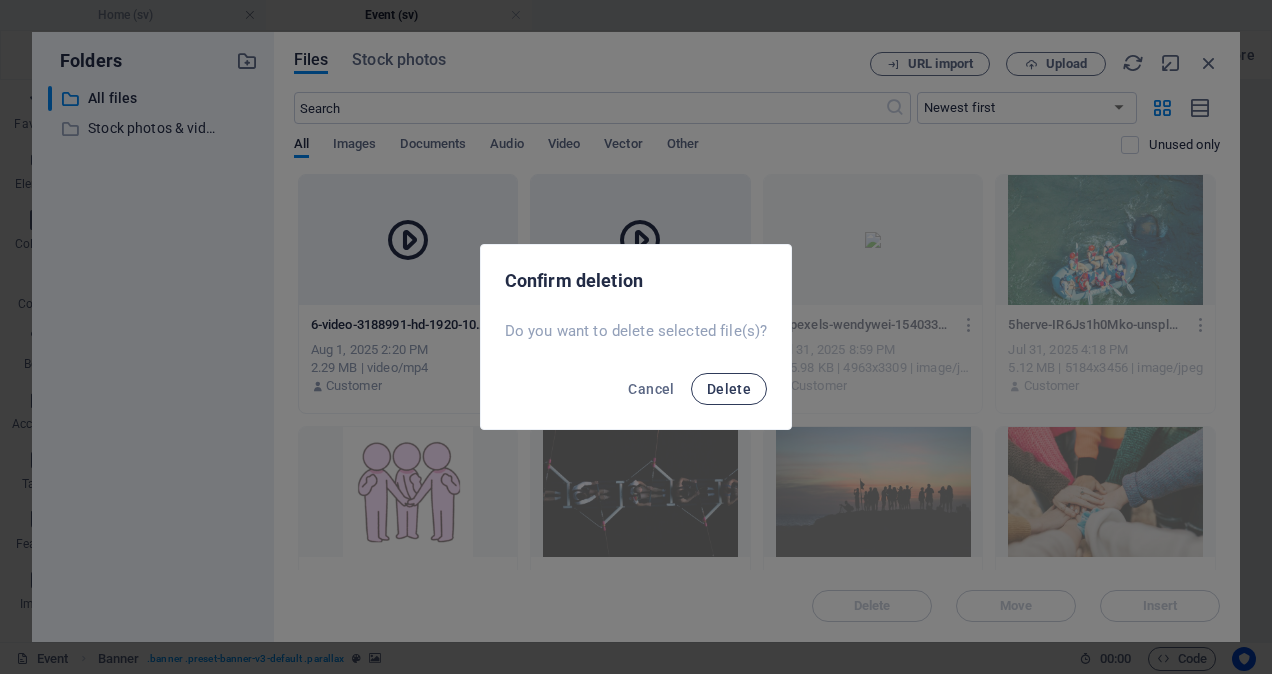click on "Delete" at bounding box center [729, 389] 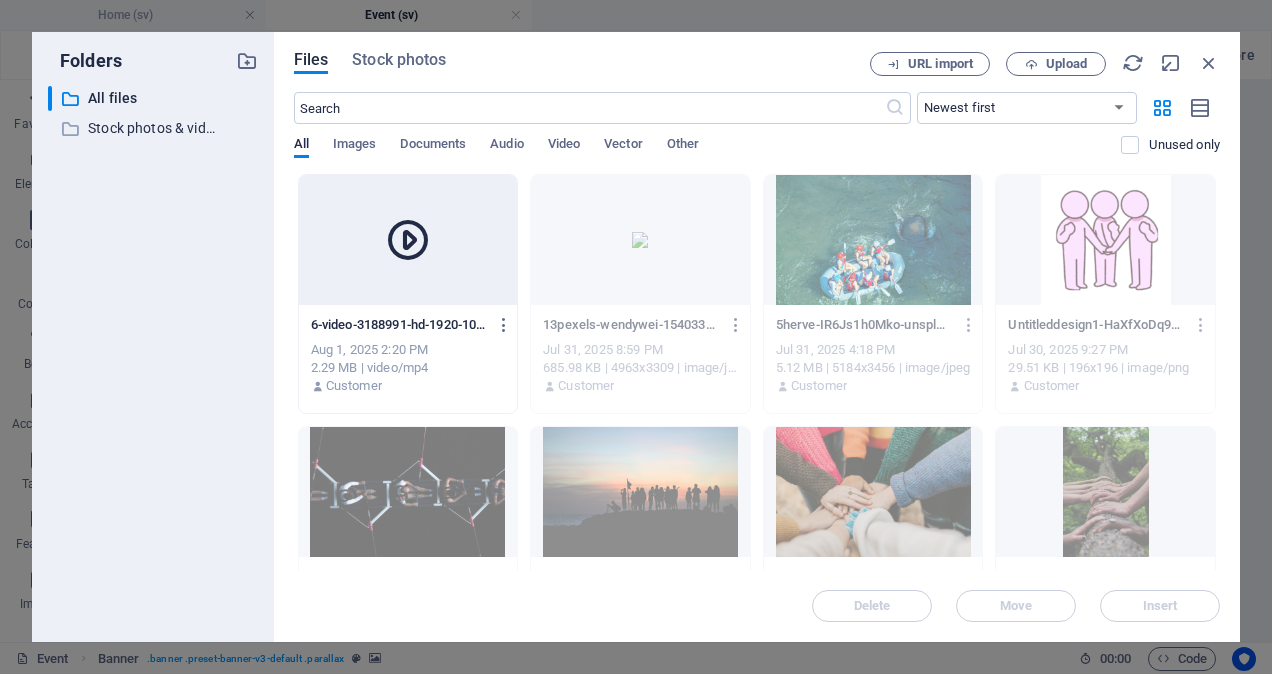 click at bounding box center (736, 325) 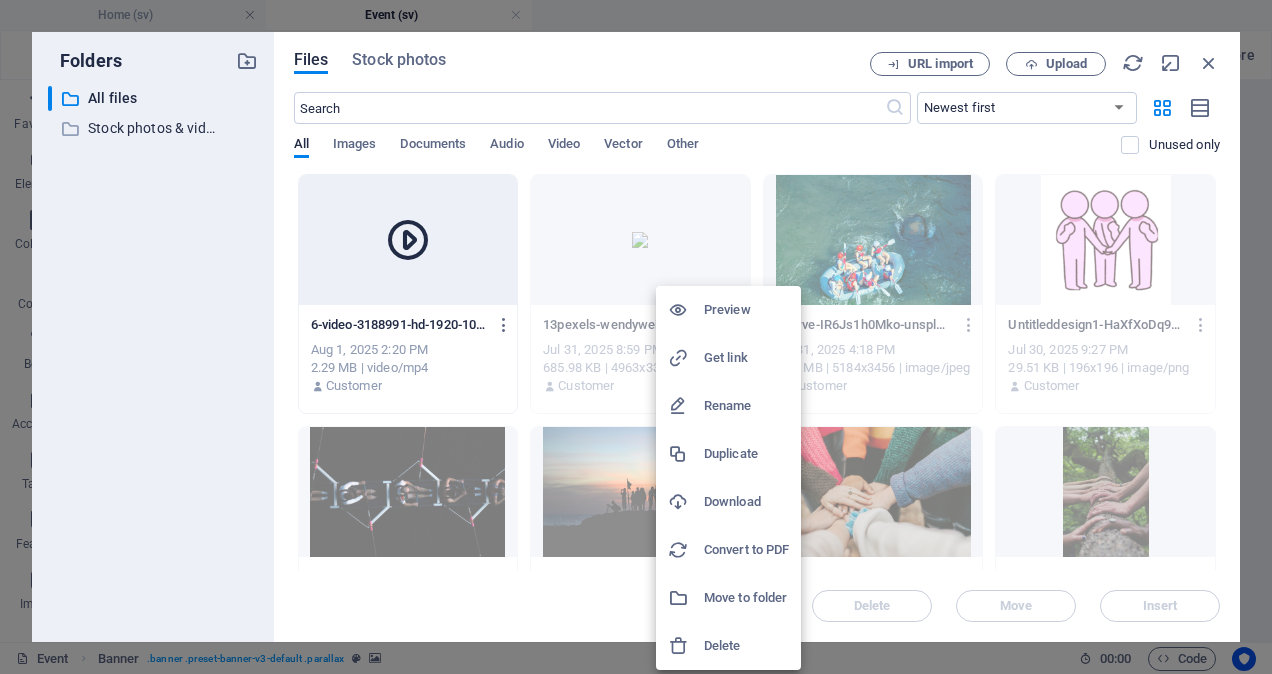 click on "Delete" at bounding box center [746, 646] 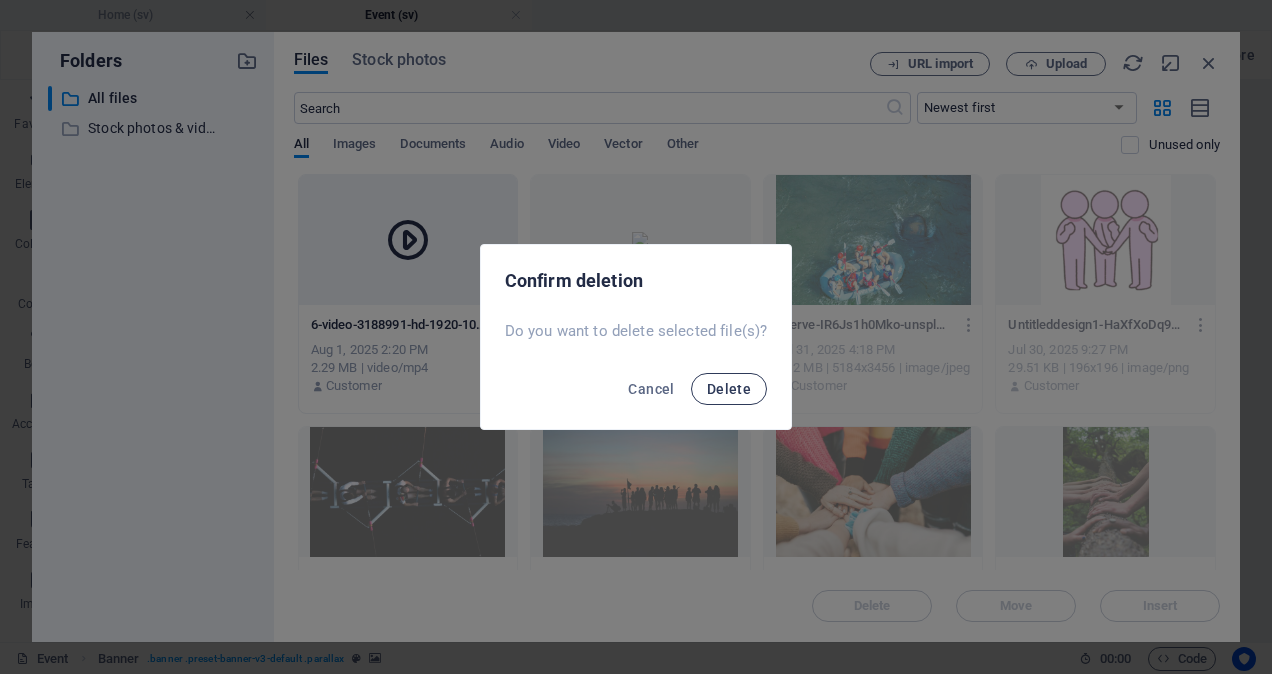 click on "Delete" at bounding box center (729, 389) 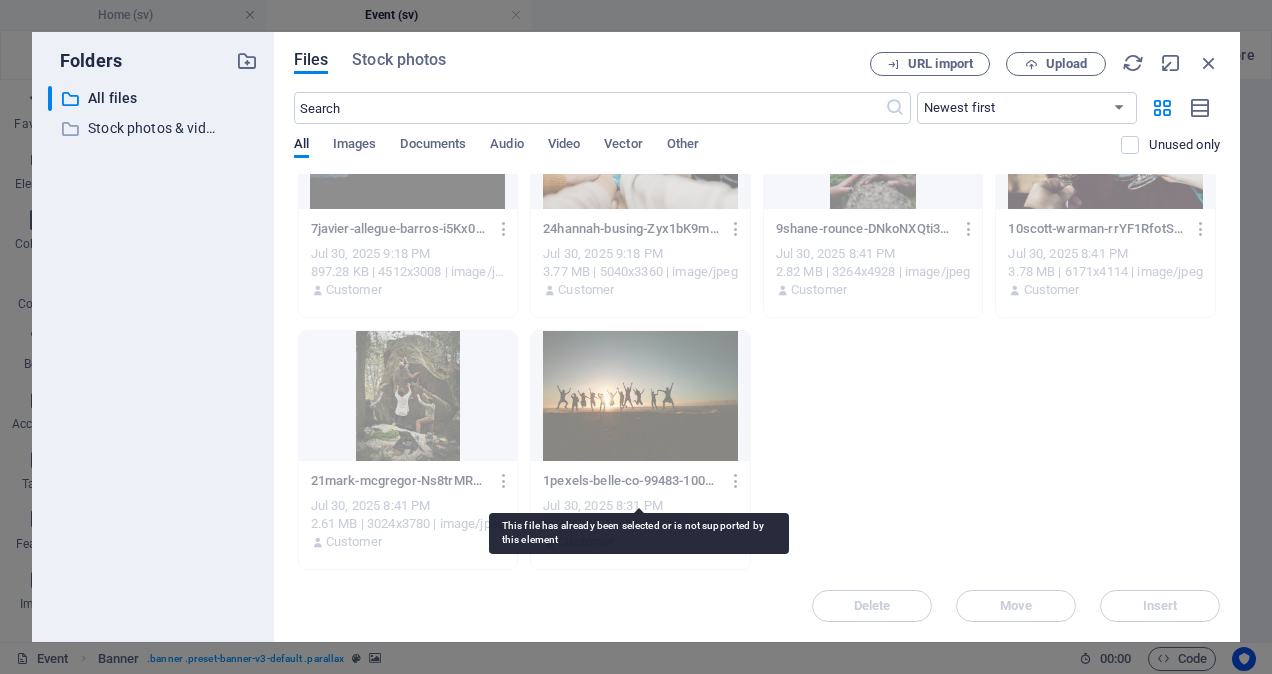 scroll, scrollTop: 0, scrollLeft: 0, axis: both 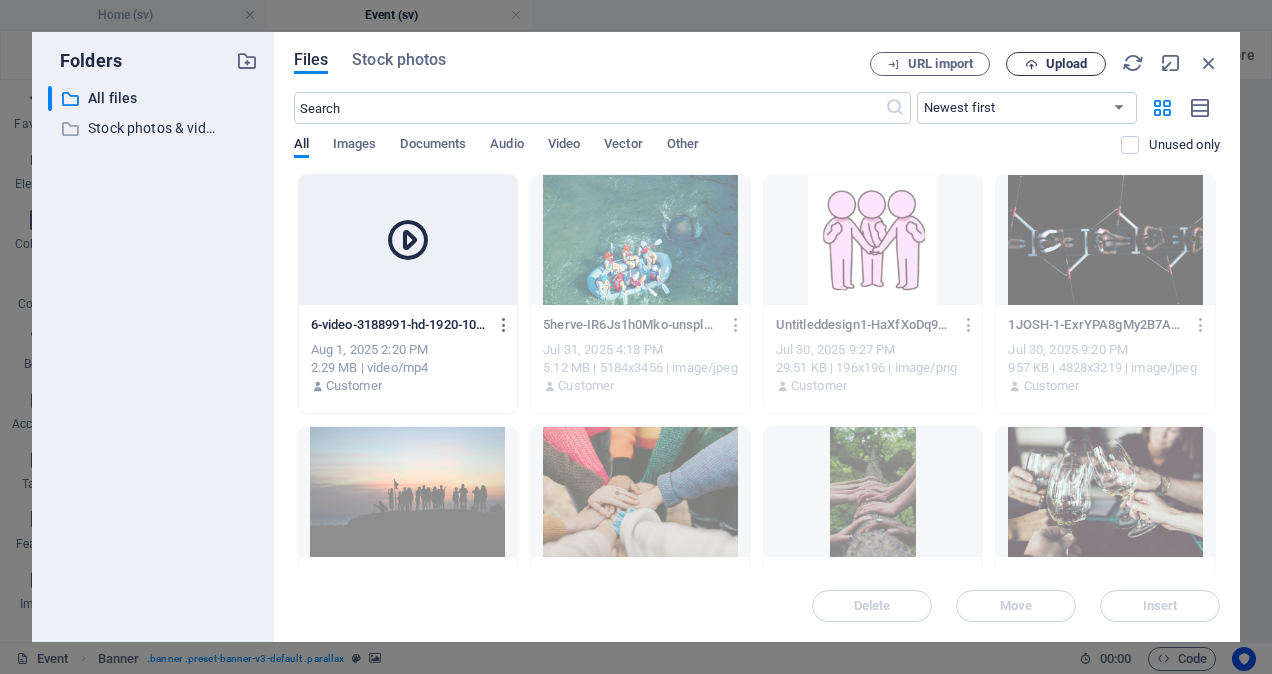 click on "Upload" at bounding box center [1066, 64] 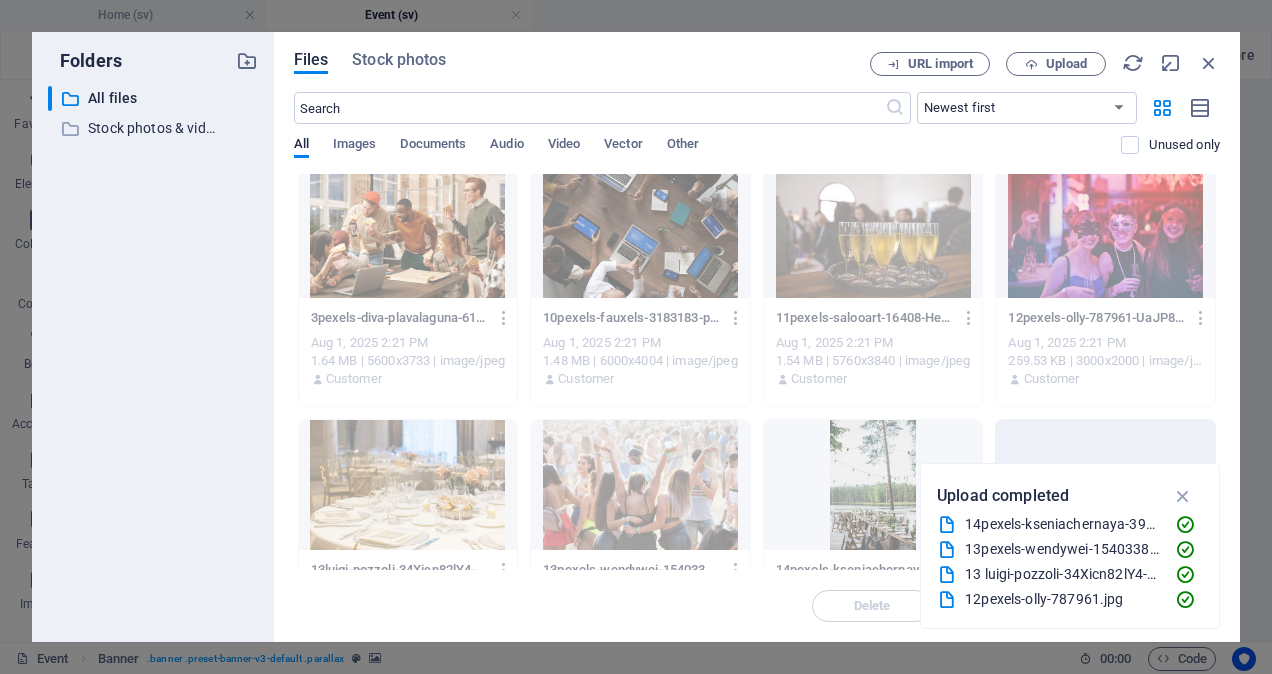 scroll, scrollTop: 0, scrollLeft: 0, axis: both 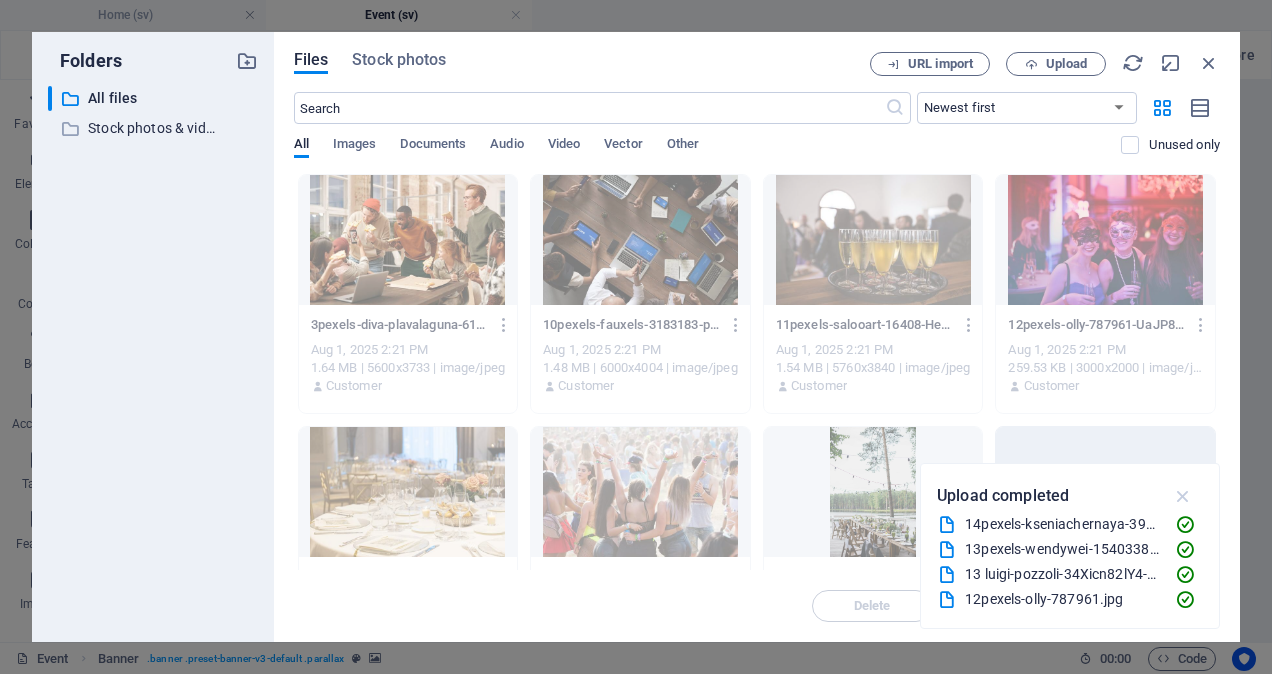 click at bounding box center [1183, 496] 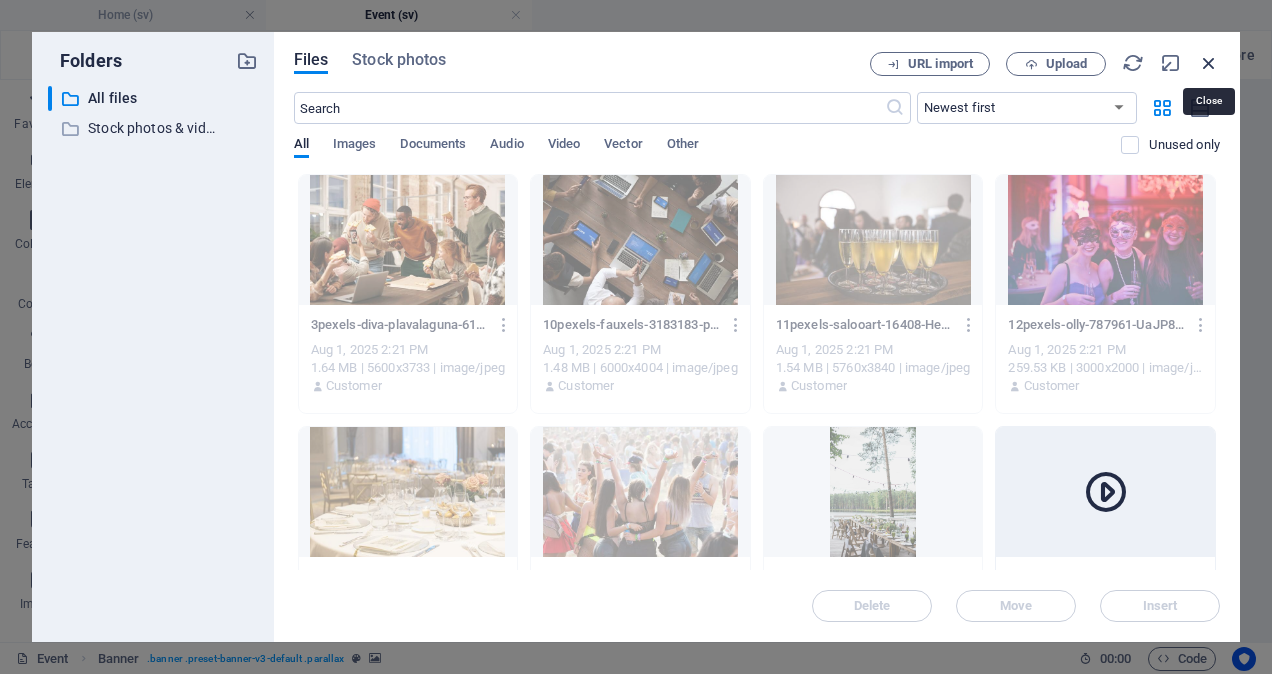 click at bounding box center [1209, 63] 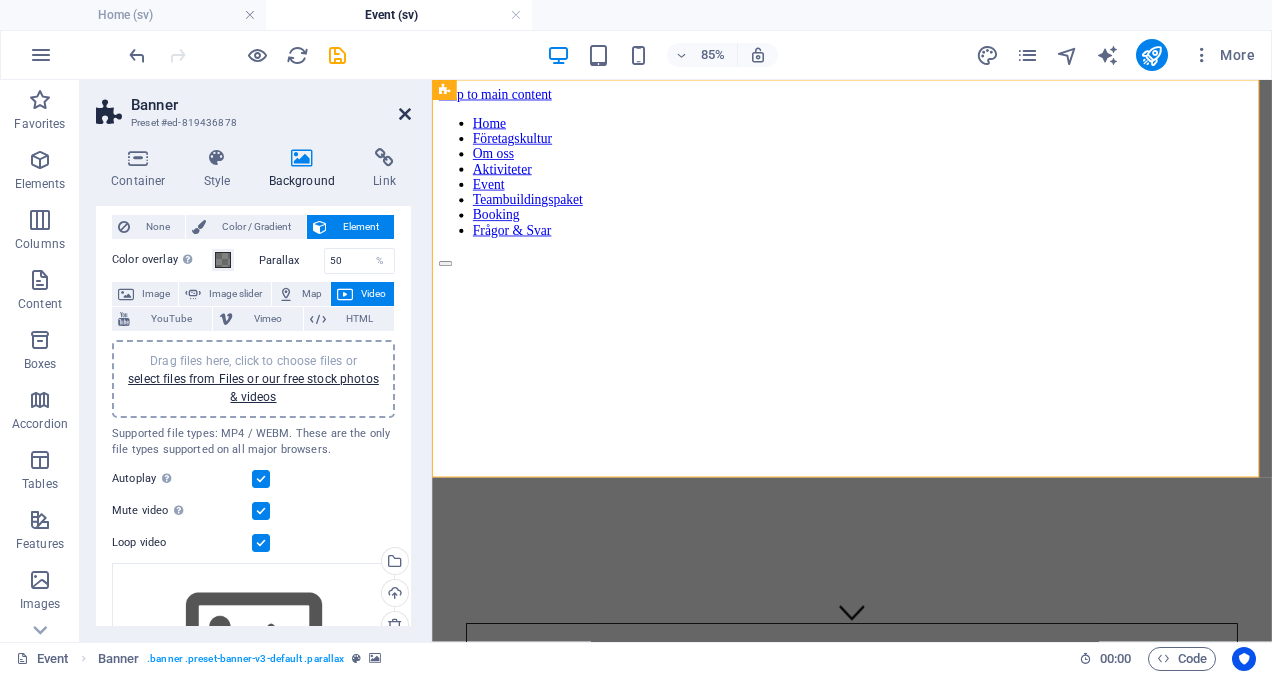 click at bounding box center (405, 114) 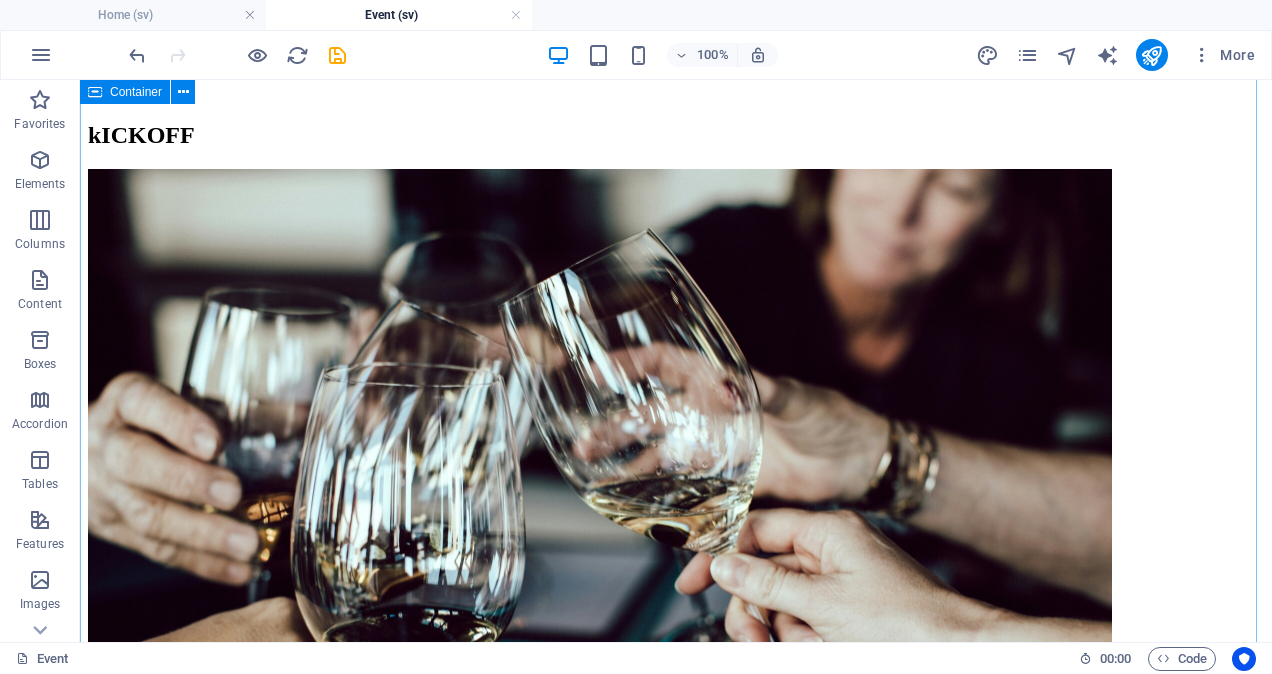 scroll, scrollTop: 914, scrollLeft: 0, axis: vertical 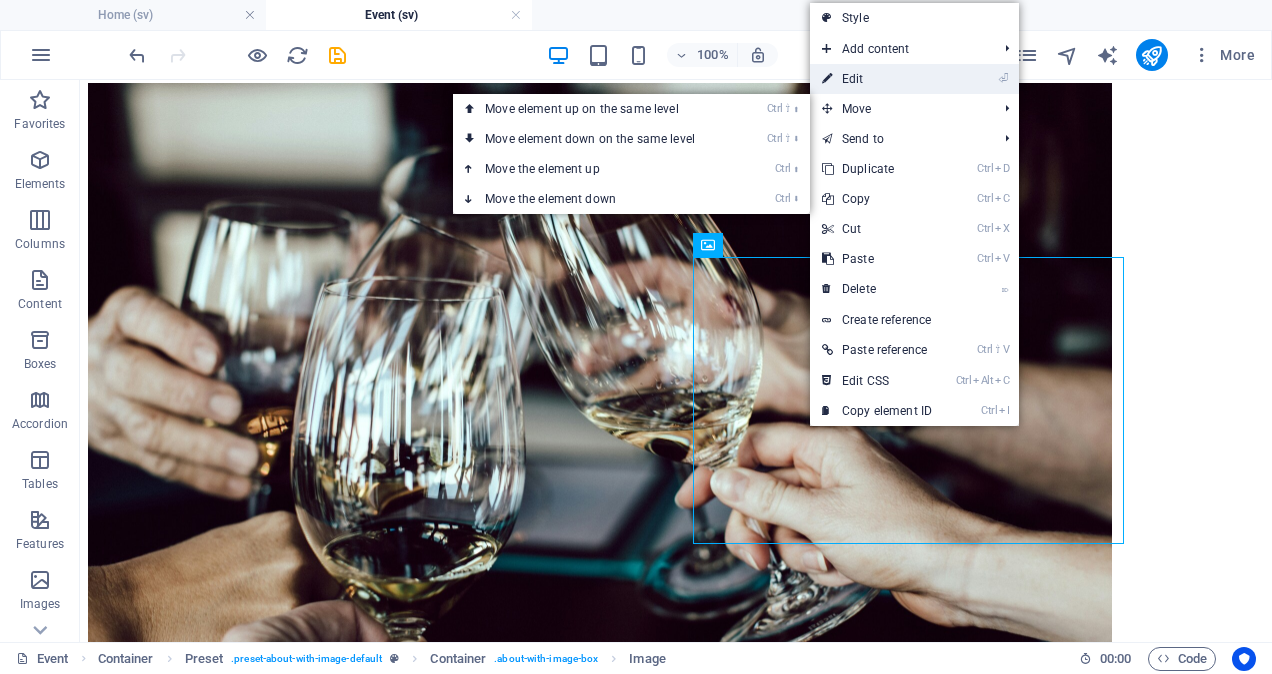 click on "⏎  Edit" at bounding box center (877, 79) 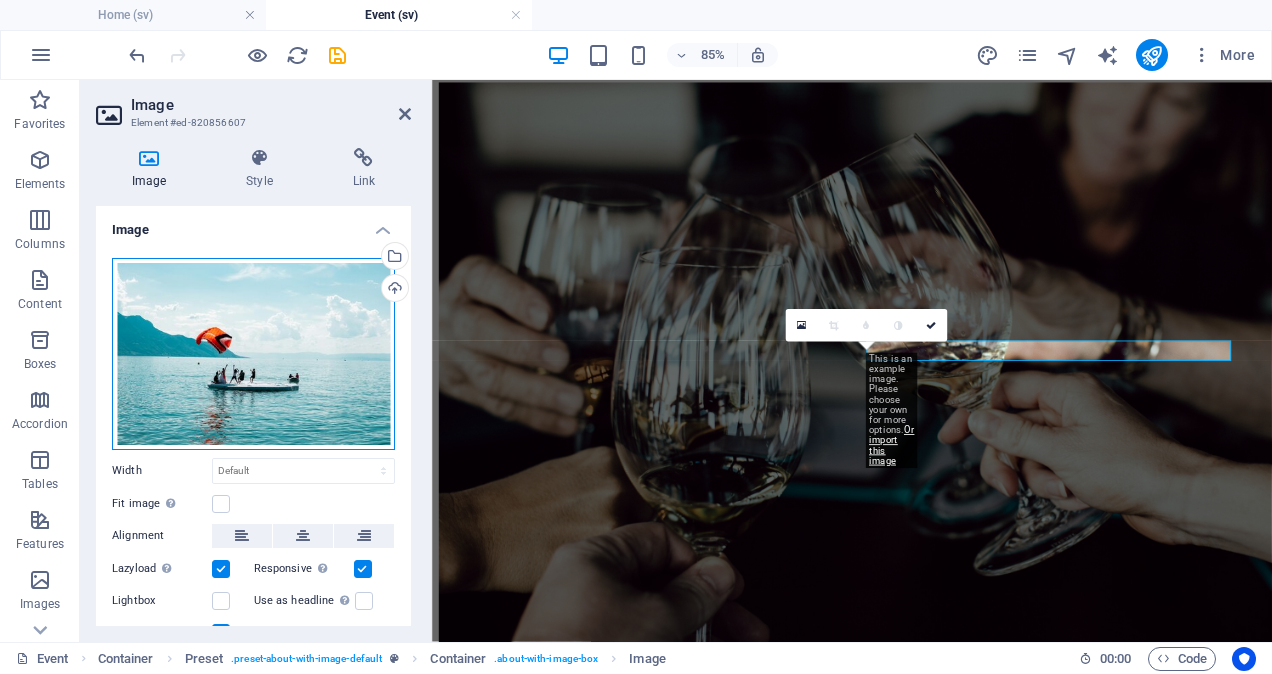 click on "Drag files here, click to choose files or select files from Files or our free stock photos & videos" at bounding box center (253, 354) 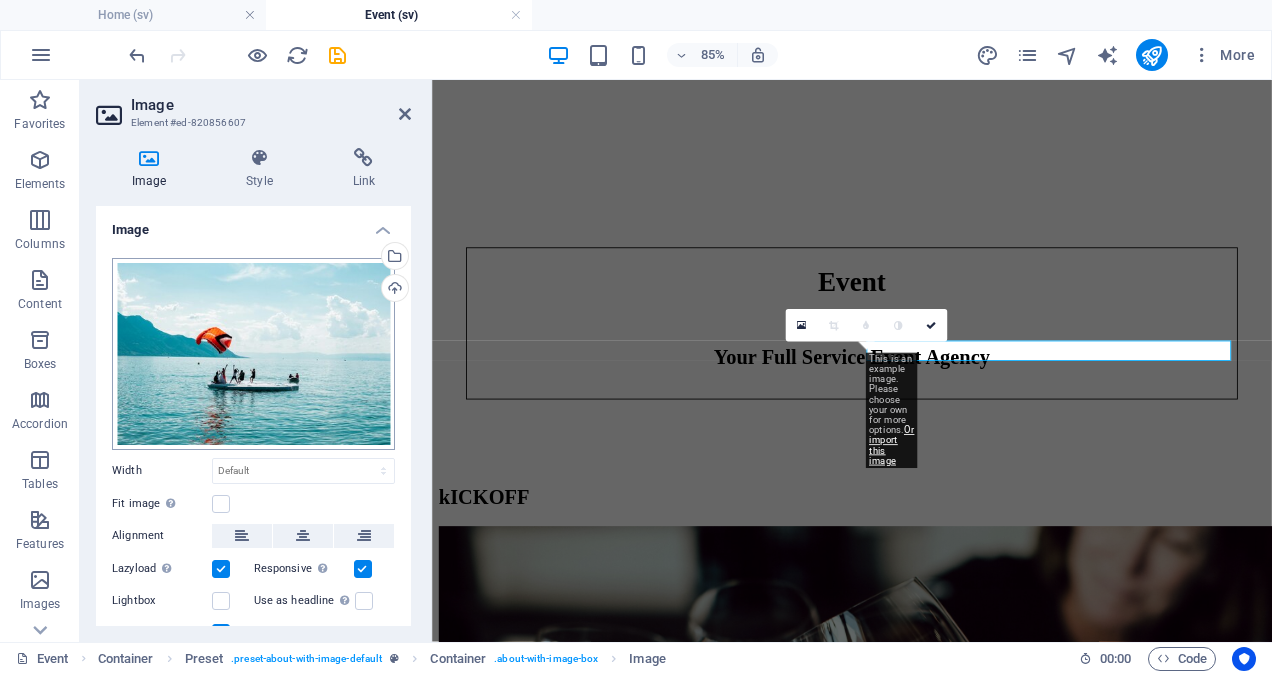 scroll, scrollTop: 569, scrollLeft: 0, axis: vertical 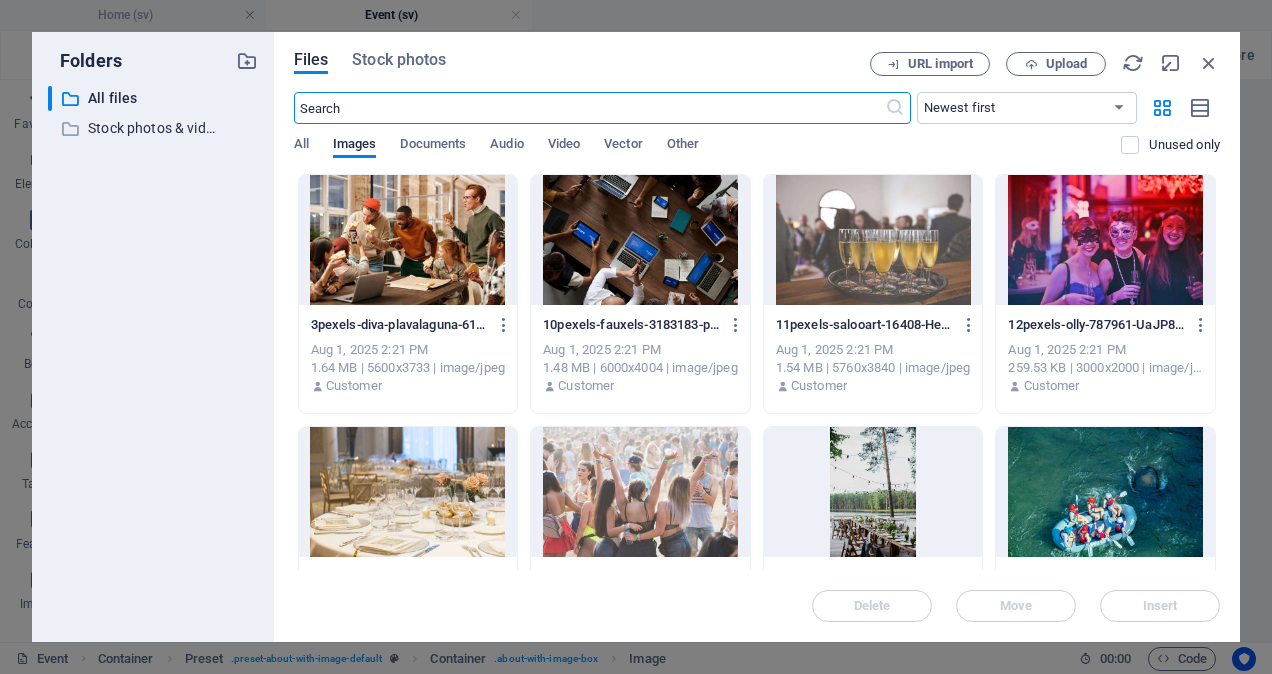 click at bounding box center (1105, 240) 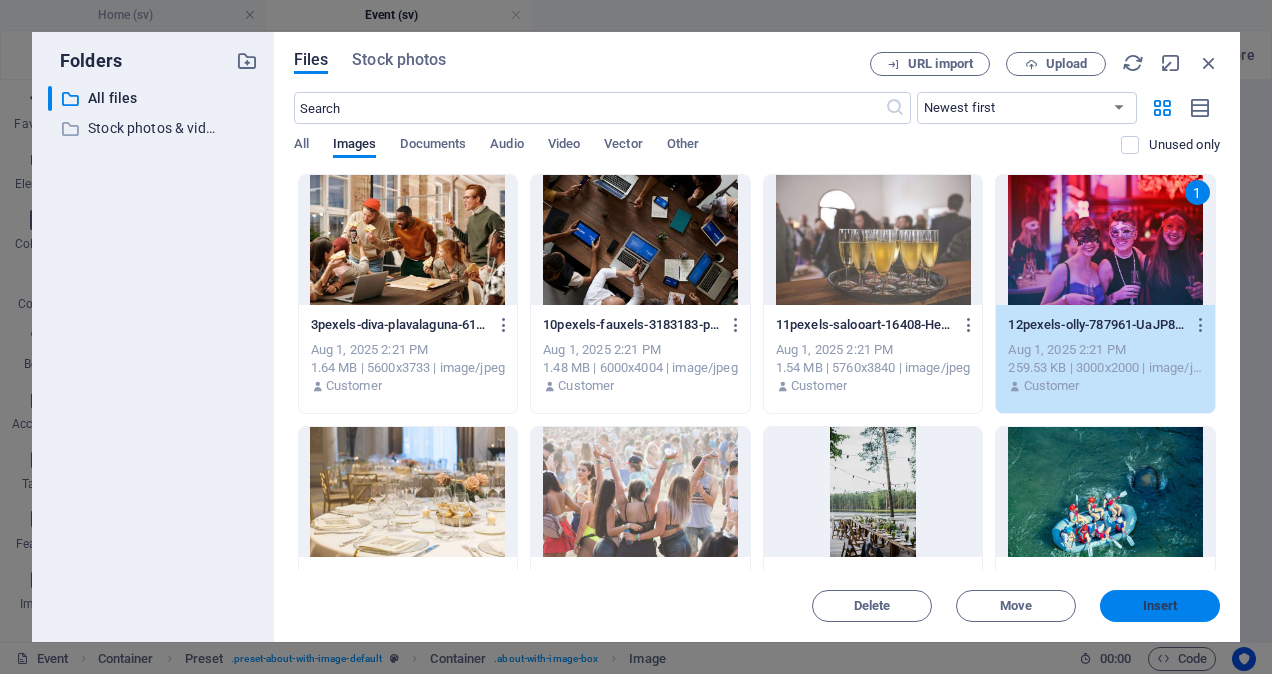 click on "Insert" at bounding box center [1160, 606] 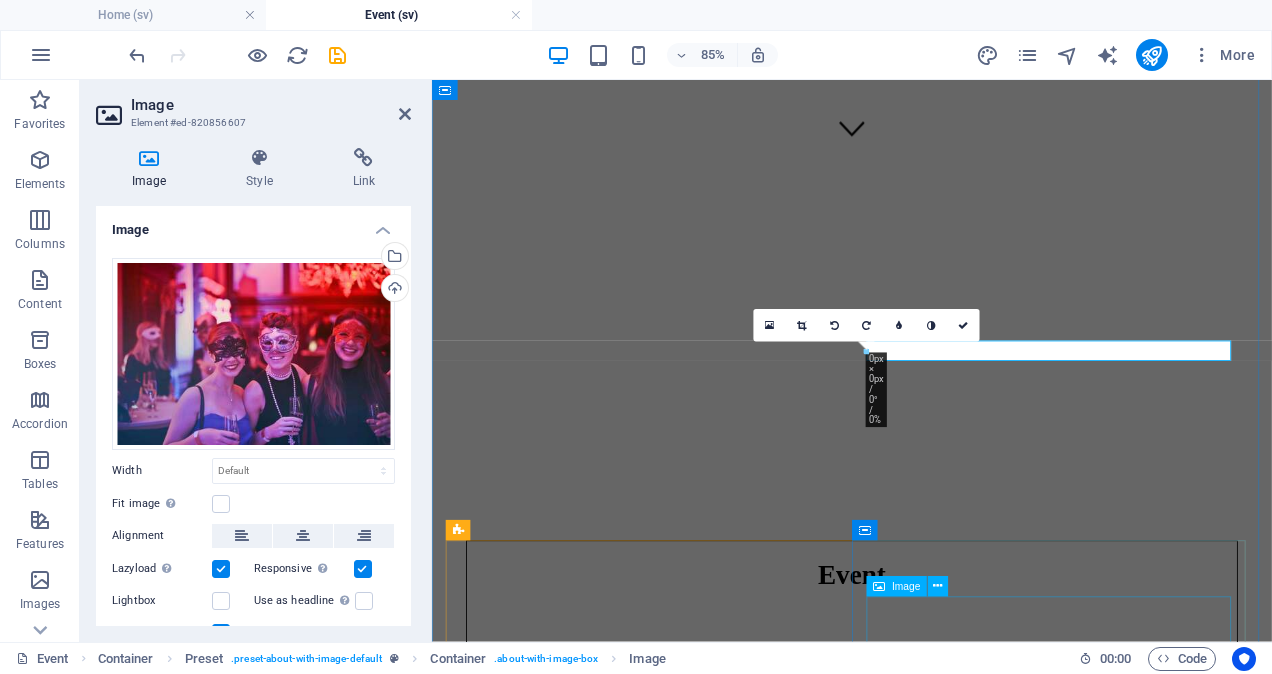 scroll, scrollTop: 914, scrollLeft: 0, axis: vertical 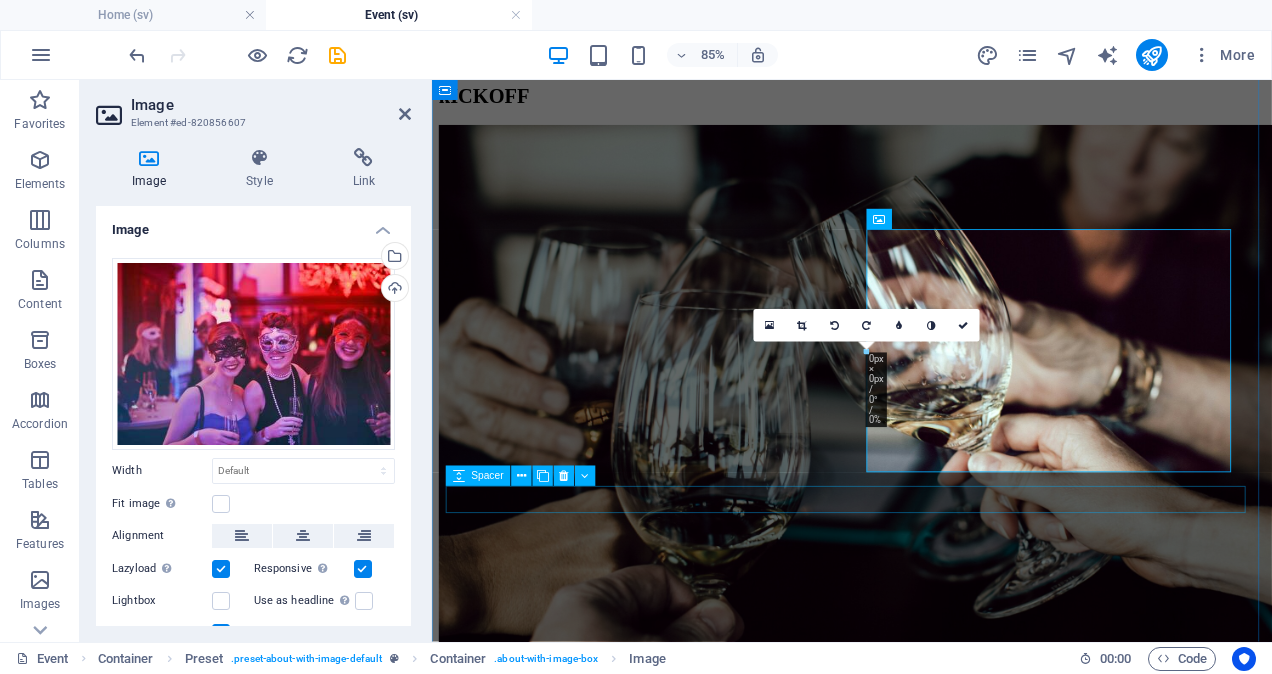 click at bounding box center [926, 3143] 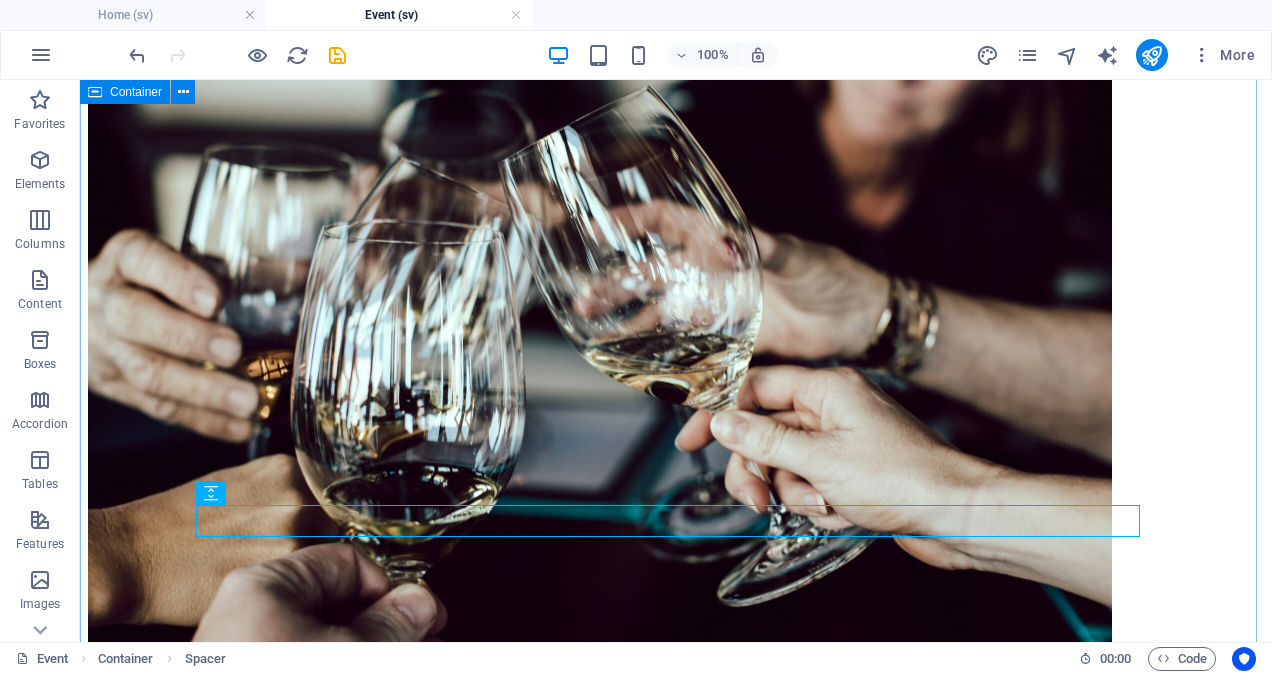 scroll, scrollTop: 972, scrollLeft: 0, axis: vertical 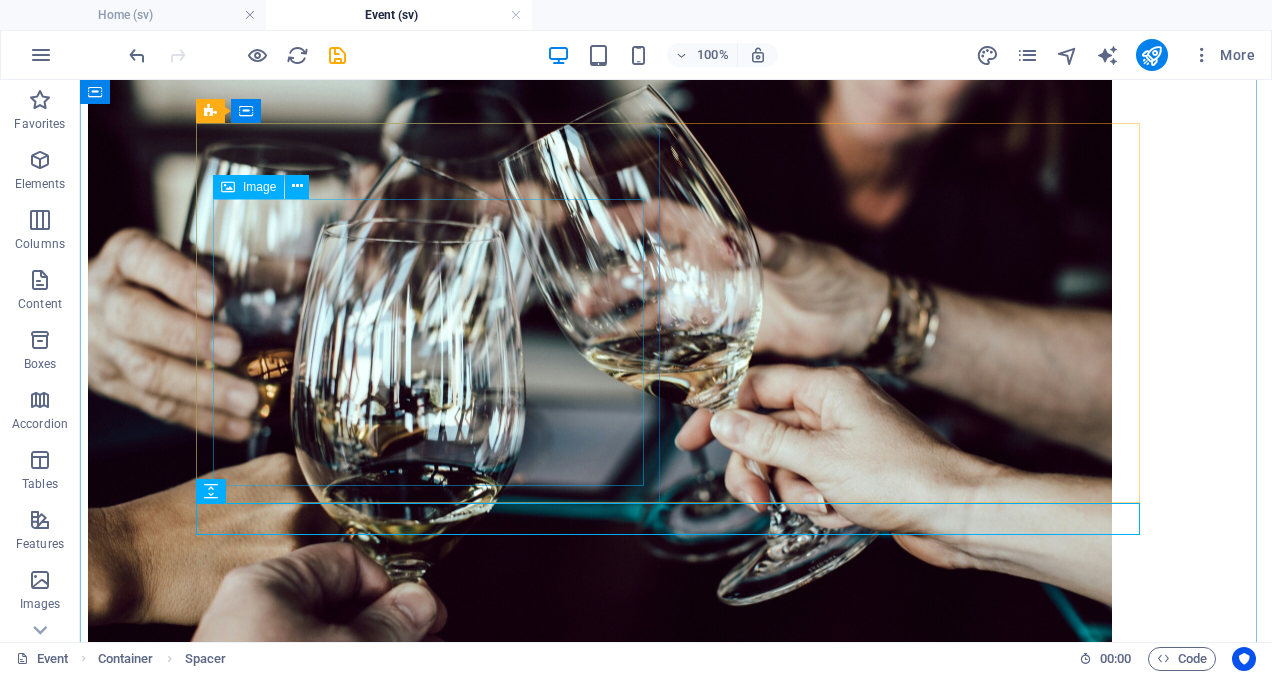 click at bounding box center [676, 1936] 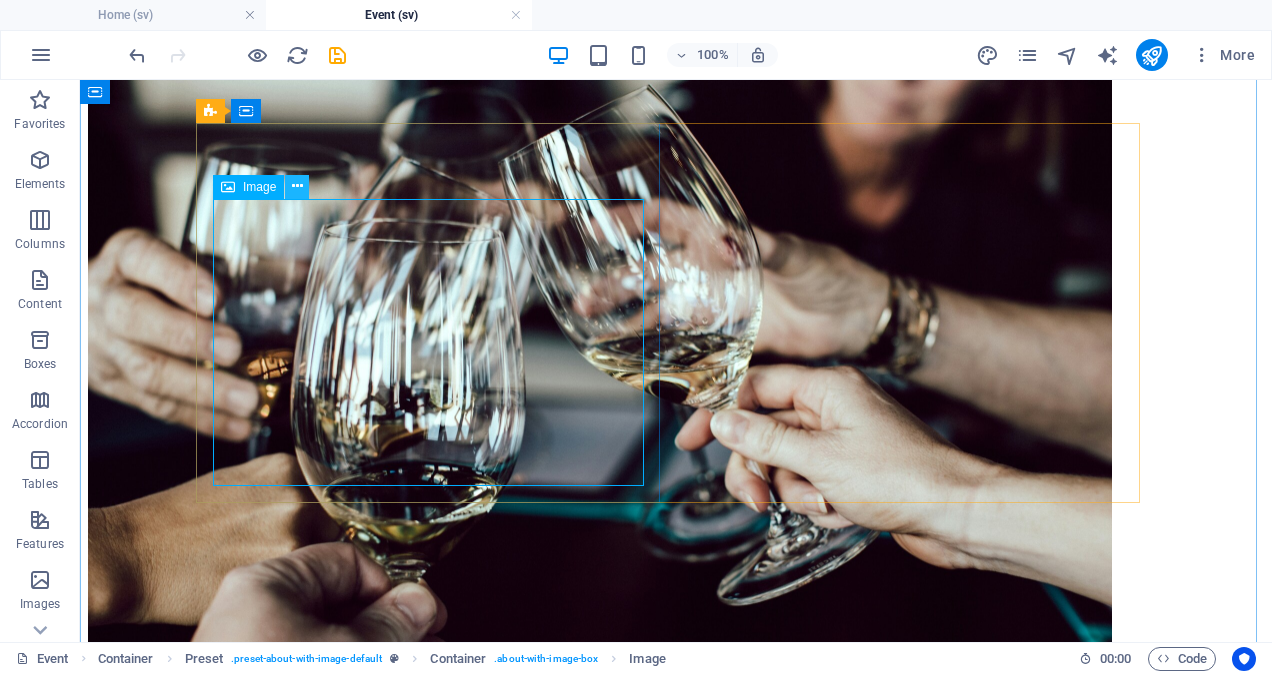 click at bounding box center (297, 186) 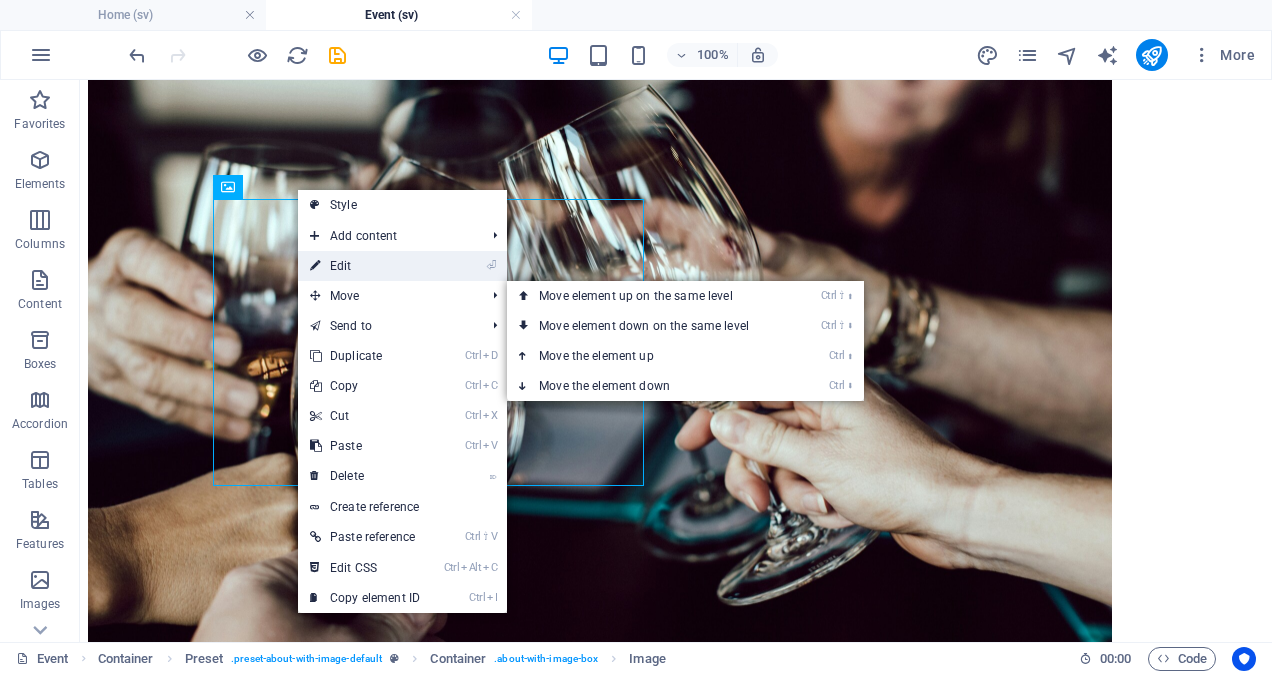 click on "⏎  Edit" at bounding box center [365, 266] 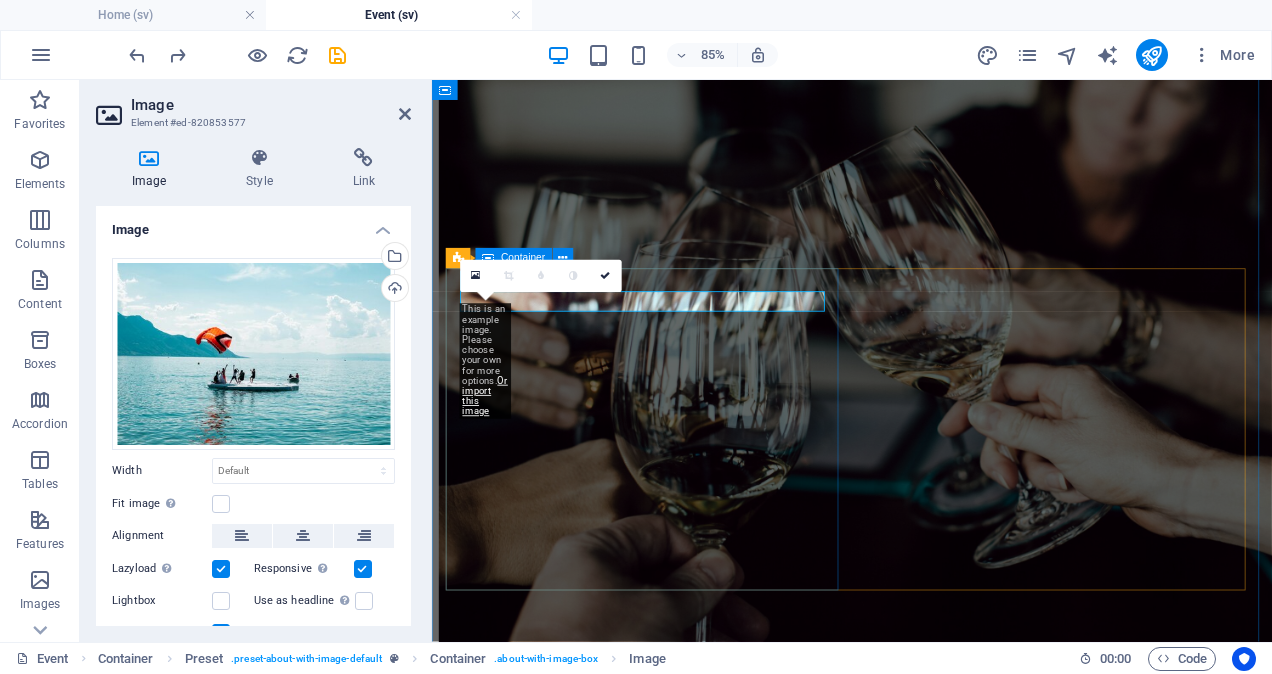 click on "kICKOFF Konferens PLANERINGSDAGAR aFTER WORK iNVIGNING jULFEST" at bounding box center [926, 1987] 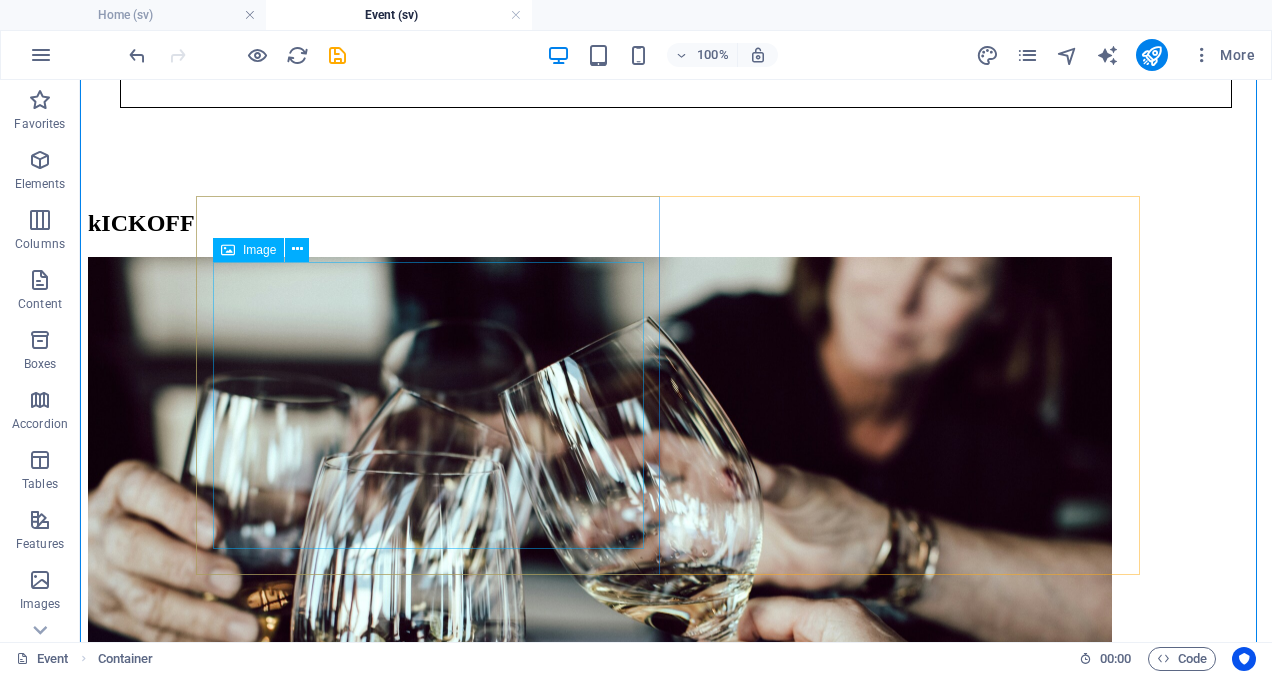 scroll, scrollTop: 953, scrollLeft: 0, axis: vertical 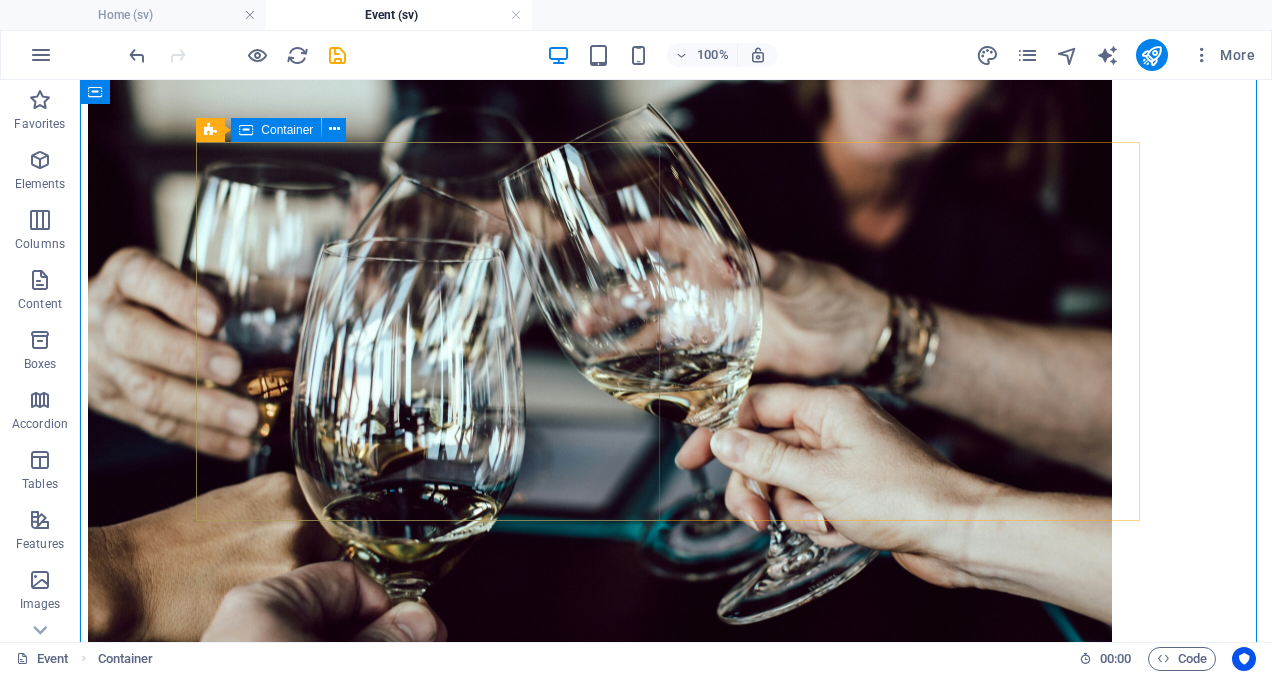 click on "PLANERINGSDAGAR" at bounding box center [676, 1927] 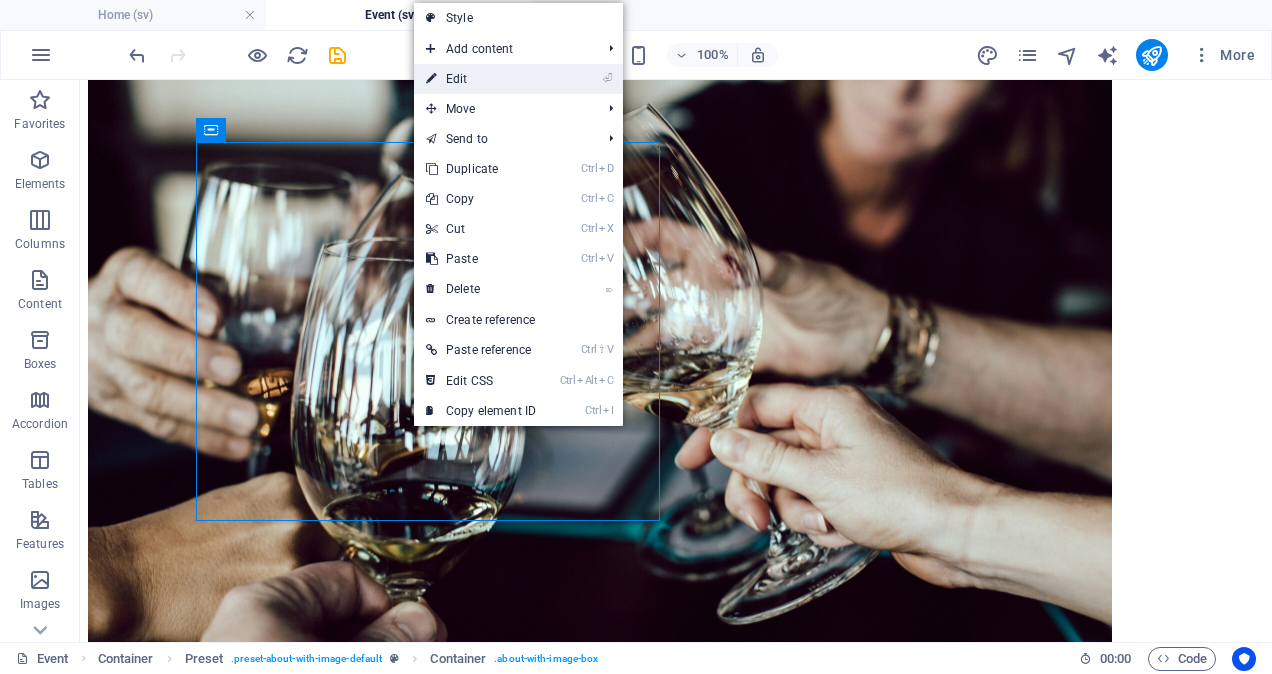 click on "⏎  Edit" at bounding box center [481, 79] 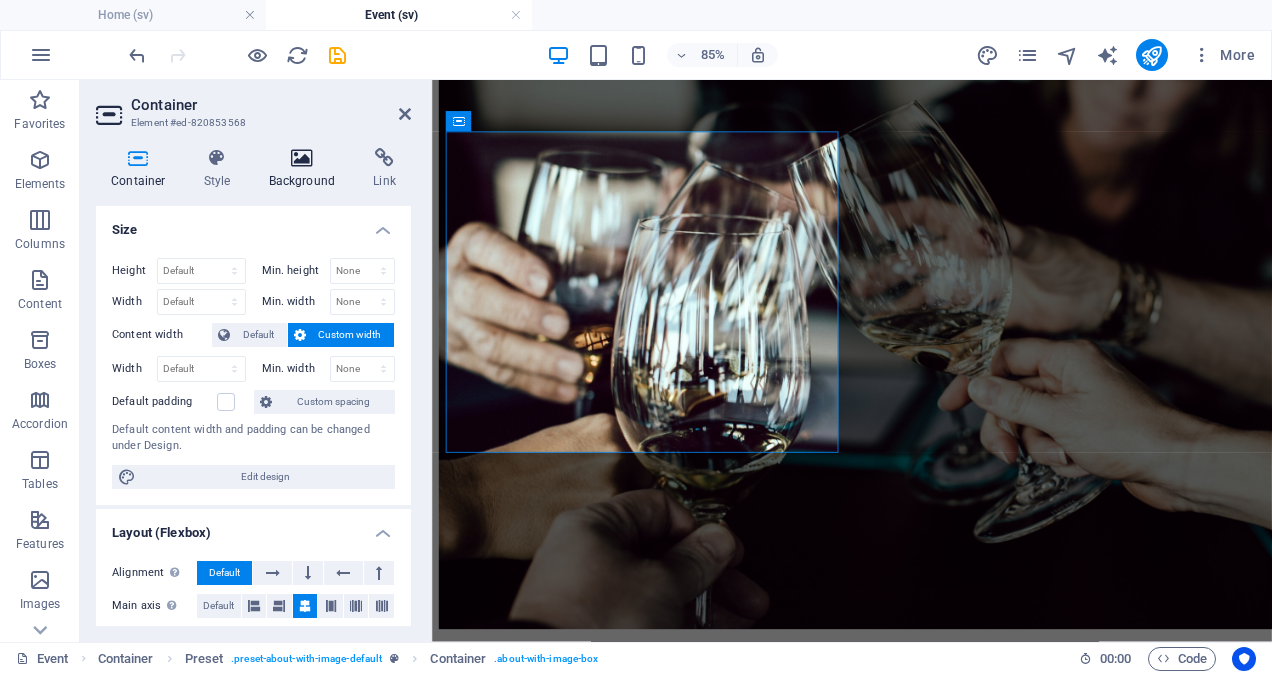 click at bounding box center (302, 158) 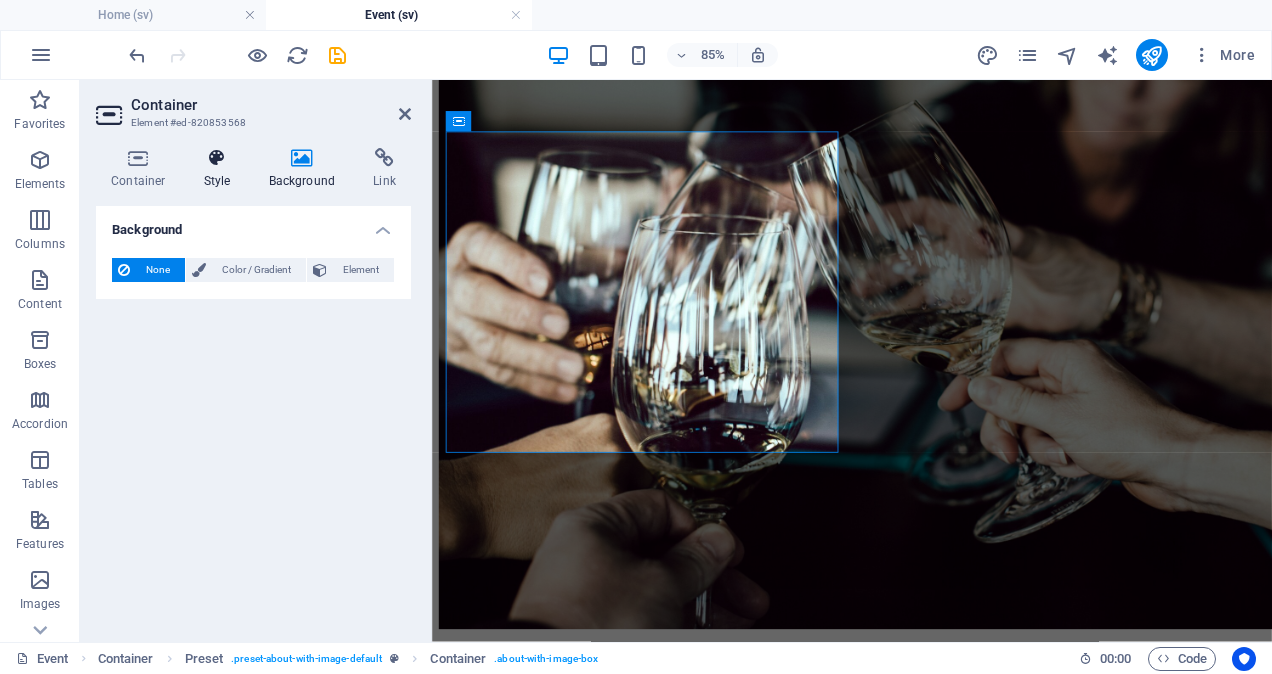 click at bounding box center [217, 158] 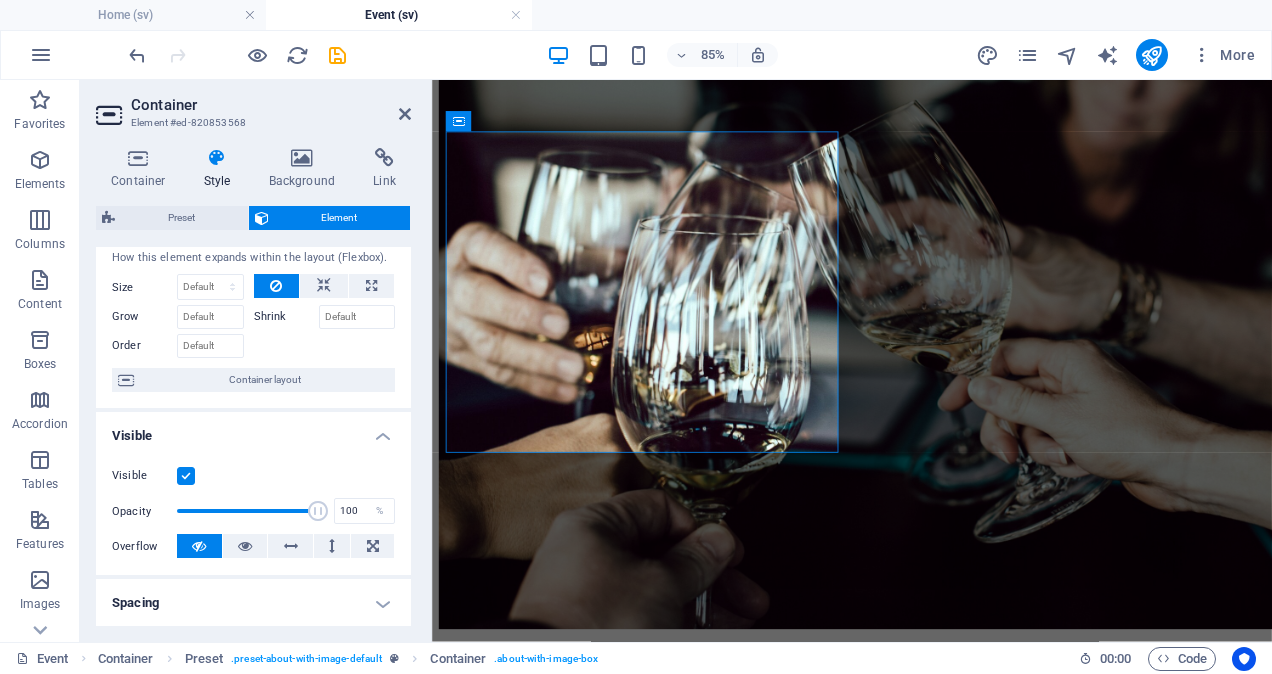 scroll, scrollTop: 0, scrollLeft: 0, axis: both 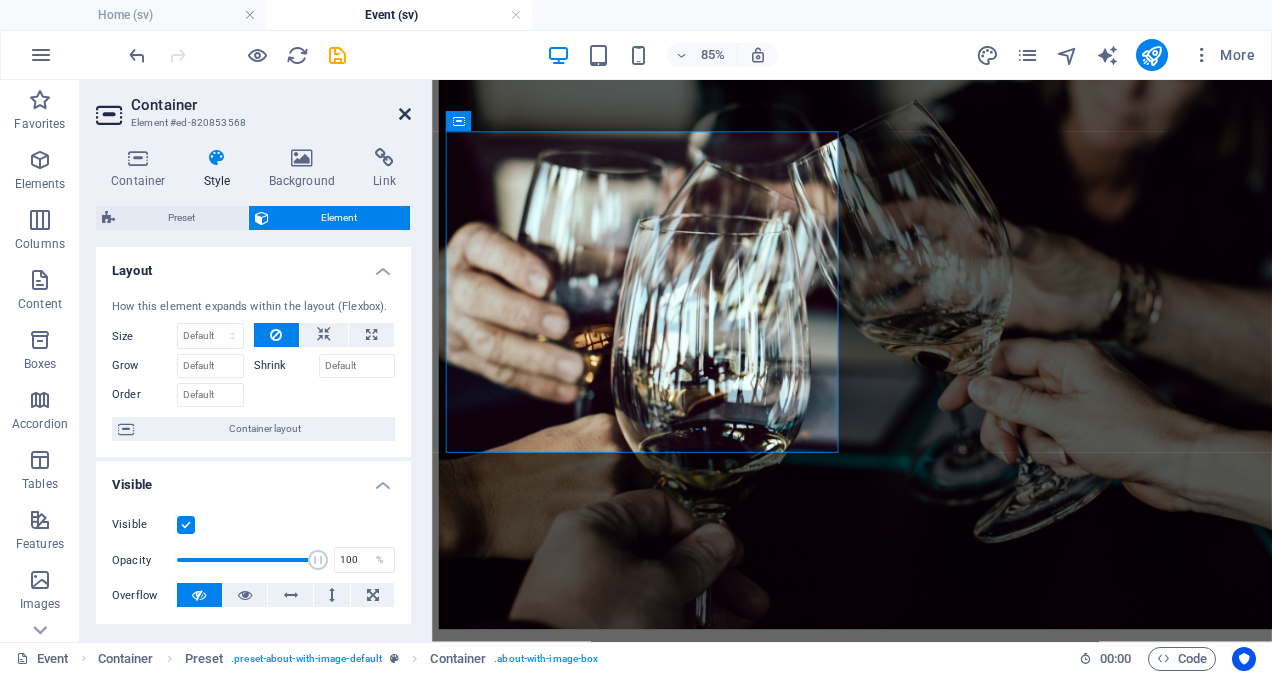 click at bounding box center [405, 114] 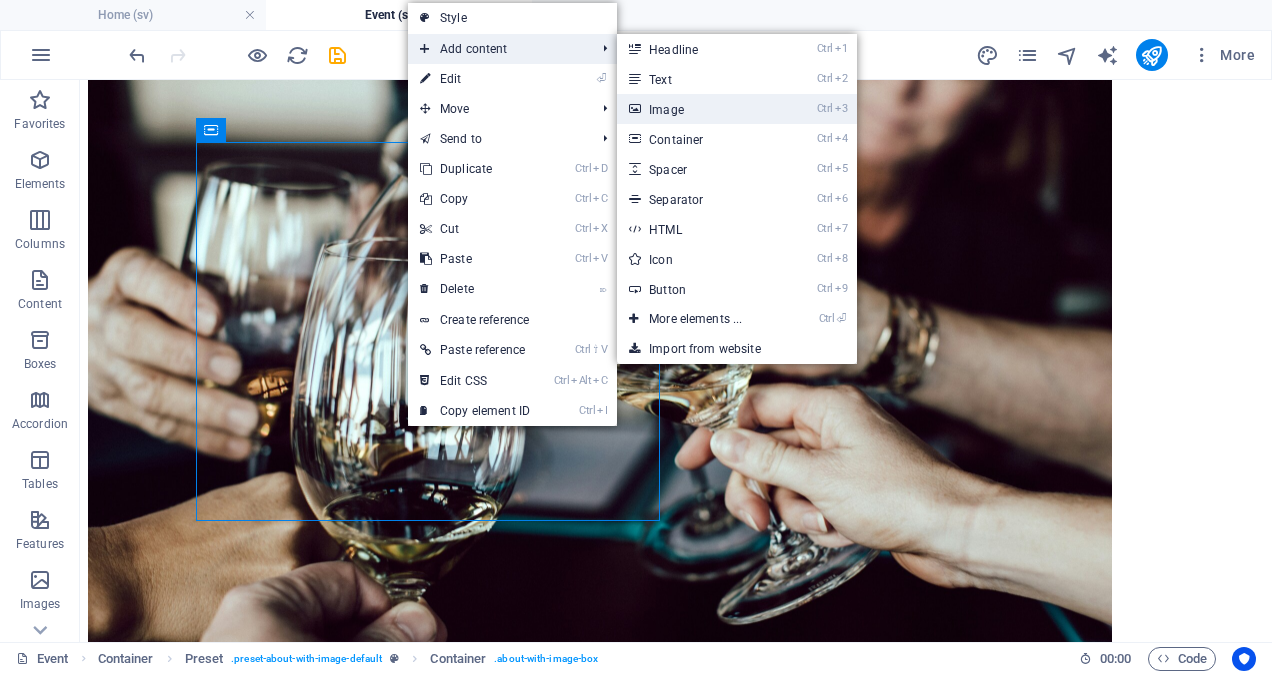 click on "Ctrl 3  Image" at bounding box center [699, 109] 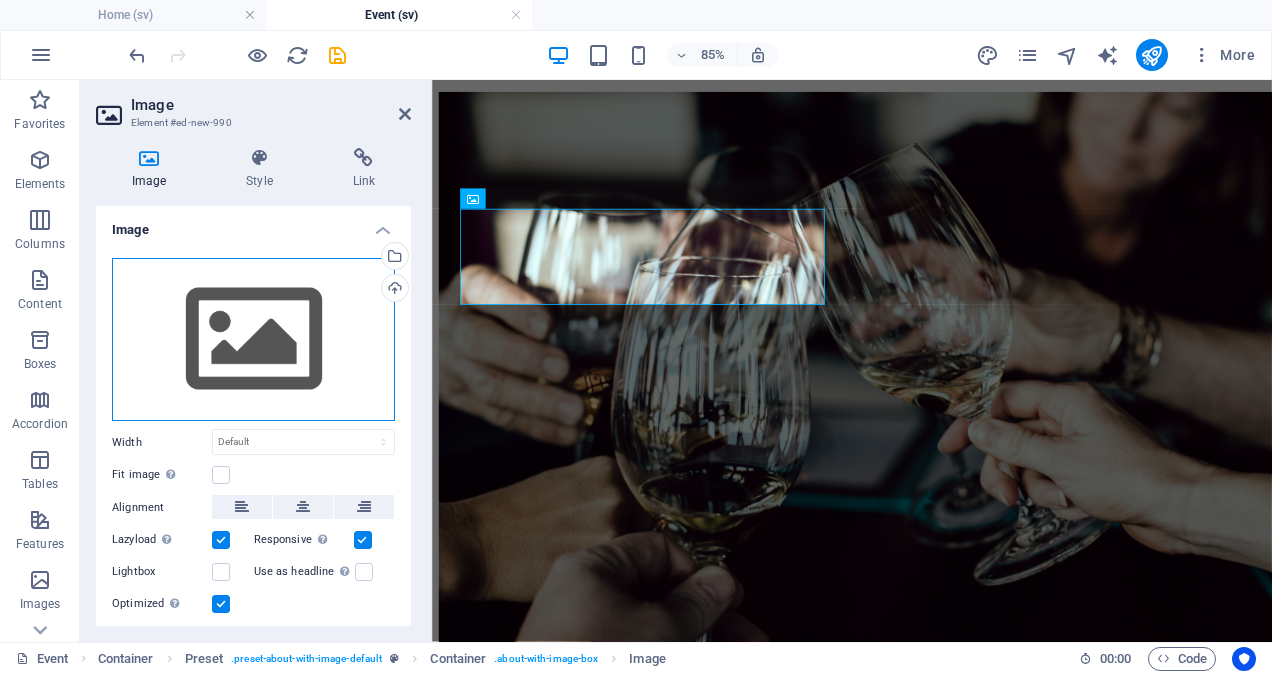 click on "Drag files here, click to choose files or select files from Files or our free stock photos & videos" at bounding box center (253, 340) 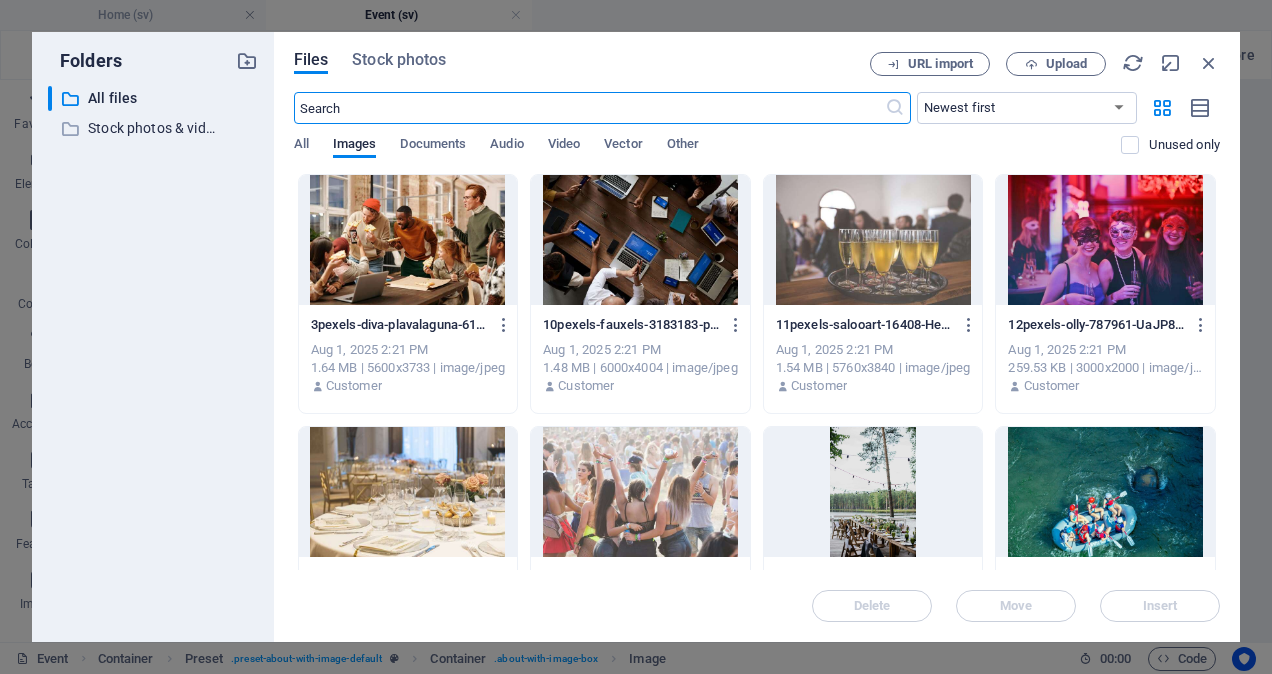 scroll, scrollTop: 569, scrollLeft: 0, axis: vertical 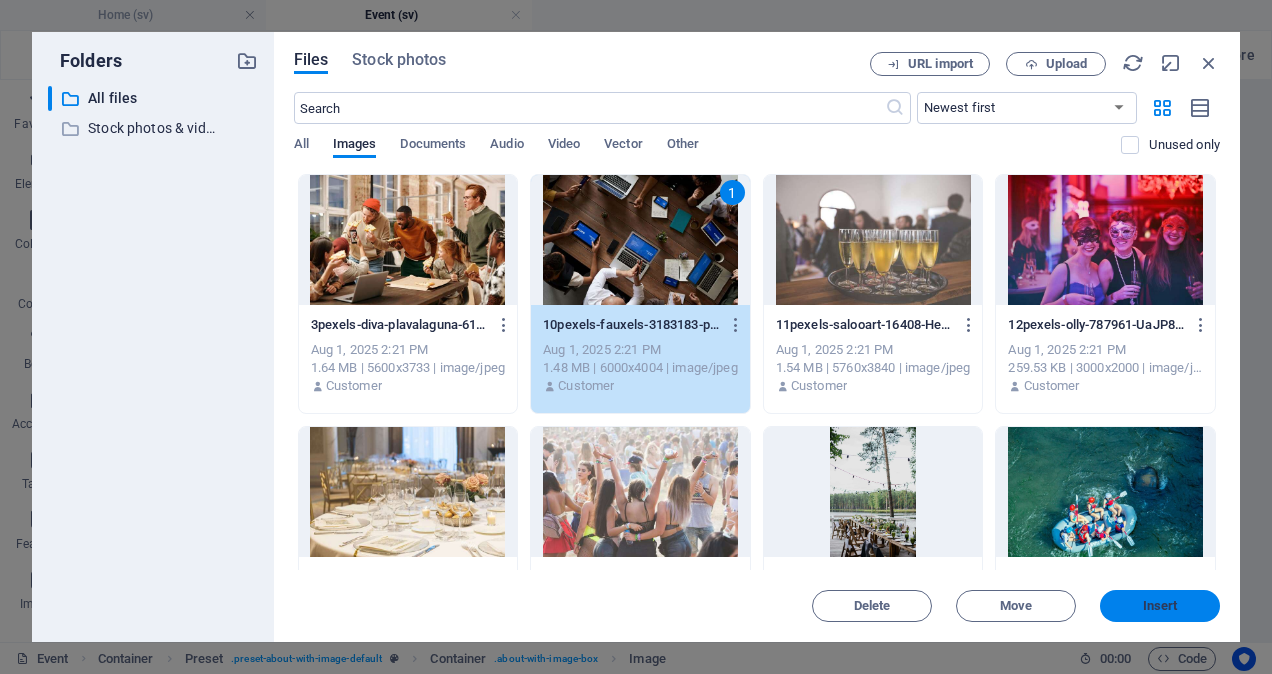 click on "Insert" at bounding box center (1160, 606) 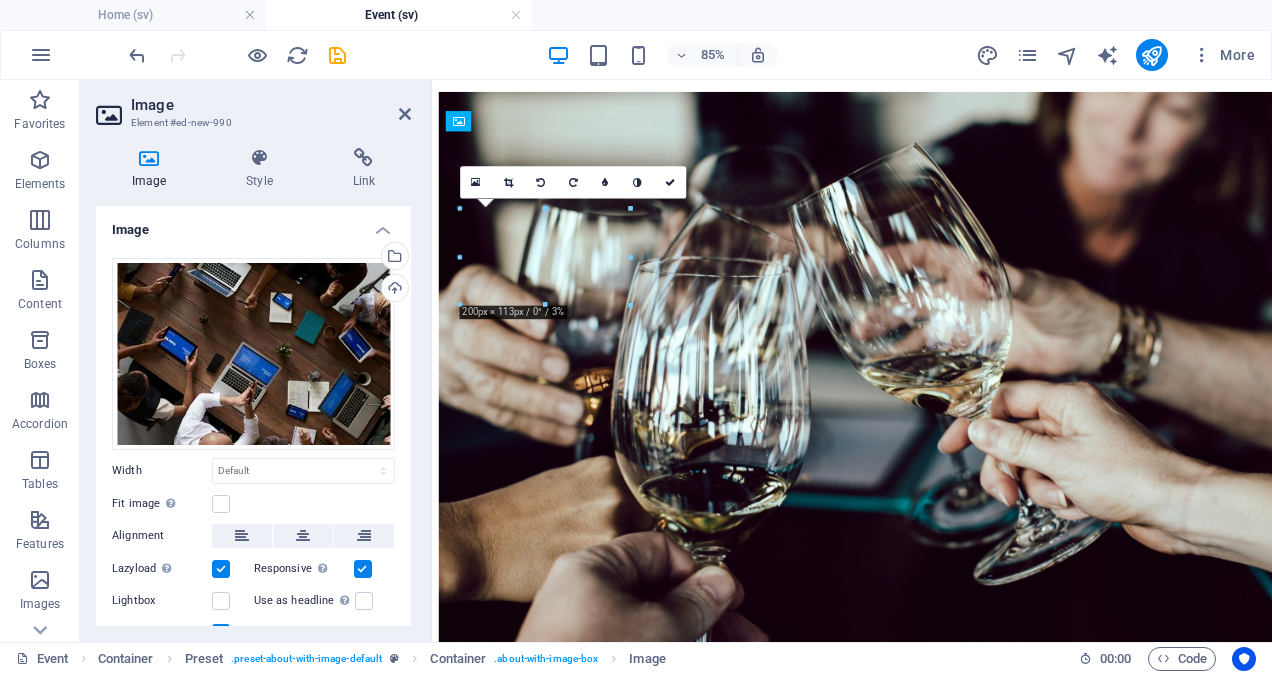 drag, startPoint x: 697, startPoint y: 386, endPoint x: 690, endPoint y: 467, distance: 81.3019 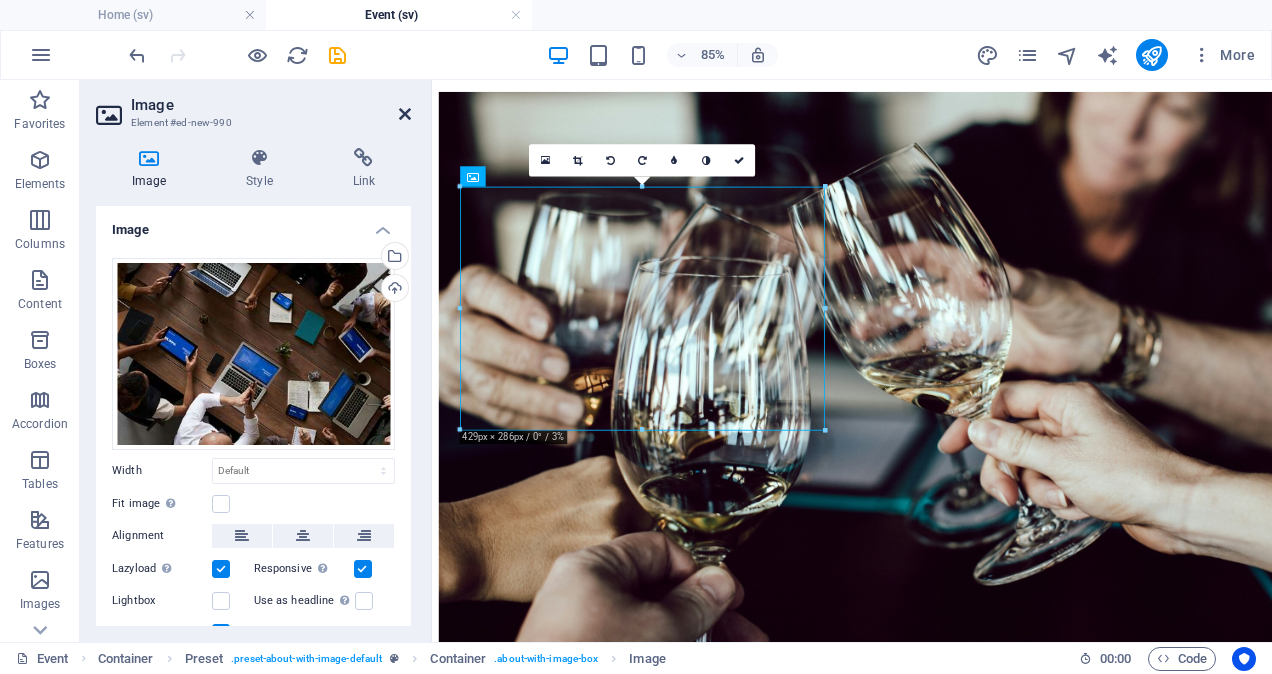 click at bounding box center [405, 114] 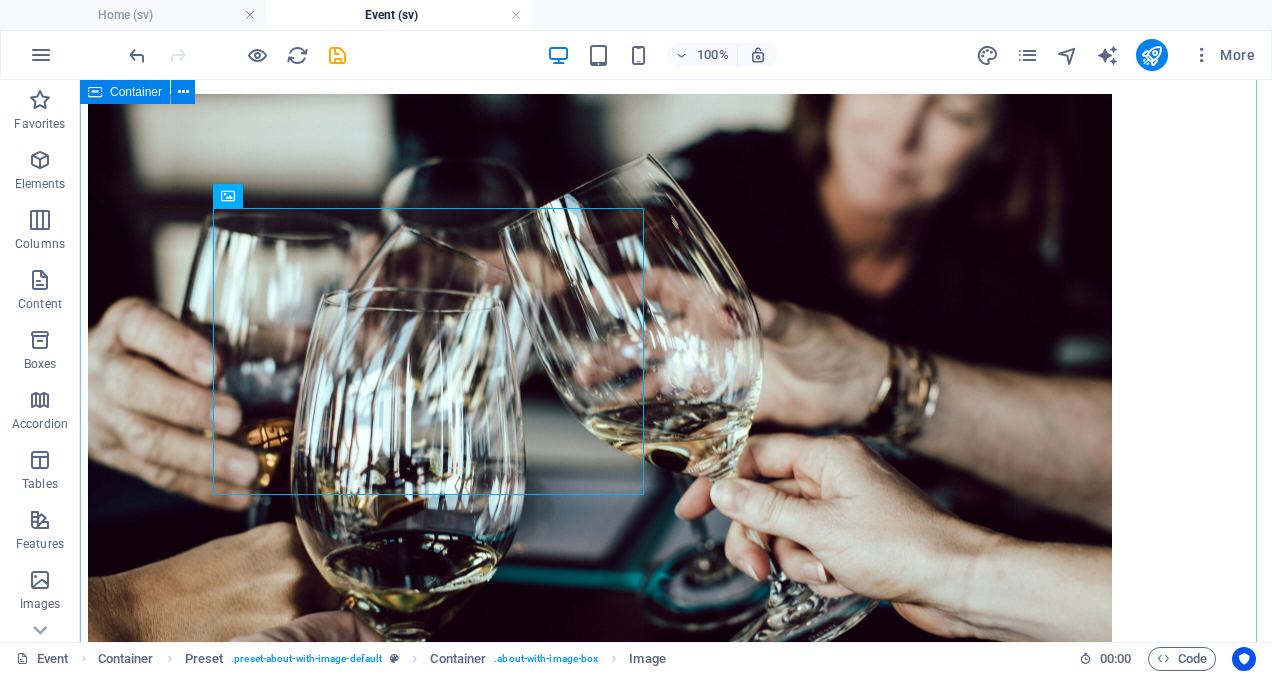 click on "kICKOFF Konferens PLANERINGSDAGAR aFTER WORK iNVIGNING jULFEST" at bounding box center [676, 2684] 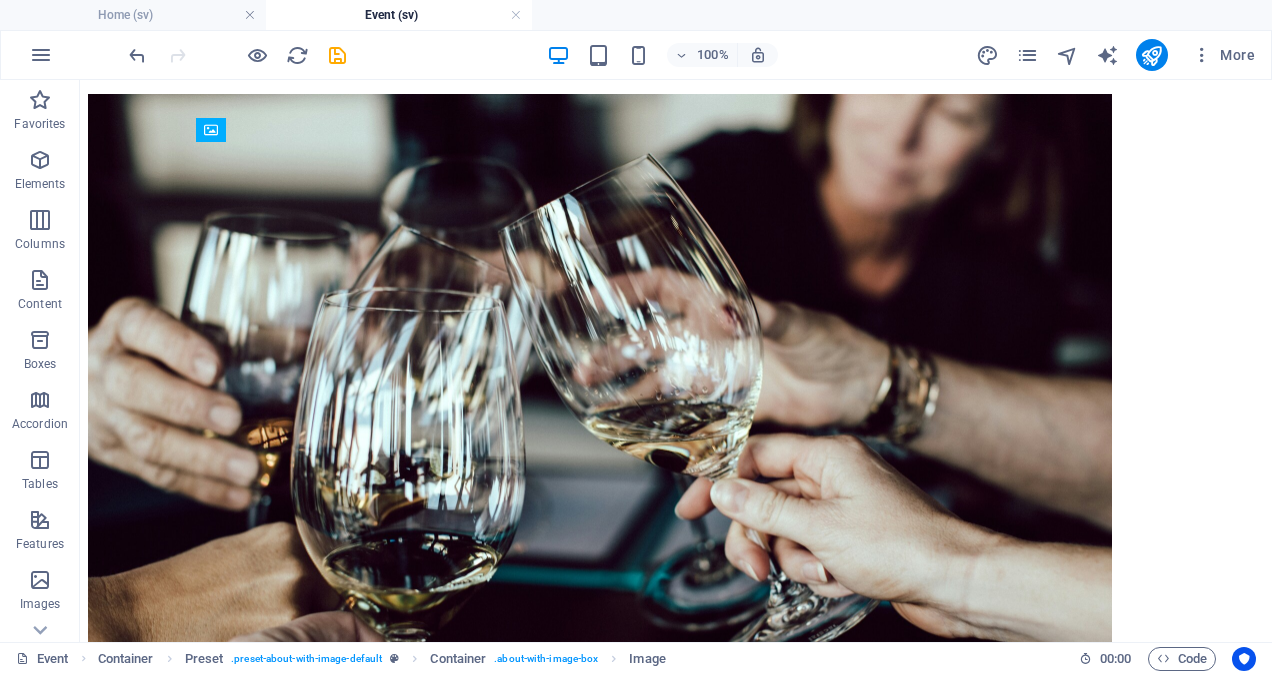 drag, startPoint x: 375, startPoint y: 408, endPoint x: 374, endPoint y: 284, distance: 124.004036 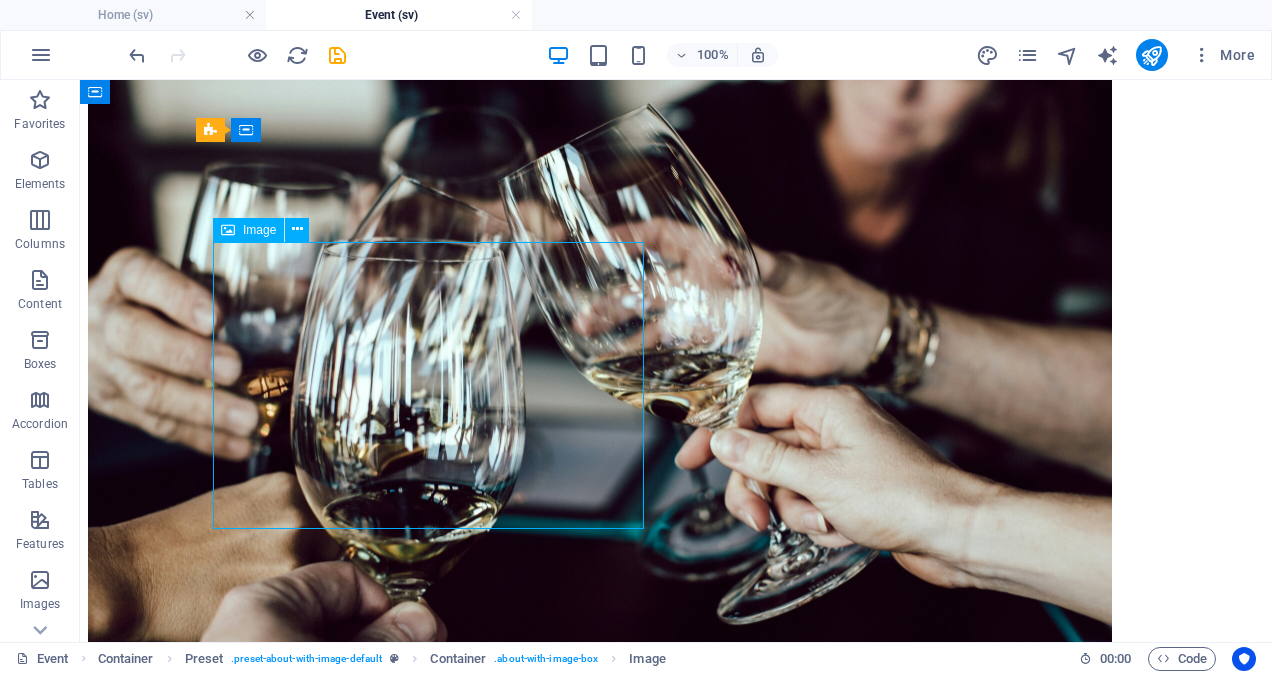 drag, startPoint x: 393, startPoint y: 322, endPoint x: 399, endPoint y: 250, distance: 72.249565 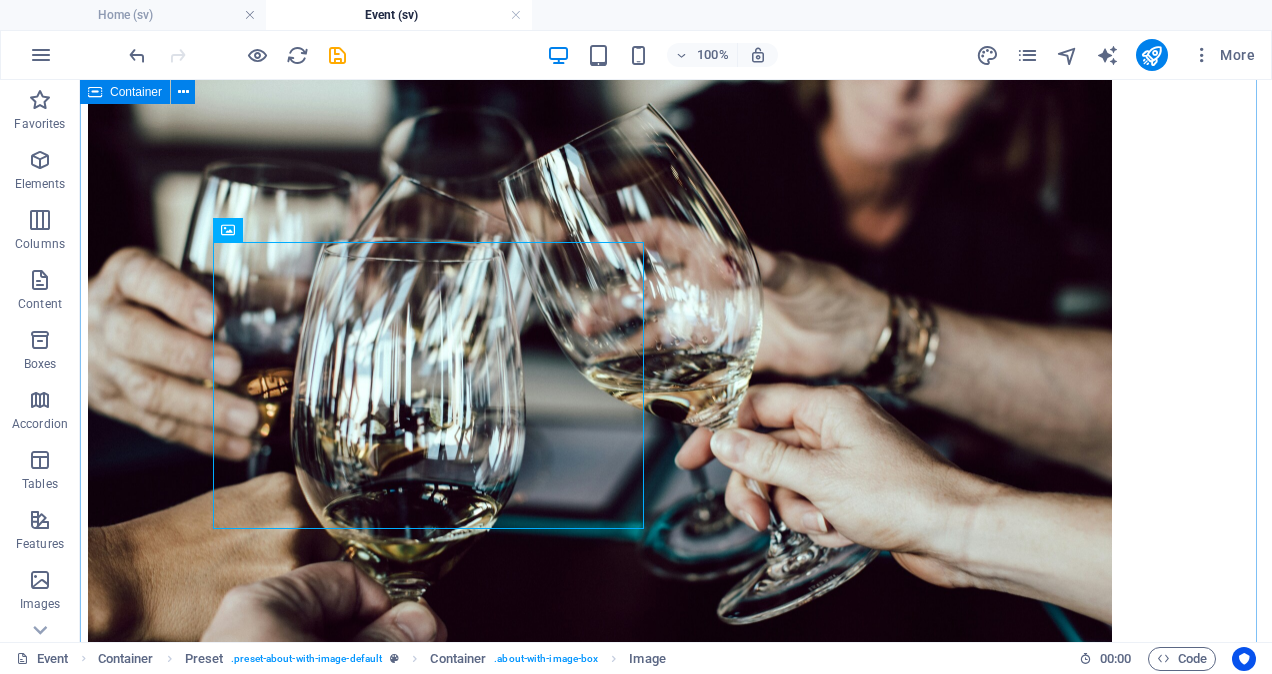 click on "kICKOFF Konferens PLANERINGSDAGAR aFTER WORK iNVIGNING jULFEST" at bounding box center (676, 2634) 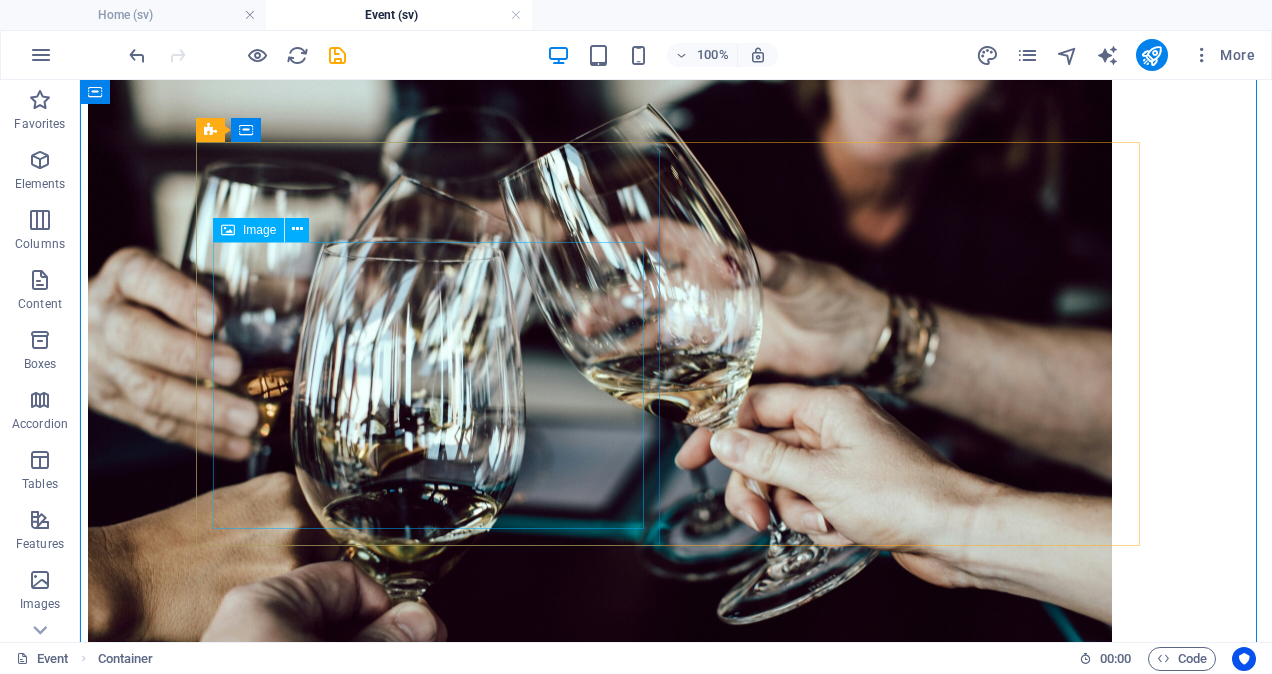 click at bounding box center [676, 2643] 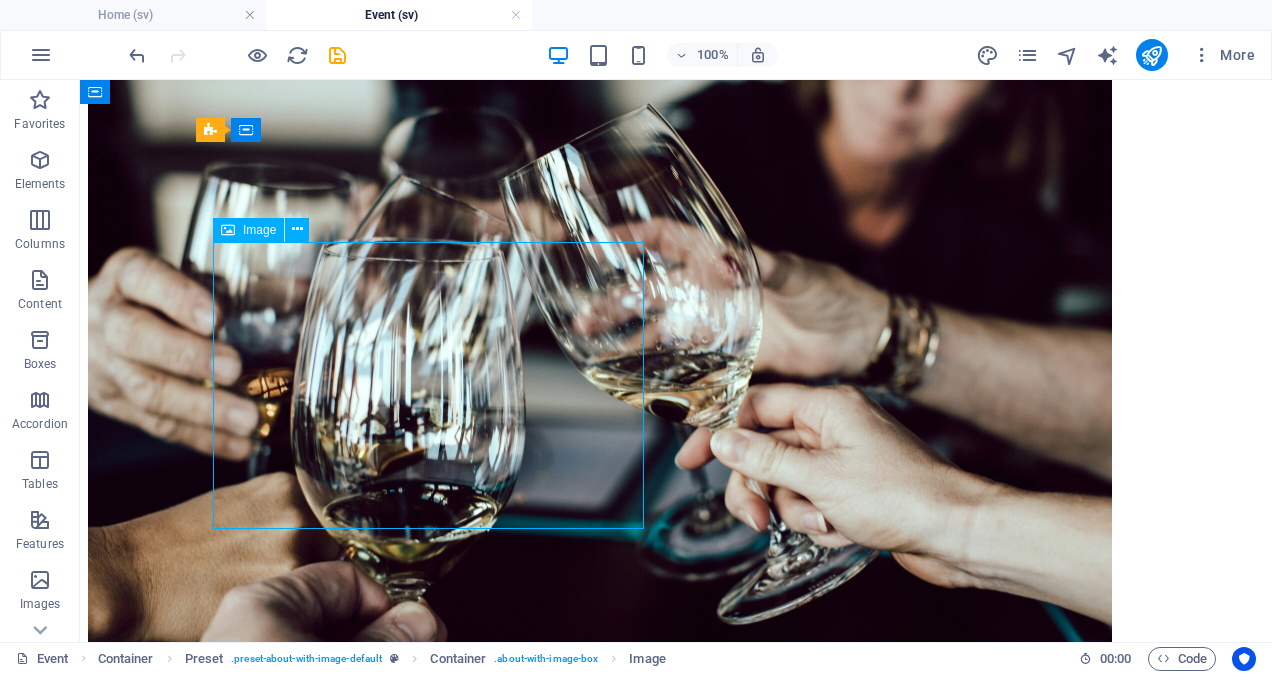 drag, startPoint x: 393, startPoint y: 352, endPoint x: 404, endPoint y: 248, distance: 104.58012 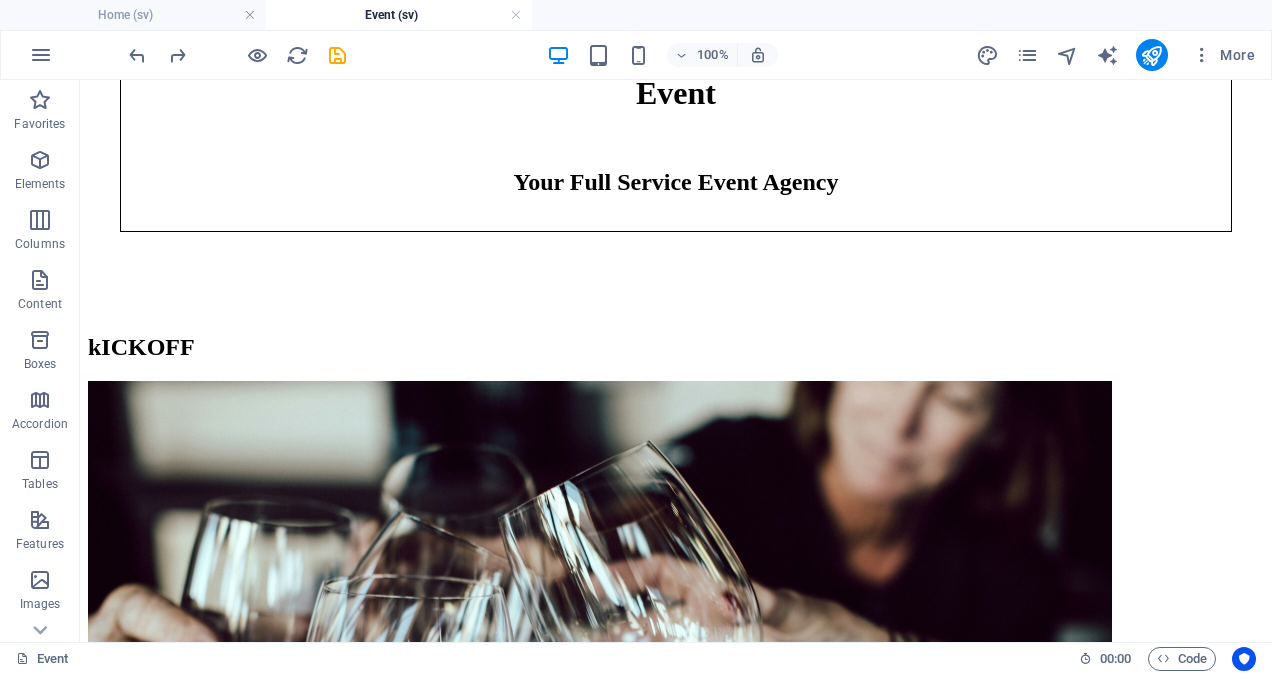 scroll, scrollTop: 0, scrollLeft: 0, axis: both 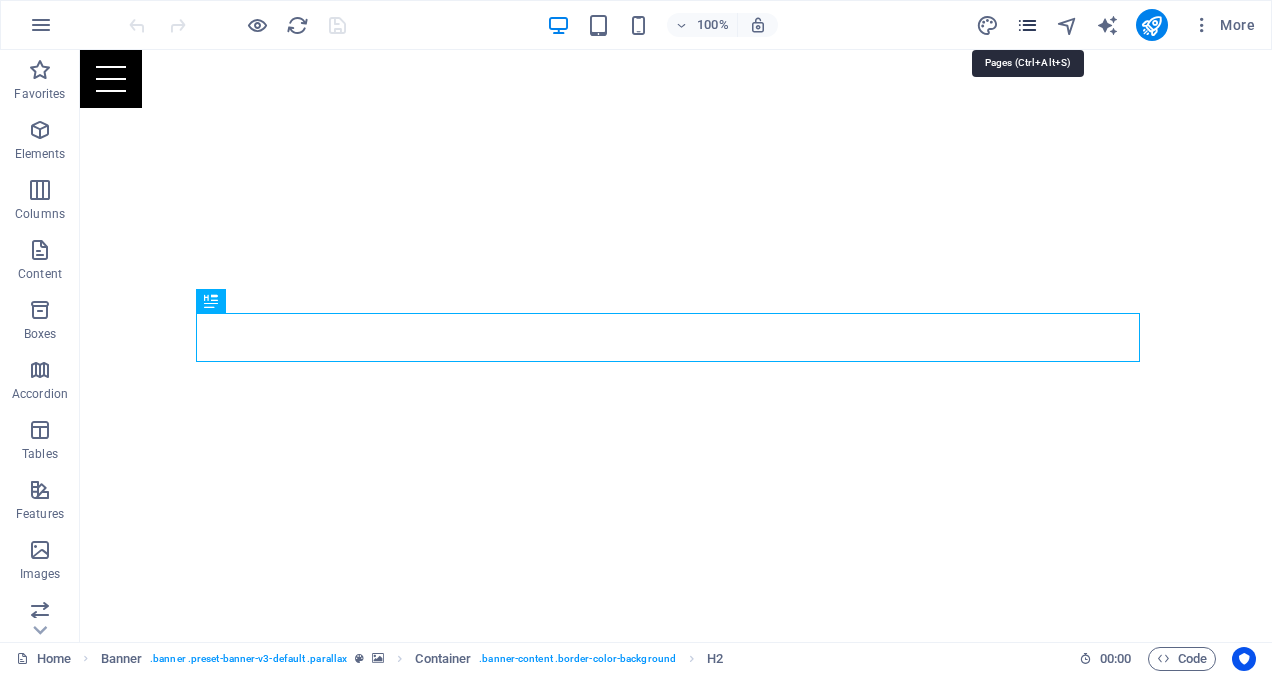 click at bounding box center [1027, 25] 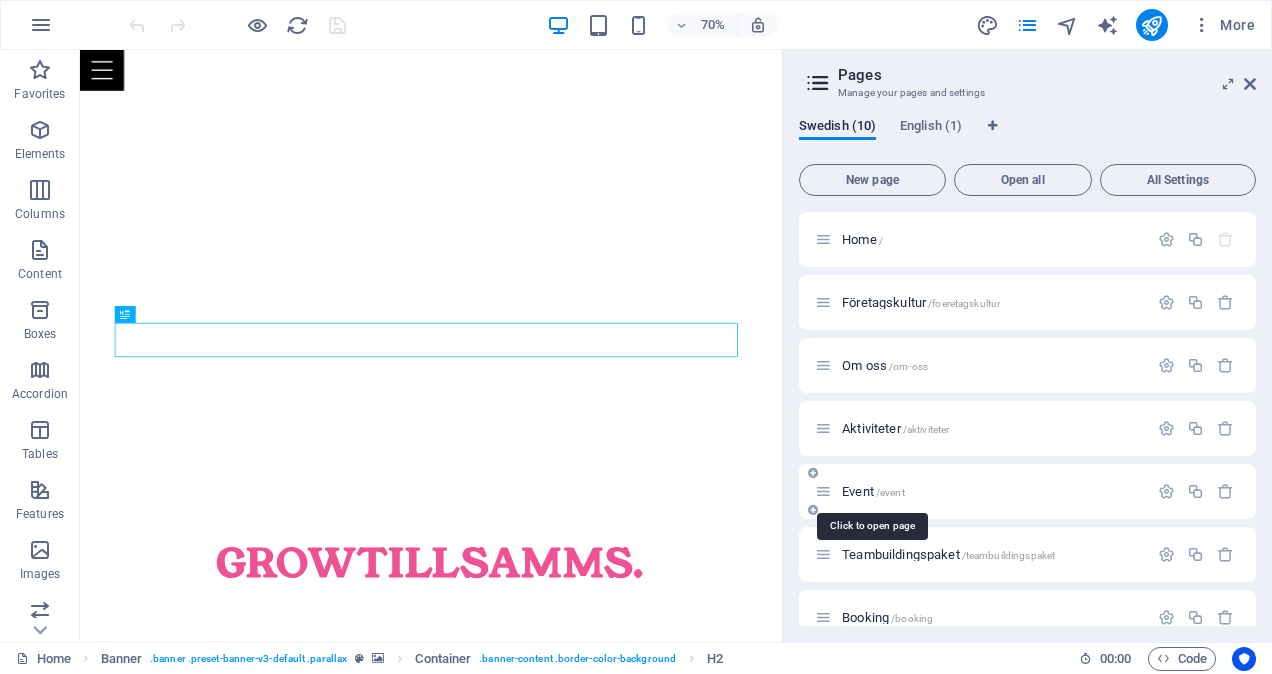 click on "Event /event" at bounding box center [873, 491] 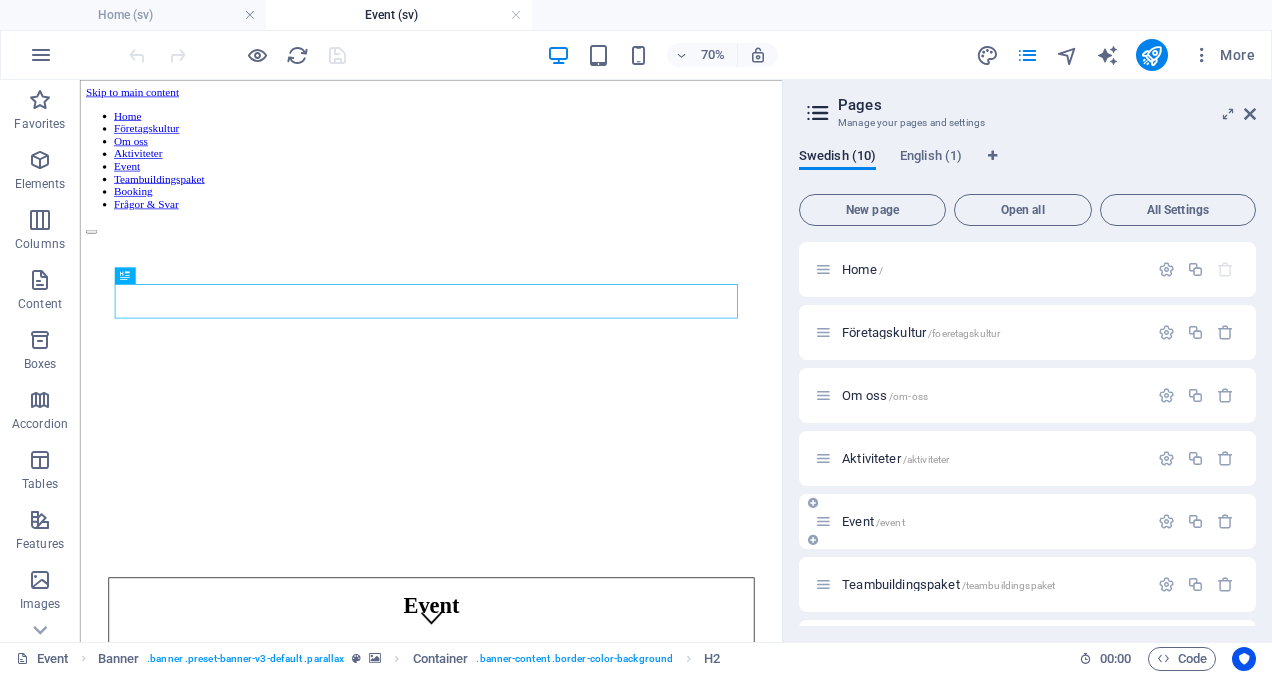 scroll, scrollTop: 0, scrollLeft: 0, axis: both 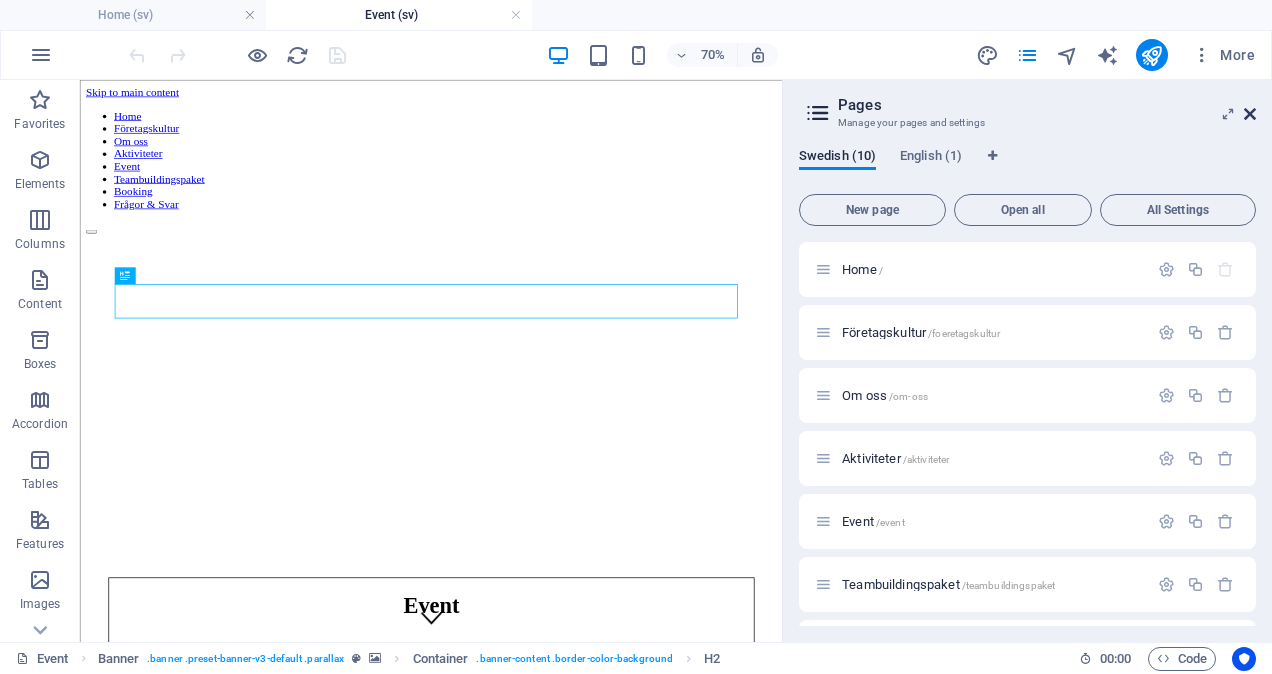 click at bounding box center [1250, 114] 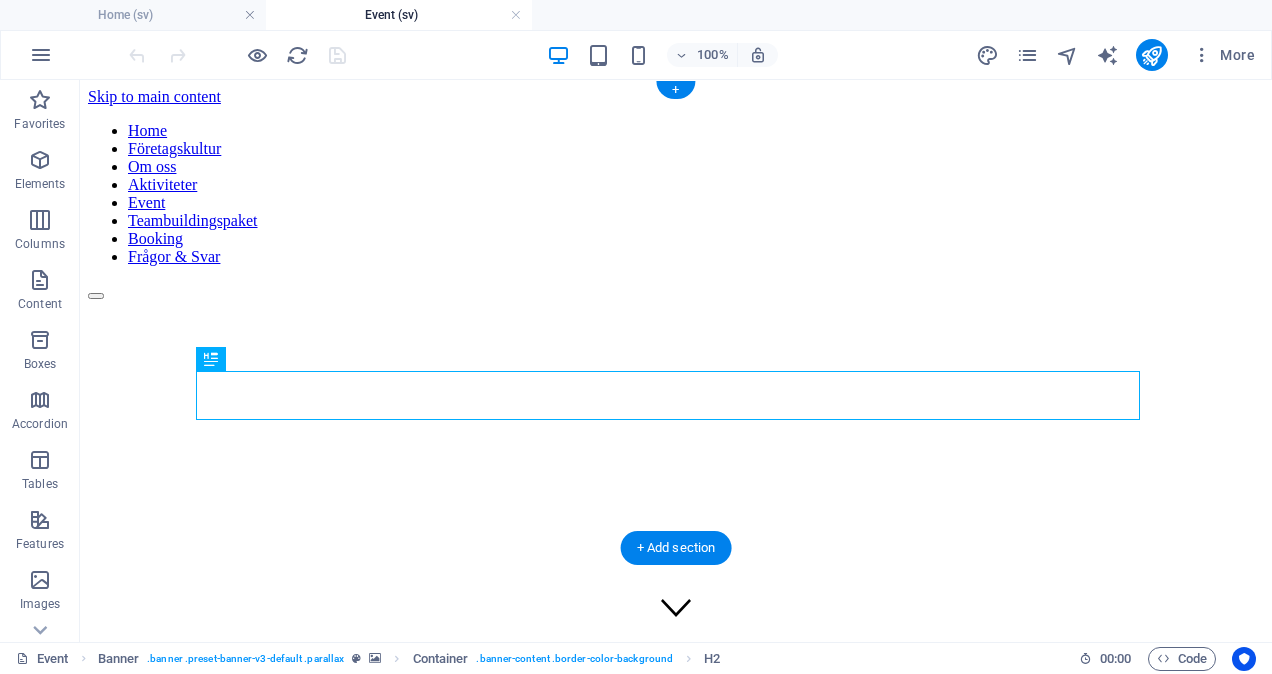 click at bounding box center [676, 122] 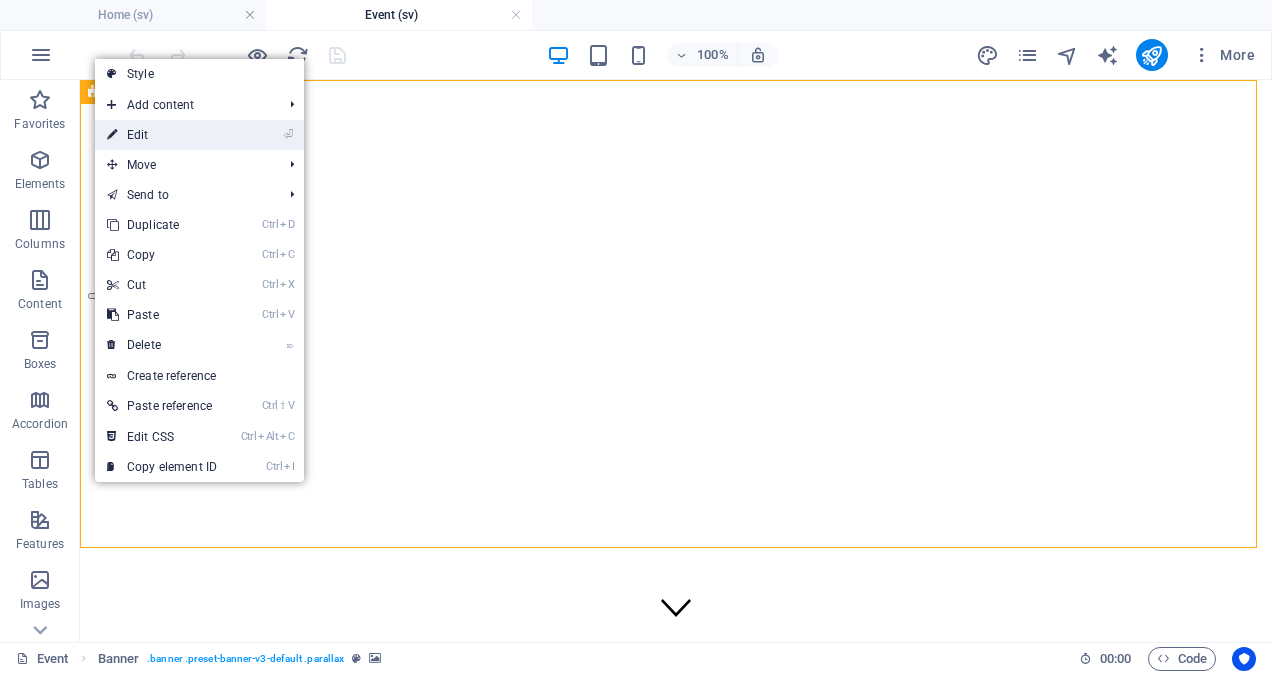 click on "⏎  Edit" at bounding box center [162, 135] 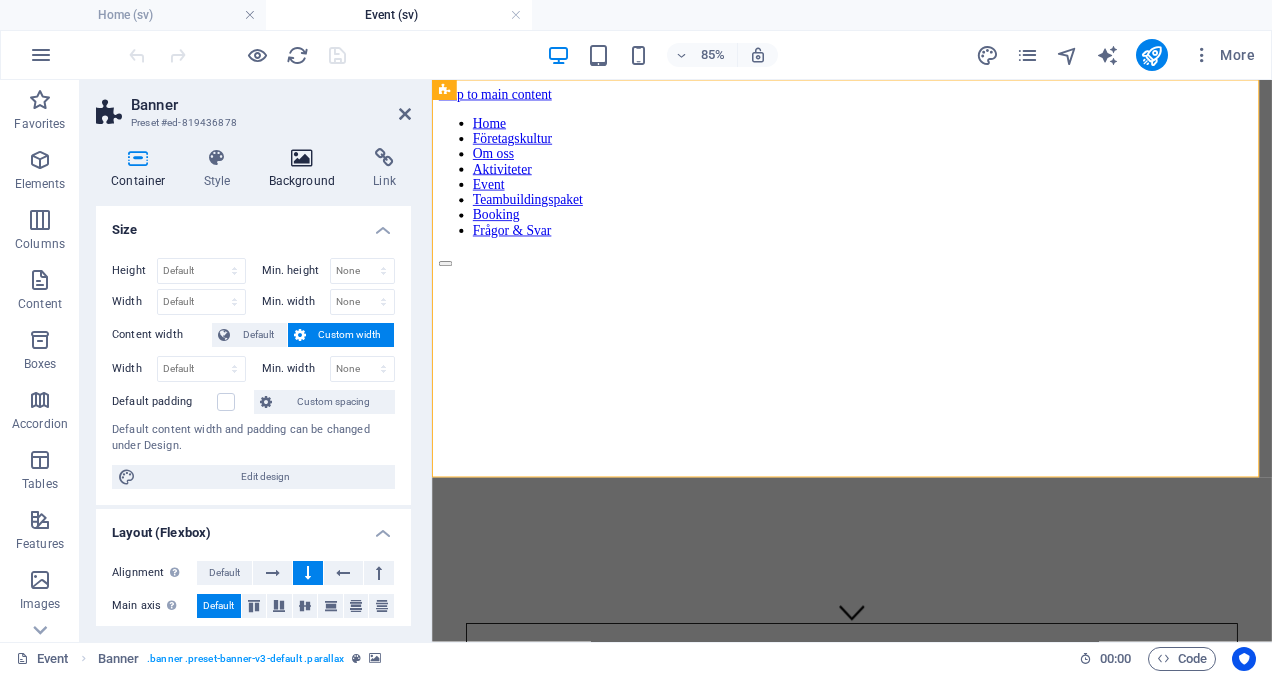 click at bounding box center (302, 158) 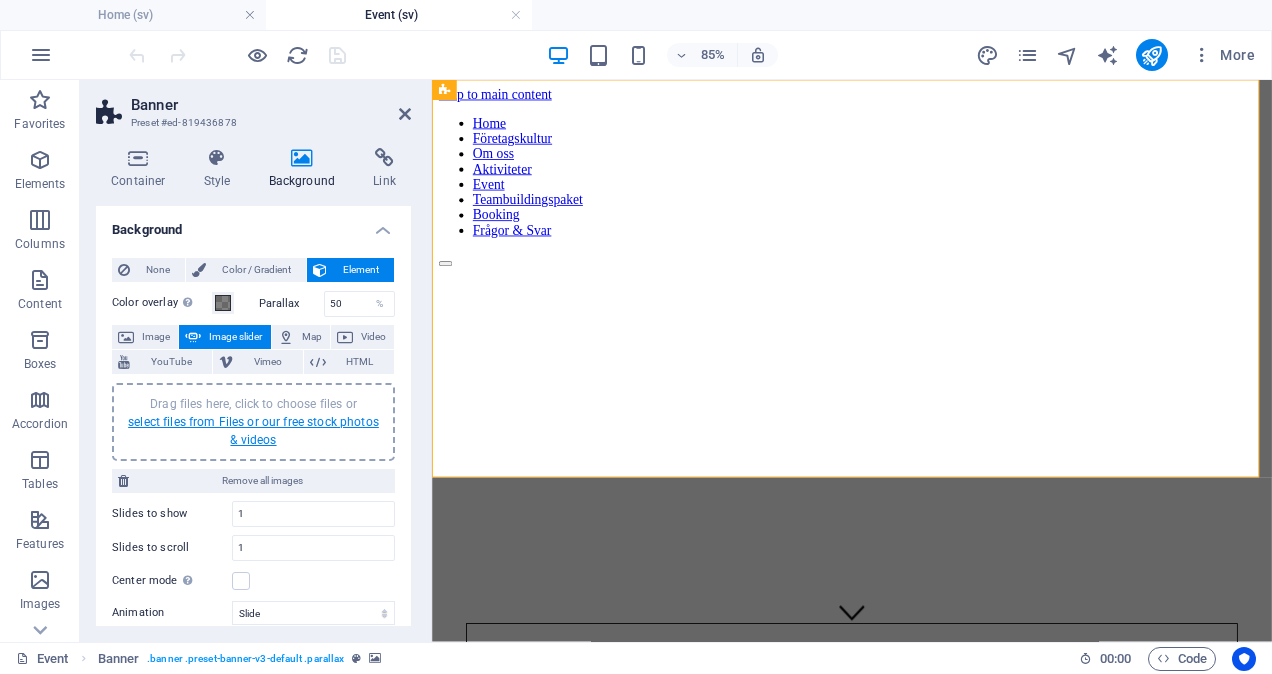click on "select files from Files or our free stock photos & videos" at bounding box center [253, 431] 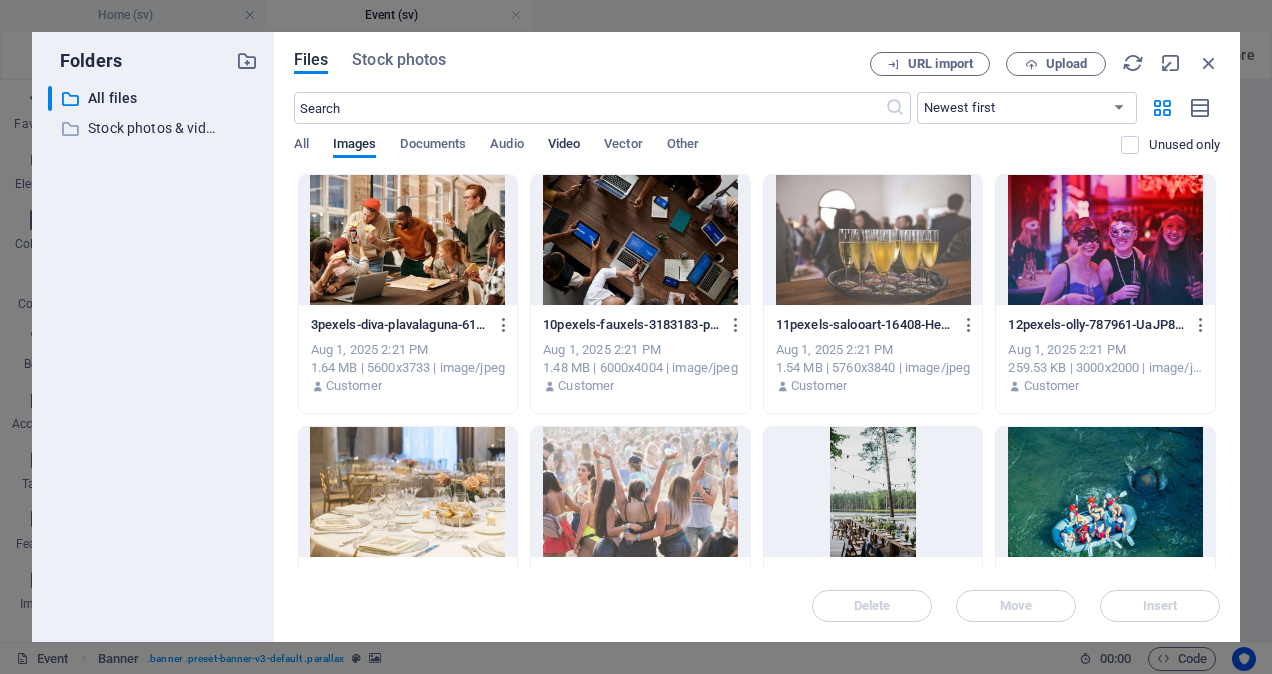 click on "Video" at bounding box center (564, 146) 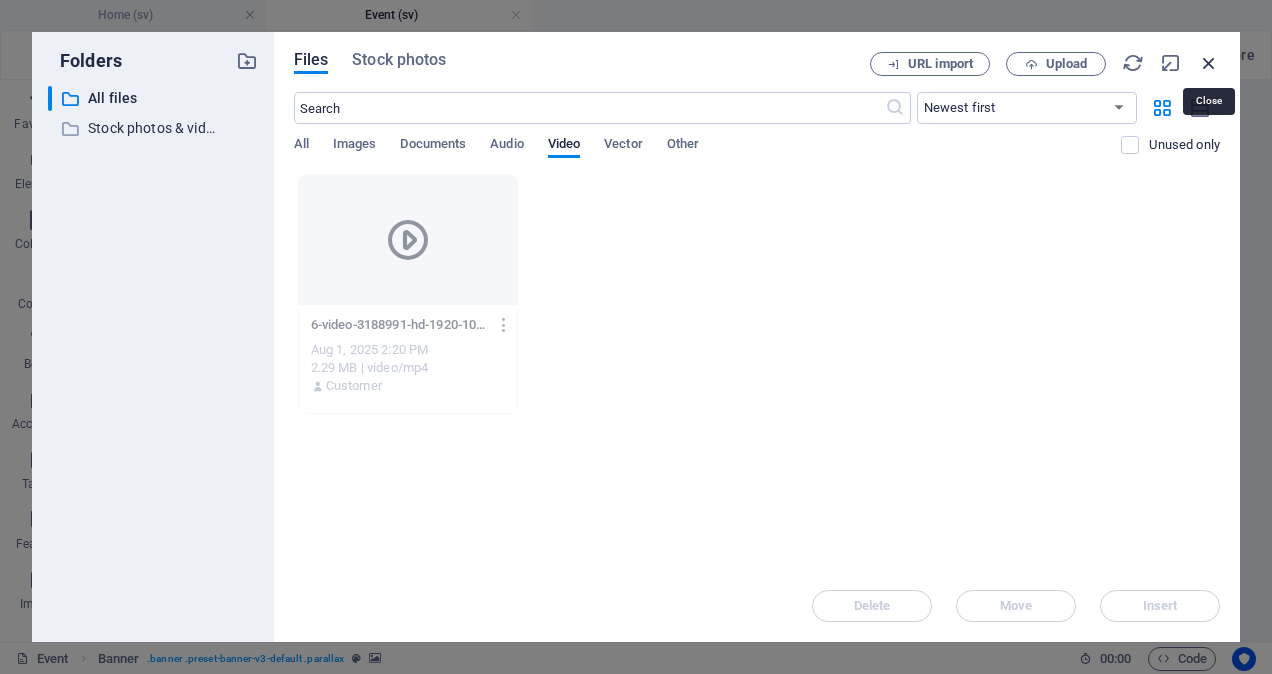 click at bounding box center [1209, 63] 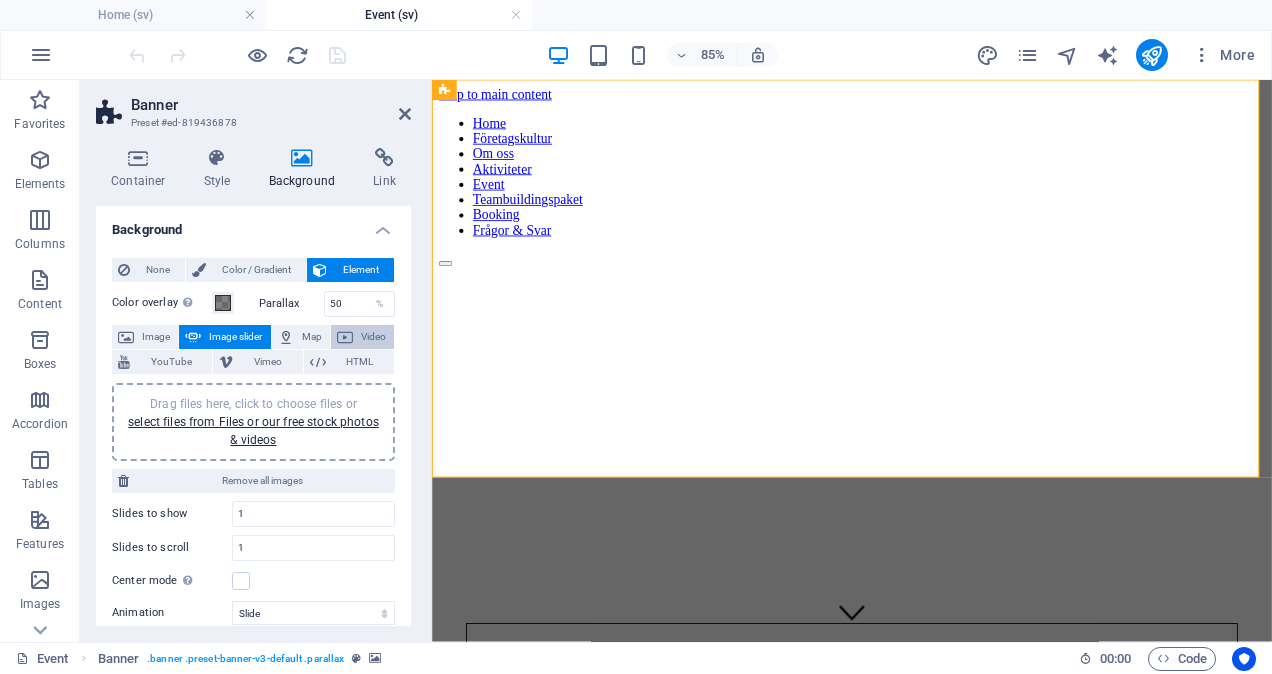 click on "Video" at bounding box center [373, 337] 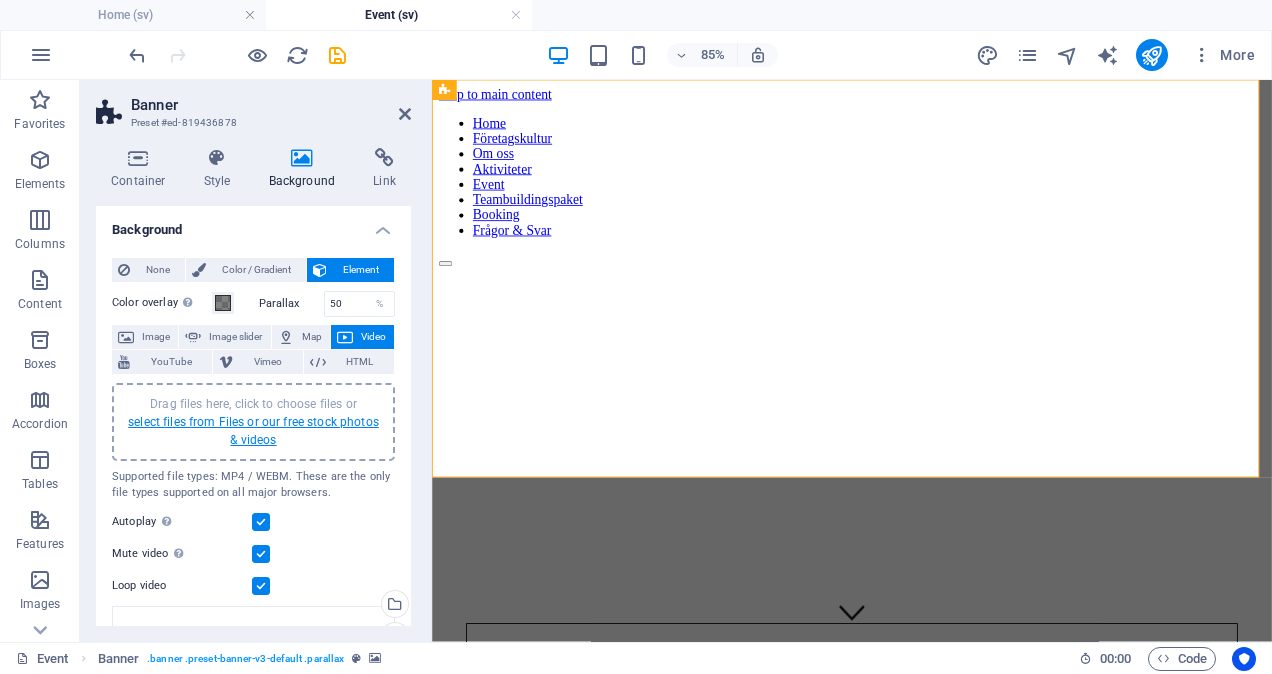 click on "select files from Files or our free stock photos & videos" at bounding box center [253, 431] 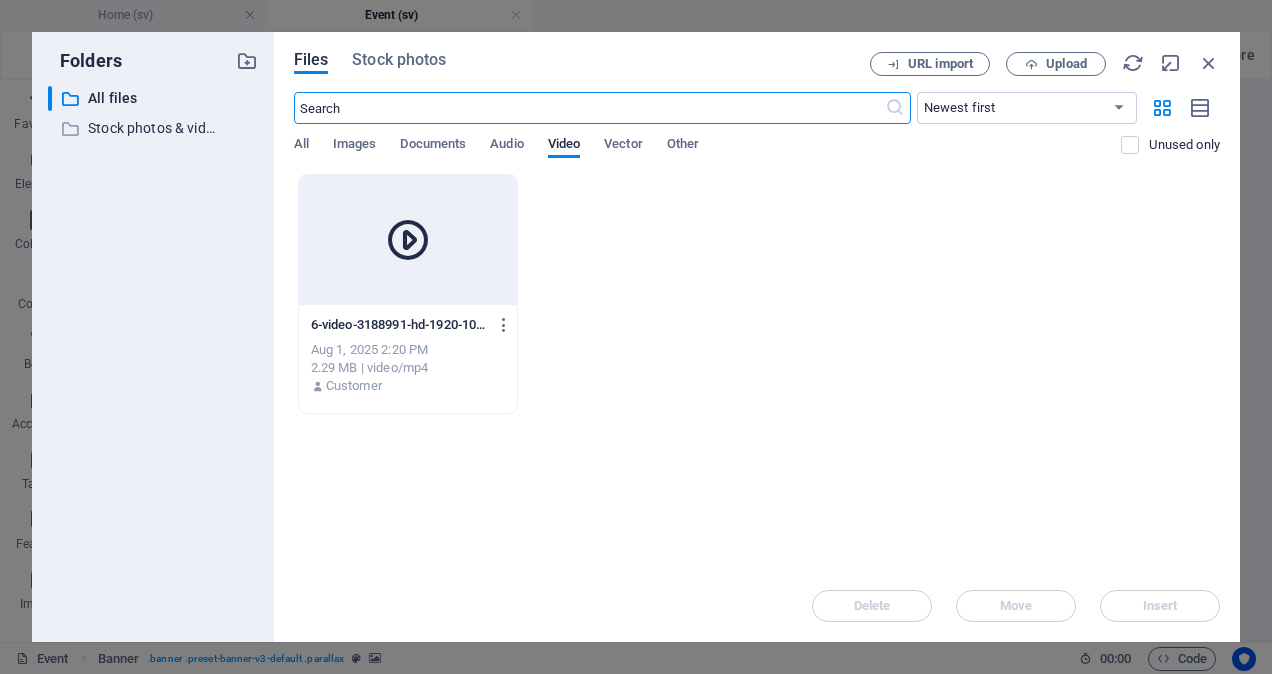click on "6-video-3188991-hd-1920-1080-25fps_wIQIozPy-nqNz6NrxwM3haqXyrJVsew.mp4" at bounding box center [399, 325] 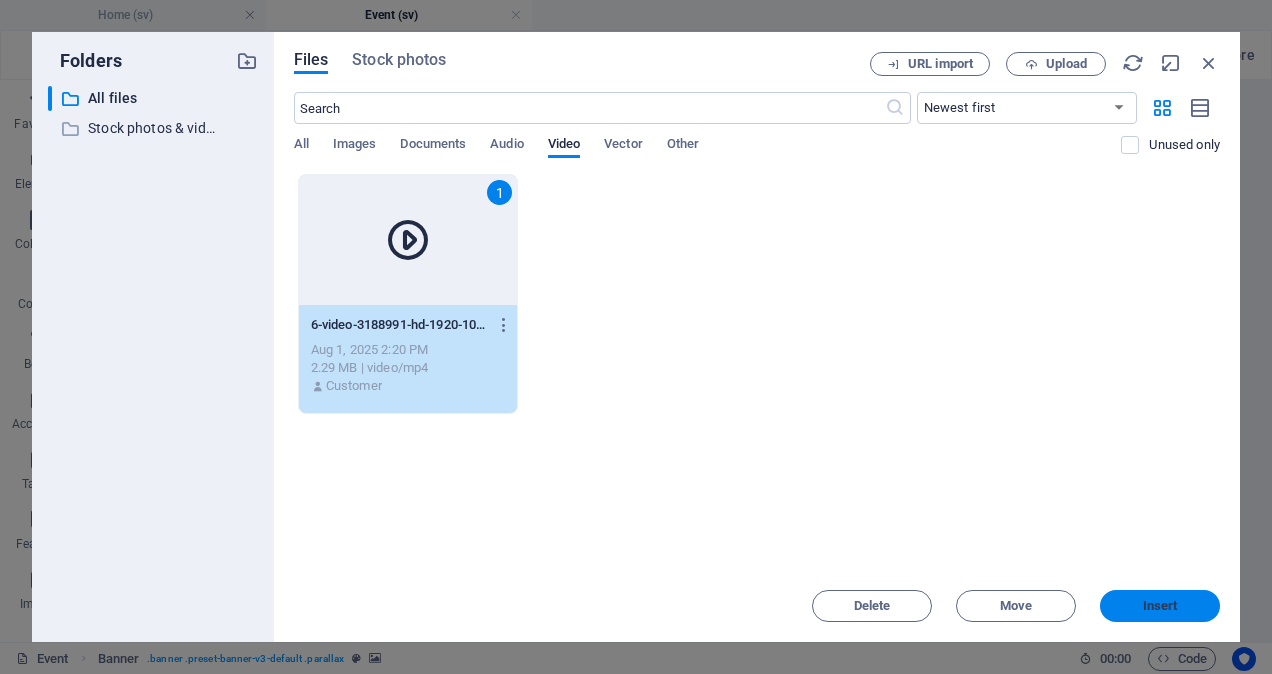 click on "Insert" at bounding box center (1160, 606) 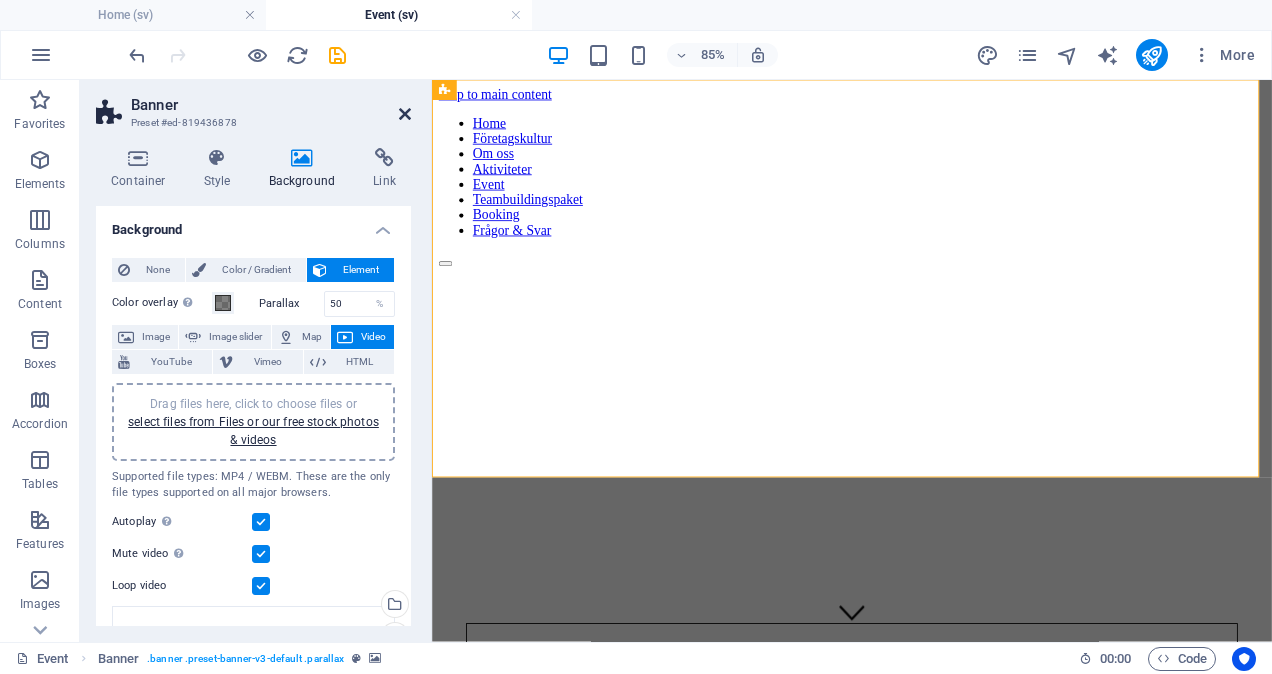 click at bounding box center (405, 114) 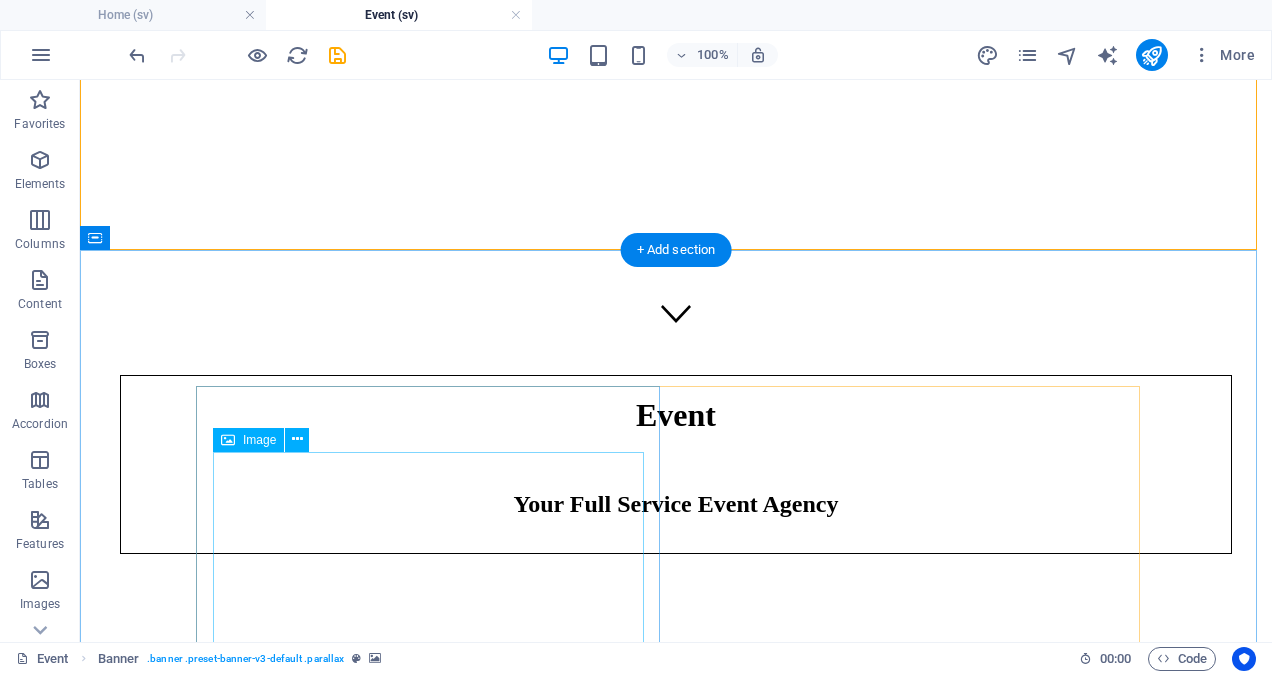 scroll, scrollTop: 320, scrollLeft: 0, axis: vertical 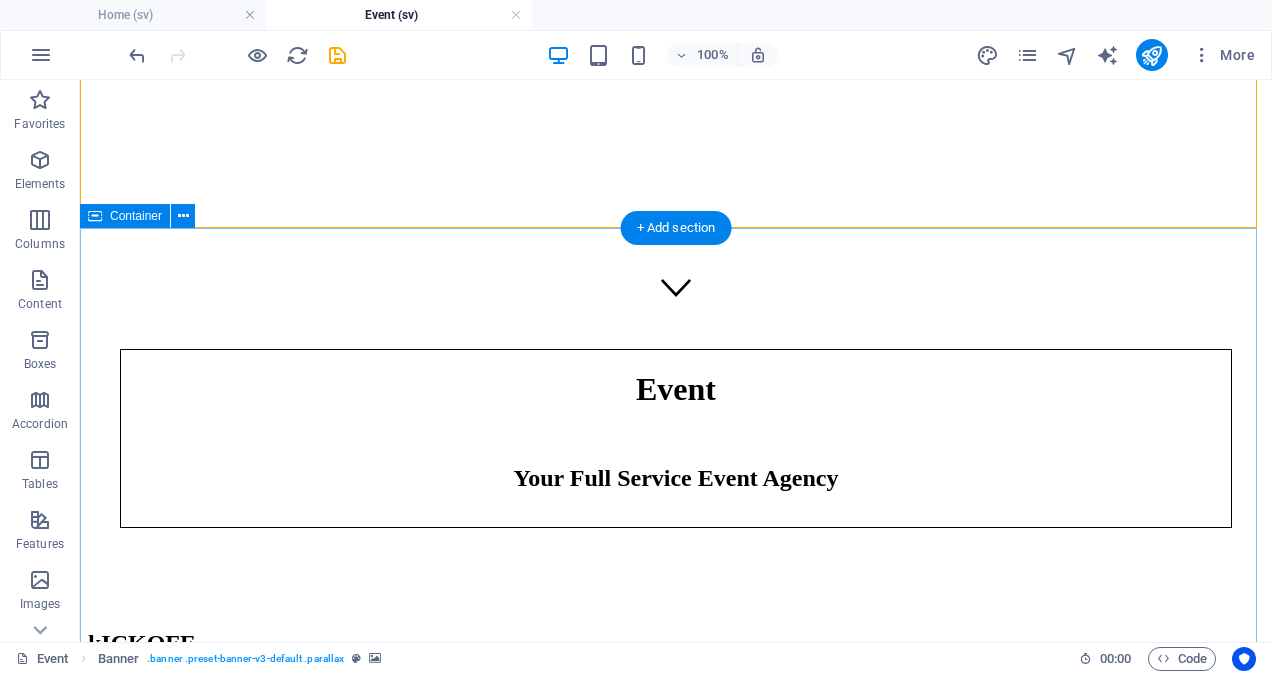 click on "kICKOFF Konferens PLANERINGSDAGAR aFTER WORK iNVIGNING jULFEST" at bounding box center (676, 2923) 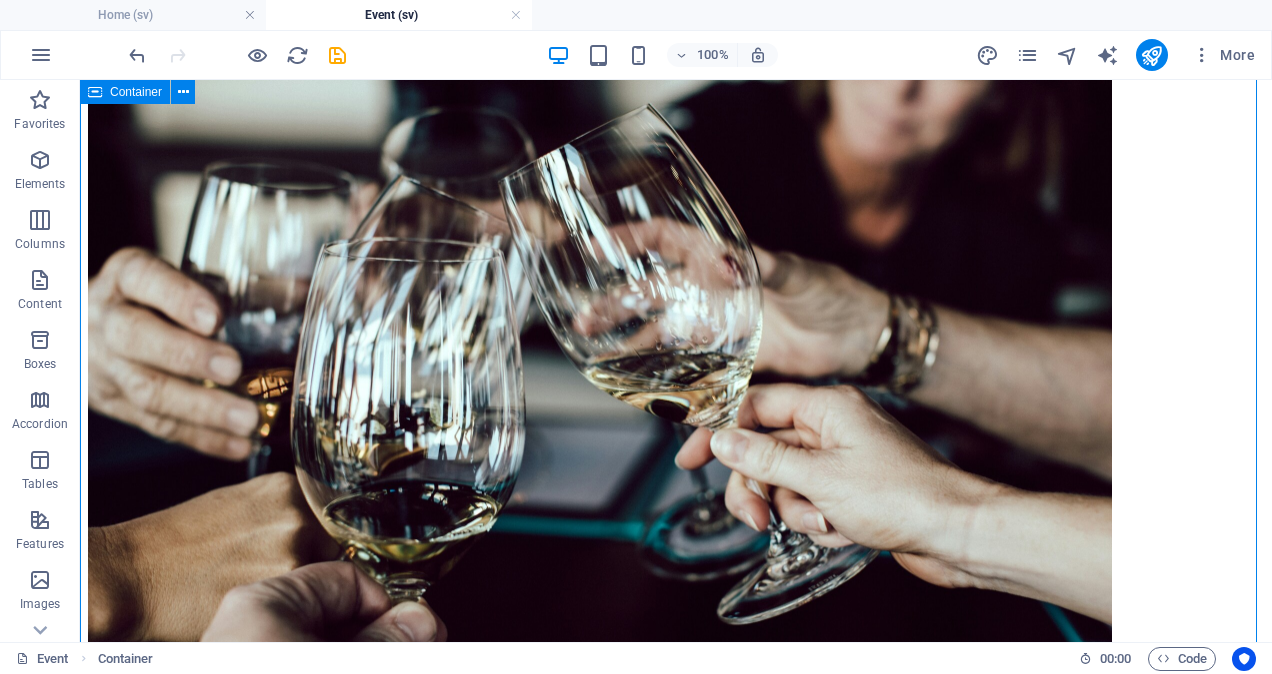 scroll, scrollTop: 954, scrollLeft: 0, axis: vertical 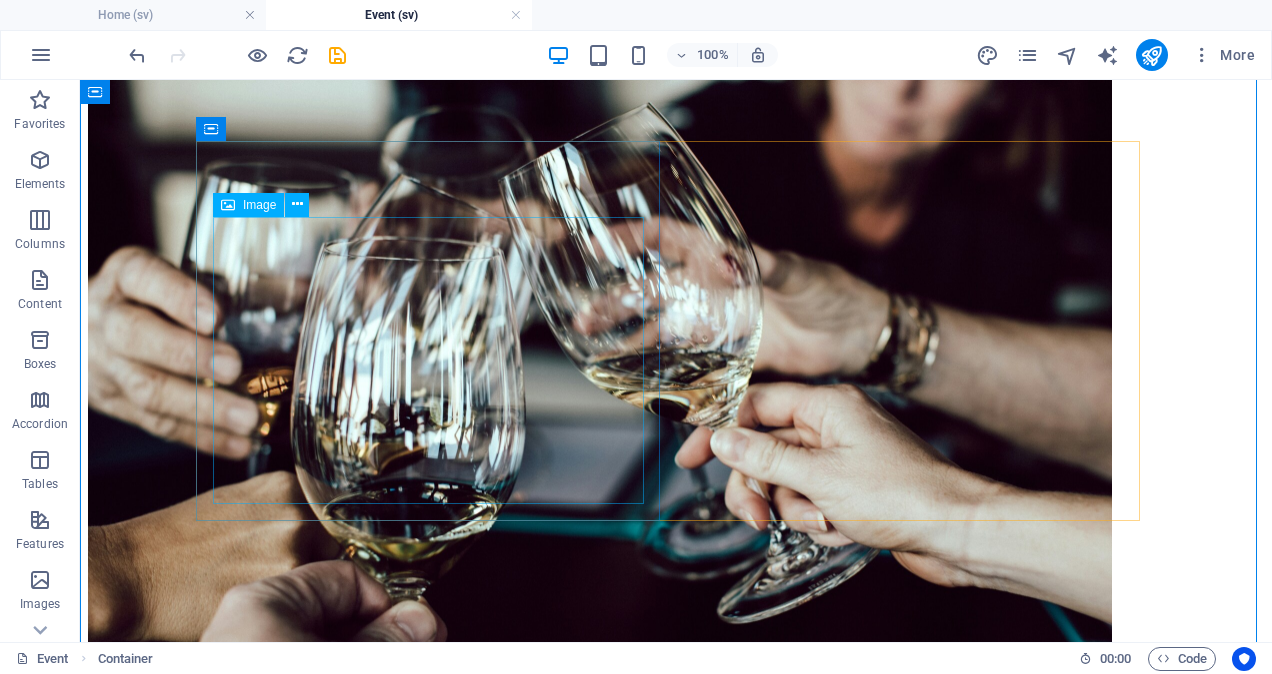 click at bounding box center [676, 1954] 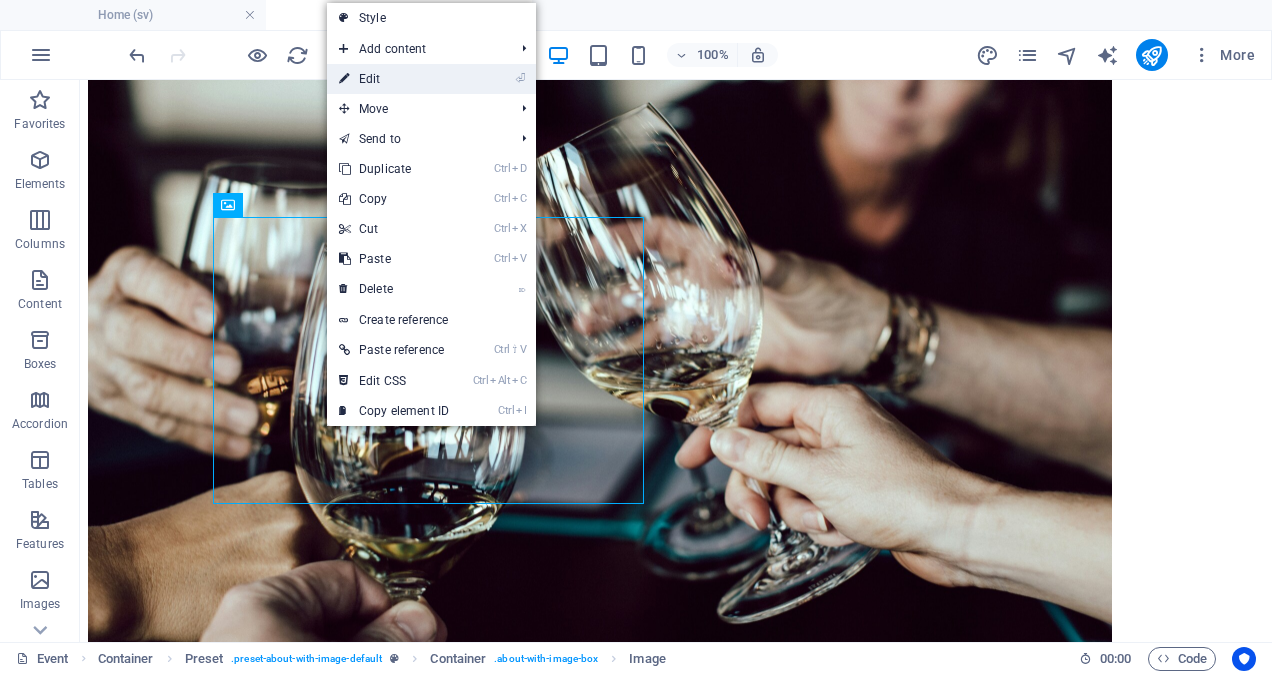 click on "⏎  Edit" at bounding box center [394, 79] 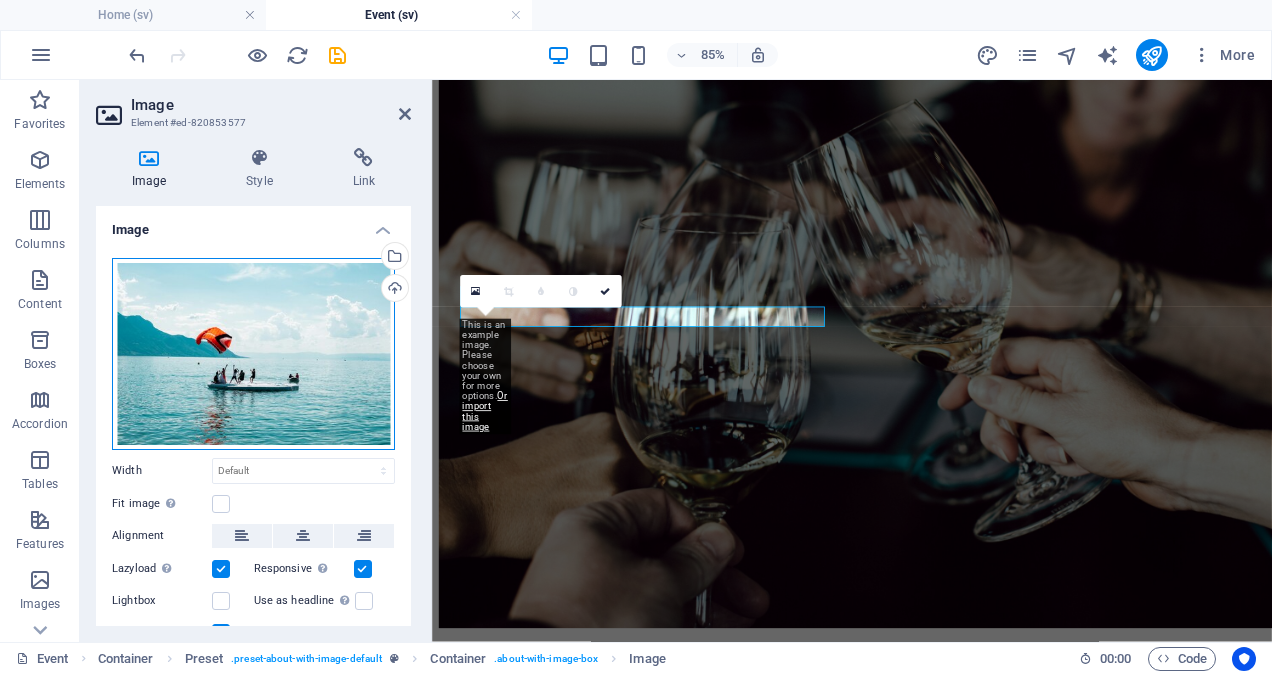 click on "Drag files here, click to choose files or select files from Files or our free stock photos & videos" at bounding box center (253, 354) 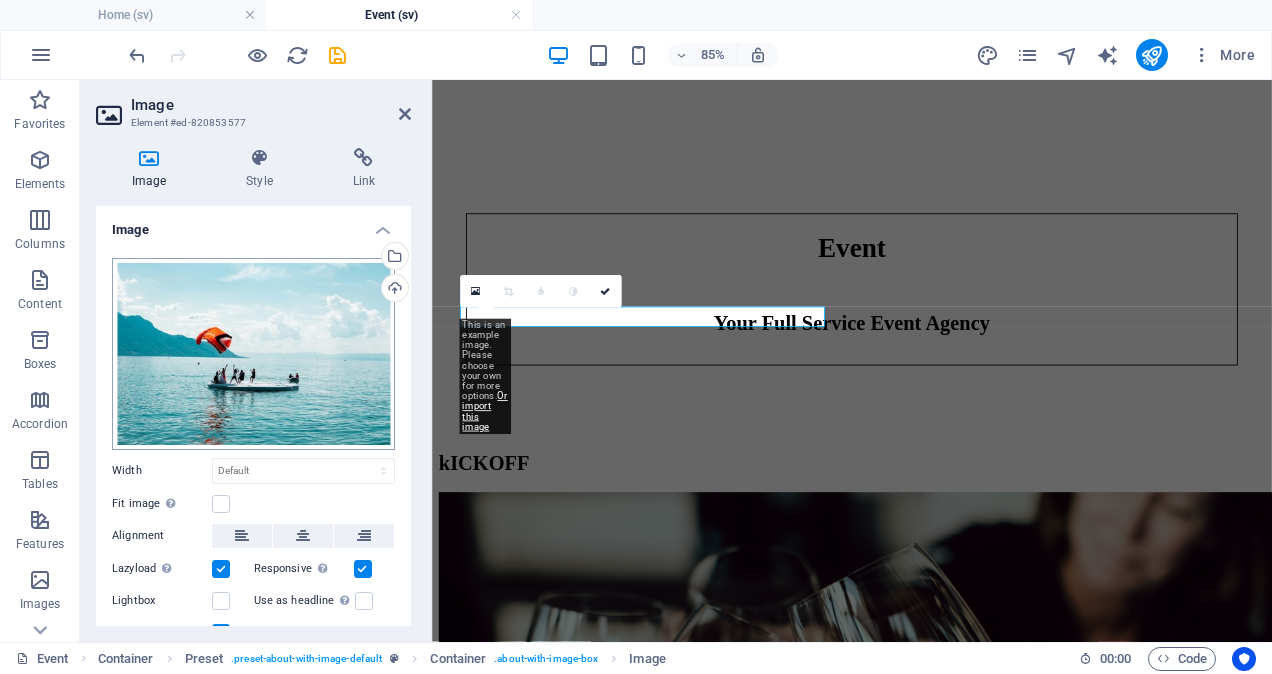 scroll, scrollTop: 569, scrollLeft: 0, axis: vertical 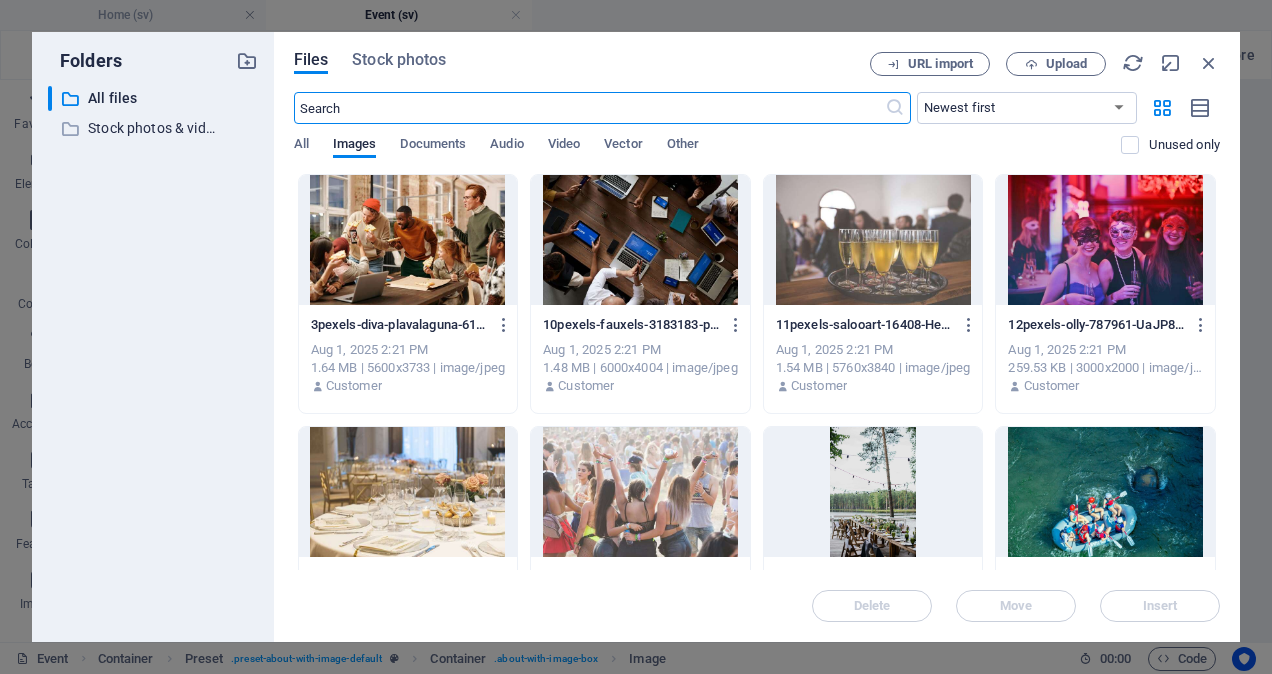 click at bounding box center (640, 240) 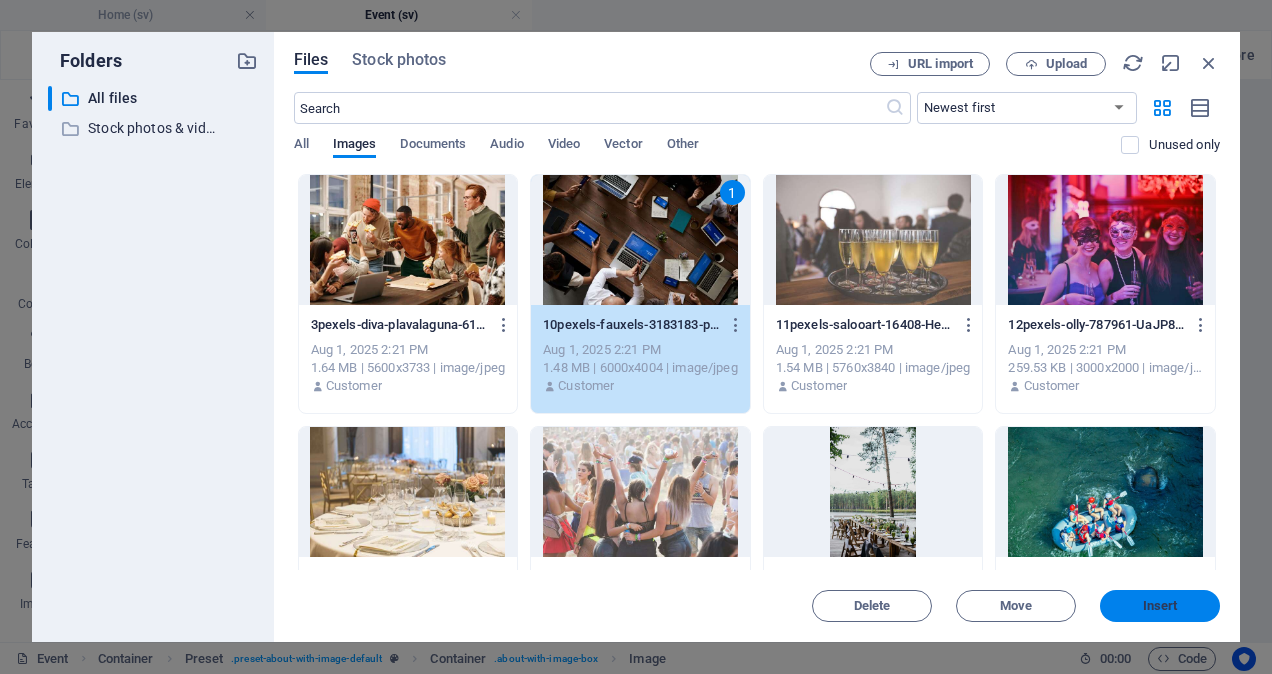 click on "Insert" at bounding box center [1160, 606] 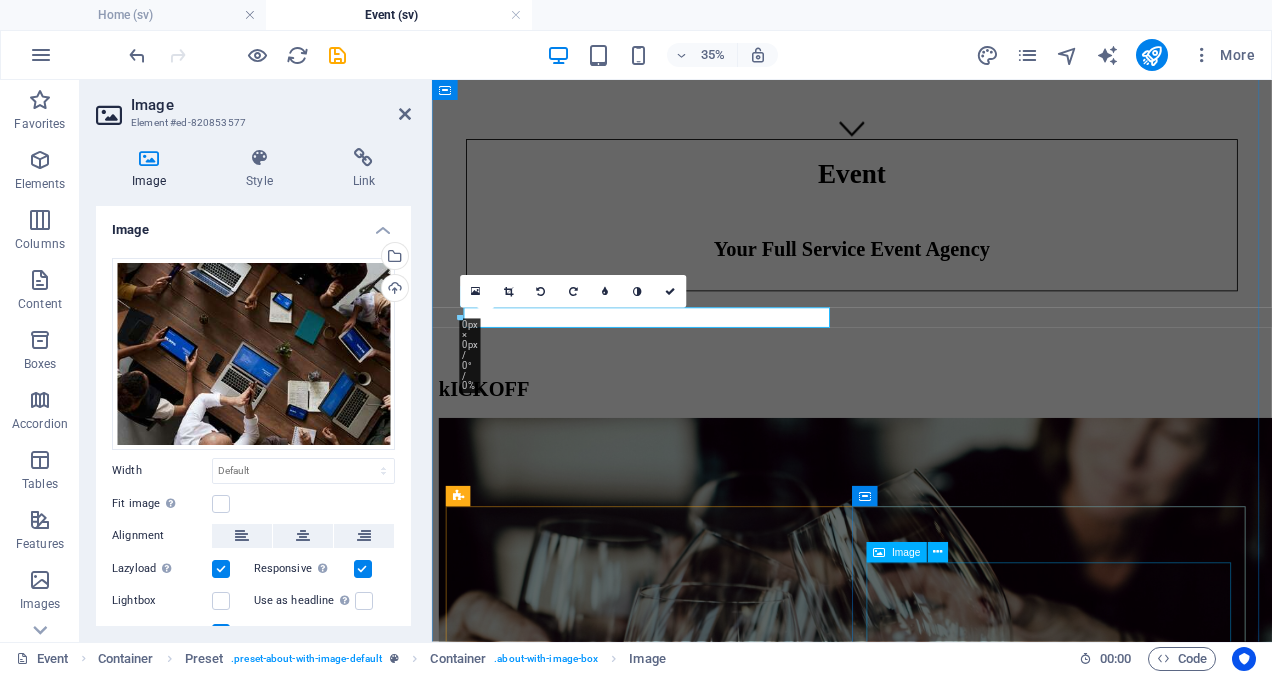 scroll, scrollTop: 954, scrollLeft: 0, axis: vertical 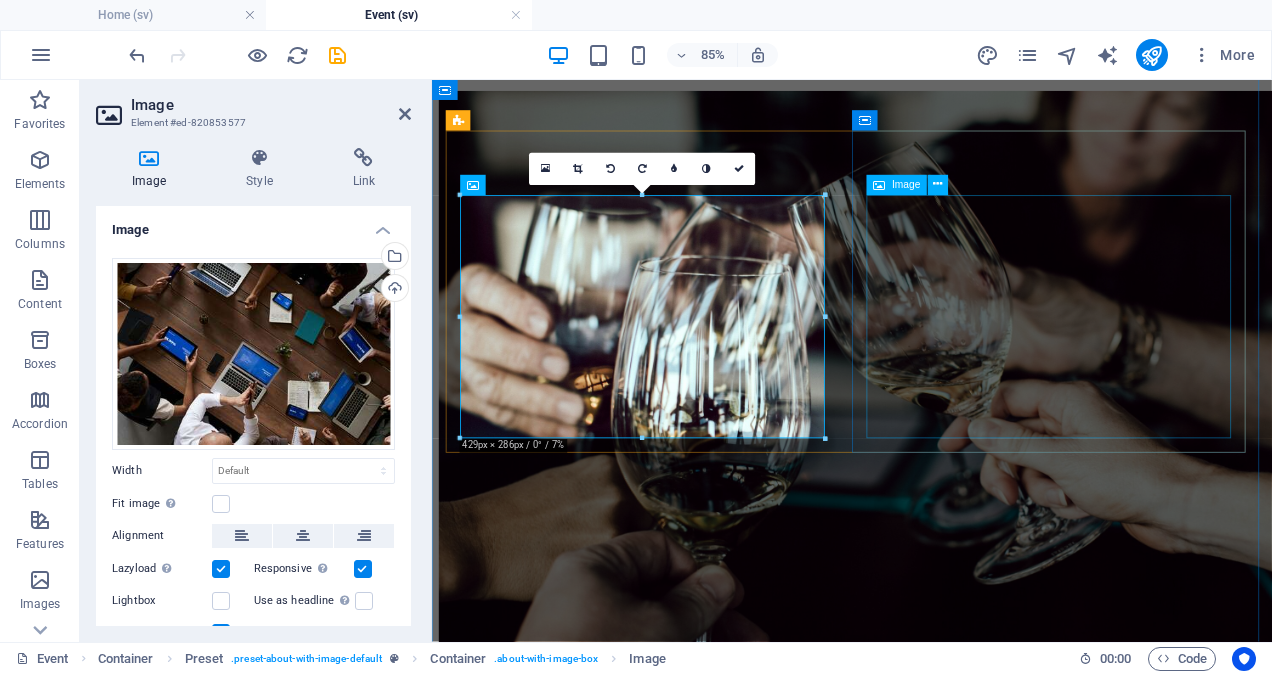 click at bounding box center (926, 2744) 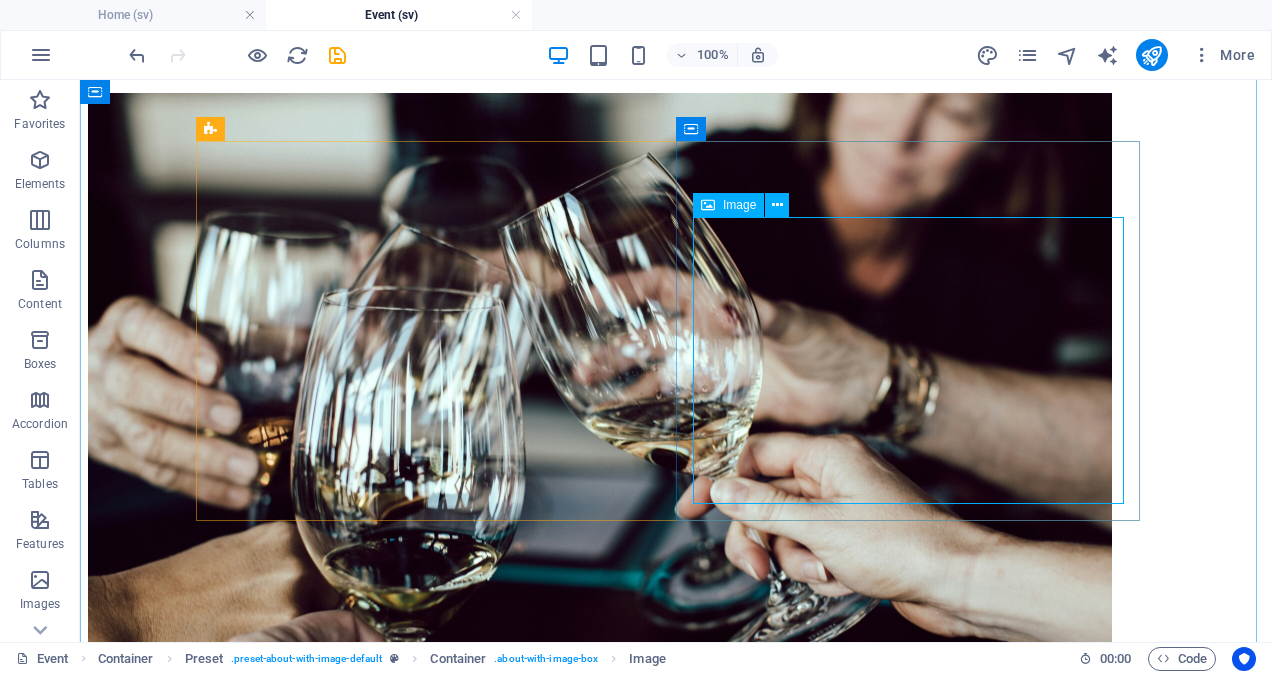 click at bounding box center [676, 2768] 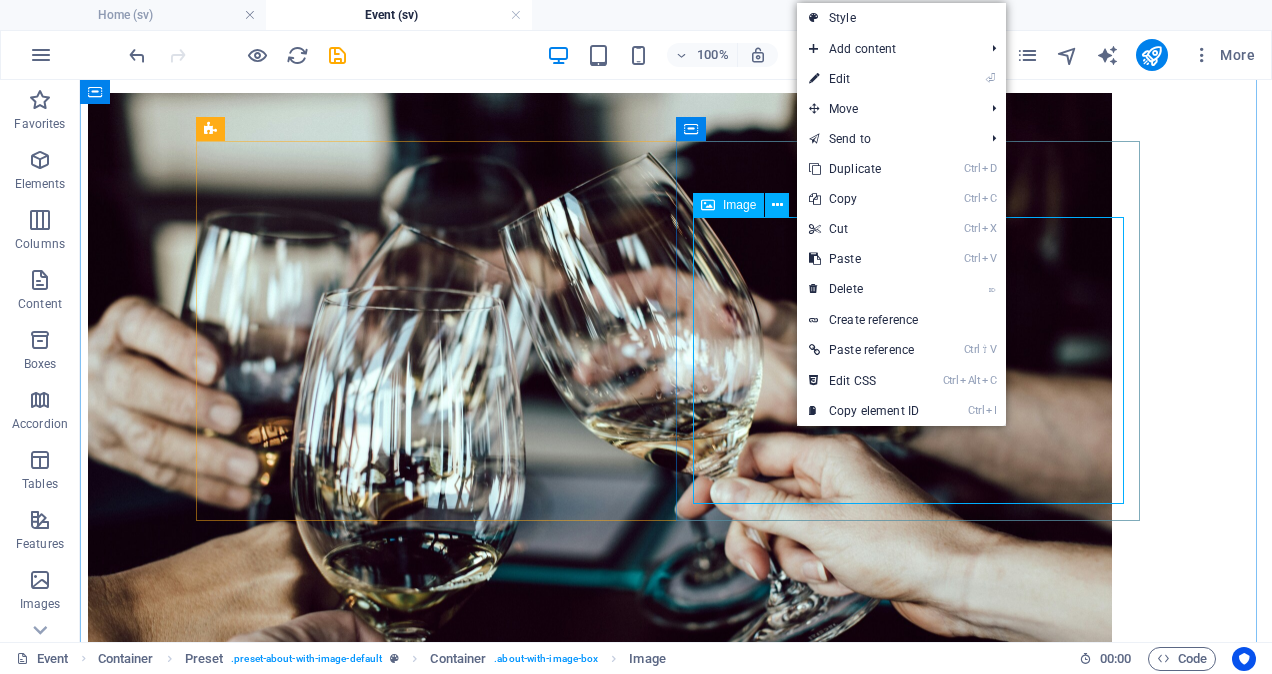 click at bounding box center (676, 2768) 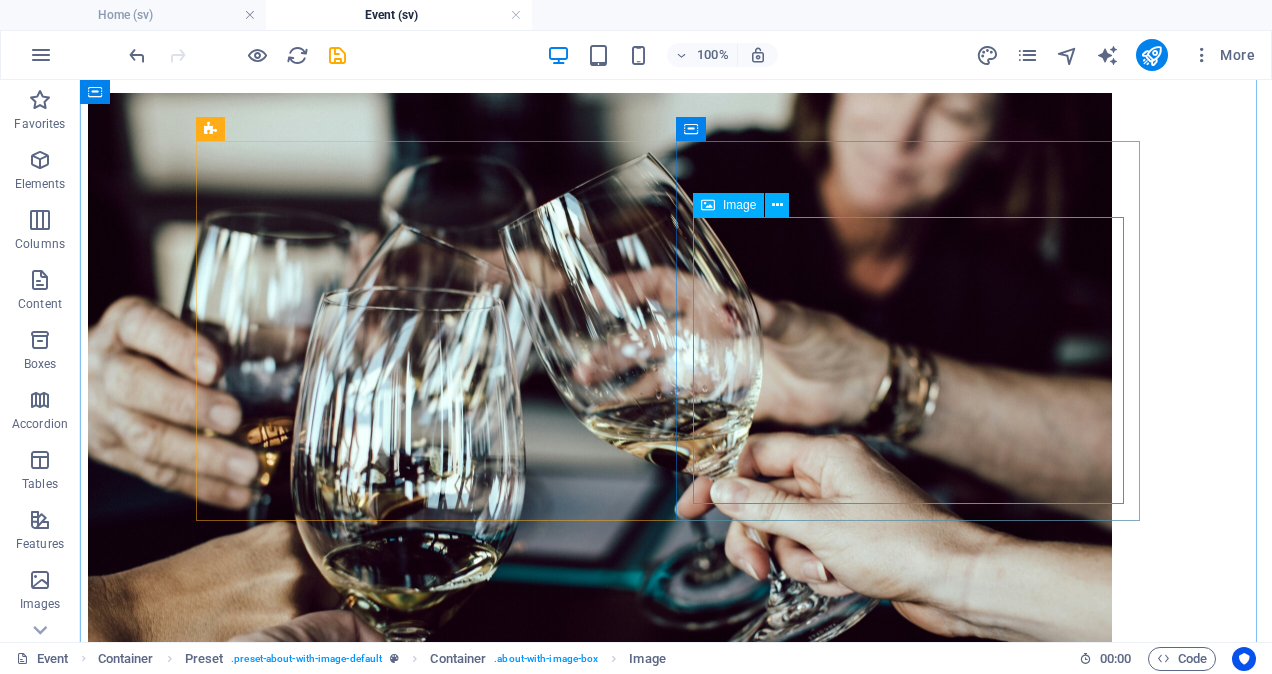 click at bounding box center (676, 2768) 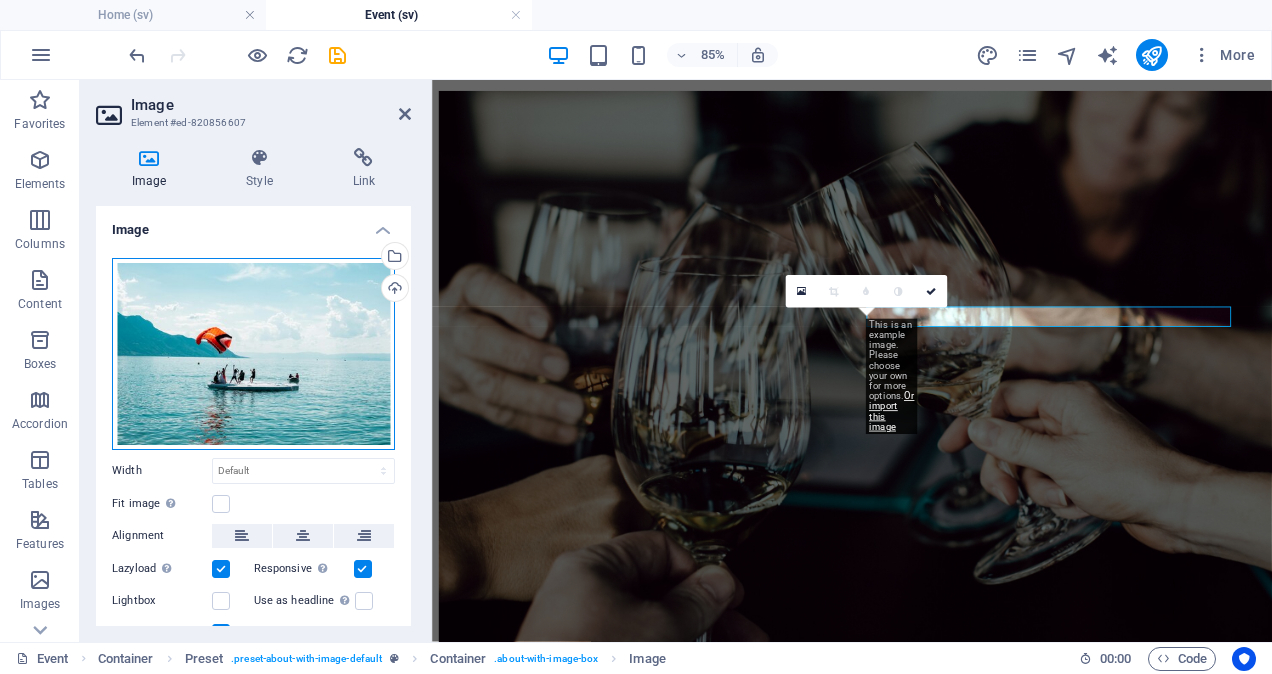 click on "Drag files here, click to choose files or select files from Files or our free stock photos & videos" at bounding box center (253, 354) 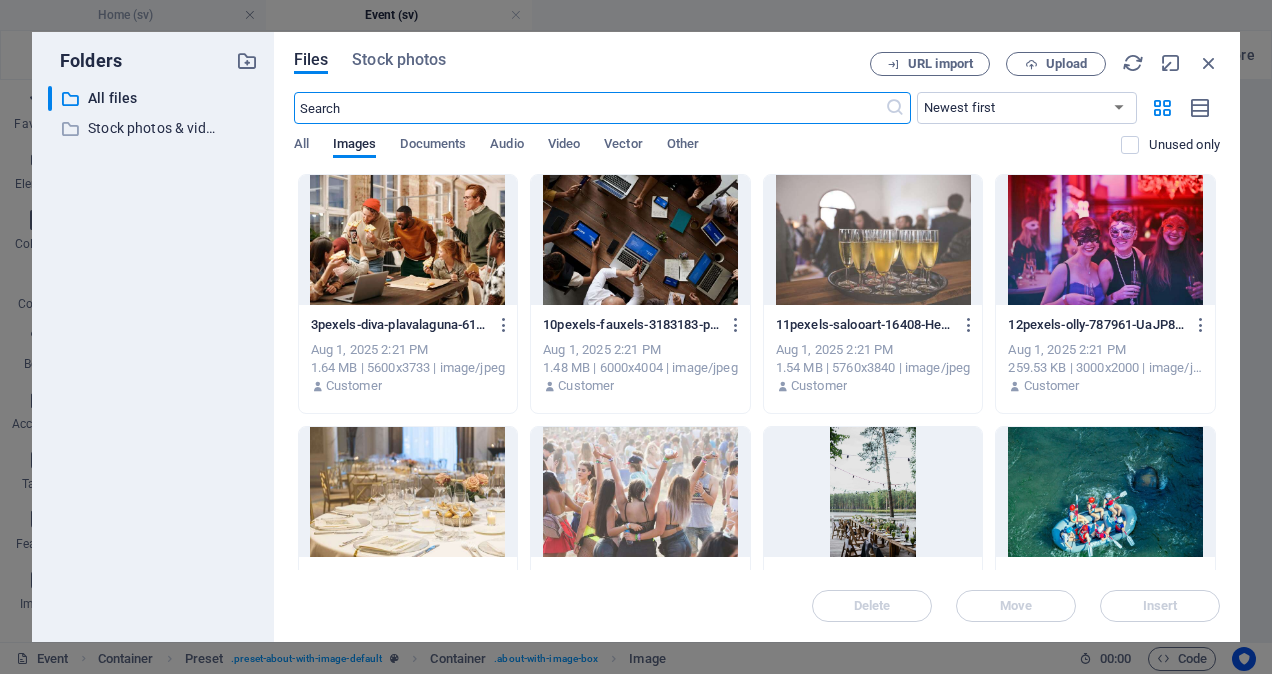 scroll, scrollTop: 570, scrollLeft: 0, axis: vertical 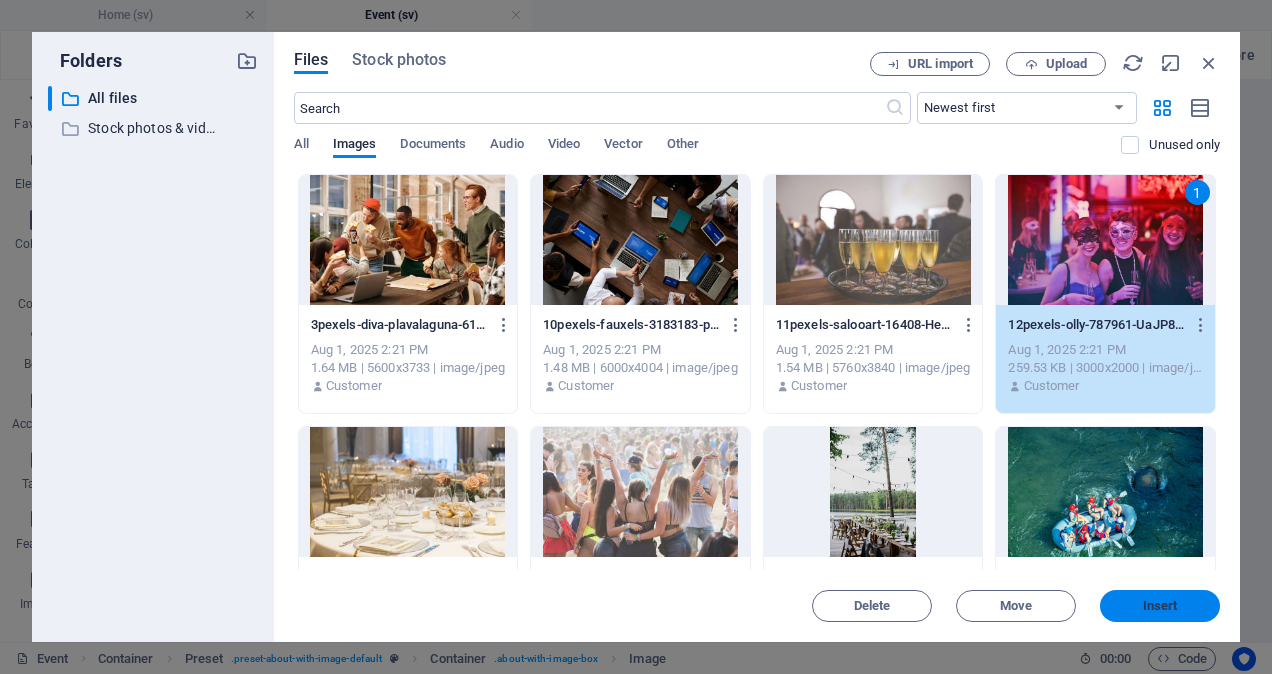 click on "Insert" at bounding box center (1160, 606) 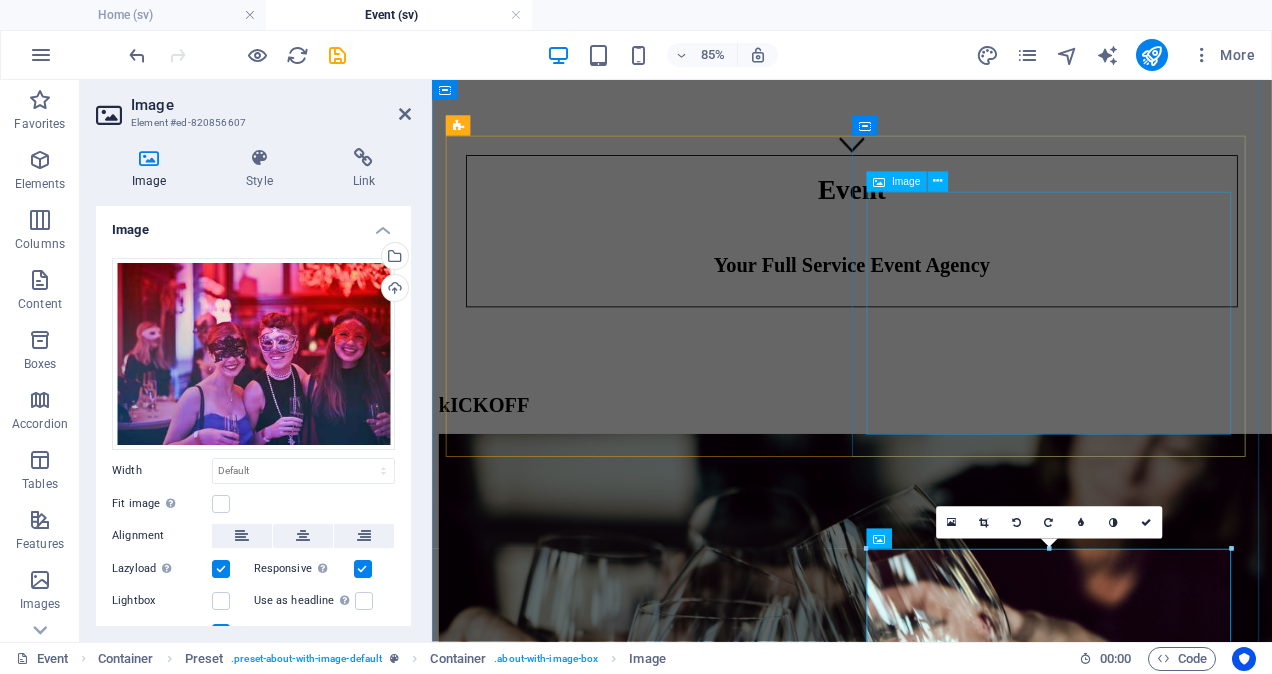 scroll, scrollTop: 512, scrollLeft: 0, axis: vertical 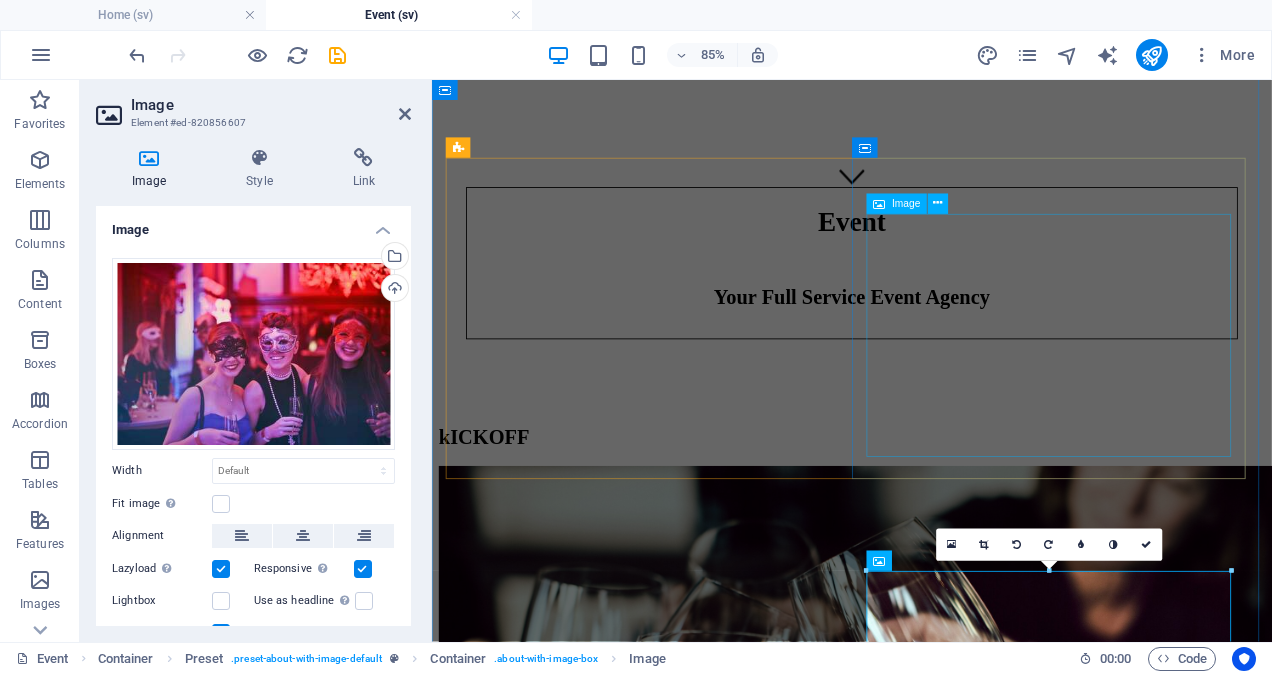 click at bounding box center [926, 1641] 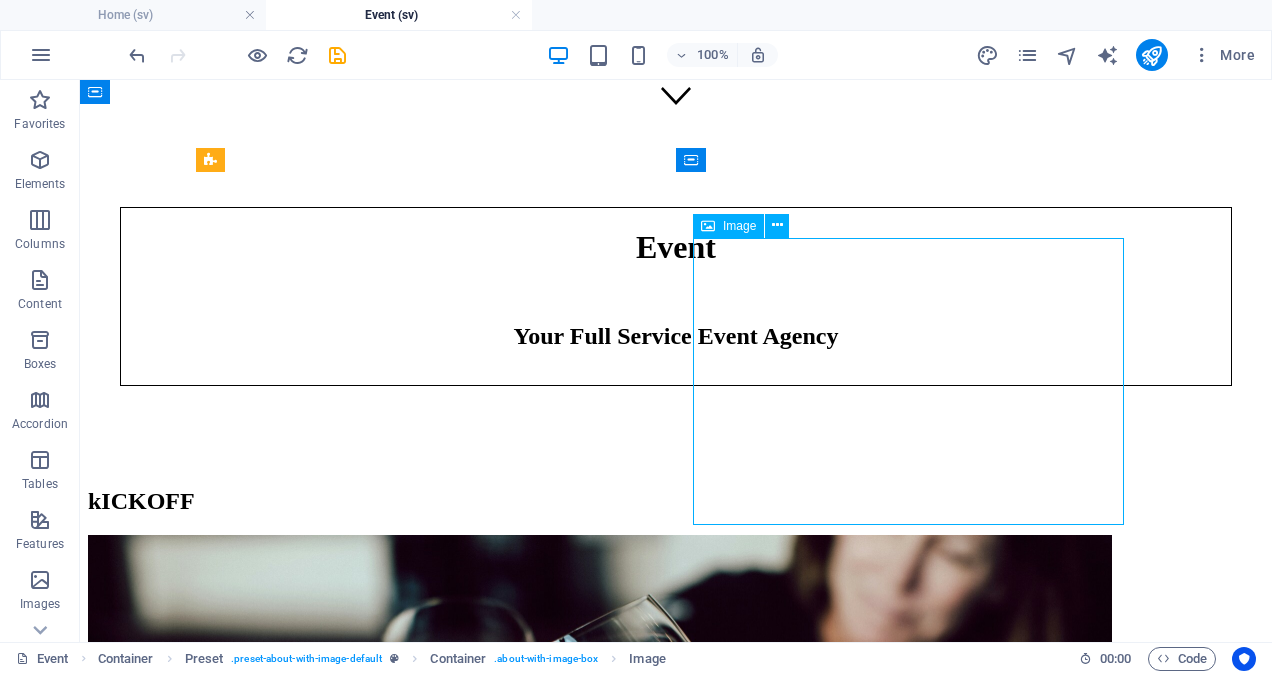 click at bounding box center [676, 1641] 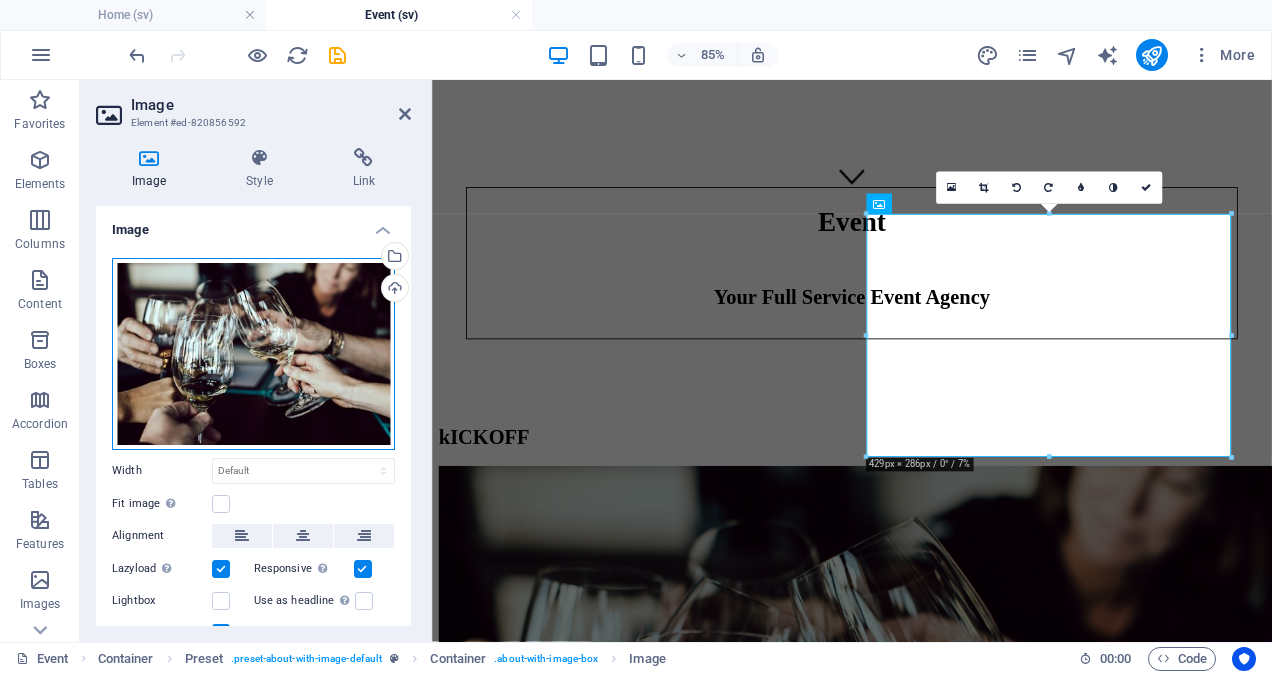 click on "Drag files here, click to choose files or select files from Files or our free stock photos & videos" at bounding box center [253, 354] 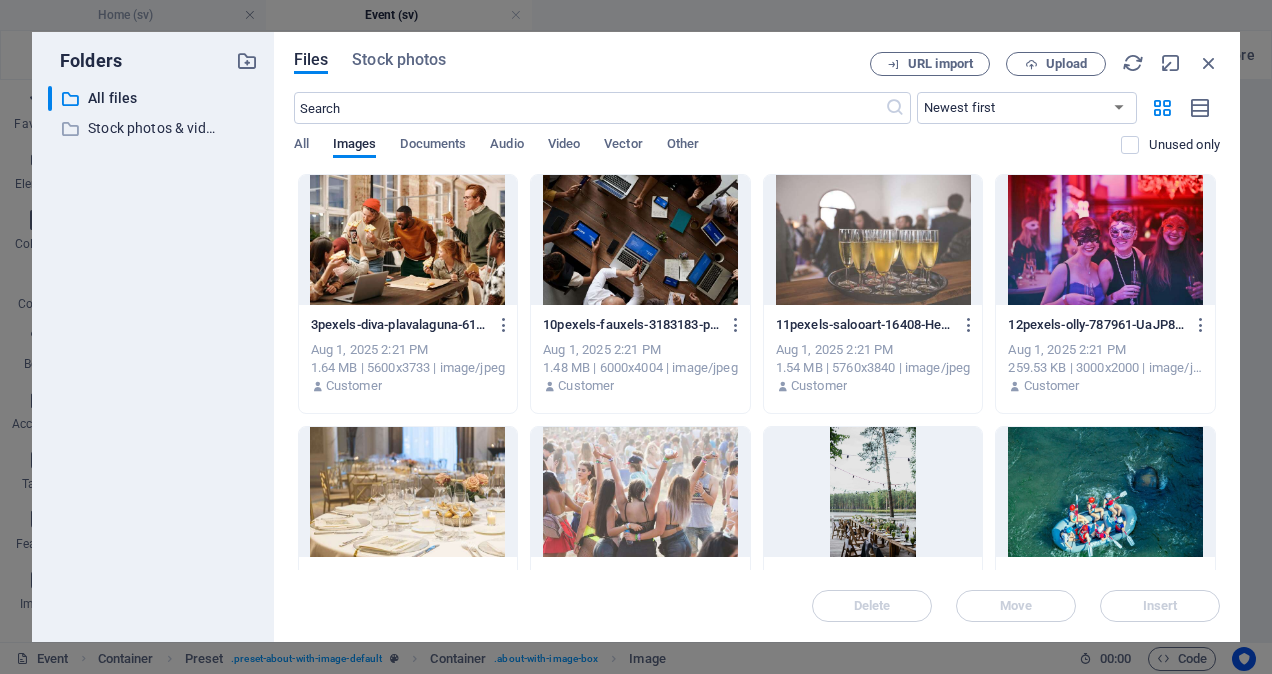 click at bounding box center [640, 492] 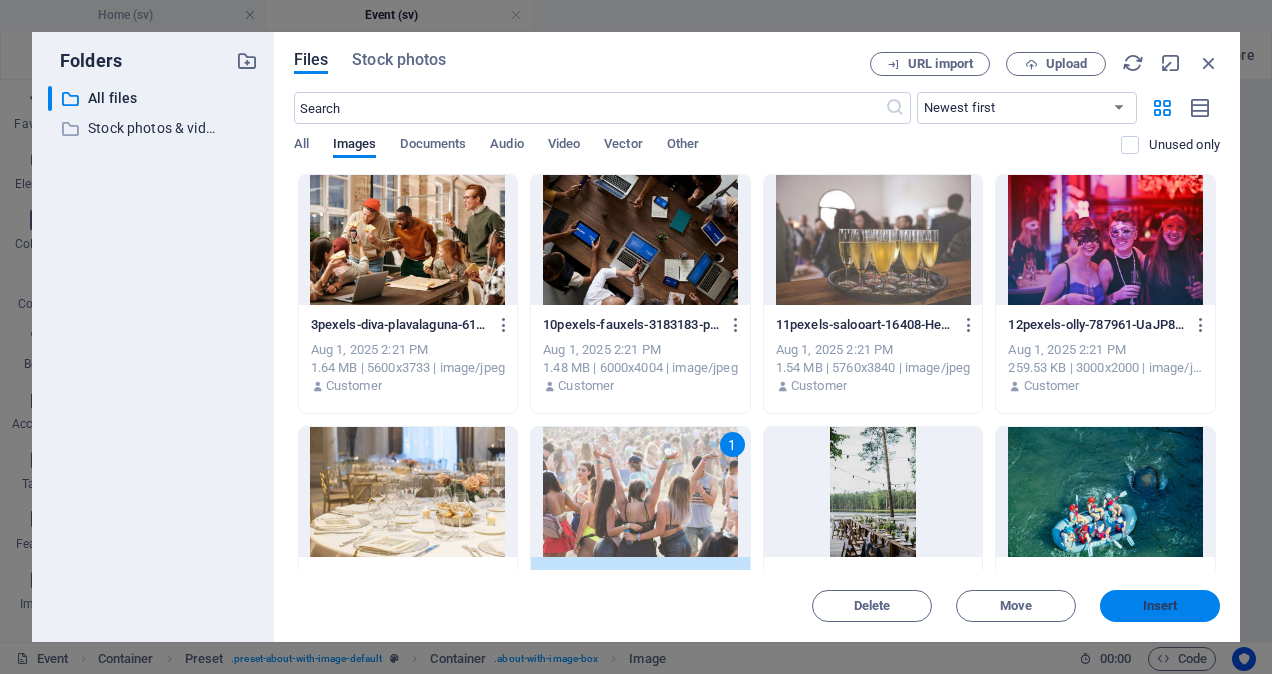 click on "Insert" at bounding box center [1160, 606] 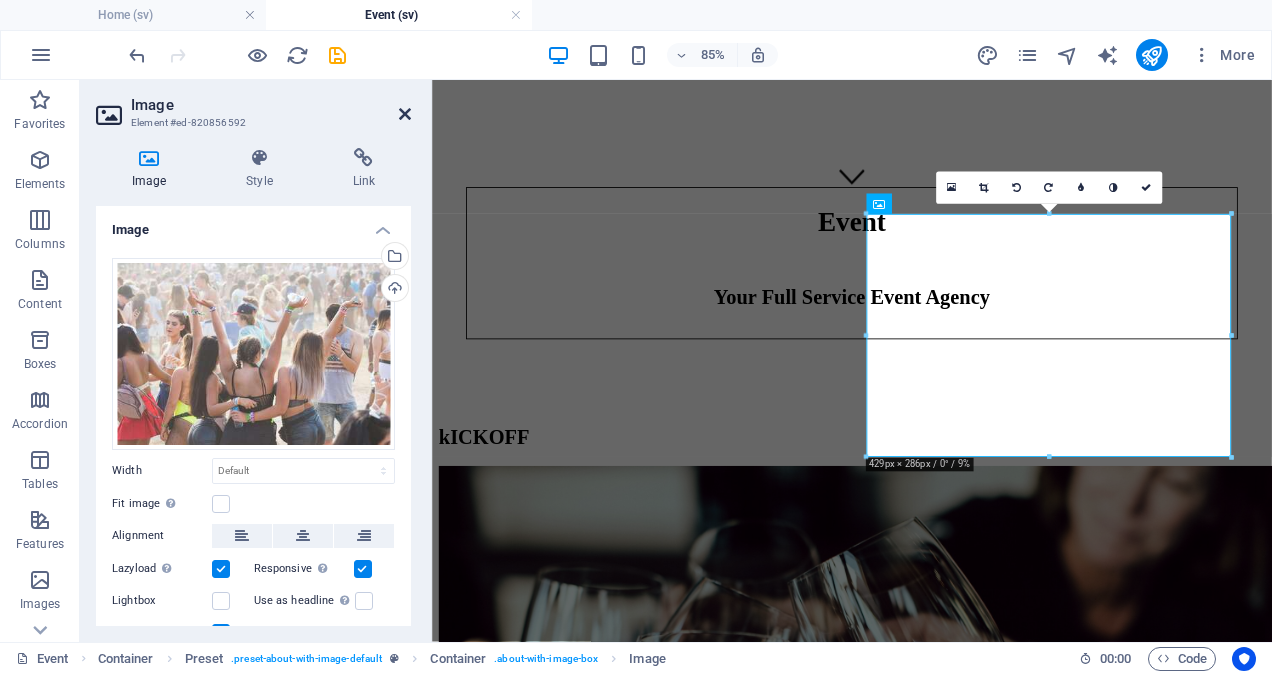 click at bounding box center (405, 114) 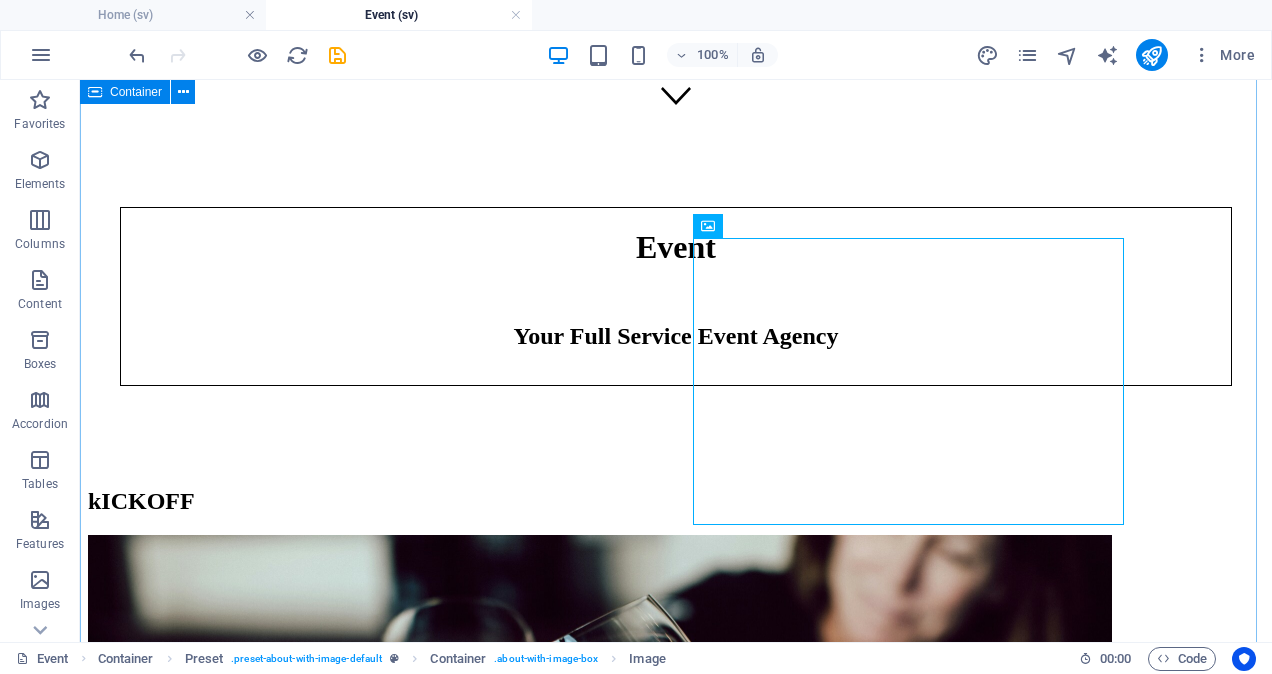 click on "kICKOFF Konferens PLANERINGSDAGAR aFTER WORK iNVIGNING jULFEST" at bounding box center [676, 2781] 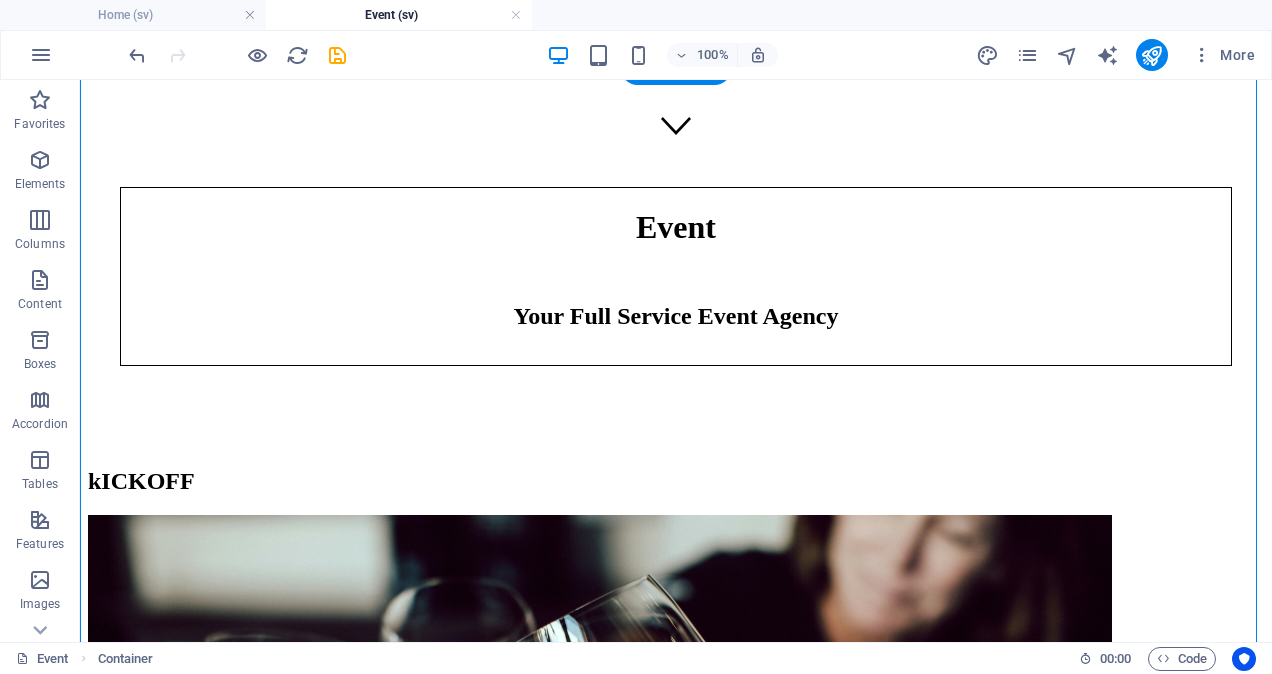 scroll, scrollTop: 489, scrollLeft: 0, axis: vertical 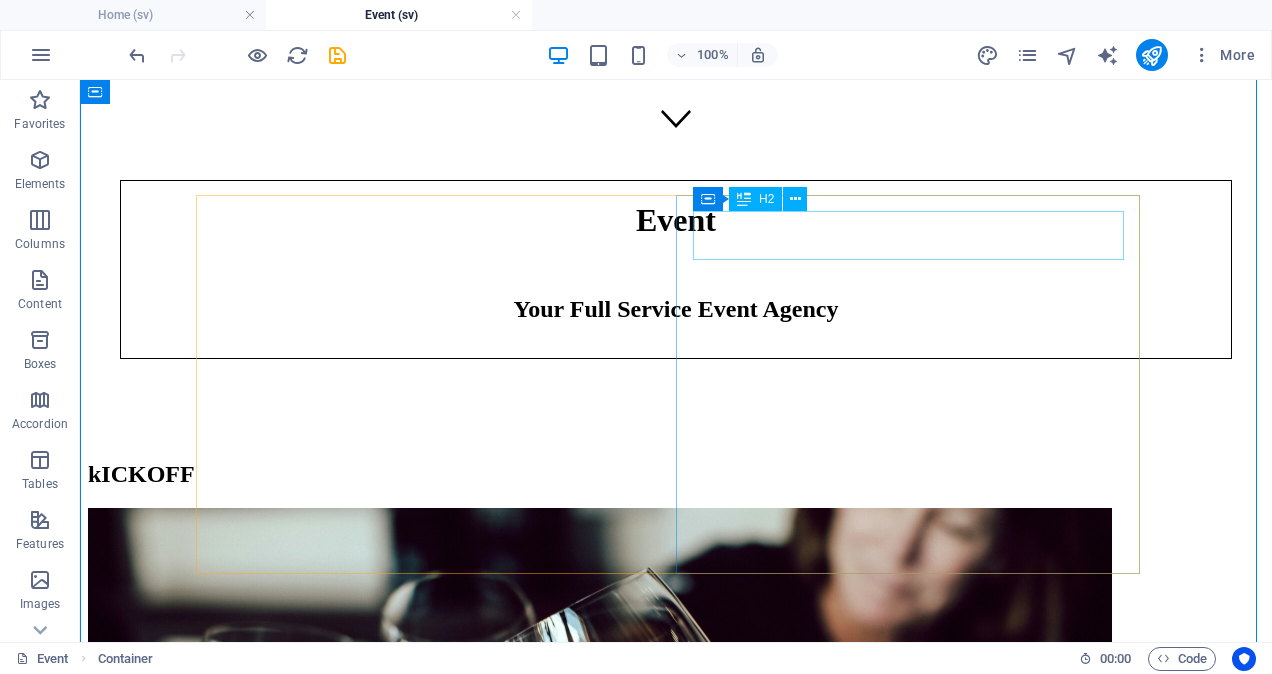 click on "Konferens" at bounding box center (676, 1237) 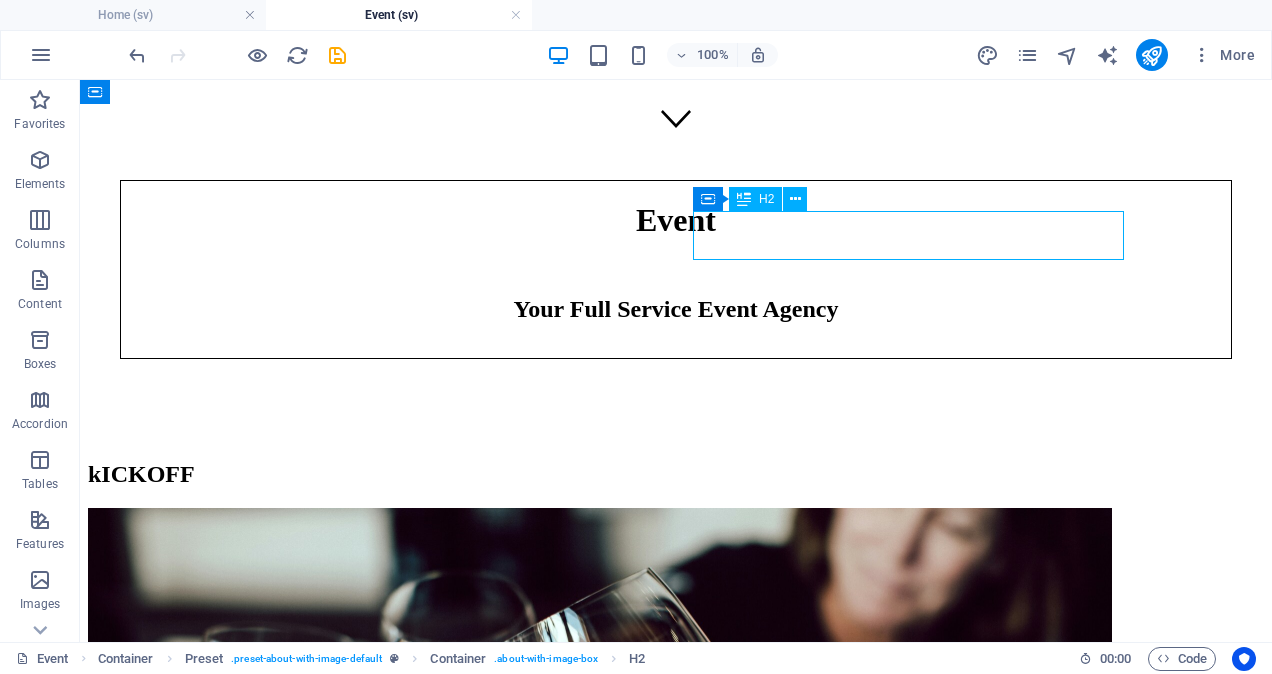 click on "Konferens" at bounding box center (676, 1237) 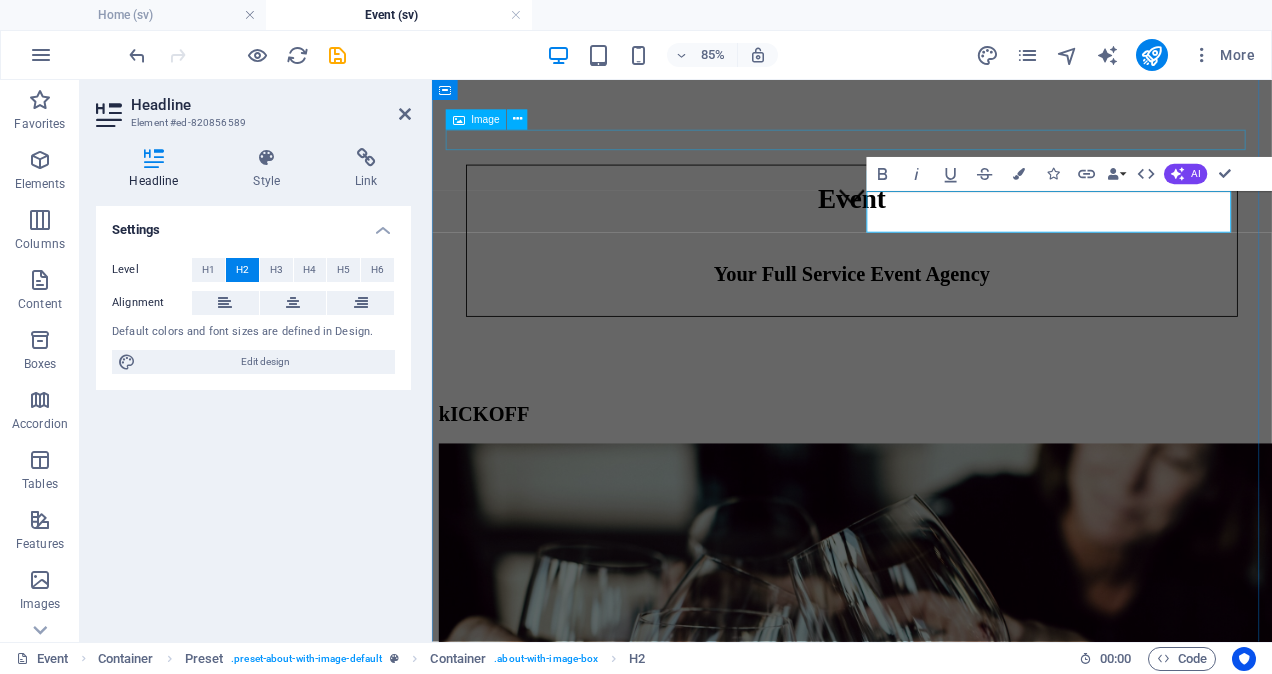 click at bounding box center (926, 400) 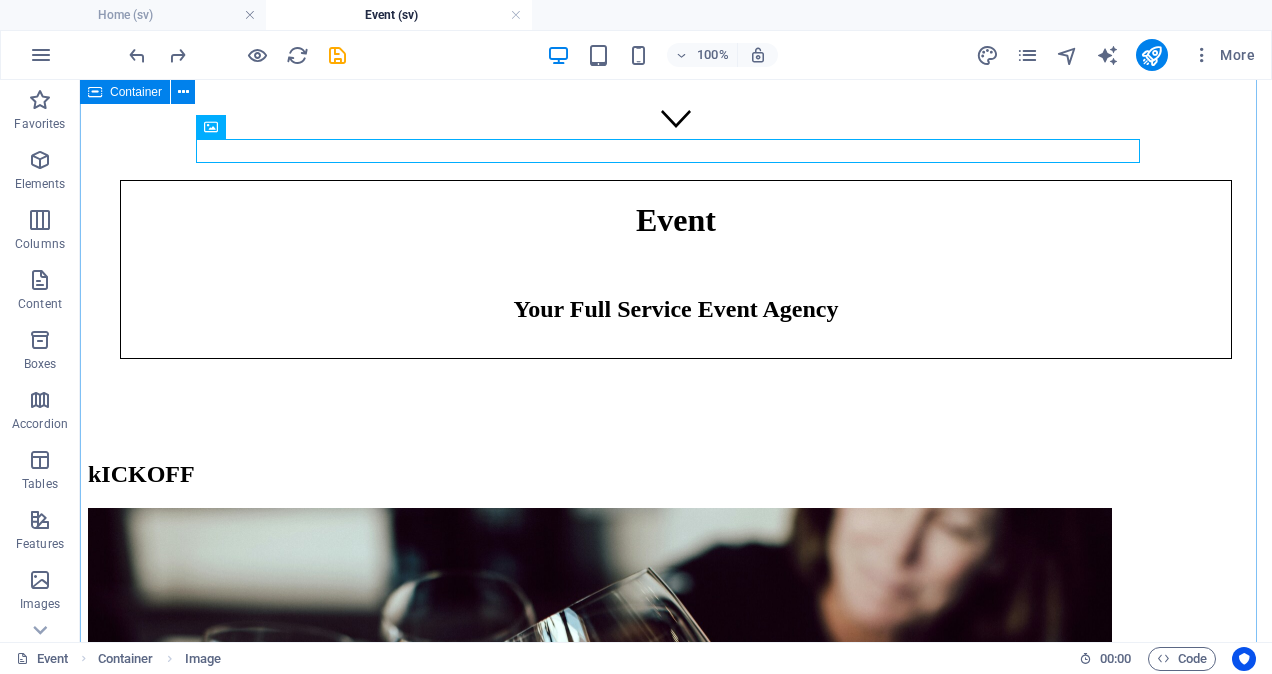 click on "kICKOFF Konferens PLANERINGSDAGAR aFTER WORK iNVIGNING jULFEST" at bounding box center [676, 2754] 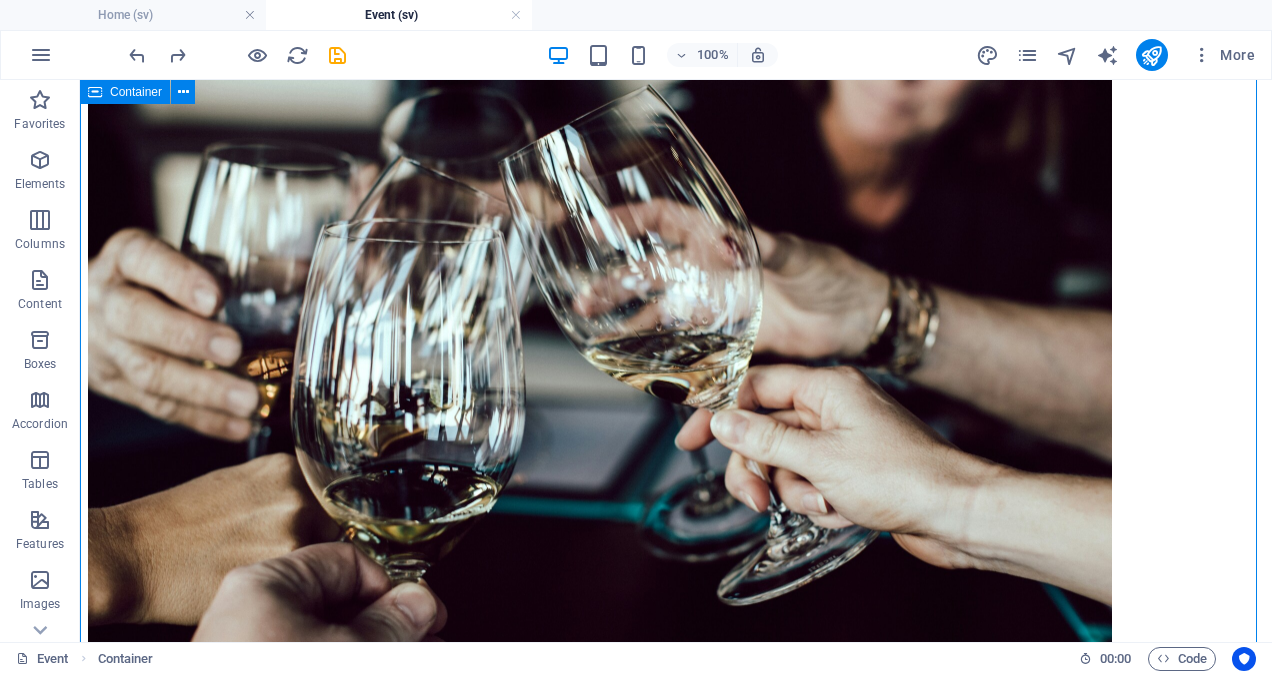 scroll, scrollTop: 952, scrollLeft: 0, axis: vertical 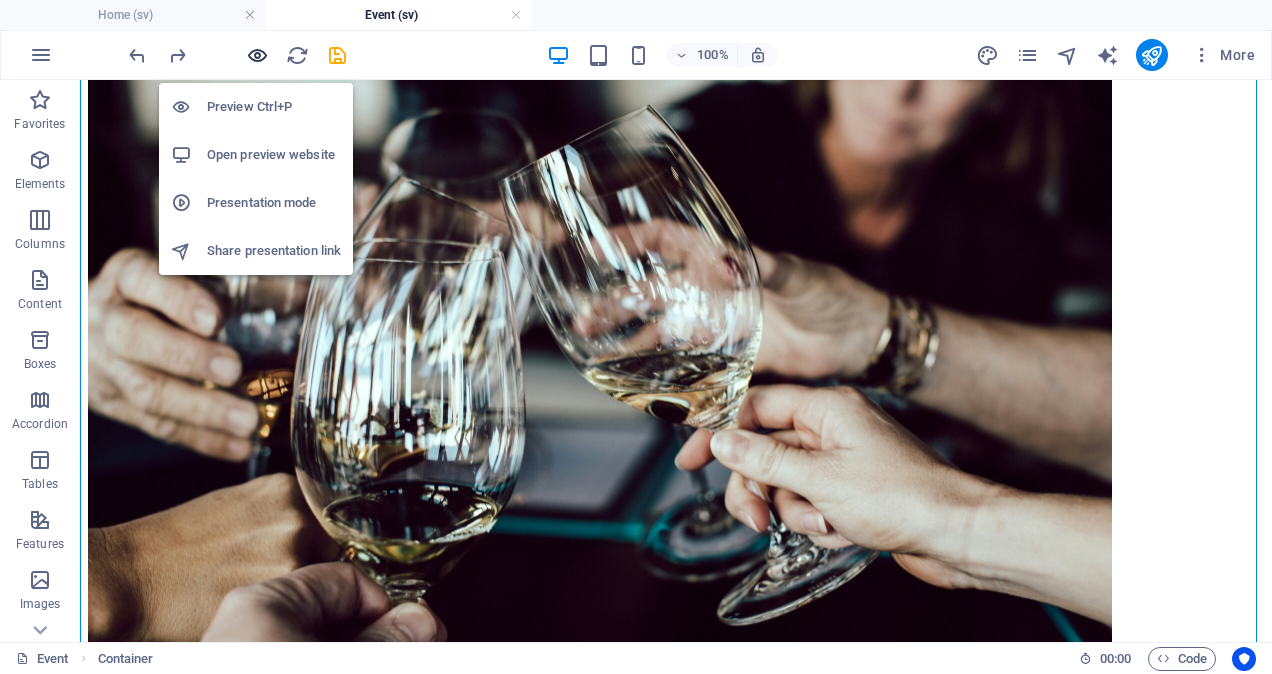 click at bounding box center (257, 55) 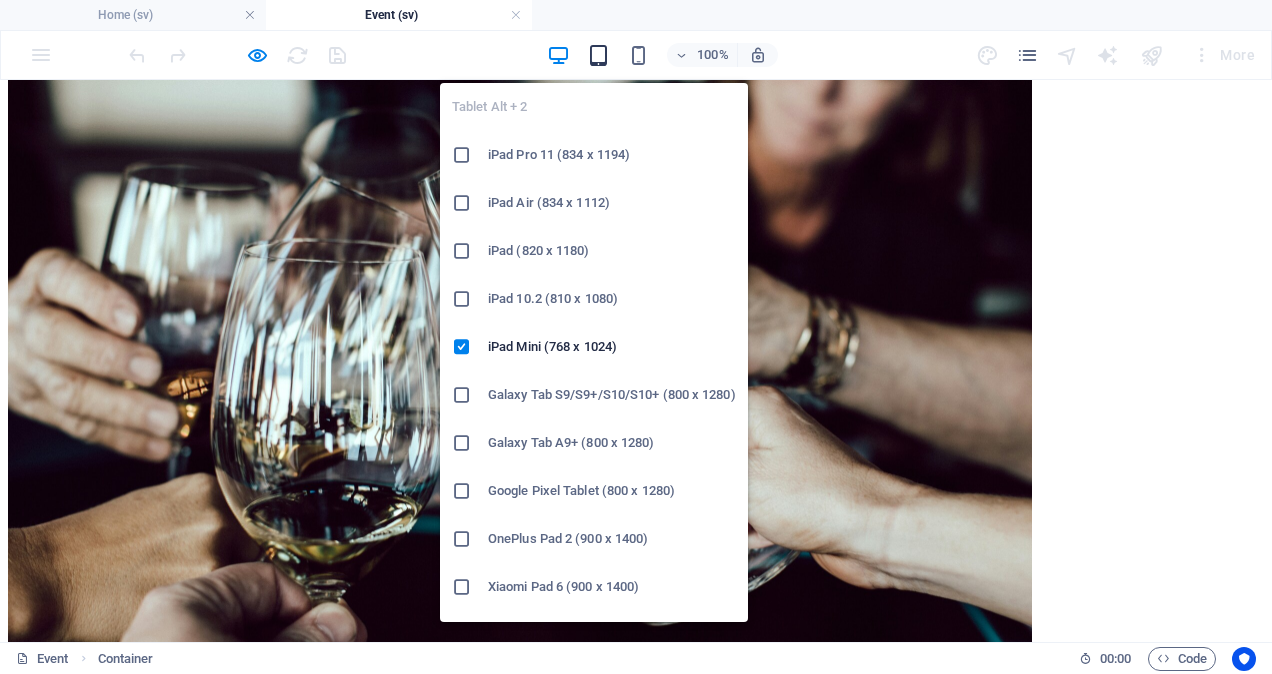 click at bounding box center [598, 55] 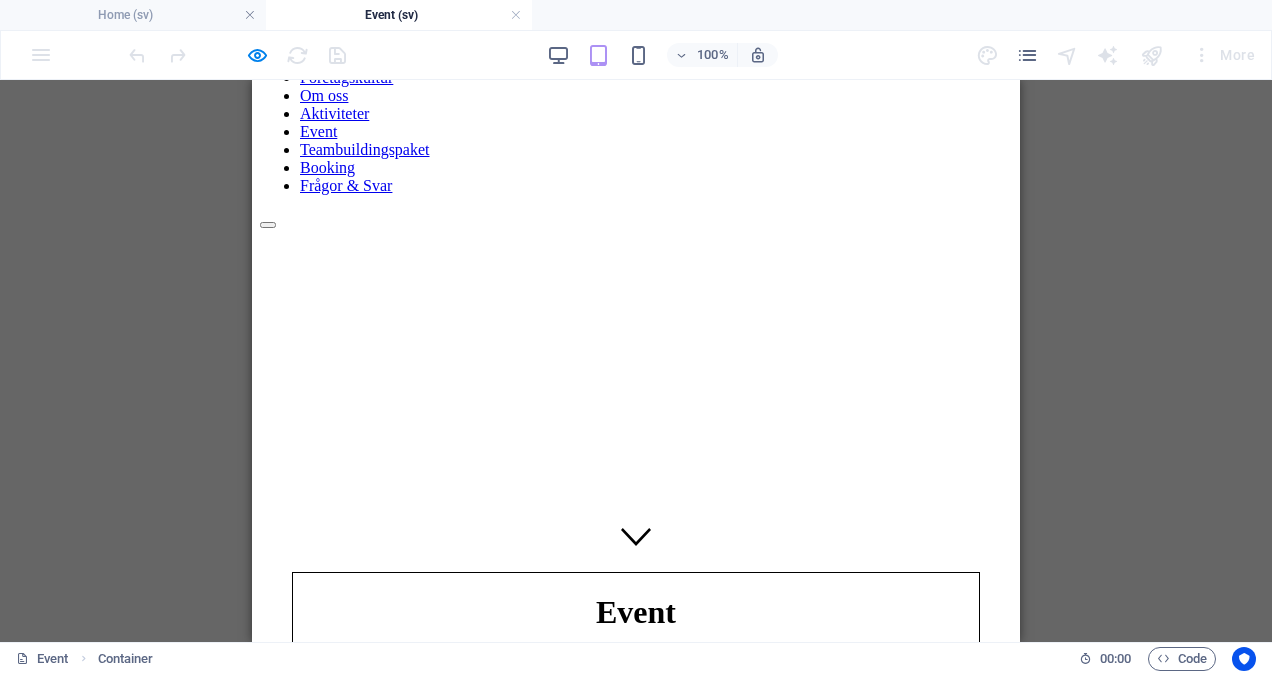 scroll, scrollTop: 0, scrollLeft: 0, axis: both 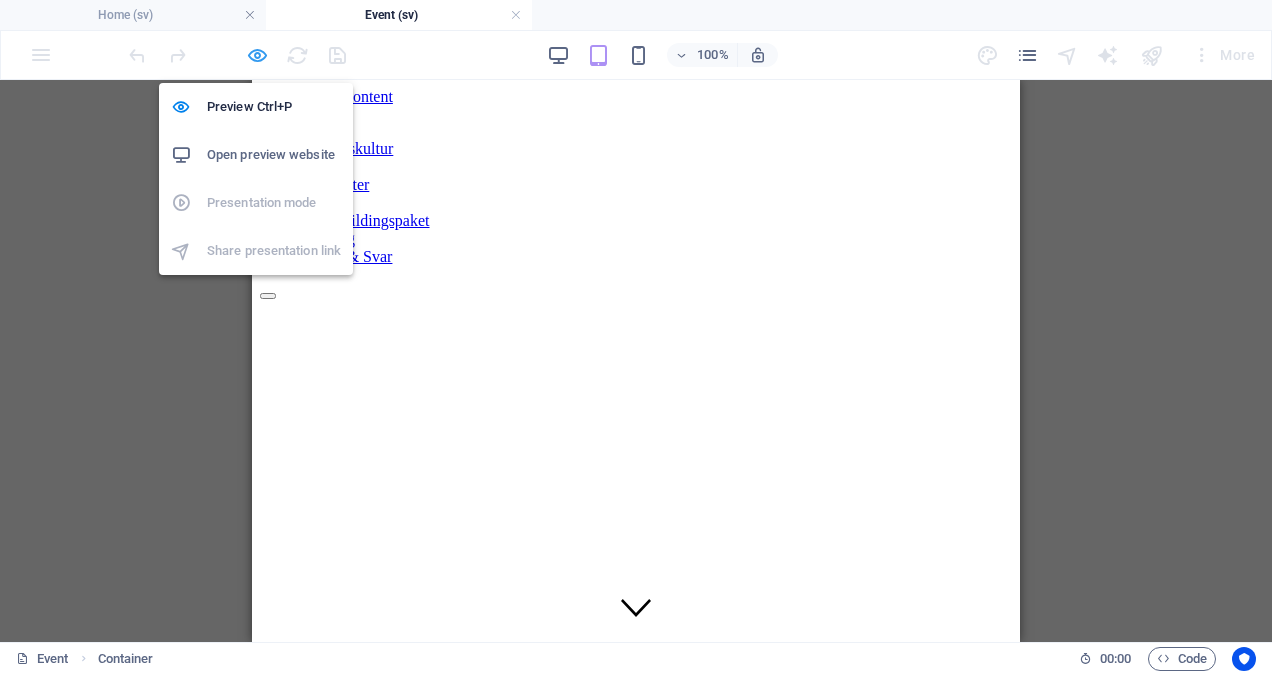 click at bounding box center (257, 55) 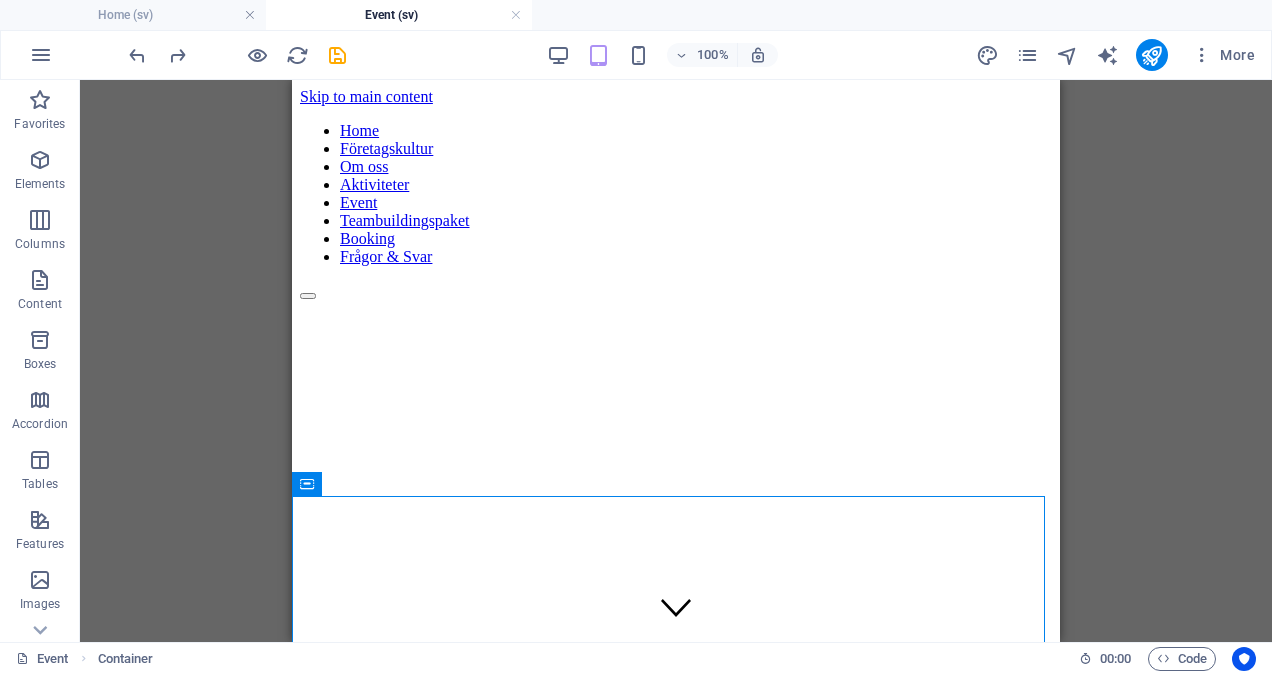 click on "H2   Banner   Container   Image   Container   Logo   Reference   Spacer   Container   Preset   Spacer   Spacer   Preset   H2   Preset   Container   Image   Image   Preset   Preset   Container   Image   Preset   Container   Container   H2   Spacer   Container   Container   Image   Spacer   Preset   Container   H2   Image   Reference   Reference   Spacer   H2   Spacer   Spacer   Image   Container   H2   H2   Spacer   Spacer" at bounding box center (676, 361) 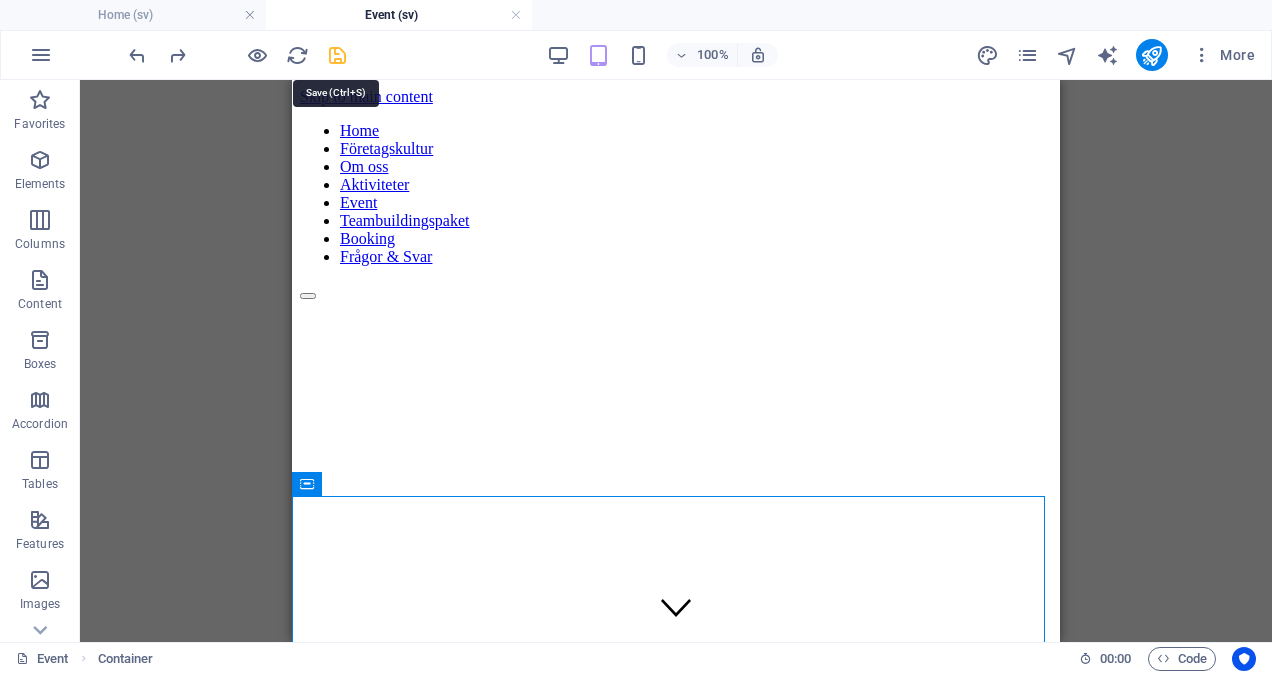 click at bounding box center (337, 55) 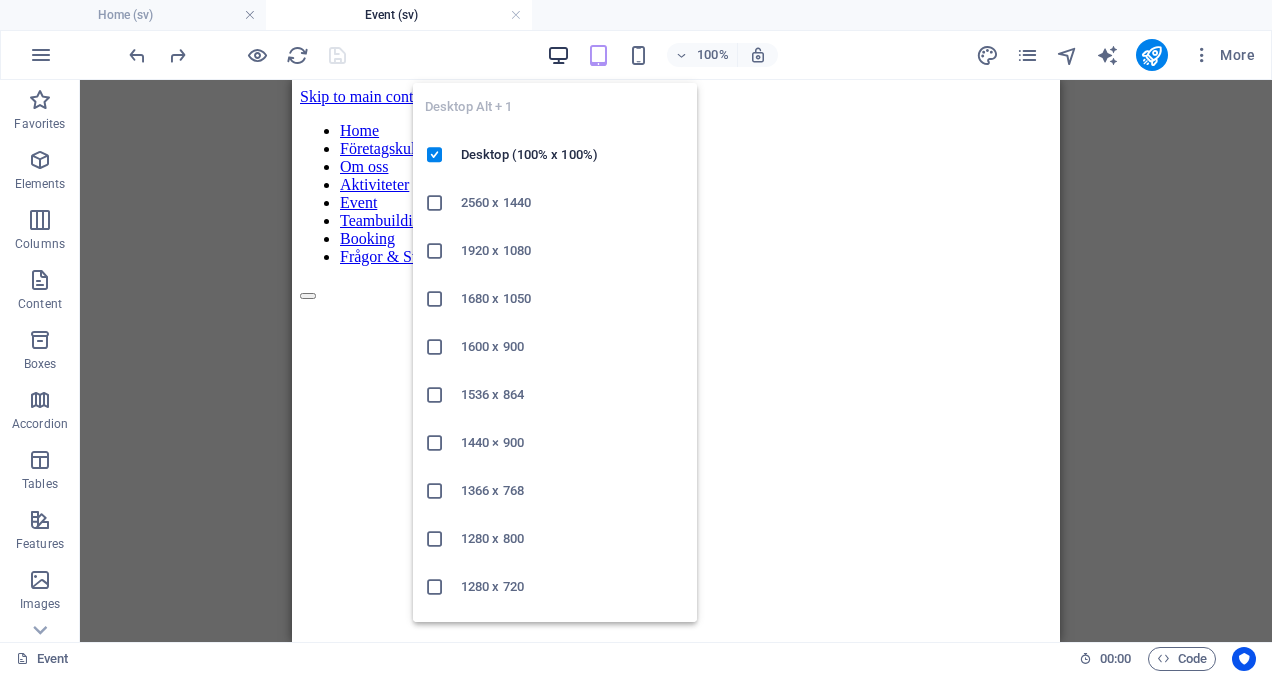 click at bounding box center (558, 55) 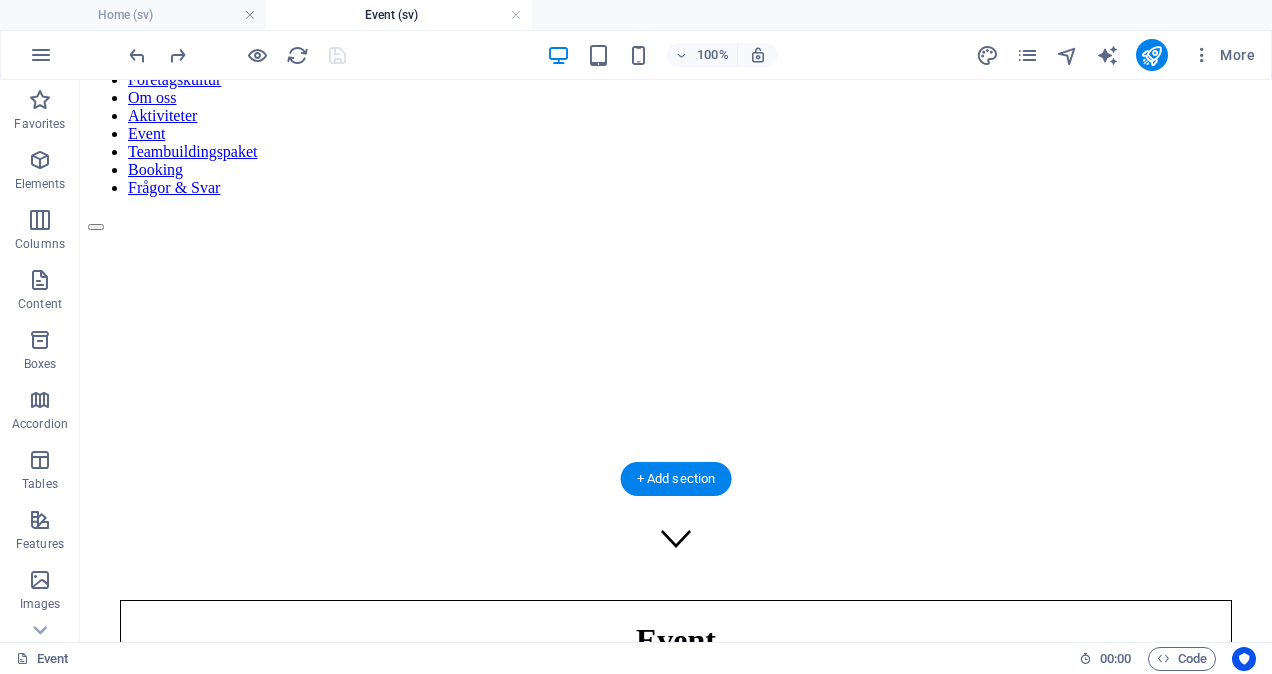 scroll, scrollTop: 0, scrollLeft: 0, axis: both 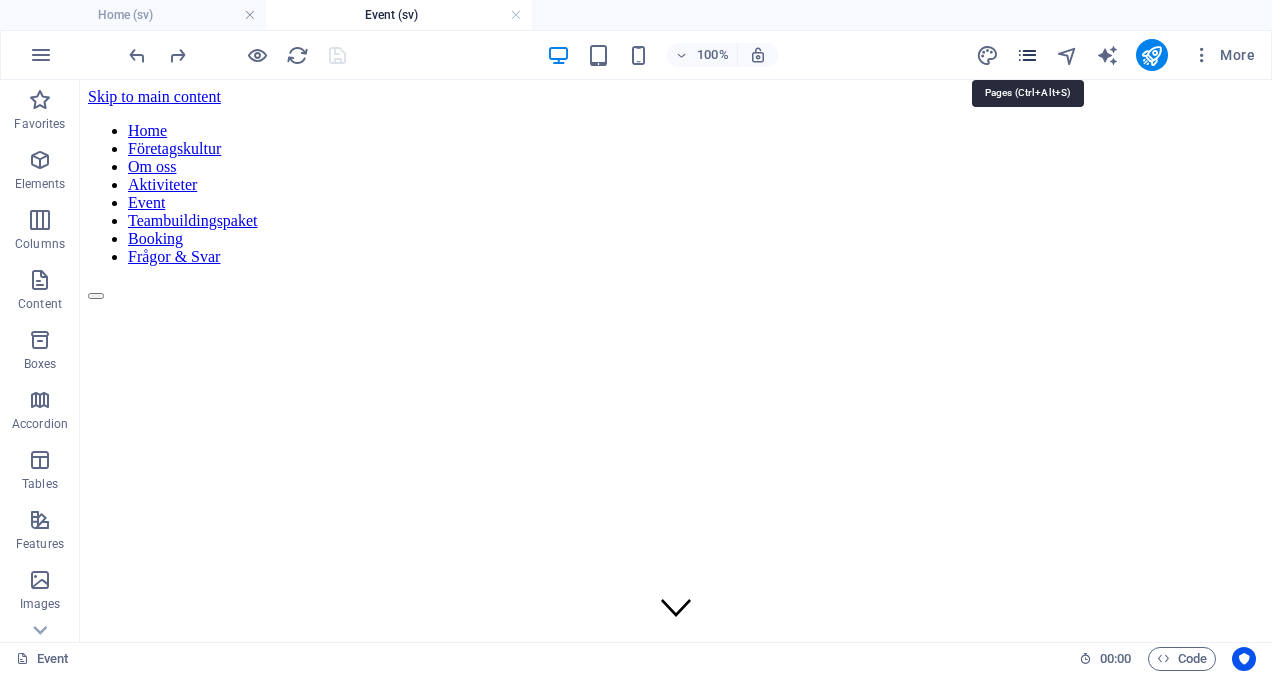 click at bounding box center (1027, 55) 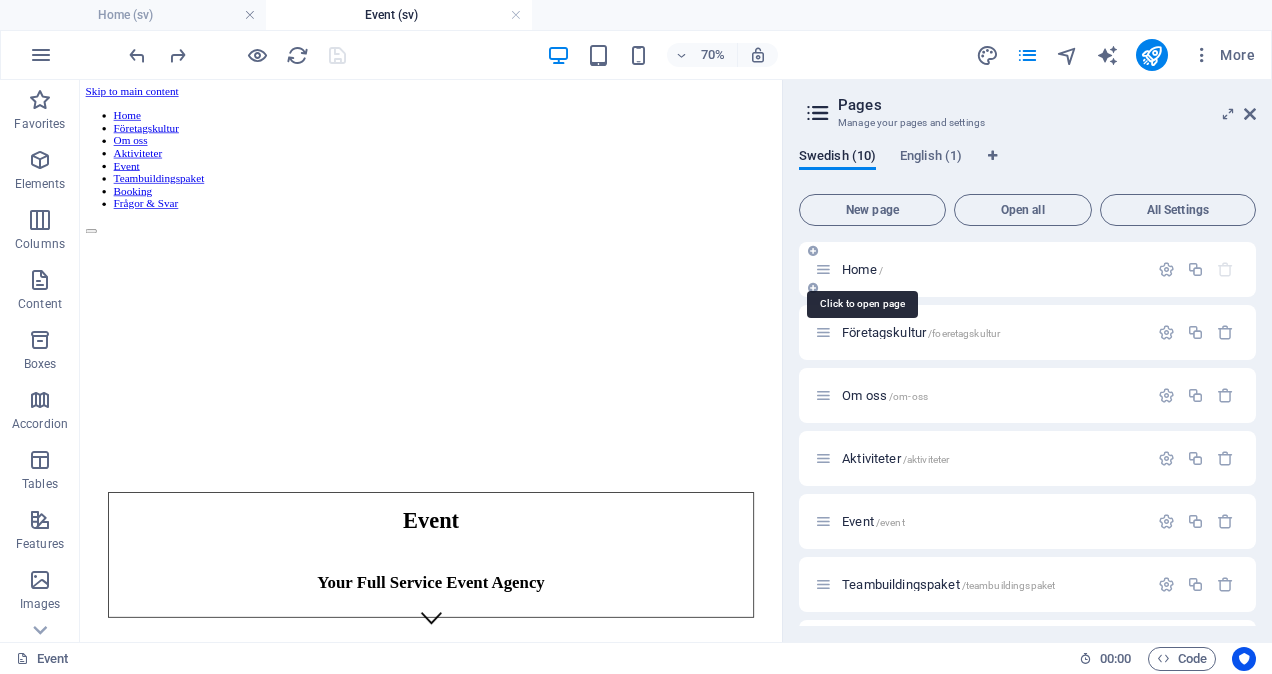 click on "Home /" at bounding box center (862, 269) 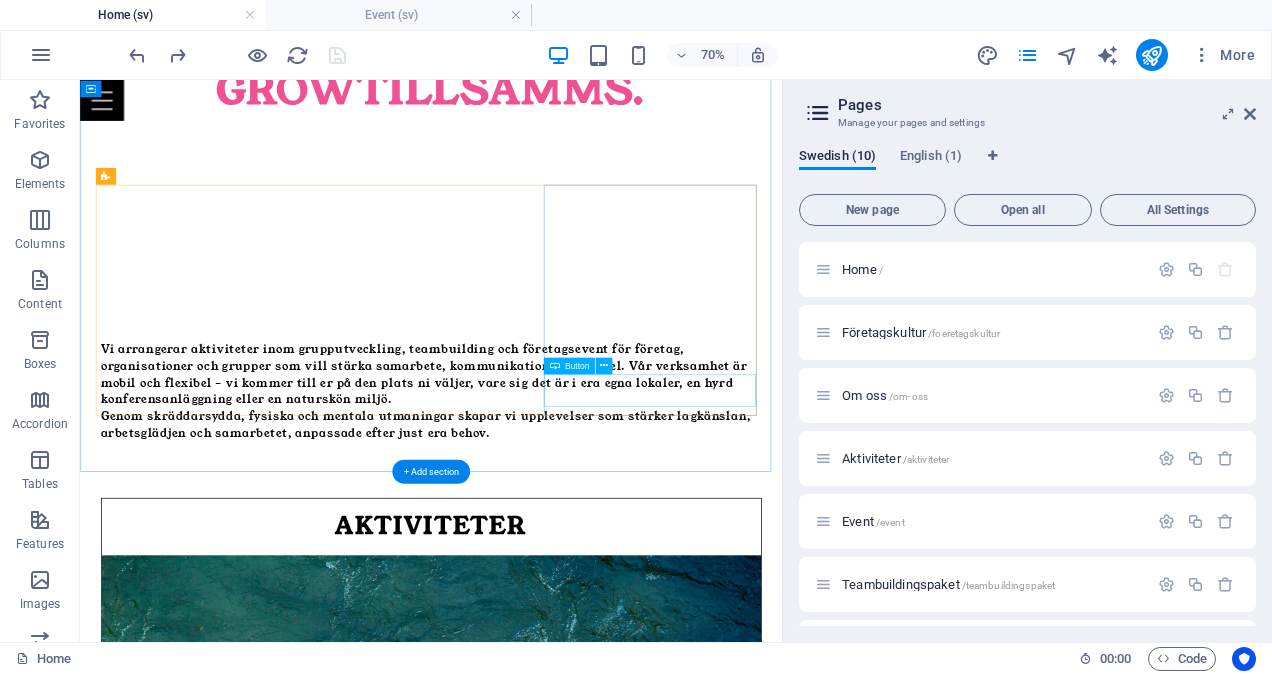scroll, scrollTop: 916, scrollLeft: 0, axis: vertical 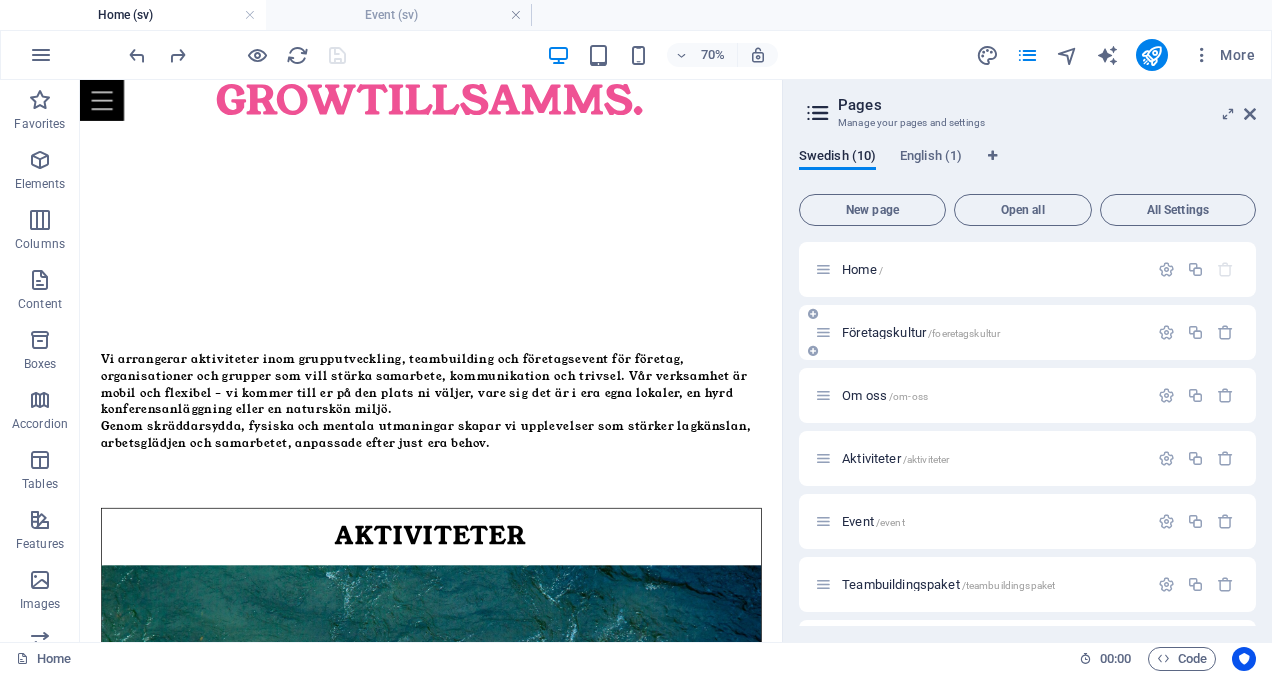 click on "Företagskultur /foeretagskultur" at bounding box center [921, 332] 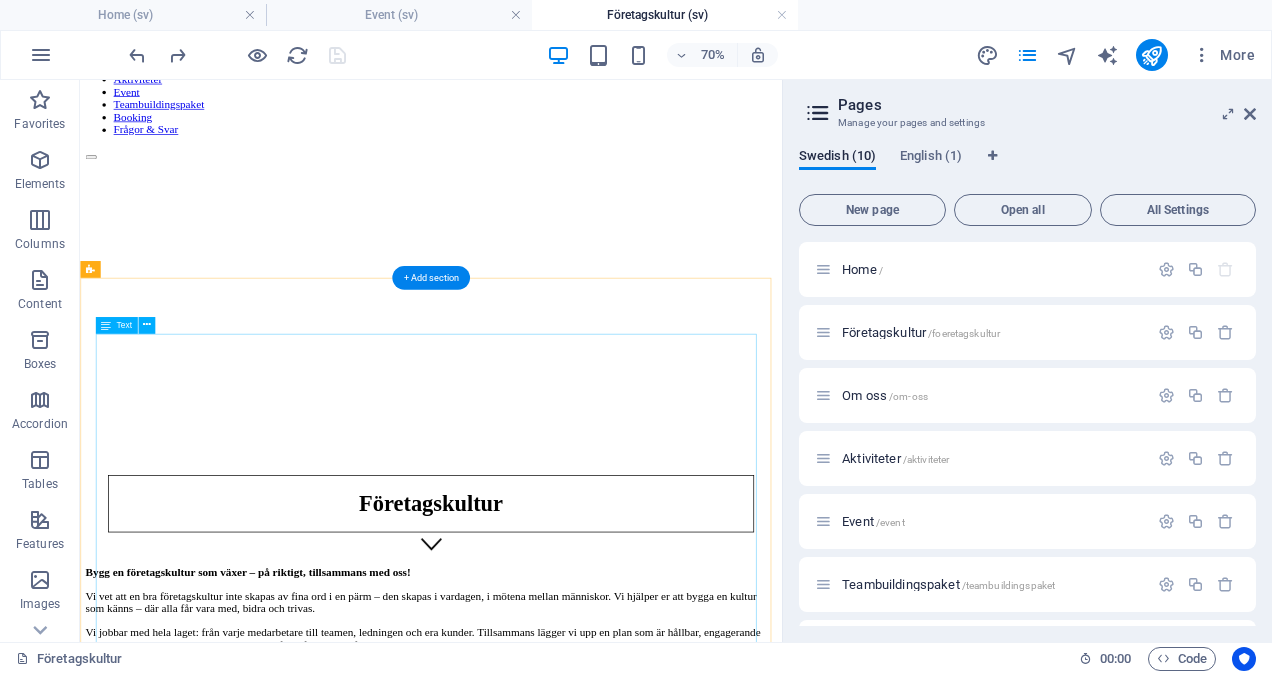 scroll, scrollTop: 0, scrollLeft: 0, axis: both 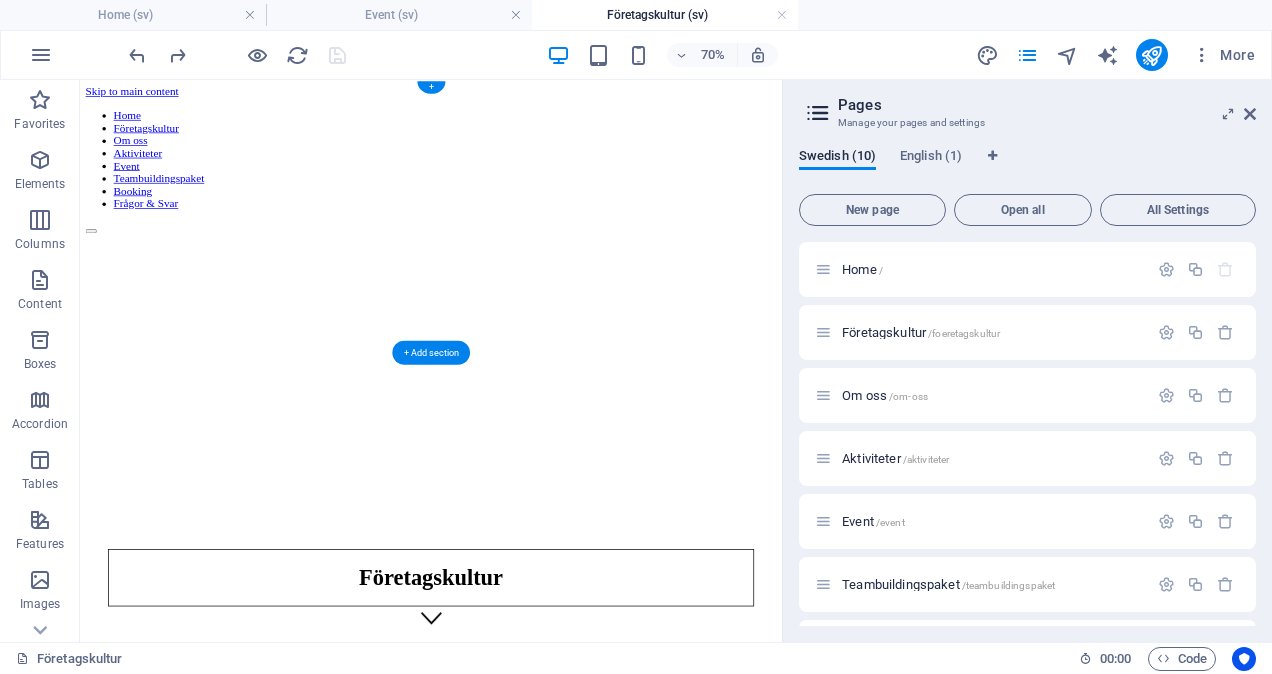 click at bounding box center (581, 122) 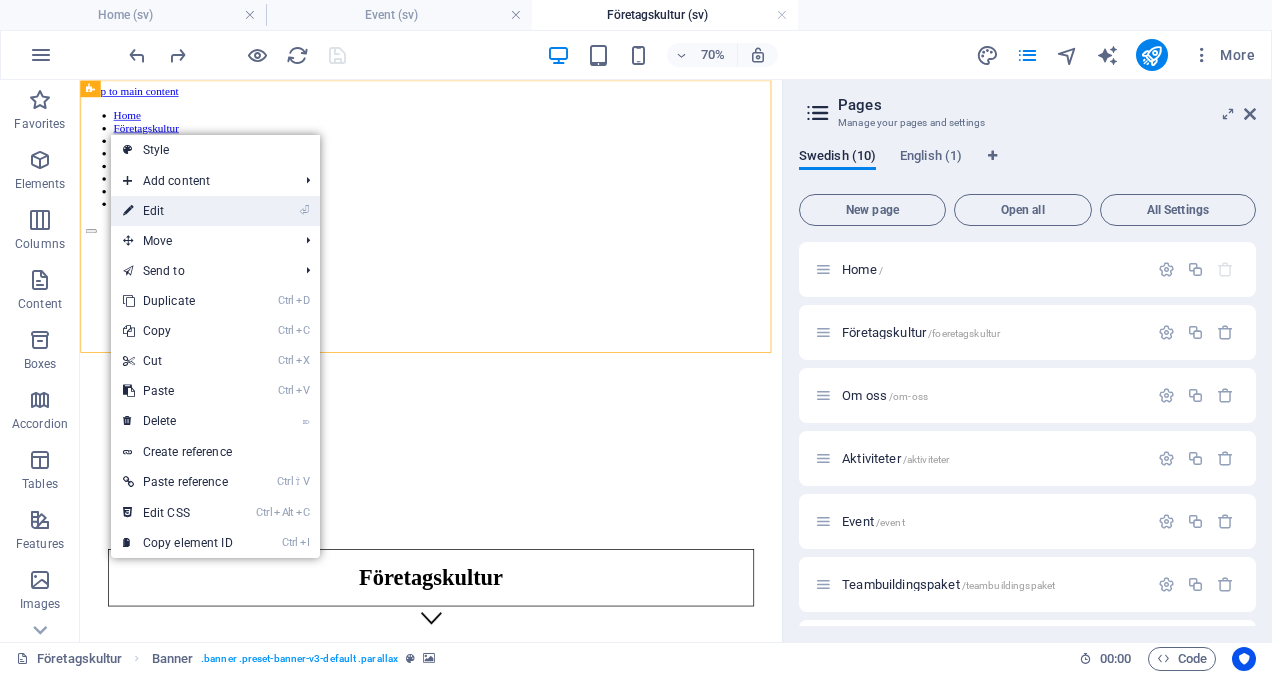 click on "⏎  Edit" at bounding box center (178, 211) 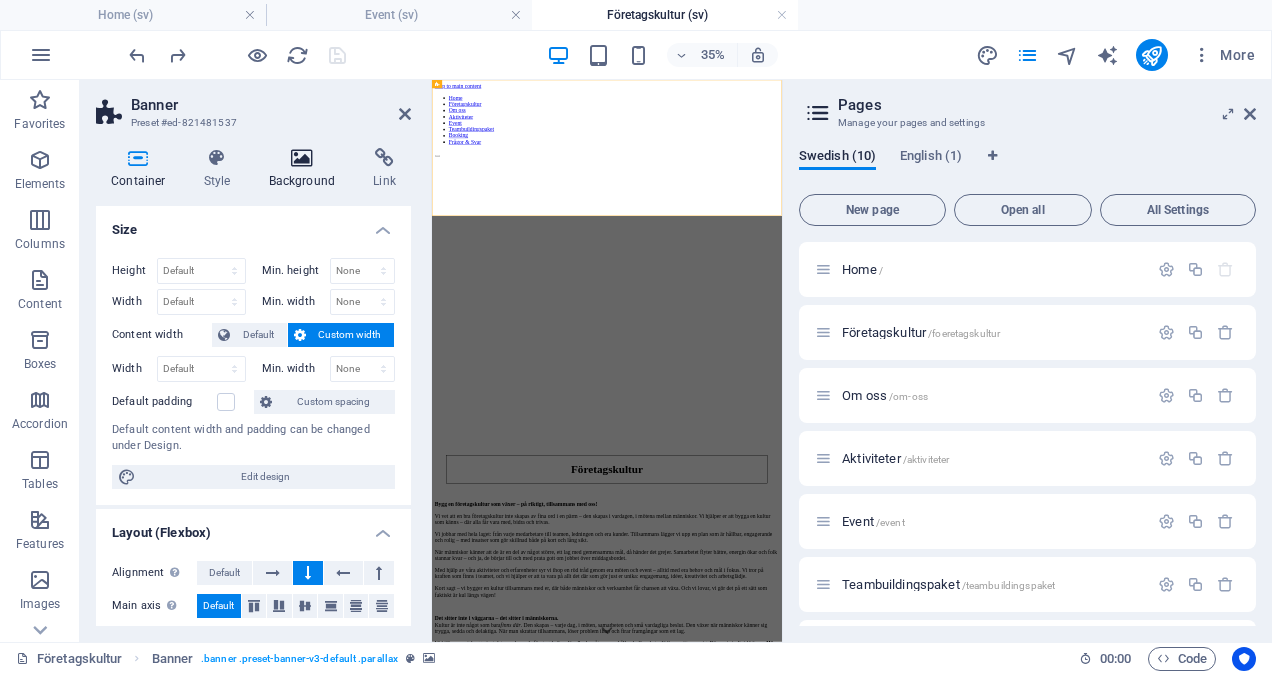 click on "Background" at bounding box center [306, 169] 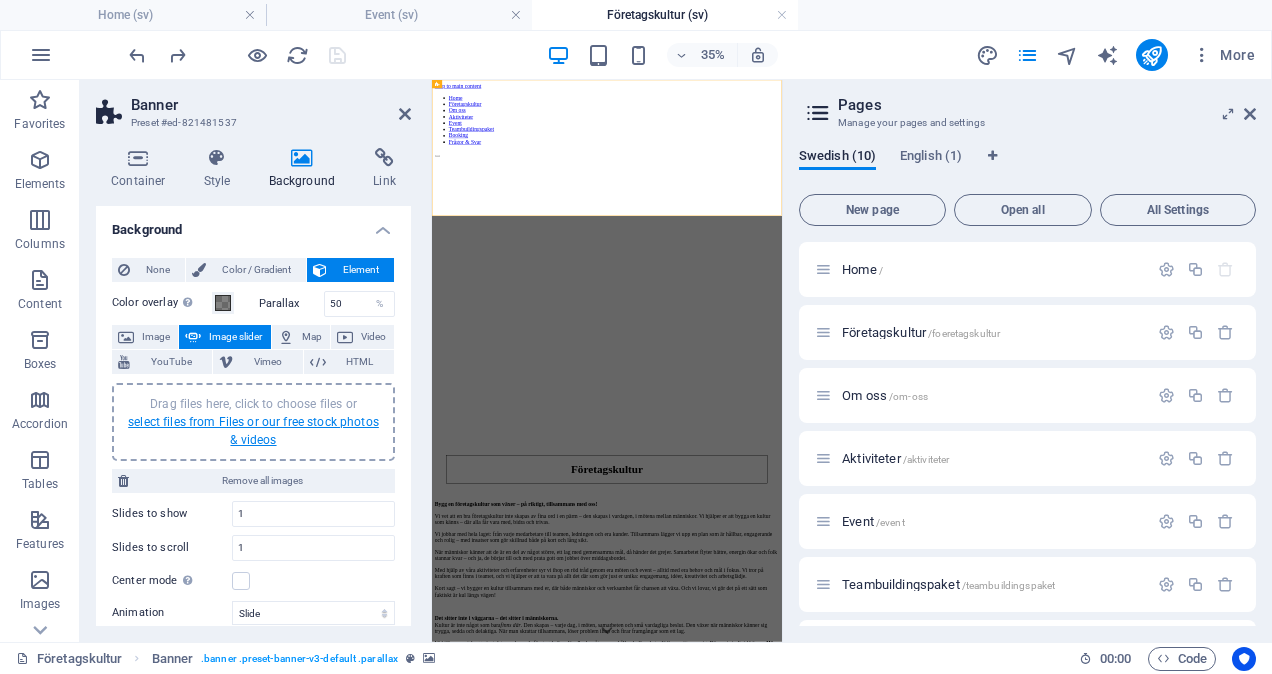 click on "select files from Files or our free stock photos & videos" at bounding box center [253, 431] 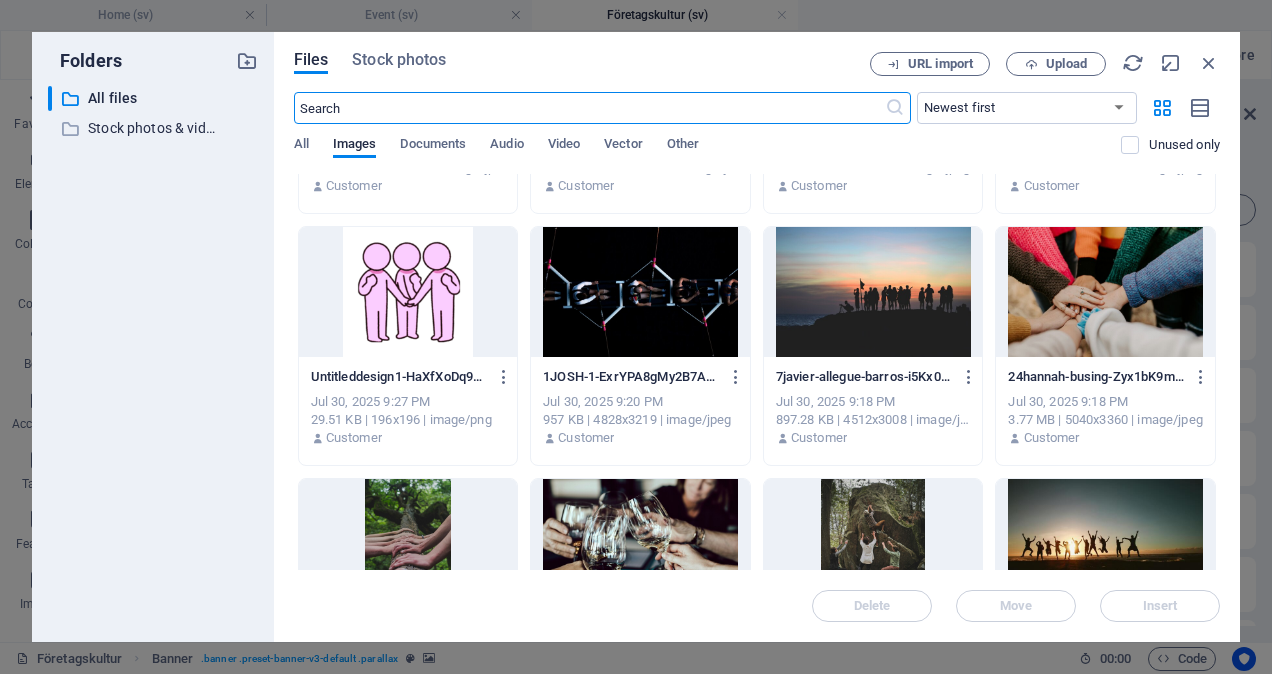 scroll, scrollTop: 439, scrollLeft: 0, axis: vertical 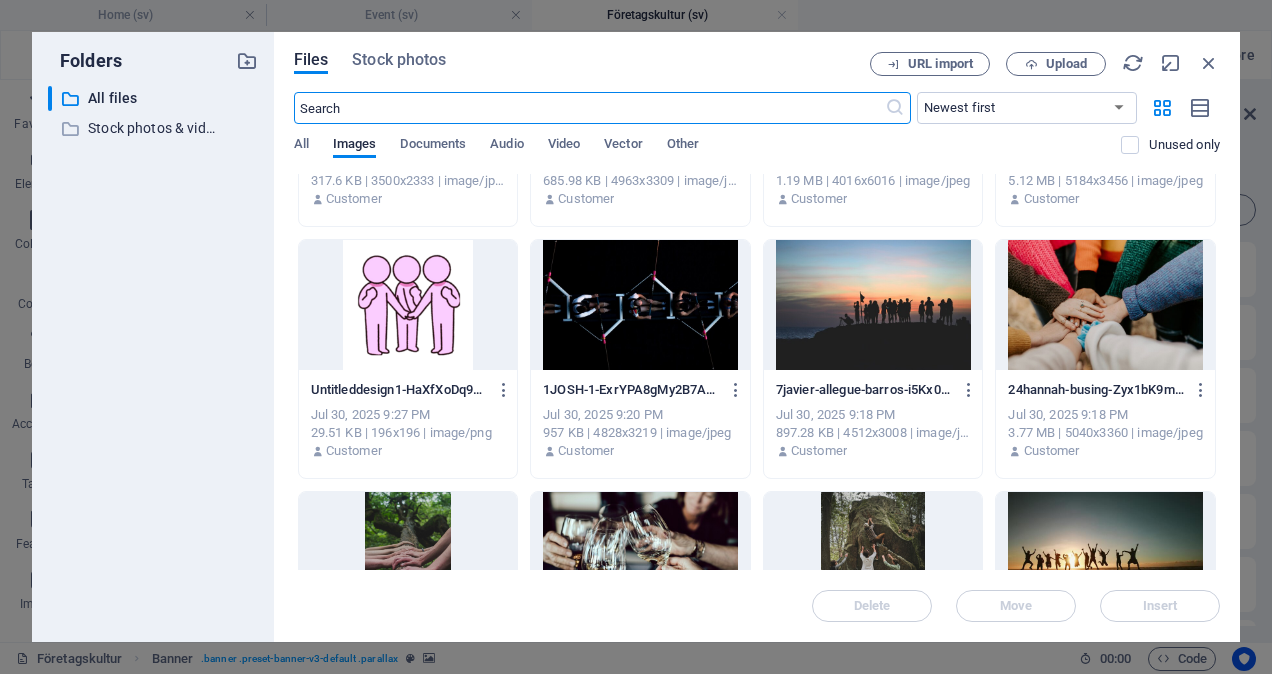 click at bounding box center (640, 305) 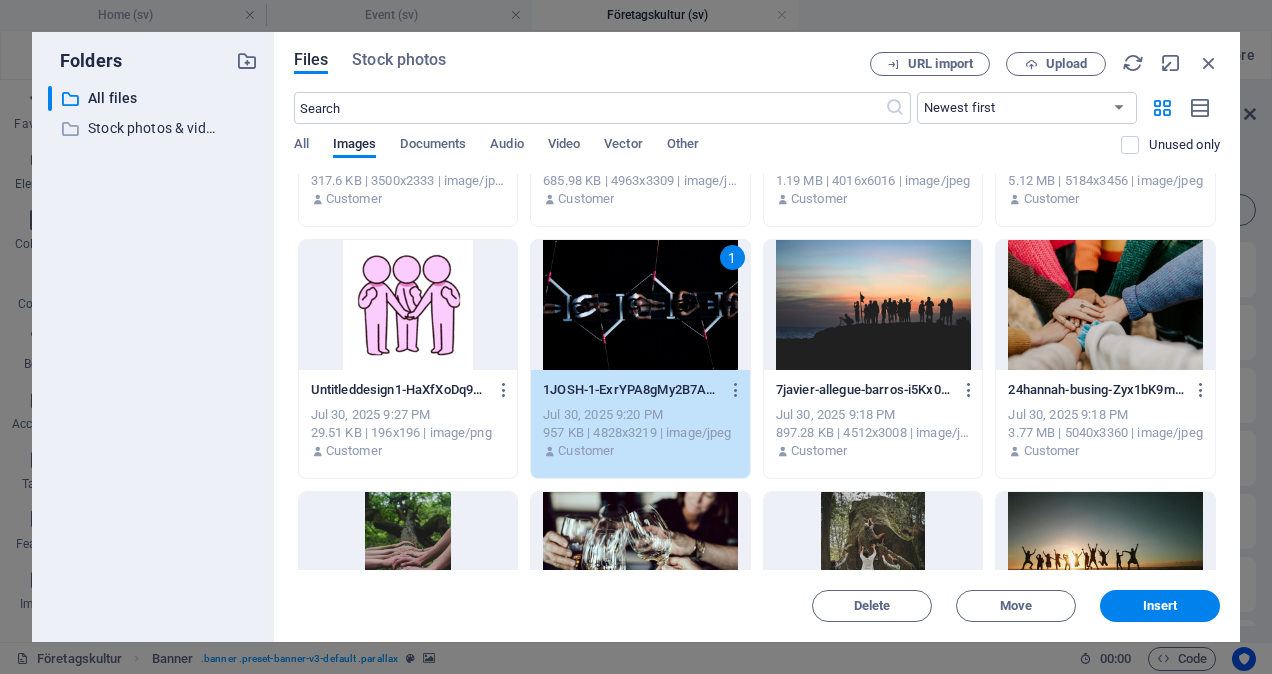 click on "1" at bounding box center [640, 305] 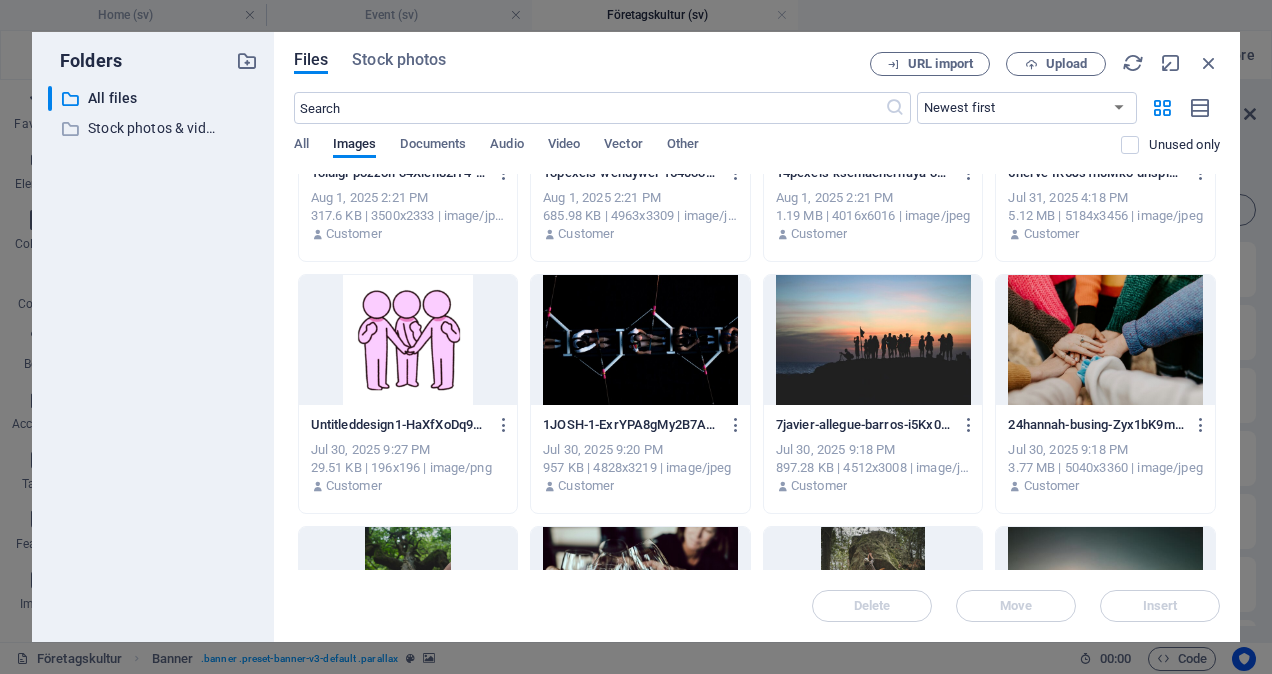 scroll, scrollTop: 407, scrollLeft: 0, axis: vertical 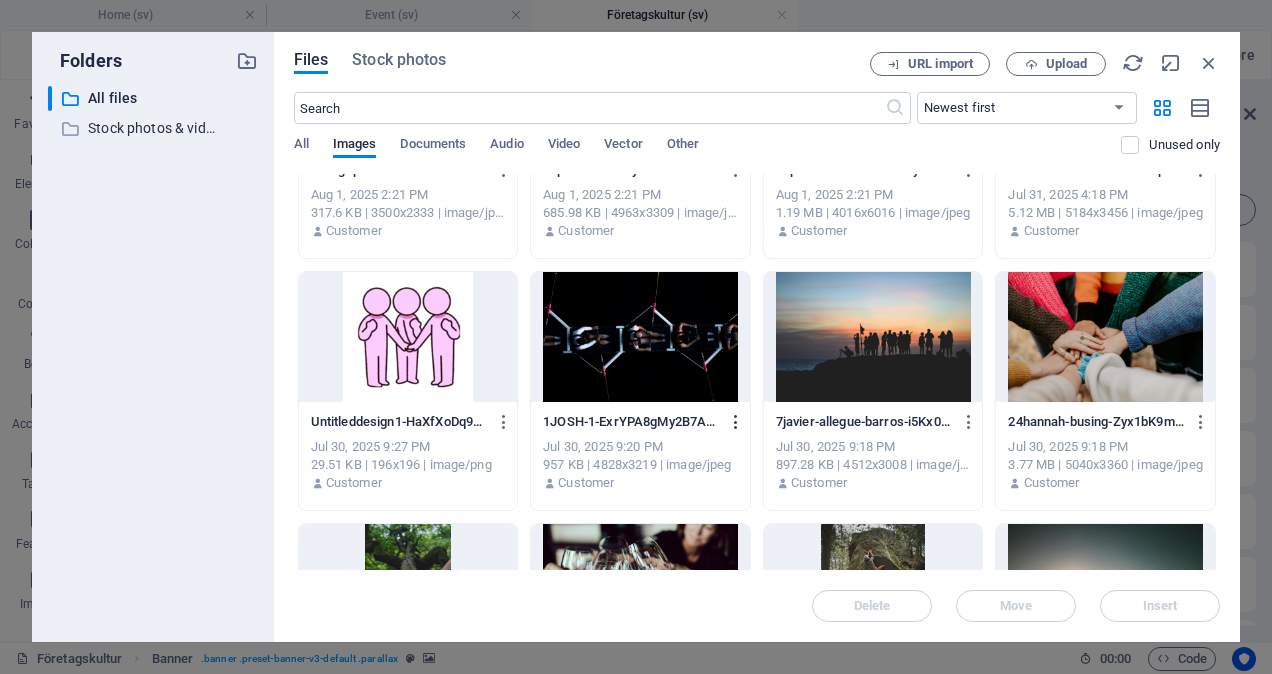 click at bounding box center (736, 422) 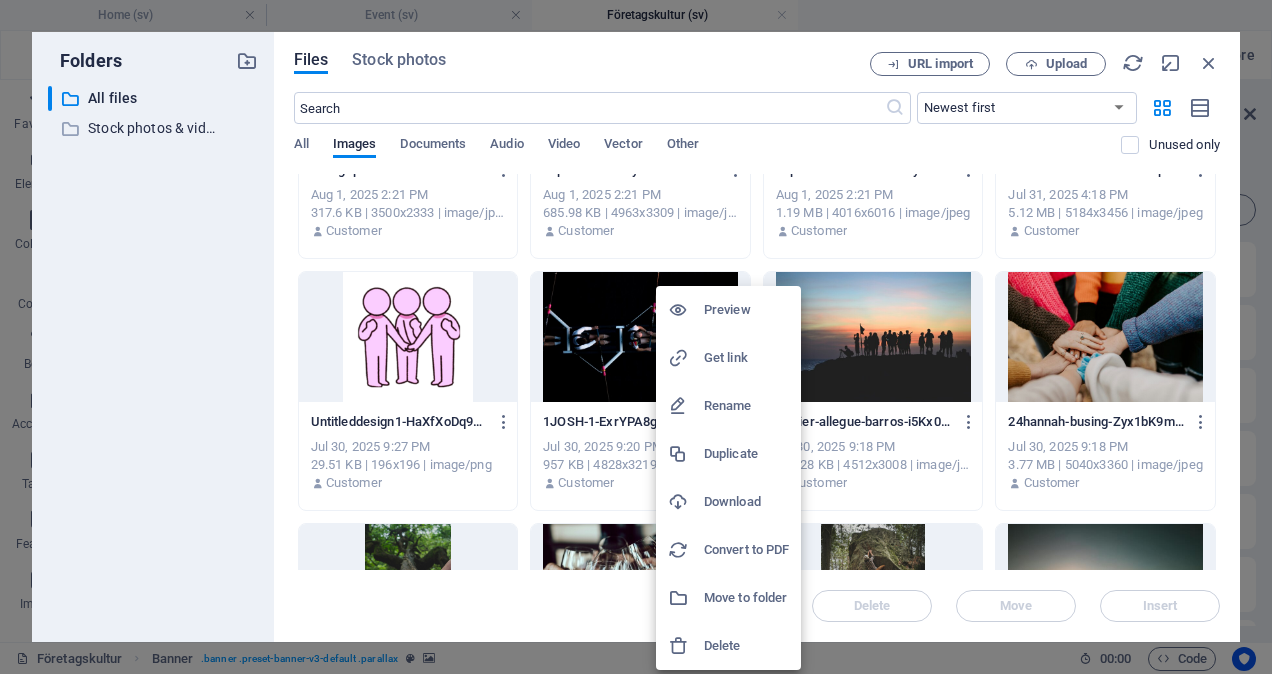 click on "Delete" at bounding box center [746, 646] 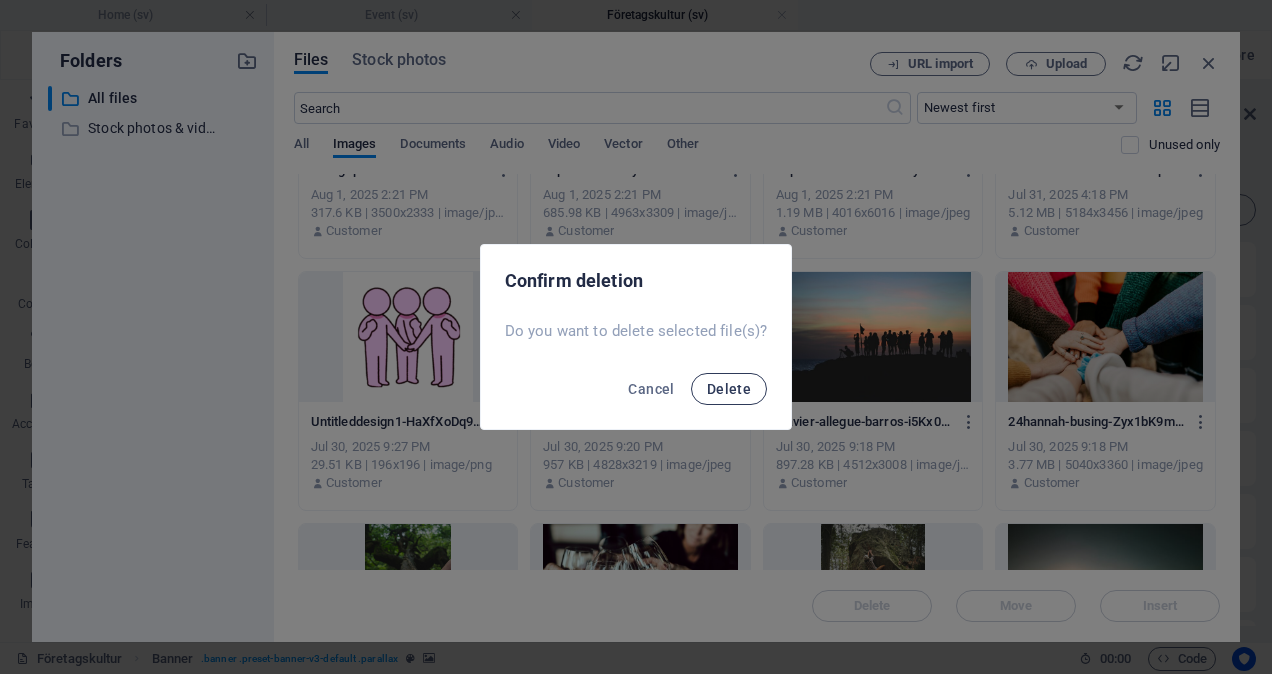 click on "Delete" at bounding box center [729, 389] 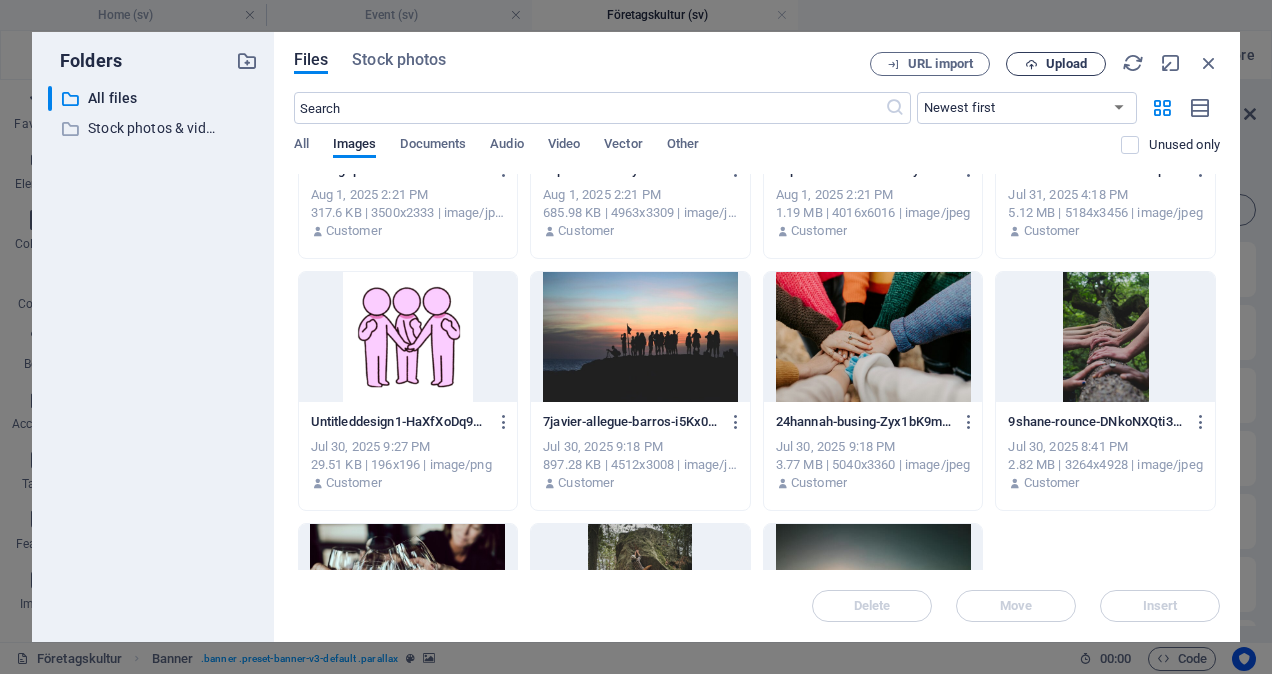 click on "Upload" at bounding box center [1056, 64] 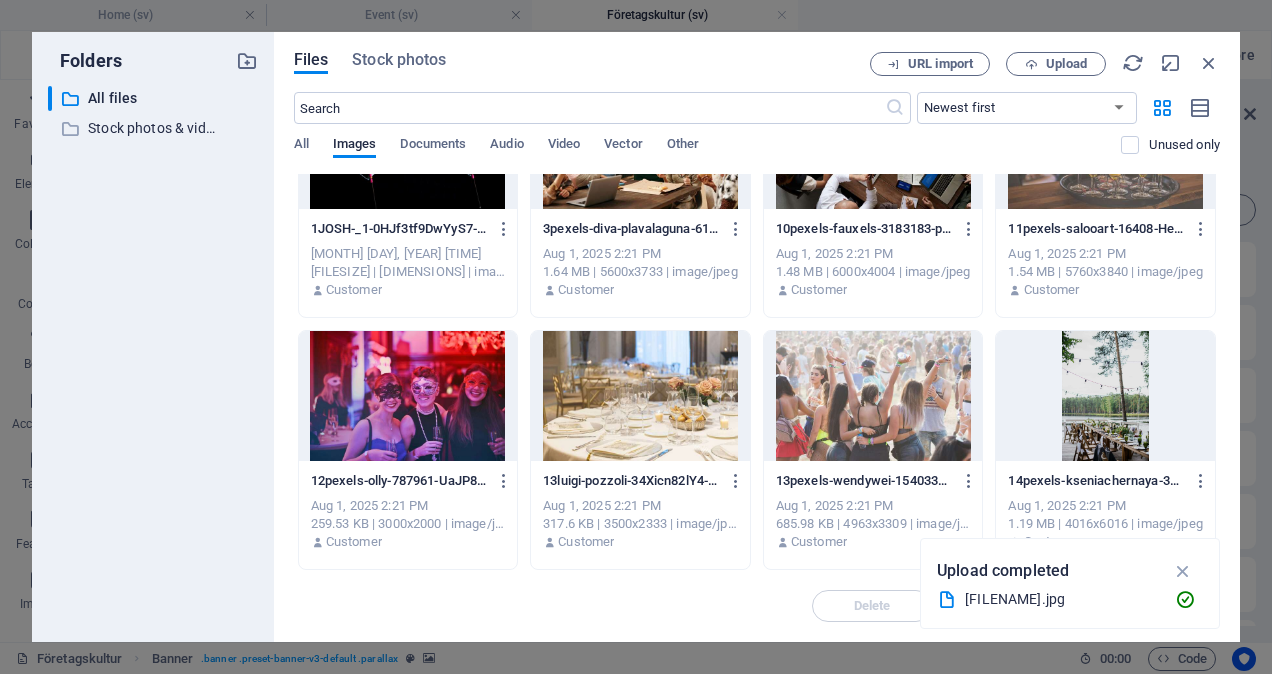 scroll, scrollTop: 0, scrollLeft: 0, axis: both 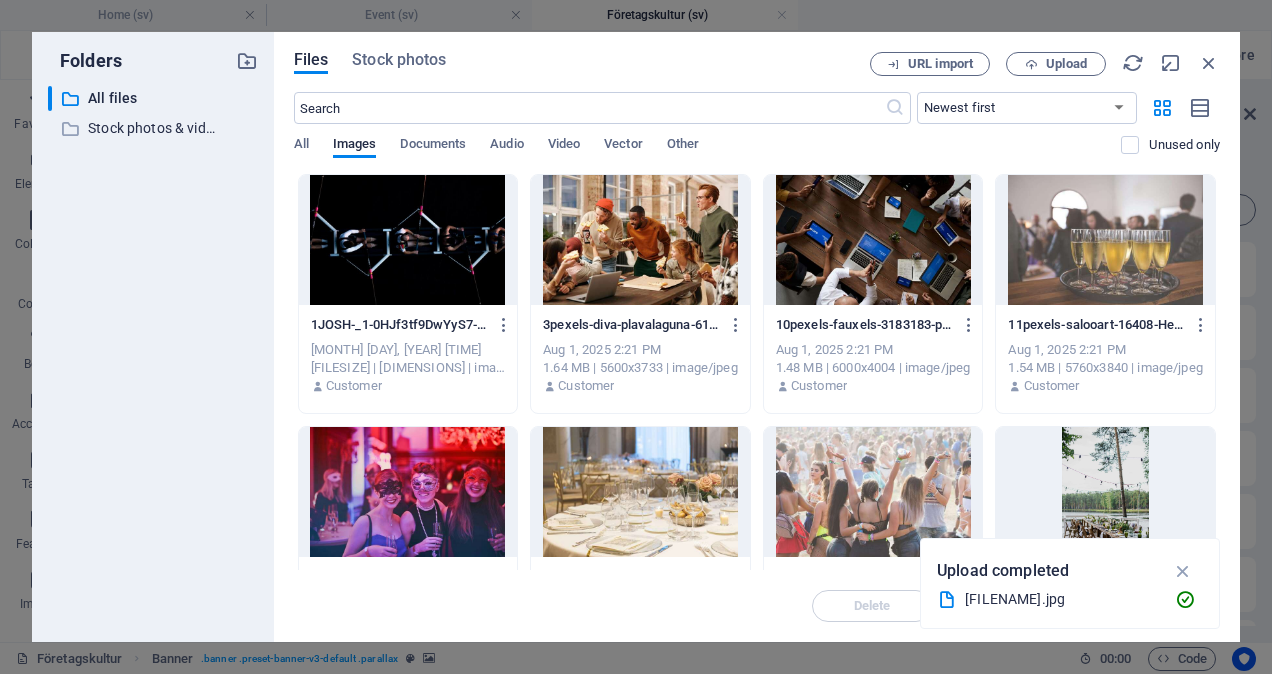 click at bounding box center (408, 240) 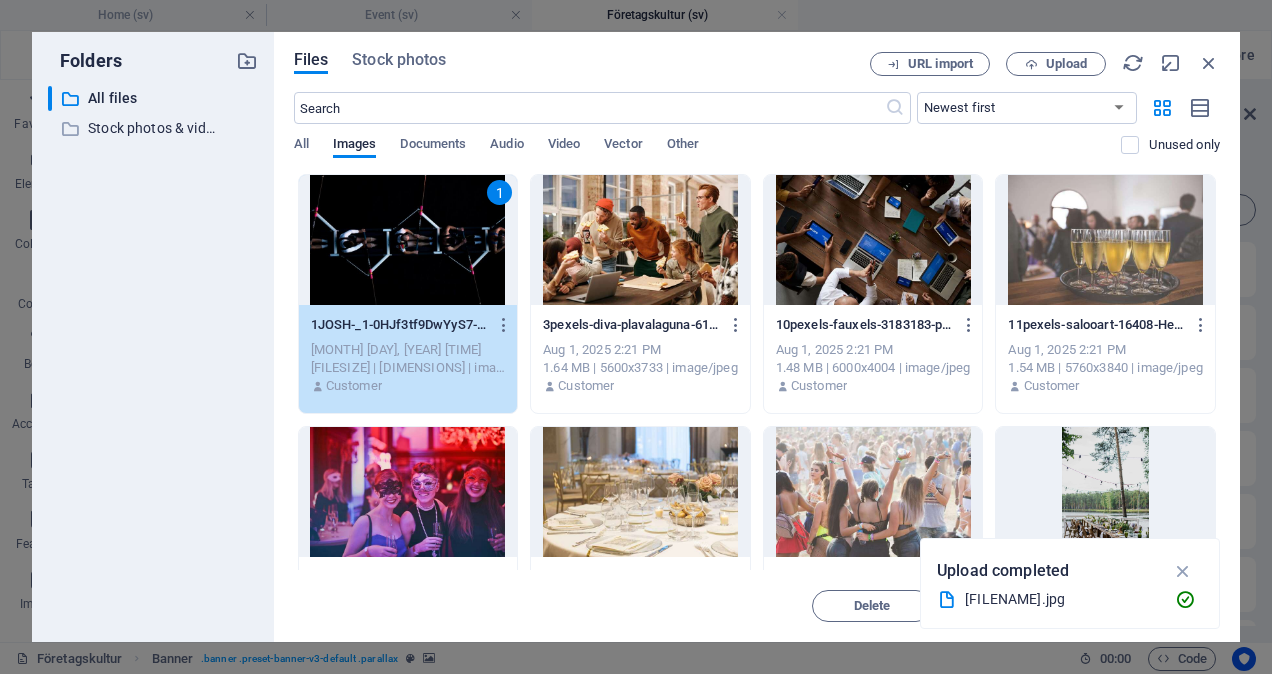 click on "1" at bounding box center [408, 240] 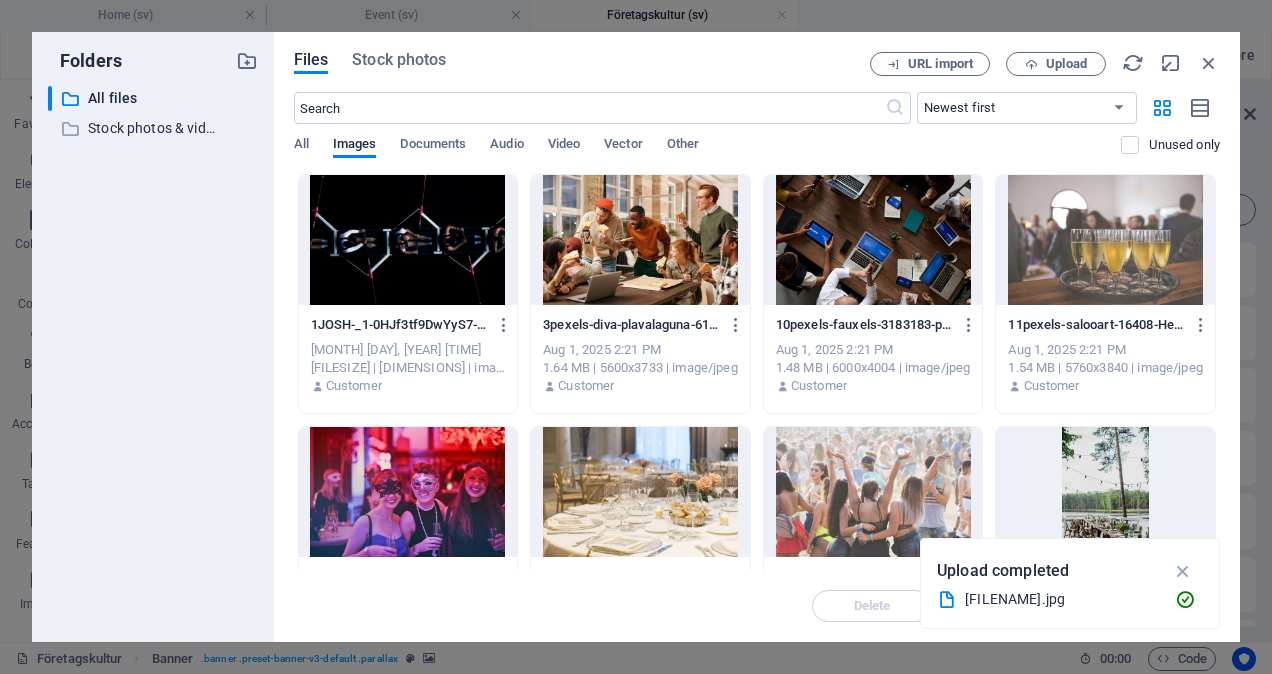 click at bounding box center [408, 240] 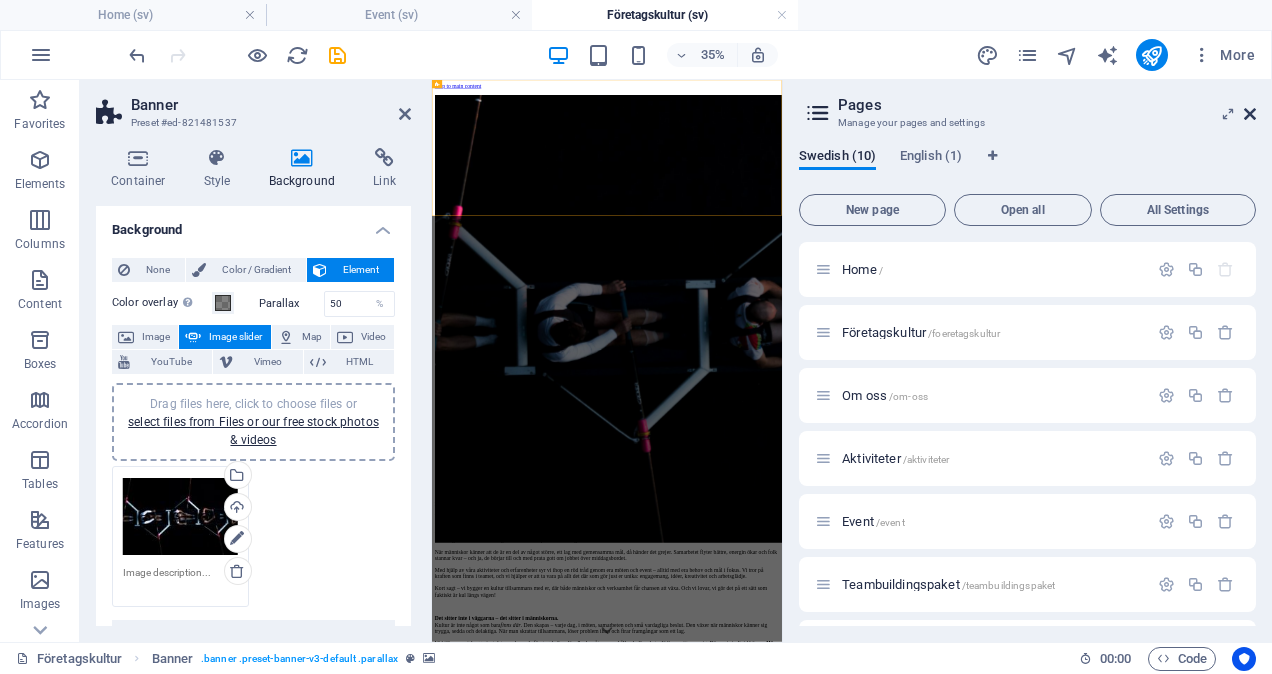 click at bounding box center [1250, 114] 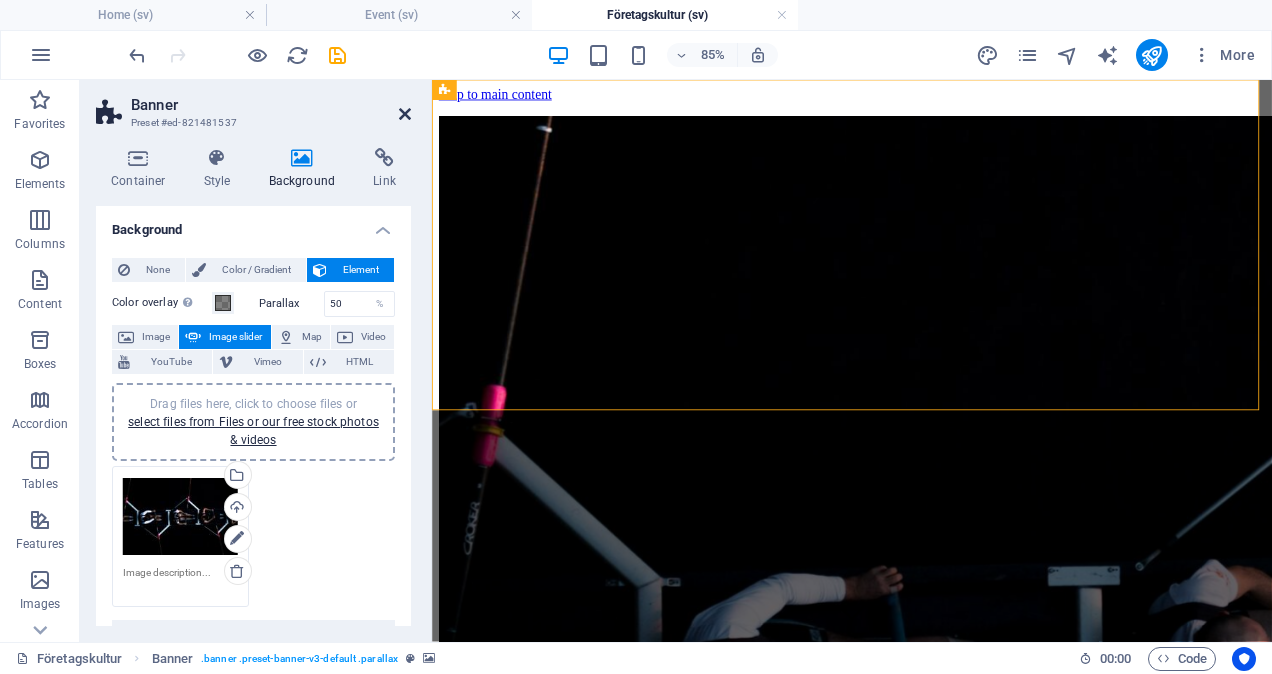 click at bounding box center [405, 114] 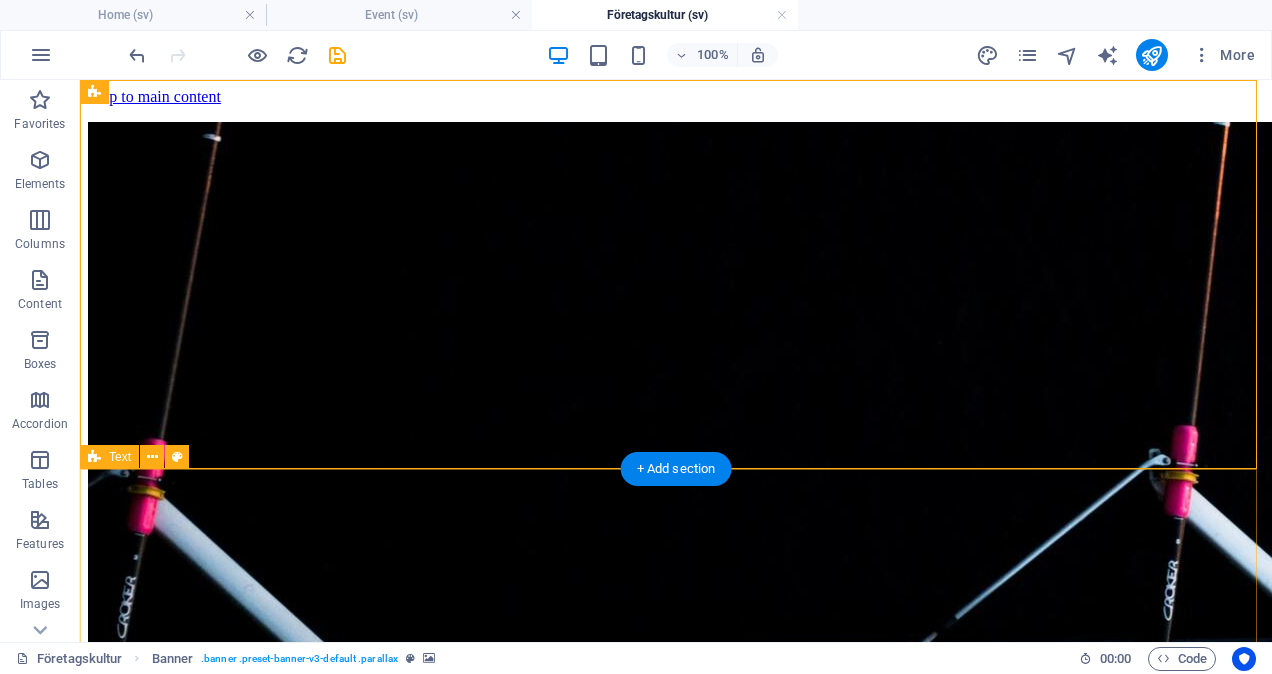 click on "Bygg en företagskultur som växer – på riktigt, tillsammans med oss! Vi vet att en bra företagskultur inte skapas av fina ord i en pärm – den skapas i vardagen, i mötena mellan människor. Vi hjälper er att bygga en kultur som känns – där alla får vara med, bidra och trivas. Vi jobbar med hela laget: från varje medarbetare till teamen, ledningen och era kunder. Tillsammans lägger vi upp en plan som är hållbar, engagerande och rolig – med insatser som gör skillnad både på kort och lång sikt. När människor känner att de är en del av något större, ett lag med gemensamma mål, då händer det grejer. Samarbetet flyter bättre, energin ökar och folk stannar kvar – och ja, de börjar till och med prata gott om jobbet över middagsbordet. Kort sagt – vi bygger en kultur tillsammans med er, där både människor och verksamhet får chansen att växa. Och vi lovar, vi gör det på ett sätt som faktiskt är kul längs vägen! Kultur är inte något som bara  finns där" at bounding box center [676, 1002] 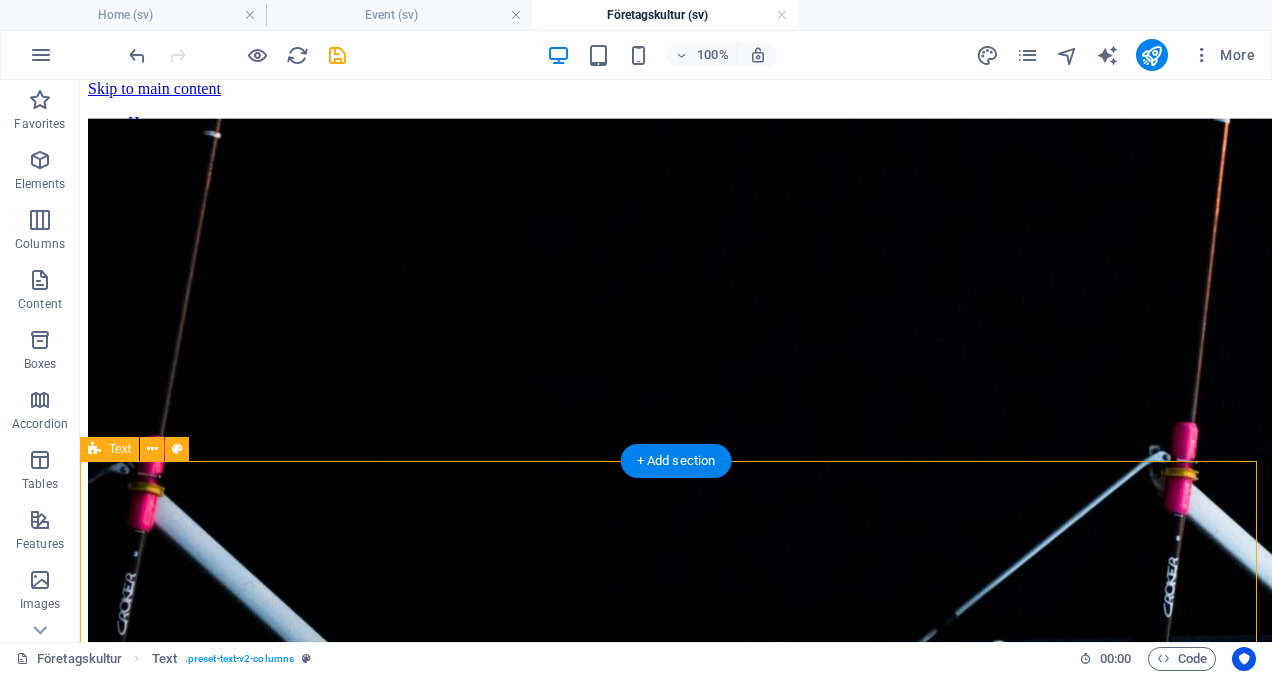 scroll, scrollTop: 0, scrollLeft: 0, axis: both 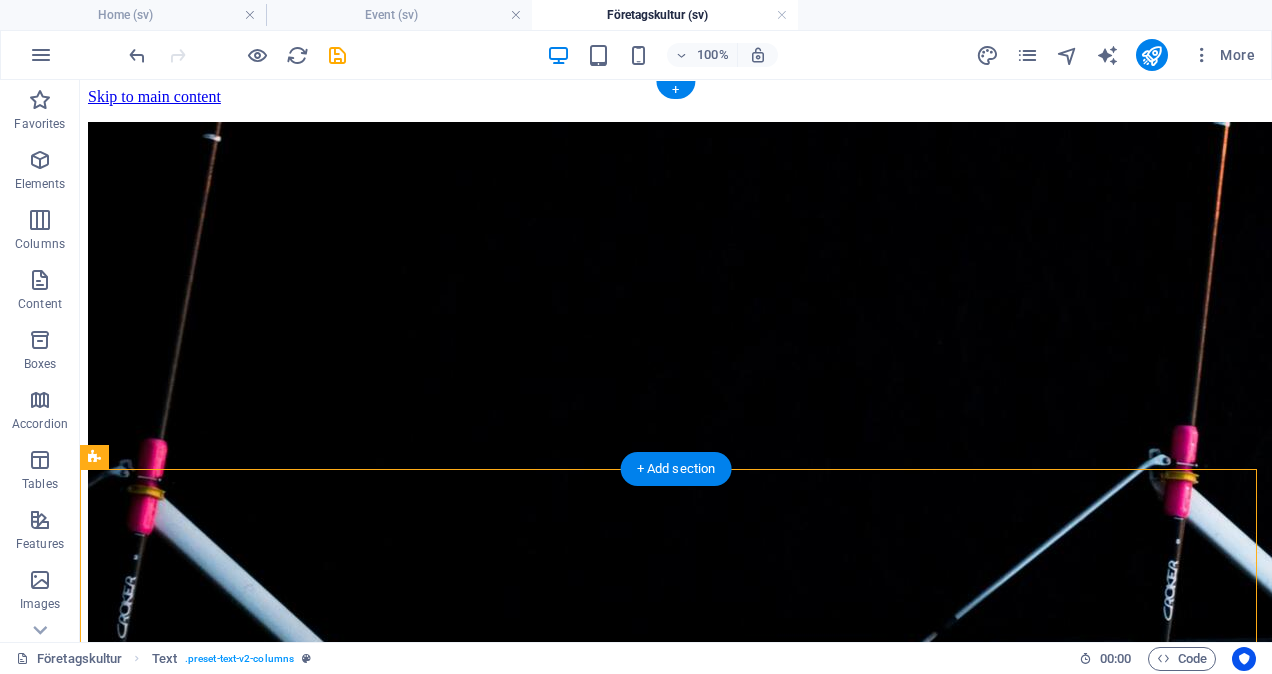 click at bounding box center (1048, 762) 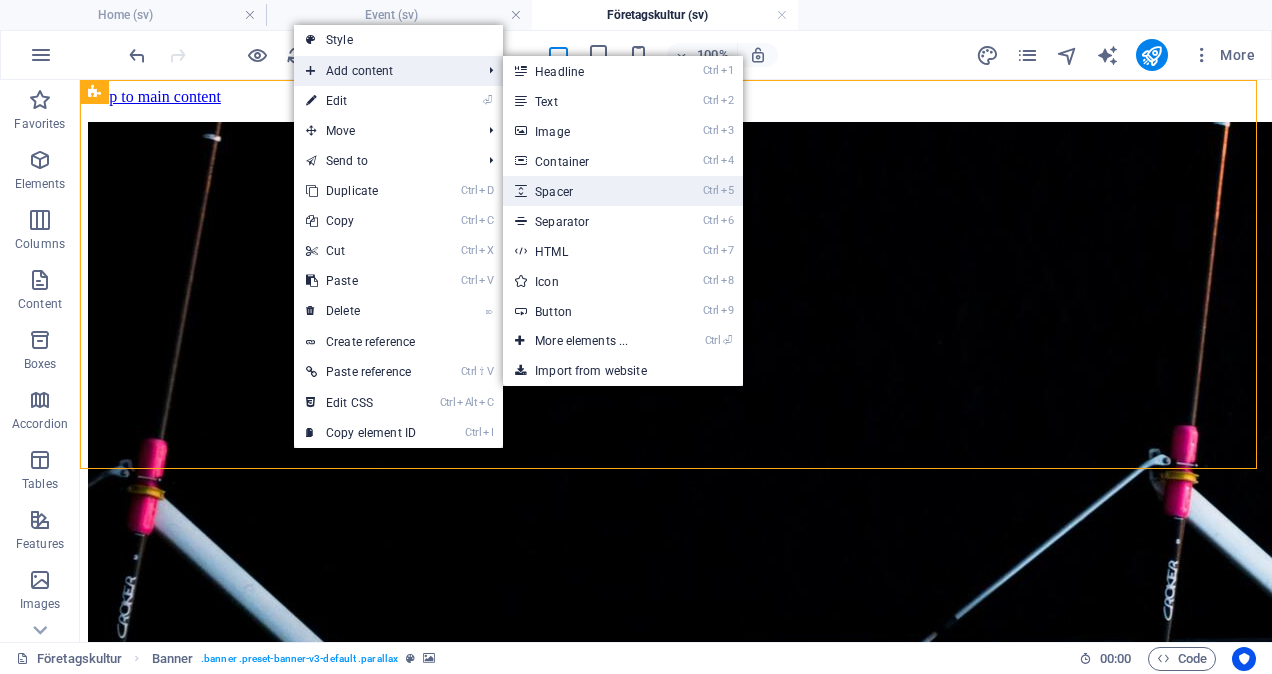 click on "Ctrl 5  Spacer" at bounding box center (585, 191) 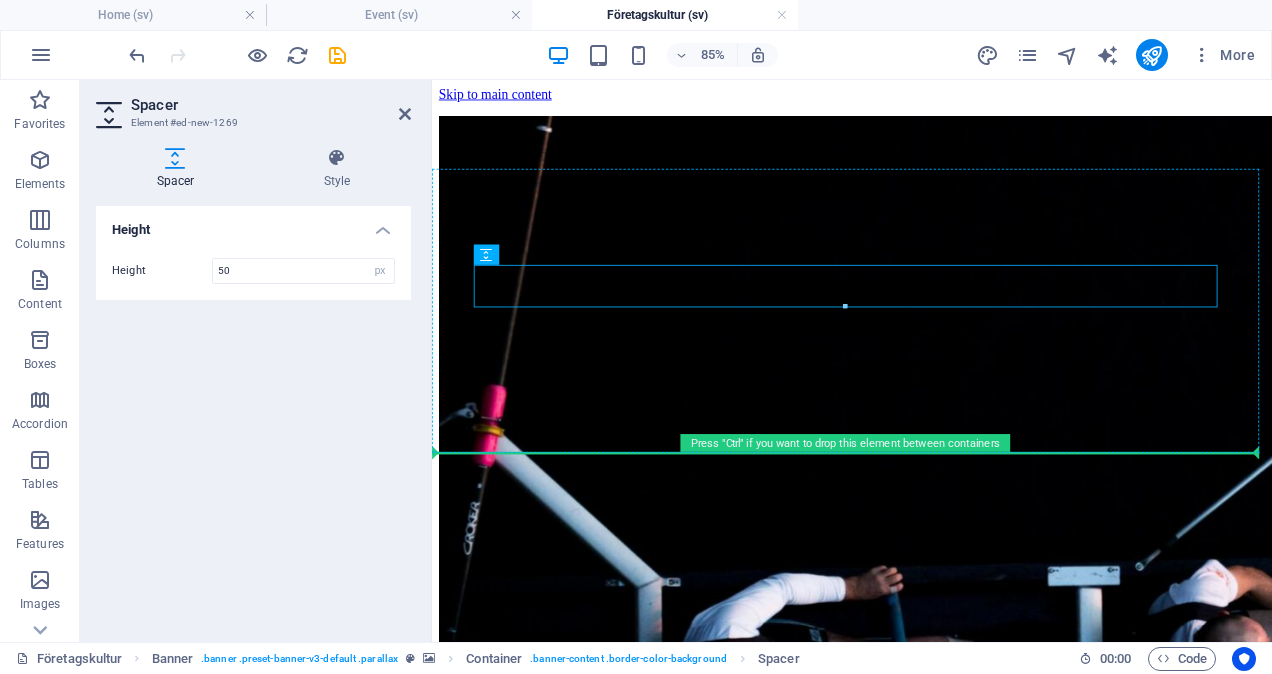 drag, startPoint x: 636, startPoint y: 335, endPoint x: 627, endPoint y: 470, distance: 135.29967 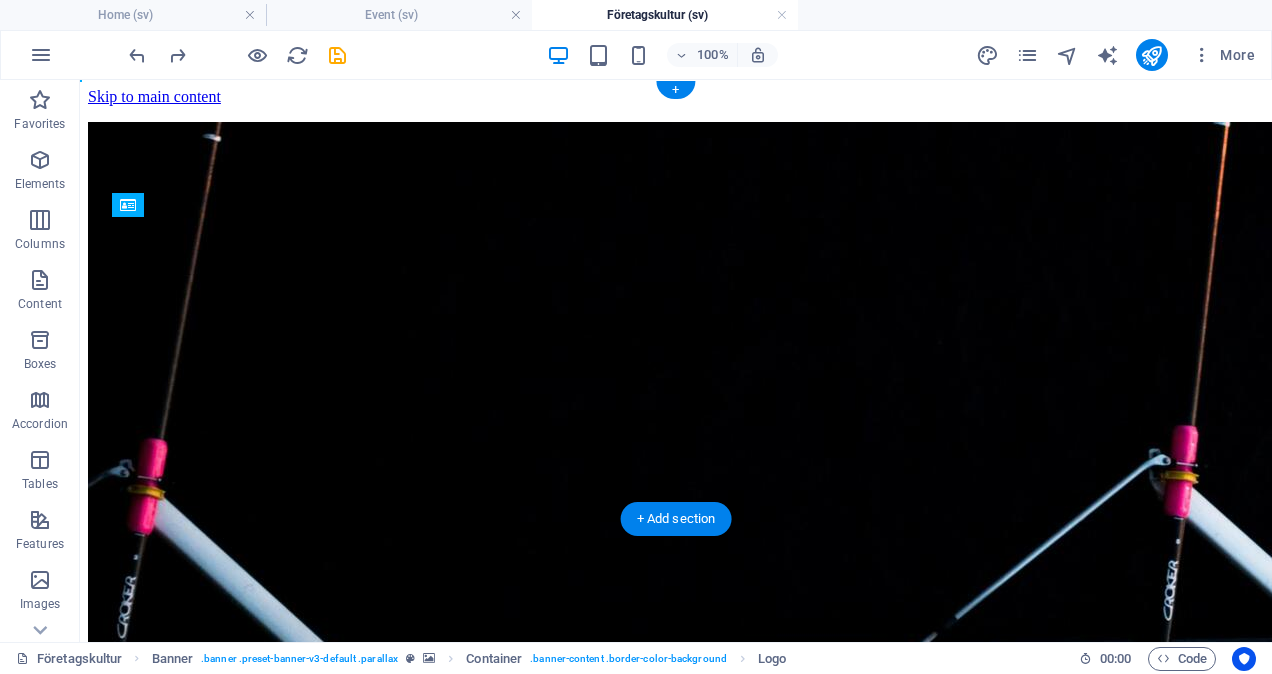 drag, startPoint x: 388, startPoint y: 371, endPoint x: 689, endPoint y: 313, distance: 306.5371 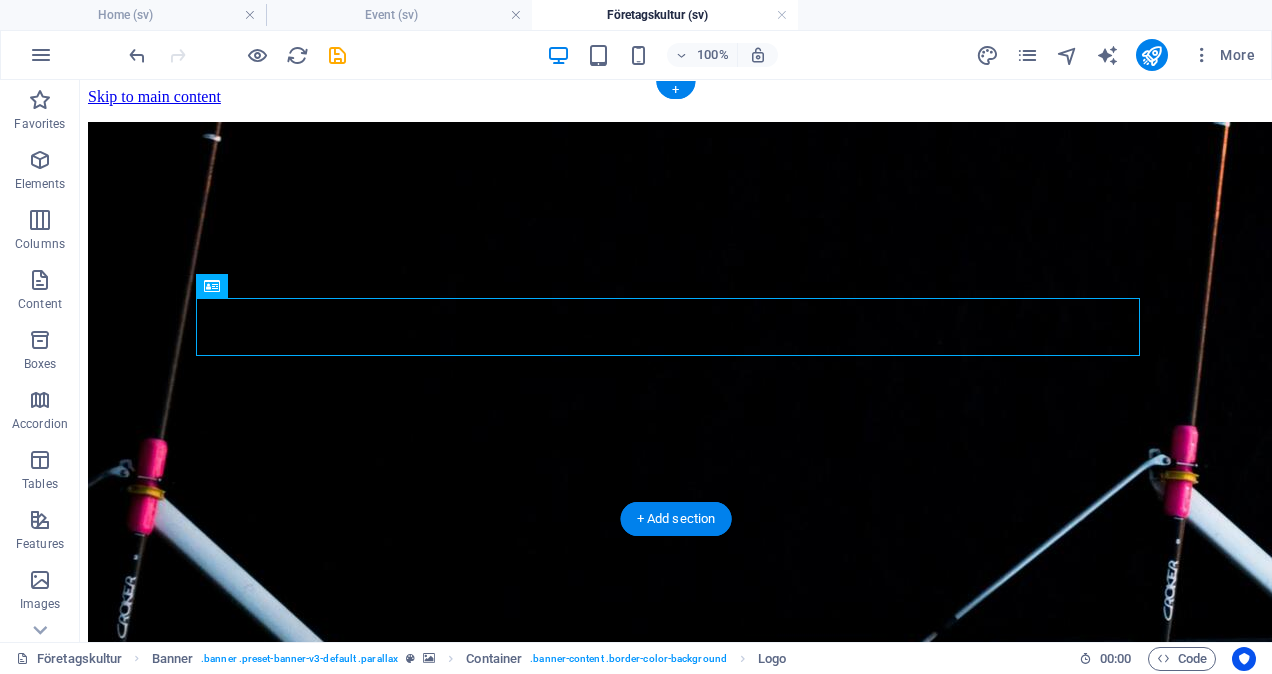 click at bounding box center (1048, 762) 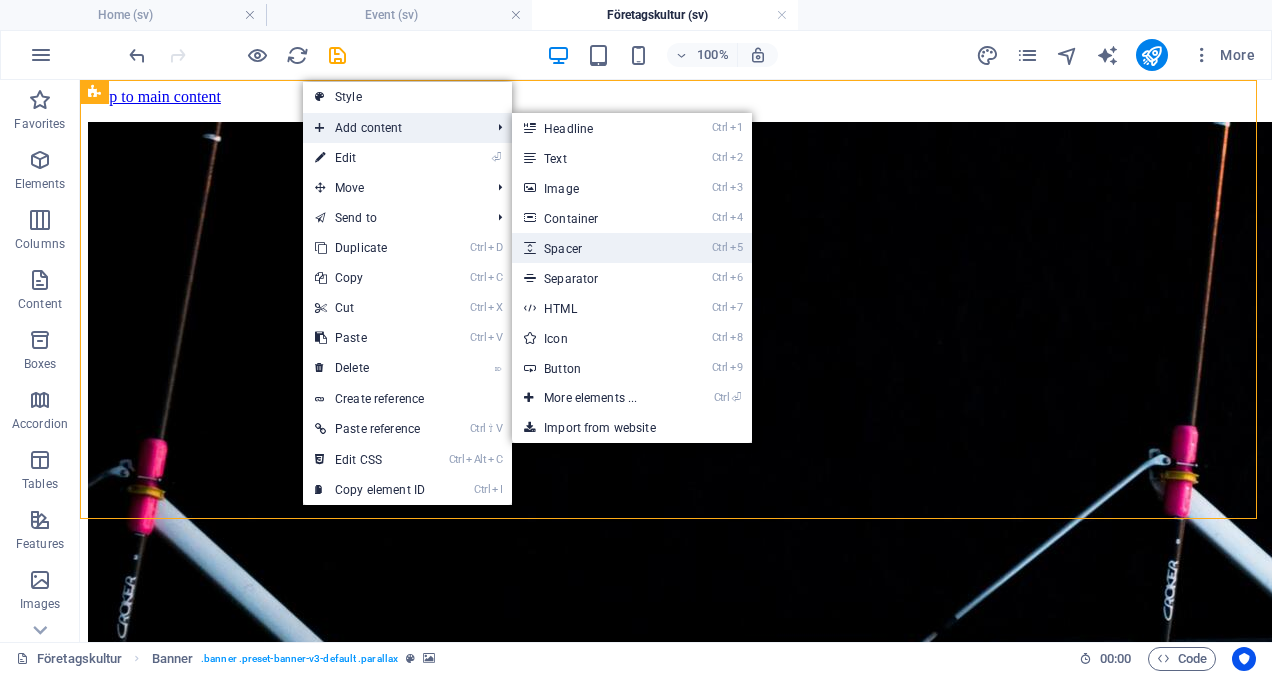 click on "Ctrl 5  Spacer" at bounding box center [594, 248] 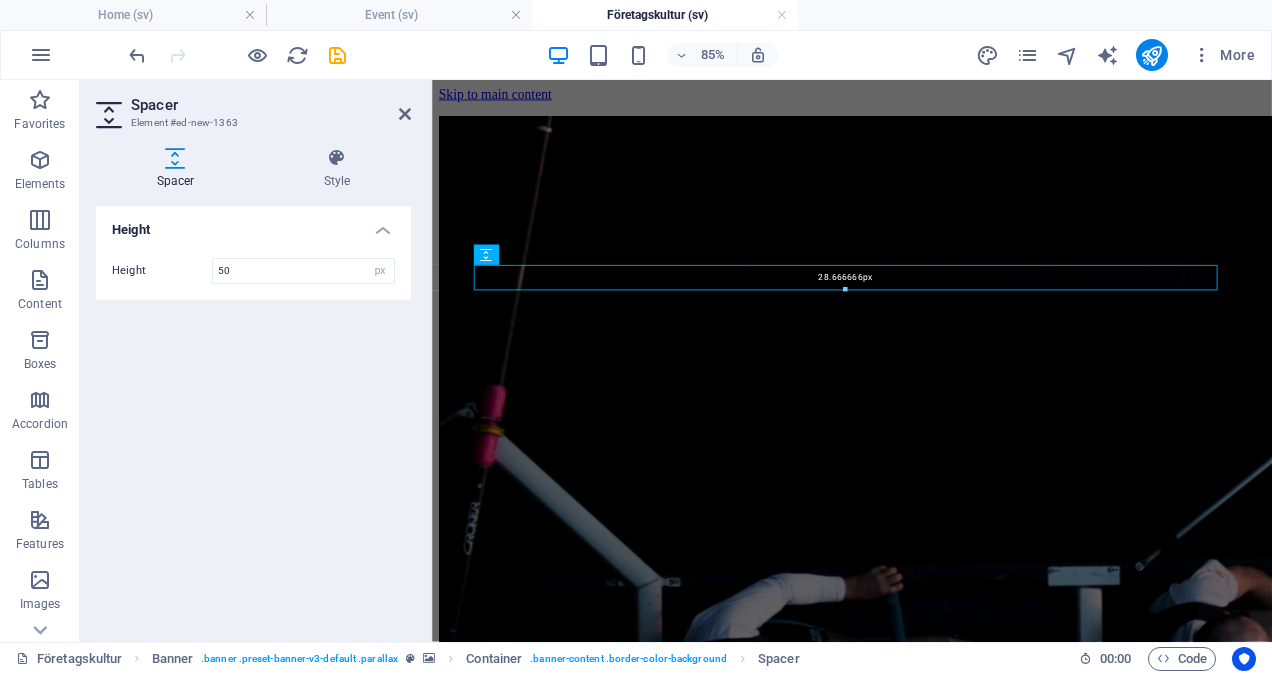 drag, startPoint x: 618, startPoint y: 304, endPoint x: 235, endPoint y: 235, distance: 389.16577 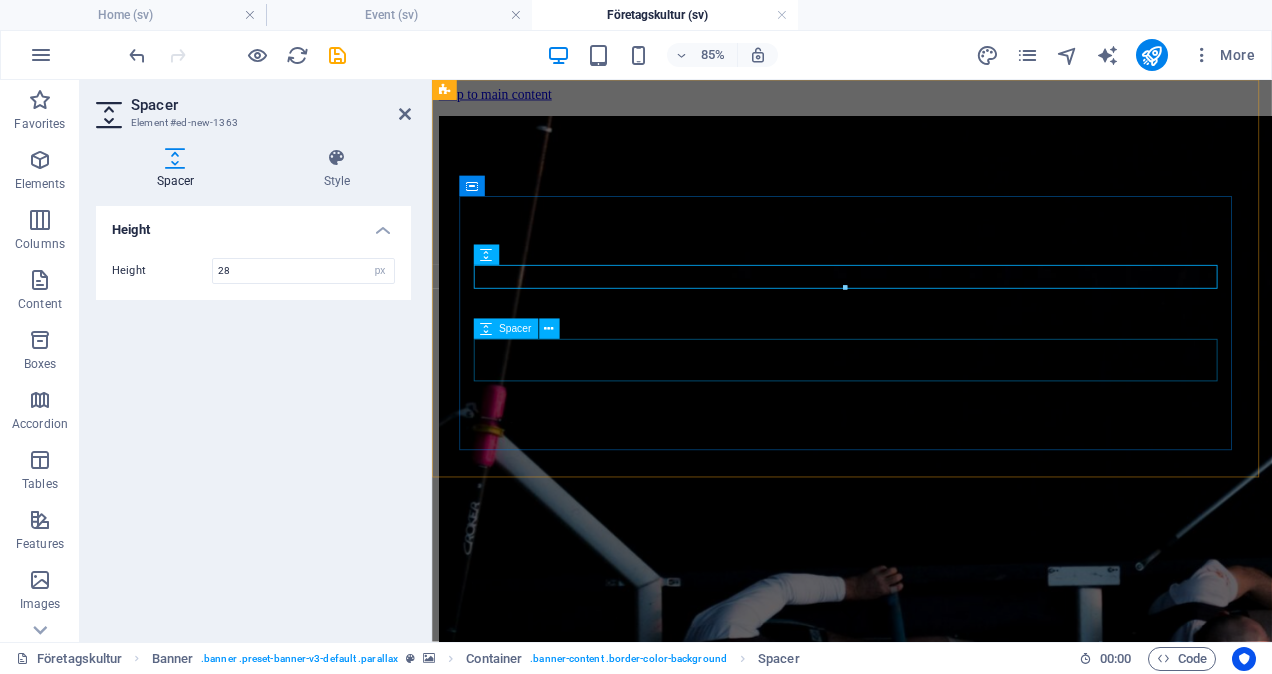 click at bounding box center (926, 854) 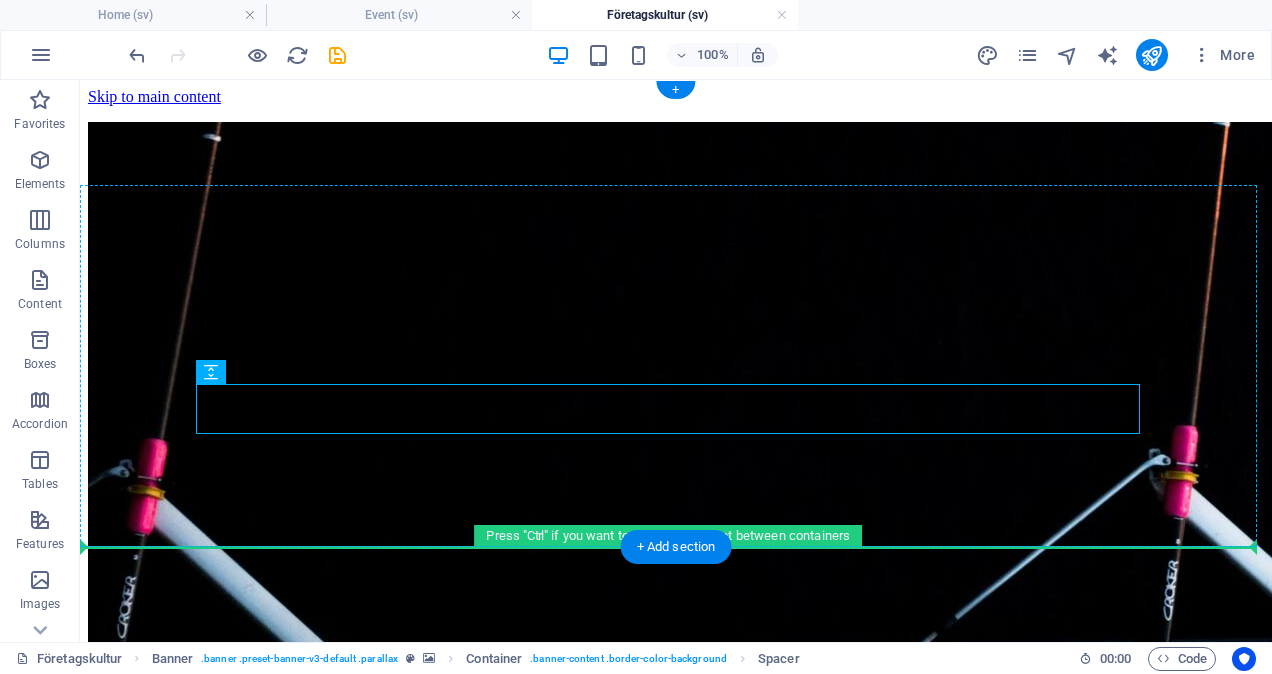 drag, startPoint x: 713, startPoint y: 430, endPoint x: 708, endPoint y: 471, distance: 41.303753 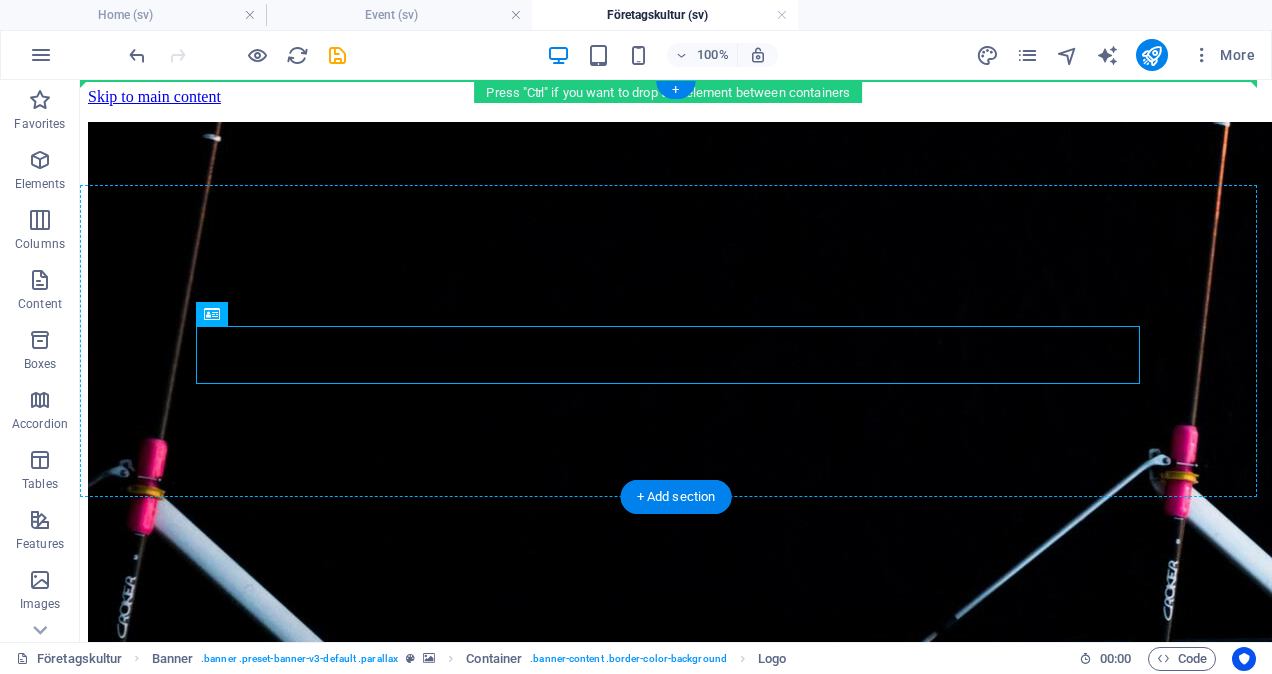 drag, startPoint x: 567, startPoint y: 338, endPoint x: 570, endPoint y: 268, distance: 70.064255 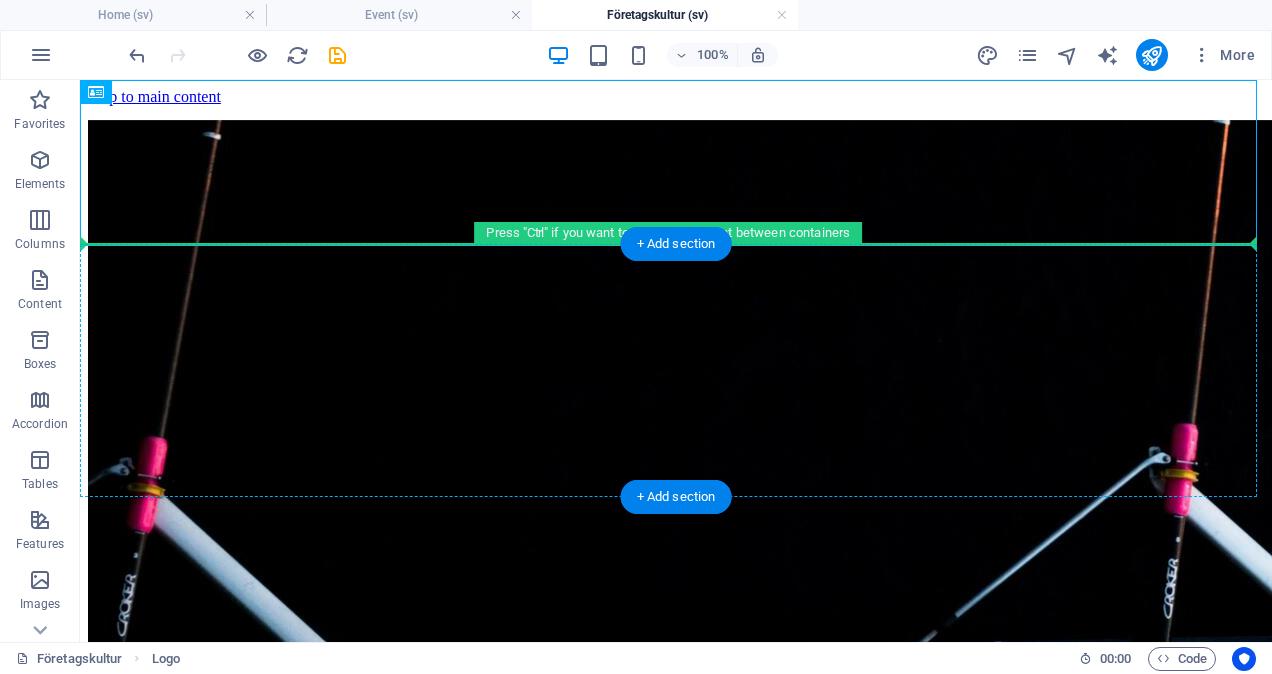 drag, startPoint x: 596, startPoint y: 228, endPoint x: 592, endPoint y: 306, distance: 78.10249 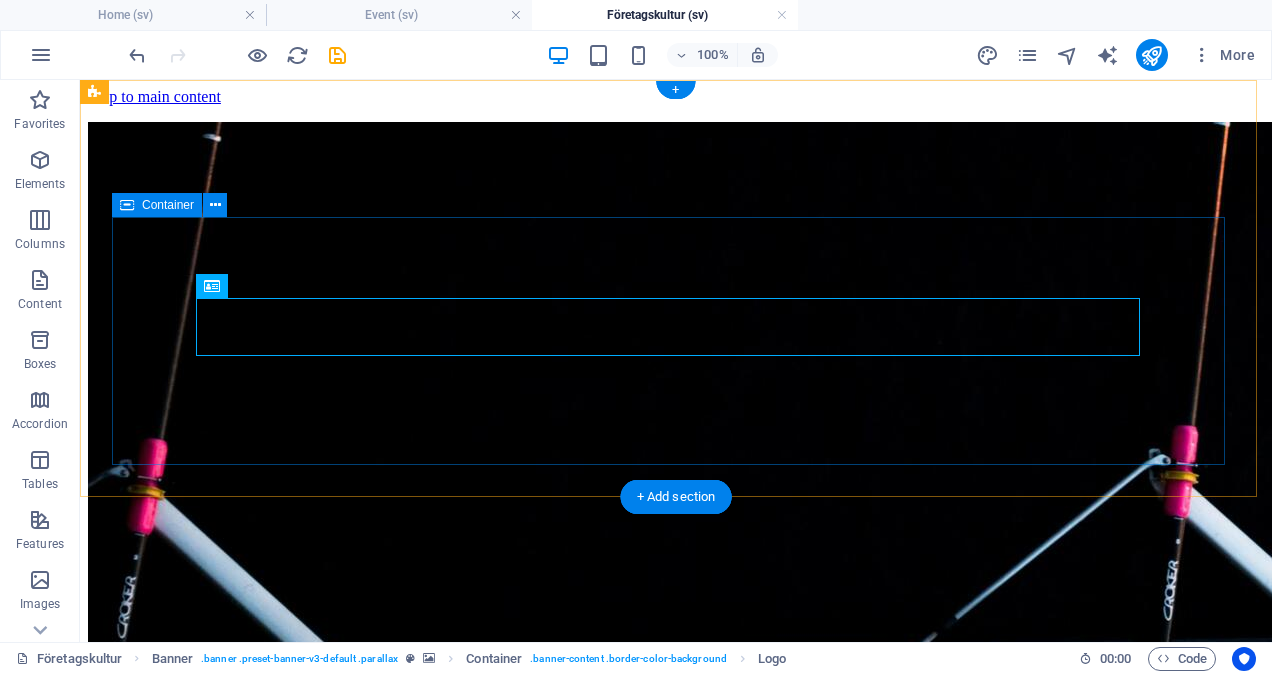 click on "Företagskultur" at bounding box center (676, 699) 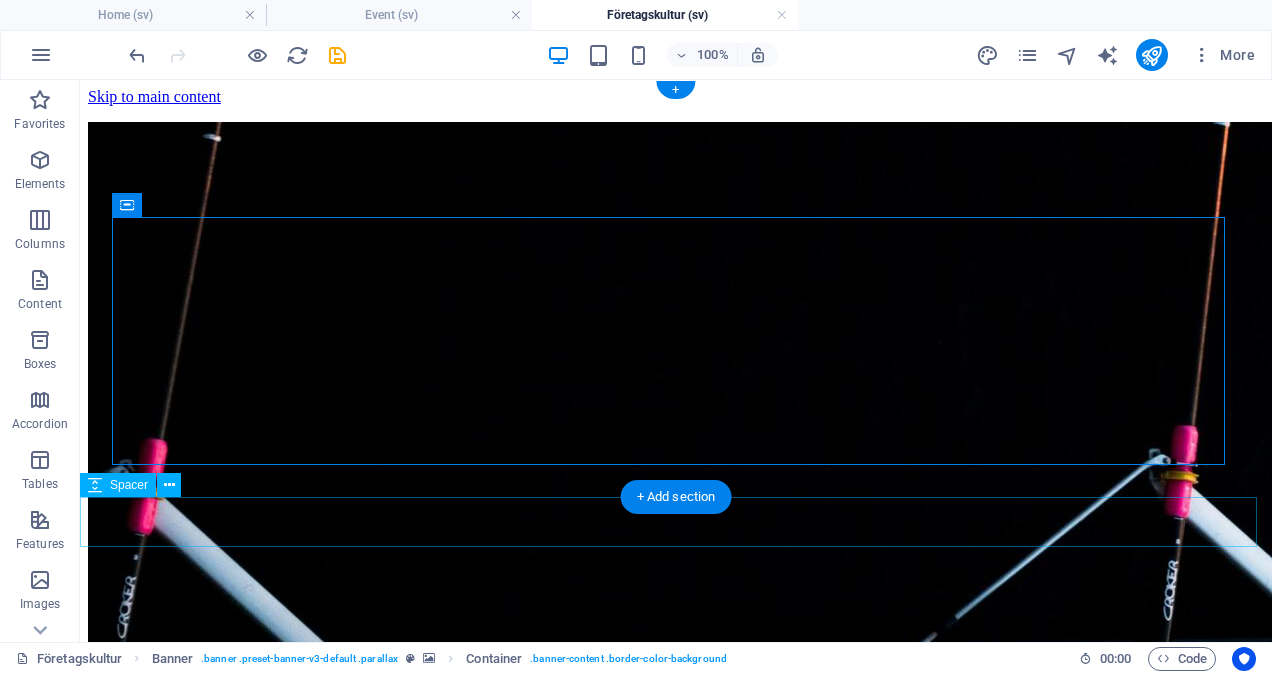 click at bounding box center (676, 811) 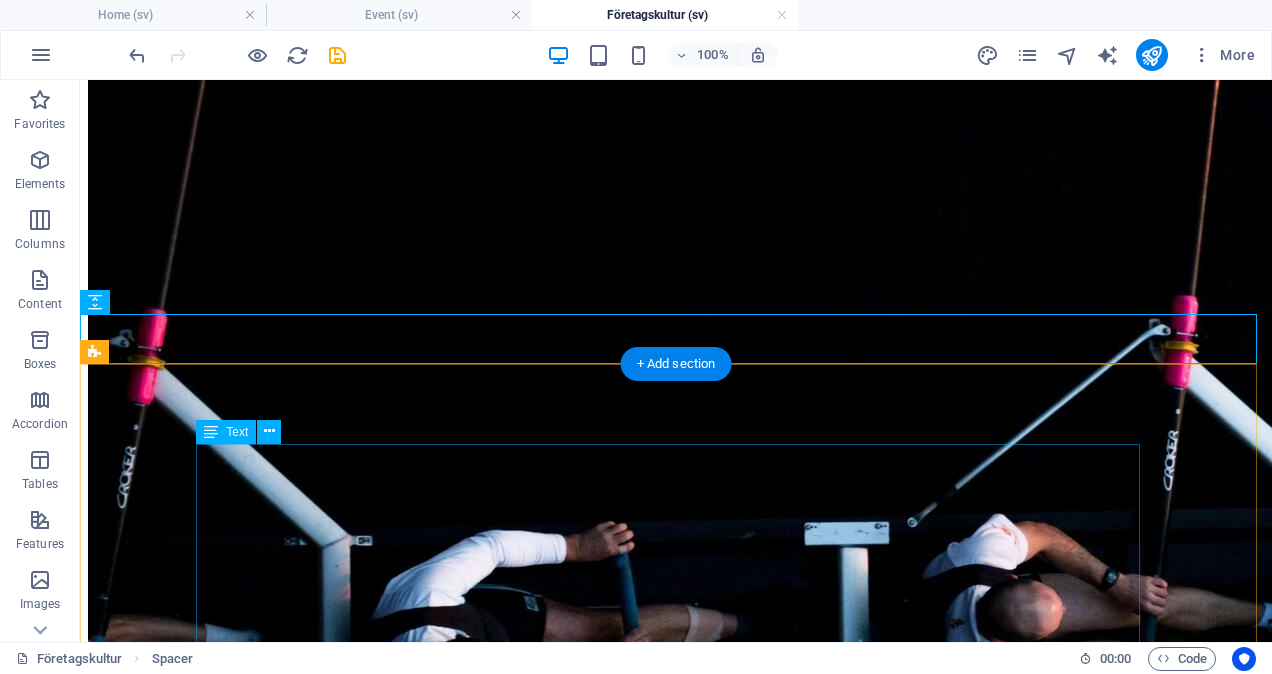 scroll, scrollTop: 329, scrollLeft: 0, axis: vertical 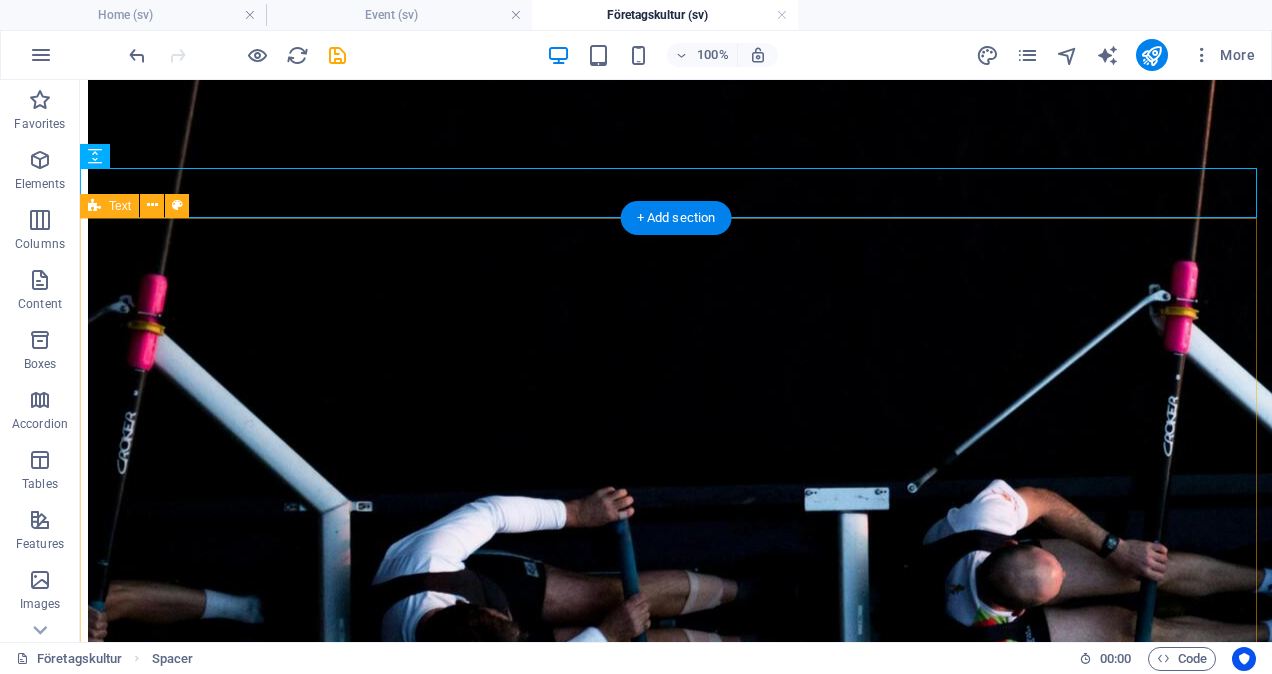 click on "Bygg en företagskultur som växer – på riktigt, tillsammans med oss! Vi vet att en bra företagskultur inte skapas av fina ord i en pärm – den skapas i vardagen, i mötena mellan människor. Vi hjälper er att bygga en kultur som känns – där alla får vara med, bidra och trivas. Vi jobbar med hela laget: från varje medarbetare till teamen, ledningen och era kunder. Tillsammans lägger vi upp en plan som är hållbar, engagerande och rolig – med insatser som gör skillnad både på kort och lång sikt. När människor känner att de är en del av något större, ett lag med gemensamma mål, då händer det grejer. Samarbetet flyter bättre, energin ökar och folk stannar kvar – och ja, de börjar till och med prata gott om jobbet över middagsbordet. Kort sagt – vi bygger en kultur tillsammans med er, där både människor och verksamhet får chansen att växa. Och vi lovar, vi gör det på ett sätt som faktiskt är kul längs vägen! Kultur är inte något som bara  finns där" at bounding box center (676, 765) 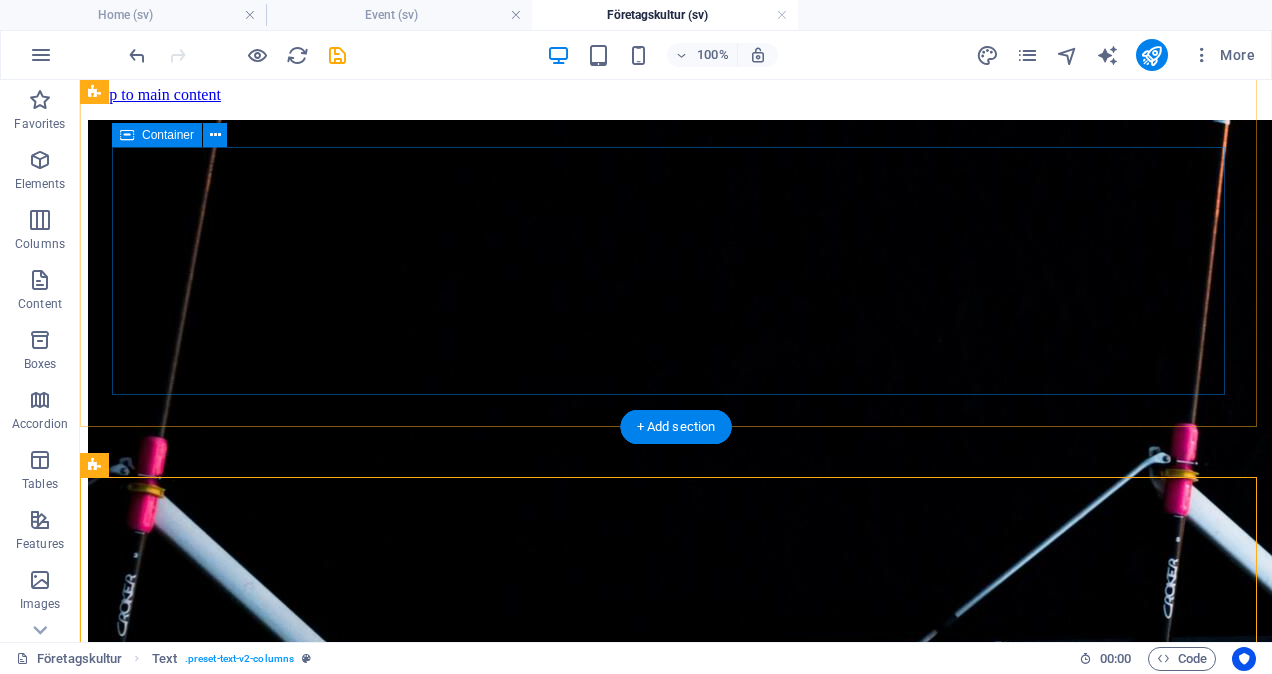 scroll, scrollTop: 0, scrollLeft: 0, axis: both 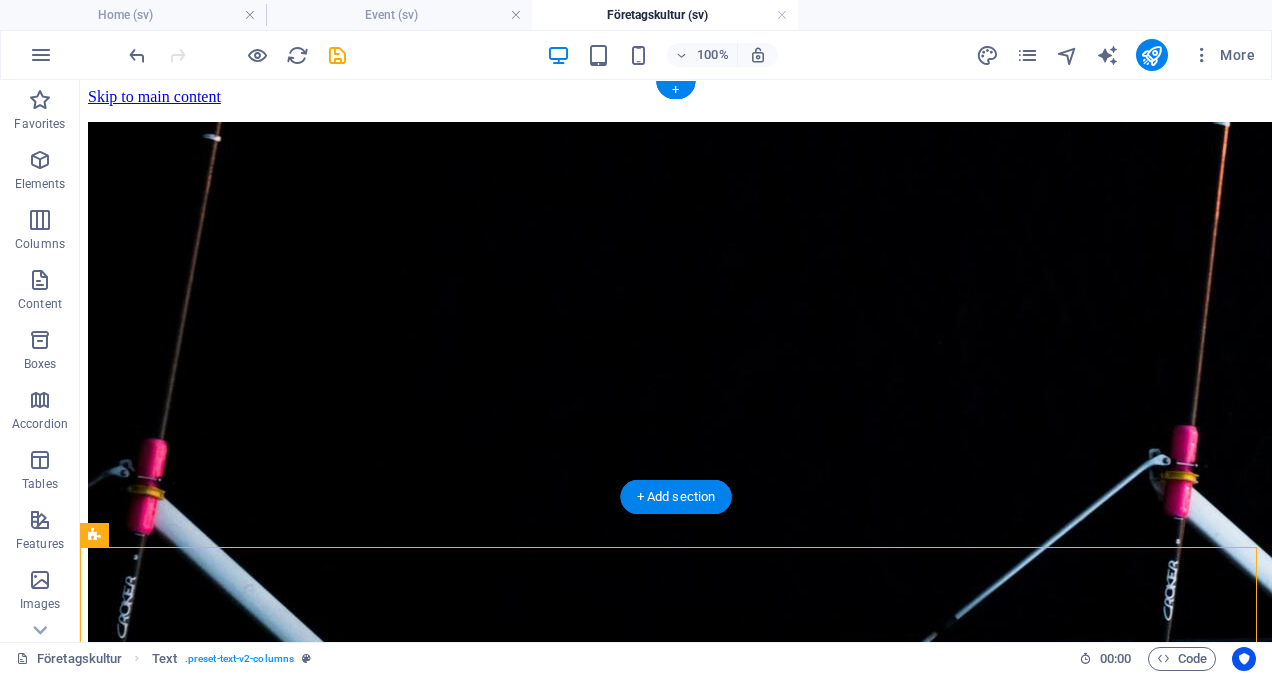 click at bounding box center [1048, 762] 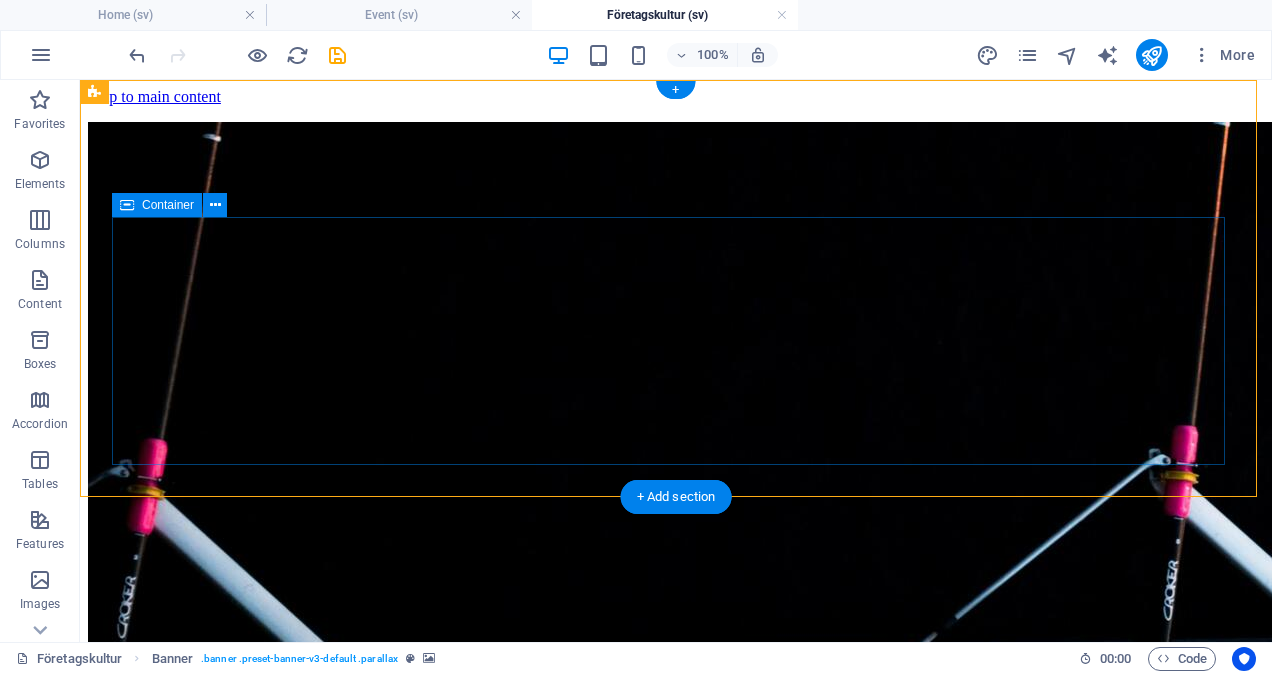 click on "Företagskultur" at bounding box center [676, 699] 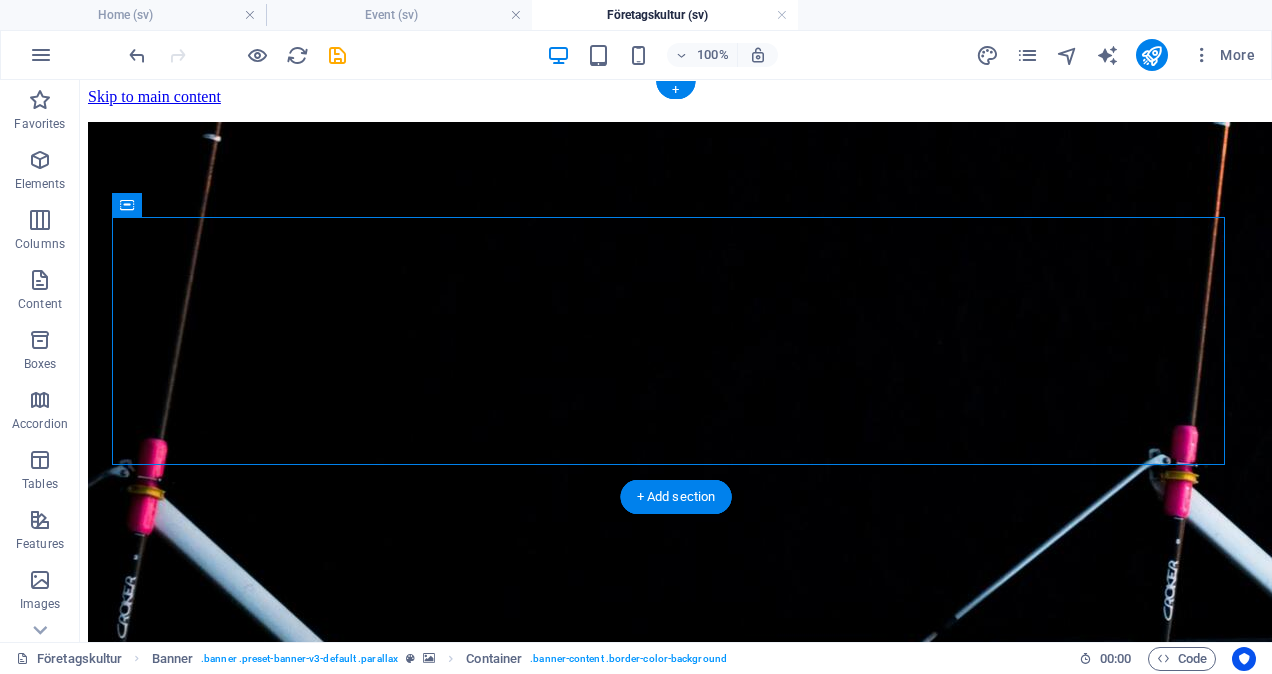 drag, startPoint x: 579, startPoint y: 217, endPoint x: 579, endPoint y: 142, distance: 75 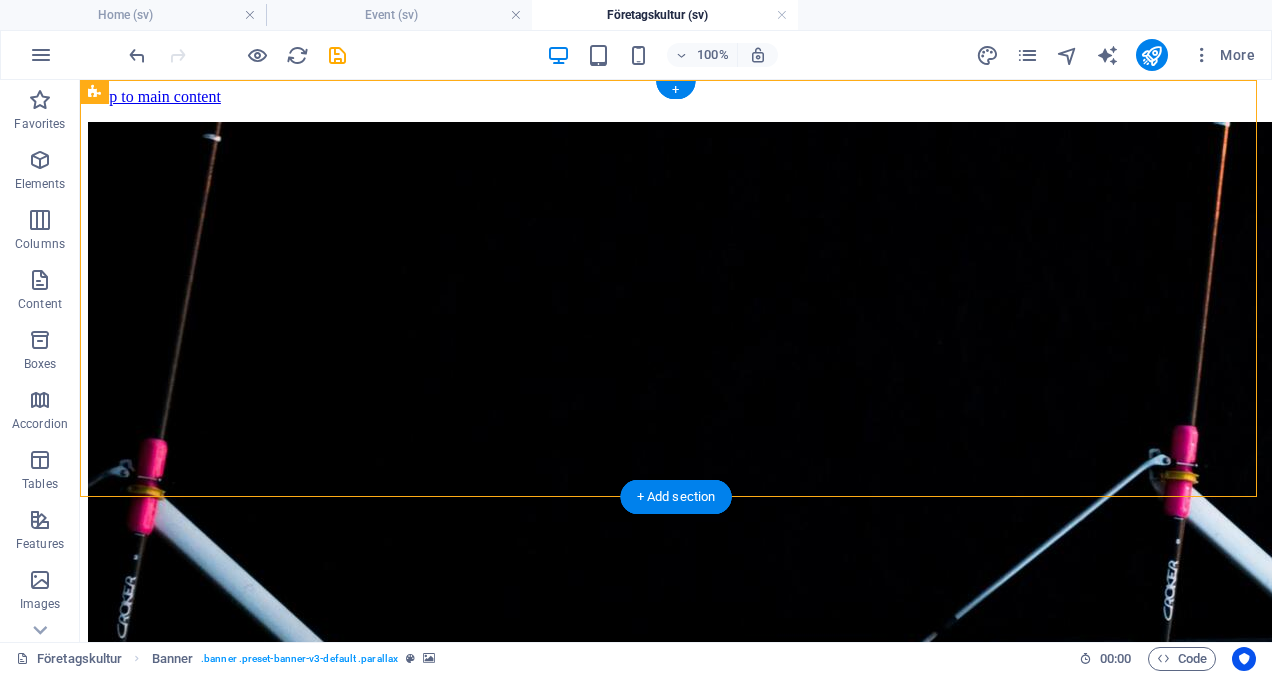 drag, startPoint x: 566, startPoint y: 251, endPoint x: 573, endPoint y: 135, distance: 116.21101 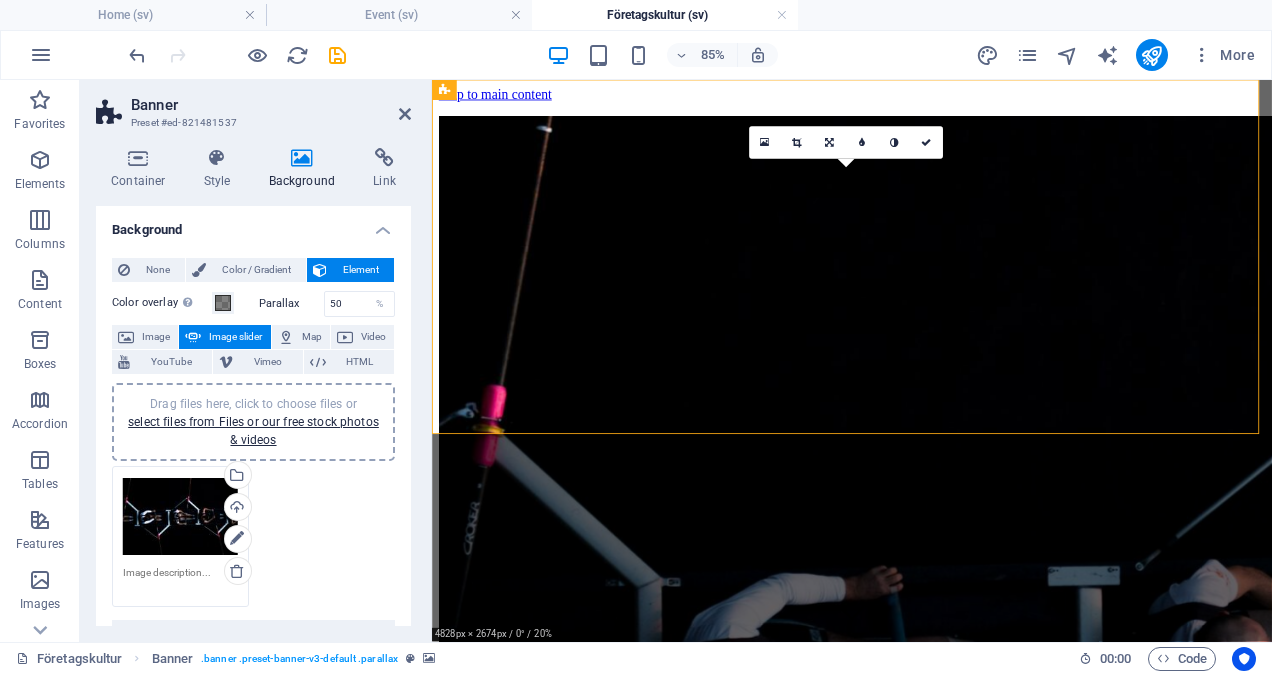 click at bounding box center (1400, 762) 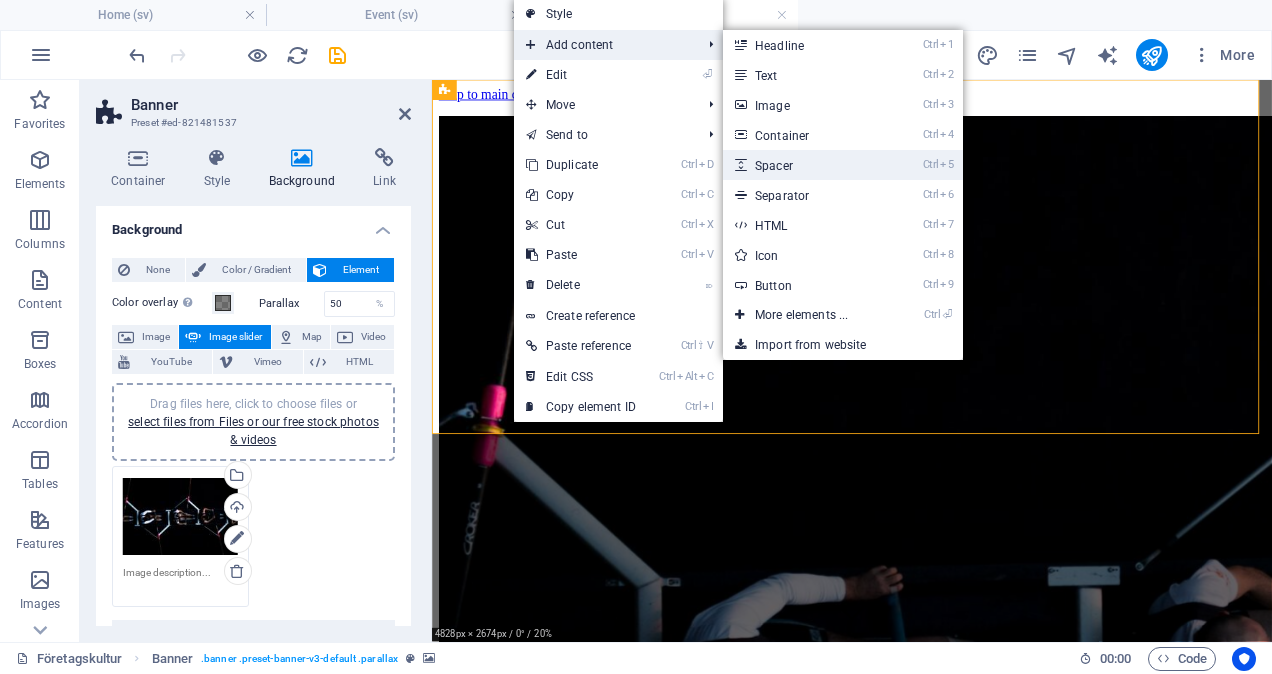 click on "Ctrl 5  Spacer" at bounding box center (805, 165) 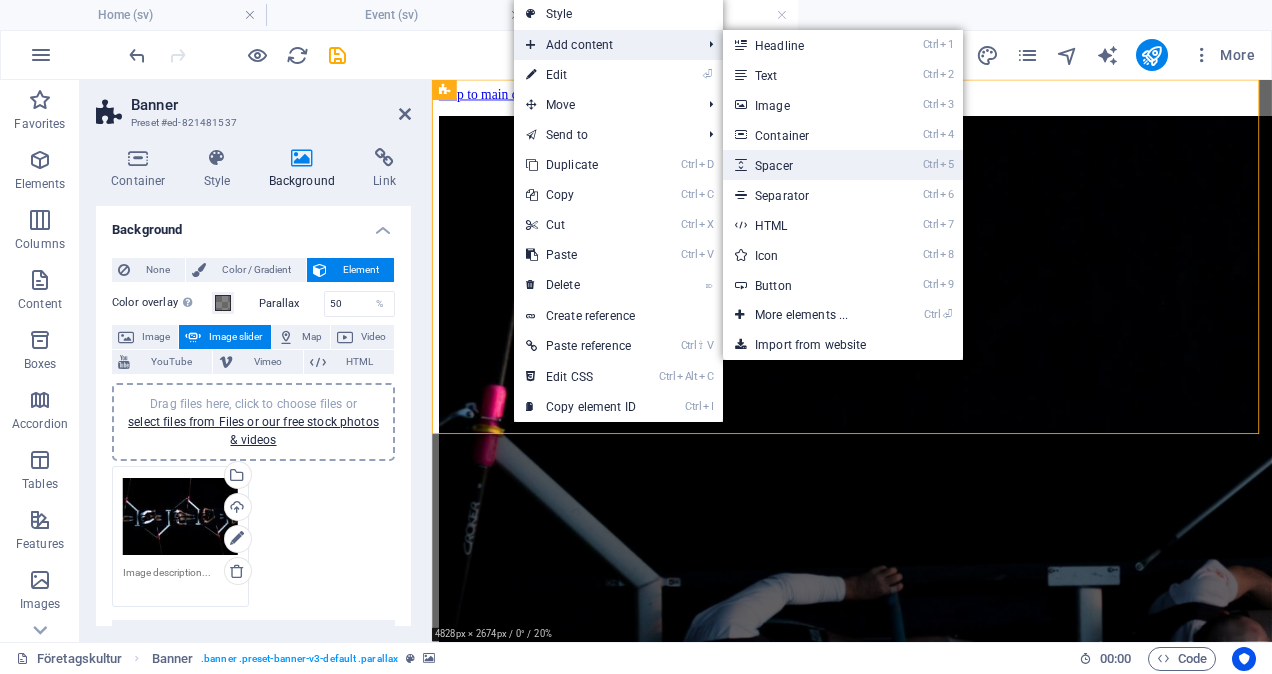 select on "px" 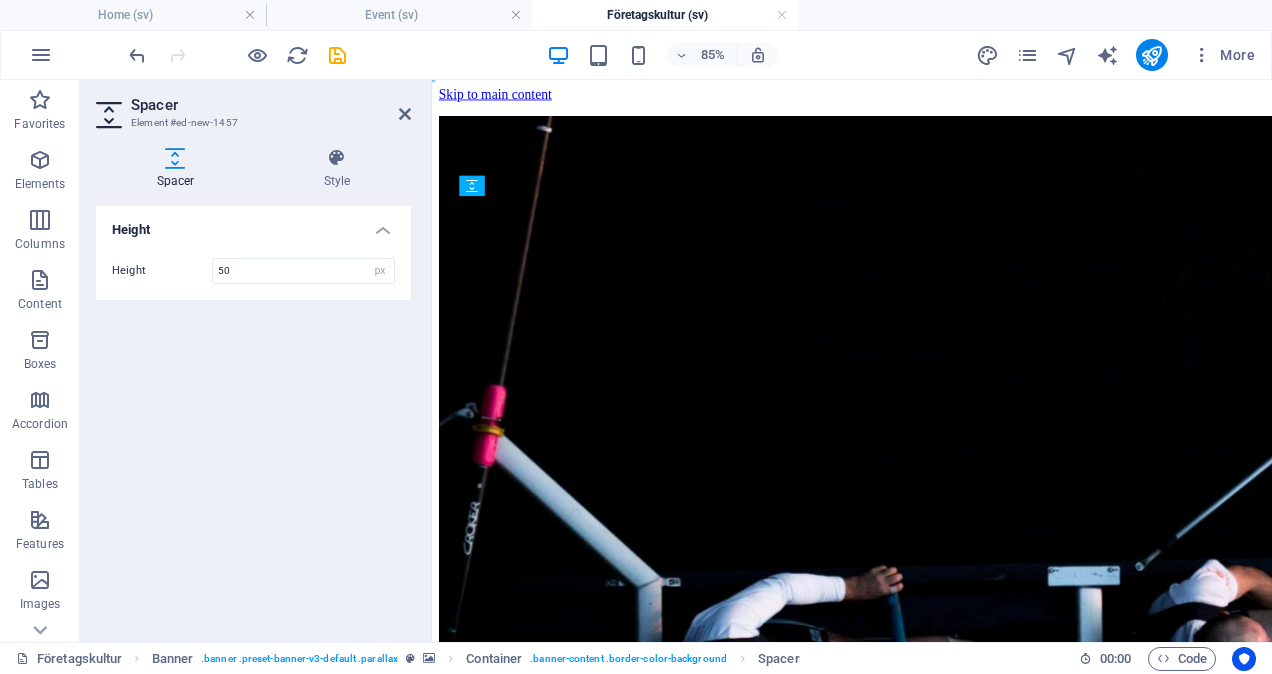 drag, startPoint x: 775, startPoint y: 334, endPoint x: 781, endPoint y: 418, distance: 84.21401 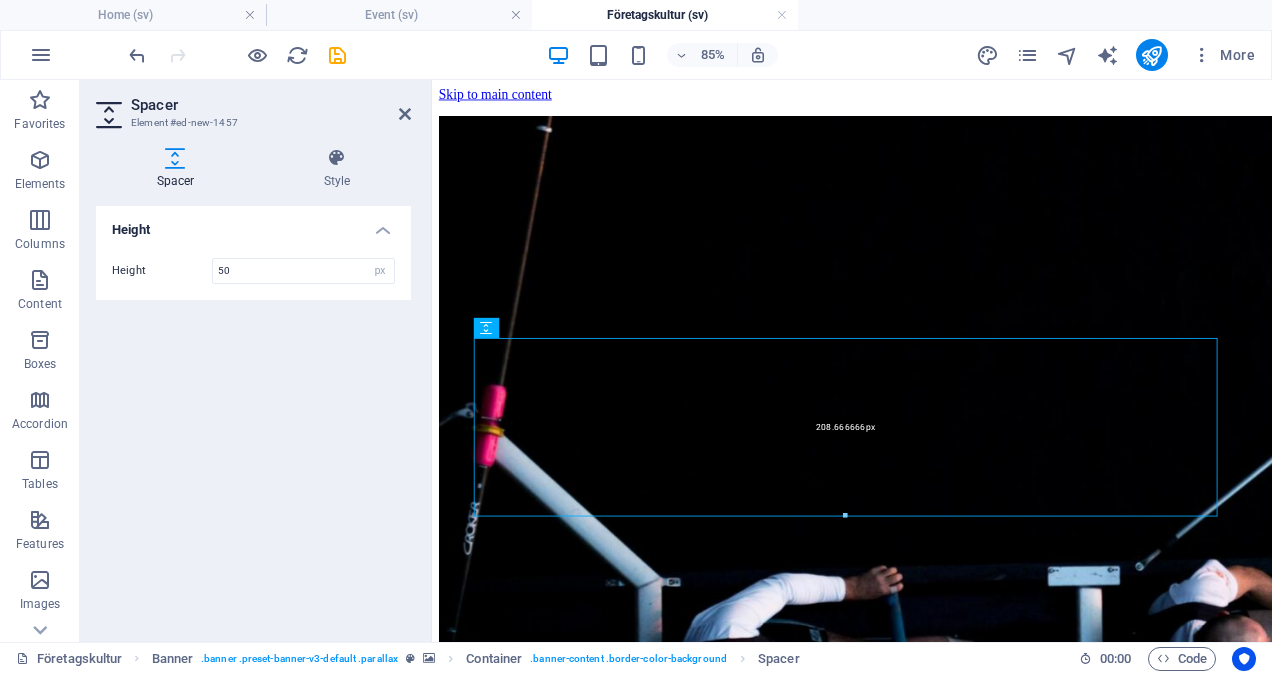 drag, startPoint x: 740, startPoint y: 380, endPoint x: 352, endPoint y: 545, distance: 421.62662 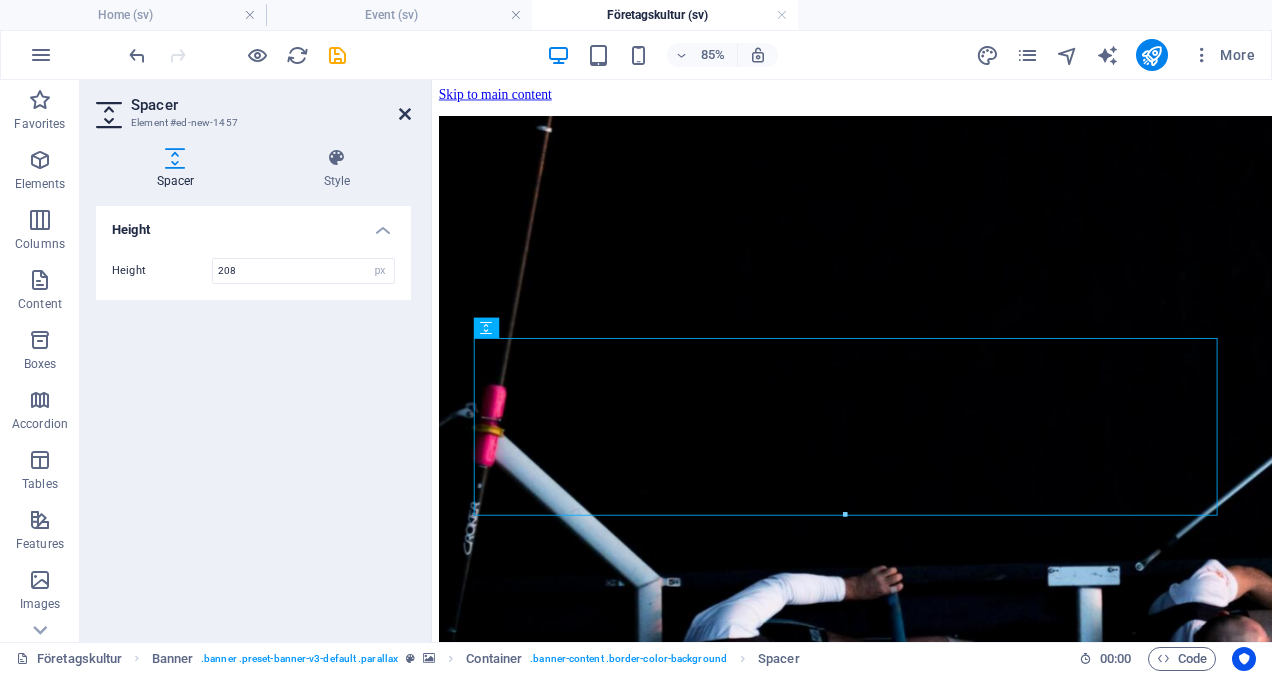 click at bounding box center [405, 114] 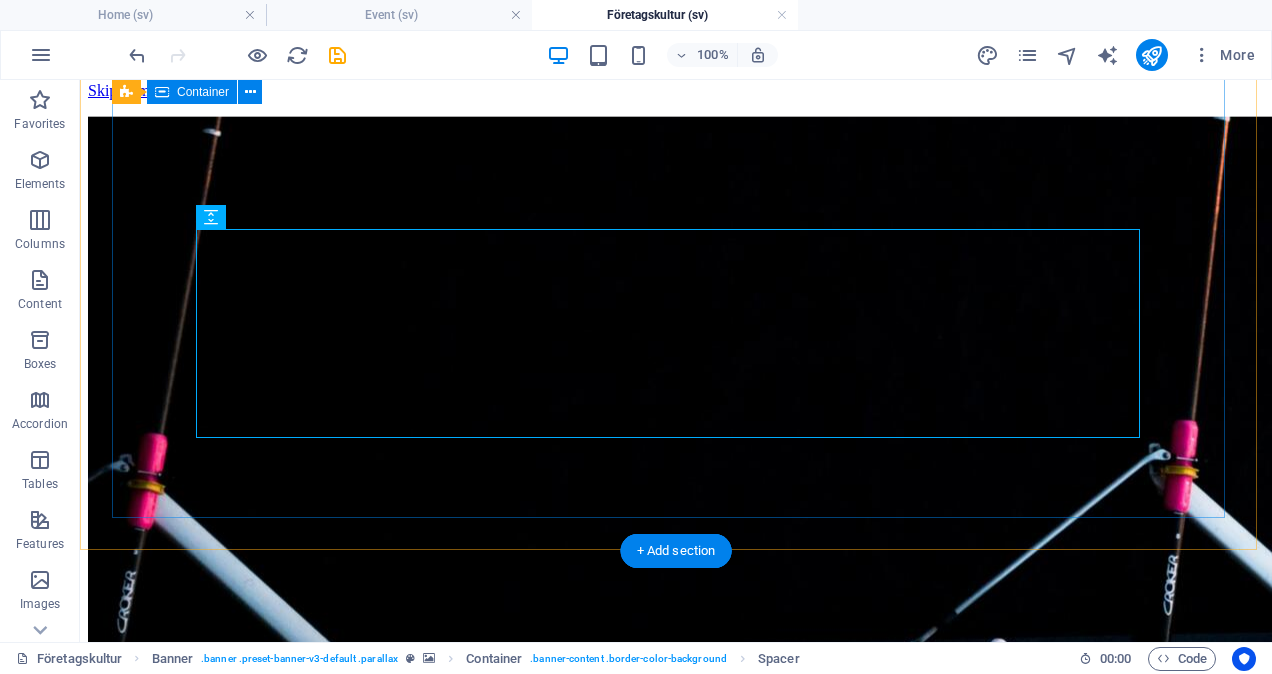 scroll, scrollTop: 0, scrollLeft: 0, axis: both 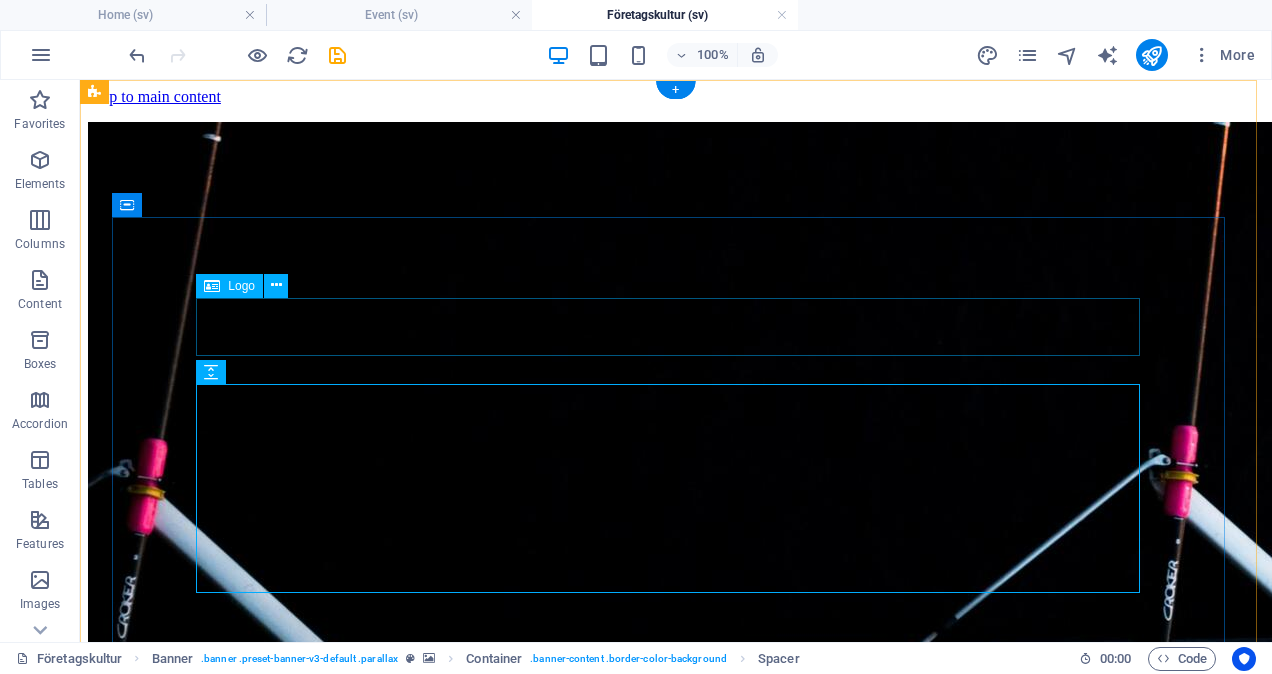 click on "Företagskultur" at bounding box center [676, 788] 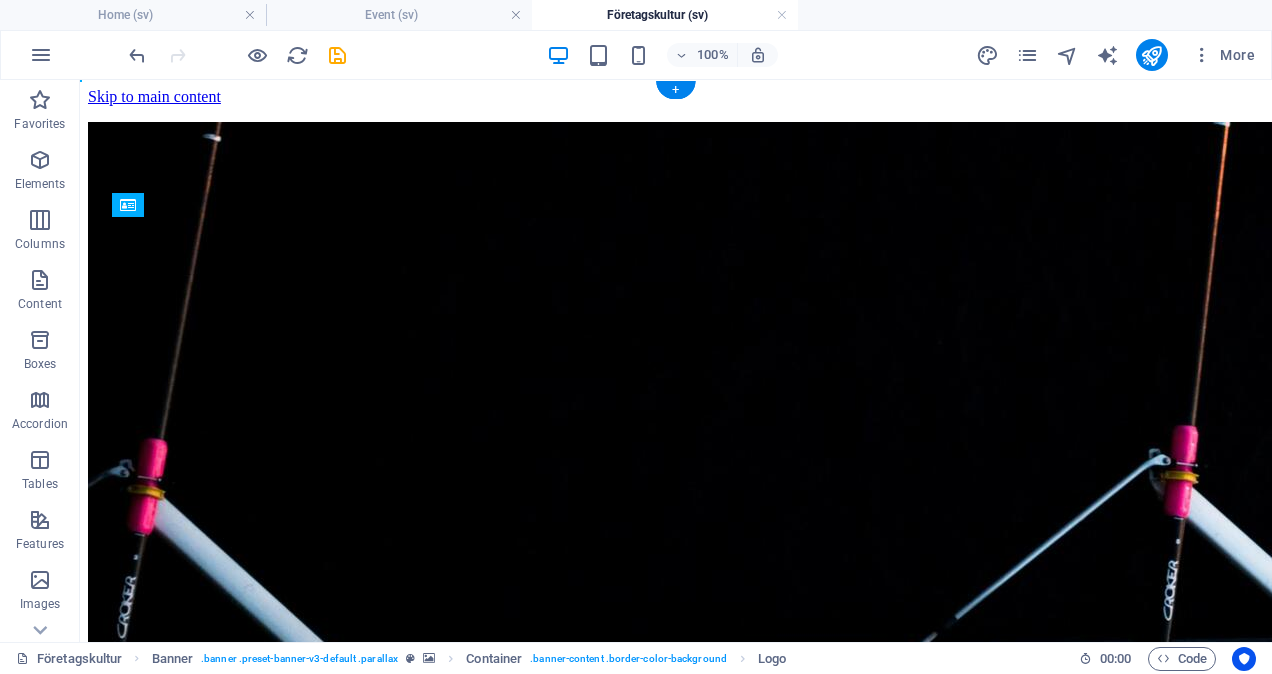 drag, startPoint x: 579, startPoint y: 326, endPoint x: 582, endPoint y: 374, distance: 48.09366 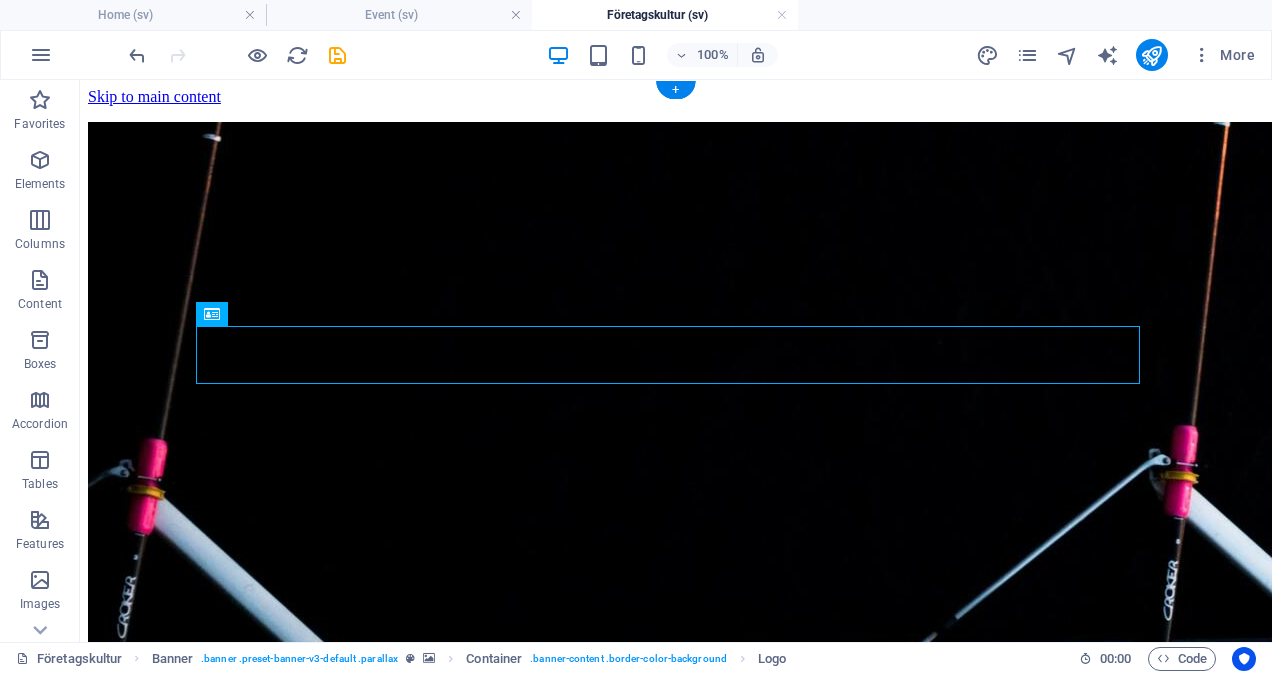 click at bounding box center [1048, 762] 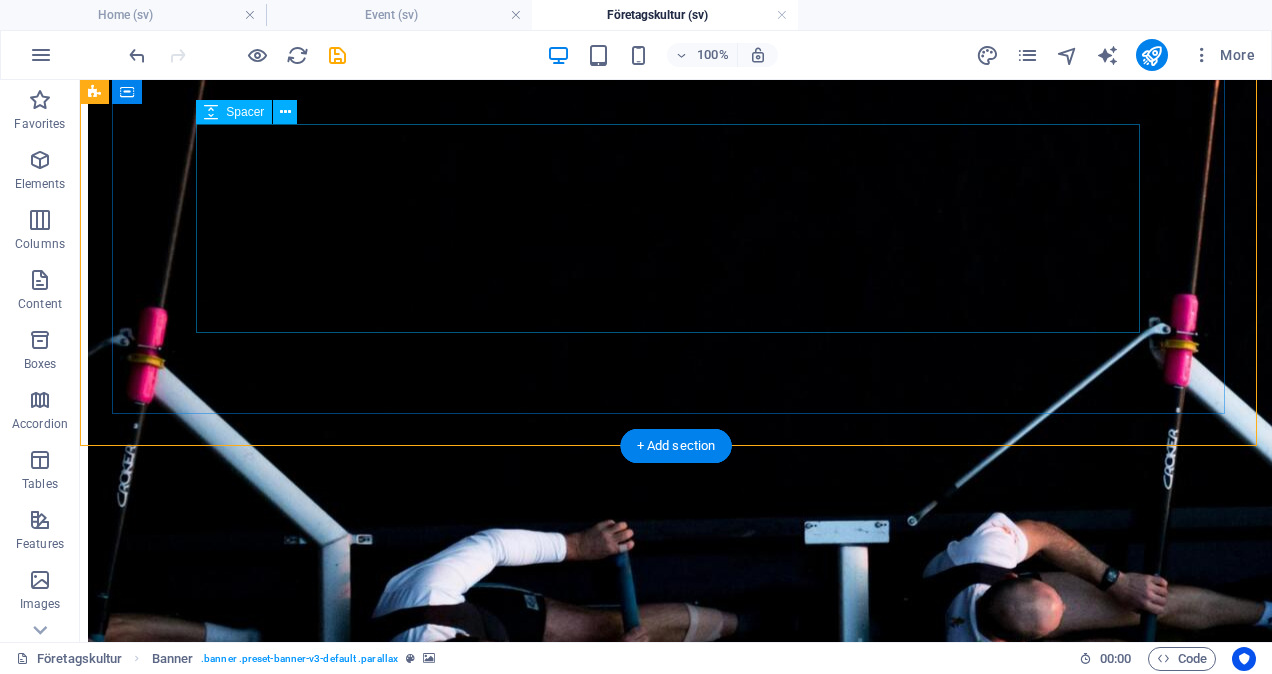 scroll, scrollTop: 261, scrollLeft: 0, axis: vertical 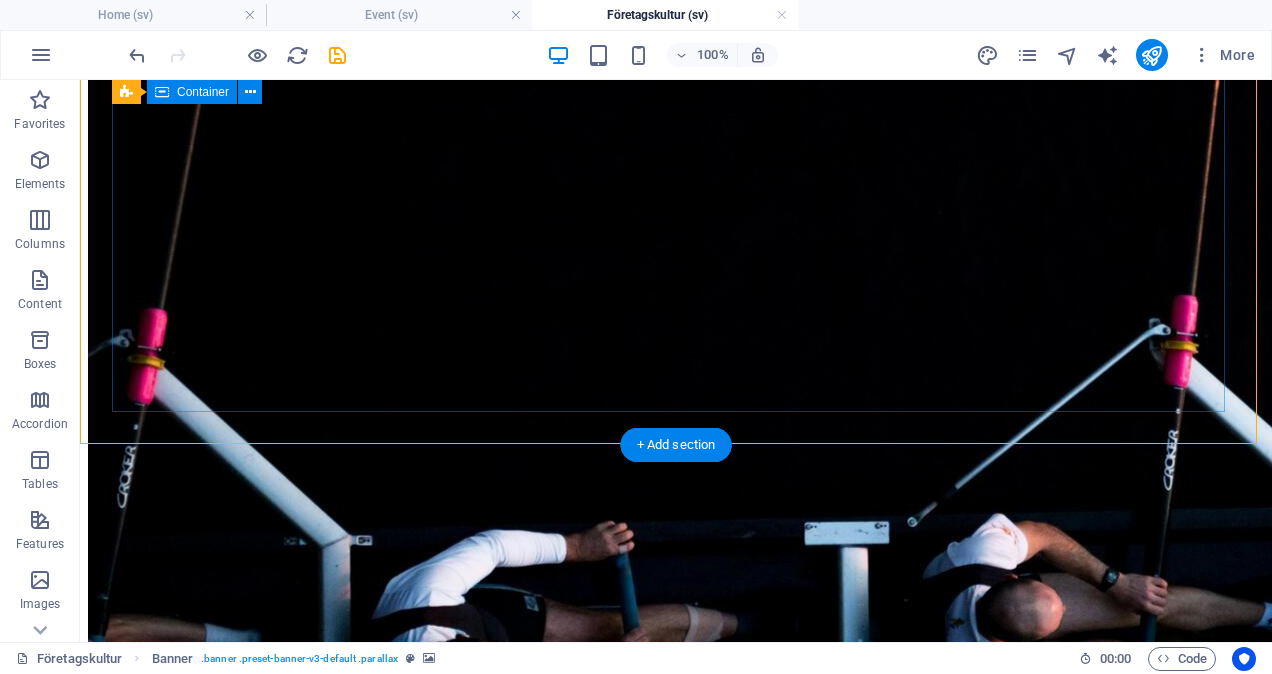 click on "Företagskultur" at bounding box center [676, 646] 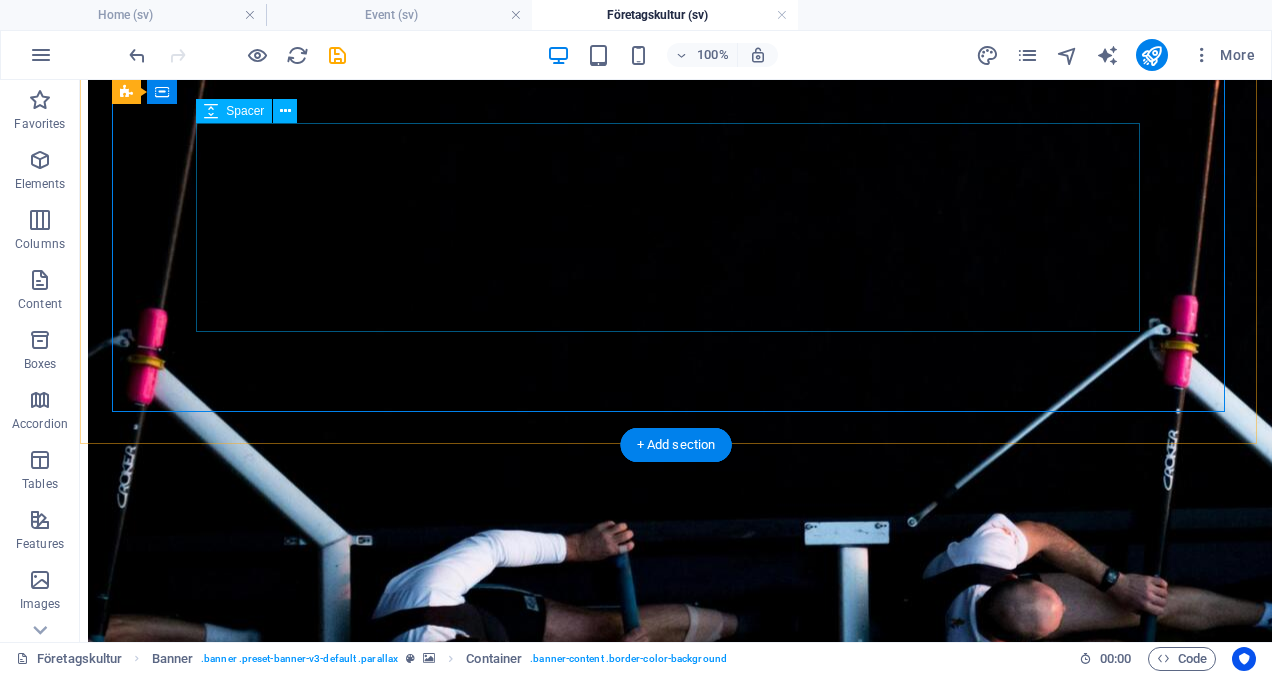 click at bounding box center (676, 700) 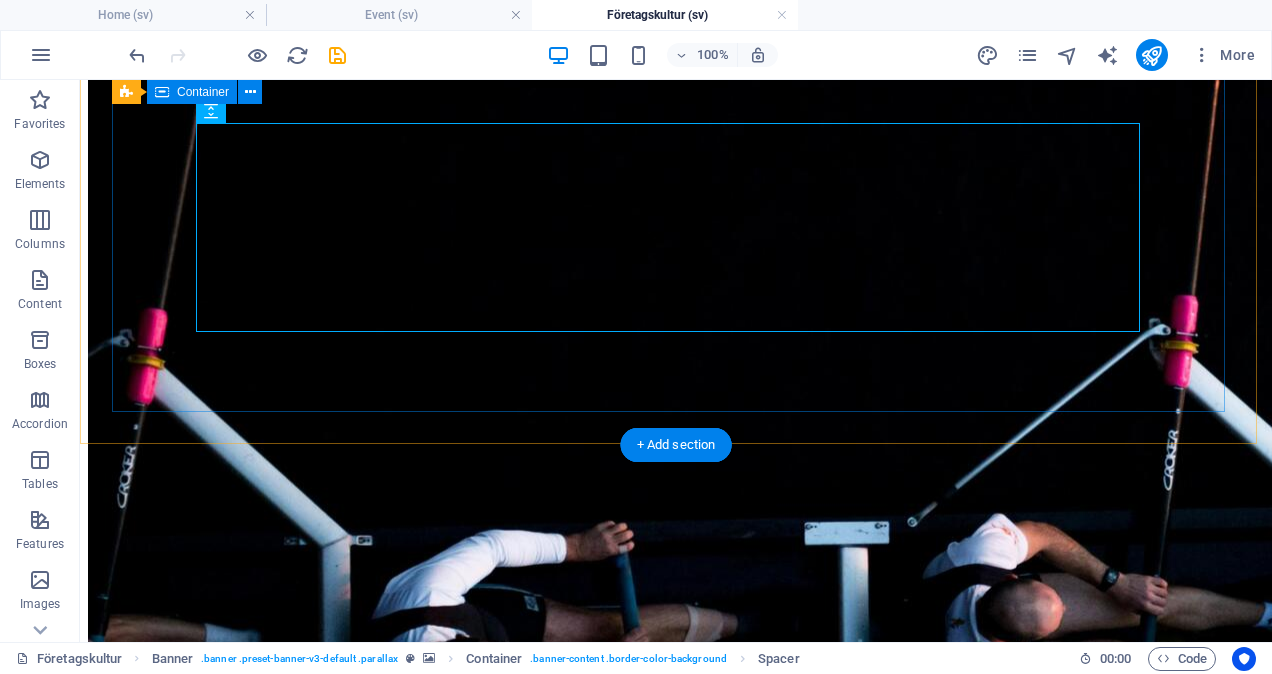click on "Företagskultur" at bounding box center [676, 646] 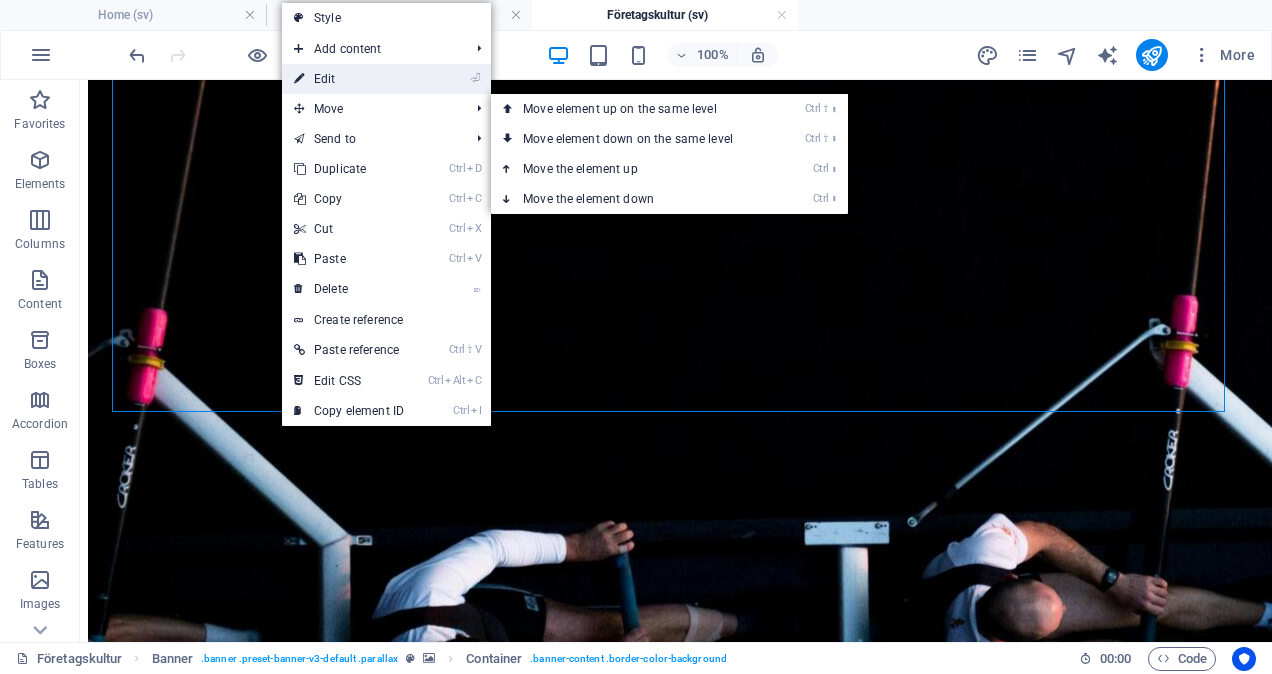 click on "⏎  Edit" at bounding box center (349, 79) 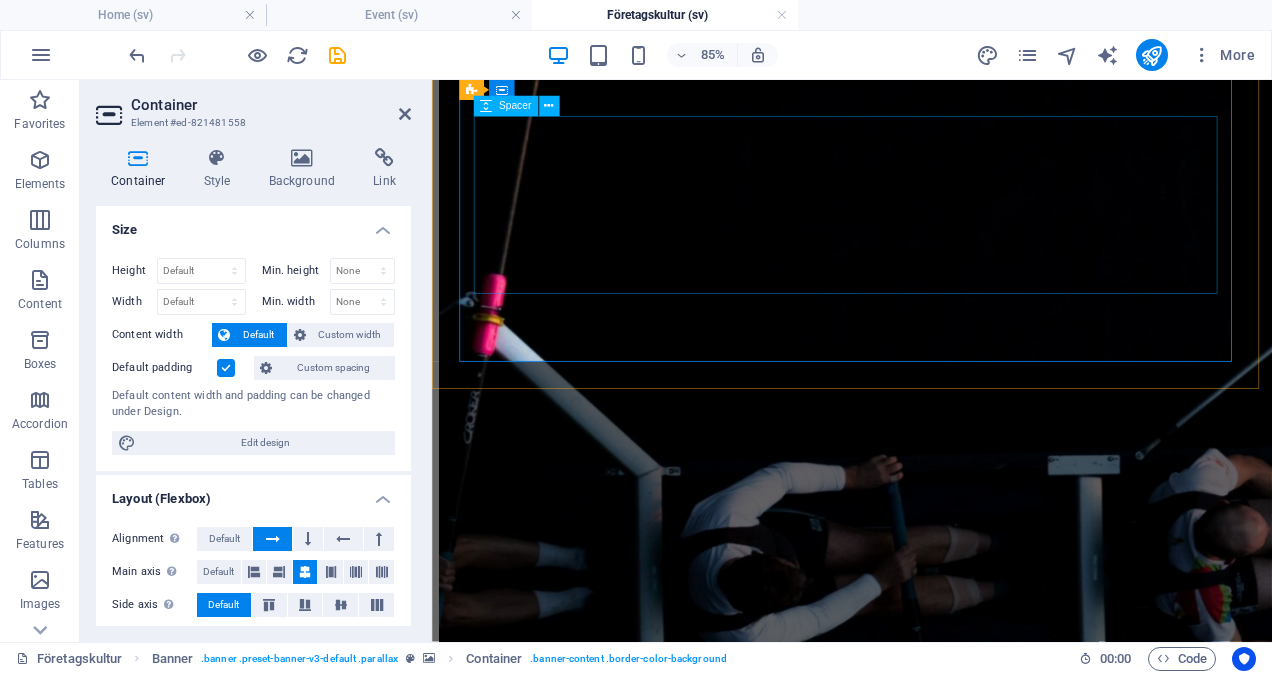 click at bounding box center [926, 700] 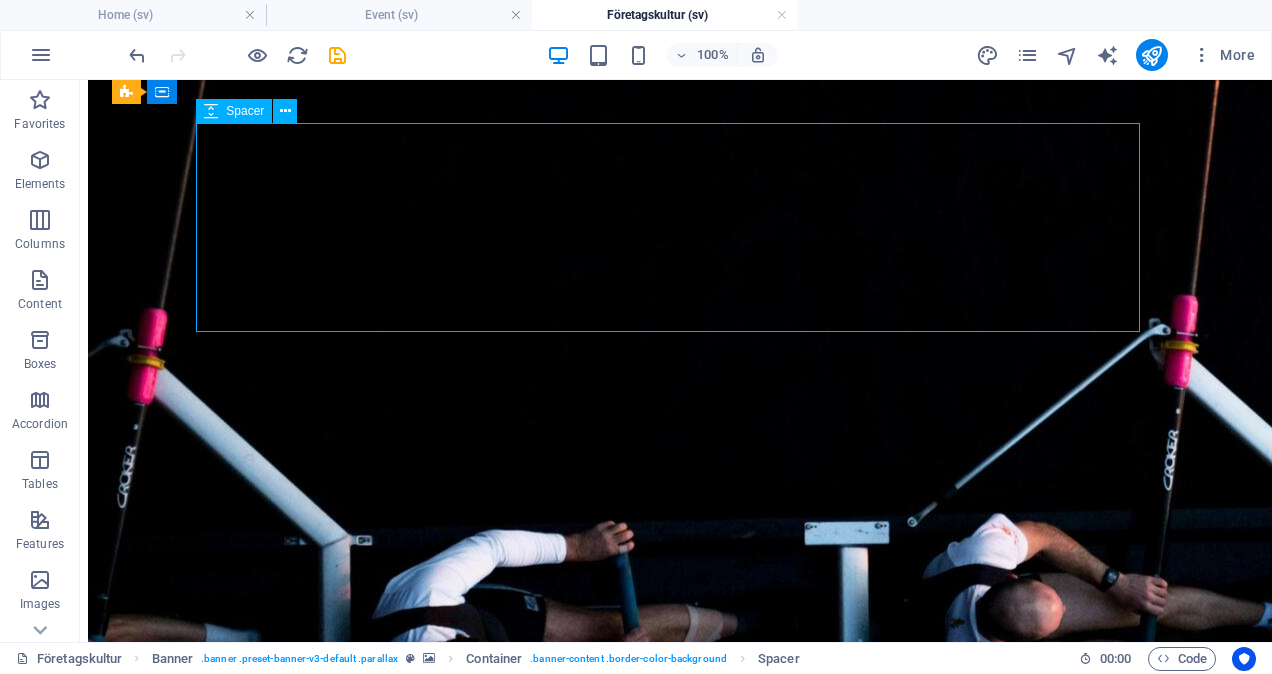 drag, startPoint x: 348, startPoint y: 330, endPoint x: 660, endPoint y: 241, distance: 324.44568 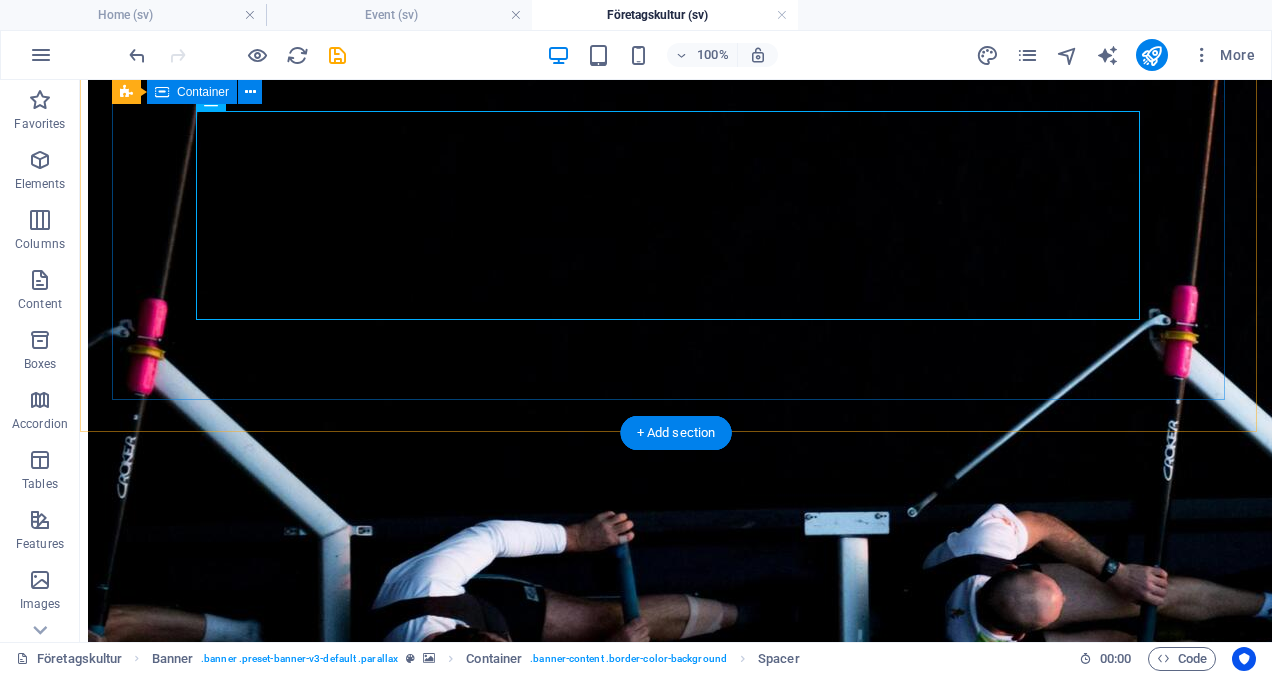 scroll, scrollTop: 277, scrollLeft: 0, axis: vertical 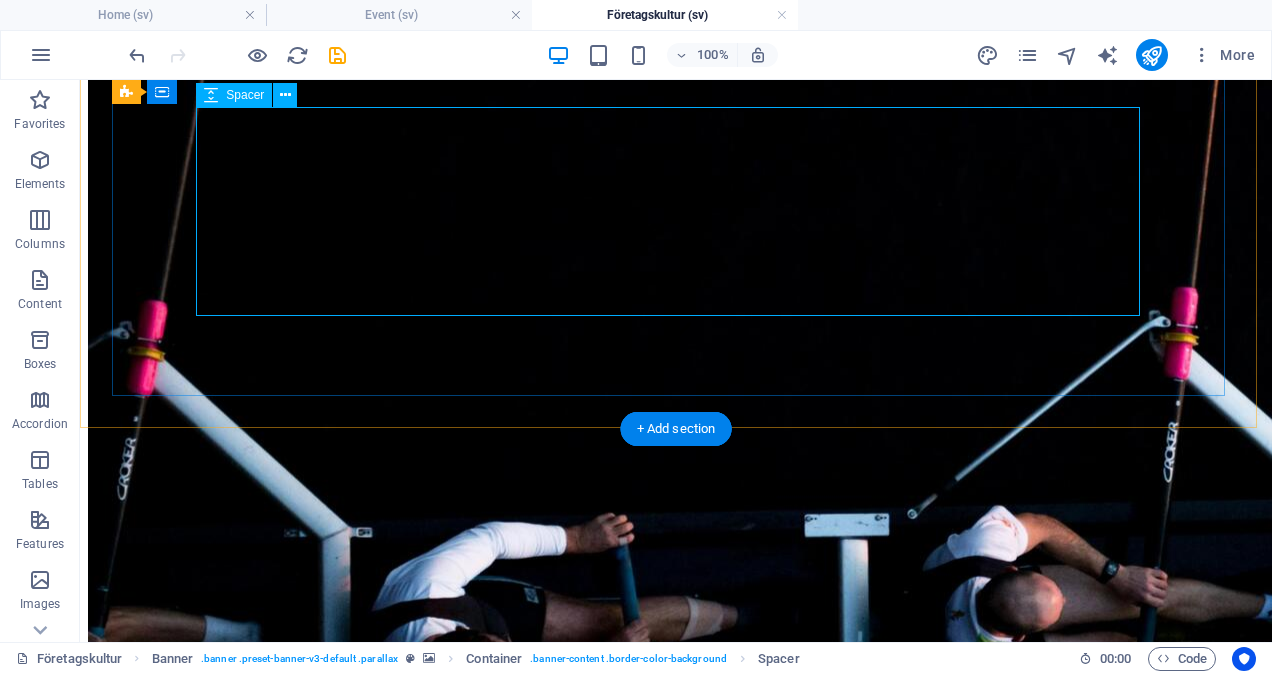 click at bounding box center (676, 684) 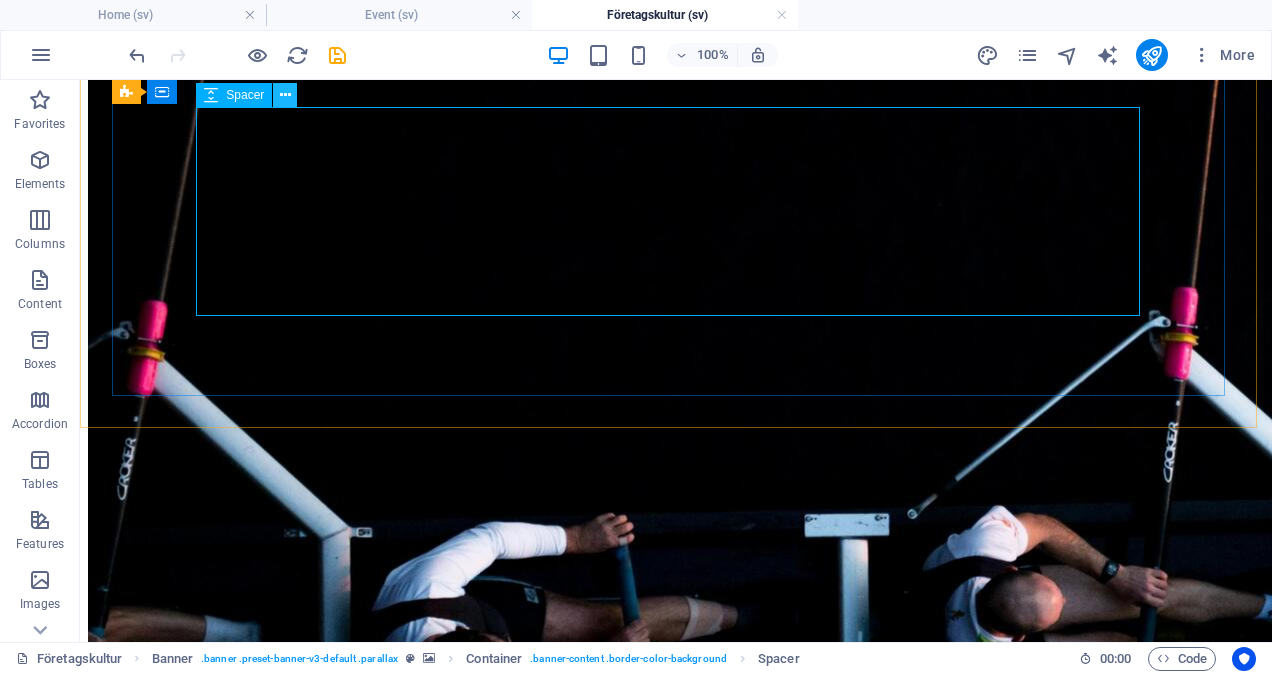 click at bounding box center [285, 95] 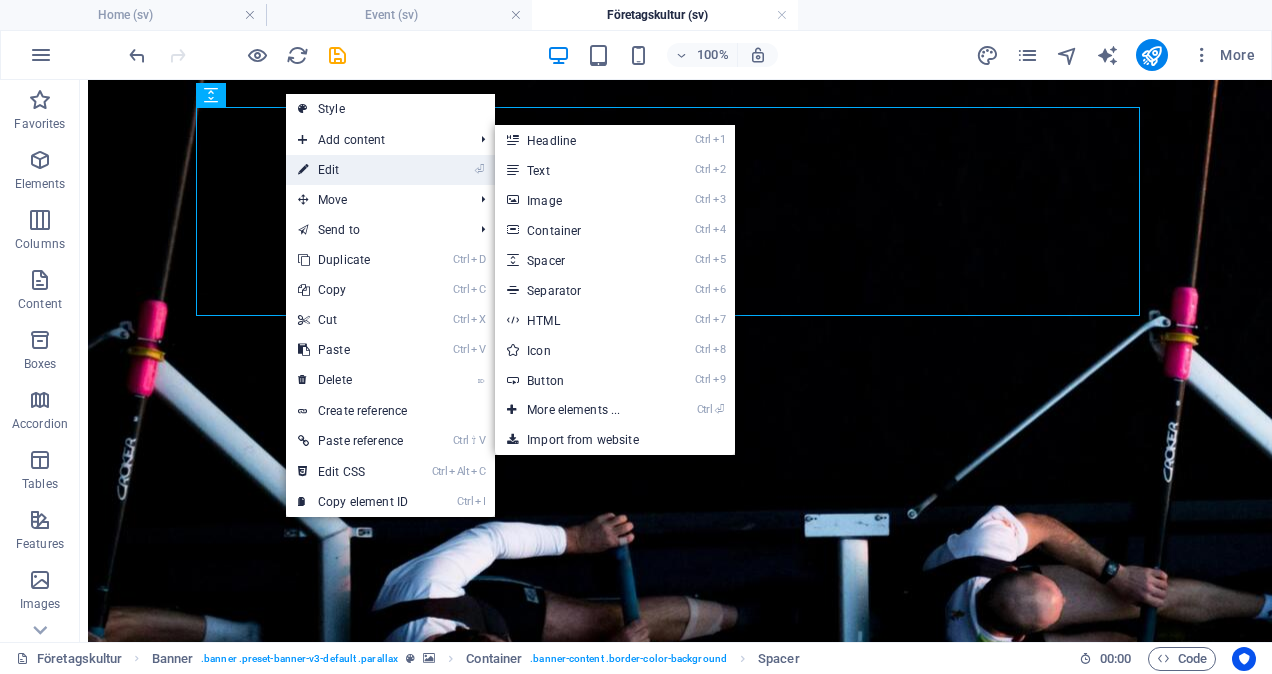 click on "⏎  Edit" at bounding box center [353, 170] 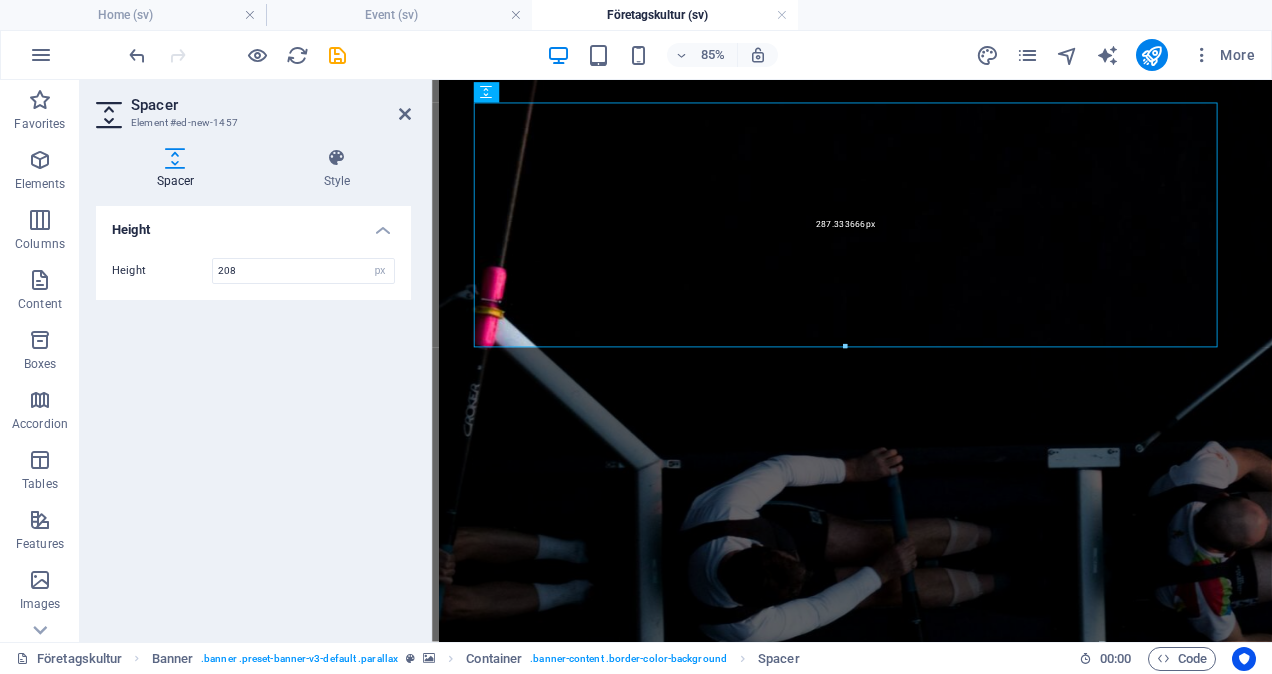 drag, startPoint x: 658, startPoint y: 280, endPoint x: 635, endPoint y: 358, distance: 81.32035 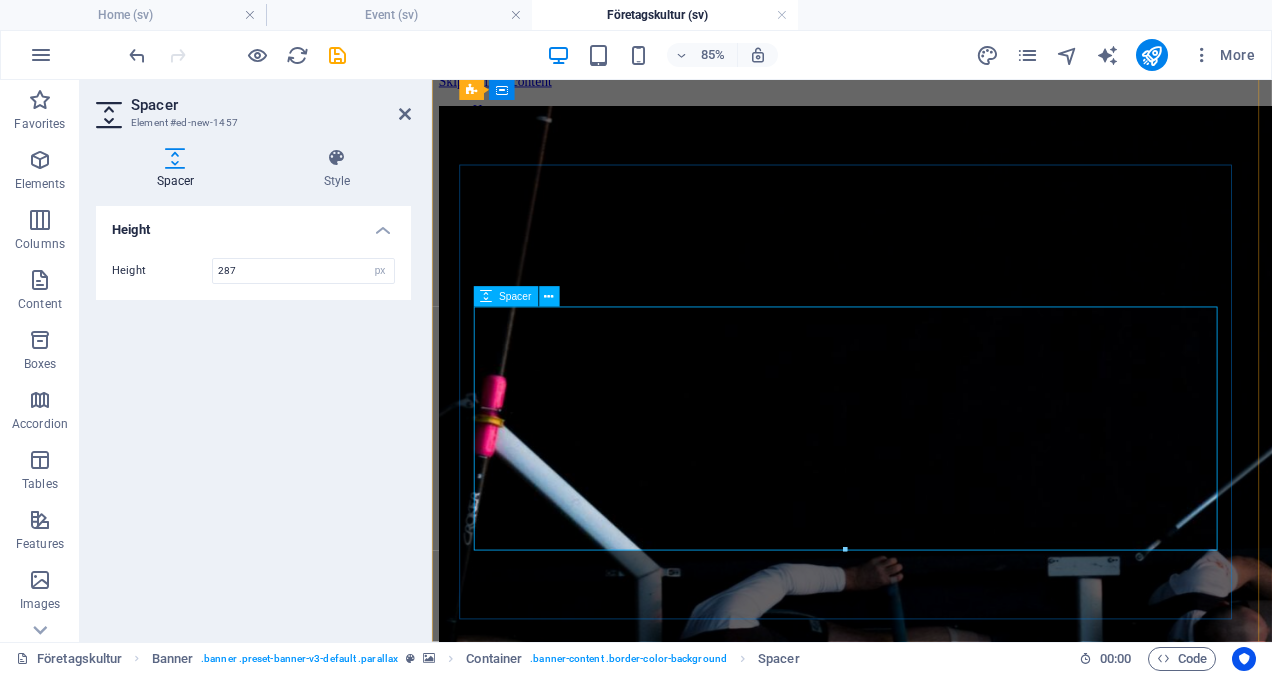 scroll, scrollTop: 7, scrollLeft: 0, axis: vertical 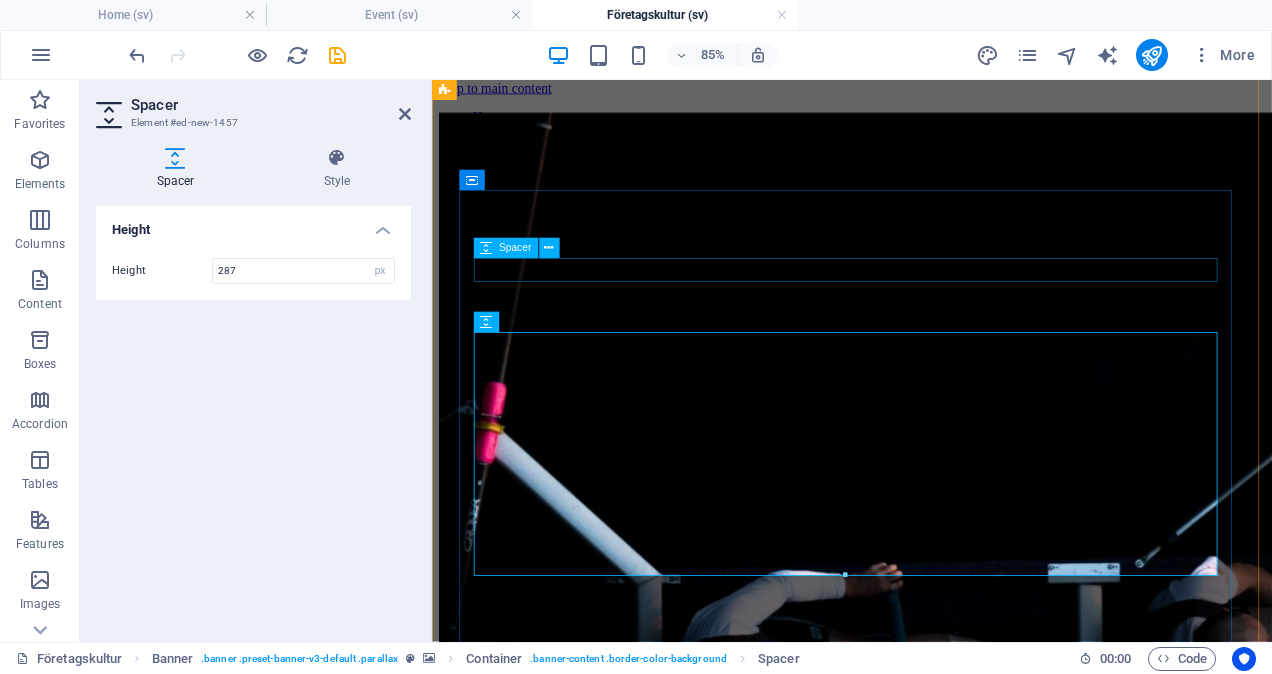 click at bounding box center [926, 845] 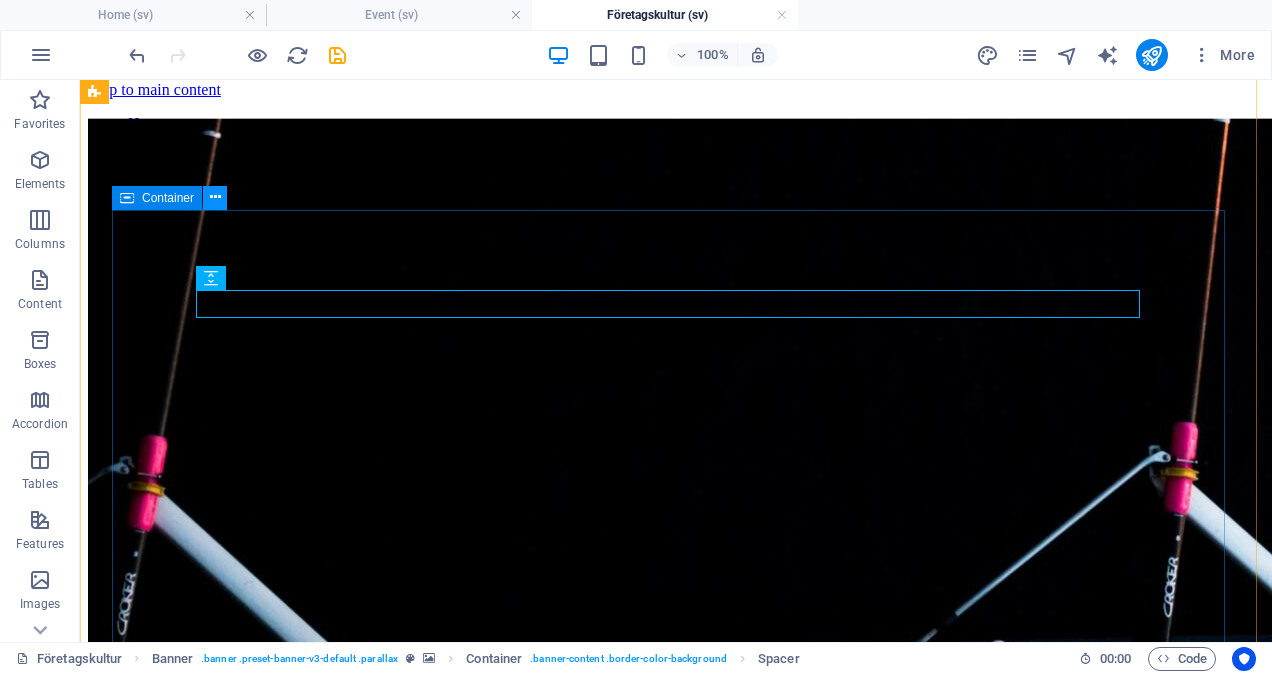 click at bounding box center [215, 197] 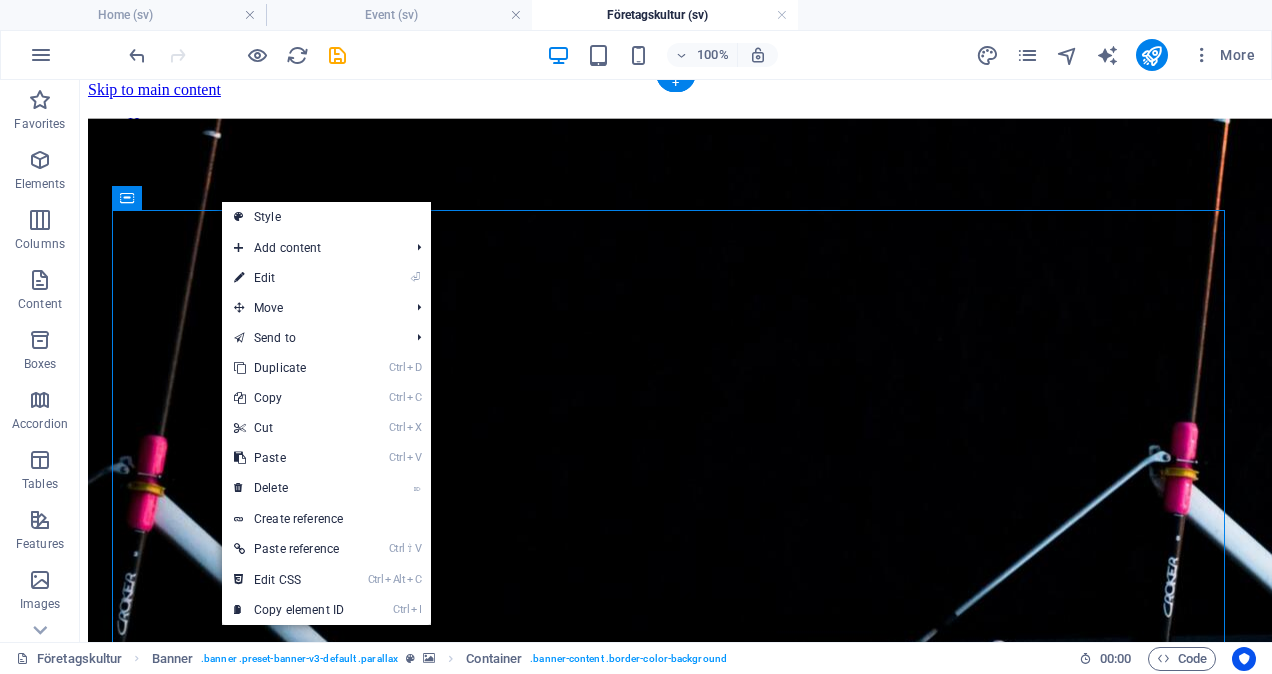 click at bounding box center [1048, 759] 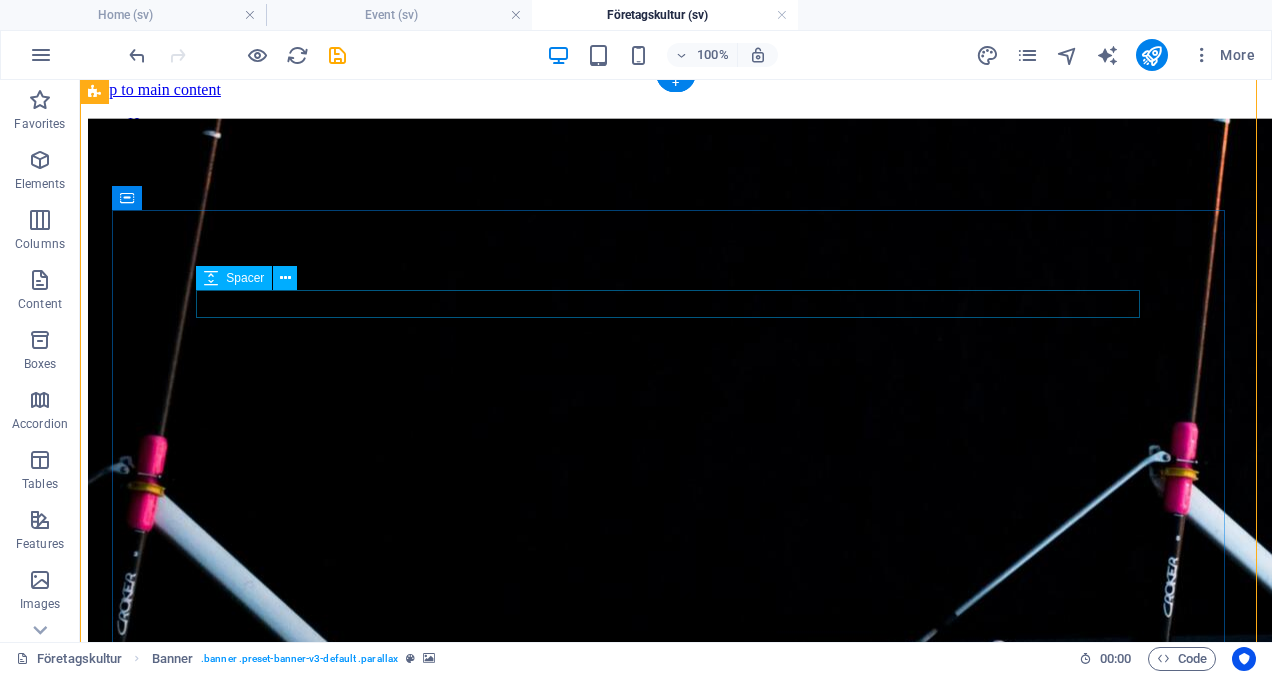 click at bounding box center (676, 845) 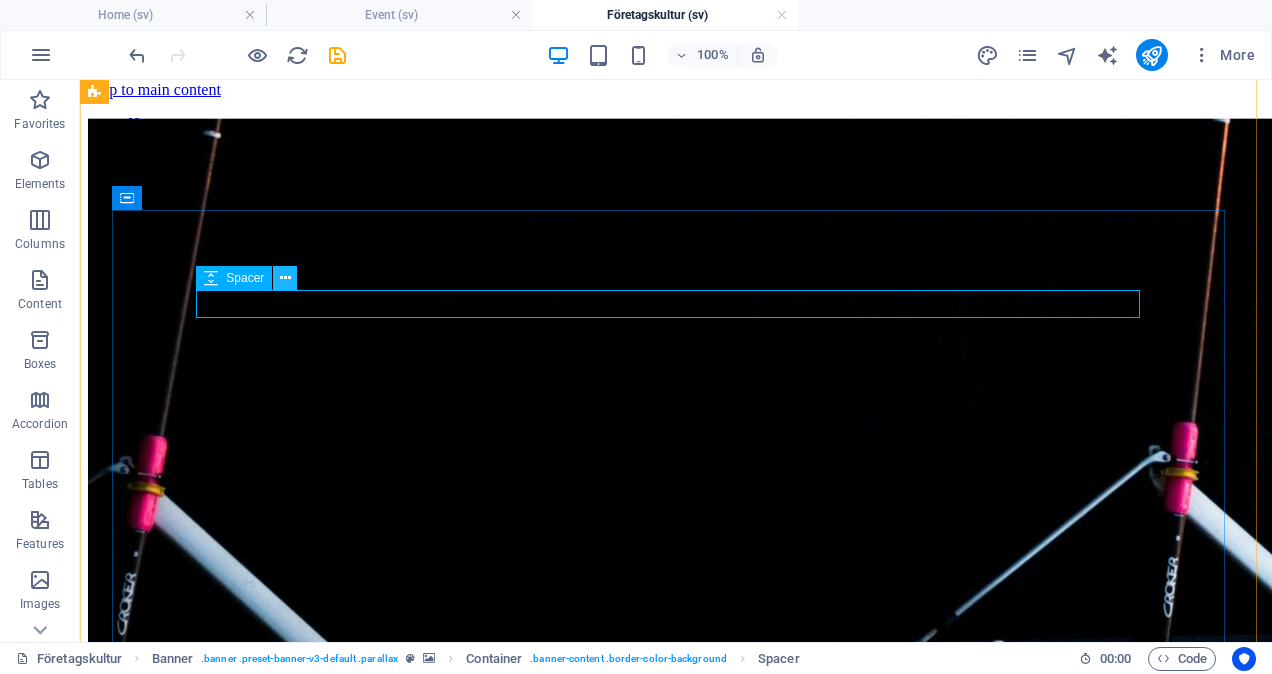 click at bounding box center [285, 278] 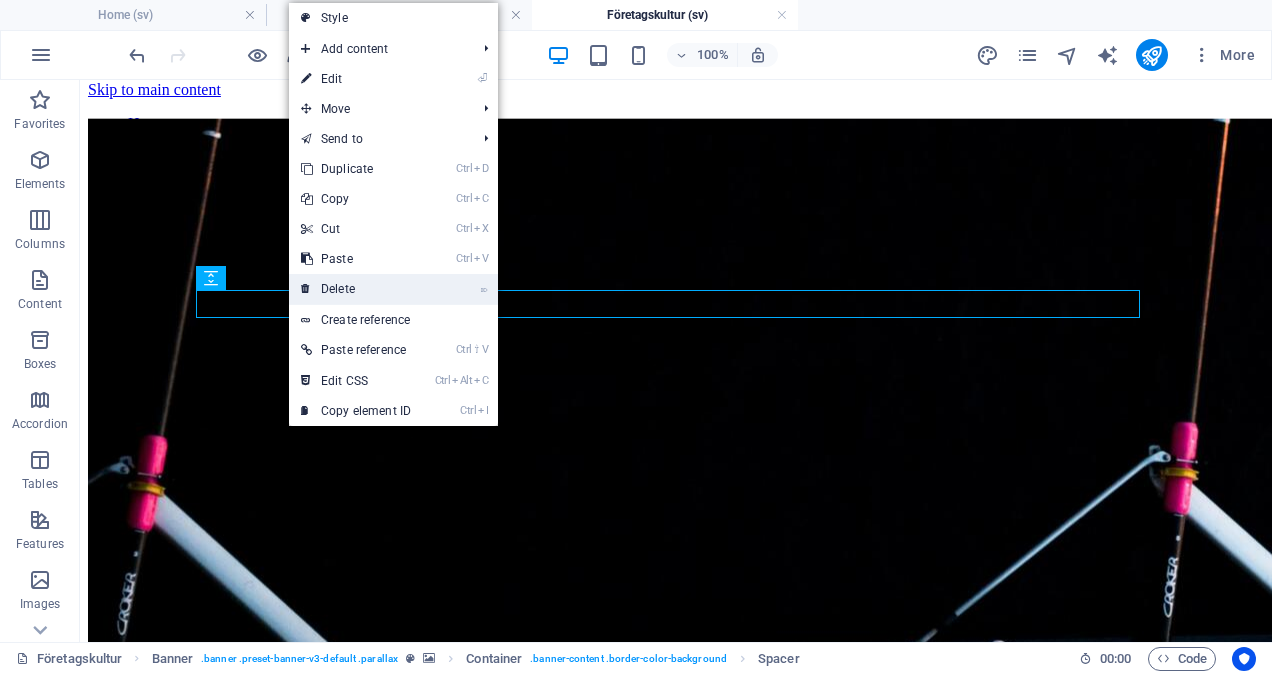 click on "⌦  Delete" at bounding box center [356, 289] 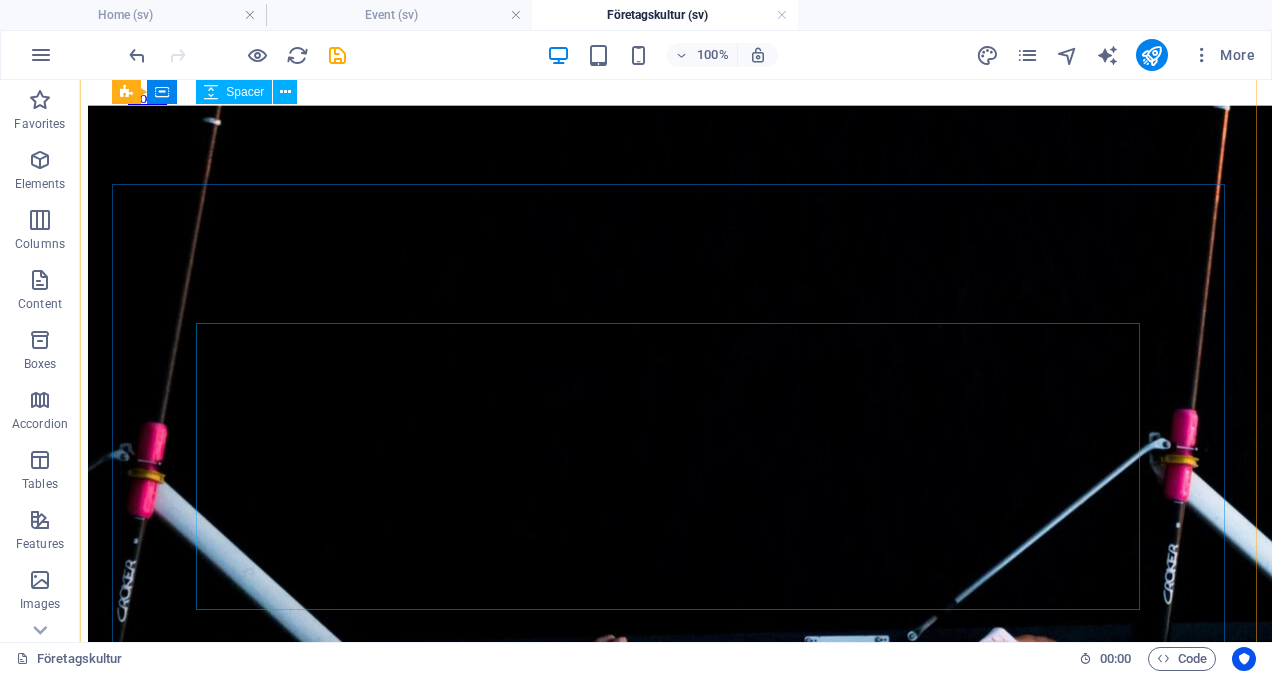scroll, scrollTop: 0, scrollLeft: 0, axis: both 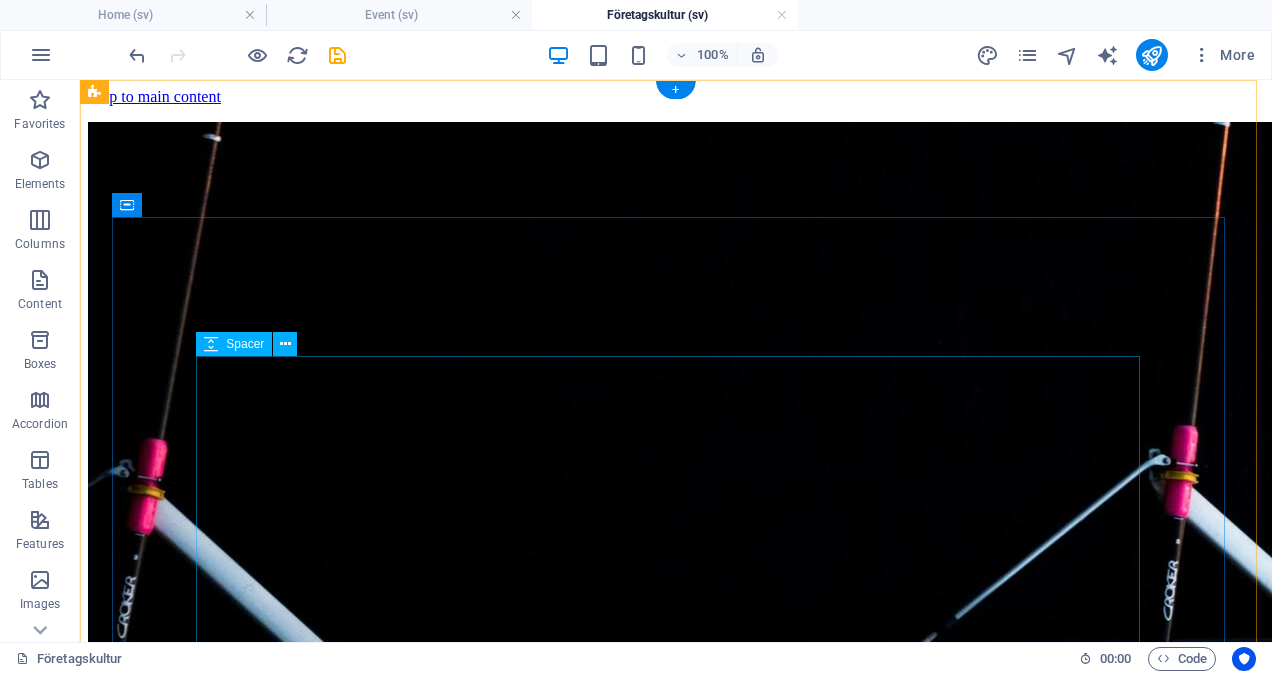 click at bounding box center (676, 997) 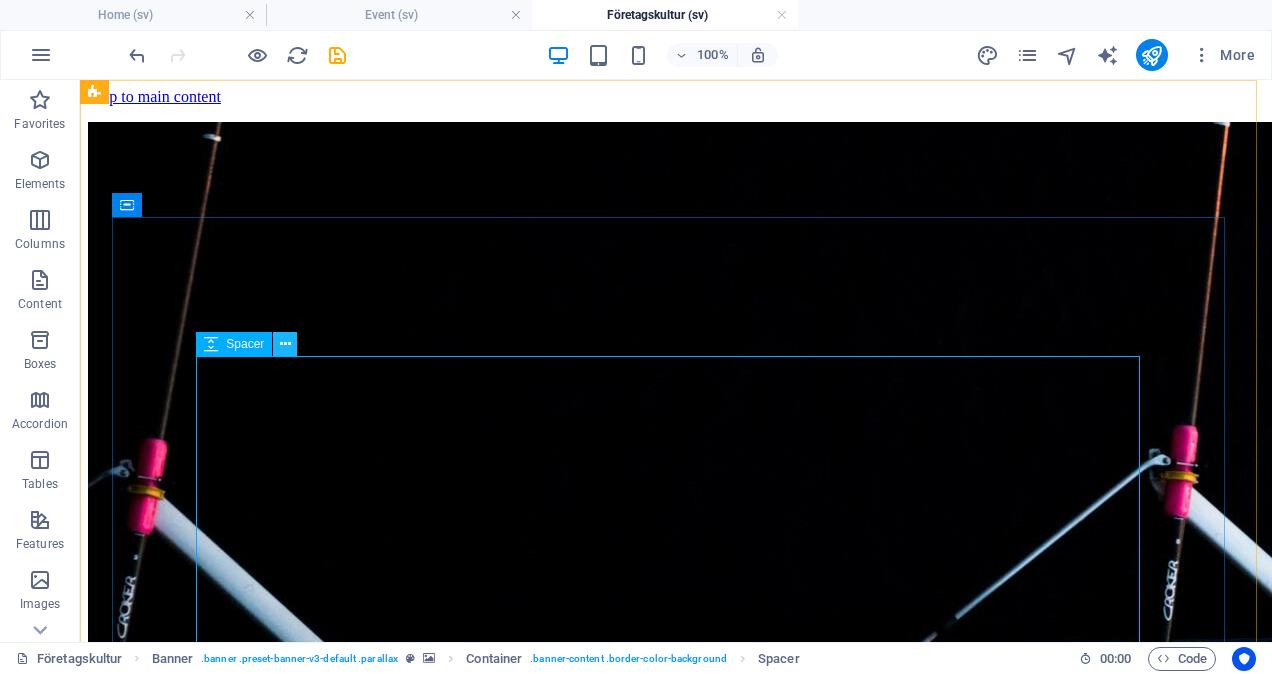 click at bounding box center (285, 344) 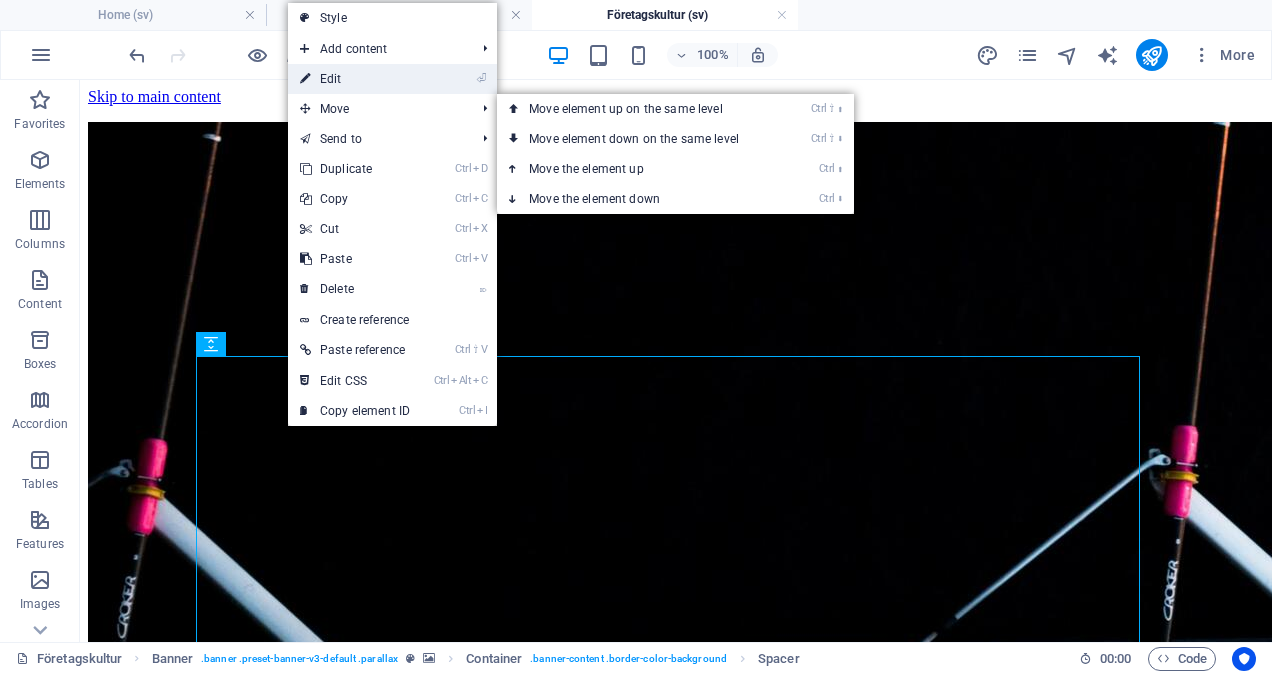 click on "⏎  Edit" at bounding box center [355, 79] 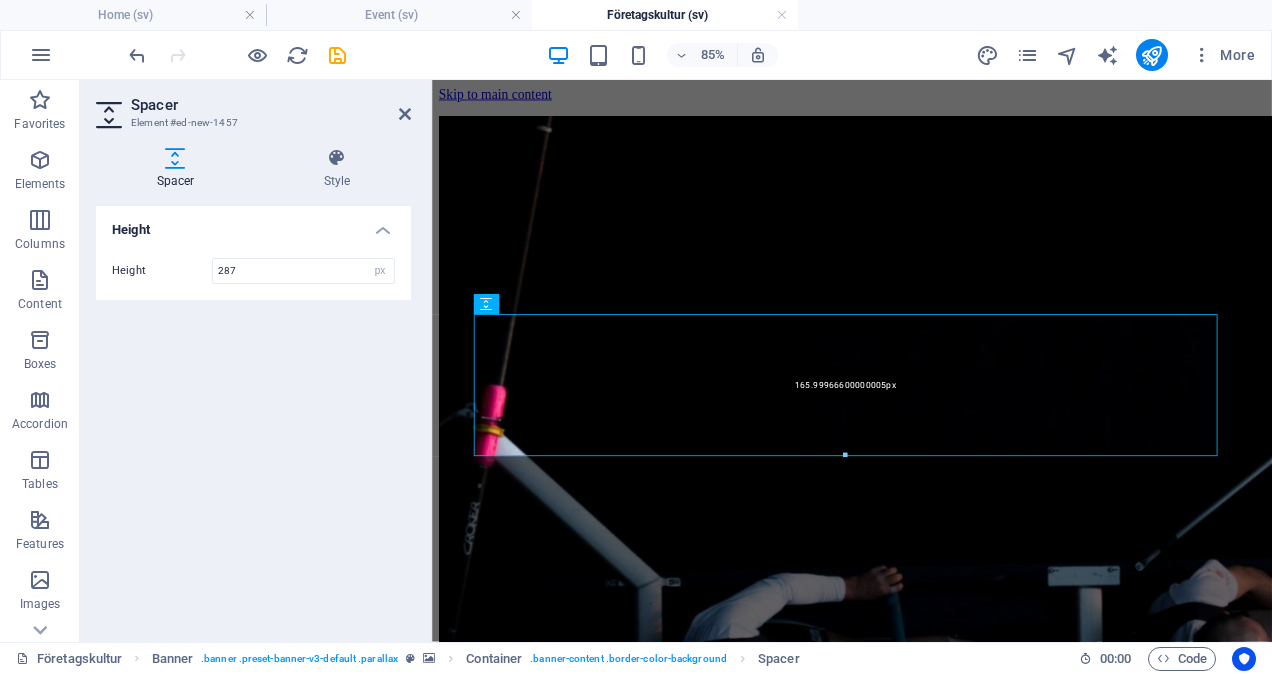 drag, startPoint x: 614, startPoint y: 561, endPoint x: 238, endPoint y: 418, distance: 402.27478 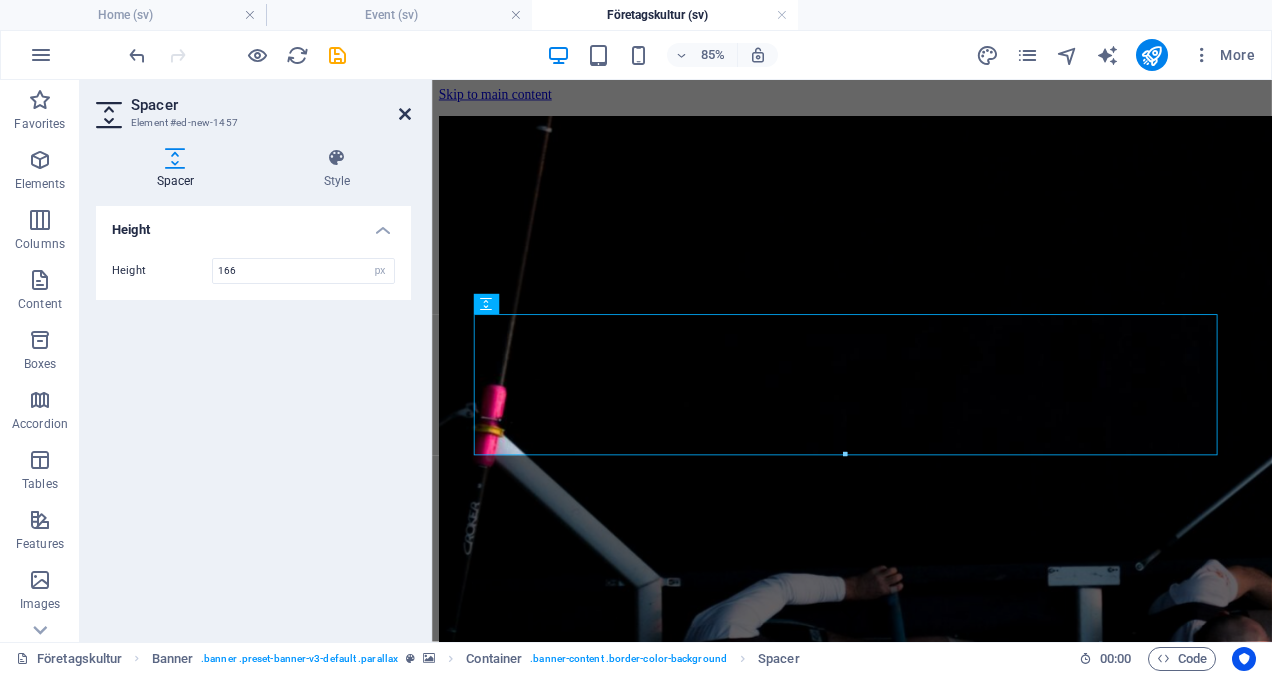 click at bounding box center [405, 114] 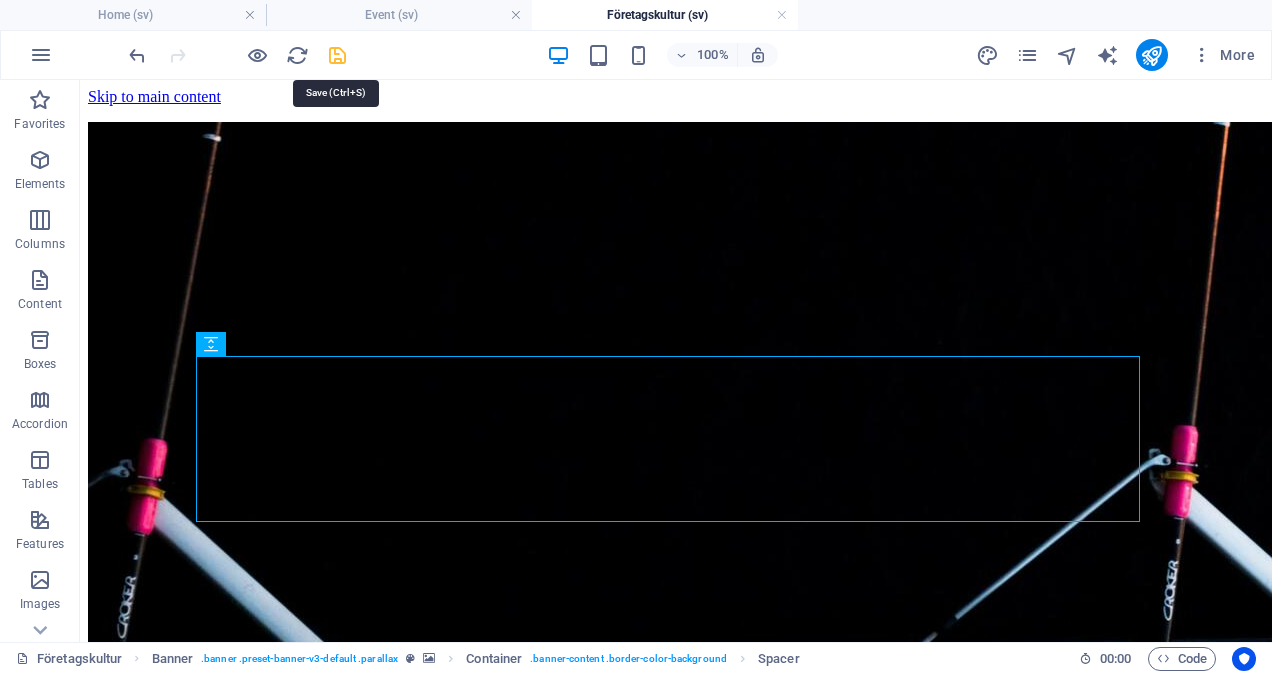 click at bounding box center (337, 55) 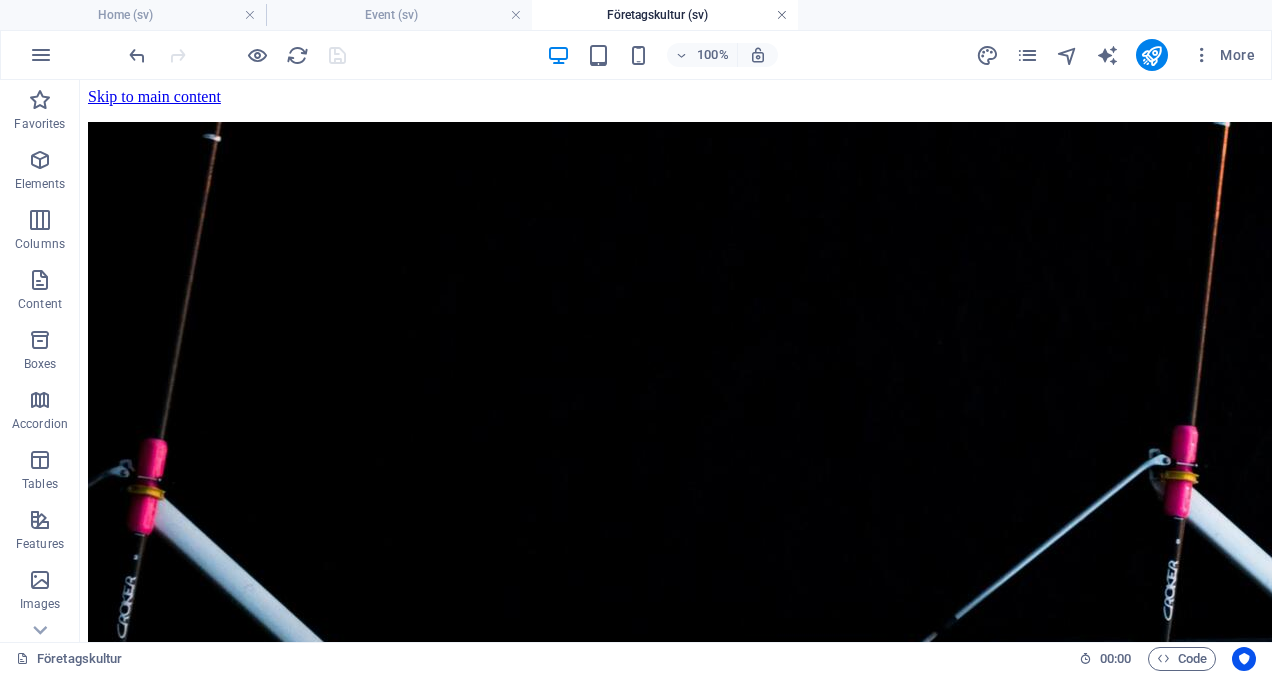 click at bounding box center (782, 15) 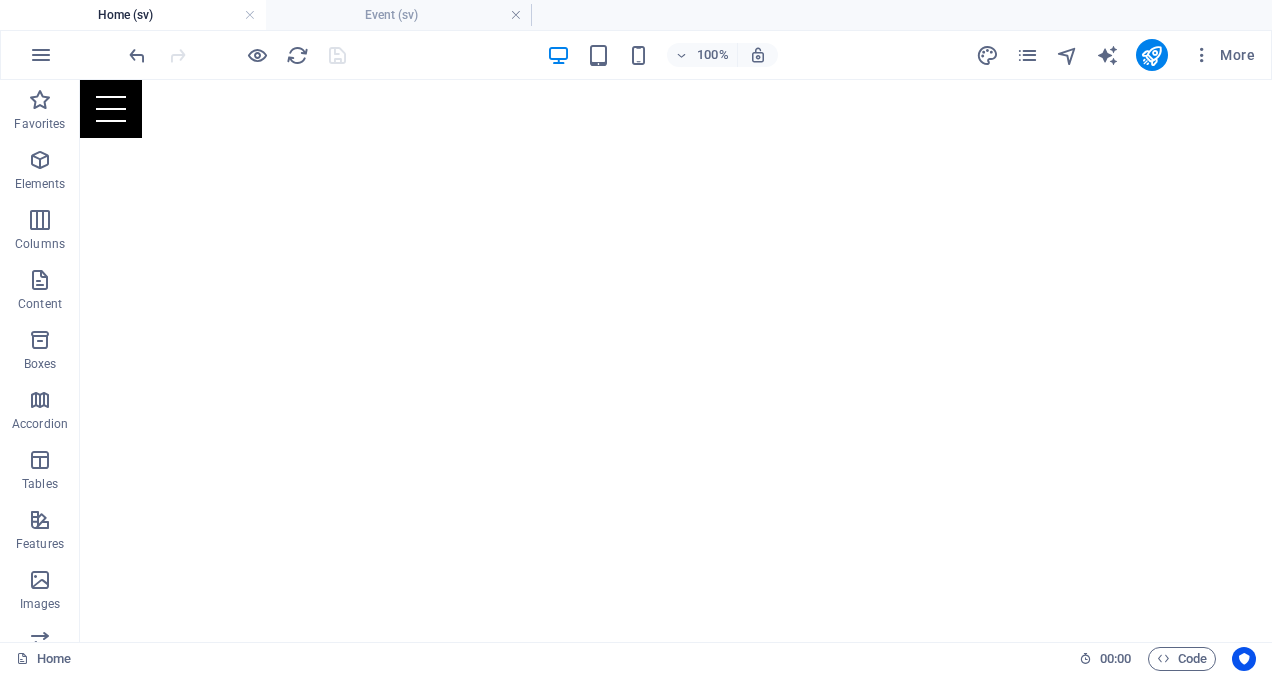 scroll, scrollTop: 982, scrollLeft: 0, axis: vertical 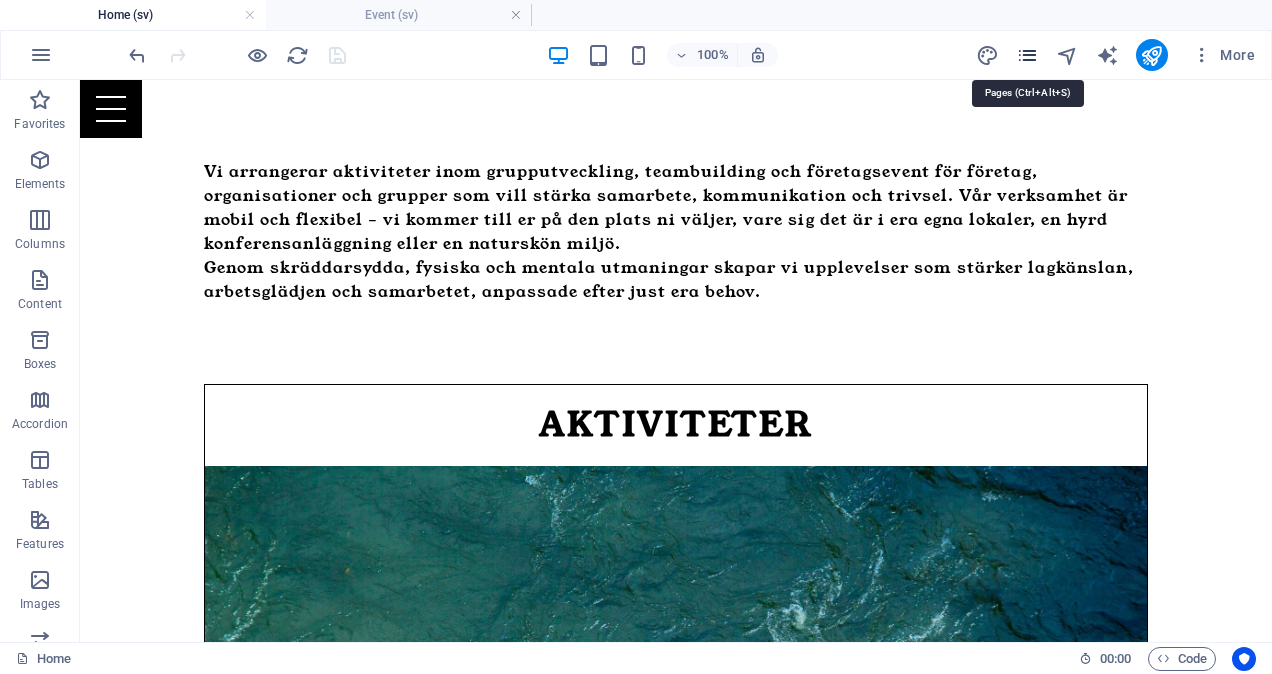 click at bounding box center [1027, 55] 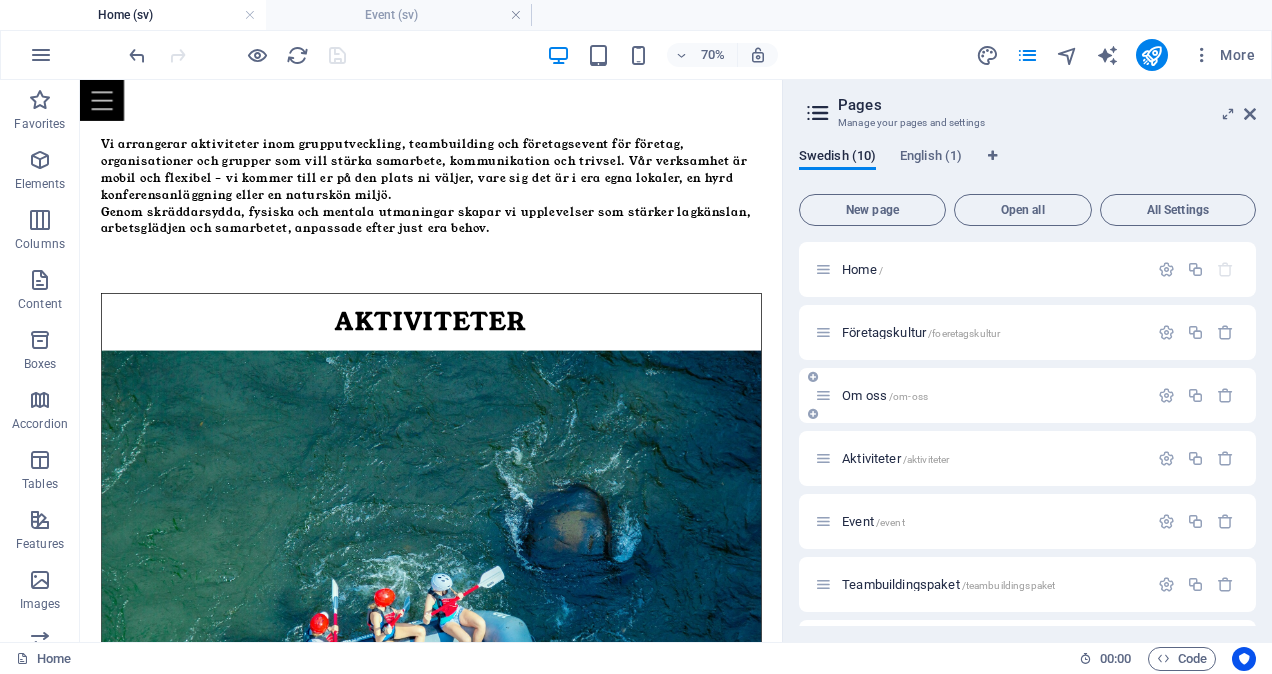 click on "Om oss /om-oss" at bounding box center (885, 395) 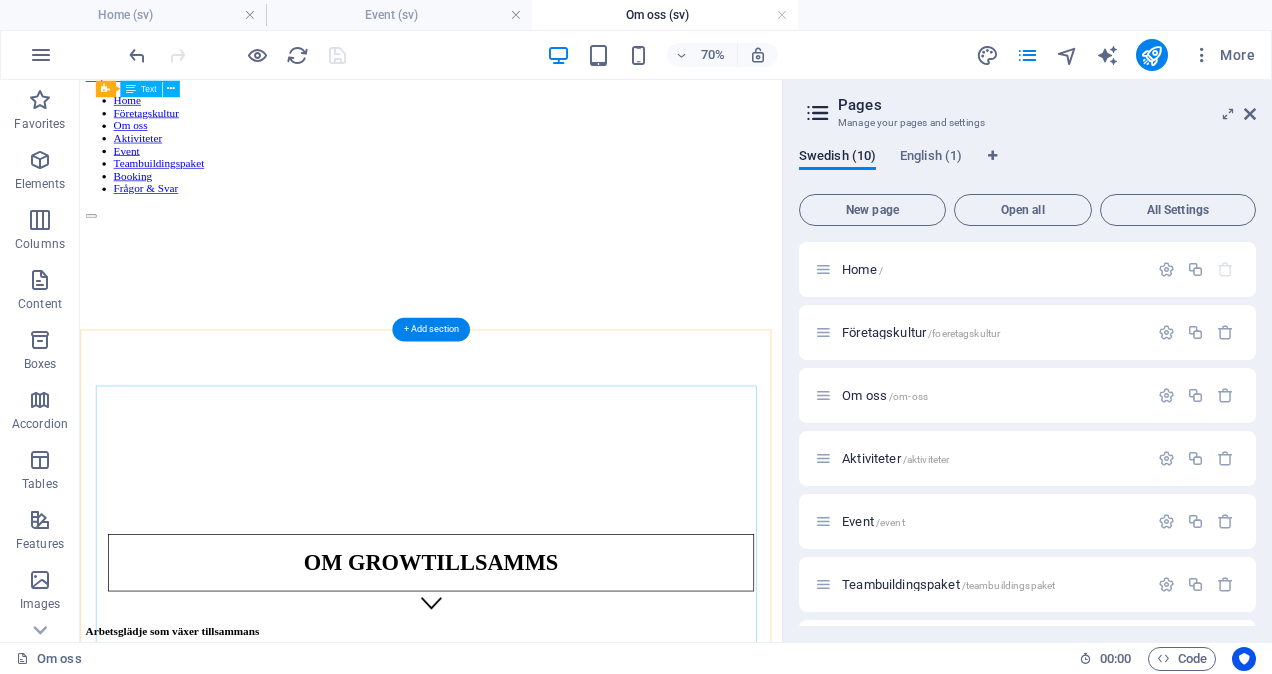 scroll, scrollTop: 0, scrollLeft: 0, axis: both 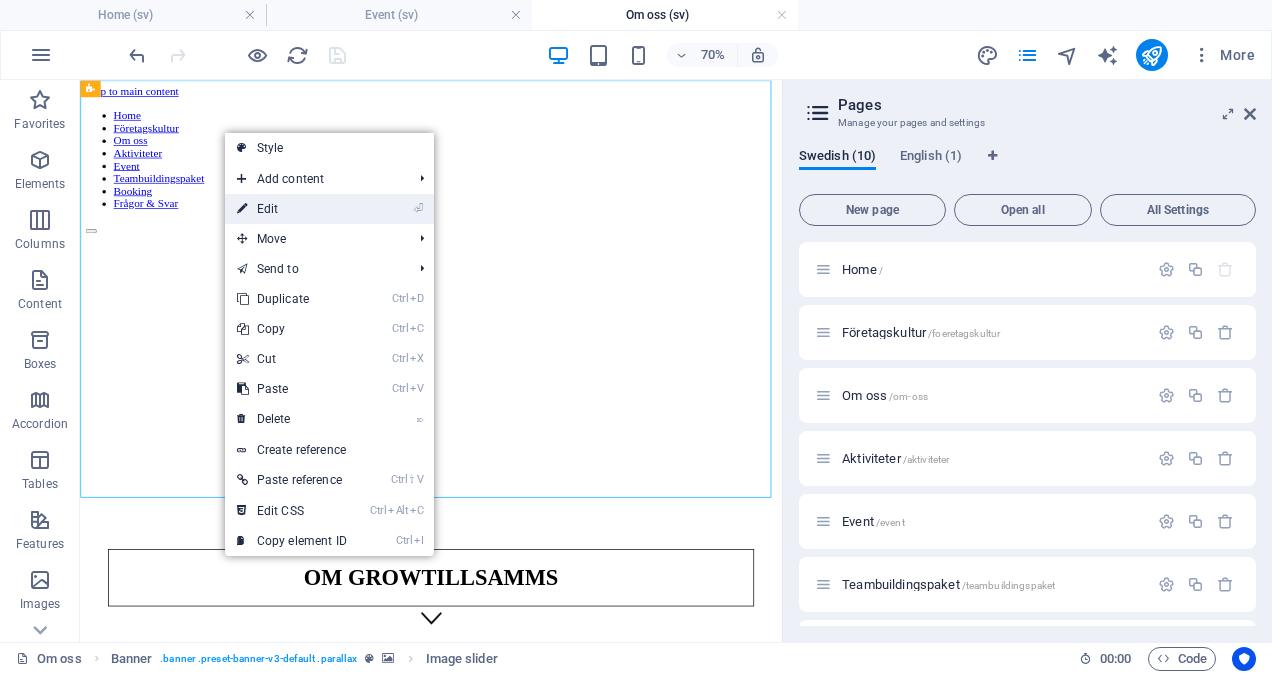 click on "⏎  Edit" at bounding box center [292, 209] 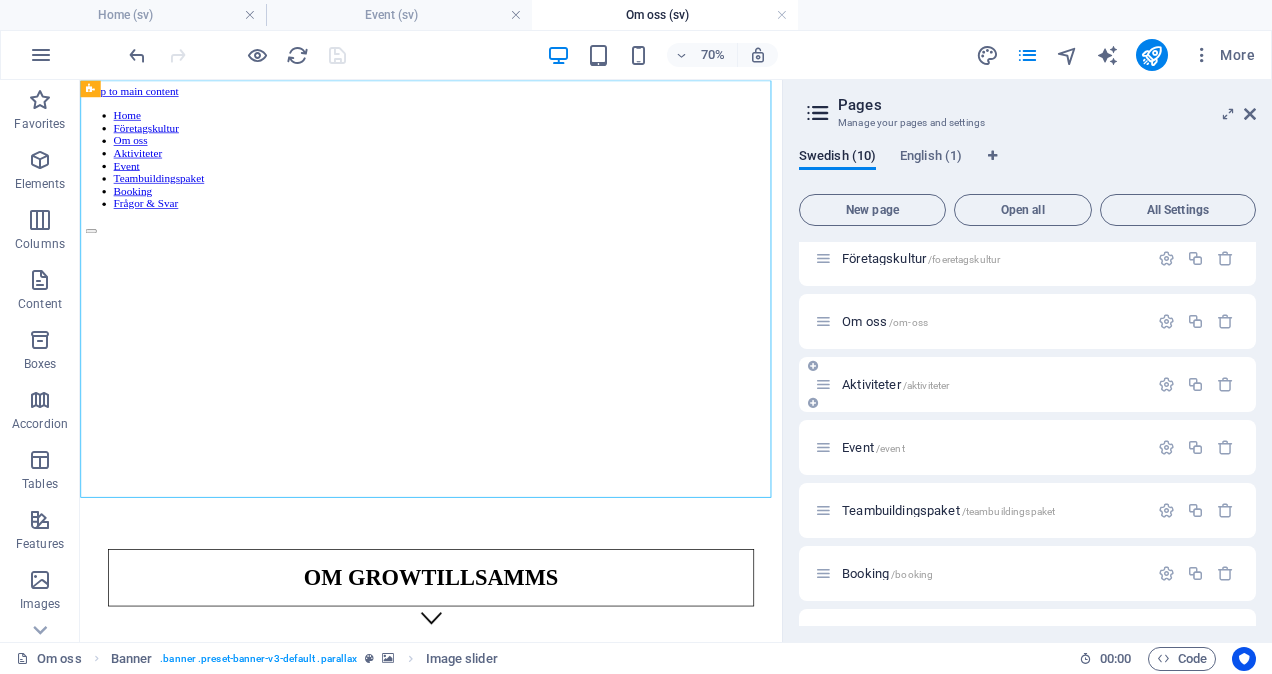 scroll, scrollTop: 76, scrollLeft: 0, axis: vertical 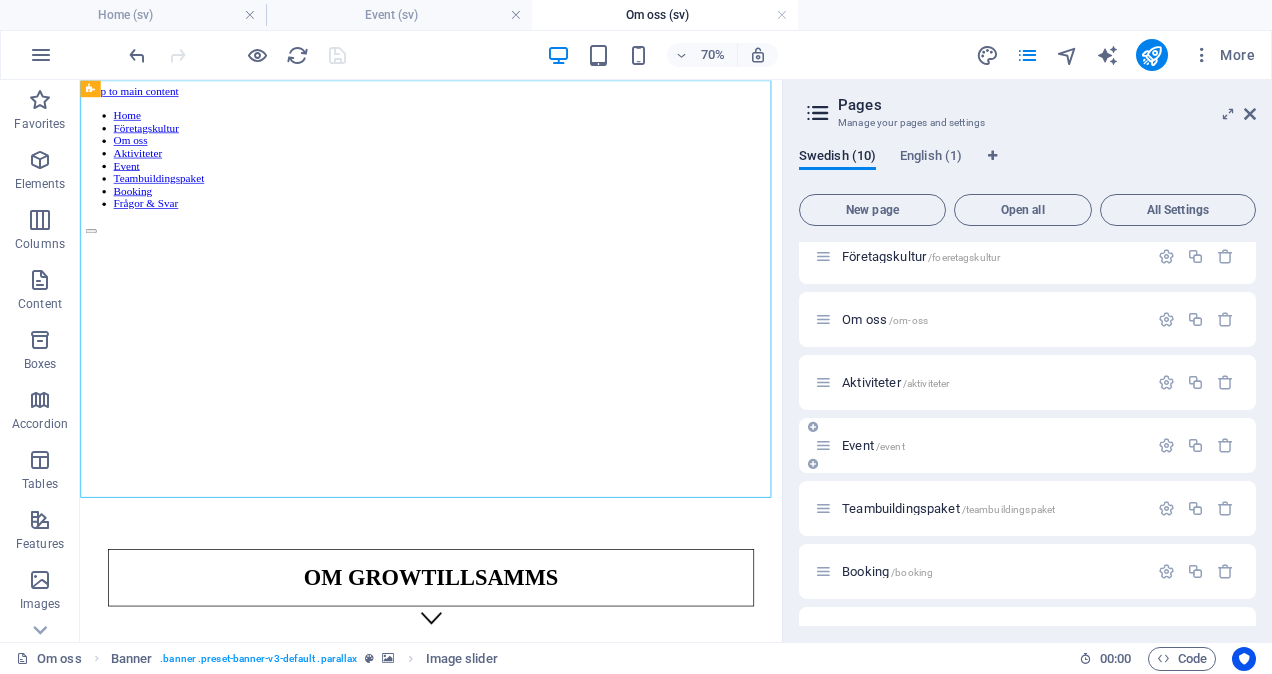 click on "Event /event" at bounding box center (873, 445) 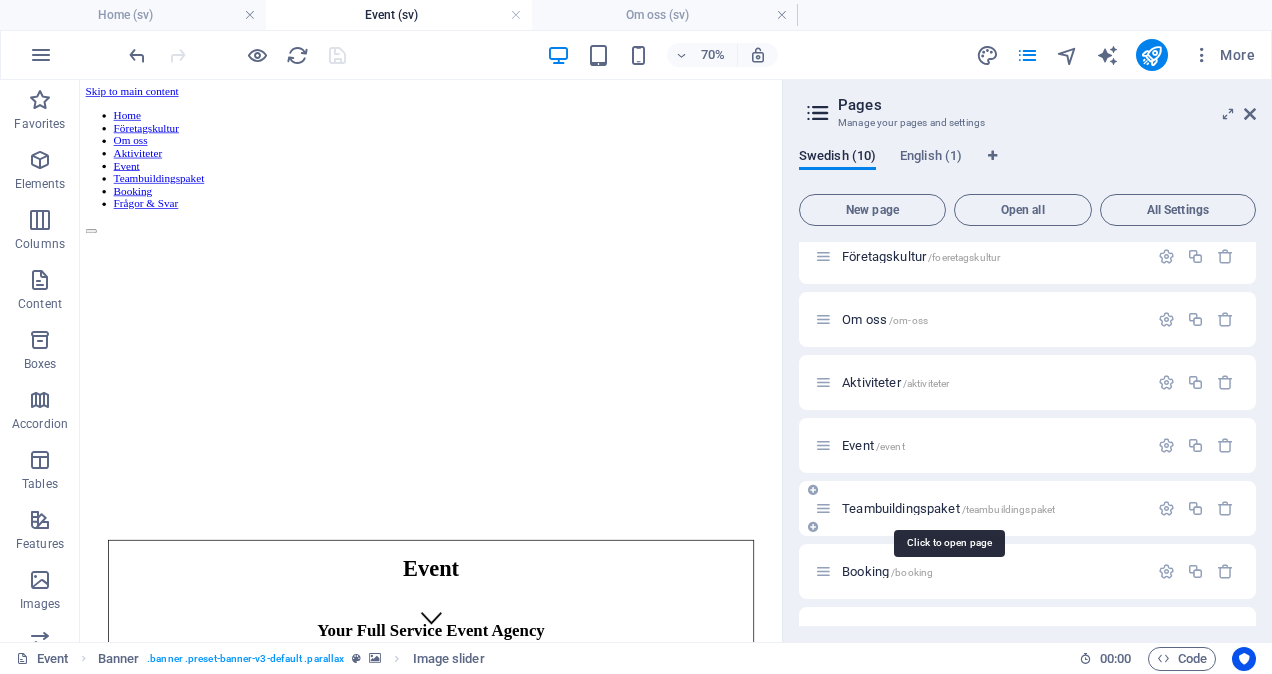 click on "Teambuildingspaket /teambuildingspaket" at bounding box center (948, 508) 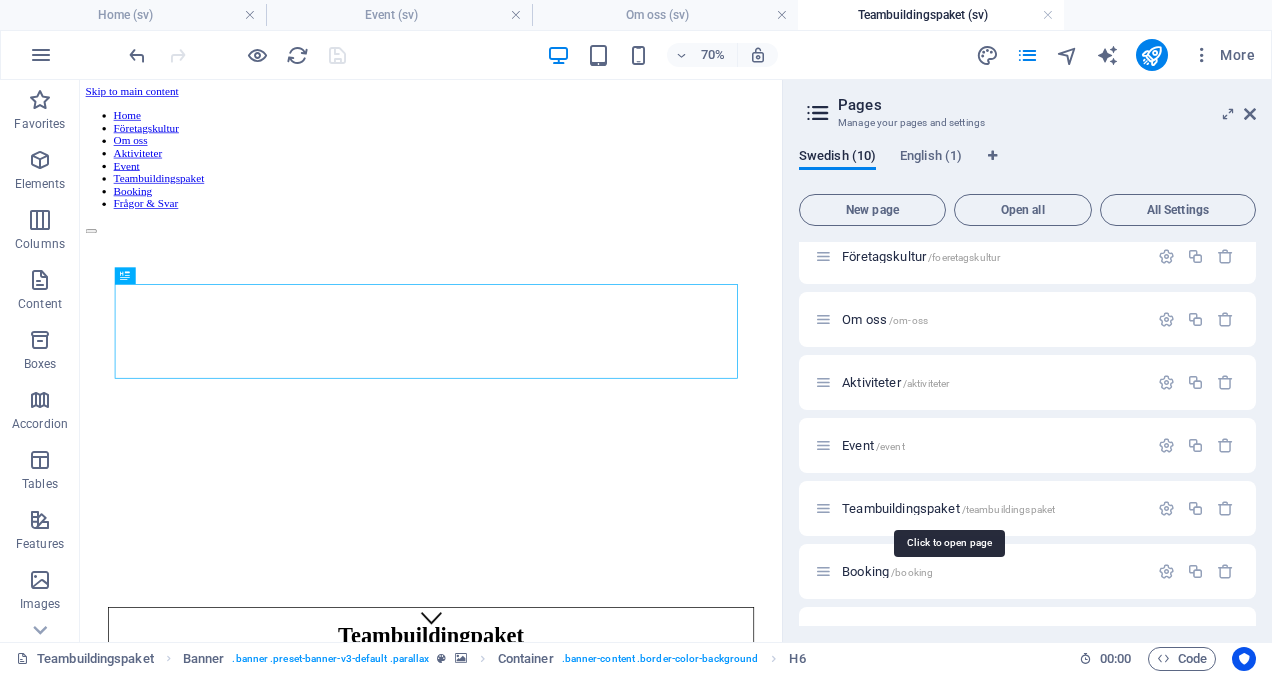 scroll, scrollTop: 0, scrollLeft: 0, axis: both 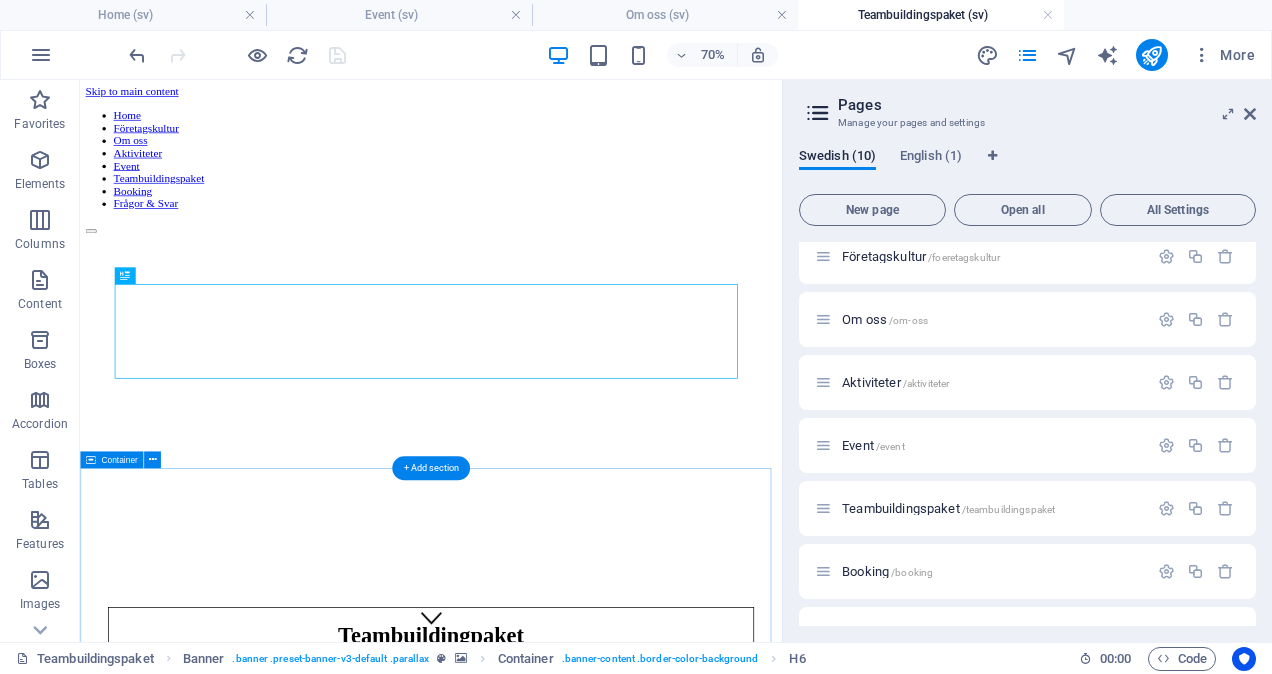 click on "kICKOFF Konferens PLANERINGSDAGAR aFTER WORK iNVIGNING jULFEST kICKOFF Konferens PLANERINGSDAGAR aFTER WORK iNVIGNING jULFEST" at bounding box center [581, 5762] 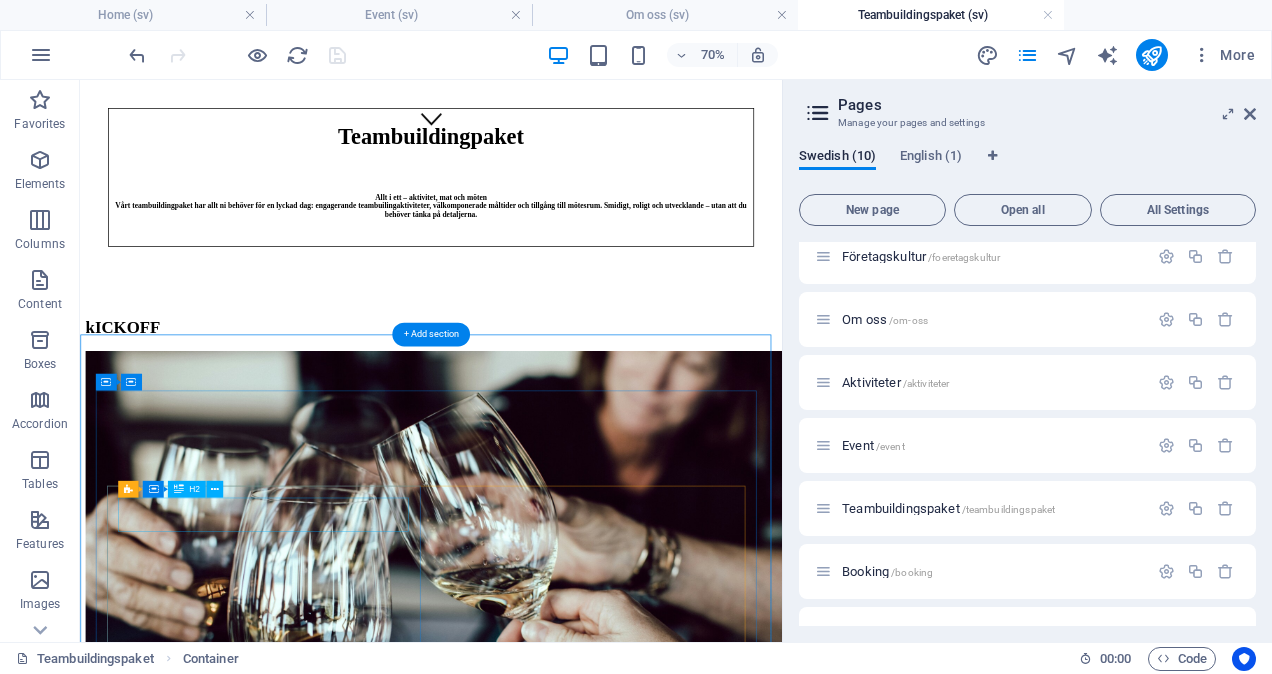 scroll, scrollTop: 0, scrollLeft: 0, axis: both 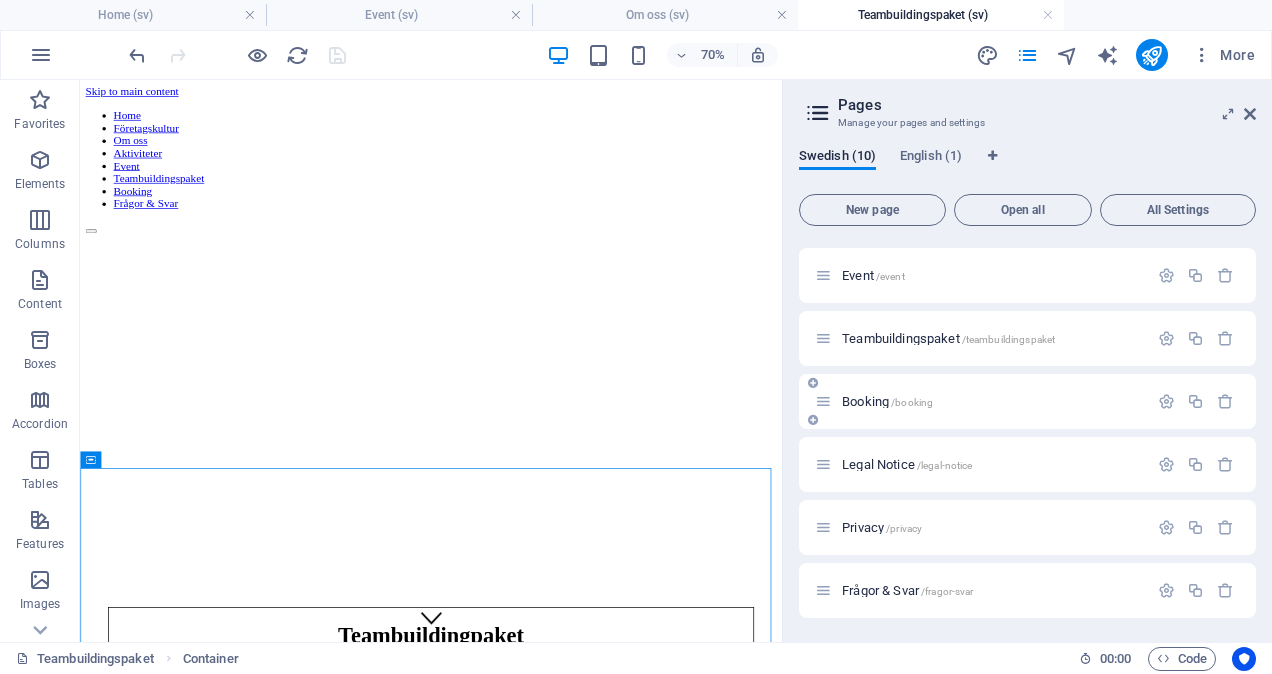 click on "Booking /booking" at bounding box center (887, 401) 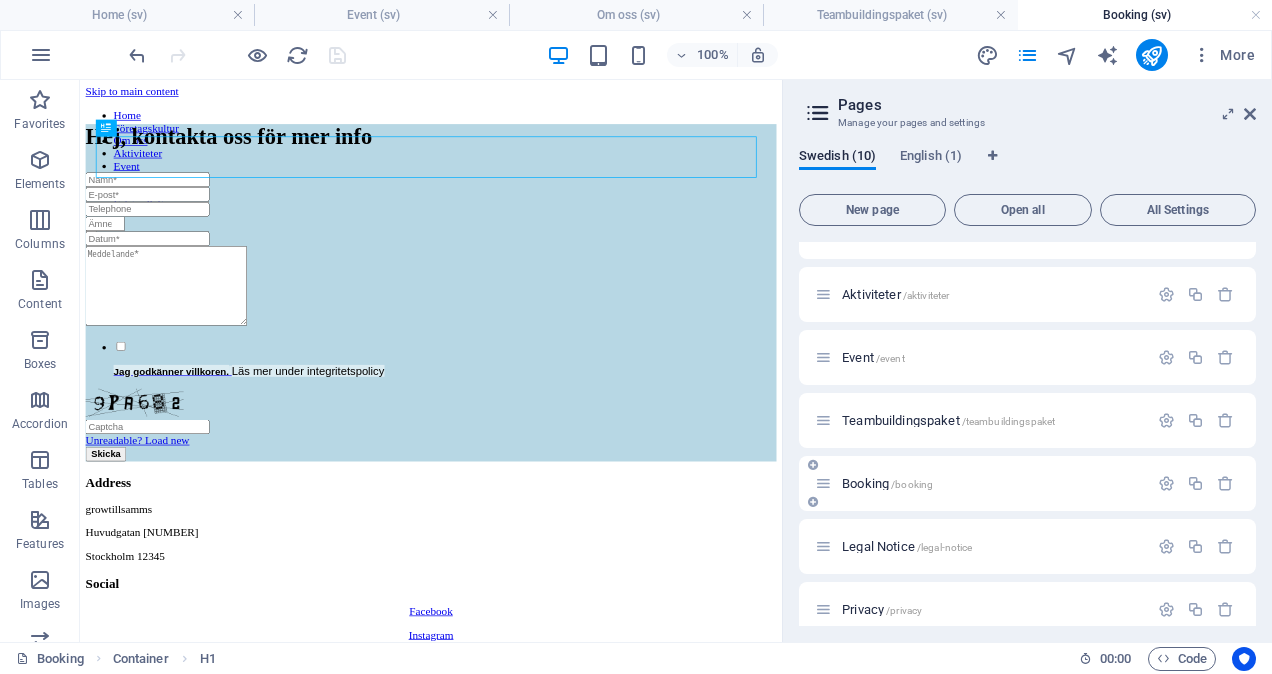 scroll, scrollTop: 0, scrollLeft: 0, axis: both 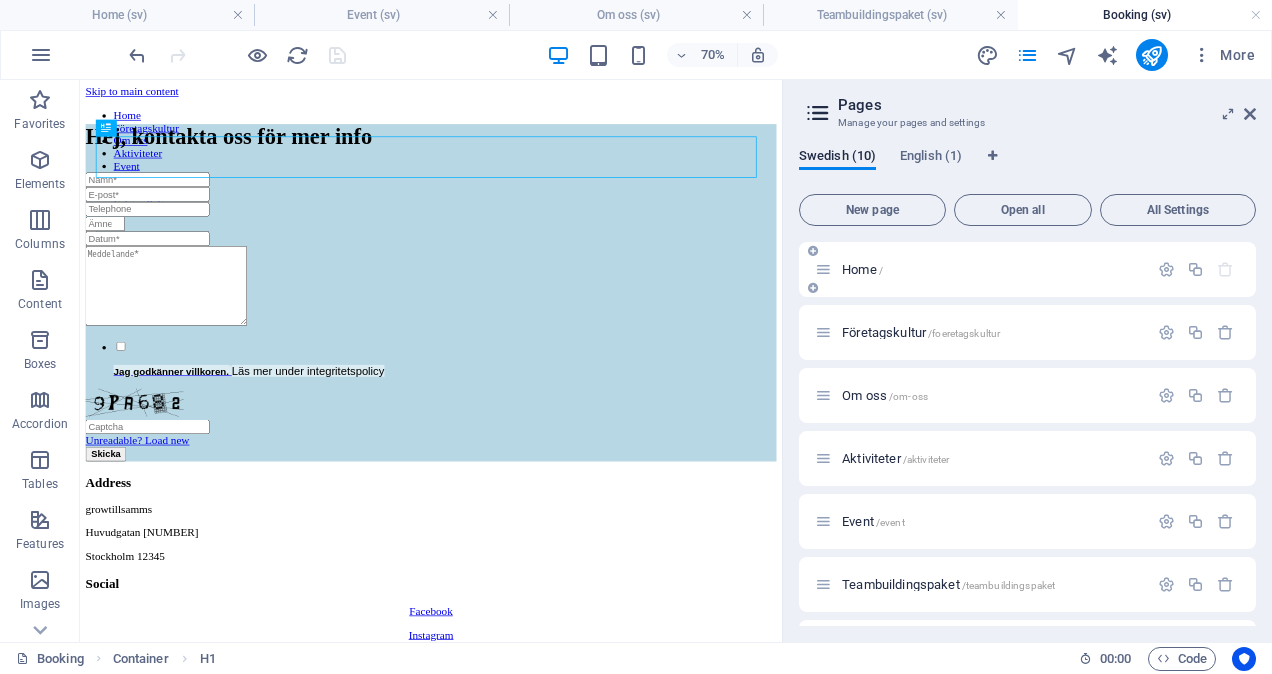 click on "Home /" at bounding box center [862, 269] 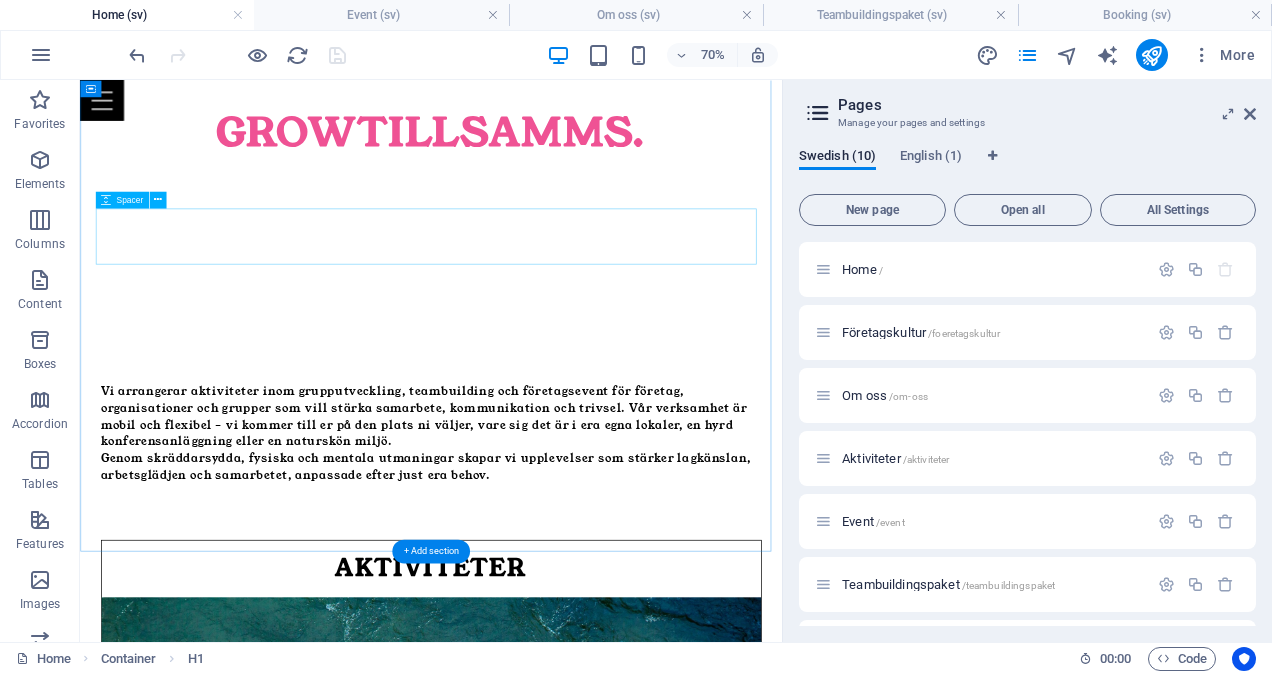 scroll, scrollTop: 872, scrollLeft: 0, axis: vertical 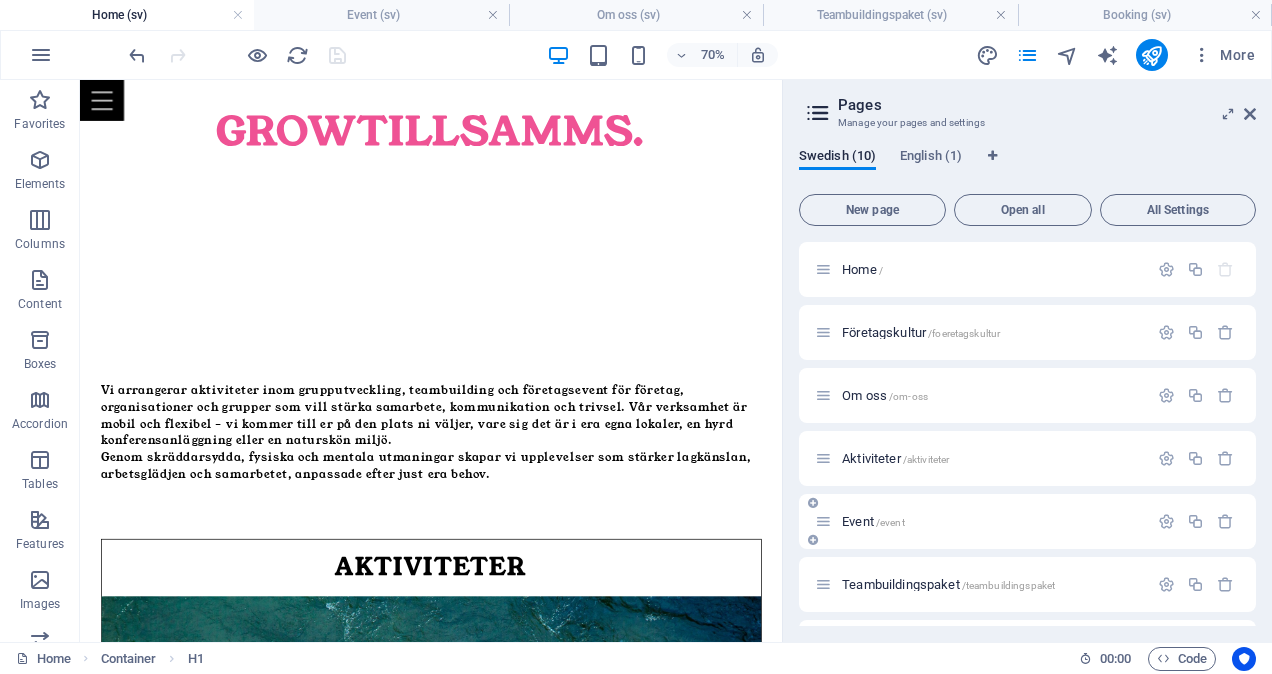 click on "Event /event" at bounding box center (873, 521) 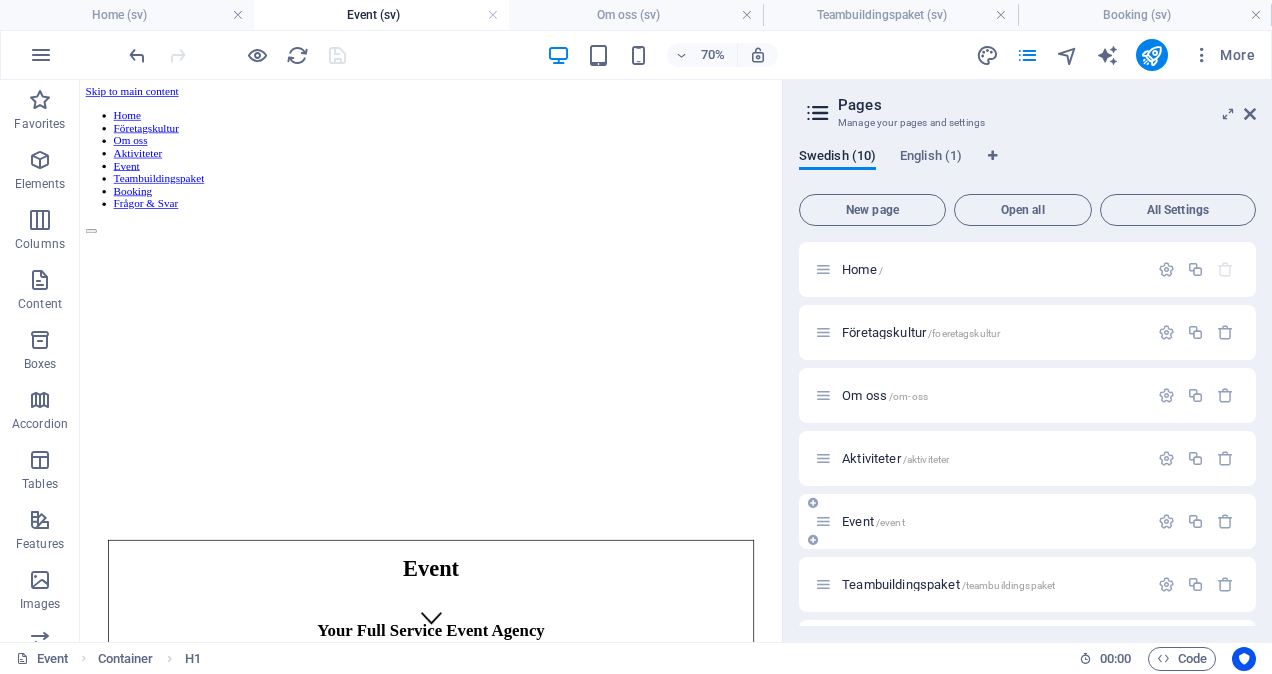 scroll, scrollTop: 0, scrollLeft: 0, axis: both 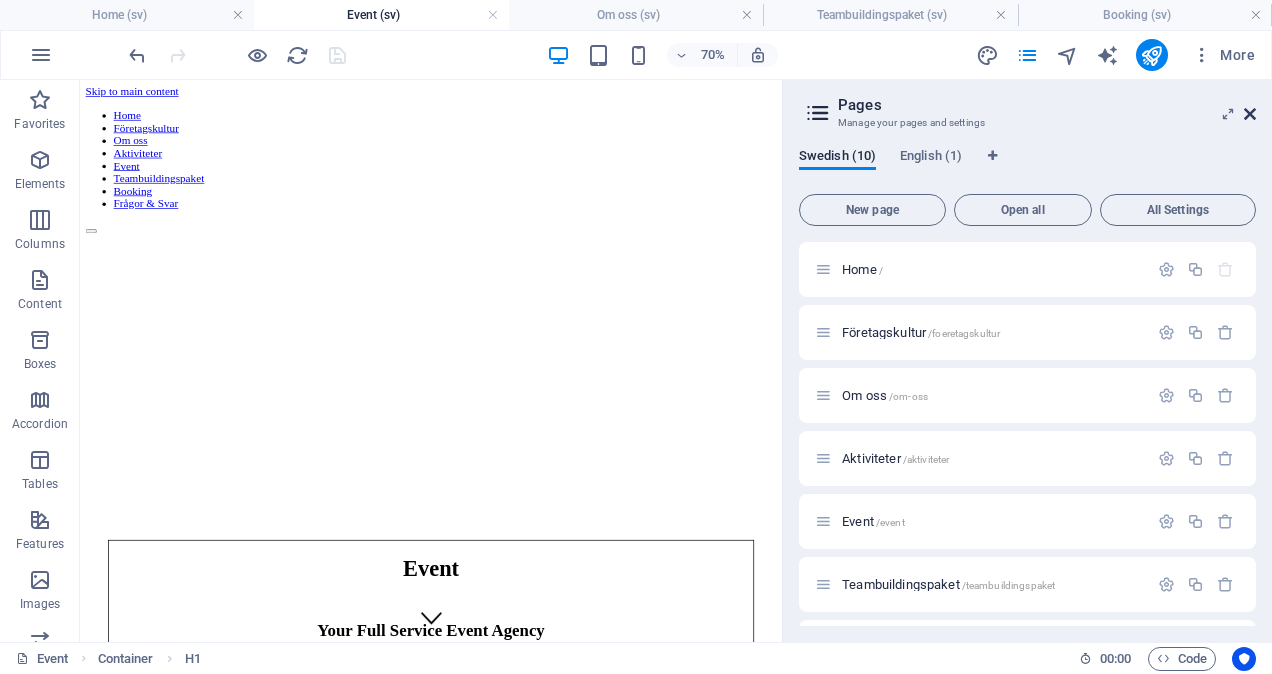 click at bounding box center [1250, 114] 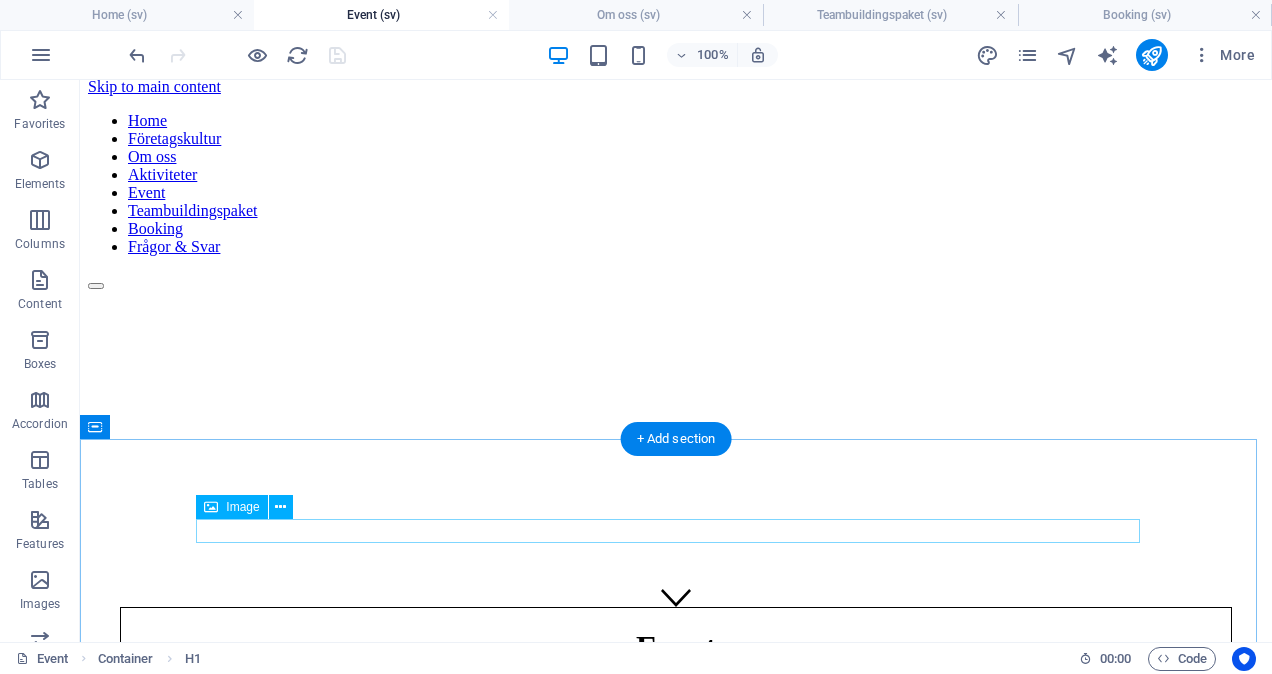 scroll, scrollTop: 0, scrollLeft: 0, axis: both 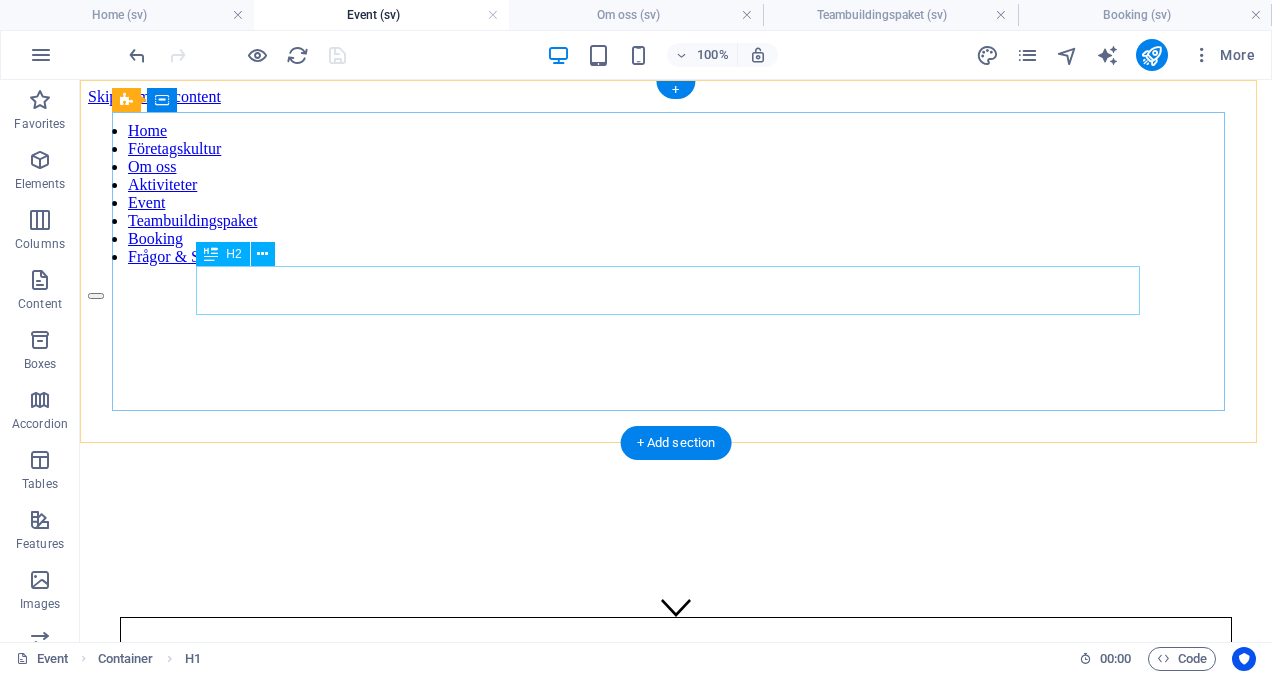 click on "Your Full Service Event Agency" at bounding box center [676, 746] 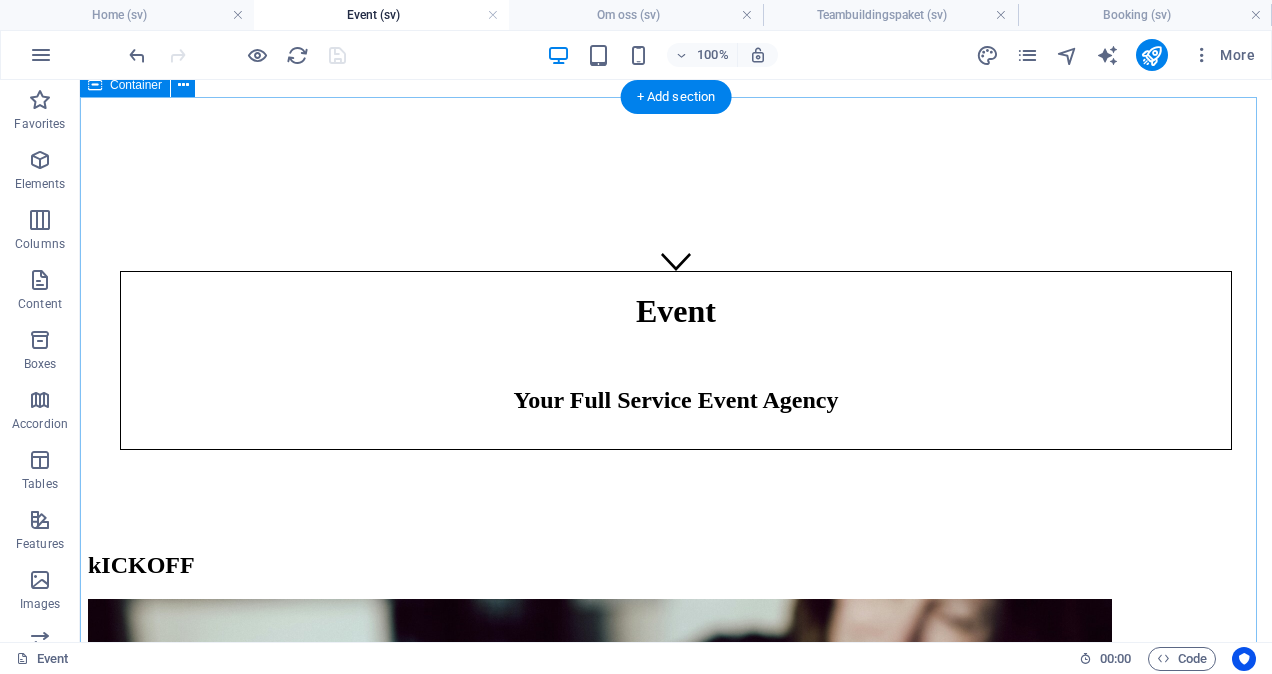 scroll, scrollTop: 0, scrollLeft: 0, axis: both 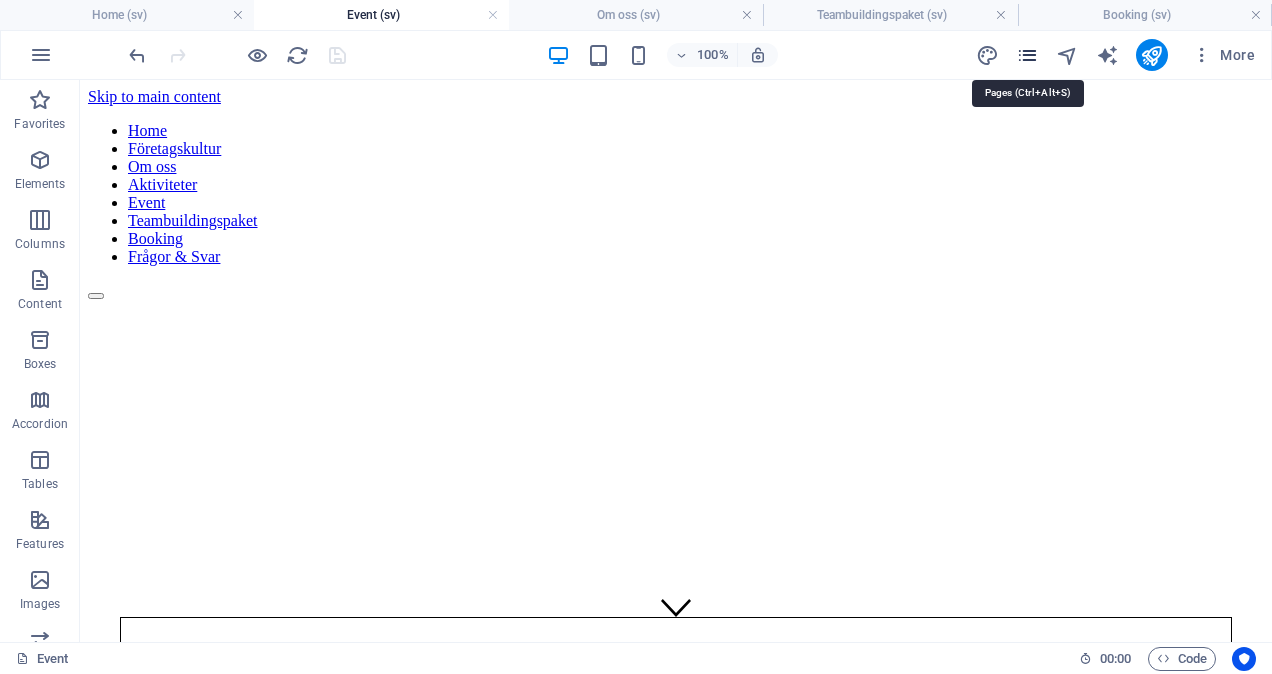 click at bounding box center [1027, 55] 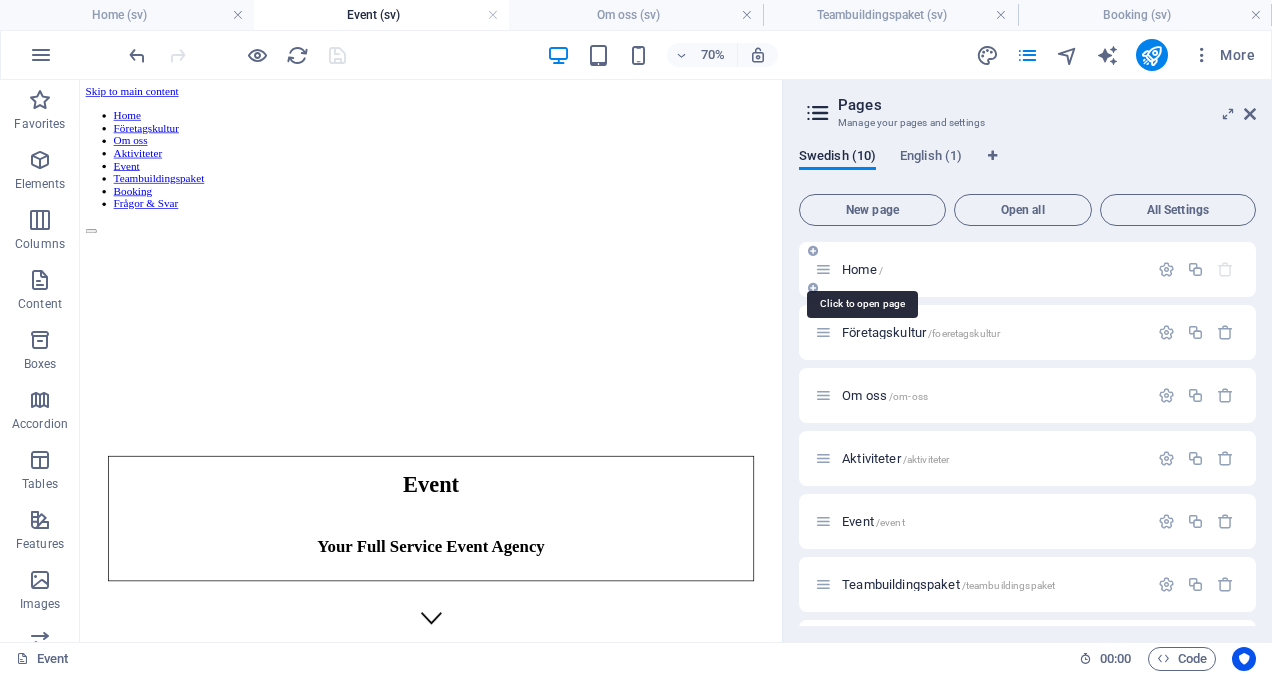 click on "Home /" at bounding box center [862, 269] 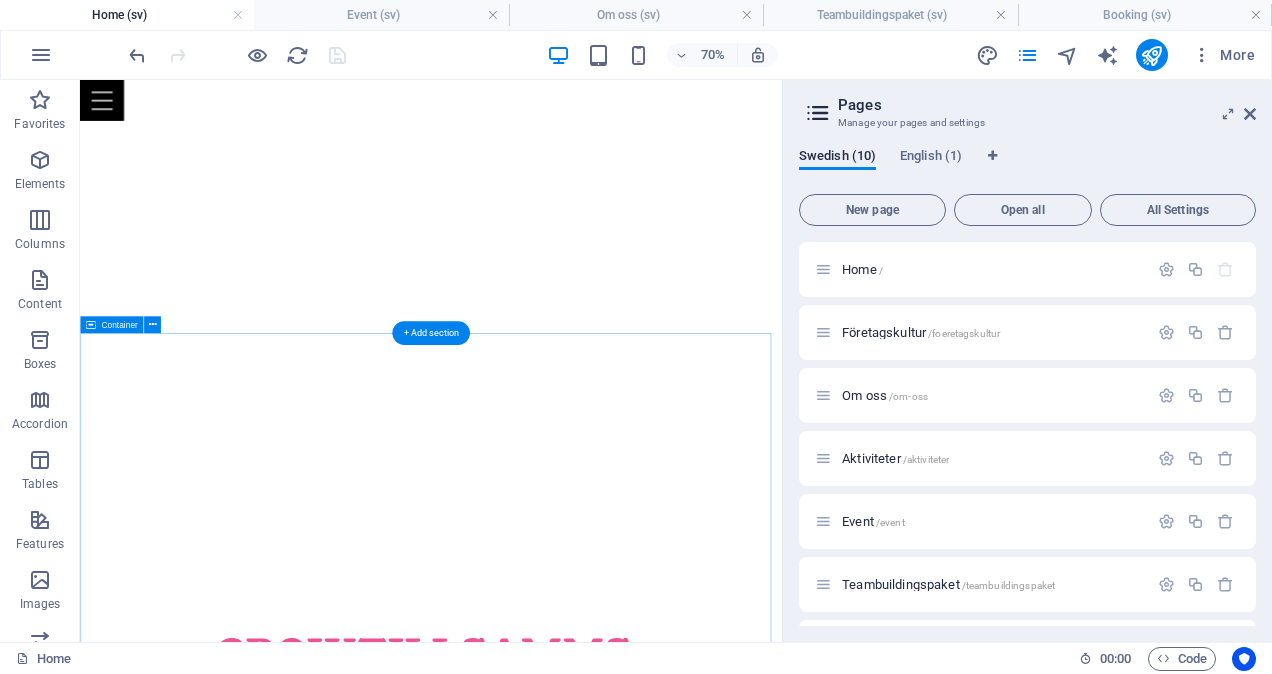 scroll, scrollTop: 0, scrollLeft: 0, axis: both 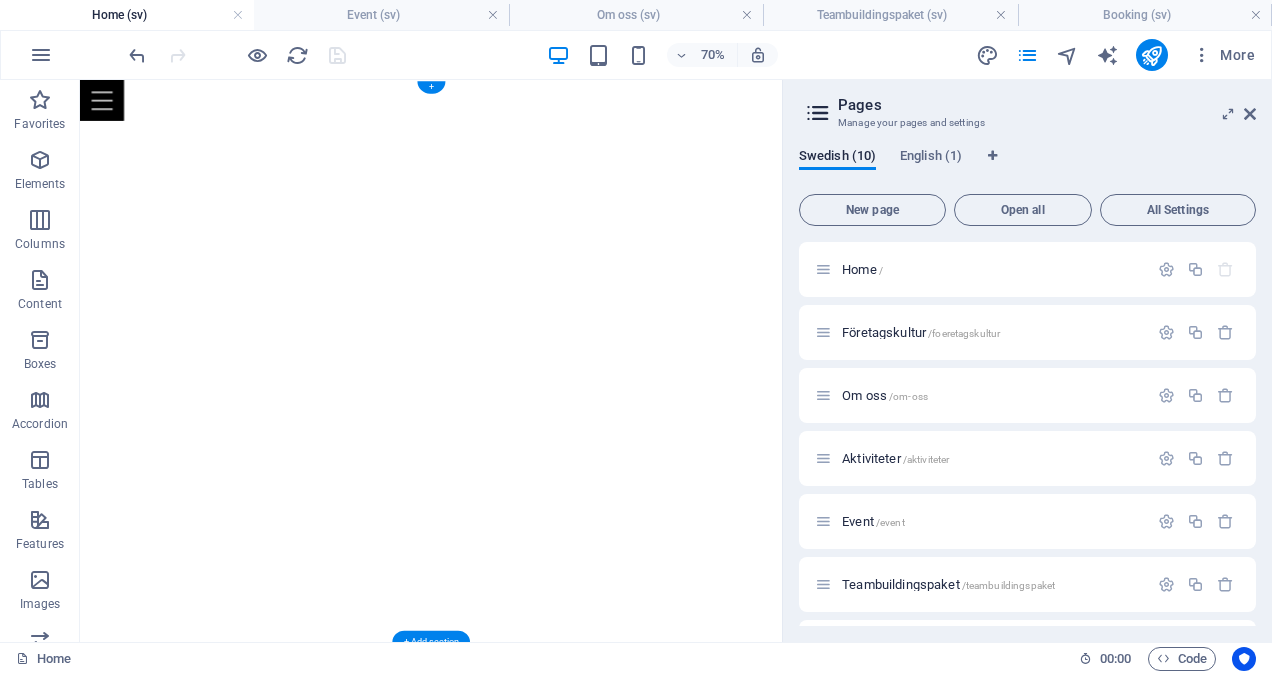 click at bounding box center (-414, 80) 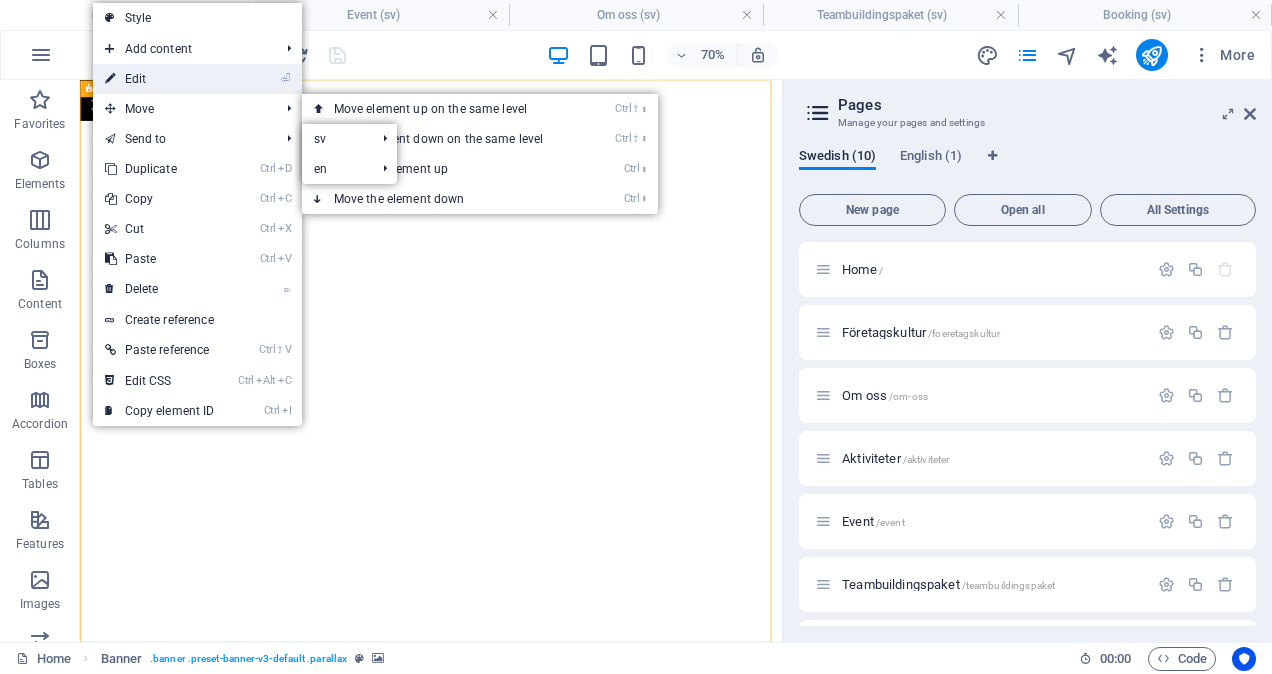 click on "⏎  Edit" at bounding box center (160, 79) 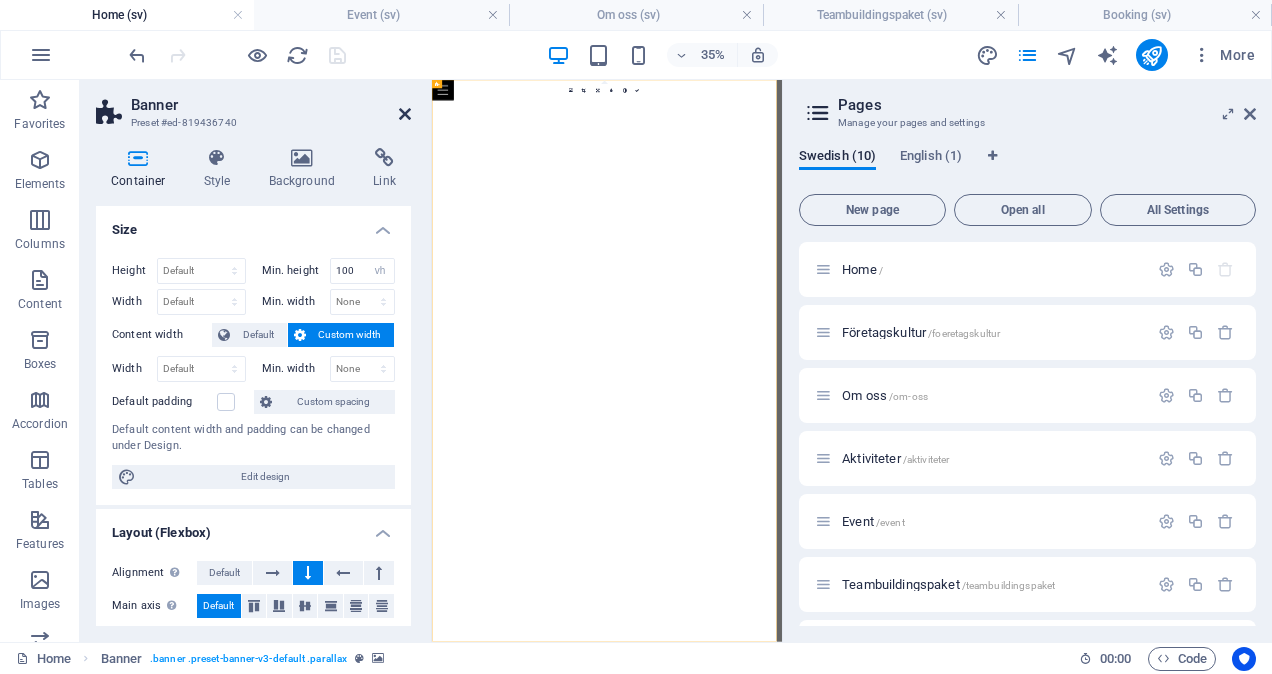click at bounding box center (405, 114) 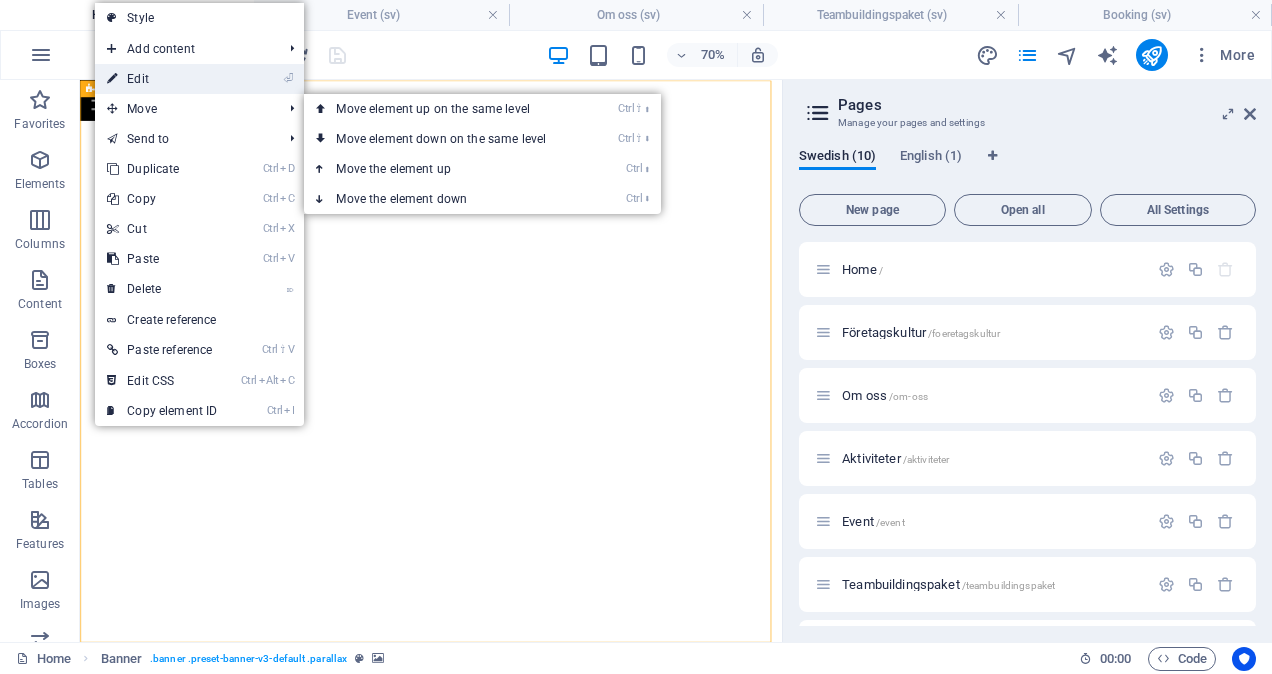 click on "⏎  Edit" at bounding box center (162, 79) 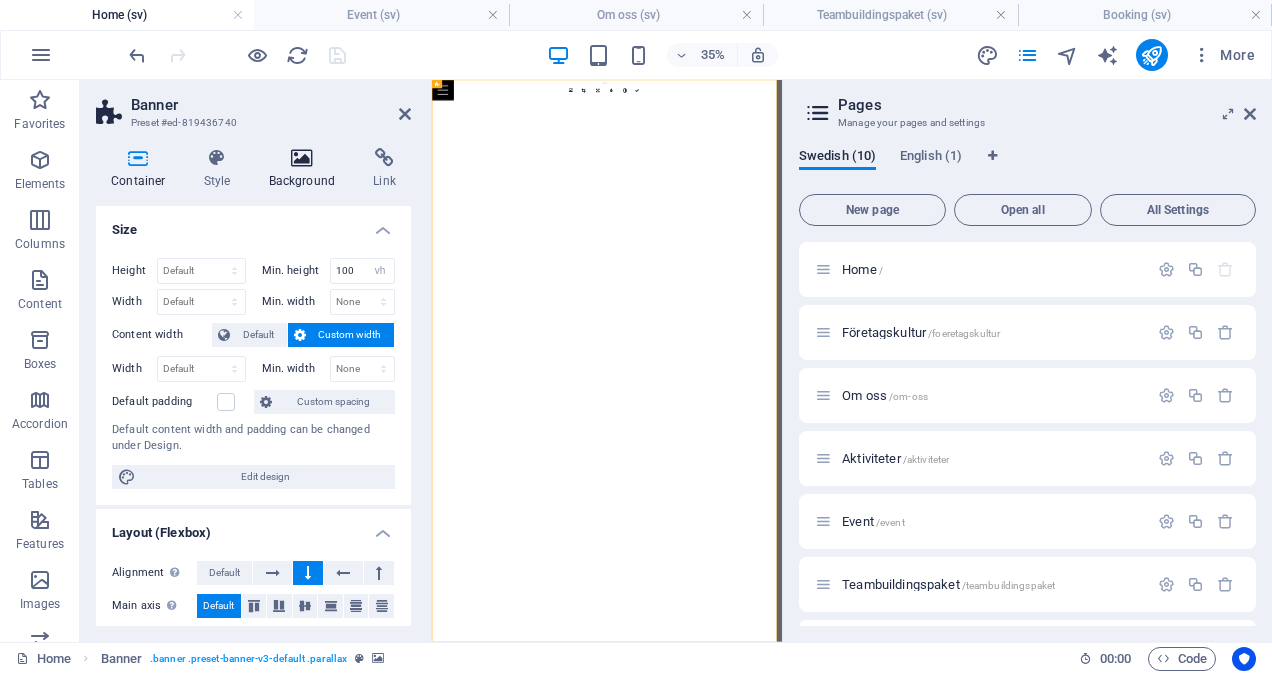 click on "Background" at bounding box center (306, 169) 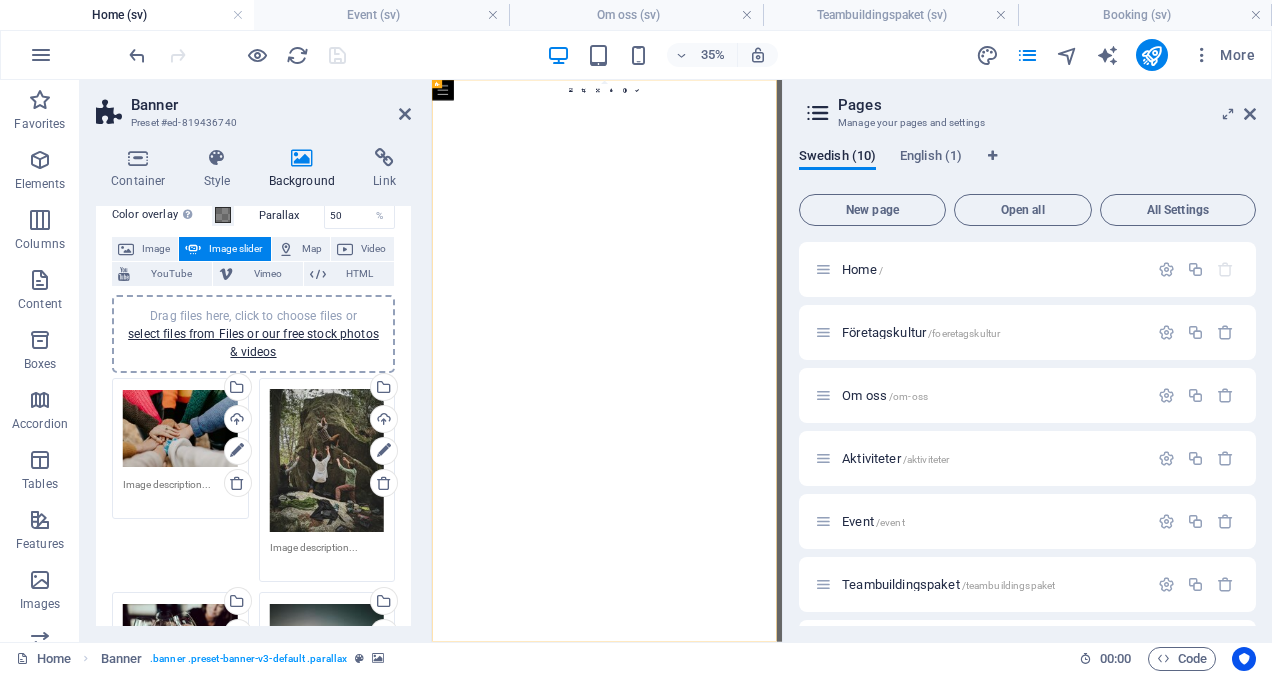 scroll, scrollTop: 0, scrollLeft: 0, axis: both 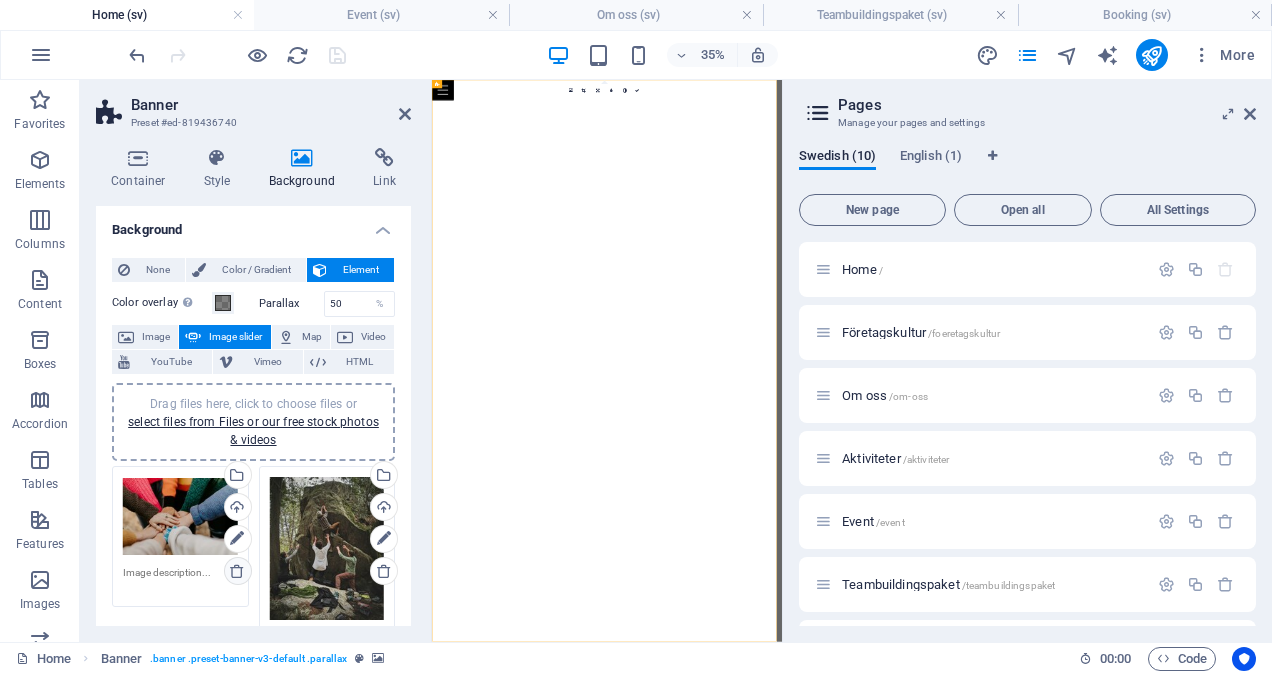 click at bounding box center (237, 571) 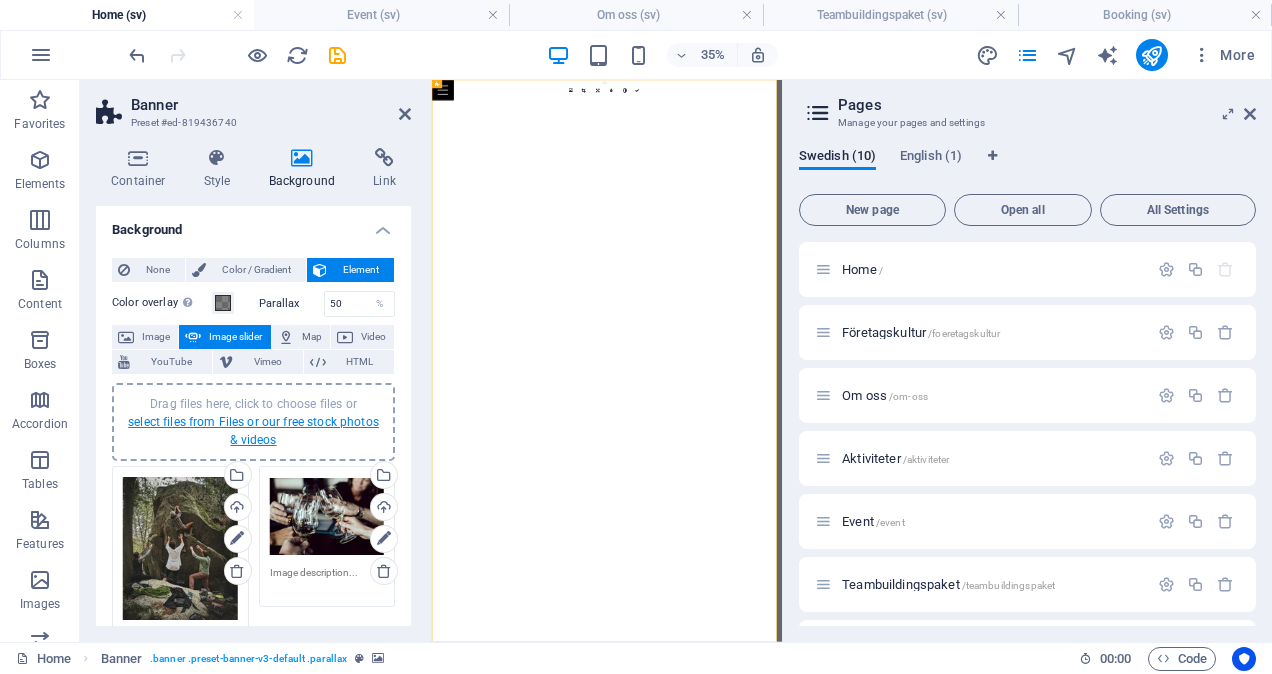 click on "select files from Files or our free stock photos & videos" at bounding box center (253, 431) 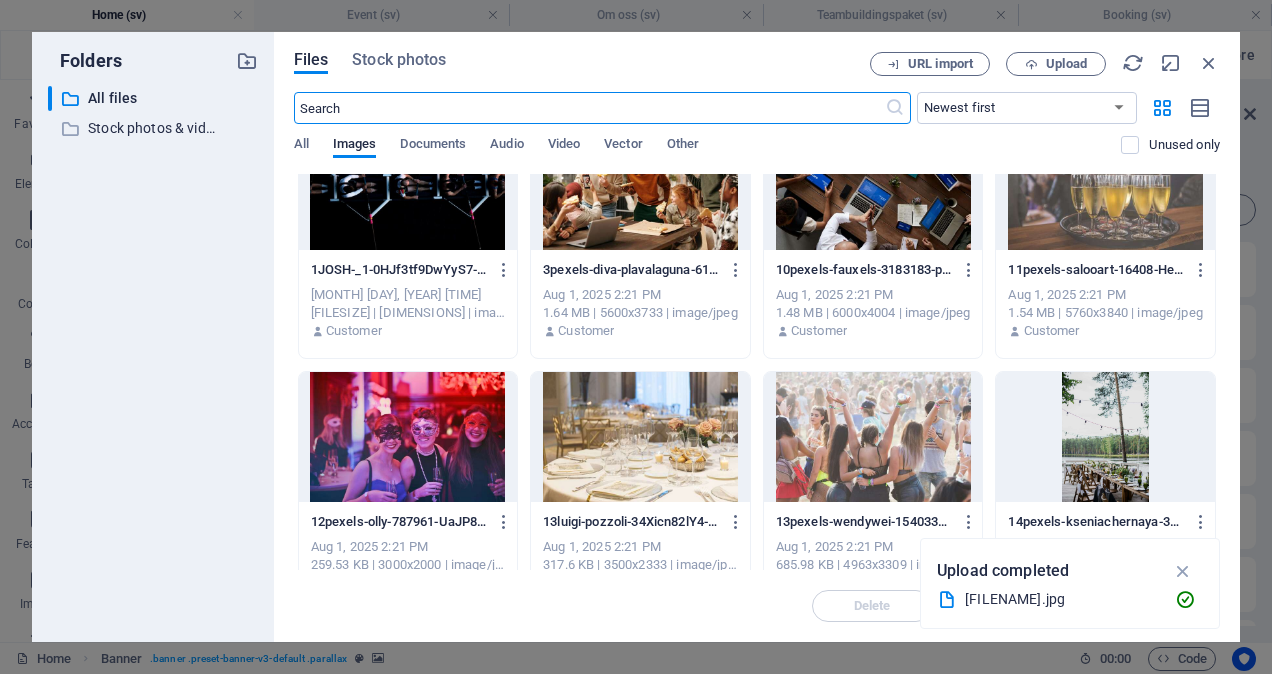 scroll, scrollTop: 0, scrollLeft: 0, axis: both 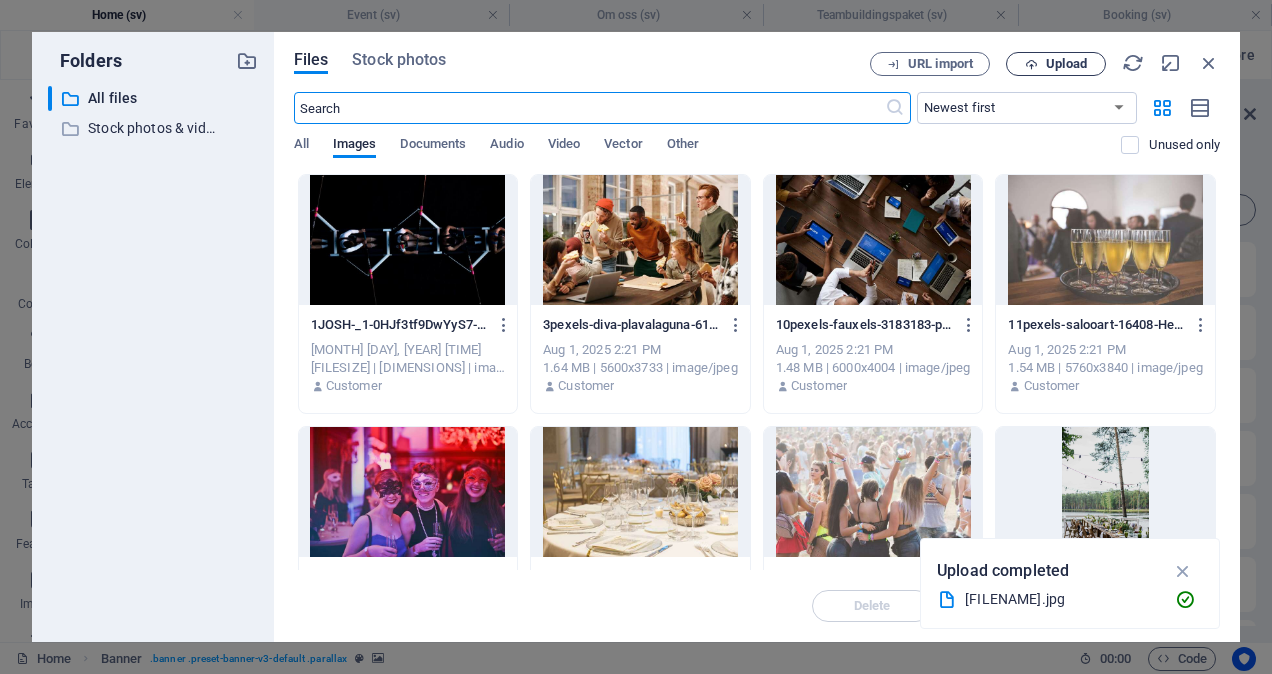 click on "Upload" at bounding box center [1056, 64] 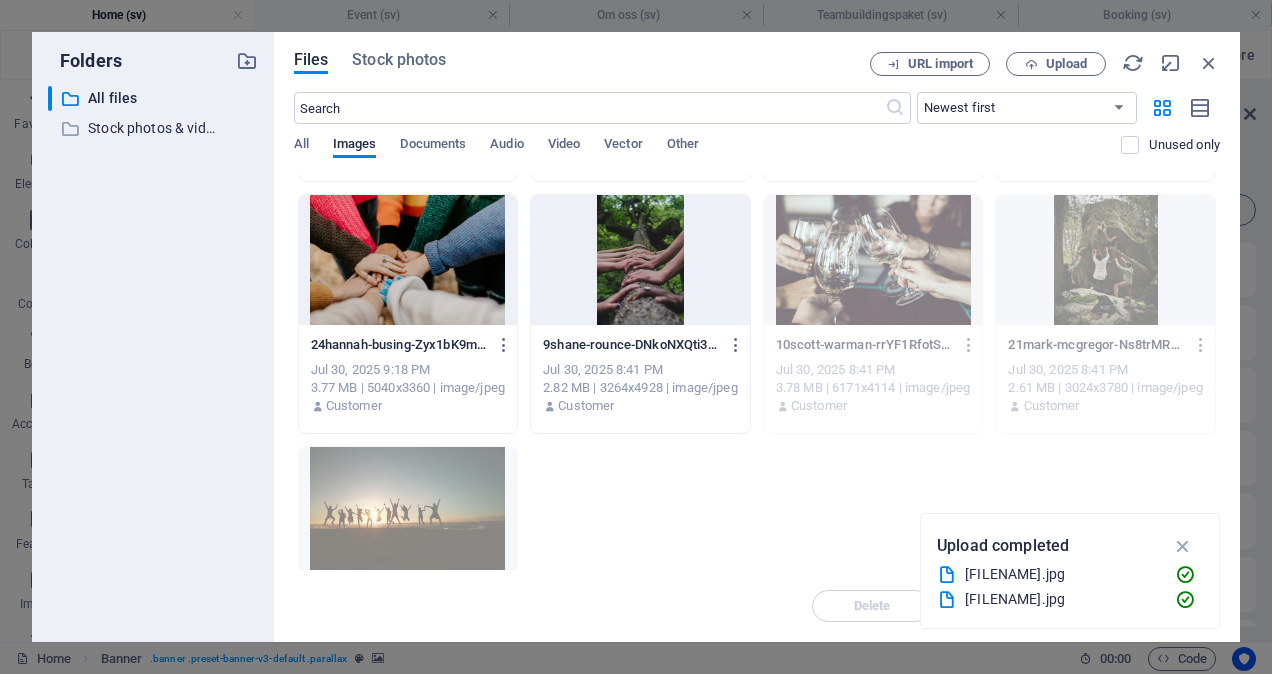 scroll, scrollTop: 735, scrollLeft: 0, axis: vertical 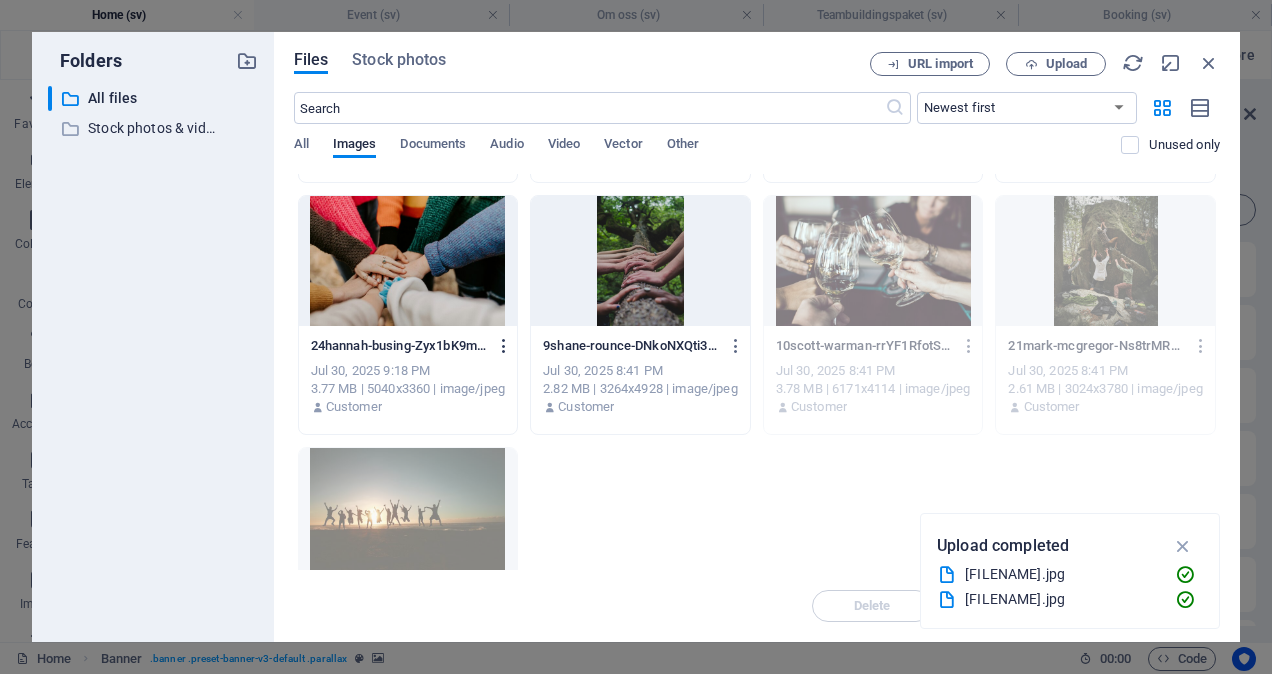 click at bounding box center [504, 346] 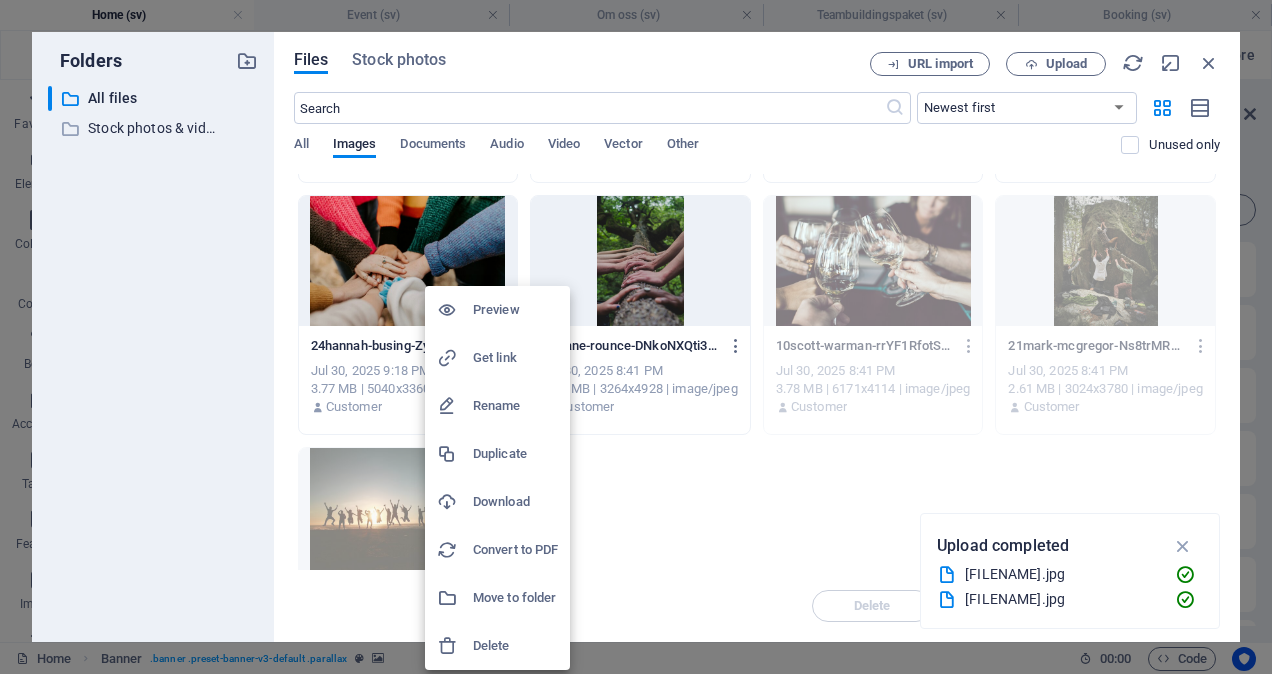 click on "Delete" at bounding box center (515, 646) 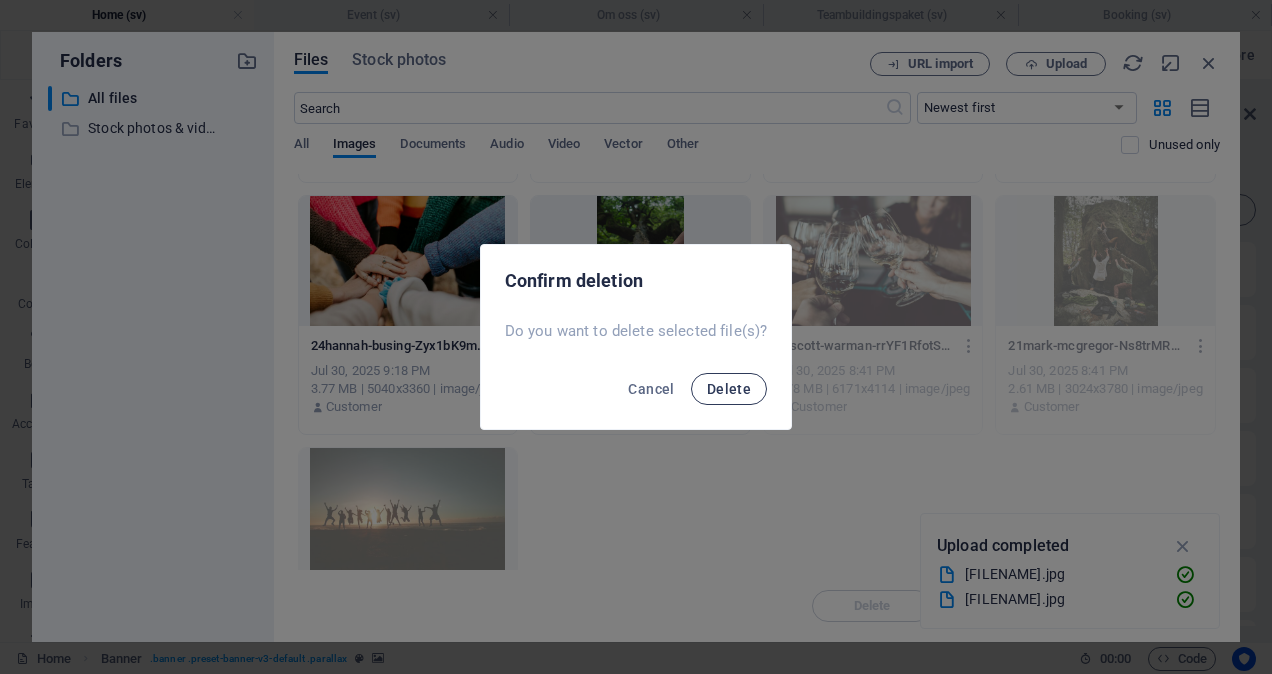 click on "Delete" at bounding box center [729, 389] 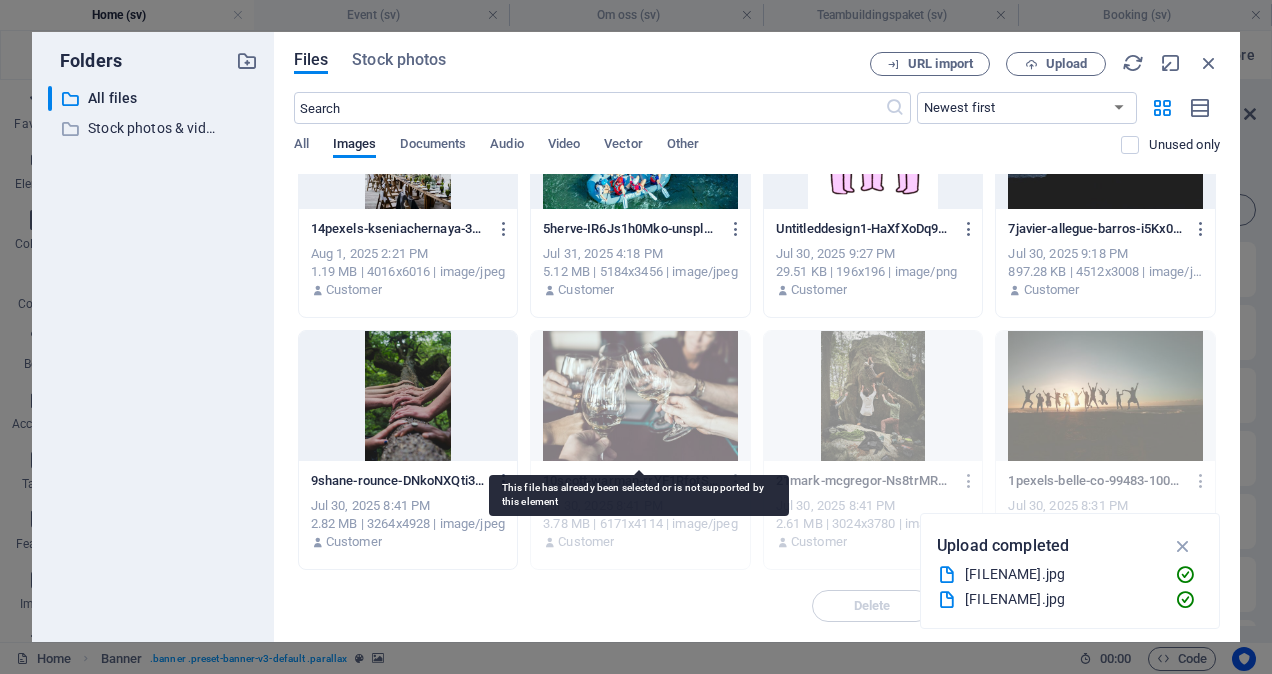 scroll, scrollTop: 0, scrollLeft: 0, axis: both 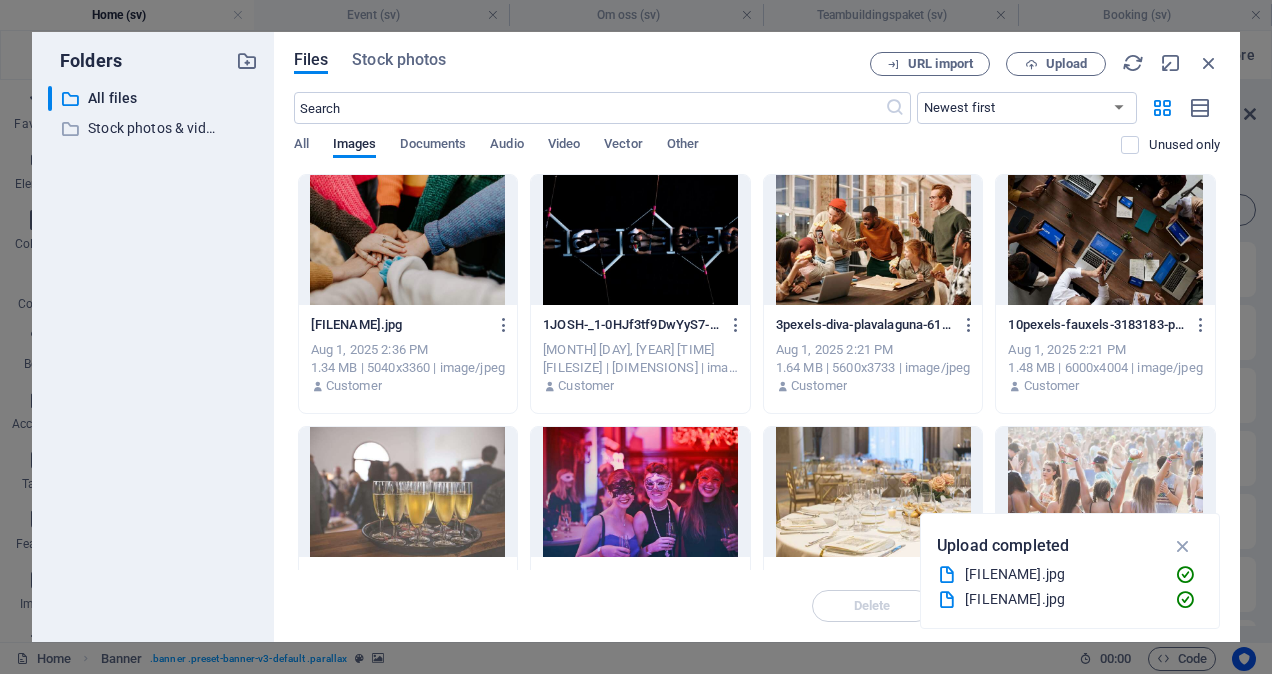 click at bounding box center (408, 240) 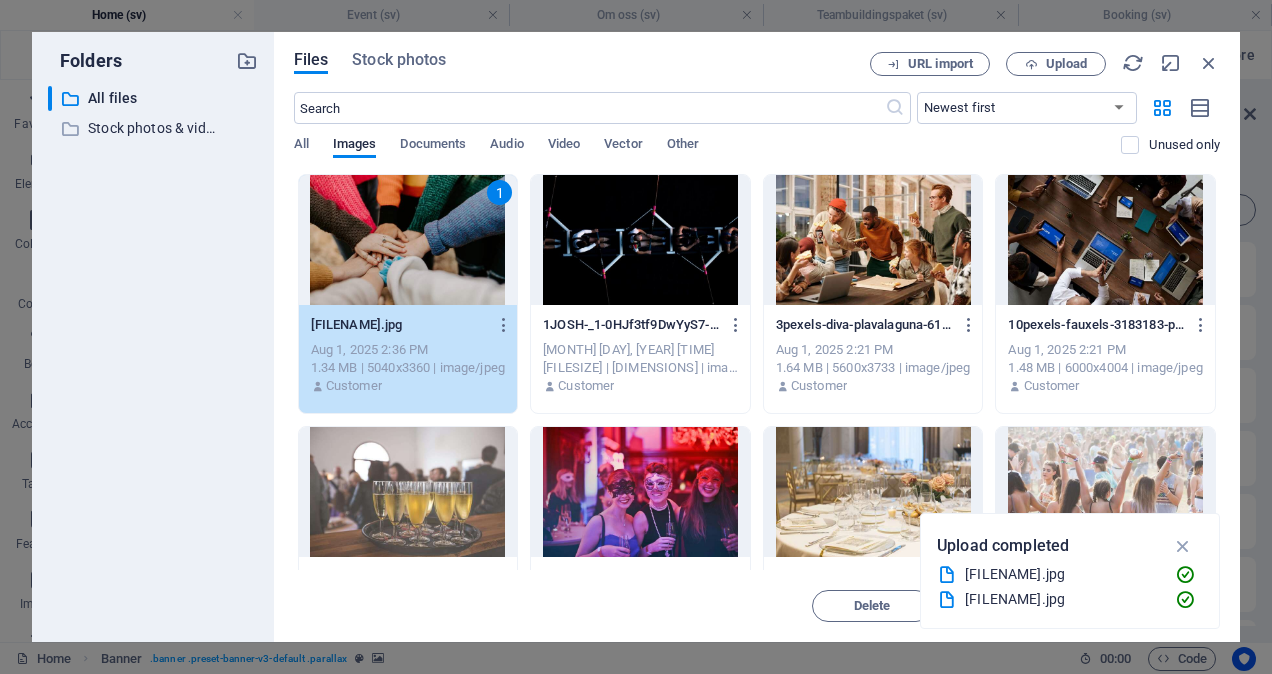 click on "1" at bounding box center (408, 240) 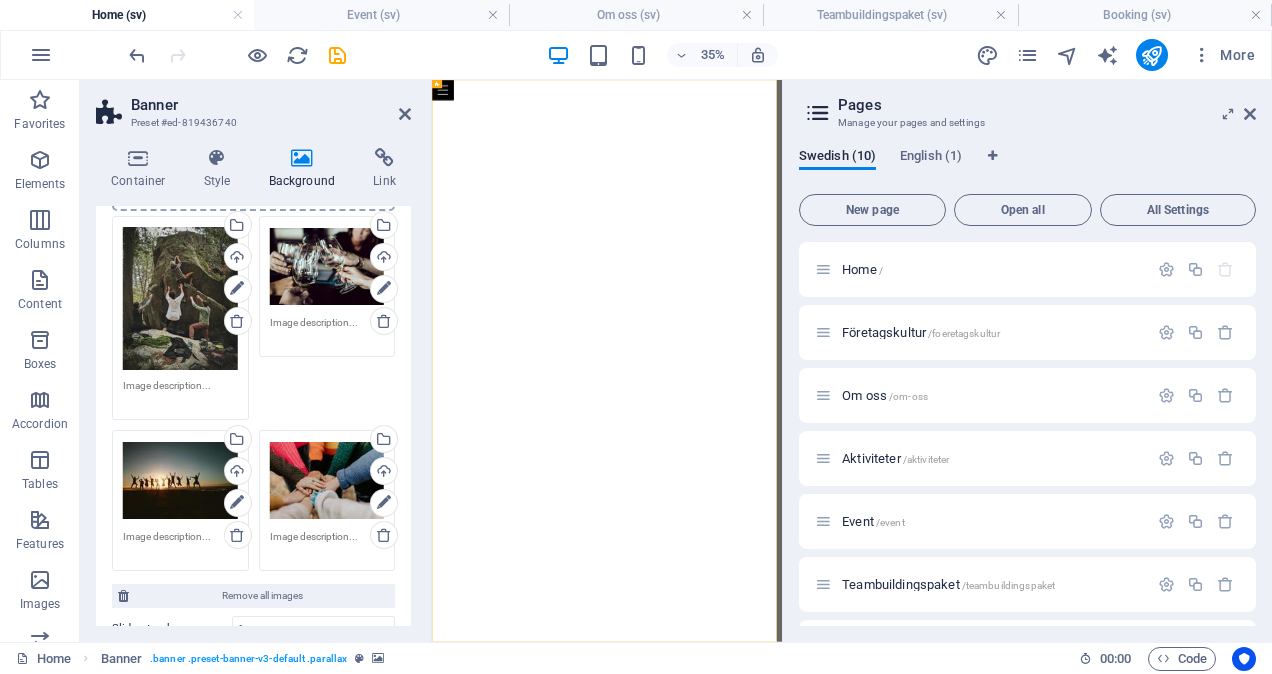 scroll, scrollTop: 255, scrollLeft: 0, axis: vertical 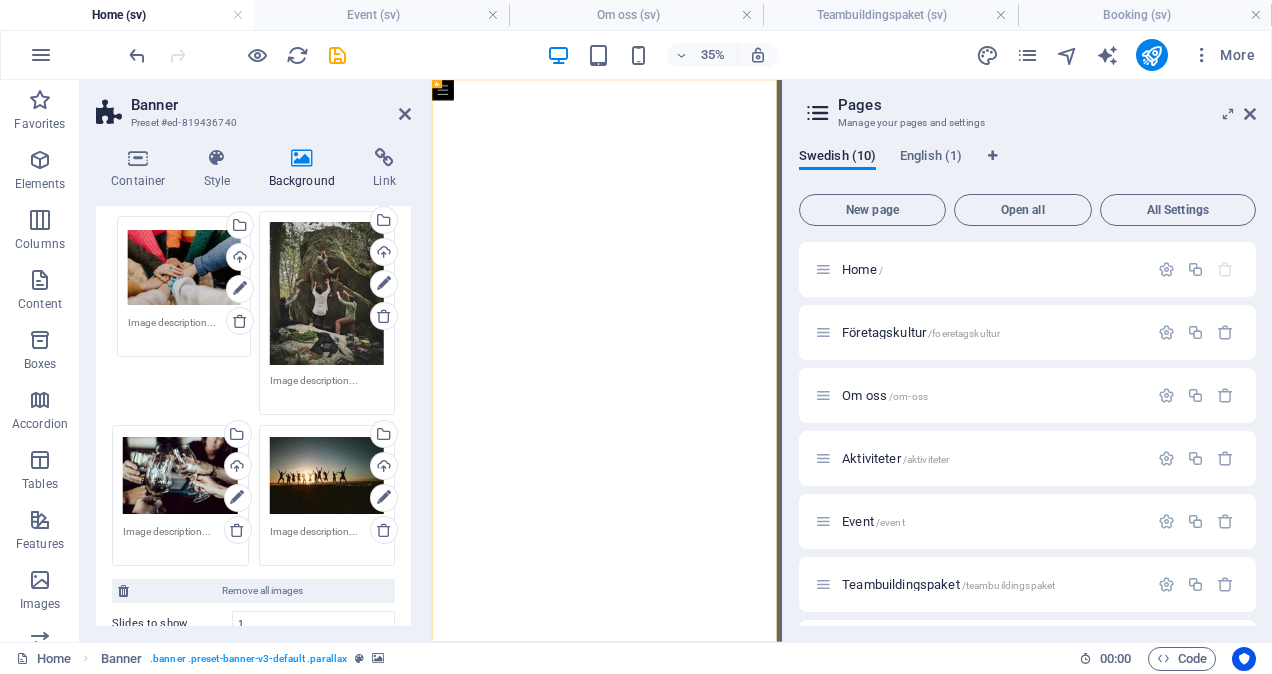 drag, startPoint x: 300, startPoint y: 496, endPoint x: 160, endPoint y: 292, distance: 247.41867 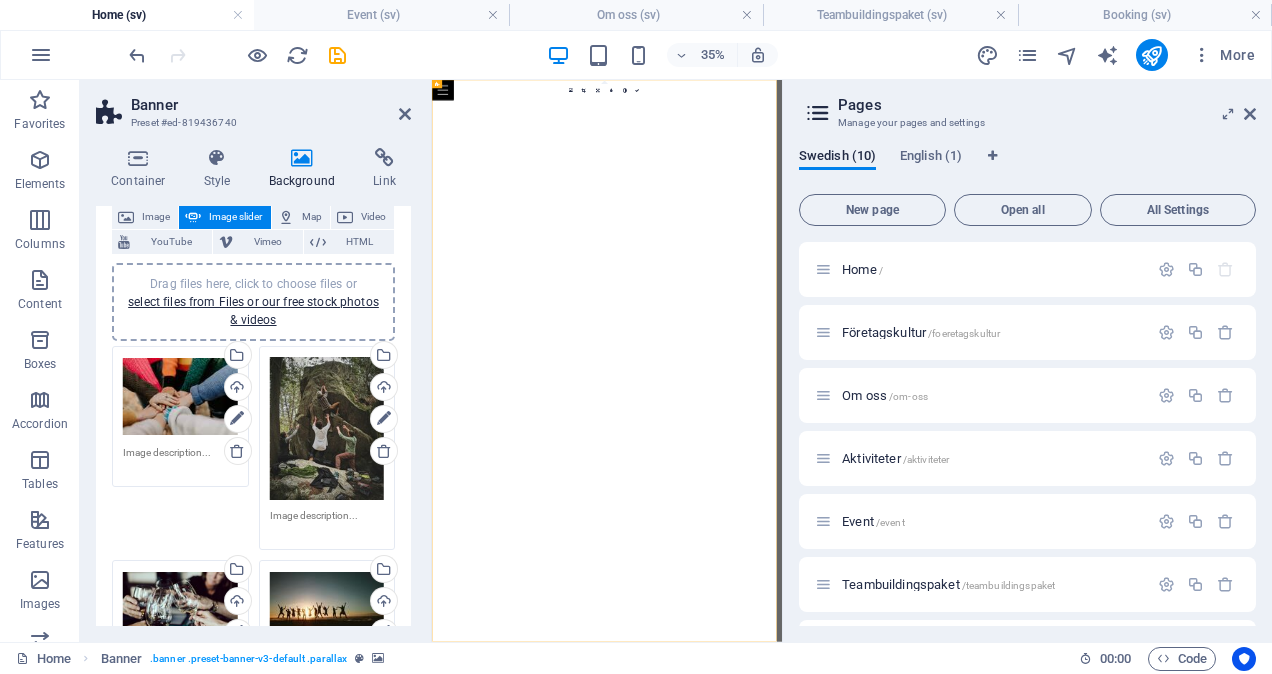 scroll, scrollTop: 107, scrollLeft: 0, axis: vertical 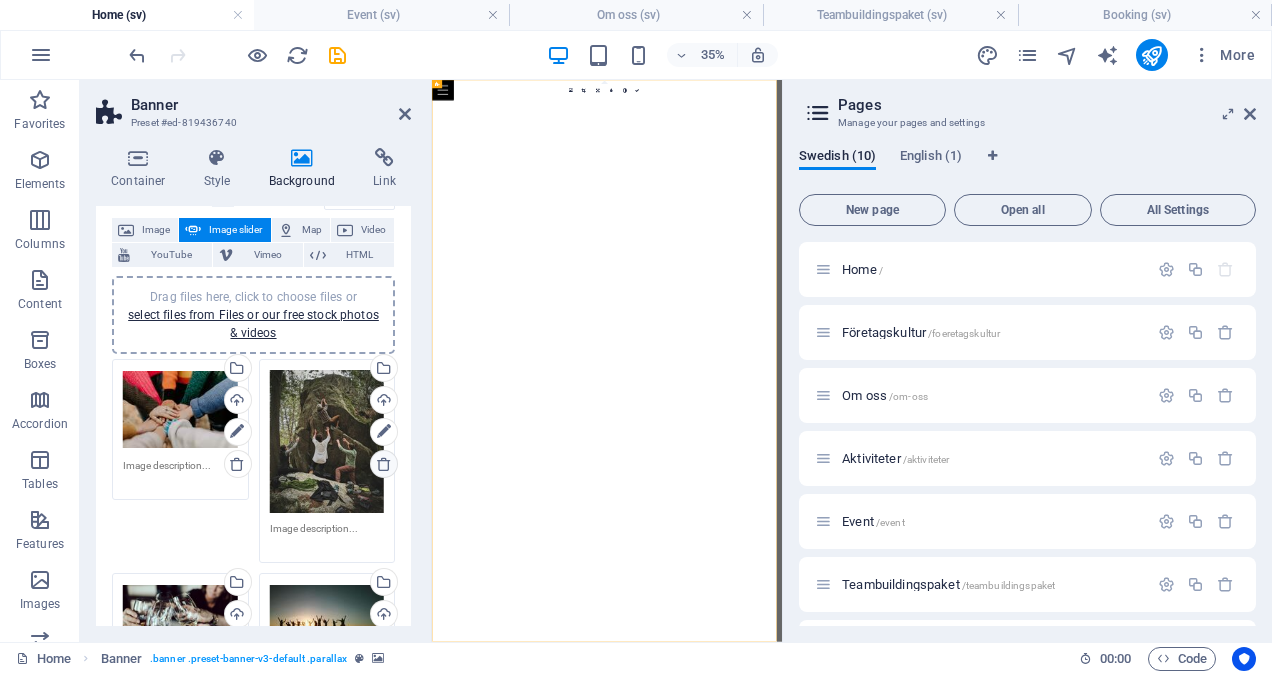 click at bounding box center [384, 464] 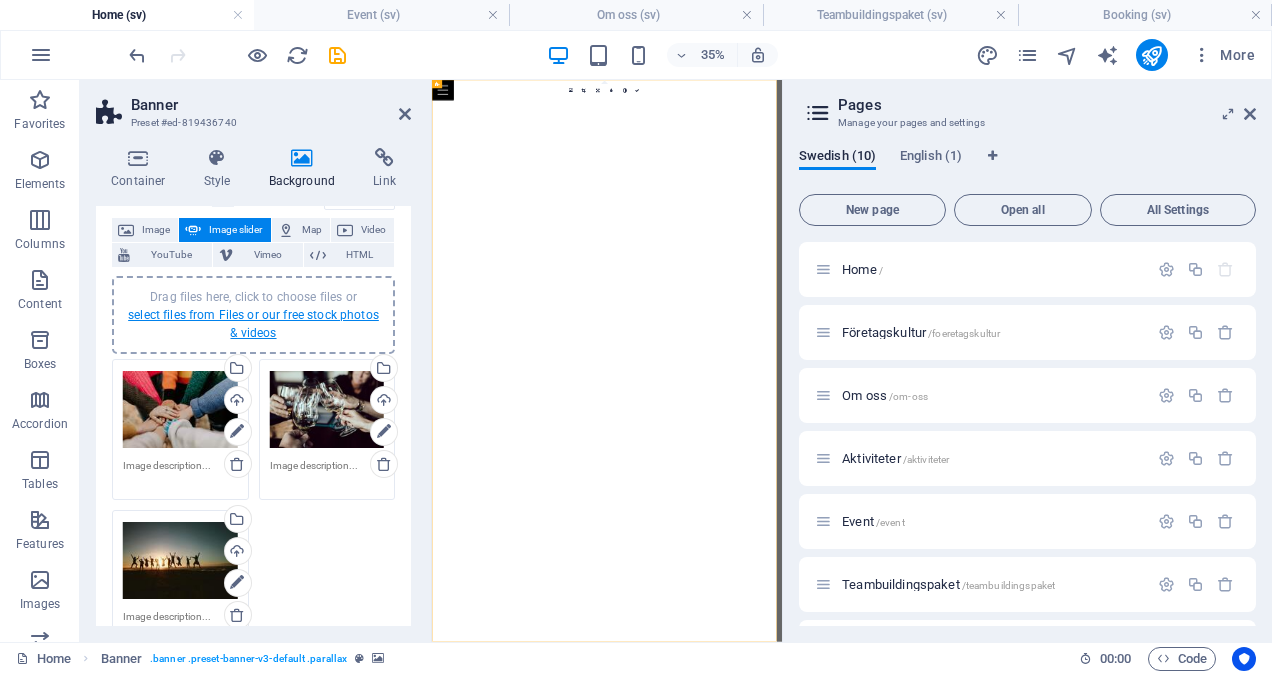 click on "select files from Files or our free stock photos & videos" at bounding box center (253, 324) 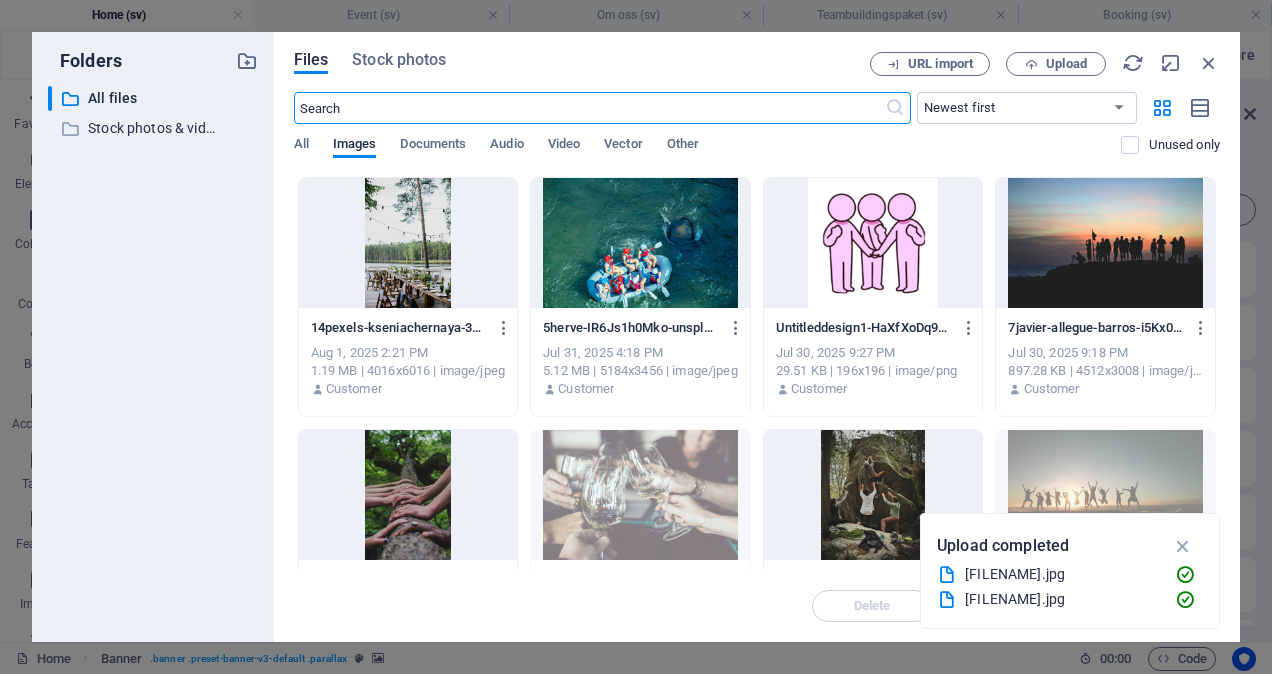 scroll, scrollTop: 600, scrollLeft: 0, axis: vertical 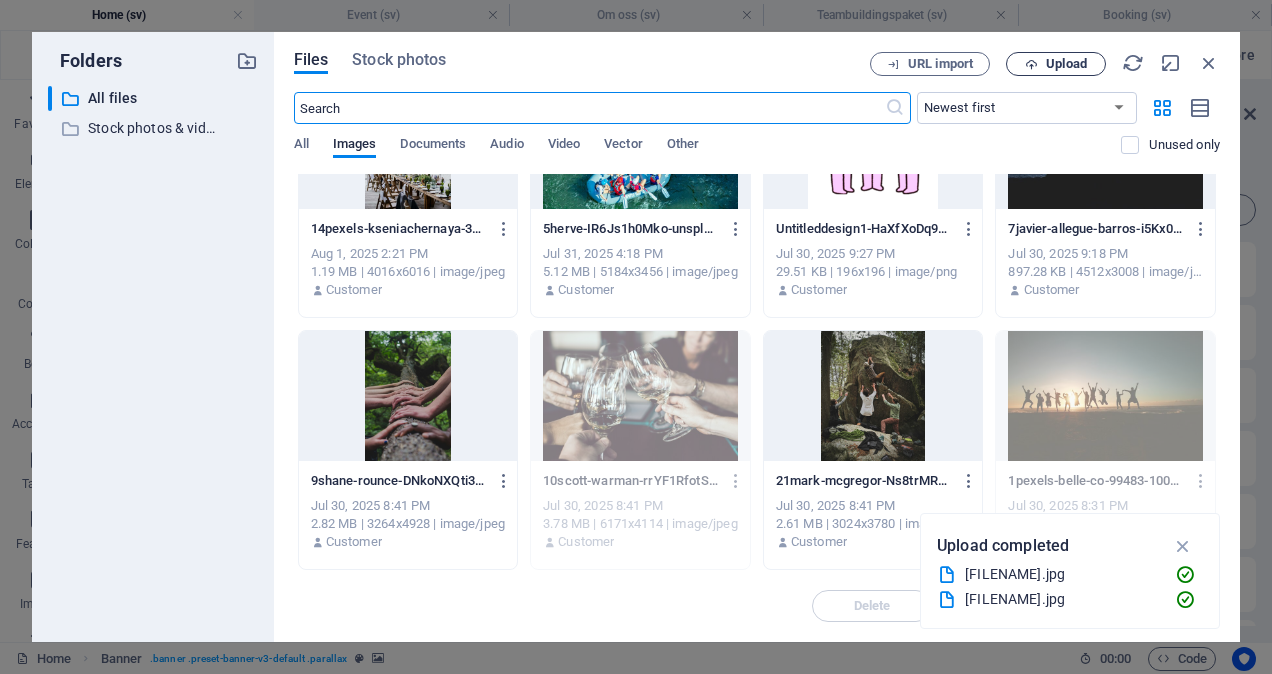 click on "Upload" at bounding box center [1066, 64] 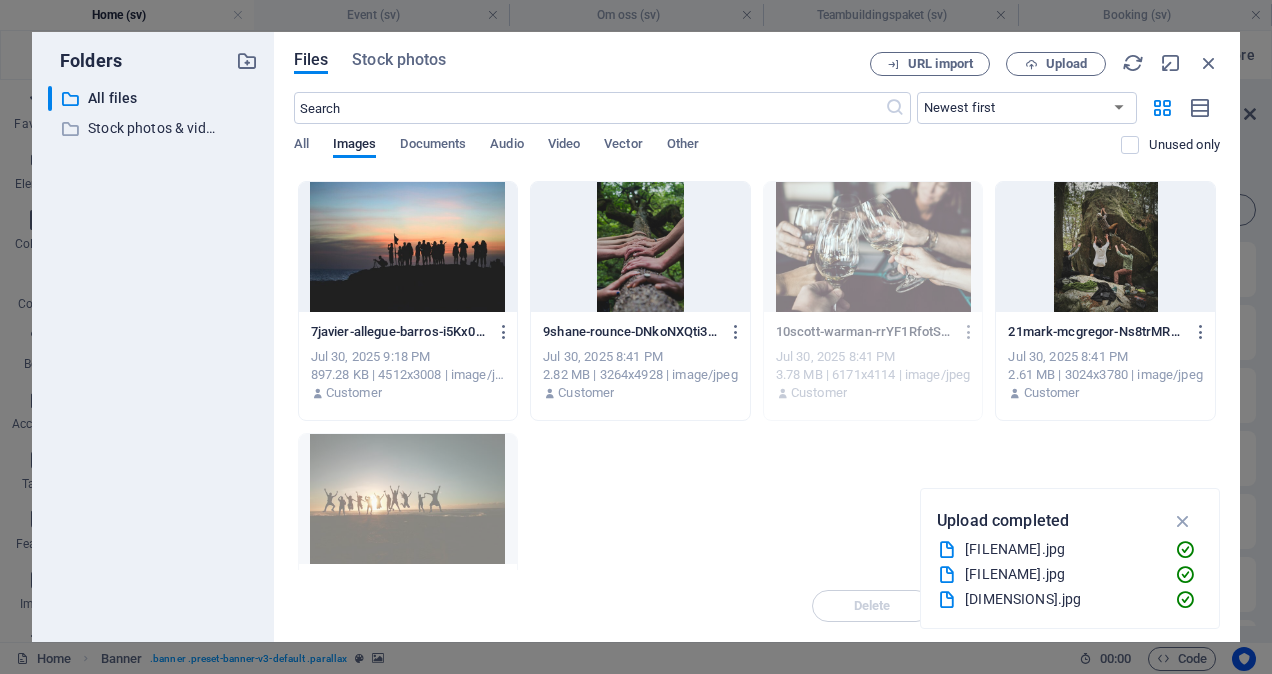 scroll, scrollTop: 746, scrollLeft: 0, axis: vertical 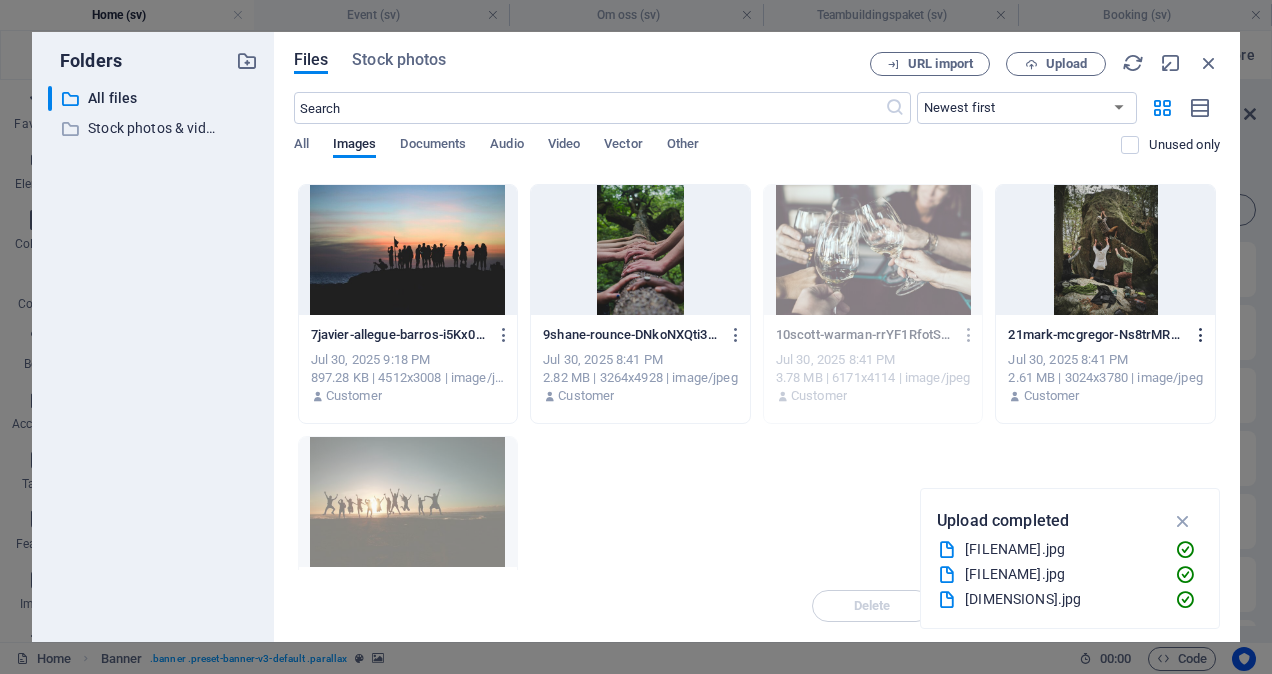 click at bounding box center [1201, 335] 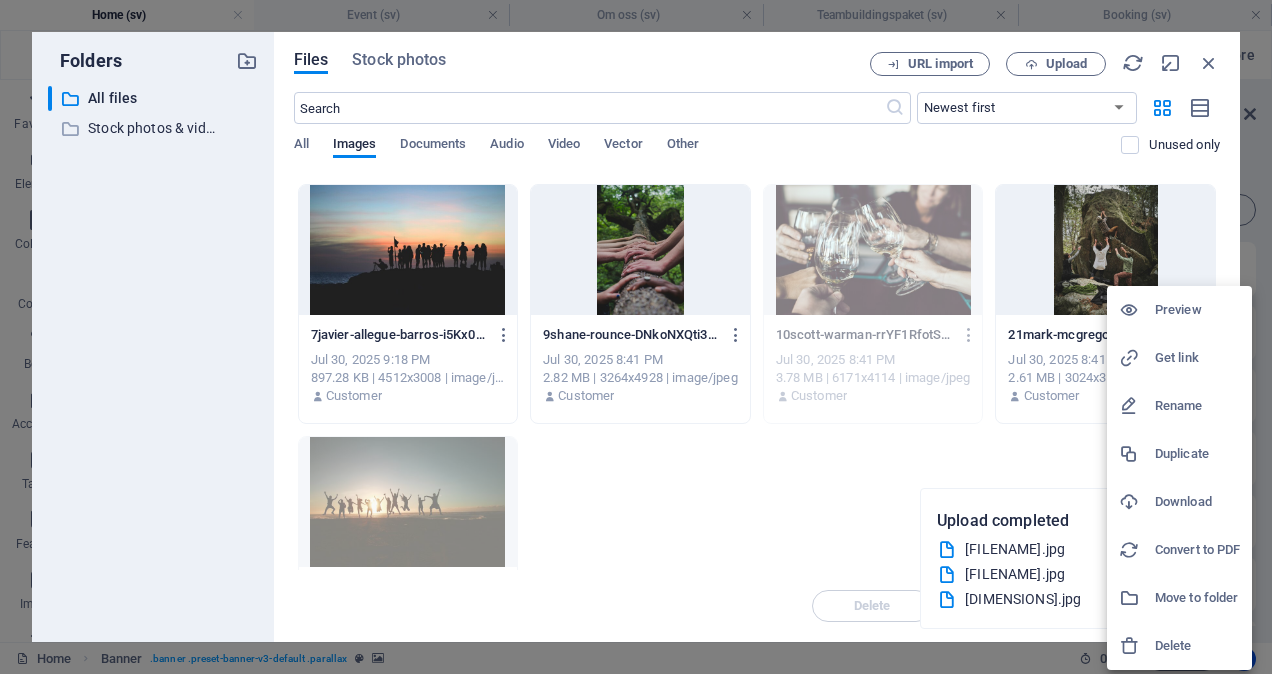 click on "Delete" at bounding box center [1197, 646] 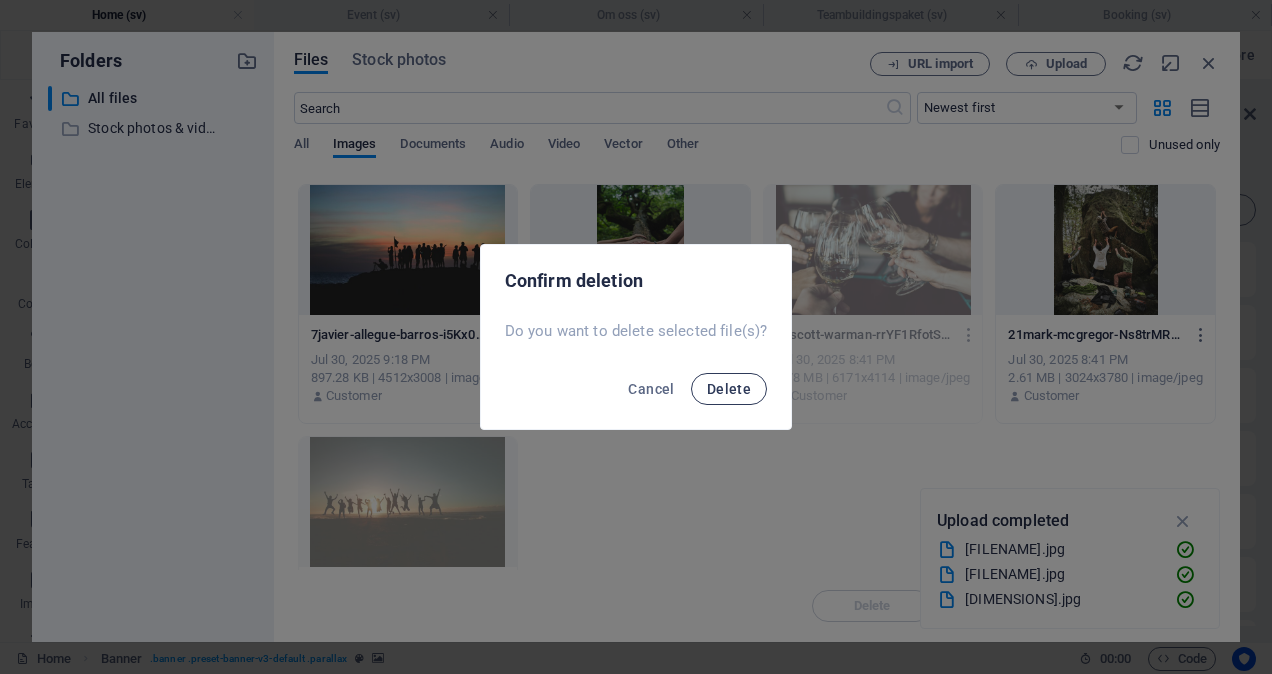 click on "Delete" at bounding box center (729, 389) 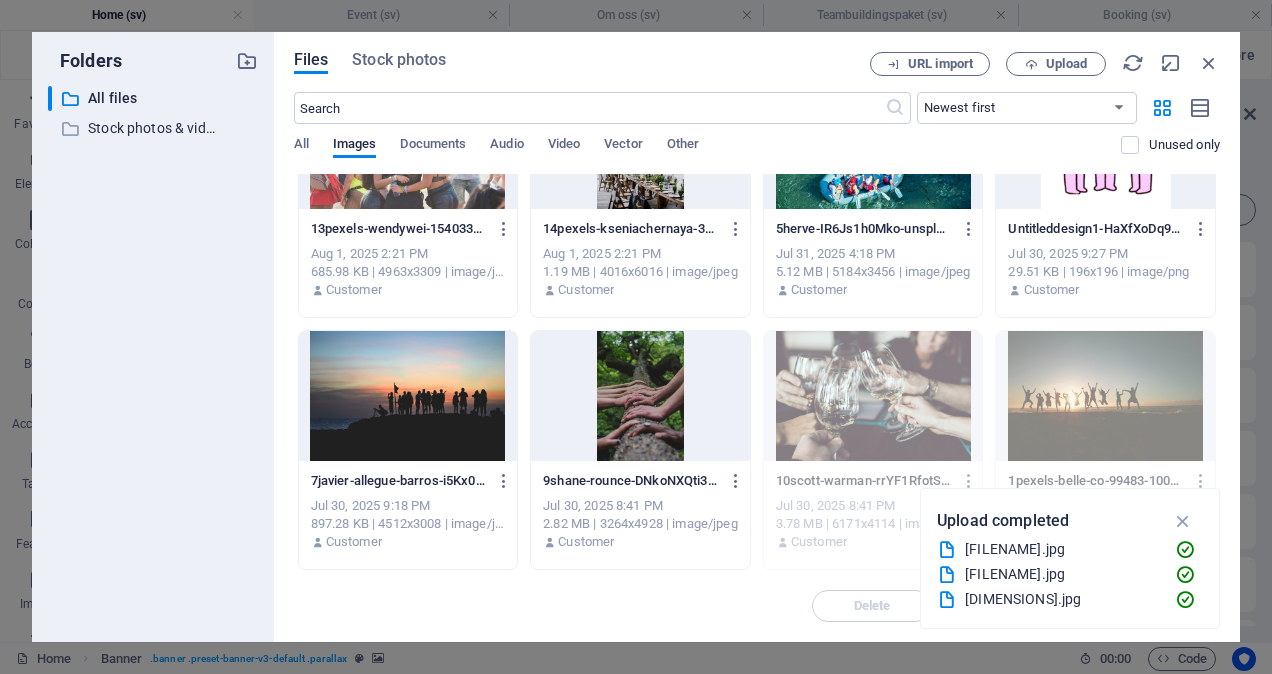 scroll, scrollTop: 0, scrollLeft: 0, axis: both 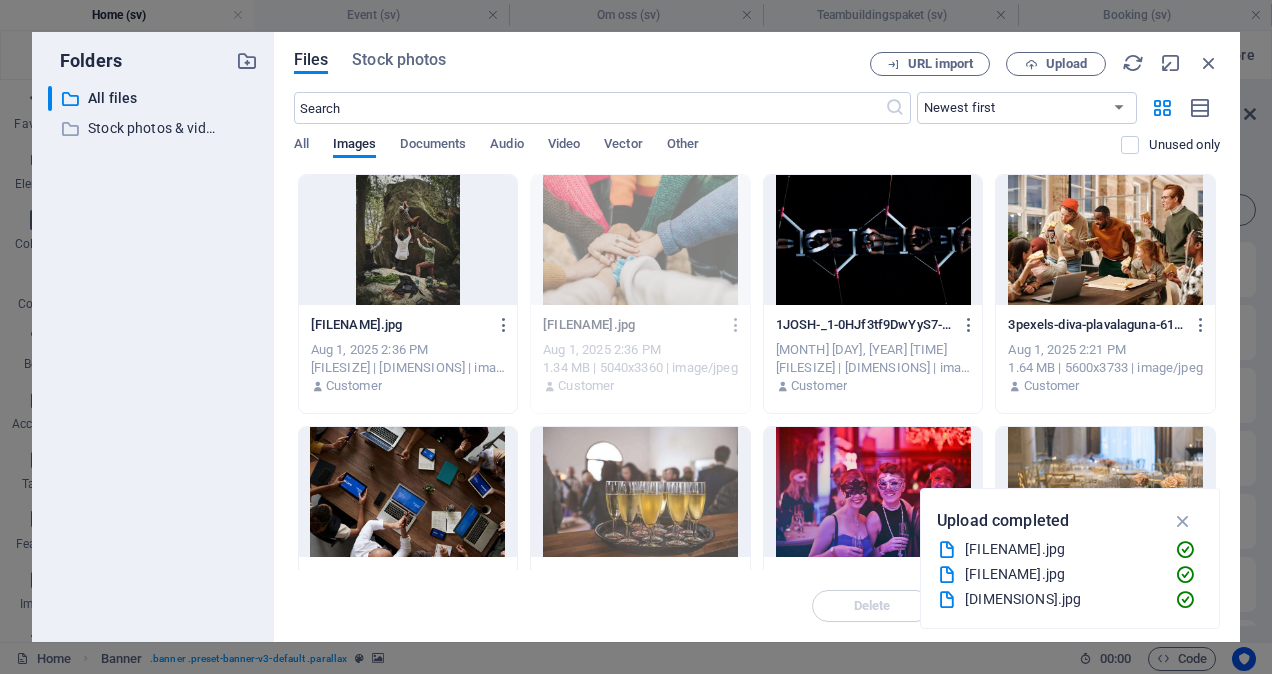 click at bounding box center [408, 240] 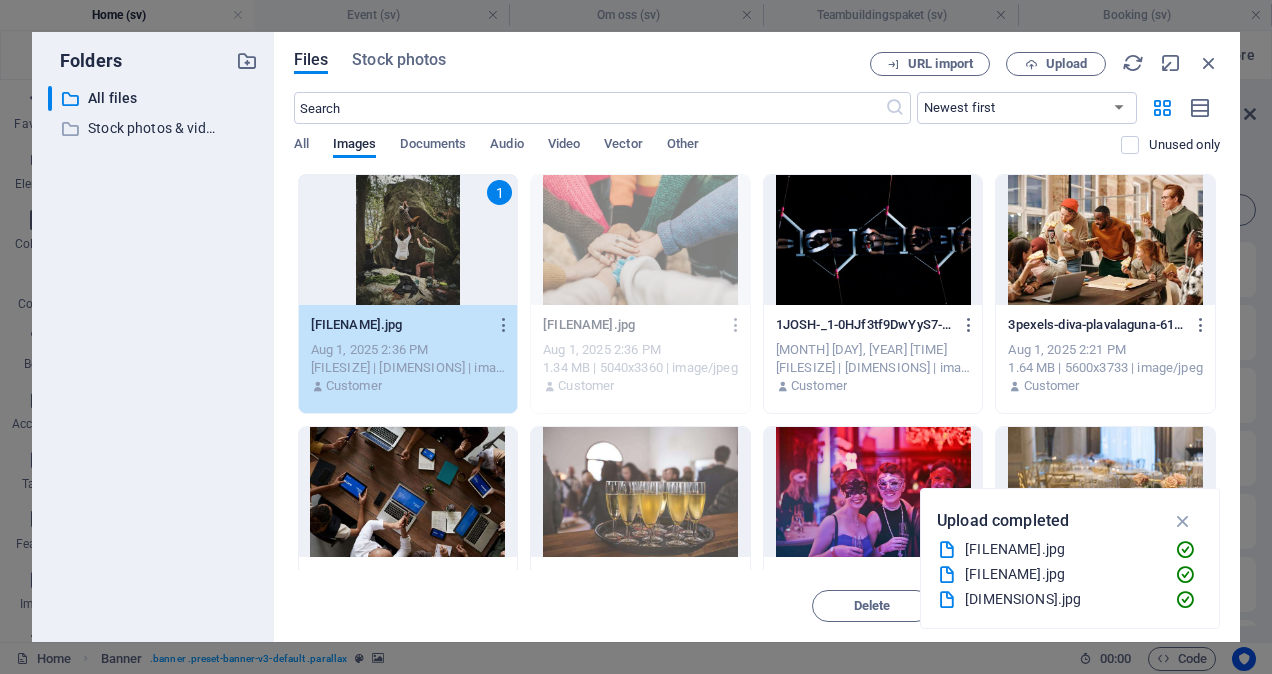 click on "1" at bounding box center [408, 240] 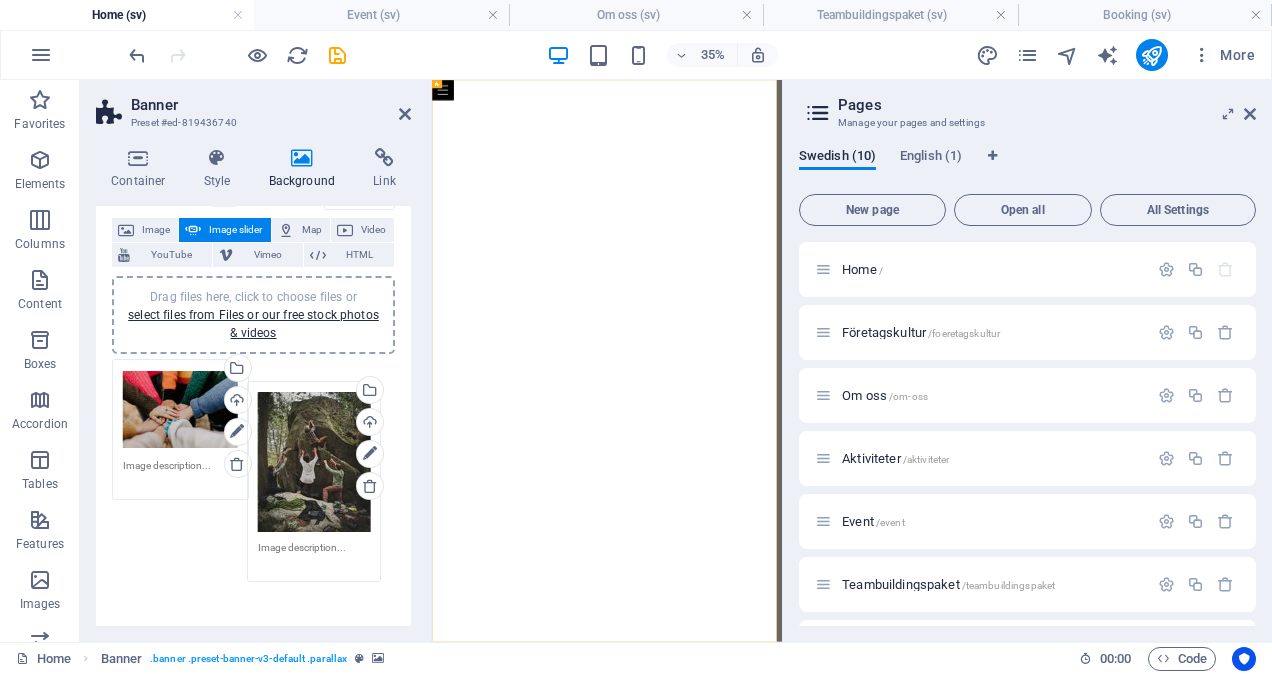 drag, startPoint x: 310, startPoint y: 554, endPoint x: 298, endPoint y: 408, distance: 146.49232 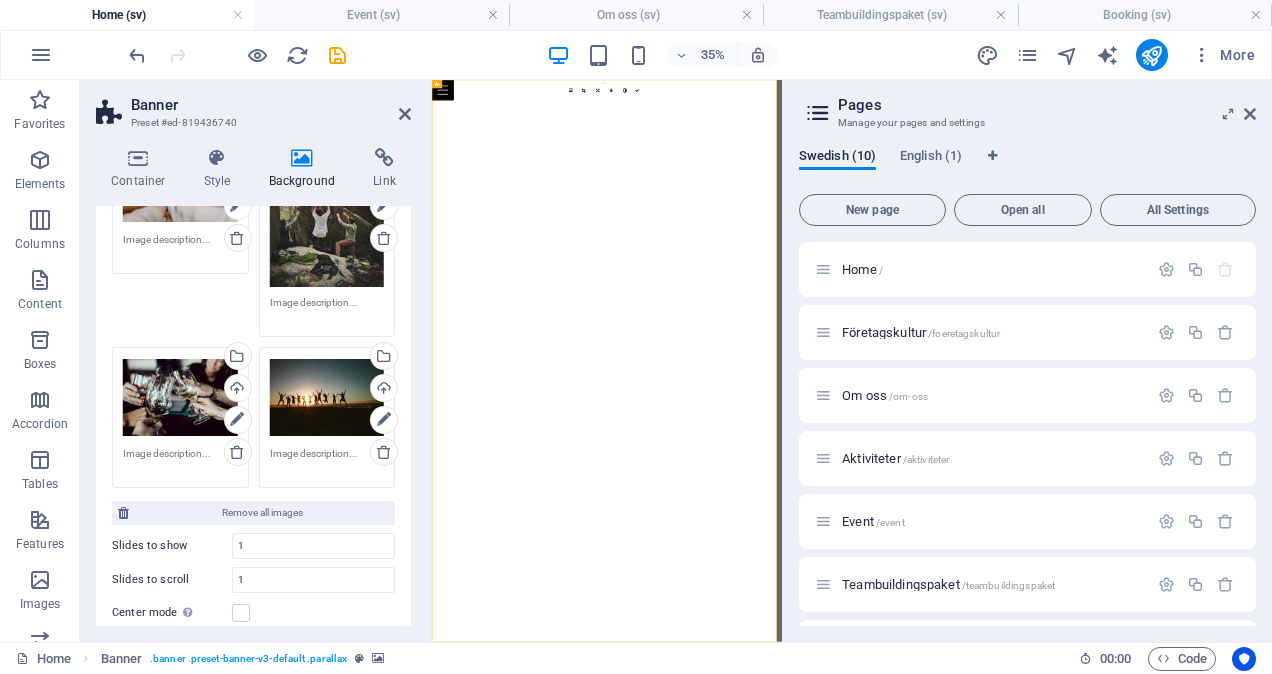 scroll, scrollTop: 334, scrollLeft: 0, axis: vertical 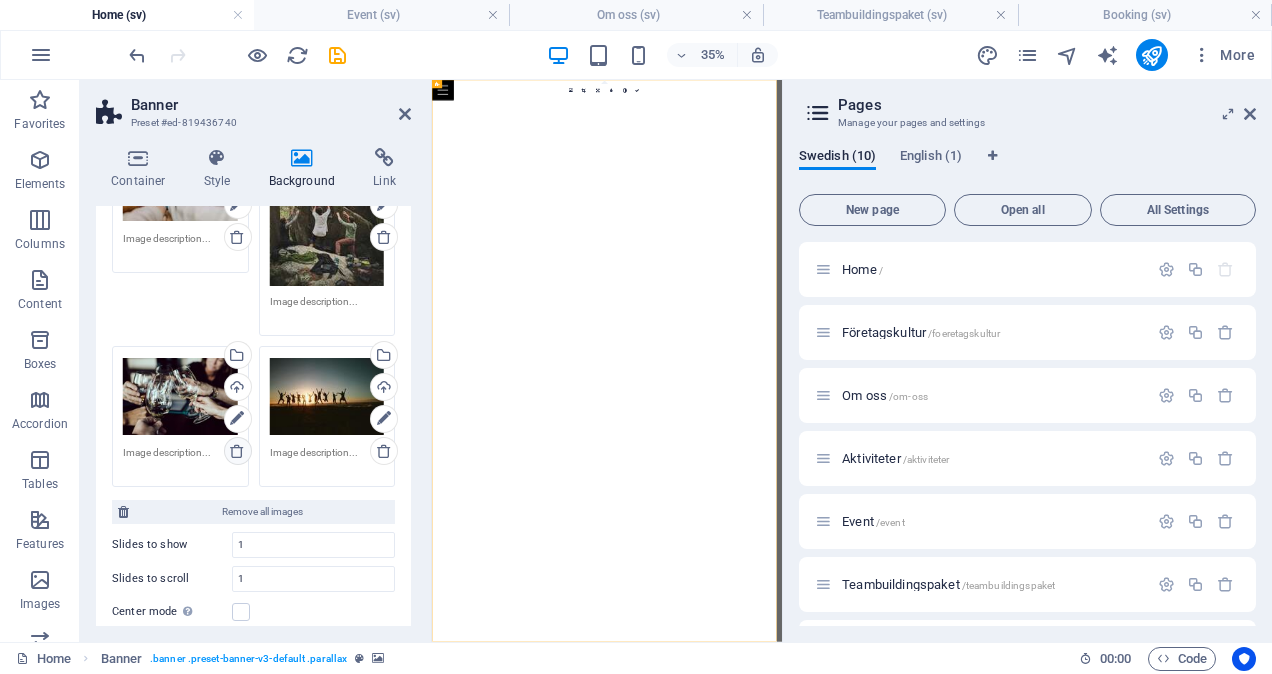 click at bounding box center [237, 451] 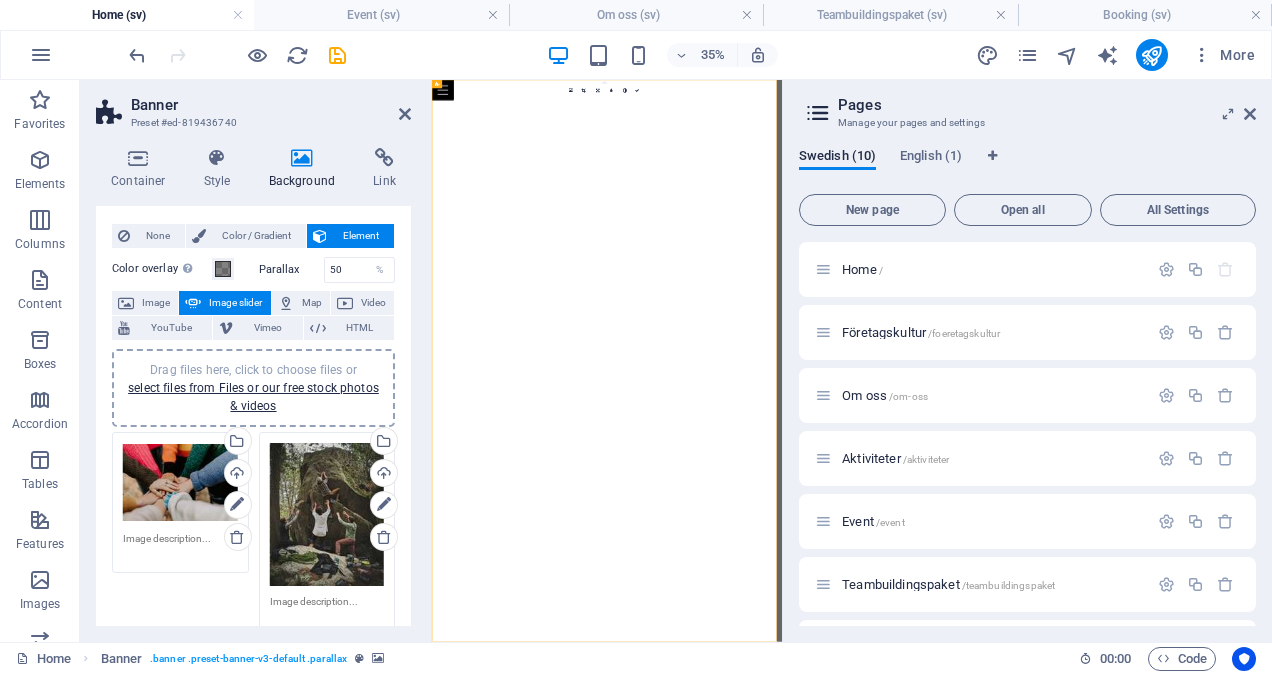 scroll, scrollTop: 28, scrollLeft: 0, axis: vertical 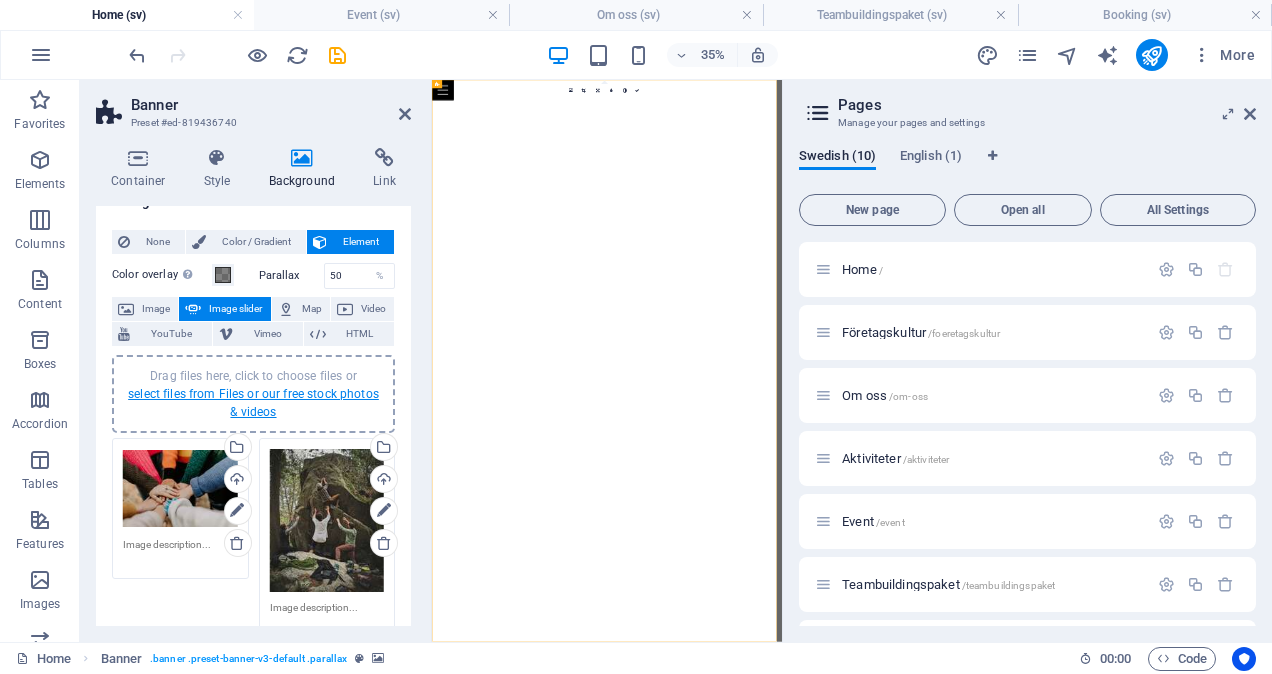 click on "select files from Files or our free stock photos & videos" at bounding box center (253, 403) 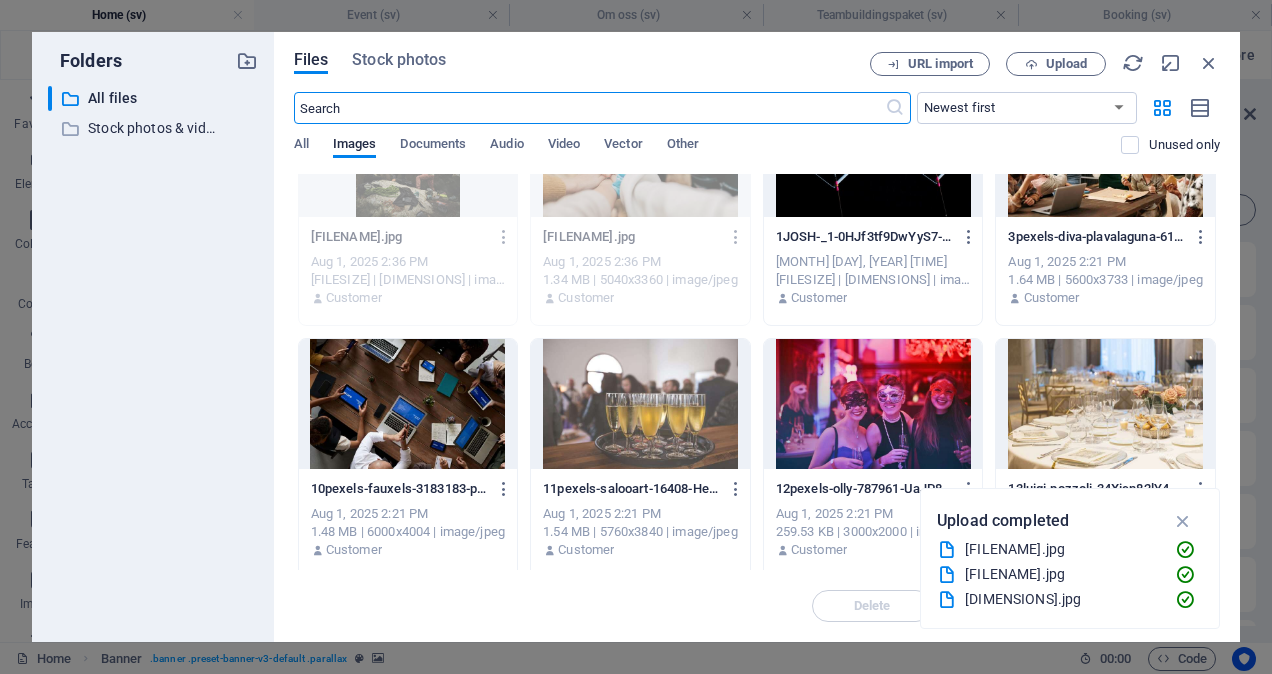 scroll, scrollTop: 30, scrollLeft: 0, axis: vertical 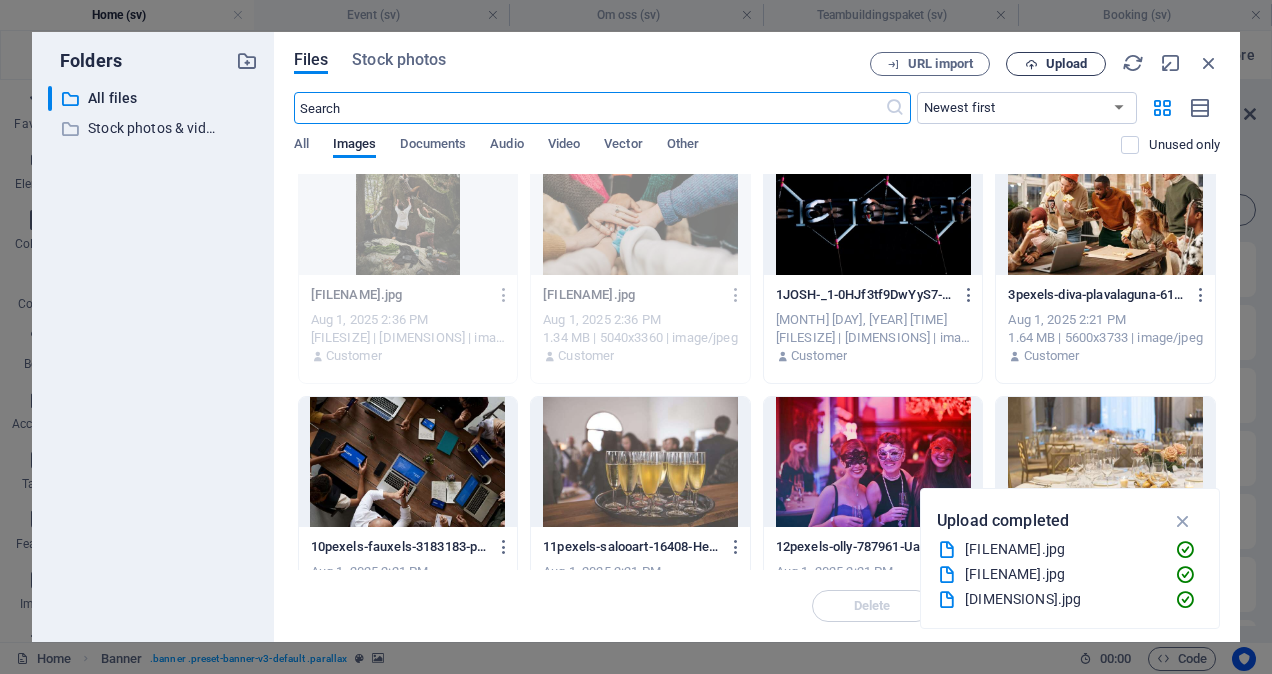 click on "Upload" at bounding box center (1066, 64) 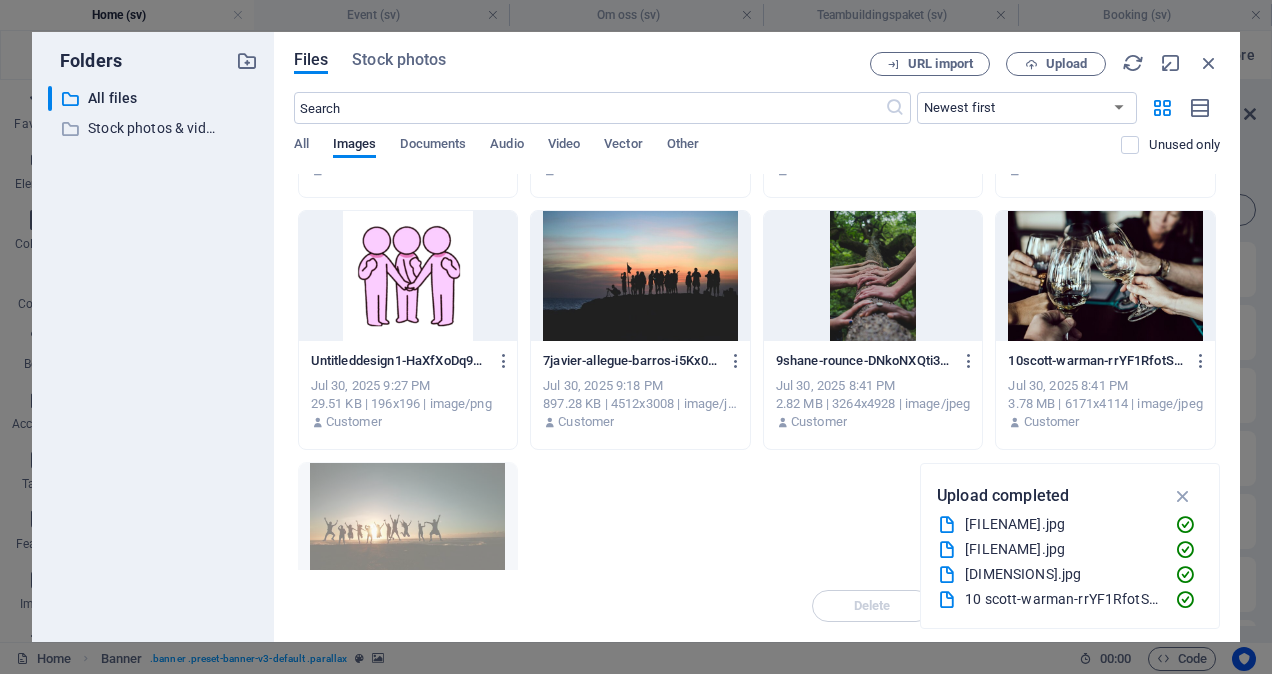 scroll, scrollTop: 724, scrollLeft: 0, axis: vertical 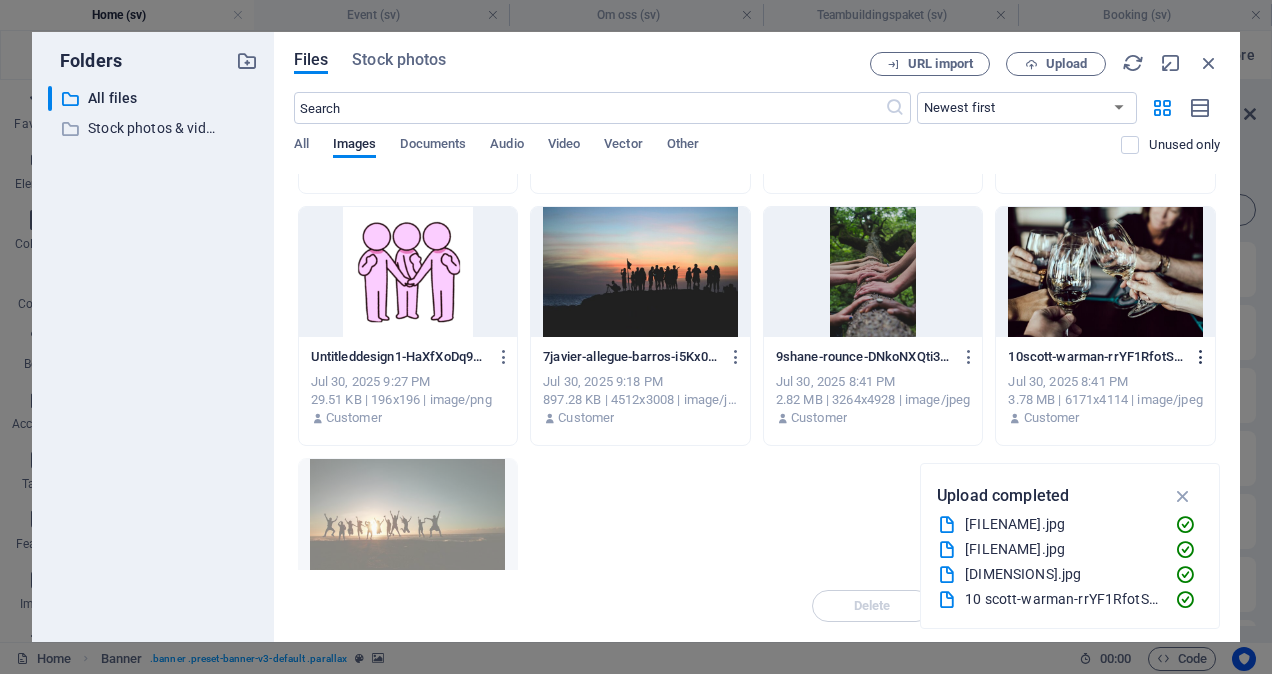 click at bounding box center [1201, 357] 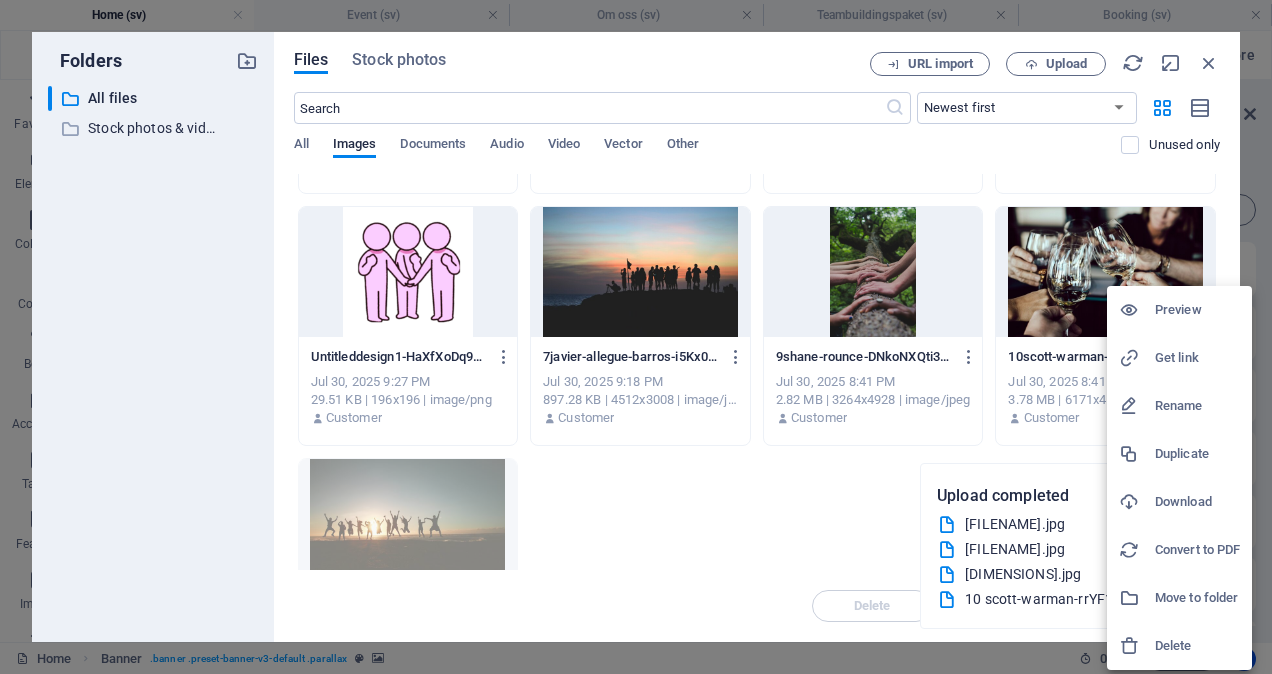 click on "Delete" at bounding box center (1197, 646) 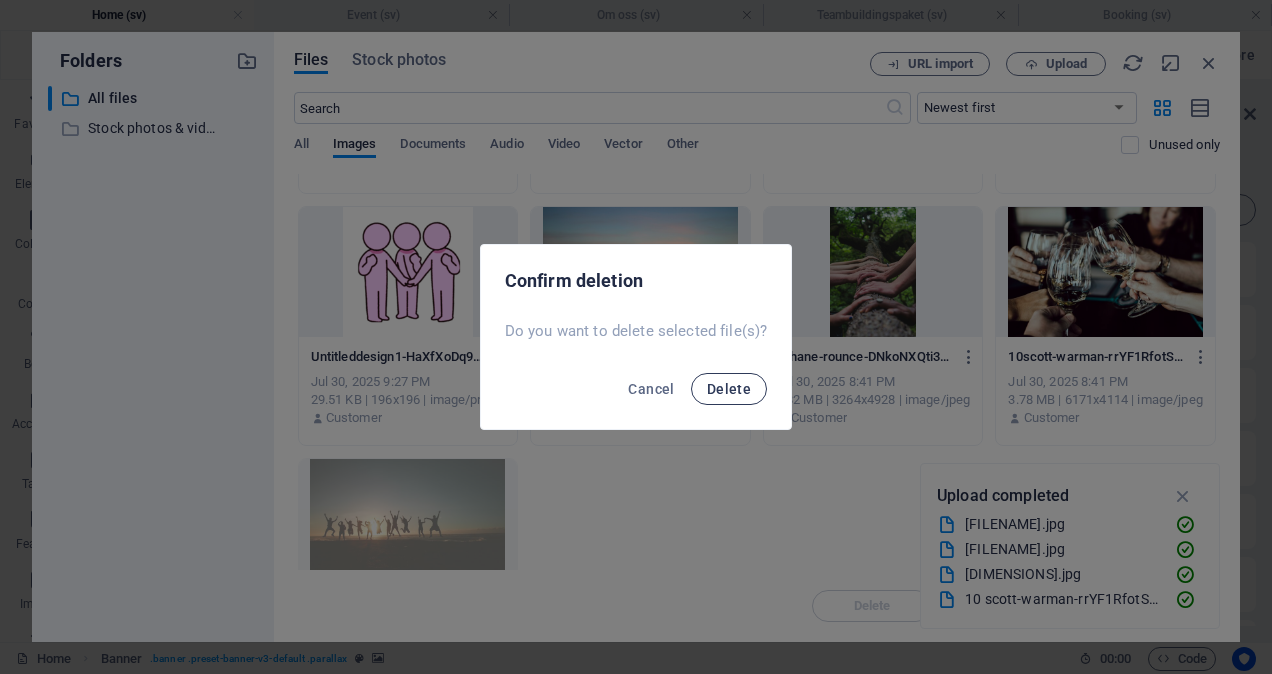 click on "Delete" at bounding box center [729, 389] 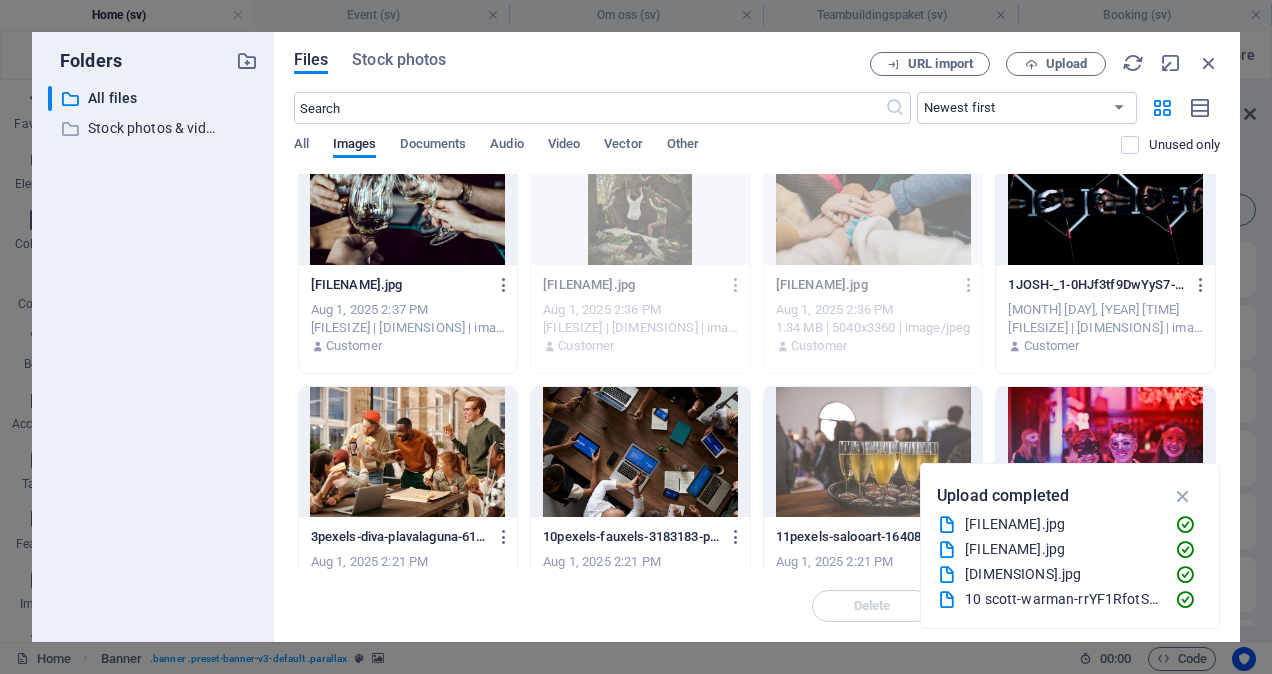 scroll, scrollTop: 0, scrollLeft: 0, axis: both 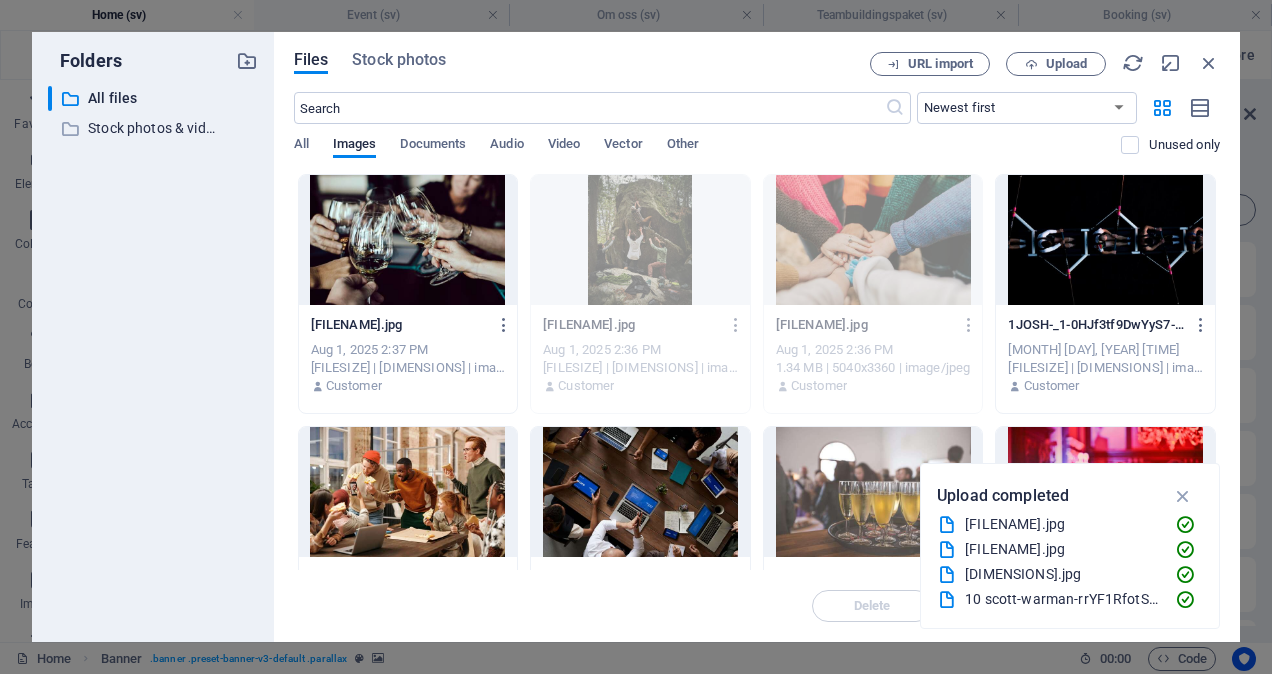 click at bounding box center [408, 240] 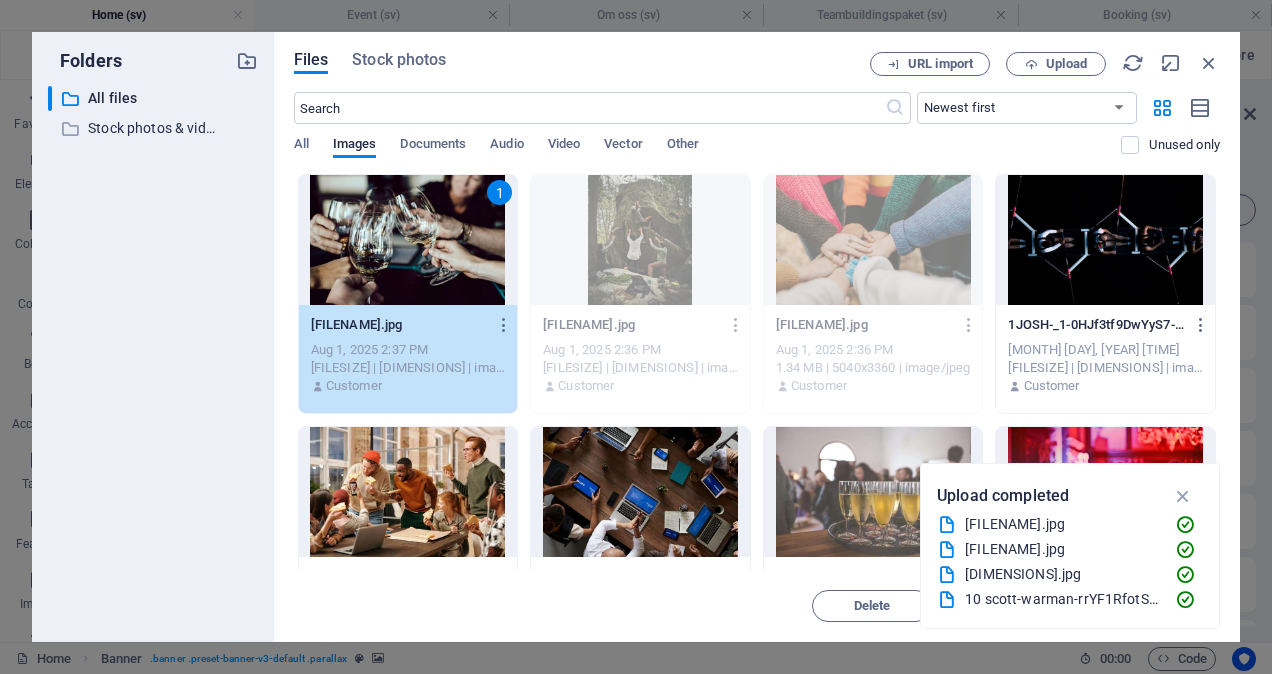 click on "1" at bounding box center [408, 240] 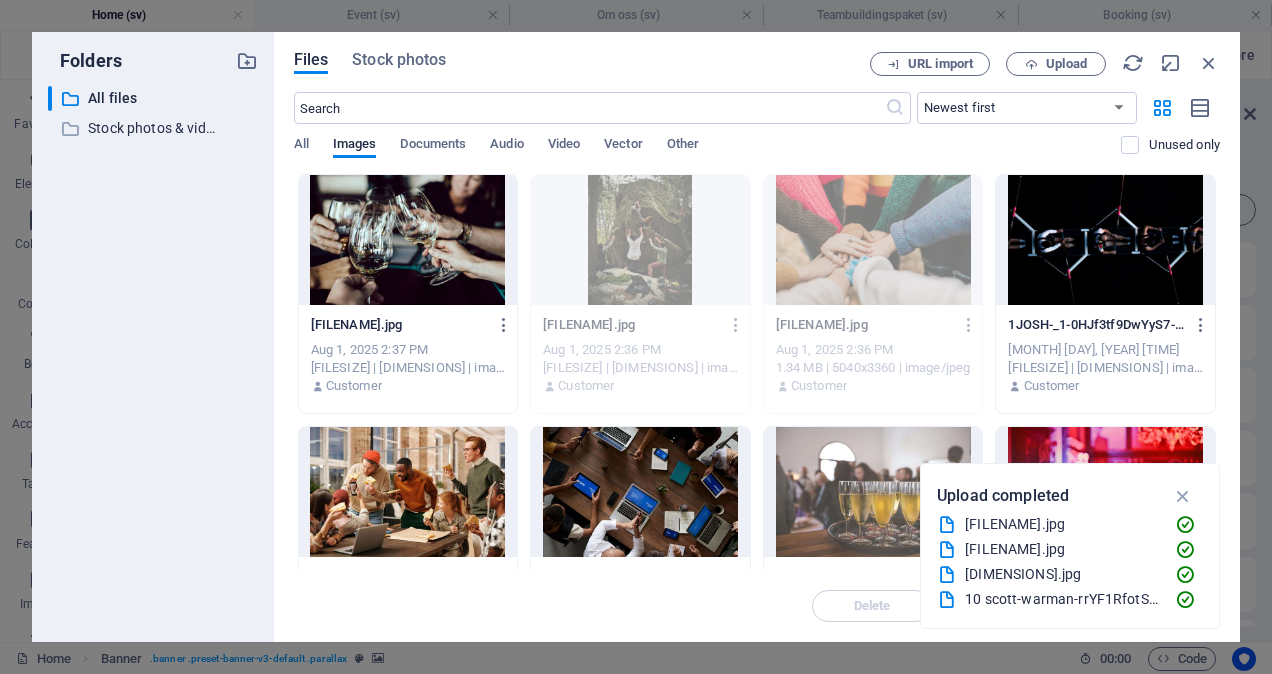 click at bounding box center (408, 240) 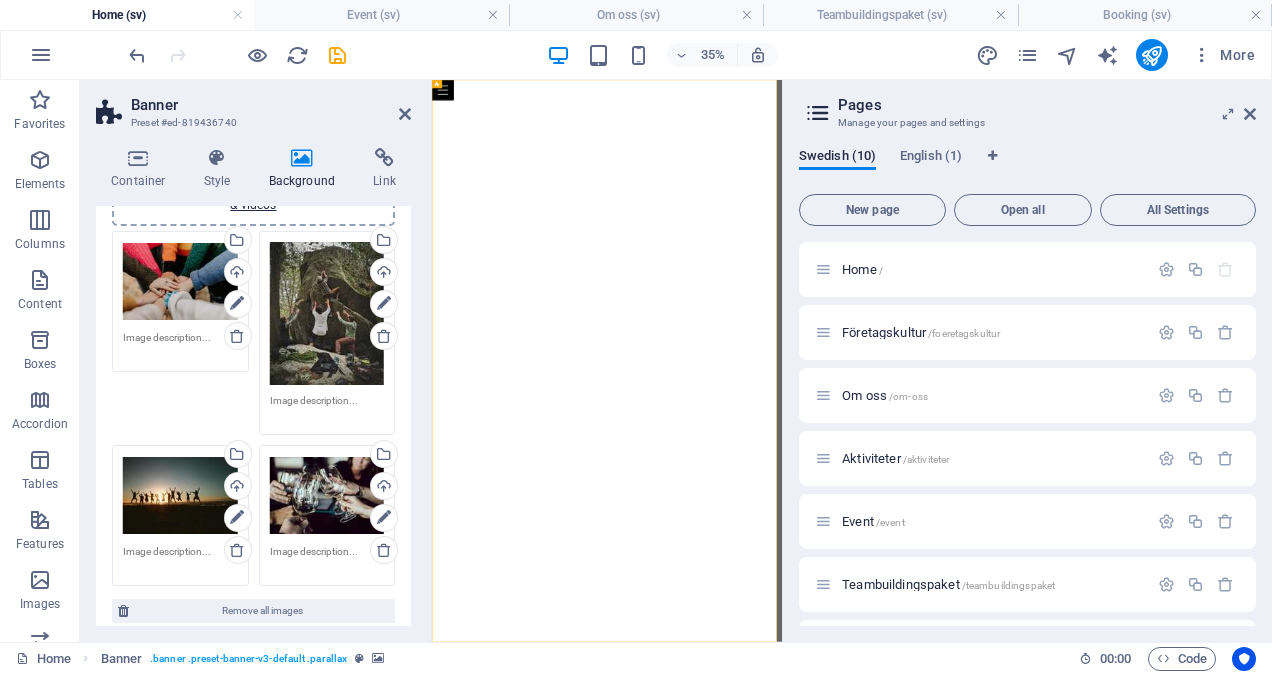 scroll, scrollTop: 242, scrollLeft: 0, axis: vertical 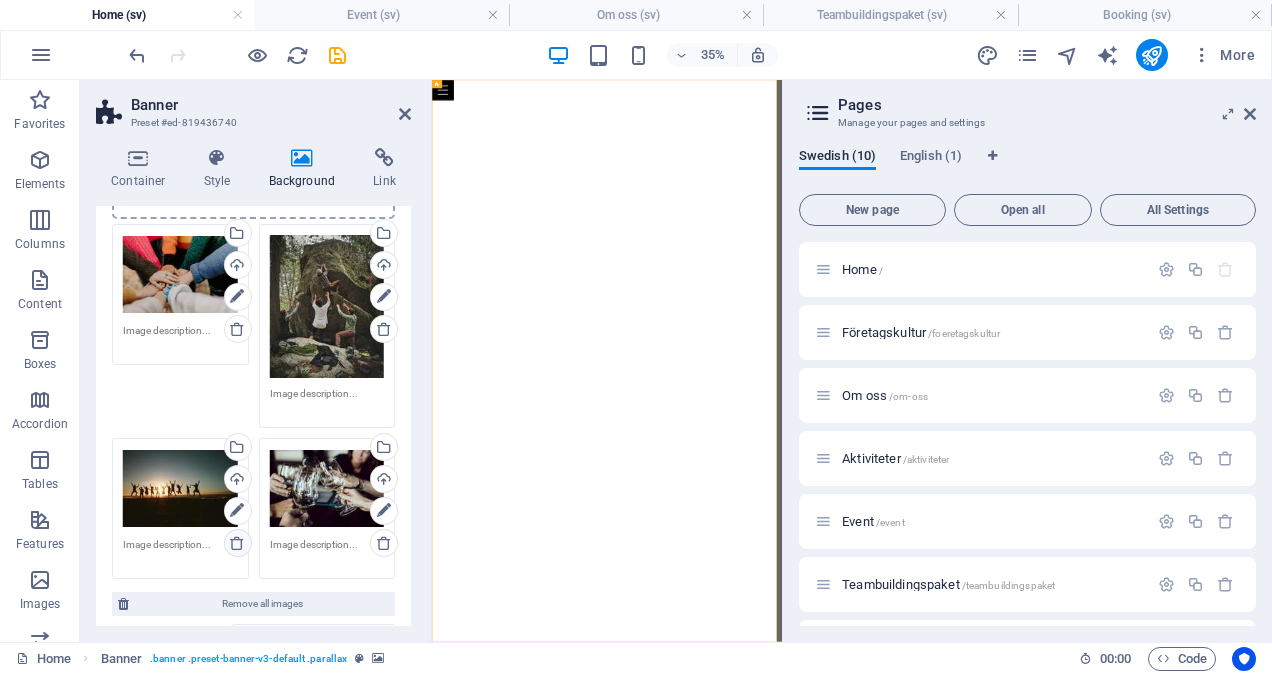 click at bounding box center (237, 543) 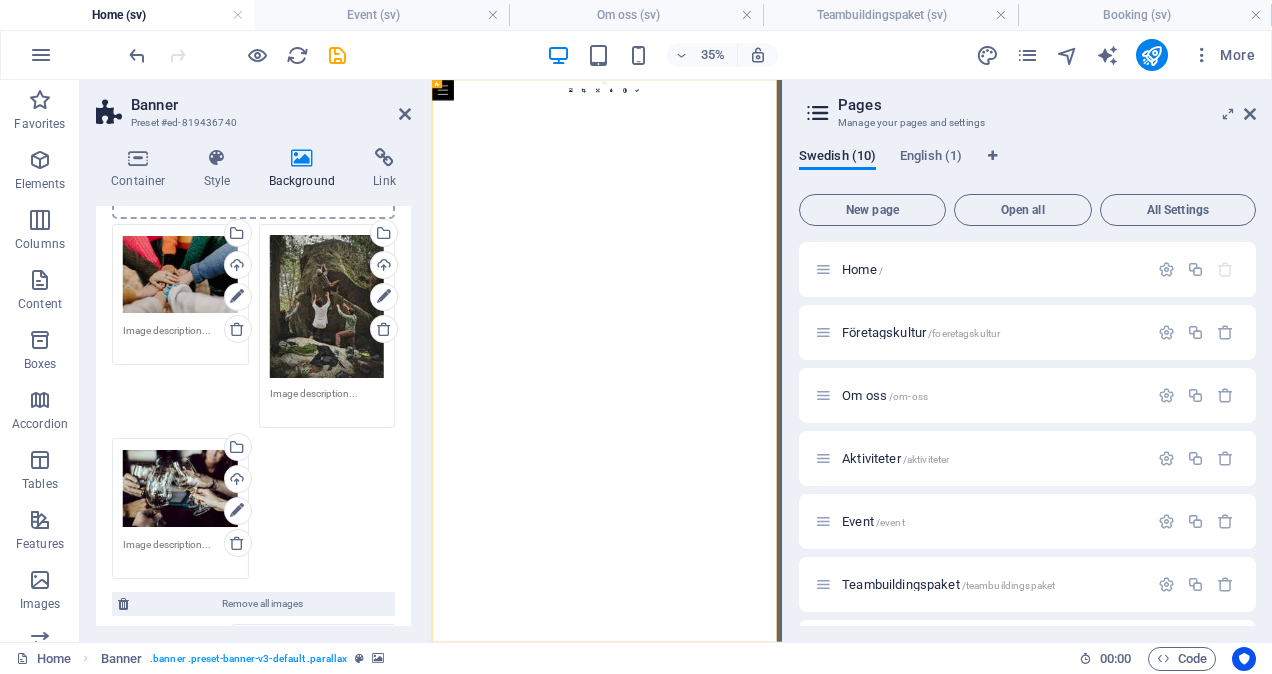 scroll, scrollTop: 0, scrollLeft: 0, axis: both 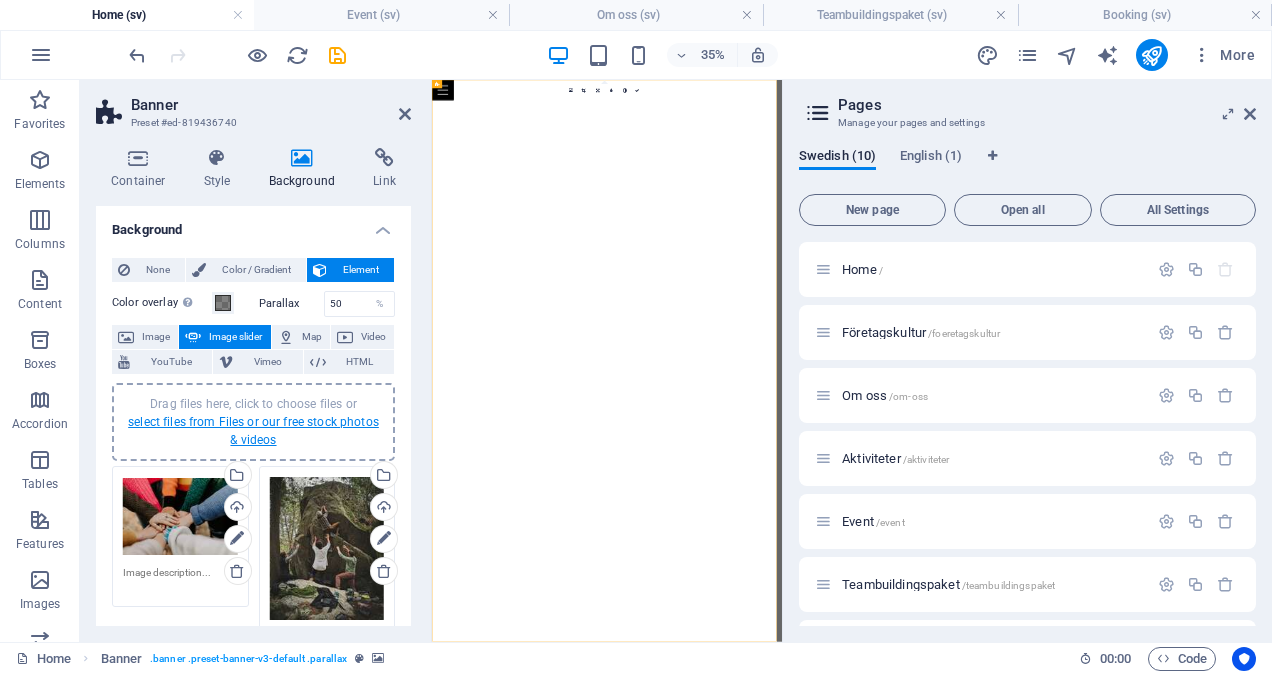 click on "select files from Files or our free stock photos & videos" at bounding box center (253, 431) 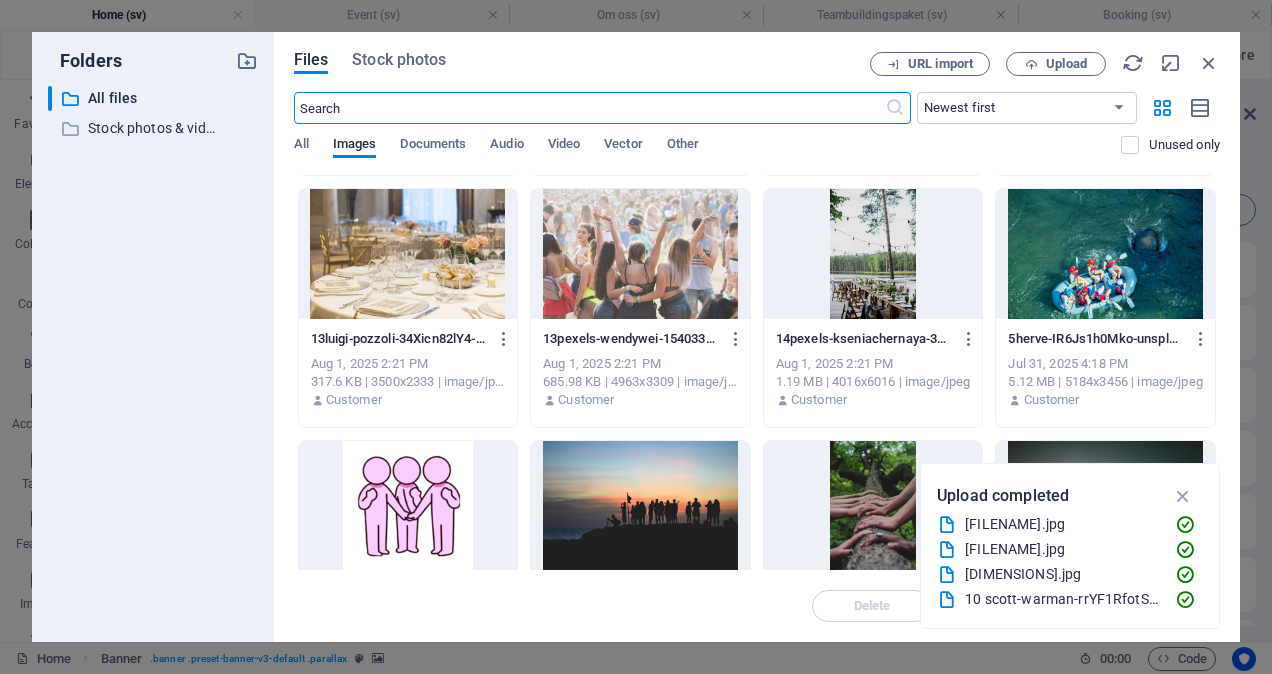 scroll, scrollTop: 600, scrollLeft: 0, axis: vertical 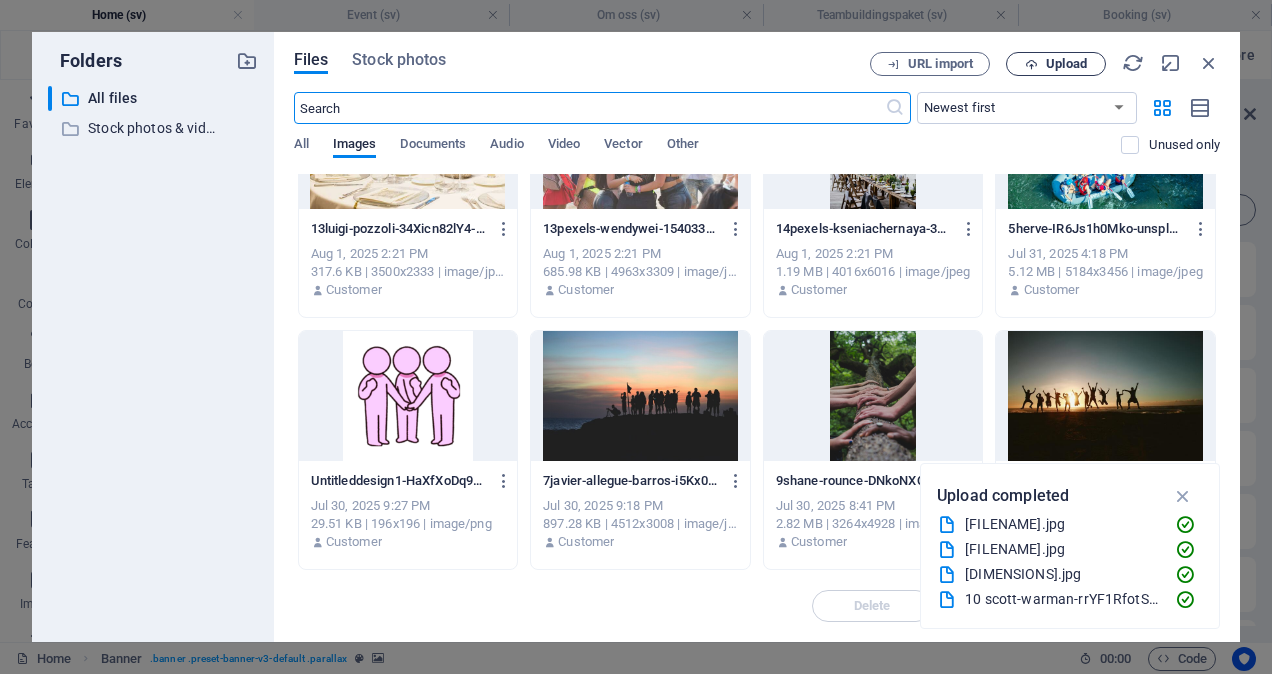 click at bounding box center (1031, 64) 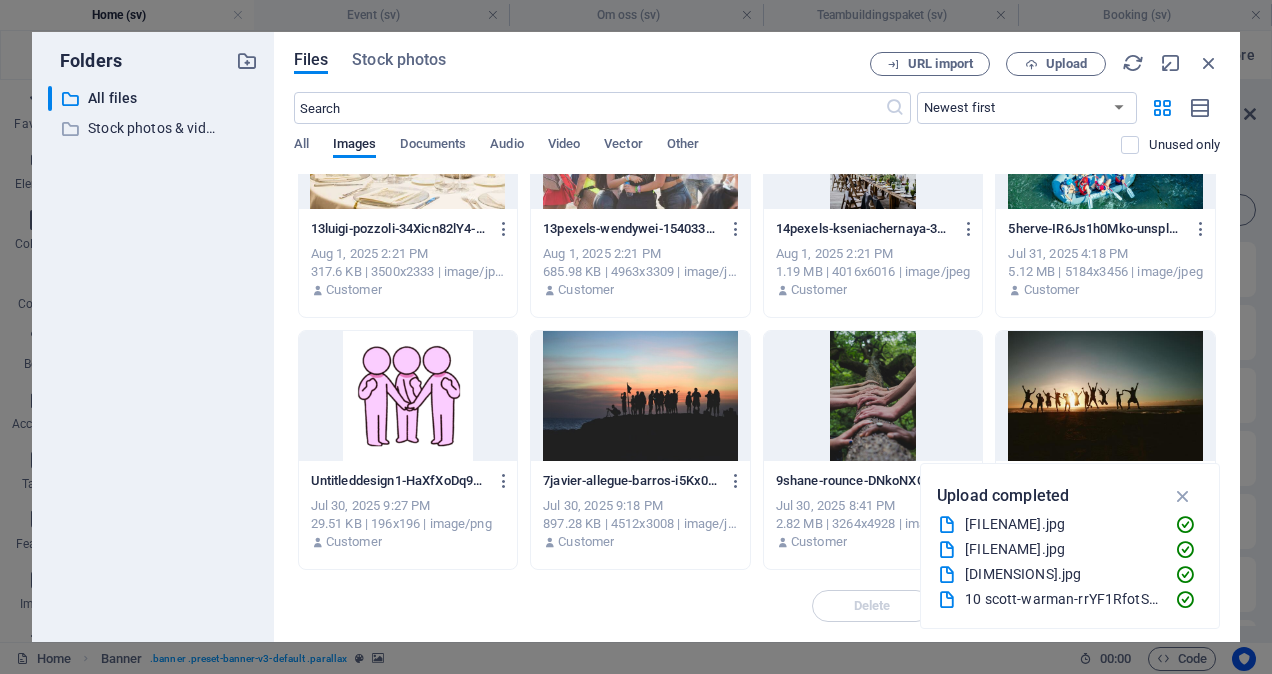 click at bounding box center (1105, 396) 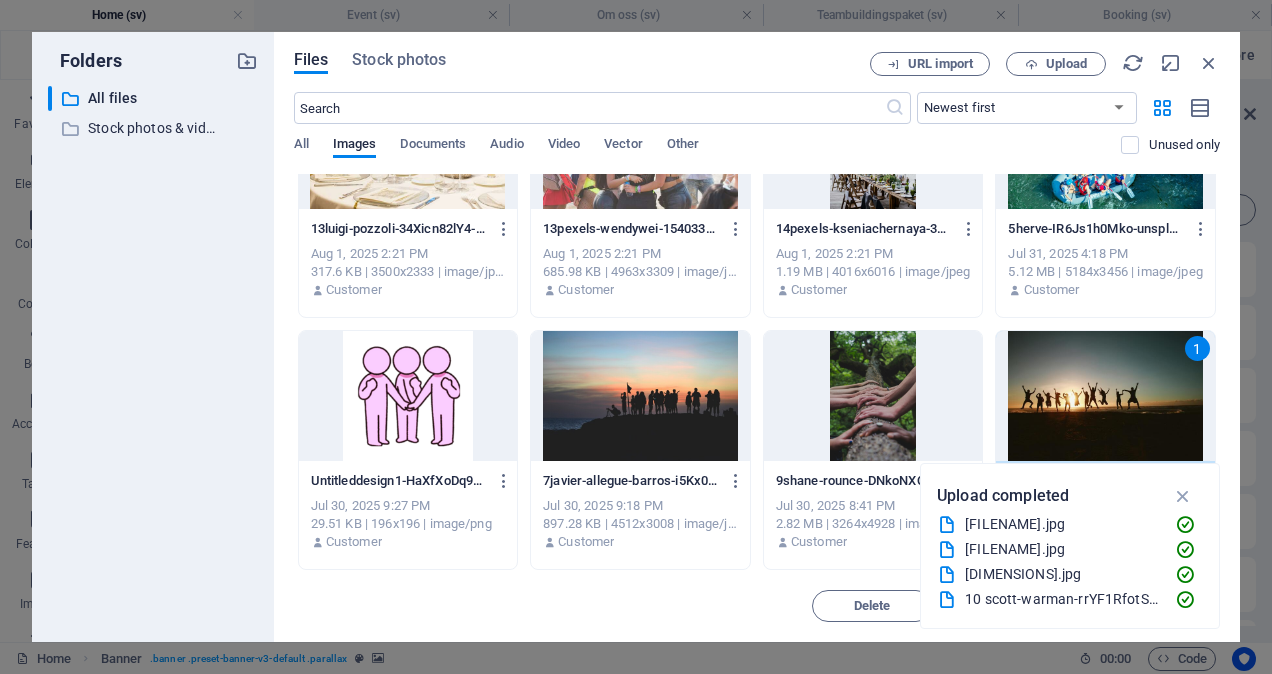 click on "1" at bounding box center (1105, 396) 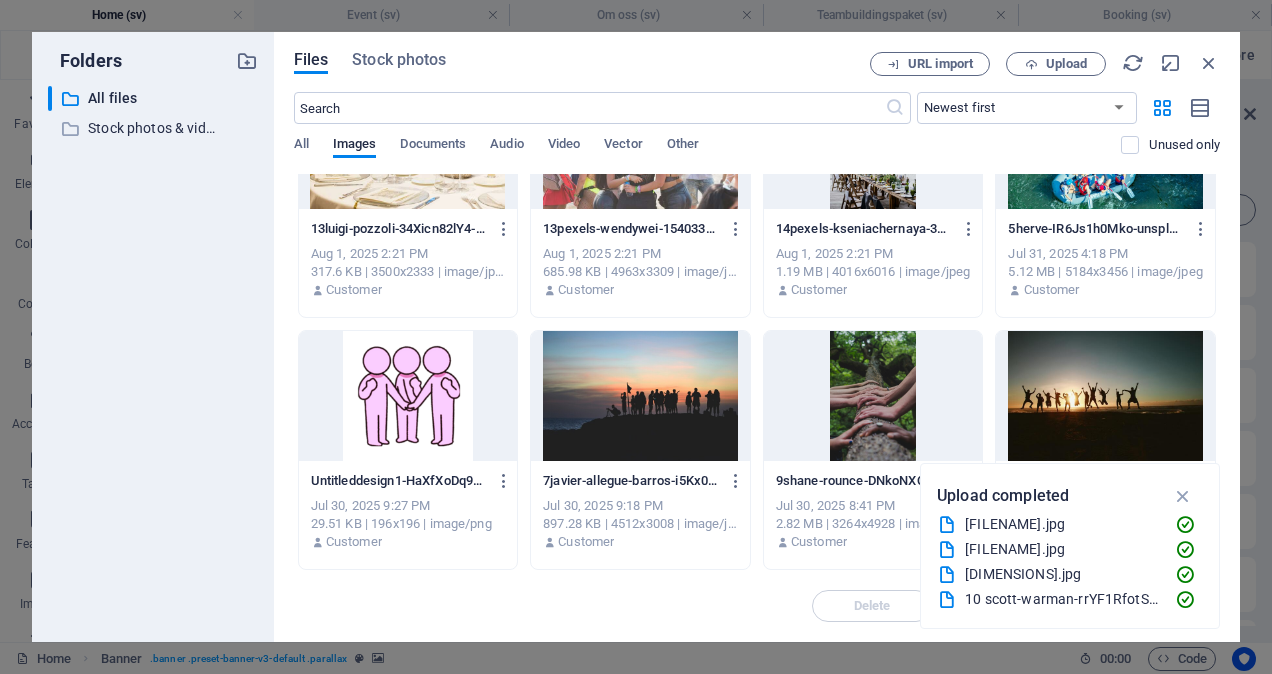 click at bounding box center (1105, 396) 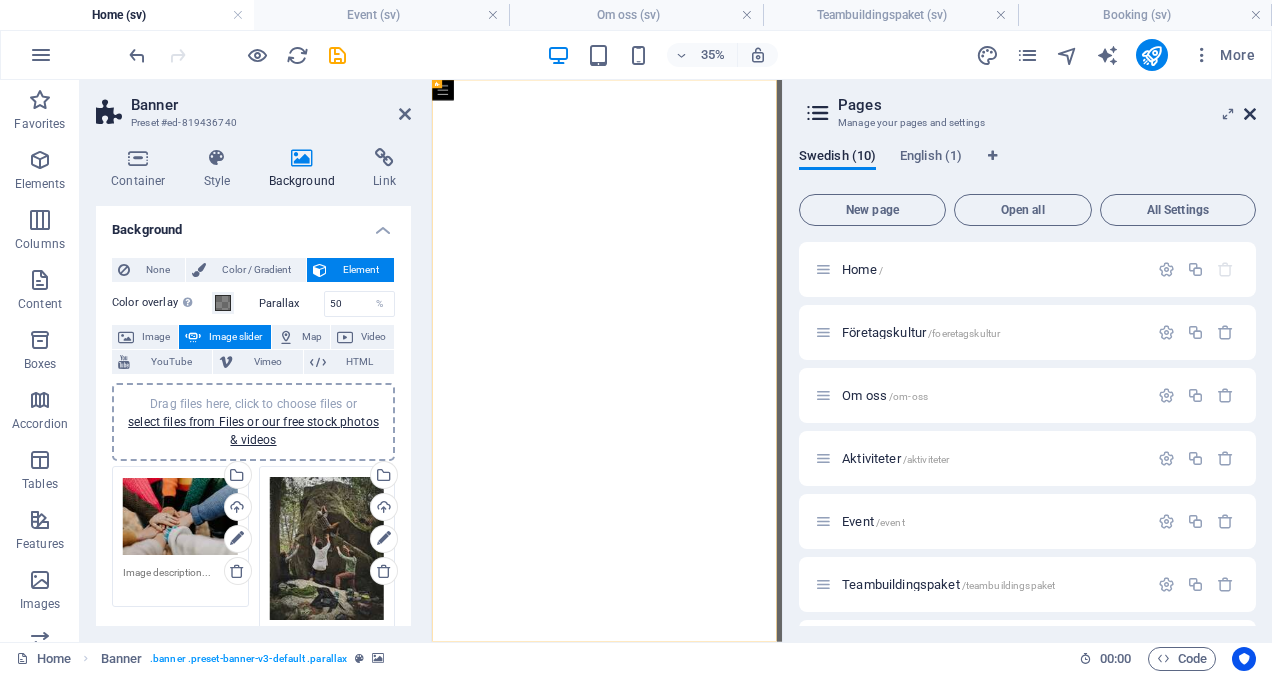 click at bounding box center [1250, 114] 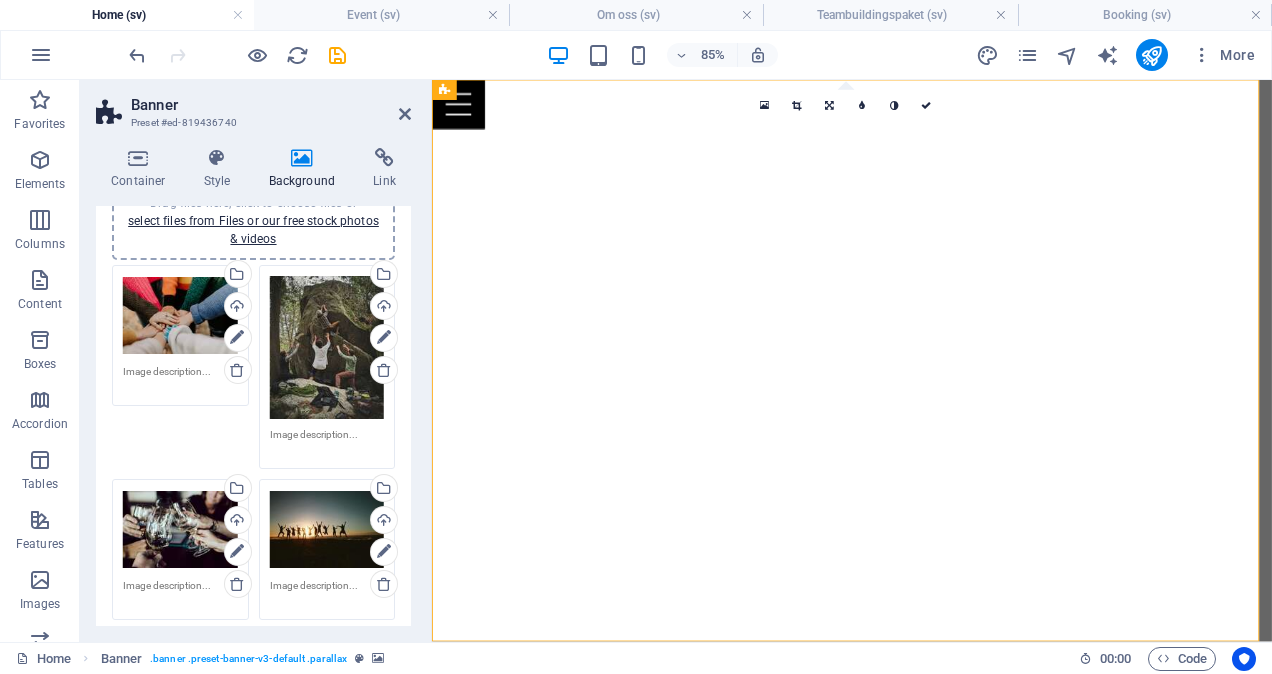 scroll, scrollTop: 0, scrollLeft: 0, axis: both 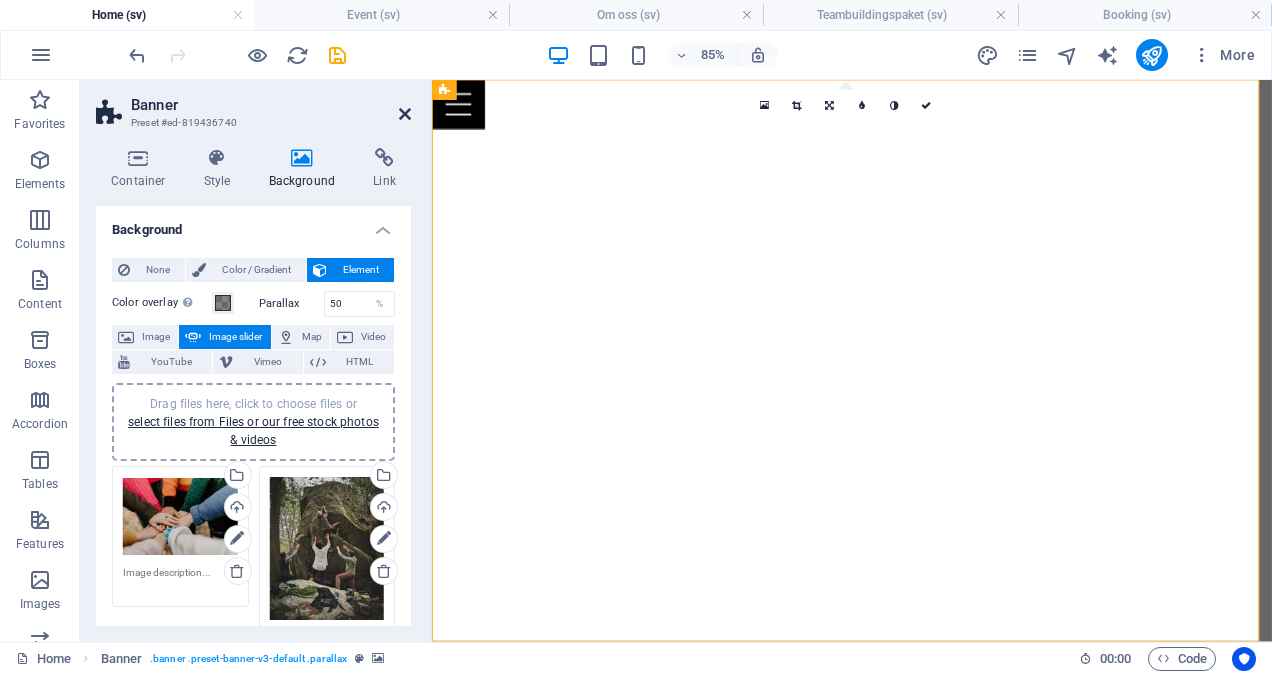 click at bounding box center (405, 114) 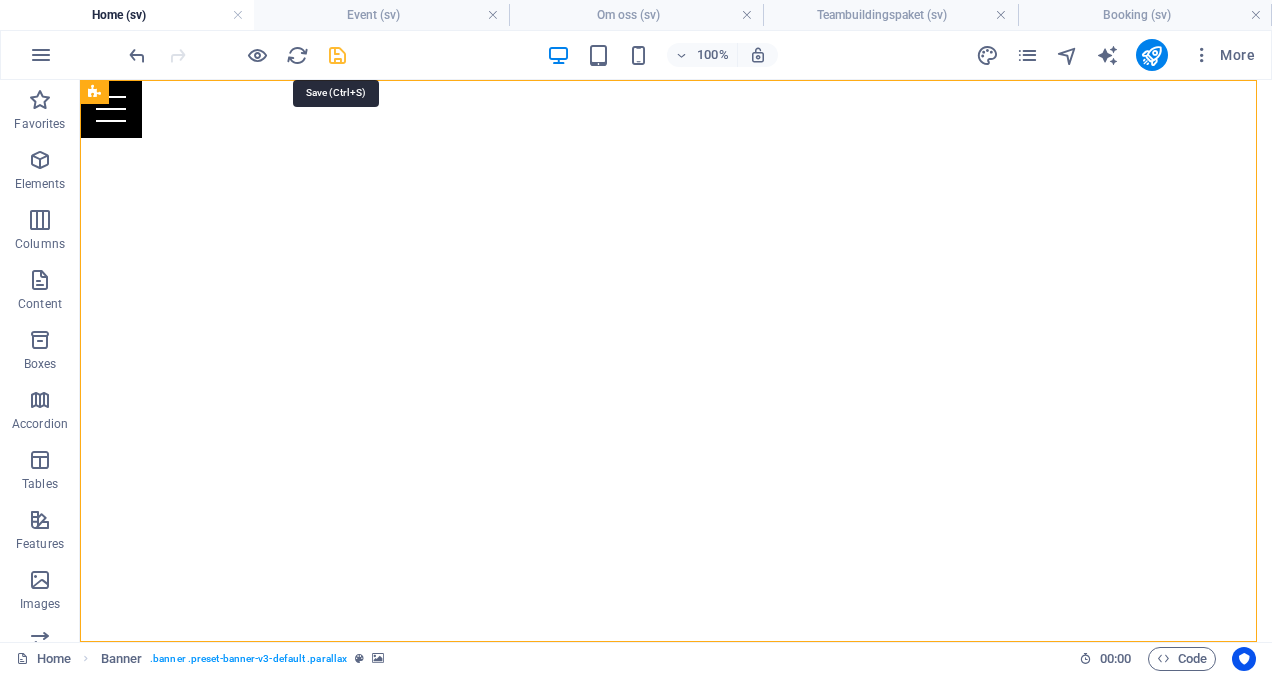 click at bounding box center [337, 55] 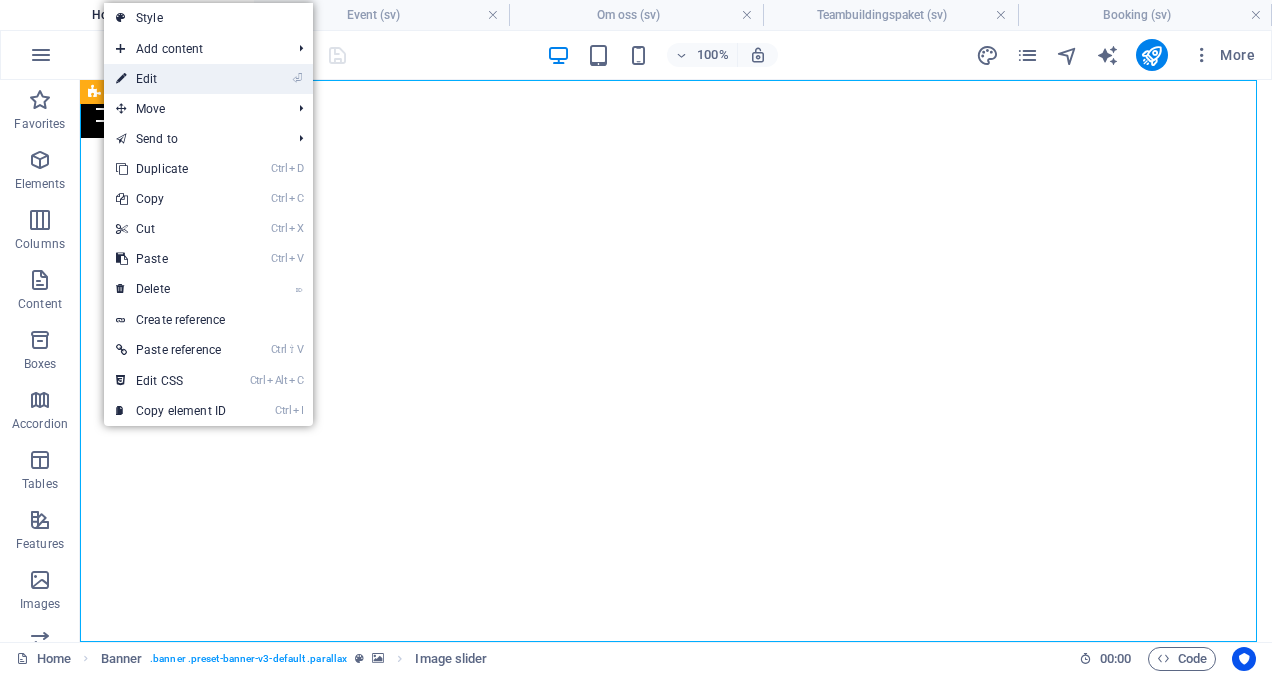 click on "⏎  Edit" at bounding box center [171, 79] 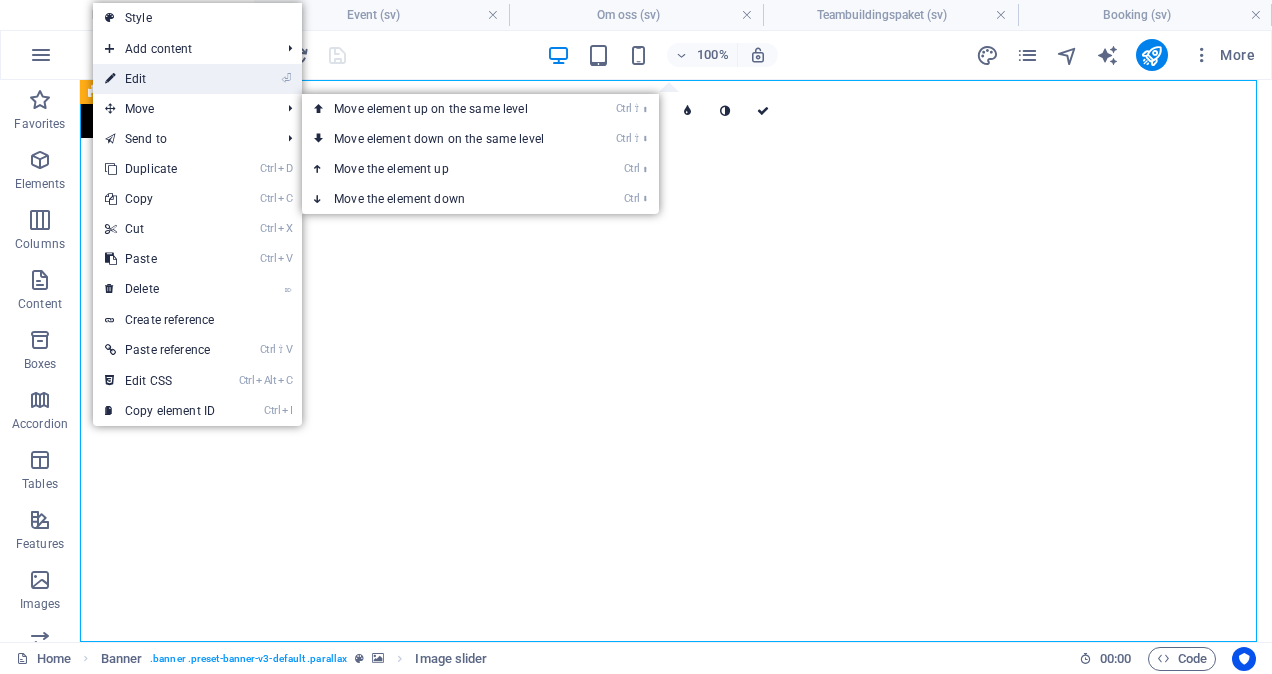 click on "⏎  Edit" at bounding box center (160, 79) 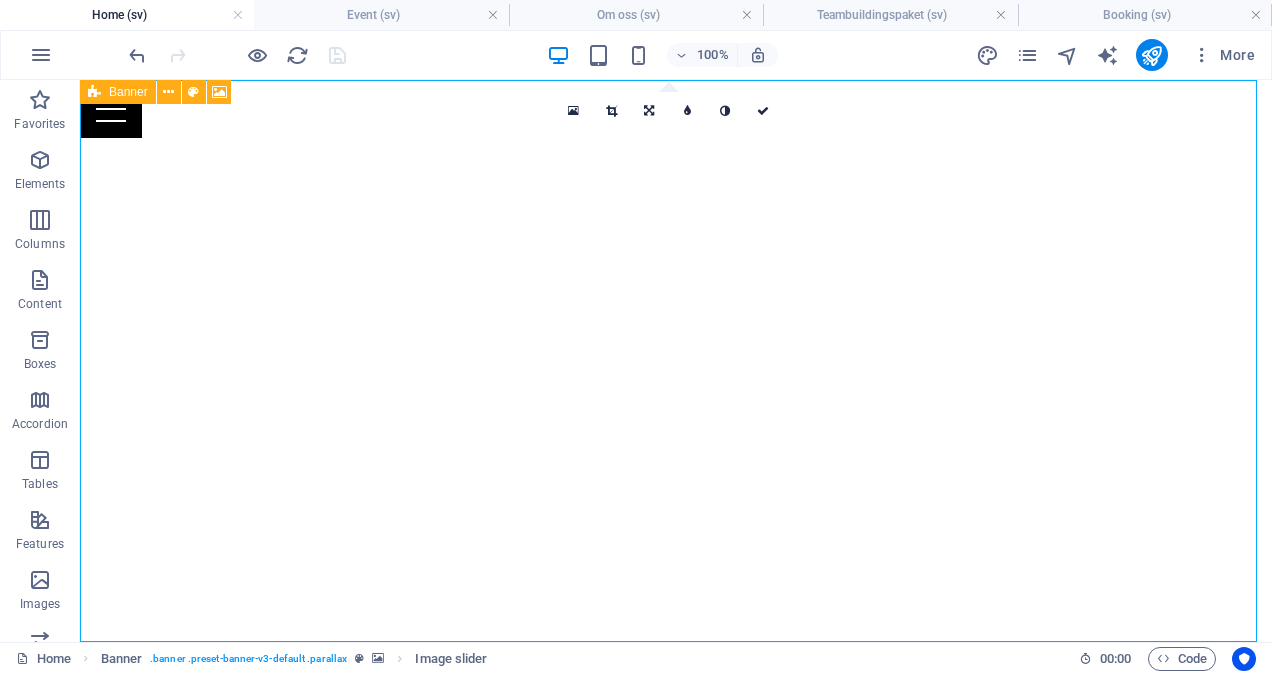 click at bounding box center [-509, 80] 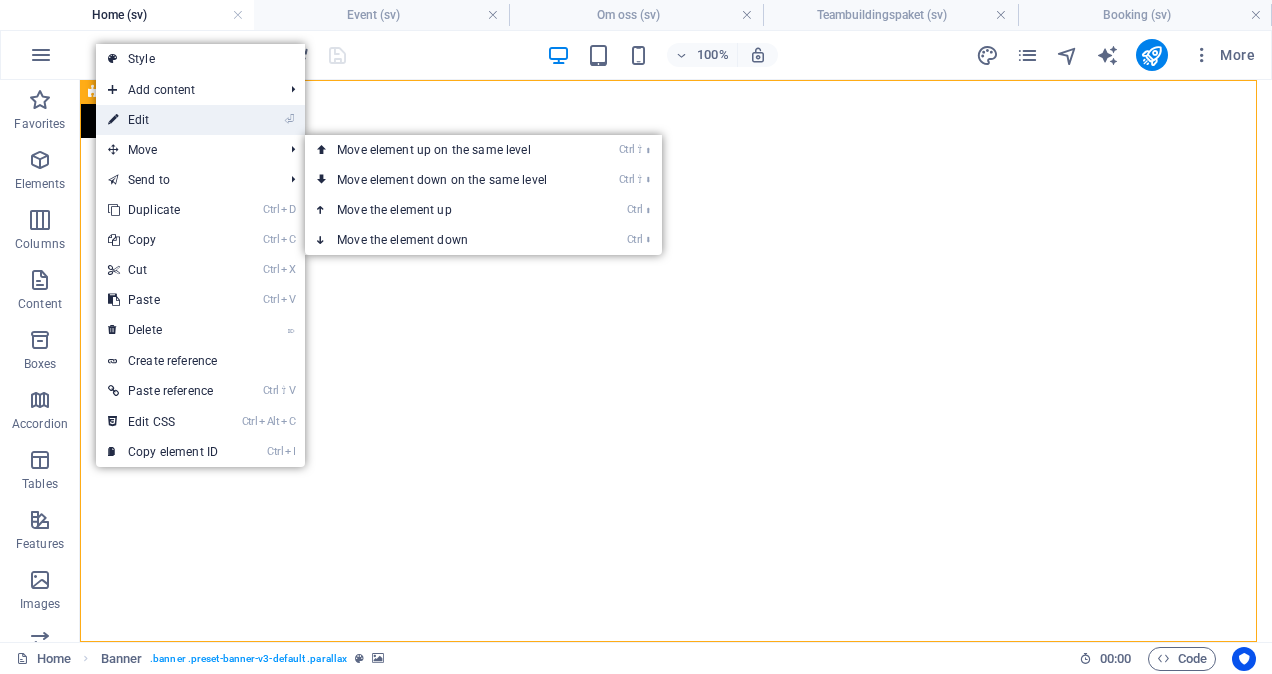 click on "⏎  Edit" at bounding box center (163, 120) 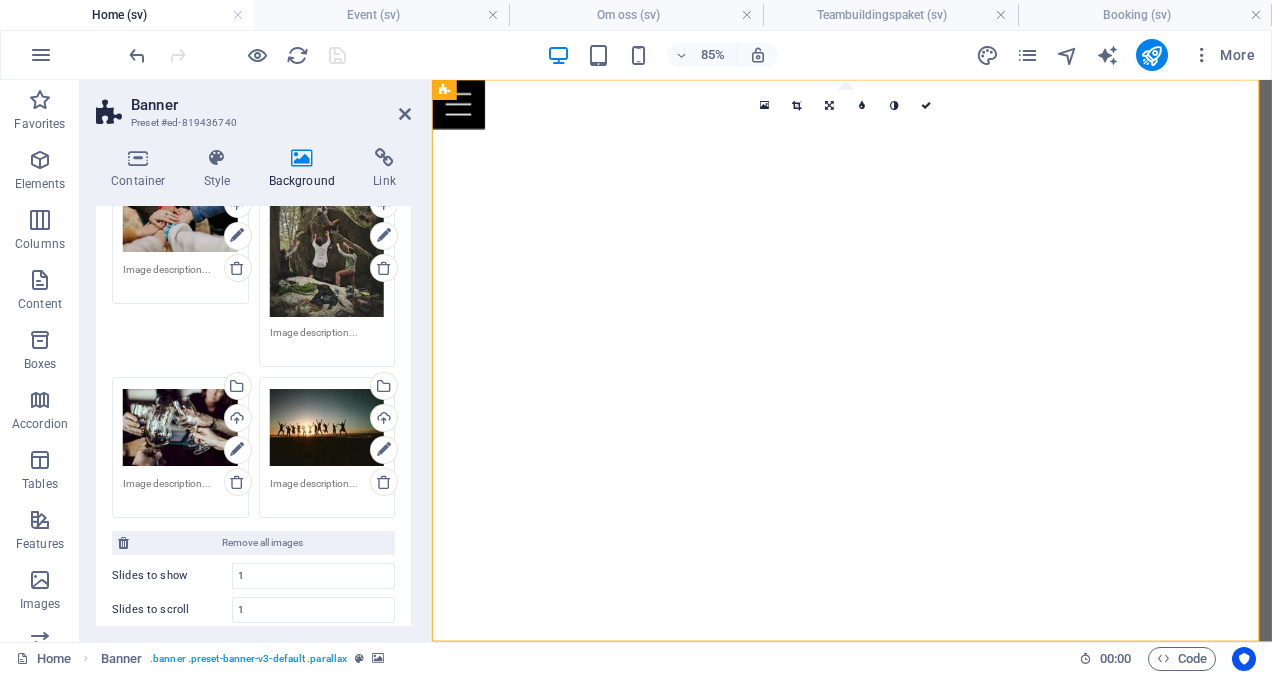scroll, scrollTop: 305, scrollLeft: 0, axis: vertical 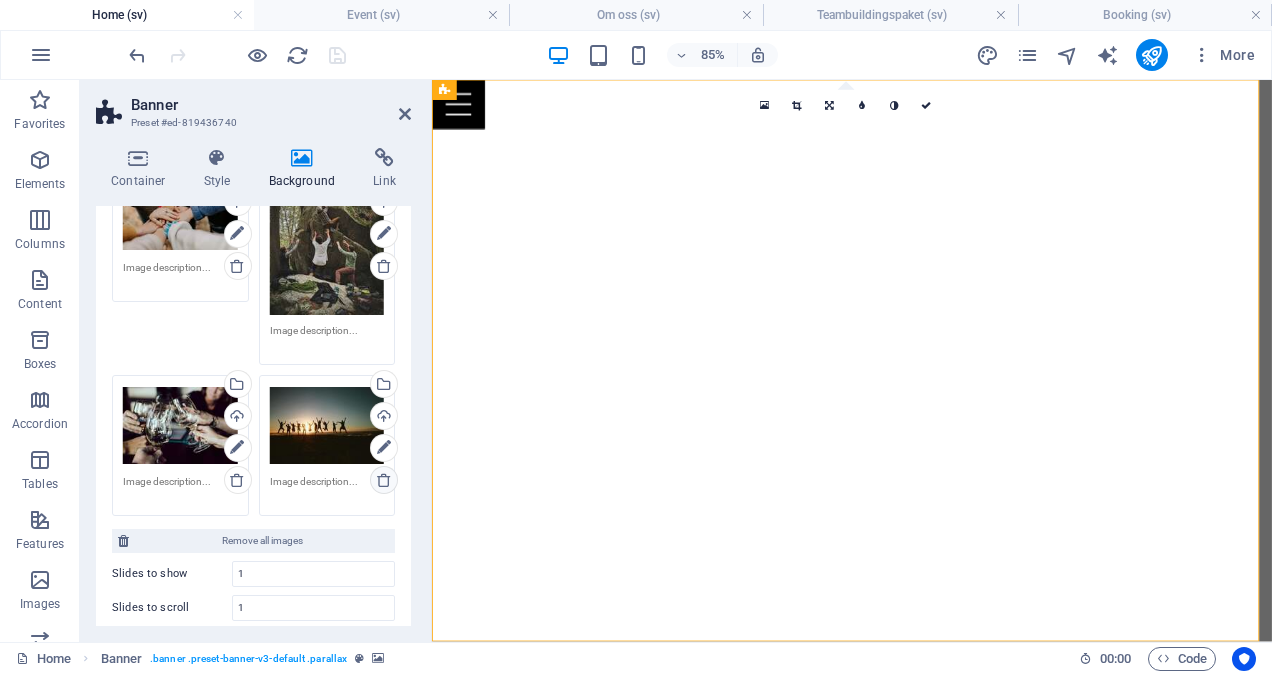 click at bounding box center (384, 480) 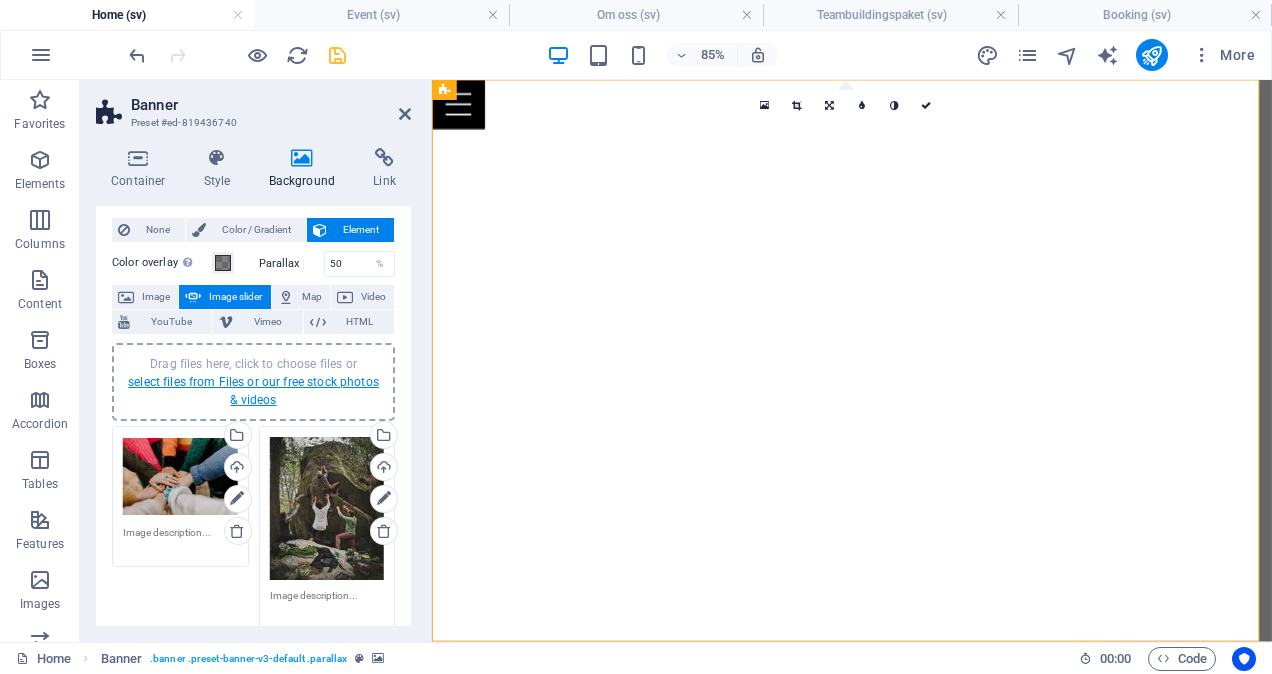 scroll, scrollTop: 39, scrollLeft: 0, axis: vertical 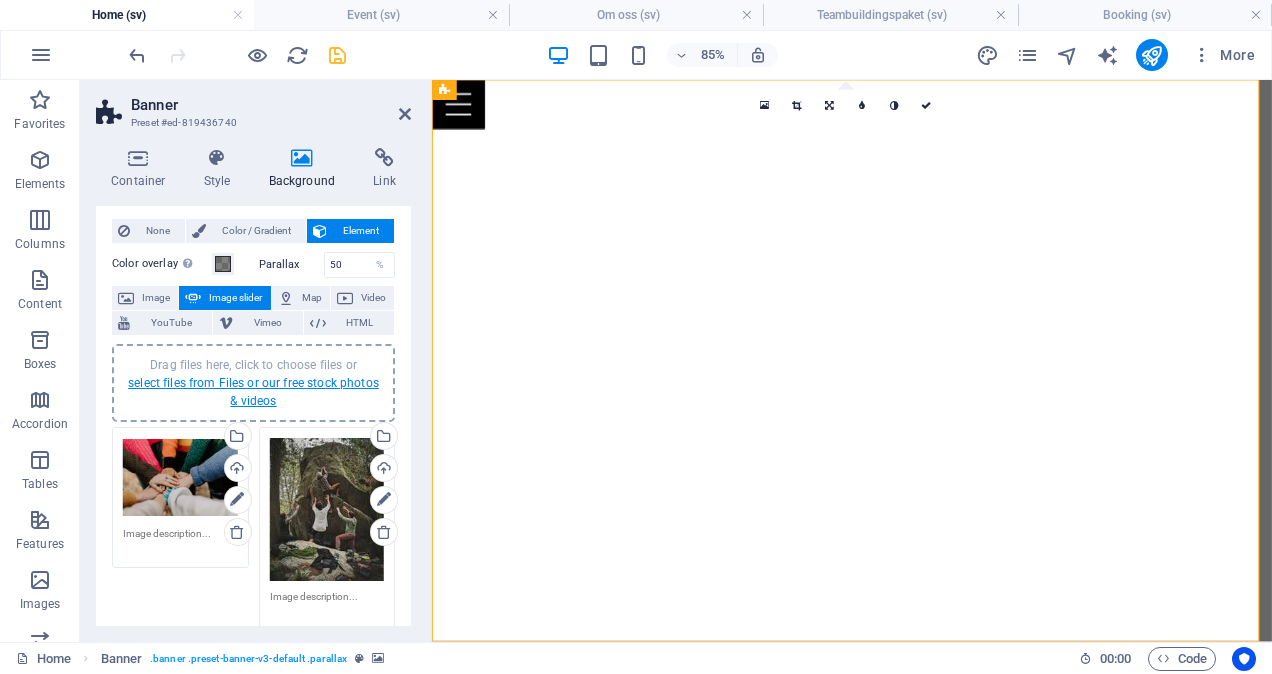 click on "select files from Files or our free stock photos & videos" at bounding box center [253, 392] 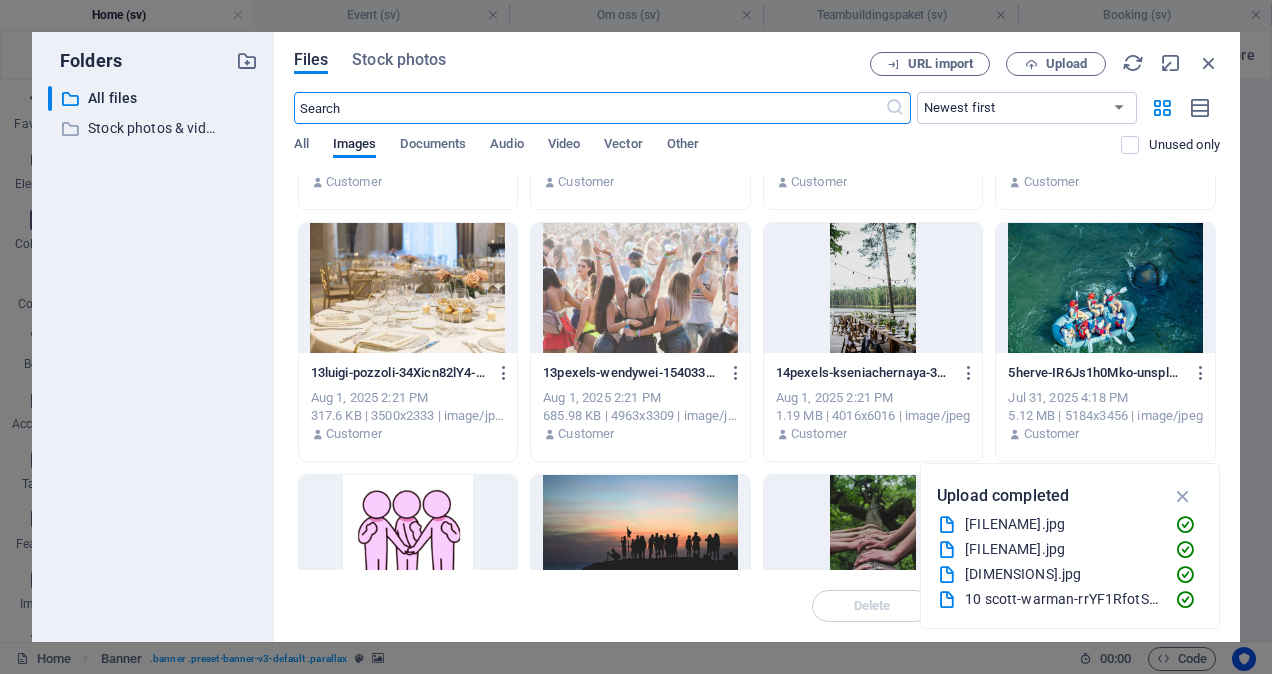 scroll, scrollTop: 600, scrollLeft: 0, axis: vertical 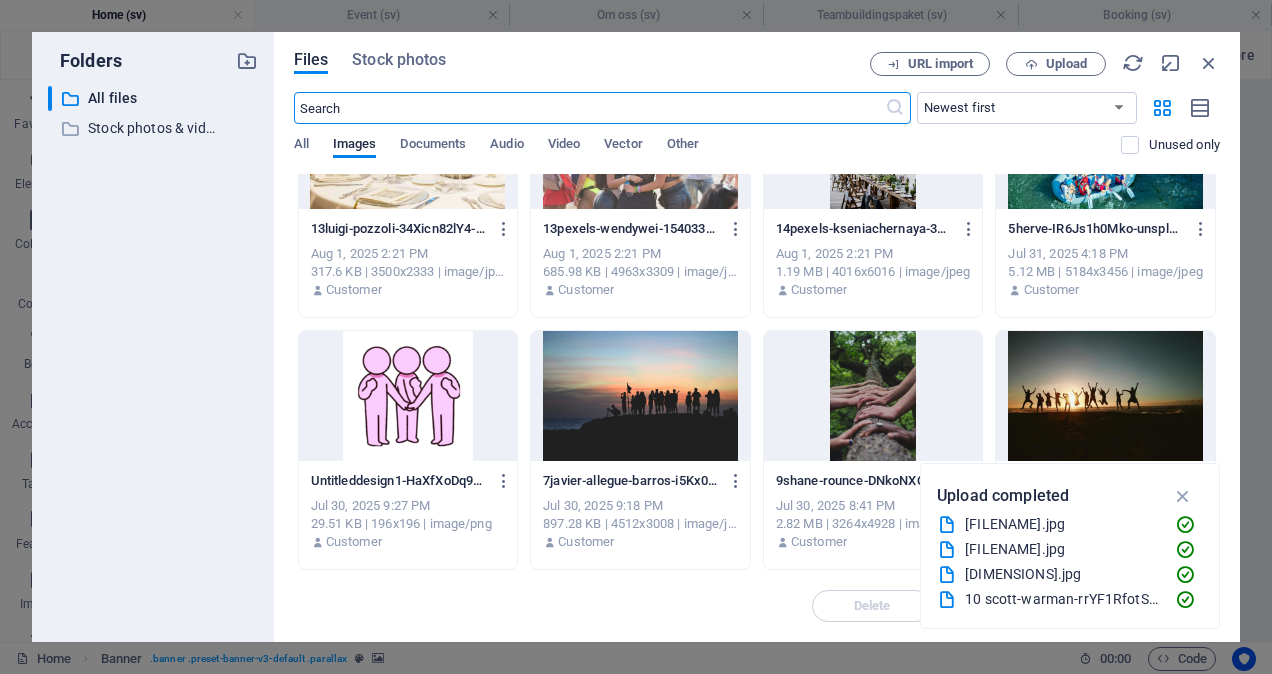 click at bounding box center (1105, 396) 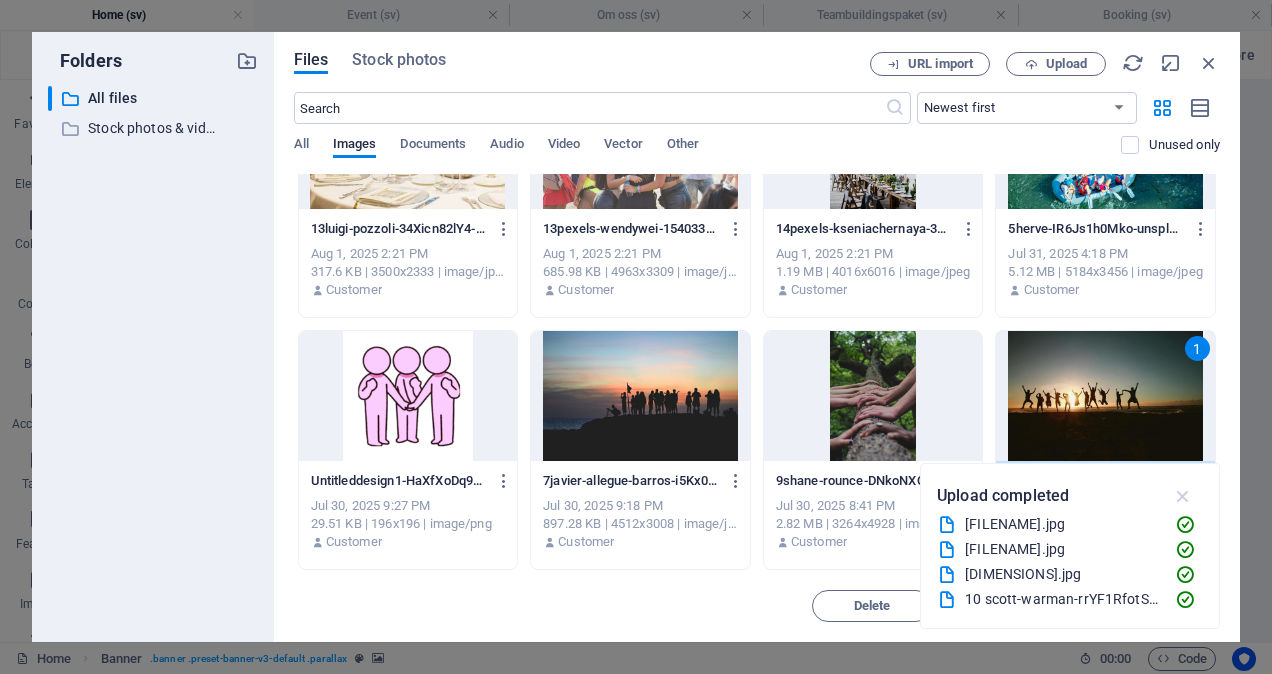 click at bounding box center (1183, 496) 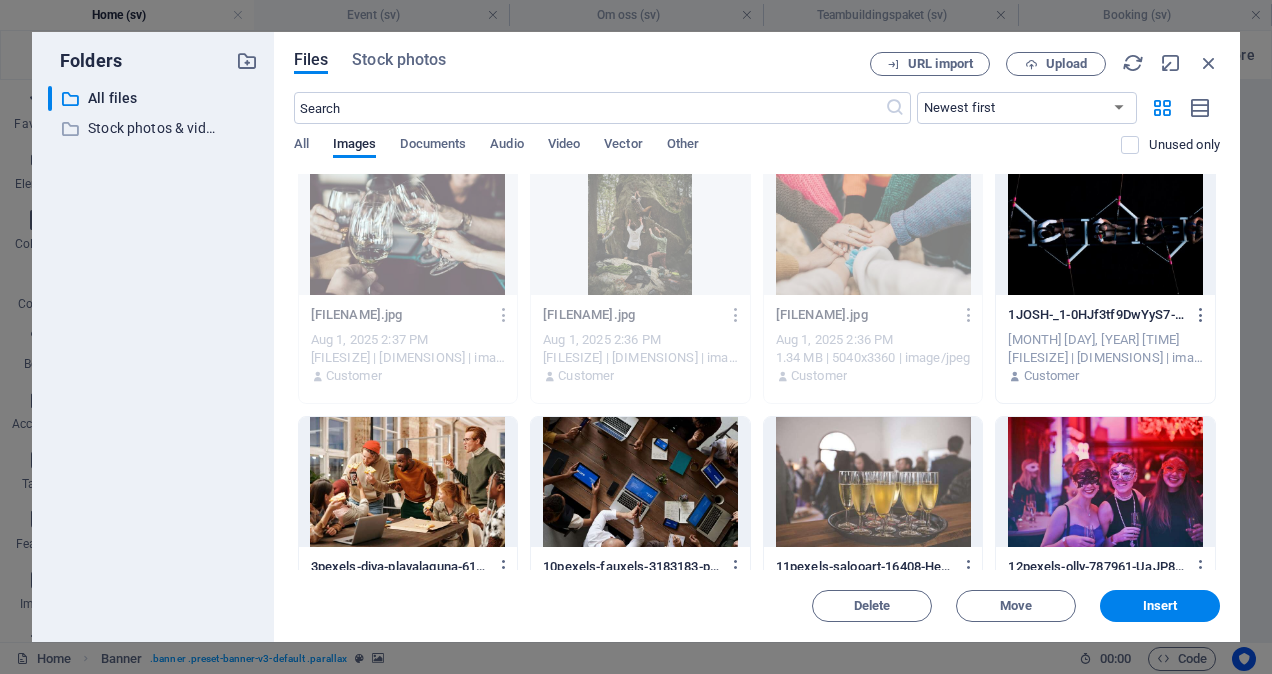 scroll, scrollTop: 0, scrollLeft: 0, axis: both 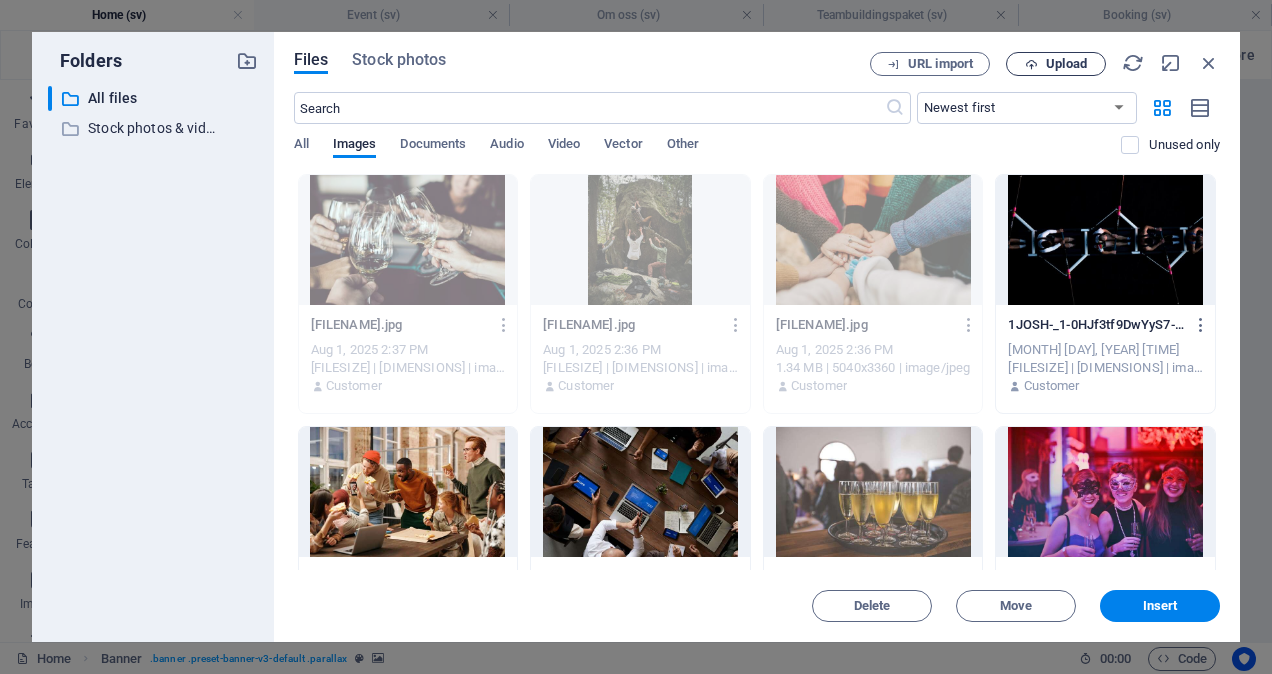 click on "Upload" at bounding box center [1066, 64] 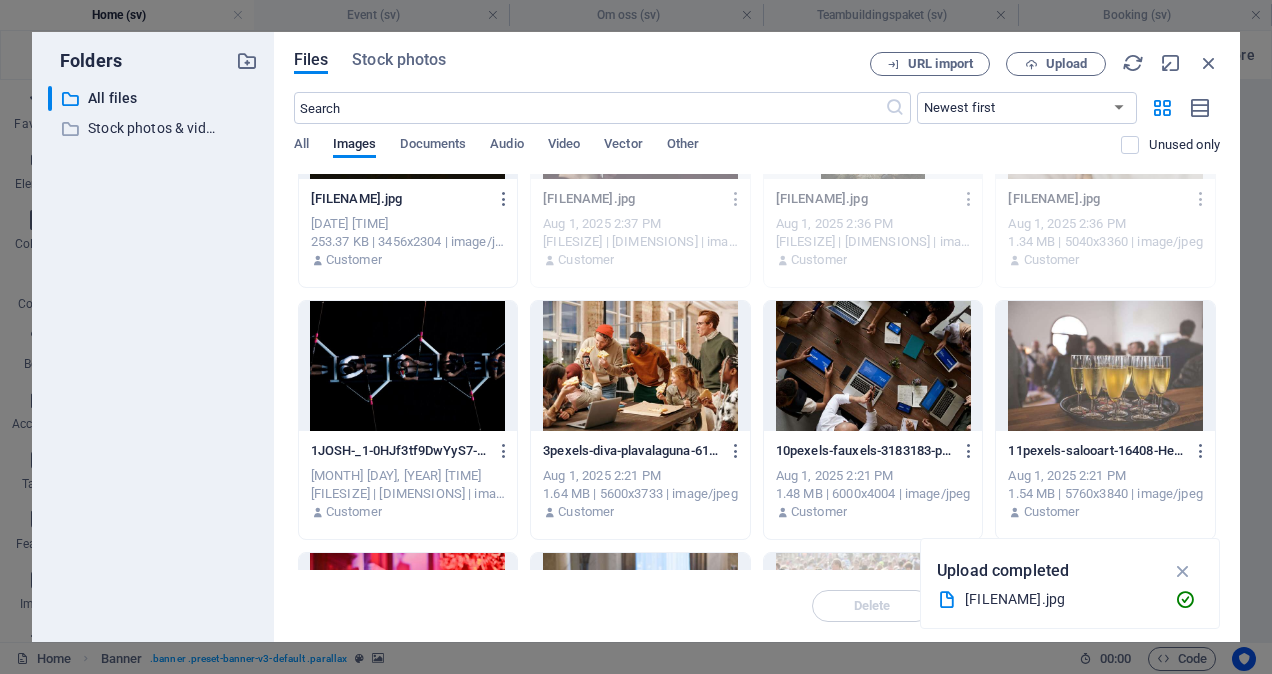 scroll, scrollTop: 0, scrollLeft: 0, axis: both 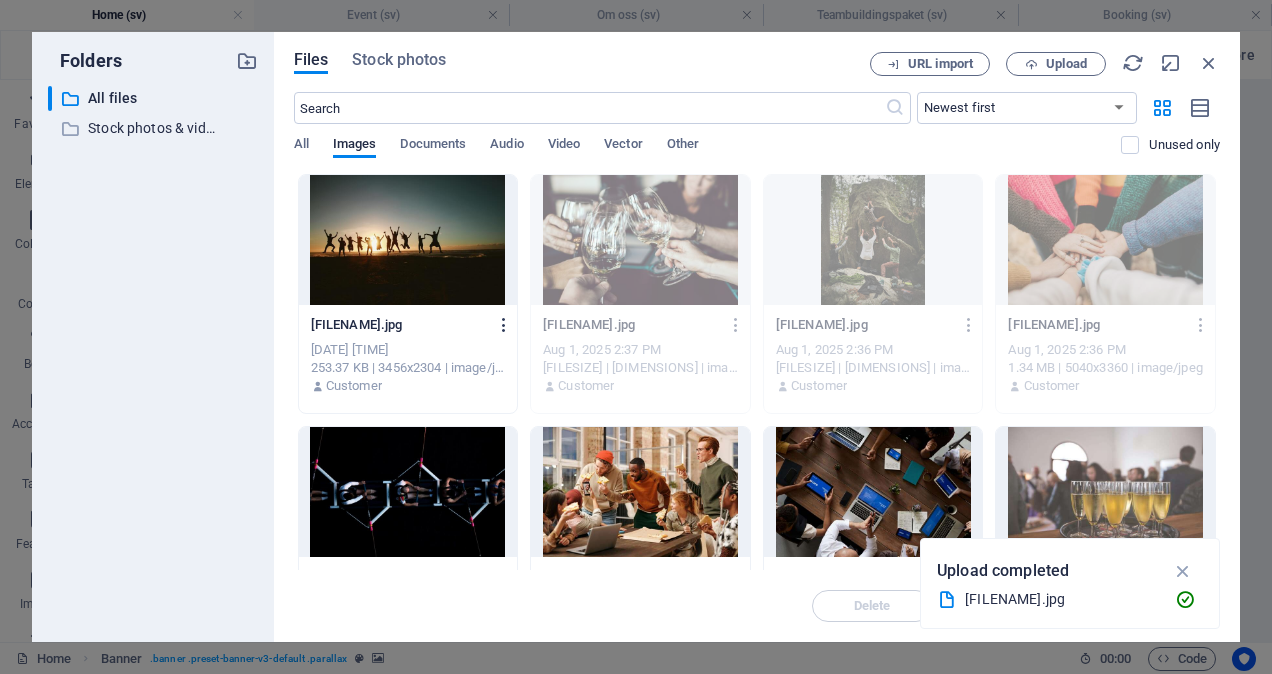 click at bounding box center (504, 325) 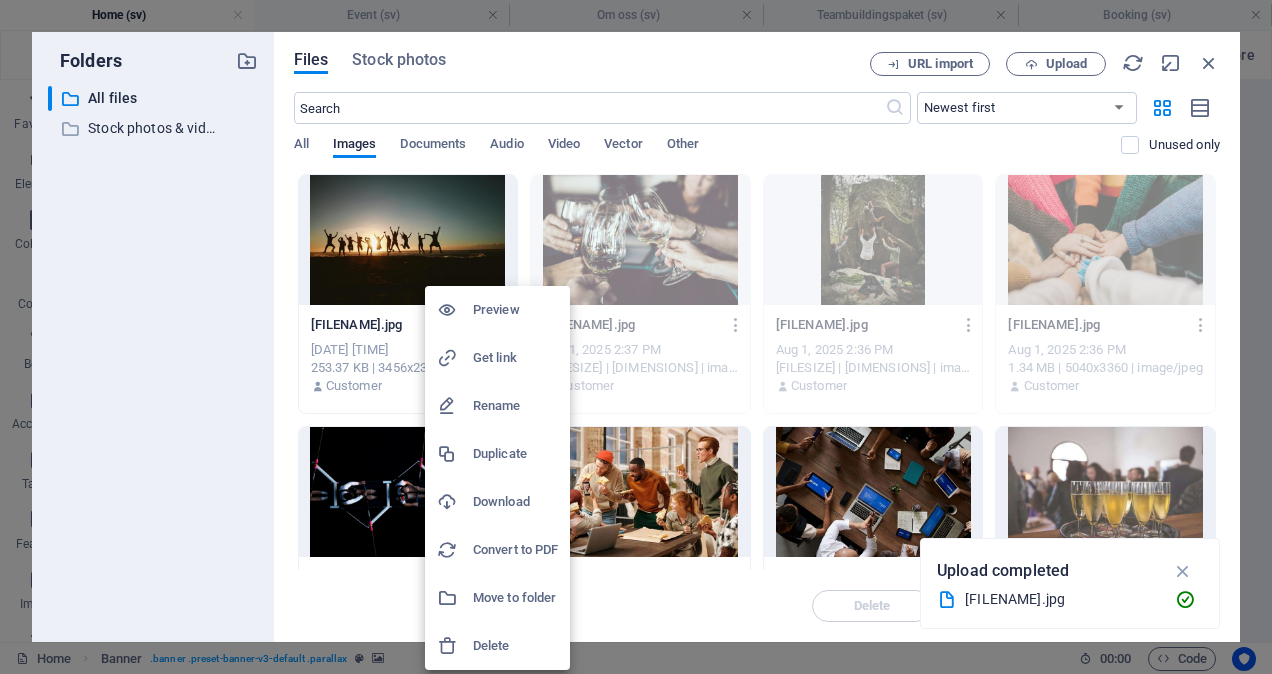 click on "Delete" at bounding box center (515, 646) 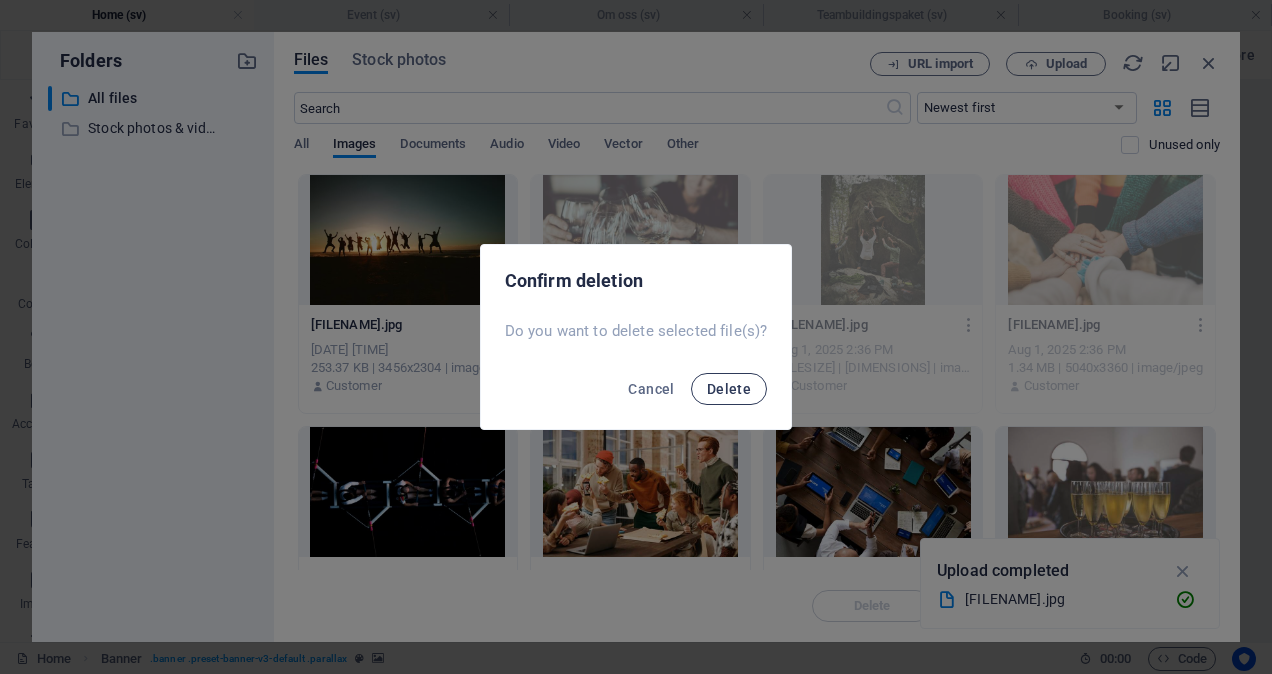 click on "Delete" at bounding box center [729, 389] 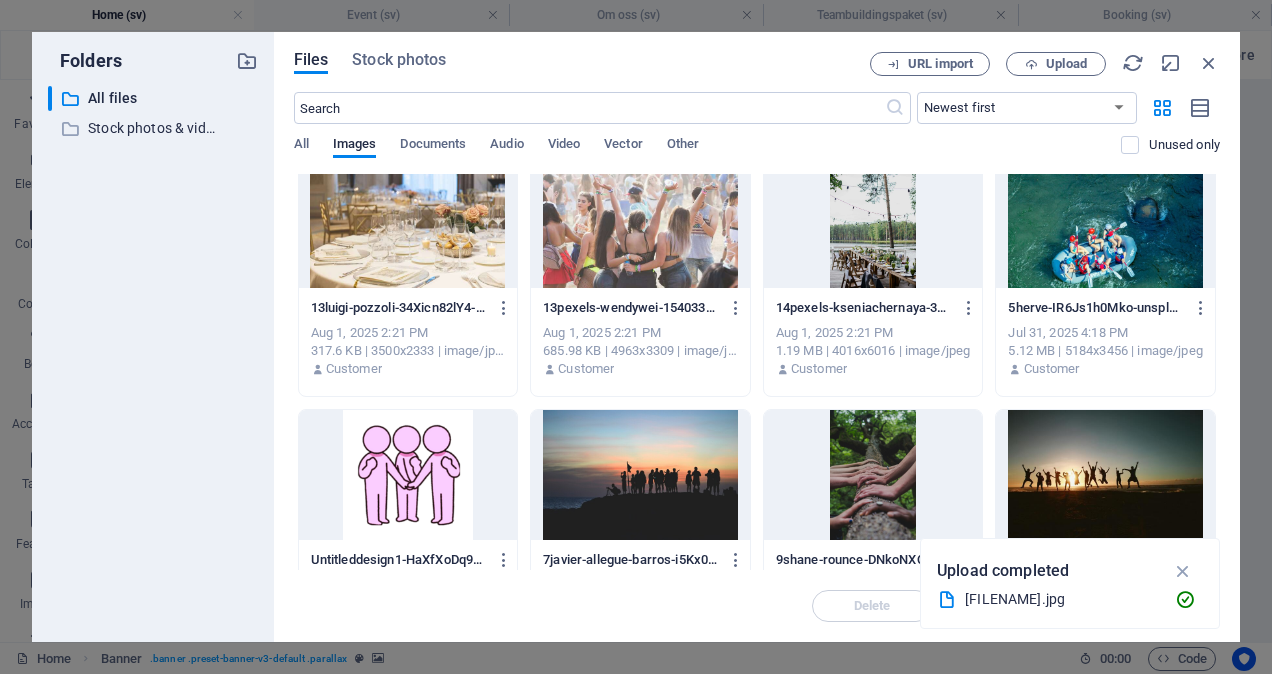 scroll, scrollTop: 600, scrollLeft: 0, axis: vertical 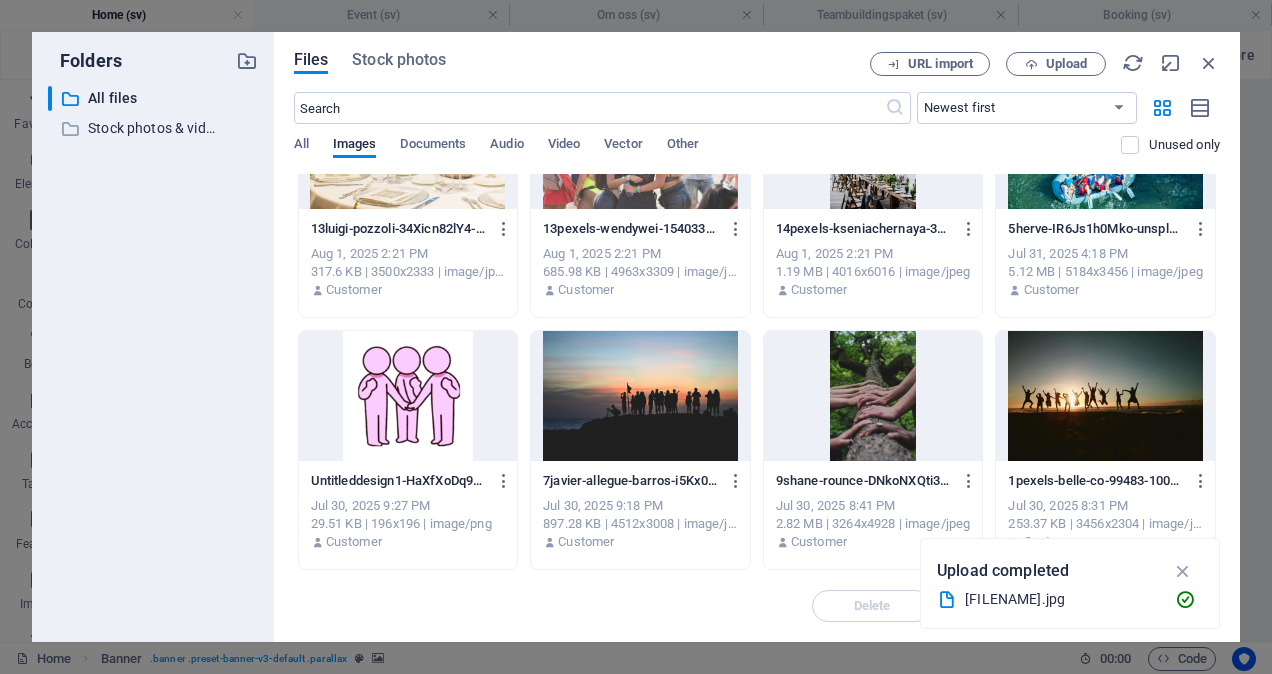 click at bounding box center (1105, 396) 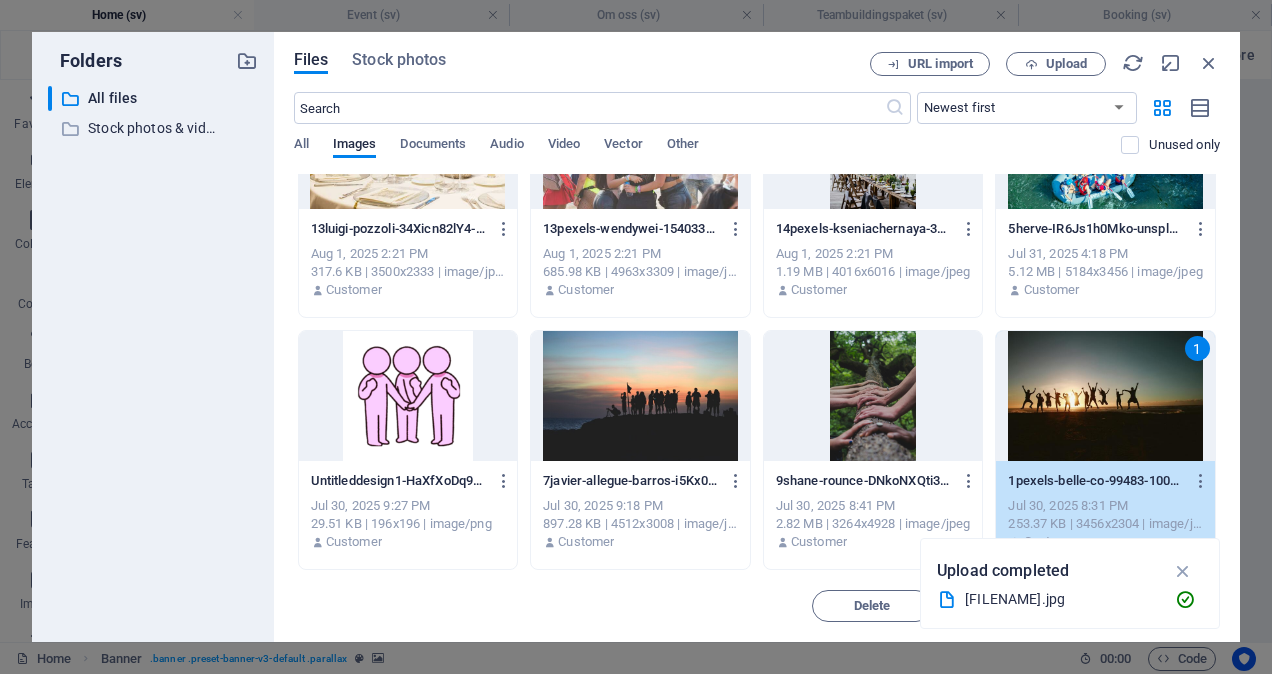 click on "1" at bounding box center (1105, 396) 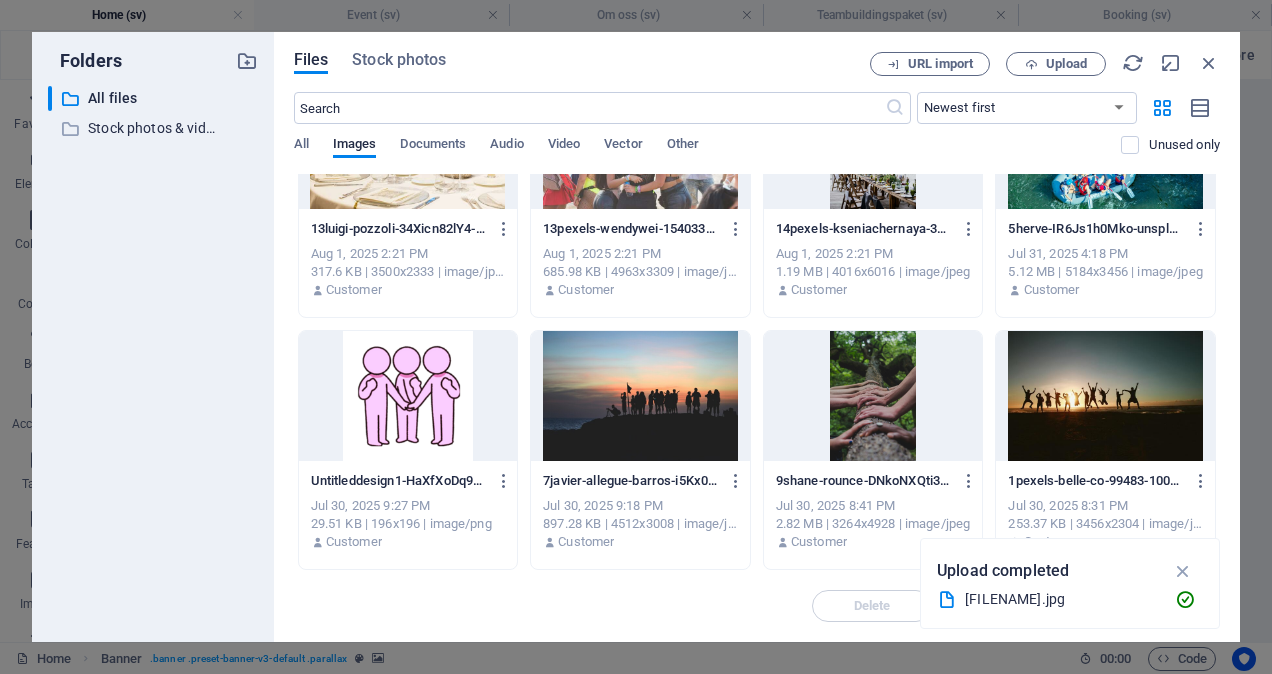 click at bounding box center [1105, 396] 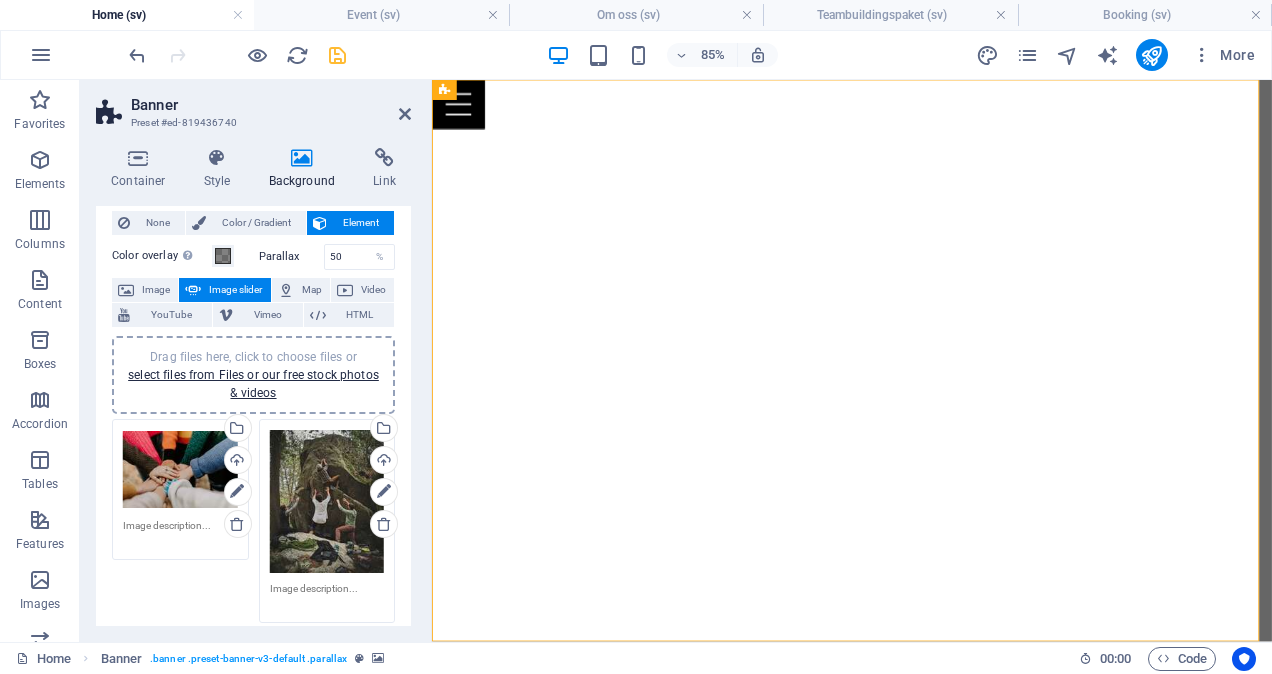 scroll, scrollTop: 0, scrollLeft: 0, axis: both 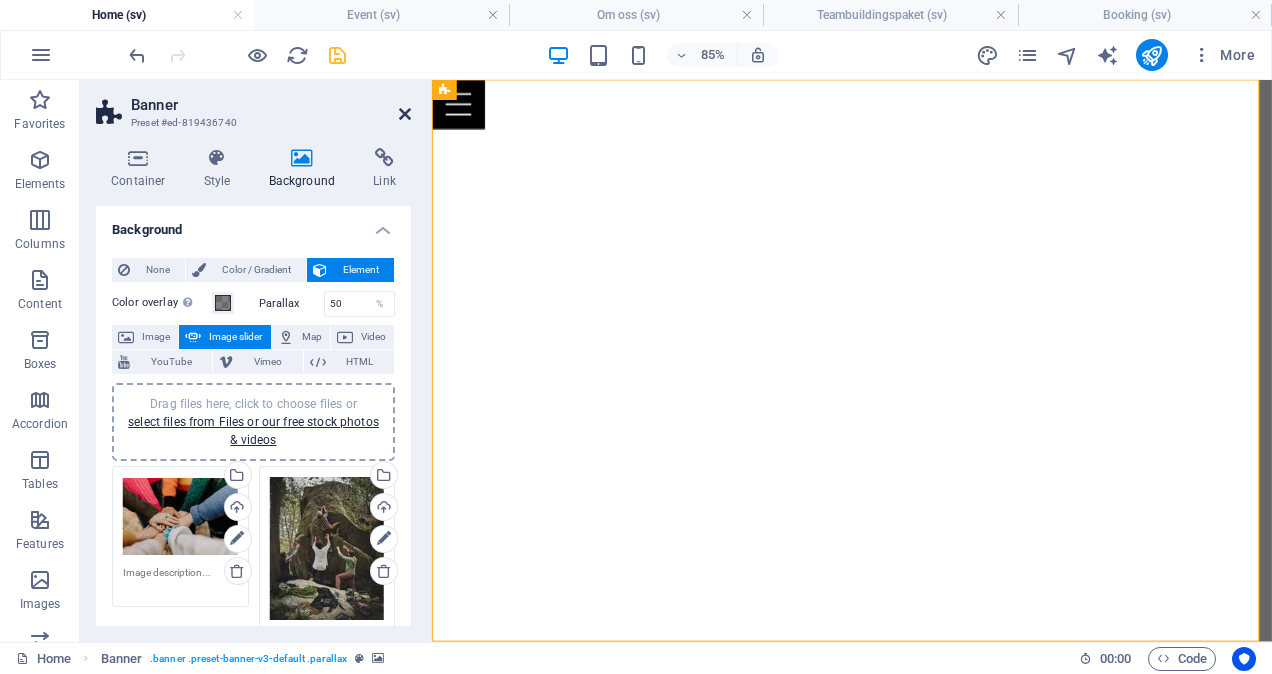 click at bounding box center (405, 114) 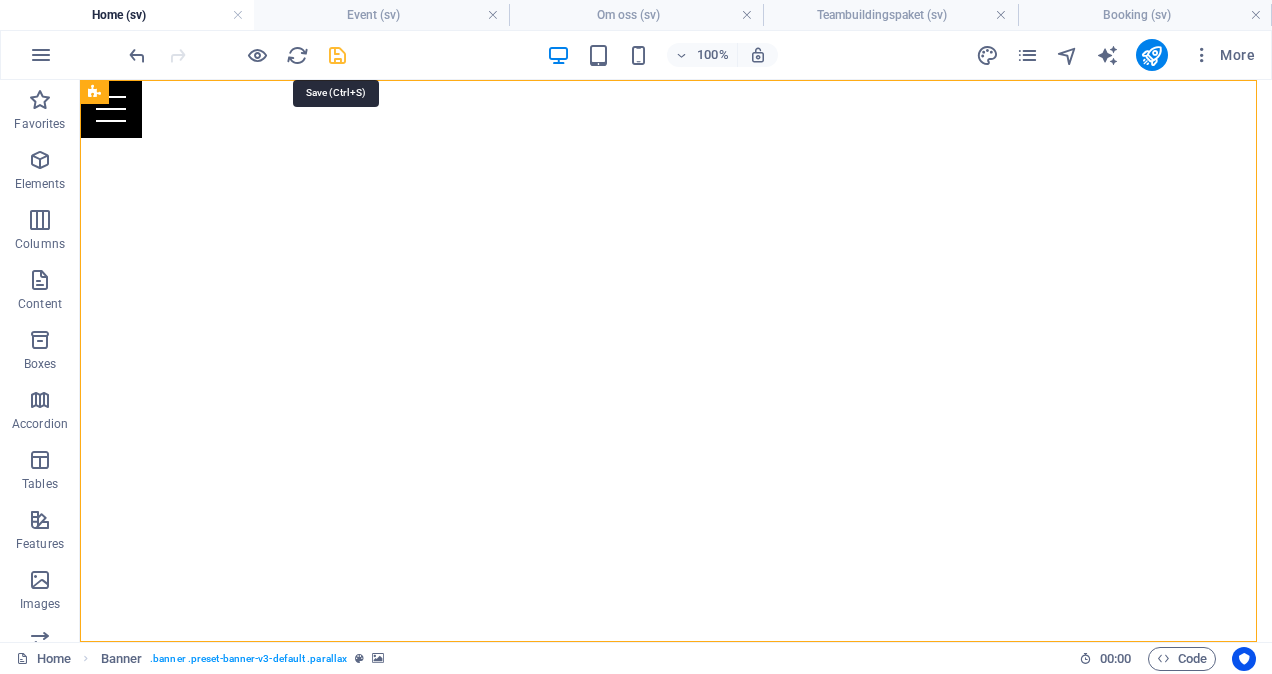 click at bounding box center (337, 55) 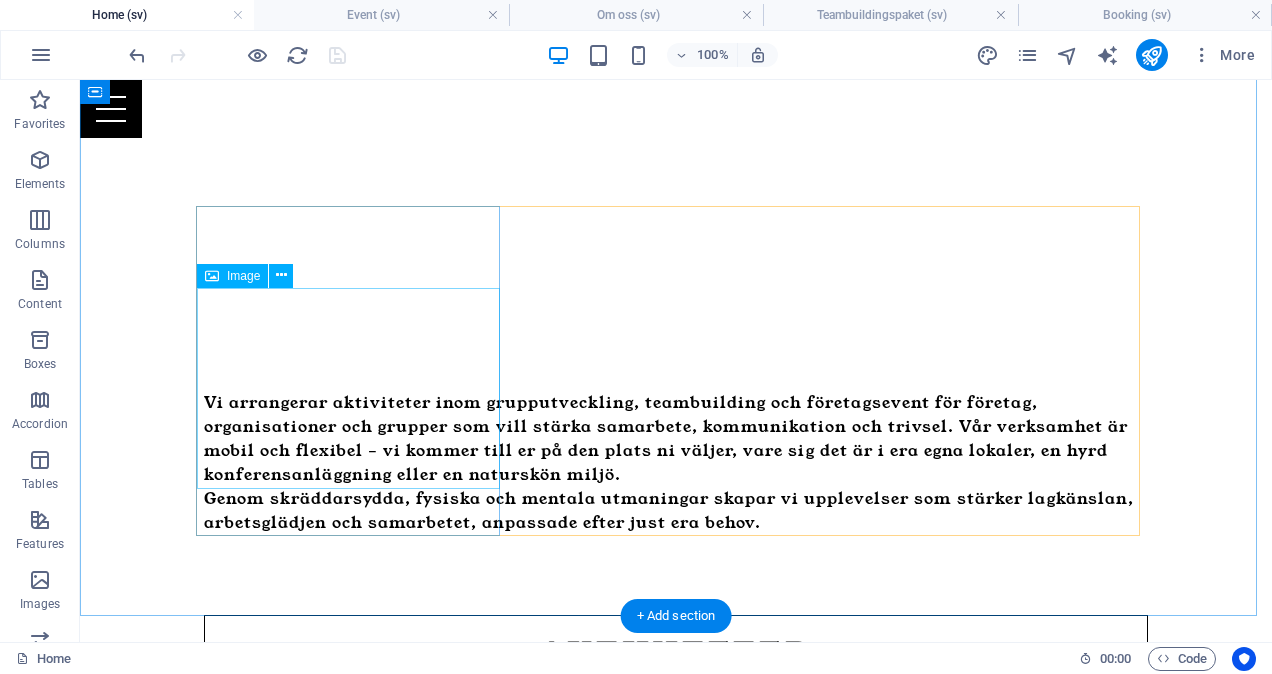scroll, scrollTop: 750, scrollLeft: 0, axis: vertical 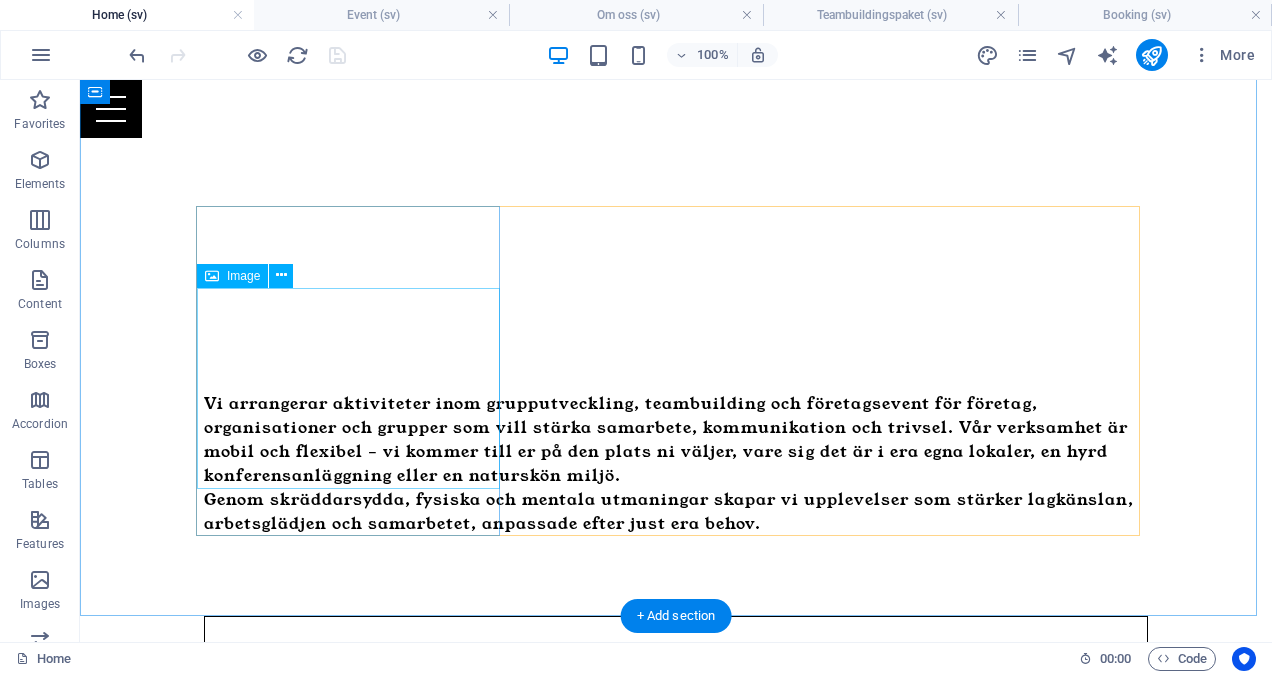 click at bounding box center [676, 1012] 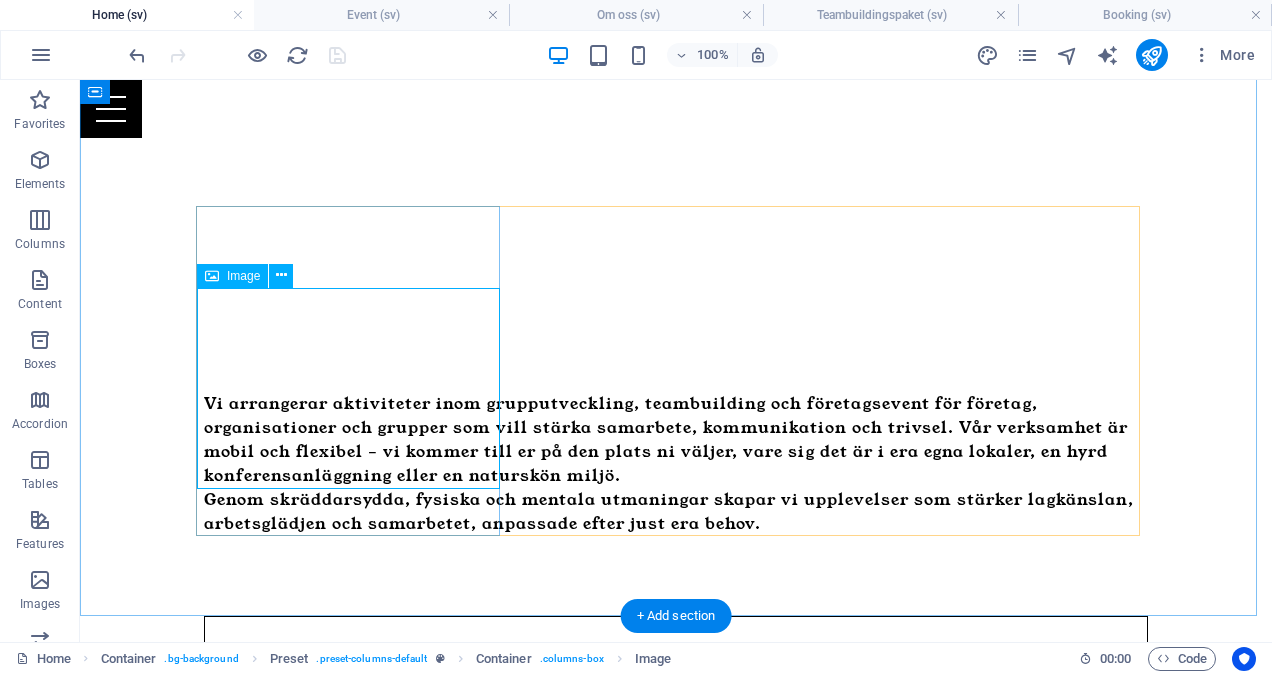 click at bounding box center (676, 1012) 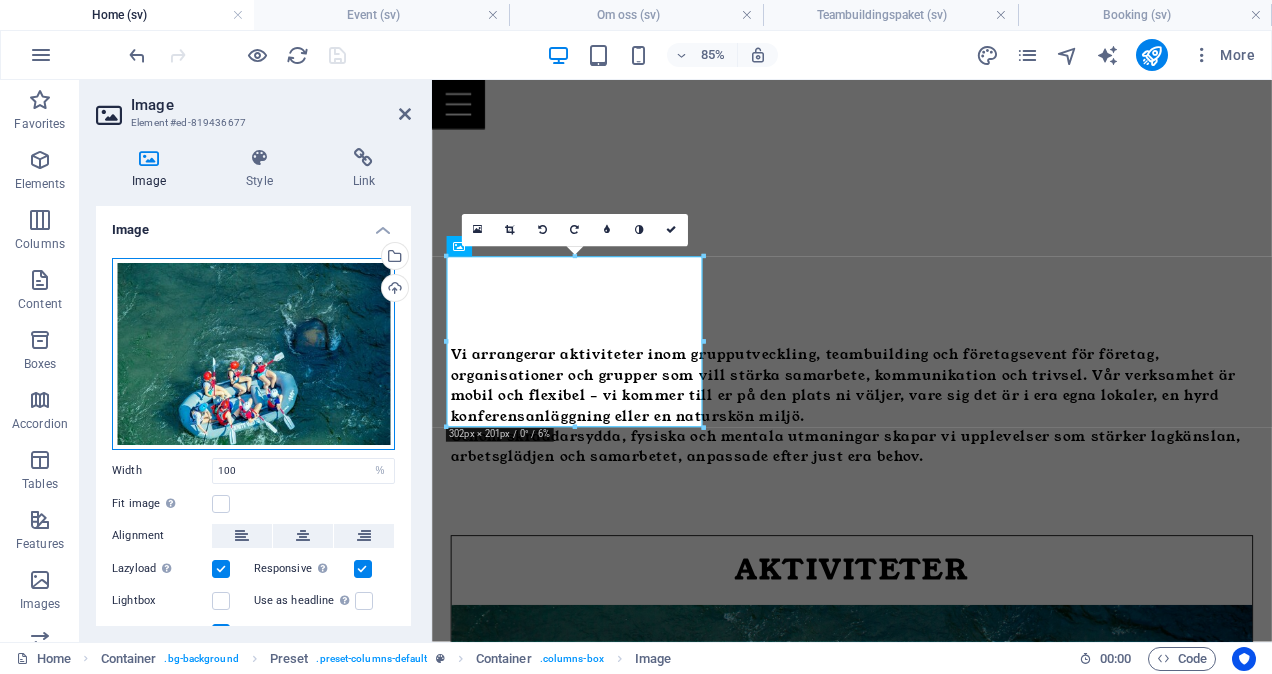 click on "Drag files here, click to choose files or select files from Files or our free stock photos & videos" at bounding box center (253, 354) 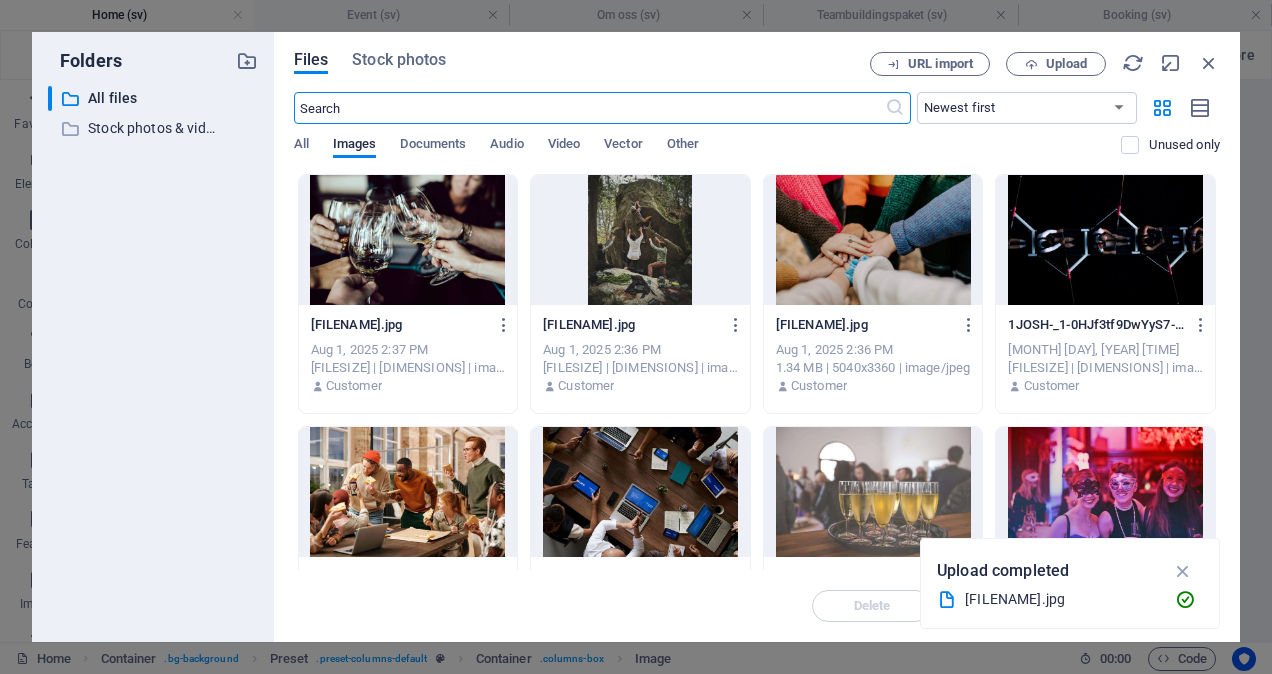 scroll, scrollTop: 982, scrollLeft: 0, axis: vertical 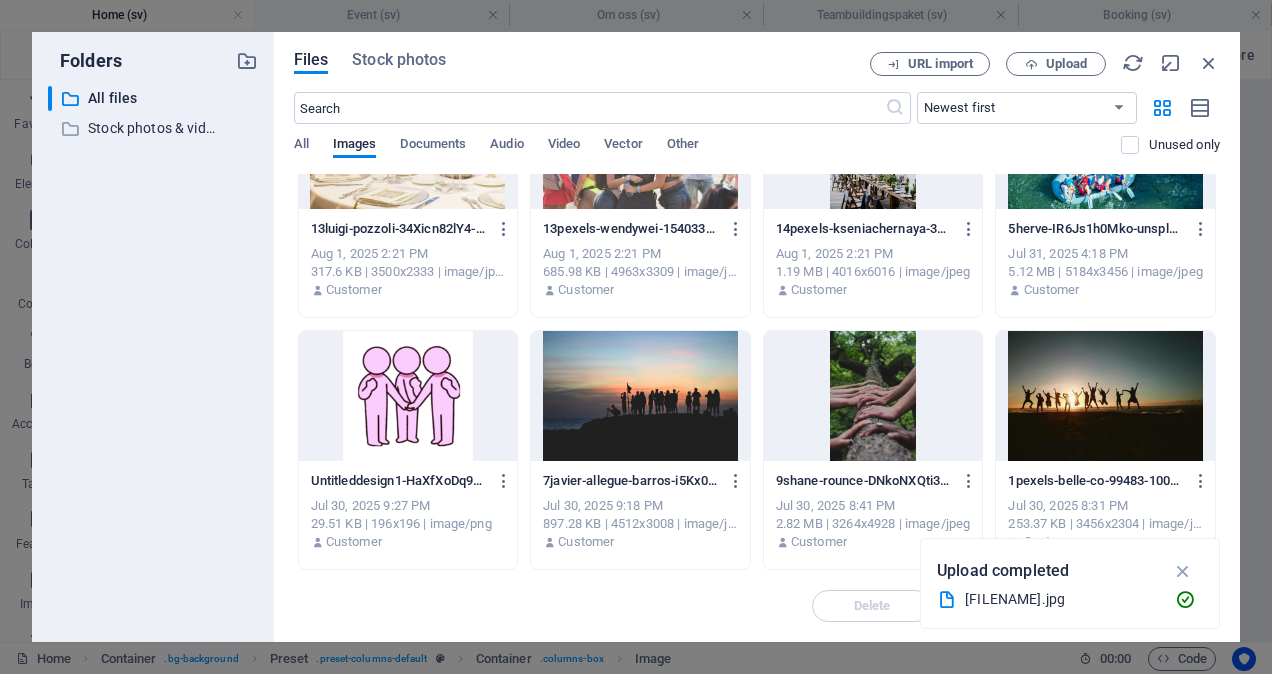 click at bounding box center [873, 396] 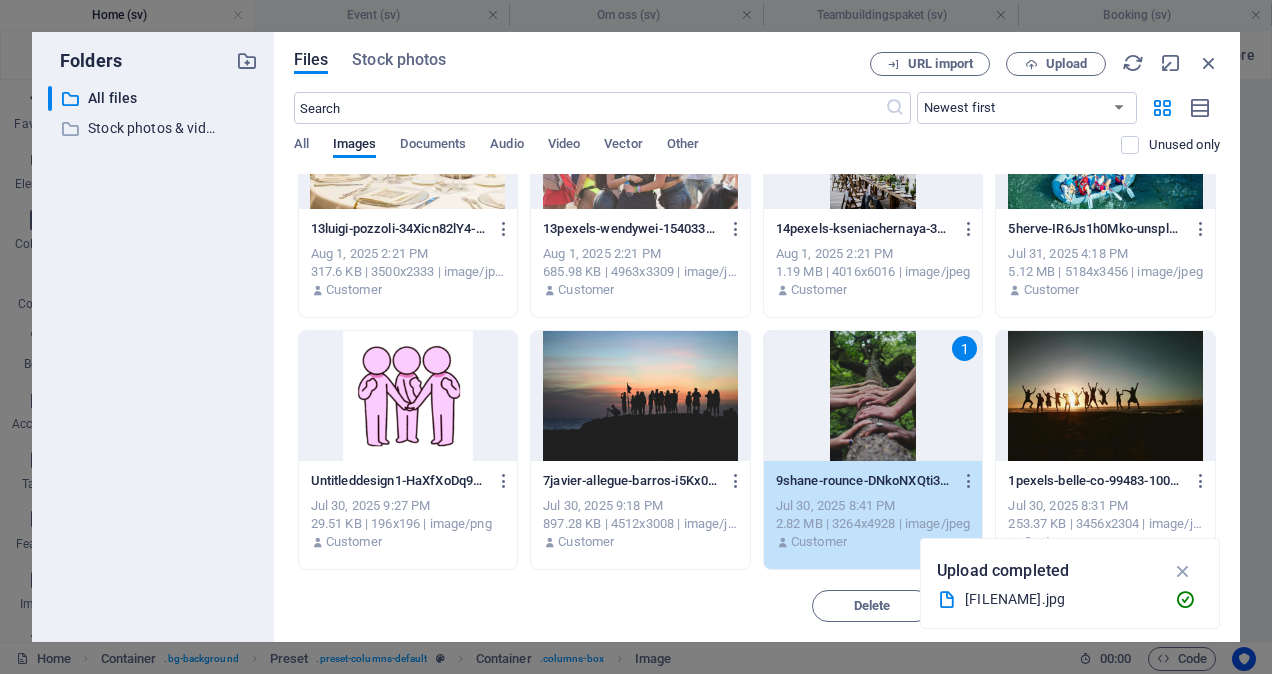 click on "1" at bounding box center (873, 396) 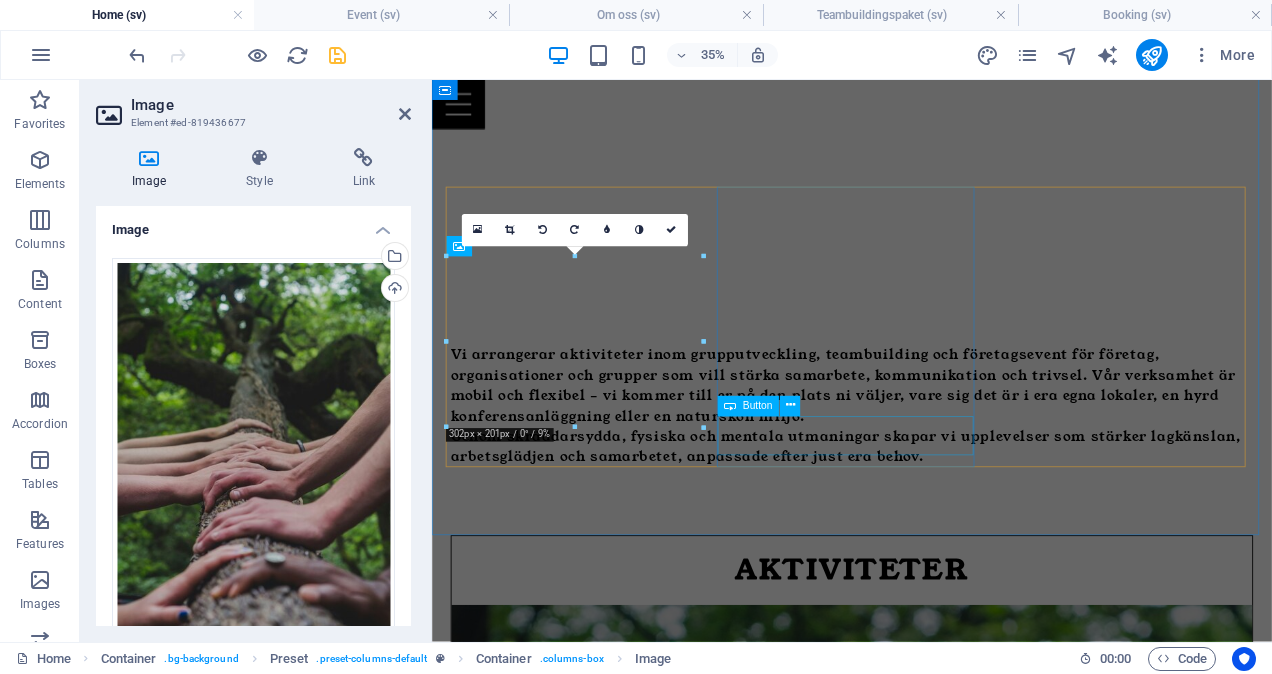 click on "Learn More" at bounding box center (926, 2868) 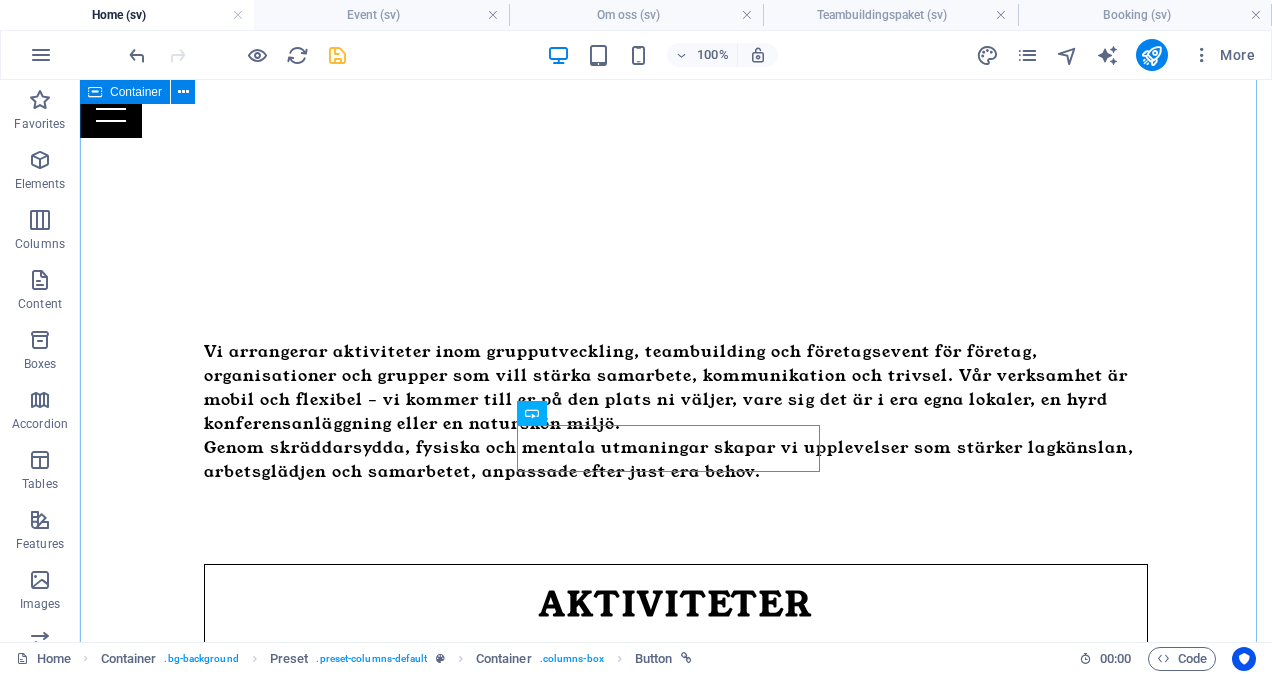 scroll, scrollTop: 801, scrollLeft: 0, axis: vertical 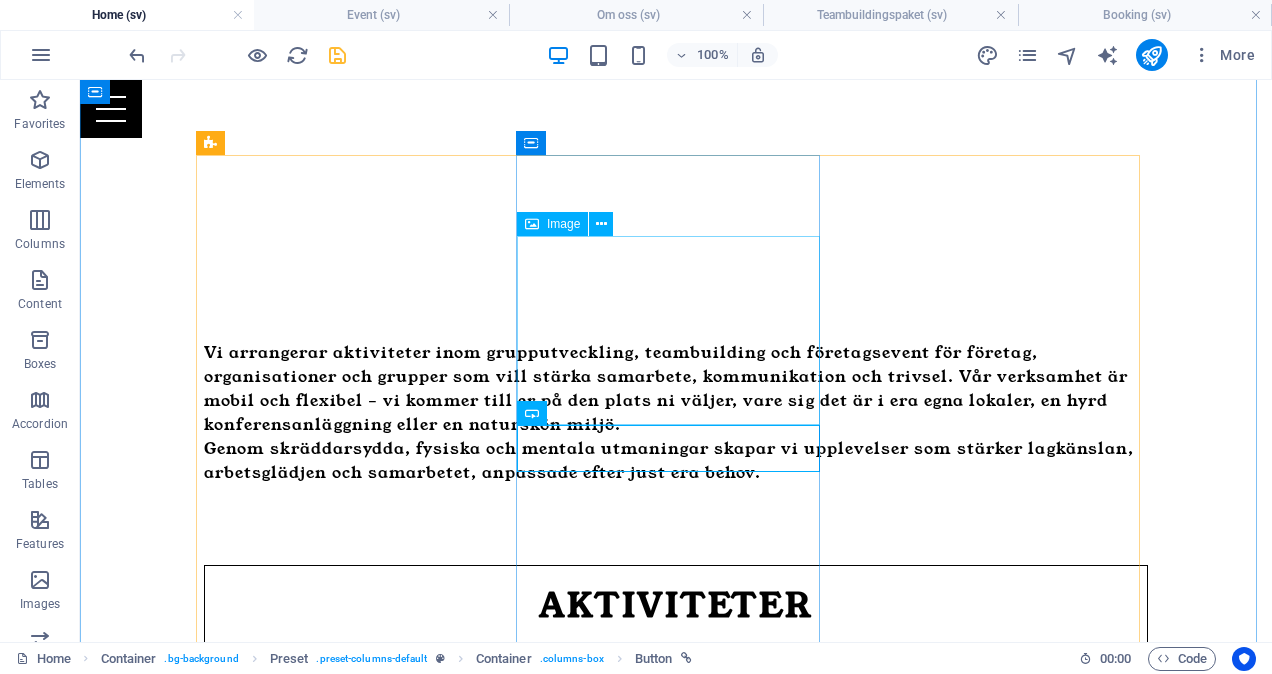 click at bounding box center [676, 2500] 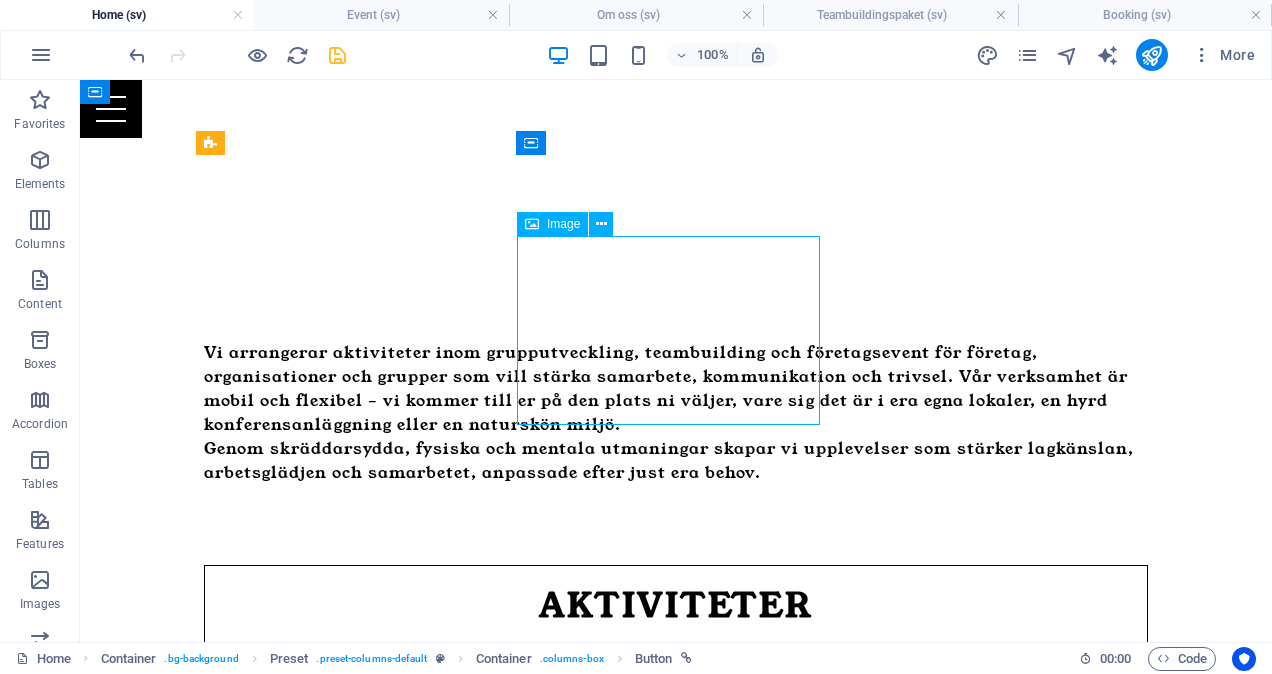 click at bounding box center (676, 2500) 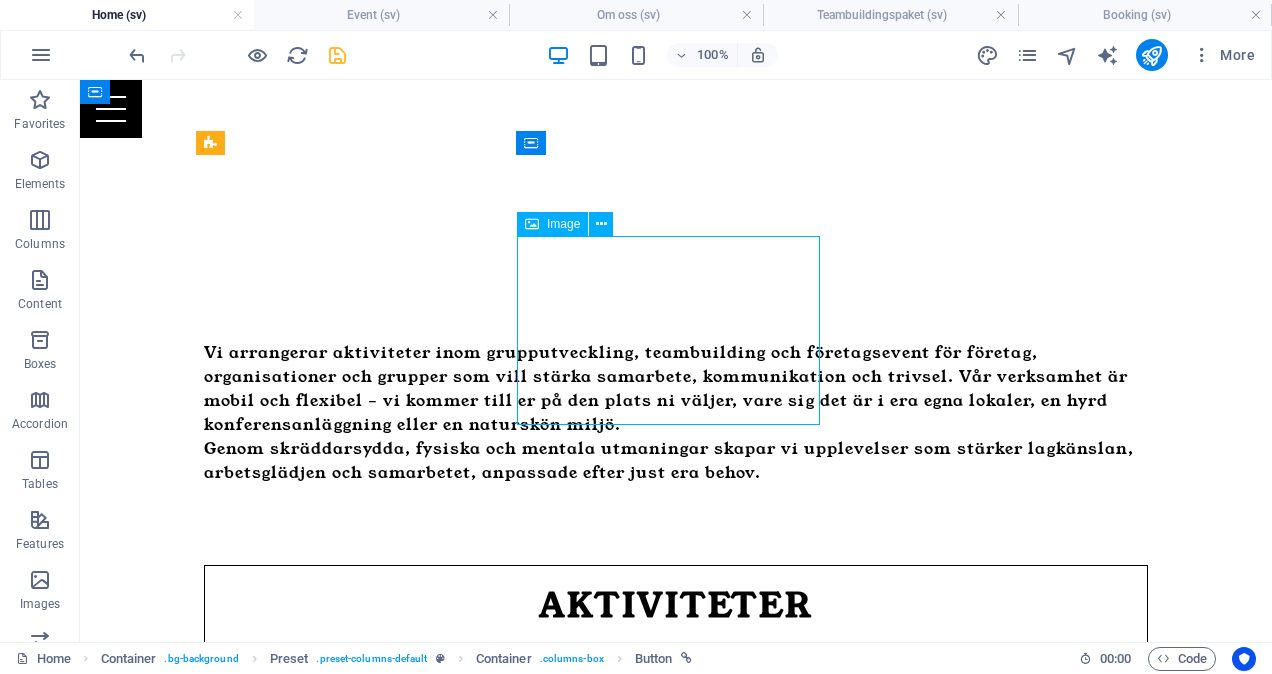 select on "%" 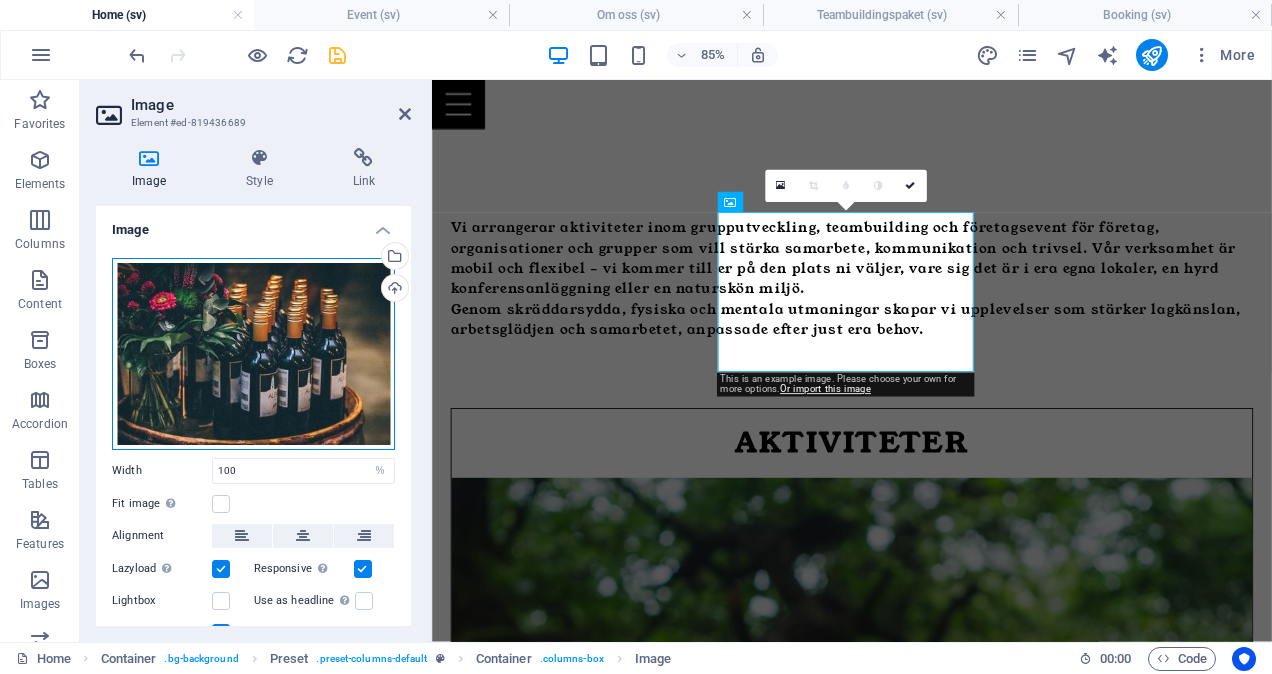 click on "Drag files here, click to choose files or select files from Files or our free stock photos & videos" at bounding box center (253, 354) 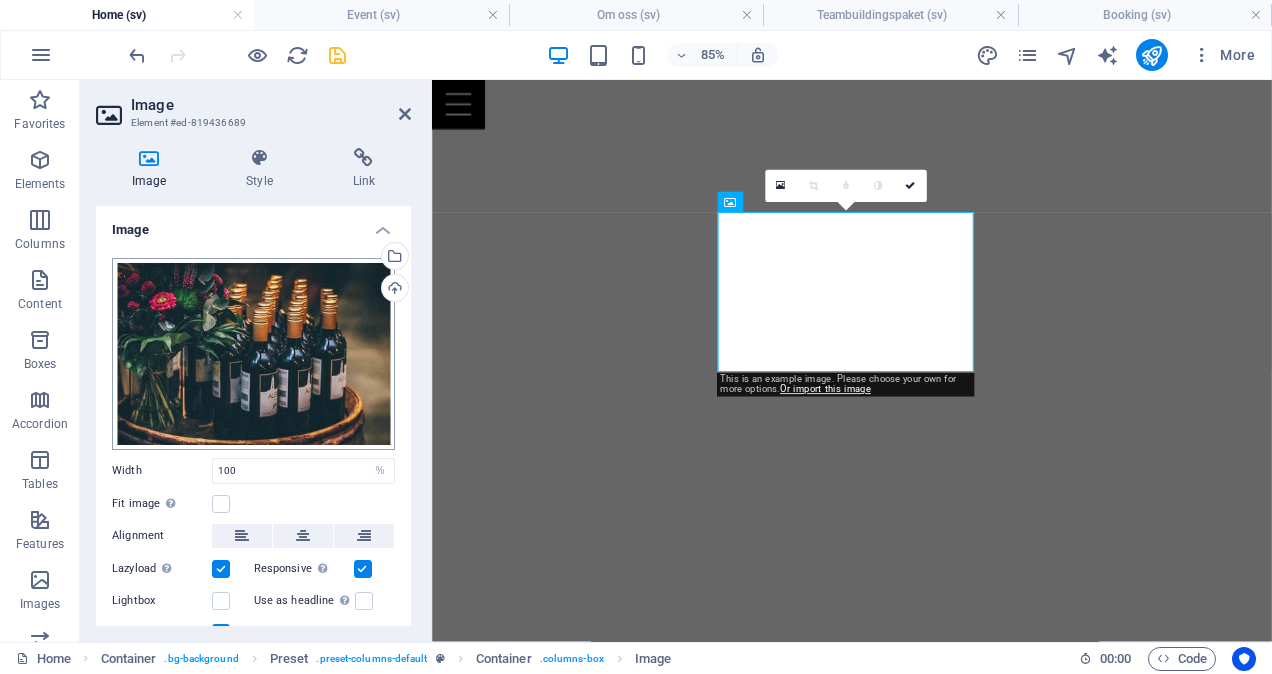 scroll, scrollTop: 1237, scrollLeft: 0, axis: vertical 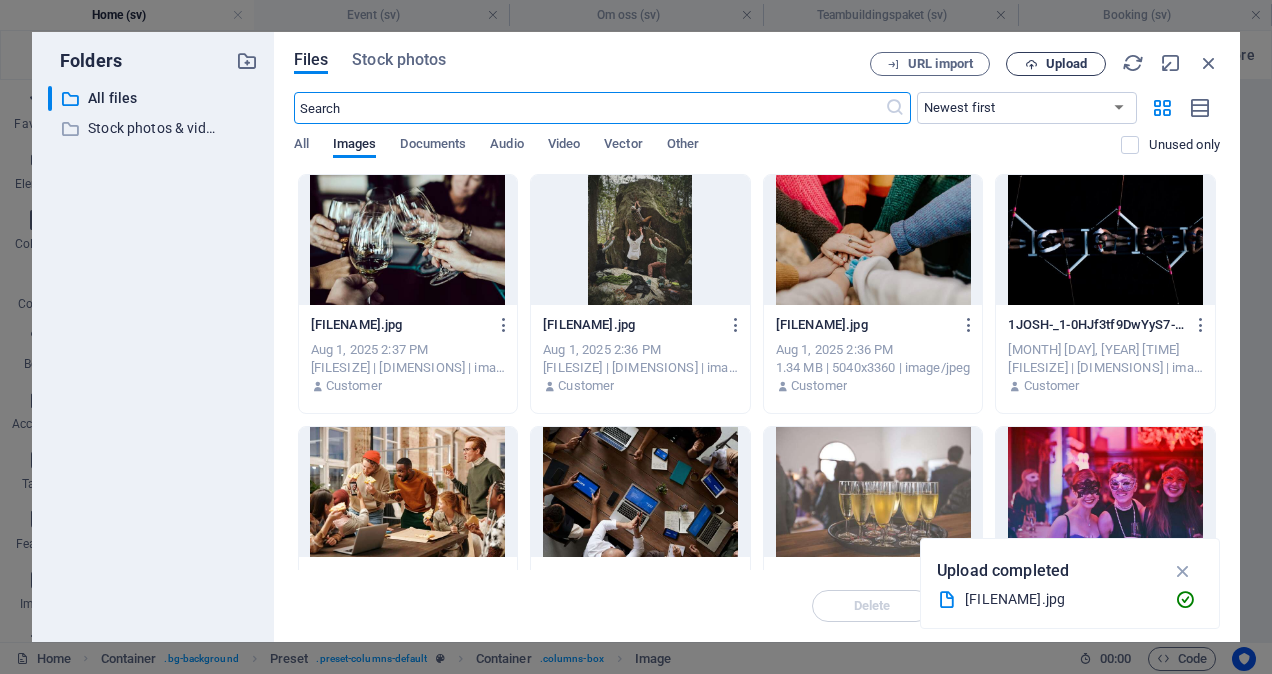 click on "Upload" at bounding box center (1056, 64) 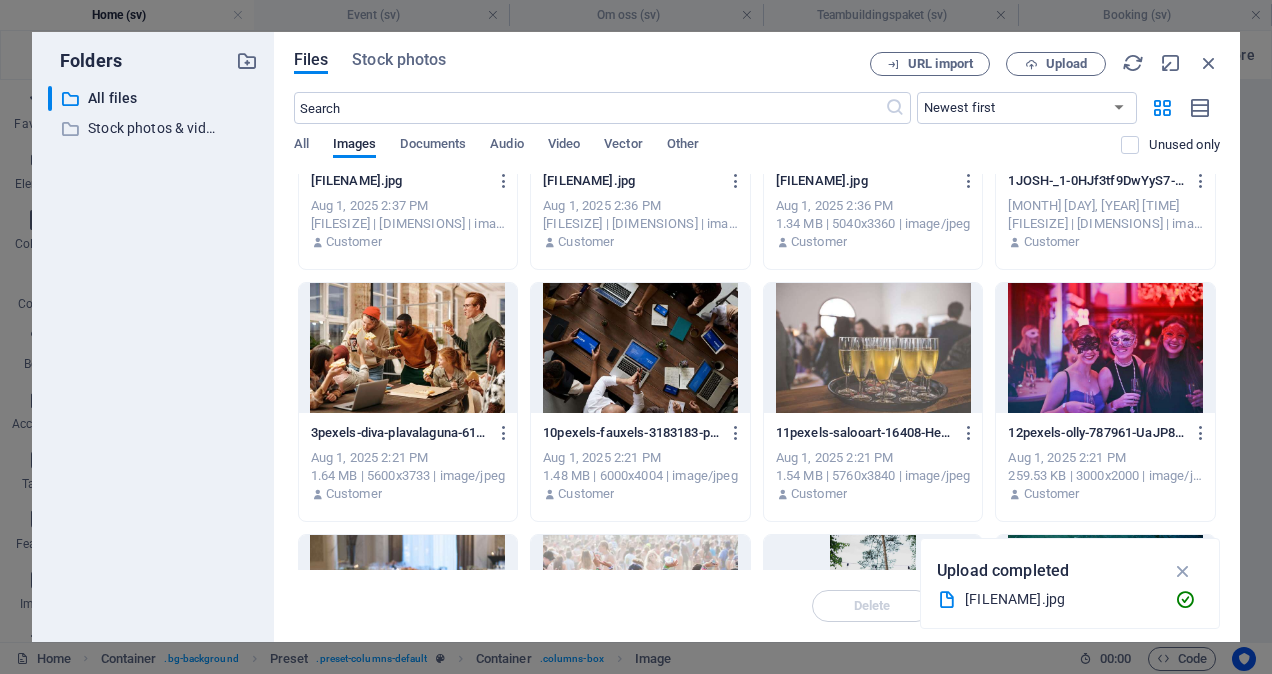scroll, scrollTop: 0, scrollLeft: 0, axis: both 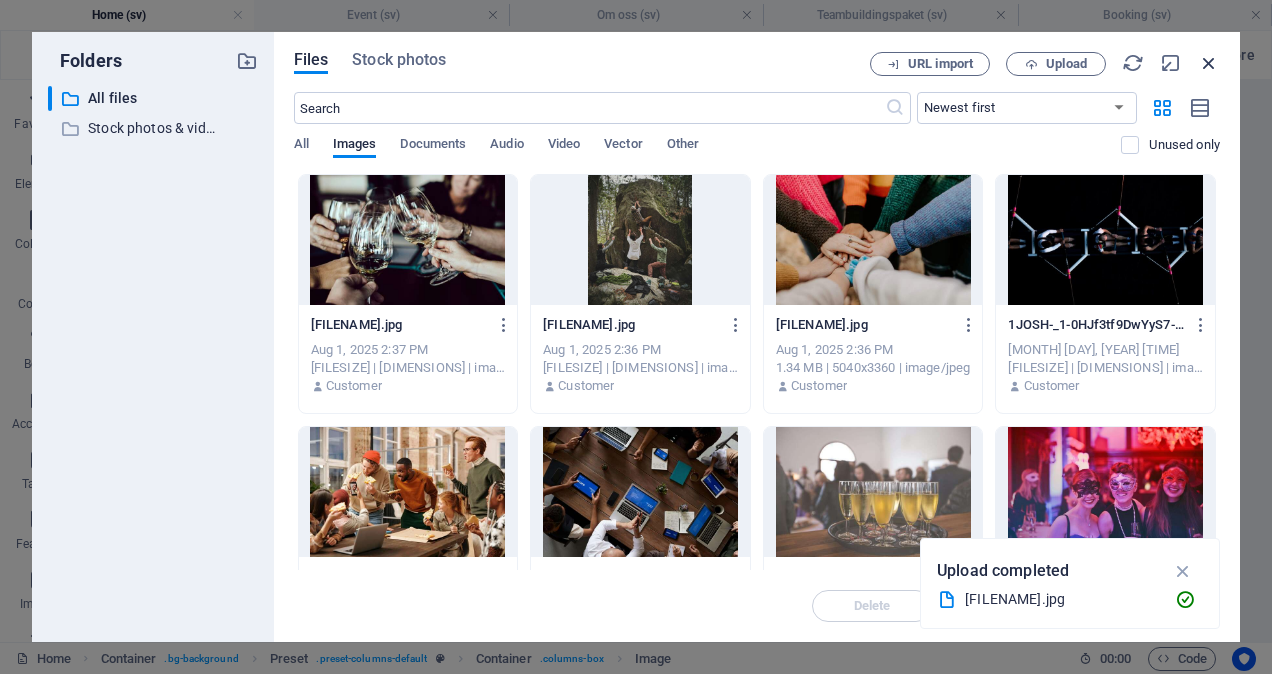click at bounding box center (1209, 63) 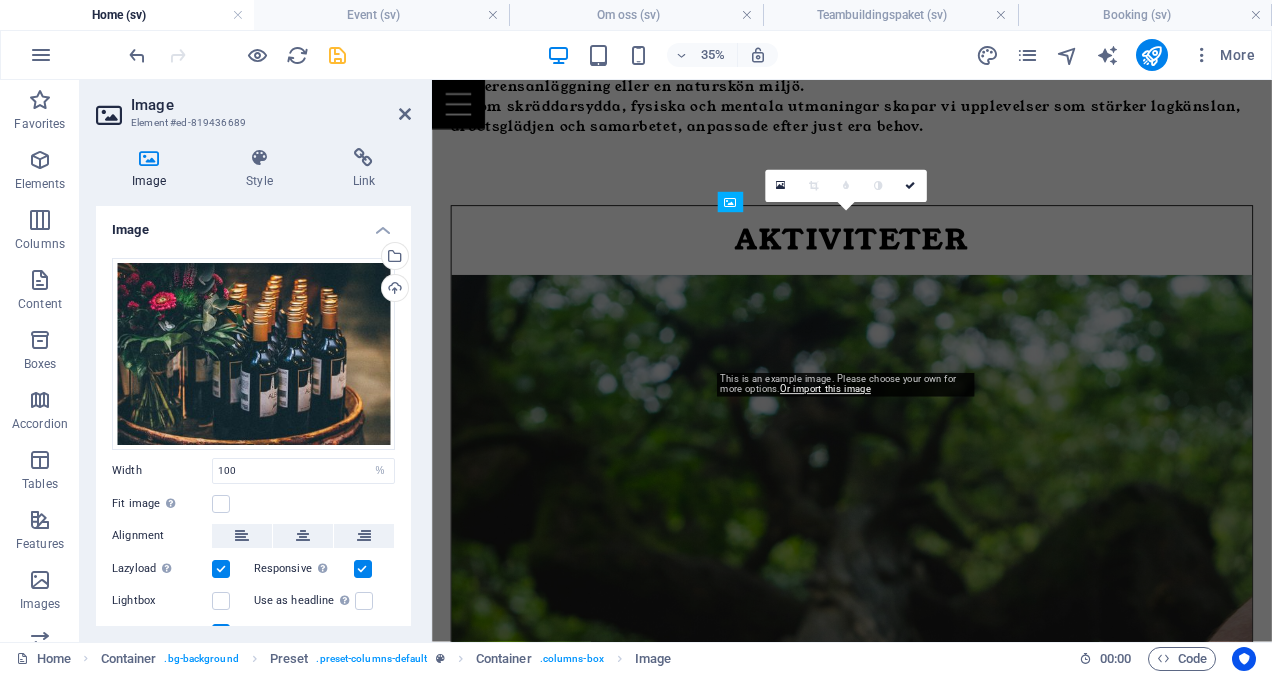 scroll, scrollTop: 900, scrollLeft: 0, axis: vertical 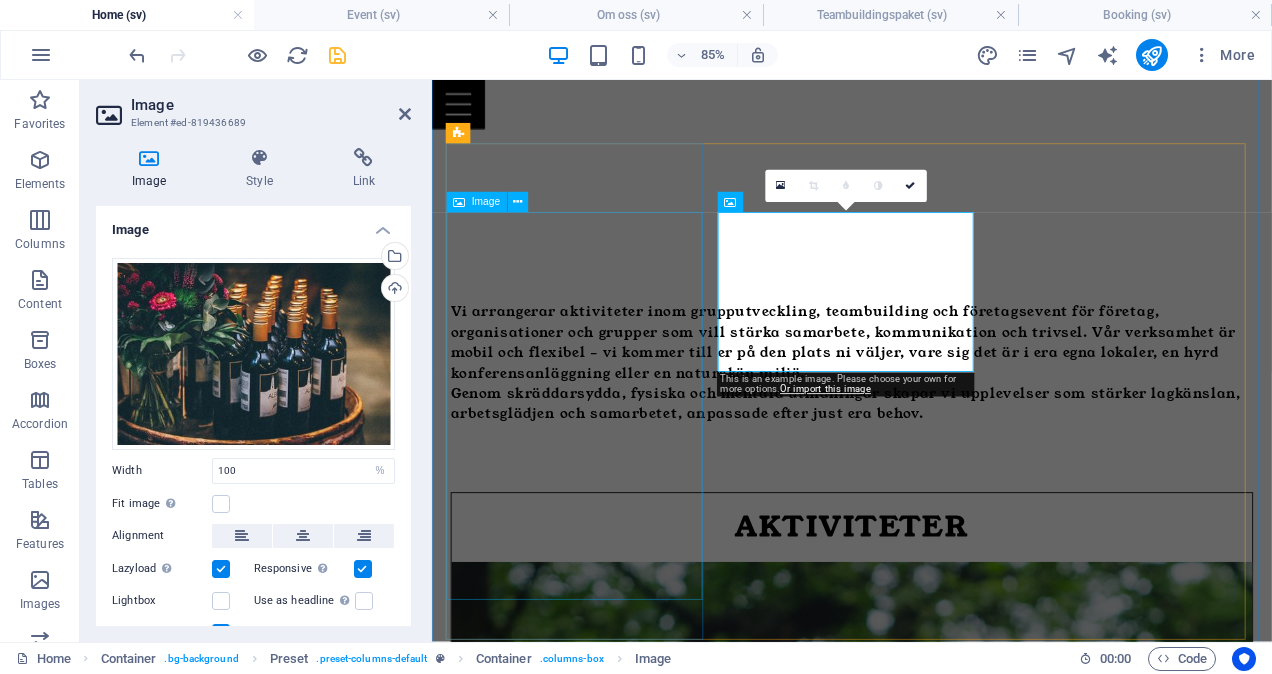 click at bounding box center (926, 1358) 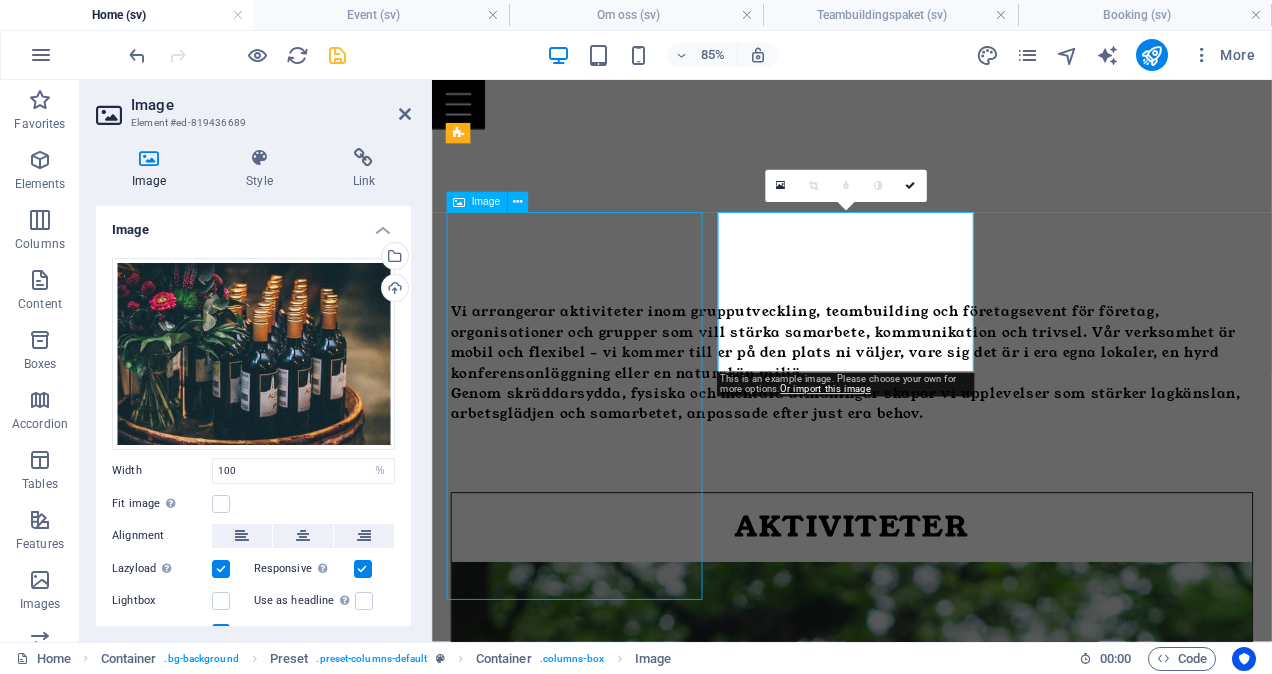 scroll, scrollTop: 801, scrollLeft: 0, axis: vertical 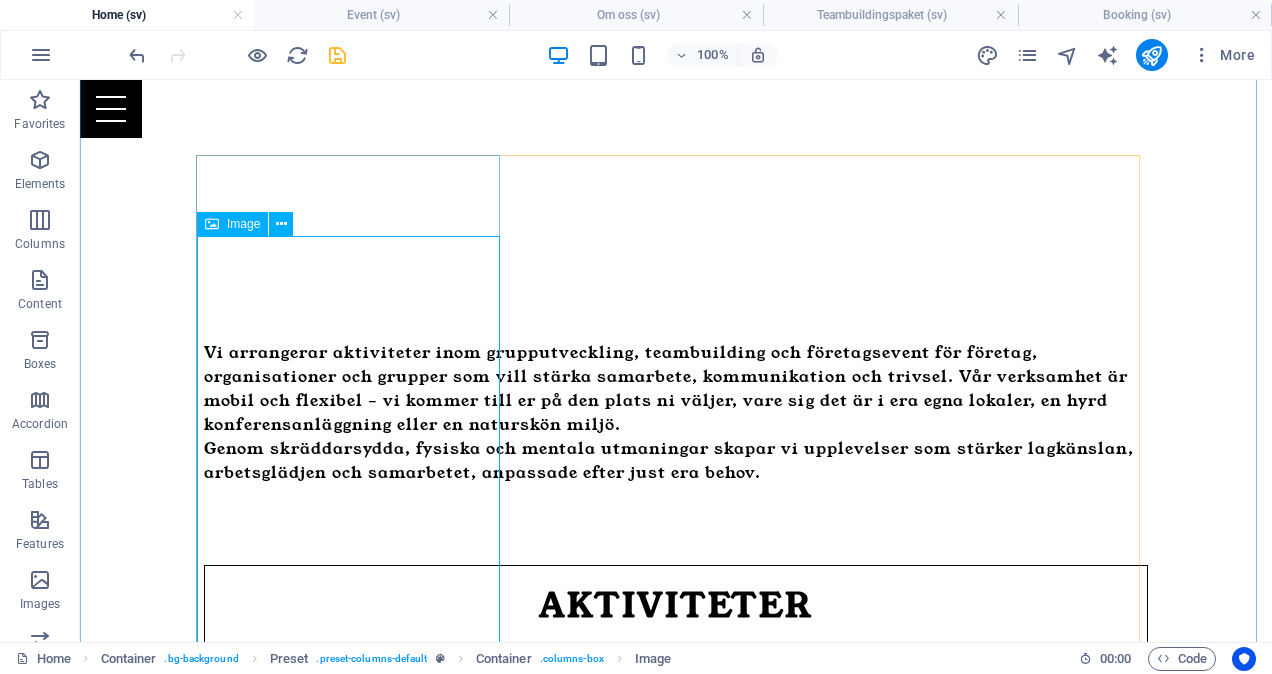 click at bounding box center (676, 1358) 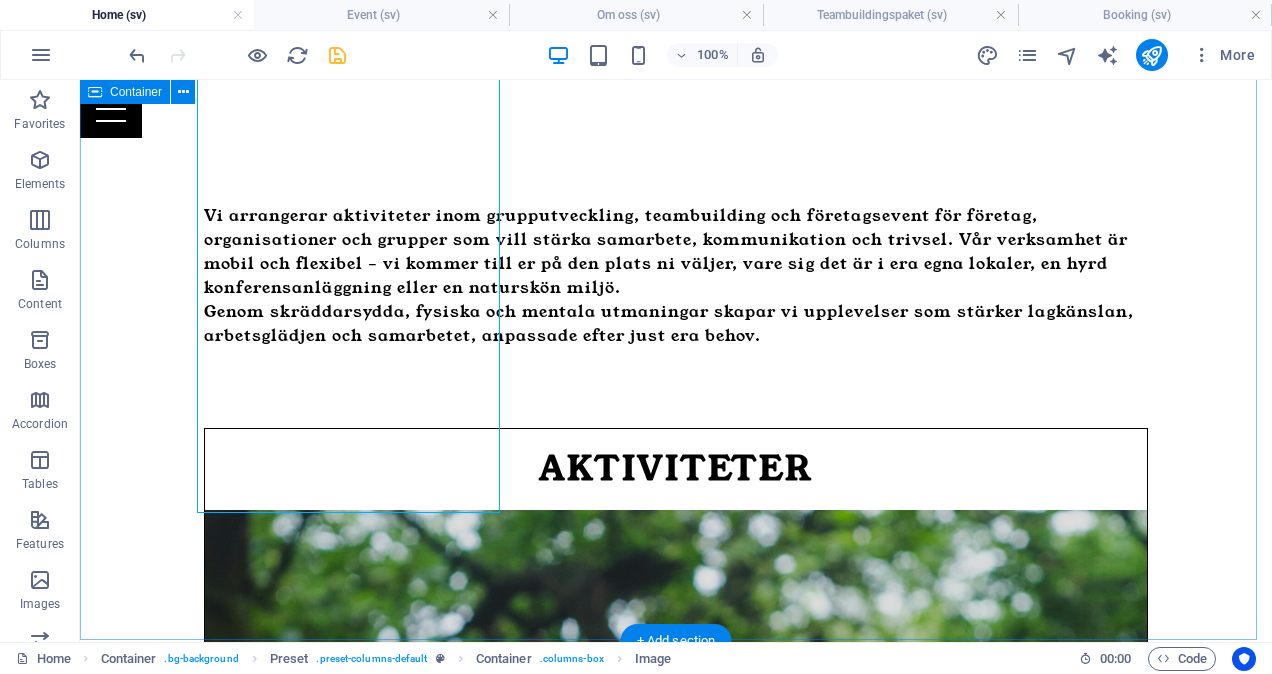scroll, scrollTop: 900, scrollLeft: 0, axis: vertical 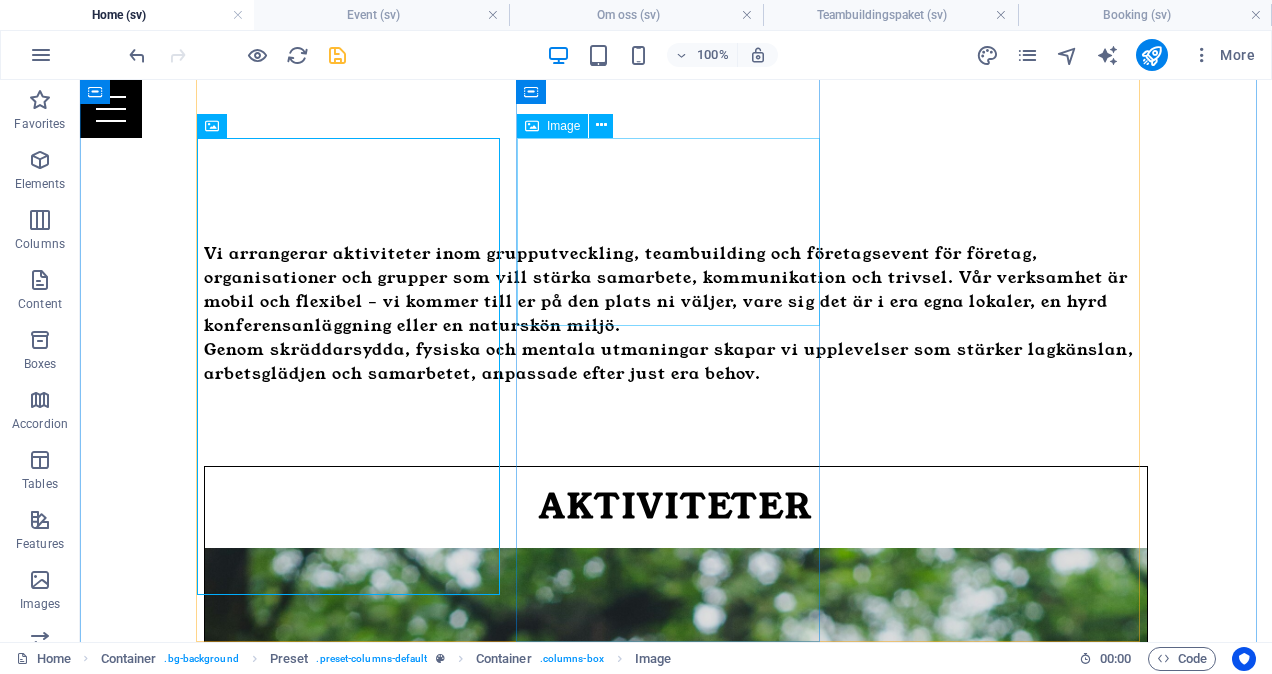 click at bounding box center [676, 2401] 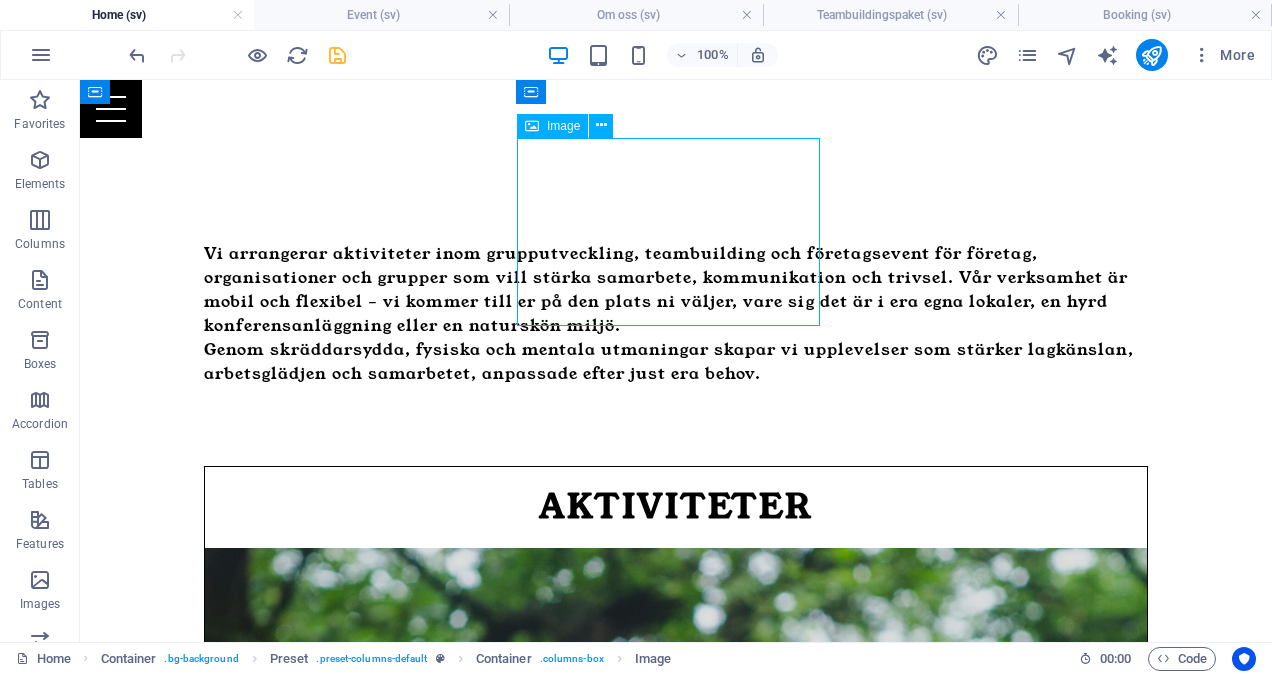 click at bounding box center (676, 2401) 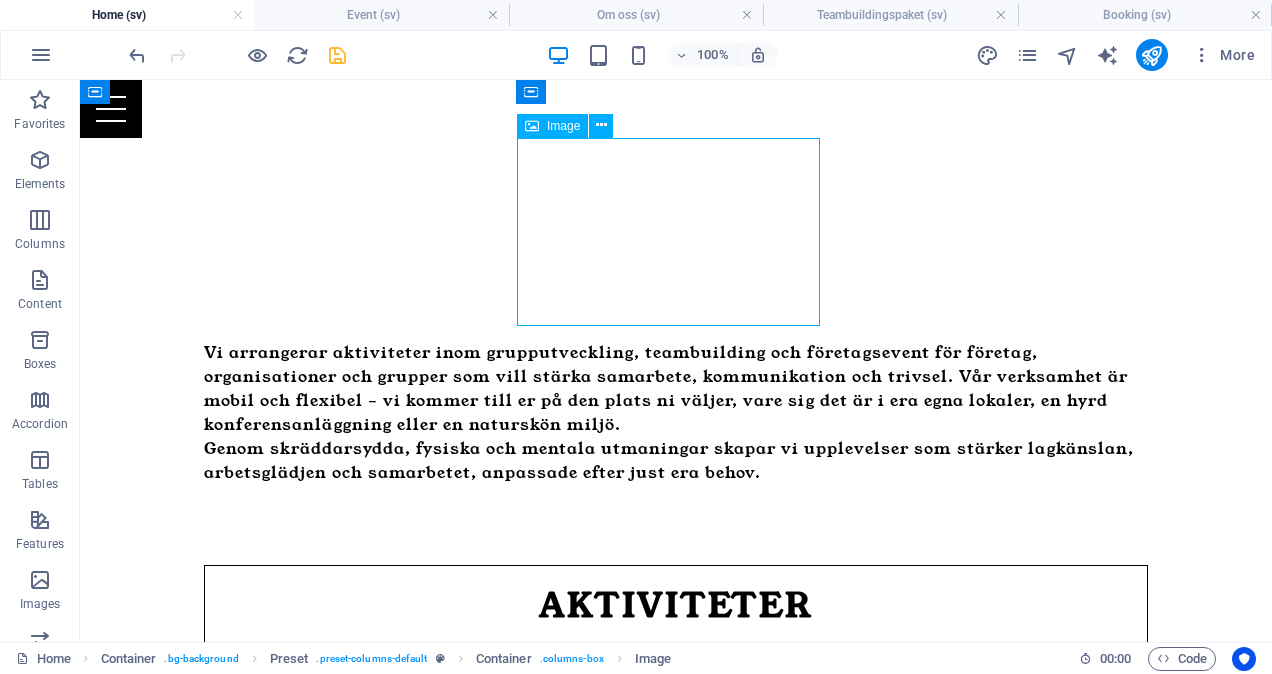 scroll, scrollTop: 999, scrollLeft: 0, axis: vertical 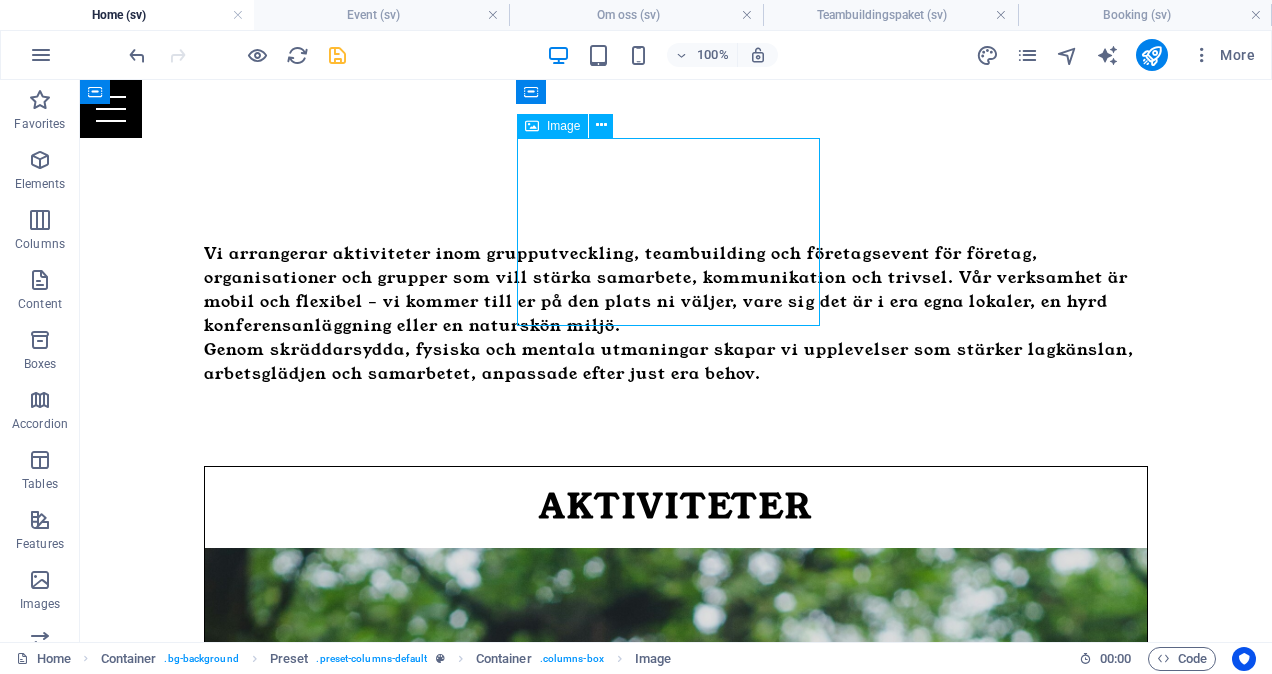 select on "%" 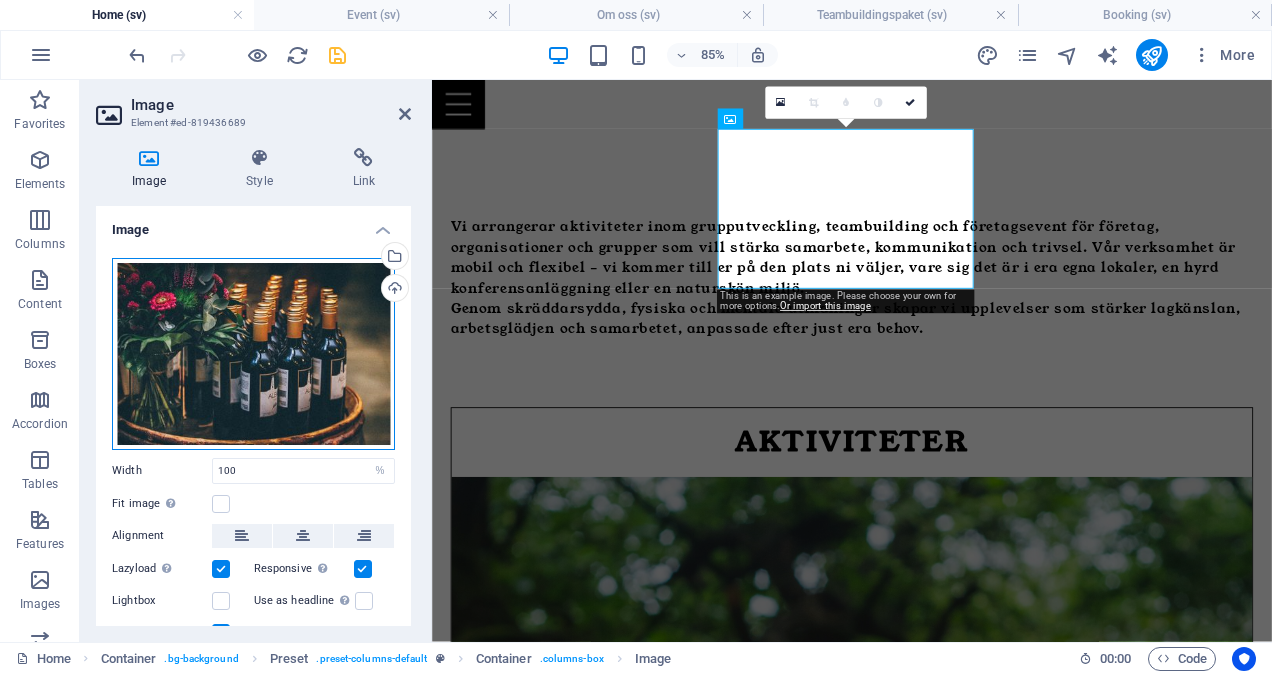 click on "Drag files here, click to choose files or select files from Files or our free stock photos & videos" at bounding box center (253, 354) 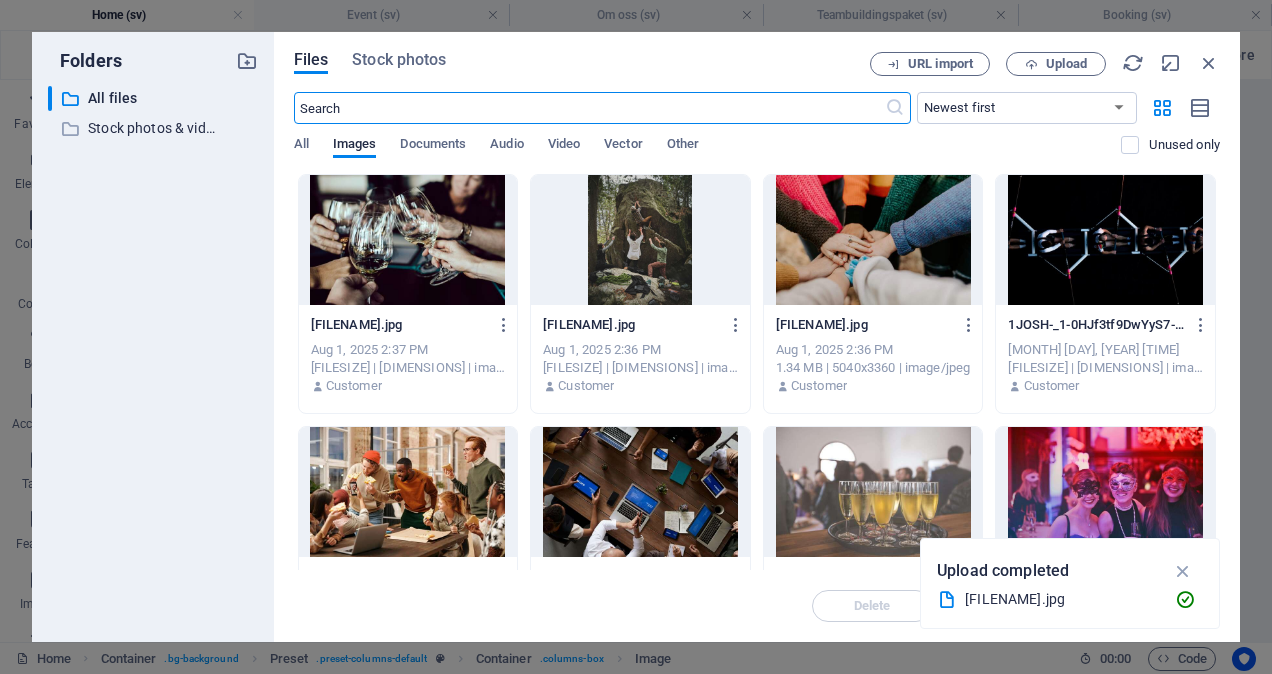 scroll, scrollTop: 1237, scrollLeft: 0, axis: vertical 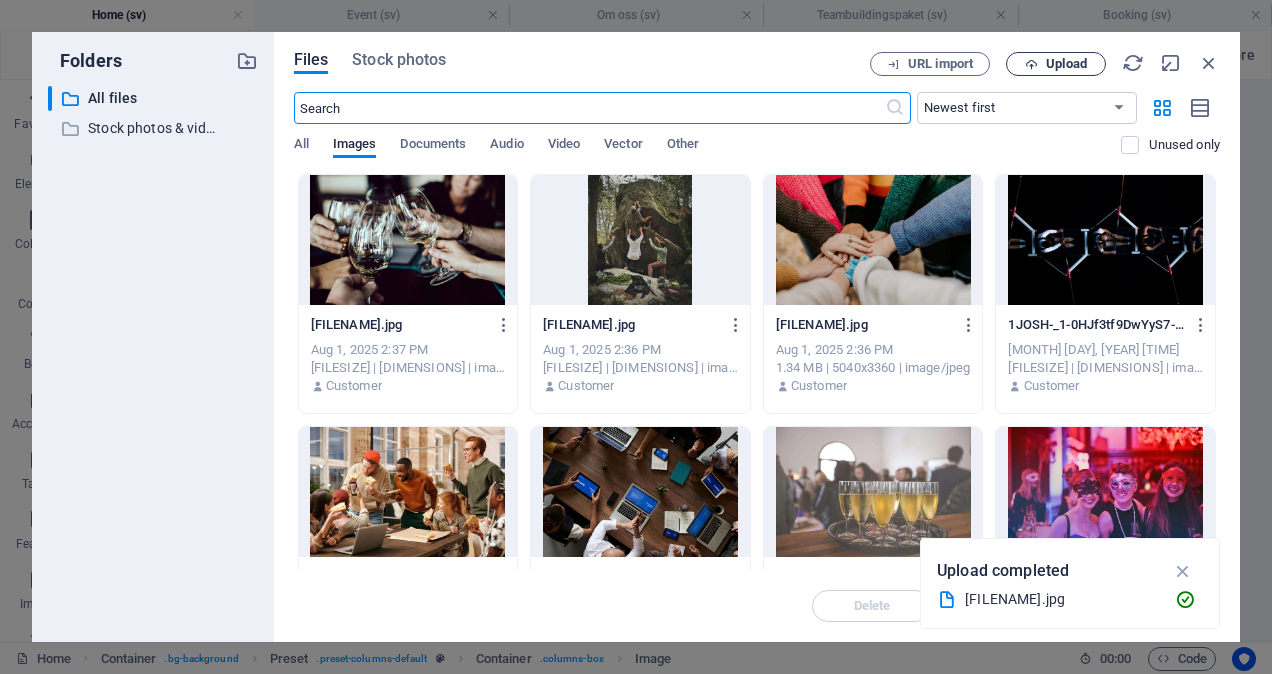 click on "Upload" at bounding box center [1056, 64] 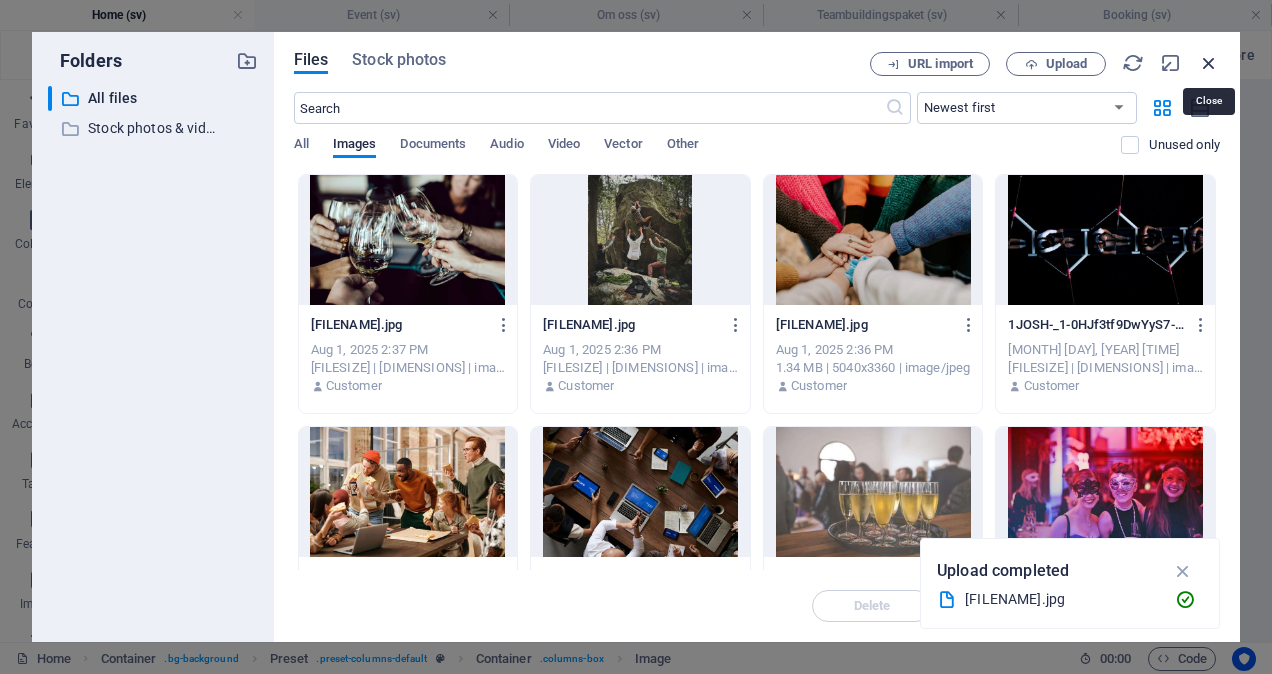click at bounding box center (1209, 63) 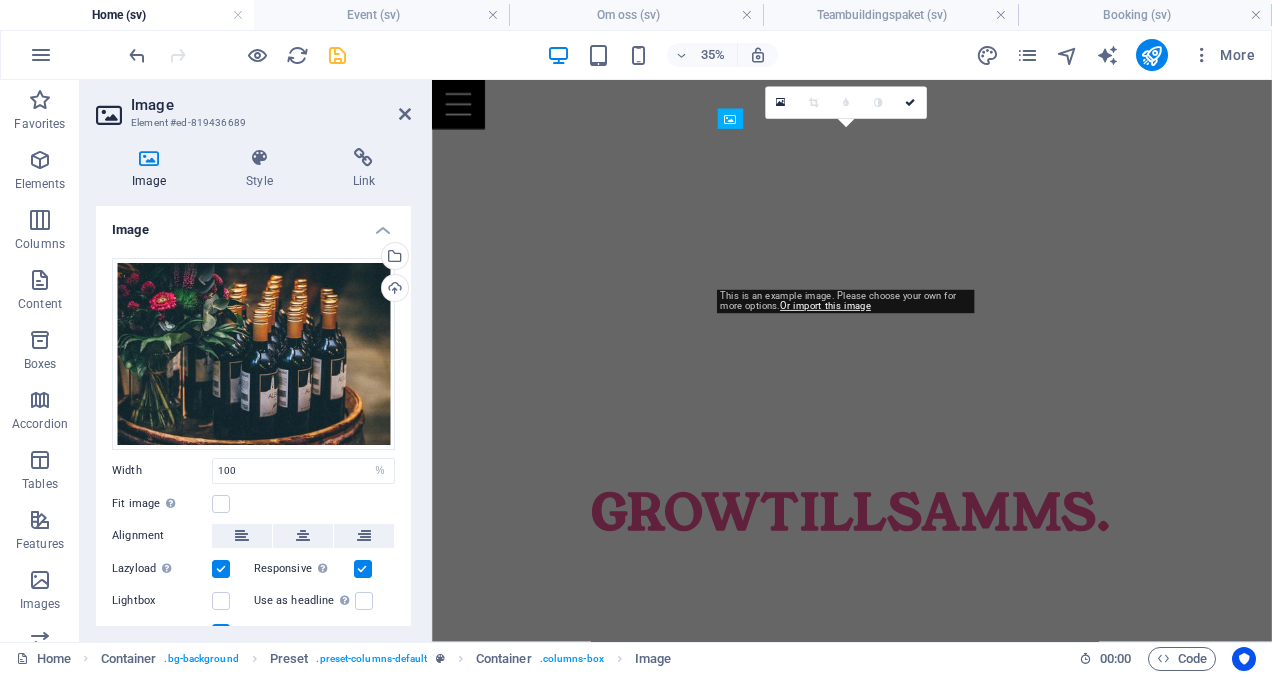 scroll, scrollTop: 999, scrollLeft: 0, axis: vertical 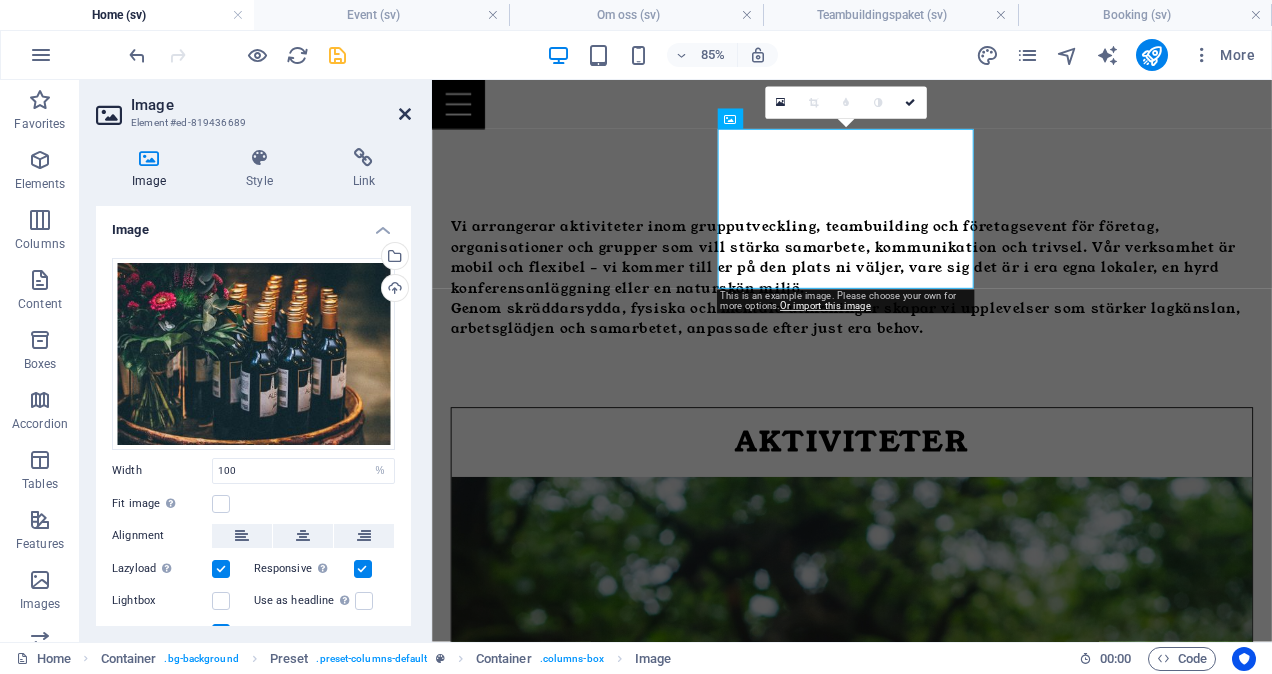 click at bounding box center [405, 114] 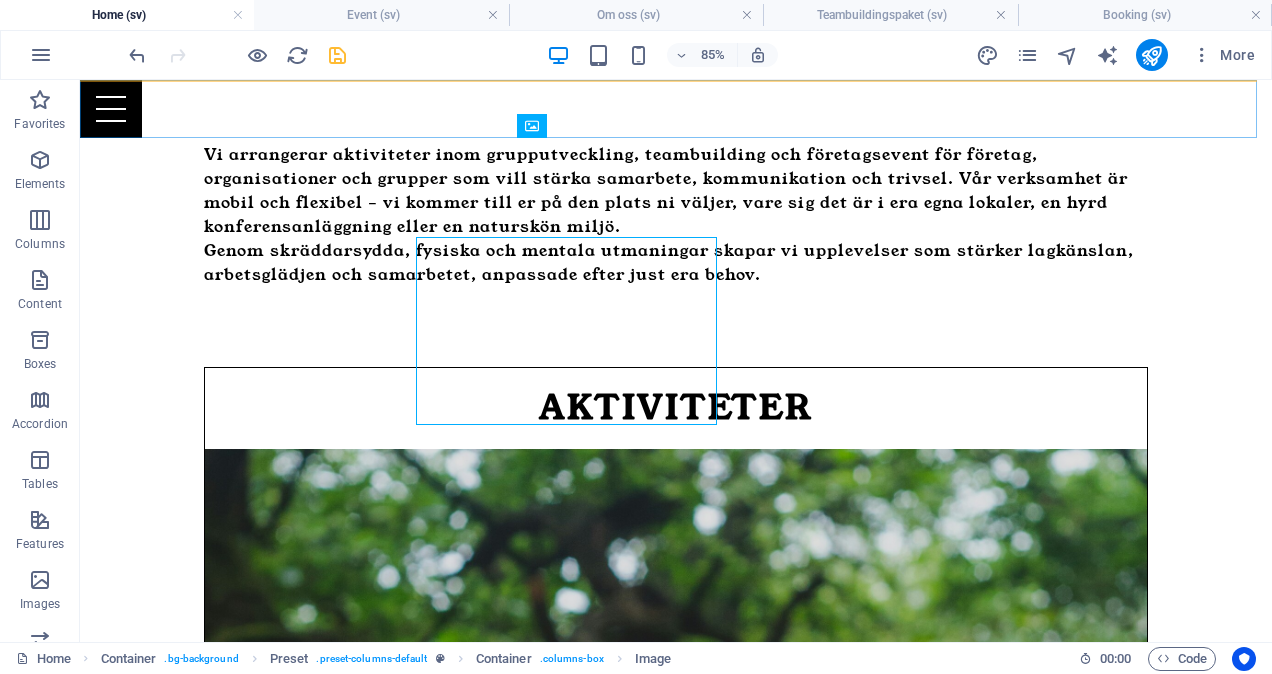 scroll, scrollTop: 900, scrollLeft: 0, axis: vertical 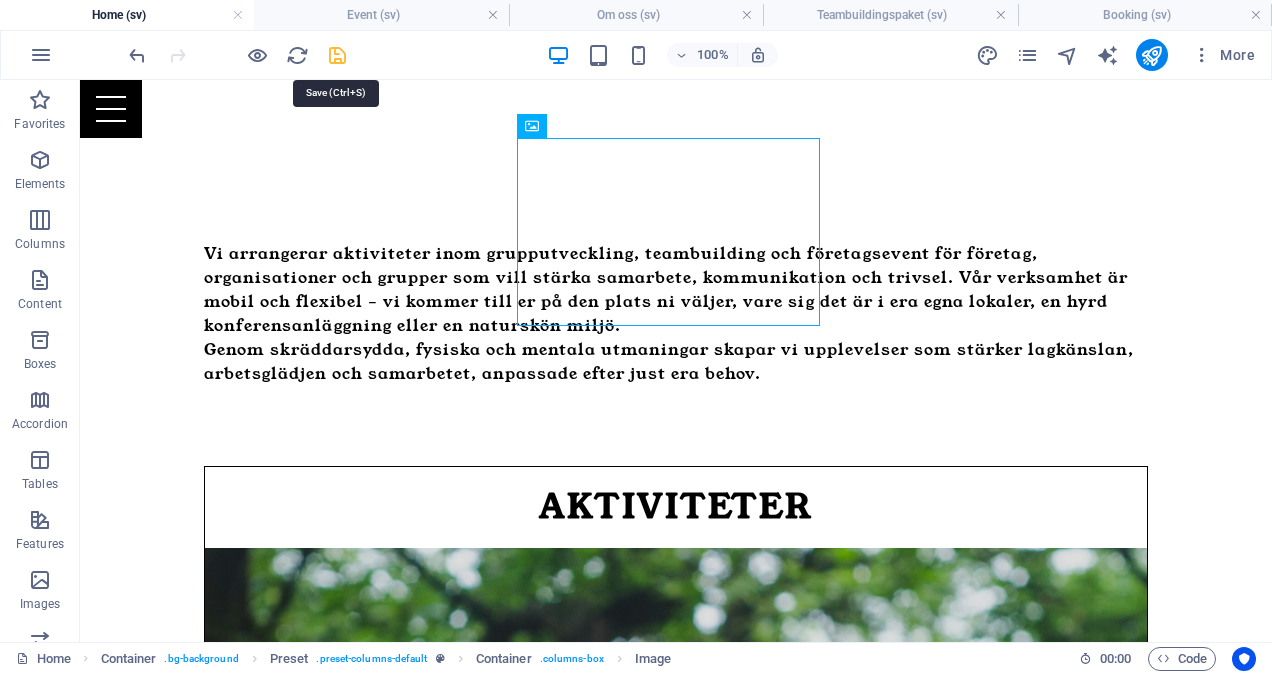 click at bounding box center [337, 55] 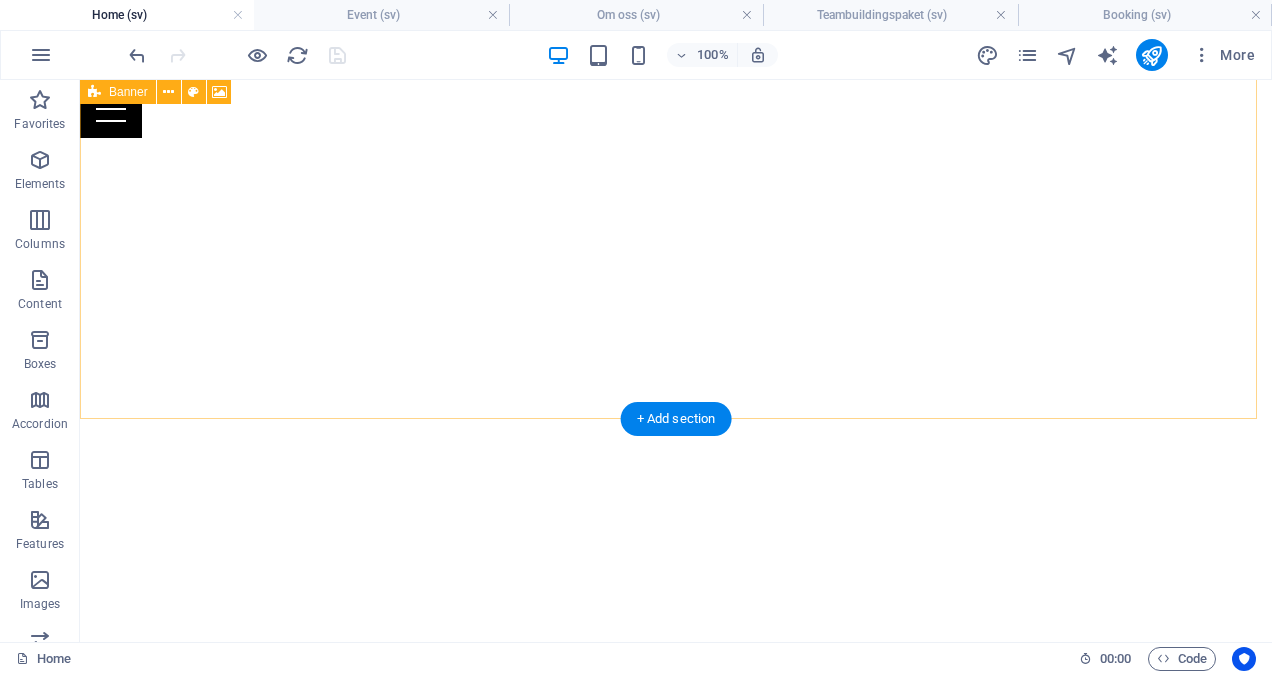 scroll, scrollTop: 0, scrollLeft: 0, axis: both 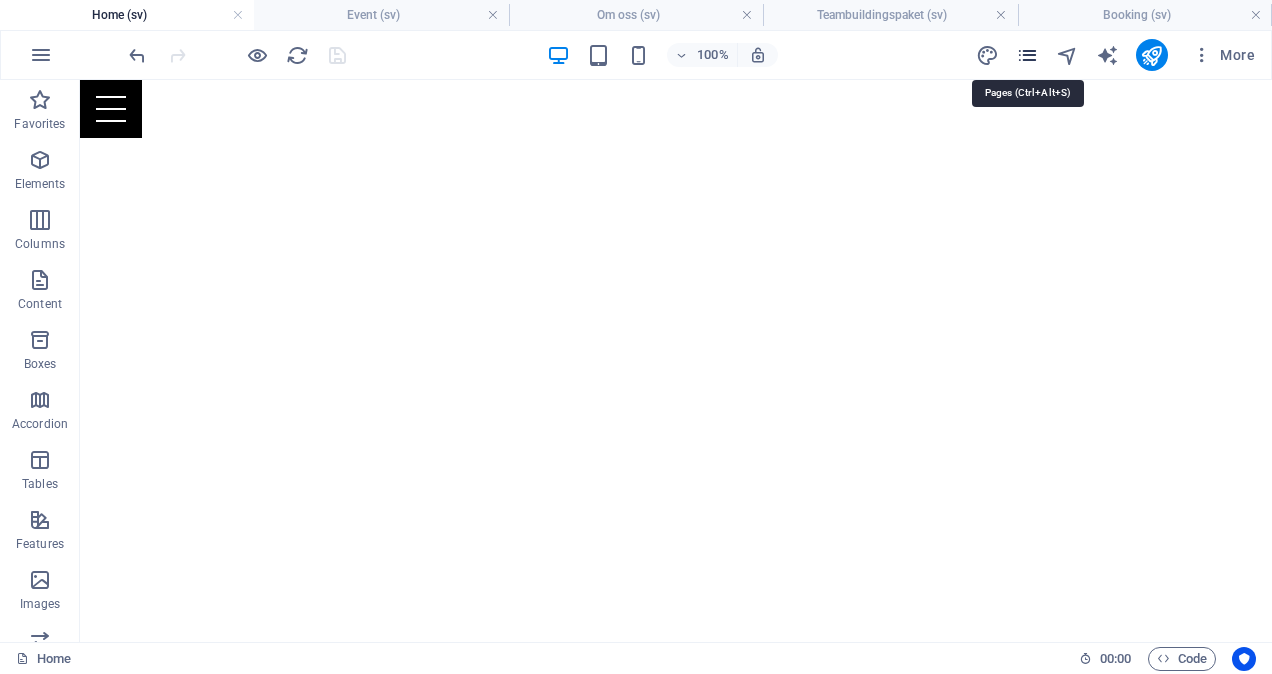 click at bounding box center [1027, 55] 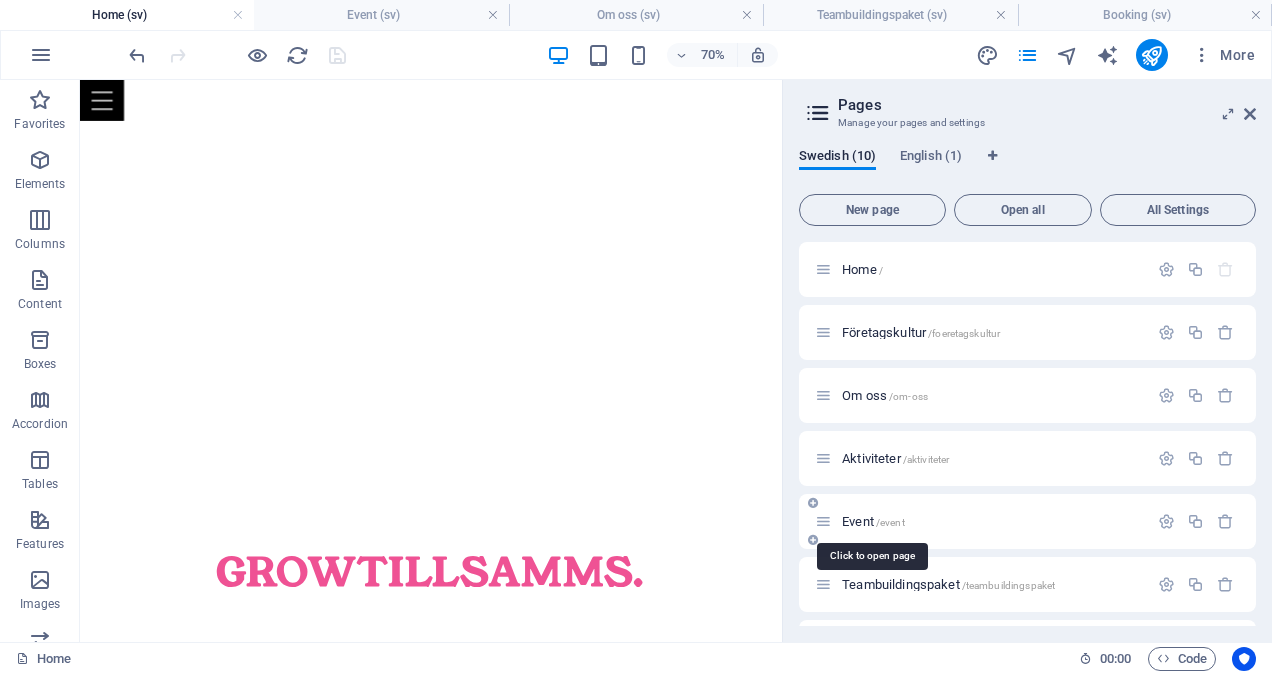 click on "Event /event" at bounding box center (873, 521) 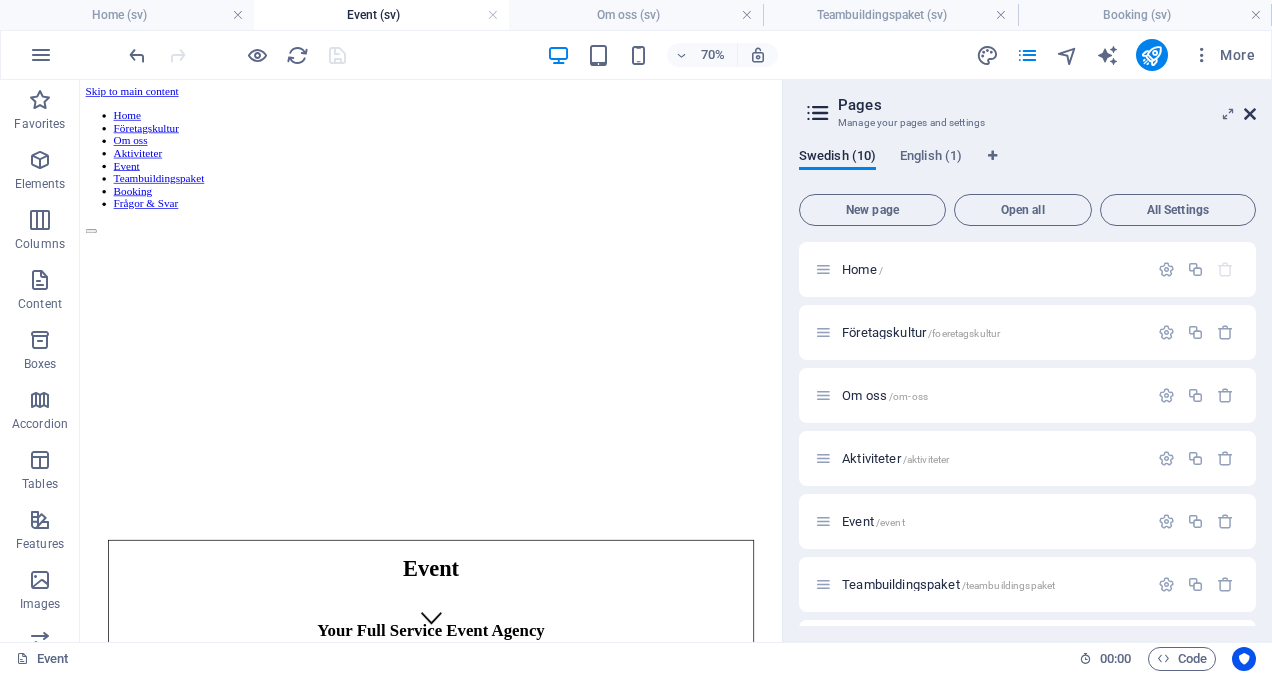 click at bounding box center [1250, 114] 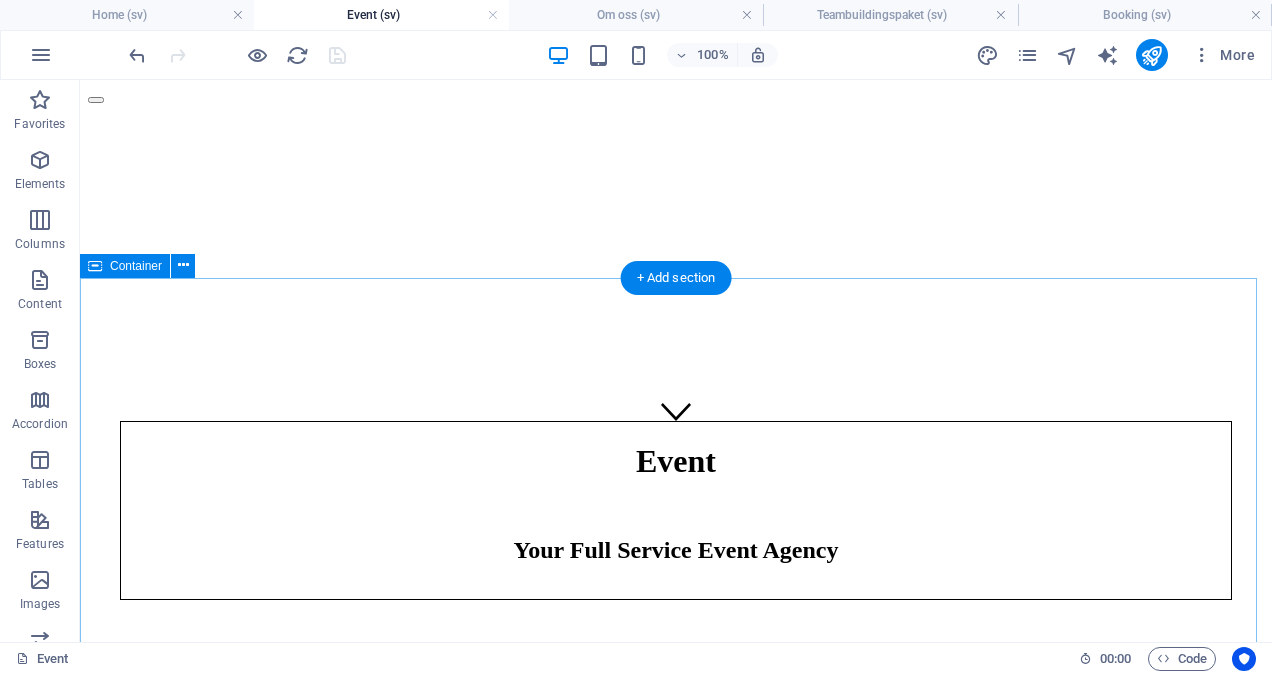 scroll, scrollTop: 165, scrollLeft: 0, axis: vertical 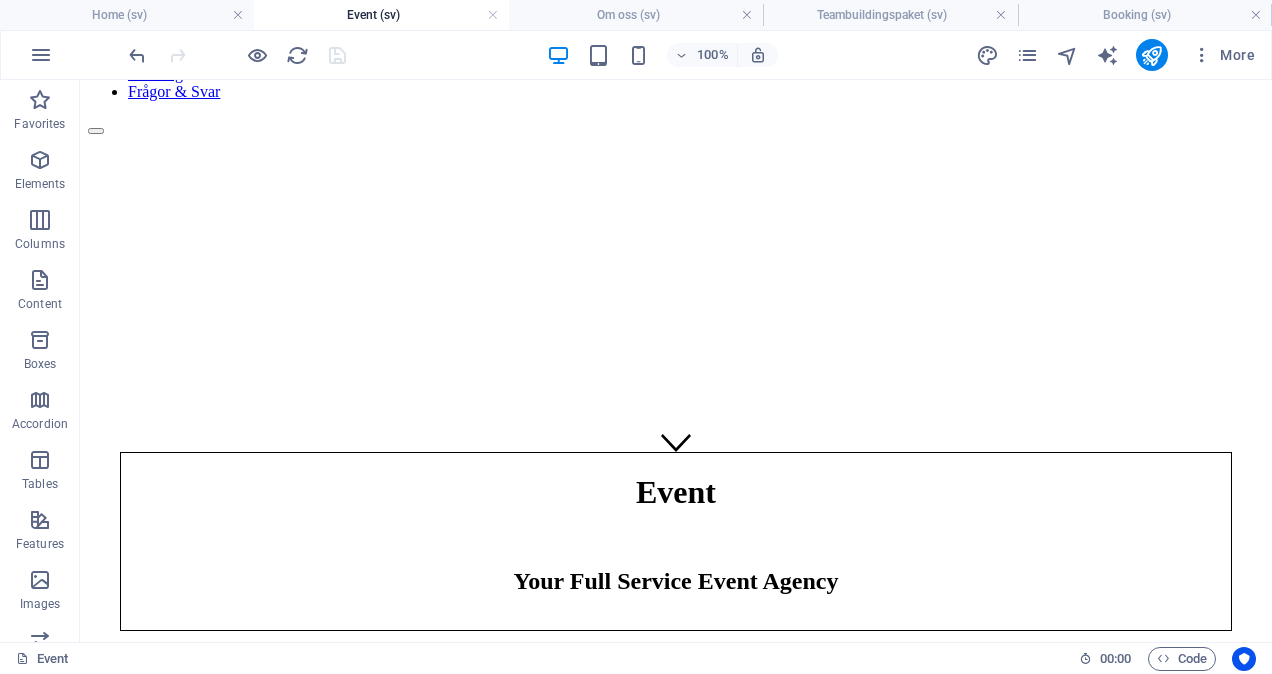 click on "More" at bounding box center (1119, 55) 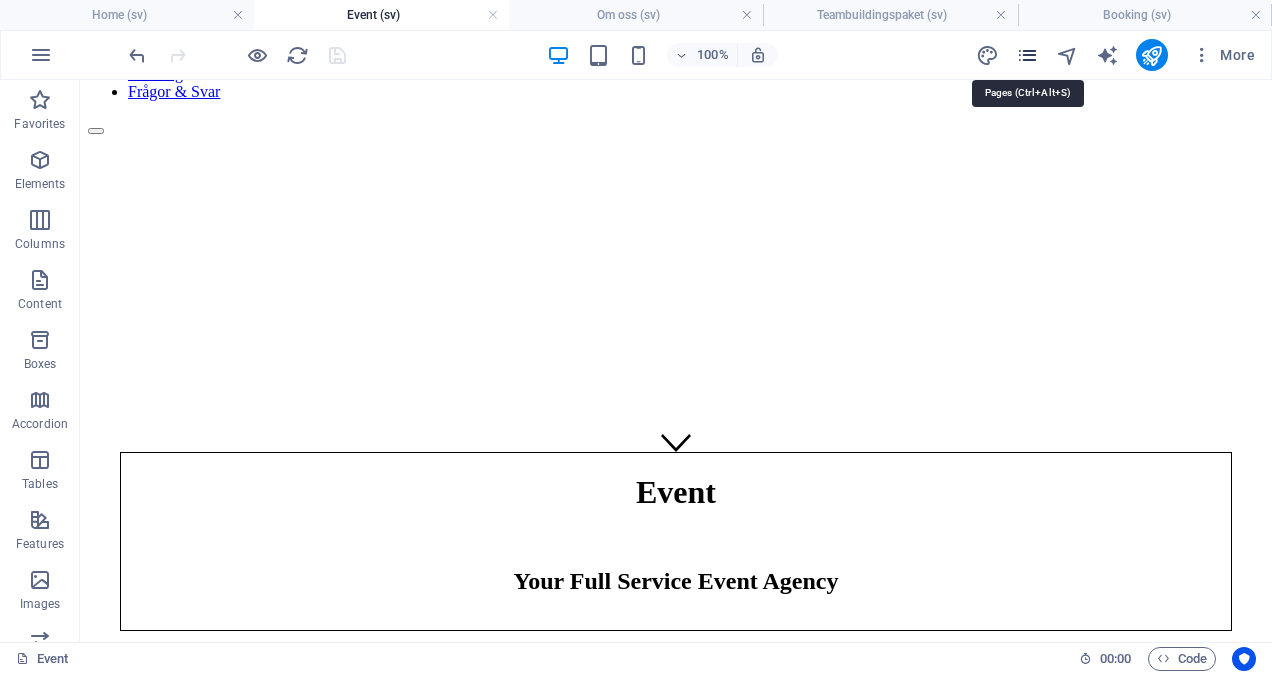 click at bounding box center [1027, 55] 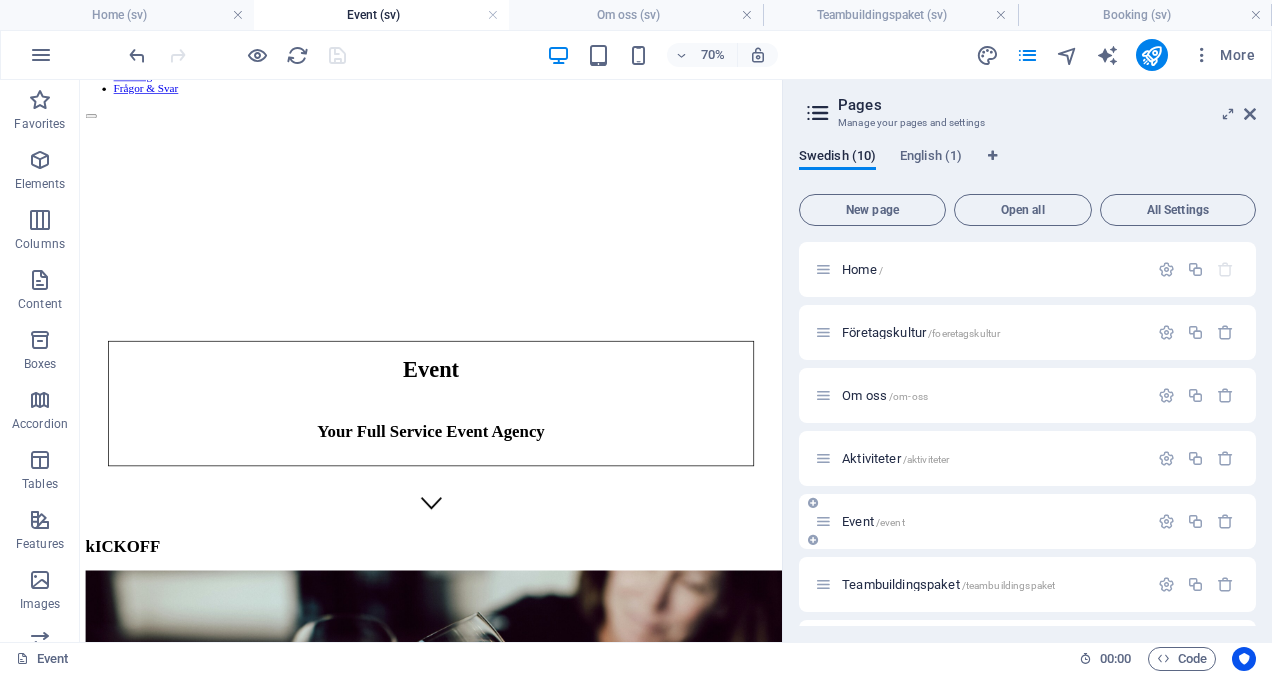 click on "Event /event" at bounding box center [981, 521] 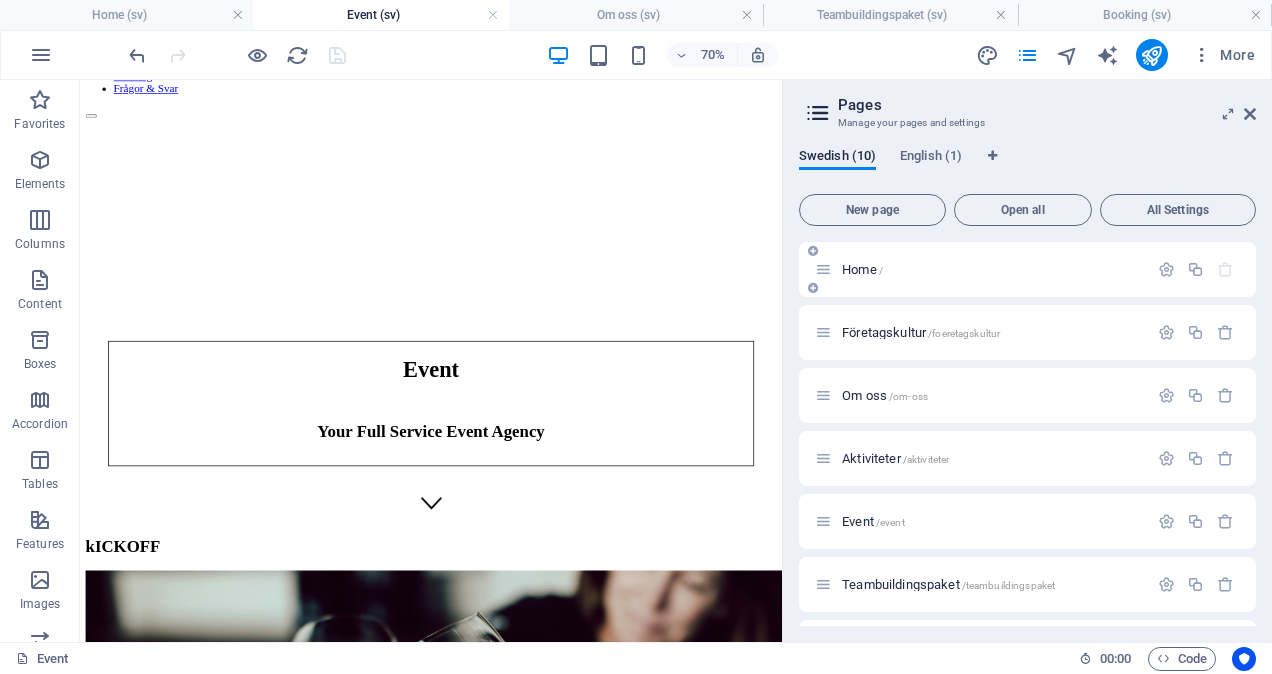 click on "Home /" at bounding box center [981, 269] 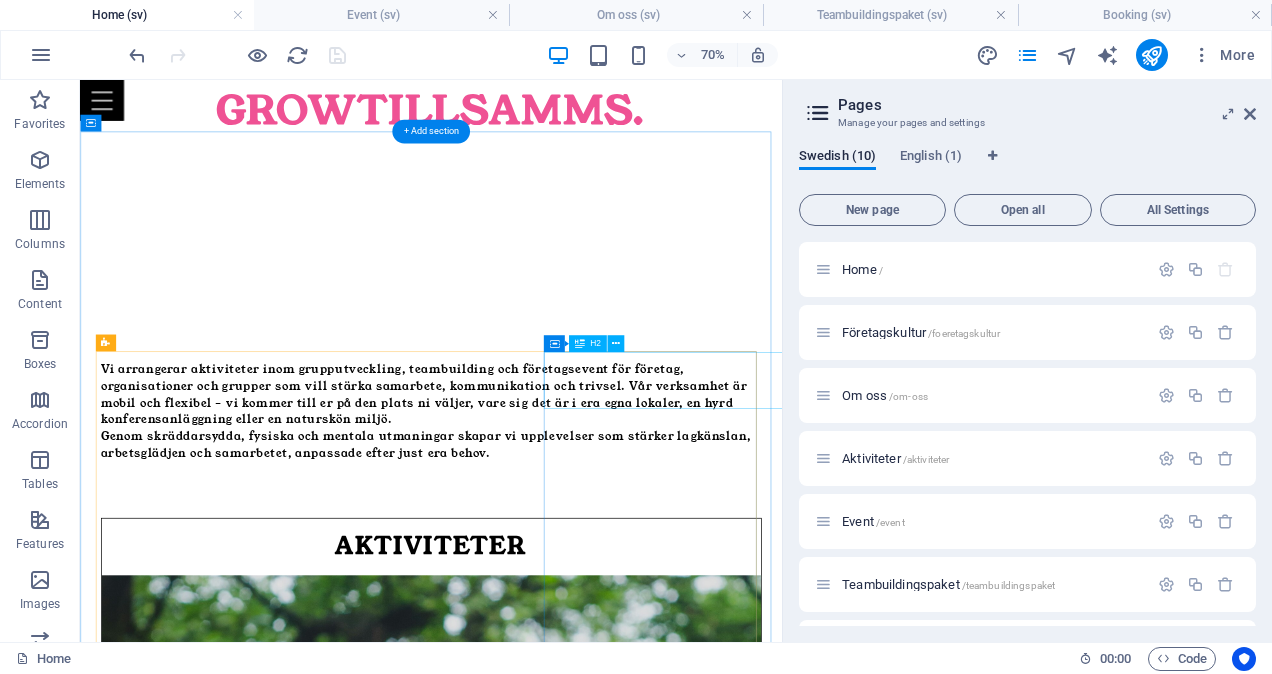 scroll, scrollTop: 904, scrollLeft: 0, axis: vertical 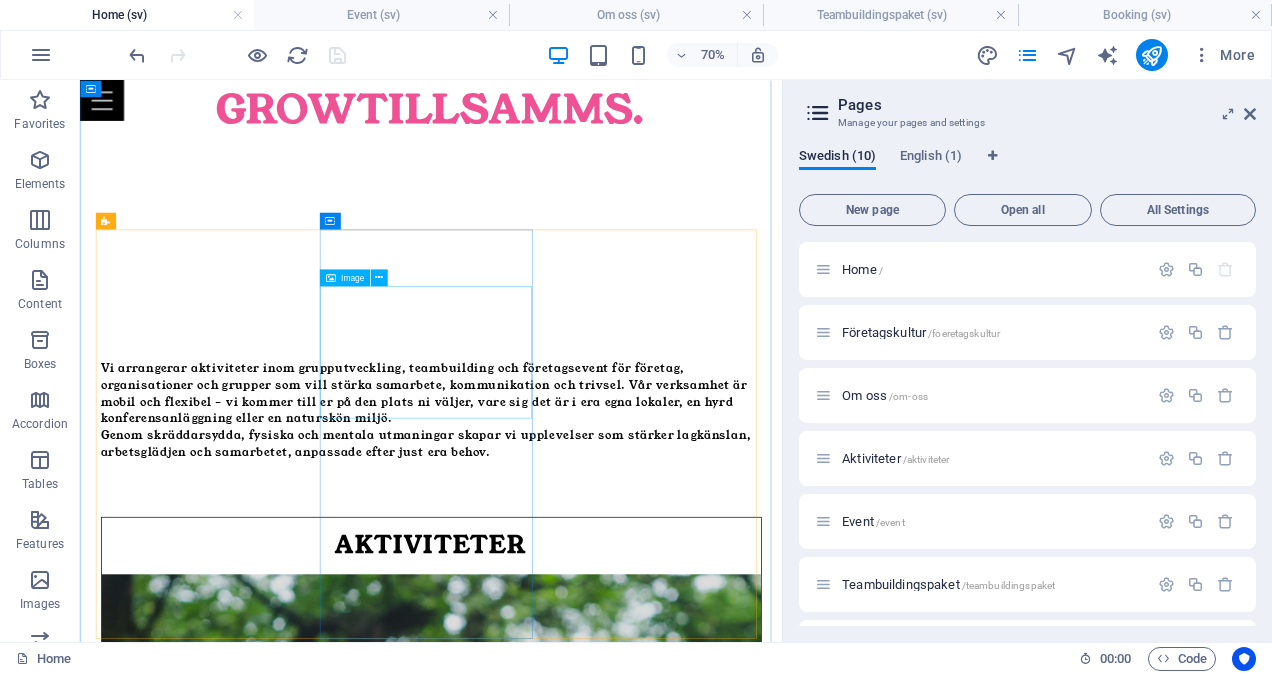 click at bounding box center [582, 2638] 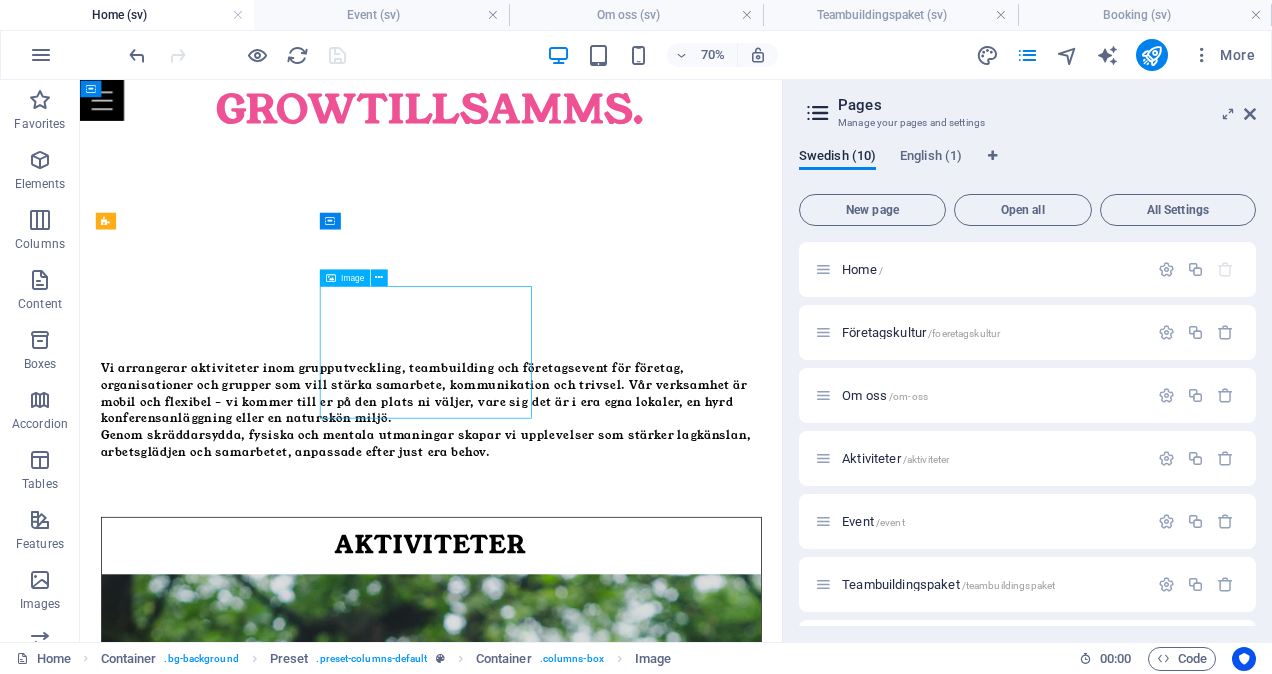 click at bounding box center (582, 2638) 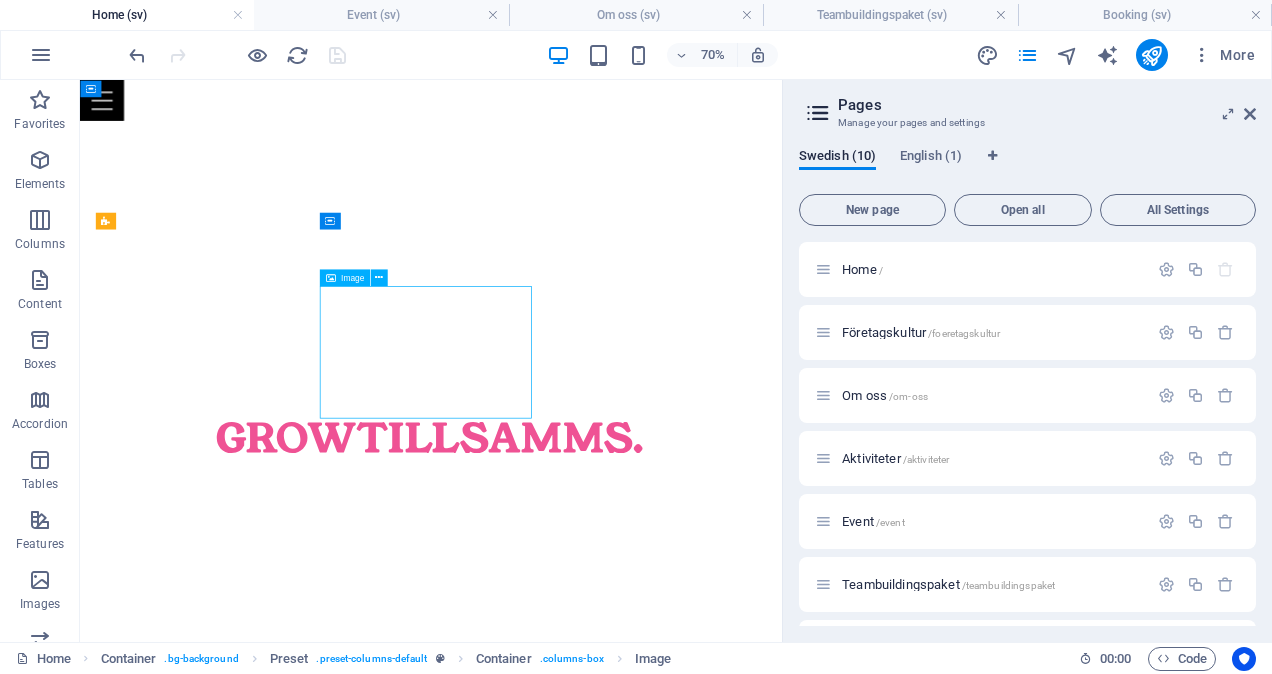 select on "%" 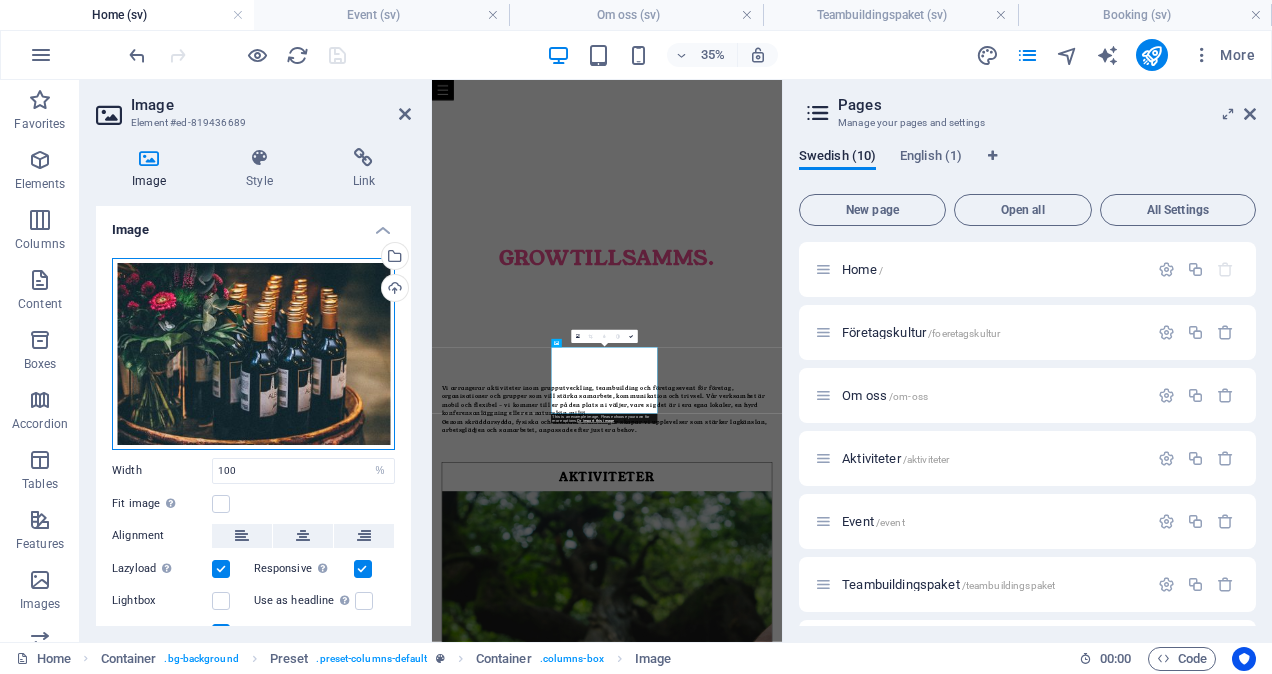 click on "Drag files here, click to choose files or select files from Files or our free stock photos & videos" at bounding box center [253, 354] 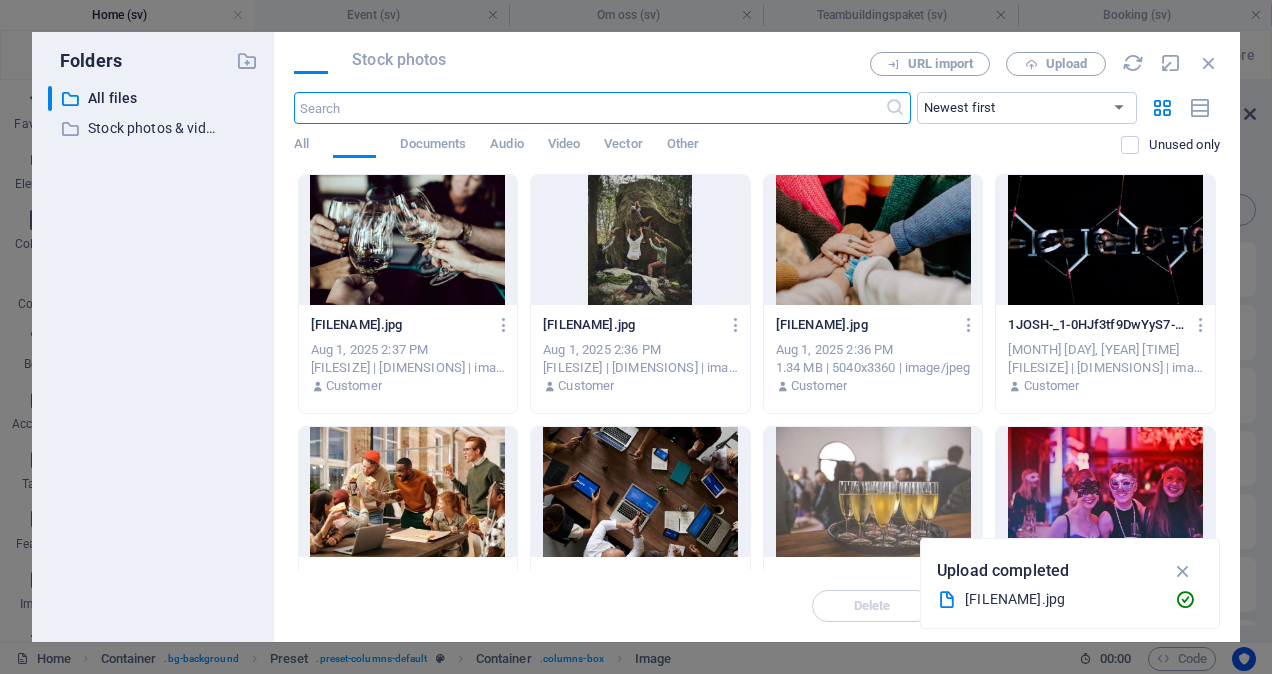 scroll, scrollTop: 656, scrollLeft: 0, axis: vertical 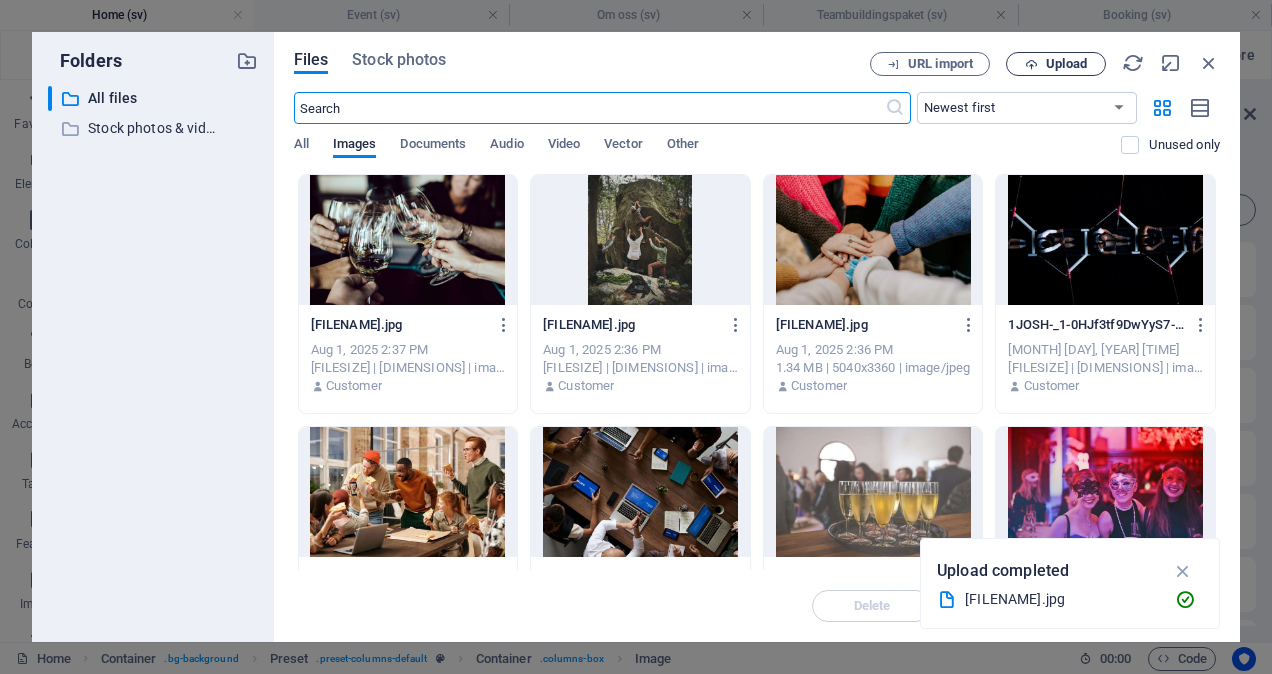 click on "Upload" at bounding box center [1066, 64] 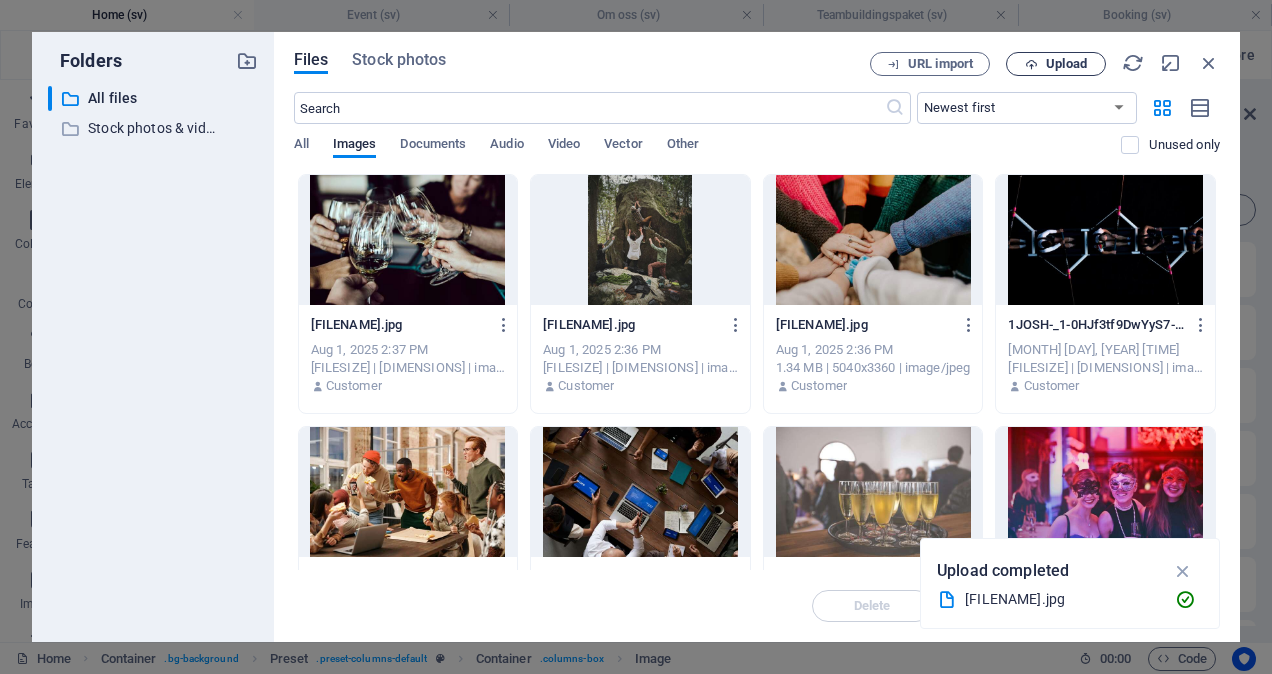 click on "Upload" at bounding box center [1066, 64] 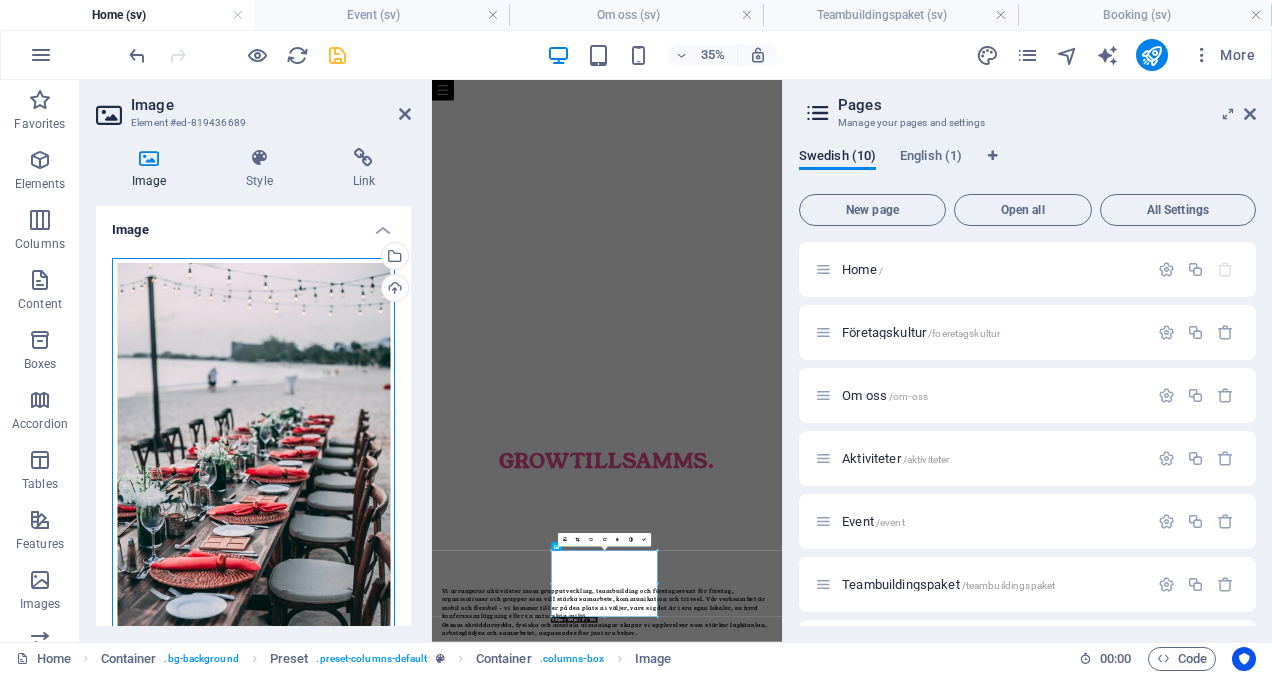 click on "Drag files here, click to choose files or select files from Files or our free stock photos & videos" at bounding box center [253, 468] 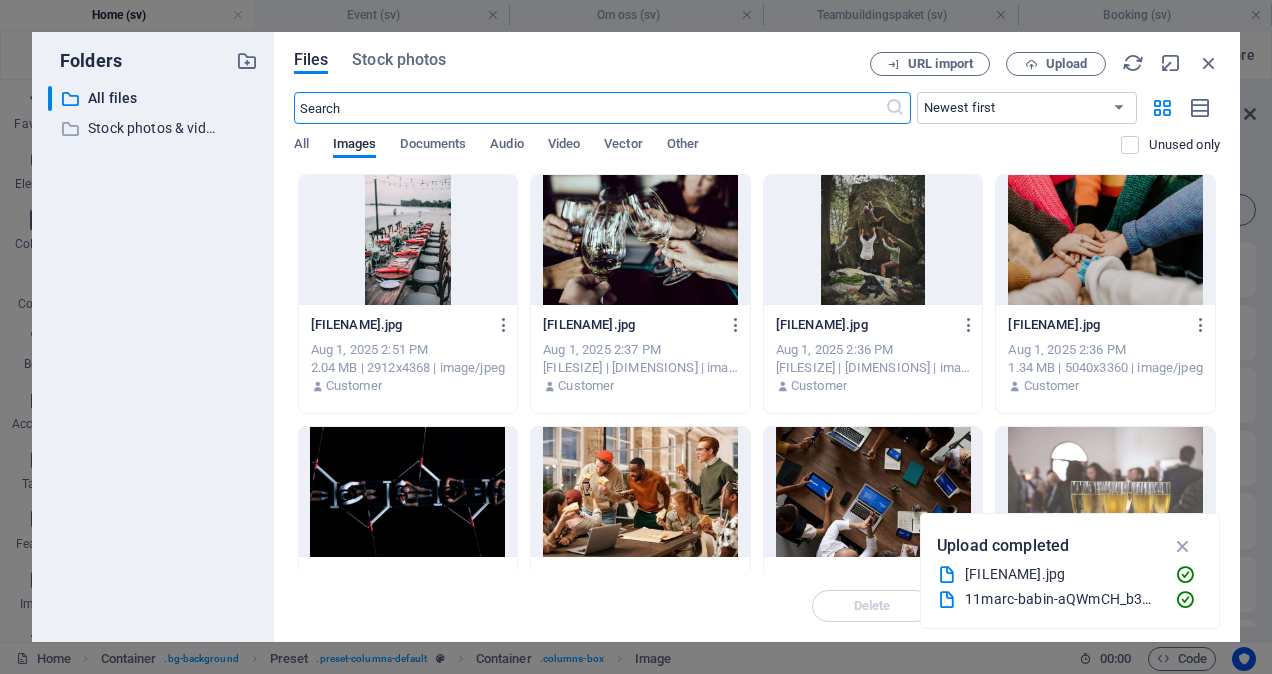click at bounding box center (408, 240) 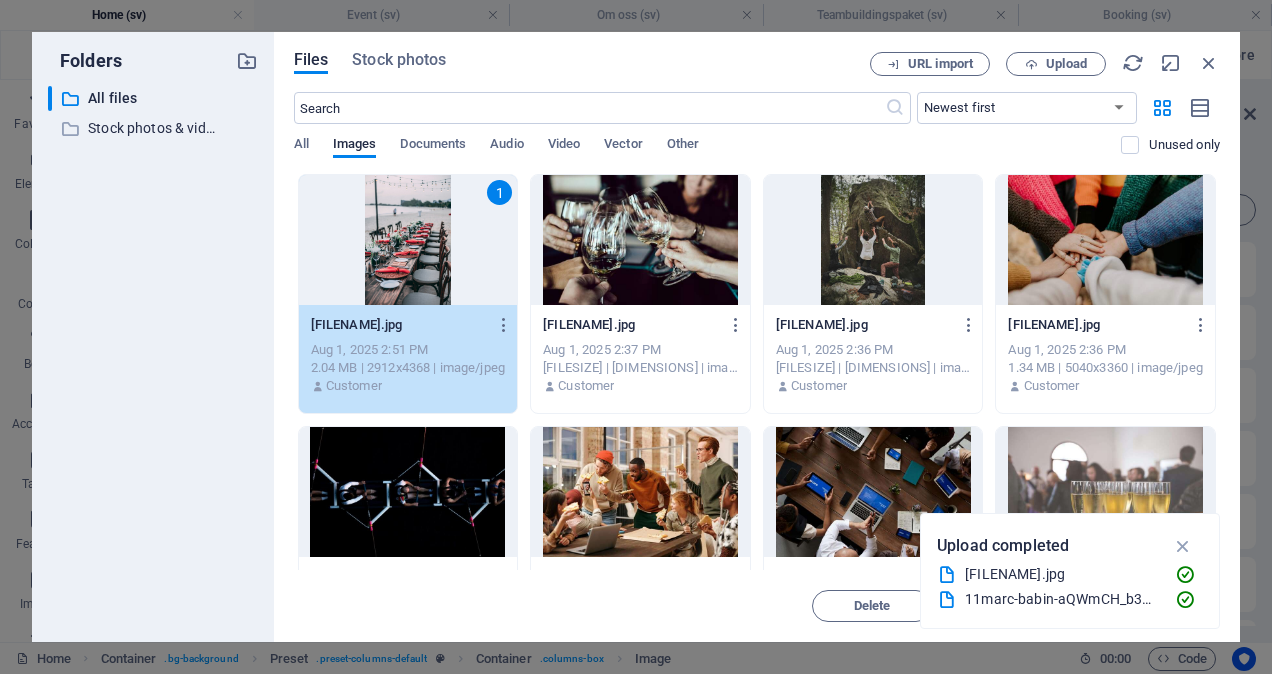 click on "1" at bounding box center [408, 240] 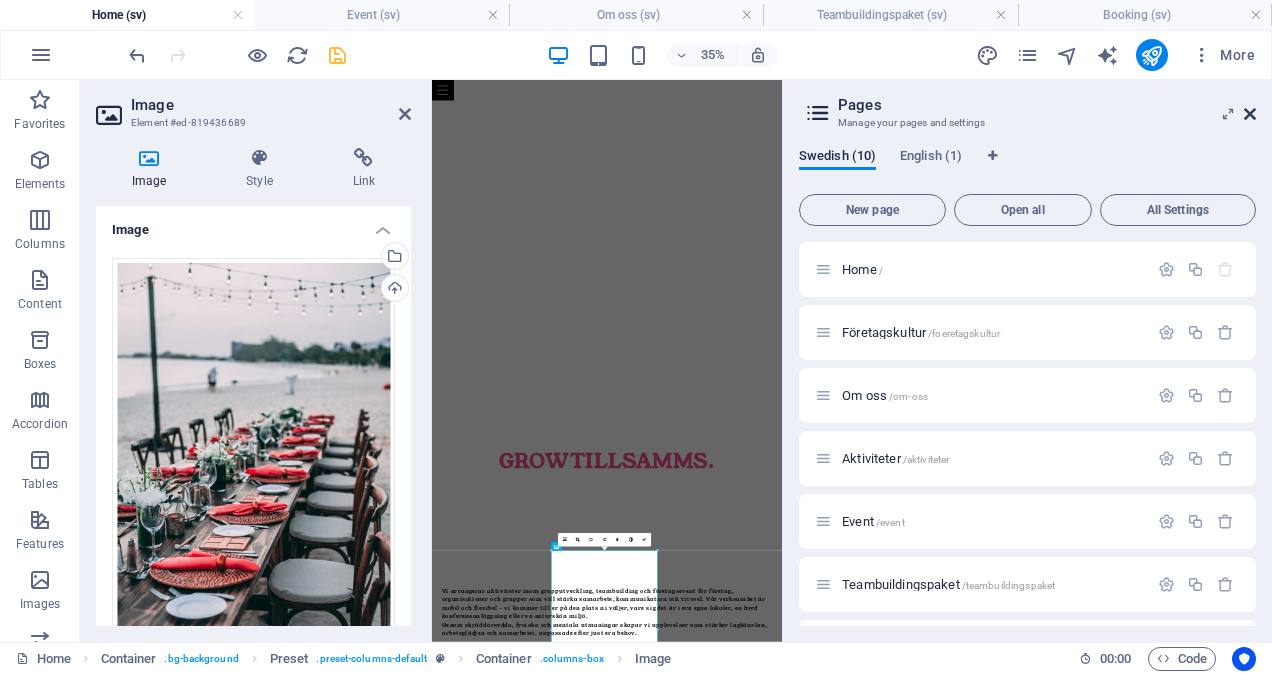 click at bounding box center (1250, 114) 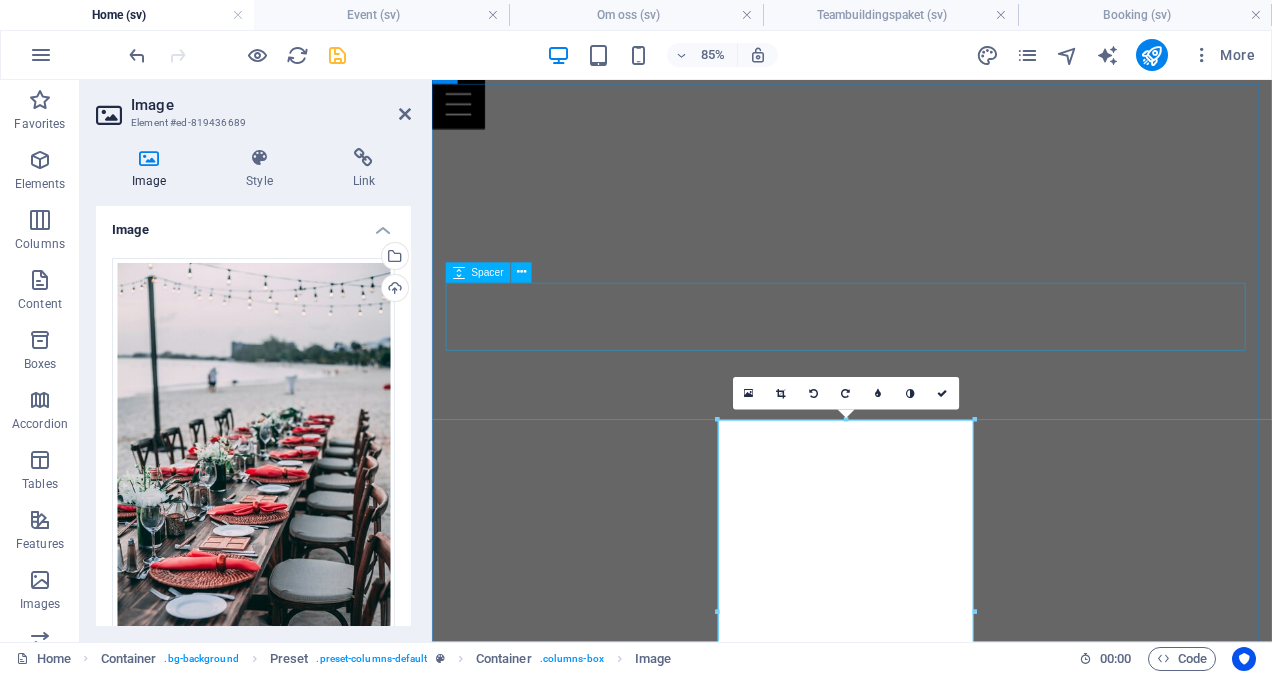 click at bounding box center [926, 1714] 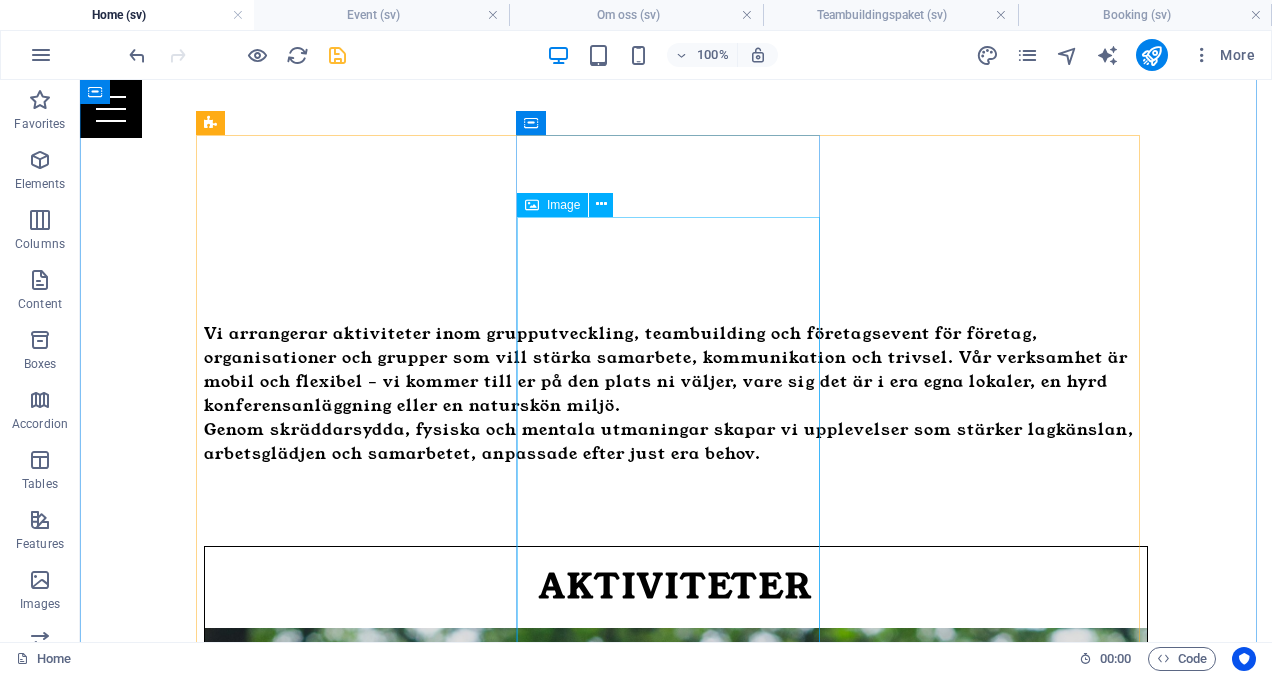 scroll, scrollTop: 816, scrollLeft: 0, axis: vertical 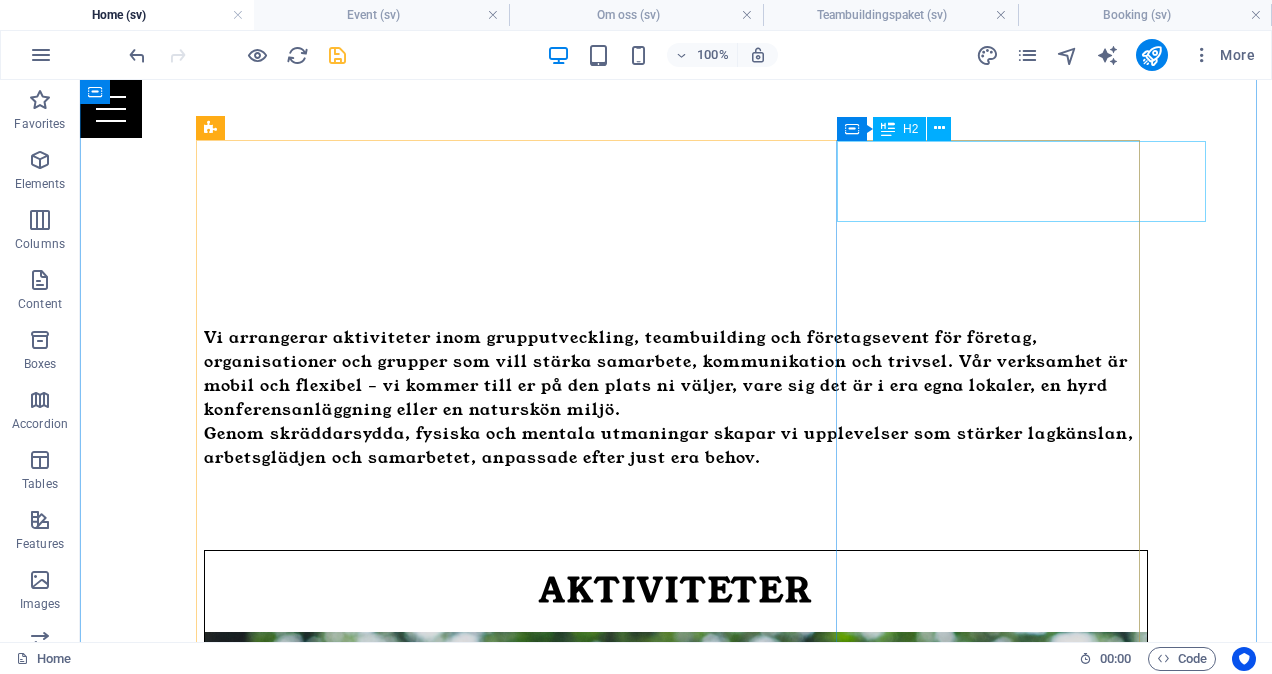 click on "Föreläsningar" at bounding box center [676, 3701] 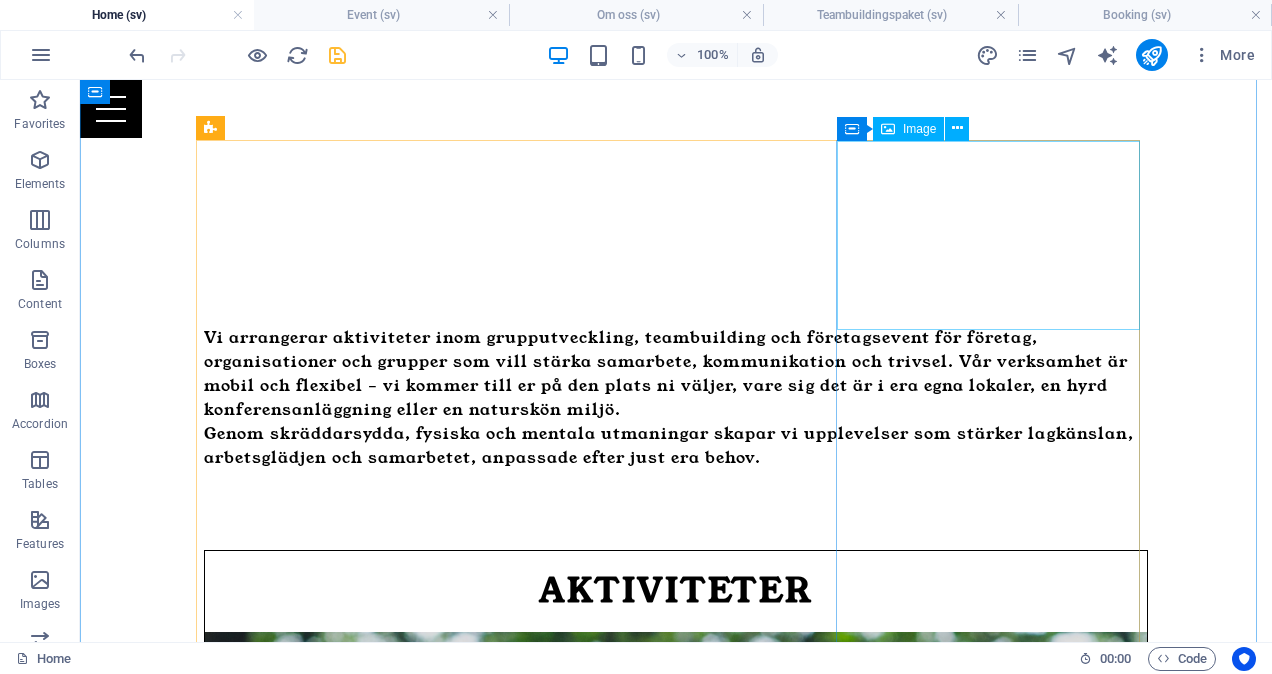 click at bounding box center (676, 3955) 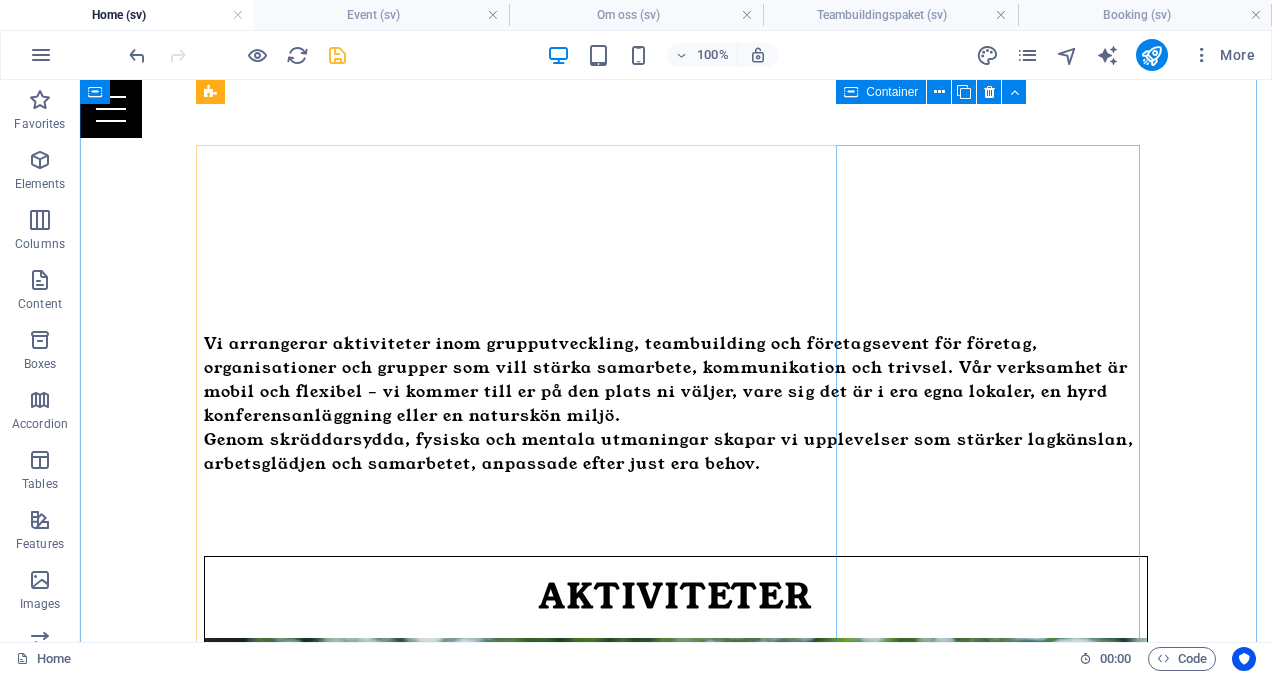 scroll, scrollTop: 810, scrollLeft: 0, axis: vertical 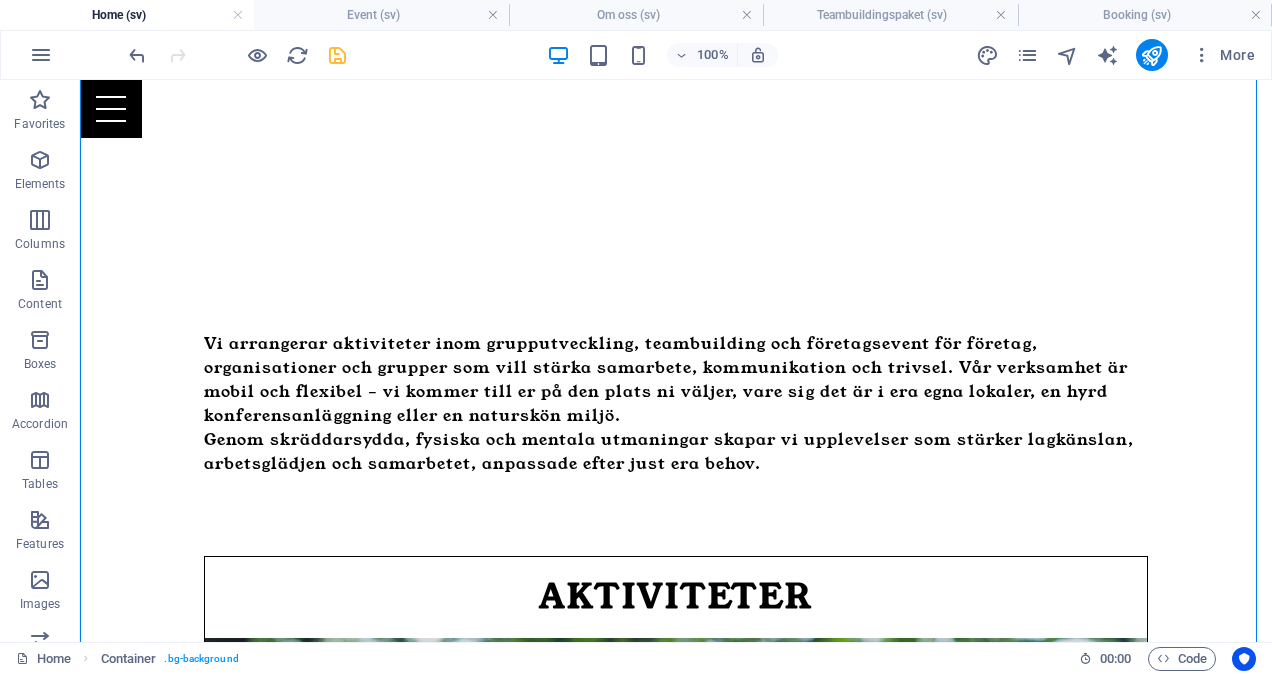 drag, startPoint x: 999, startPoint y: 172, endPoint x: 1000, endPoint y: 365, distance: 193.0026 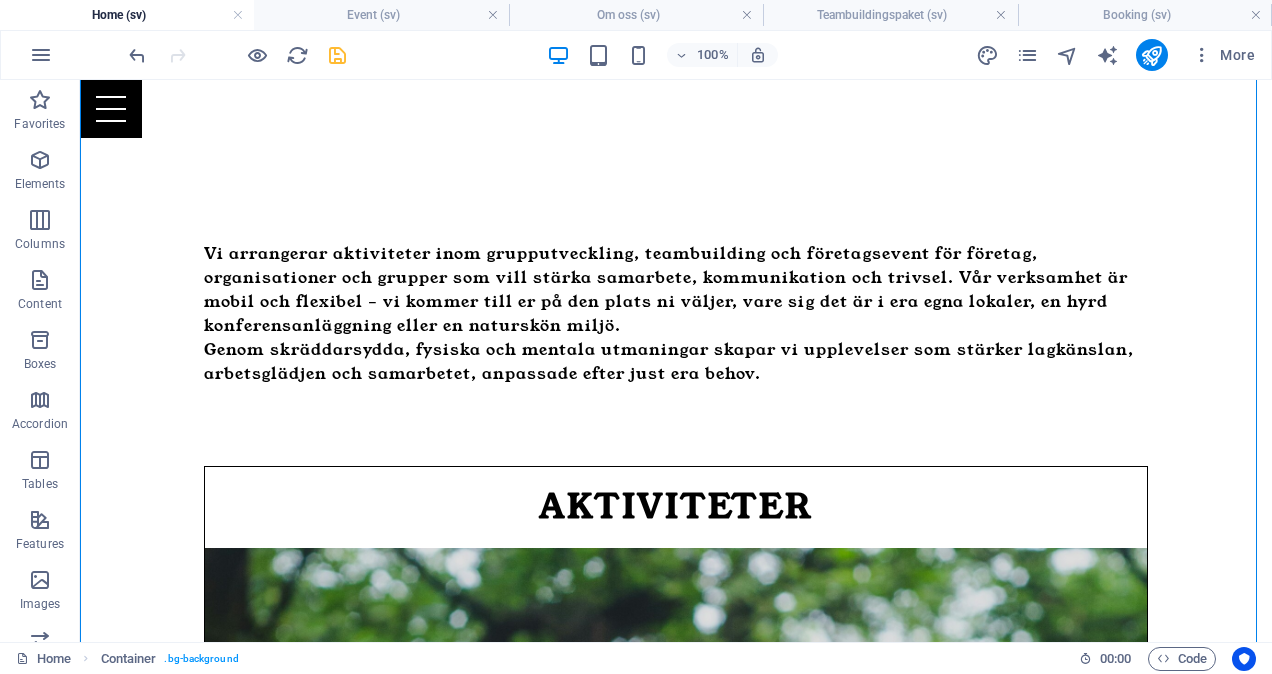 scroll, scrollTop: 902, scrollLeft: 0, axis: vertical 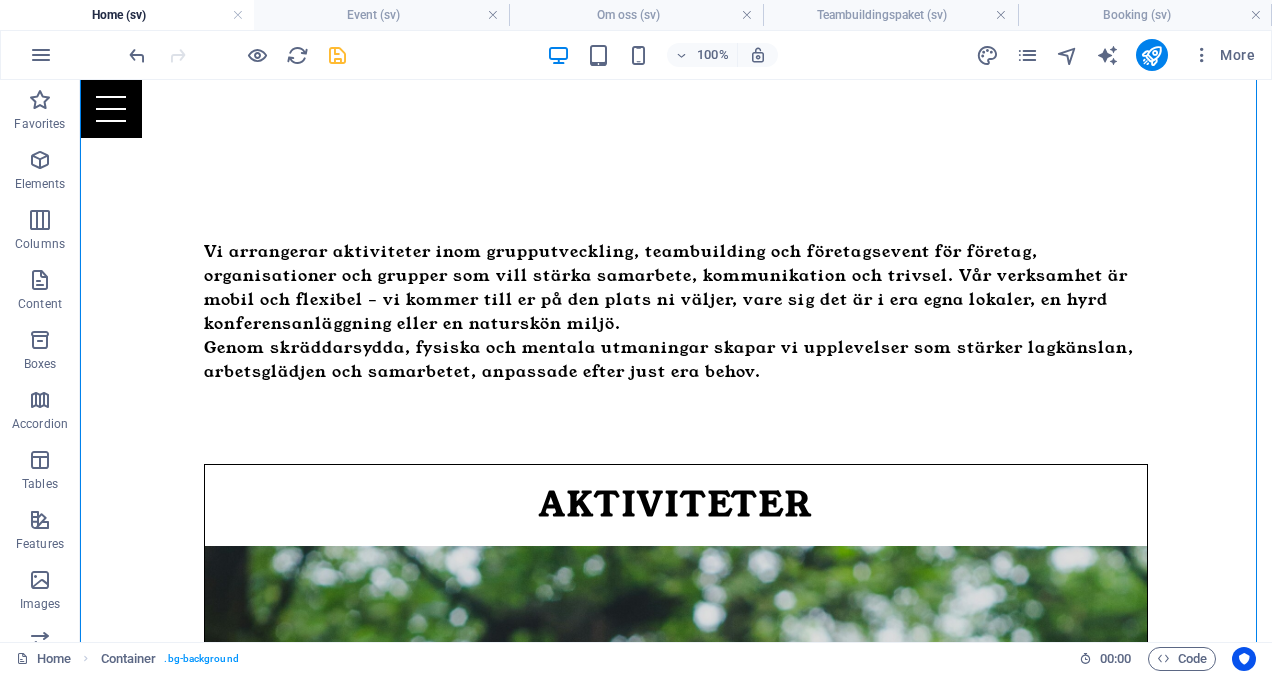 click on "Book Now" at bounding box center [676, 3598] 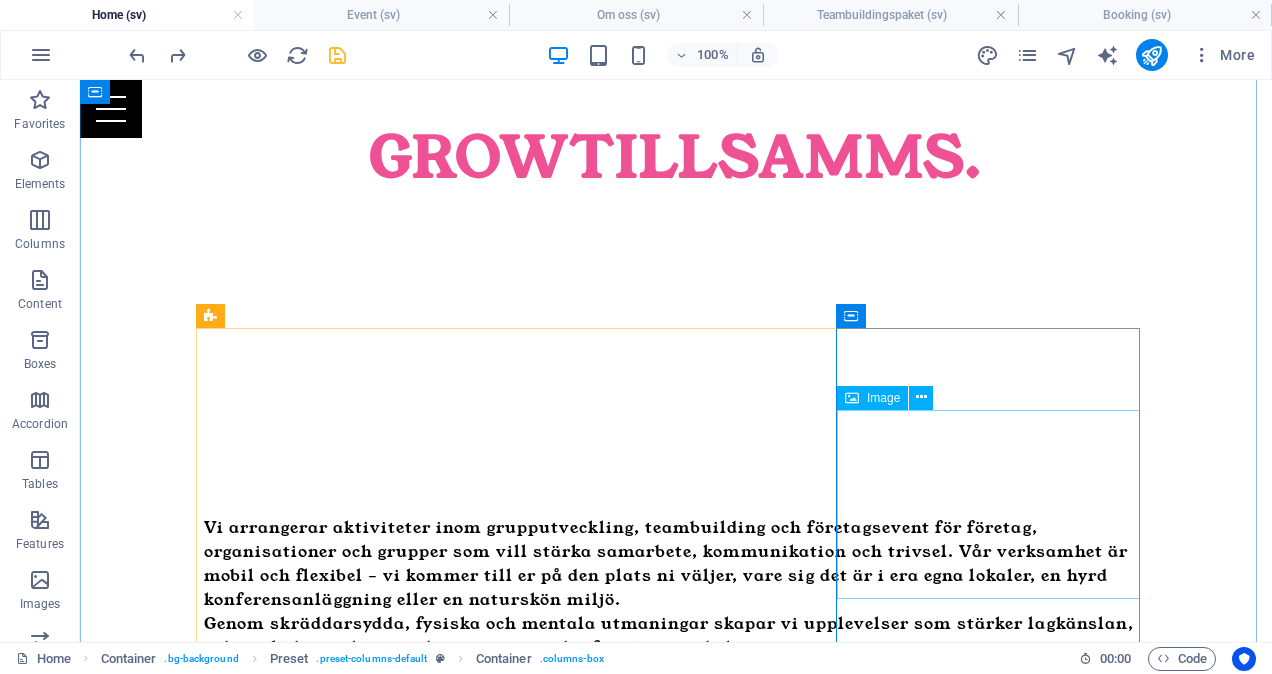 scroll, scrollTop: 624, scrollLeft: 0, axis: vertical 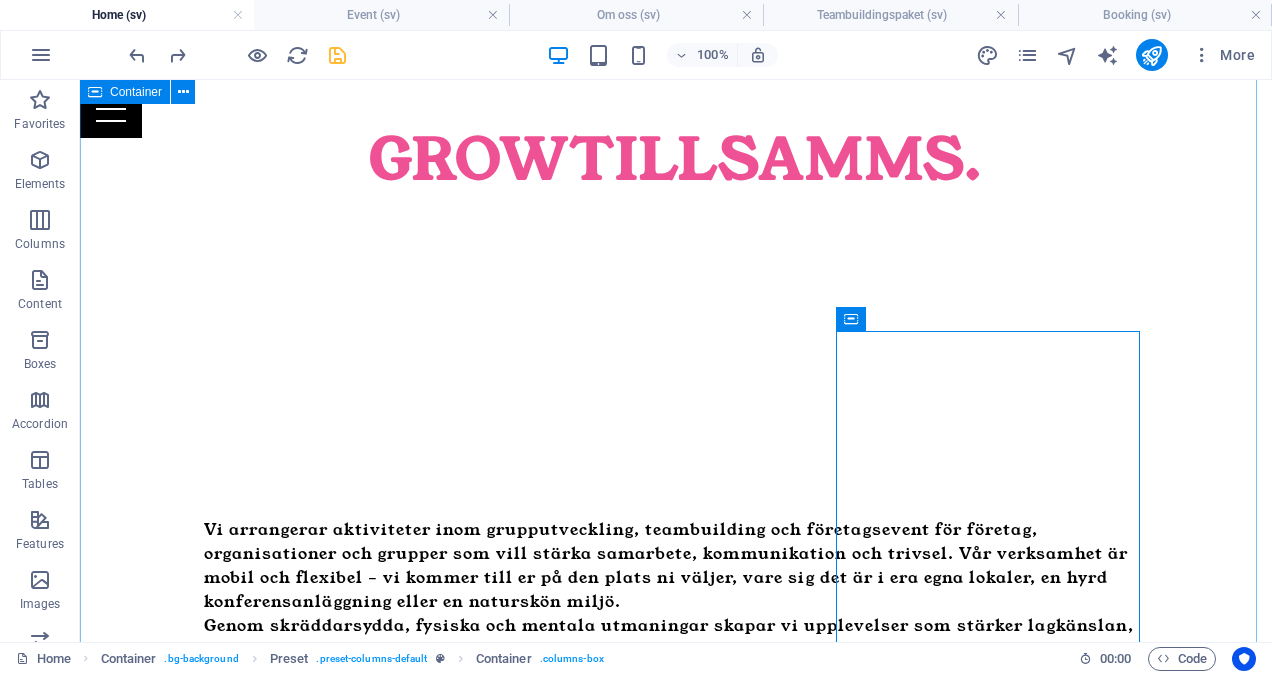 click on "Vi arrangerar aktiviteter inom grupputveckling, teambuilding och företagsevent för företag, organisationer och grupper som vill stärka samarbete, kommunikation och trivsel. Vår verksamhet är mobil och flexibel – vi kommer till er på den plats ni väljer, vare sig det är i era egna lokaler, en hyrd konferensanläggning eller en naturskön miljö. Genom skräddarsydda, fysiska och mentala utmaningar skapar vi upplevelser som stärker lagkänslan, arbetsglädjen och samarbetet, anpassade efter just era behov. Aktiviteter Your Perfect Event Events Learn More Föreläsningar Book Now" at bounding box center (676, 2539) 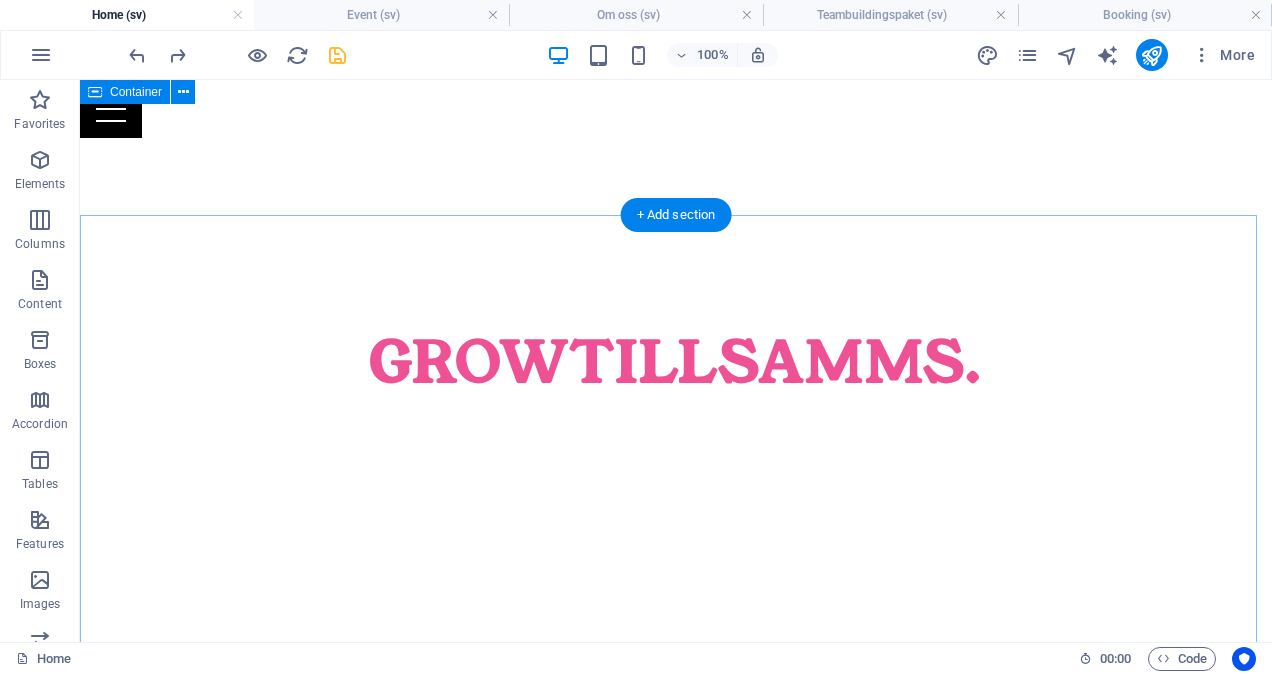 scroll, scrollTop: 0, scrollLeft: 0, axis: both 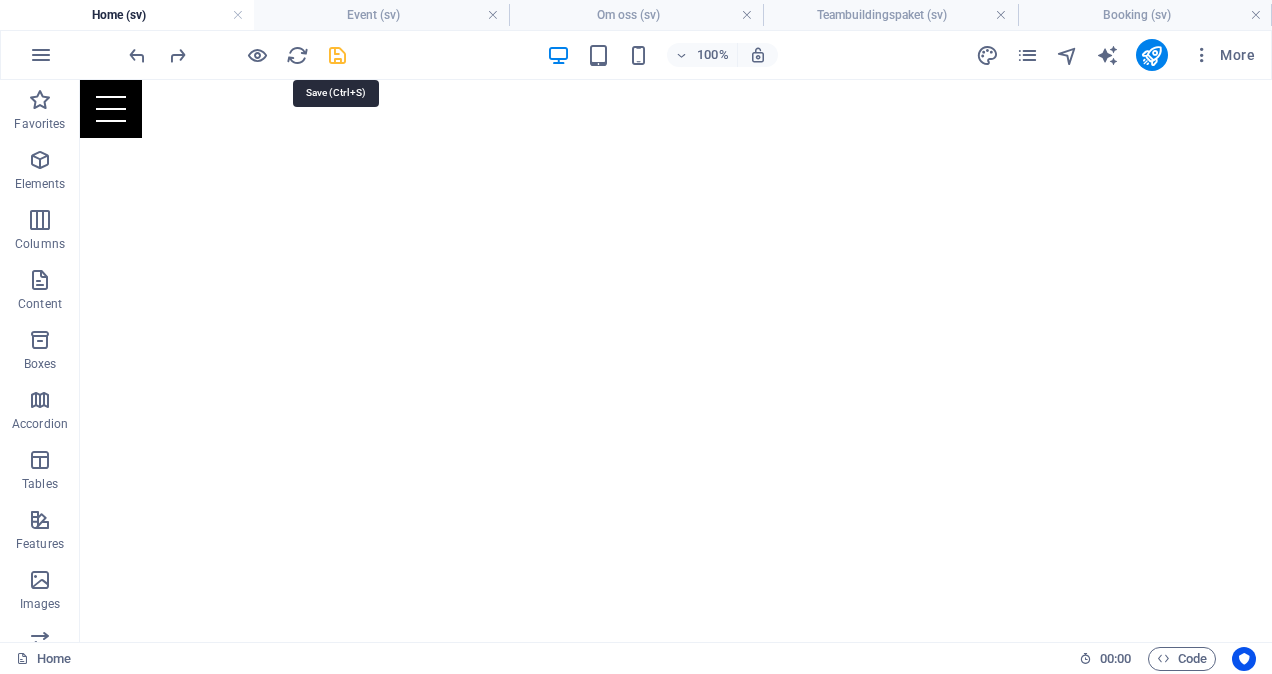 click at bounding box center [337, 55] 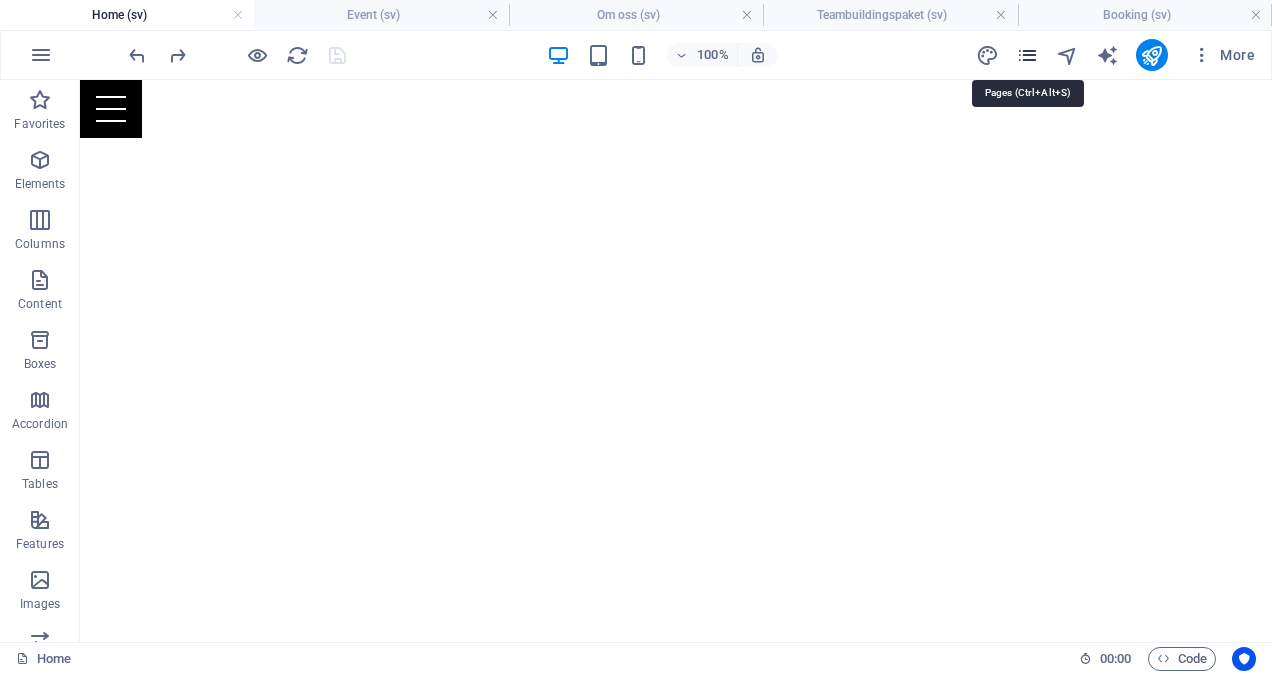 click at bounding box center [1027, 55] 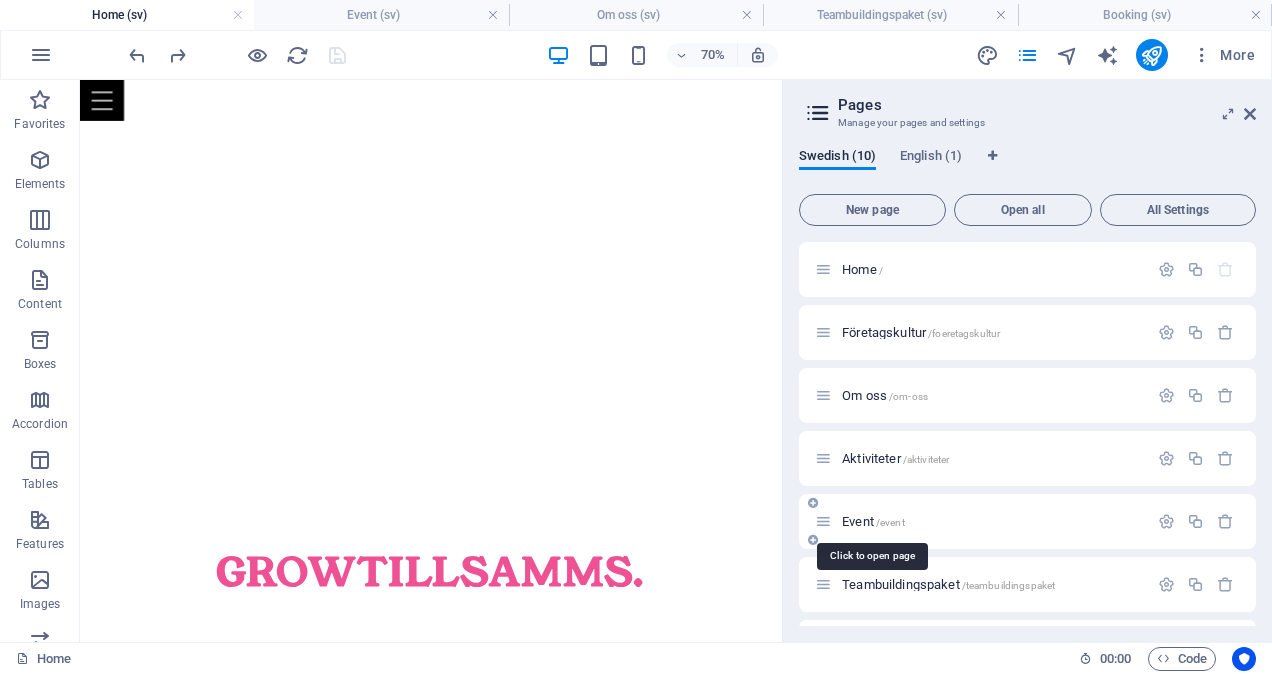 click on "Event /event" at bounding box center (873, 521) 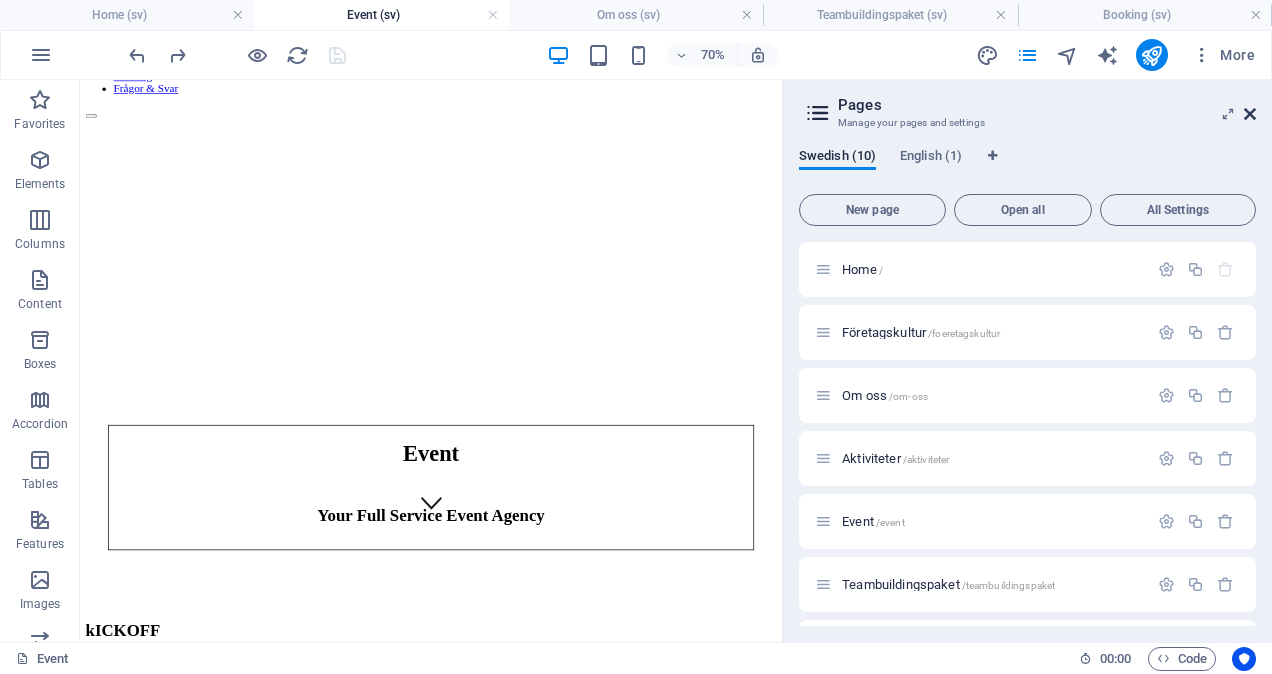 click at bounding box center (1250, 114) 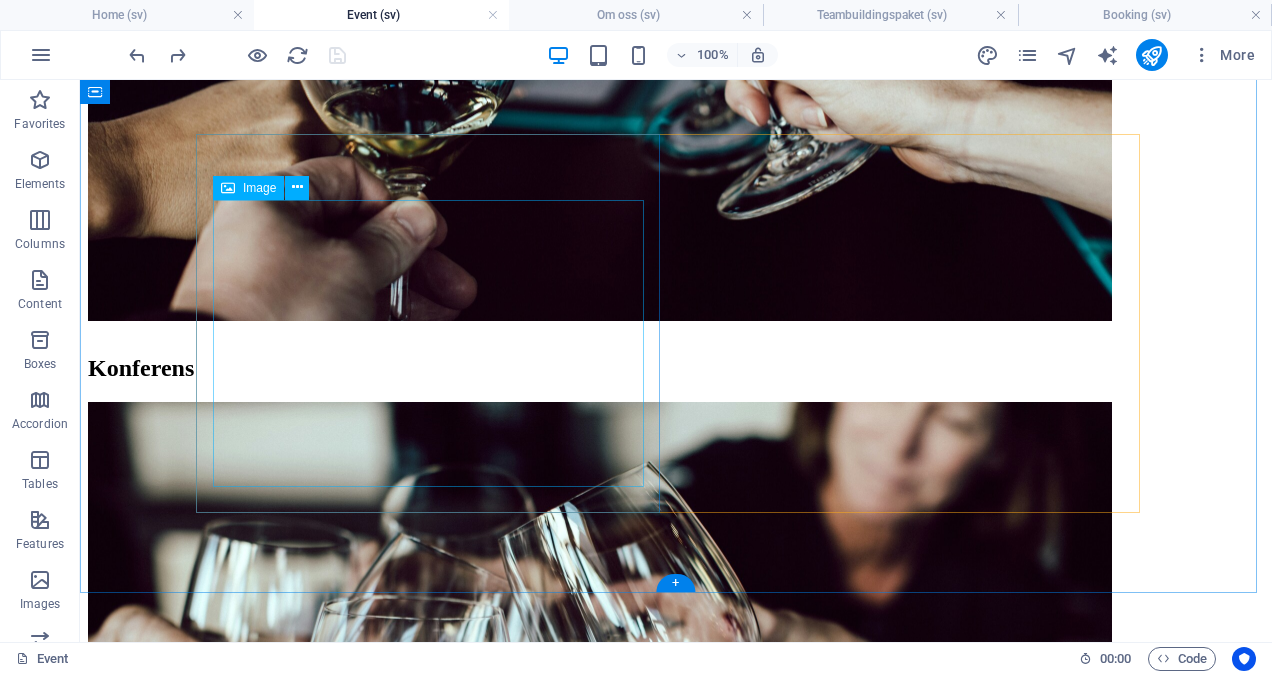 scroll, scrollTop: 1311, scrollLeft: 0, axis: vertical 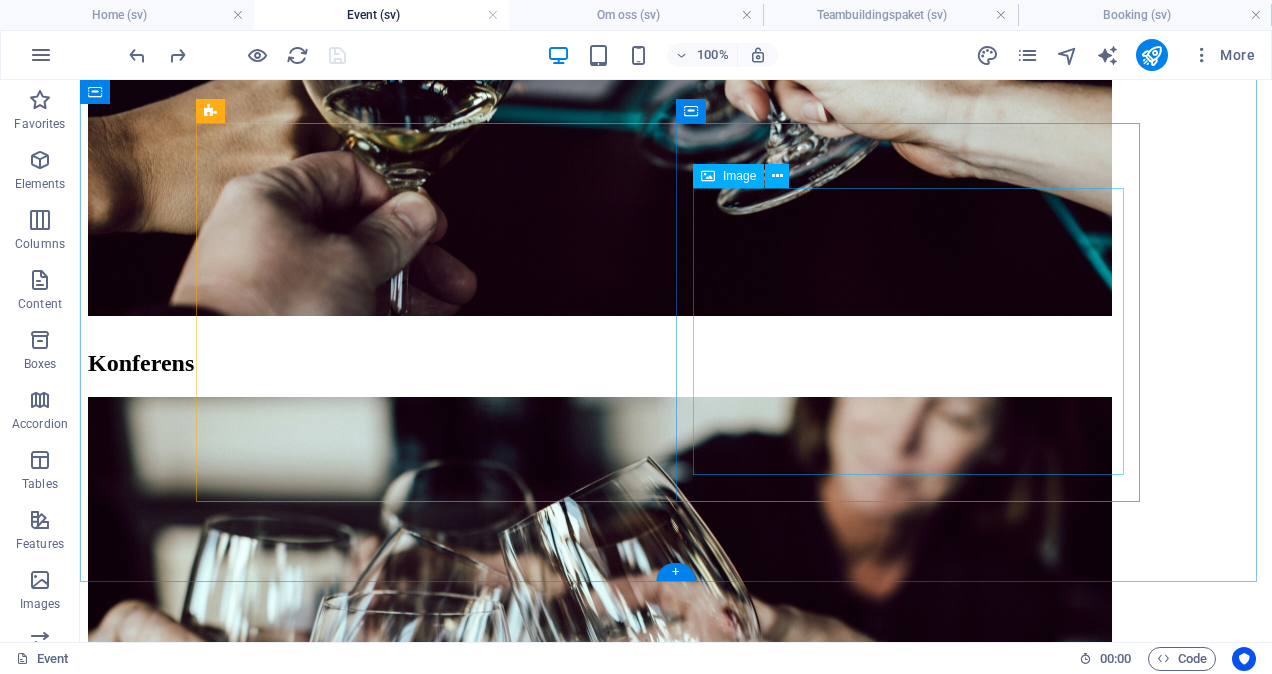 click at bounding box center (676, 3890) 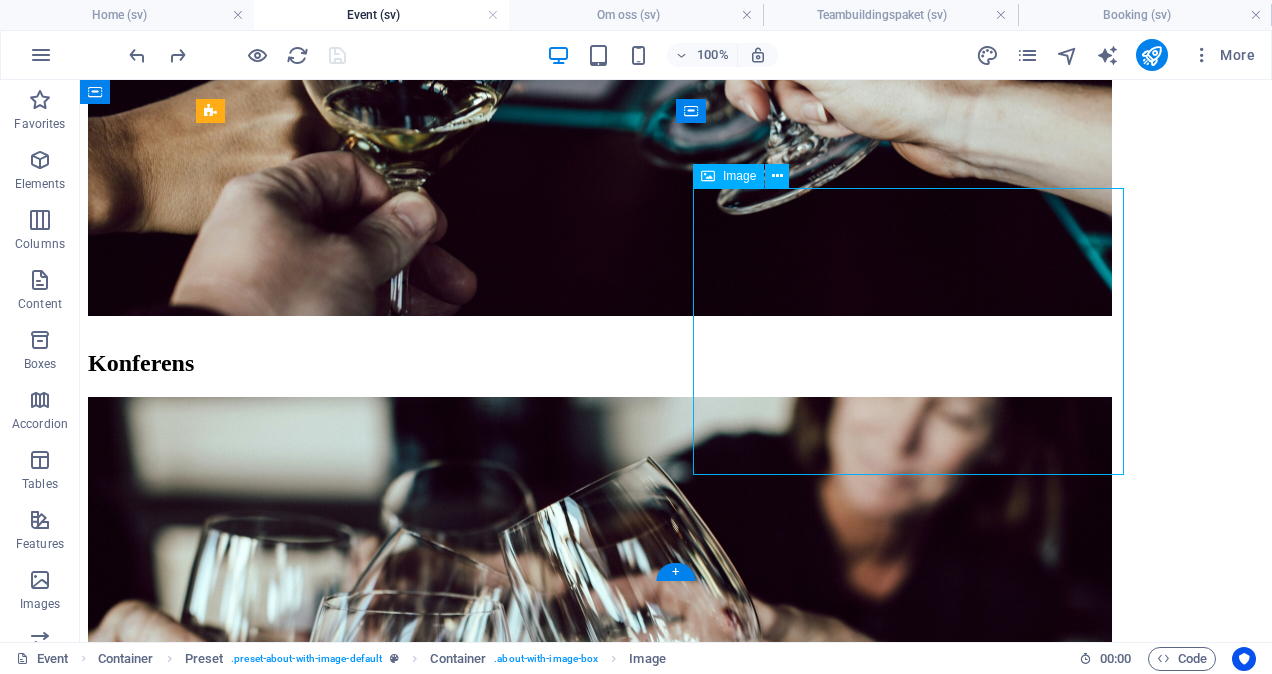 click at bounding box center (676, 3890) 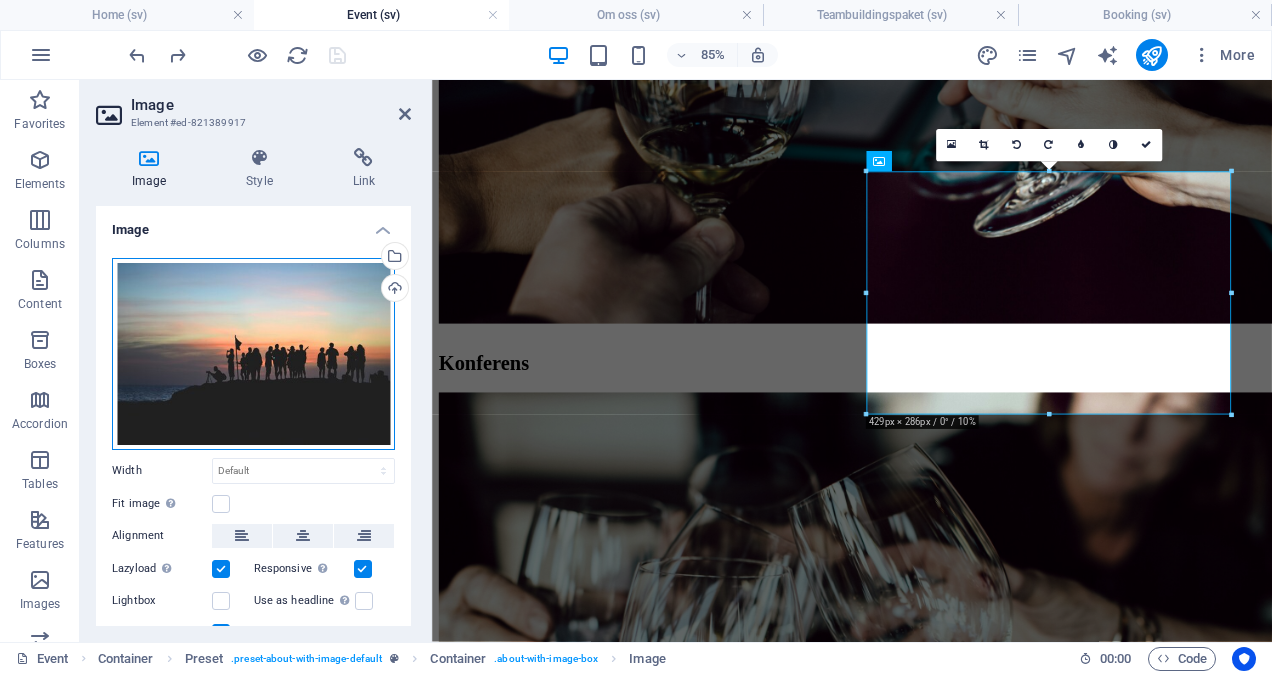click on "Drag files here, click to choose files or select files from Files or our free stock photos & videos" at bounding box center (253, 354) 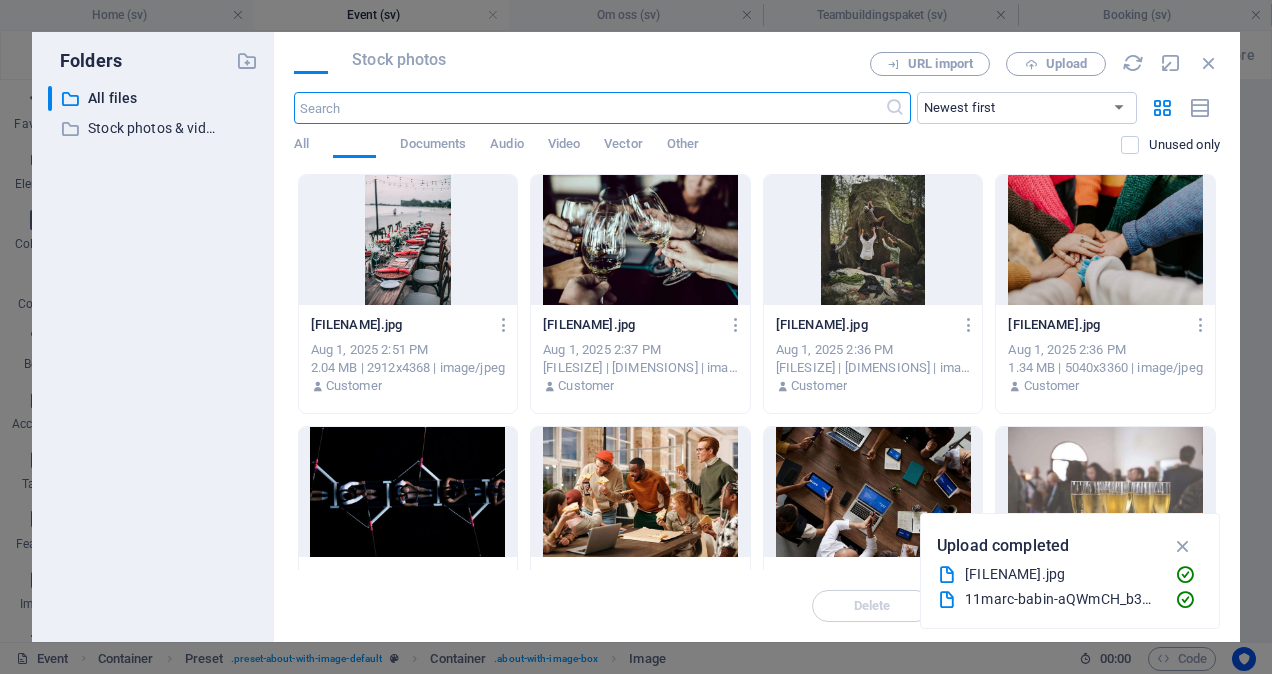 scroll, scrollTop: 464, scrollLeft: 0, axis: vertical 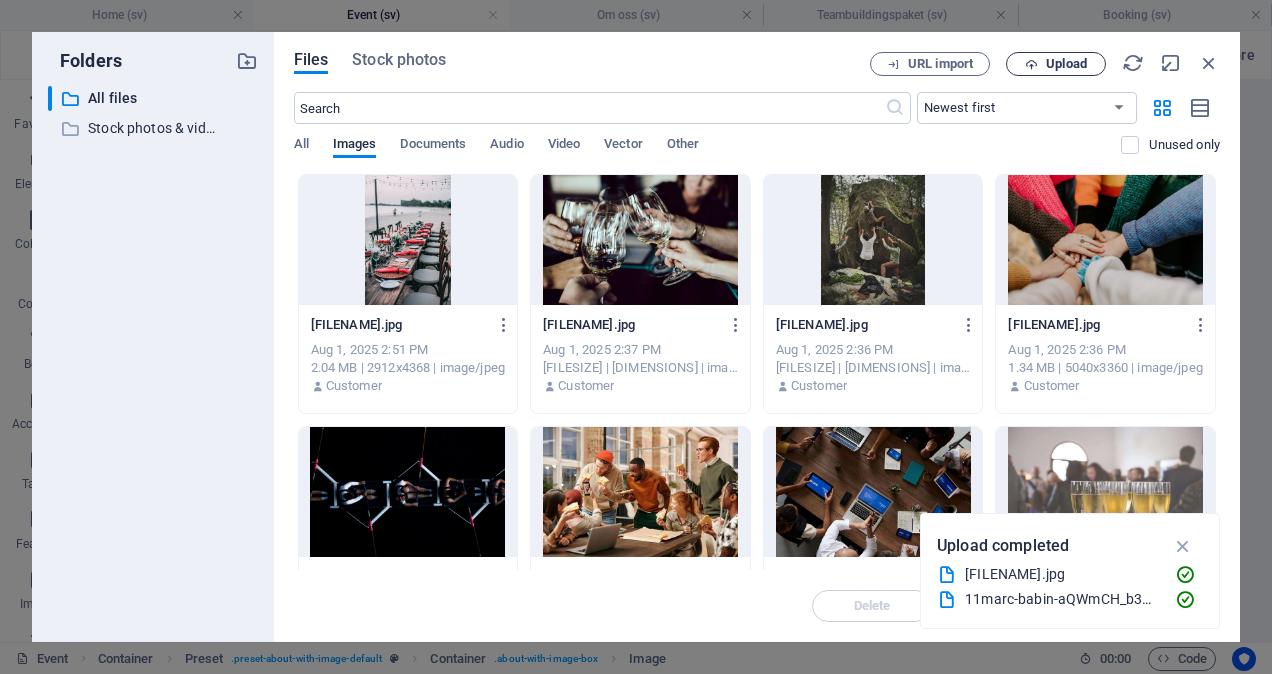 click at bounding box center (1031, 64) 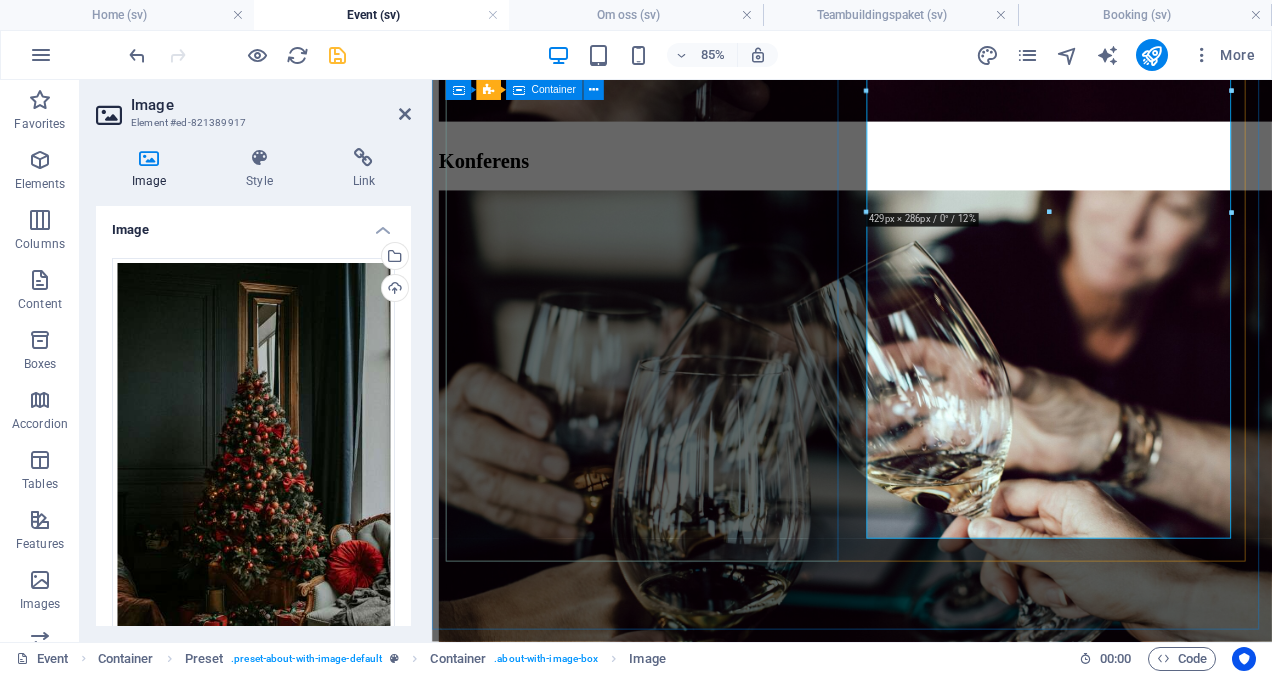 scroll, scrollTop: 1548, scrollLeft: 0, axis: vertical 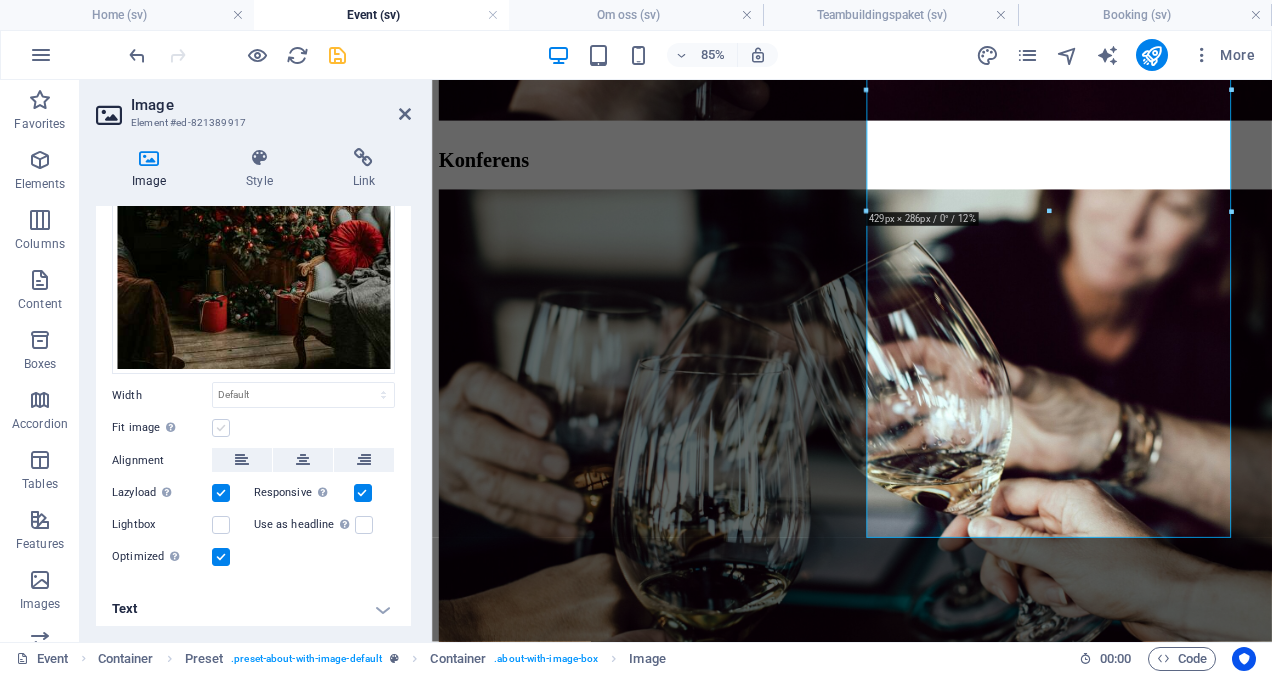 click at bounding box center (221, 428) 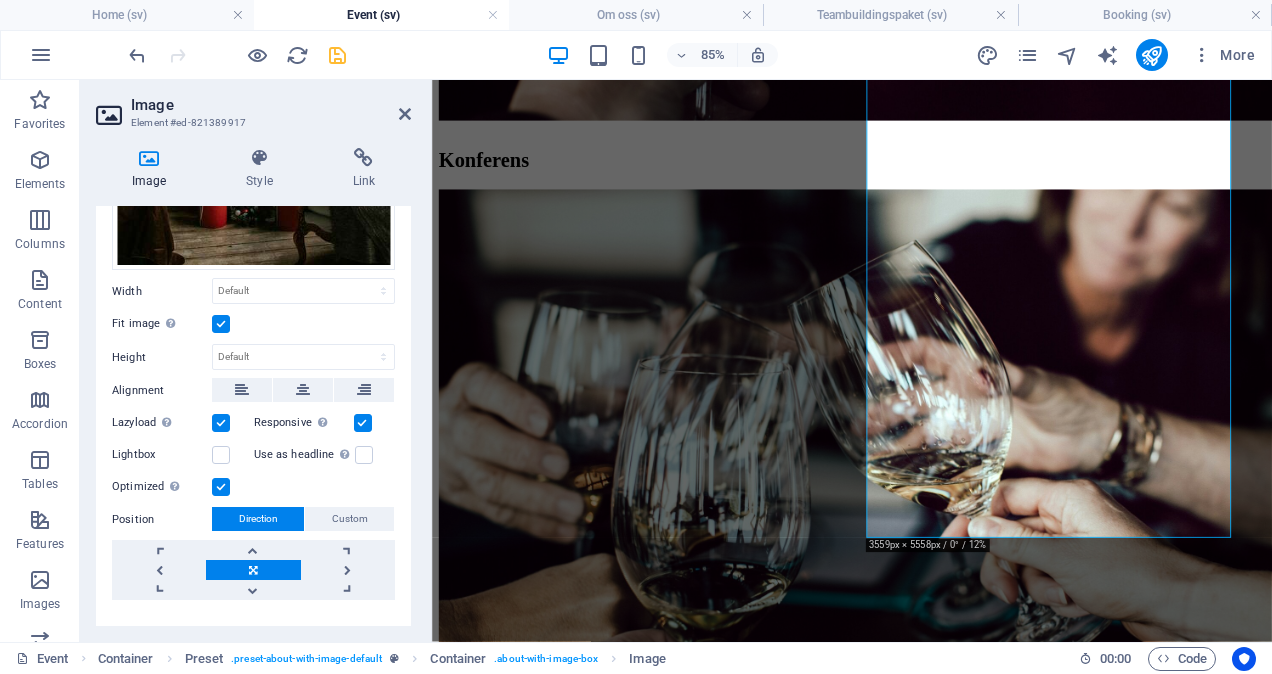 scroll, scrollTop: 454, scrollLeft: 0, axis: vertical 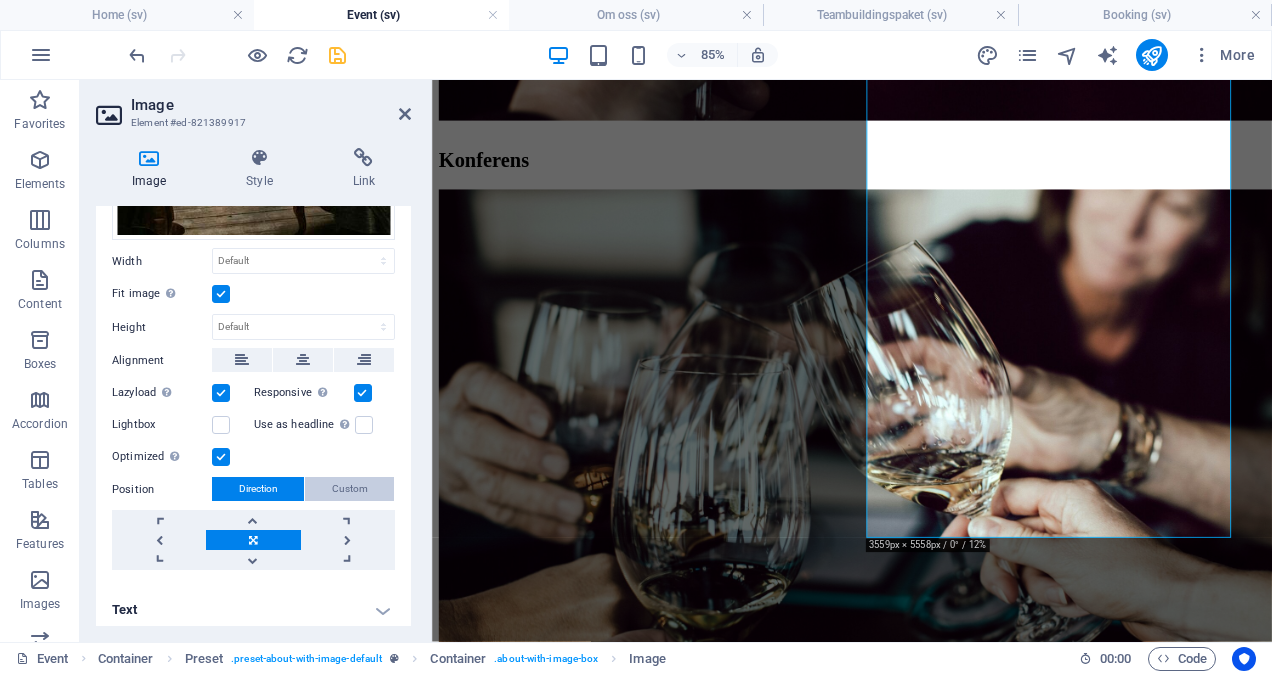 click on "Custom" at bounding box center [350, 489] 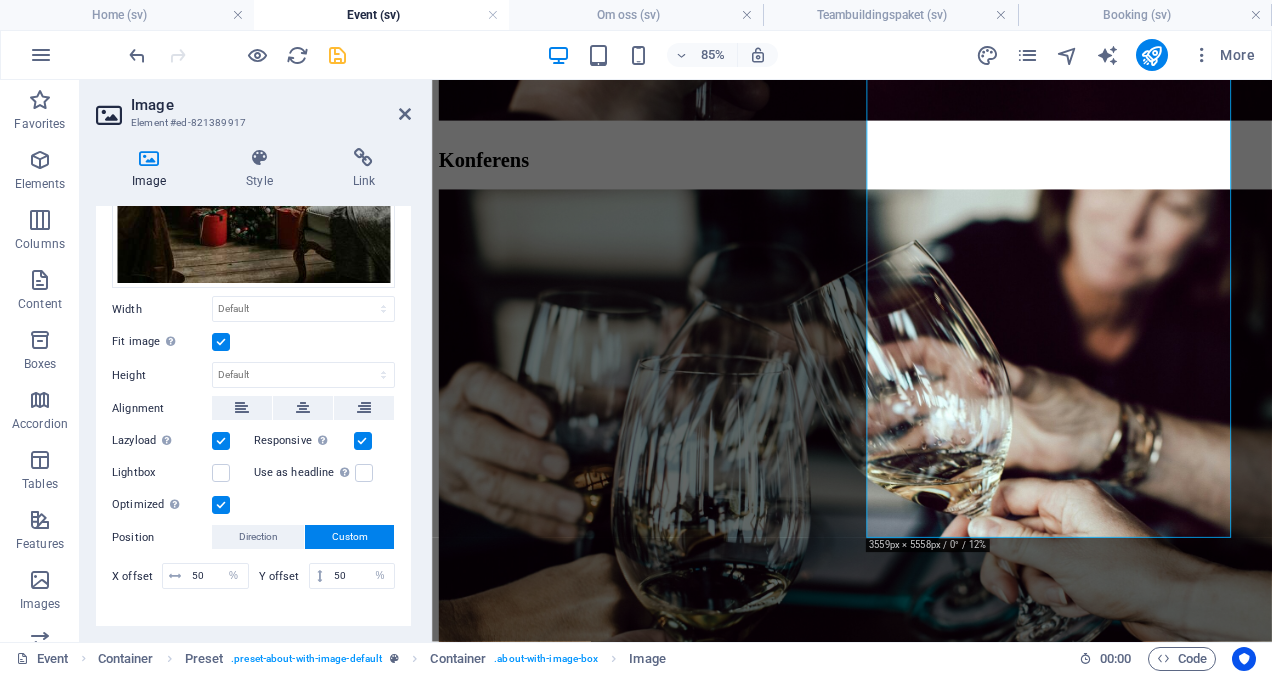scroll, scrollTop: 406, scrollLeft: 0, axis: vertical 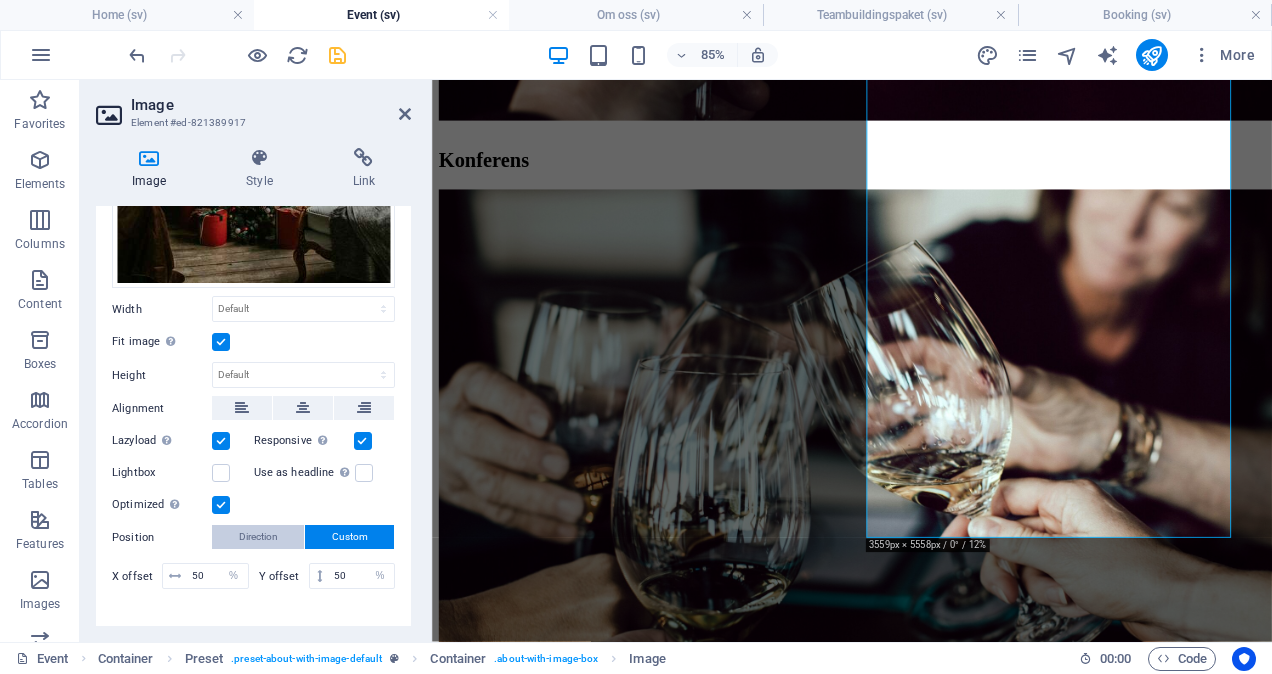 click on "Direction" at bounding box center (258, 537) 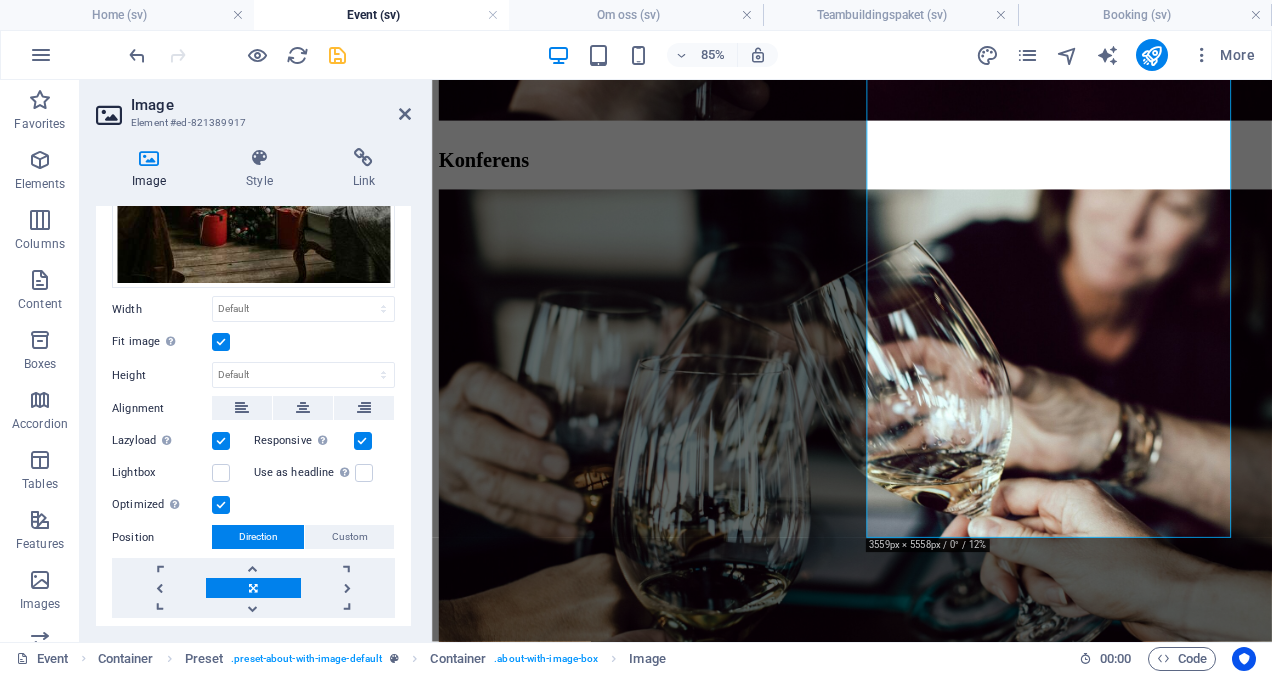 scroll, scrollTop: 454, scrollLeft: 0, axis: vertical 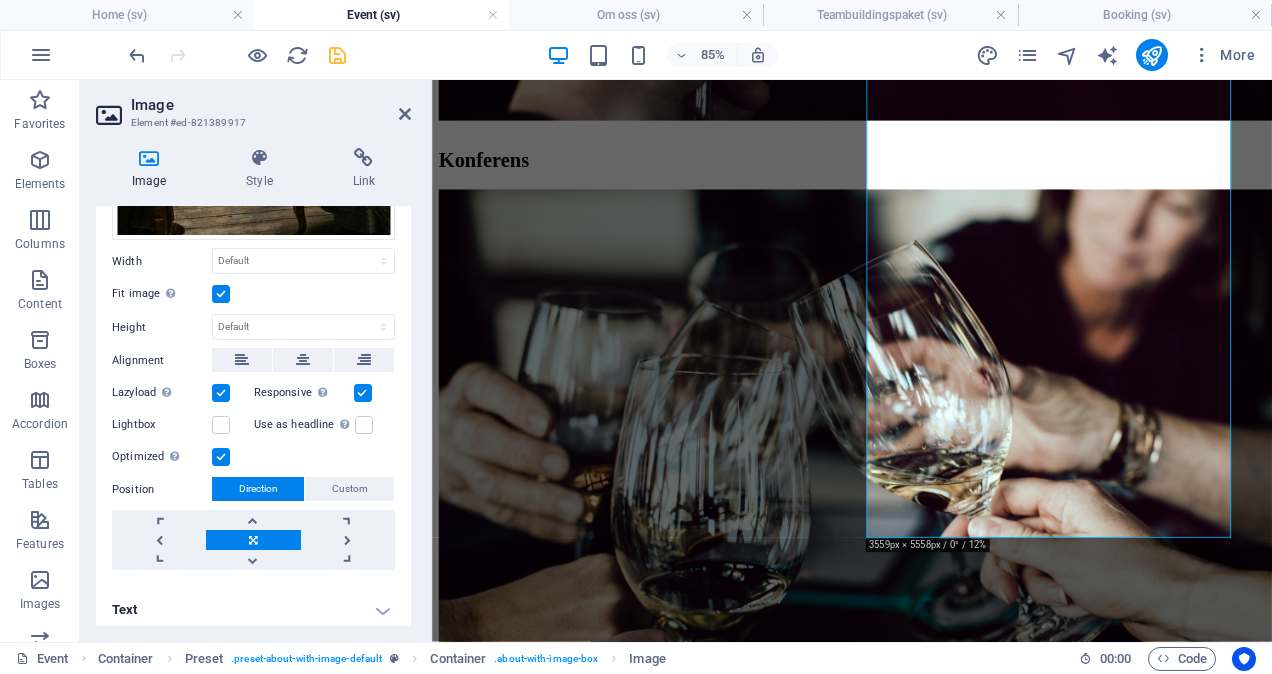 click at bounding box center [253, 540] 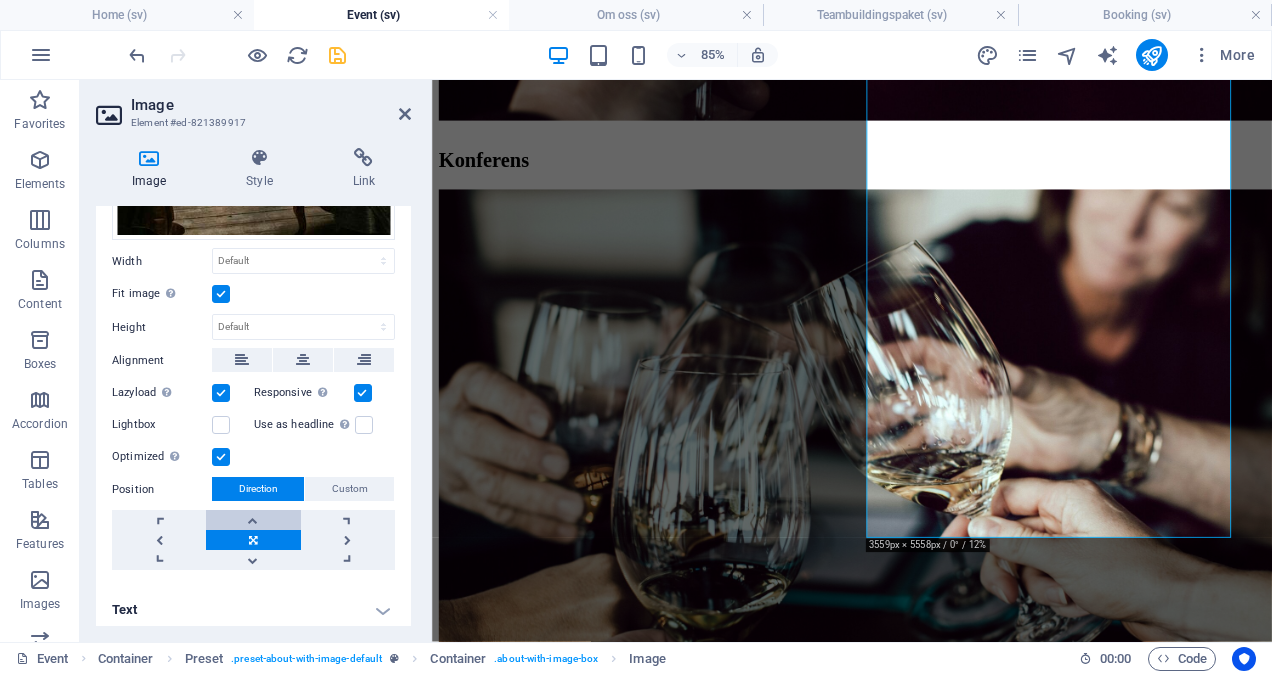 click at bounding box center [253, 520] 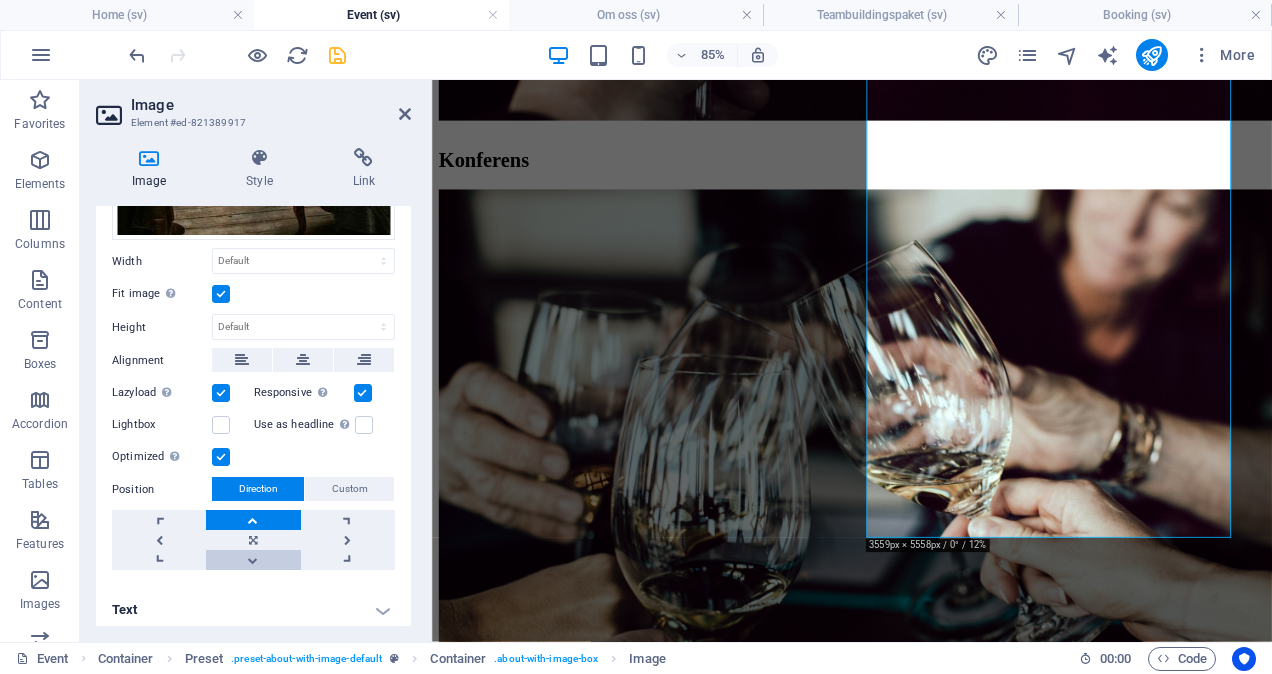 click at bounding box center [253, 560] 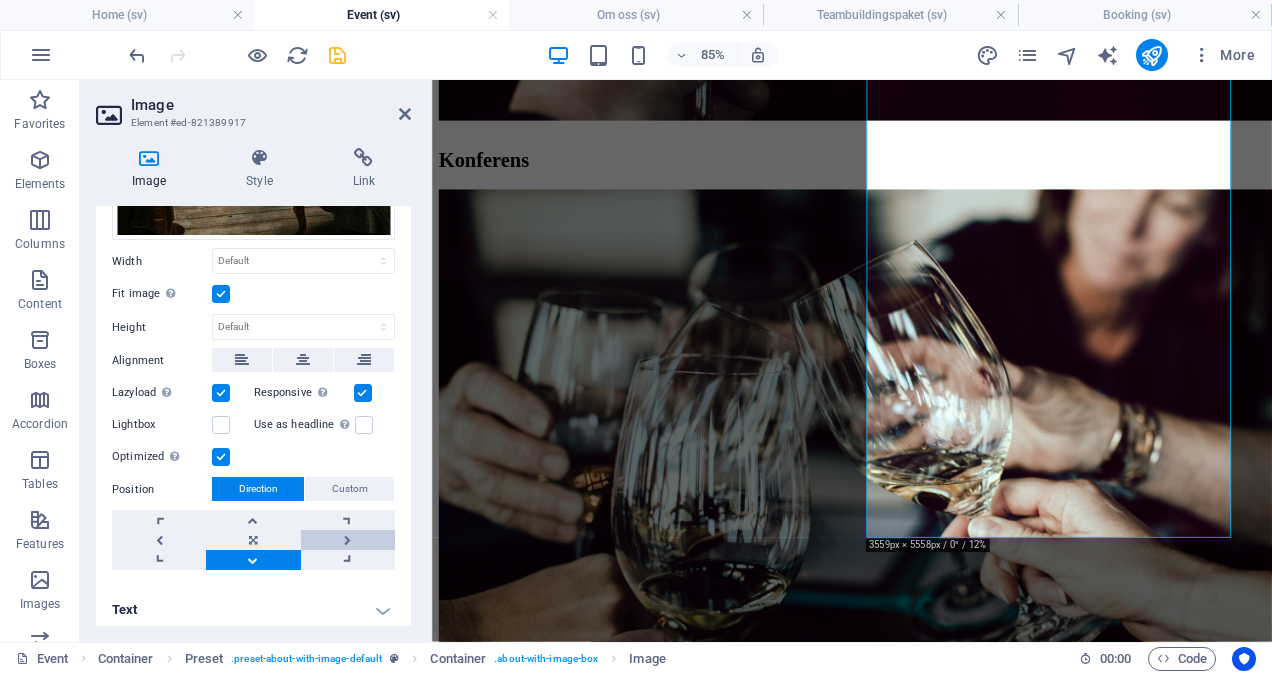 click at bounding box center (348, 540) 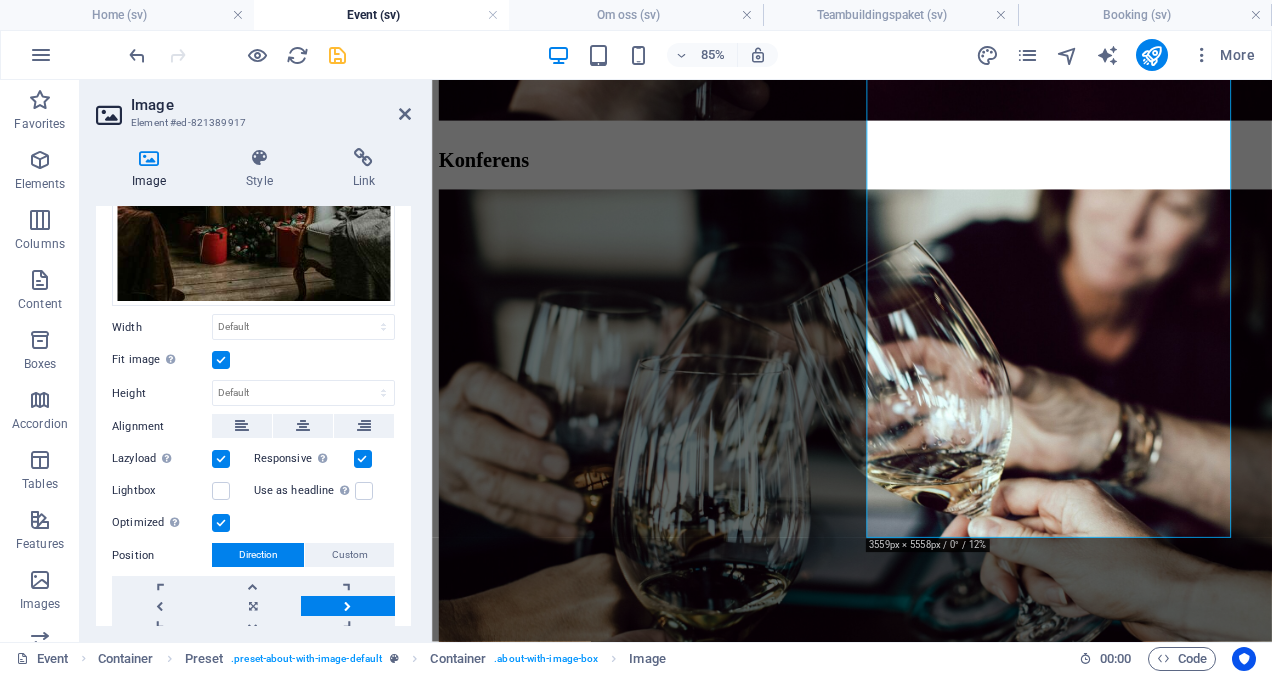 scroll, scrollTop: 383, scrollLeft: 0, axis: vertical 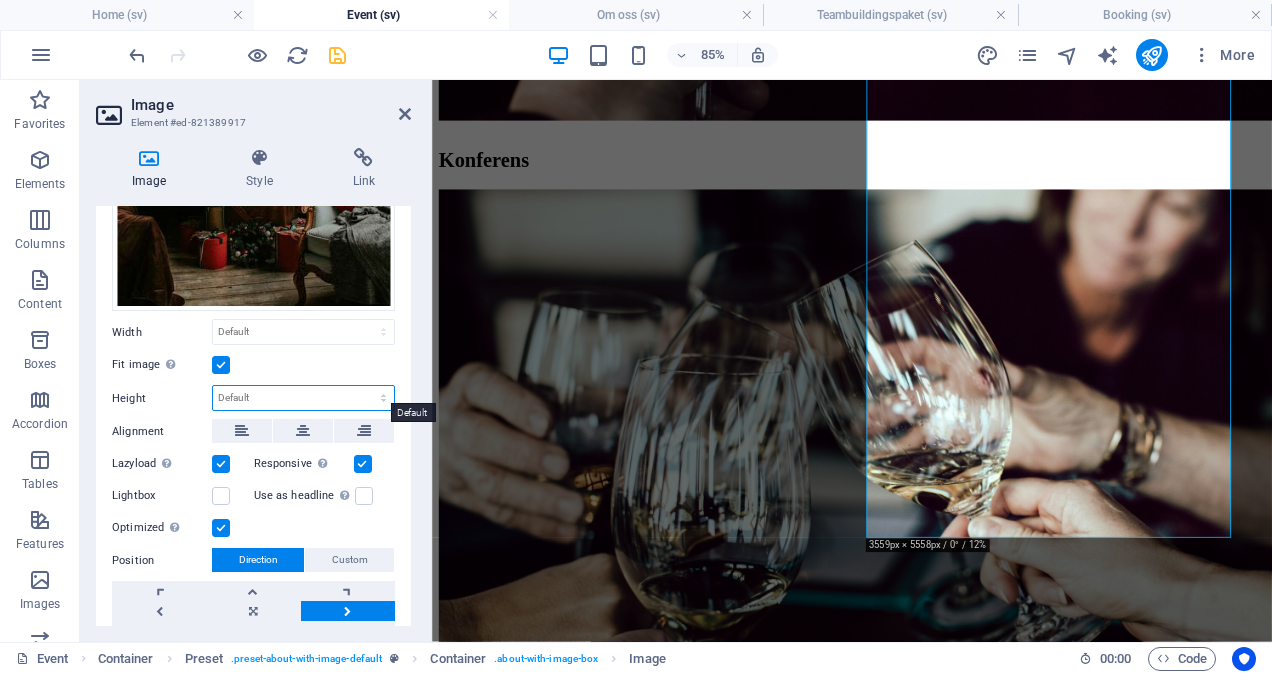 click on "Default auto px" at bounding box center [303, 398] 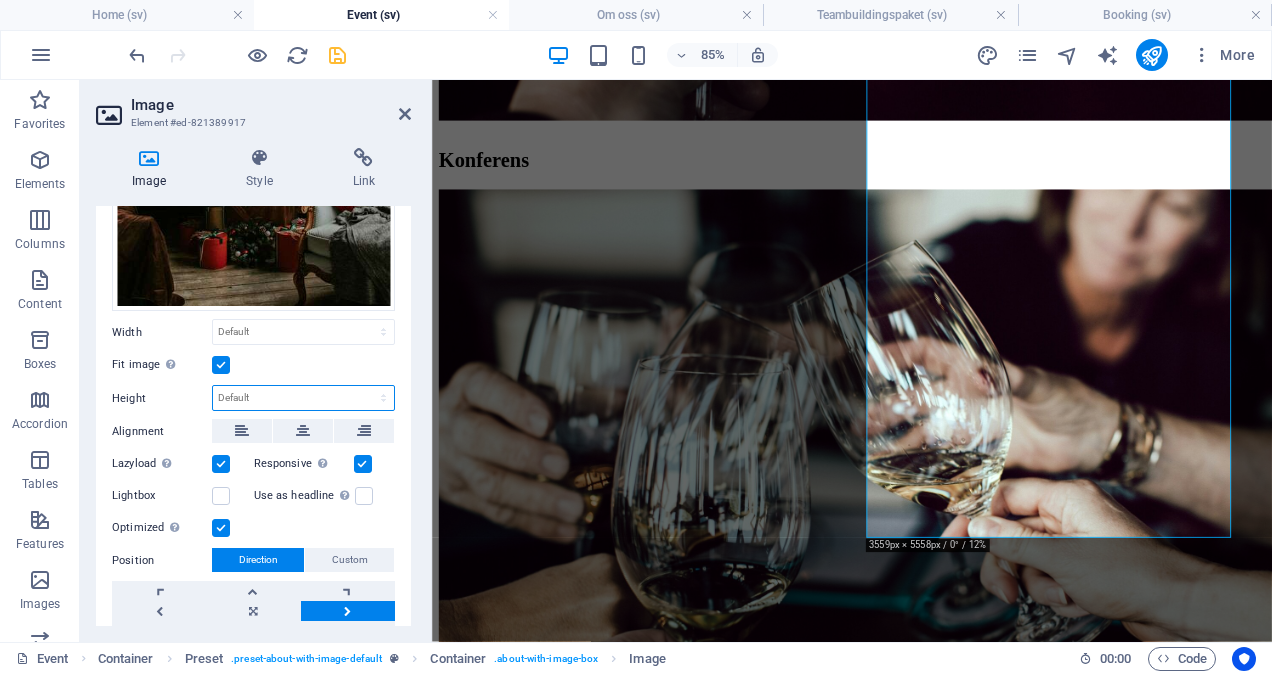 select on "px" 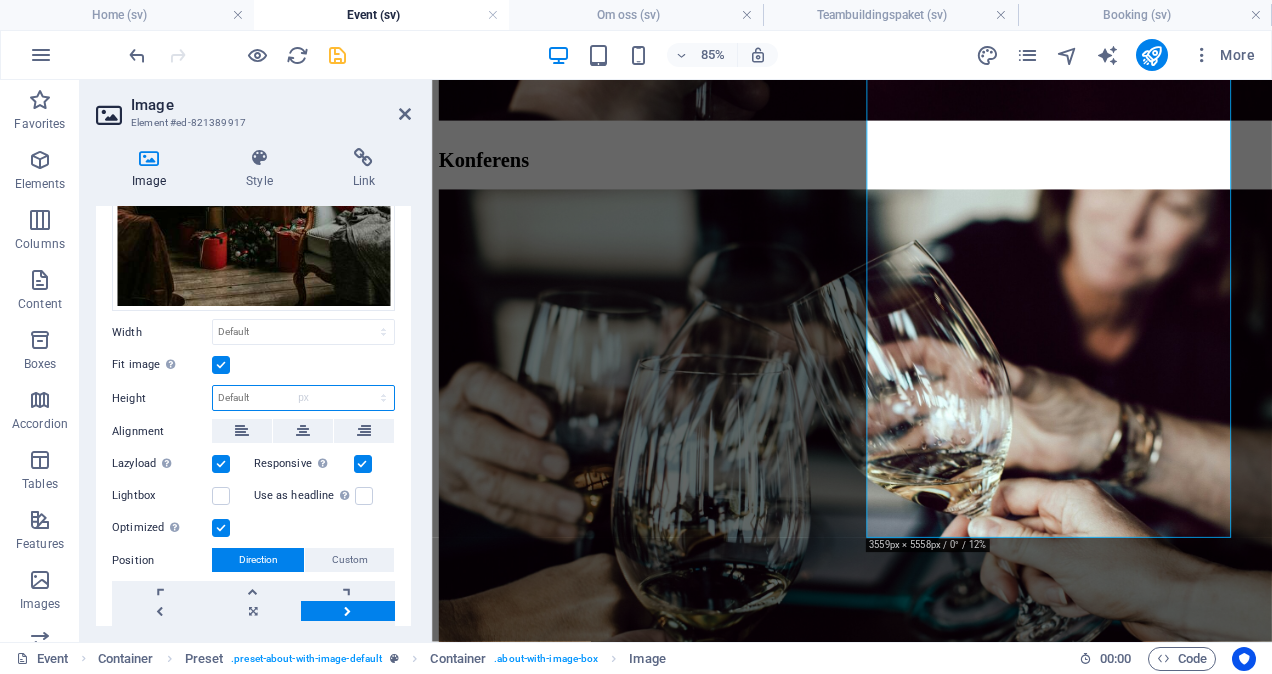 click on "Default auto px" at bounding box center (303, 398) 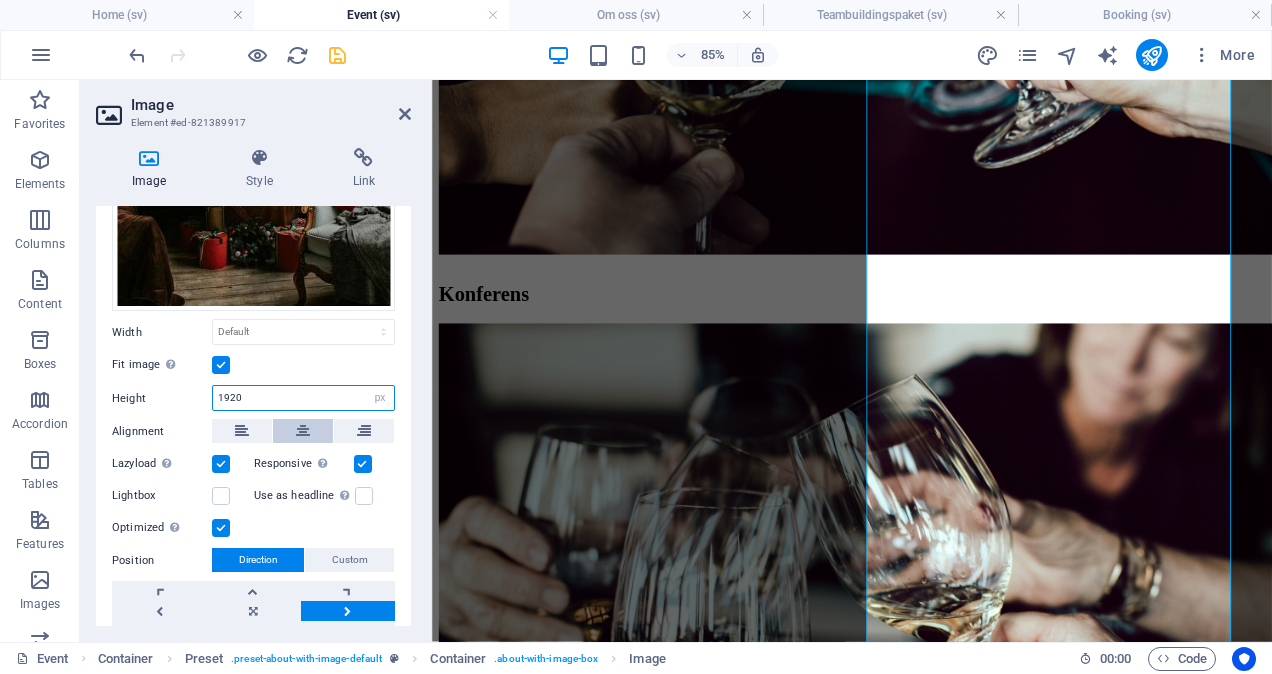scroll, scrollTop: 2172, scrollLeft: 0, axis: vertical 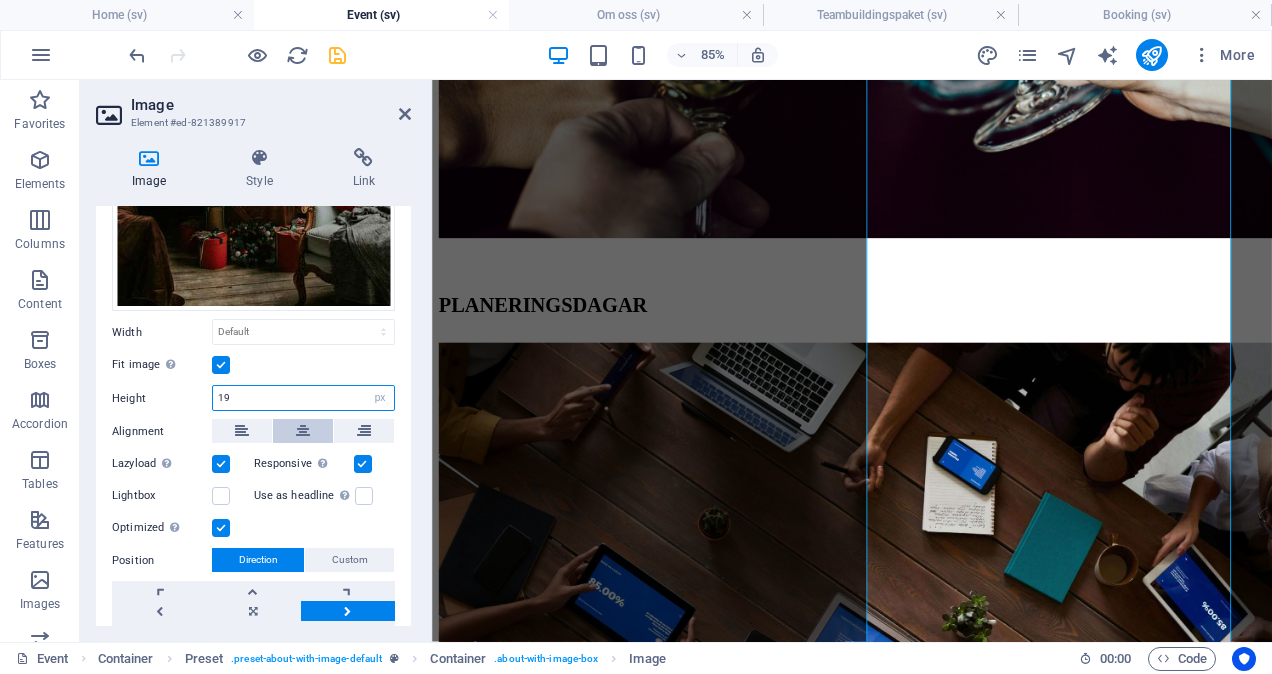 type on "1" 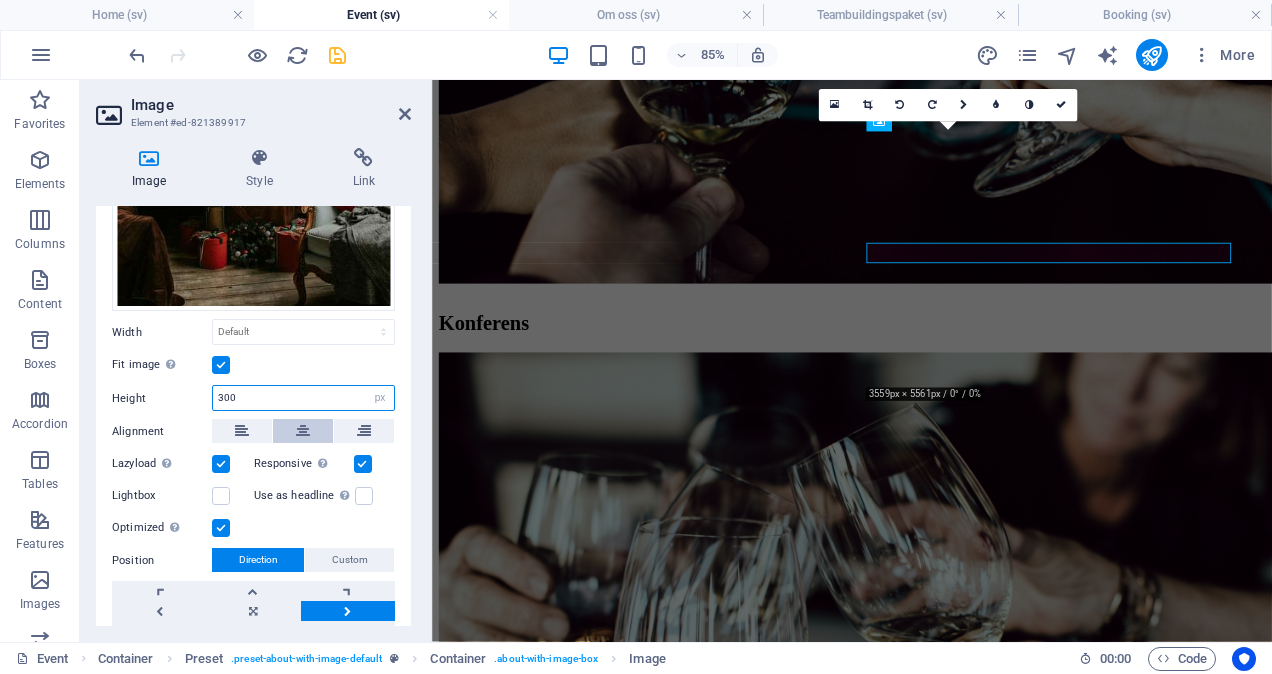 scroll, scrollTop: 1362, scrollLeft: 0, axis: vertical 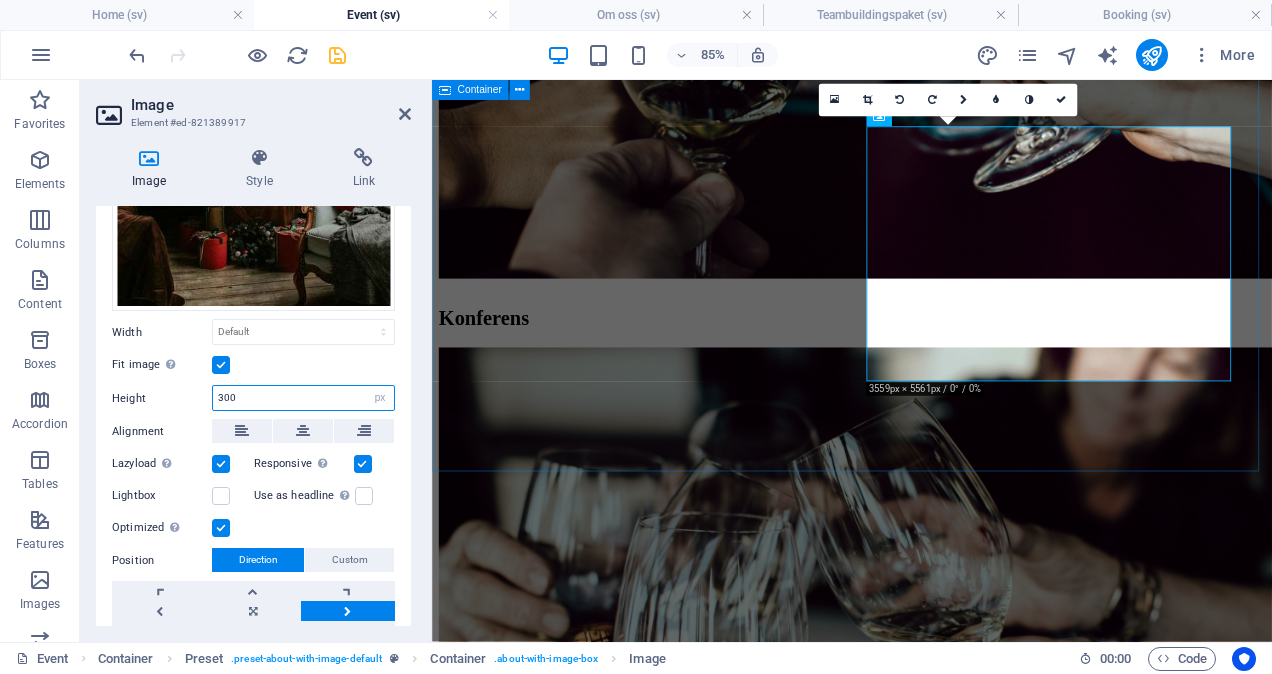 type on "300" 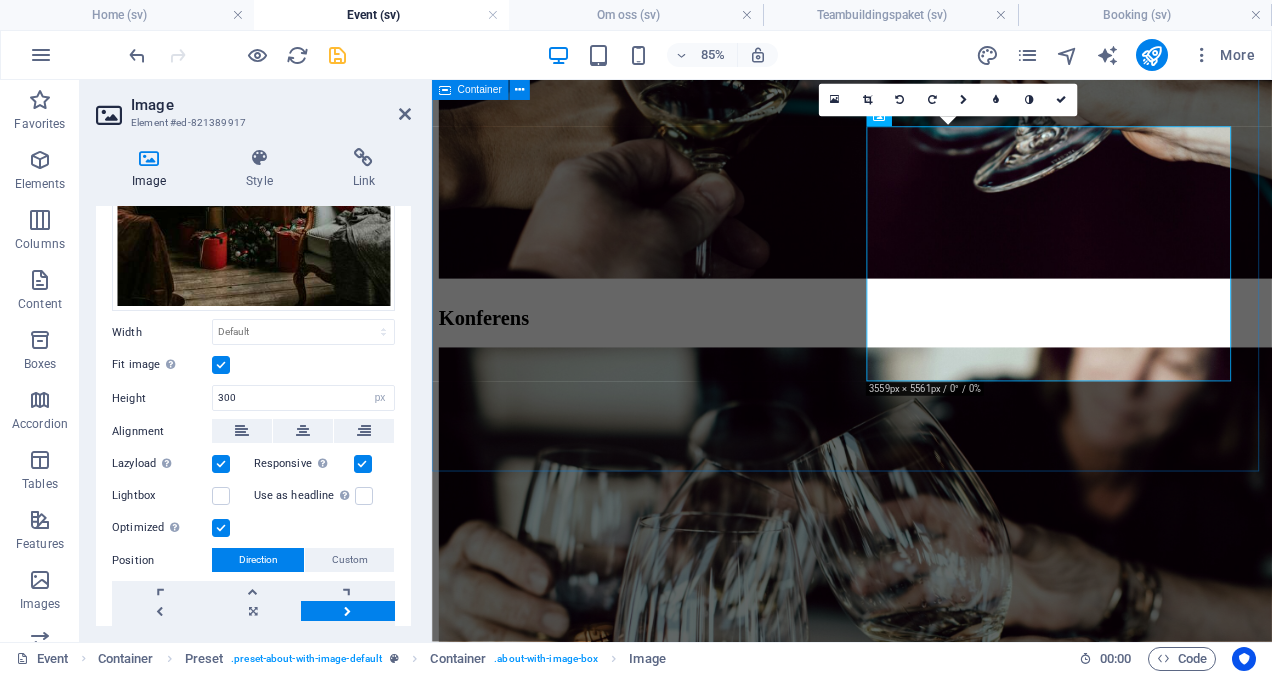click on "kICKOFF Konferens PLANERINGSDAGAR aFTER WORK iNVIGNING jULFEST" at bounding box center [926, 1687] 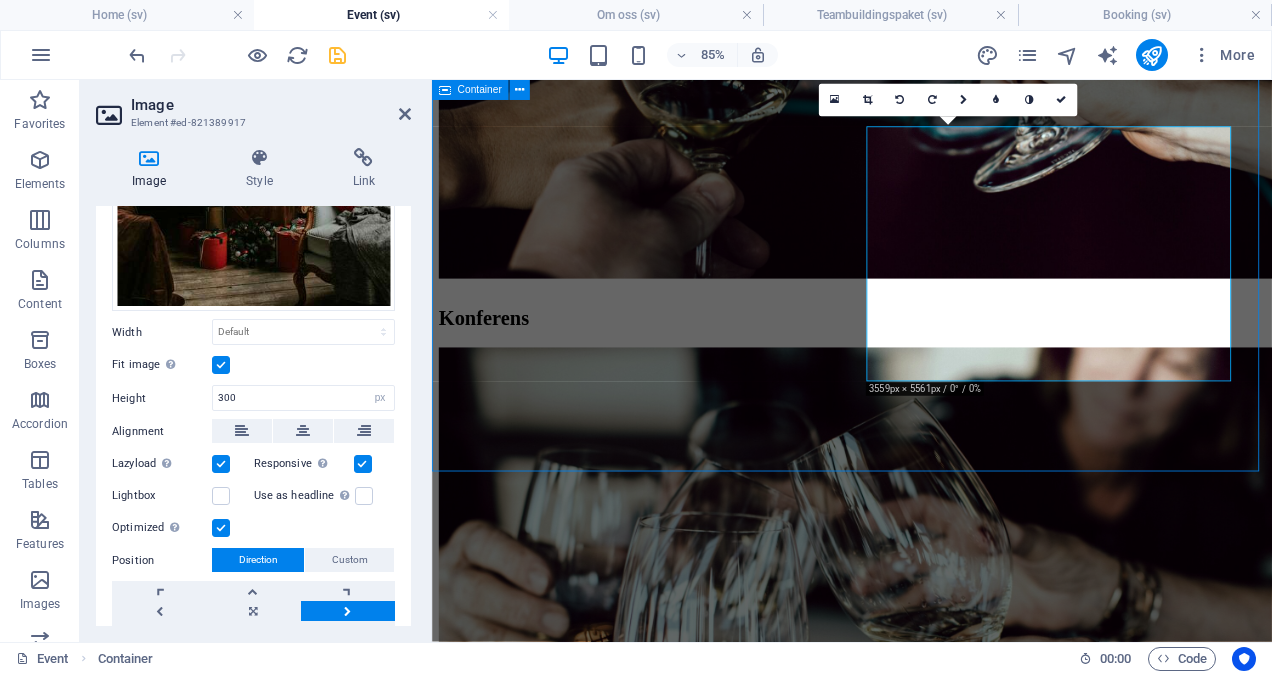 scroll, scrollTop: 1364, scrollLeft: 0, axis: vertical 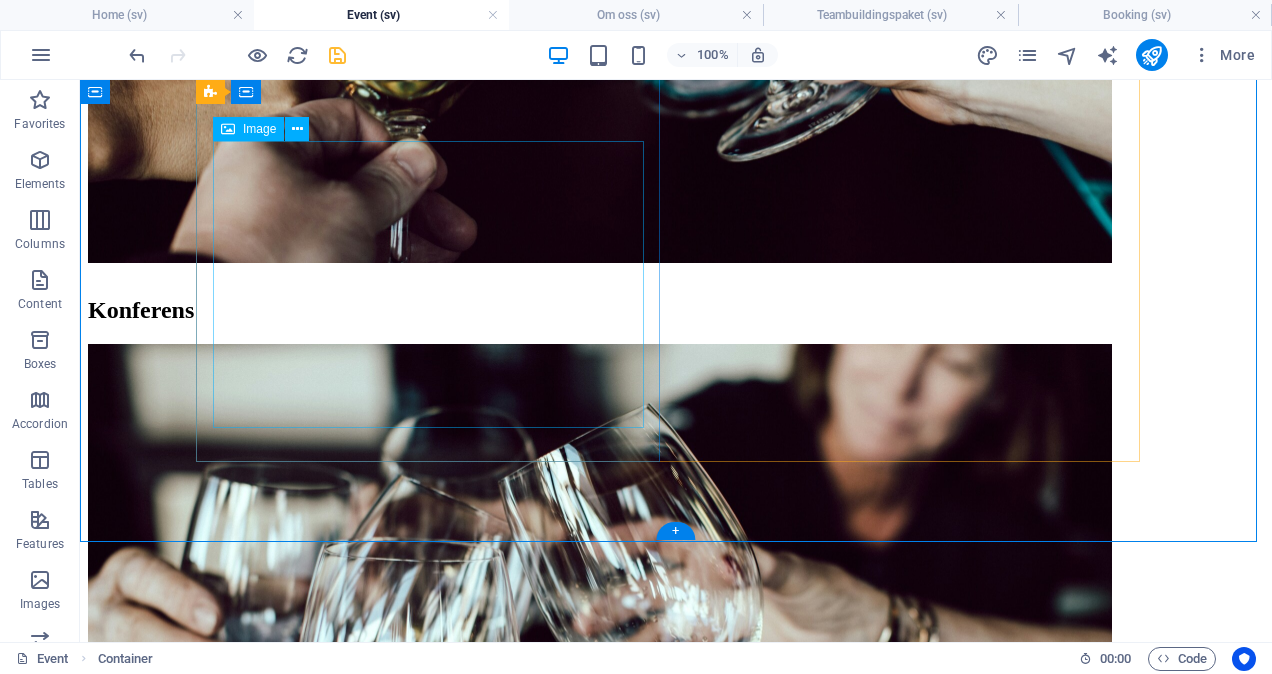 click at bounding box center (676, 3074) 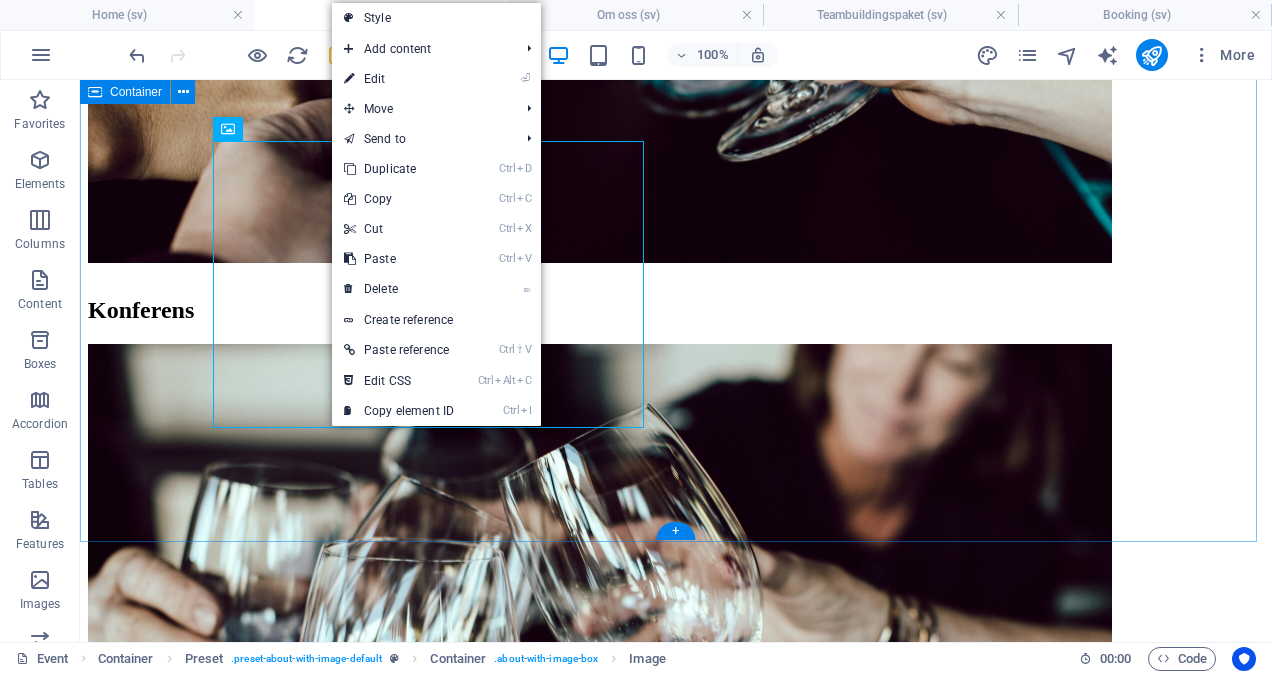 click on "kICKOFF Konferens PLANERINGSDAGAR aFTER WORK iNVIGNING jULFEST" at bounding box center (676, 1636) 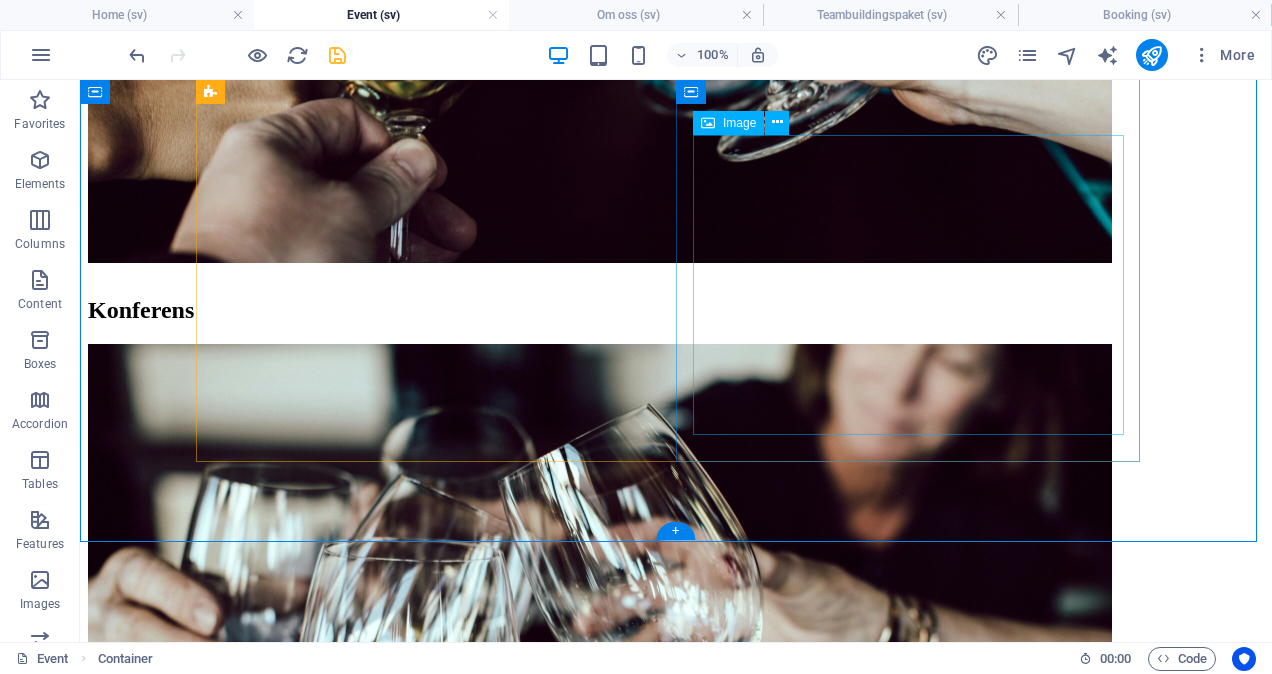 click at bounding box center [676, 3646] 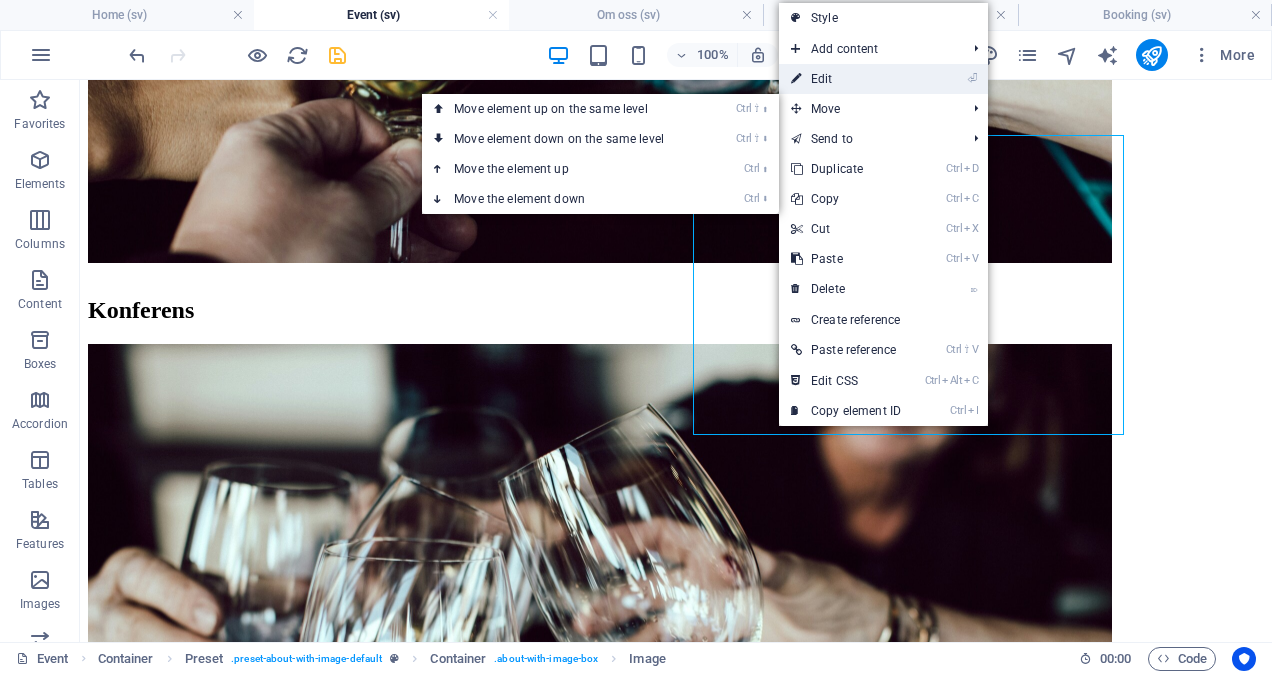 click on "⏎  Edit" at bounding box center (846, 79) 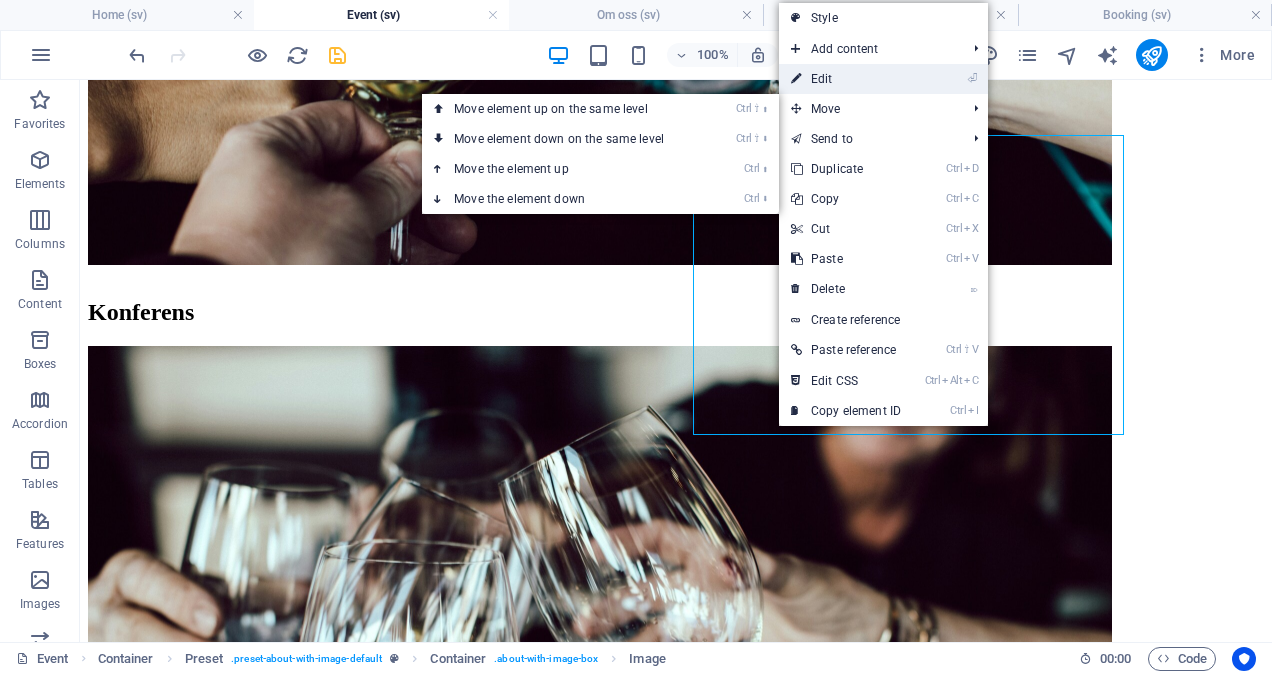select on "px" 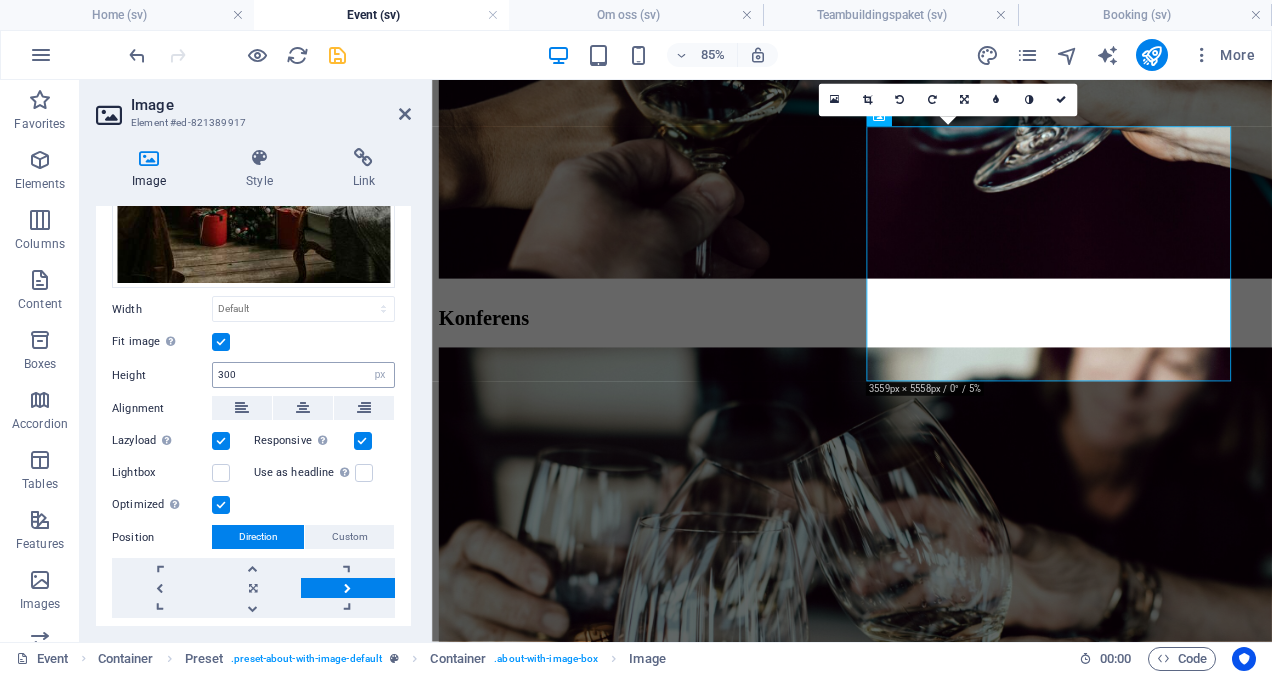 scroll, scrollTop: 371, scrollLeft: 0, axis: vertical 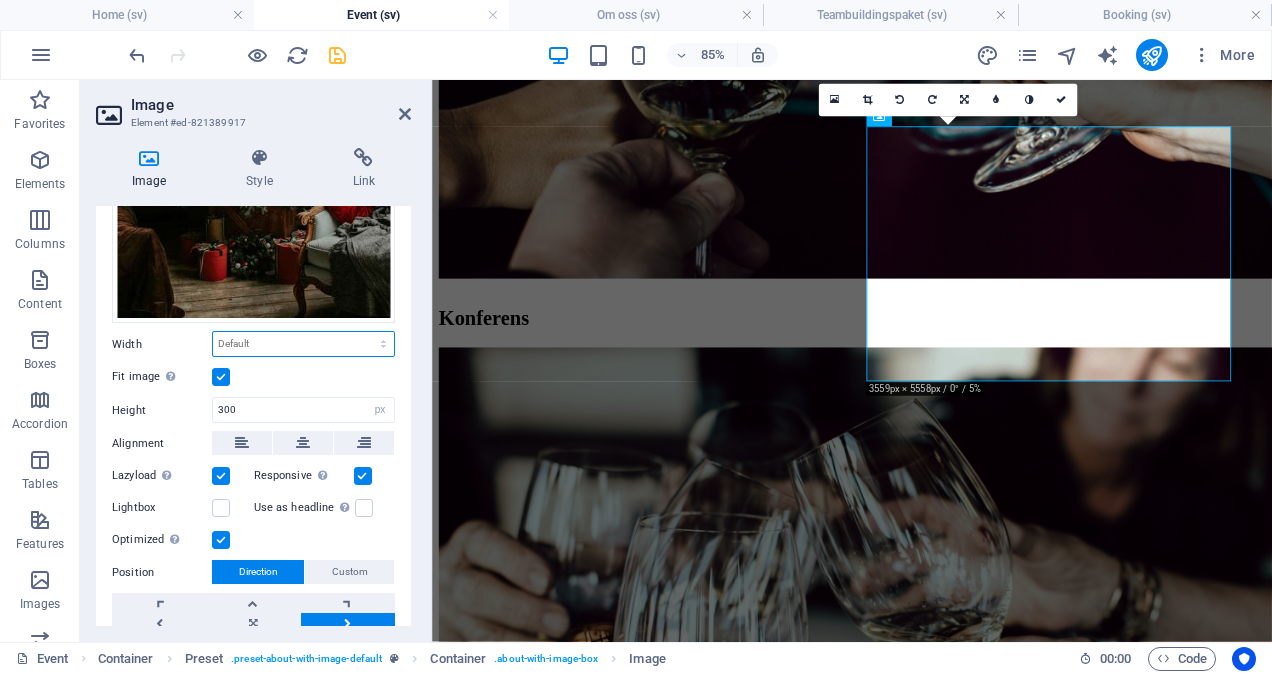 click on "Default auto px rem % em vh vw" at bounding box center (303, 344) 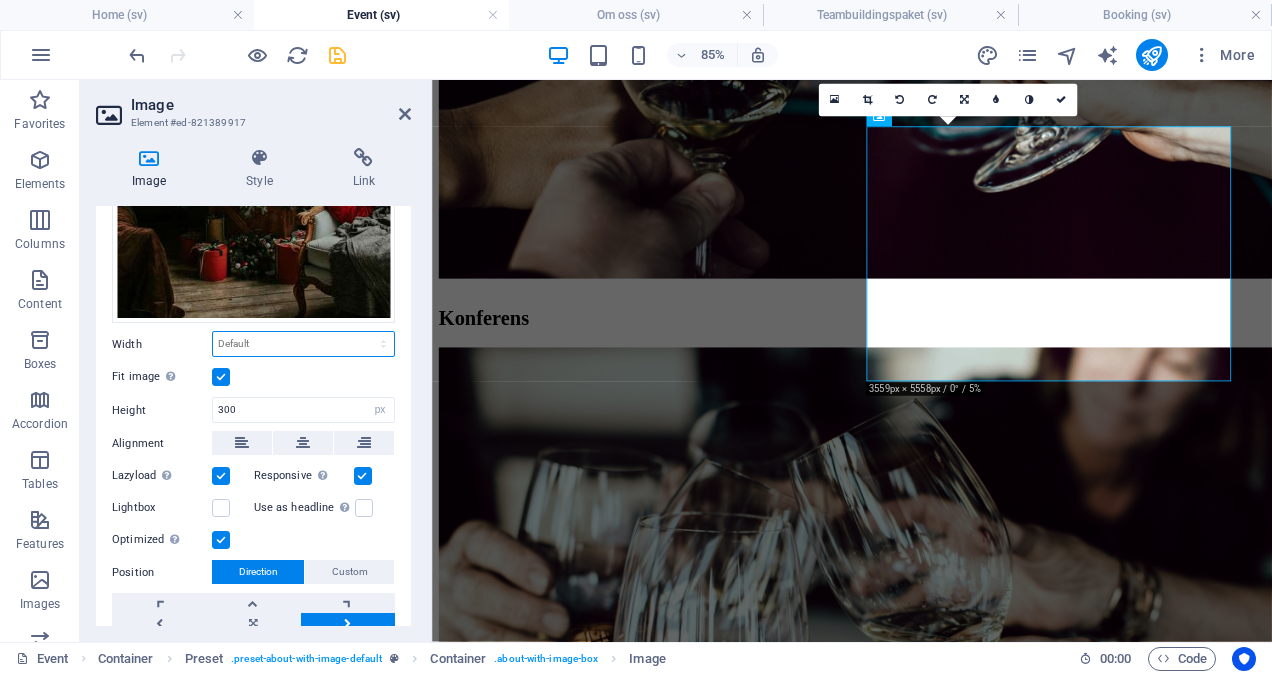 select on "px" 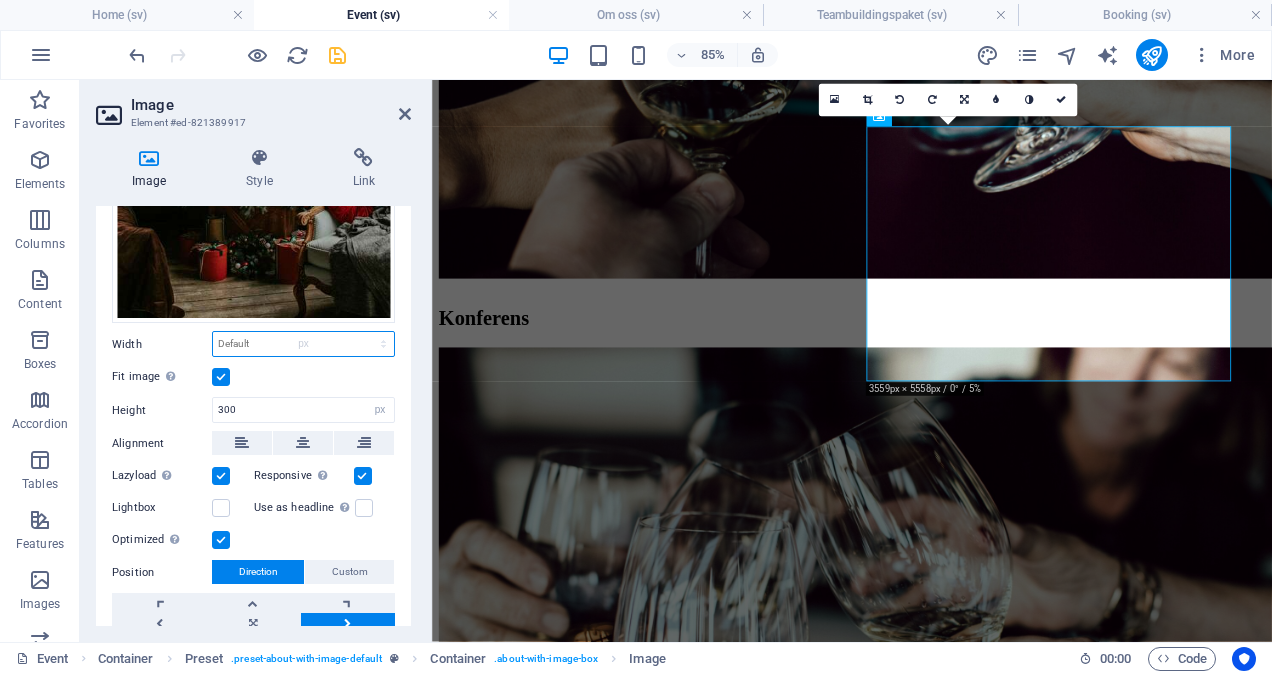 click on "Default auto px rem % em vh vw" at bounding box center [303, 344] 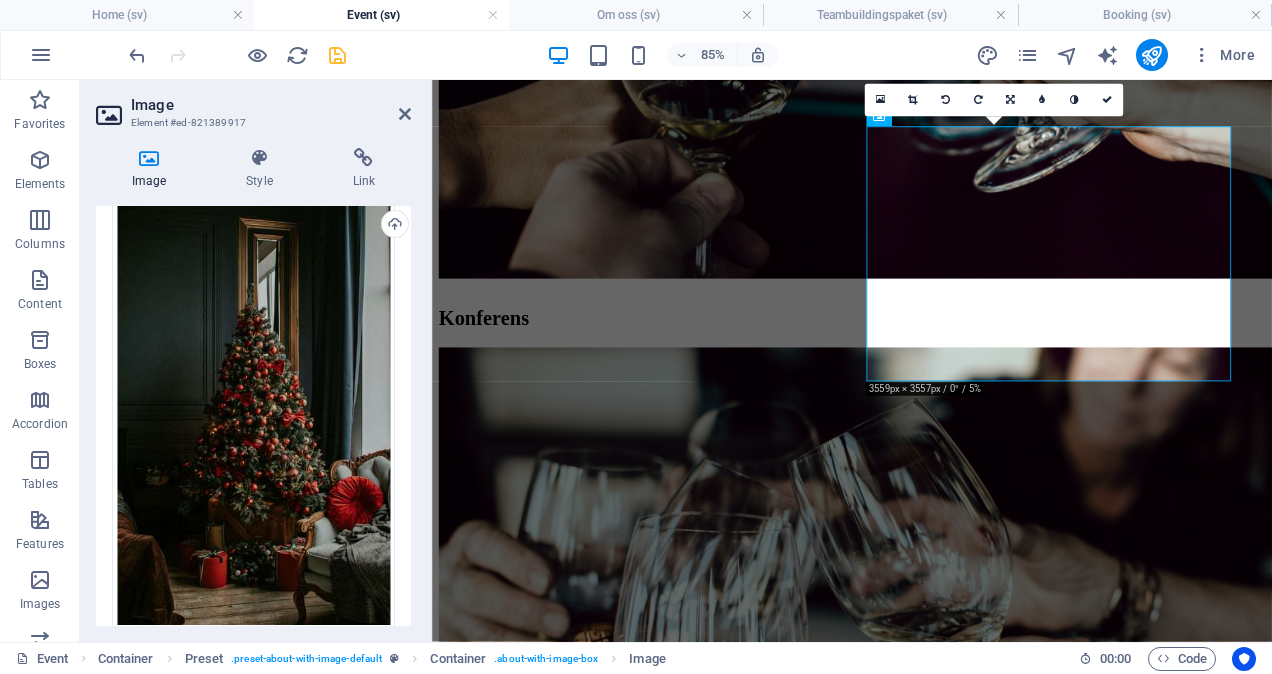 scroll, scrollTop: 63, scrollLeft: 0, axis: vertical 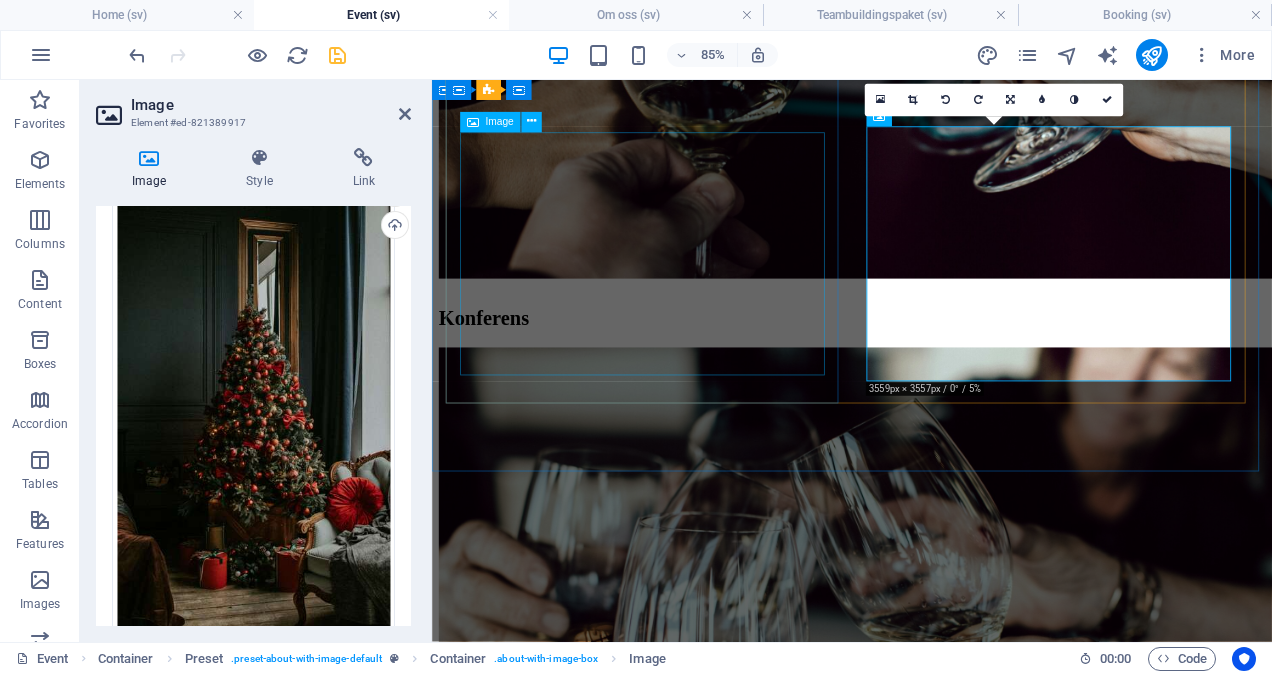 type on "300" 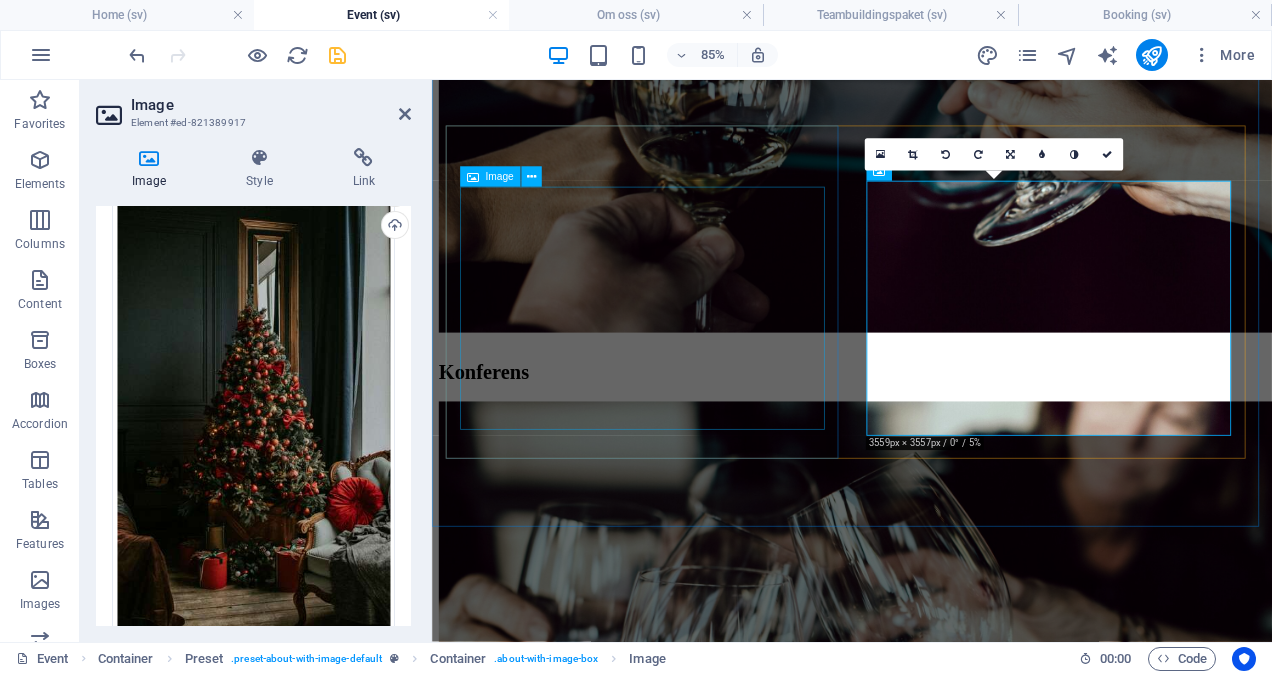 click at bounding box center [926, 3189] 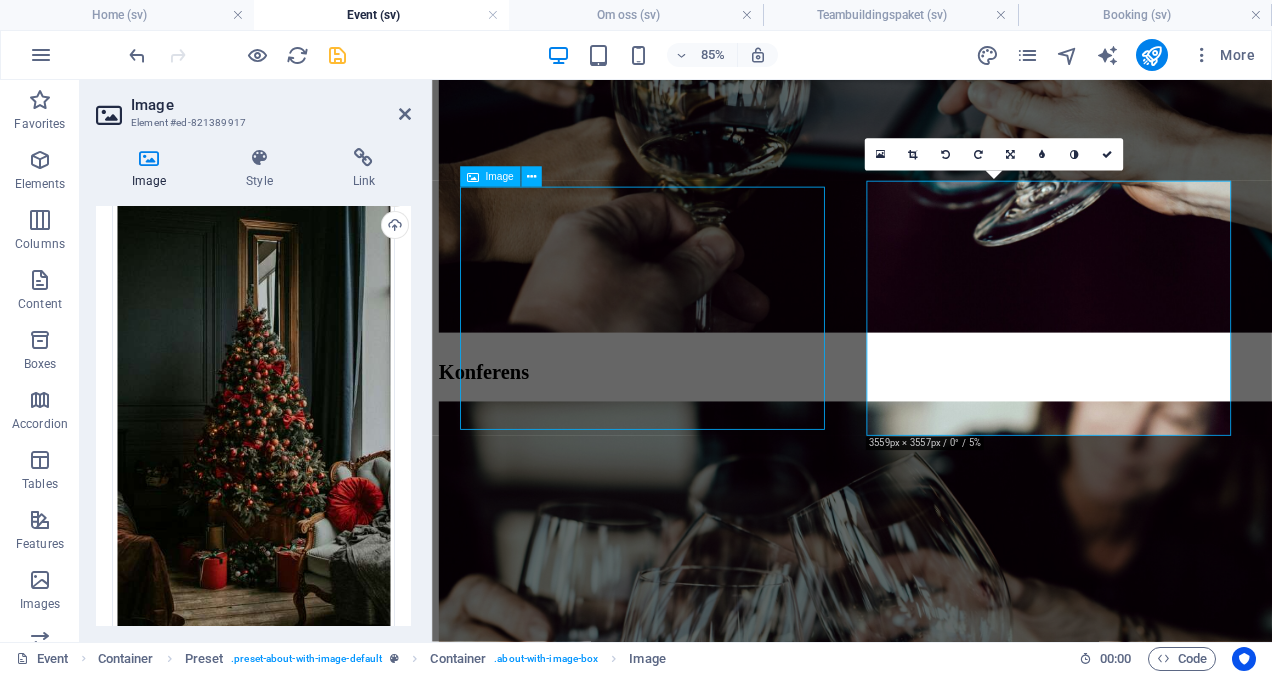 scroll, scrollTop: 1300, scrollLeft: 0, axis: vertical 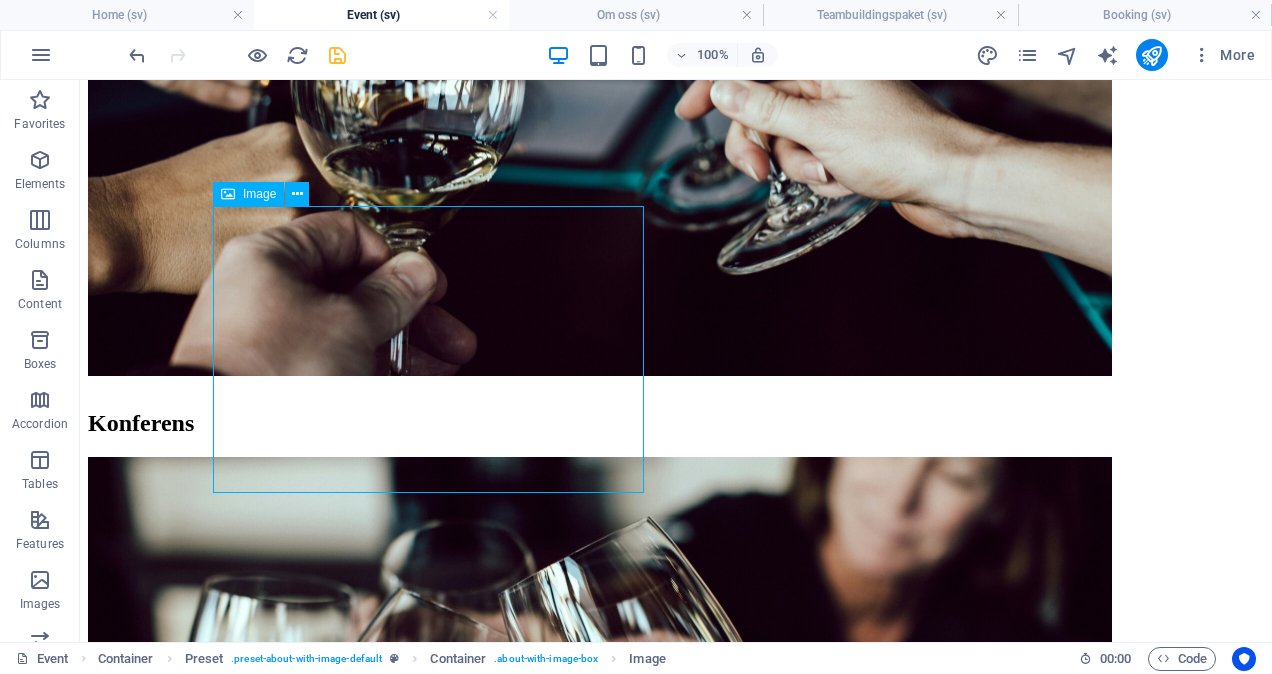 click at bounding box center (676, 3187) 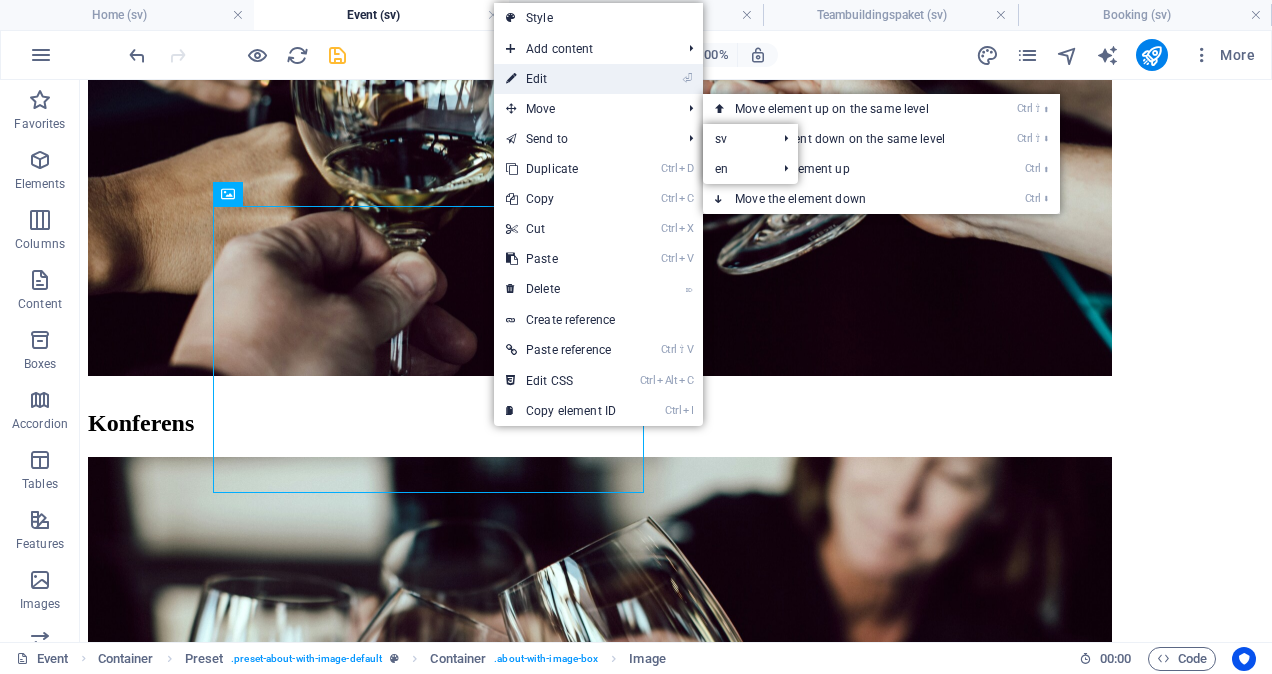 click on "⏎  Edit" at bounding box center (561, 79) 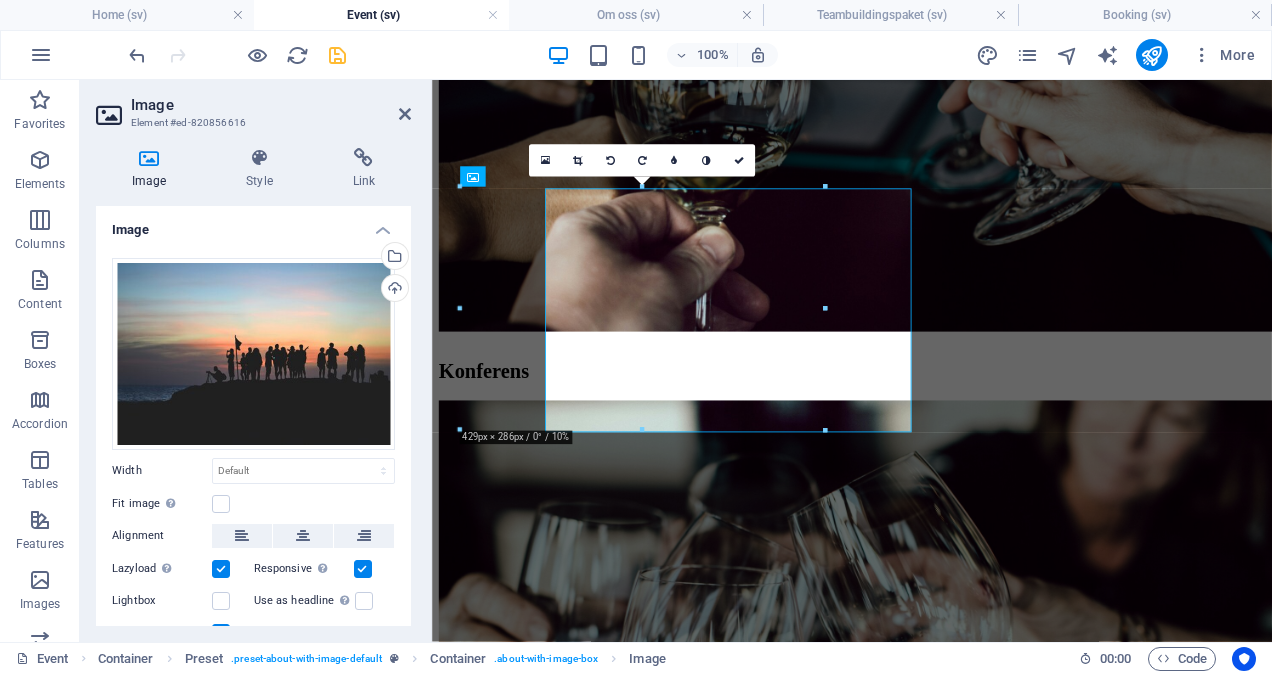 scroll, scrollTop: 1298, scrollLeft: 0, axis: vertical 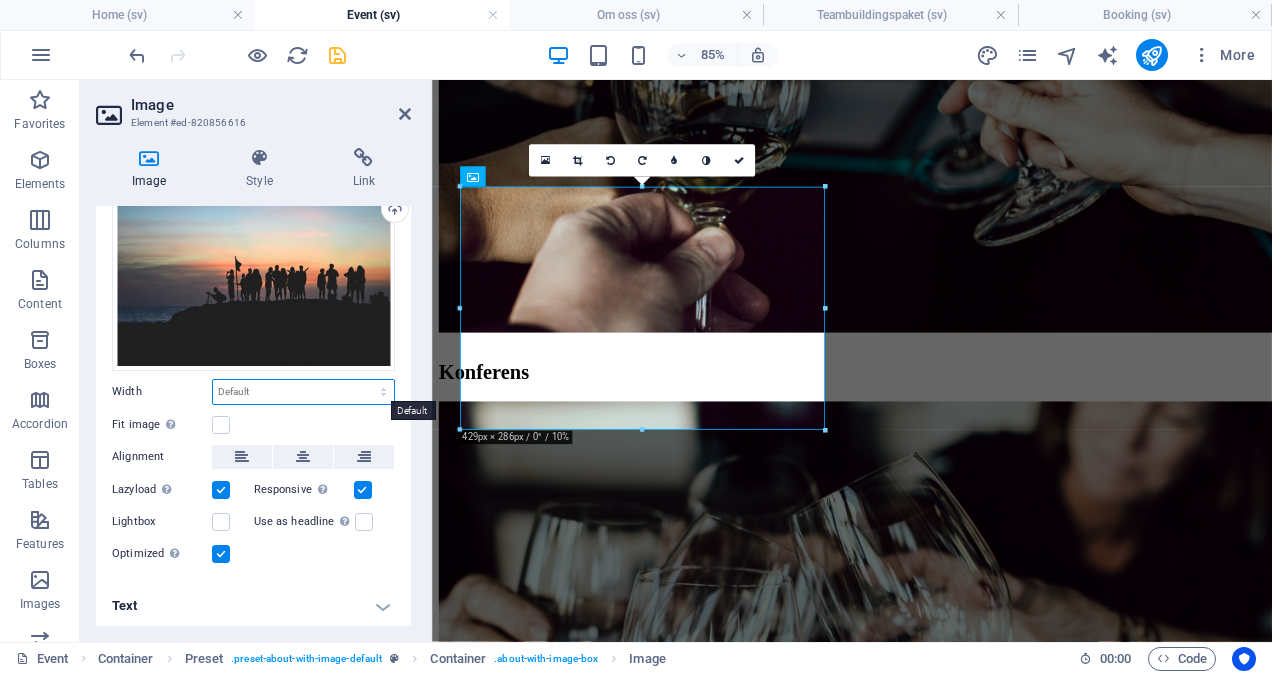 click on "Default auto px rem % em vh vw" at bounding box center [303, 392] 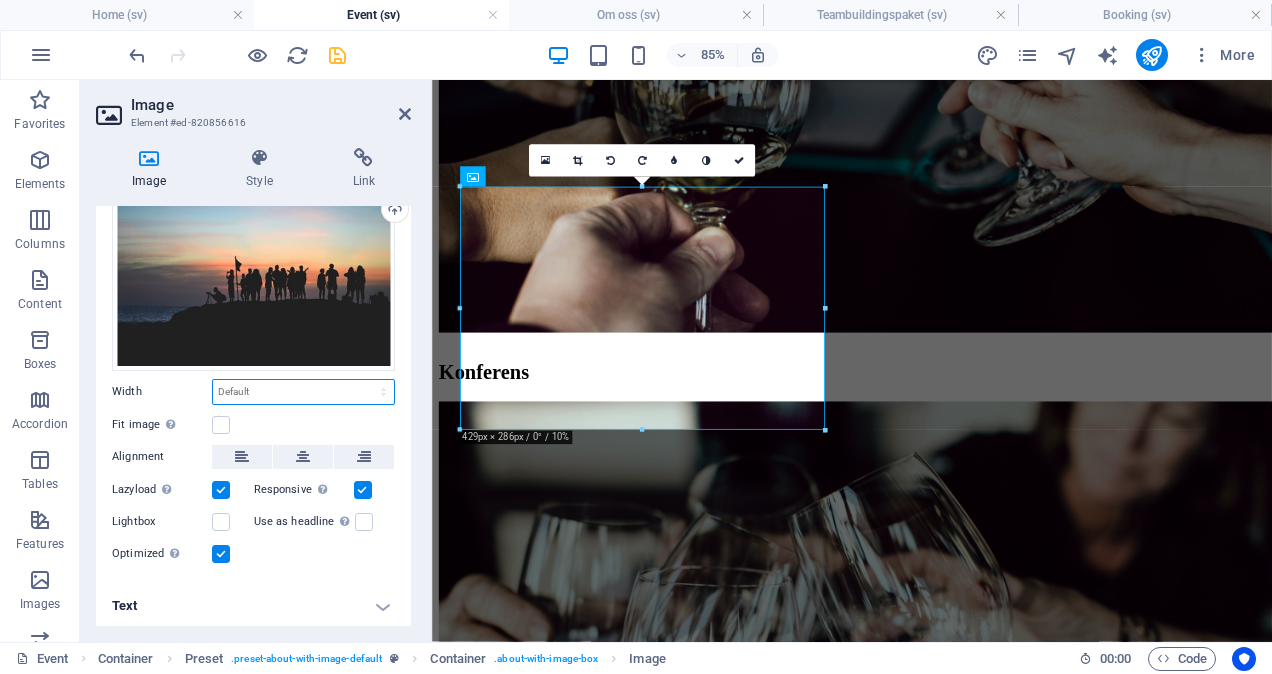 select on "px" 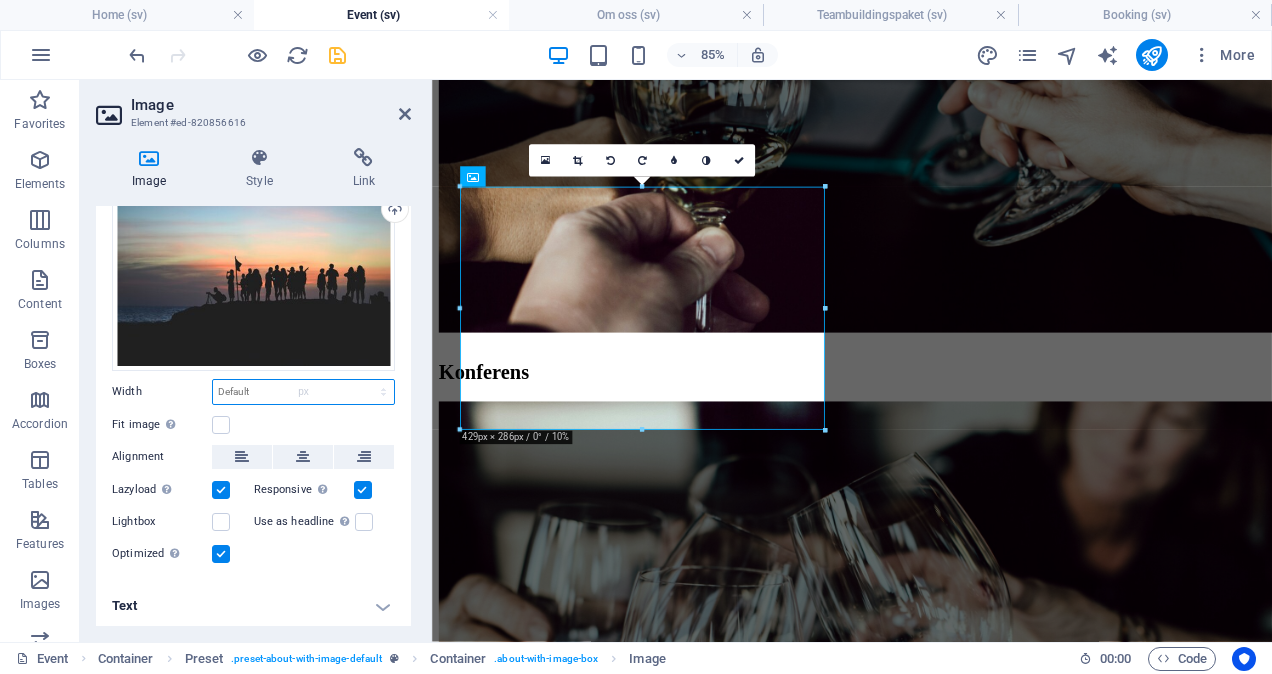 click on "Default auto px rem % em vh vw" at bounding box center (303, 392) 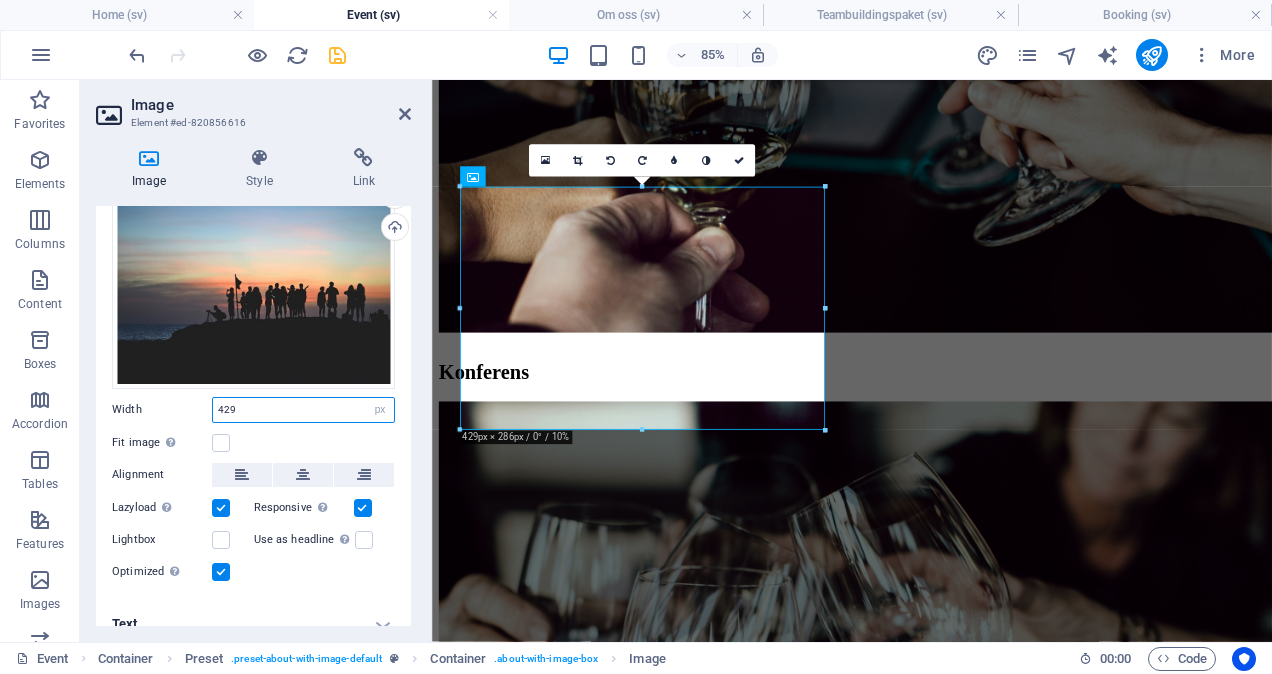 scroll, scrollTop: 60, scrollLeft: 0, axis: vertical 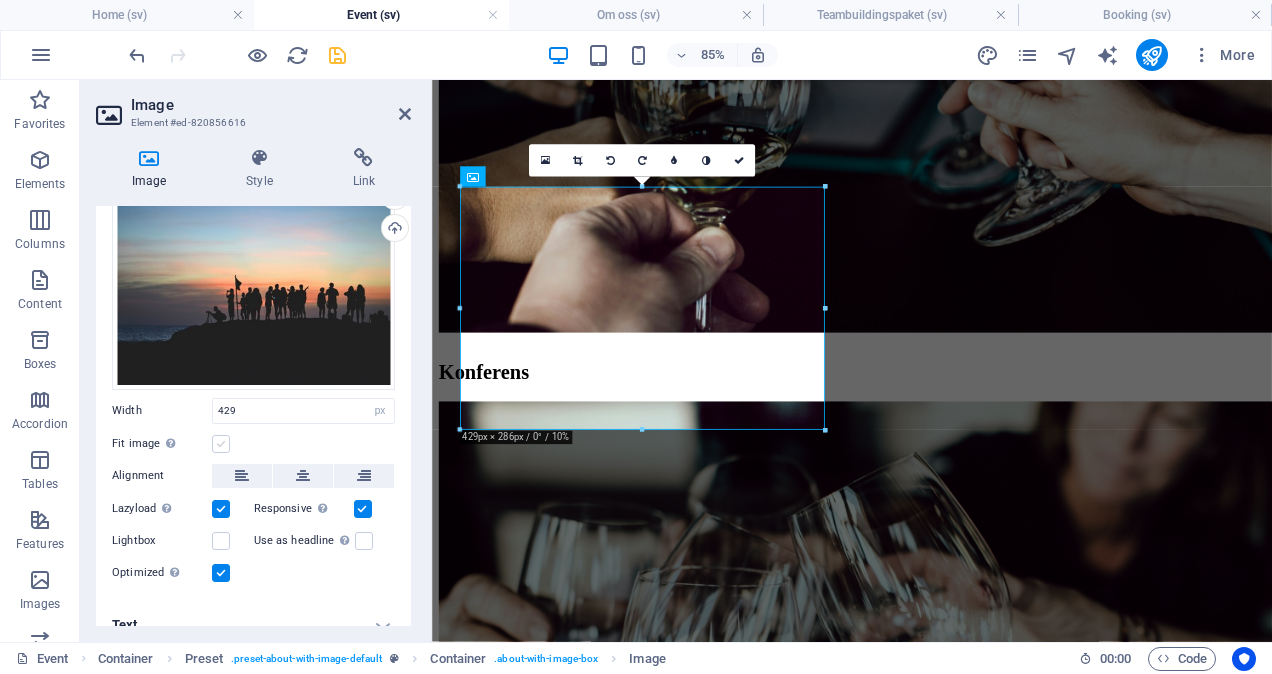 click at bounding box center [221, 444] 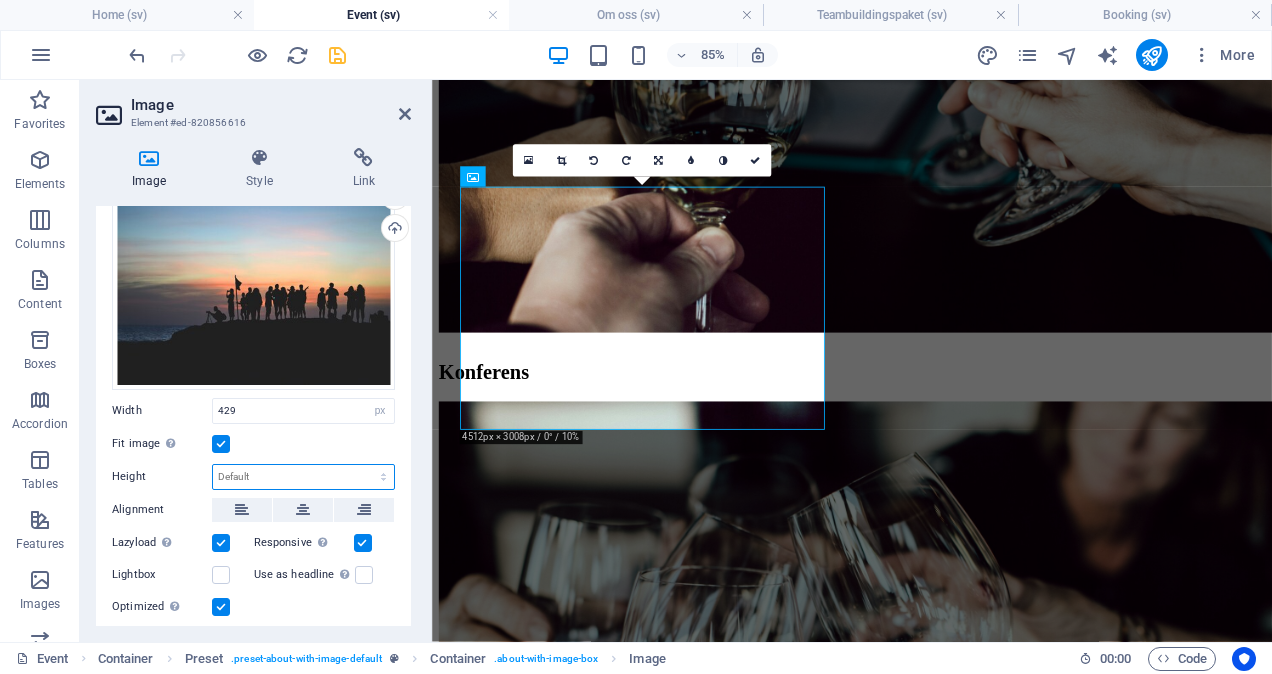 click on "Default auto px" at bounding box center (303, 477) 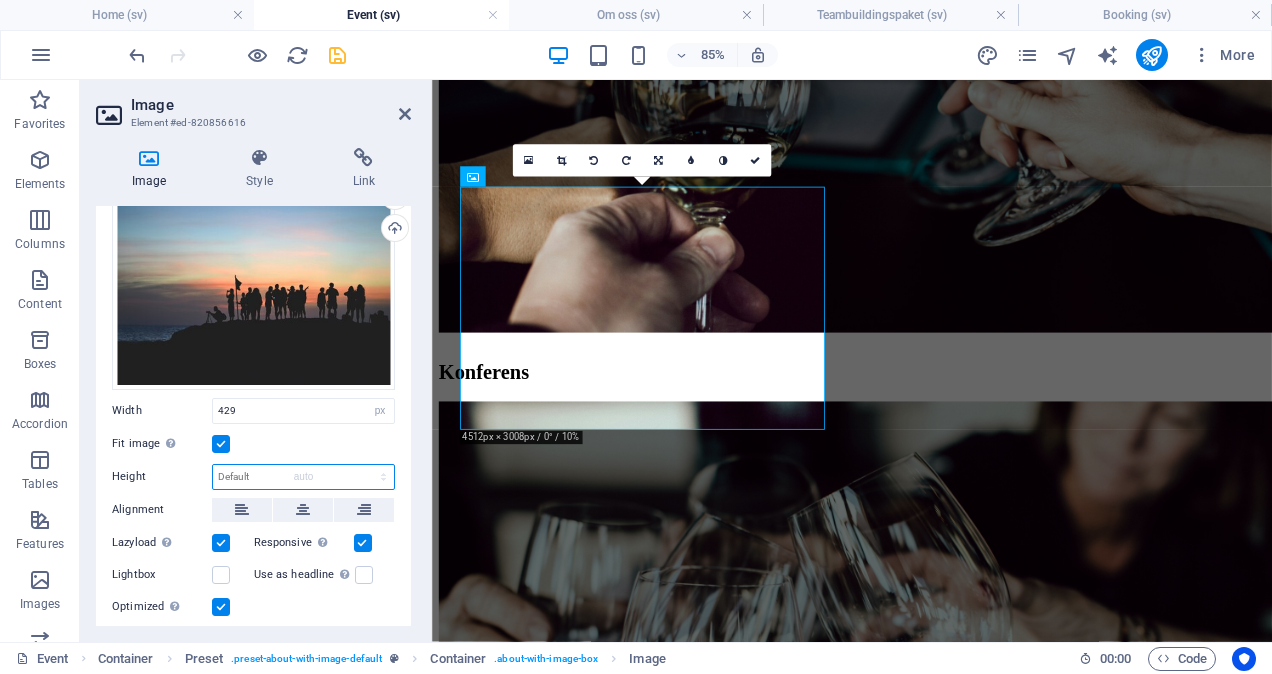 click on "Default auto px" at bounding box center [303, 477] 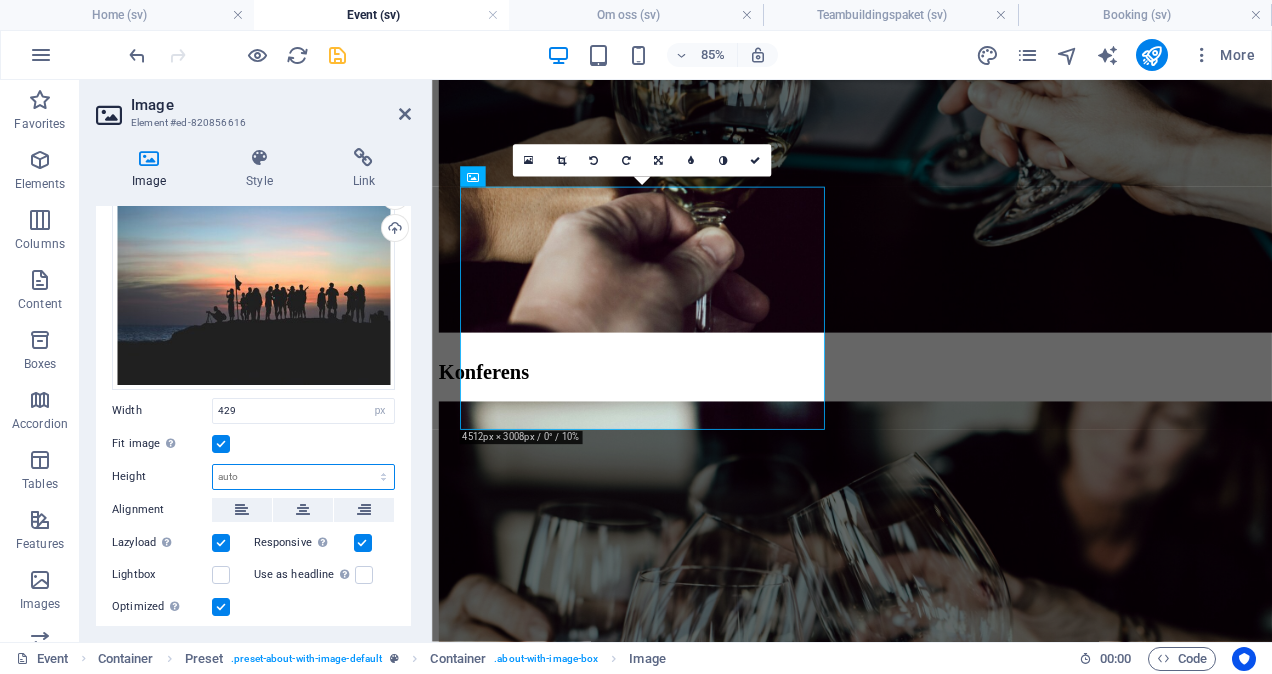 click on "Default auto px" at bounding box center [303, 477] 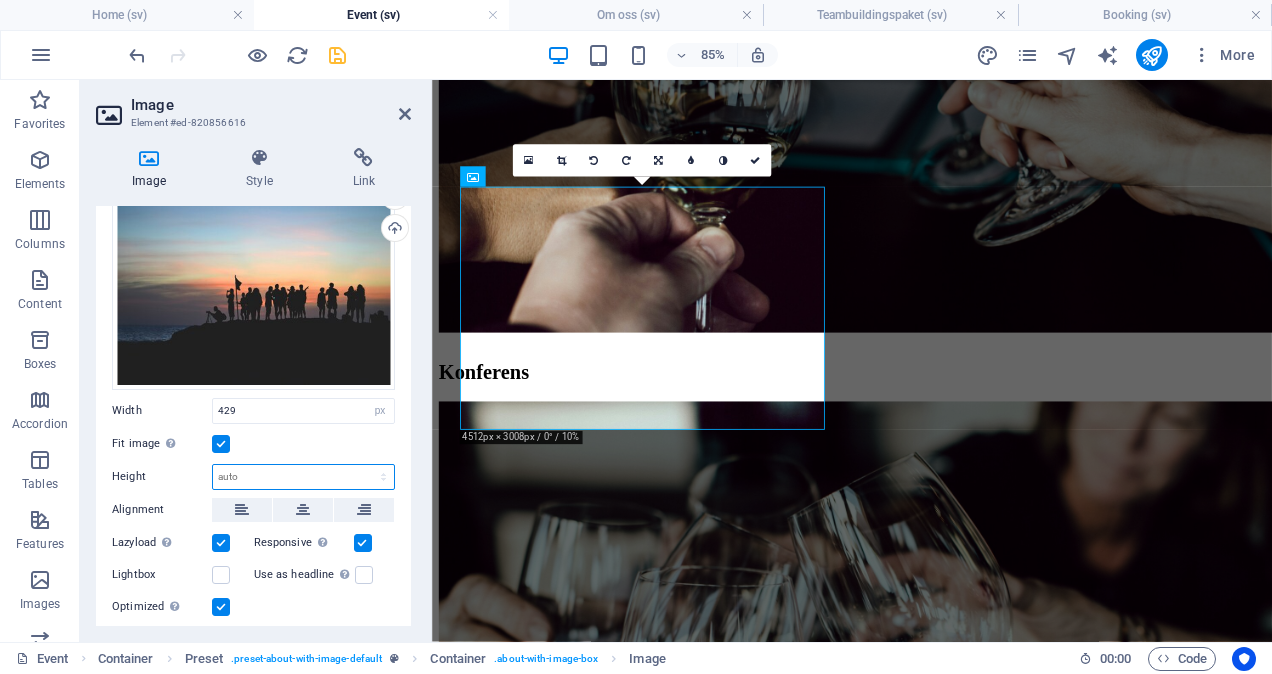 select on "px" 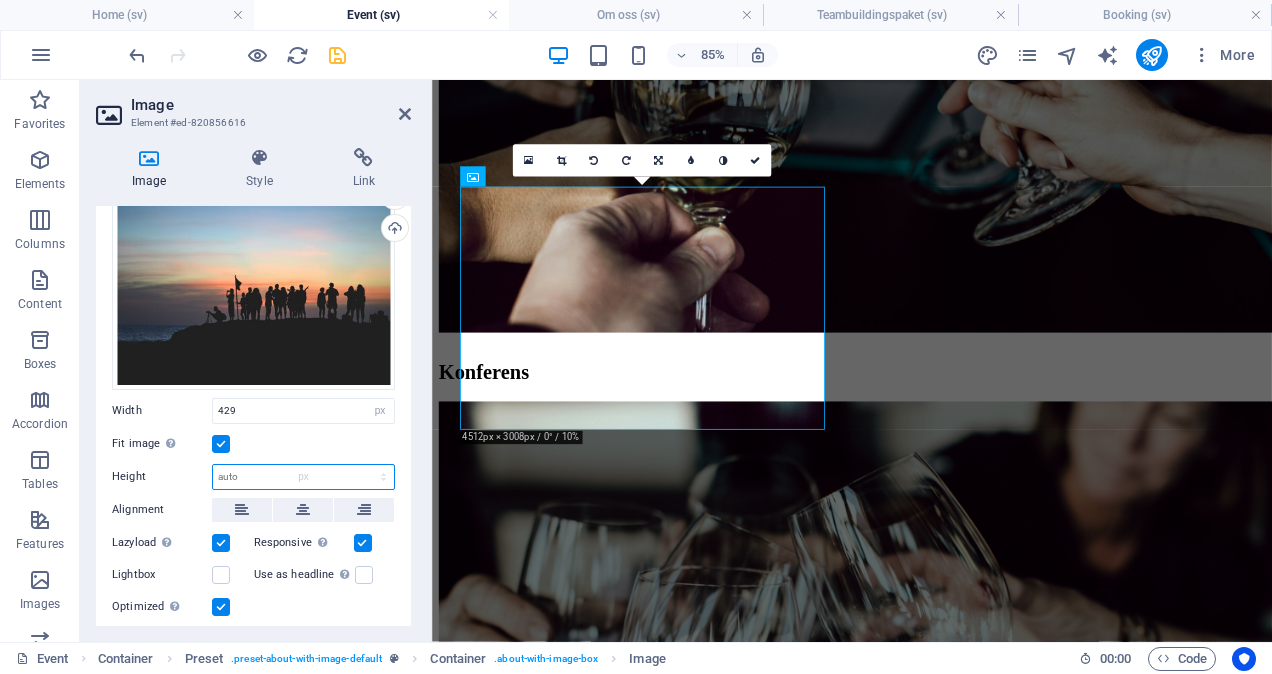 click on "Default auto px" at bounding box center [303, 477] 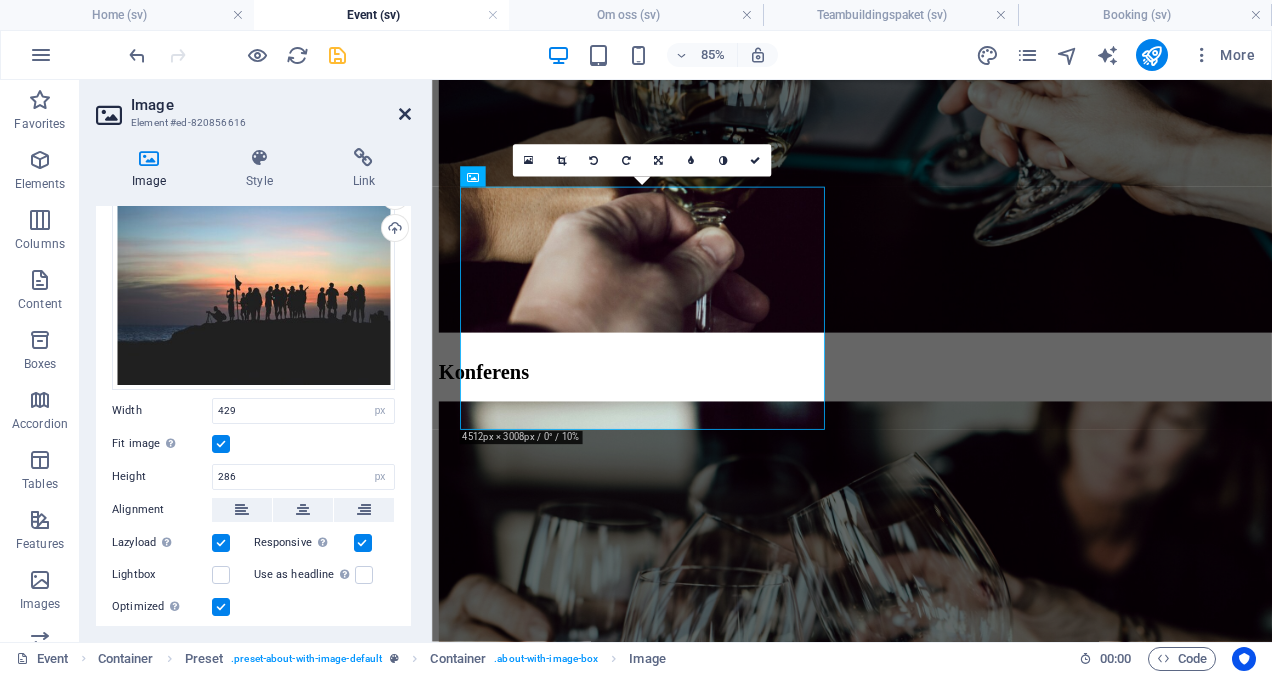click at bounding box center (405, 114) 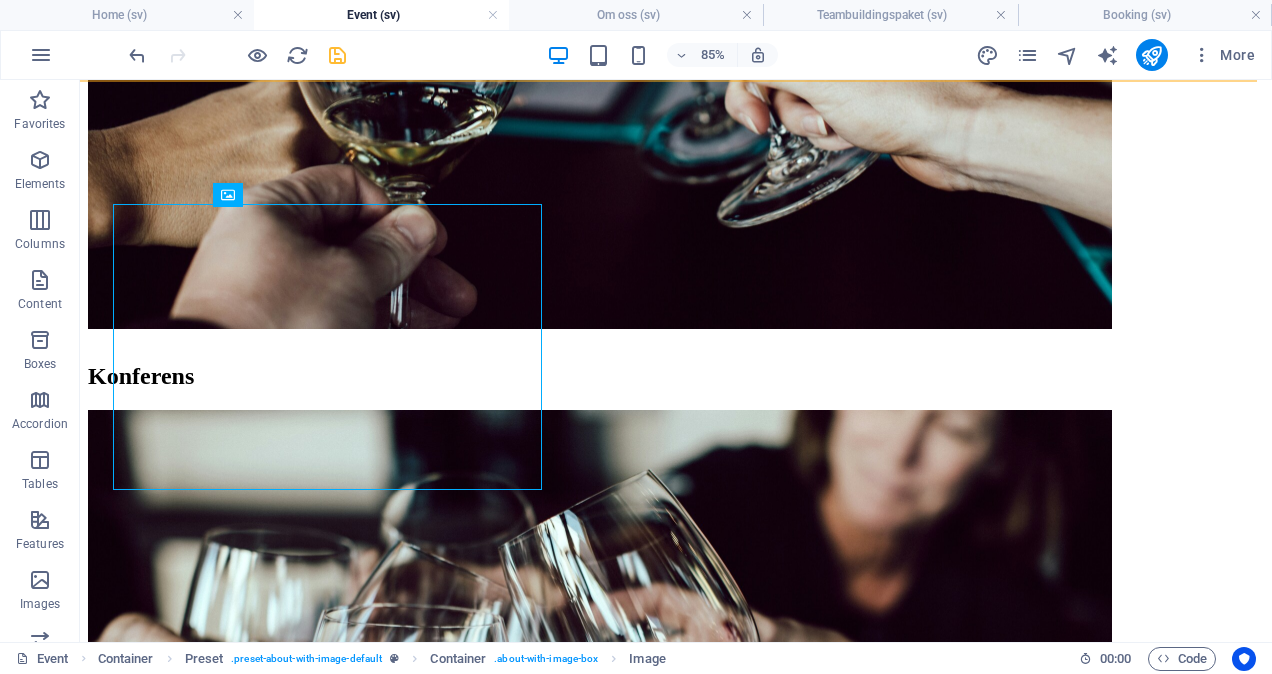 scroll, scrollTop: 1300, scrollLeft: 0, axis: vertical 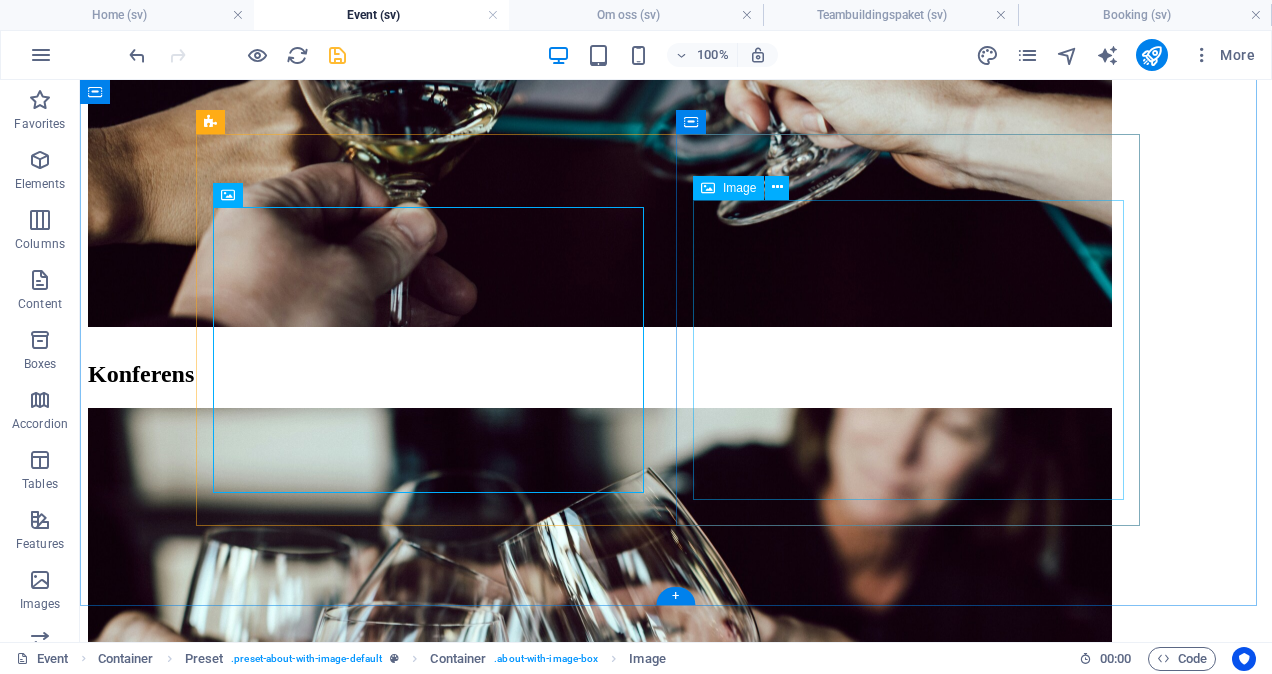click at bounding box center (676, 3314) 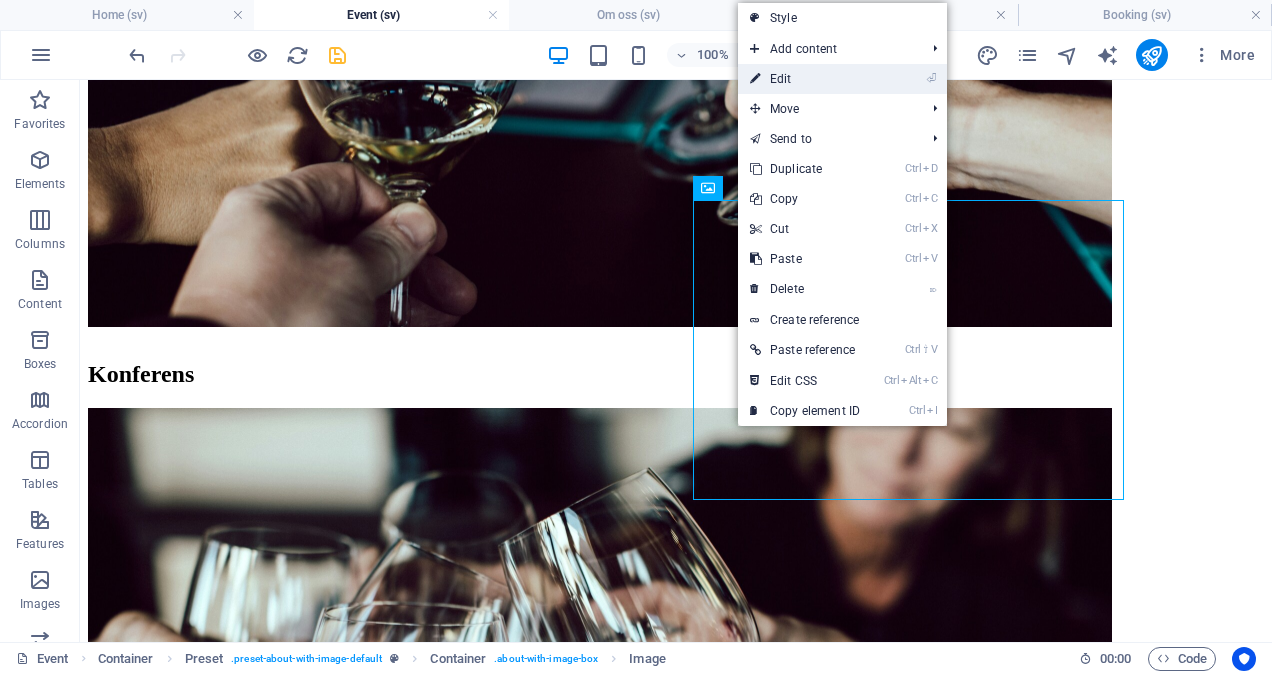 click on "⏎  Edit" at bounding box center [805, 79] 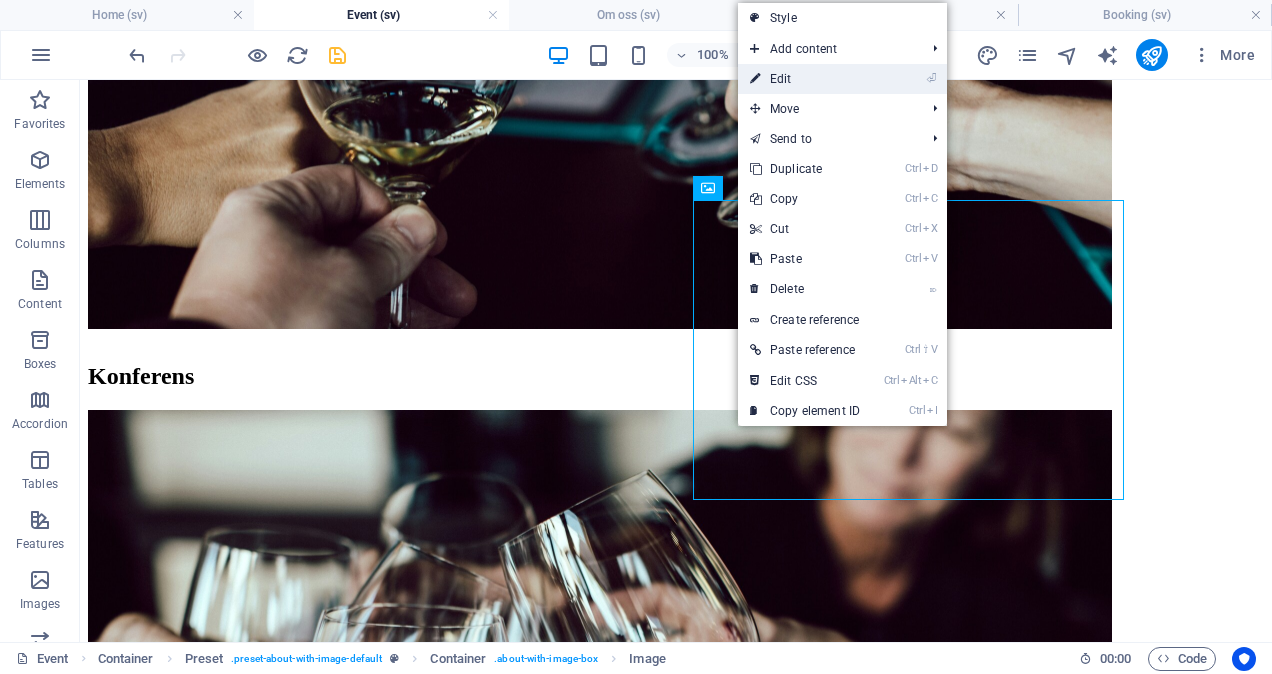 select on "px" 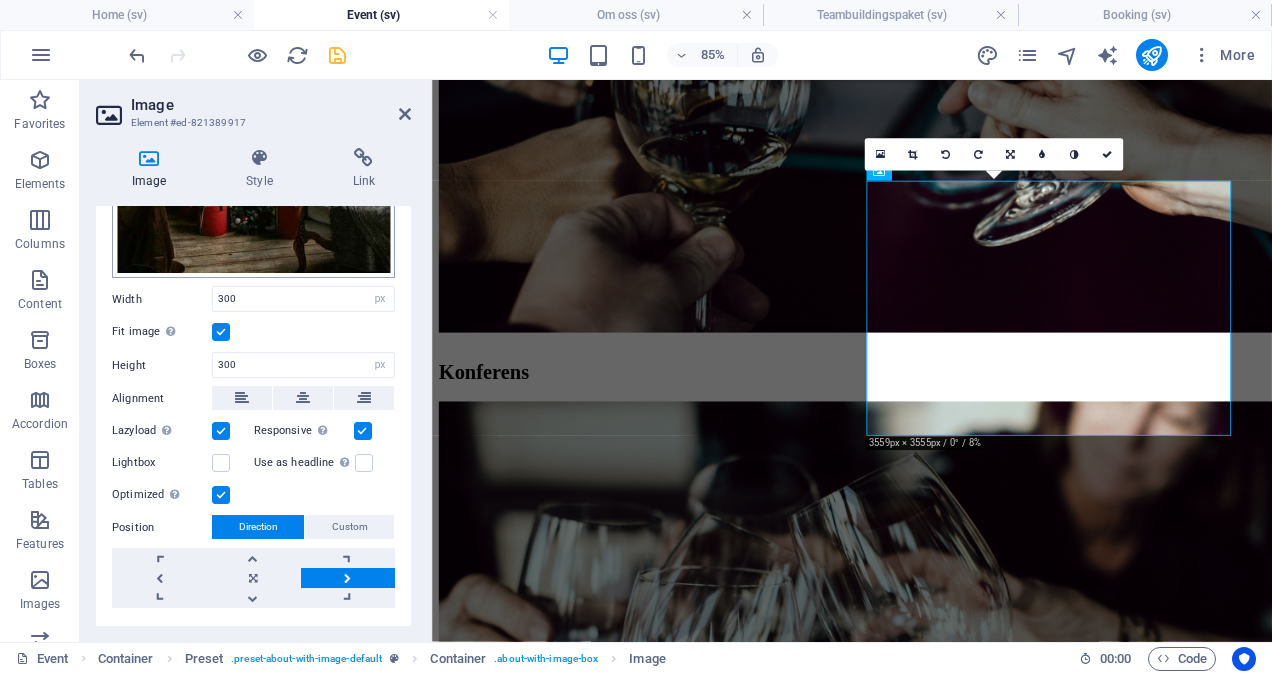 scroll, scrollTop: 421, scrollLeft: 0, axis: vertical 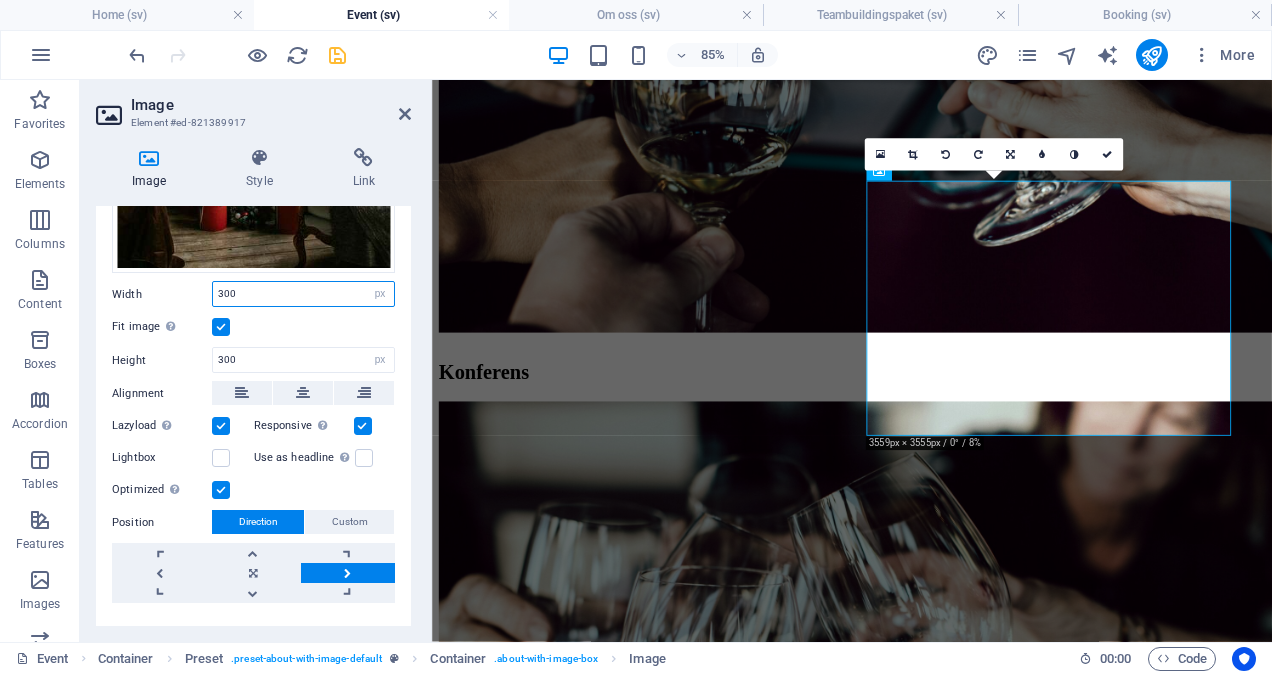 click on "300" at bounding box center [303, 294] 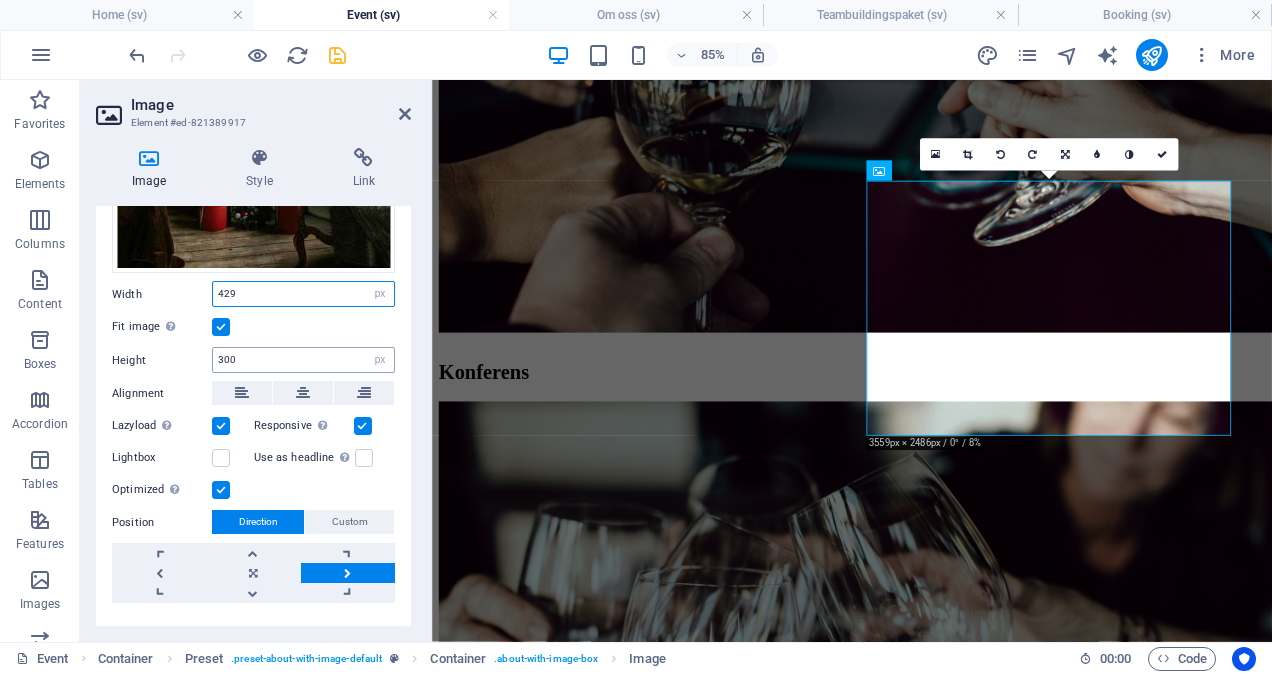 type on "429" 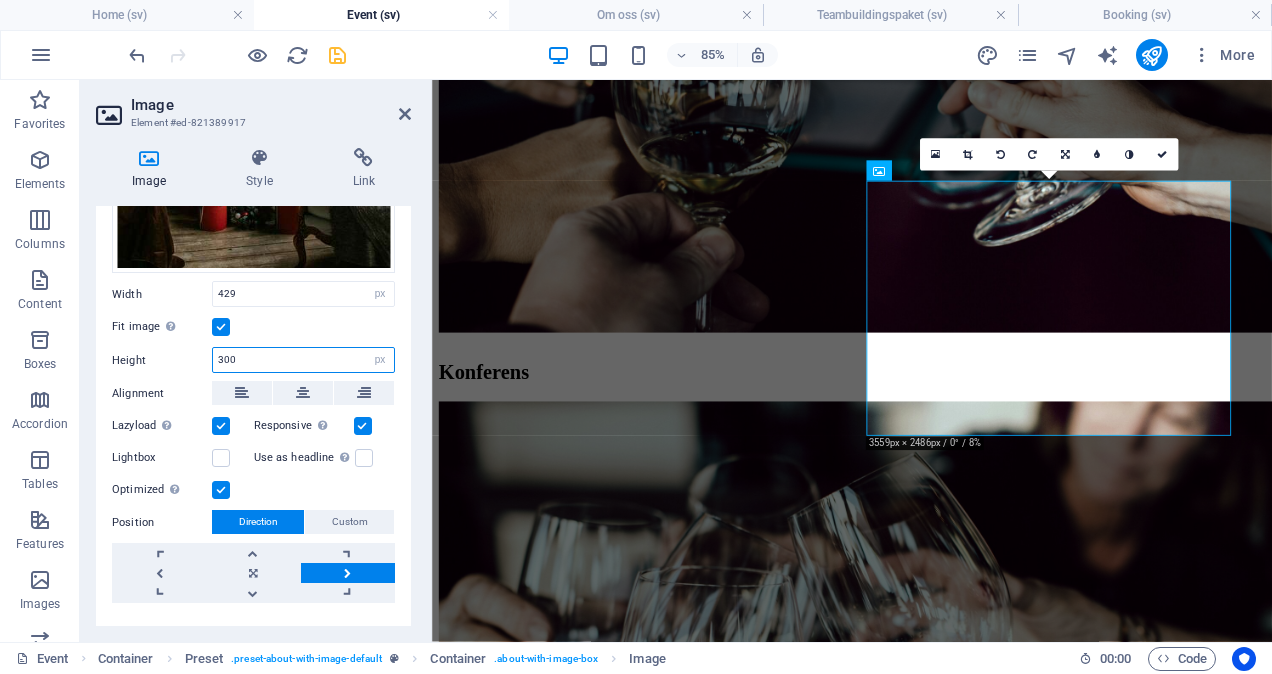 click on "300" at bounding box center (303, 360) 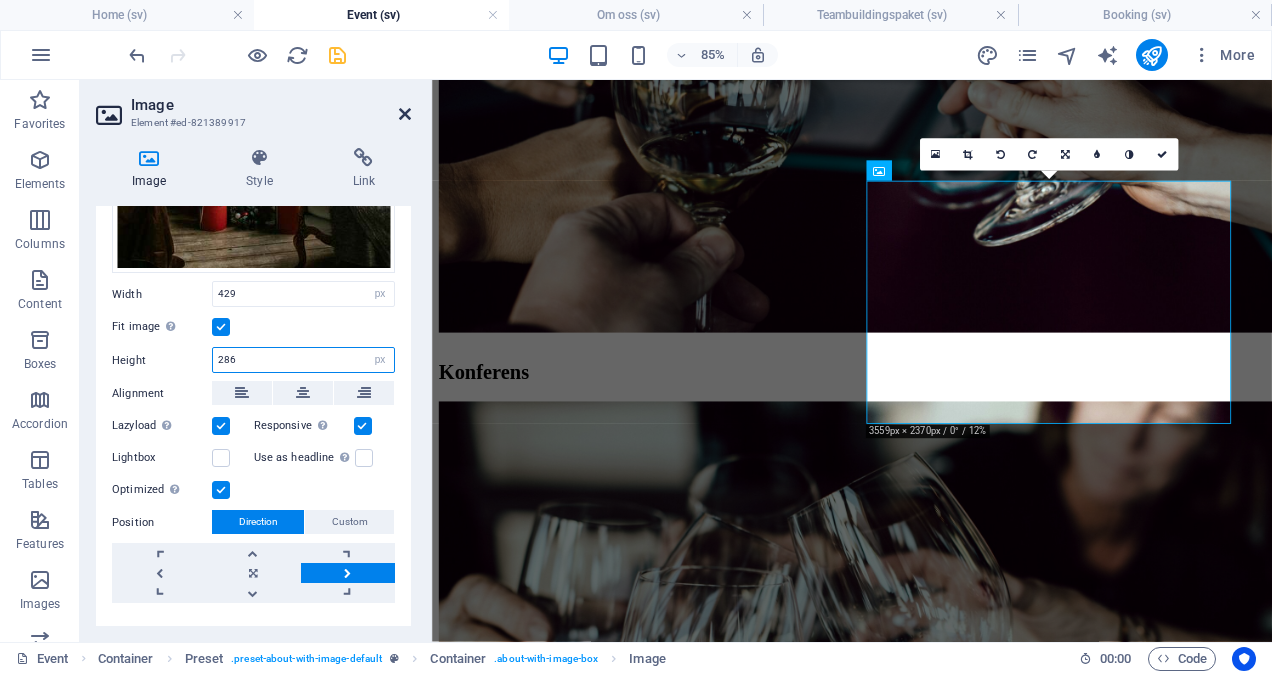 type on "286" 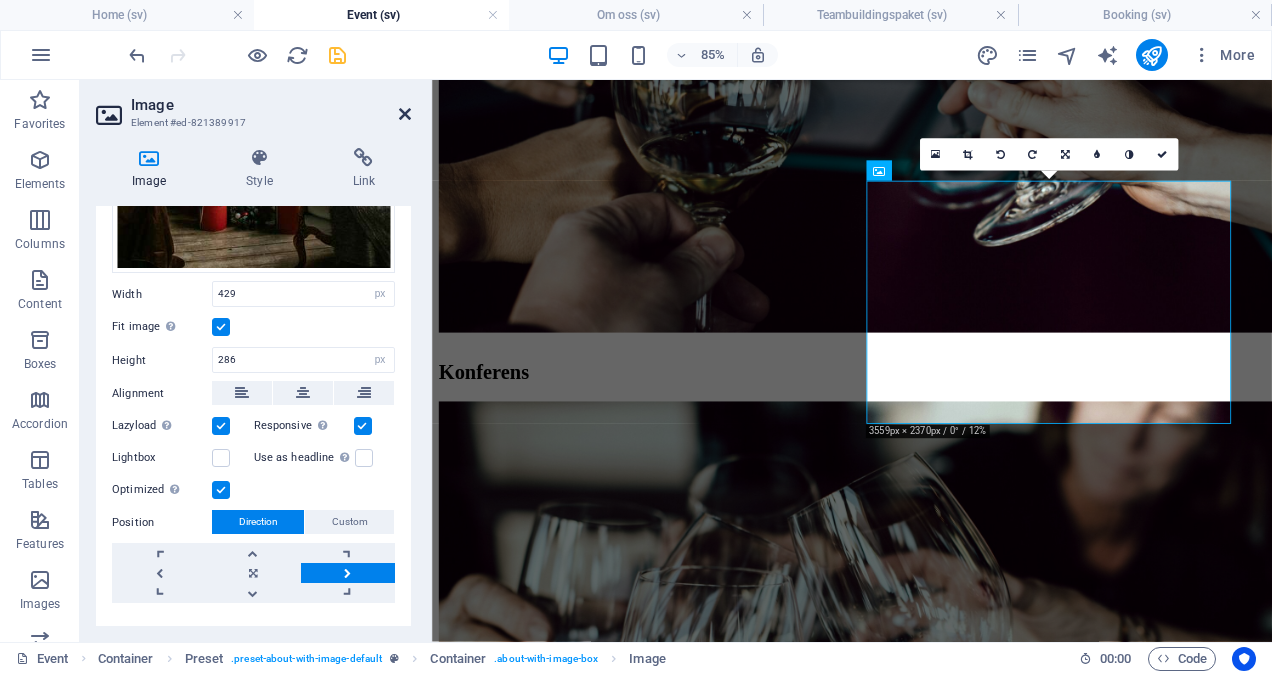 click at bounding box center (405, 114) 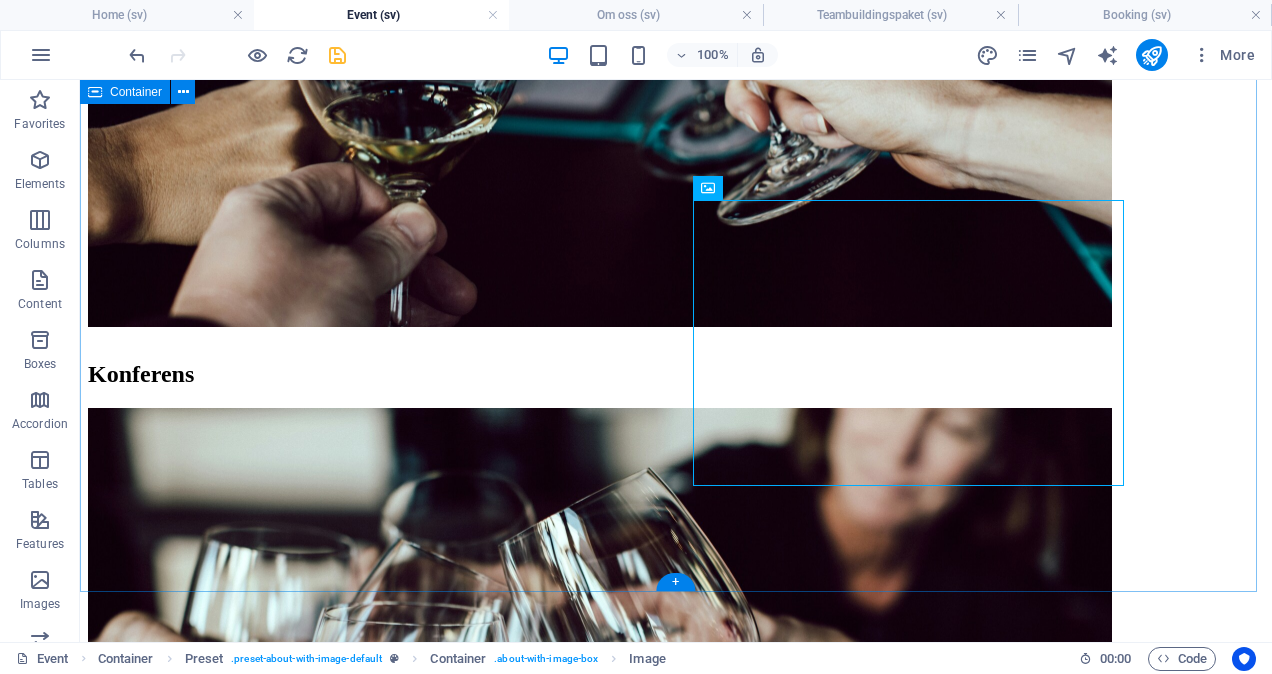 click on "kICKOFF Konferens PLANERINGSDAGAR aFTER WORK iNVIGNING jULFEST" at bounding box center [676, 1495] 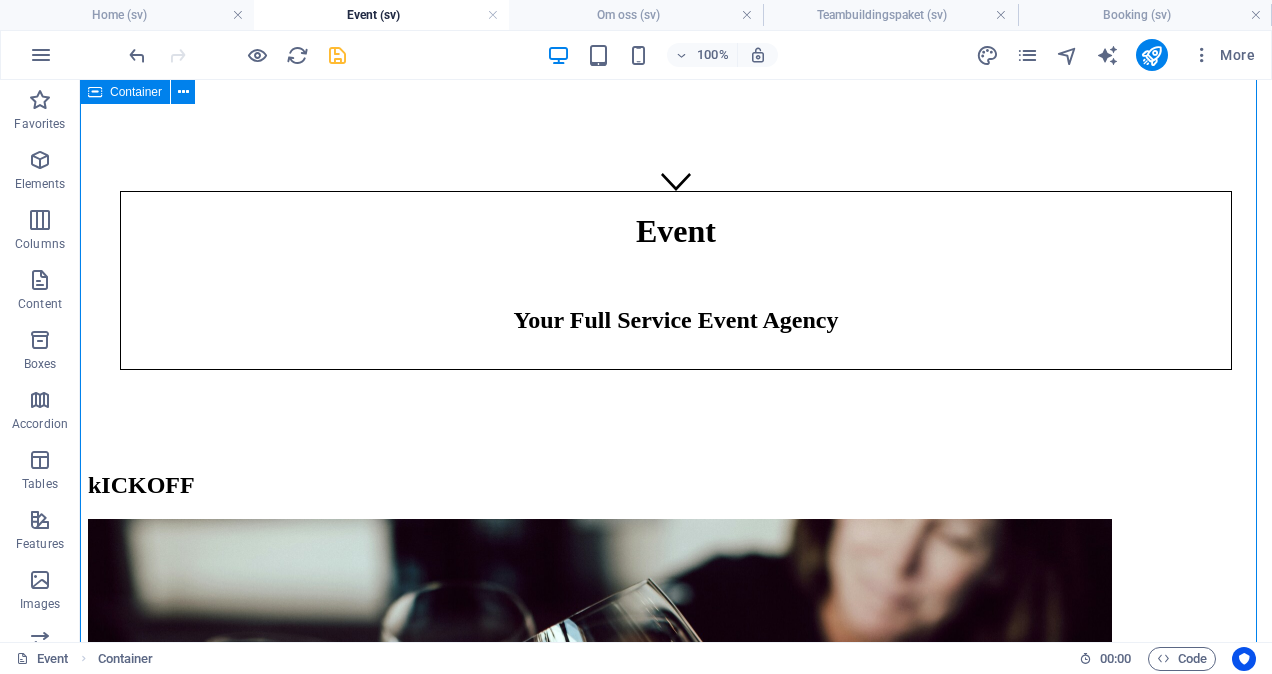 scroll, scrollTop: 425, scrollLeft: 0, axis: vertical 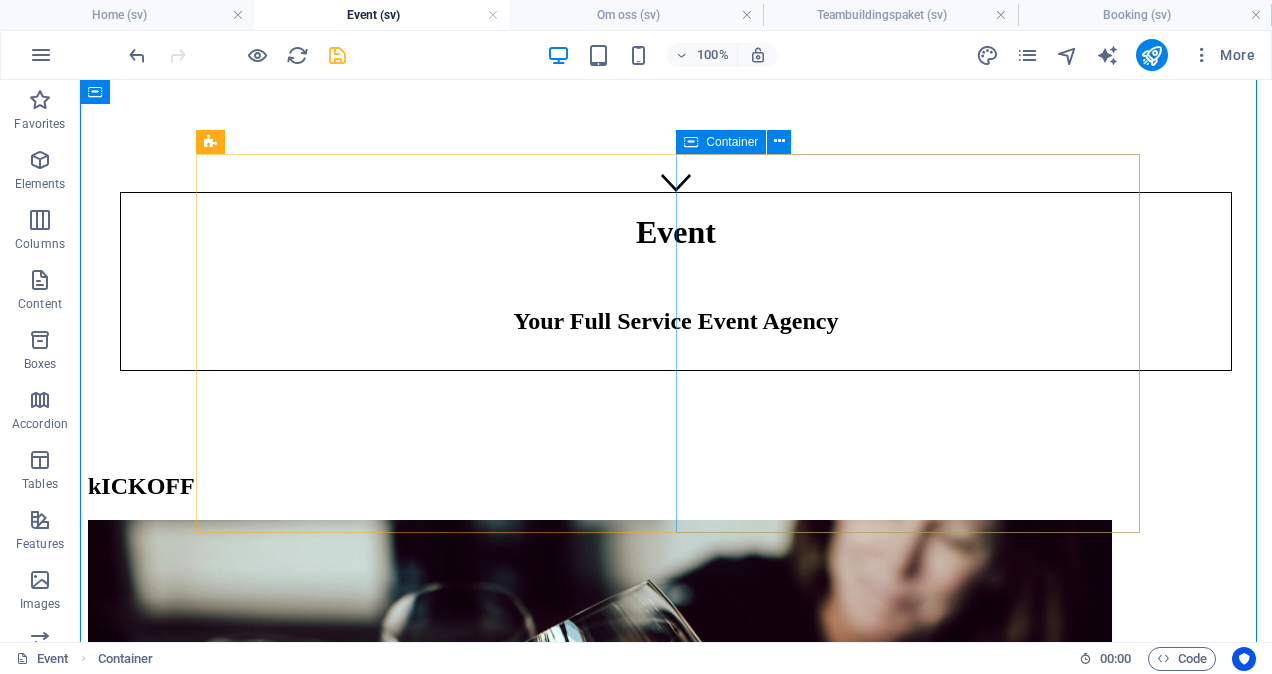 click on "Konferens" at bounding box center (676, 1597) 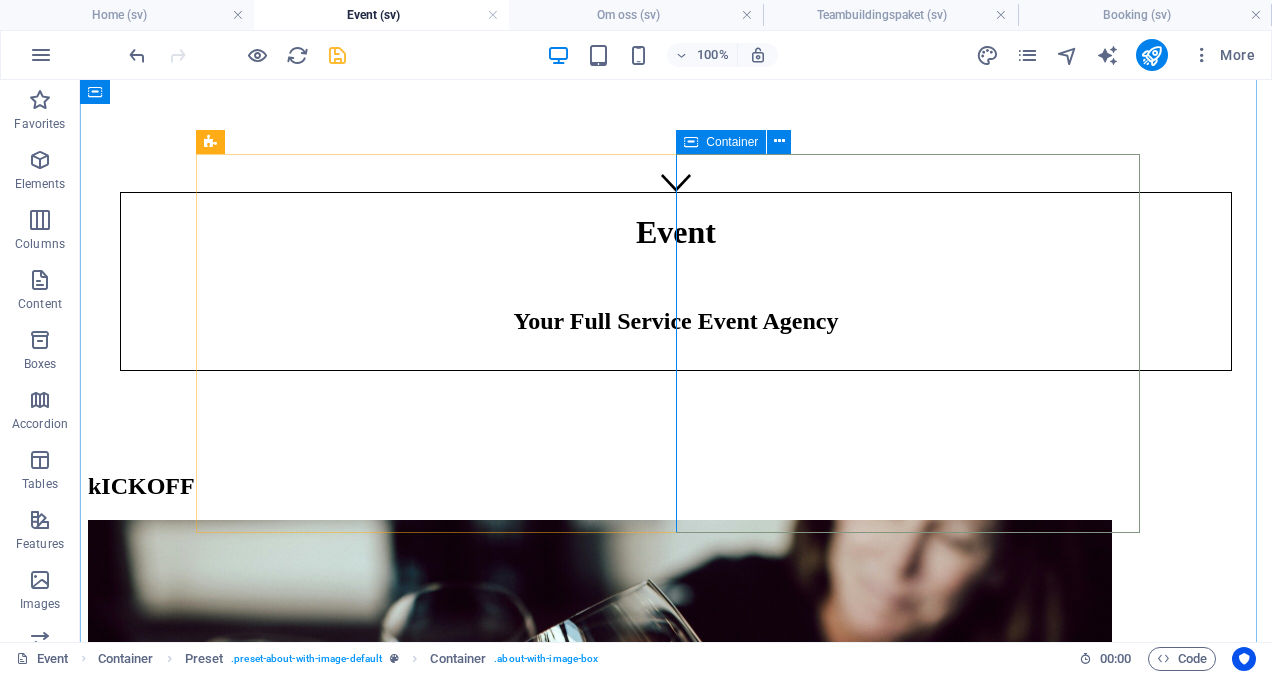 click on "Konferens" at bounding box center [676, 1597] 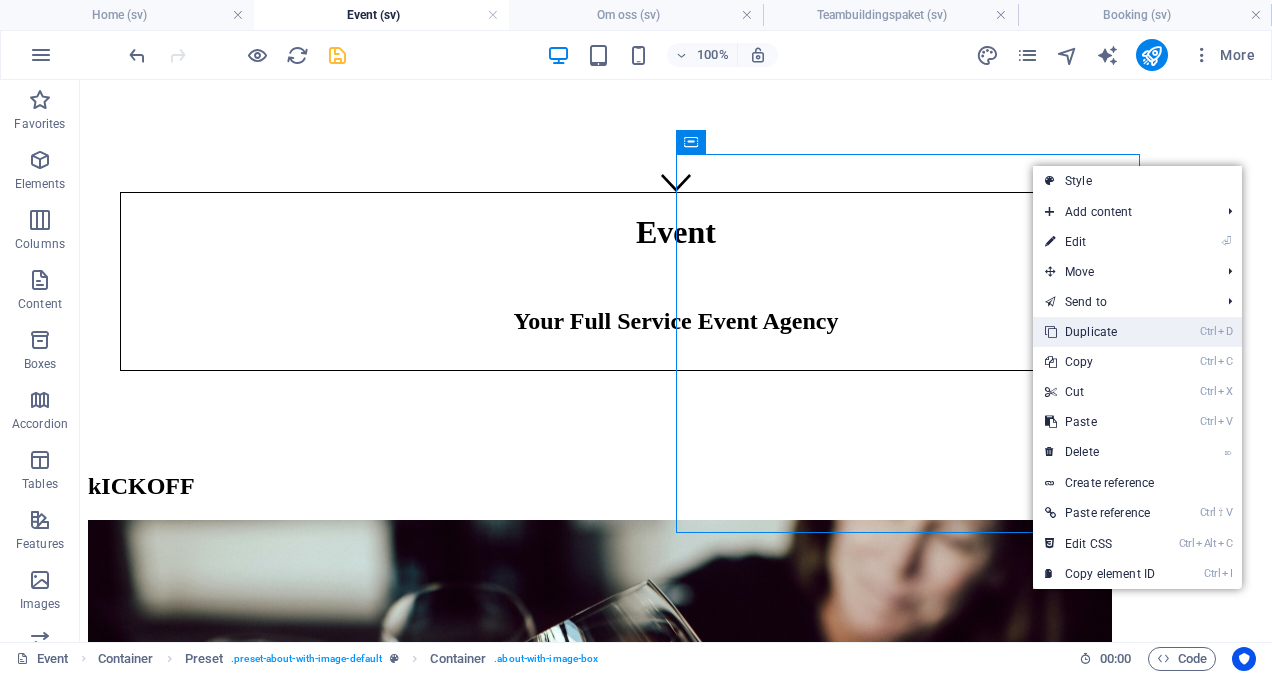 click on "Ctrl D  Duplicate" at bounding box center [1100, 332] 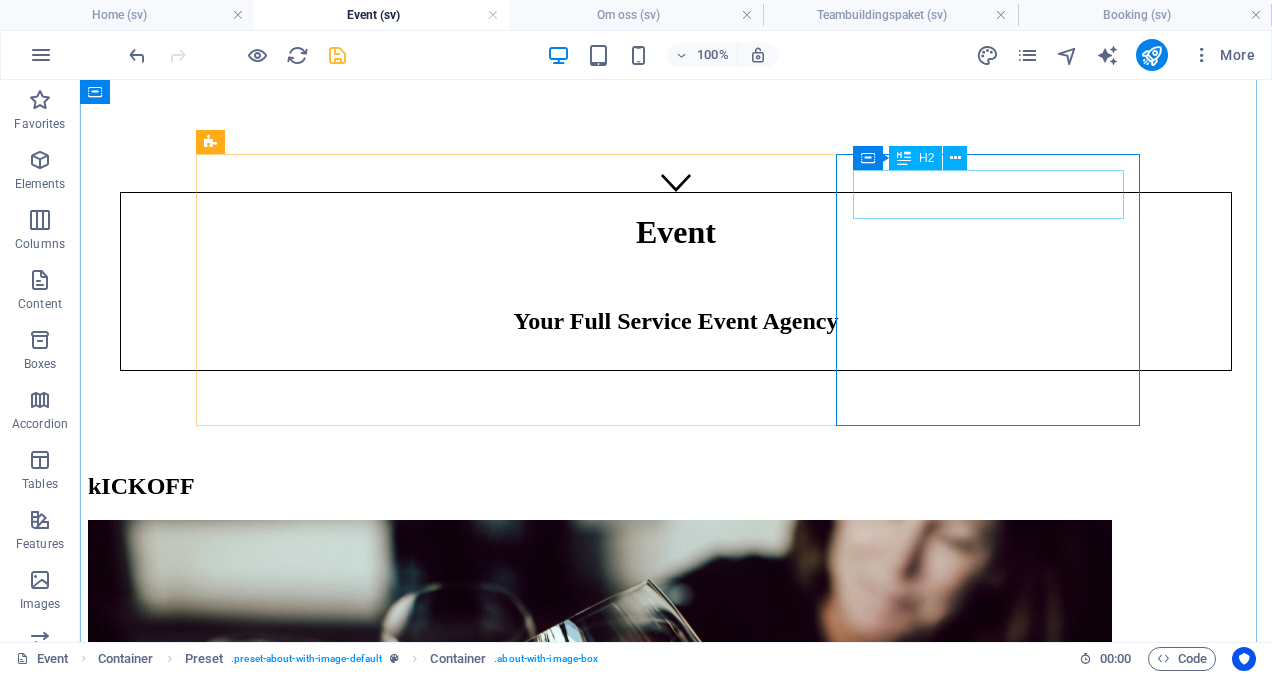 click on "Konferens" at bounding box center [676, 2012] 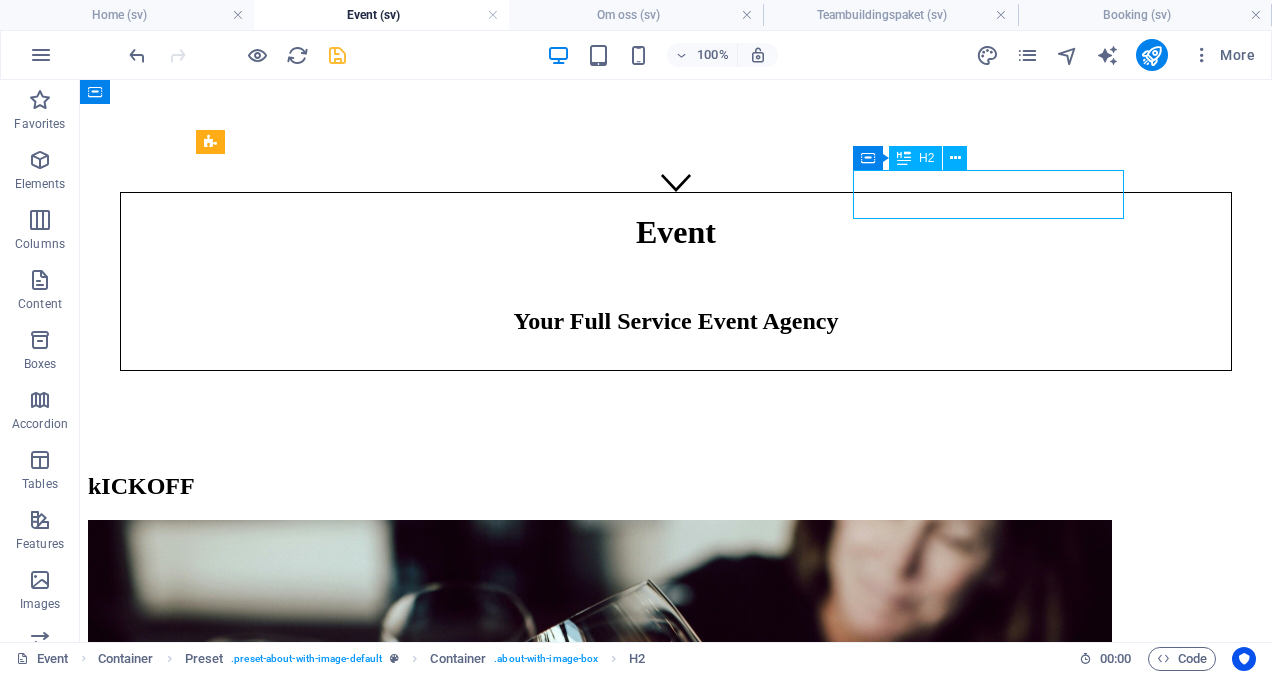 click on "Konferens" at bounding box center (676, 2012) 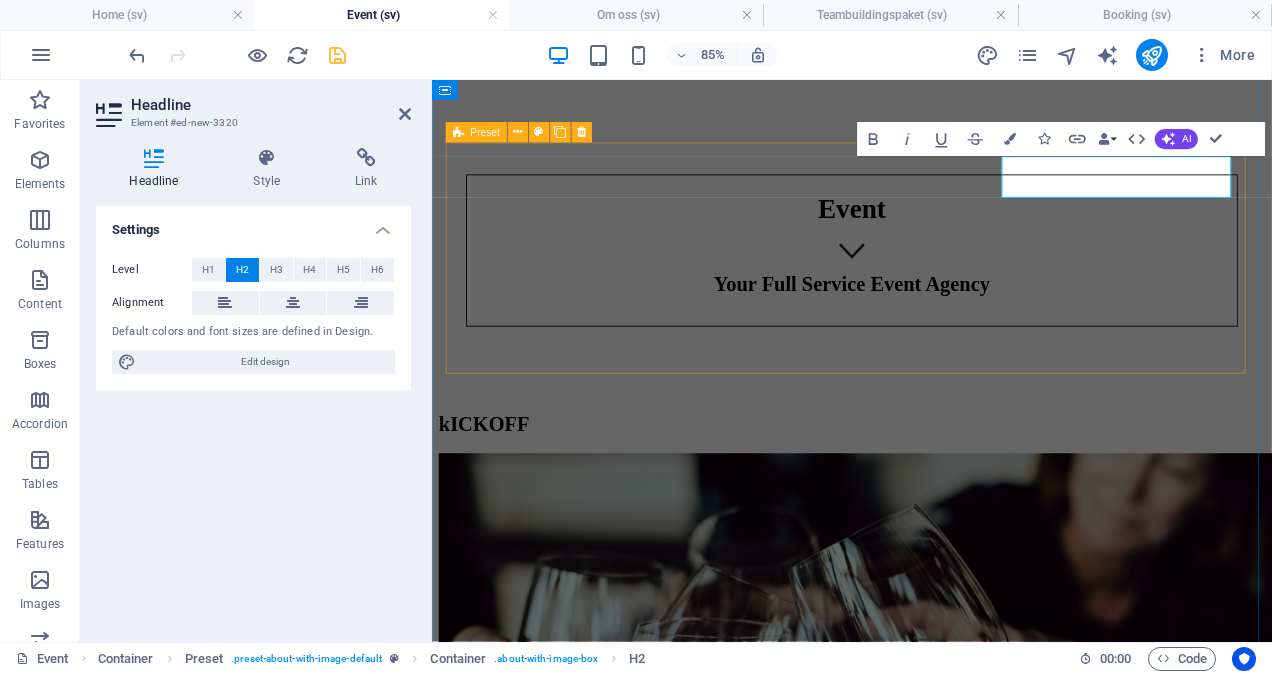 type 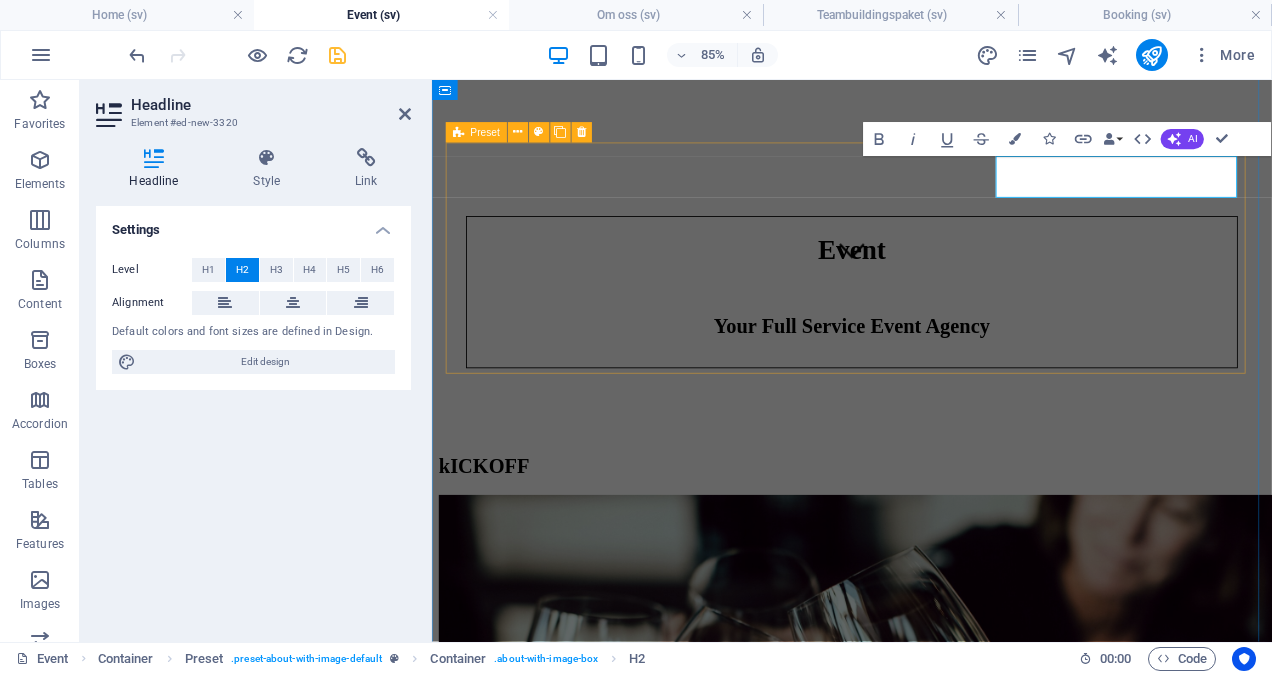 scroll, scrollTop: 0, scrollLeft: 16, axis: horizontal 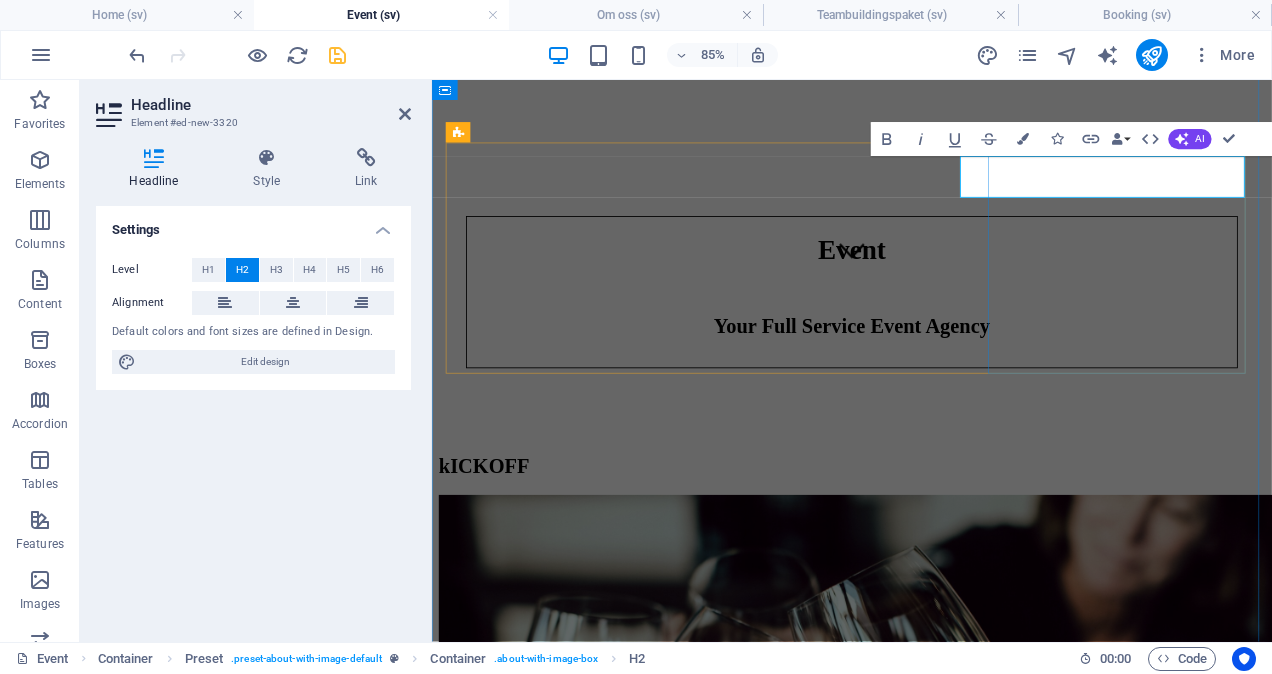 click on "Planeringsdag" at bounding box center (926, 2061) 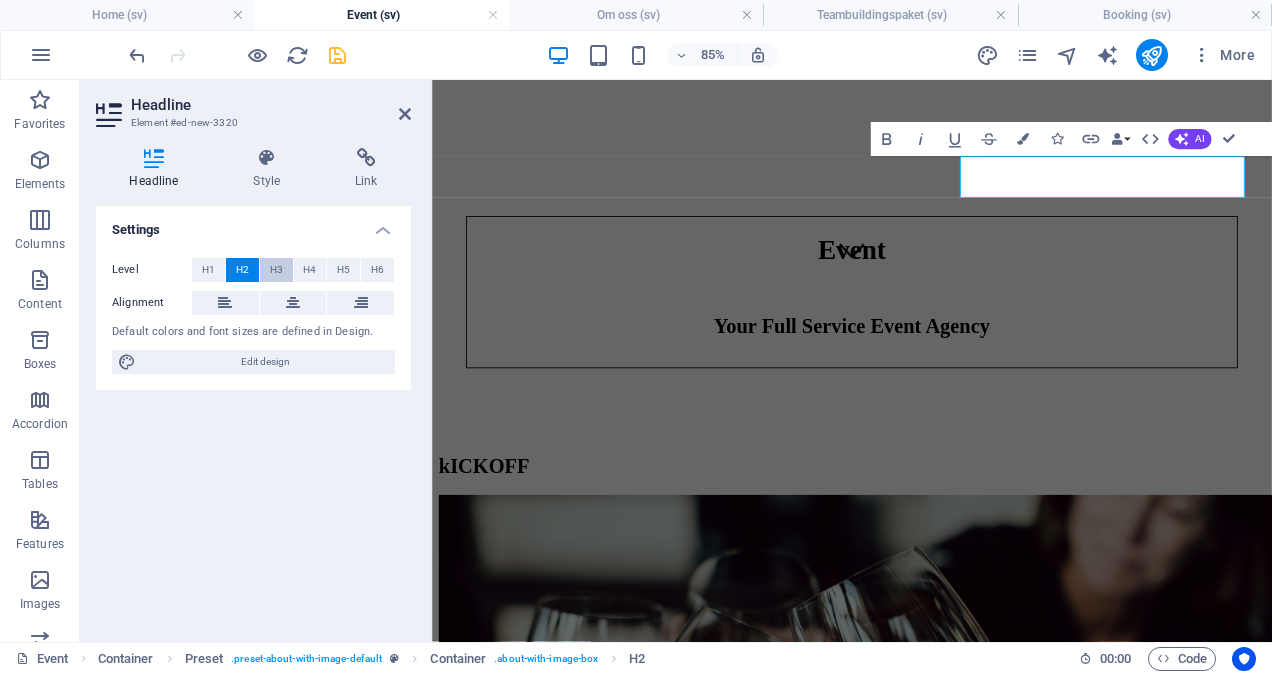 click on "H3" at bounding box center [276, 270] 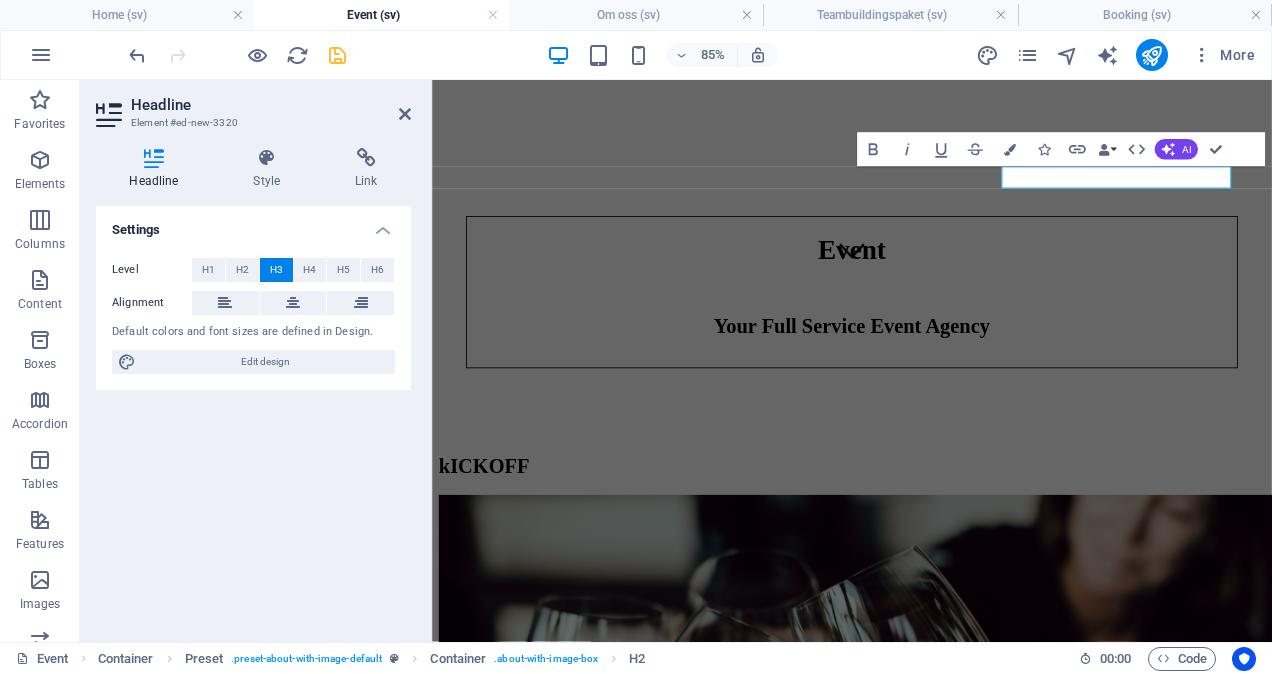click on "Settings Level H1 H2 H3 H4 H5 H6 Alignment Default colors and font sizes are defined in Design. Edit design" at bounding box center (253, 416) 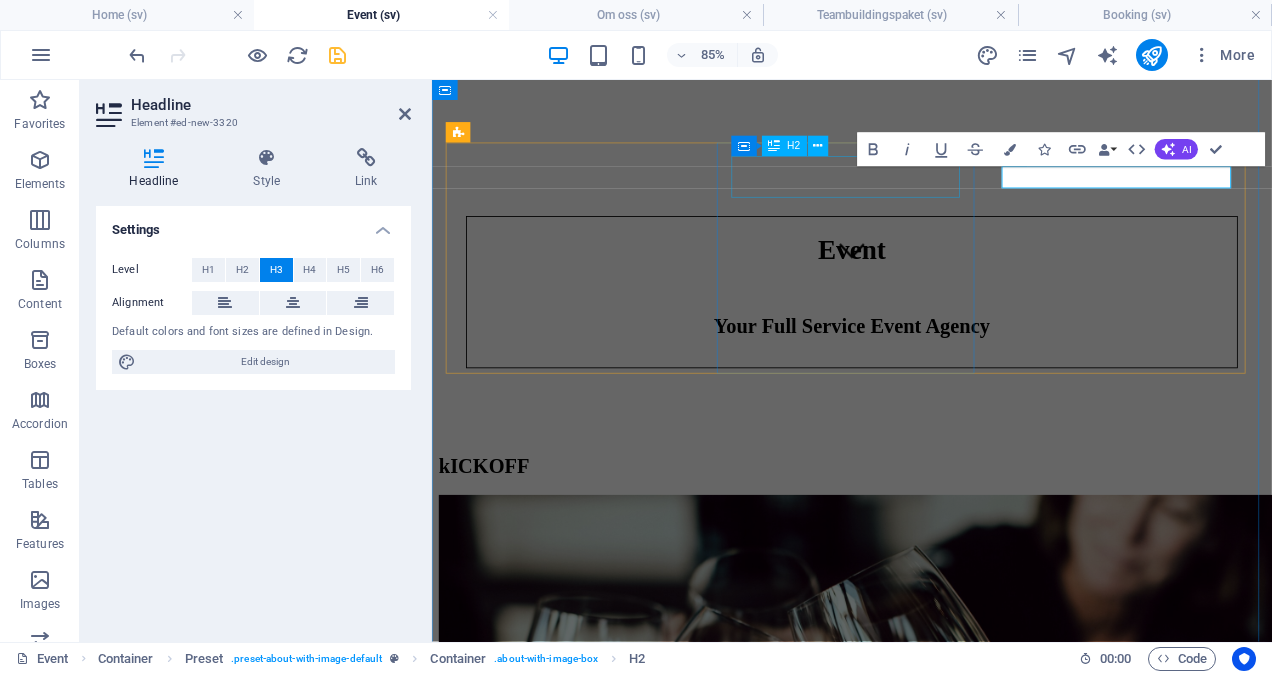 click on "Konferens" at bounding box center (926, 1298) 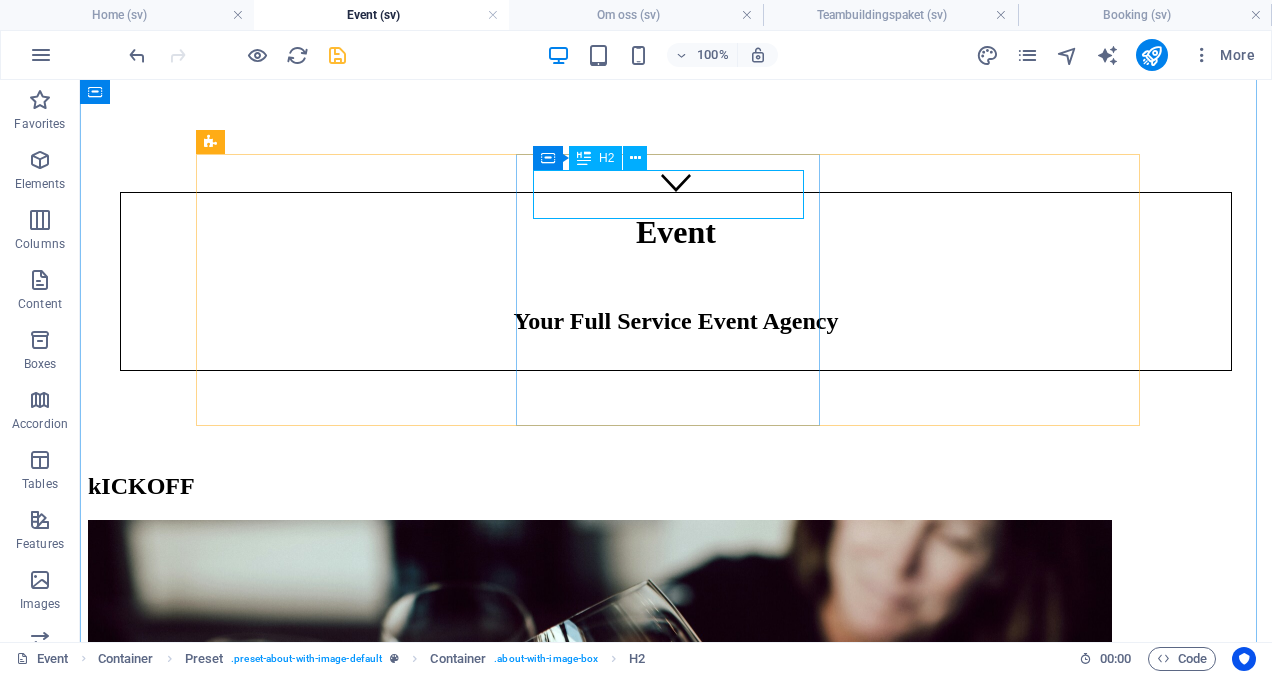 click on "Konferens" at bounding box center [676, 1249] 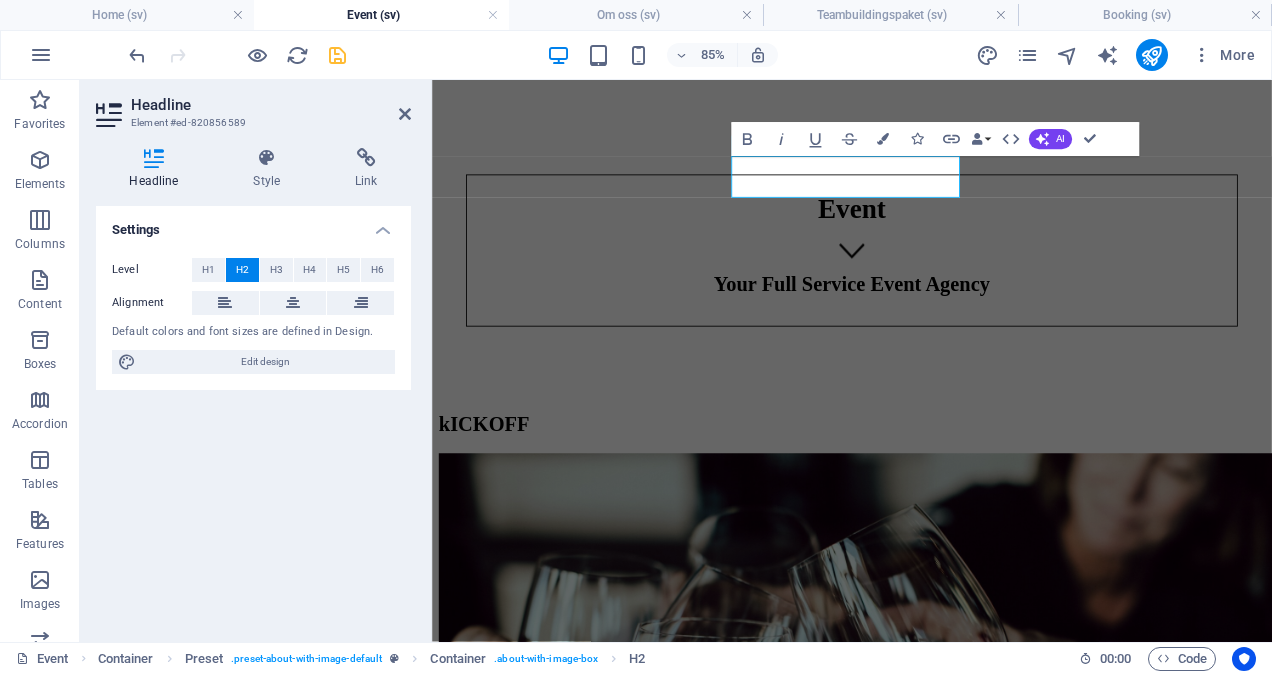 click on "H2" at bounding box center (242, 270) 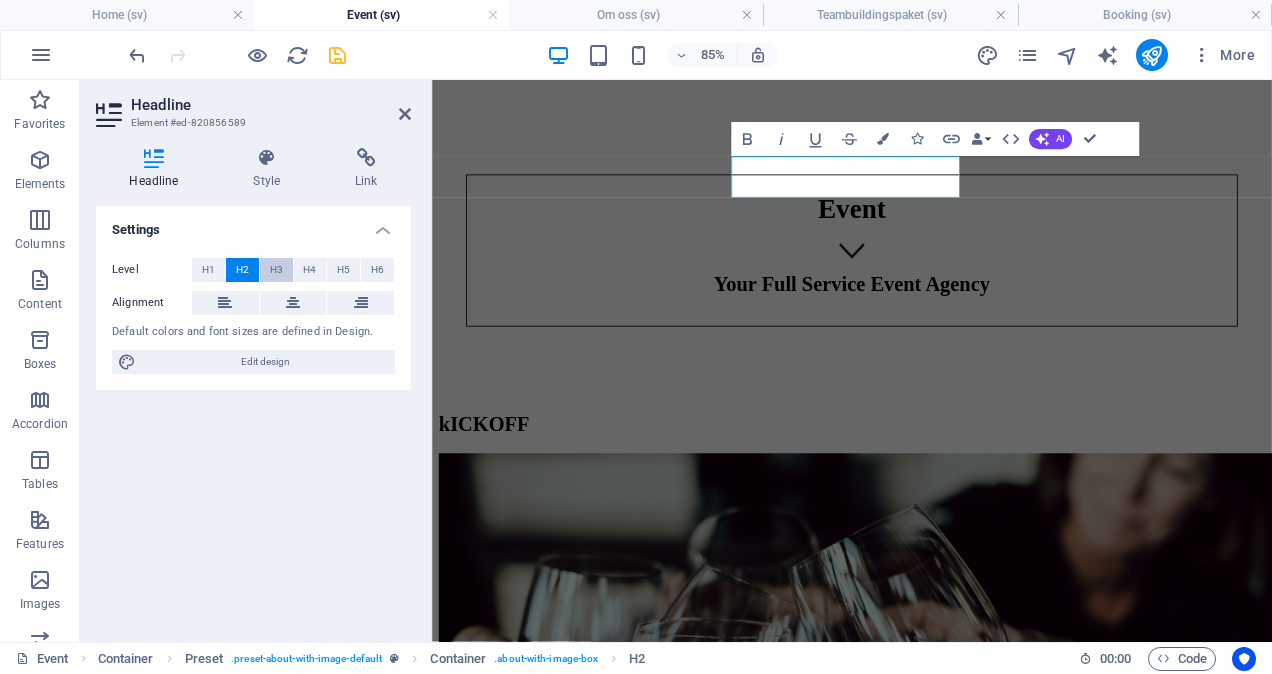 click on "H3" at bounding box center (276, 270) 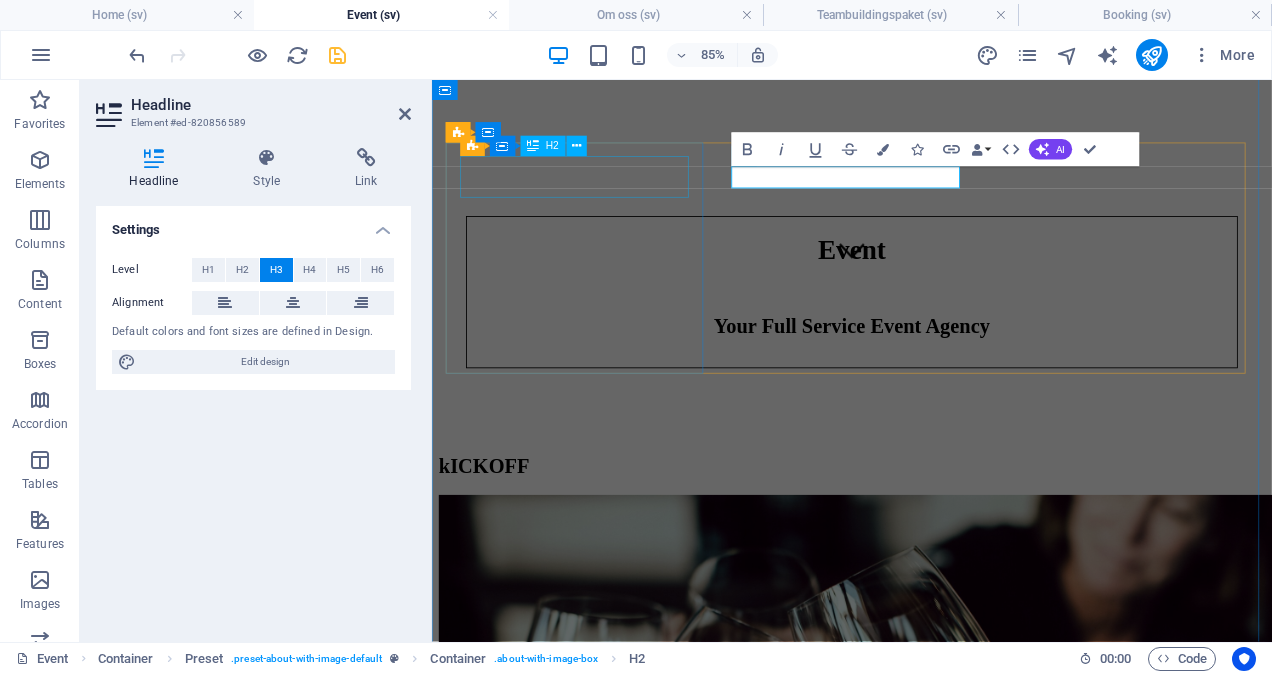 click on "kICKOFF" at bounding box center (926, 535) 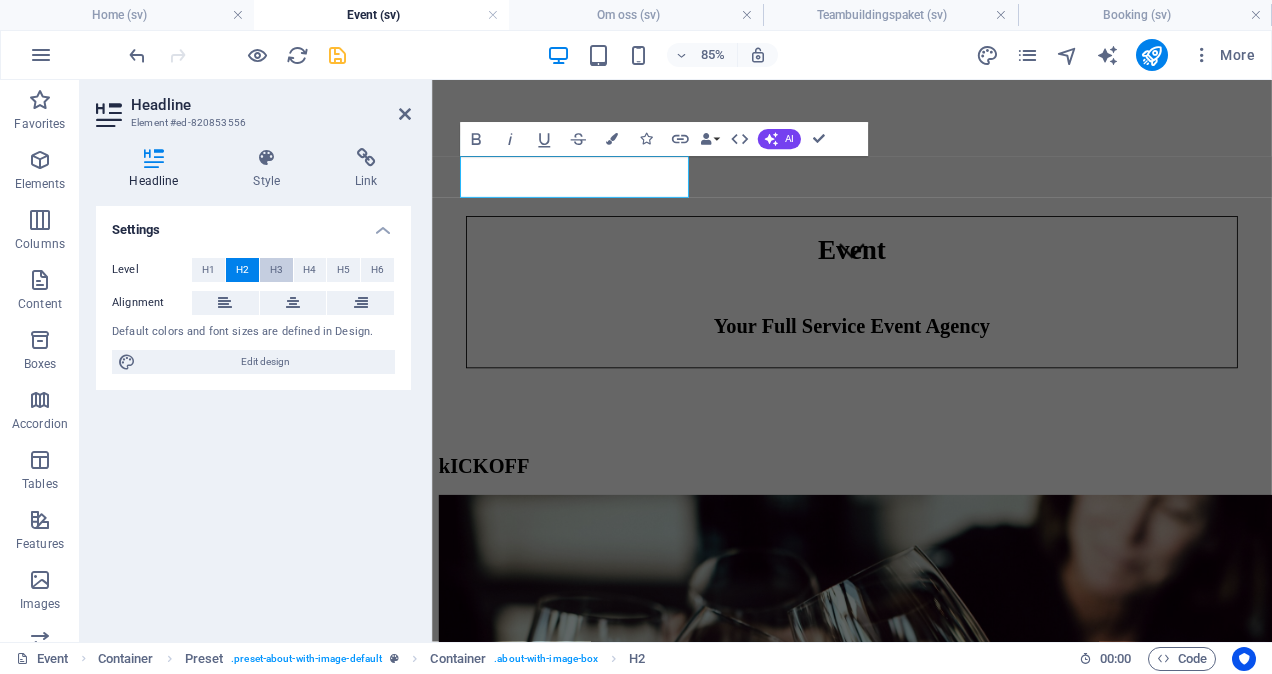 click on "H3" at bounding box center [276, 270] 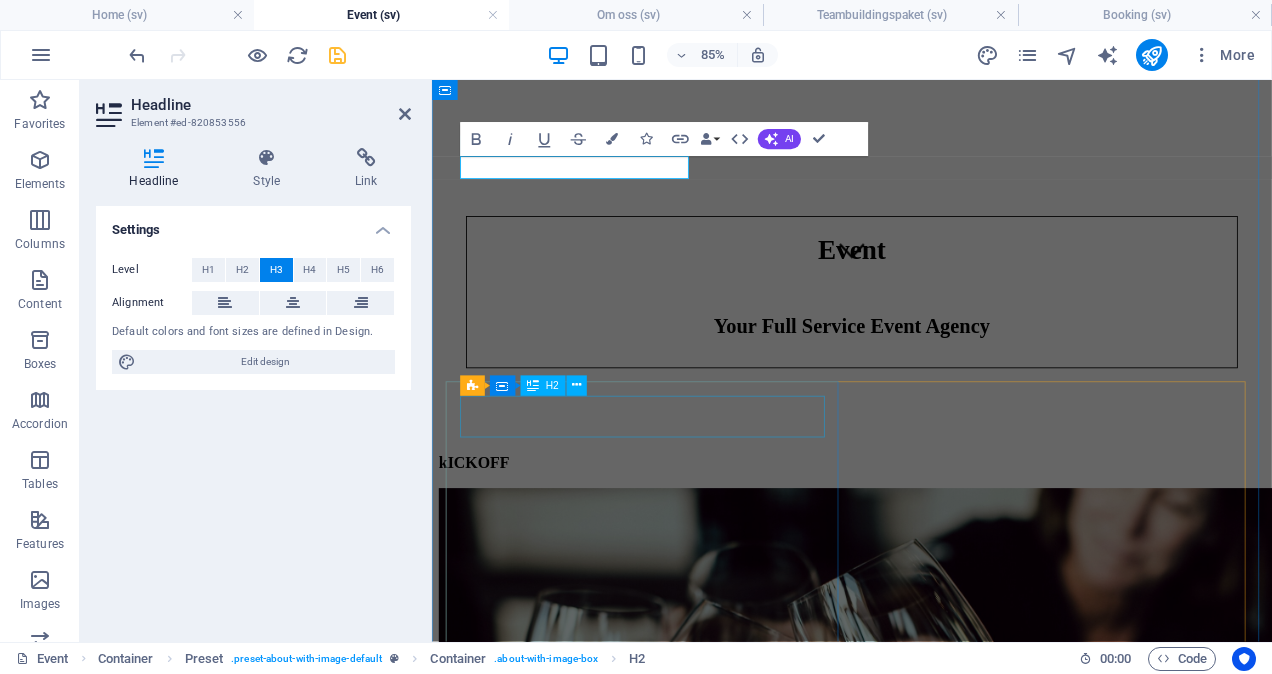 click on "PLANERINGSDAGAR" at bounding box center [926, 2834] 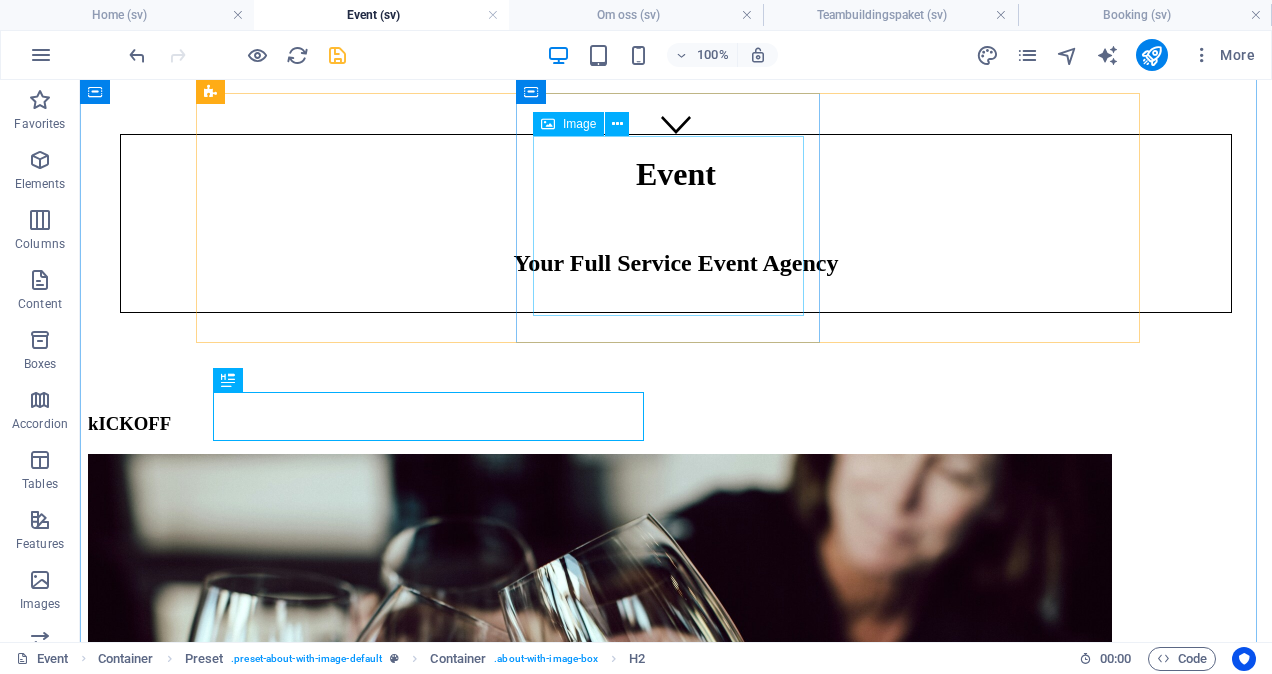scroll, scrollTop: 481, scrollLeft: 0, axis: vertical 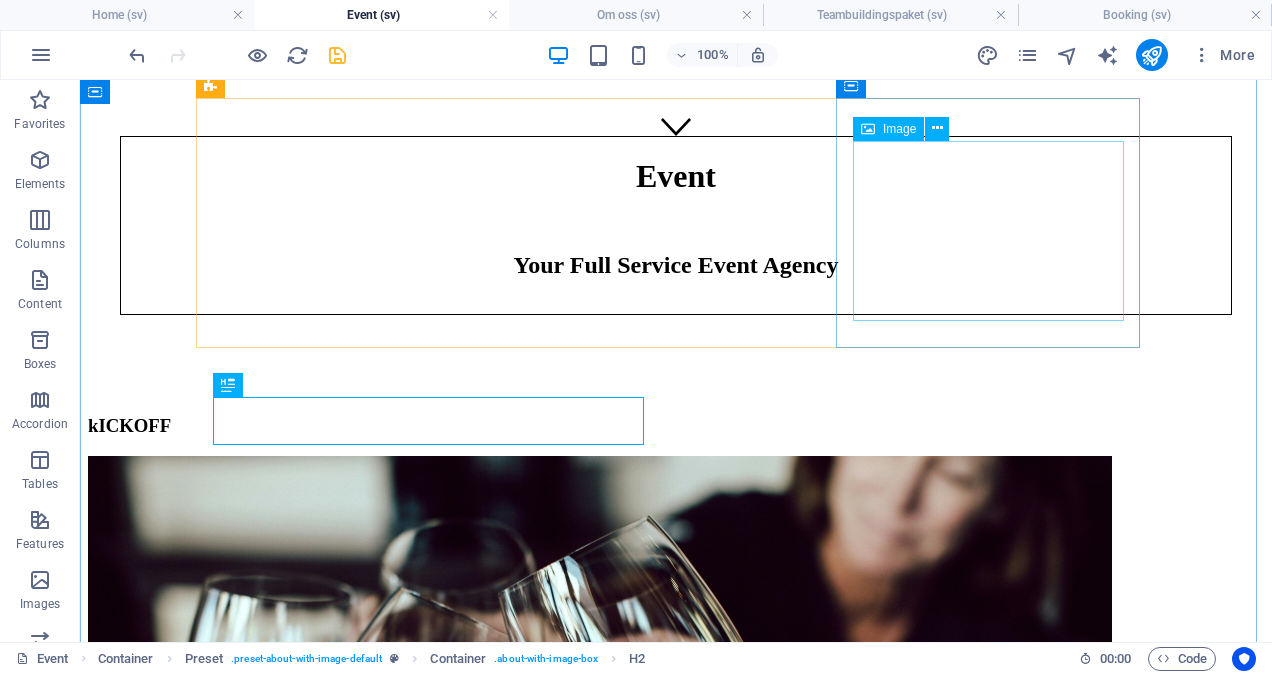 click at bounding box center (676, 2311) 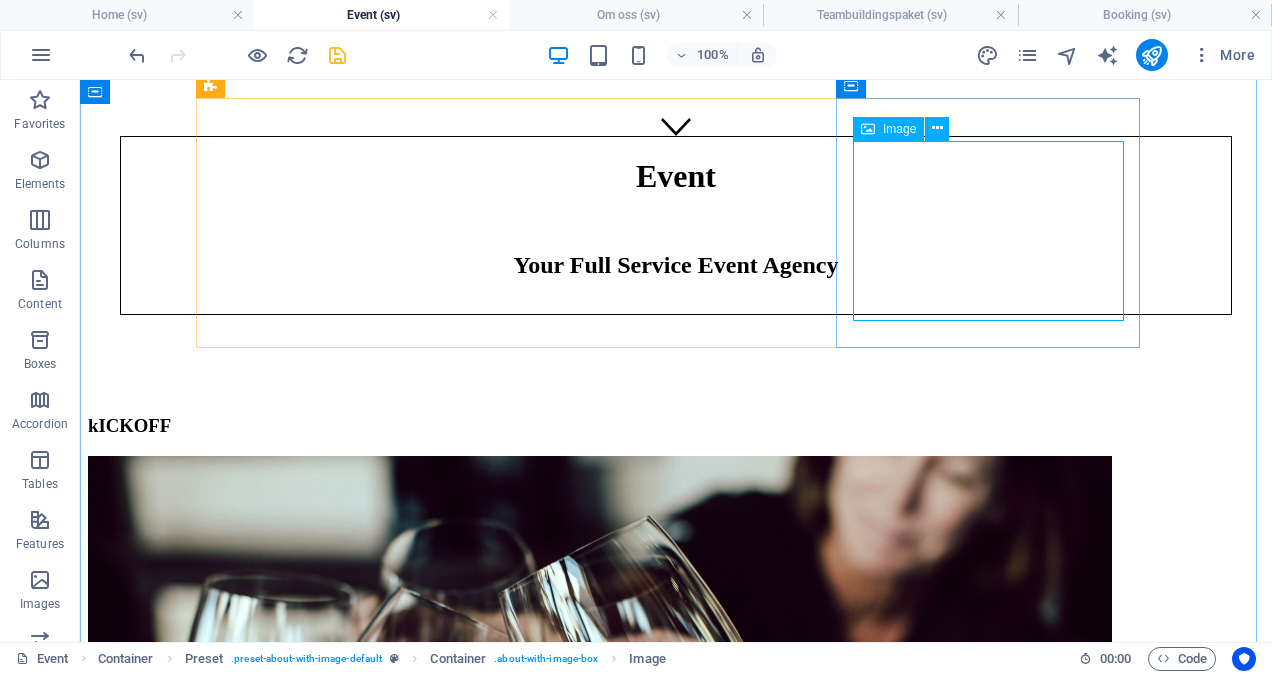 click at bounding box center [676, 2311] 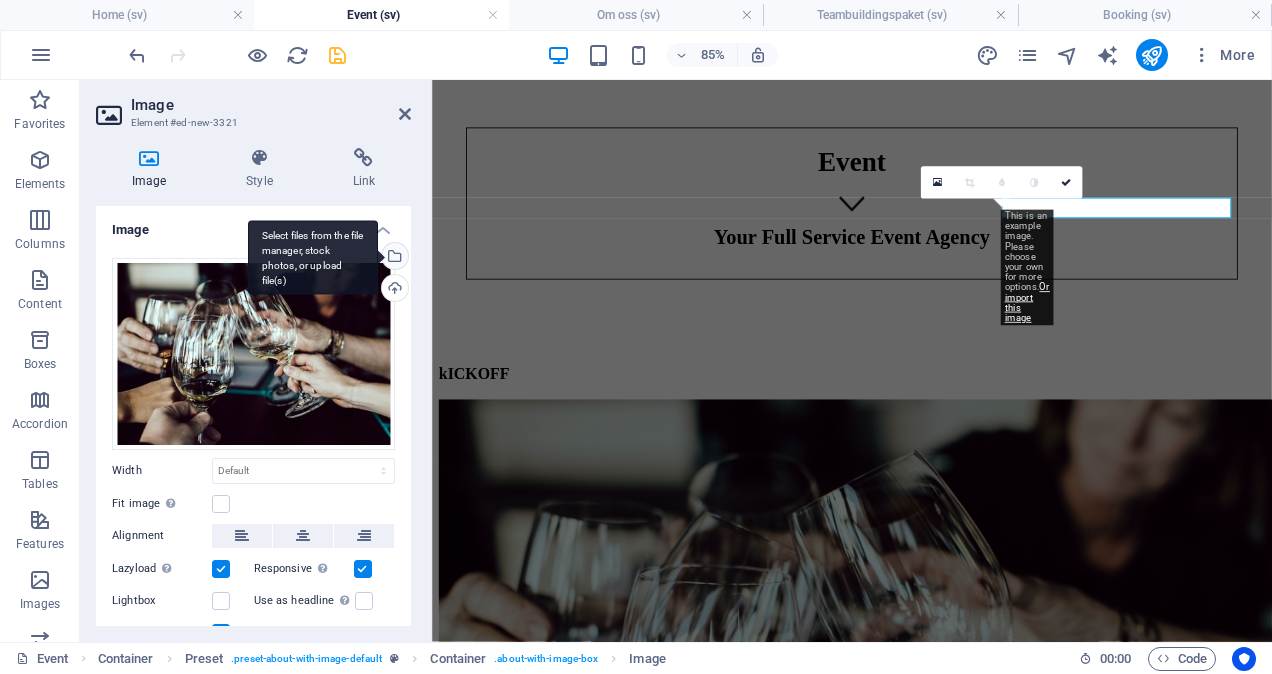 click on "Select files from the file manager, stock photos, or upload file(s)" at bounding box center (313, 257) 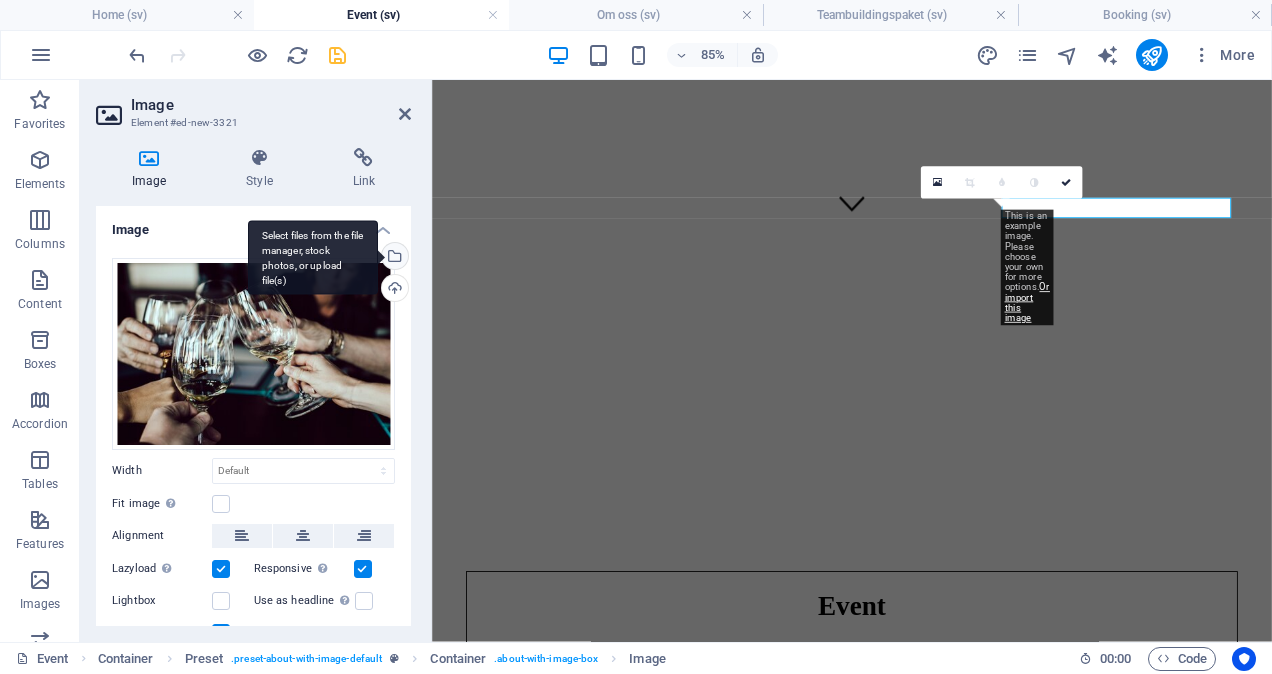 scroll, scrollTop: 334, scrollLeft: 0, axis: vertical 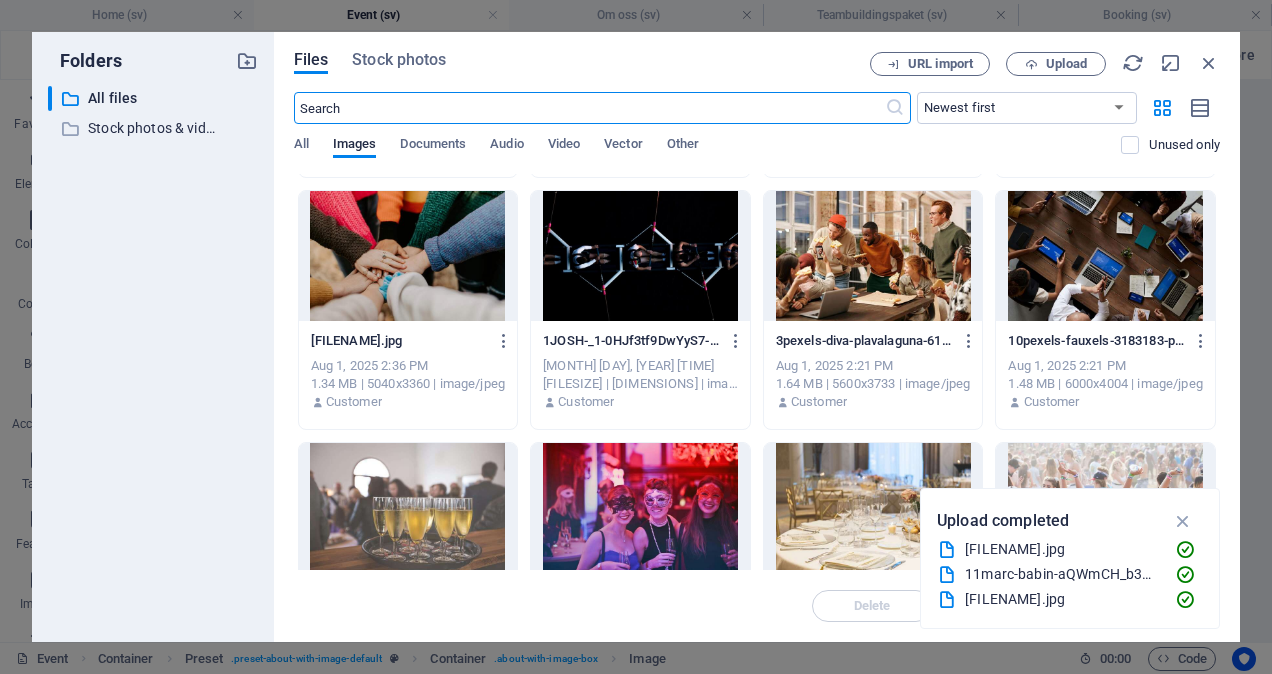 click at bounding box center (1105, 256) 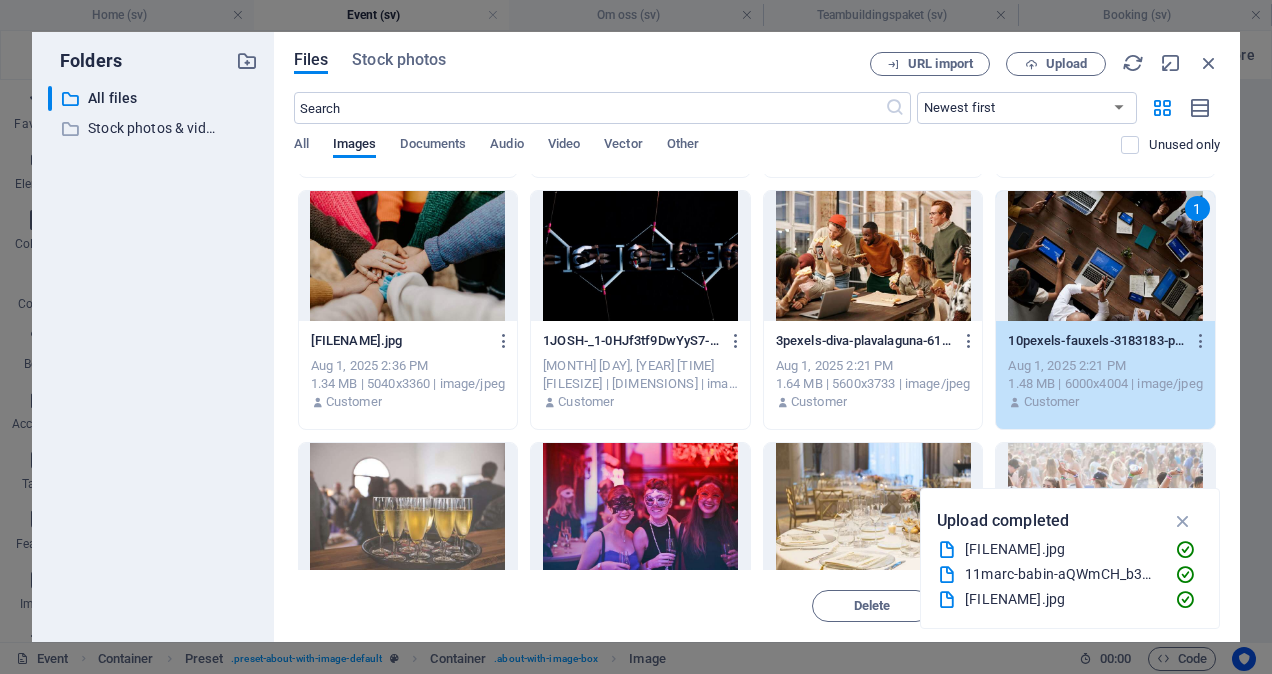 click on "1" at bounding box center (1105, 256) 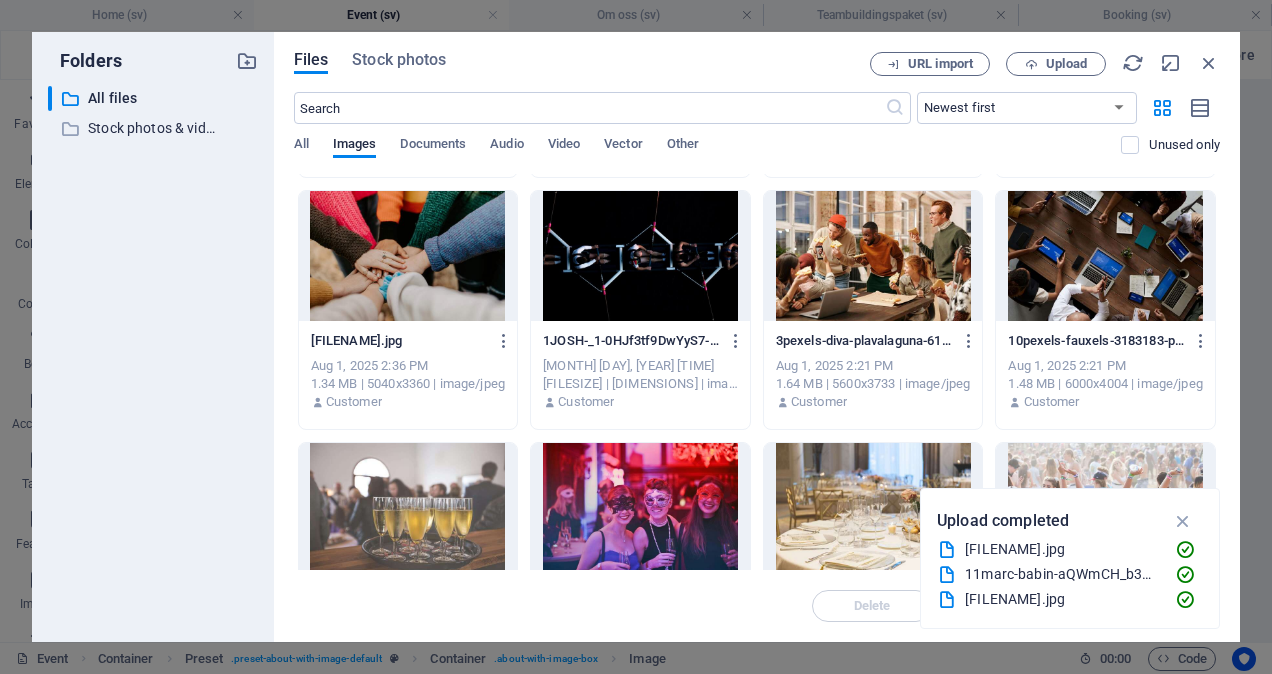 click at bounding box center [1105, 256] 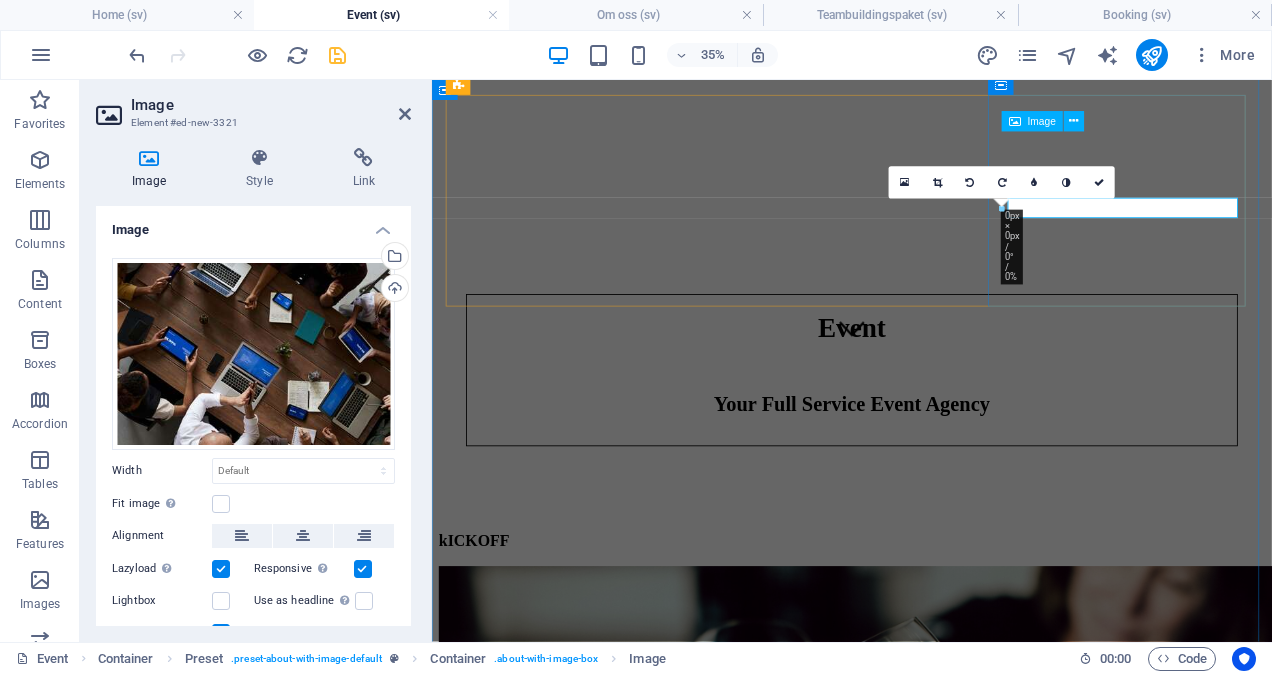 scroll, scrollTop: 481, scrollLeft: 0, axis: vertical 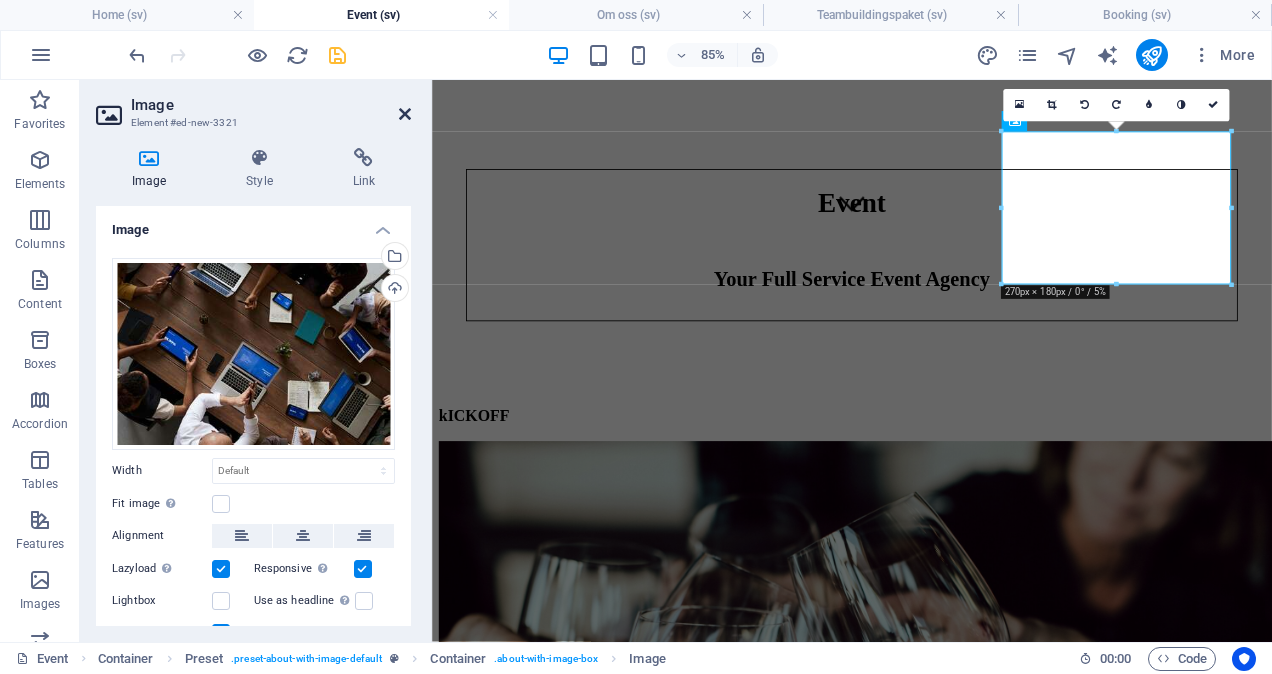 click at bounding box center (405, 114) 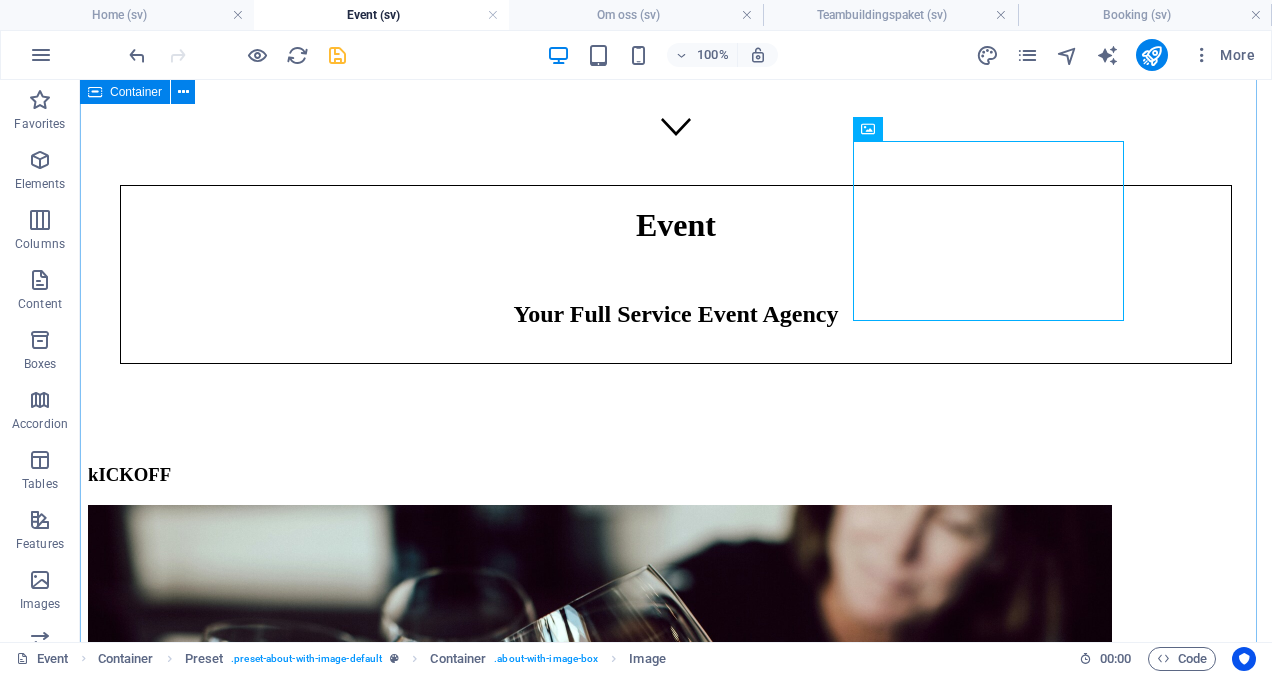 click on "kICKOFF Konferens Planeringsdag PLANERINGSDAGAR aFTER WORK iNVIGNING jULFEST" at bounding box center [676, 2734] 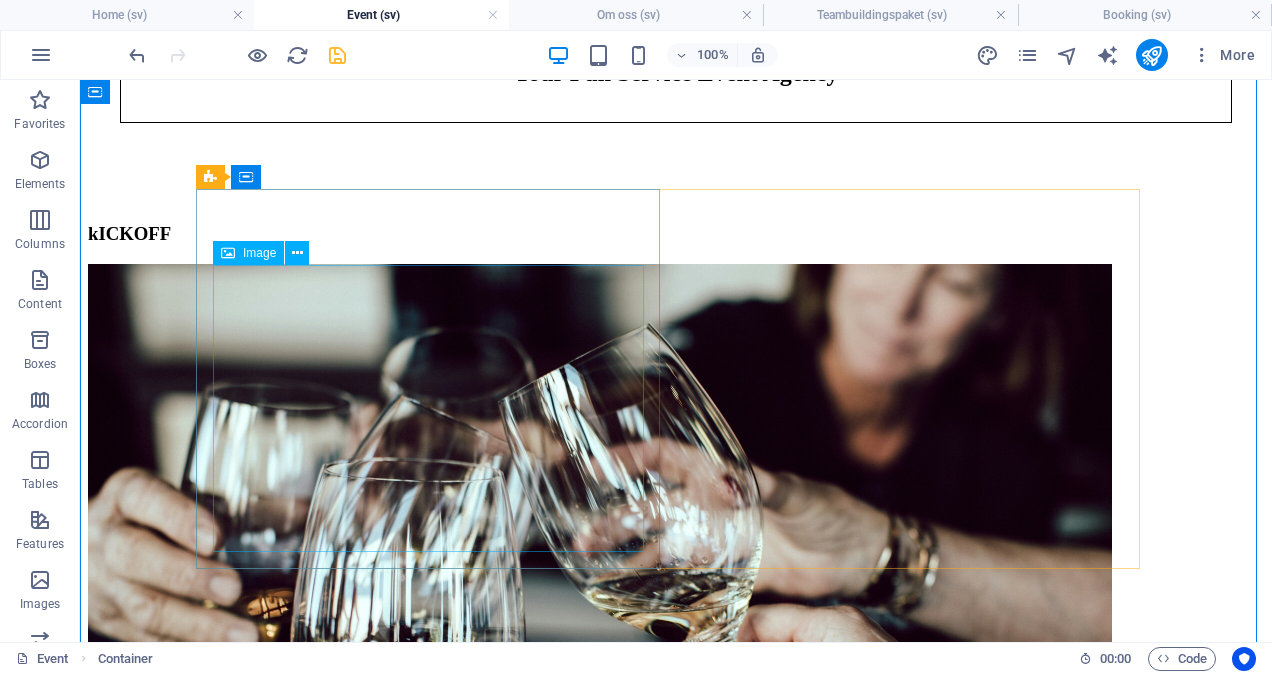 scroll, scrollTop: 672, scrollLeft: 0, axis: vertical 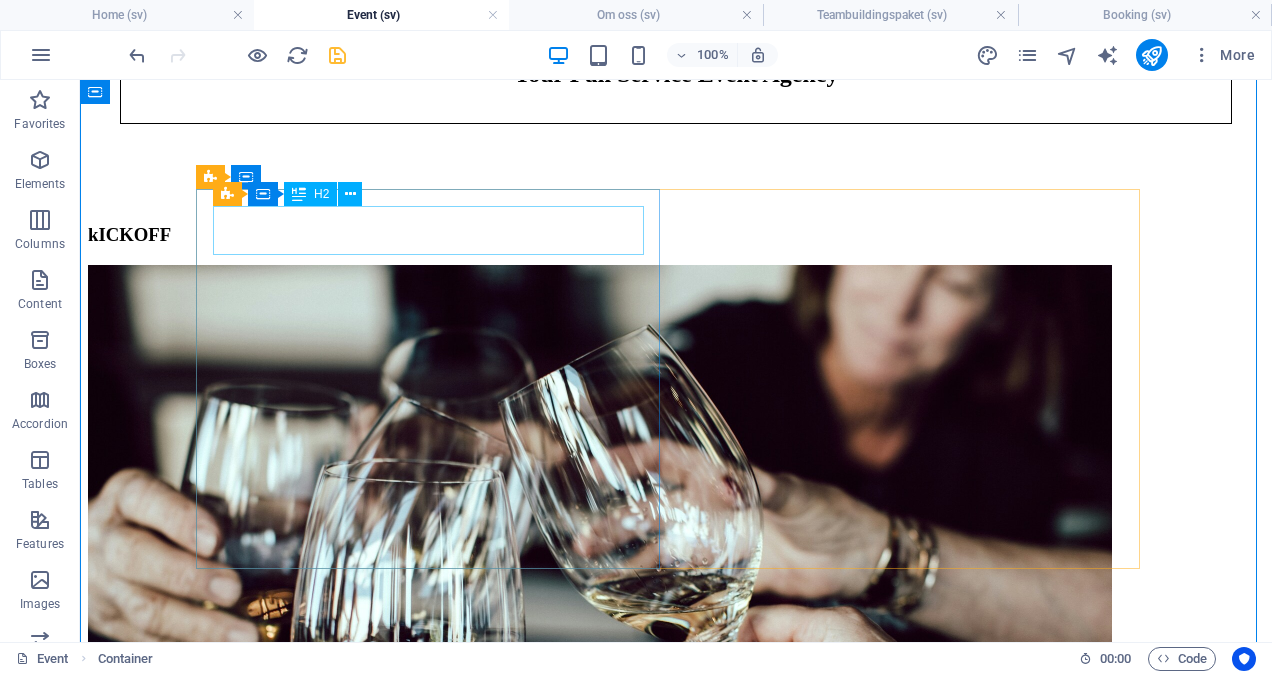 click on "PLANERINGSDAGAR" at bounding box center [676, 2539] 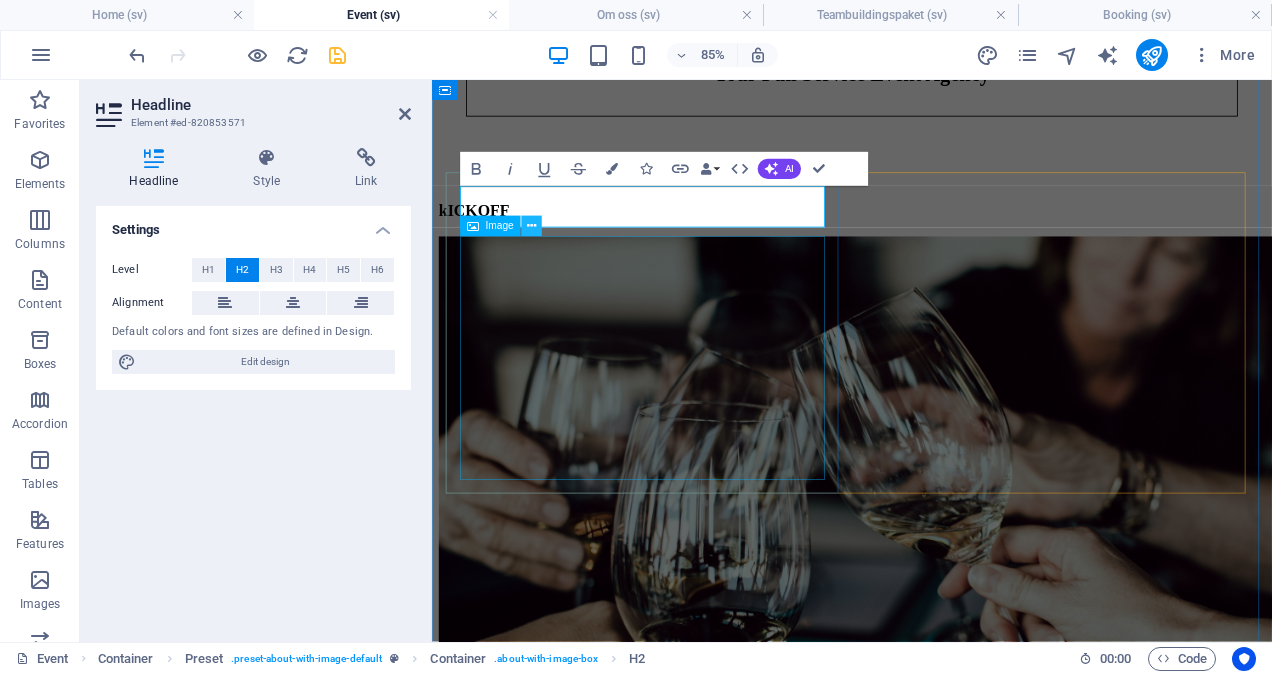 type 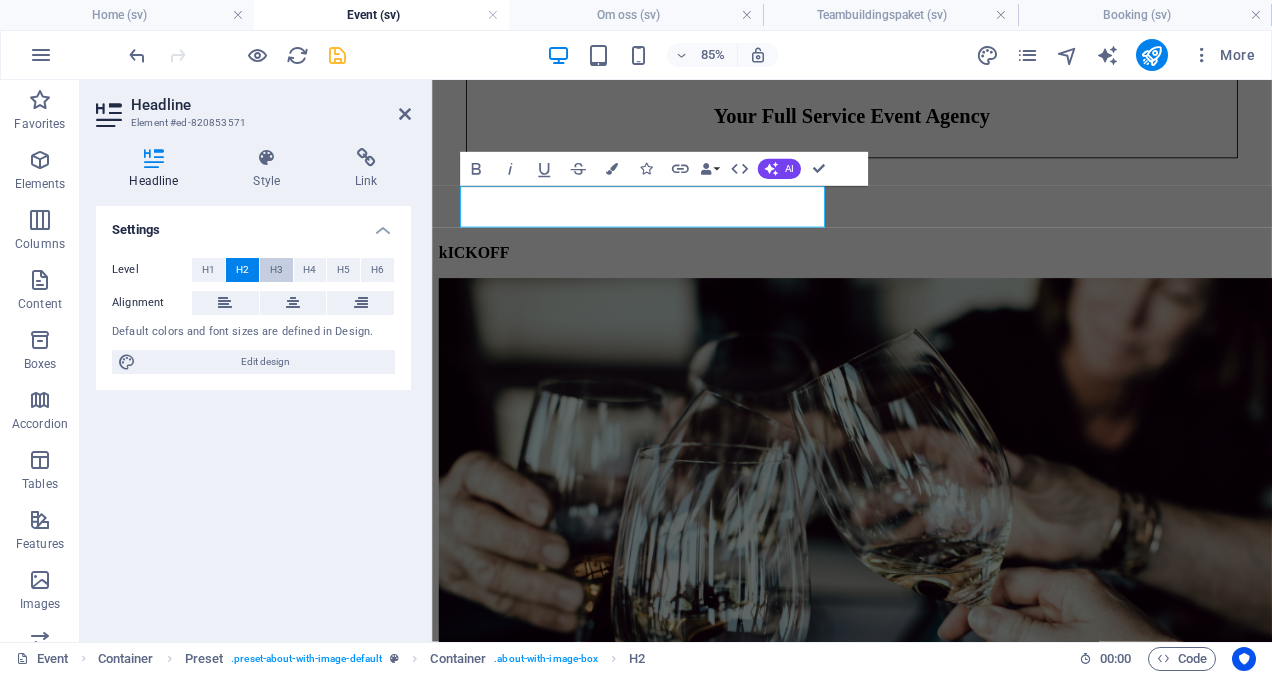 click on "H3" at bounding box center [276, 270] 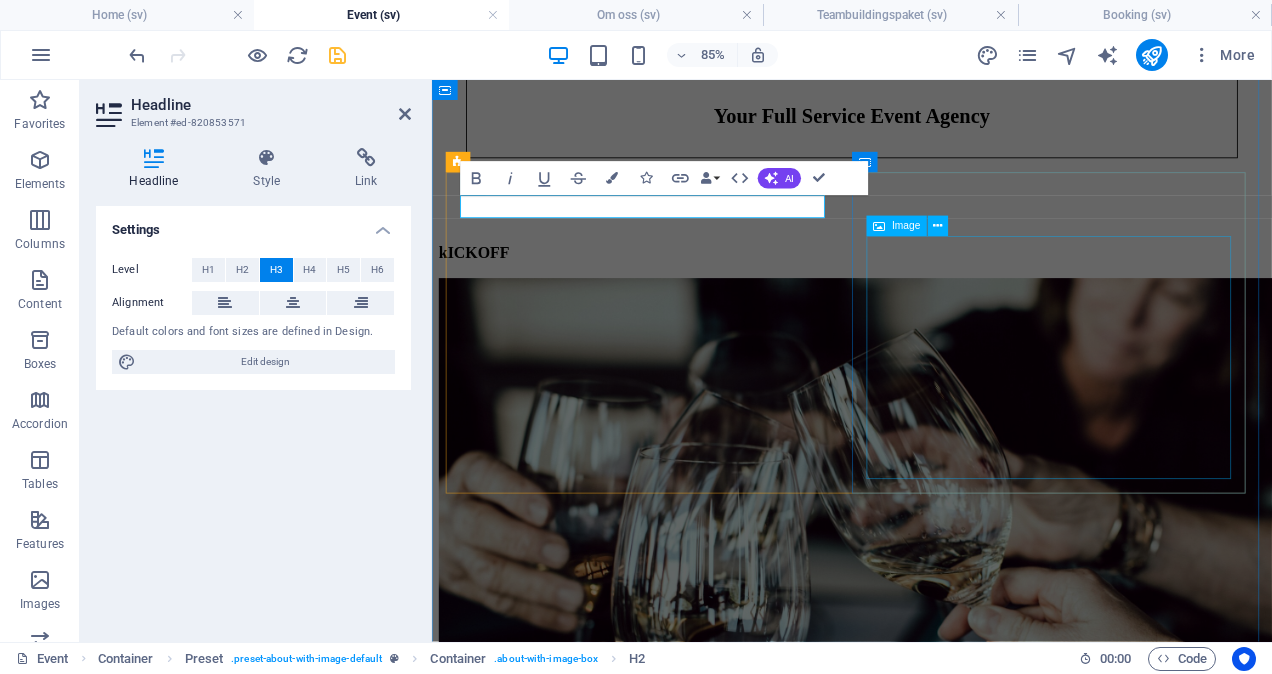 click at bounding box center (926, 3732) 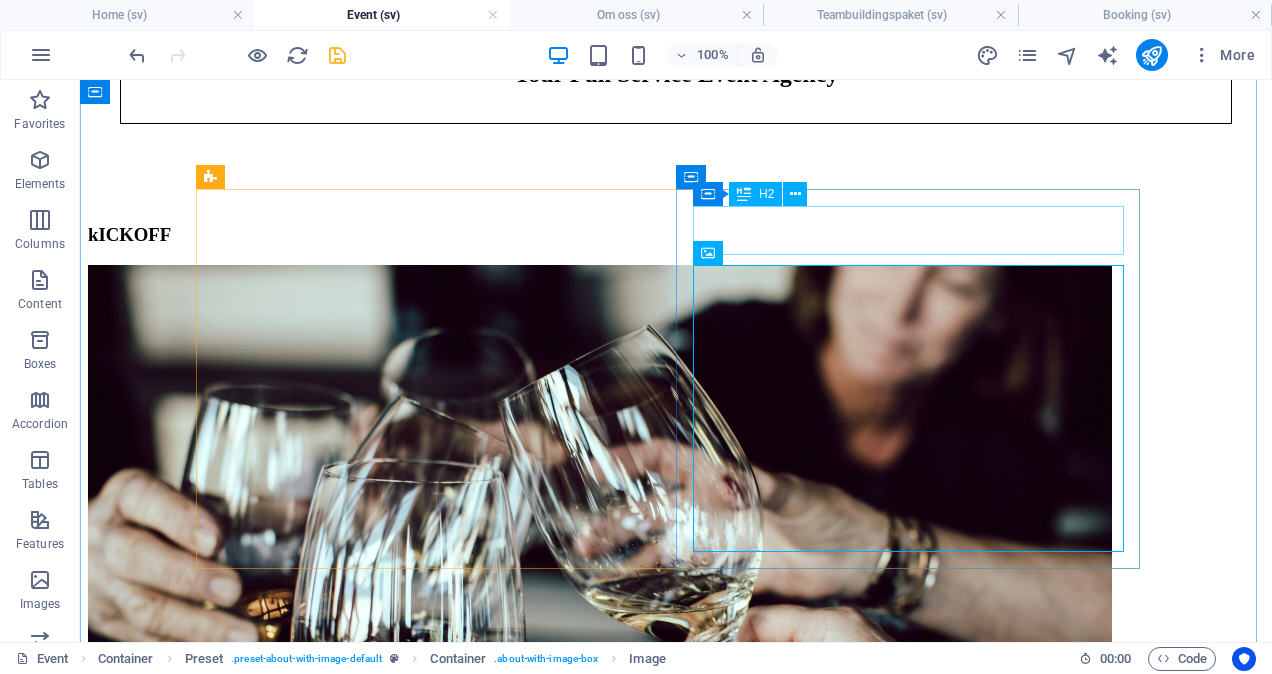 click on "aFTER WORK" at bounding box center (676, 3296) 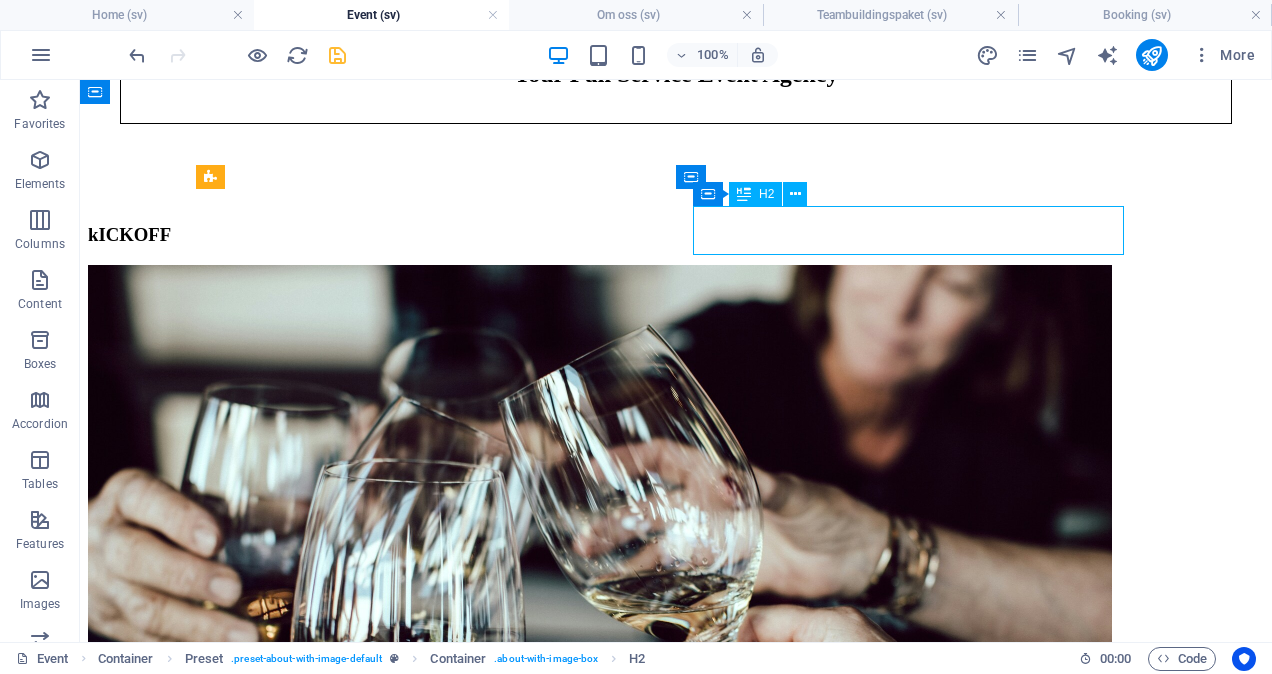 click on "aFTER WORK" at bounding box center [676, 3296] 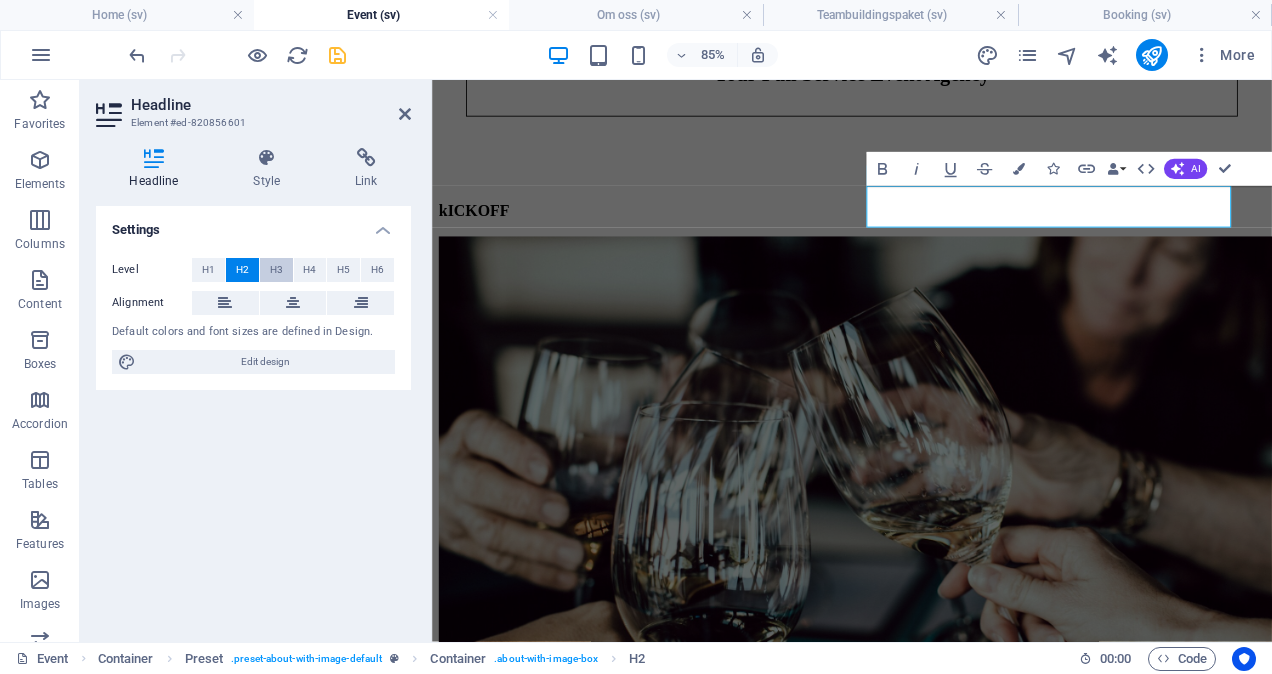 click on "H3" at bounding box center (276, 270) 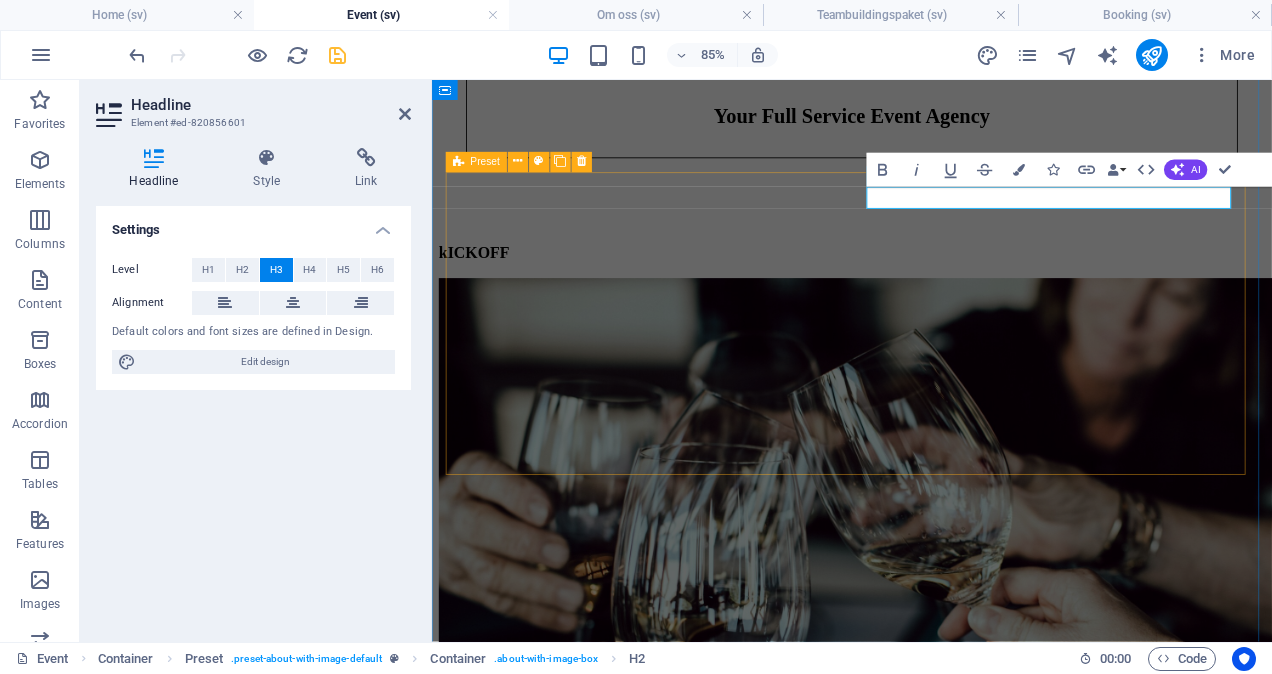 click on "Invigning aFTER WORK" at bounding box center (926, 3321) 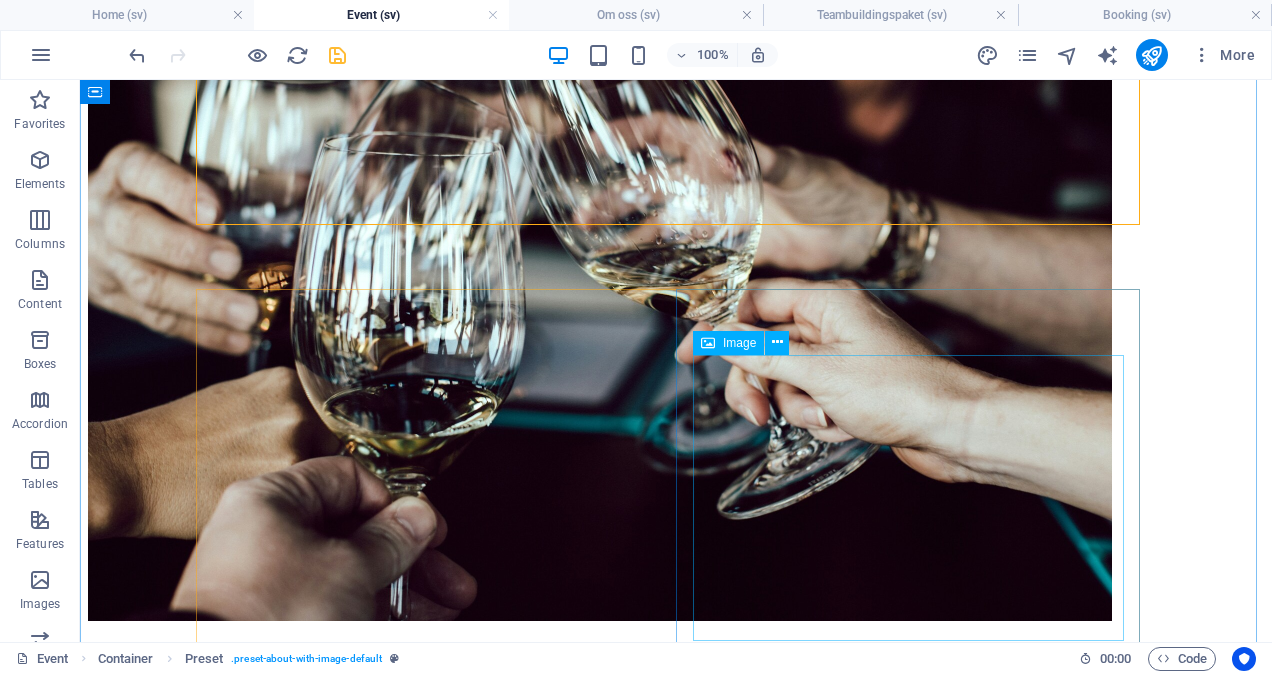 scroll, scrollTop: 1001, scrollLeft: 0, axis: vertical 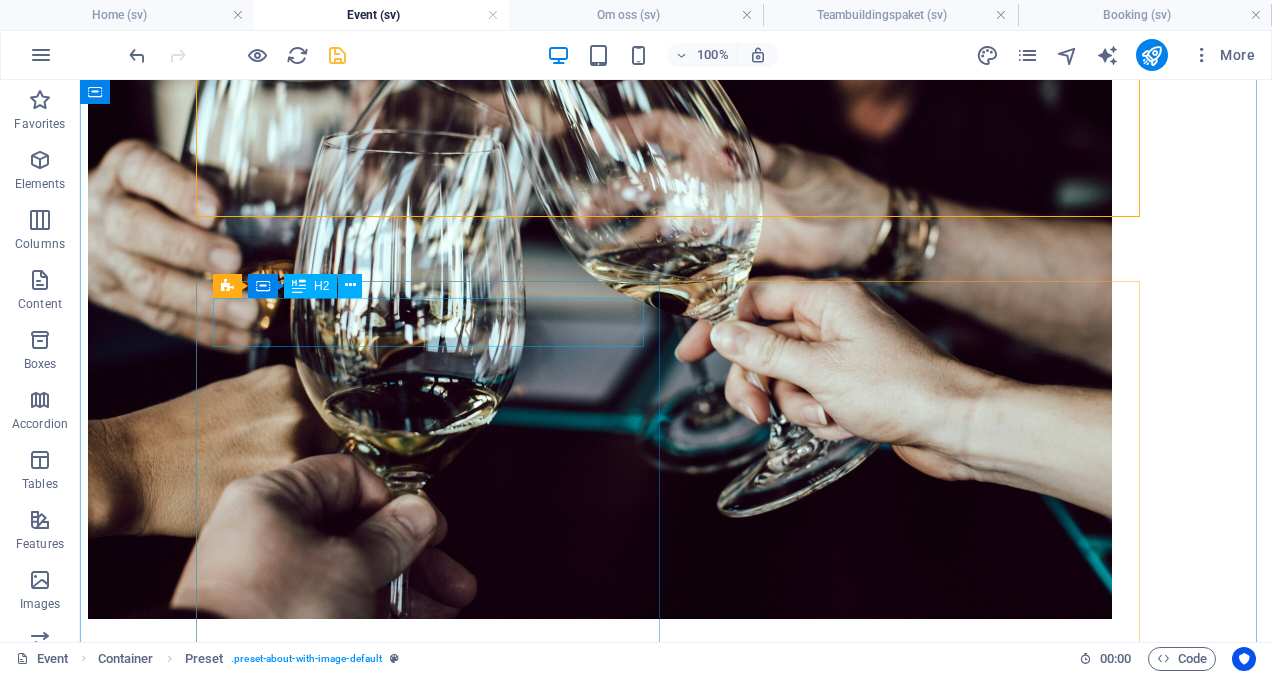 click on "iNVIGNING" at bounding box center (676, 3787) 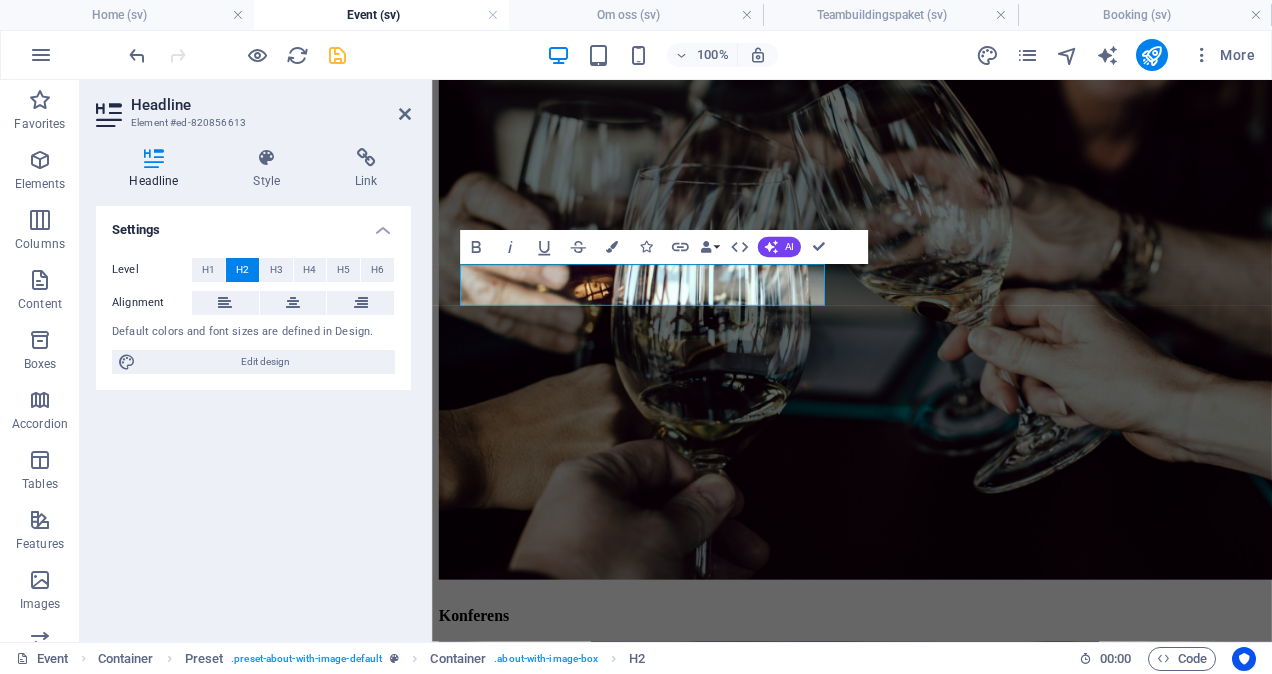 scroll, scrollTop: 1000, scrollLeft: 0, axis: vertical 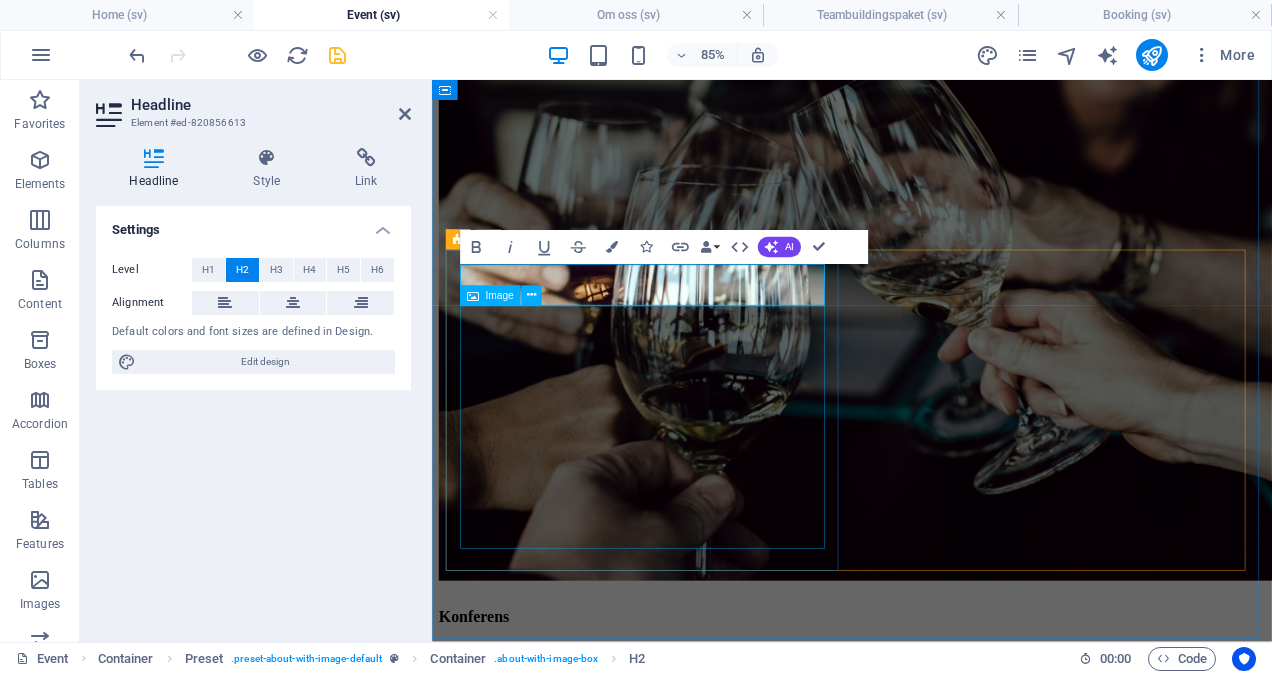 click at bounding box center [926, 4016] 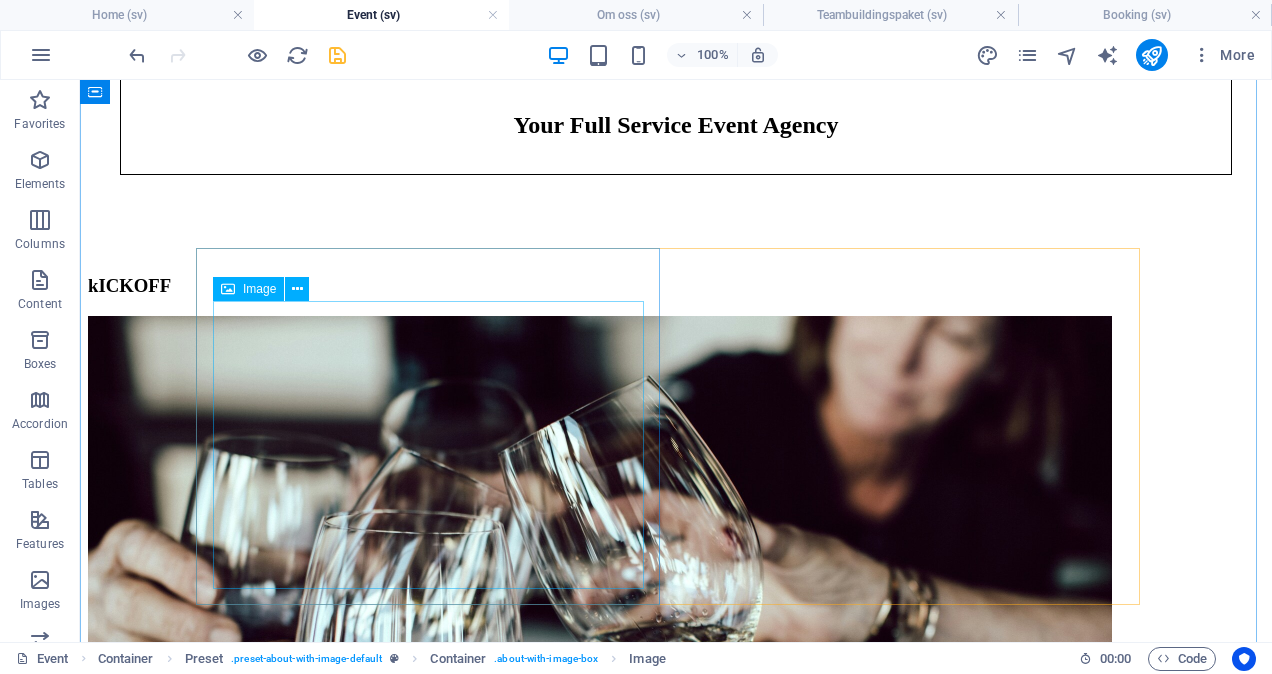 scroll, scrollTop: 622, scrollLeft: 0, axis: vertical 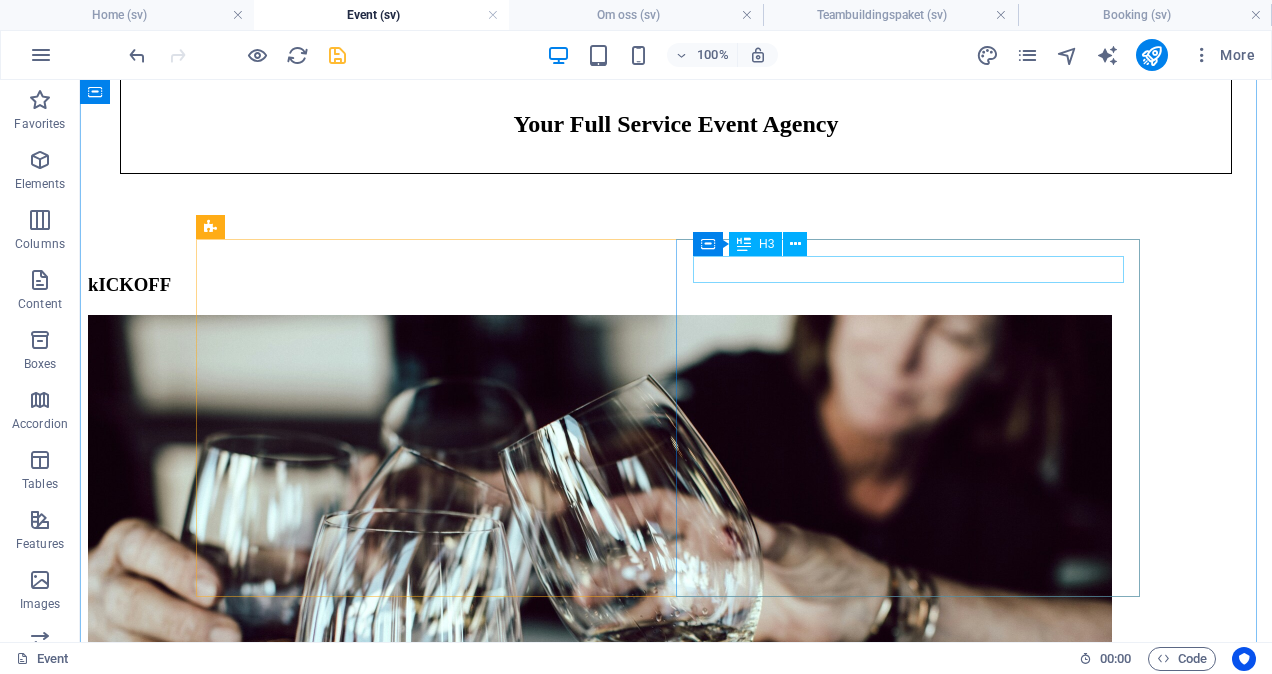 click on "aFTER WORK" at bounding box center (676, 3343) 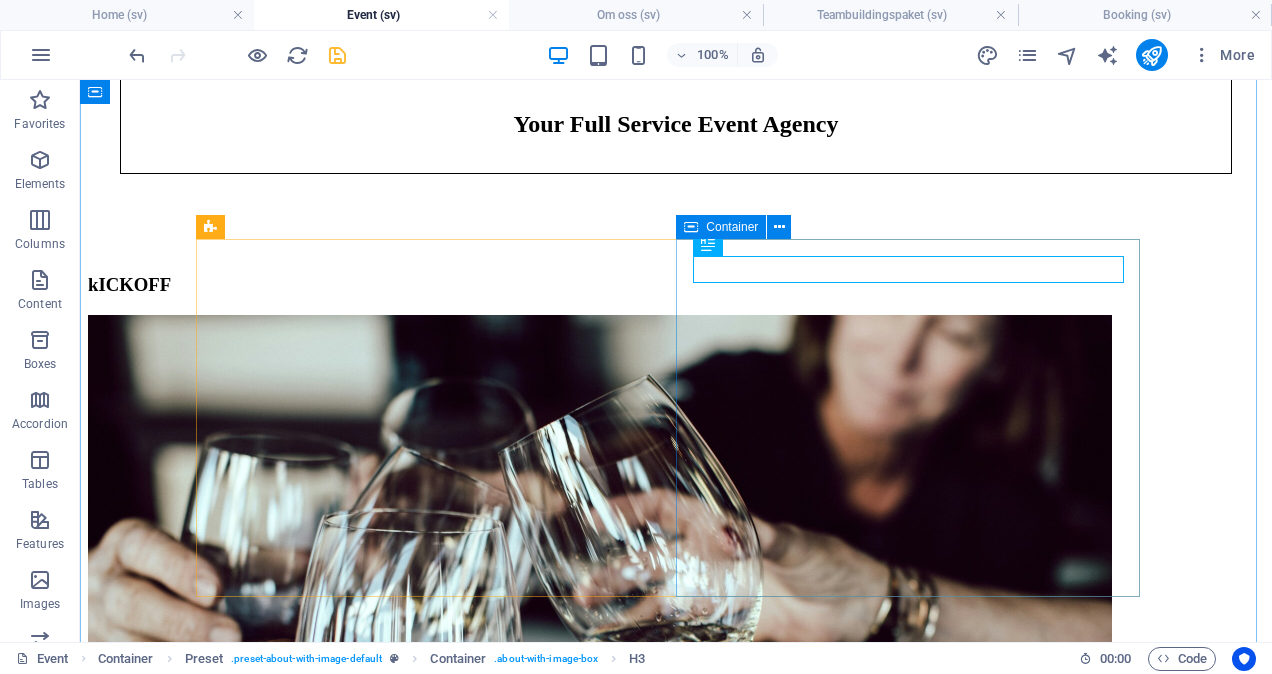 click on "aFTER WORK" at bounding box center [676, 3700] 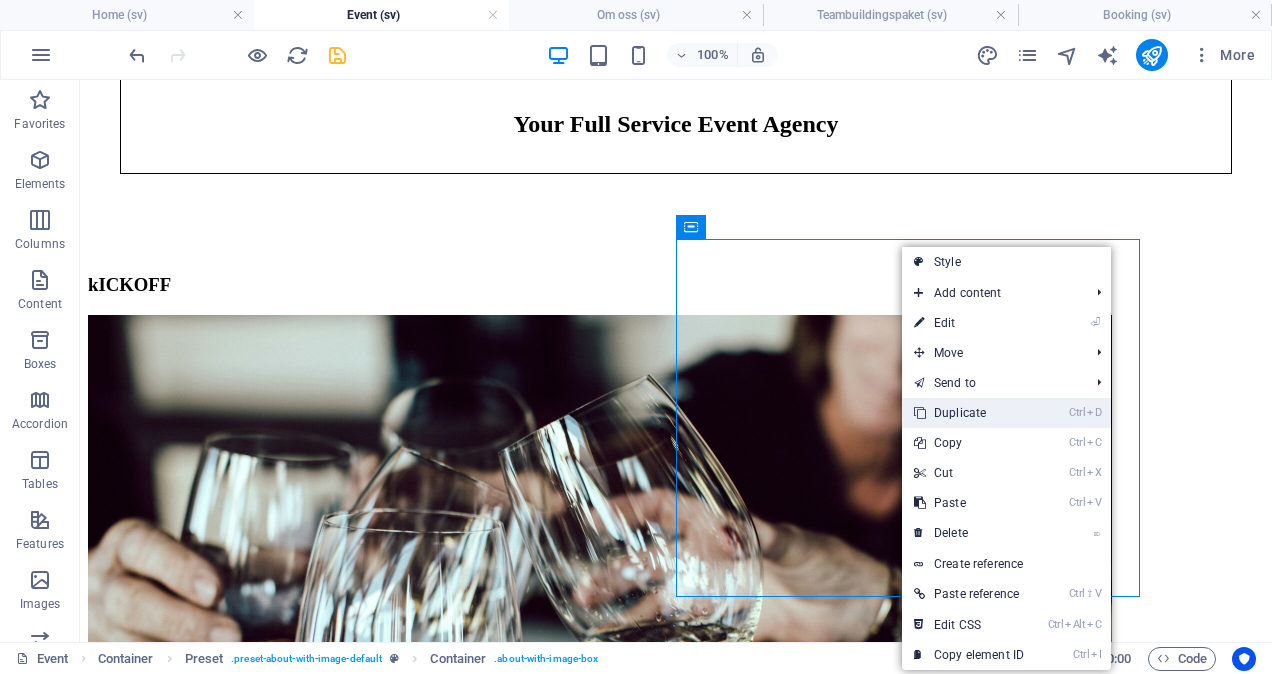 click on "Ctrl D  Duplicate" at bounding box center (969, 413) 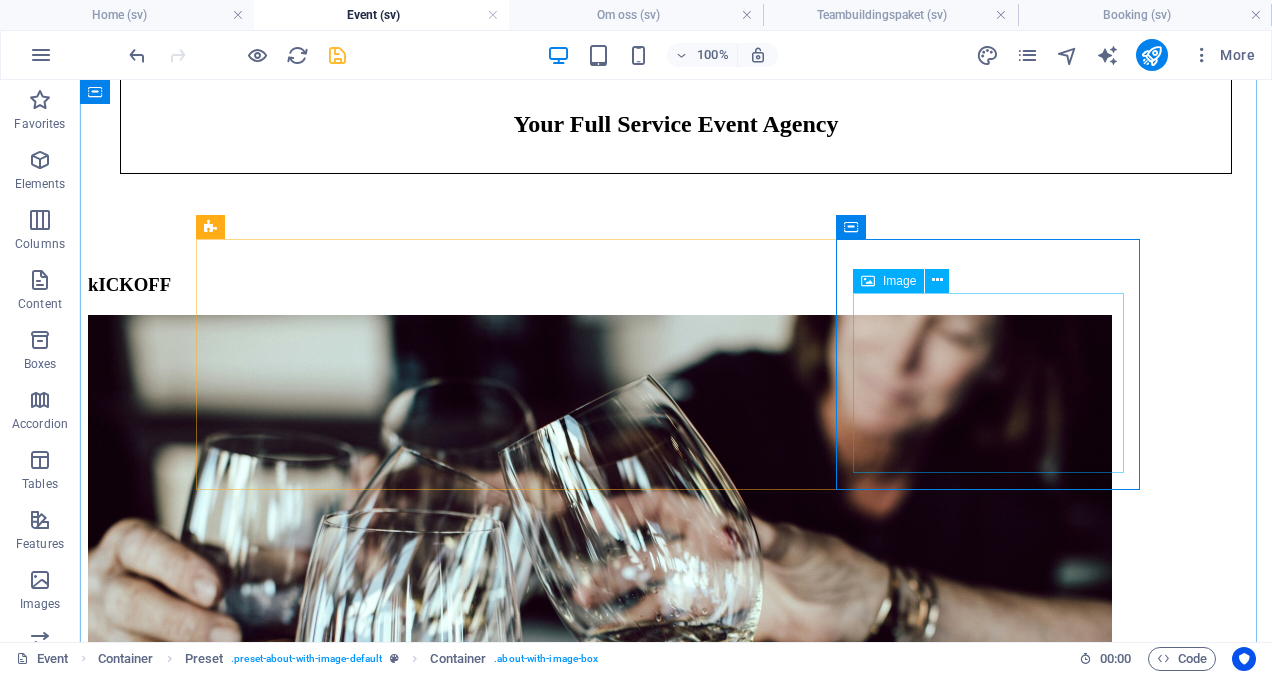 click on "aFTER WORK" at bounding box center (676, 4099) 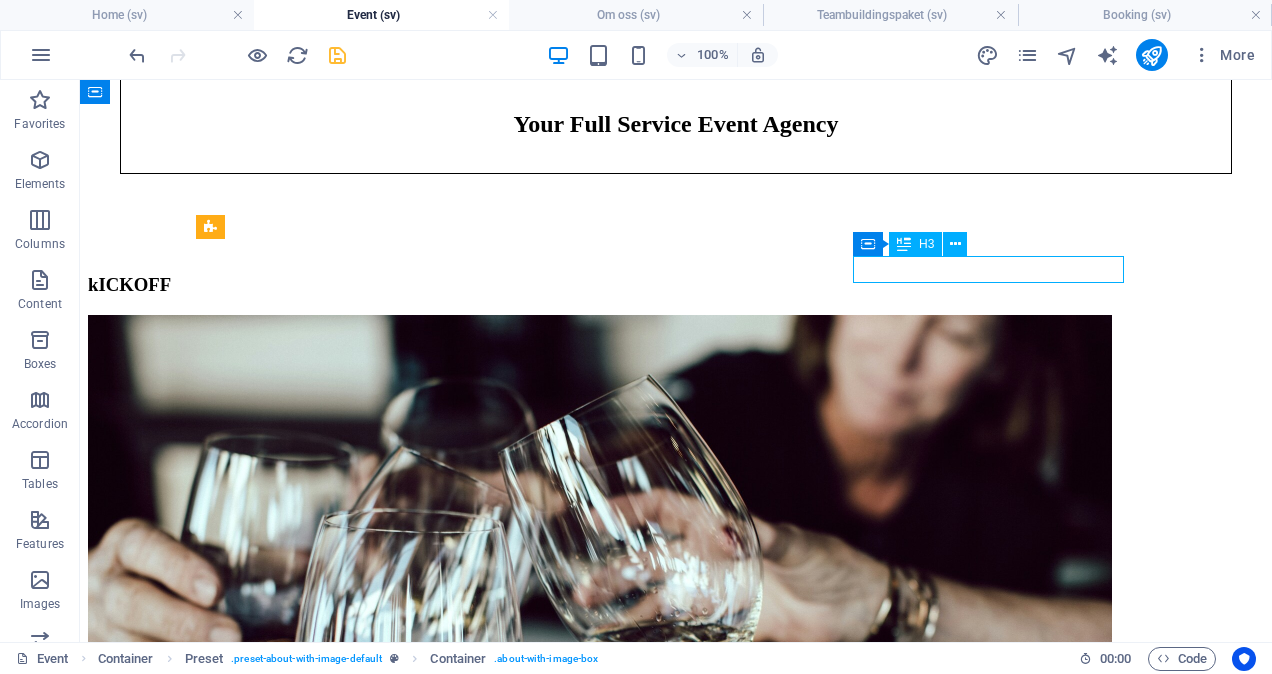 click on "aFTER WORK" at bounding box center (676, 4099) 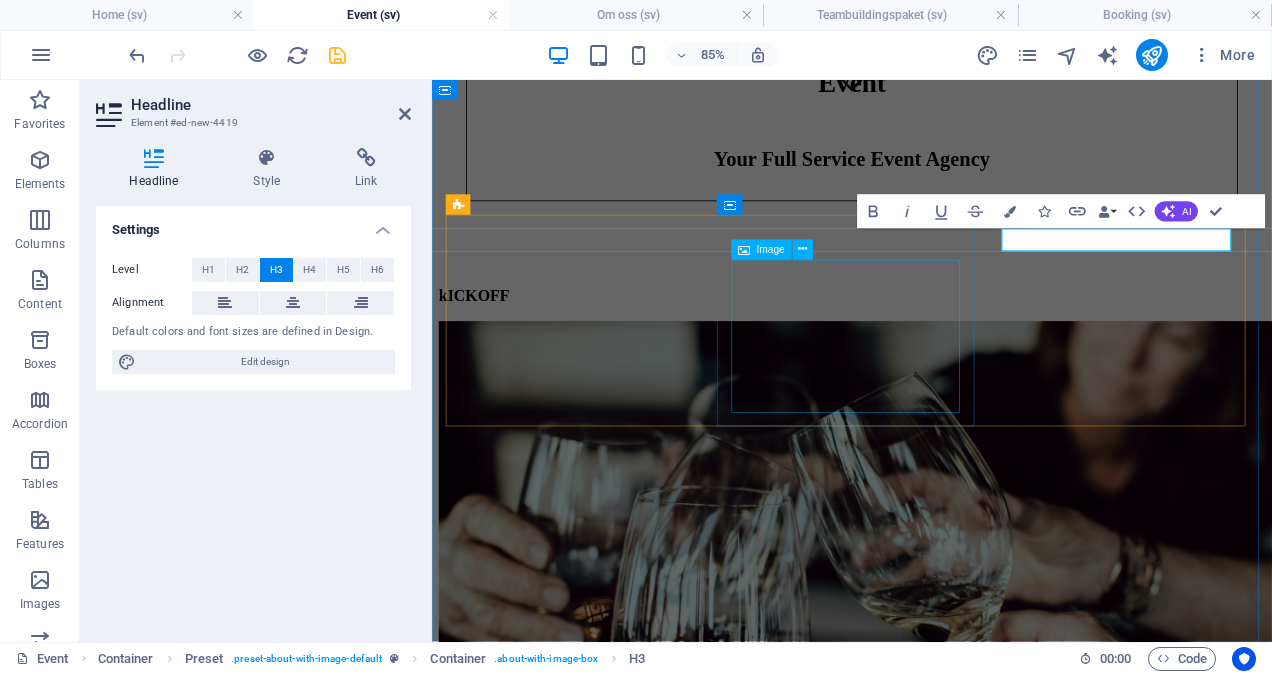 type 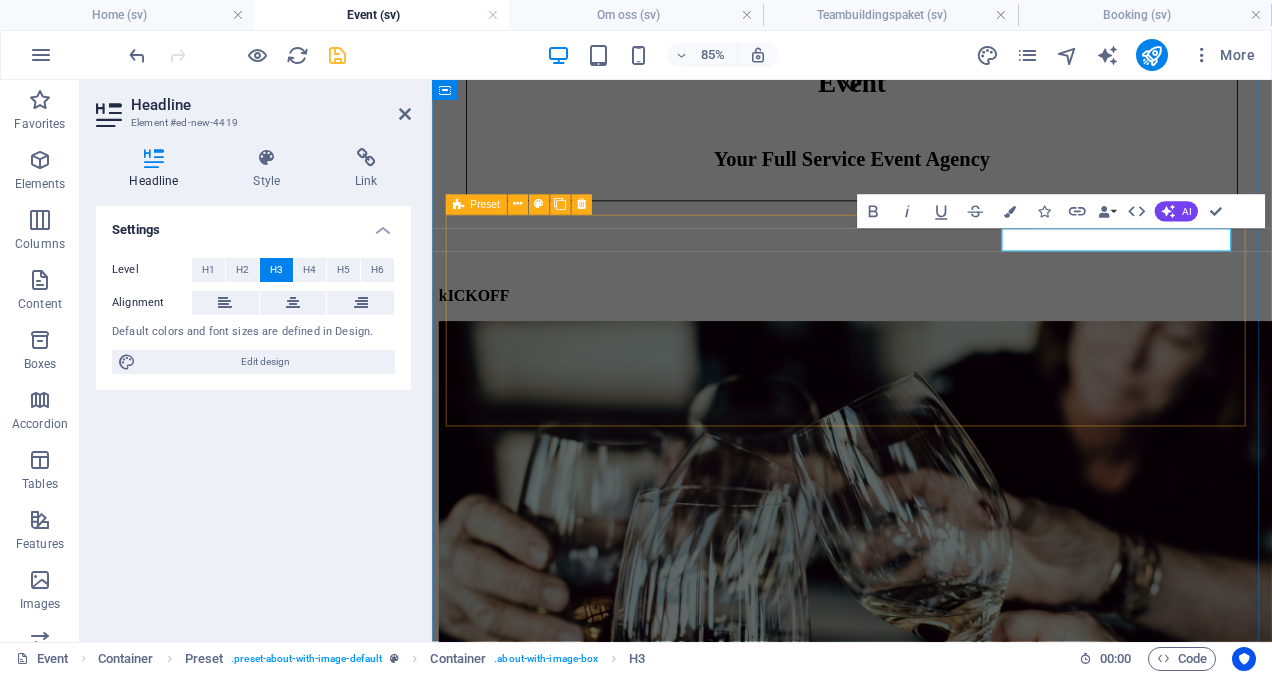 click on "Invigning aFTER WORK Sommarfest" at bounding box center (926, 3749) 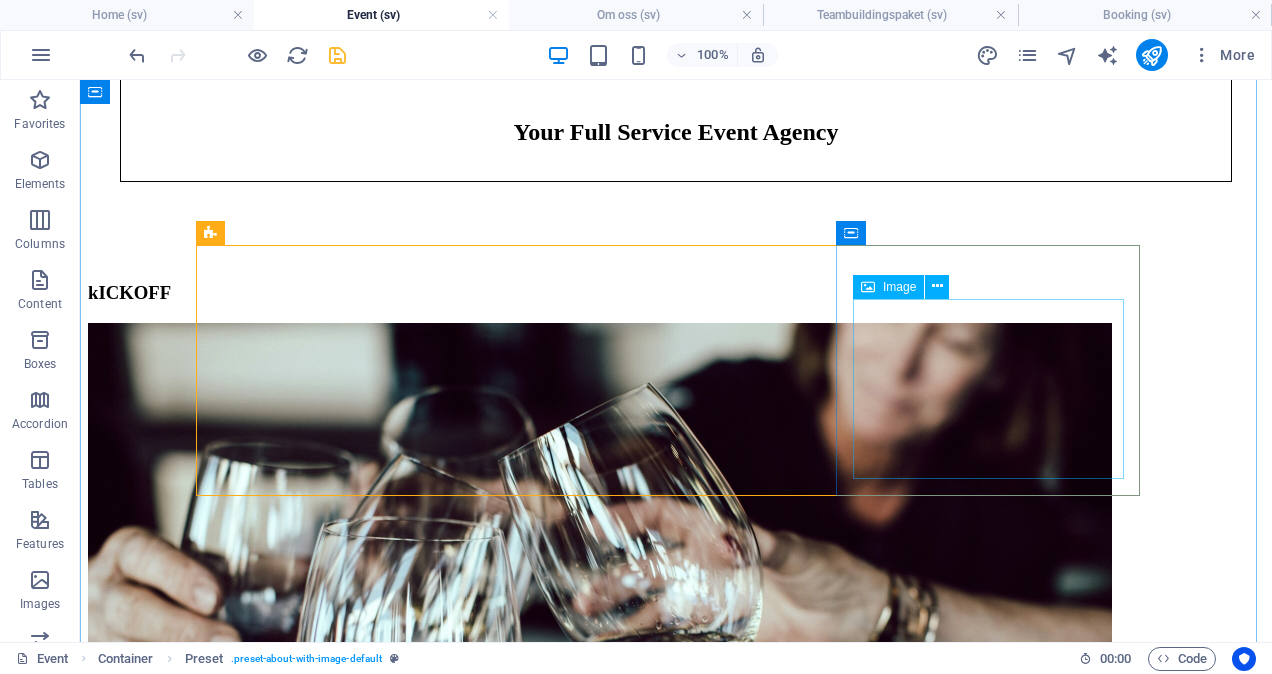 scroll, scrollTop: 616, scrollLeft: 0, axis: vertical 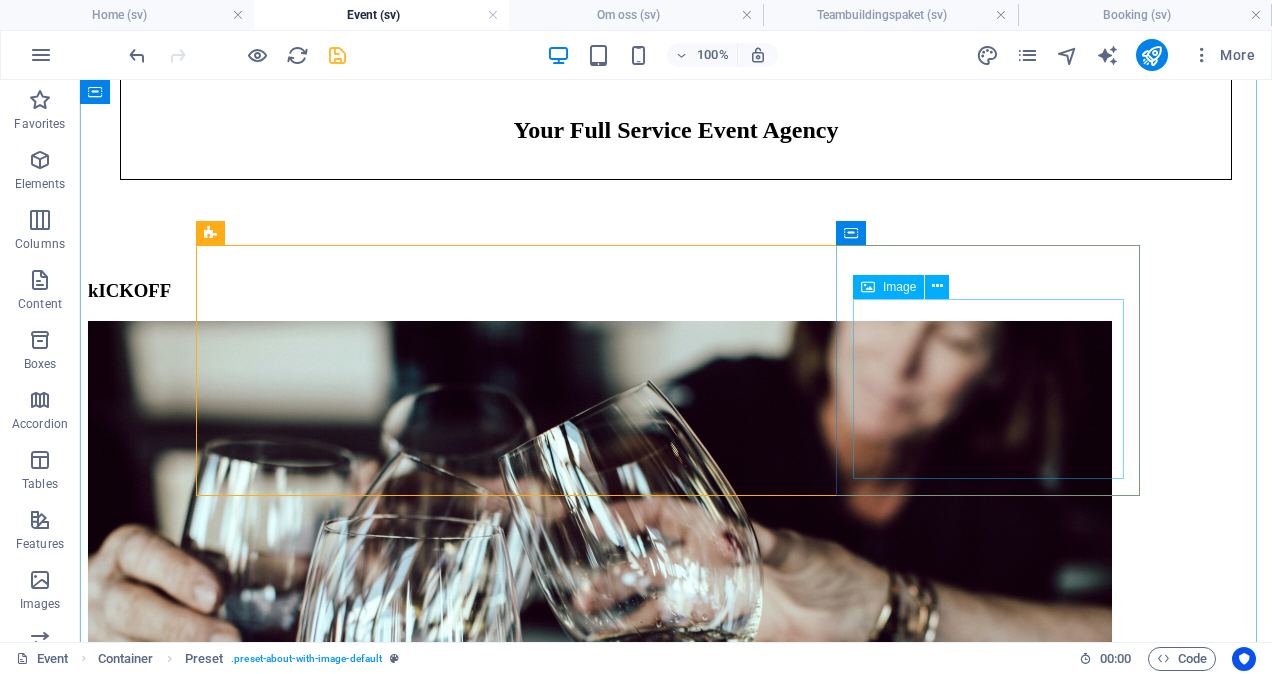 click at bounding box center [676, 4488] 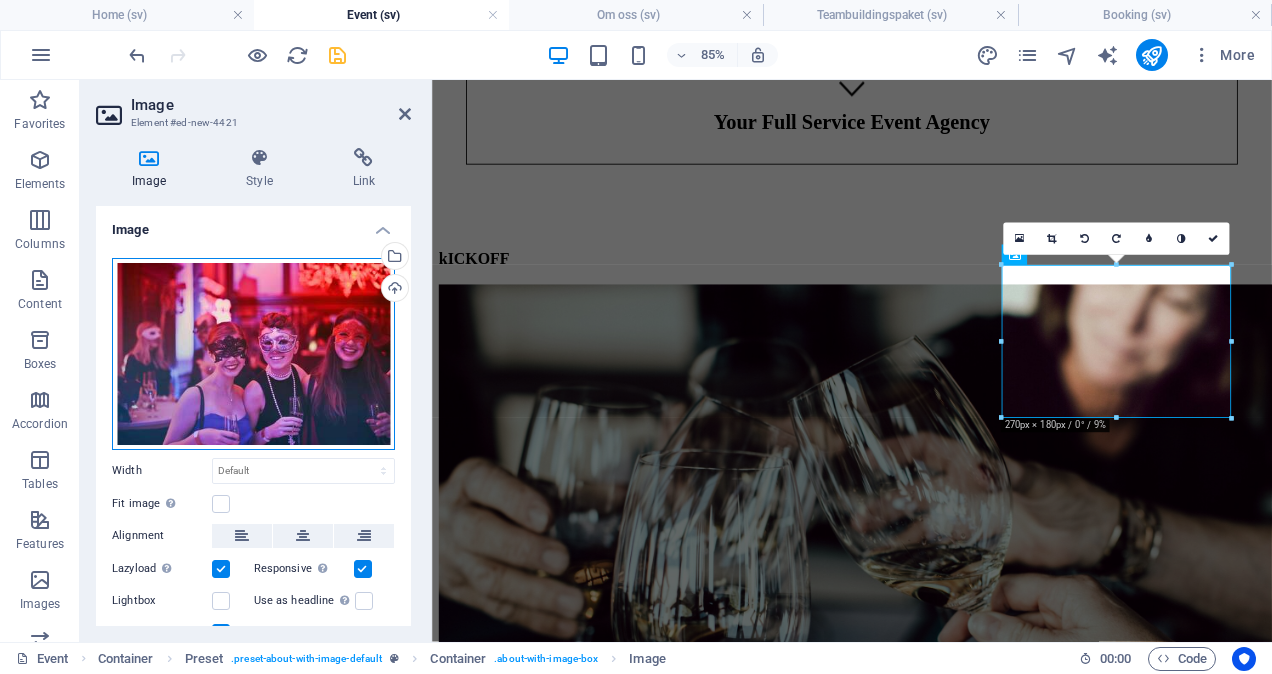 click on "Drag files here, click to choose files or select files from Files or our free stock photos & videos" at bounding box center (253, 354) 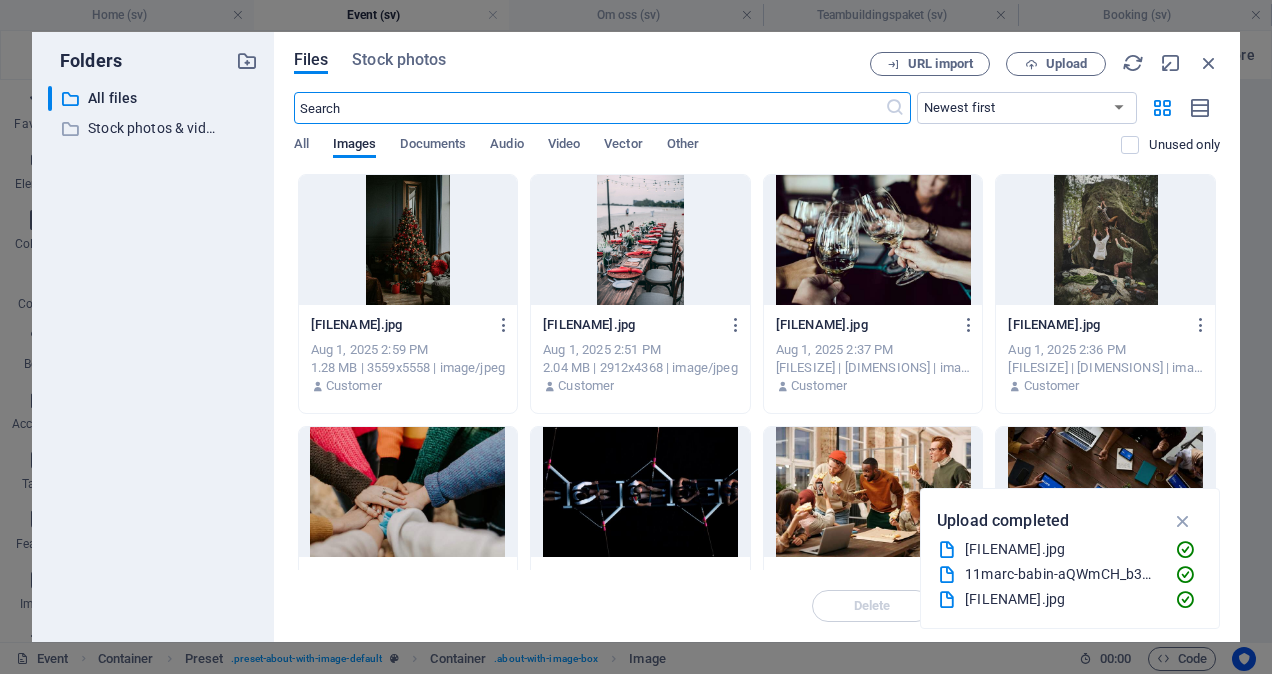 scroll, scrollTop: 206, scrollLeft: 0, axis: vertical 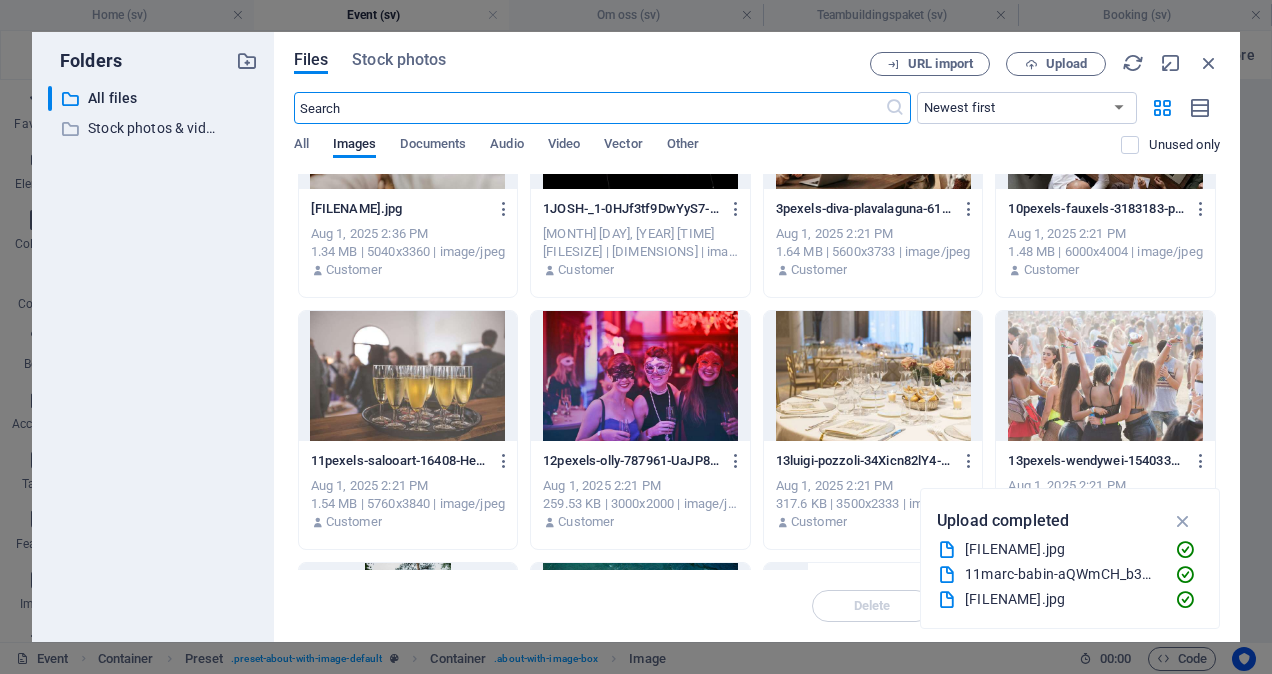click at bounding box center (1105, 376) 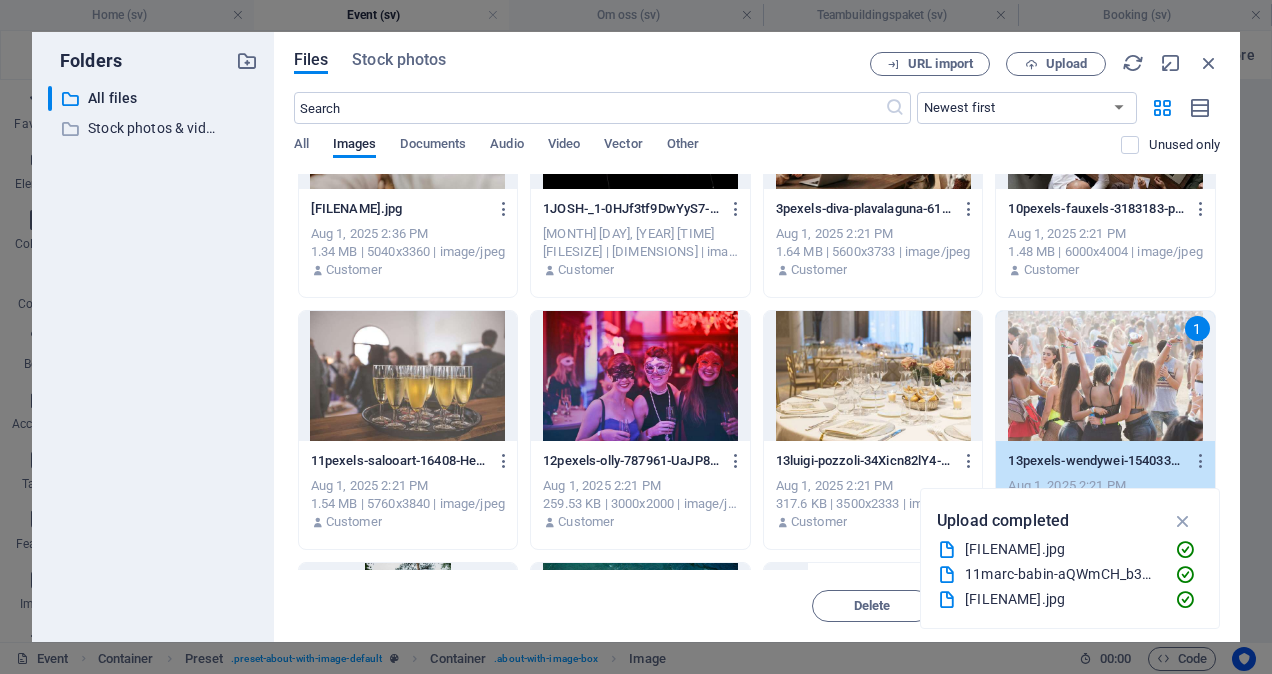 click on "1" at bounding box center [1105, 376] 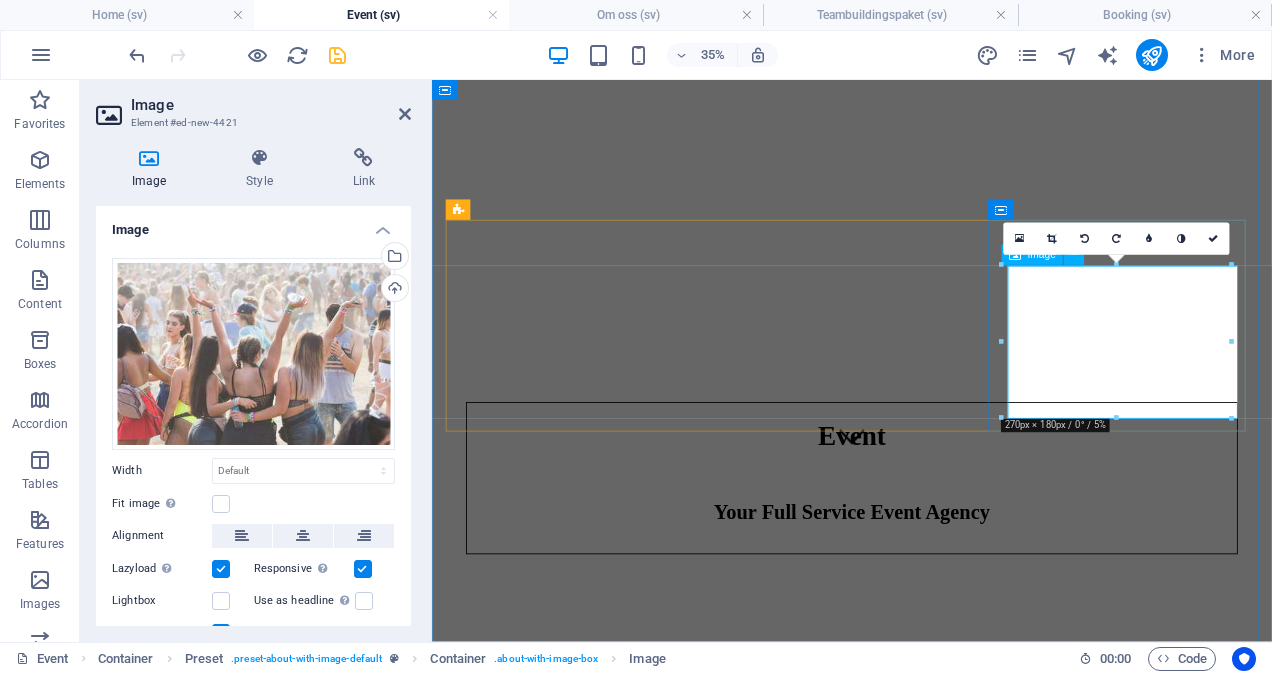 scroll, scrollTop: 616, scrollLeft: 0, axis: vertical 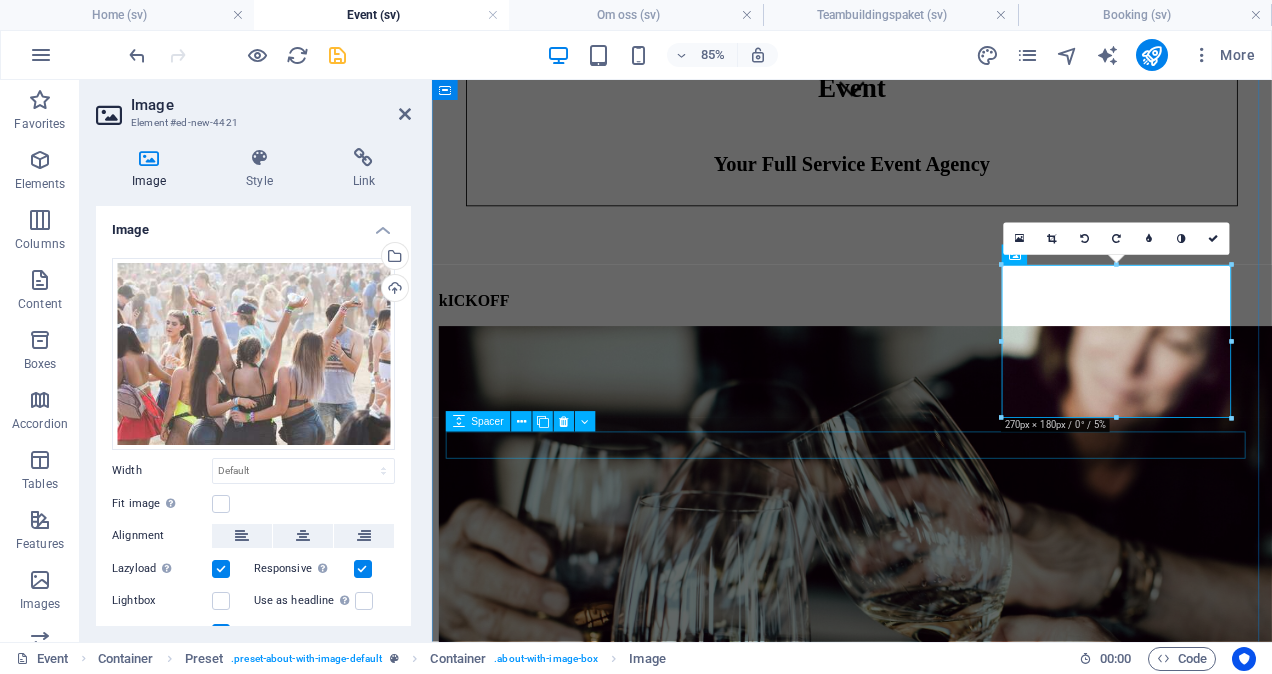 click at bounding box center (926, 4873) 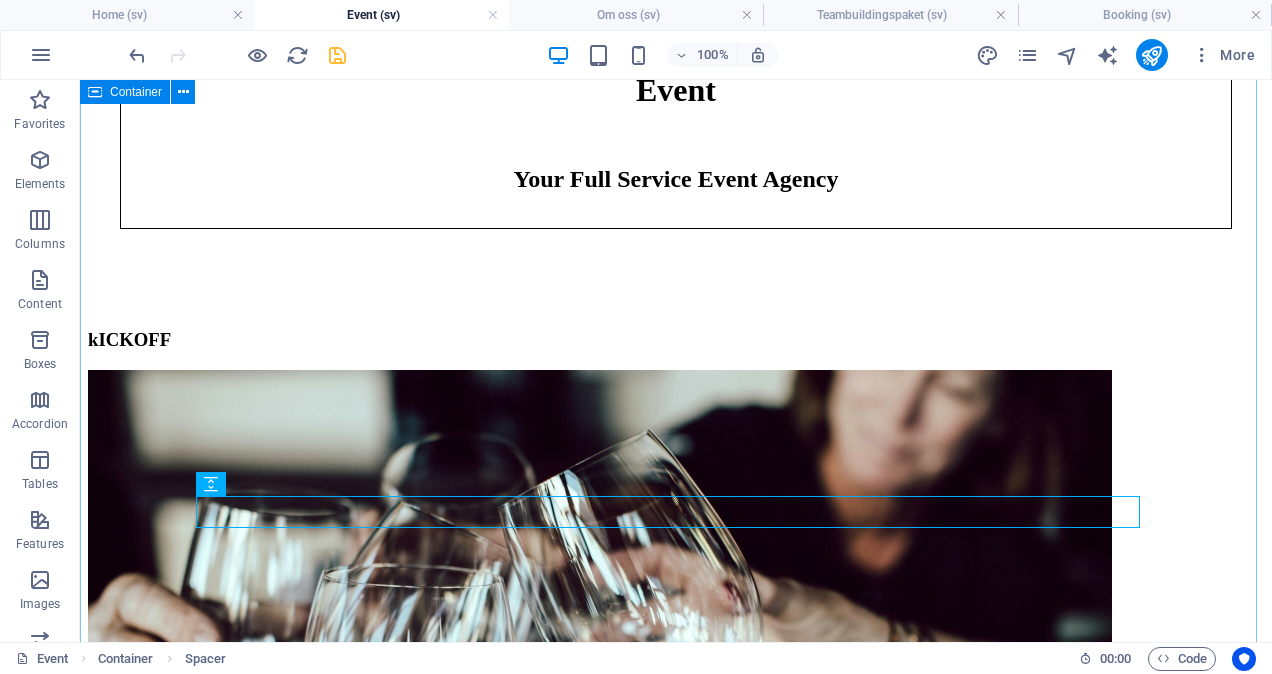 click on "kICKOFF Konferens Planeringsdag Invigning aFTER WORK Sommarfest jULFEST" at bounding box center (676, 2936) 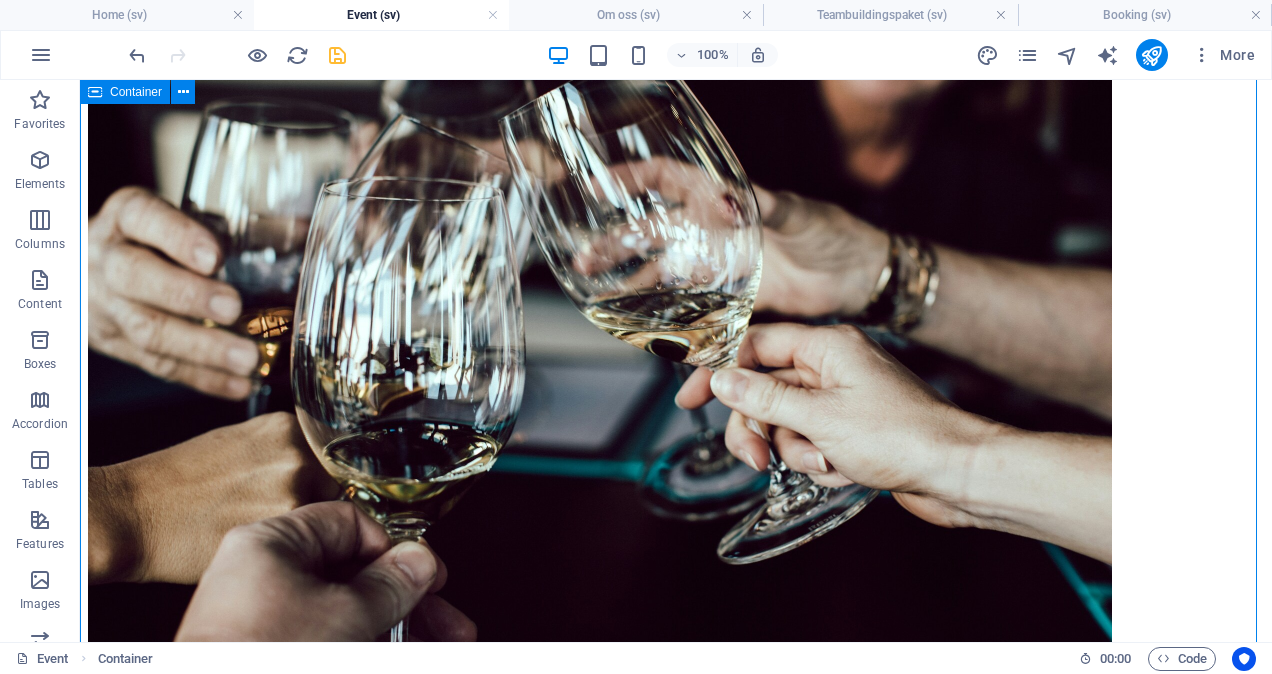 scroll, scrollTop: 962, scrollLeft: 0, axis: vertical 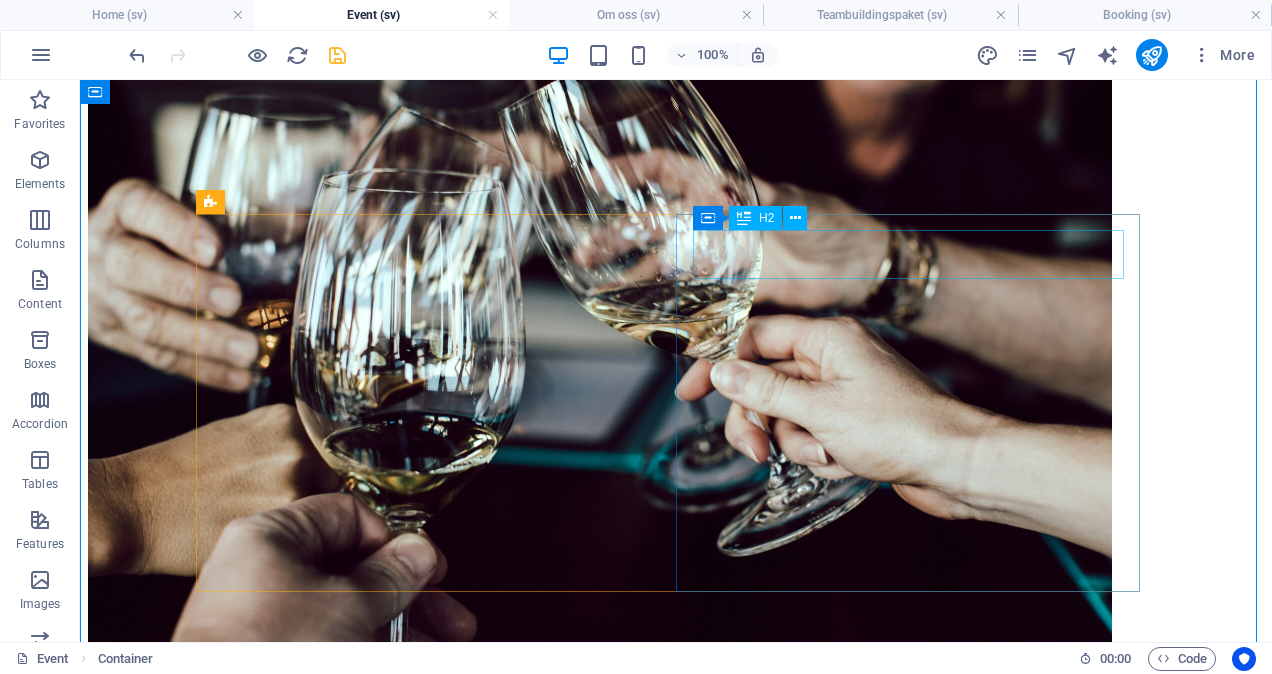 click on "jULFEST" at bounding box center [676, 4882] 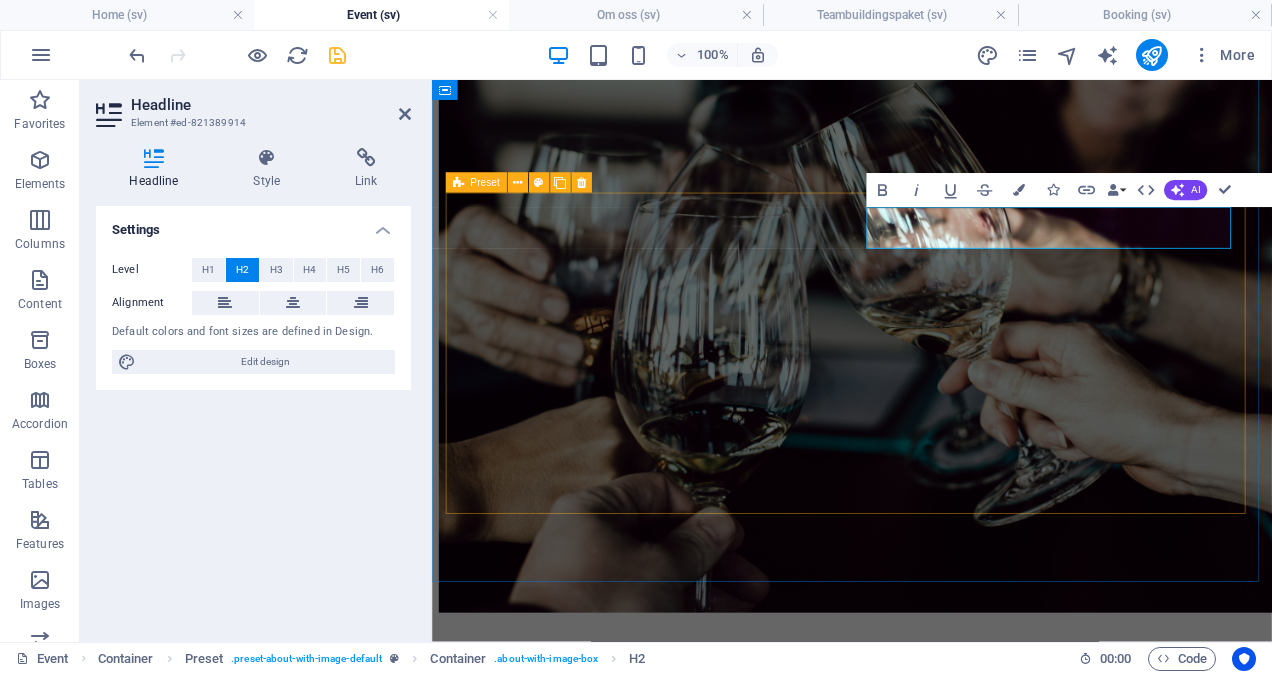 scroll, scrollTop: 961, scrollLeft: 0, axis: vertical 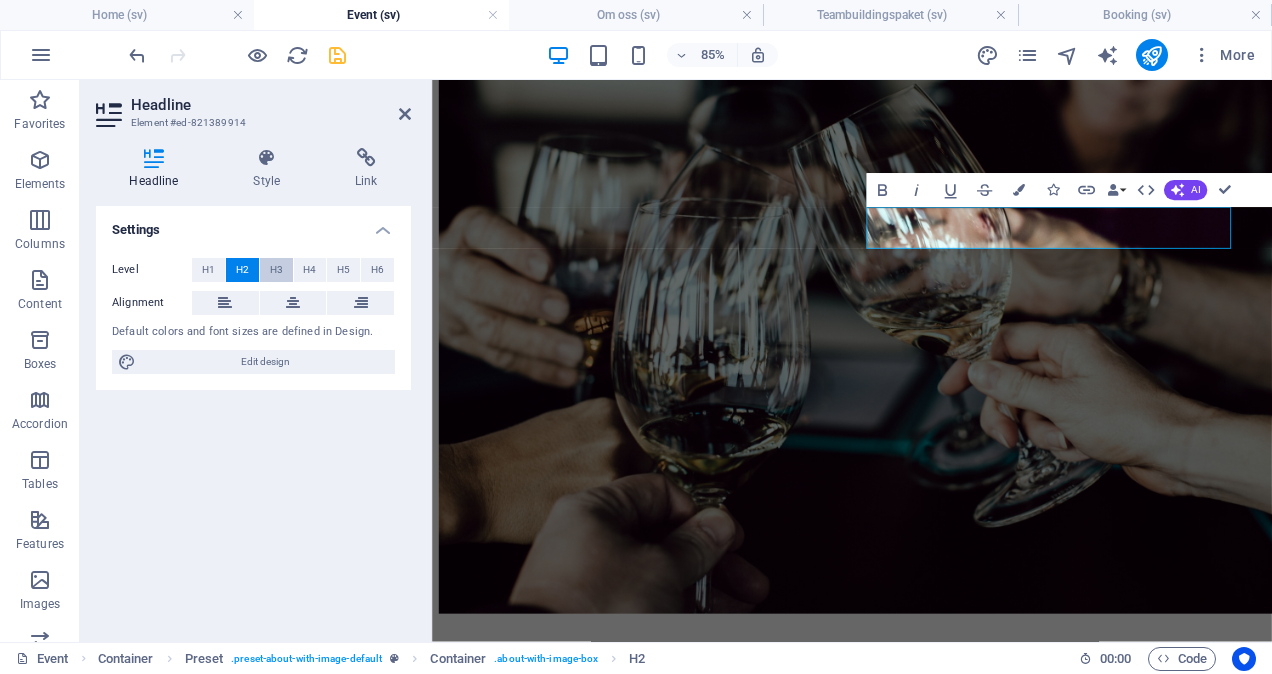 click on "H3" at bounding box center (276, 270) 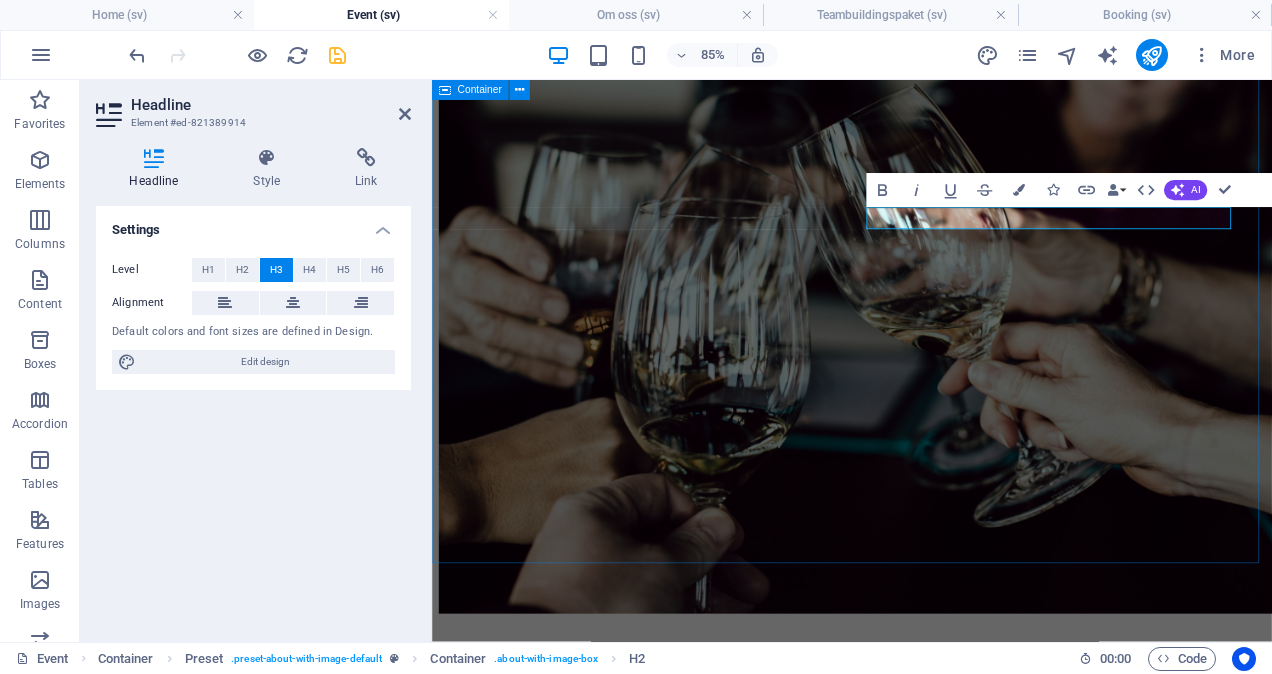 click on "kICKOFF Konferens Planeringsdag Invigning aFTER WORK Sommarfest jULFEST" at bounding box center [926, 2587] 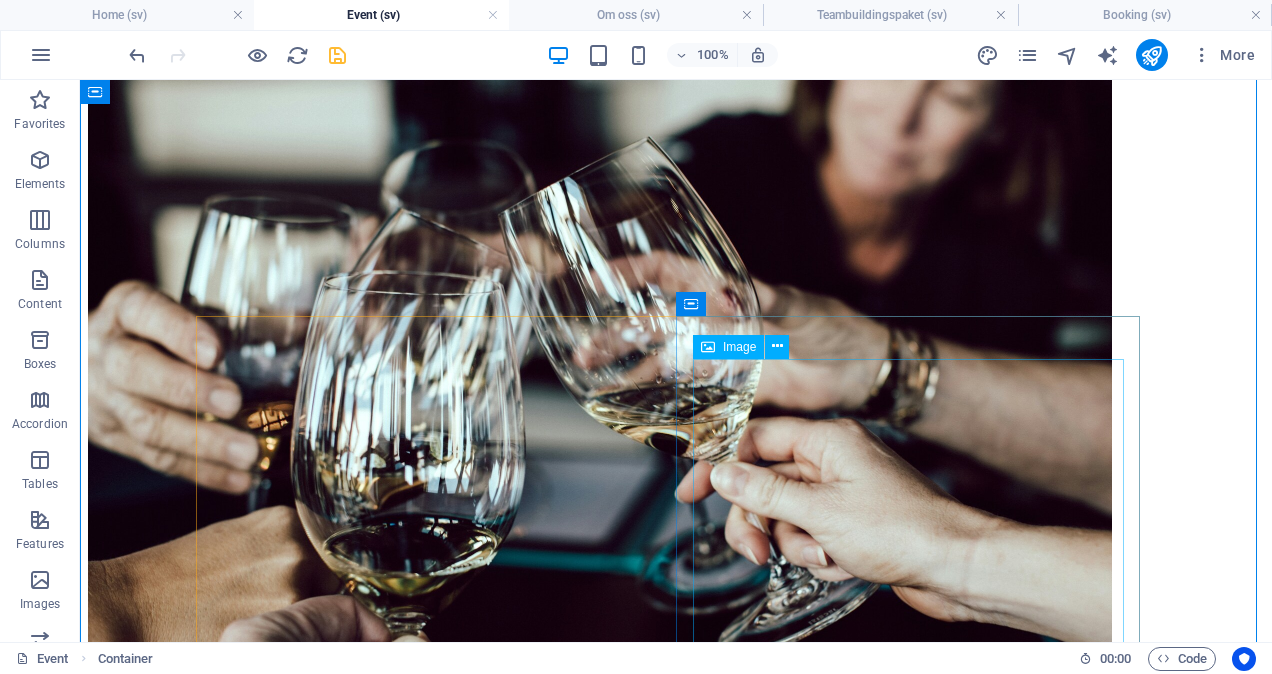 scroll, scrollTop: 860, scrollLeft: 0, axis: vertical 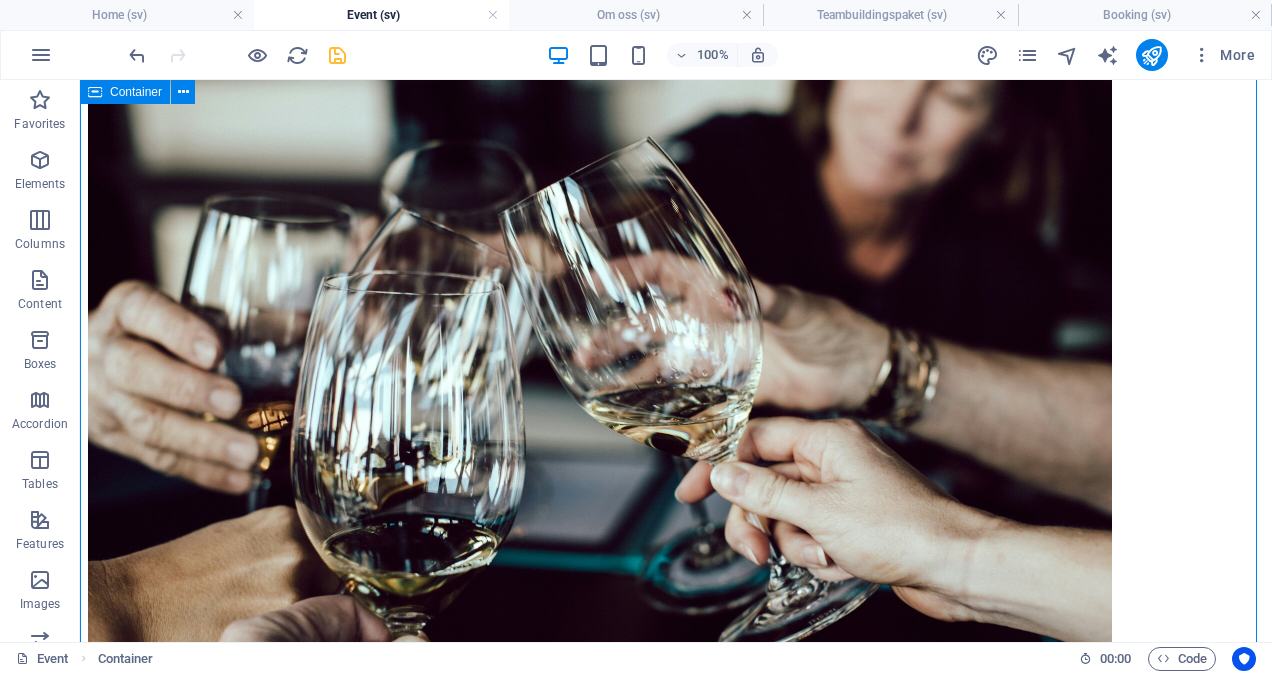 click on "kICKOFF Konferens Planeringsdag Invigning aFTER WORK Sommarfest jULFEST" at bounding box center (676, 2639) 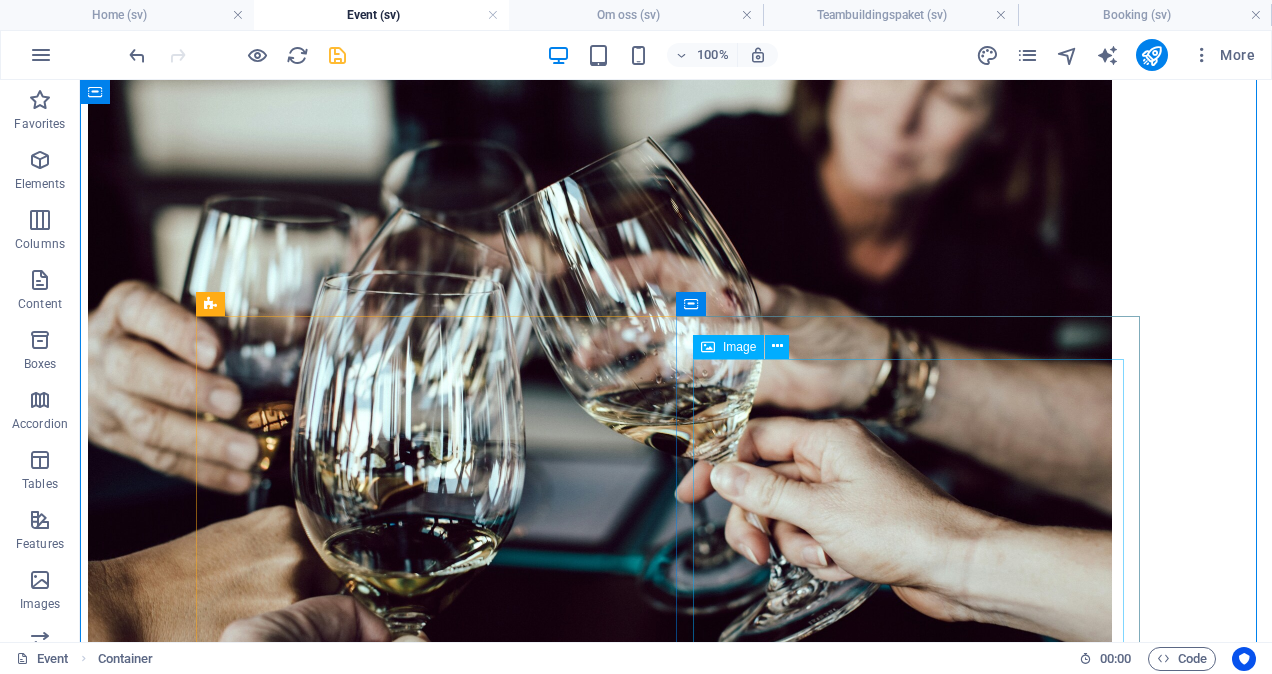click at bounding box center [676, 5156] 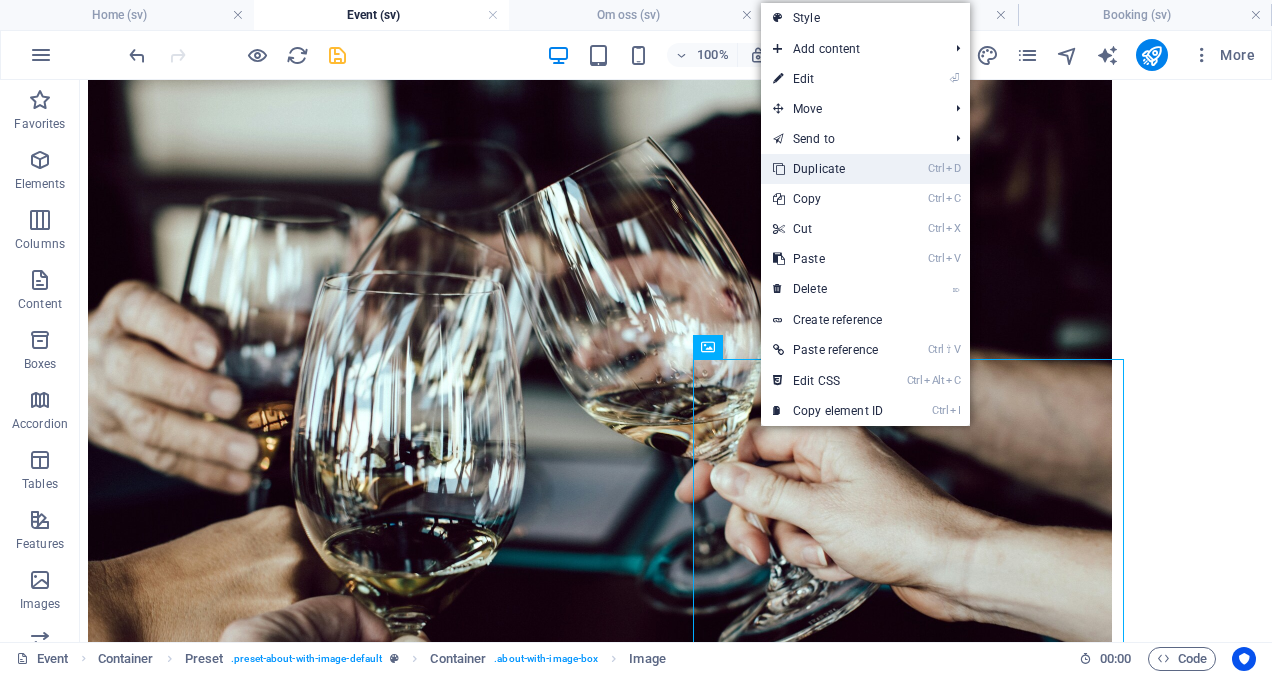 click on "Ctrl D  Duplicate" at bounding box center [828, 169] 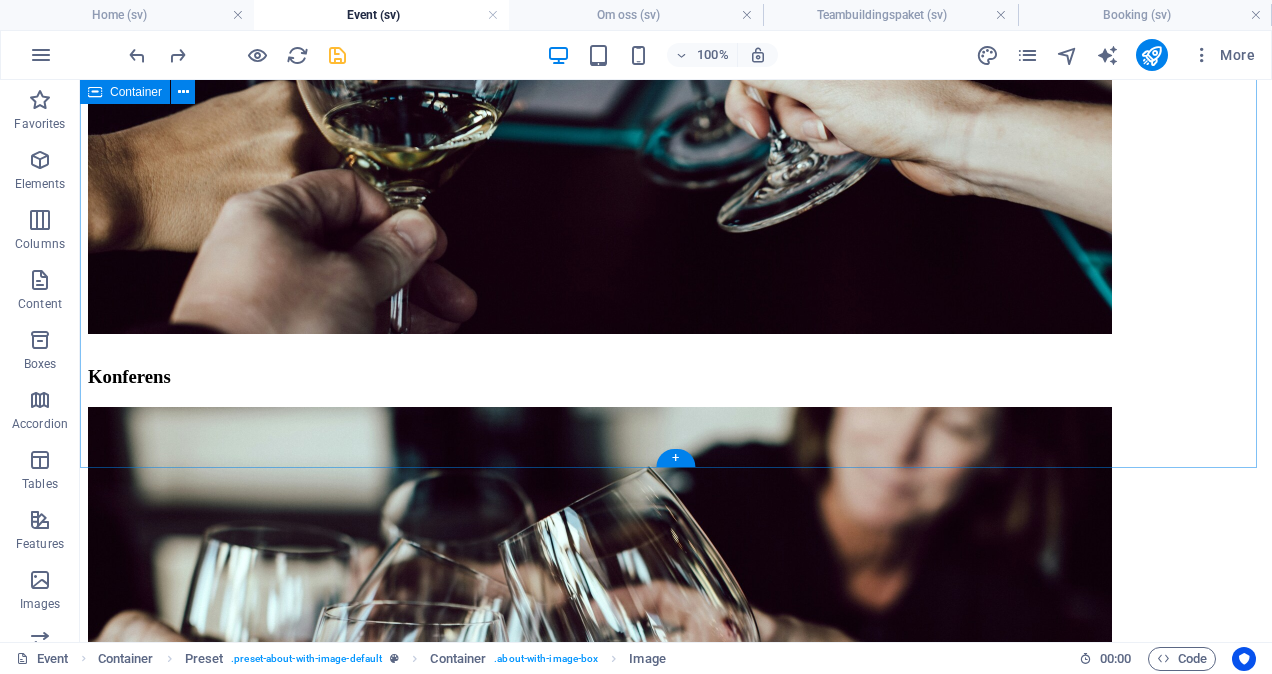 scroll, scrollTop: 1144, scrollLeft: 0, axis: vertical 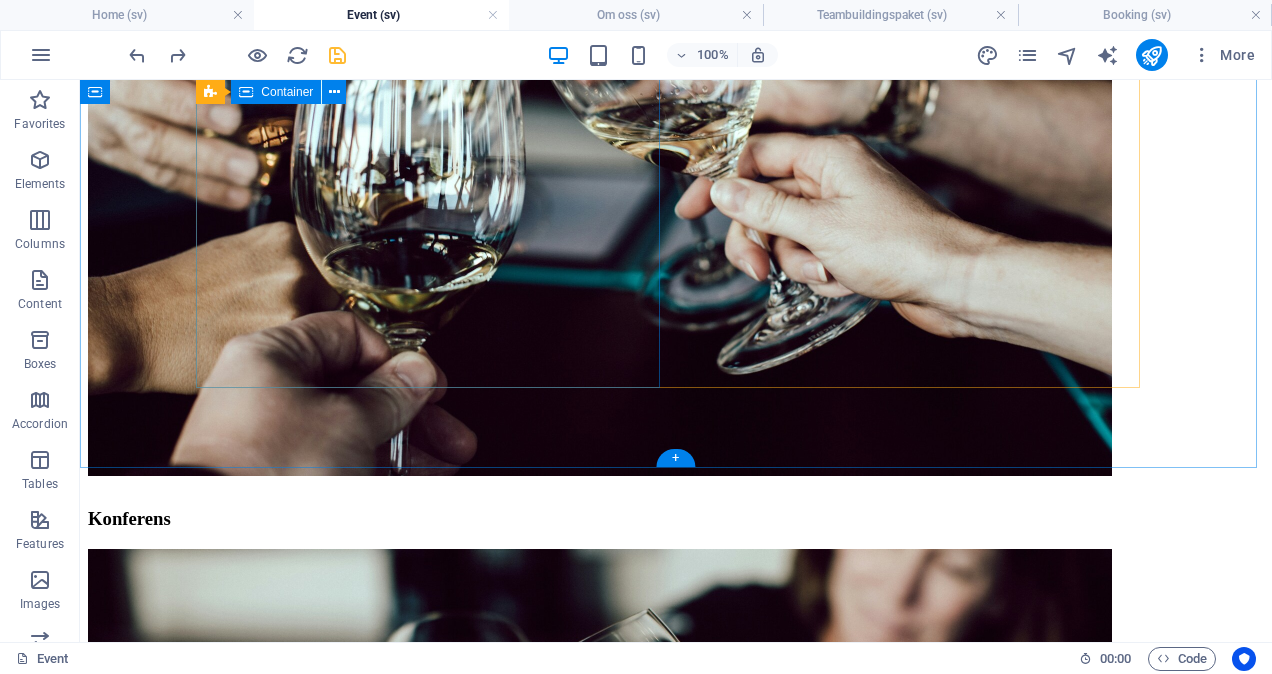 click at bounding box center (676, 4517) 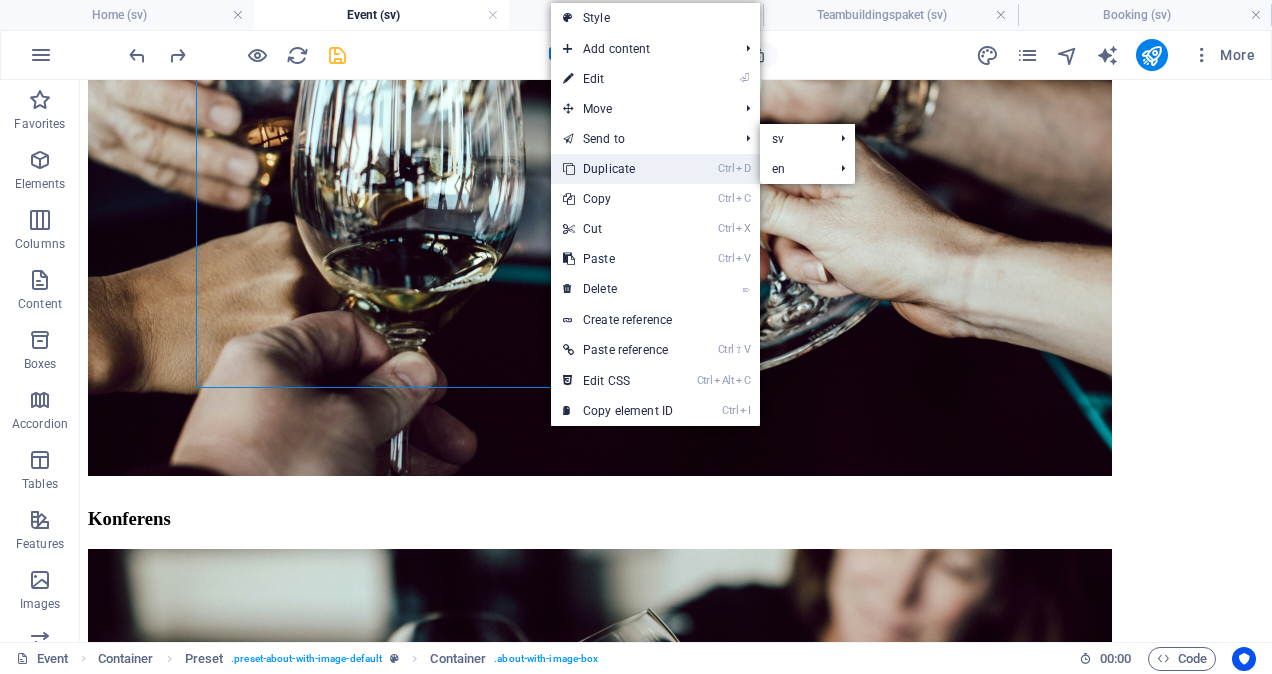 click on "Ctrl D  Duplicate" at bounding box center (618, 169) 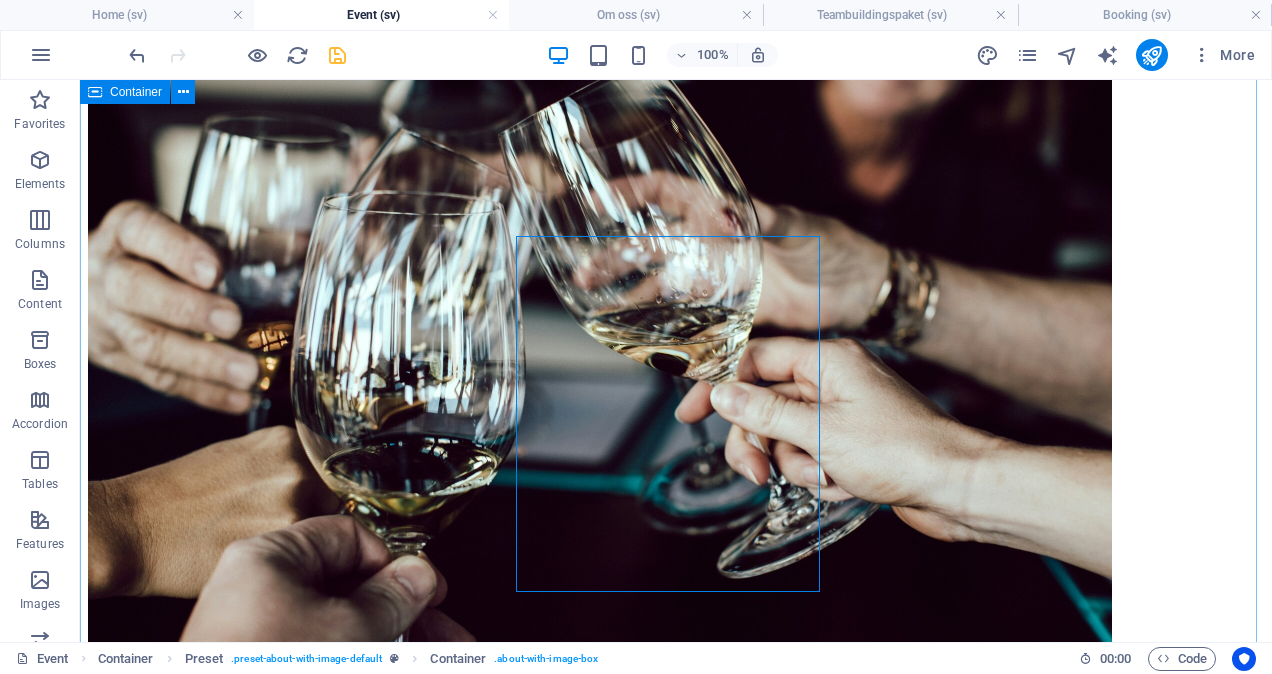 scroll, scrollTop: 940, scrollLeft: 0, axis: vertical 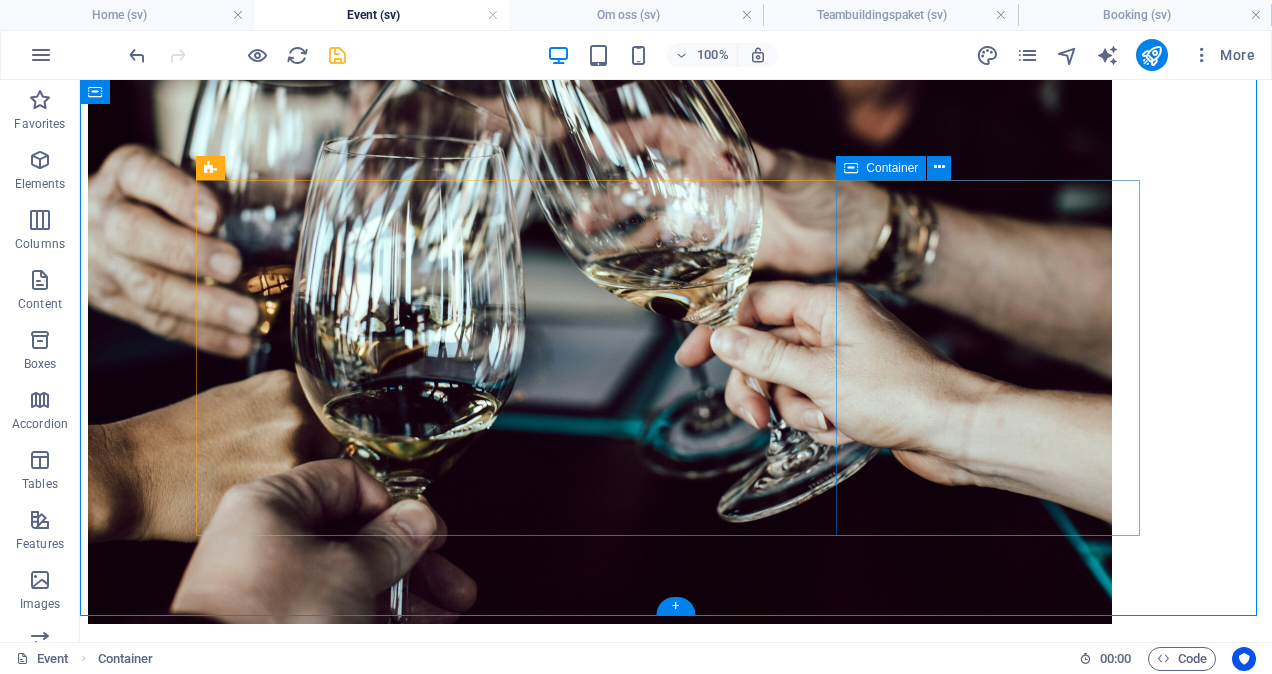 click on "jULFEST" at bounding box center (676, 5304) 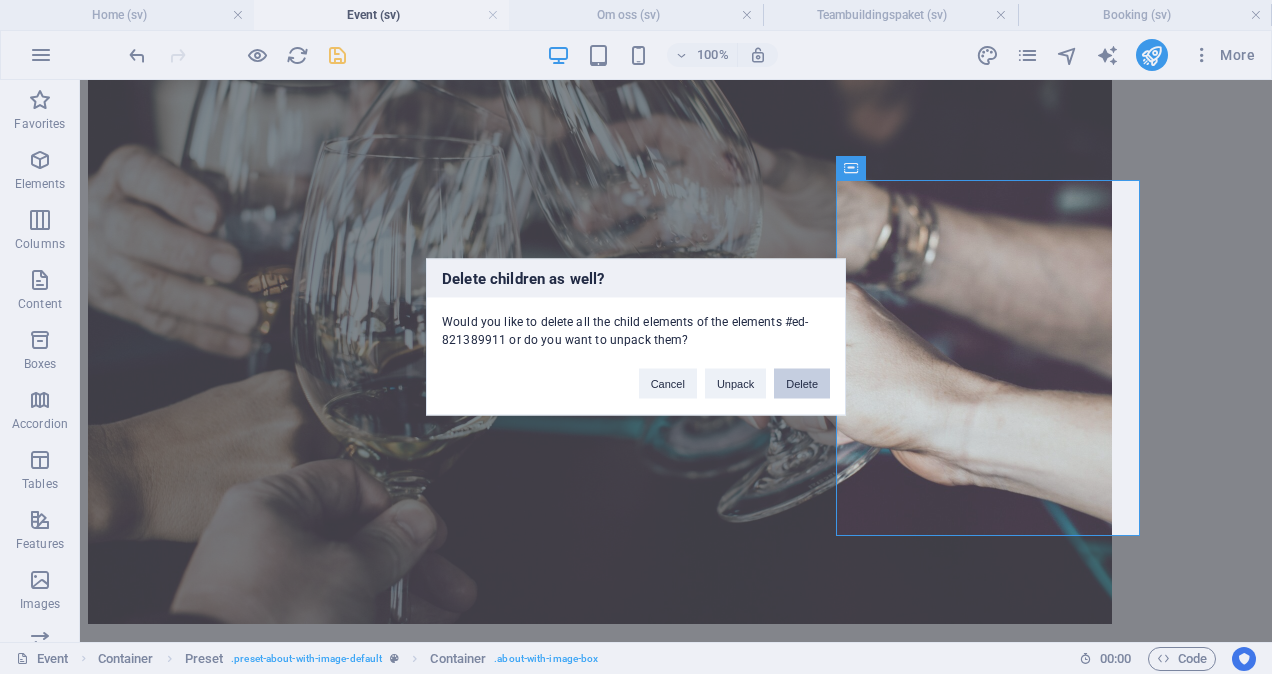 click on "Delete" at bounding box center [802, 384] 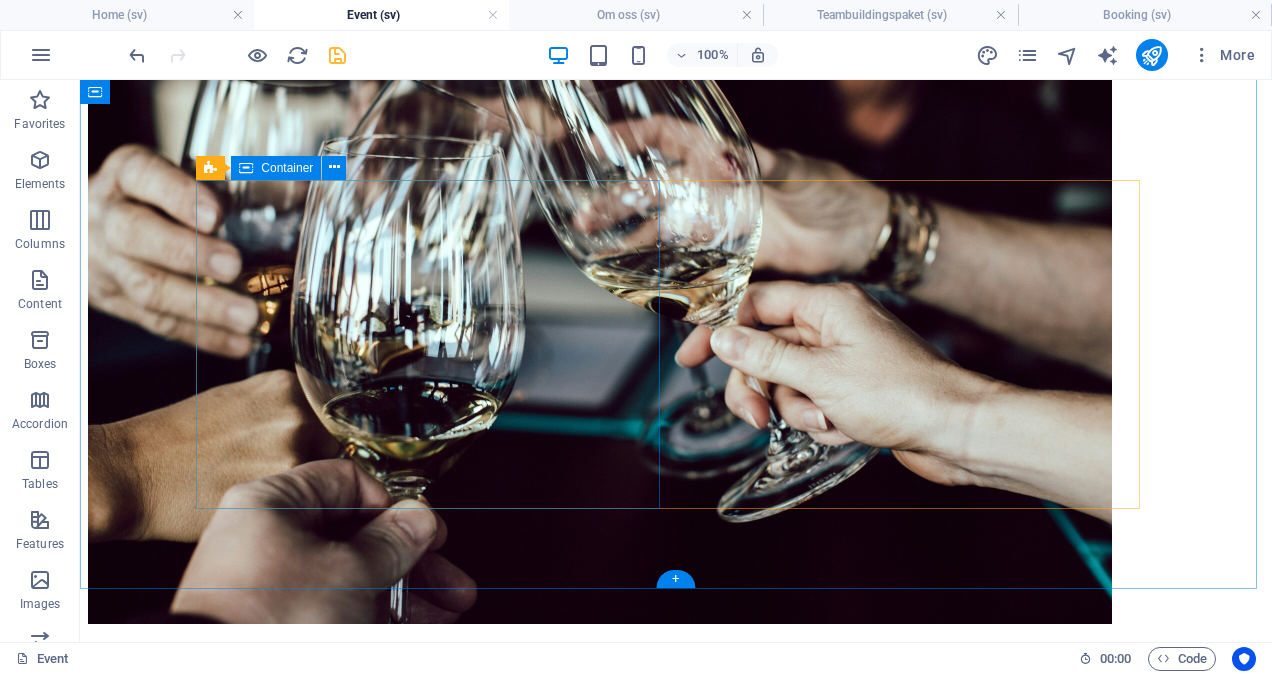 click at bounding box center (676, 4665) 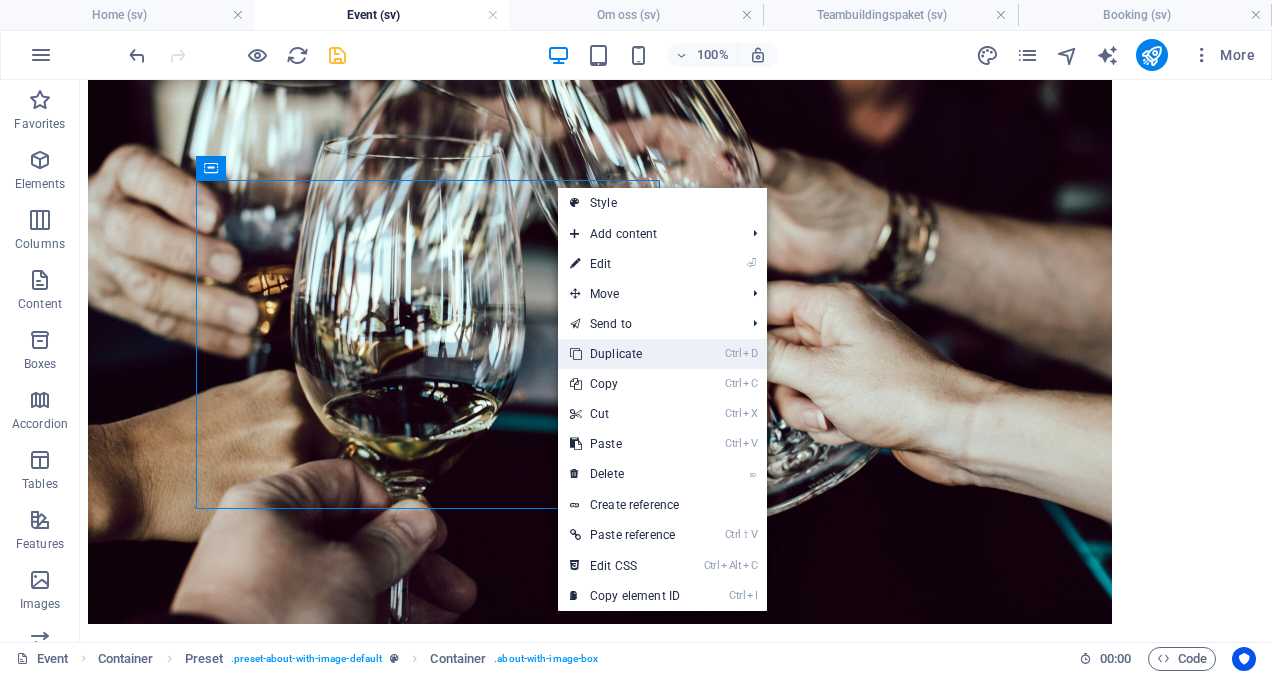 click on "Ctrl D  Duplicate" at bounding box center (625, 354) 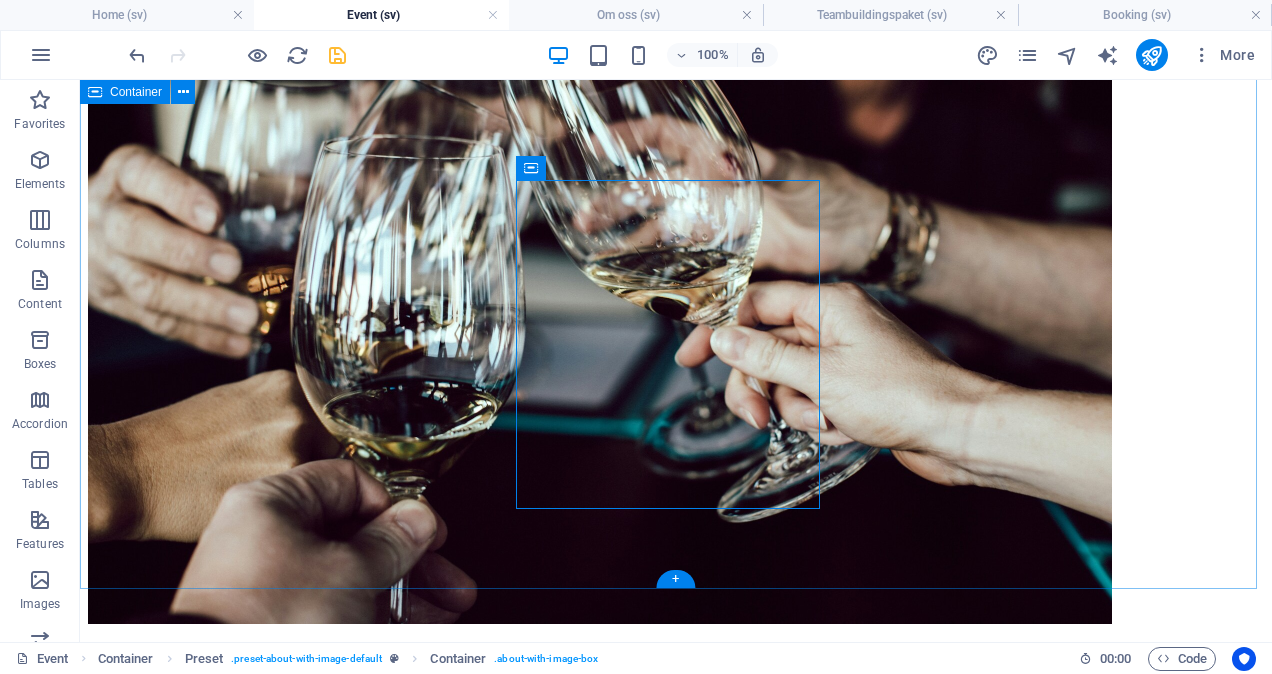 click on "kICKOFF Konferens Planeringsdag Invigning aFTER WORK Sommarfest" at bounding box center (676, 2624) 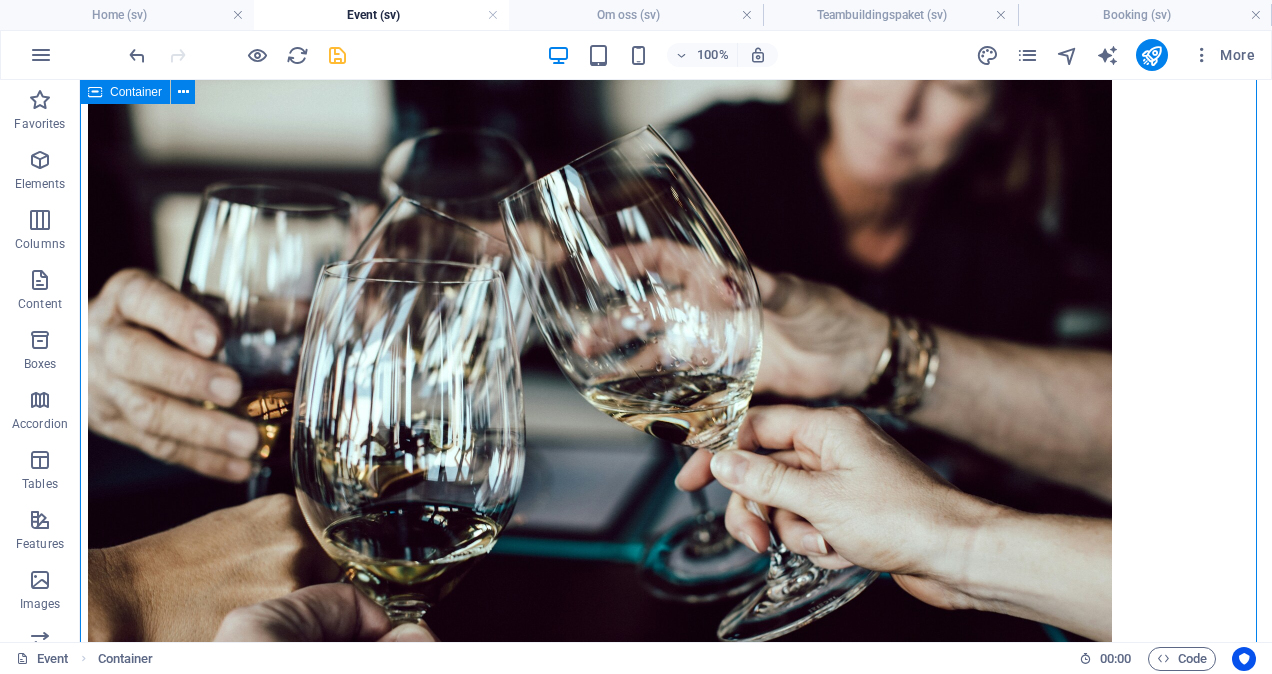 scroll, scrollTop: 878, scrollLeft: 0, axis: vertical 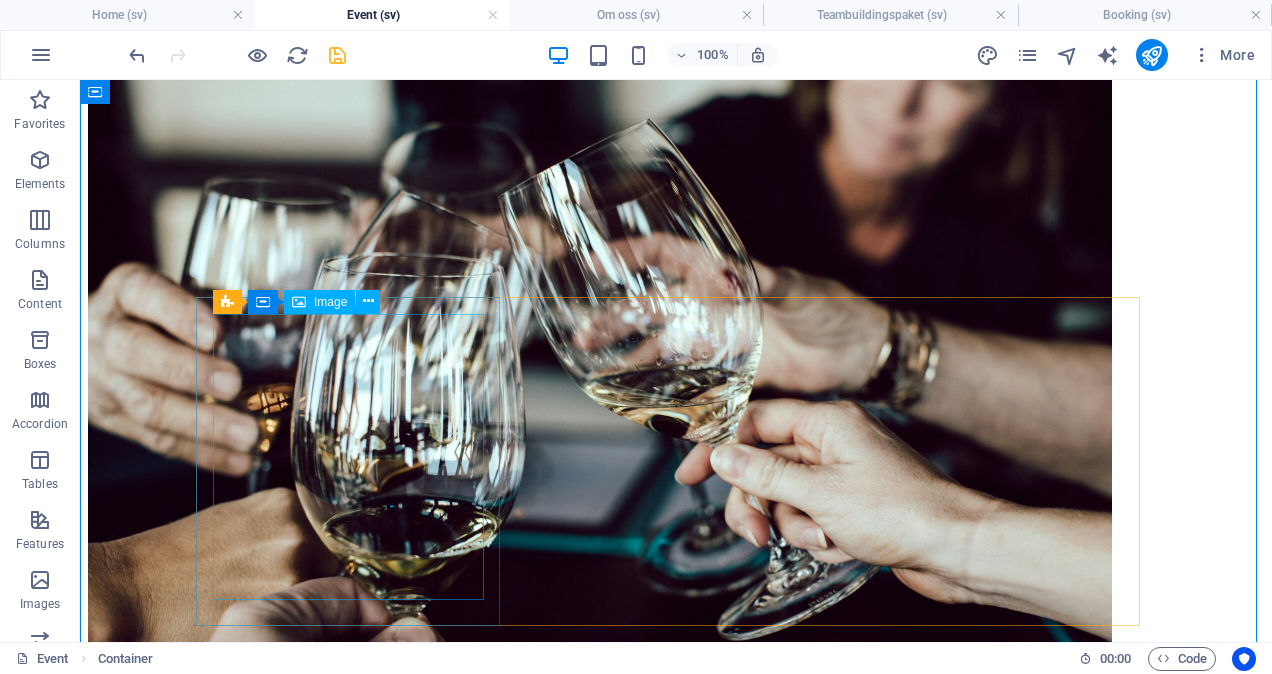 click at bounding box center (676, 4778) 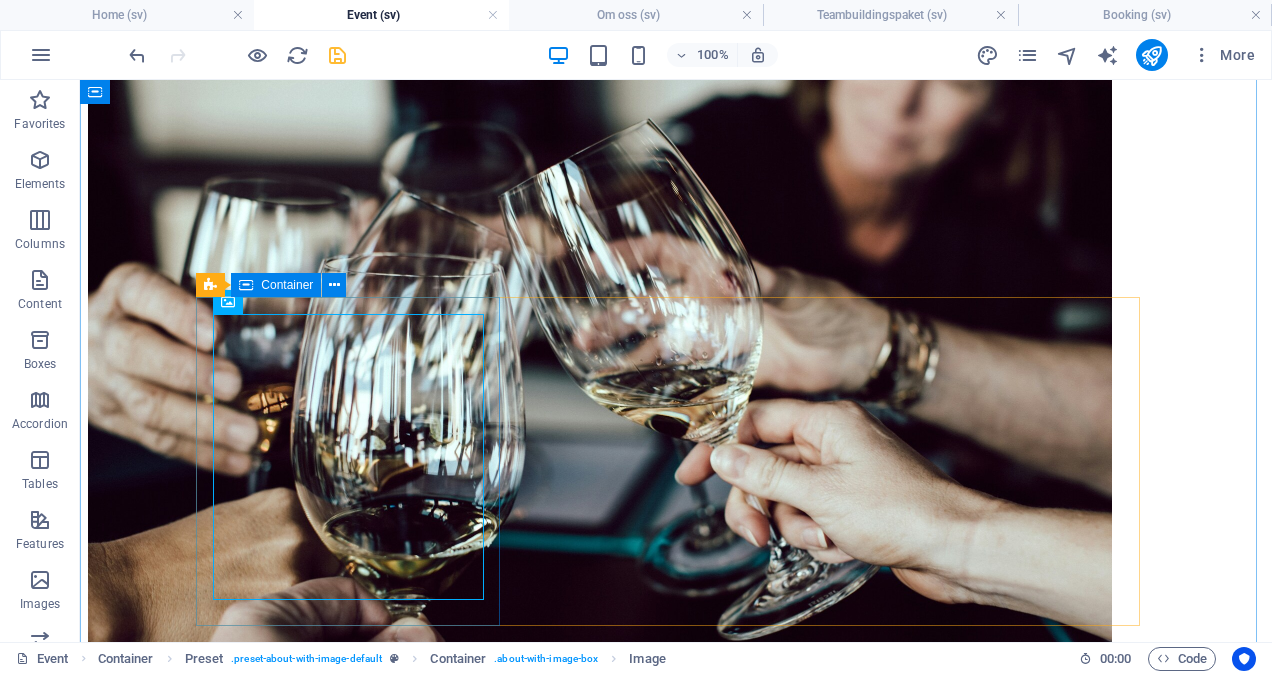 click at bounding box center [676, 4783] 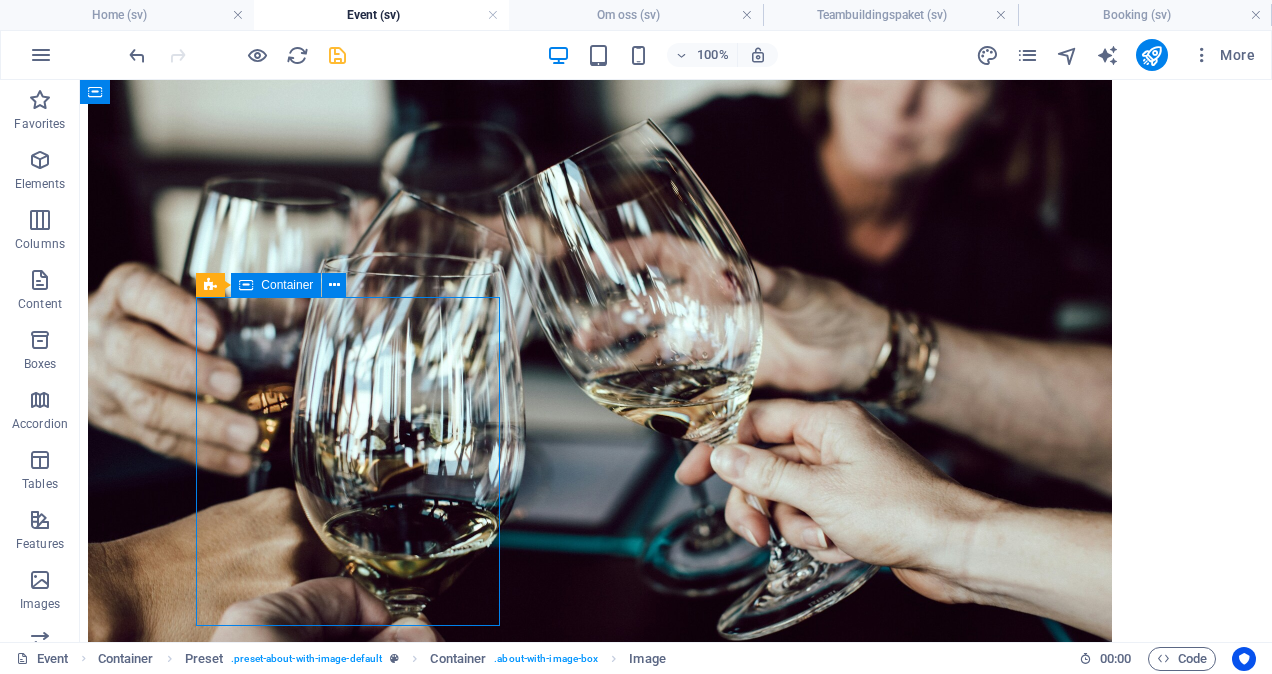 click at bounding box center (676, 4783) 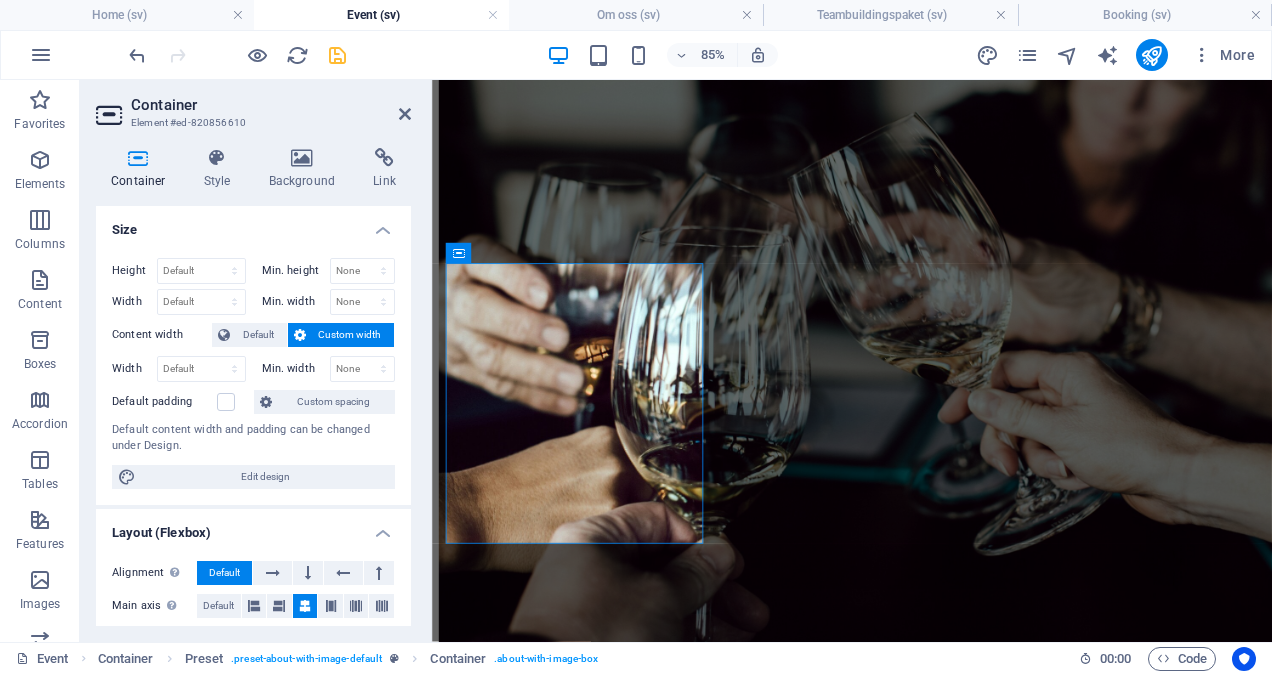 scroll, scrollTop: 878, scrollLeft: 0, axis: vertical 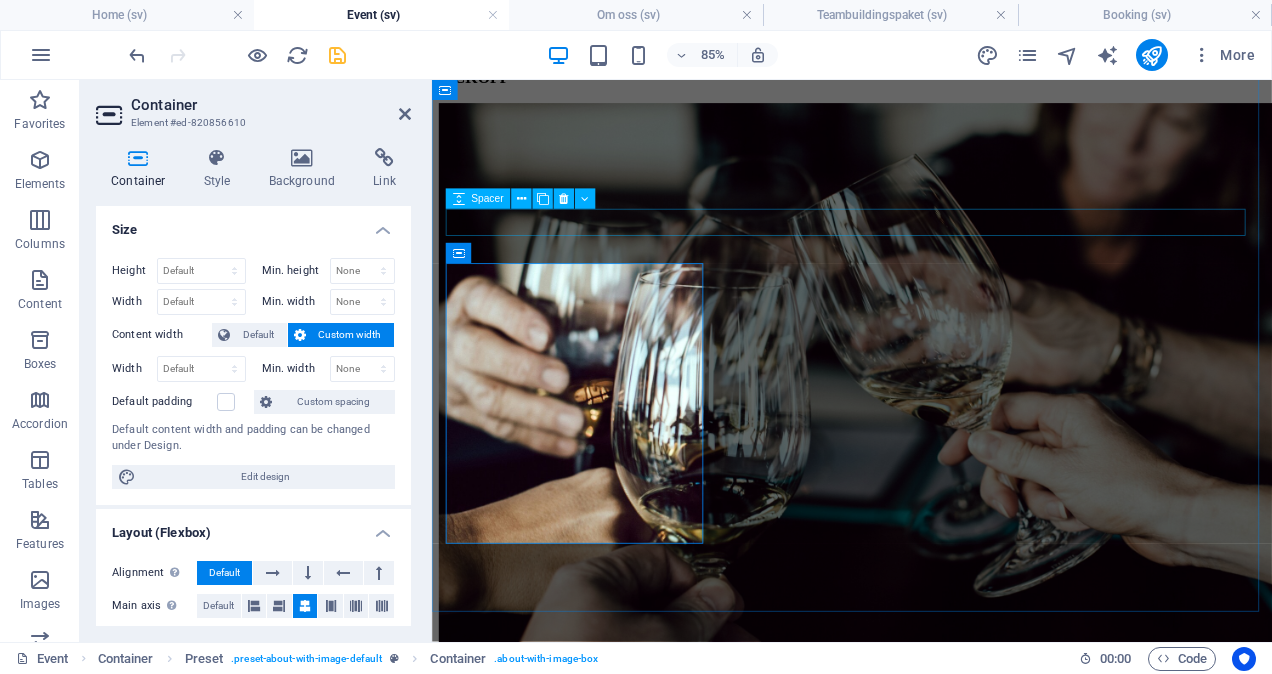 click at bounding box center (926, 4634) 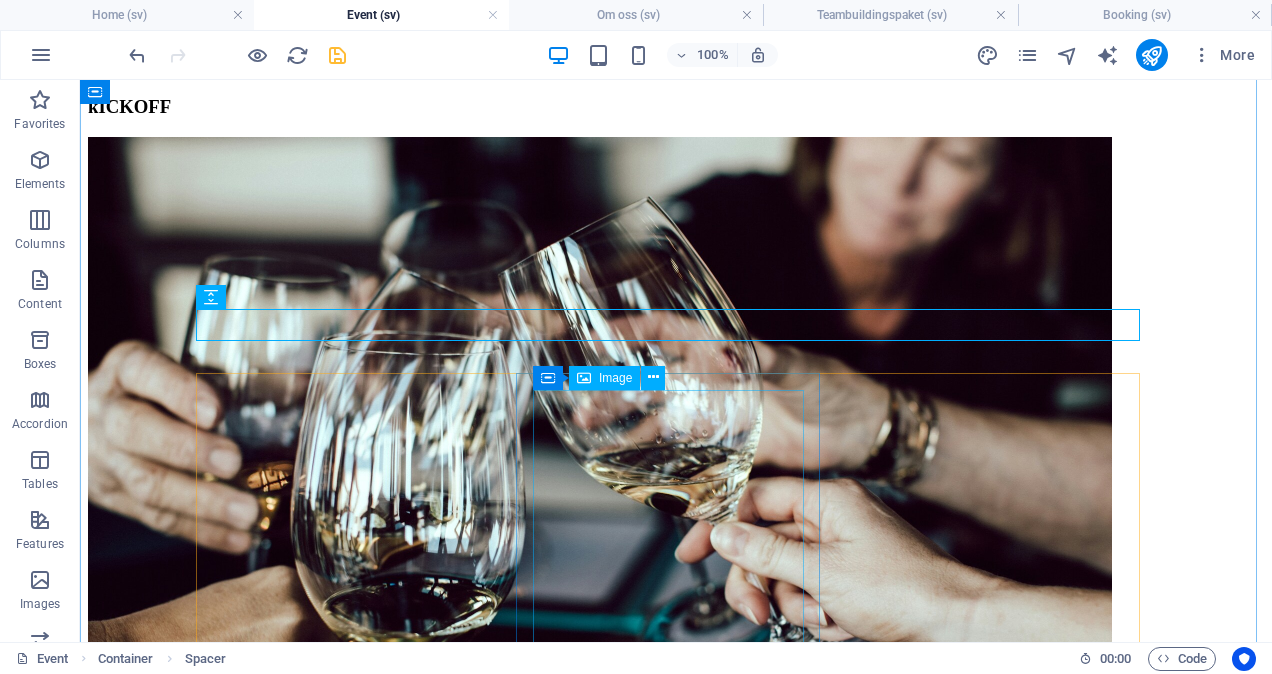 scroll, scrollTop: 802, scrollLeft: 0, axis: vertical 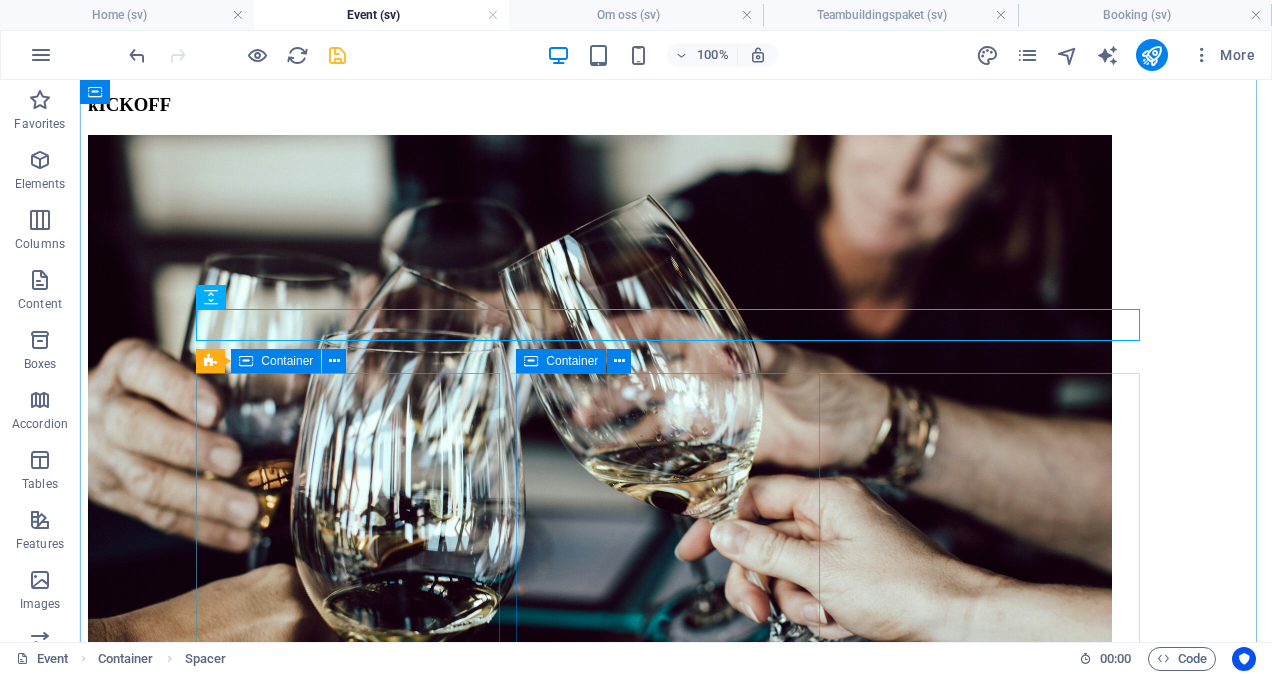 click at bounding box center (676, 4859) 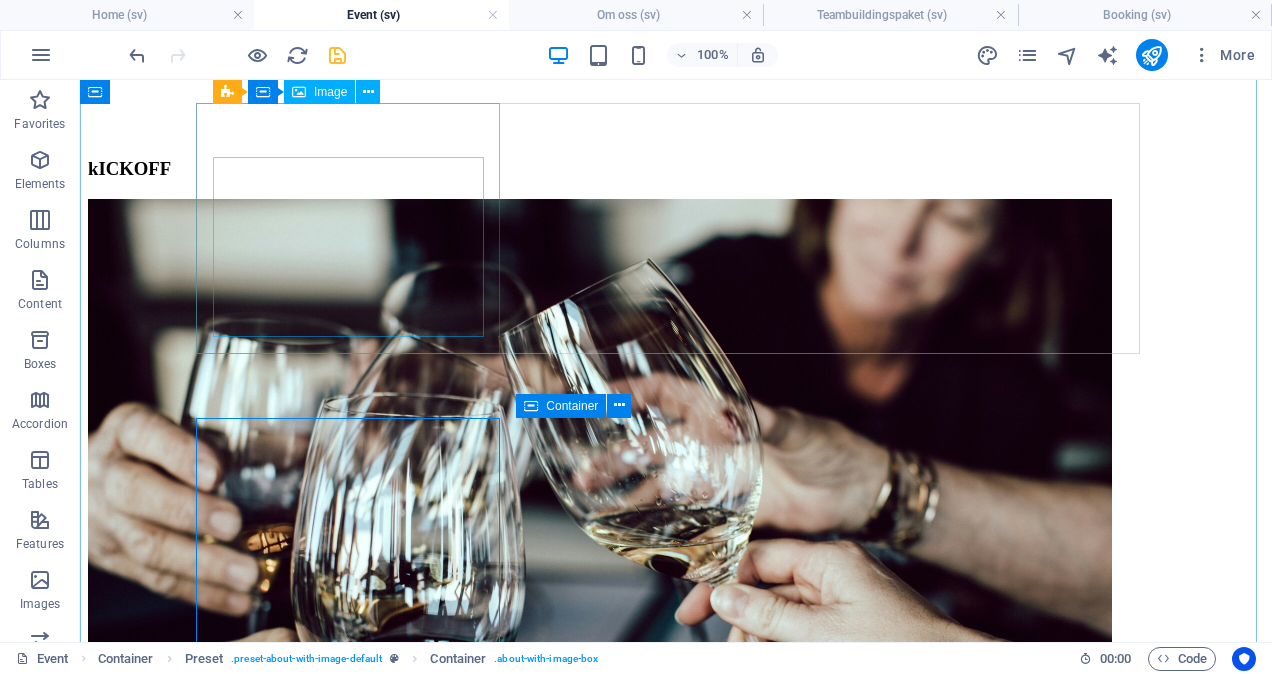 scroll, scrollTop: 732, scrollLeft: 0, axis: vertical 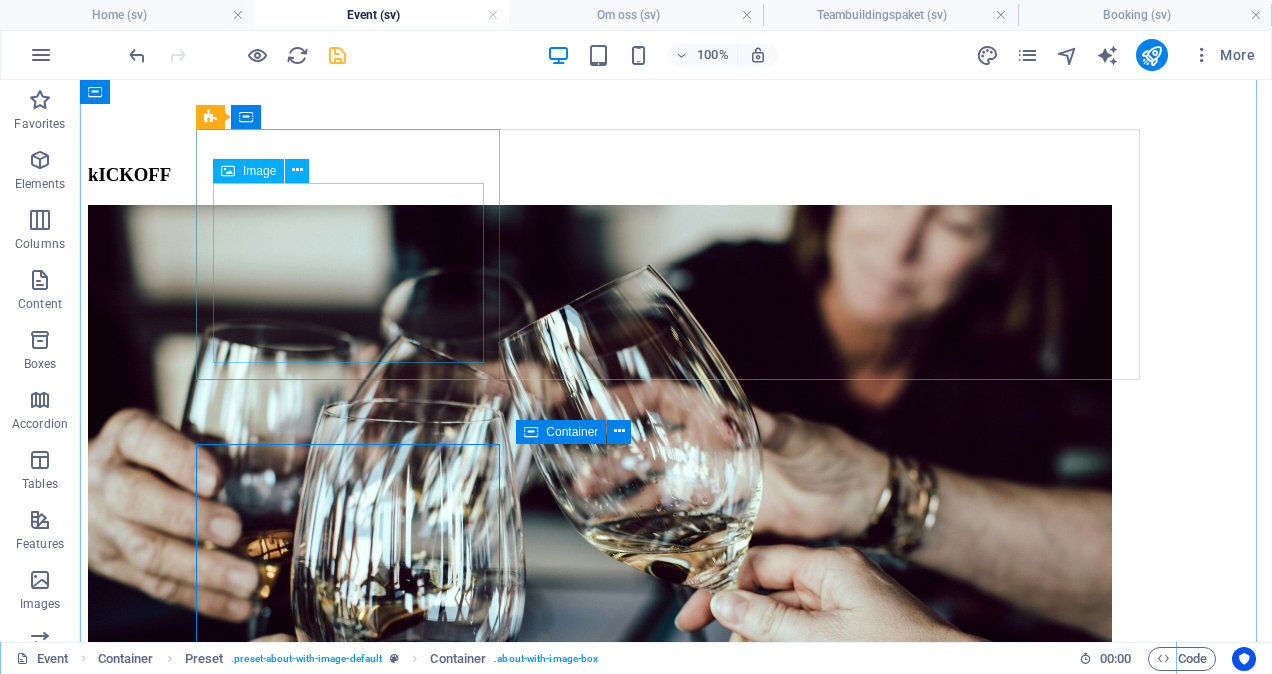 click at bounding box center (676, 2860) 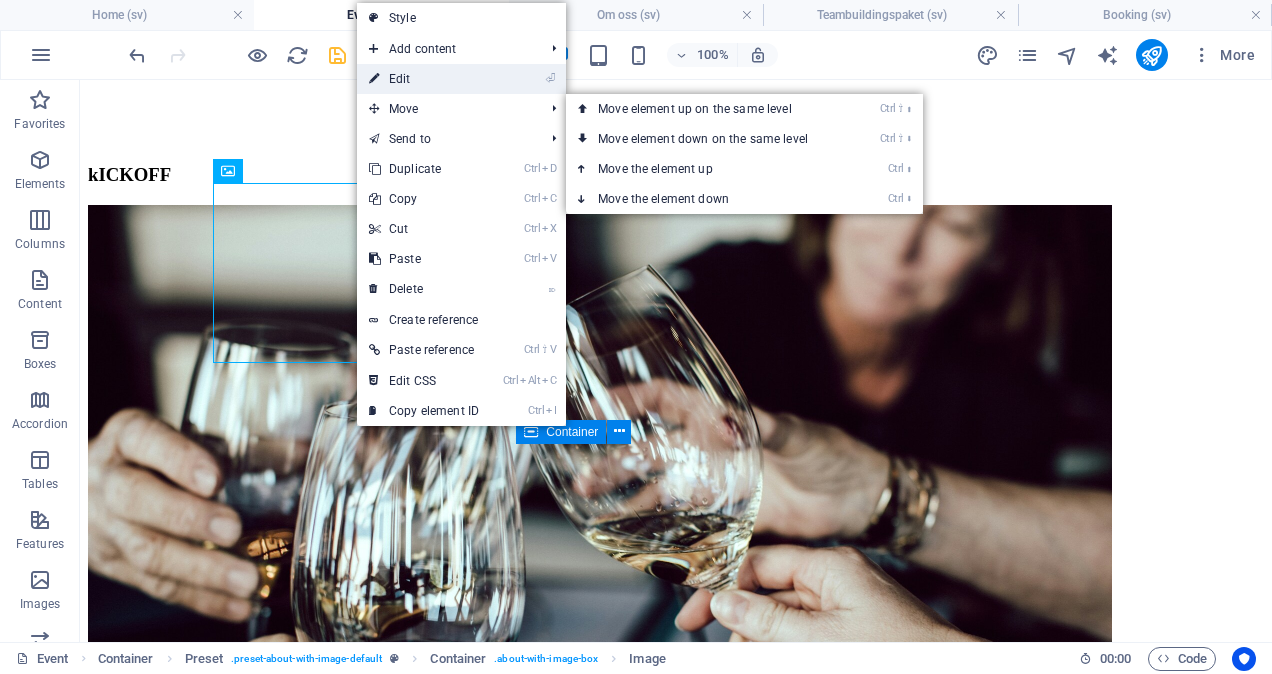 click on "⏎  Edit" at bounding box center (424, 79) 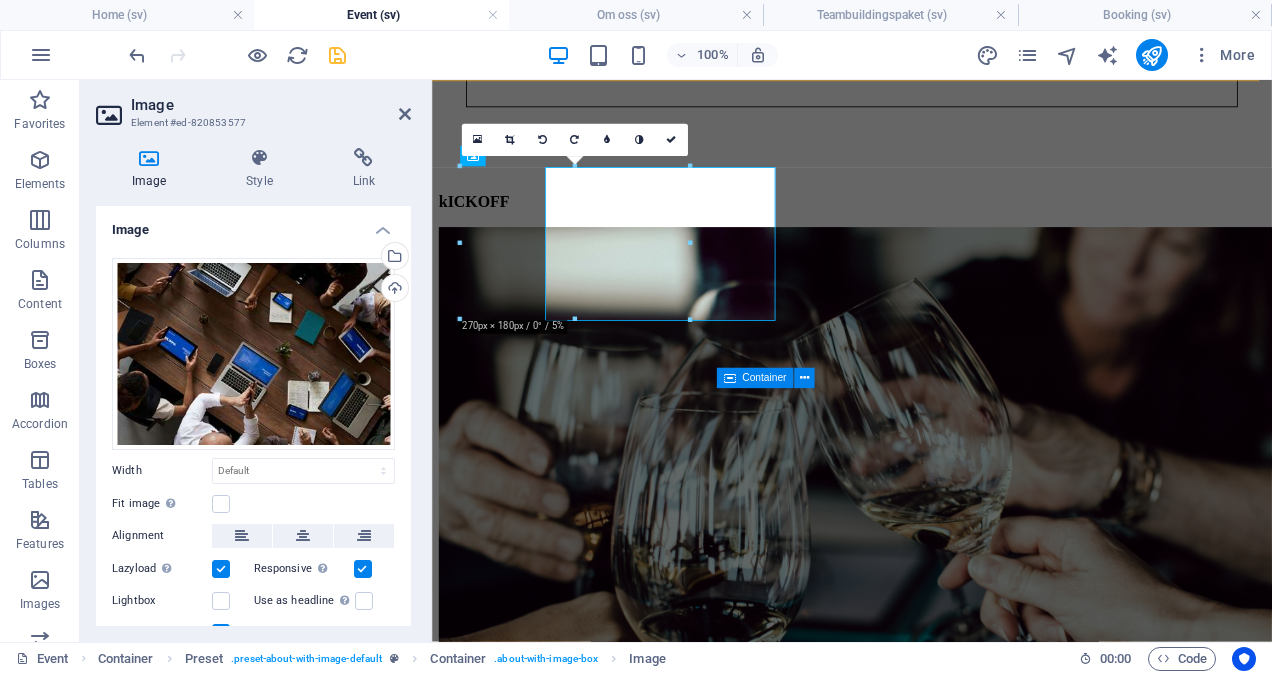 scroll, scrollTop: 731, scrollLeft: 0, axis: vertical 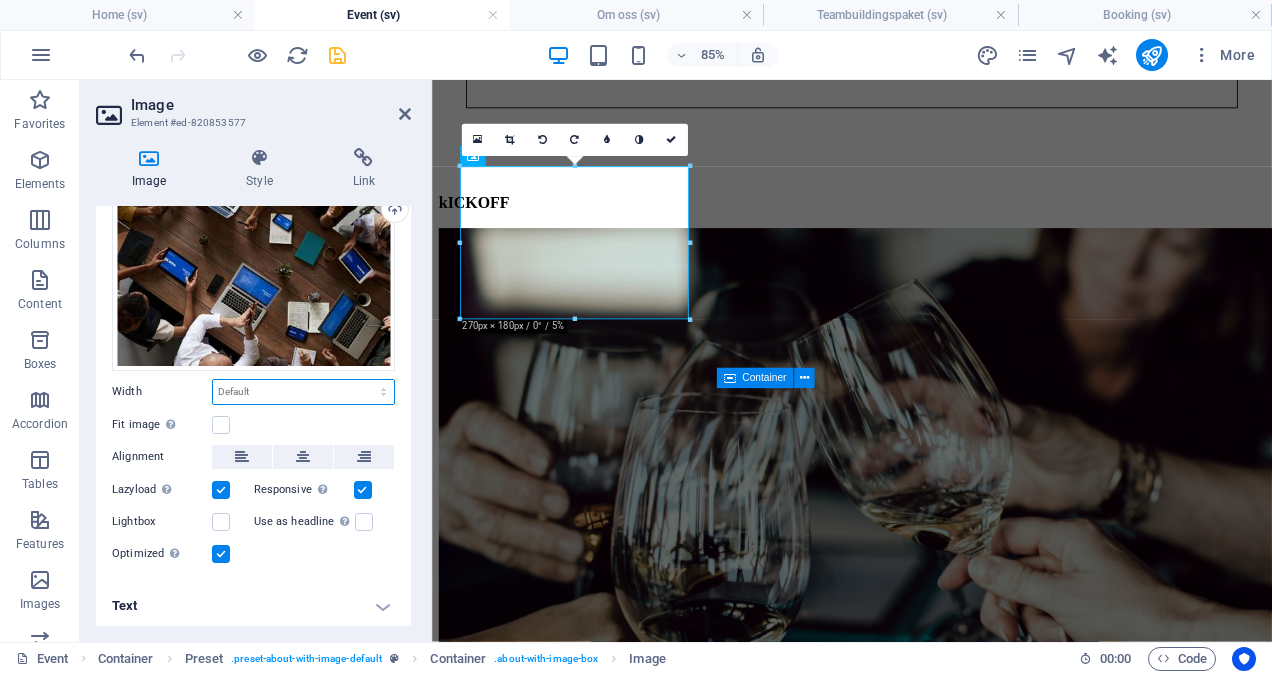 click on "Default auto px rem % em vh vw" at bounding box center (303, 392) 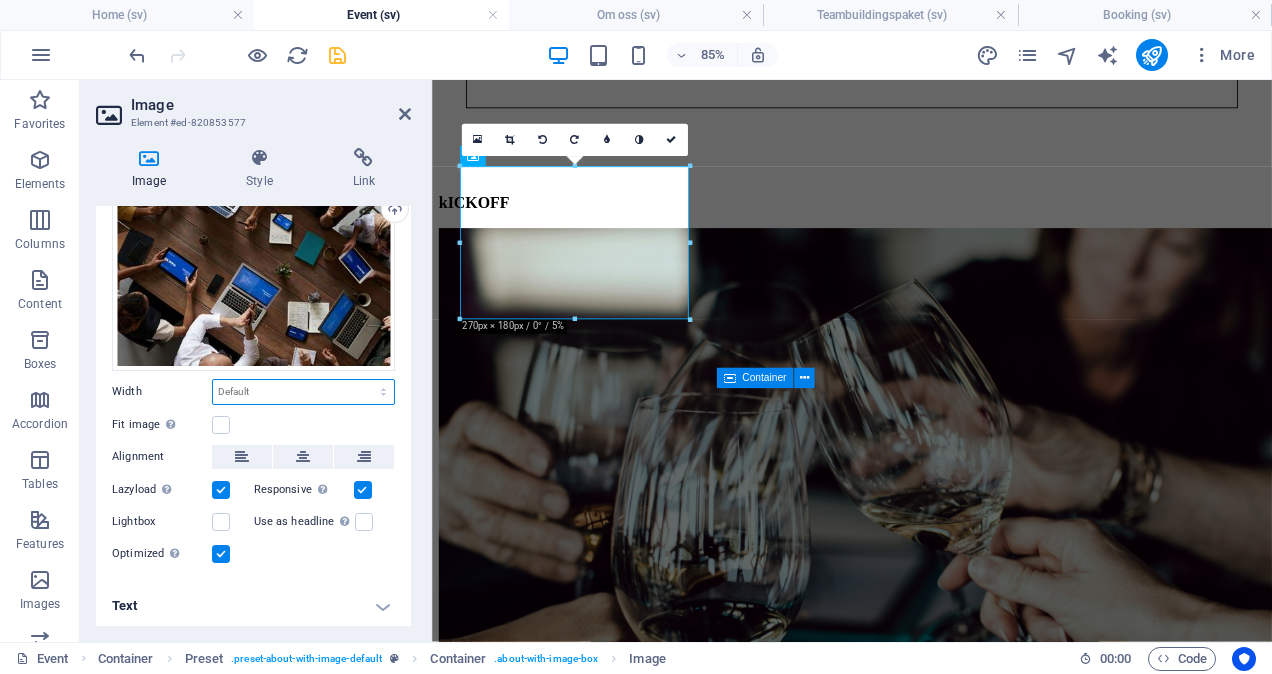 select on "px" 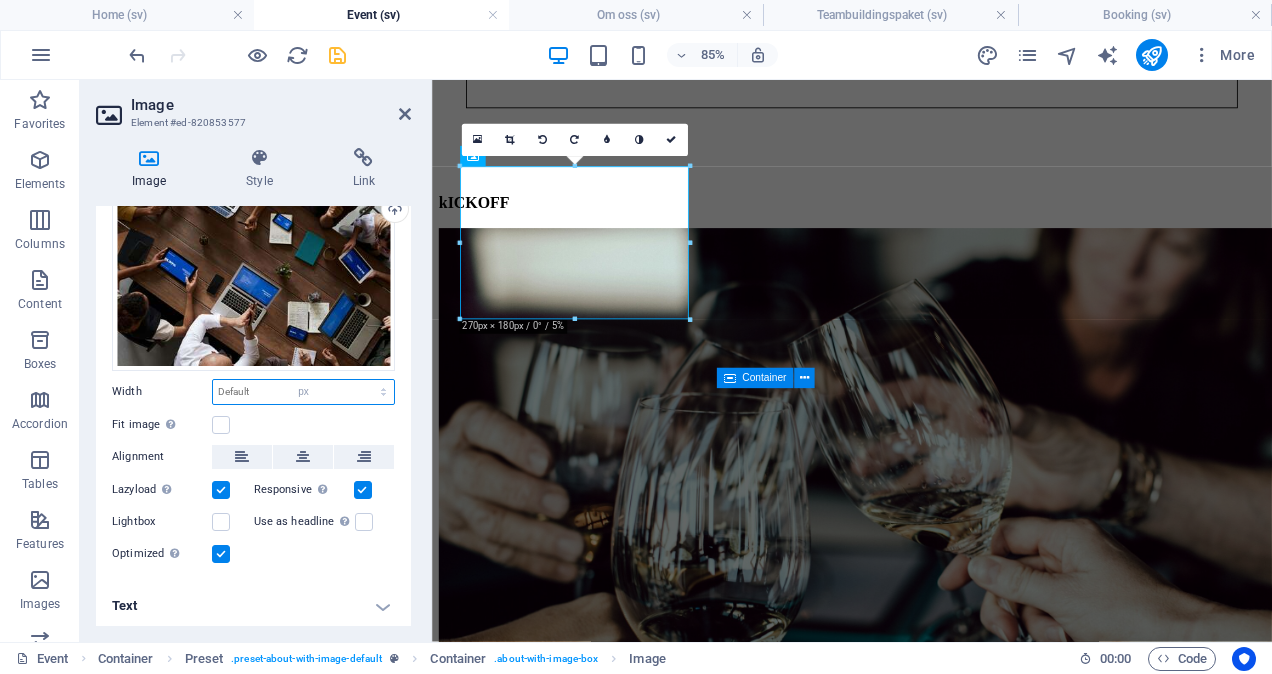 click on "Default auto px rem % em vh vw" at bounding box center (303, 392) 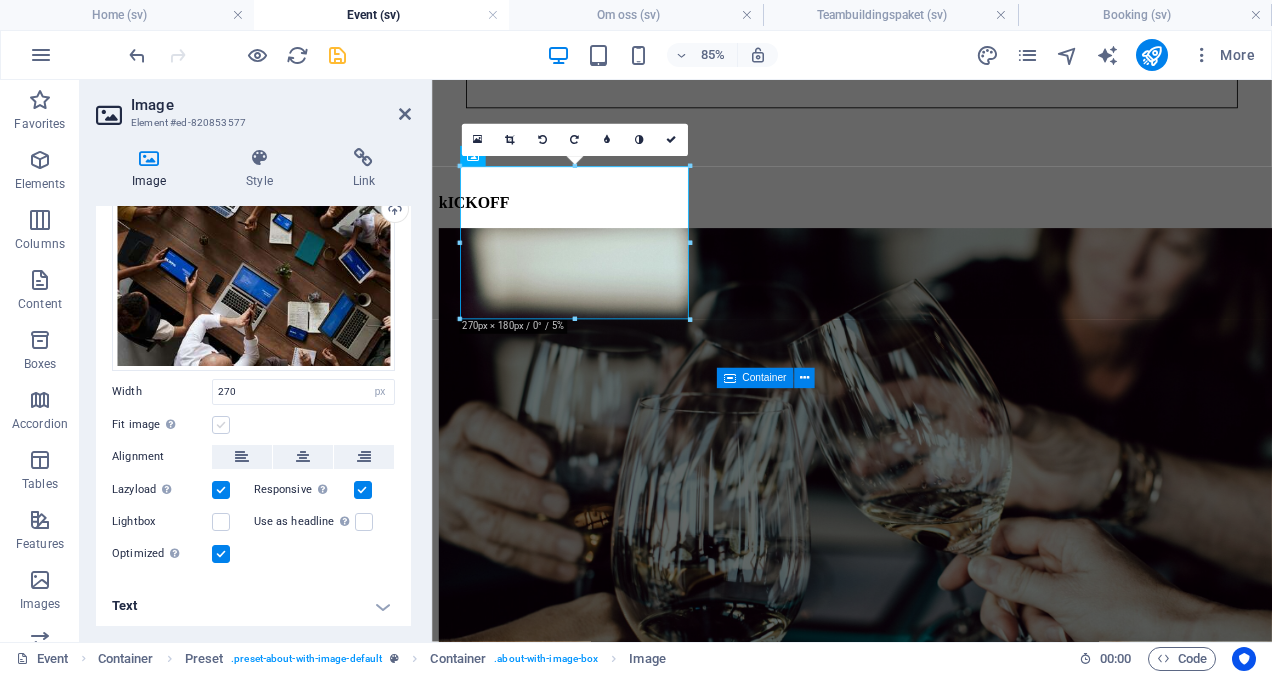 click at bounding box center (221, 425) 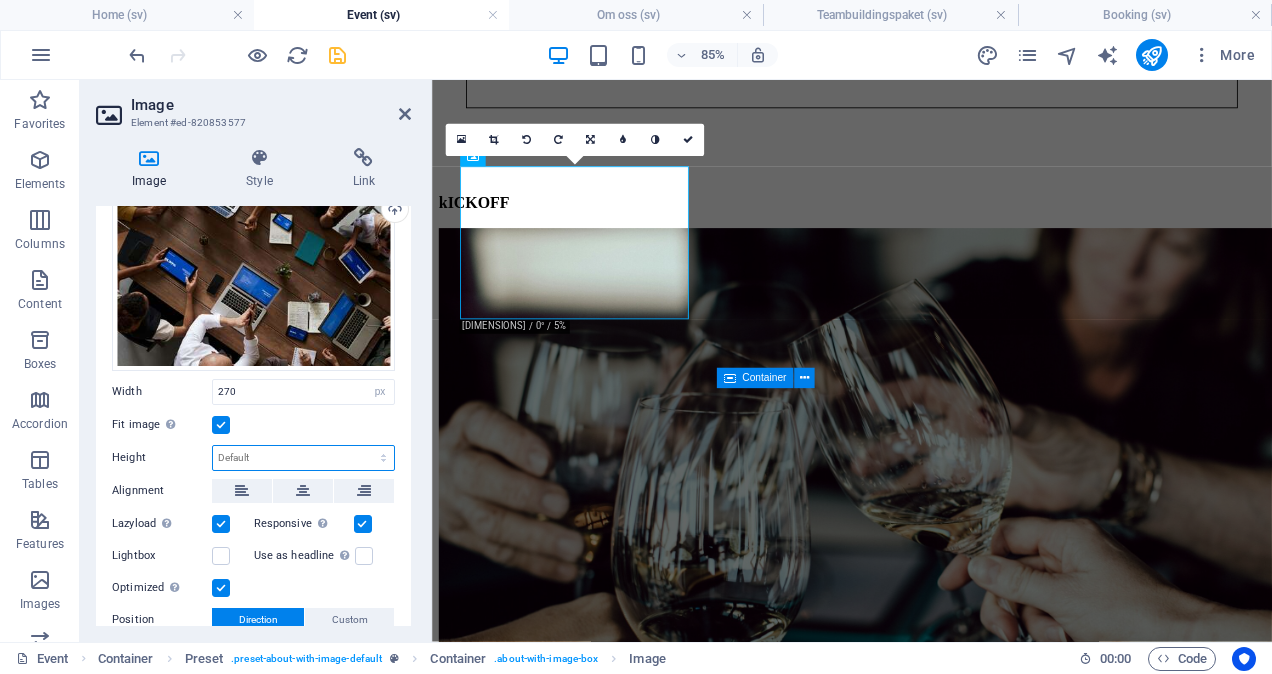 click on "Default auto px" at bounding box center [303, 458] 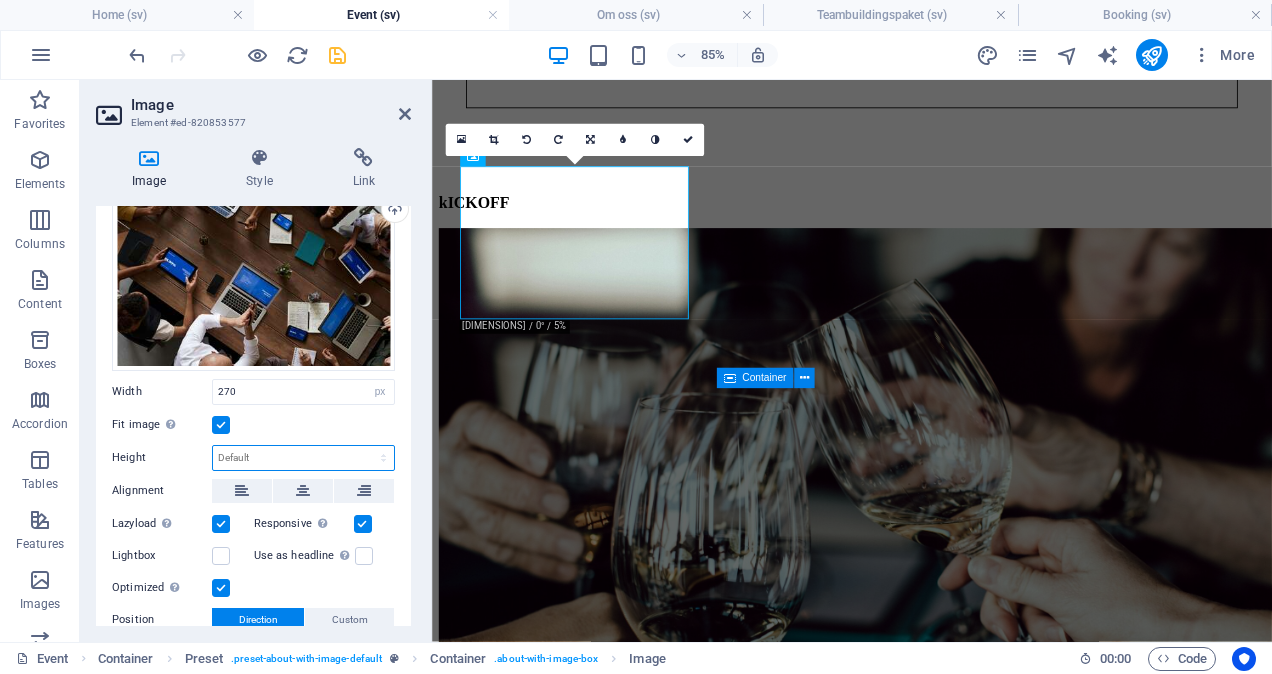 select on "px" 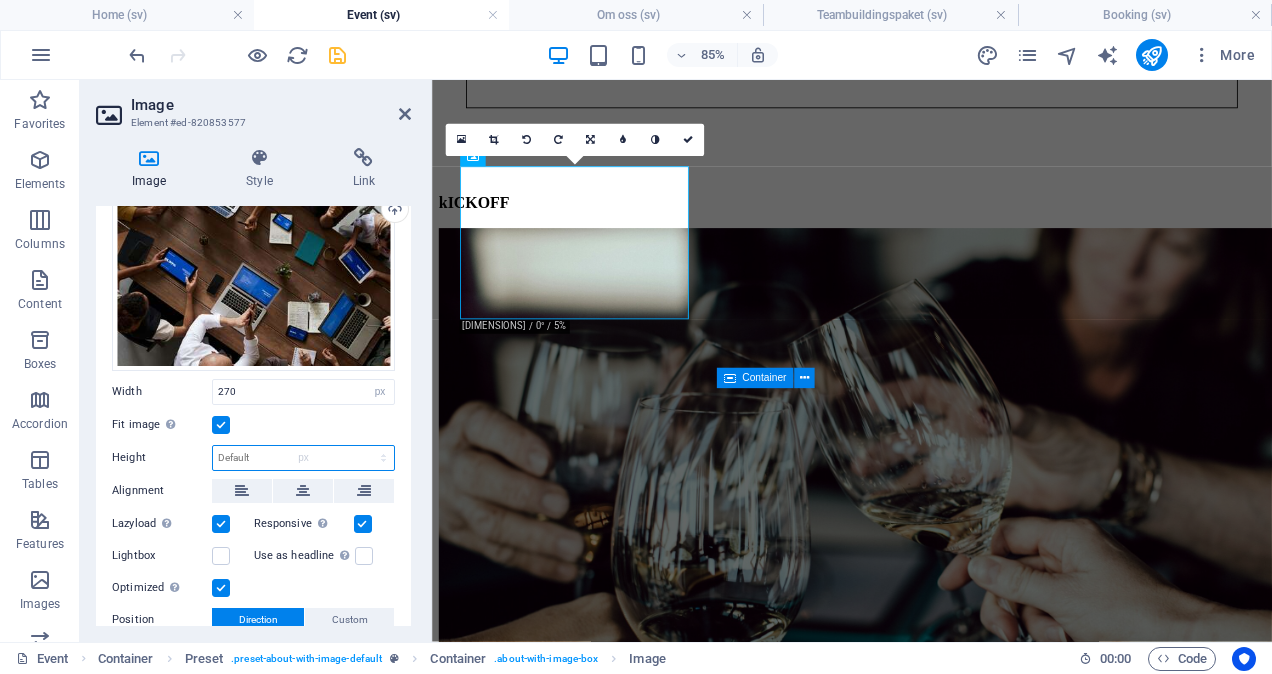 click on "Default auto px" at bounding box center (303, 458) 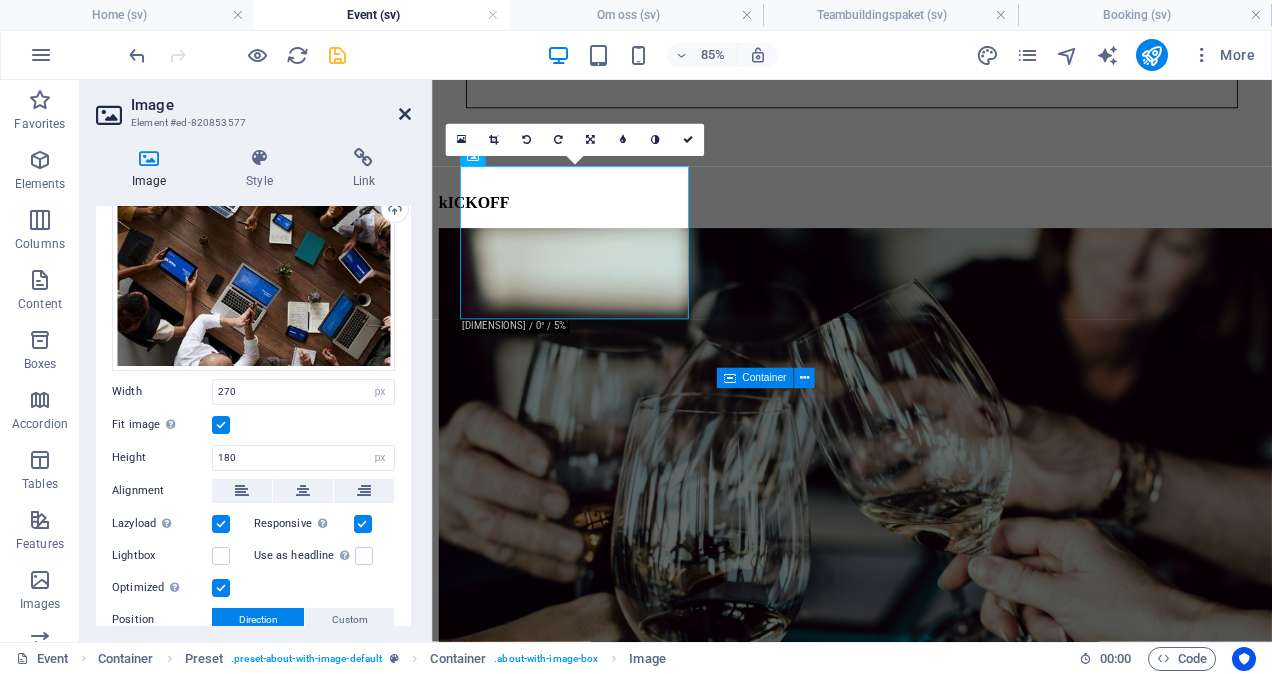 click at bounding box center [405, 114] 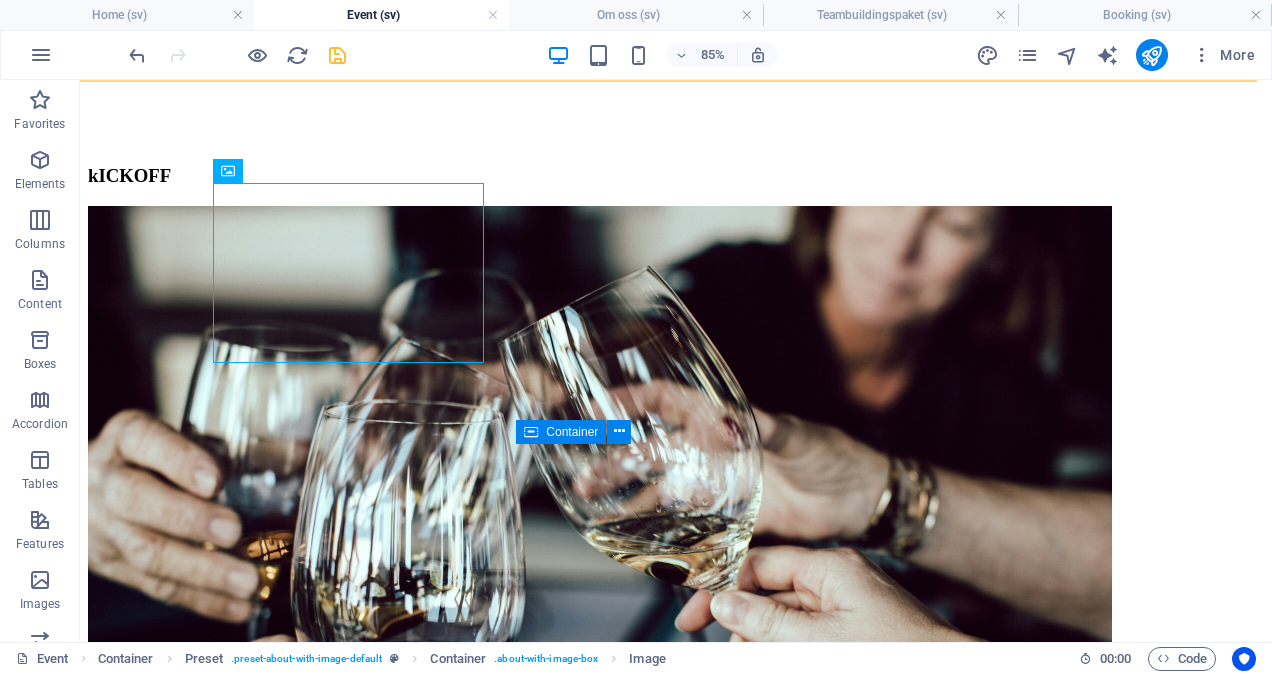 scroll, scrollTop: 732, scrollLeft: 0, axis: vertical 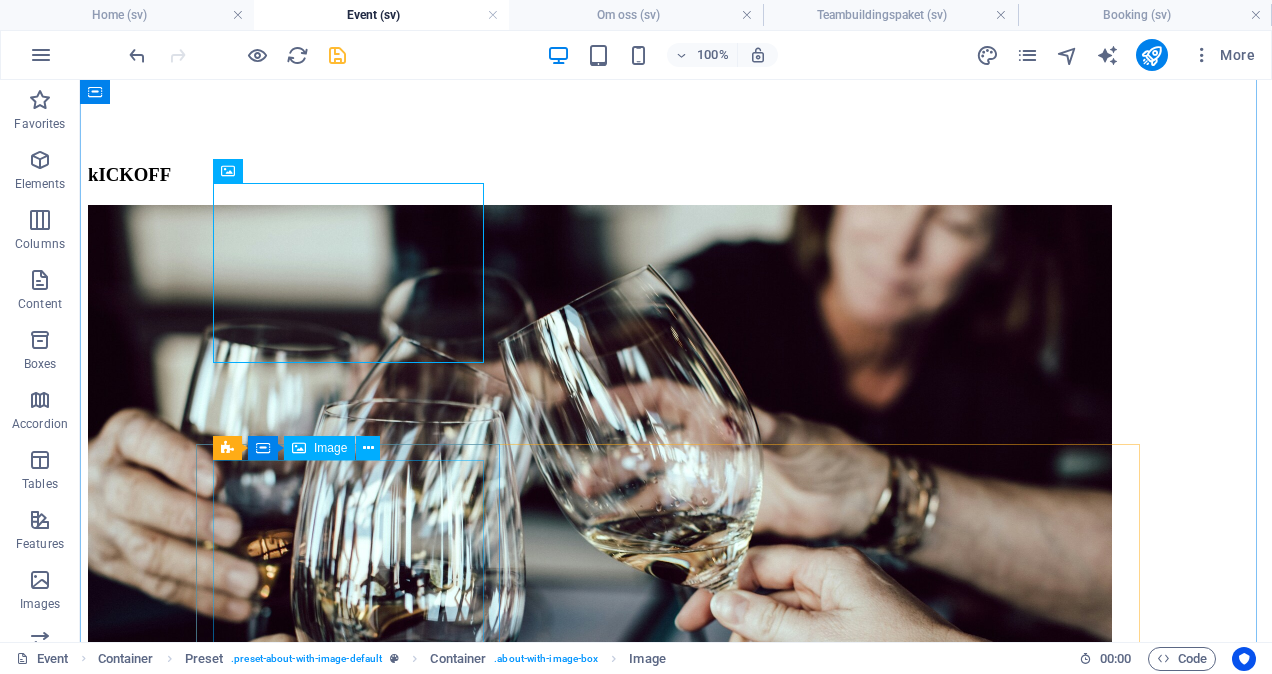 click at bounding box center [676, 4421] 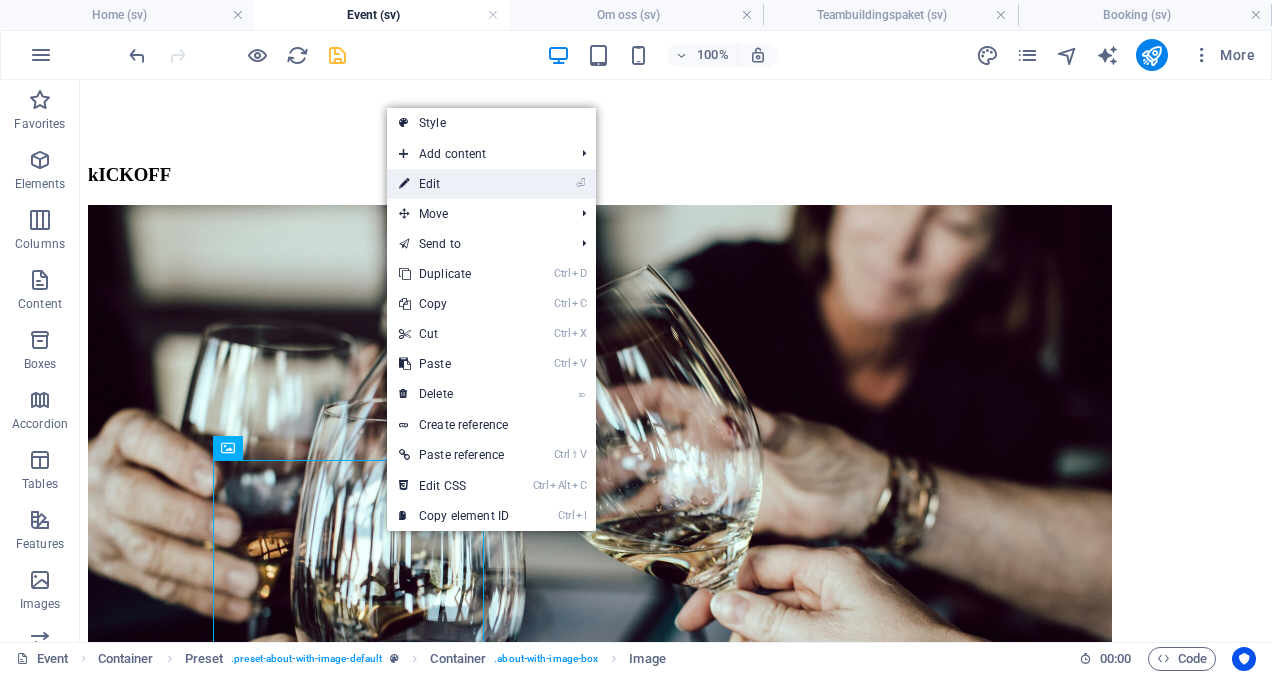click on "⏎  Edit" at bounding box center [454, 184] 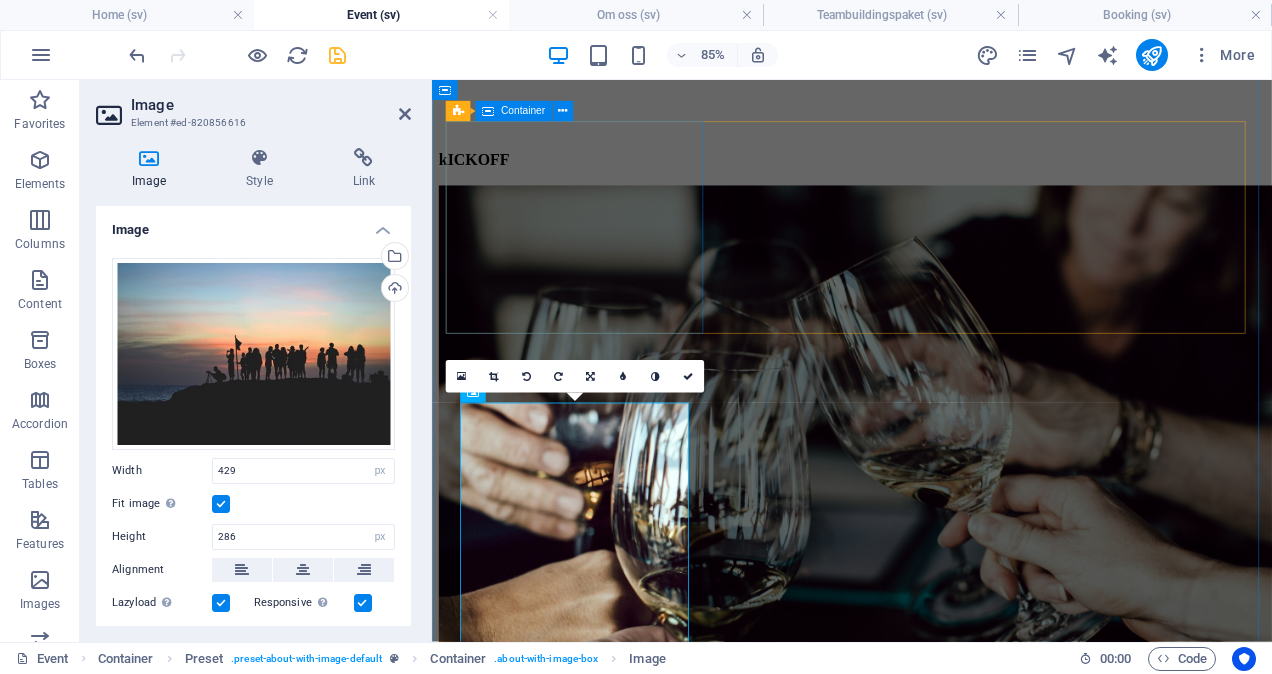 scroll, scrollTop: 731, scrollLeft: 0, axis: vertical 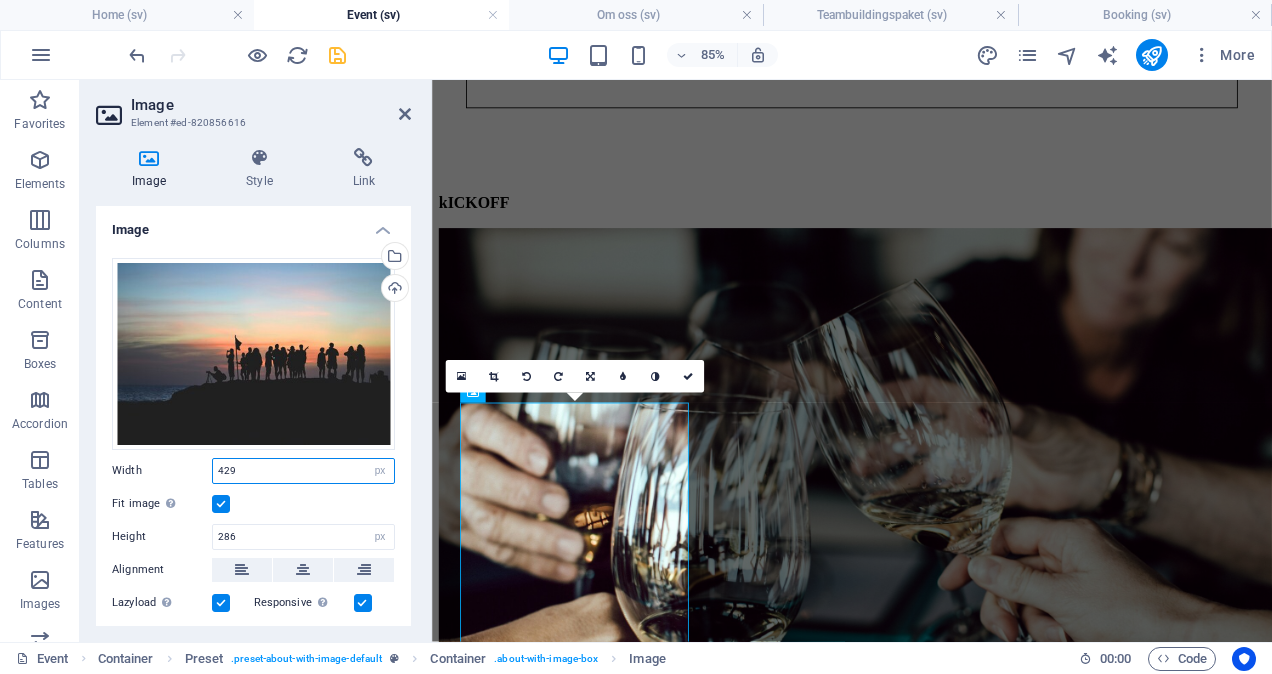 click on "429" at bounding box center (303, 471) 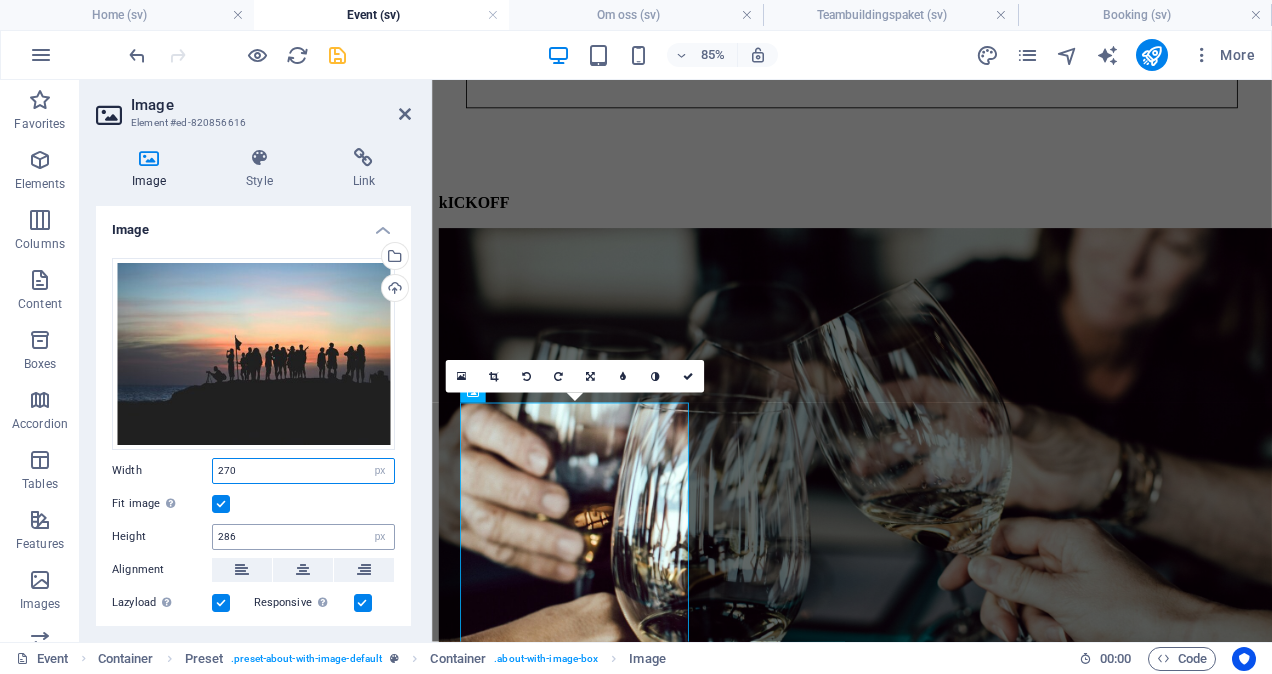type on "270" 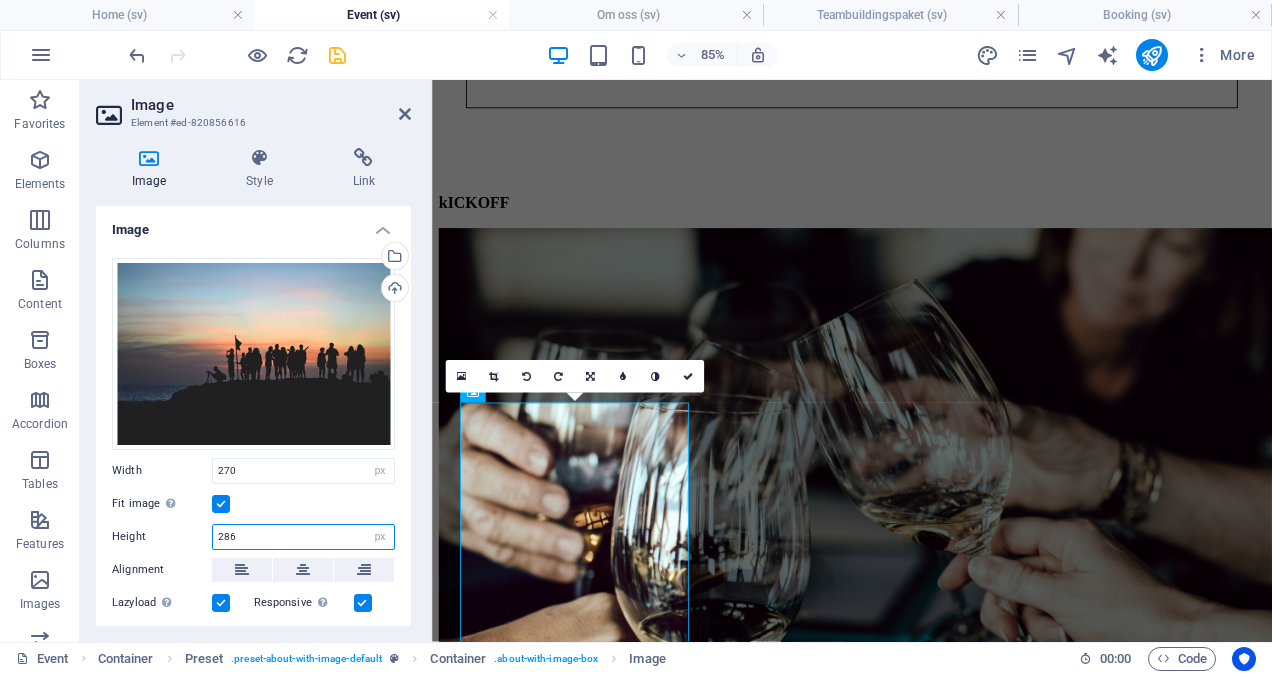 click on "286" at bounding box center (303, 537) 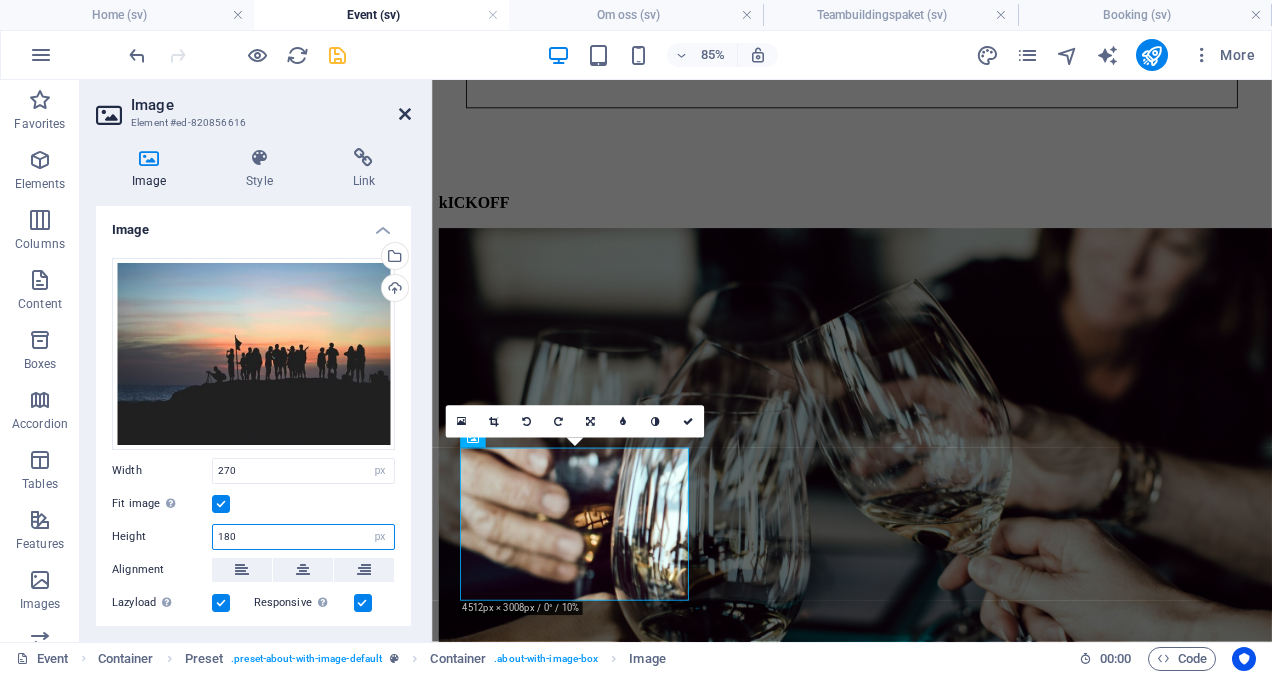 type on "180" 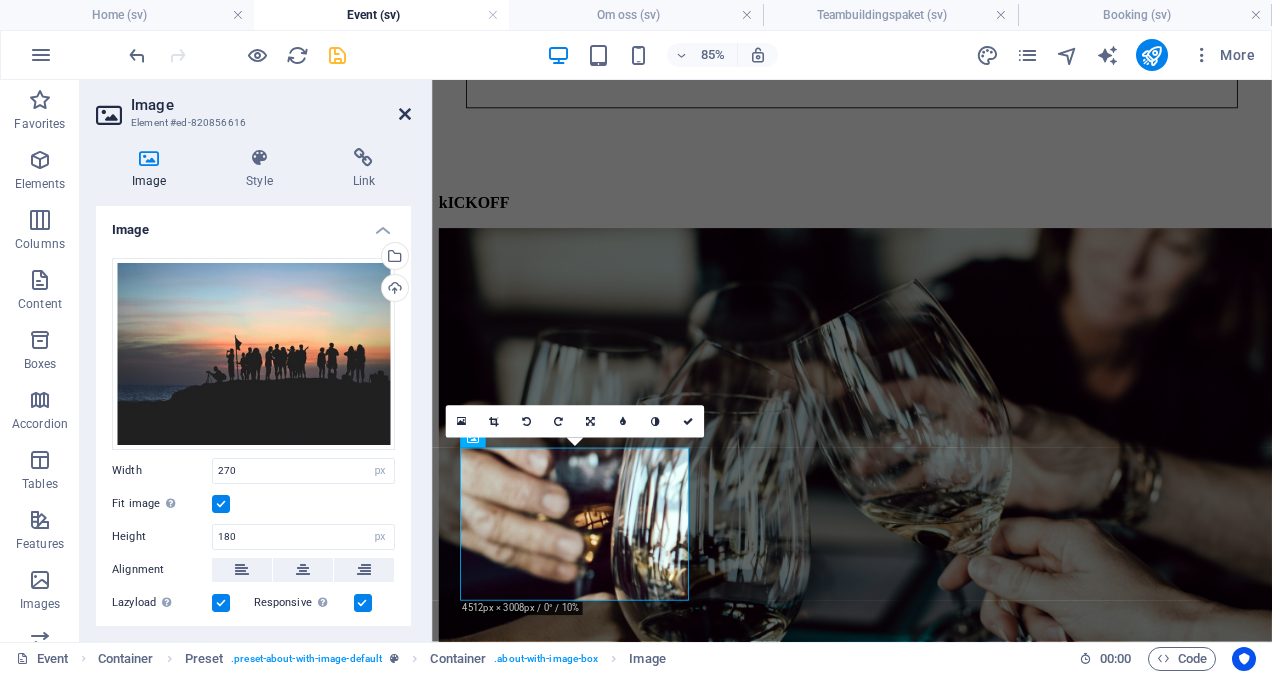 click at bounding box center [405, 114] 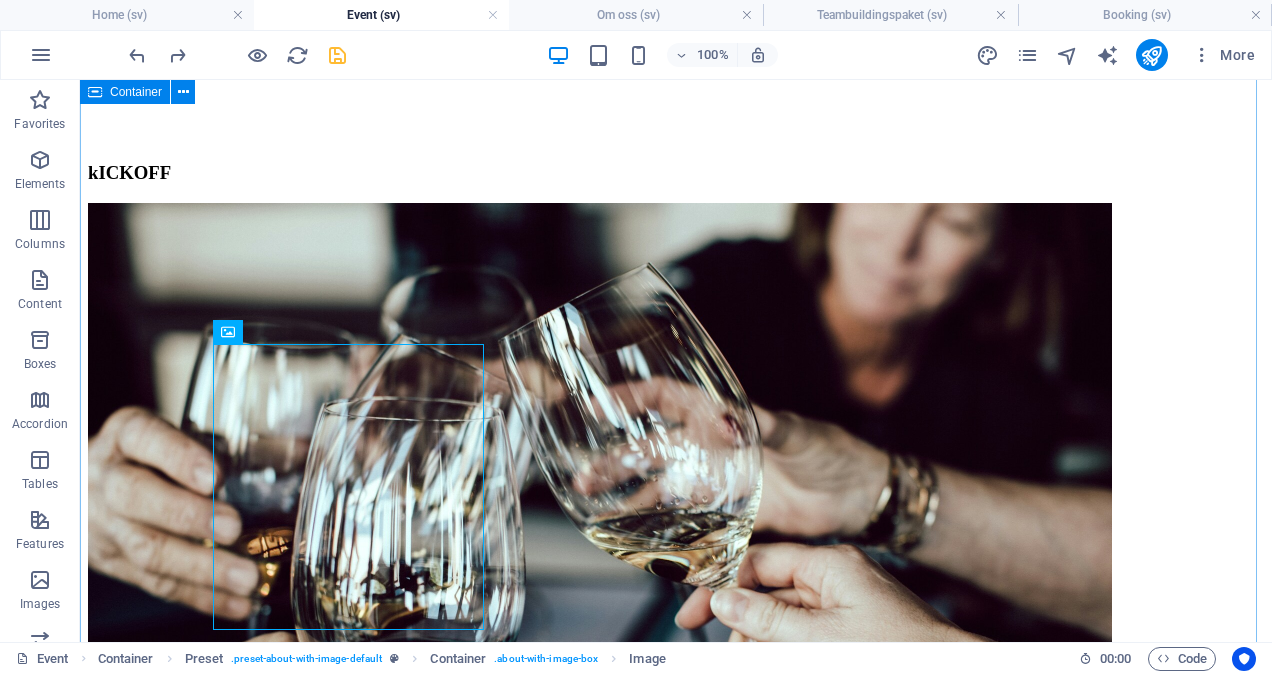 scroll, scrollTop: 904, scrollLeft: 0, axis: vertical 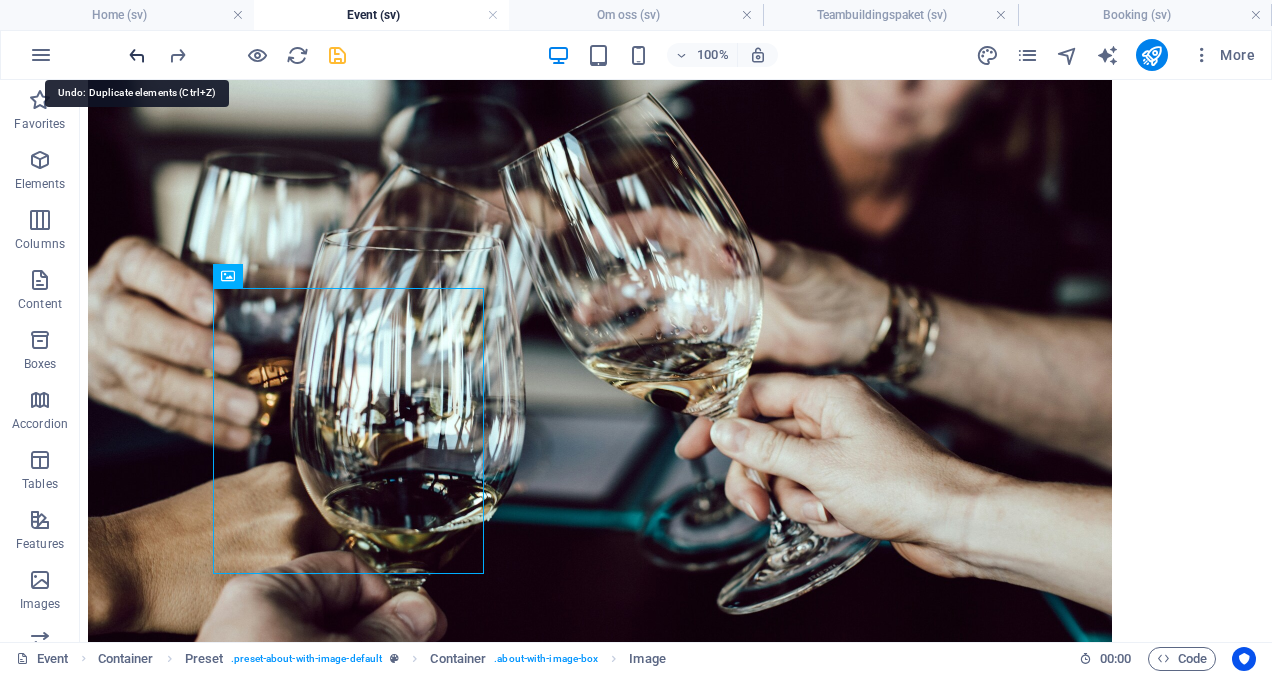 click at bounding box center [137, 55] 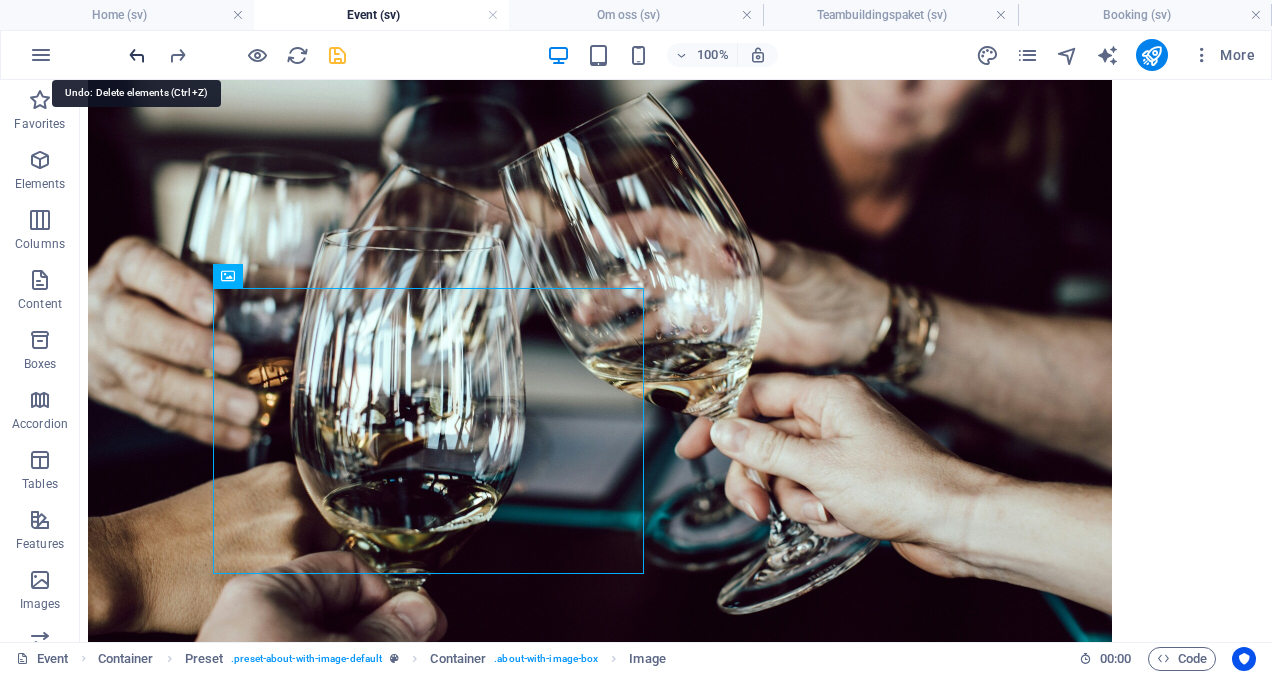 click at bounding box center [137, 55] 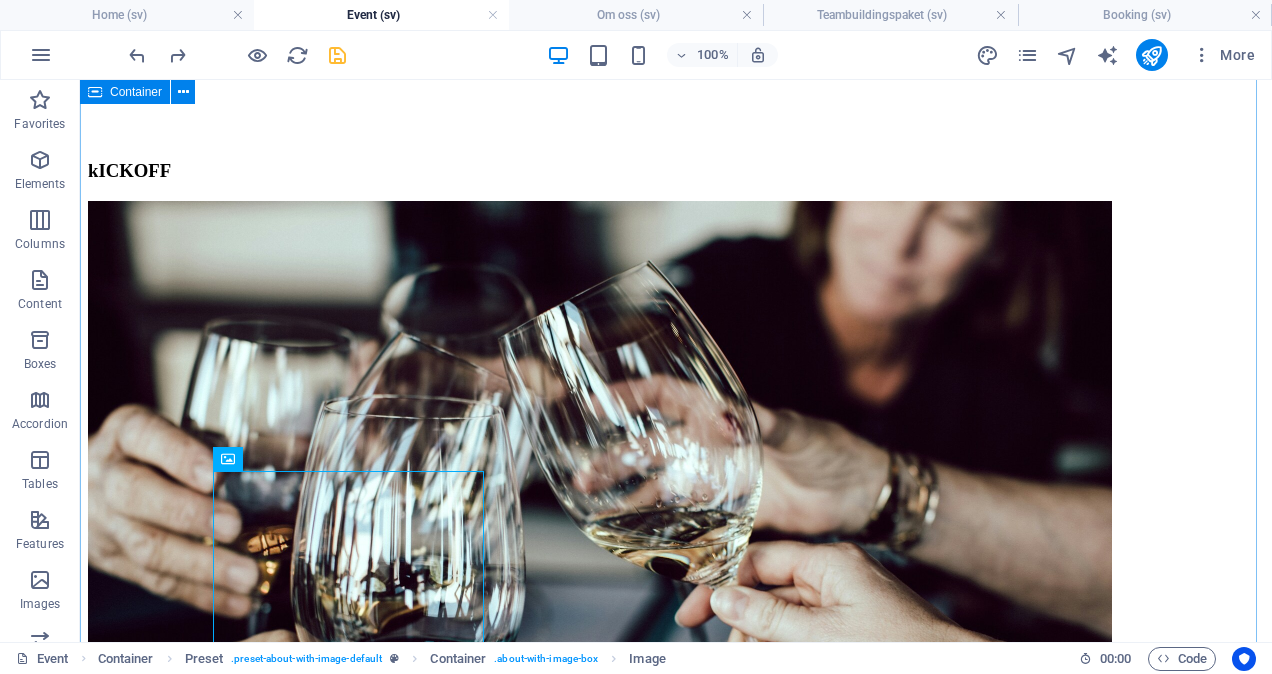 scroll, scrollTop: 732, scrollLeft: 0, axis: vertical 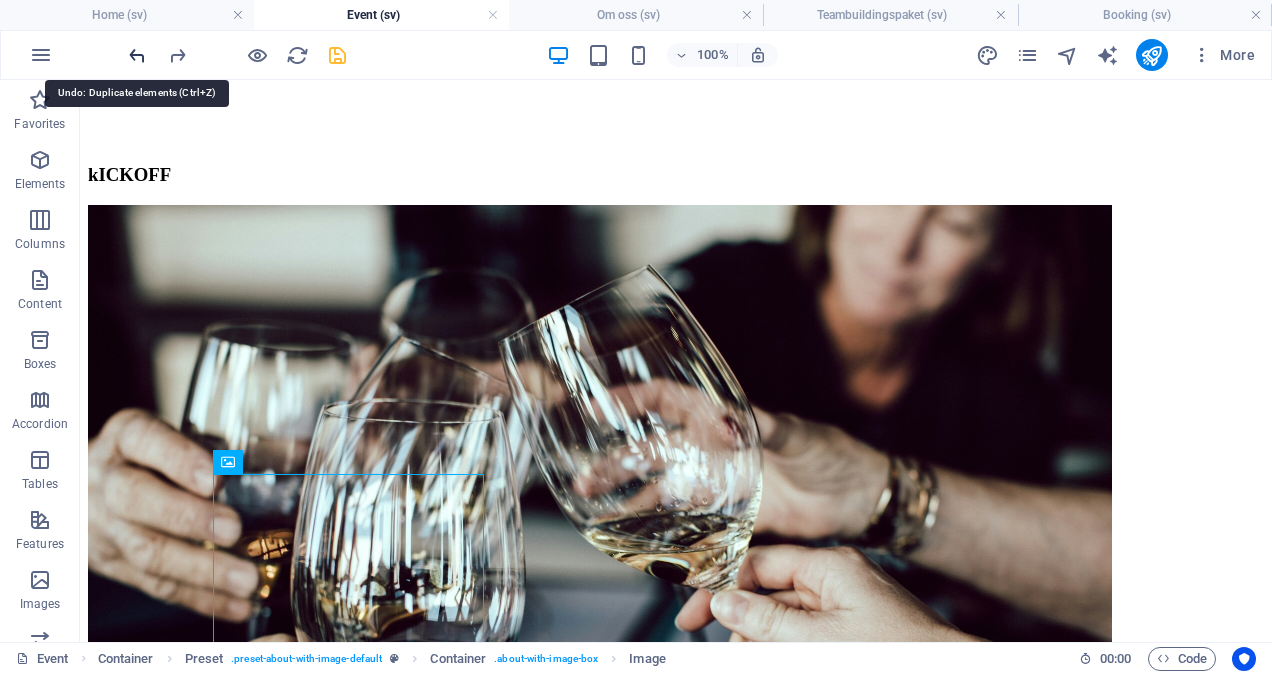 click at bounding box center [137, 55] 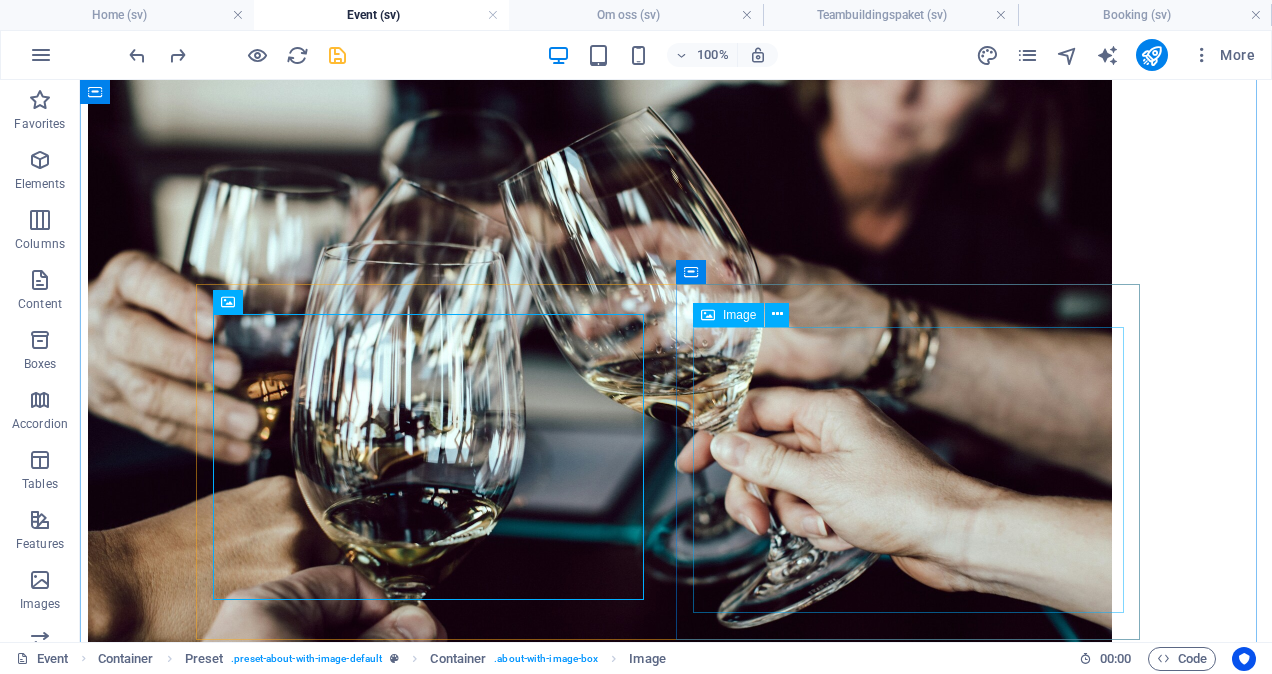 scroll, scrollTop: 892, scrollLeft: 0, axis: vertical 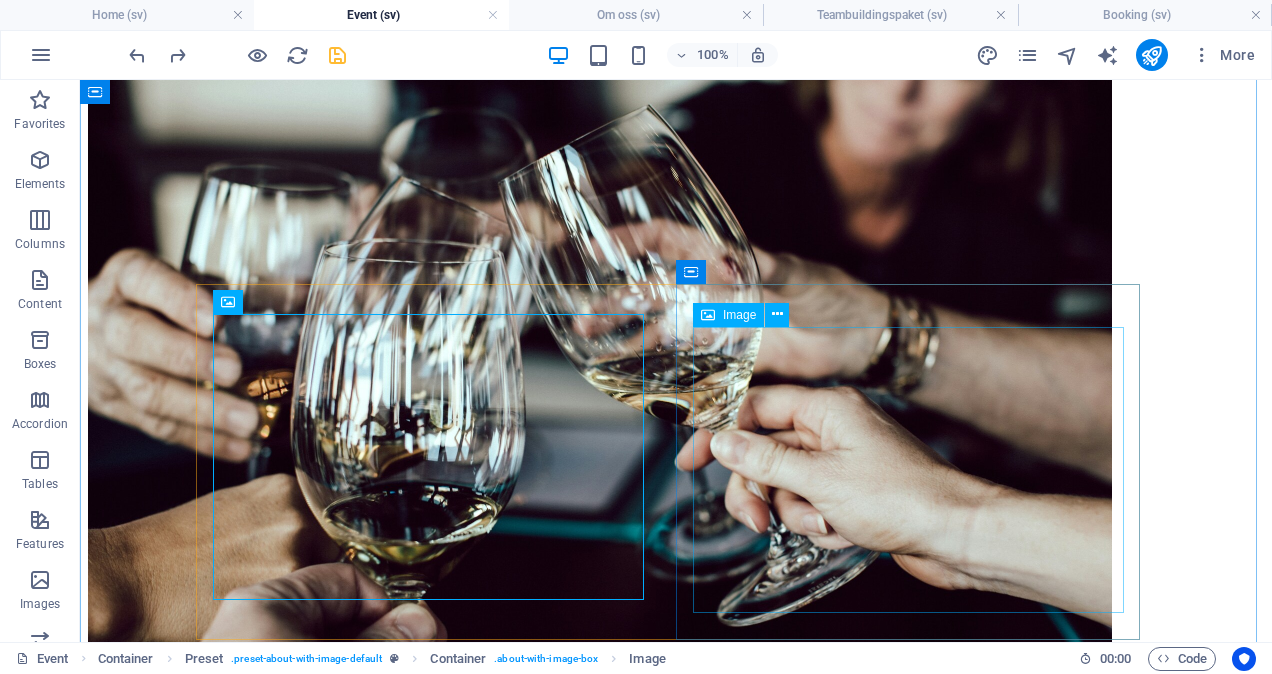 click at bounding box center (676, 5124) 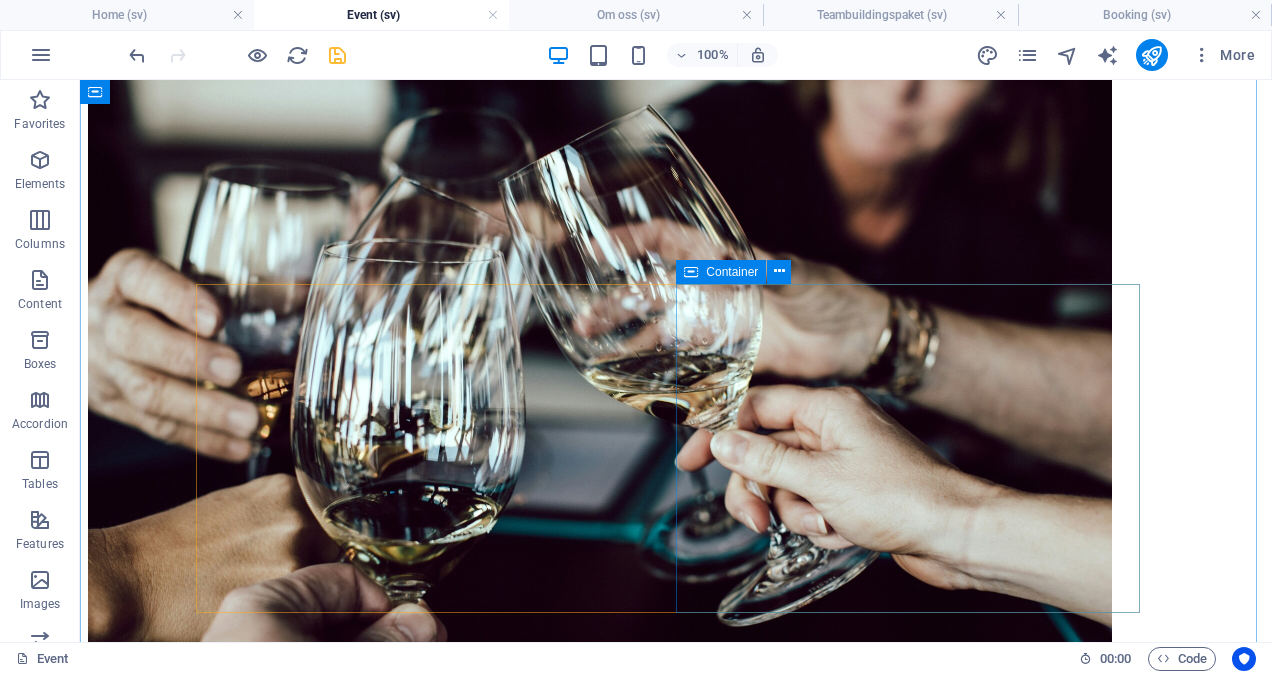 click on "jULFEST" at bounding box center (676, 4963) 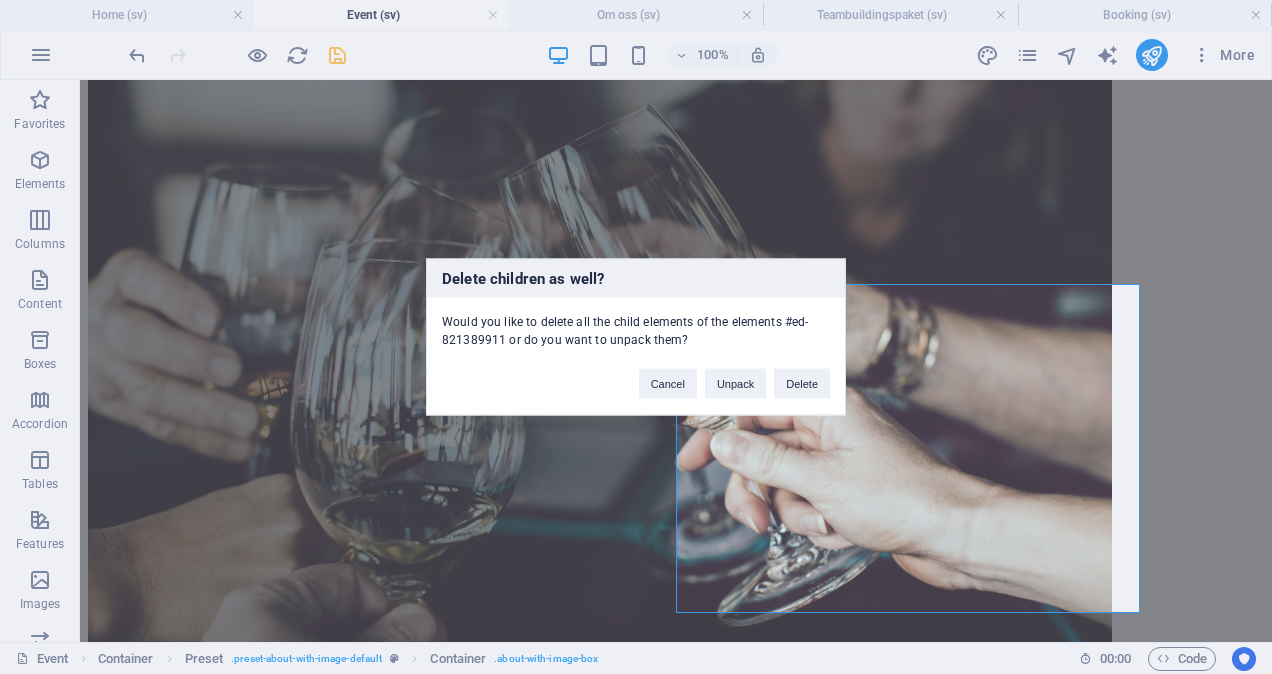 type 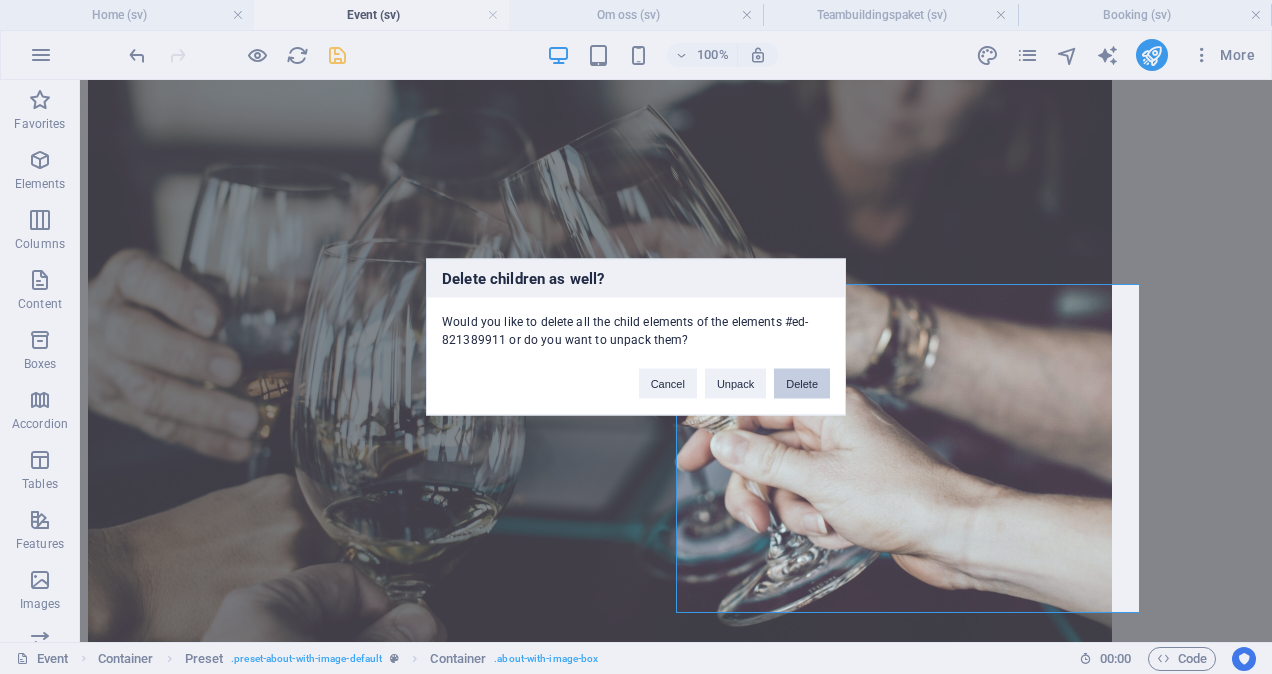 click on "Delete" at bounding box center [802, 384] 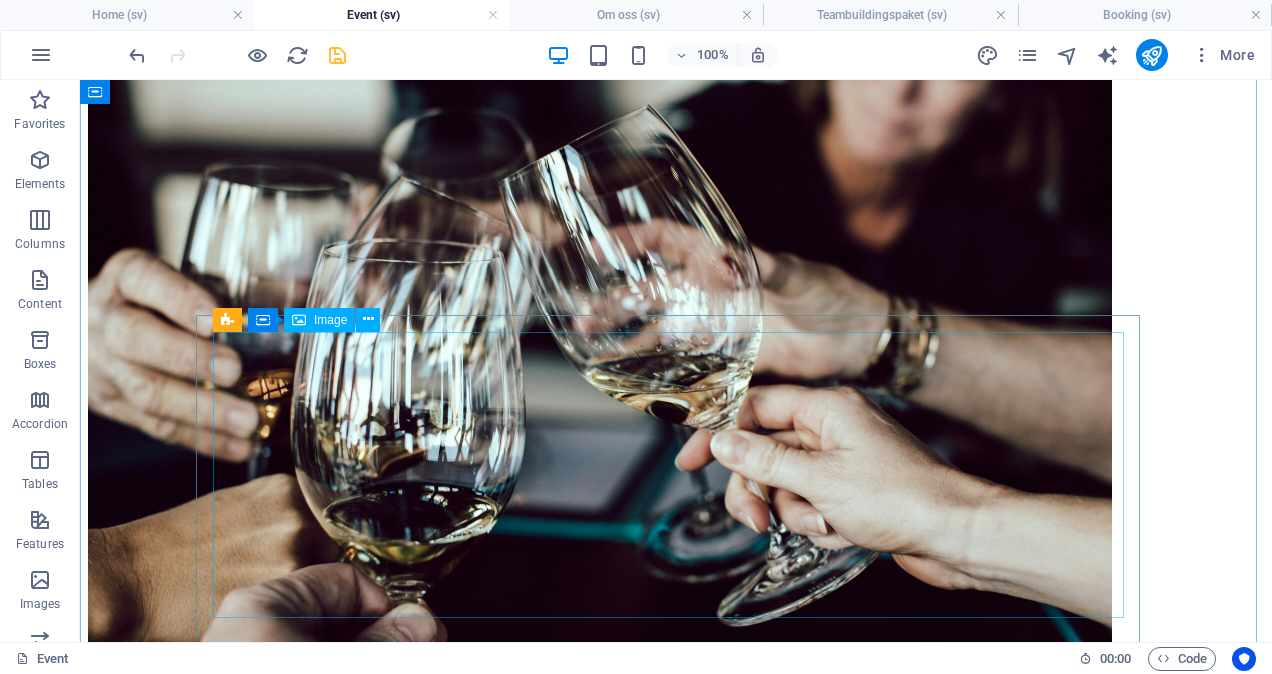 scroll, scrollTop: 808, scrollLeft: 0, axis: vertical 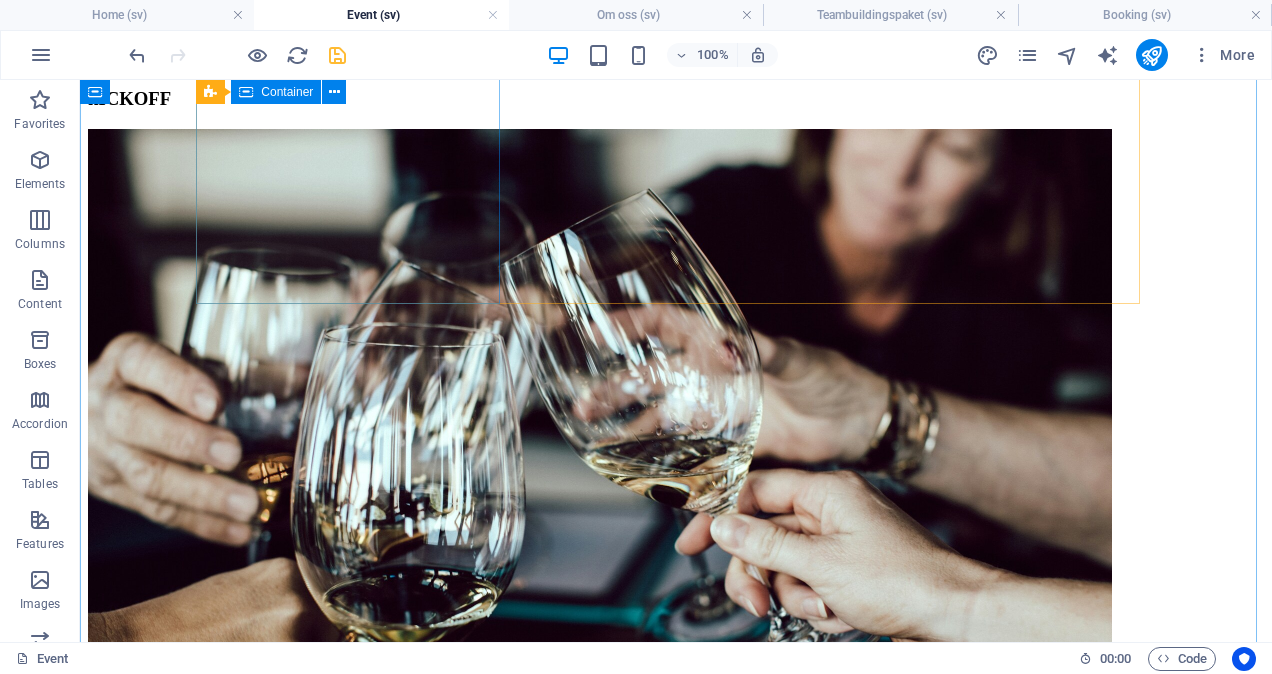 click on "Invigning" at bounding box center [676, 2758] 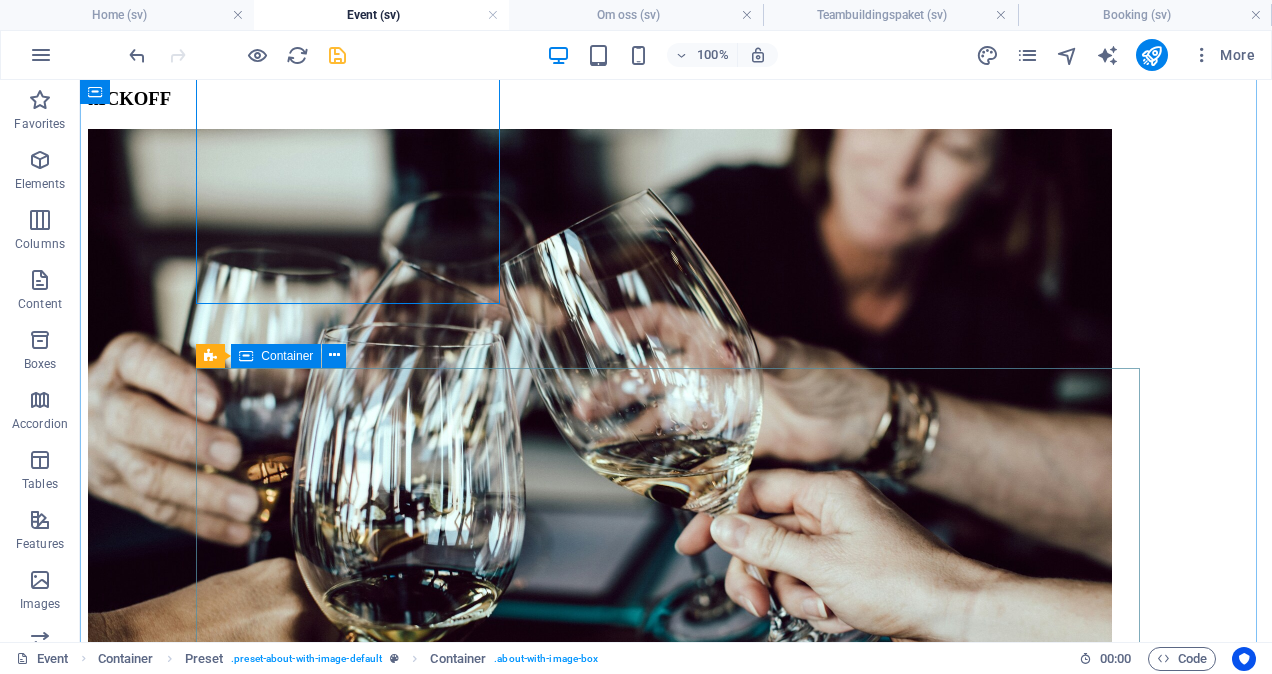 click at bounding box center [676, 4853] 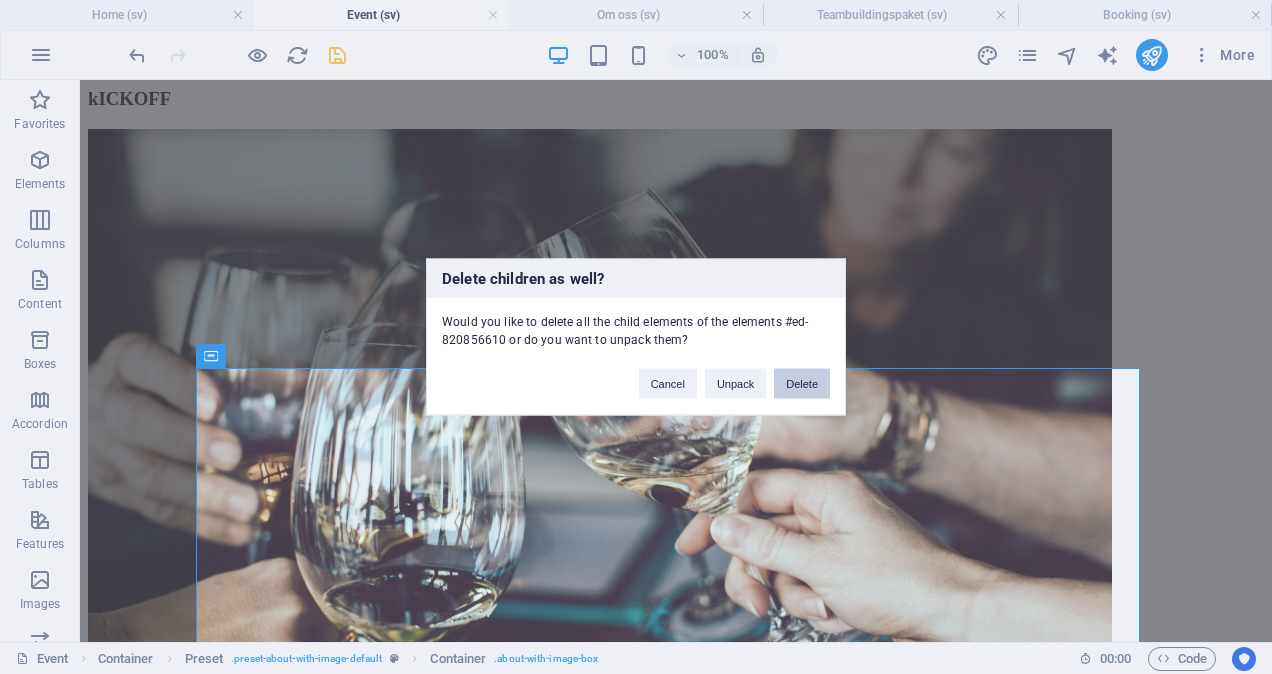 click on "Delete" at bounding box center [802, 384] 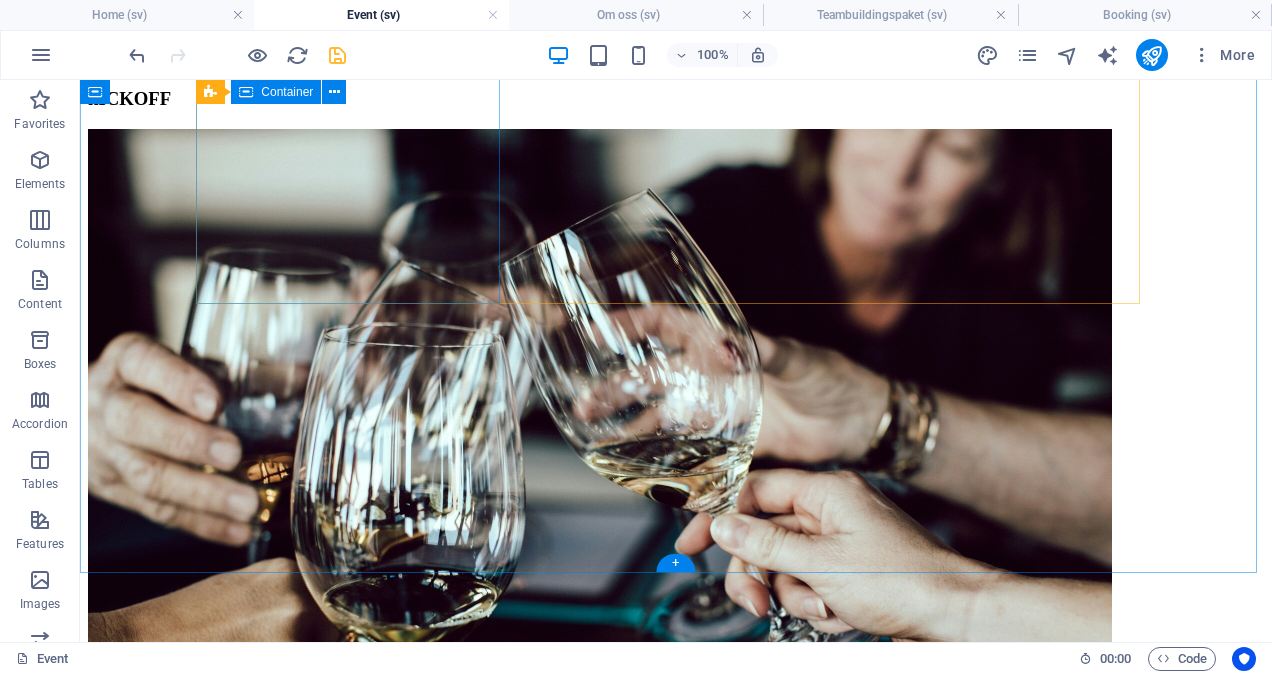 click on "Invigning" at bounding box center (676, 2758) 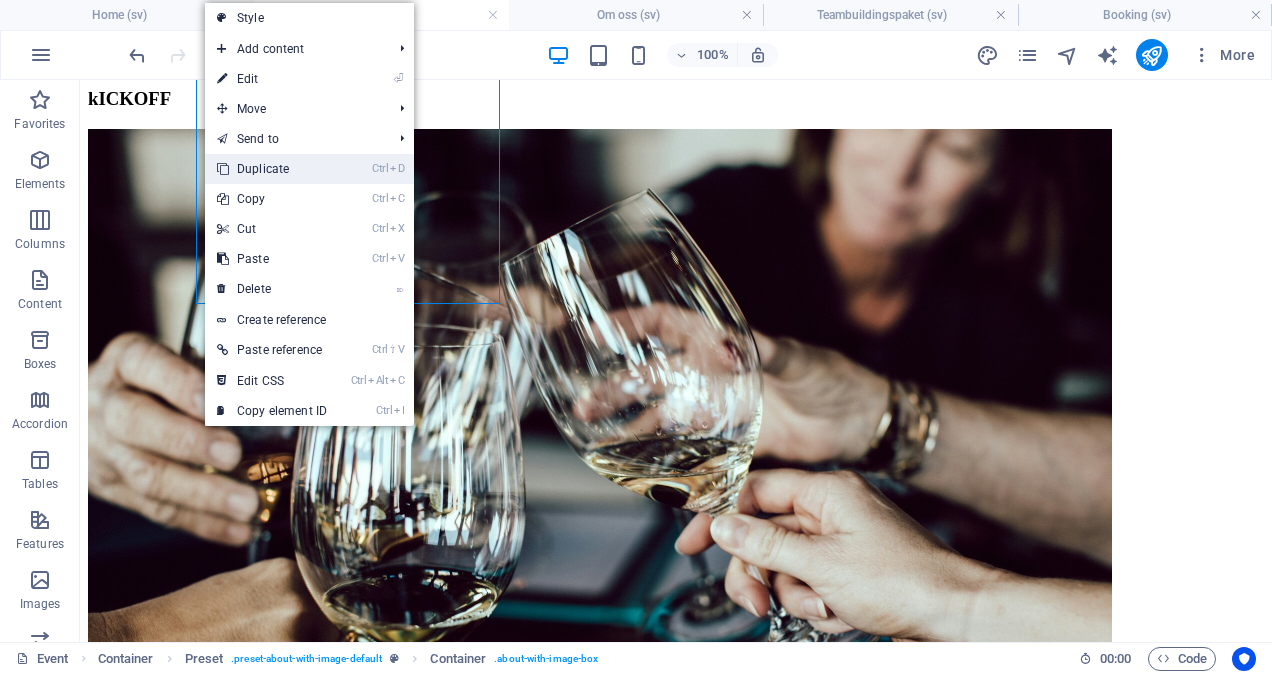 click on "Ctrl D  Duplicate" at bounding box center (272, 169) 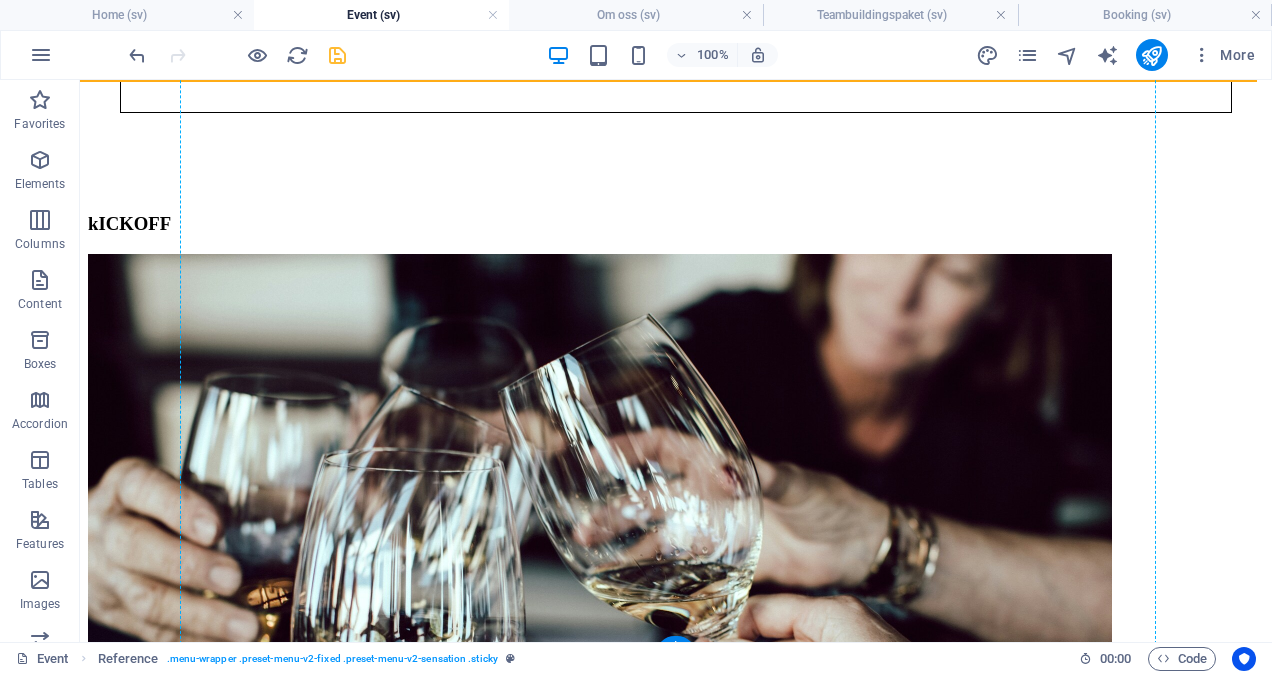scroll, scrollTop: 672, scrollLeft: 0, axis: vertical 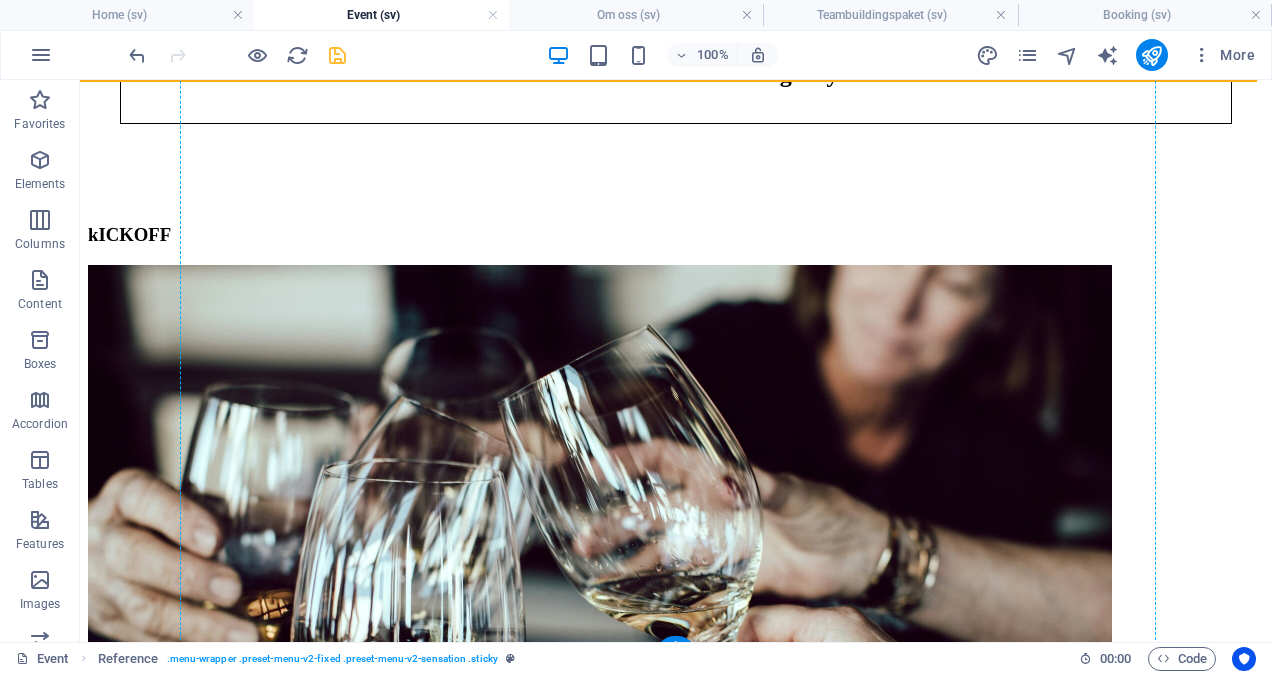 drag, startPoint x: 1056, startPoint y: 117, endPoint x: 1060, endPoint y: 192, distance: 75.10659 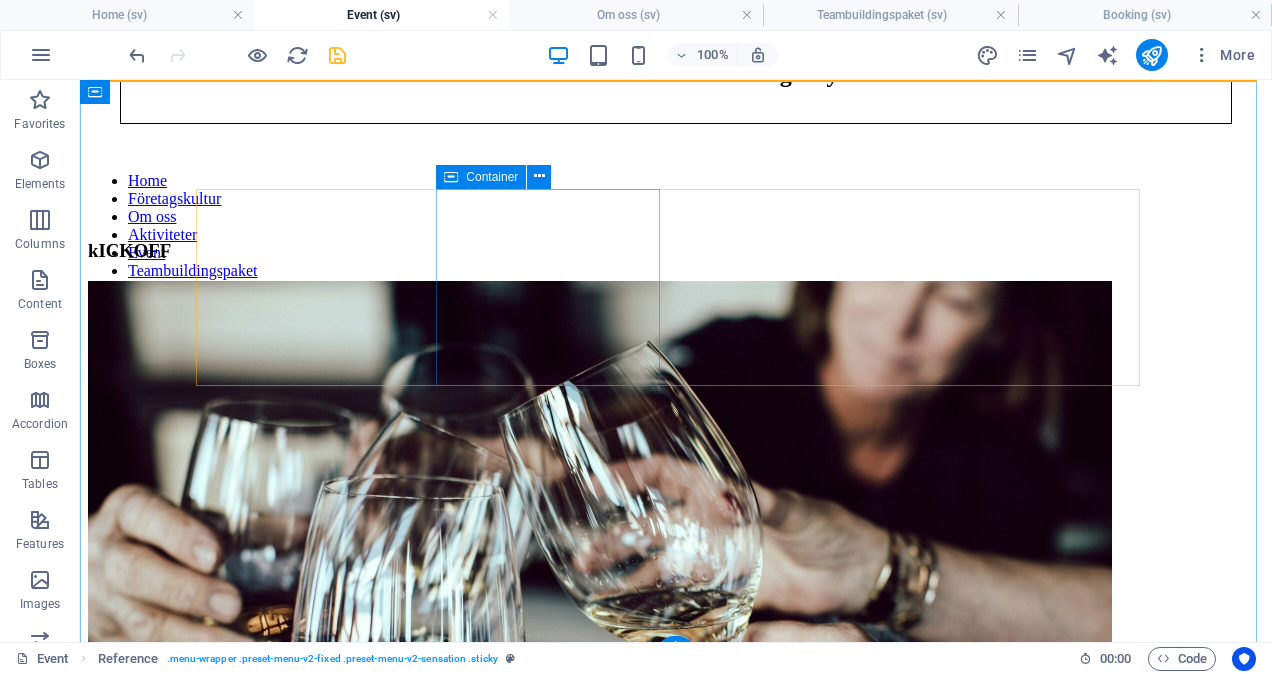click on "Invigning" at bounding box center (676, 3667) 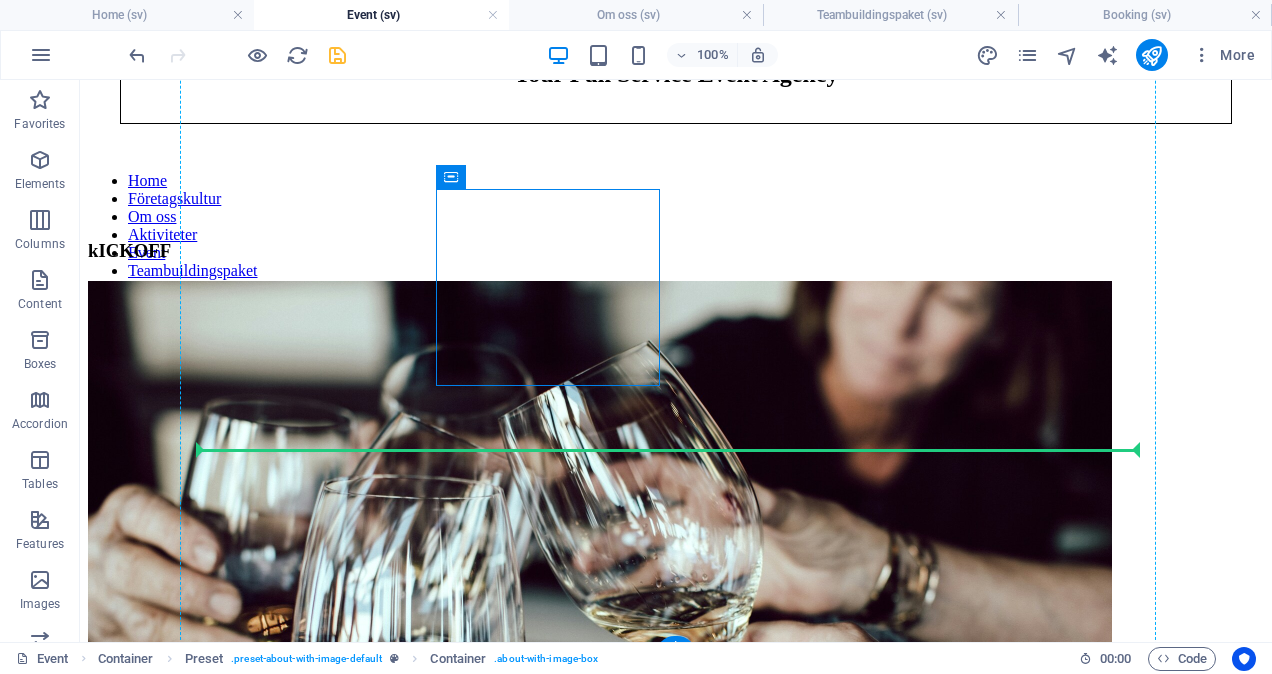 drag, startPoint x: 614, startPoint y: 188, endPoint x: 682, endPoint y: 441, distance: 261.979 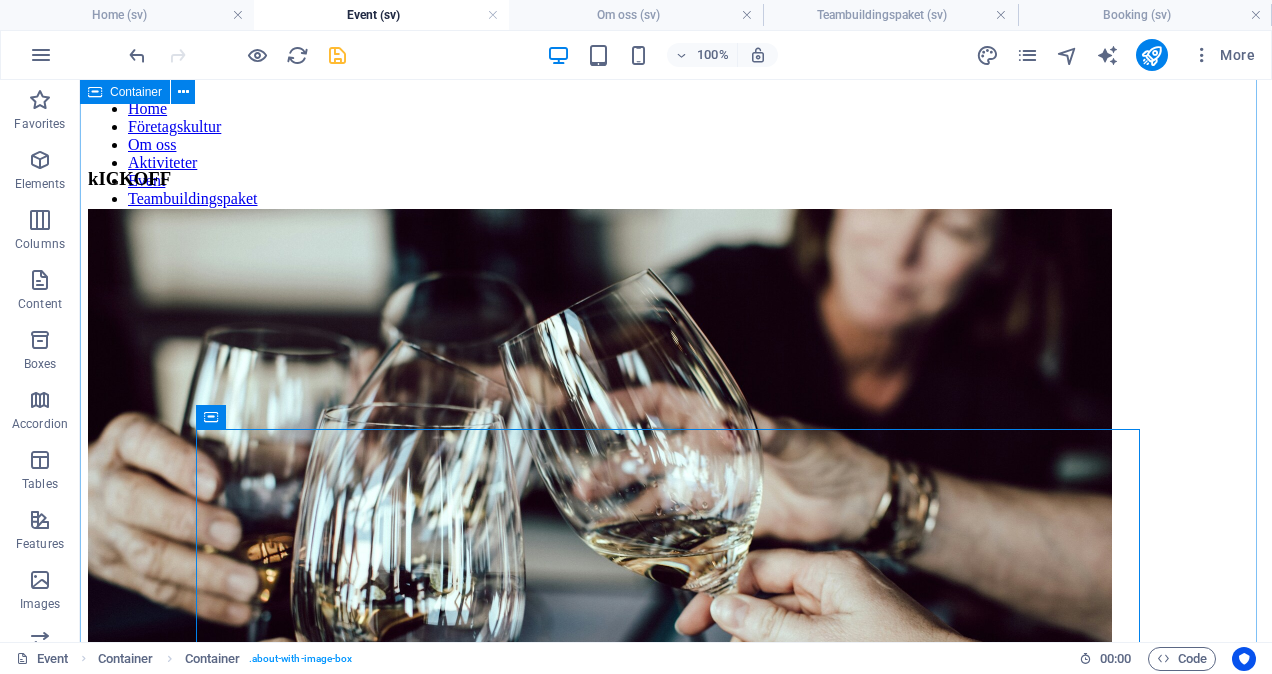 scroll, scrollTop: 746, scrollLeft: 0, axis: vertical 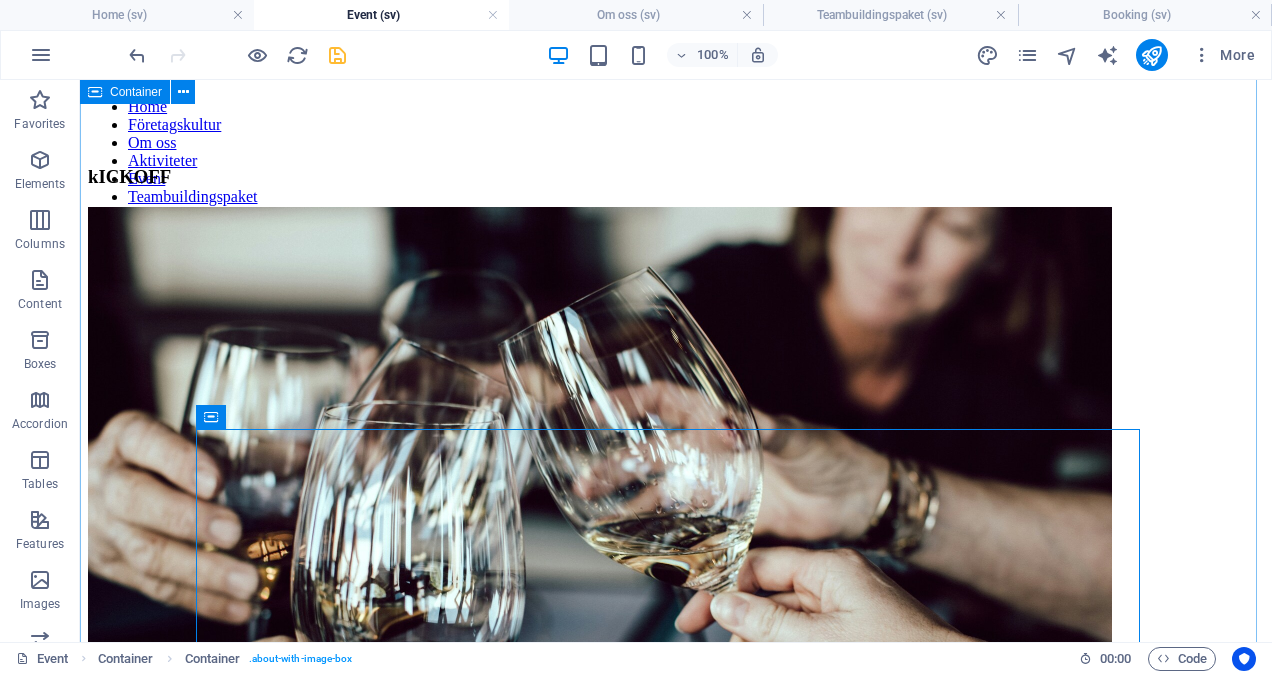 click on "kICKOFF Konferens Planeringsdag Invigning aFTER WORK Sommarfest Invigning Drop content here or  Add elements  Paste clipboard" at bounding box center (676, 2889) 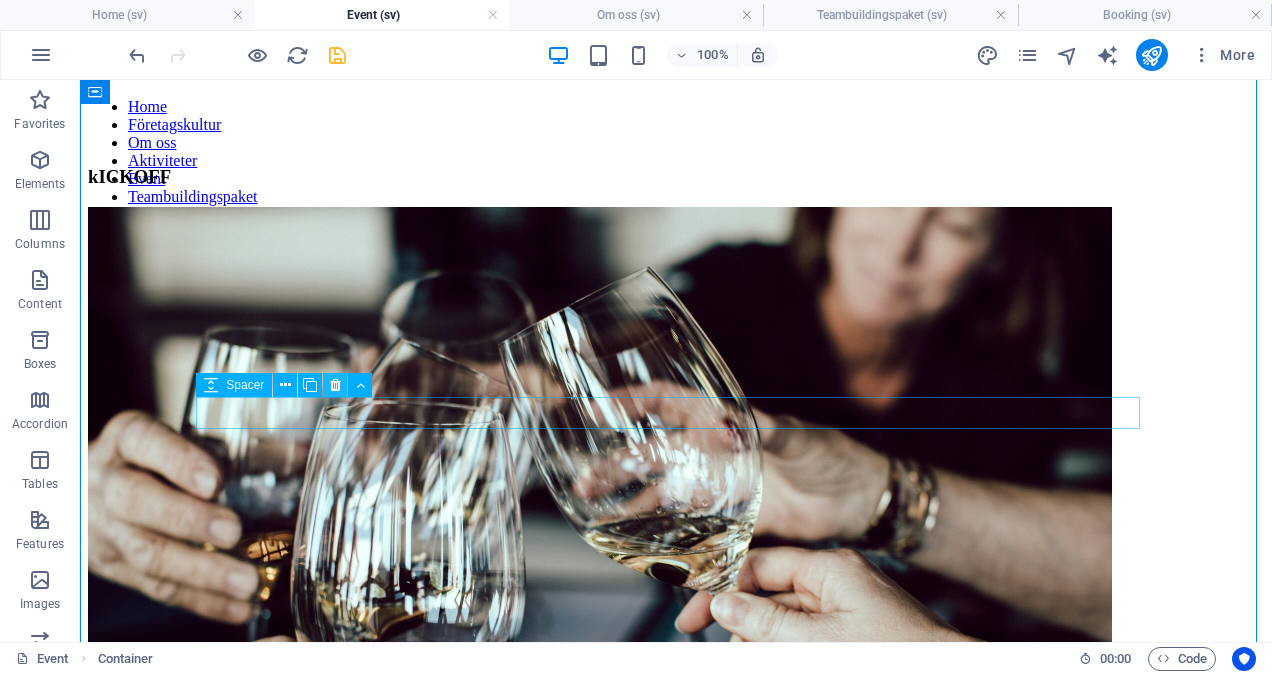 click at bounding box center [335, 385] 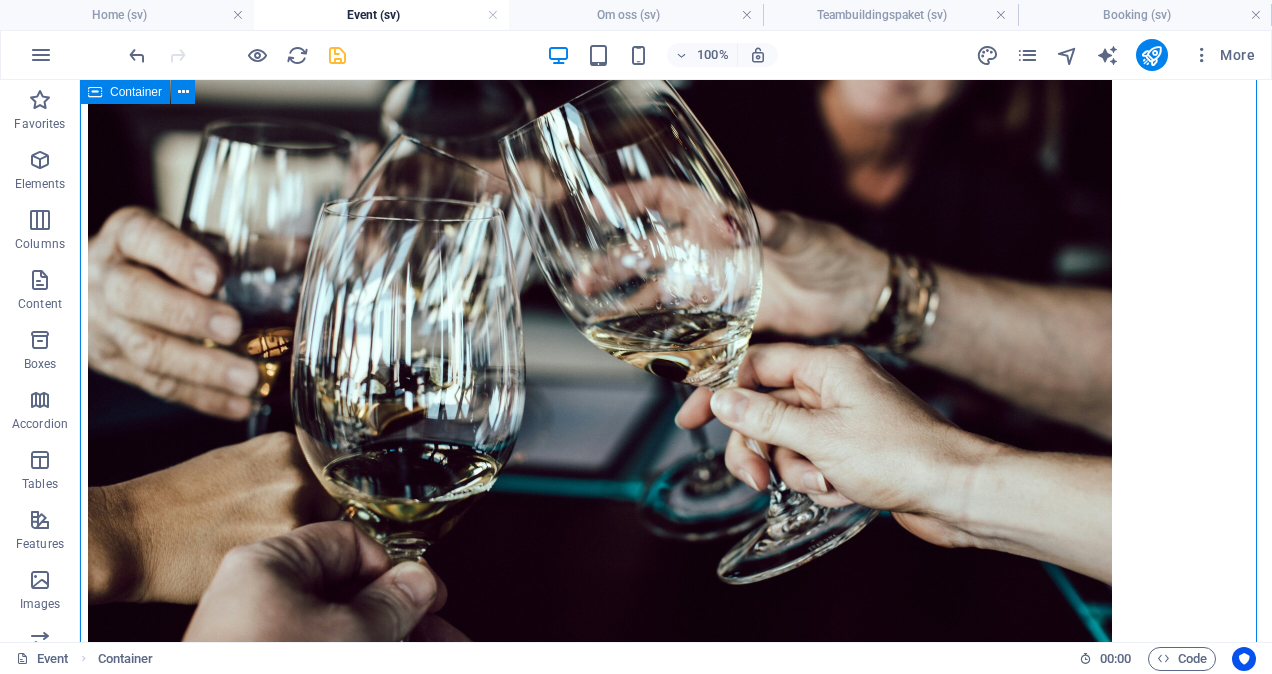 scroll, scrollTop: 952, scrollLeft: 0, axis: vertical 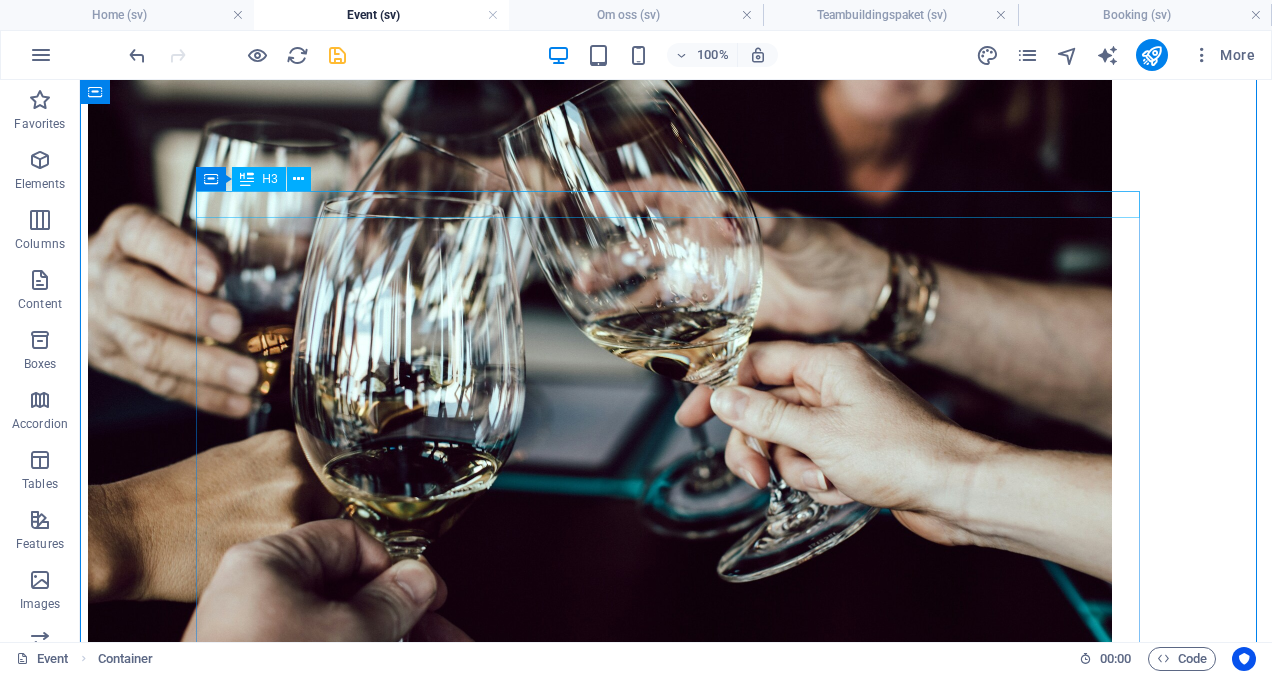 click on "Invigning" at bounding box center (676, 4573) 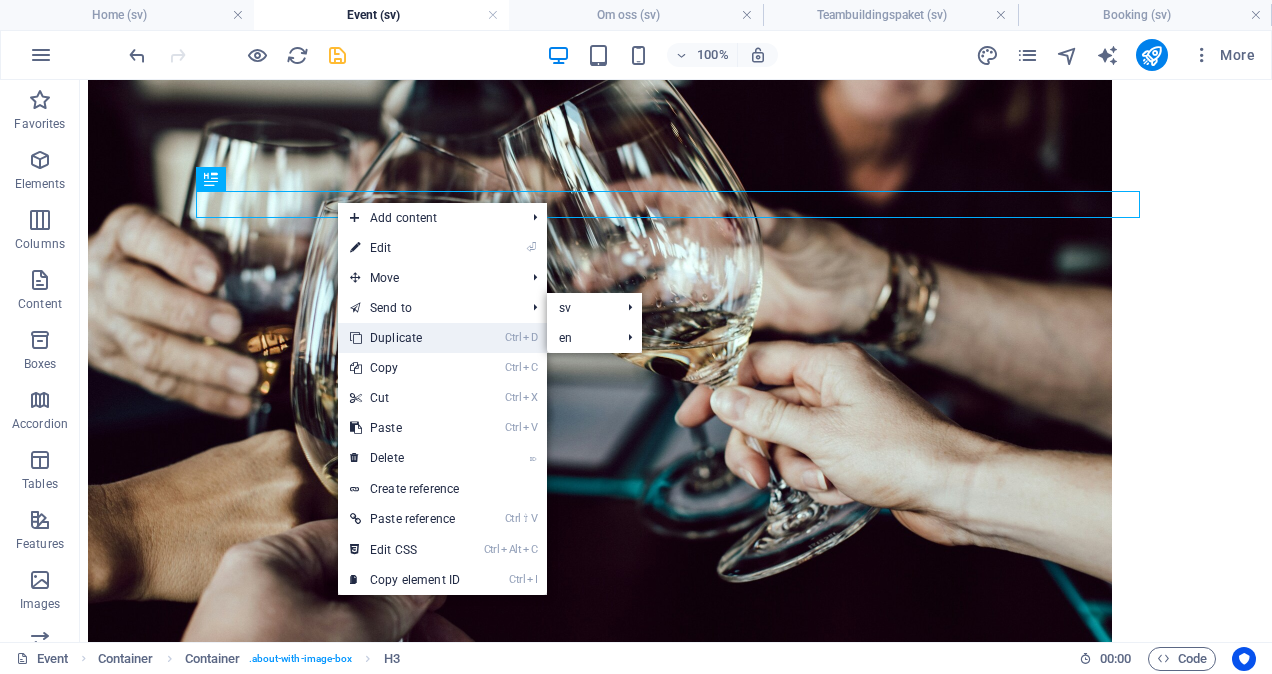 click on "Ctrl D  Duplicate" at bounding box center [405, 338] 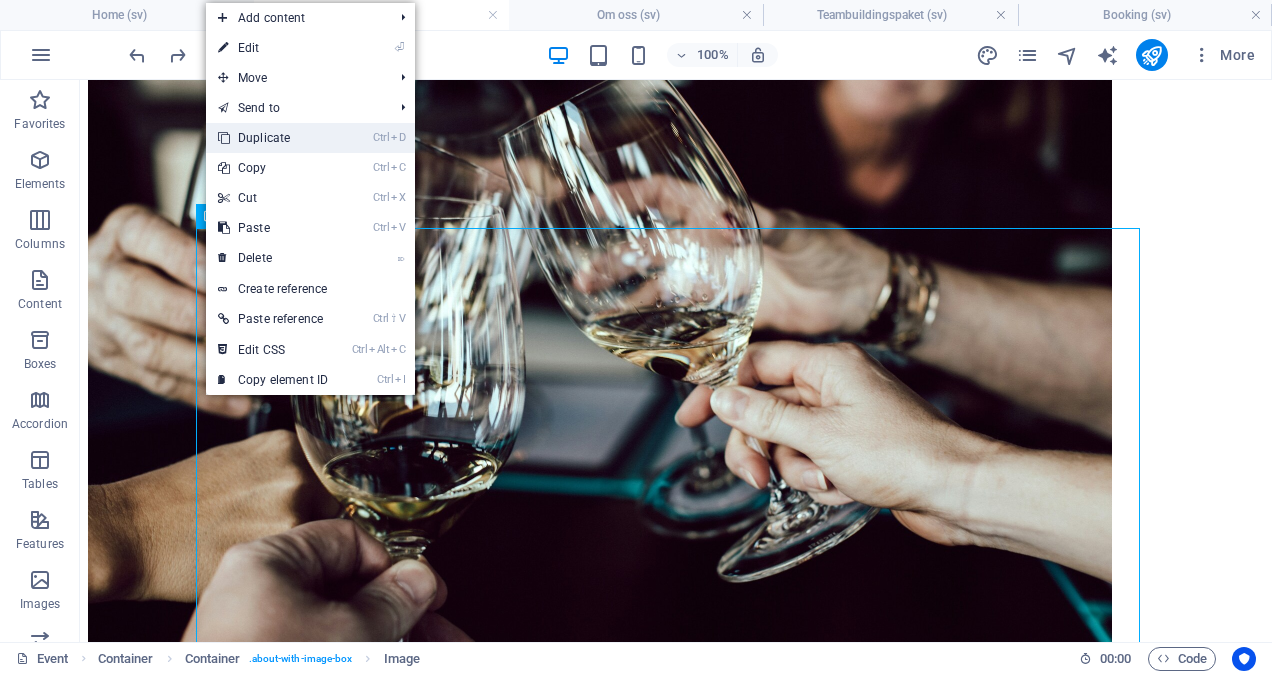 click on "Ctrl D  Duplicate" at bounding box center (273, 138) 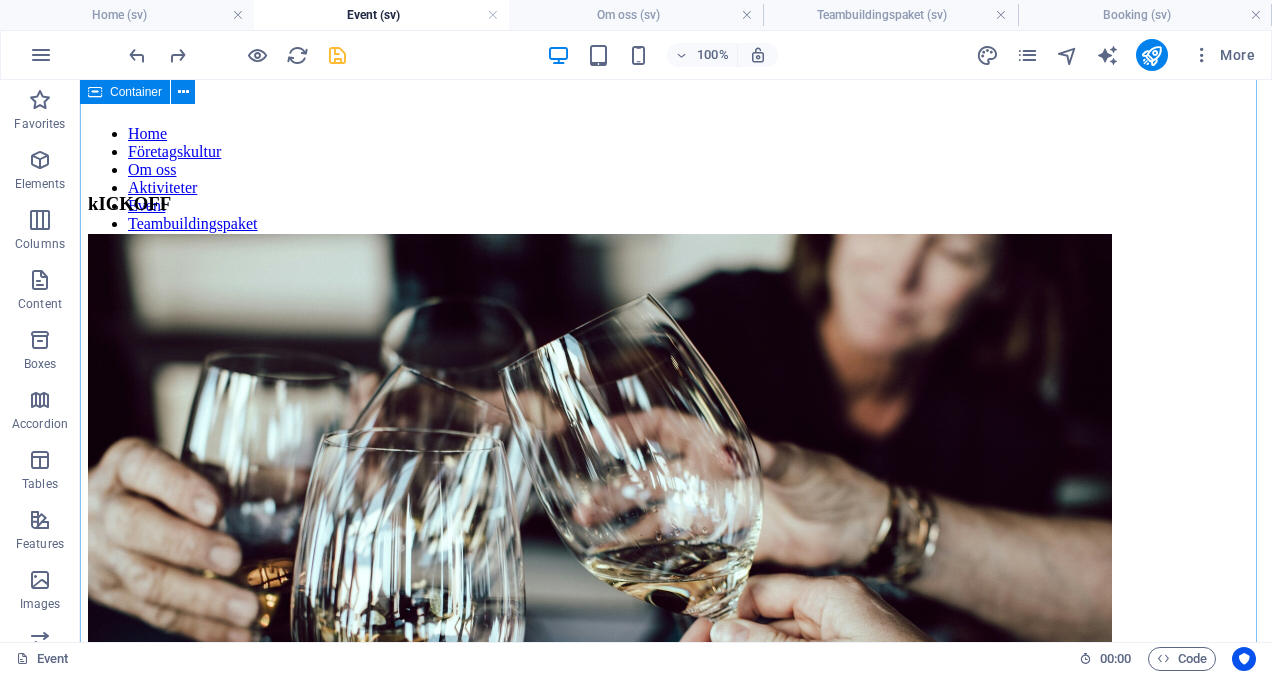 scroll, scrollTop: 714, scrollLeft: 0, axis: vertical 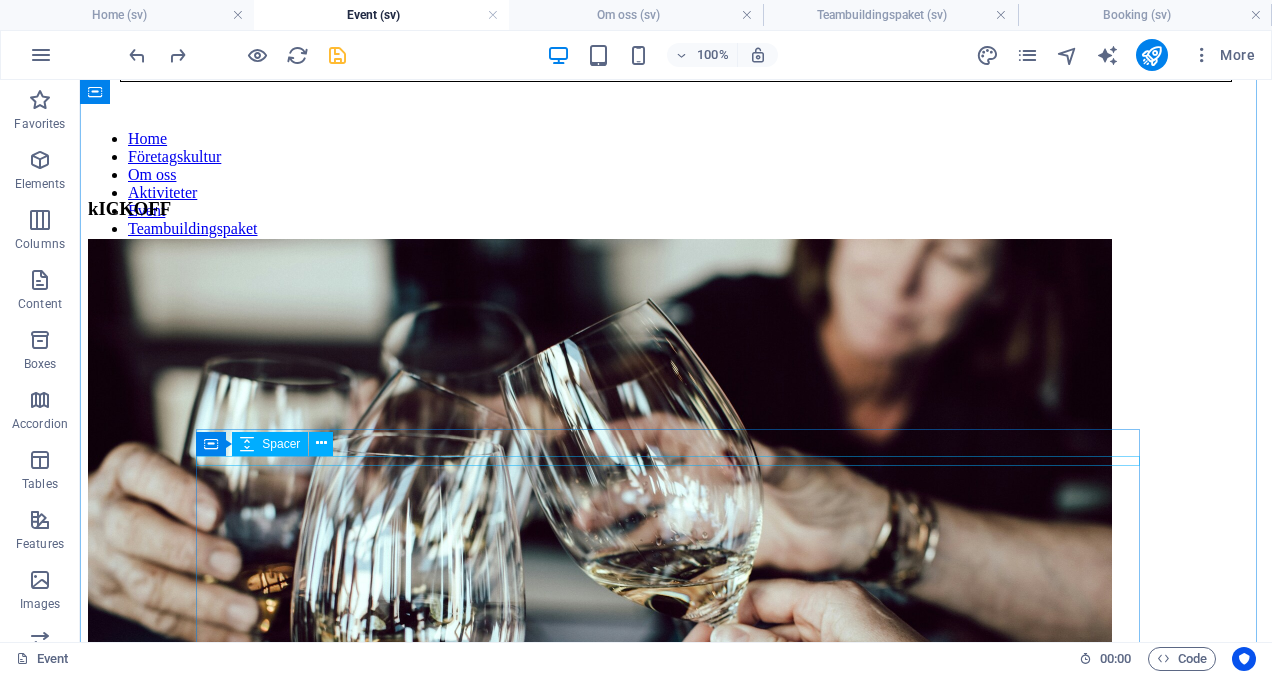 click at bounding box center [676, 4846] 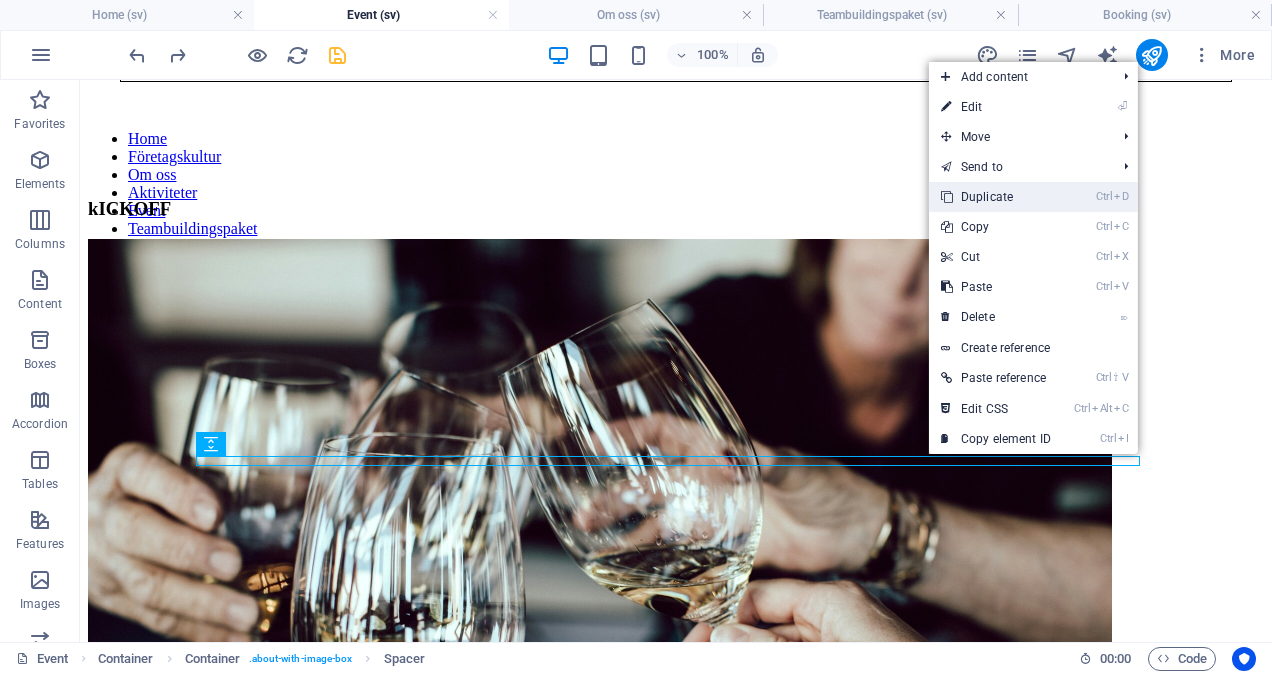 click on "Ctrl D  Duplicate" at bounding box center [996, 197] 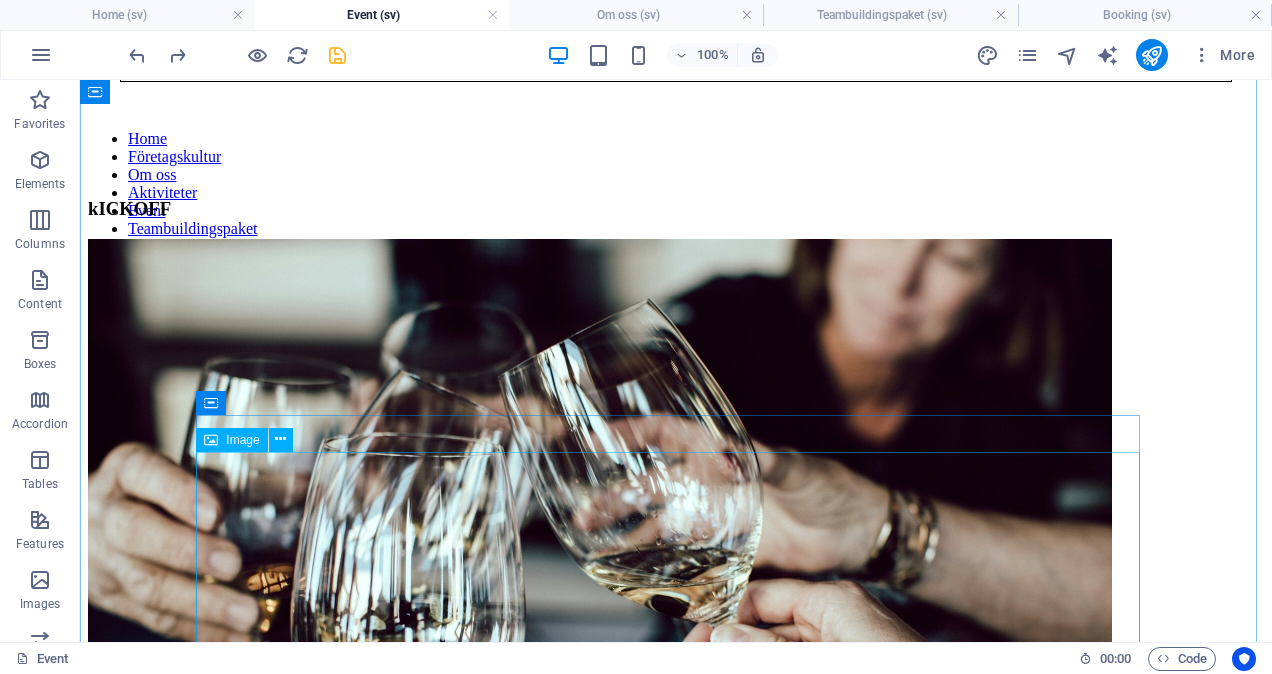 scroll, scrollTop: 714, scrollLeft: 0, axis: vertical 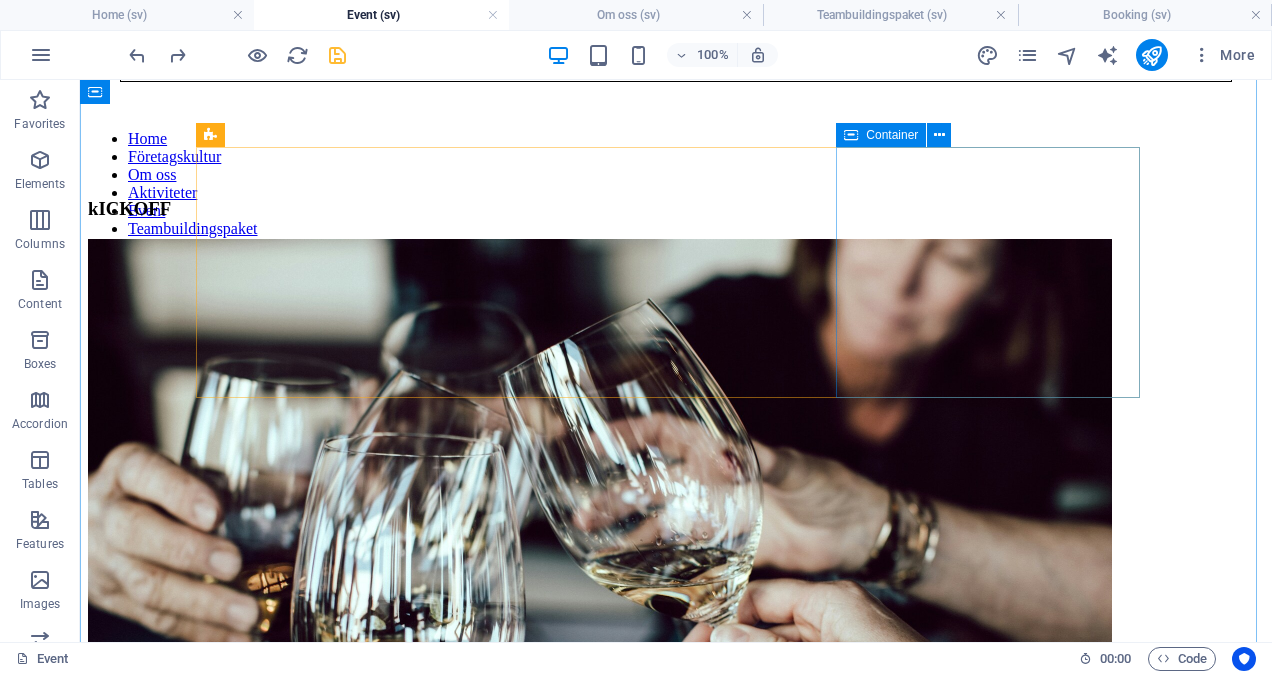 click on "Sommarfest" at bounding box center (676, 4380) 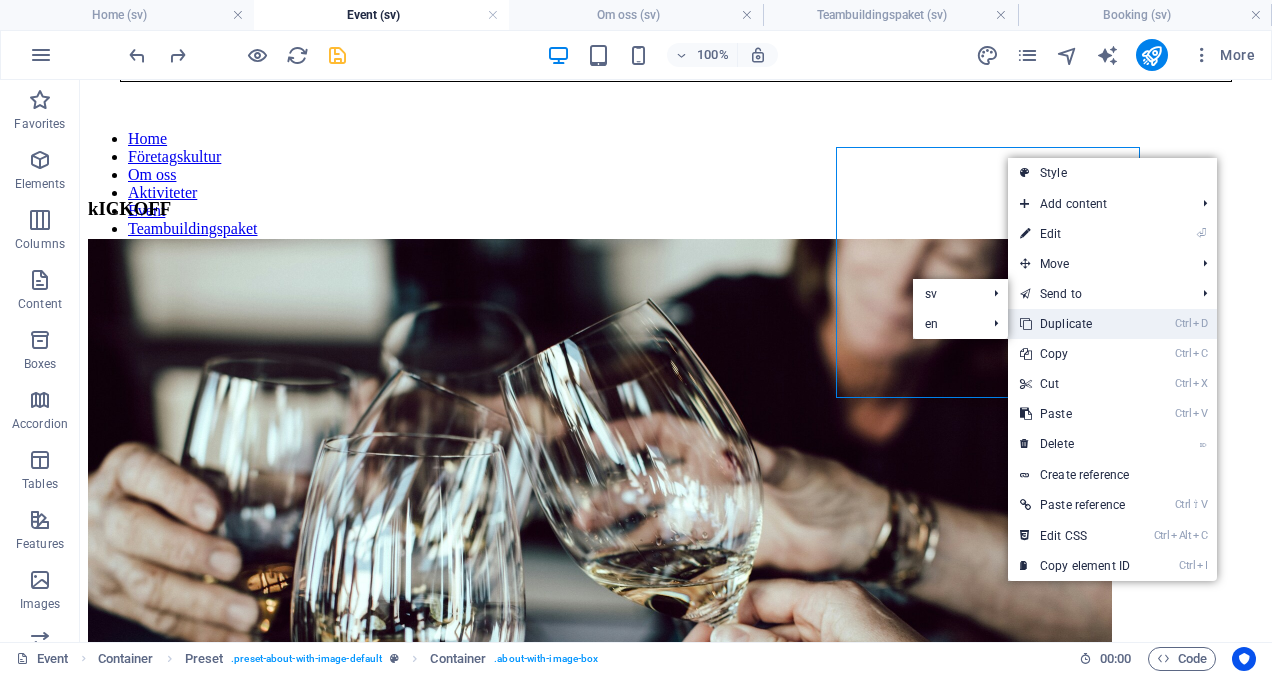 click on "Ctrl D  Duplicate" at bounding box center (1075, 324) 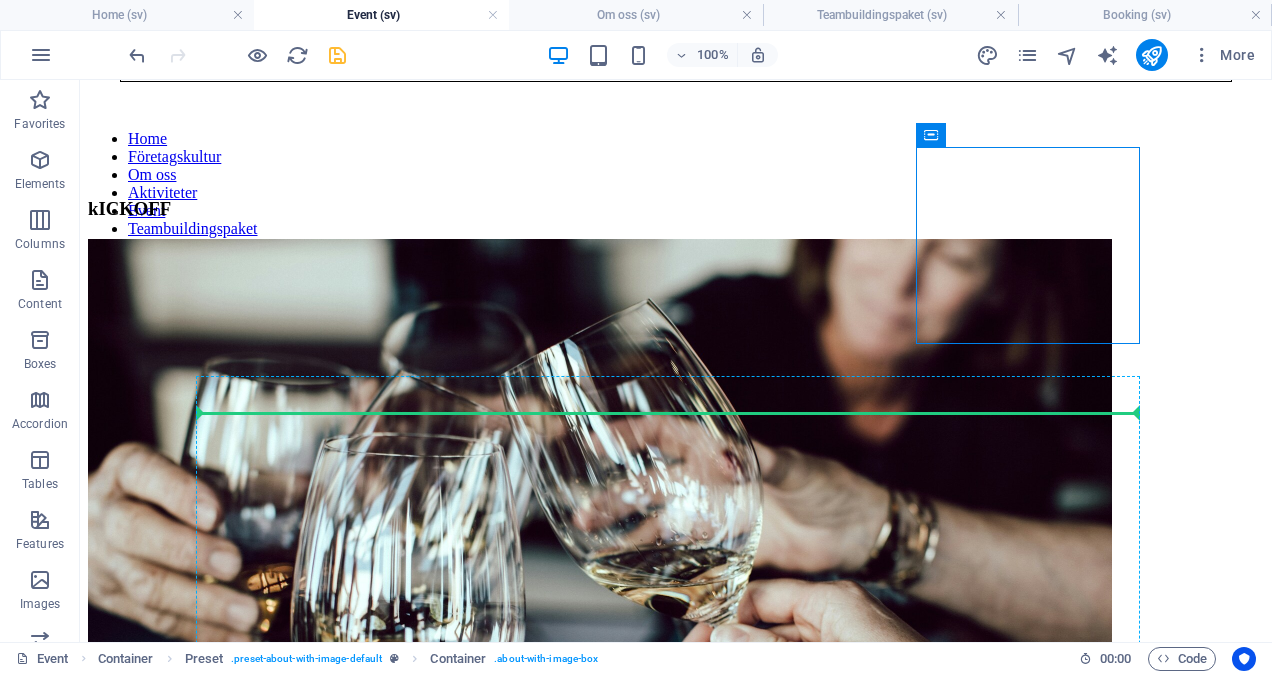 drag, startPoint x: 1105, startPoint y: 153, endPoint x: 1076, endPoint y: 543, distance: 391.07672 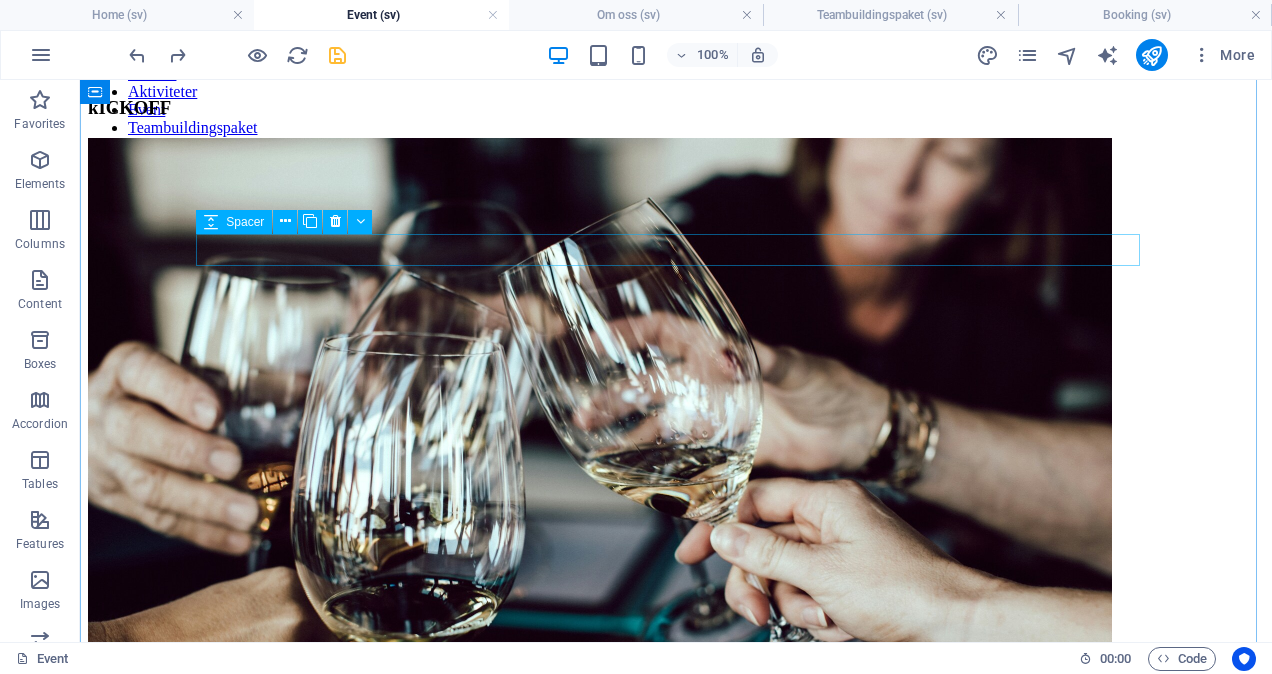 scroll, scrollTop: 826, scrollLeft: 0, axis: vertical 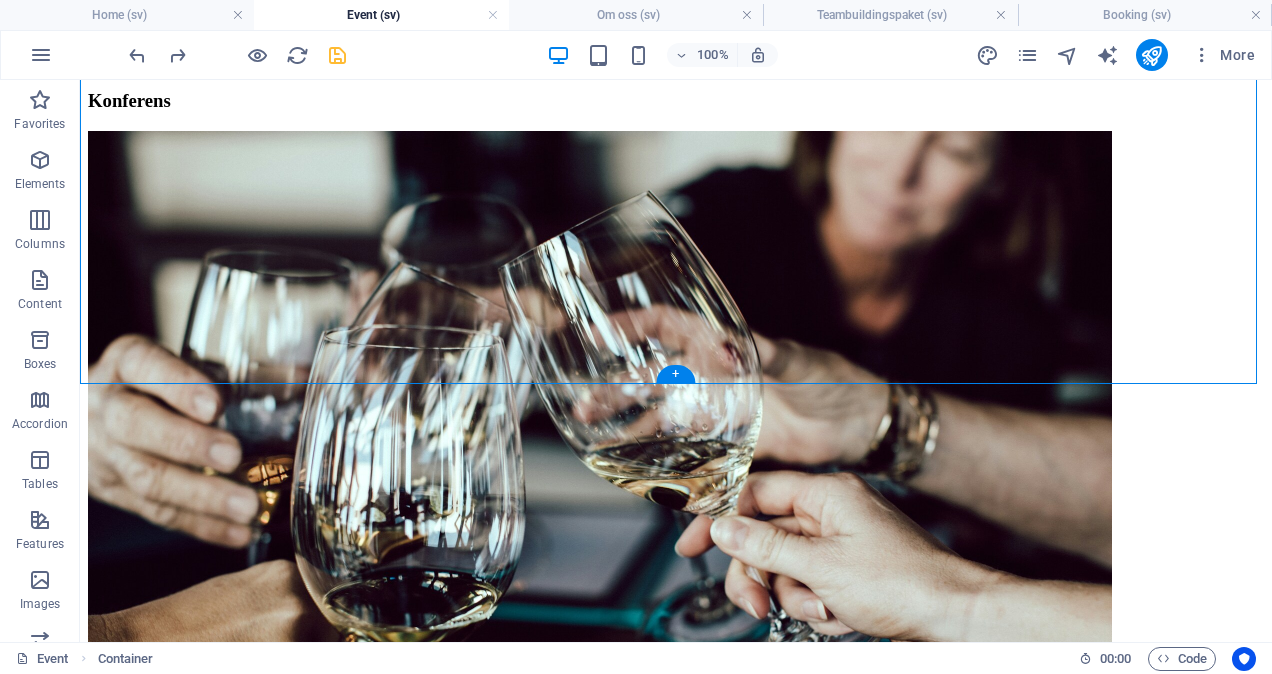 drag, startPoint x: 1132, startPoint y: 220, endPoint x: 609, endPoint y: 247, distance: 523.6965 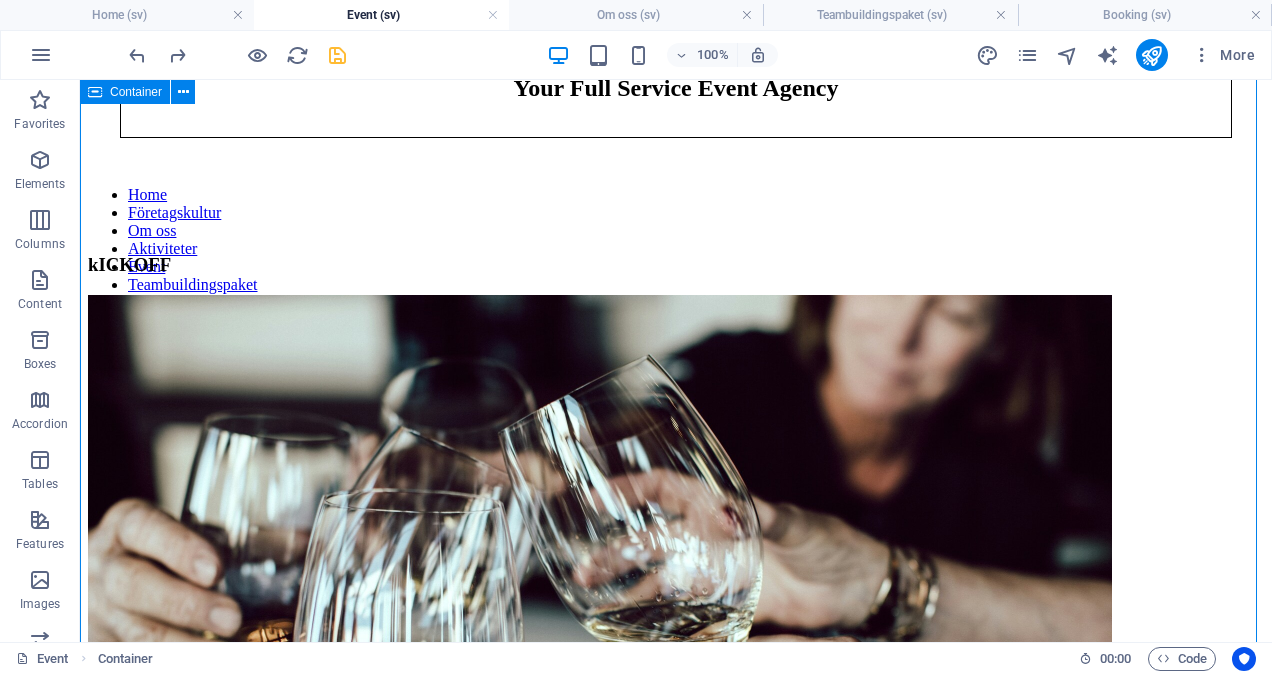 scroll, scrollTop: 616, scrollLeft: 0, axis: vertical 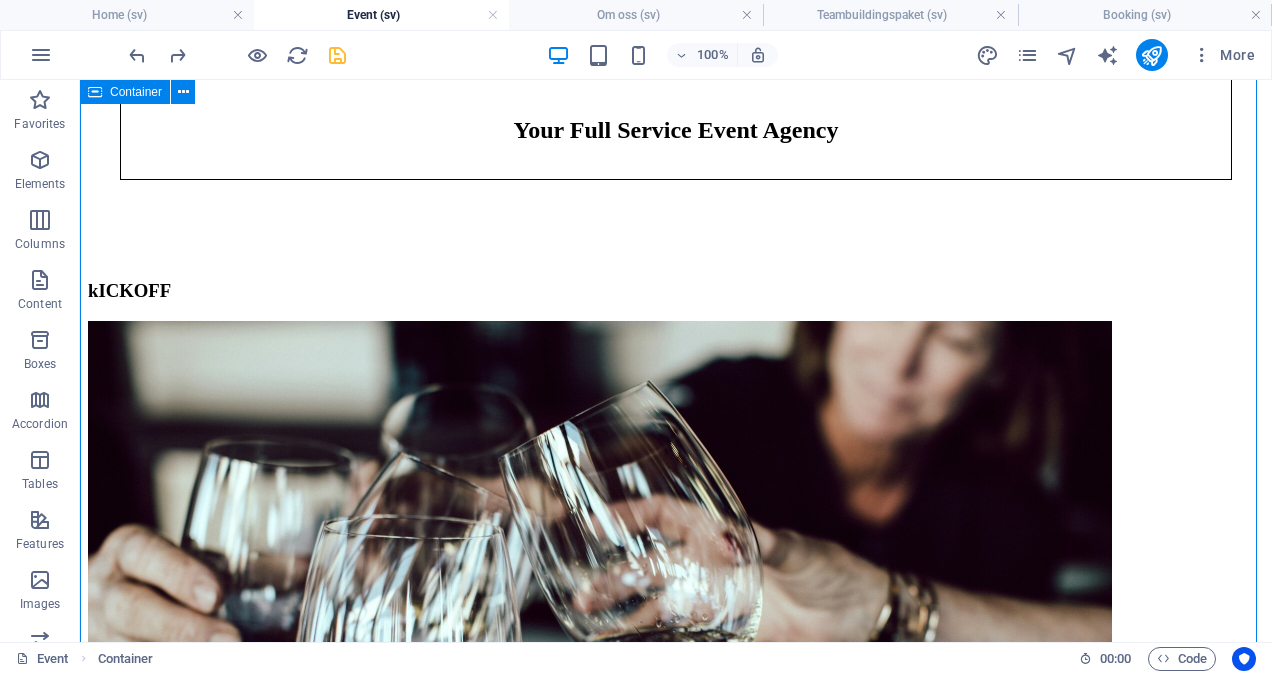 click on "kICKOFF Konferens Planeringsdag Invigning aFTER WORK Sommarfest jULFEST" at bounding box center (676, 2887) 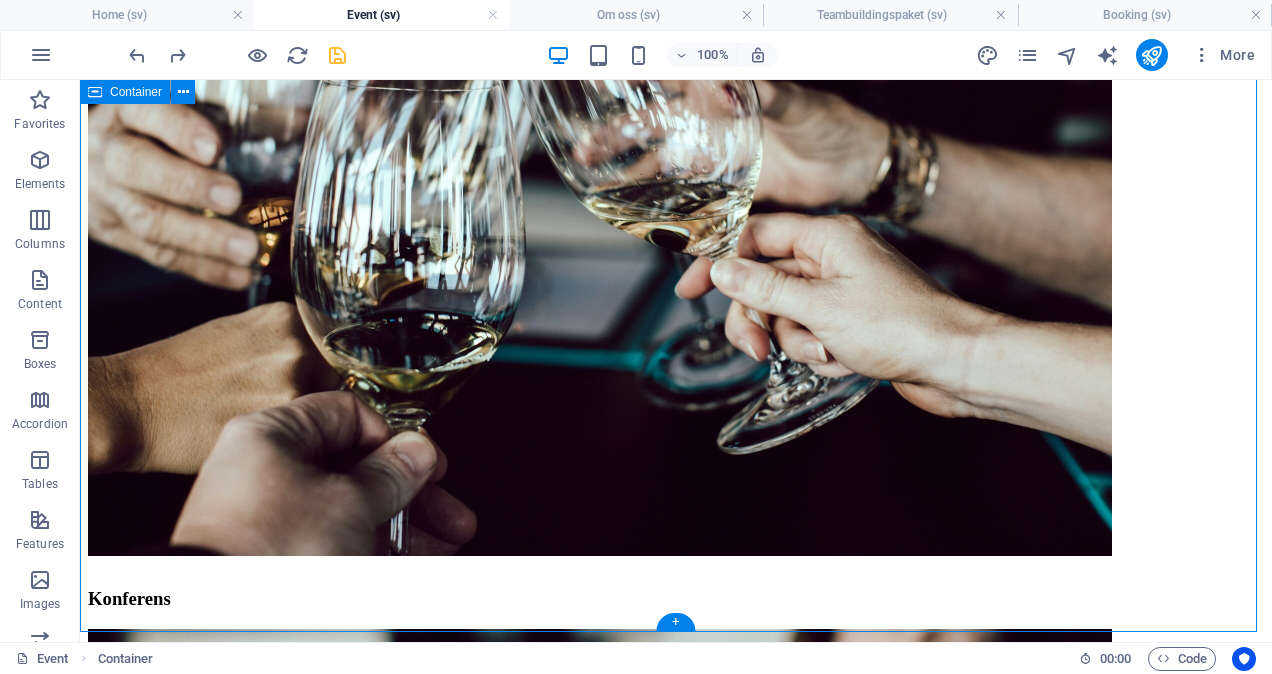 scroll, scrollTop: 1068, scrollLeft: 0, axis: vertical 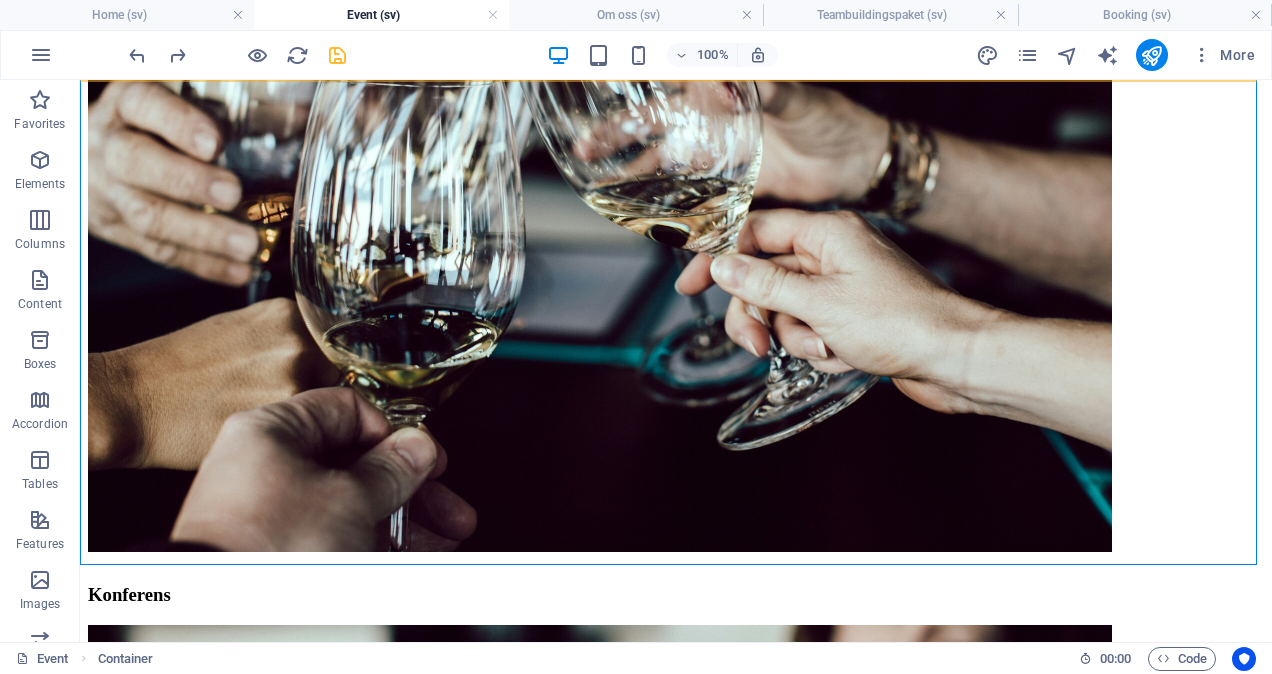 click at bounding box center (676, 5311) 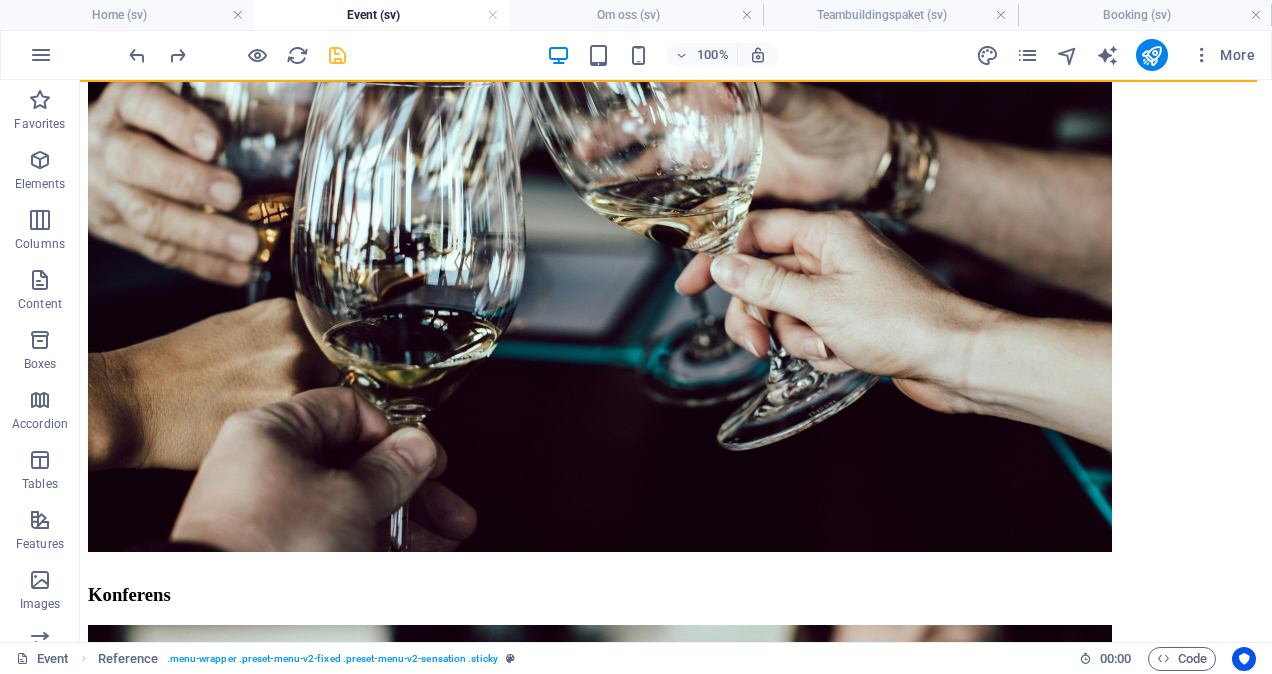 click at bounding box center [676, 5311] 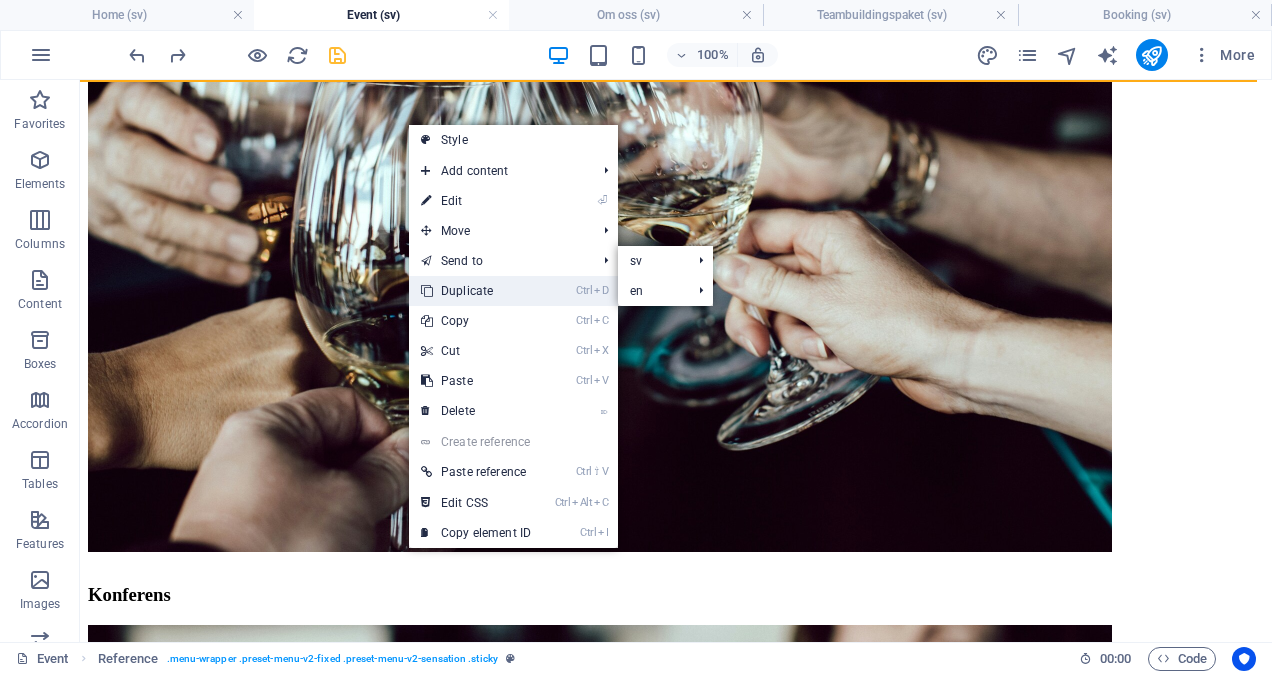 click on "Ctrl D  Duplicate" at bounding box center (476, 291) 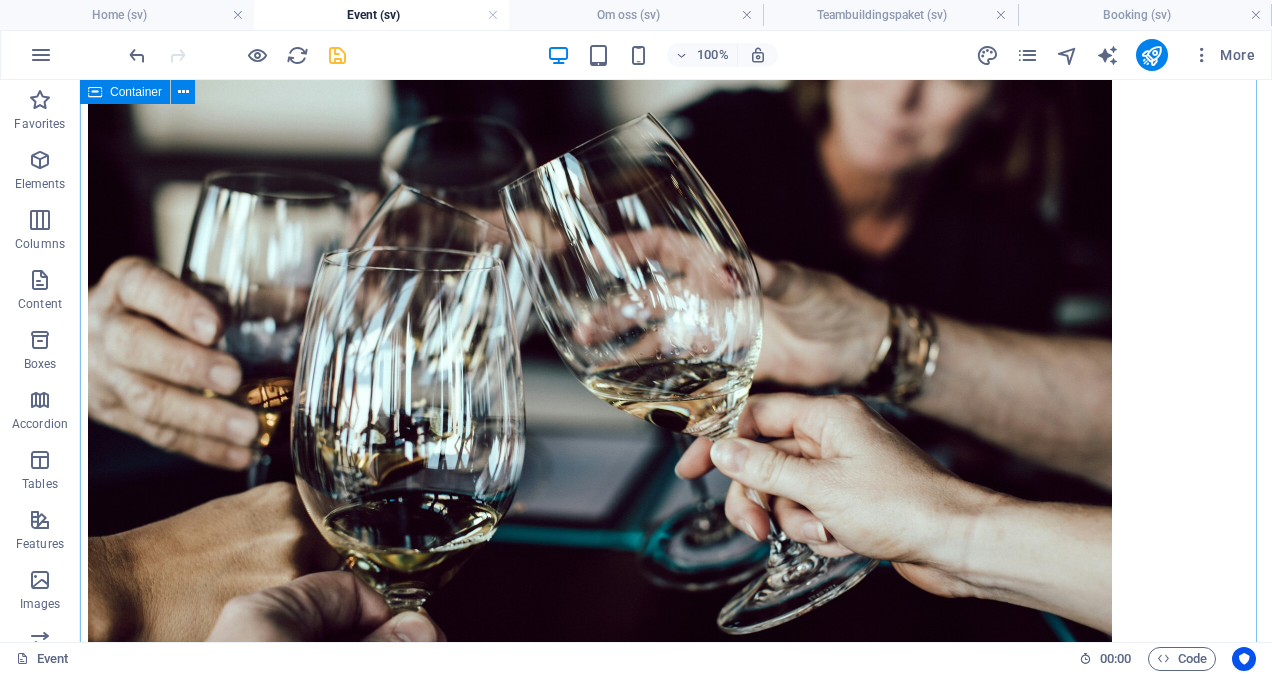 scroll, scrollTop: 885, scrollLeft: 0, axis: vertical 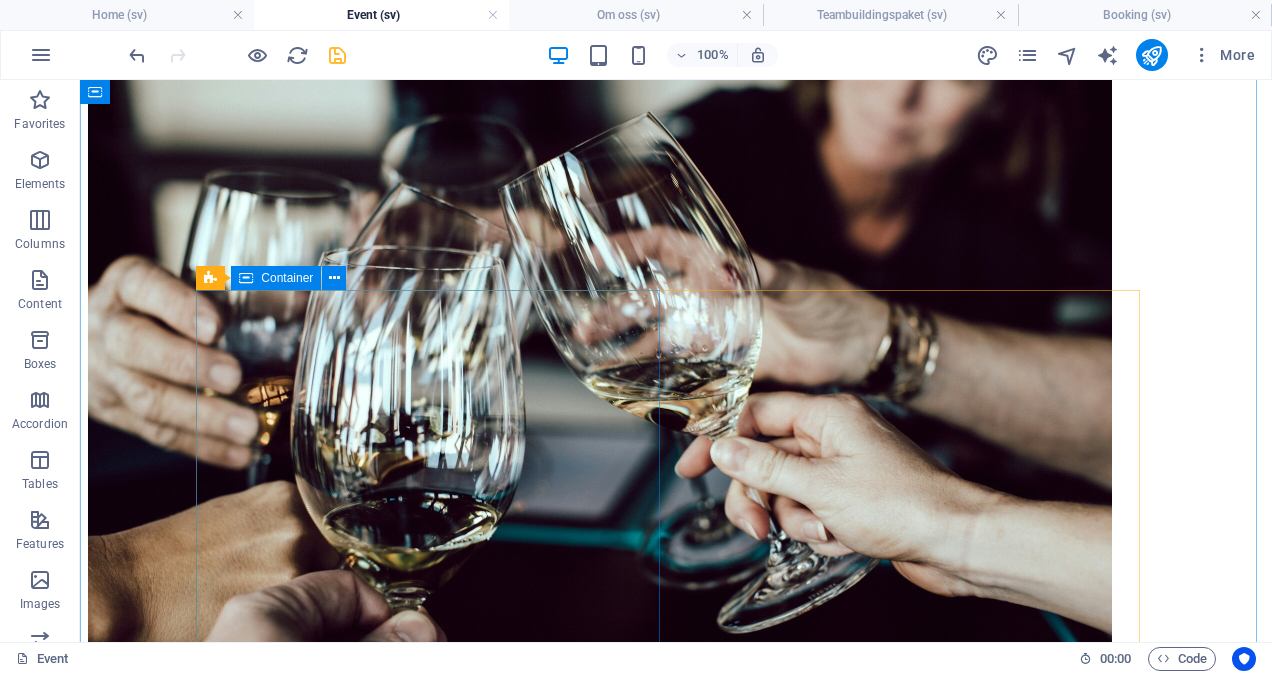 click at bounding box center [676, 4776] 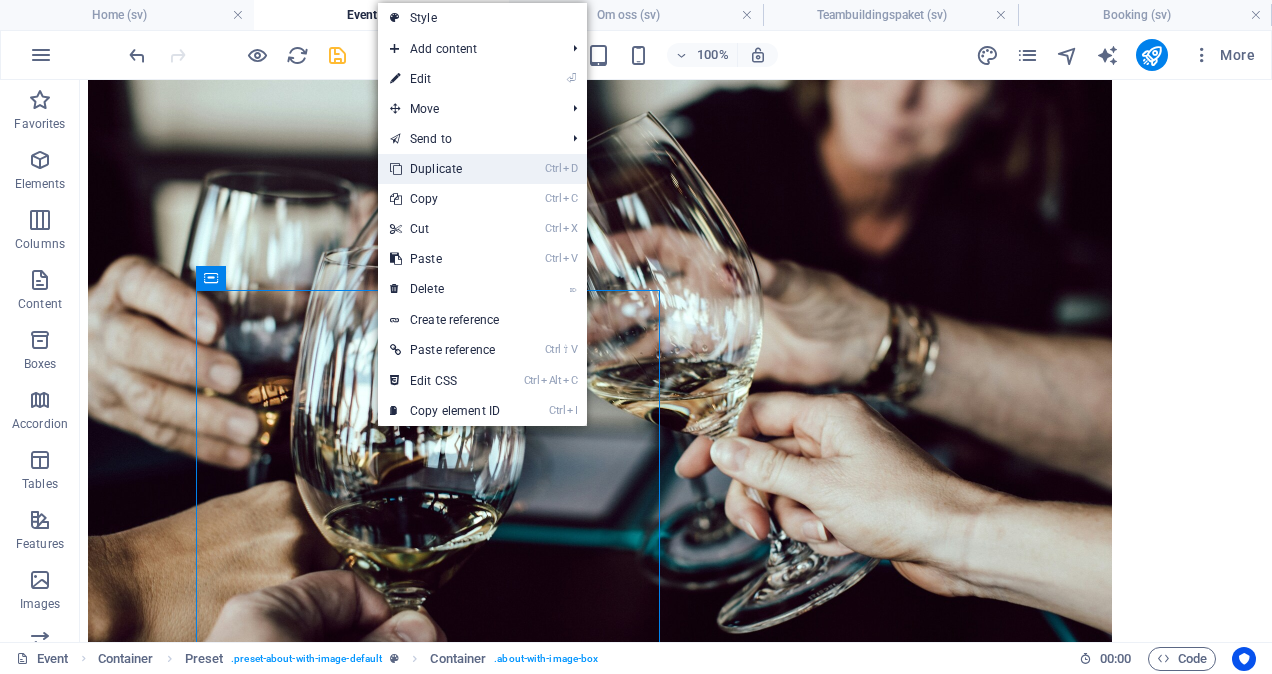 click on "Ctrl D  Duplicate" at bounding box center (445, 169) 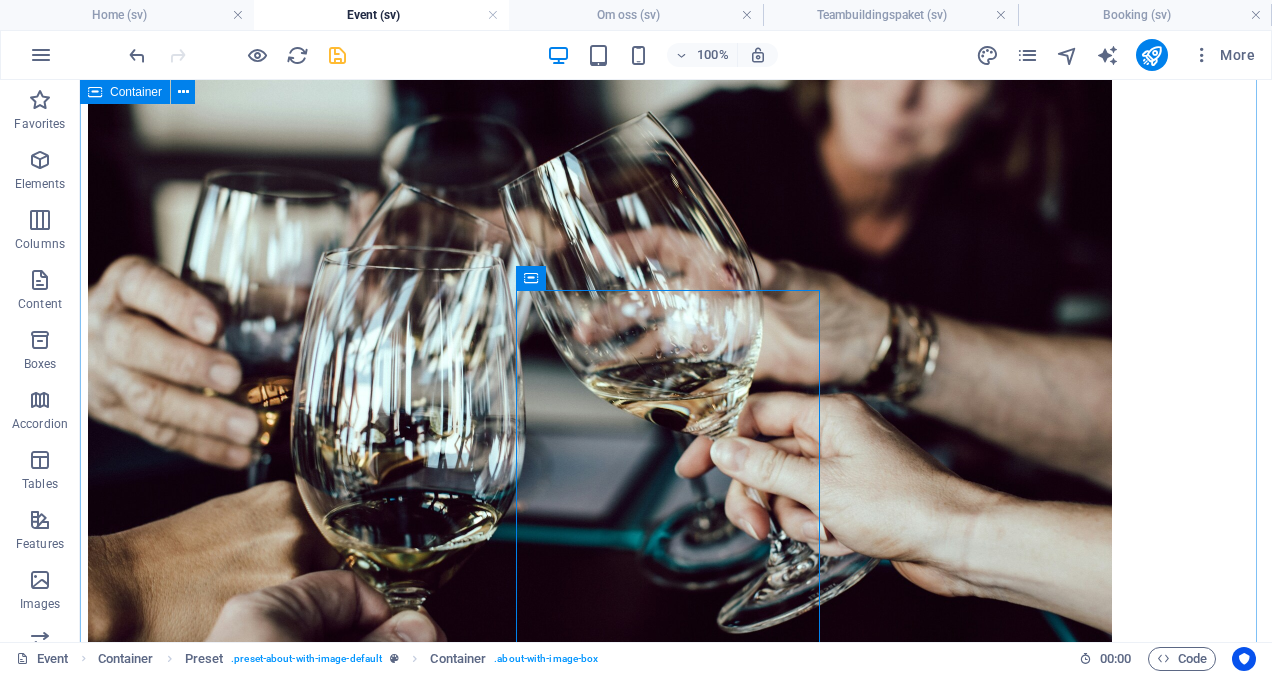 click on "kICKOFF Konferens Planeringsdag Invigning aFTER WORK Sommarfest jULFEST" at bounding box center [676, 2768] 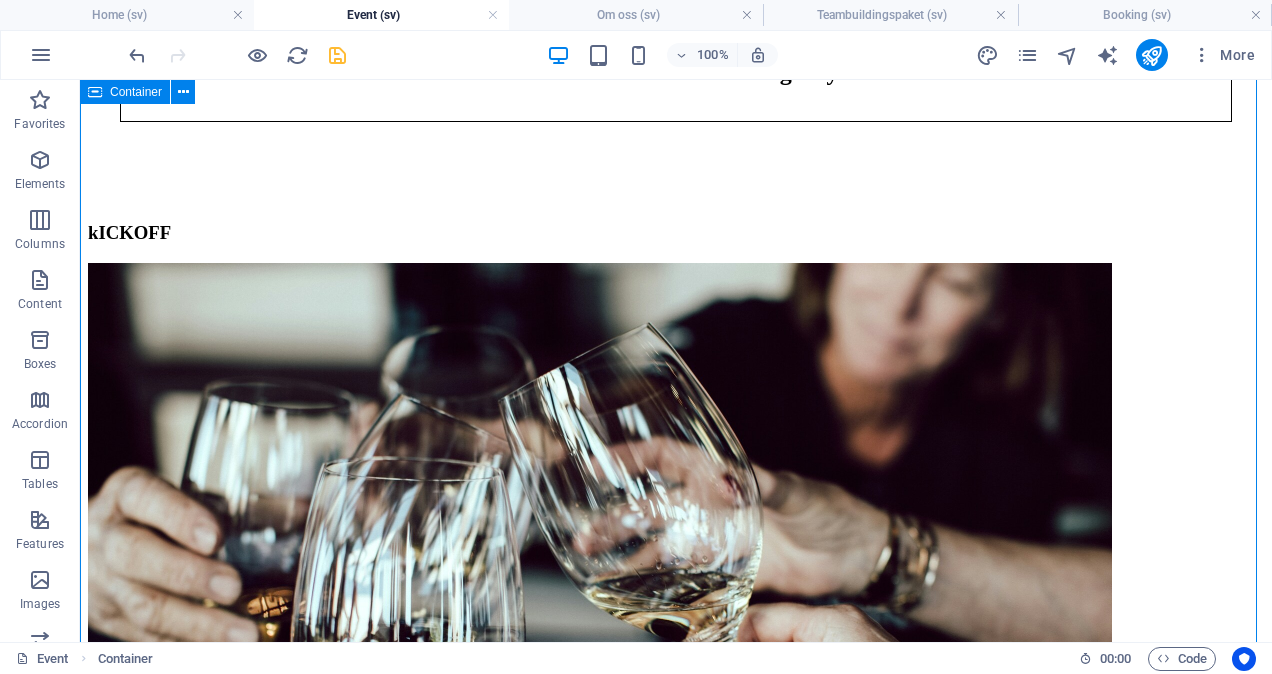 scroll, scrollTop: 673, scrollLeft: 0, axis: vertical 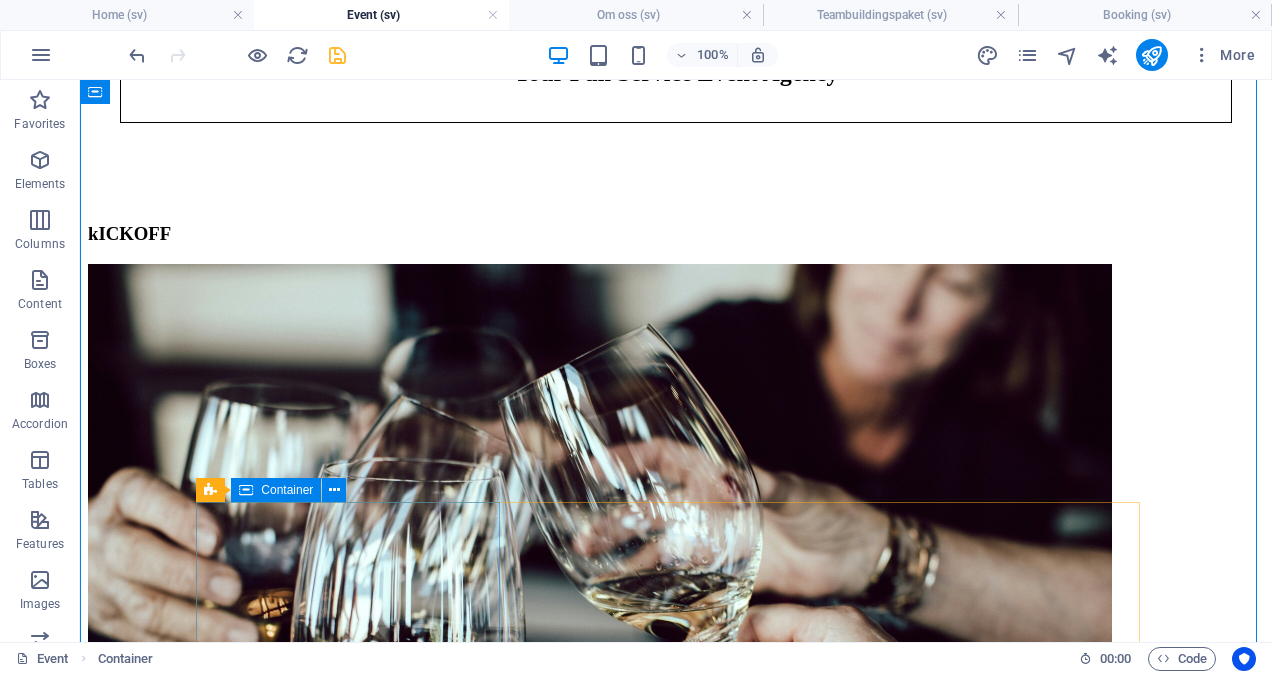 click at bounding box center [676, 4988] 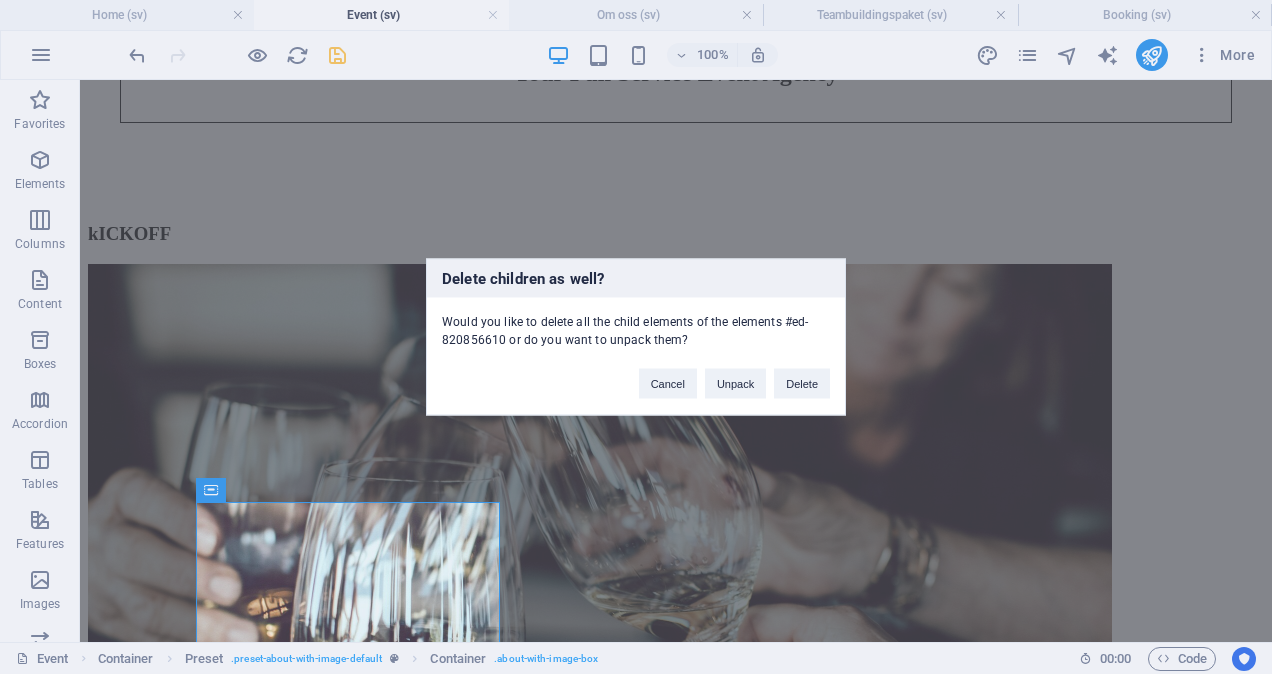 type 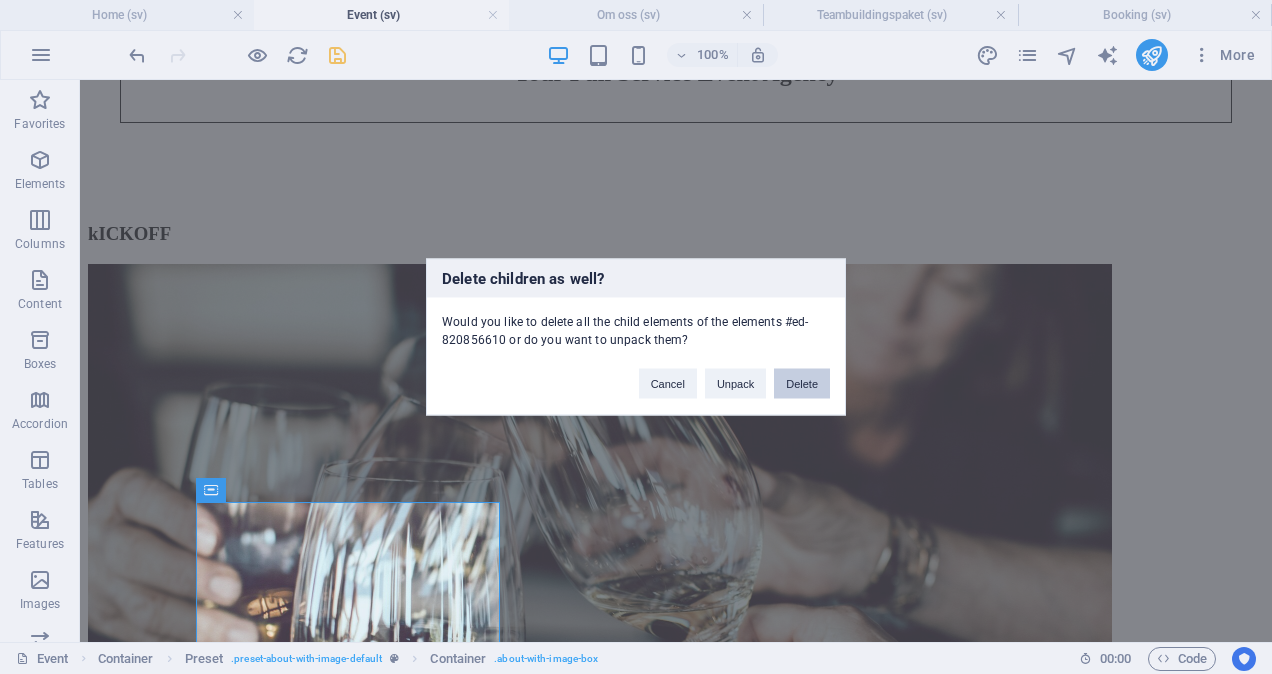 click on "Delete" at bounding box center (802, 384) 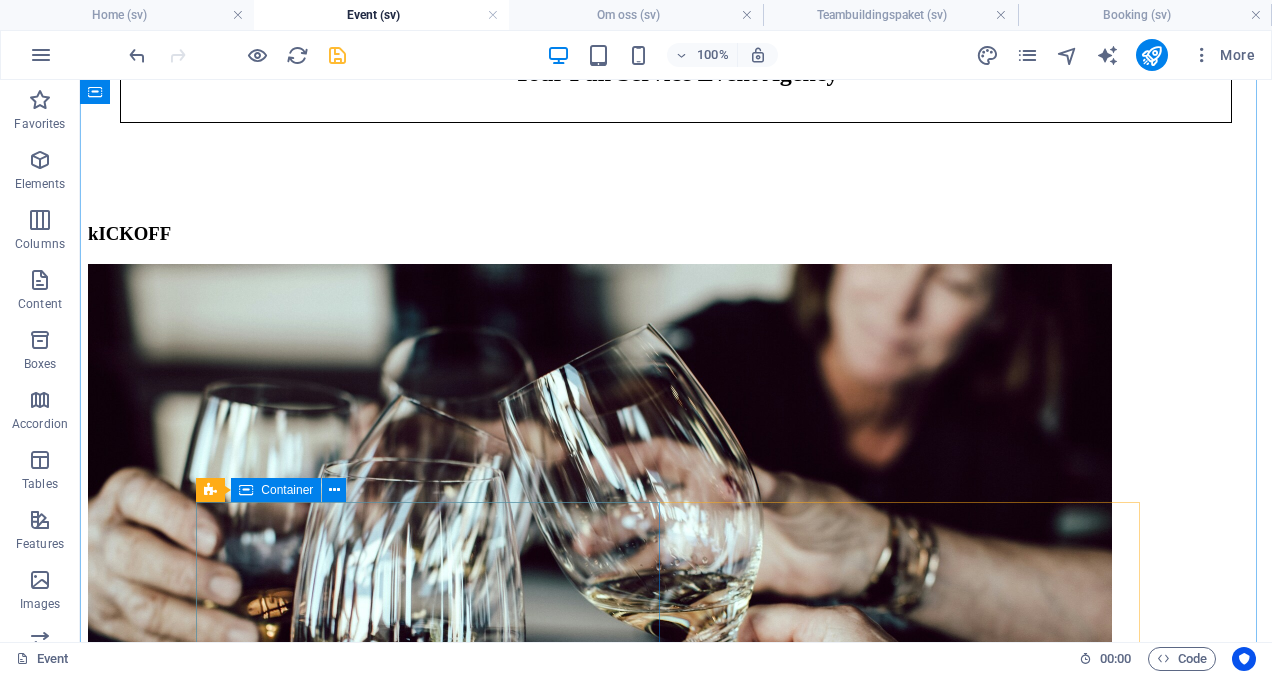 click at bounding box center [676, 4988] 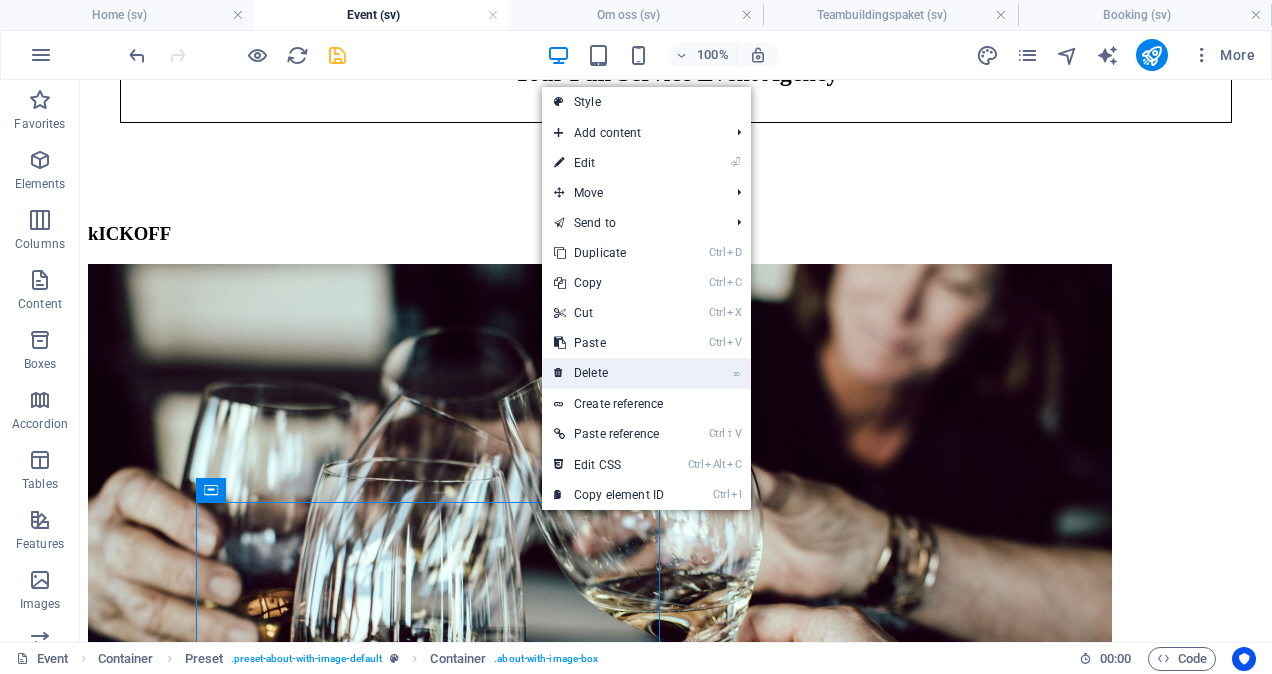 click on "⌦  Delete" at bounding box center [609, 373] 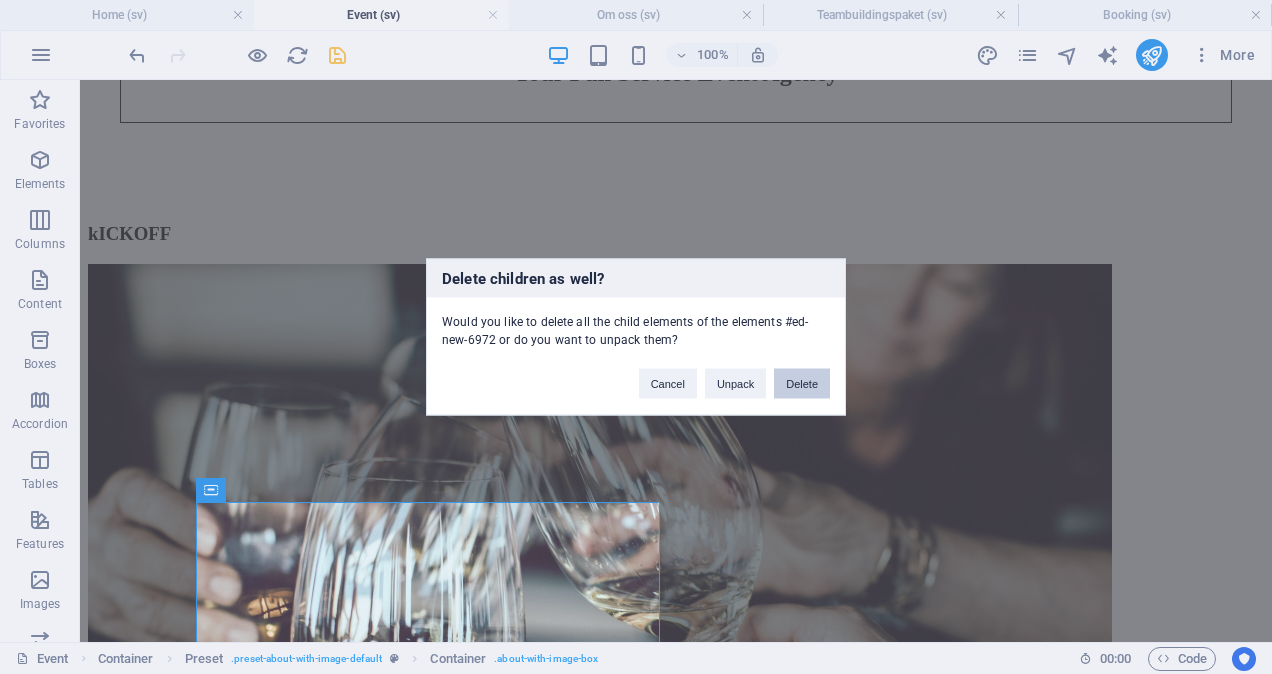 click on "Delete" at bounding box center (802, 384) 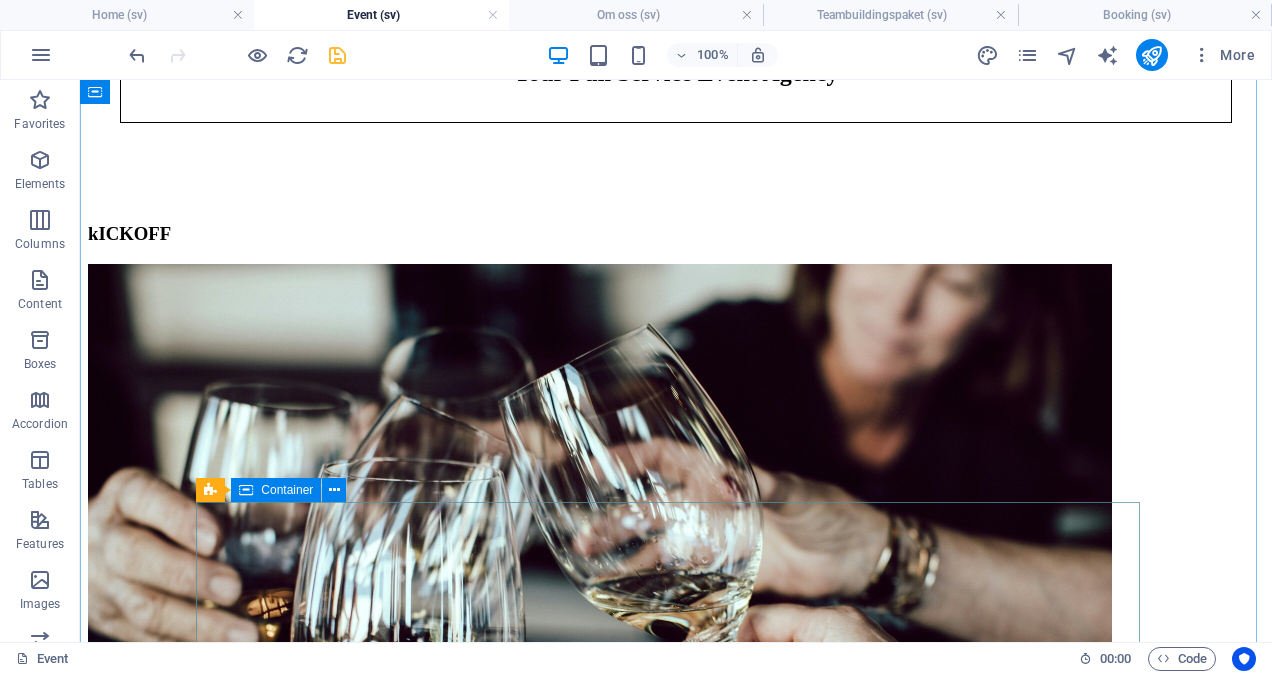 click on "jULFEST" at bounding box center [676, 5031] 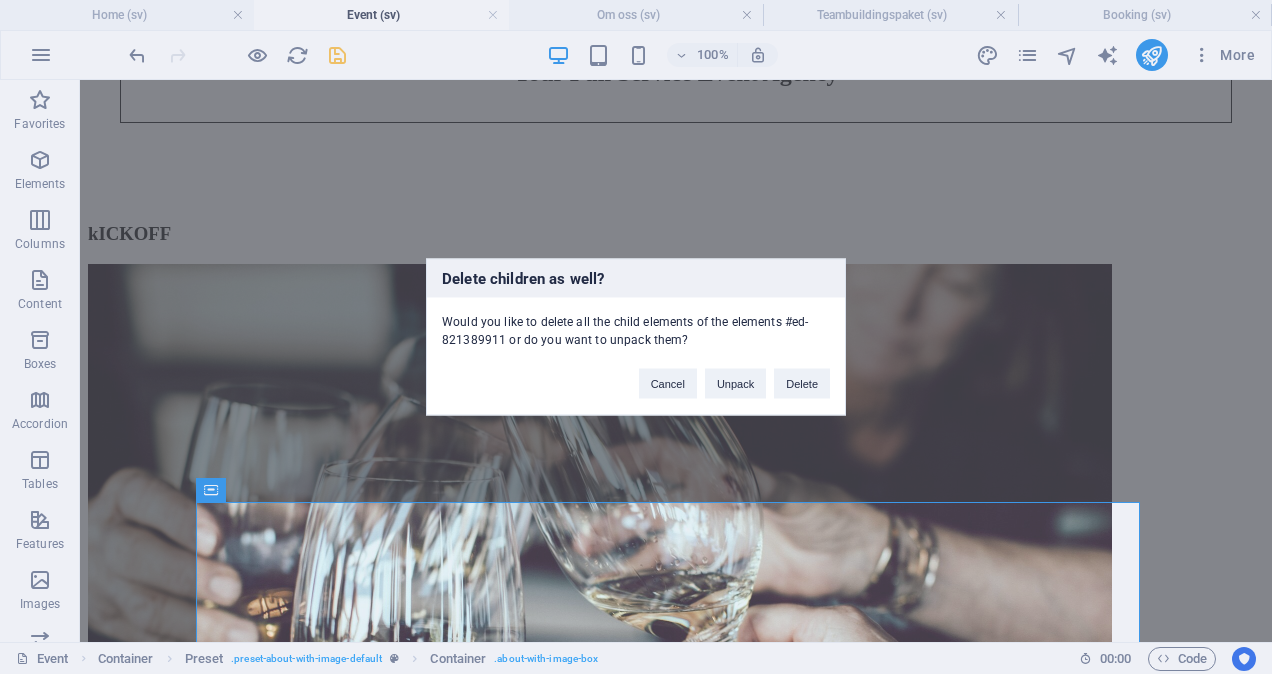 type 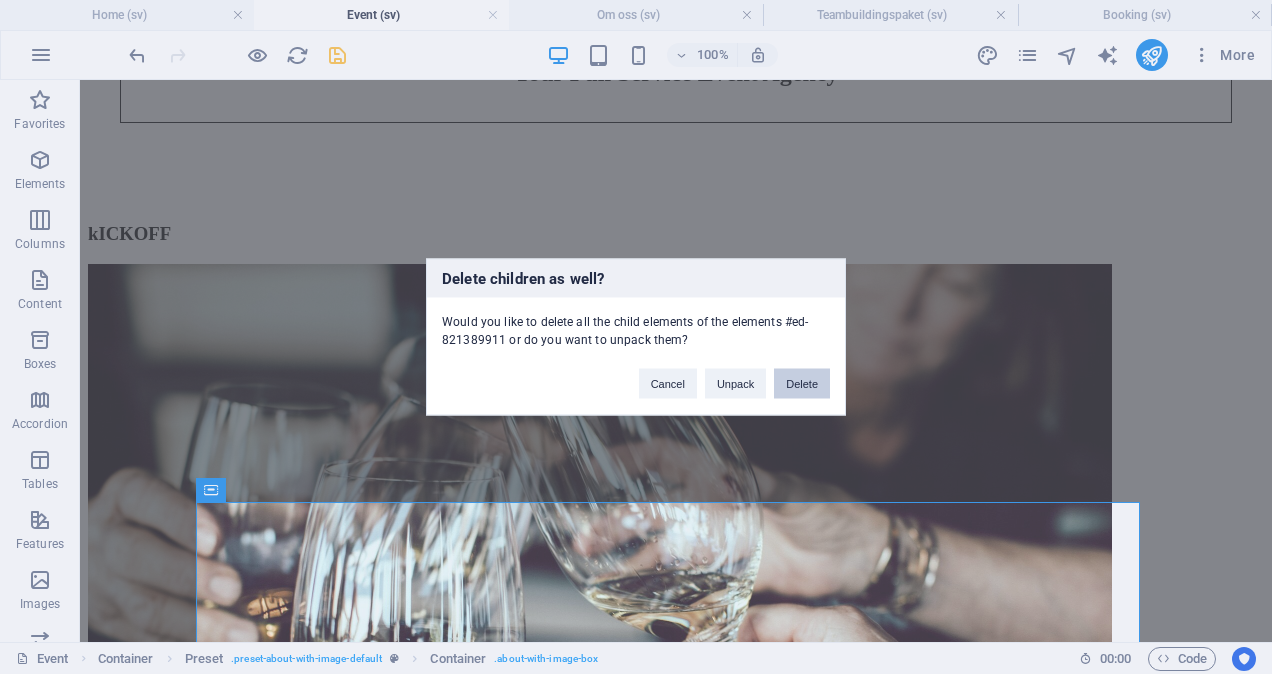 click on "Delete" at bounding box center [802, 384] 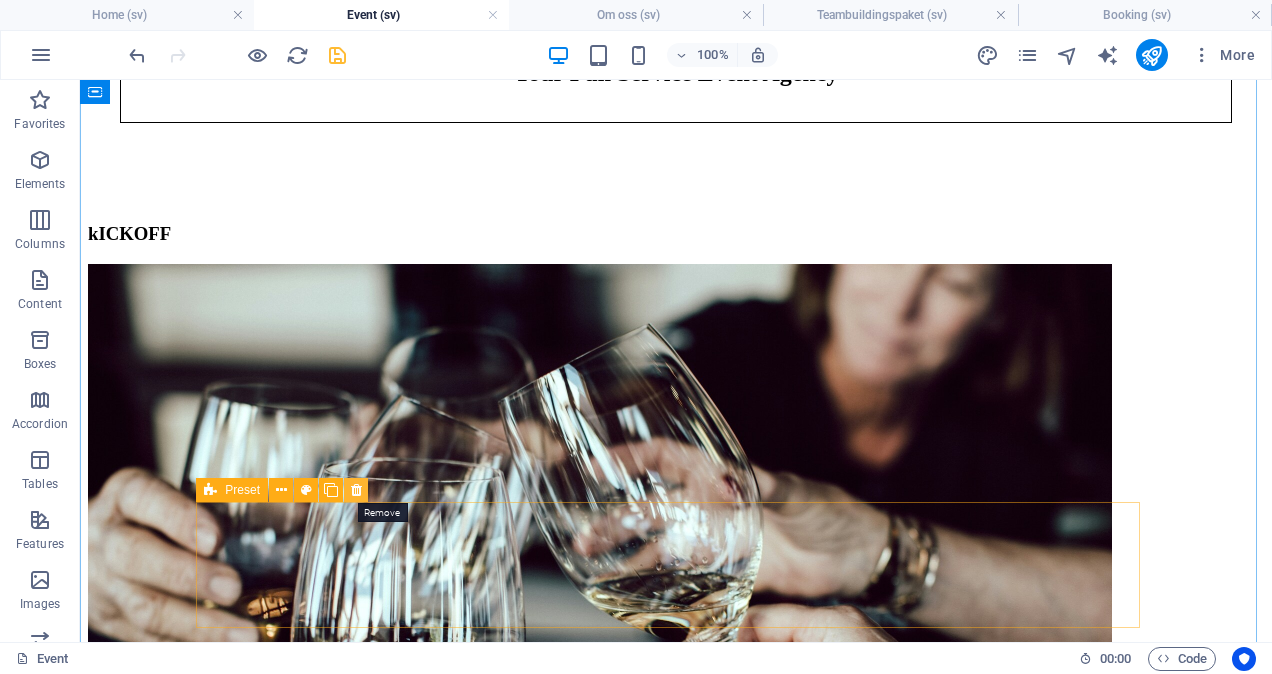 click at bounding box center (356, 490) 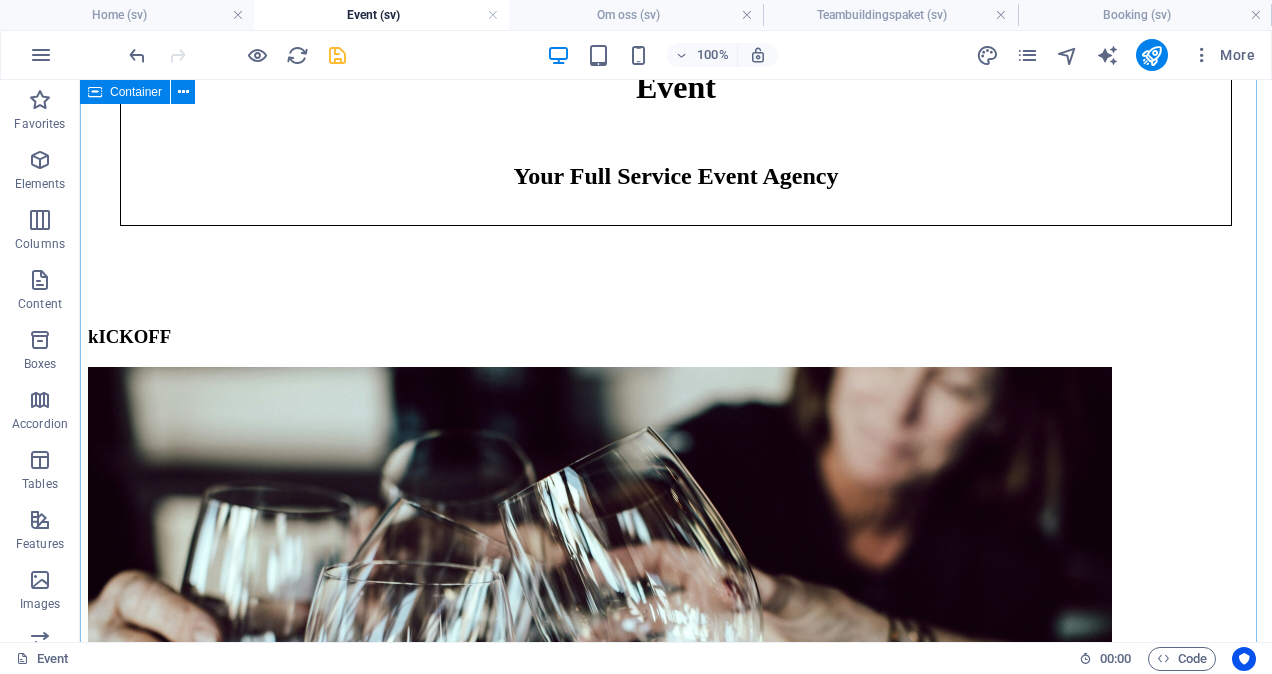 scroll, scrollTop: 569, scrollLeft: 0, axis: vertical 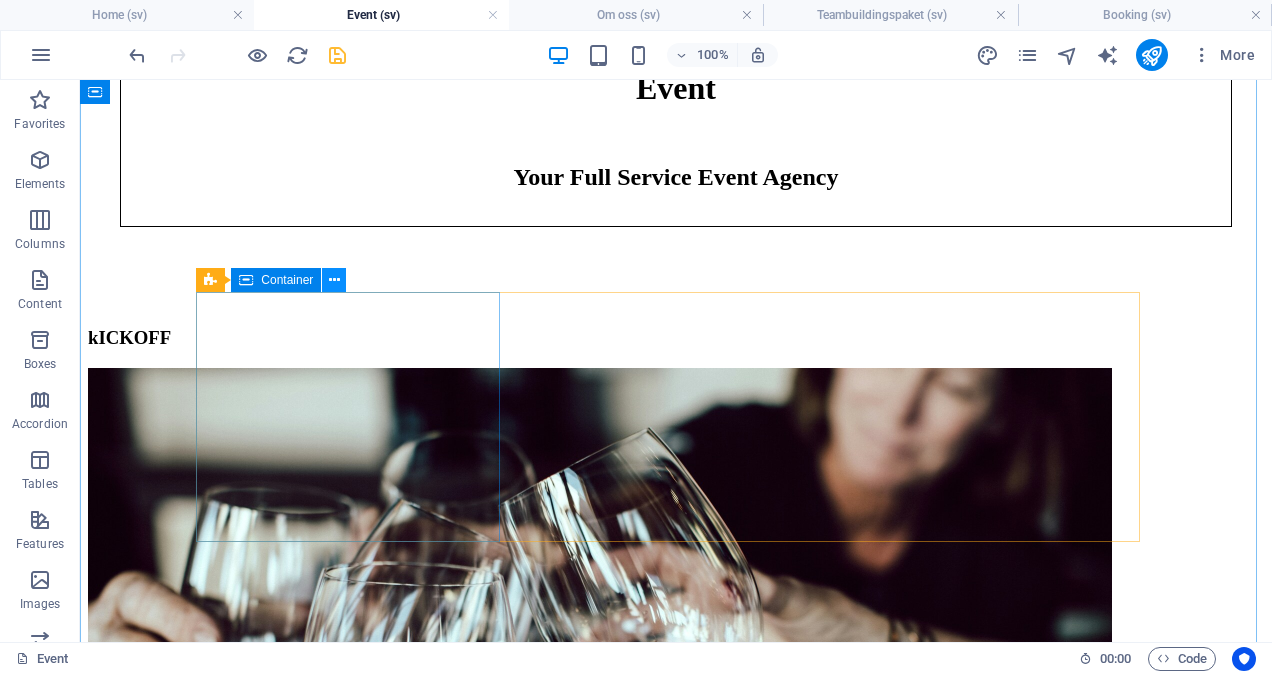 click at bounding box center [334, 280] 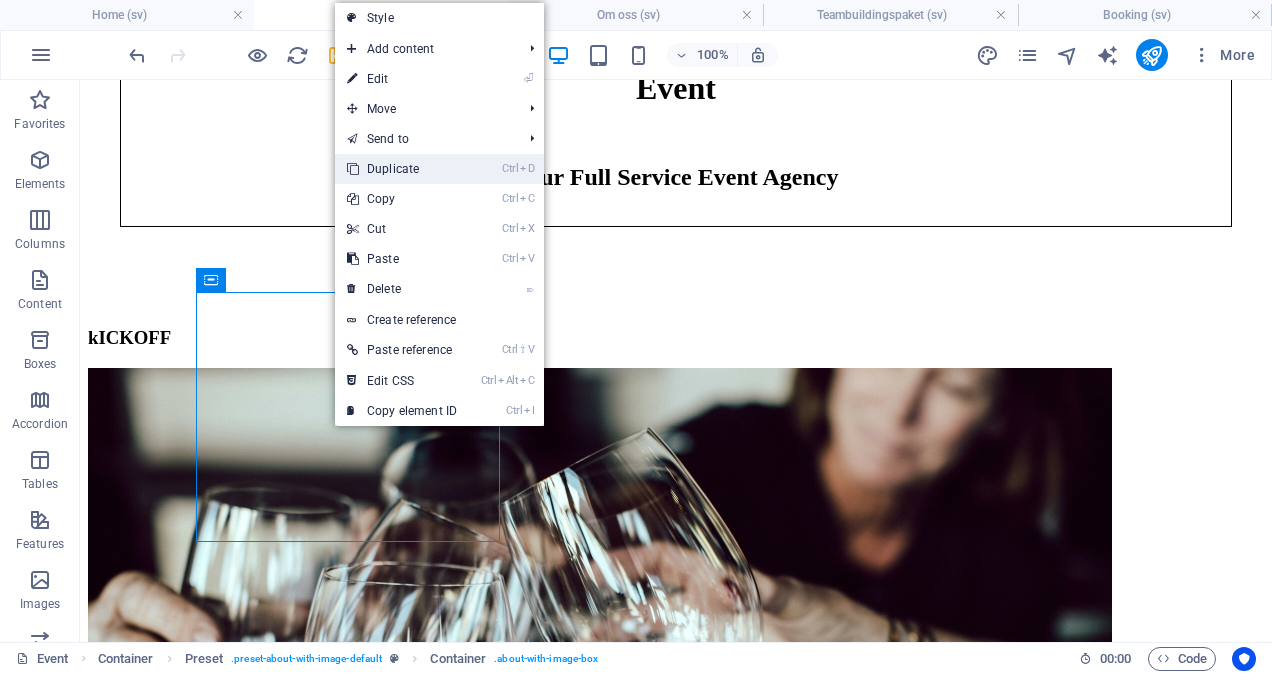 click on "Ctrl D  Duplicate" at bounding box center [402, 169] 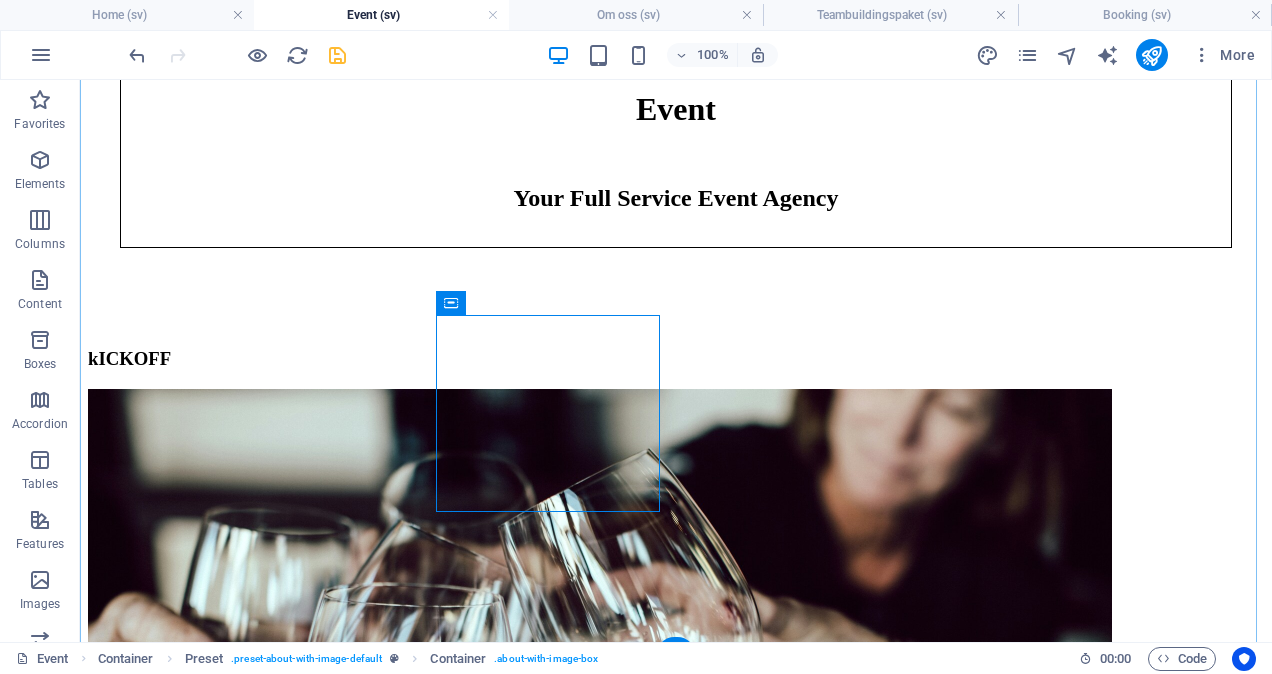 scroll, scrollTop: 549, scrollLeft: 0, axis: vertical 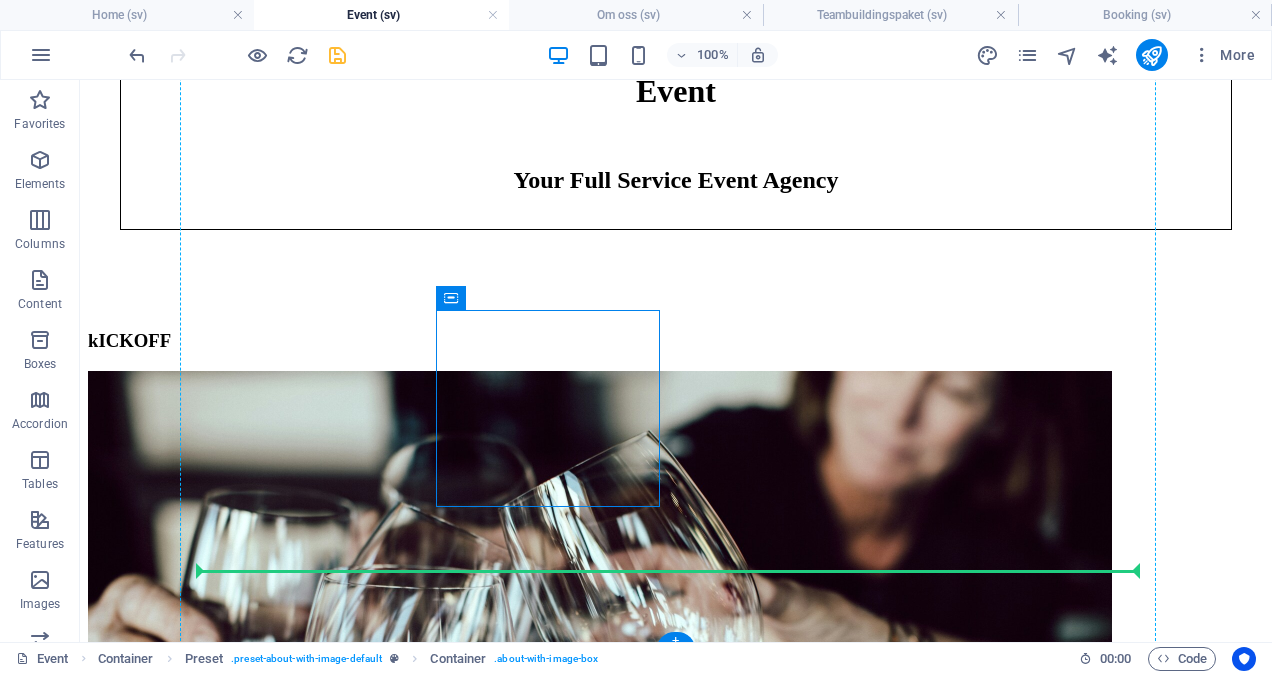 drag, startPoint x: 596, startPoint y: 318, endPoint x: 552, endPoint y: 563, distance: 248.91966 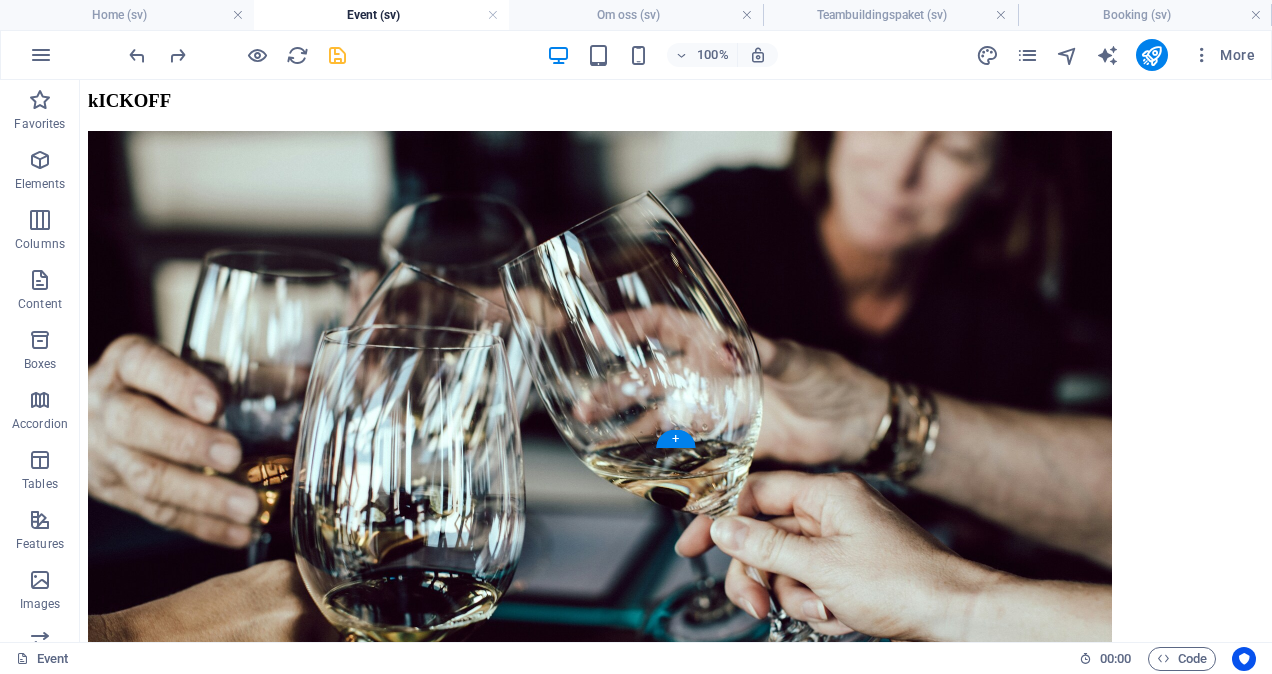 scroll, scrollTop: 807, scrollLeft: 0, axis: vertical 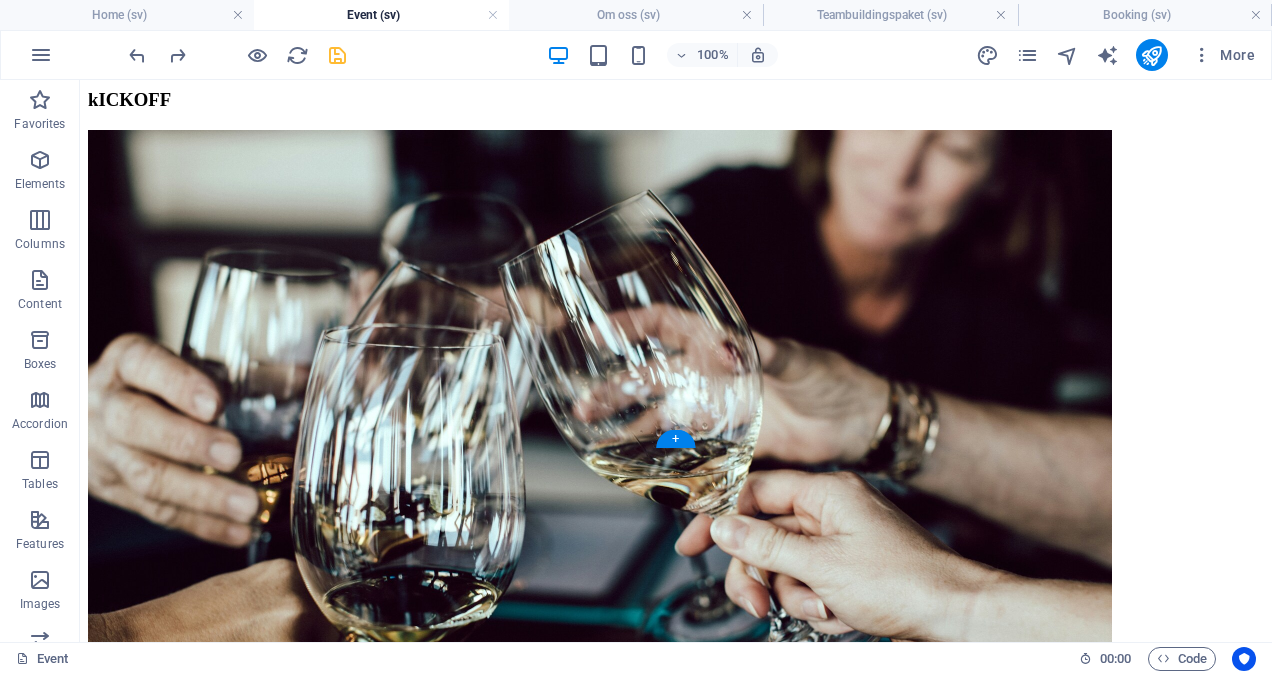 click on "kICKOFF Konferens Planeringsdag Invigning aFTER WORK Sommarfest" at bounding box center [676, 2363] 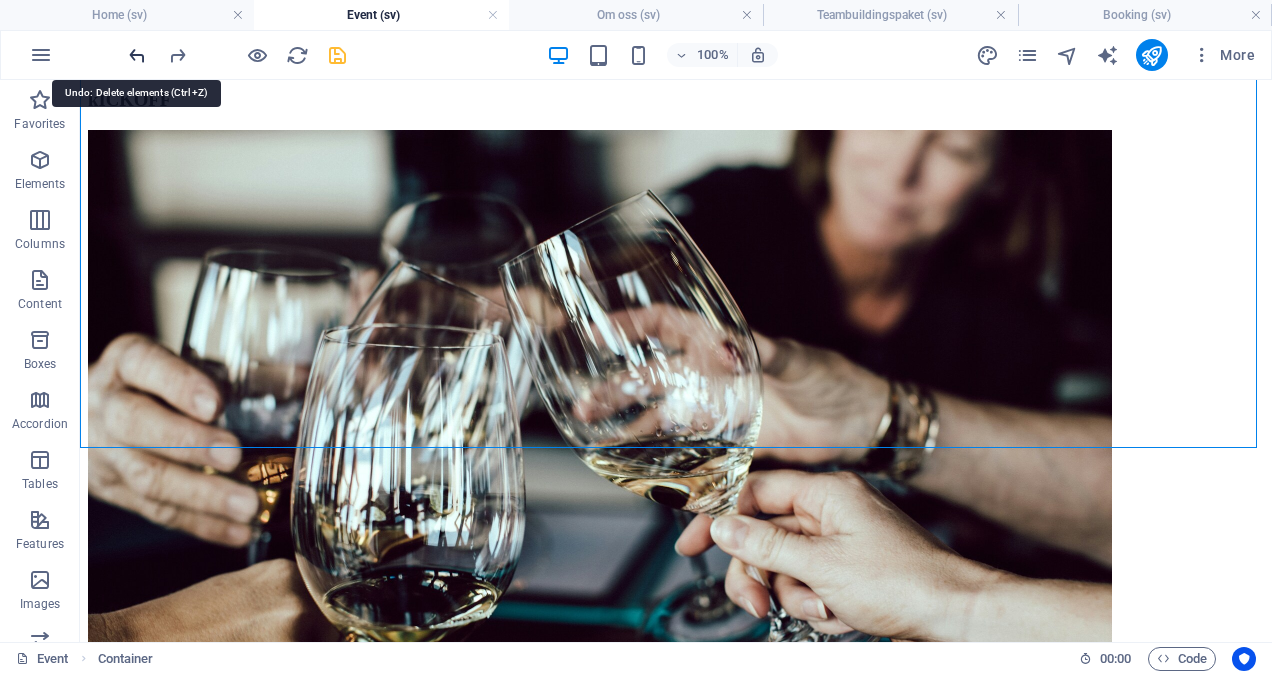 click at bounding box center [137, 55] 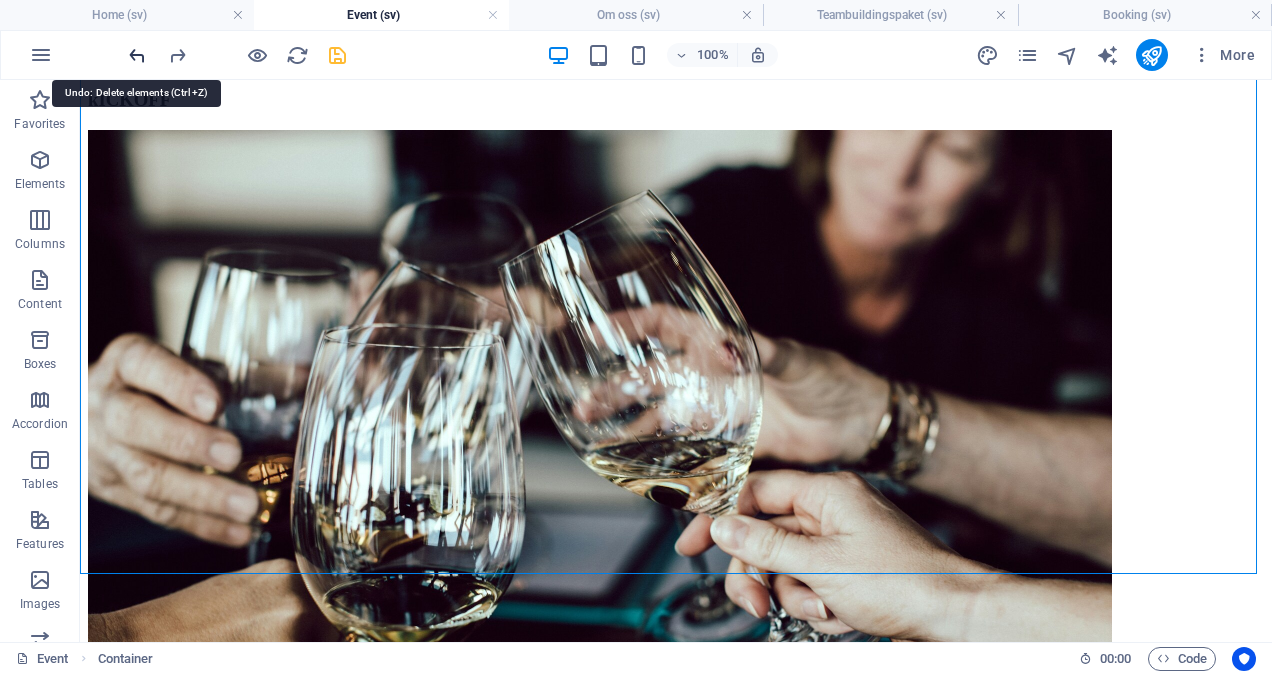 click at bounding box center (137, 55) 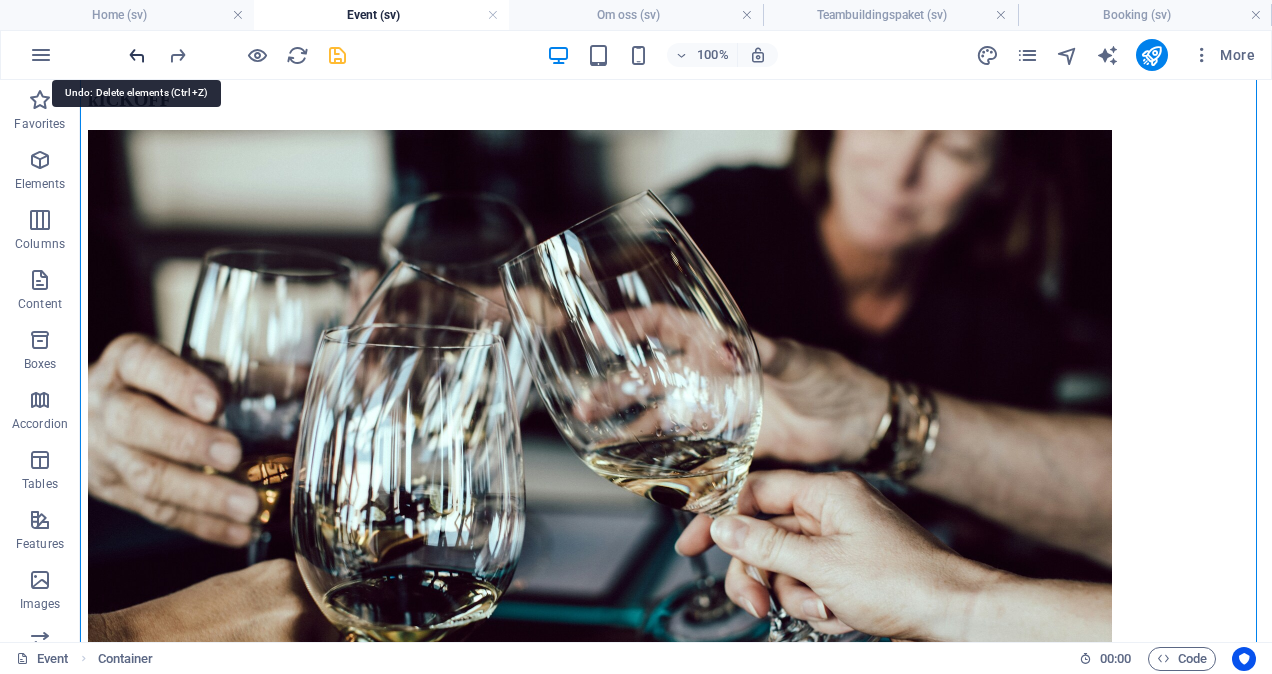click at bounding box center [137, 55] 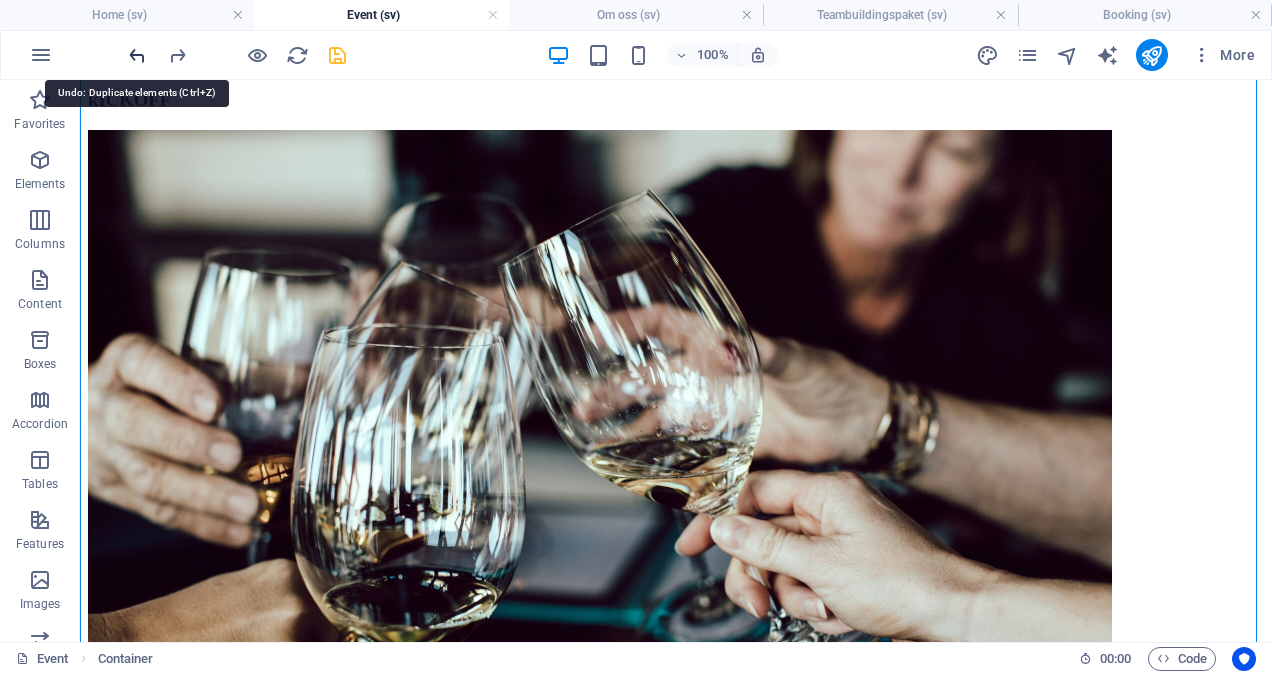 click at bounding box center (137, 55) 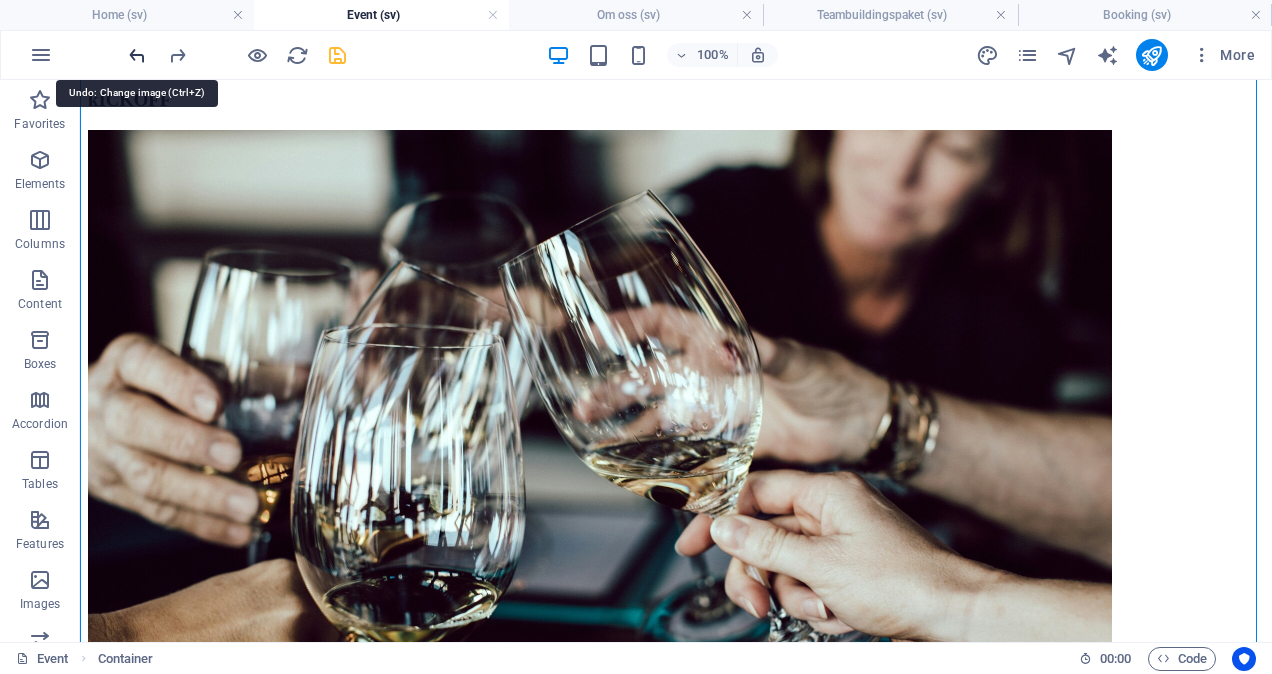 click at bounding box center (137, 55) 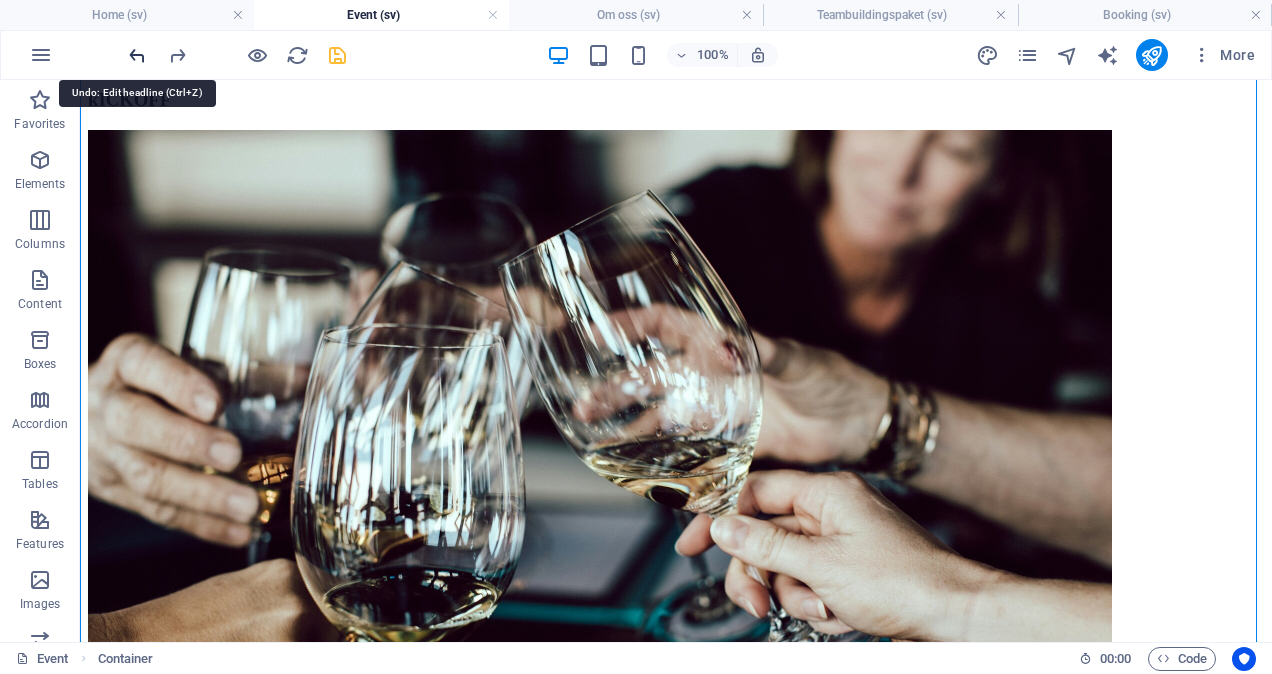 click at bounding box center [137, 55] 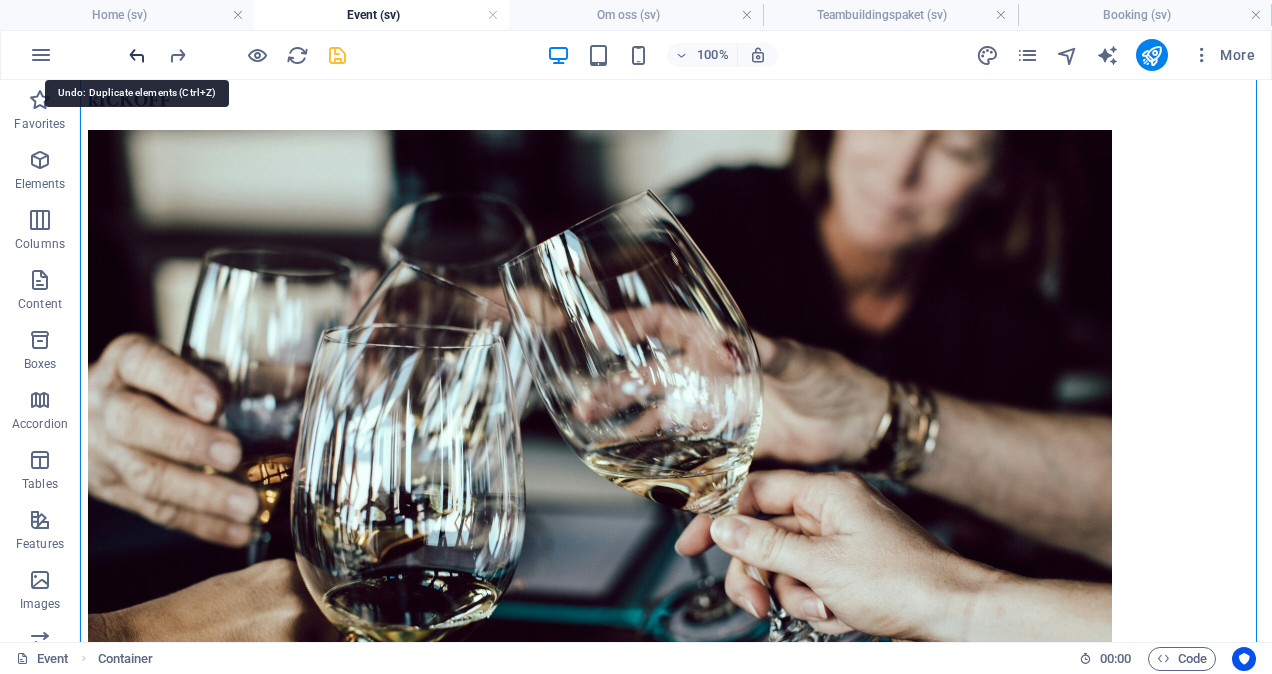 click at bounding box center [137, 55] 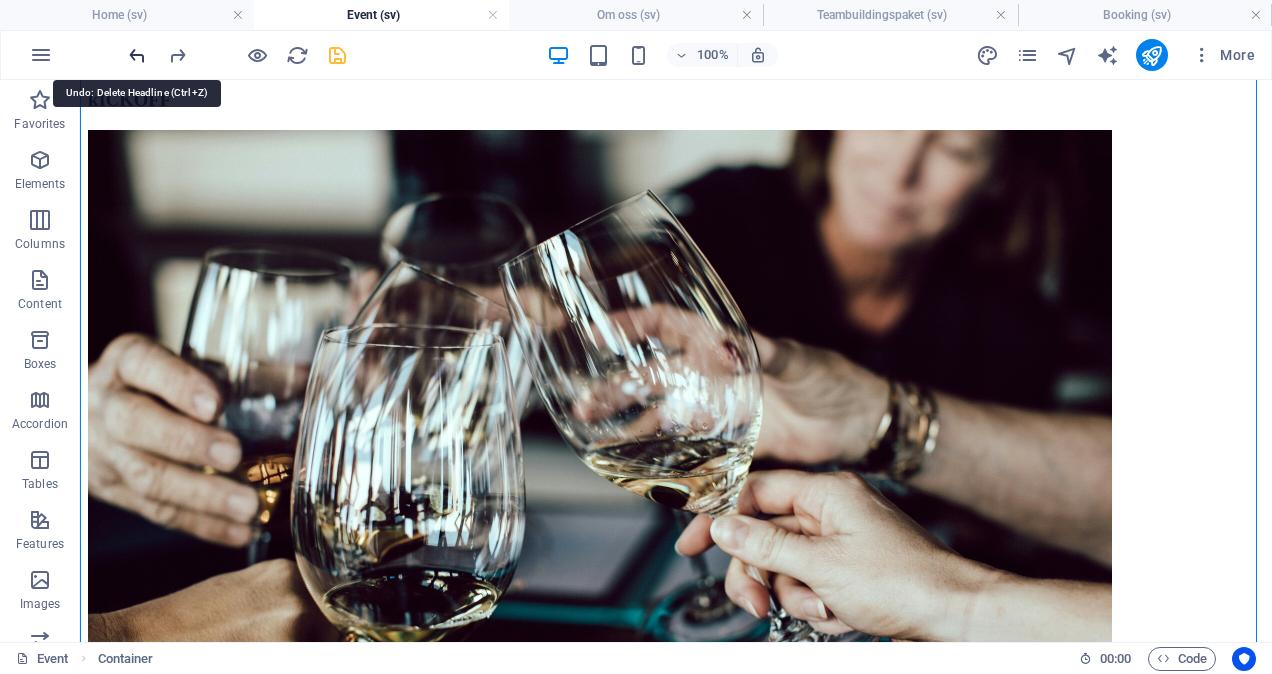 click at bounding box center (137, 55) 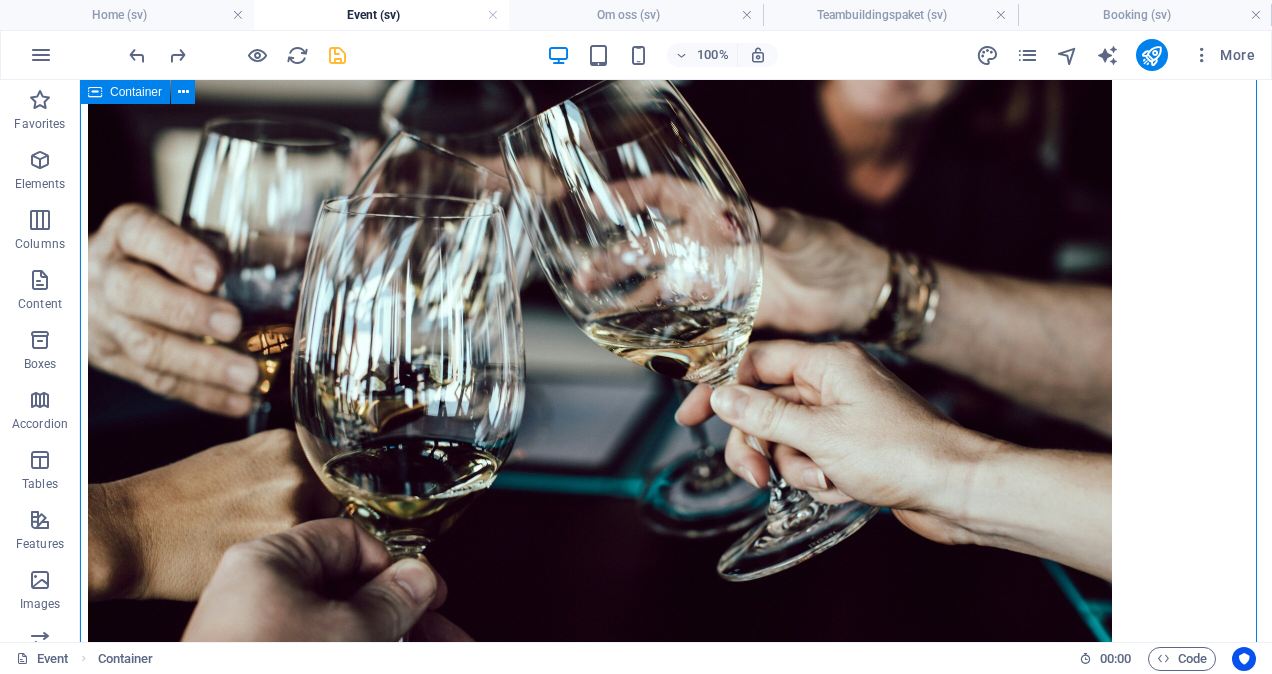 scroll, scrollTop: 938, scrollLeft: 0, axis: vertical 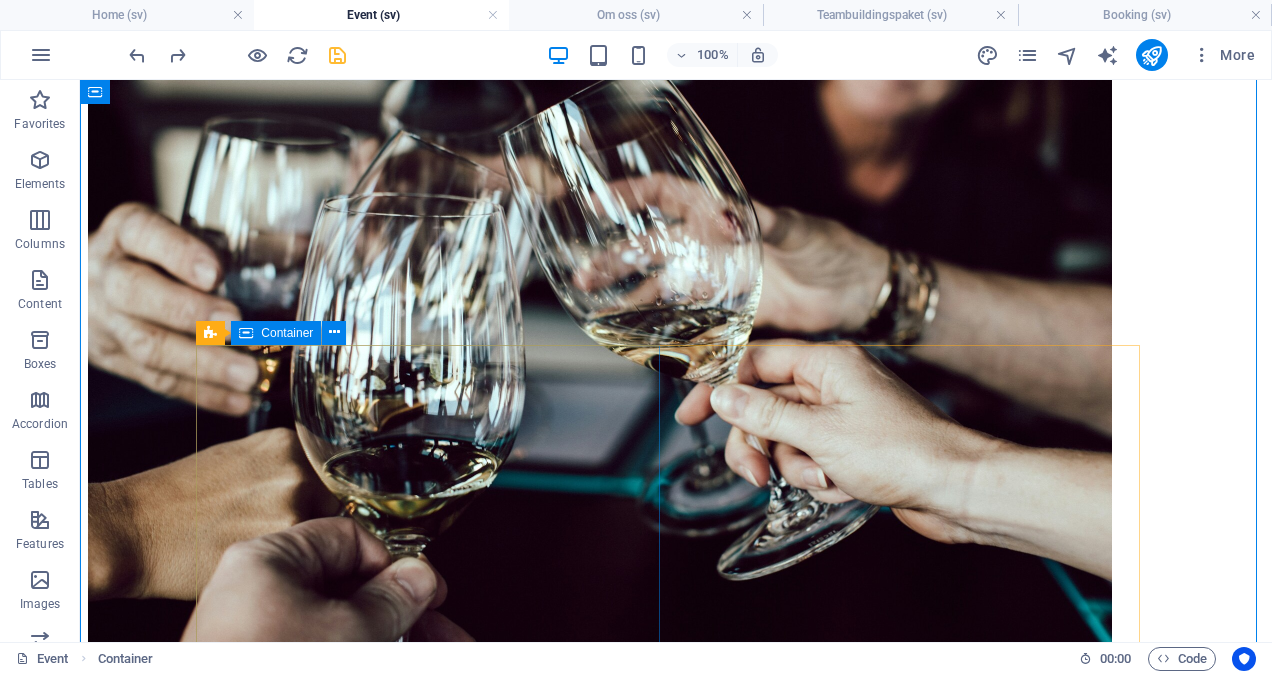 click on "iNVIGNING" at bounding box center (676, 4000) 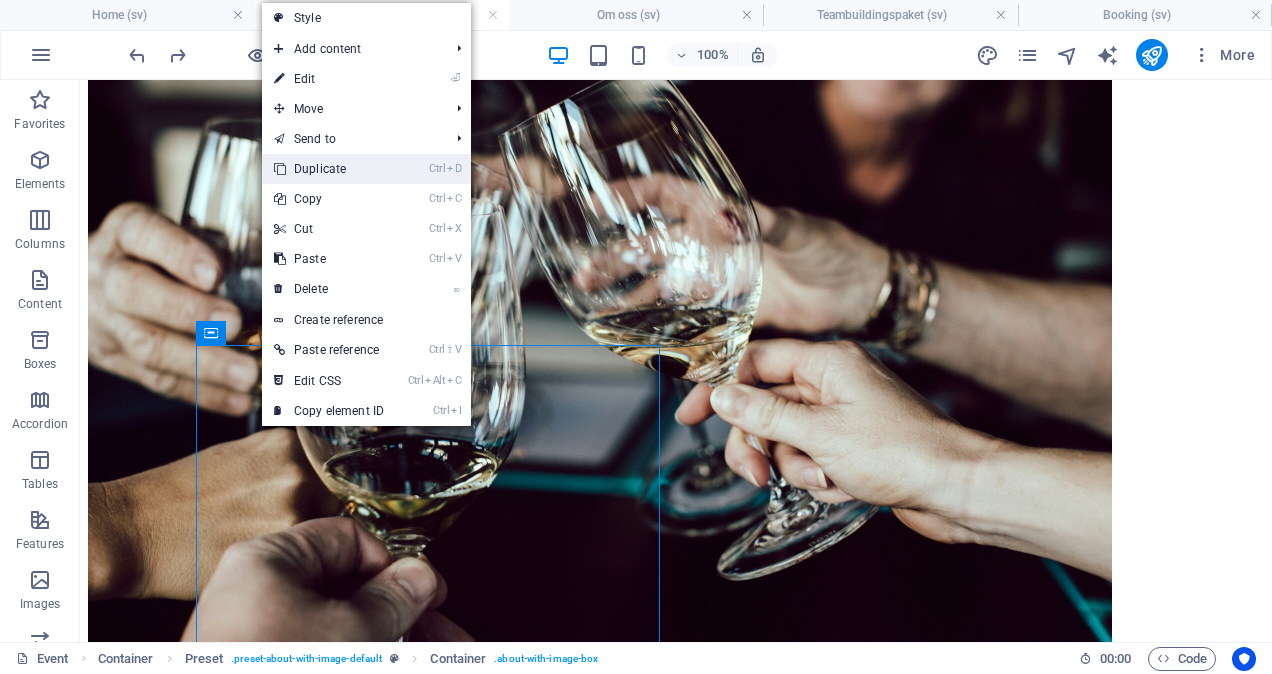 click on "Ctrl D  Duplicate" at bounding box center (329, 169) 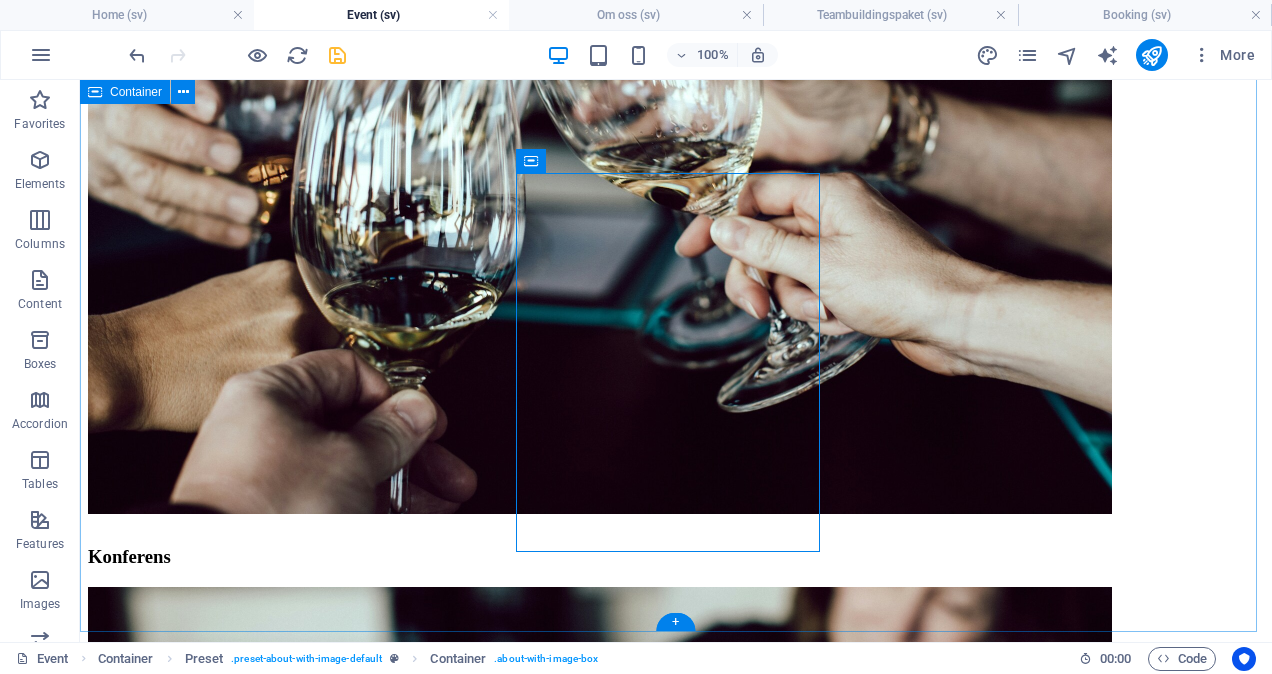 scroll, scrollTop: 1111, scrollLeft: 0, axis: vertical 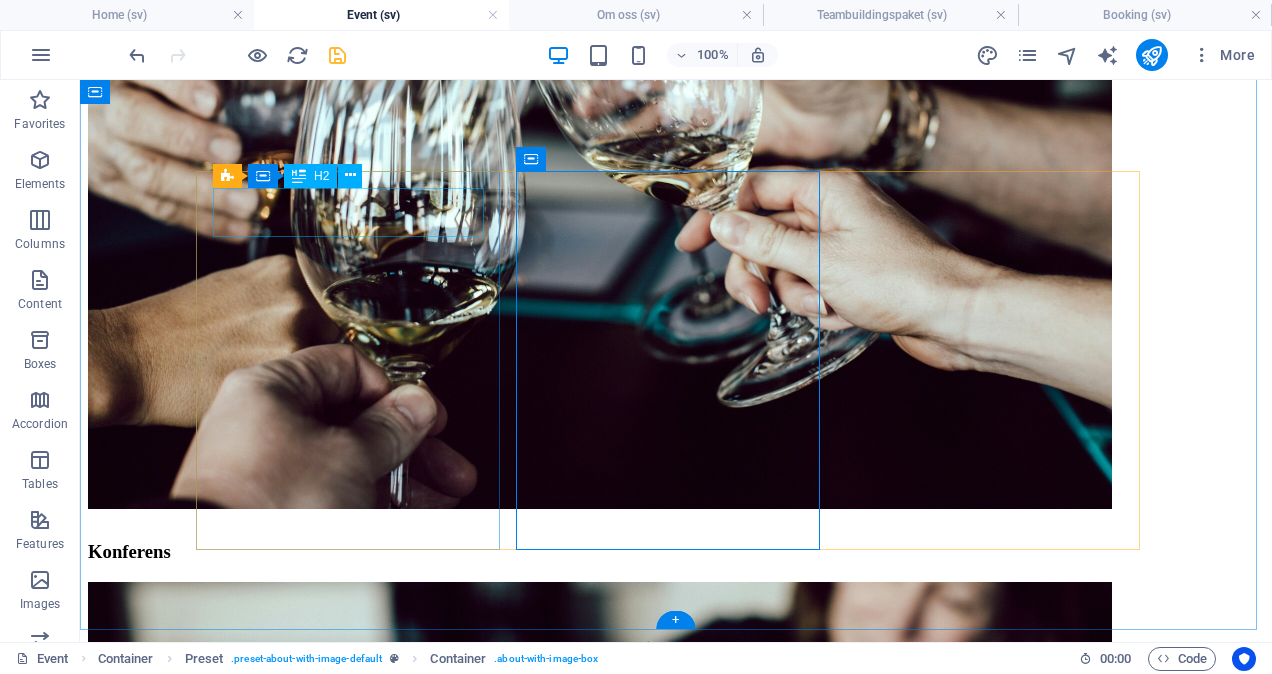 click on "iNVIGNING" at bounding box center (676, 3677) 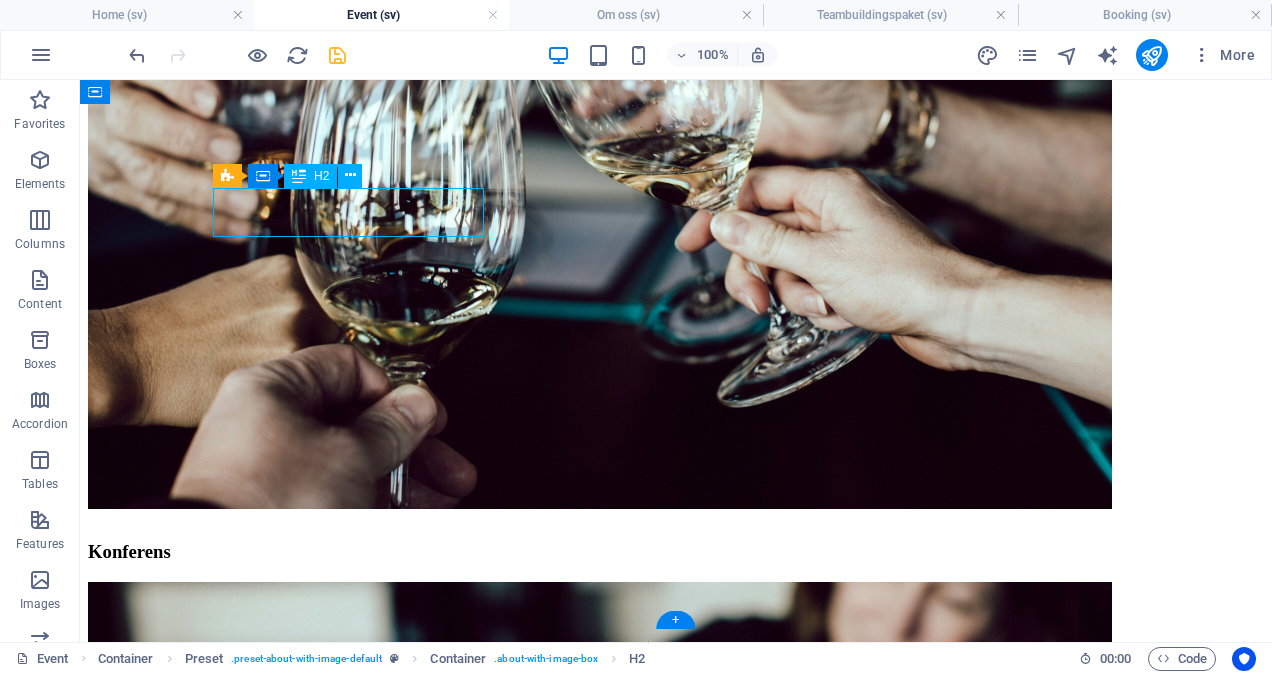 click on "iNVIGNING" at bounding box center [676, 3677] 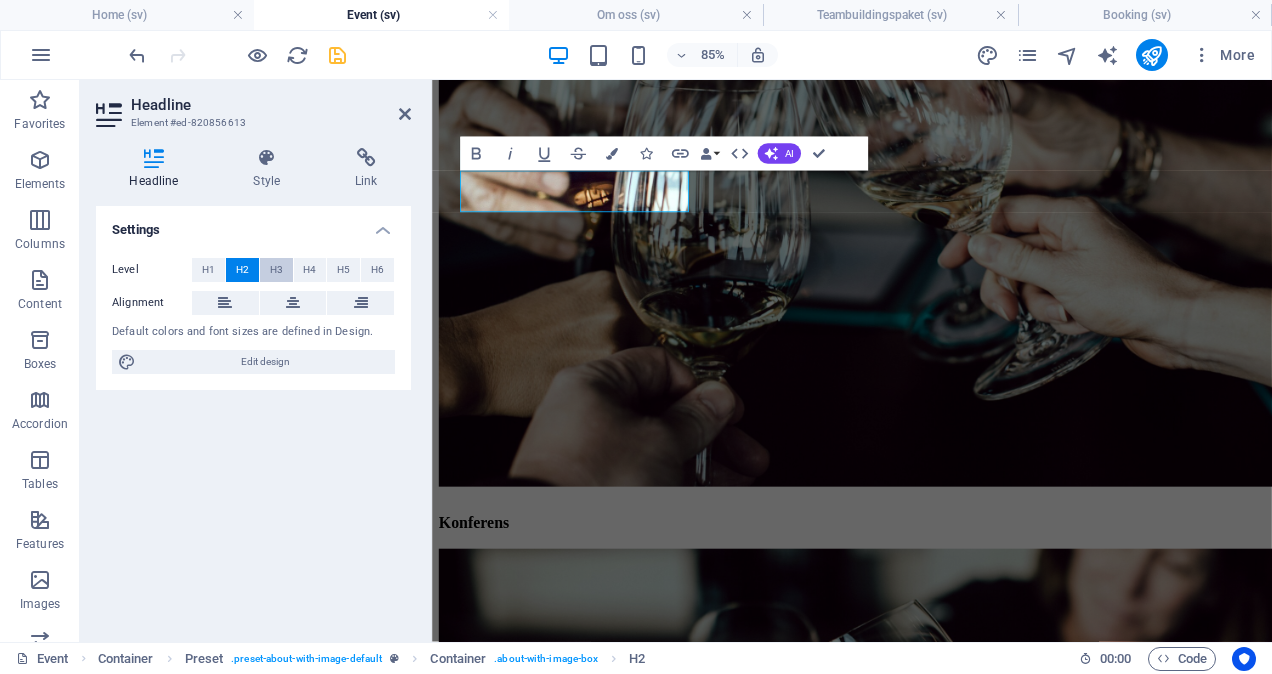 click on "H3" at bounding box center (276, 270) 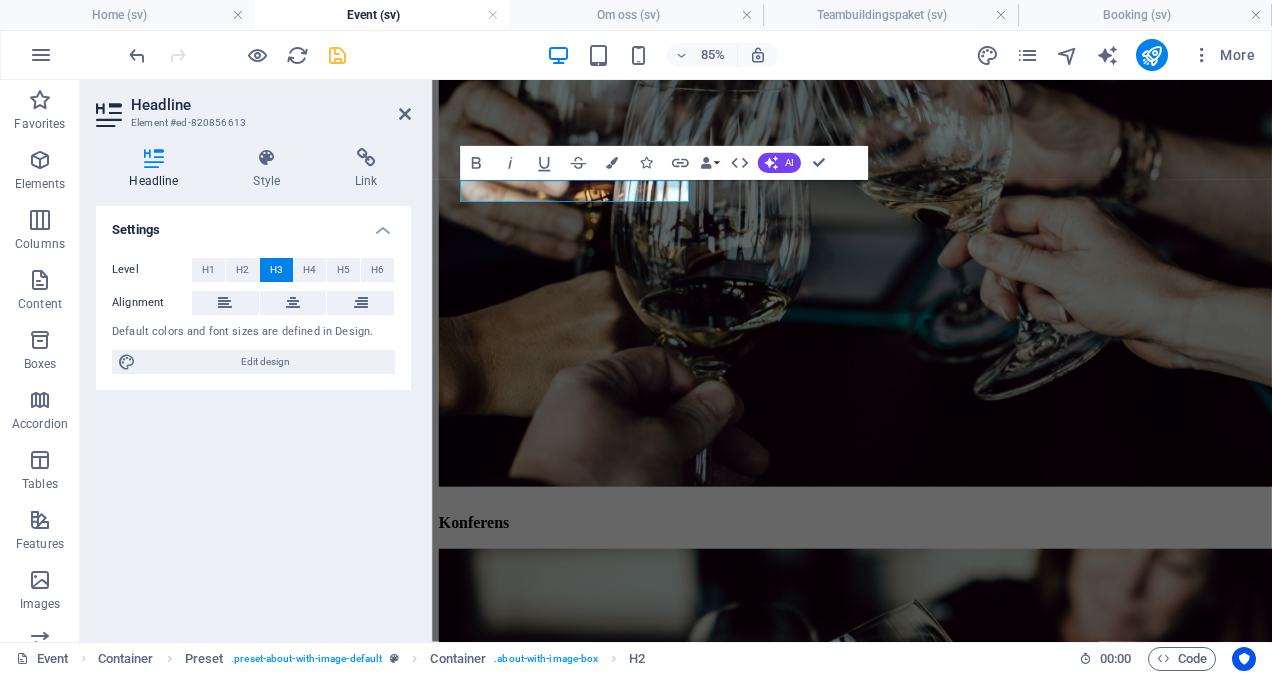 click on "Headline Style Link Settings Level H1 H2 H3 H4 H5 H6 Alignment Default colors and font sizes are defined in Design. Edit design Preset Element Layout How this element expands within the layout (Flexbox). Size Default auto px % 1/1 1/2 1/3 1/4 1/5 1/6 1/7 1/8 1/9 1/10 Grow Shrink Order Container layout Visible Visible Opacity 100 % Overflow Spacing Margin Default auto px % rem vw vh Custom Custom auto px % rem vw vh auto px % rem vw vh auto px % rem vw vh auto px % rem vw vh Padding Default px rem % vh vw Custom Custom px rem % vh vw px rem % vh vw px rem % vh vw px rem % vh vw Border Style              - Width 1 auto px rem % vh vw Custom Custom 1 auto px rem % vh vw 1 auto px rem % vh vw 1 auto px rem % vh vw 1 auto px rem % vh vw  - Color Round corners Default px rem % vh vw Custom Custom px rem % vh vw px rem % vh vw px rem % vh vw px rem % vh vw Shadow Default None Outside Inside Color X offset 0 px rem vh vw Y offset 0 px rem vh vw Blur 0 px rem % vh vw Spread 0 px rem vh vw Text Shadow Default" at bounding box center [253, 387] 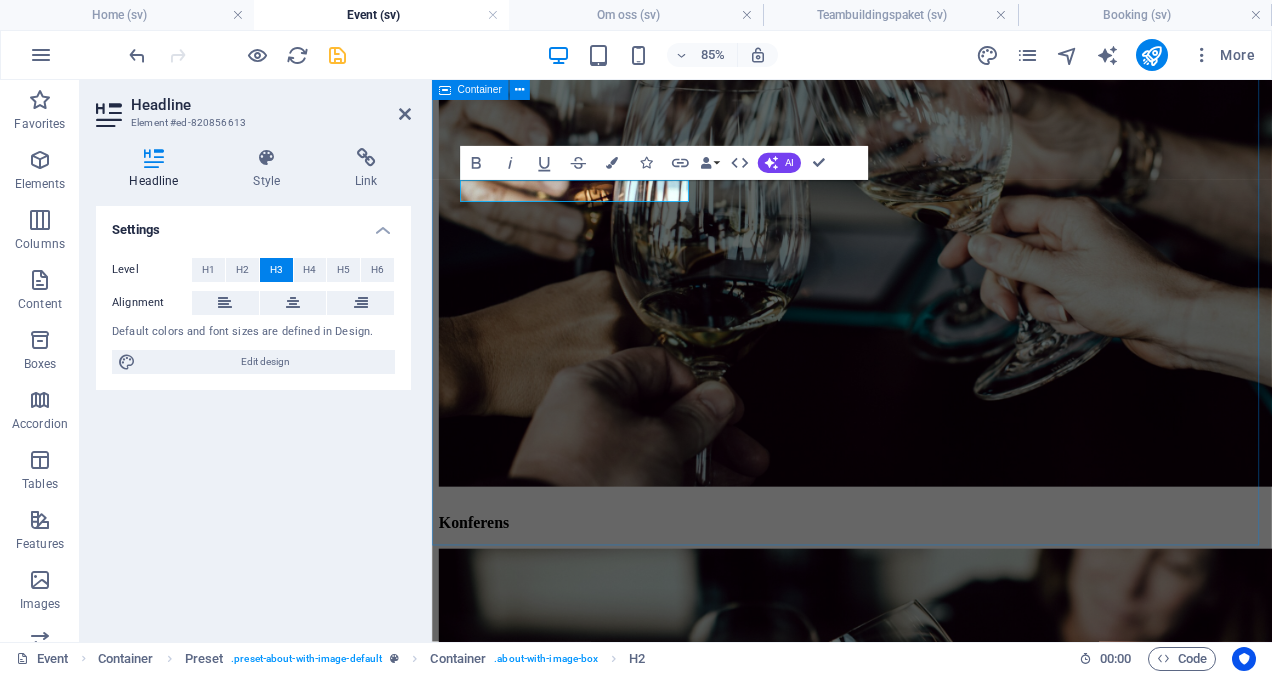 click on "kICKOFF Konferens Planeringsdag Invigning aFTER WORK iNVIGNING iNVIGNING jULFEST" at bounding box center (926, 2277) 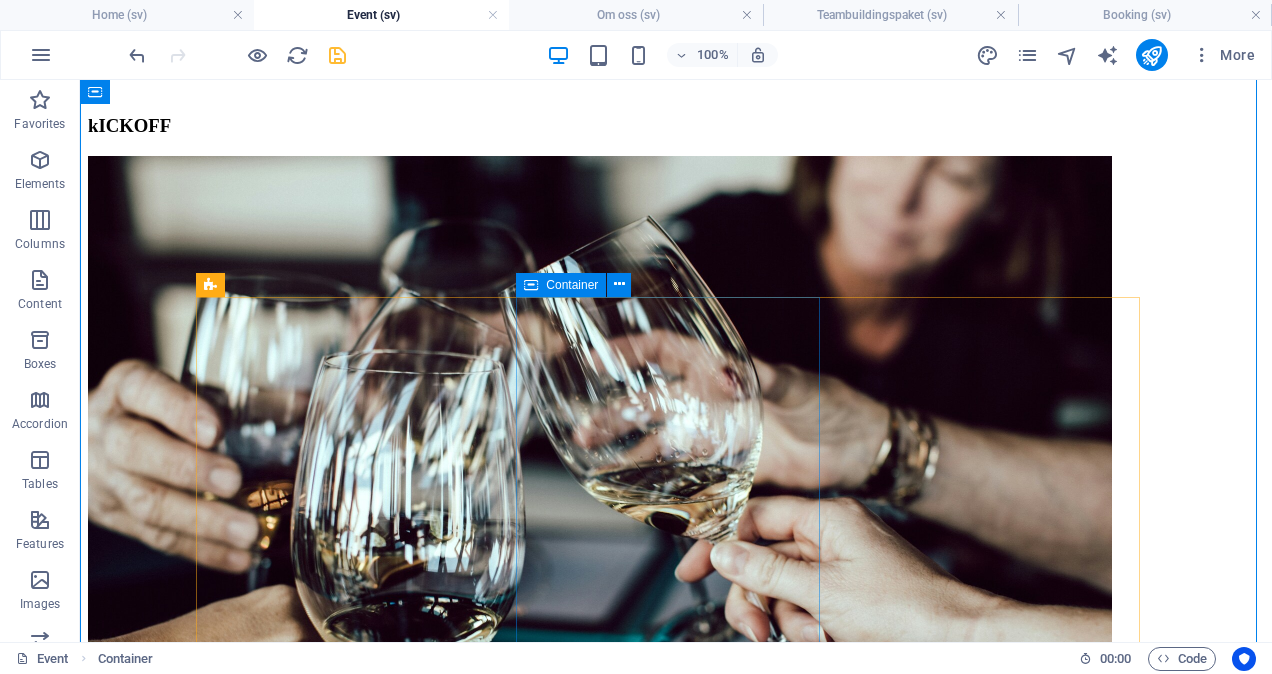 scroll, scrollTop: 1110, scrollLeft: 0, axis: vertical 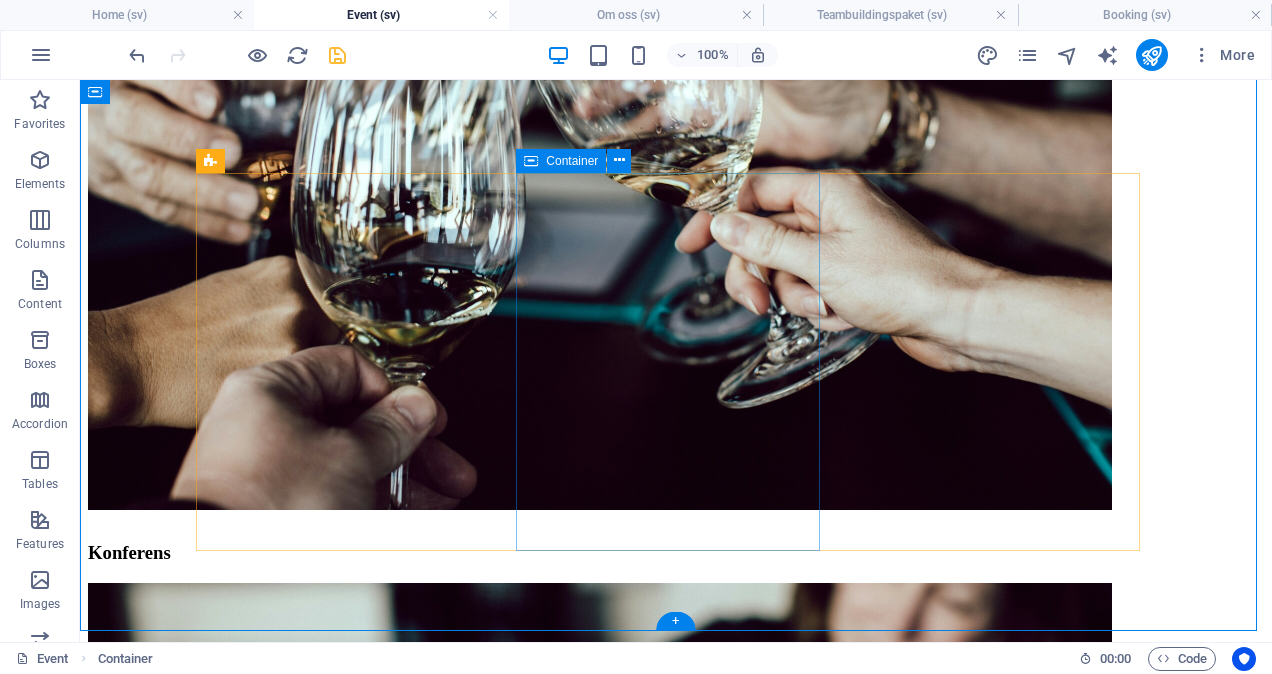 click on "iNVIGNING" at bounding box center [676, 4188] 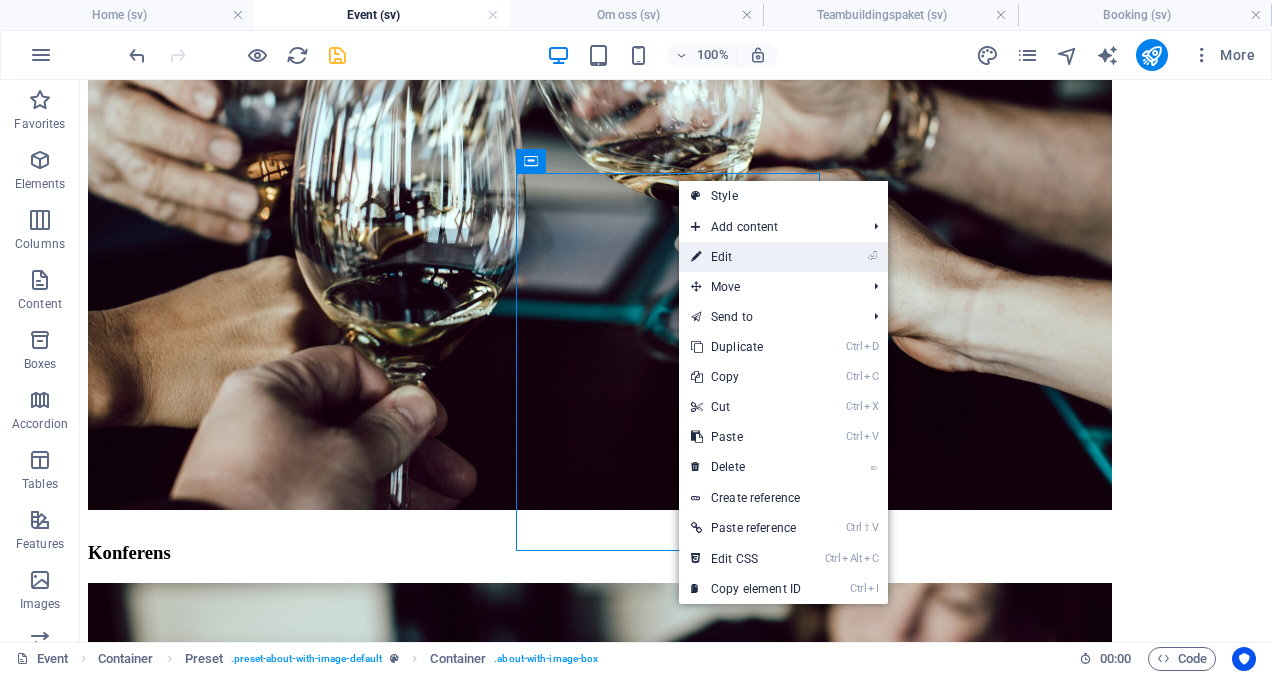 click on "⏎  Edit" at bounding box center [746, 257] 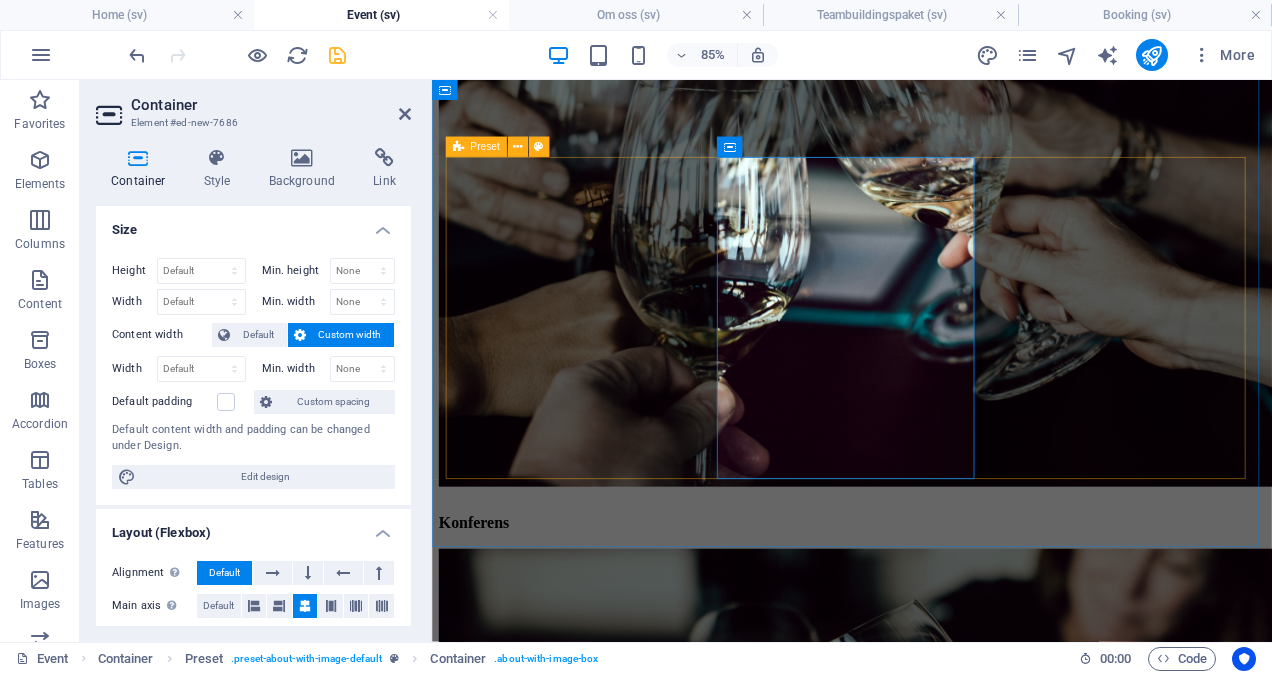 scroll, scrollTop: 1109, scrollLeft: 0, axis: vertical 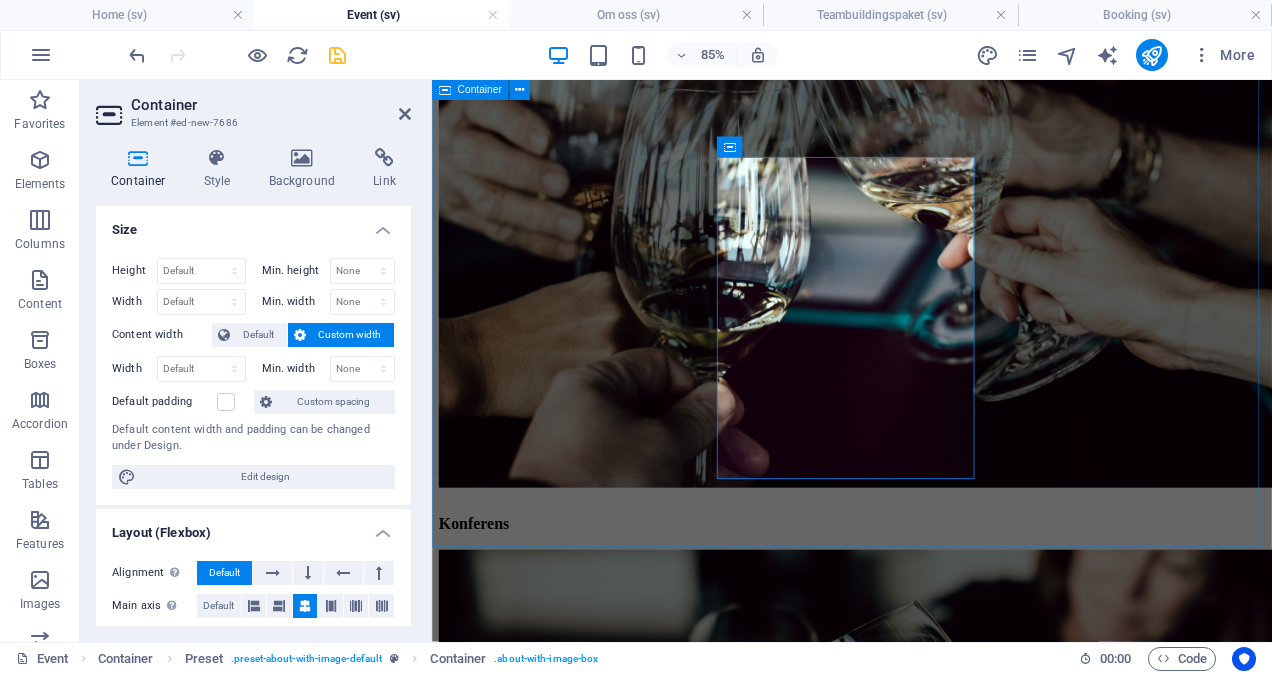 click on "kICKOFF Konferens Planeringsdag Invigning aFTER WORK iNVIGNING iNVIGNING jULFEST" at bounding box center [926, 2278] 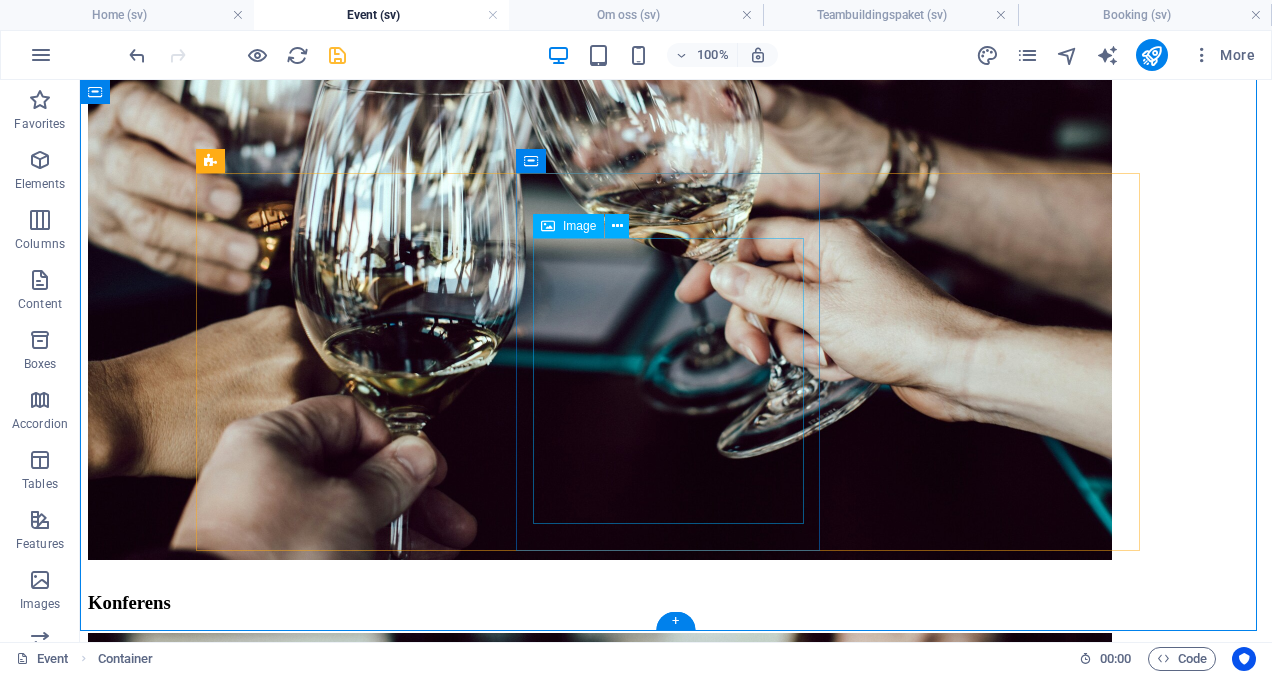 scroll, scrollTop: 1110, scrollLeft: 0, axis: vertical 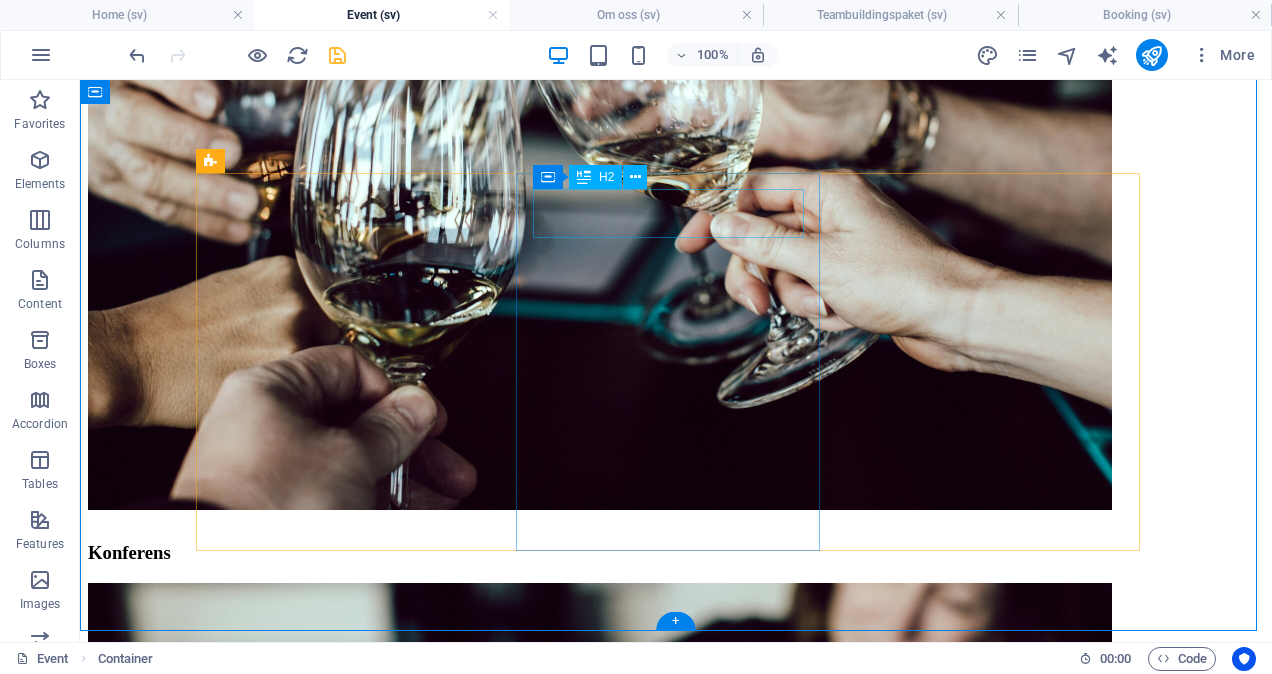 click on "iNVIGNING" at bounding box center (676, 4038) 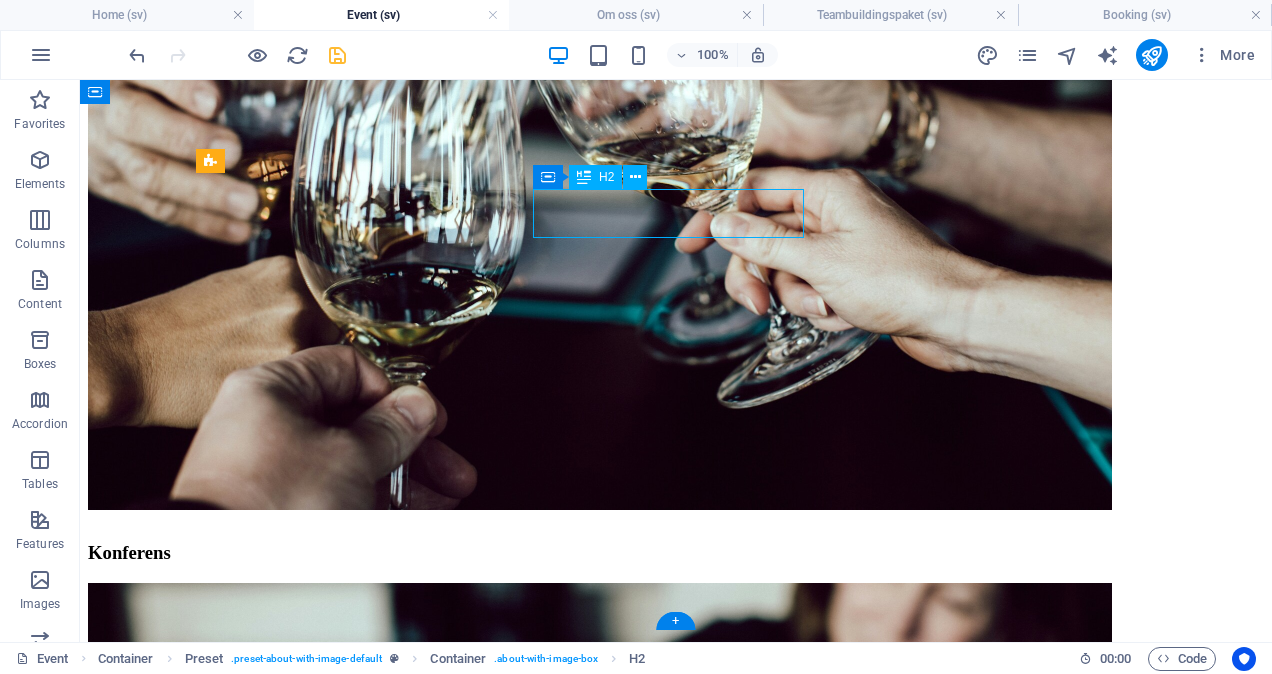 click on "iNVIGNING" at bounding box center [676, 4038] 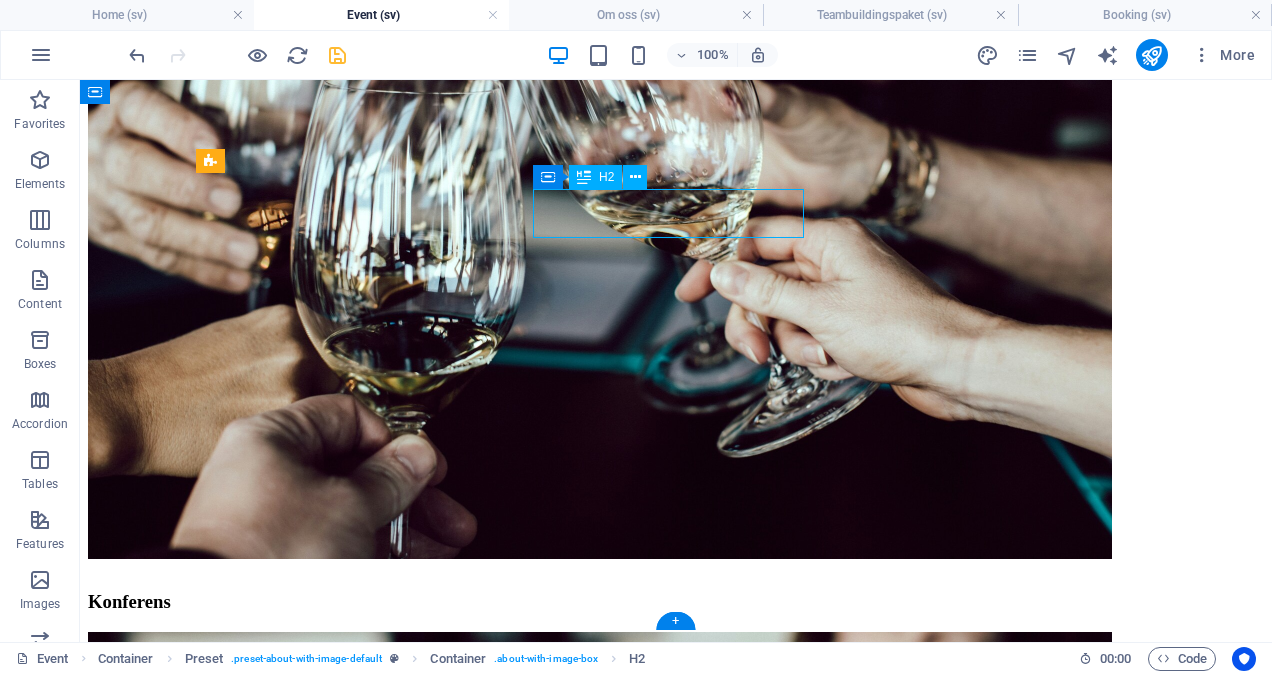 scroll, scrollTop: 1109, scrollLeft: 0, axis: vertical 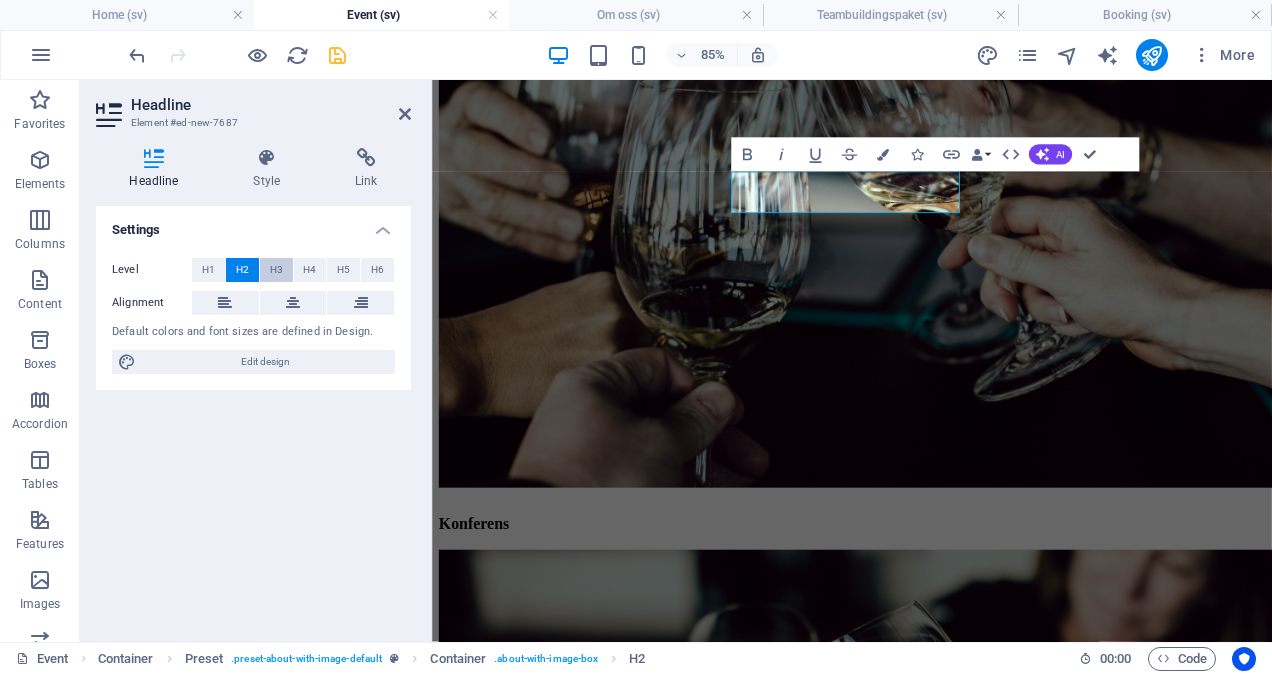 click on "H3" at bounding box center (276, 270) 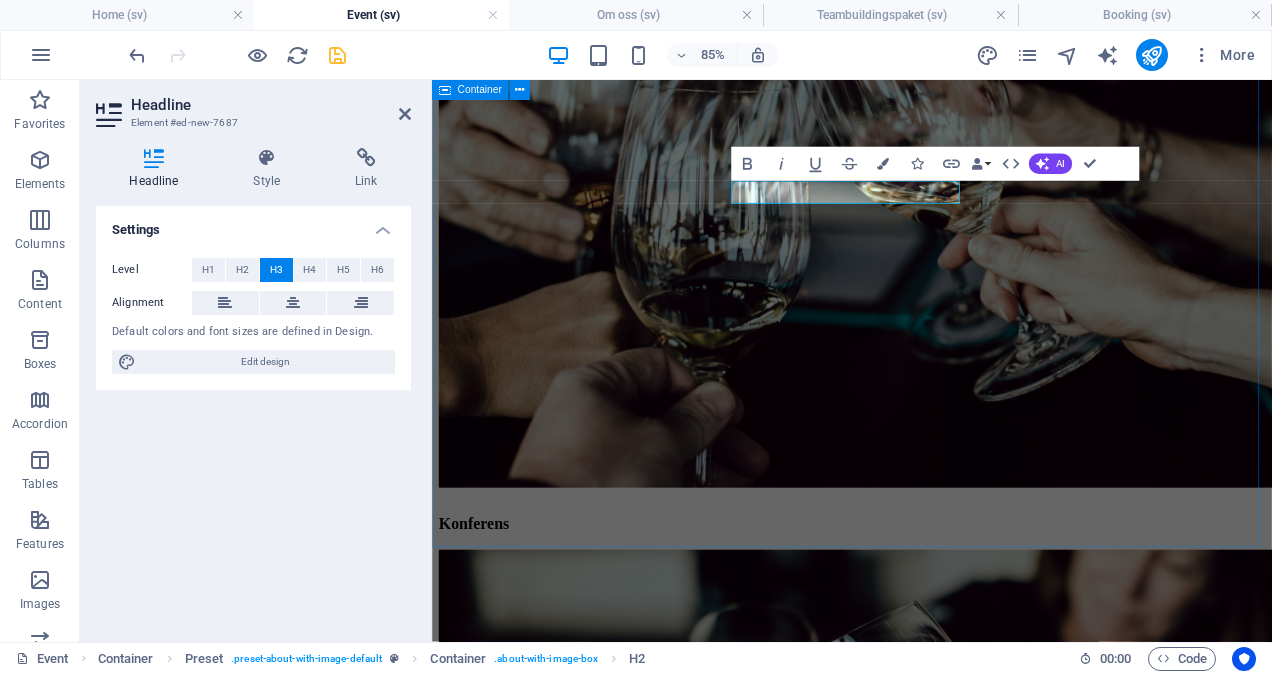 click on "kICKOFF Konferens Planeringsdag Invigning aFTER WORK iNVIGNING iNVIGNING jULFEST" at bounding box center (926, 2274) 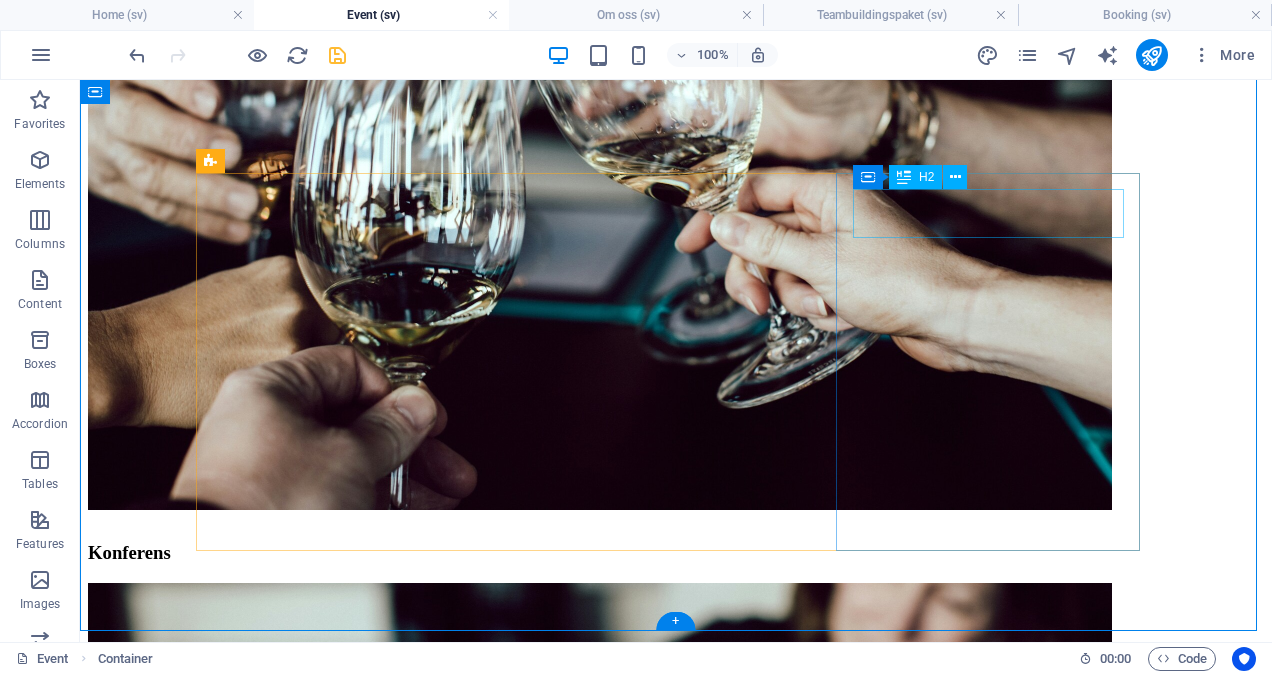click on "jULFEST" at bounding box center (676, 4397) 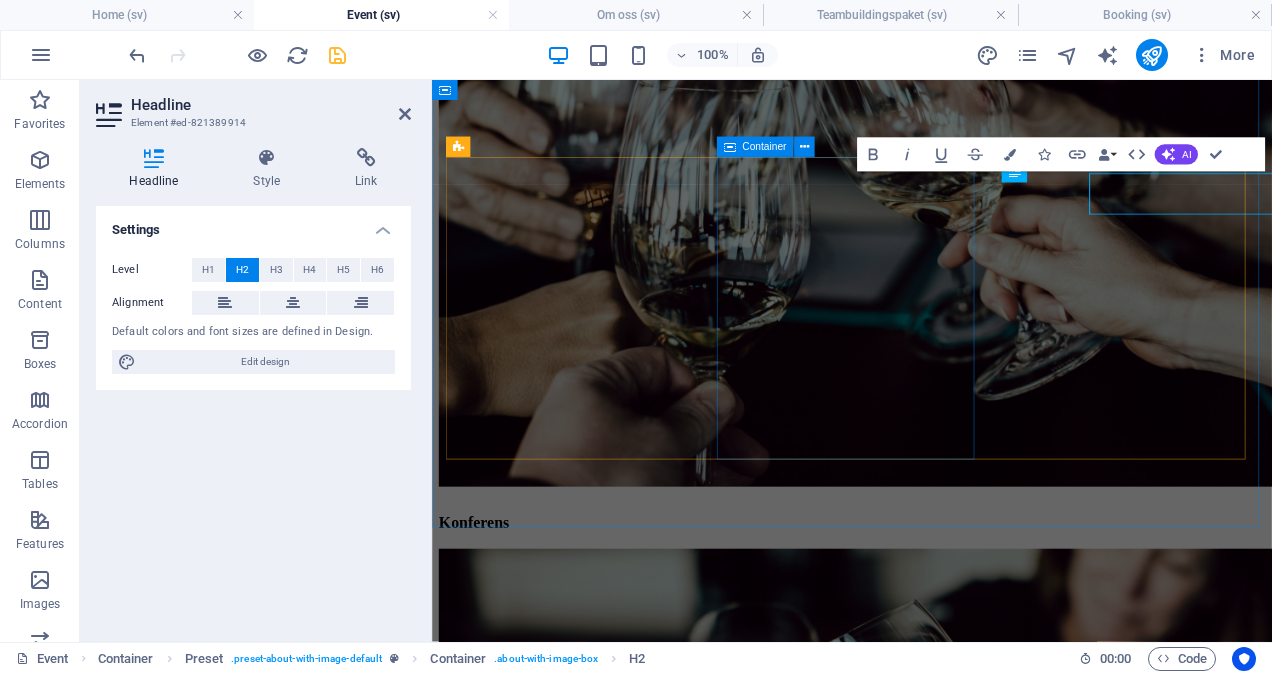 scroll, scrollTop: 1109, scrollLeft: 0, axis: vertical 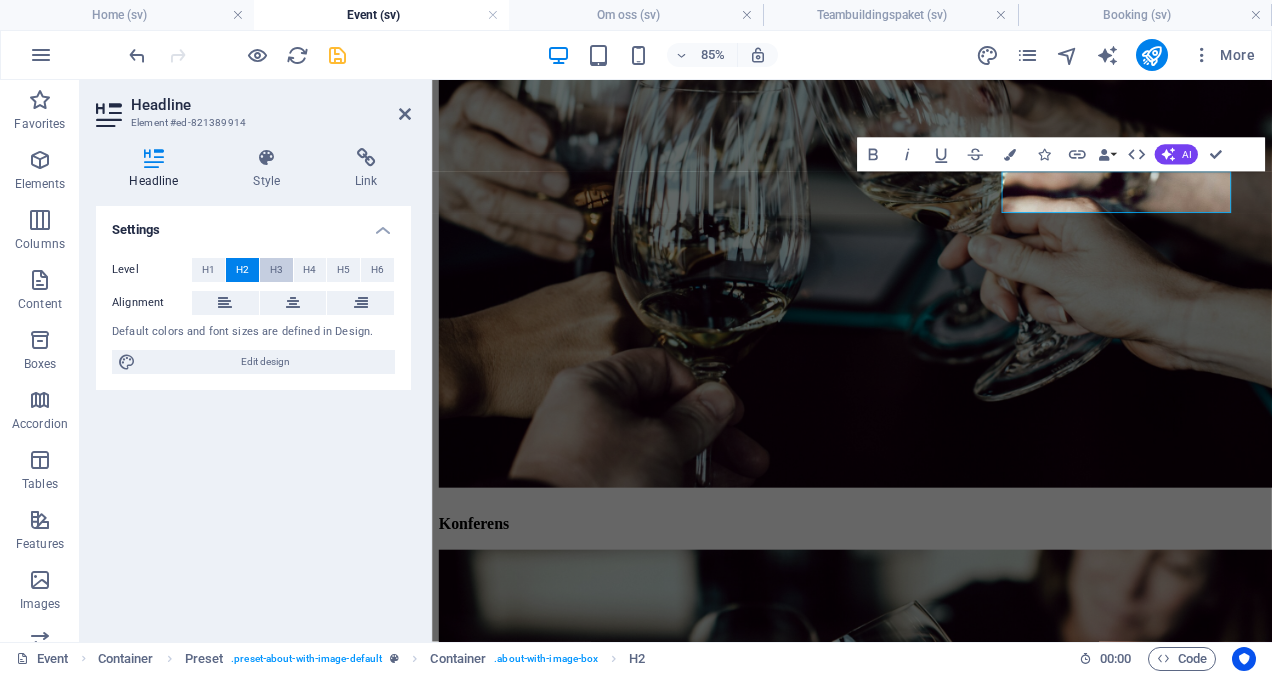 click on "H3" at bounding box center [276, 270] 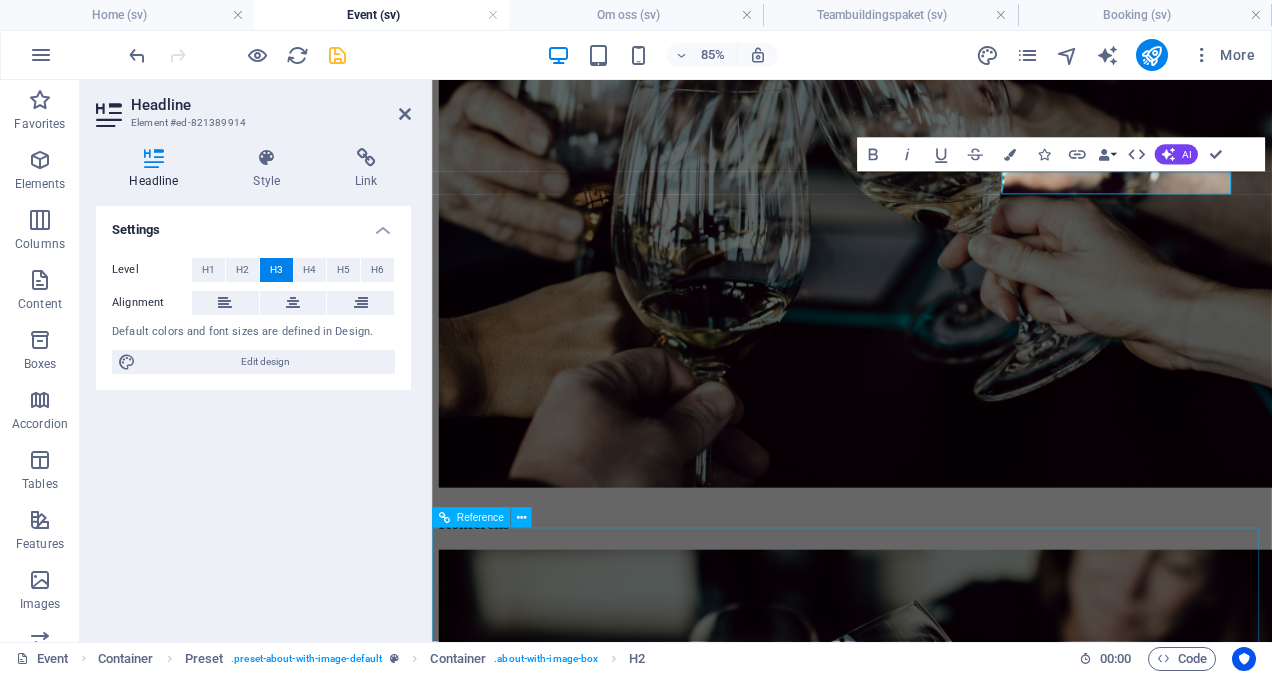 click on "Address growtillsamms Huvudgatan [NUMBER] [CITY], [POSTAL_CODE] Social Facebook Instagram Legal Notice  |  Privacy Contact Phone:  [PHONE] Mobile:  info@example.com" at bounding box center (926, 5033) 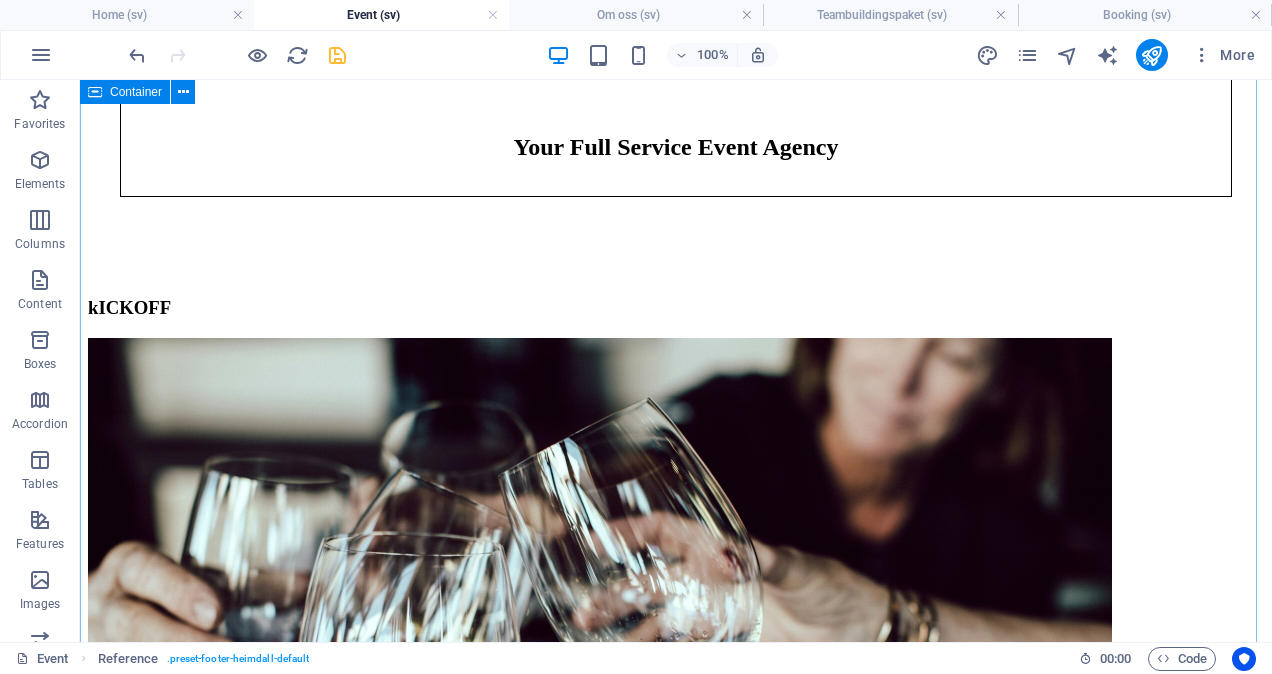 scroll, scrollTop: 600, scrollLeft: 0, axis: vertical 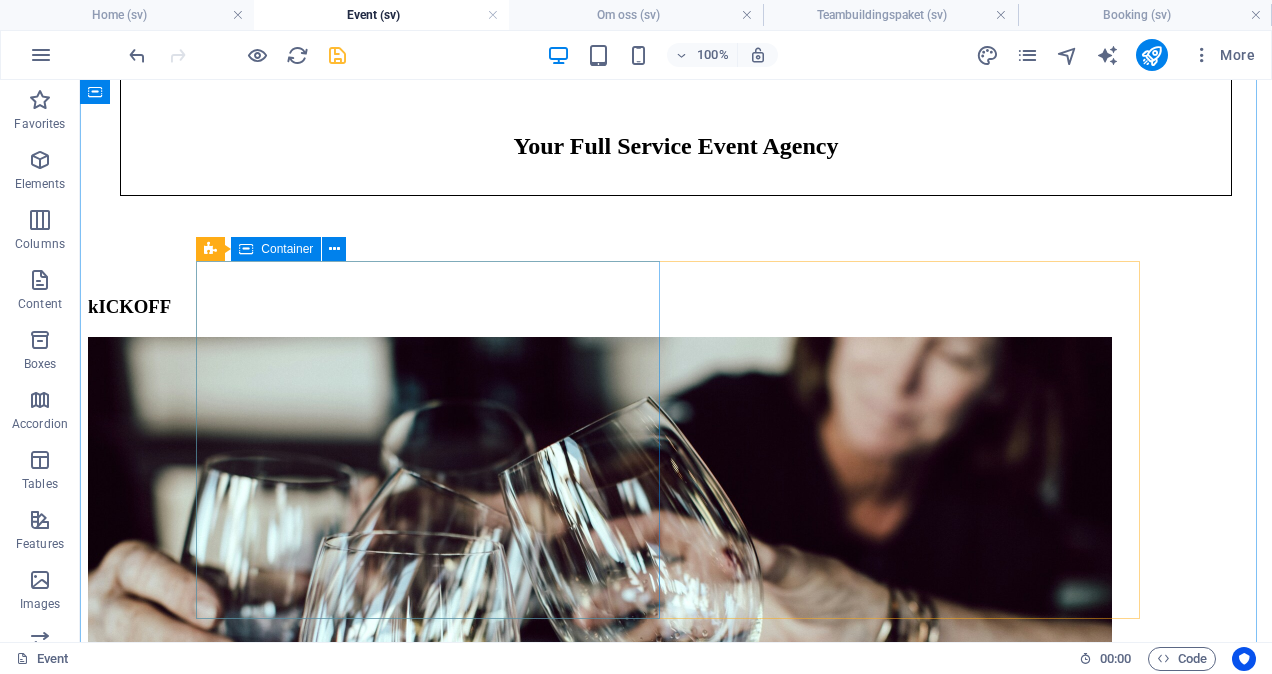 click on "Invigning" at bounding box center (676, 2966) 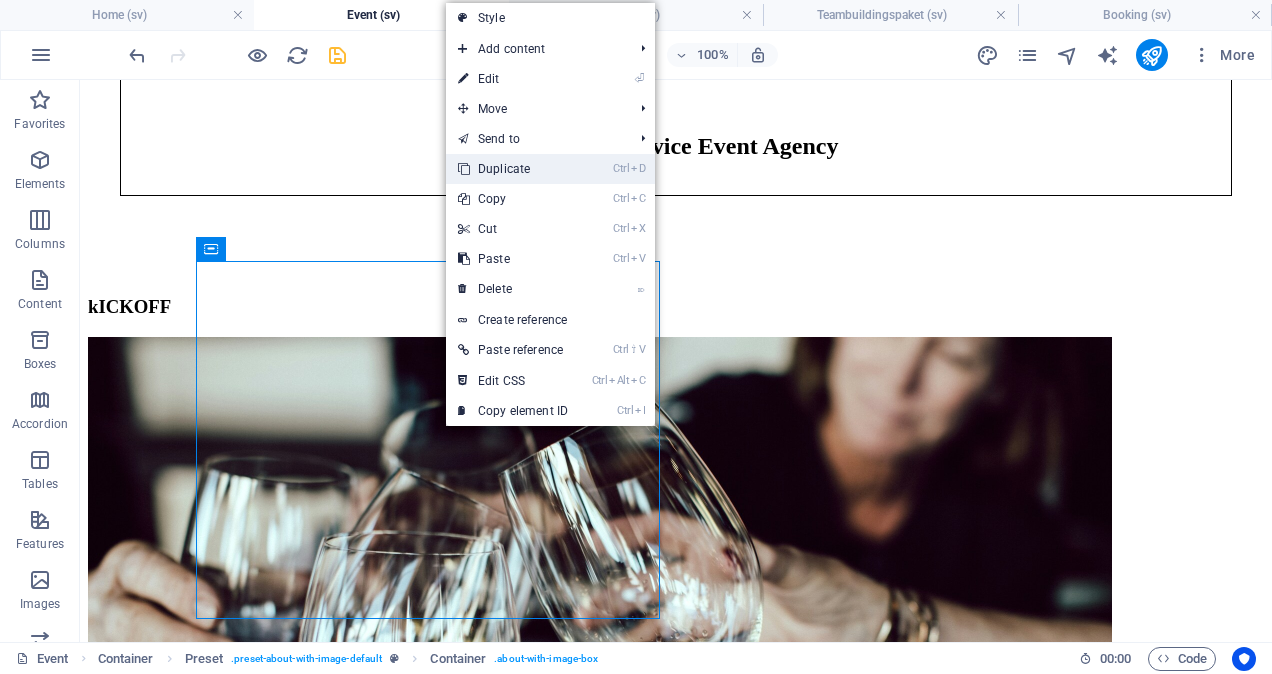 click on "Ctrl D  Duplicate" at bounding box center [513, 169] 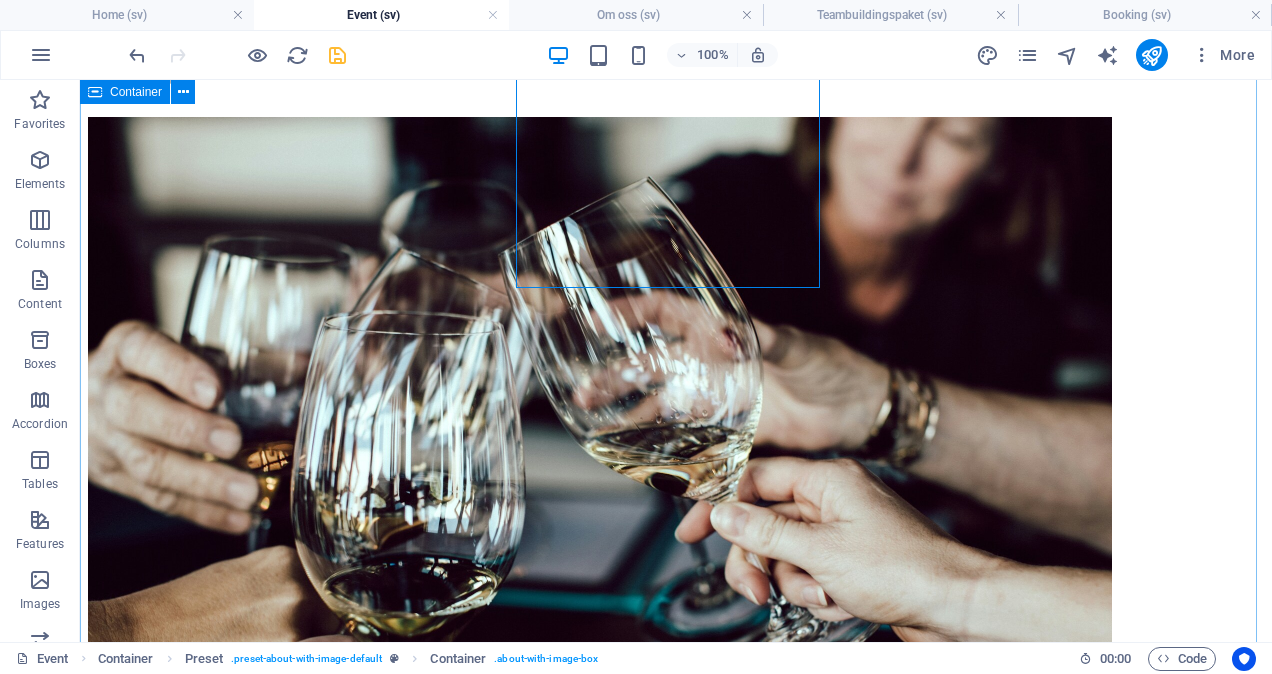 scroll, scrollTop: 819, scrollLeft: 0, axis: vertical 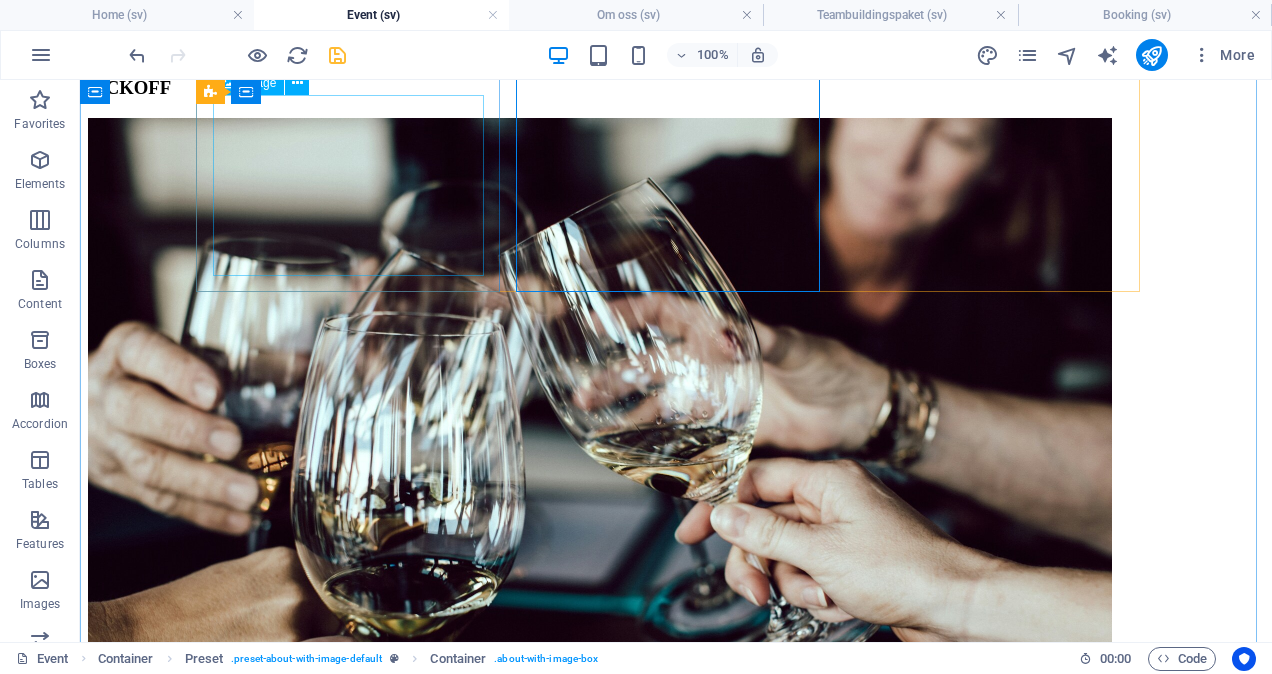 click at bounding box center [676, 2773] 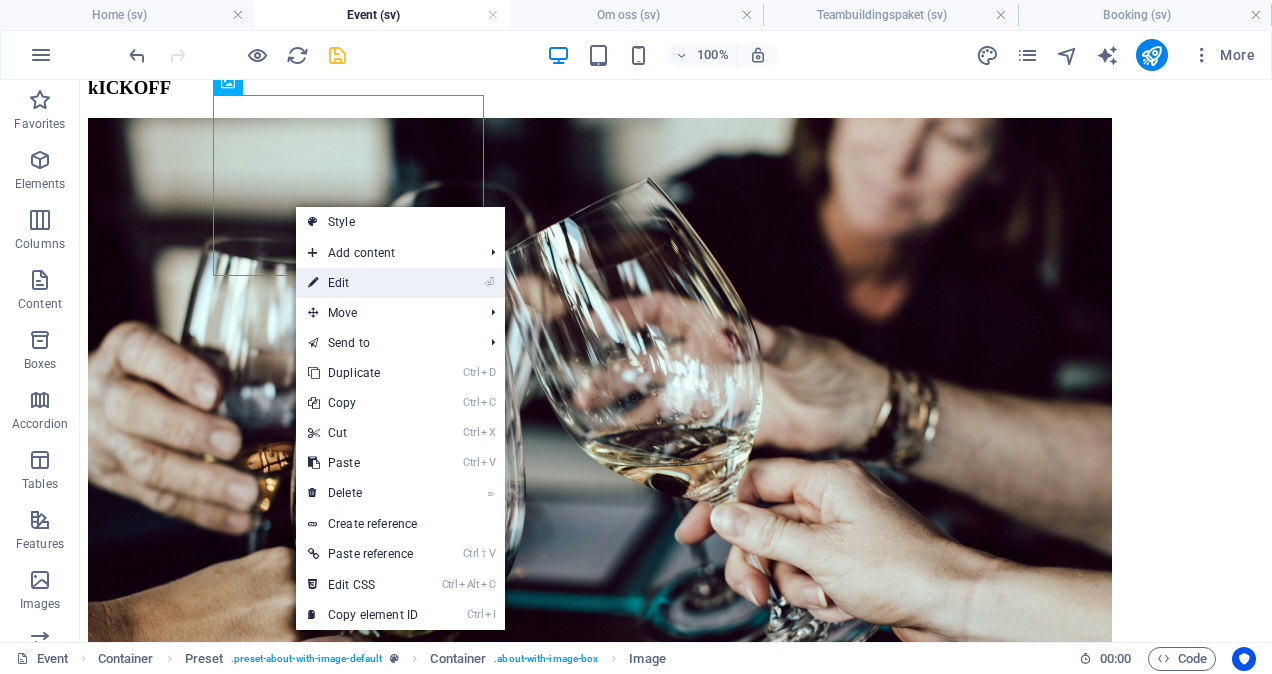 click on "⏎  Edit" at bounding box center [363, 283] 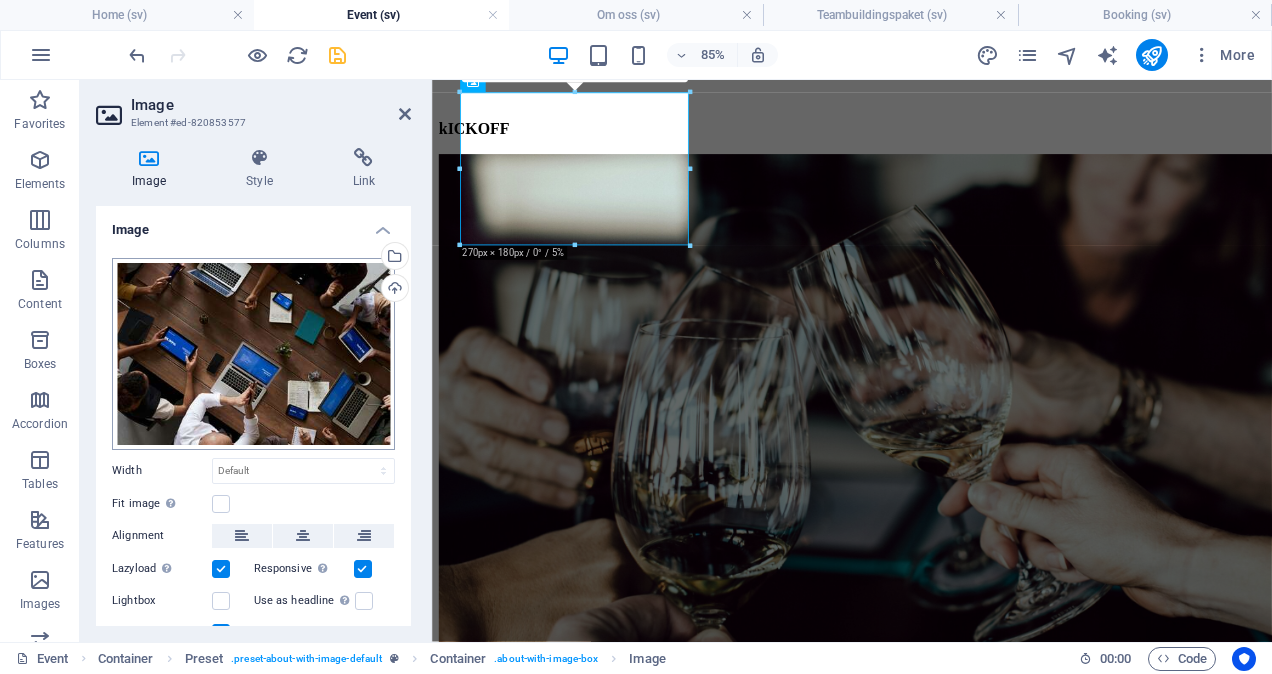 scroll, scrollTop: 79, scrollLeft: 0, axis: vertical 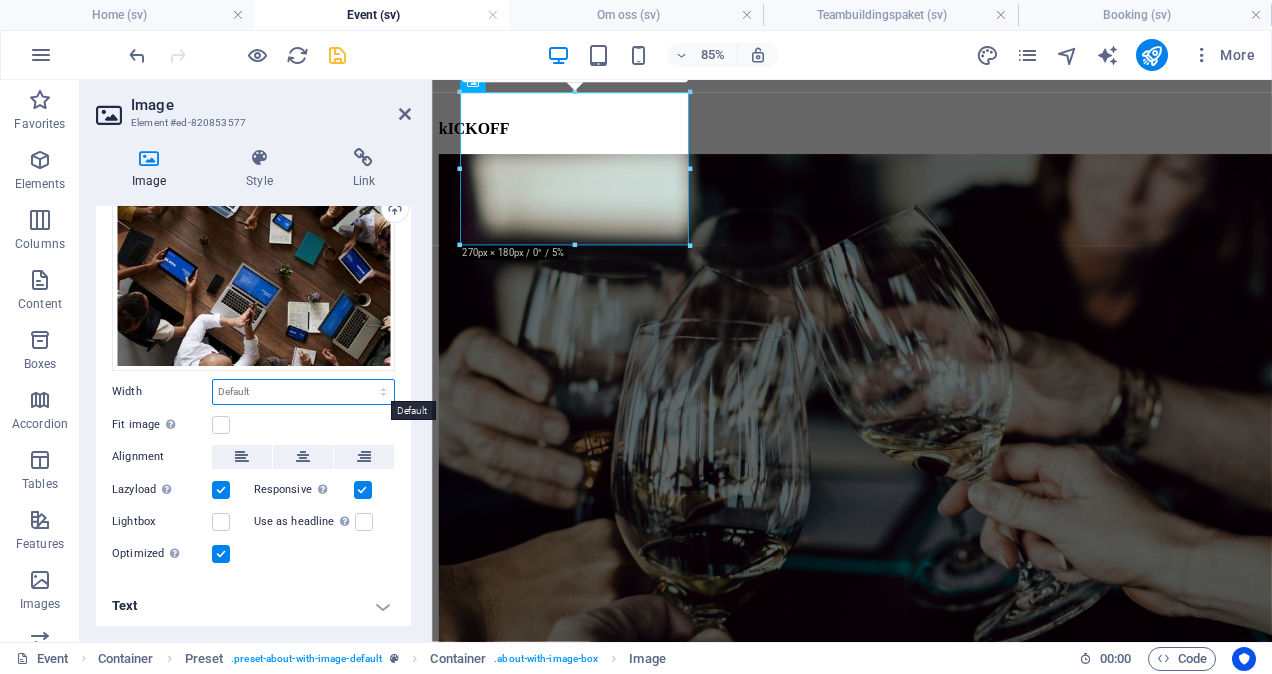 click on "Default auto px rem % em vh vw" at bounding box center [303, 392] 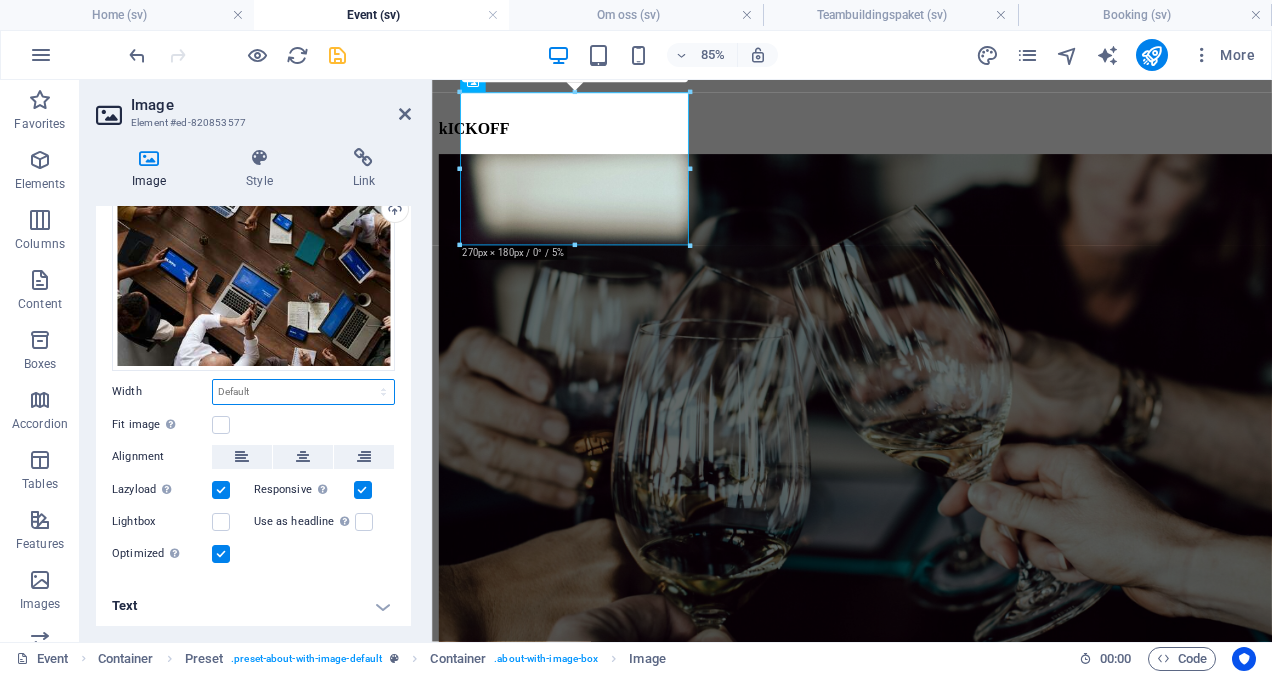 select on "rem" 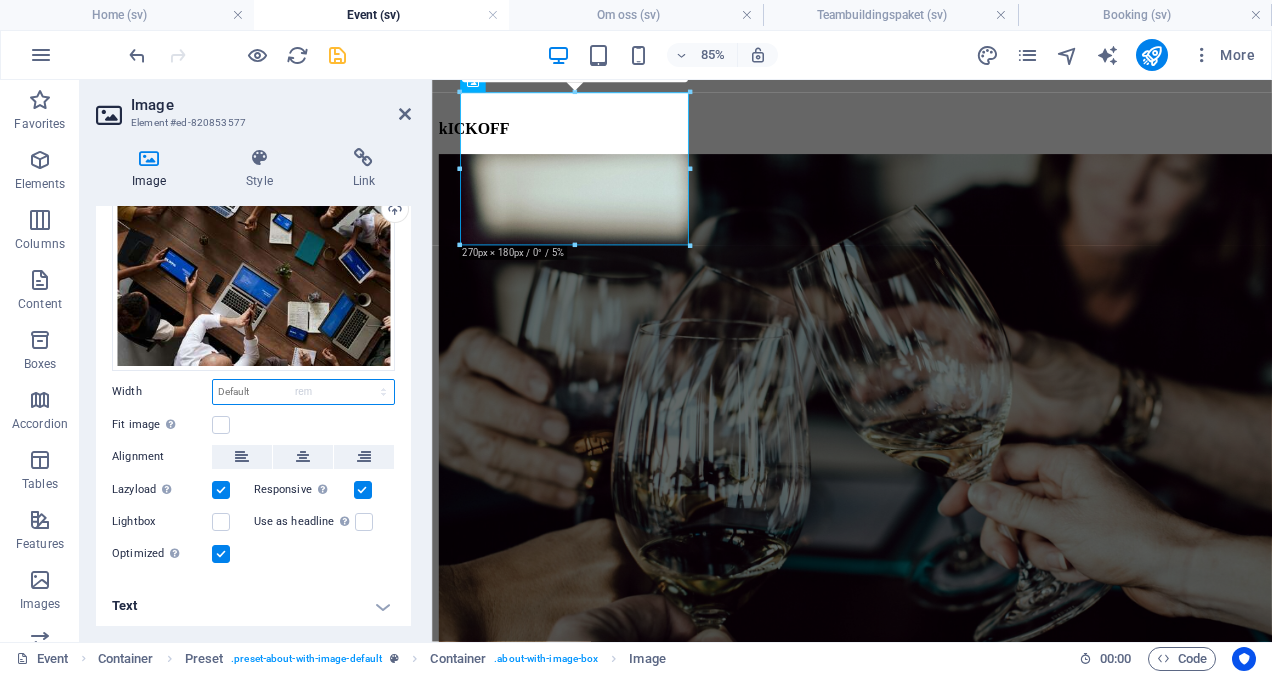 click on "Default auto px rem % em vh vw" at bounding box center (303, 392) 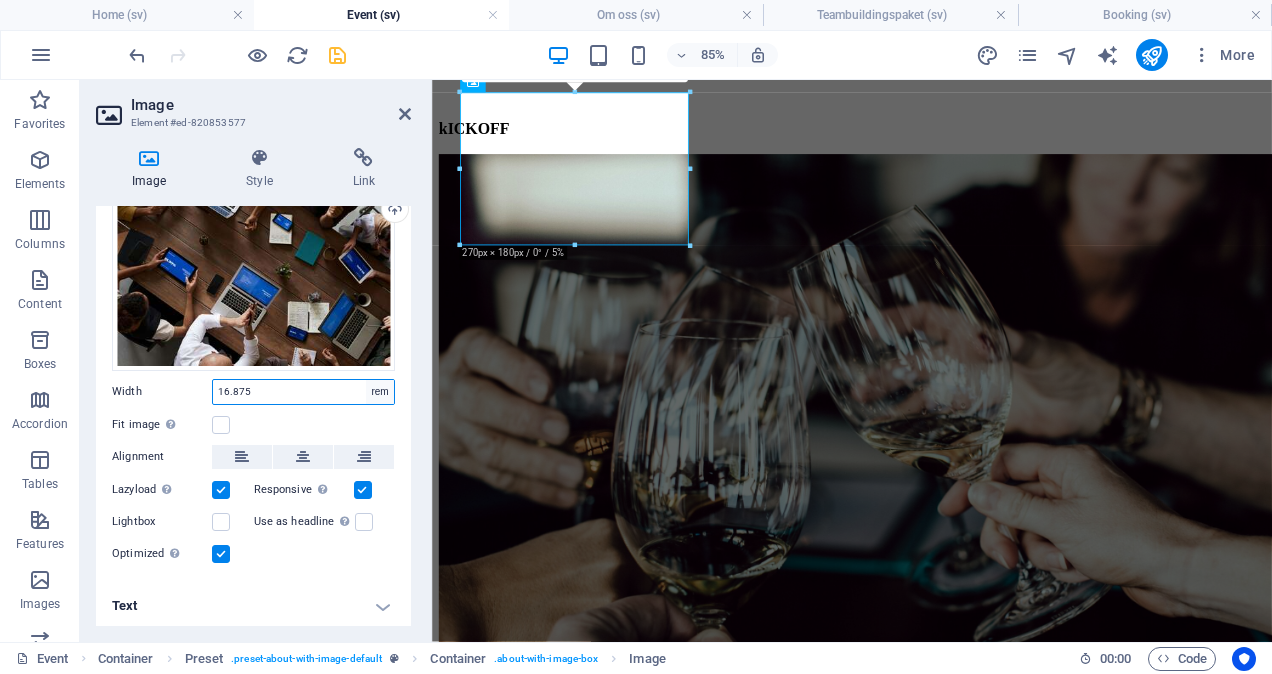 click on "Default auto px rem % em vh vw" at bounding box center (380, 392) 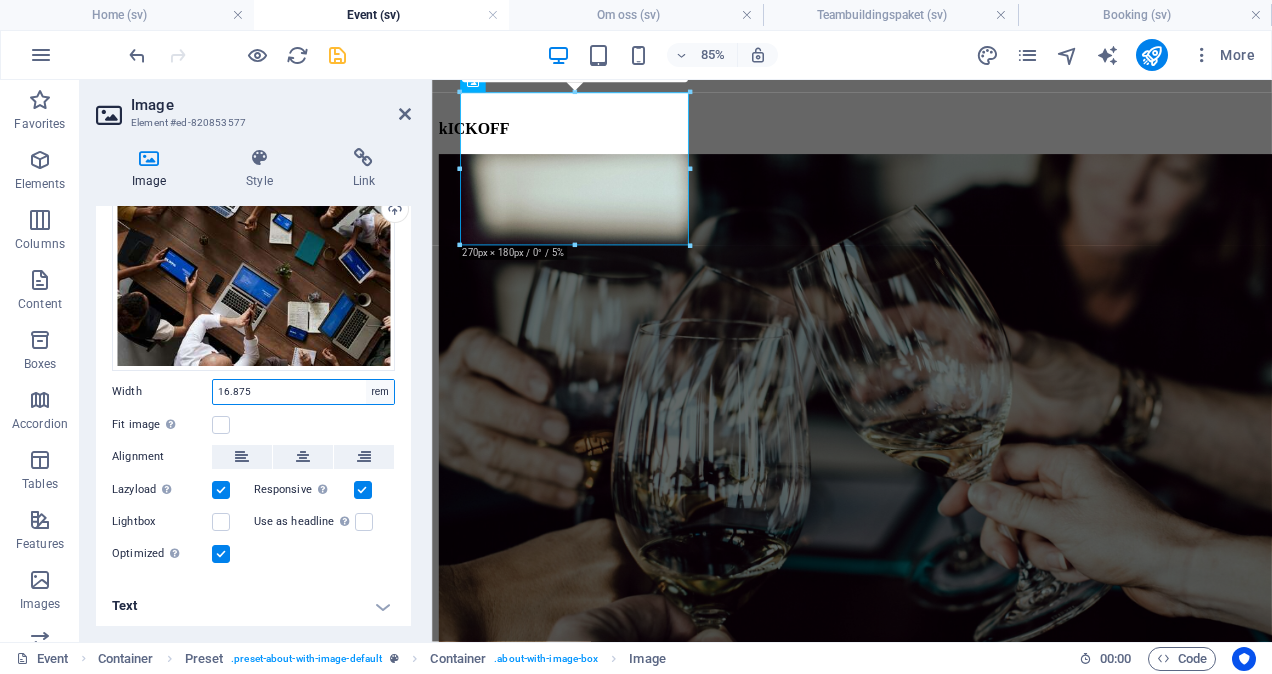 select on "px" 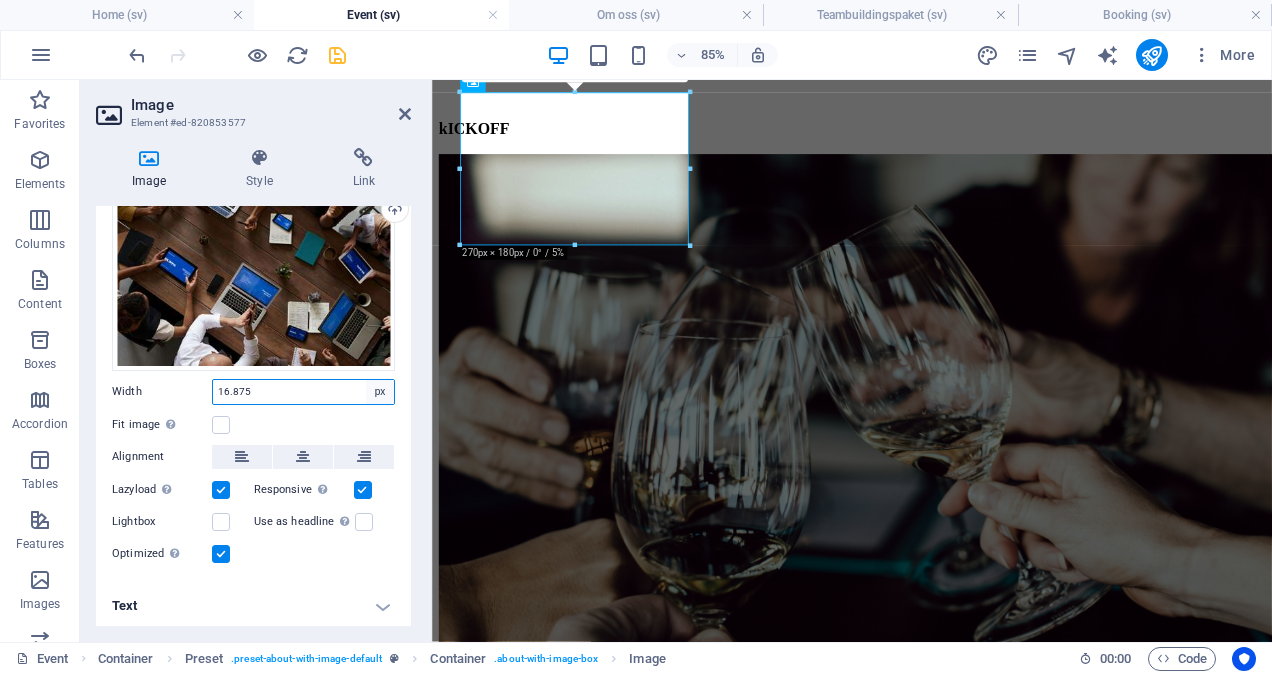 click on "Default auto px rem % em vh vw" at bounding box center [380, 392] 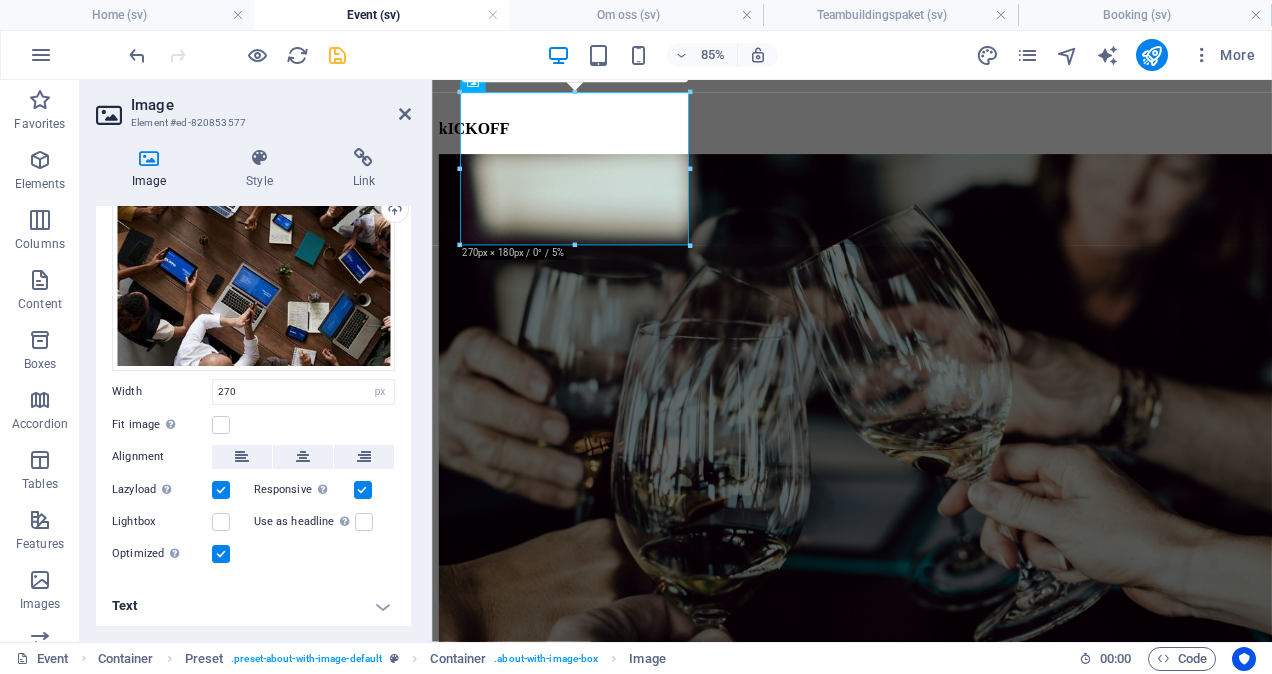 click on "Fit image Automatically fit image to a fixed width and height" at bounding box center (253, 425) 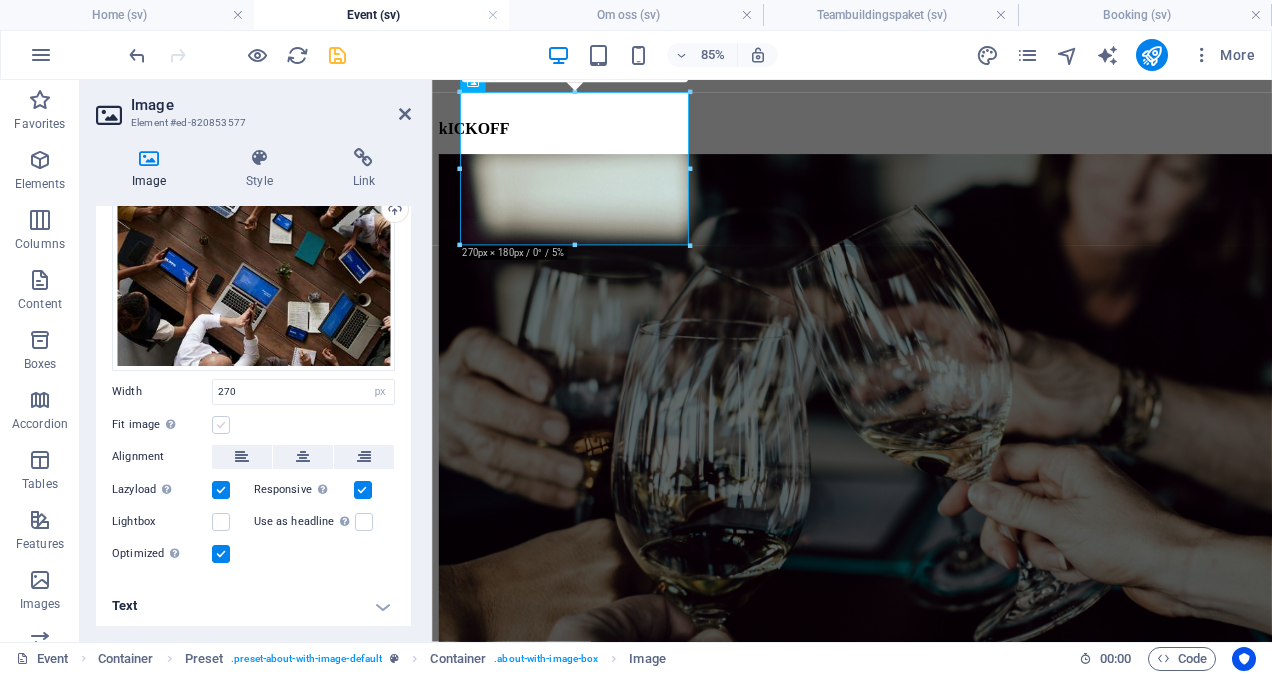 click at bounding box center [221, 425] 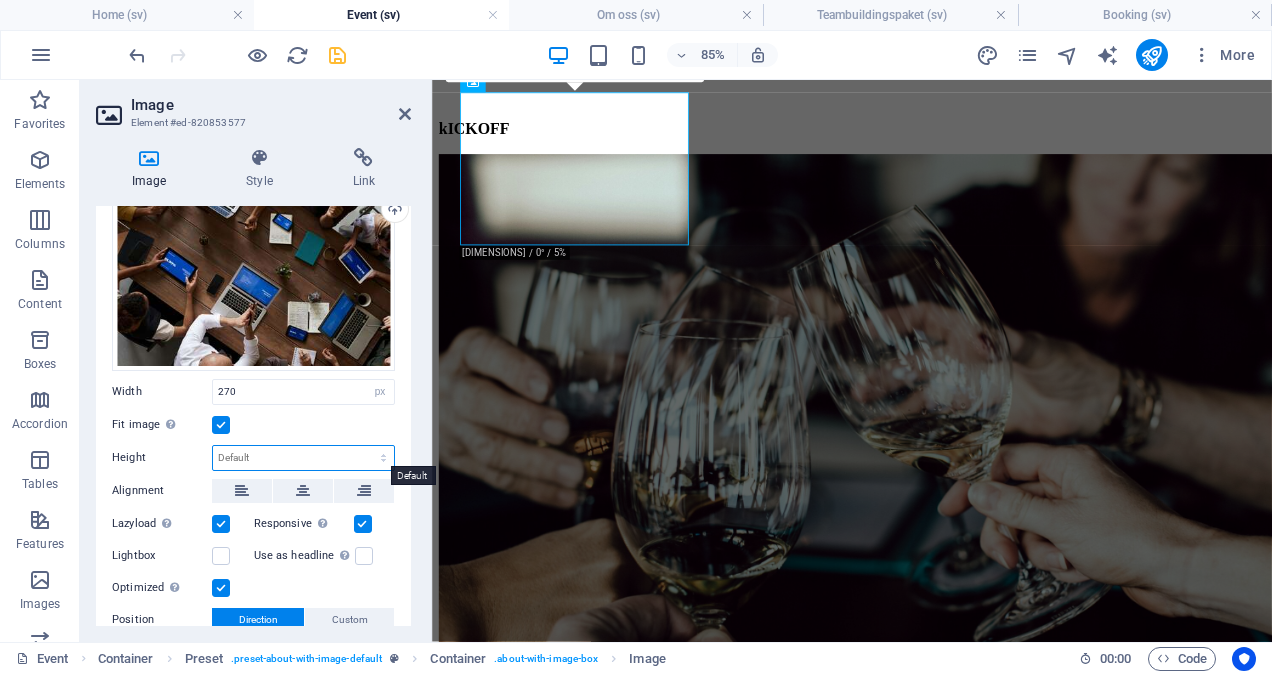 click on "Default auto px" at bounding box center [303, 458] 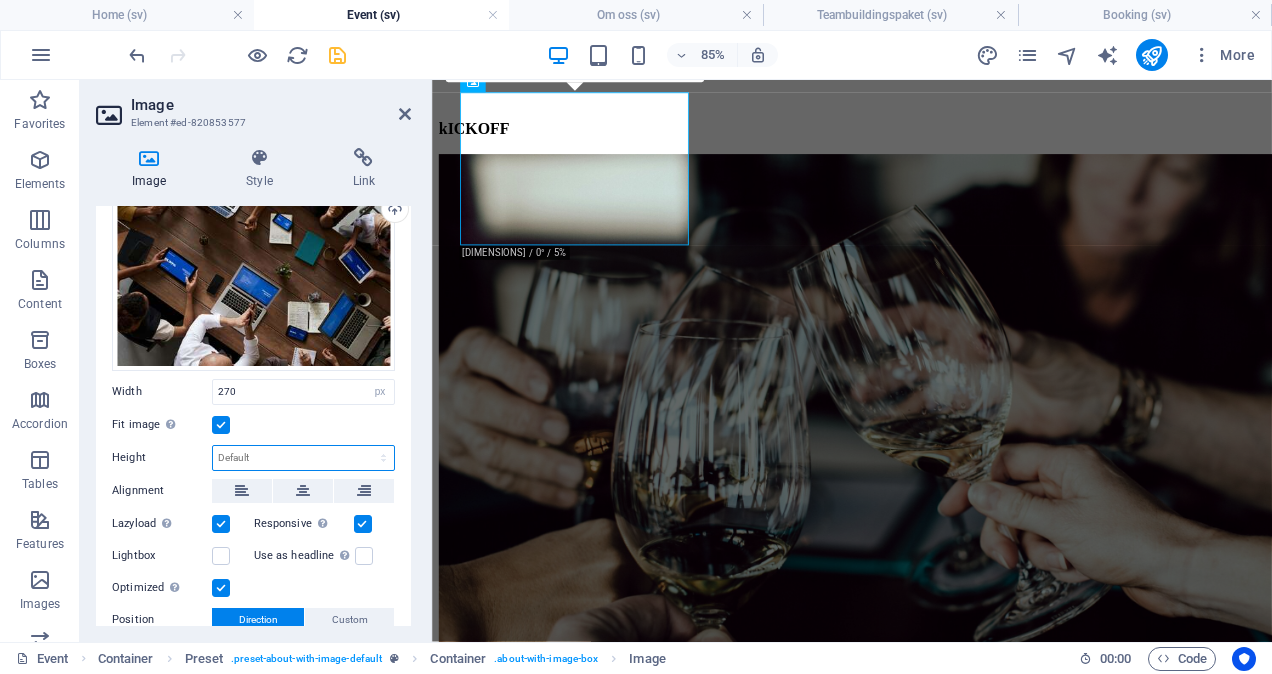 select on "px" 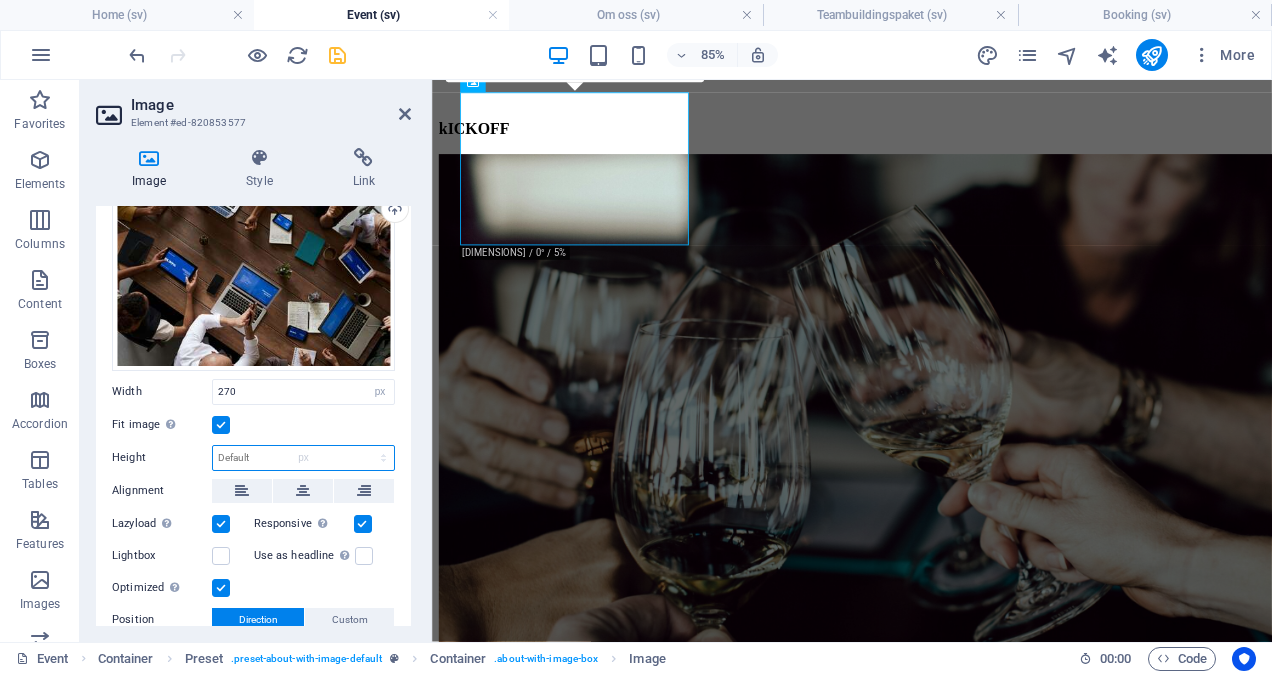 click on "Default auto px" at bounding box center (303, 458) 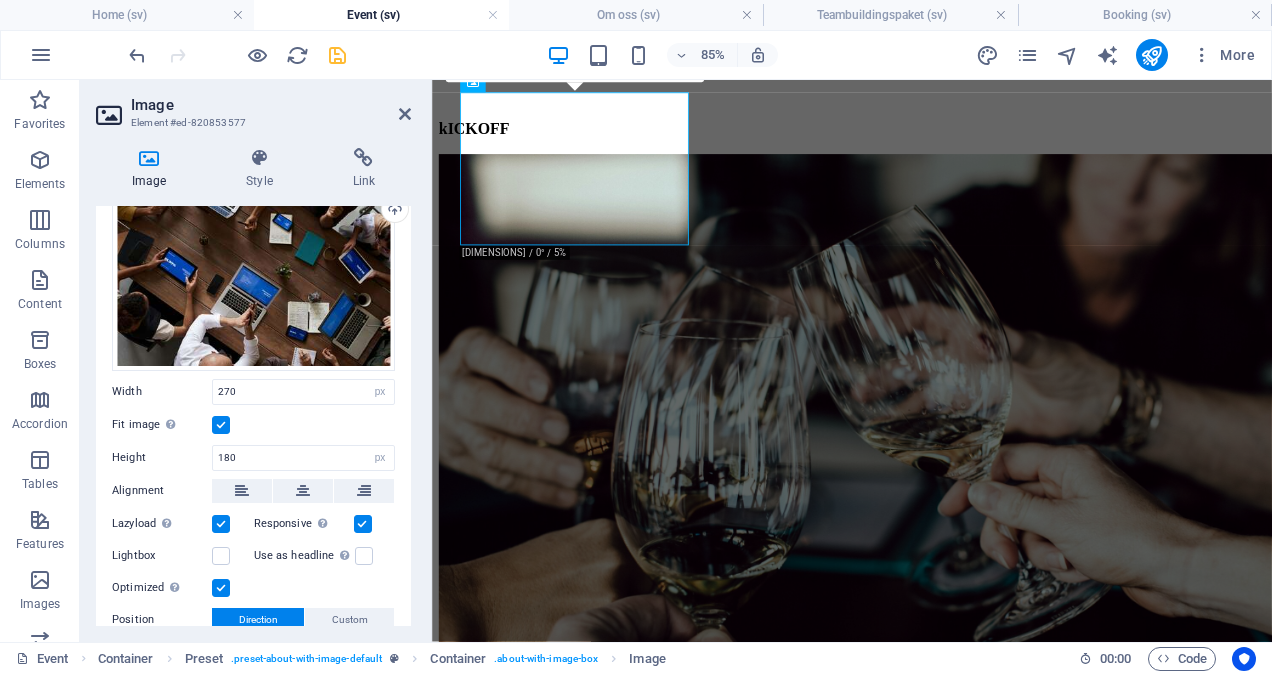 click on "Fit image Automatically fit image to a fixed width and height" at bounding box center [253, 425] 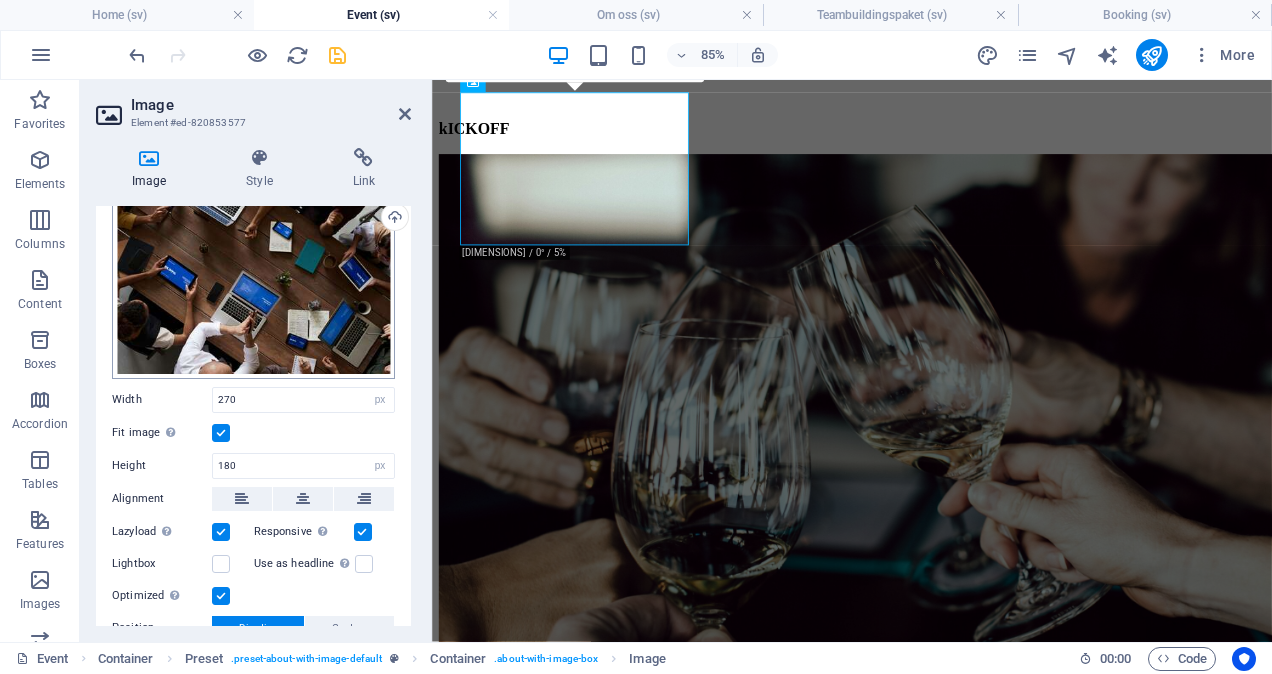 scroll, scrollTop: 72, scrollLeft: 0, axis: vertical 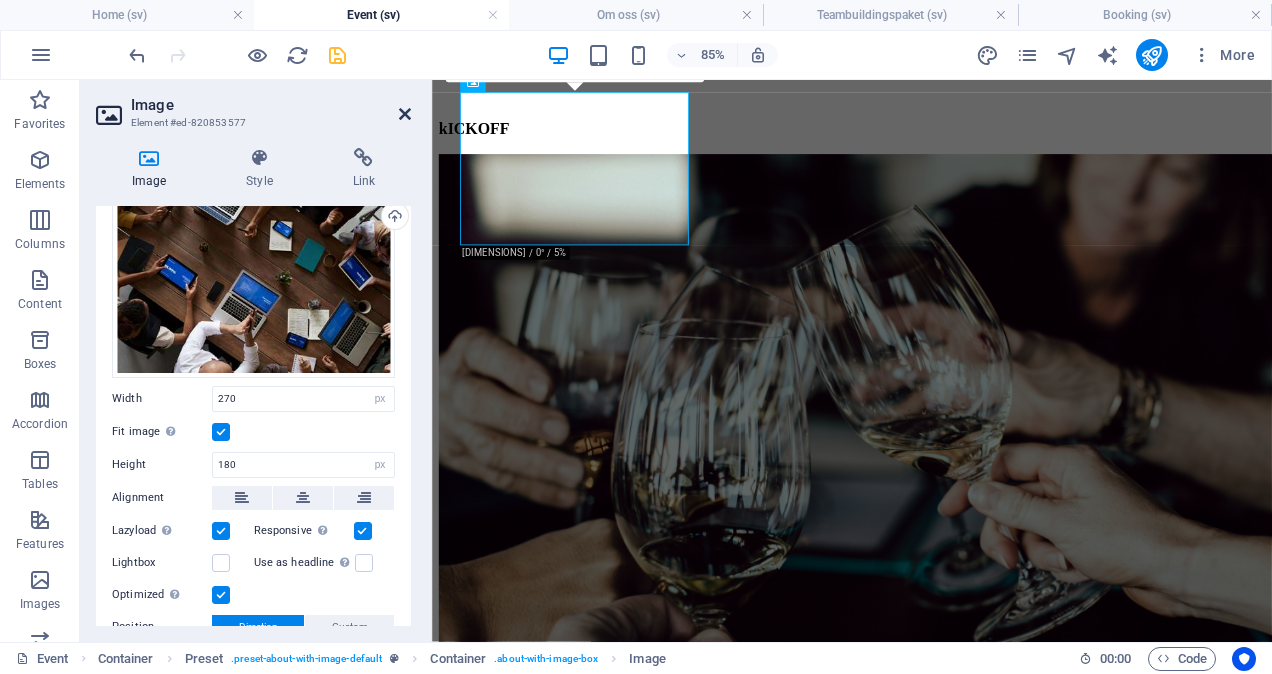 click at bounding box center [405, 114] 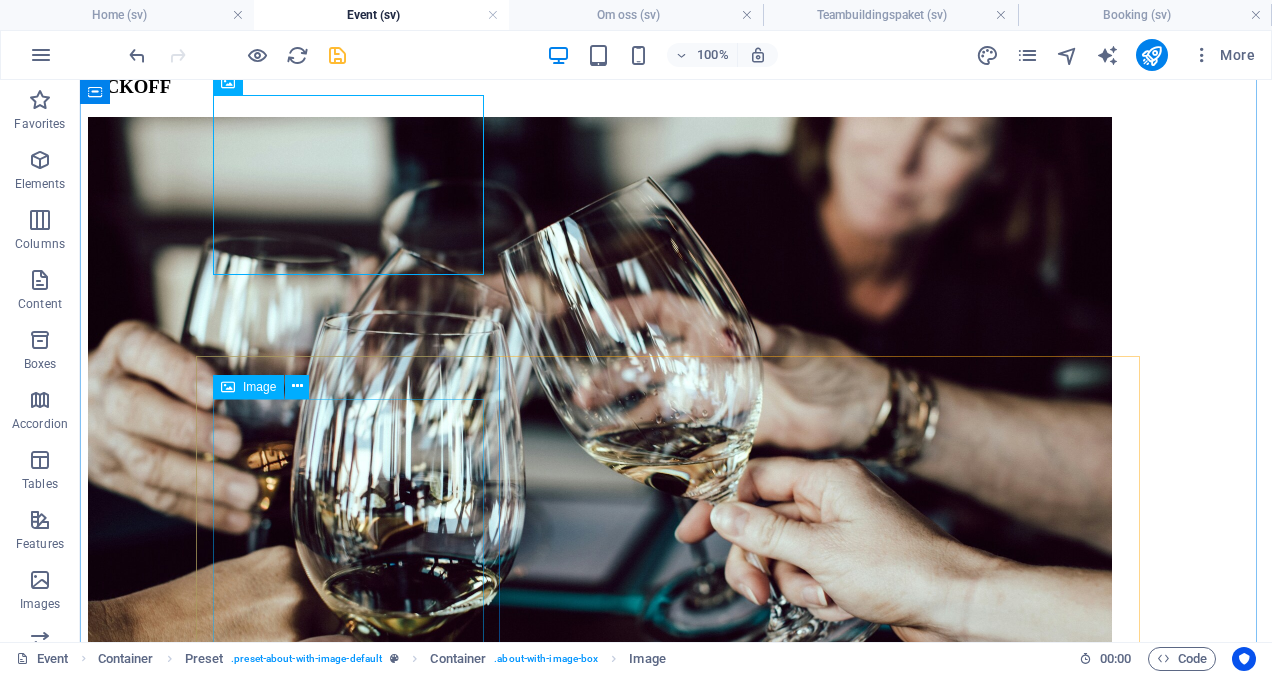 click at bounding box center (676, 4393) 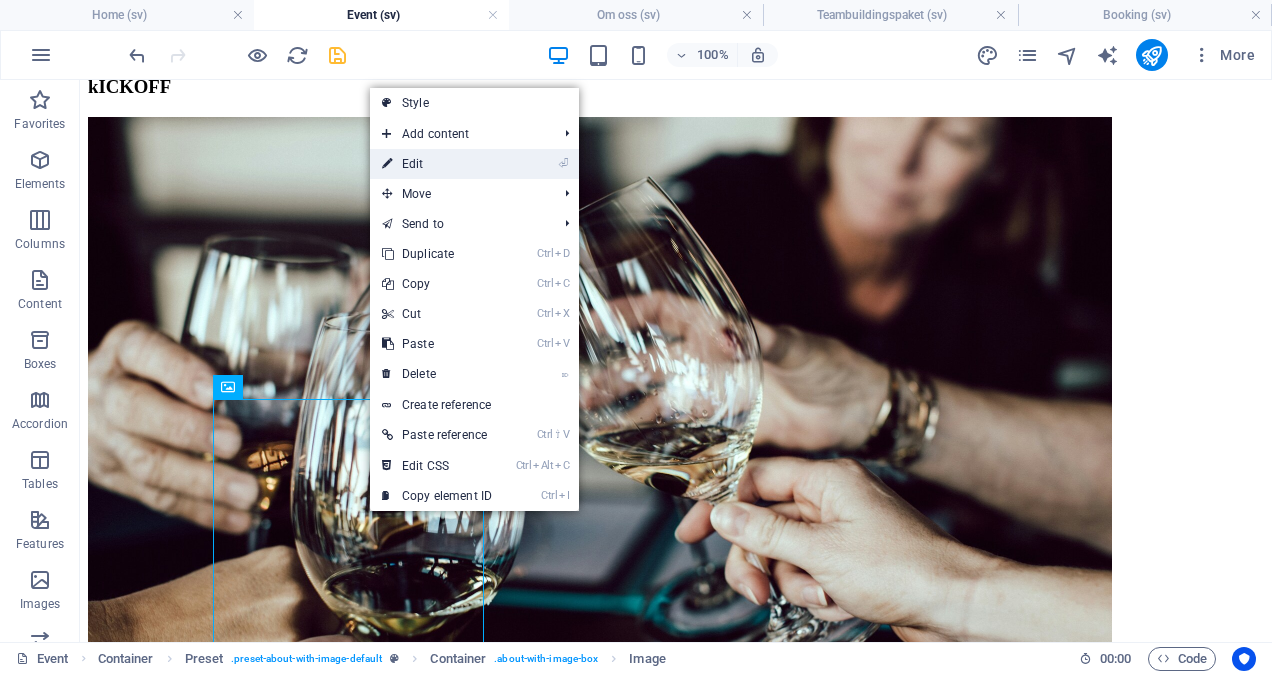 click on "⏎  Edit" at bounding box center [437, 164] 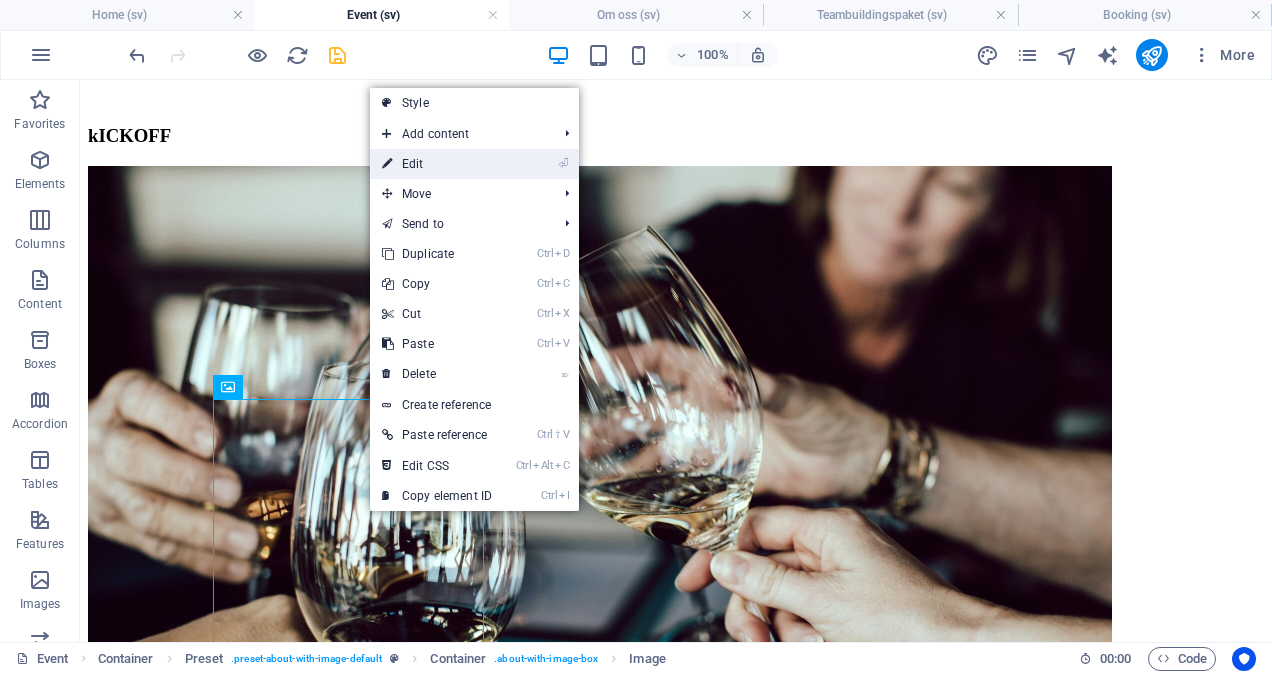 scroll, scrollTop: 818, scrollLeft: 0, axis: vertical 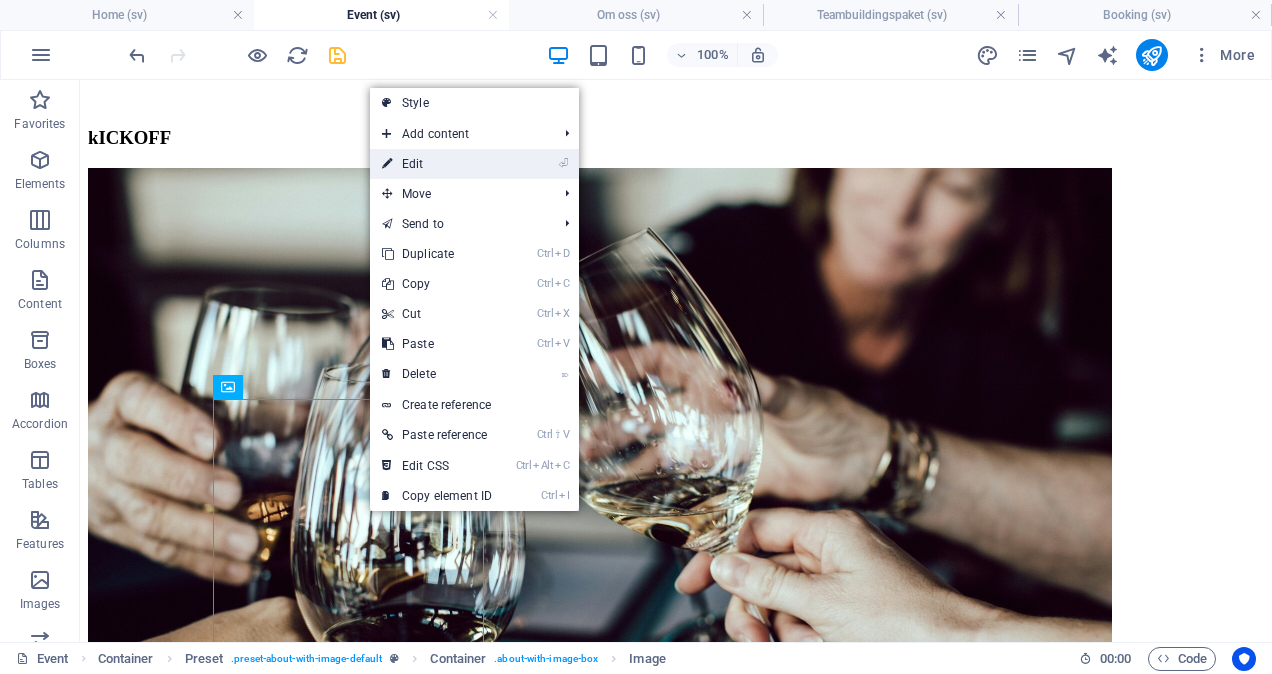select on "px" 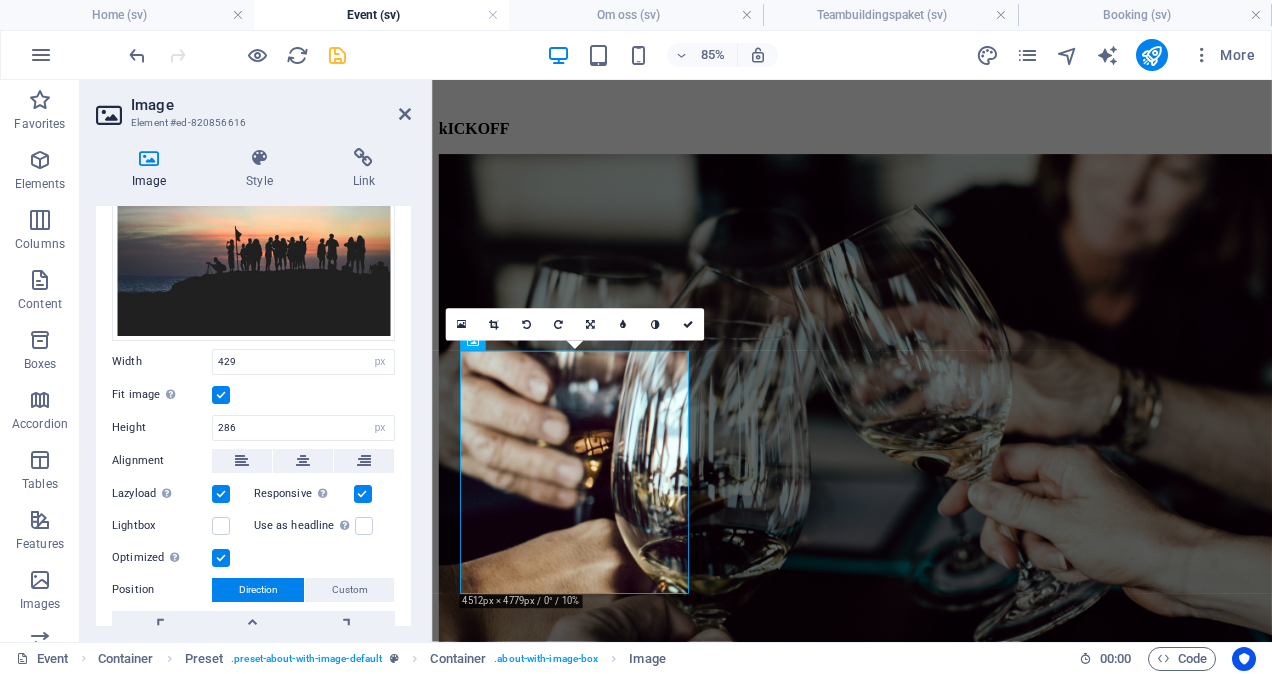 scroll, scrollTop: 110, scrollLeft: 0, axis: vertical 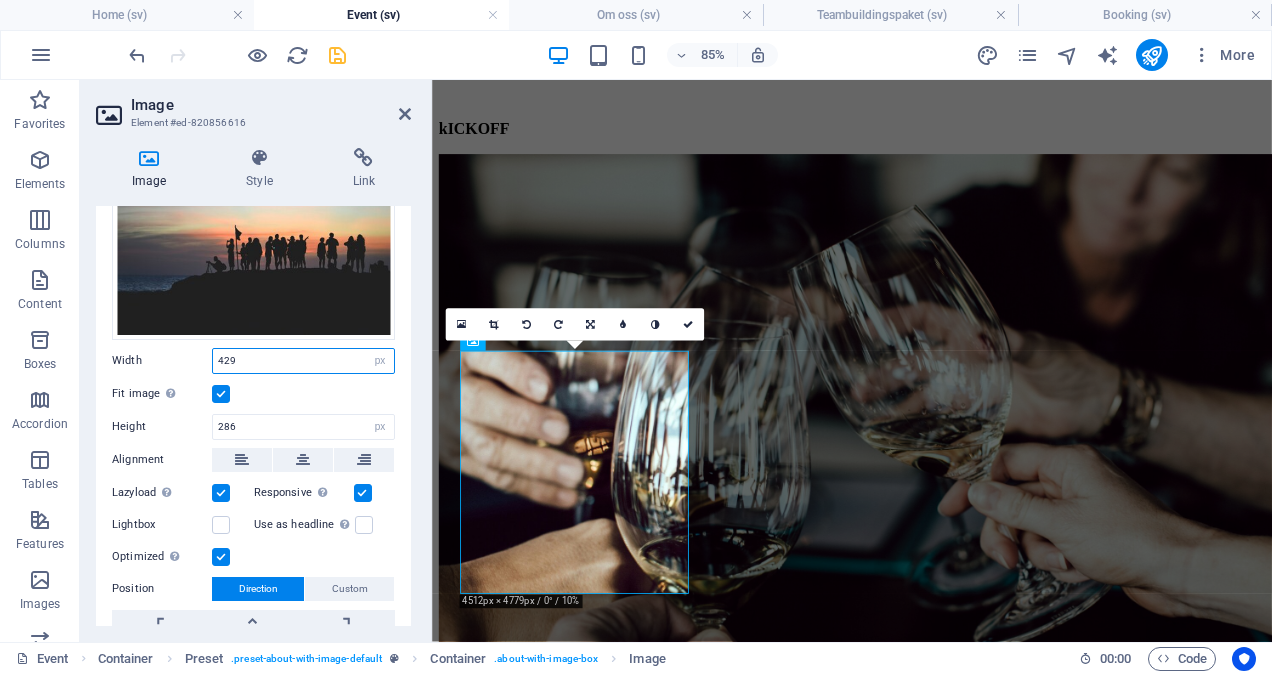 click on "429" at bounding box center [303, 361] 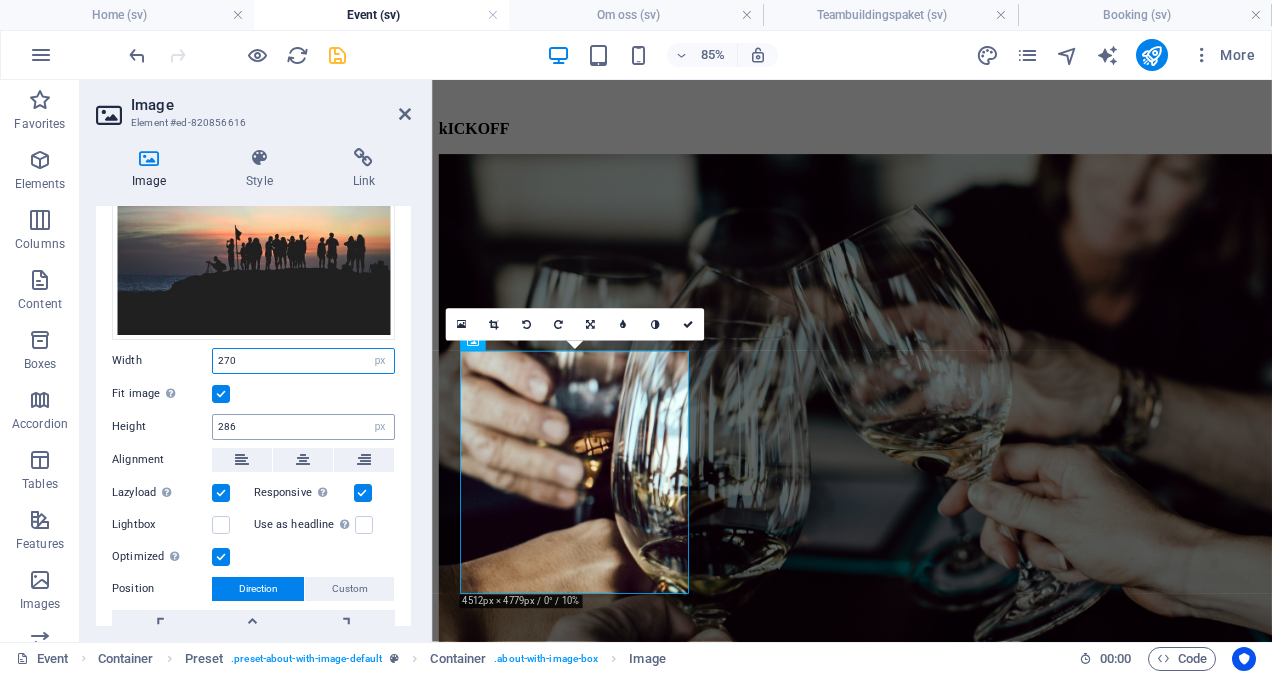 type on "270" 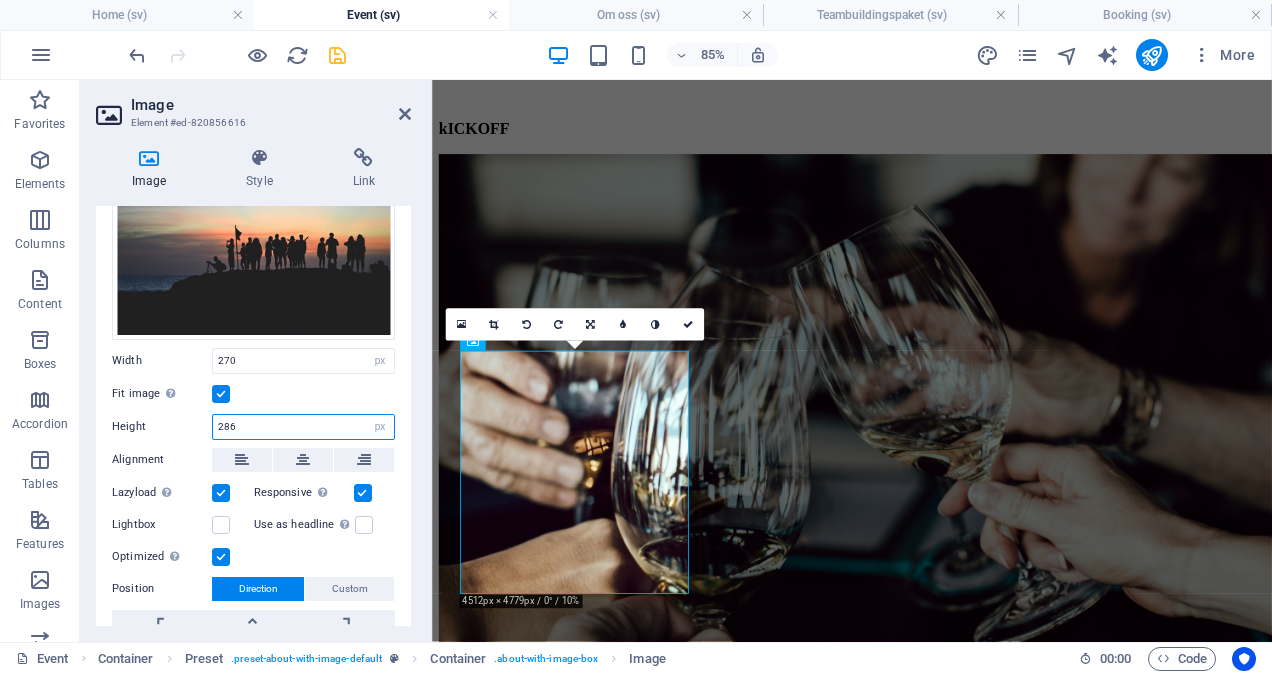 click on "286" at bounding box center [303, 427] 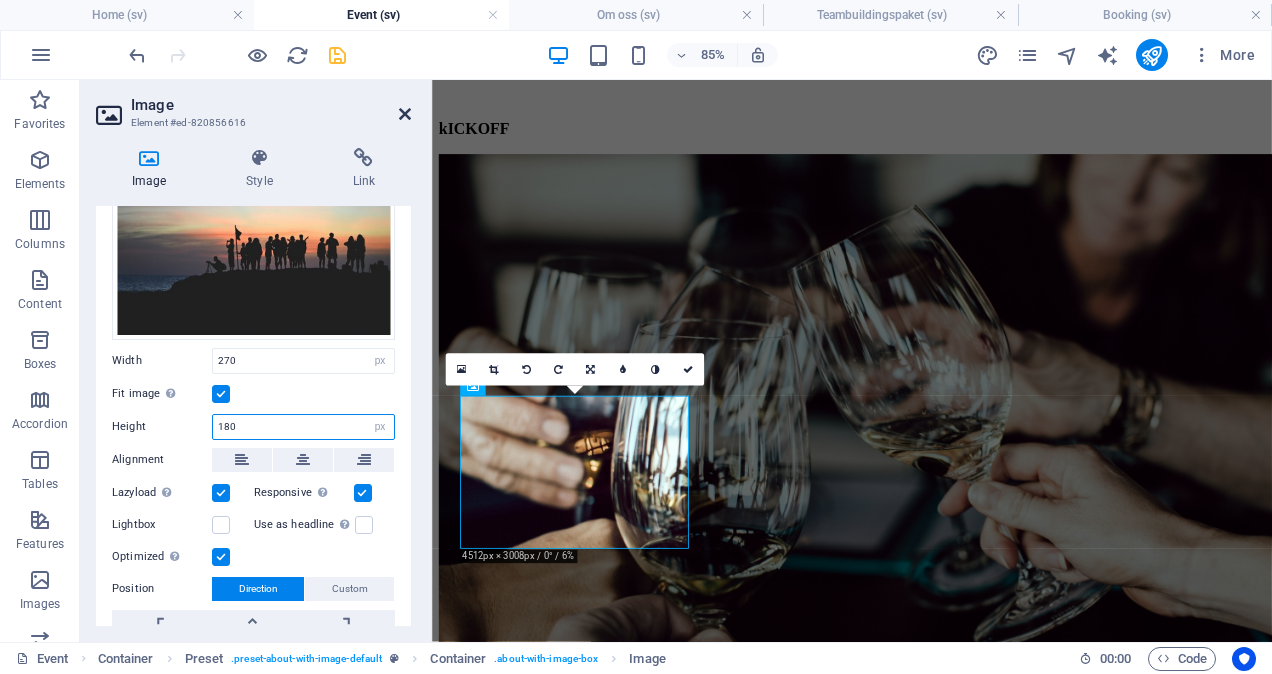 type on "180" 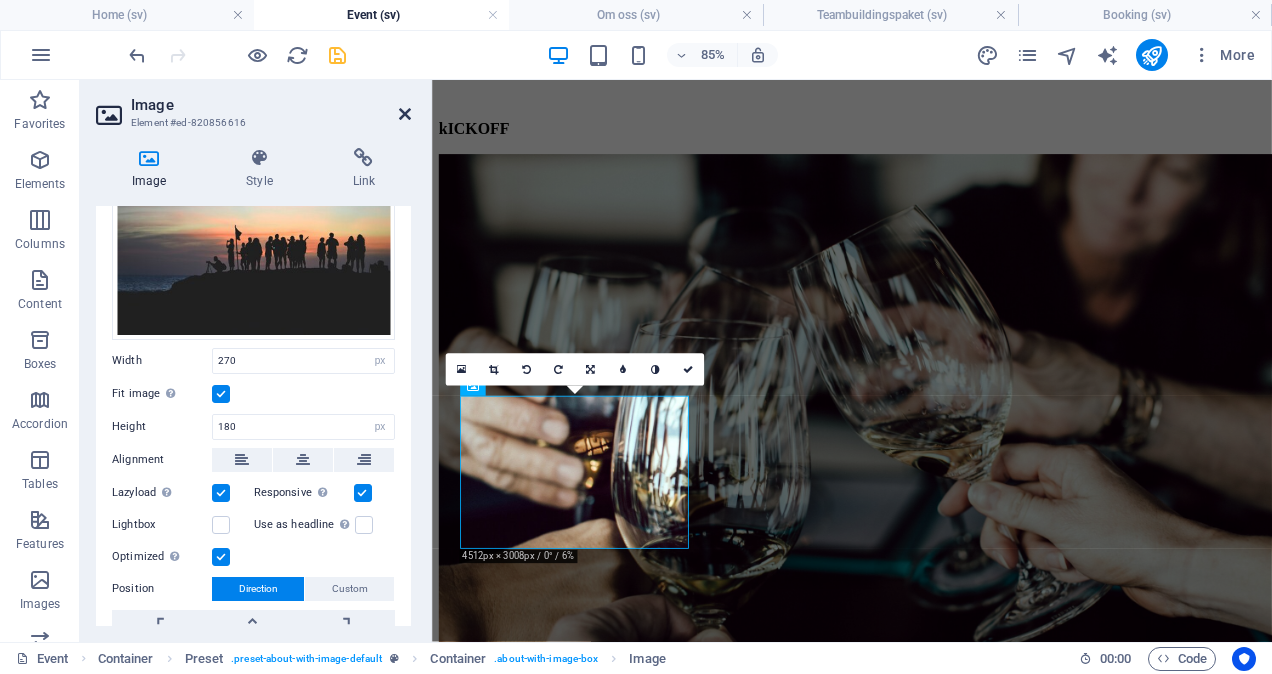 click at bounding box center (405, 114) 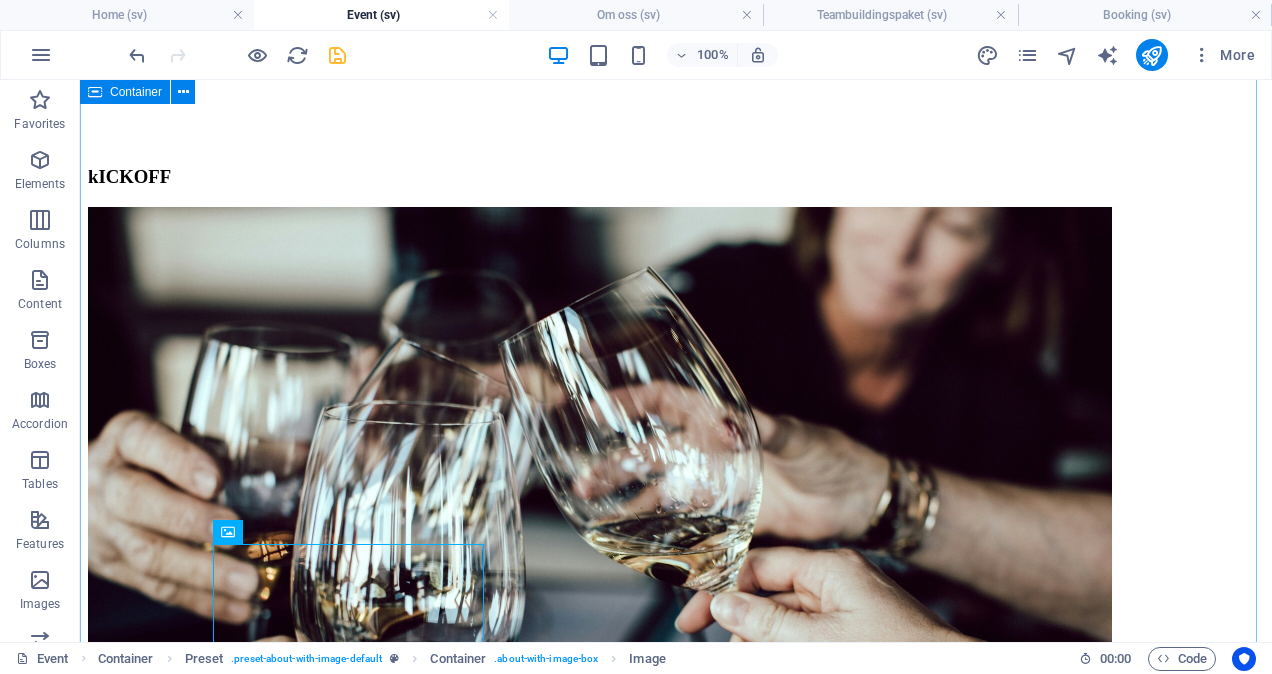 scroll, scrollTop: 738, scrollLeft: 0, axis: vertical 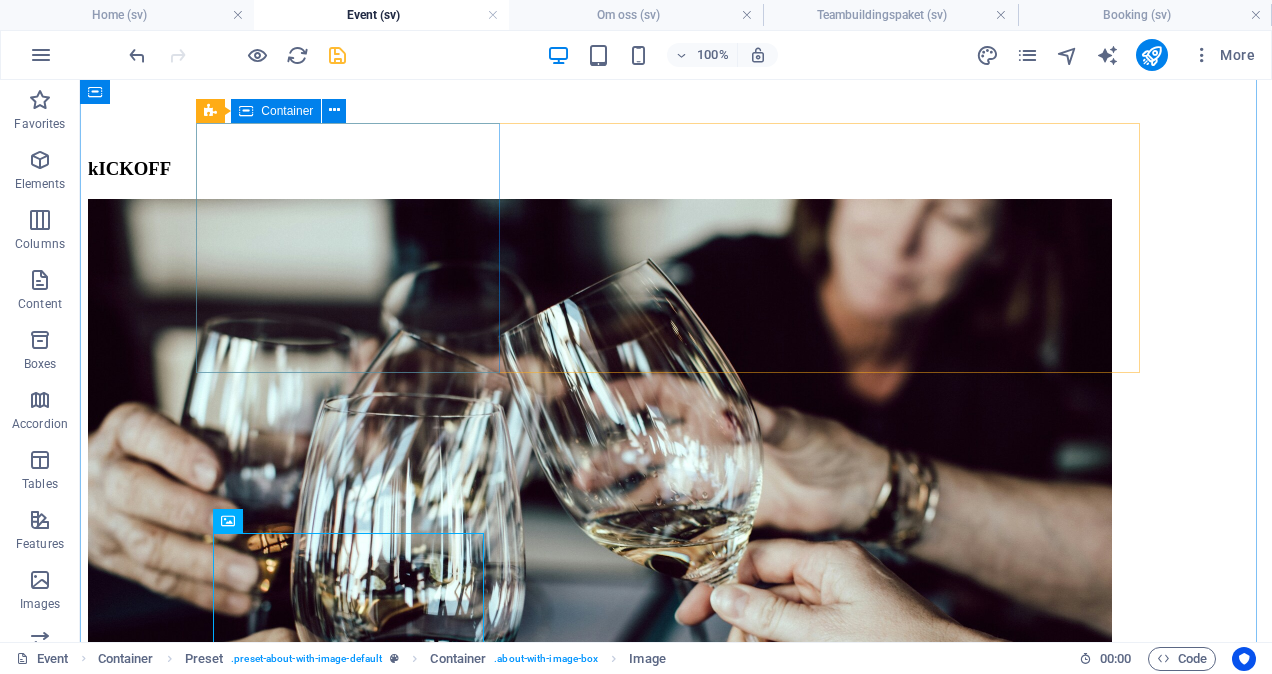 click on "Invigning" at bounding box center (676, 2576) 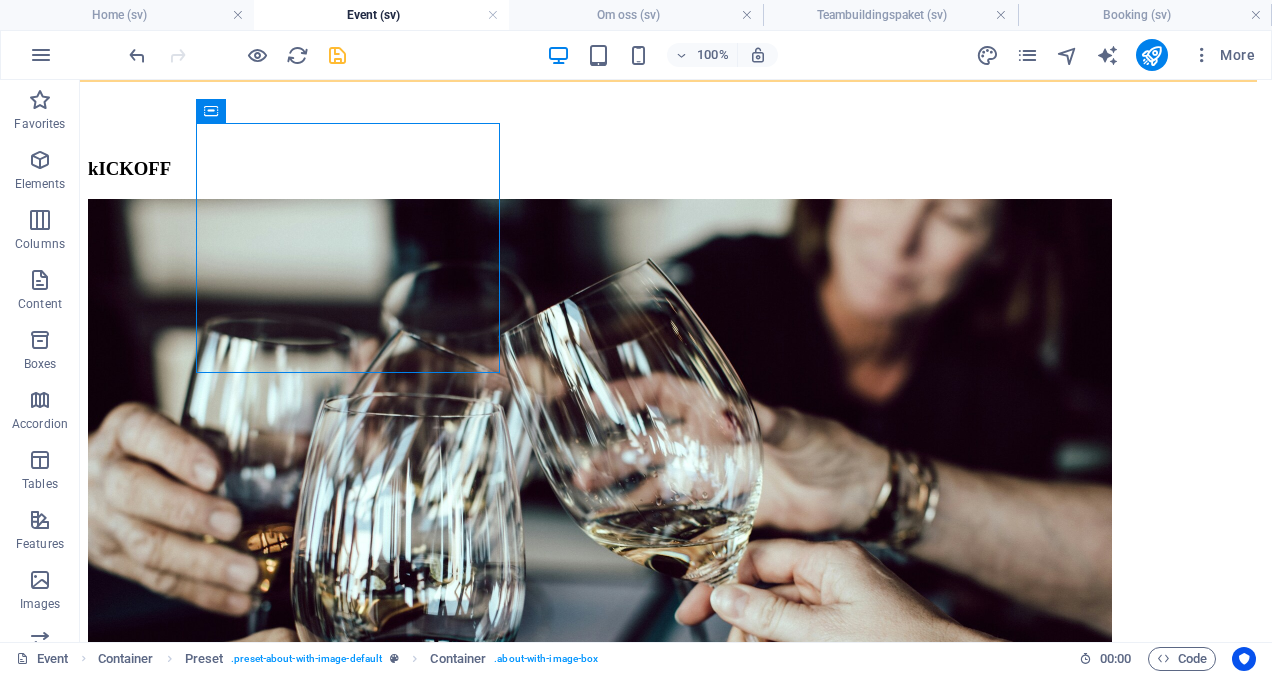 click at bounding box center (676, 5444) 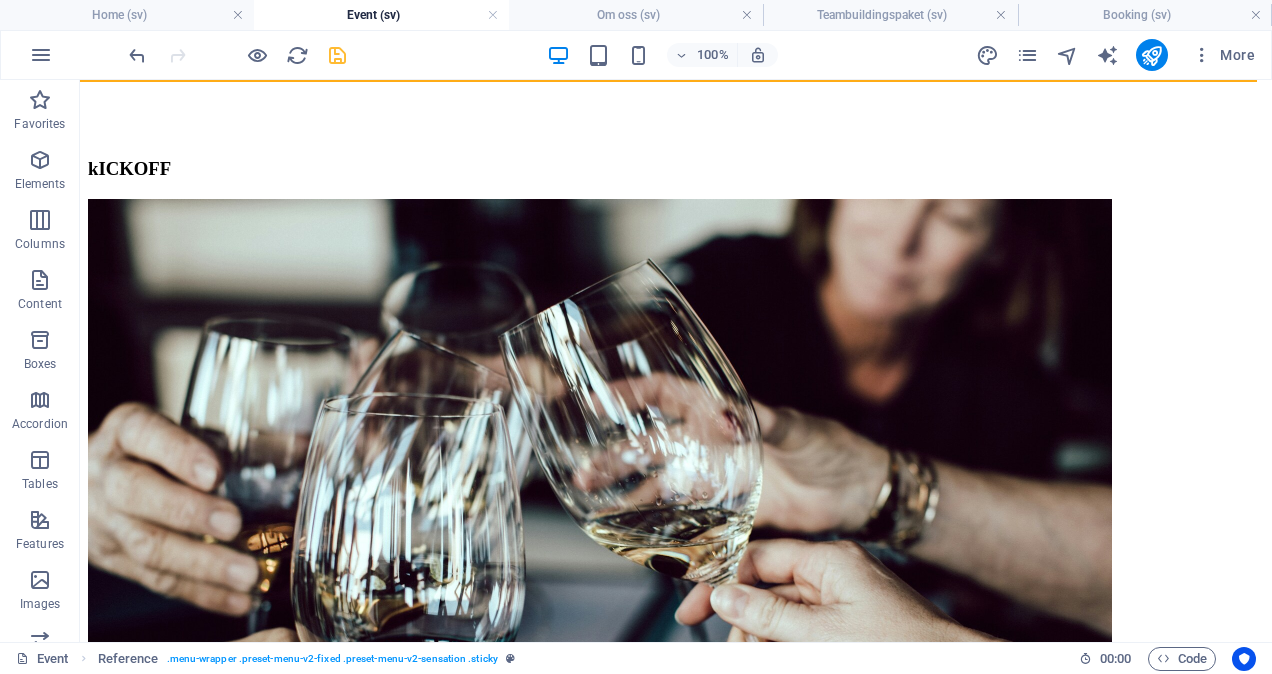 click at bounding box center [676, 5444] 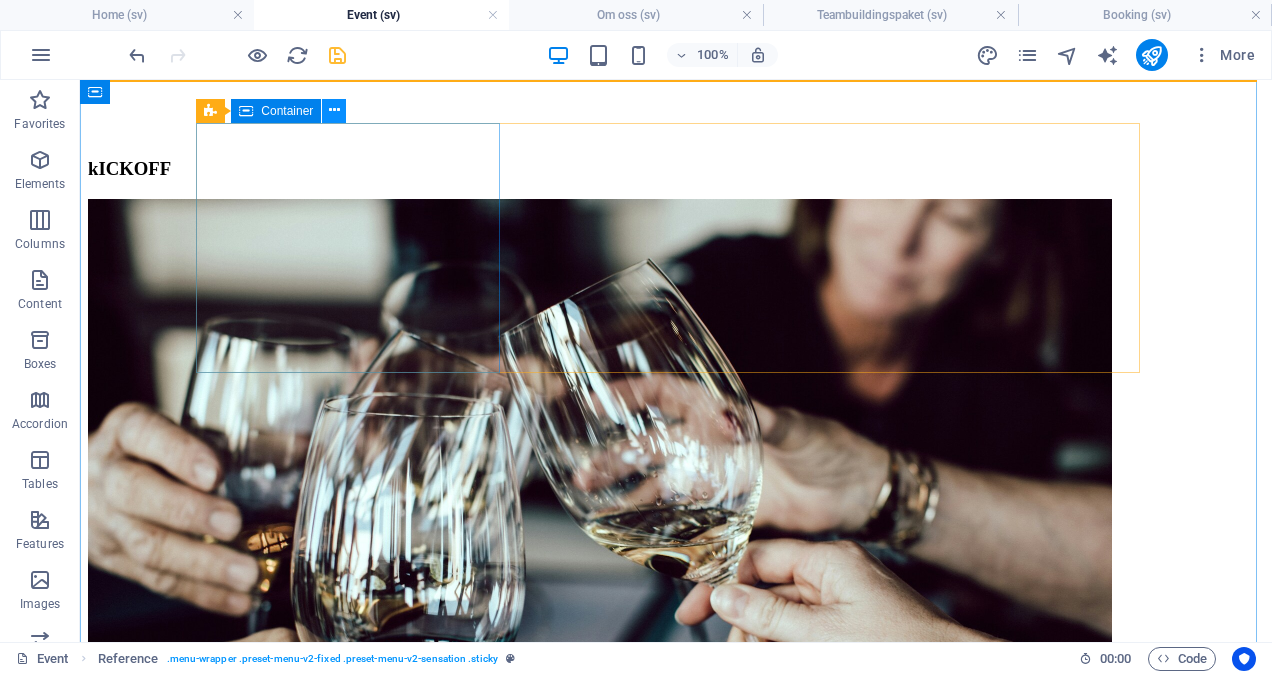 click at bounding box center [334, 110] 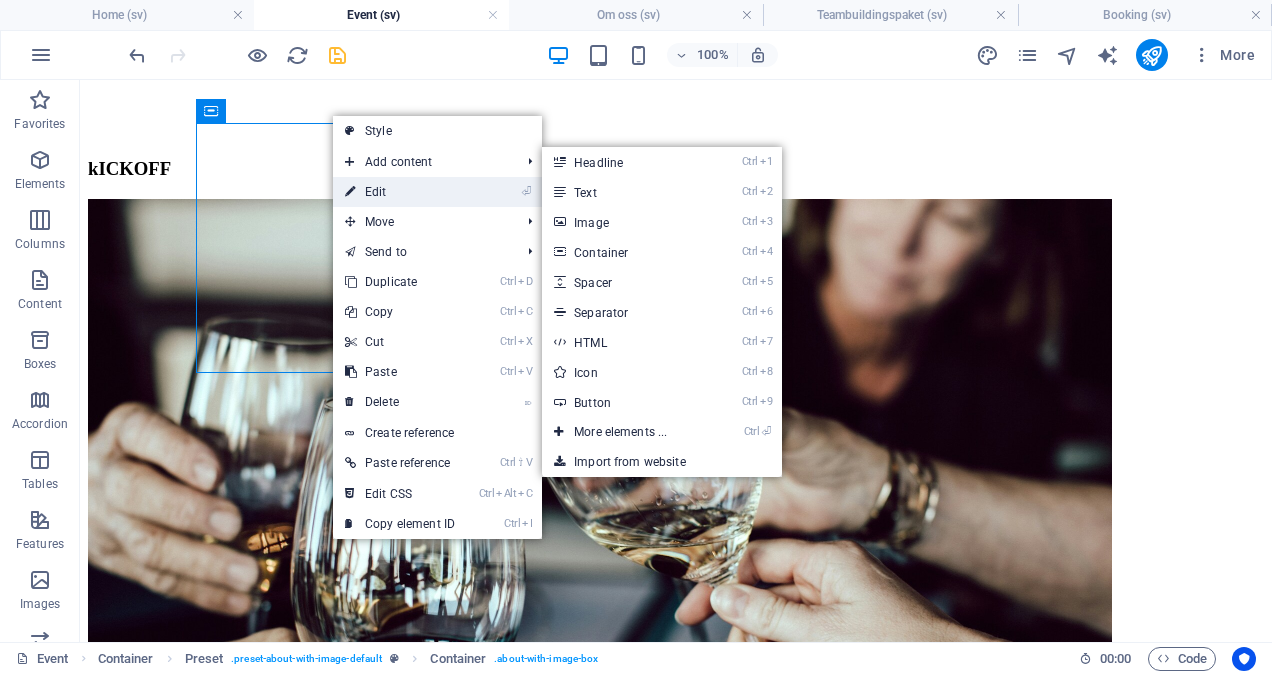 click on "⏎  Edit" at bounding box center [400, 192] 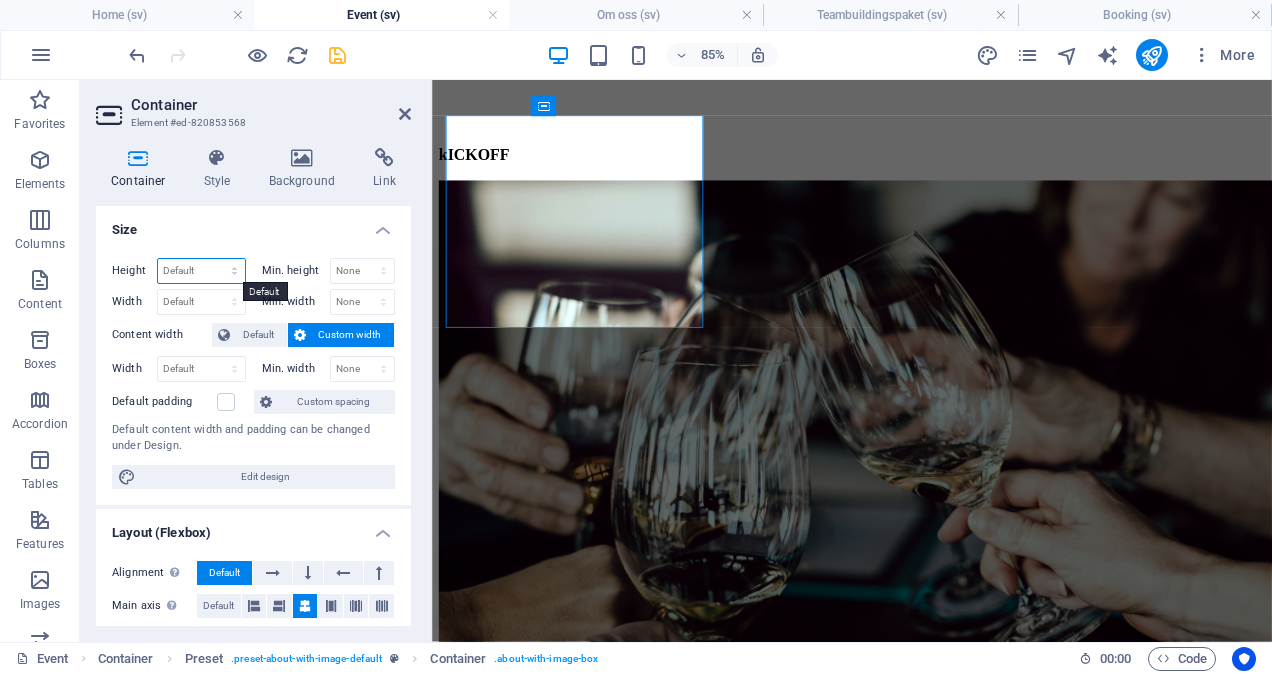 click on "Default px rem % vh vw" at bounding box center (201, 271) 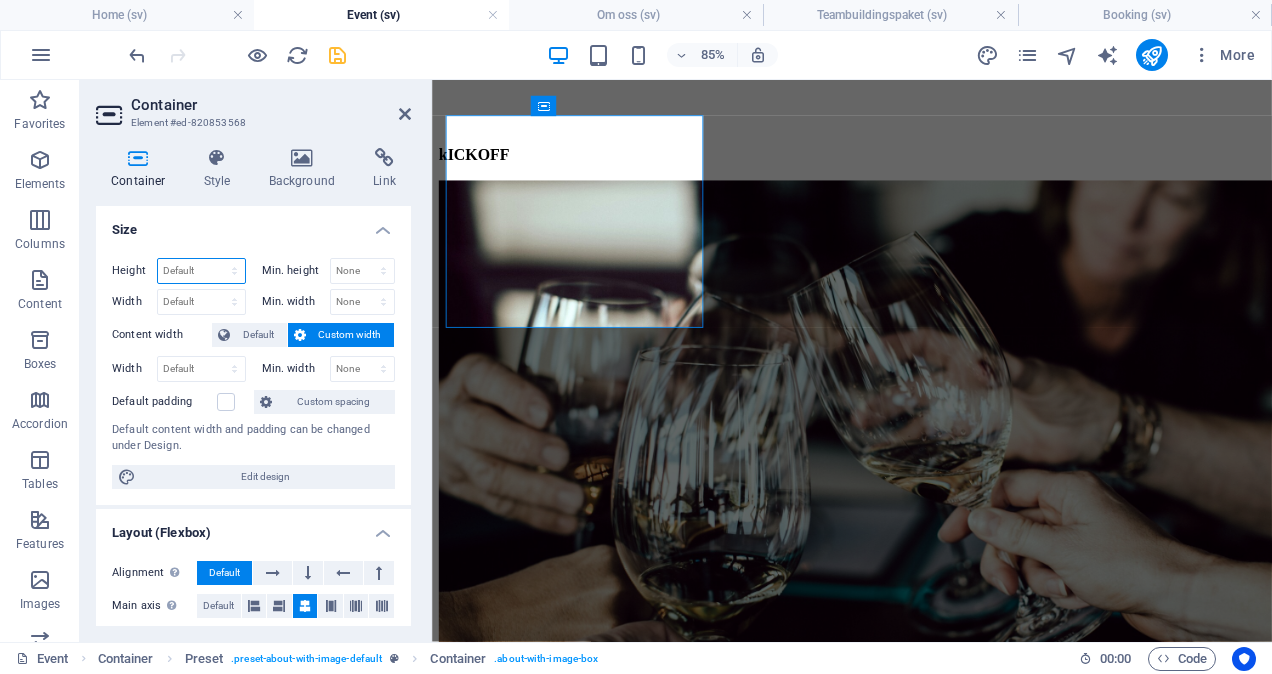 select on "px" 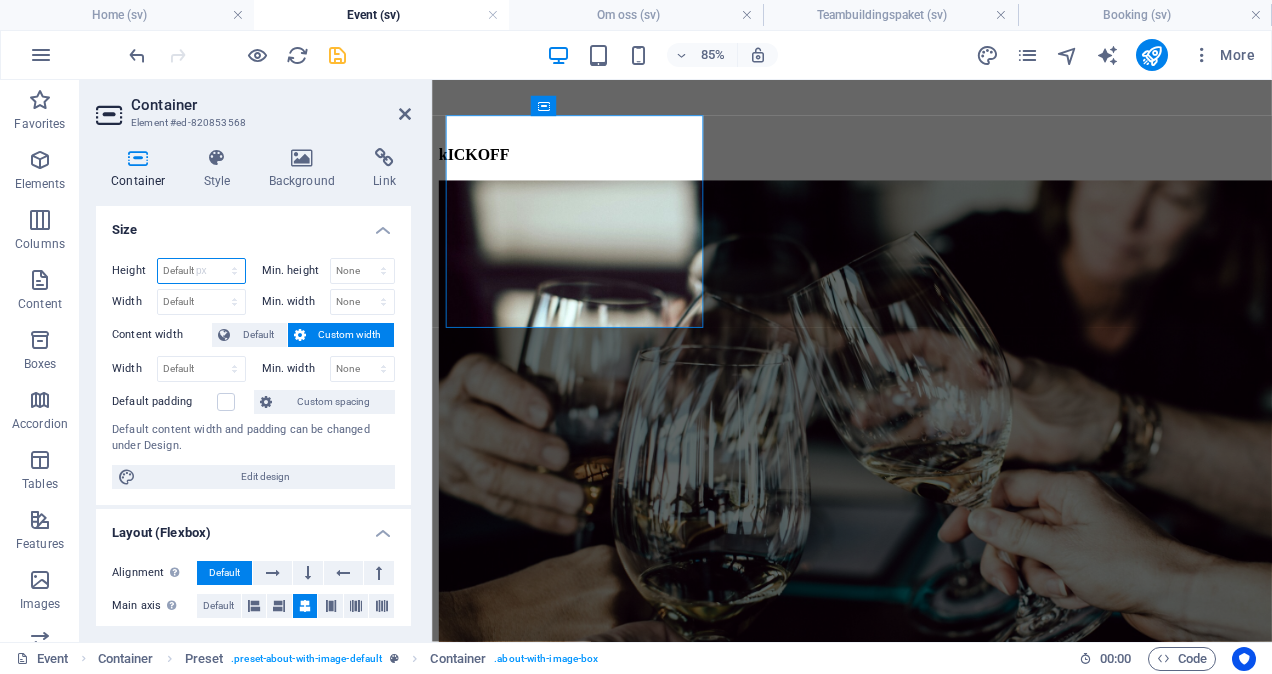 click on "Default px rem % vh vw" at bounding box center (201, 271) 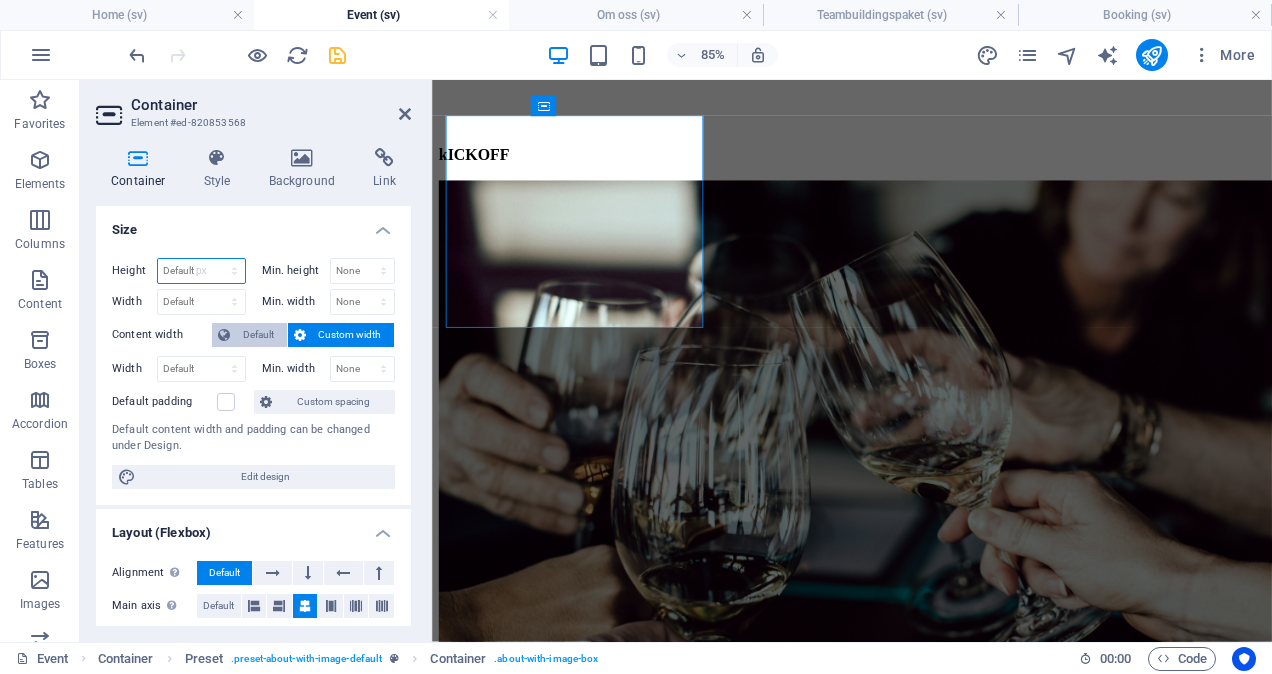 type on "216" 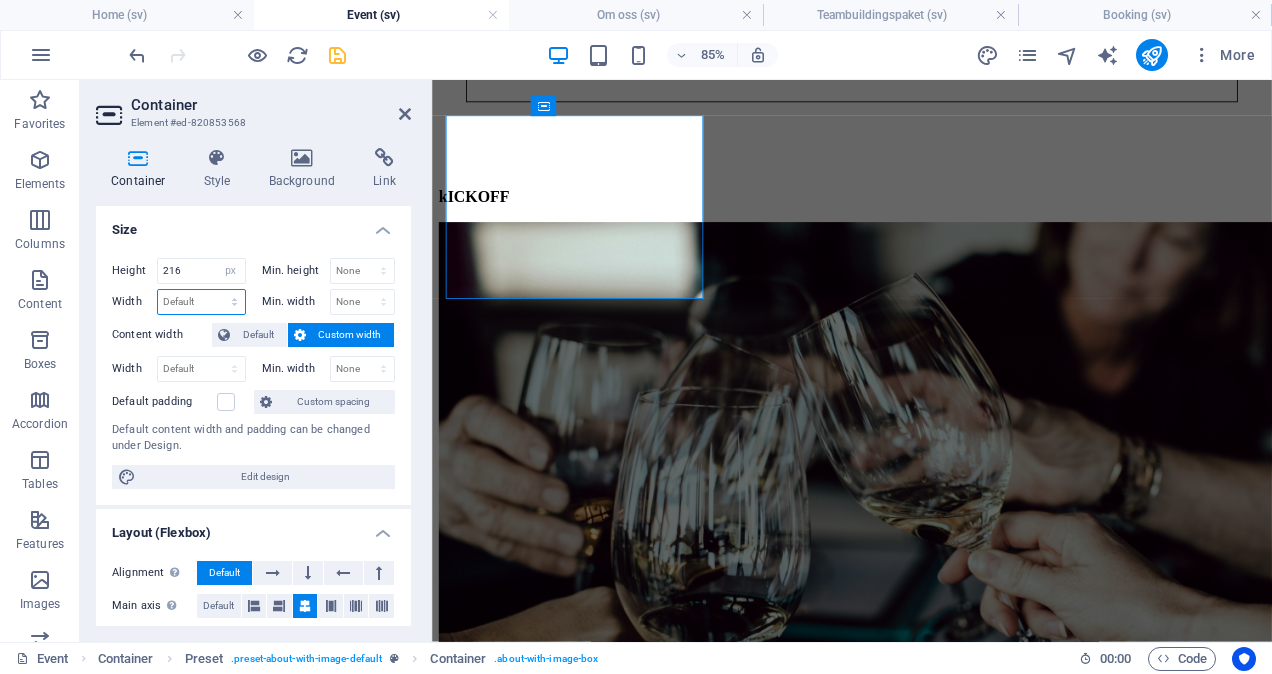 click on "Default px rem % em vh vw" at bounding box center (201, 302) 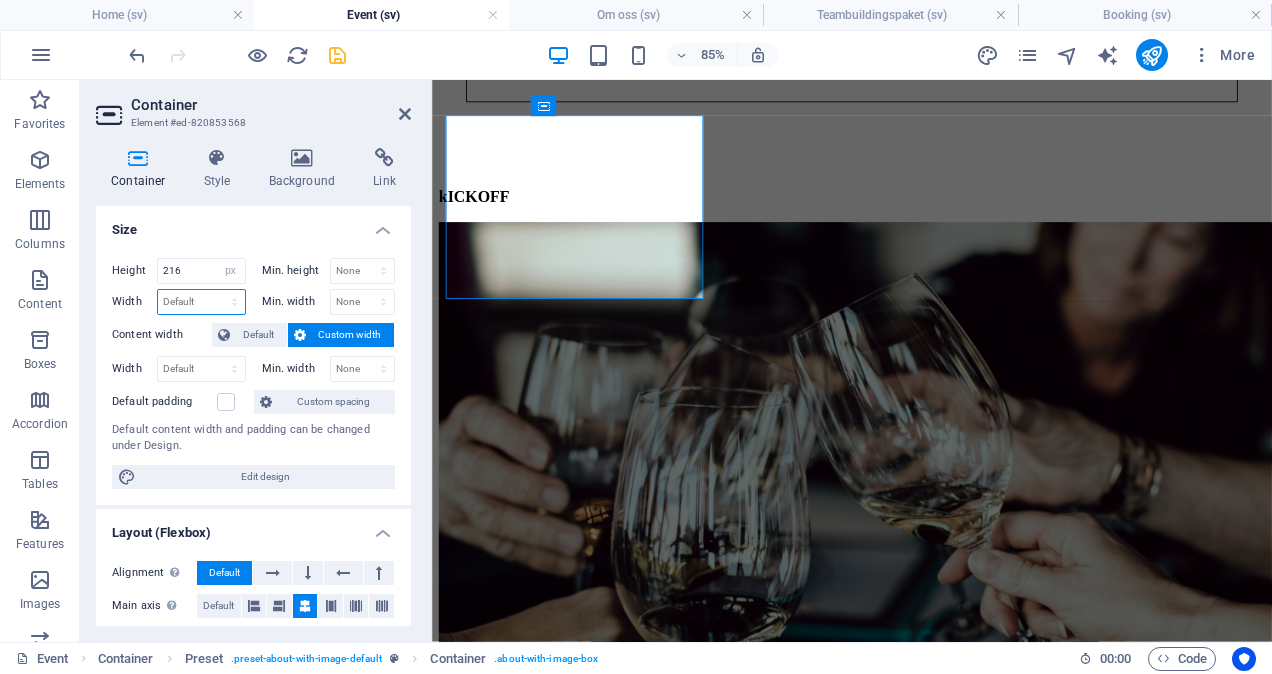 select on "px" 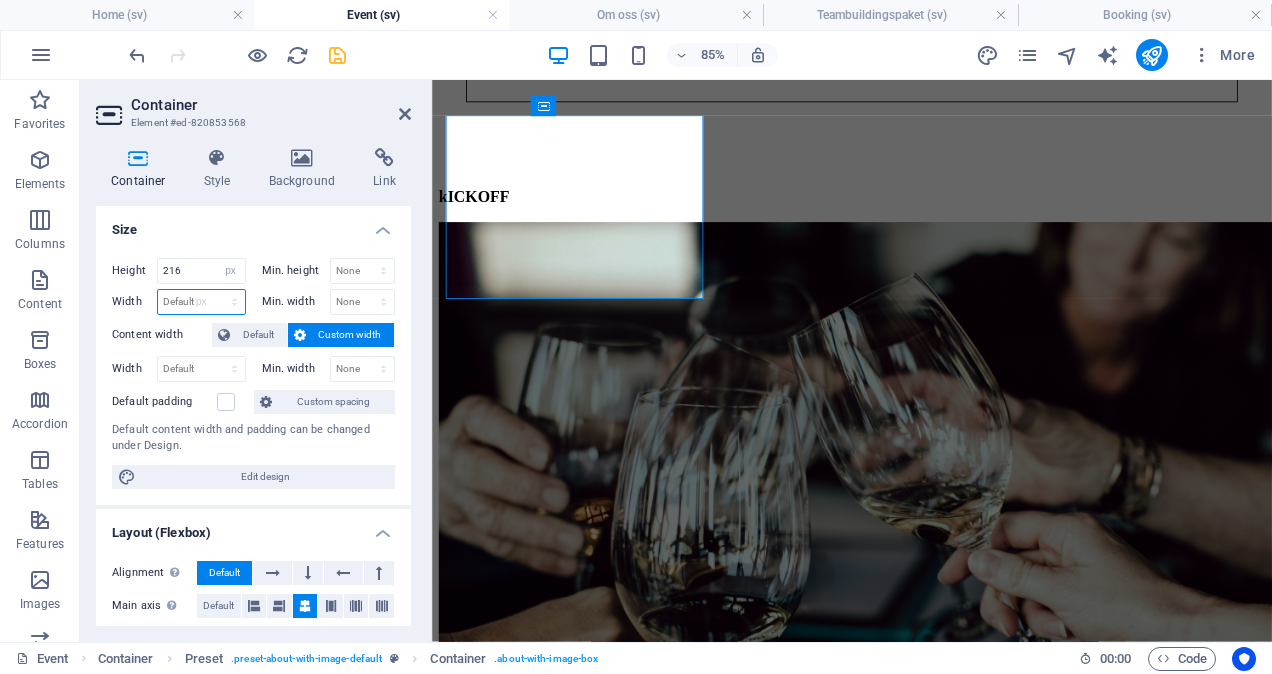 click on "Default px rem % em vh vw" at bounding box center [201, 302] 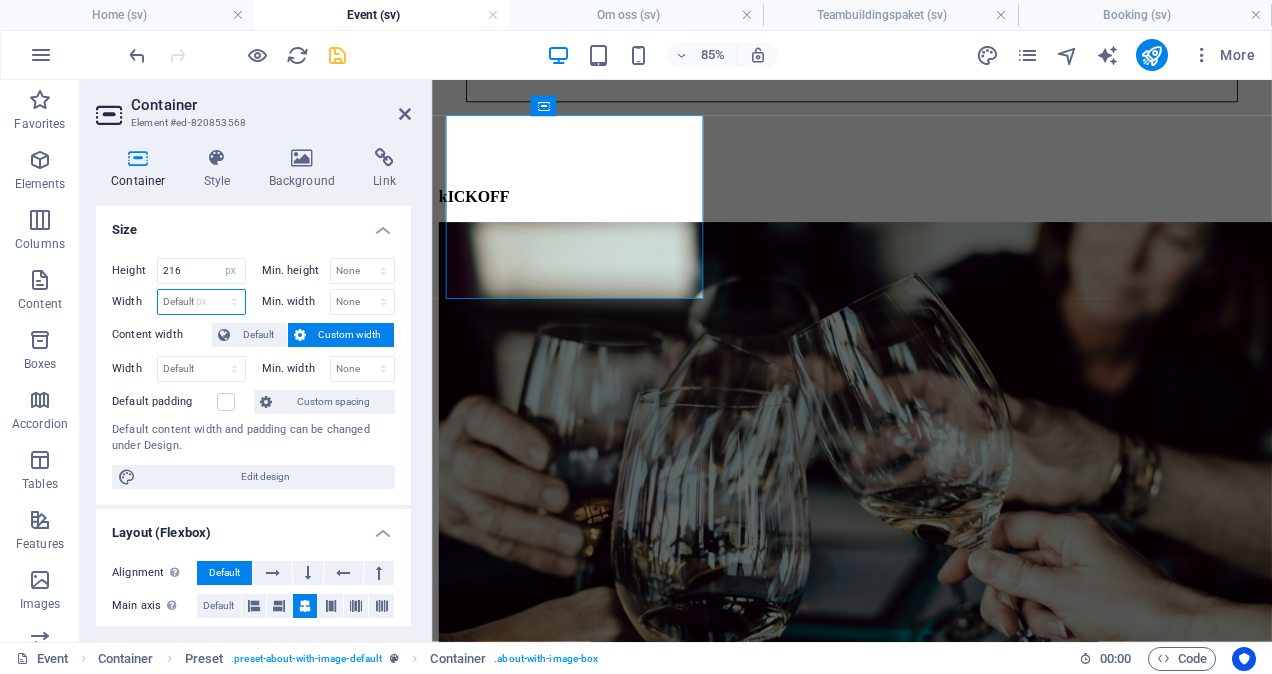 type on "303" 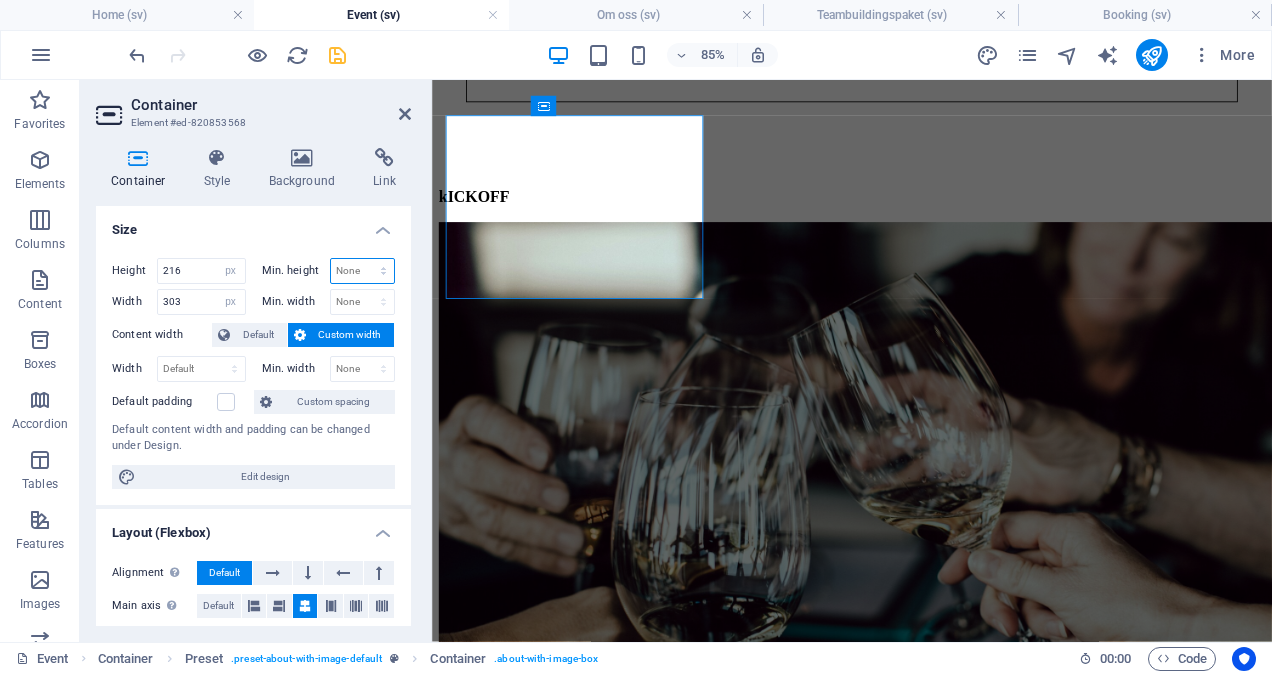 click on "None px rem % vh vw" at bounding box center [363, 271] 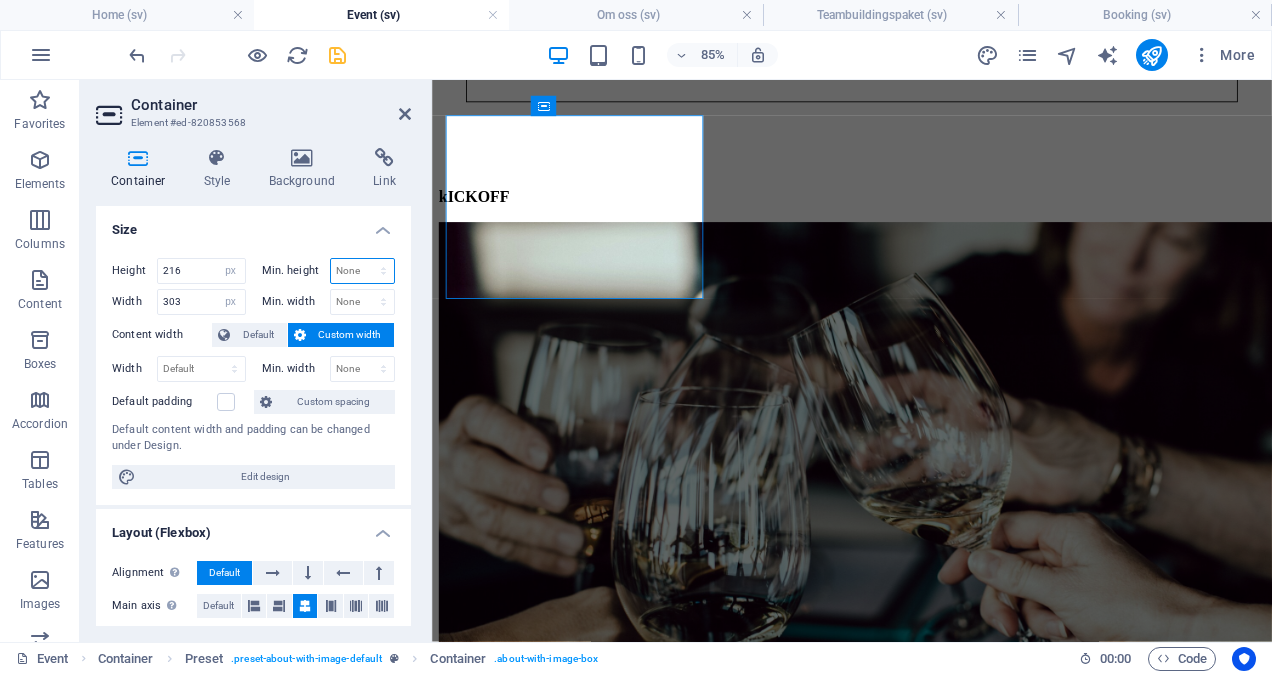 select on "px" 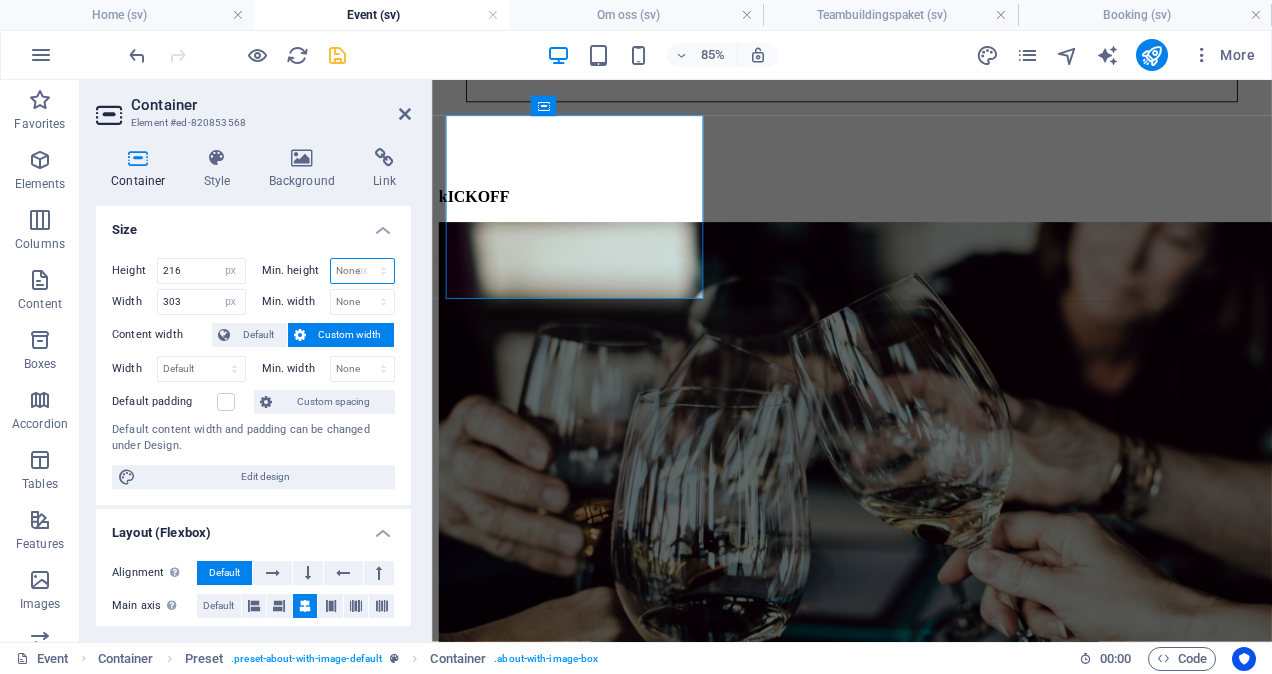 click on "None px rem % vh vw" at bounding box center [363, 271] 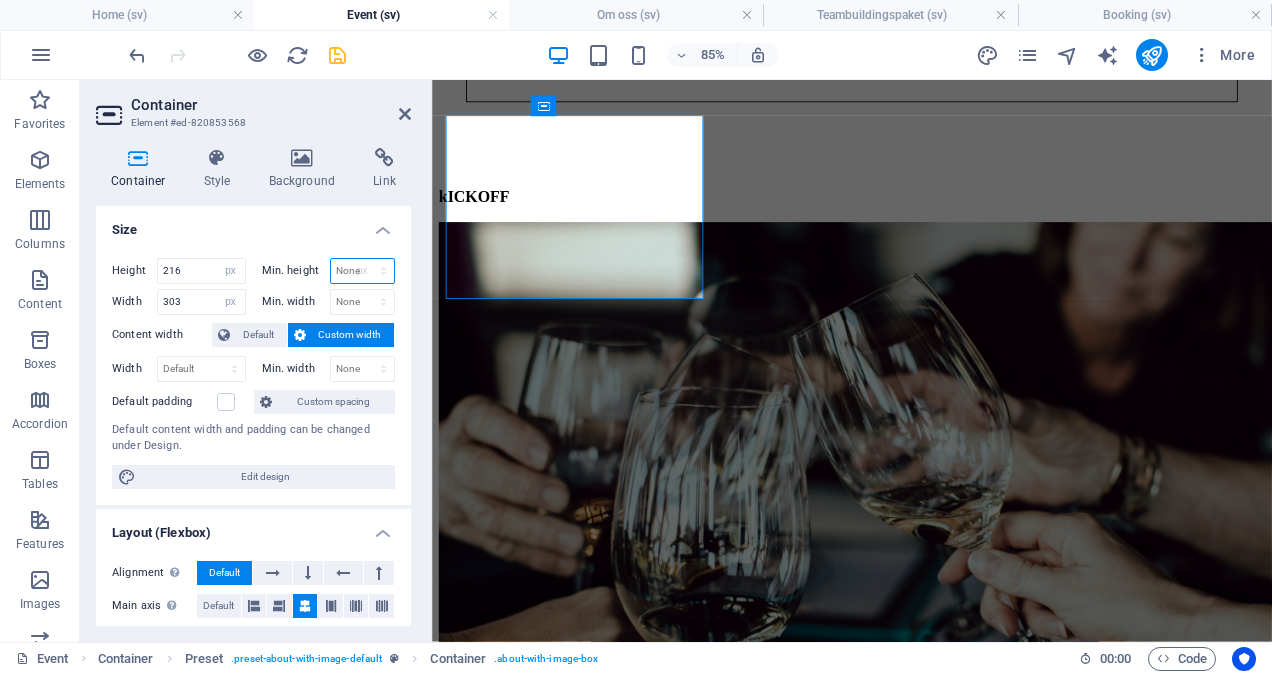 type on "0" 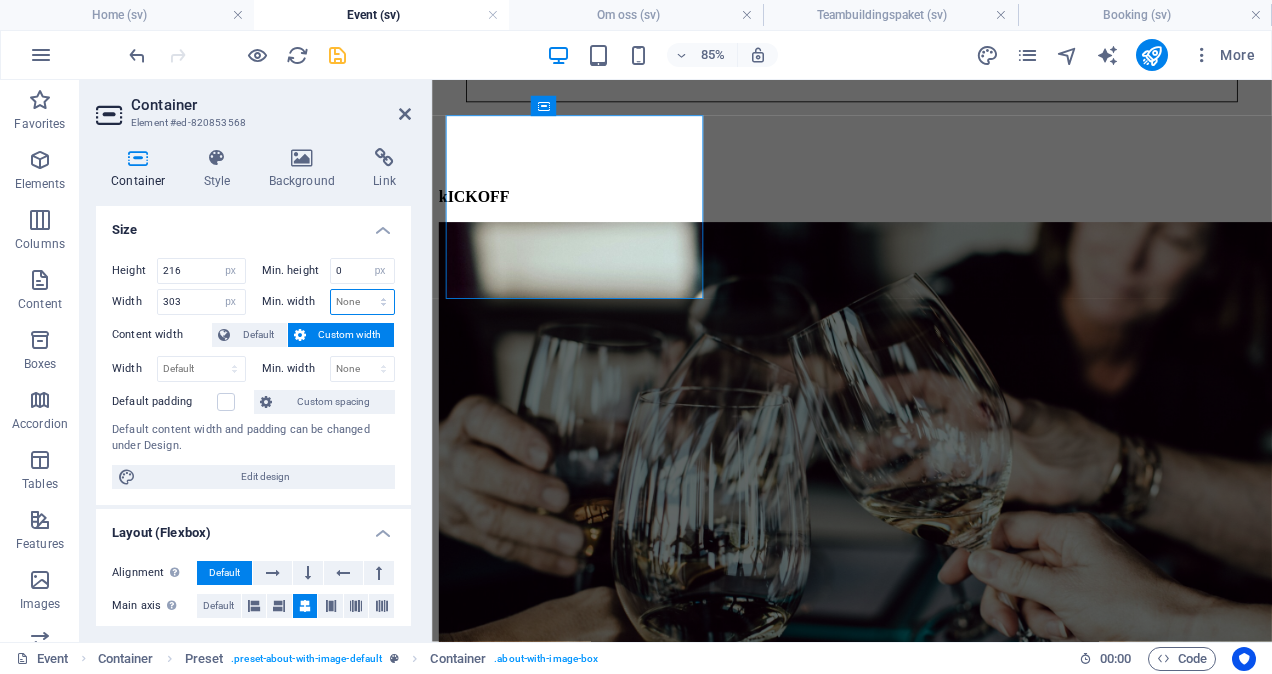 click on "None px rem % vh vw" at bounding box center (363, 302) 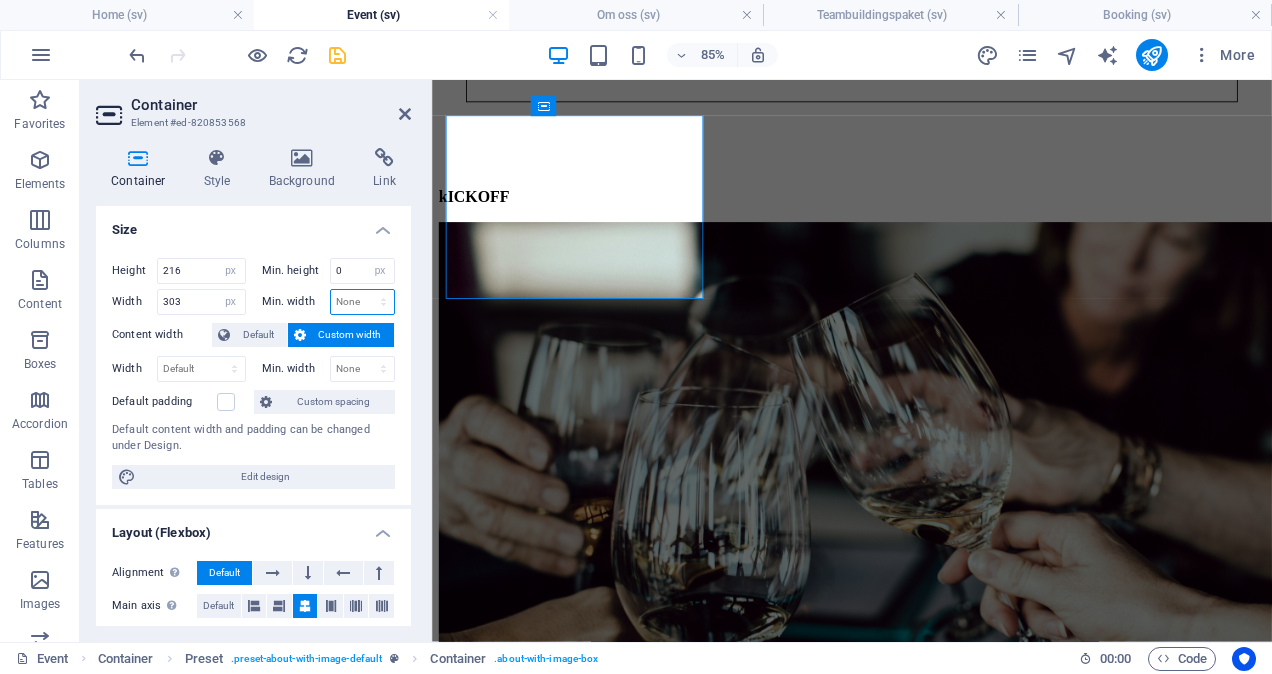 select on "px" 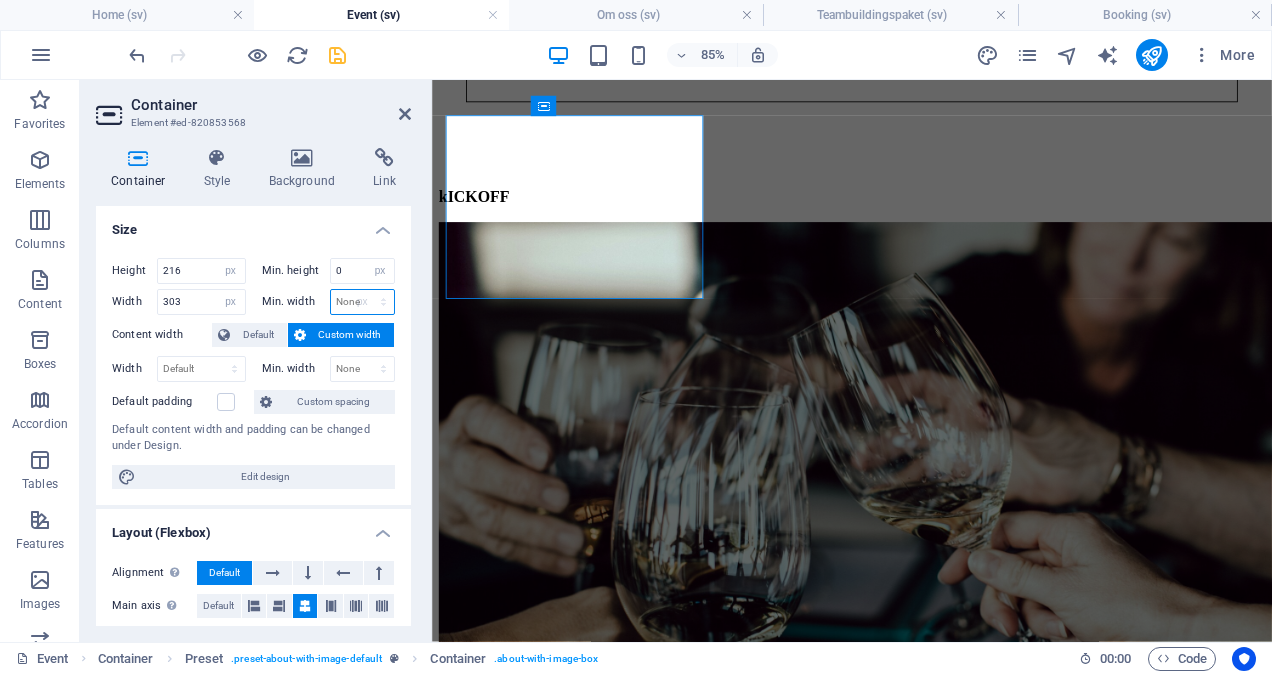 click on "None px rem % vh vw" at bounding box center (363, 302) 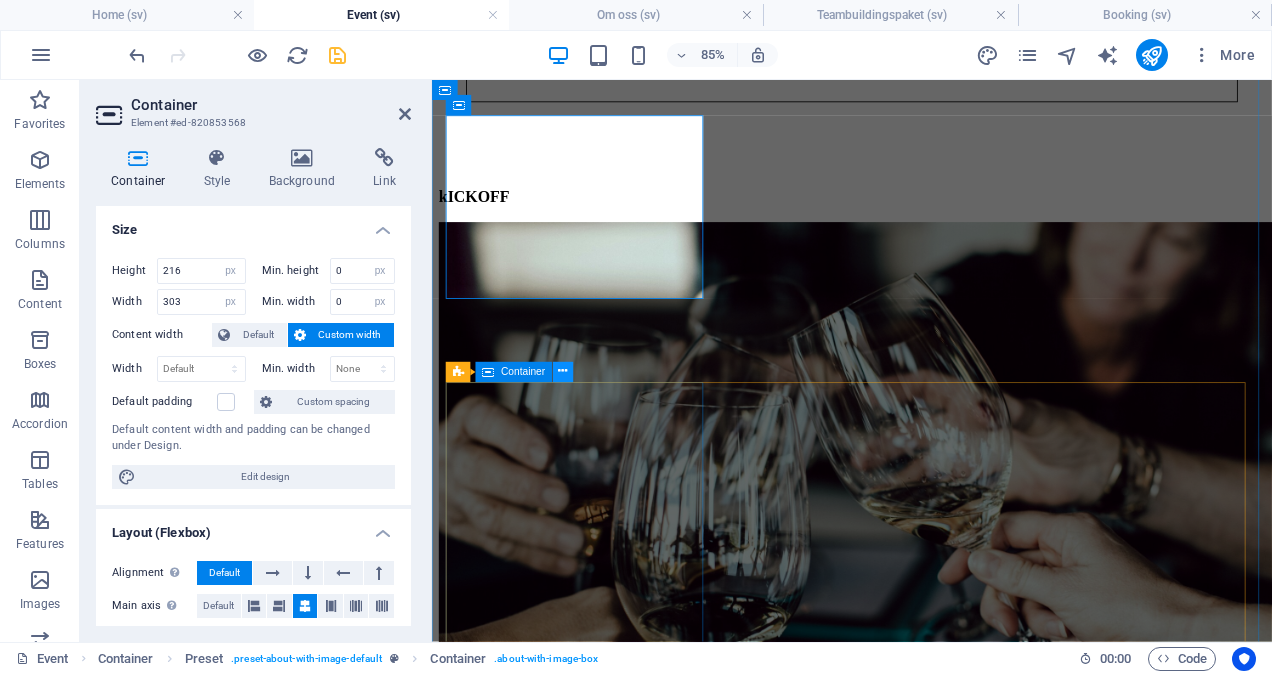 click at bounding box center (562, 372) 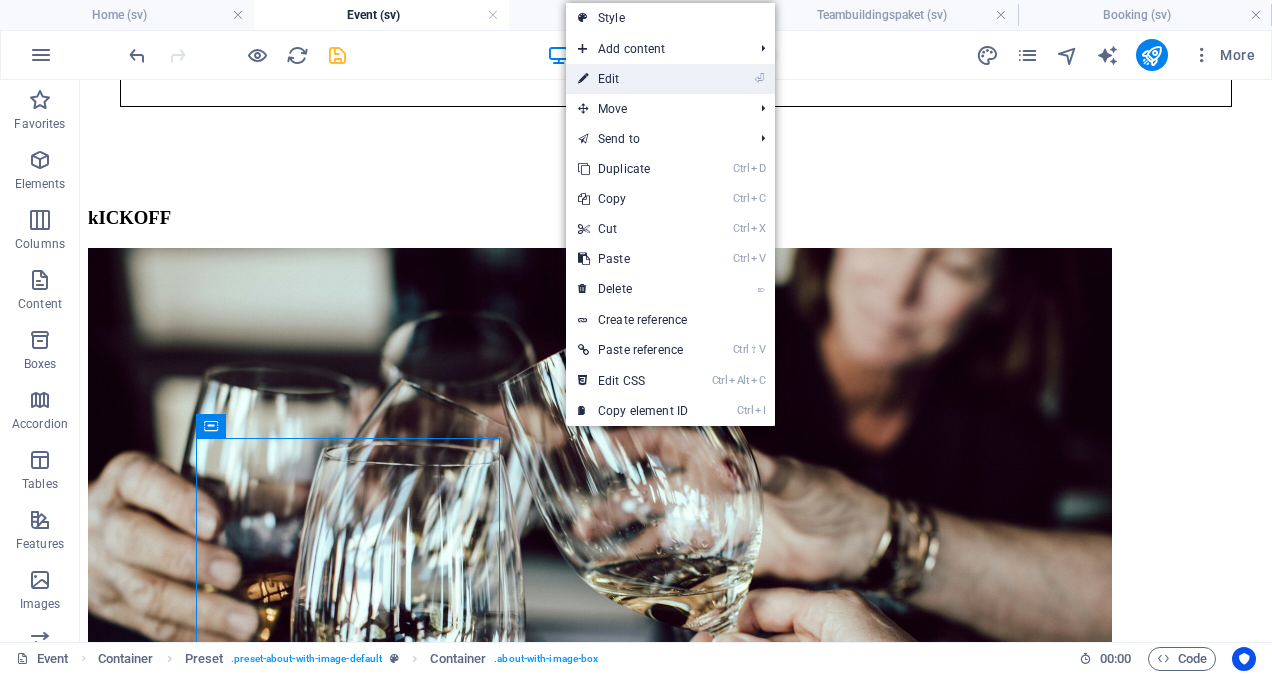 click on "⏎  Edit" at bounding box center [633, 79] 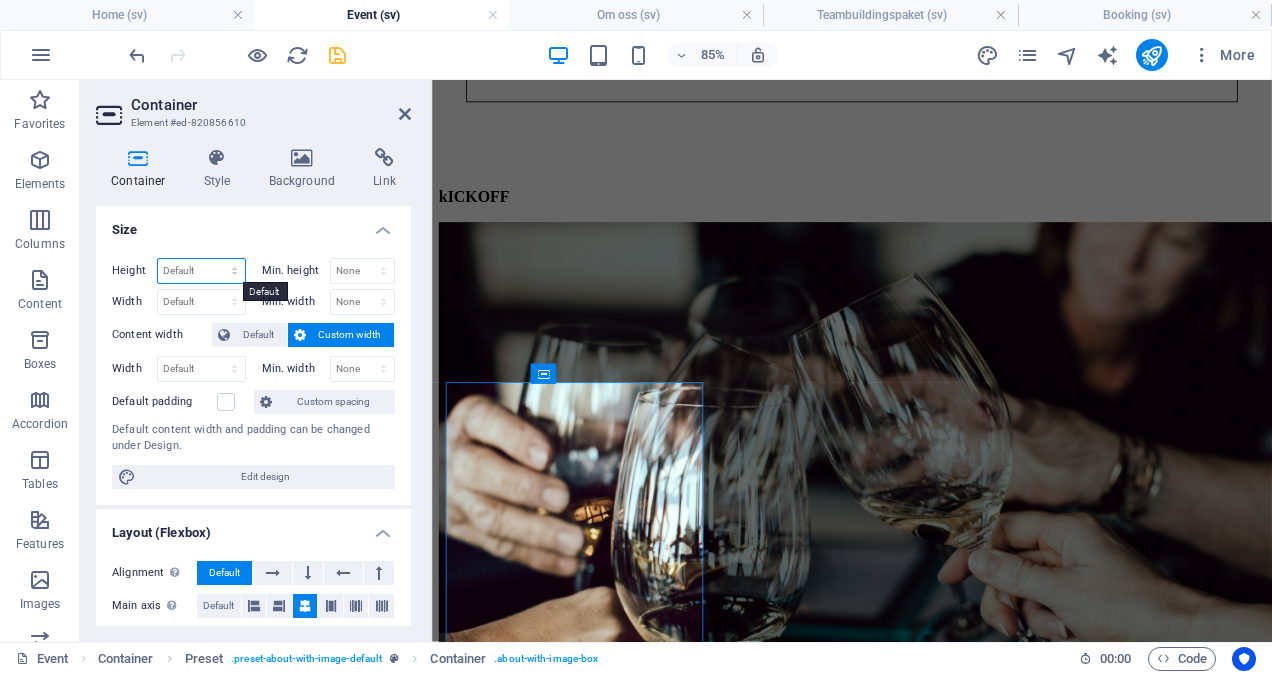click on "Default px rem % vh vw" at bounding box center [201, 271] 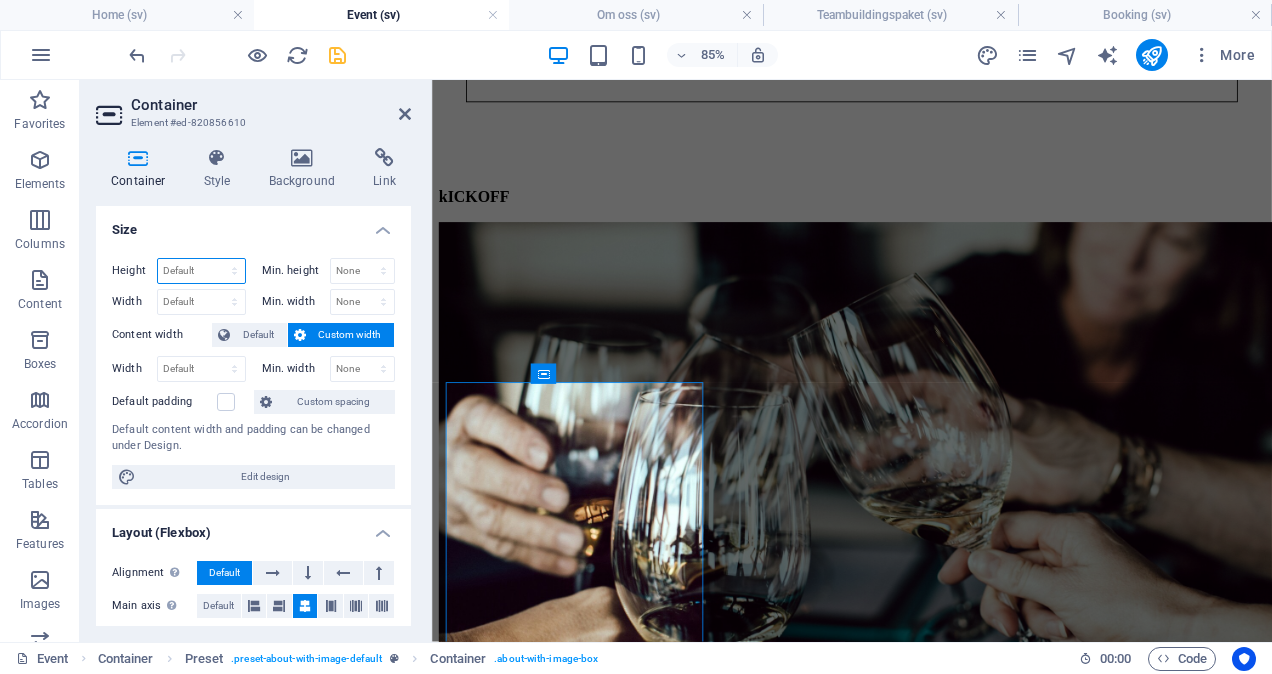 select on "px" 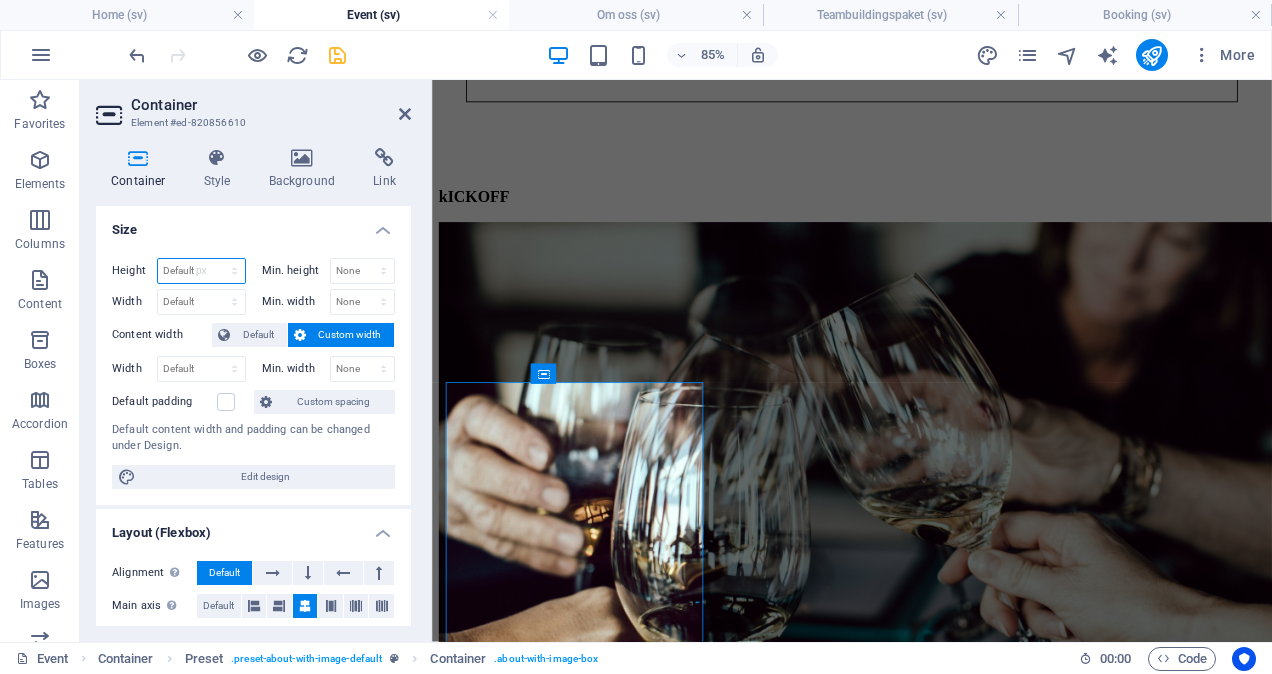 click on "Default px rem % vh vw" at bounding box center (201, 271) 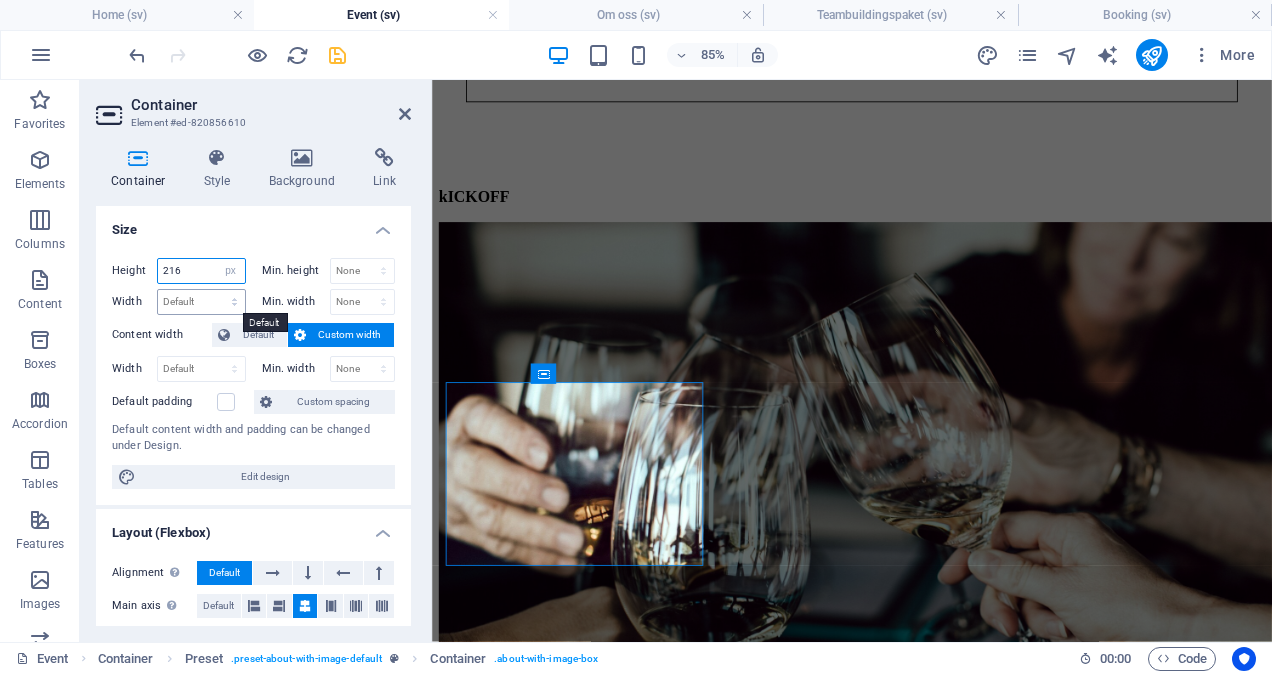 type on "216" 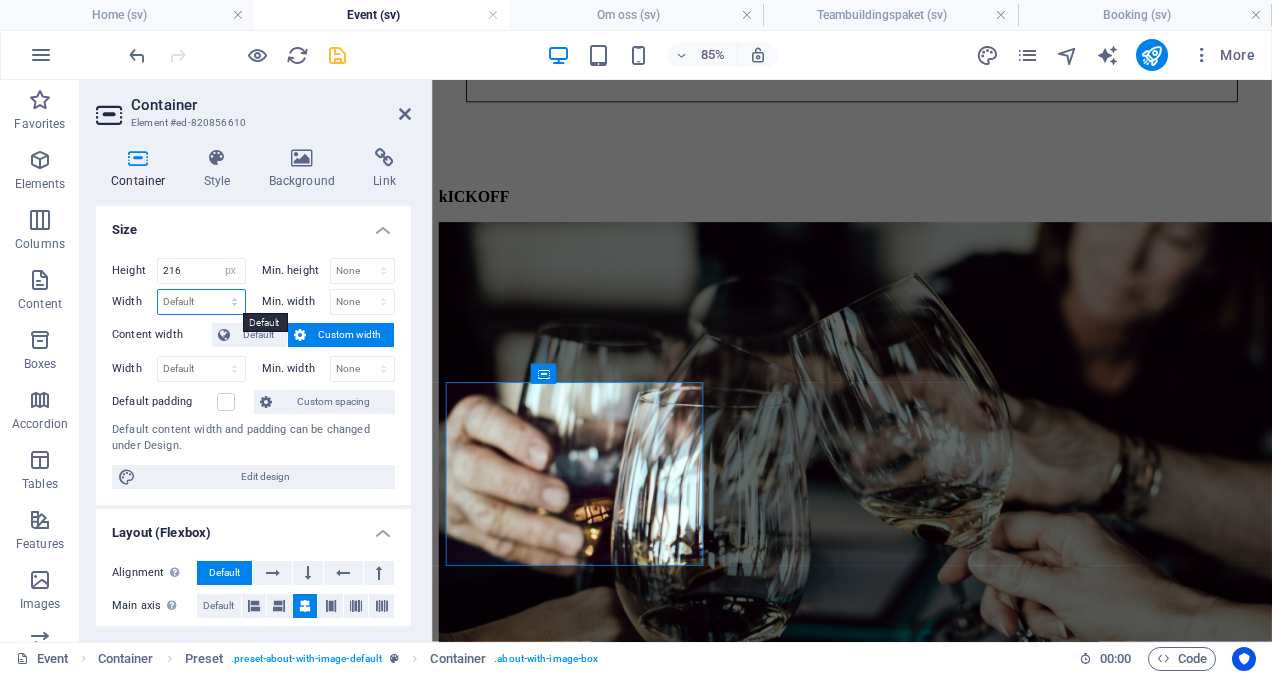 click on "Default px rem % em vh vw" at bounding box center [201, 302] 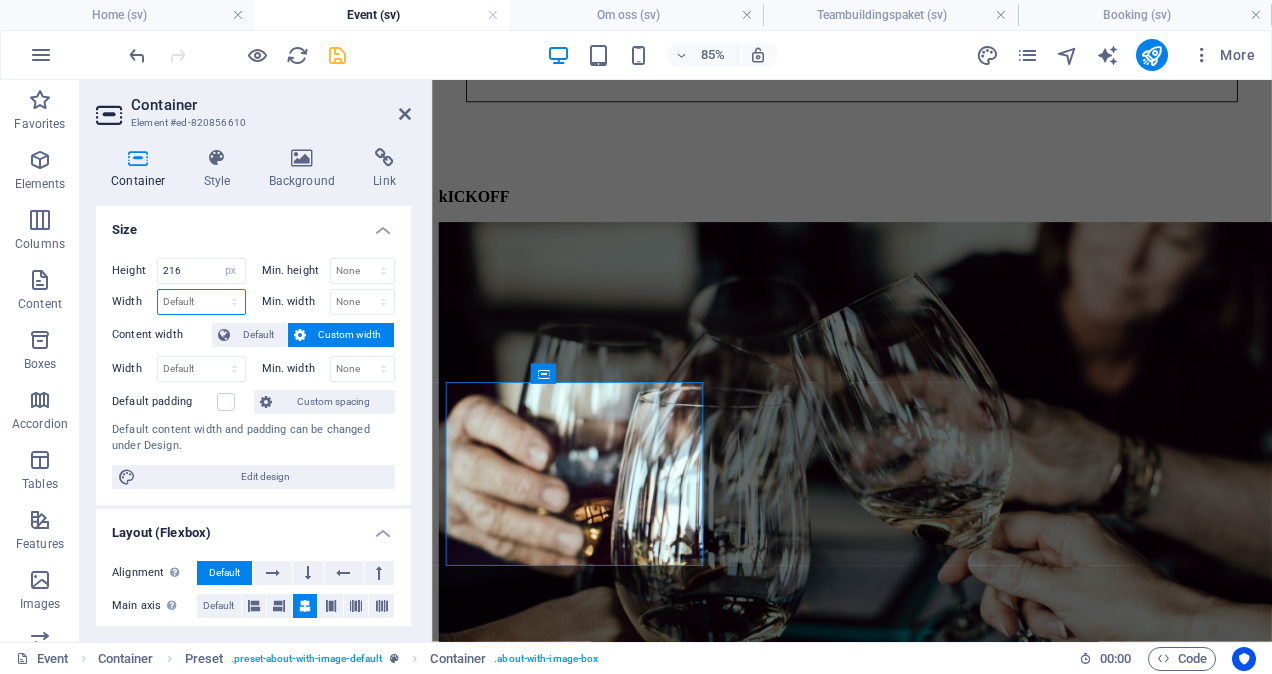 select on "px" 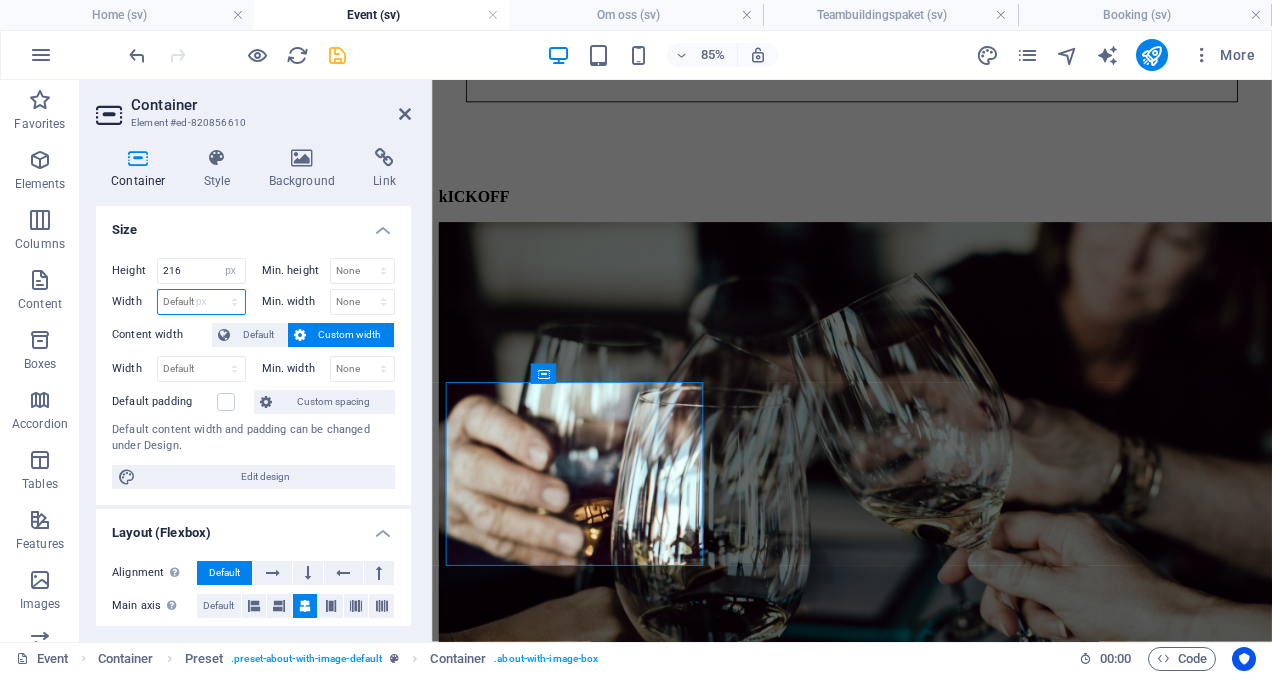 click on "Default px rem % em vh vw" at bounding box center (201, 302) 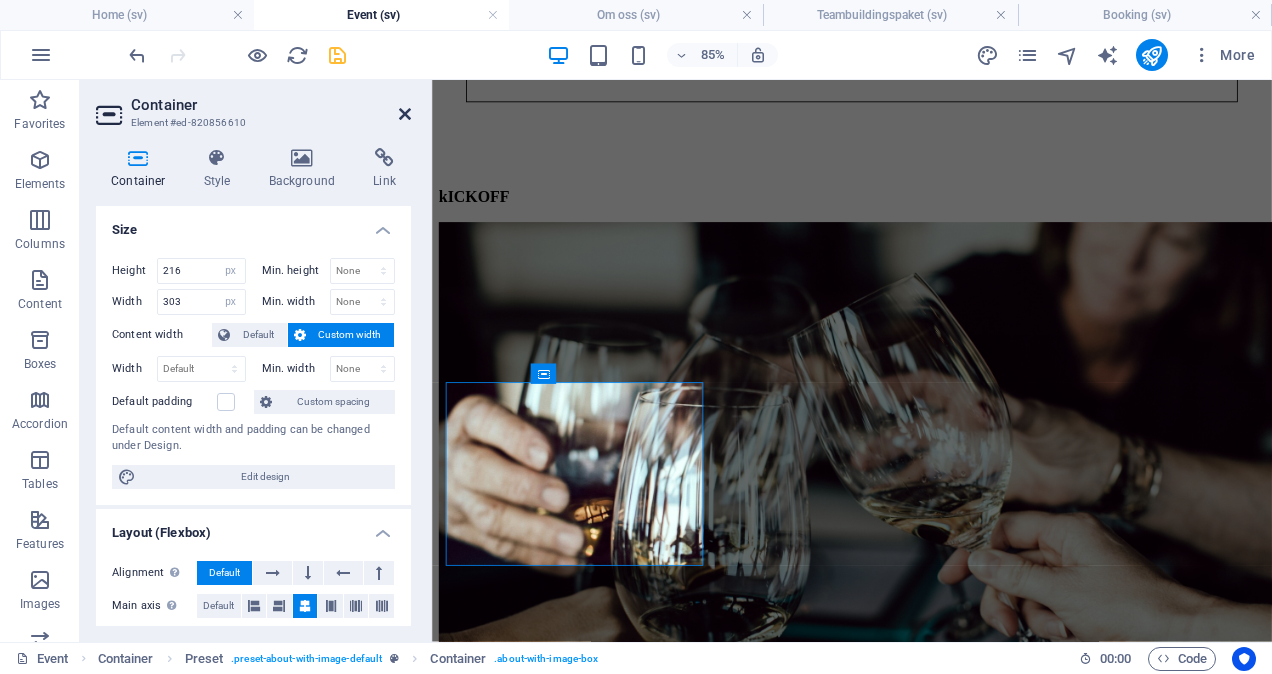 click at bounding box center (405, 114) 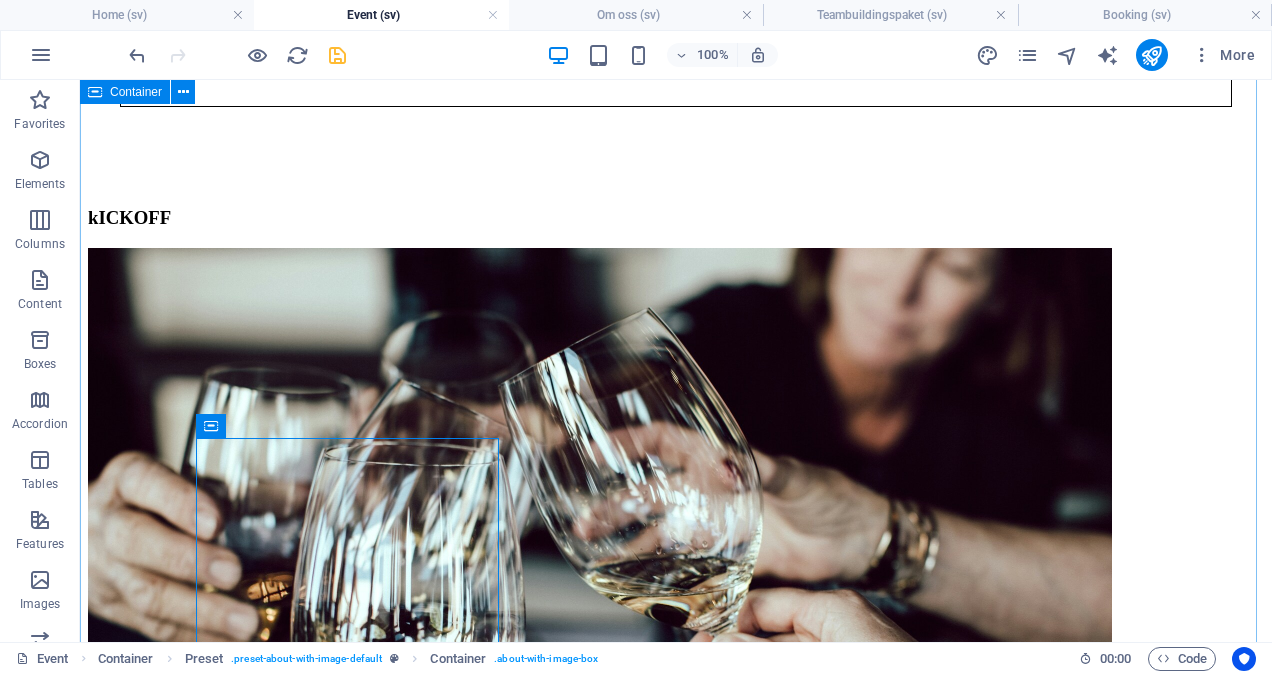 click on "kICKOFF Konferens Planeringsdag Invigning Invigning aFTER WORK iNVIGNING iNVIGNING jULFEST" at bounding box center [676, 2678] 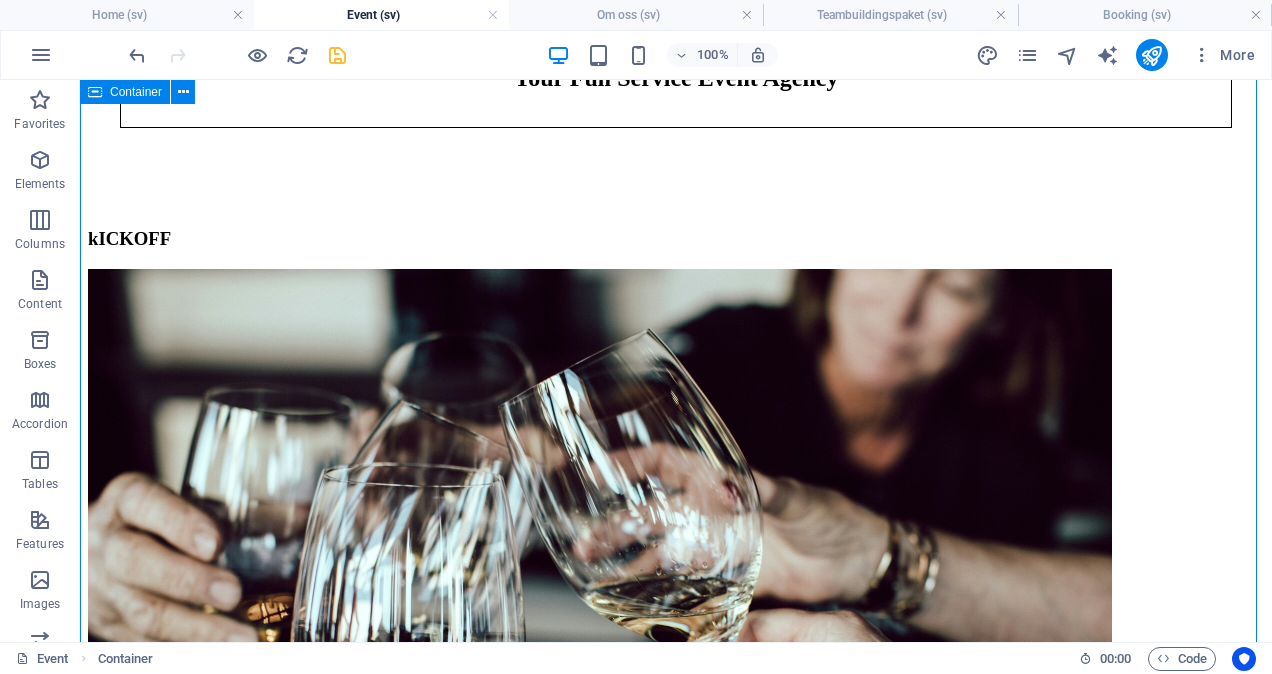 scroll, scrollTop: 680, scrollLeft: 0, axis: vertical 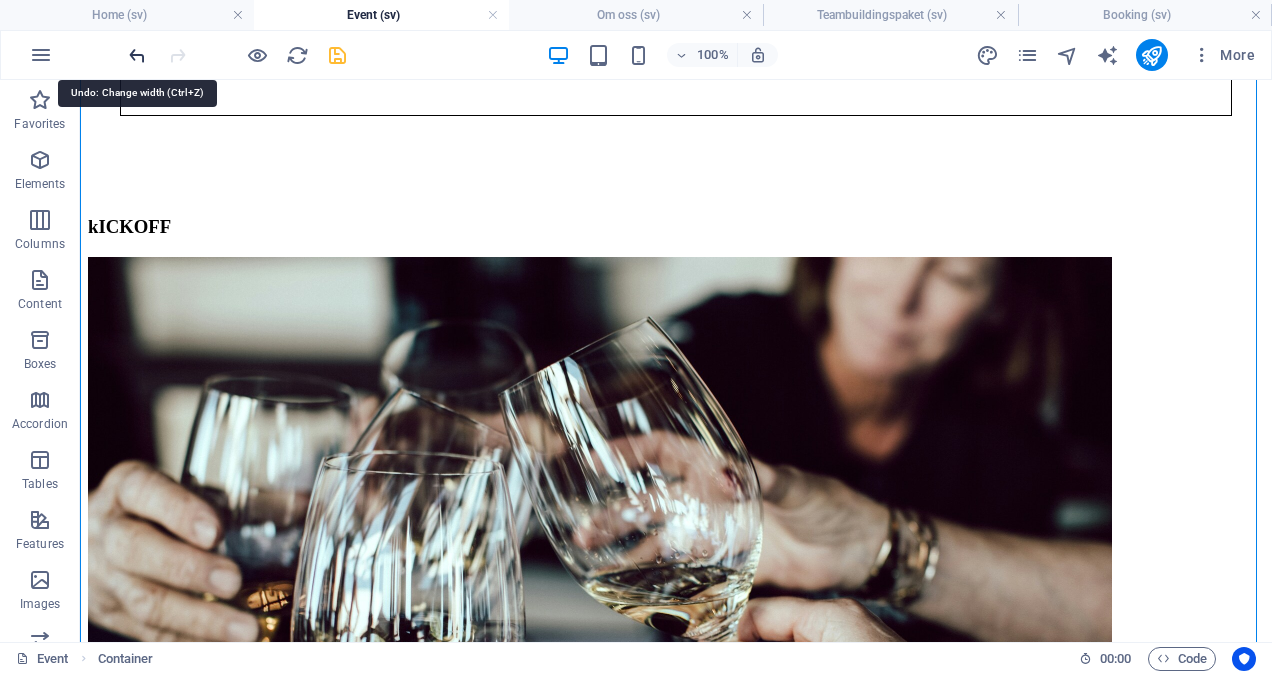 click at bounding box center (137, 55) 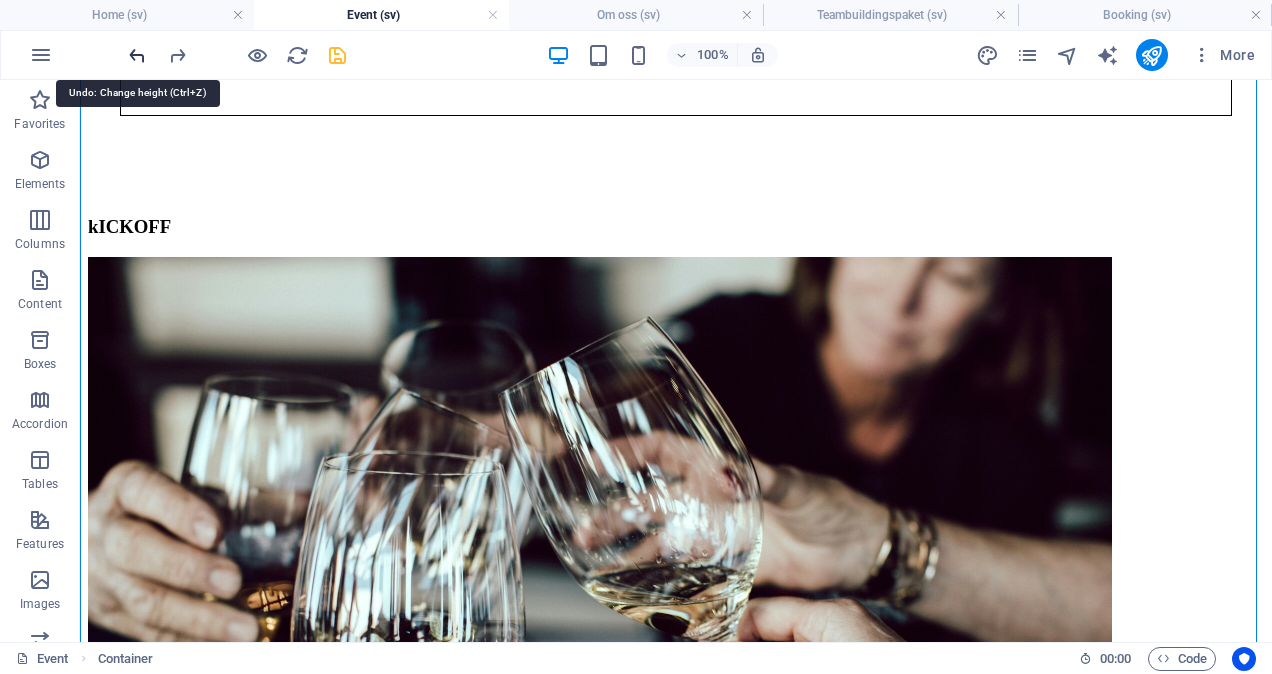 click at bounding box center (137, 55) 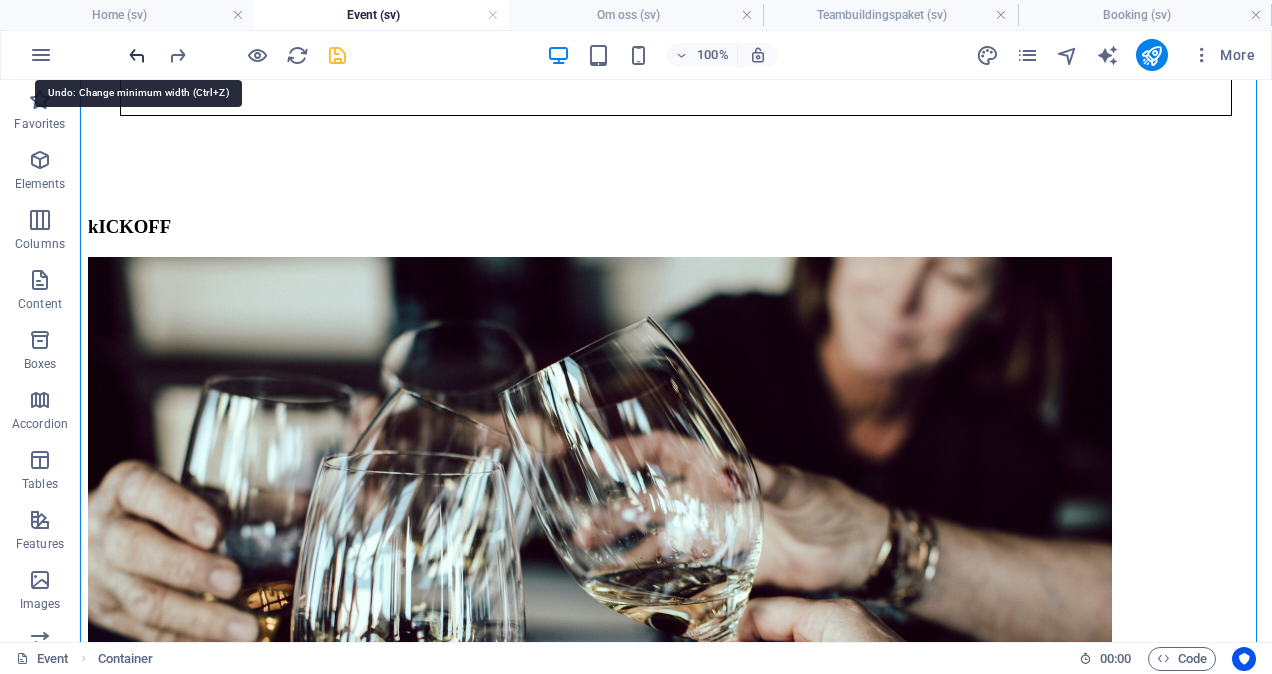 click at bounding box center (137, 55) 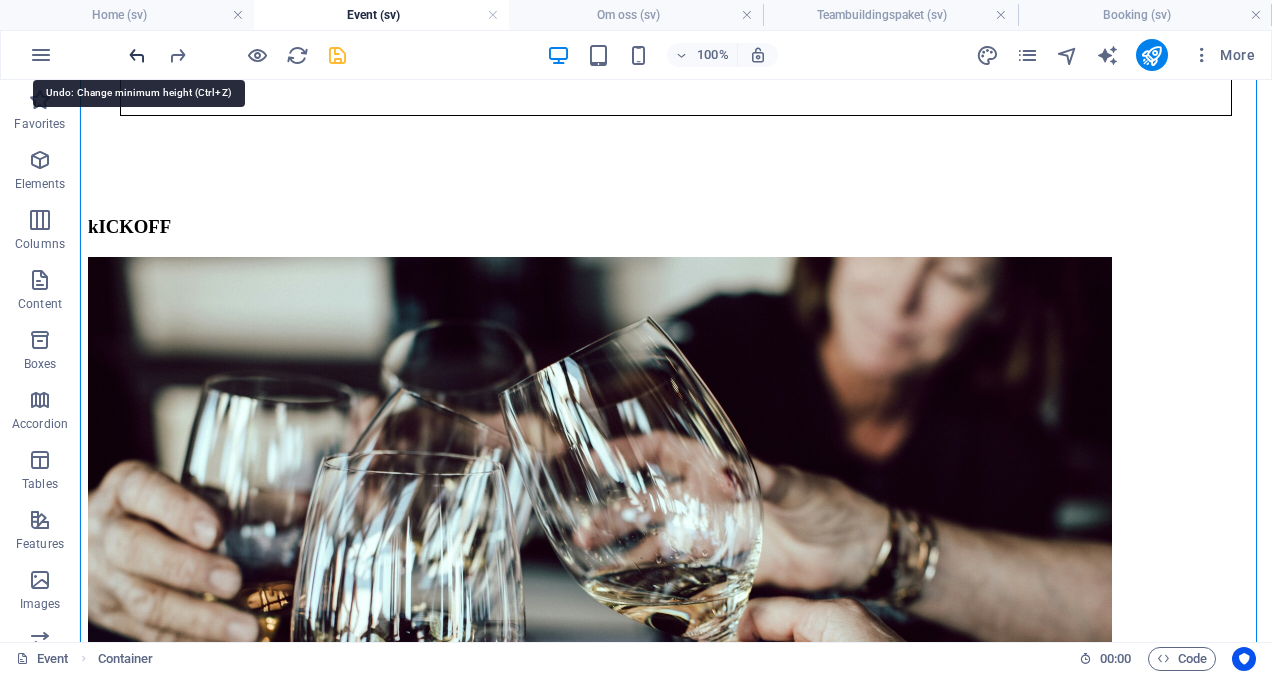 click at bounding box center [137, 55] 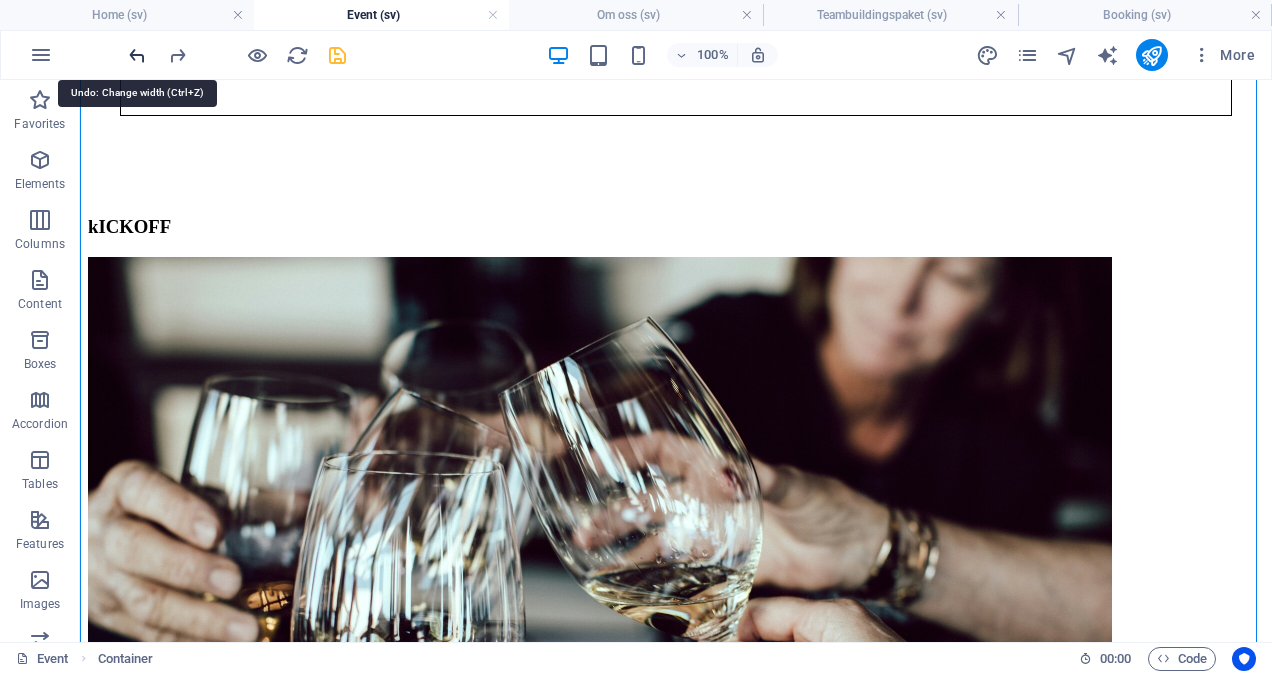 click at bounding box center (137, 55) 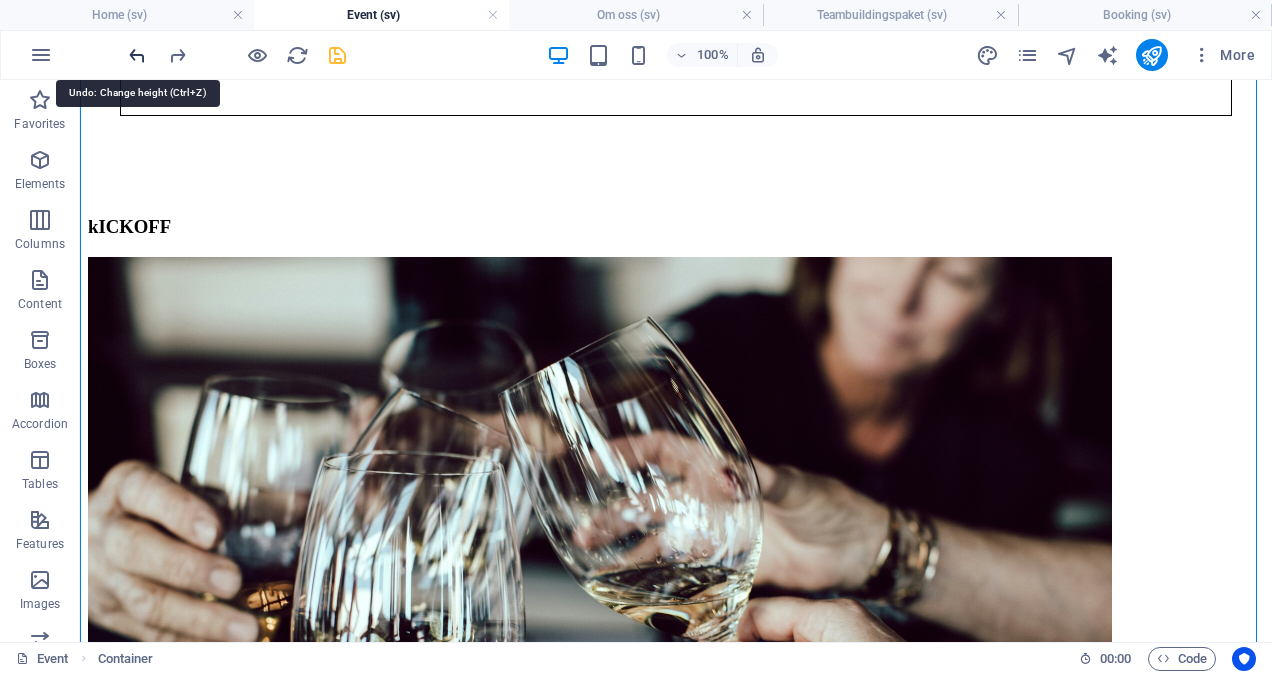 click at bounding box center (137, 55) 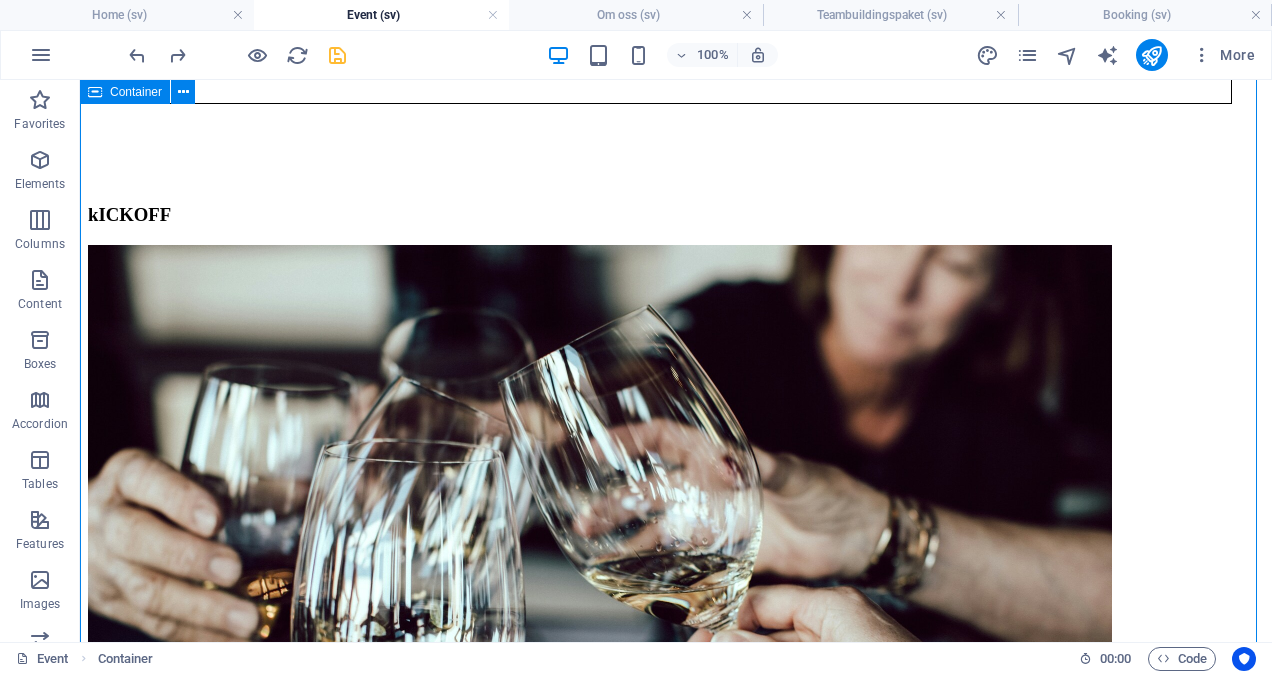 scroll, scrollTop: 690, scrollLeft: 0, axis: vertical 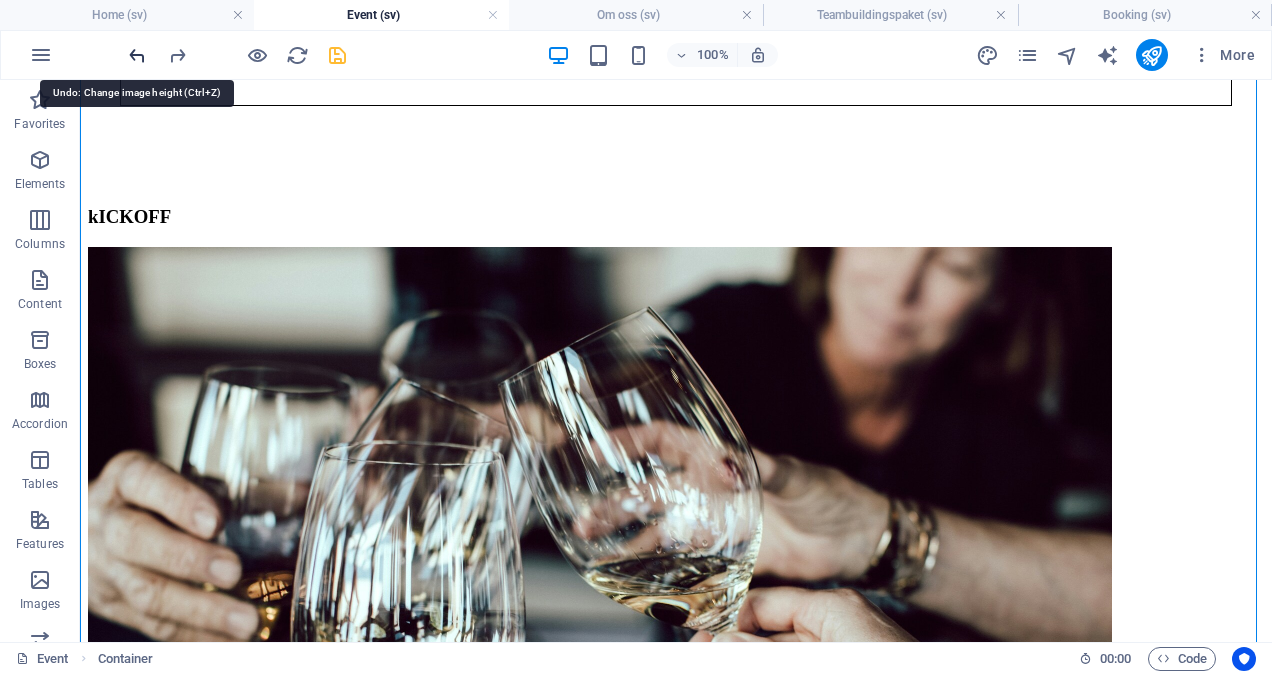 click at bounding box center (137, 55) 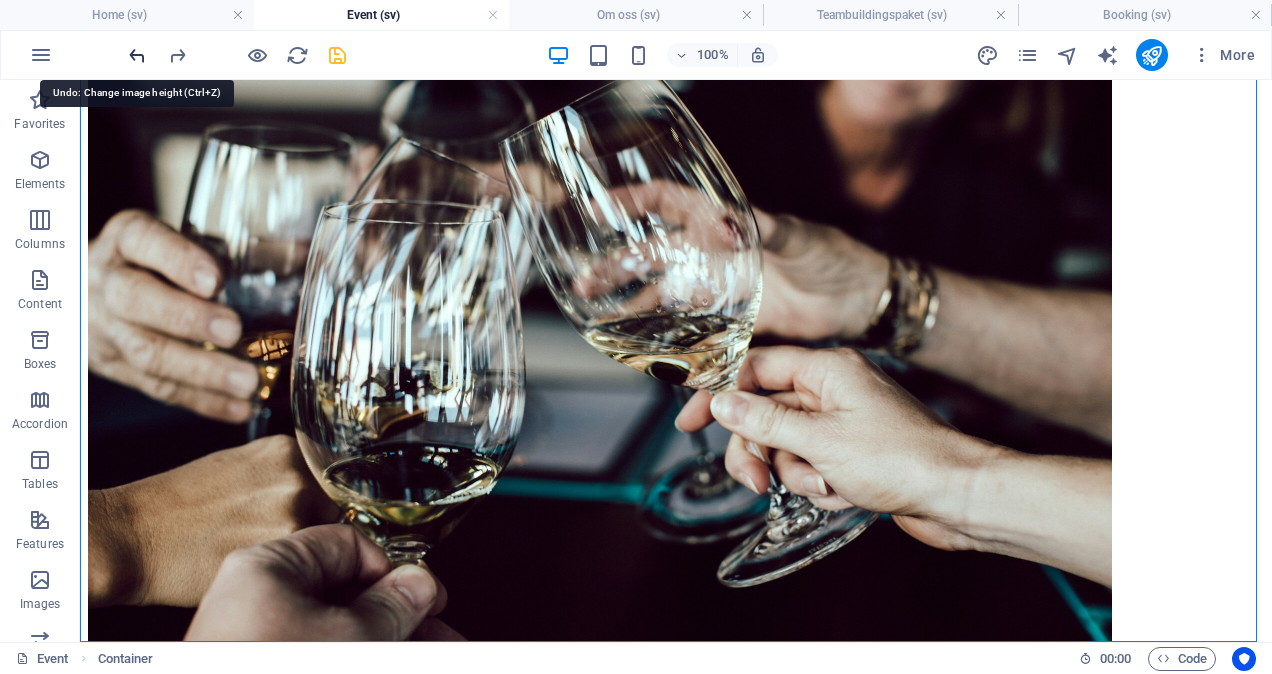 scroll, scrollTop: 1000, scrollLeft: 0, axis: vertical 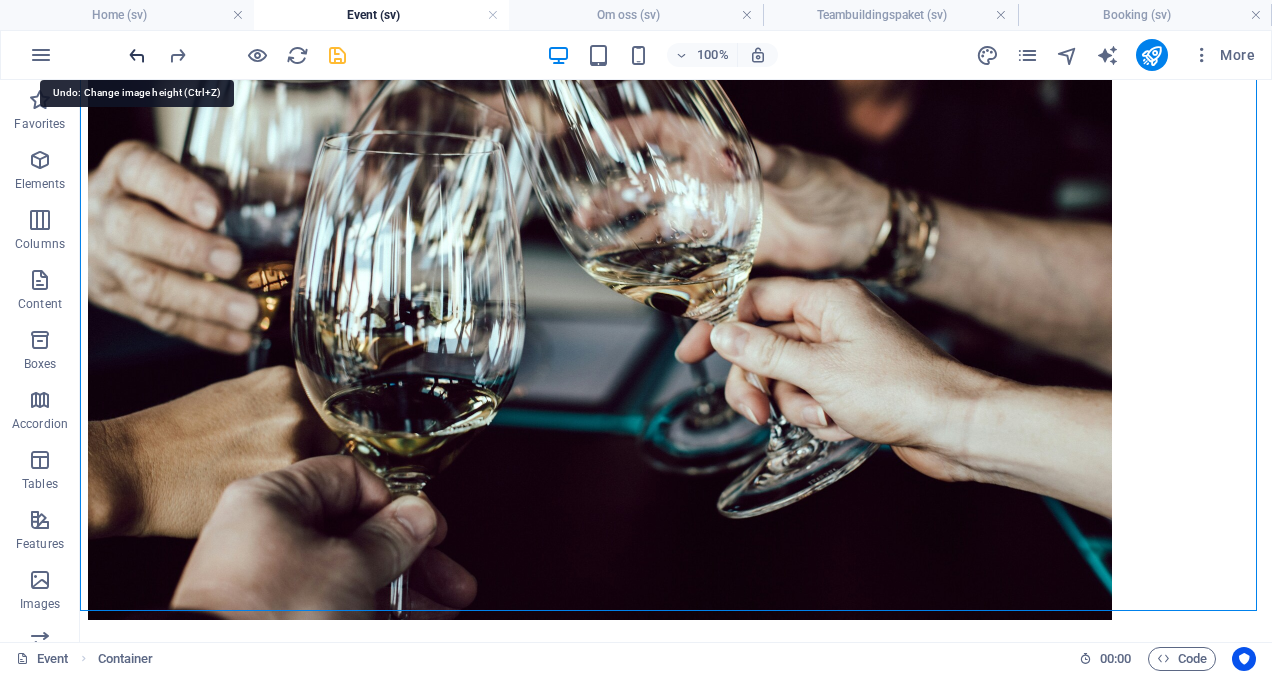 click at bounding box center (137, 55) 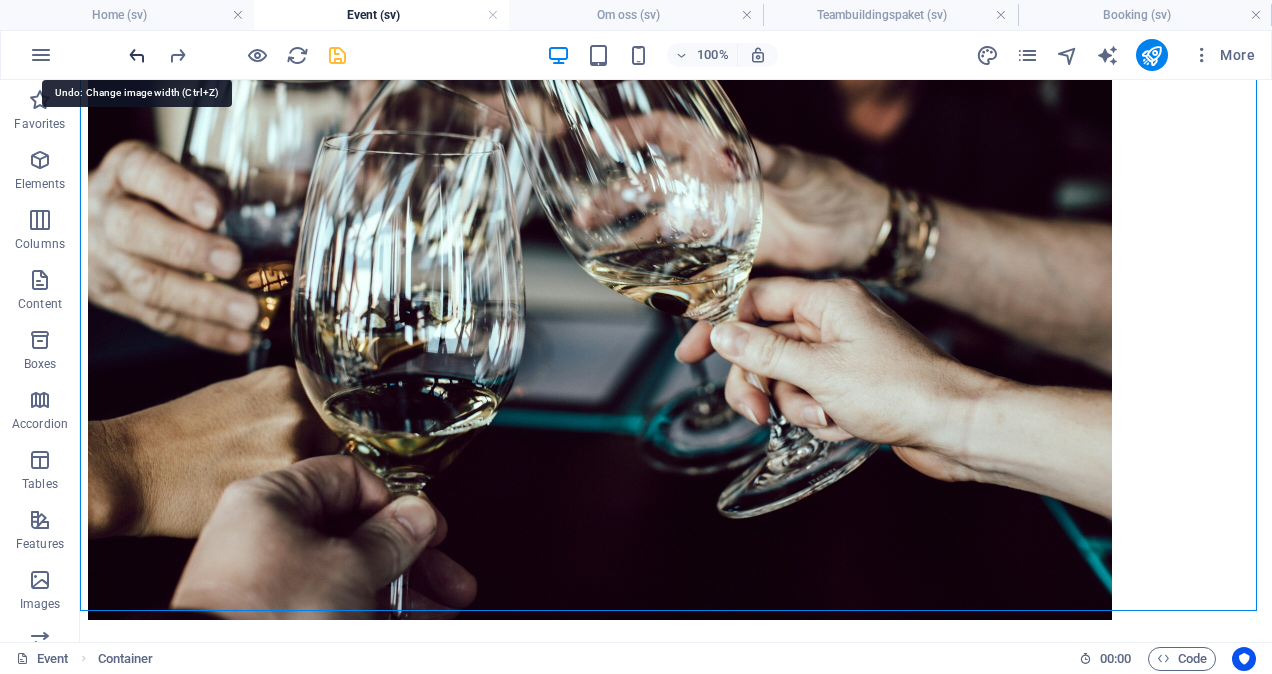 click at bounding box center (137, 55) 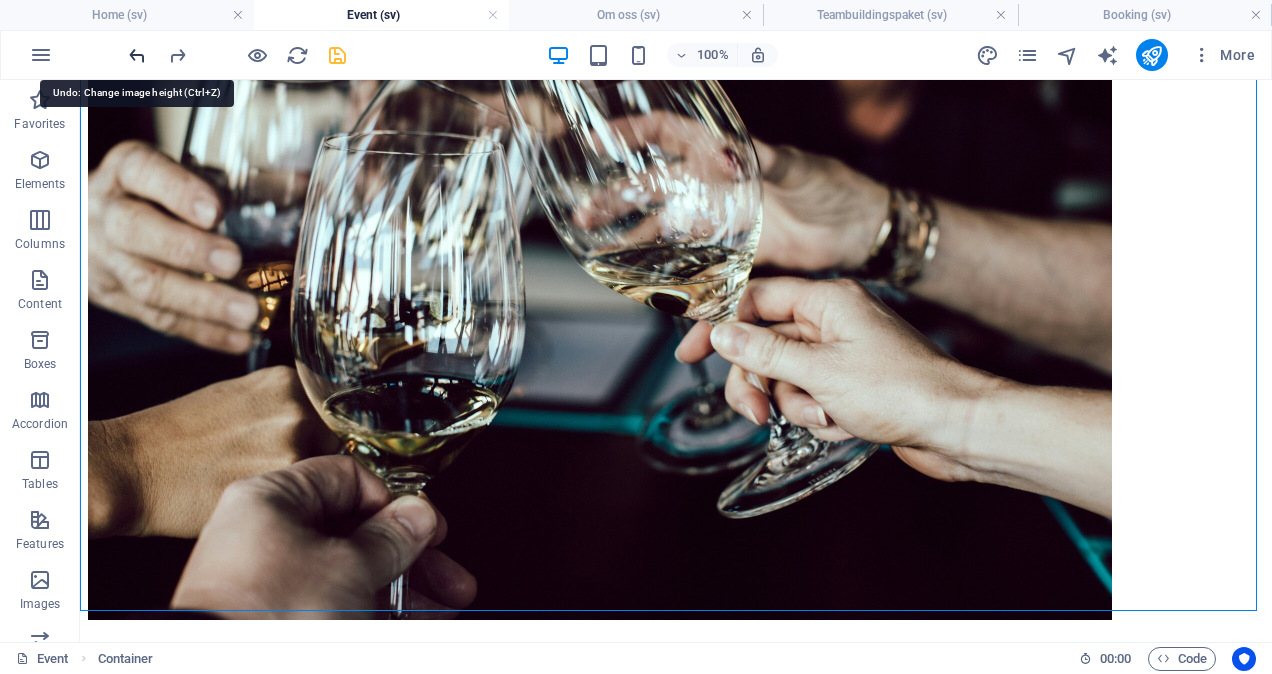 click at bounding box center (137, 55) 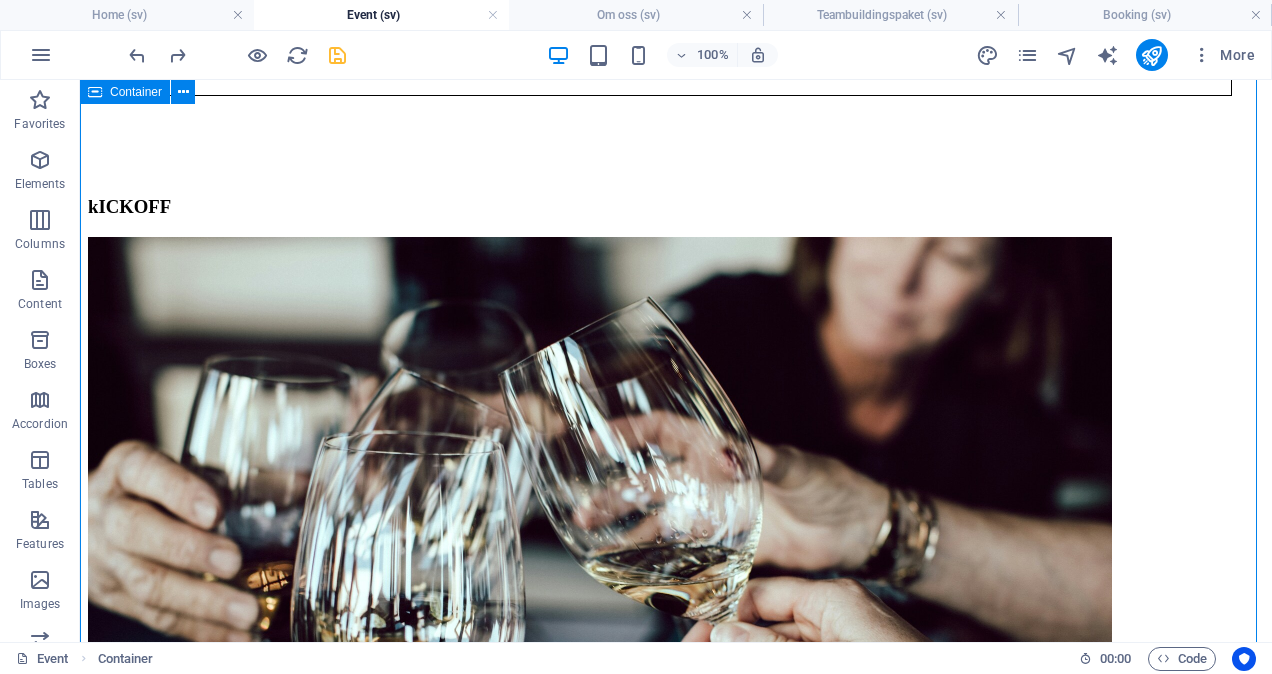 scroll, scrollTop: 696, scrollLeft: 0, axis: vertical 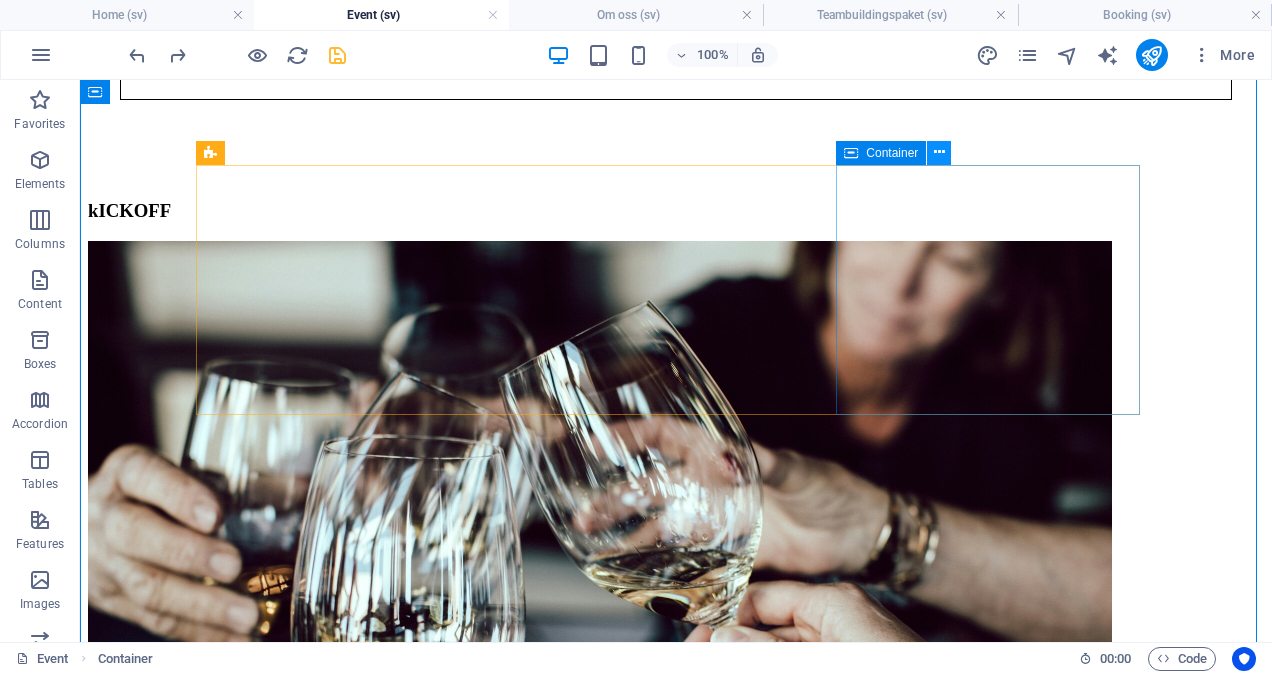 click at bounding box center (939, 152) 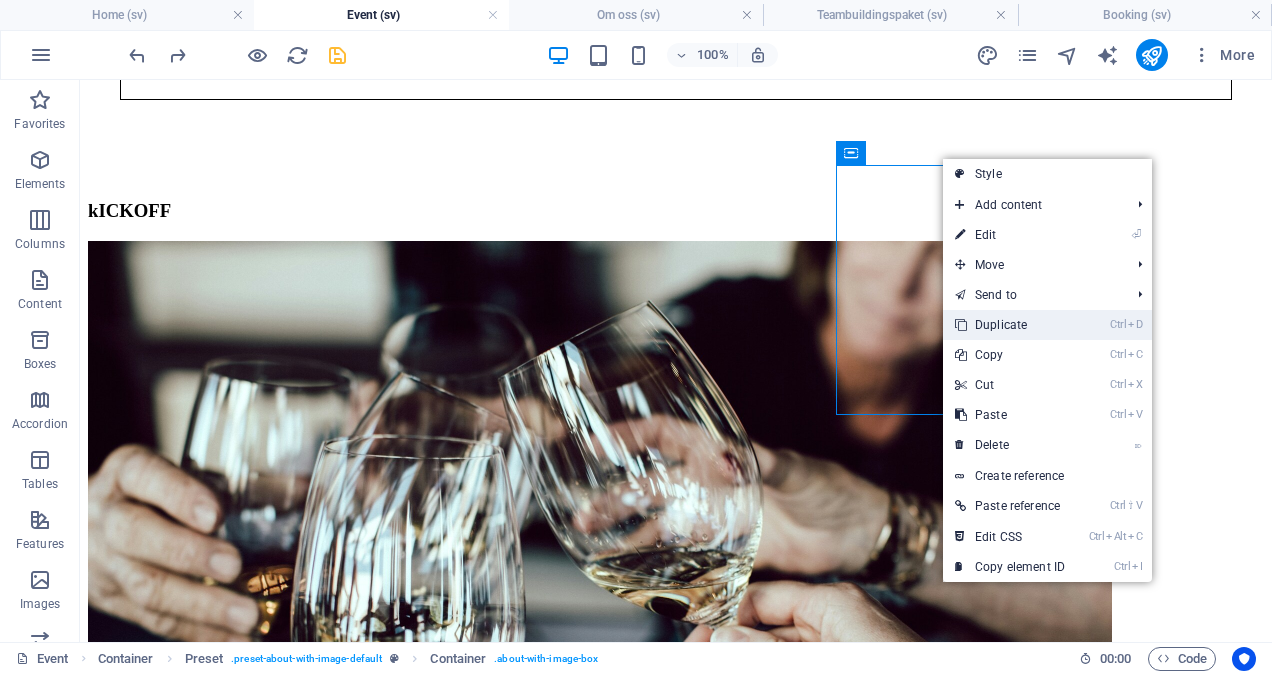 click on "Ctrl D  Duplicate" at bounding box center [1010, 325] 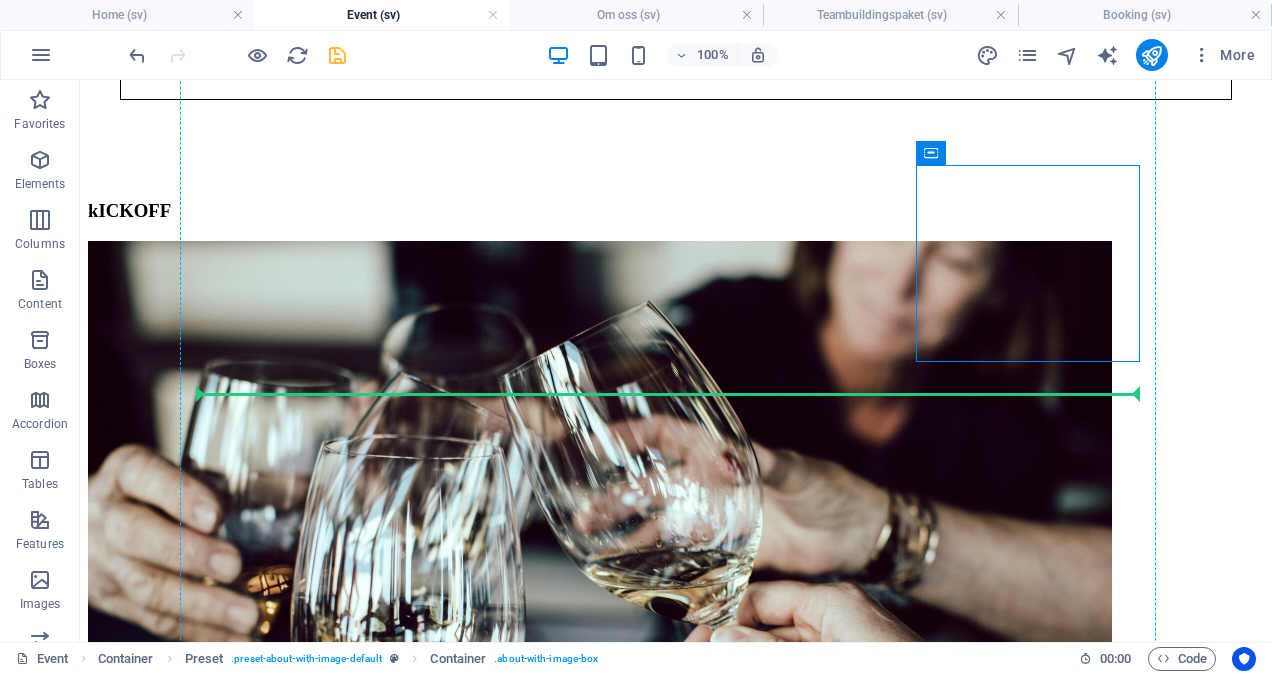 drag, startPoint x: 1010, startPoint y: 235, endPoint x: 908, endPoint y: 406, distance: 199.11052 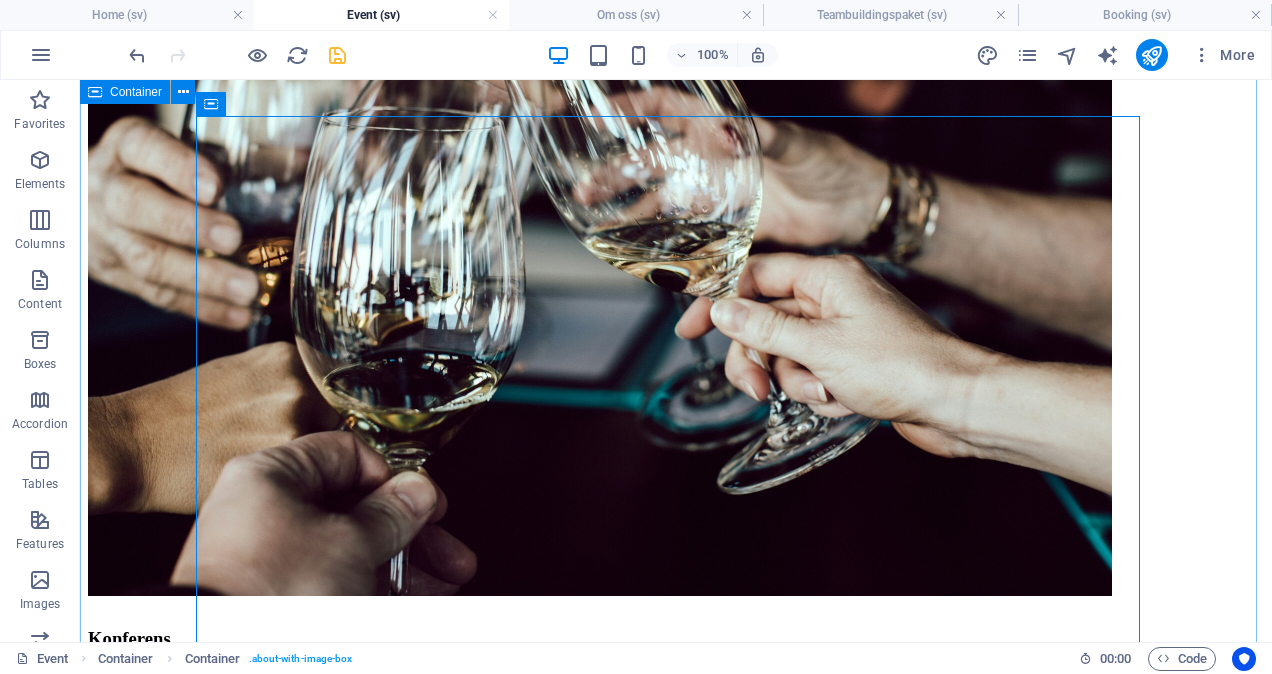 scroll, scrollTop: 1016, scrollLeft: 0, axis: vertical 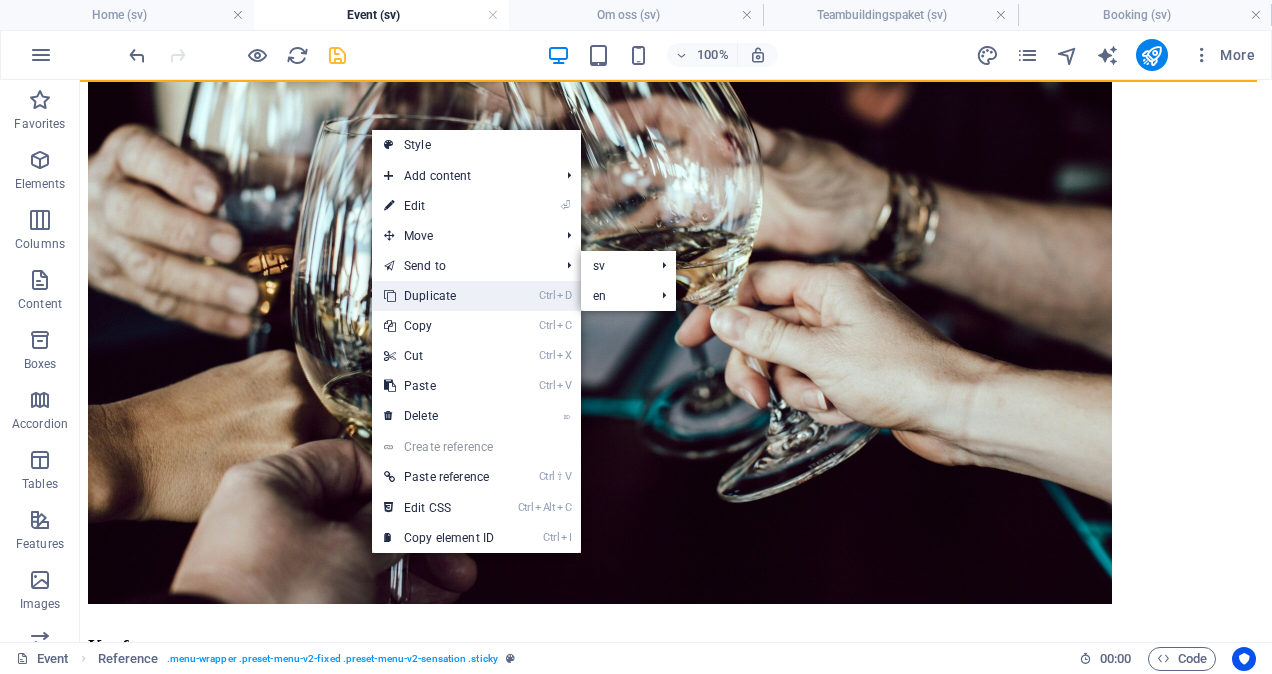 click on "Ctrl D  Duplicate" at bounding box center [439, 296] 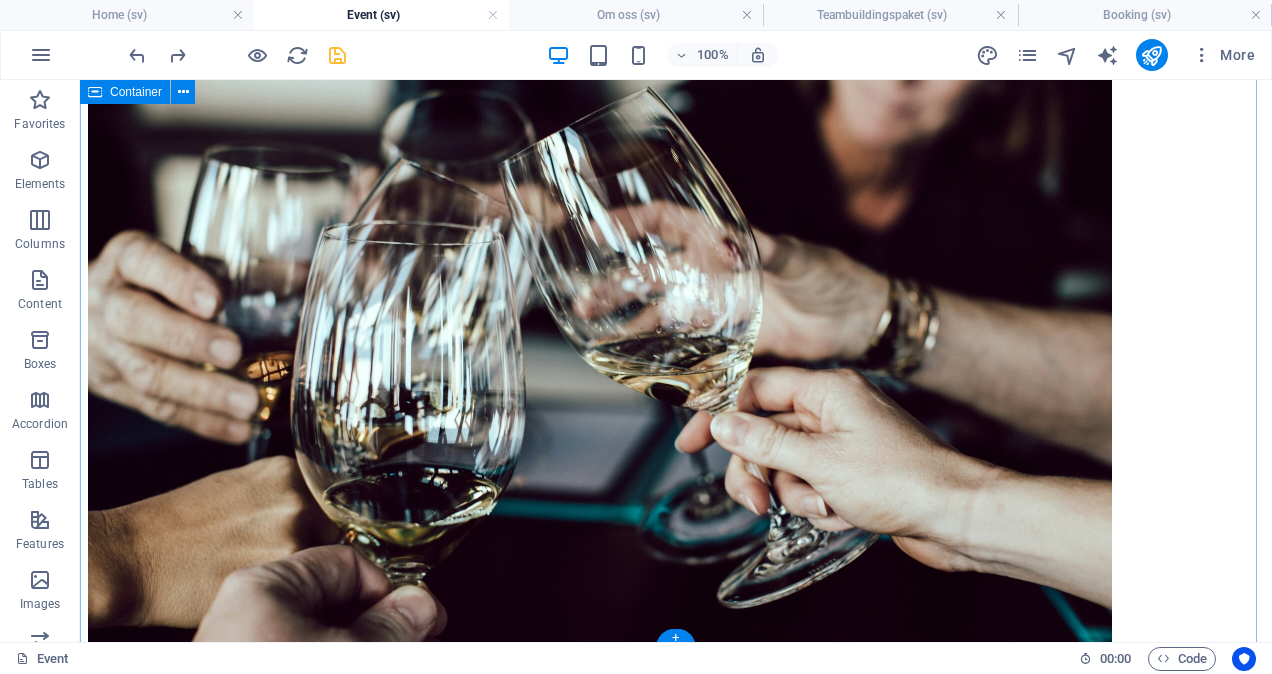 scroll, scrollTop: 911, scrollLeft: 0, axis: vertical 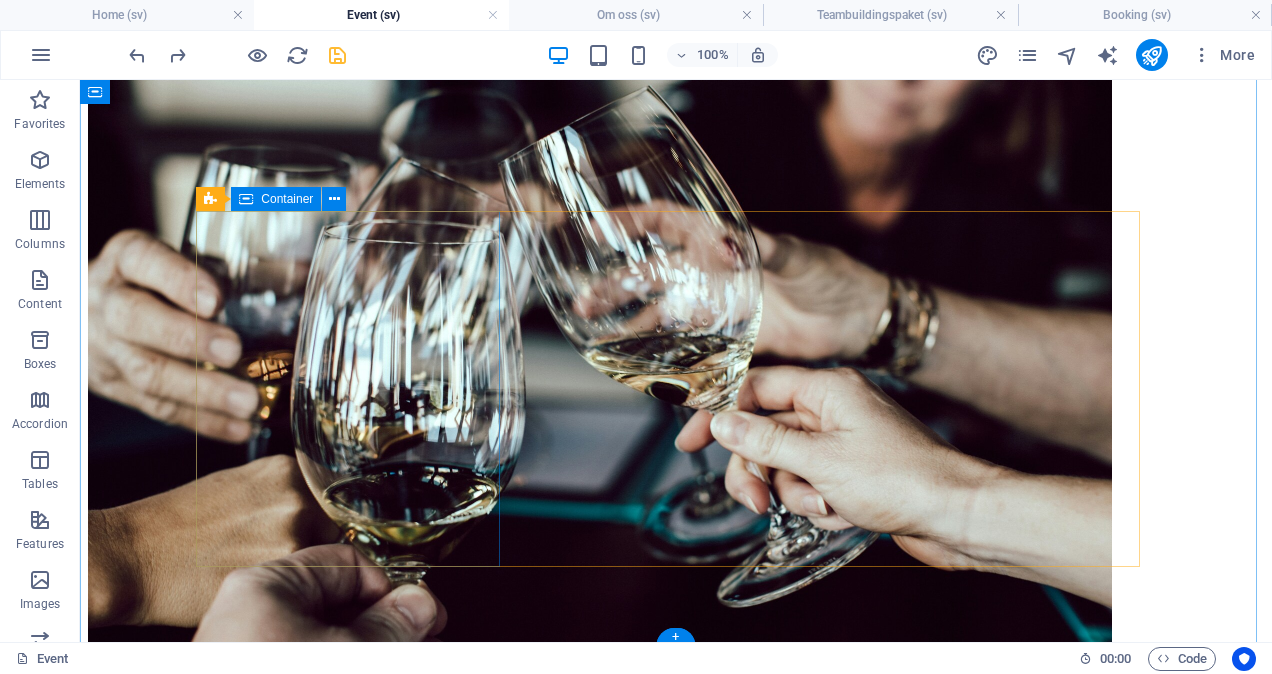 click on "iNVIGNING" at bounding box center [676, 5033] 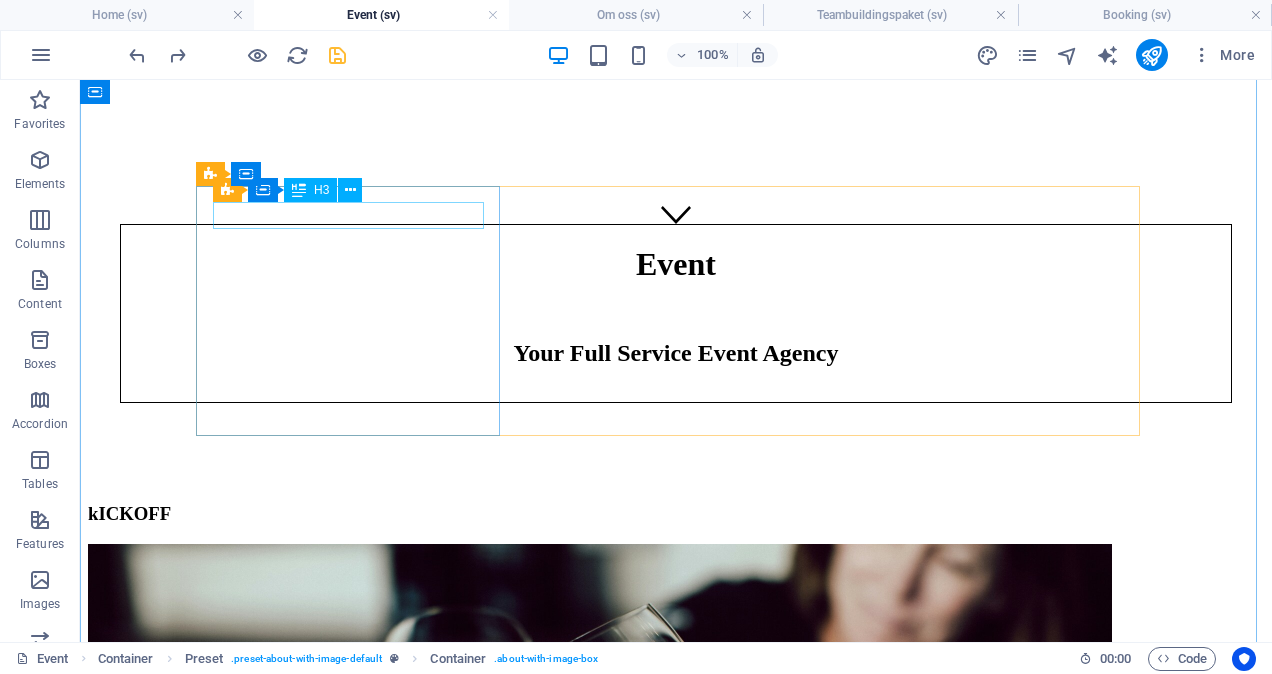 scroll, scrollTop: 392, scrollLeft: 0, axis: vertical 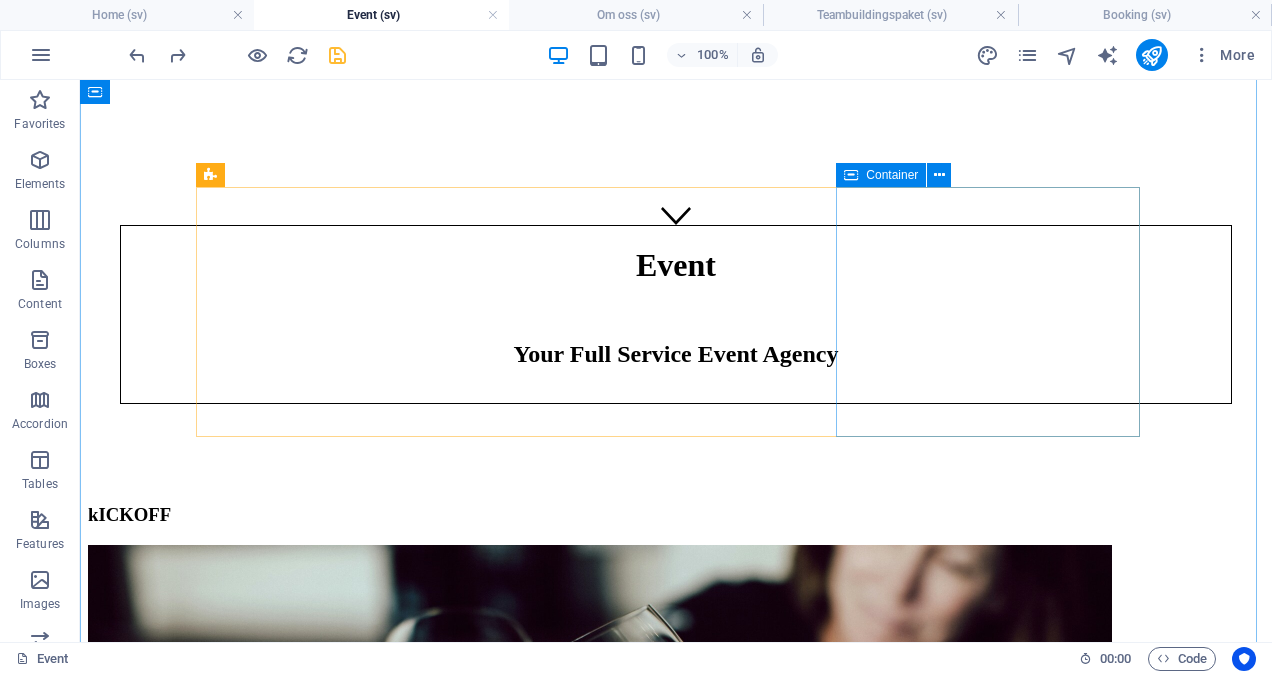 click on "Planeringsdag" at bounding box center (676, 2376) 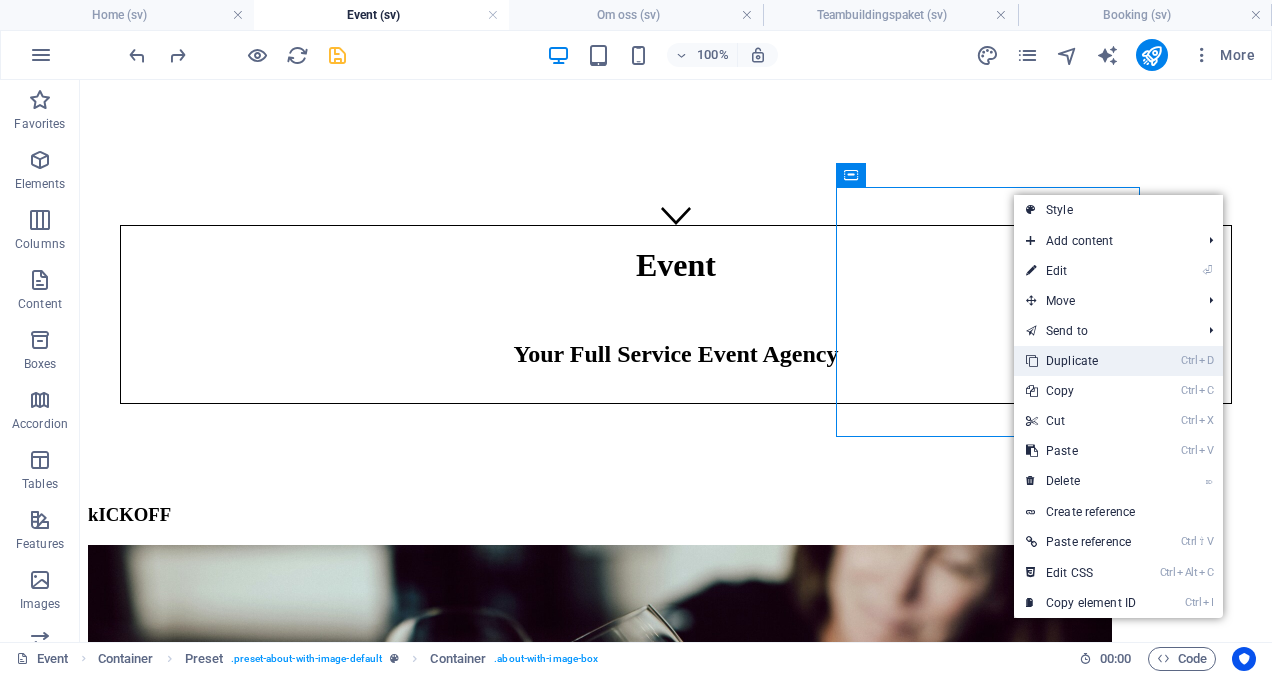 click on "Ctrl D  Duplicate" at bounding box center (1081, 361) 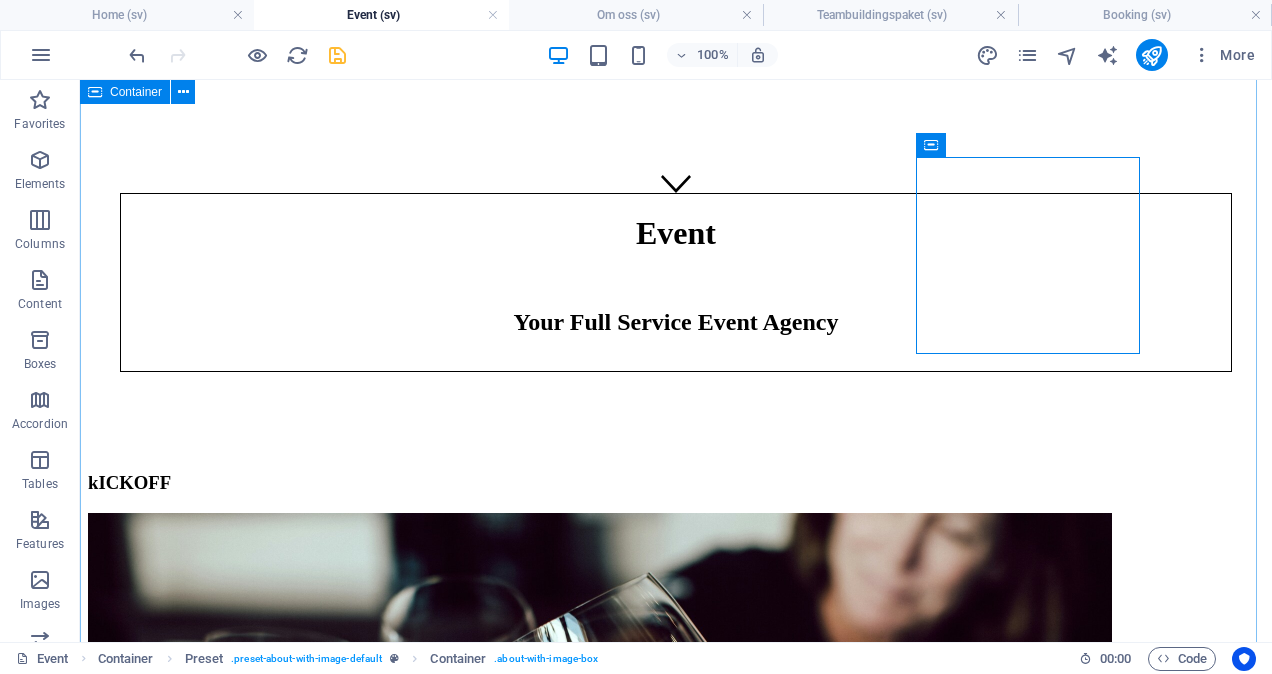 scroll, scrollTop: 422, scrollLeft: 0, axis: vertical 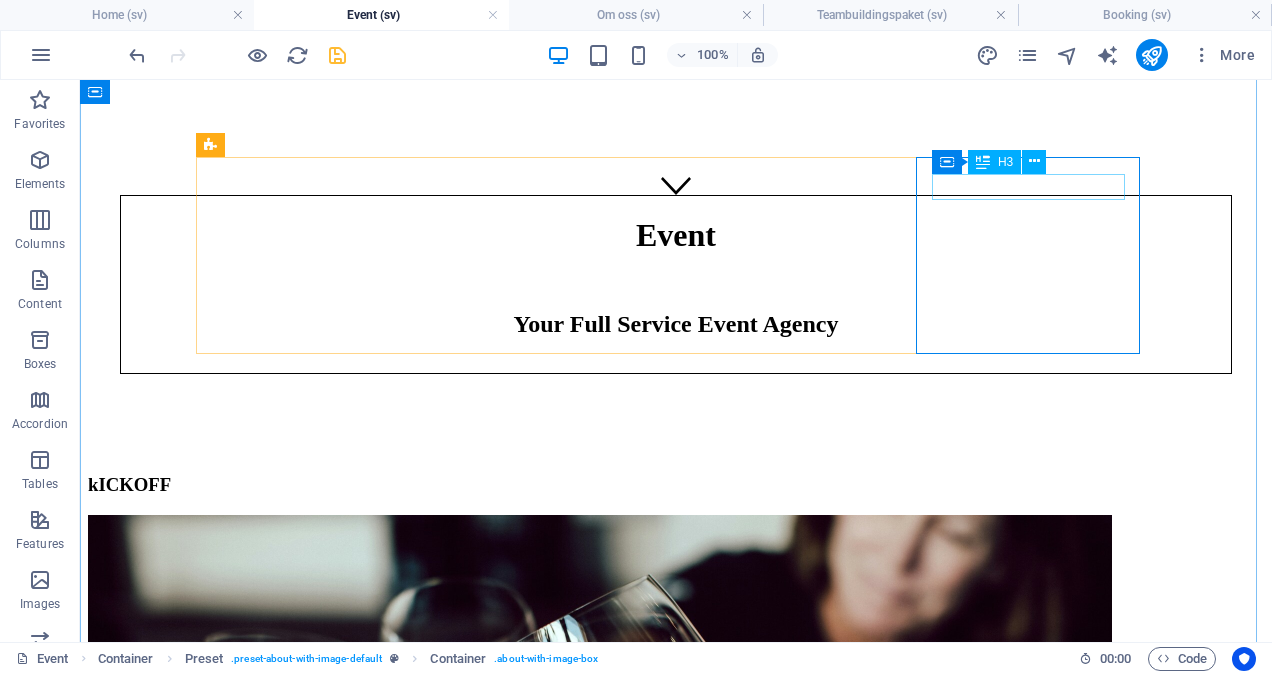 click on "Planeringsdag" at bounding box center (676, 2754) 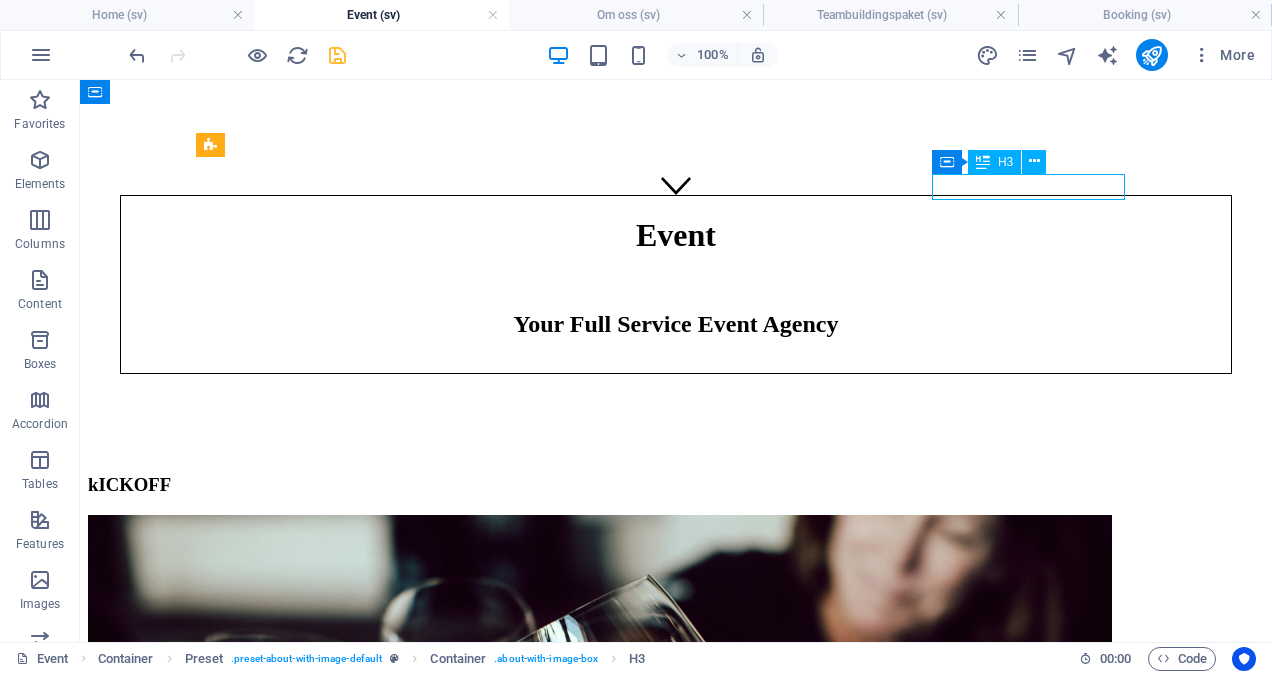 click on "Planeringsdag" at bounding box center (676, 2754) 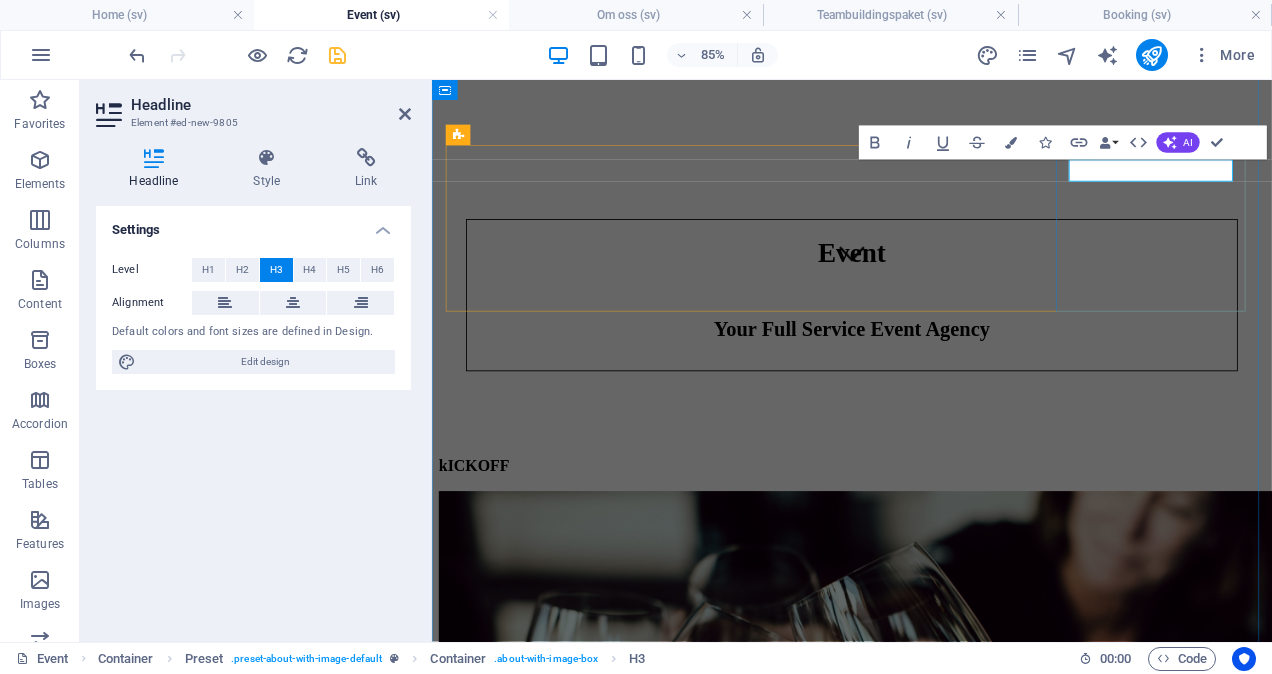 type 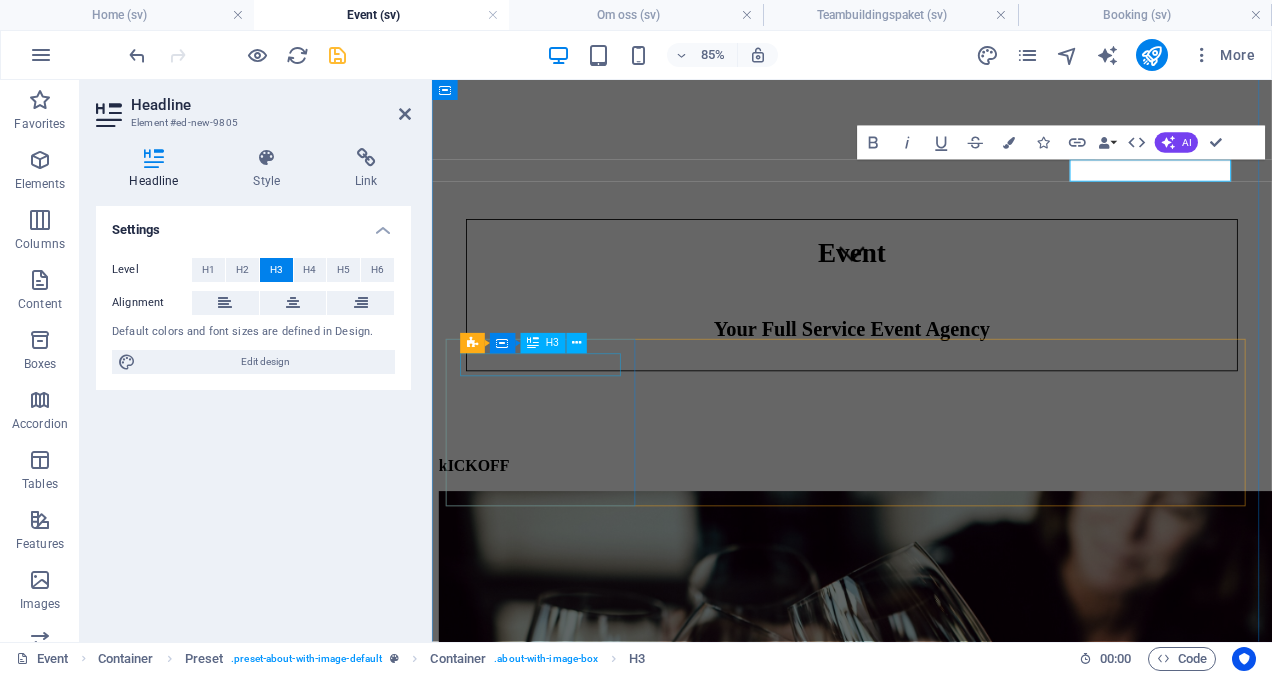 click on "Invigning" at bounding box center (926, 3592) 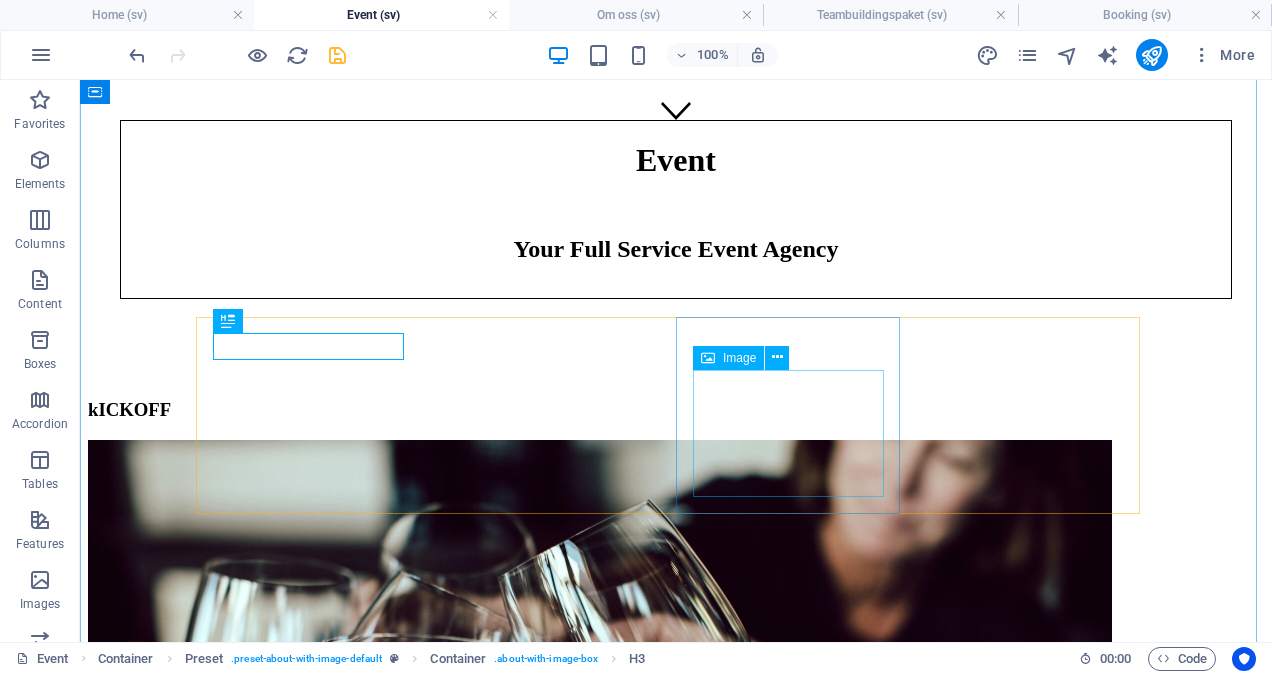 scroll, scrollTop: 488, scrollLeft: 0, axis: vertical 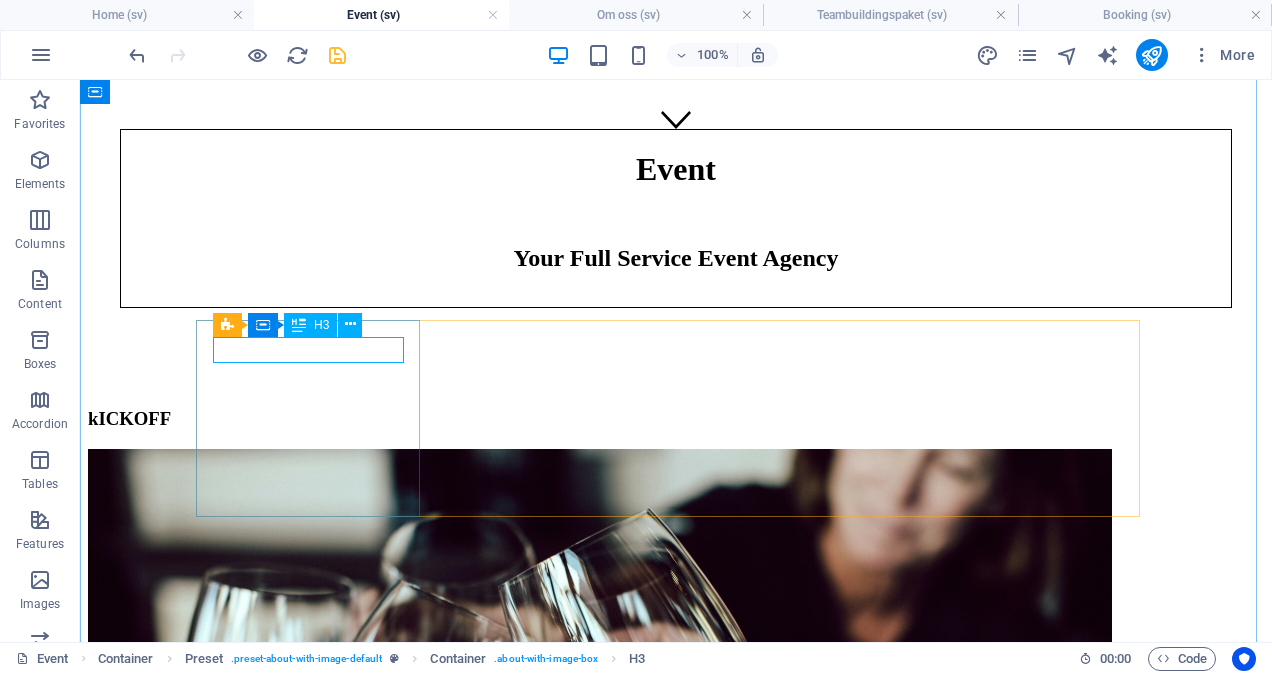 click on "Invigning" at bounding box center [676, 3477] 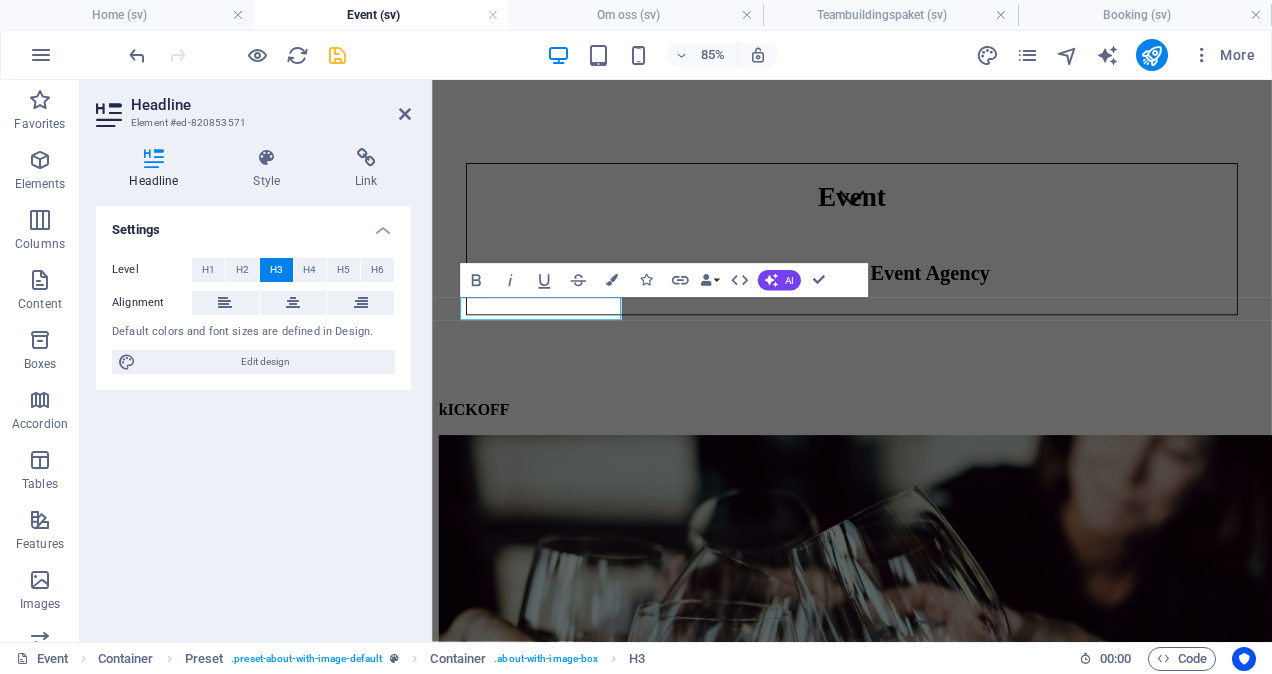 type 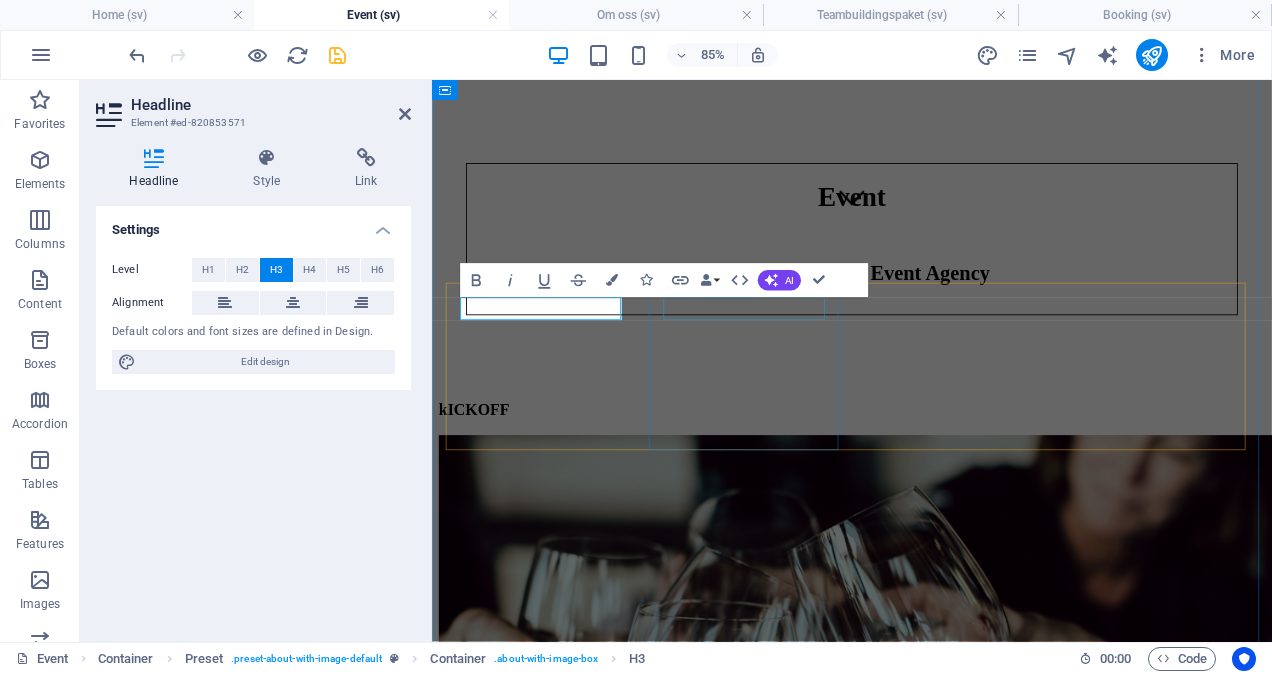 click on "Invigning" at bounding box center [926, 3780] 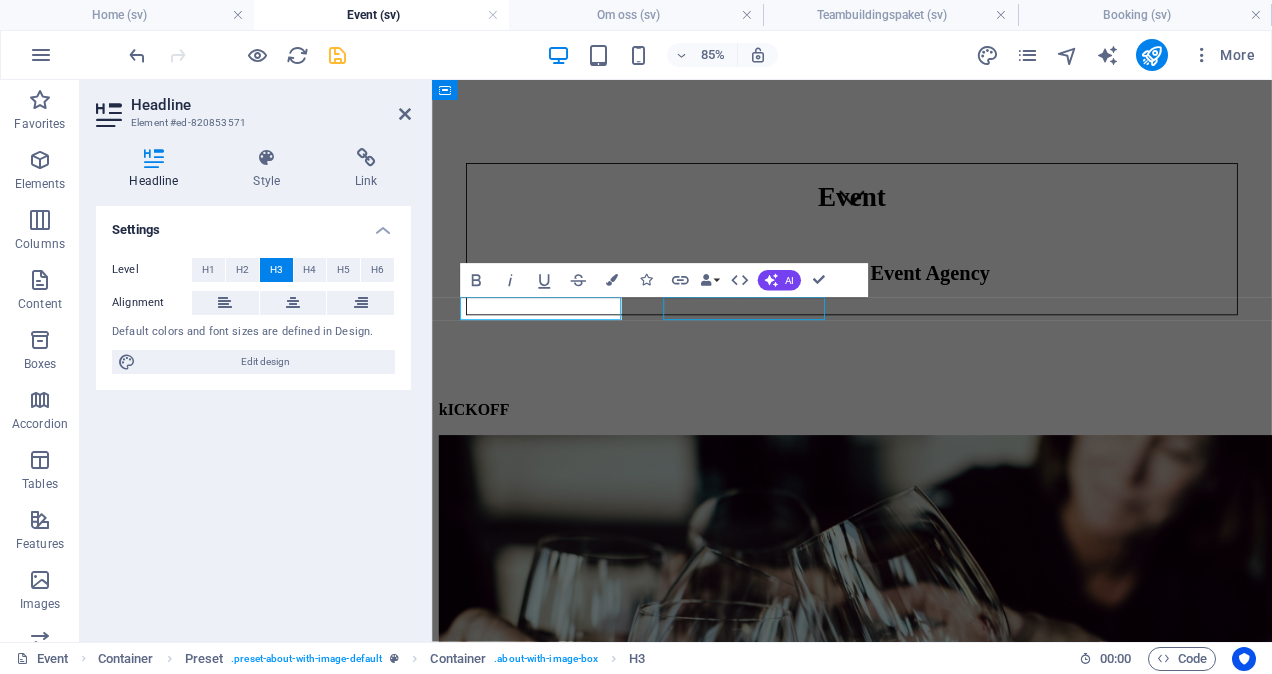 click on "Invigning" at bounding box center (926, 3780) 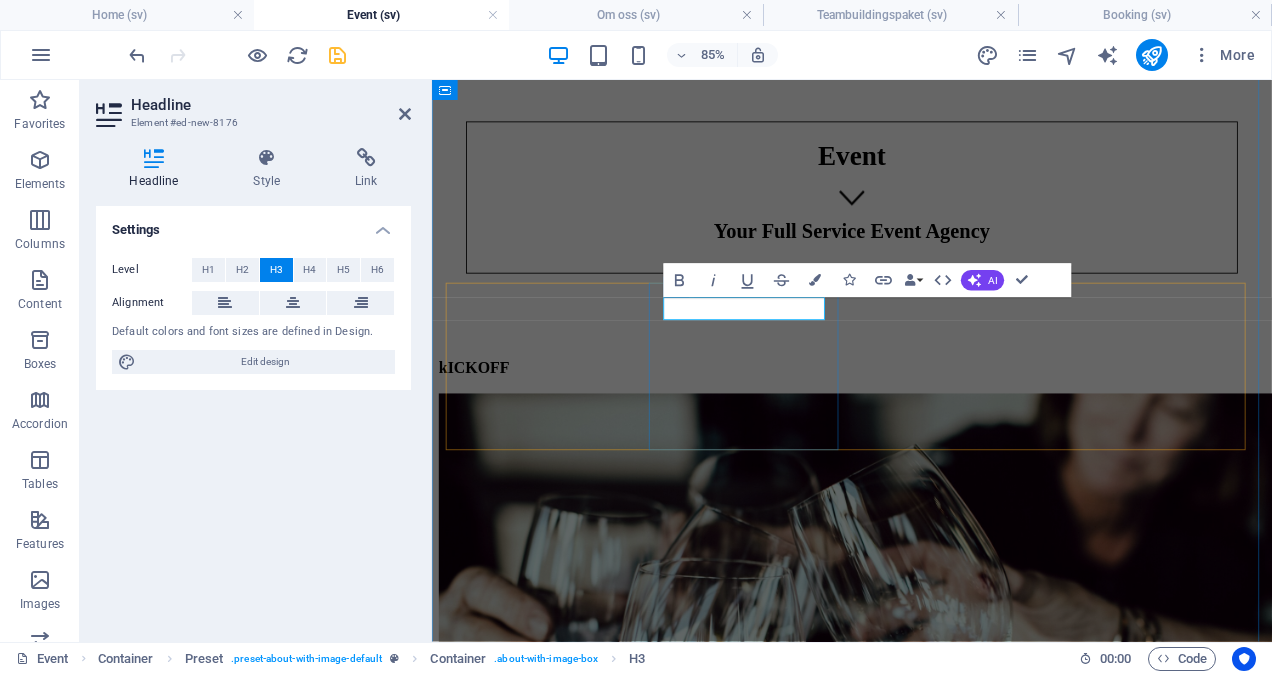 type 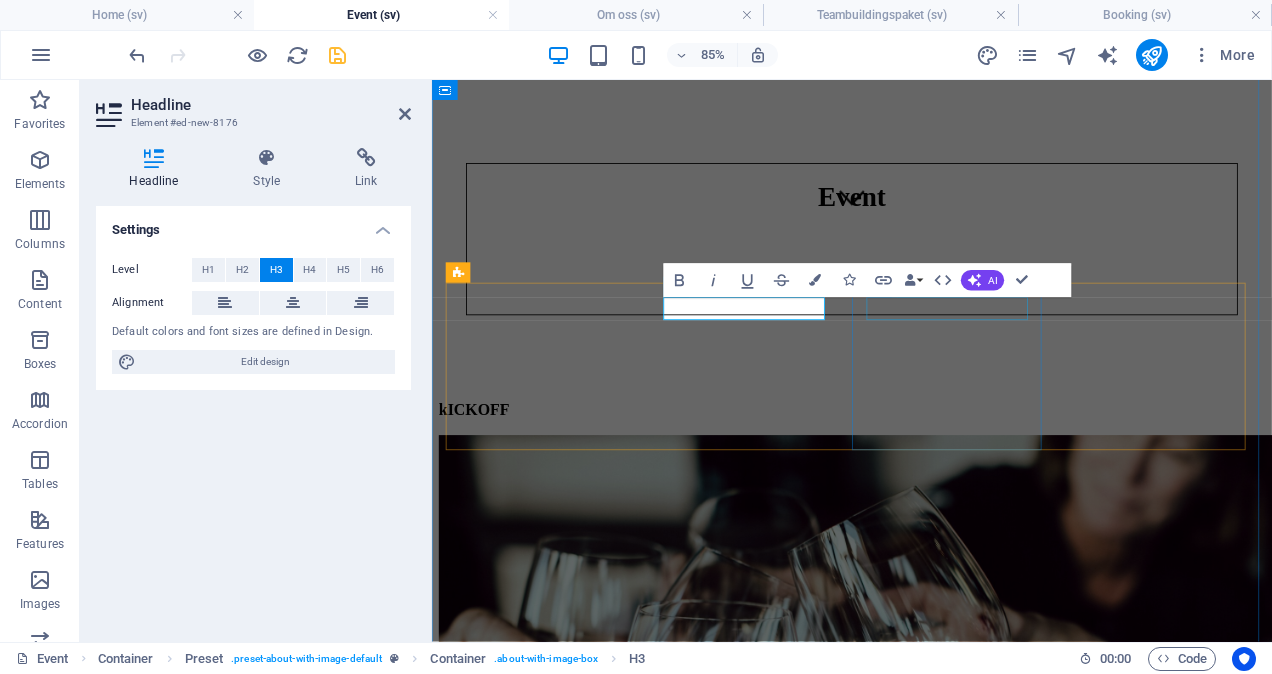 click on "aFTER WORK" at bounding box center (926, 4537) 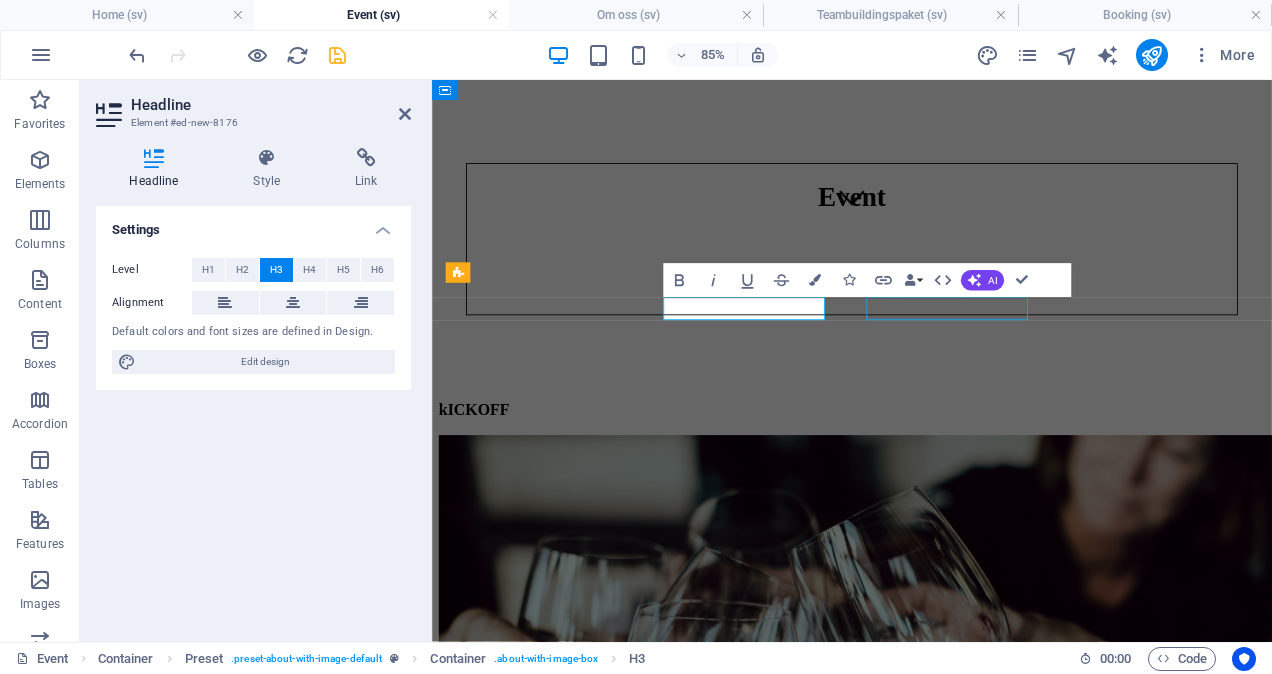 click on "aFTER WORK" at bounding box center [926, 4537] 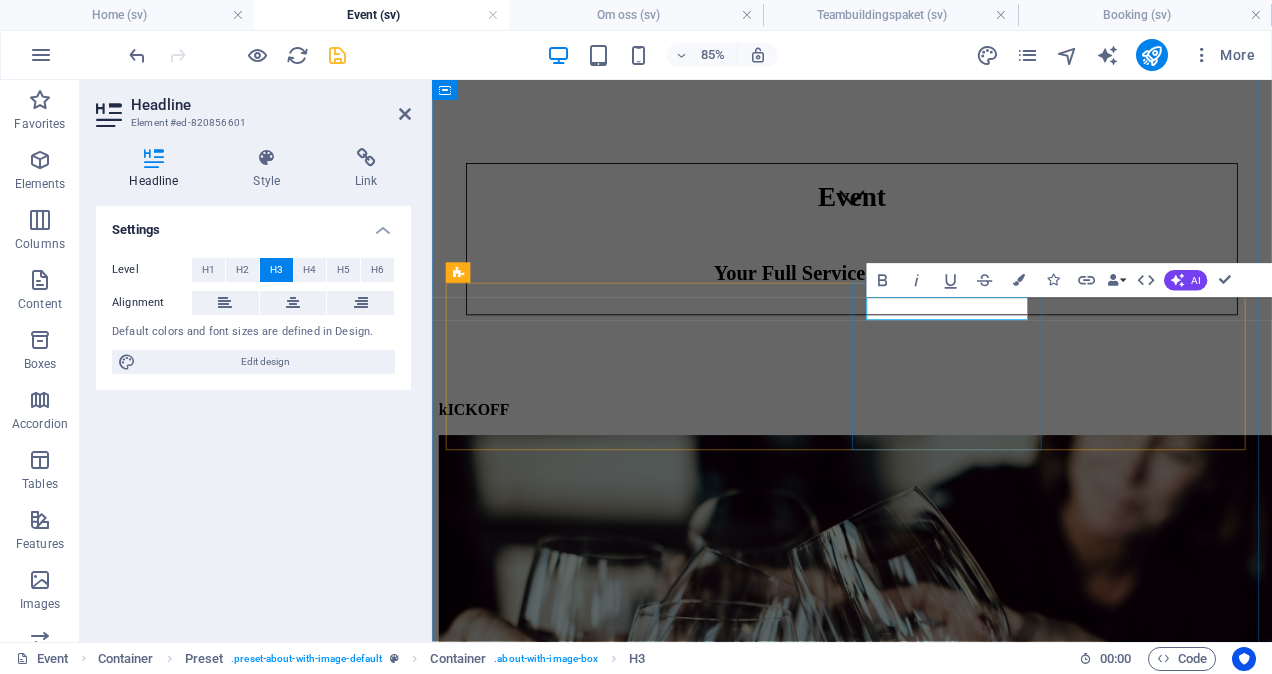 type 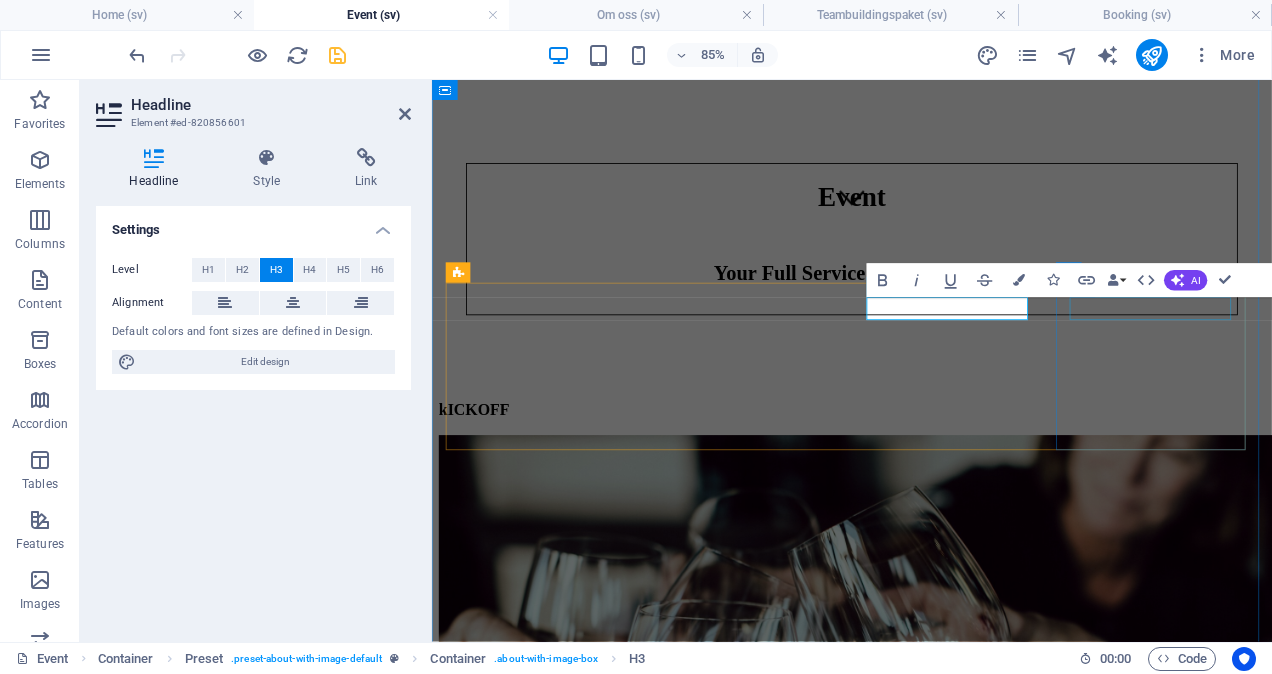 click on "aFTER WORK" at bounding box center [926, 5293] 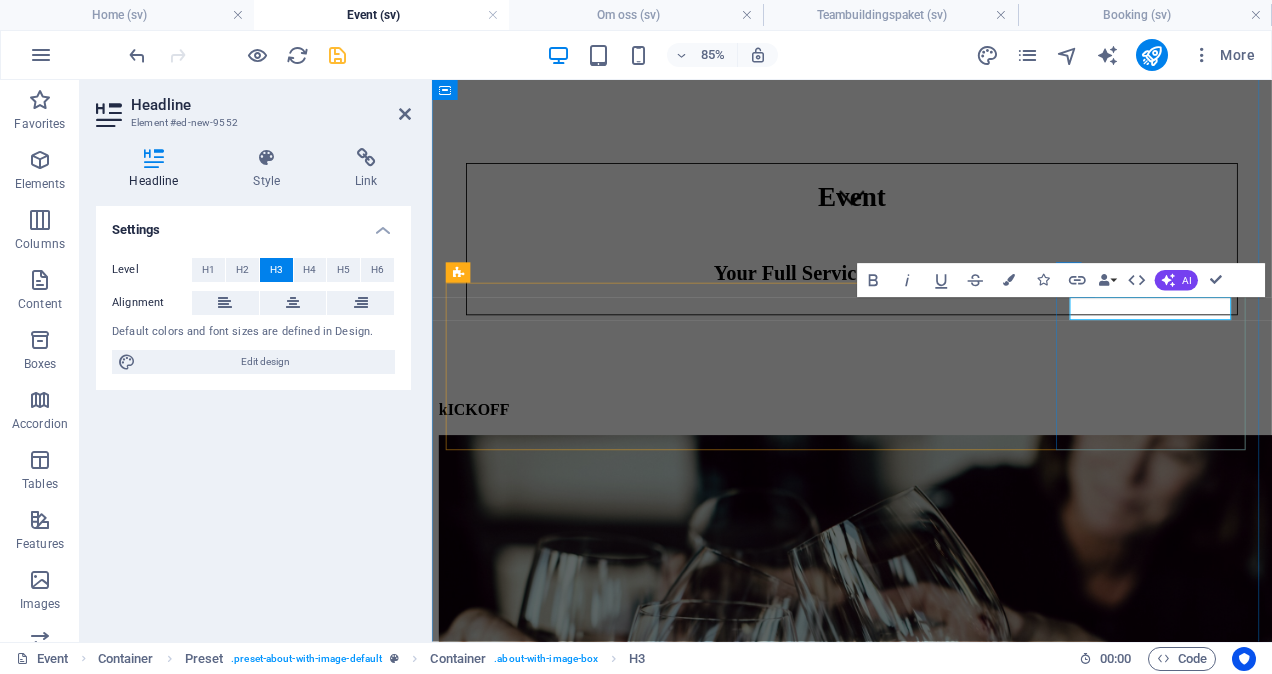 type 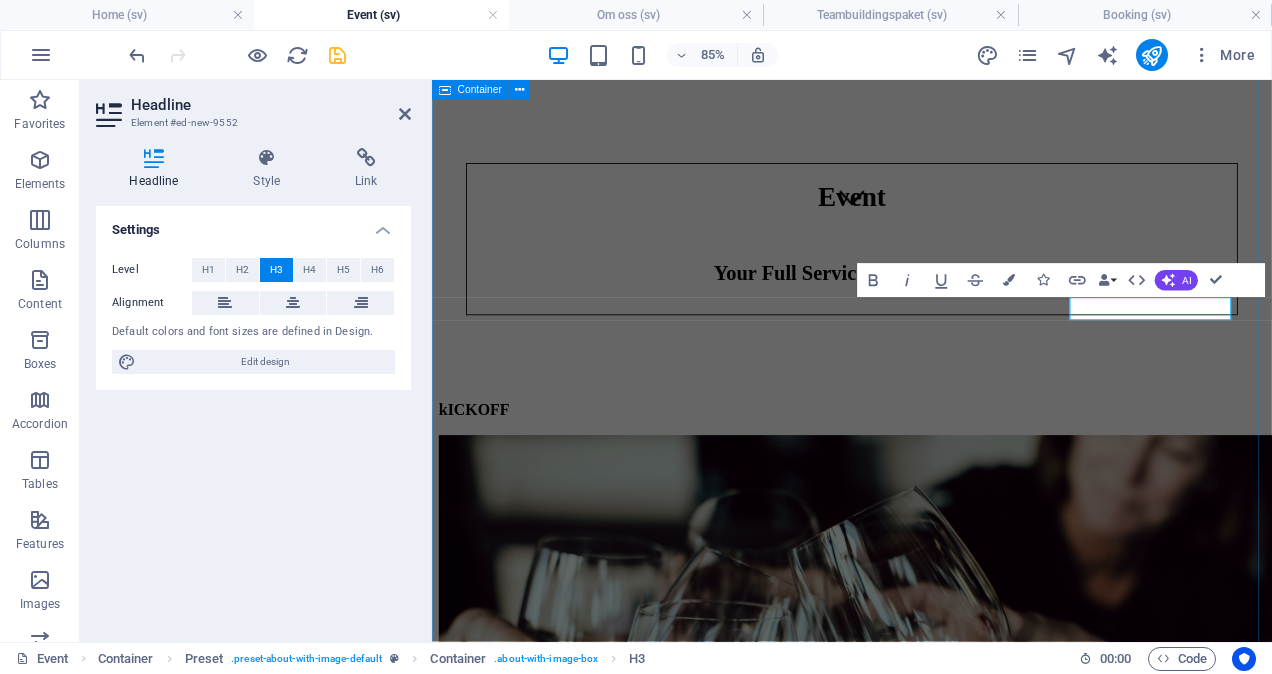 click on "kICKOFF Konferens Planeringsdag Invigning After work sommarfest Julfest ? iNVIGNING iNVIGNING jULFEST" at bounding box center [926, 3775] 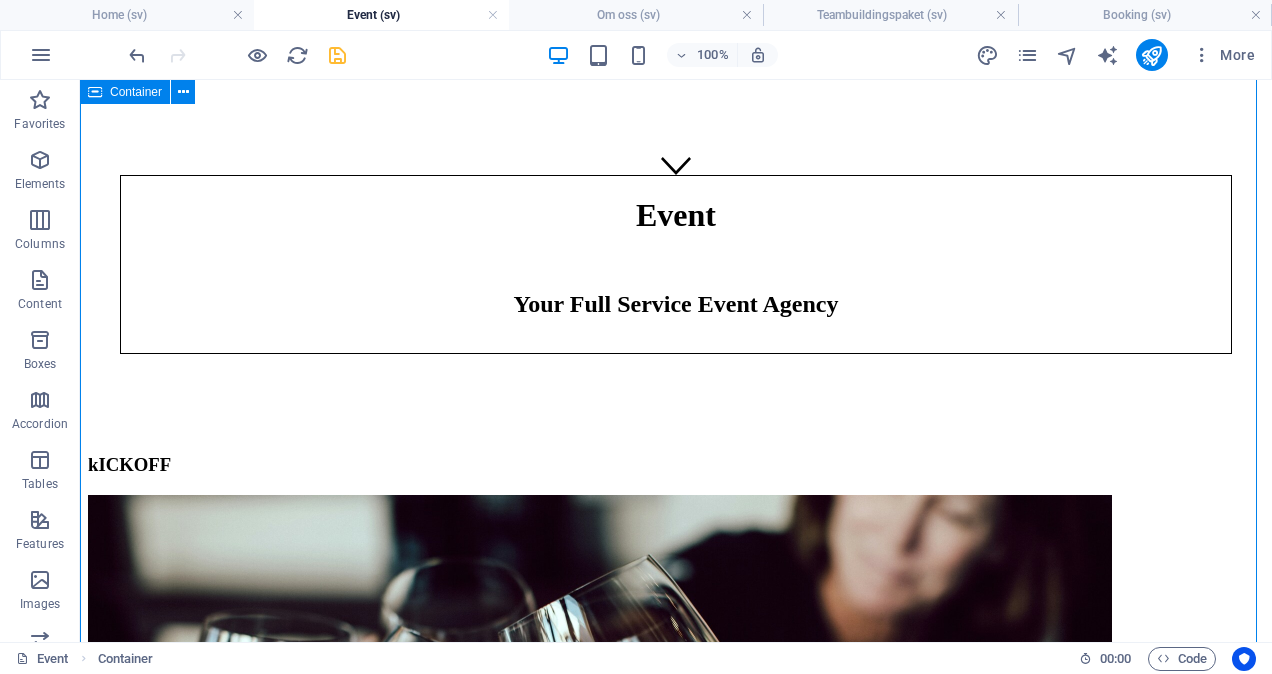 scroll, scrollTop: 448, scrollLeft: 0, axis: vertical 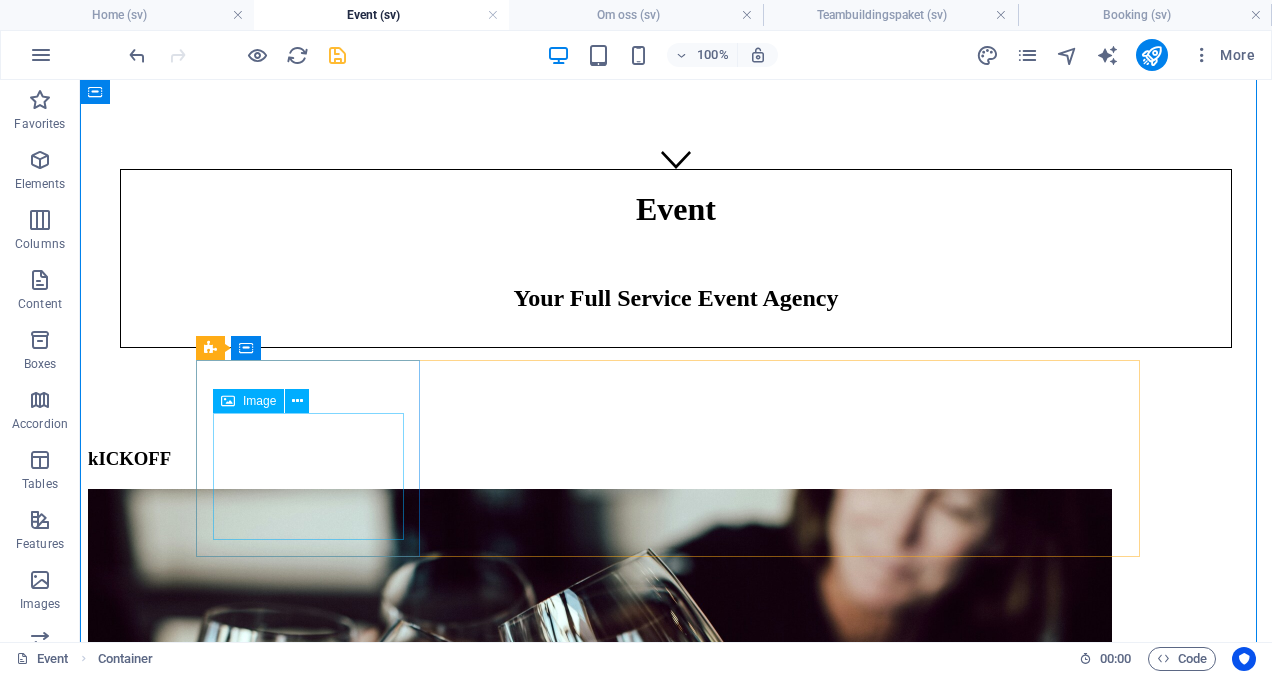 click at bounding box center (676, 3649) 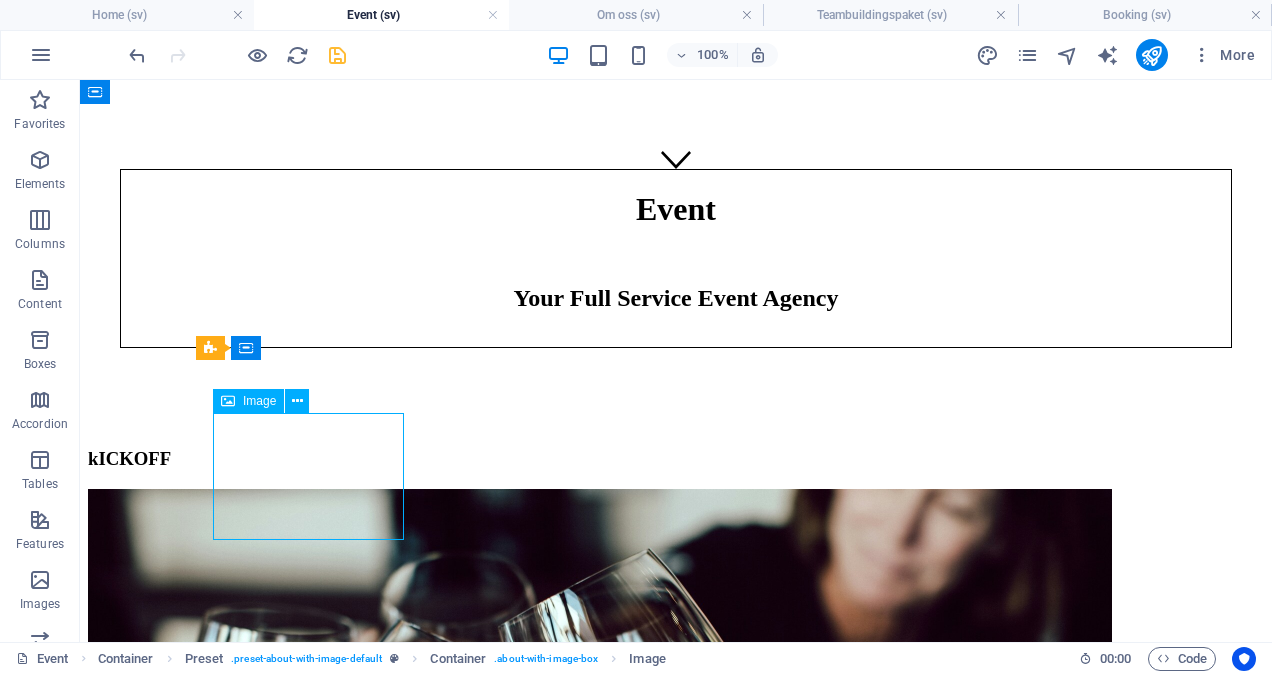 click at bounding box center [676, 3649] 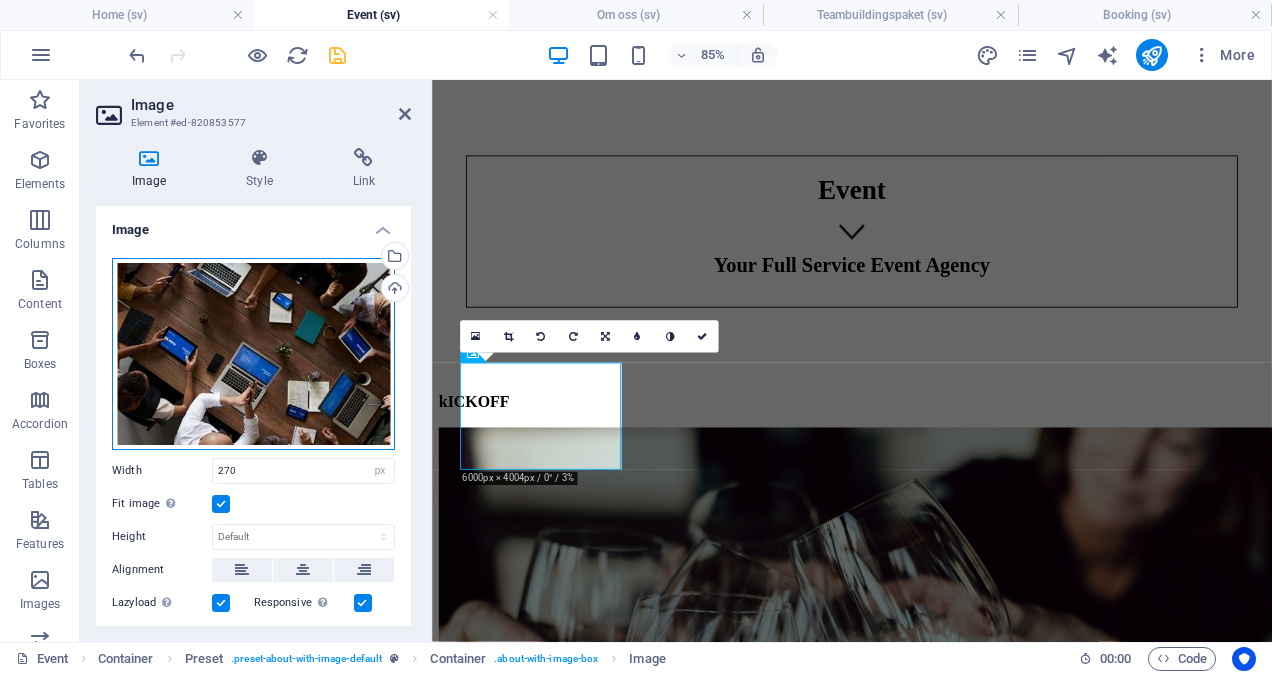 click on "Drag files here, click to choose files or select files from Files or our free stock photos & videos" at bounding box center [253, 354] 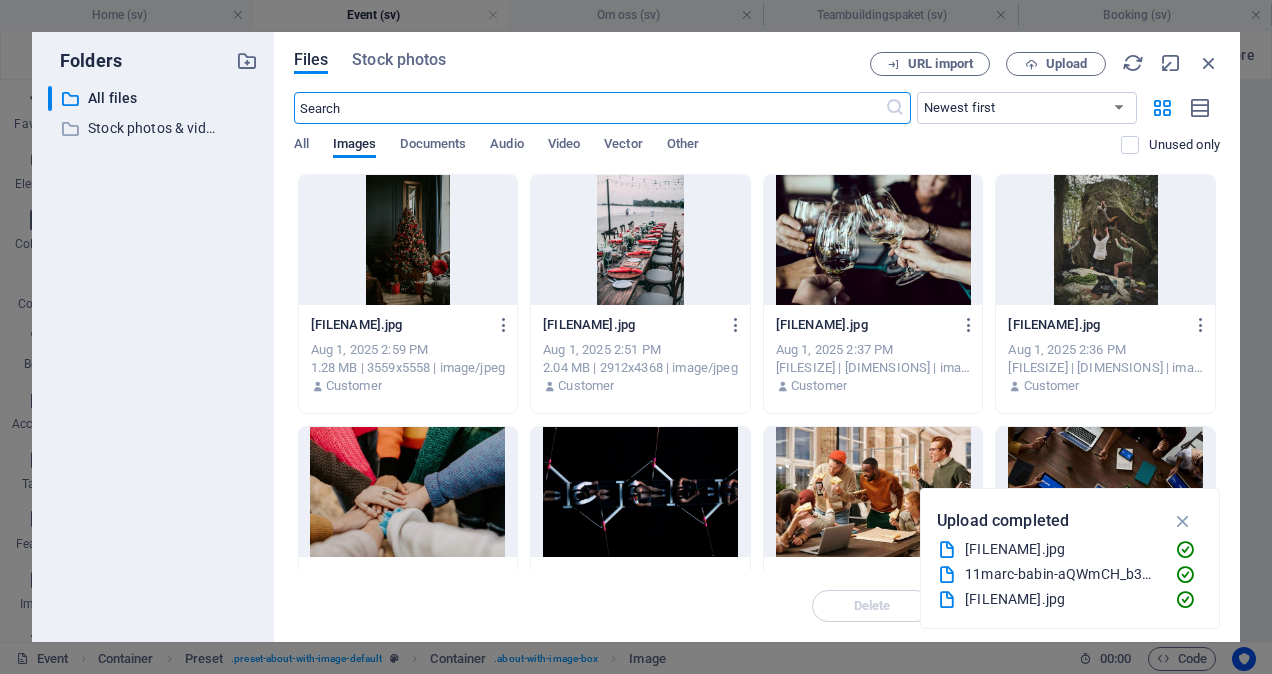 scroll, scrollTop: 76, scrollLeft: 0, axis: vertical 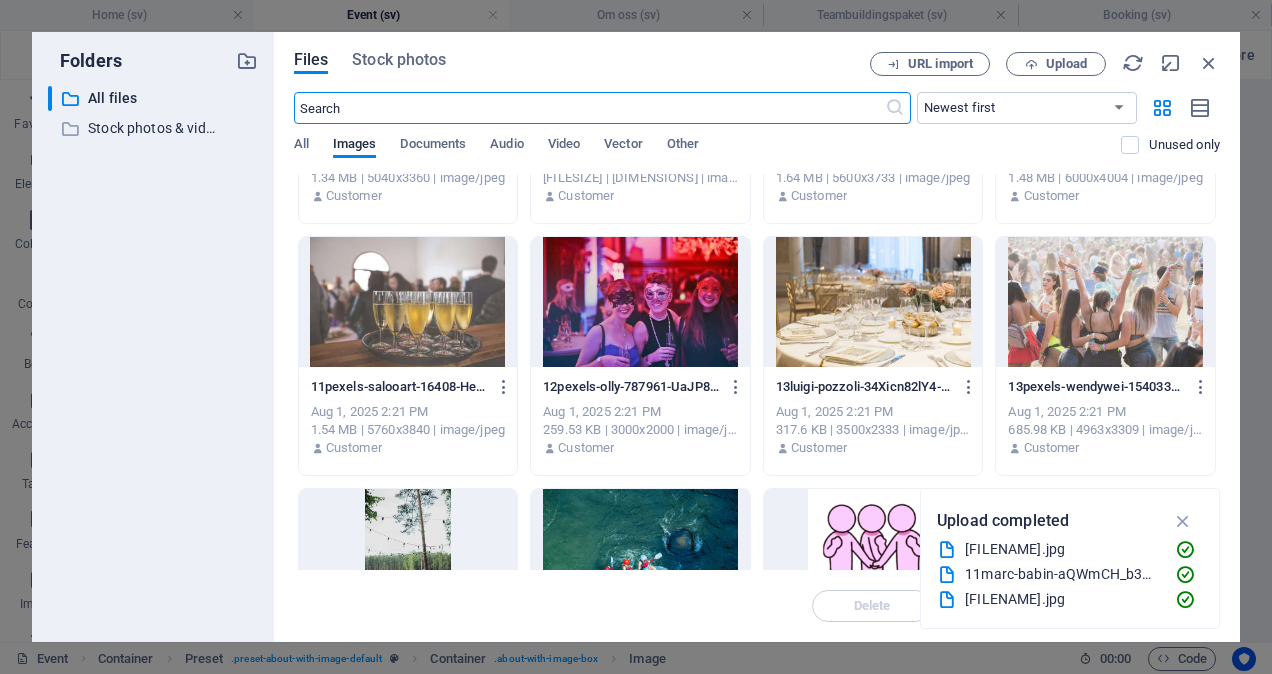click at bounding box center [640, 302] 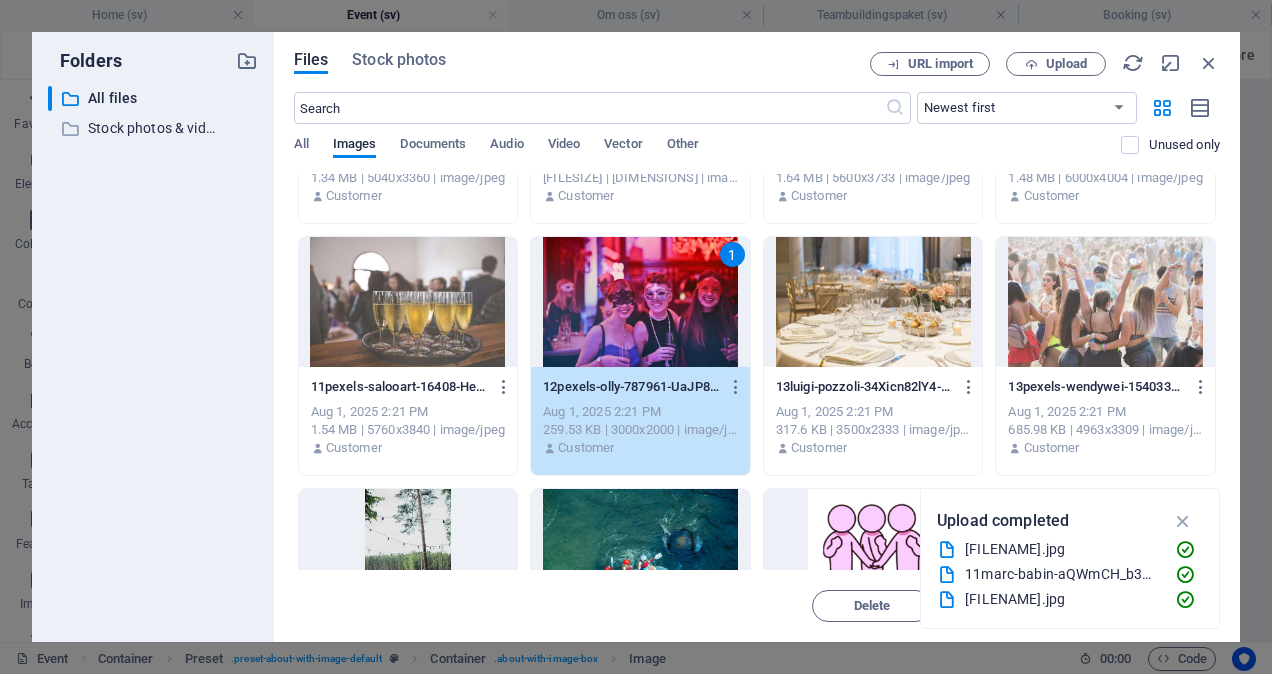 click on "1" at bounding box center [640, 302] 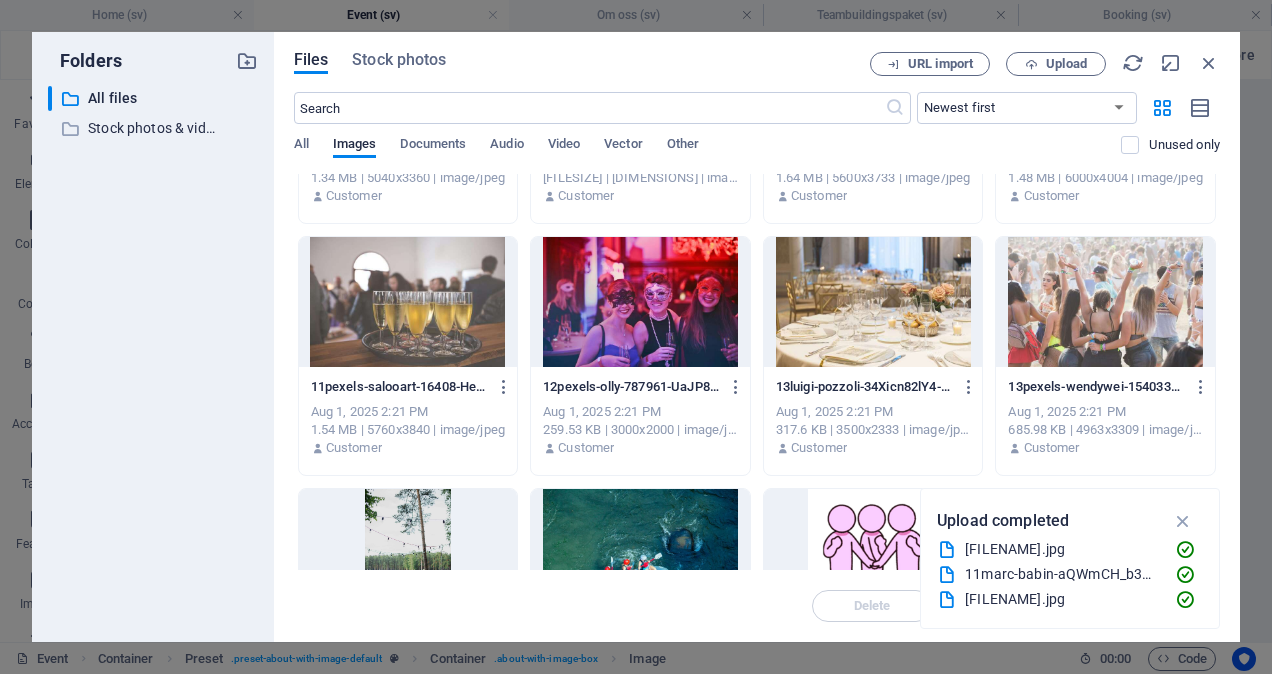 click at bounding box center [640, 302] 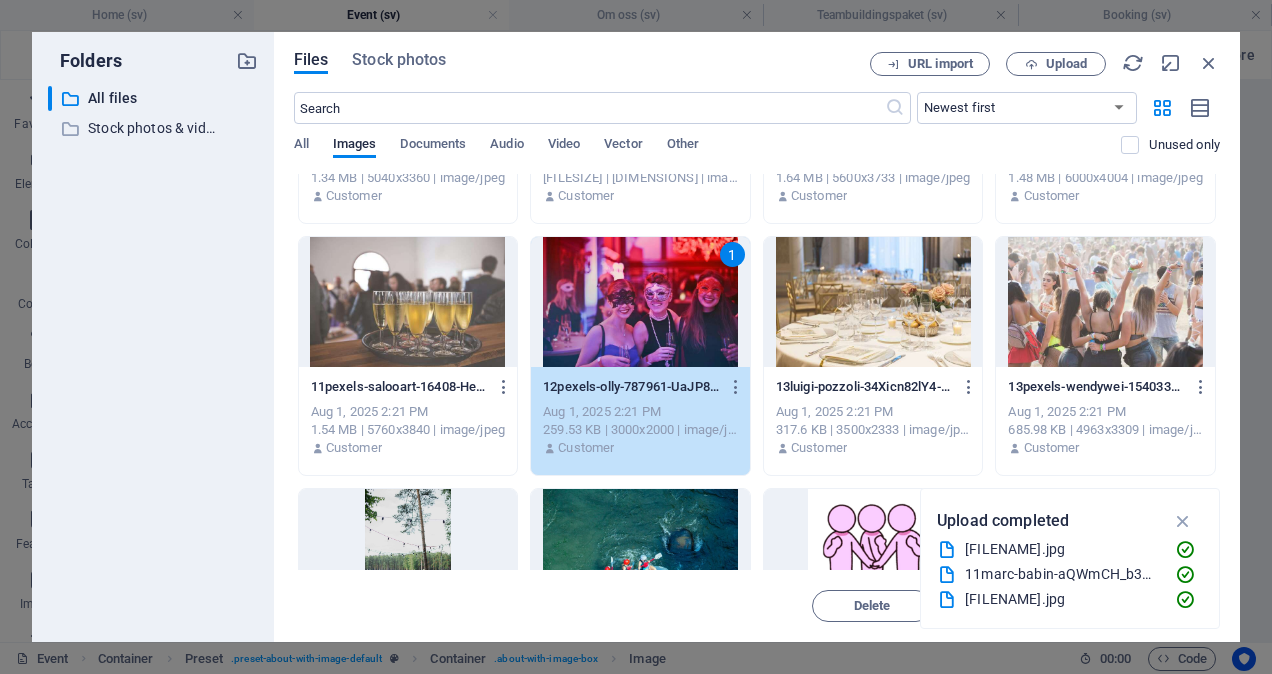 click at bounding box center (408, 302) 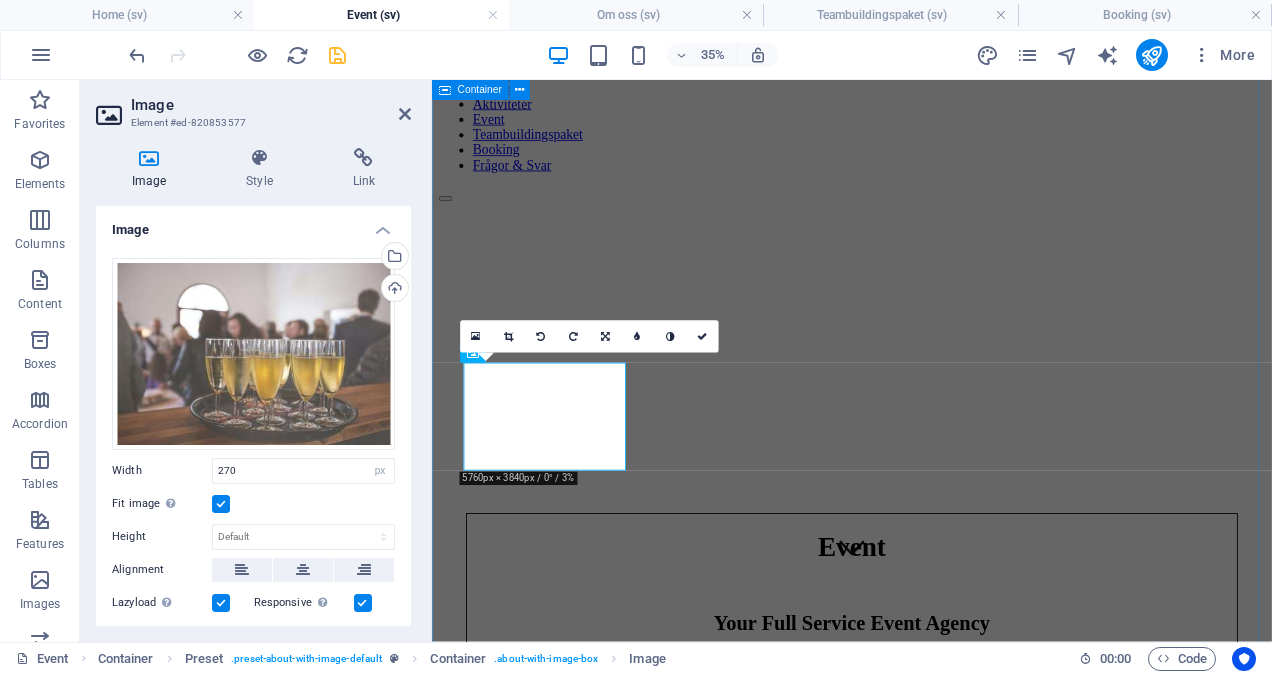 scroll, scrollTop: 448, scrollLeft: 0, axis: vertical 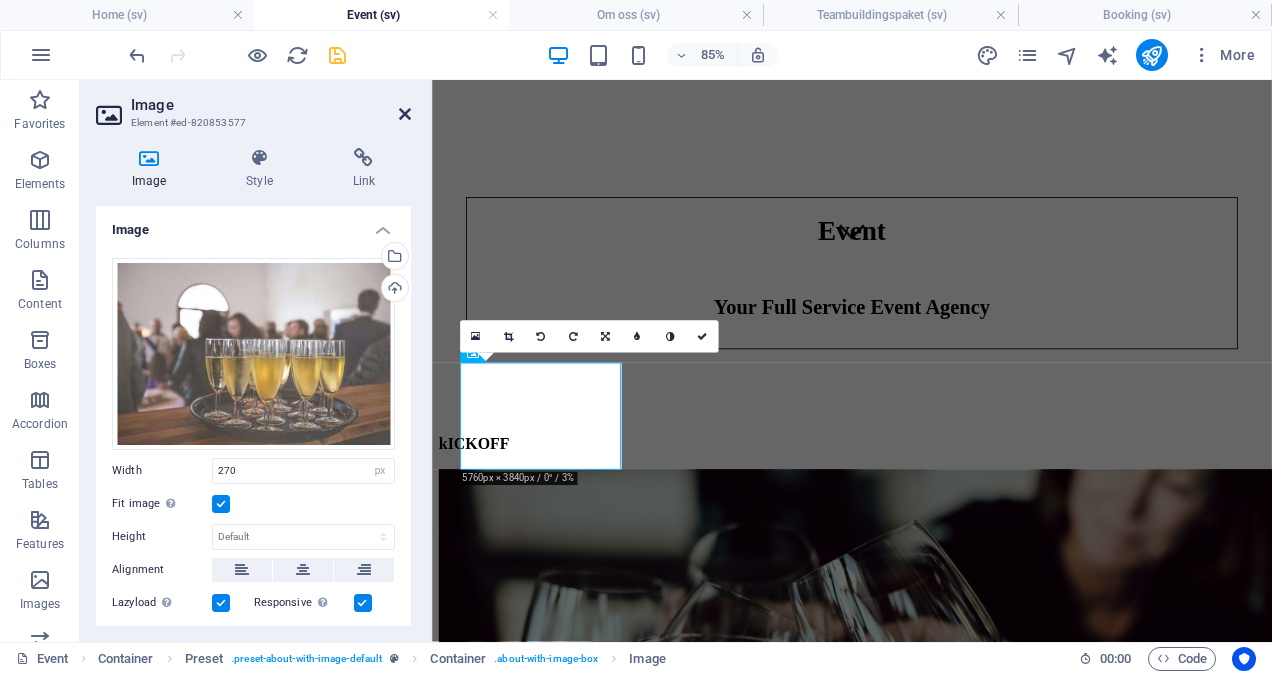 click at bounding box center (405, 114) 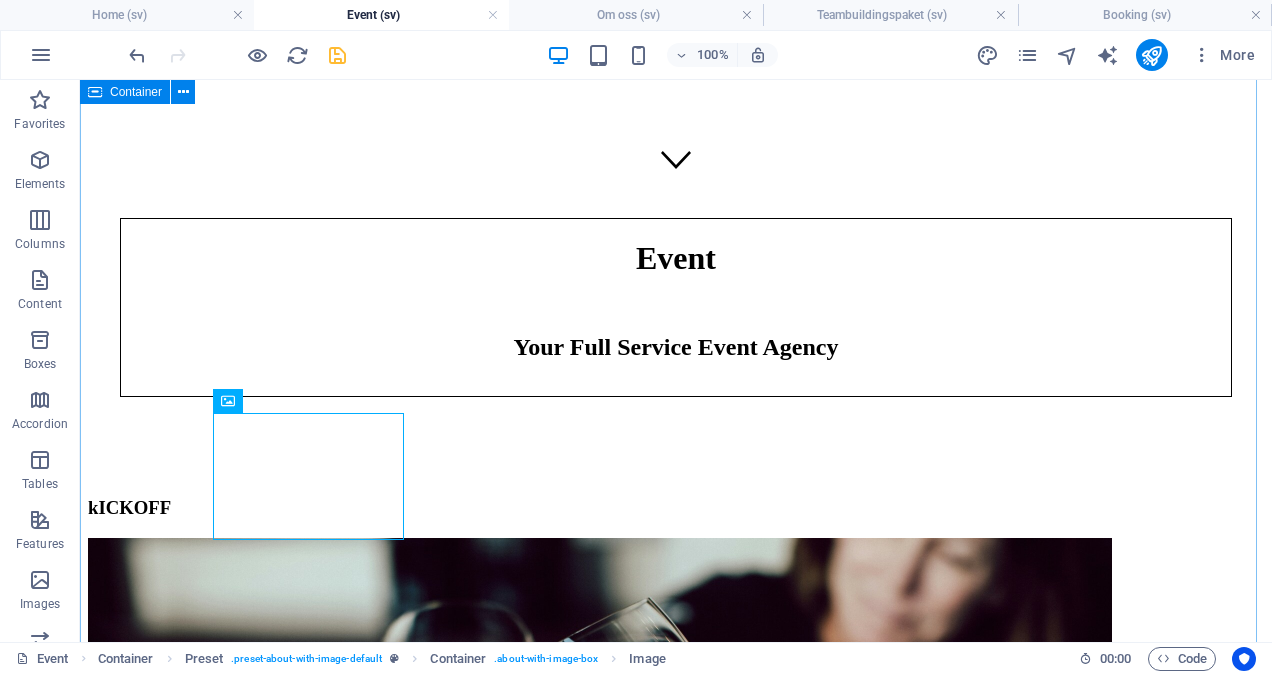 click on "kICKOFF Konferens Planeringsdag Invigning After work sommarfest Julfest ? iNVIGNING iNVIGNING jULFEST" at bounding box center (676, 3815) 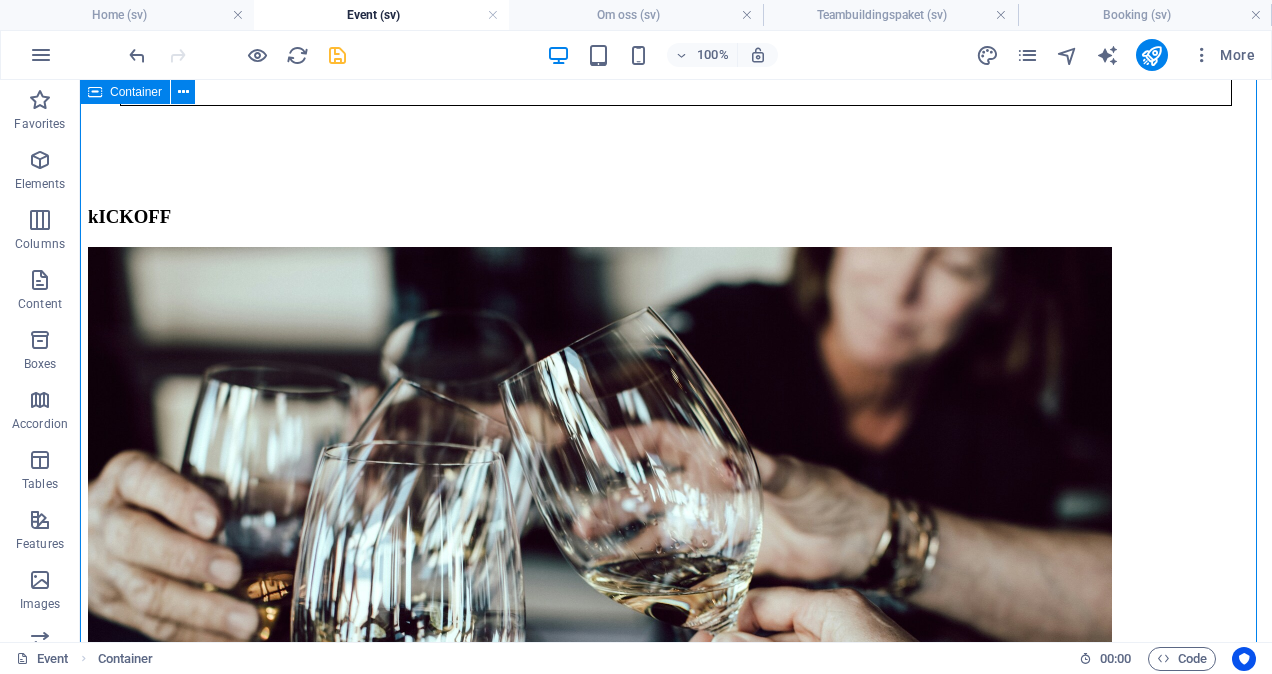 scroll, scrollTop: 704, scrollLeft: 0, axis: vertical 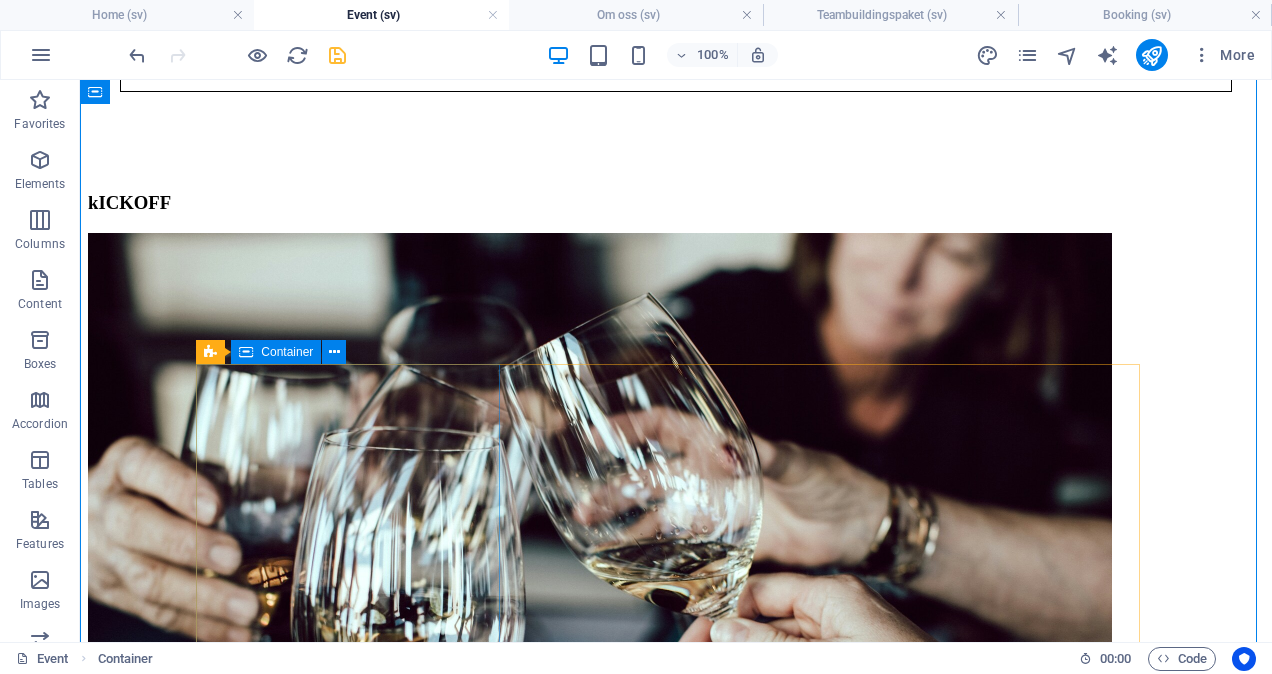 click on "iNVIGNING" at bounding box center [676, 5997] 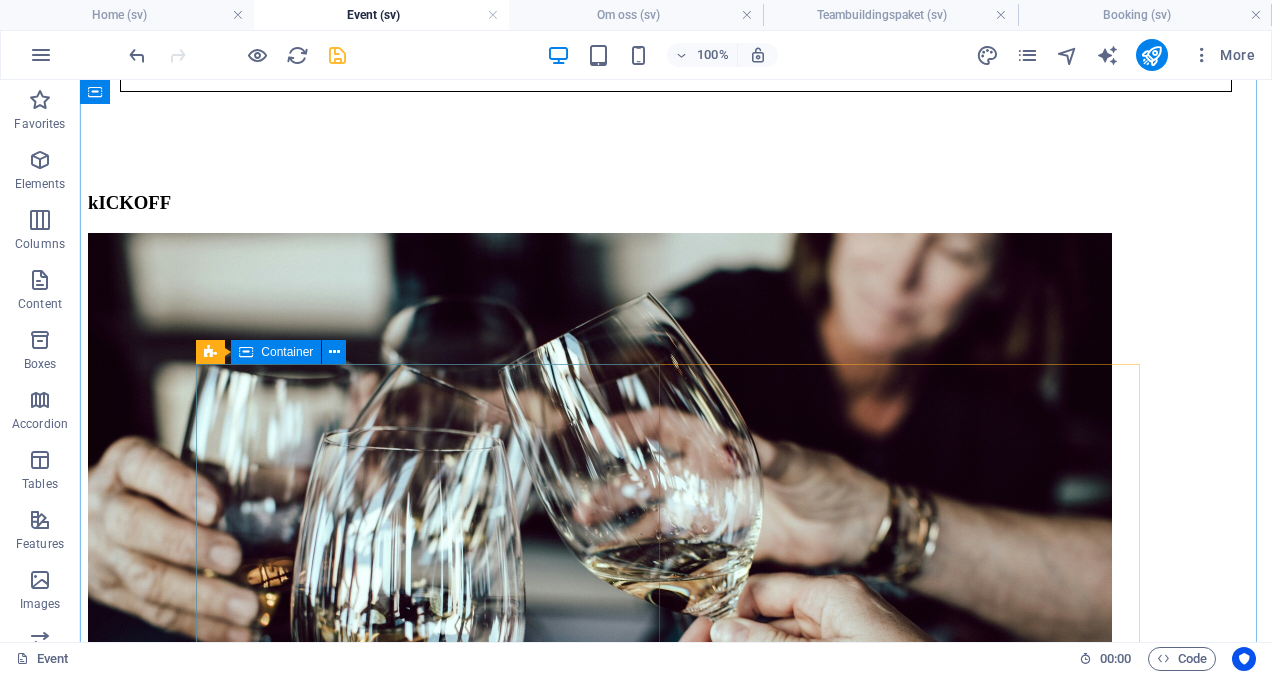 click on "iNVIGNING" at bounding box center (676, 5997) 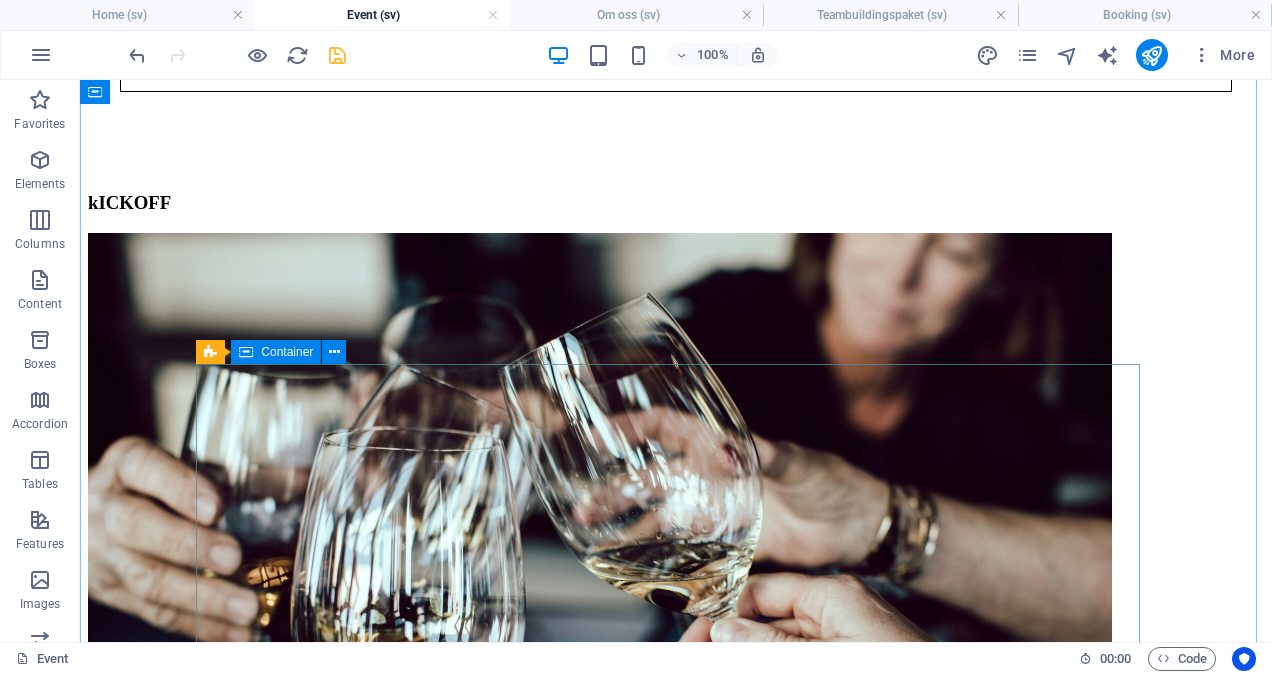 click on "jULFEST" at bounding box center (676, 6006) 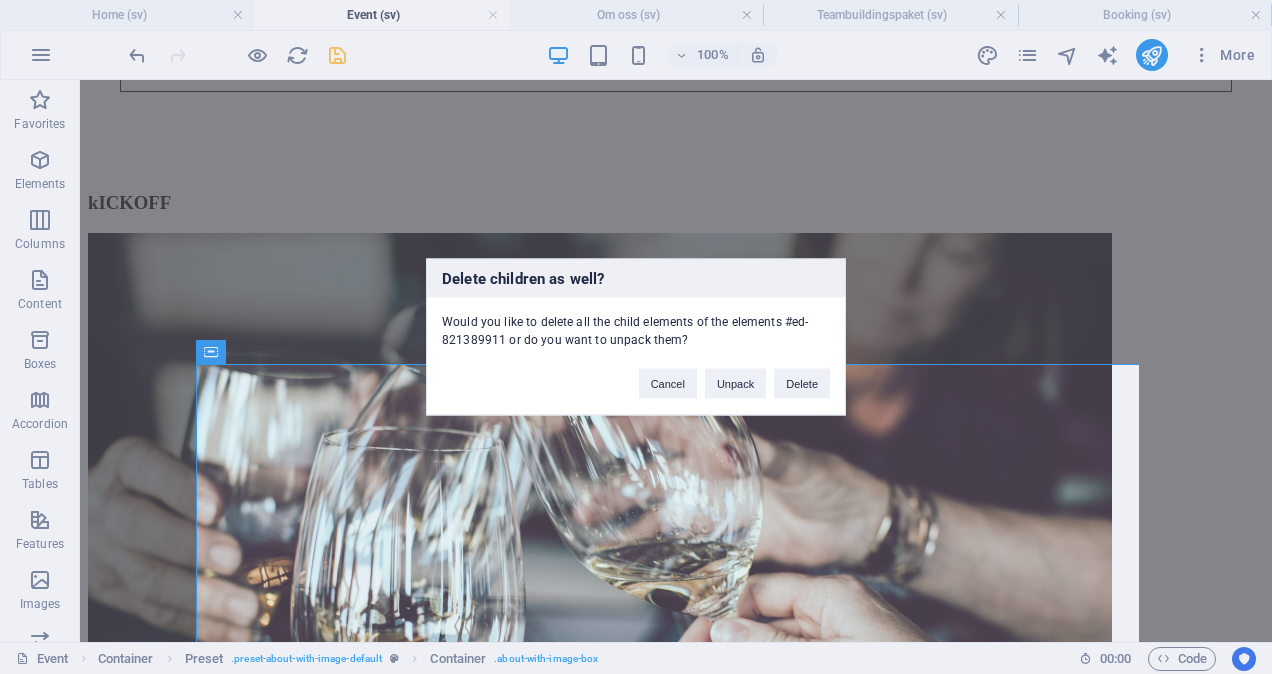 type 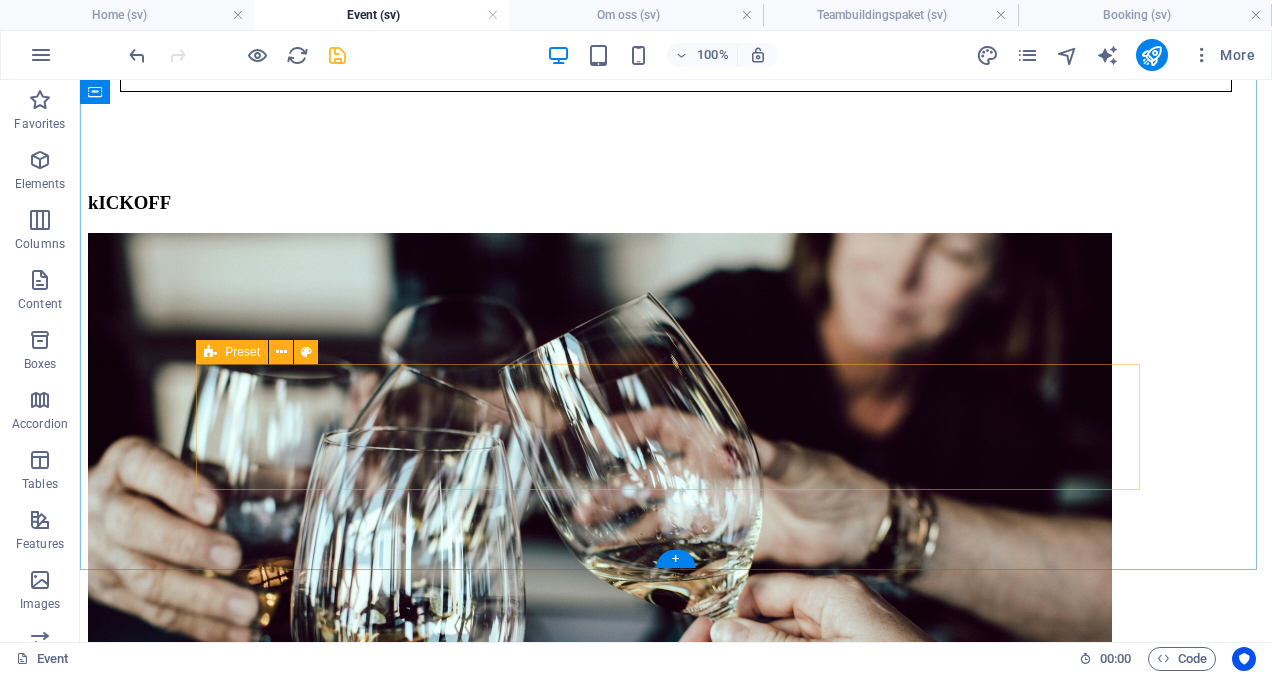 click on "Drop content here or  Add elements  Paste clipboard" at bounding box center [676, 5889] 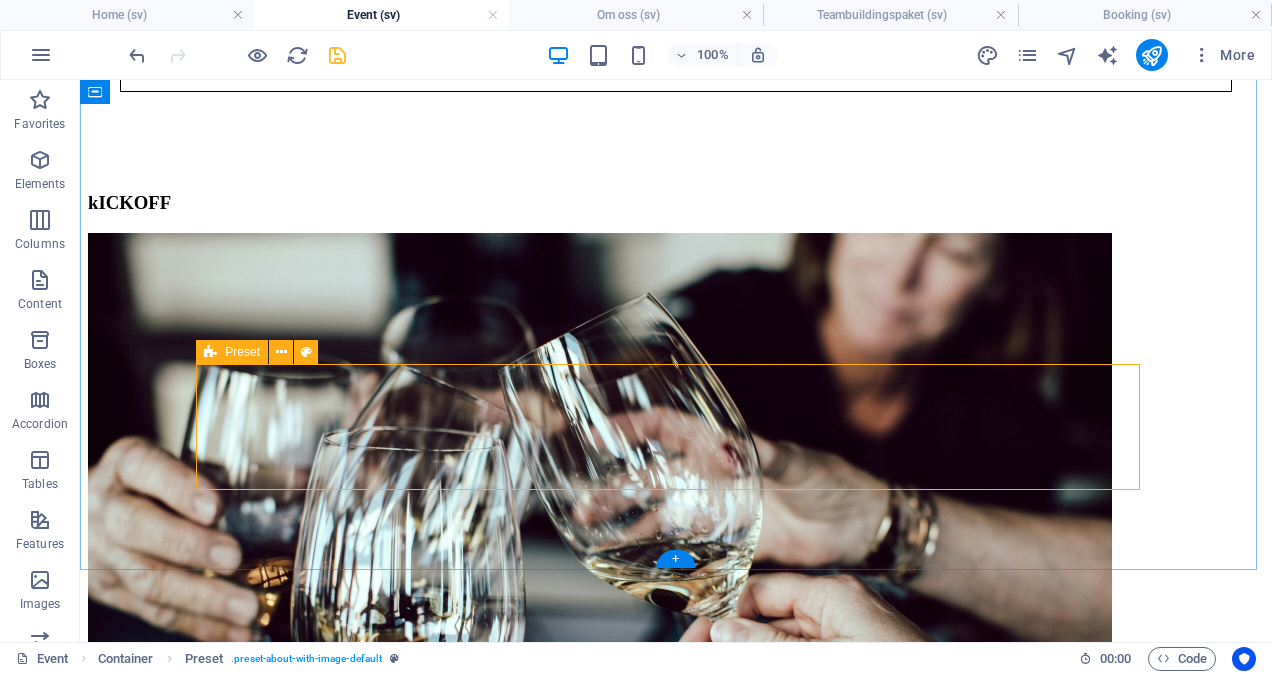 click on "Drop content here or  Add elements  Paste clipboard" at bounding box center (676, 5889) 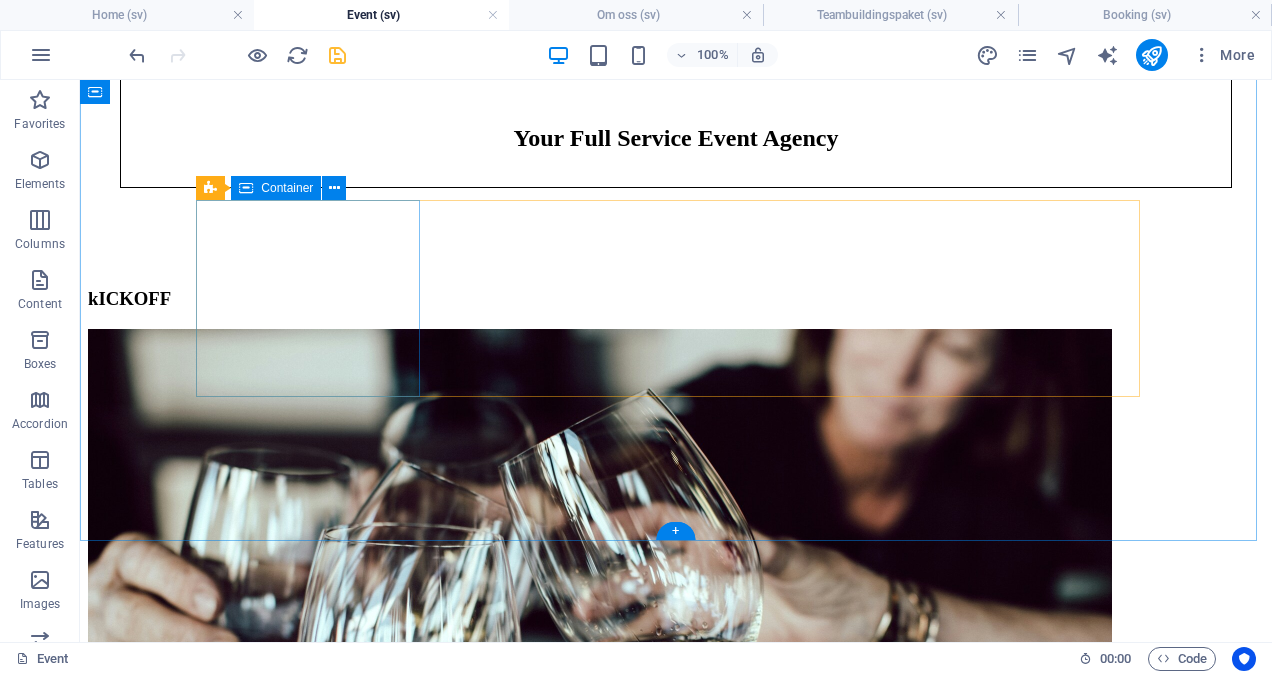 scroll, scrollTop: 606, scrollLeft: 0, axis: vertical 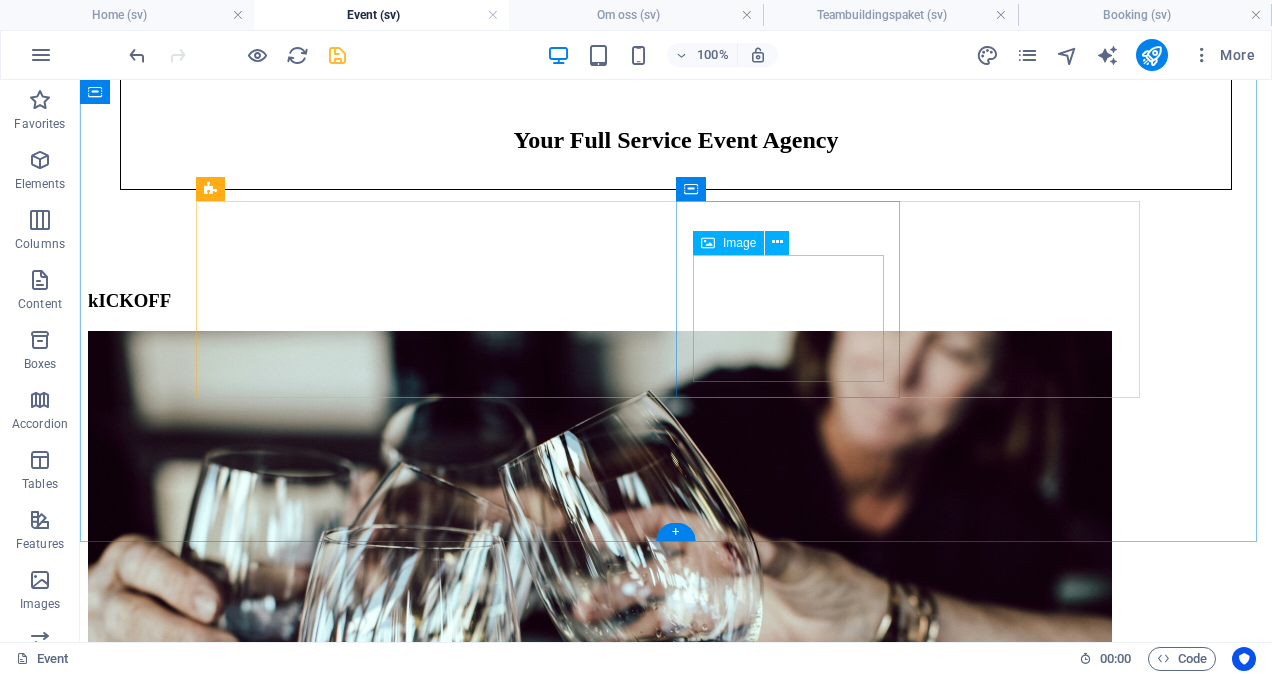 click at bounding box center [676, 4752] 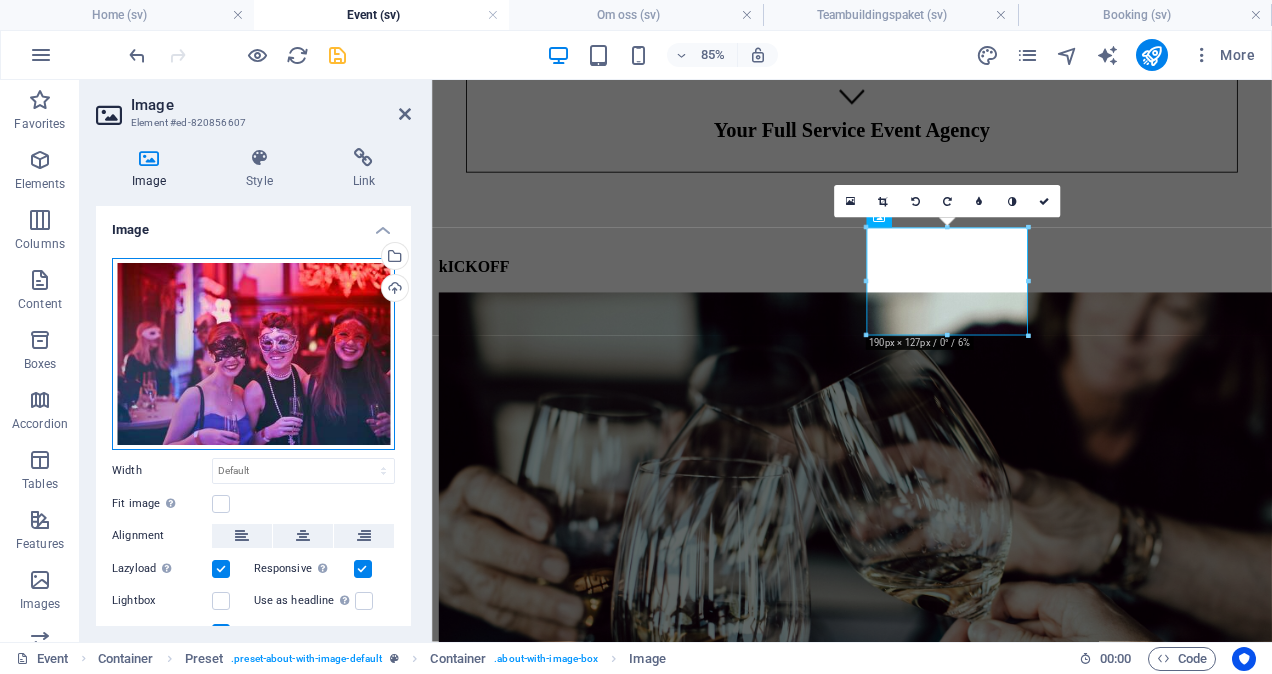click on "Drag files here, click to choose files or select files from Files or our free stock photos & videos" at bounding box center (253, 354) 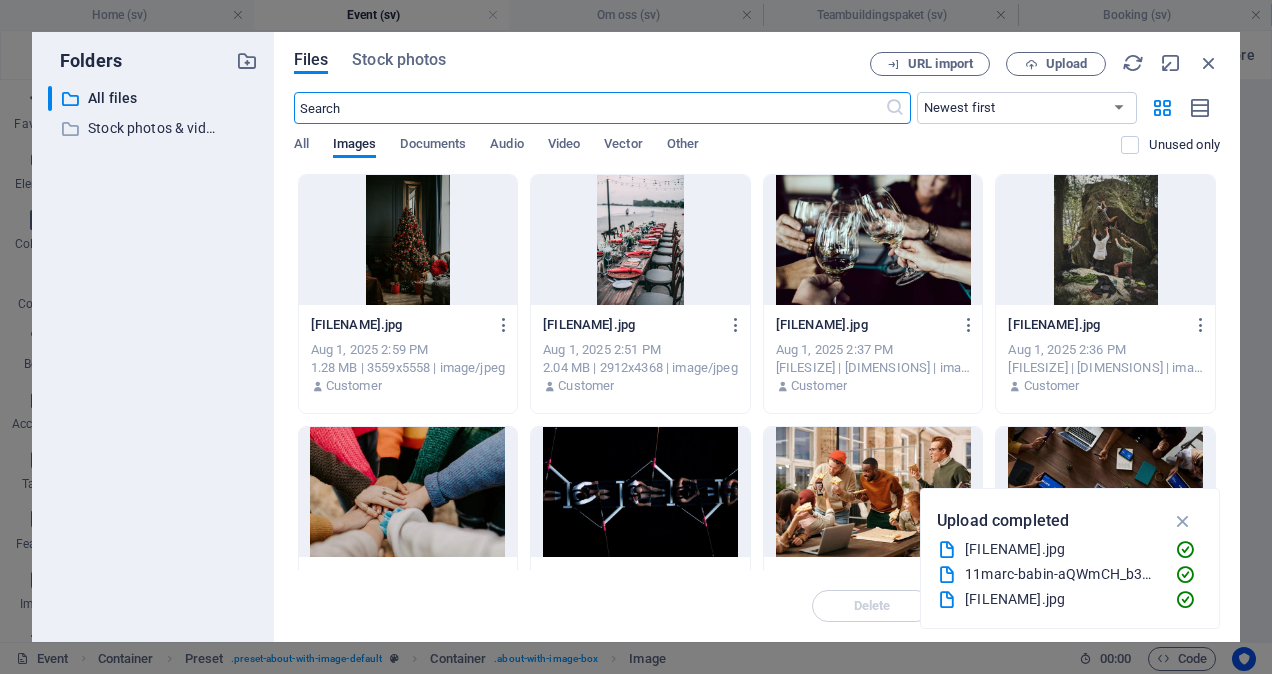 scroll, scrollTop: 0, scrollLeft: 0, axis: both 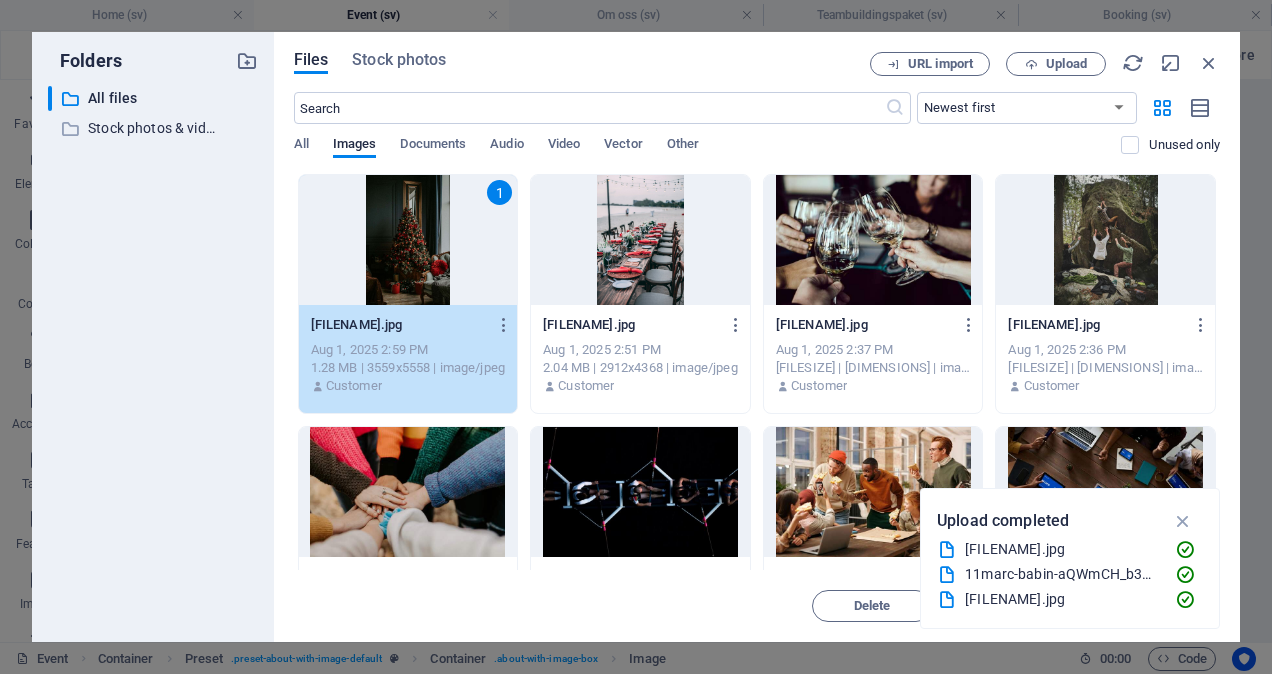 click on "1" at bounding box center [408, 240] 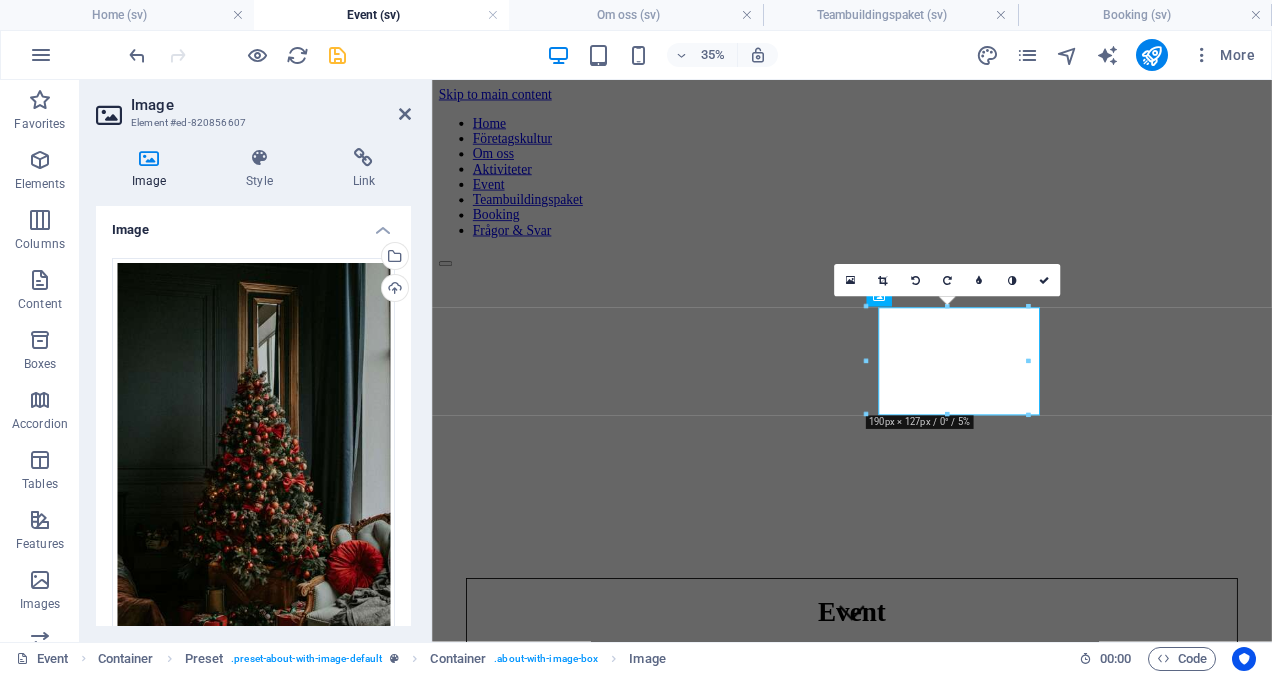 scroll, scrollTop: 513, scrollLeft: 0, axis: vertical 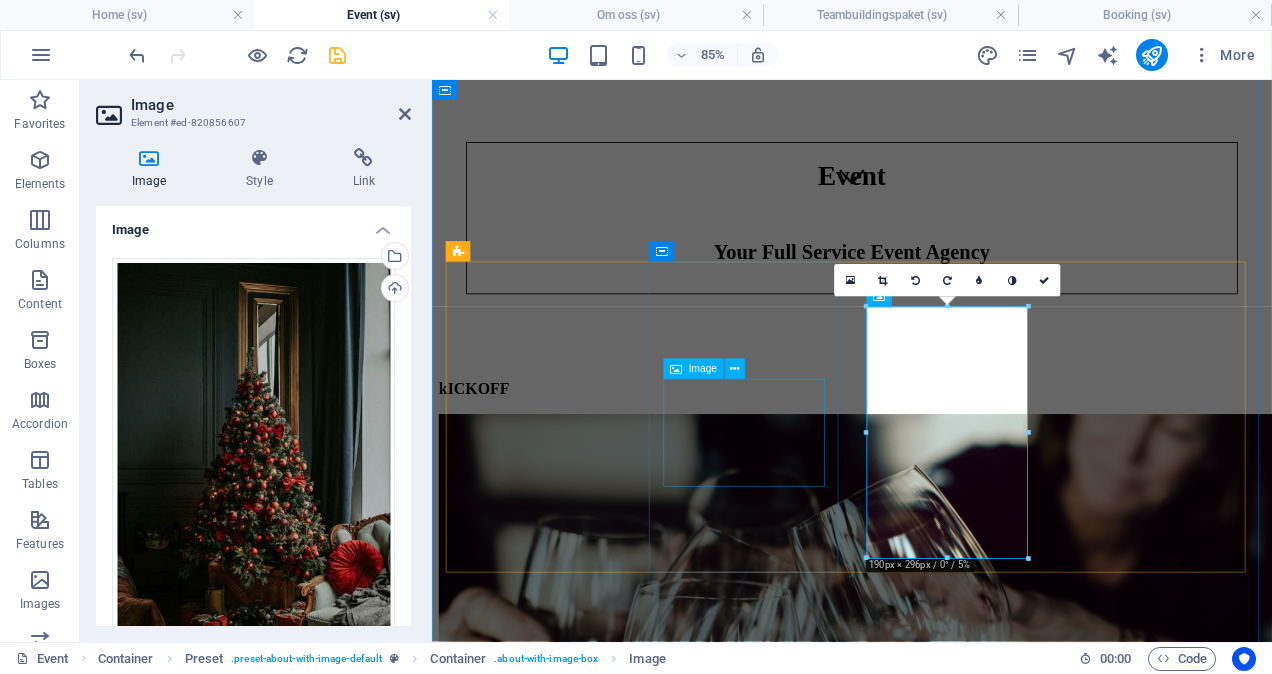 click at bounding box center (926, 4138) 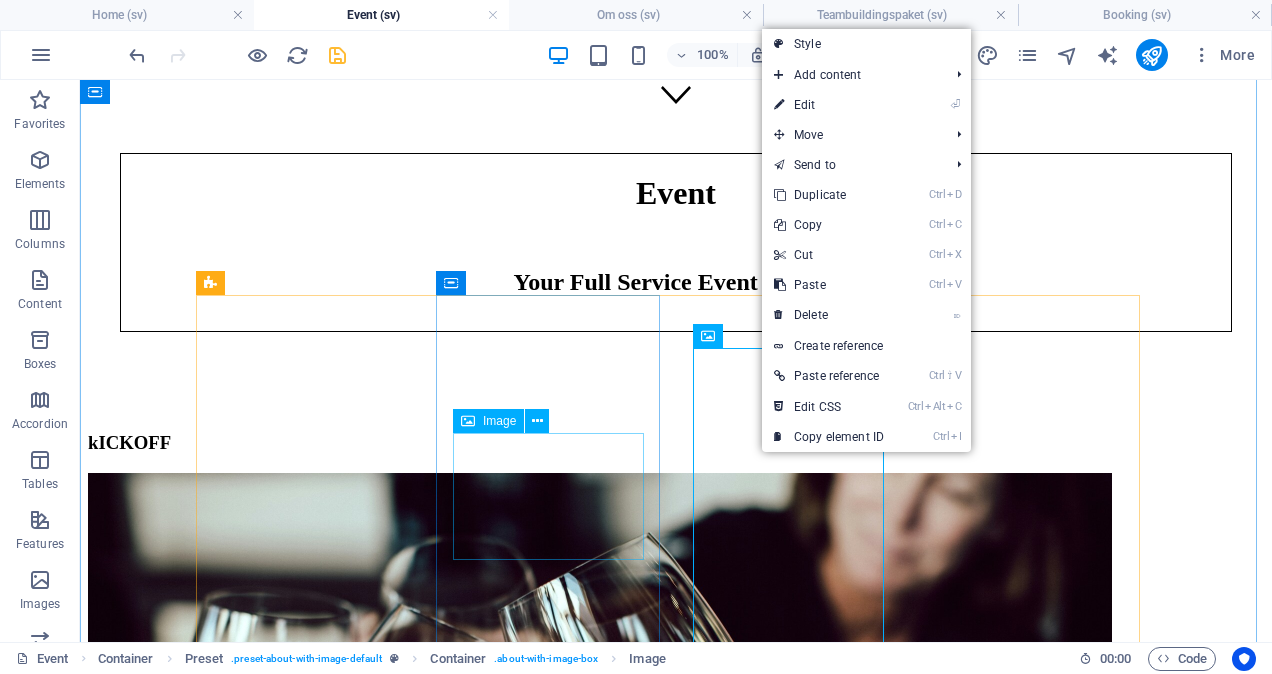 click at bounding box center [676, 4138] 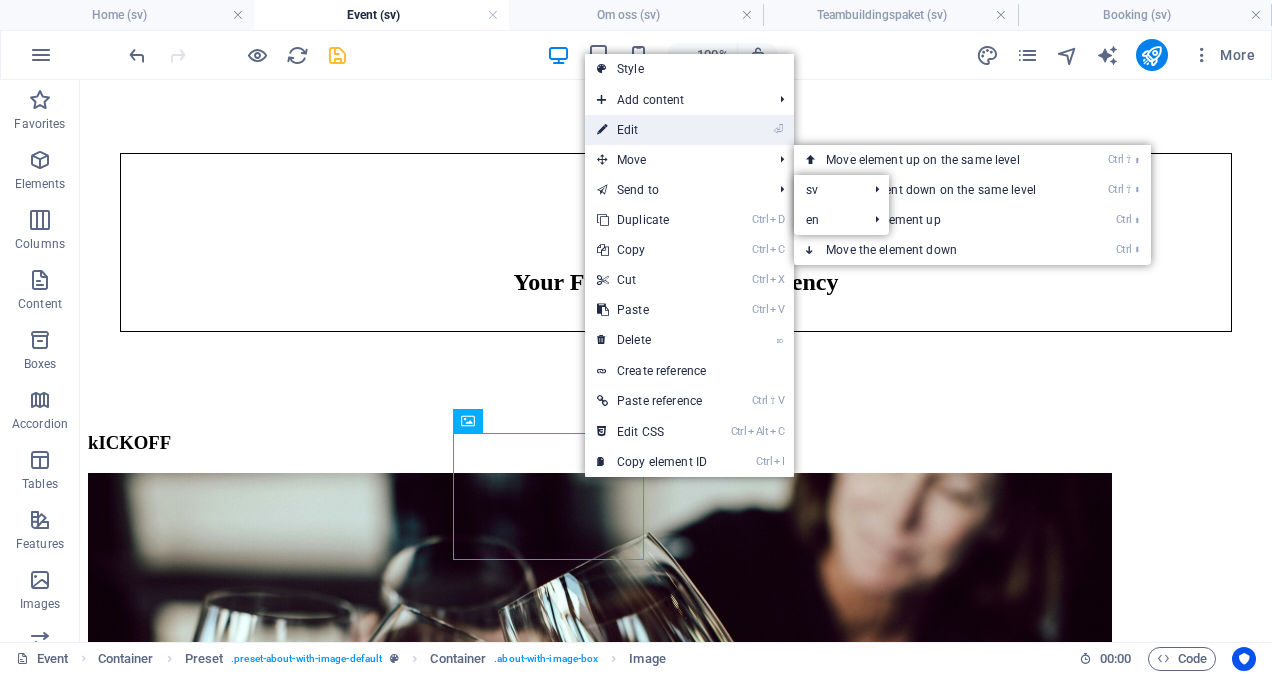click on "⏎  Edit" at bounding box center [652, 130] 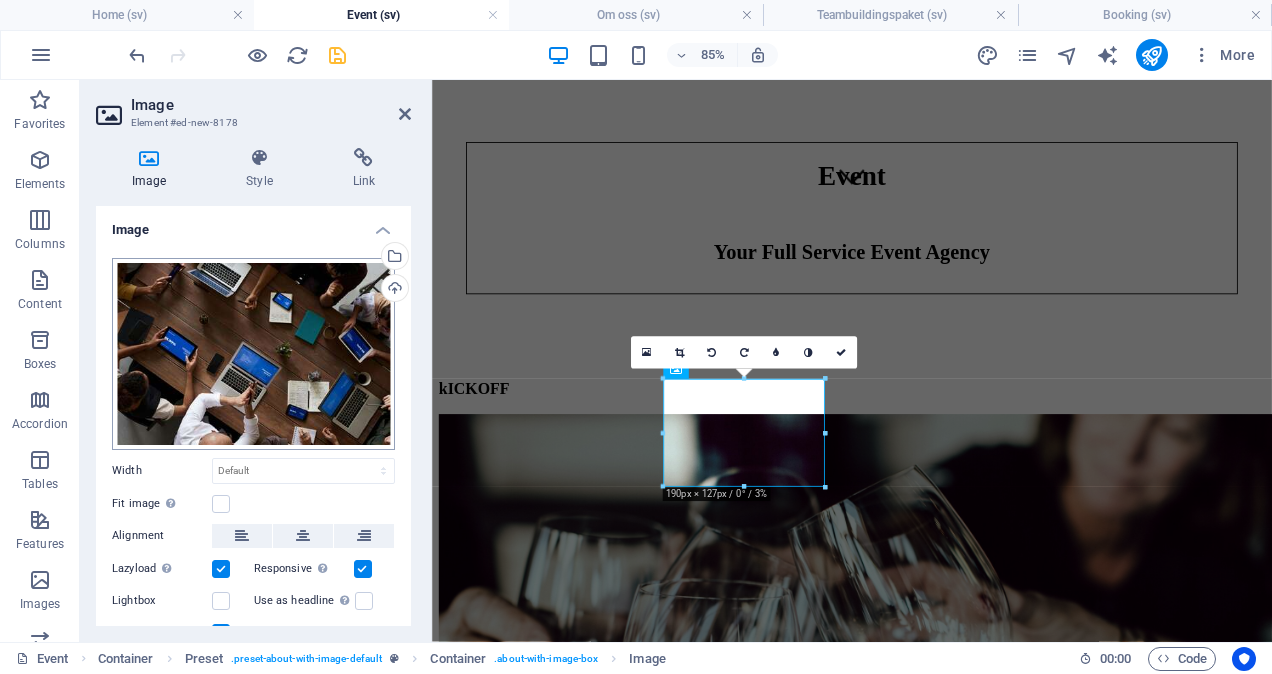 scroll, scrollTop: 79, scrollLeft: 0, axis: vertical 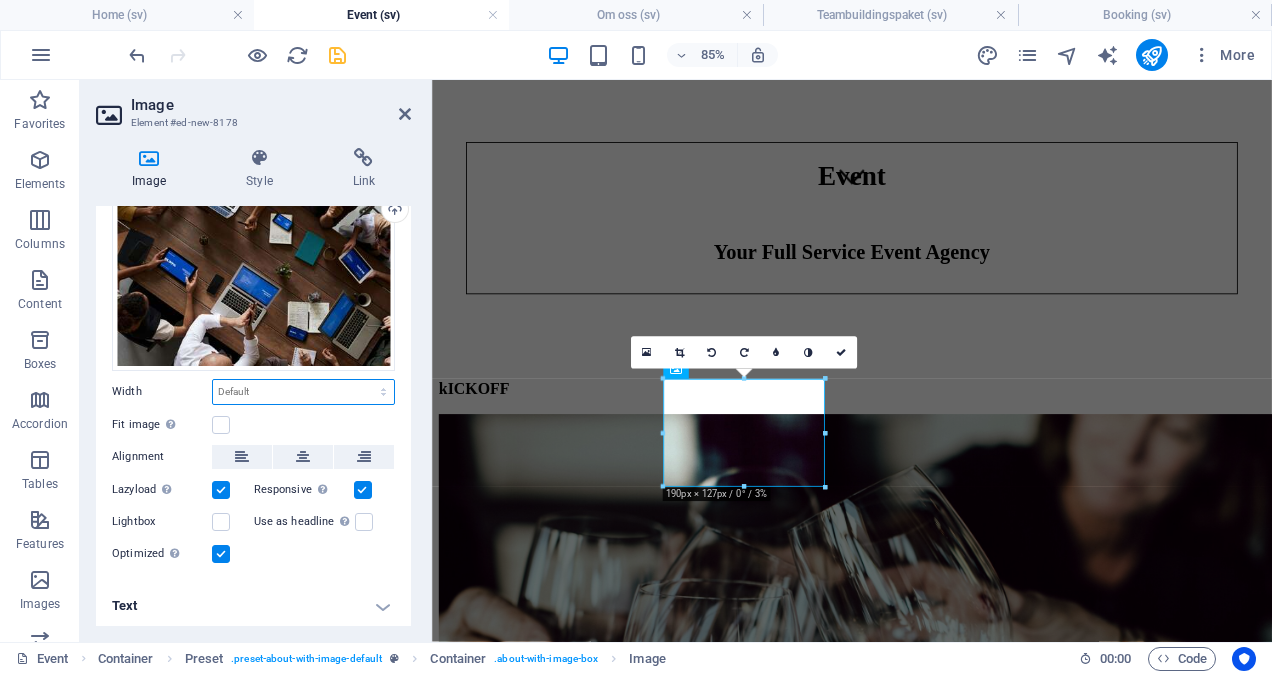 click on "Default auto px rem % em vh vw" at bounding box center [303, 392] 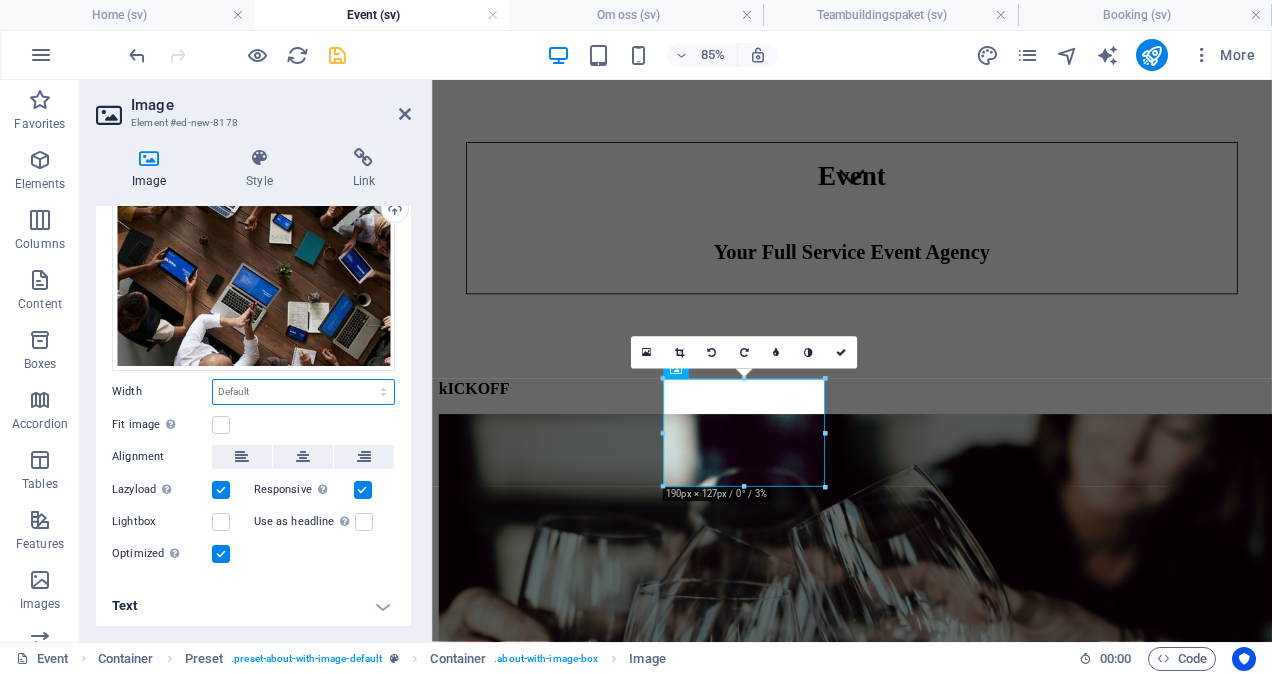 select on "px" 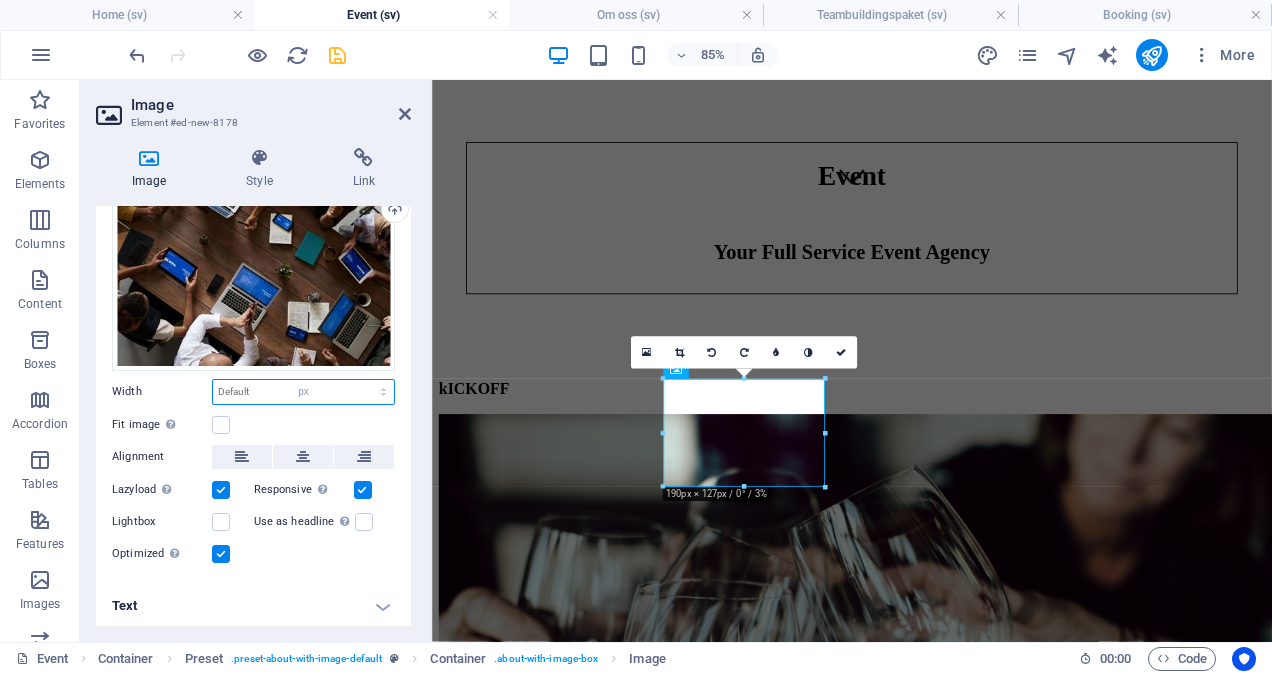 click on "Default auto px rem % em vh vw" at bounding box center (303, 392) 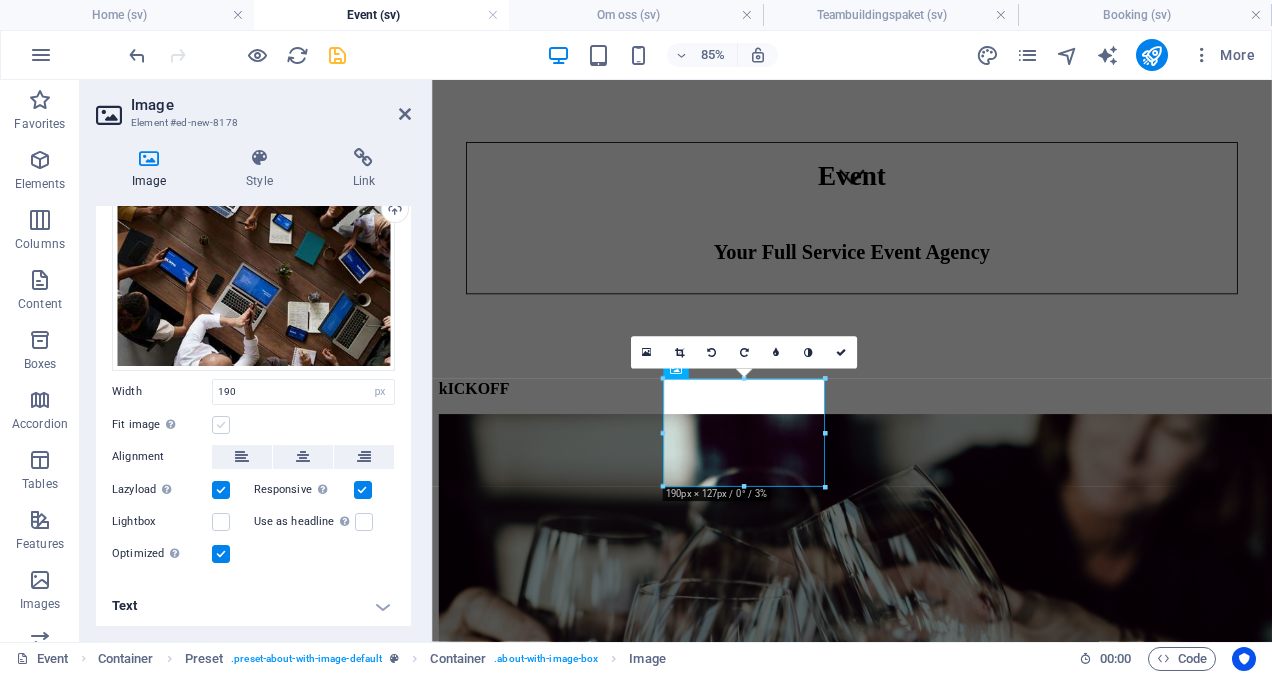 click at bounding box center (221, 425) 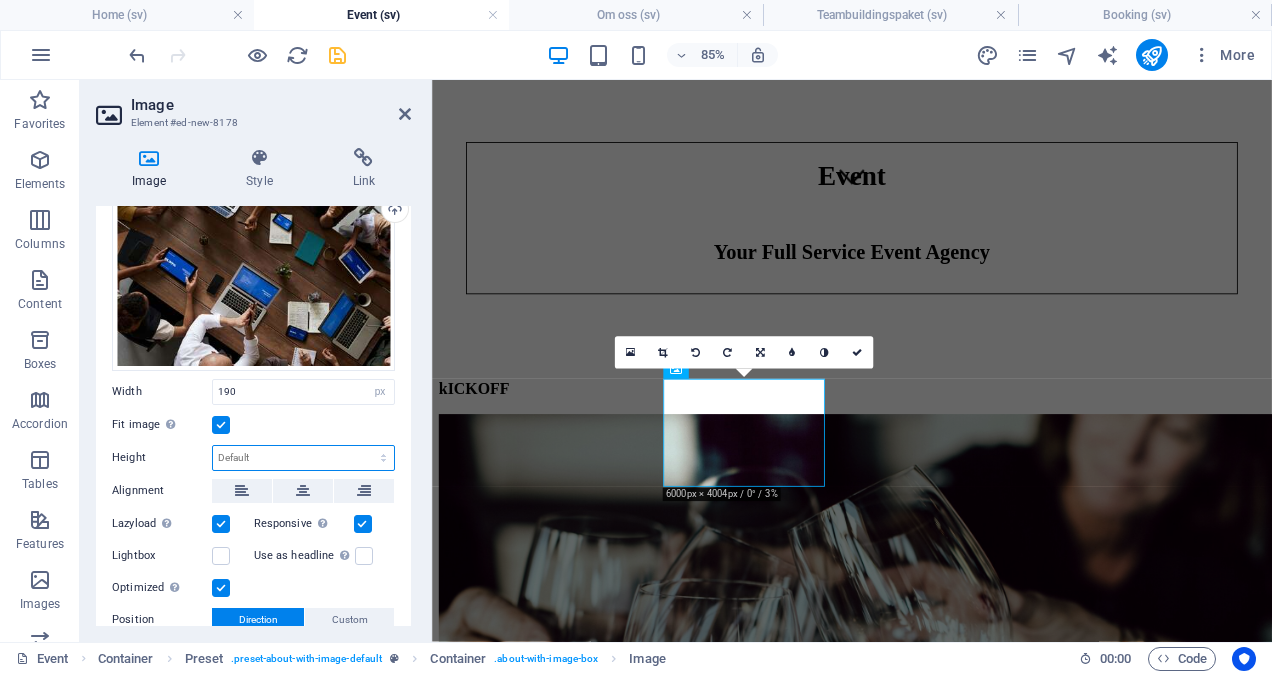 click on "Default auto px" at bounding box center [303, 458] 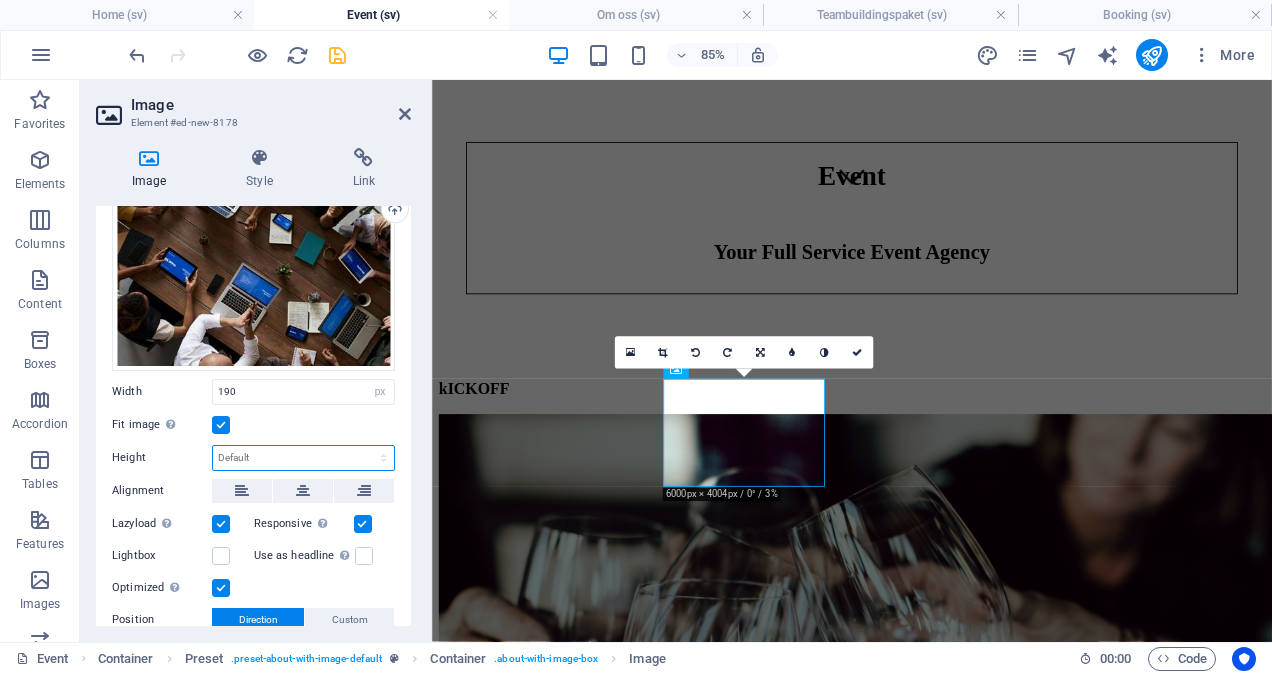 select on "px" 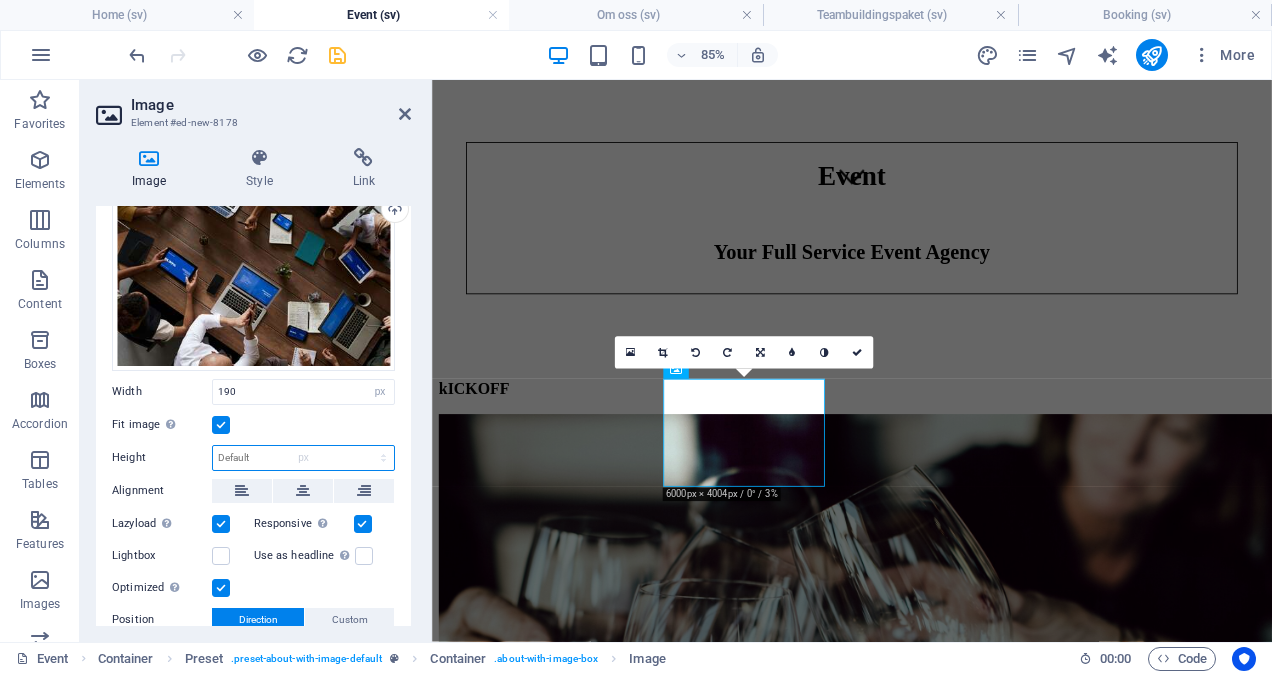 click on "Default auto px" at bounding box center [303, 458] 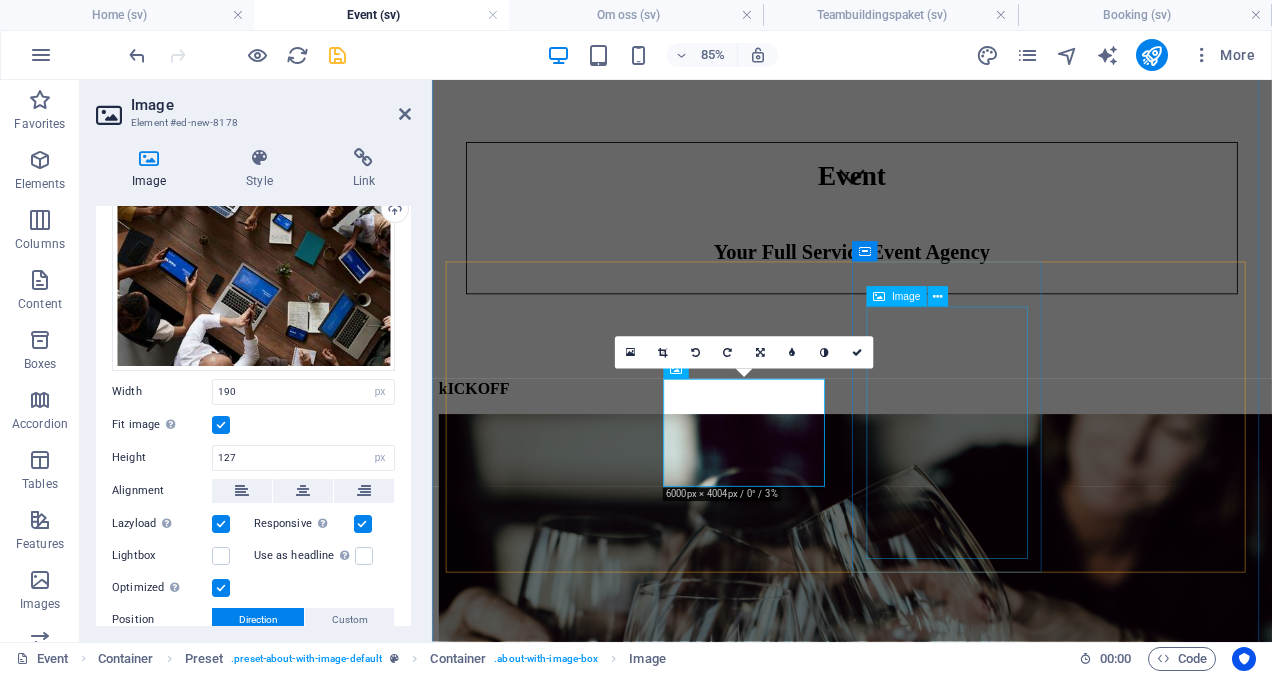 click at bounding box center [926, 4796] 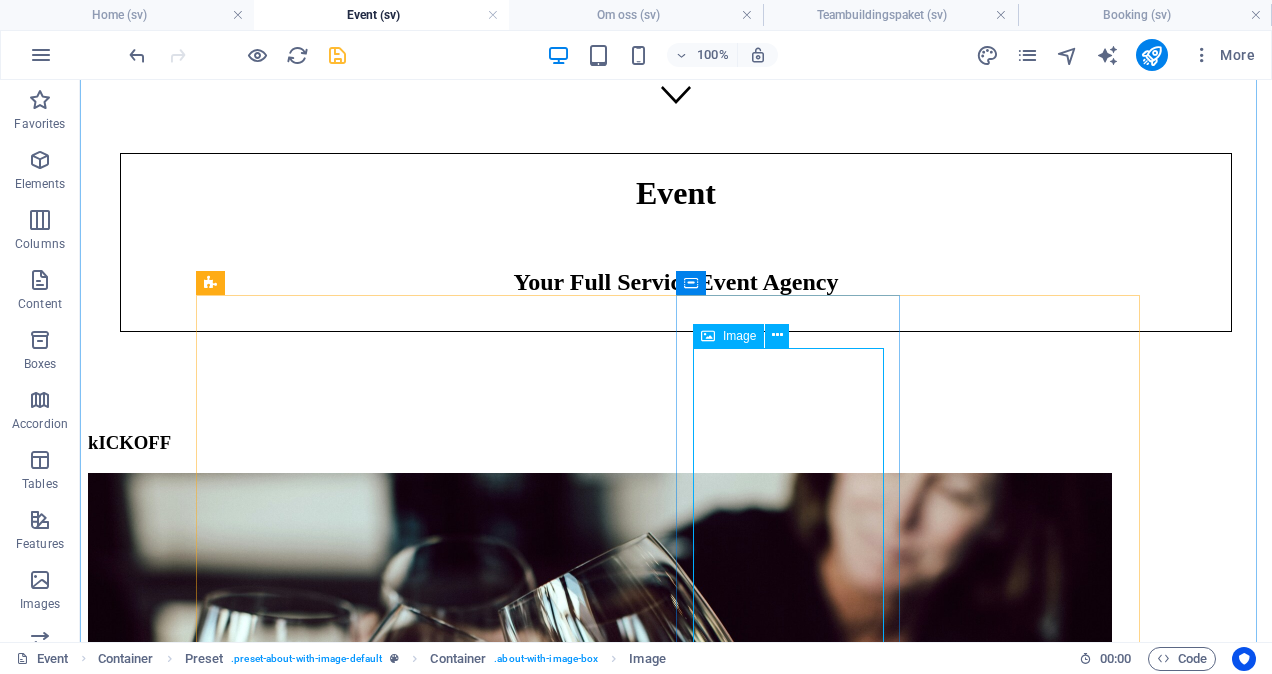 click at bounding box center (676, 4796) 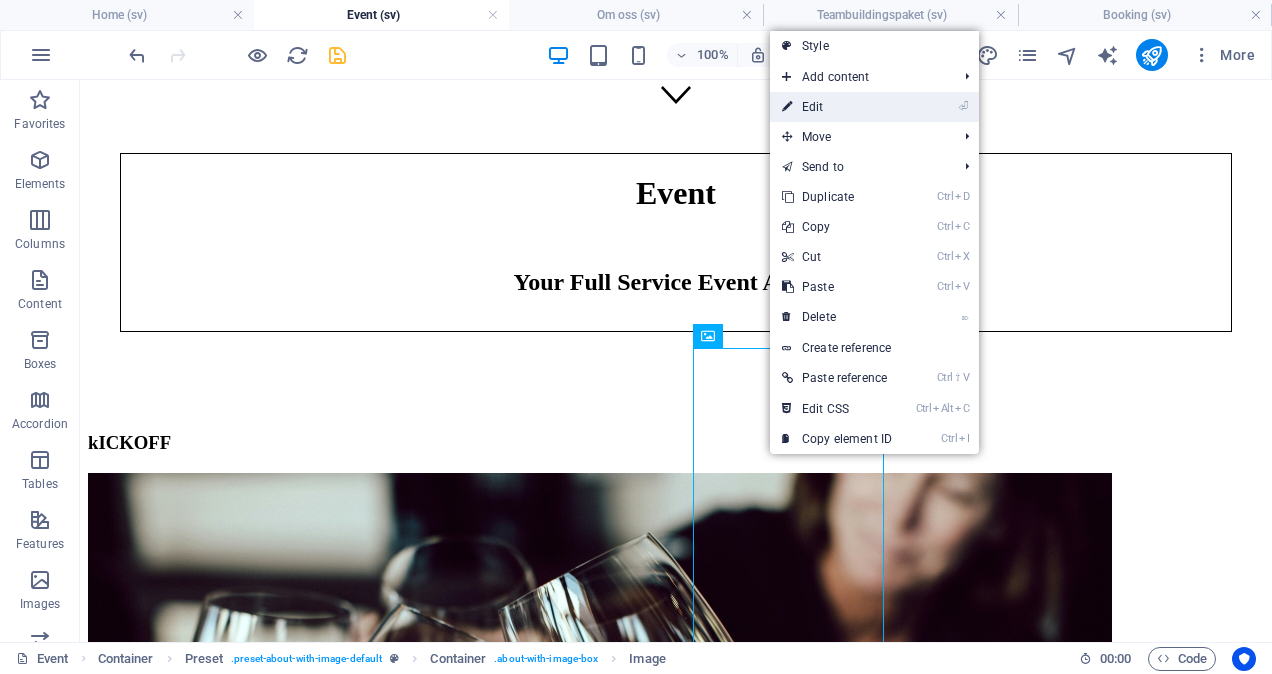 click on "⏎  Edit" at bounding box center (837, 107) 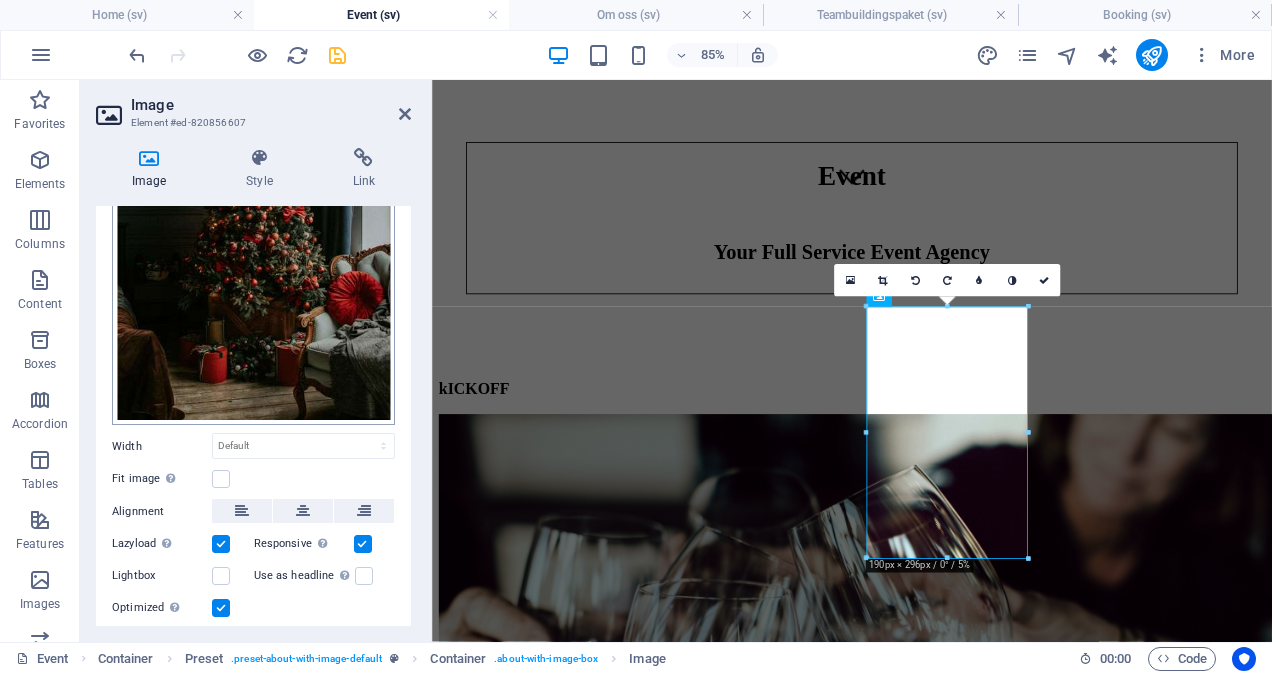 scroll, scrollTop: 278, scrollLeft: 0, axis: vertical 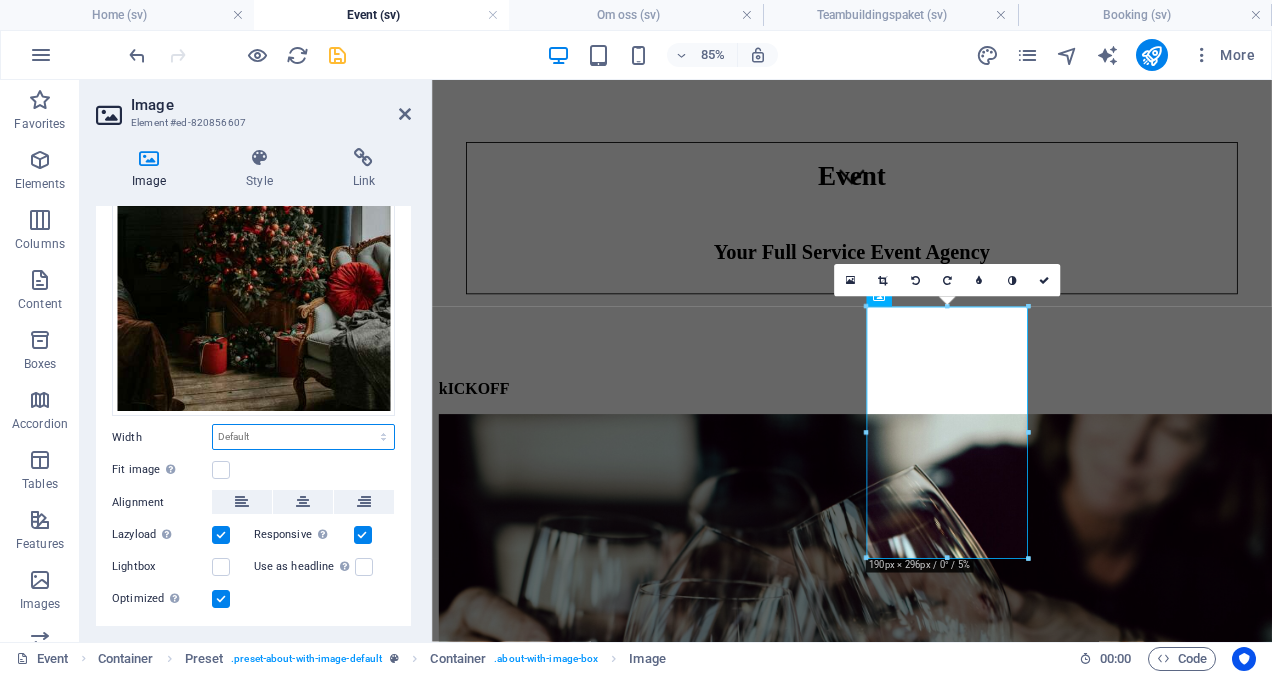 click on "Default auto px rem % em vh vw" at bounding box center (303, 437) 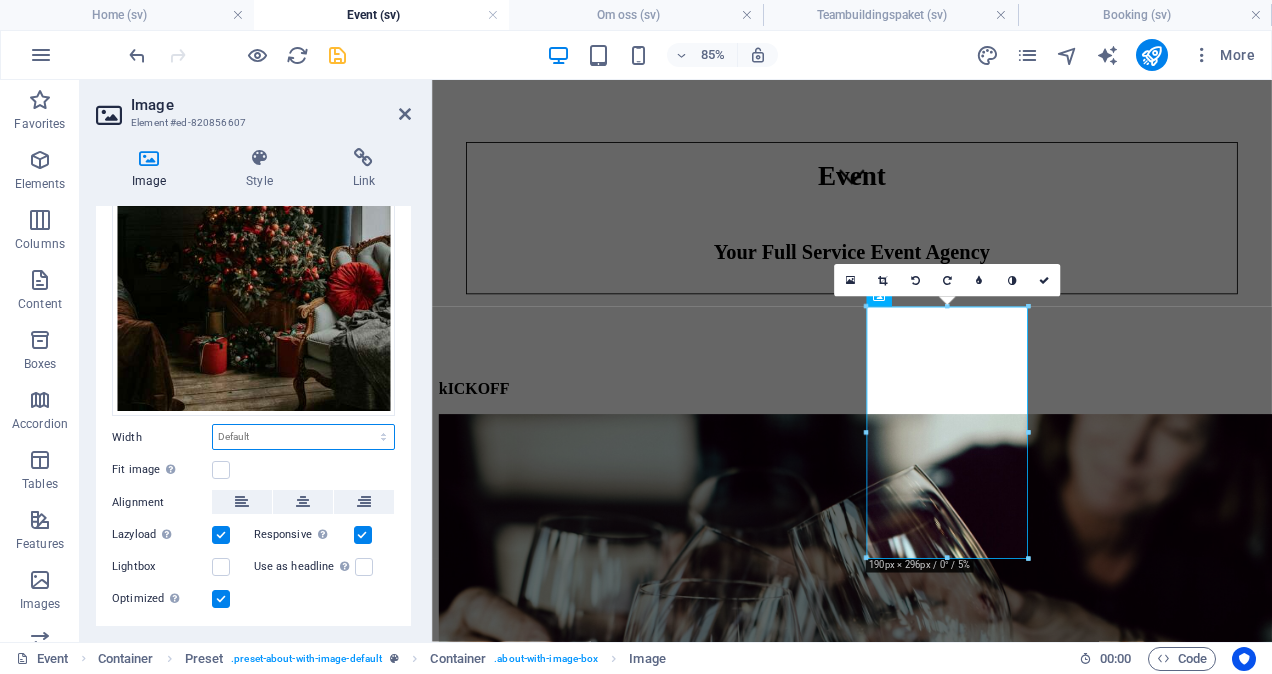 select on "px" 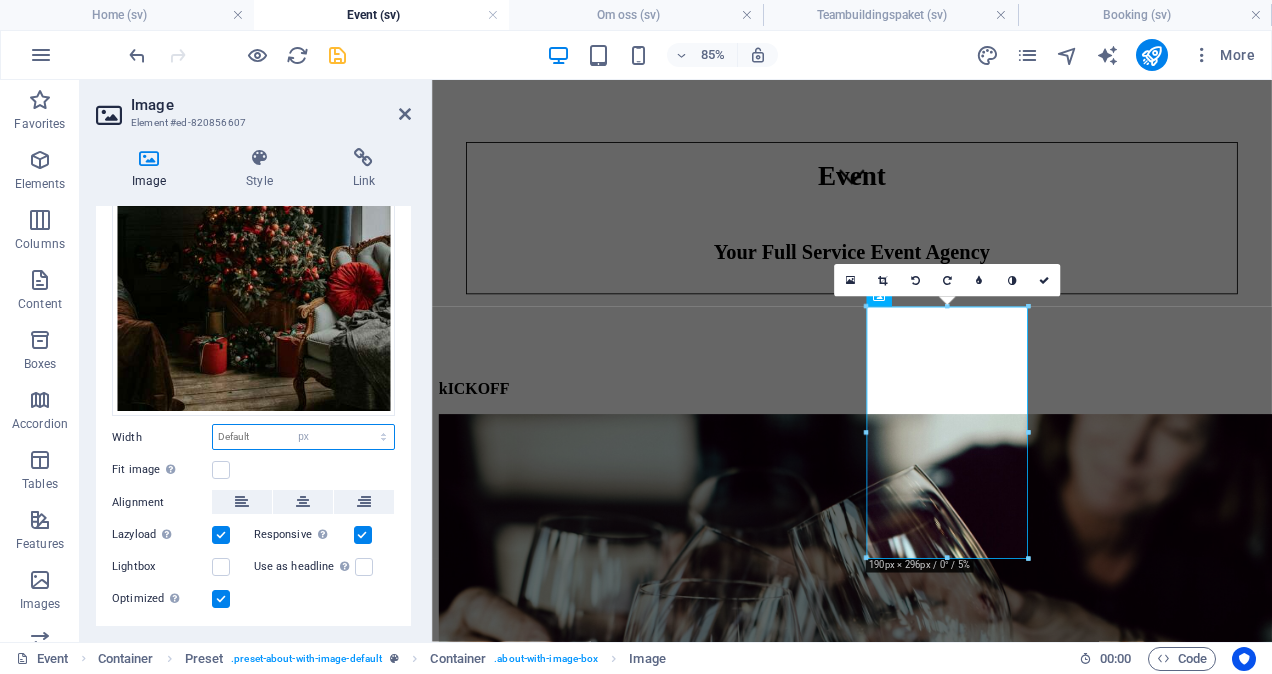 click on "Default auto px rem % em vh vw" at bounding box center (303, 437) 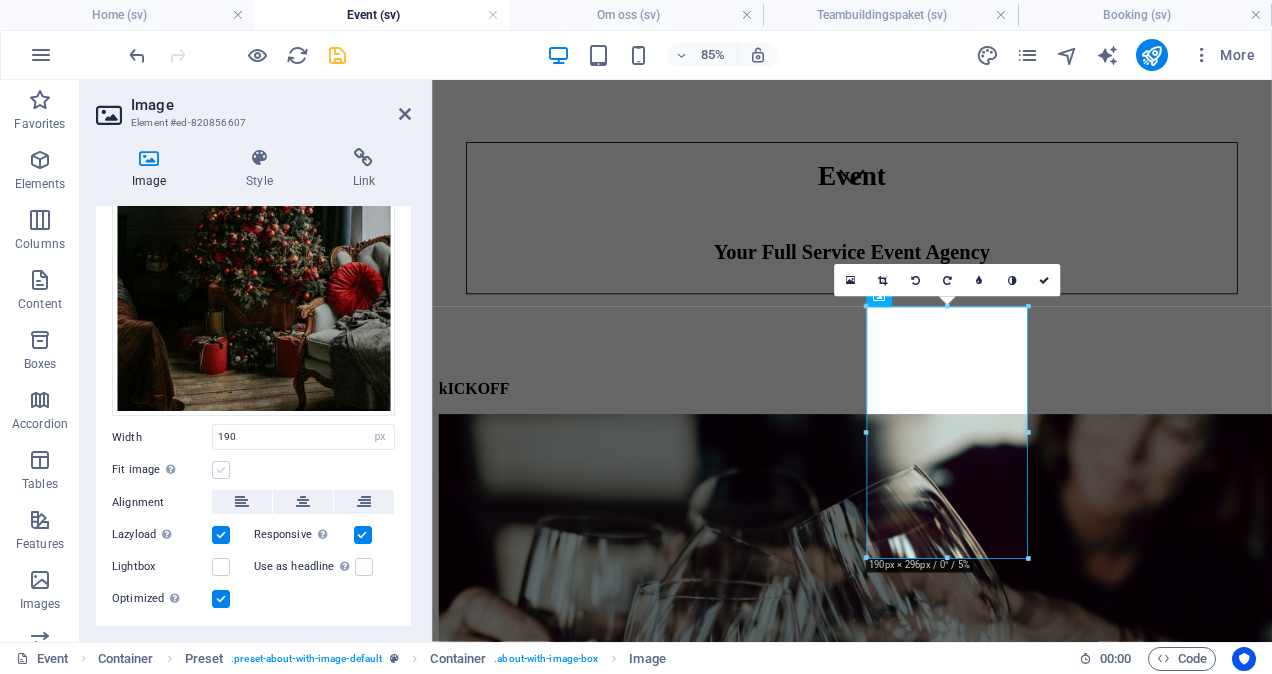 click at bounding box center (221, 470) 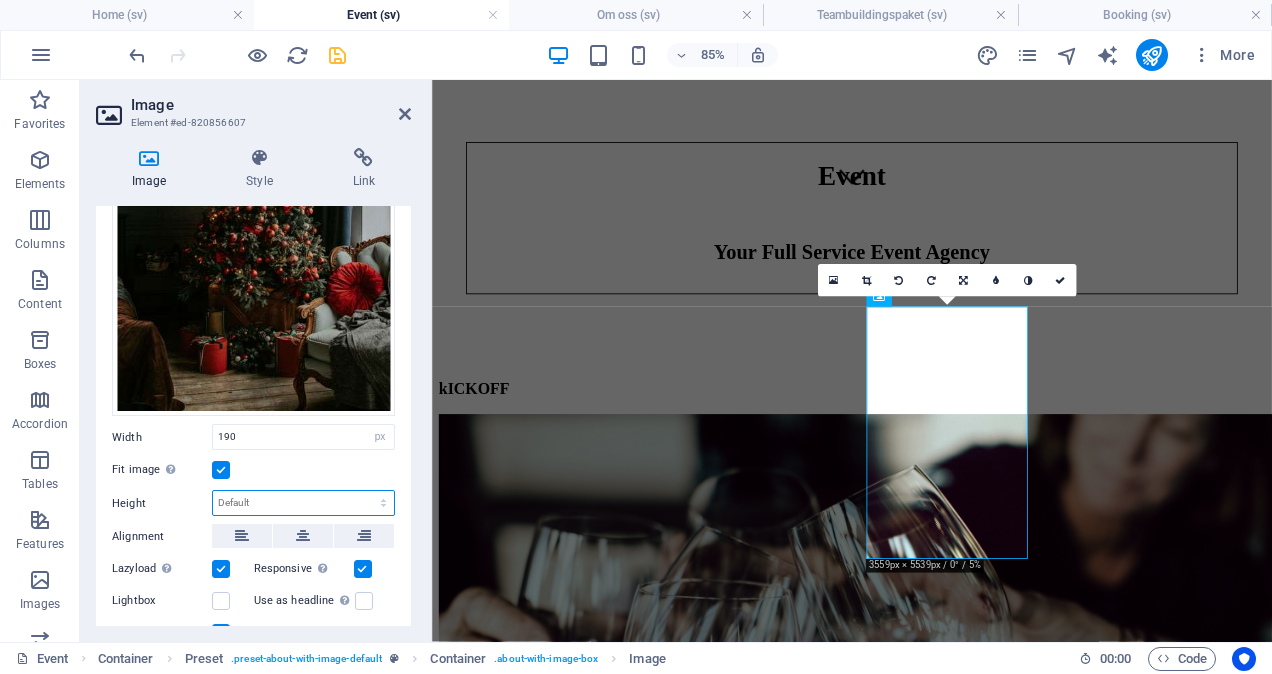 click on "Default auto px" at bounding box center (303, 503) 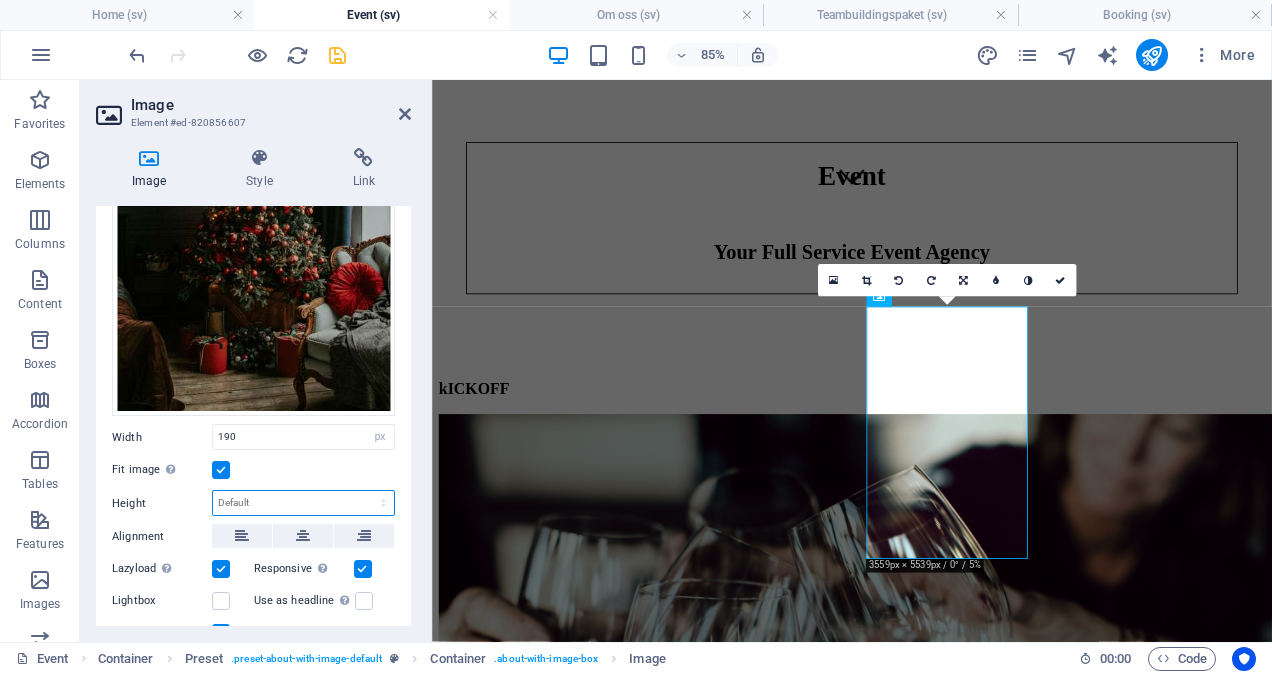 select on "px" 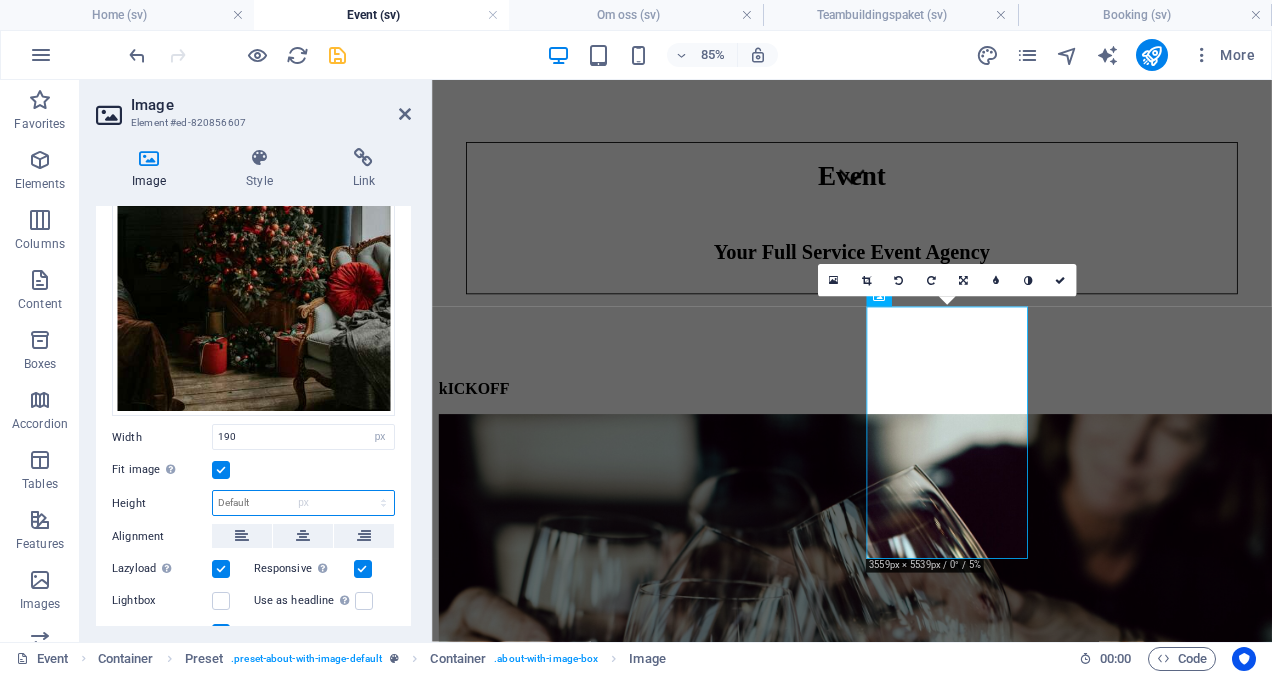 click on "Default auto px" at bounding box center (303, 503) 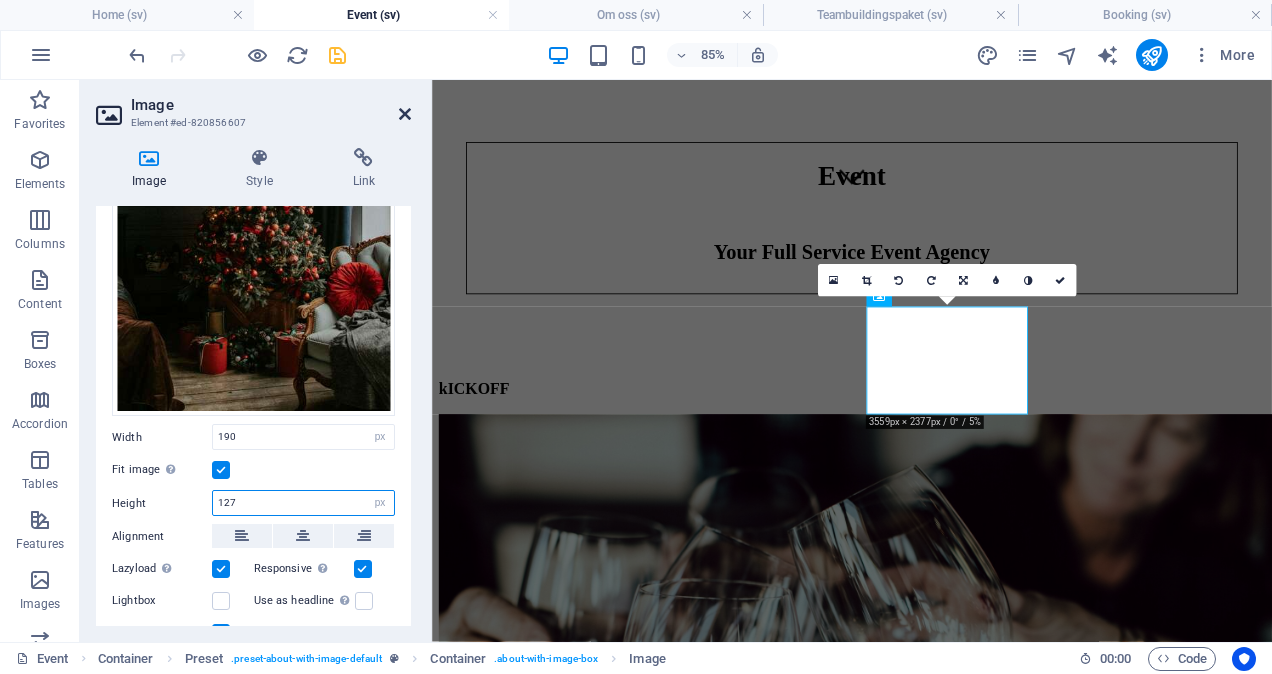 type on "127" 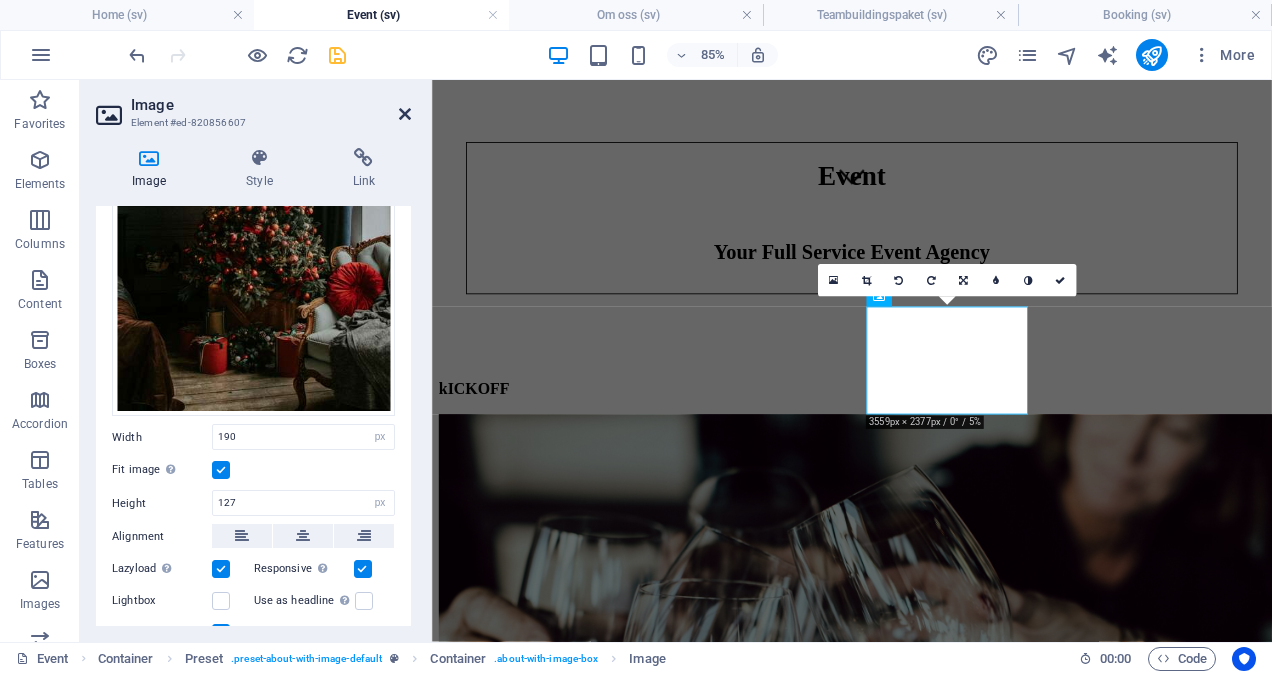 click at bounding box center (405, 114) 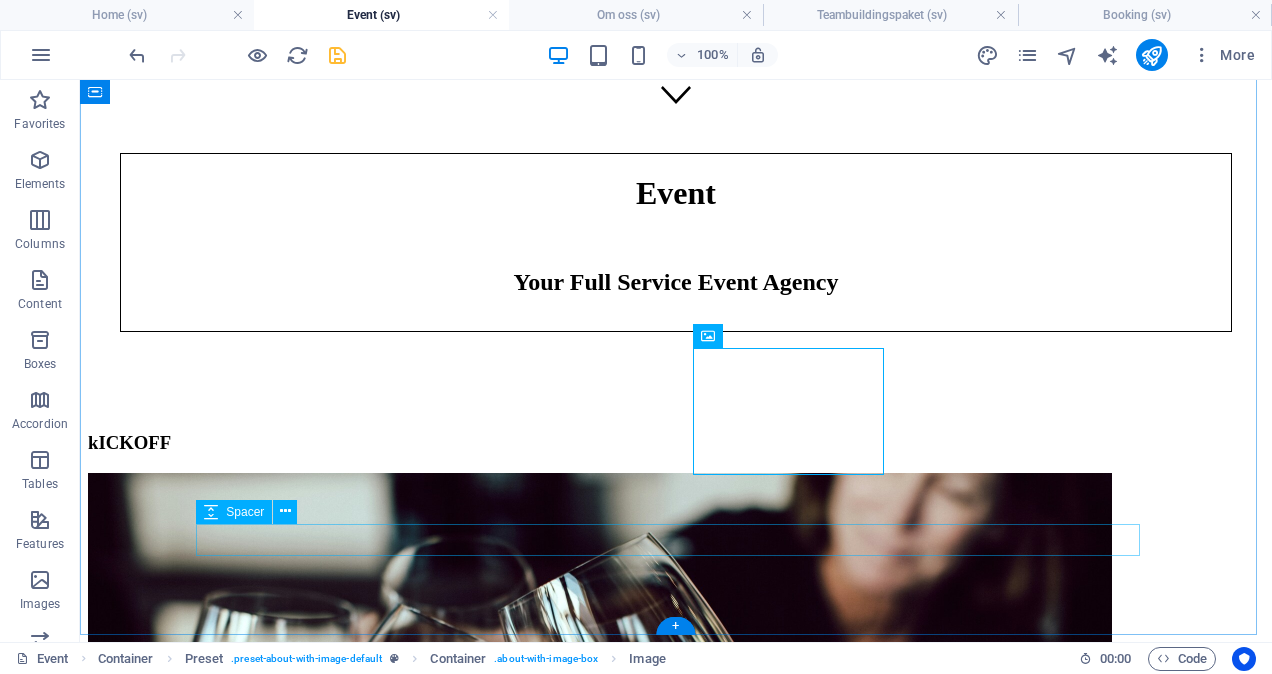 click at bounding box center [676, 4930] 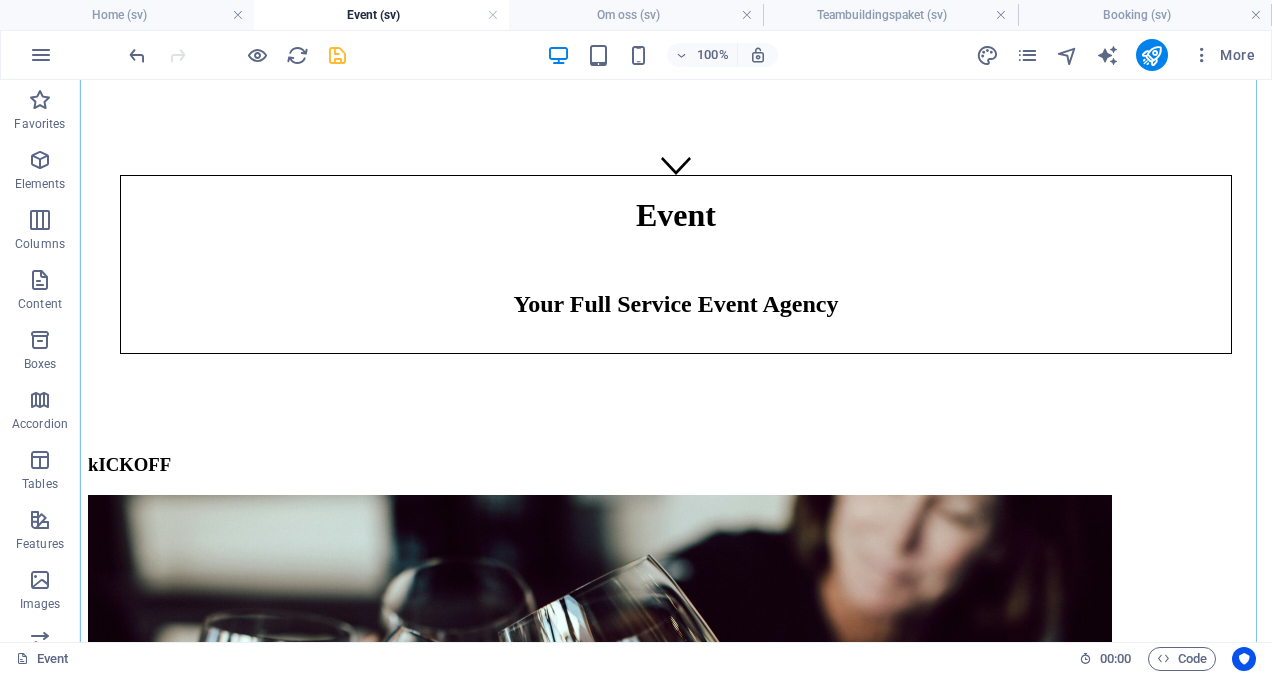scroll, scrollTop: 452, scrollLeft: 0, axis: vertical 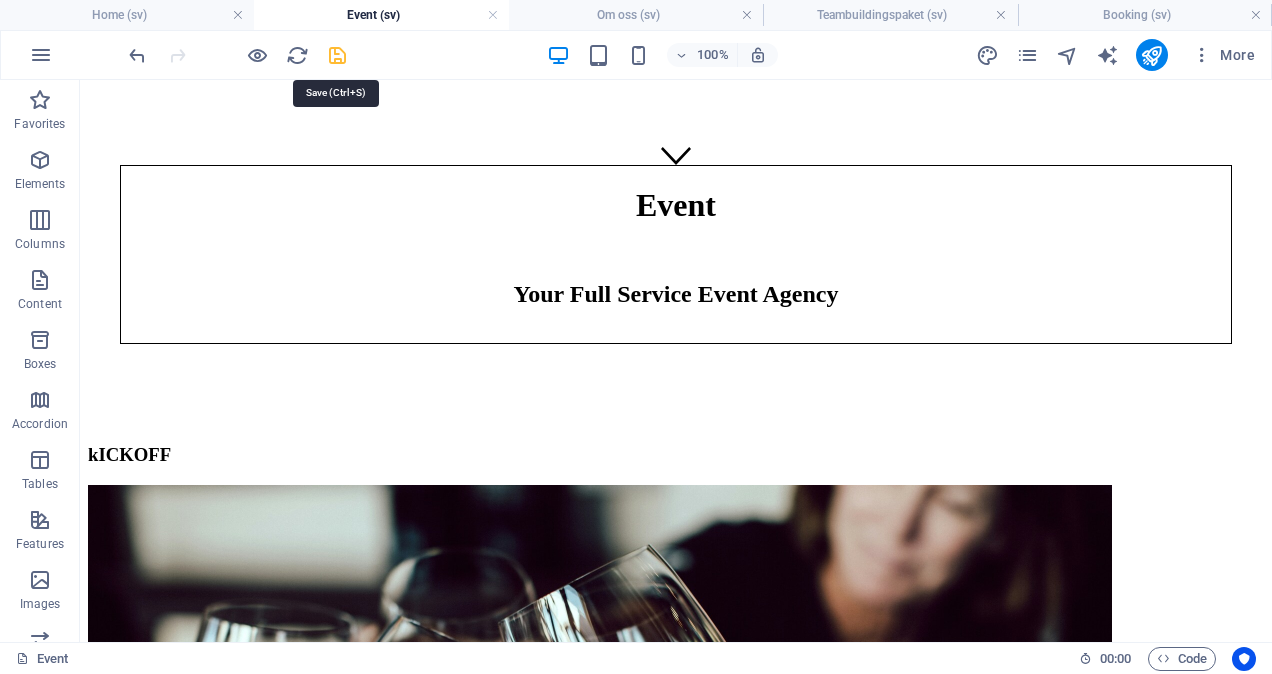 click at bounding box center [337, 55] 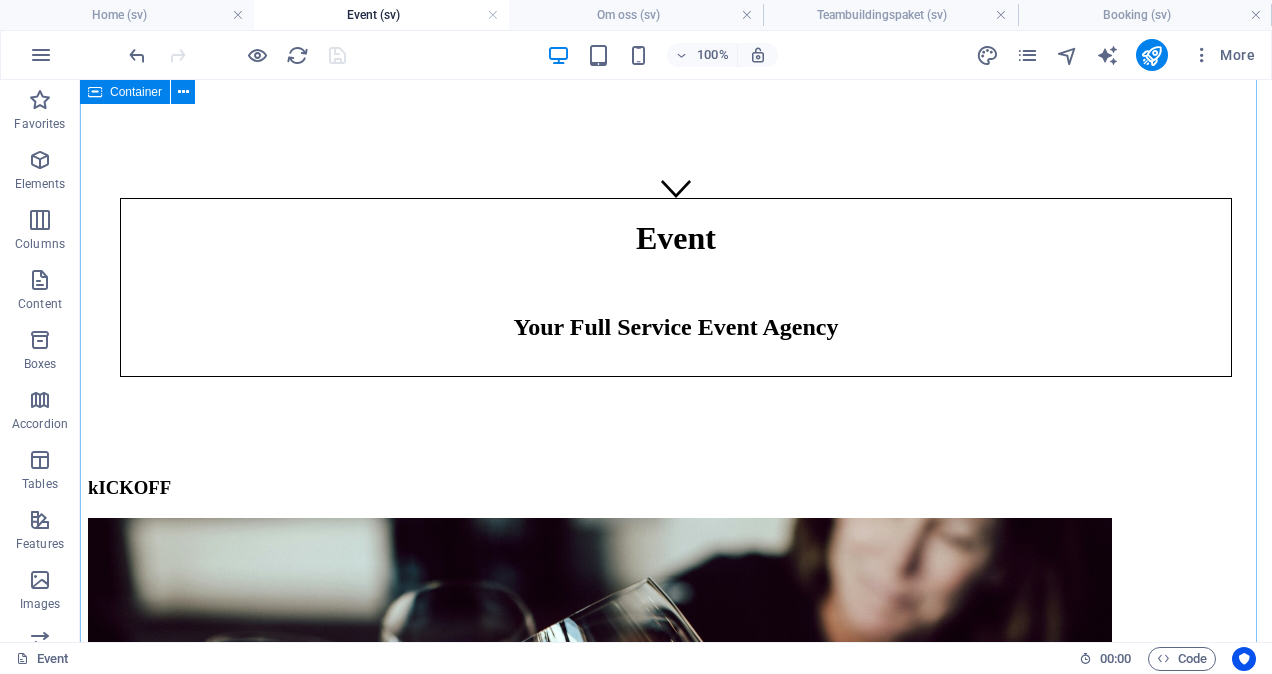 scroll, scrollTop: 418, scrollLeft: 0, axis: vertical 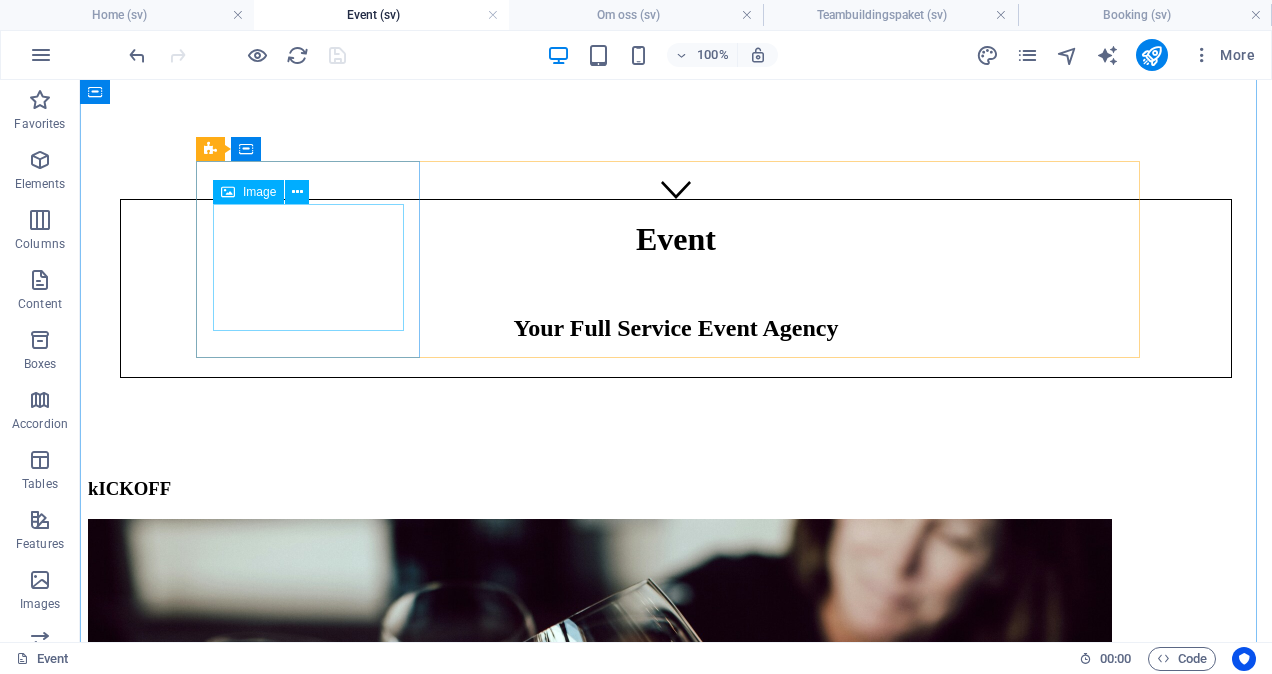 click at bounding box center (676, 862) 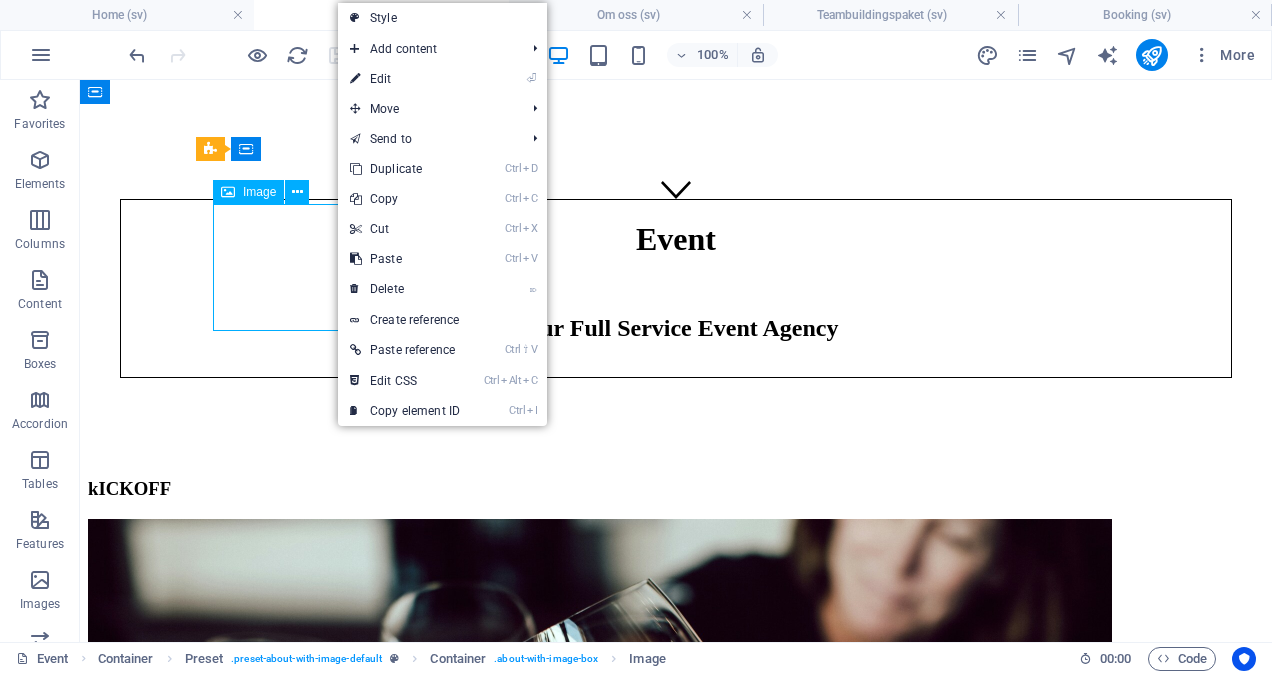 click at bounding box center (676, 862) 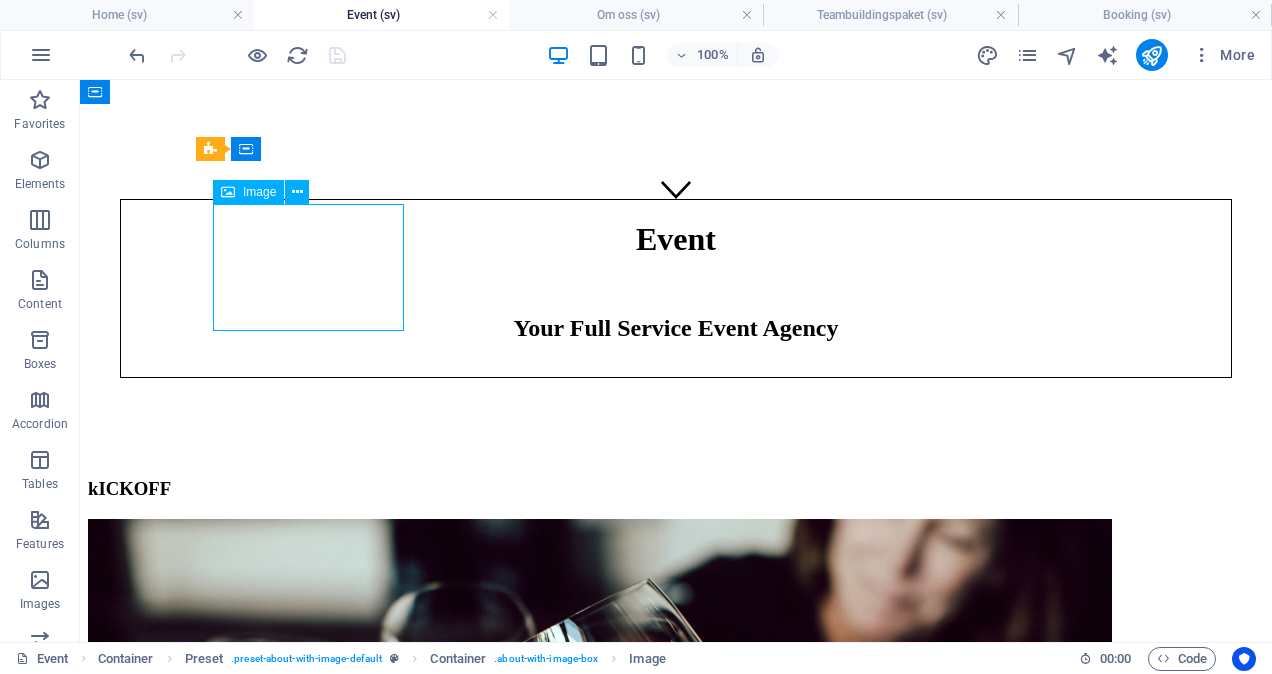click at bounding box center (676, 862) 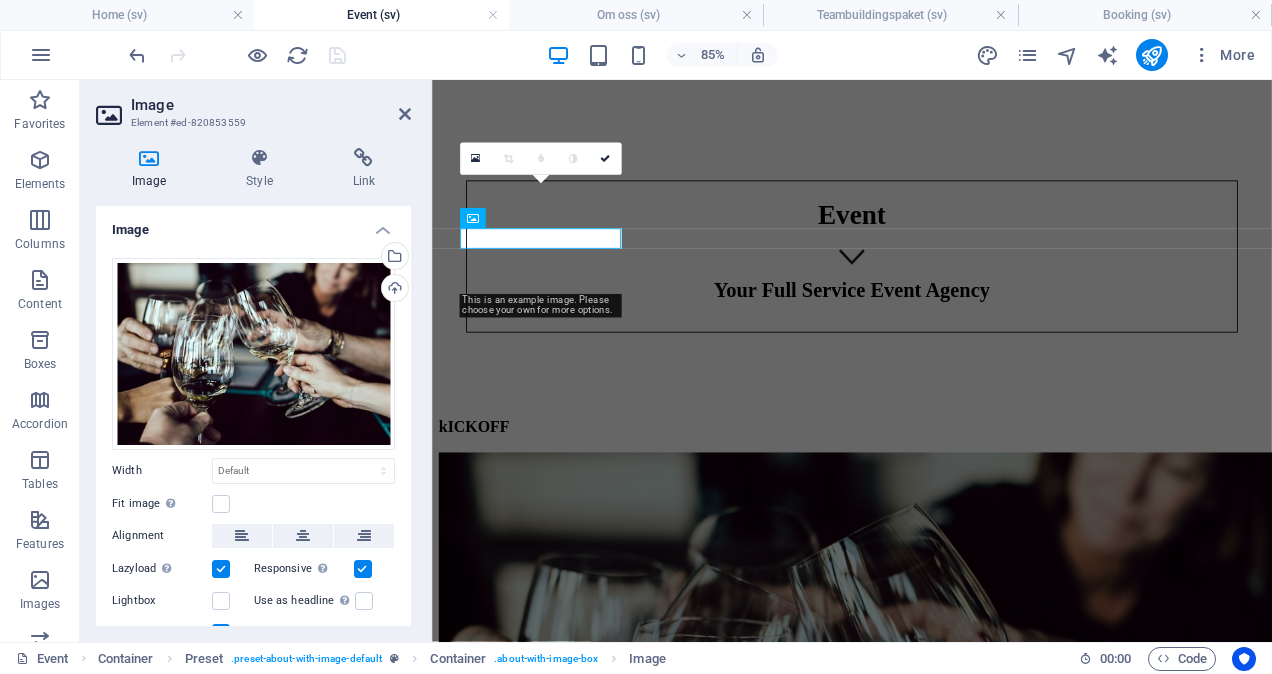 click on "Drag files here, click to choose files or select files from Files or our free stock photos & videos Select files from the file manager, stock photos, or upload file(s) Upload Width Default auto px rem % em vh vw Fit image Automatically fit image to a fixed width and height Height Default auto px Alignment Lazyload Loading images after the page loads improves page speed. Responsive Automatically load retina image and smartphone optimized sizes. Lightbox Use as headline The image will be wrapped in an H1 headline tag. Useful for giving alternative text the weight of an H1 headline, e.g. for the logo. Leave unchecked if uncertain. Optimized Images are compressed to improve page speed. Position Direction Custom X offset 50 px rem % vh vw Y offset 50 px rem % vh vw" at bounding box center [253, 451] 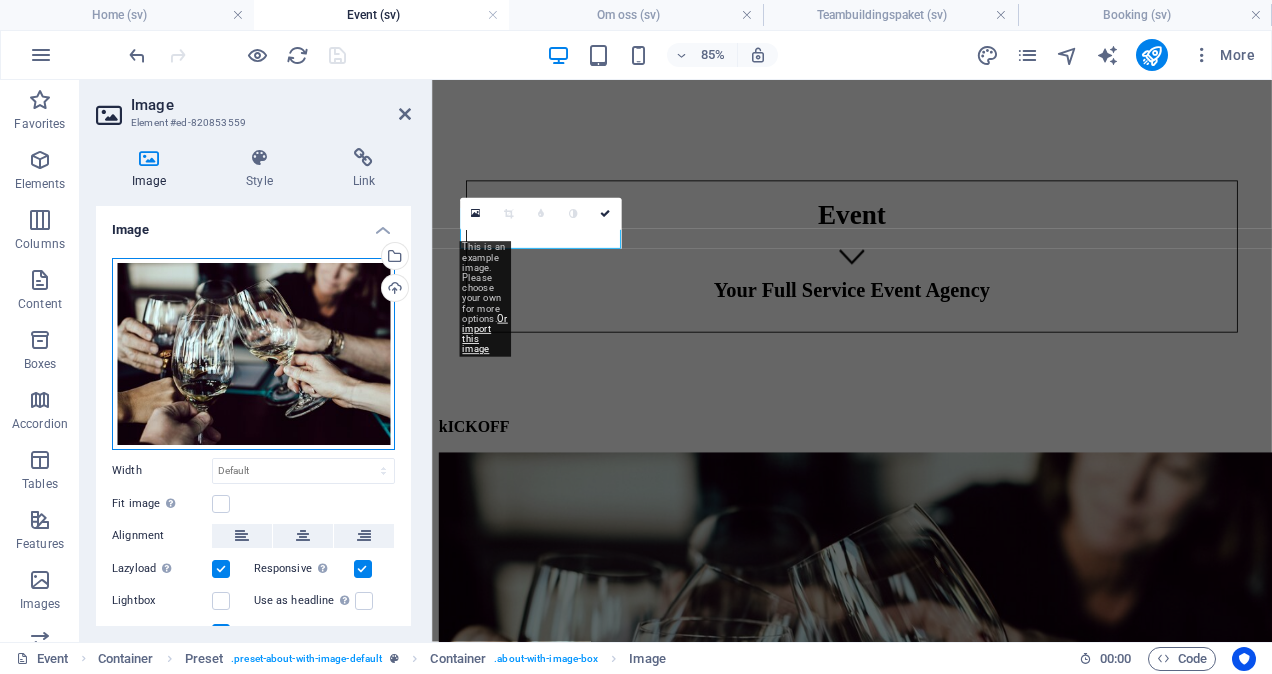 click on "Drag files here, click to choose files or select files from Files or our free stock photos & videos" at bounding box center (253, 354) 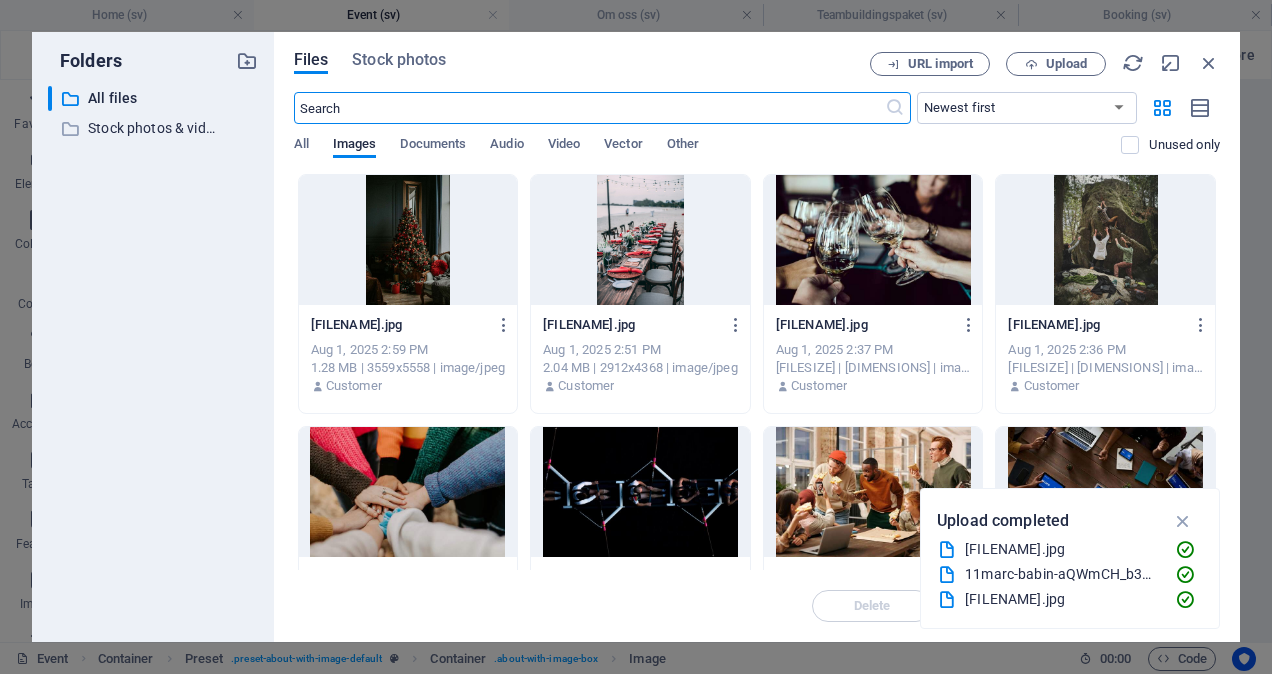 scroll, scrollTop: 0, scrollLeft: 0, axis: both 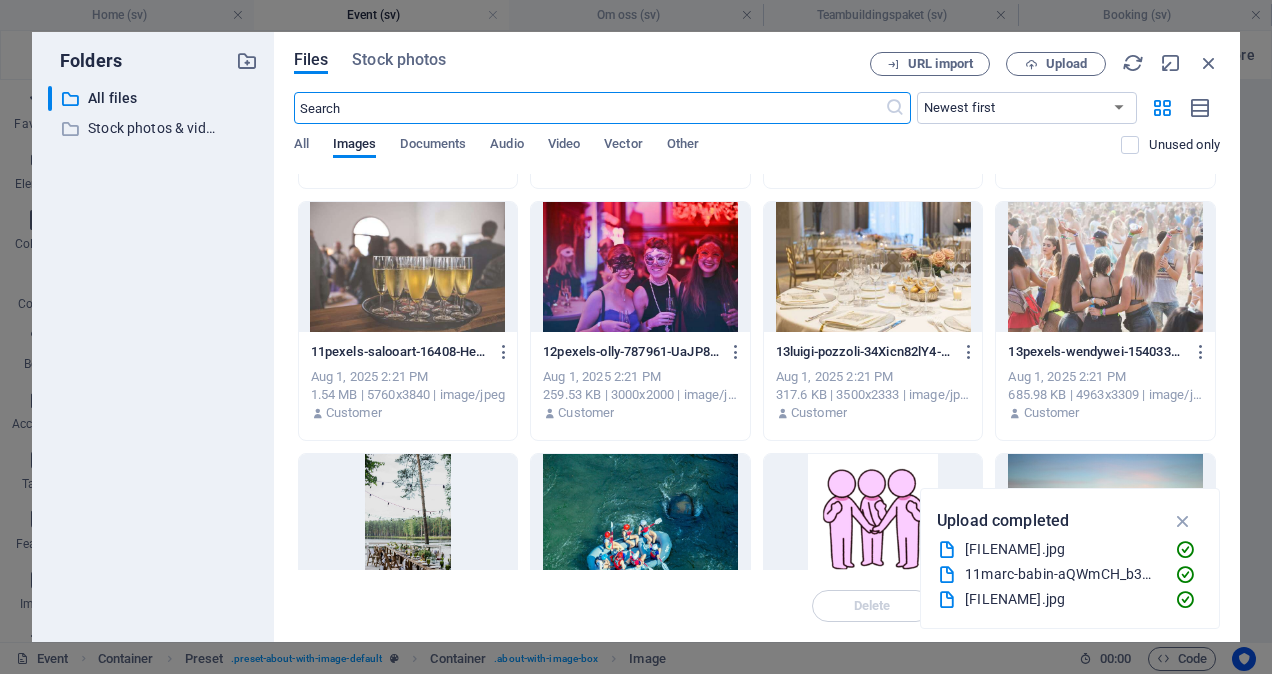click at bounding box center (640, 267) 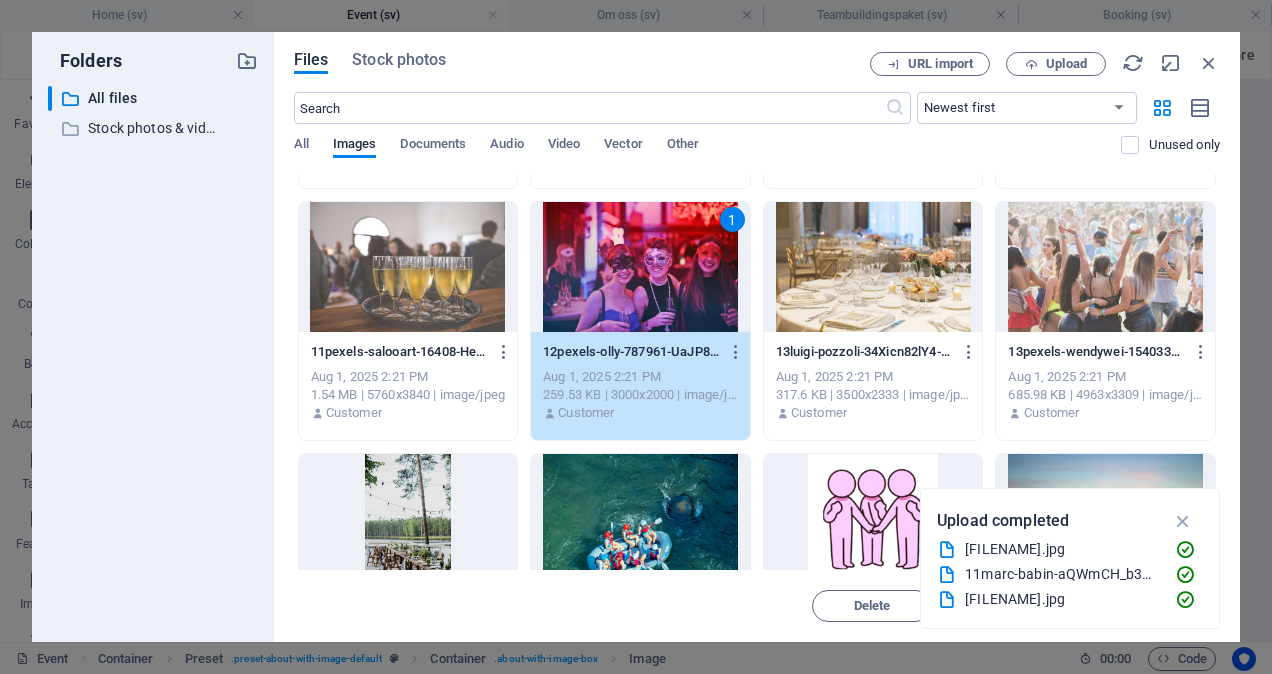 click on "1" at bounding box center [640, 267] 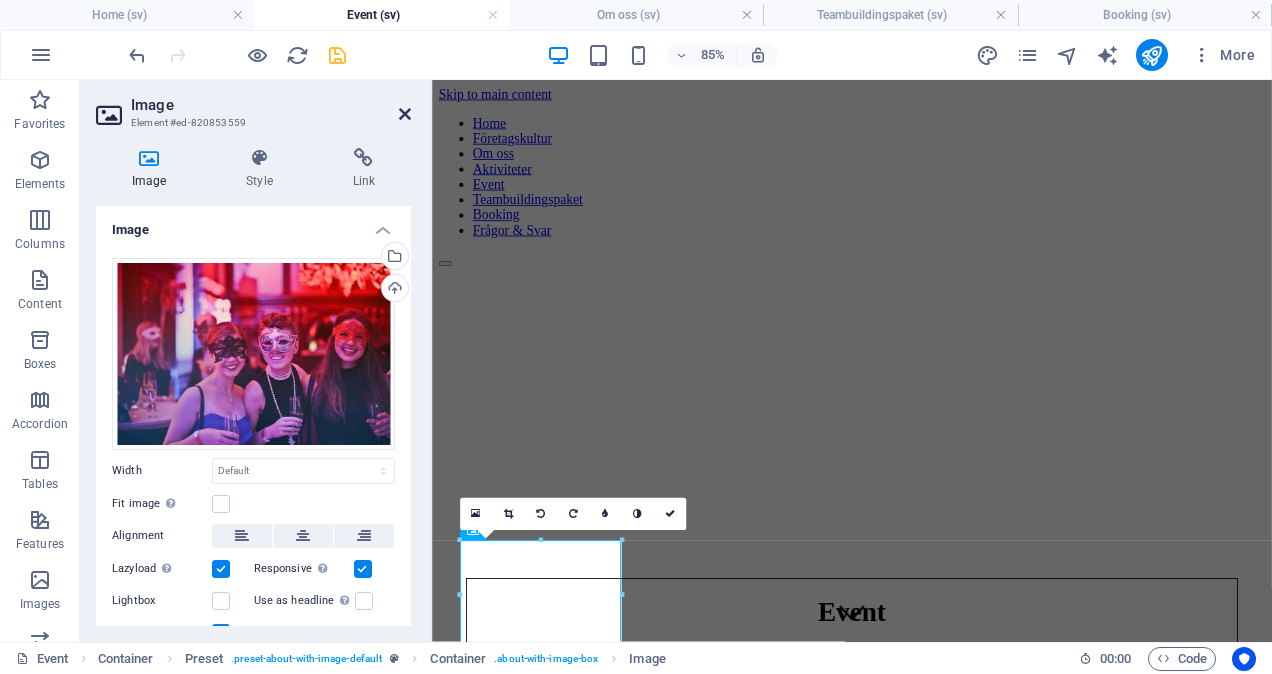 click at bounding box center [405, 114] 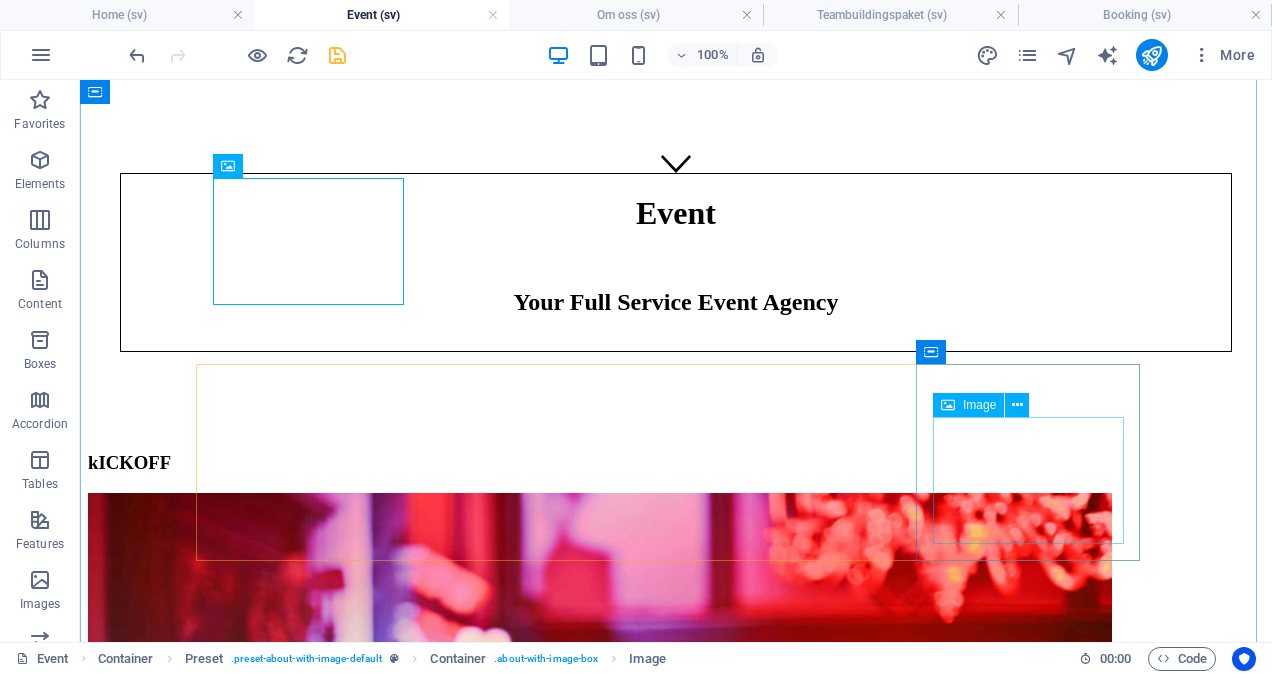 scroll, scrollTop: 402, scrollLeft: 0, axis: vertical 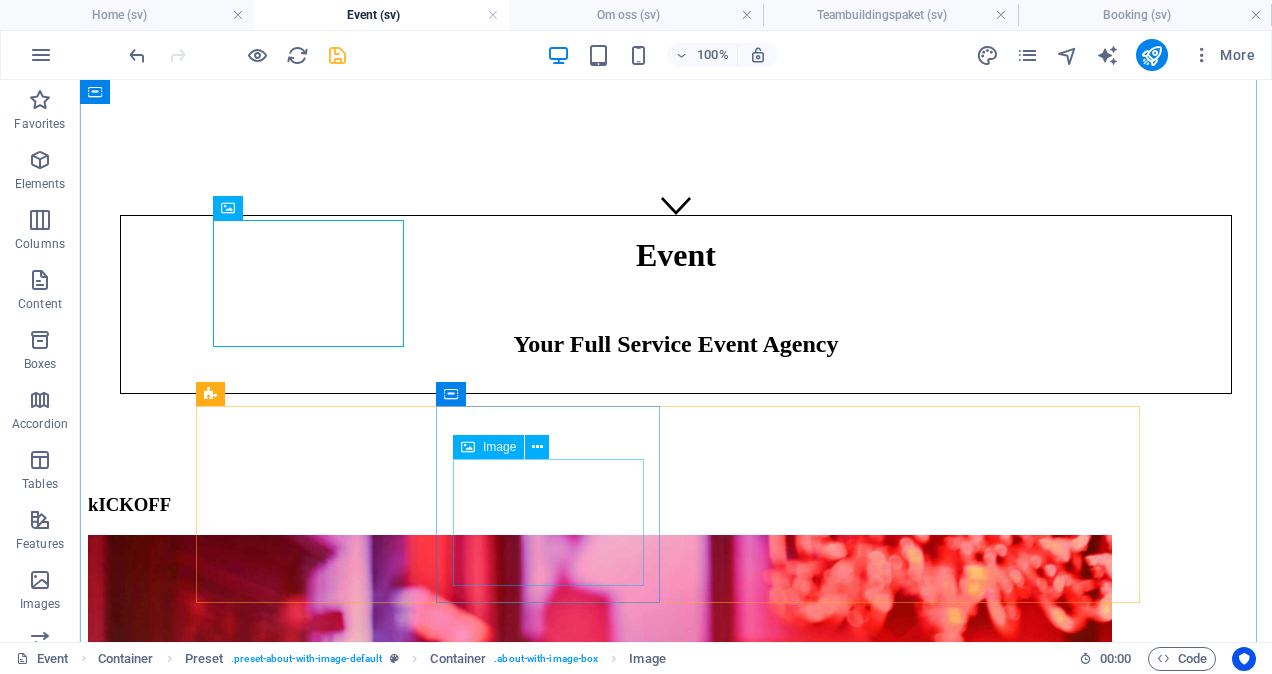 click at bounding box center (676, 3921) 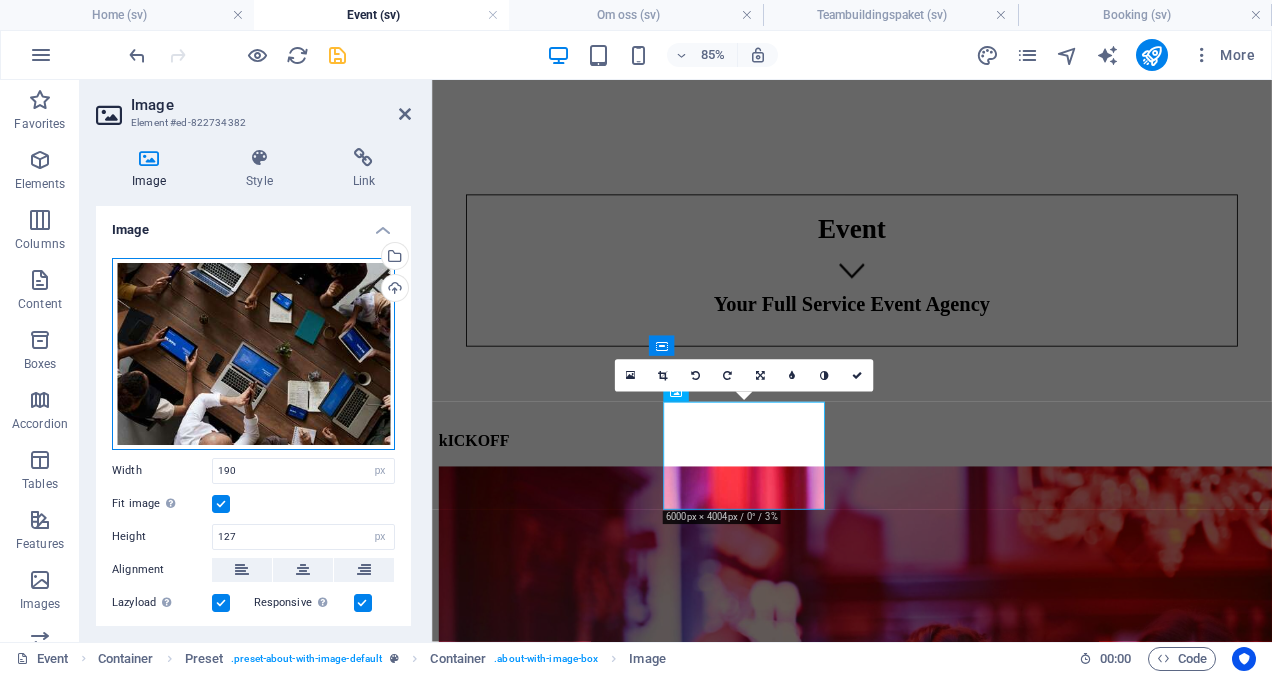 click on "Drag files here, click to choose files or select files from Files or our free stock photos & videos" at bounding box center (253, 354) 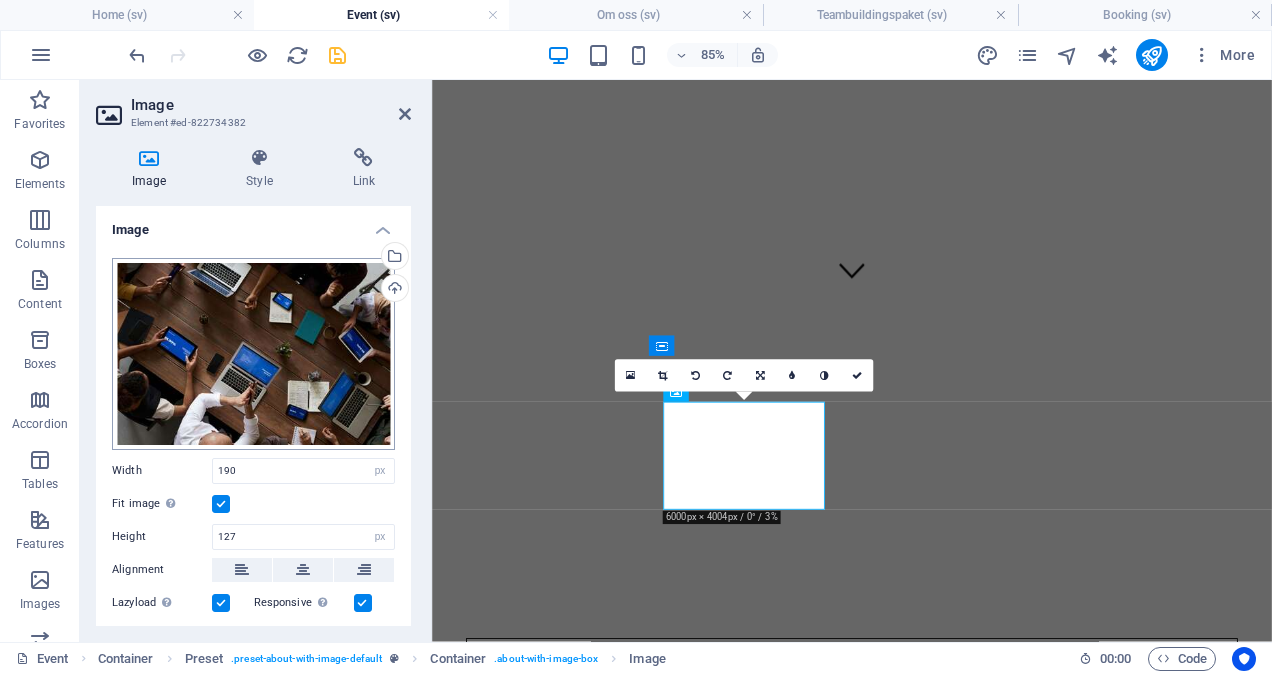 scroll, scrollTop: 0, scrollLeft: 0, axis: both 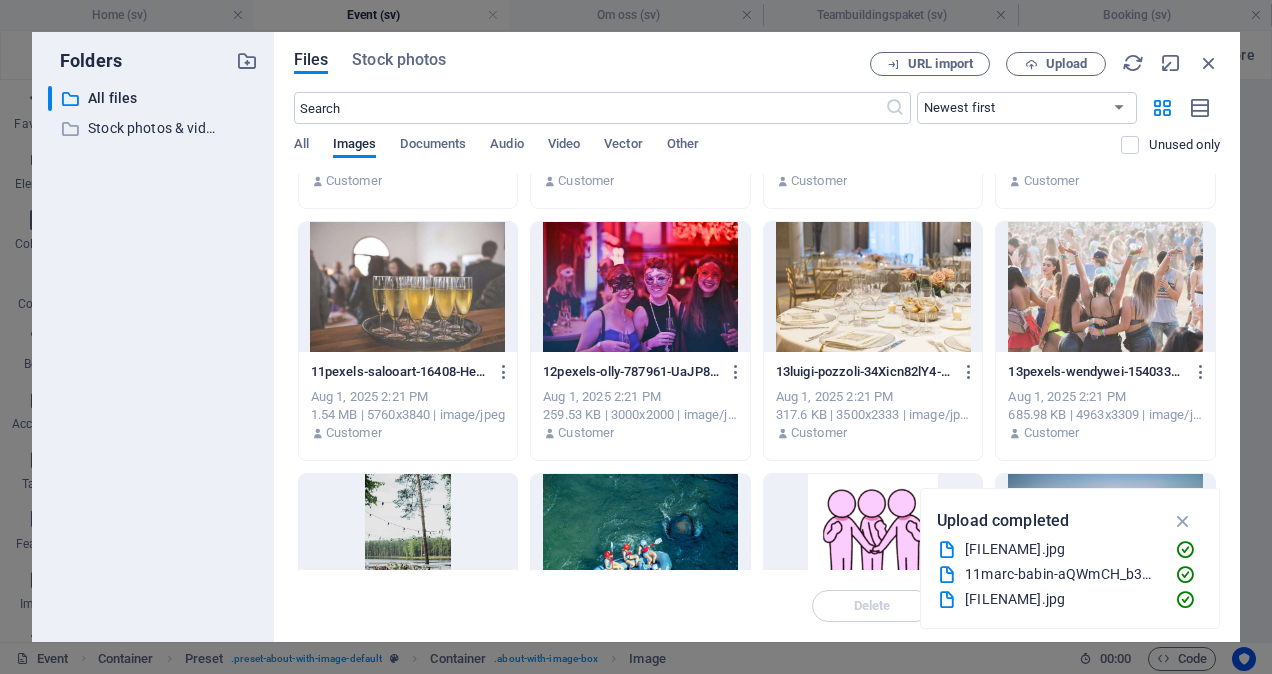 click at bounding box center (1105, 287) 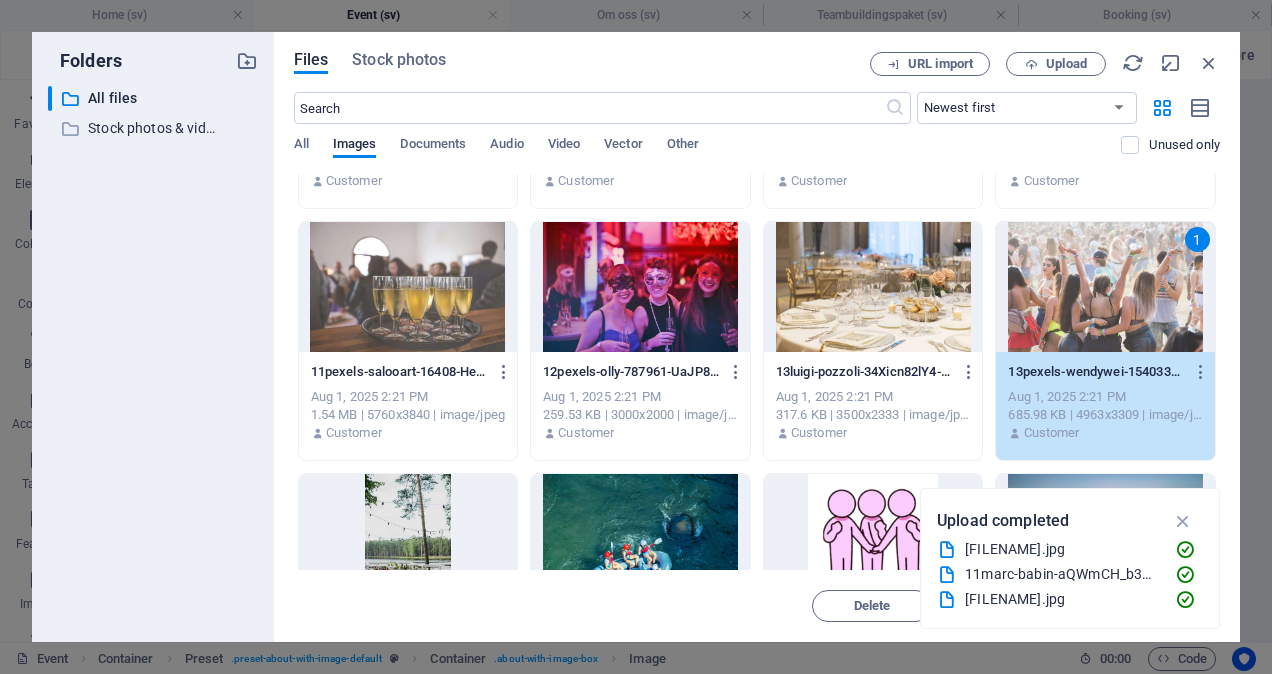 click on "1" at bounding box center [1105, 287] 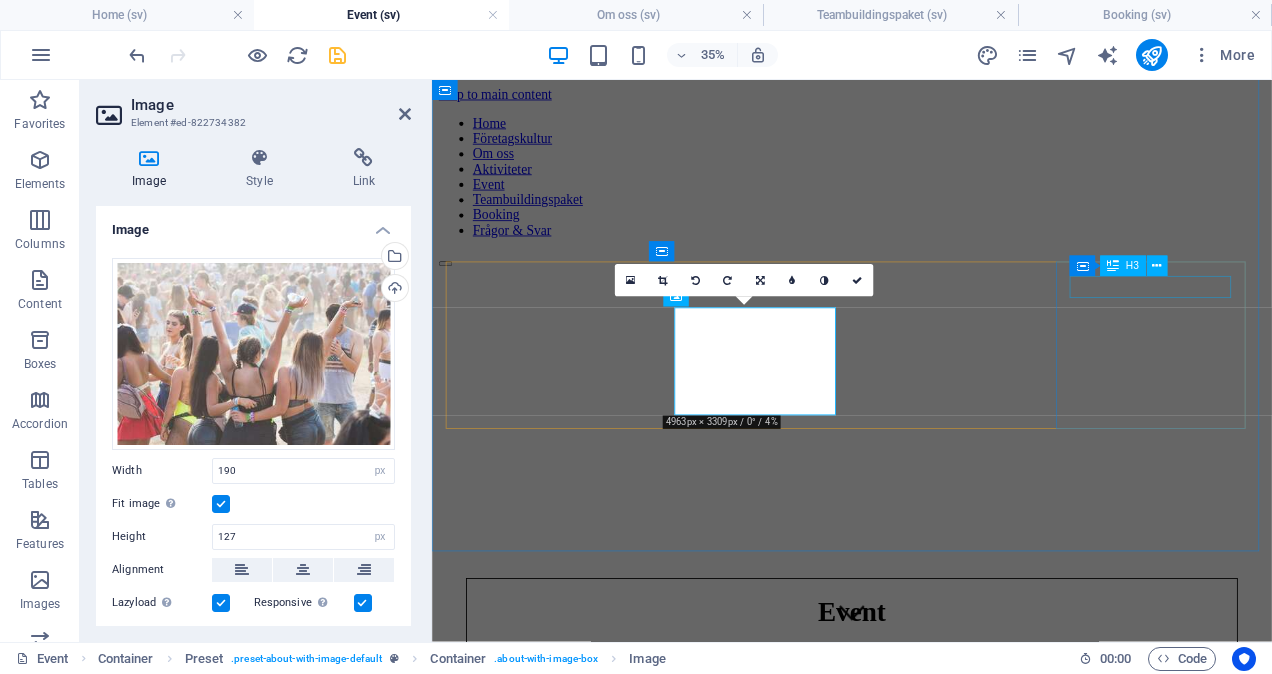 scroll, scrollTop: 513, scrollLeft: 0, axis: vertical 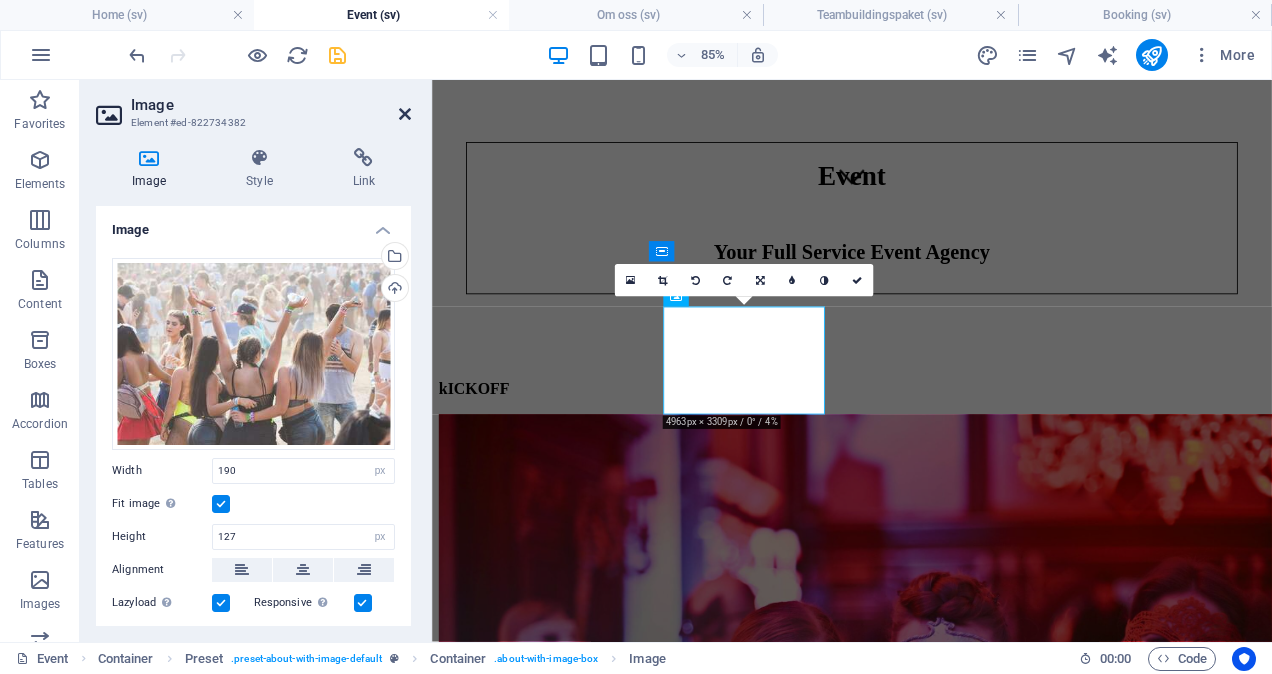 click at bounding box center (405, 114) 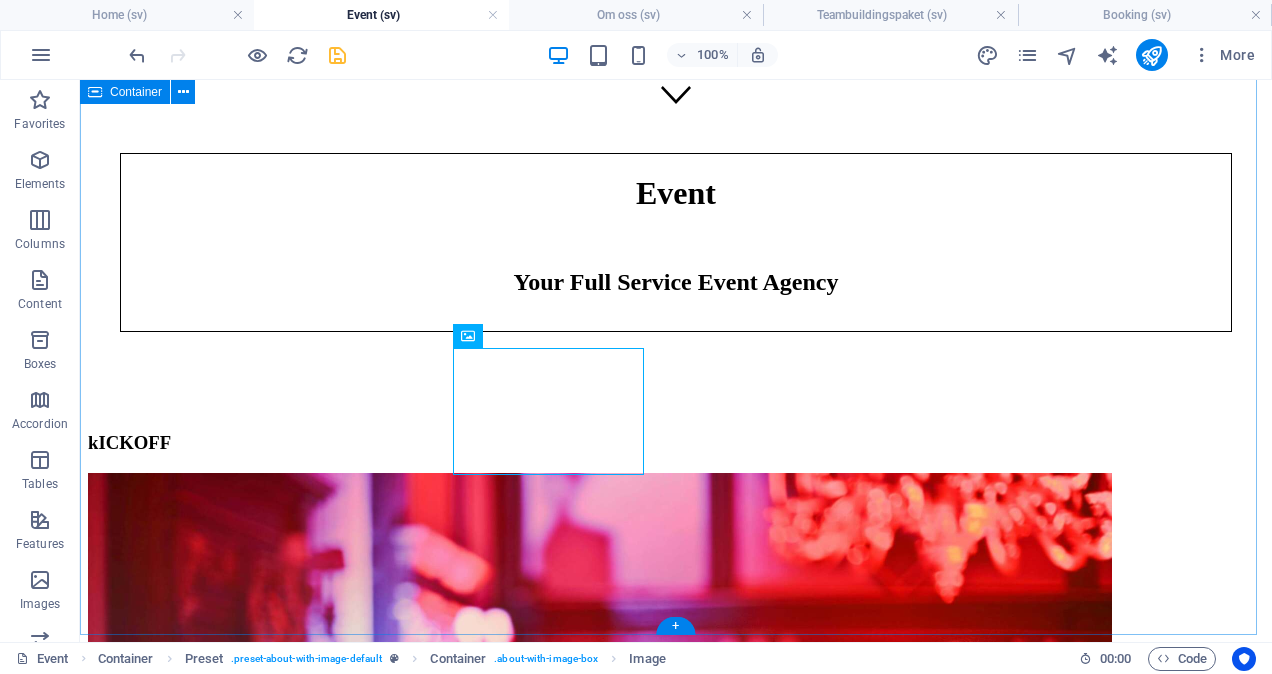 click on "kICKOFF Konferens Planeringsdag Invigning After work sommarfest Julfest ?" at bounding box center [676, 2655] 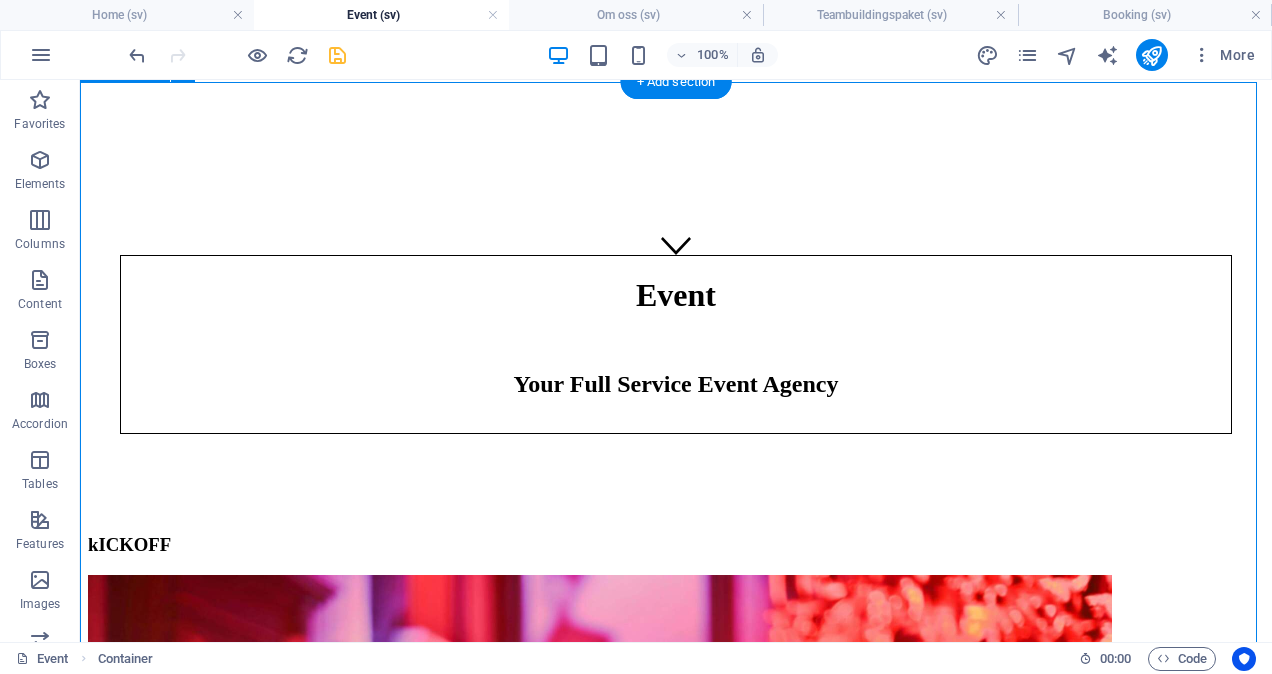 scroll, scrollTop: 361, scrollLeft: 0, axis: vertical 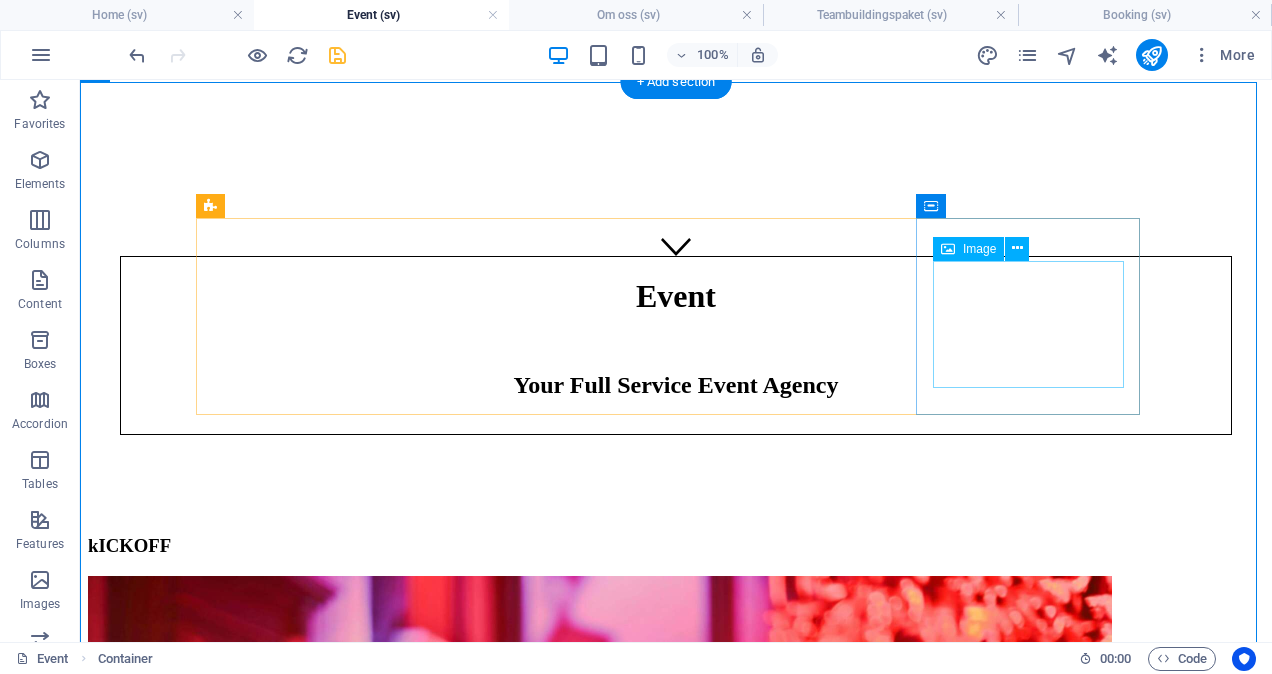 click at bounding box center (676, 3189) 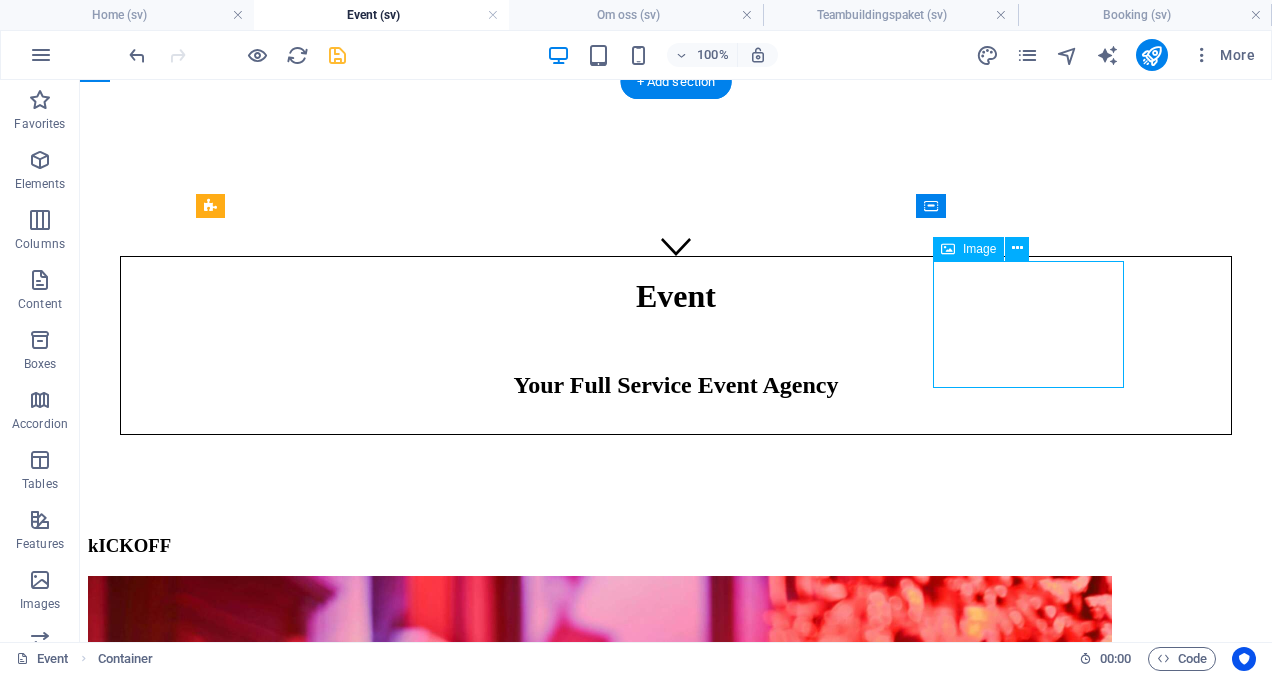 click at bounding box center (676, 3189) 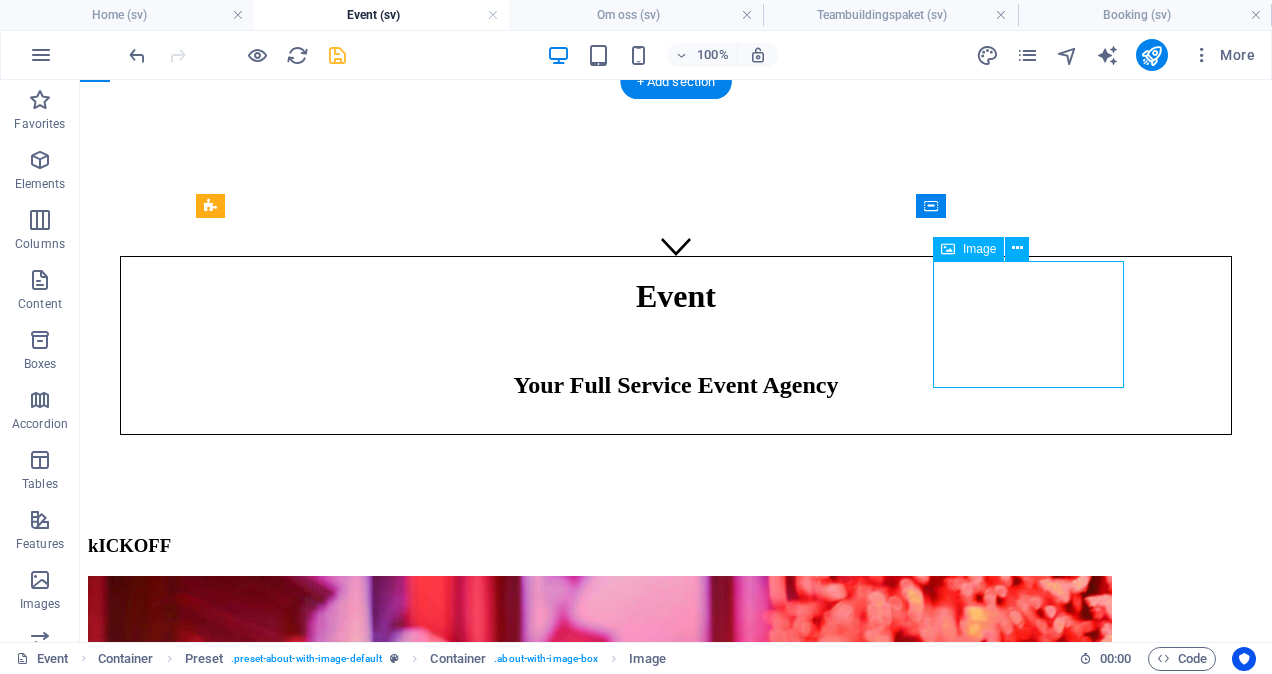 click at bounding box center (676, 3189) 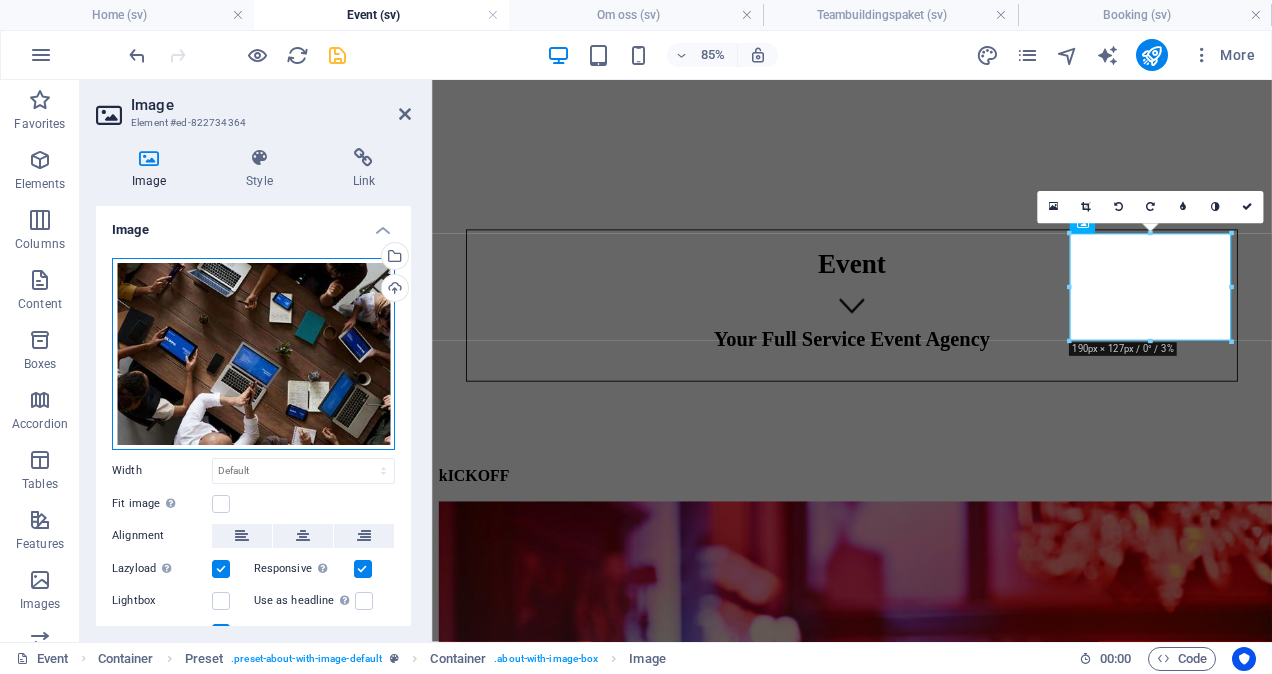 click on "Drag files here, click to choose files or select files from Files or our free stock photos & videos" at bounding box center (253, 354) 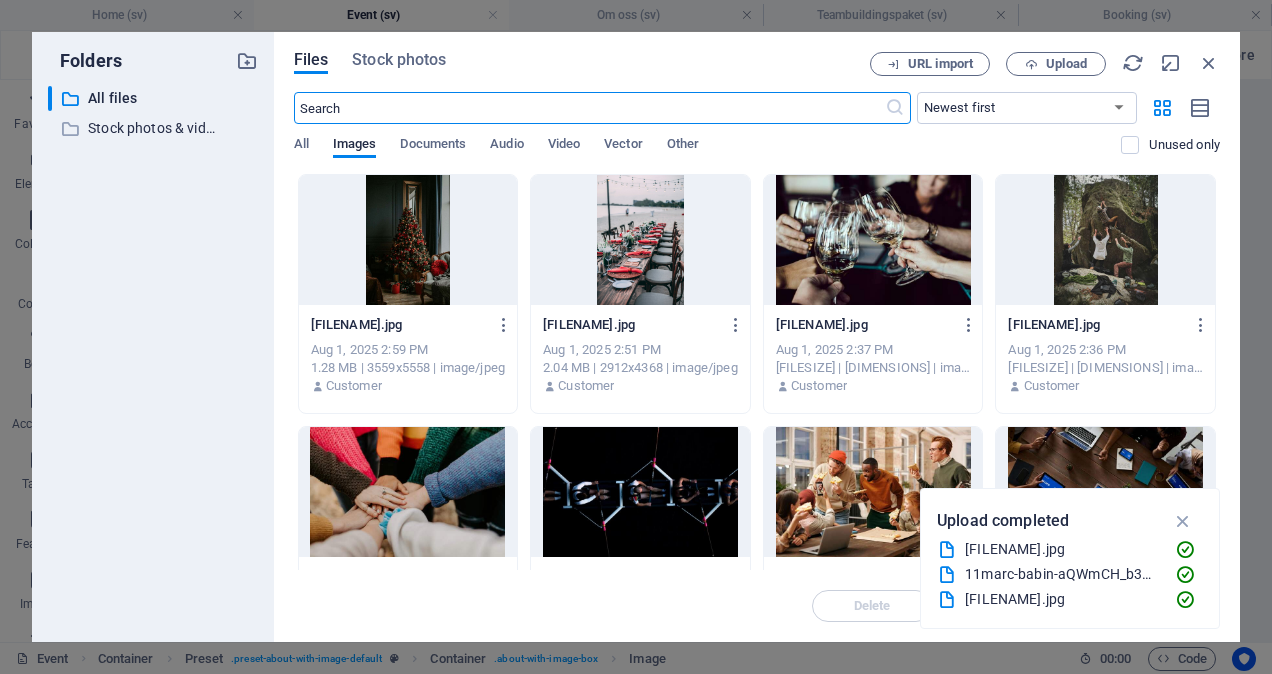 scroll, scrollTop: 0, scrollLeft: 0, axis: both 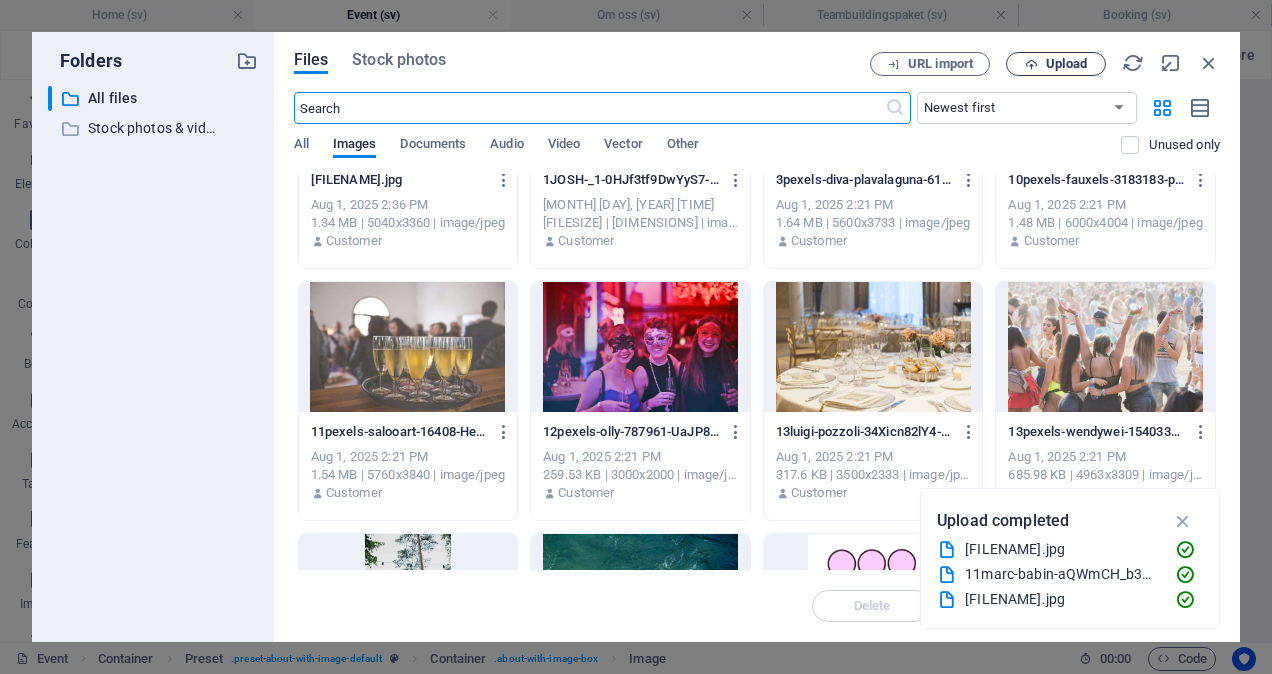 click on "Upload" at bounding box center (1056, 64) 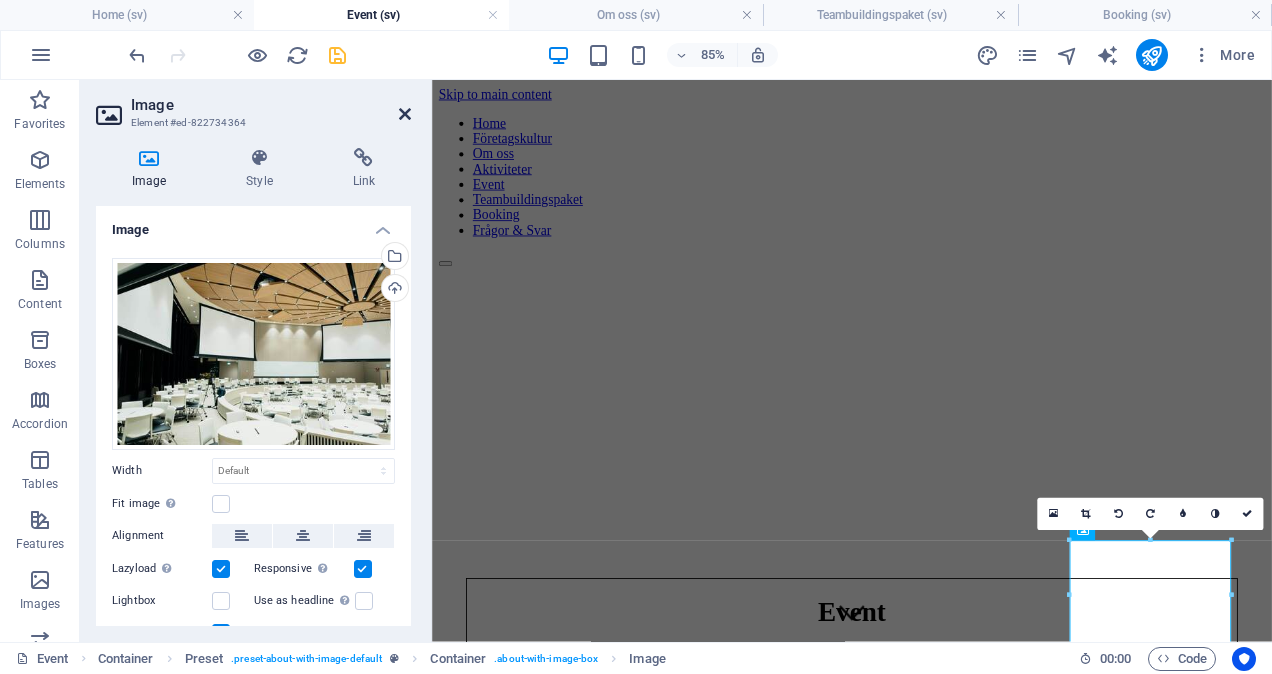 click at bounding box center [405, 114] 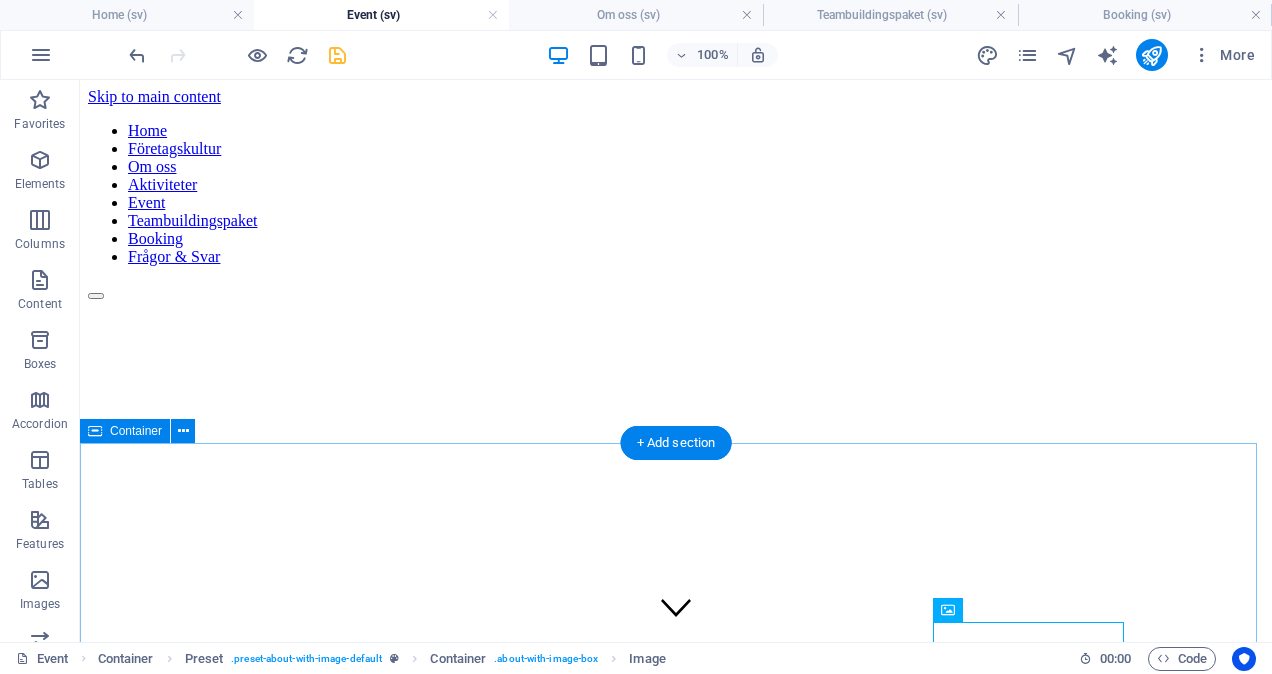 click on "kICKOFF Konferens Planeringsdag Invigning After work sommarfest Julfest ?" at bounding box center [676, 3168] 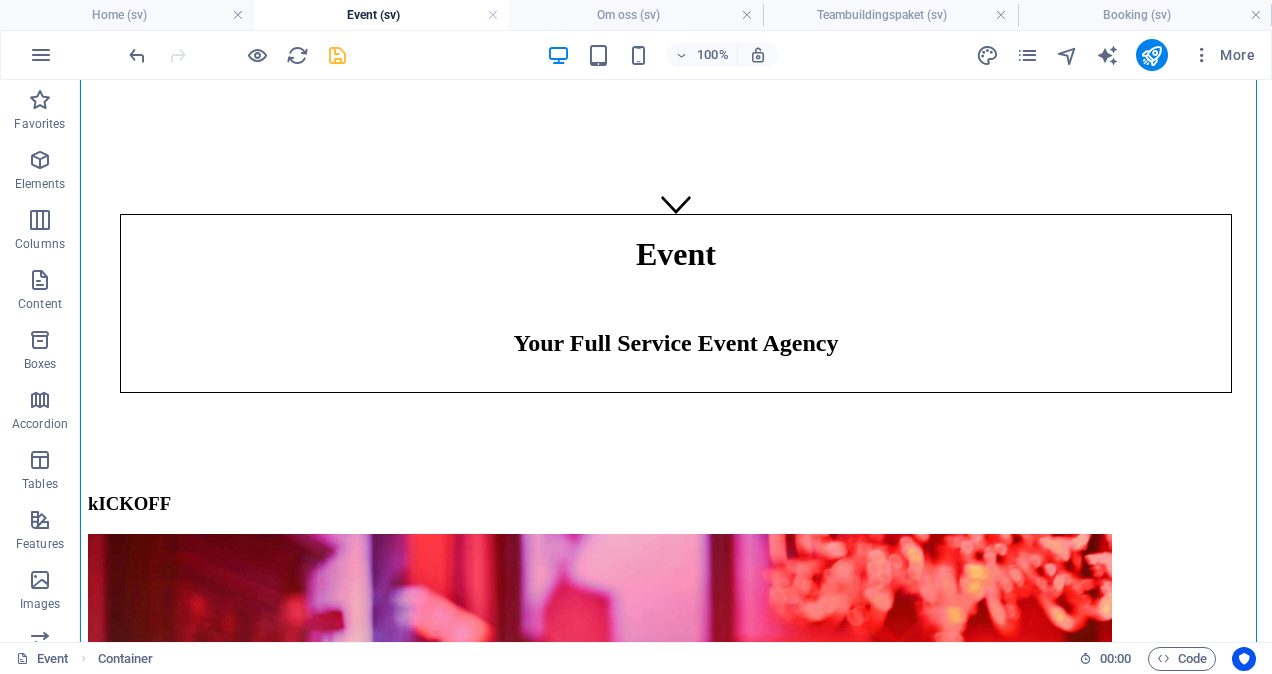 scroll, scrollTop: 406, scrollLeft: 0, axis: vertical 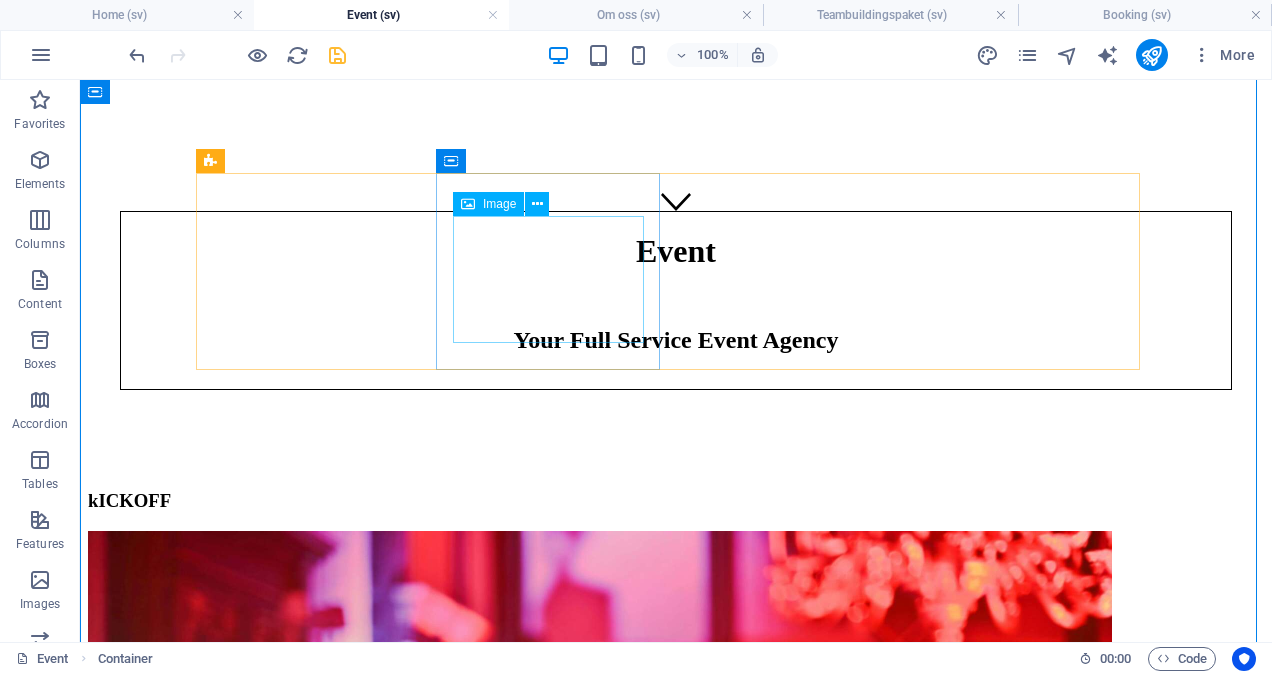 click at bounding box center [676, 1630] 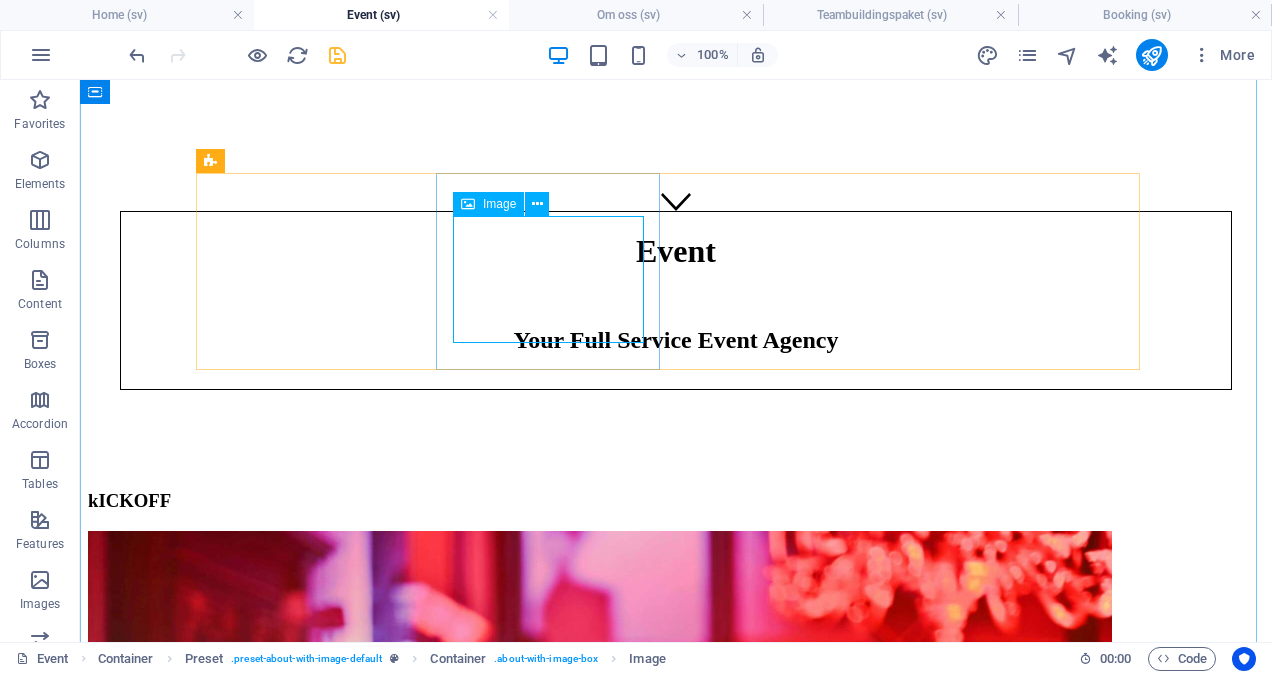 click at bounding box center (676, 1630) 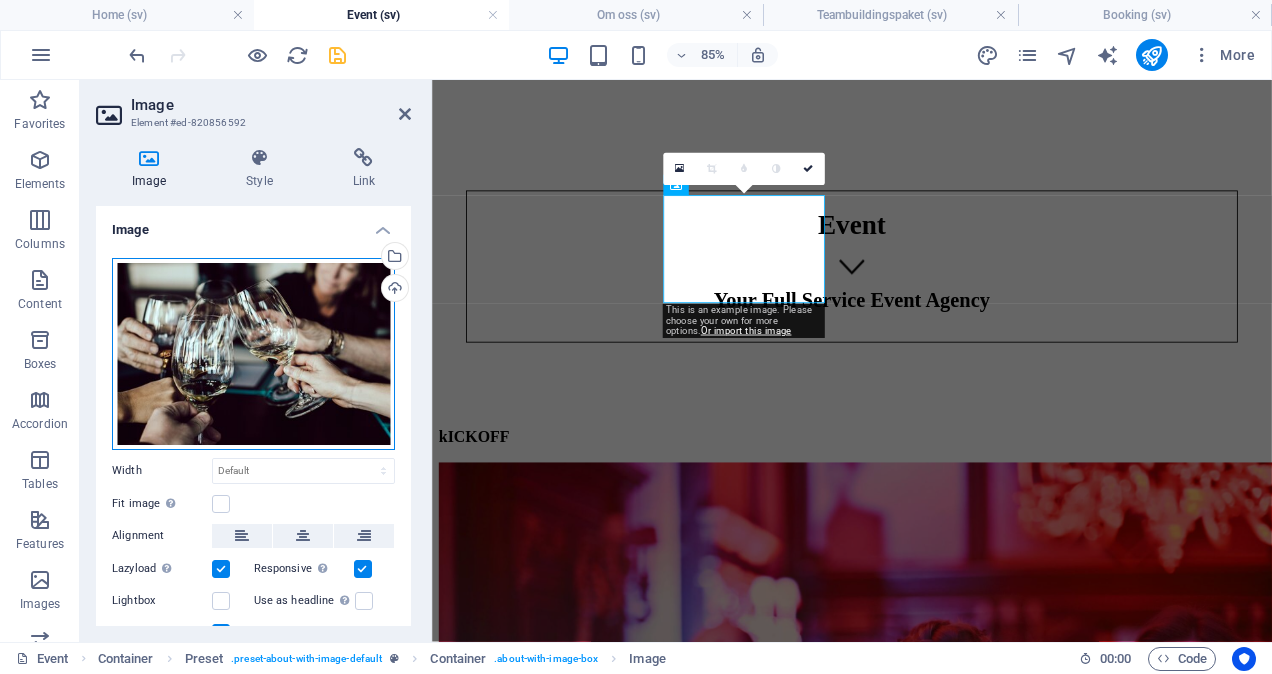 click on "Drag files here, click to choose files or select files from Files or our free stock photos & videos" at bounding box center [253, 354] 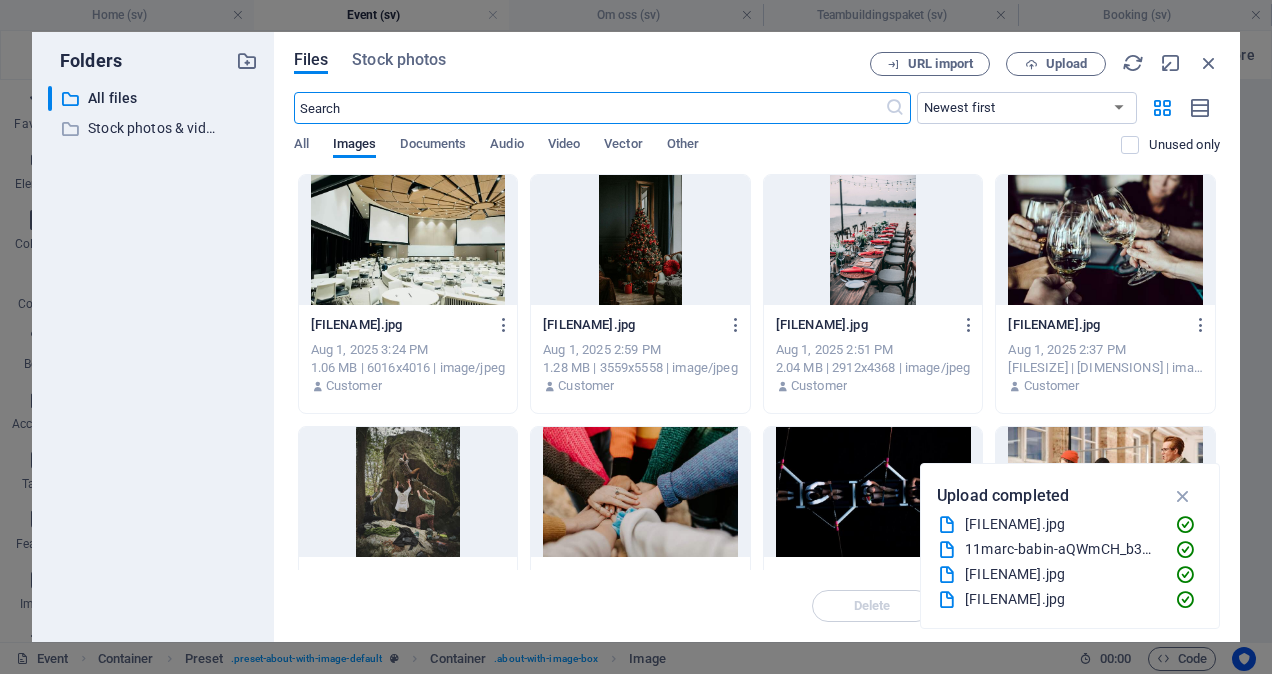 scroll, scrollTop: 0, scrollLeft: 0, axis: both 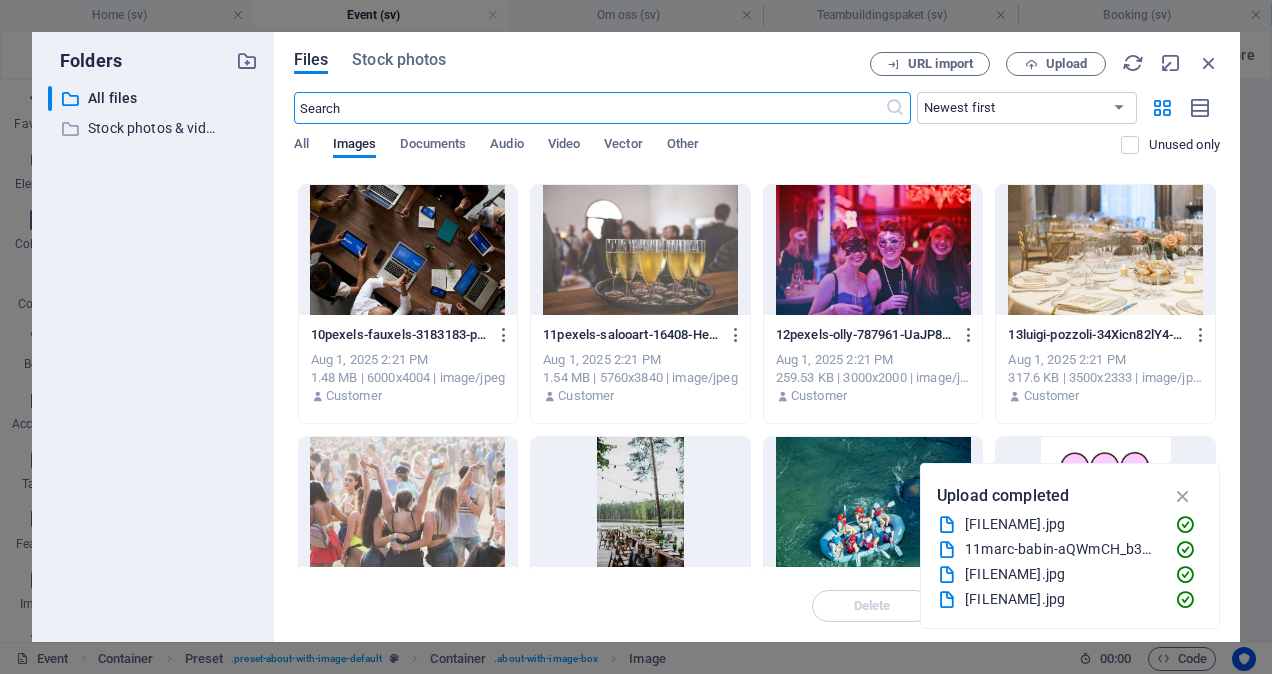 click at bounding box center (1105, 250) 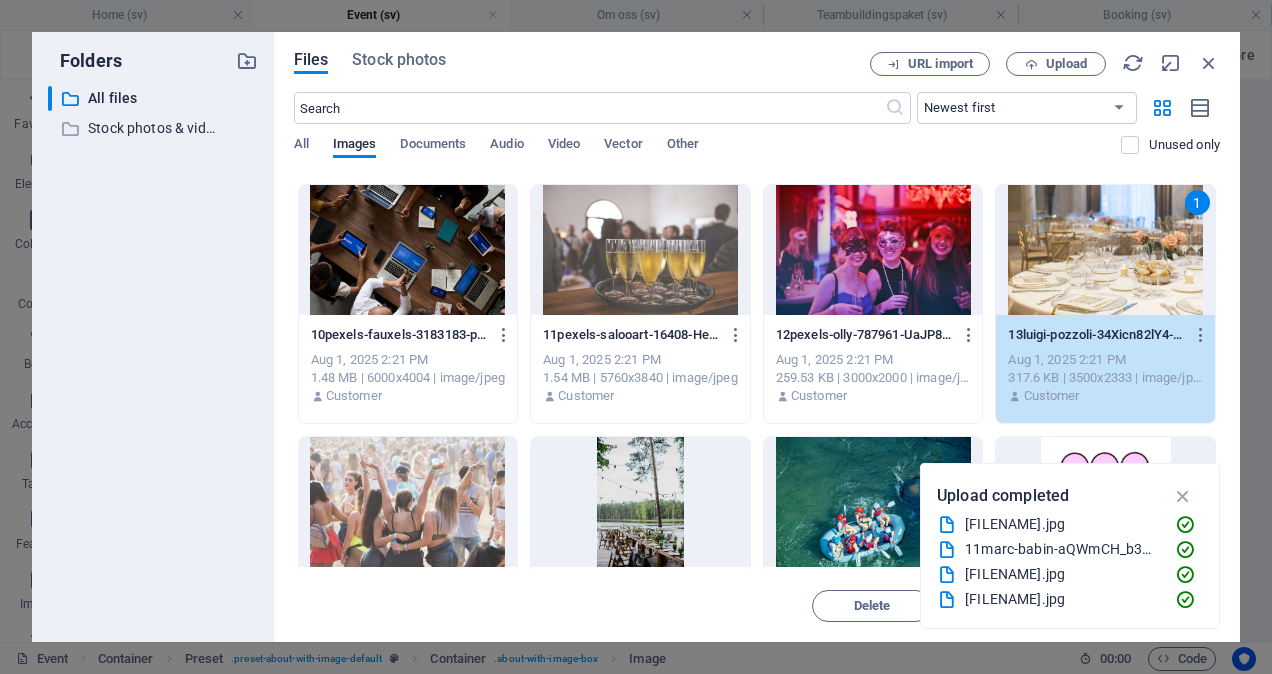click on "1" at bounding box center [1105, 250] 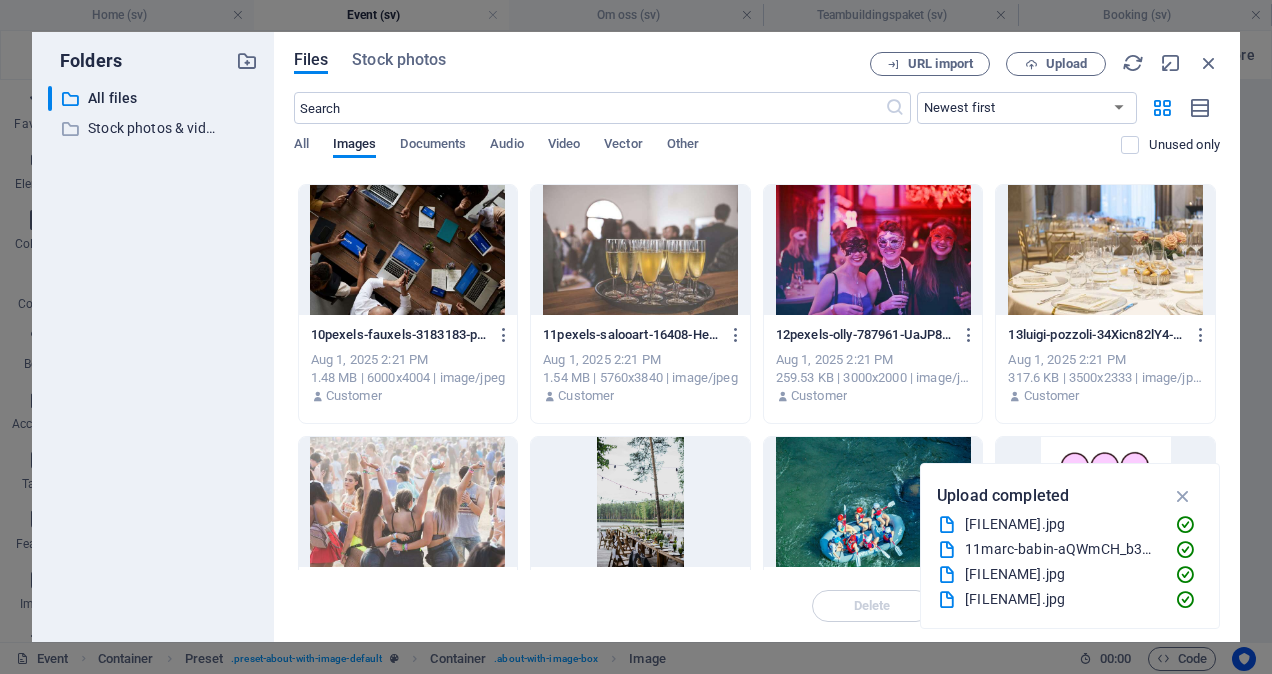 click at bounding box center (1105, 250) 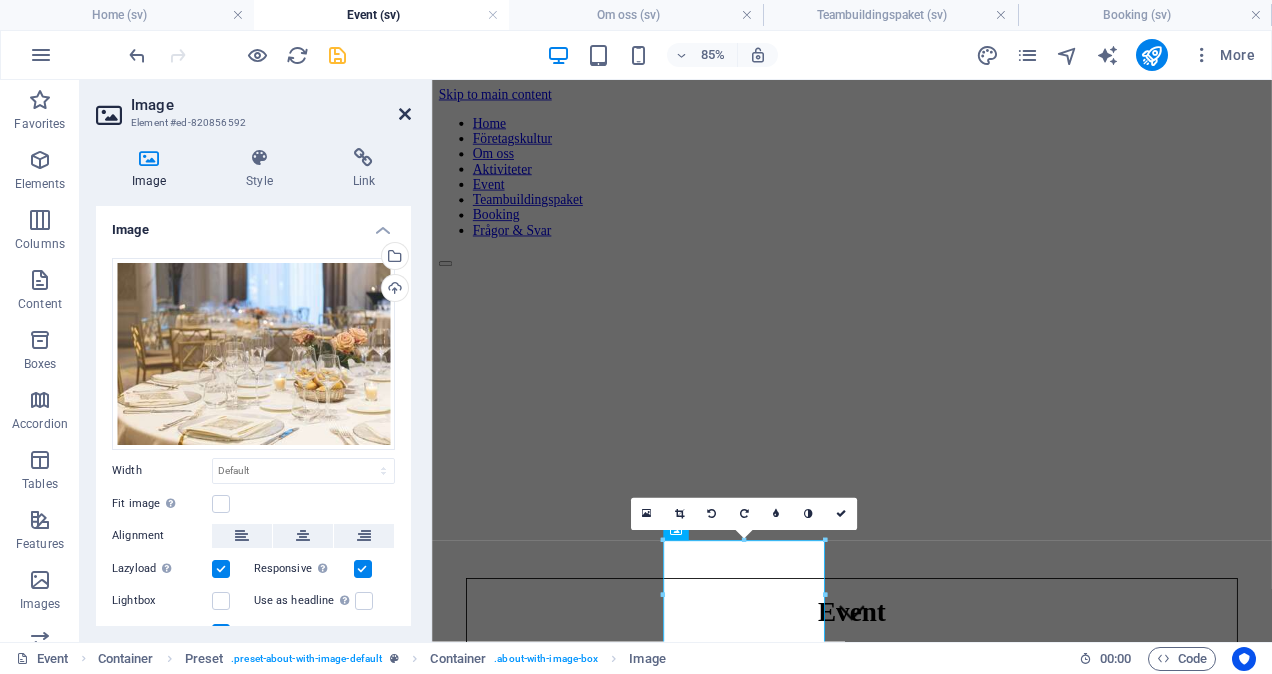 click at bounding box center [405, 114] 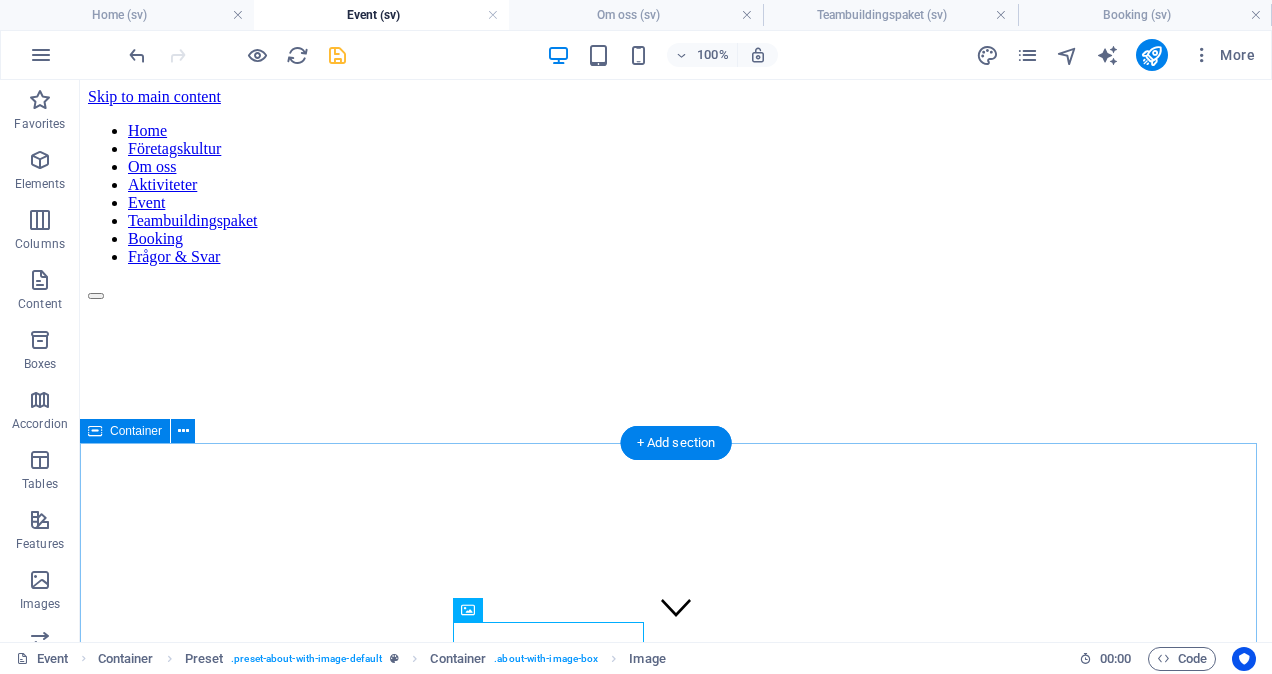 click on "kICKOFF Konferens Planeringsdag Invigning After work sommarfest Julfest ?" at bounding box center [676, 3168] 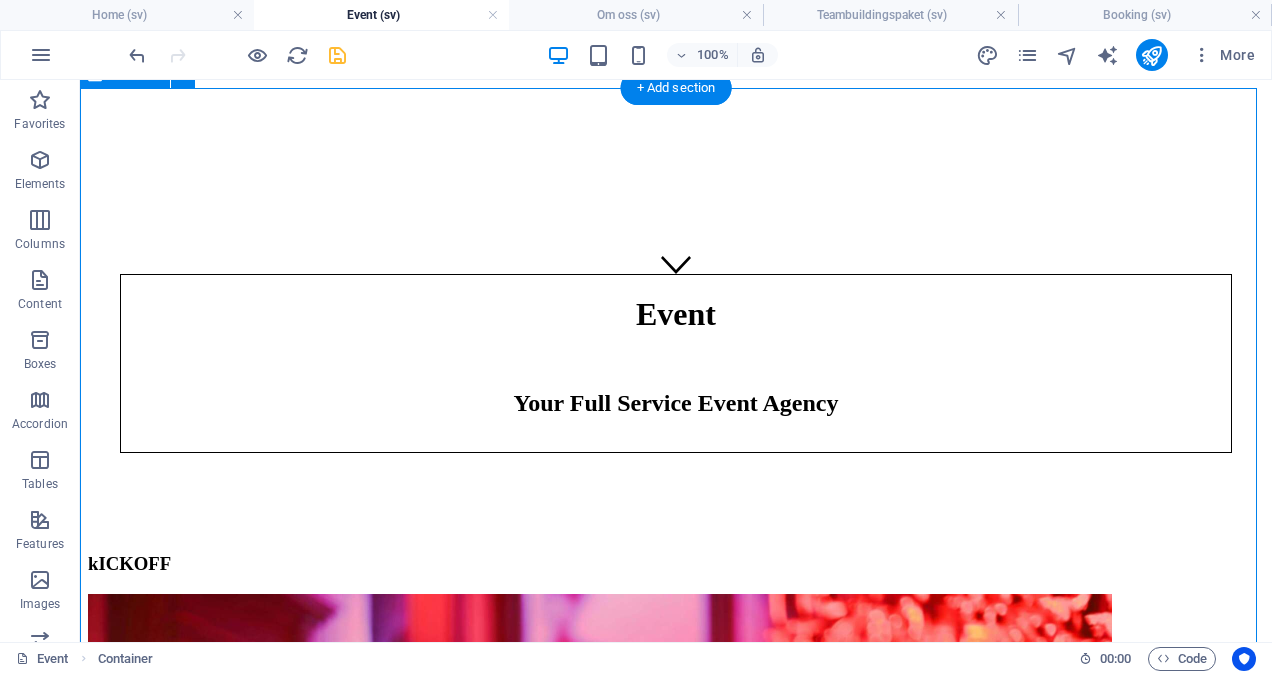 scroll, scrollTop: 360, scrollLeft: 0, axis: vertical 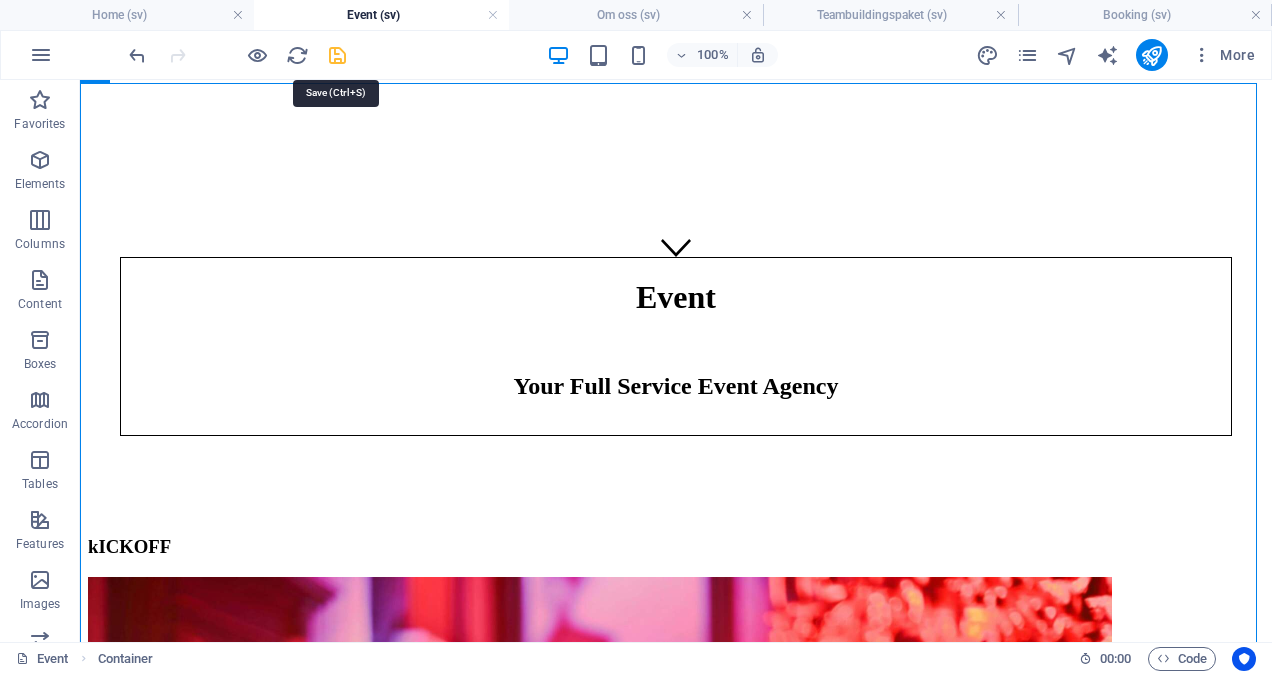 click at bounding box center (337, 55) 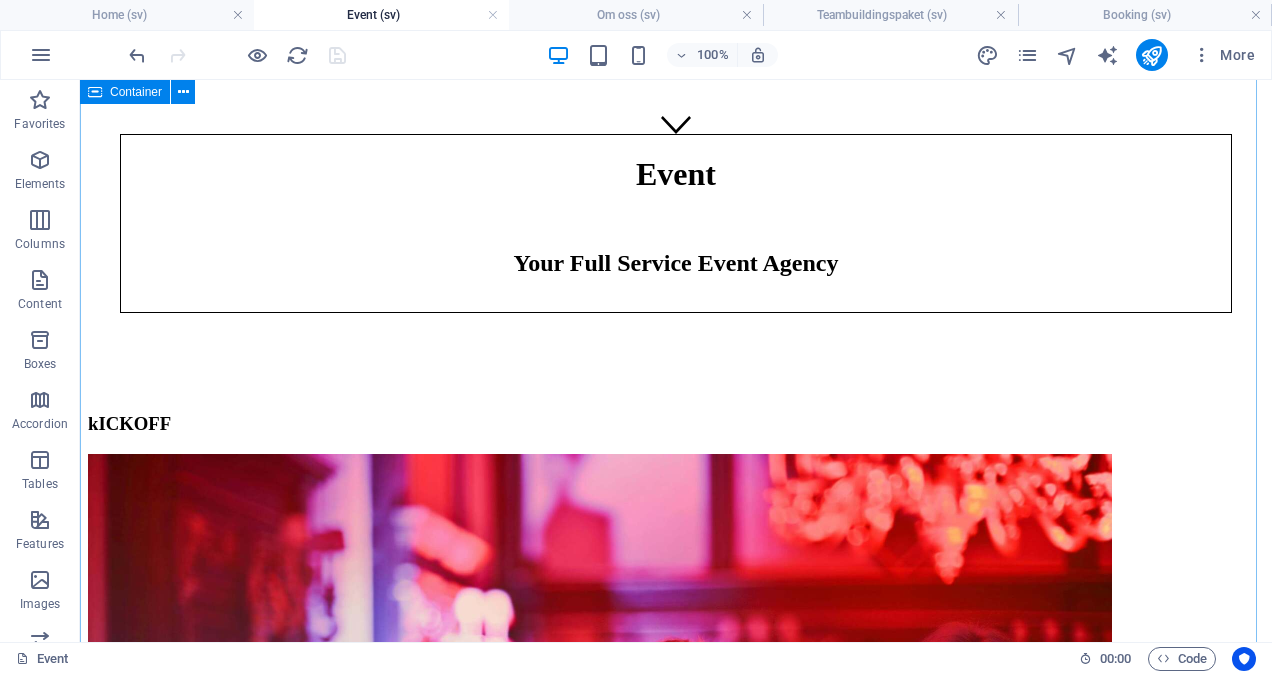 scroll, scrollTop: 482, scrollLeft: 0, axis: vertical 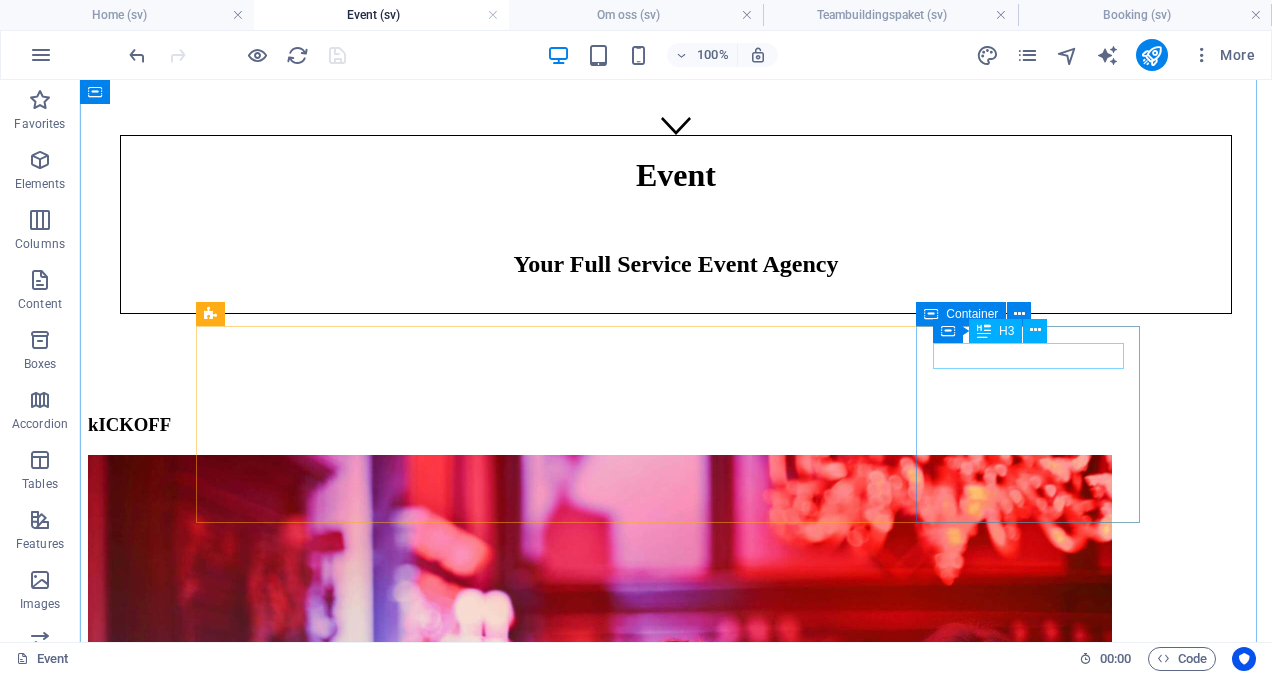 click on "?" at bounding box center (676, 4137) 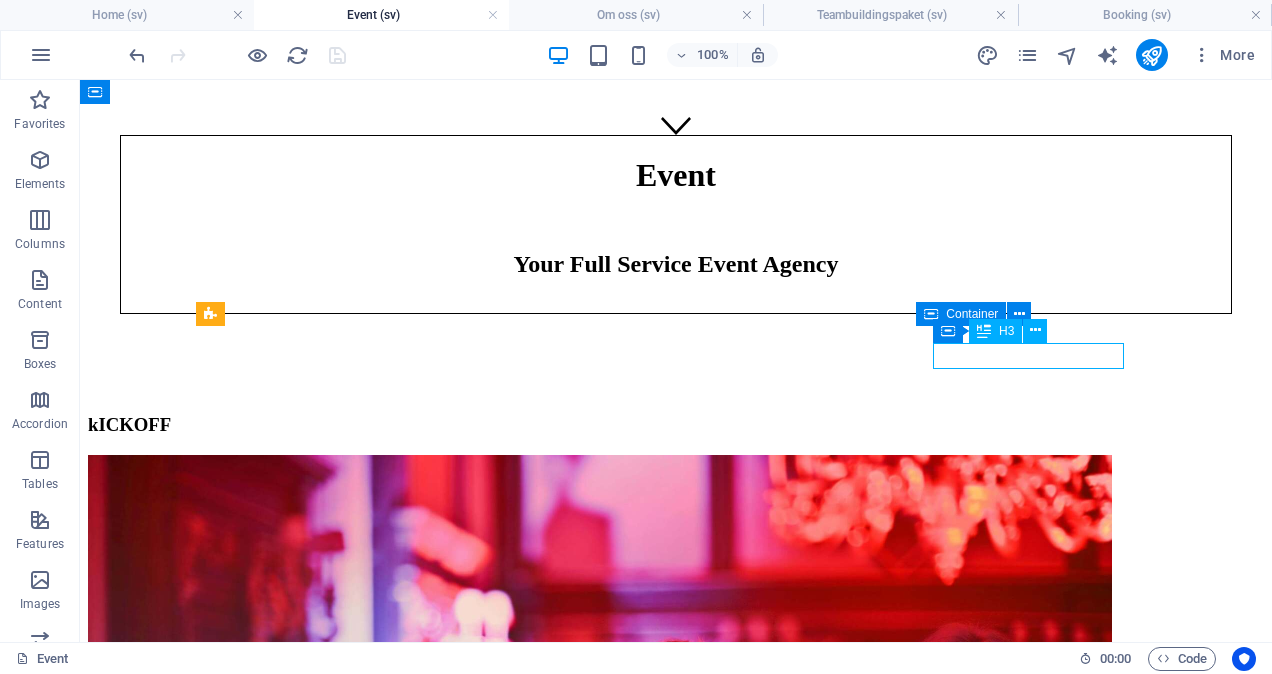 click on "?" at bounding box center [676, 4137] 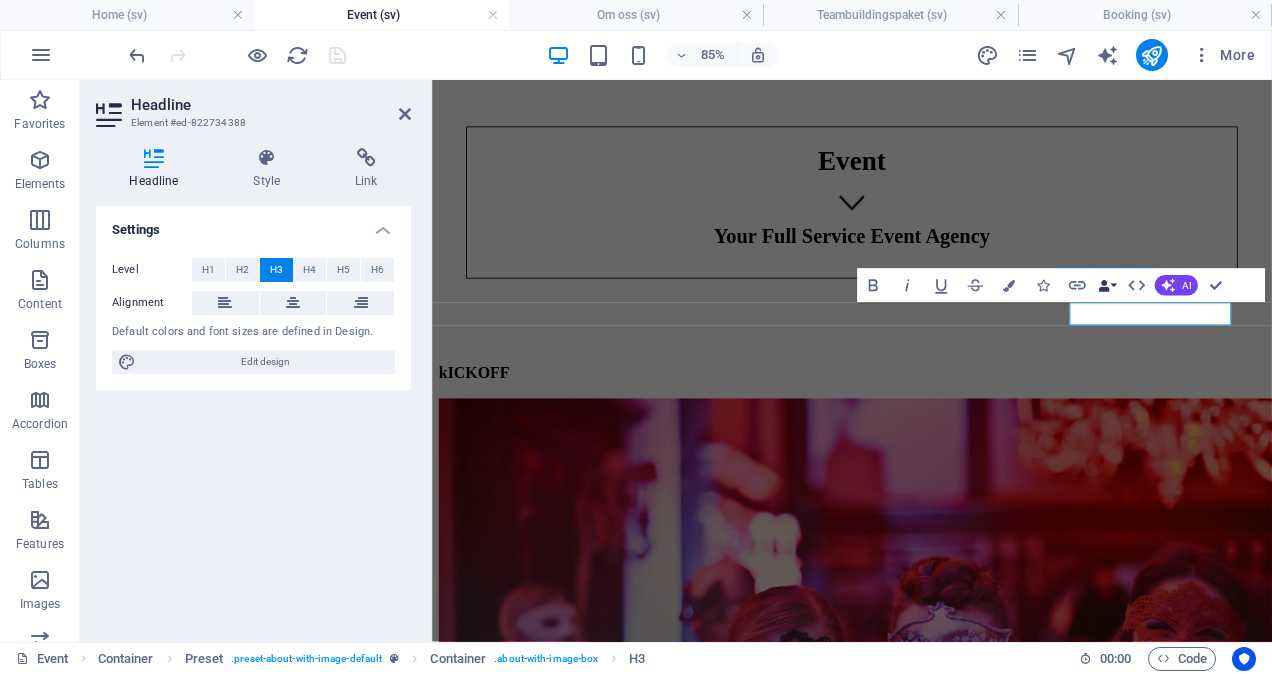 type 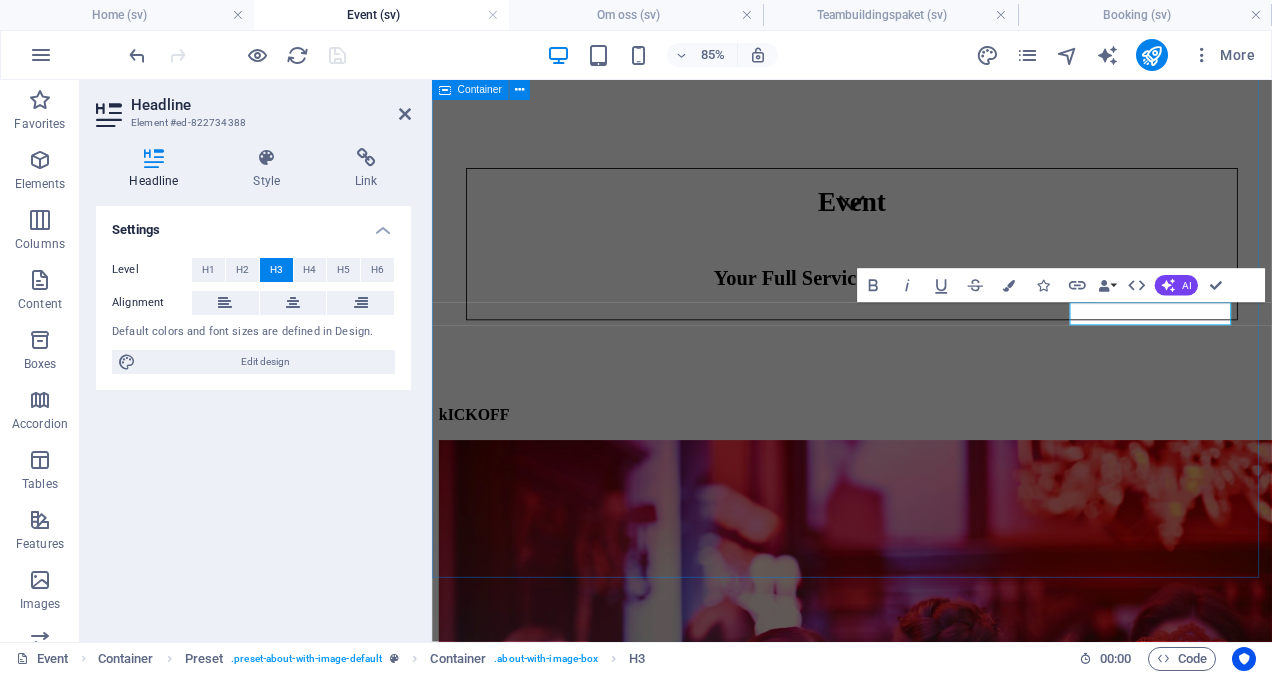 click on "kICKOFF Konferens Planeringsdag Invigning After work sommarfest Julfest Framgång" at bounding box center [926, 2686] 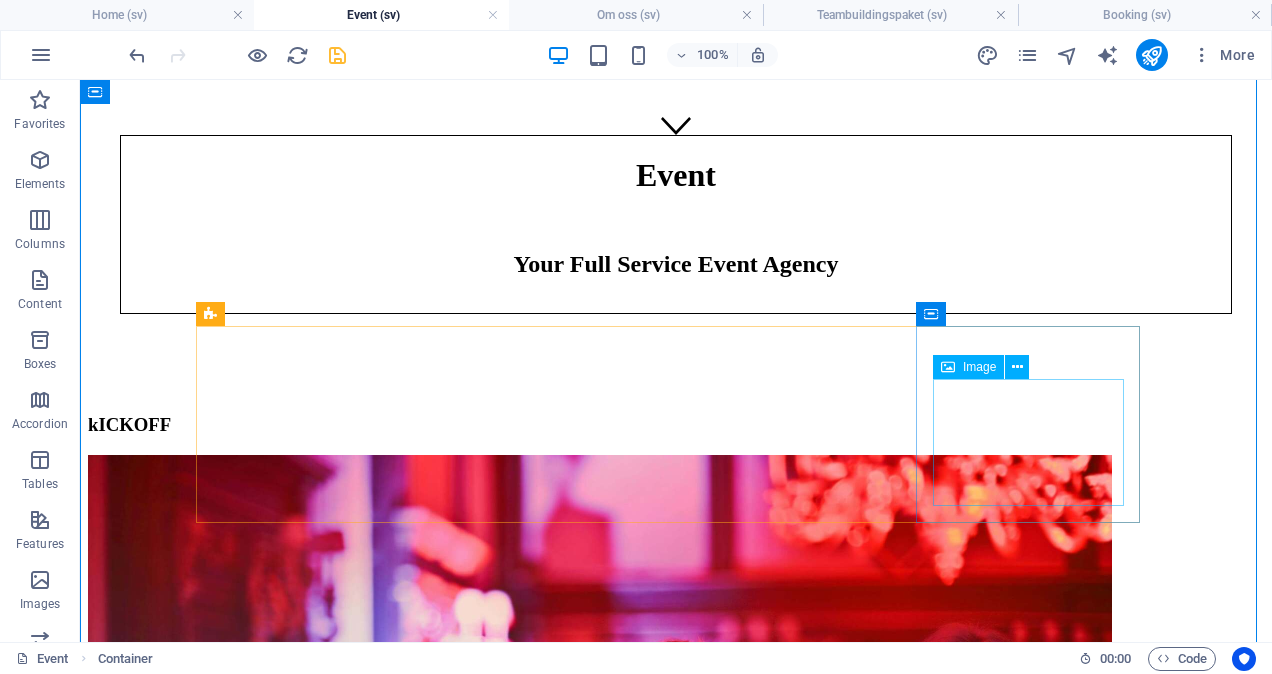 click at bounding box center [676, 4520] 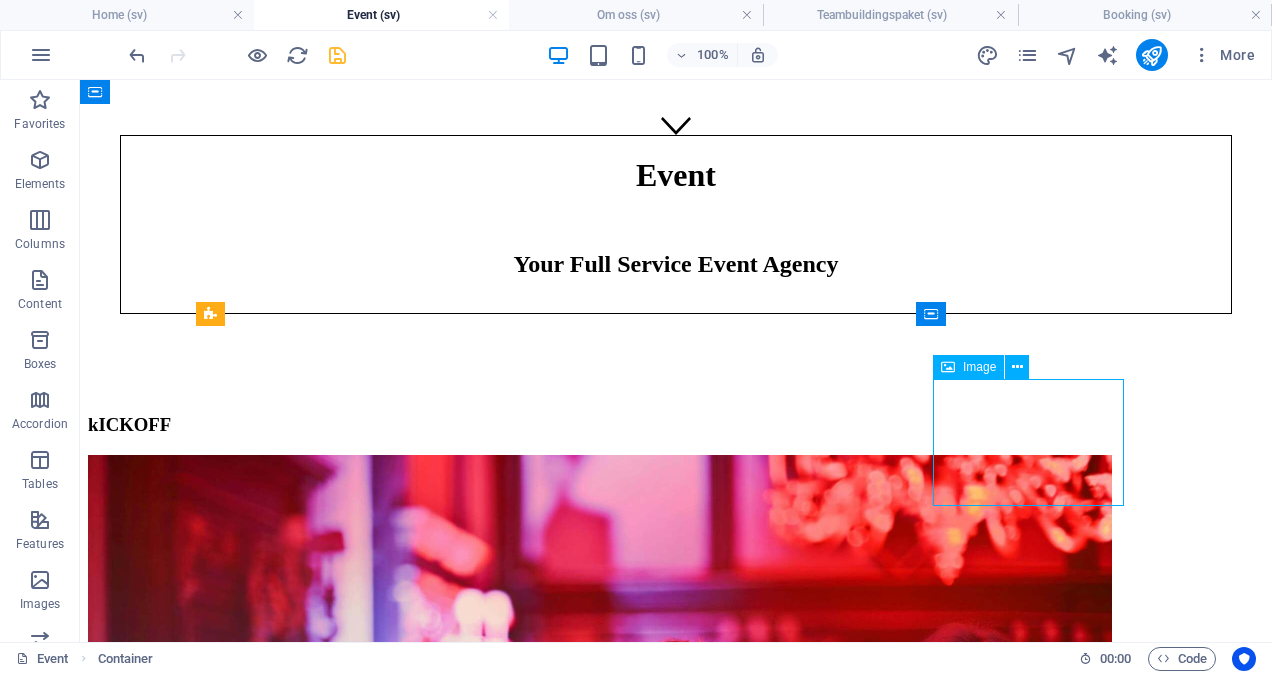 click at bounding box center (676, 4520) 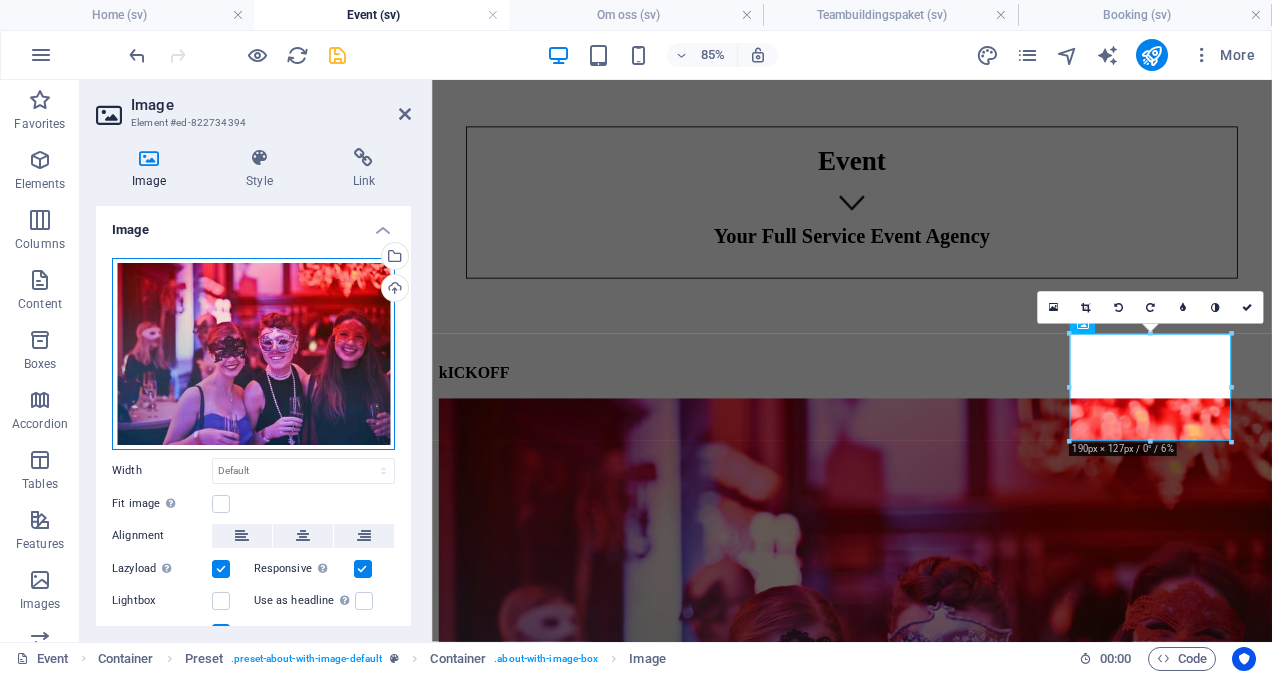 click on "Drag files here, click to choose files or select files from Files or our free stock photos & videos" at bounding box center [253, 354] 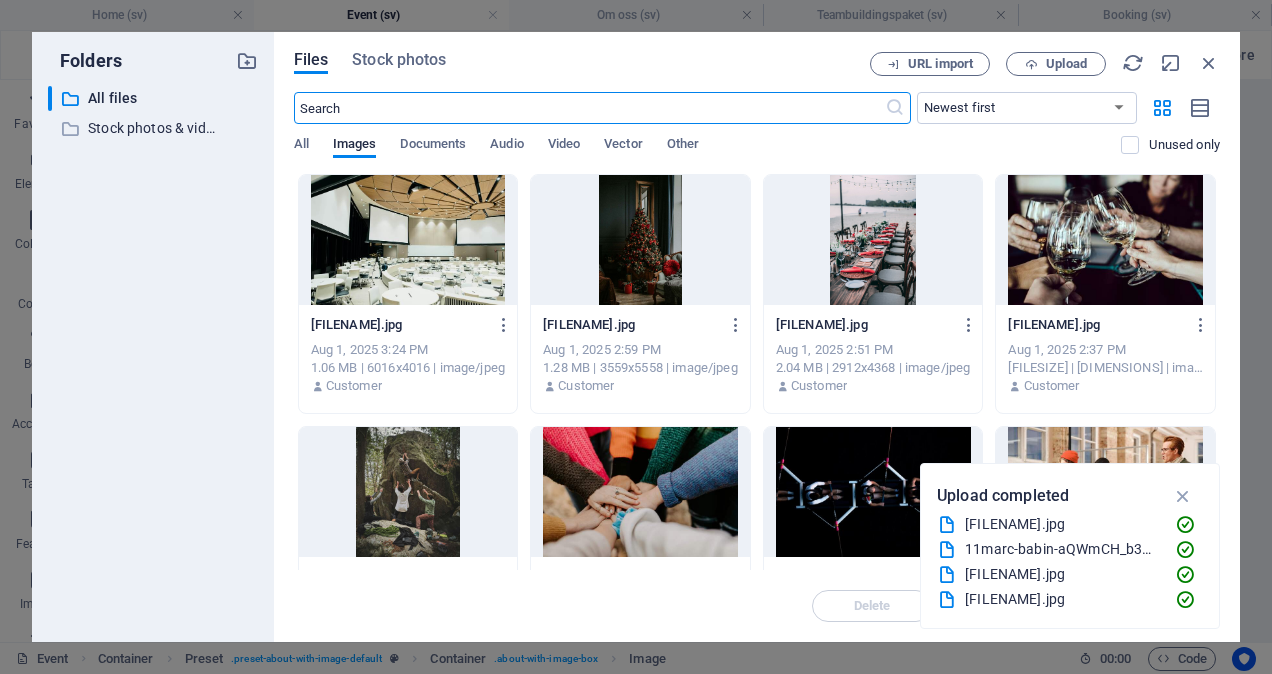 scroll, scrollTop: 0, scrollLeft: 0, axis: both 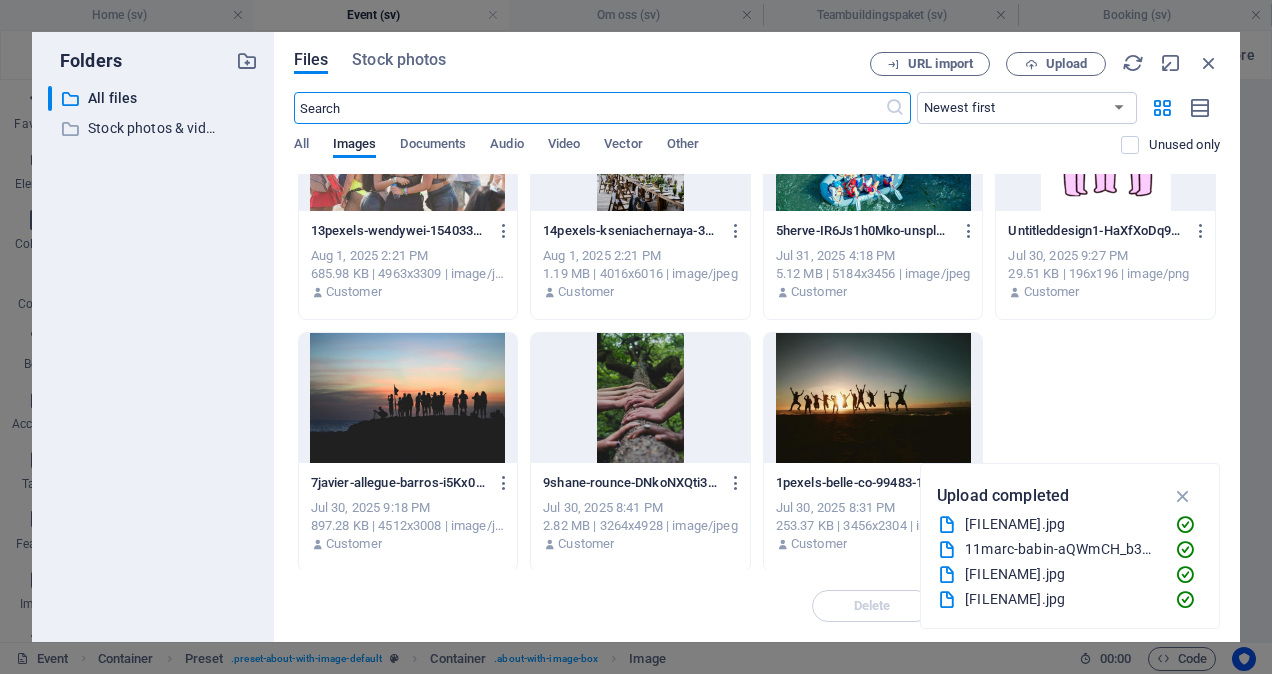 click at bounding box center [408, 398] 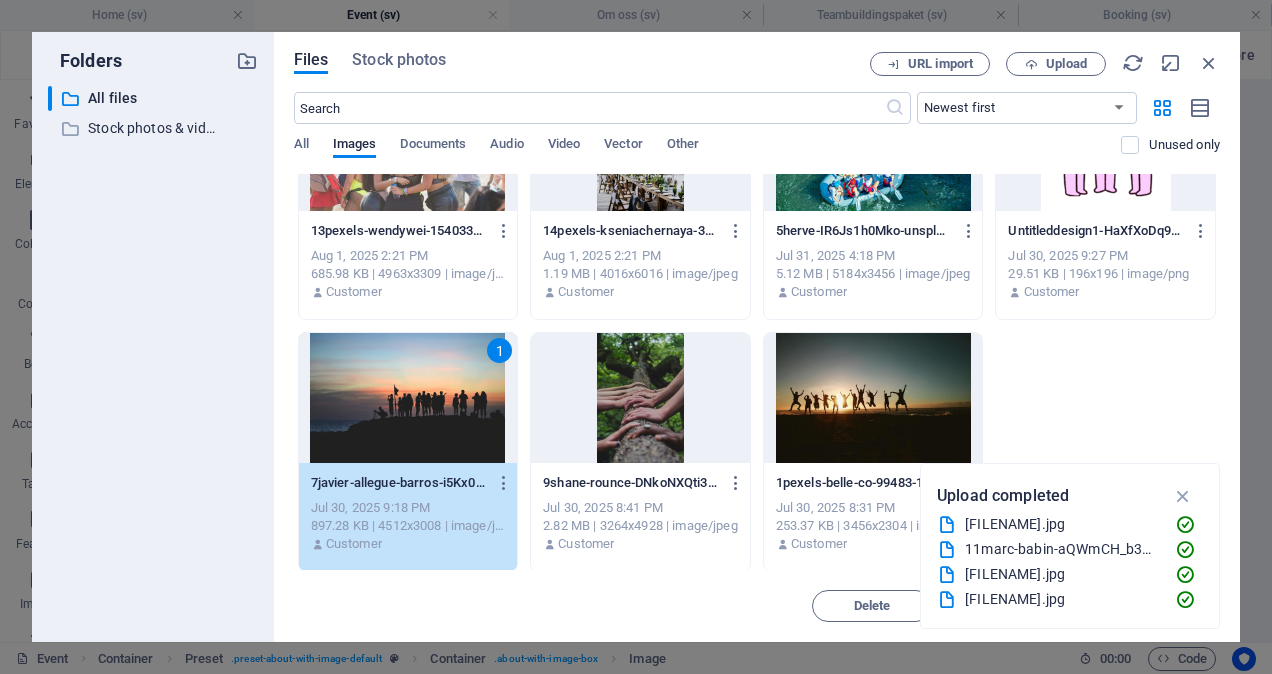 click on "1" at bounding box center [408, 398] 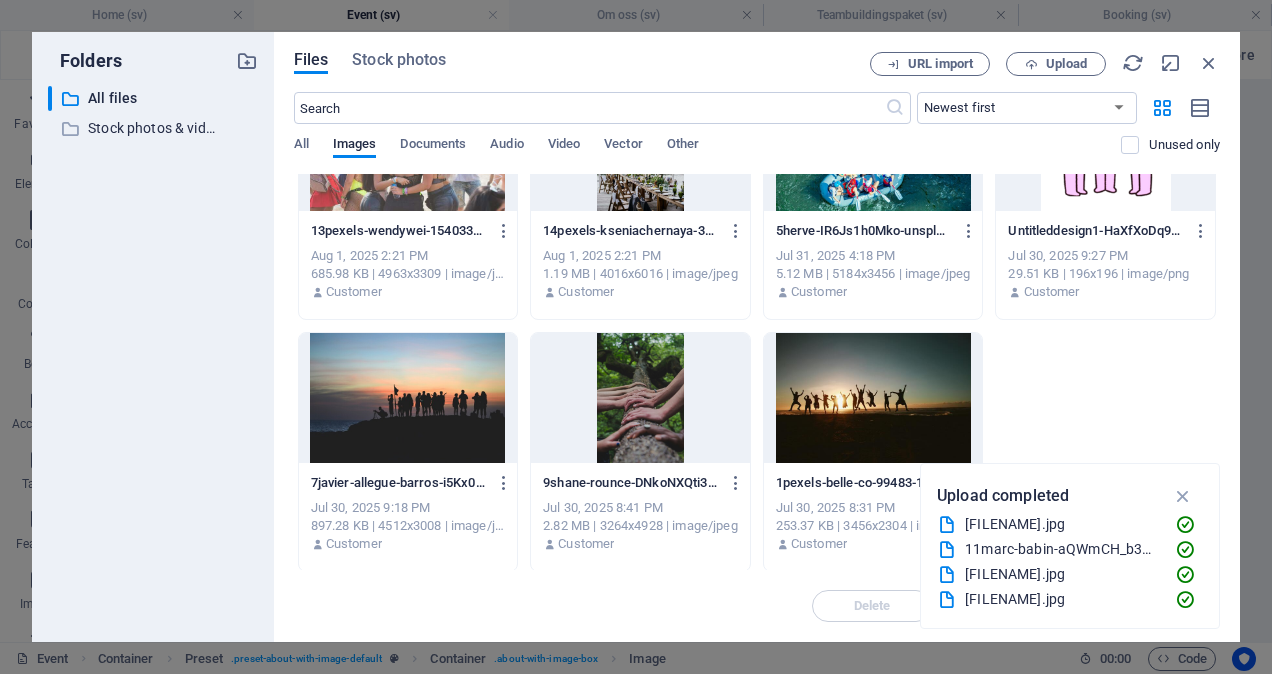 click at bounding box center [408, 398] 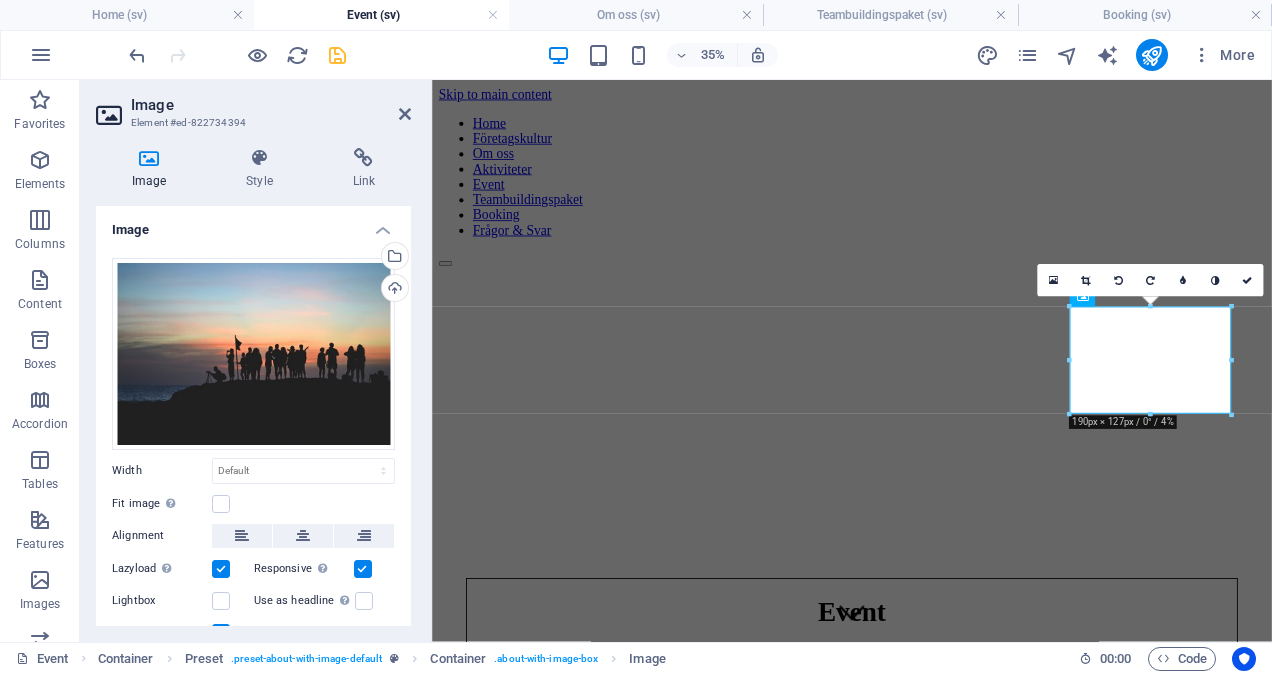 scroll, scrollTop: 514, scrollLeft: 0, axis: vertical 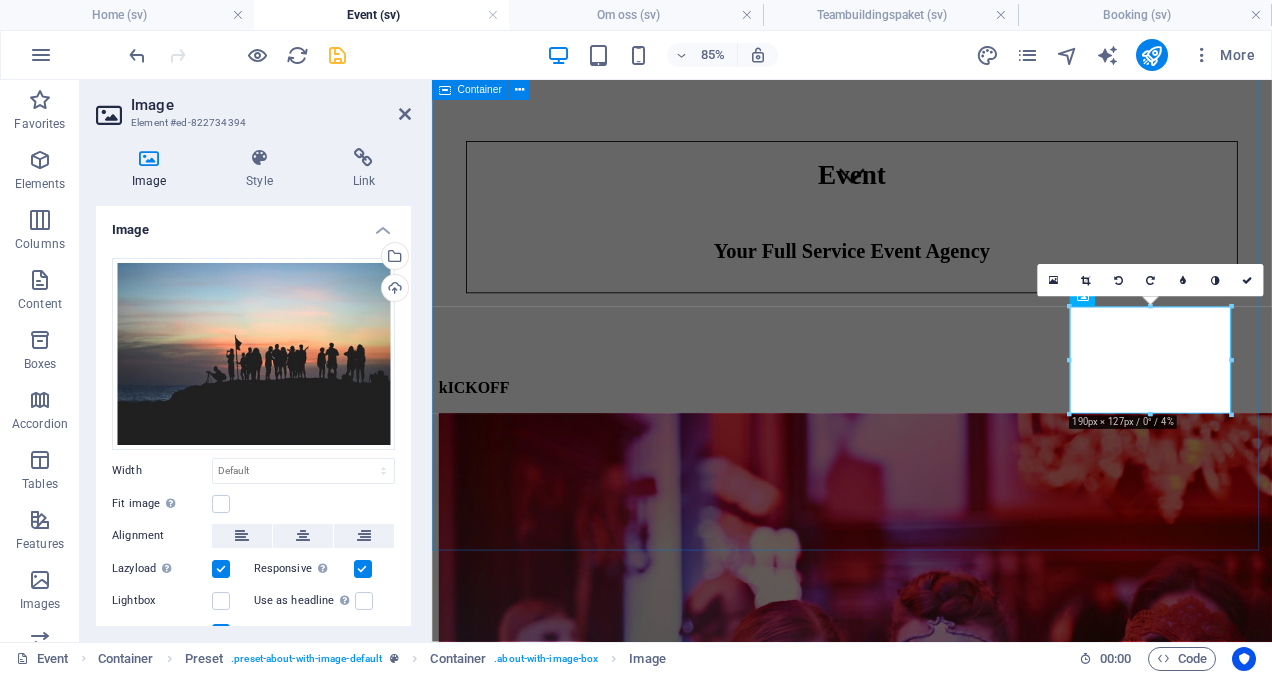 click on "kICKOFF Konferens Planeringsdag Invigning After work sommarfest Julfest Framgång" at bounding box center (926, 2654) 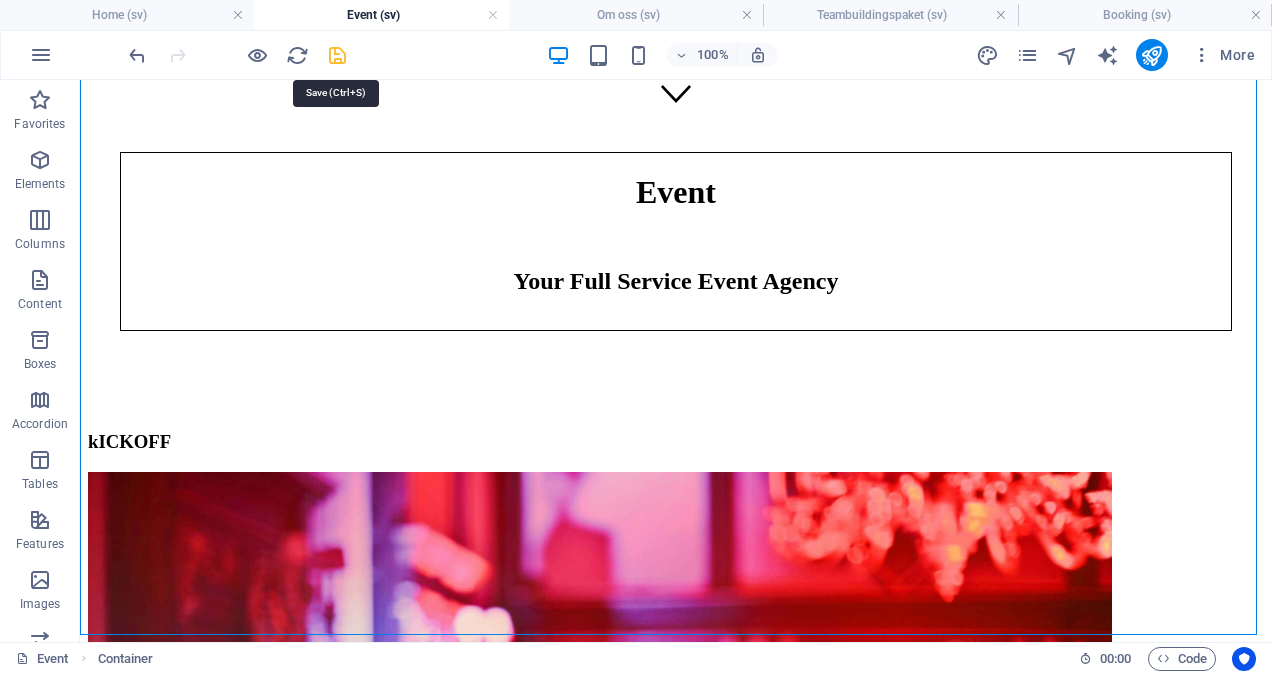 click at bounding box center [337, 55] 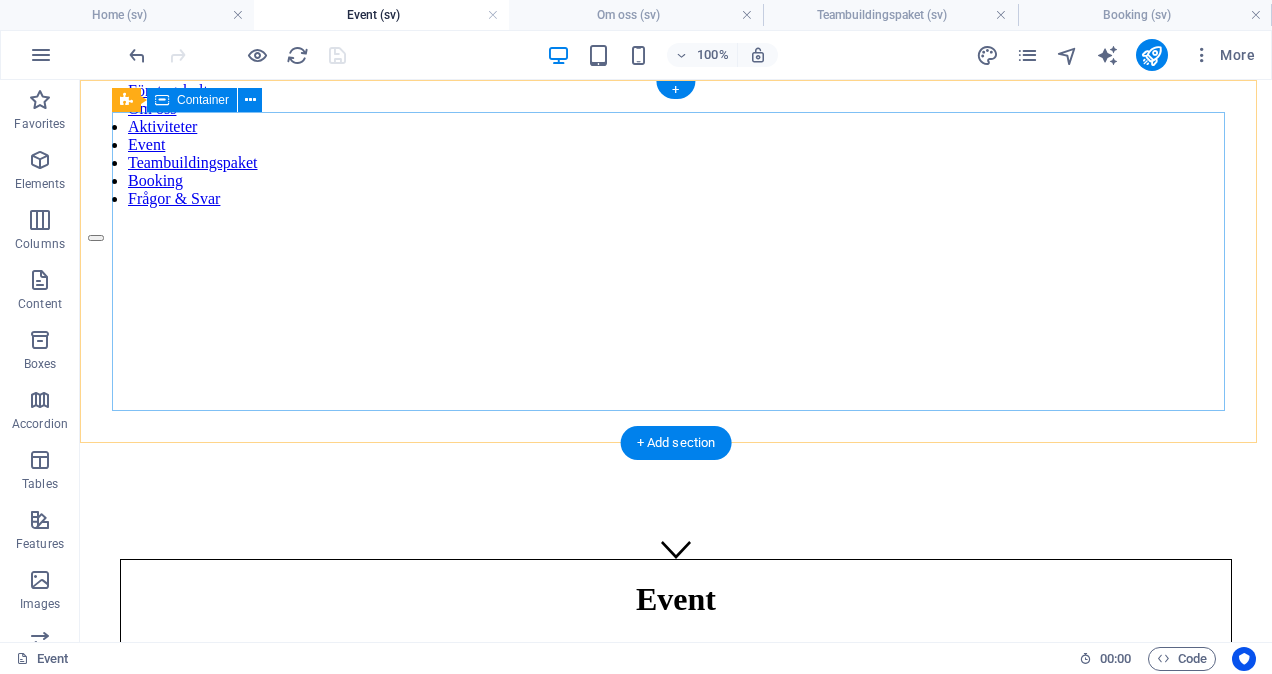 scroll, scrollTop: 0, scrollLeft: 0, axis: both 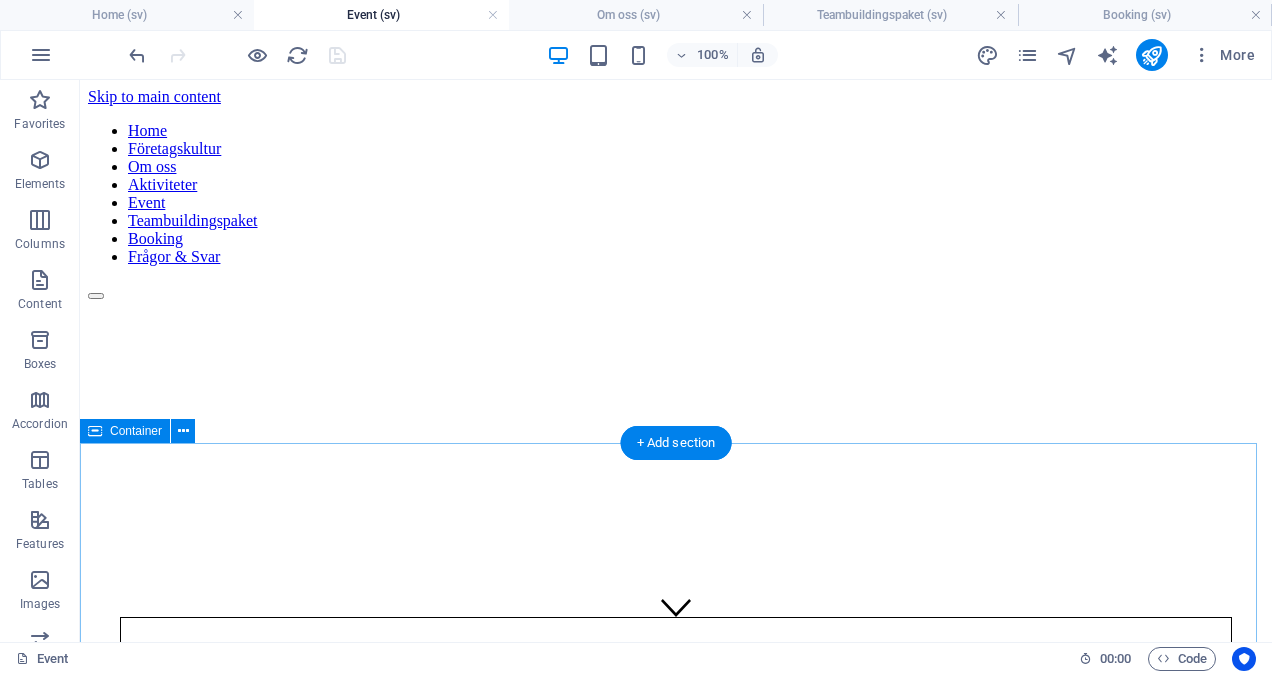 click on "kICKOFF Konferens Planeringsdag Invigning After work sommarfest Julfest Framgång" at bounding box center [676, 3119] 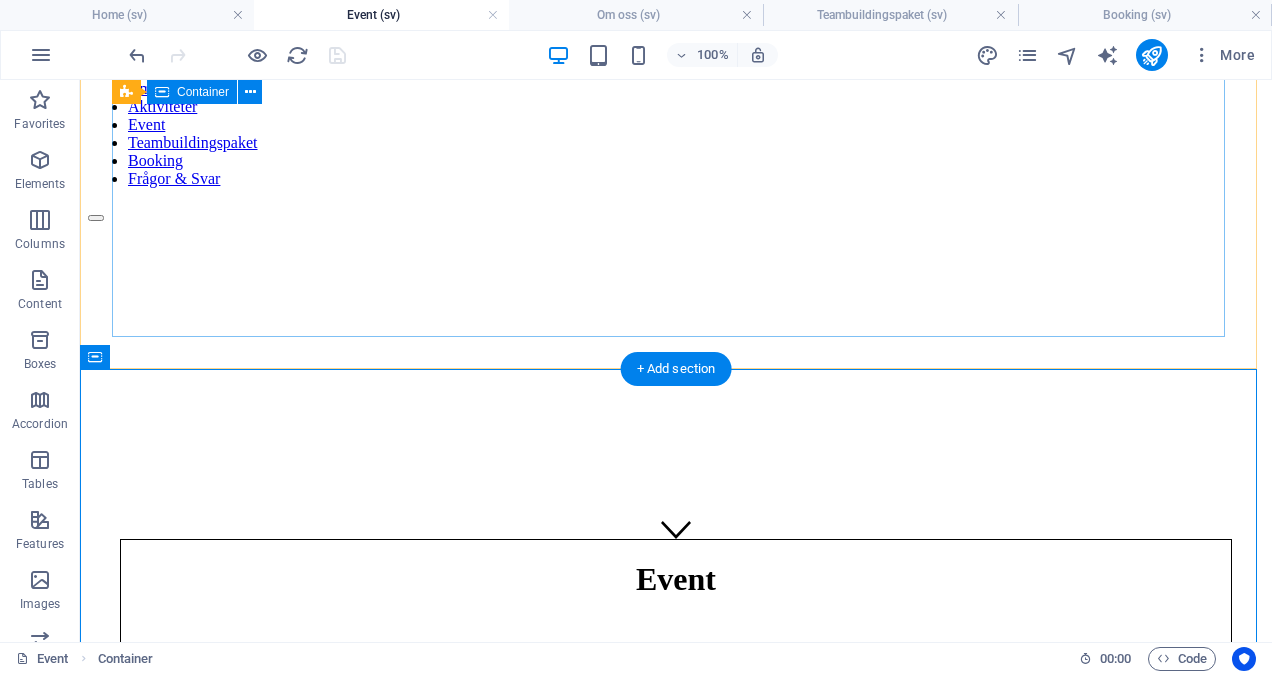 scroll, scrollTop: 74, scrollLeft: 0, axis: vertical 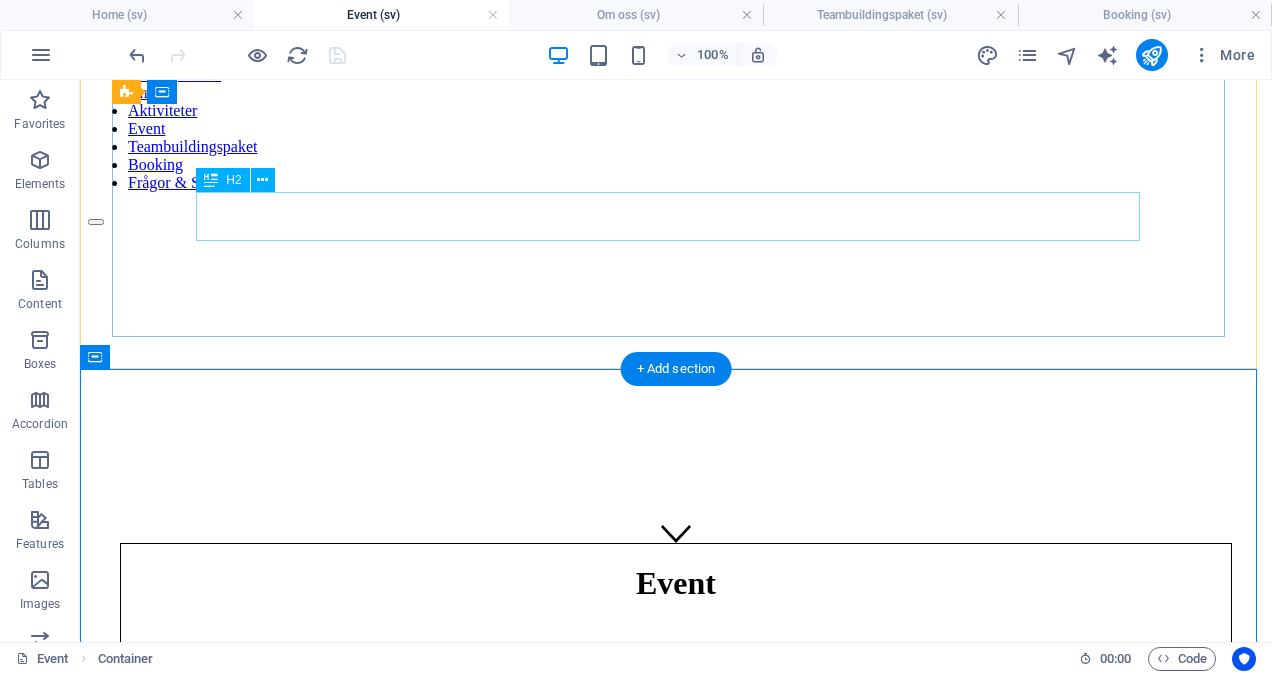 click on "Your Full Service Event Agency" at bounding box center [676, 672] 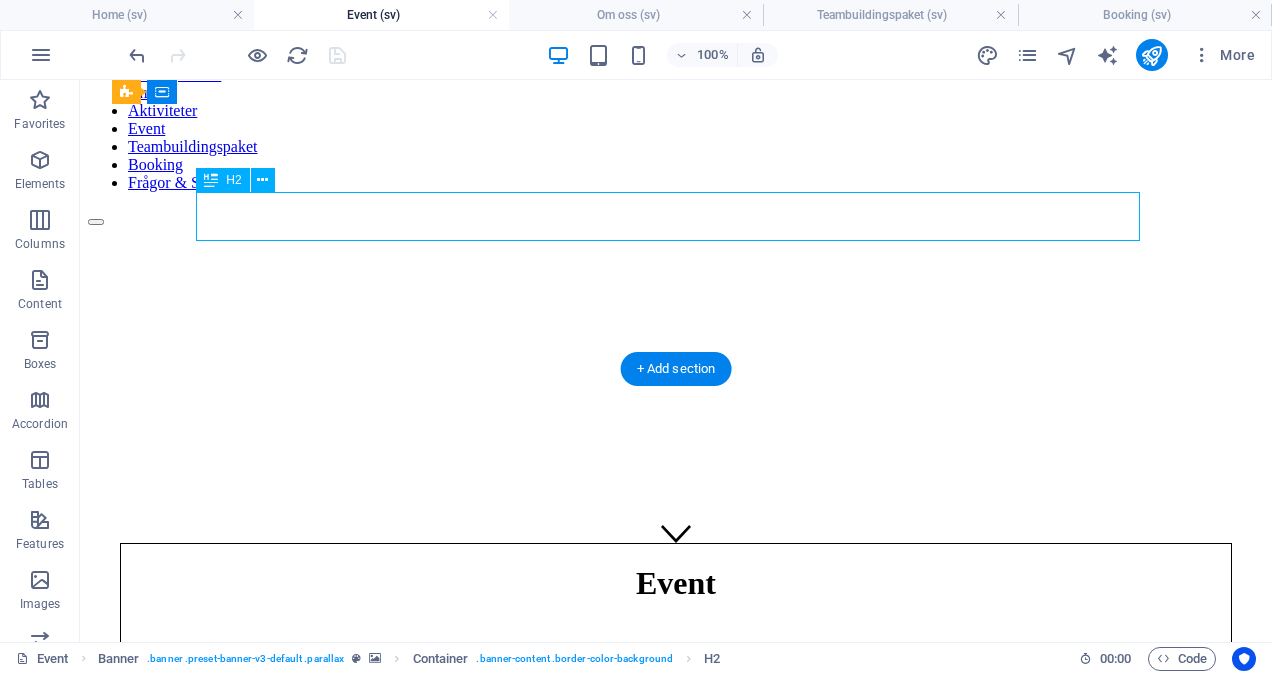 click on "Your Full Service Event Agency" at bounding box center [676, 672] 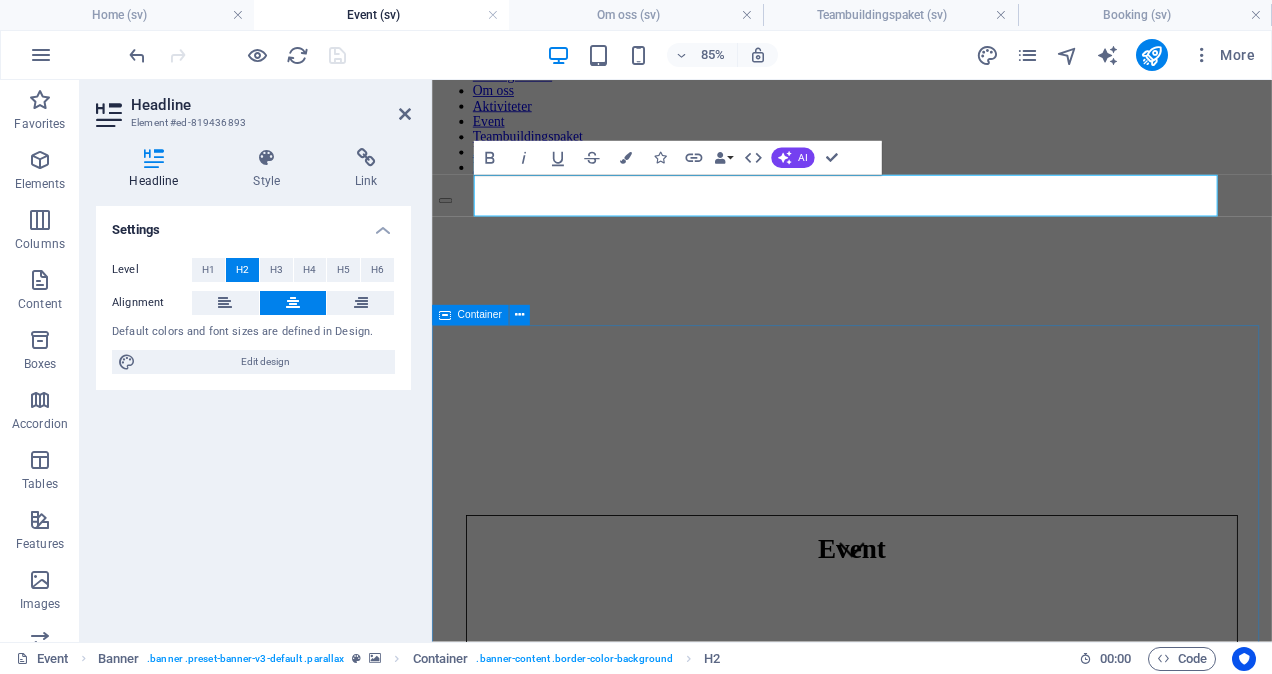 click on "kICKOFF Konferens Planeringsdag Invigning After work sommarfest Julfest Framgång" at bounding box center [926, 3094] 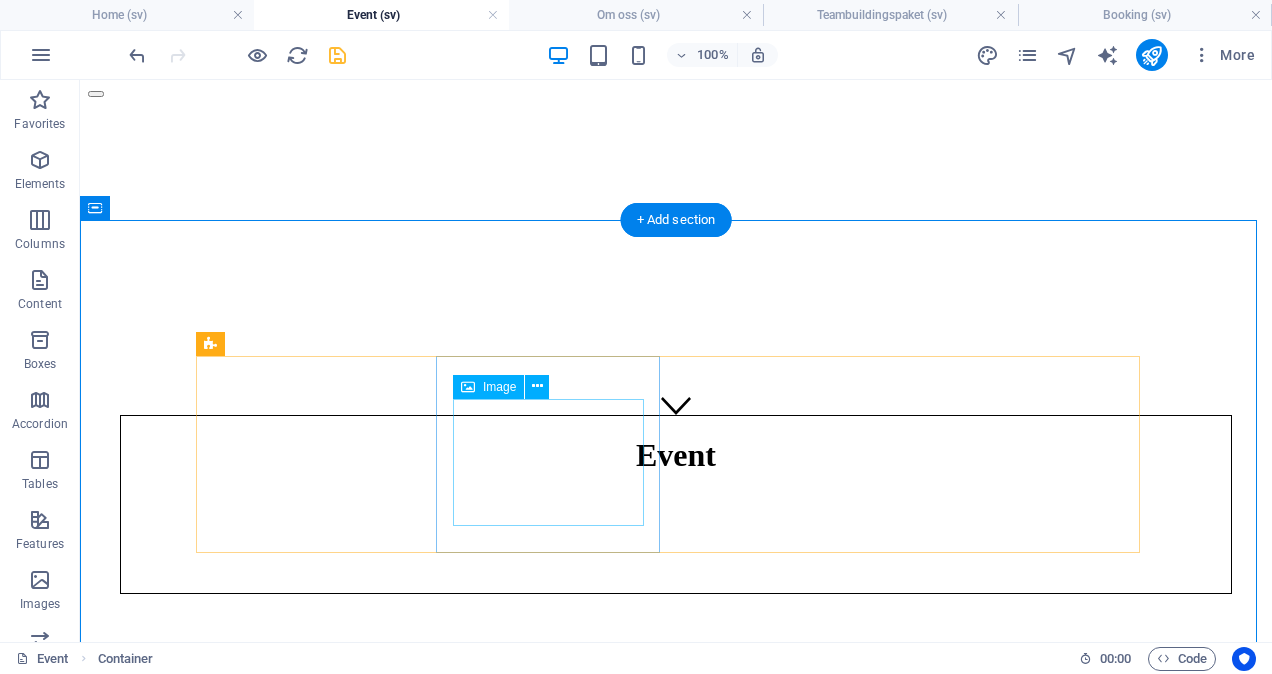 scroll, scrollTop: 232, scrollLeft: 0, axis: vertical 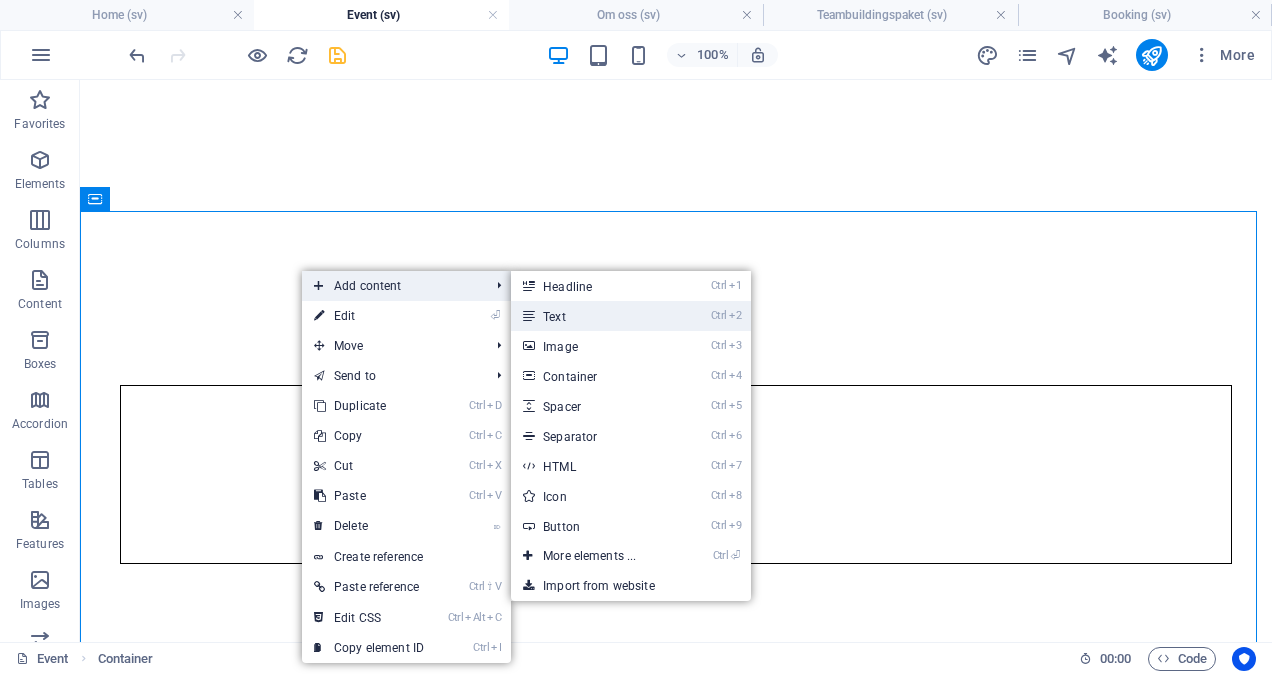 click on "Ctrl 2  Text" at bounding box center [593, 316] 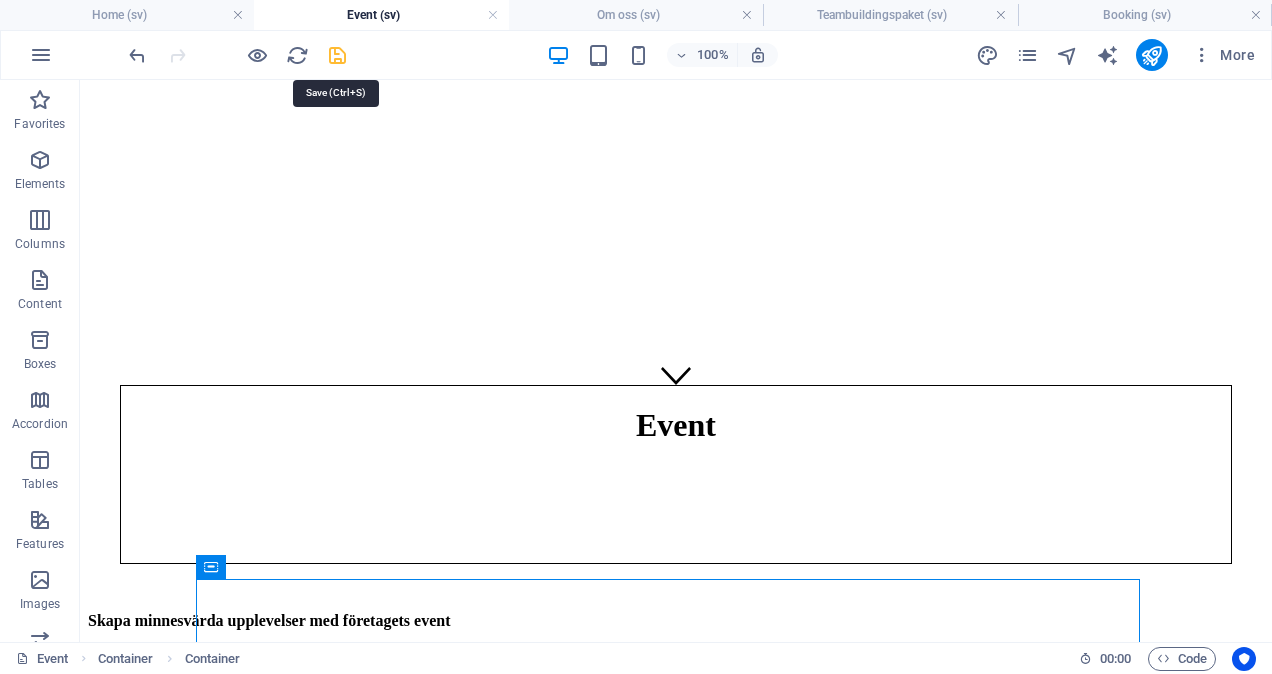 click at bounding box center (337, 55) 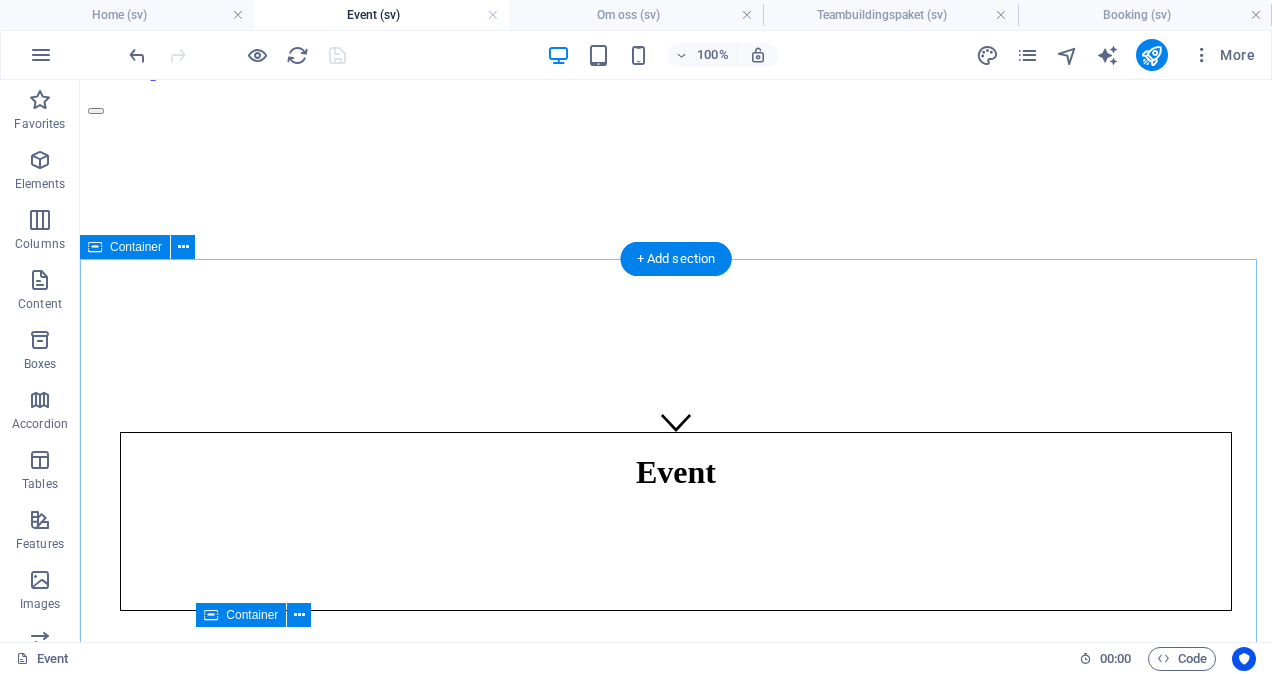 scroll, scrollTop: 184, scrollLeft: 0, axis: vertical 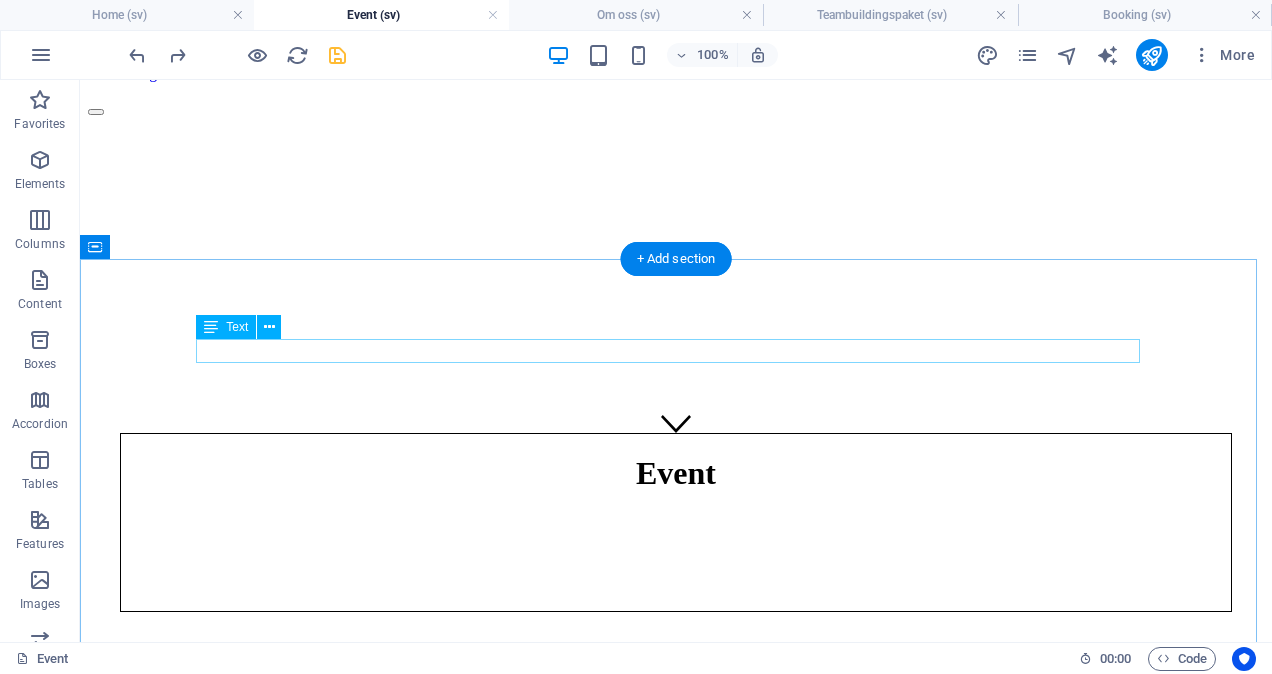 click on "New text element" at bounding box center [676, 669] 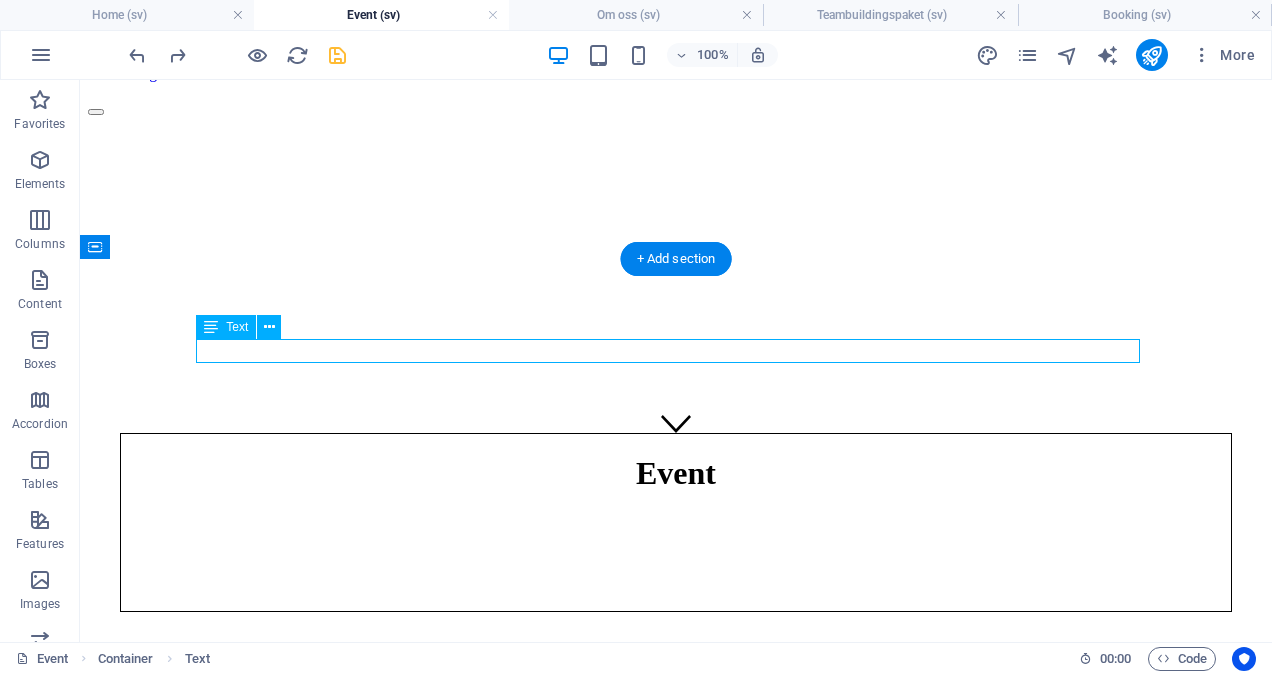 click on "New text element" at bounding box center [676, 669] 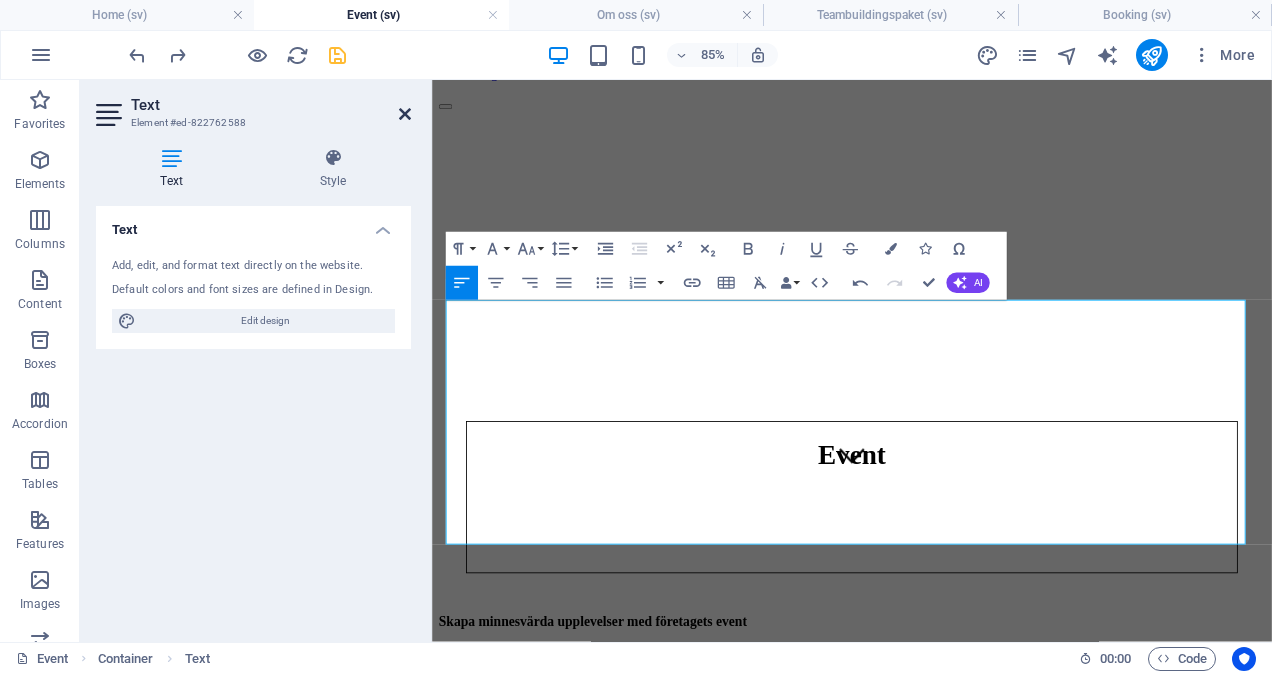 click at bounding box center [405, 114] 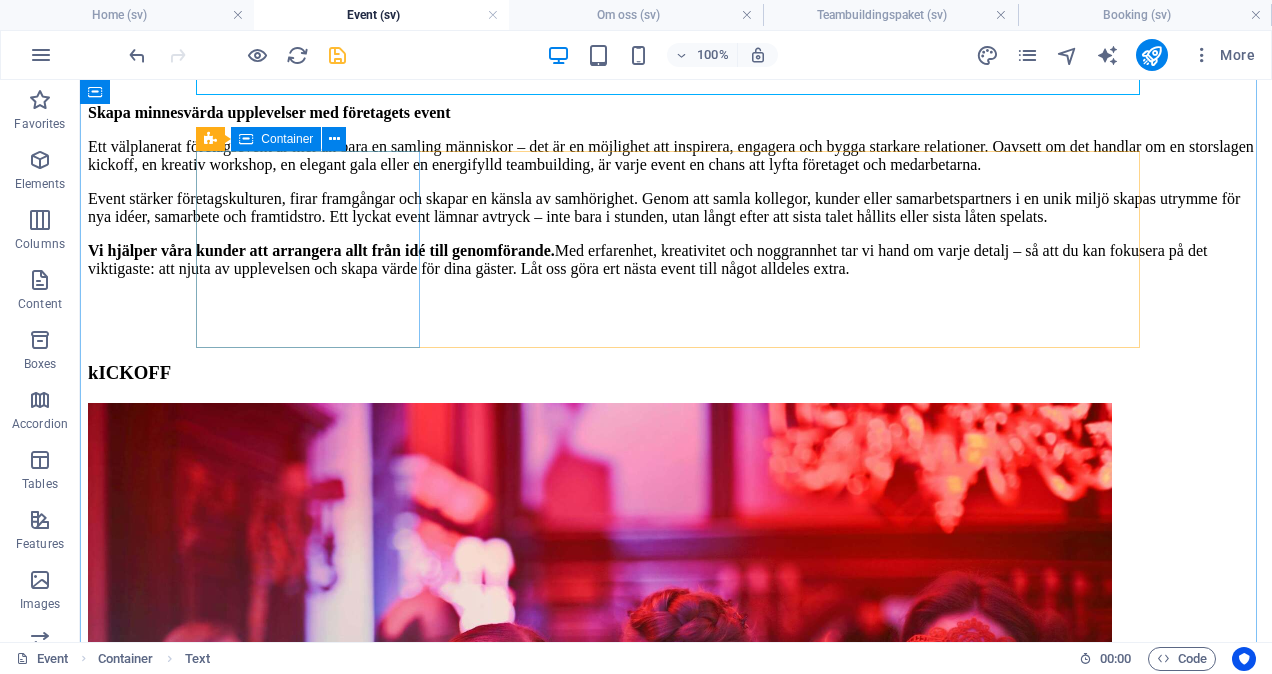scroll, scrollTop: 746, scrollLeft: 0, axis: vertical 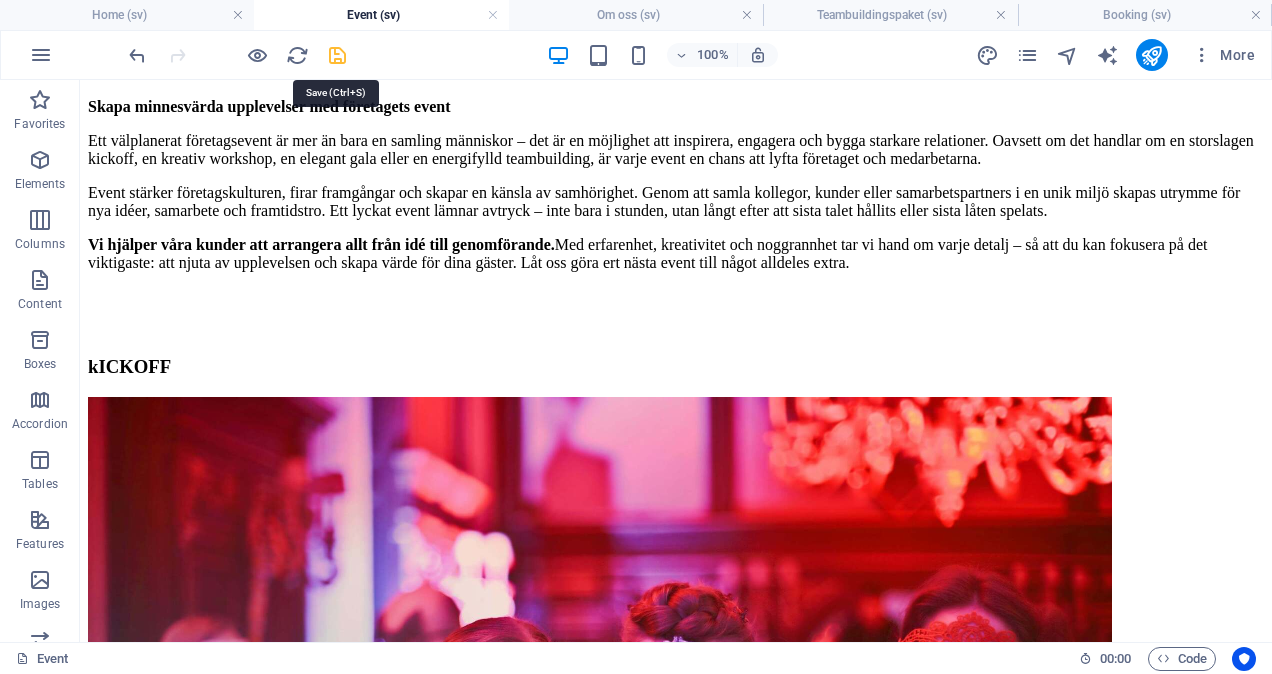 click at bounding box center [337, 55] 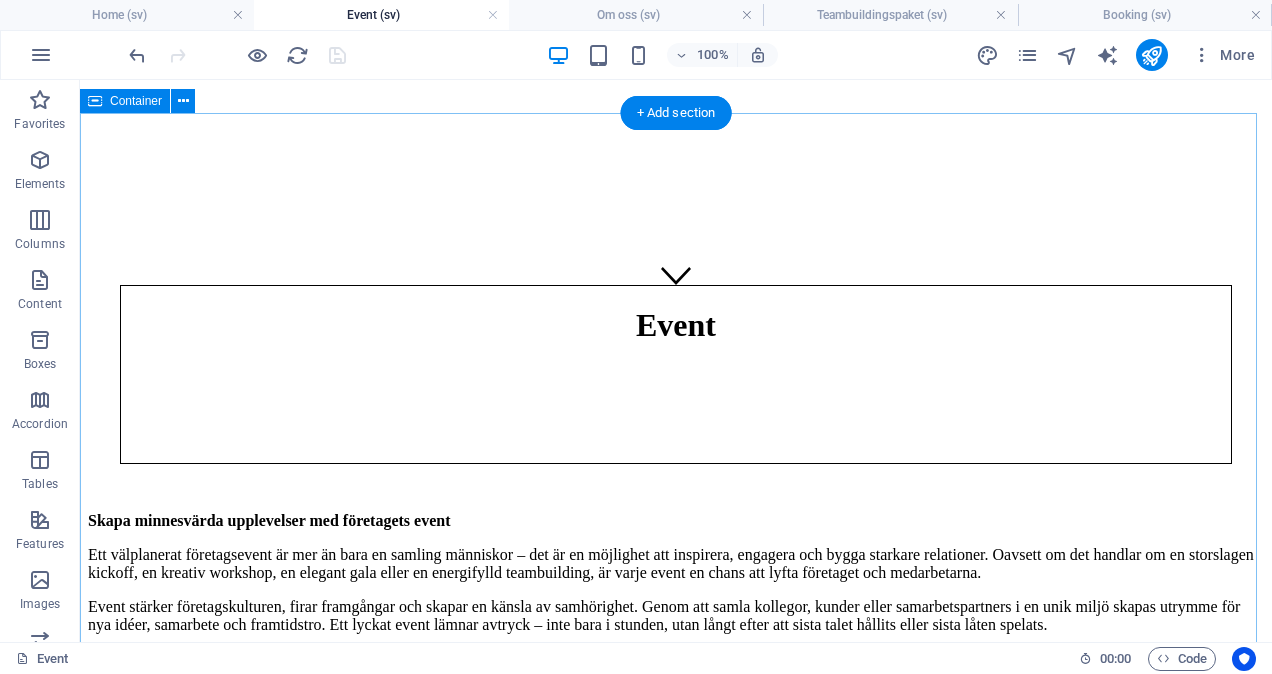 scroll, scrollTop: 328, scrollLeft: 0, axis: vertical 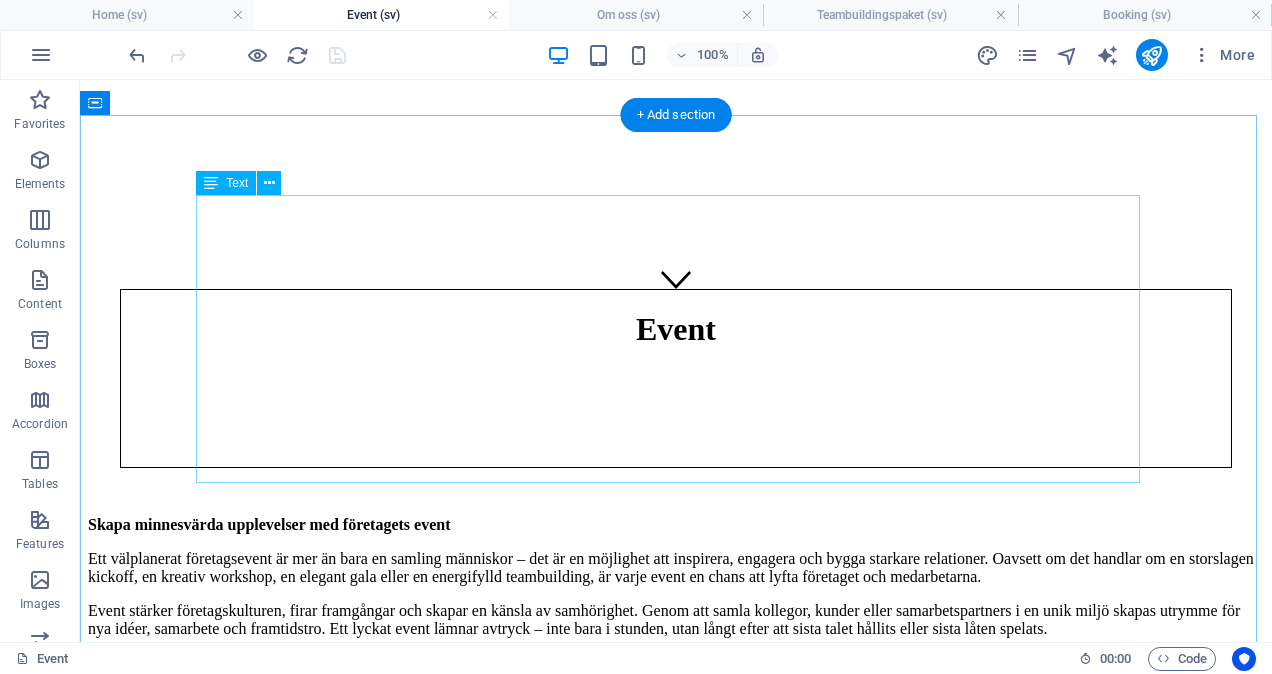 click on "Skapa minnesvärda upplevelser med företagets event Ett välplanerat företagsevent är mer än bara en samling människor – det är en möjlighet att inspirera, engagera och bygga starkare relationer. Oavsett om det handlar om en storslagen kickoff, en kreativ workshop, en elegant gala eller en energifylld teambuilding, är varje event en chans att lyfta företaget och medarbetarna. Event stärker företagskulturen, firar framgångar och skapar en känsla av samhörighet. Genom att samla kollegor, kunder eller samarbetspartners i en unik miljö skapas utrymme för nya idéer, samarbete och framtidstro. Ett lyckat event lämnar avtryck – inte bara i stunden, utan långt efter att sista talet hållits eller sista låten spelats. Vi hjälper våra kunder att arrangera allt från idé till genomförande." at bounding box center [676, 603] 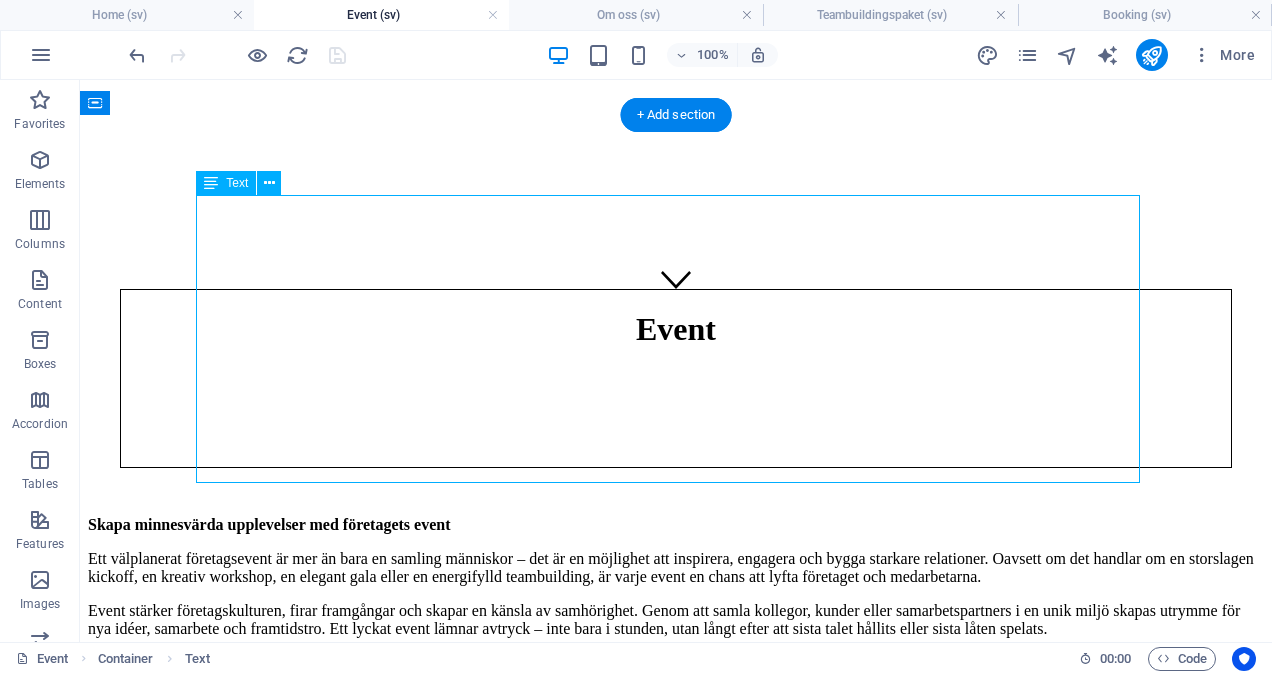 click on "Skapa minnesvärda upplevelser med företagets event Ett välplanerat företagsevent är mer än bara en samling människor – det är en möjlighet att inspirera, engagera och bygga starkare relationer. Oavsett om det handlar om en storslagen kickoff, en kreativ workshop, en elegant gala eller en energifylld teambuilding, är varje event en chans att lyfta företaget och medarbetarna. Event stärker företagskulturen, firar framgångar och skapar en känsla av samhörighet. Genom att samla kollegor, kunder eller samarbetspartners i en unik miljö skapas utrymme för nya idéer, samarbete och framtidstro. Ett lyckat event lämnar avtryck – inte bara i stunden, utan långt efter att sista talet hållits eller sista låten spelats. Vi hjälper våra kunder att arrangera allt från idé till genomförande." at bounding box center (676, 603) 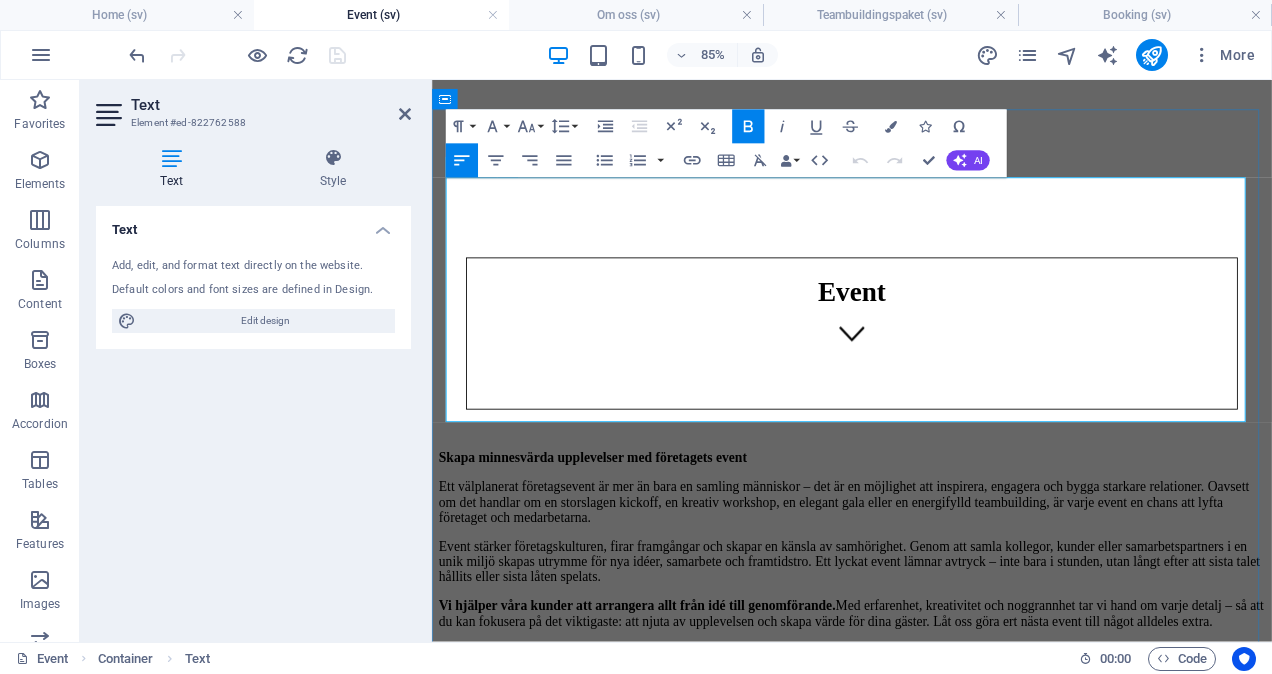 click on "Vi hjälper våra kunder att arrangera allt från idé till genomförande." at bounding box center (673, 698) 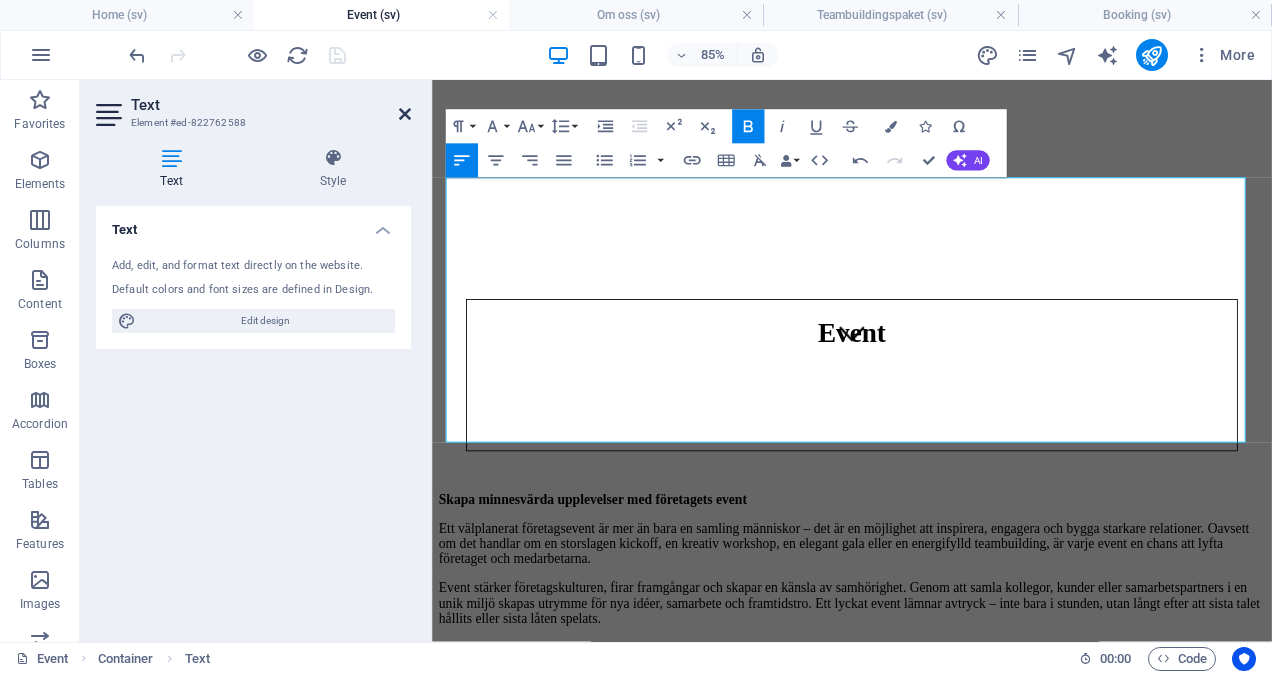 click at bounding box center [405, 114] 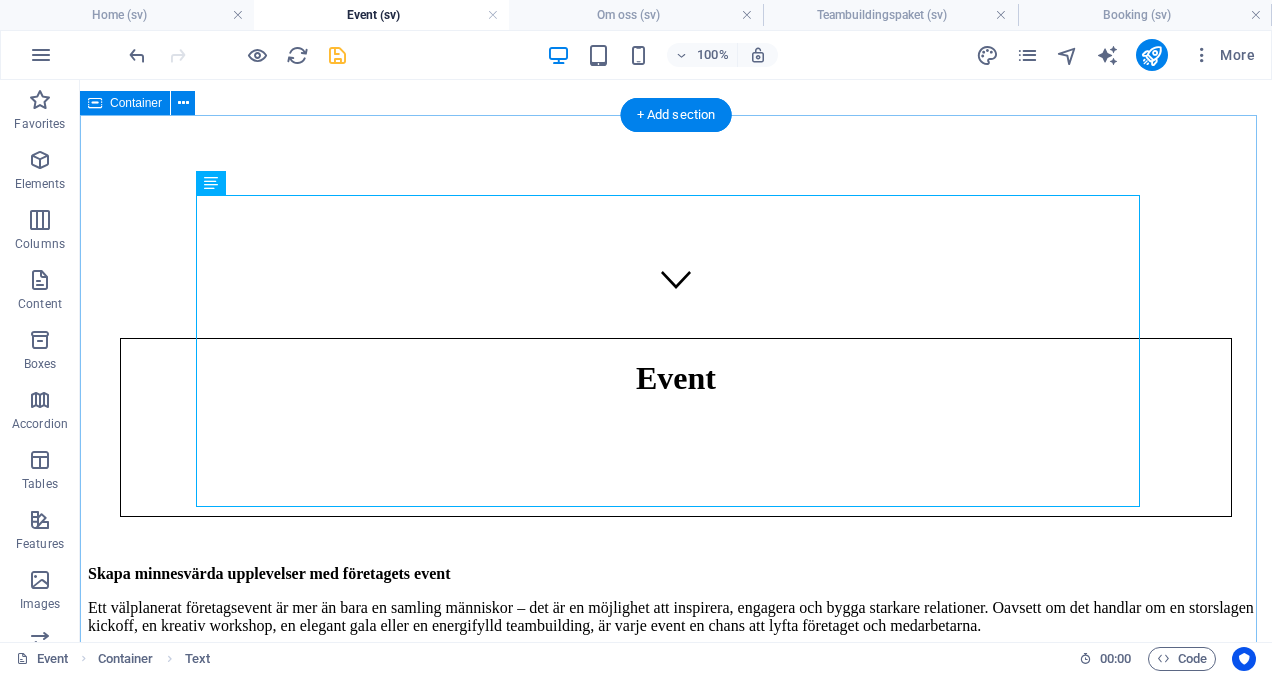 click on "Skapa minnesvärda upplevelser med företagets event Ett välplanerat företagsevent är mer än bara en samling människor – det är en möjlighet att inspirera, engagera och bygga starkare relationer. Oavsett om det handlar om en storslagen kickoff, en kreativ workshop, en elegant gala eller en energifylld teambuilding, är varje event en chans att lyfta företaget och medarbetarna. Event stärker företagskulturen, firar framgångar och skapar en känsla av samhörighet. Genom att samla kollegor, kunder eller samarbetspartners i en unik miljö skapas utrymme för nya idéer, samarbete och framtidstro. Ett lyckat event lämnar avtryck – inte bara i stunden, utan långt efter att sista talet hållits eller sista låten spelats. Vi hjälper våra kunder att arrangera allt från idé till genomförande. kICKOFF Konferens Planeringsdag Invigning After work sommarfest Julfest Framgång" at bounding box center (676, 2968) 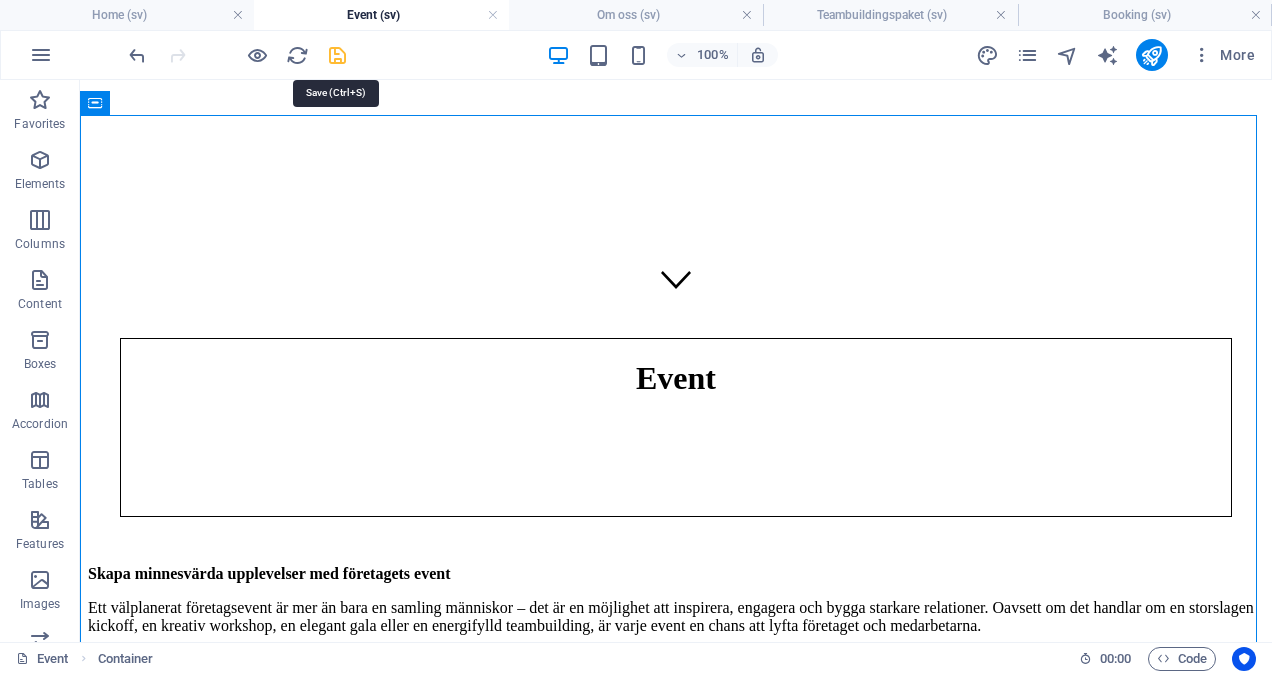 click at bounding box center (337, 55) 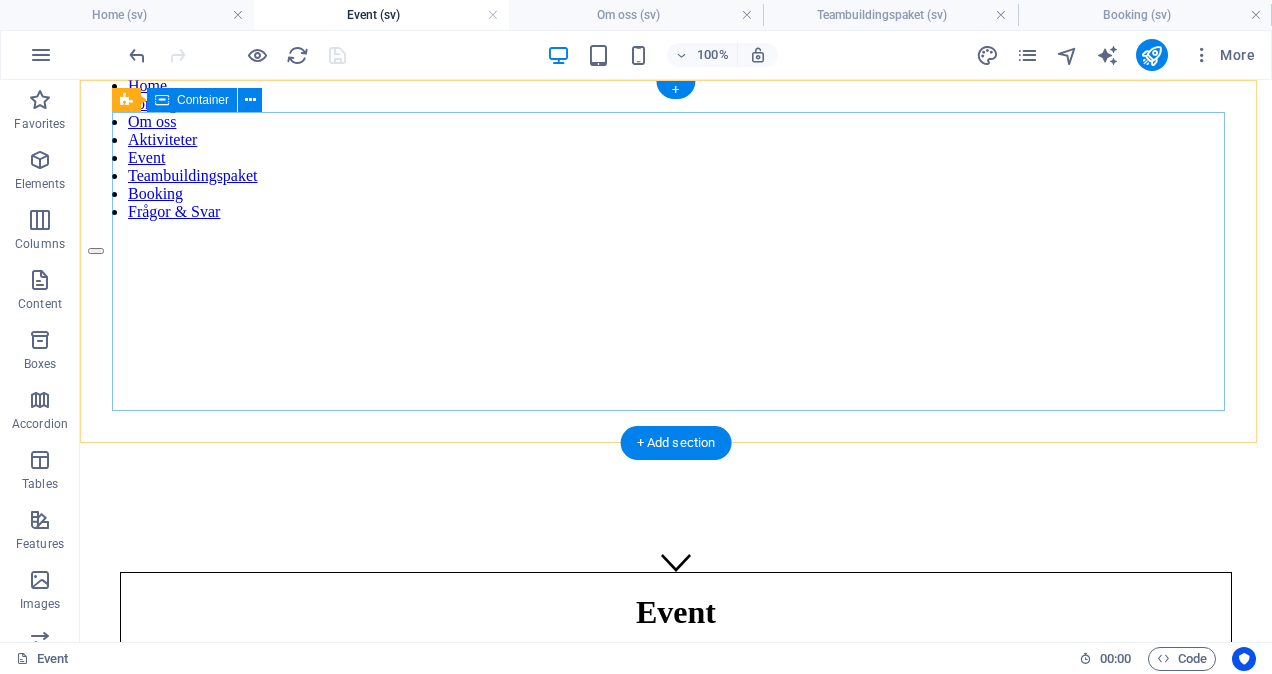 scroll, scrollTop: 0, scrollLeft: 0, axis: both 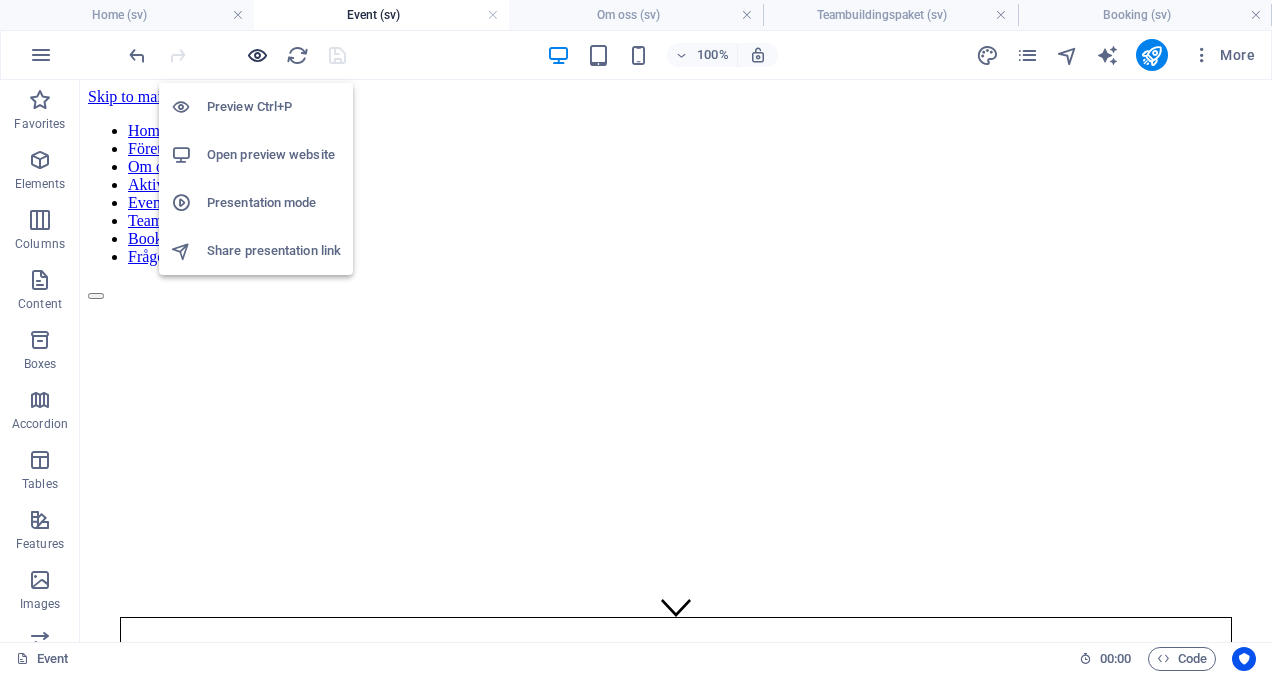 click at bounding box center [257, 55] 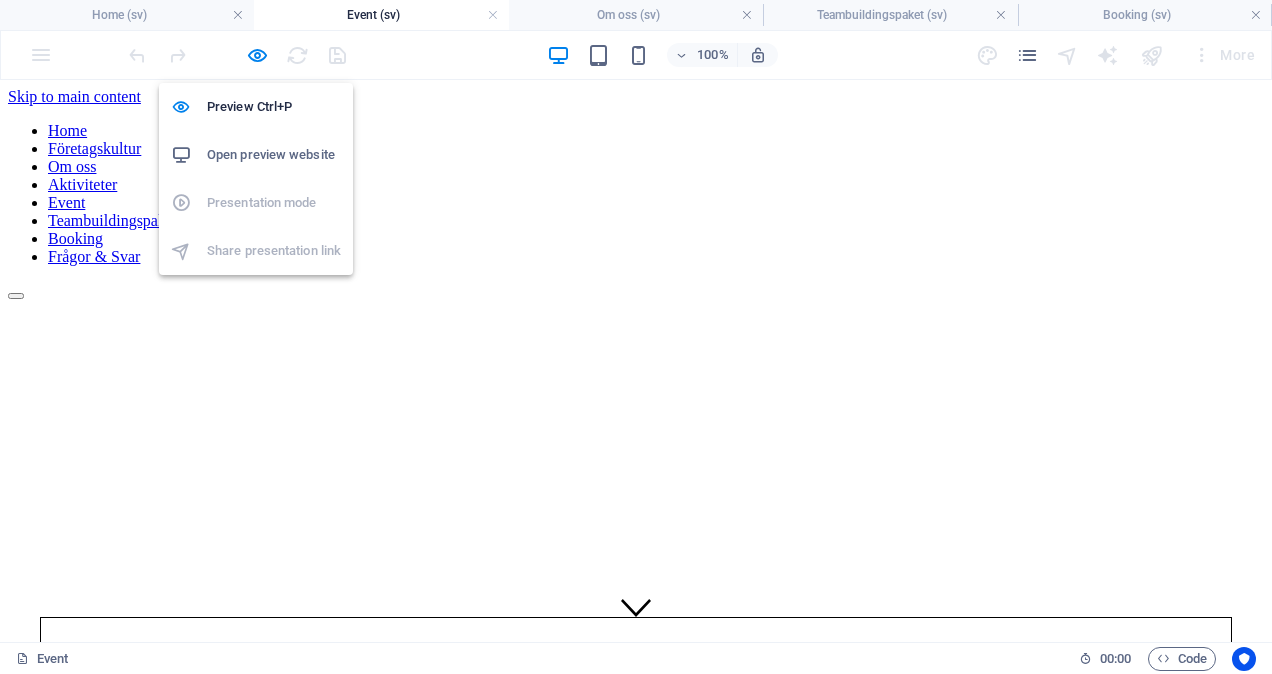 click on "Open preview website" at bounding box center [274, 155] 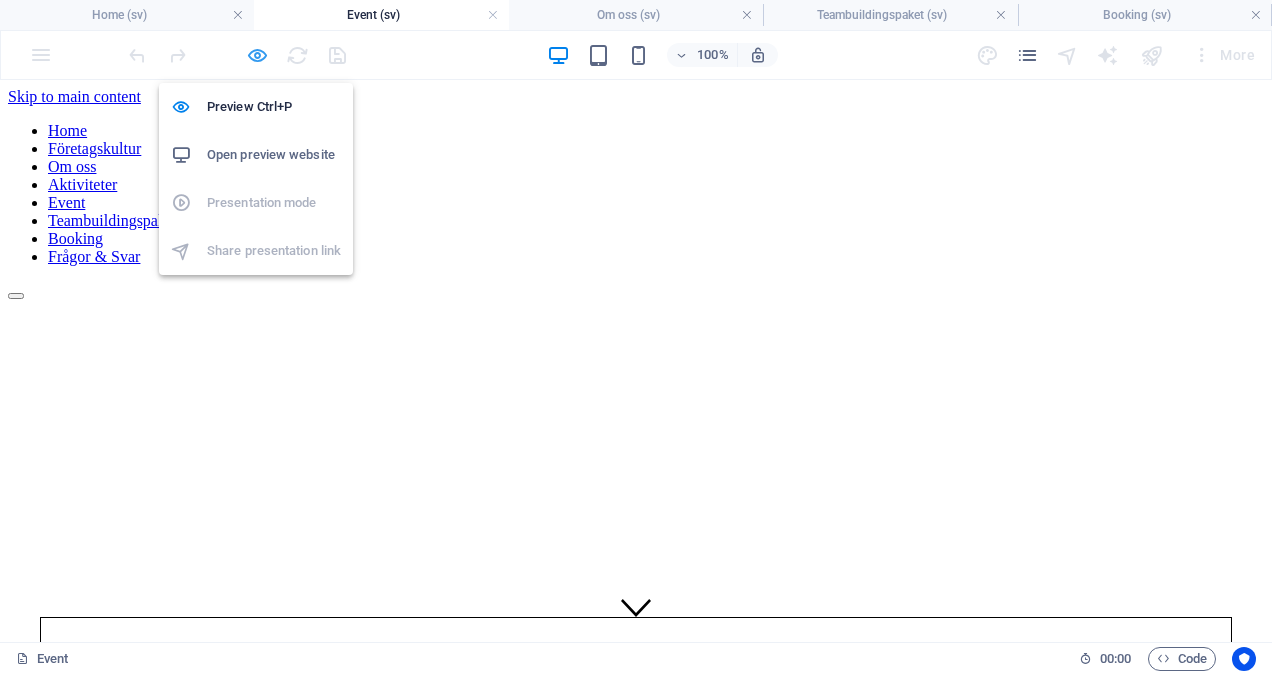click at bounding box center [257, 55] 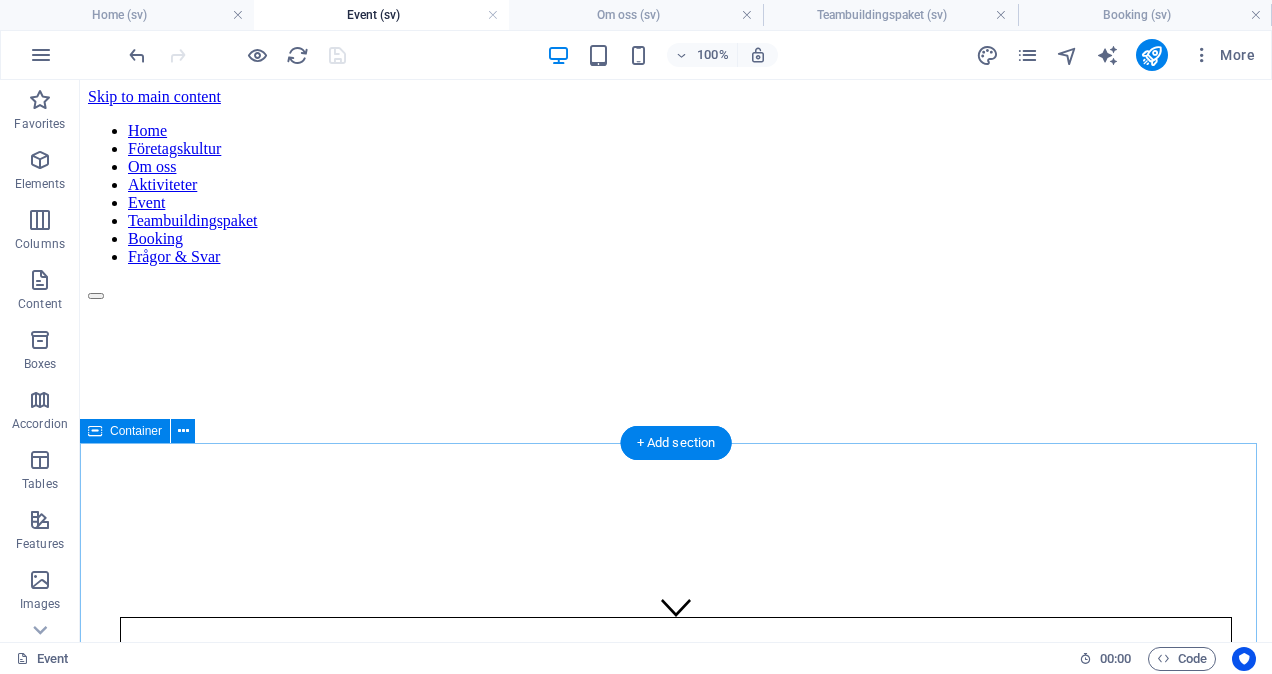 click on "Skapa minnesvärda upplevelser med företagets event Ett välplanerat företagsevent är mer än bara en samling människor – det är en möjlighet att inspirera, engagera och bygga starkare relationer. Oavsett om det handlar om en storslagen kickoff, en kreativ workshop, en elegant gala eller en energifylld teambuilding, är varje event en chans att lyfta företaget och medarbetarna. Event stärker företagskulturen, firar framgångar och skapar en känsla av samhörighet. Genom att samla kollegor, kunder eller samarbetspartners i en unik miljö skapas utrymme för nya idéer, samarbete och framtidstro. Ett lyckat event lämnar avtryck – inte bara i stunden, utan långt efter att sista talet hållits eller sista låten spelats. Vi hjälper våra kunder att arrangera allt från idé till genomförande. kICKOFF Konferens Planeringsdag Invigning After work sommarfest Julfest Framgång" at bounding box center [676, 3247] 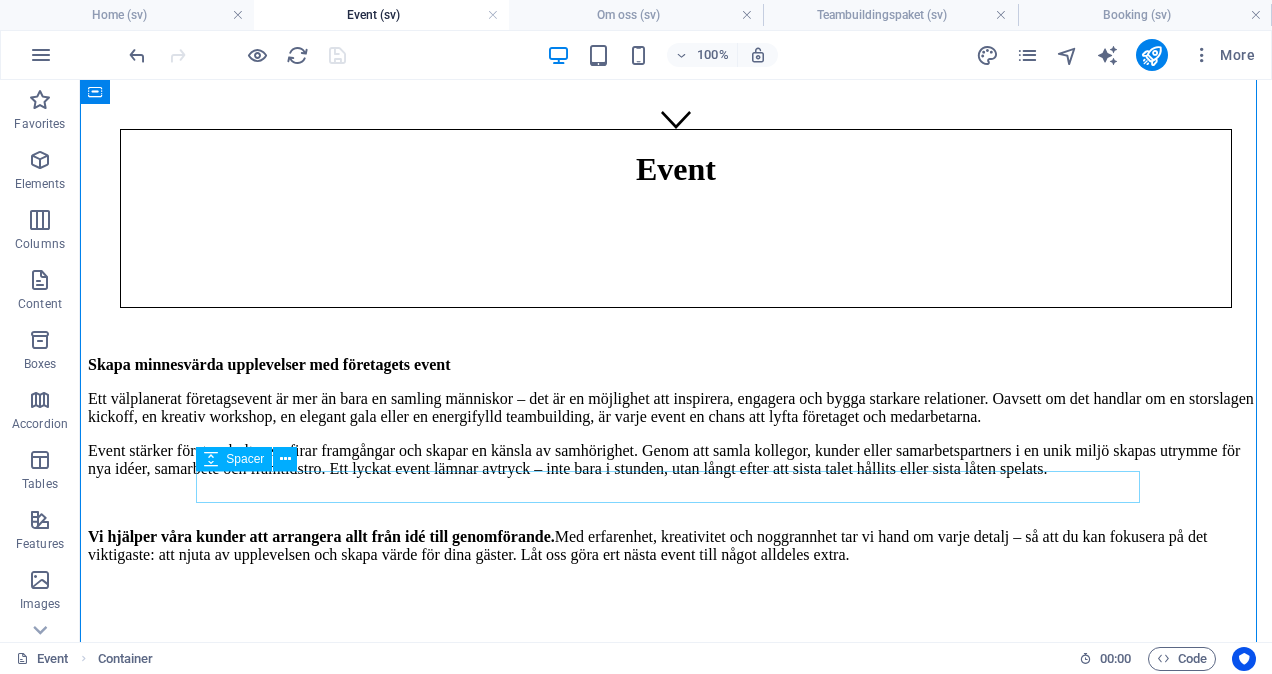 scroll, scrollTop: 0, scrollLeft: 0, axis: both 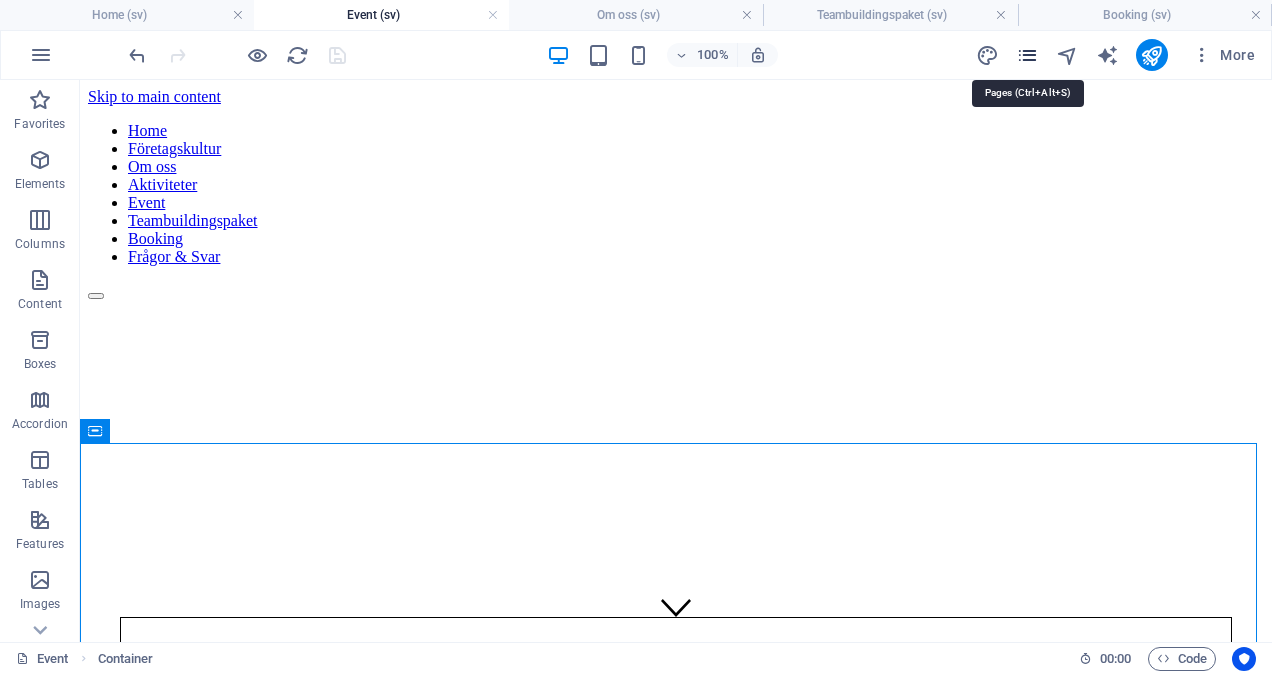 click at bounding box center [1027, 55] 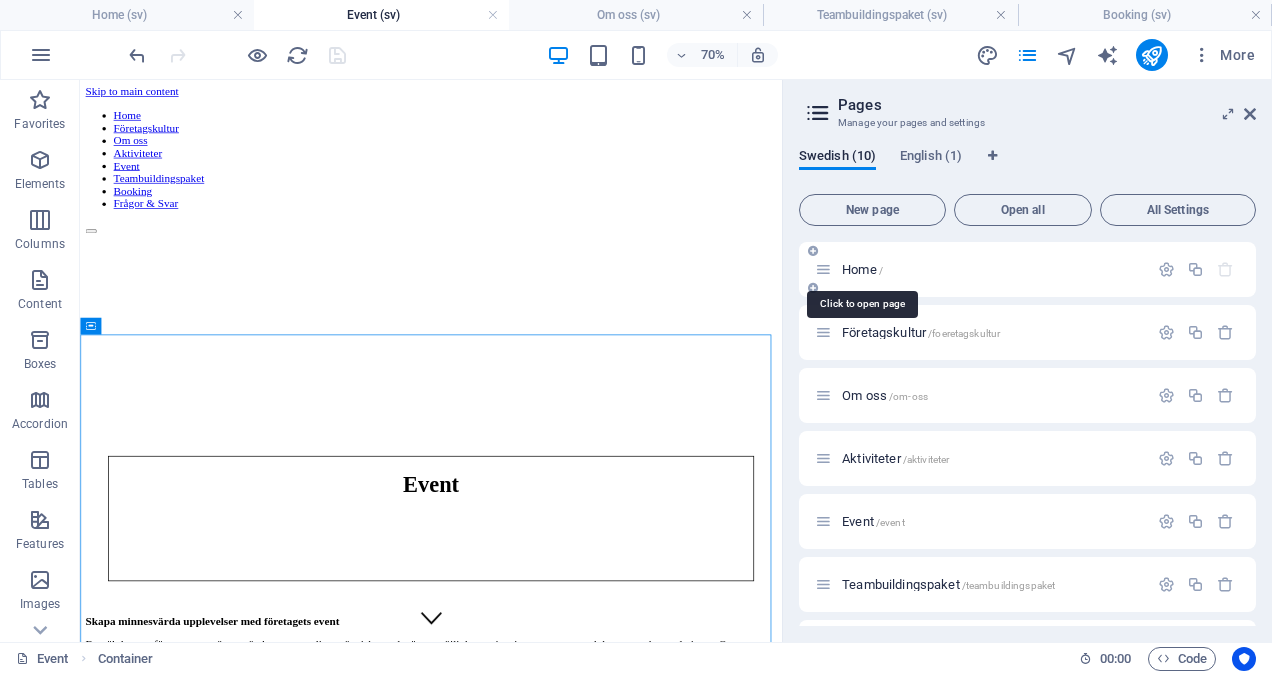 click on "Home /" at bounding box center [862, 269] 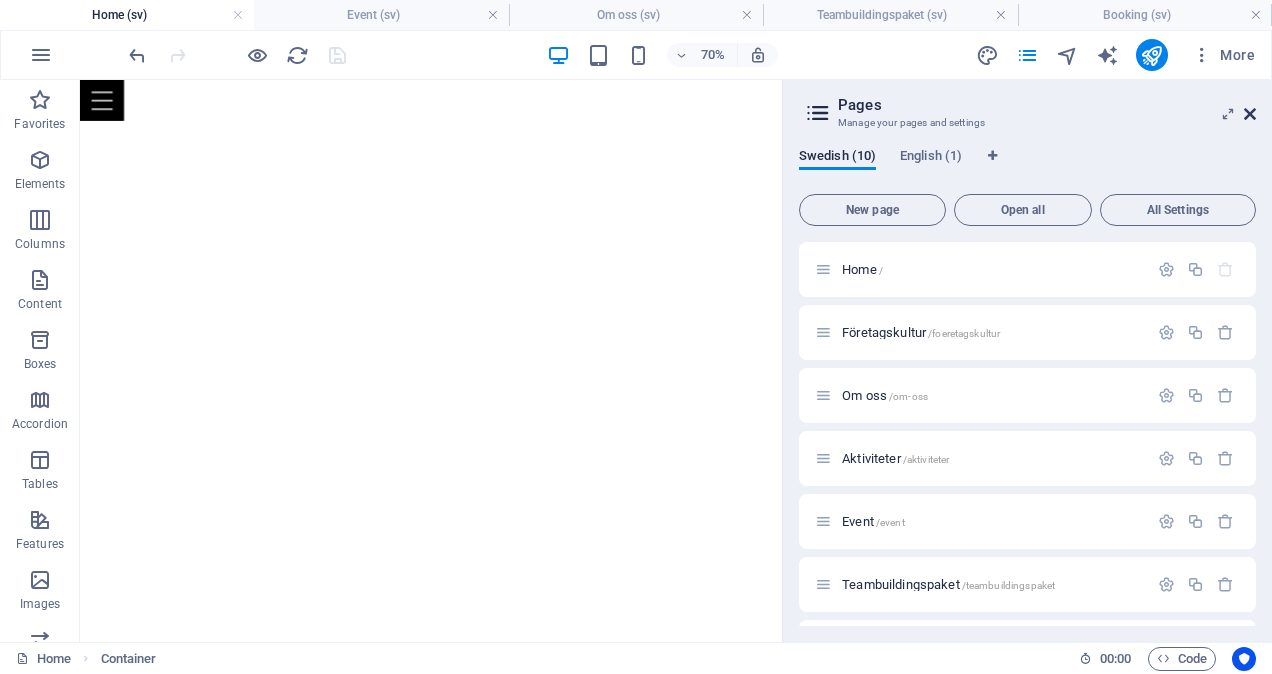 click at bounding box center (1250, 114) 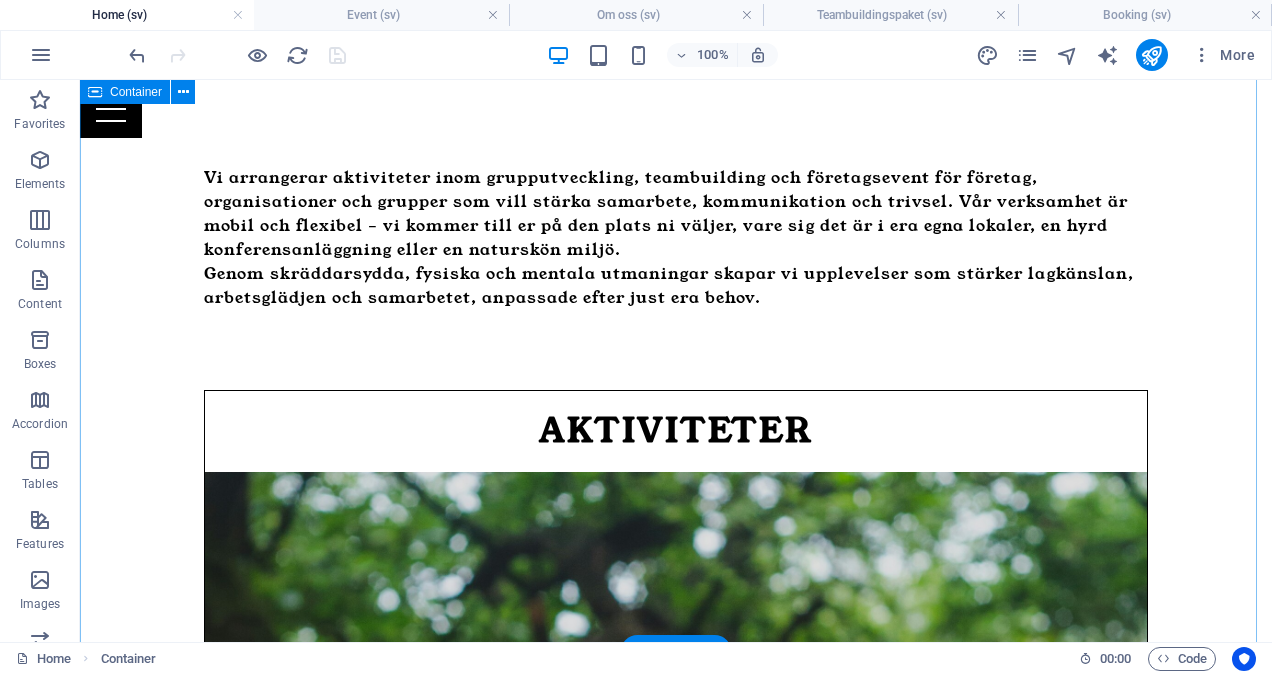 scroll, scrollTop: 1237, scrollLeft: 0, axis: vertical 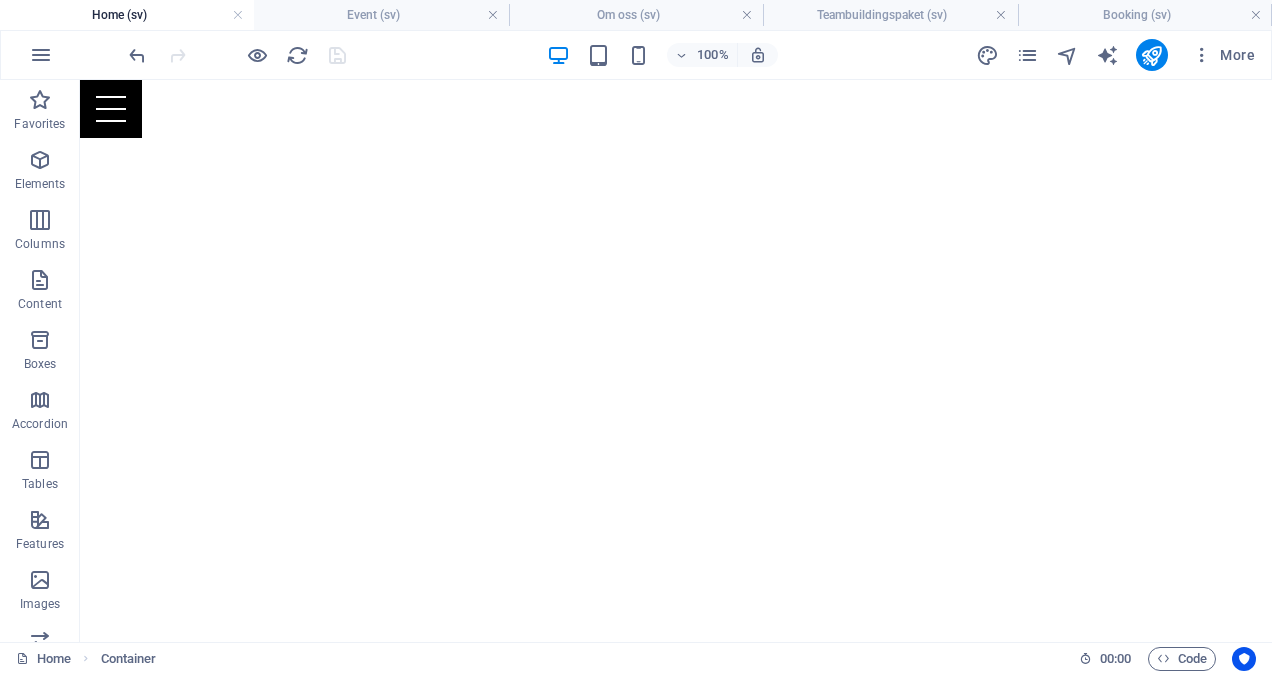 click at bounding box center (1027, 55) 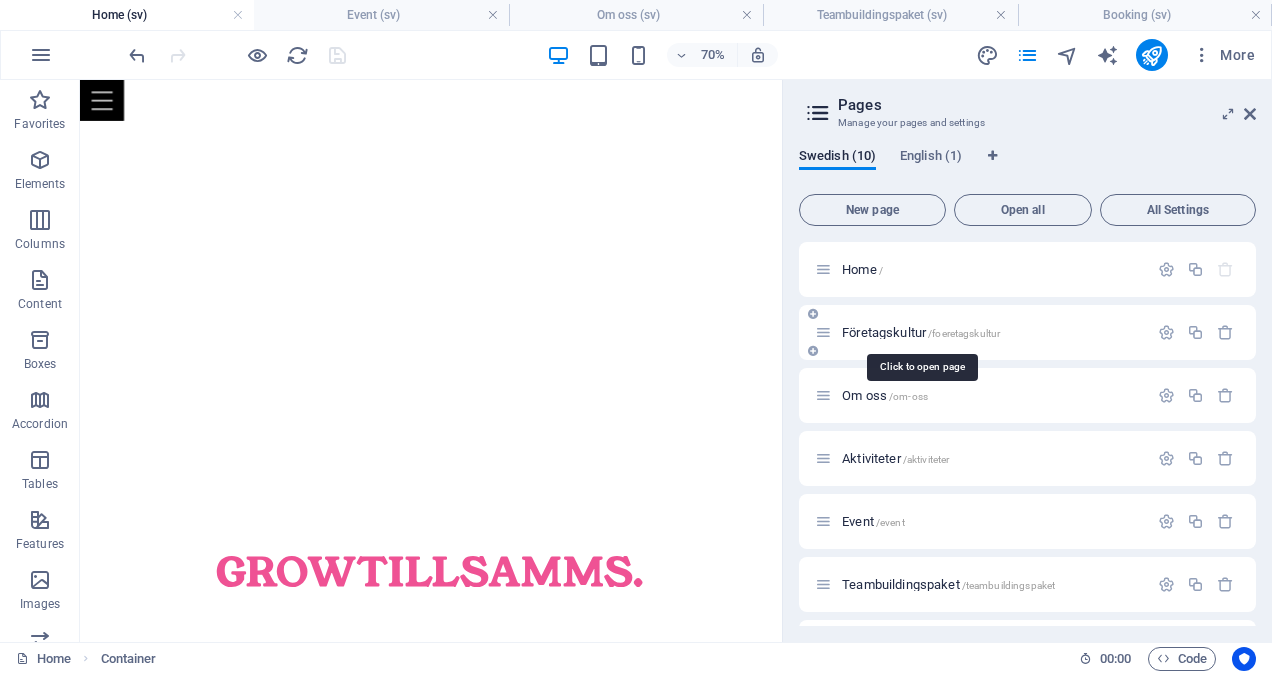 click on "Företagskultur /foeretagskultur" at bounding box center (921, 332) 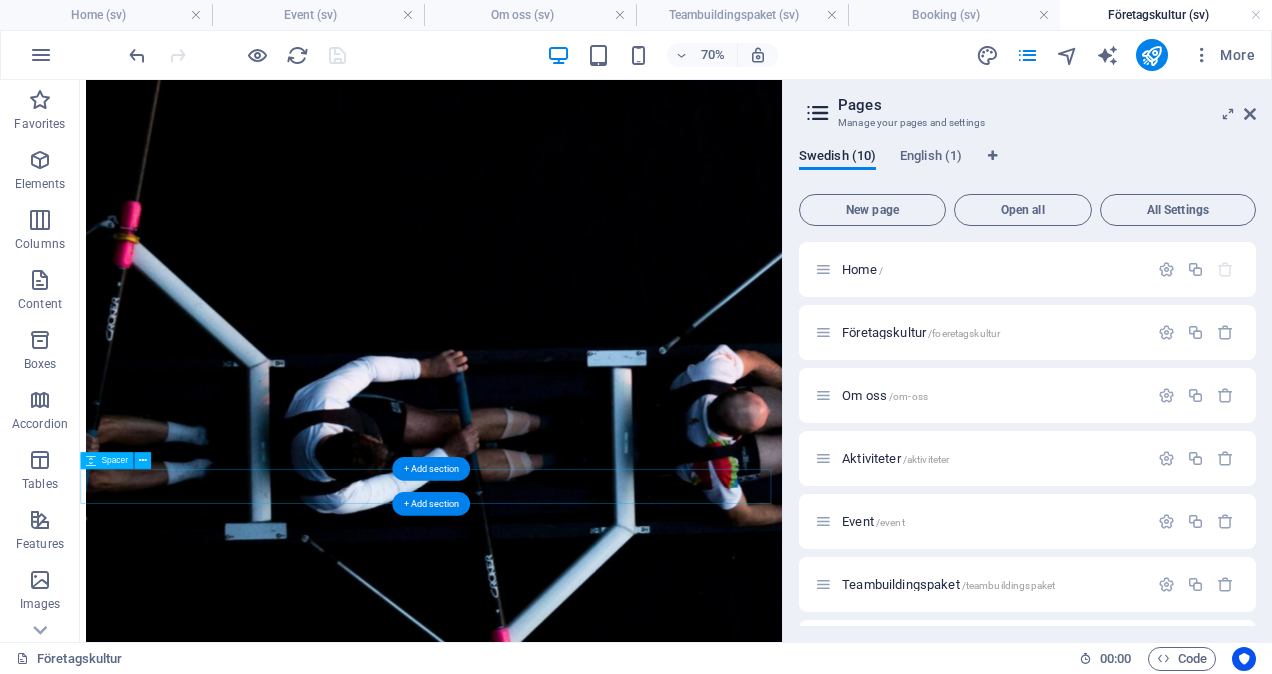 scroll, scrollTop: 0, scrollLeft: 0, axis: both 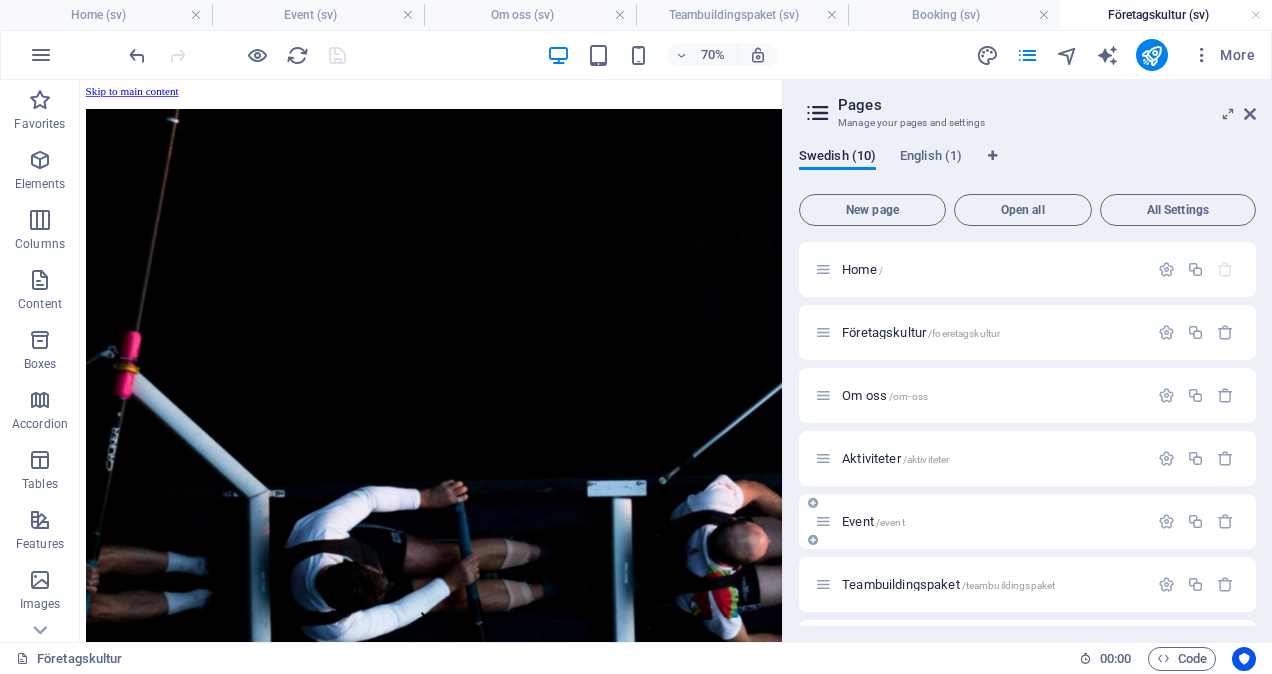 click on "Event /event" at bounding box center (873, 521) 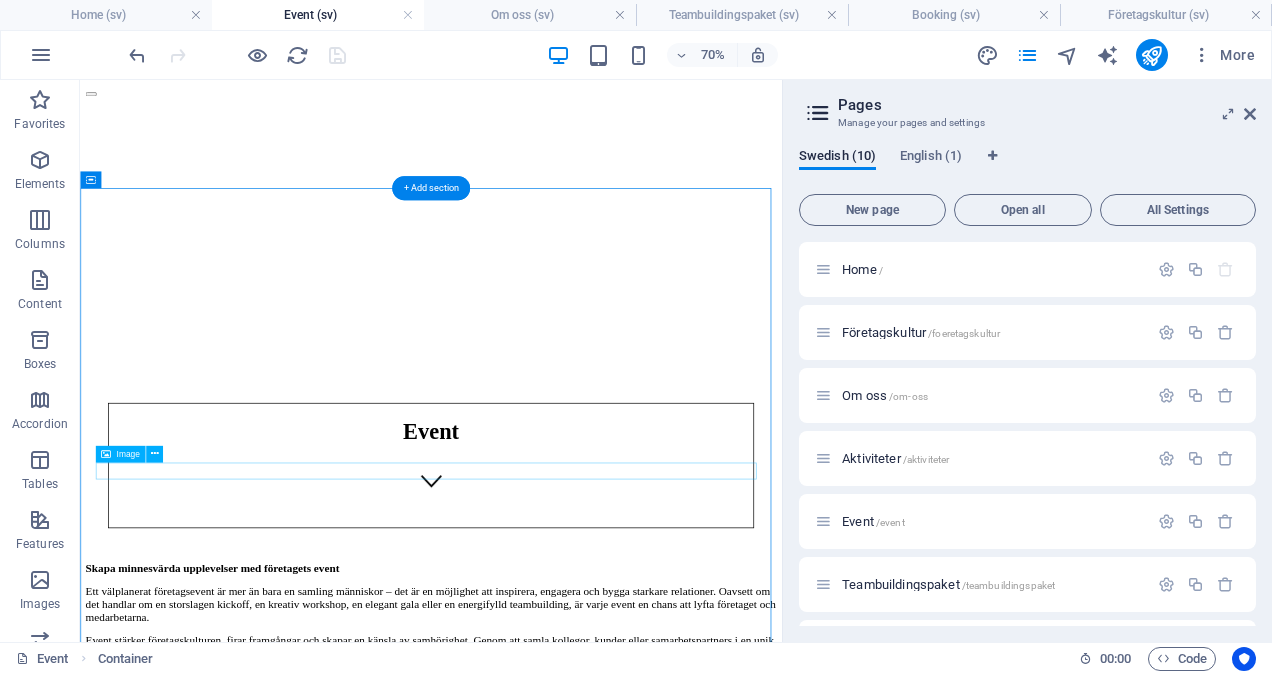 scroll, scrollTop: 0, scrollLeft: 0, axis: both 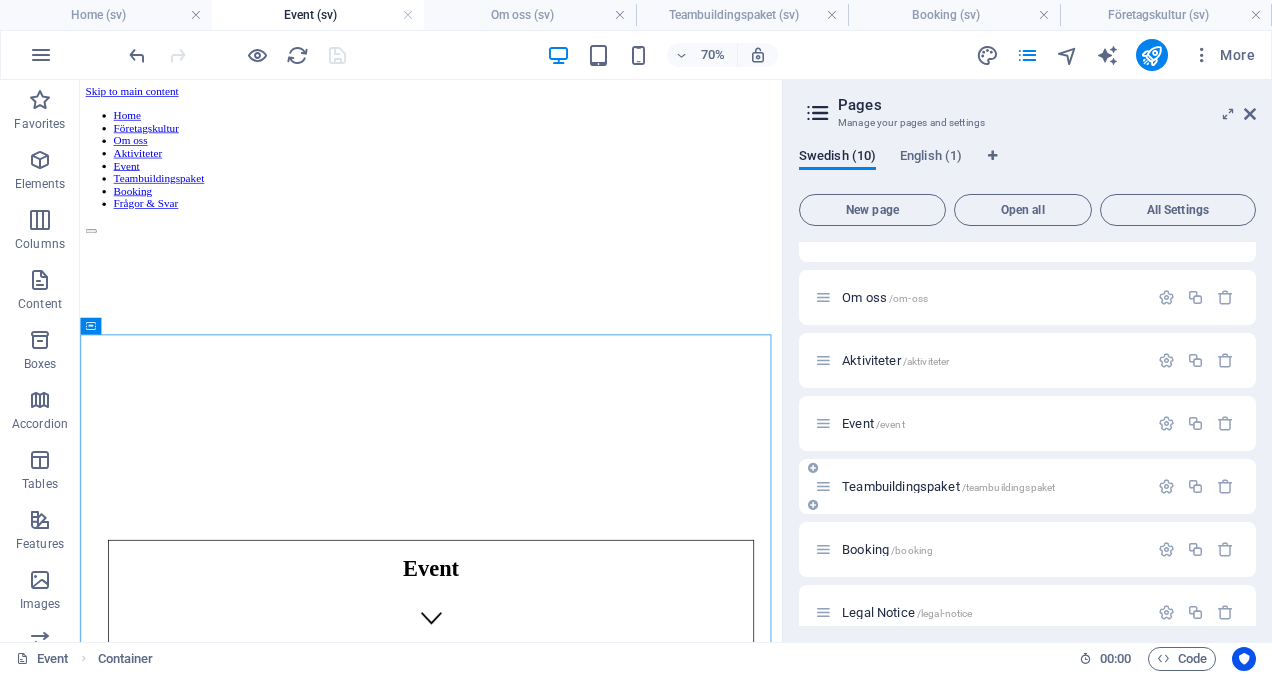 click on "Teambuildingspaket /teambuildingspaket" at bounding box center [948, 486] 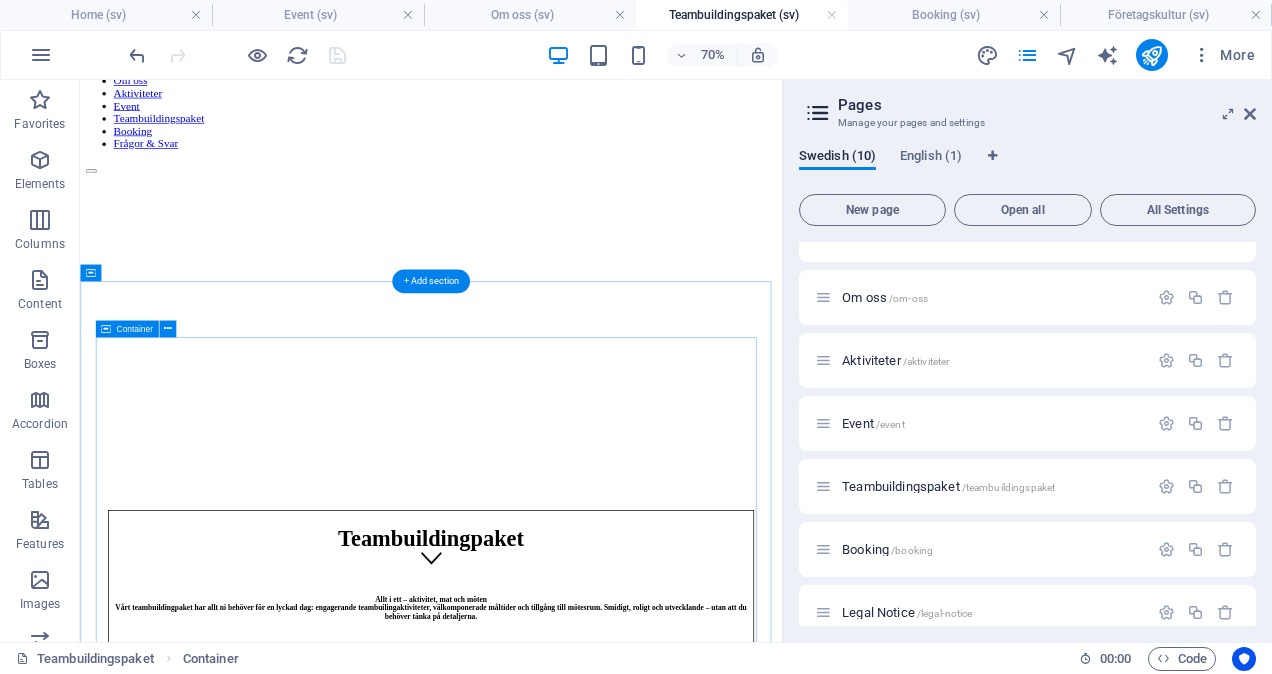 scroll, scrollTop: 0, scrollLeft: 0, axis: both 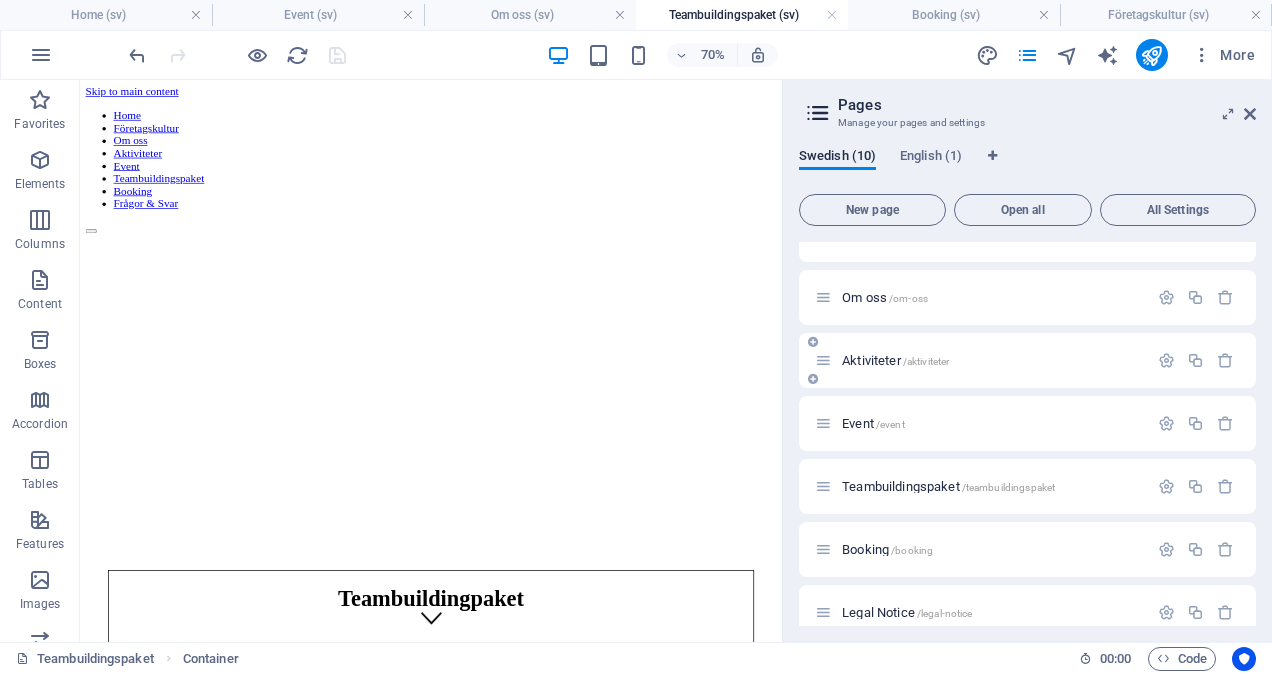 click on "Aktiviteter /aktiviteter" at bounding box center [895, 360] 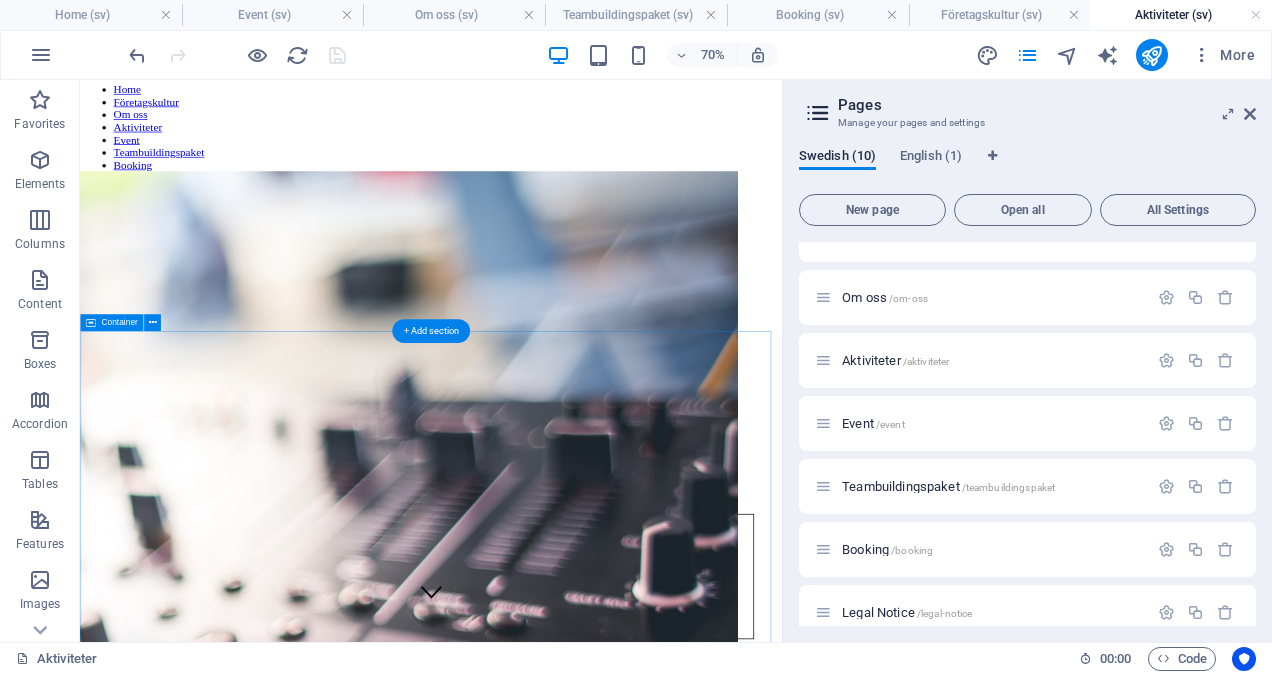 scroll, scrollTop: 0, scrollLeft: 0, axis: both 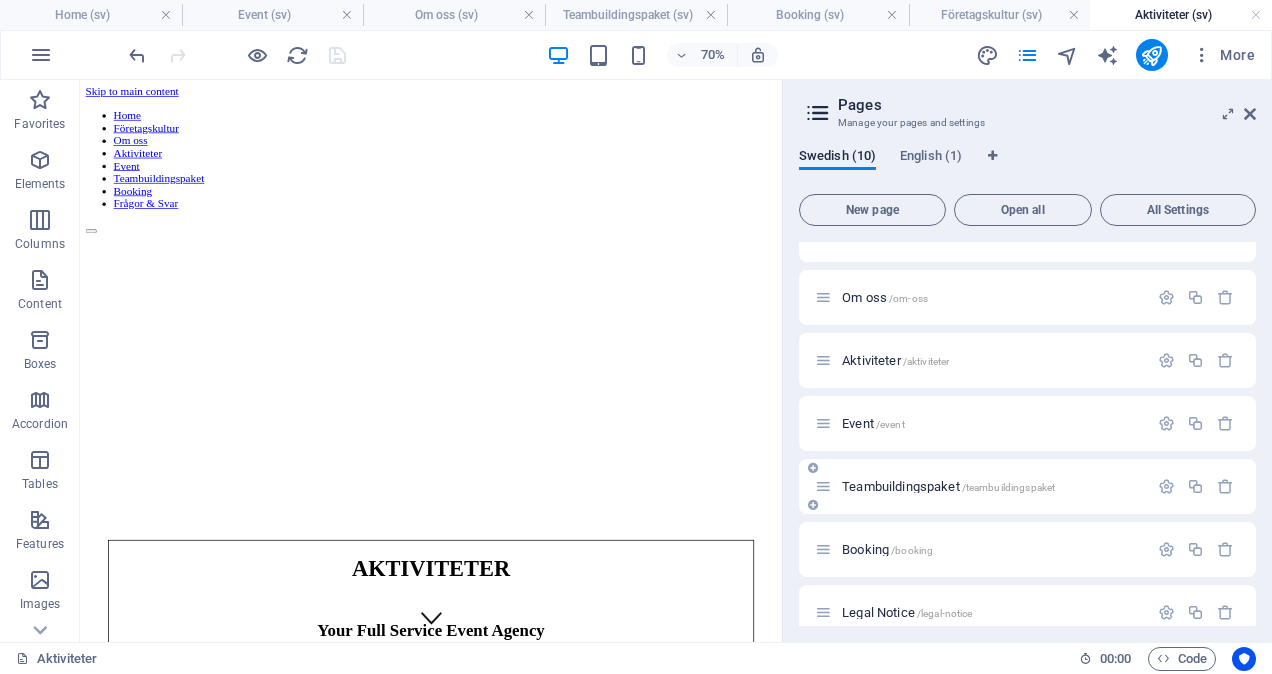 click on "Teambuildingspaket /teambuildingspaket" at bounding box center [948, 486] 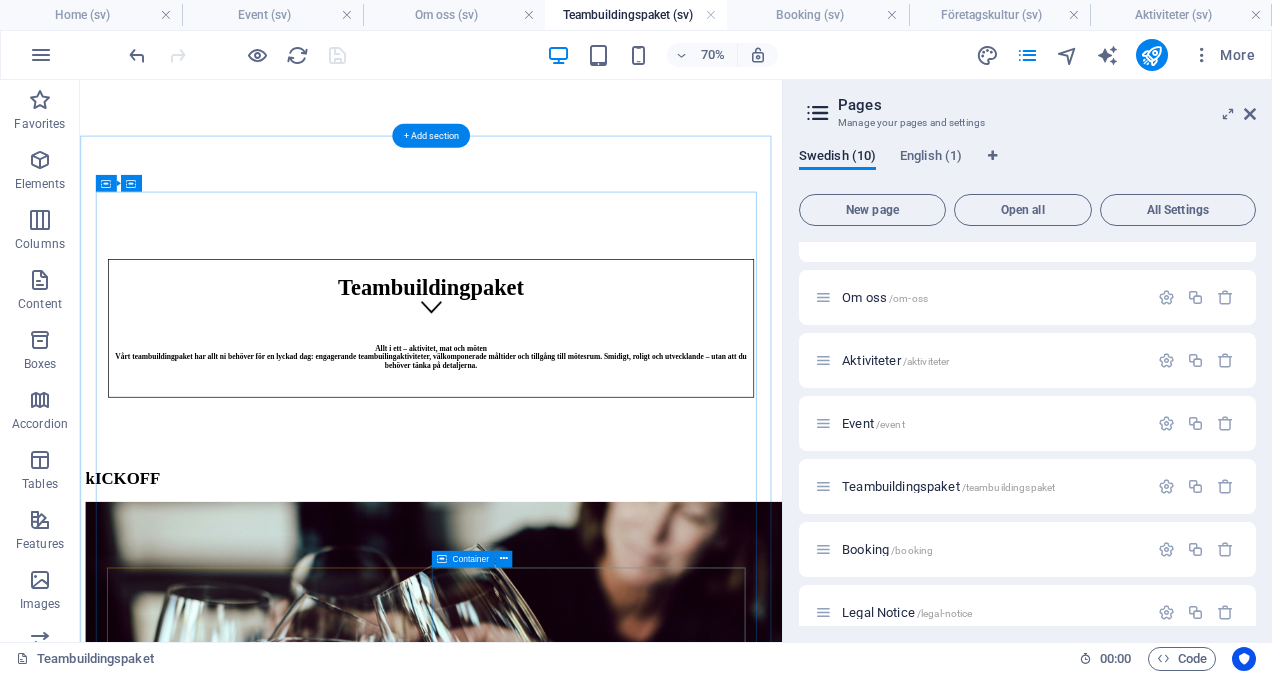 scroll, scrollTop: 0, scrollLeft: 0, axis: both 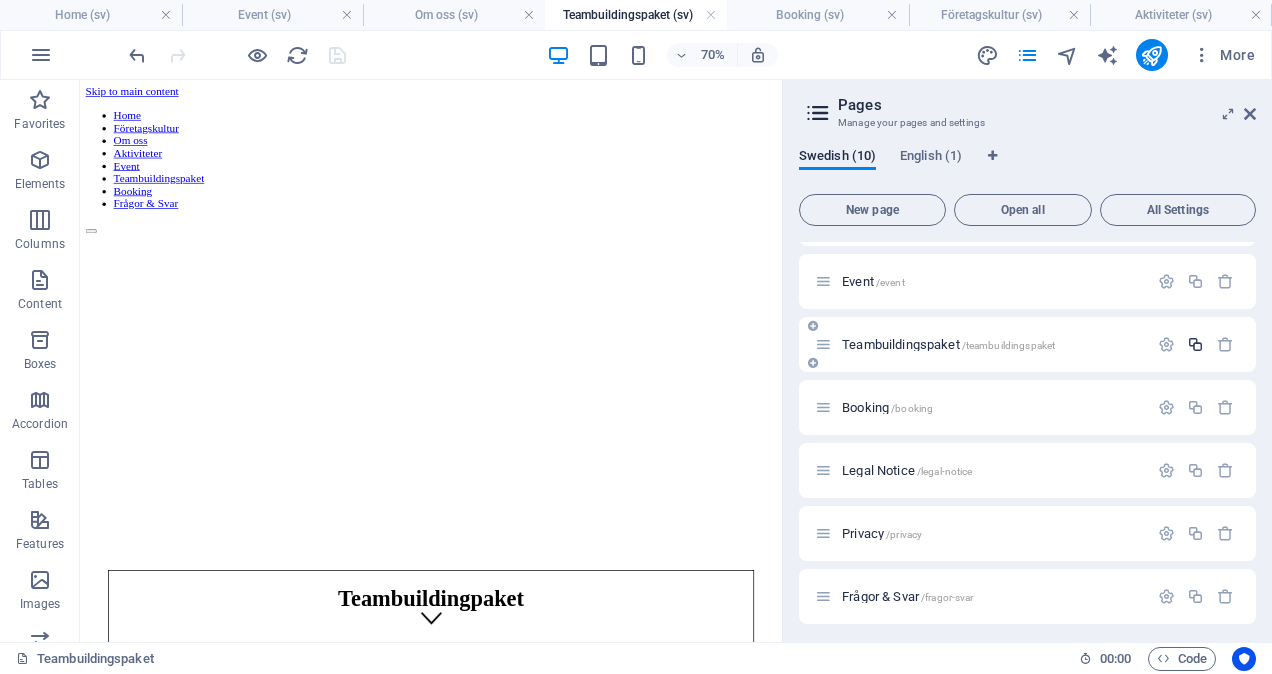 click at bounding box center (1195, 344) 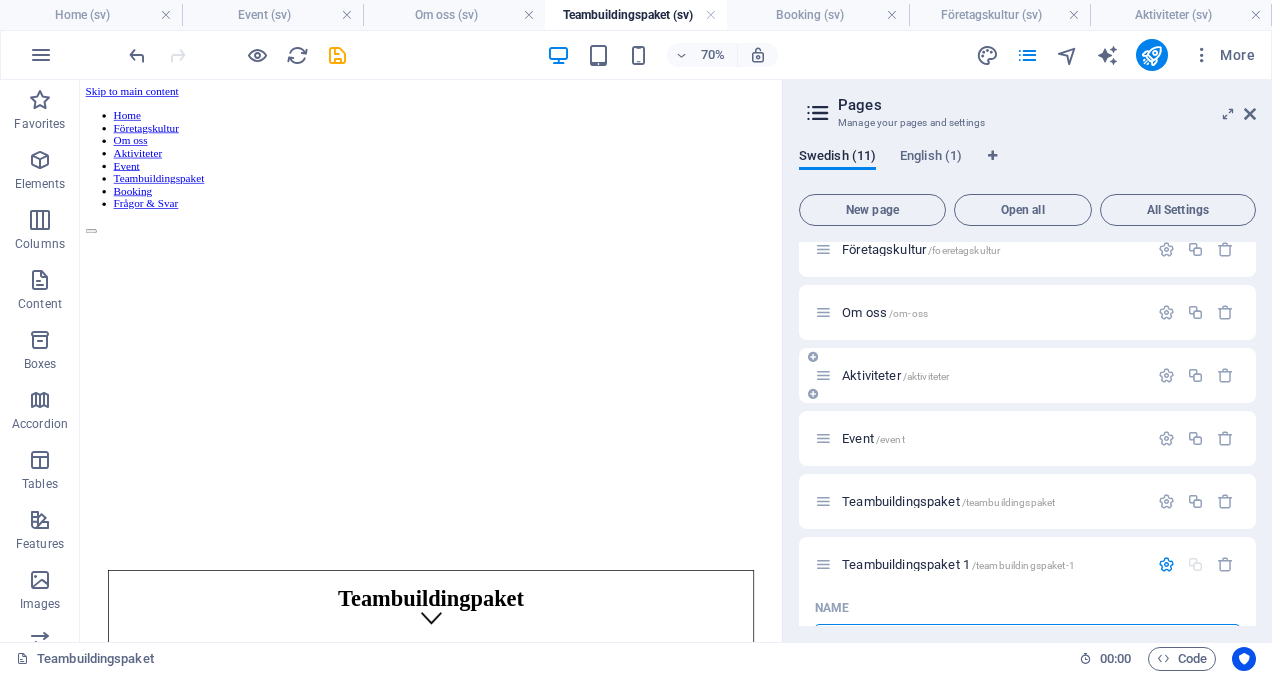 scroll, scrollTop: 82, scrollLeft: 0, axis: vertical 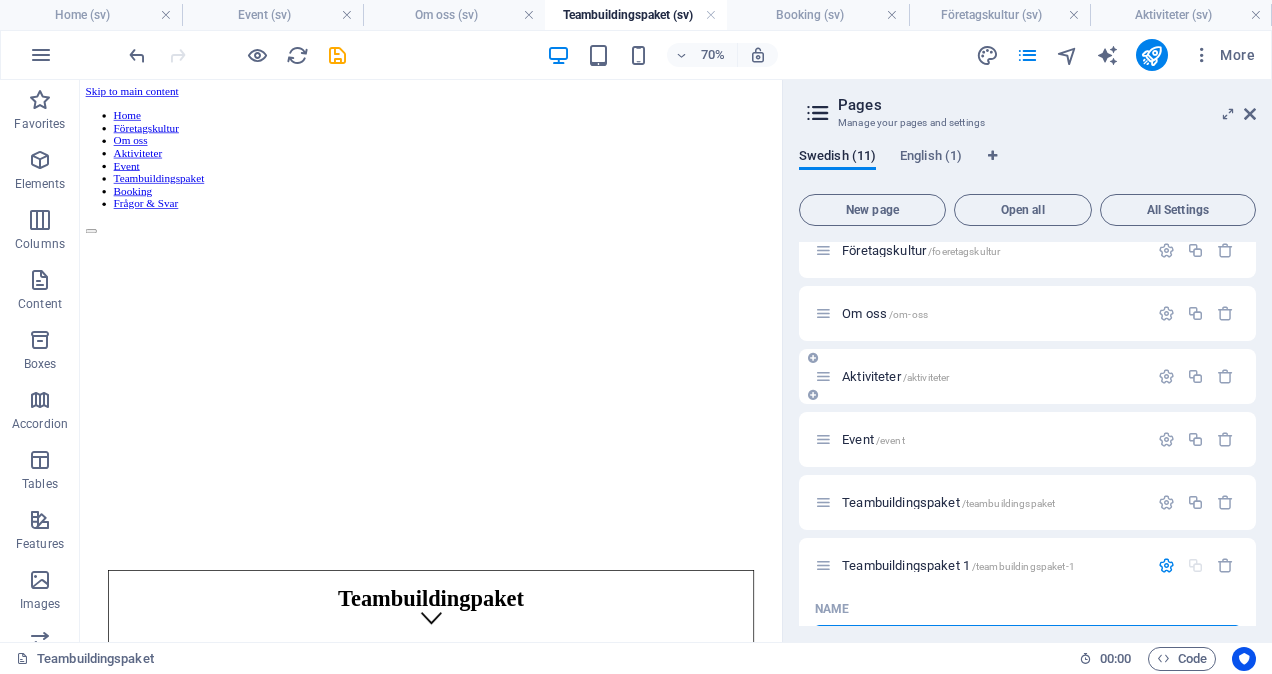click on "Aktiviteter /aktiviteter" at bounding box center [895, 376] 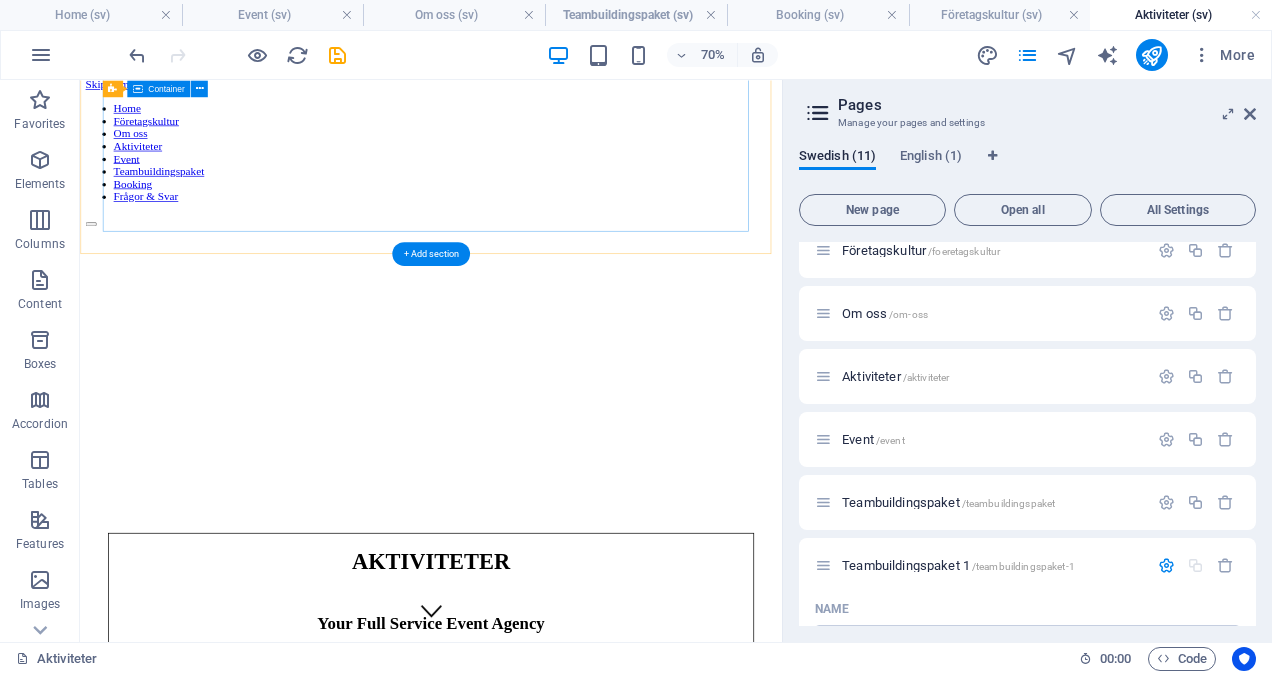 scroll, scrollTop: 0, scrollLeft: 0, axis: both 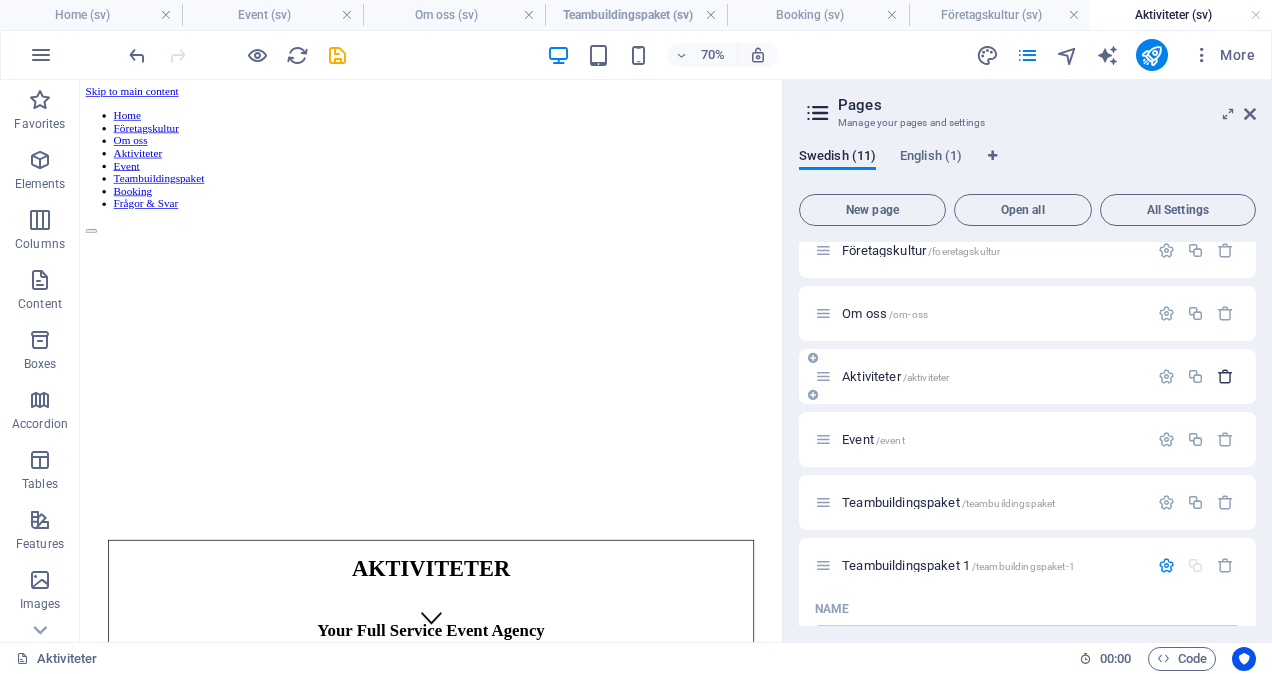click at bounding box center [1225, 376] 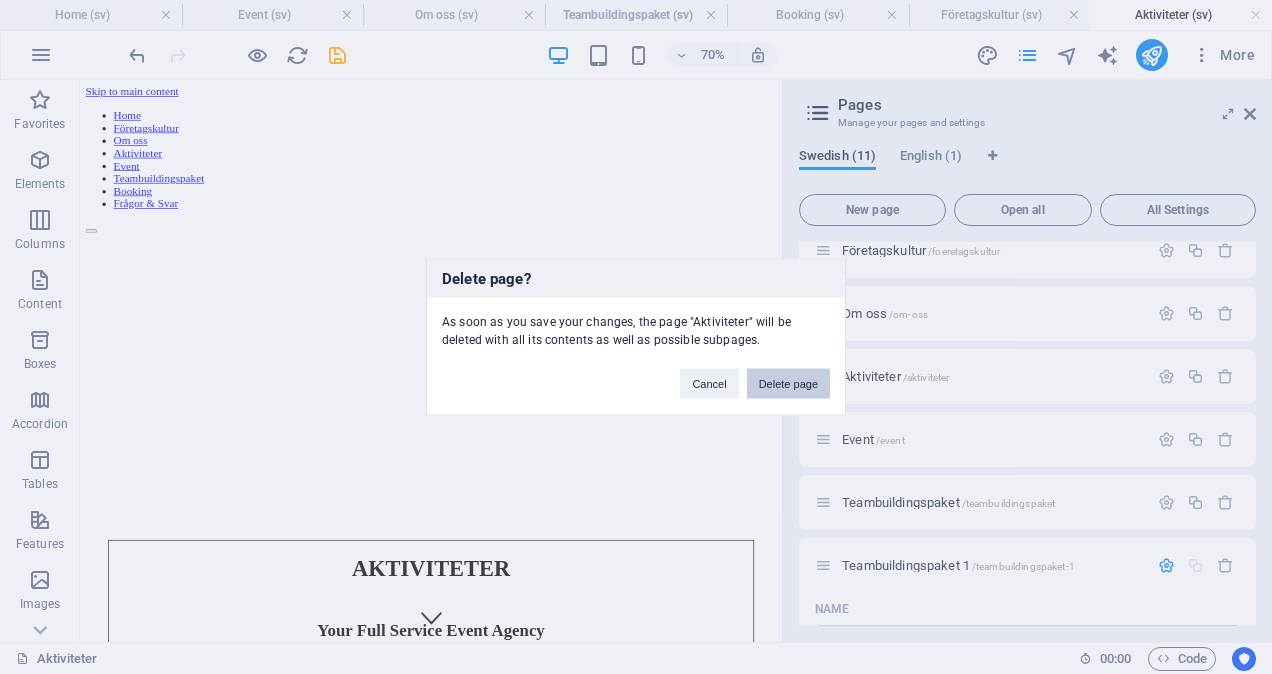 click on "Delete page" at bounding box center [788, 384] 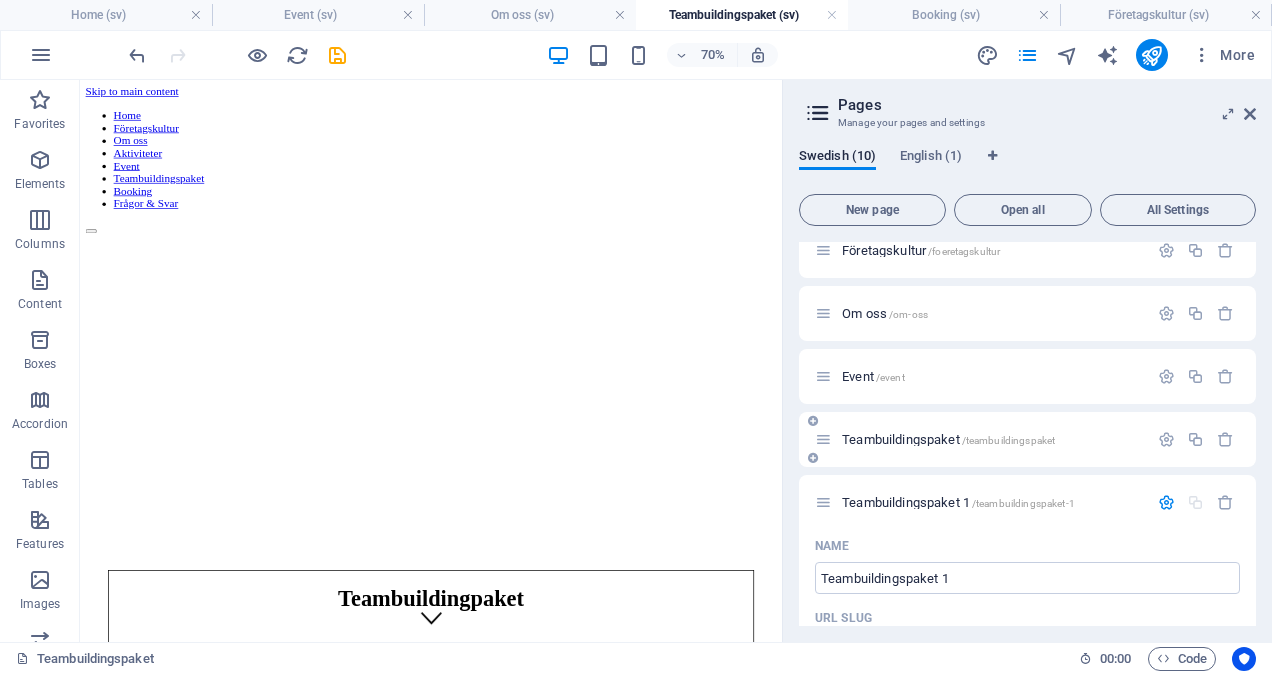 scroll, scrollTop: 131, scrollLeft: 0, axis: vertical 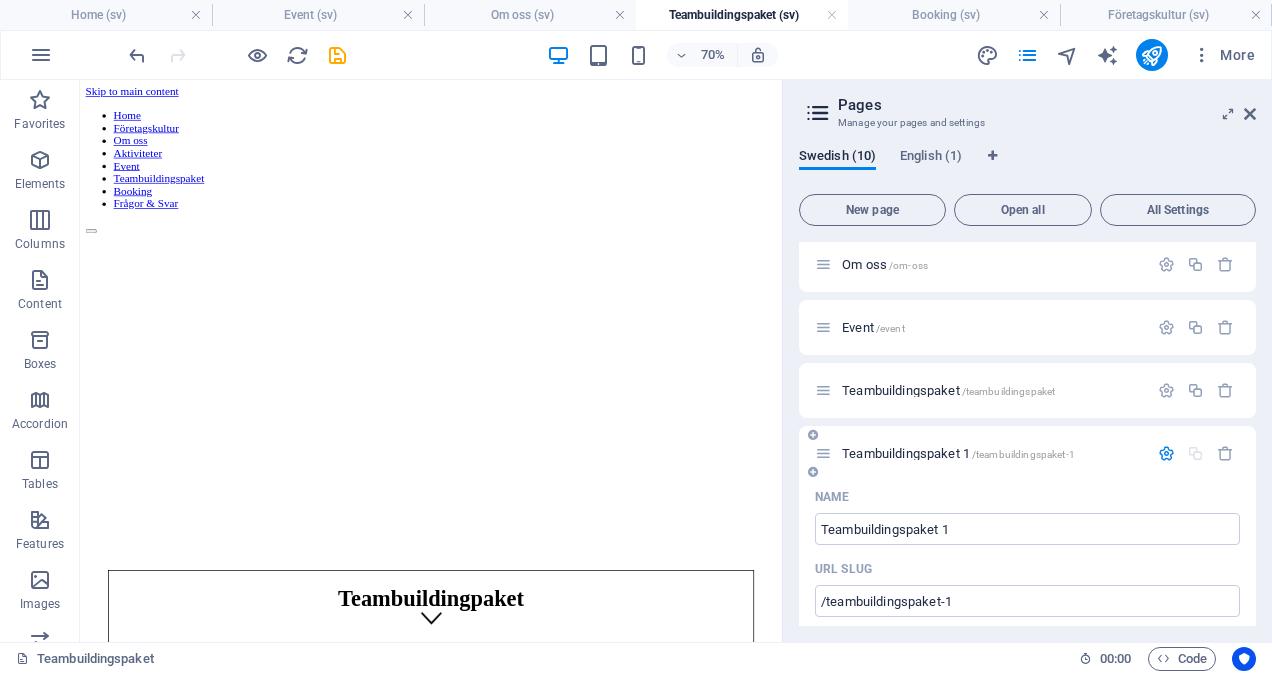 click on "Teambuildingspaket 1 /teambuildingspaket-1" at bounding box center (981, 453) 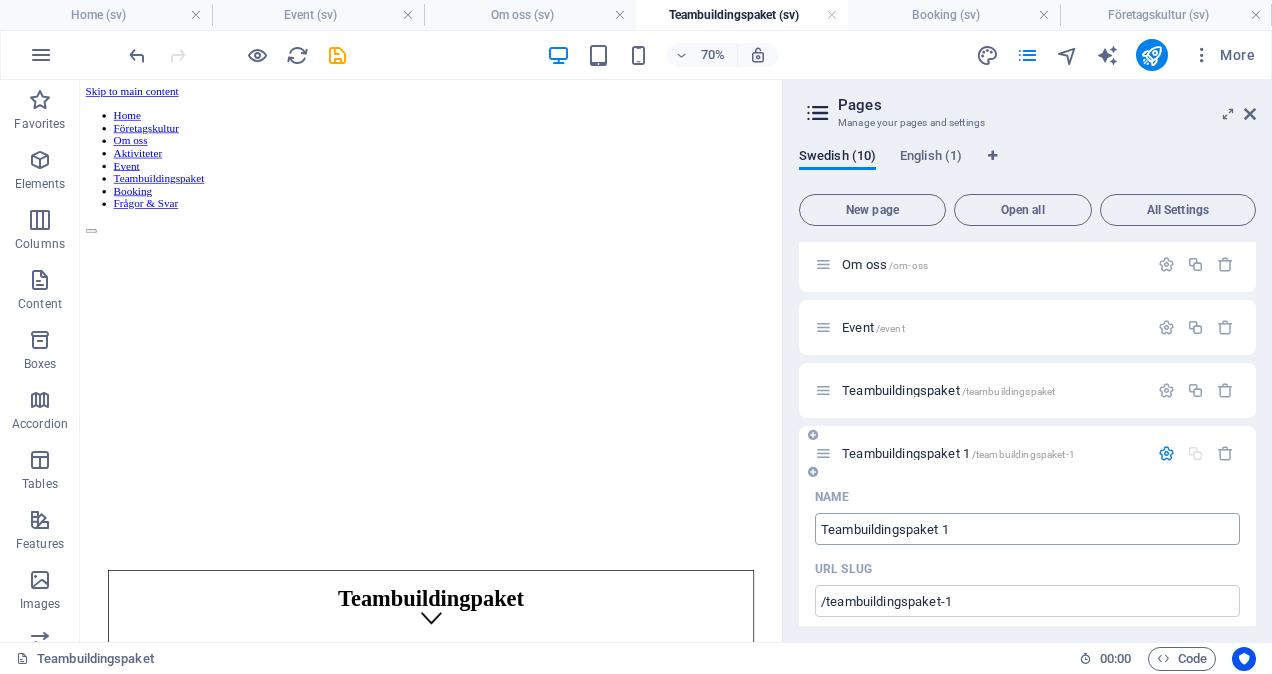 click on "Teambuildingspaket 1" at bounding box center [1027, 529] 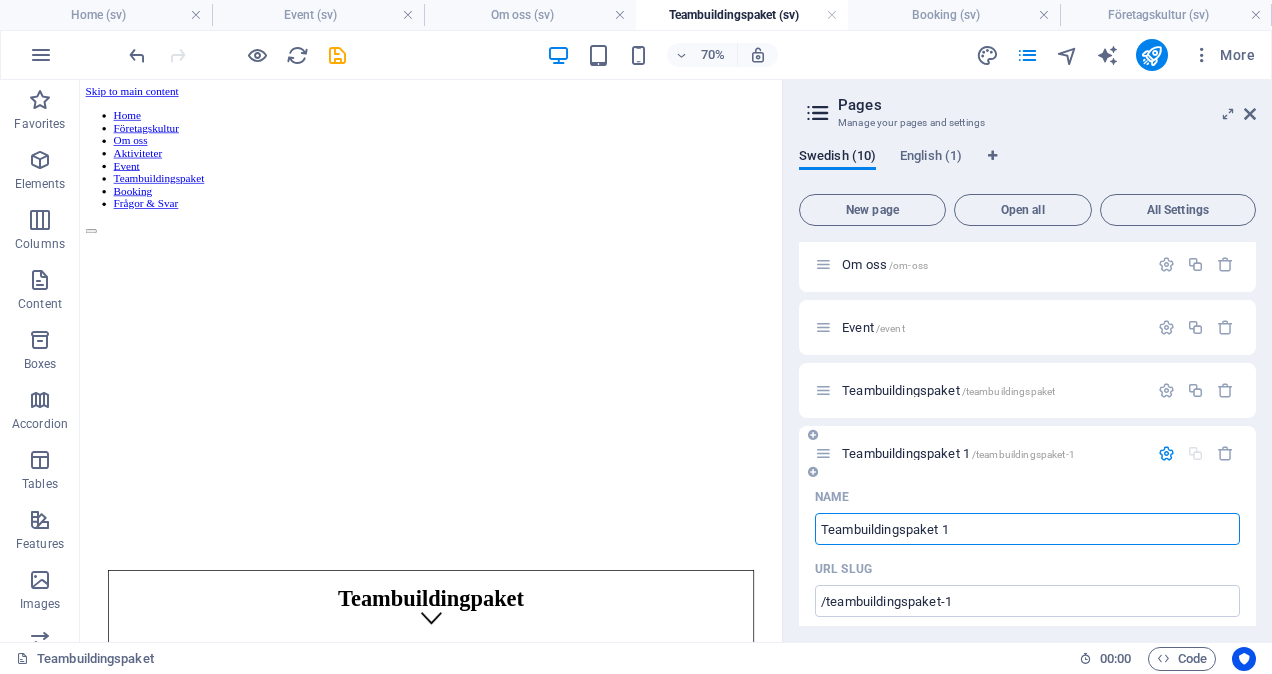 click on "Teambuildingspaket 1" at bounding box center [1027, 529] 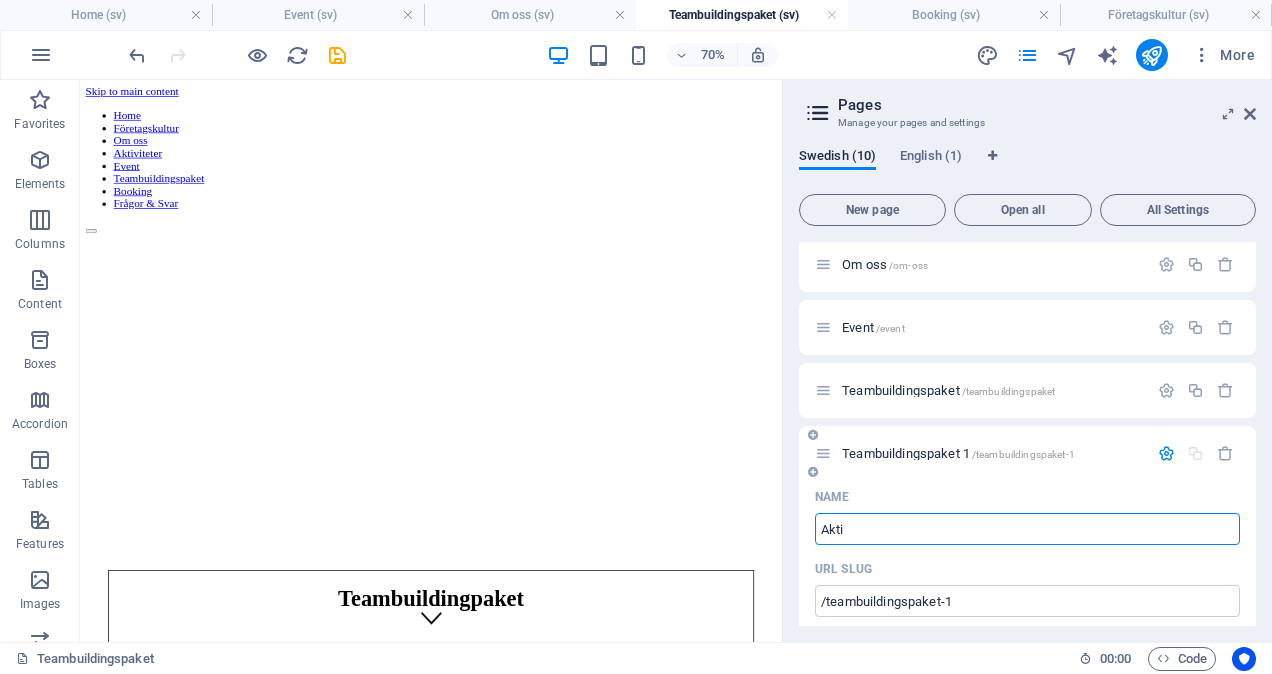 type on "Akti" 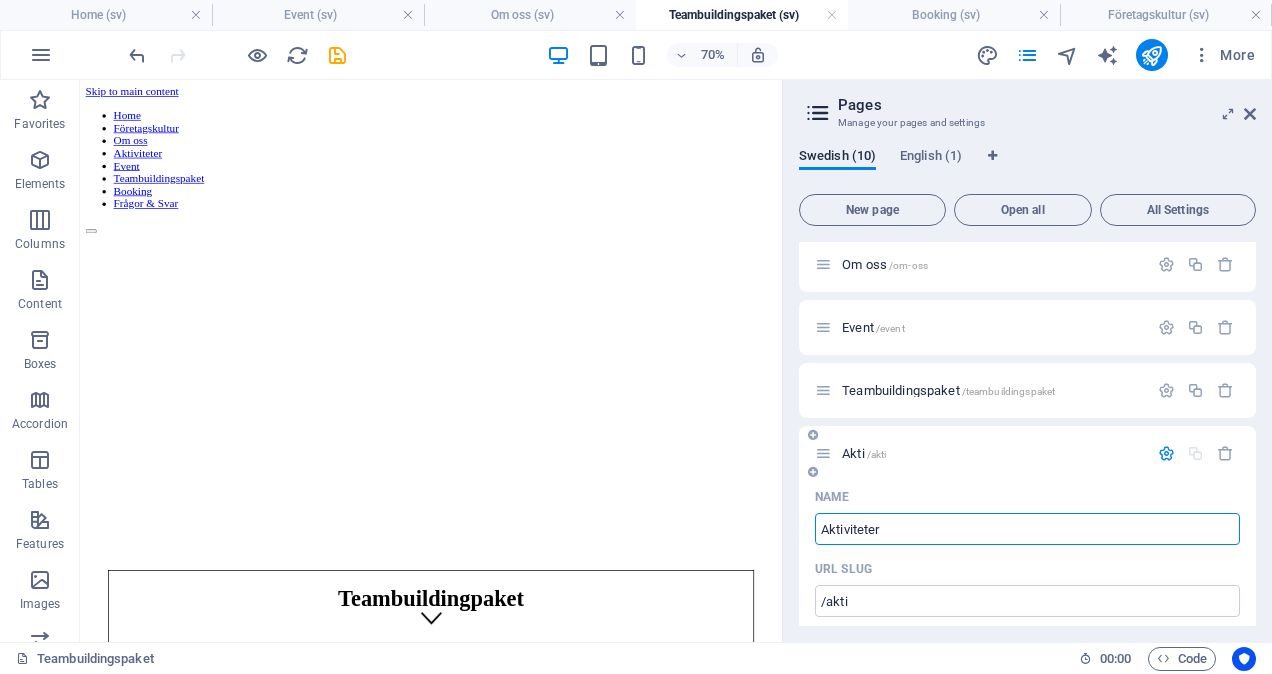 type on "Aktiviteter" 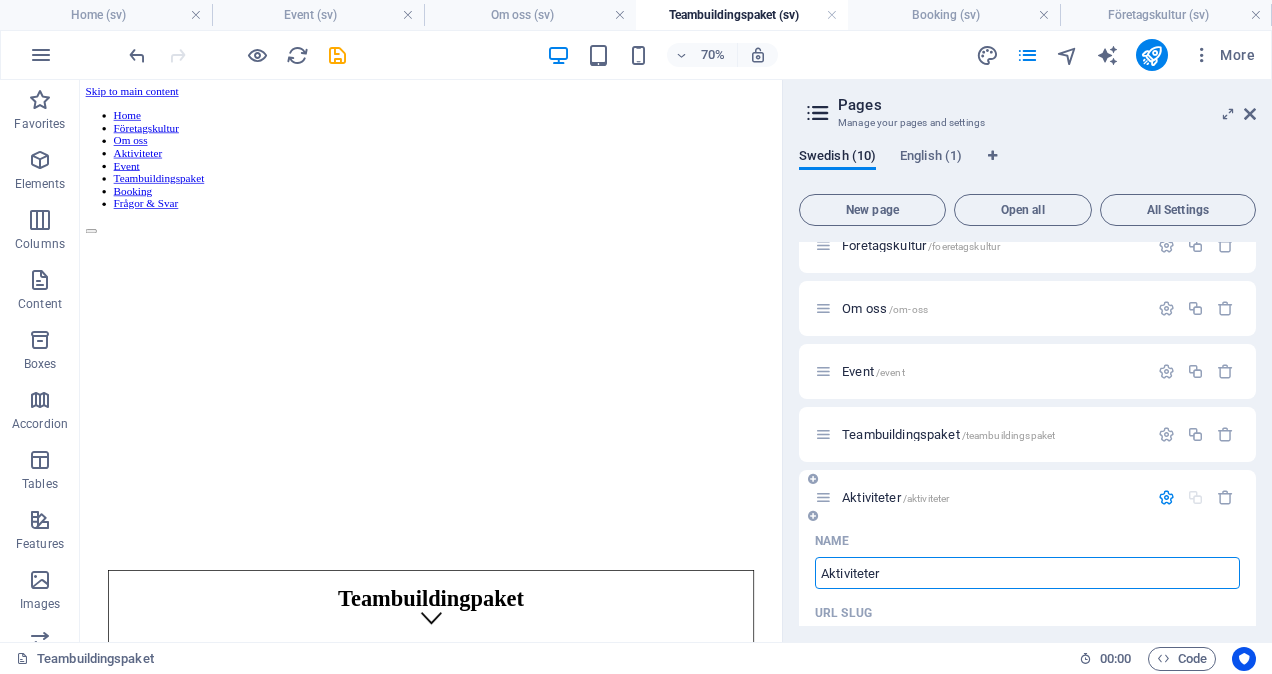 scroll, scrollTop: 79, scrollLeft: 0, axis: vertical 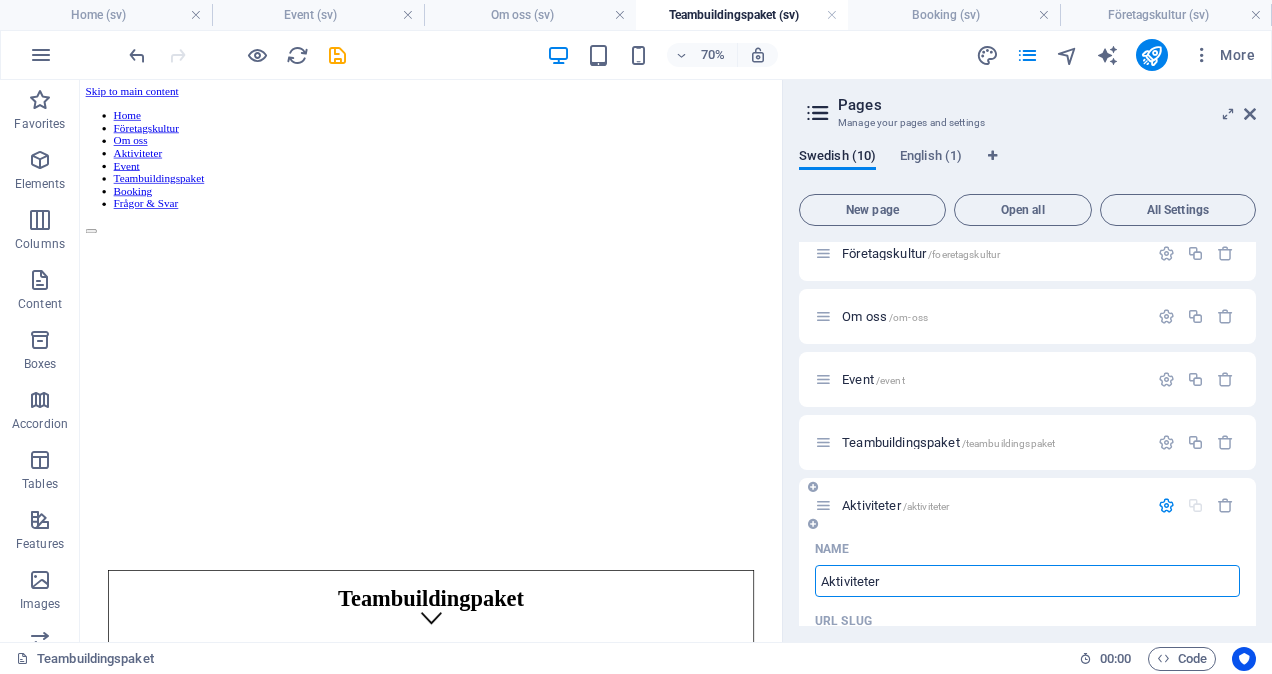 click on "Aktiviteter /aktiviteter" at bounding box center [895, 505] 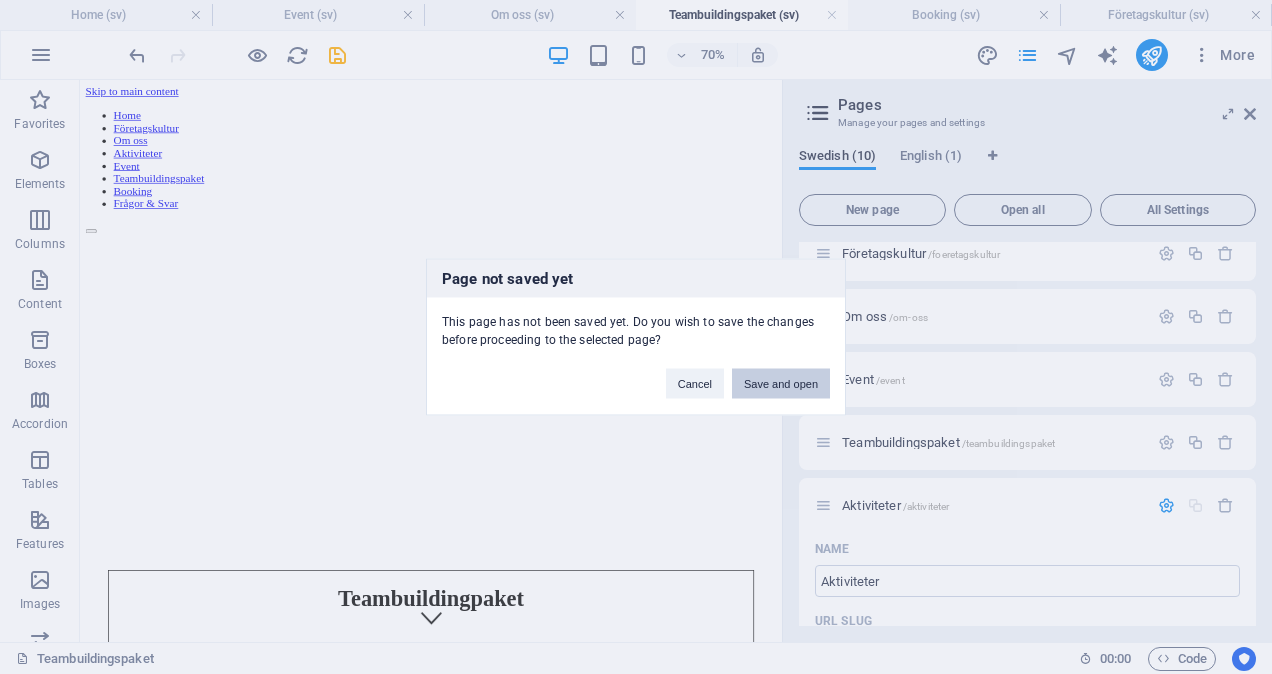 click on "Save and open" at bounding box center (781, 384) 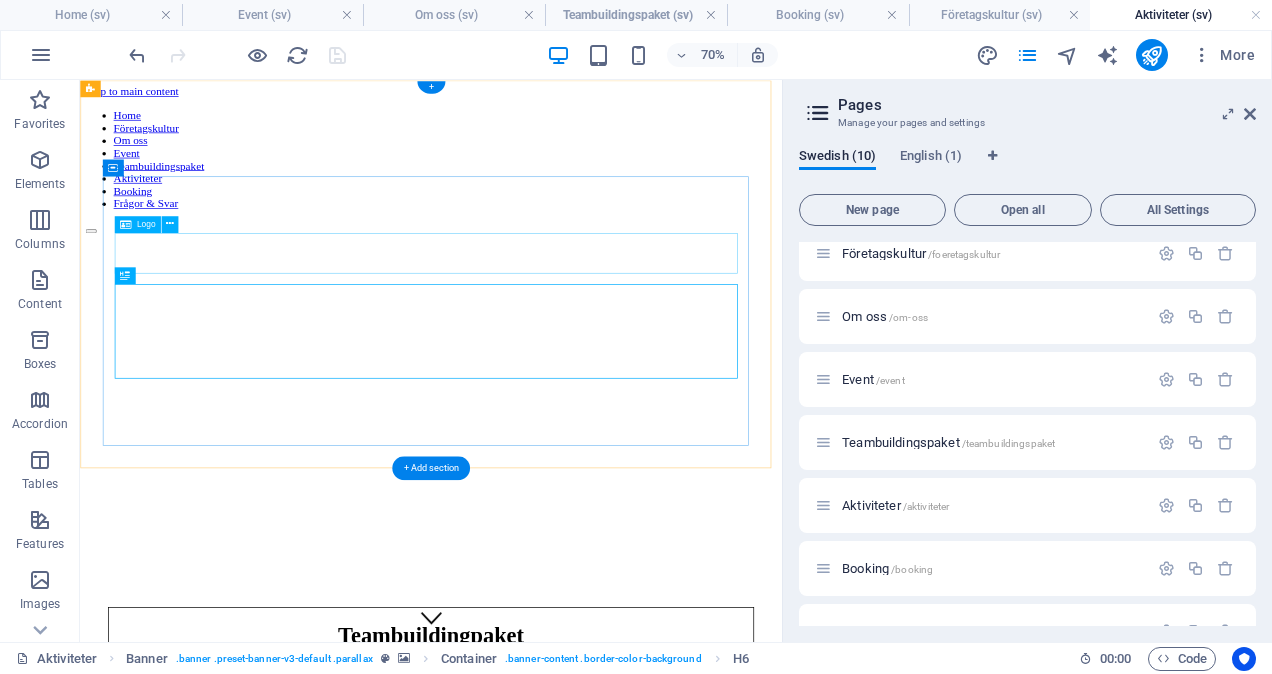 scroll, scrollTop: 0, scrollLeft: 0, axis: both 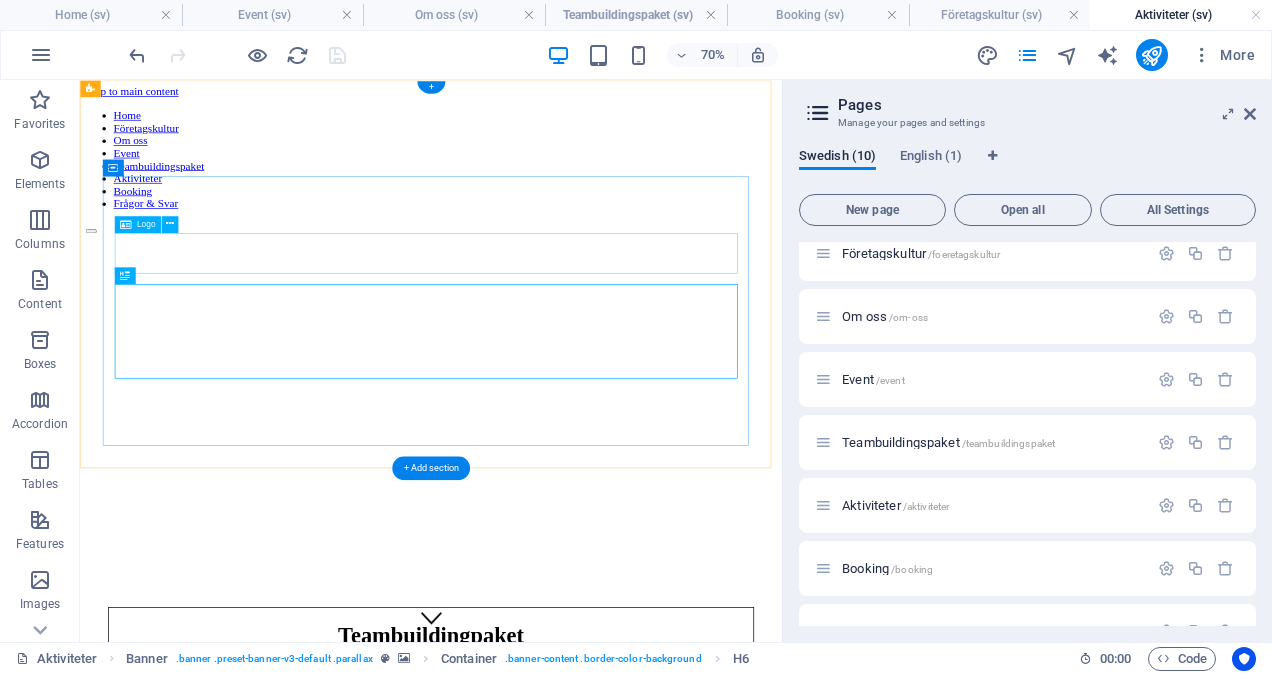 click on "Teambuildingpaket" at bounding box center (581, 873) 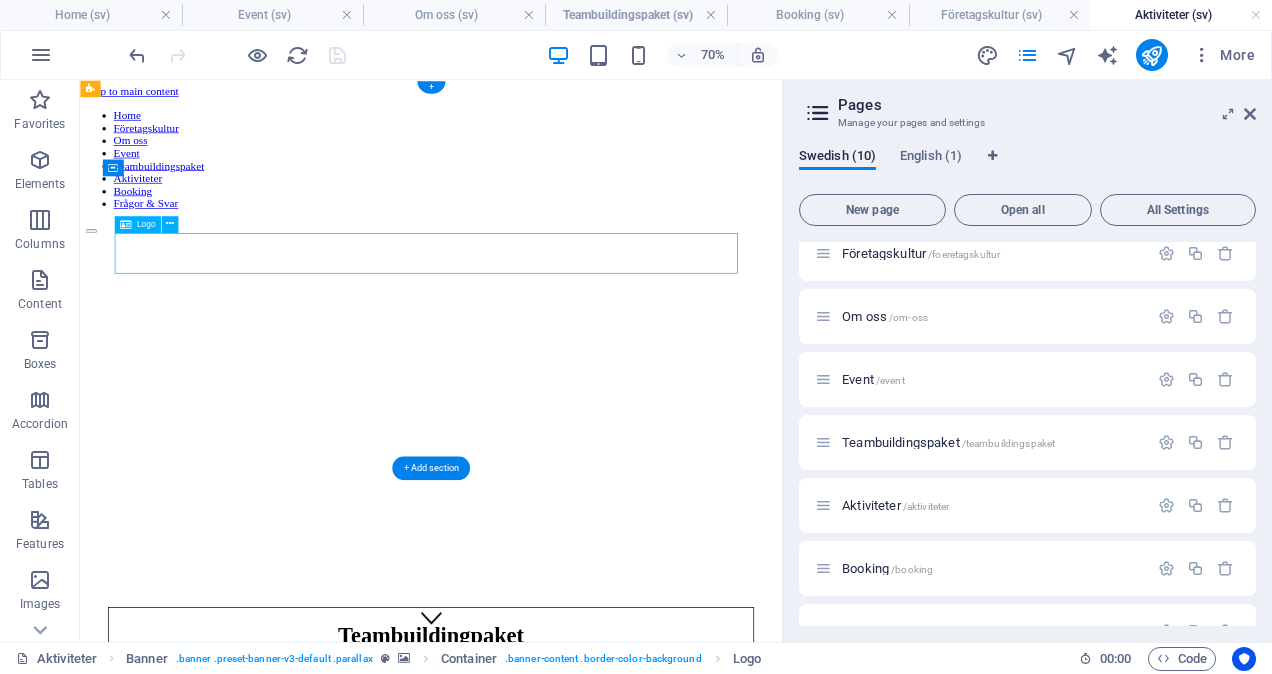 click on "Teambuildingpaket" at bounding box center (581, 873) 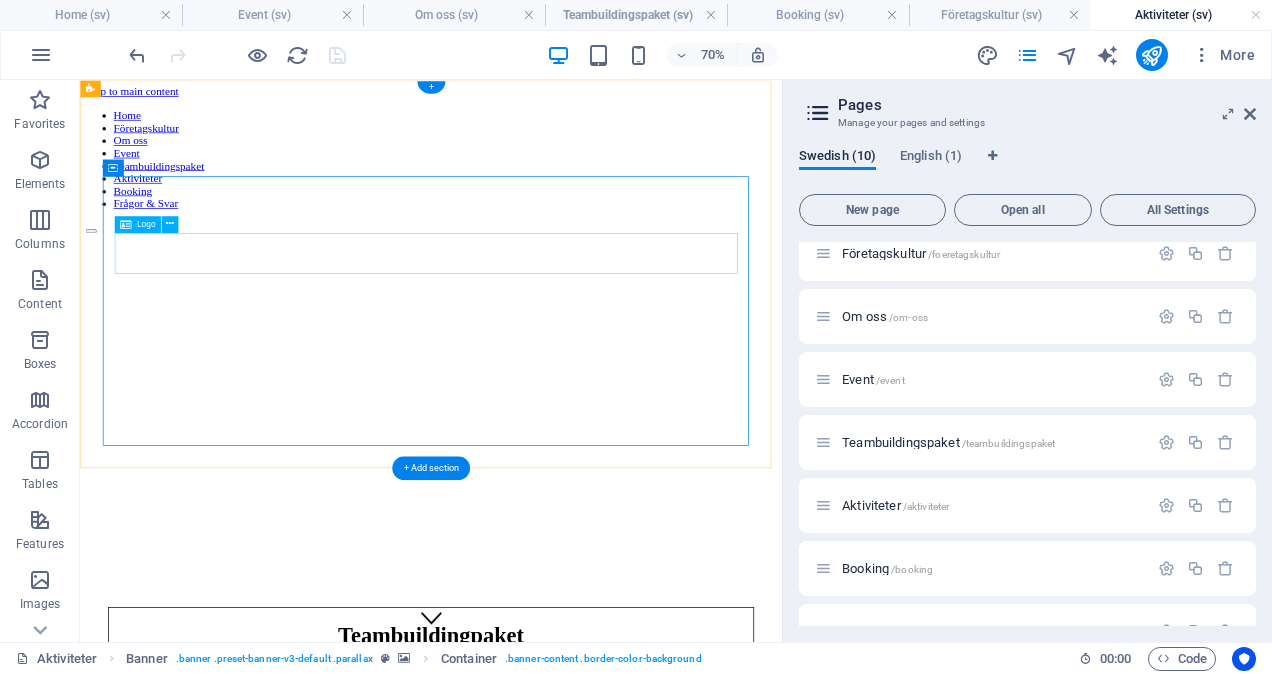 click on "Teambuildingpaket" at bounding box center [581, 873] 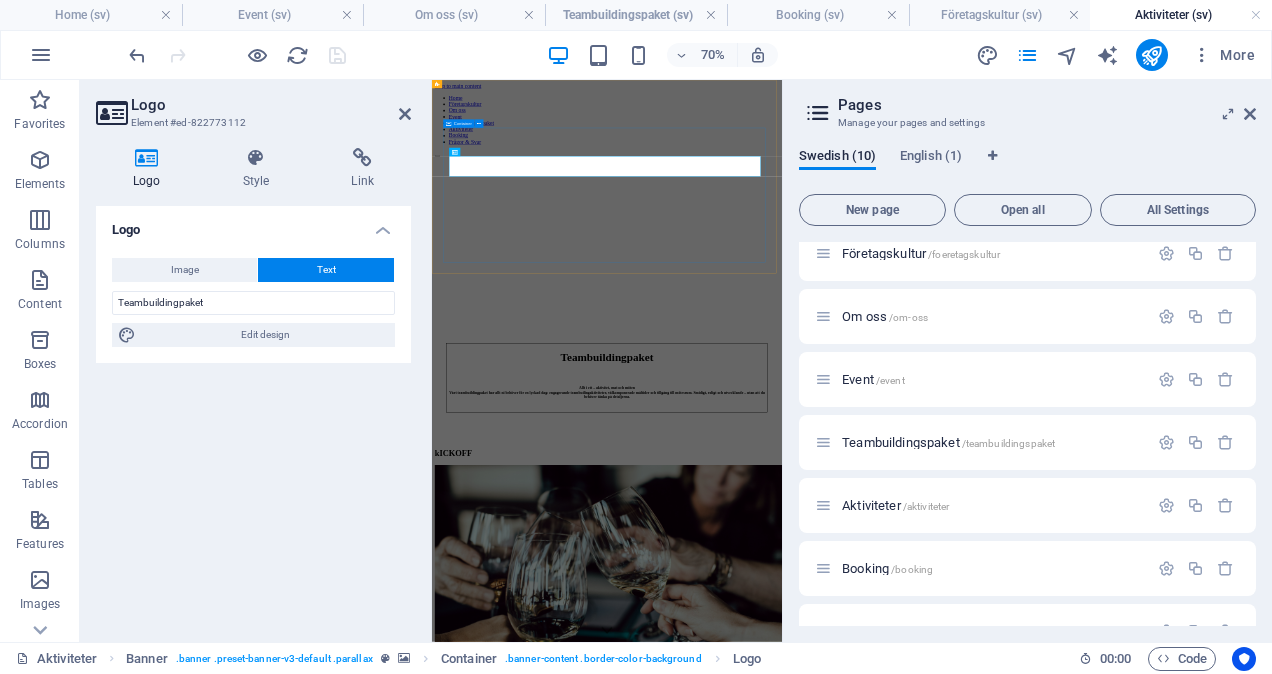 click on "Teambuildingpaket Allt i ett – aktivitet, mat och möten Vårt teambuildingpaket har allt ni behöver för en lyckad dag: engagerande teambuilingaktiviteter, välkomponerade måltider och tillgång till mötesrum. Smidigt, roligt och utvecklande – utan att du behöver tänka på detaljerna." at bounding box center (932, 932) 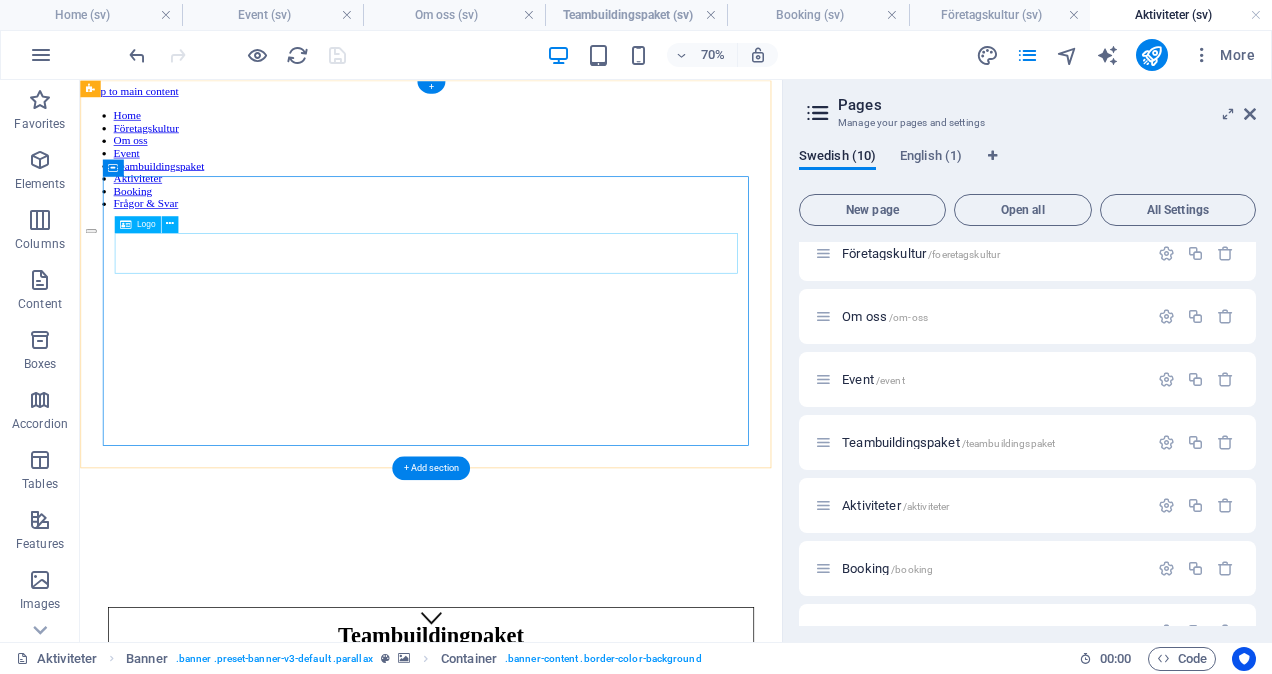 click on "Teambuildingpaket" at bounding box center [581, 873] 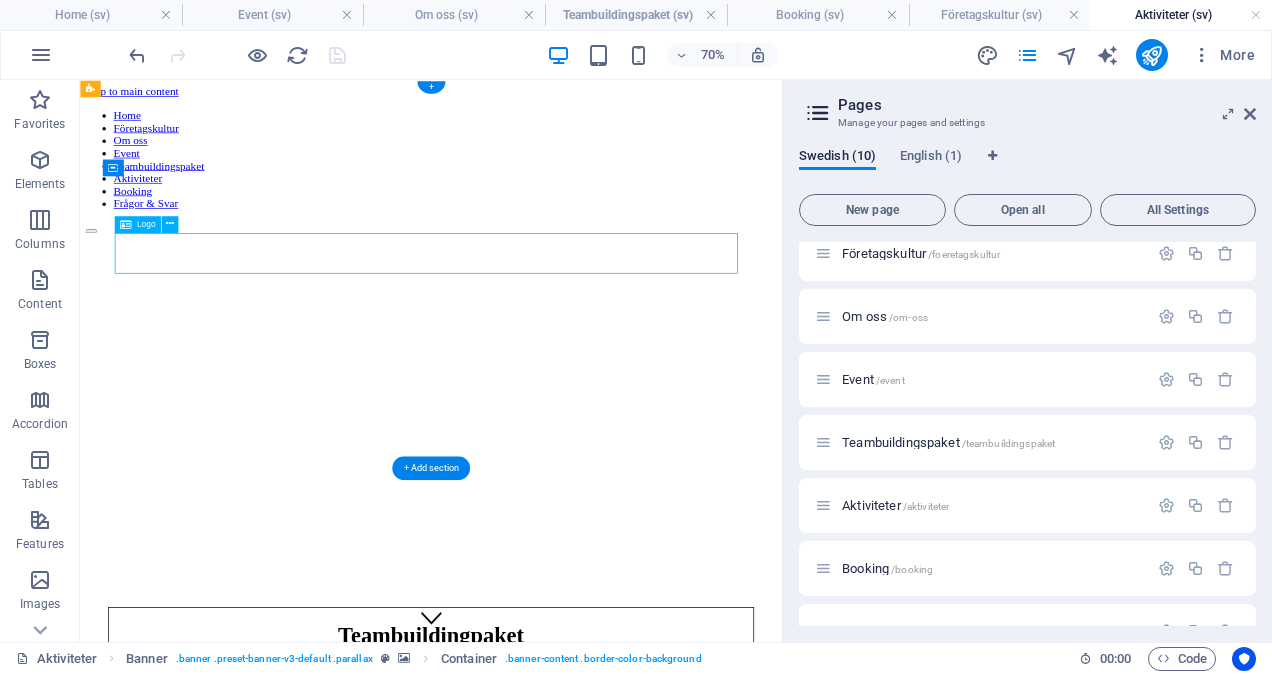 click on "Teambuildingpaket" at bounding box center [581, 873] 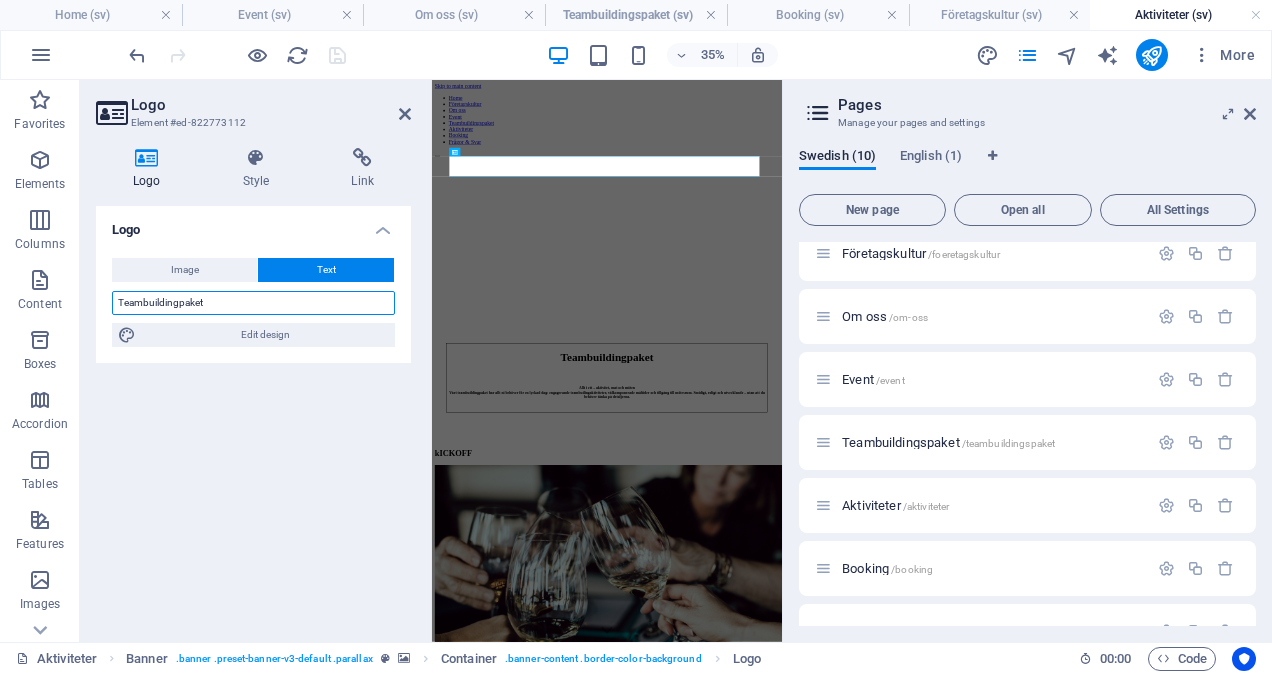 click on "Teambuildingpaket" at bounding box center (253, 303) 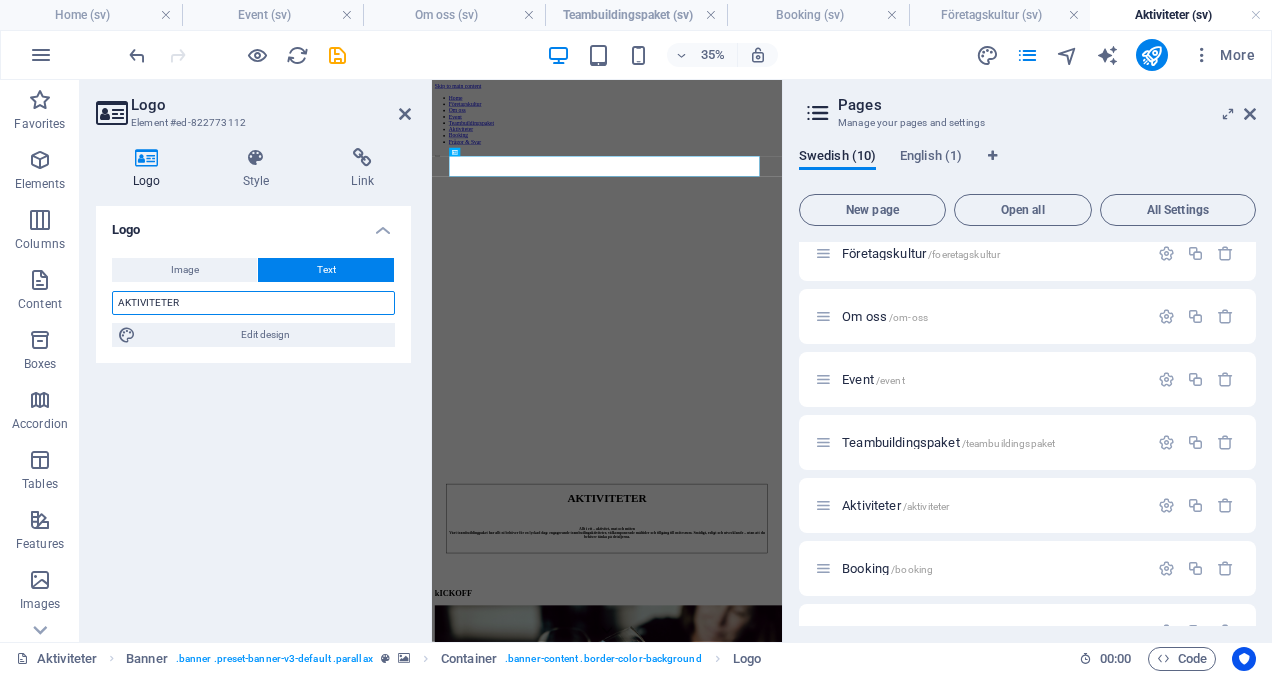 type on "AKTIVITETER" 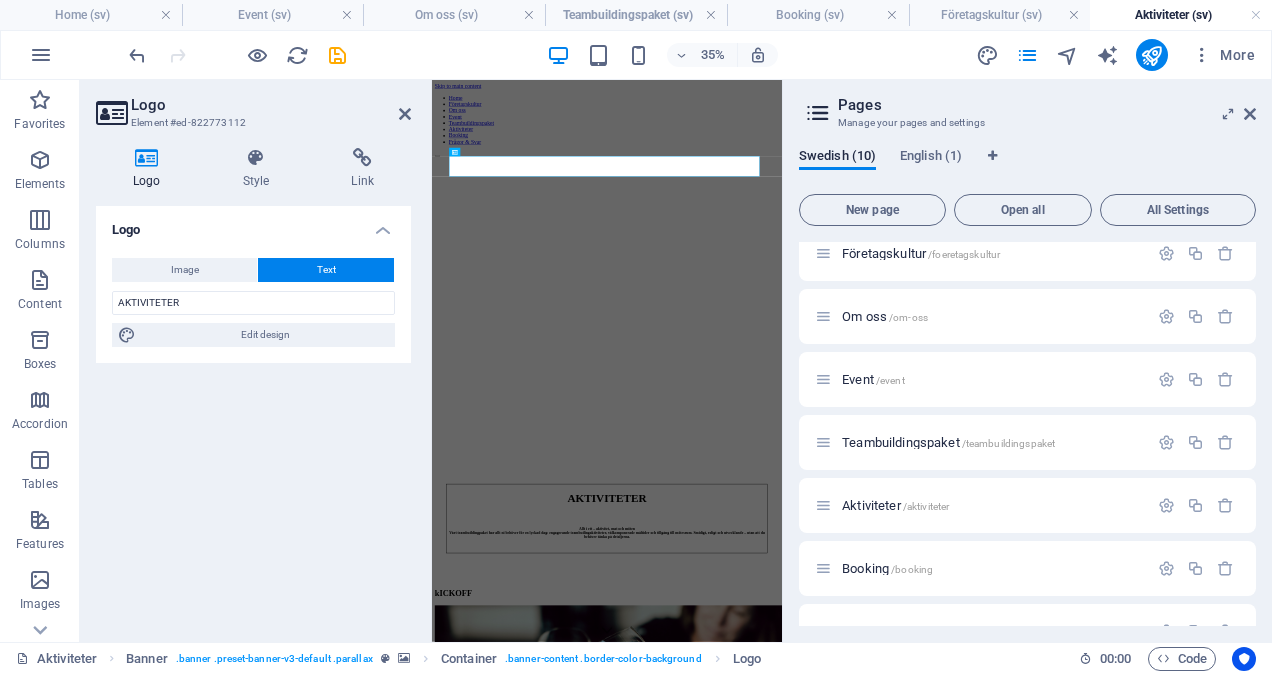 click on "Logo" at bounding box center (271, 105) 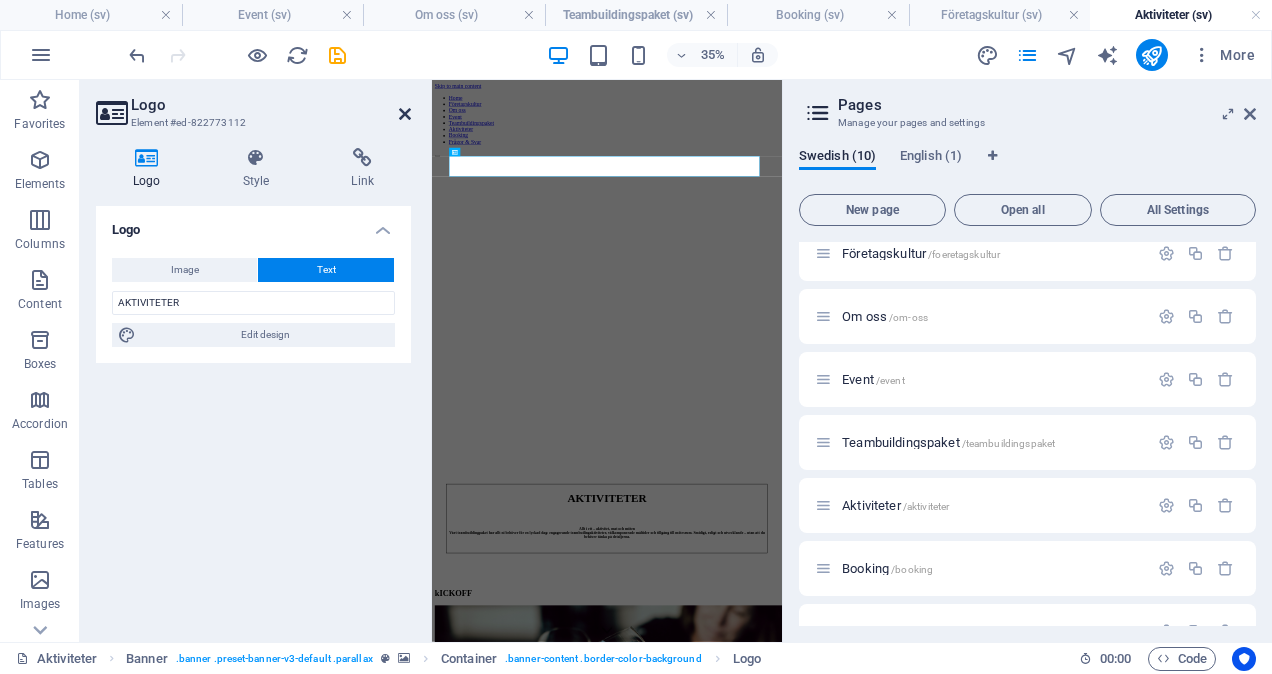 click at bounding box center (405, 114) 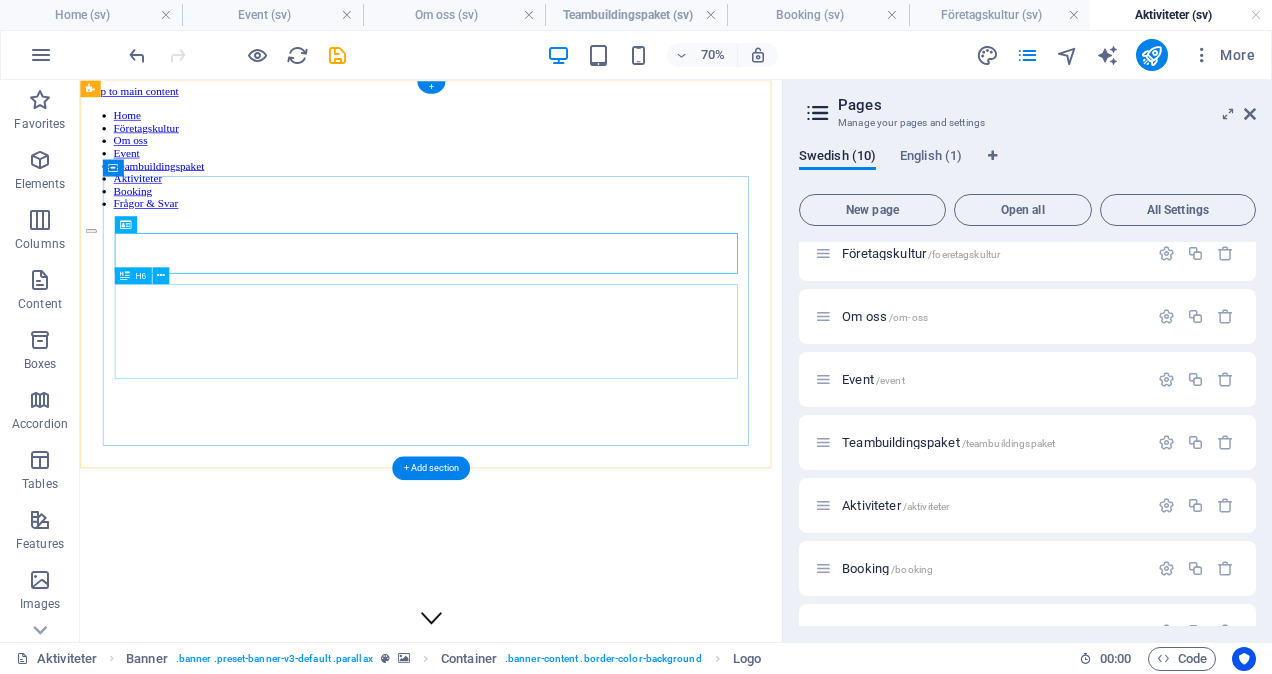 click on "Allt i ett – aktivitet, mat och möten Vårt teambuildingpaket har allt ni behöver för en lyckad dag: engagerande teambuilingaktiviteter, välkomponerade måltider och tillgång till mötesrum. Smidigt, roligt och utvecklande – utan att du behöver tänka på detaljerna." at bounding box center (581, 1373) 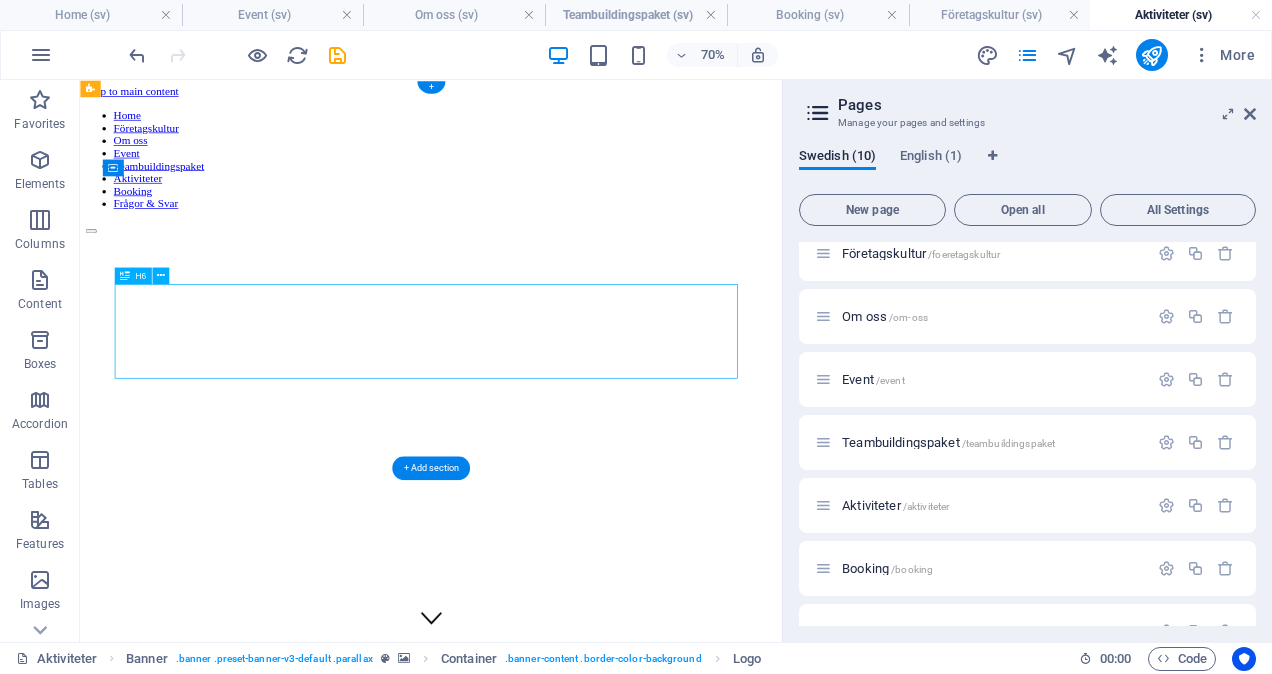 click on "Allt i ett – aktivitet, mat och möten Vårt teambuildingpaket har allt ni behöver för en lyckad dag: engagerande teambuilingaktiviteter, välkomponerade måltider och tillgång till mötesrum. Smidigt, roligt och utvecklande – utan att du behöver tänka på detaljerna." at bounding box center [581, 1373] 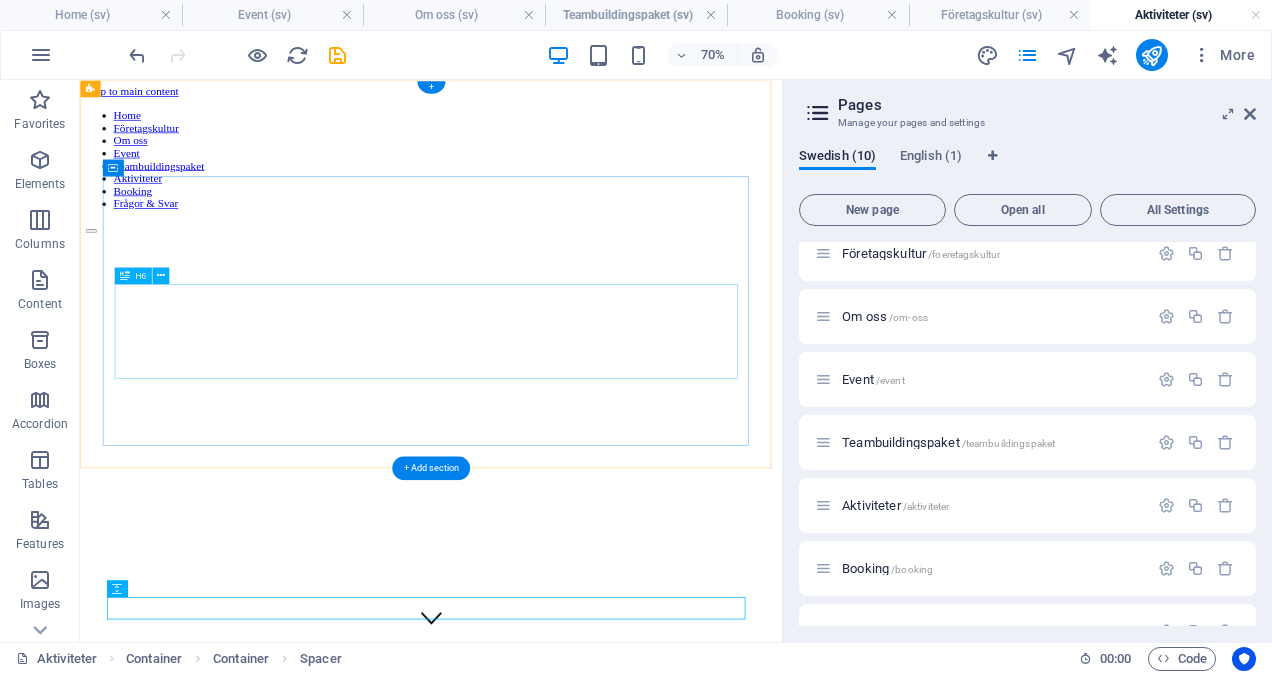 click on "Allt i ett – aktivitet, mat och möten Vårt teambuildingpaket har allt ni behöver för en lyckad dag: engagerande teambuilingaktiviteter, välkomponerade måltider och tillgång till mötesrum. Smidigt, roligt och utvecklande – utan att du behöver tänka på detaljerna." at bounding box center (581, 1373) 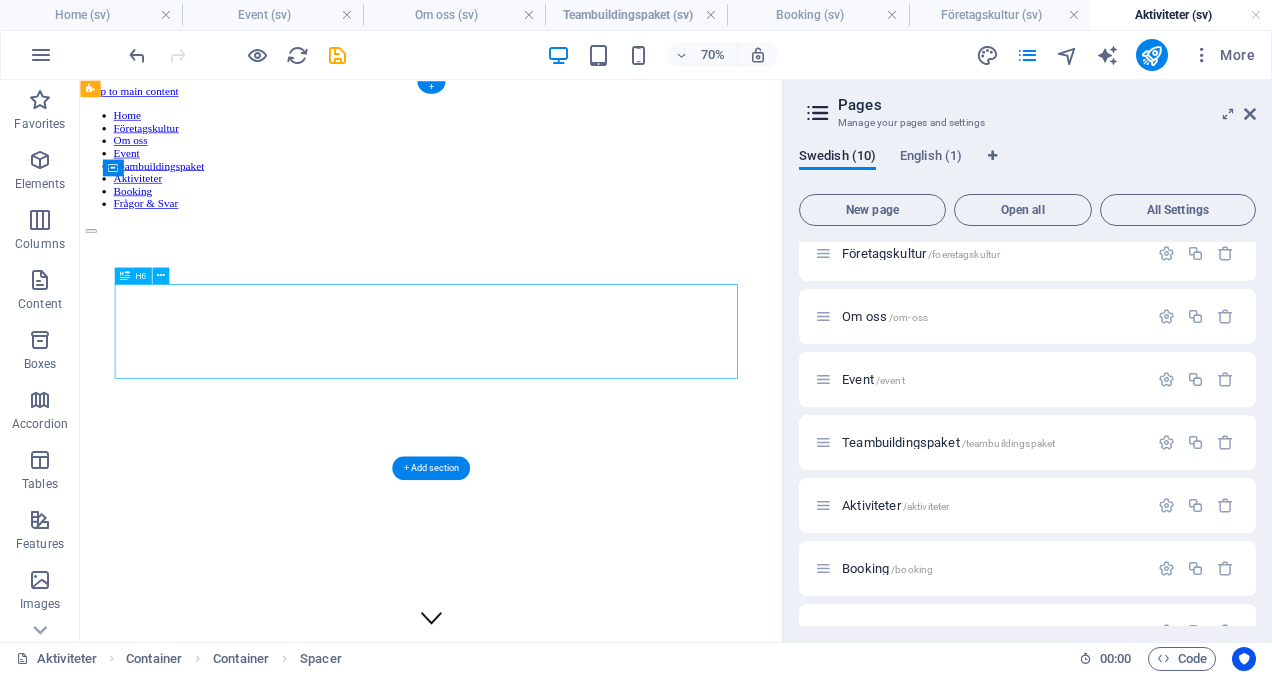 click on "Allt i ett – aktivitet, mat och möten Vårt teambuildingpaket har allt ni behöver för en lyckad dag: engagerande teambuilingaktiviteter, välkomponerade måltider och tillgång till mötesrum. Smidigt, roligt och utvecklande – utan att du behöver tänka på detaljerna." at bounding box center (581, 1373) 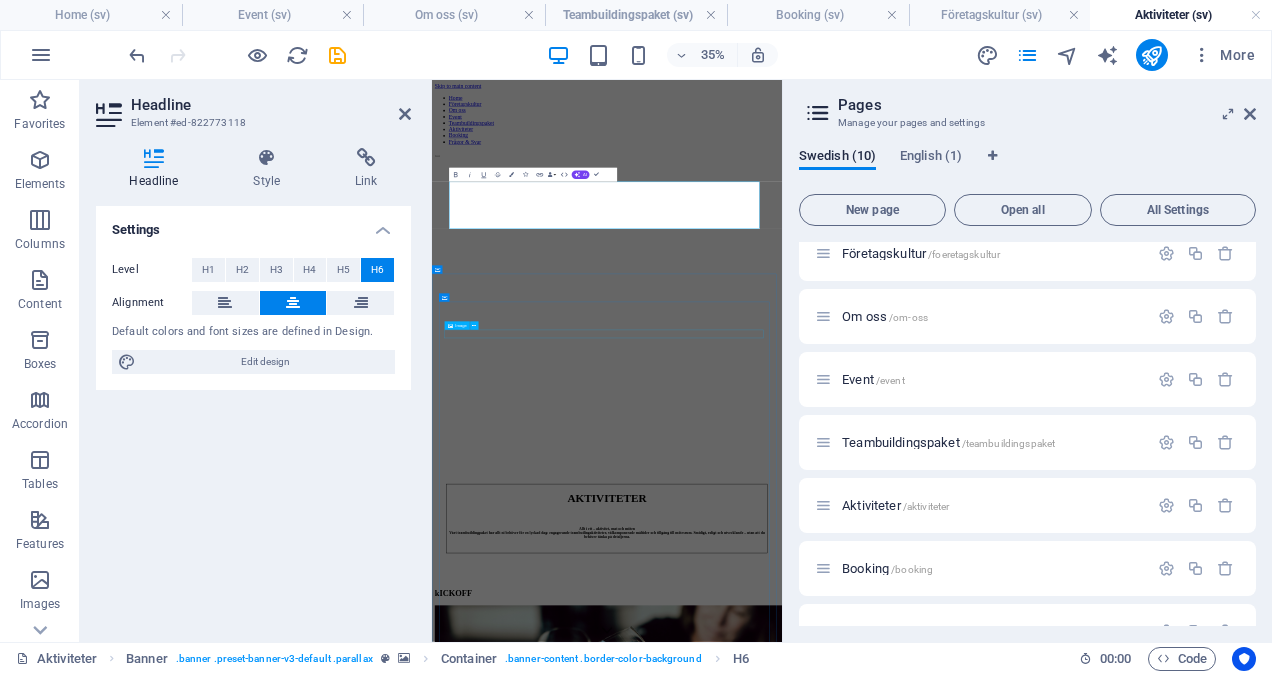 click at bounding box center (932, 1473) 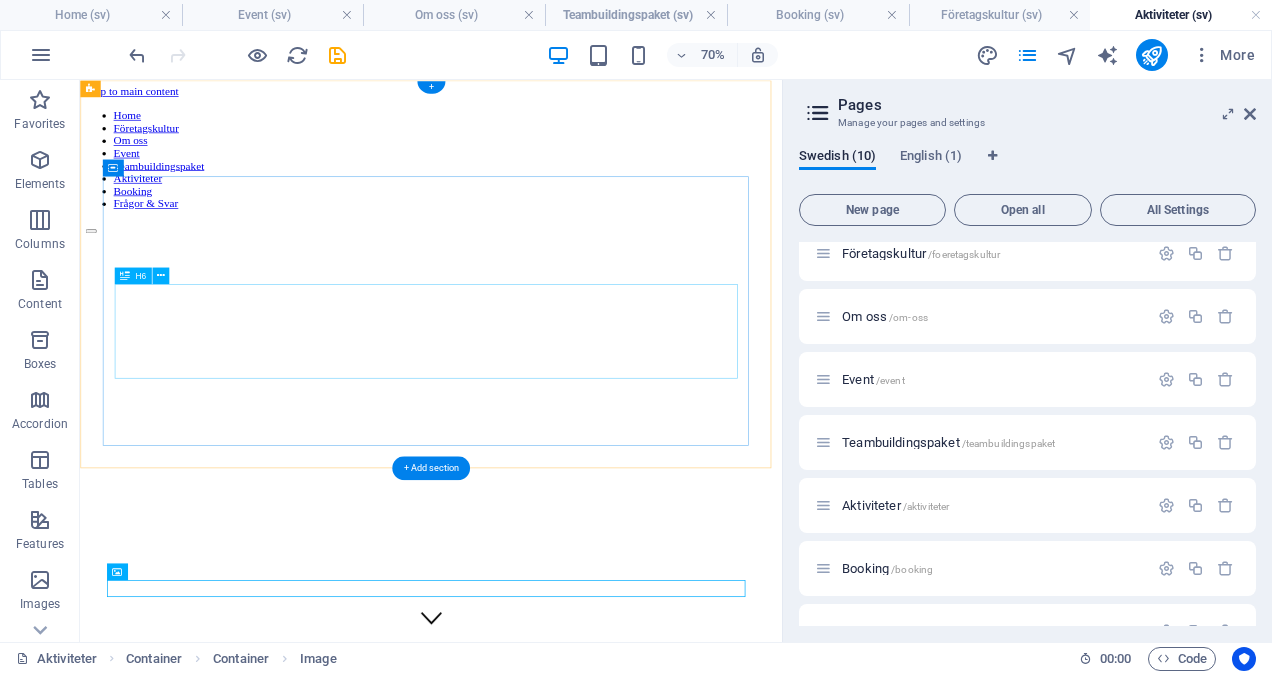 click on "Allt i ett – aktivitet, mat och möten Vårt teambuildingpaket har allt ni behöver för en lyckad dag: engagerande teambuilingaktiviteter, välkomponerade måltider och tillgång till mötesrum. Smidigt, roligt och utvecklande – utan att du behöver tänka på detaljerna." at bounding box center [581, 1373] 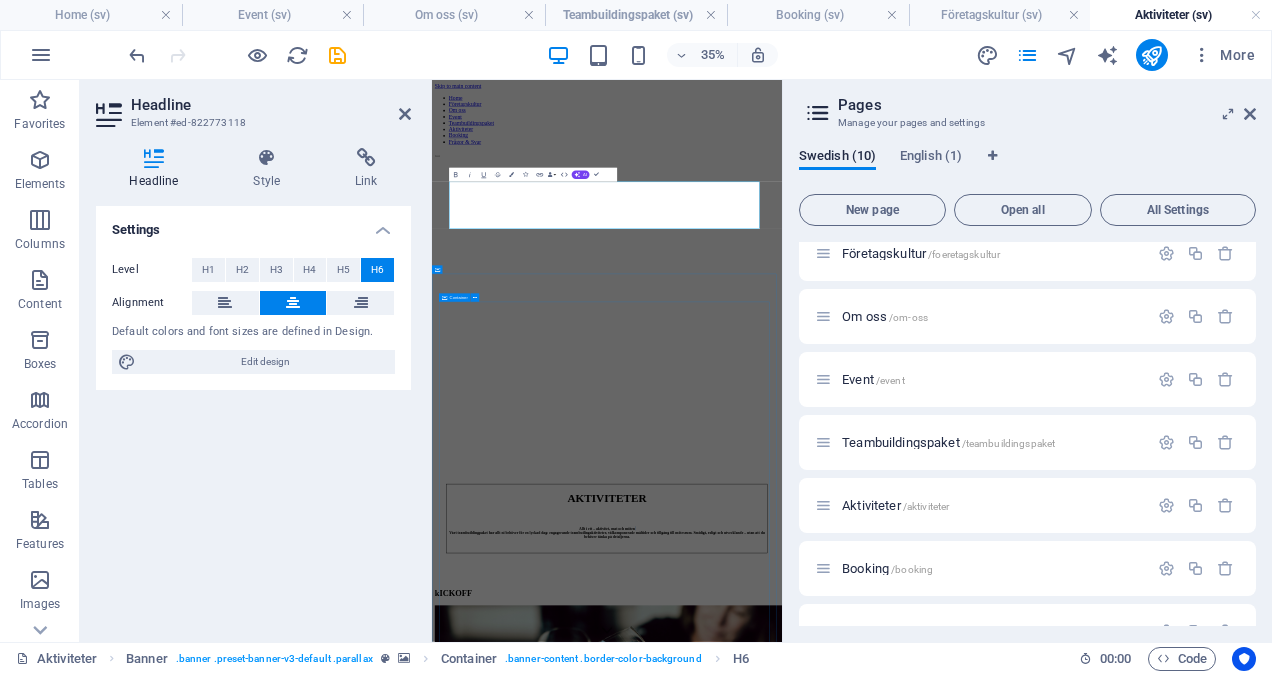 type 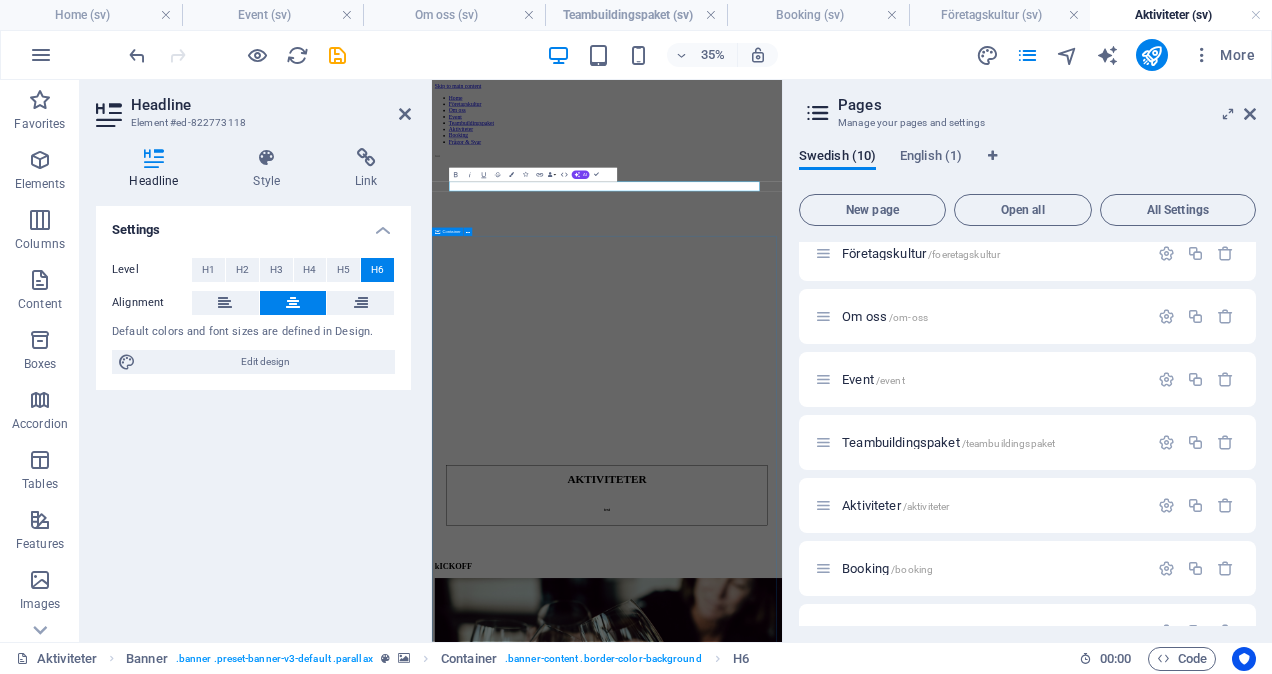 click on "kICKOFF Konferens PLANERINGSDAGAR aFTER WORK iNVIGNING jULFEST kICKOFF Konferens PLANERINGSDAGAR aFTER WORK iNVIGNING jULFEST" at bounding box center [932, 6112] 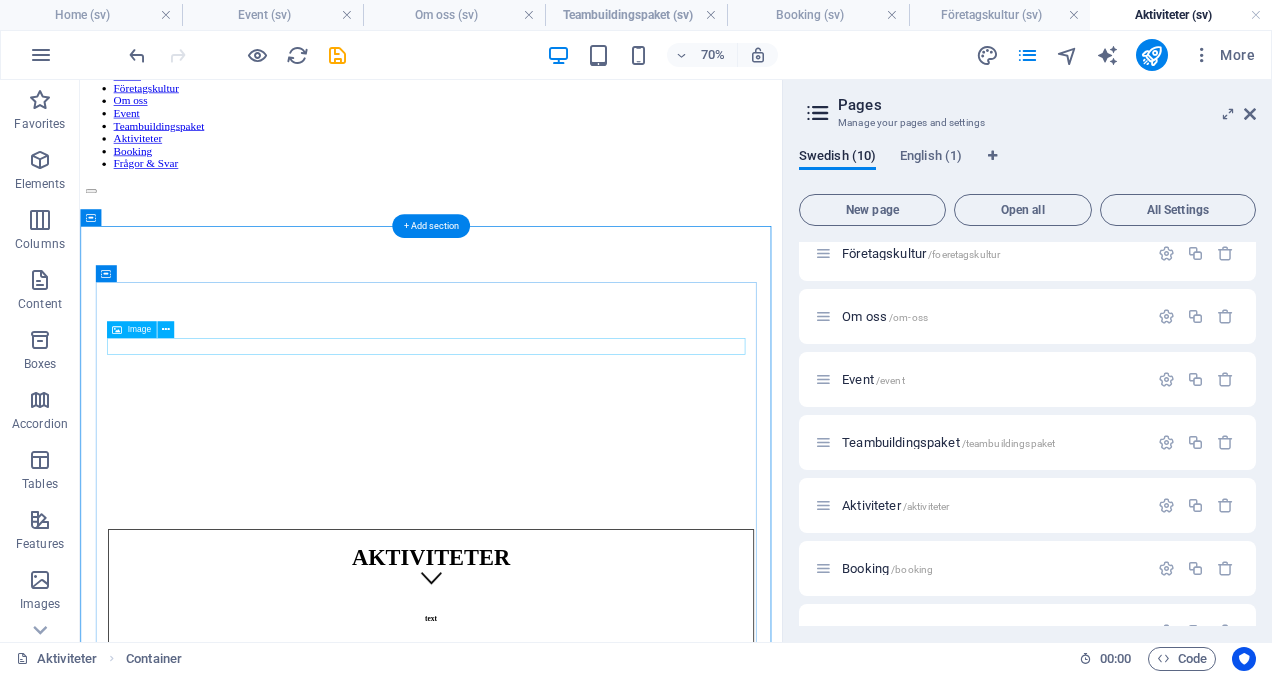 scroll, scrollTop: 0, scrollLeft: 0, axis: both 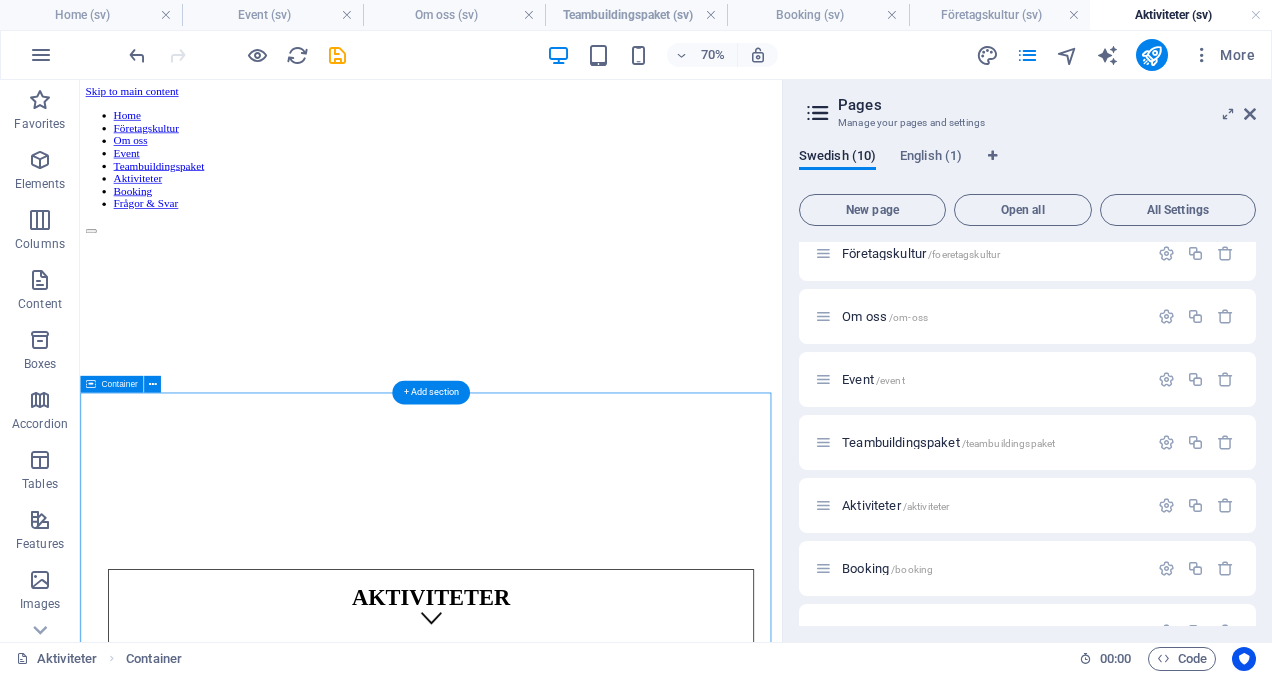 click on "kICKOFF Konferens PLANERINGSDAGAR aFTER WORK iNVIGNING jULFEST kICKOFF Konferens PLANERINGSDAGAR aFTER WORK iNVIGNING jULFEST" at bounding box center (581, 5711) 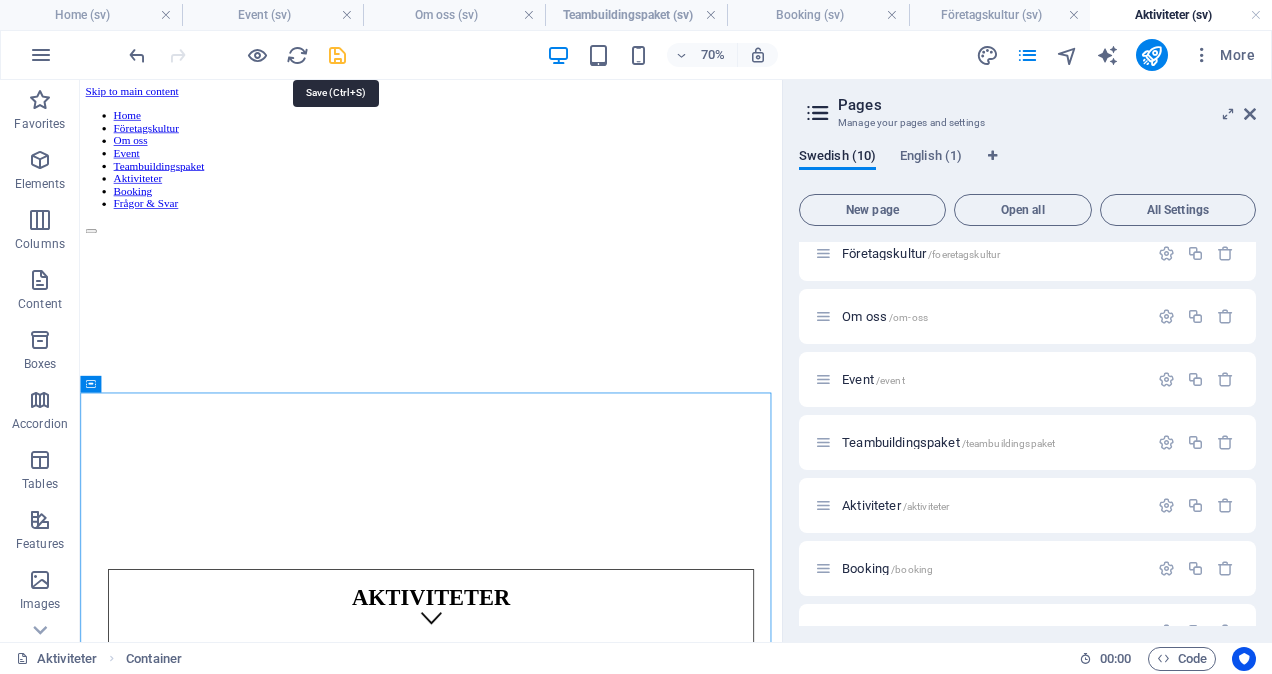 click at bounding box center [337, 55] 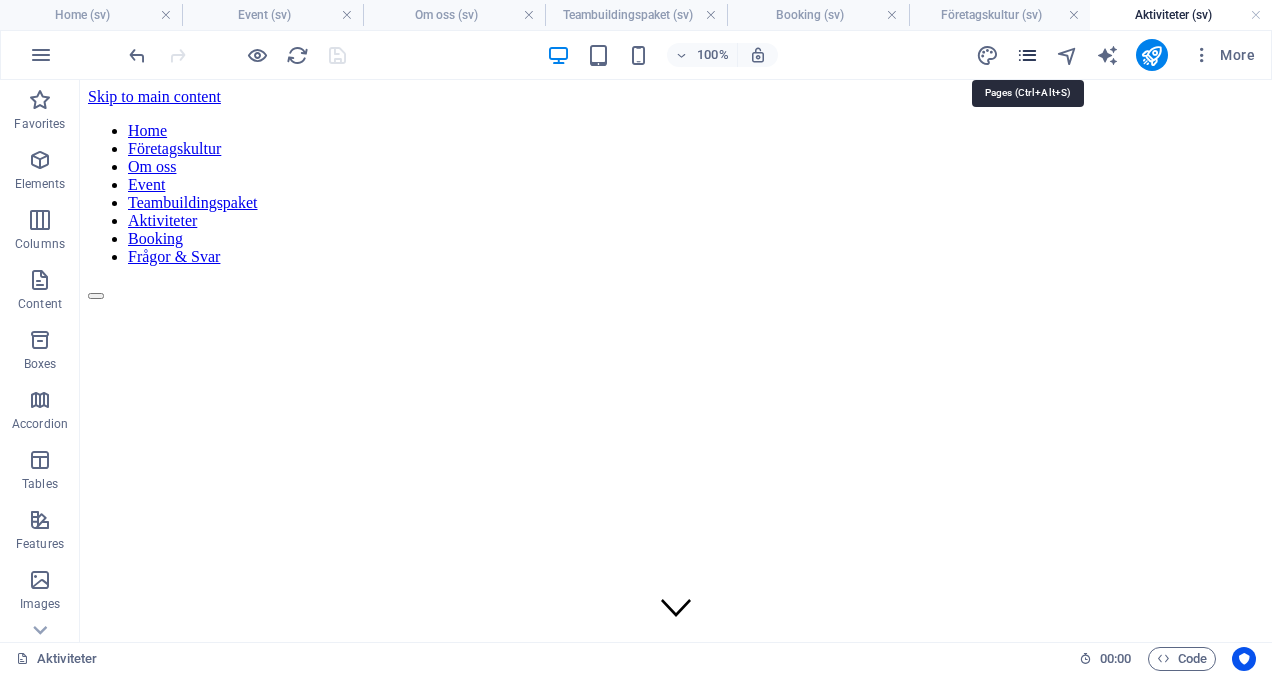 click at bounding box center [1027, 55] 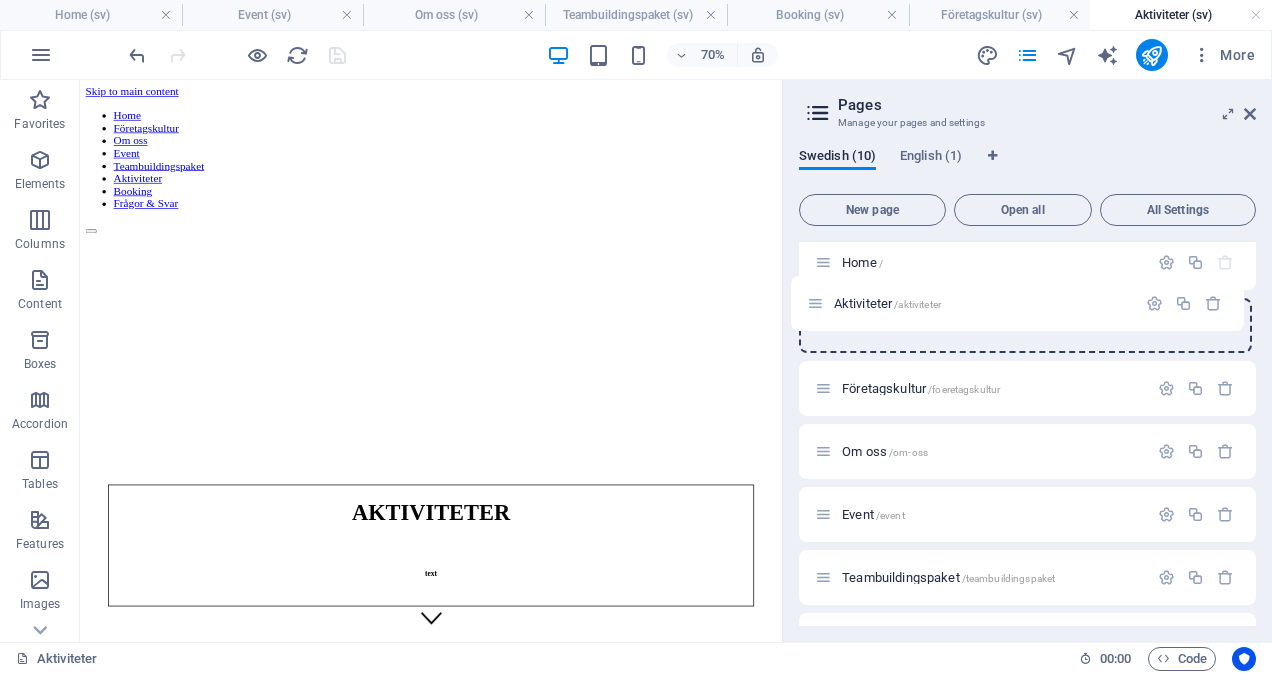 scroll, scrollTop: 0, scrollLeft: 0, axis: both 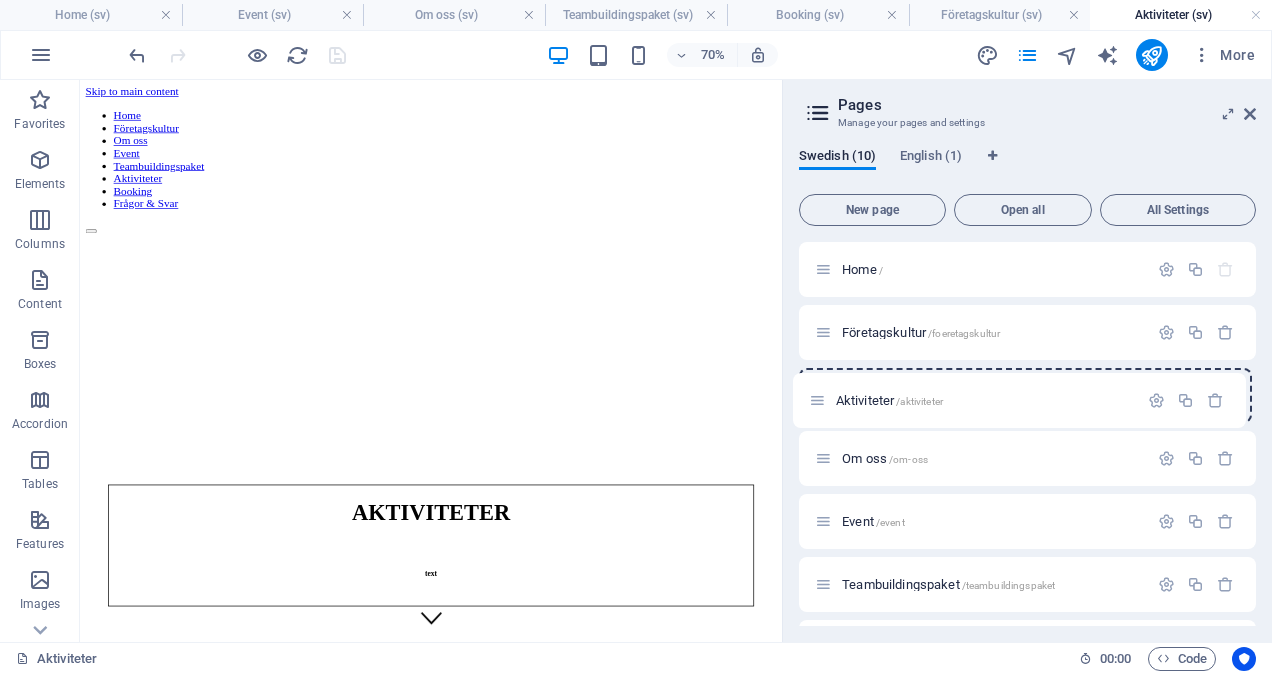 drag, startPoint x: 824, startPoint y: 463, endPoint x: 818, endPoint y: 398, distance: 65.27634 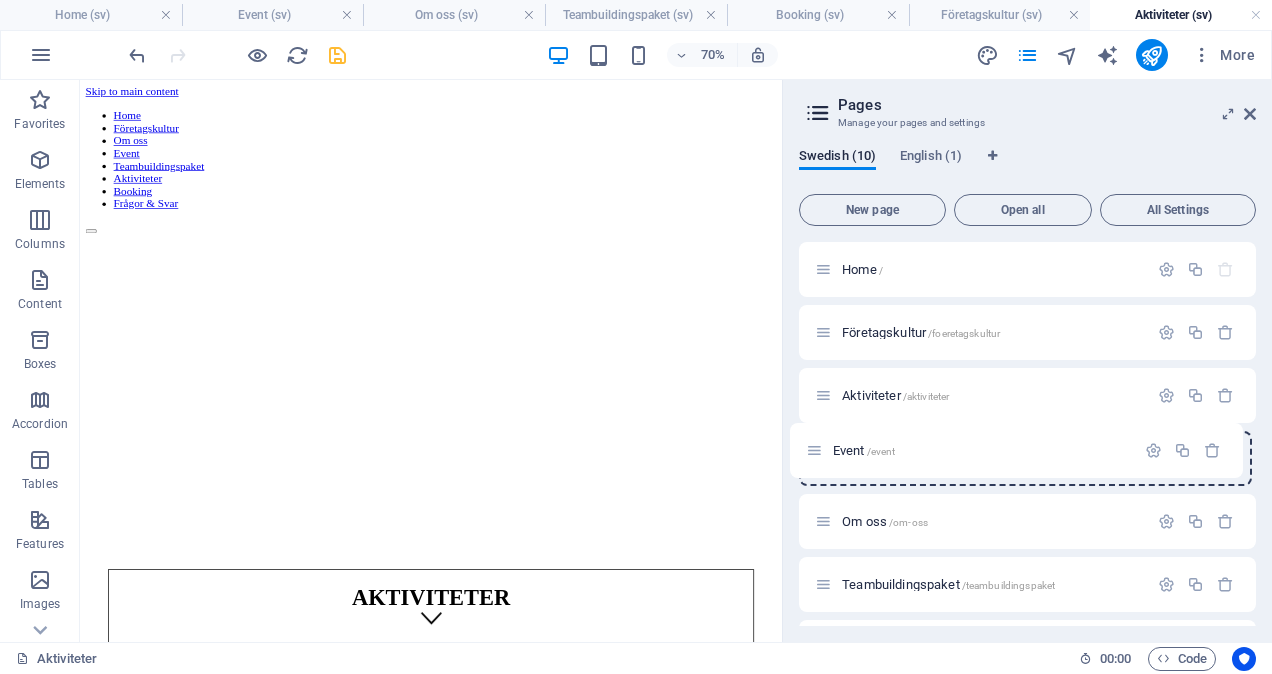 drag, startPoint x: 823, startPoint y: 522, endPoint x: 813, endPoint y: 445, distance: 77.64664 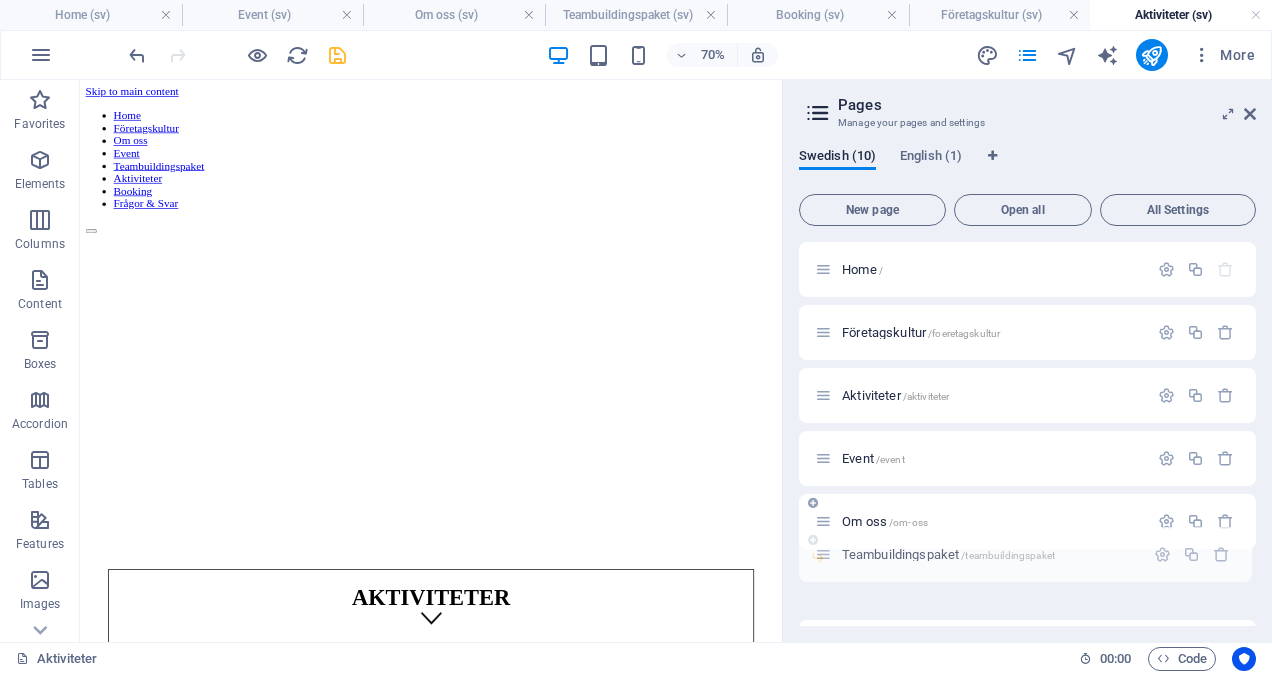 scroll, scrollTop: 17, scrollLeft: 0, axis: vertical 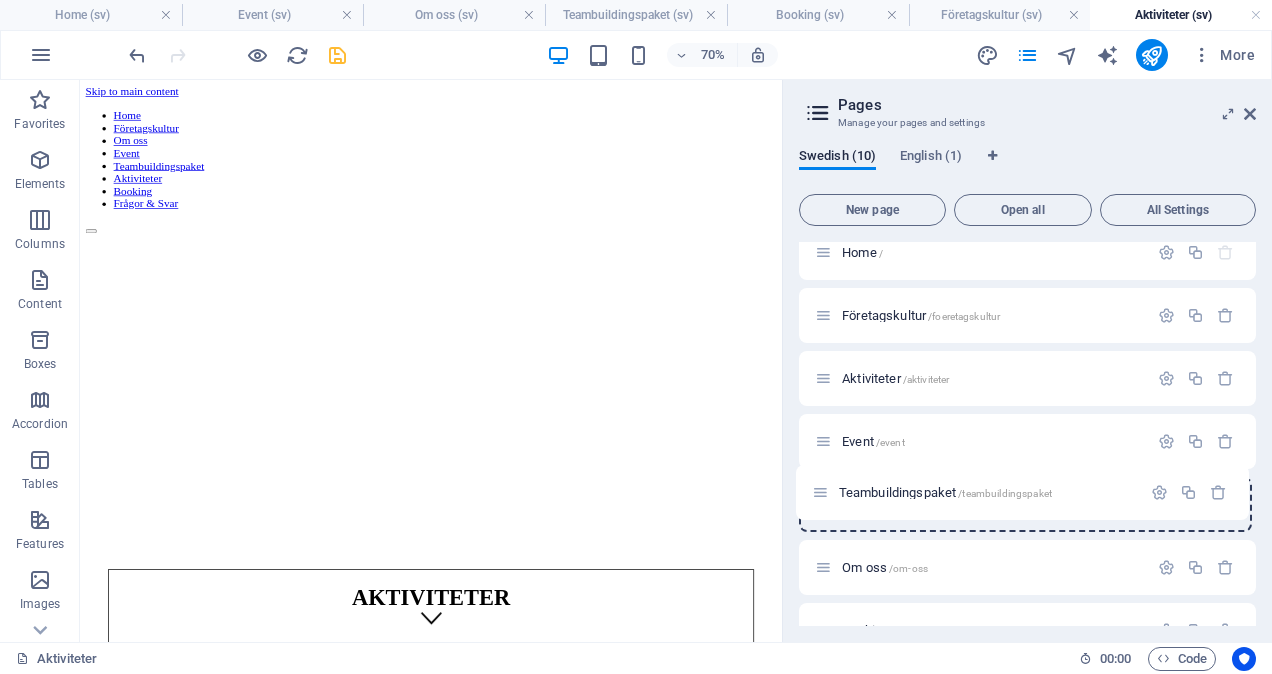 drag, startPoint x: 821, startPoint y: 585, endPoint x: 818, endPoint y: 486, distance: 99.04544 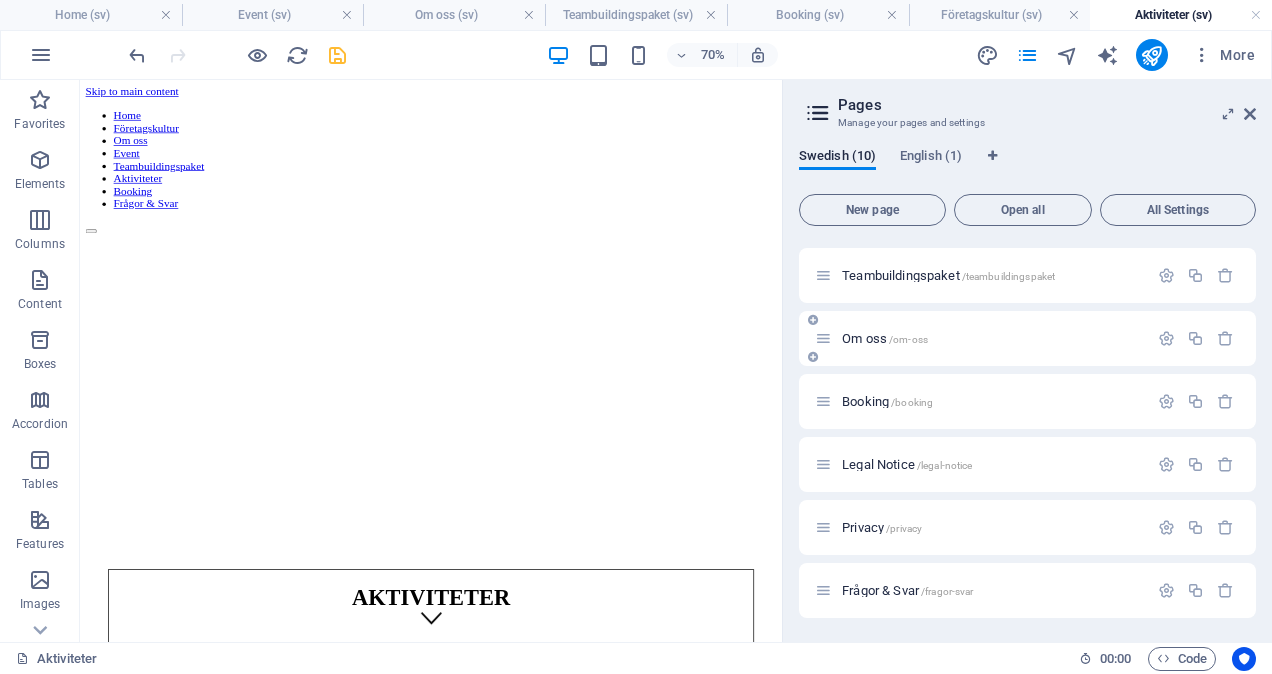 scroll, scrollTop: 0, scrollLeft: 0, axis: both 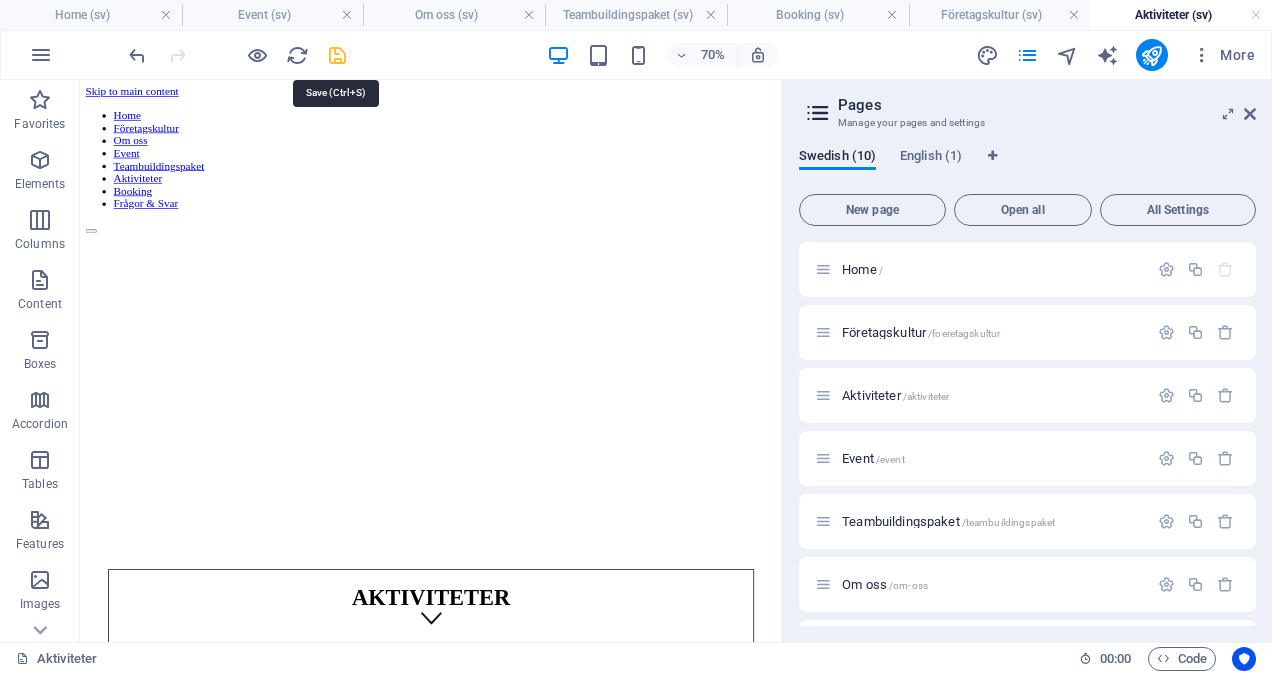 click at bounding box center (337, 55) 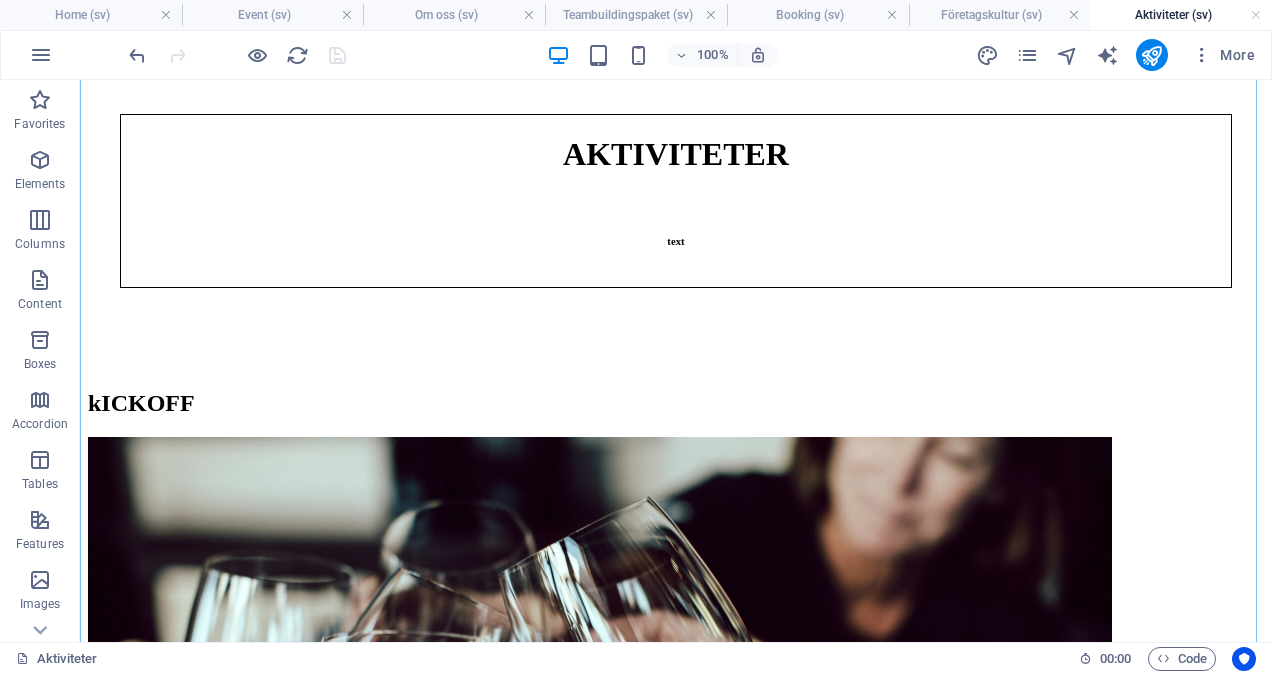 scroll, scrollTop: 571, scrollLeft: 0, axis: vertical 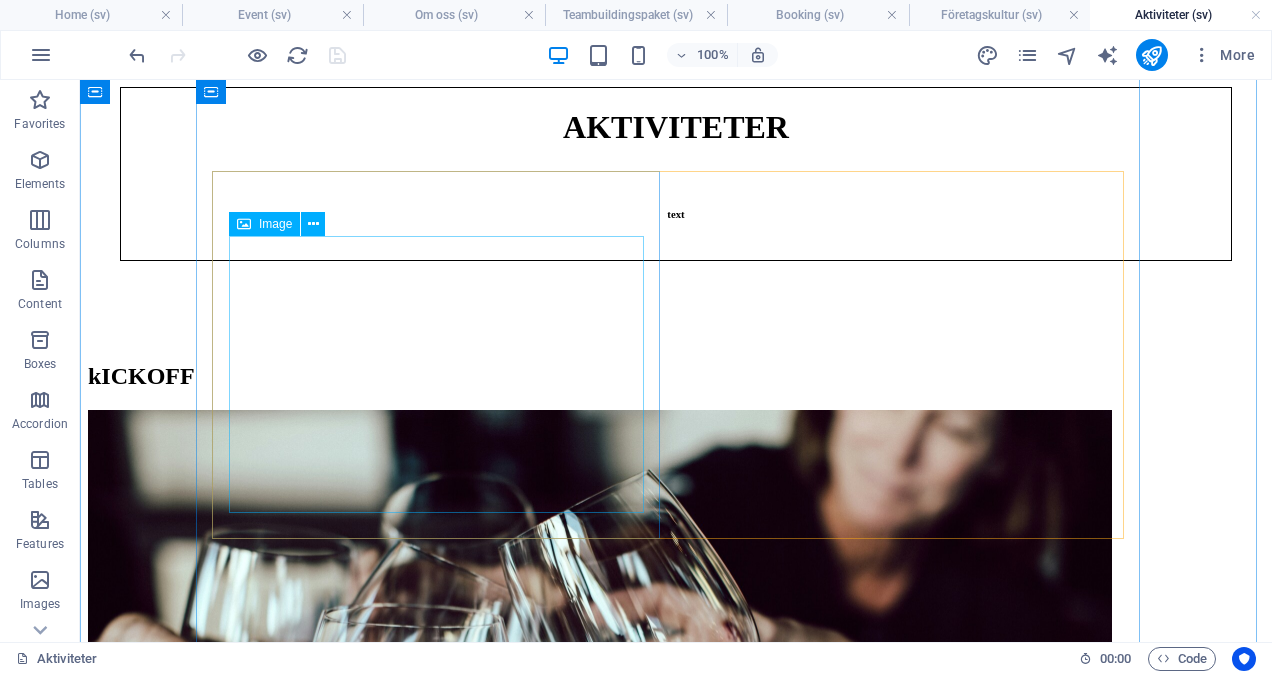 click at bounding box center (676, 753) 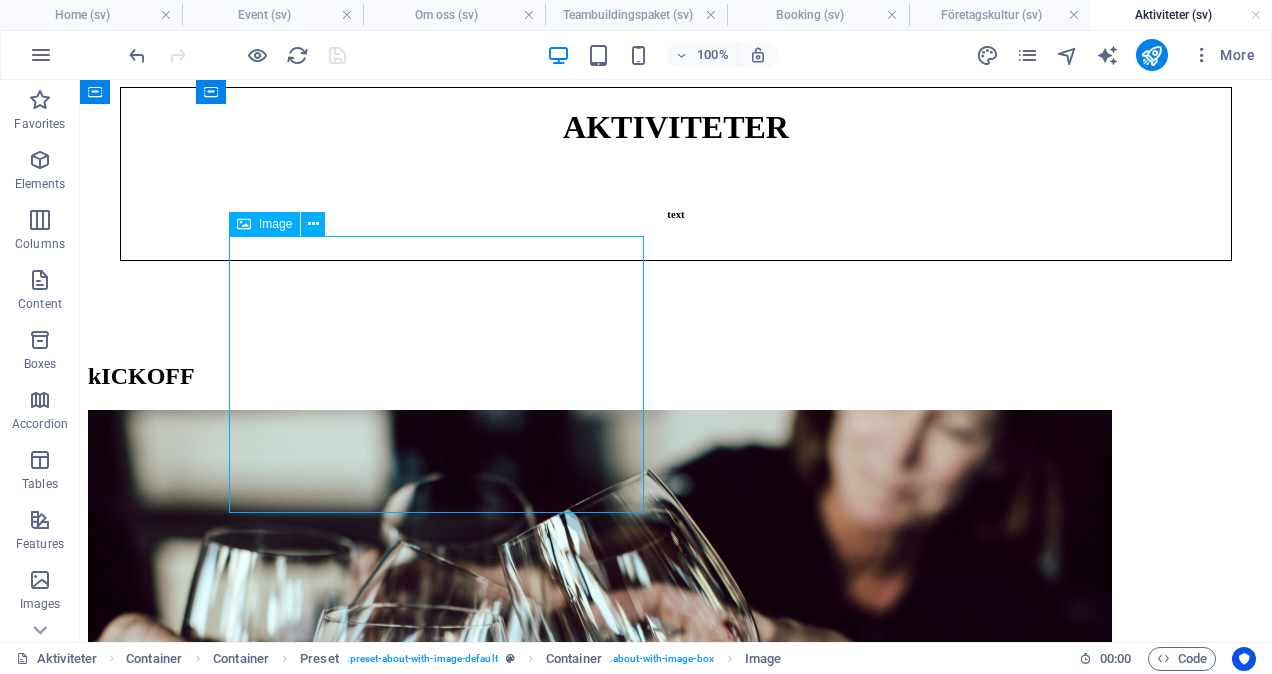click at bounding box center [676, 753] 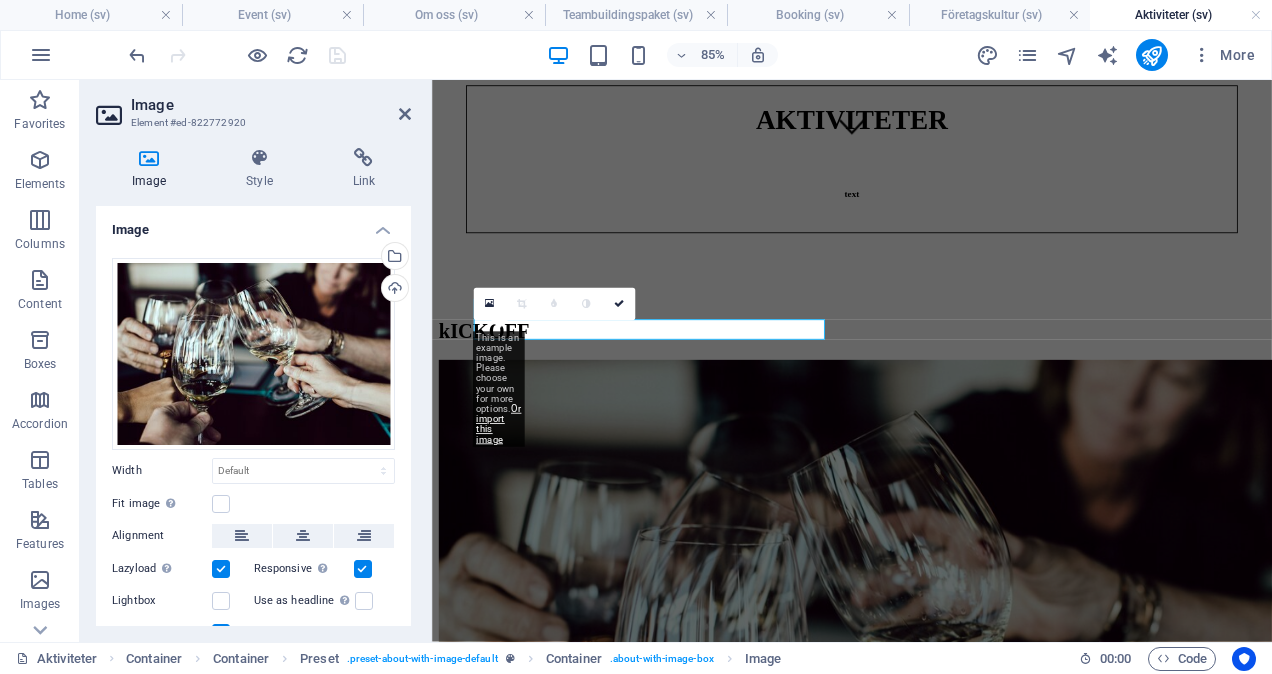 click at bounding box center [221, 569] 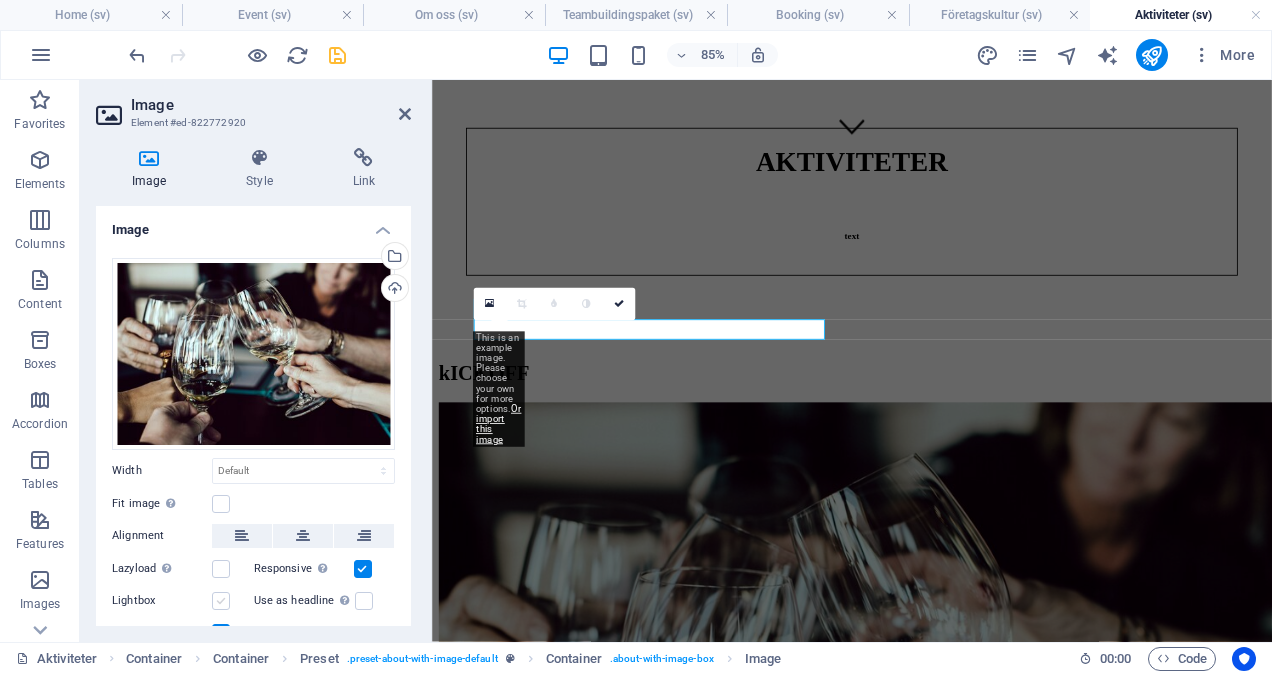 click at bounding box center [221, 601] 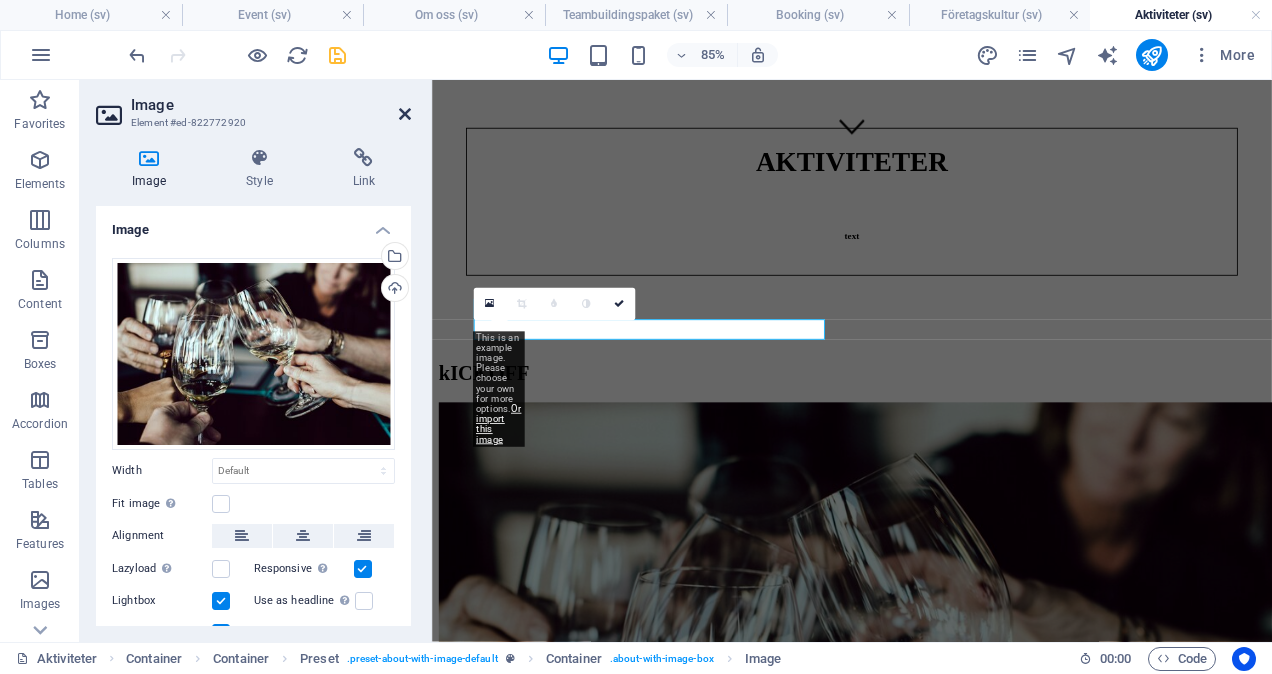 click at bounding box center [405, 114] 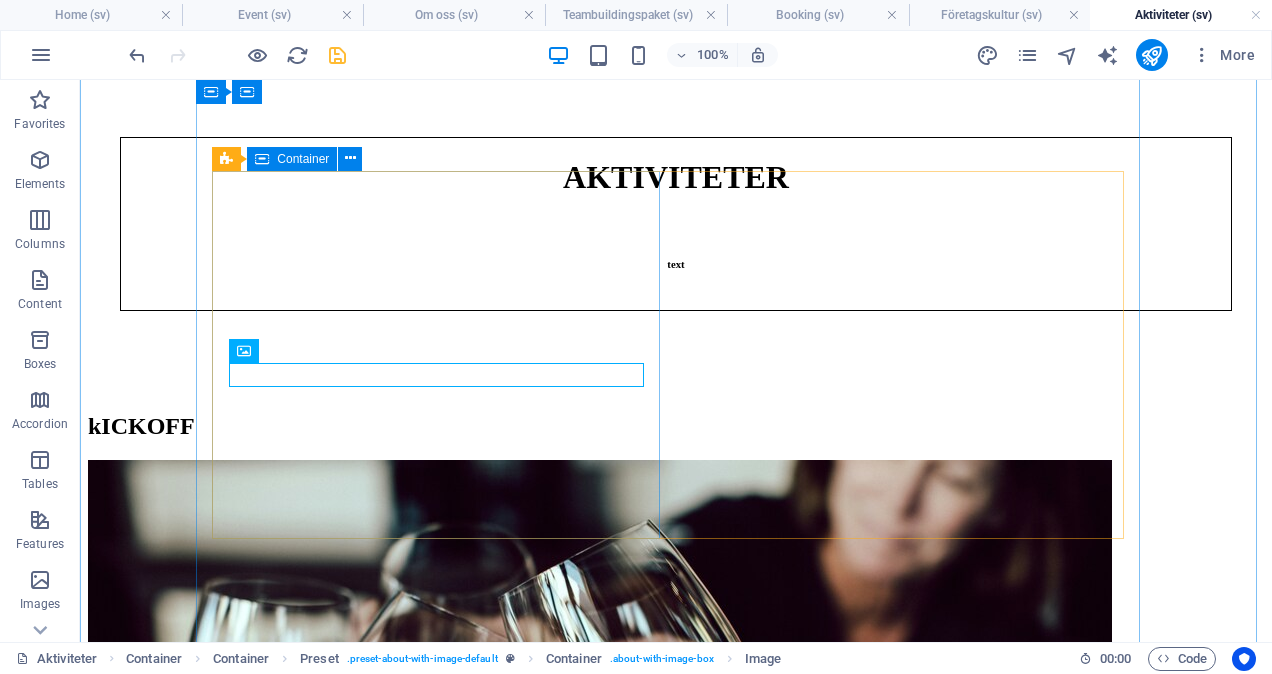 click on "kICKOFF" at bounding box center [676, 785] 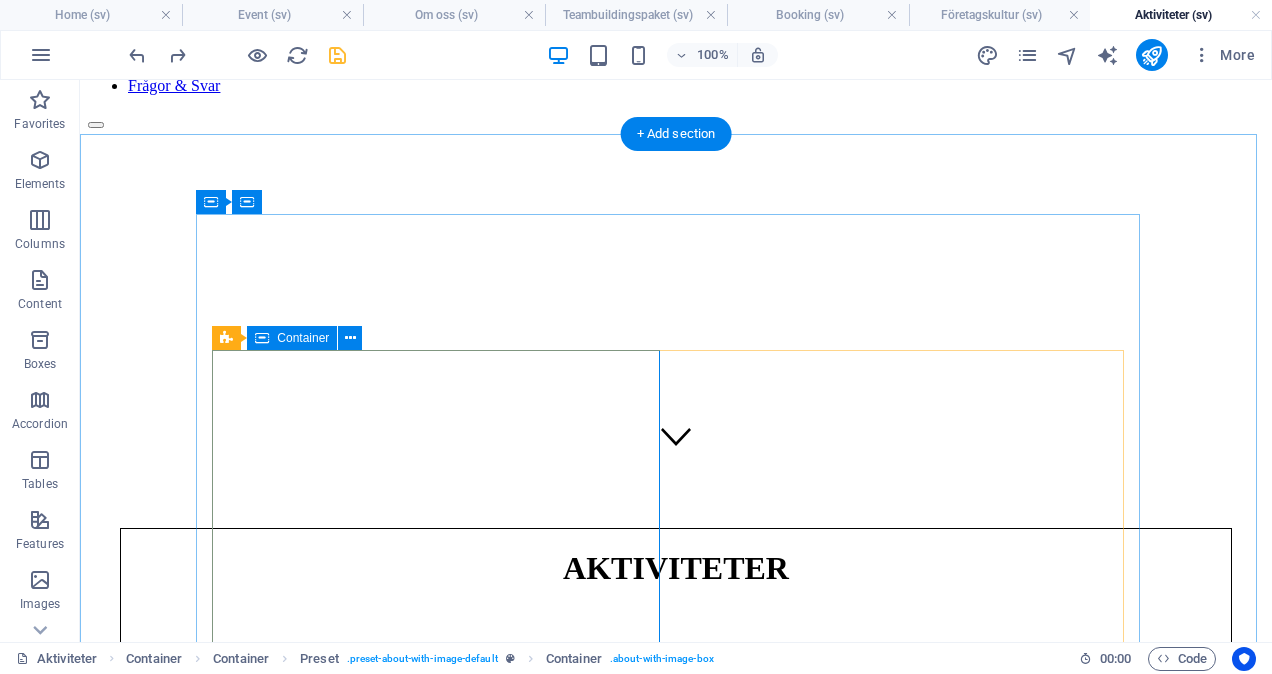 scroll, scrollTop: 64, scrollLeft: 0, axis: vertical 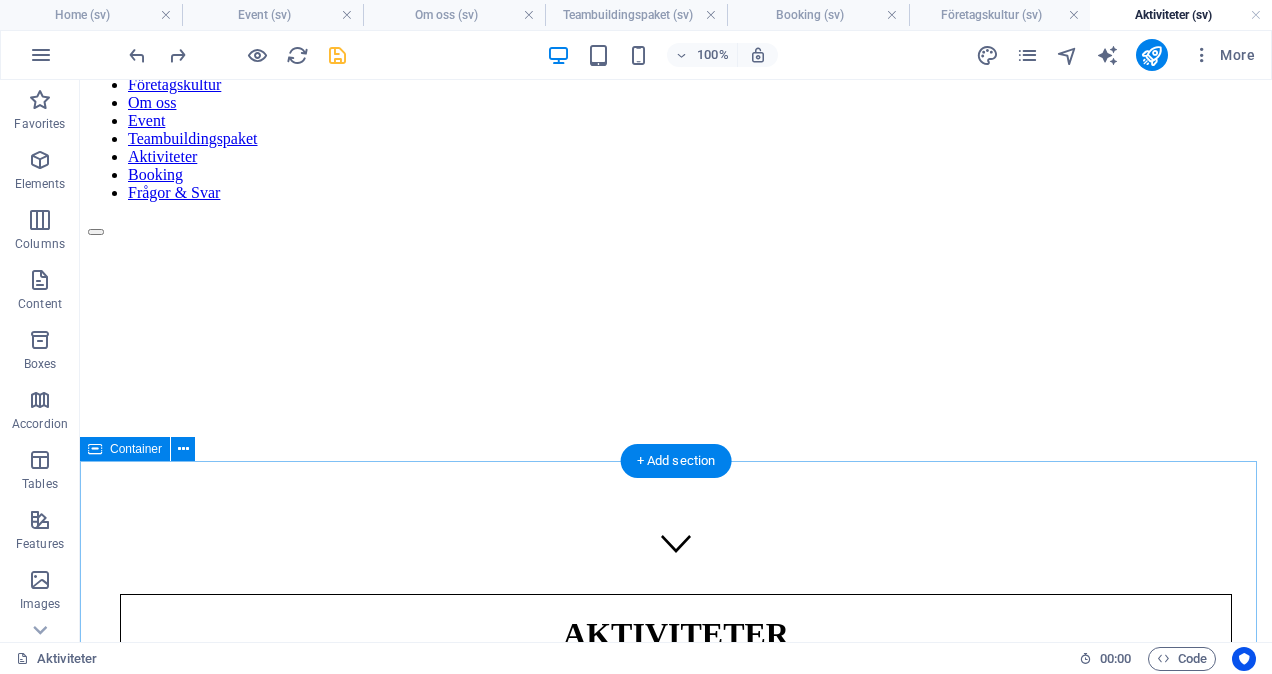 click on "kICKOFF Konferens PLANERINGSDAGAR aFTER WORK iNVIGNING jULFEST kICKOFF Konferens PLANERINGSDAGAR aFTER WORK iNVIGNING jULFEST" at bounding box center [676, 5526] 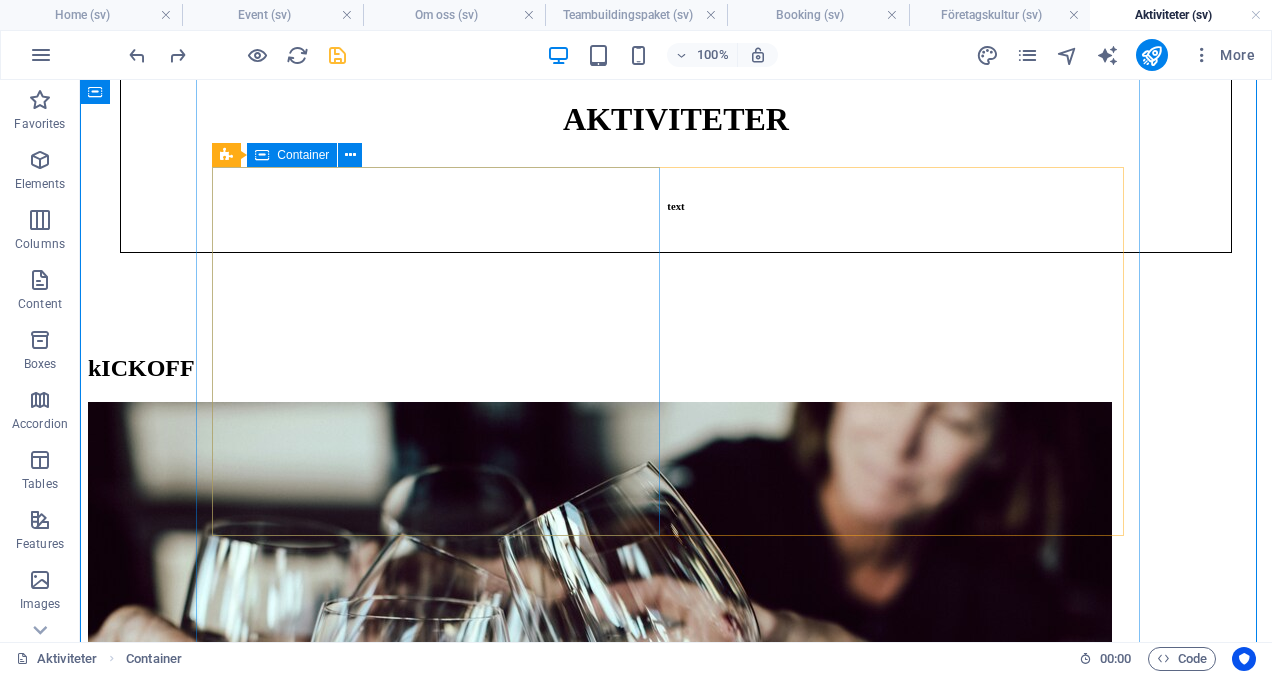 scroll, scrollTop: 582, scrollLeft: 0, axis: vertical 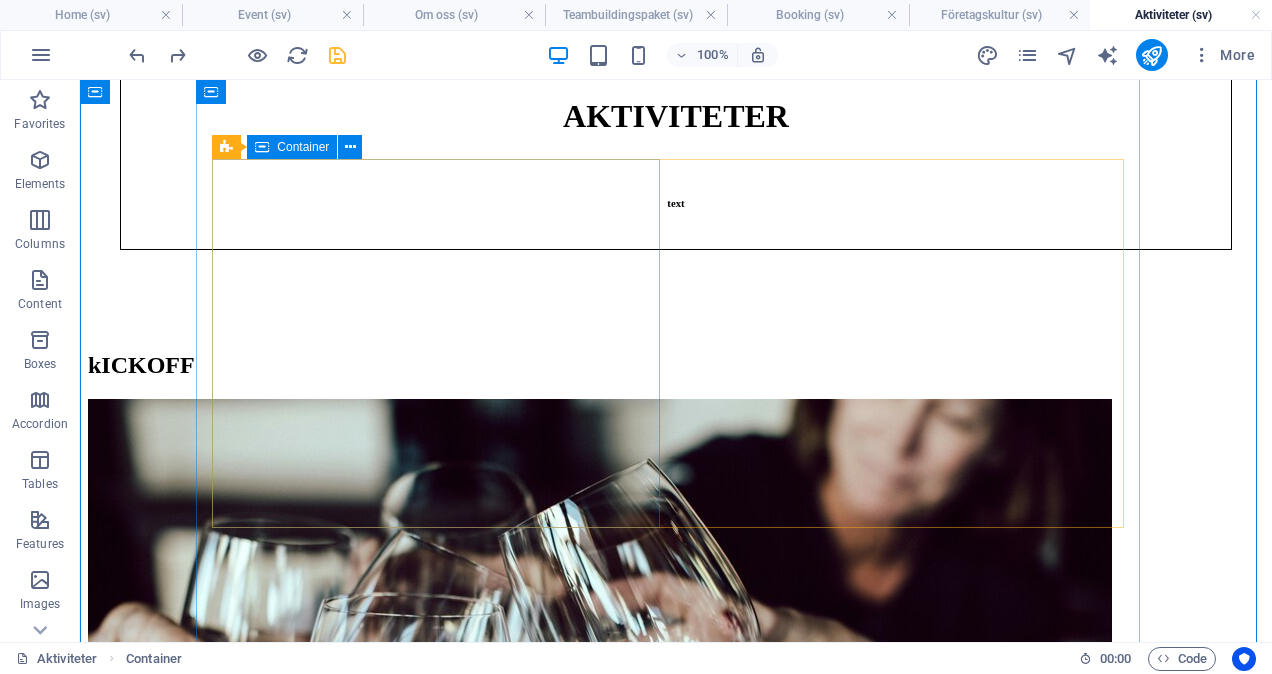 click on "kICKOFF" at bounding box center [676, 724] 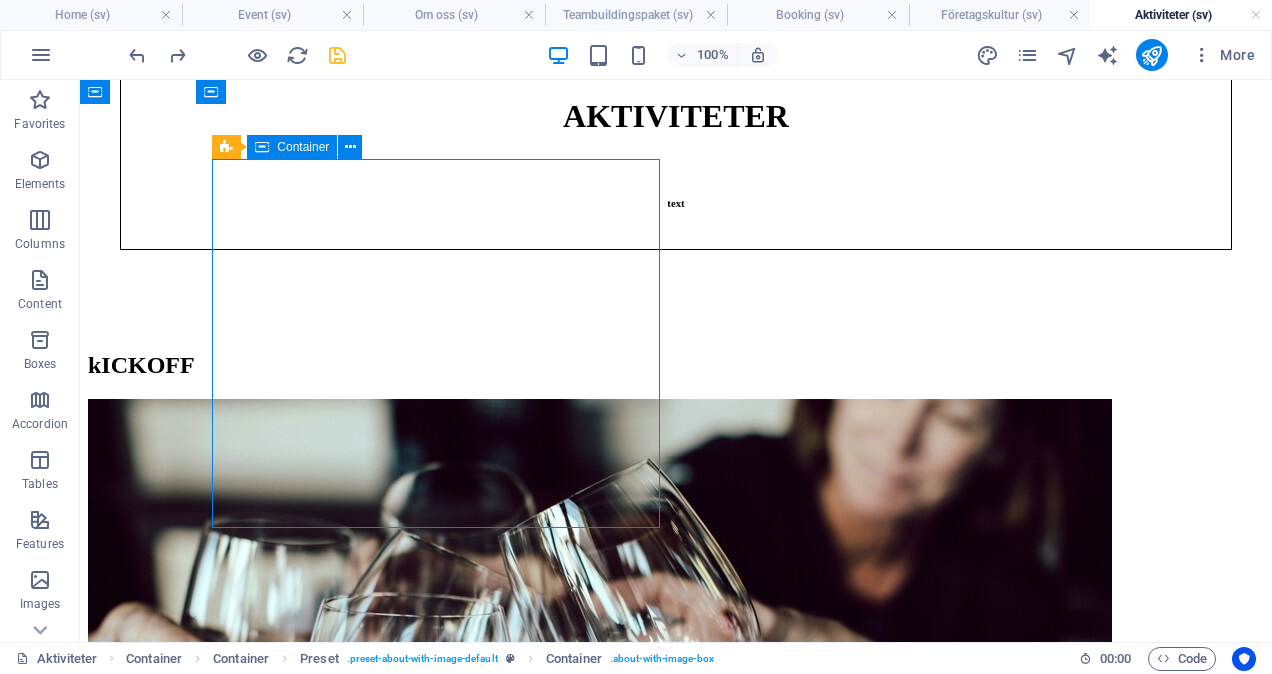 click on "kICKOFF" at bounding box center [676, 724] 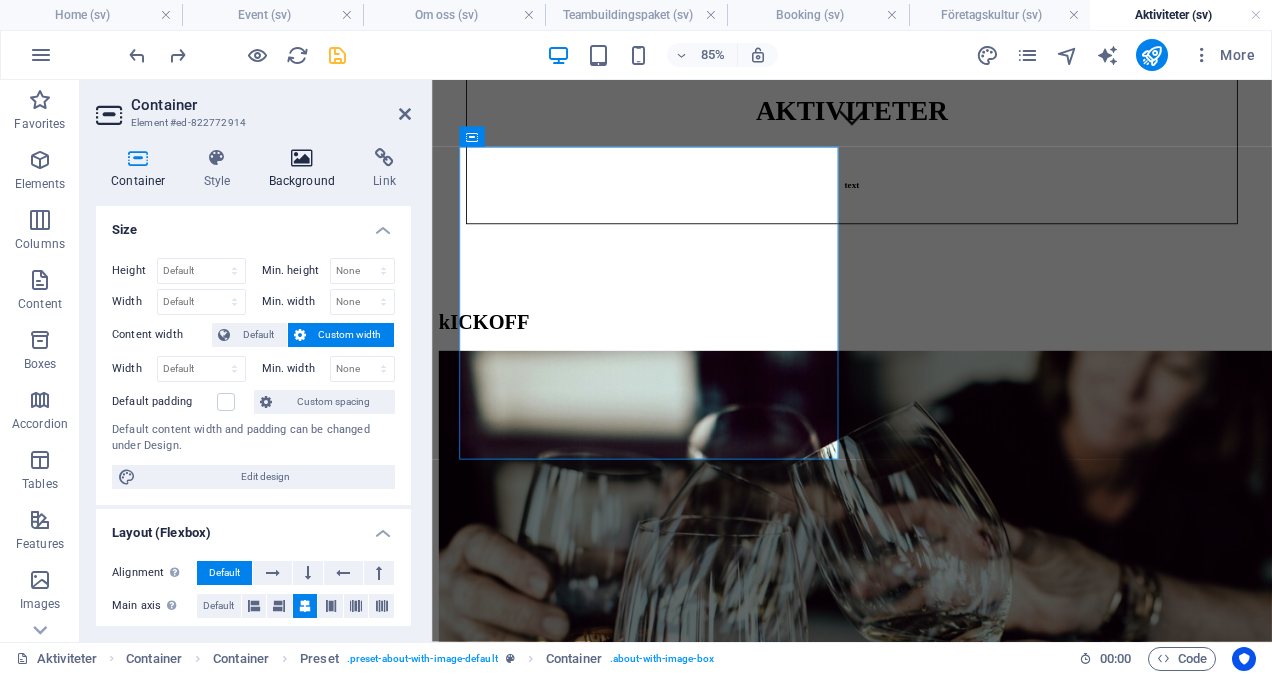 click on "Background" at bounding box center [306, 169] 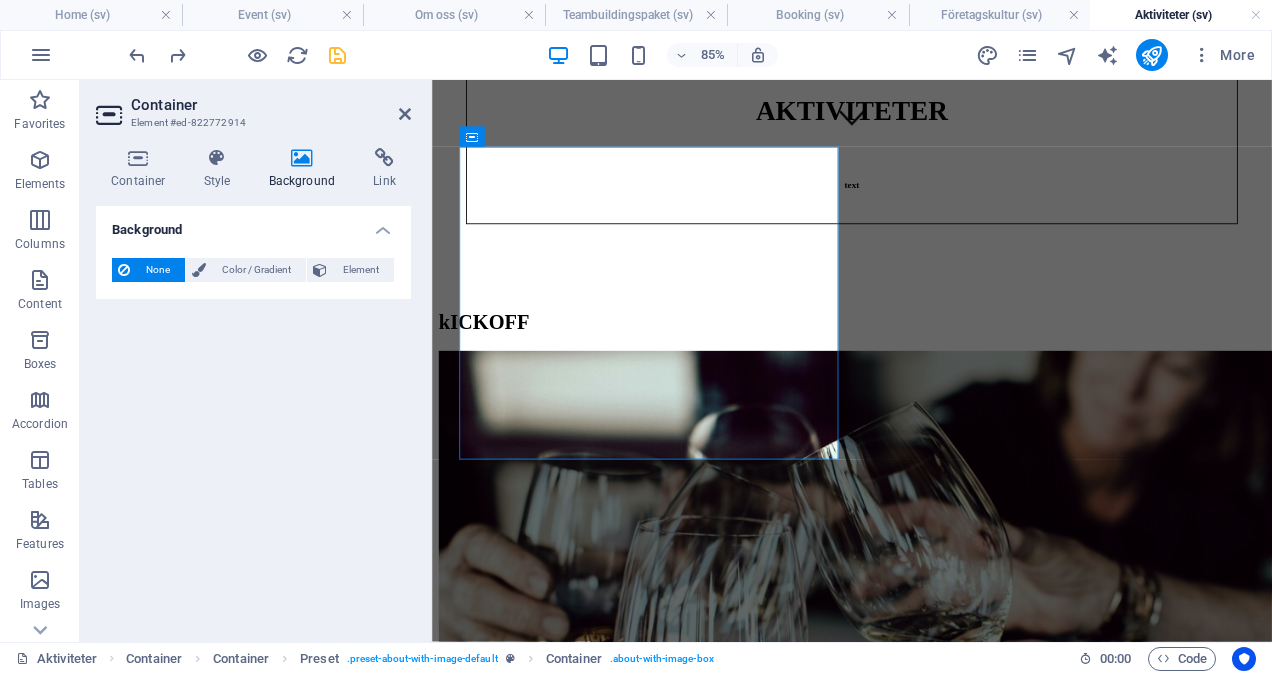 click on "Container" at bounding box center (271, 105) 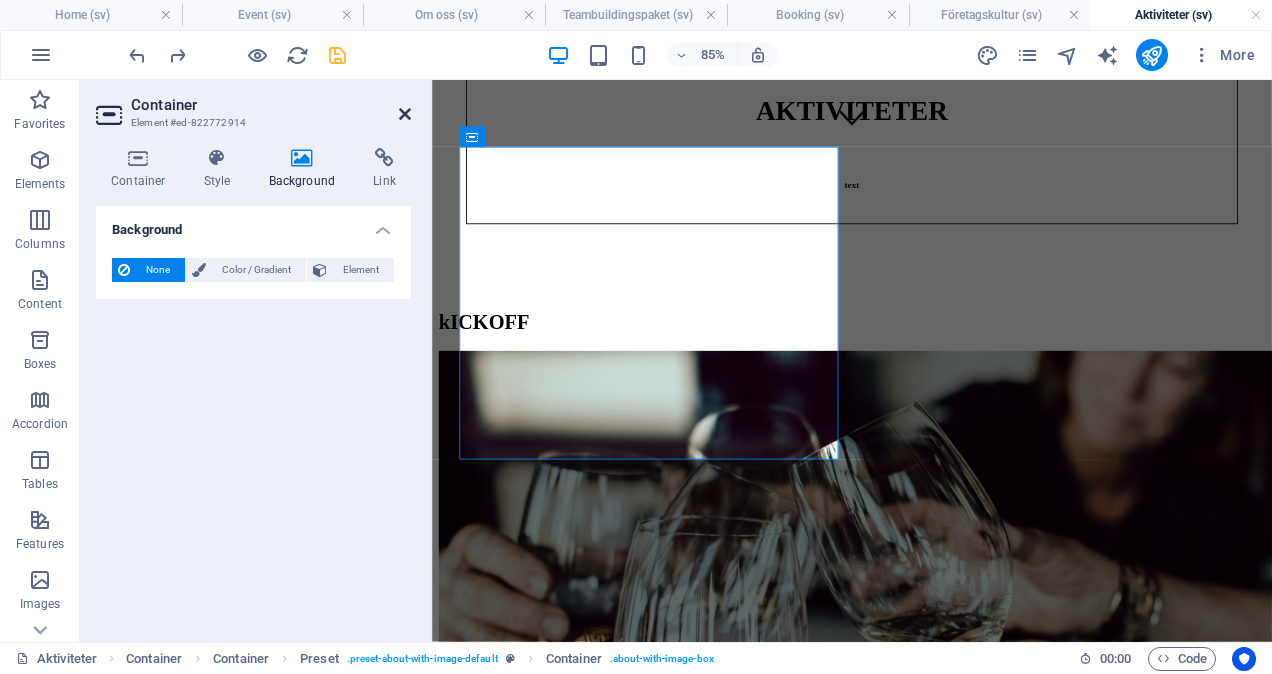 click at bounding box center (405, 114) 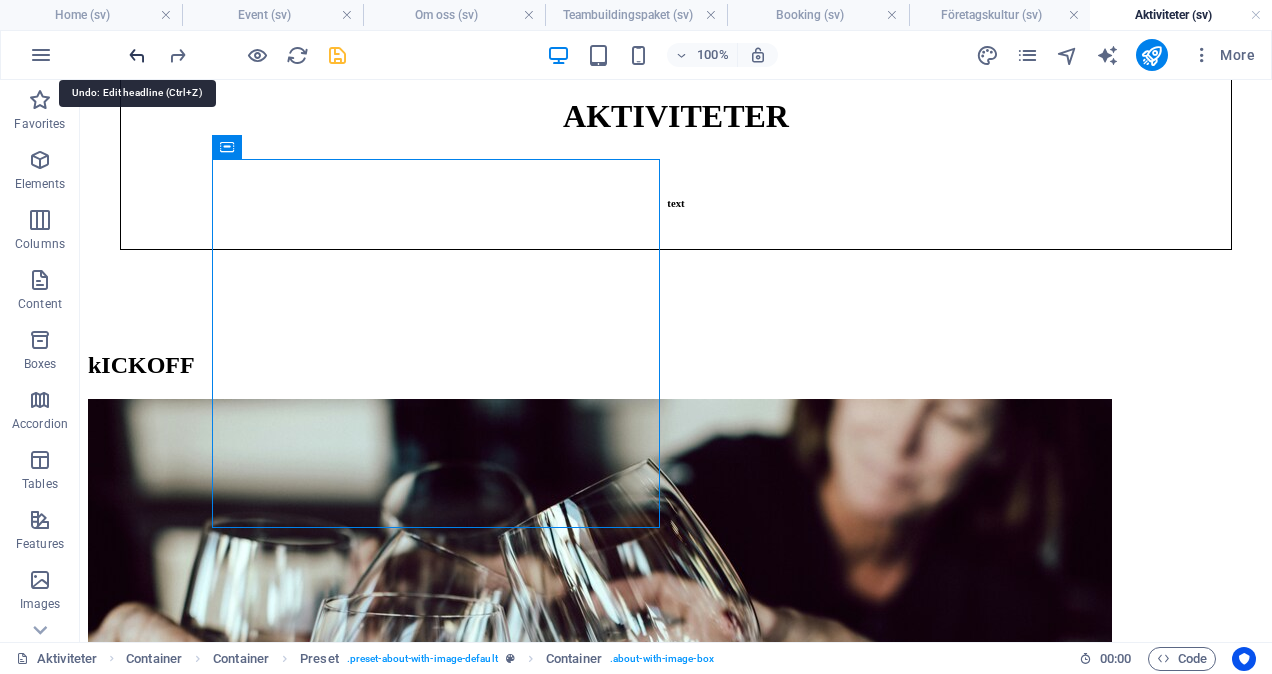 click at bounding box center (137, 55) 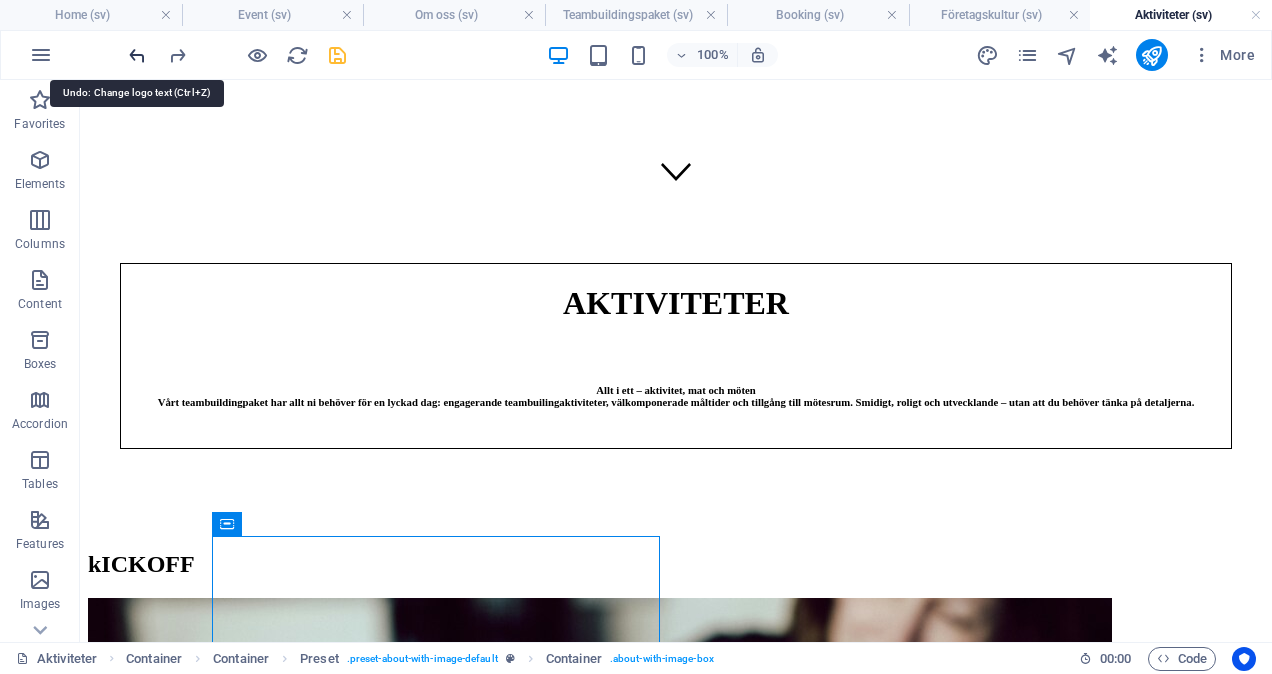 scroll, scrollTop: 64, scrollLeft: 0, axis: vertical 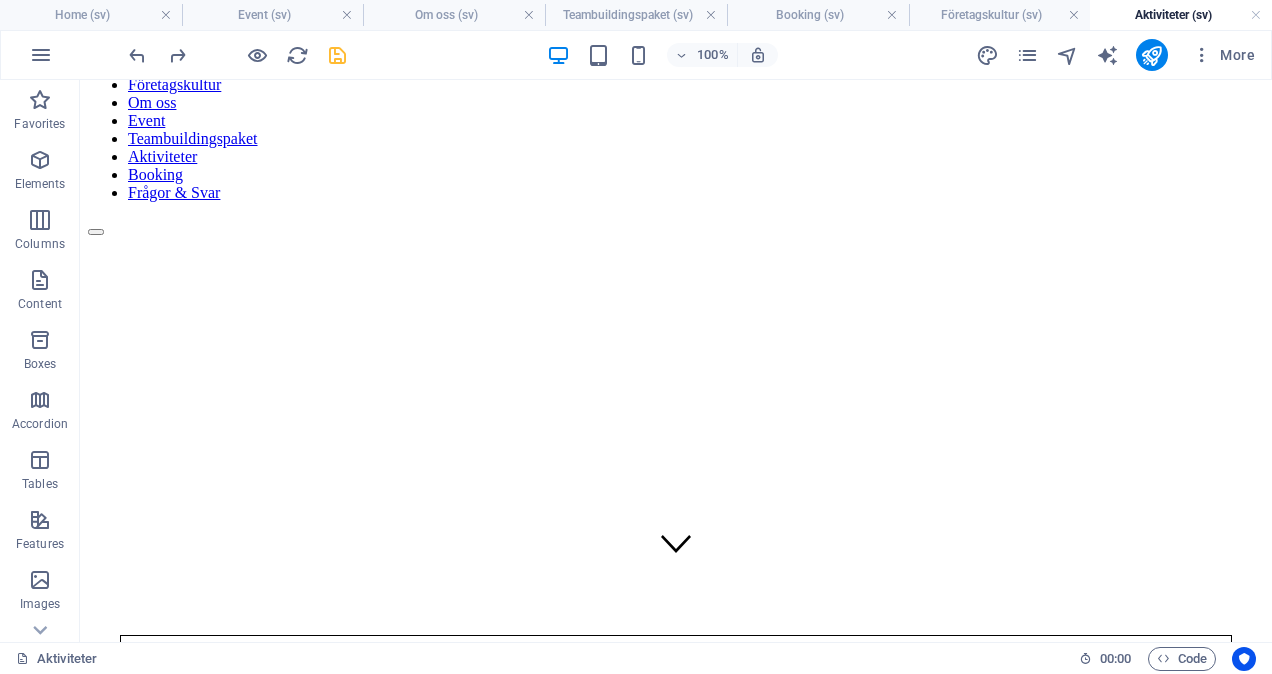 click at bounding box center [237, 55] 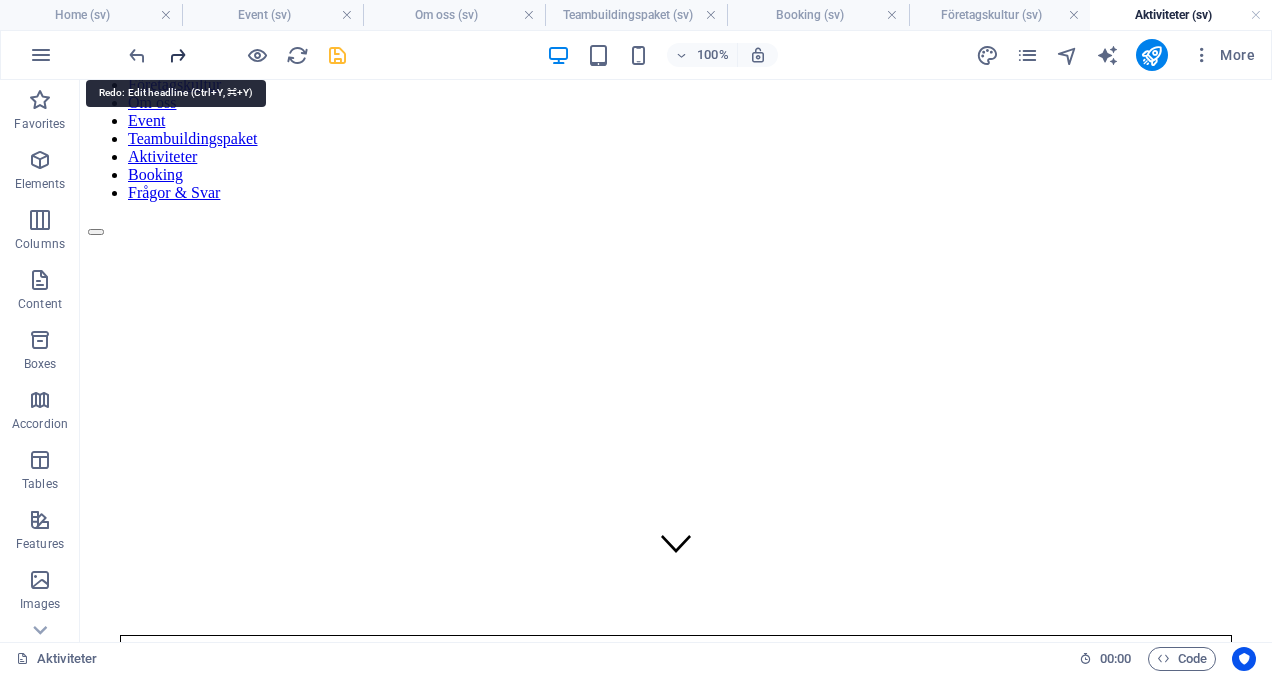 click at bounding box center [177, 55] 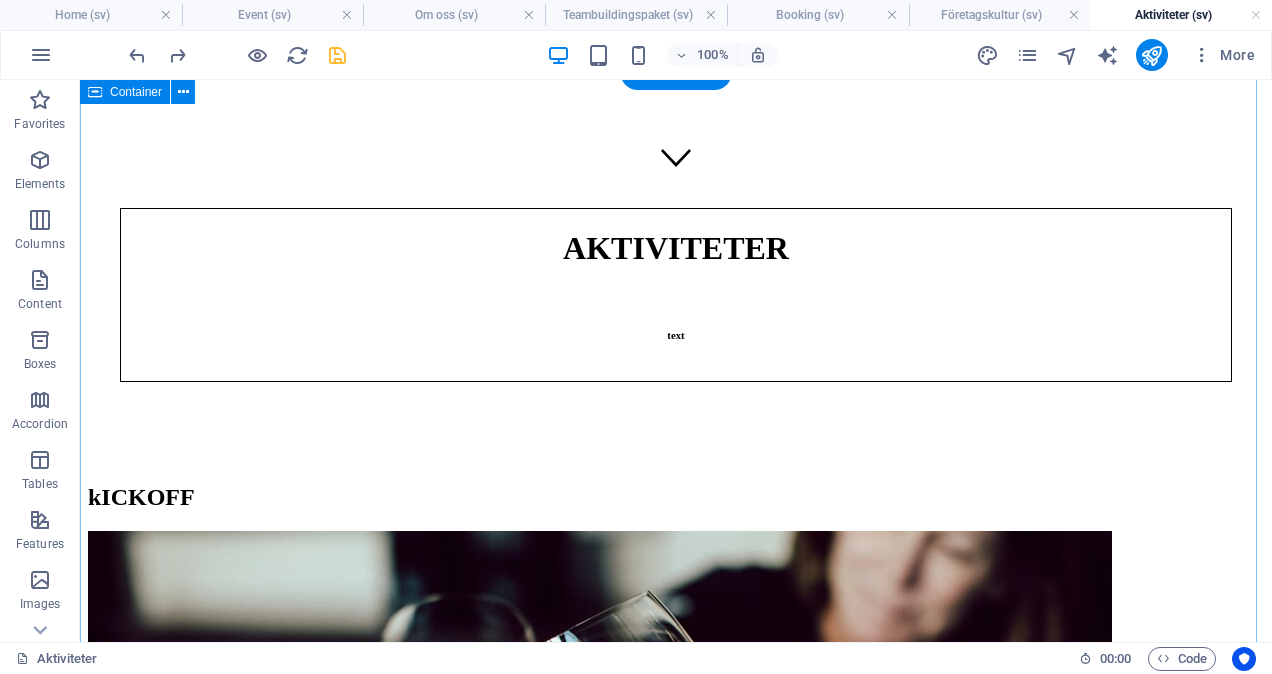 scroll, scrollTop: 444, scrollLeft: 0, axis: vertical 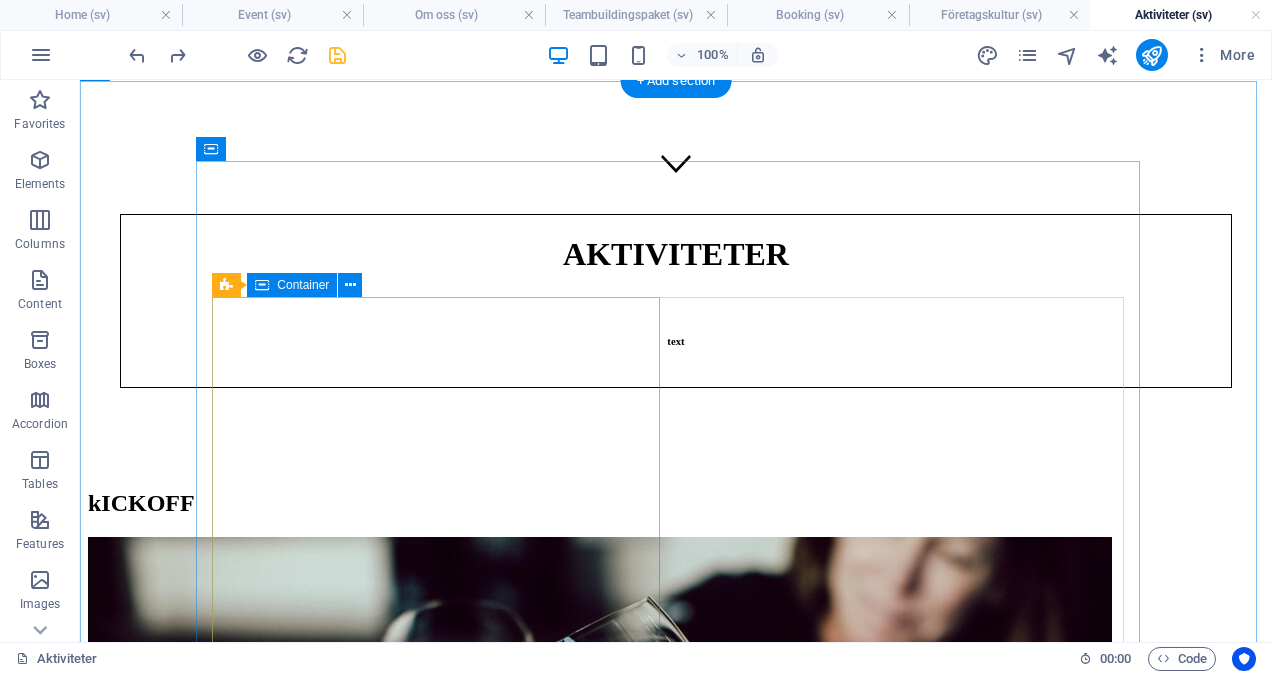 click on "kICKOFF" at bounding box center [676, 852] 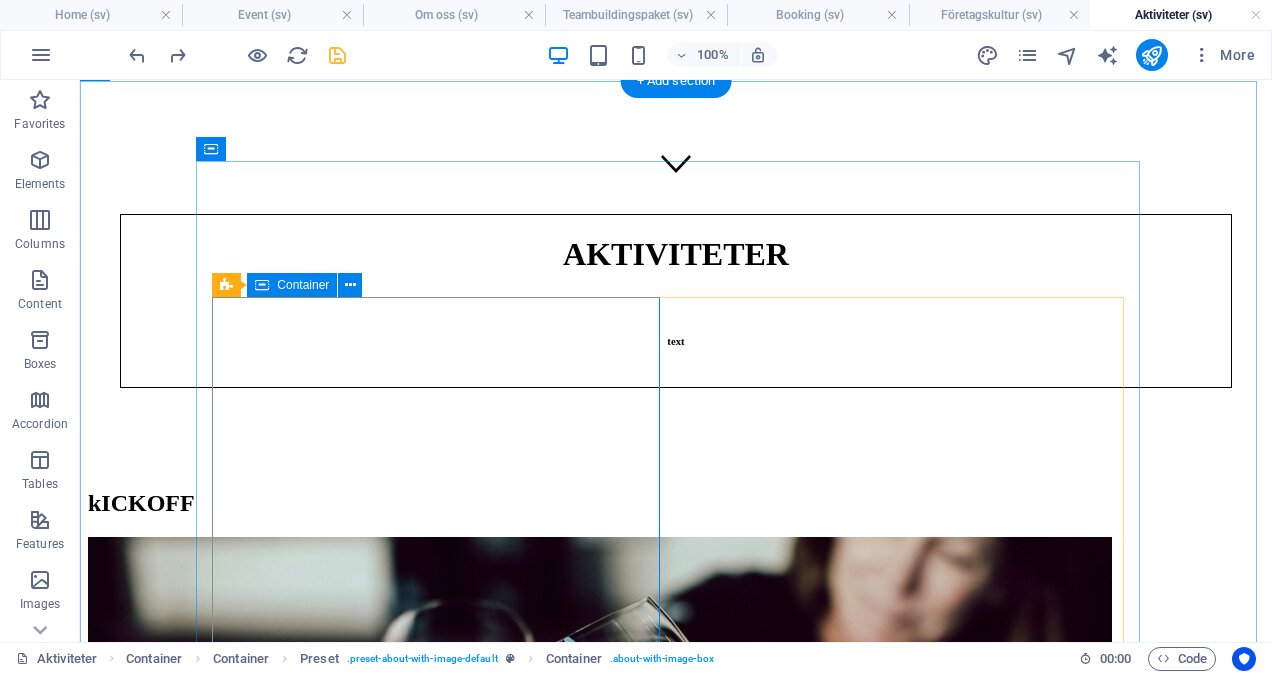 click on "kICKOFF" at bounding box center [676, 852] 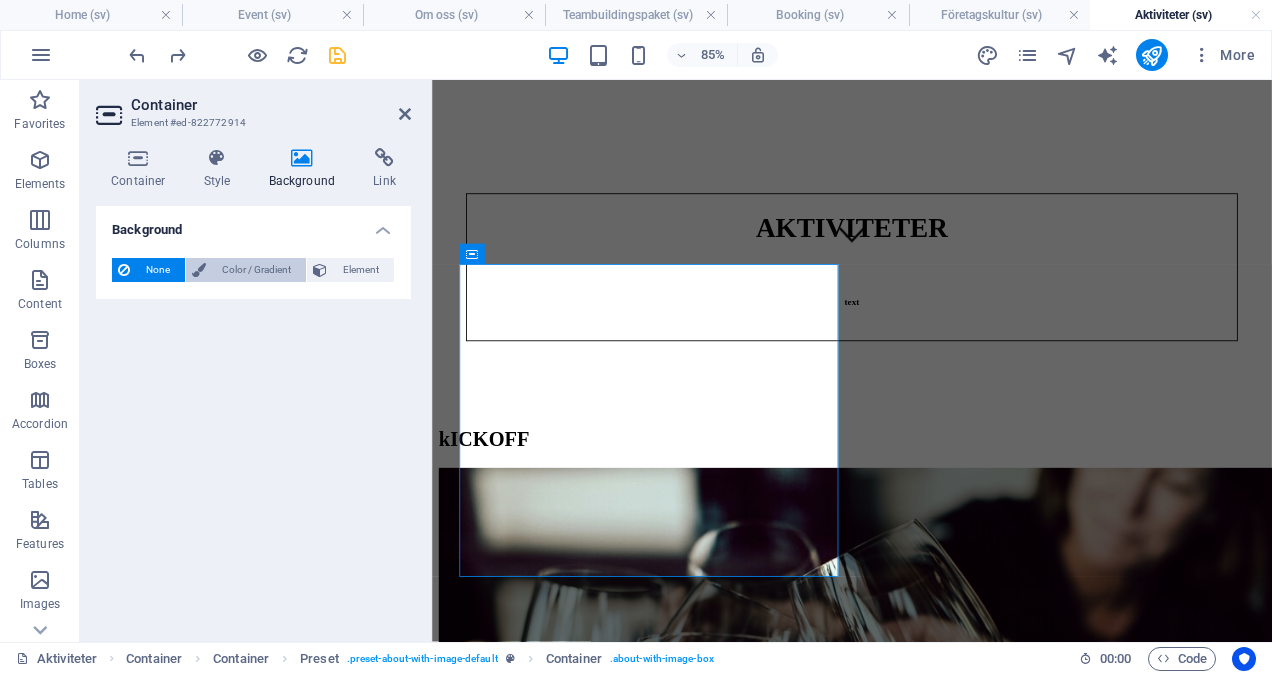 click on "Color / Gradient" at bounding box center (256, 270) 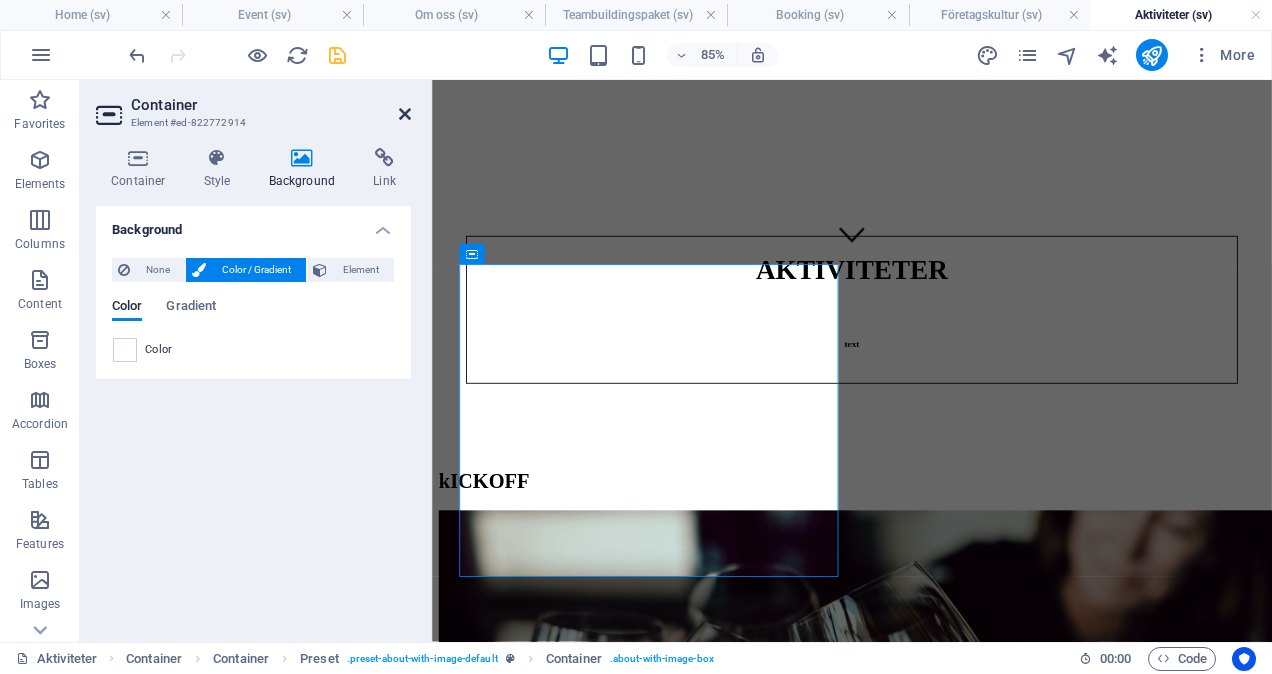 click at bounding box center (405, 114) 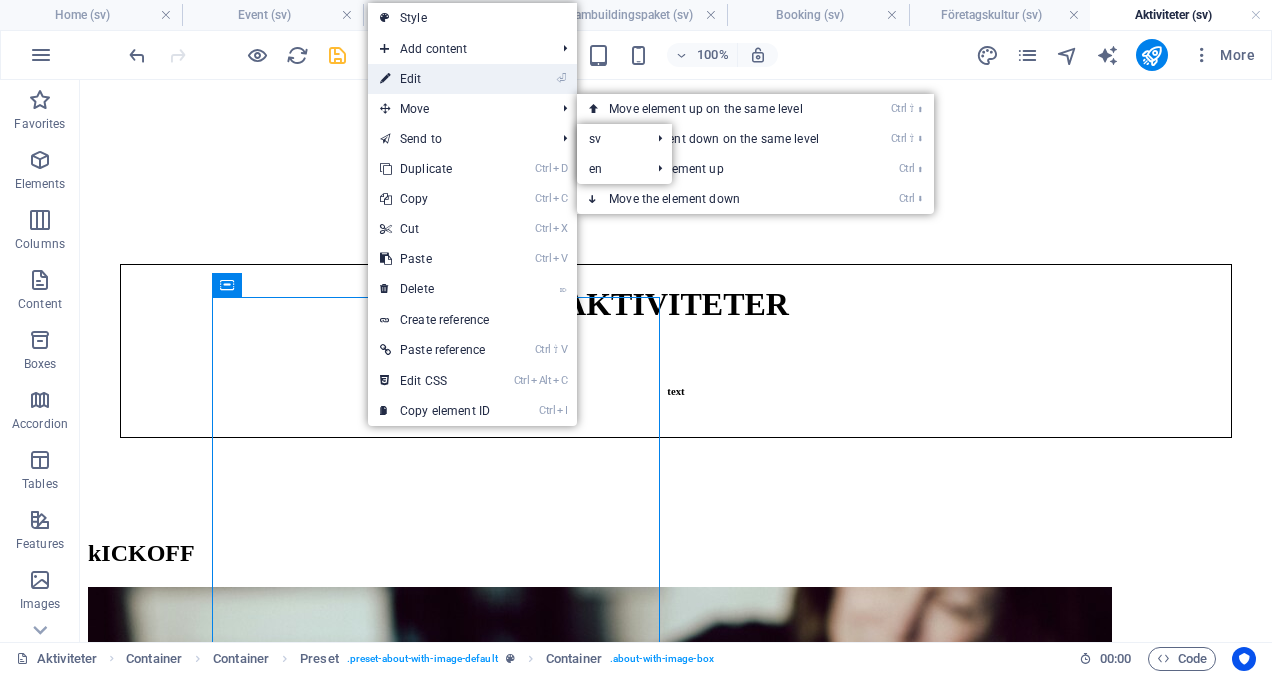 click on "⏎  Edit" at bounding box center (435, 79) 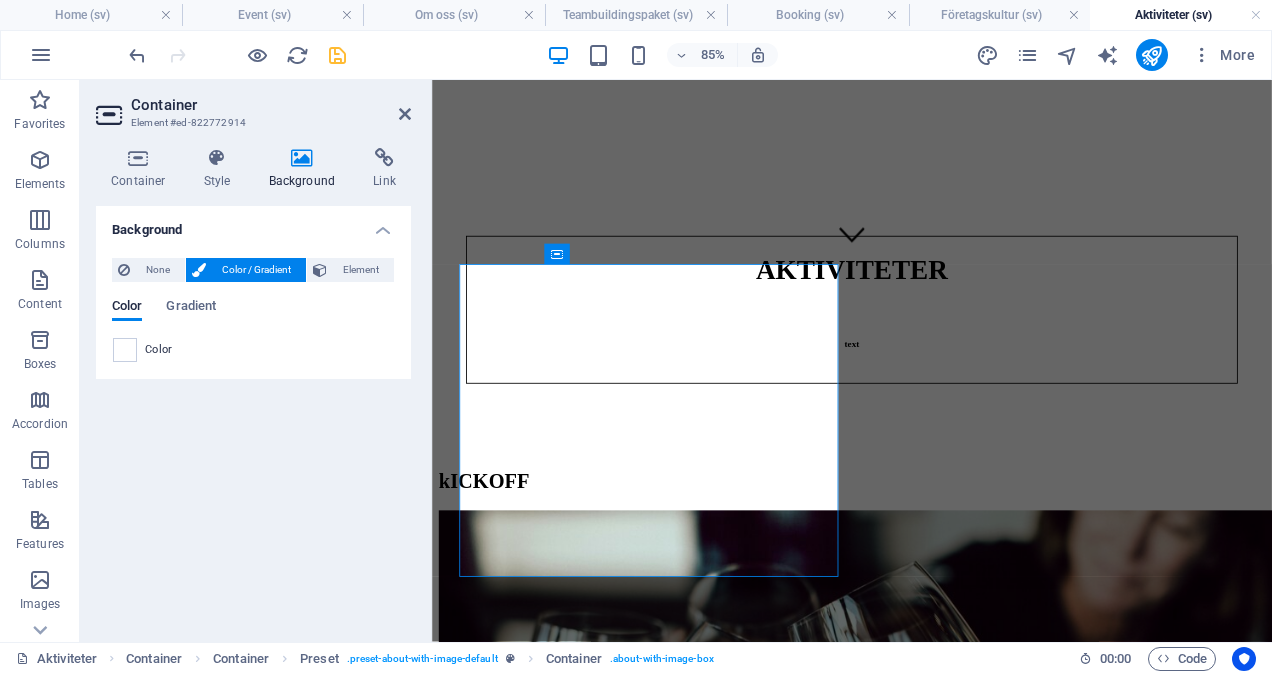 click on "Color / Gradient" at bounding box center (256, 270) 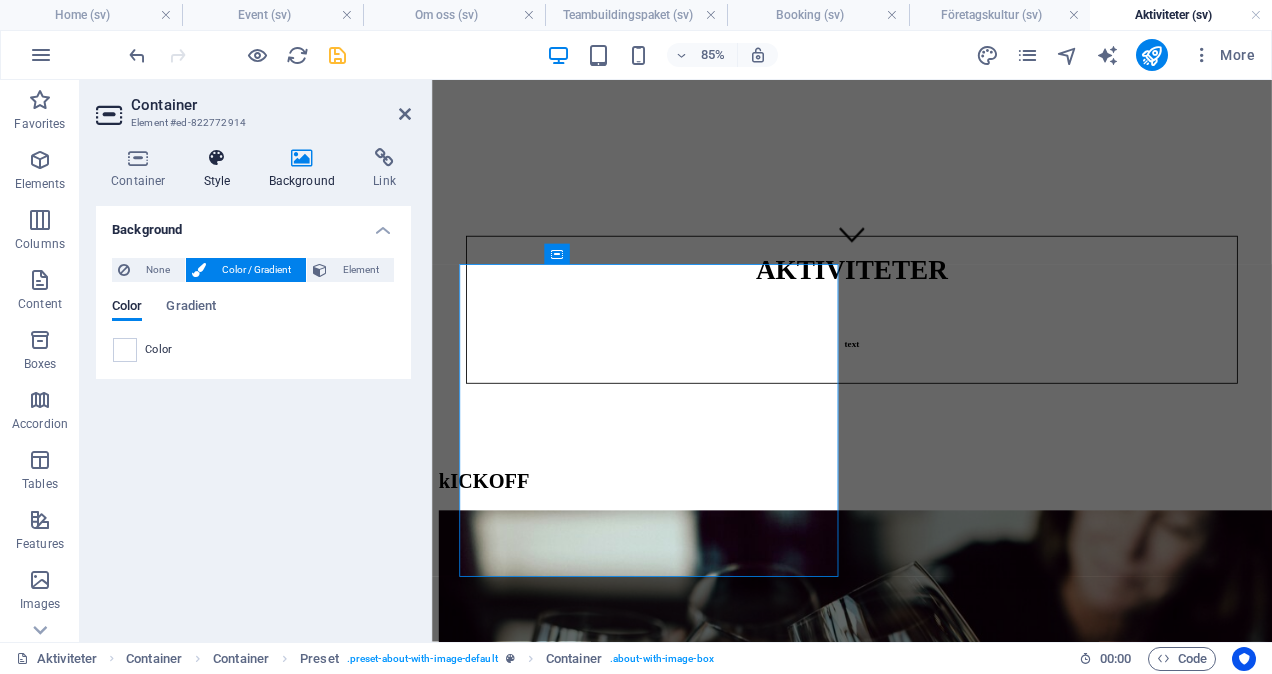 click at bounding box center (217, 158) 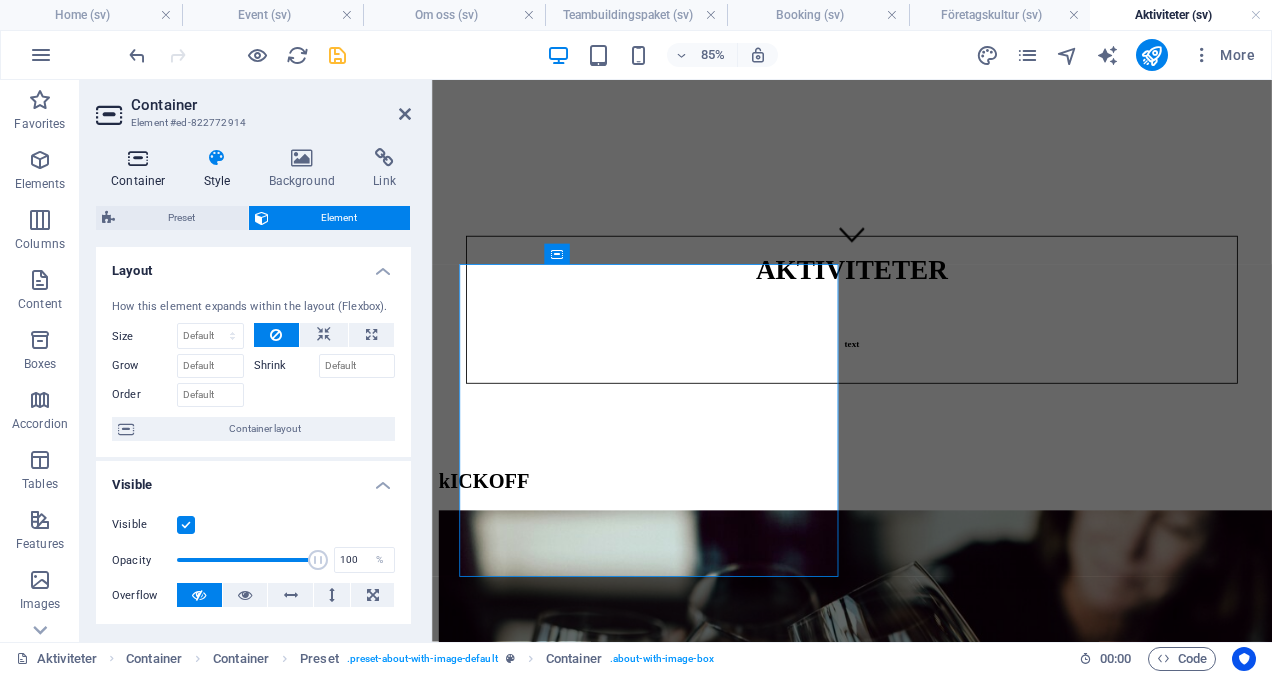 click on "Container" at bounding box center [142, 169] 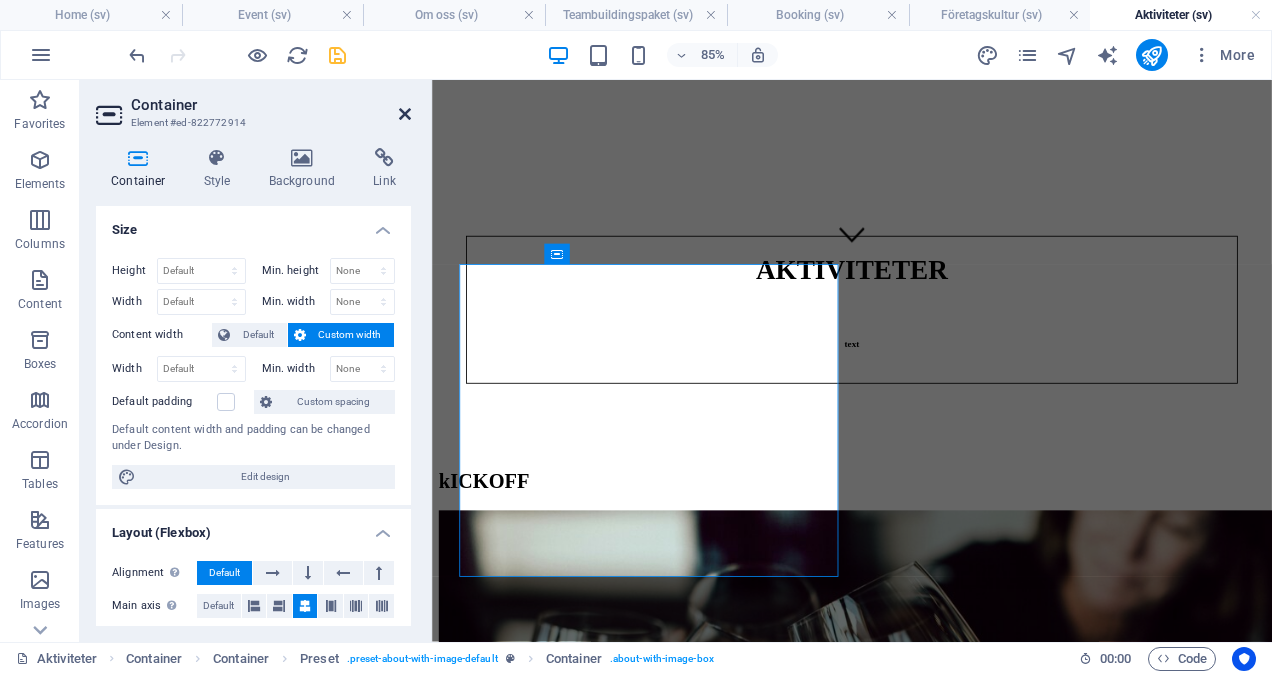 click at bounding box center (405, 114) 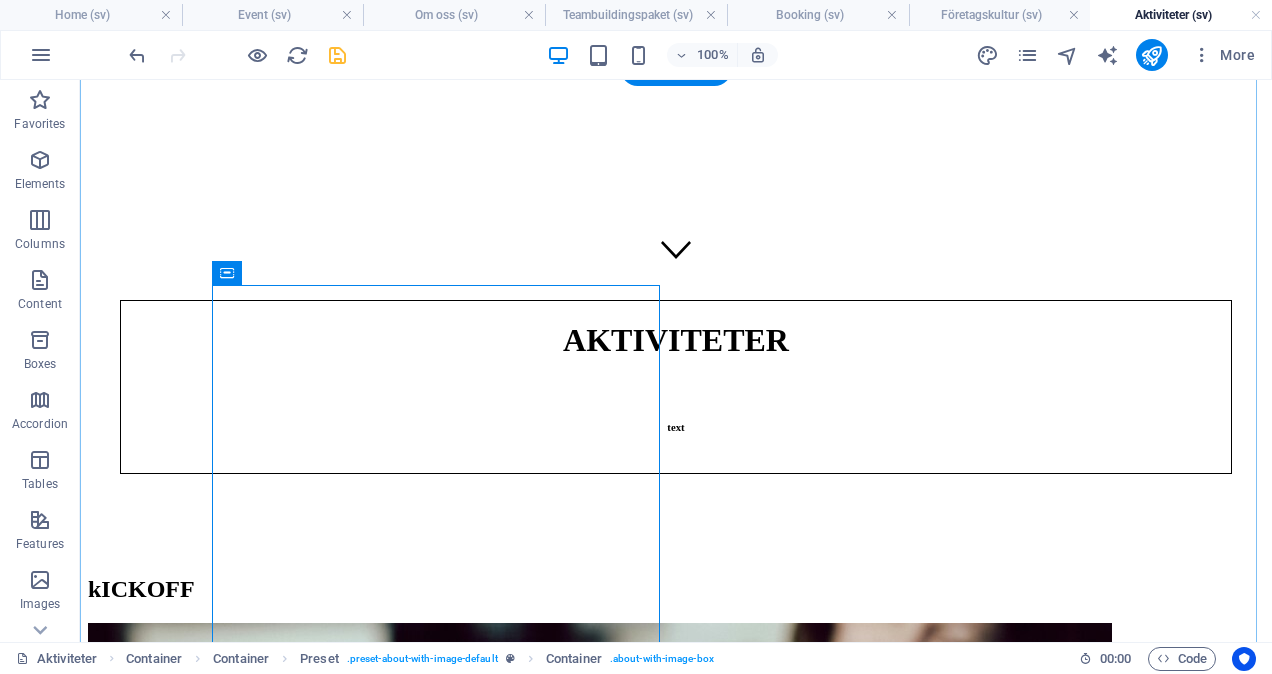 scroll, scrollTop: 530, scrollLeft: 0, axis: vertical 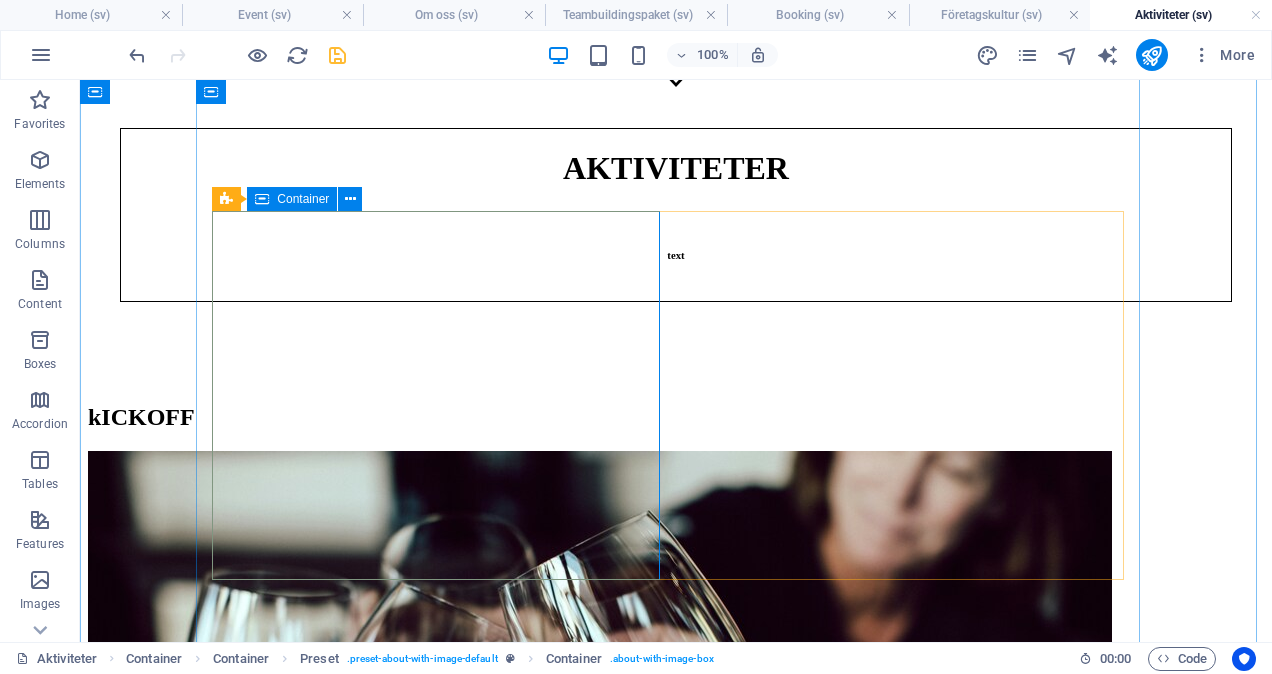 click on "kICKOFF" at bounding box center [676, 766] 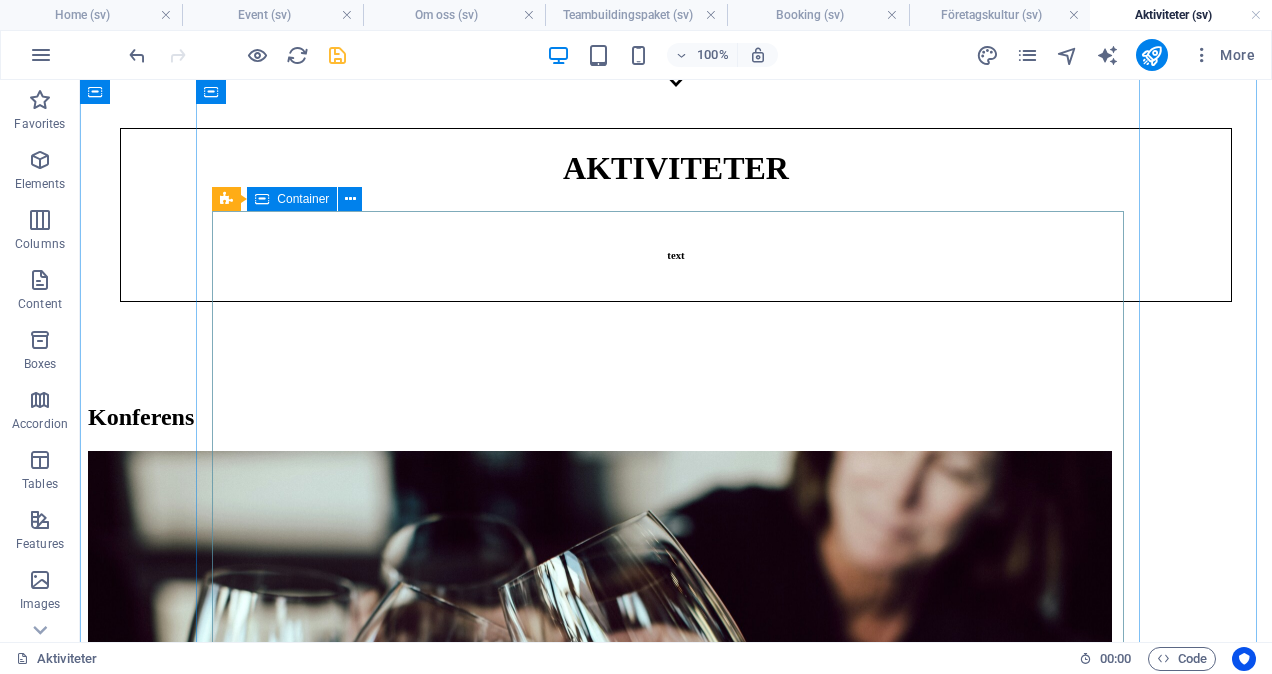 click on "Konferens" at bounding box center (676, 765) 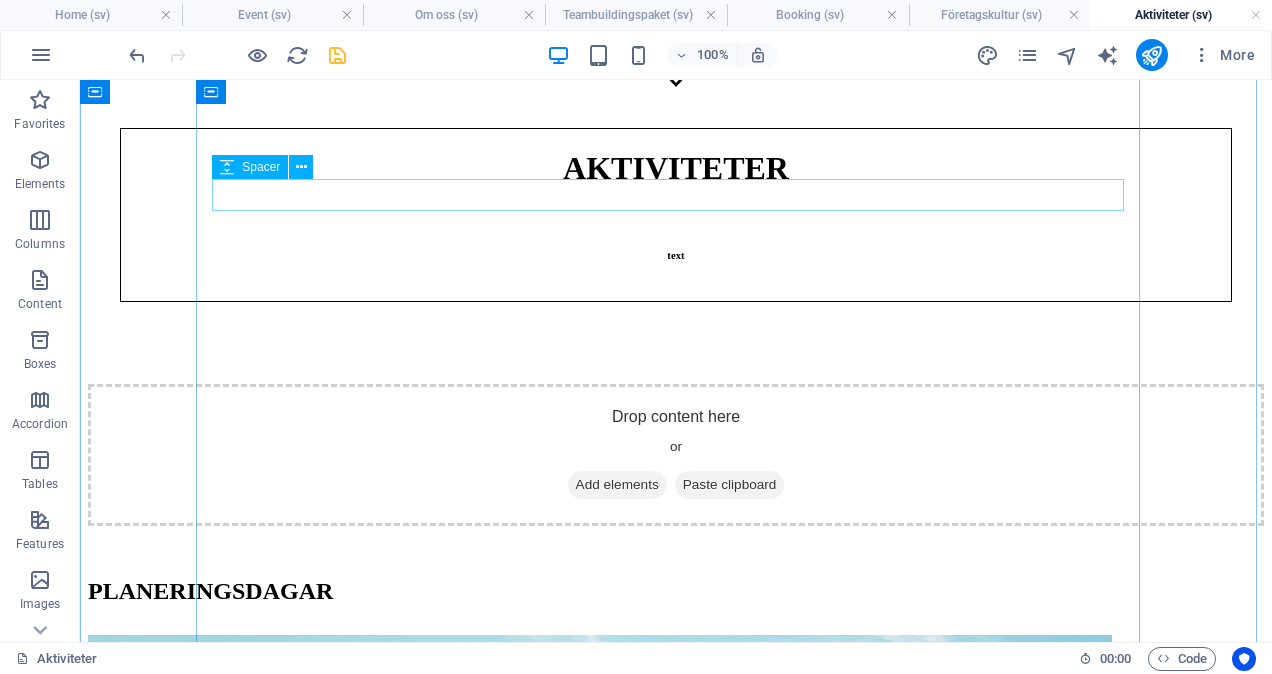 click at bounding box center [676, 368] 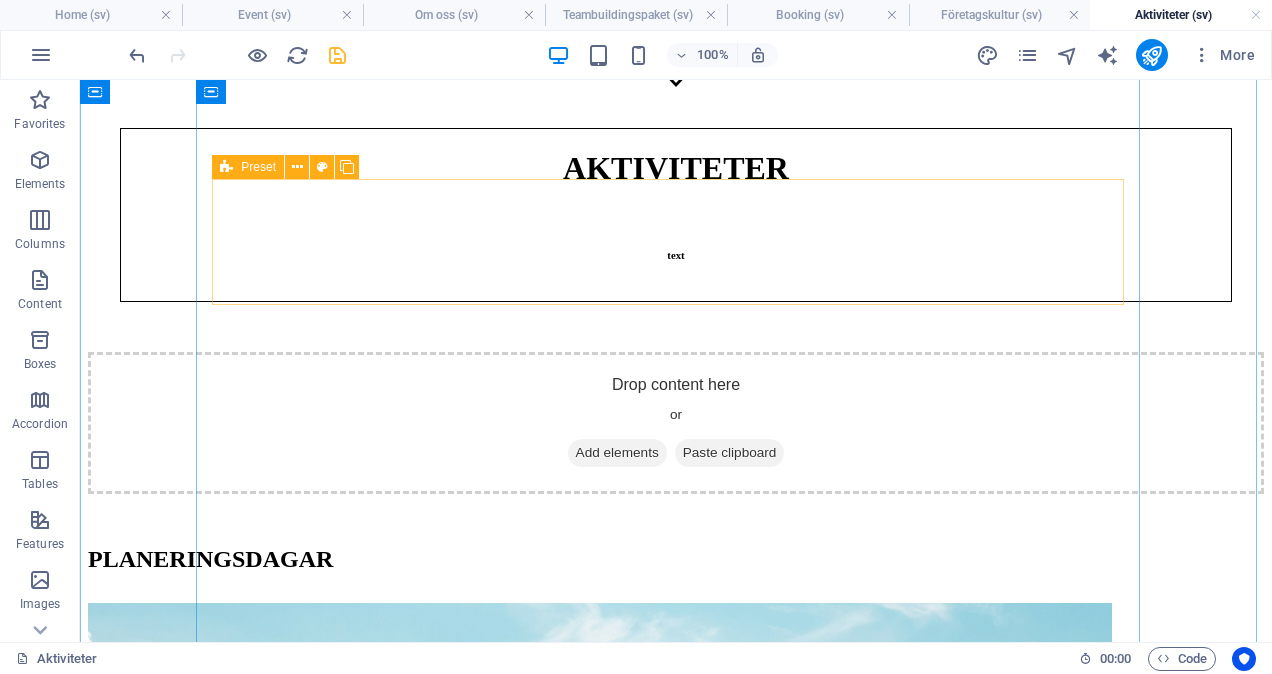 click on "Drop content here or  Add elements  Paste clipboard" at bounding box center [676, 423] 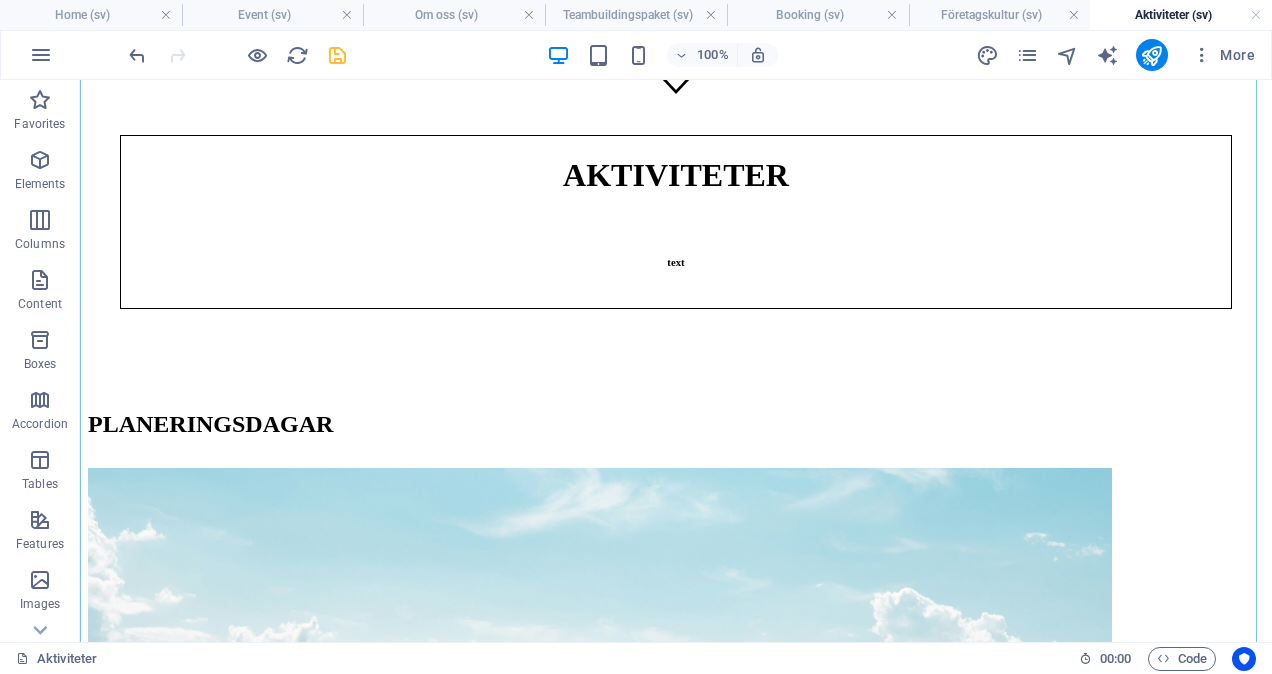 scroll, scrollTop: 536, scrollLeft: 0, axis: vertical 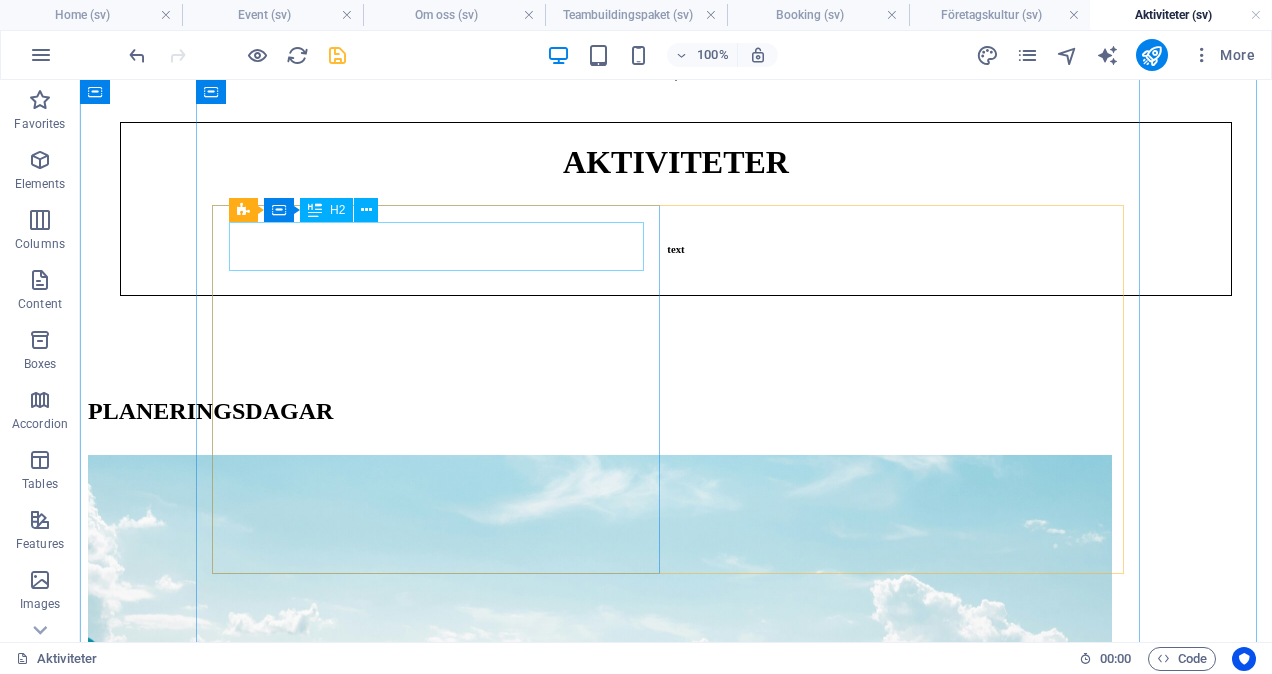 click on "PLANERINGSDAGAR" at bounding box center (676, 411) 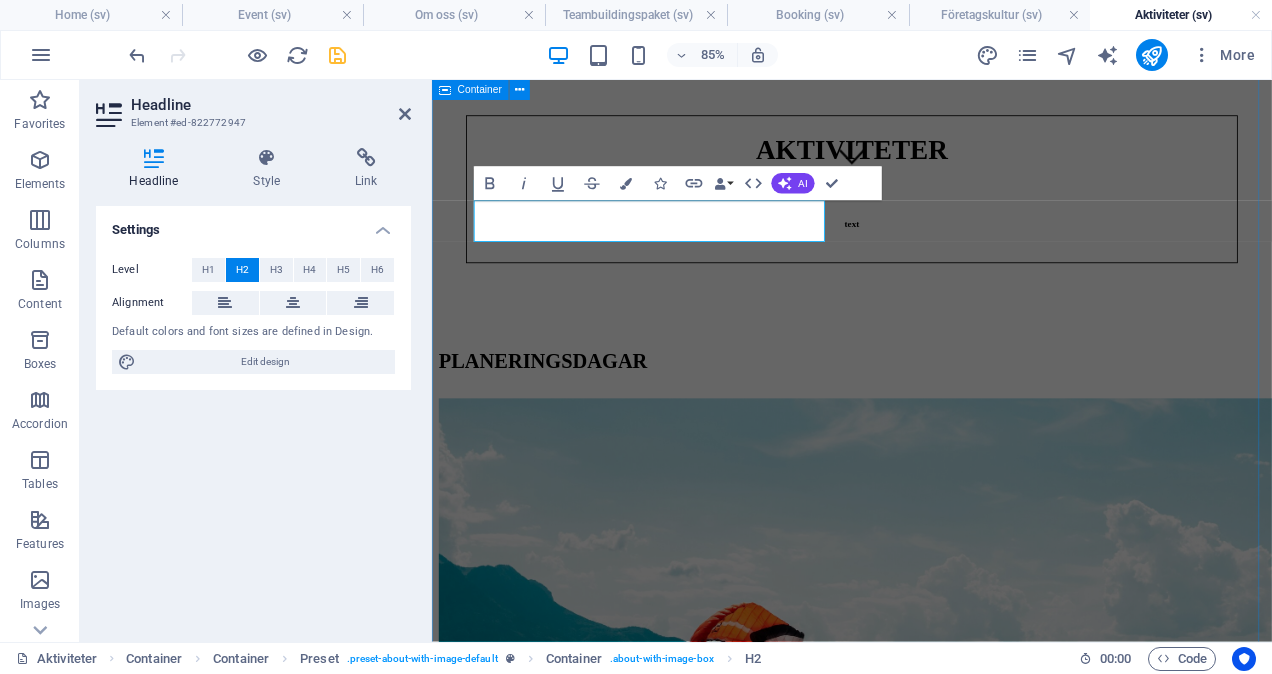 type 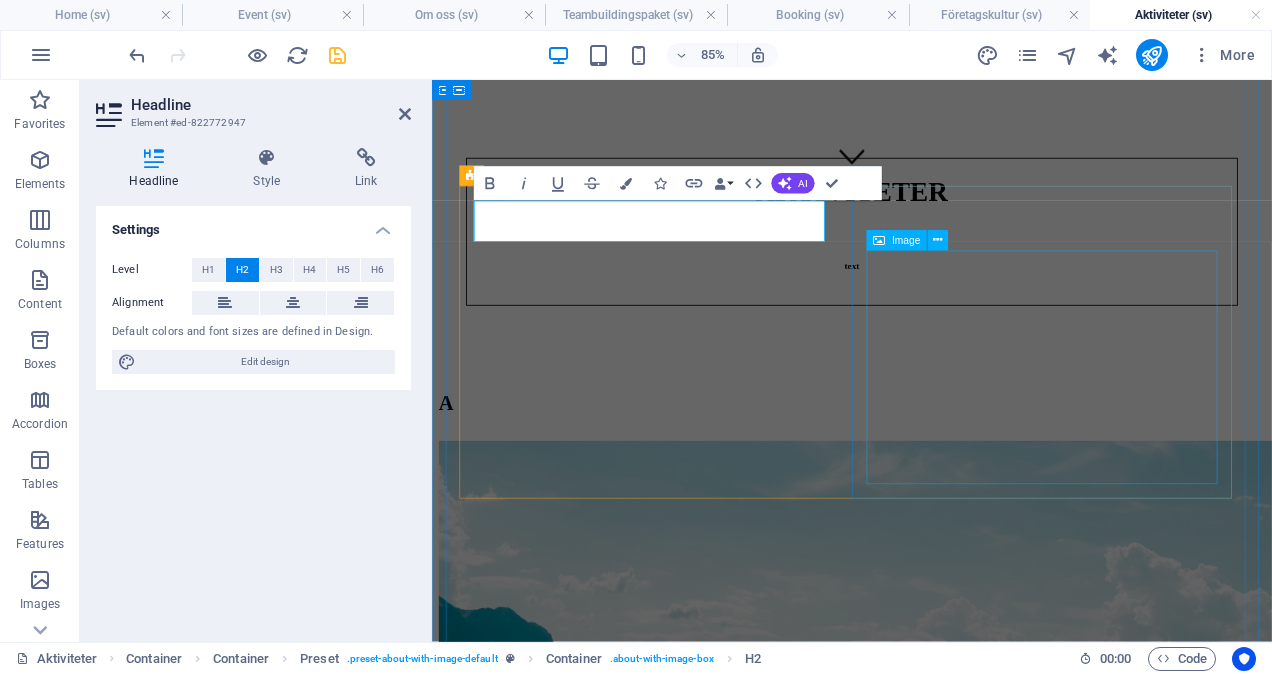 click at bounding box center [926, 1611] 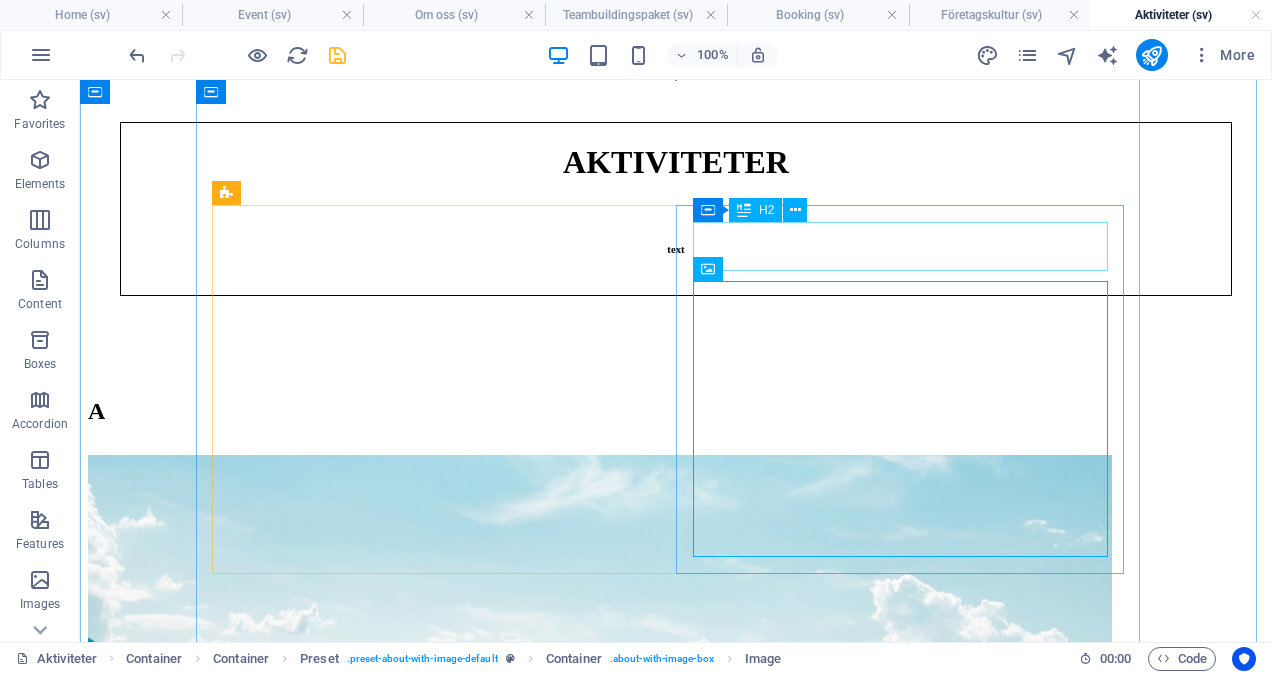 click on "aFTER WORK" at bounding box center [676, 1174] 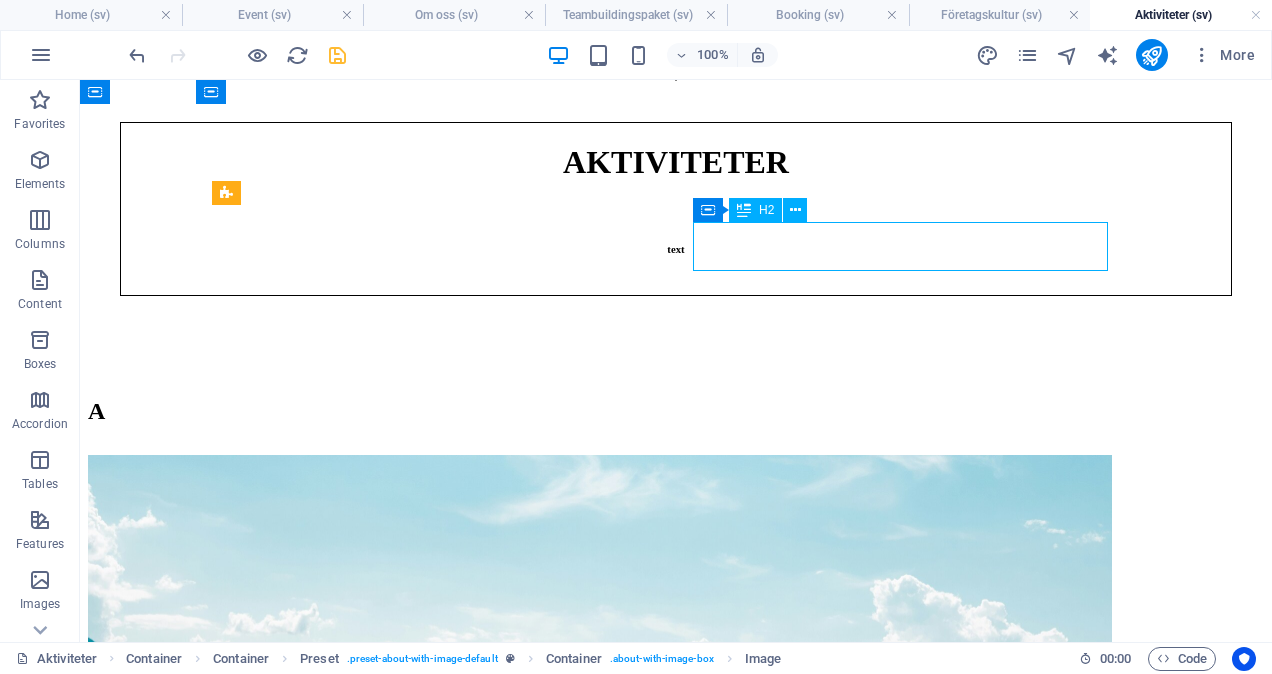 click on "aFTER WORK" at bounding box center (676, 1174) 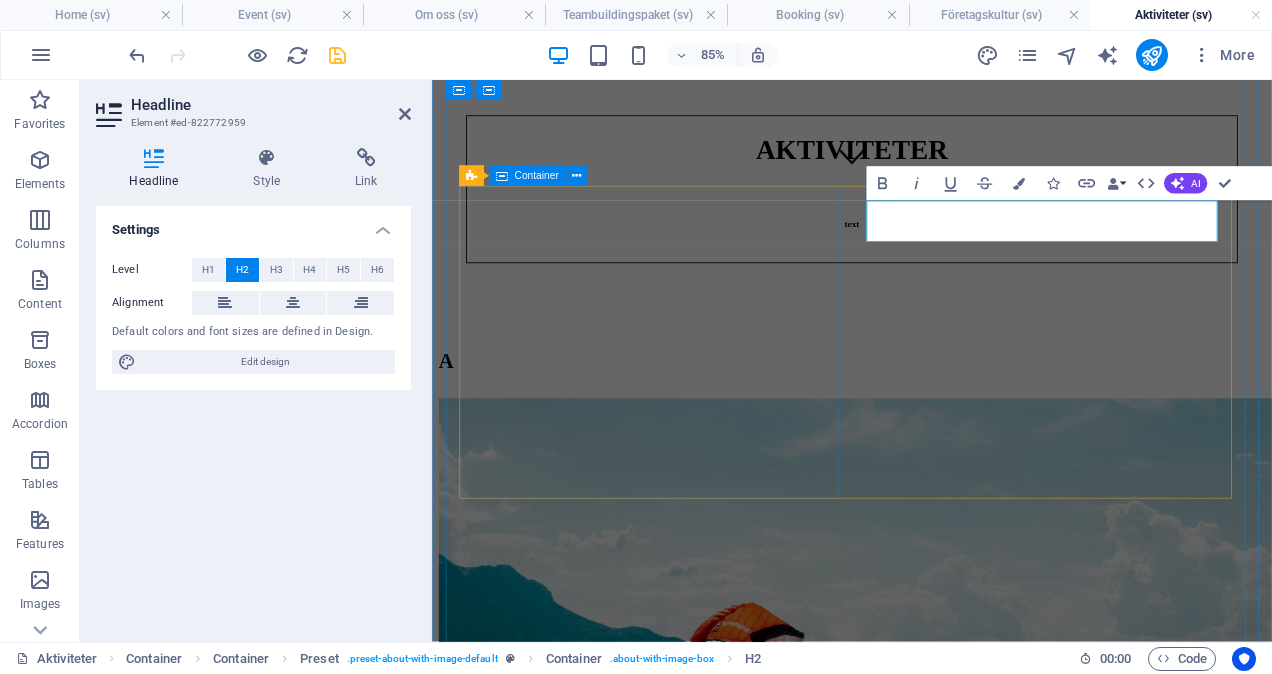 type 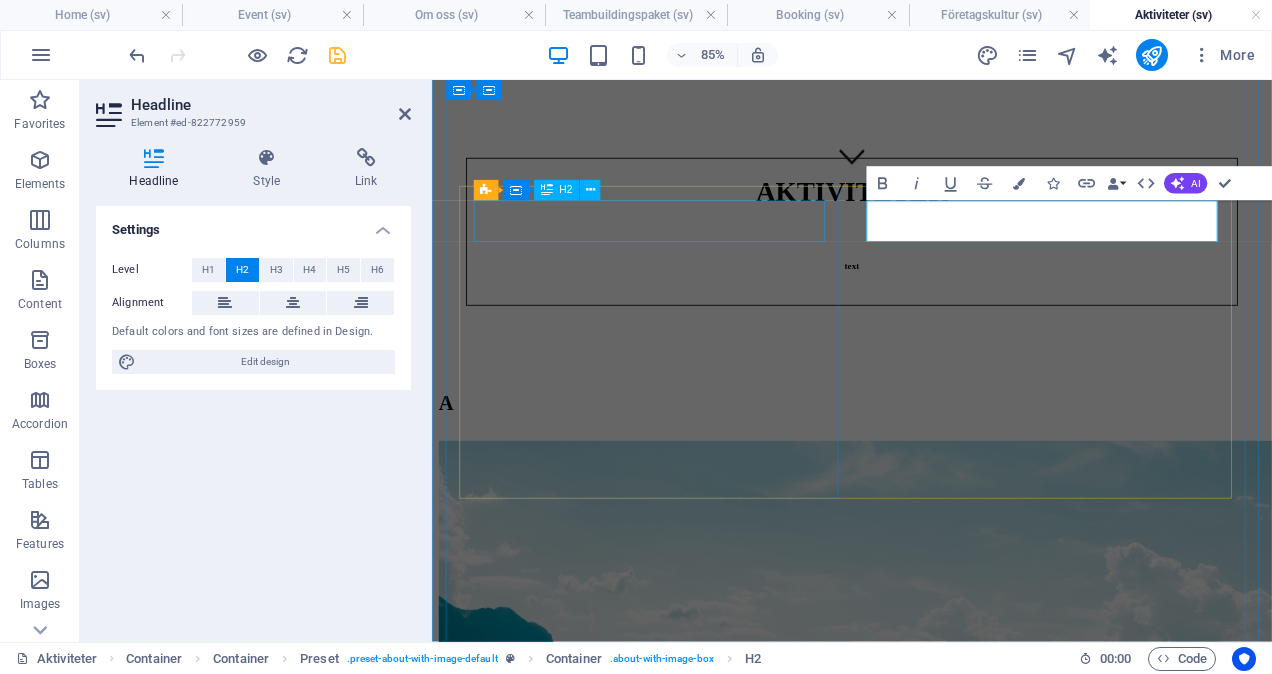 click on "A" at bounding box center [926, 461] 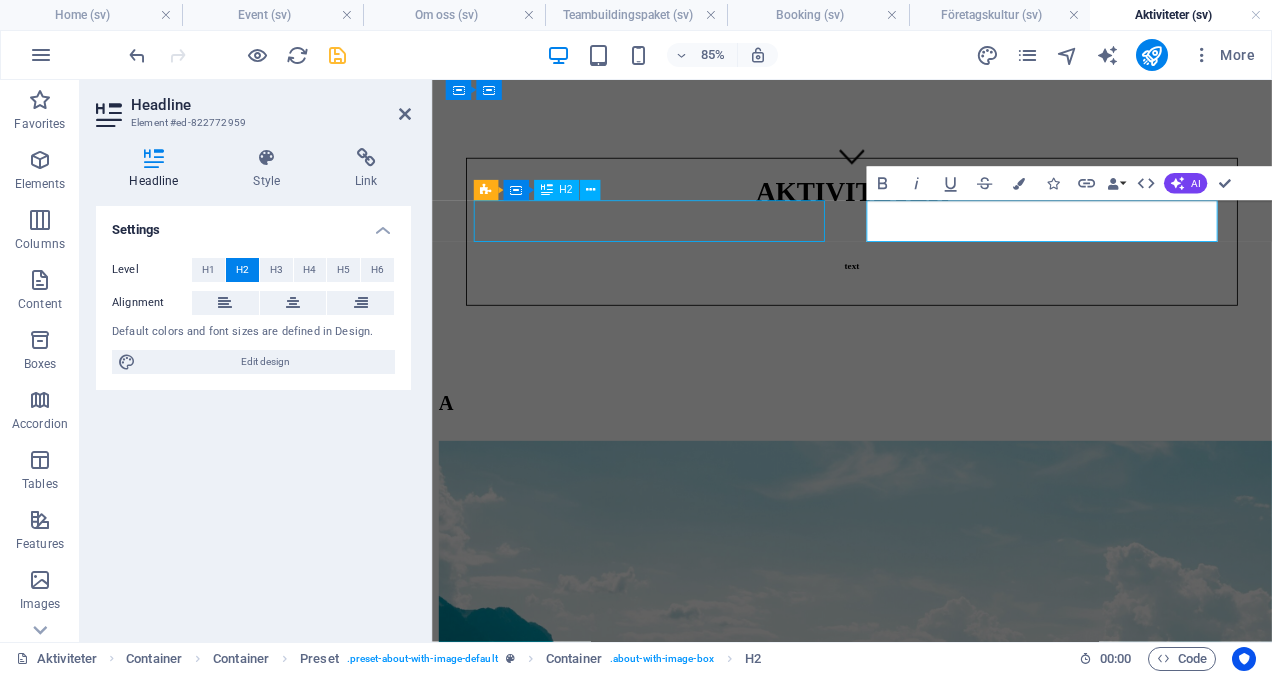 click on "A" at bounding box center [926, 461] 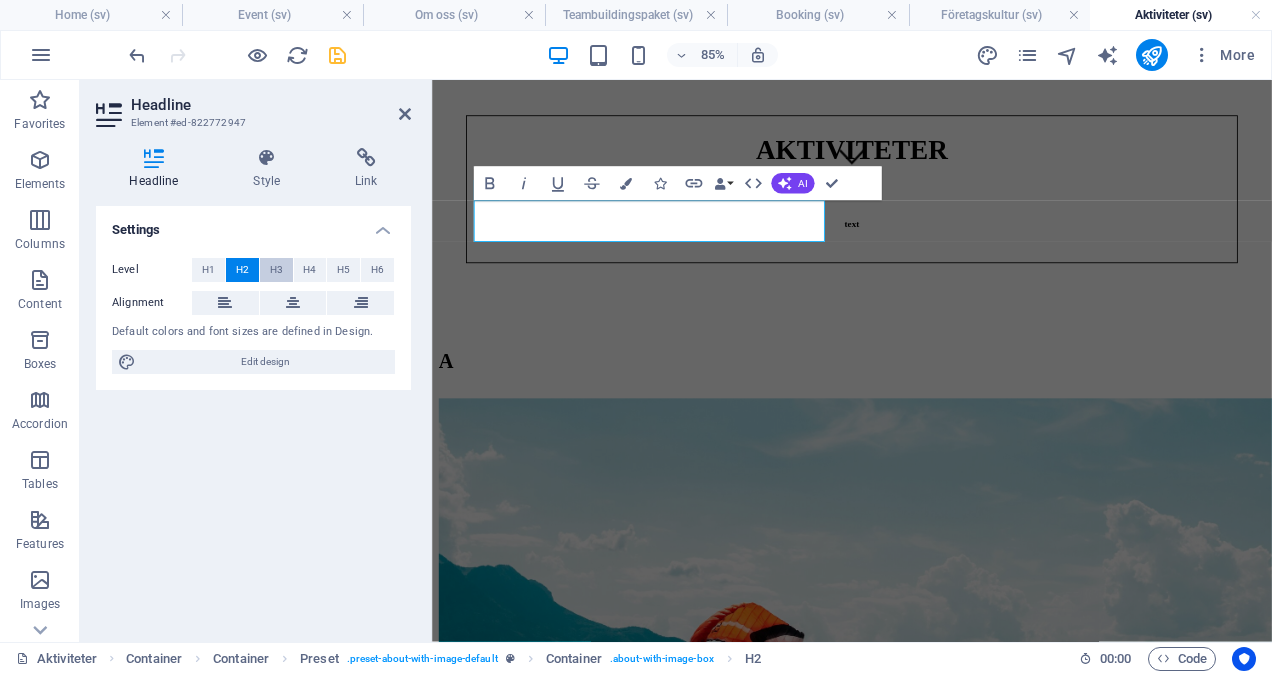 click on "H3" at bounding box center (276, 270) 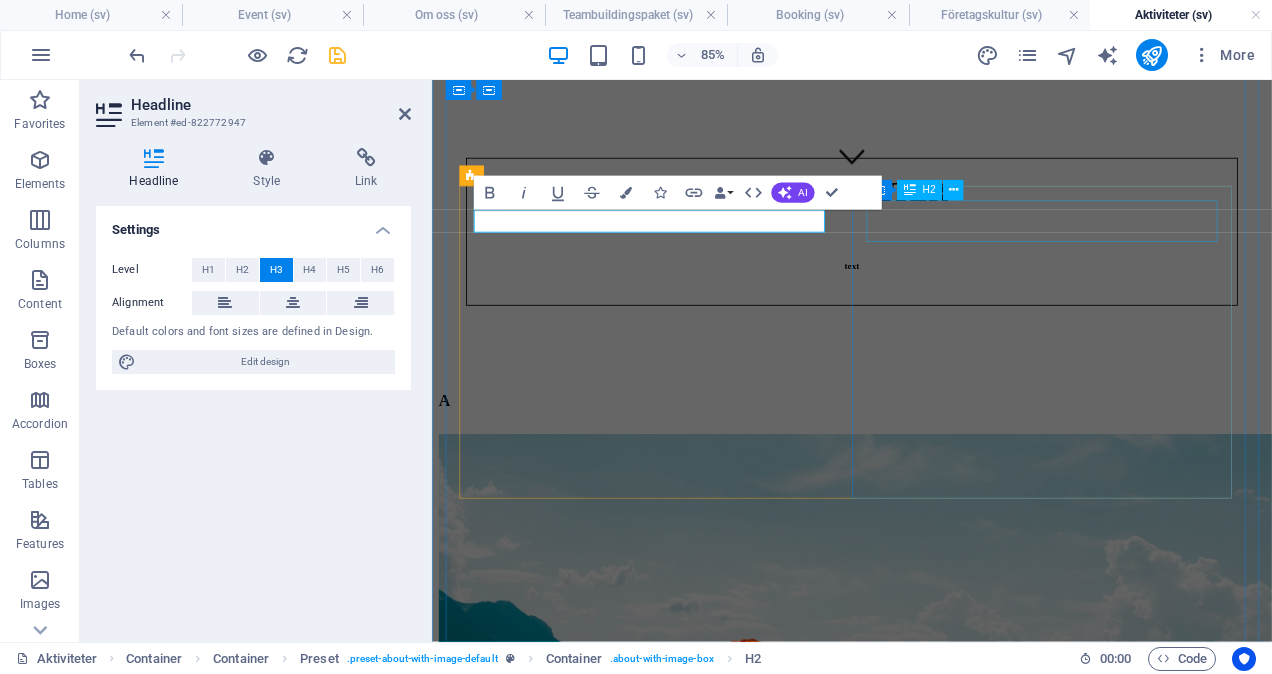 click on "B" at bounding box center (926, 1217) 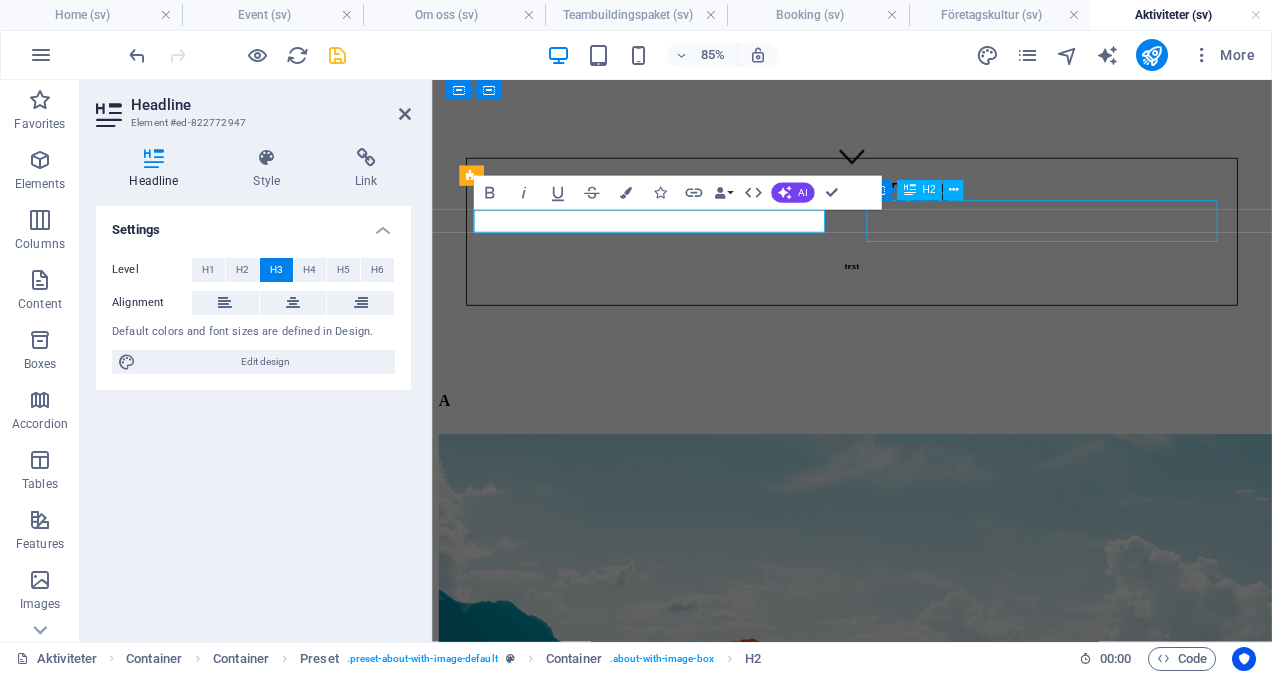 click on "B" at bounding box center (926, 1217) 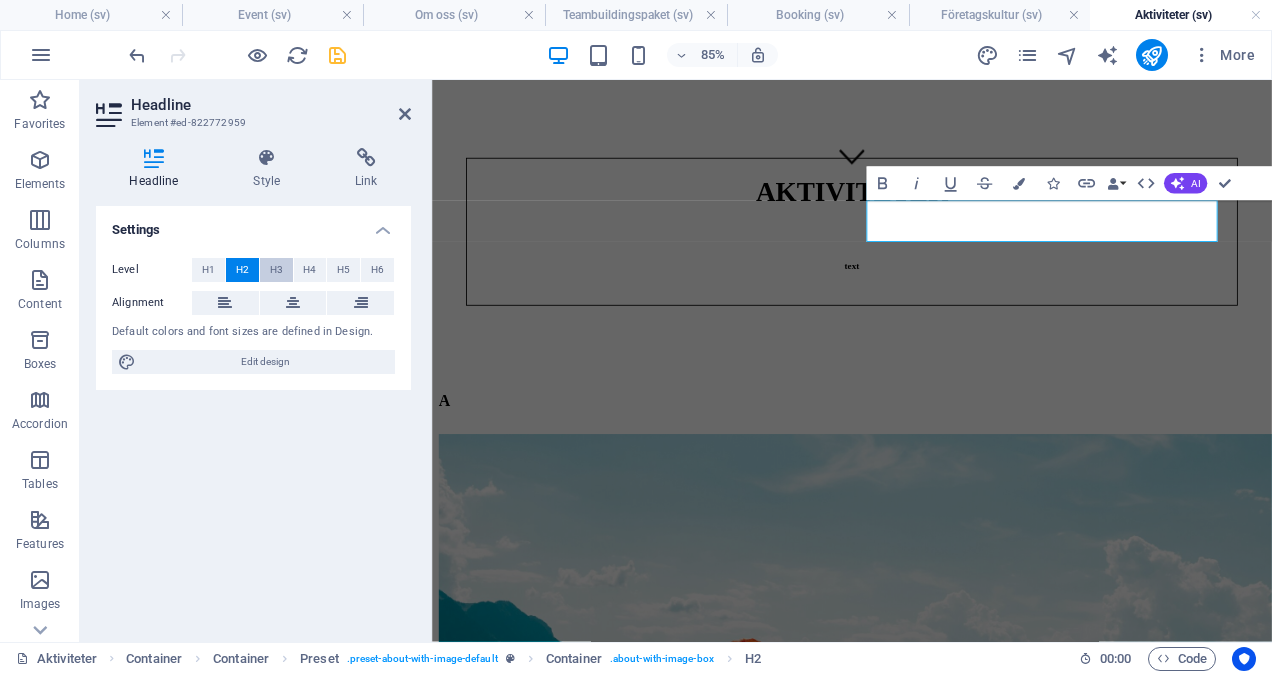 click on "H3" at bounding box center (276, 270) 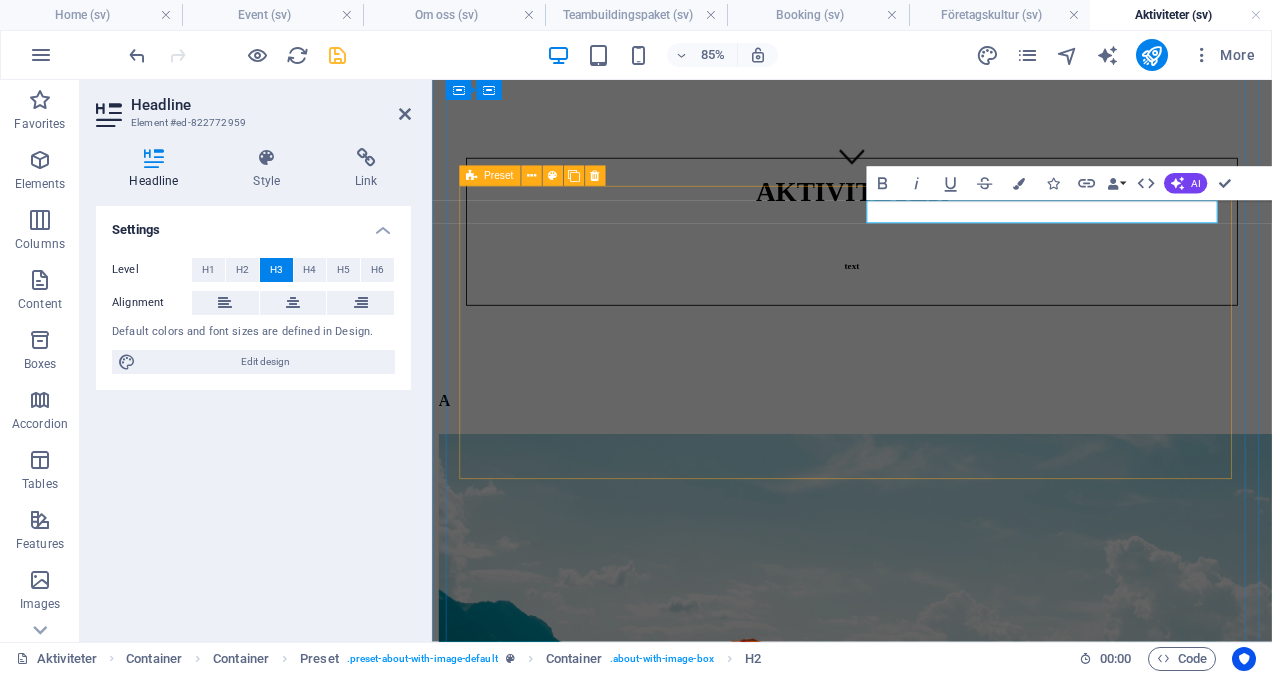 click on "A B" at bounding box center [926, 1193] 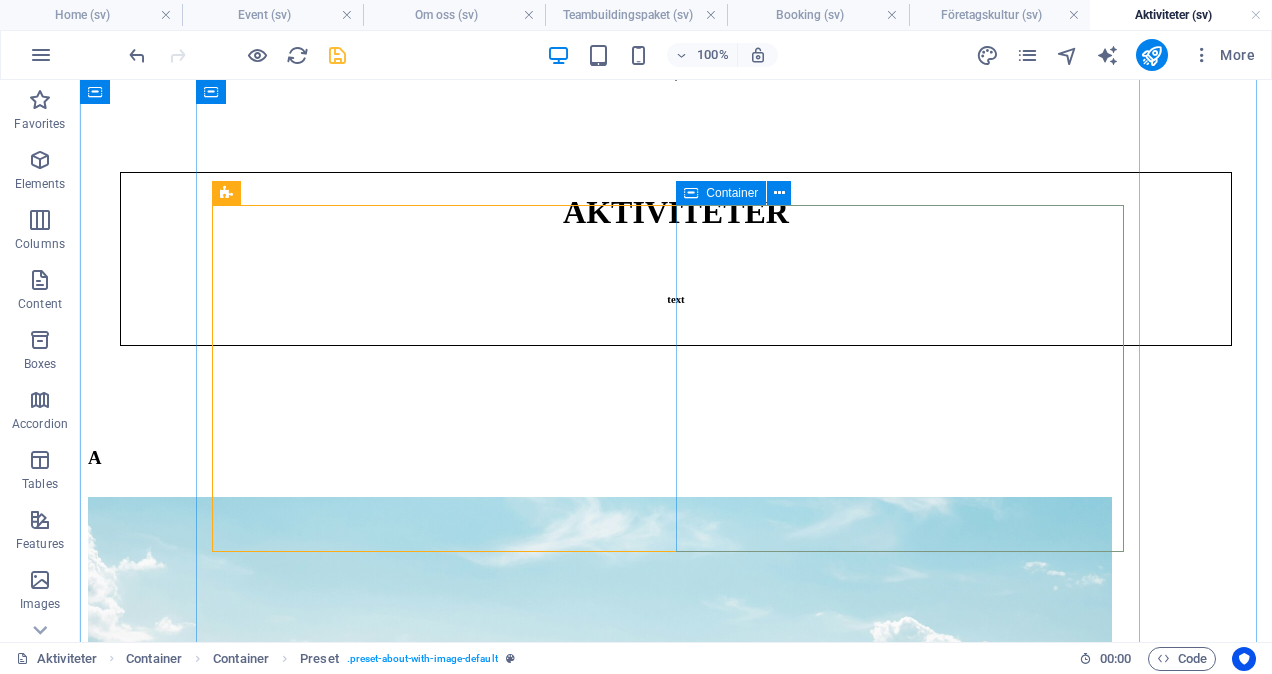 click on "B" at bounding box center [676, 1570] 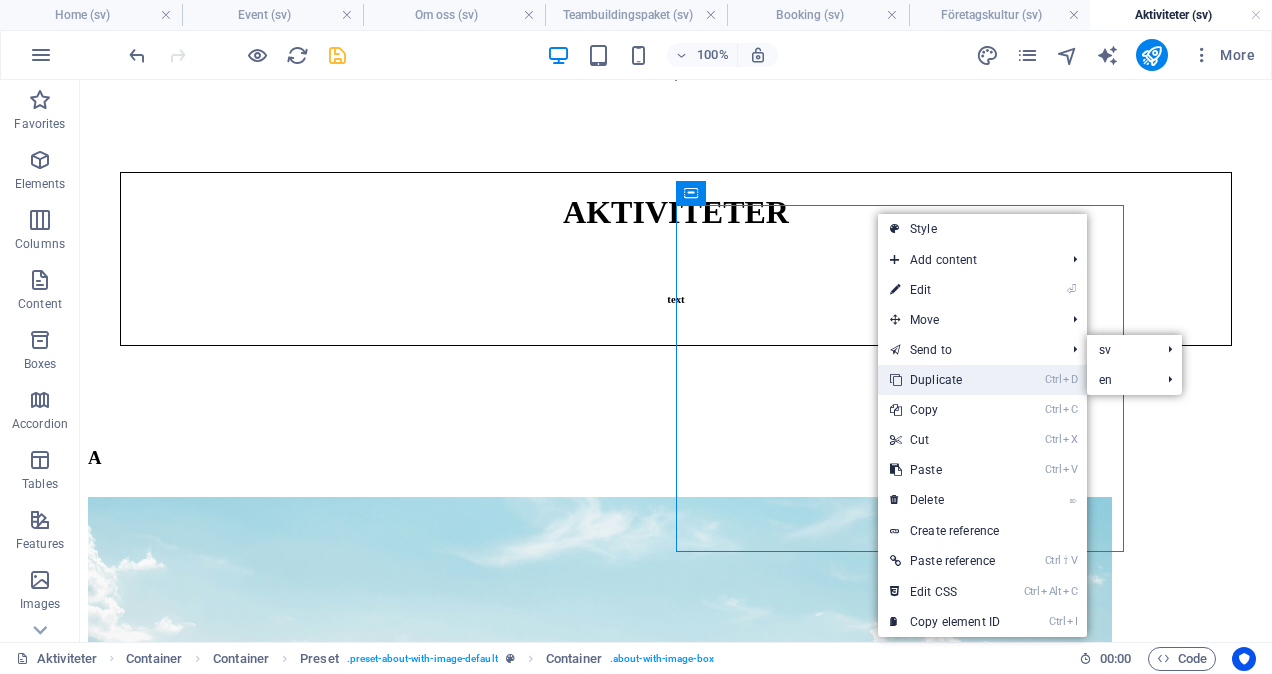 click on "Ctrl D  Duplicate" at bounding box center [945, 380] 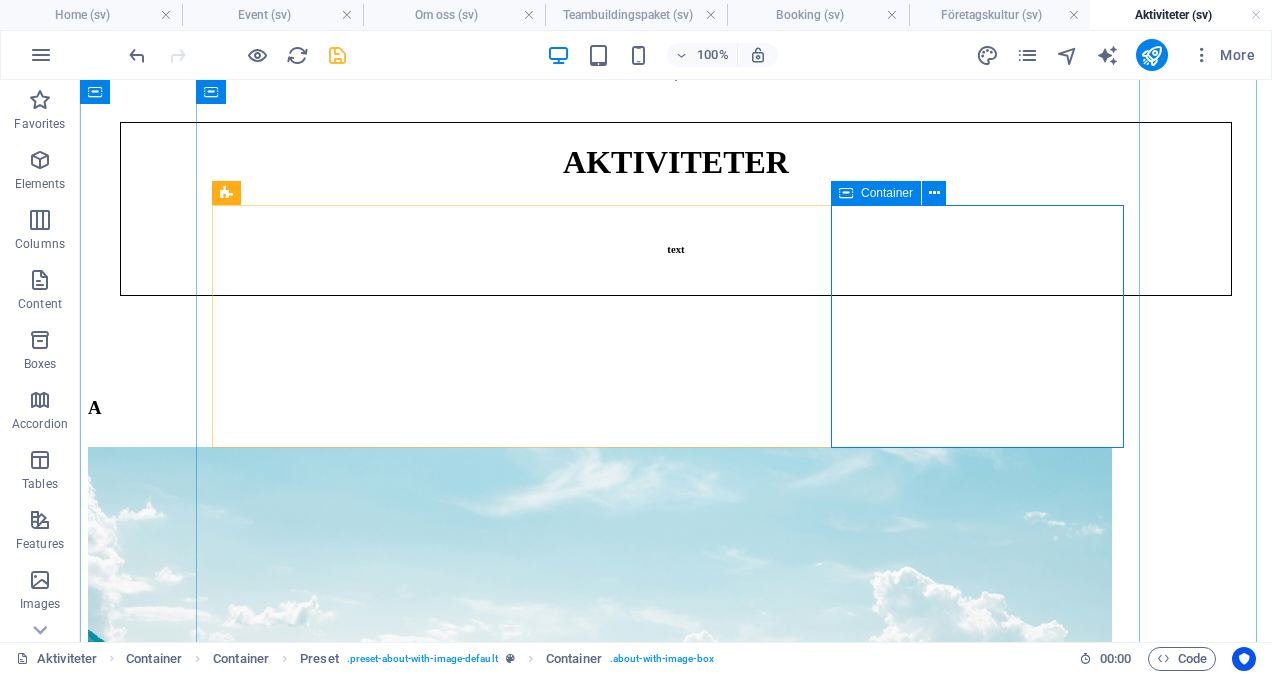 click on "B" at bounding box center (676, 2276) 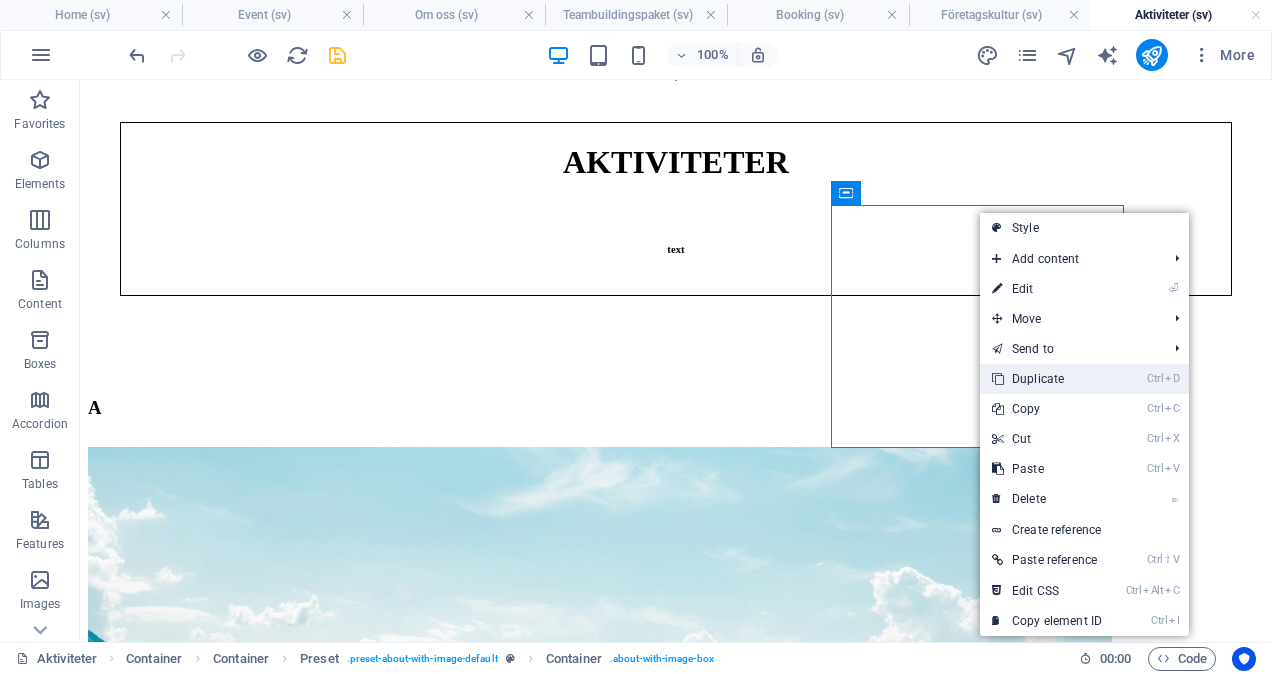 click on "Ctrl D  Duplicate" at bounding box center (1047, 379) 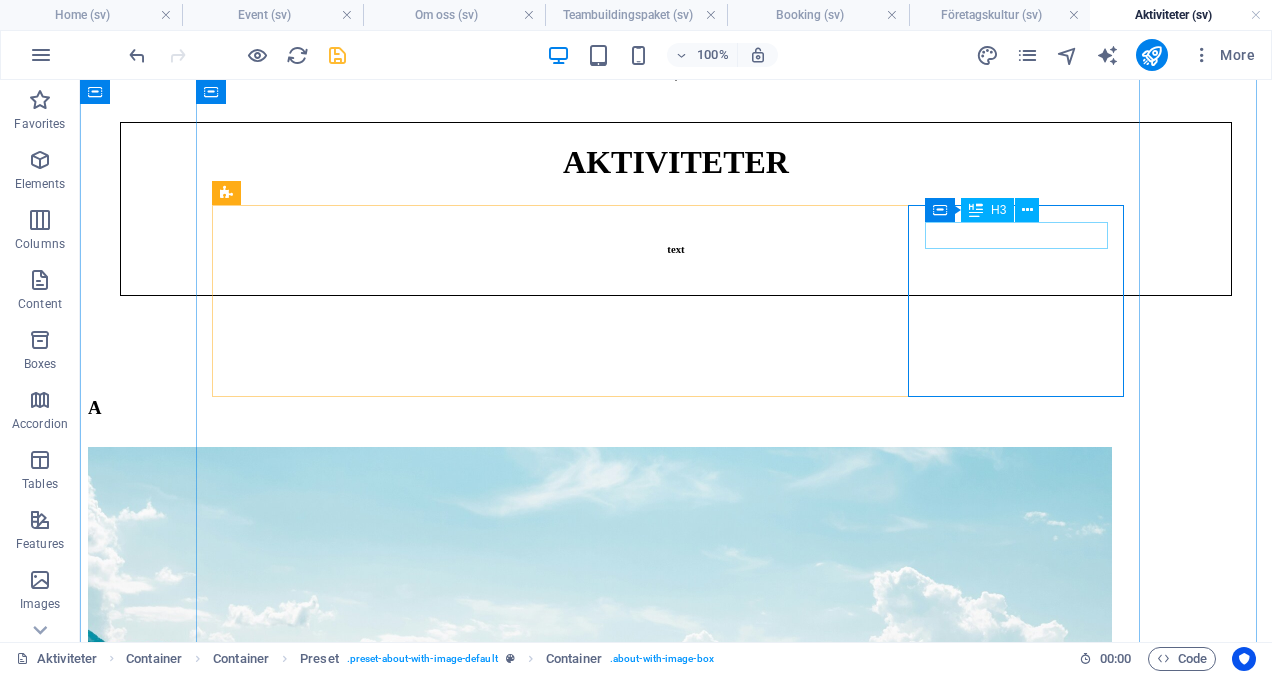 click on "B" at bounding box center (676, 2675) 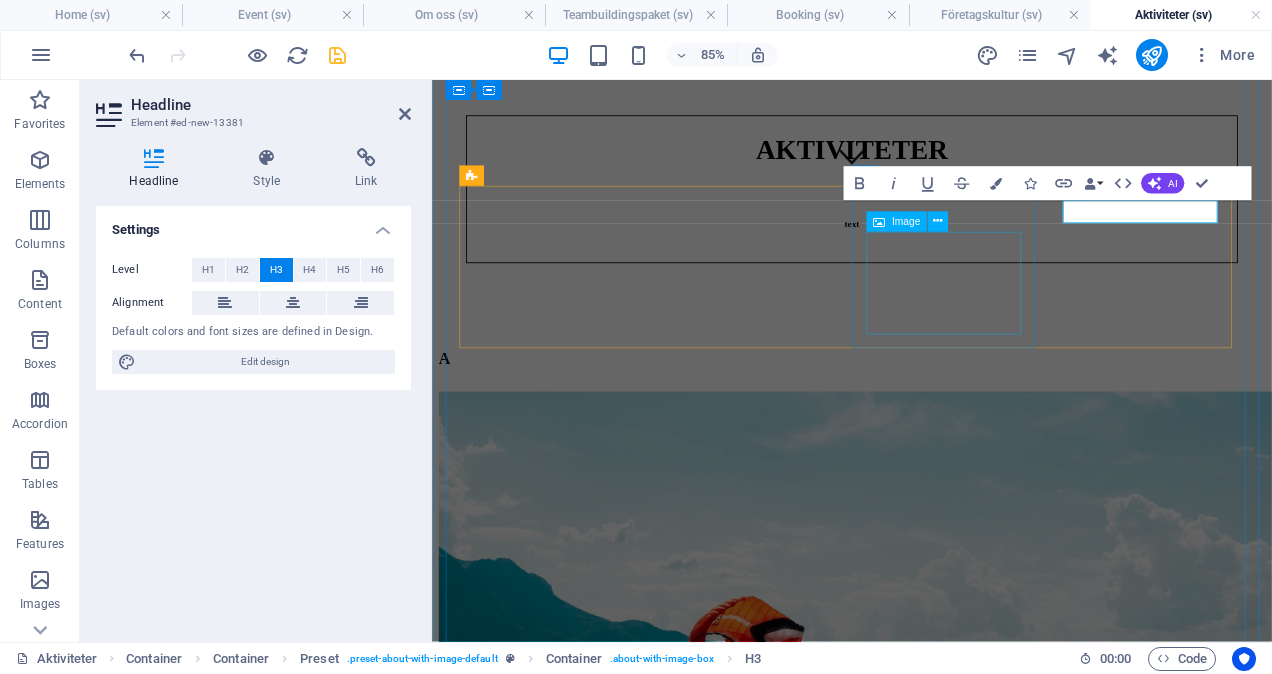 type 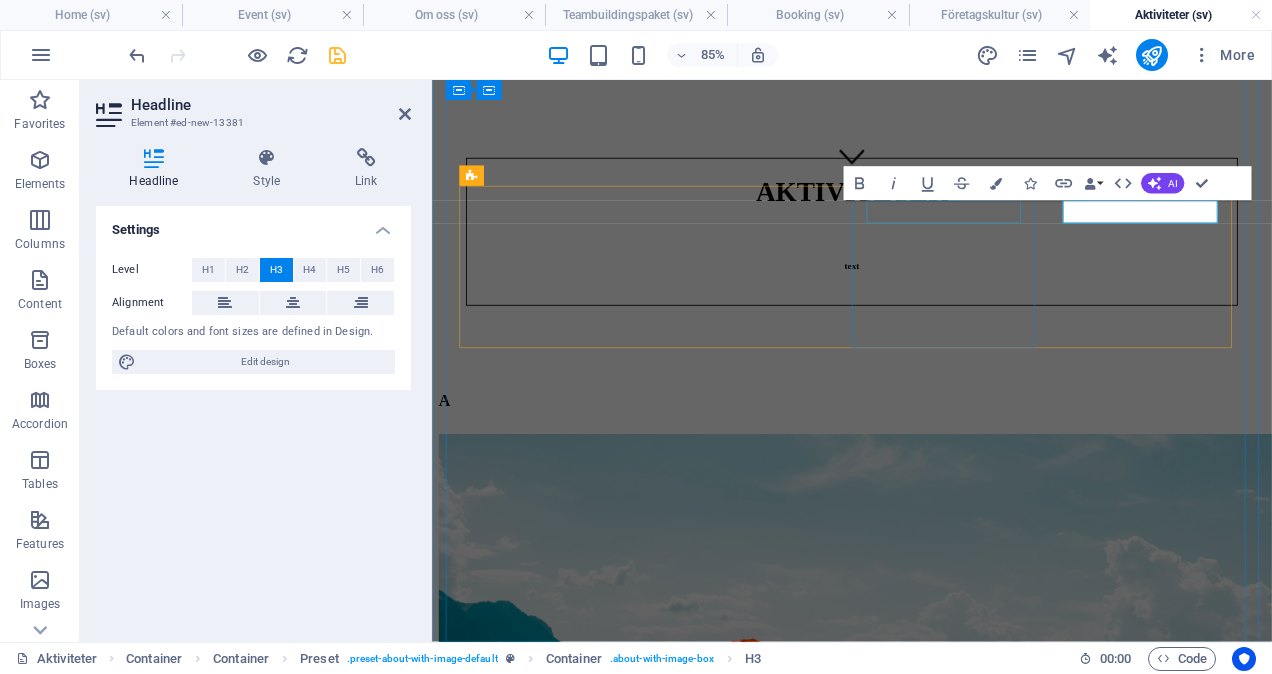 click on "B" at bounding box center (926, 1969) 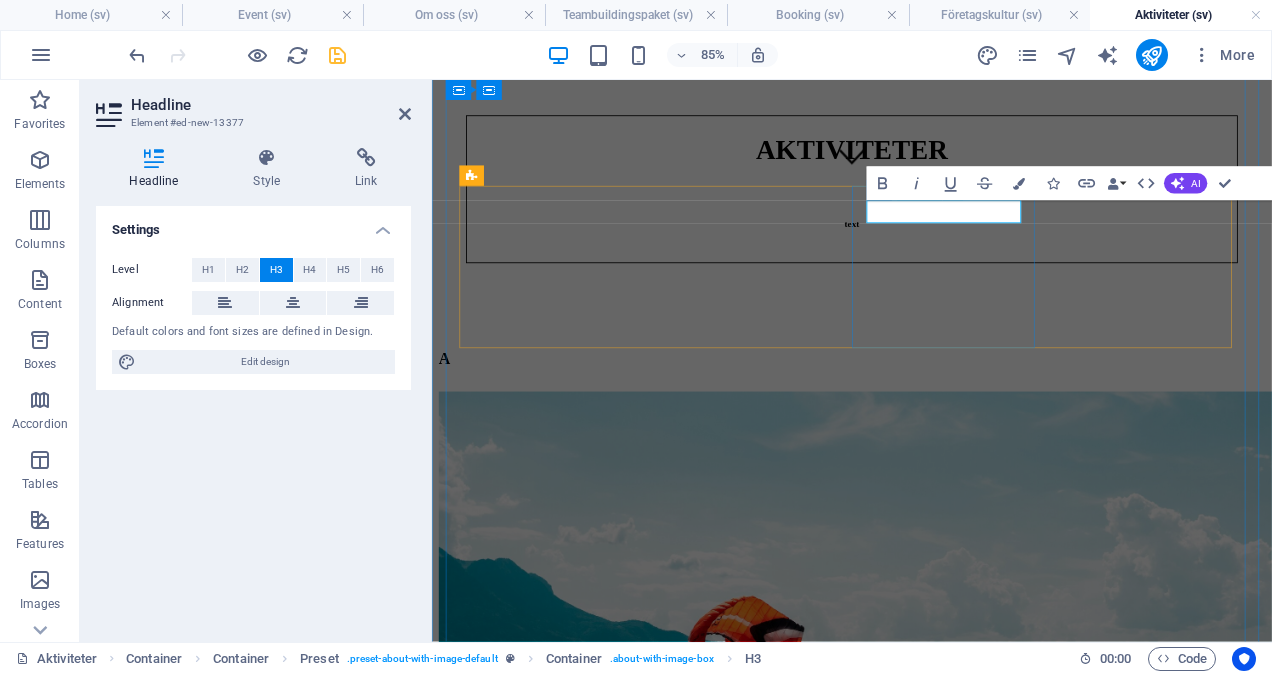type 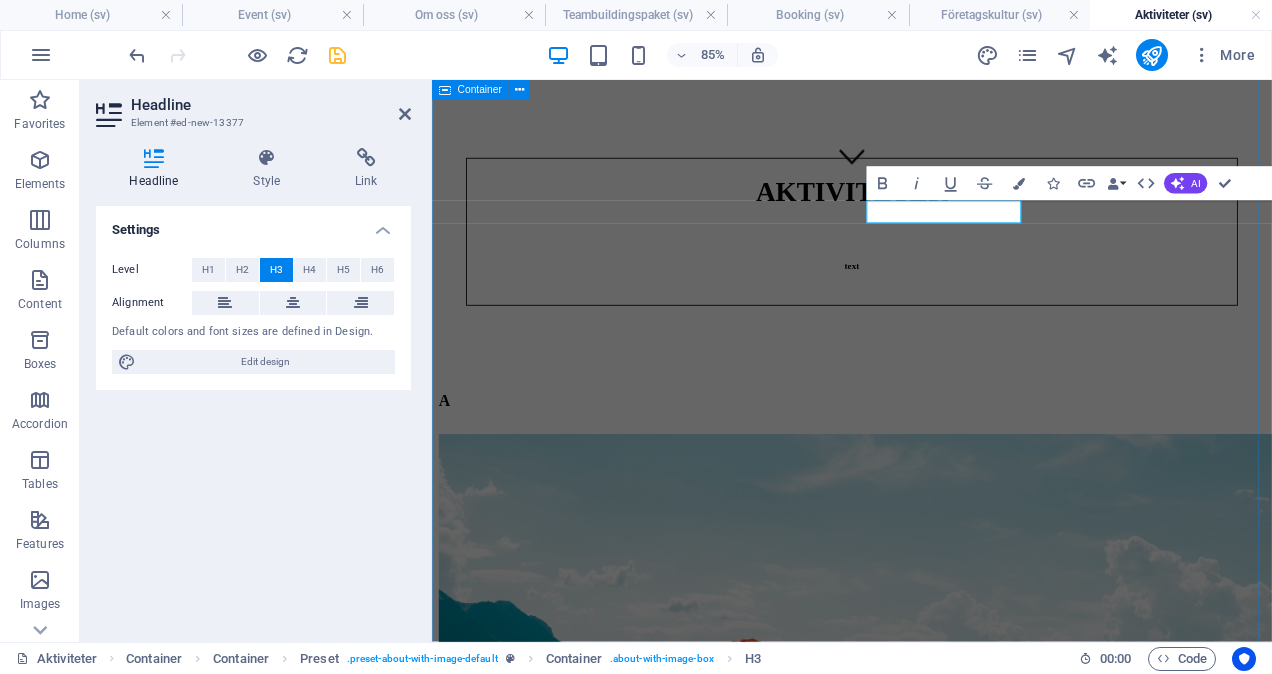 click on "A B C D iNVIGNING jULFEST kICKOFF Konferens PLANERINGSDAGAR aFTER WORK iNVIGNING jULFEST" at bounding box center [926, 5073] 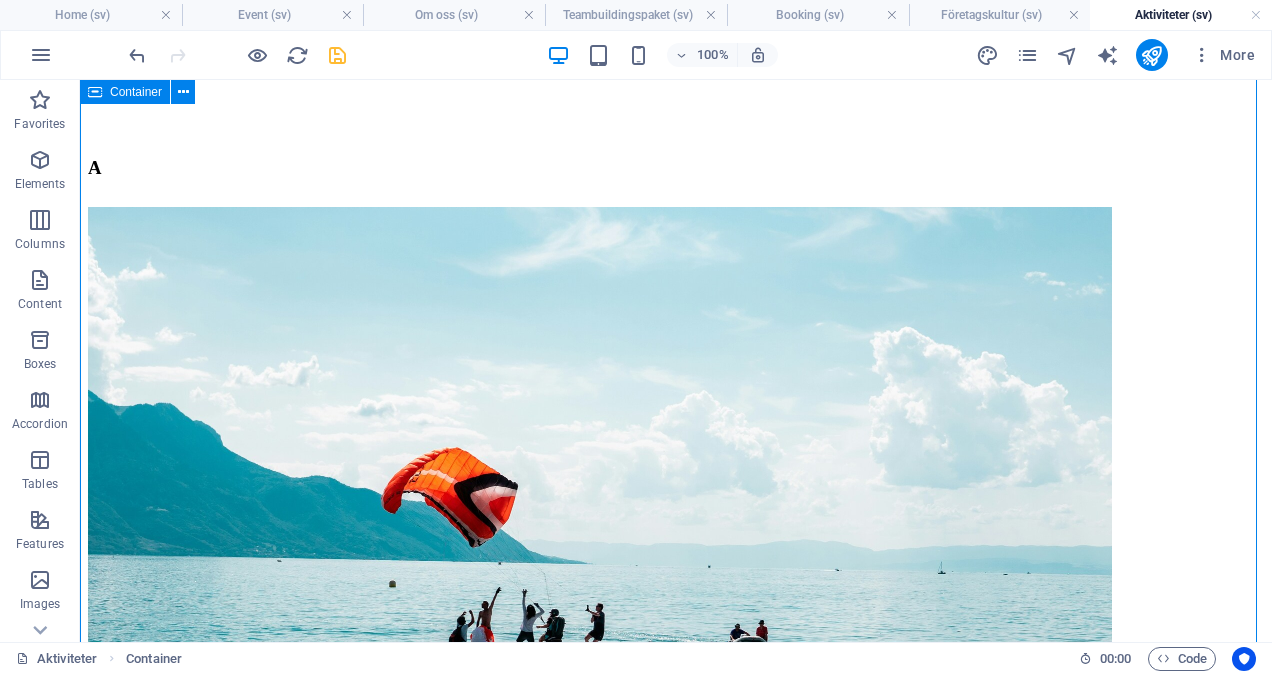 scroll, scrollTop: 783, scrollLeft: 0, axis: vertical 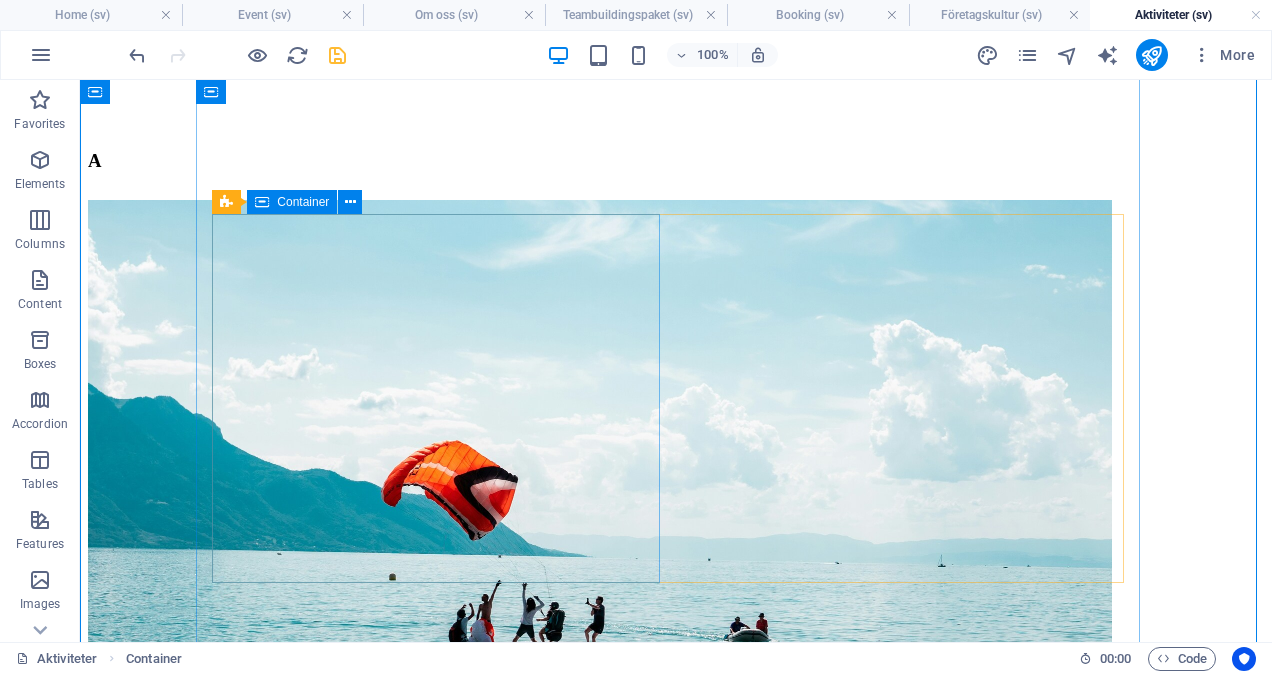 click on "iNVIGNING" at bounding box center [676, 3609] 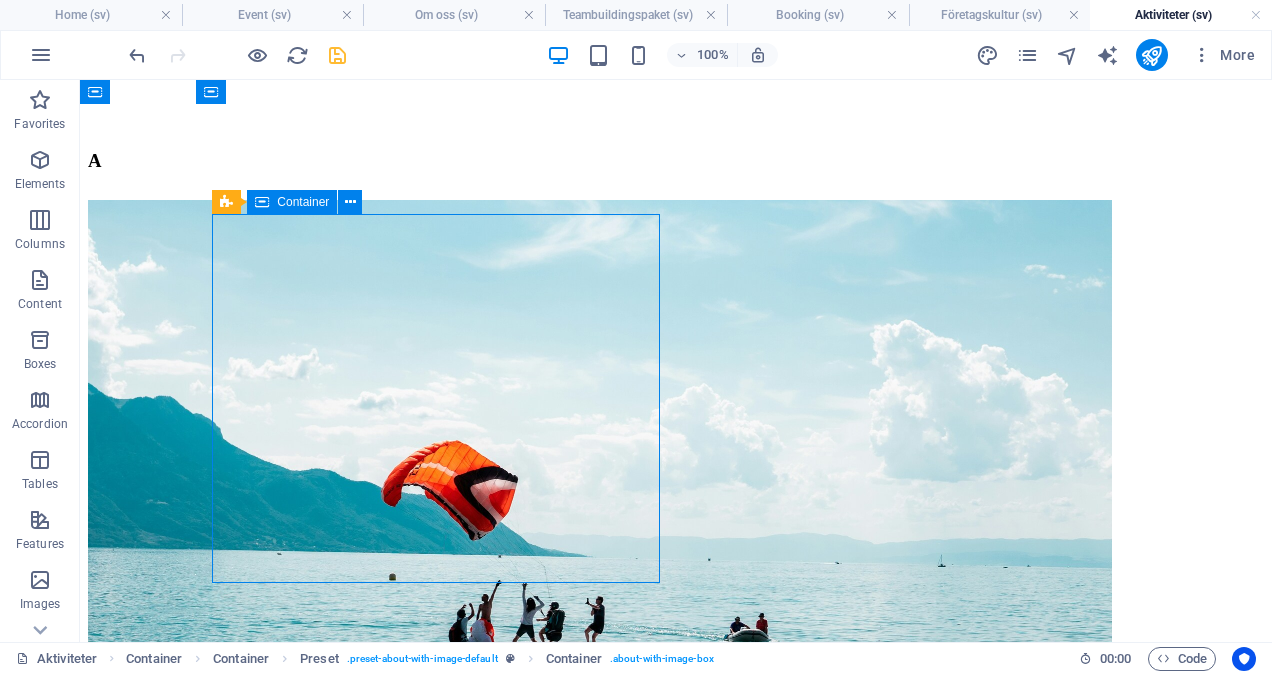 click on "iNVIGNING" at bounding box center (676, 3609) 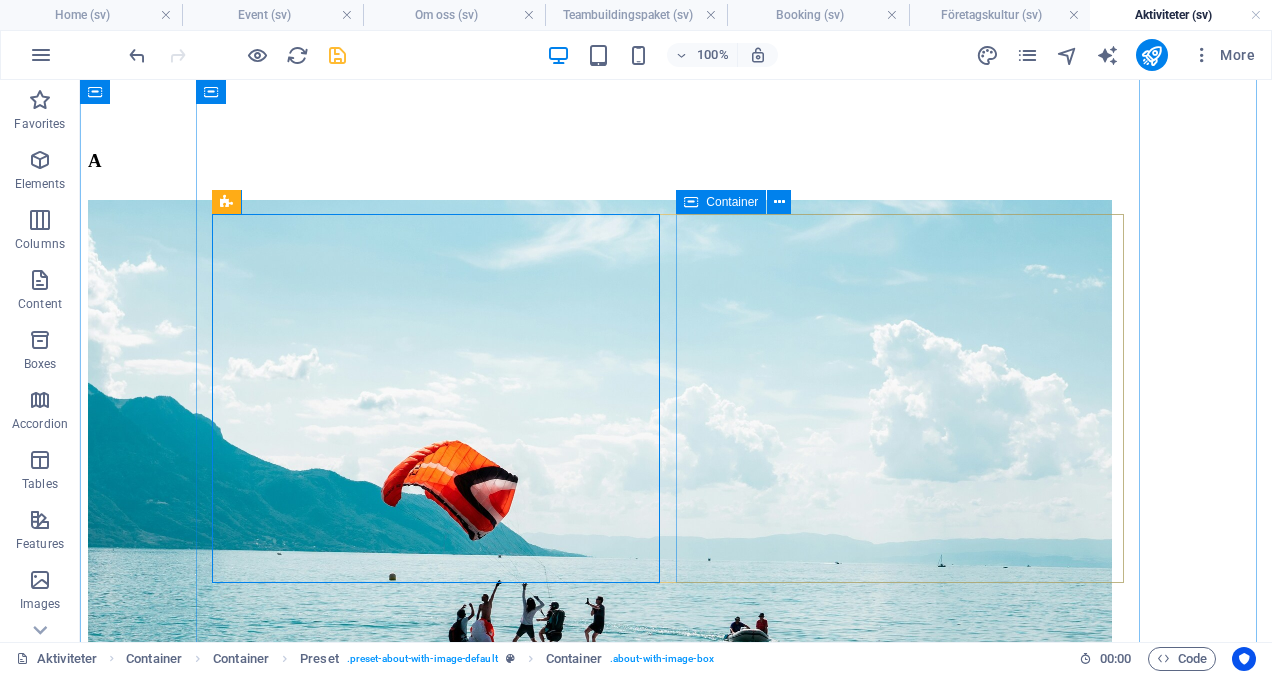 click on "jULFEST" at bounding box center [676, 4373] 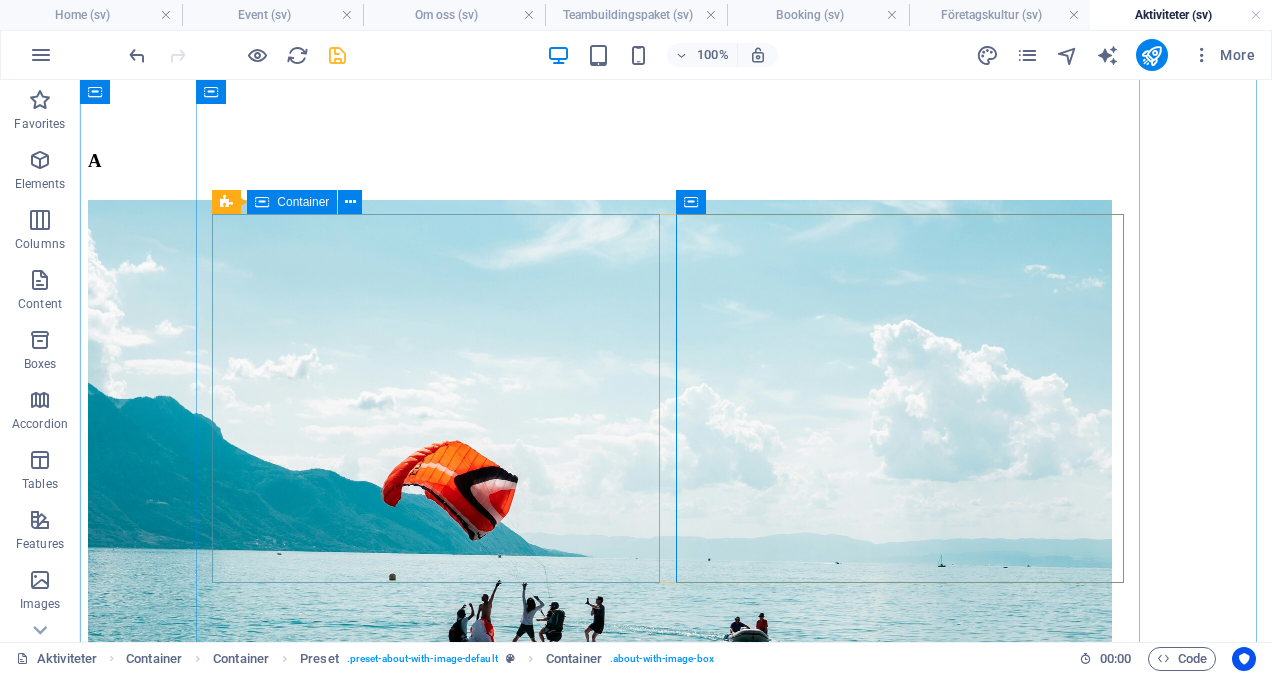 click on "iNVIGNING" at bounding box center [676, 3609] 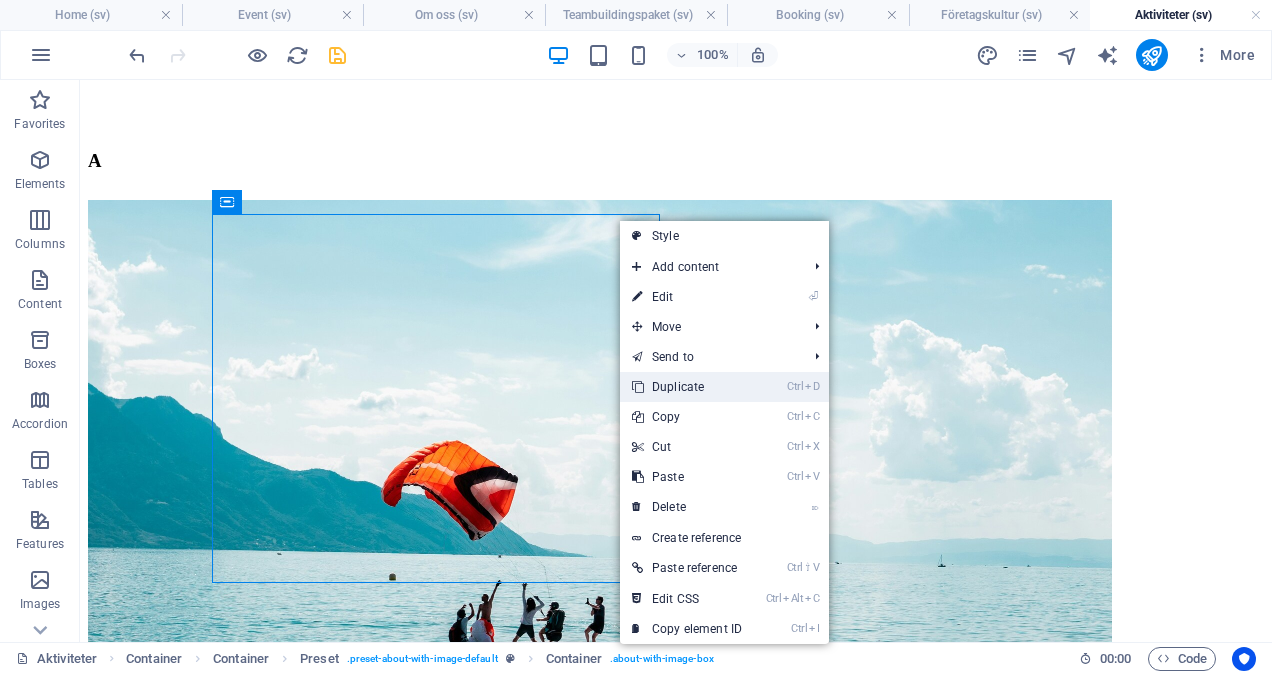 click on "Ctrl D  Duplicate" at bounding box center [687, 387] 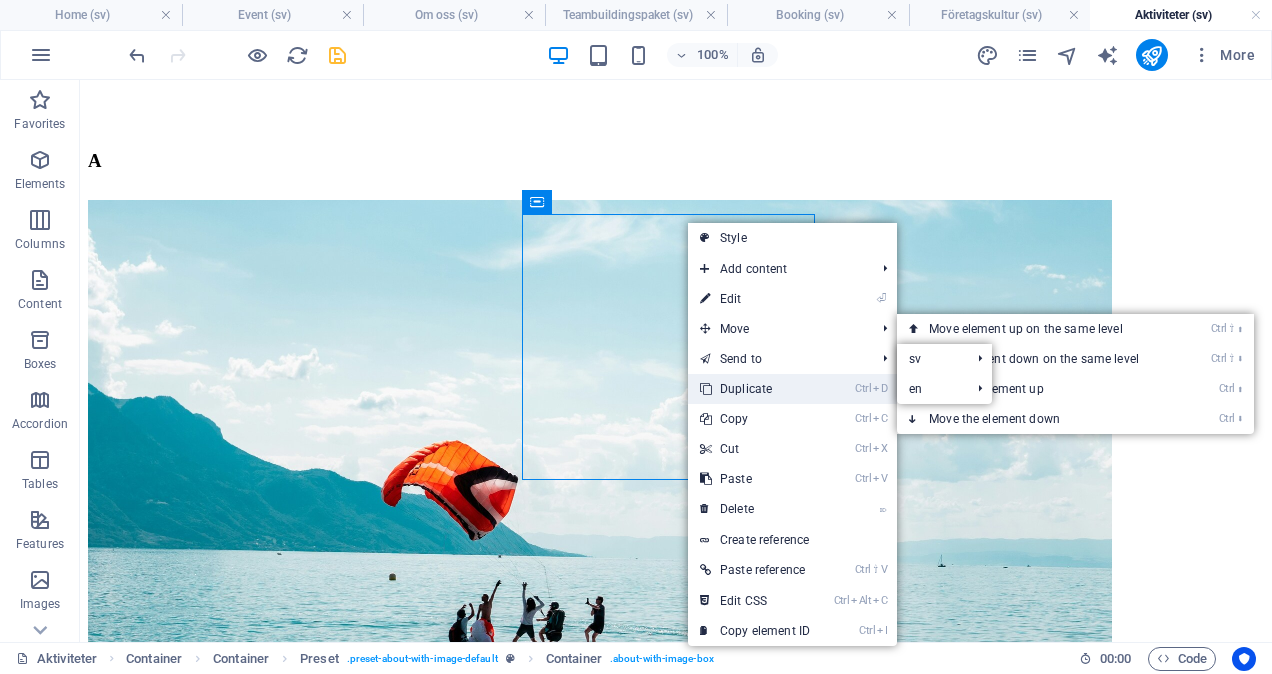 click on "Ctrl D  Duplicate" at bounding box center (755, 389) 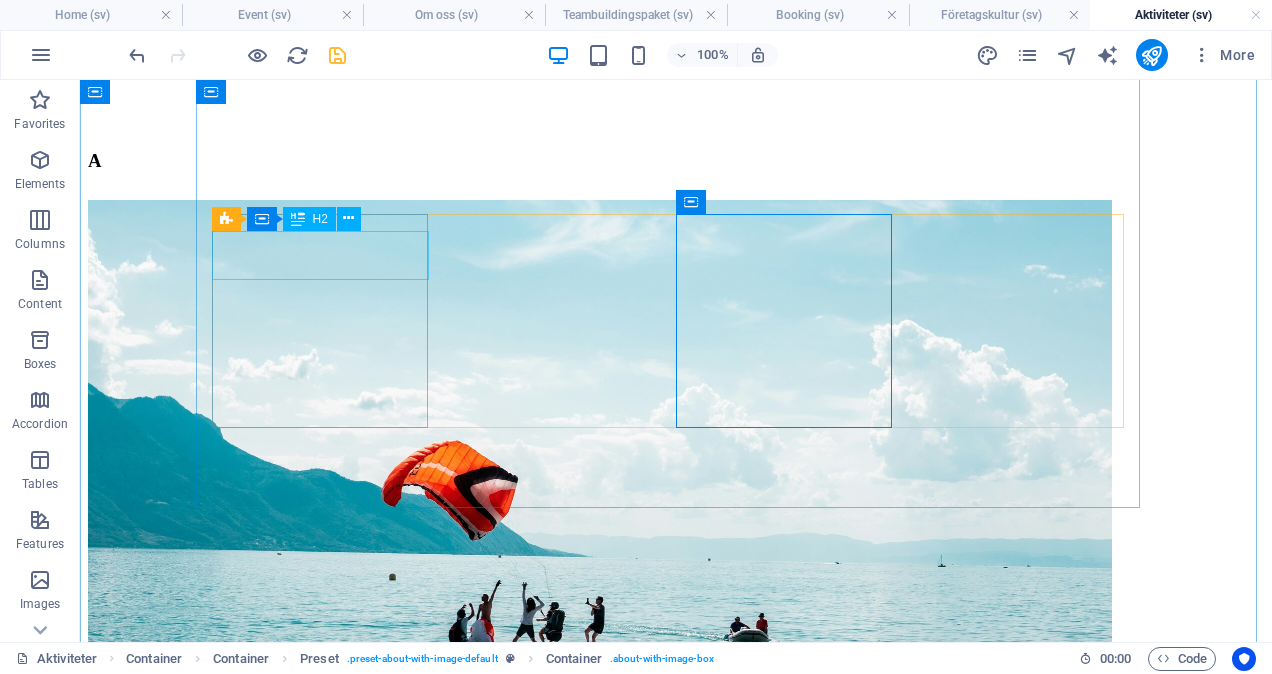 click on "iNVIGNING" at bounding box center [676, 3251] 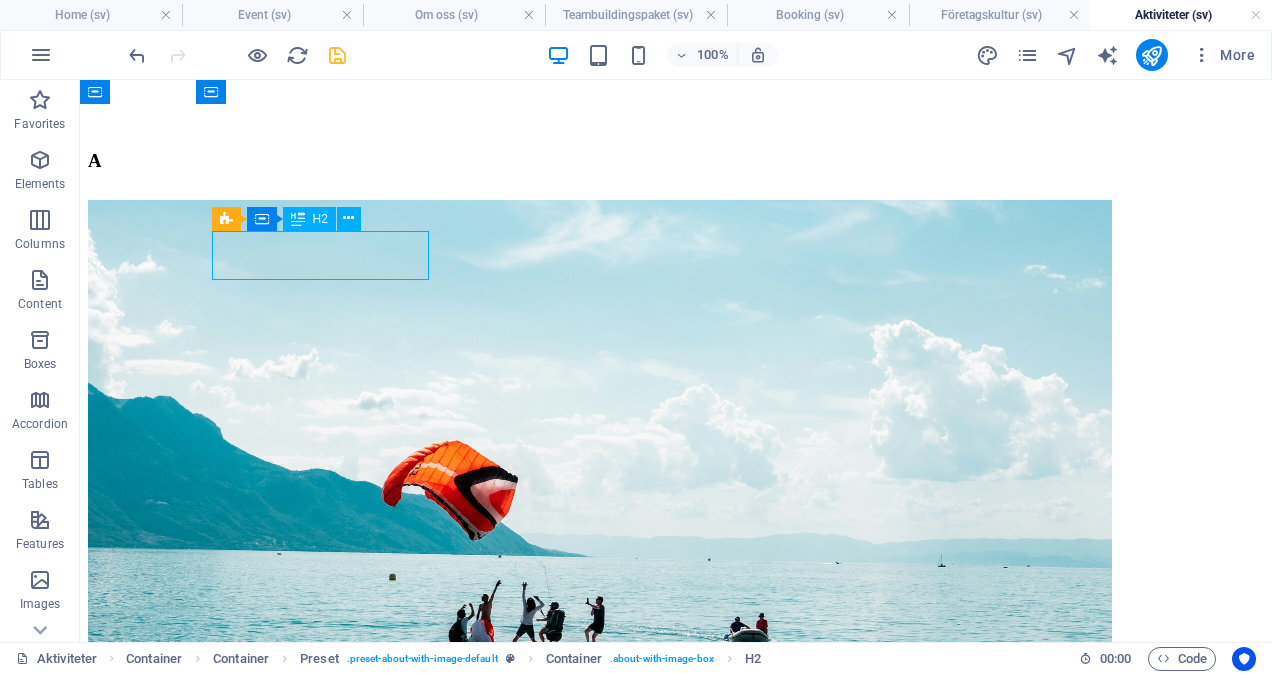 click on "iNVIGNING" at bounding box center [676, 3251] 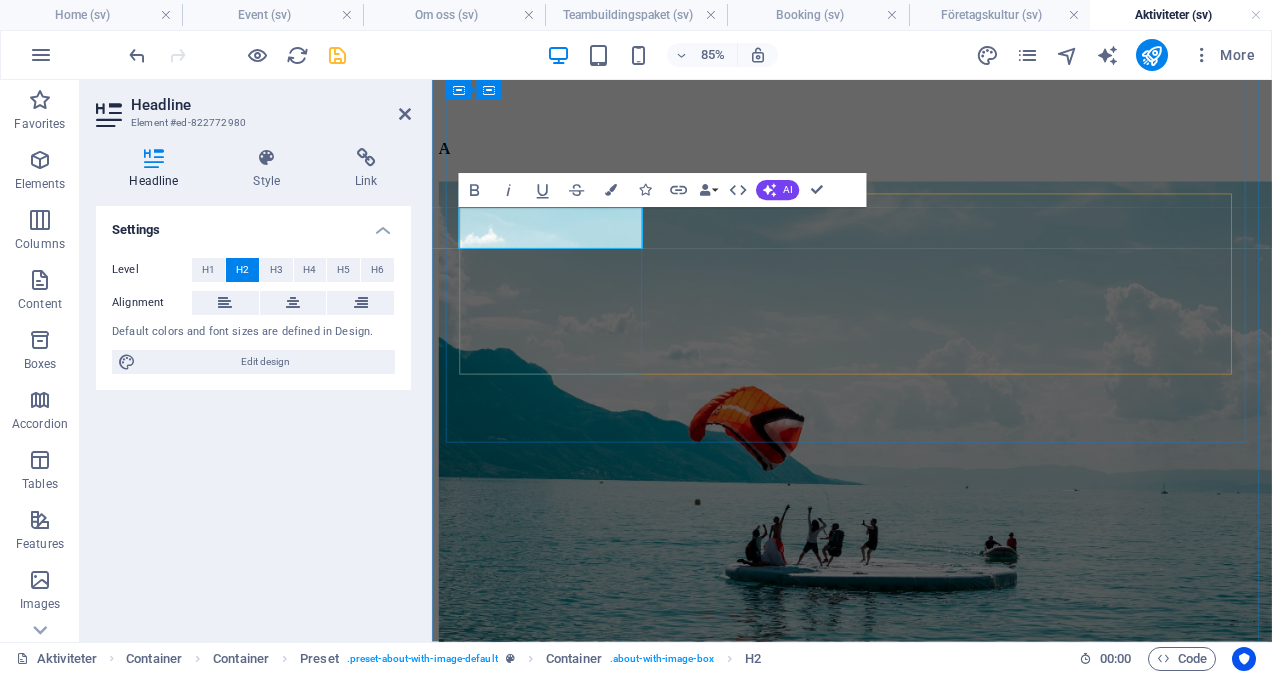 type 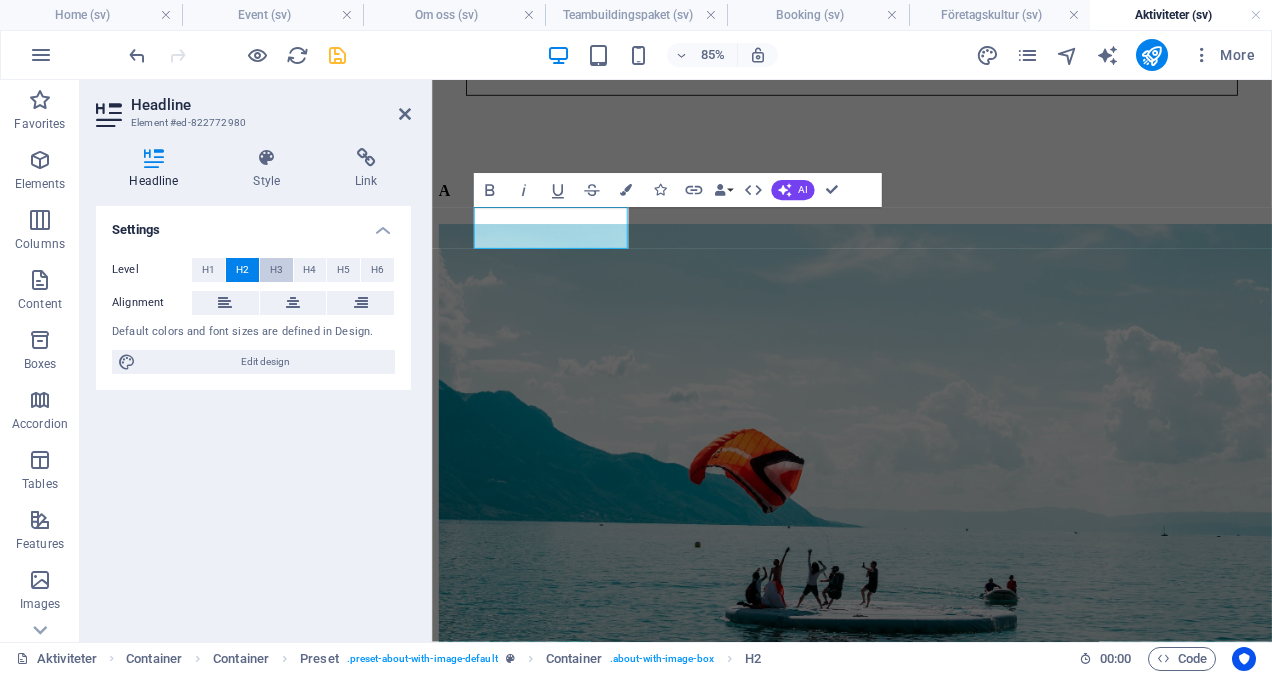 click on "H3" at bounding box center (276, 270) 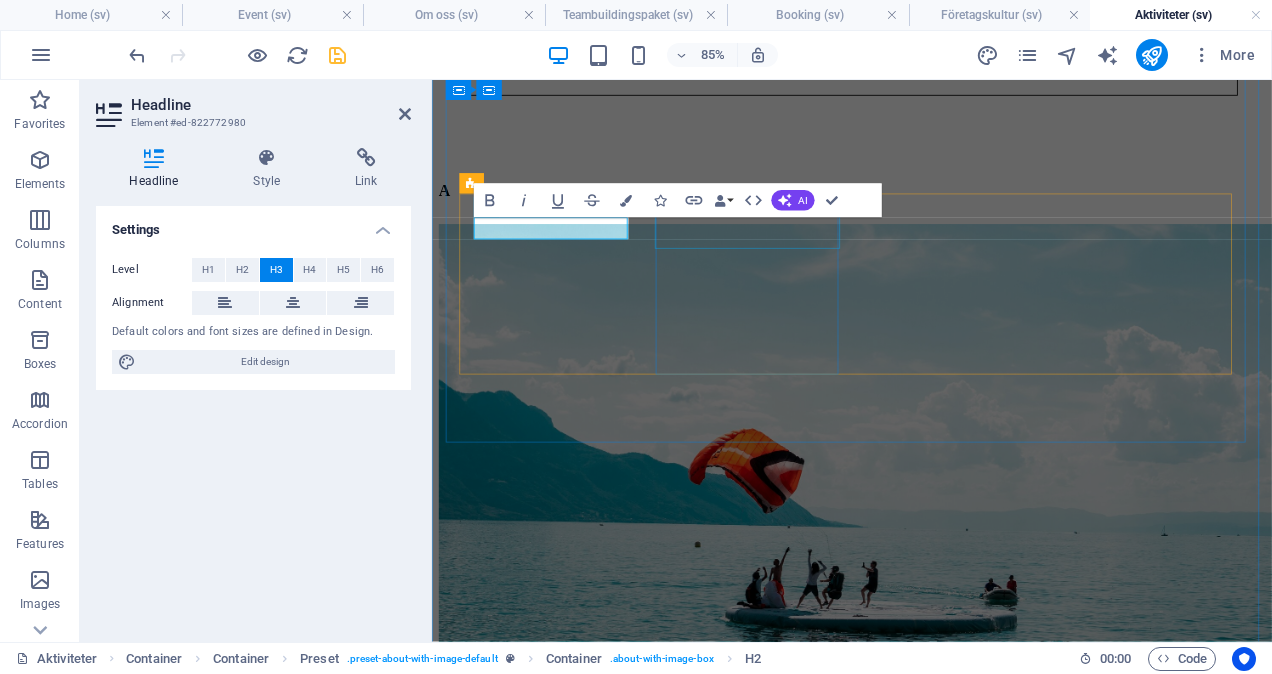 click on "iNVIGNING" at bounding box center (926, 4057) 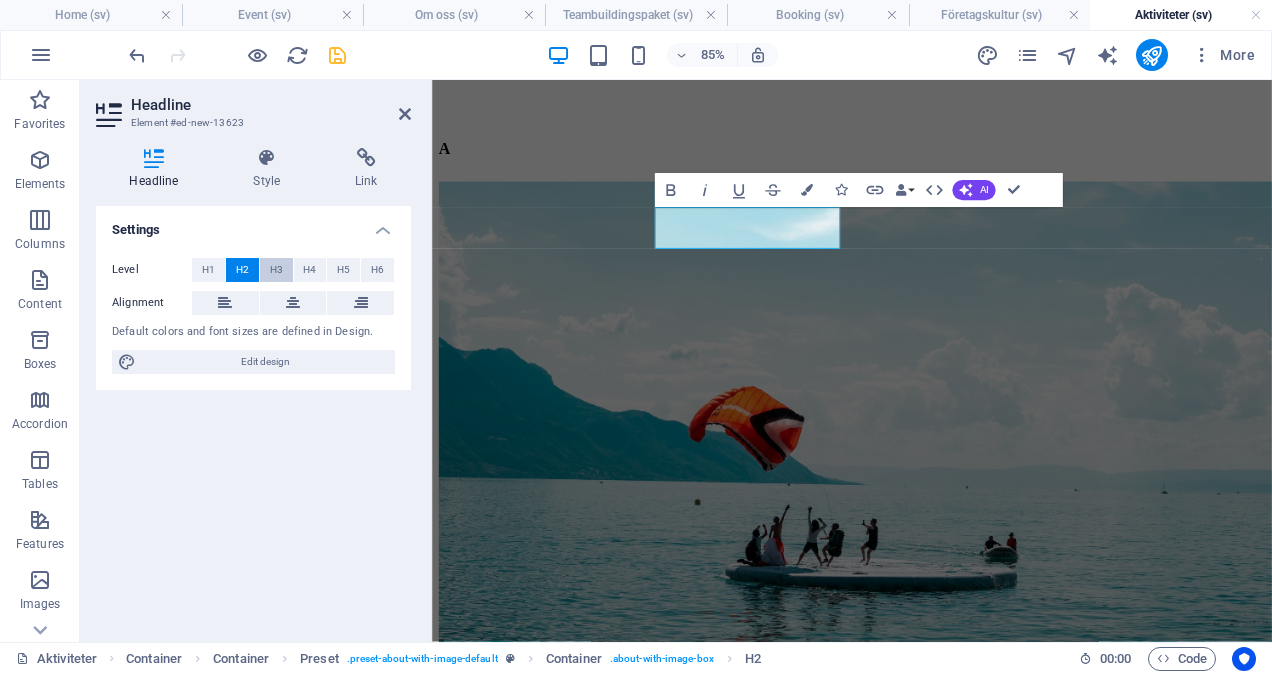 click on "H3" at bounding box center [276, 270] 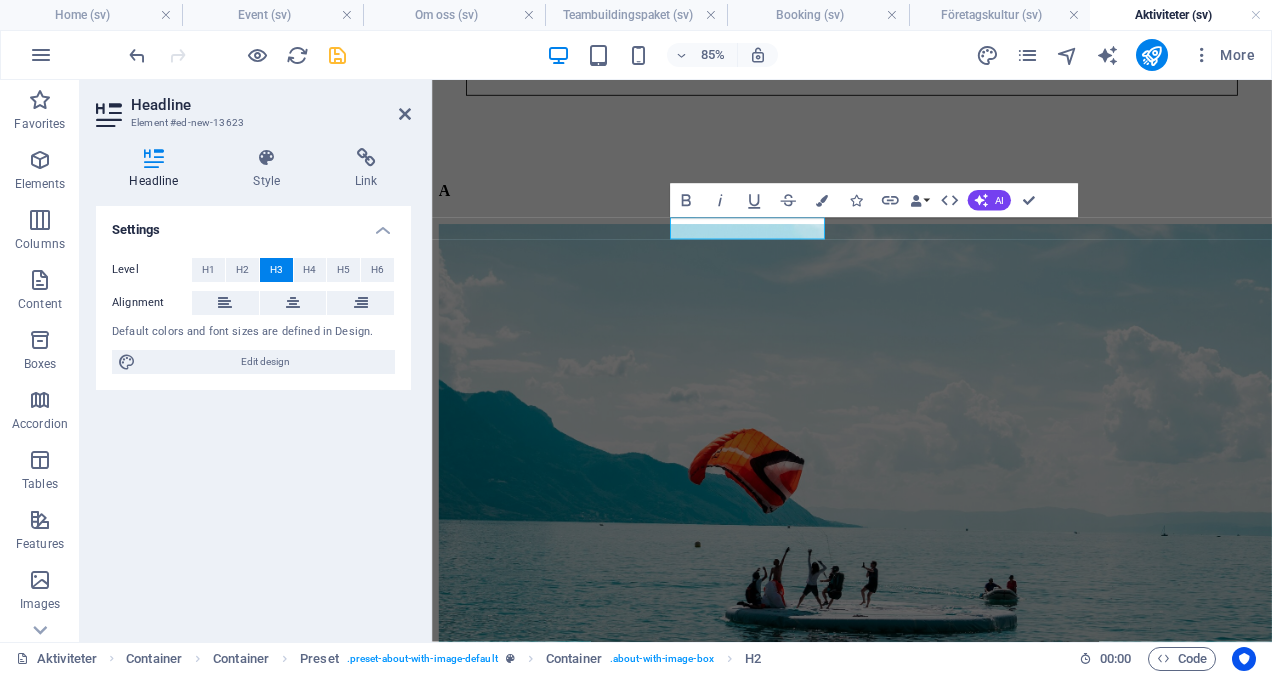 type 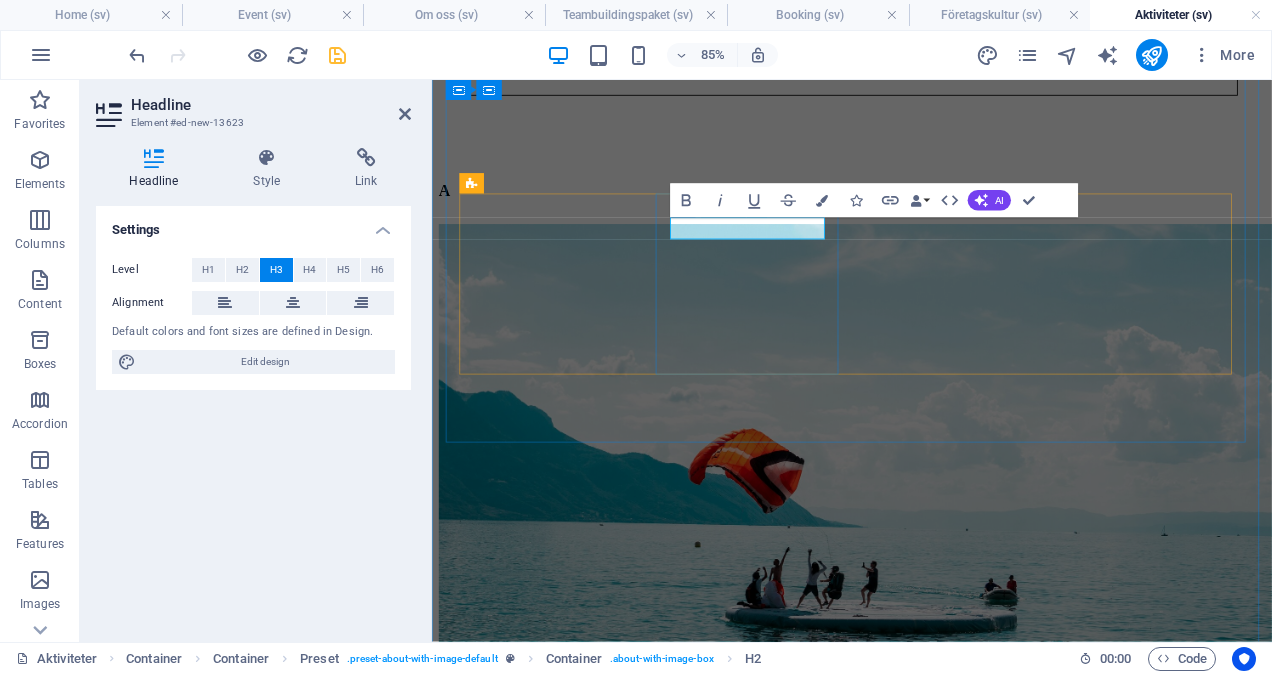 click on "iNVIGNING" at bounding box center [926, 4054] 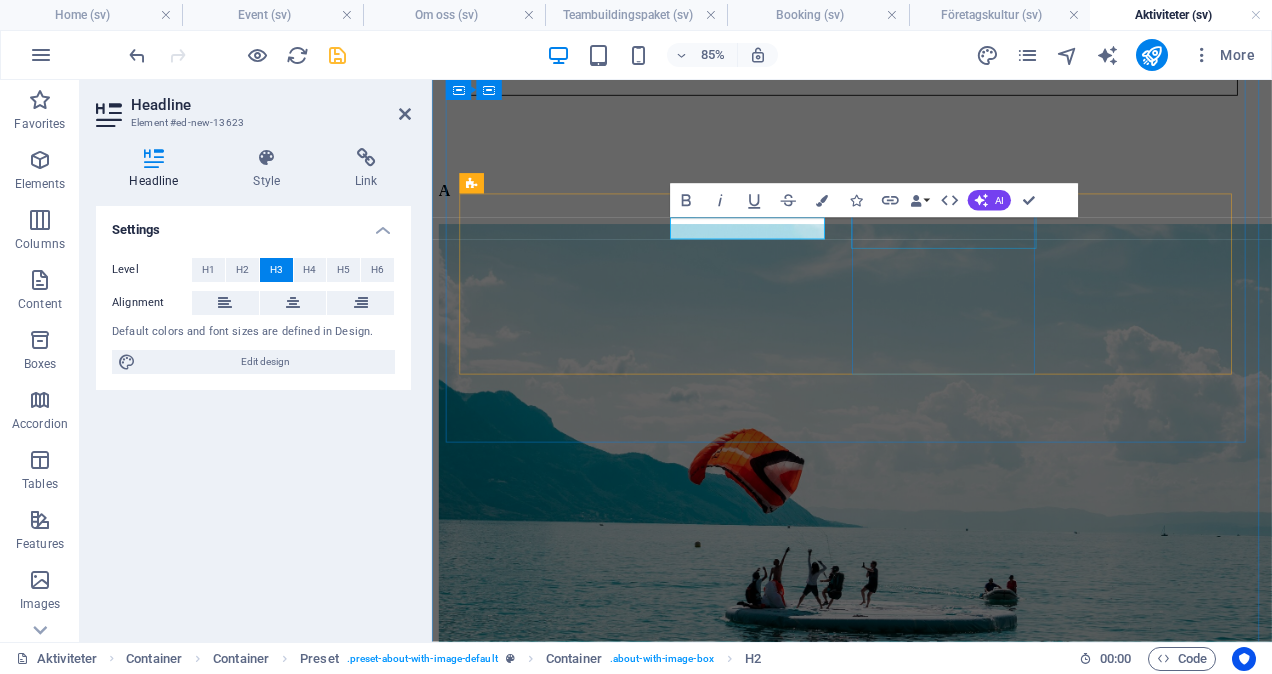 click on "iNVIGNING" at bounding box center [926, 4813] 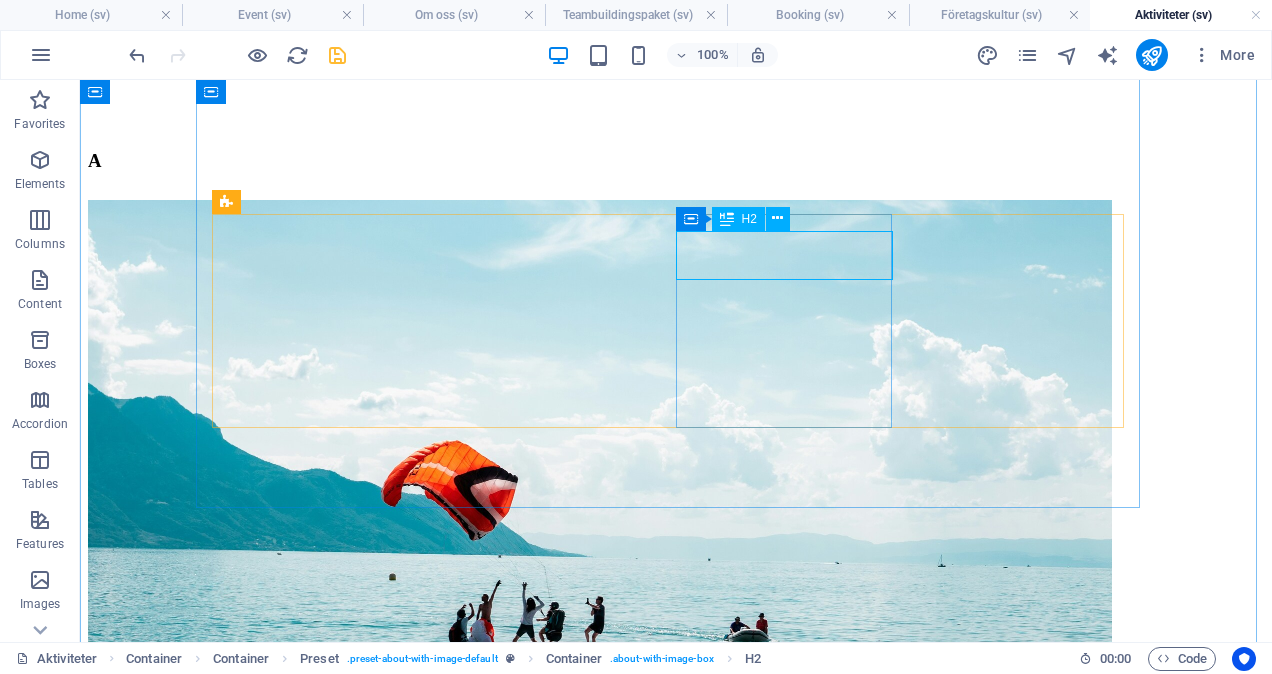 click on "iNVIGNING" at bounding box center (676, 4763) 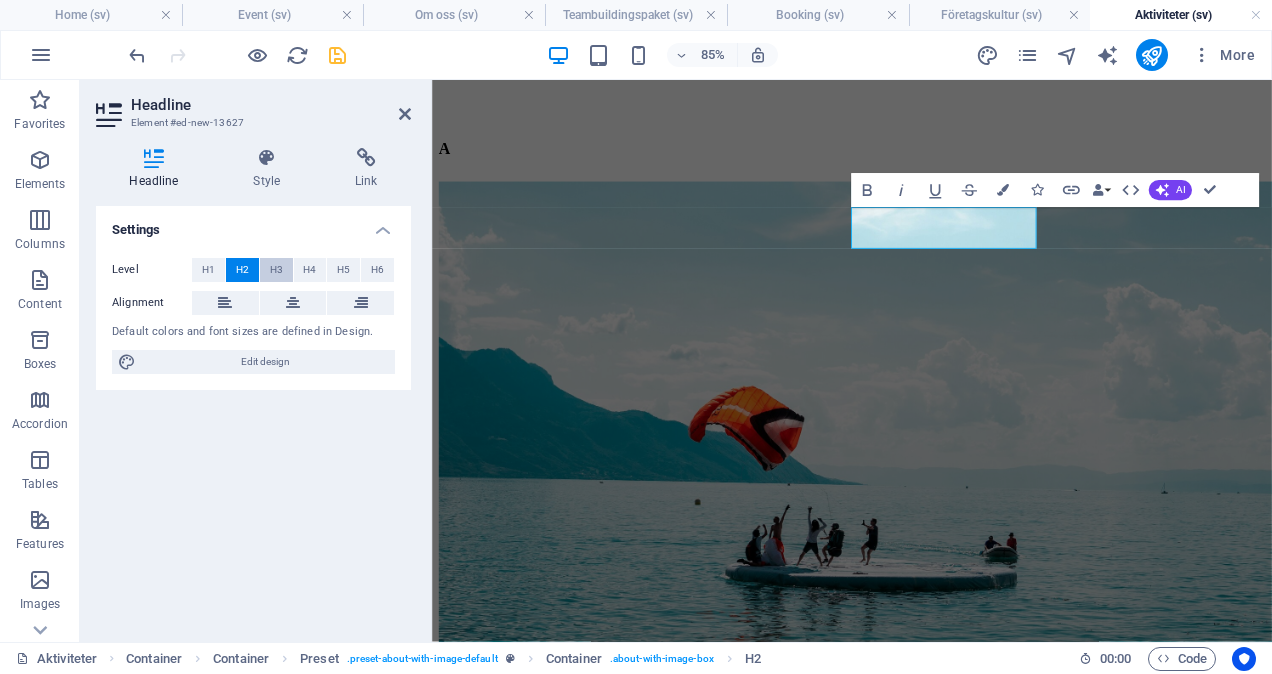 click on "H3" at bounding box center [276, 270] 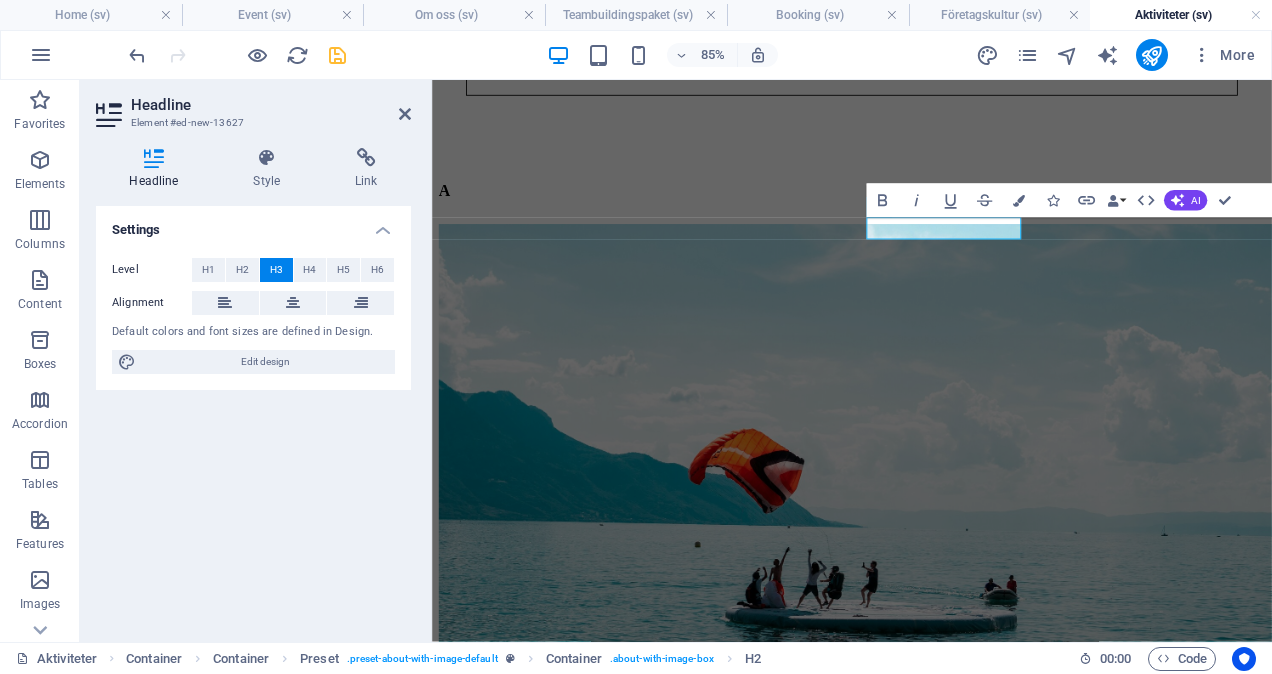 type 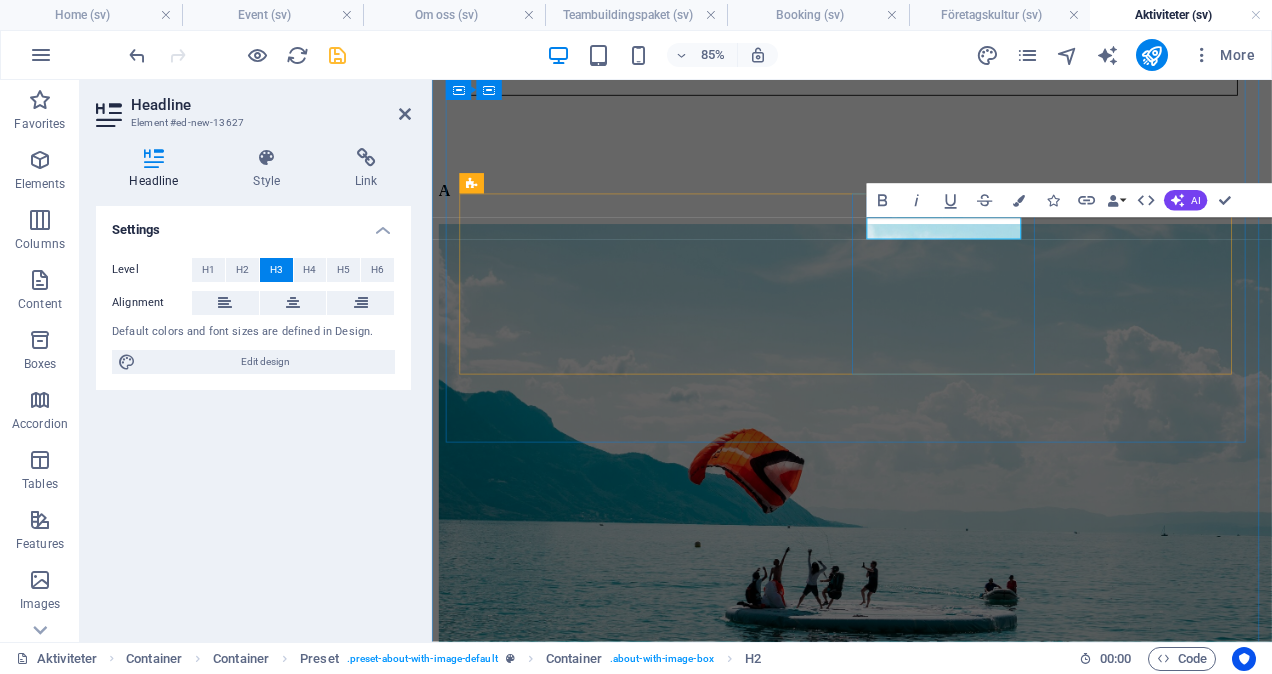 click on "iNVIGNING" at bounding box center (926, 4810) 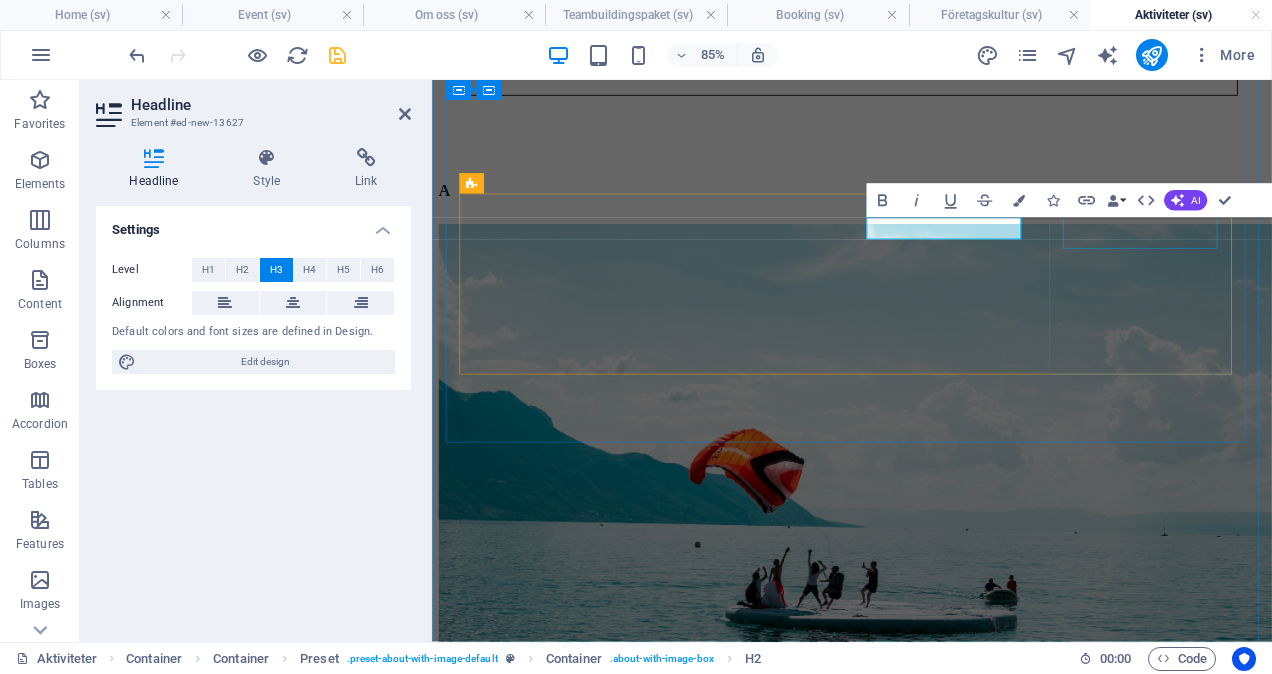 click on "jULFEST" at bounding box center (926, 5569) 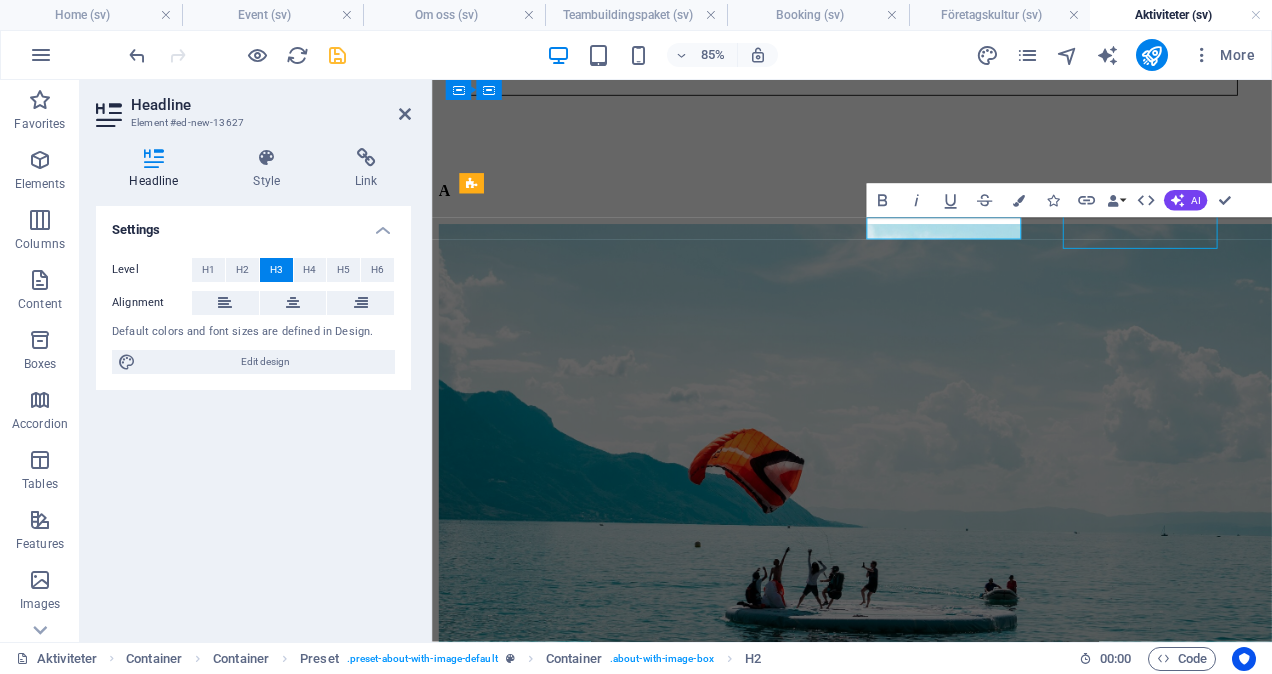 click on "jULFEST" at bounding box center [926, 5569] 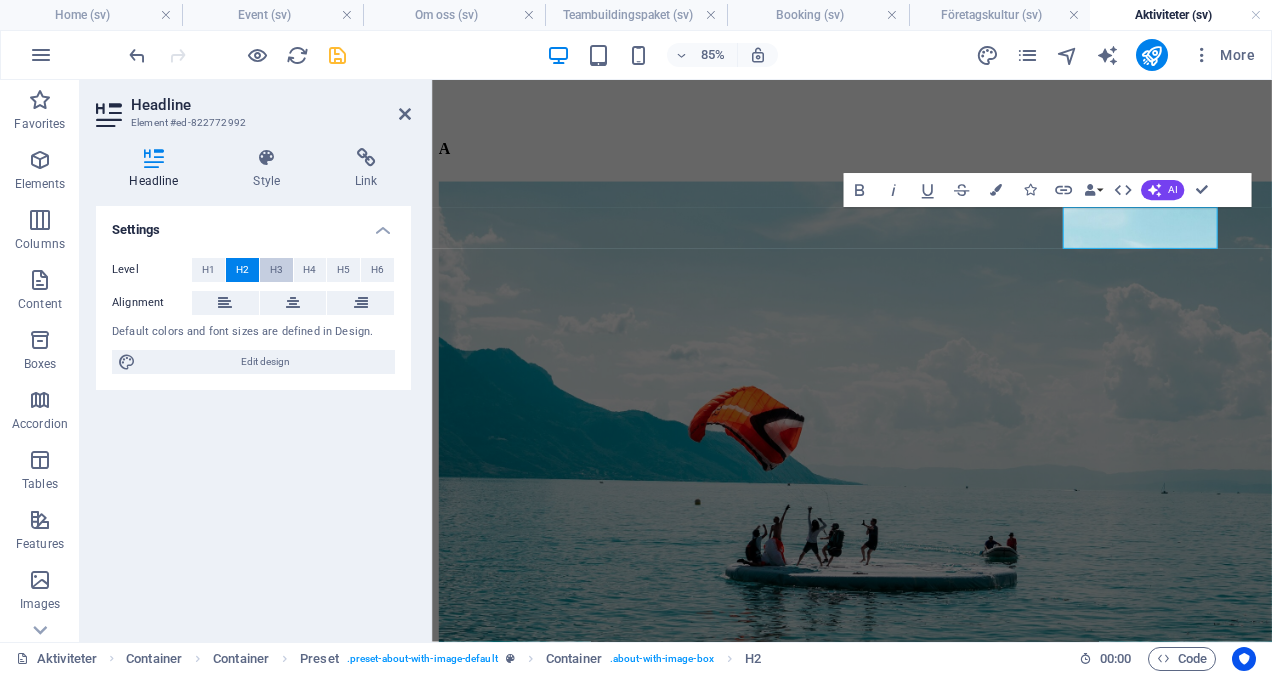 click on "H3" at bounding box center [276, 270] 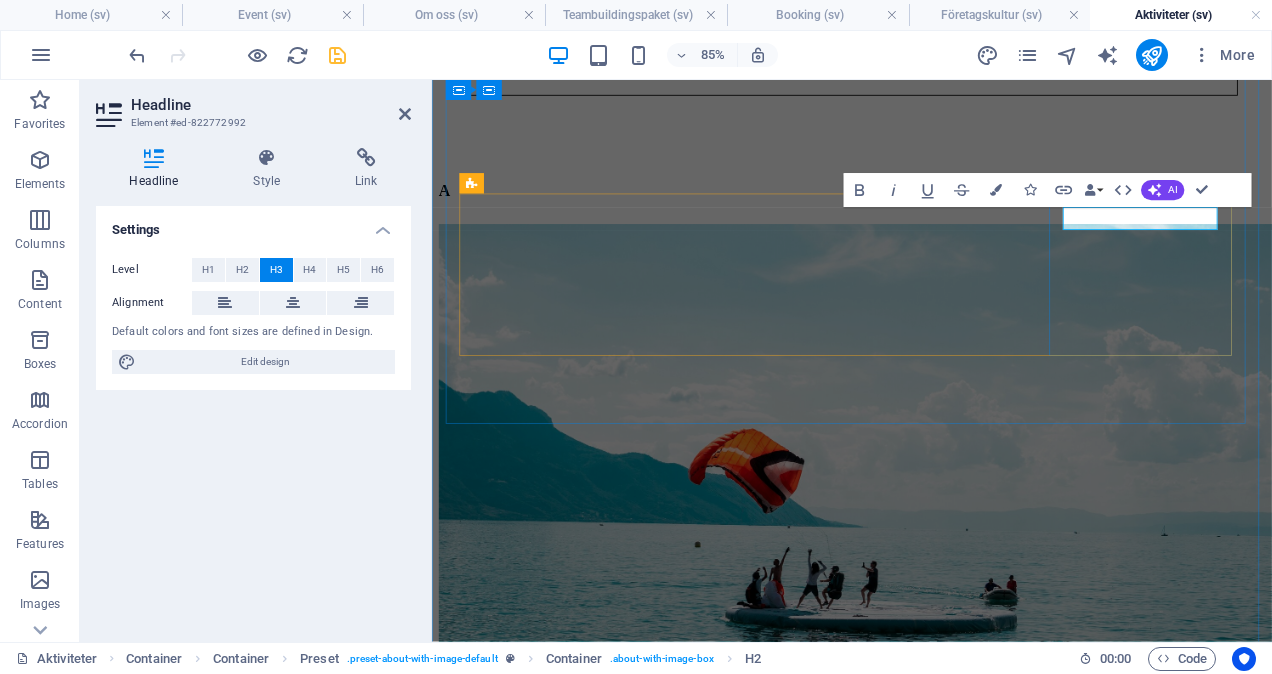 click on "jULFEST" at bounding box center [926, 5566] 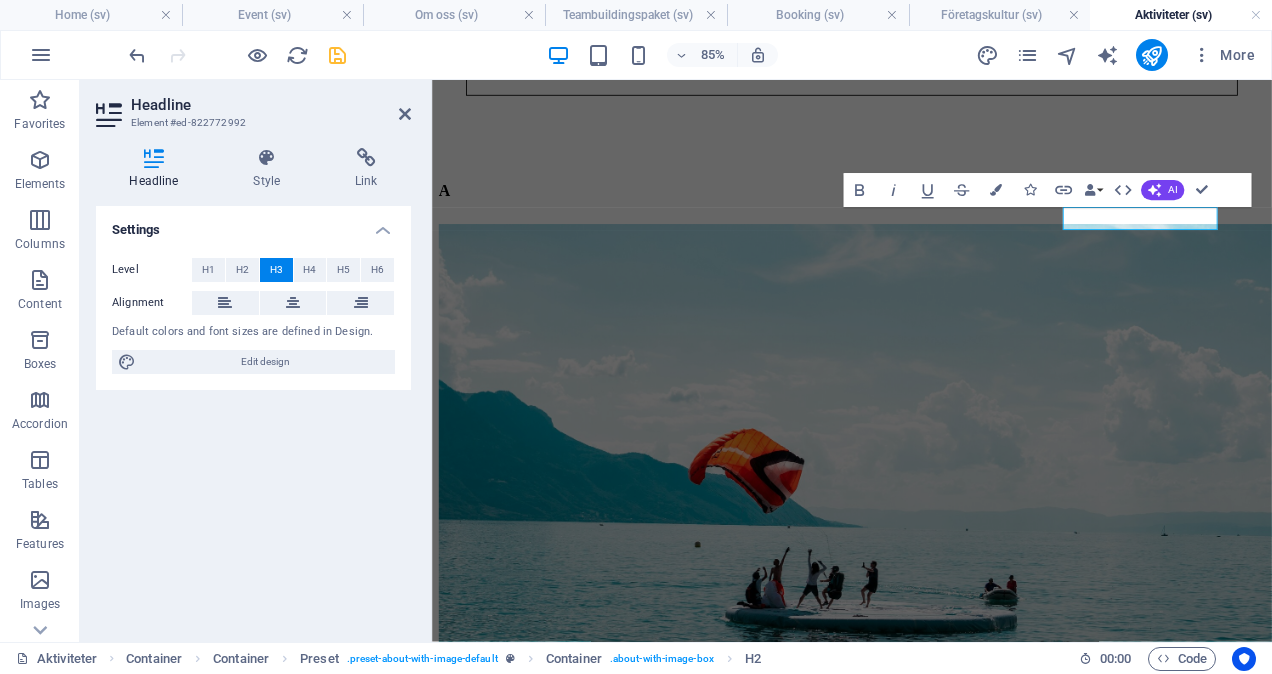 click on "Settings Level H1 H2 H3 H4 H5 H6 Alignment Default colors and font sizes are defined in Design. Edit design" at bounding box center (253, 416) 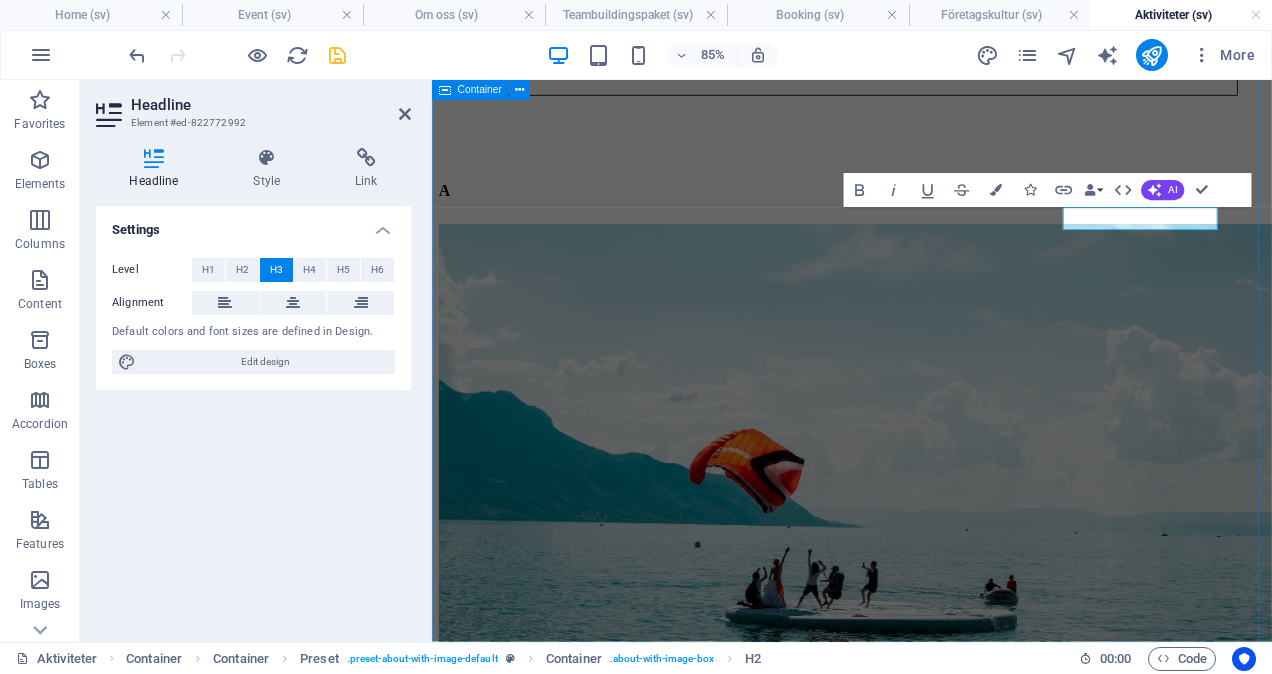 click on "A B C D E F G H kICKOFF Konferens PLANERINGSDAGAR aFTER WORK iNVIGNING jULFEST" at bounding box center [926, 5574] 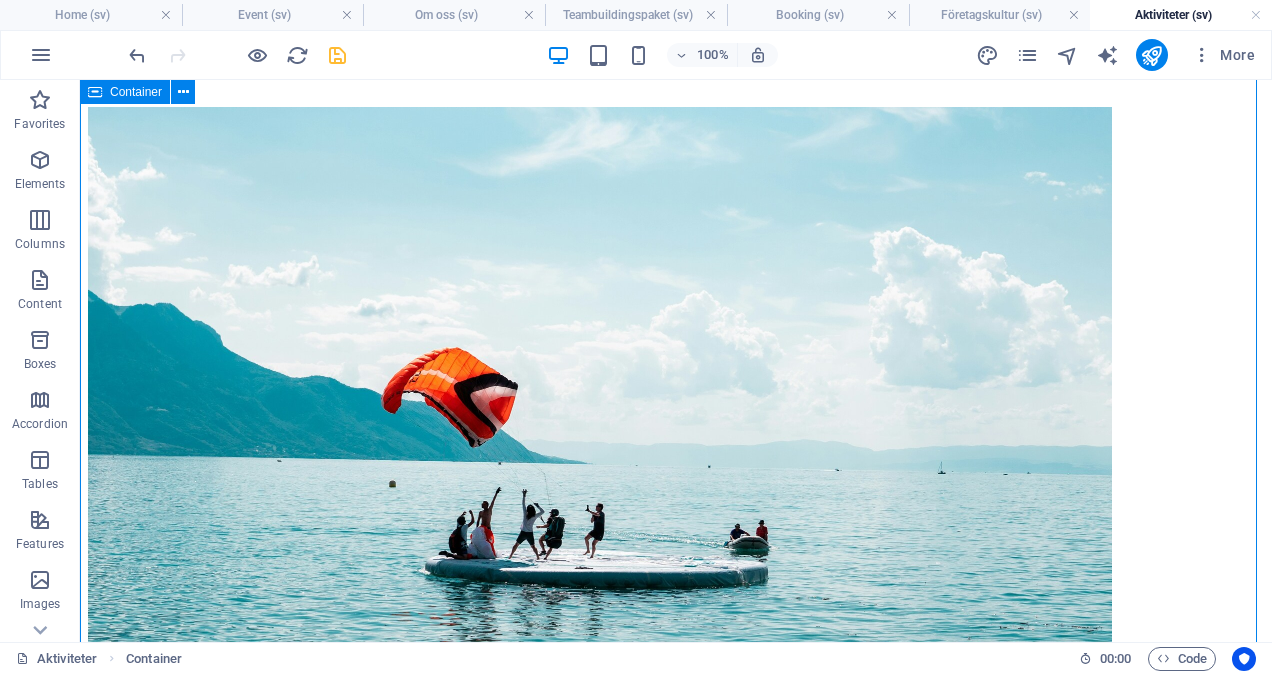 scroll, scrollTop: 885, scrollLeft: 0, axis: vertical 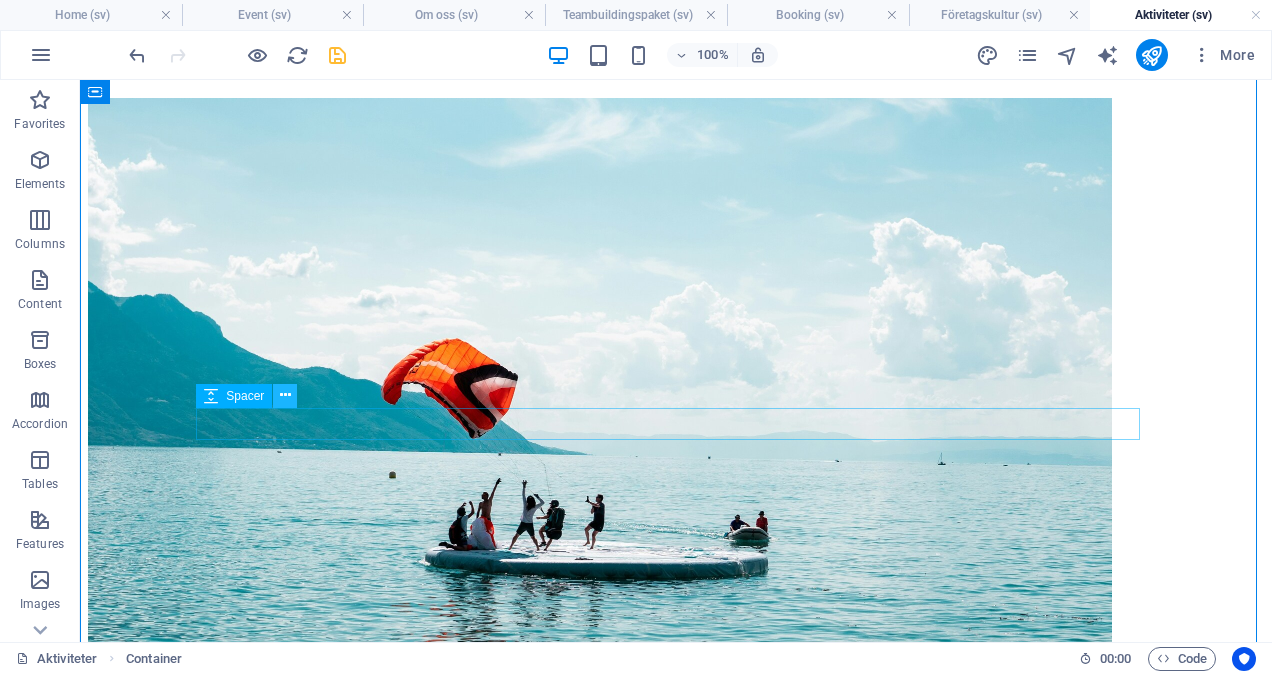 click at bounding box center [285, 395] 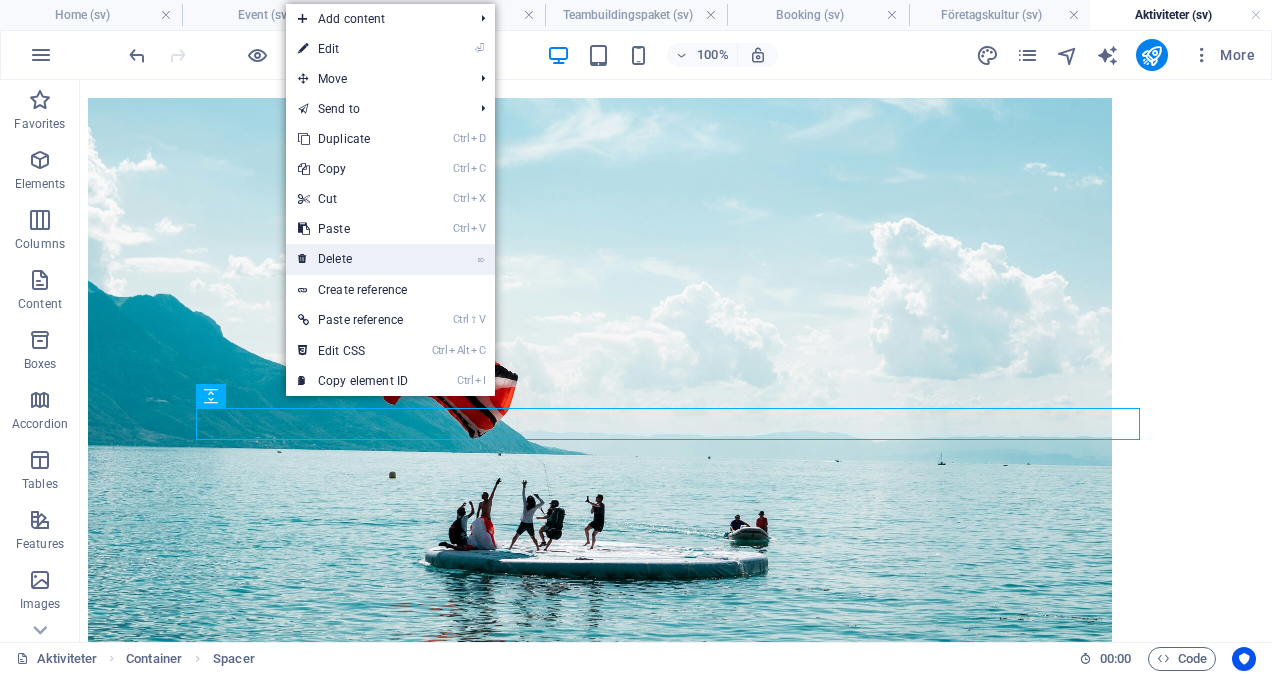 click on "⌦  Delete" at bounding box center [353, 259] 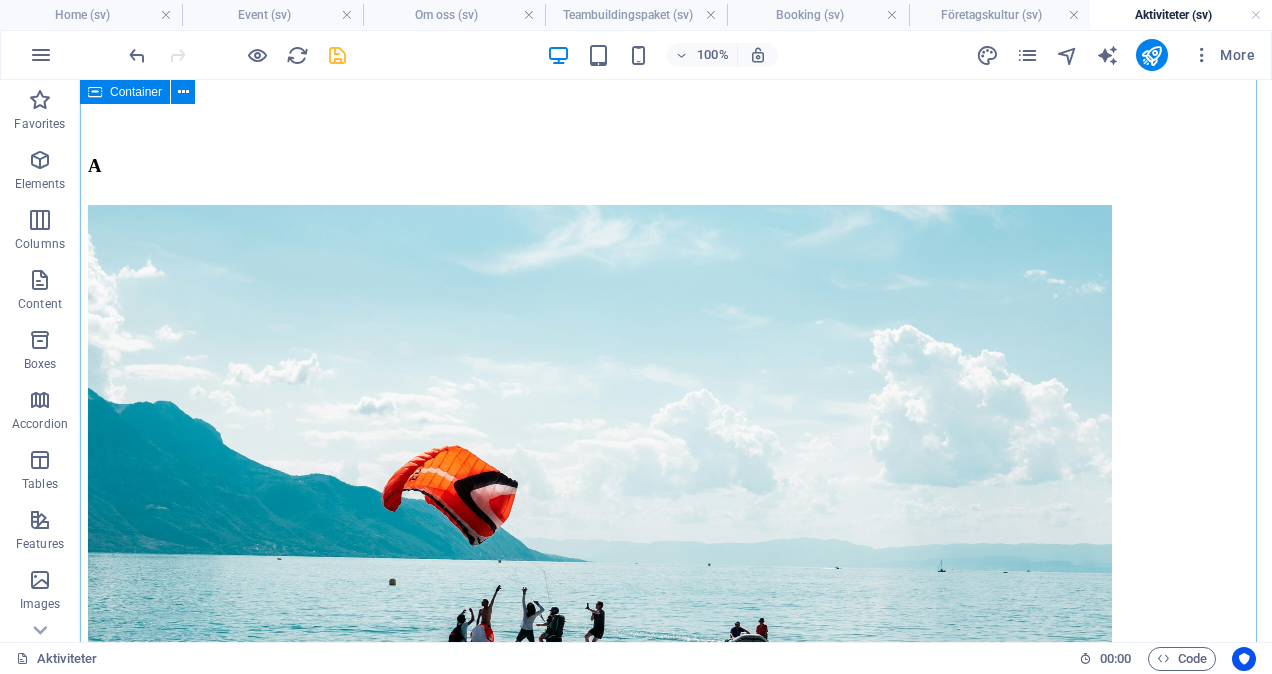 scroll, scrollTop: 779, scrollLeft: 0, axis: vertical 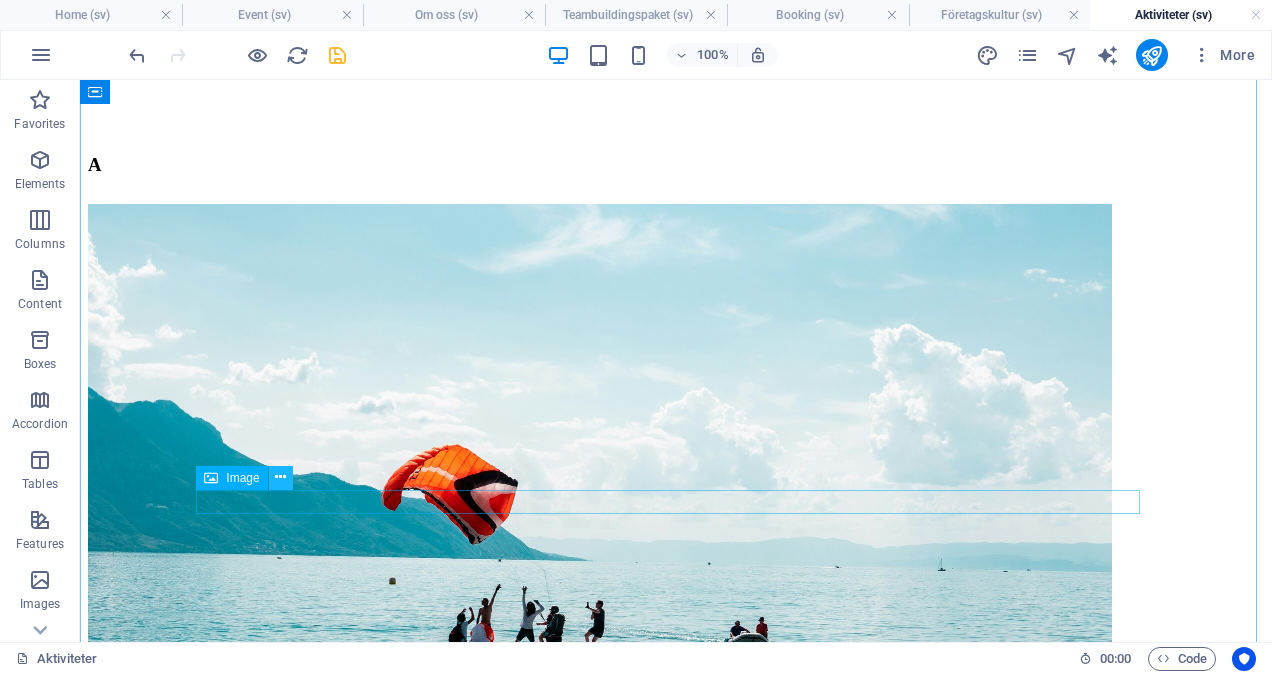 click at bounding box center (280, 477) 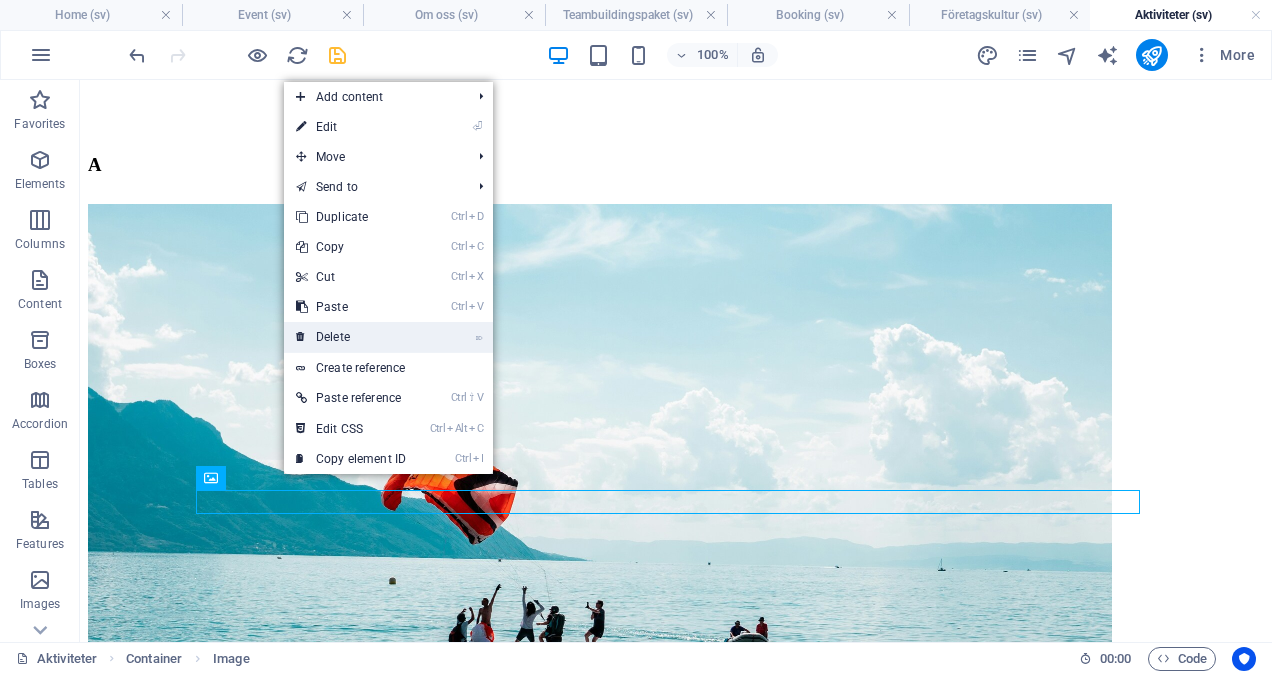 click on "⌦  Delete" at bounding box center [351, 337] 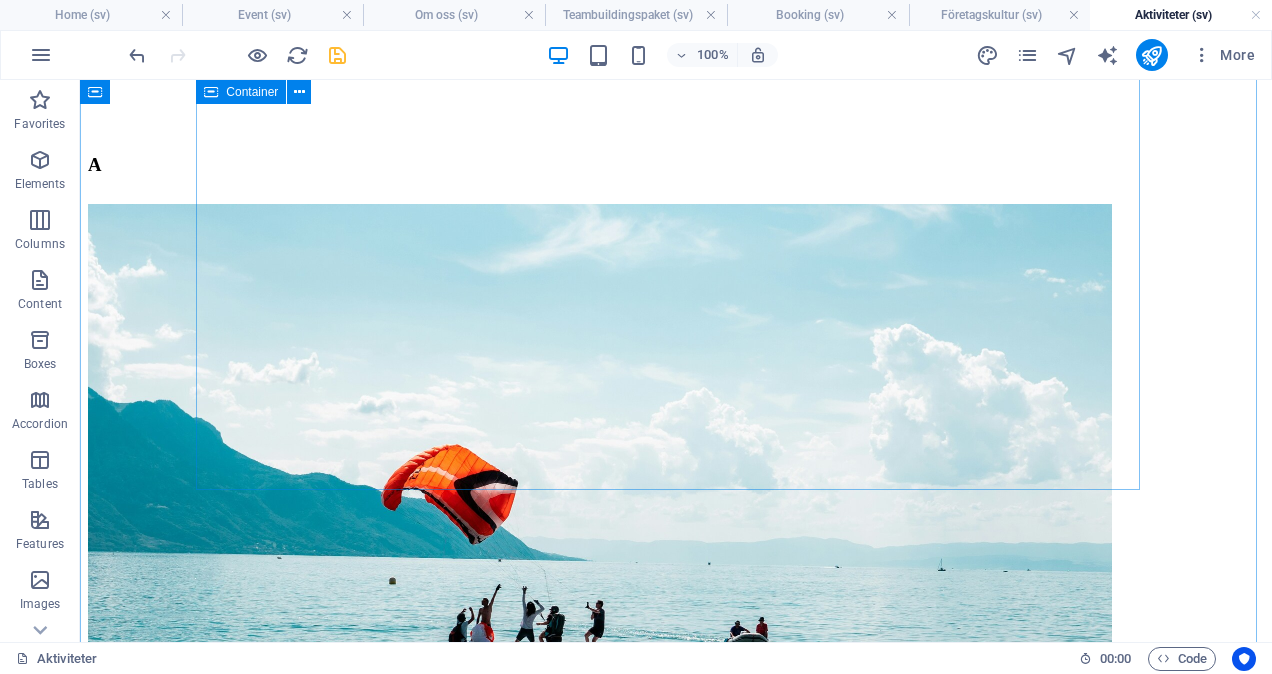 click on "A B C D E F G H" at bounding box center (676, 3166) 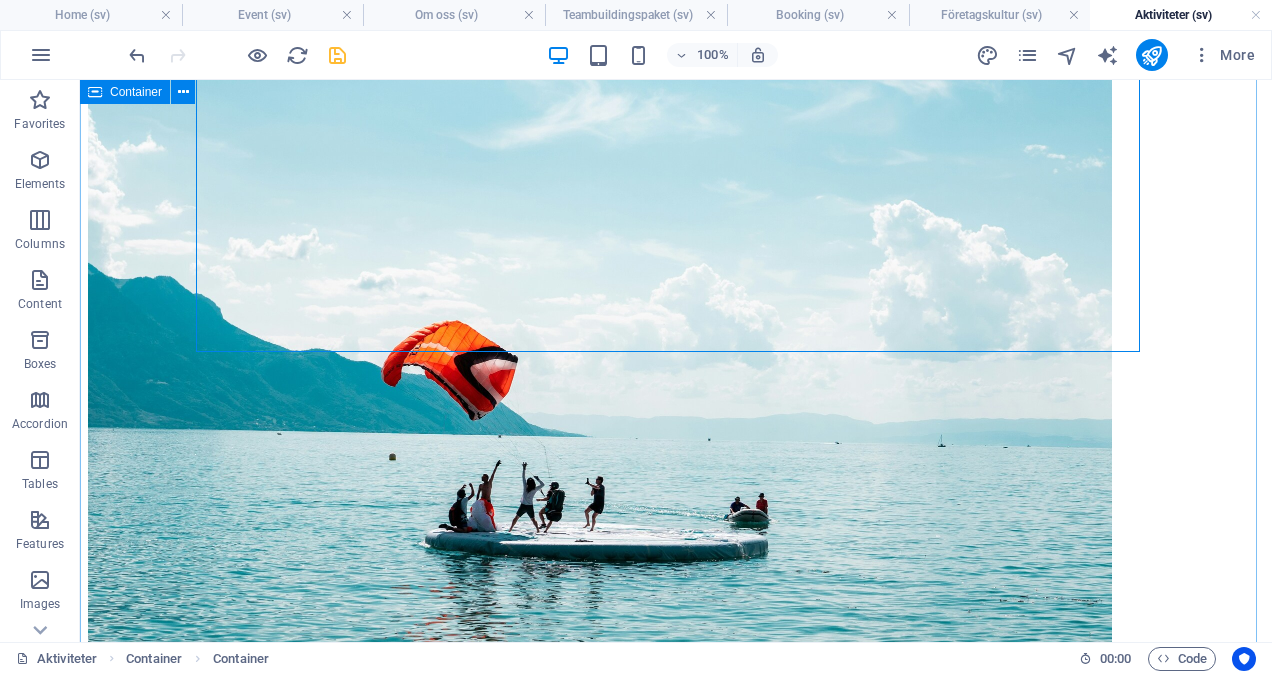 scroll, scrollTop: 916, scrollLeft: 0, axis: vertical 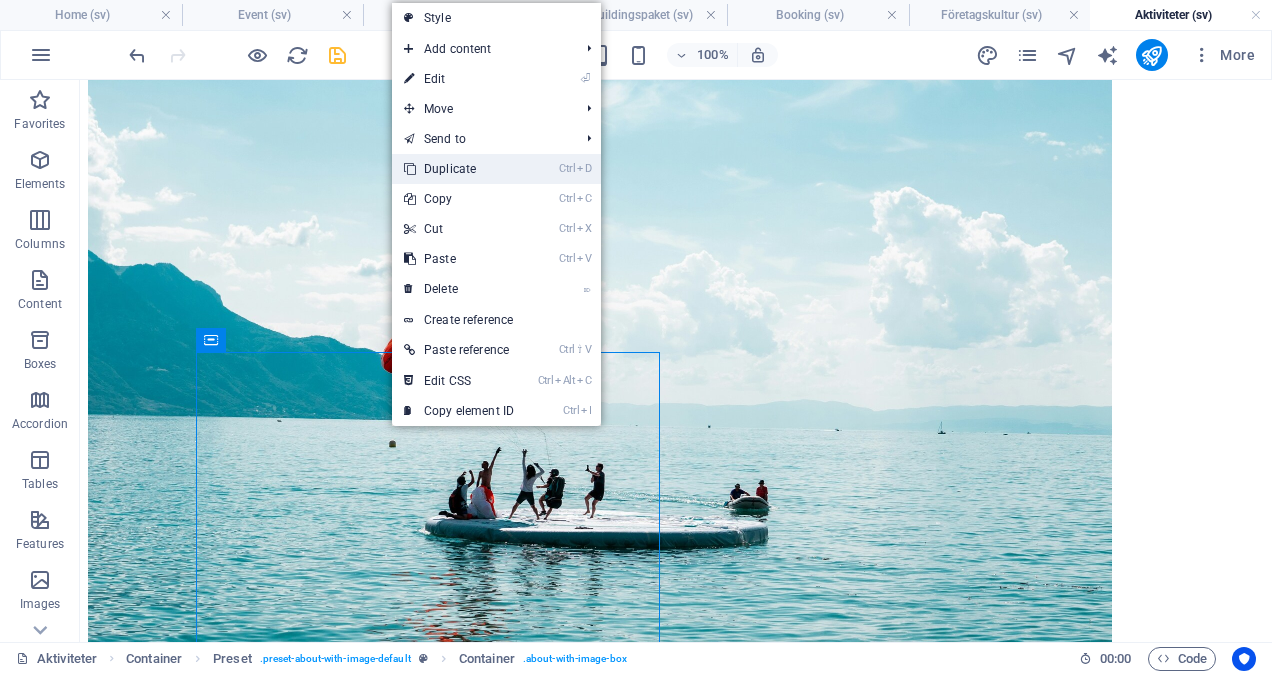 click on "Ctrl D  Duplicate" at bounding box center [459, 169] 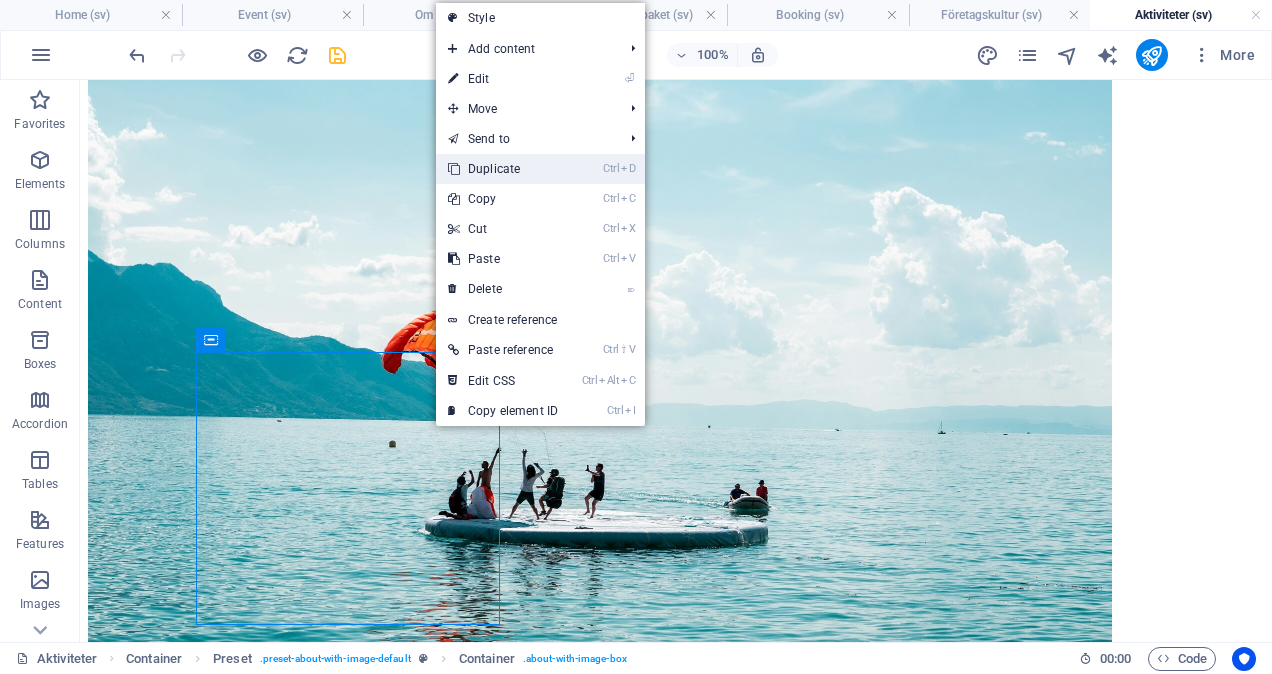 click on "Ctrl D  Duplicate" at bounding box center (503, 169) 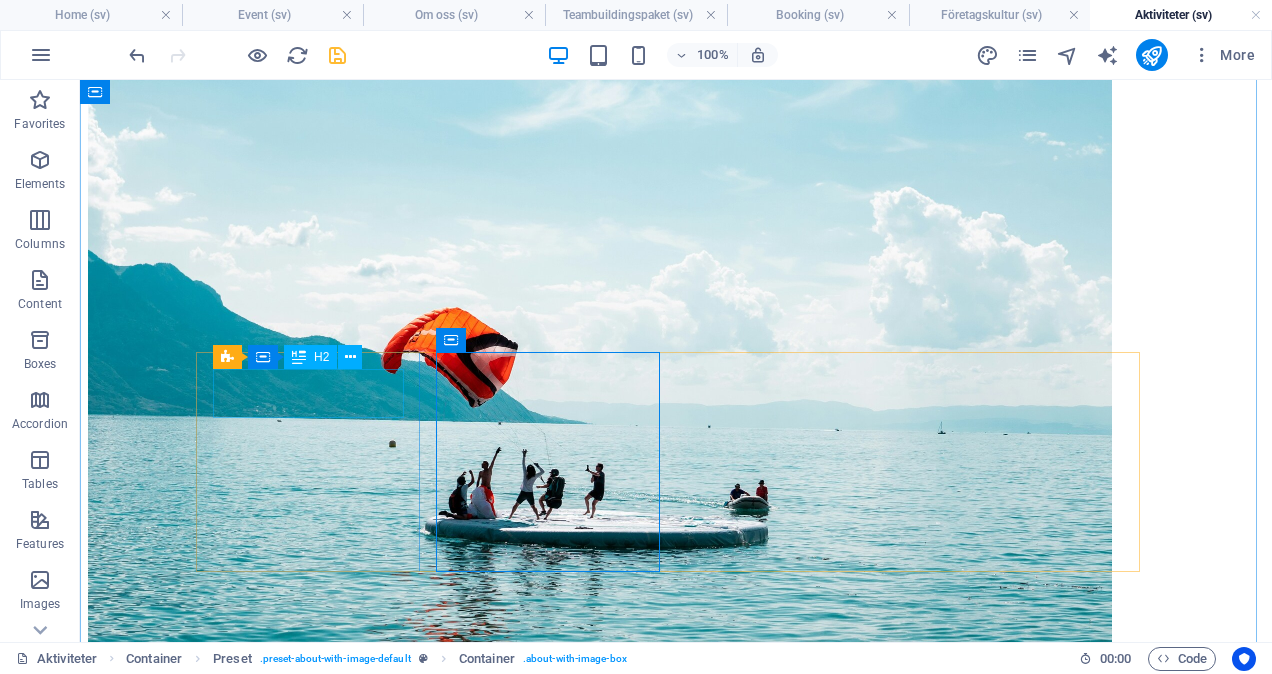 click on "kICKOFF" at bounding box center (676, 6142) 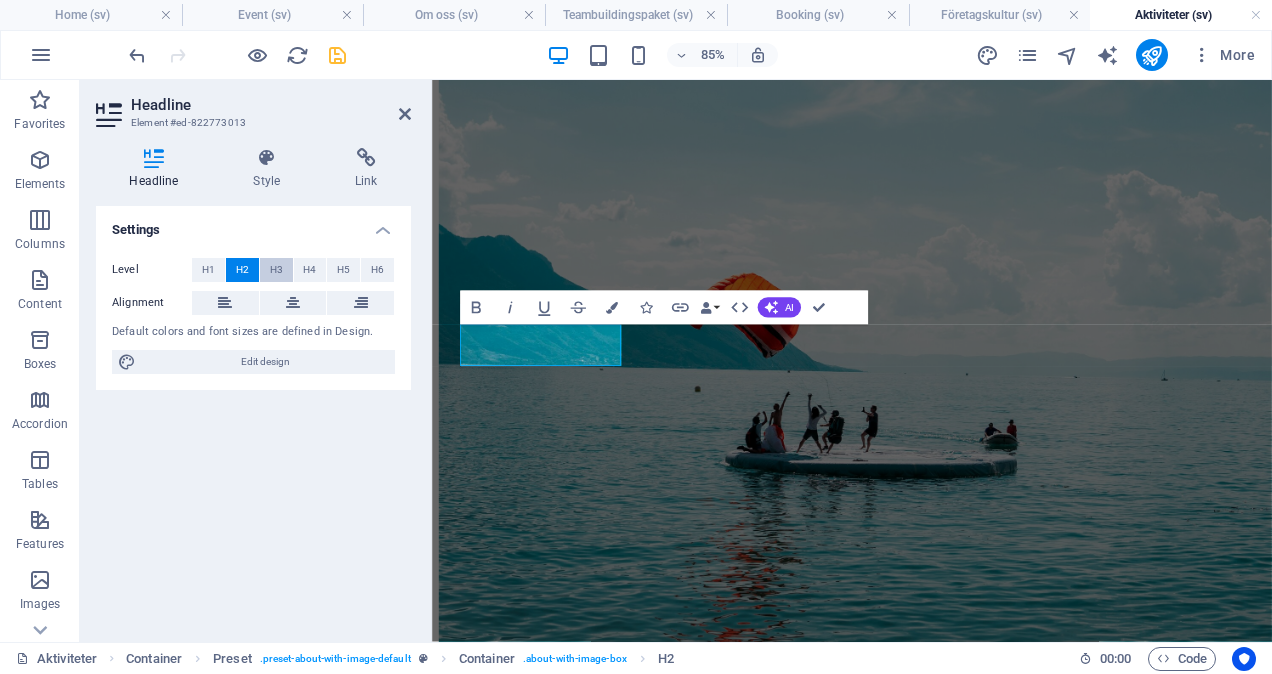 click on "H3" at bounding box center (276, 270) 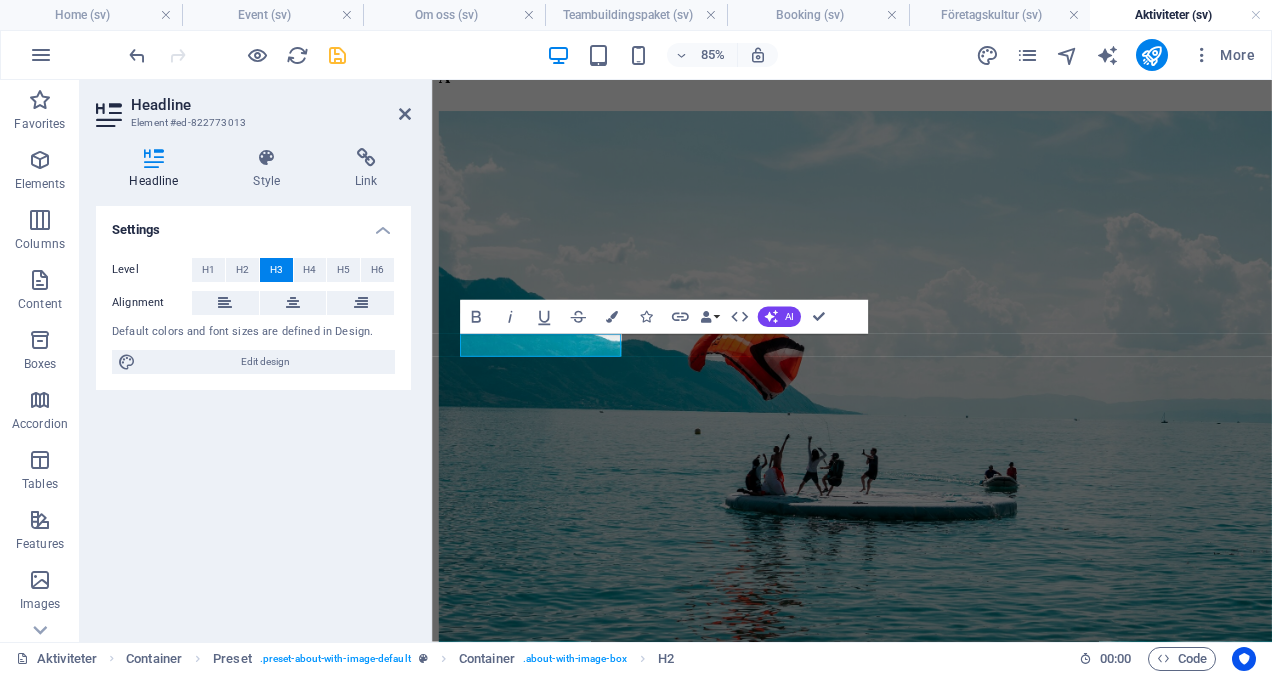 type 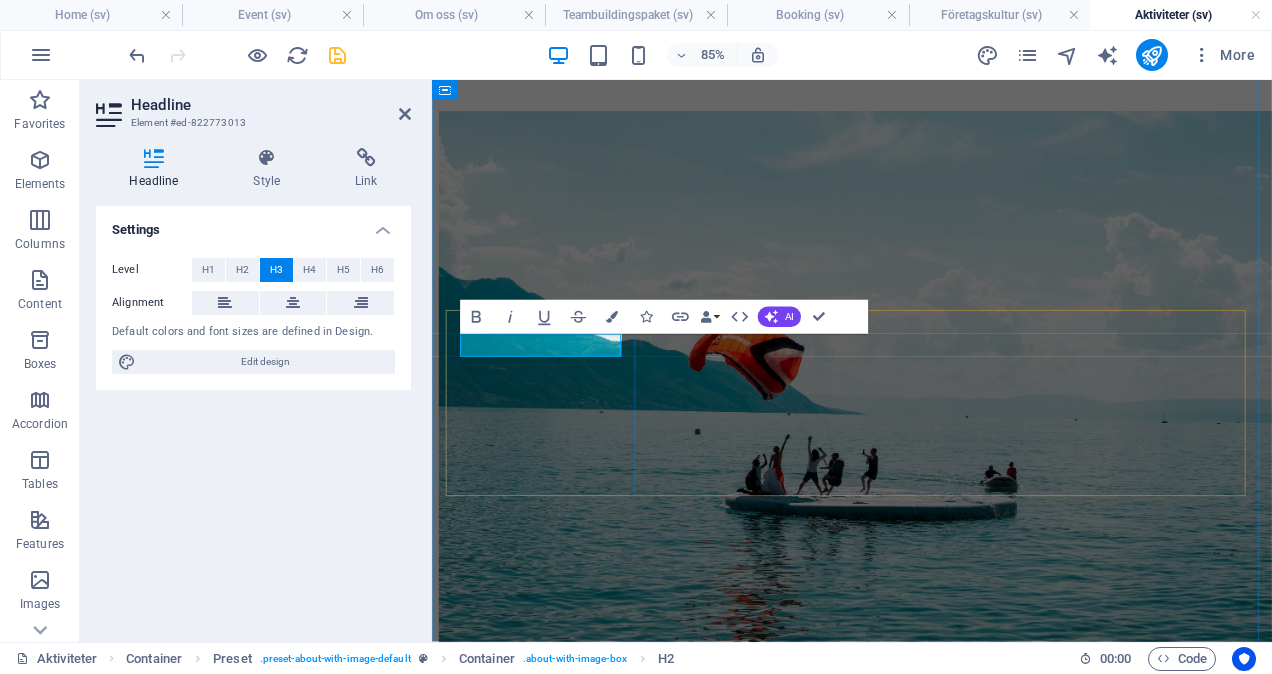 click on "kICKOFF" at bounding box center [926, 6189] 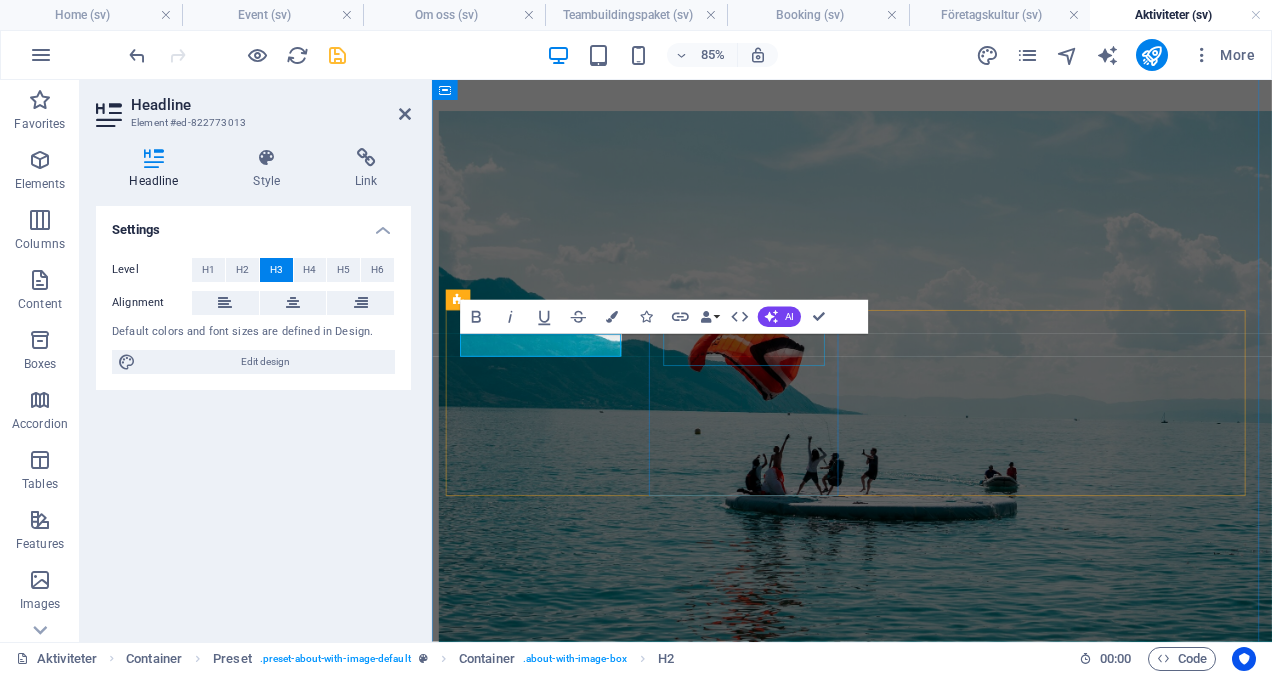 click on "kICKOFF" at bounding box center [926, 6948] 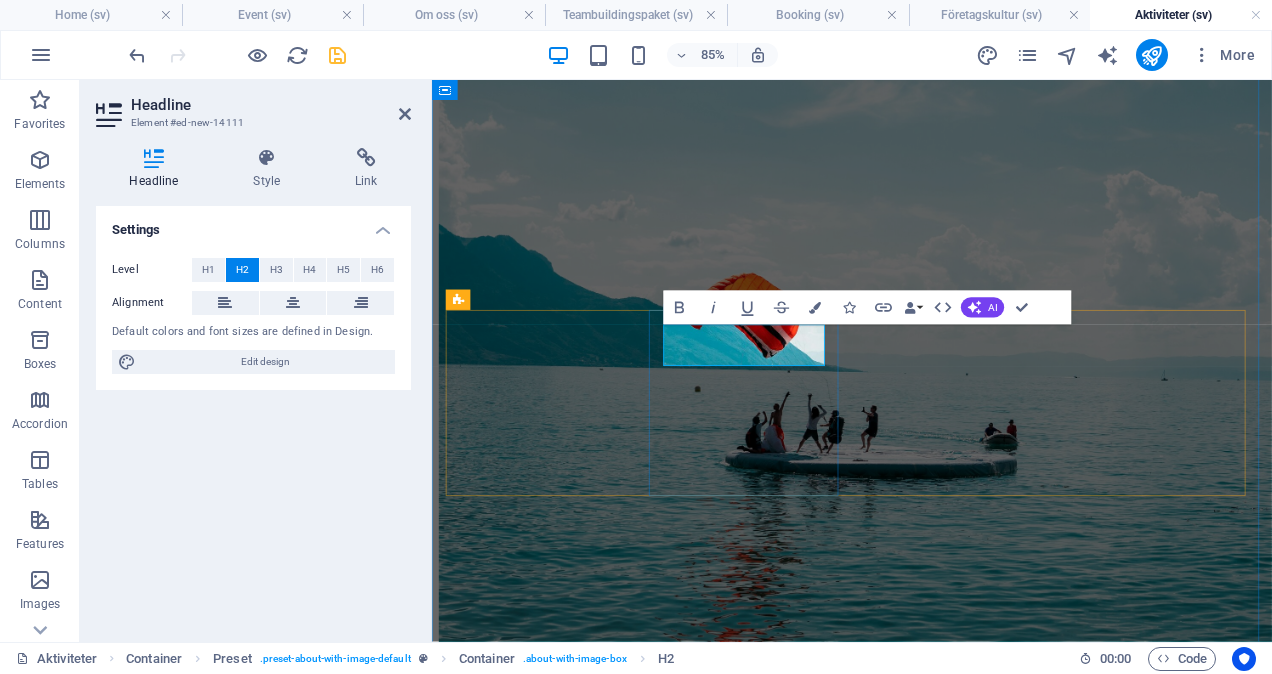 type 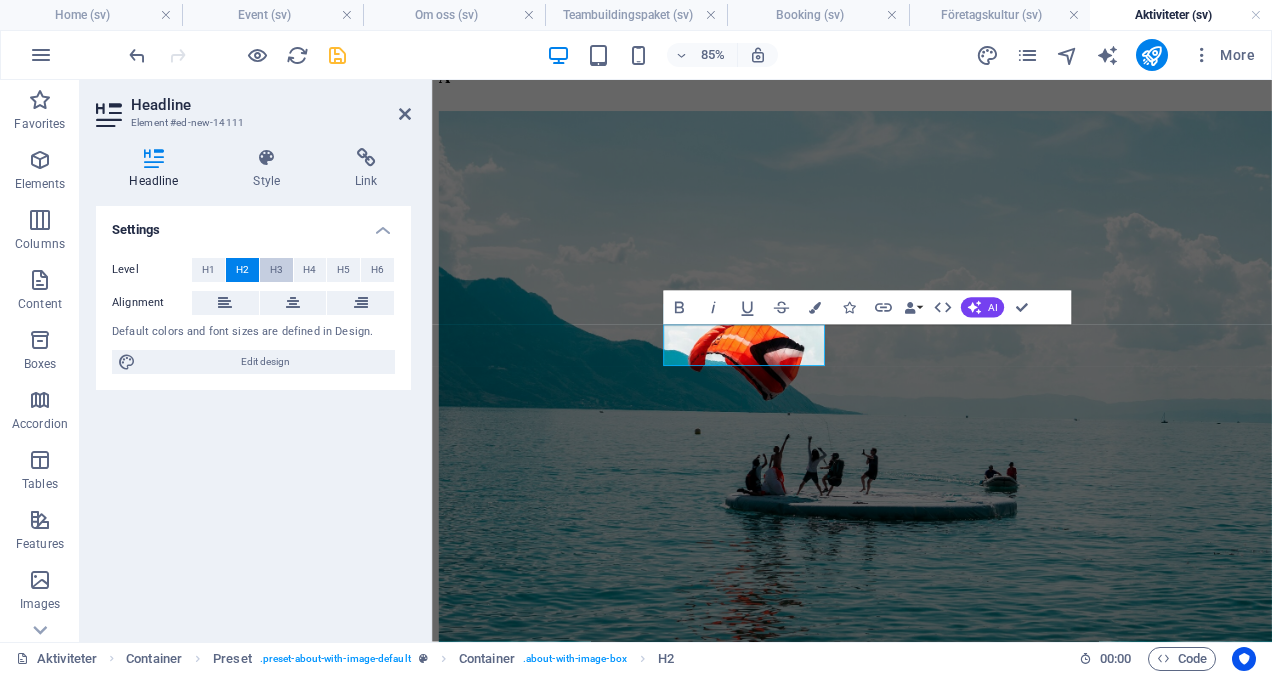 click on "H3" at bounding box center [276, 270] 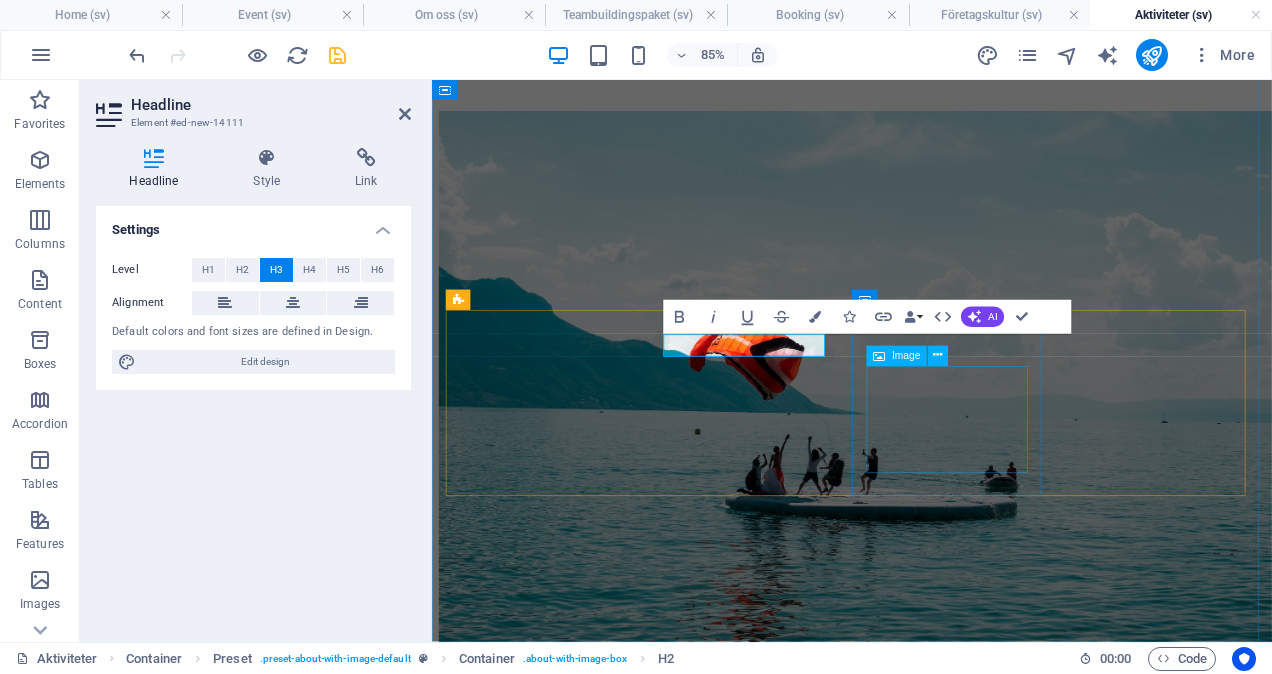 click at bounding box center [926, 8081] 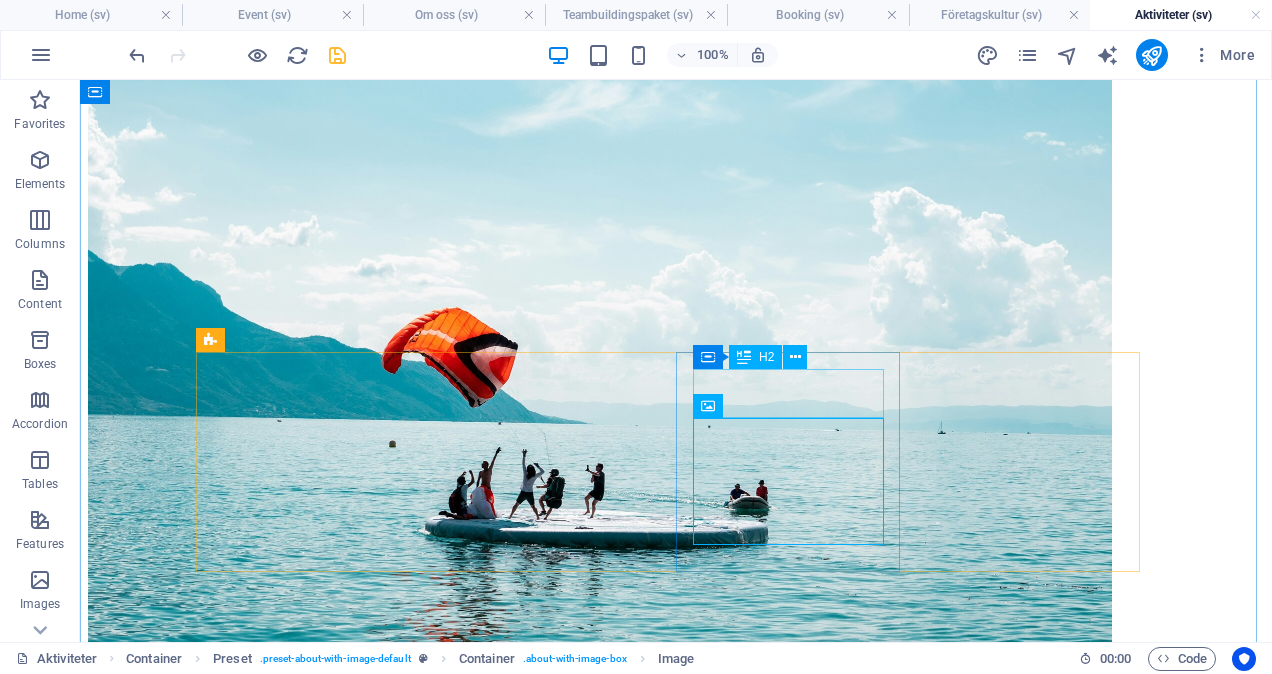 click on "kICKOFF" at bounding box center (676, 7654) 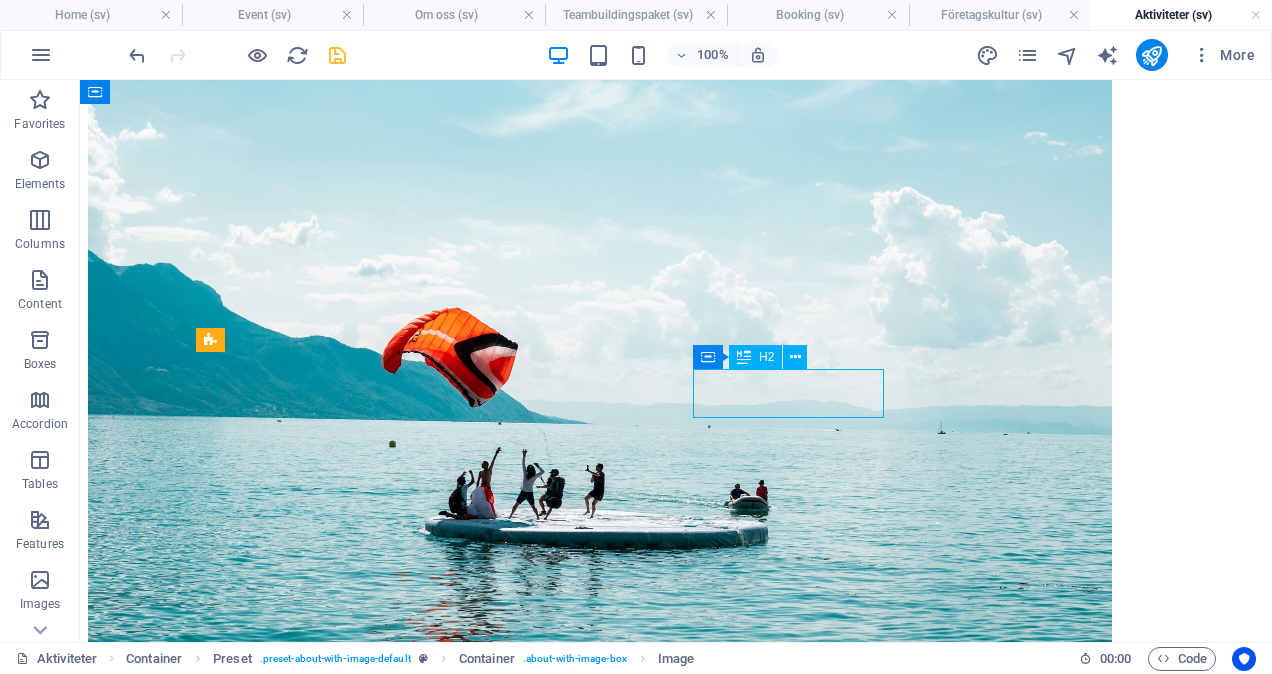 click on "kICKOFF" at bounding box center (676, 7654) 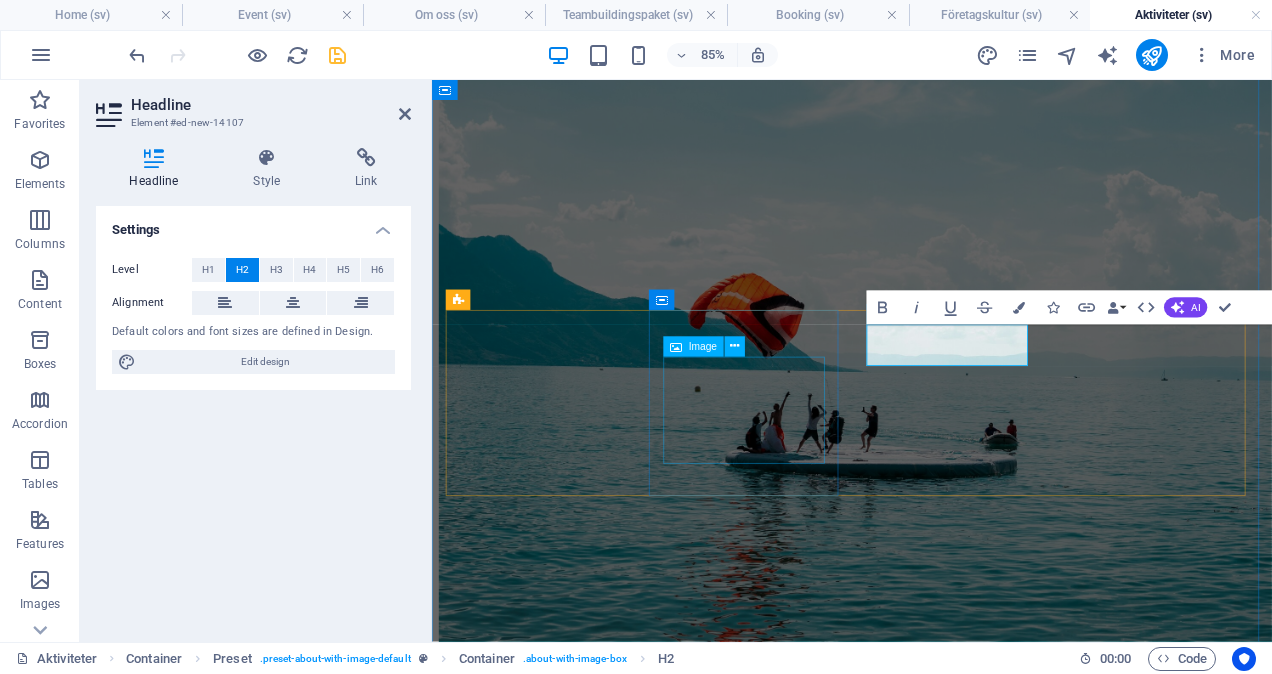 type 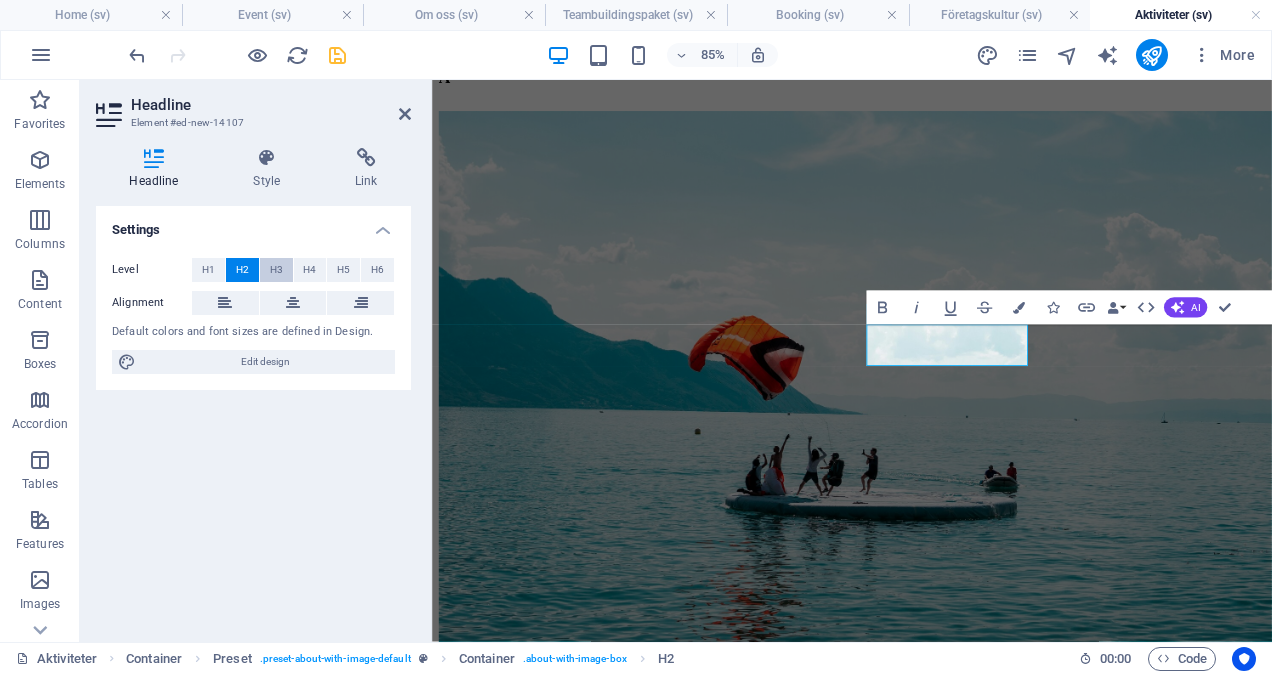 click on "H3" at bounding box center (276, 270) 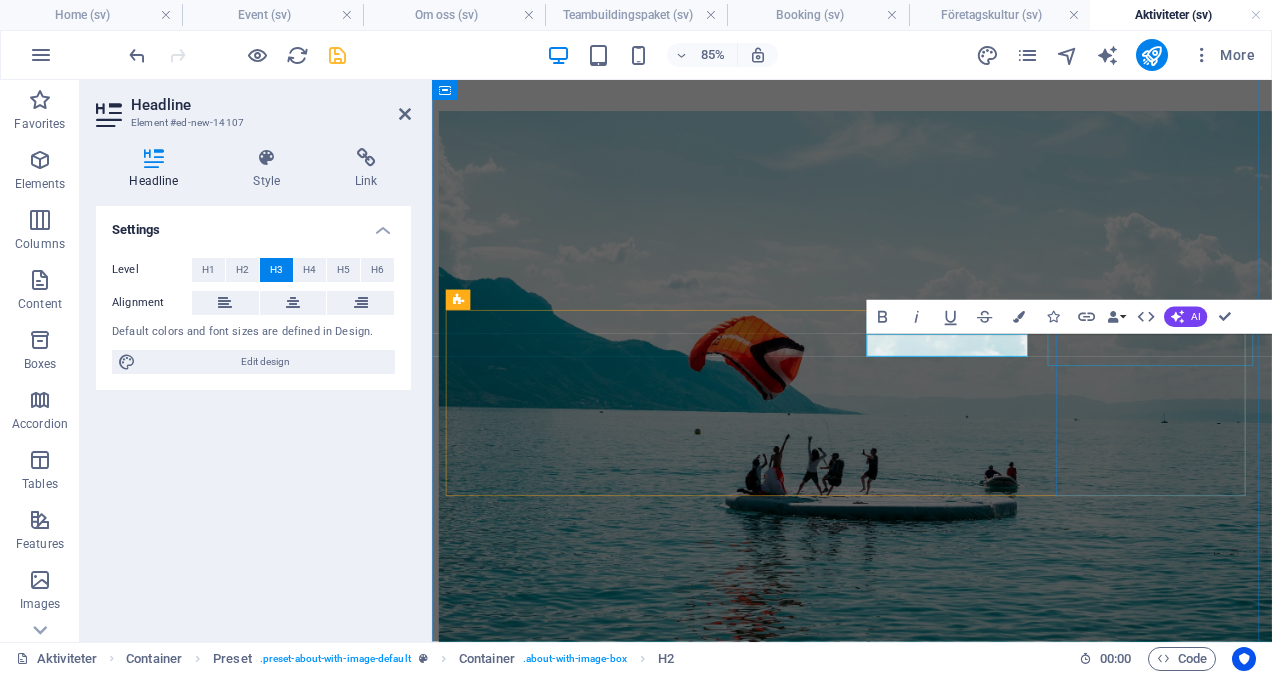 click on "Konferens" at bounding box center (926, 8460) 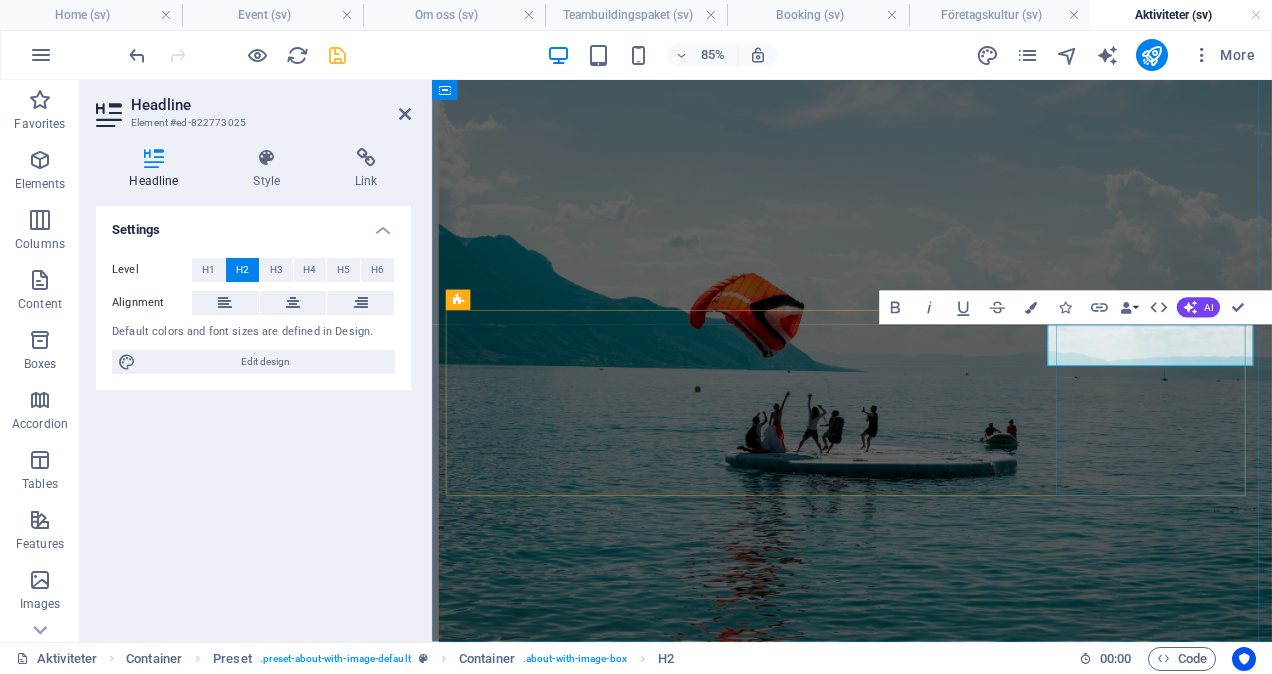 type 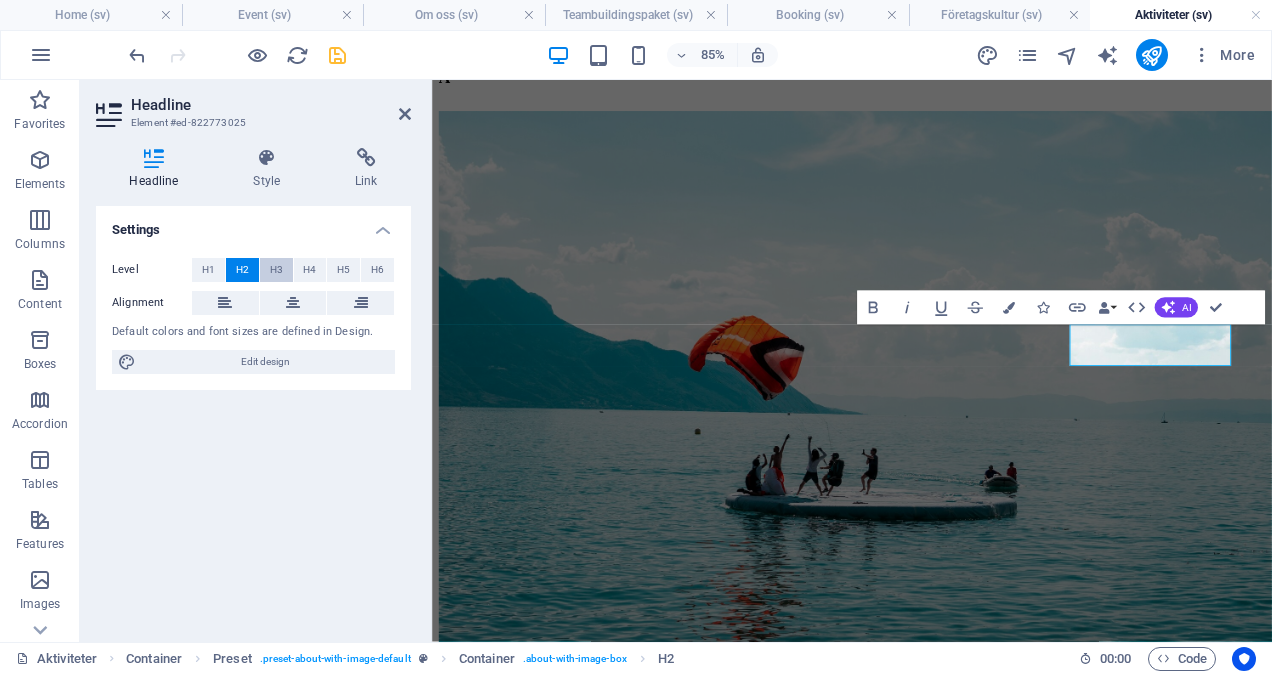 click on "H3" at bounding box center (276, 270) 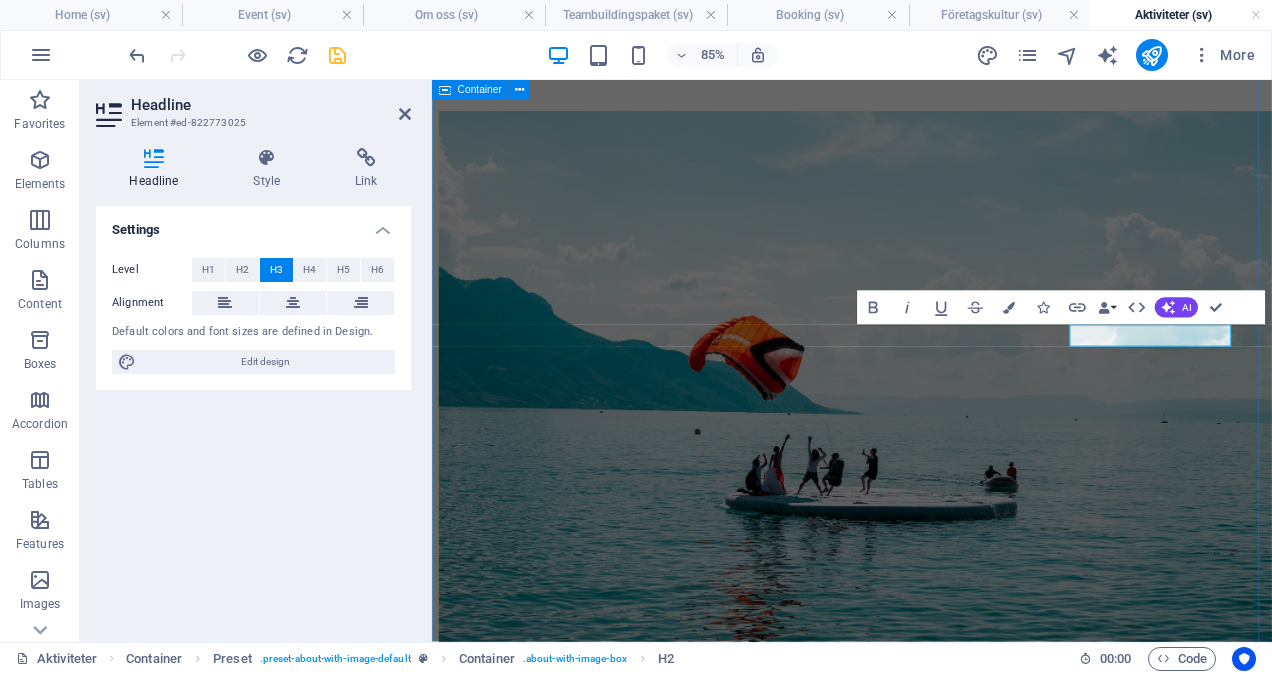 click on "A B C D E F G H I J K L PLANERINGSDAGAR aFTER WORK iNVIGNING jULFEST" at bounding box center (926, 6165) 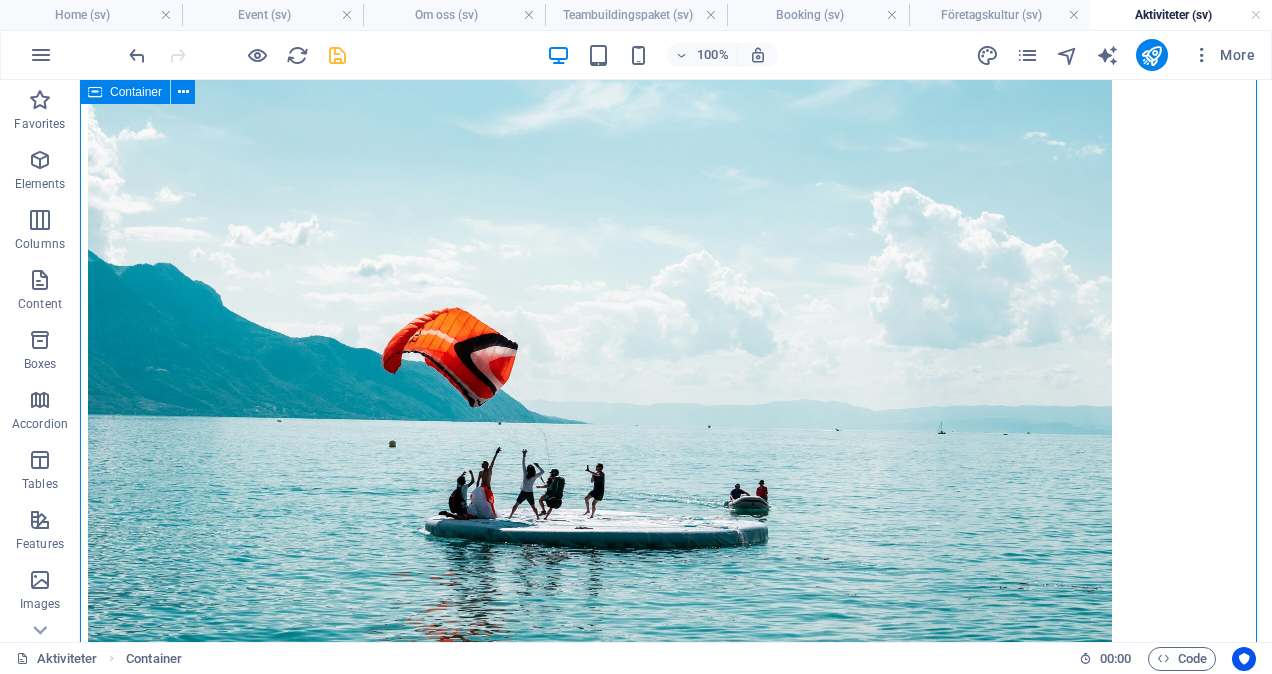 click on "A B C D E F G H I J K L PLANERINGSDAGAR aFTER WORK iNVIGNING jULFEST" at bounding box center [676, 6115] 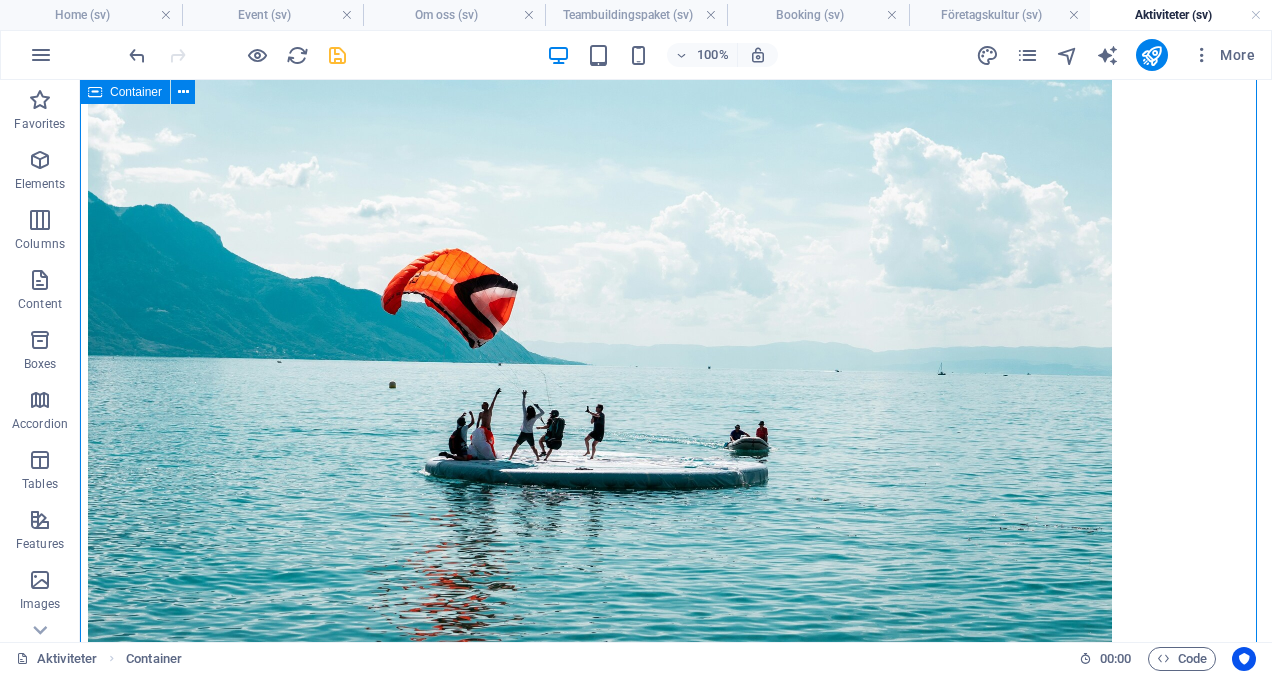scroll, scrollTop: 974, scrollLeft: 0, axis: vertical 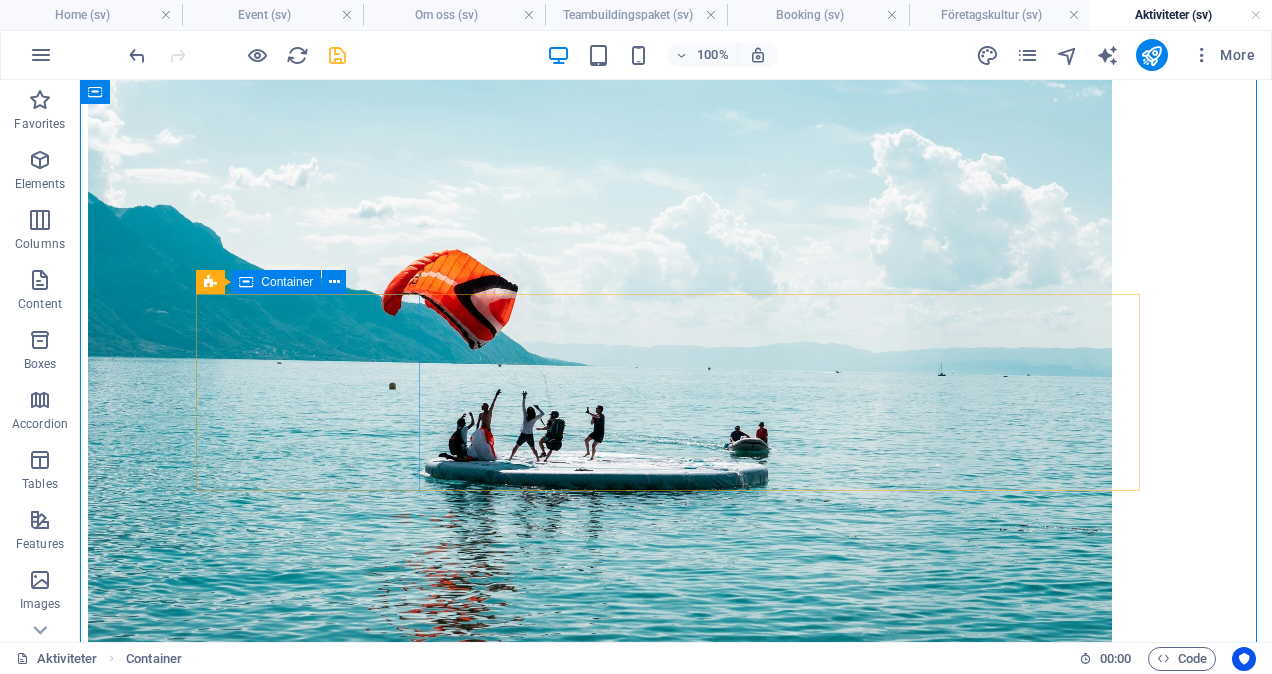 click on "I" at bounding box center [676, 6438] 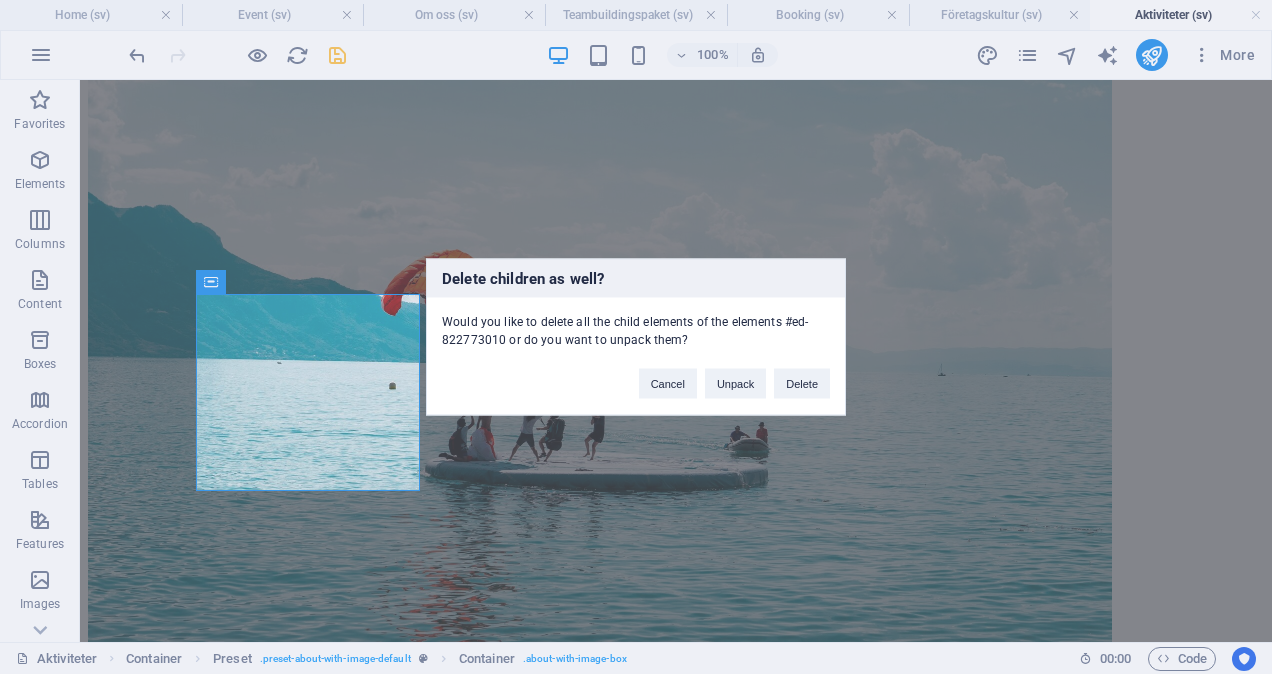 type 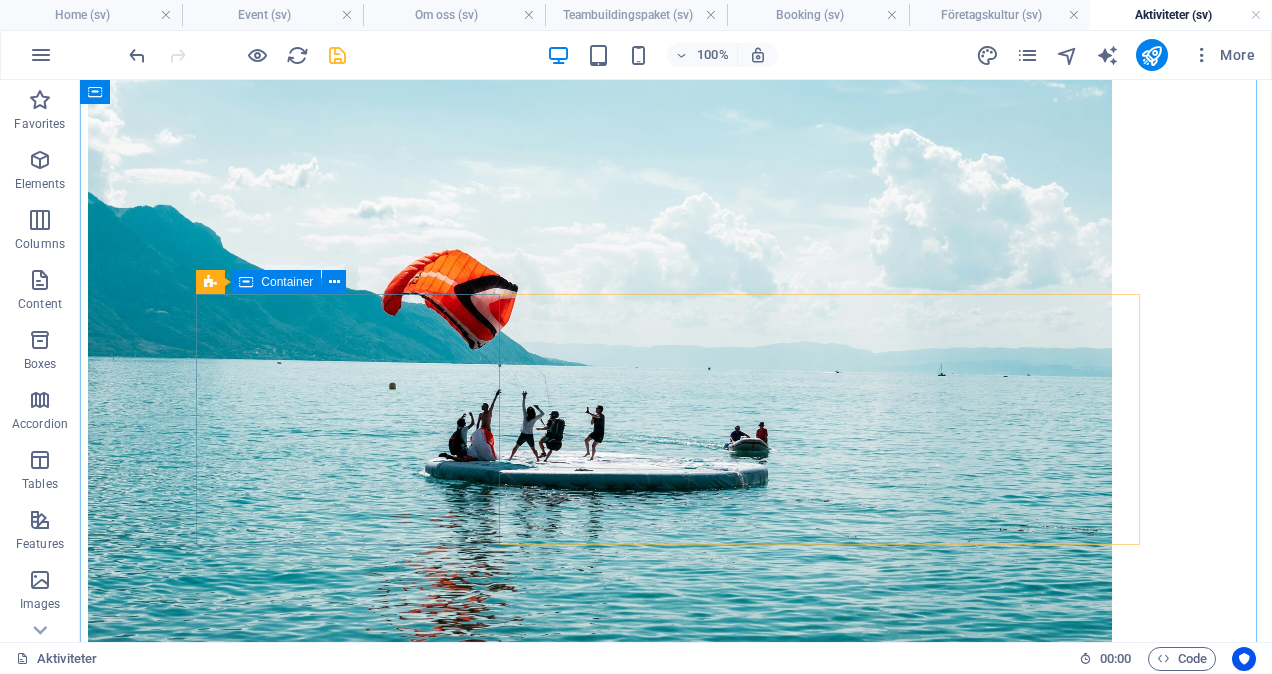 click on "J" at bounding box center (676, 6438) 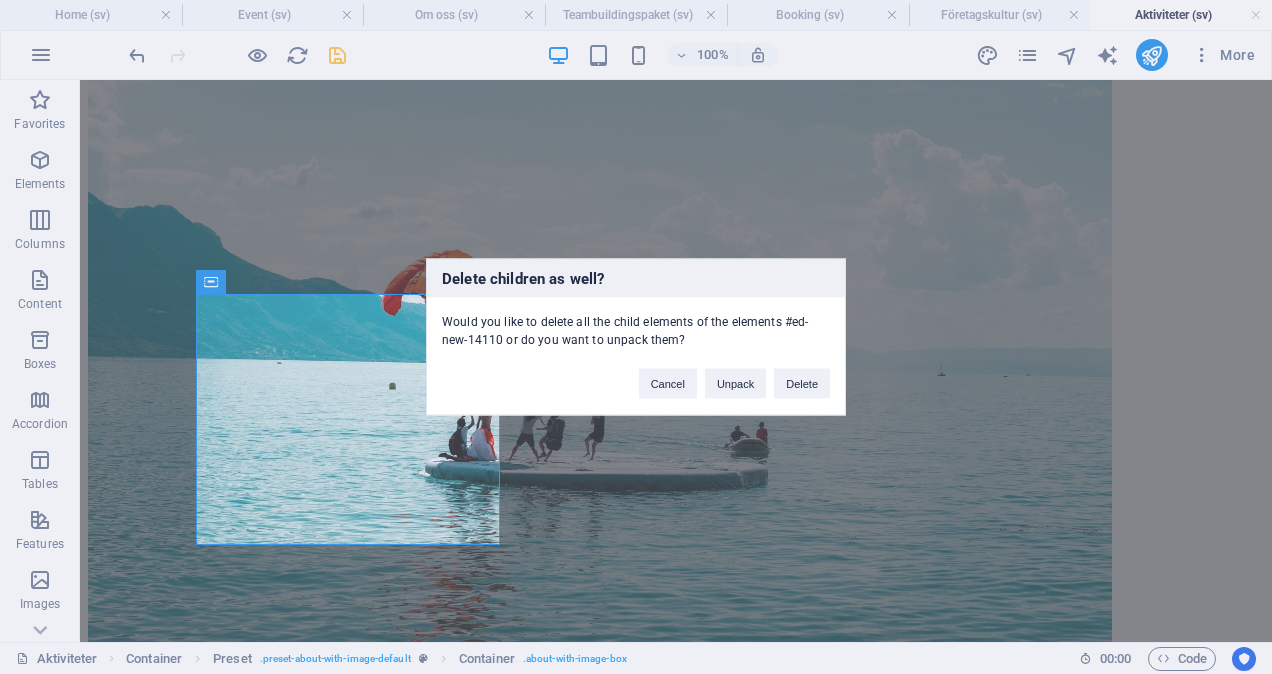 type 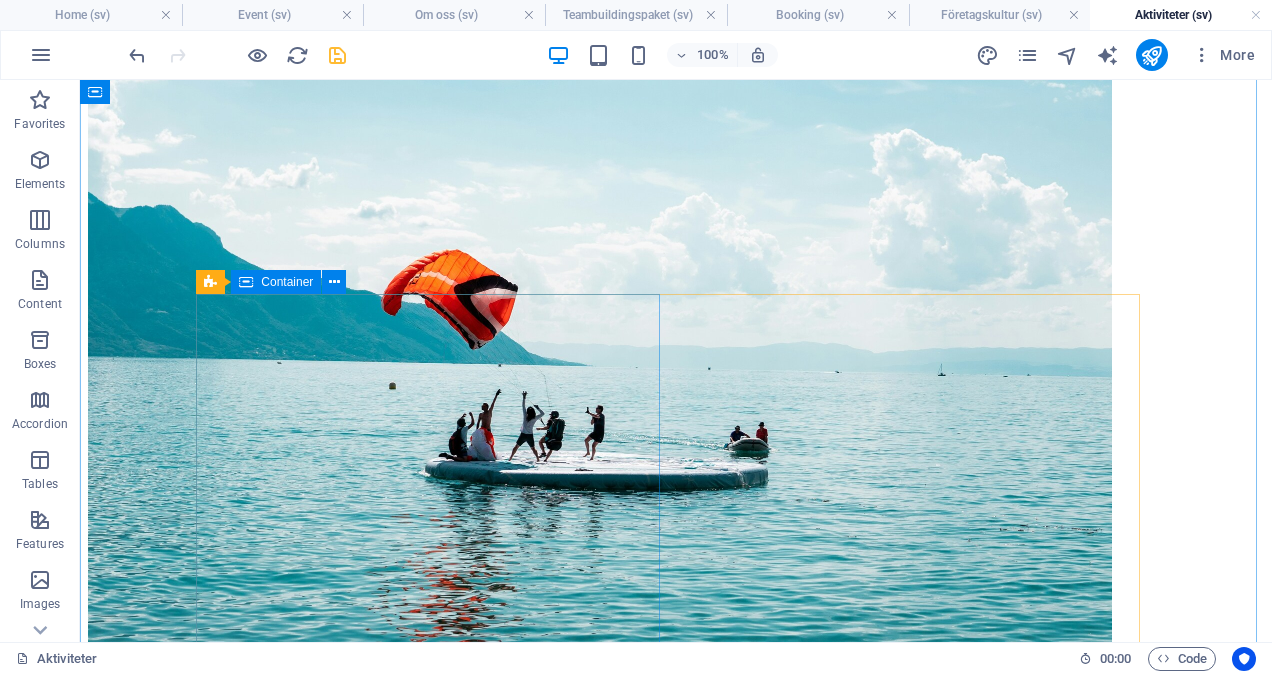 click on "K" at bounding box center (676, 6438) 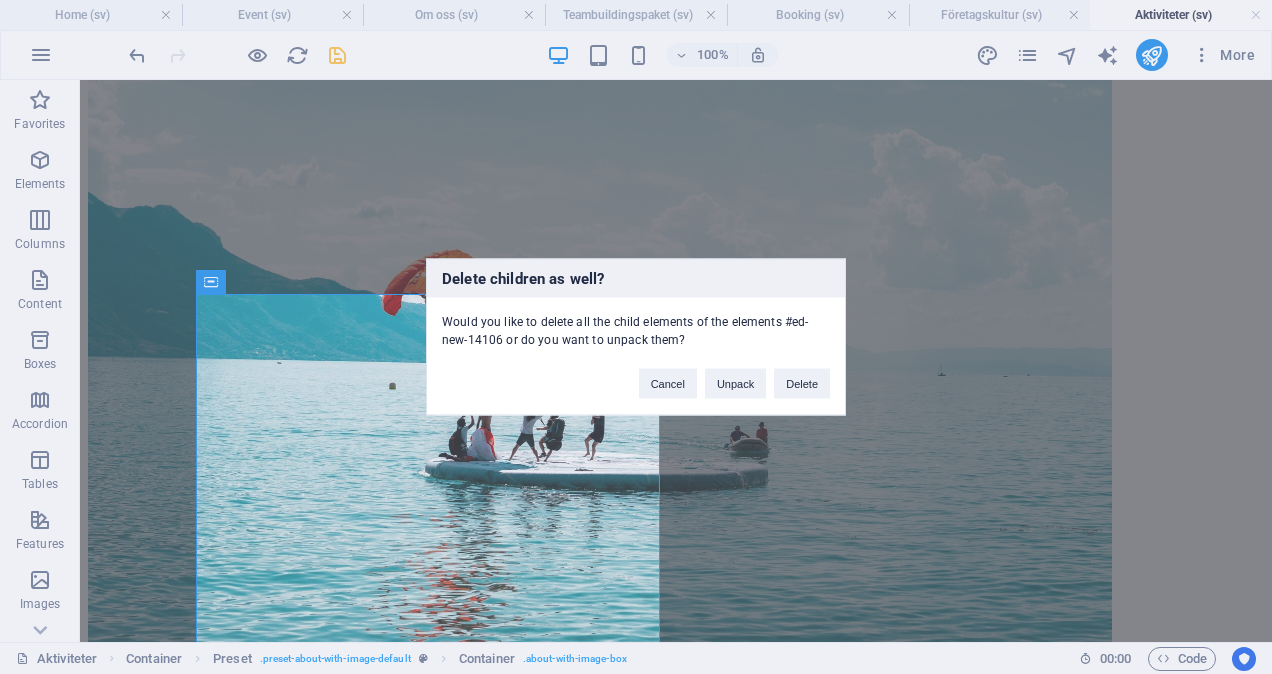 type 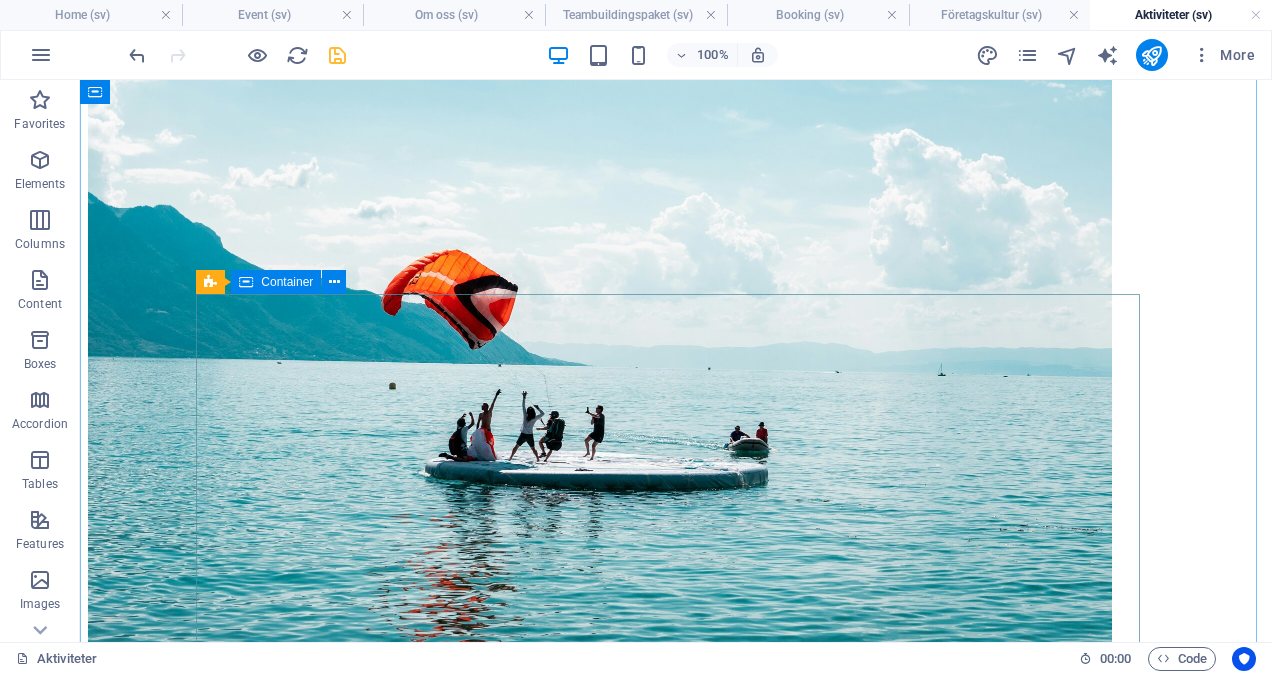click on "L" at bounding box center [676, 6429] 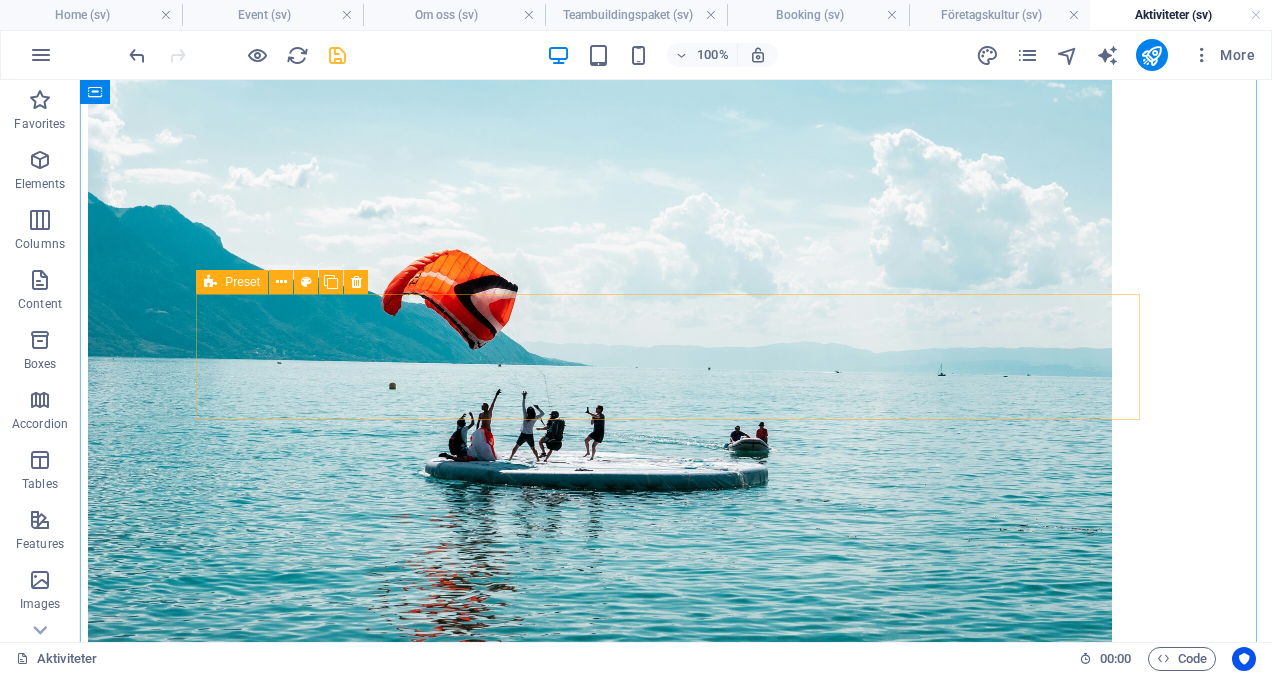 click on "Drop content here or  Add elements  Paste clipboard" at bounding box center (676, 6122) 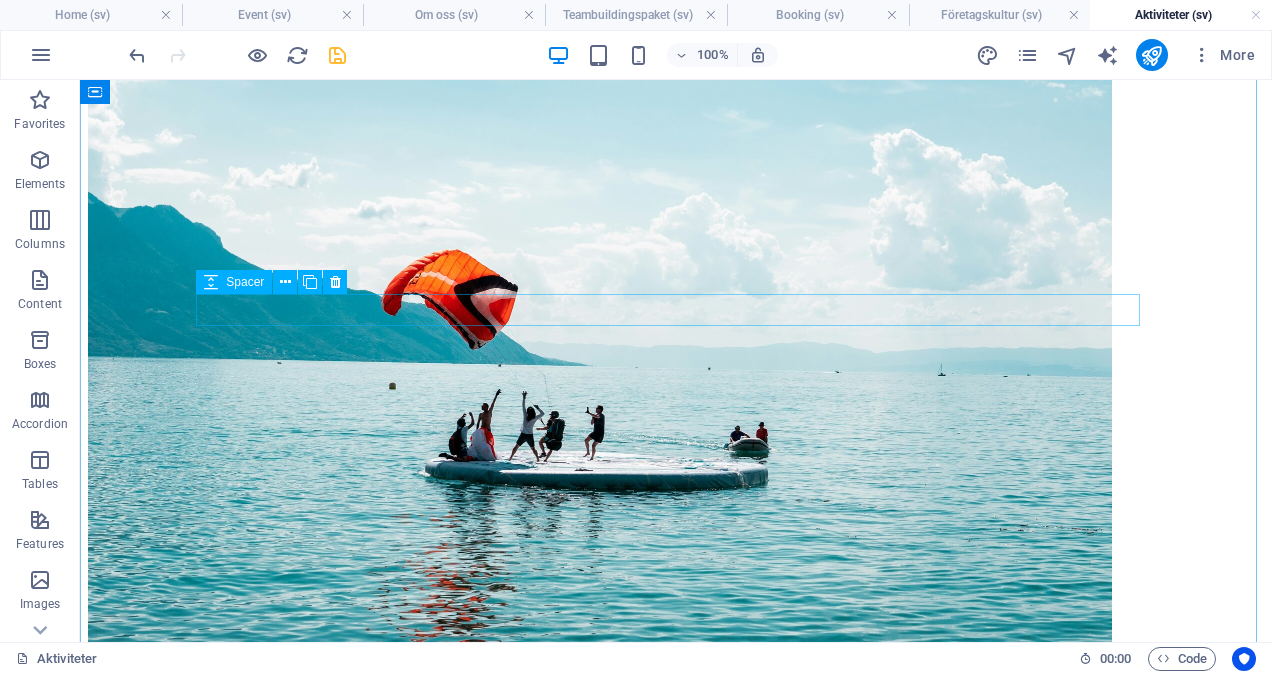 click at bounding box center [676, 6067] 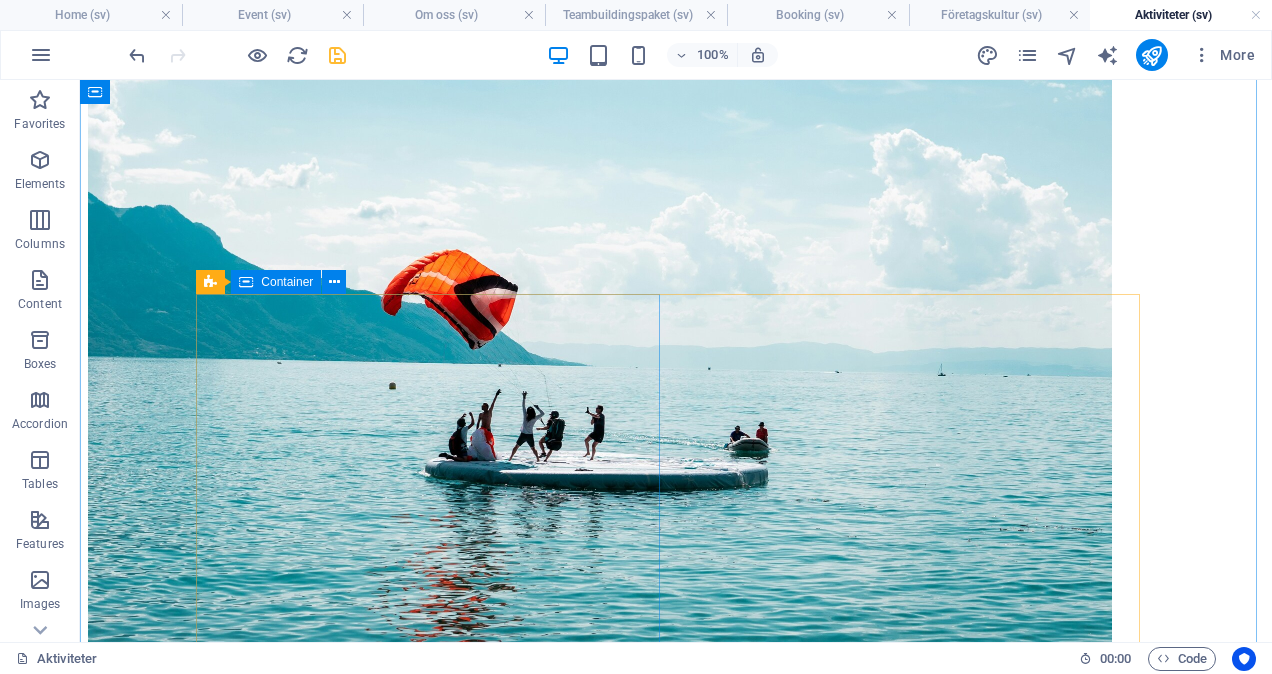 click on "PLANERINGSDAGAR" at bounding box center [676, 6442] 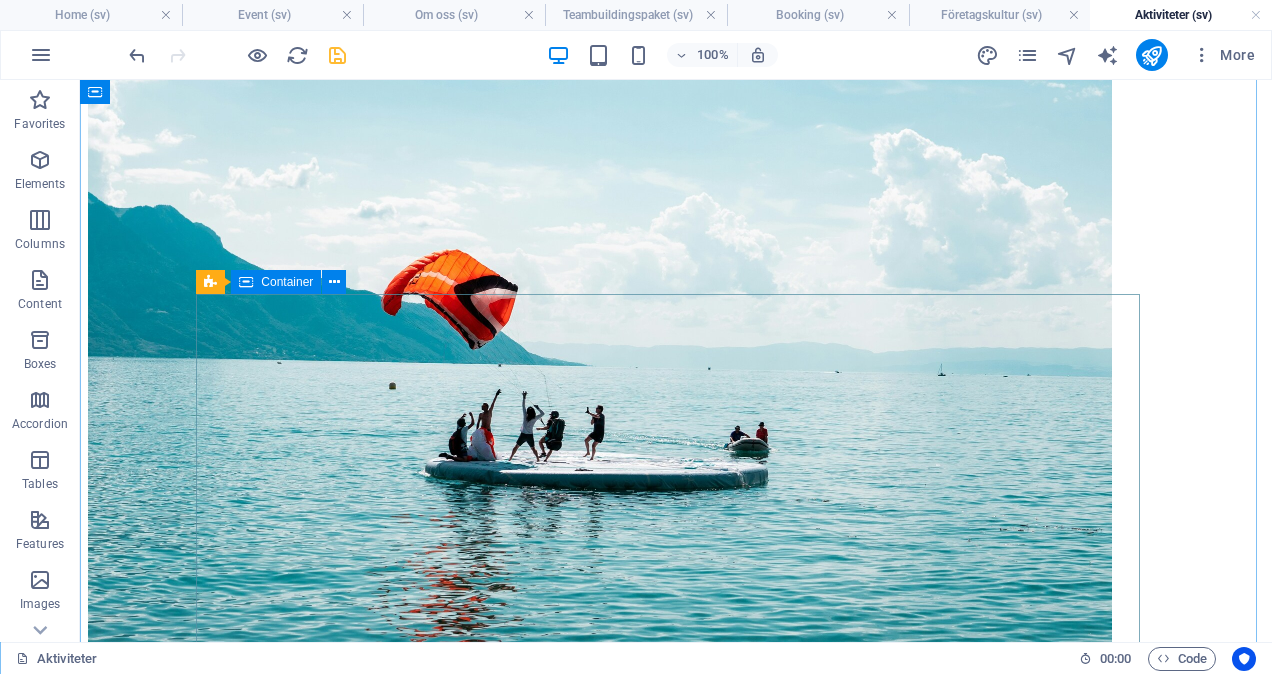 click on "aFTER WORK" at bounding box center [676, 6442] 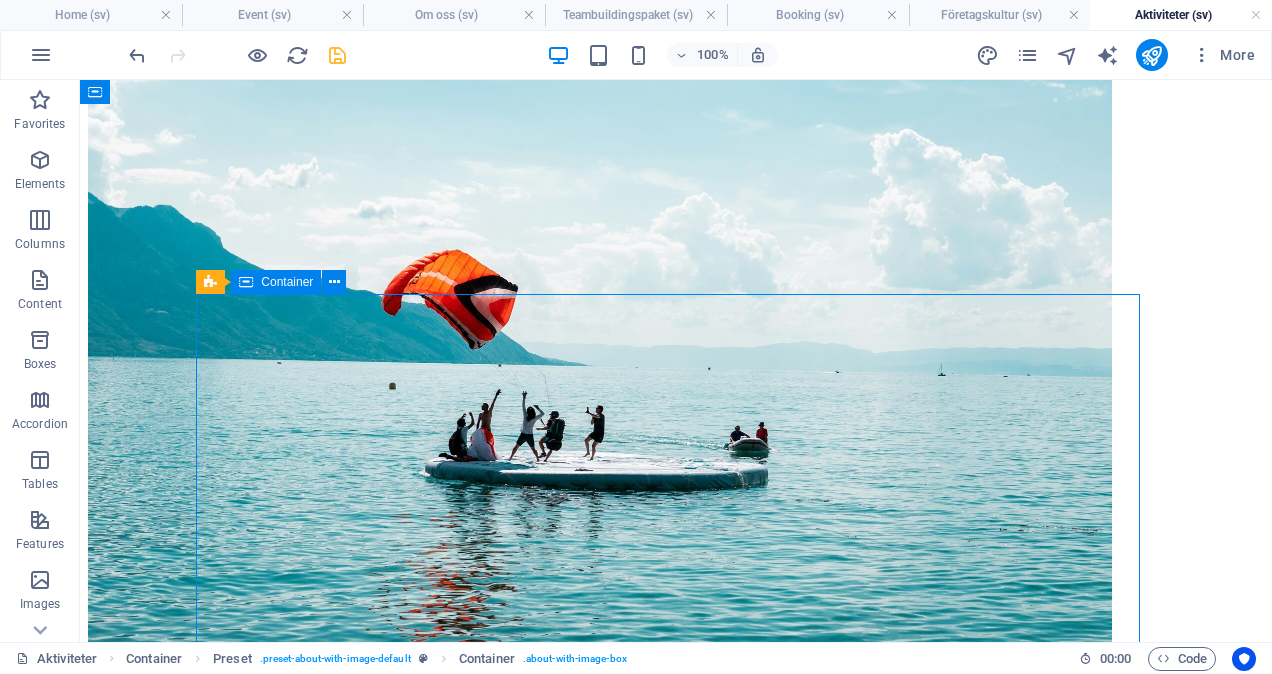 scroll, scrollTop: 974, scrollLeft: 0, axis: vertical 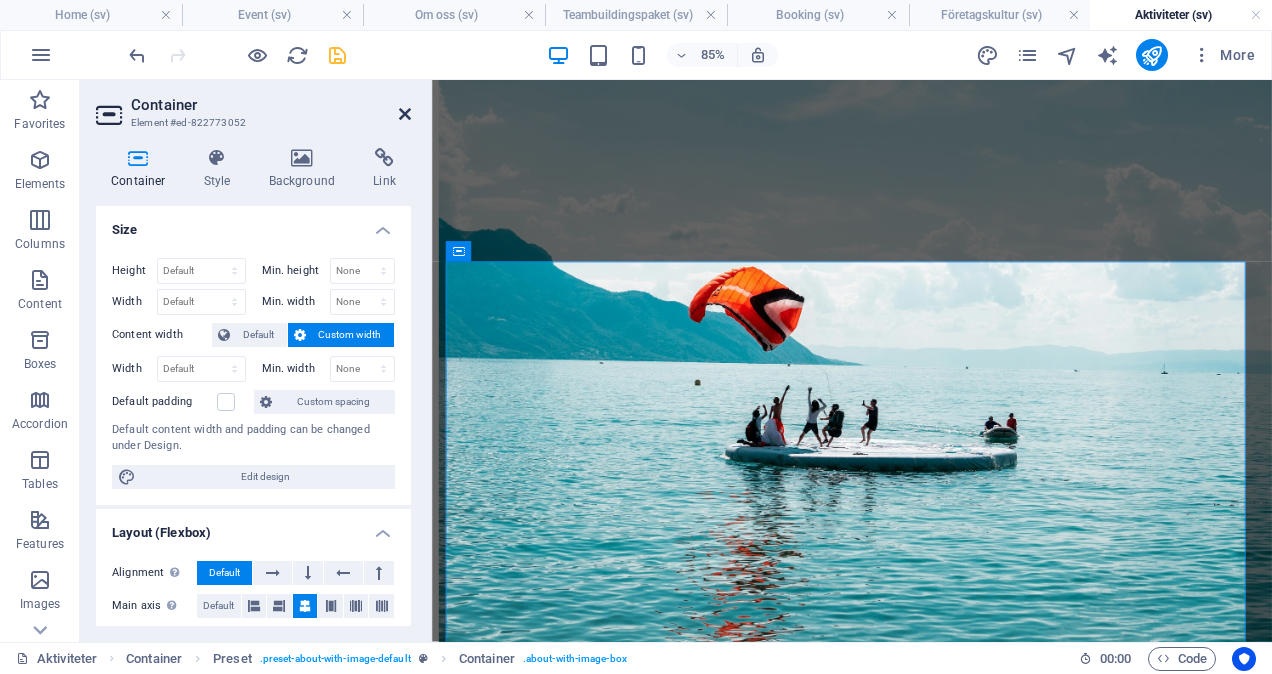 click at bounding box center (405, 114) 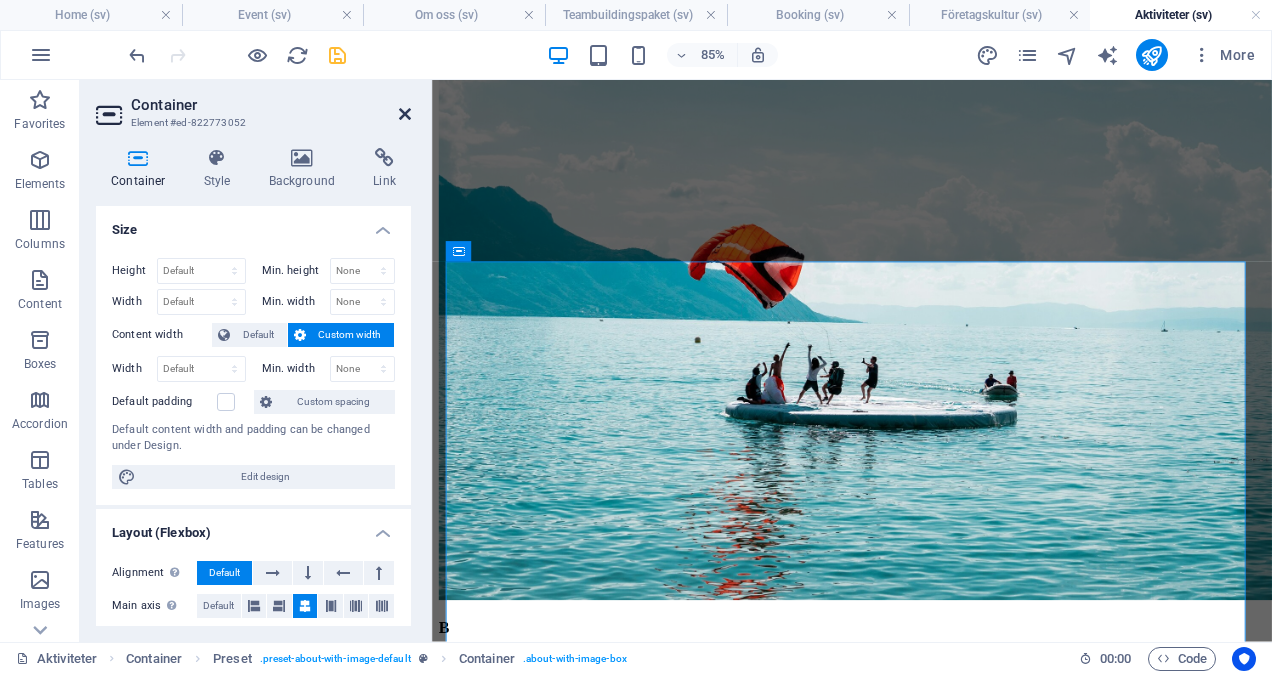 scroll, scrollTop: 974, scrollLeft: 0, axis: vertical 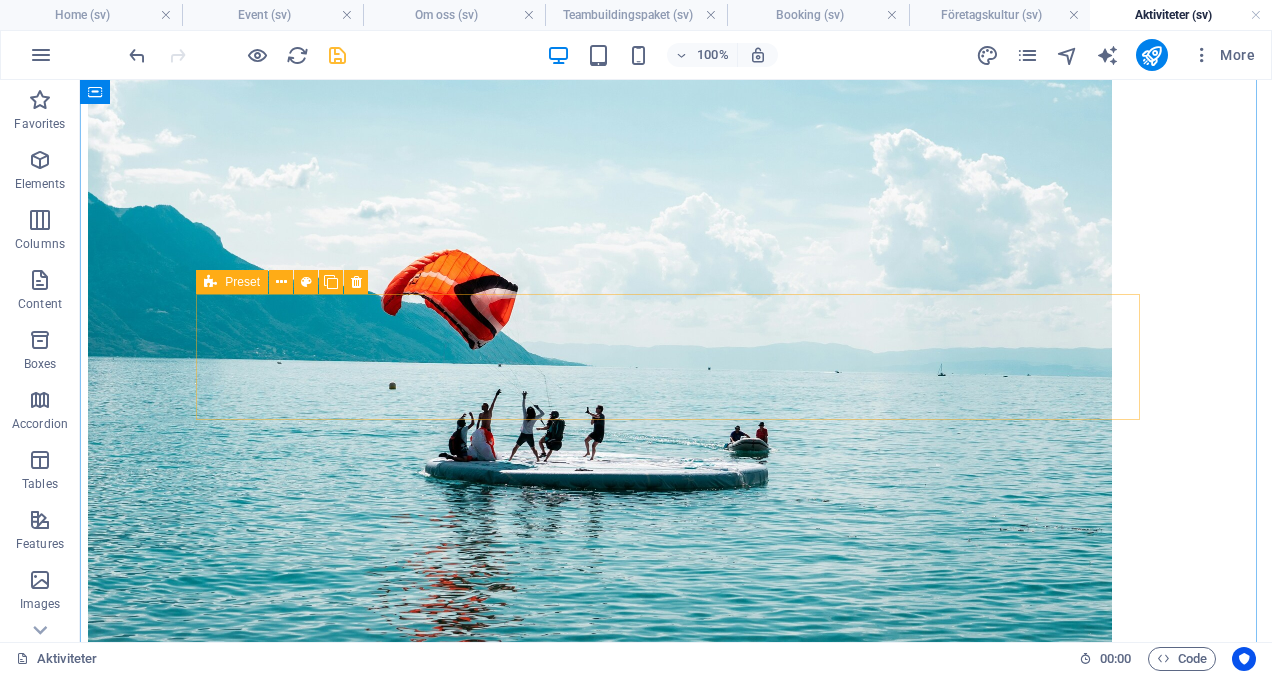 click on "Drop content here or  Add elements  Paste clipboard" at bounding box center (676, 6122) 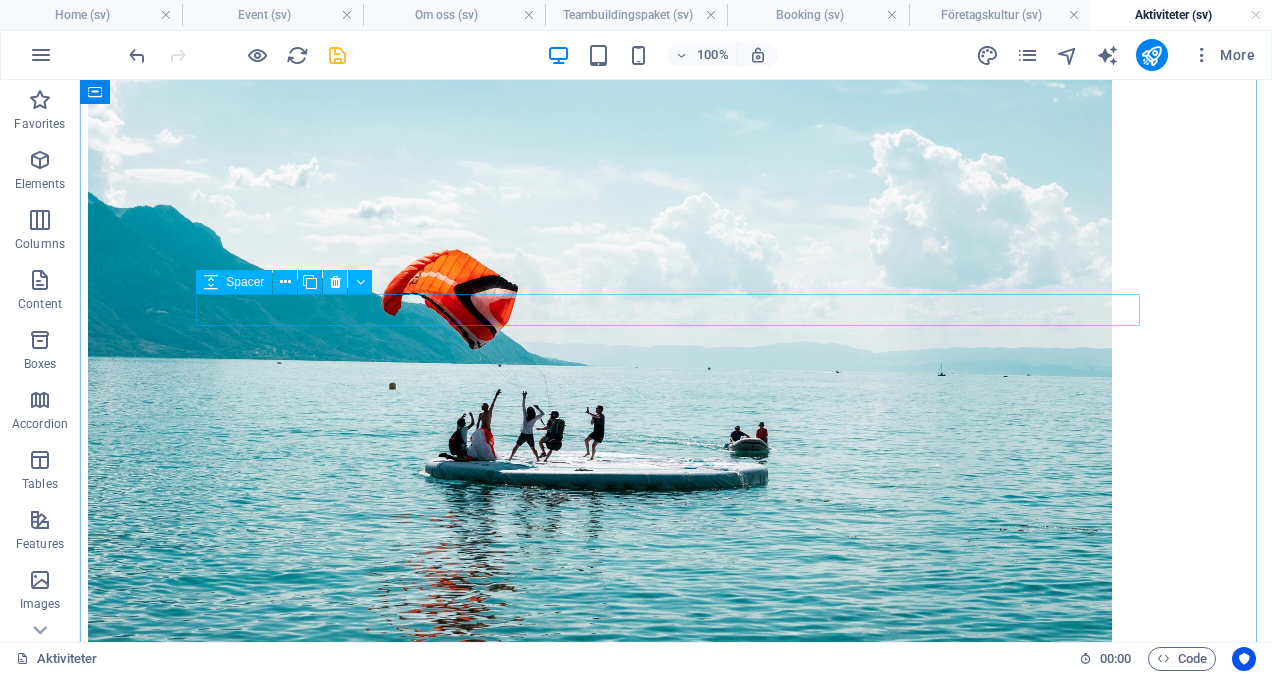 click at bounding box center (335, 282) 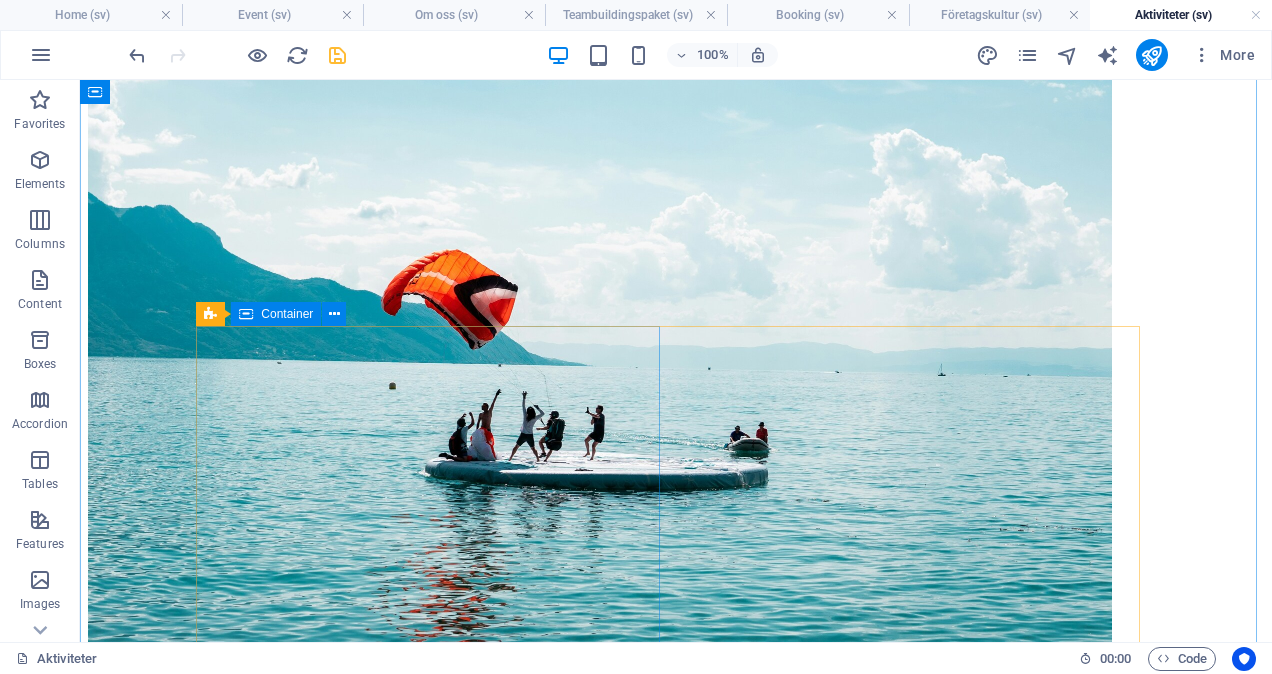 click on "iNVIGNING" at bounding box center [676, 6474] 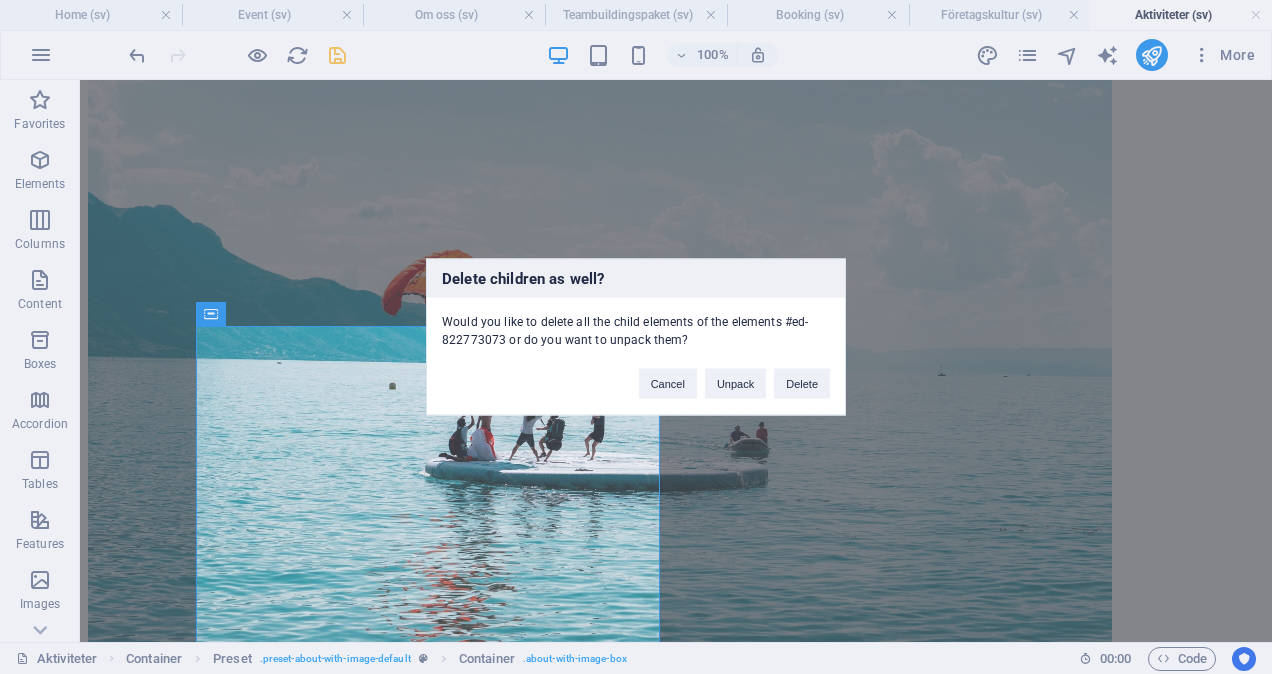 type 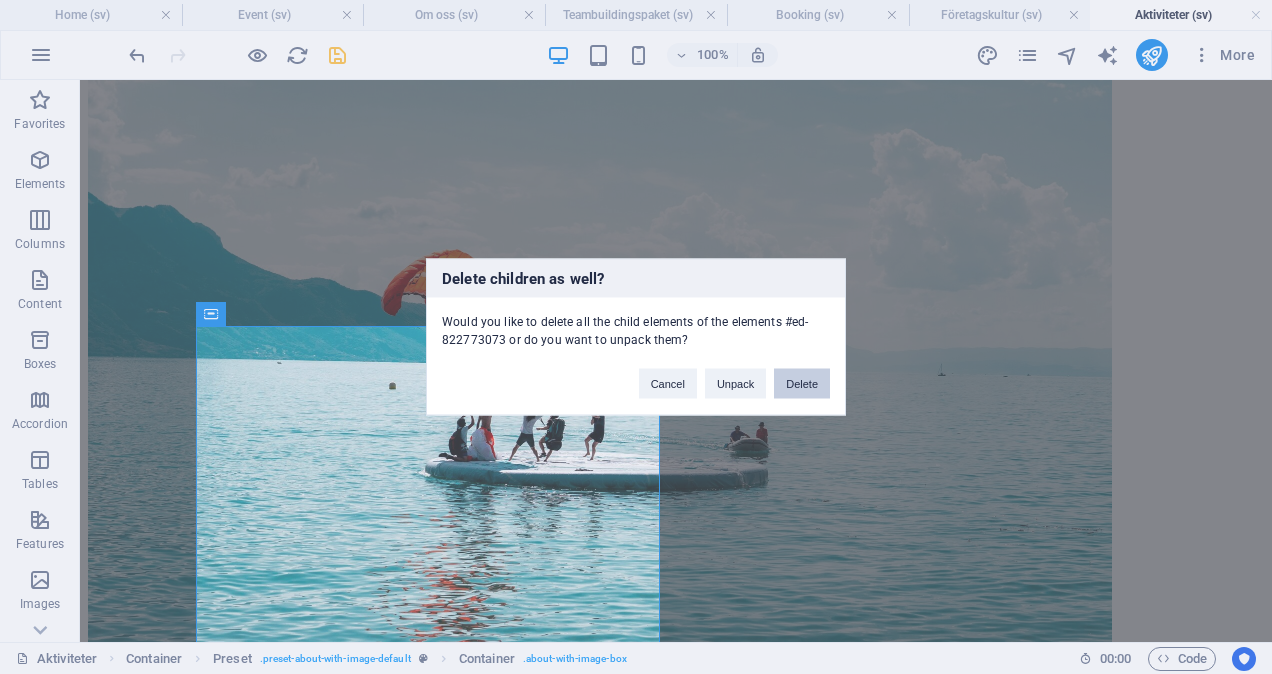 click on "Delete" at bounding box center (802, 384) 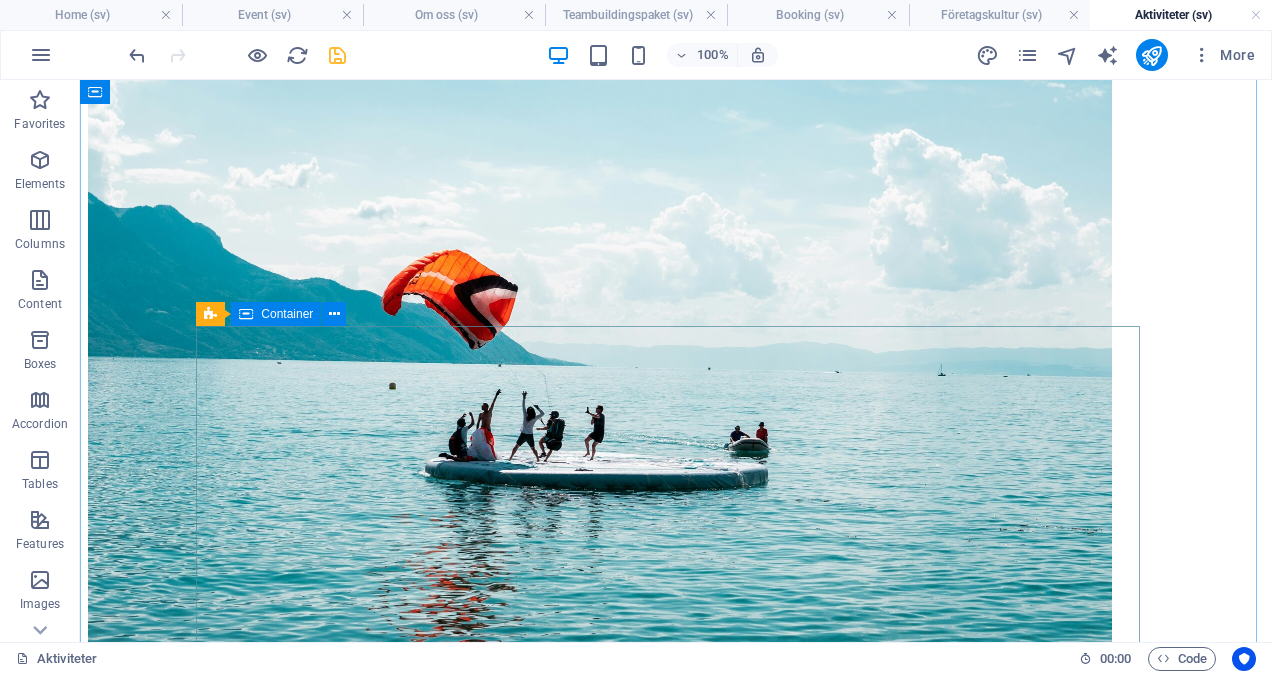 click on "jULFEST" at bounding box center (676, 6474) 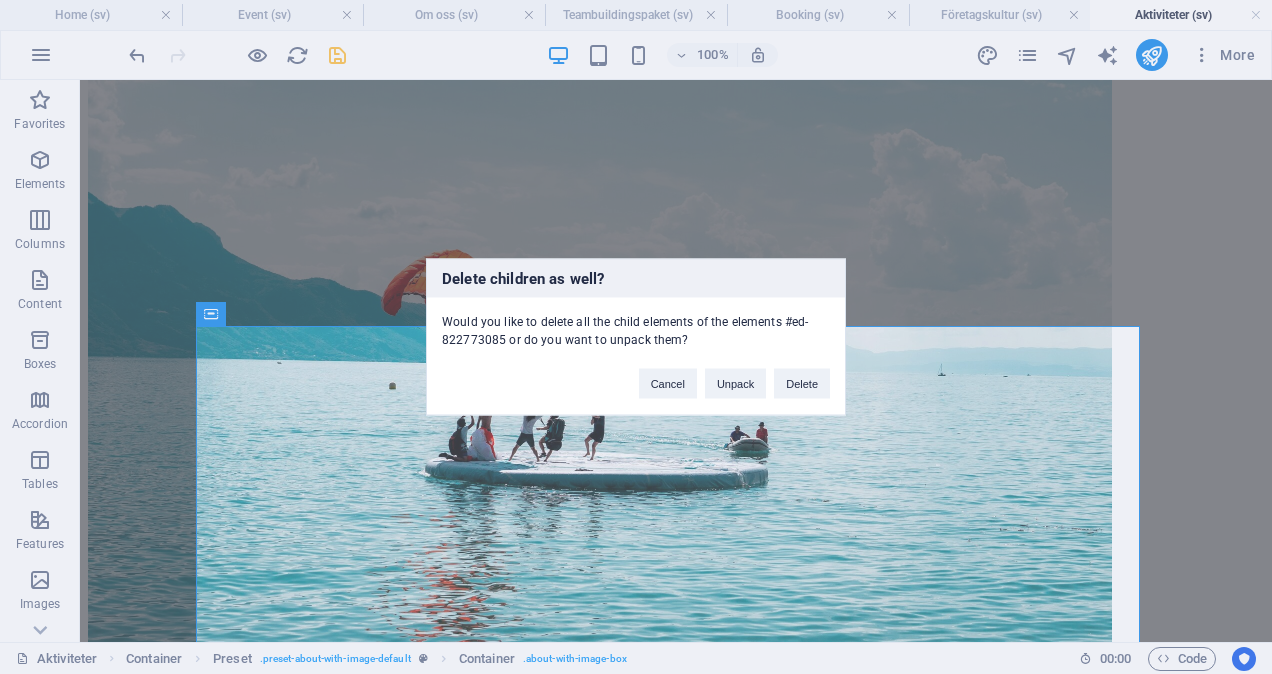 type 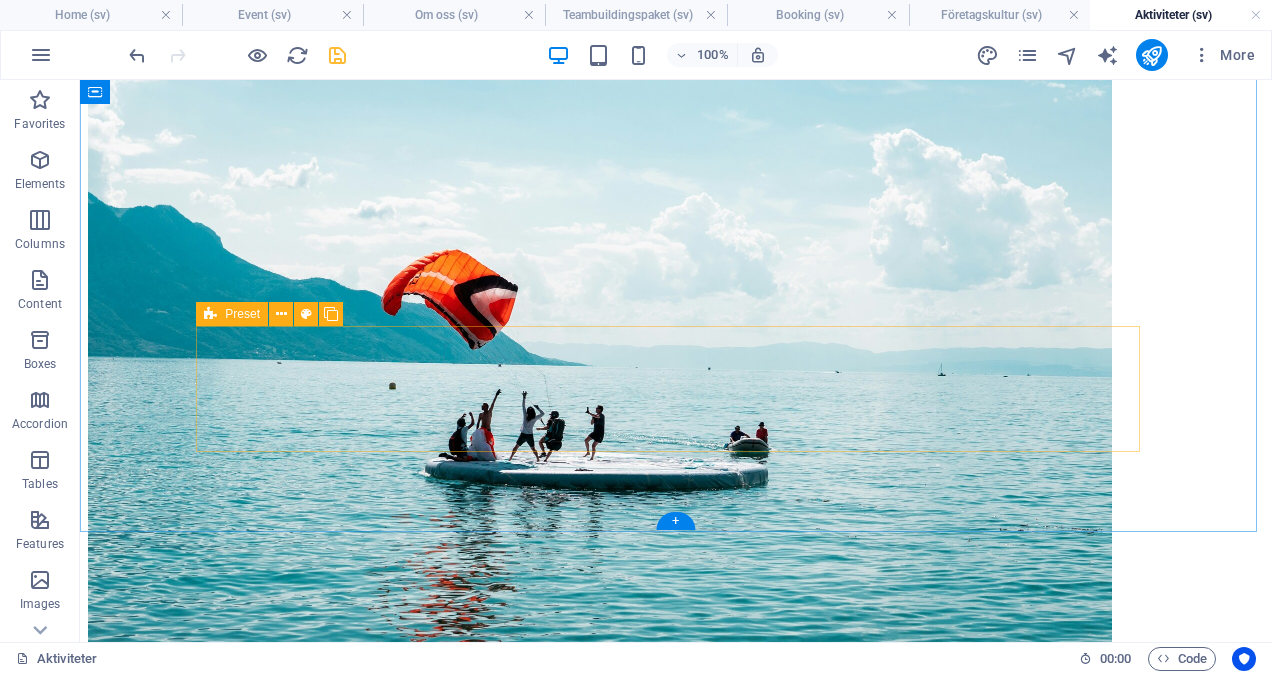 click on "Drop content here or  Add elements  Paste clipboard" at bounding box center [676, 6154] 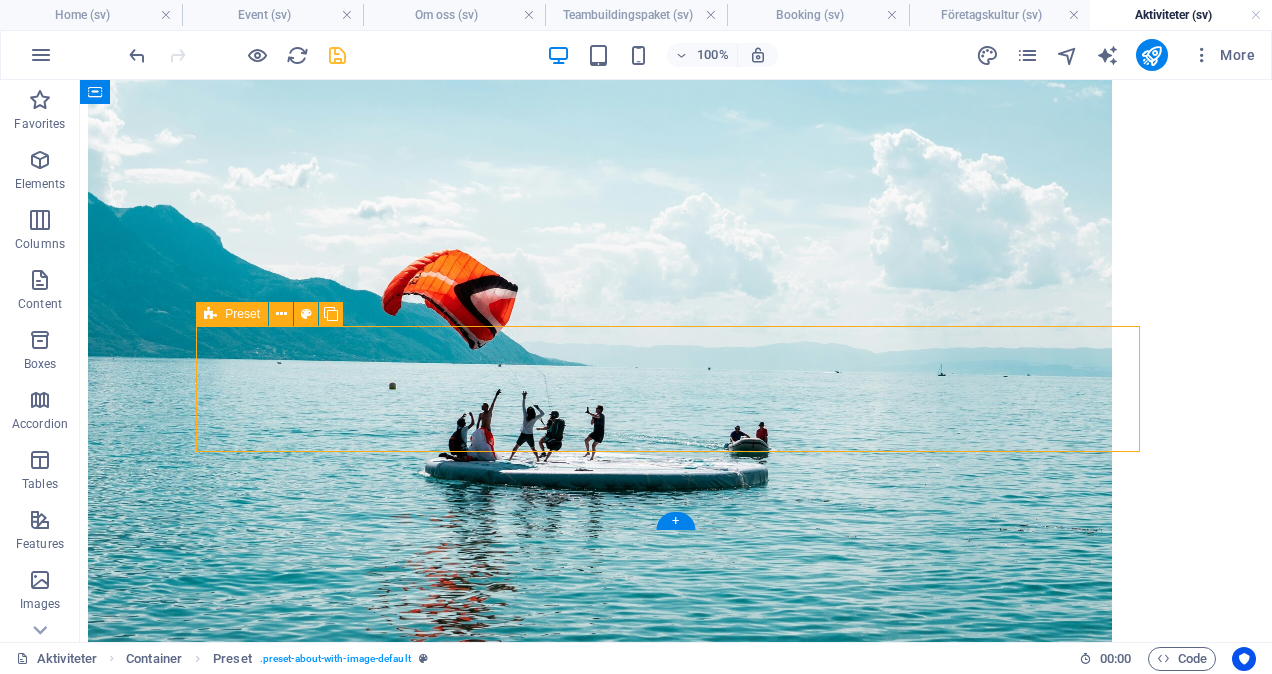 click on "Drop content here or  Add elements  Paste clipboard" at bounding box center [676, 6154] 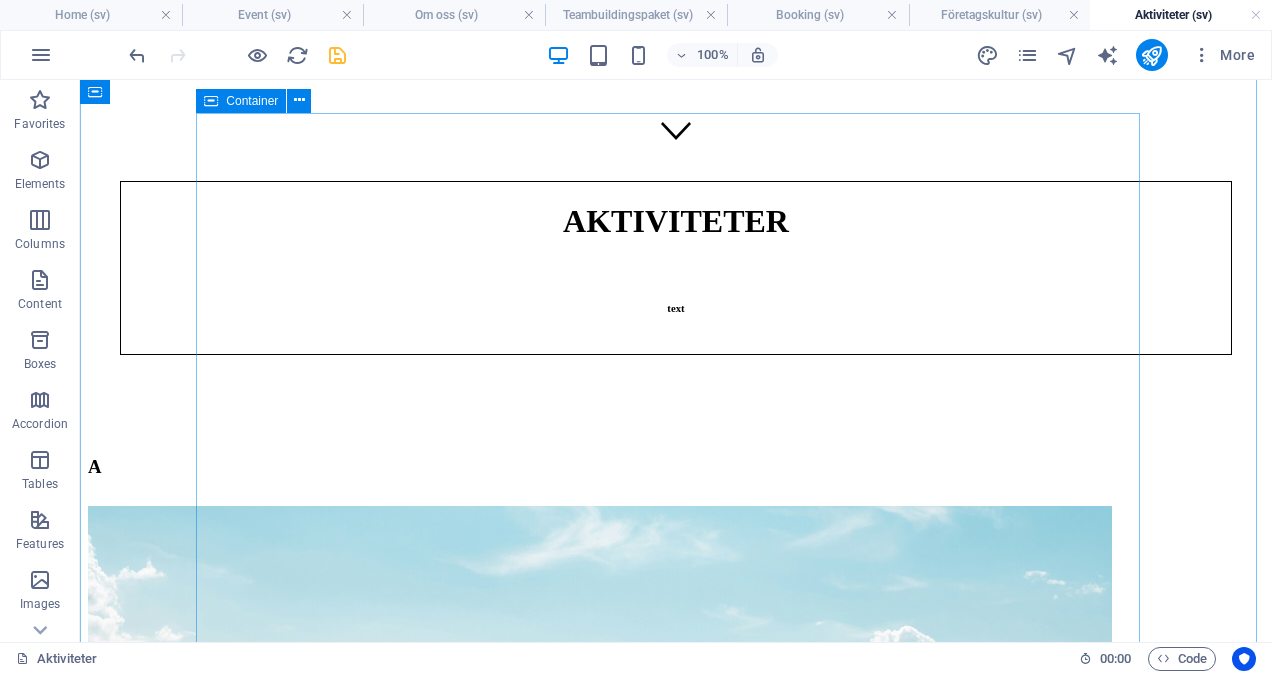 scroll, scrollTop: 463, scrollLeft: 0, axis: vertical 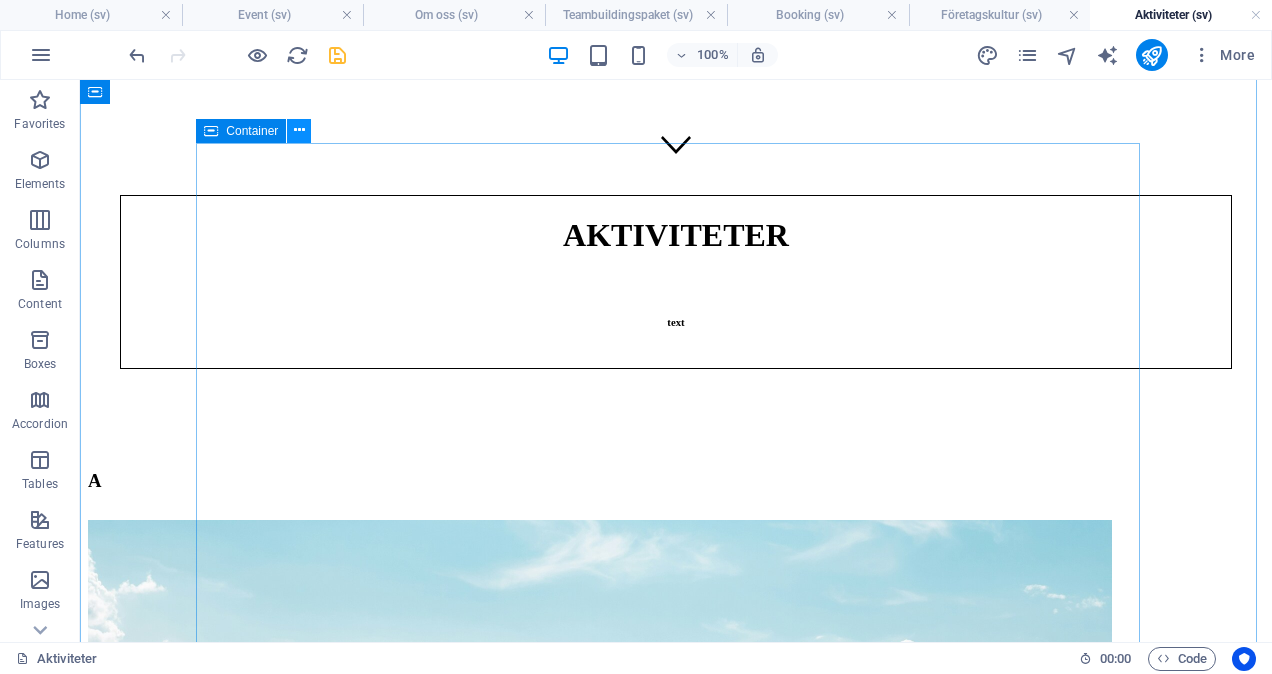 click at bounding box center (299, 130) 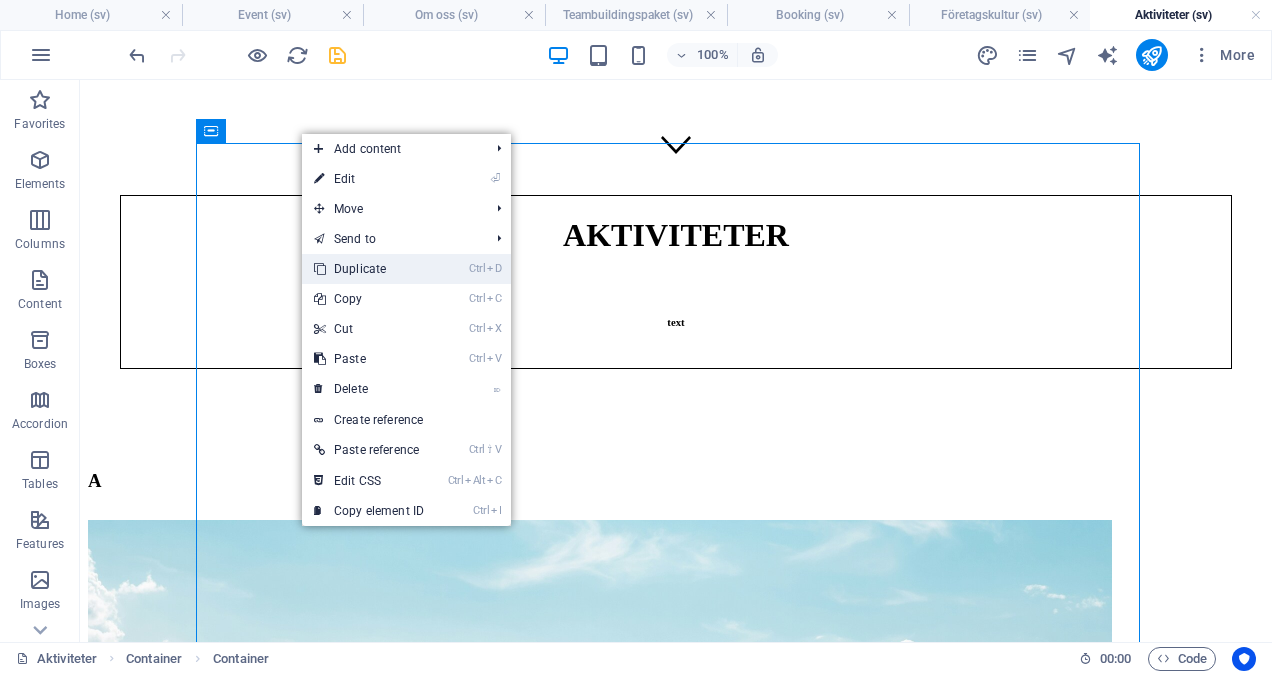 click on "Ctrl D  Duplicate" at bounding box center [369, 269] 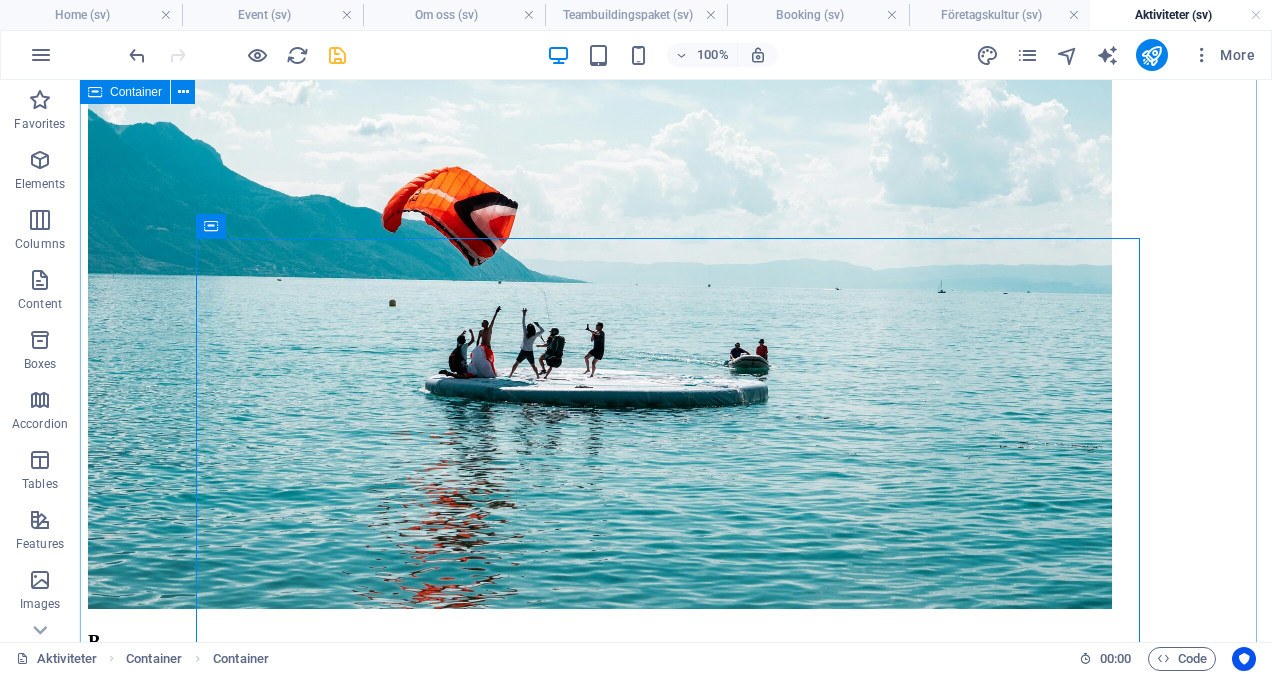 scroll, scrollTop: 1007, scrollLeft: 0, axis: vertical 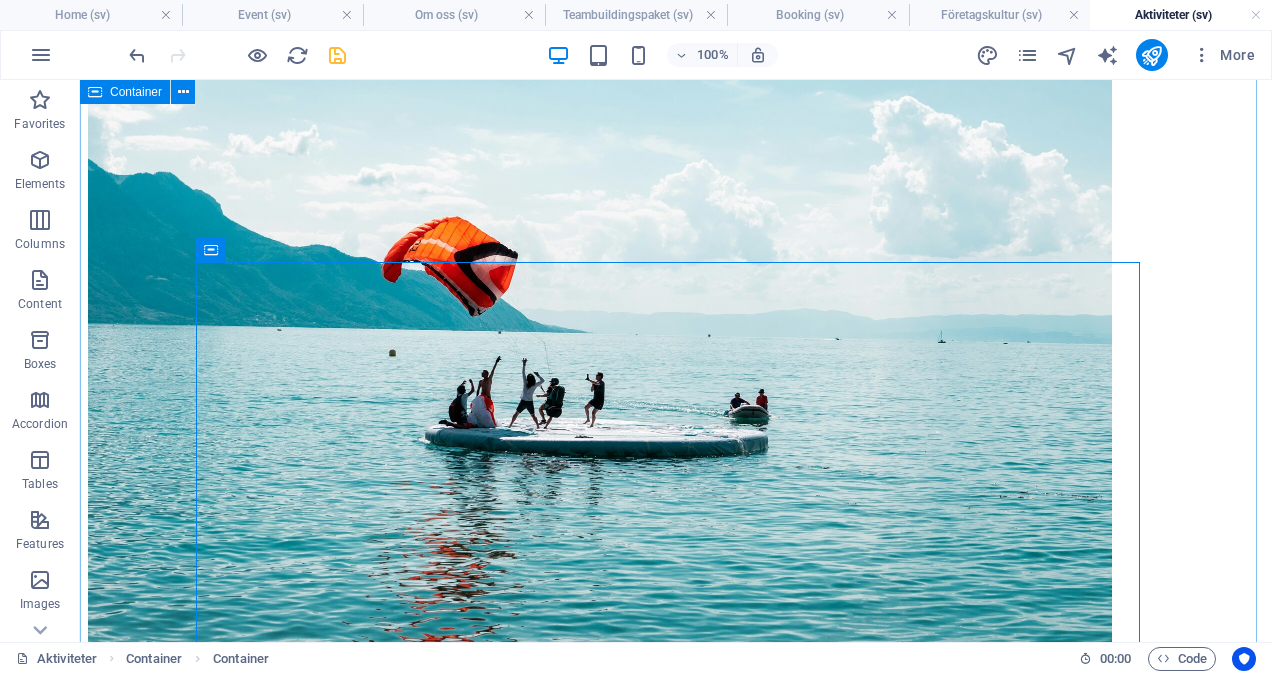 click on "A B C D E F G H A B C D E F G H" at bounding box center (676, 6034) 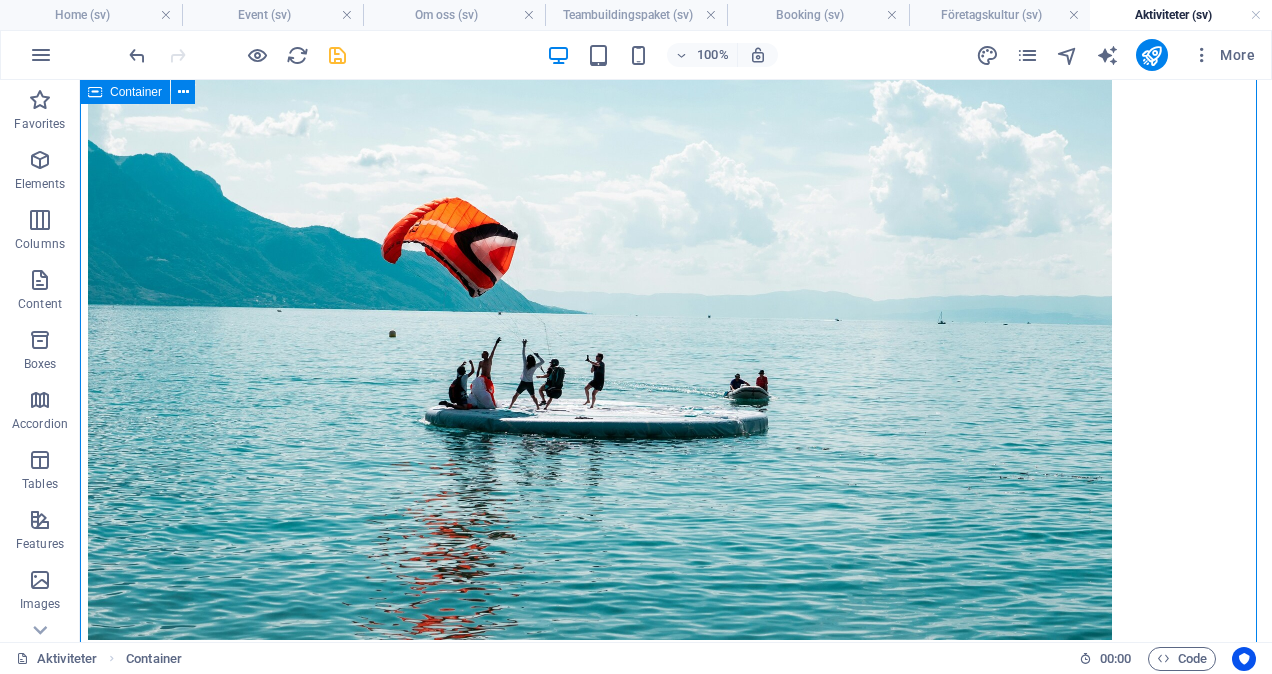 scroll, scrollTop: 1027, scrollLeft: 0, axis: vertical 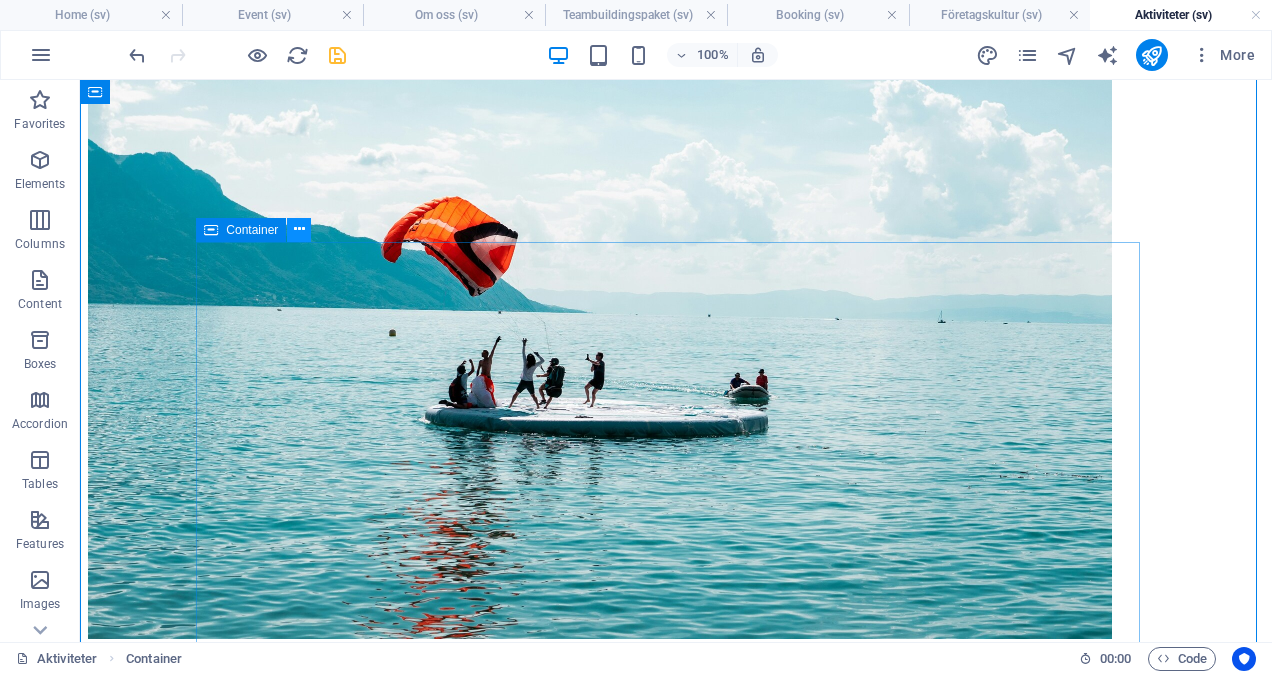 click at bounding box center (299, 229) 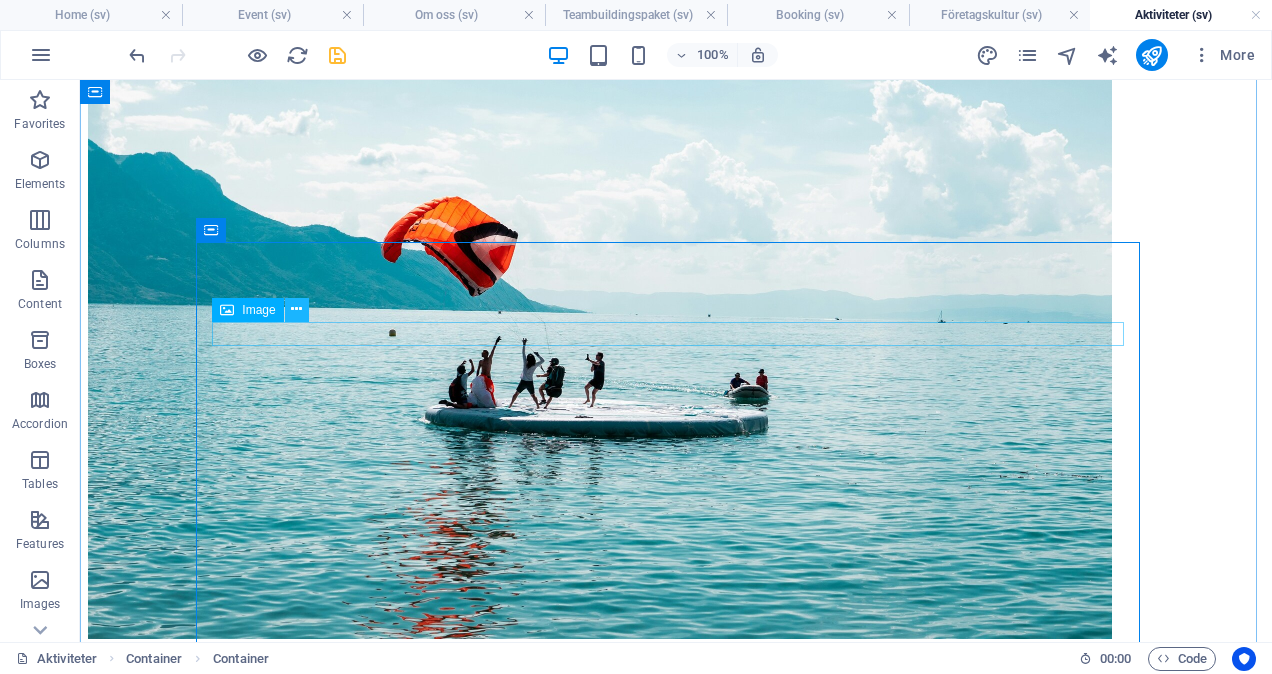 click at bounding box center [296, 309] 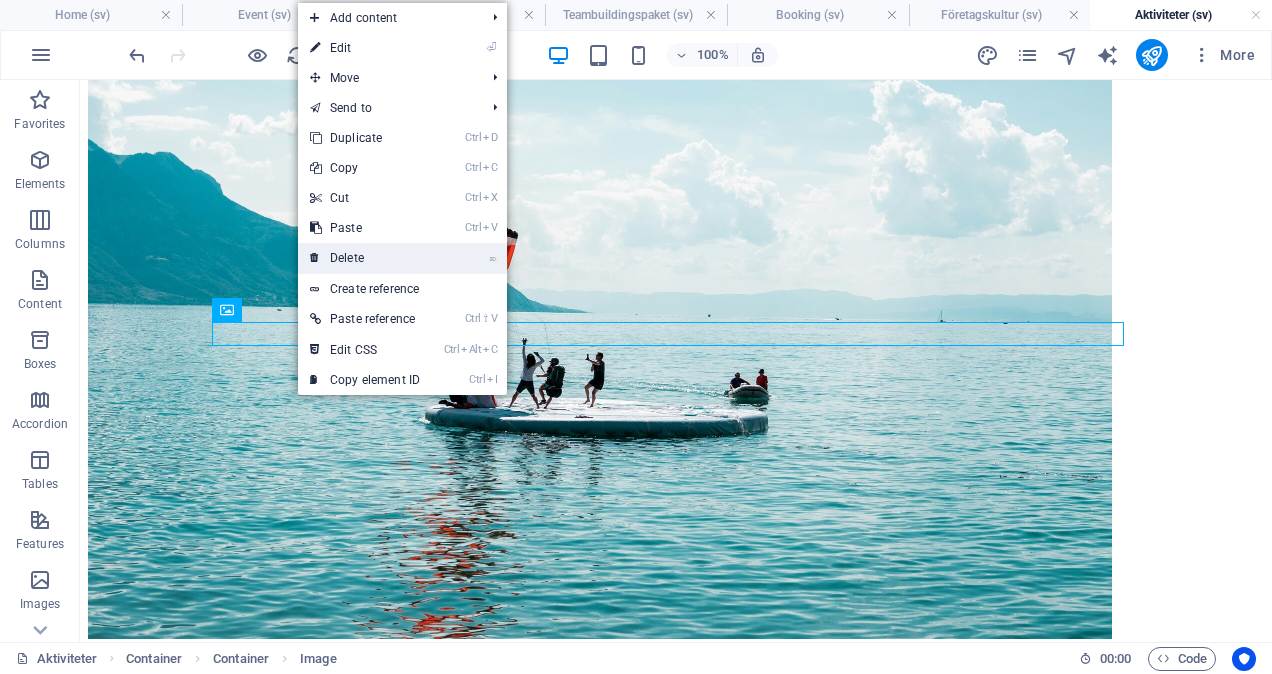 click on "⌦  Delete" at bounding box center (365, 258) 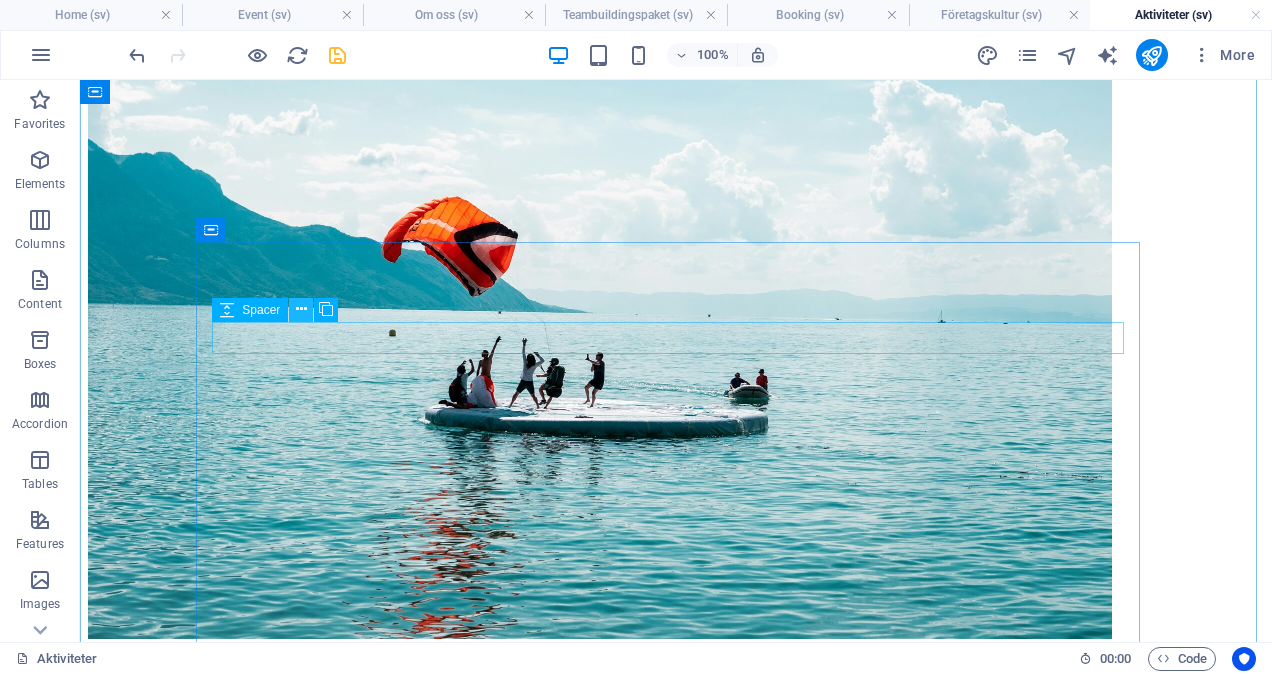 click at bounding box center [301, 309] 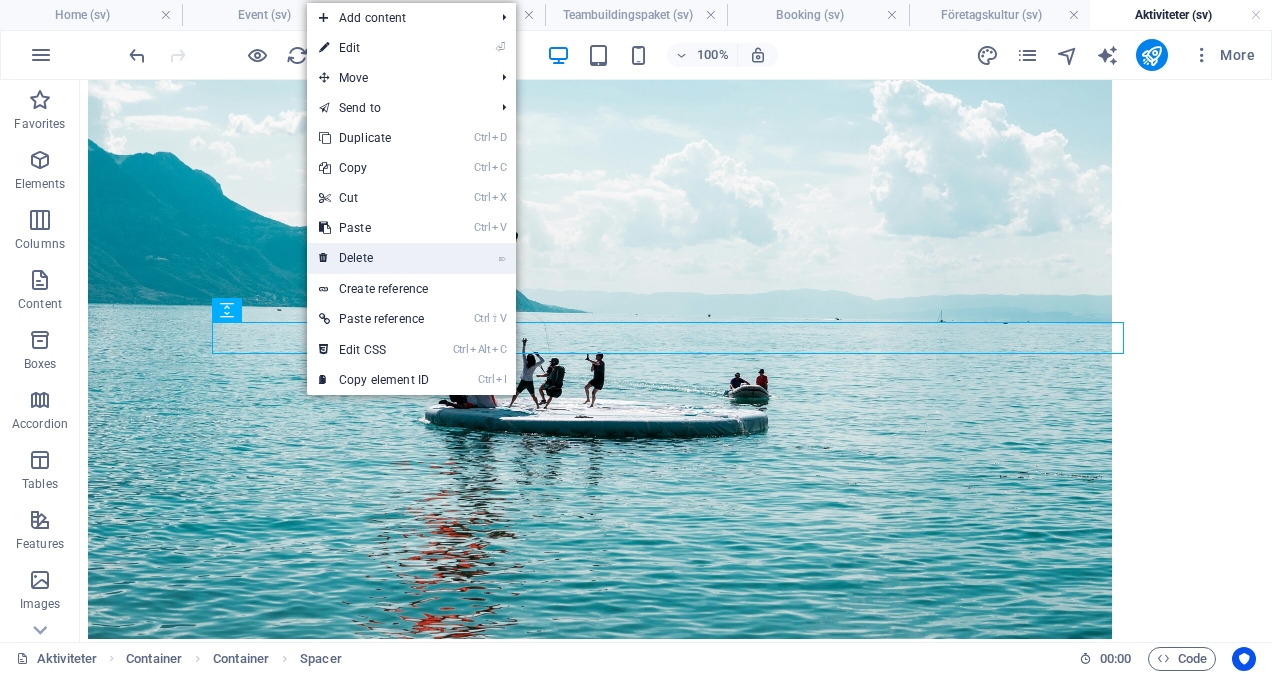 click on "⌦  Delete" at bounding box center [374, 258] 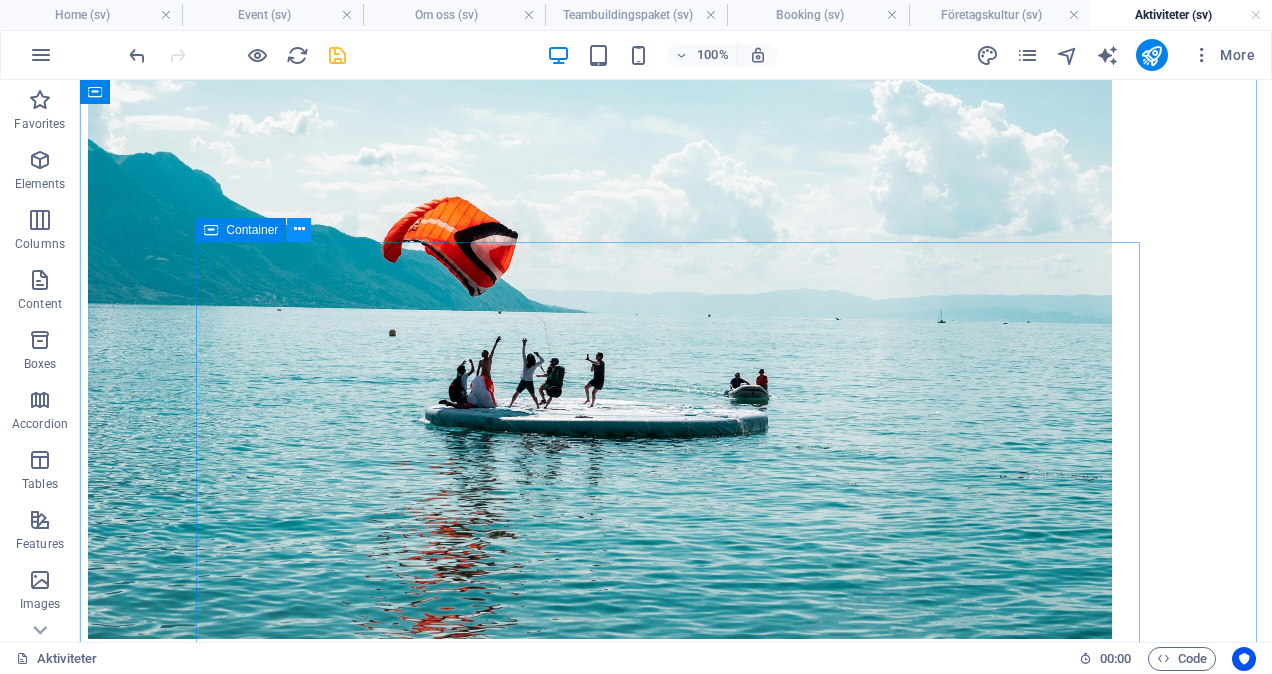 click at bounding box center (299, 229) 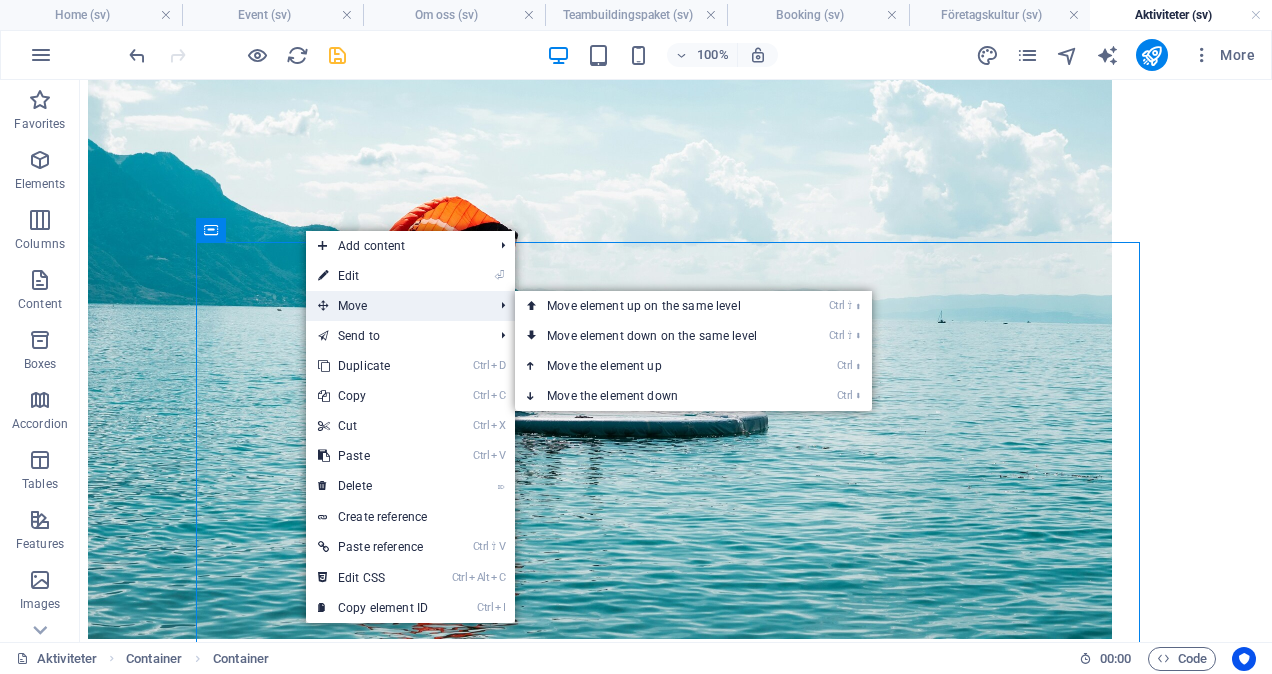 click on "Move" at bounding box center [395, 306] 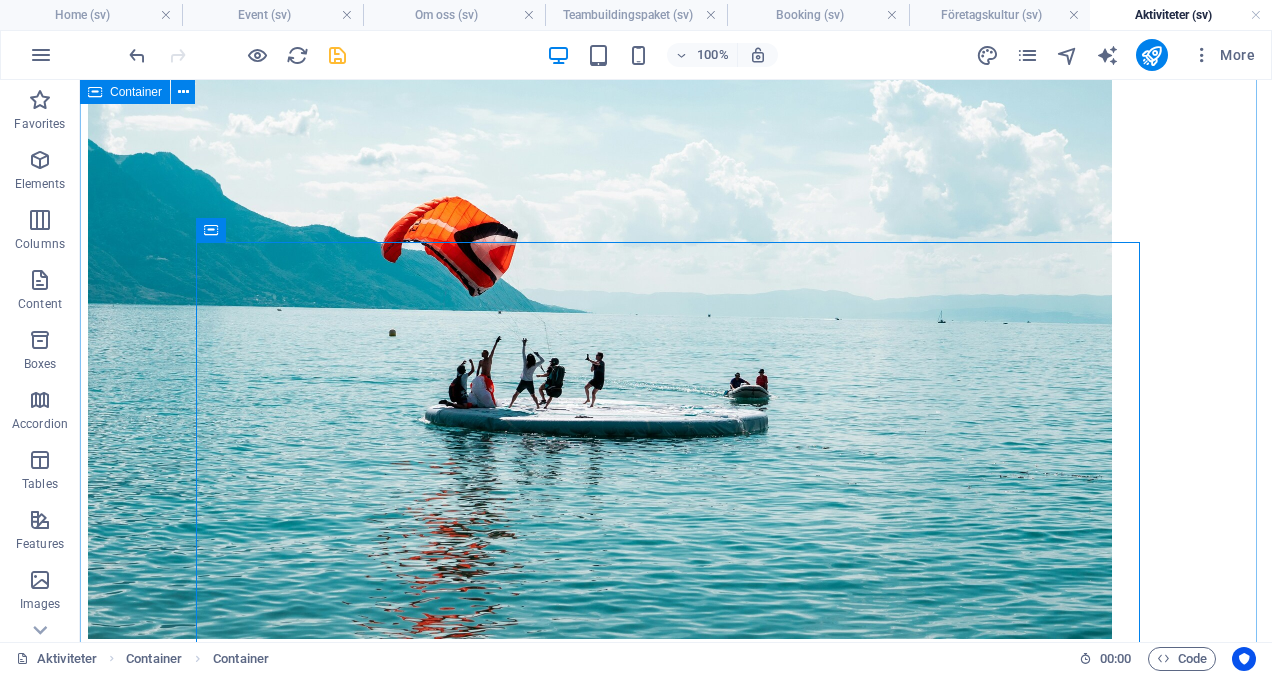 click on "A B C D E F G H A B C D E F G H" at bounding box center (676, 5989) 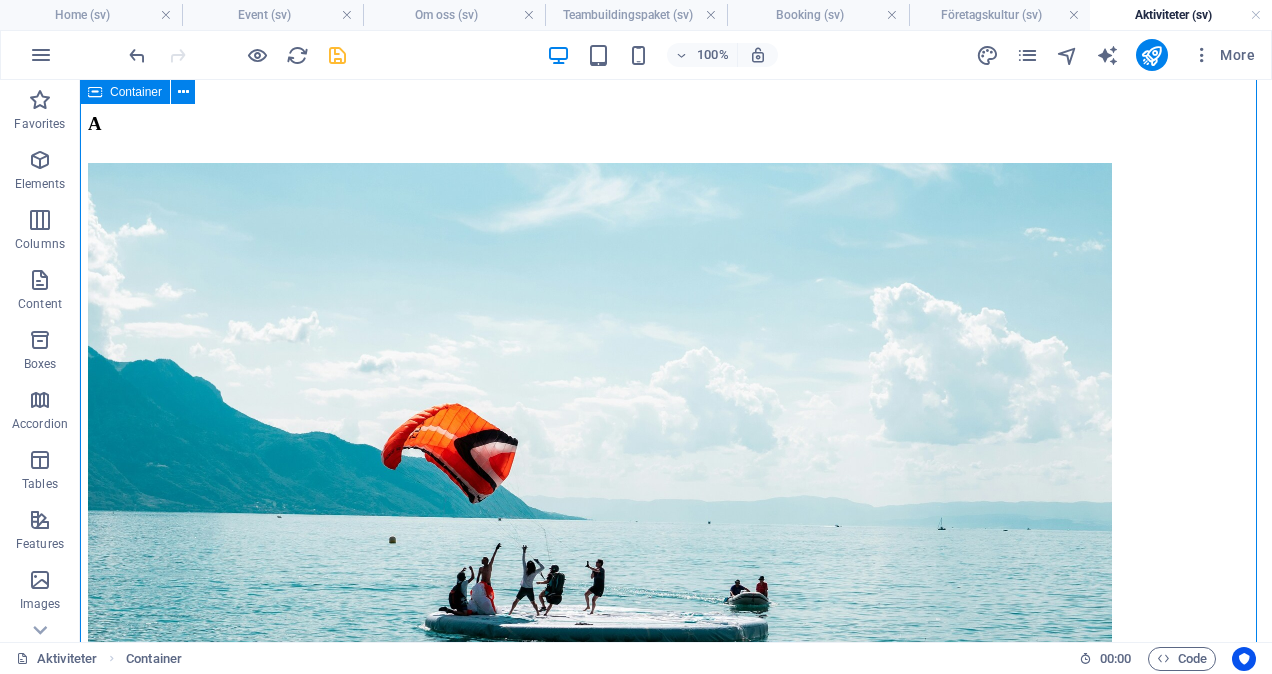 scroll, scrollTop: 819, scrollLeft: 0, axis: vertical 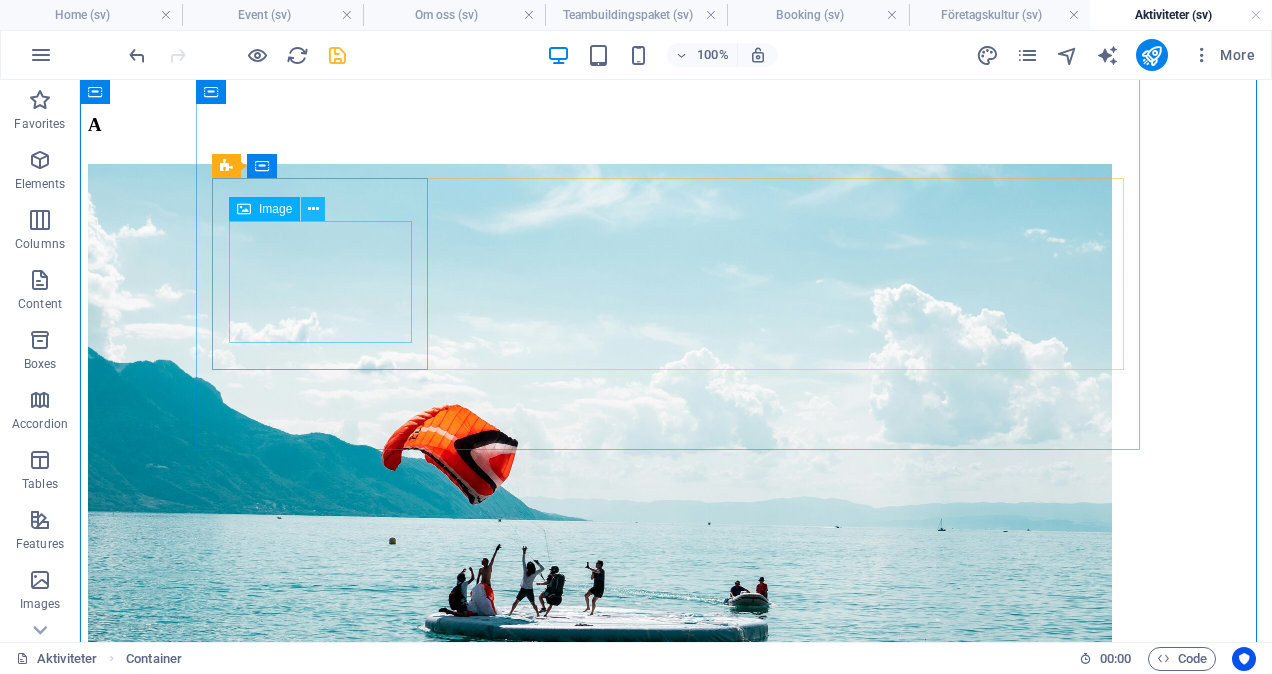 click at bounding box center [313, 209] 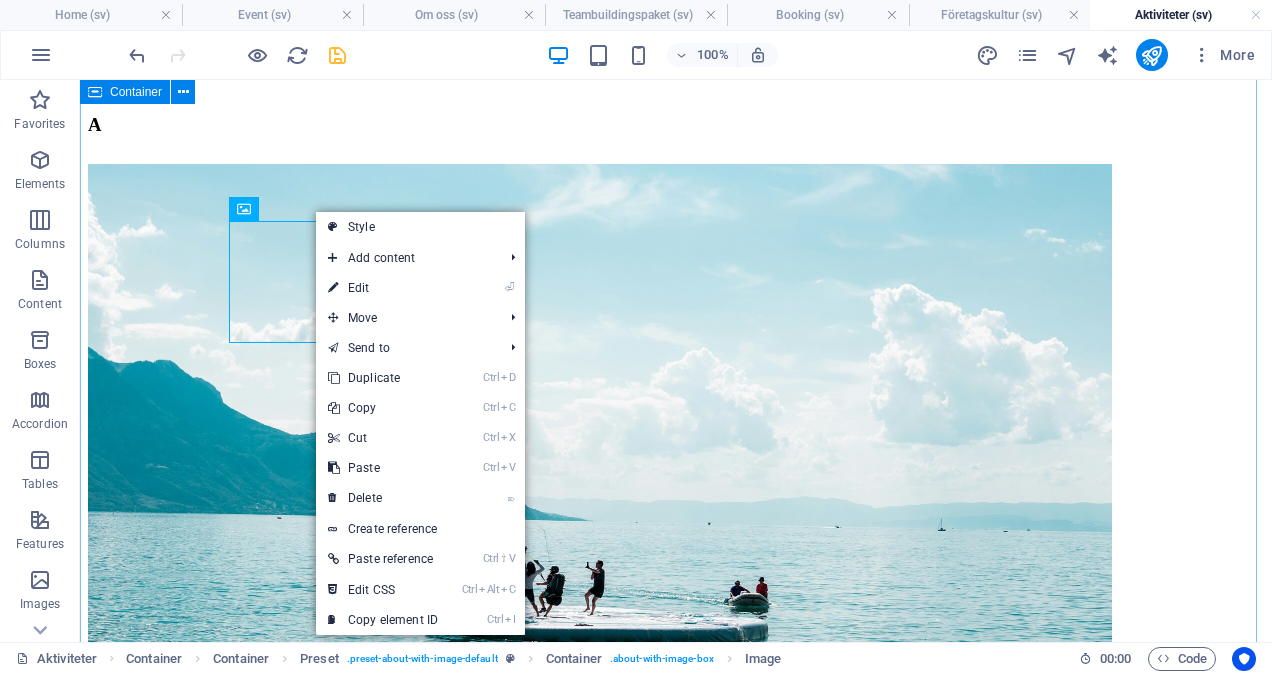 click on "A B C D E F G H A B C D E F G H" at bounding box center [676, 6197] 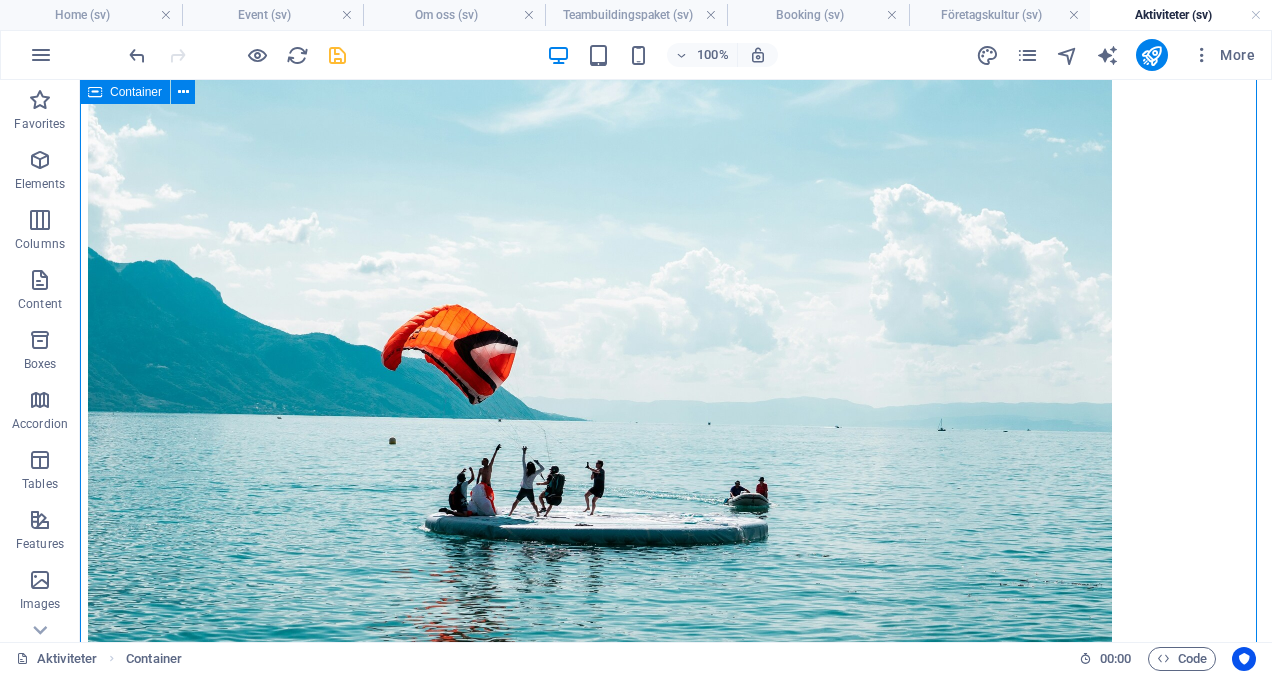 scroll, scrollTop: 924, scrollLeft: 0, axis: vertical 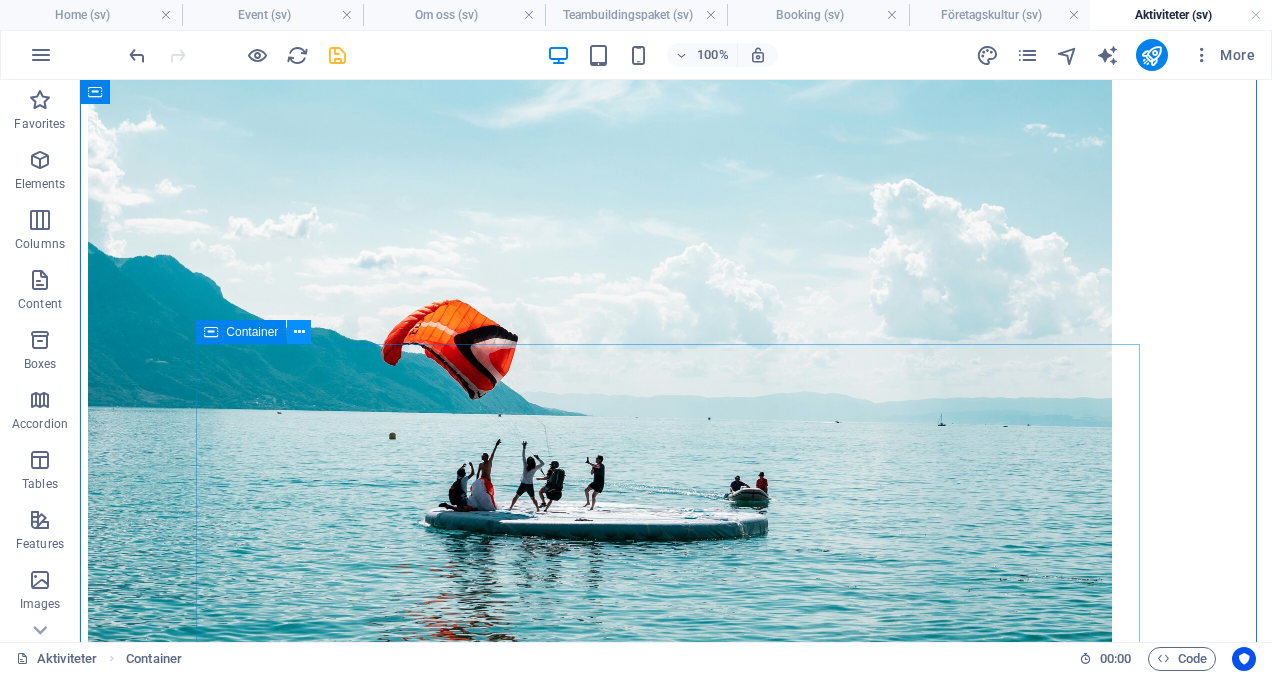 click at bounding box center (299, 332) 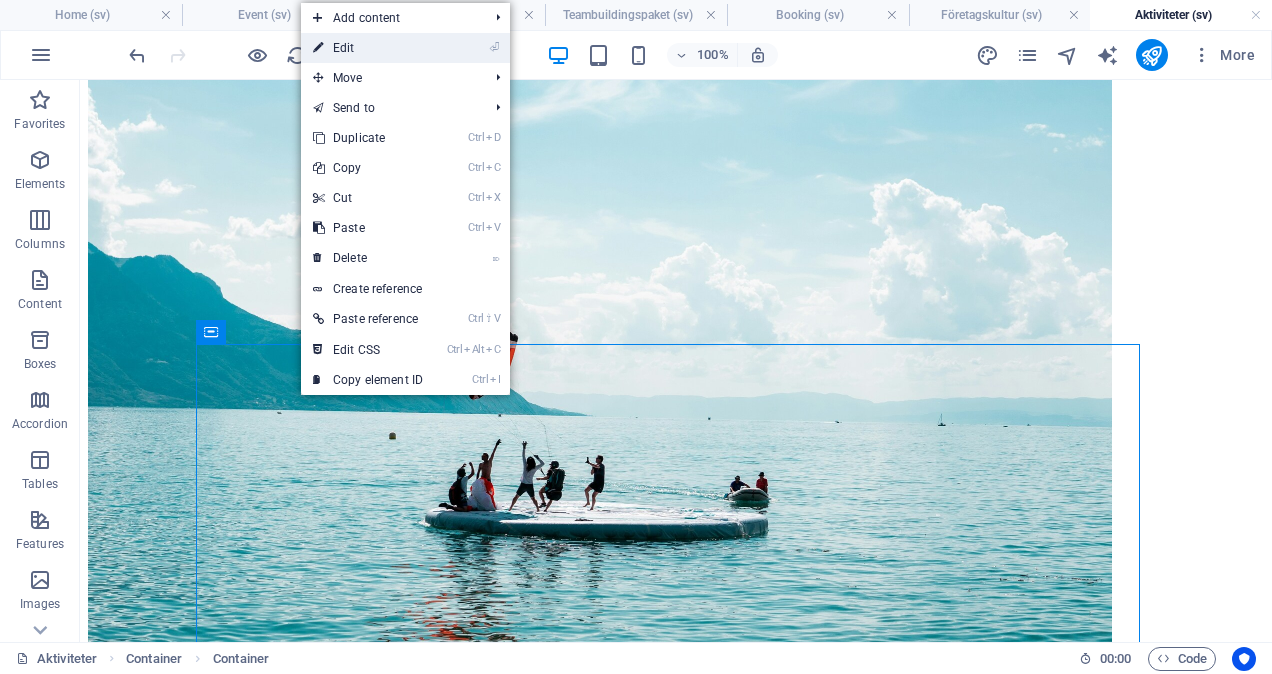 click on "⏎  Edit" at bounding box center [368, 48] 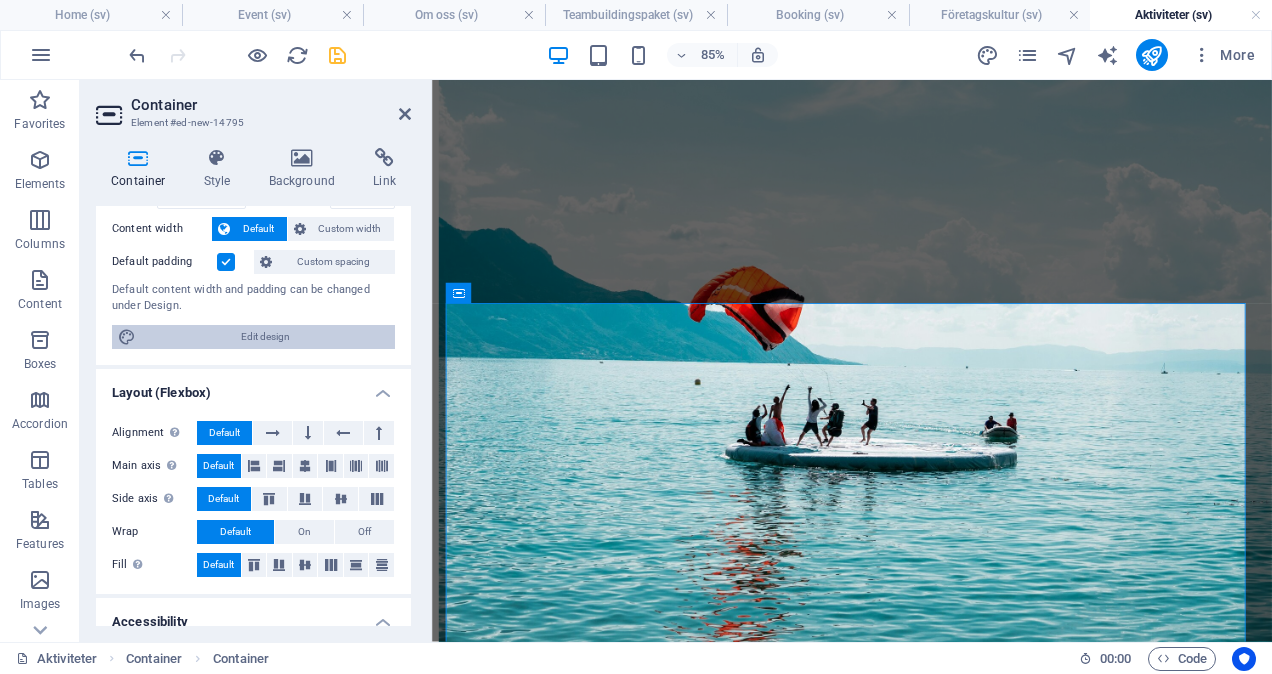 scroll, scrollTop: 105, scrollLeft: 0, axis: vertical 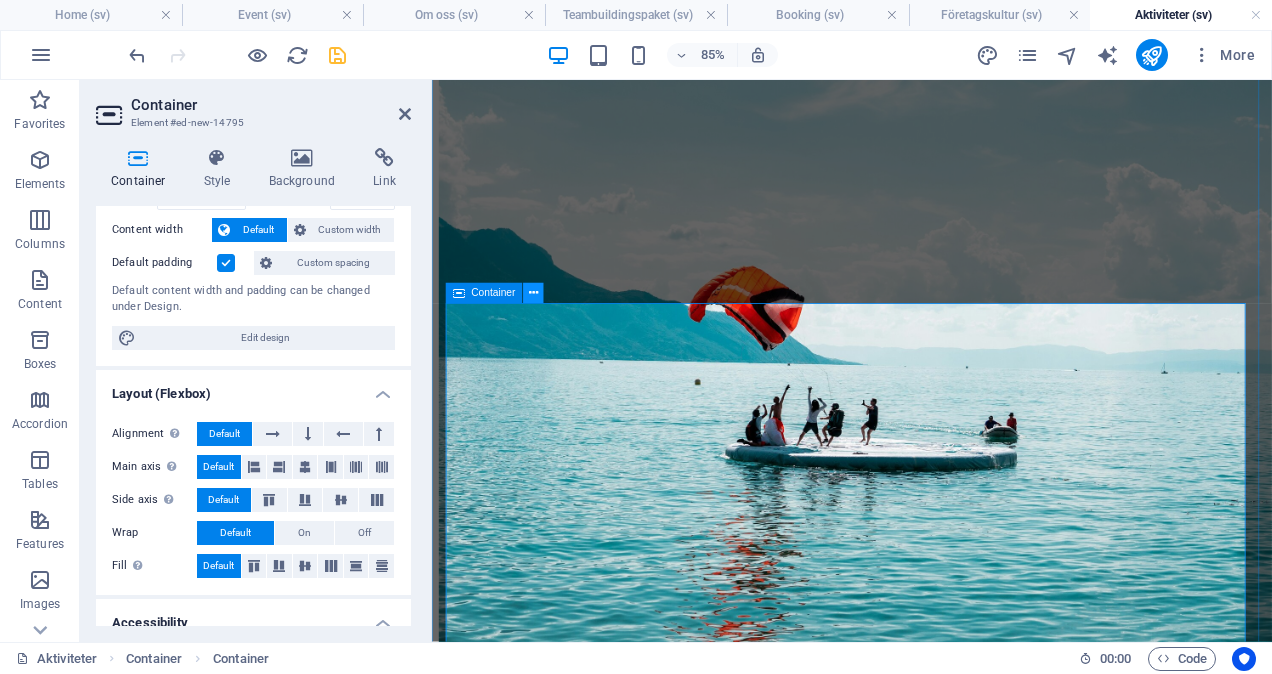 click at bounding box center (533, 294) 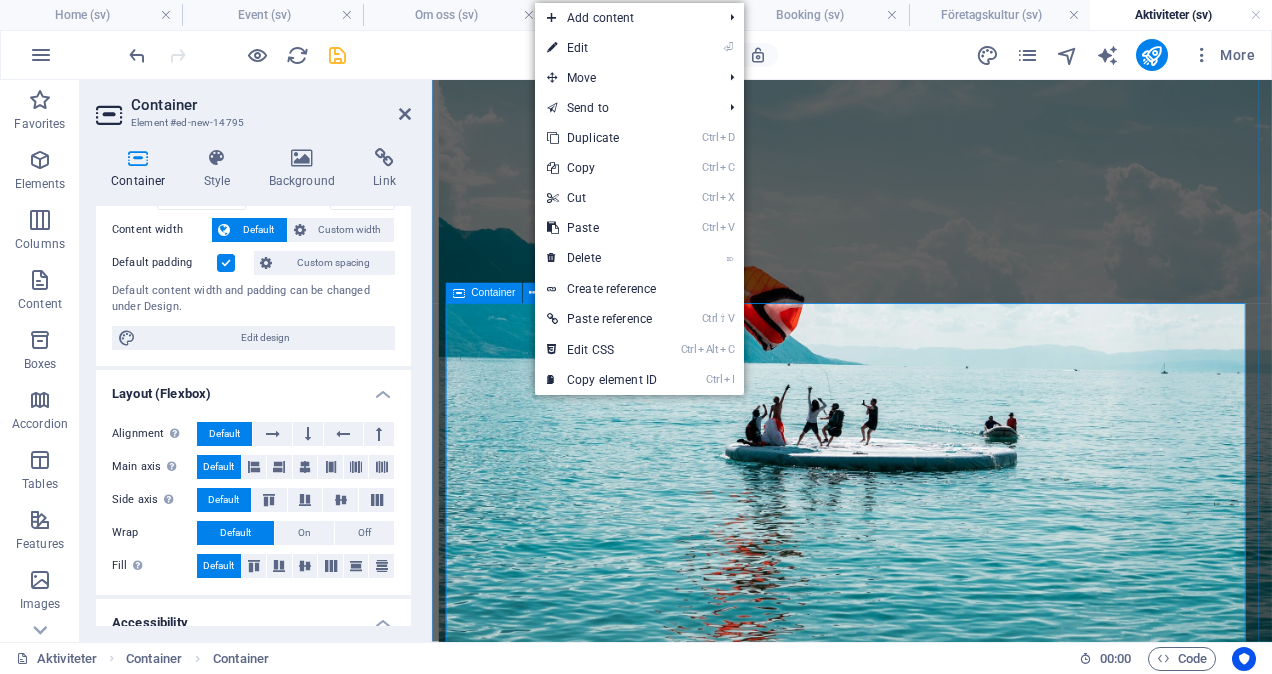 click on "A B C D E F G H" at bounding box center (926, 9166) 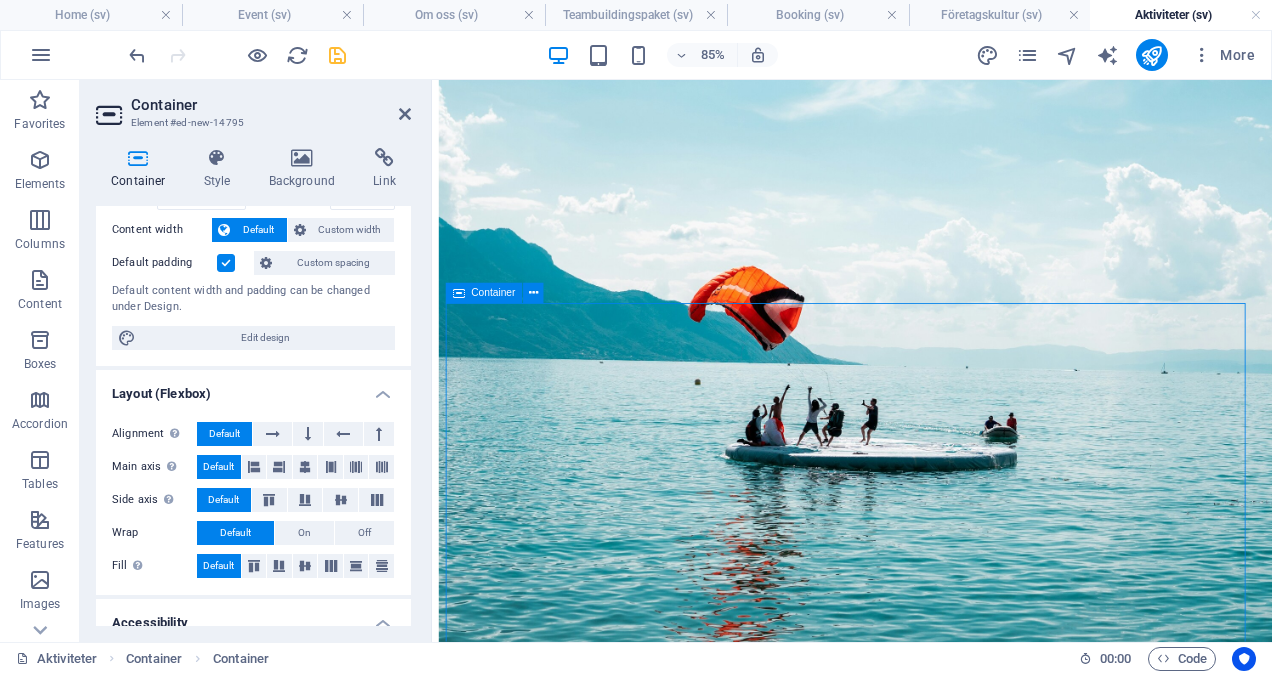 scroll, scrollTop: 1502, scrollLeft: 0, axis: vertical 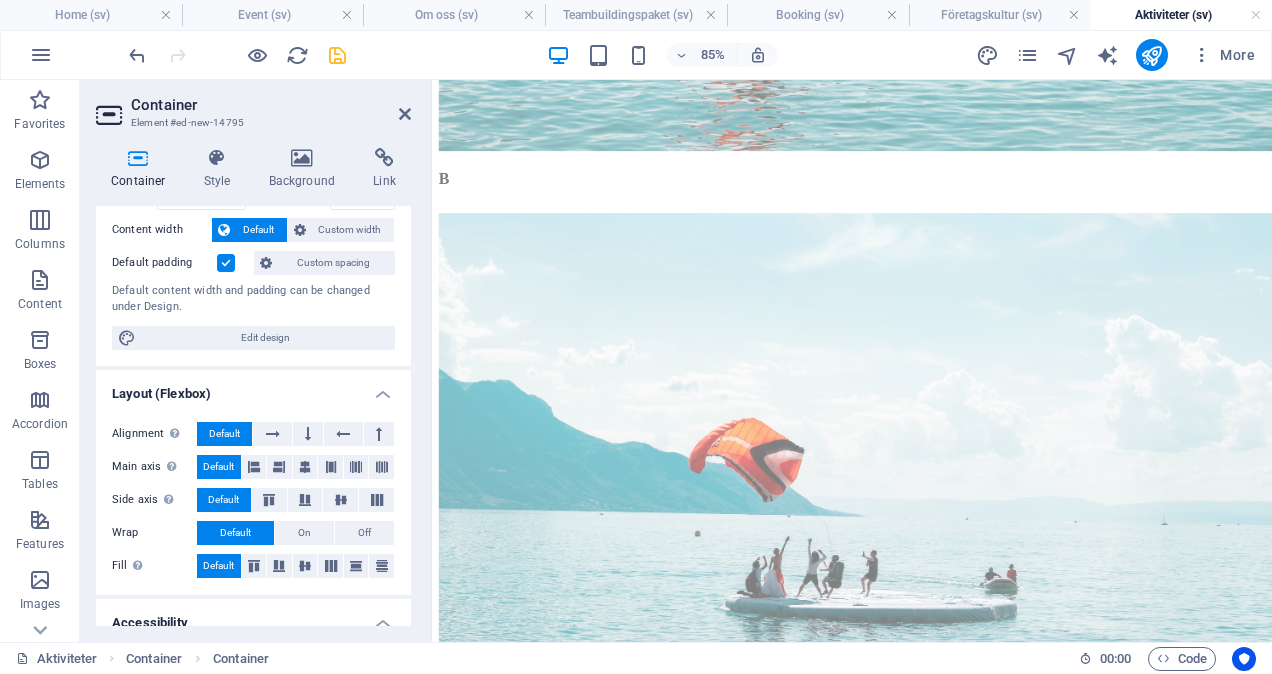 drag, startPoint x: 534, startPoint y: 378, endPoint x: 537, endPoint y: 338, distance: 40.112343 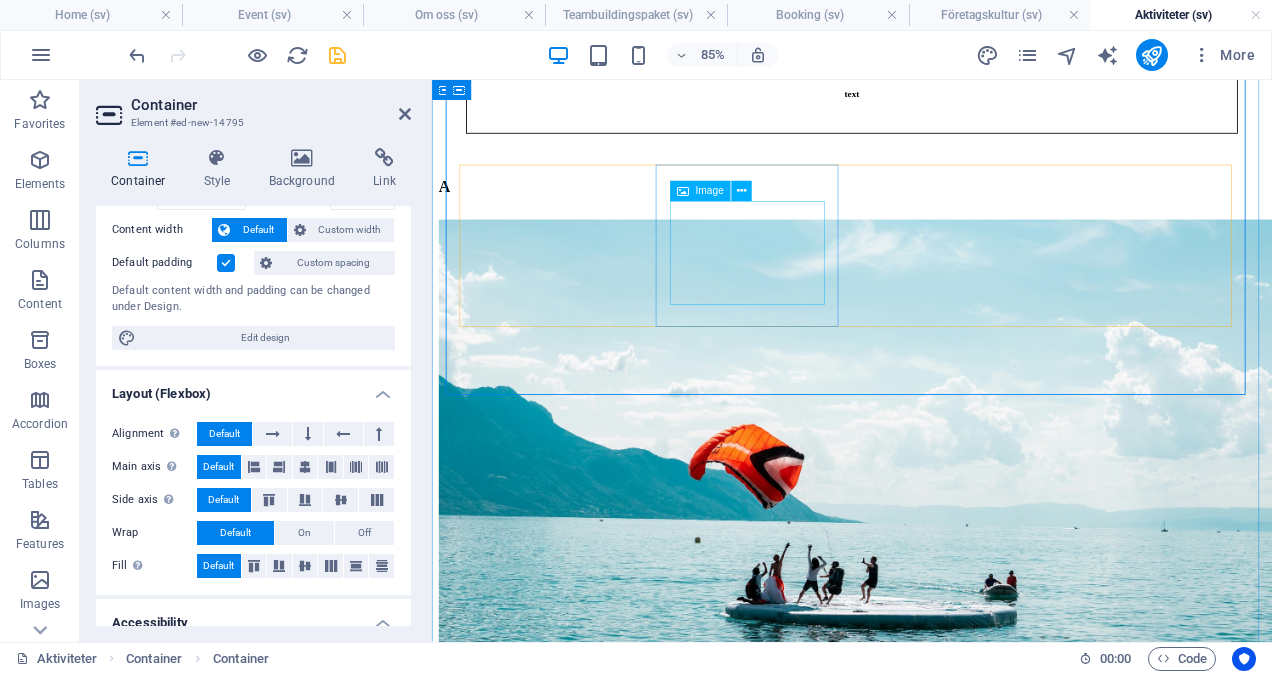 scroll, scrollTop: 770, scrollLeft: 0, axis: vertical 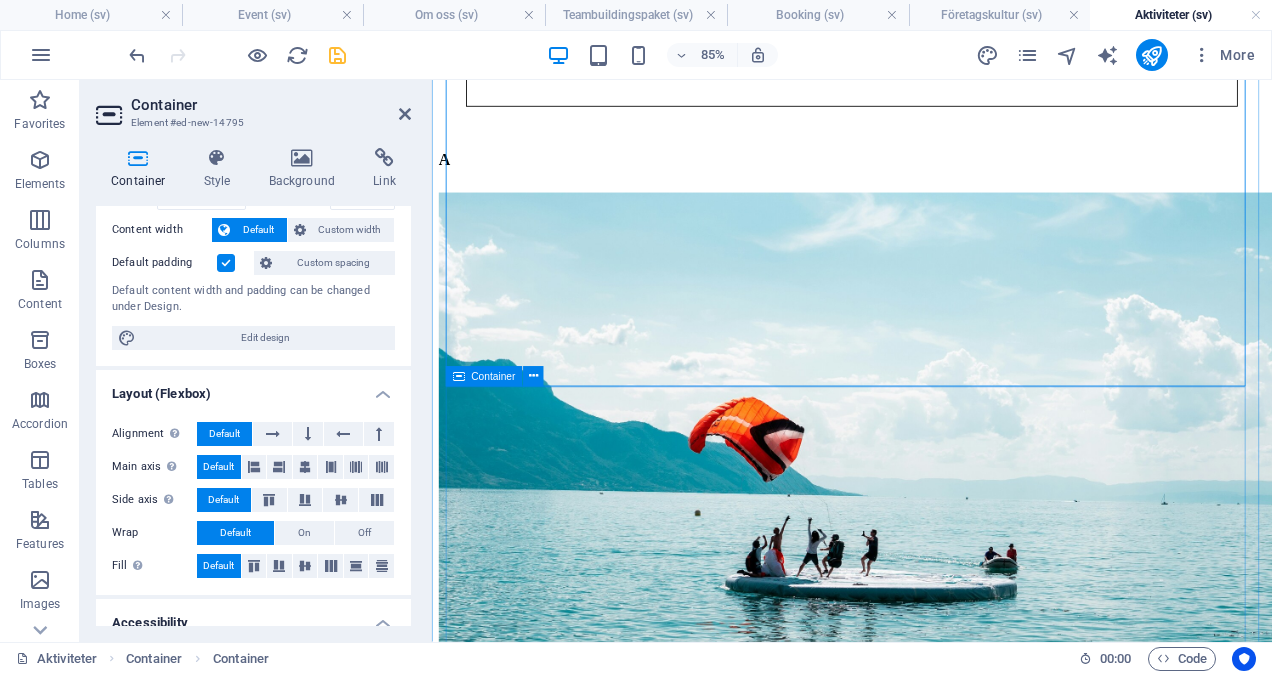 click on "Container" at bounding box center (493, 377) 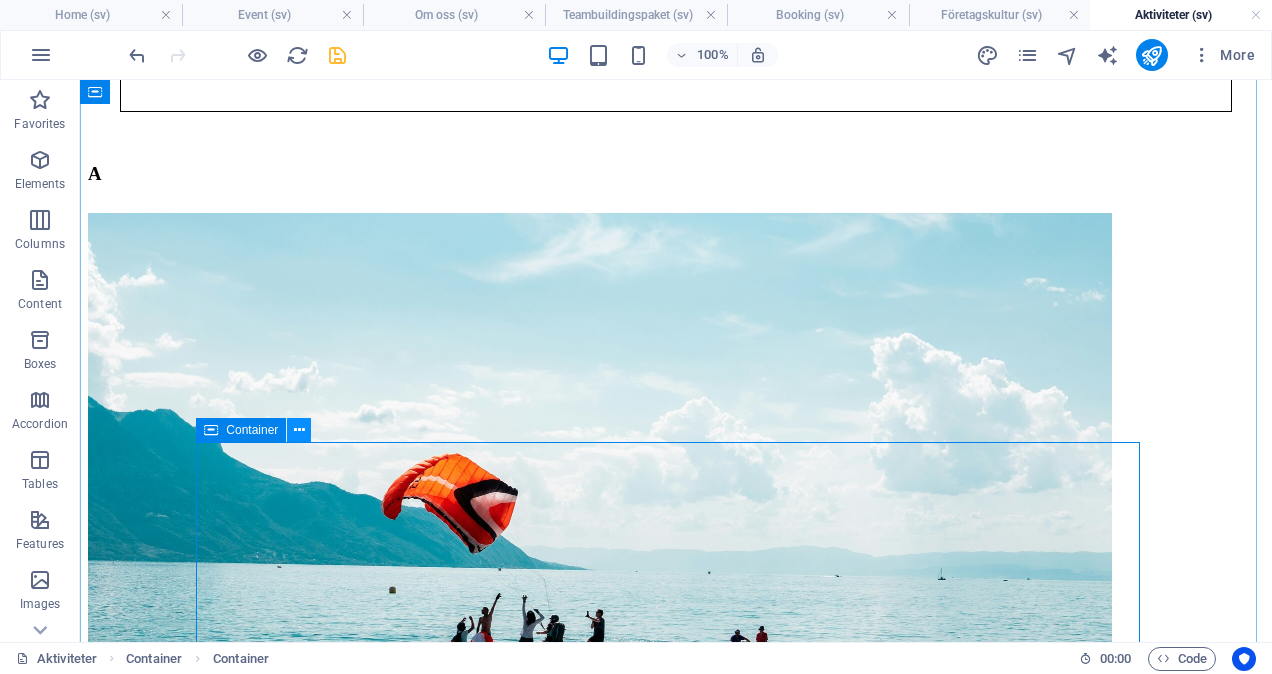 click at bounding box center (299, 430) 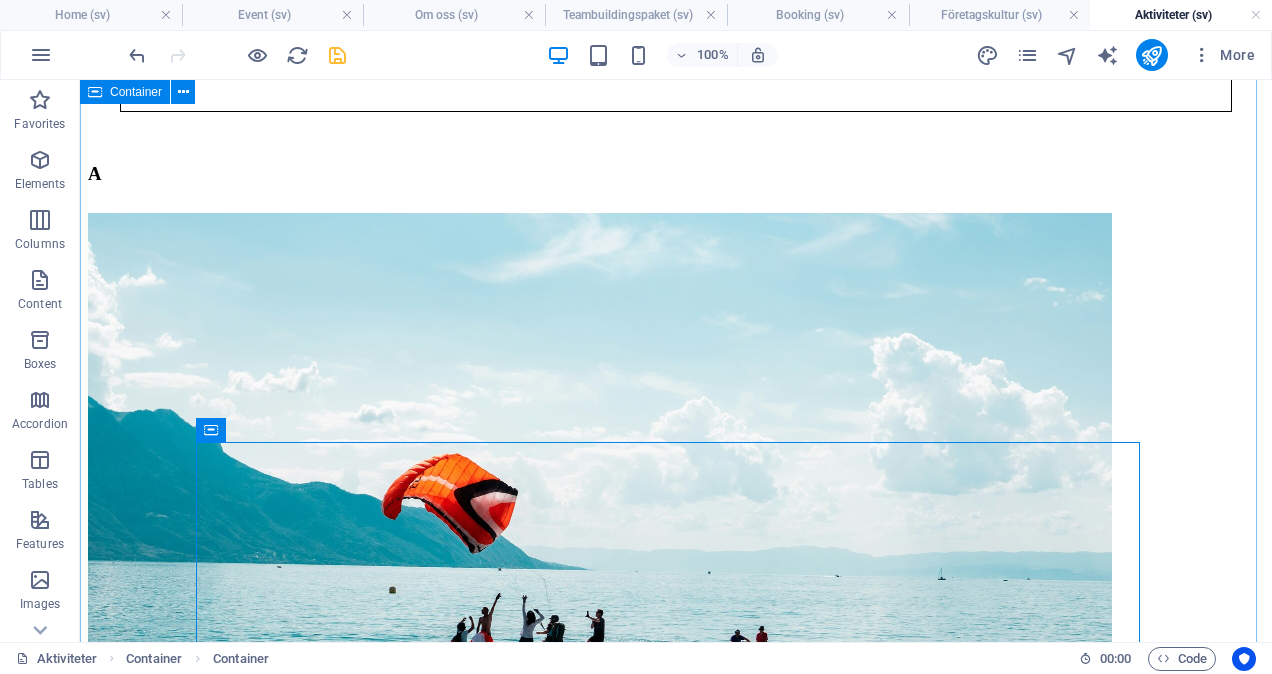 click on "A B C D E F G H A B C D E F G H" at bounding box center (676, 6306) 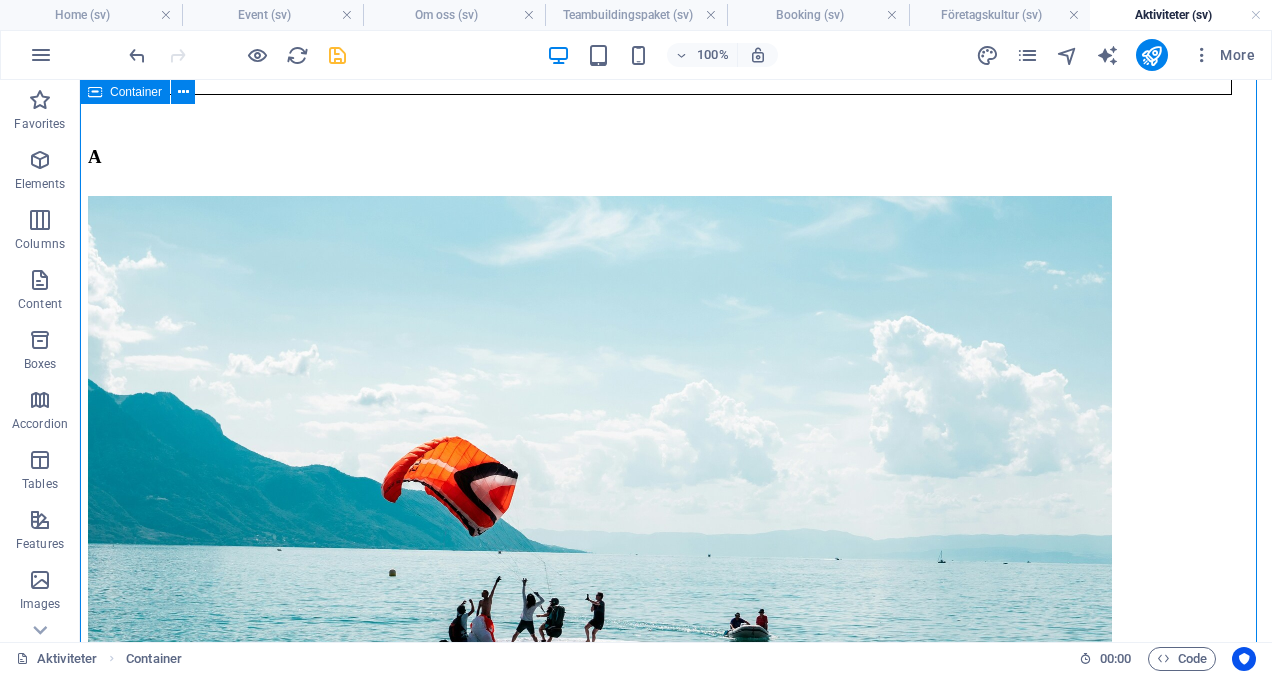 scroll, scrollTop: 578, scrollLeft: 0, axis: vertical 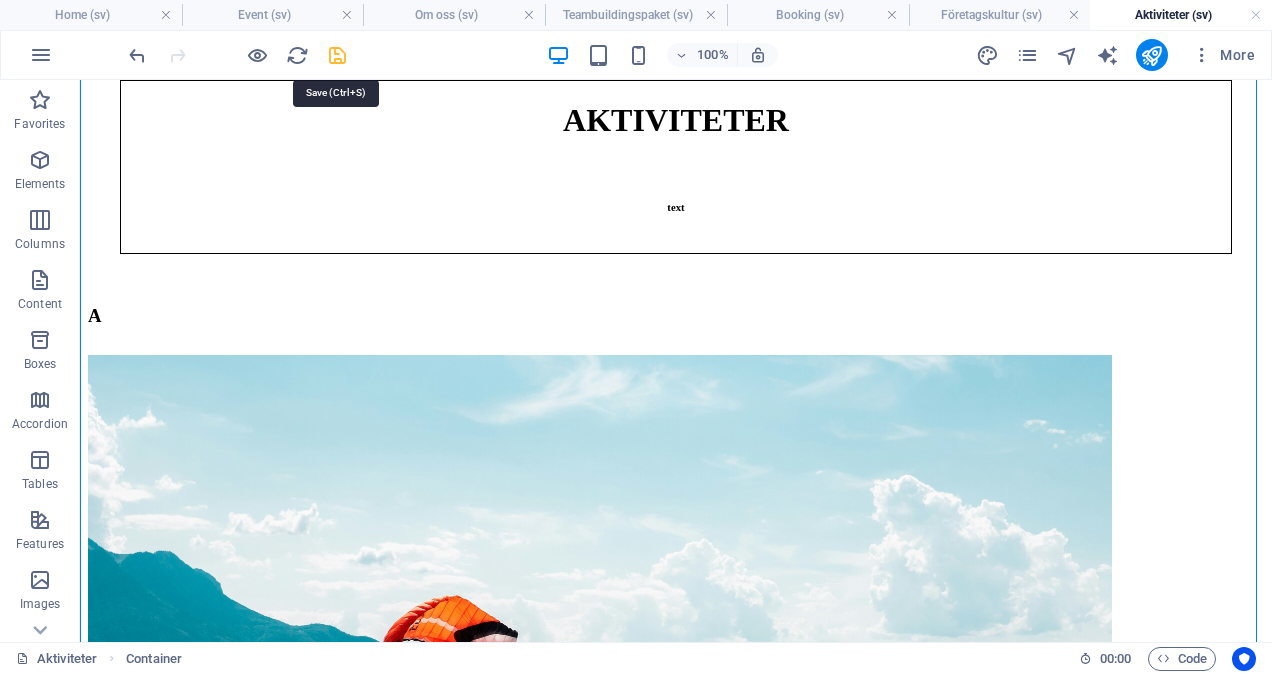 click at bounding box center (337, 55) 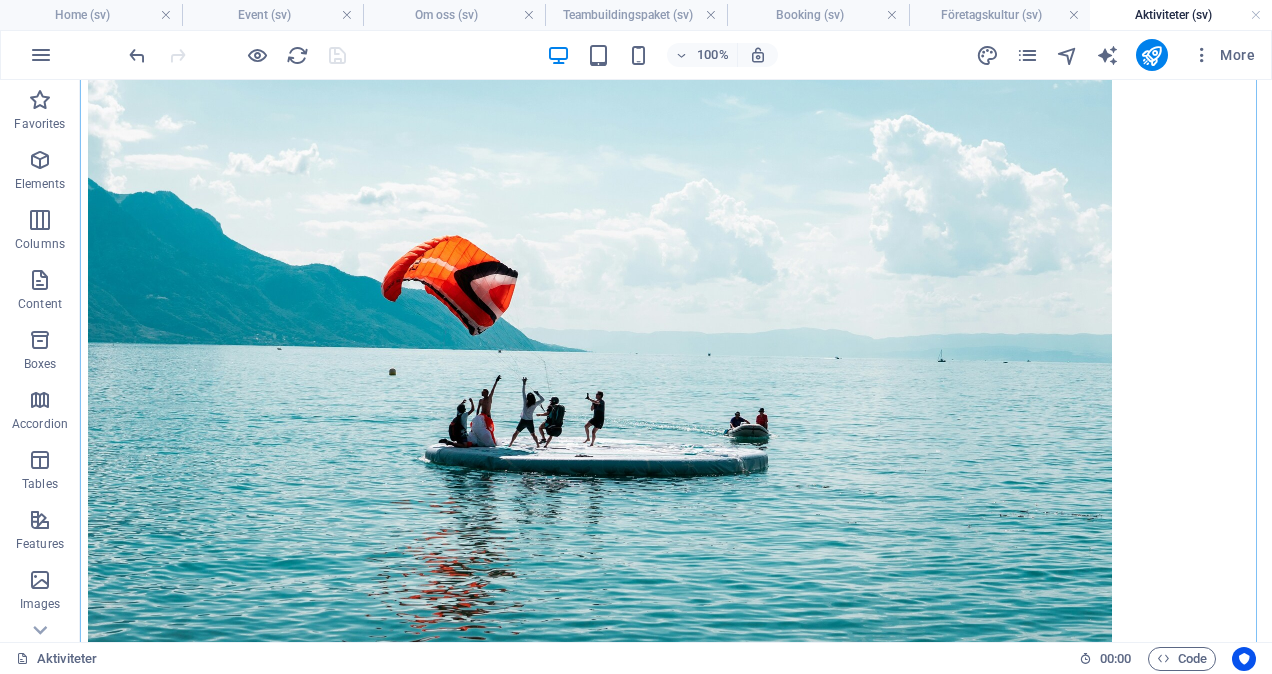scroll, scrollTop: 936, scrollLeft: 0, axis: vertical 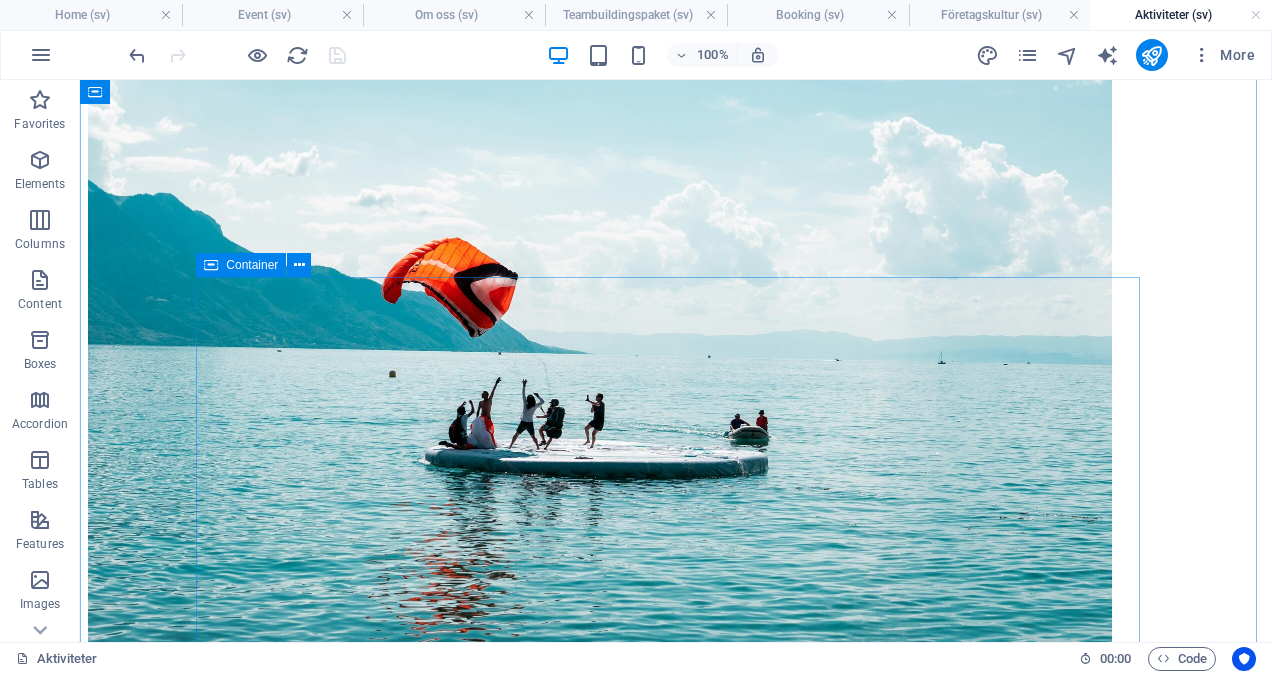 click on "A B C D E F G H" at bounding box center [676, 9120] 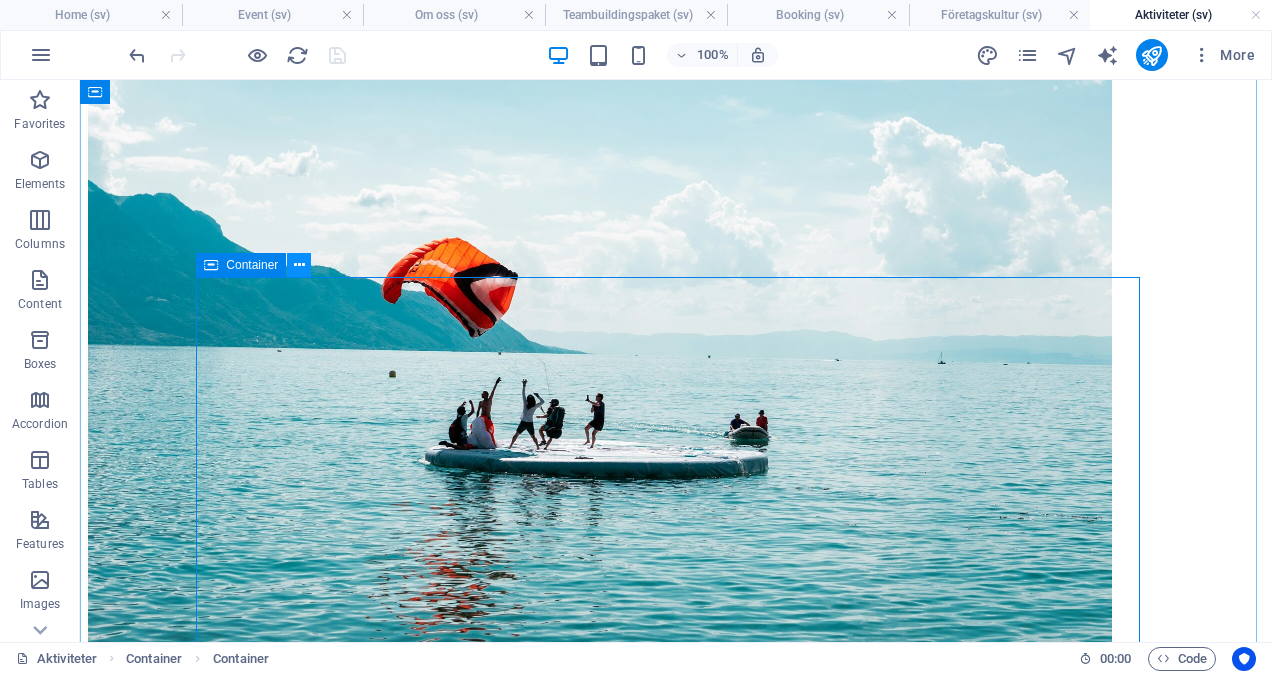 click at bounding box center [299, 265] 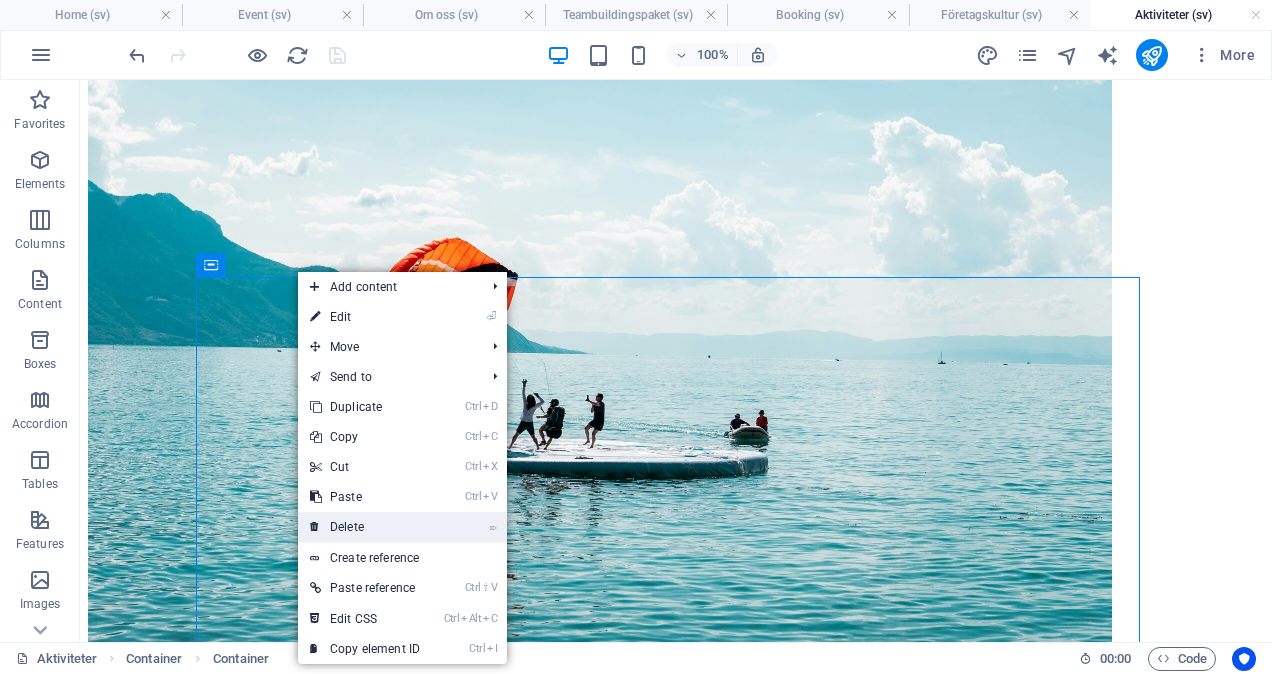 click on "⌦  Delete" at bounding box center [365, 527] 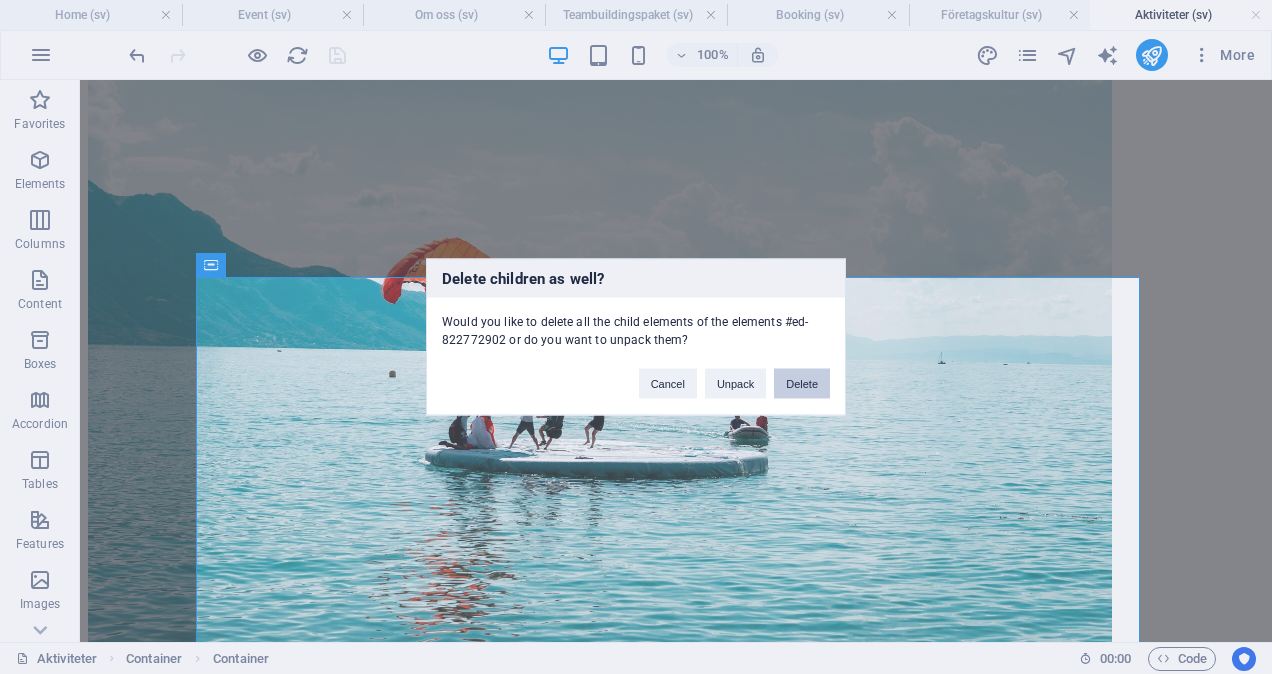 click on "Delete" at bounding box center (802, 384) 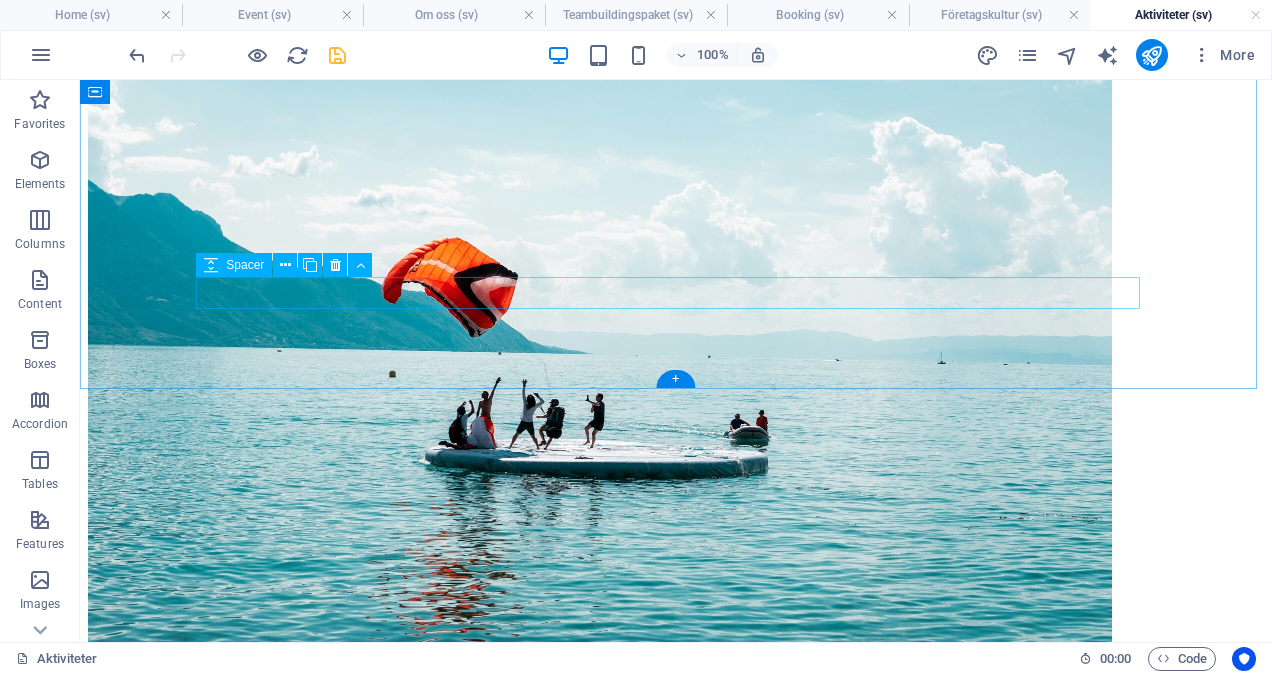 click at bounding box center [676, 6055] 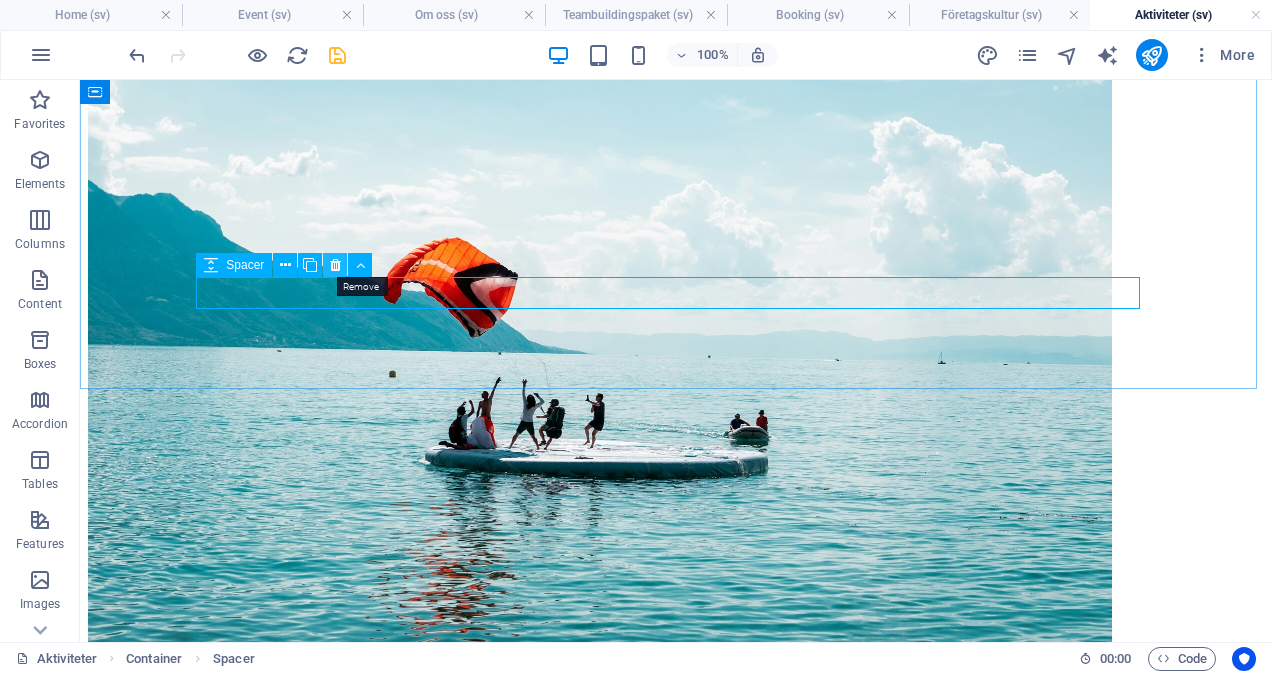 click at bounding box center [335, 265] 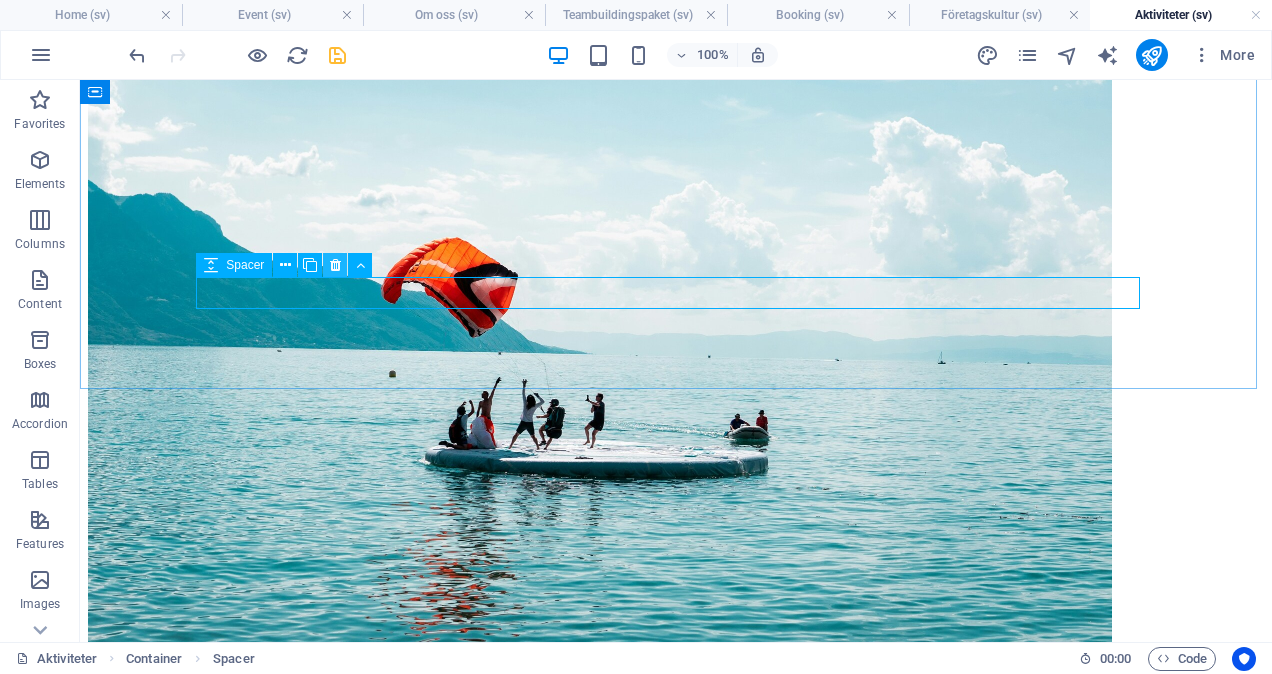 click at bounding box center (335, 265) 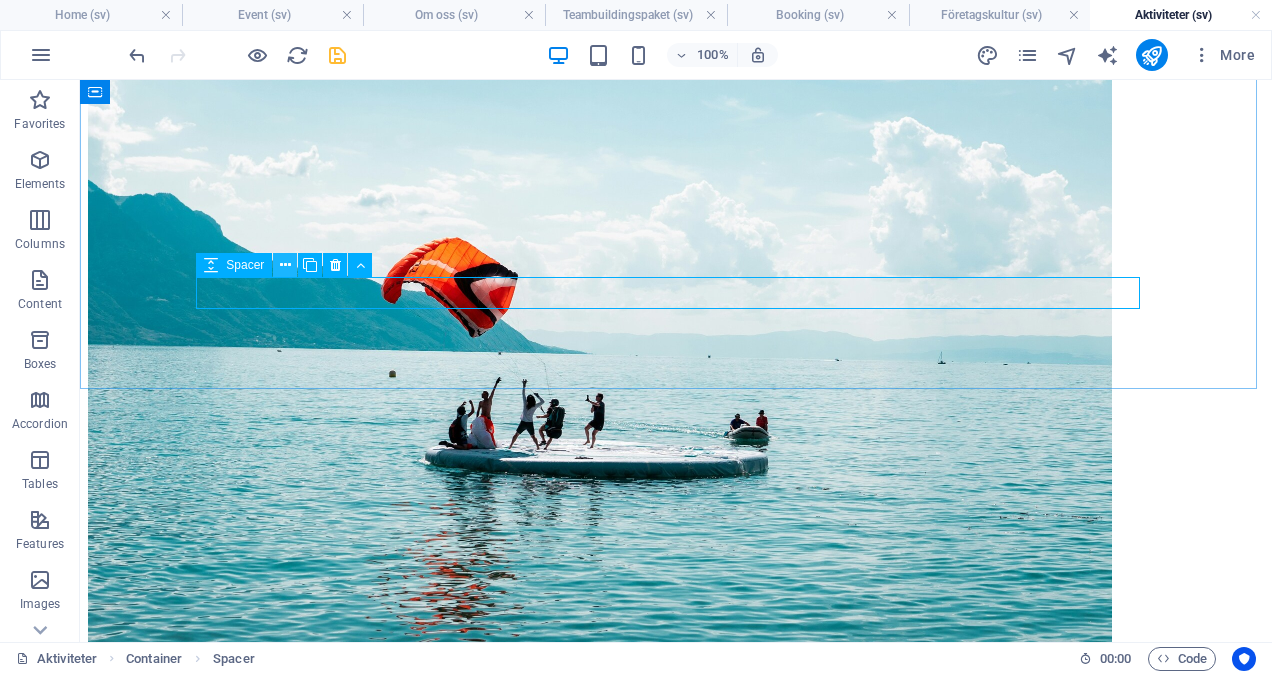 click at bounding box center (285, 265) 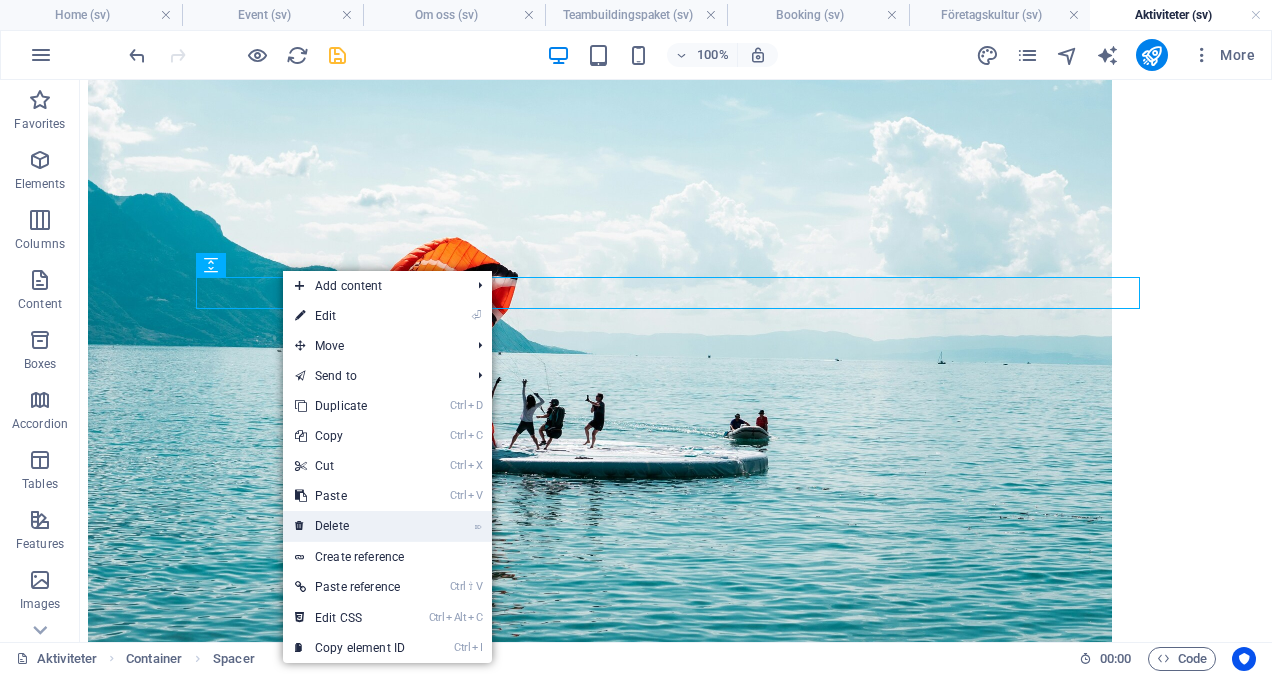 click on "⌦  Delete" at bounding box center (350, 526) 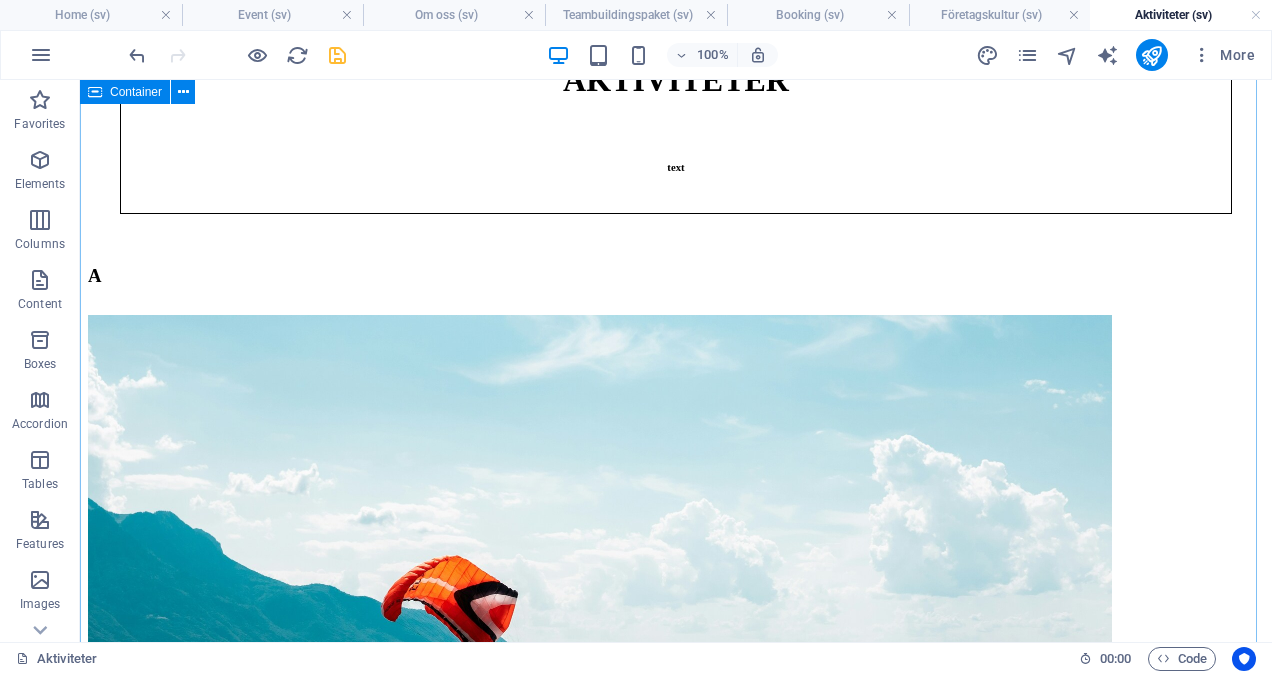 scroll, scrollTop: 620, scrollLeft: 0, axis: vertical 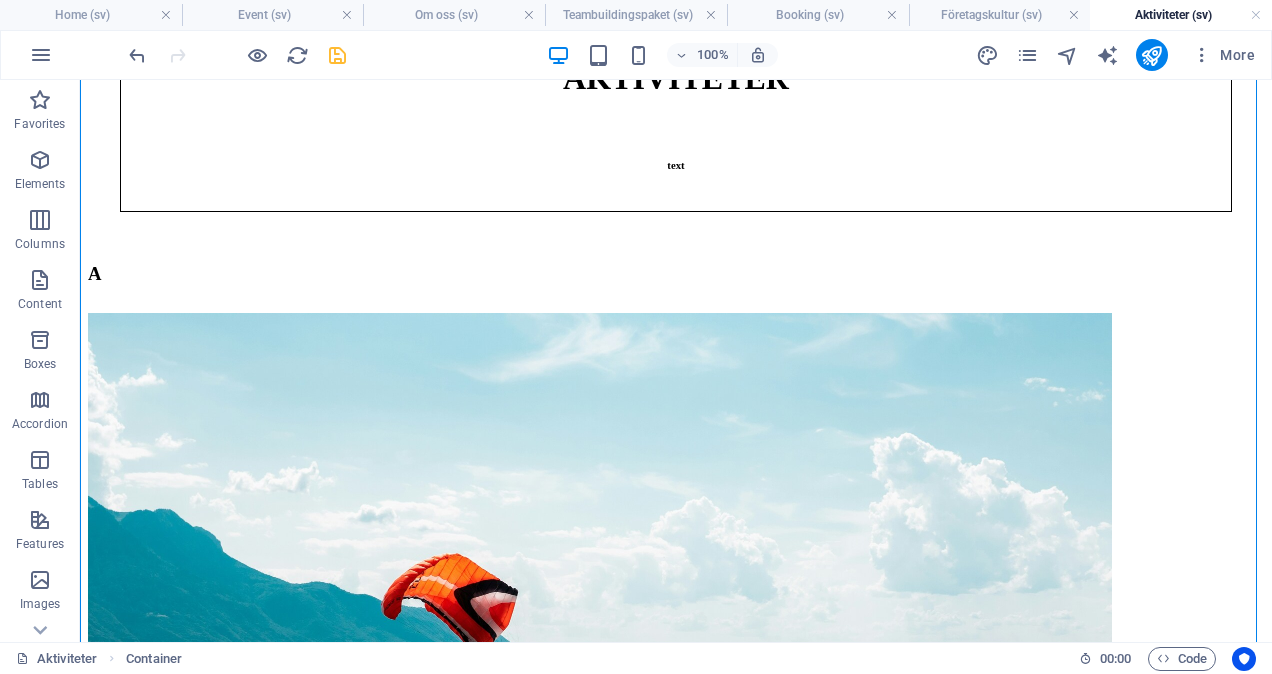 drag, startPoint x: 1015, startPoint y: 430, endPoint x: 412, endPoint y: 470, distance: 604.32526 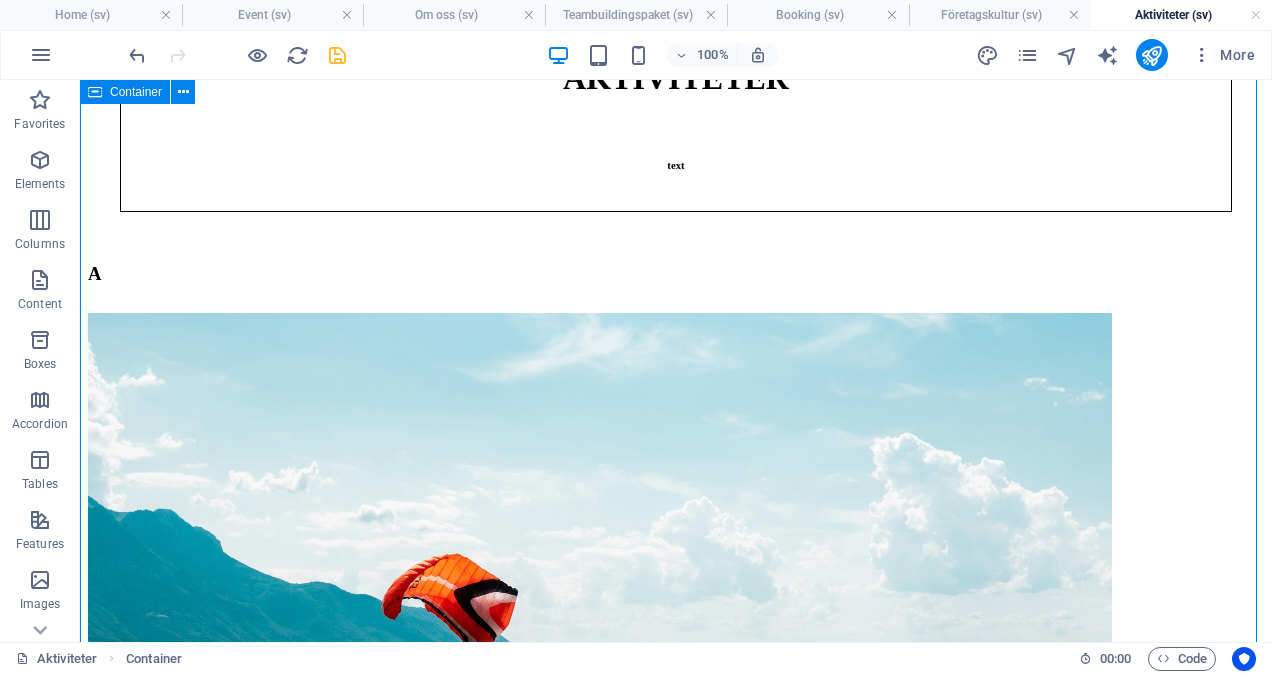 scroll, scrollTop: 562, scrollLeft: 0, axis: vertical 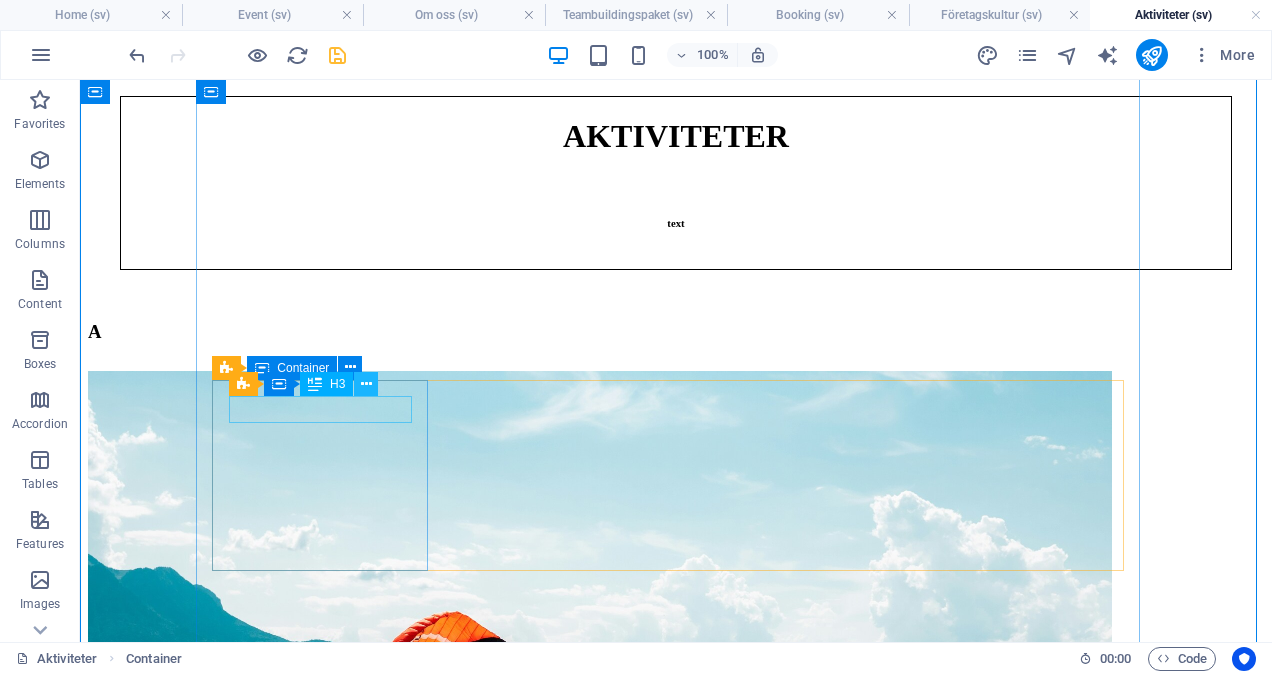 click at bounding box center (366, 384) 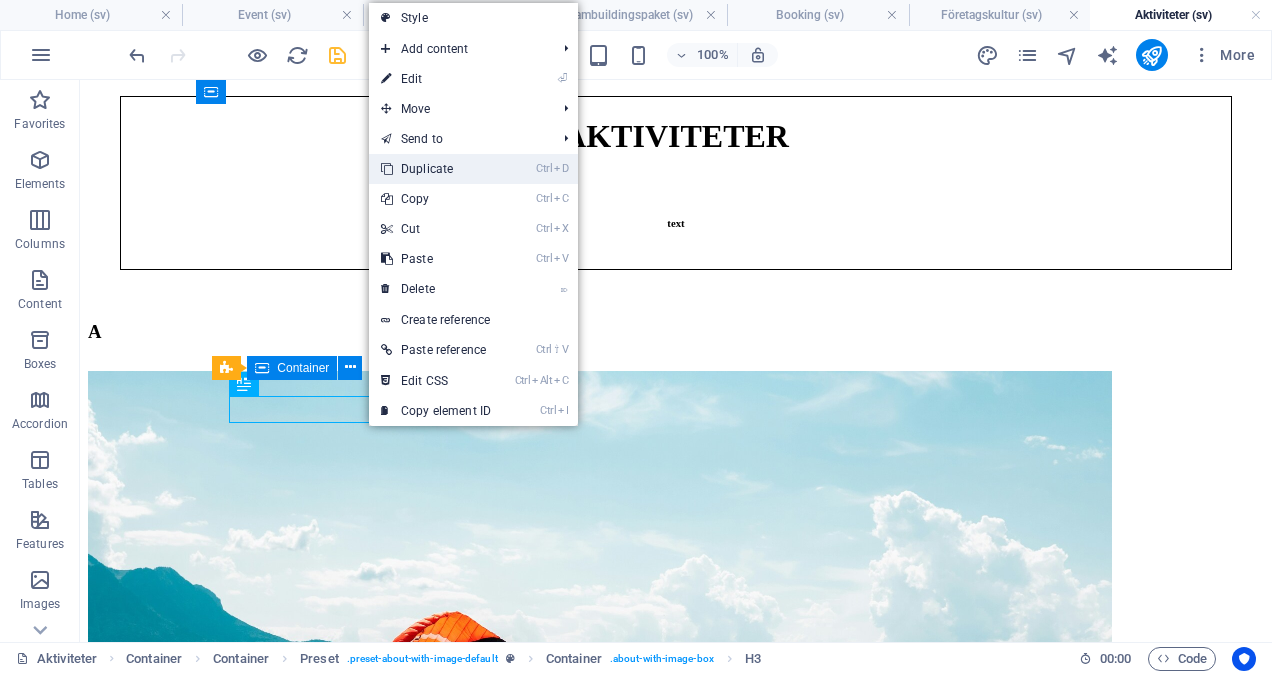 click on "Ctrl D  Duplicate" at bounding box center (436, 169) 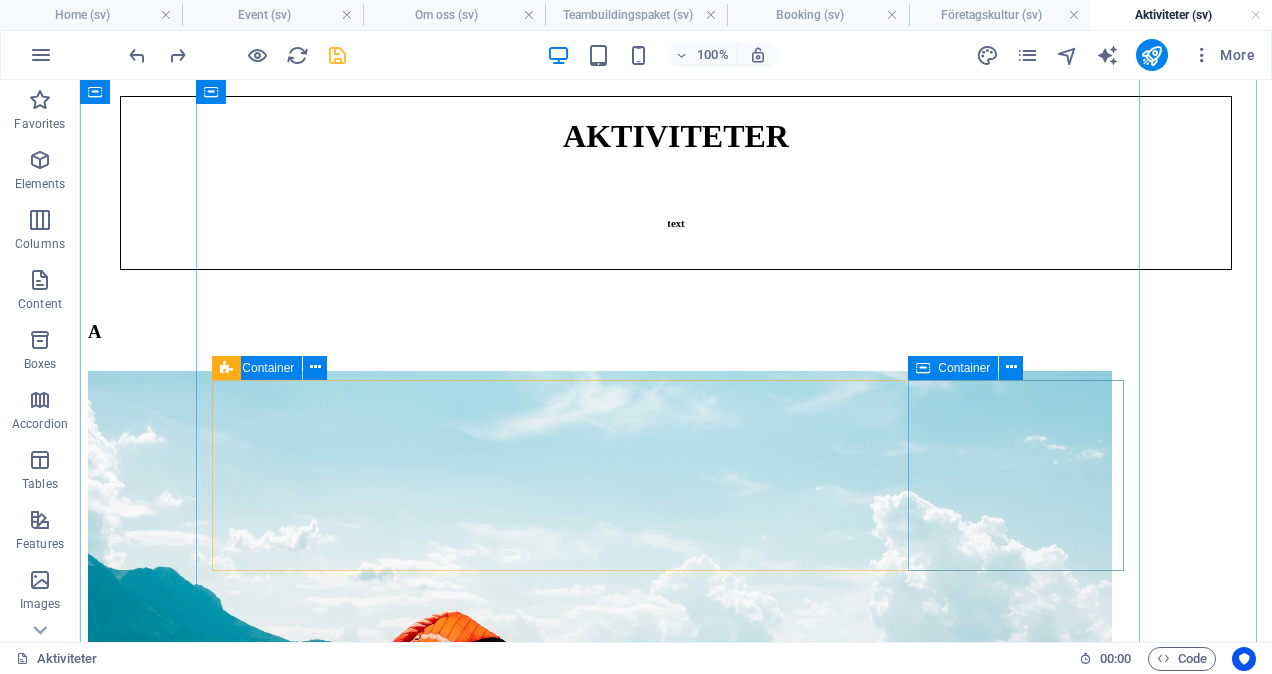 click on "H" at bounding box center [676, 6044] 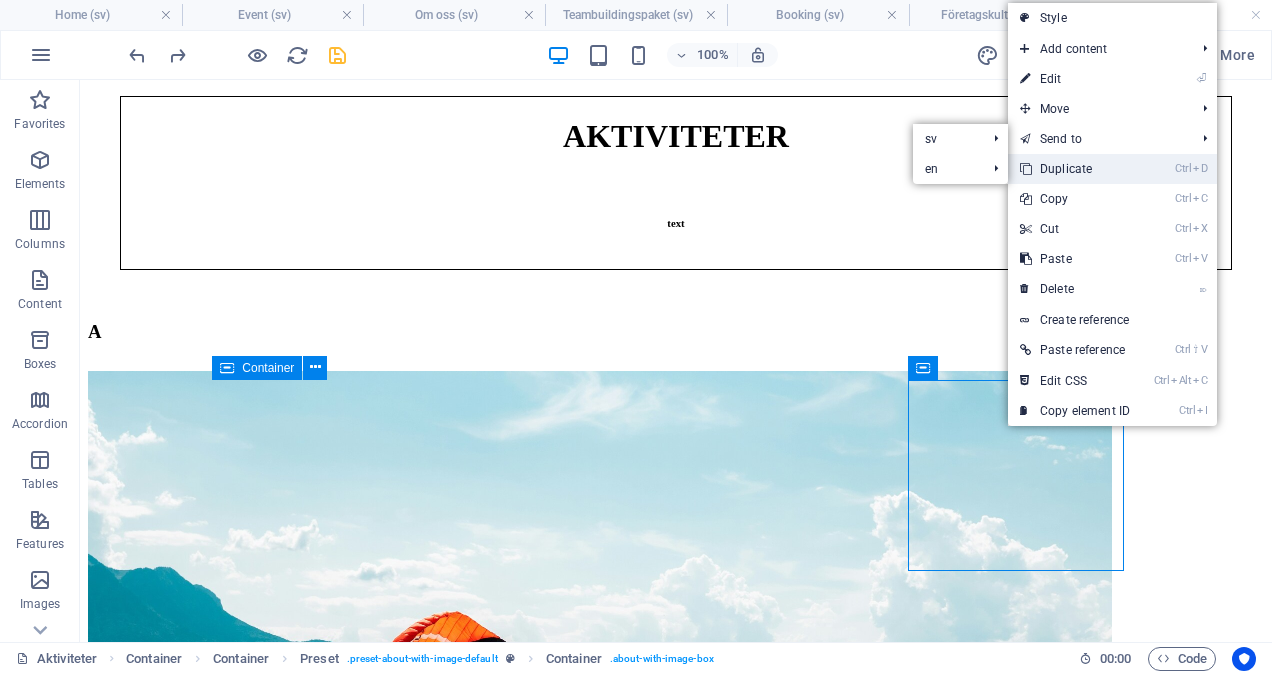 click on "Ctrl D  Duplicate" at bounding box center (1075, 169) 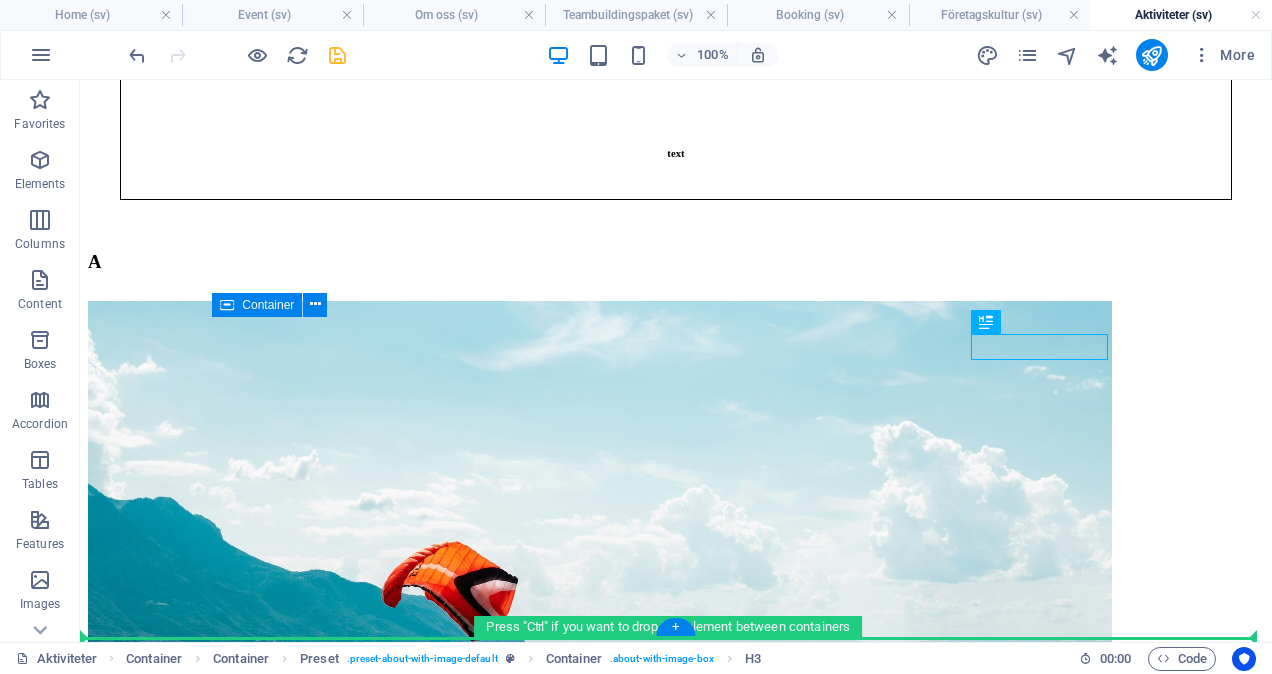 scroll, scrollTop: 636, scrollLeft: 0, axis: vertical 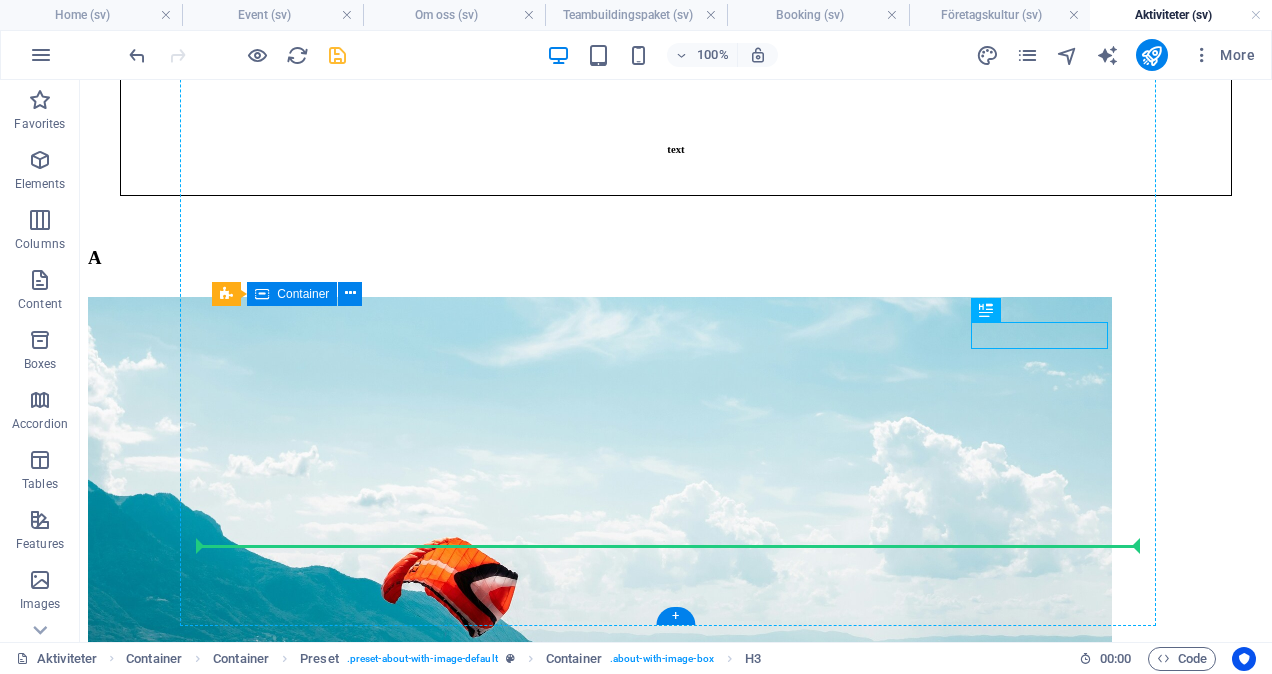 drag, startPoint x: 1109, startPoint y: 470, endPoint x: 590, endPoint y: 501, distance: 519.925 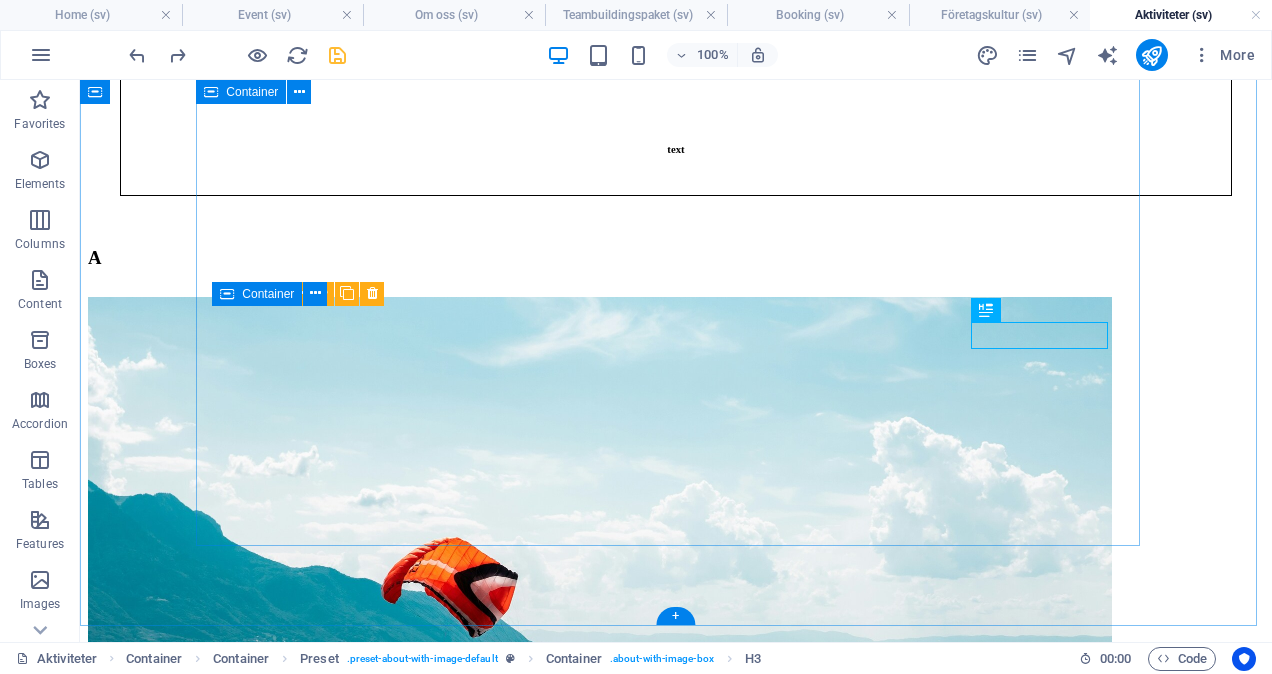 click on "A B C D E F G H H" at bounding box center (676, 3671) 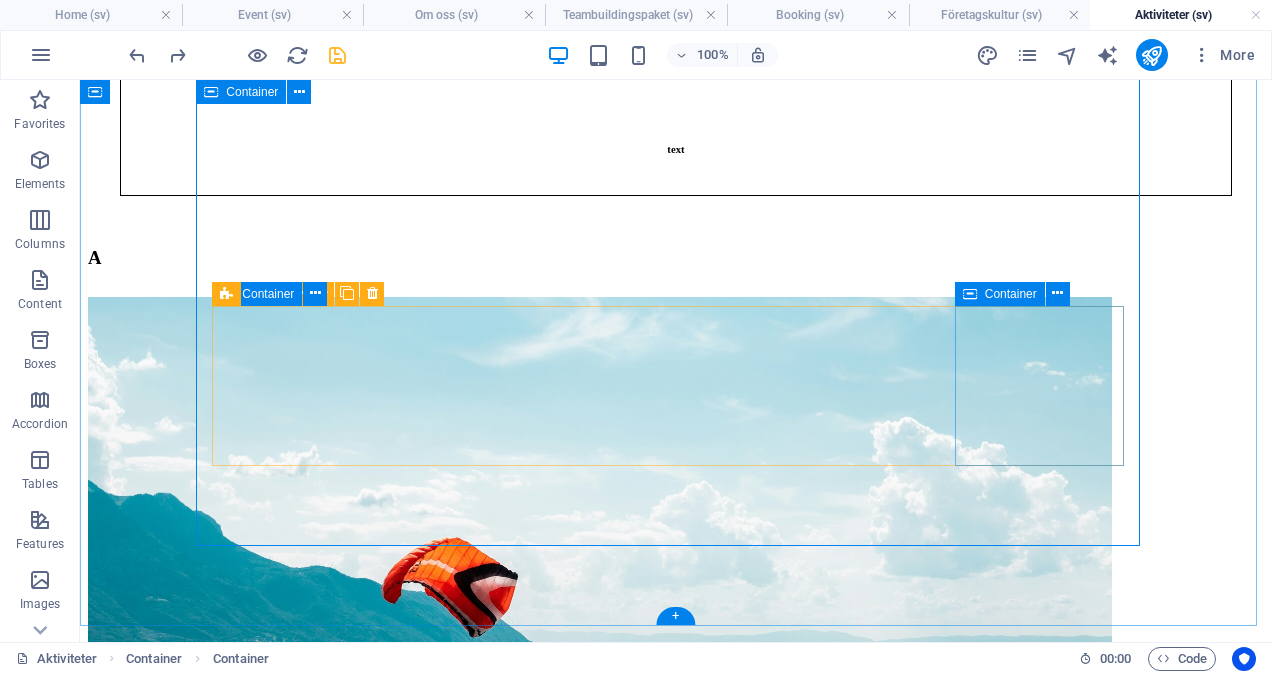 click on "H" at bounding box center (676, 6726) 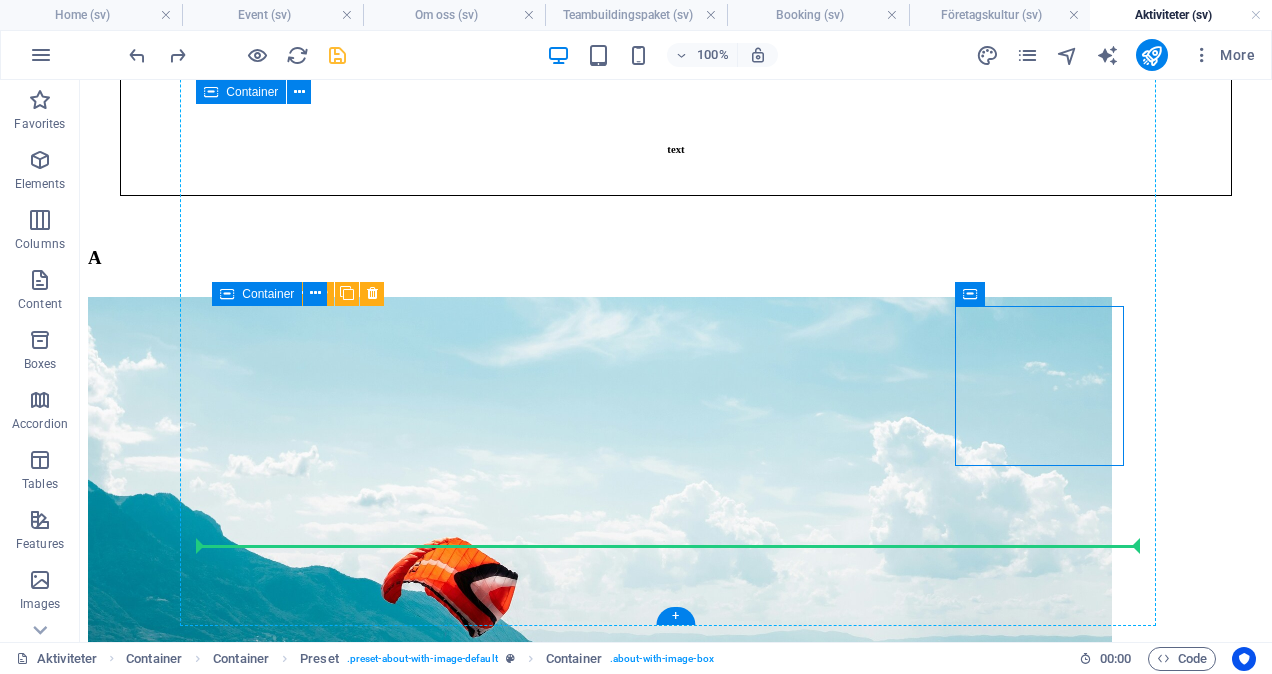 drag, startPoint x: 1117, startPoint y: 324, endPoint x: 986, endPoint y: 521, distance: 236.5798 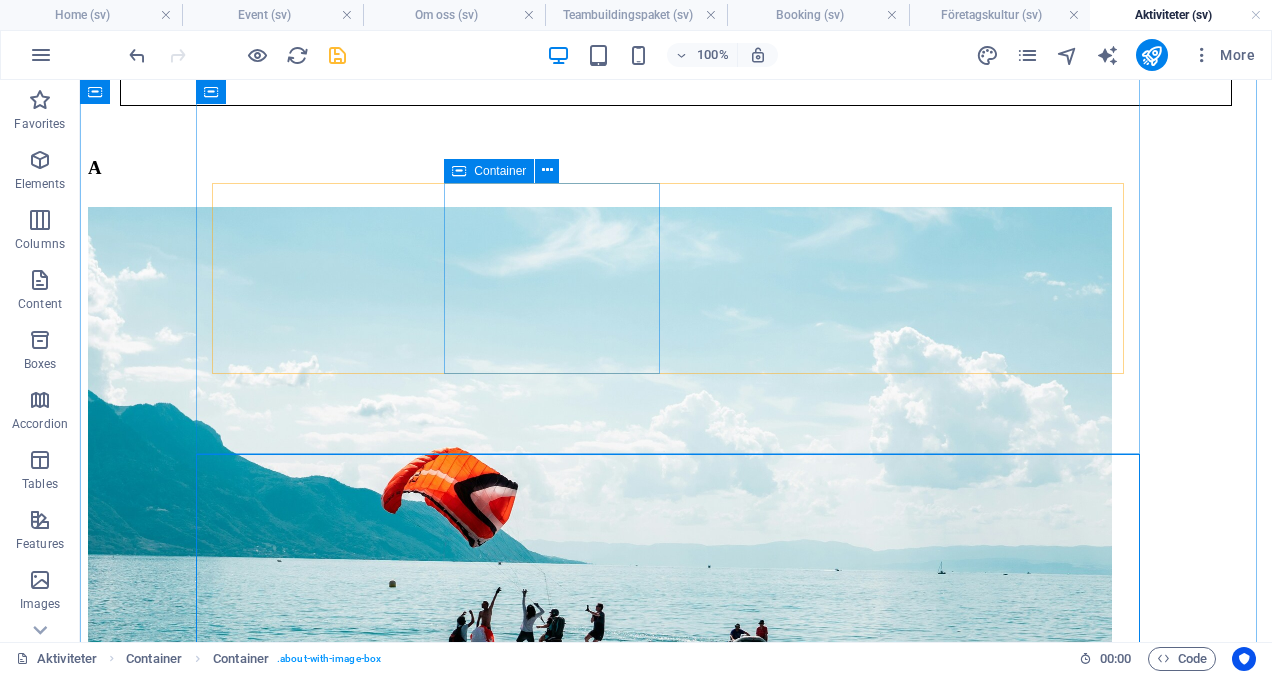 scroll, scrollTop: 722, scrollLeft: 0, axis: vertical 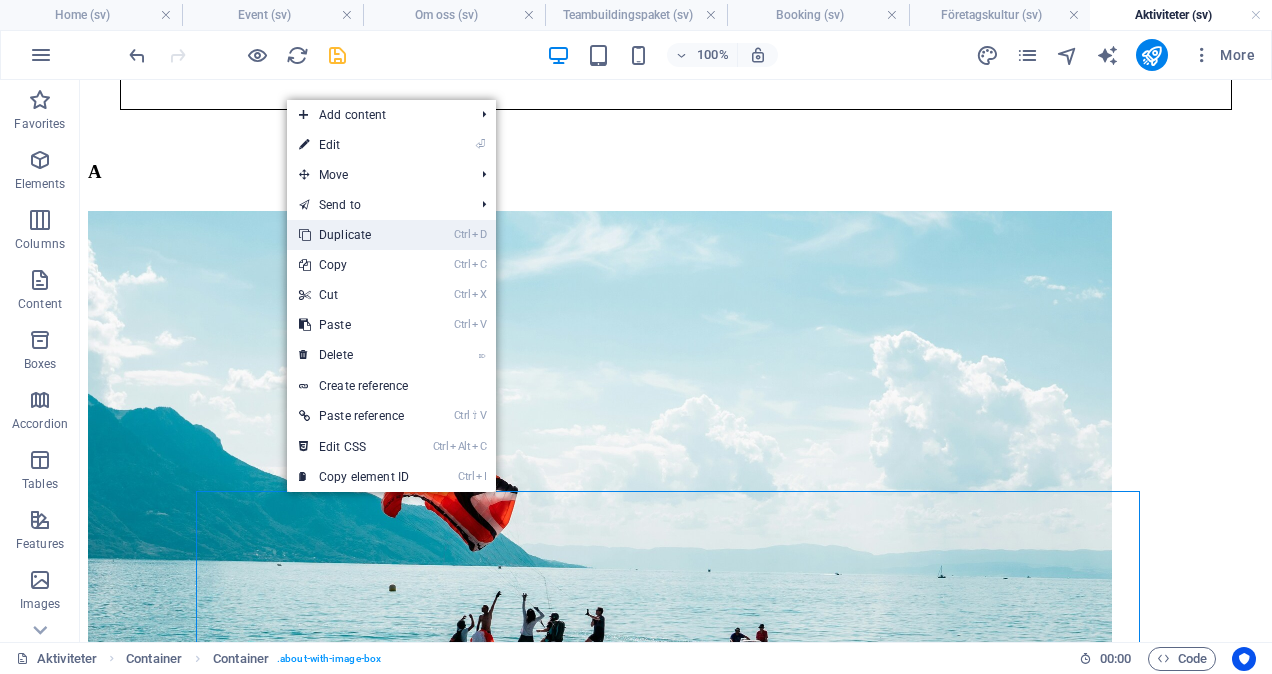 click on "Ctrl D  Duplicate" at bounding box center [354, 235] 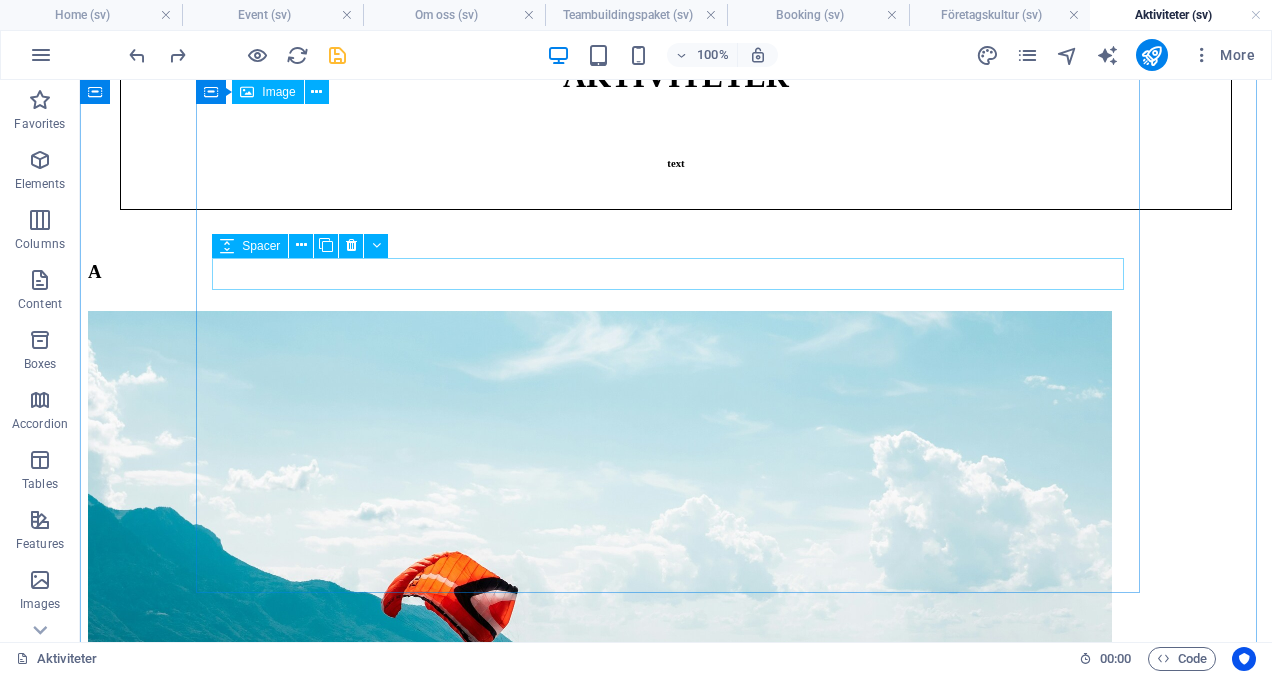 scroll, scrollTop: 620, scrollLeft: 0, axis: vertical 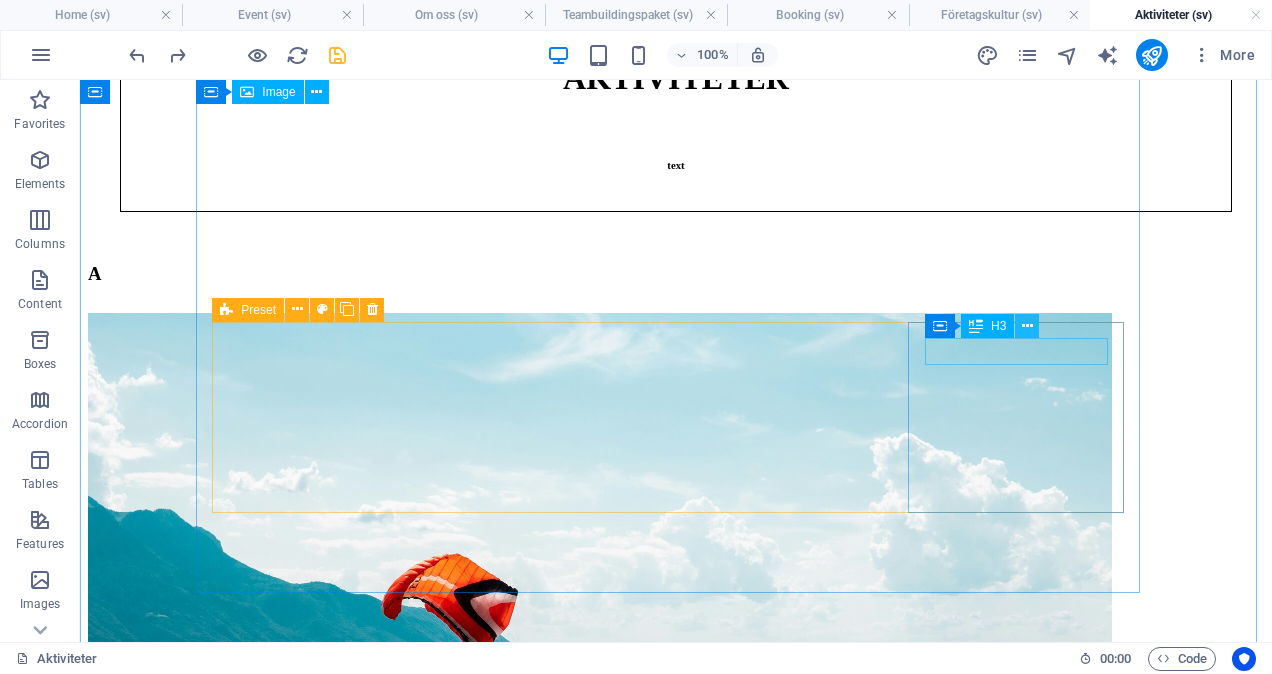 click at bounding box center (1027, 326) 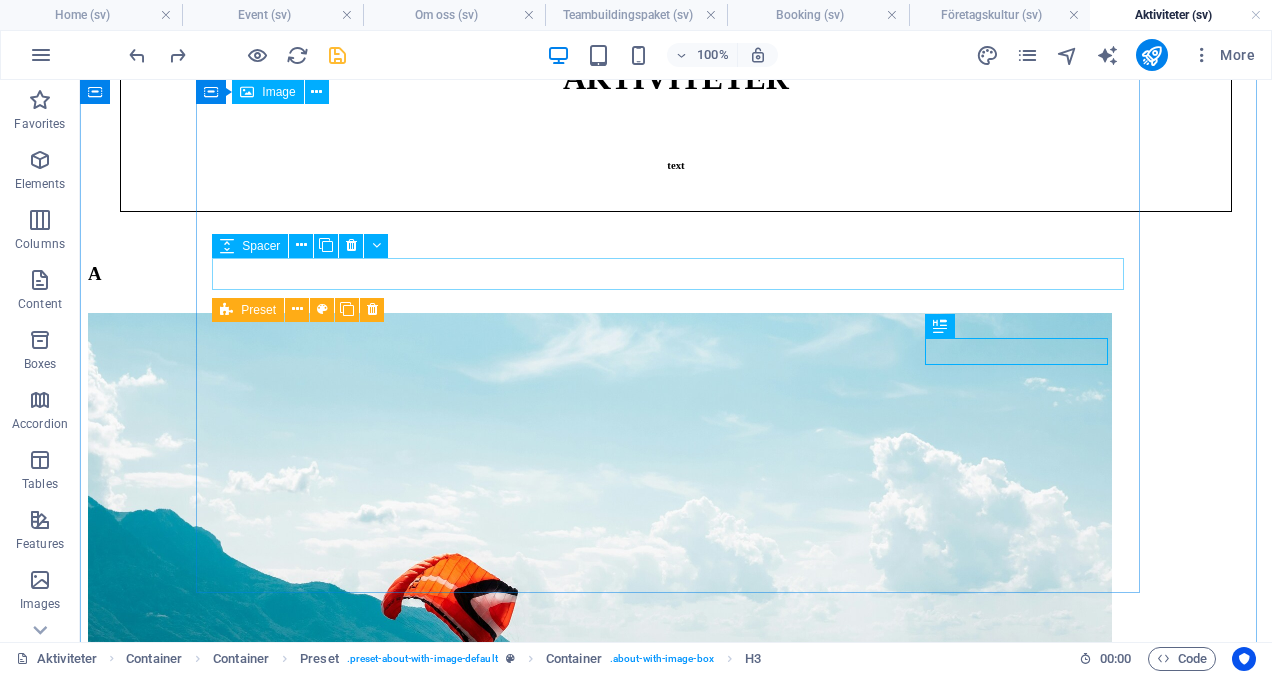 click at bounding box center (676, 3284) 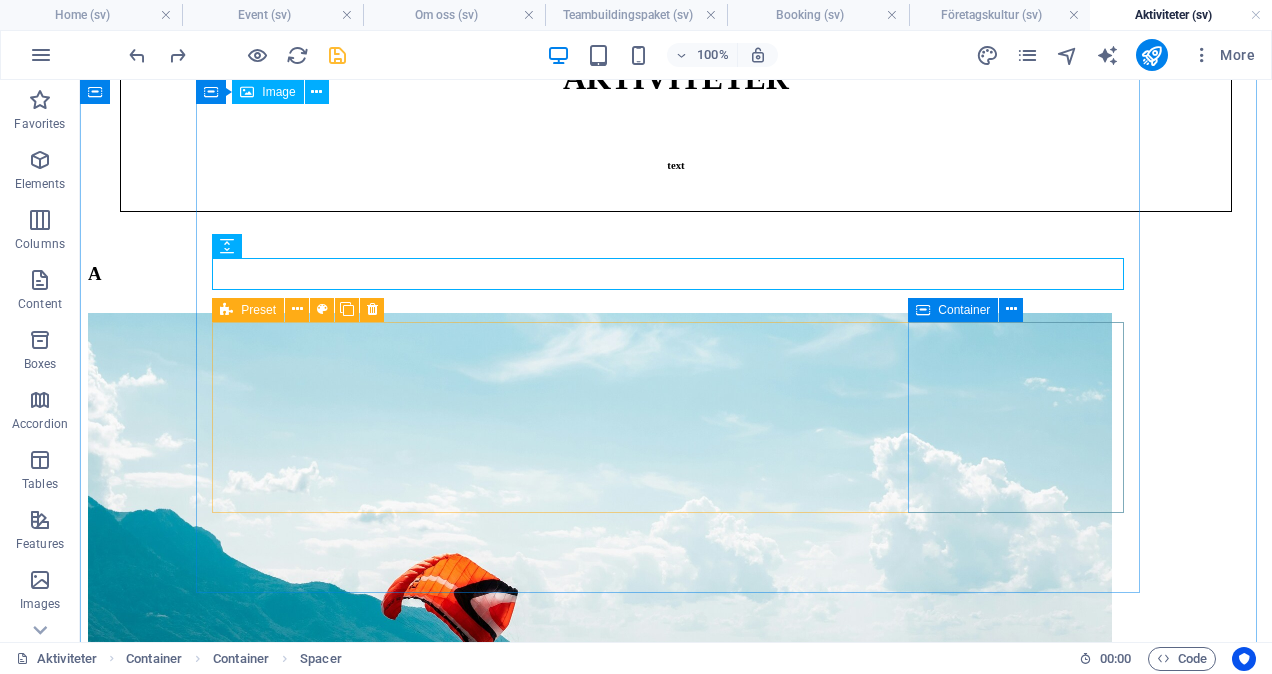 click on "H" at bounding box center (676, 5986) 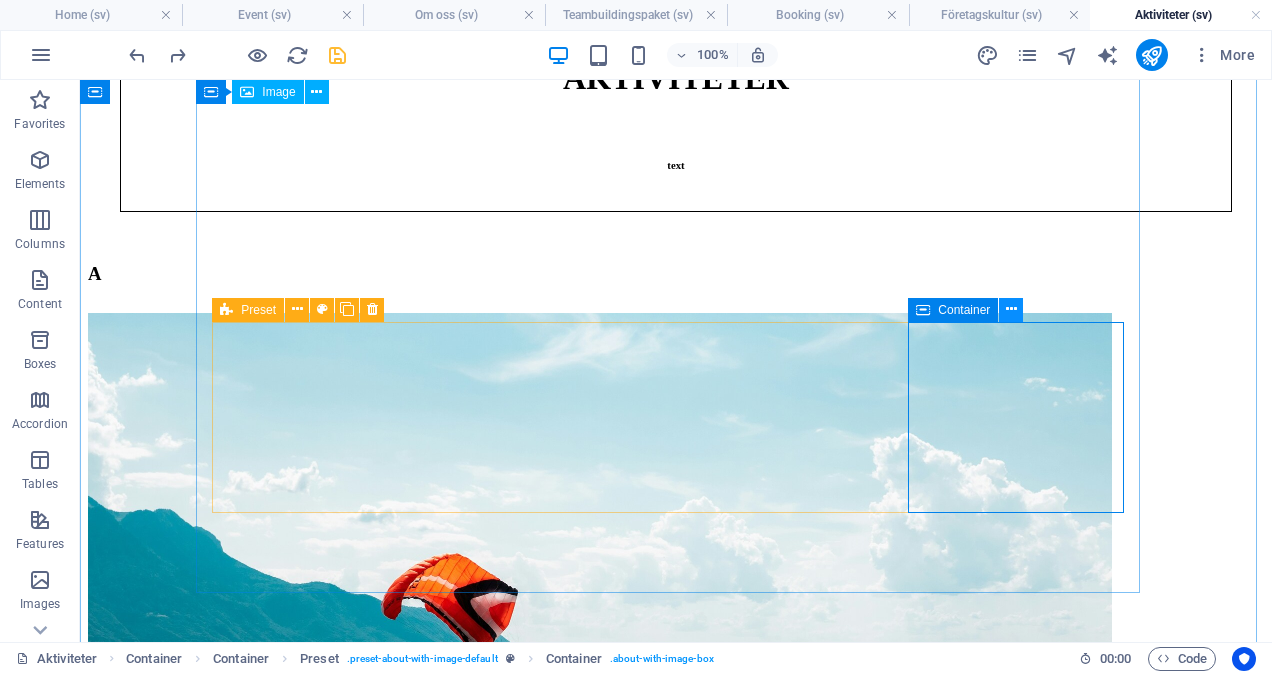 click at bounding box center [1011, 309] 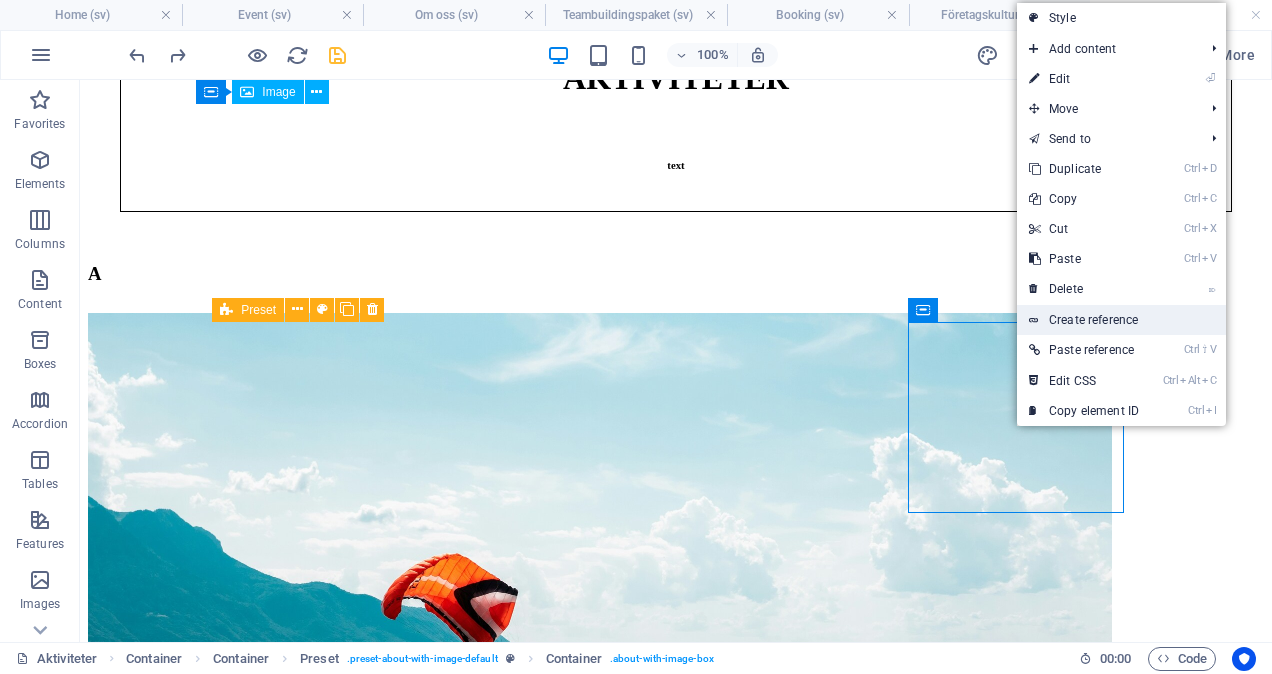 click on "Create reference" at bounding box center (1121, 320) 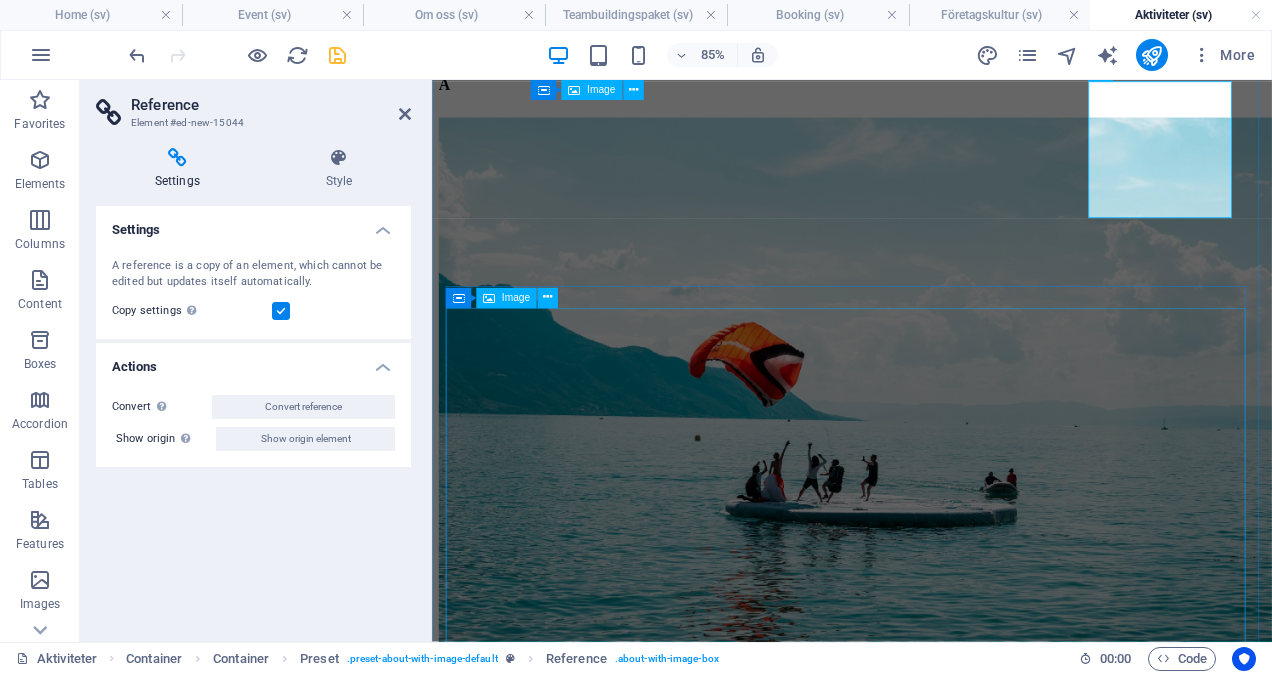 scroll, scrollTop: 860, scrollLeft: 0, axis: vertical 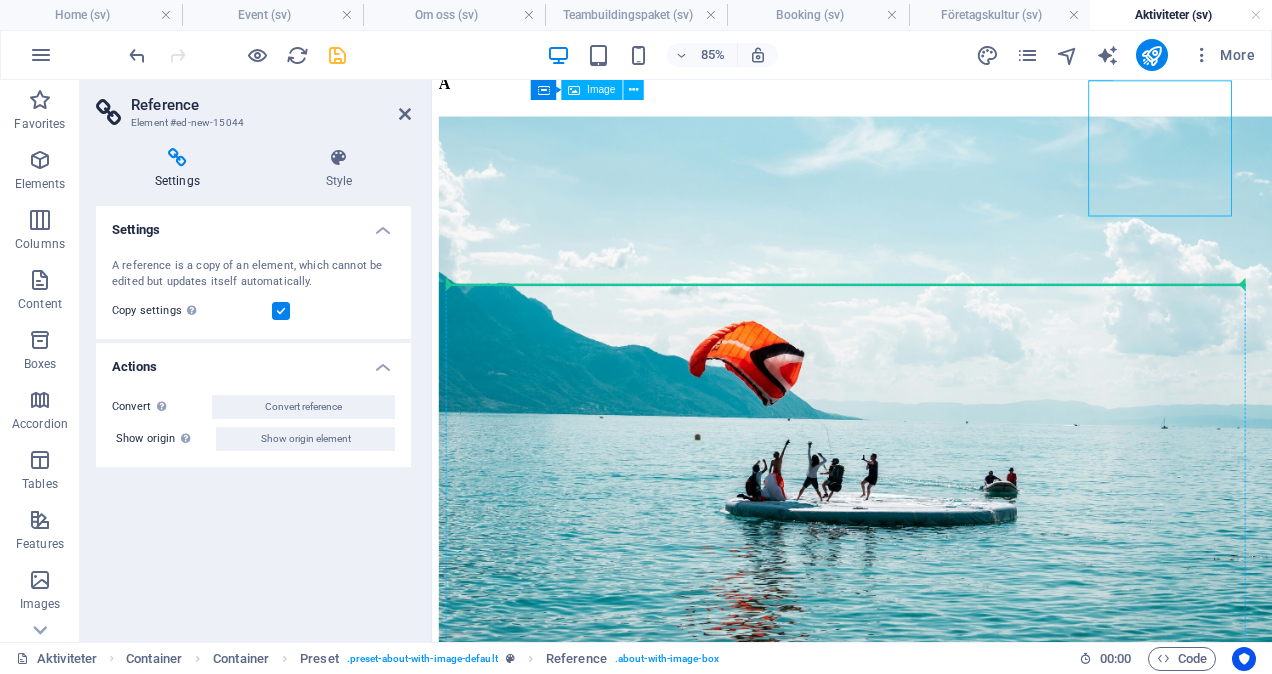 drag, startPoint x: 1272, startPoint y: 225, endPoint x: 1071, endPoint y: 322, distance: 223.18153 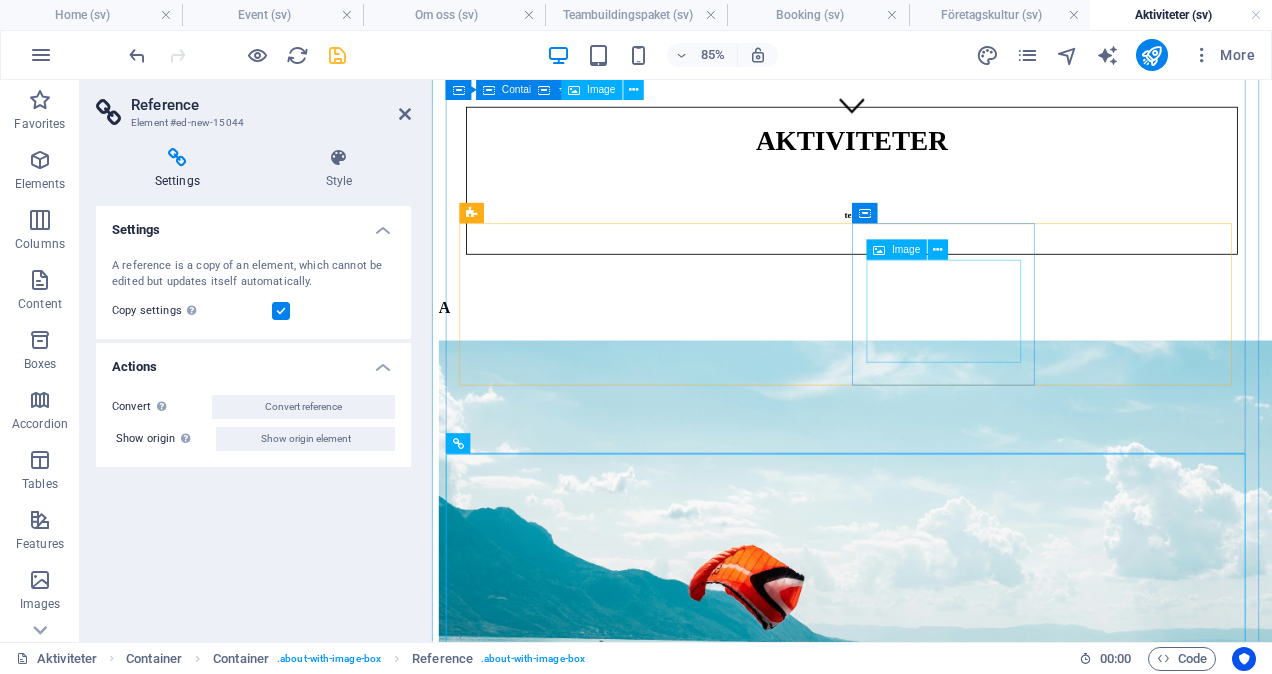 scroll, scrollTop: 594, scrollLeft: 0, axis: vertical 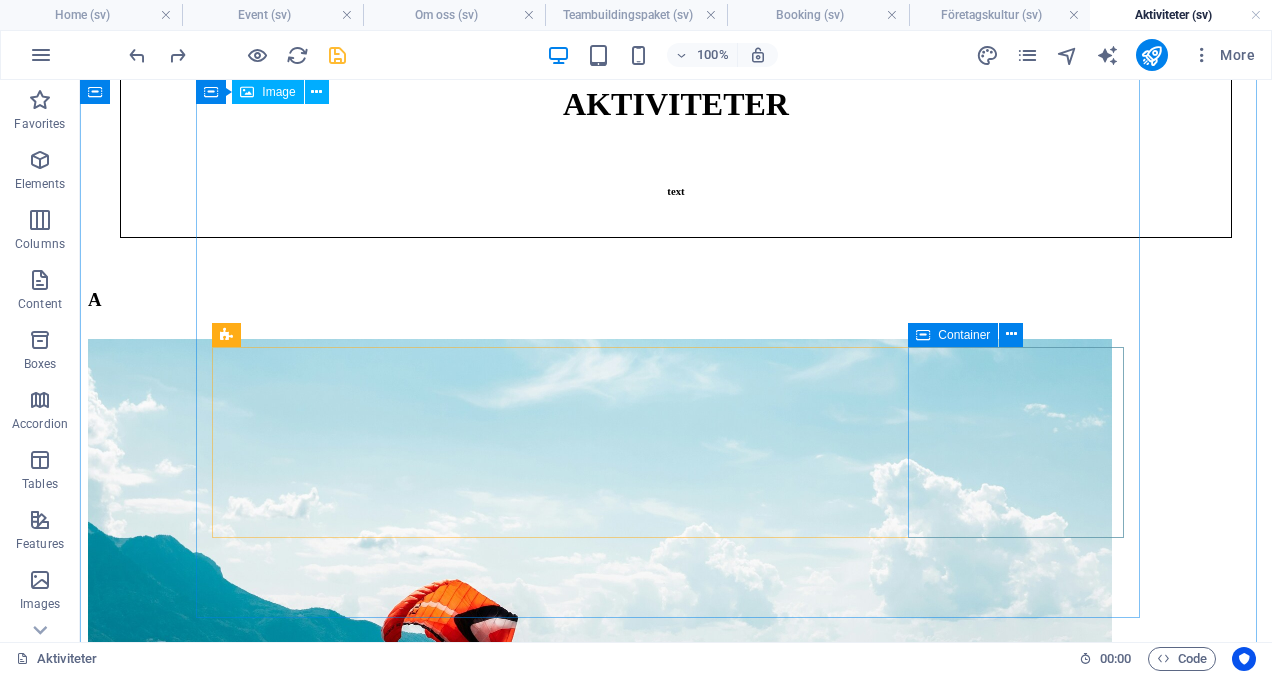 click on "H" at bounding box center (676, 6012) 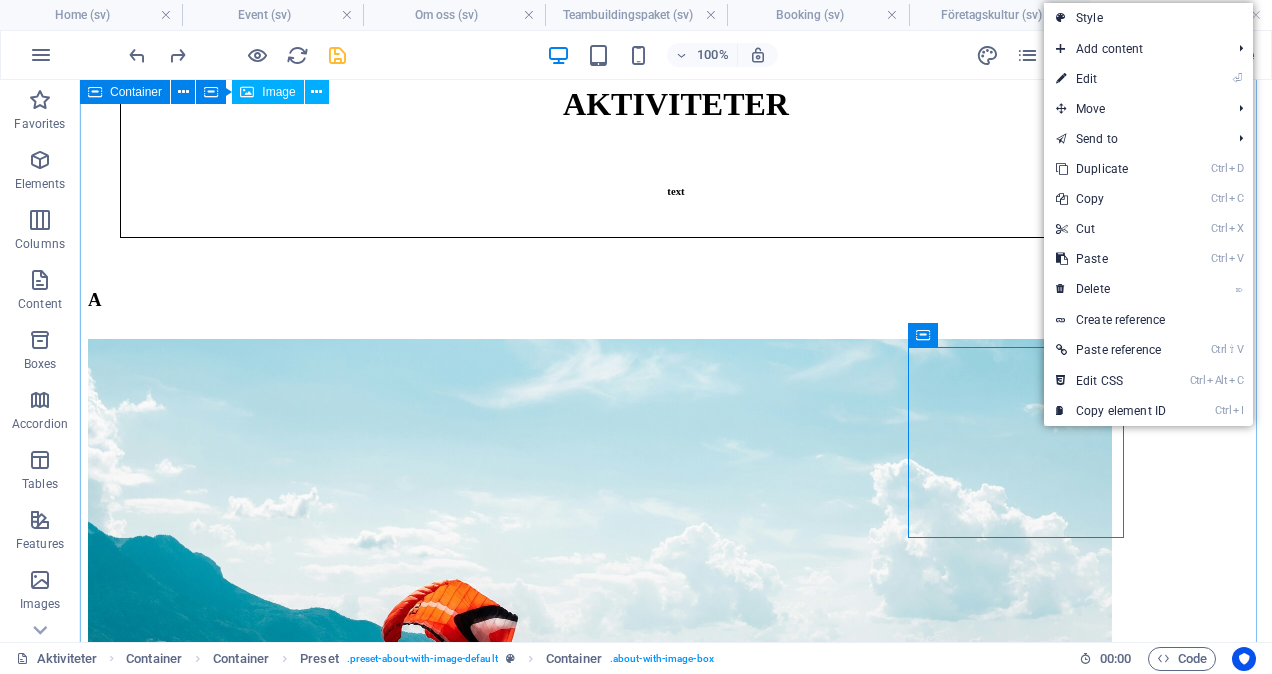 click on "A B C D E F G H H" at bounding box center (676, 3713) 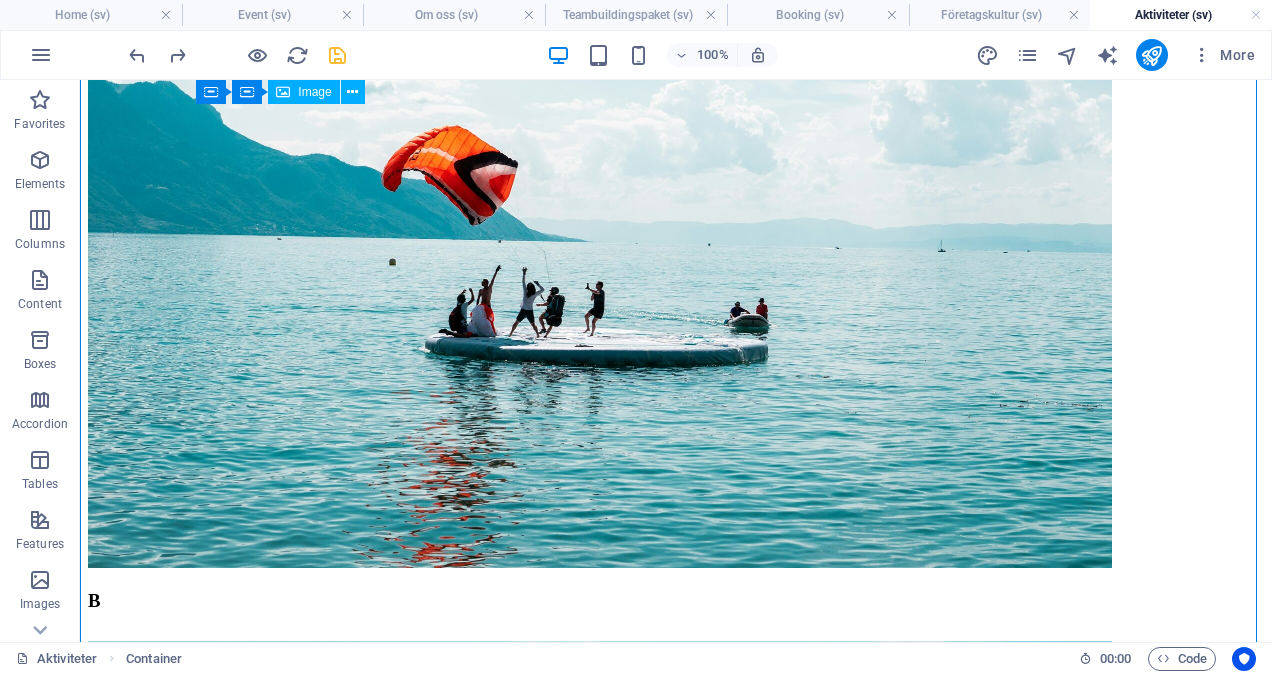 scroll, scrollTop: 1048, scrollLeft: 0, axis: vertical 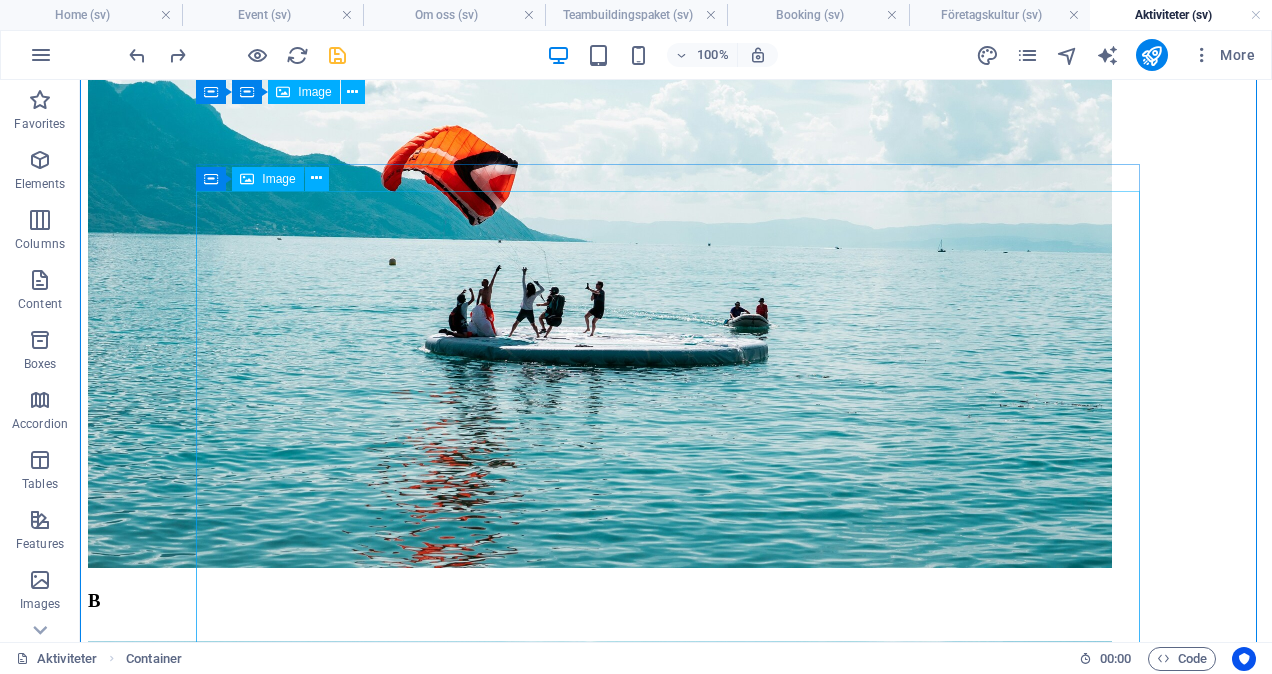 click at bounding box center [676, 6330] 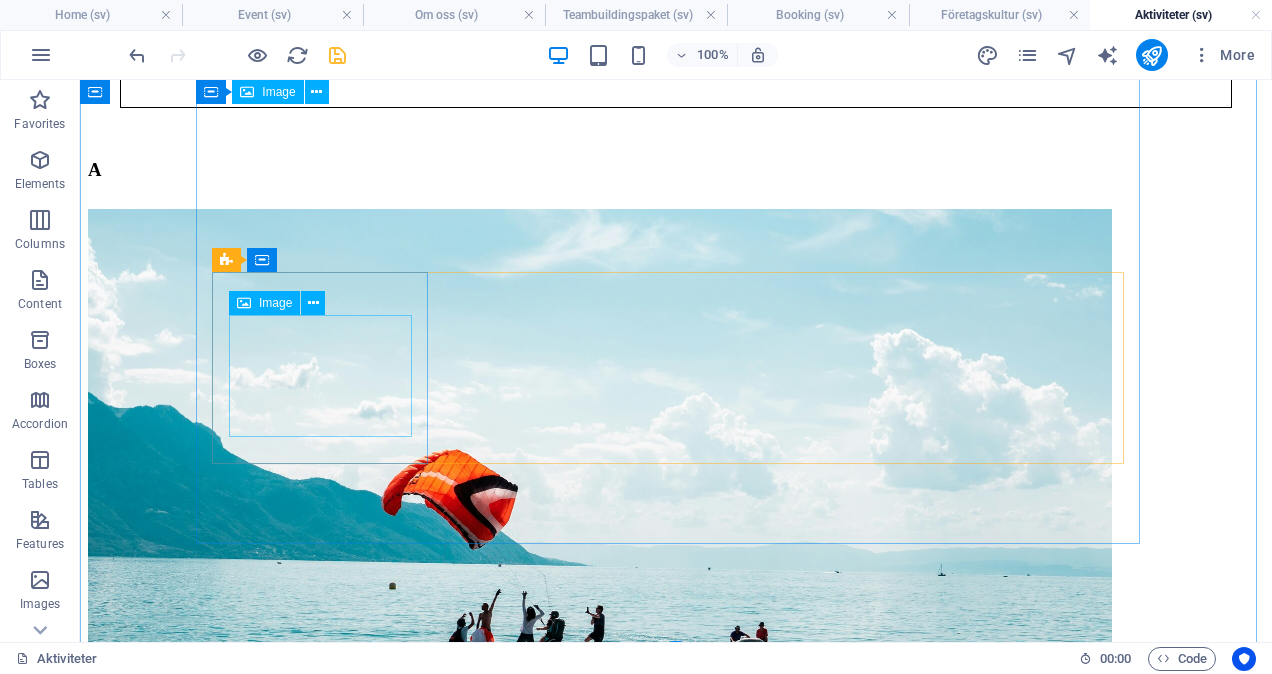 scroll, scrollTop: 727, scrollLeft: 0, axis: vertical 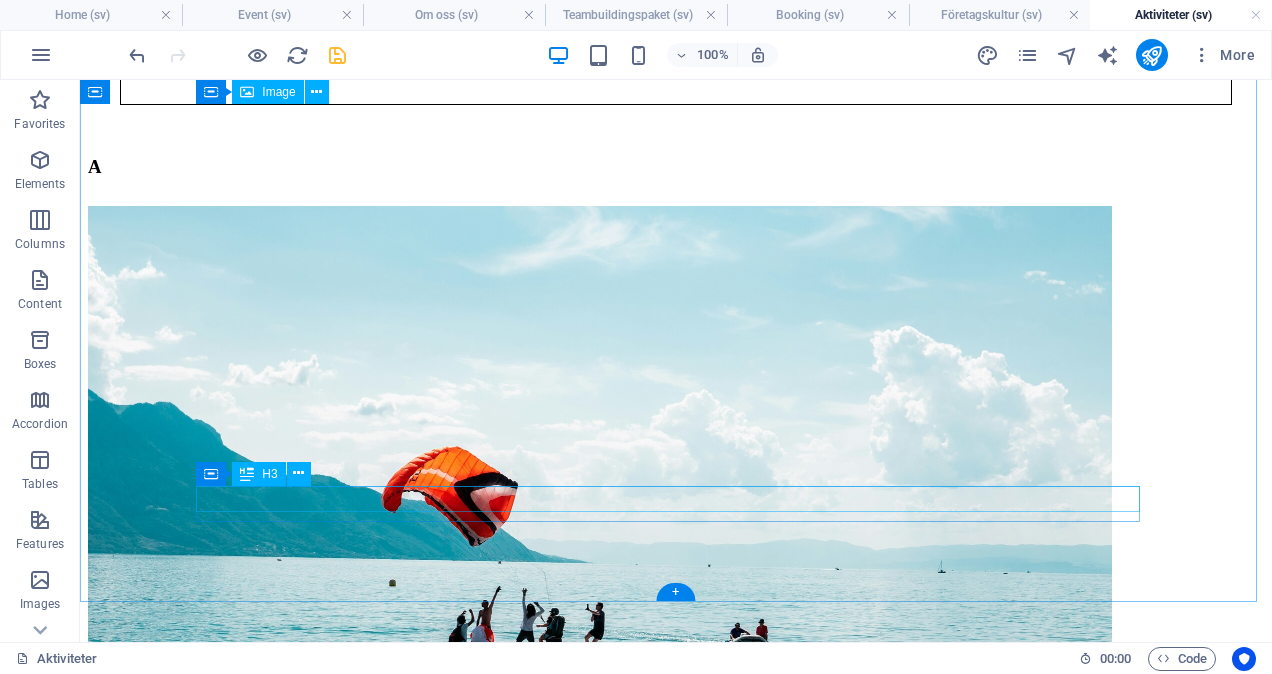 click on "H" at bounding box center (676, 6278) 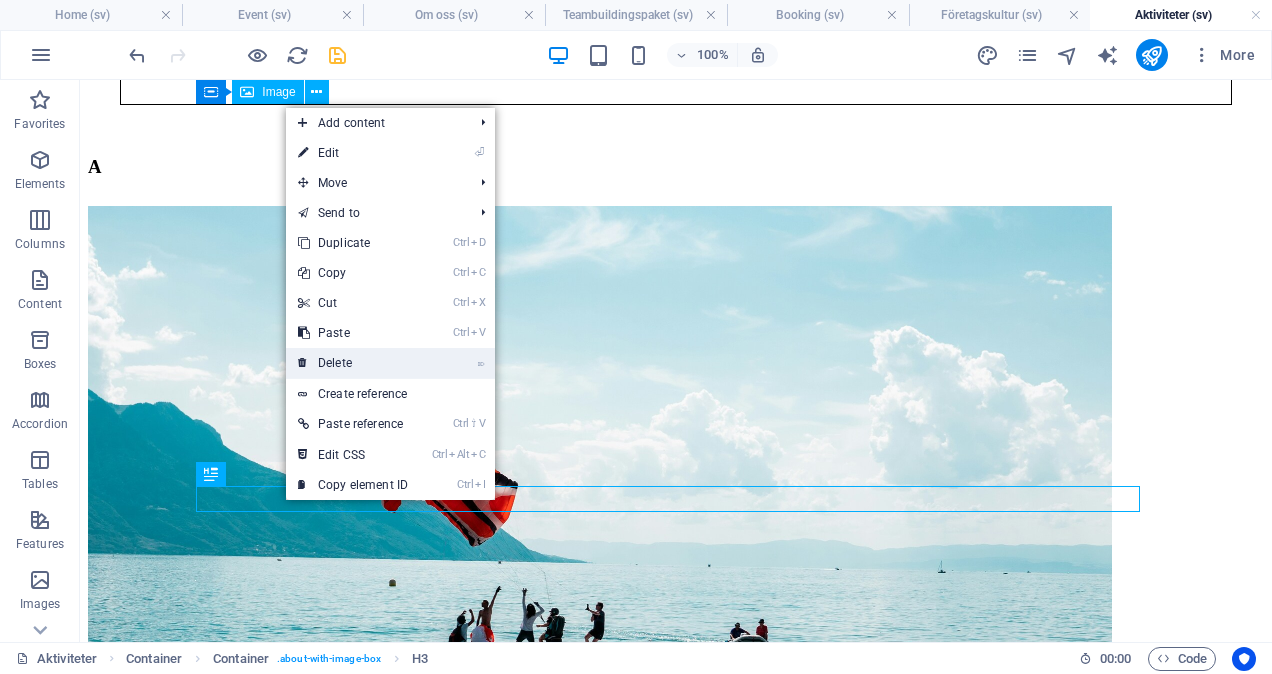 click on "⌦  Delete" at bounding box center [353, 363] 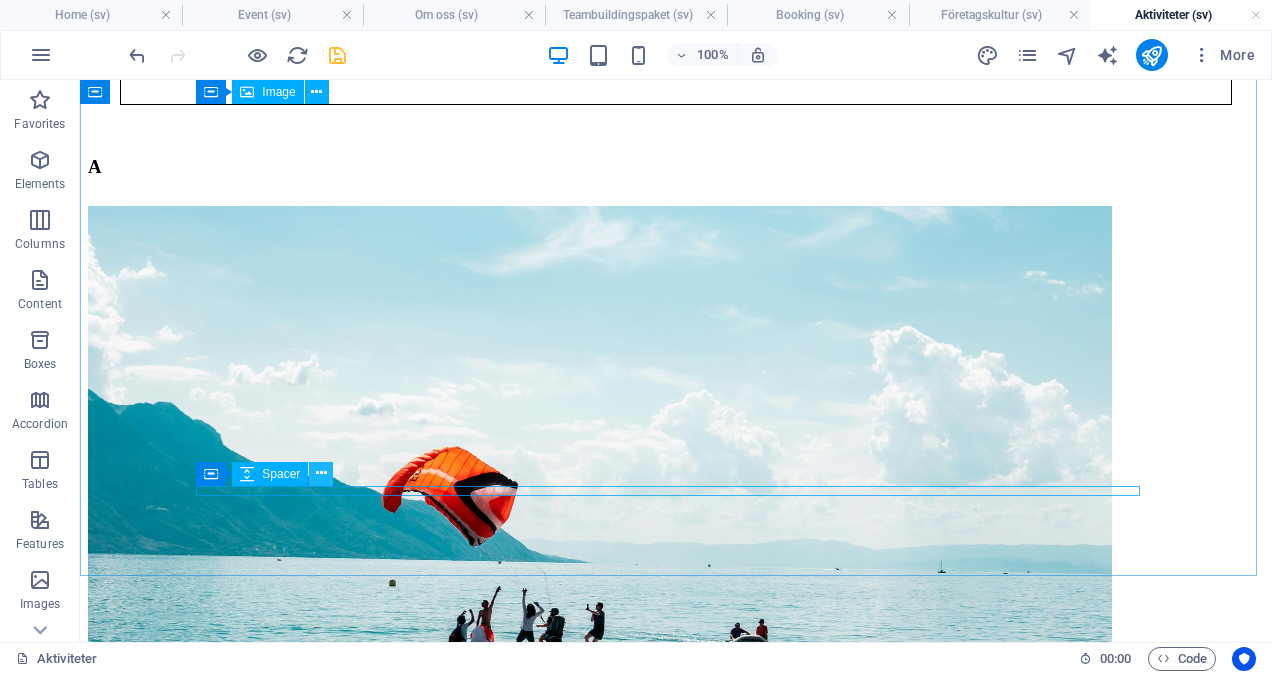 click at bounding box center (321, 473) 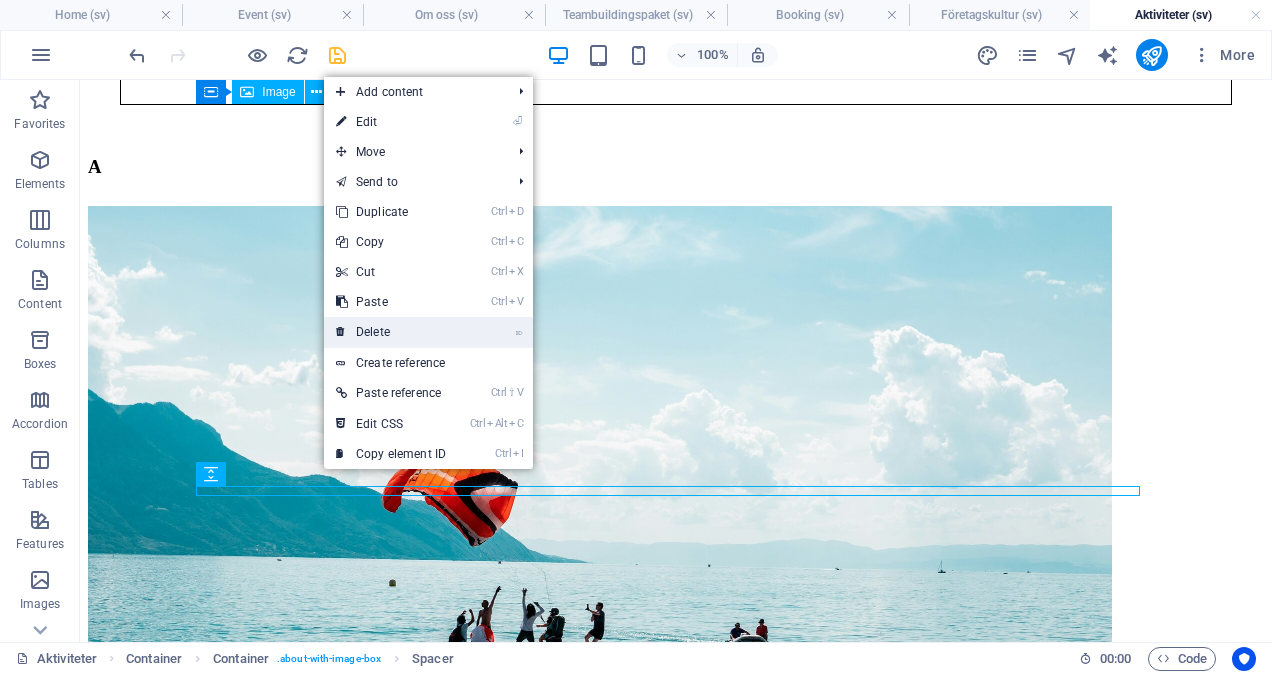click on "⌦  Delete" at bounding box center [391, 332] 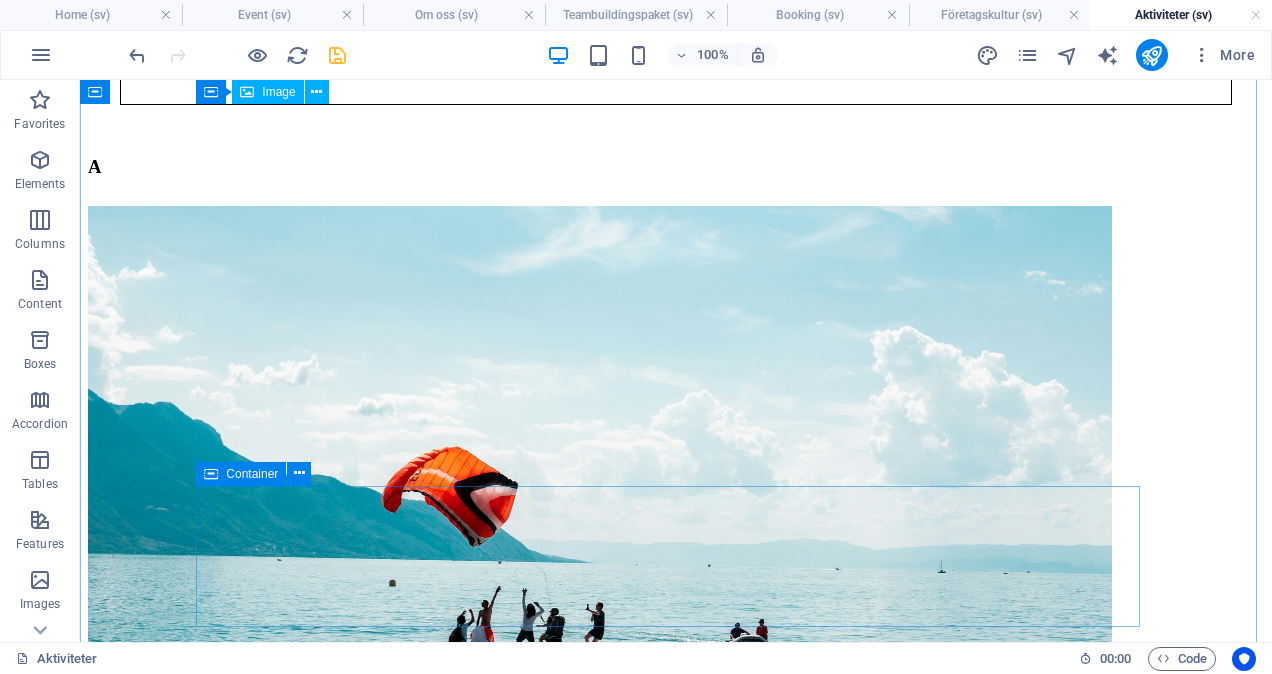 click on "Drop content here or  Add elements  Paste clipboard" at bounding box center [676, 6319] 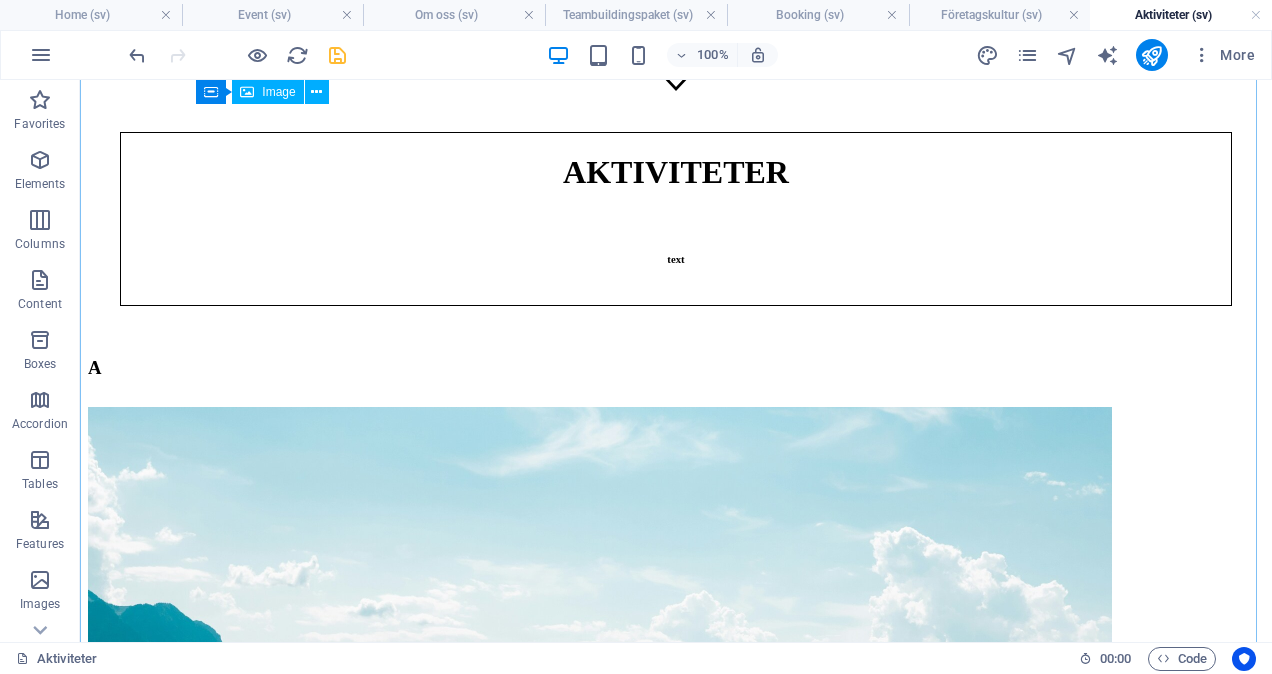 scroll, scrollTop: 528, scrollLeft: 0, axis: vertical 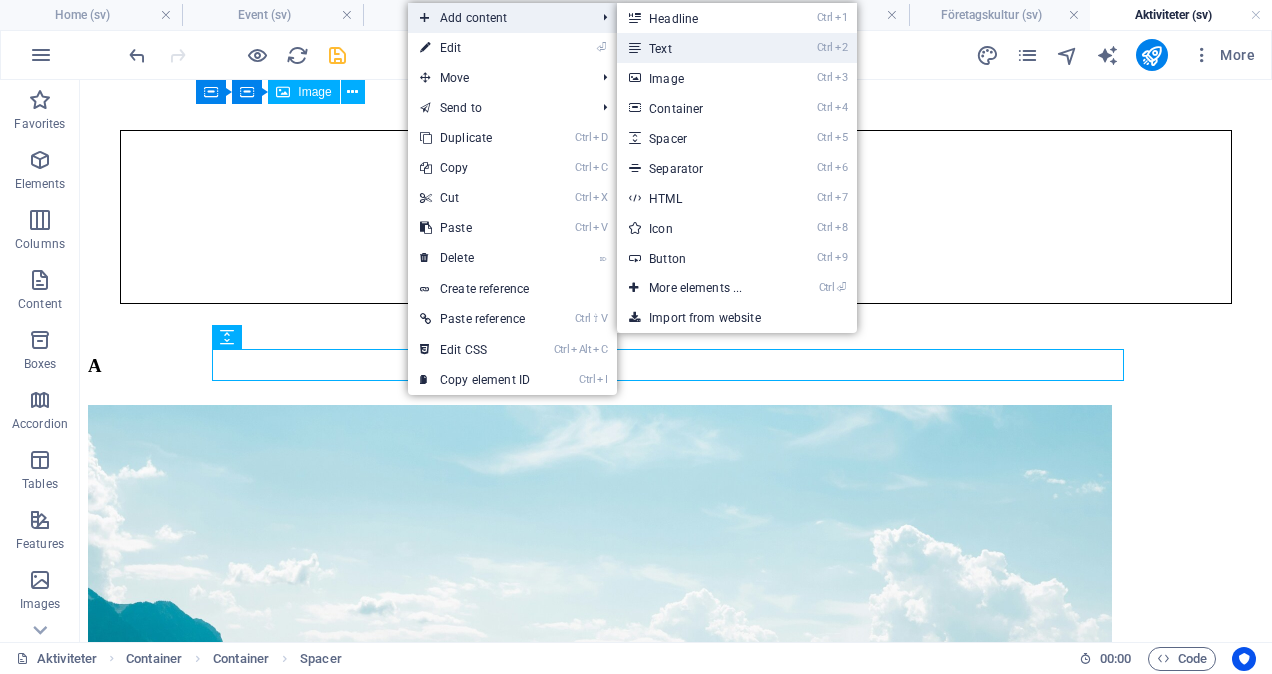 click on "Ctrl 2  Text" at bounding box center [699, 48] 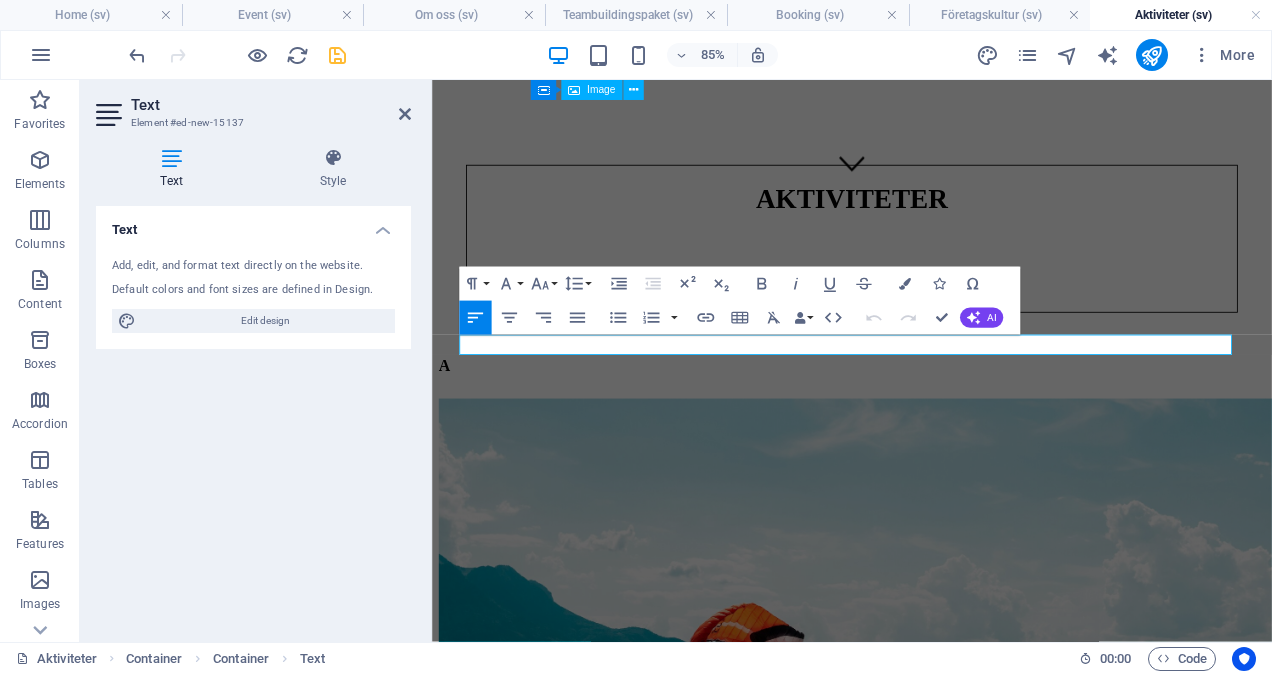 click on "Text Element #ed-new-15137" at bounding box center [253, 106] 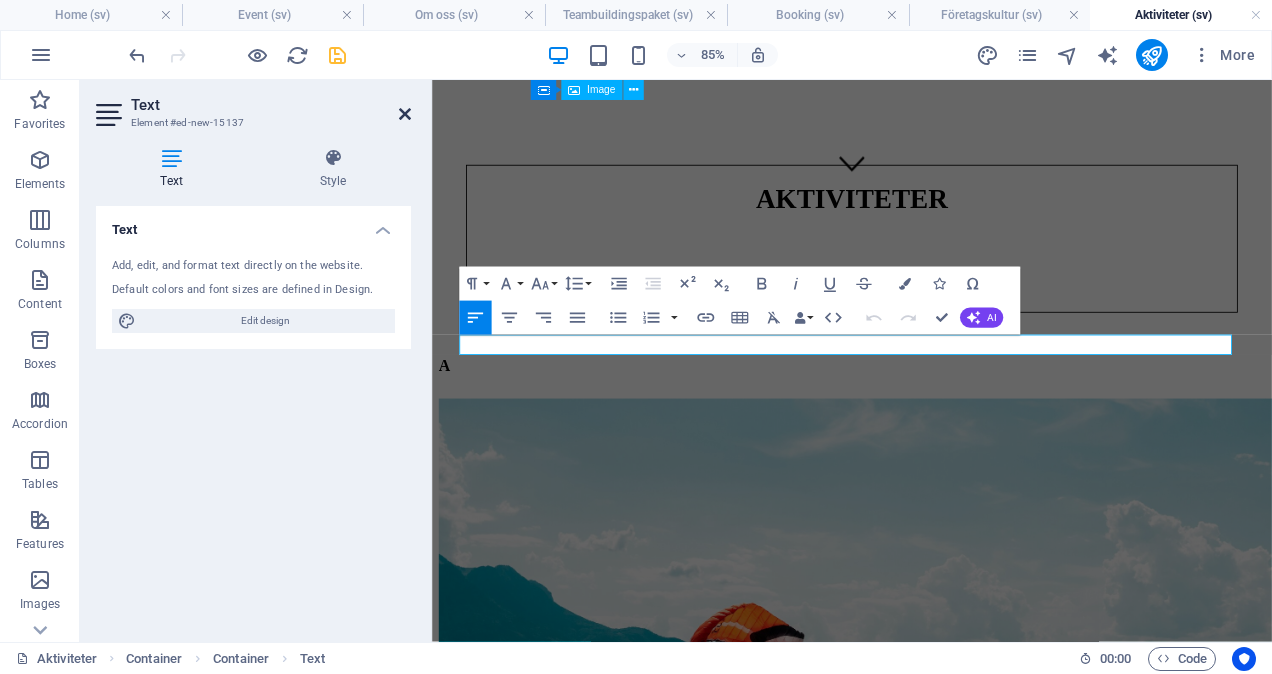 click at bounding box center (405, 114) 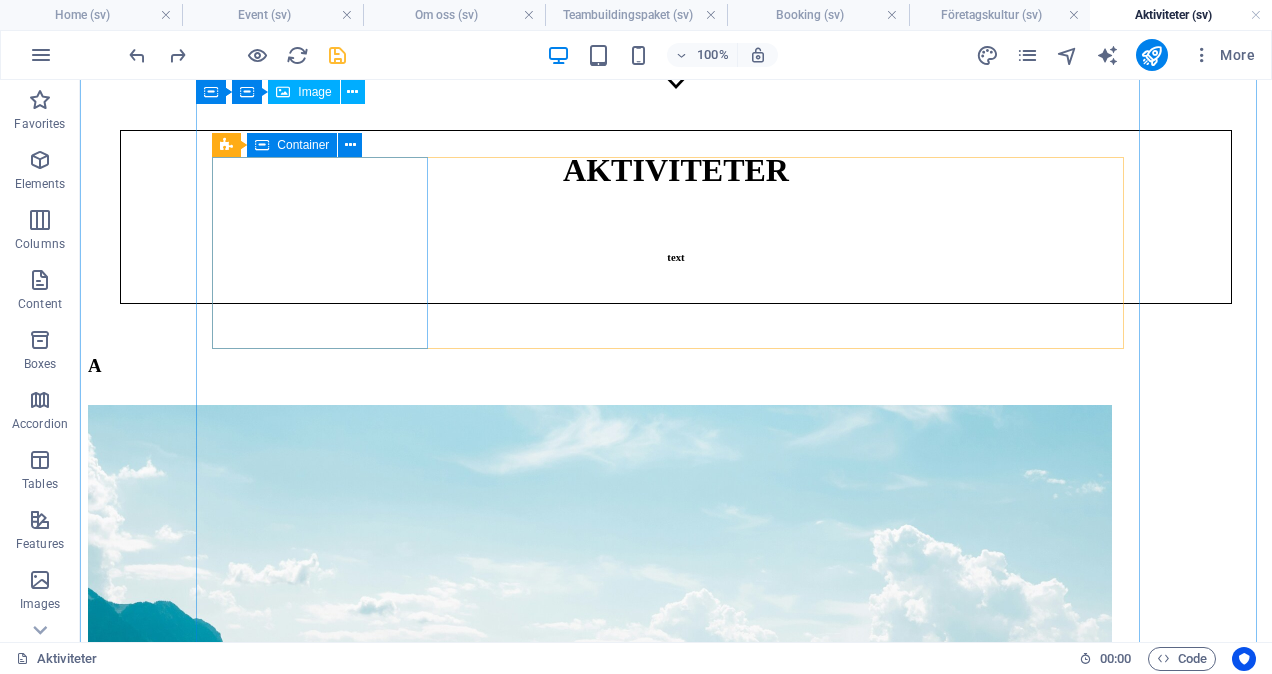 click on "A" at bounding box center (676, 723) 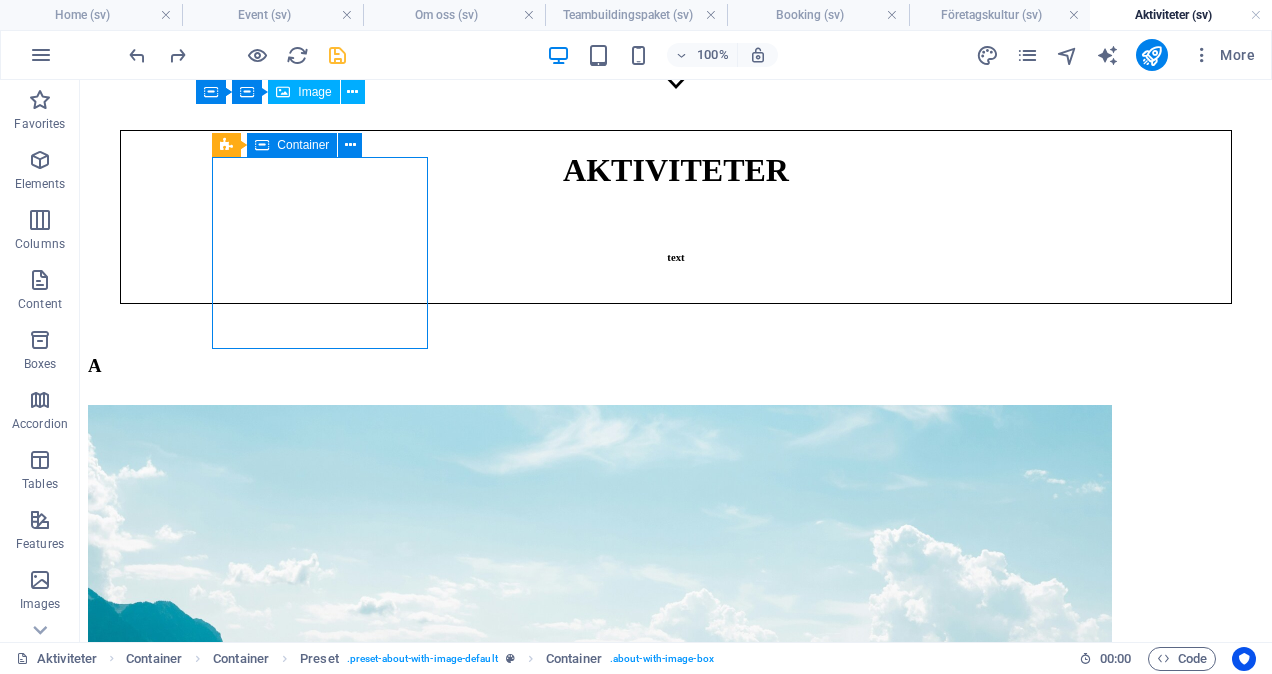 click on "A" at bounding box center [676, 723] 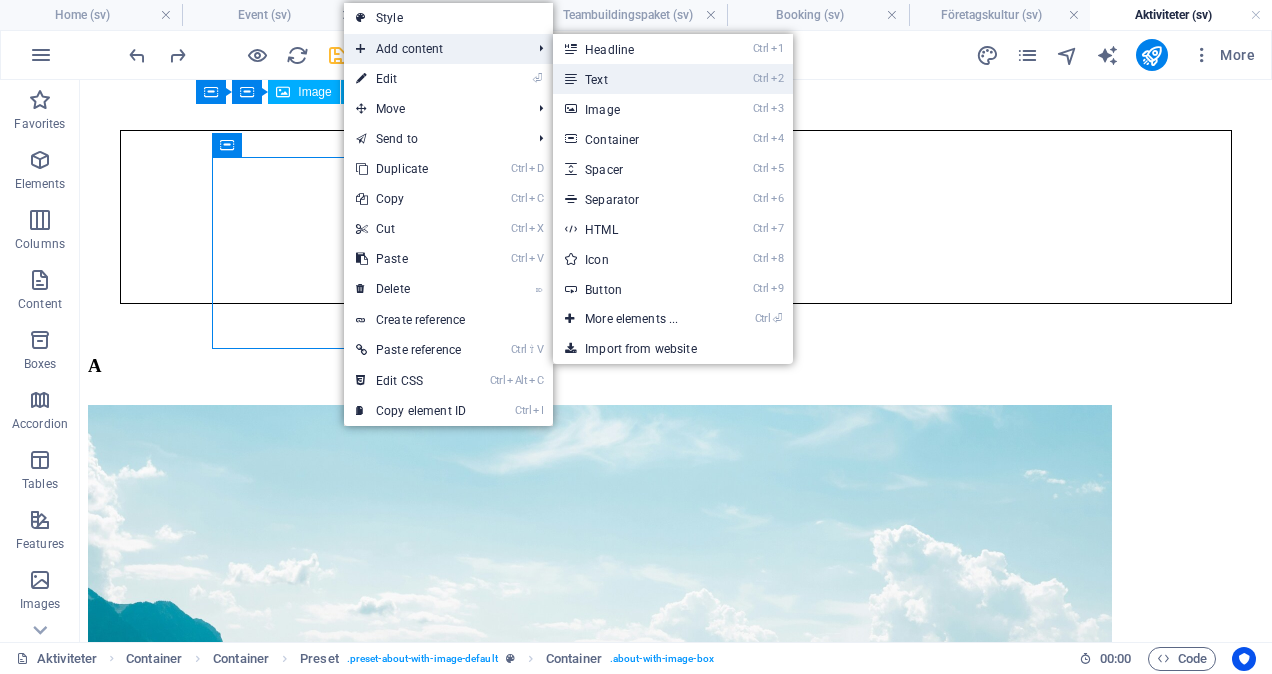 click on "Ctrl 2  Text" at bounding box center (635, 79) 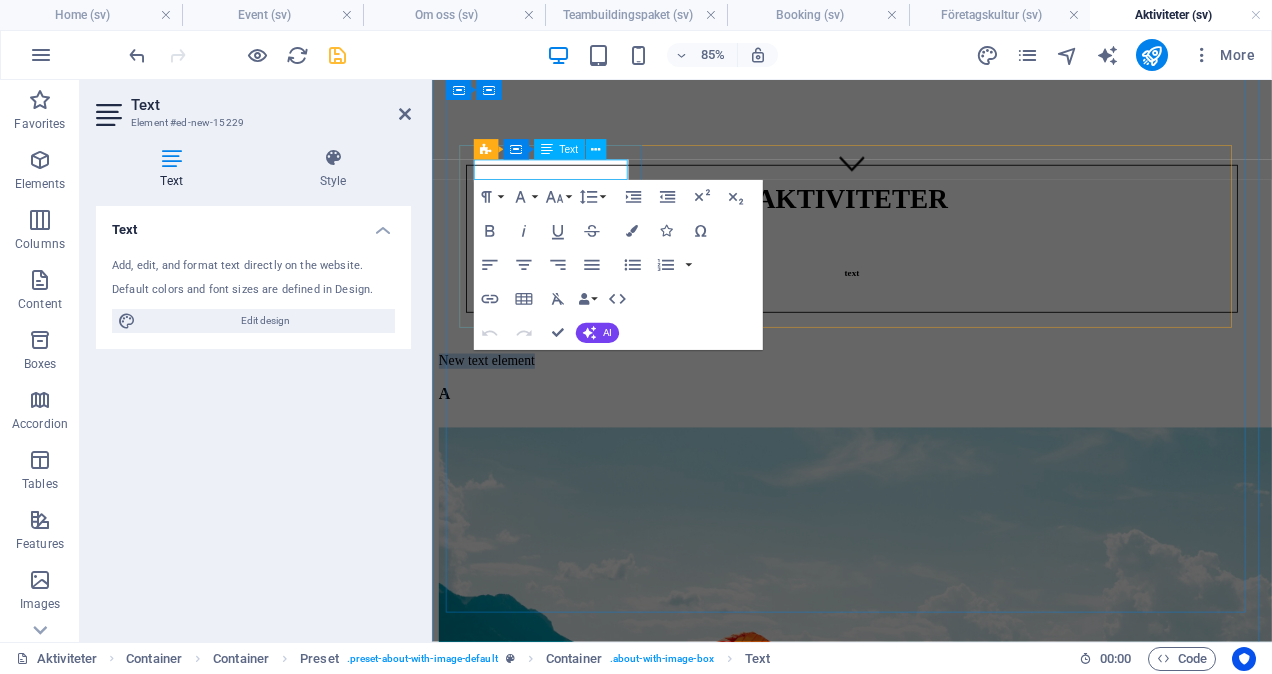click on "New text element" at bounding box center [926, 411] 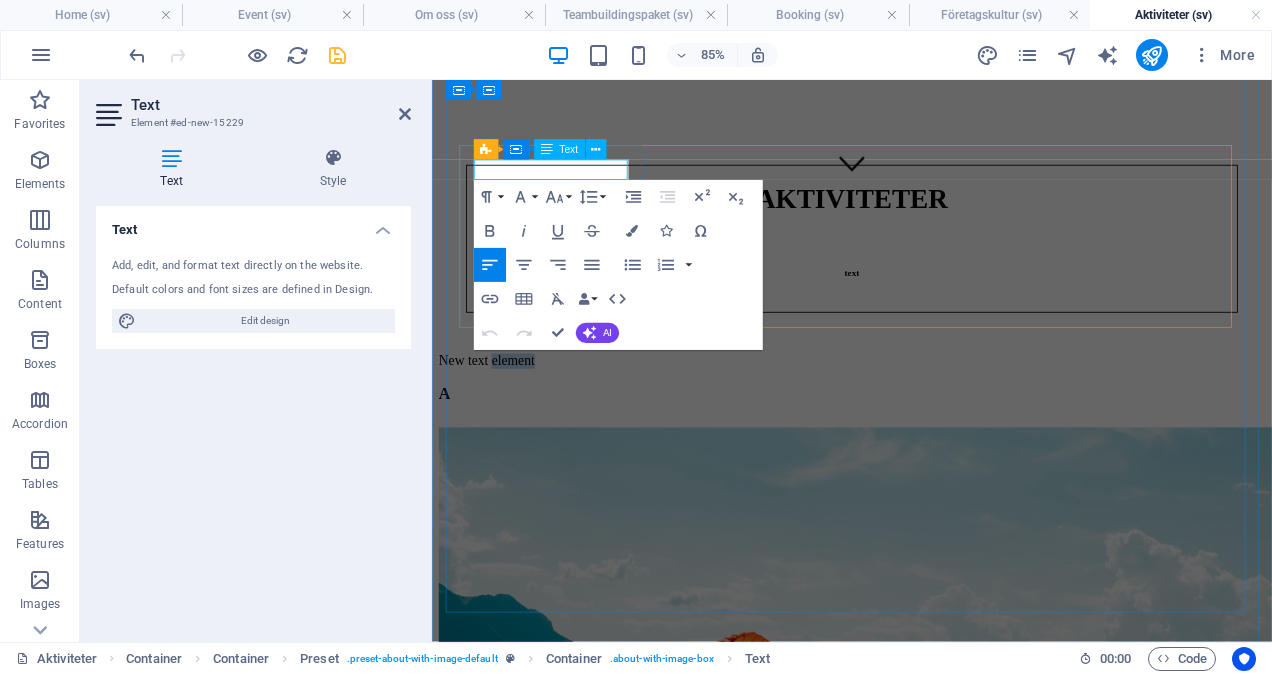 click on "New text element" at bounding box center (926, 411) 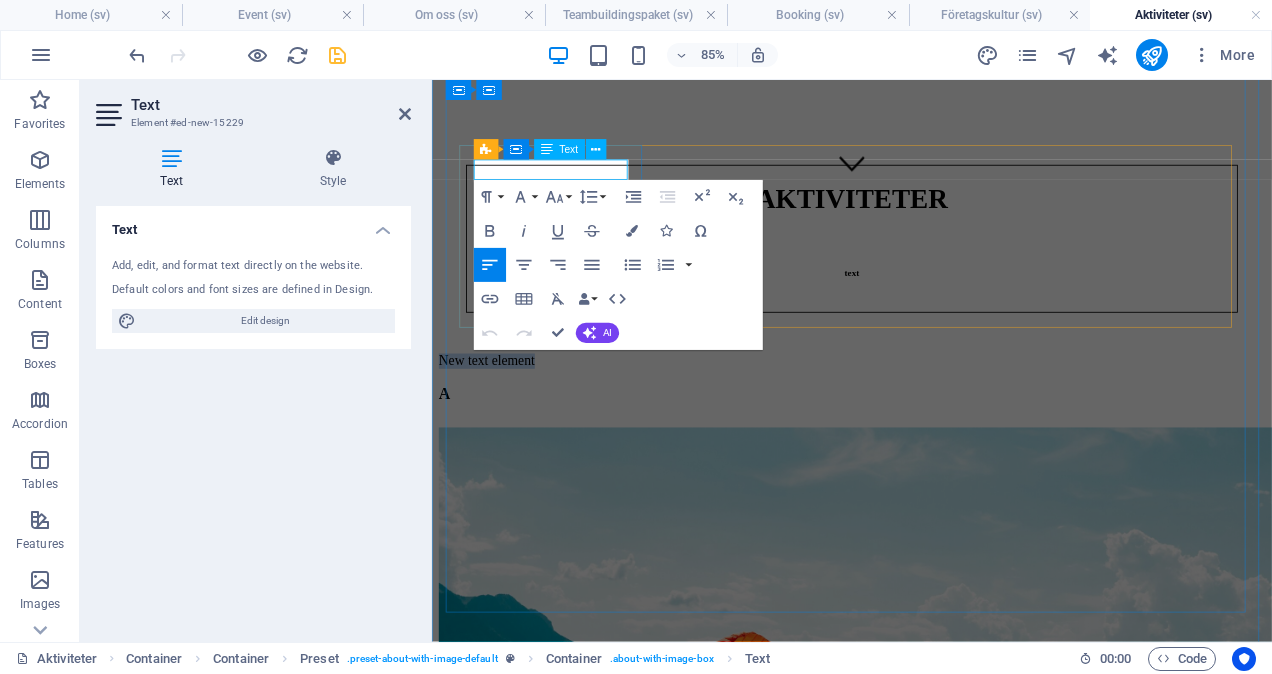 click on "New text element" at bounding box center (926, 411) 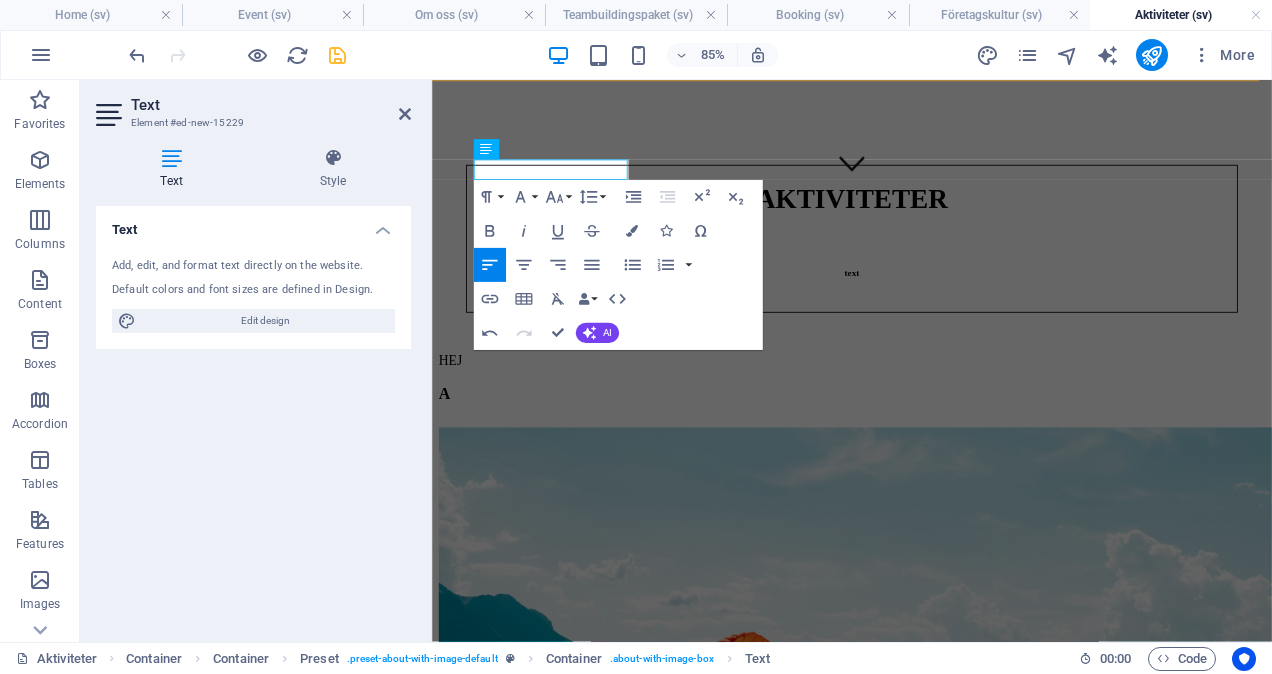click at bounding box center [926, -237] 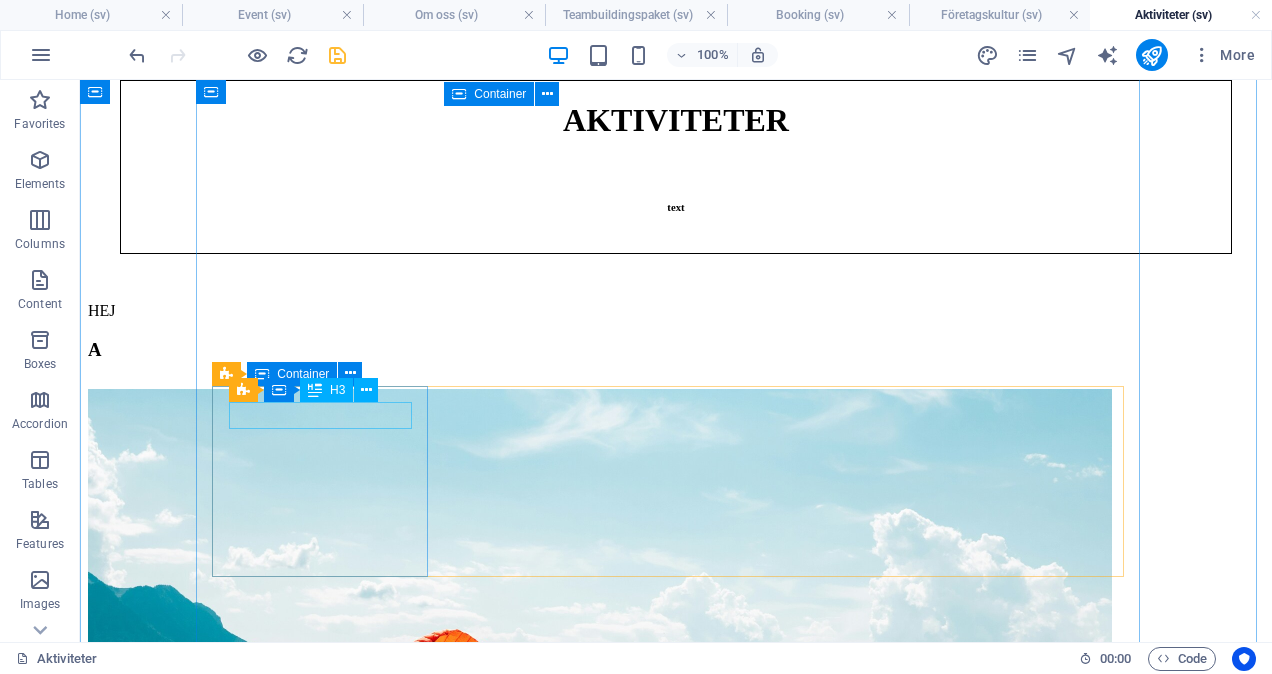 scroll, scrollTop: 581, scrollLeft: 0, axis: vertical 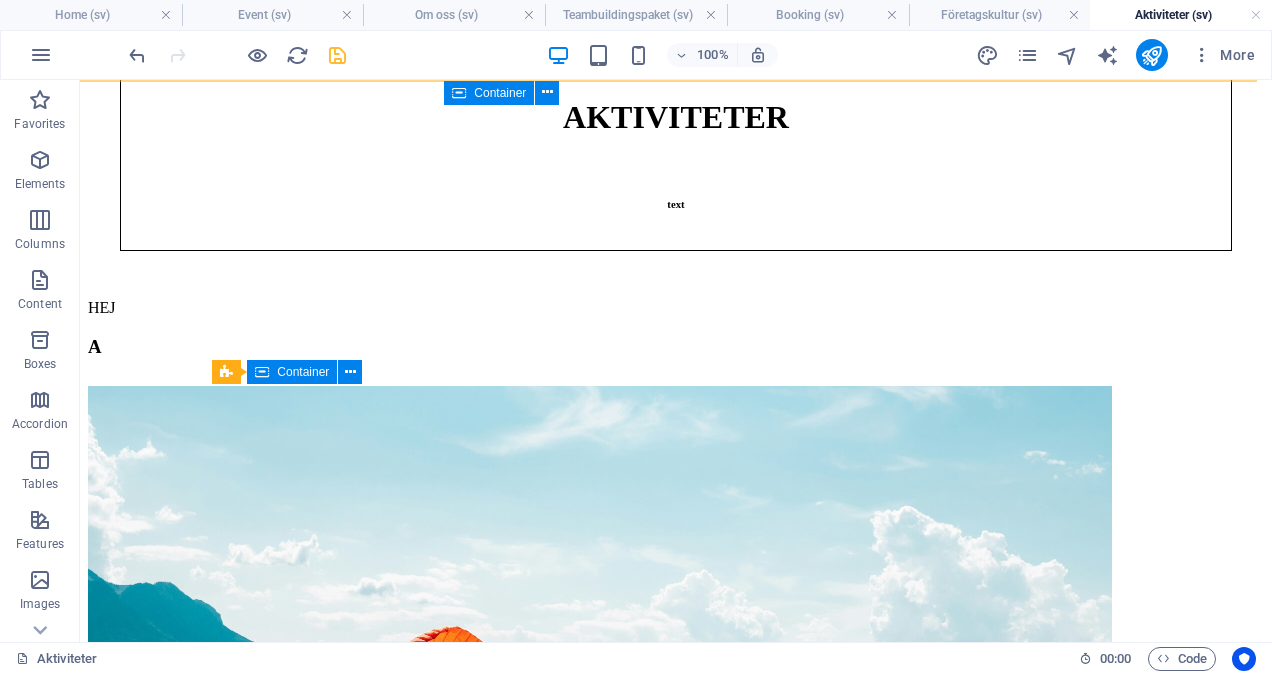 click at bounding box center (676, -290) 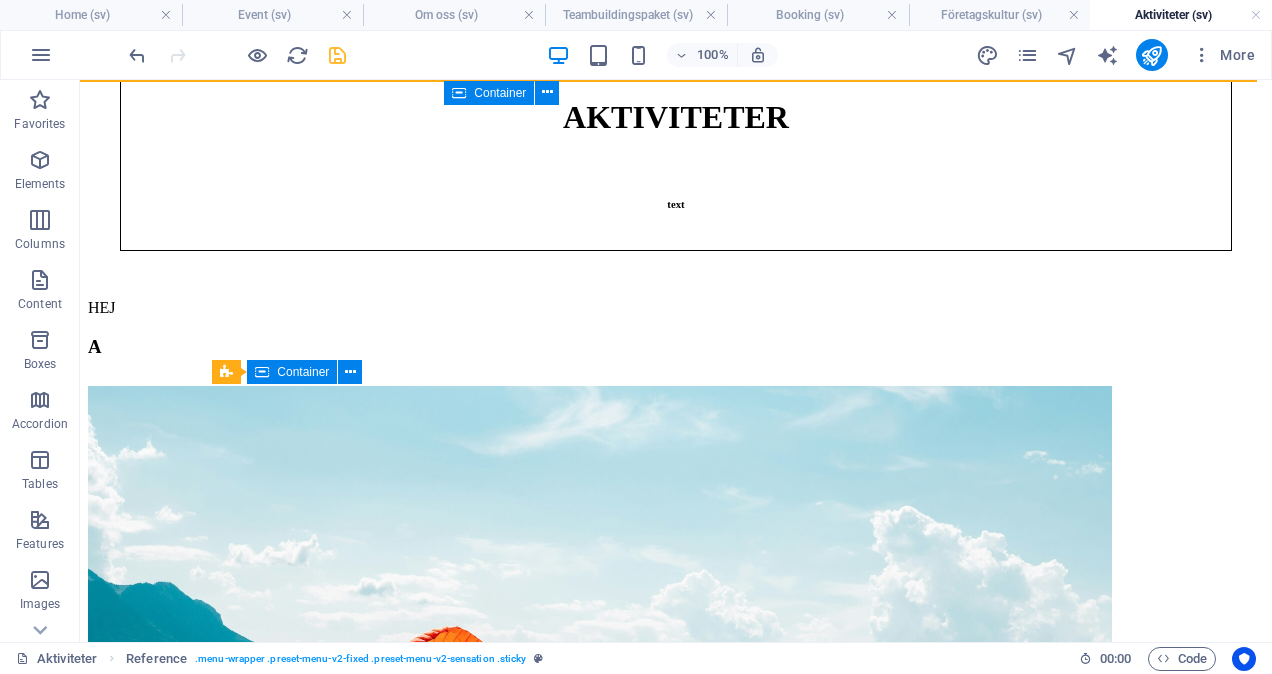 click at bounding box center (676, -290) 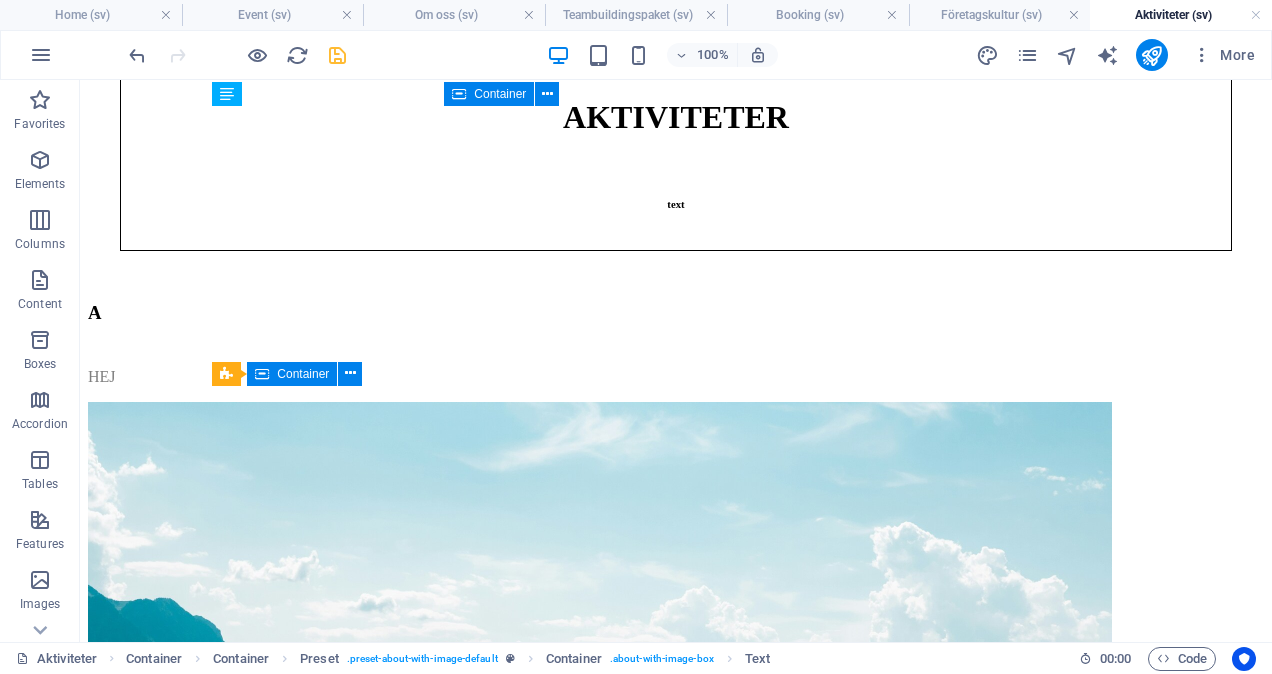 scroll, scrollTop: 580, scrollLeft: 0, axis: vertical 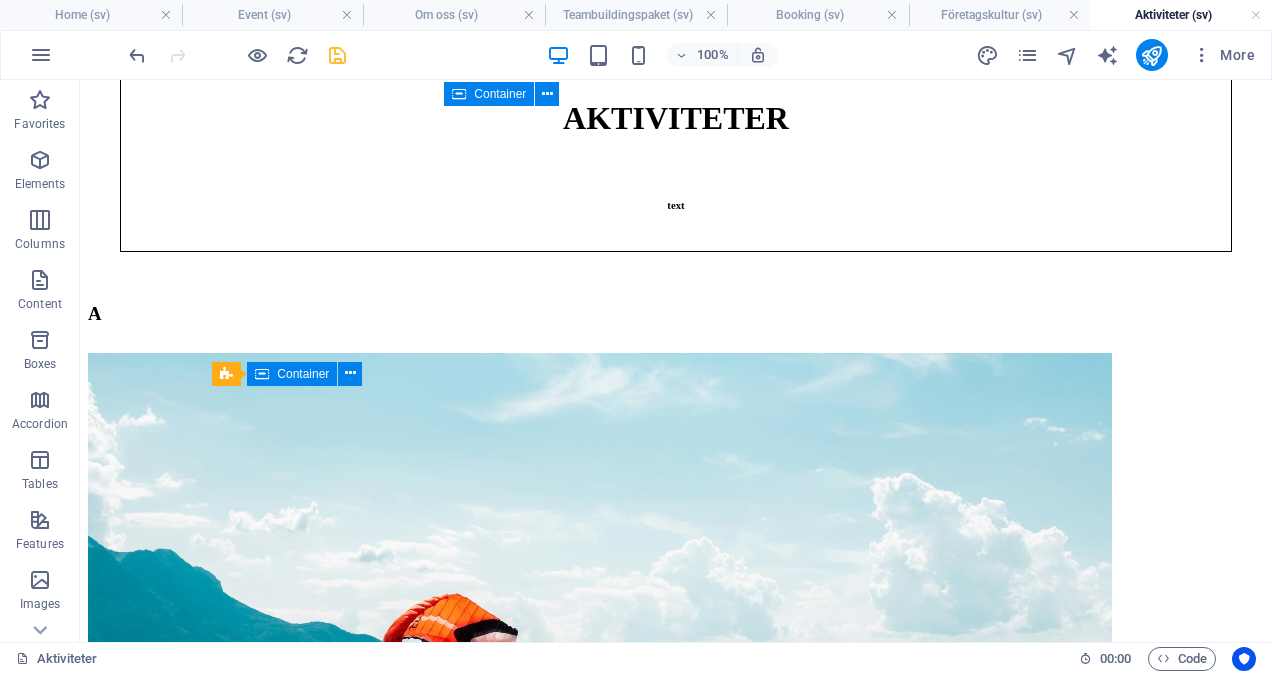 drag, startPoint x: 291, startPoint y: 138, endPoint x: 303, endPoint y: 263, distance: 125.57468 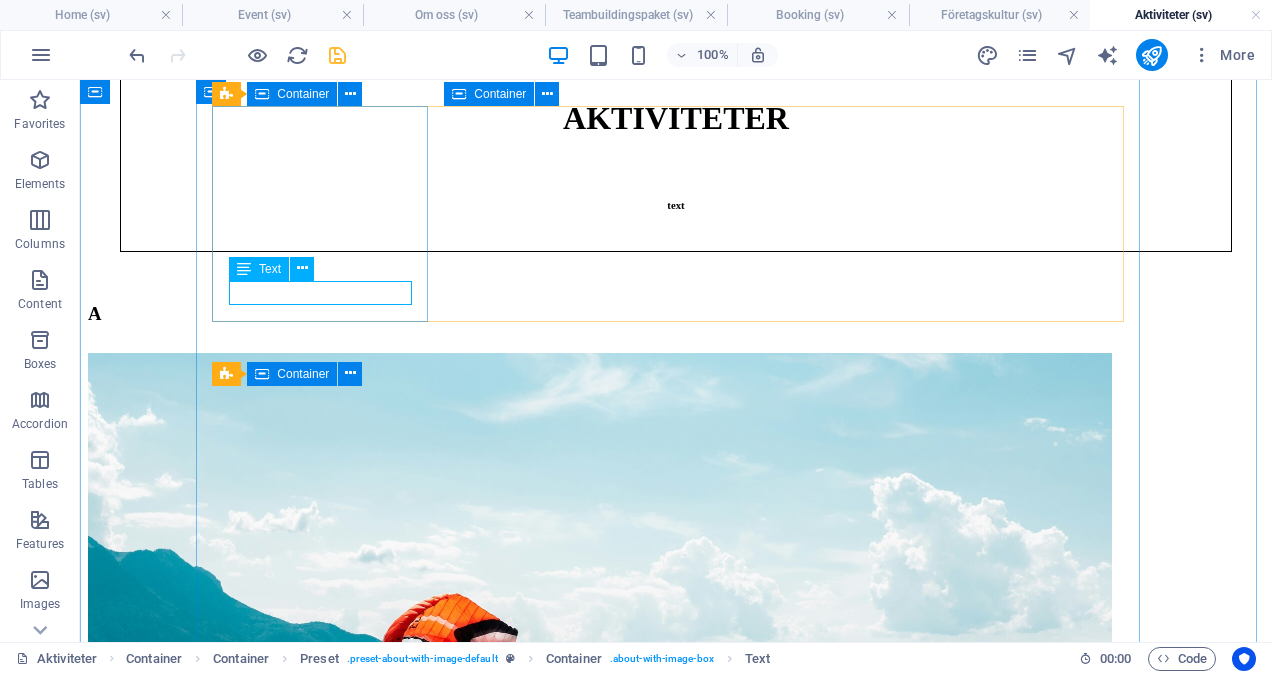 click on "HEJ" at bounding box center [676, 1065] 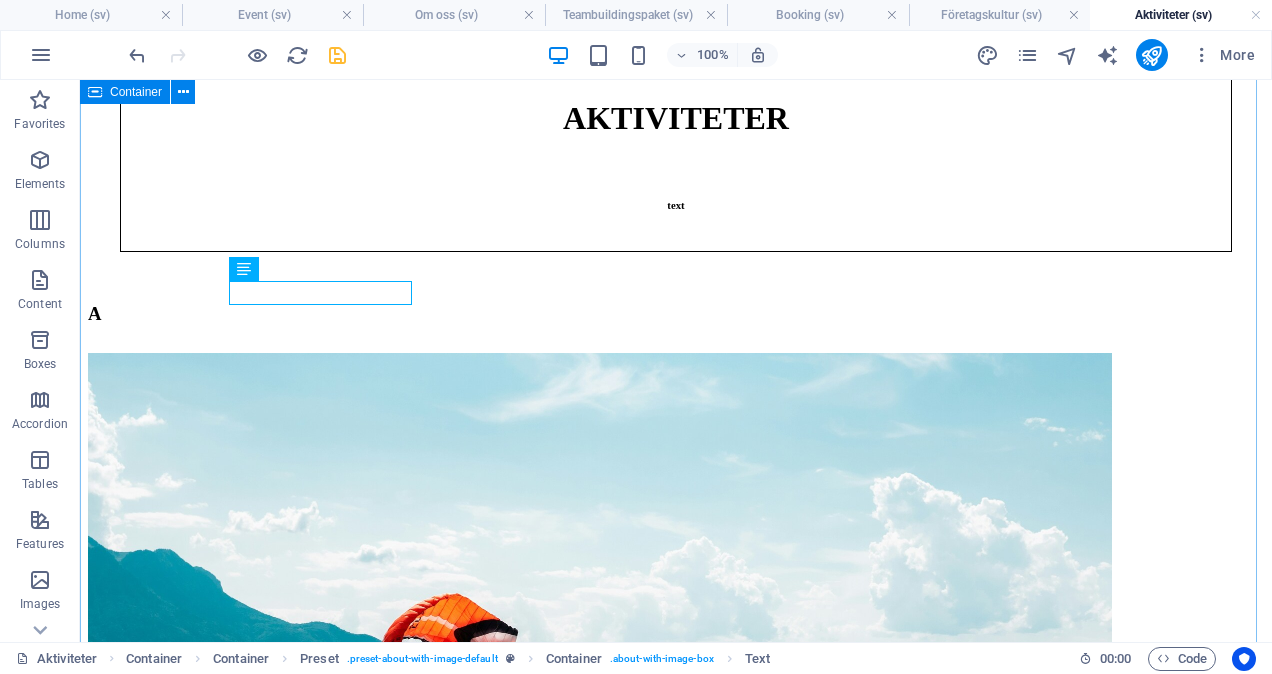 click on "A HEJ B C D E F G H" at bounding box center (676, 3366) 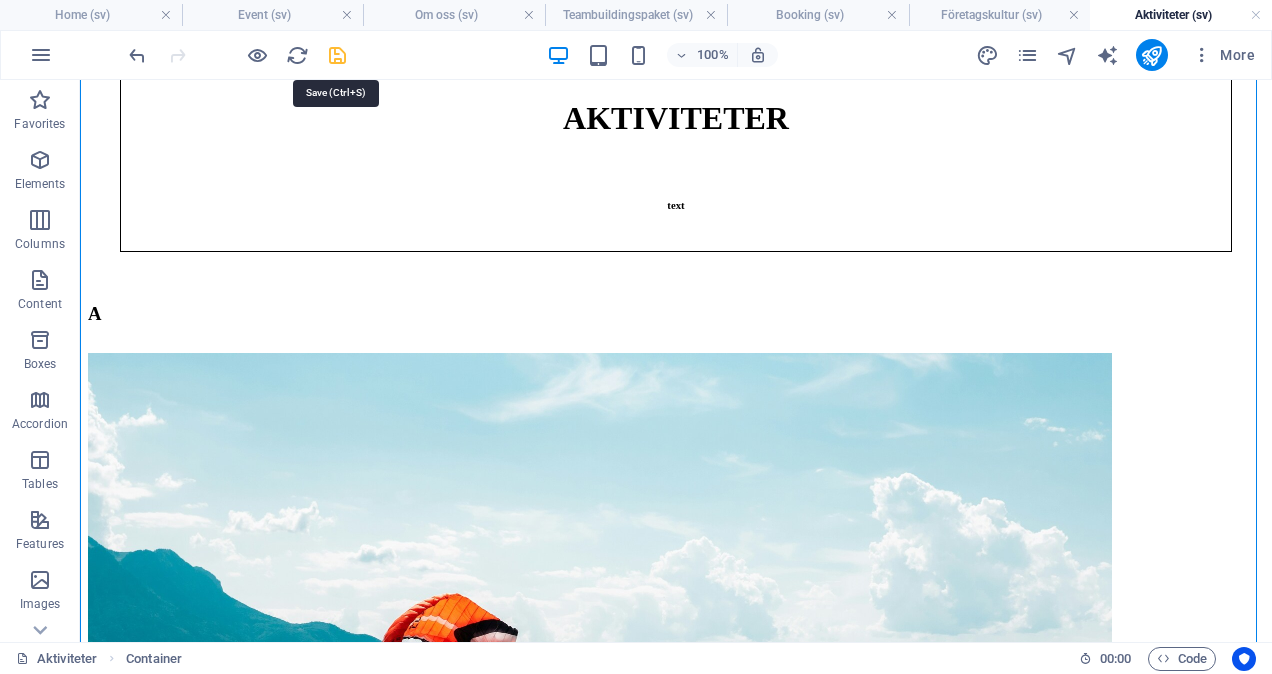 click at bounding box center (337, 55) 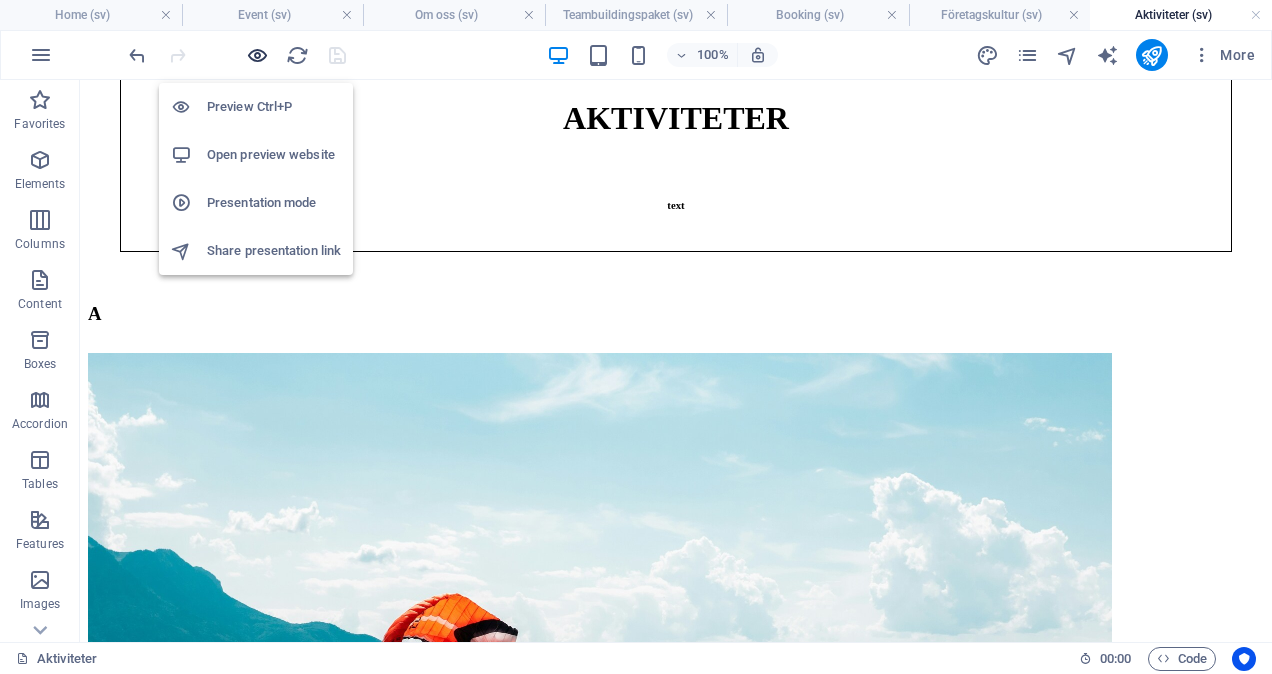 click at bounding box center (257, 55) 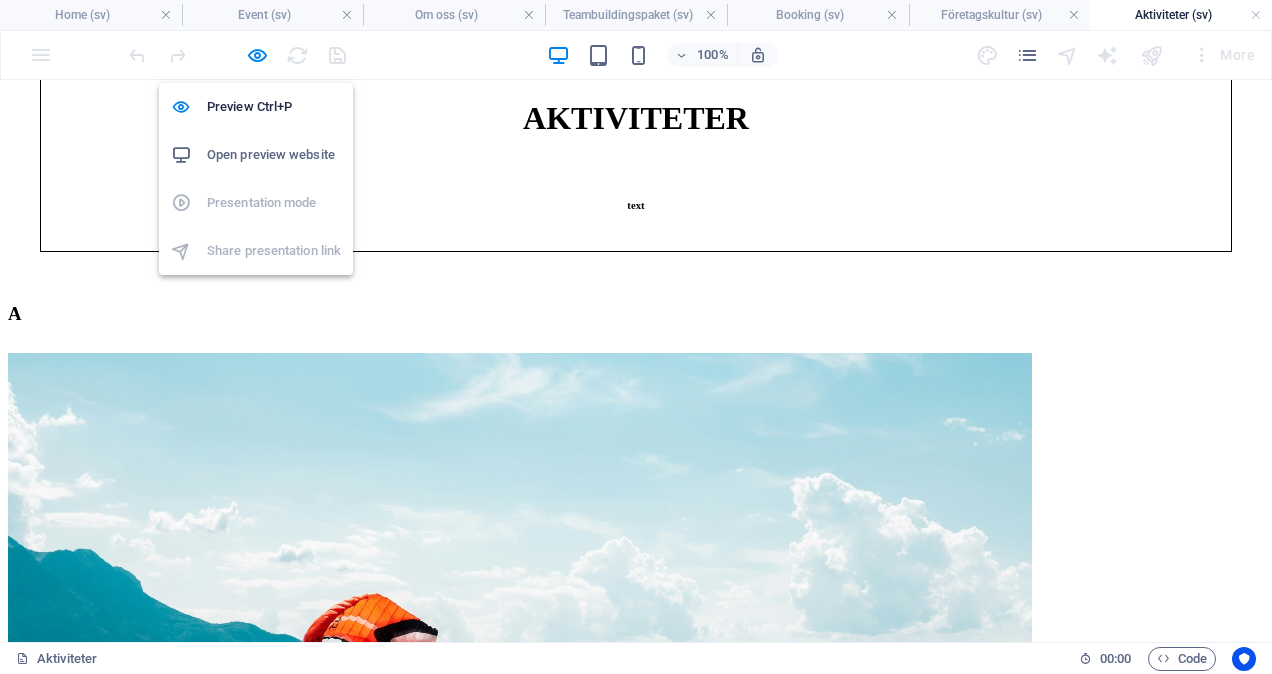 click on "Open preview website" at bounding box center [274, 155] 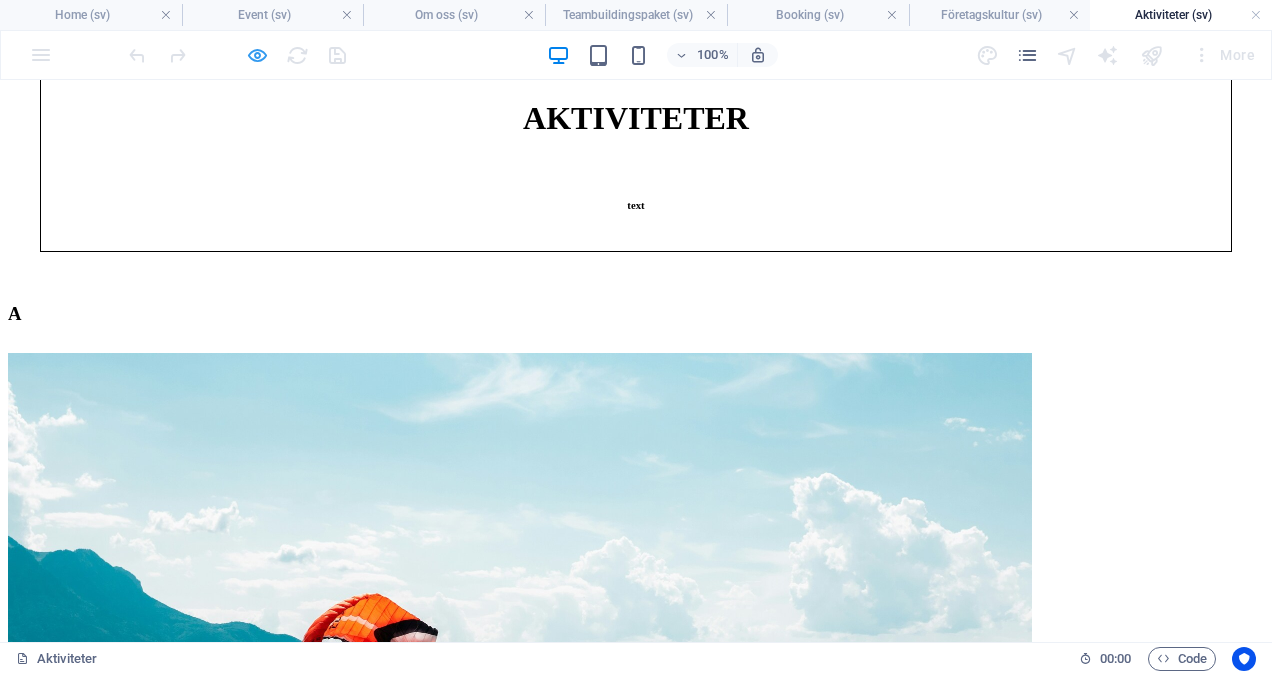 click at bounding box center (257, 55) 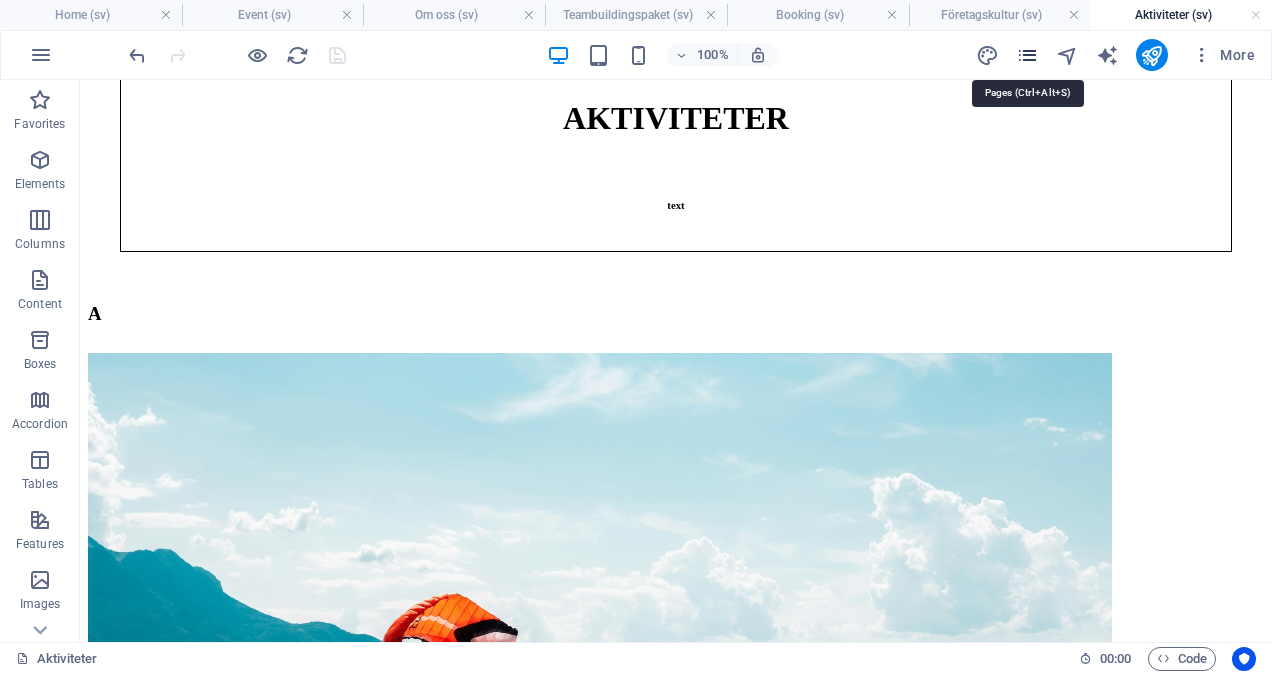 click at bounding box center [1027, 55] 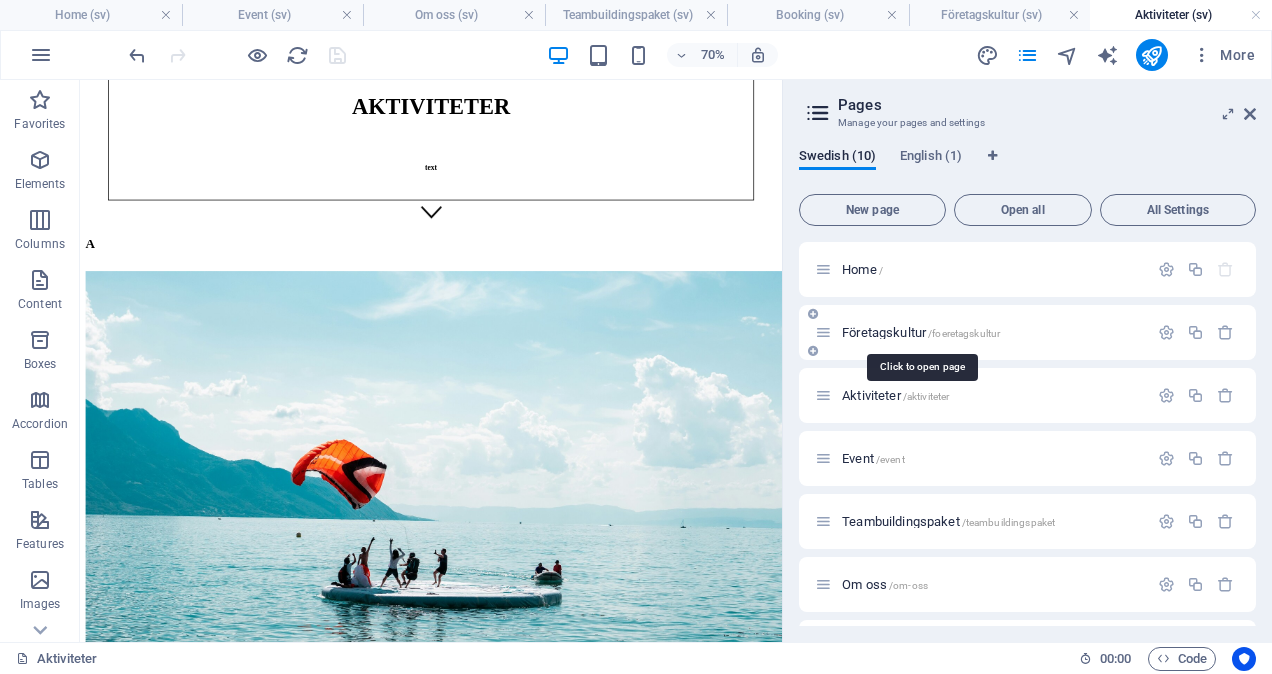 click on "Företagskultur /foeretagskultur" at bounding box center [921, 332] 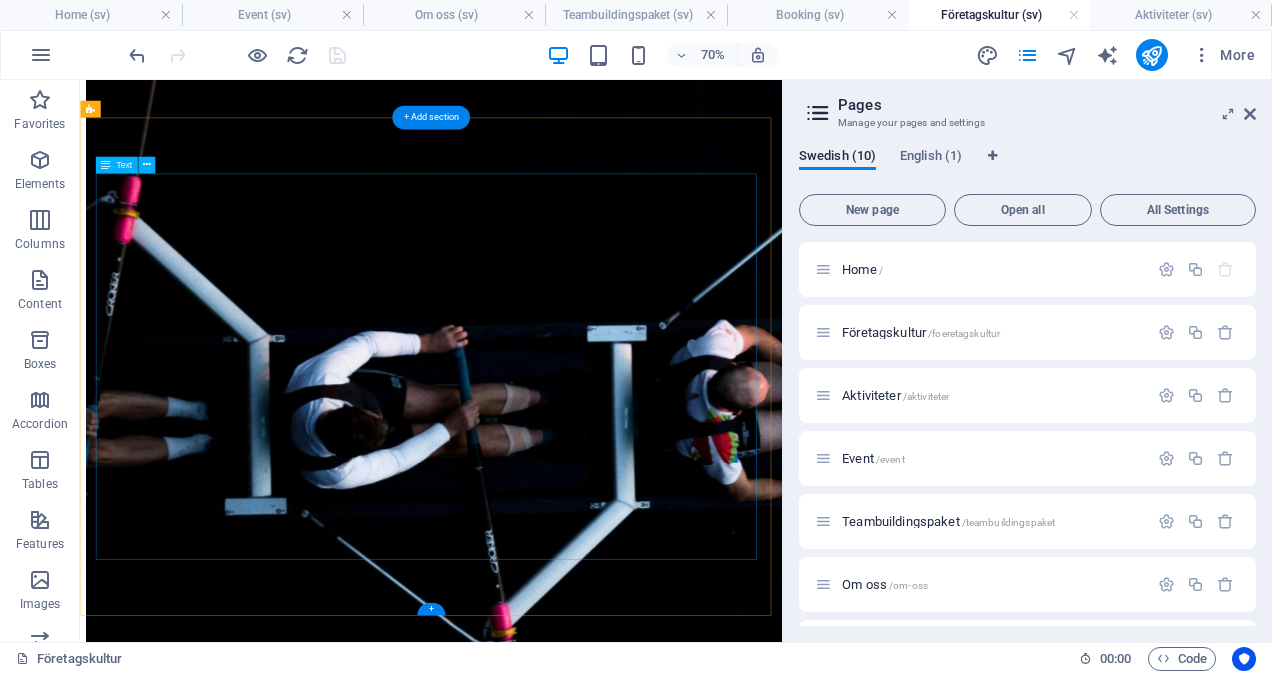 scroll, scrollTop: 437, scrollLeft: 0, axis: vertical 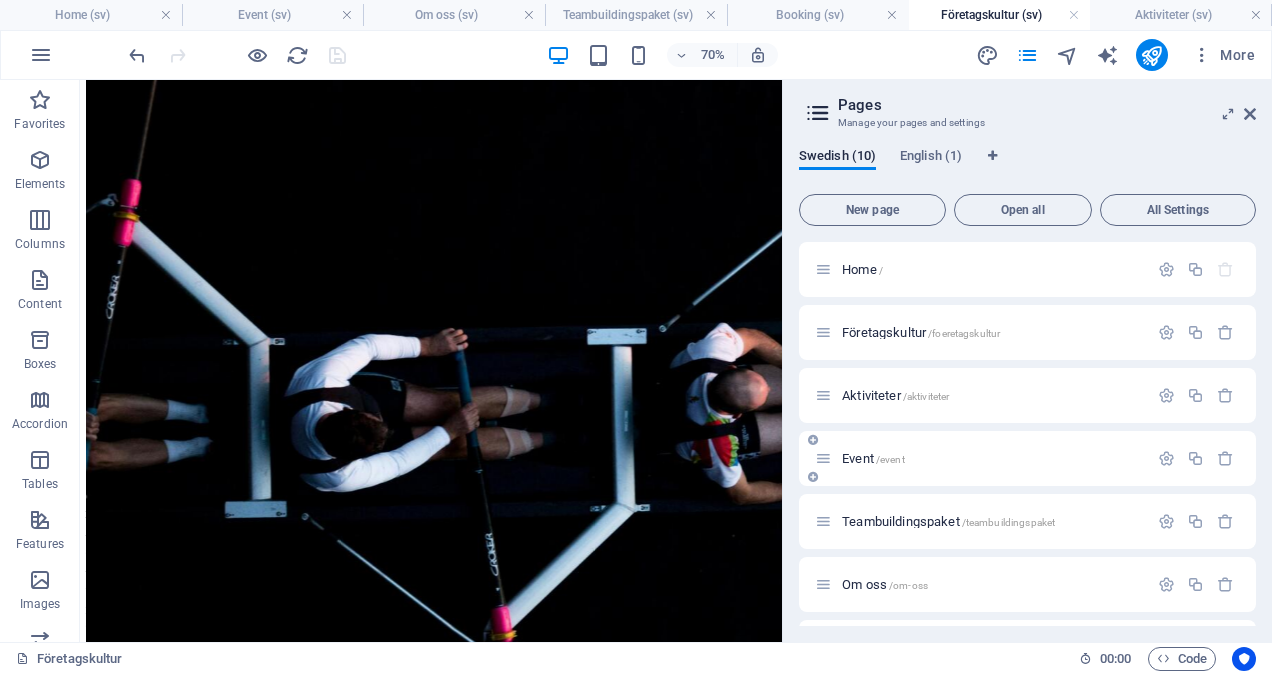 click on "Event /event" at bounding box center [873, 458] 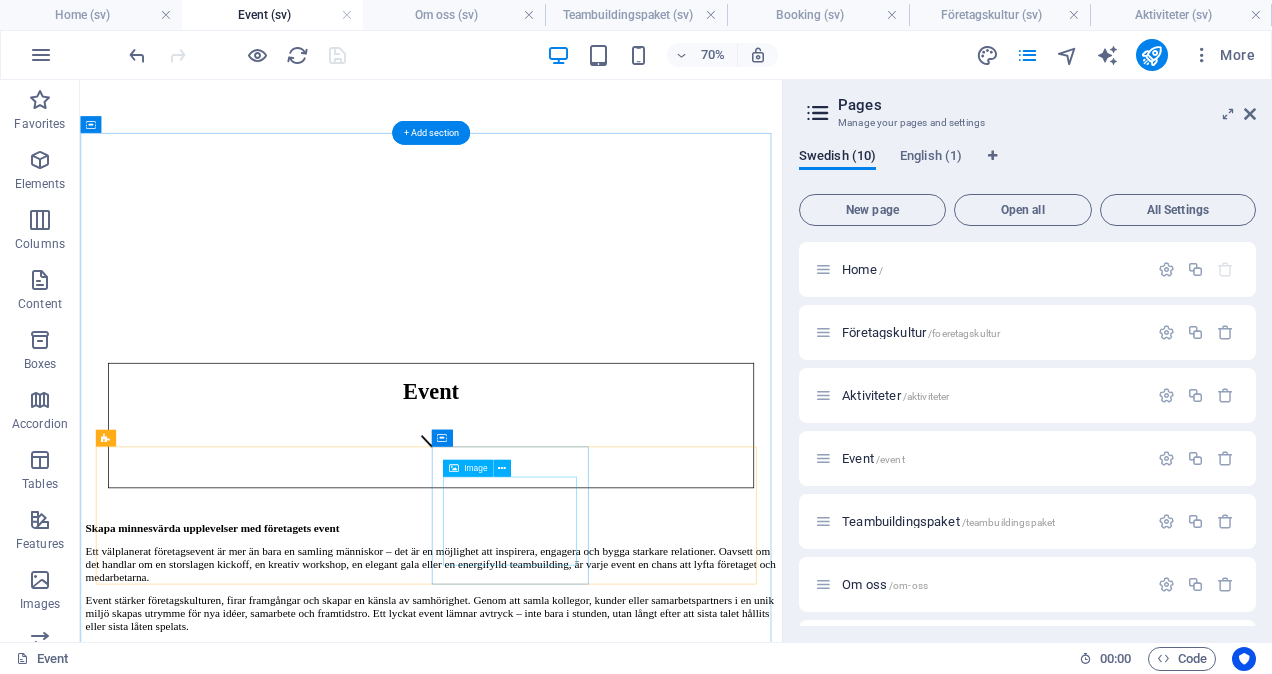 scroll, scrollTop: 213, scrollLeft: 0, axis: vertical 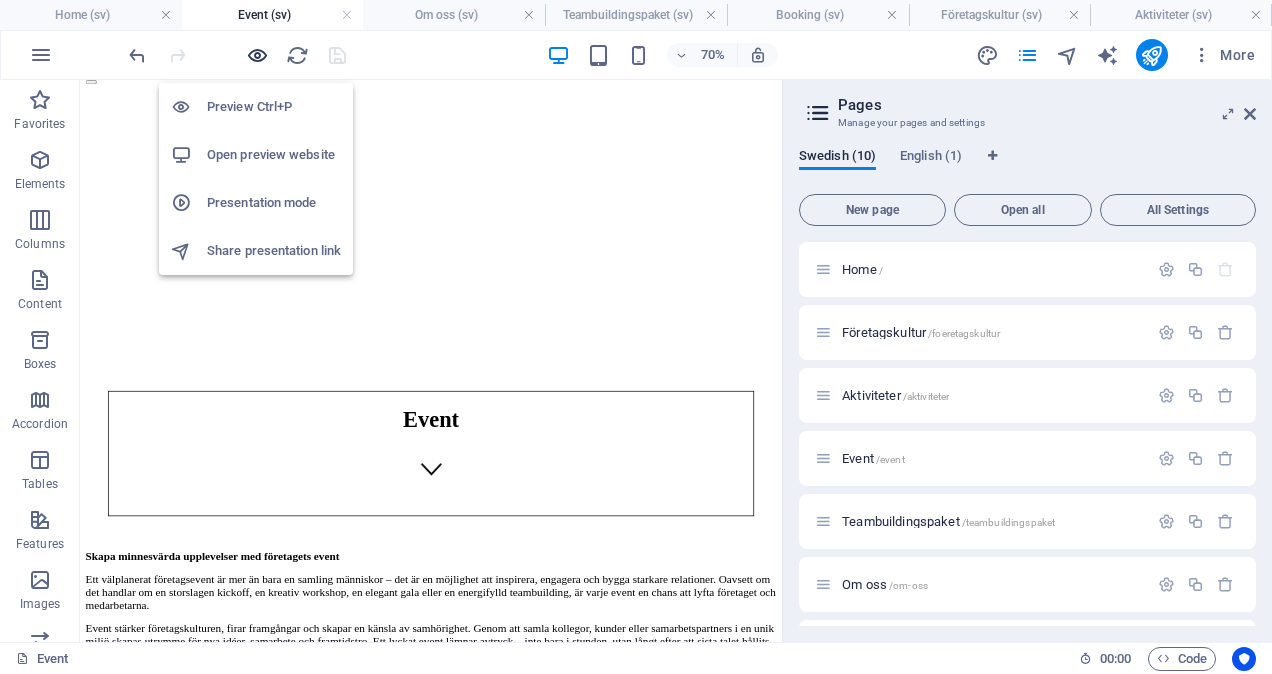 click at bounding box center (257, 55) 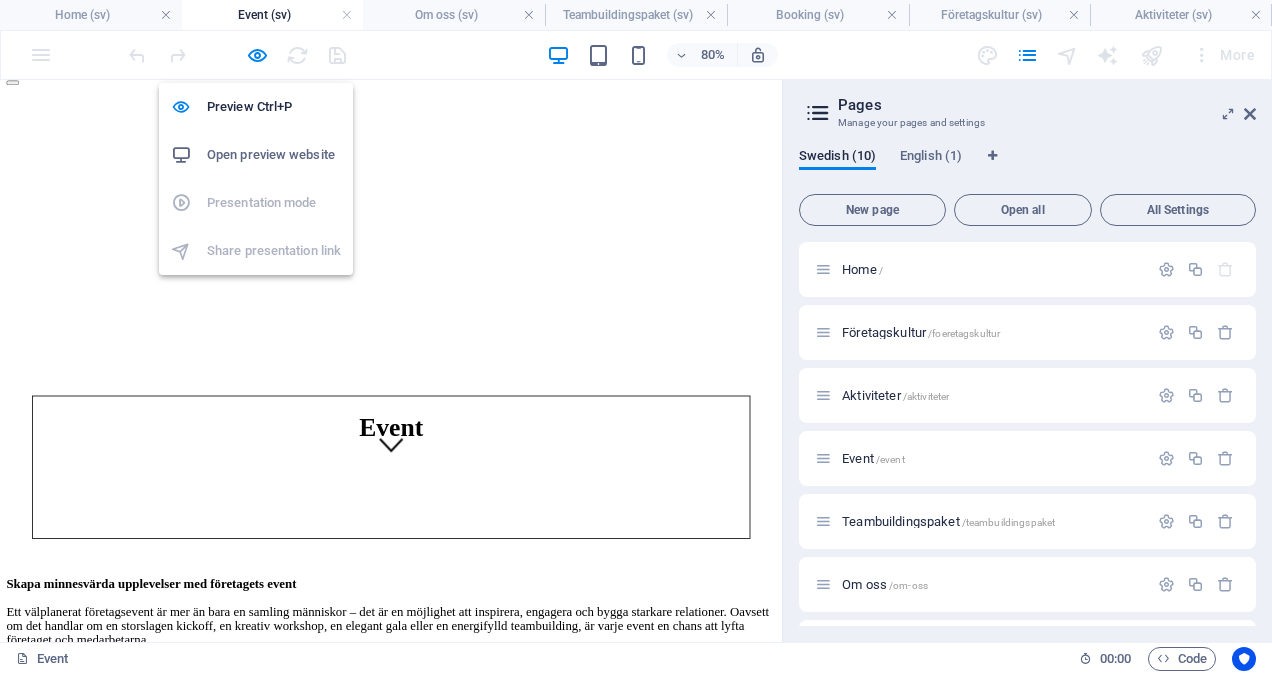 click on "Open preview website" at bounding box center [274, 155] 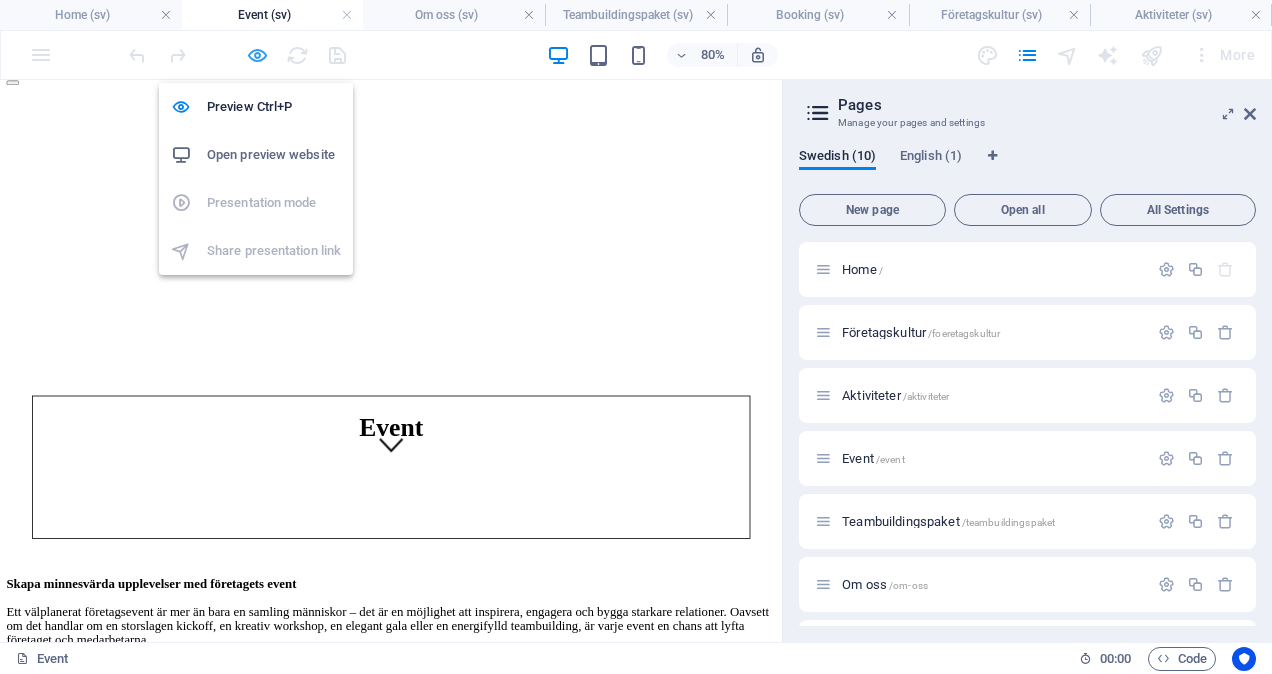 click at bounding box center [257, 55] 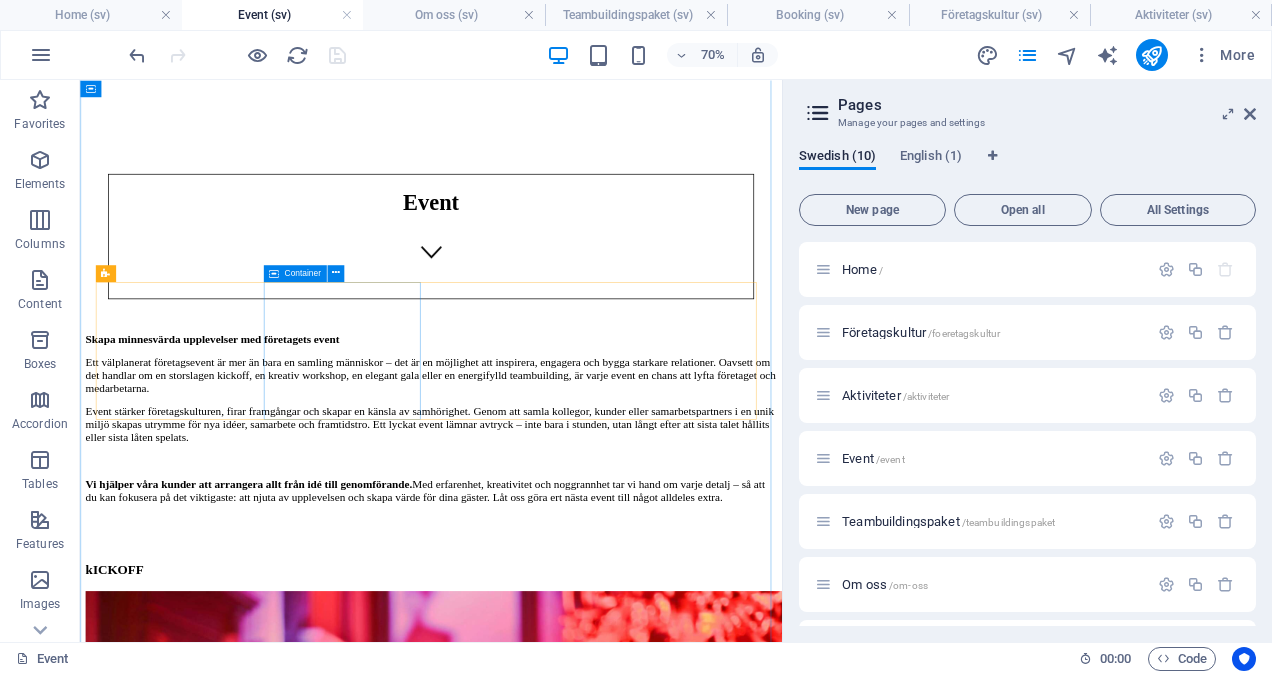 scroll, scrollTop: 524, scrollLeft: 0, axis: vertical 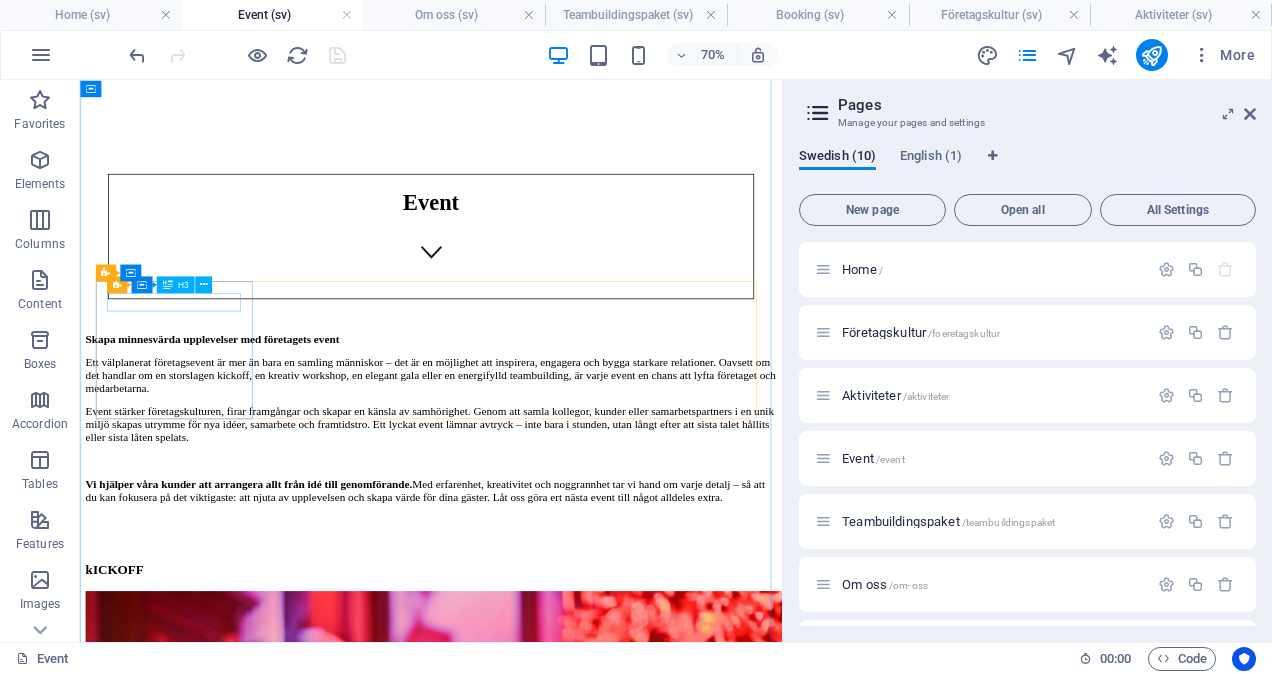 click on "kICKOFF" at bounding box center [581, 779] 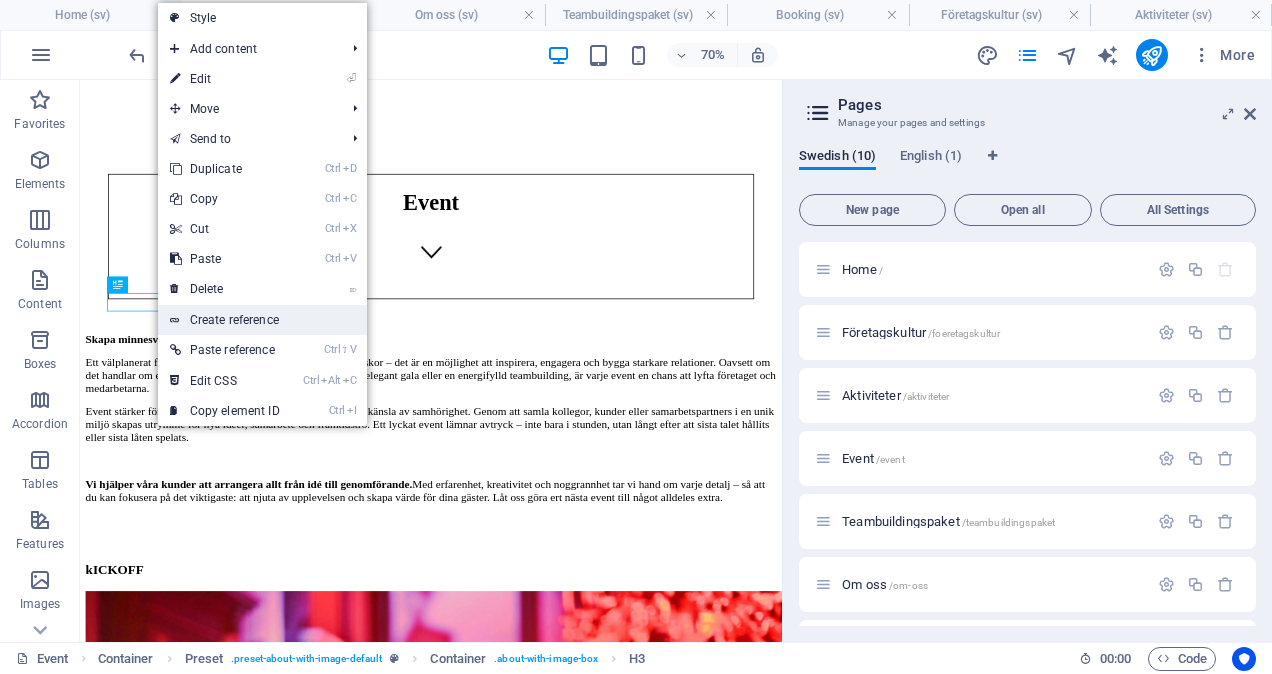 click on "Create reference" at bounding box center (262, 320) 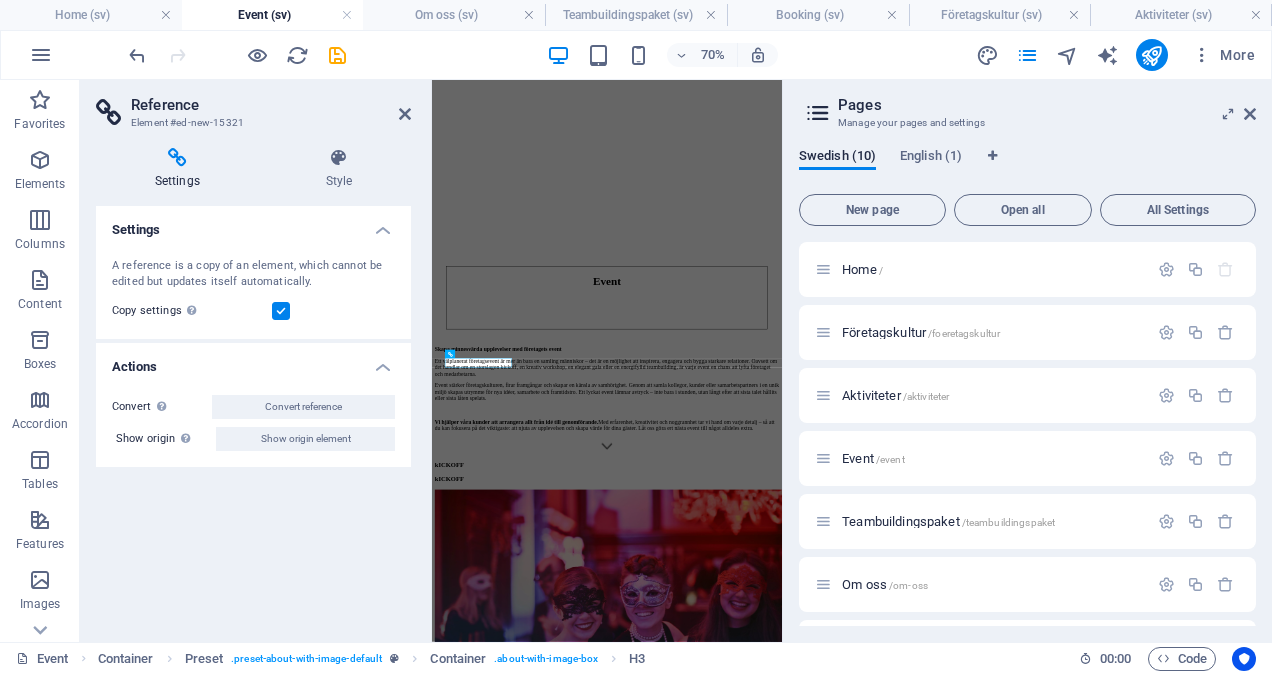 scroll, scrollTop: 58, scrollLeft: 0, axis: vertical 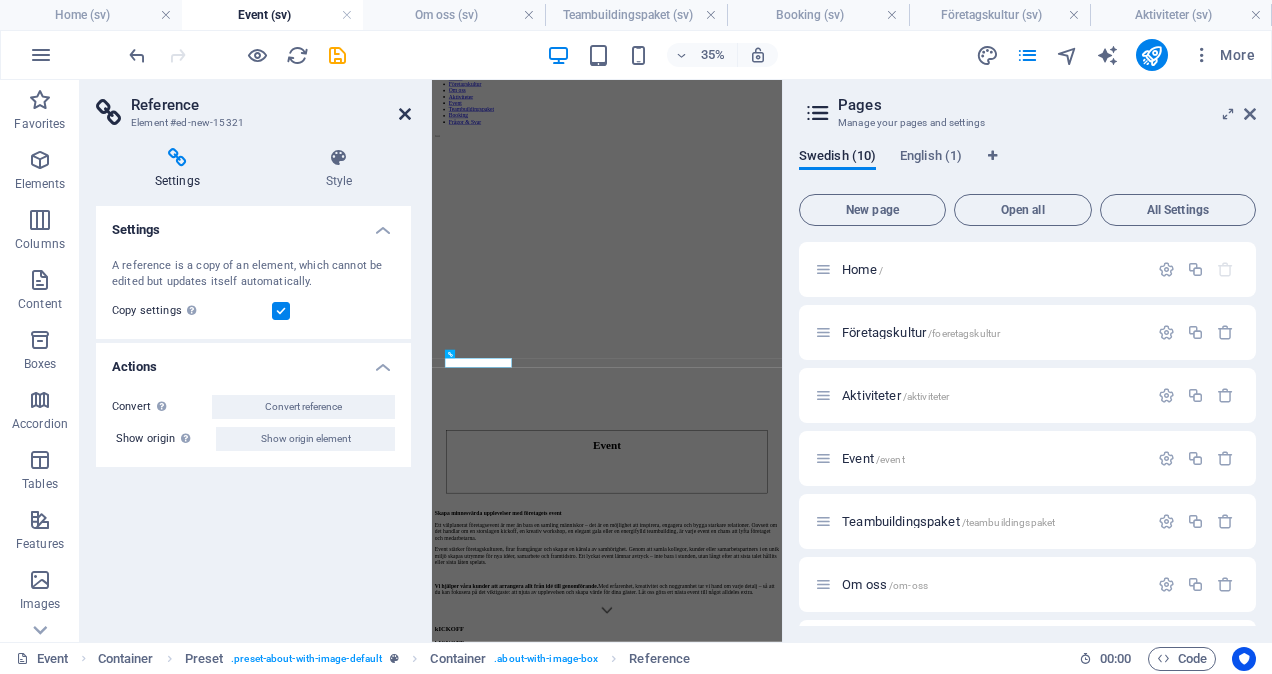 click at bounding box center (405, 114) 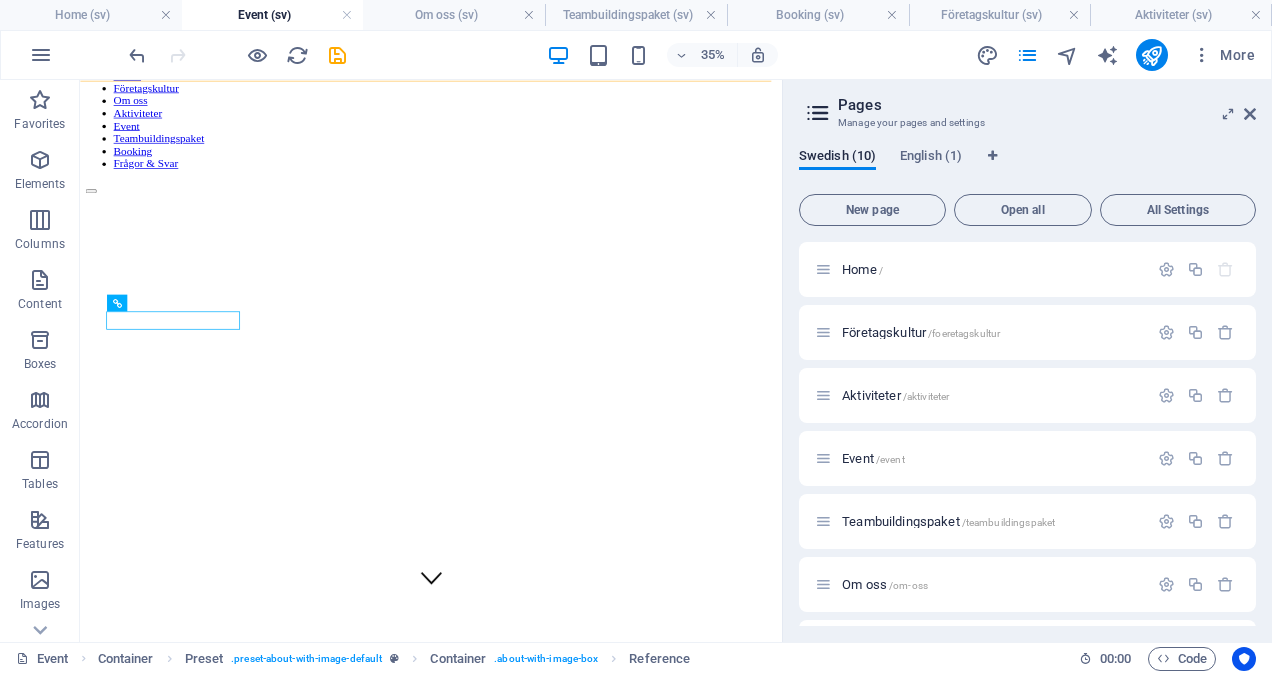scroll, scrollTop: 524, scrollLeft: 0, axis: vertical 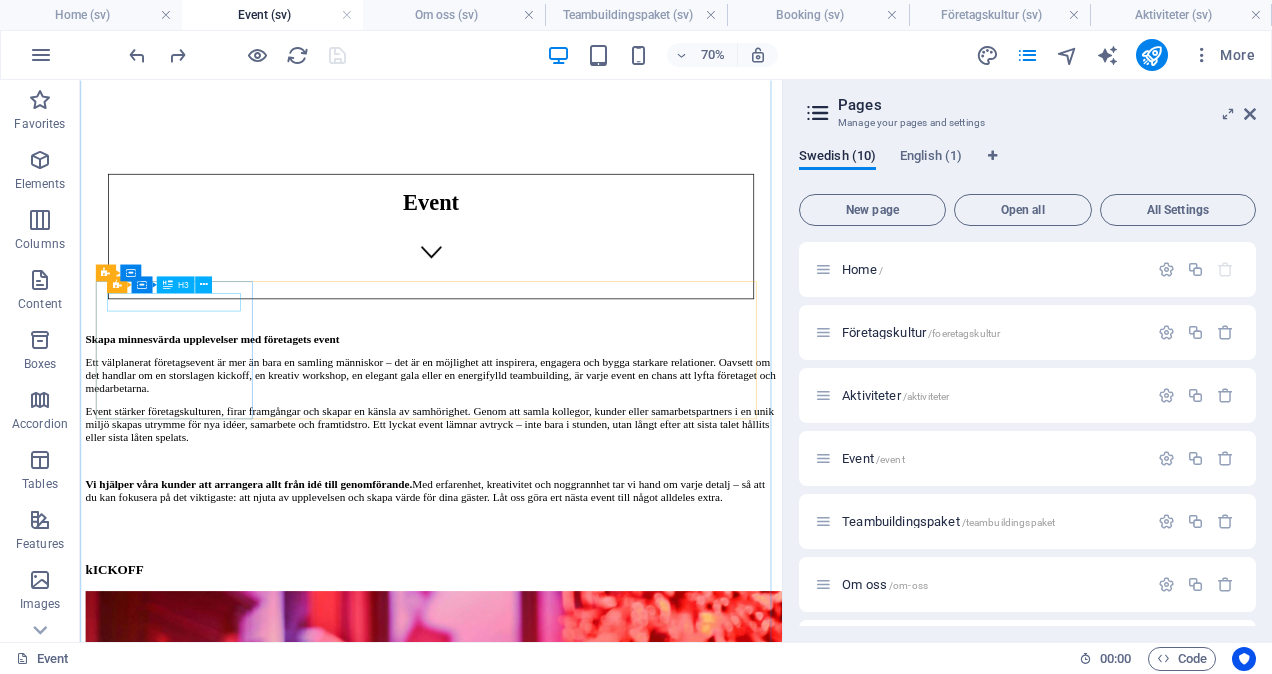 click on "kICKOFF" at bounding box center (581, 779) 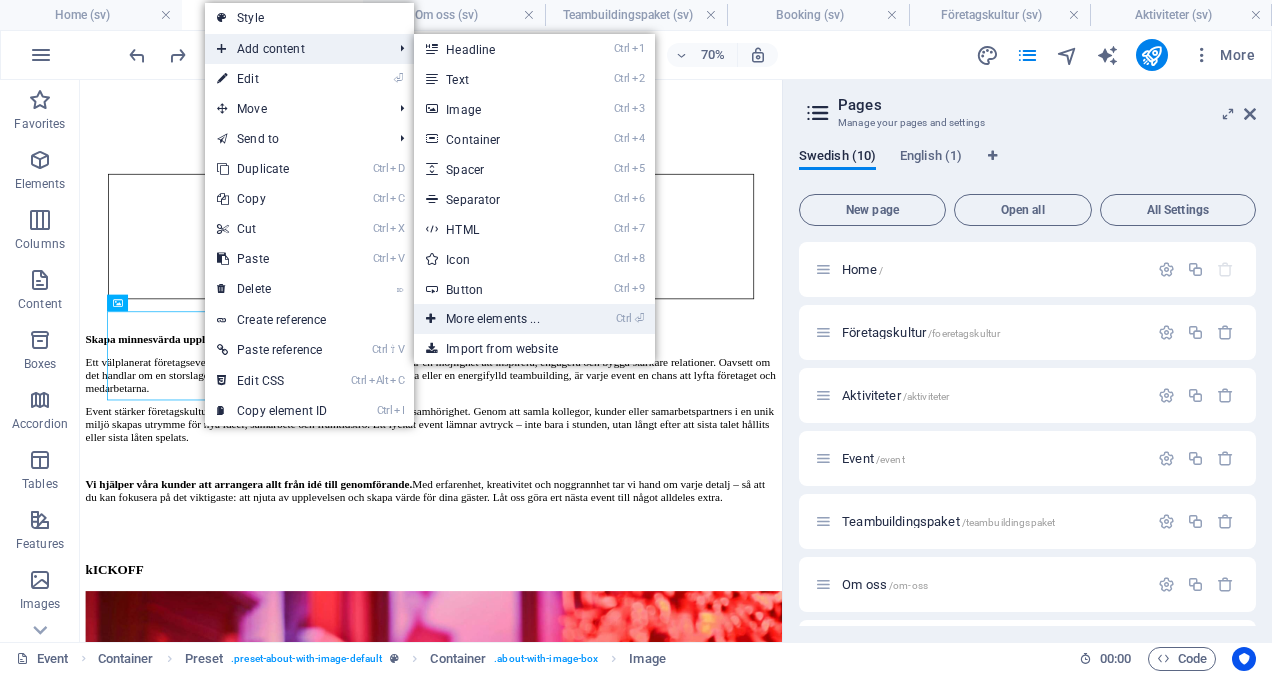 click on "Ctrl ⏎  More elements ..." at bounding box center (496, 319) 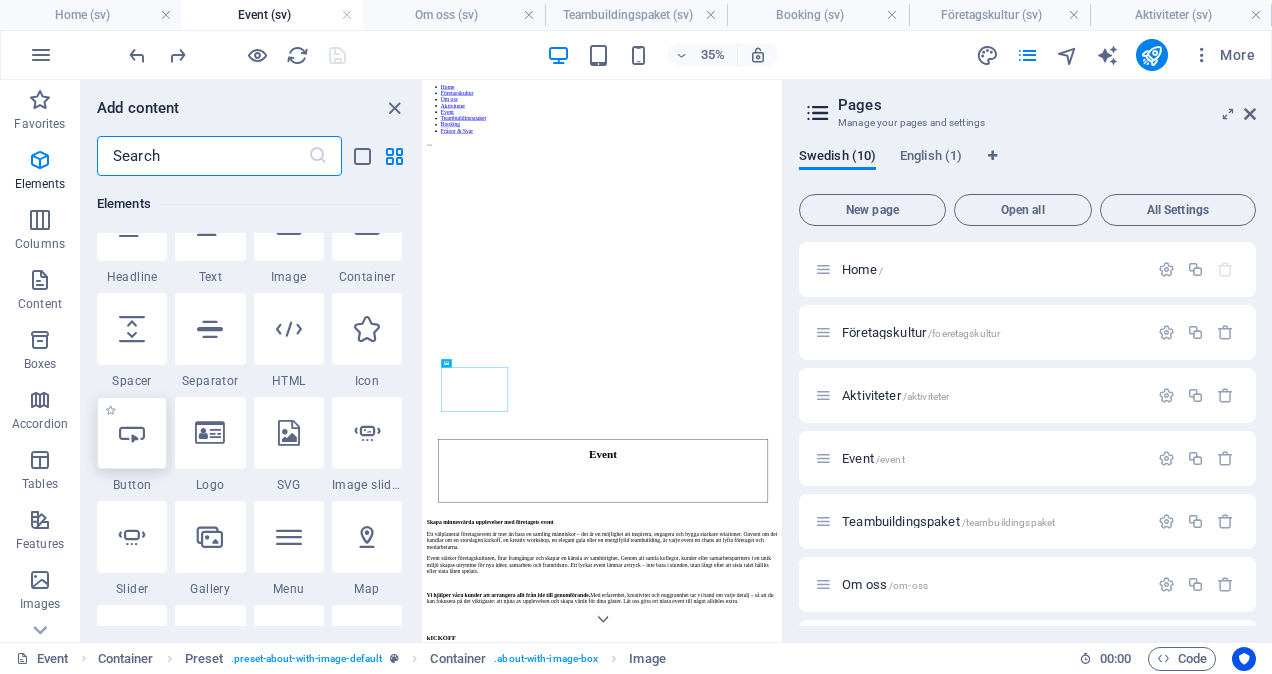 scroll, scrollTop: 256, scrollLeft: 0, axis: vertical 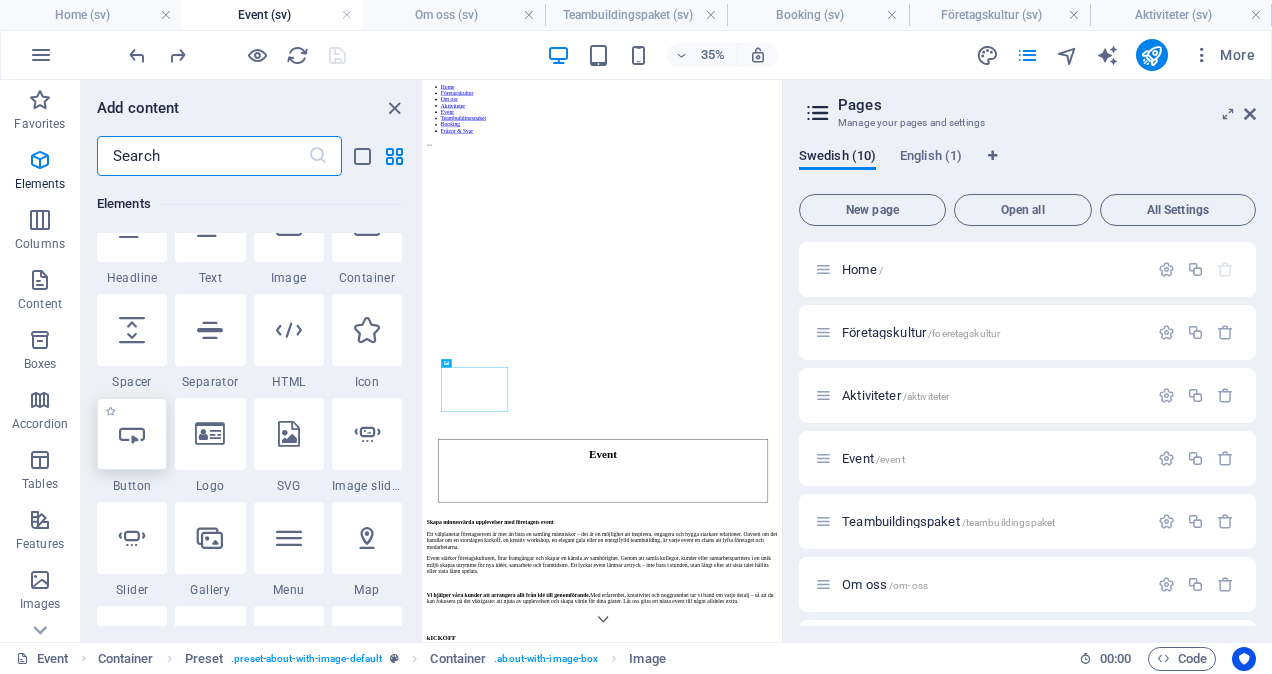 click at bounding box center [132, 434] 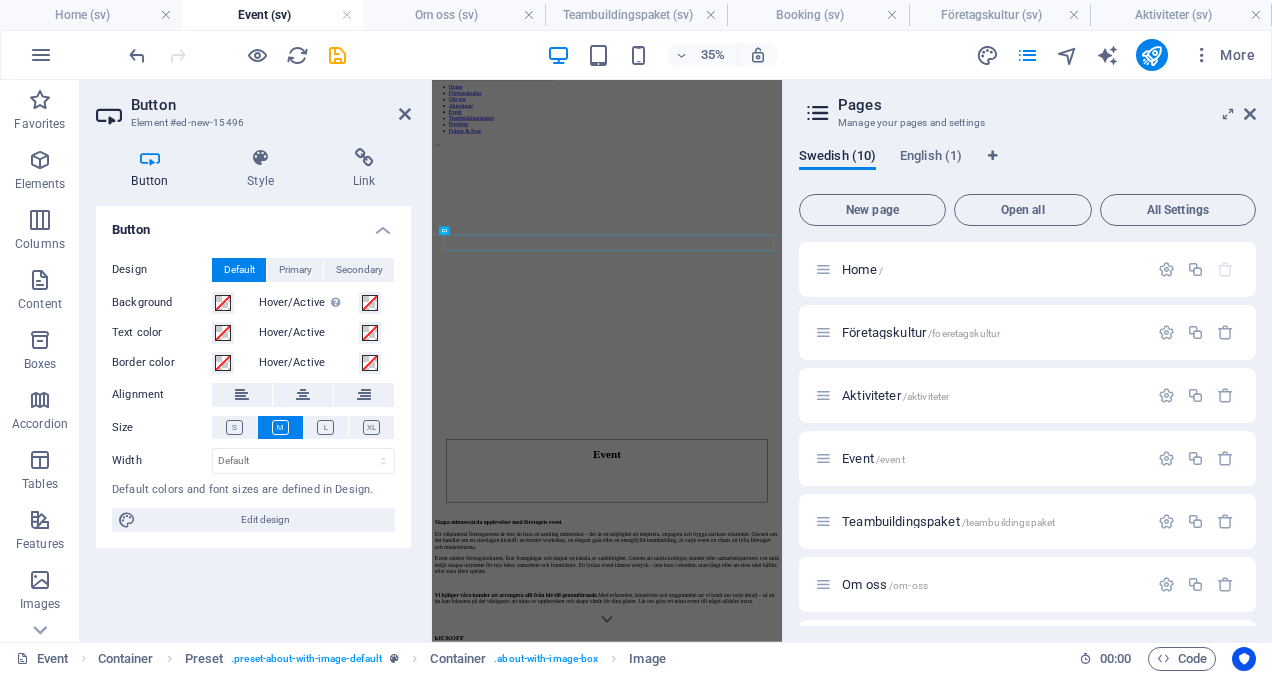 scroll, scrollTop: 0, scrollLeft: 0, axis: both 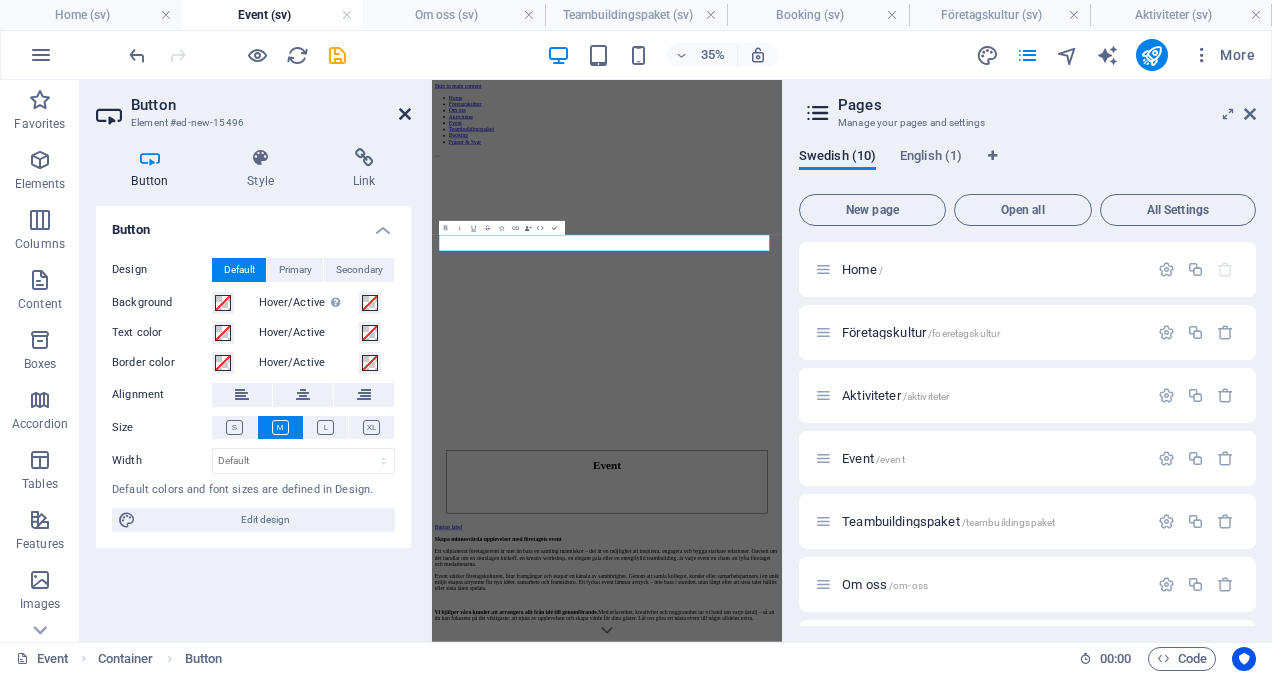 click at bounding box center [405, 114] 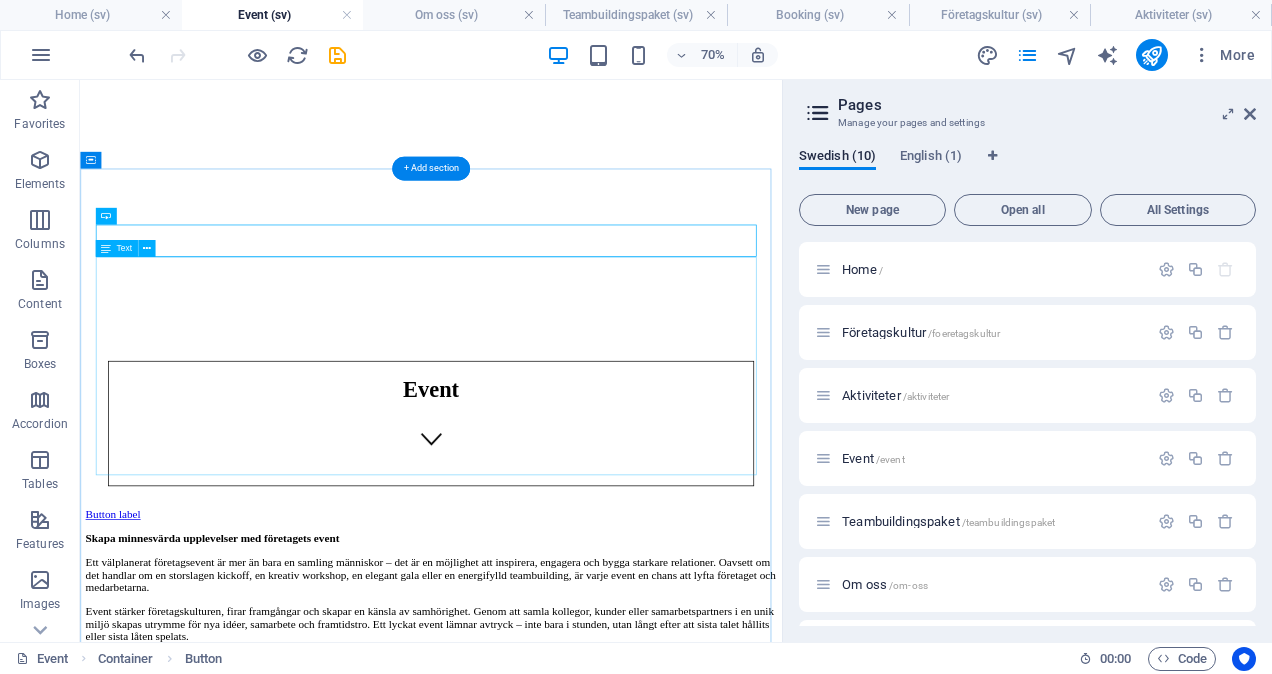 scroll, scrollTop: 261, scrollLeft: 0, axis: vertical 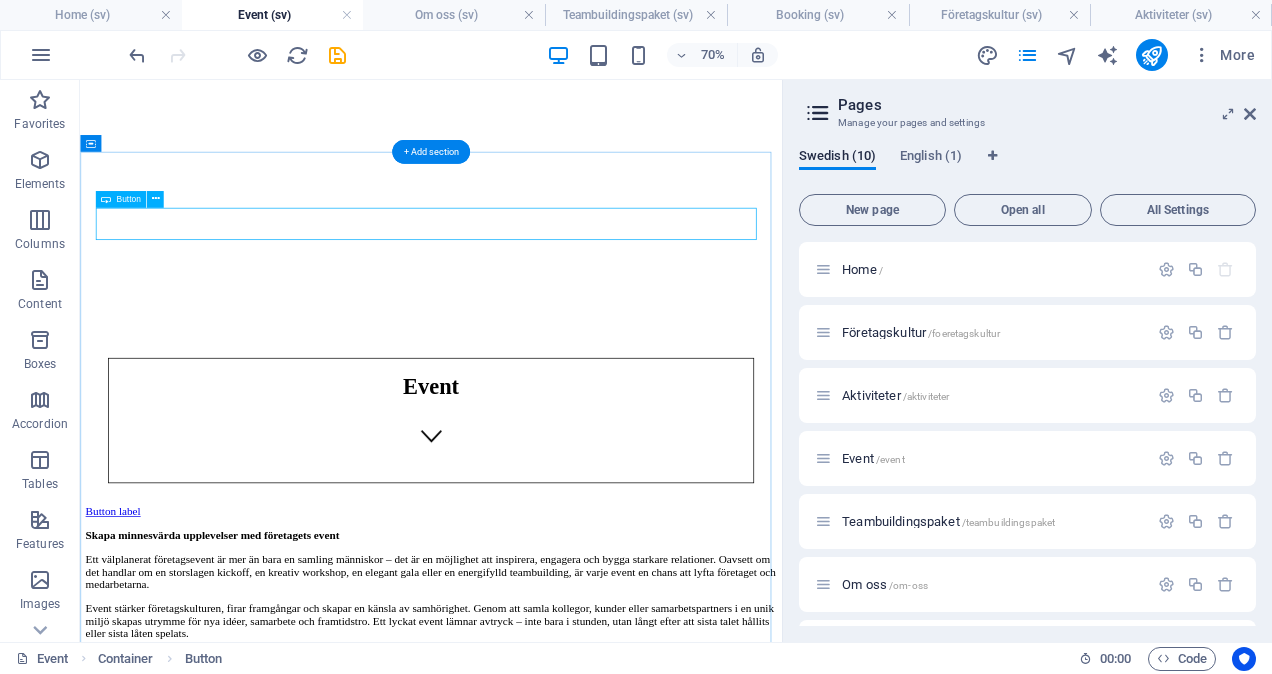 click on "Button label" at bounding box center [581, 696] 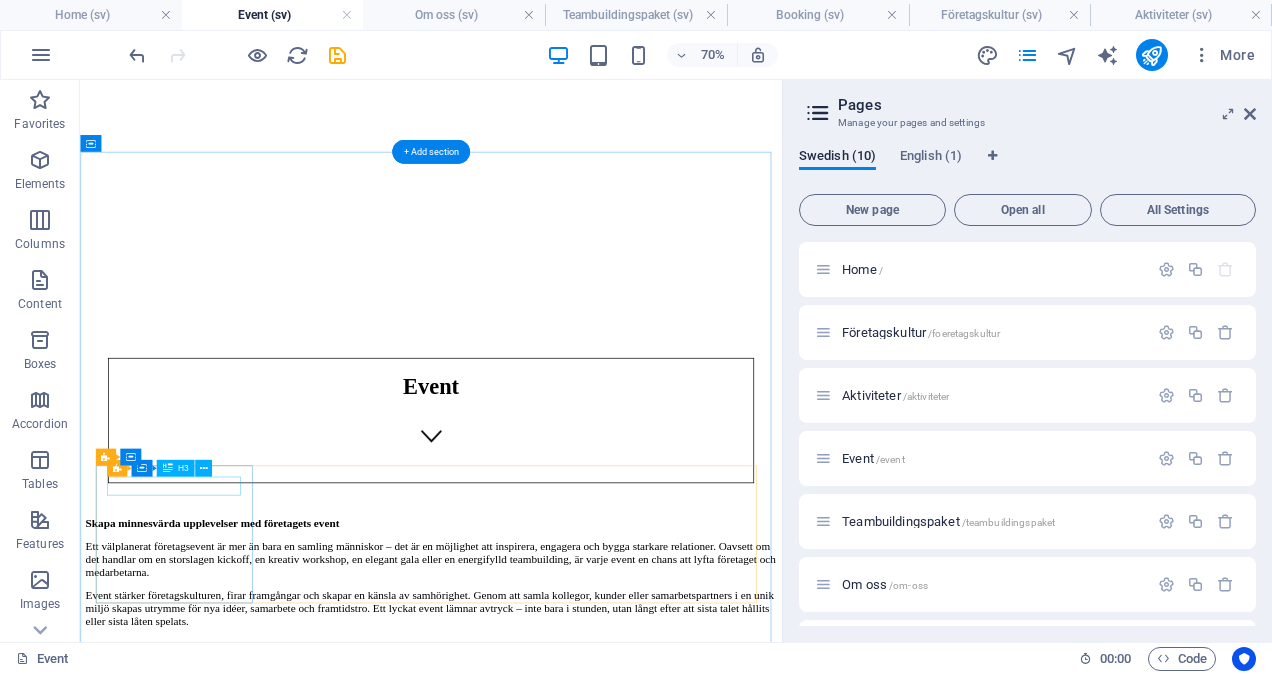 click on "kICKOFF" at bounding box center (581, 1042) 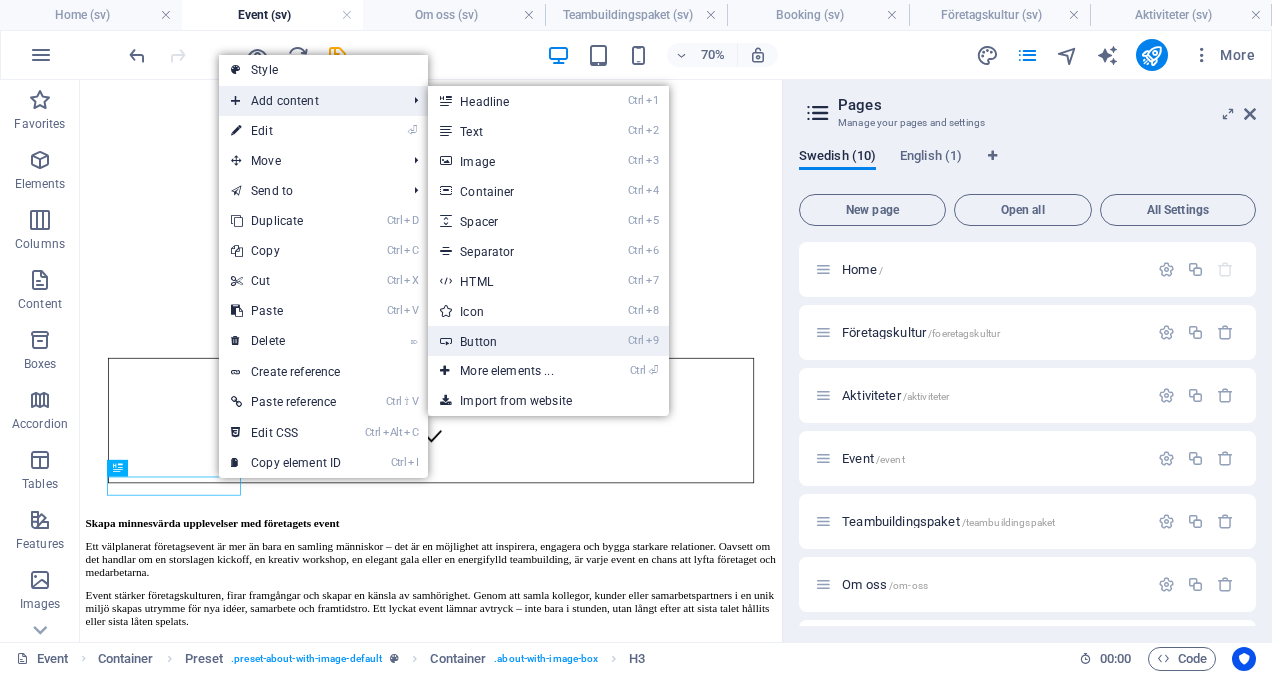 click on "Ctrl 9  Button" at bounding box center (510, 341) 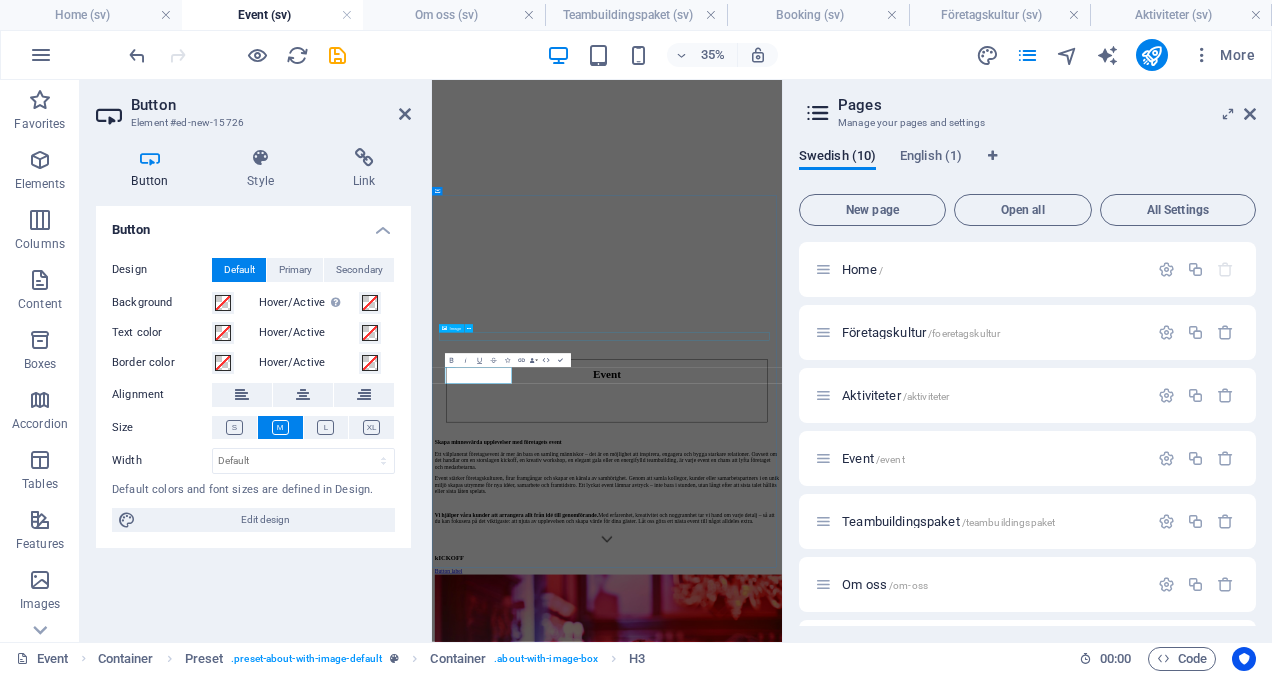 scroll, scrollTop: 32, scrollLeft: 0, axis: vertical 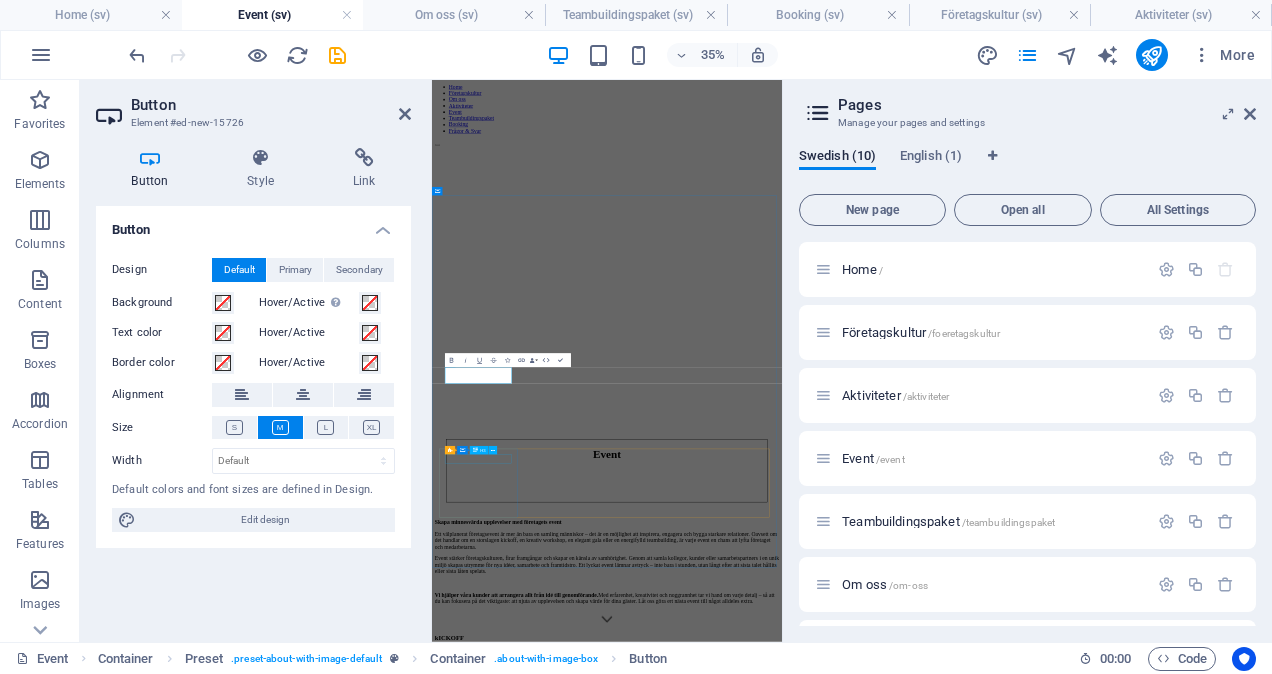 type 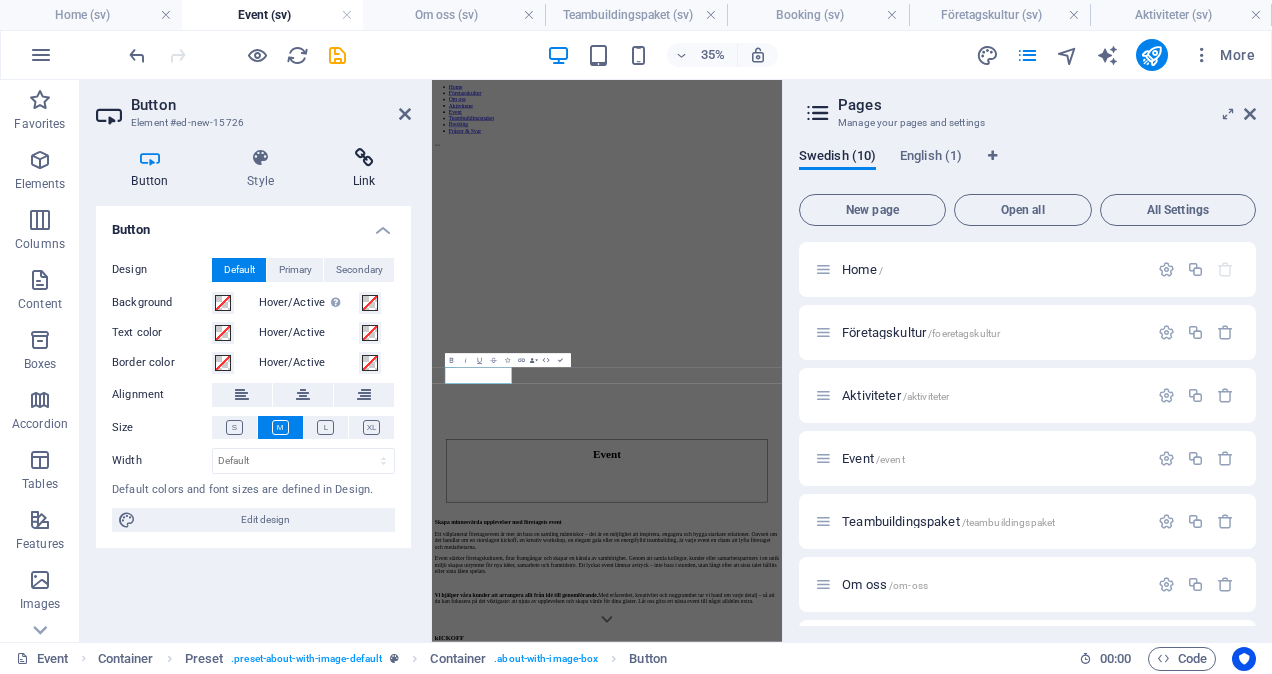 click at bounding box center [364, 158] 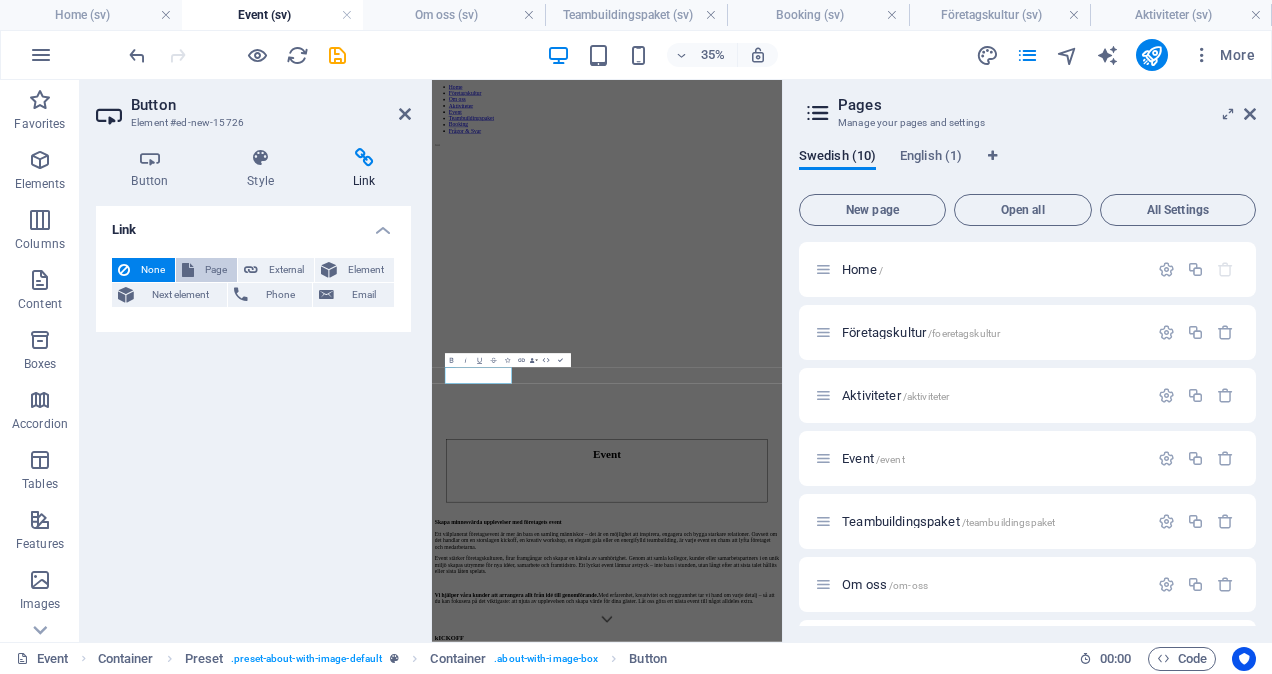 click on "Page" at bounding box center [215, 270] 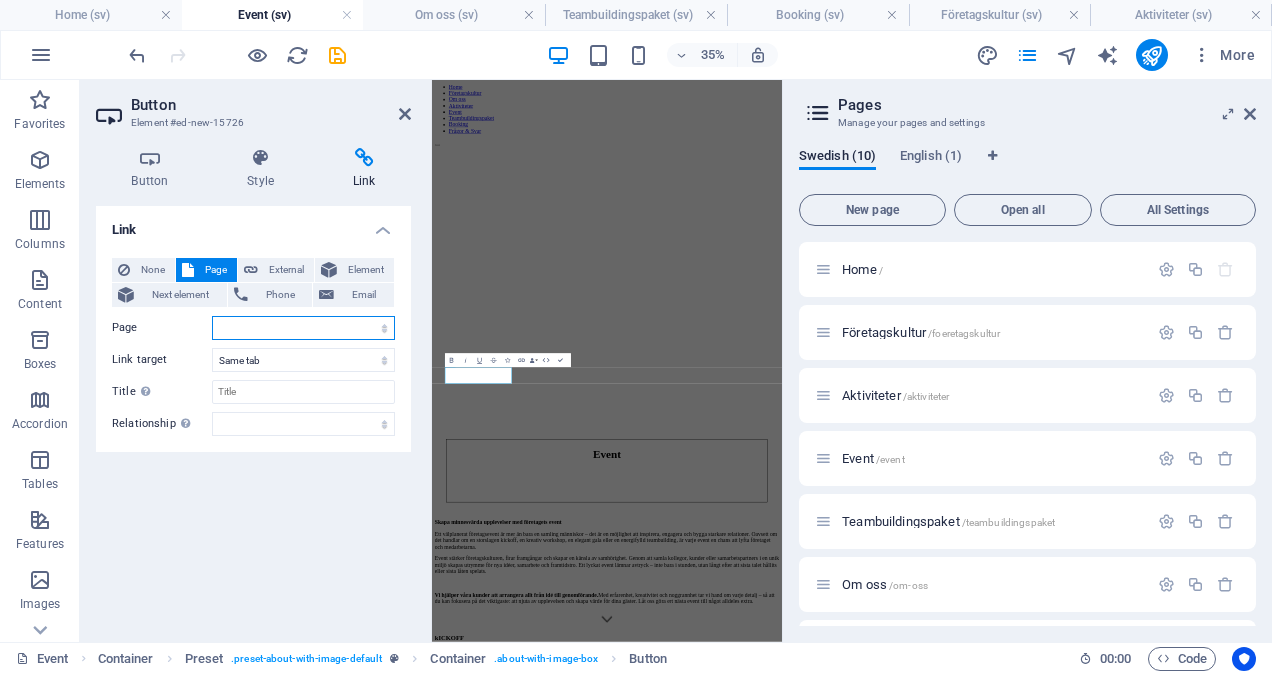 click on "Home Företagskultur Aktiviteter Event Teambuildingspaket Om oss Booking Legal Notice Privacy Frågor &amp; Svar Home" at bounding box center (303, 328) 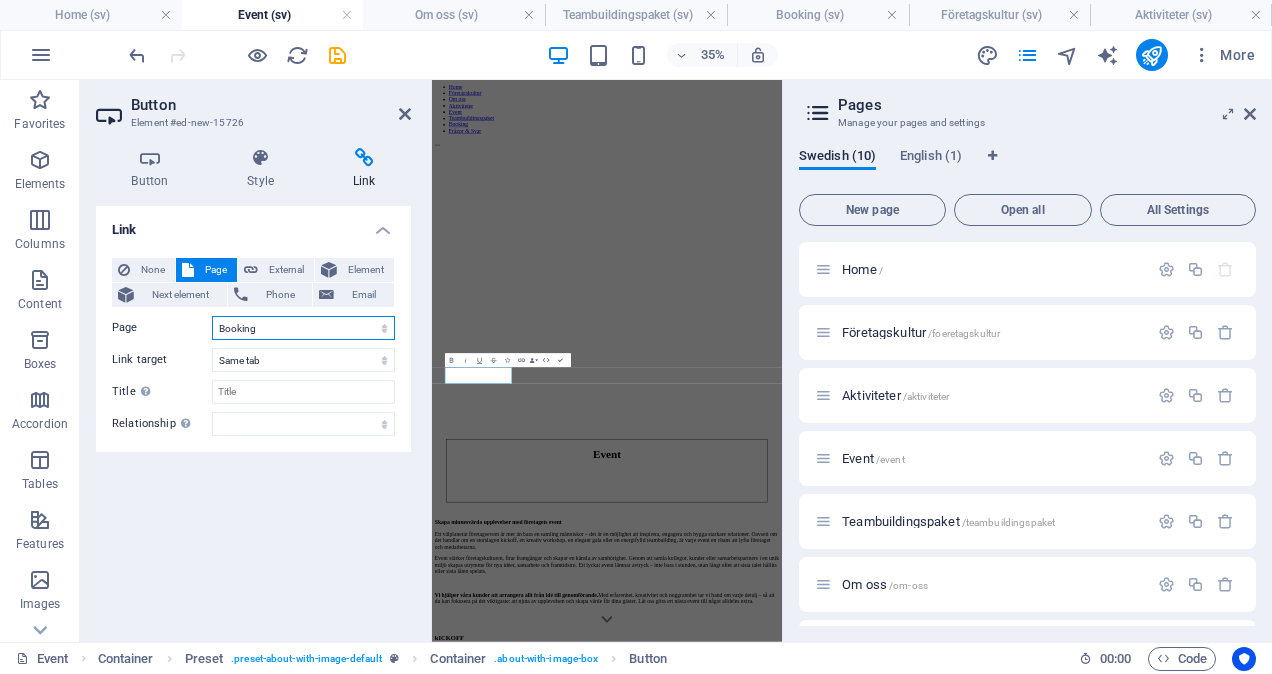 click on "Home Företagskultur Aktiviteter Event Teambuildingspaket Om oss Booking Legal Notice Privacy Frågor &amp; Svar Home" at bounding box center [303, 328] 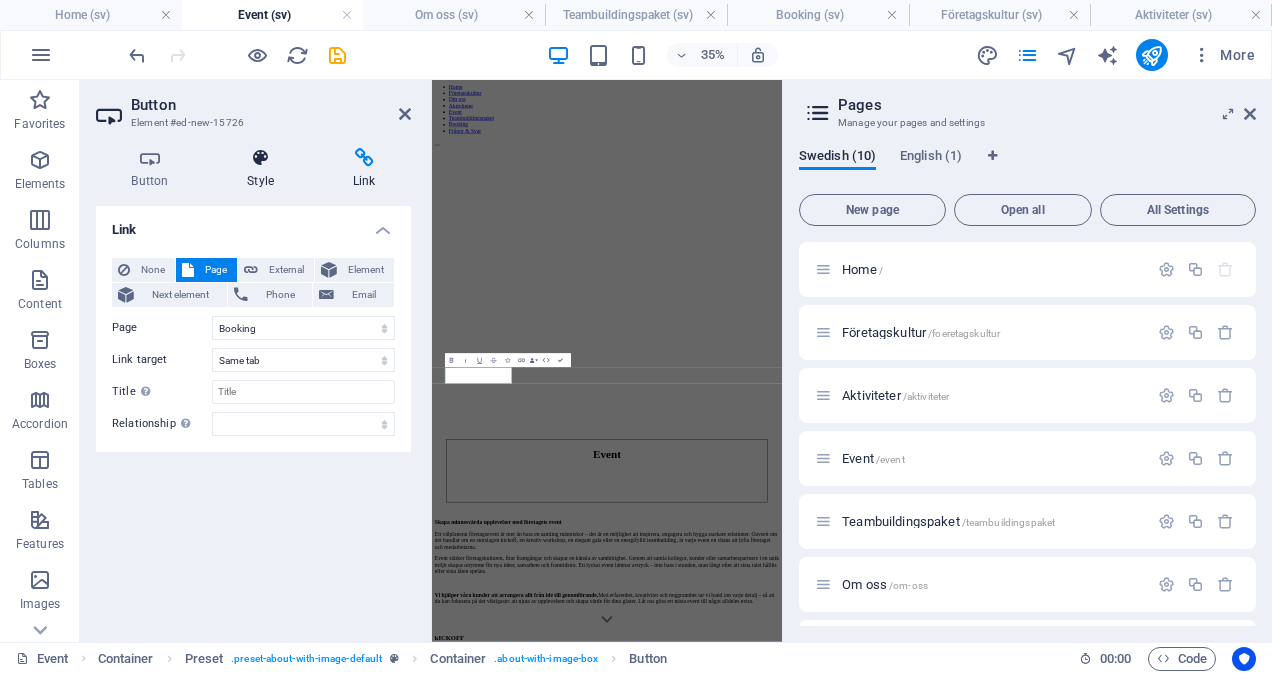 click at bounding box center (261, 158) 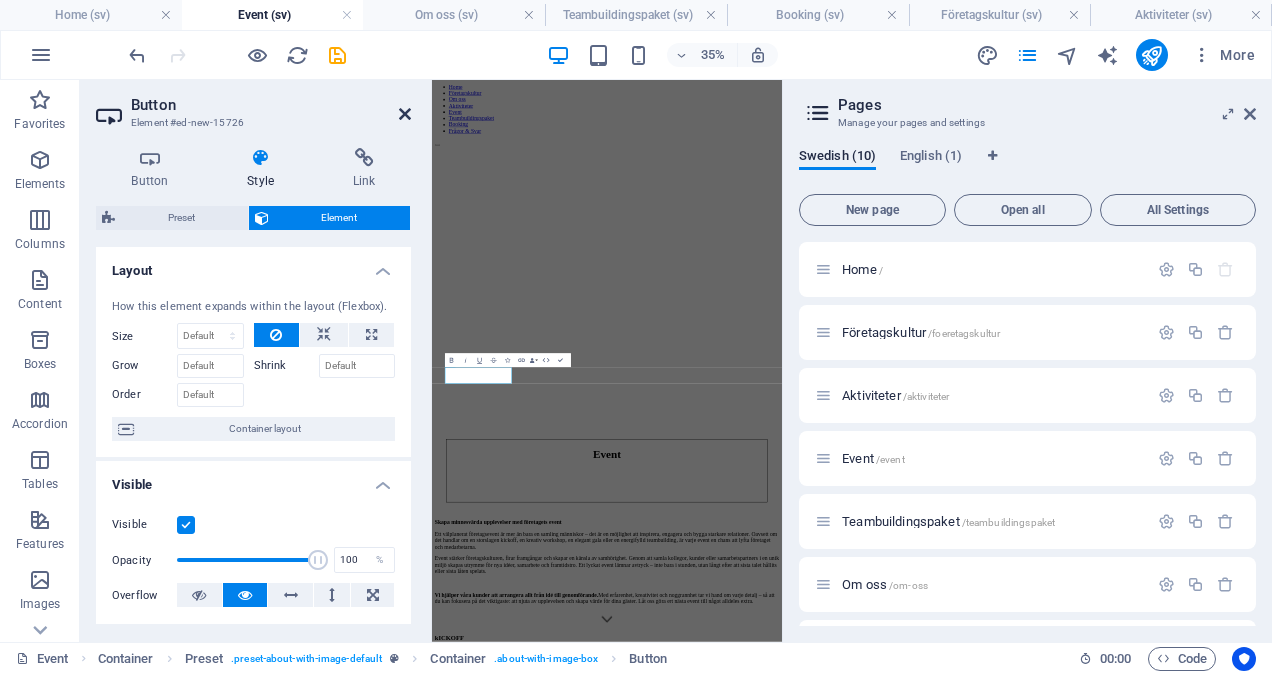 click at bounding box center [405, 114] 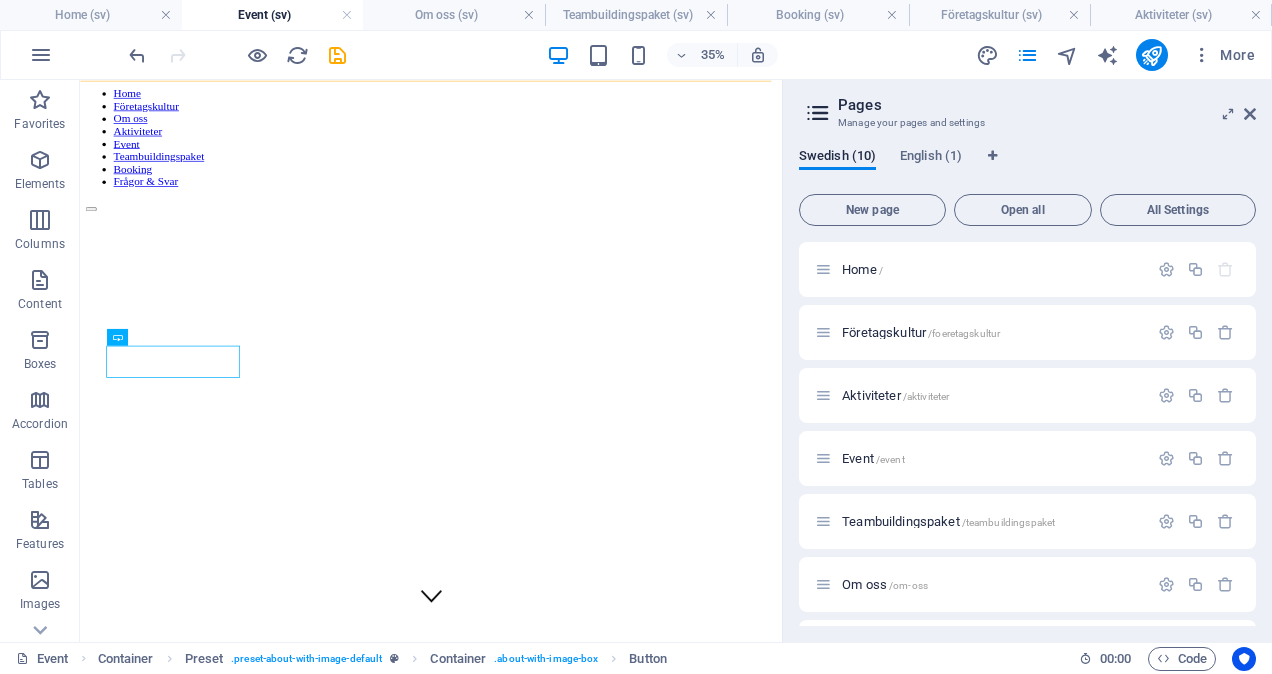 scroll, scrollTop: 475, scrollLeft: 0, axis: vertical 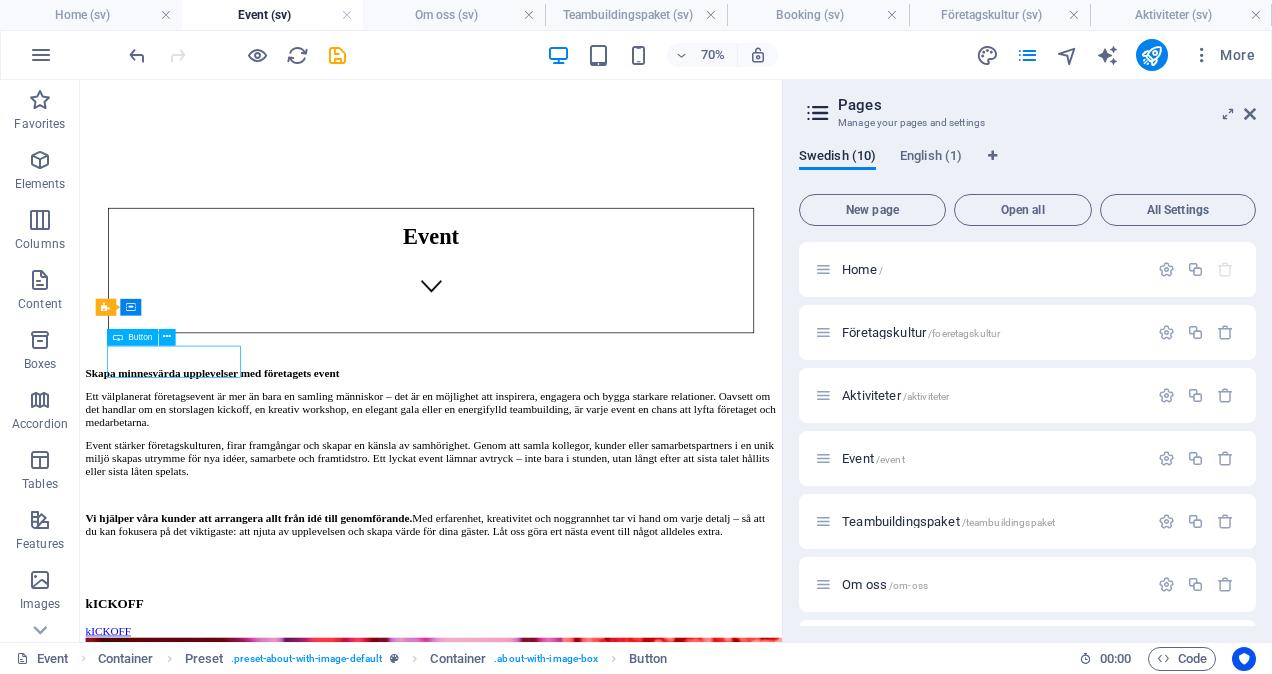 drag, startPoint x: 190, startPoint y: 474, endPoint x: 259, endPoint y: 475, distance: 69.00725 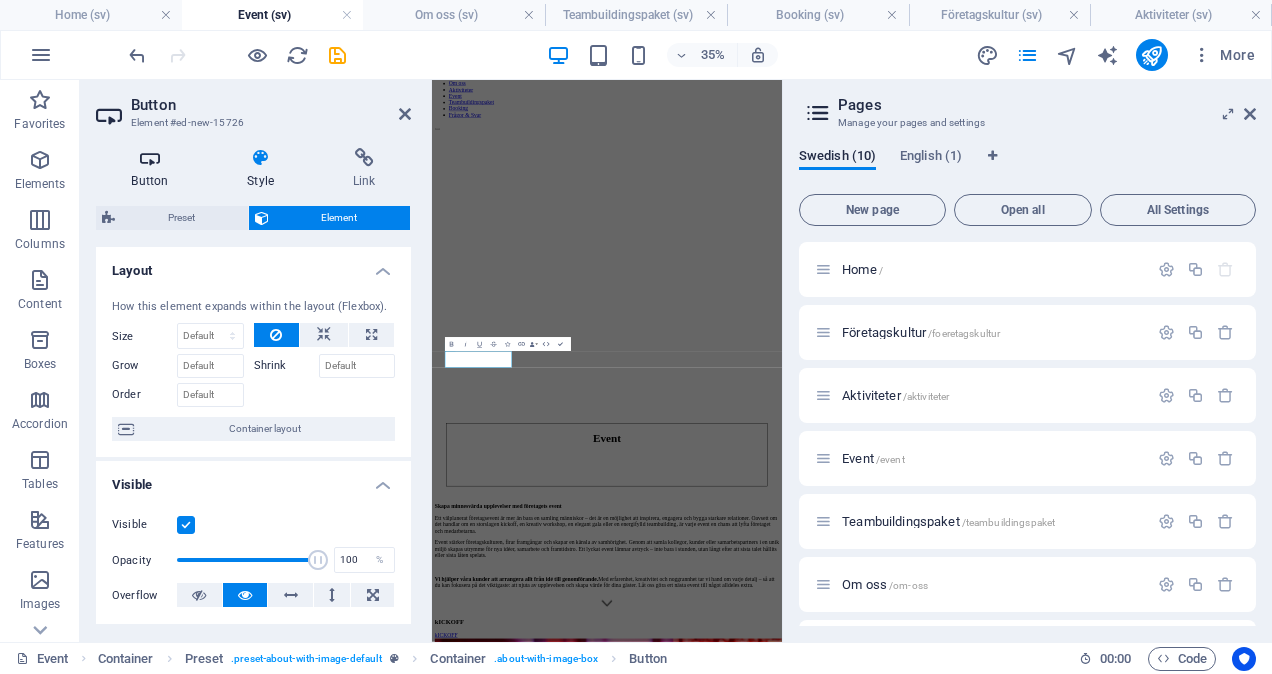 click at bounding box center (150, 158) 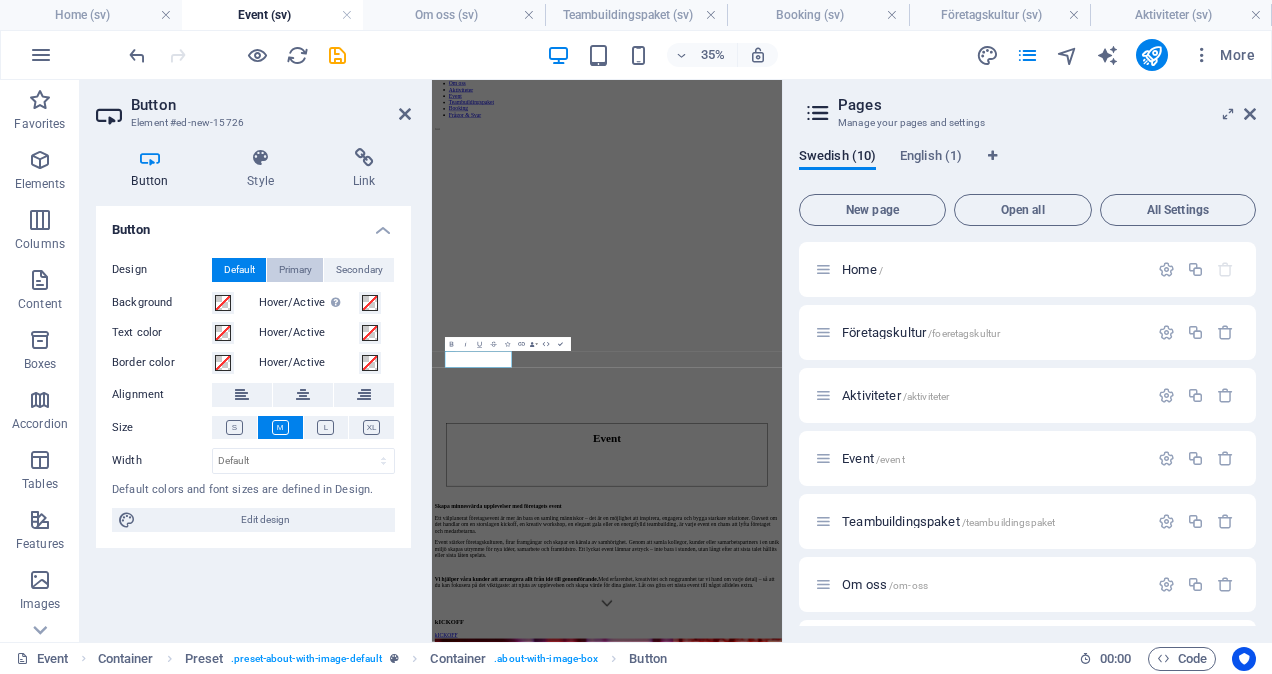 click on "Primary" at bounding box center [295, 270] 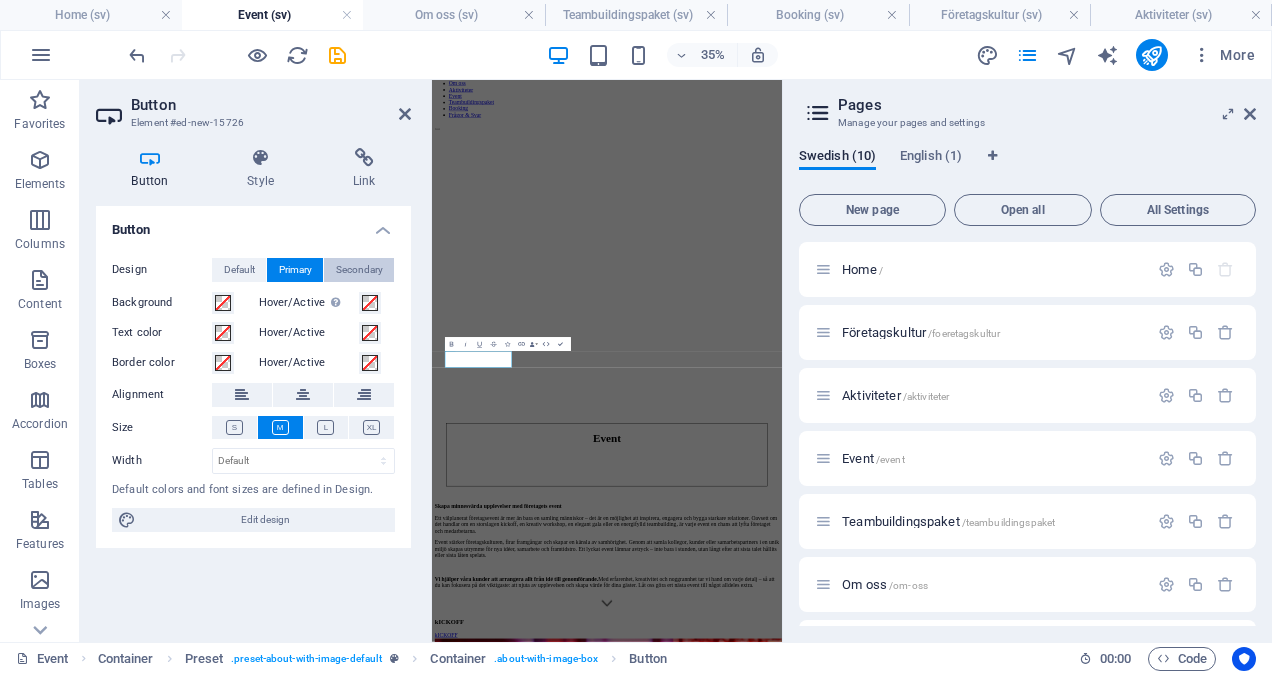 click on "Secondary" at bounding box center [359, 270] 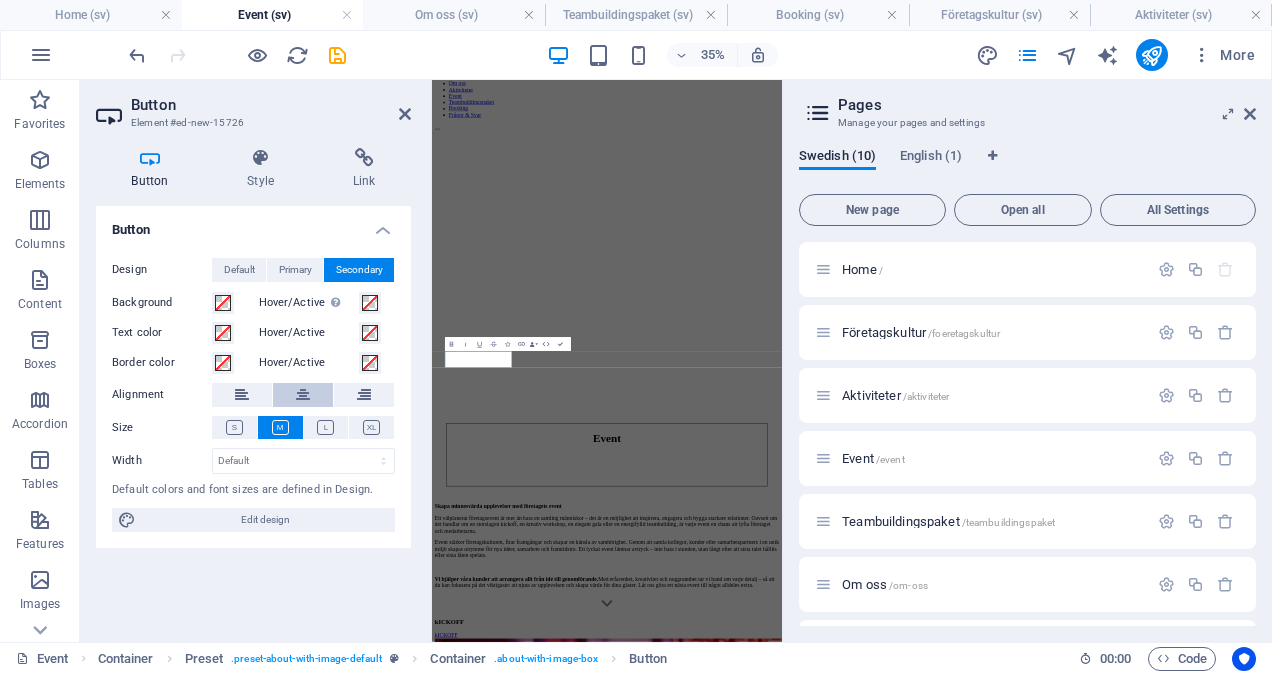click at bounding box center (303, 395) 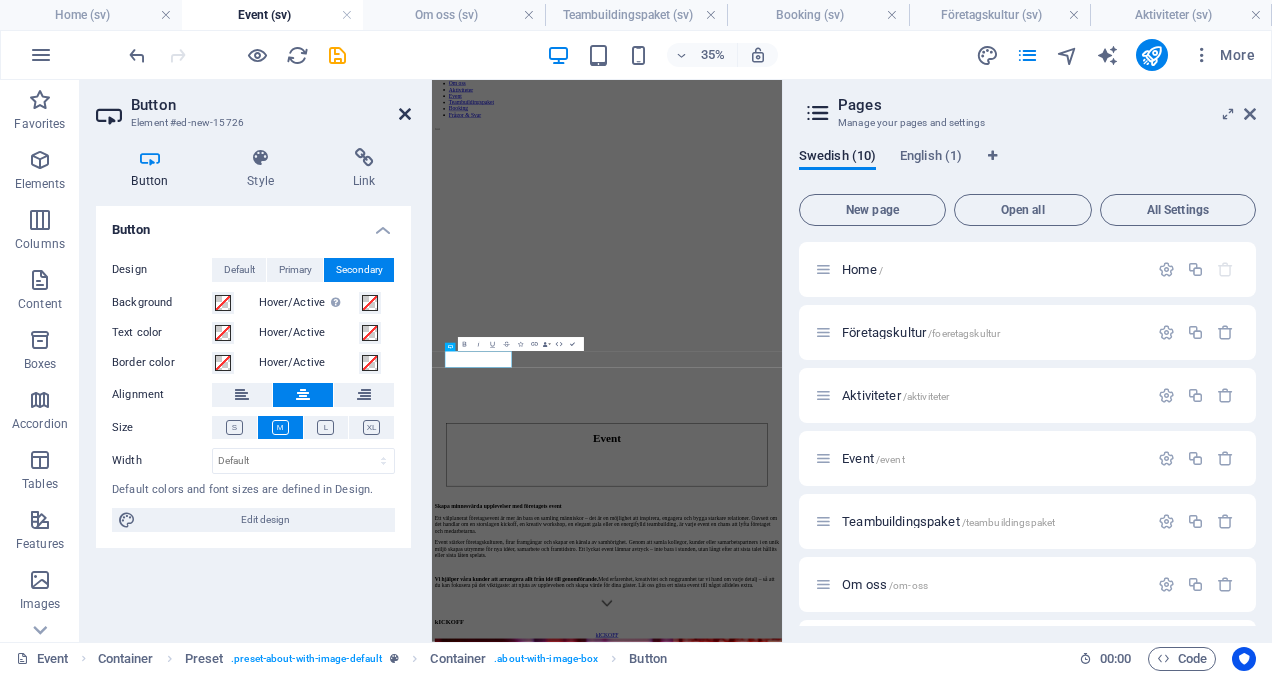 click at bounding box center (405, 114) 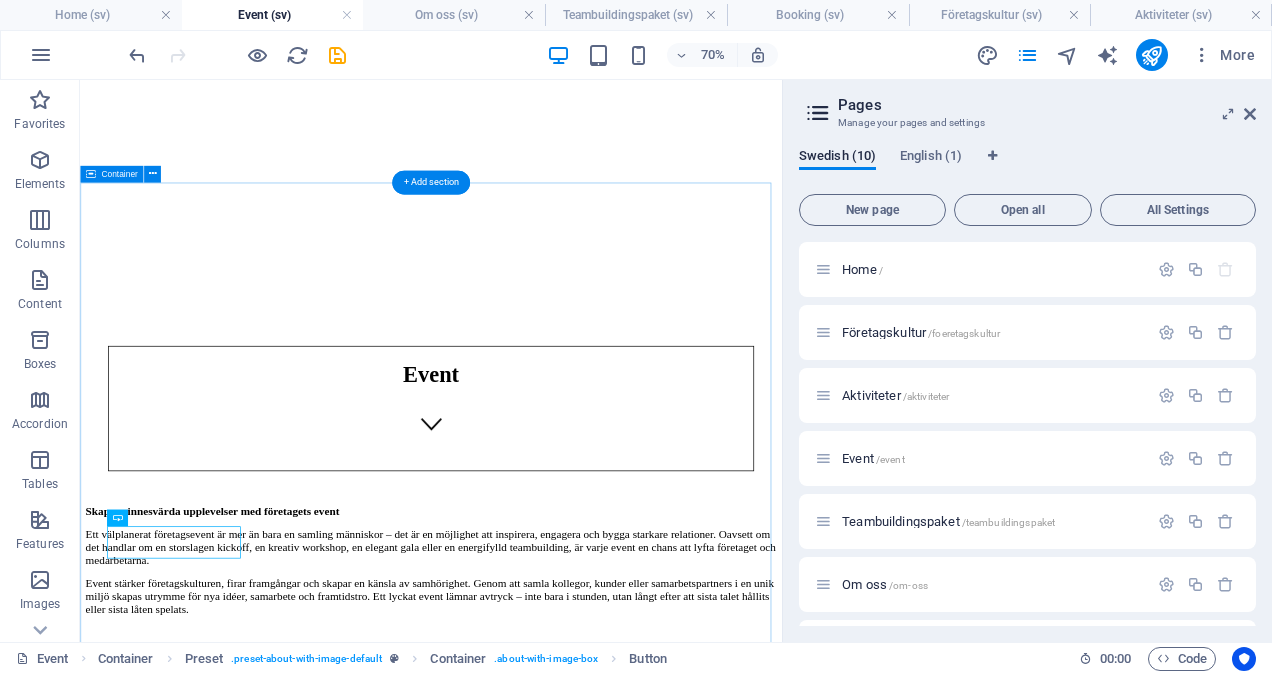 scroll, scrollTop: 293, scrollLeft: 0, axis: vertical 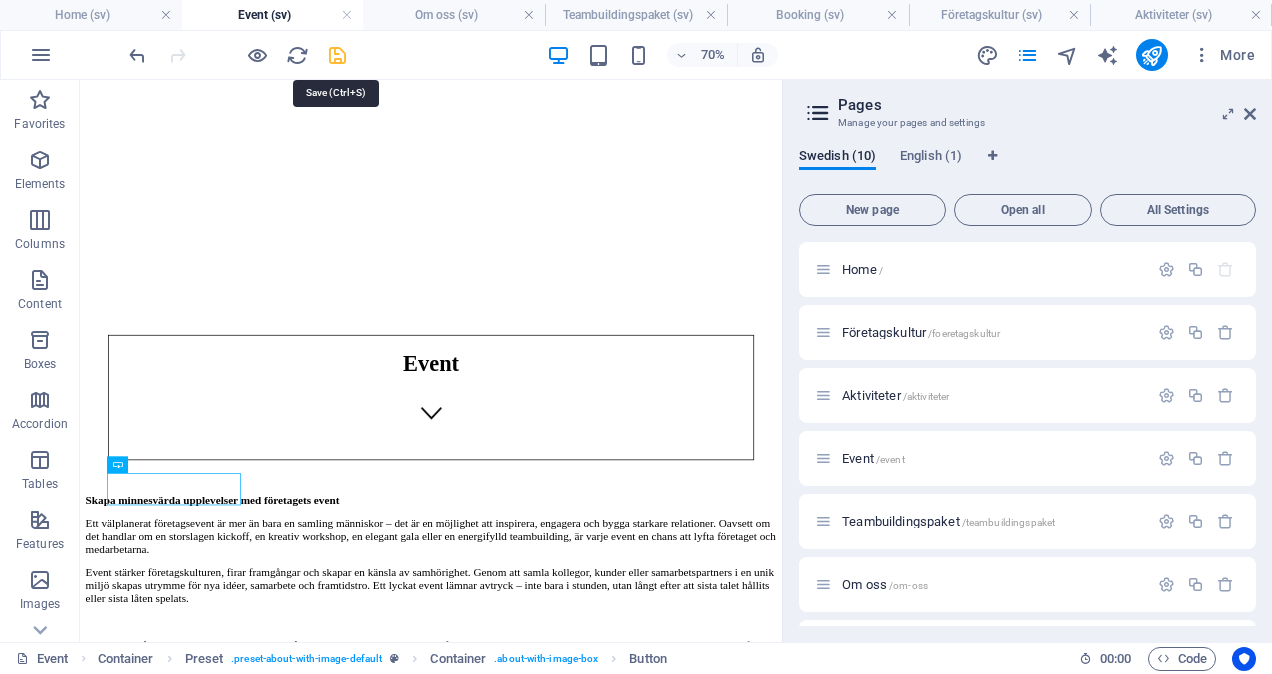 drag, startPoint x: 338, startPoint y: 50, endPoint x: 273, endPoint y: 80, distance: 71.5891 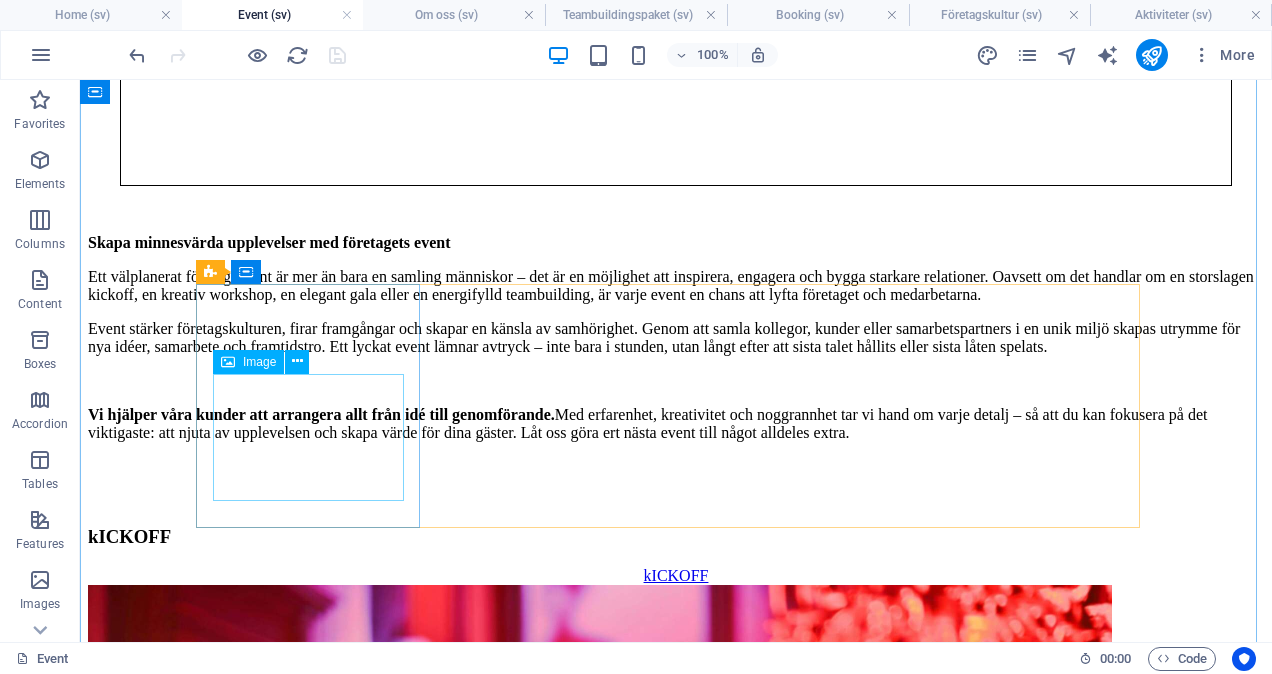 scroll, scrollTop: 611, scrollLeft: 0, axis: vertical 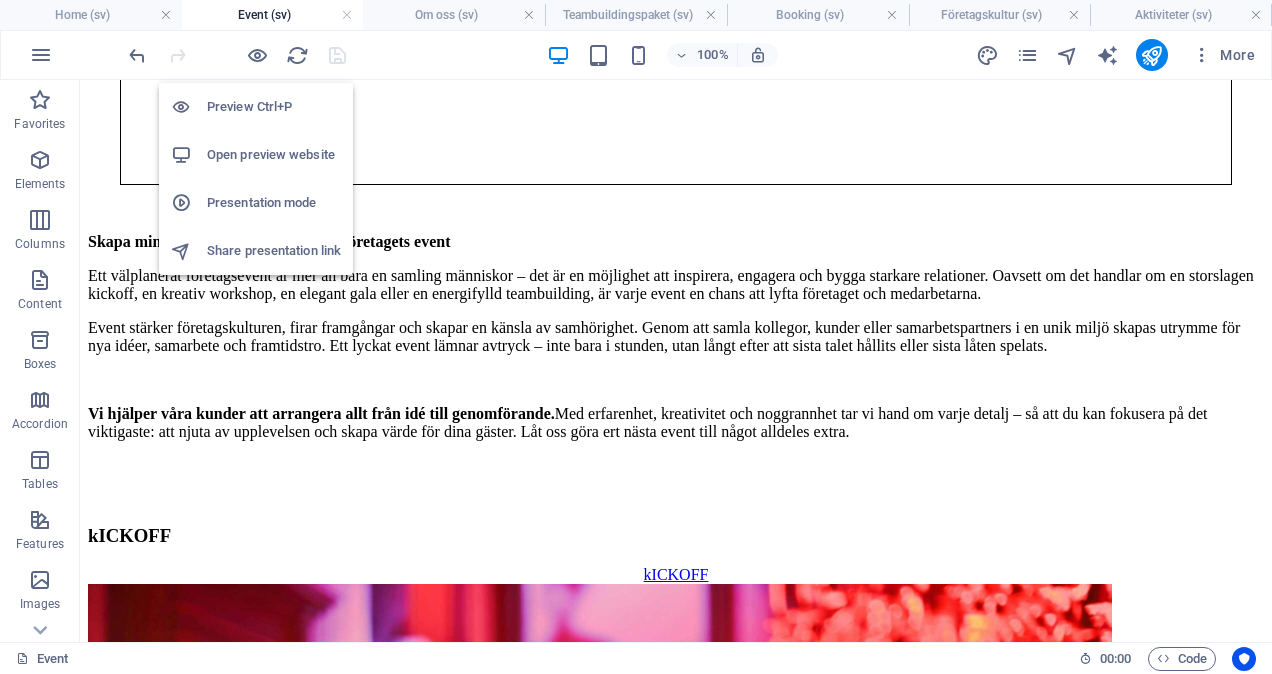 click on "Open preview website" at bounding box center [274, 155] 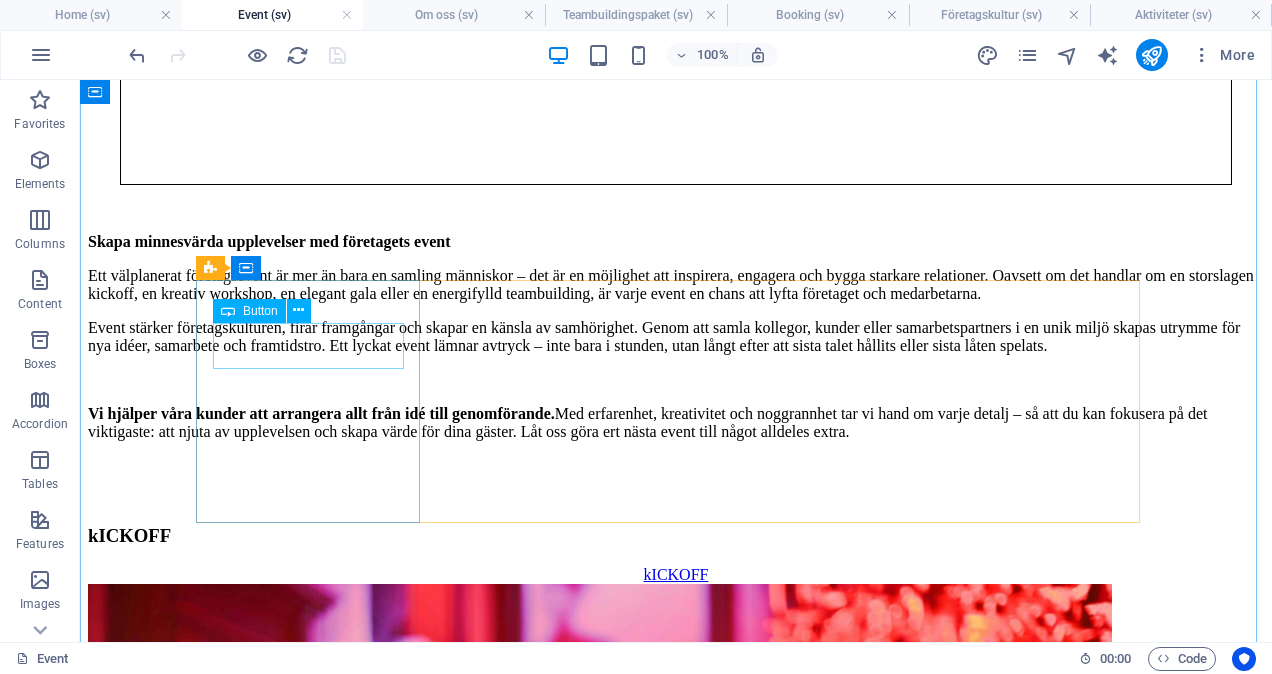 click on "kICKOFF" at bounding box center (676, 575) 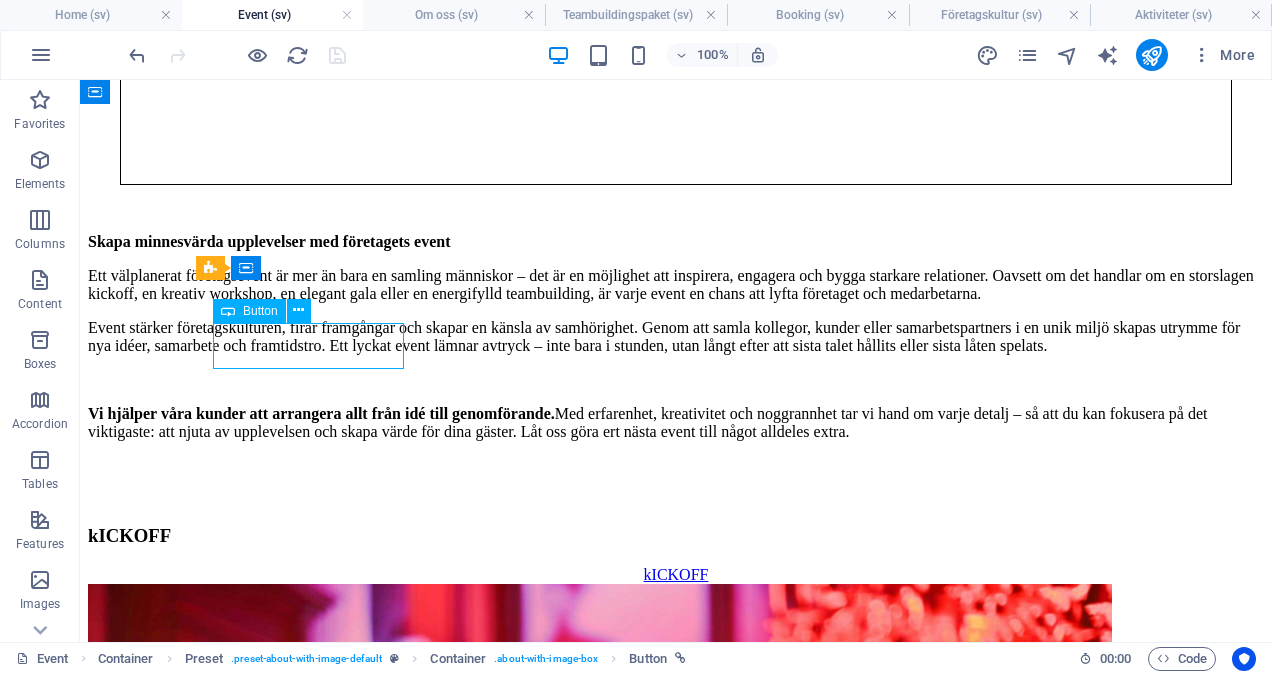 click on "kICKOFF" at bounding box center (676, 575) 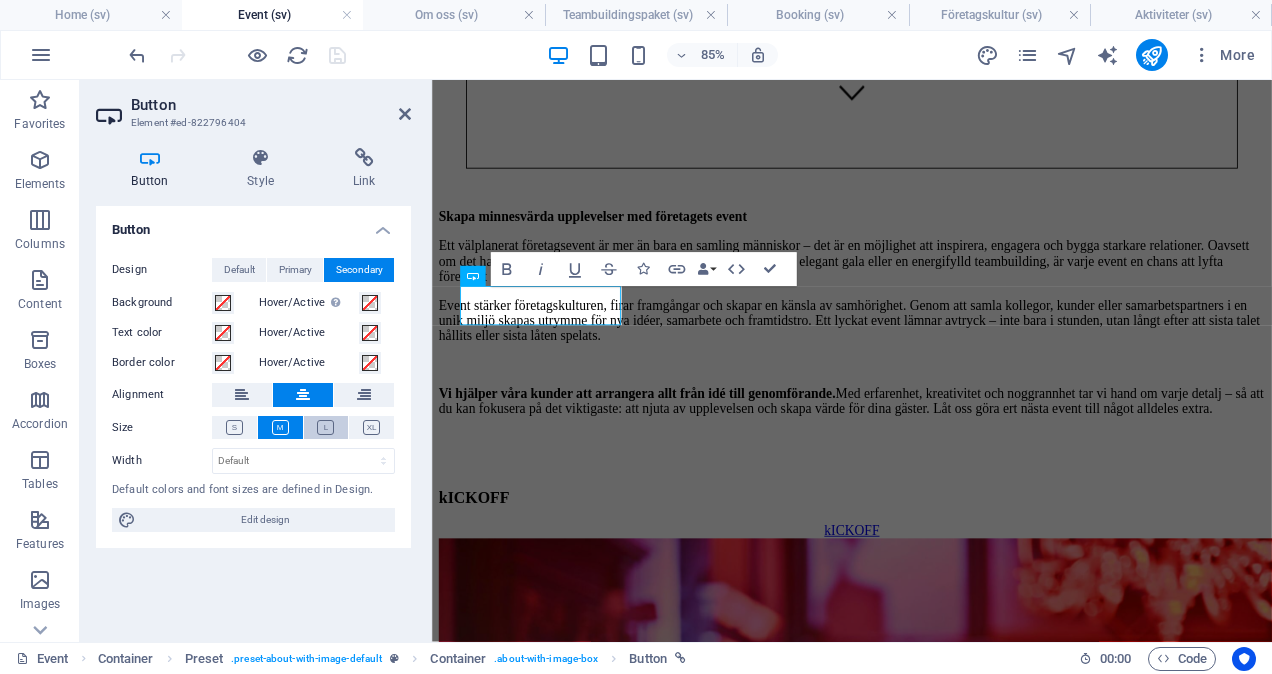 click at bounding box center (325, 427) 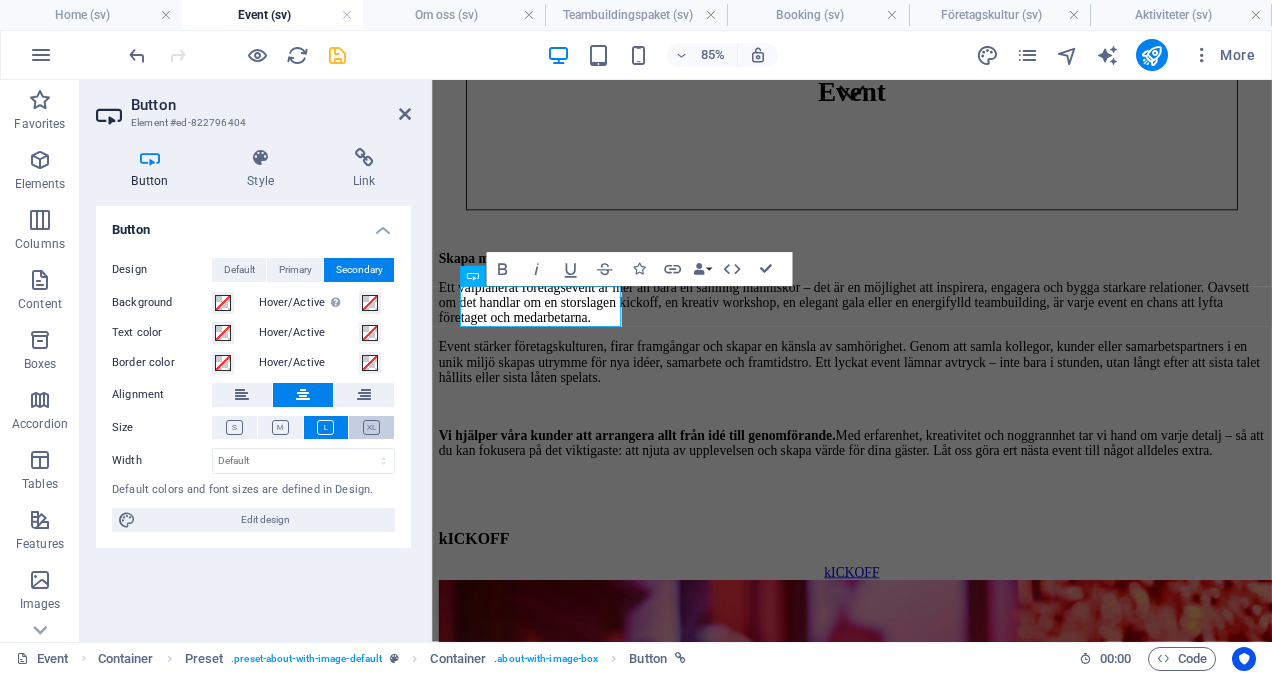 click at bounding box center (371, 427) 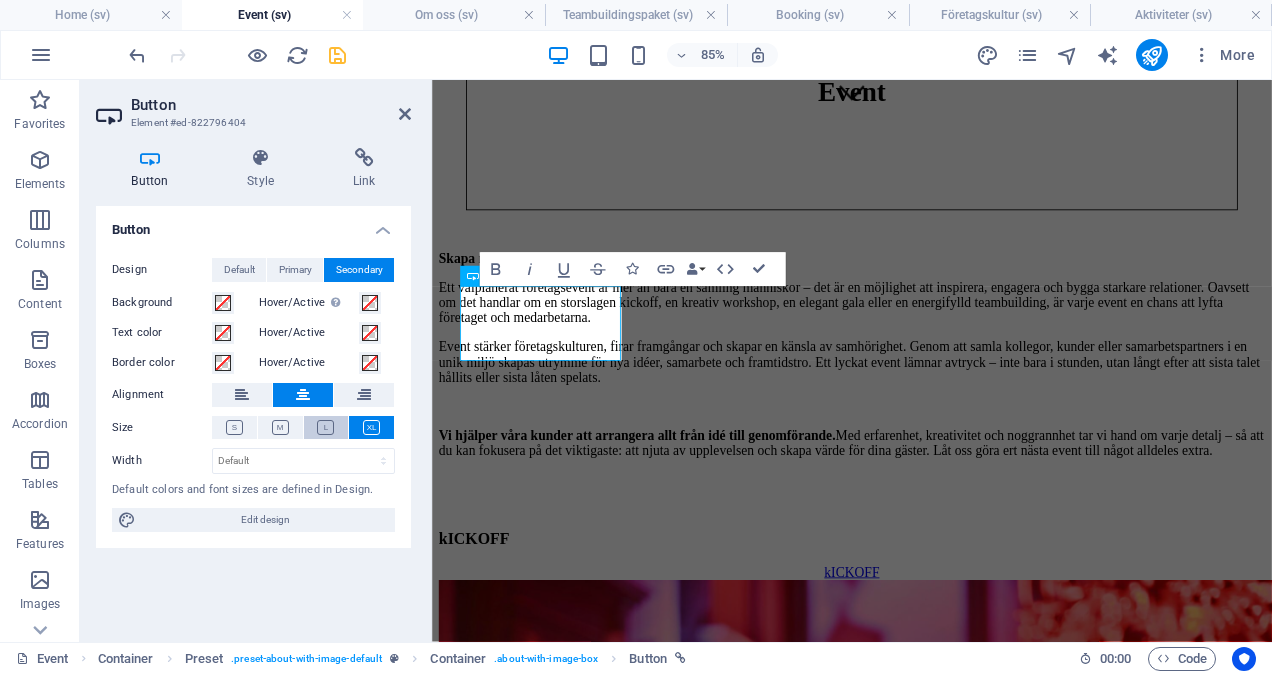 click at bounding box center [326, 427] 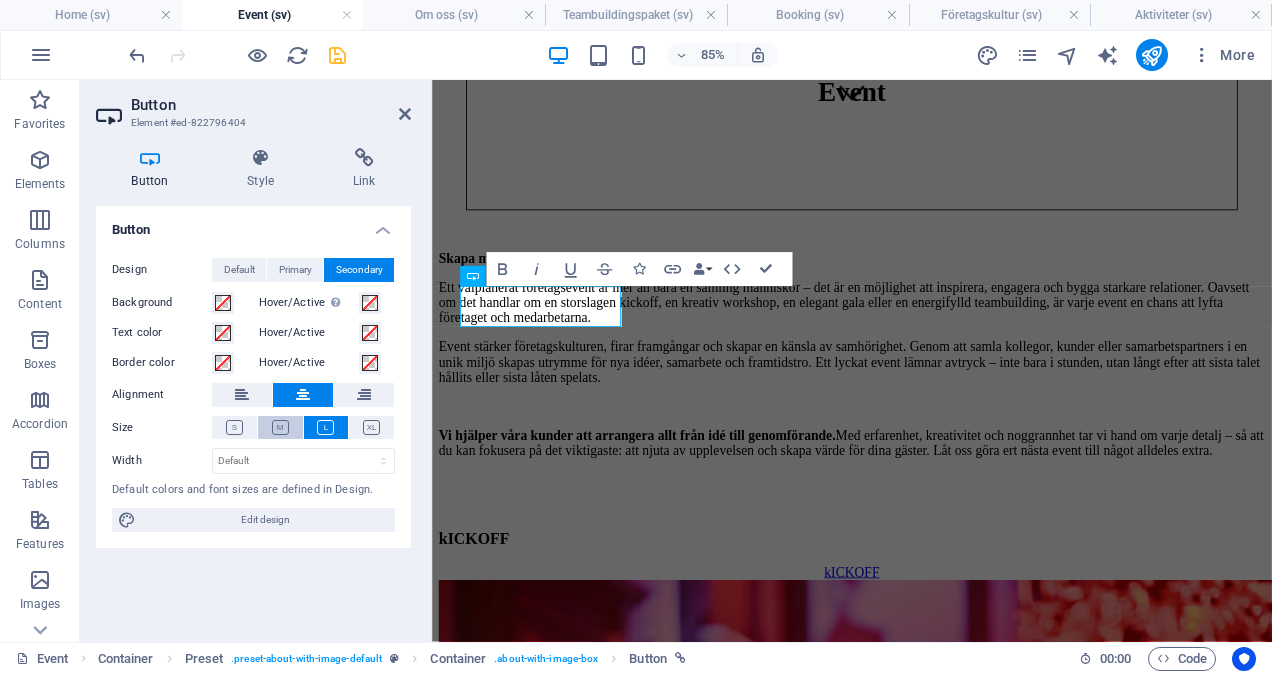click at bounding box center [280, 427] 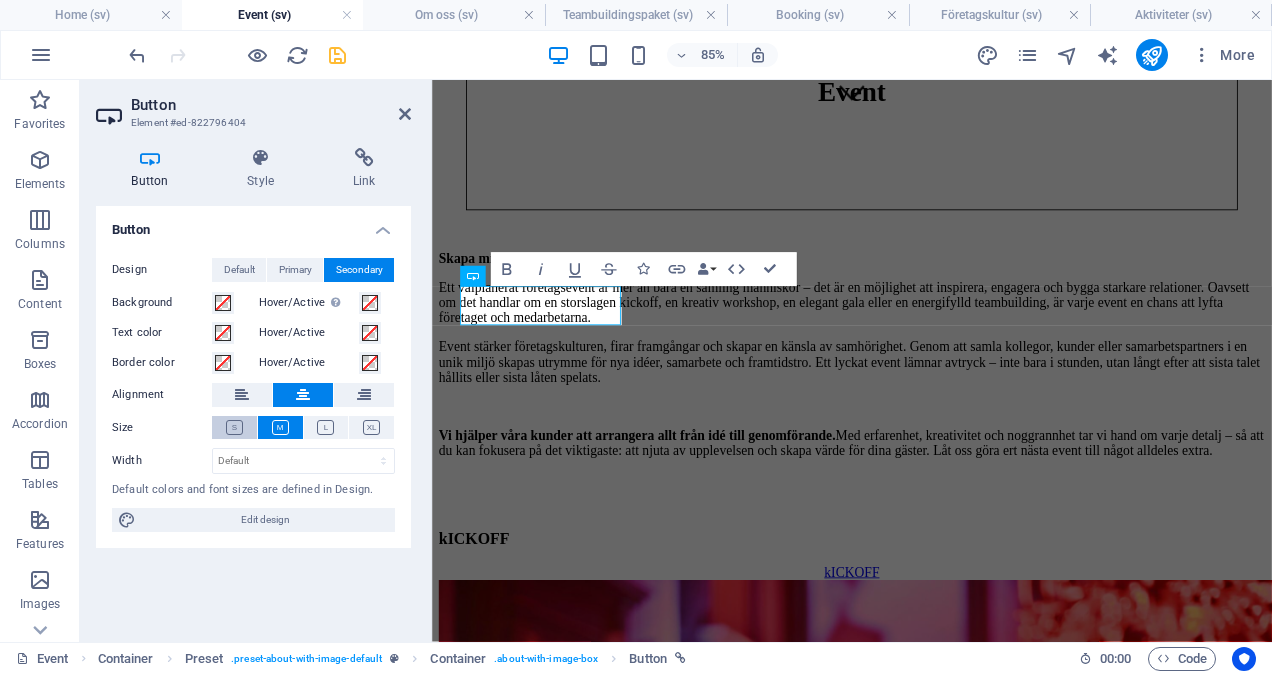 click at bounding box center (234, 427) 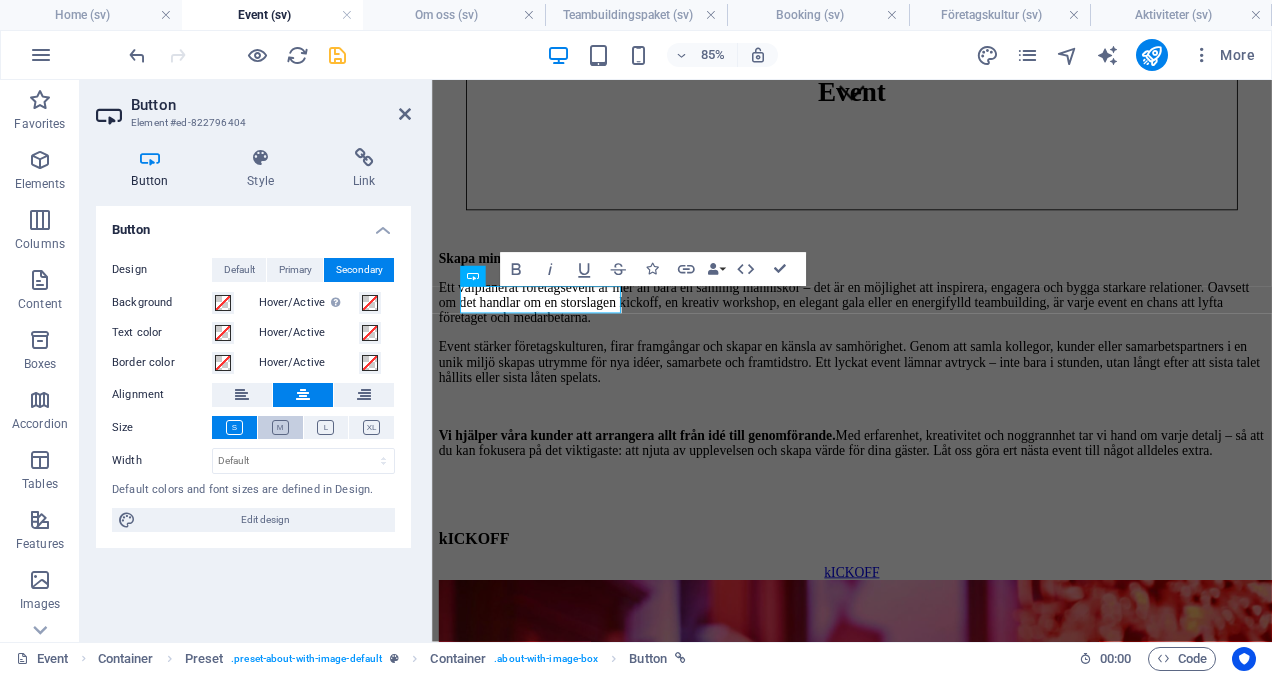 click at bounding box center [280, 427] 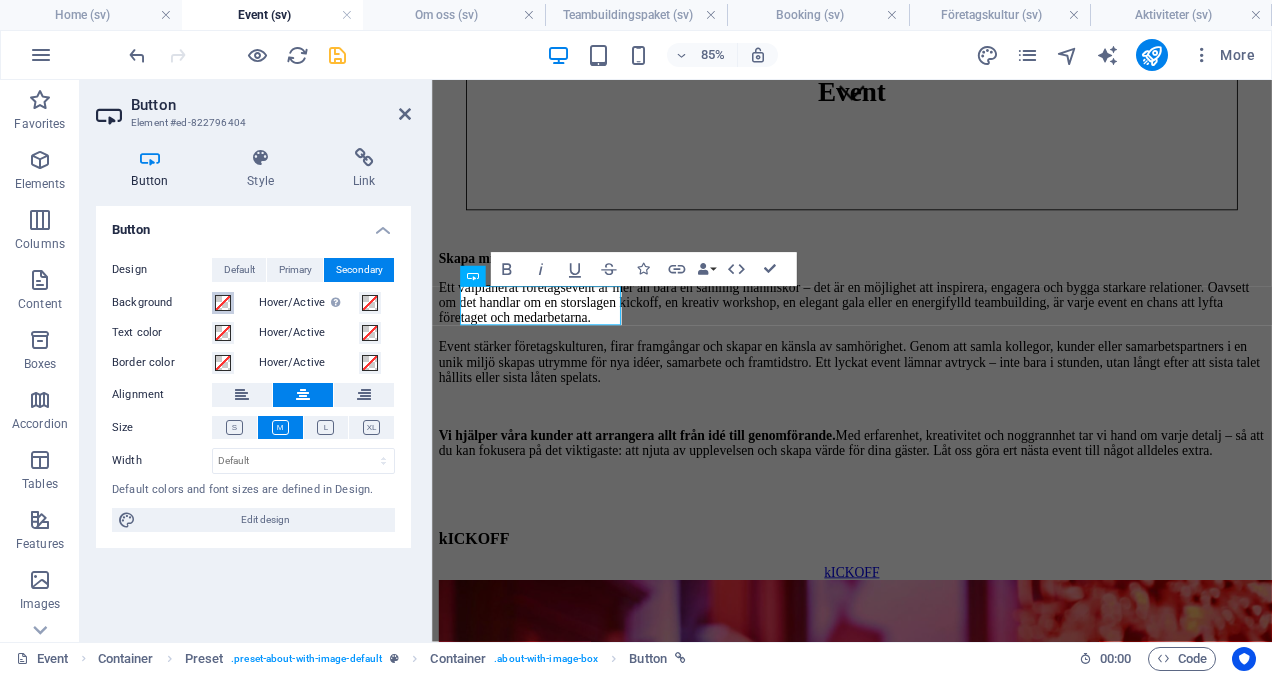 click at bounding box center [223, 303] 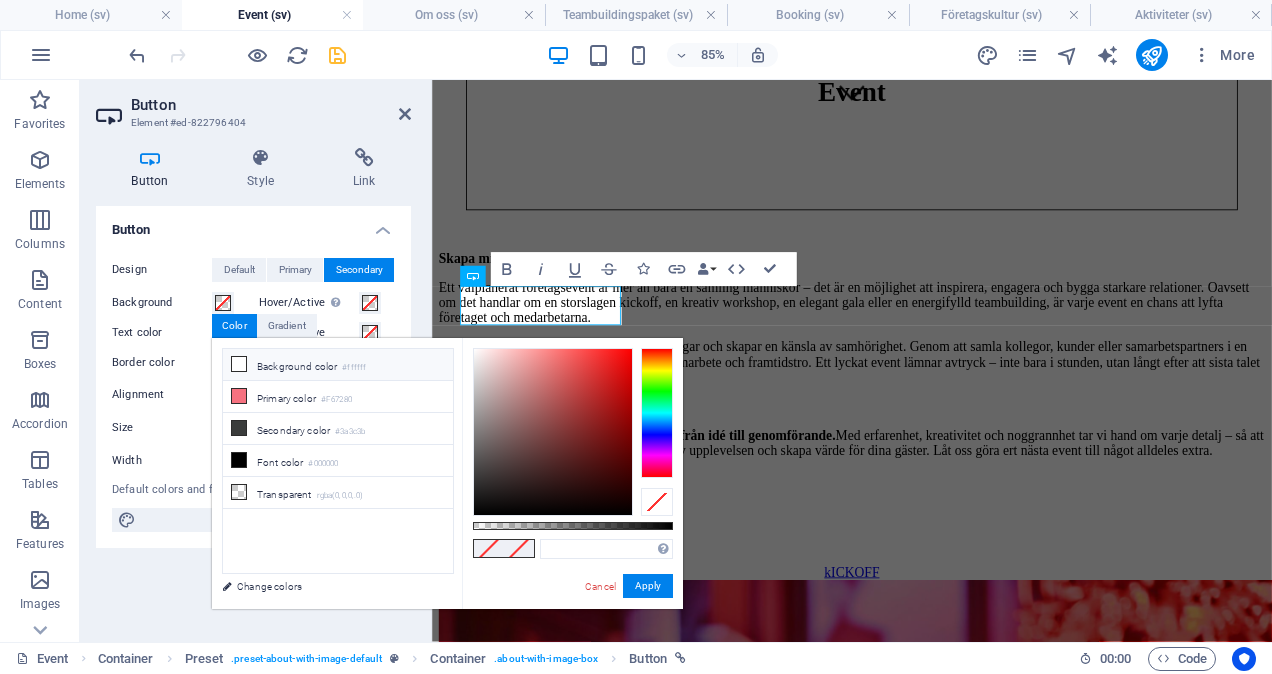 click at bounding box center (239, 364) 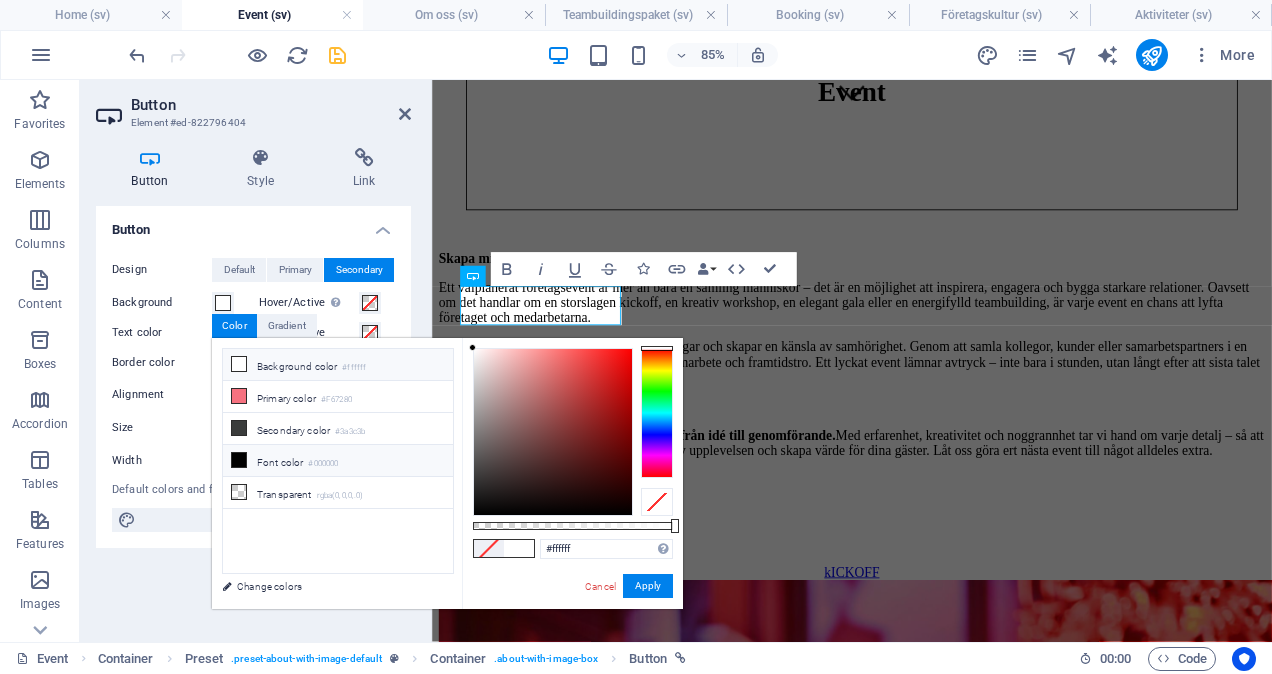 click at bounding box center [239, 460] 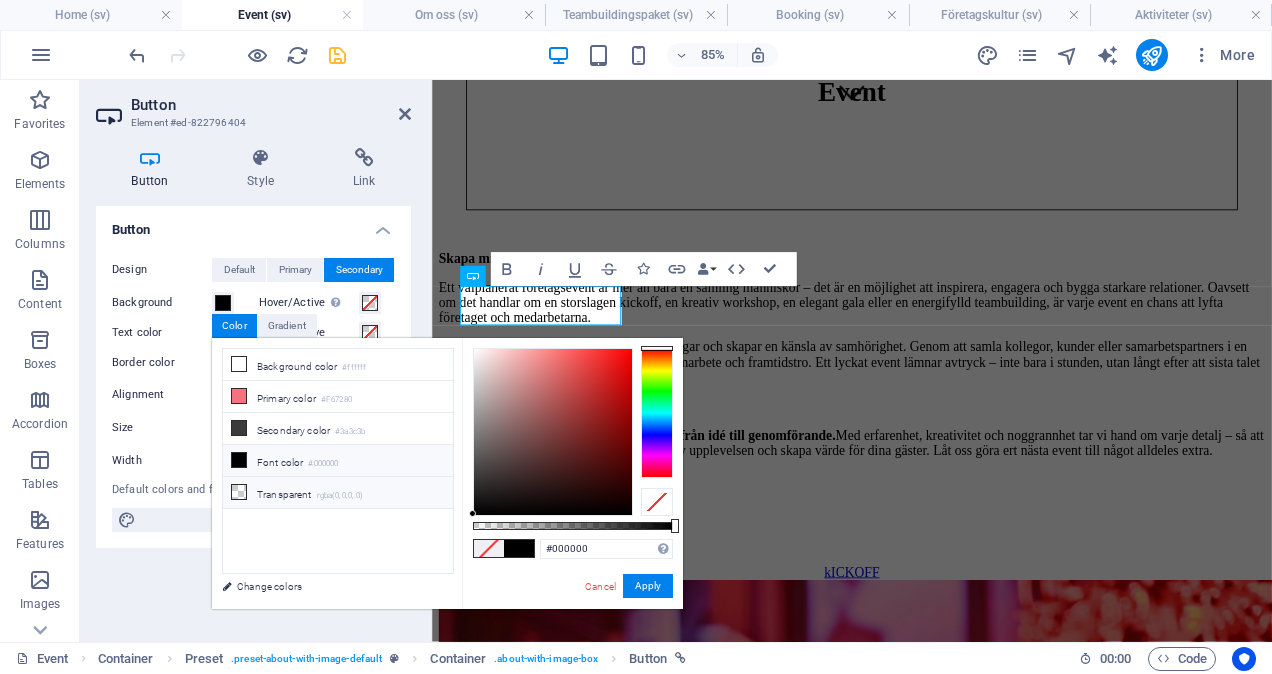 click at bounding box center (239, 492) 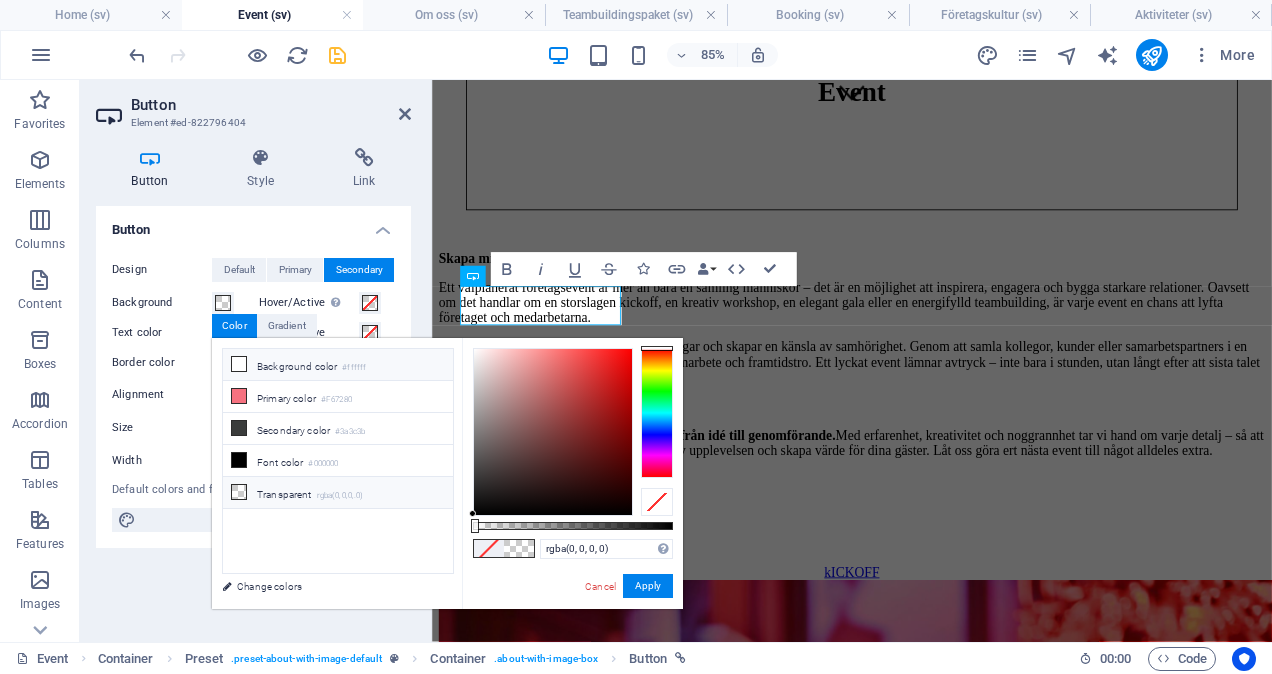 click at bounding box center [239, 364] 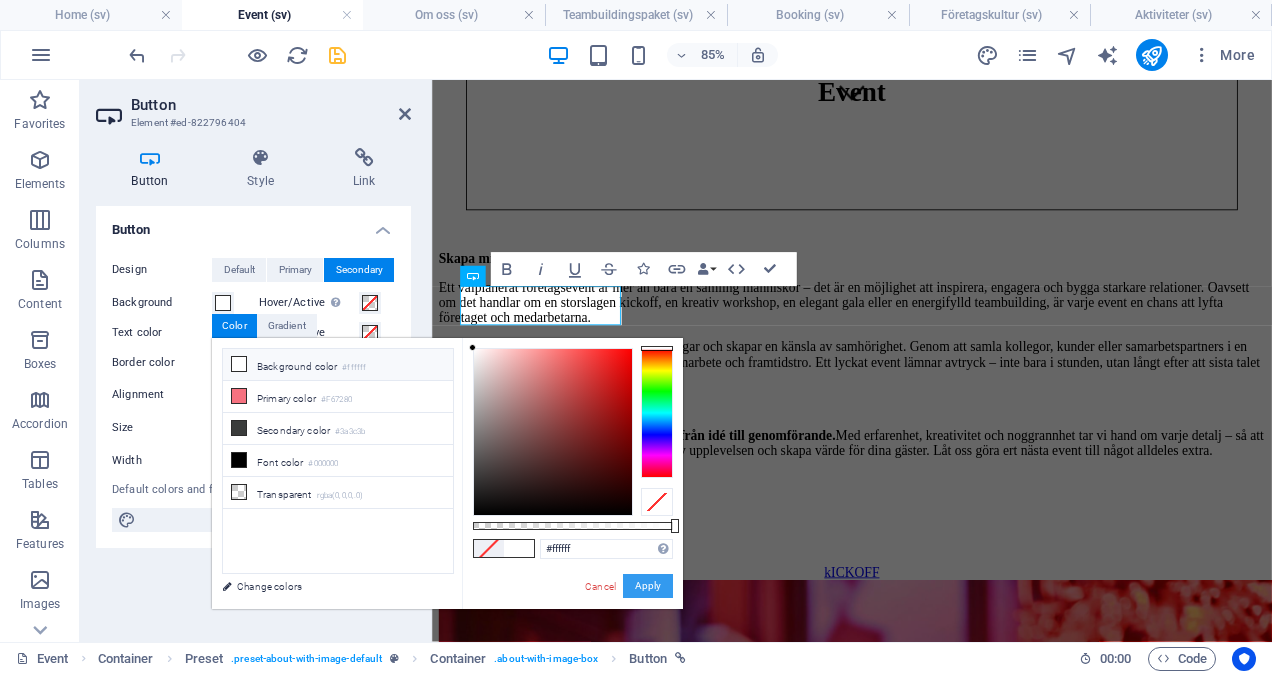 click on "Apply" at bounding box center (648, 586) 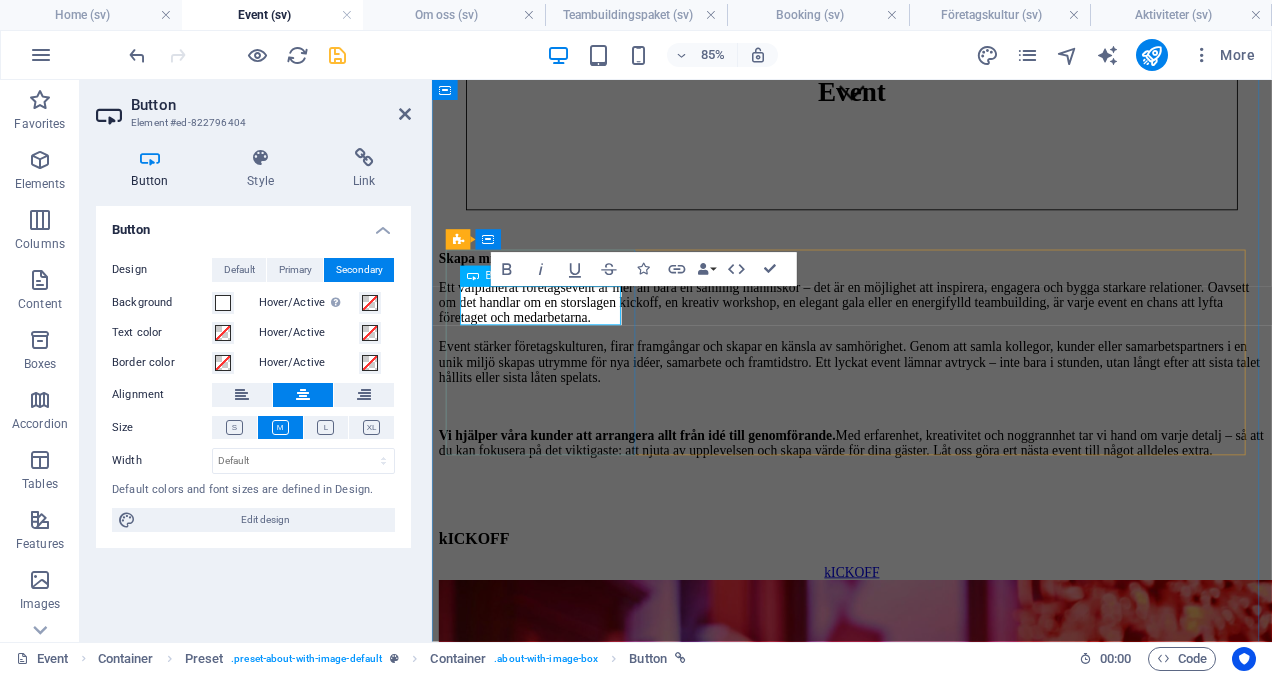 click on "kICKOFF" at bounding box center [926, 659] 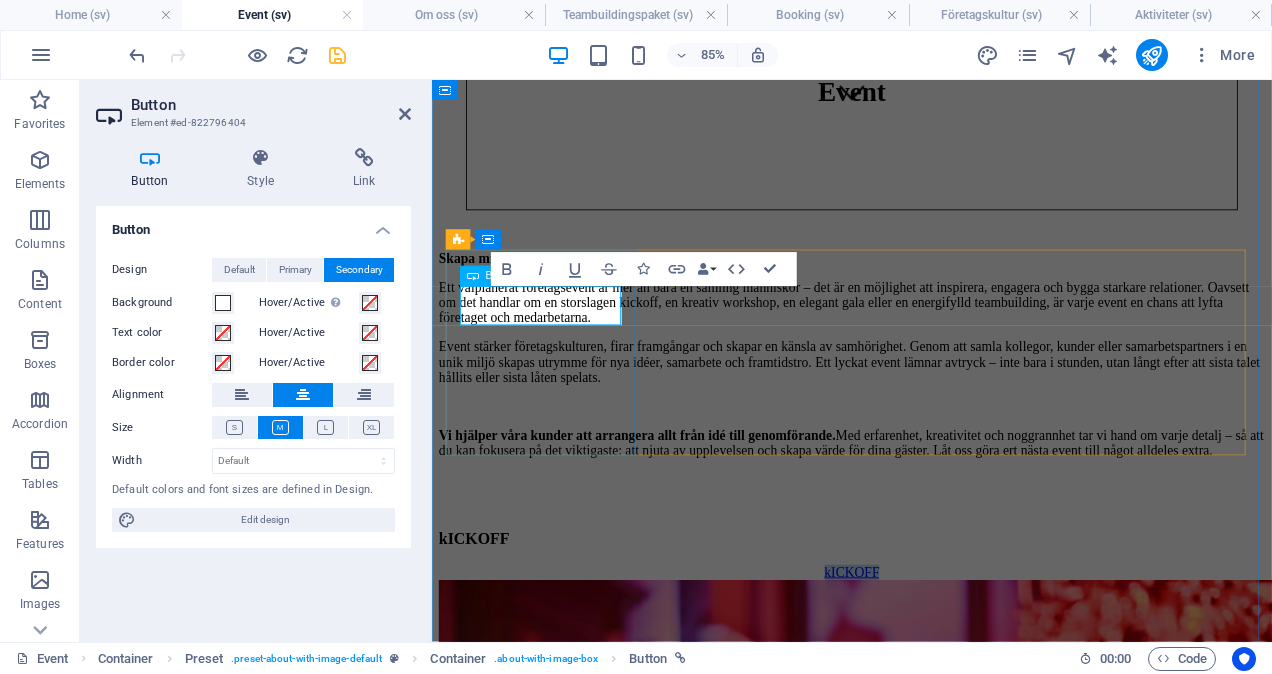 click on "kICKOFF" at bounding box center (926, 659) 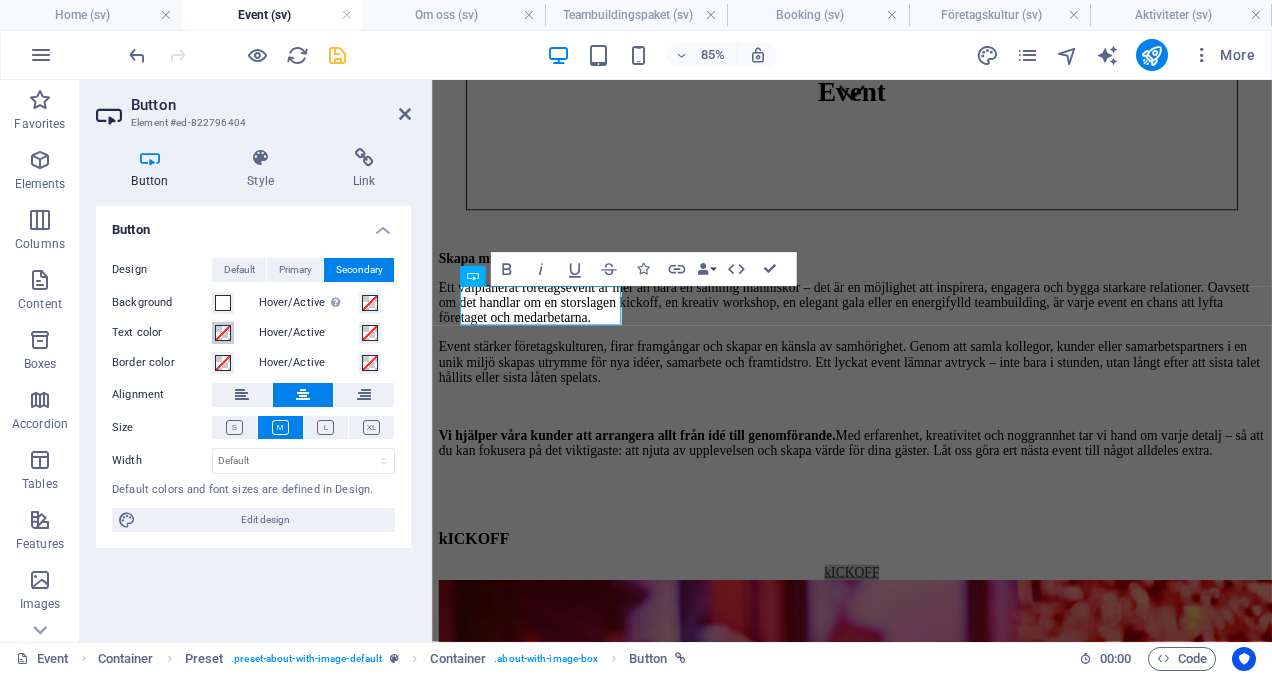 click at bounding box center [223, 333] 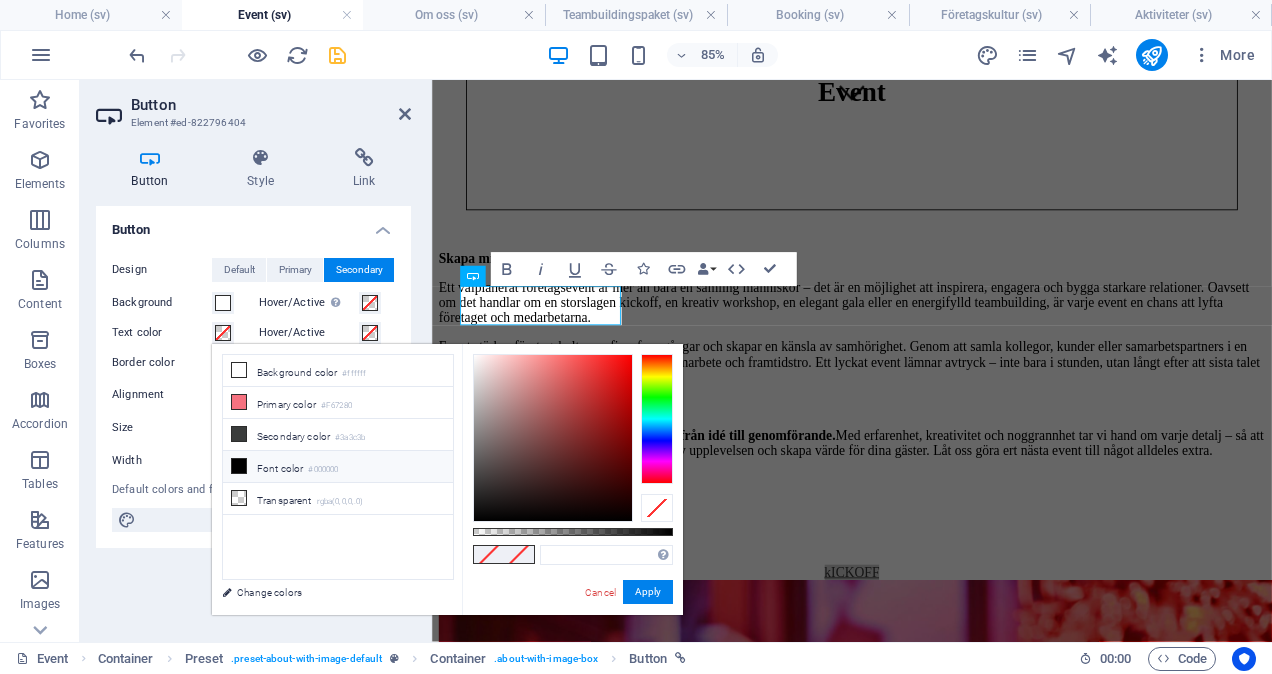 click at bounding box center [239, 466] 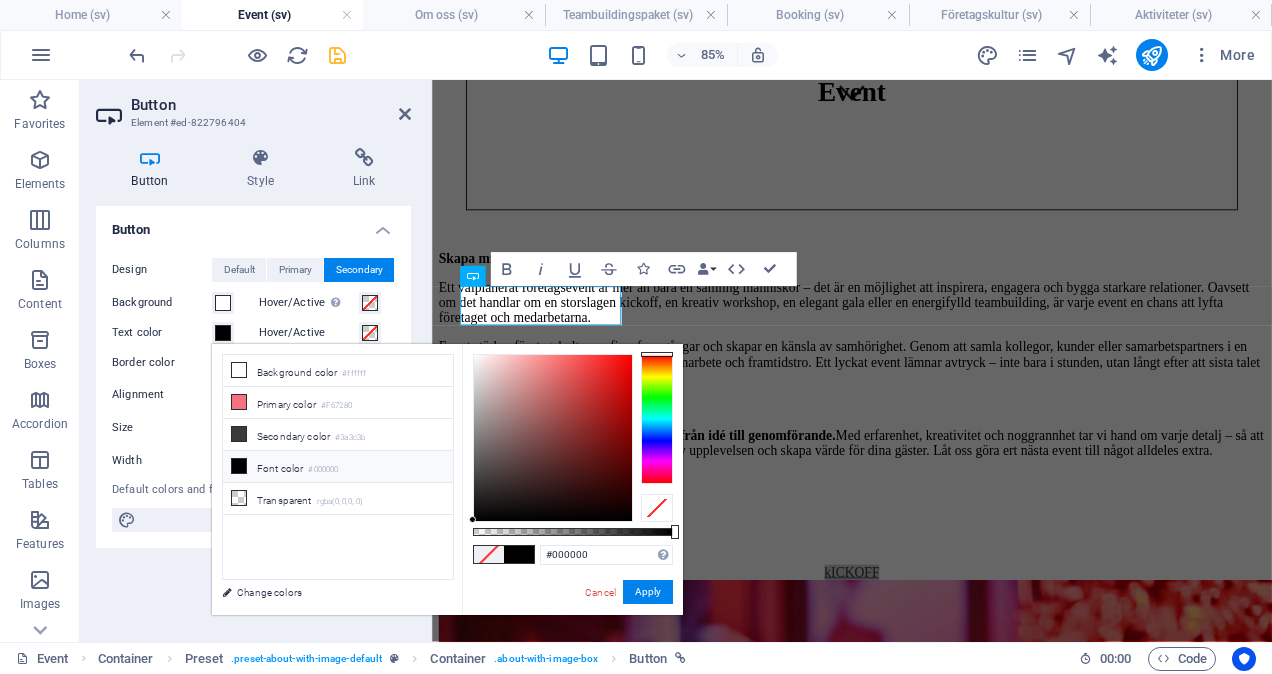 click on "Button Design Default Primary Secondary Background Hover/Active Switch to preview mode to test the active/hover state Text color Hover/Active Border color Hover/Active Alignment Size Width Default px rem % em vh vw Default colors and font sizes are defined in Design. Edit design" at bounding box center [253, 416] 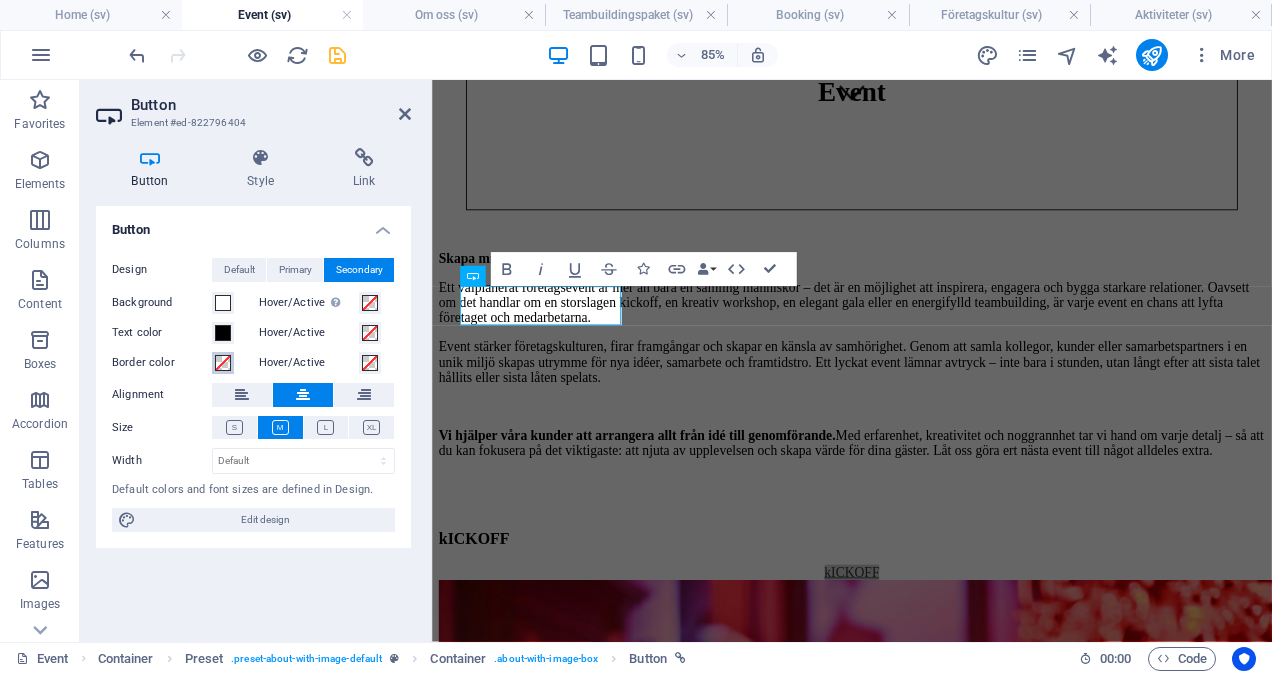 click at bounding box center [223, 363] 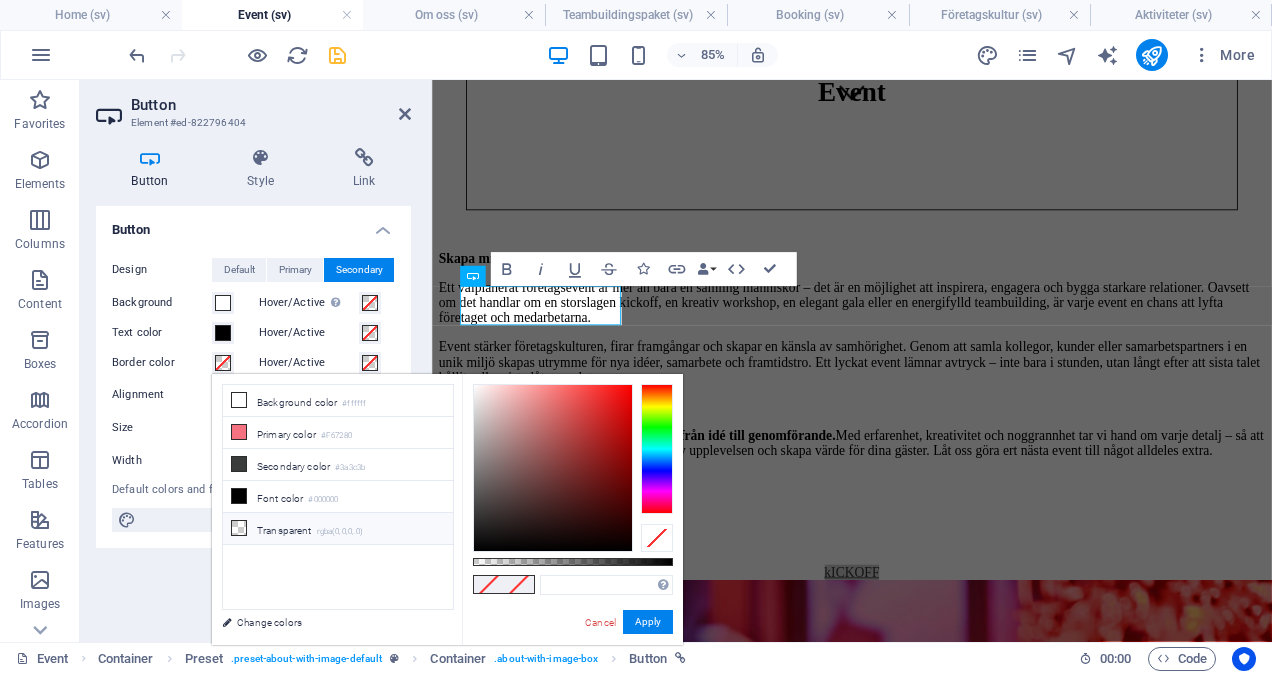click on "Transparent
rgba(0,0,0,.0)" at bounding box center [338, 529] 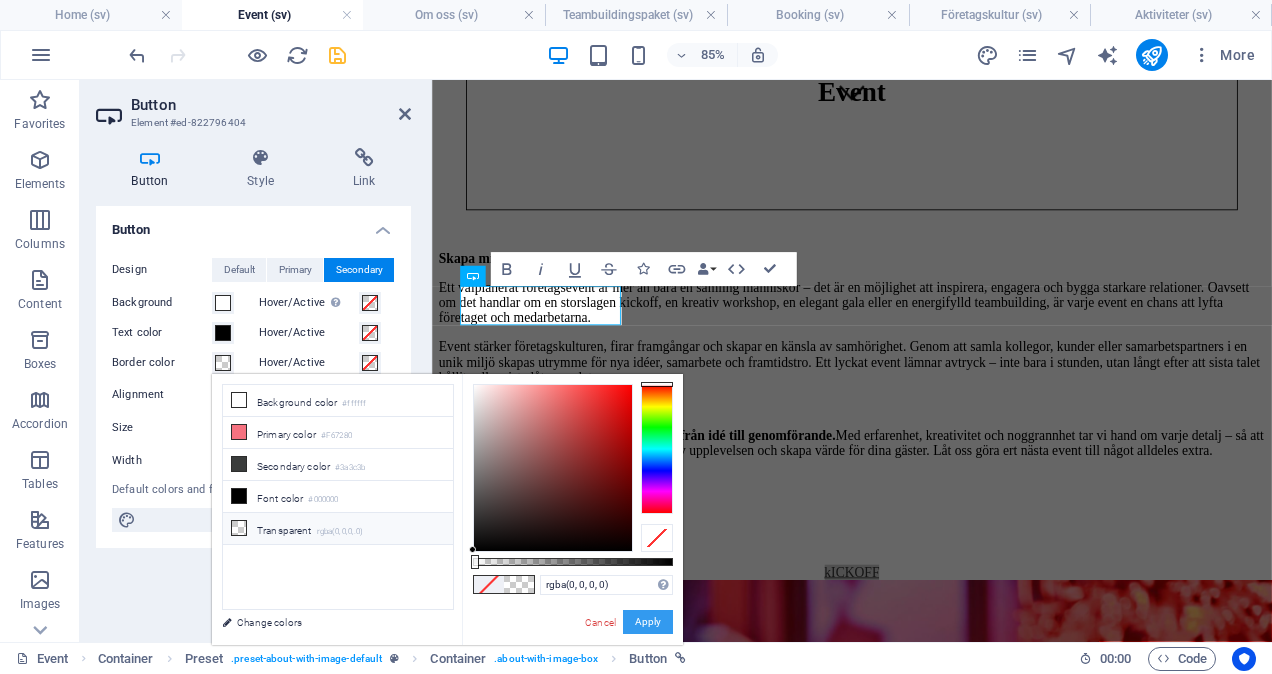 click on "Apply" at bounding box center (648, 622) 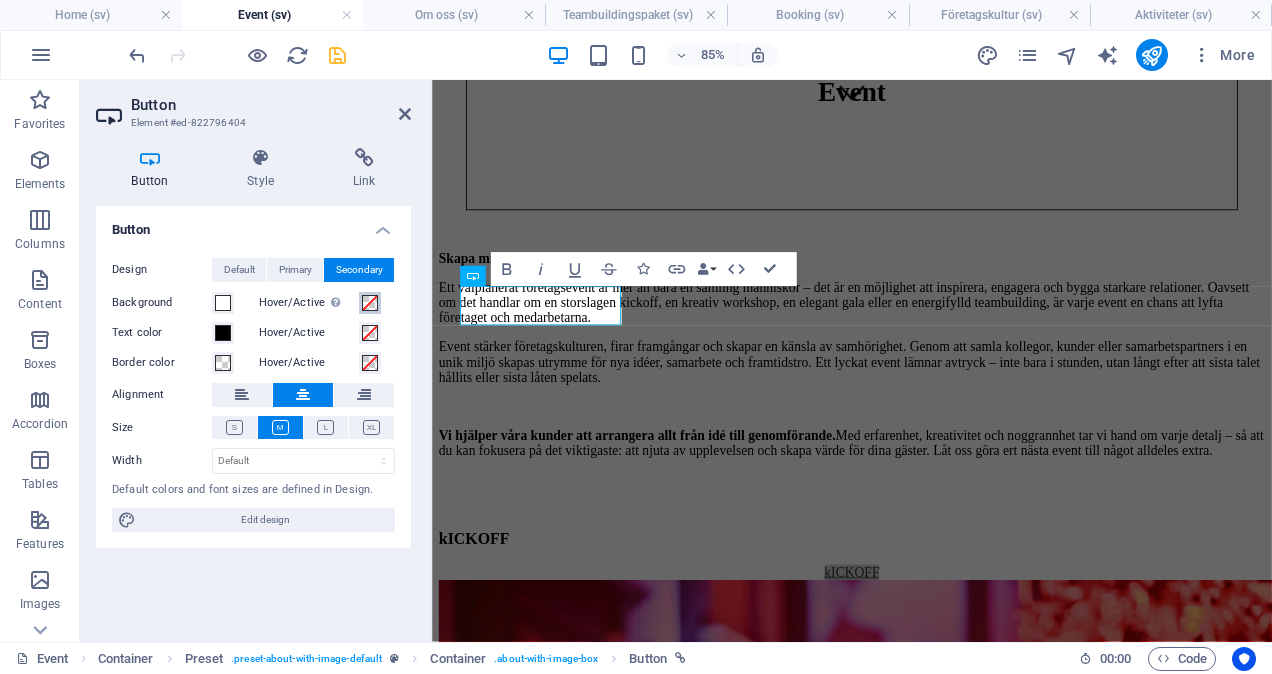 click at bounding box center (370, 303) 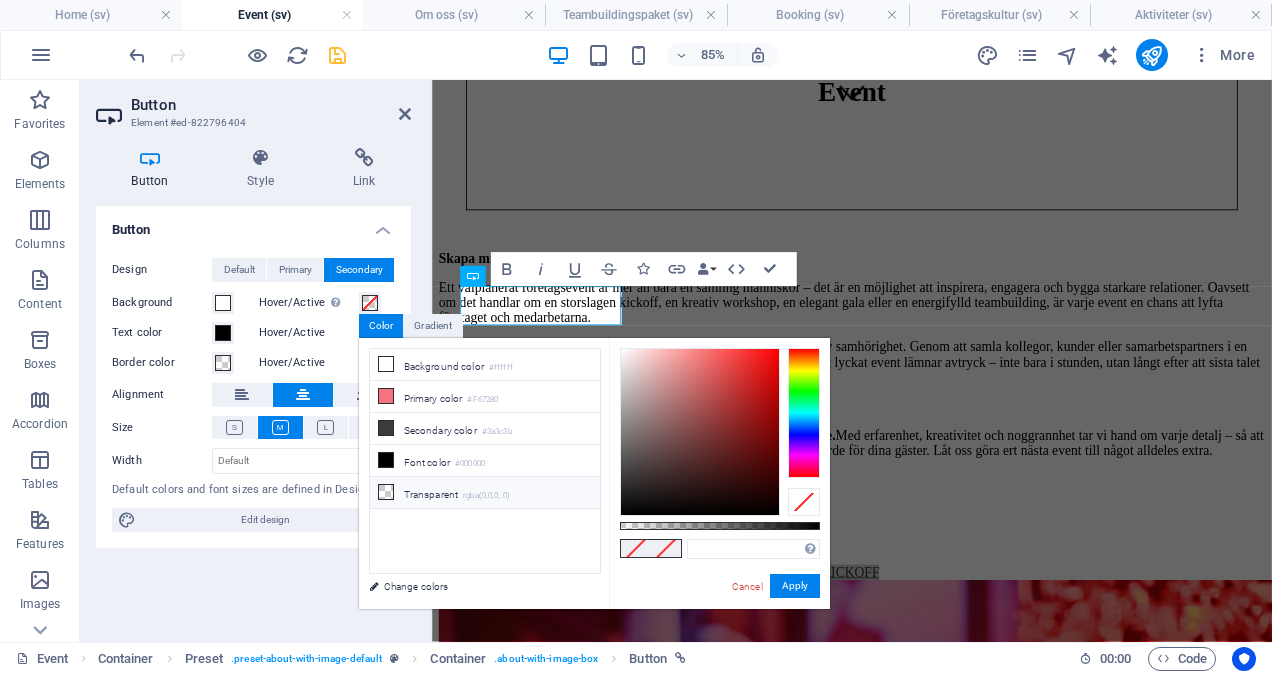 click on "Transparent
rgba(0,0,0,.0)" at bounding box center [485, 493] 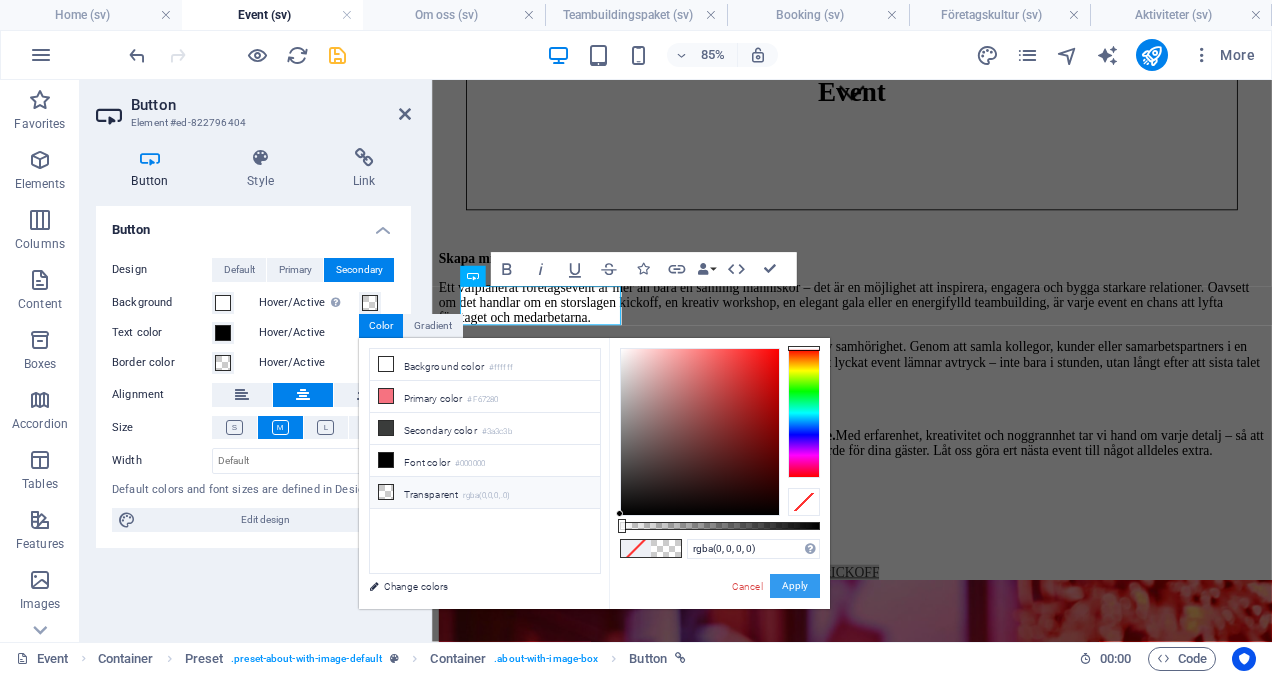 click on "Apply" at bounding box center [795, 586] 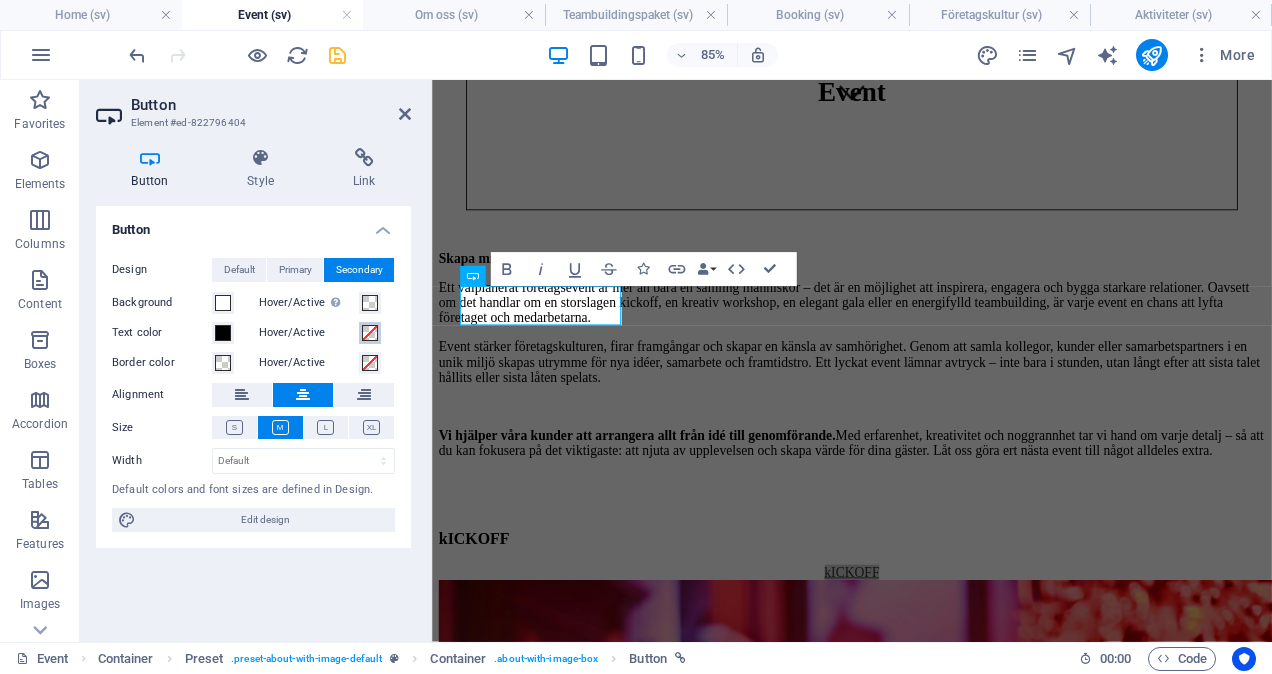 click at bounding box center [370, 333] 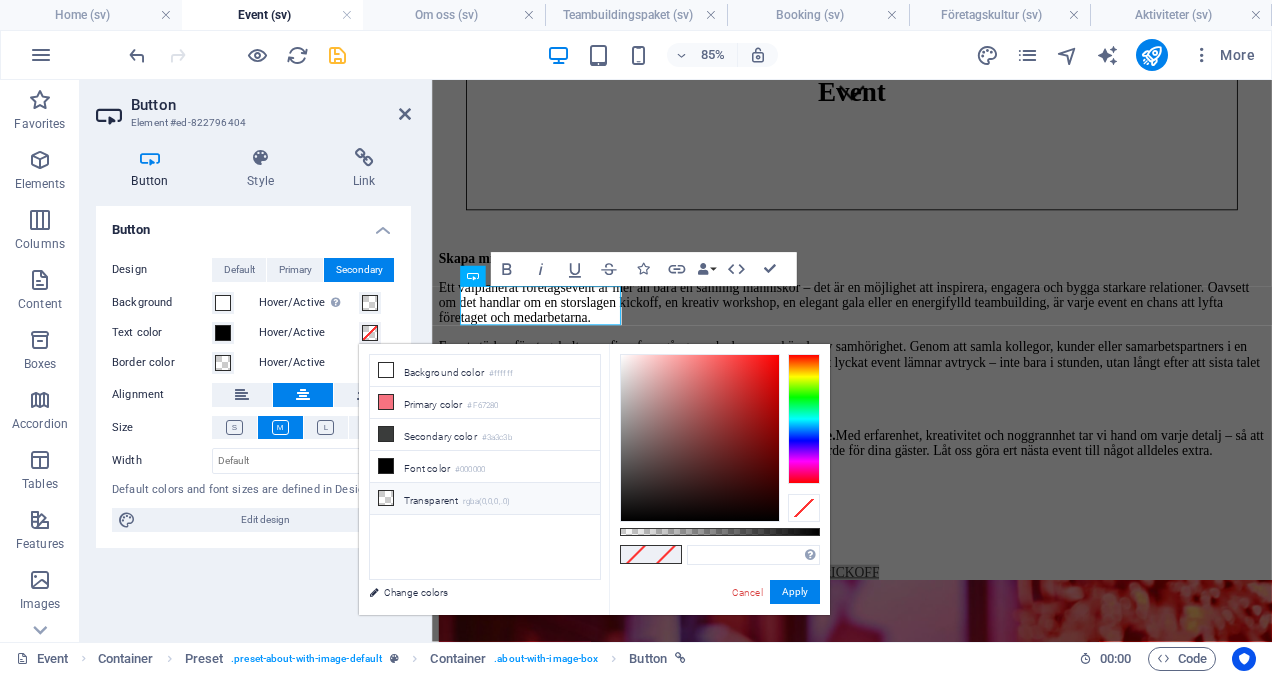 click on "Transparent
rgba(0,0,0,.0)" at bounding box center [485, 499] 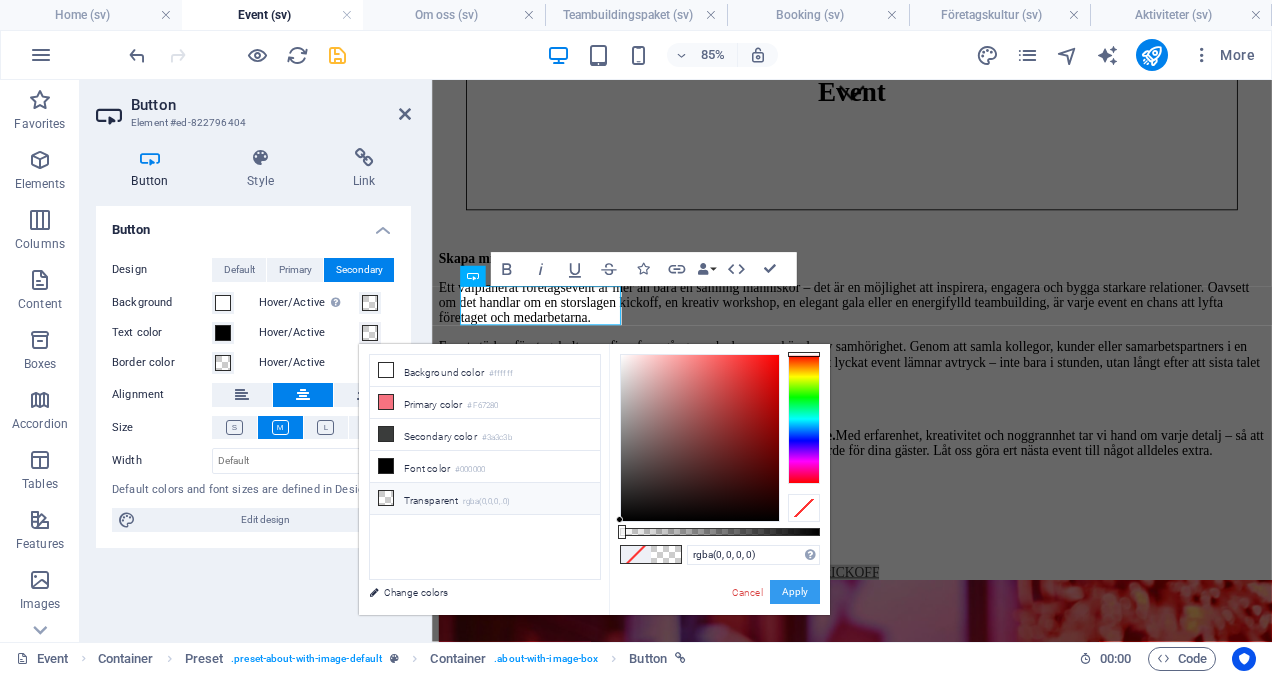 click on "Apply" at bounding box center [795, 592] 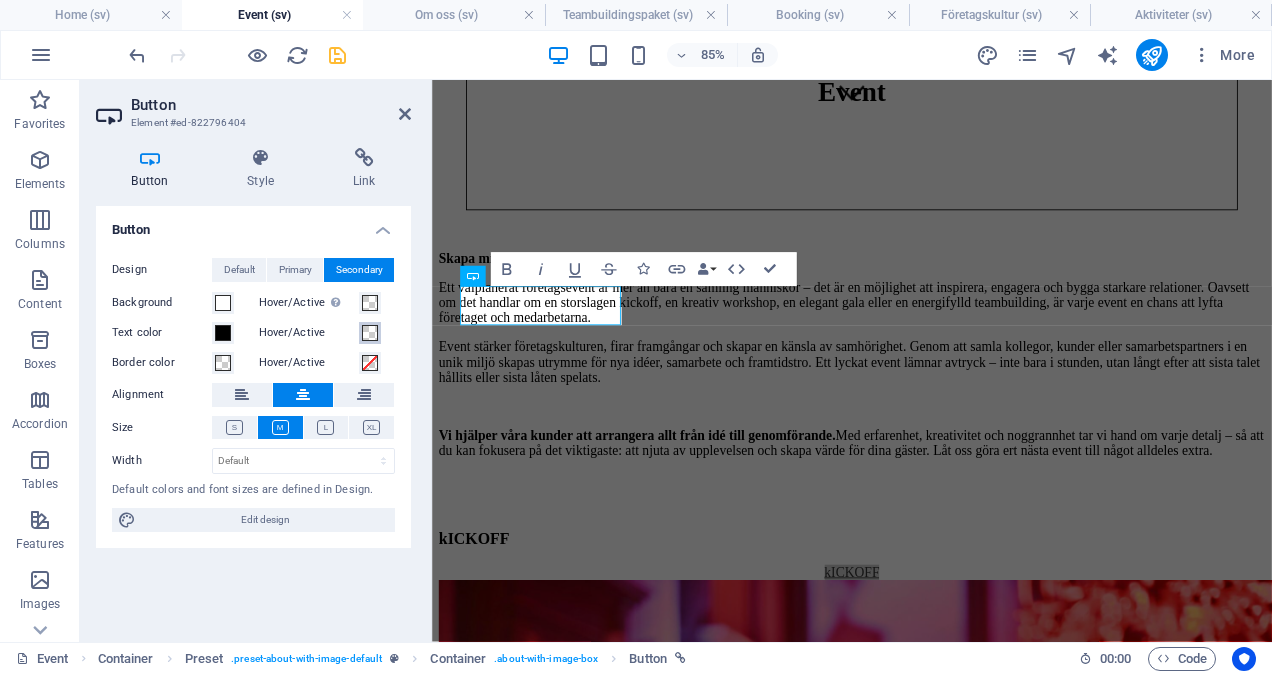 click at bounding box center (370, 333) 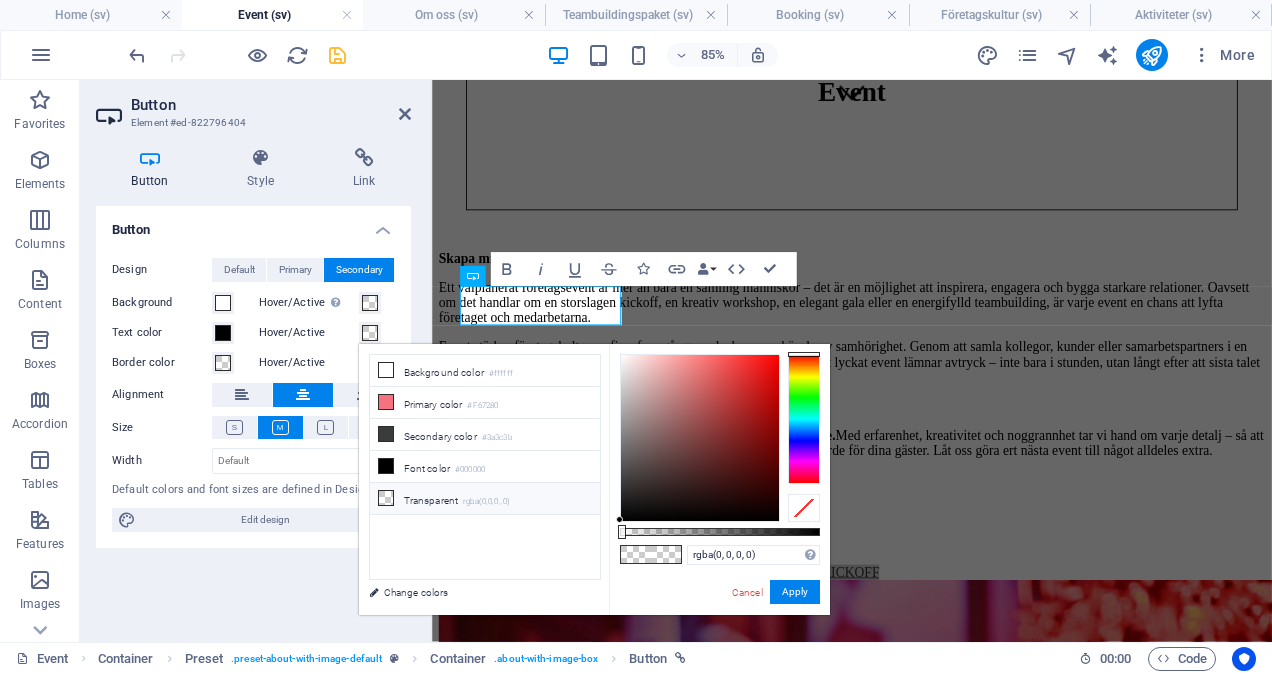 click on "Transparent
rgba(0,0,0,.0)" at bounding box center (485, 499) 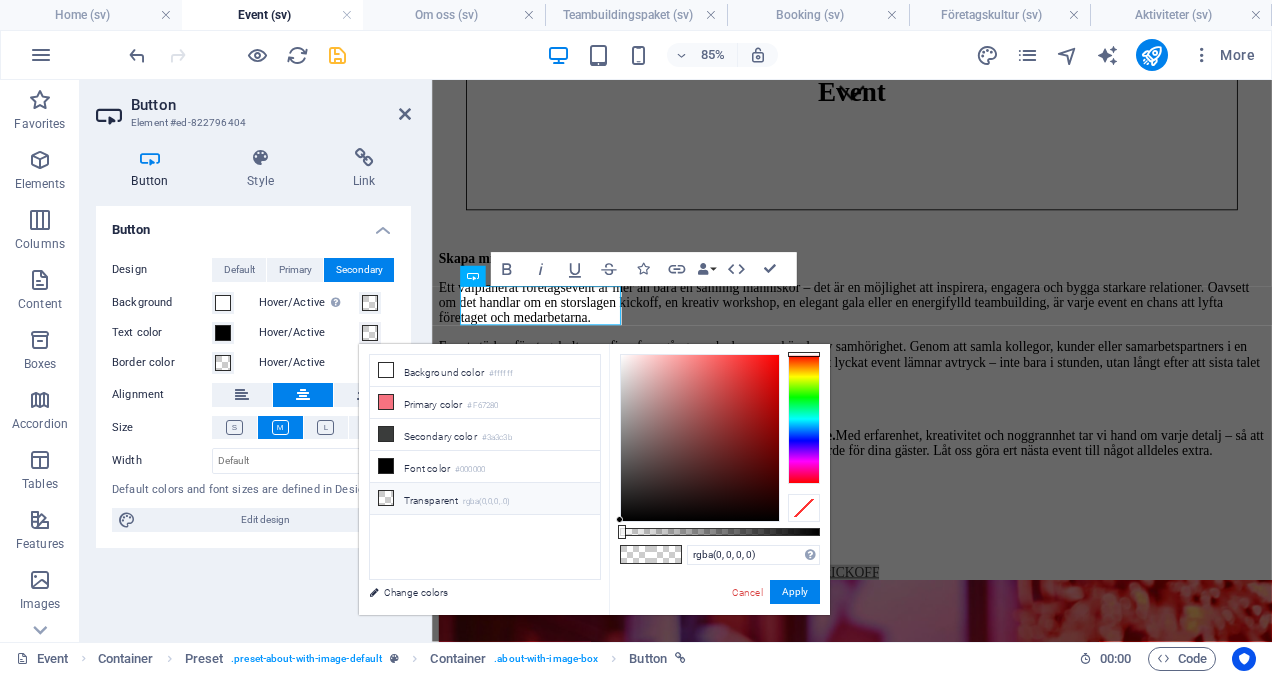 click on "Transparent
rgba(0,0,0,.0)" at bounding box center [485, 499] 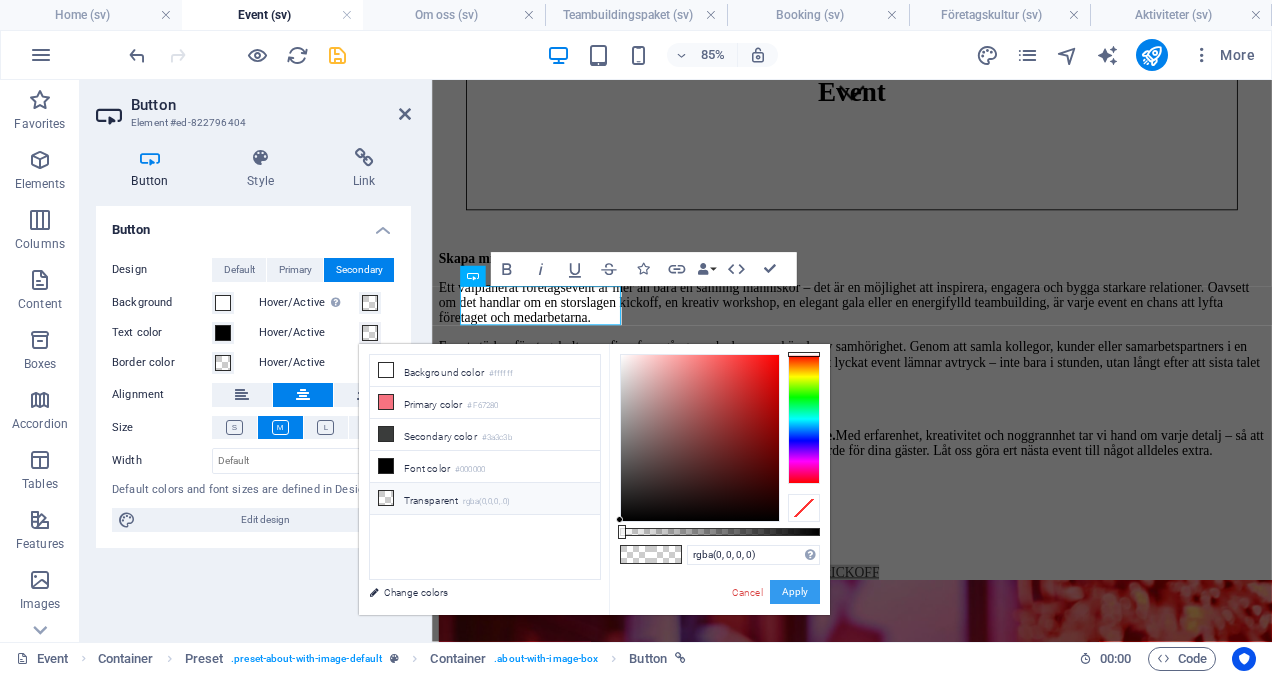 click on "Apply" at bounding box center (795, 592) 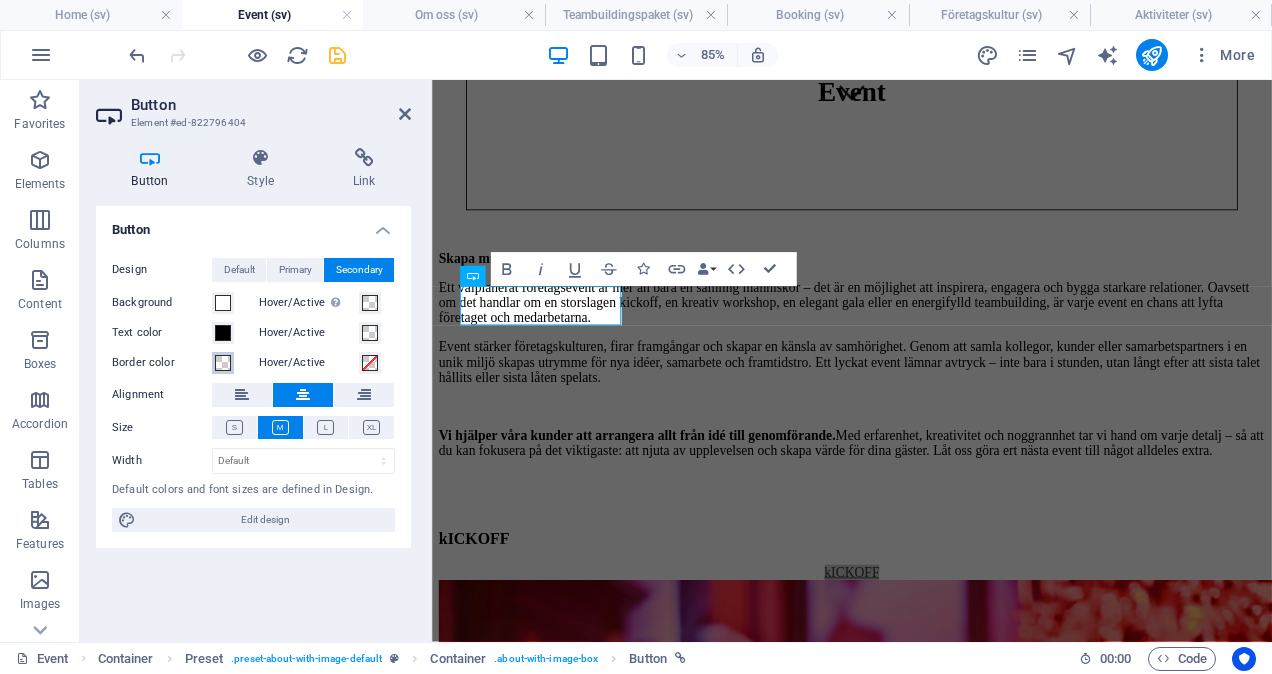 click at bounding box center (223, 363) 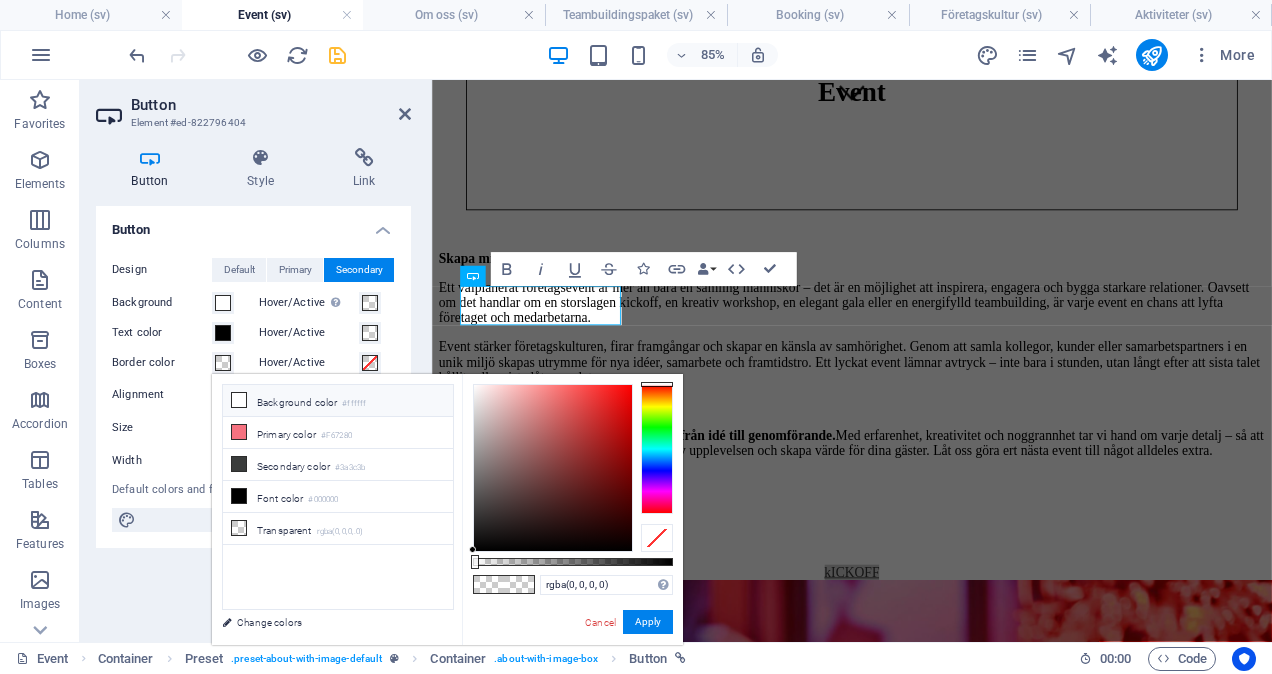click at bounding box center (239, 400) 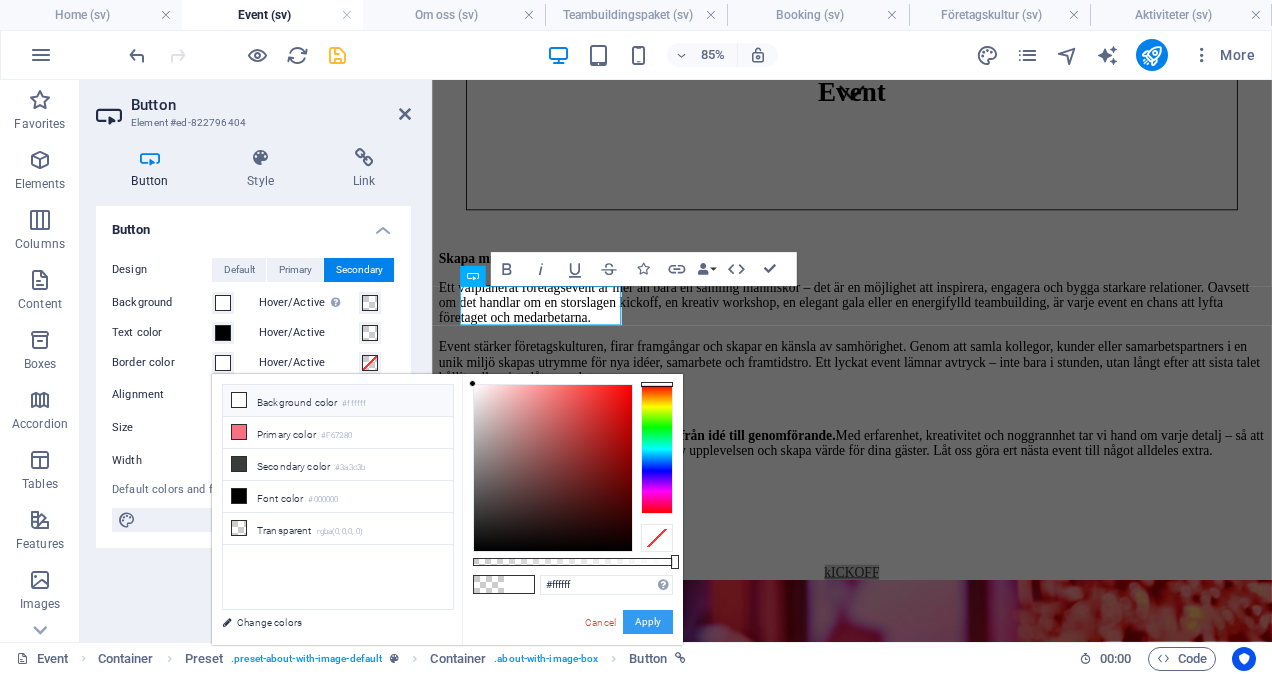 click on "Apply" at bounding box center (648, 622) 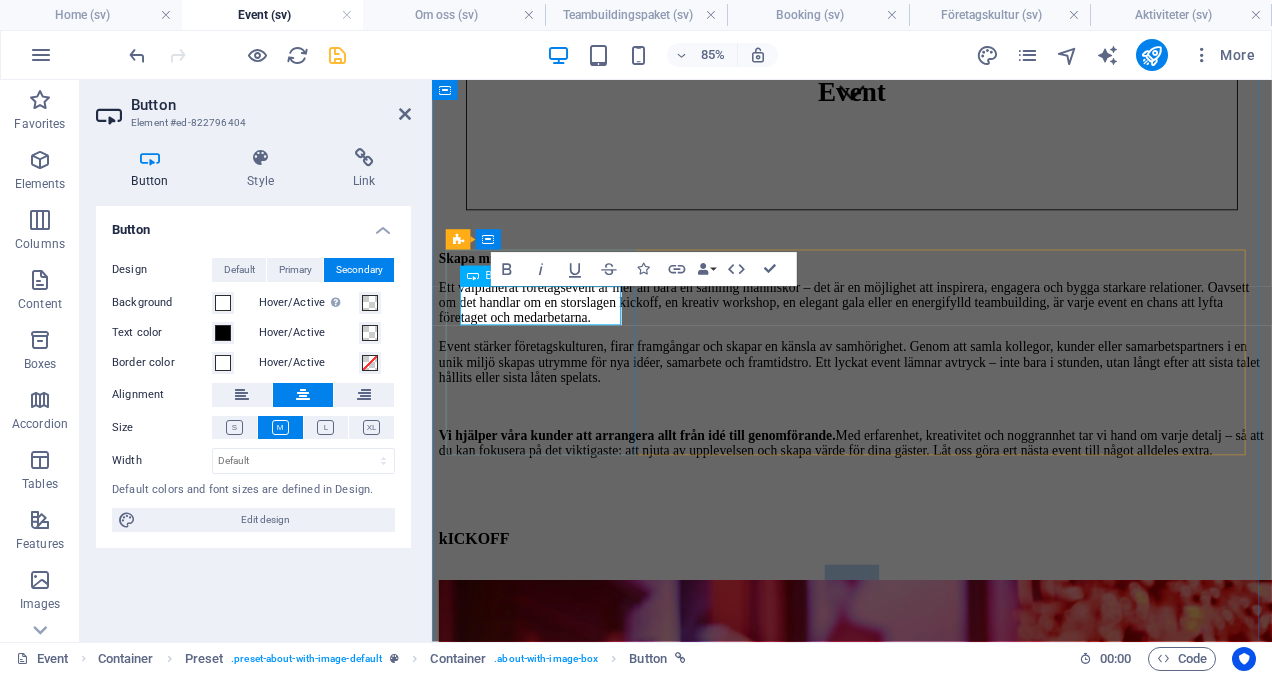 click on "kICKOFF" at bounding box center [926, 659] 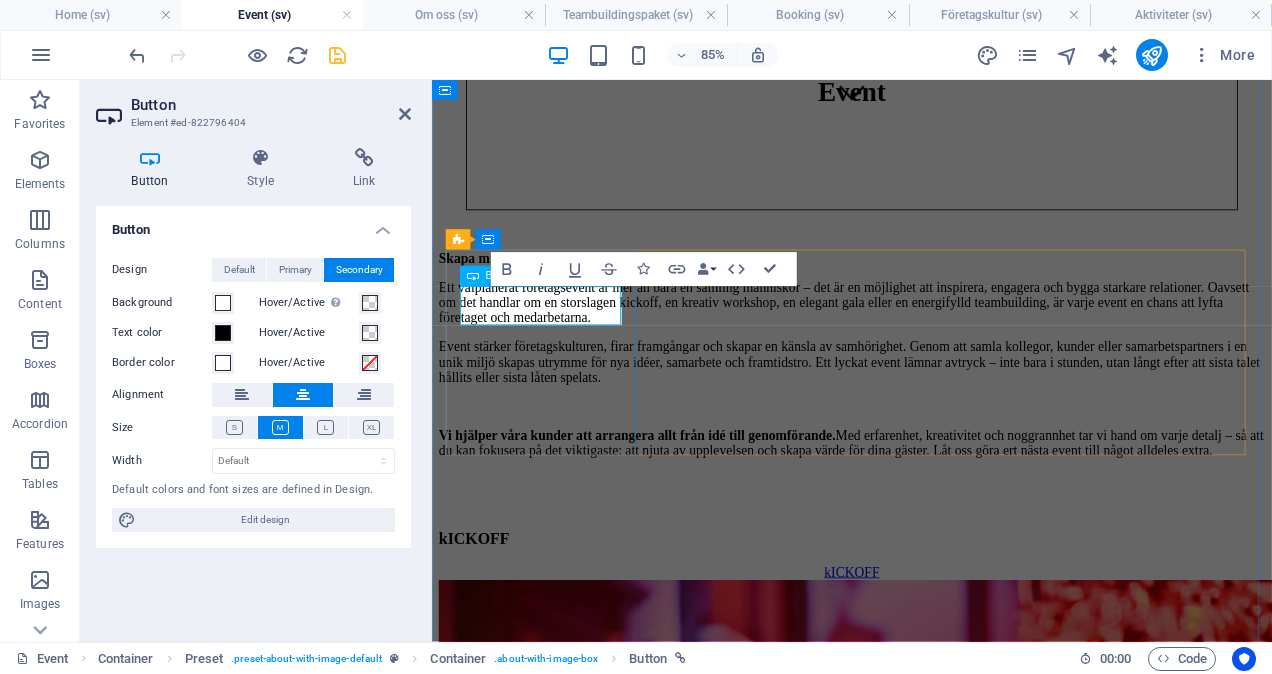 click on "kICKOFF" at bounding box center [926, 660] 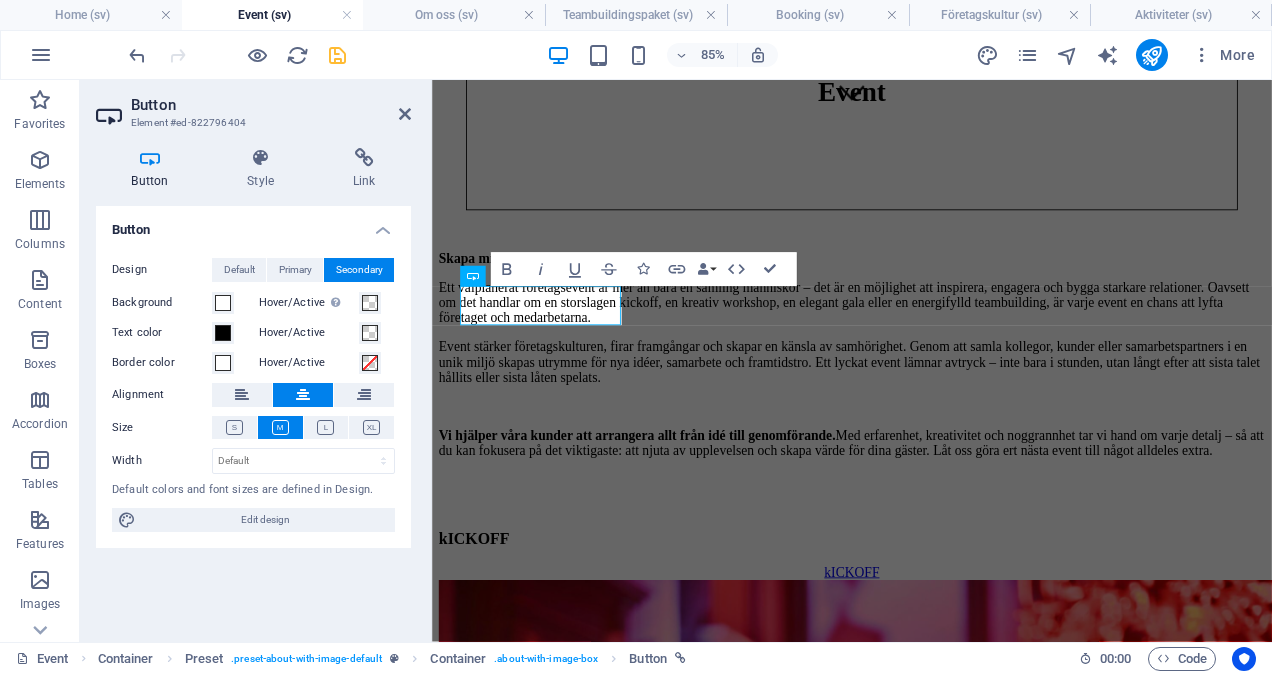 click on "Button Design Default Primary Secondary Background Hover/Active Switch to preview mode to test the active/hover state Text color Hover/Active Border color Hover/Active Alignment Size Width Default px rem % em vh vw Default colors and font sizes are defined in Design. Edit design" at bounding box center (253, 416) 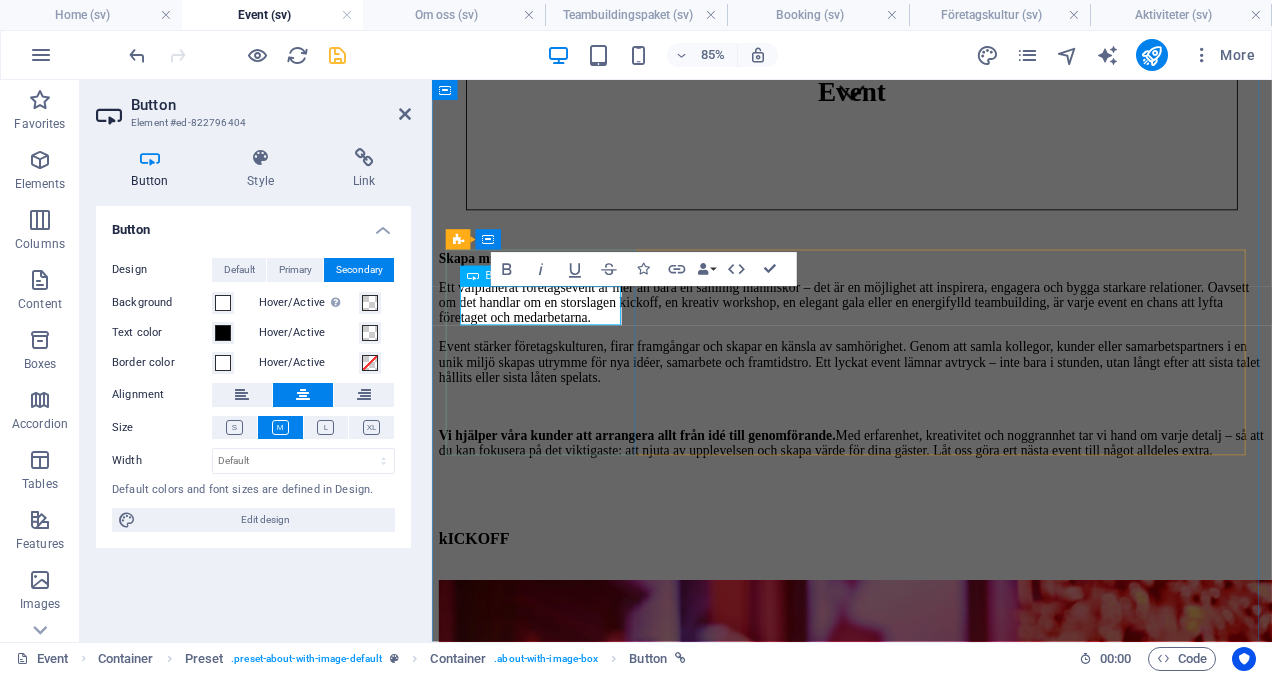 click on "kICKOFF" at bounding box center [926, 659] 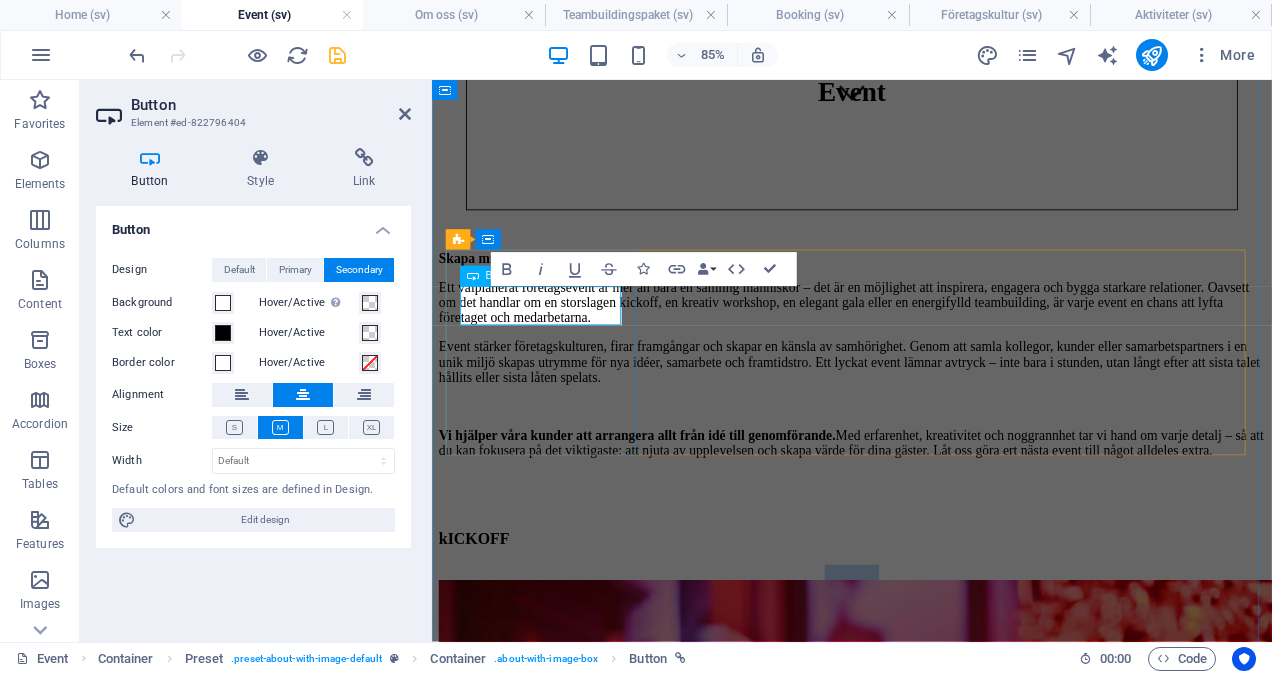 click on "kICKOFF" at bounding box center (926, 659) 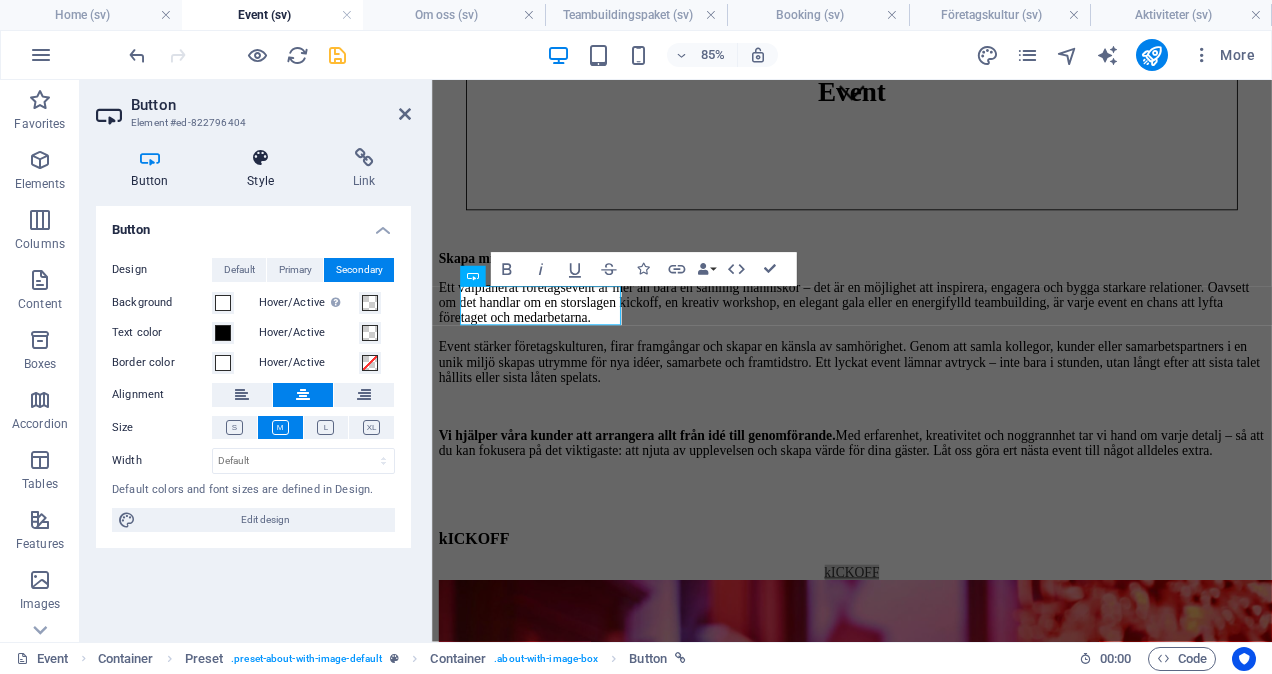 click on "Style" at bounding box center (265, 169) 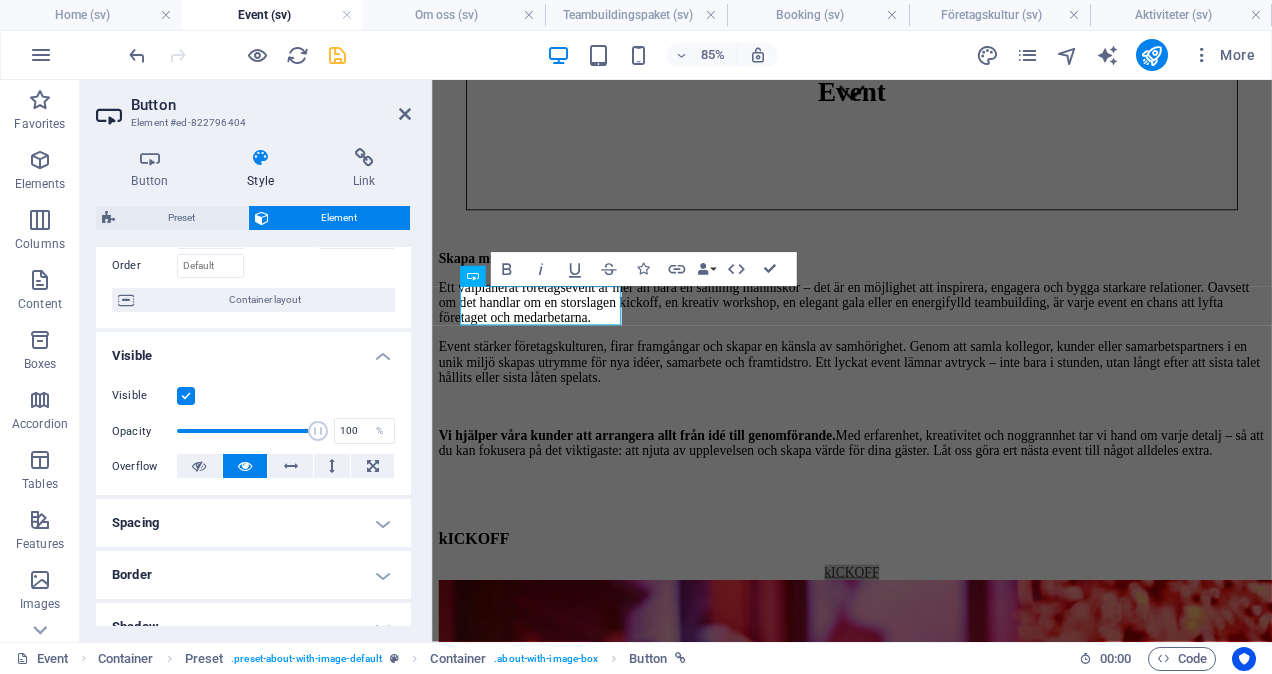 scroll, scrollTop: 0, scrollLeft: 0, axis: both 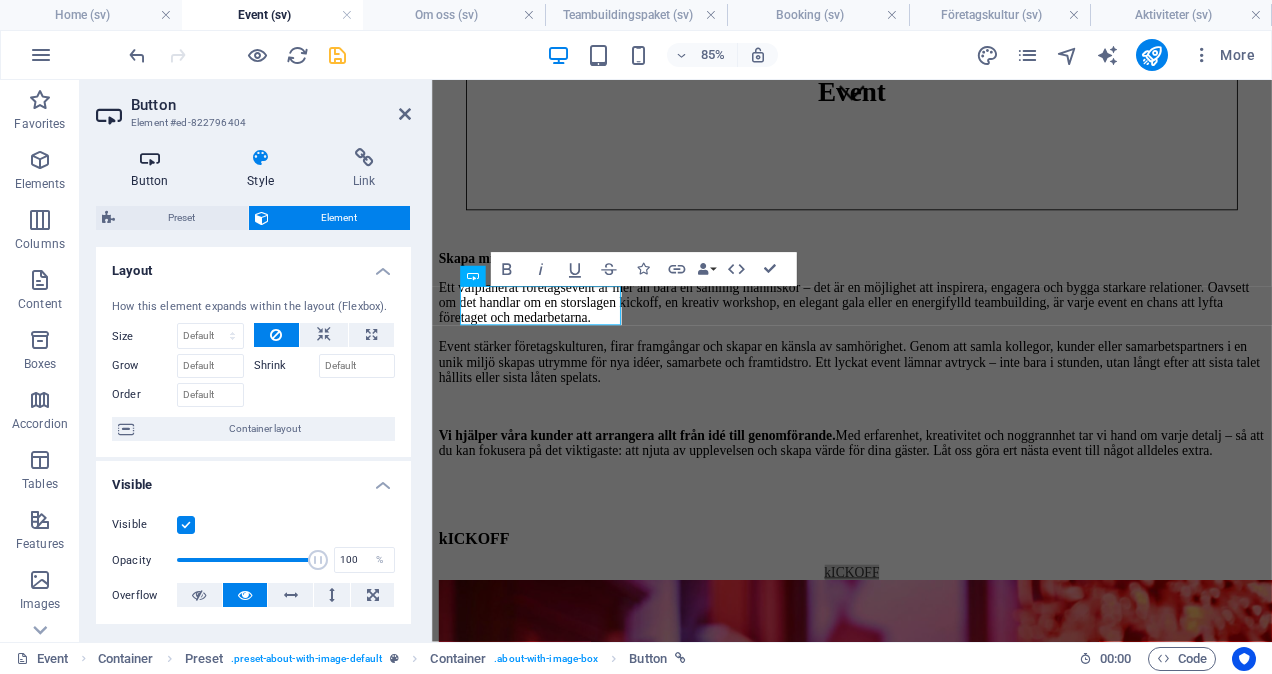 click on "Button" at bounding box center [154, 169] 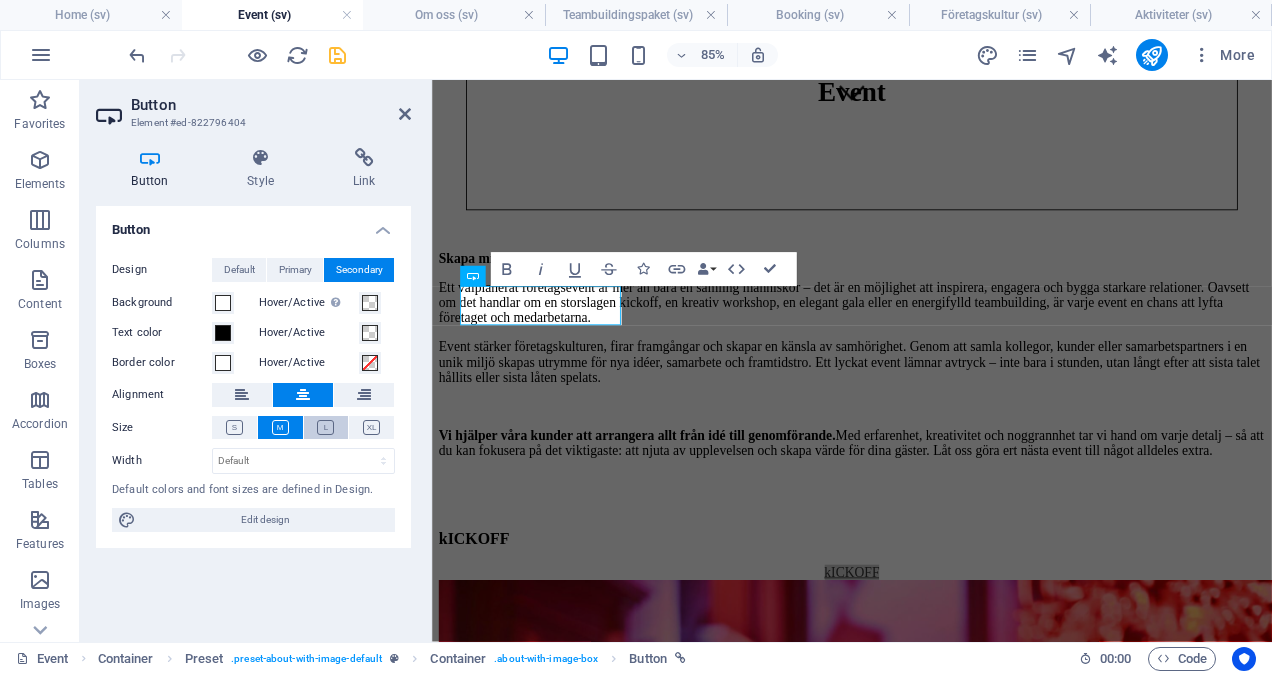 click at bounding box center (326, 427) 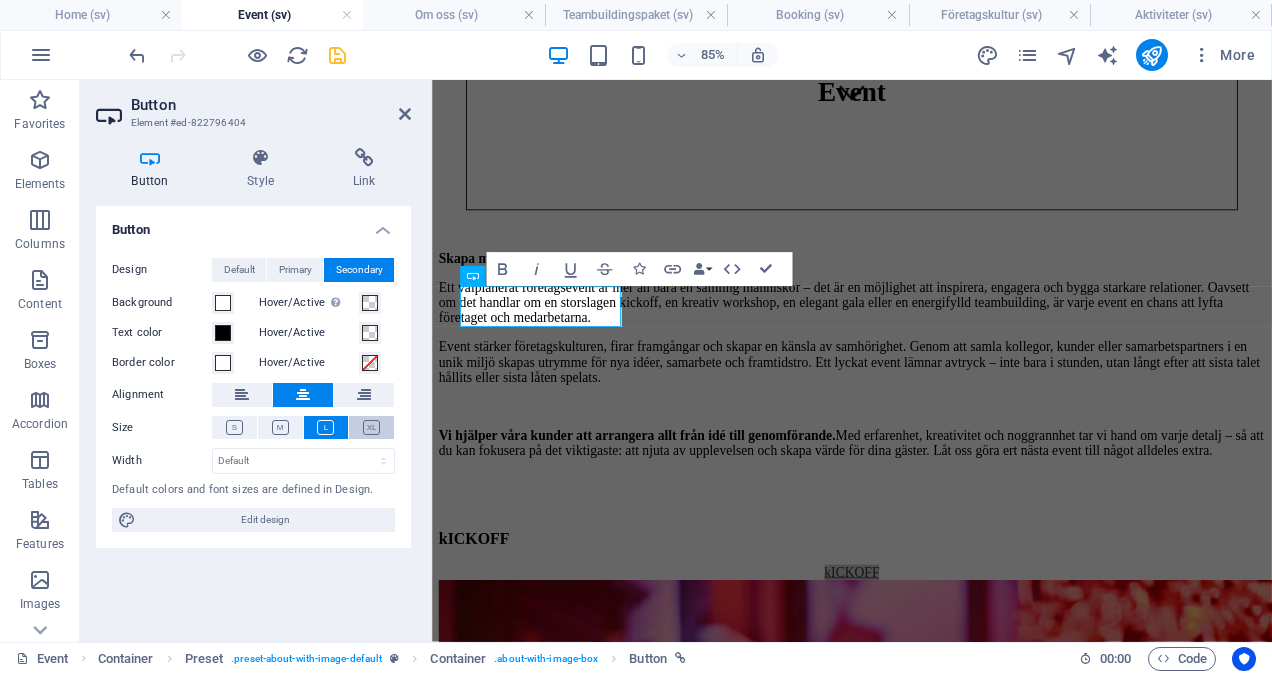 click at bounding box center (371, 427) 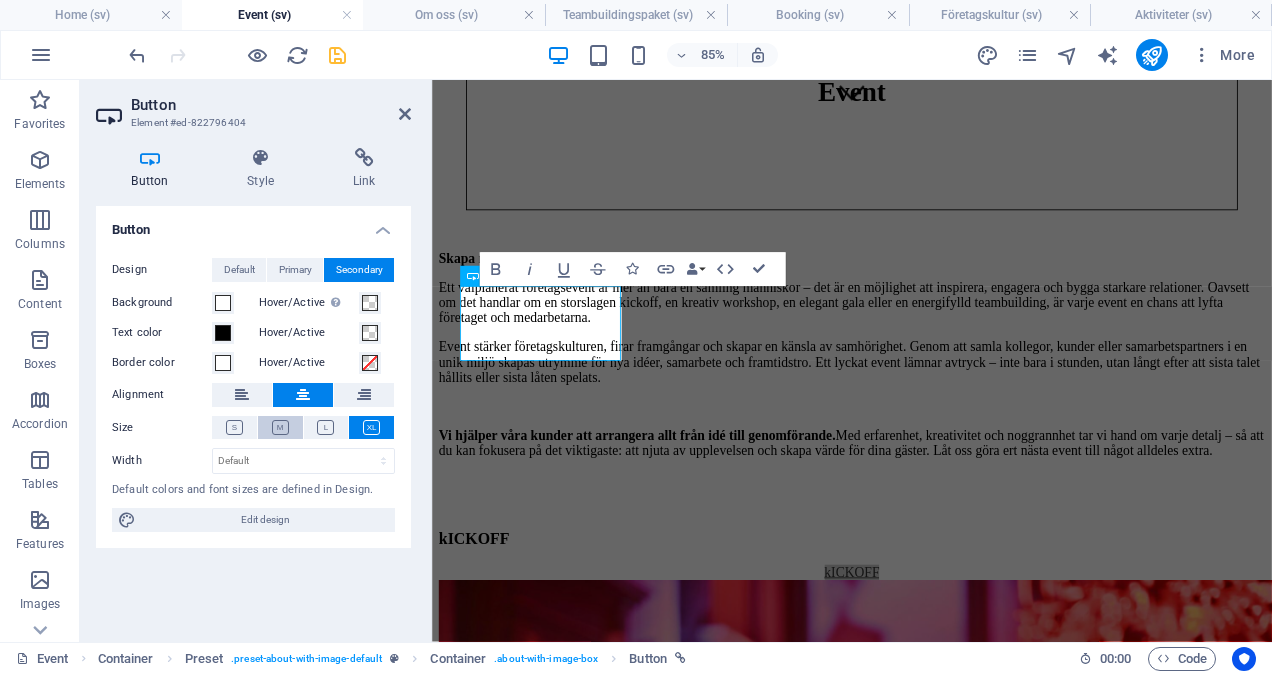 click at bounding box center [280, 427] 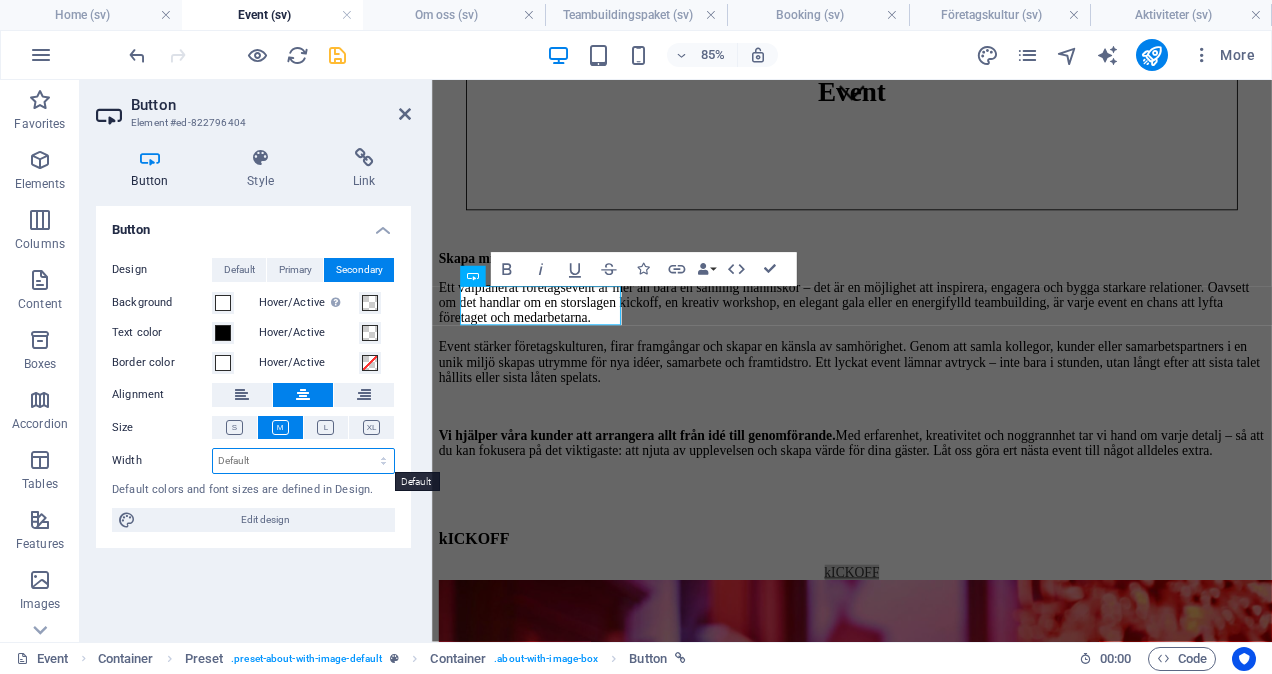 click on "Default px rem % em vh vw" at bounding box center [303, 461] 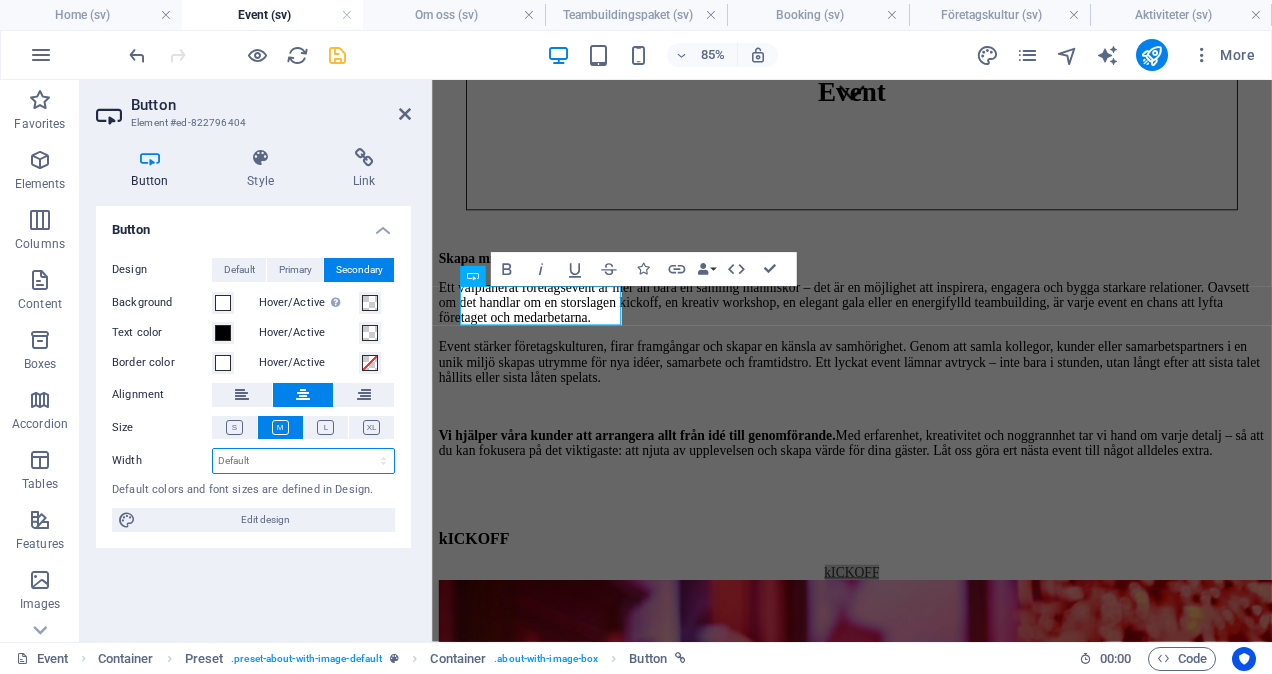 select on "px" 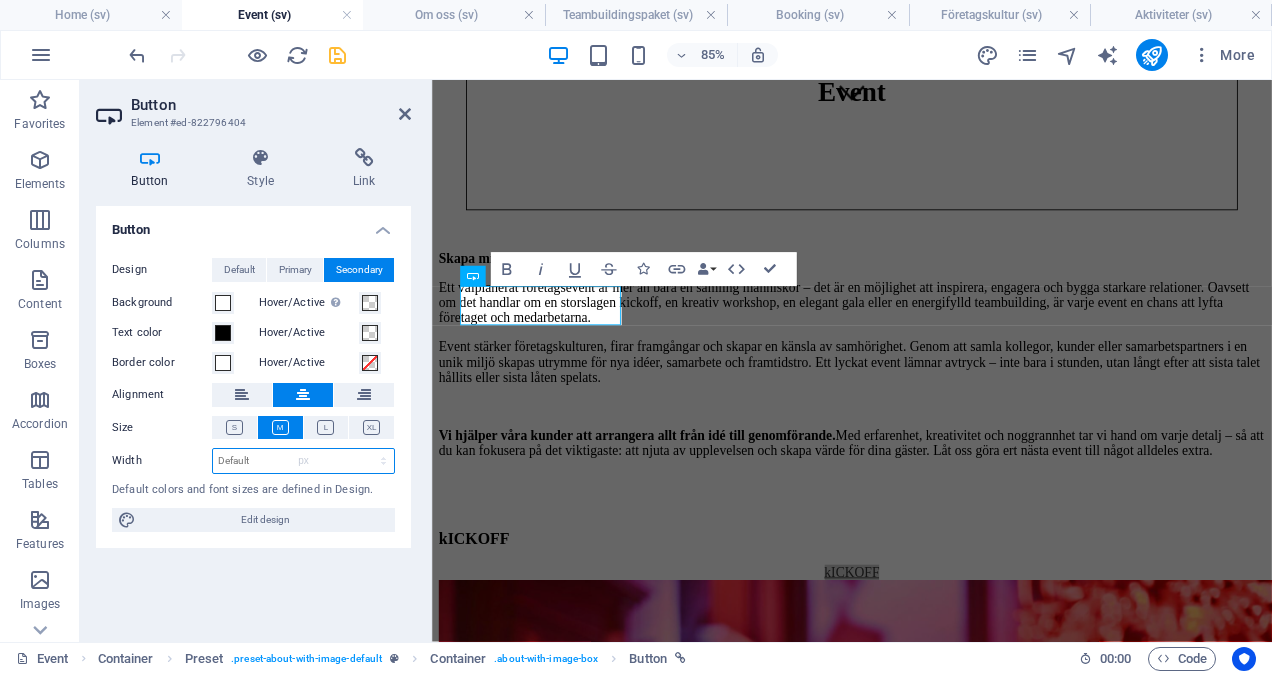click on "Default px rem % em vh vw" at bounding box center [303, 461] 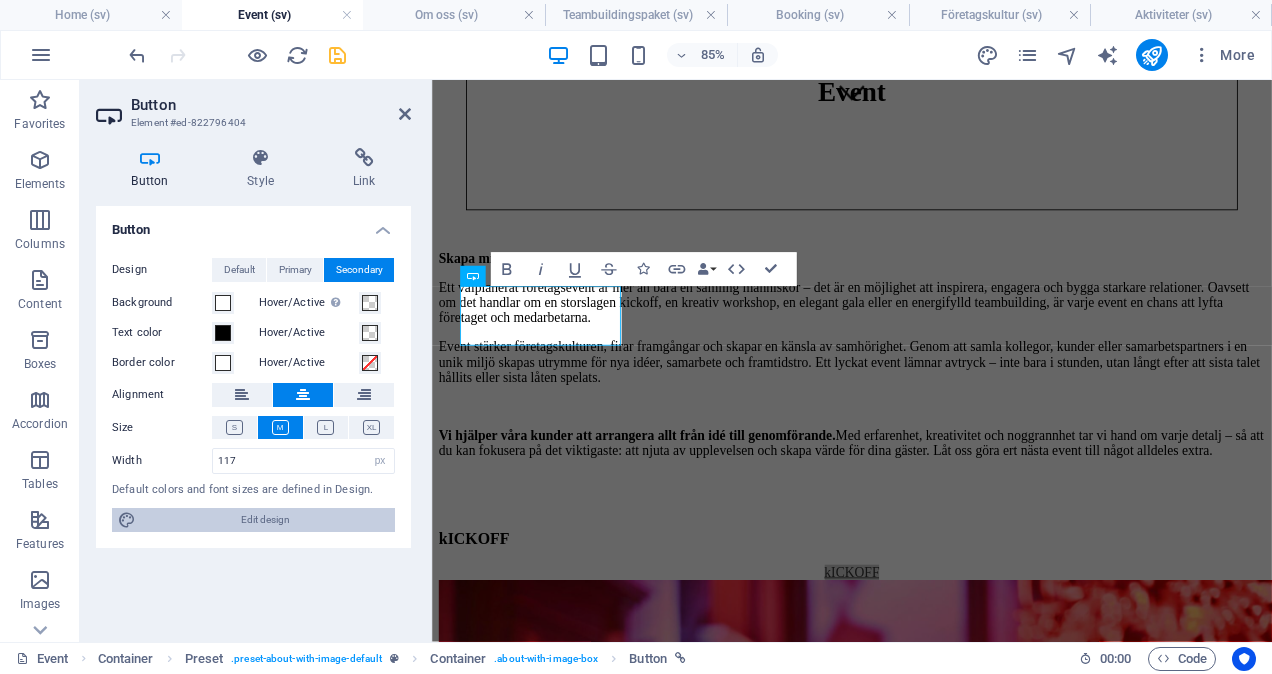 click on "Edit design" at bounding box center [265, 520] 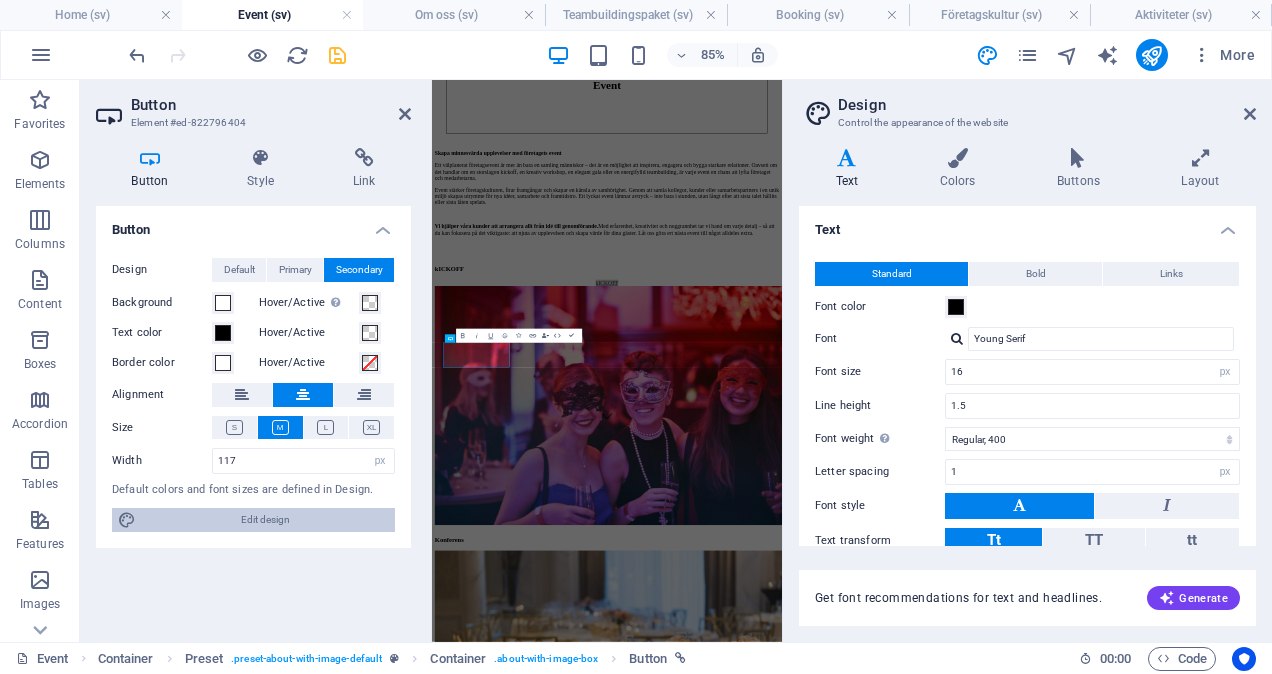 scroll, scrollTop: 102, scrollLeft: 0, axis: vertical 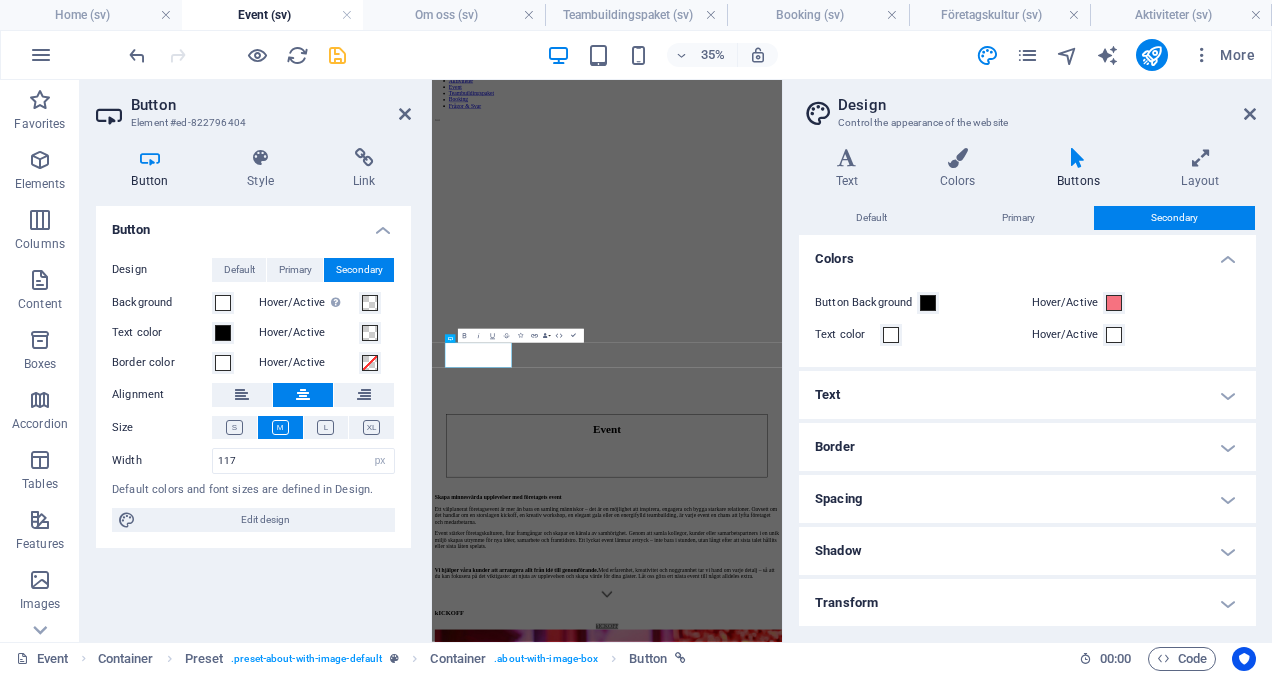 click on "Text" at bounding box center [1027, 395] 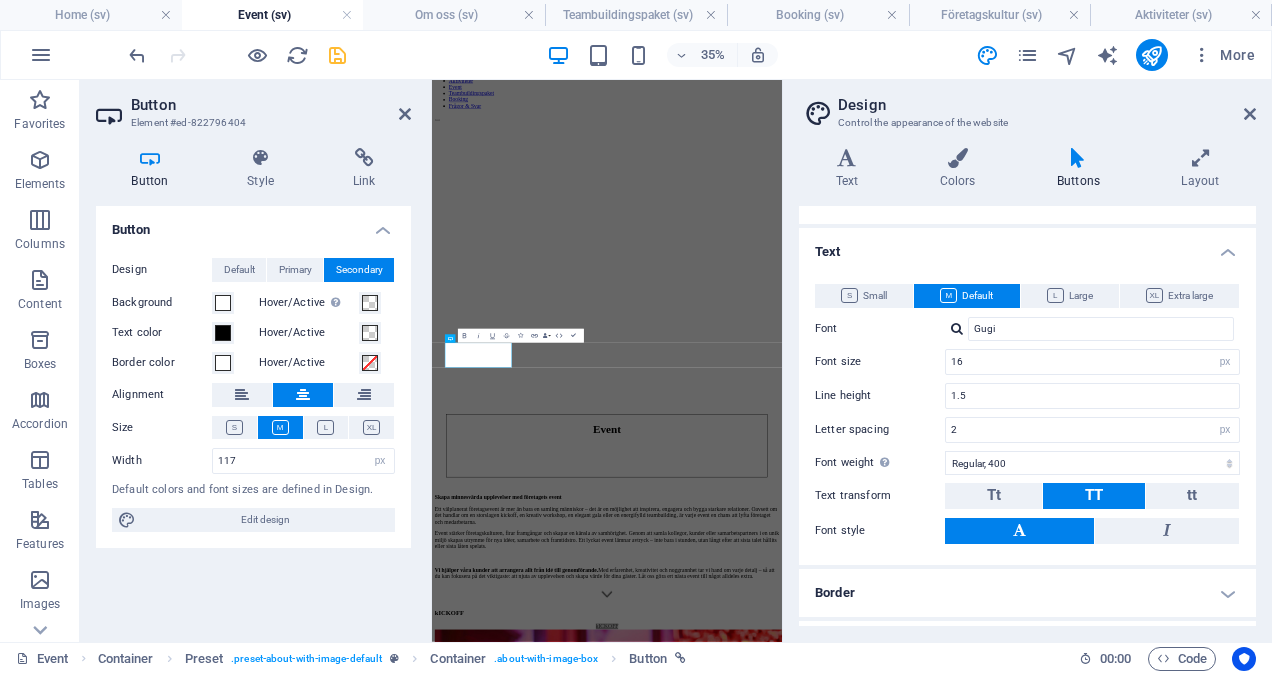 scroll, scrollTop: 160, scrollLeft: 0, axis: vertical 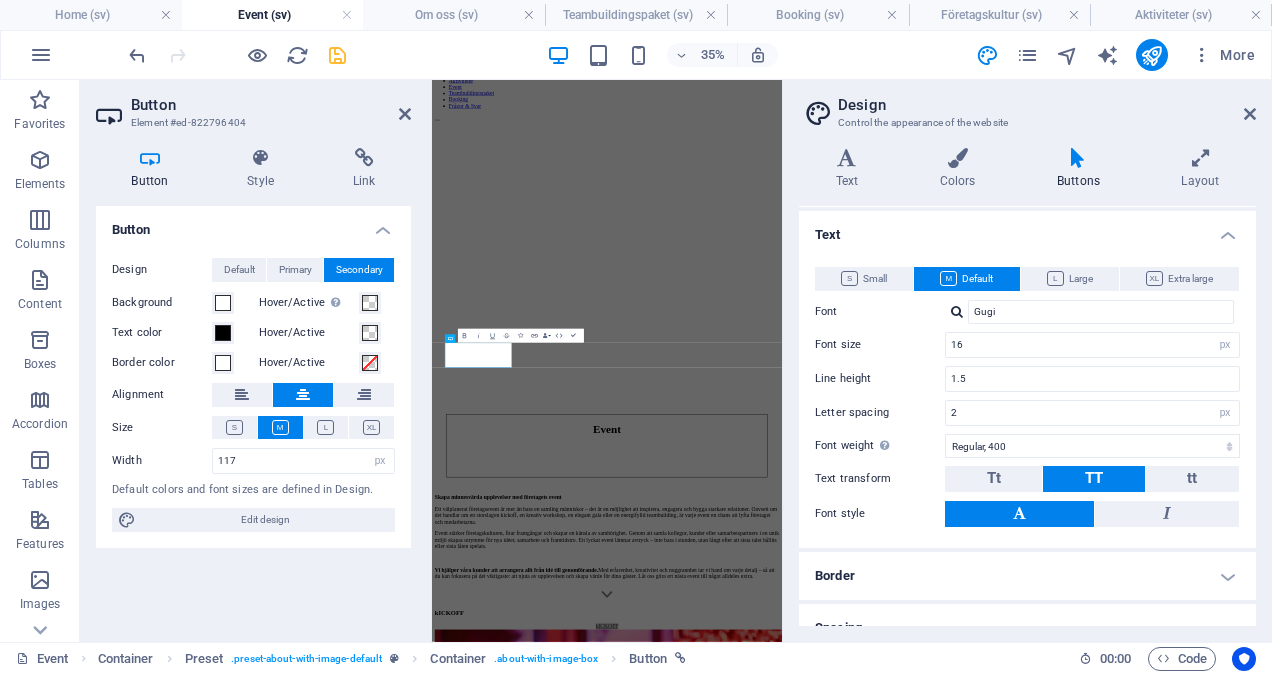 click at bounding box center [957, 311] 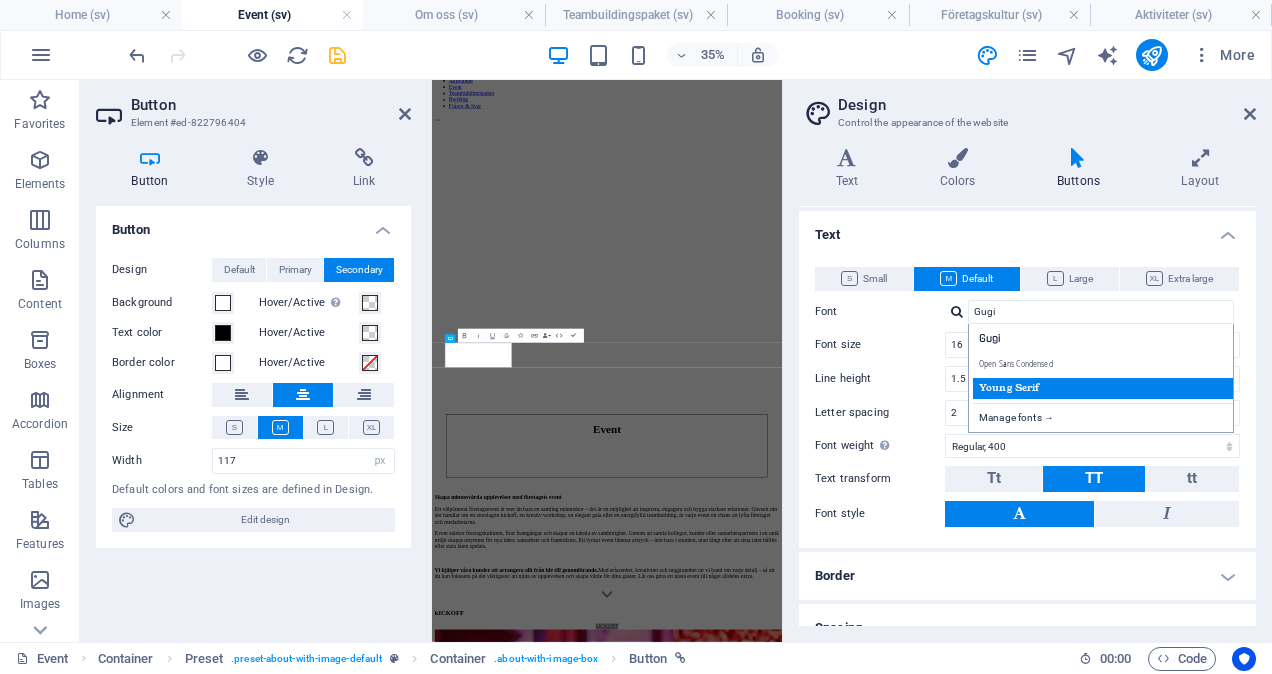 click on "Young Serif" at bounding box center (1105, 388) 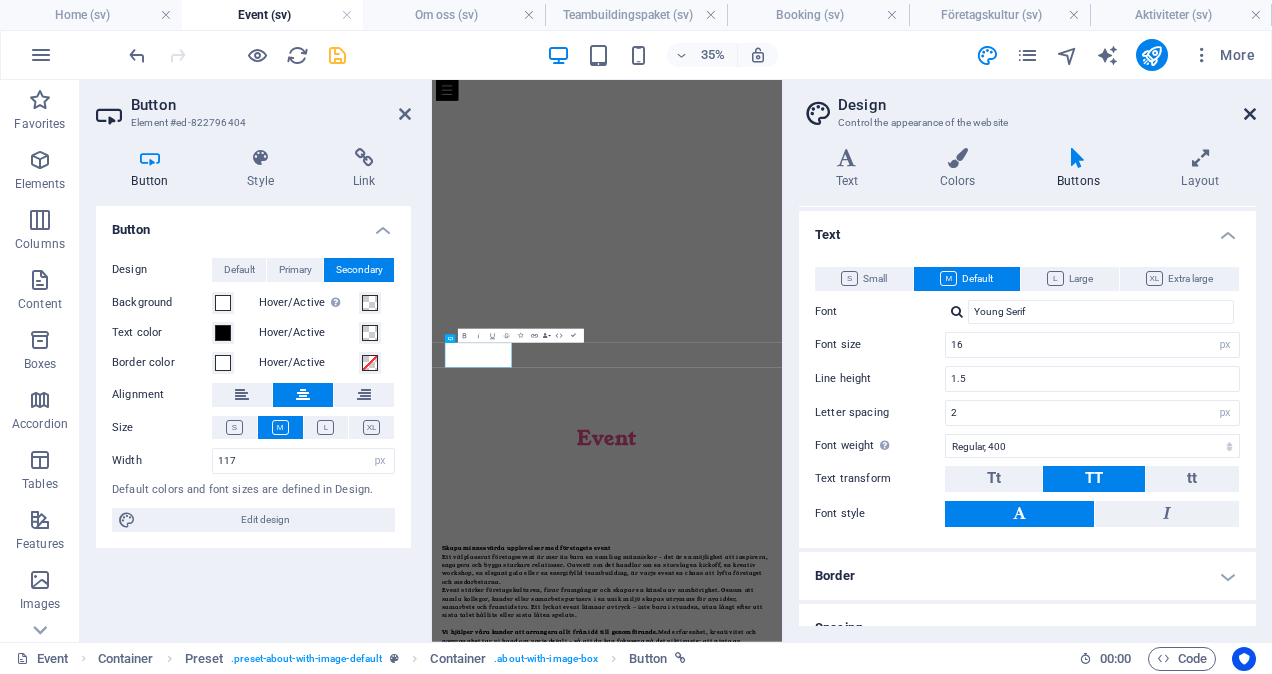 click at bounding box center (1250, 114) 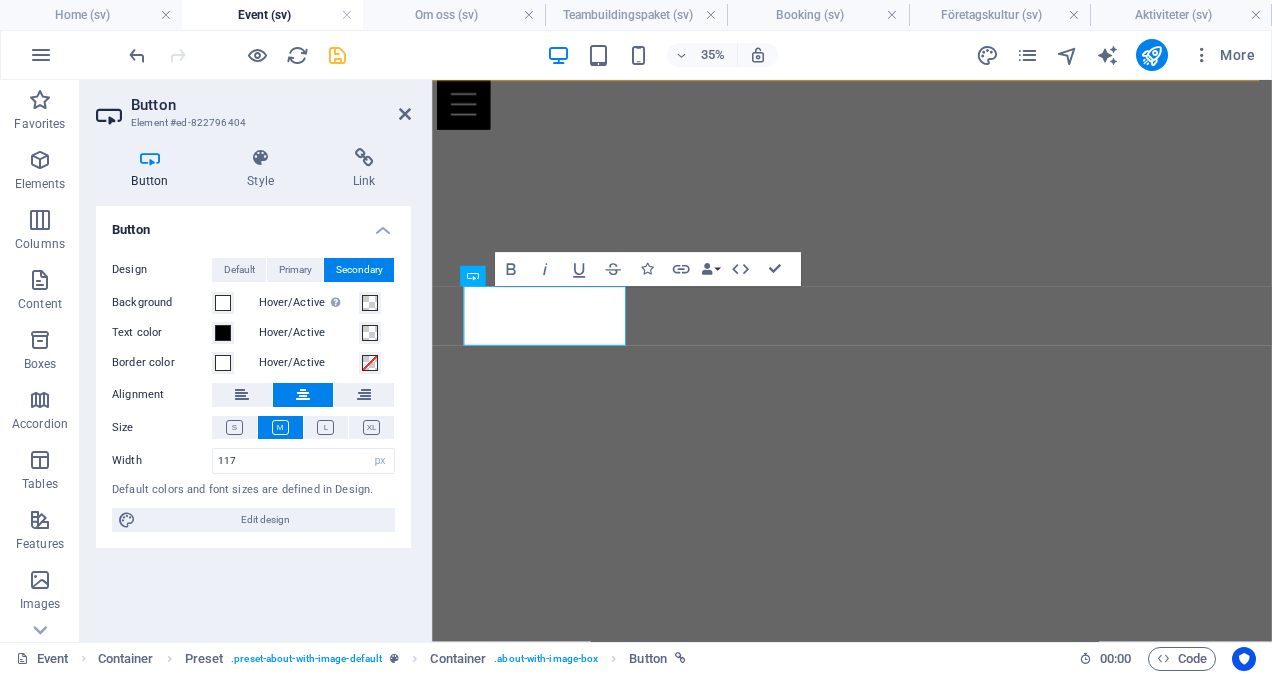 scroll, scrollTop: 611, scrollLeft: 0, axis: vertical 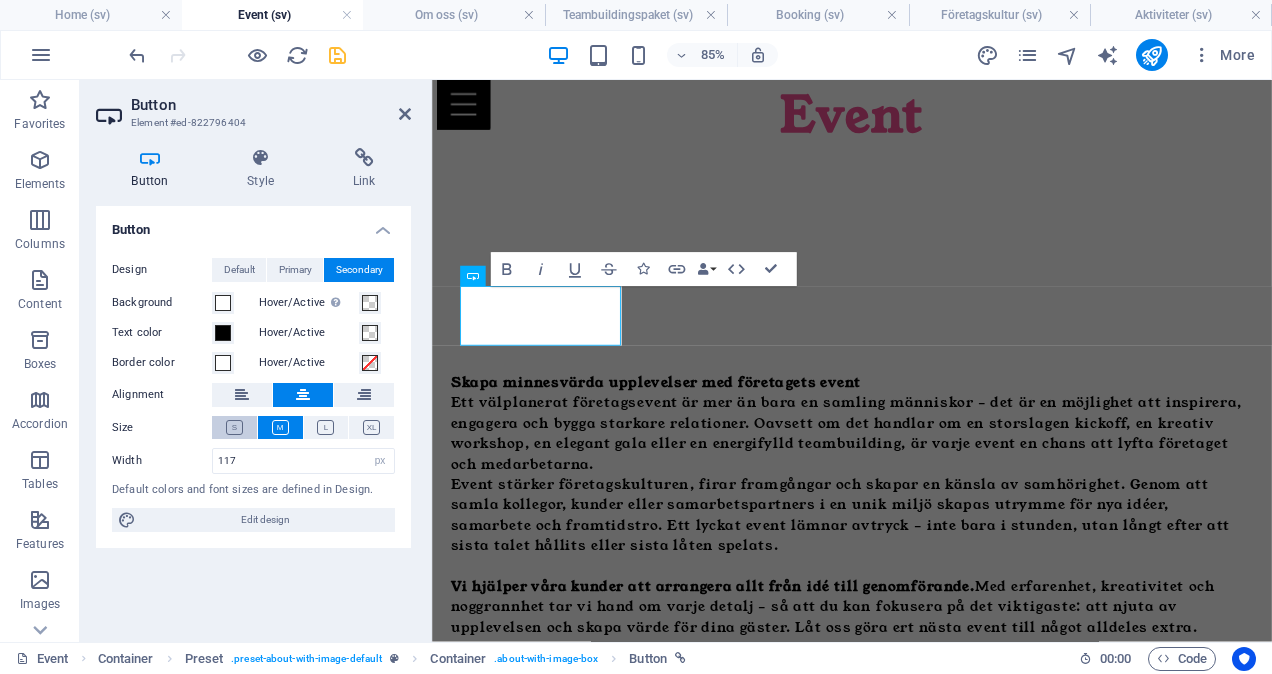 click at bounding box center [234, 427] 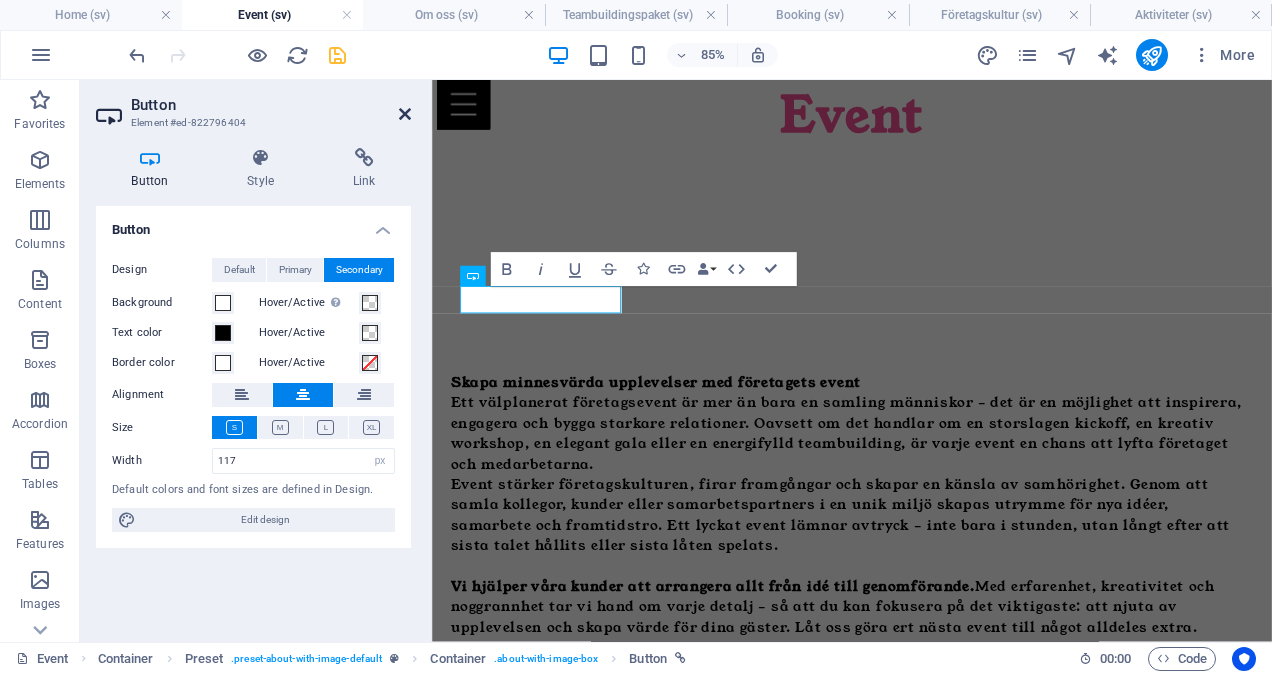 click at bounding box center [405, 114] 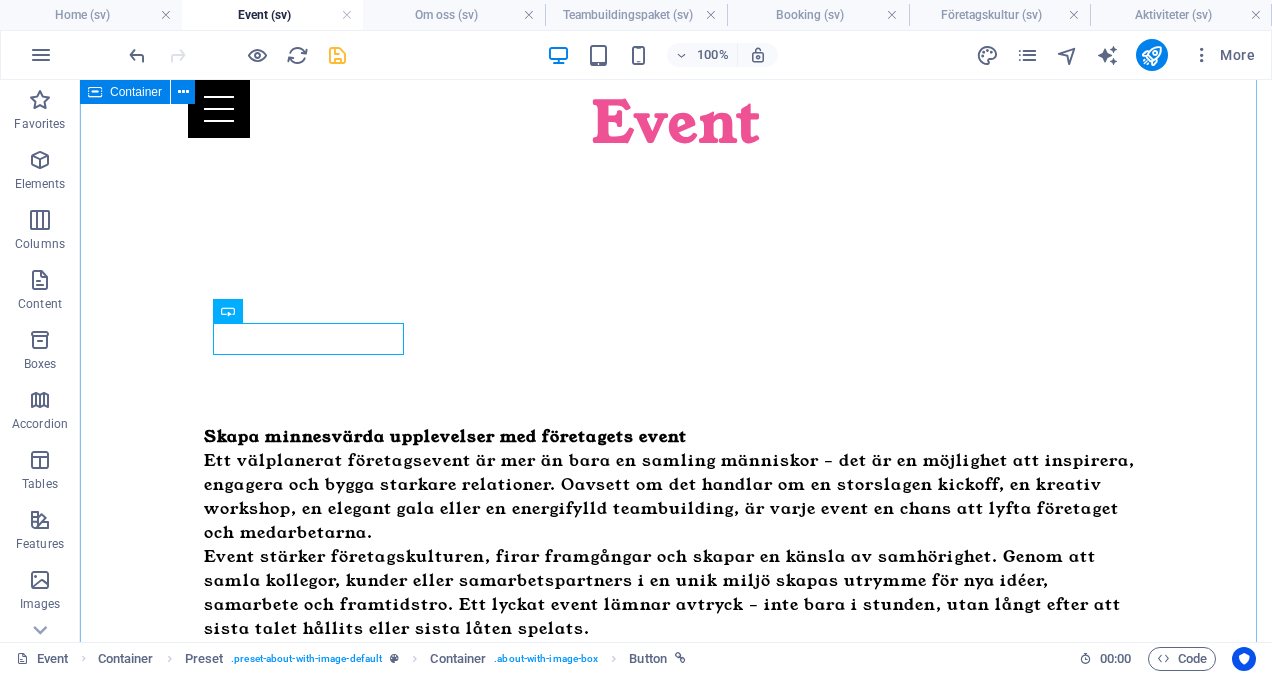 click on "Skapa minnesvärda upplevelser med företagets event Ett välplanerat företagsevent är mer än bara en samling människor – det är en möjlighet att inspirera, engagera och bygga starkare relationer. Oavsett om det handlar om en storslagen kickoff, en kreativ workshop, en elegant gala eller en energifylld teambuilding, är varje event en chans att lyfta företaget och medarbetarna. Event stärker företagskulturen, firar framgångar och skapar en känsla av samhörighet. Genom att samla kollegor, kunder eller samarbetspartners i en unik miljö skapas utrymme för nya idéer, samarbete och framtidstro. Ett lyckat event lämnar avtryck – inte bara i stunden, utan långt efter att sista talet hållits eller sista låten spelats. Vi hjälper våra kunder att arrangera allt från idé till genomförande. kICKOFF kICKOFF Konferens Planeringsdag Invigning After work sommarfest Julfest Framgång" at bounding box center [676, 2903] 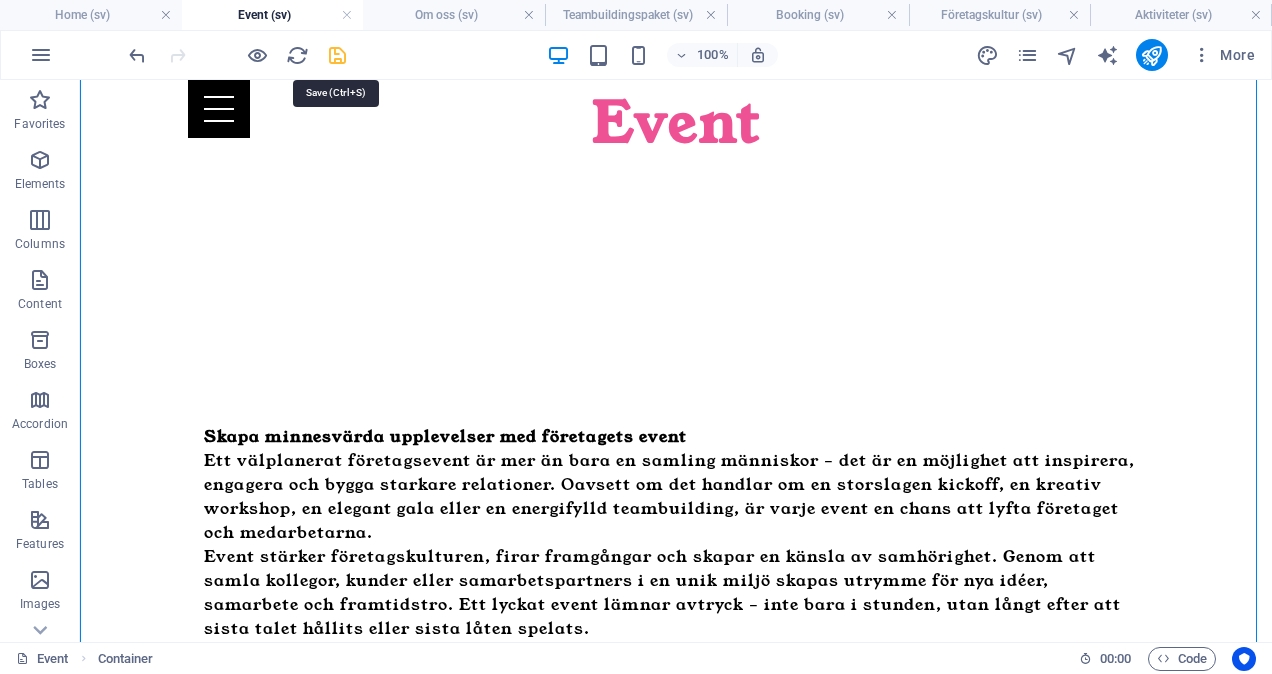 click at bounding box center (337, 55) 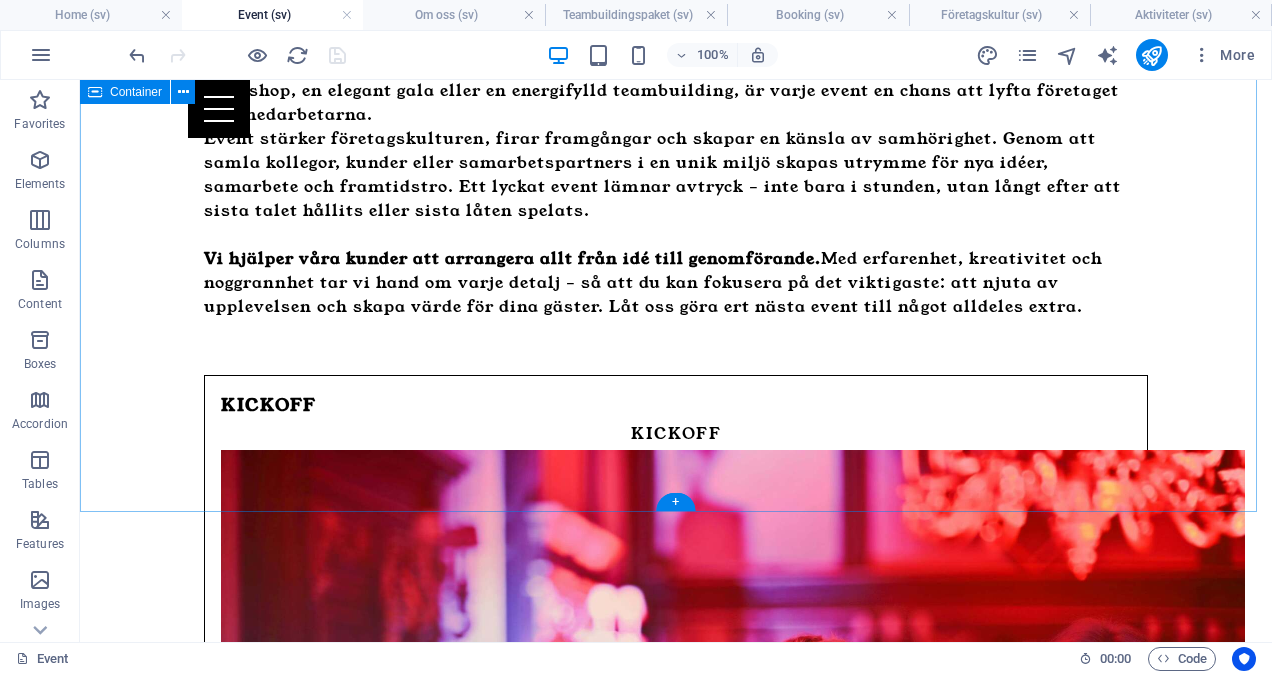 scroll, scrollTop: 0, scrollLeft: 0, axis: both 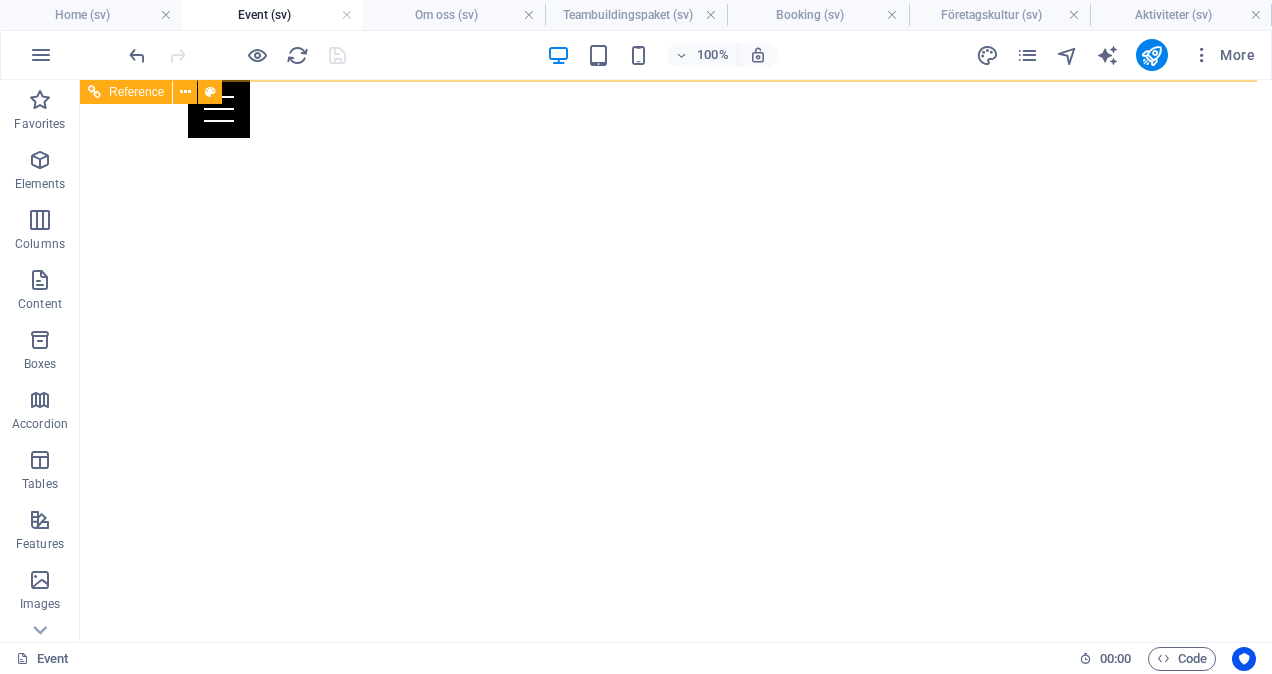 click at bounding box center (676, 109) 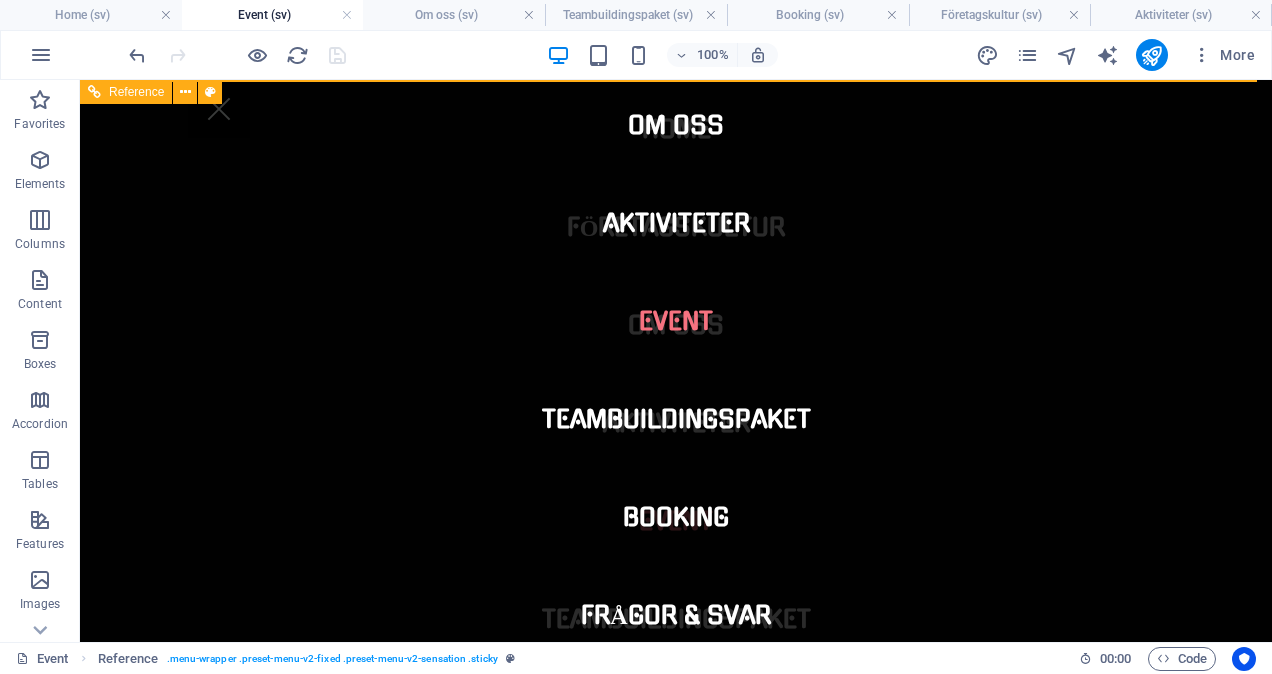scroll, scrollTop: 206, scrollLeft: 0, axis: vertical 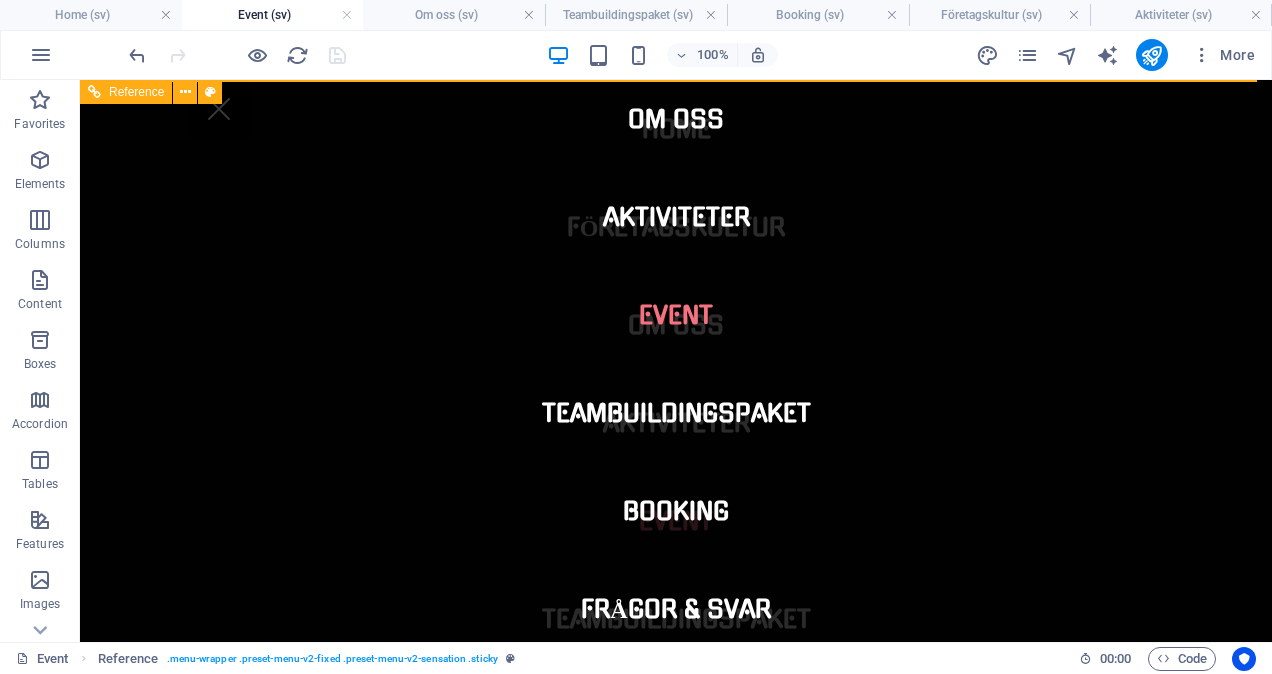 click on "Home Företagskultur Om oss Aktiviteter Event Teambuildingspaket Booking Frågor & Svar" at bounding box center (676, 361) 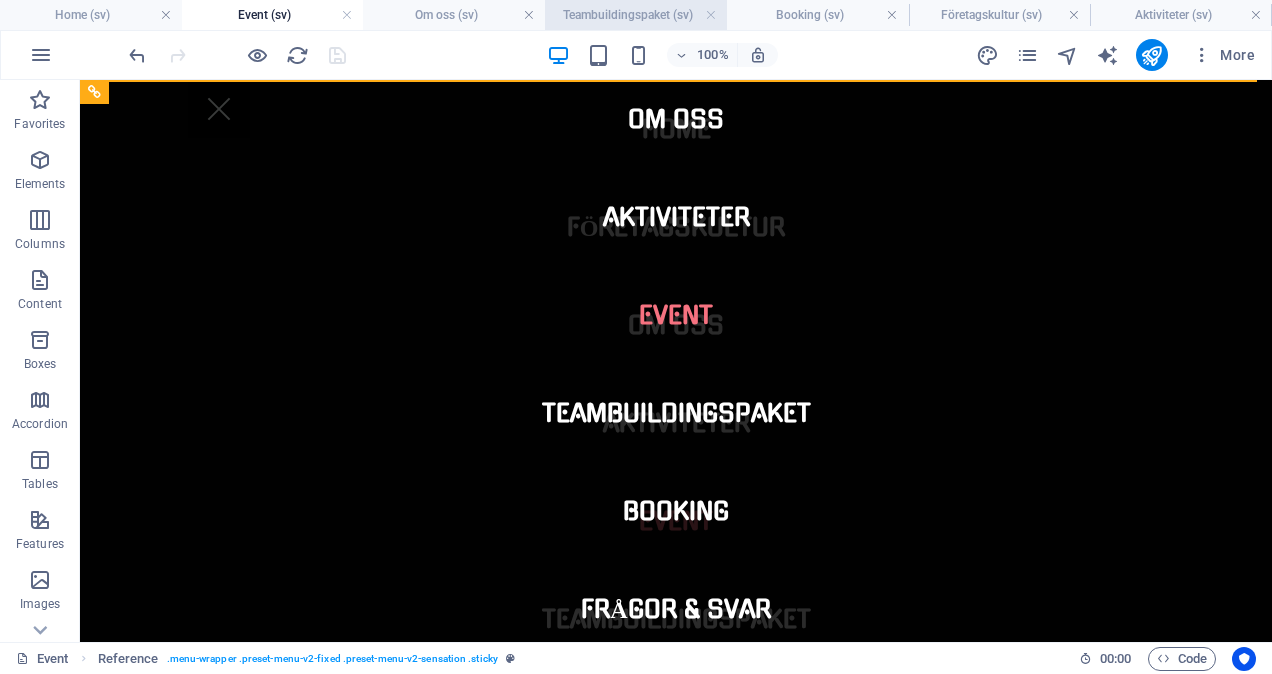 click on "Teambuildingspaket (sv)" at bounding box center [636, 15] 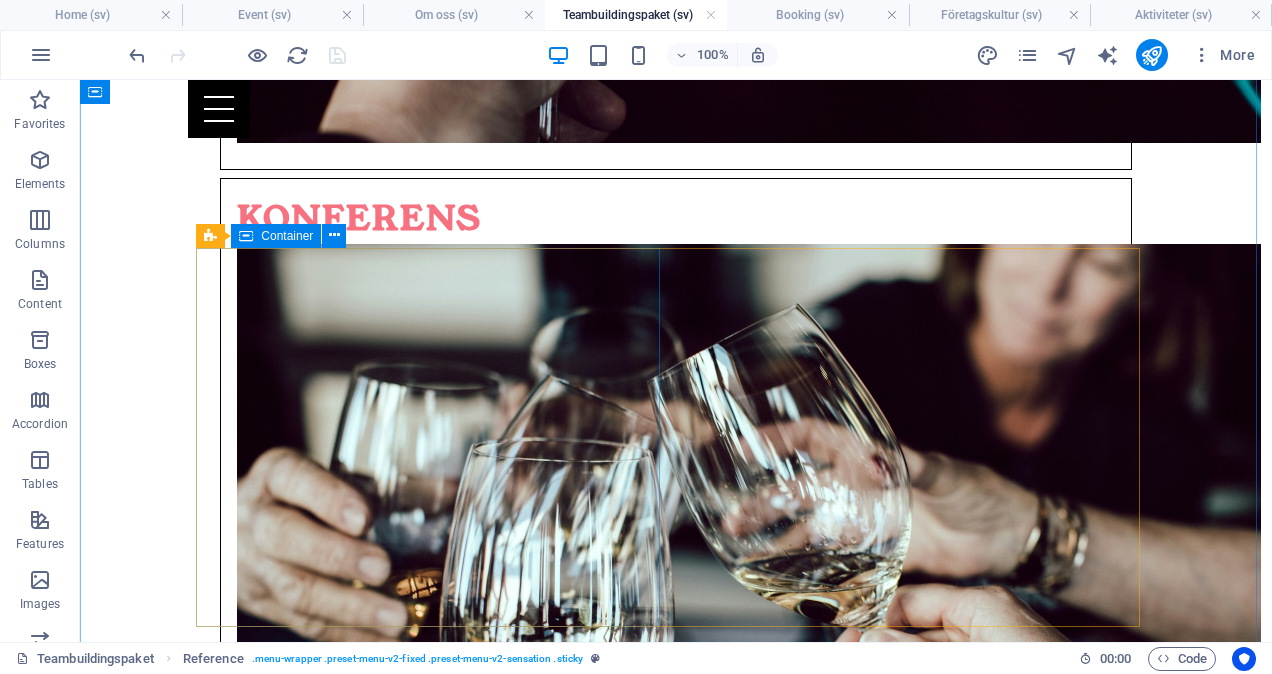 scroll, scrollTop: 1817, scrollLeft: 0, axis: vertical 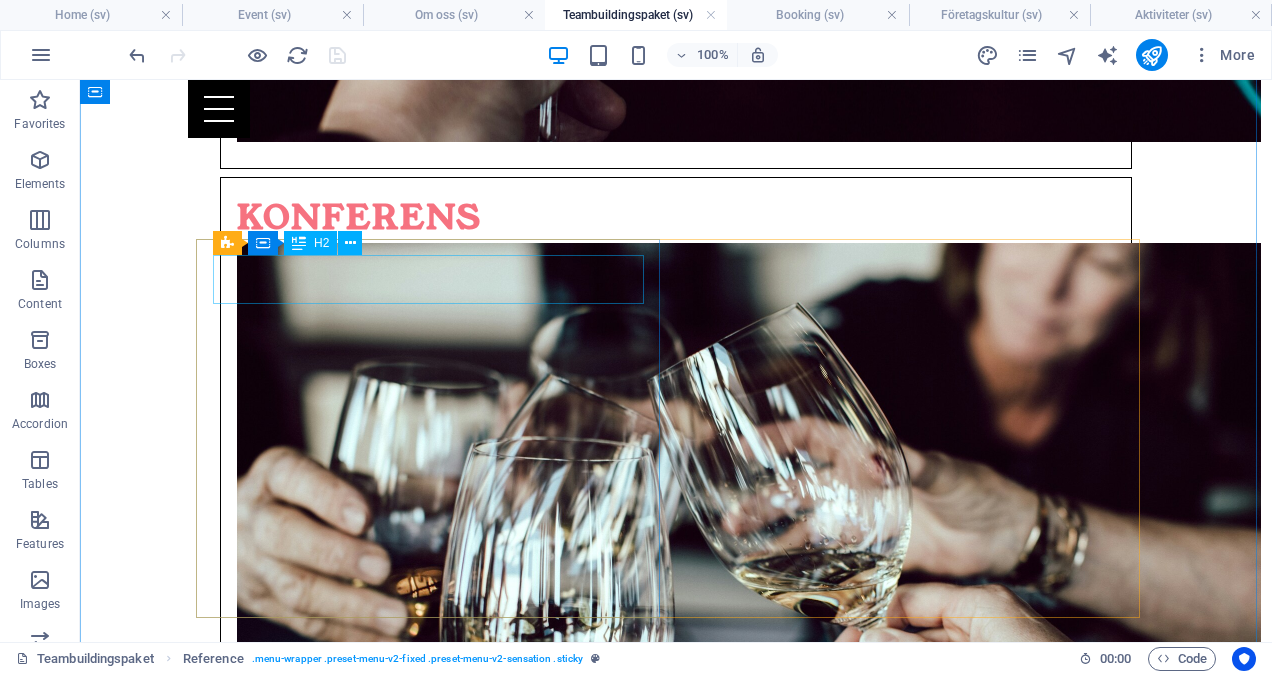 click on "kICKOFF" at bounding box center (676, 4343) 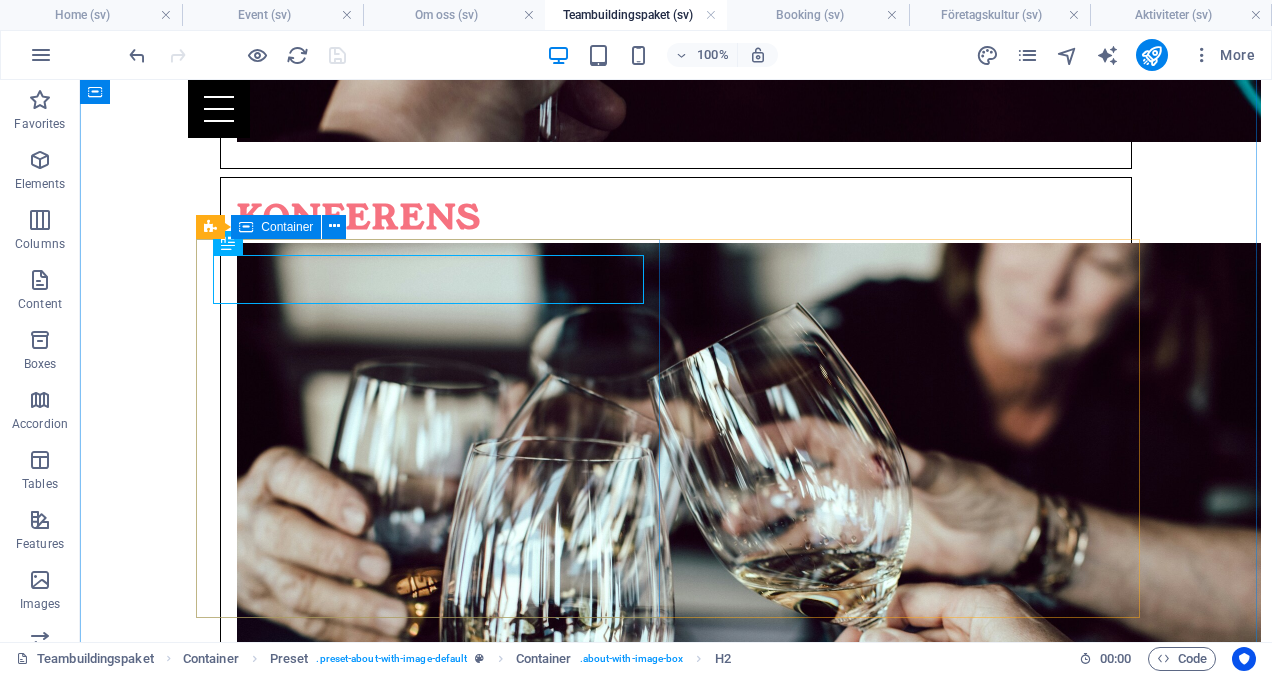 click on "kICKOFF" at bounding box center [676, 4689] 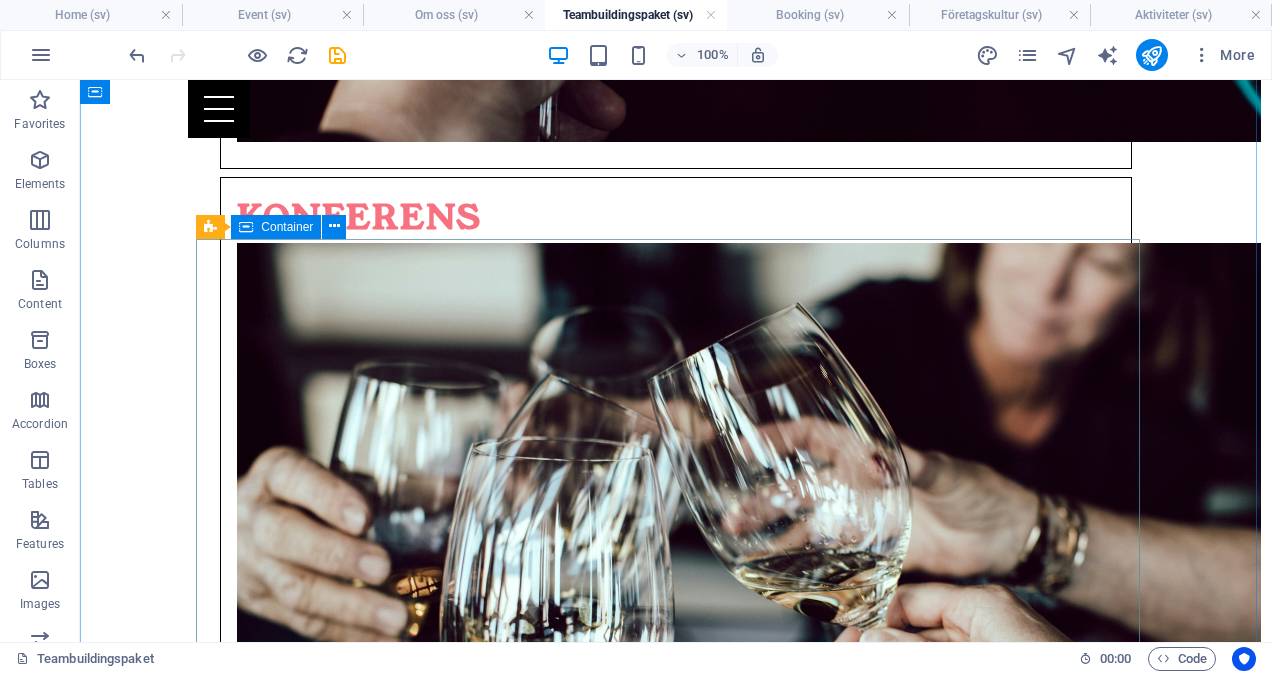 click on "Konferens" at bounding box center [676, 4689] 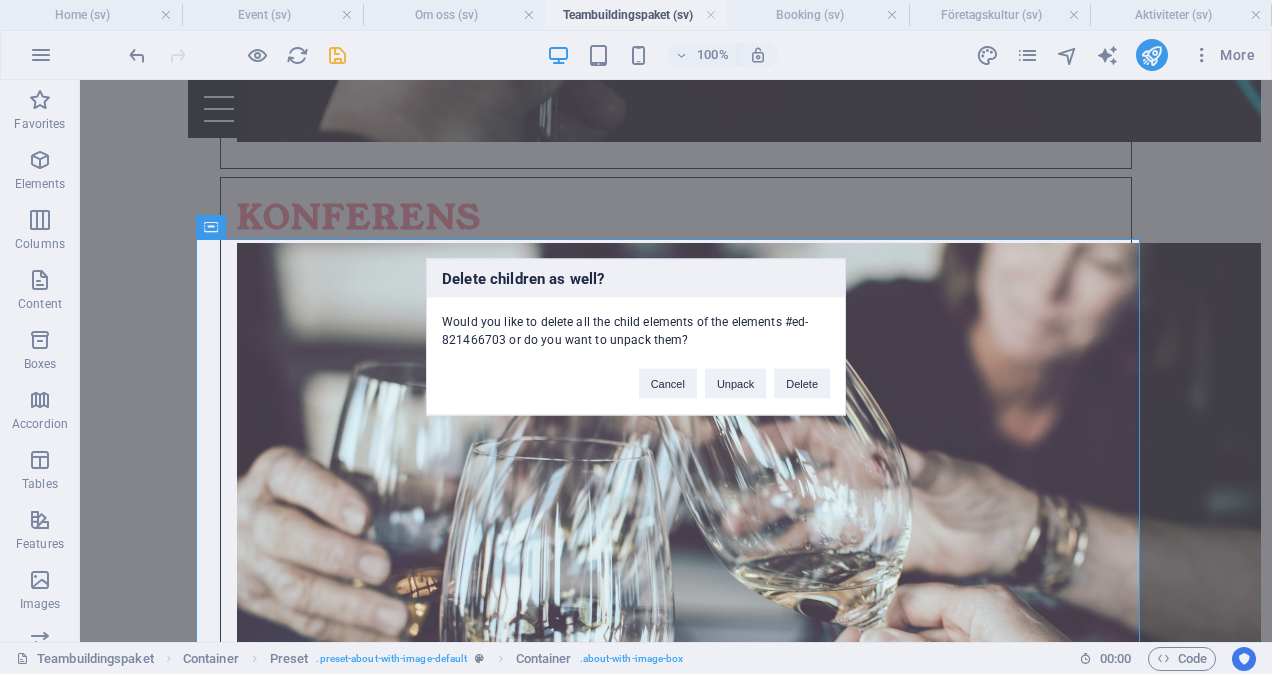 type 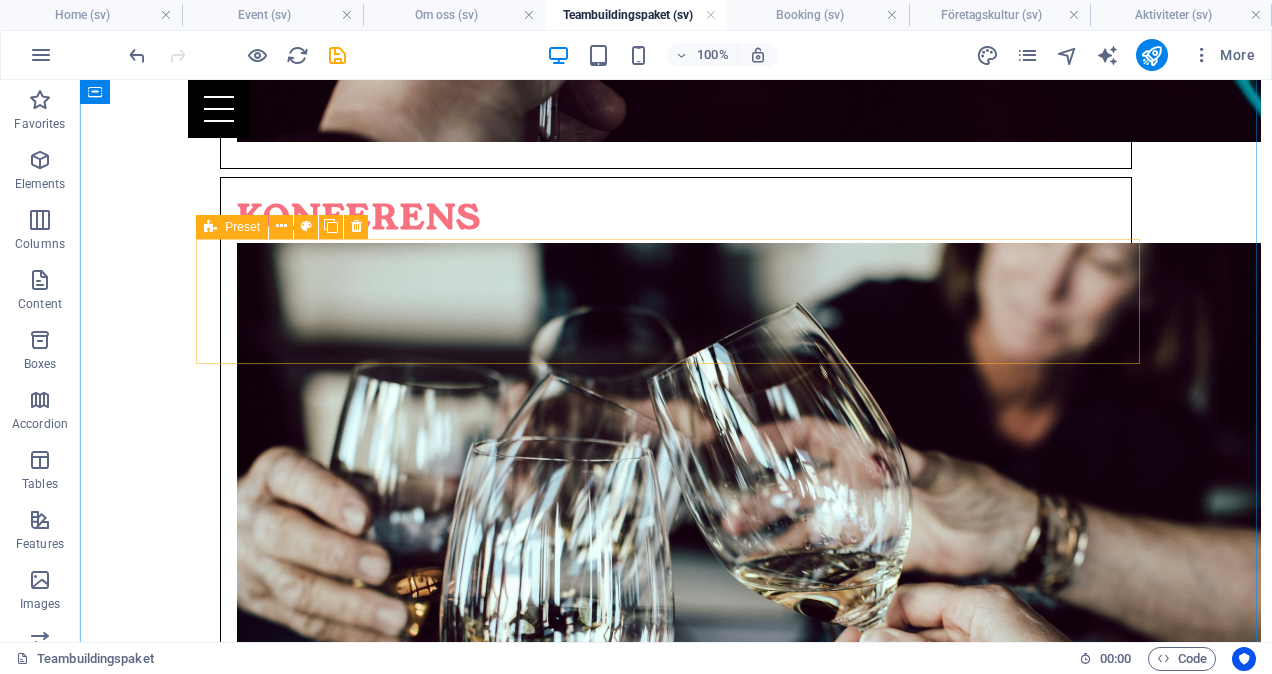 click on "Drop content here or  Add elements  Paste clipboard" at bounding box center [676, 4365] 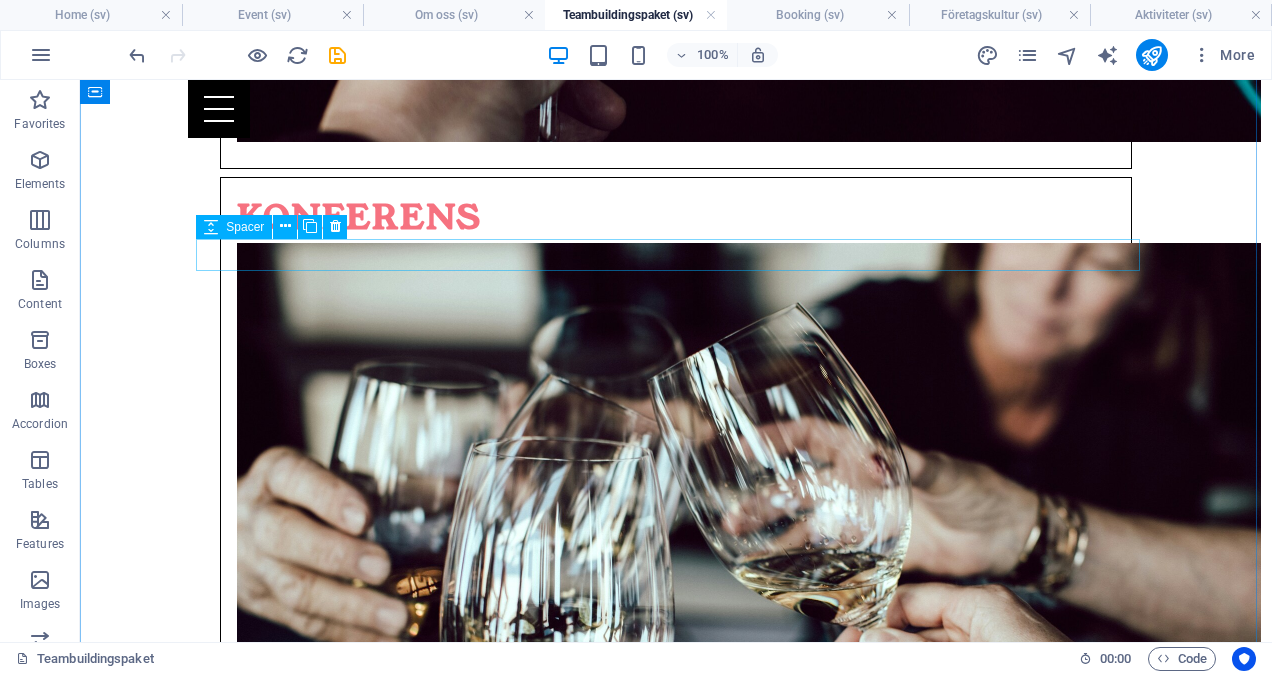 click at bounding box center [676, 4318] 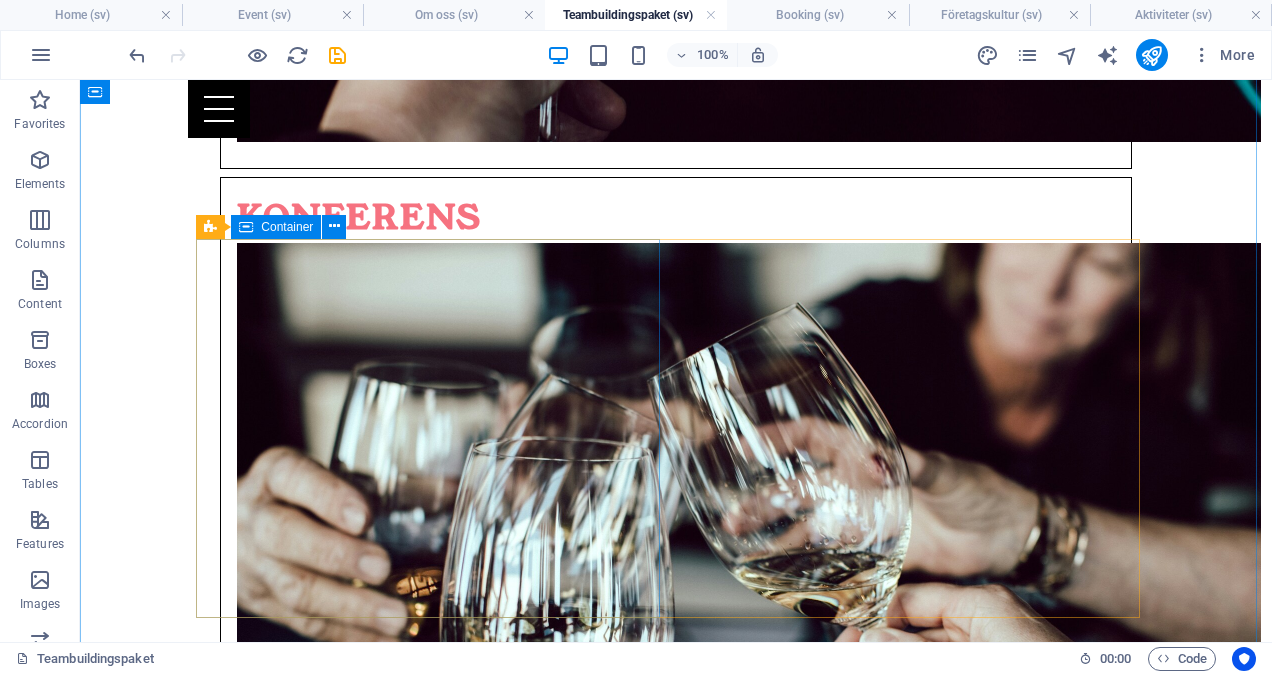 click on "PLANERINGSDAGAR" at bounding box center (676, 4689) 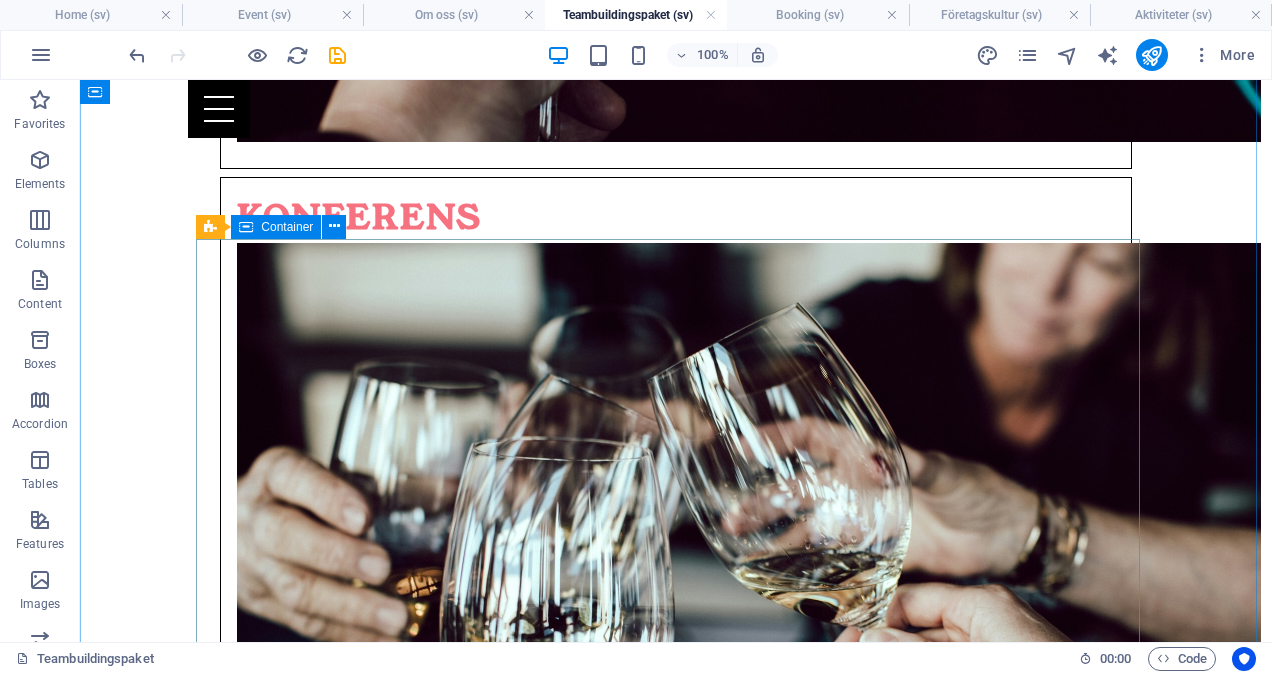 click on "aFTER WORK" at bounding box center (676, 4689) 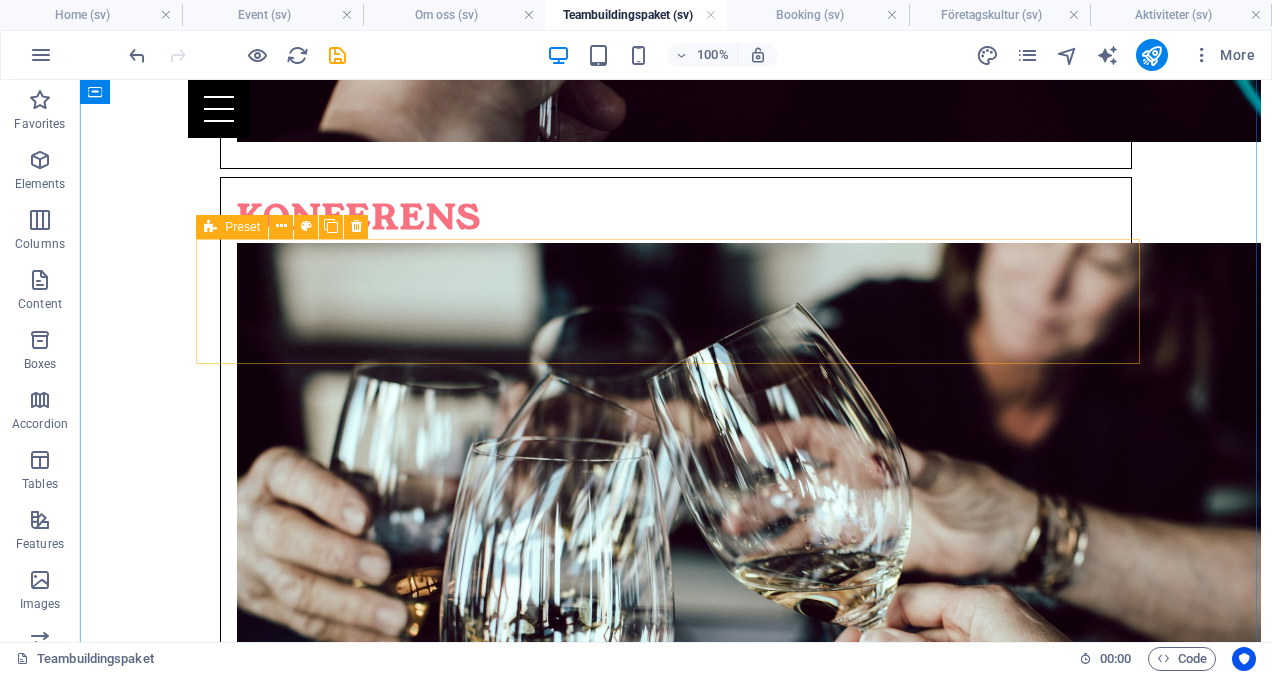 click on "Drop content here or  Add elements  Paste clipboard" at bounding box center [676, 4365] 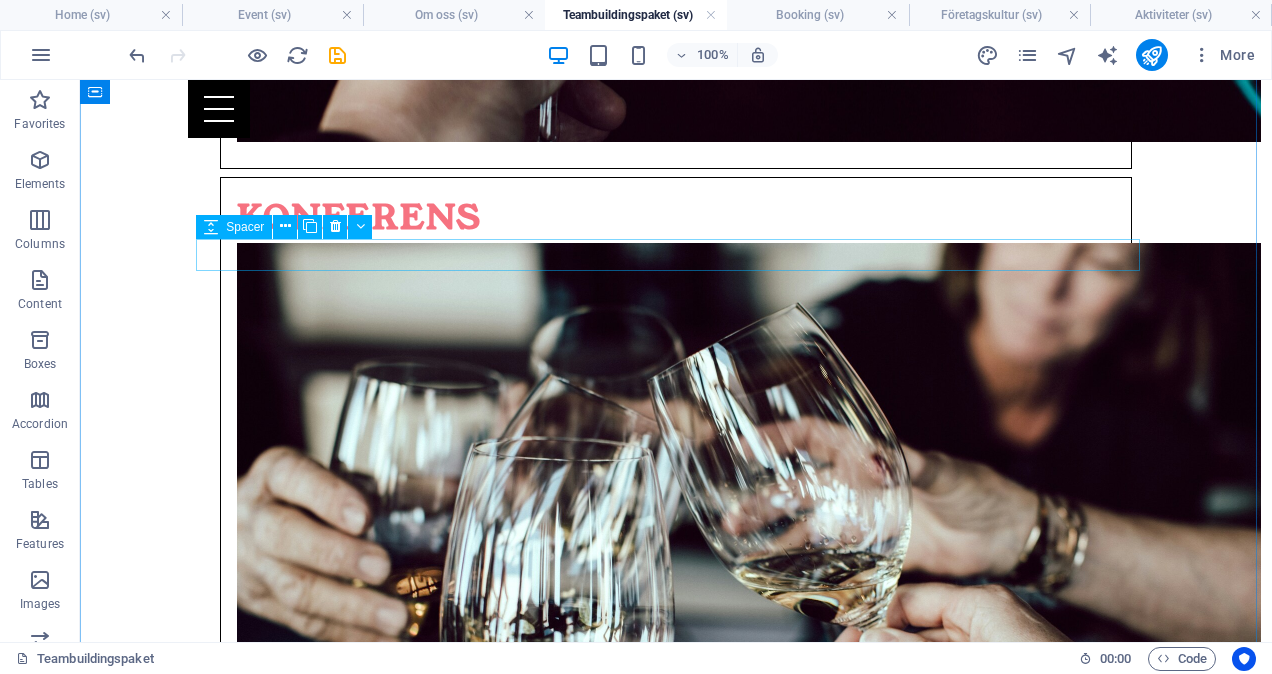 click at bounding box center [676, 4318] 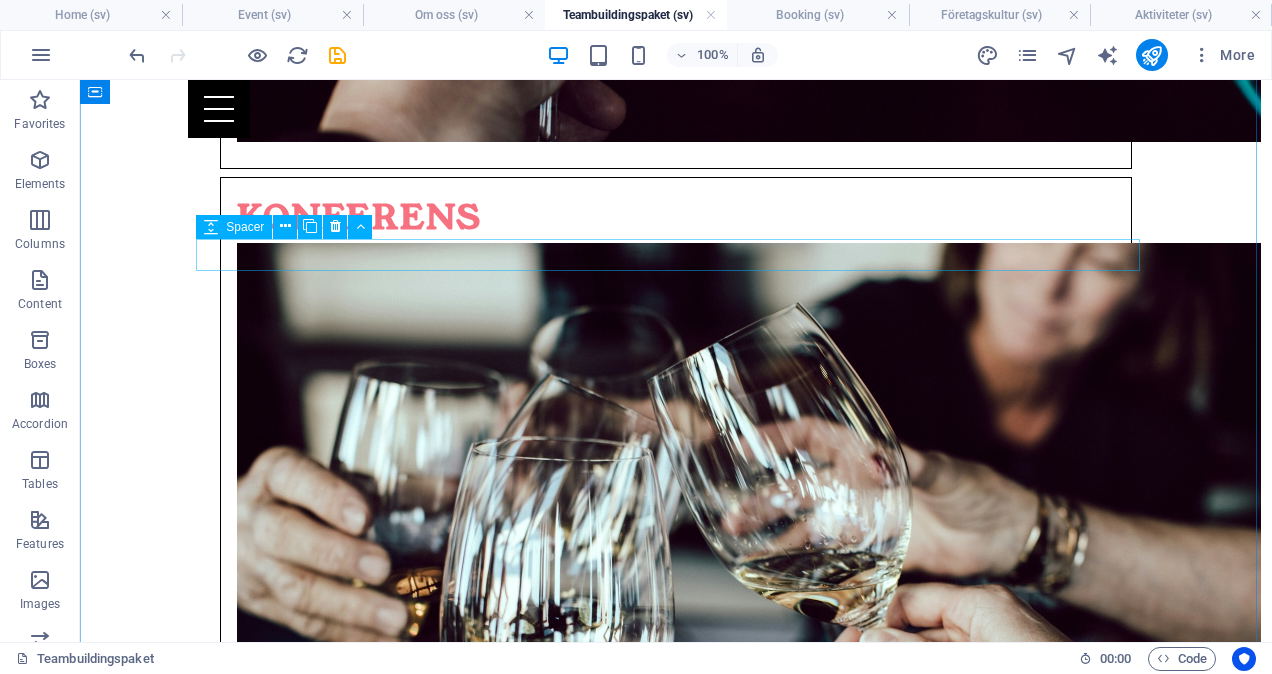 click at bounding box center [676, 4318] 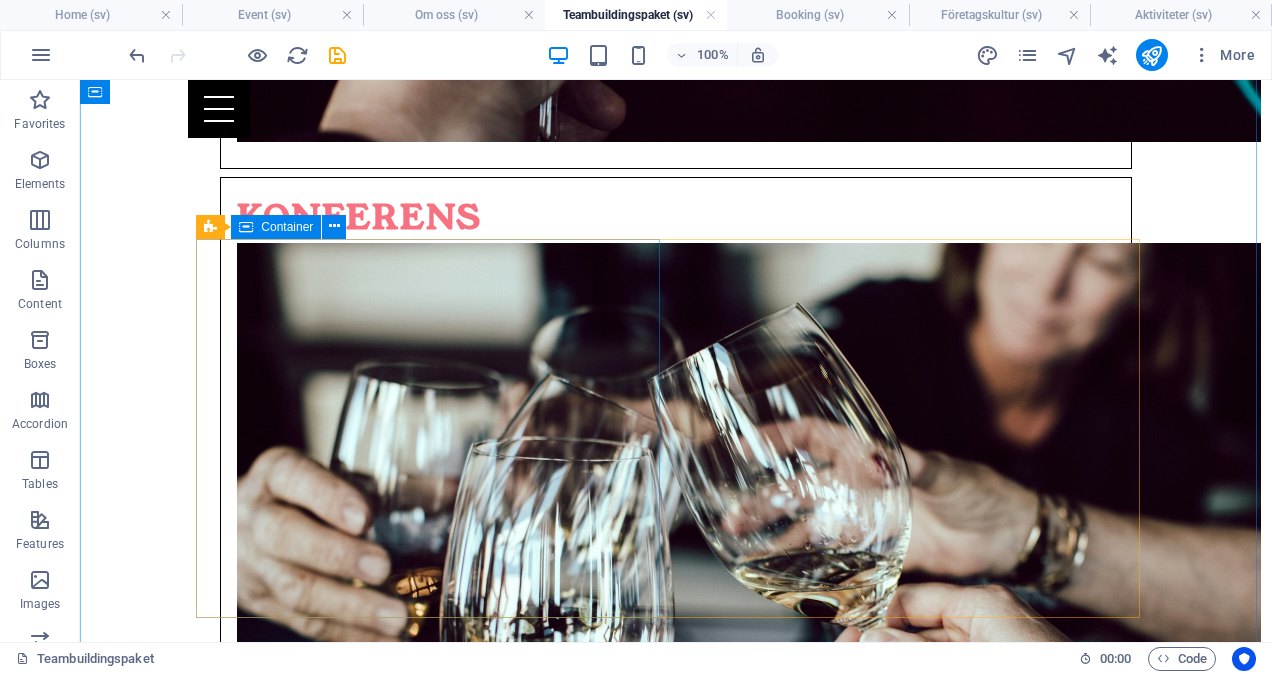 click on "iNVIGNING" at bounding box center [676, 4689] 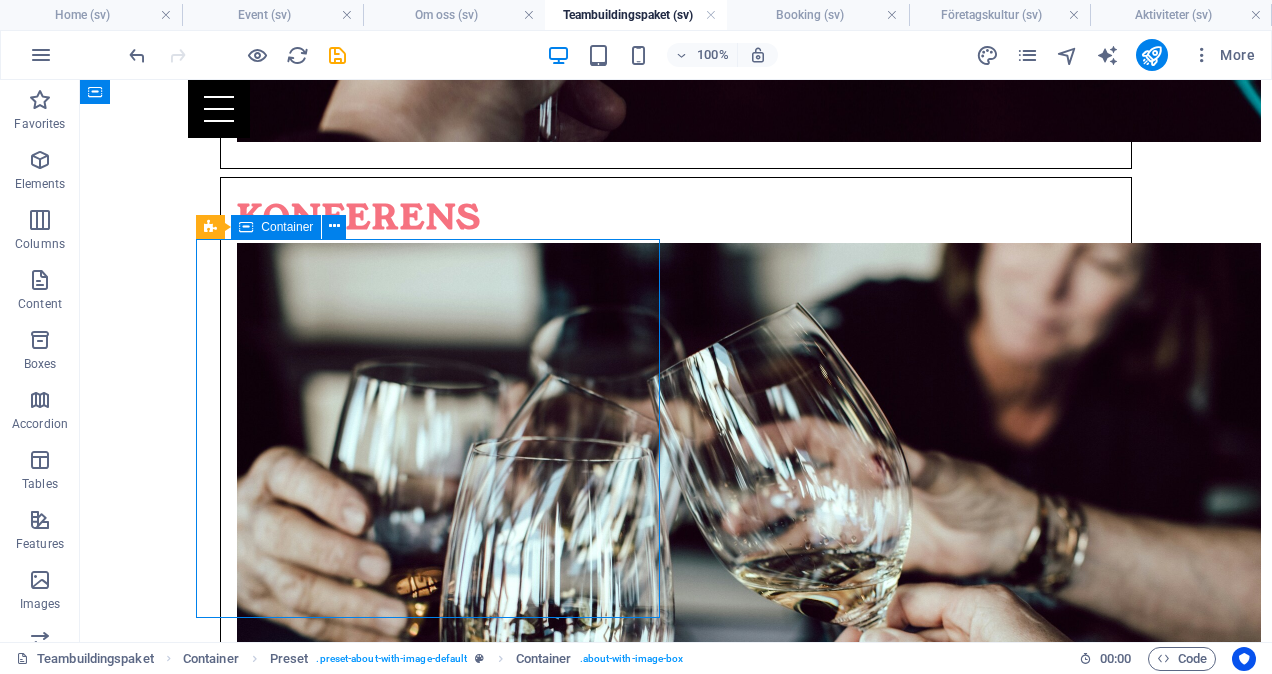 click on "iNVIGNING" at bounding box center [676, 4689] 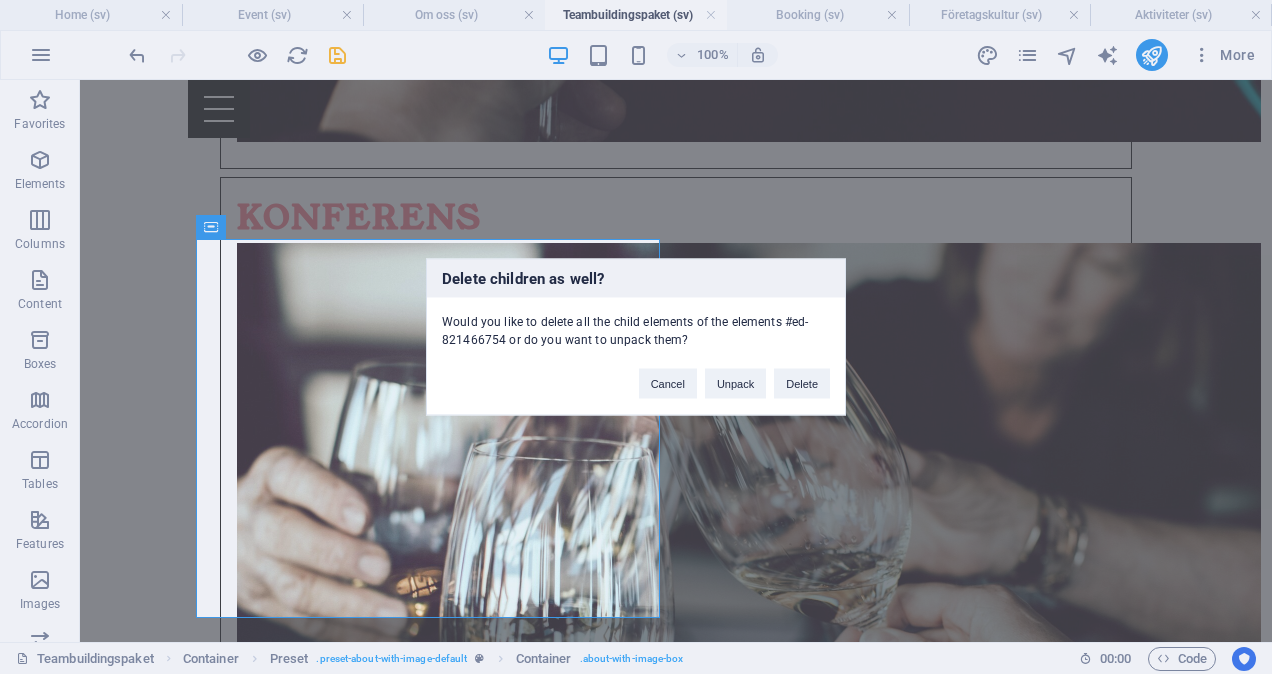 type 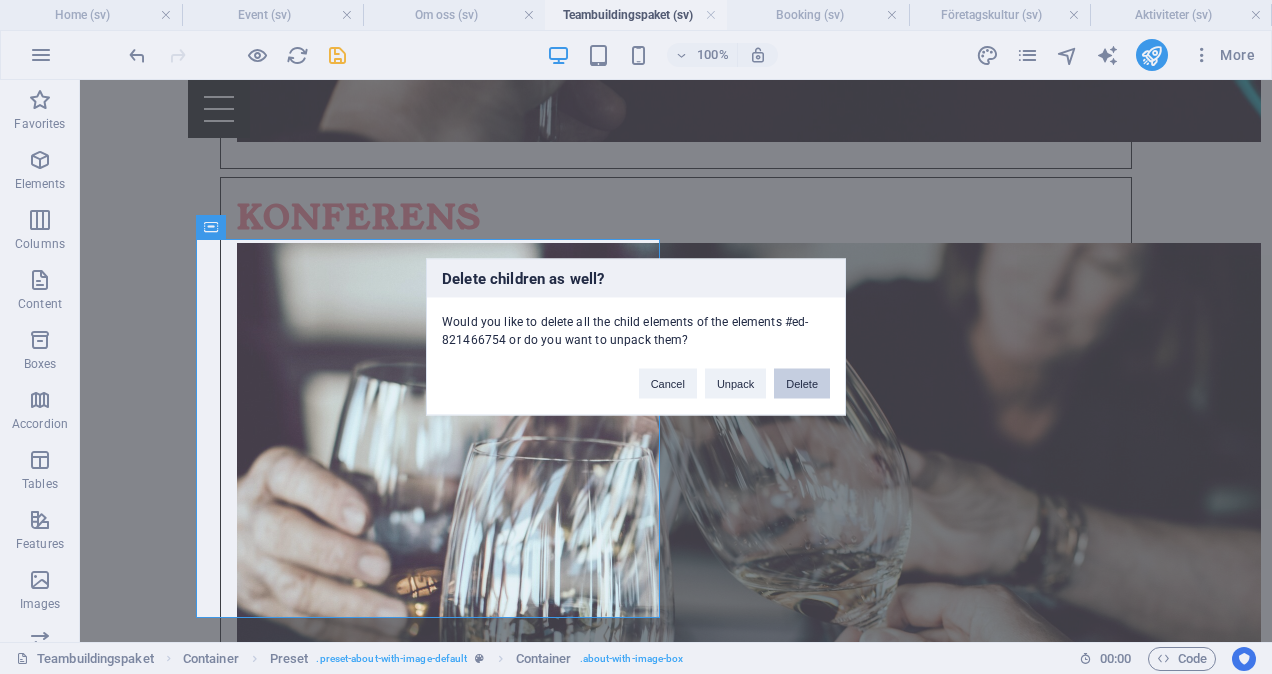 click on "Delete" at bounding box center [802, 384] 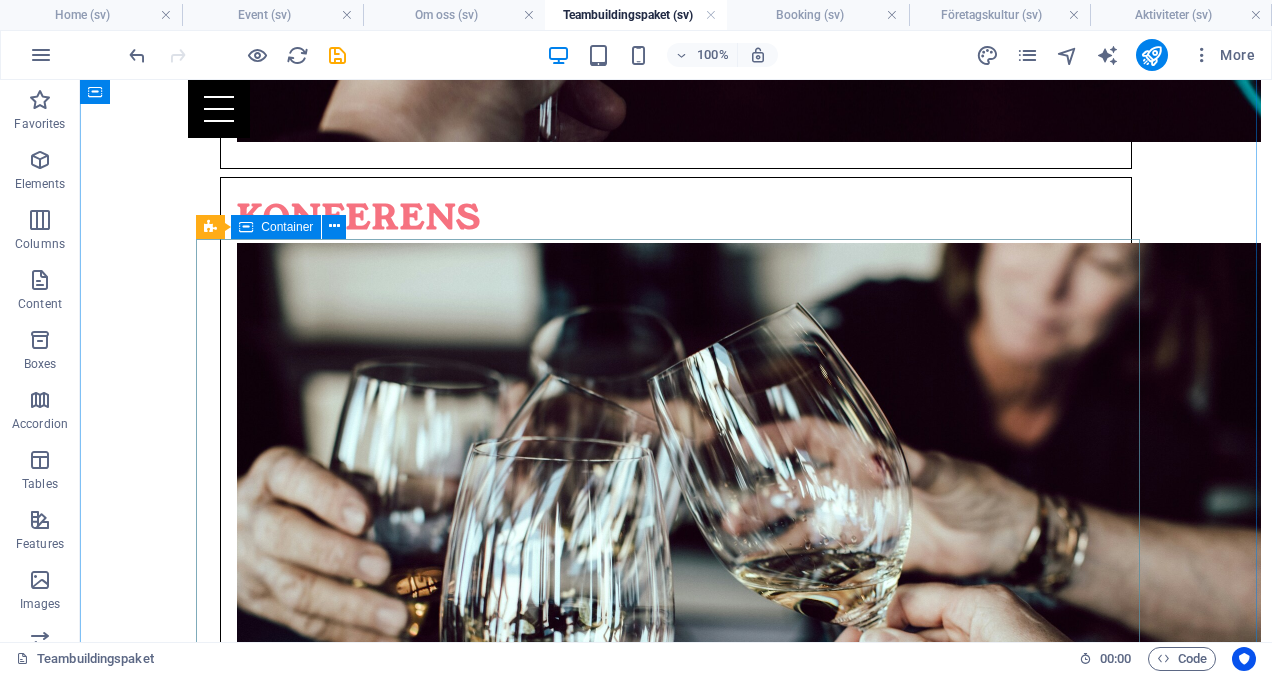 click on "jULFEST" at bounding box center (676, 4689) 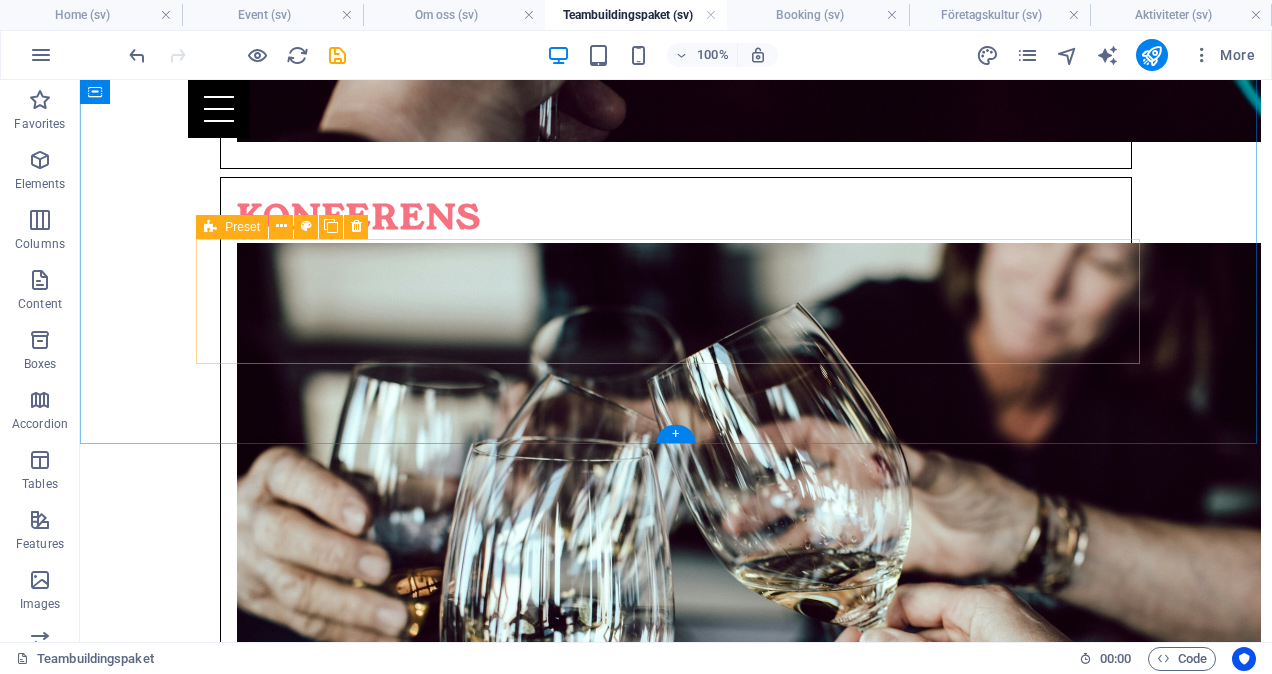 click on "Drop content here or  Add elements  Paste clipboard" at bounding box center [676, 4365] 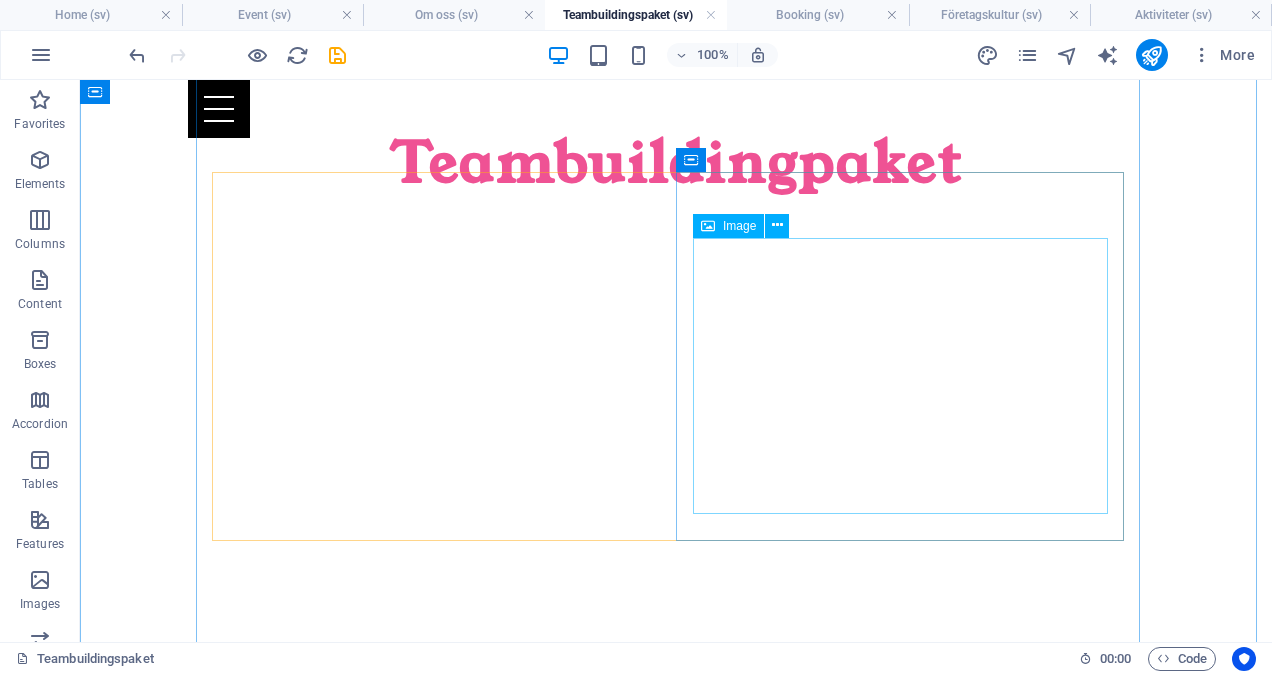 scroll, scrollTop: 552, scrollLeft: 0, axis: vertical 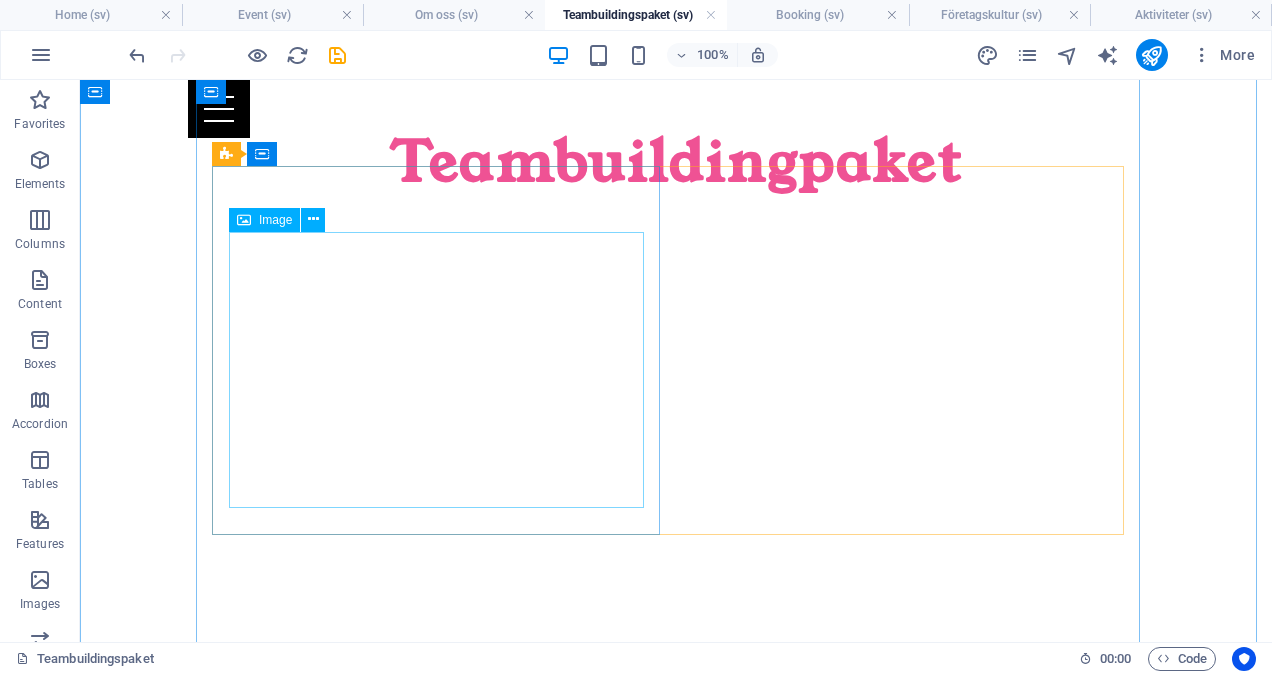 click at bounding box center (676, 1066) 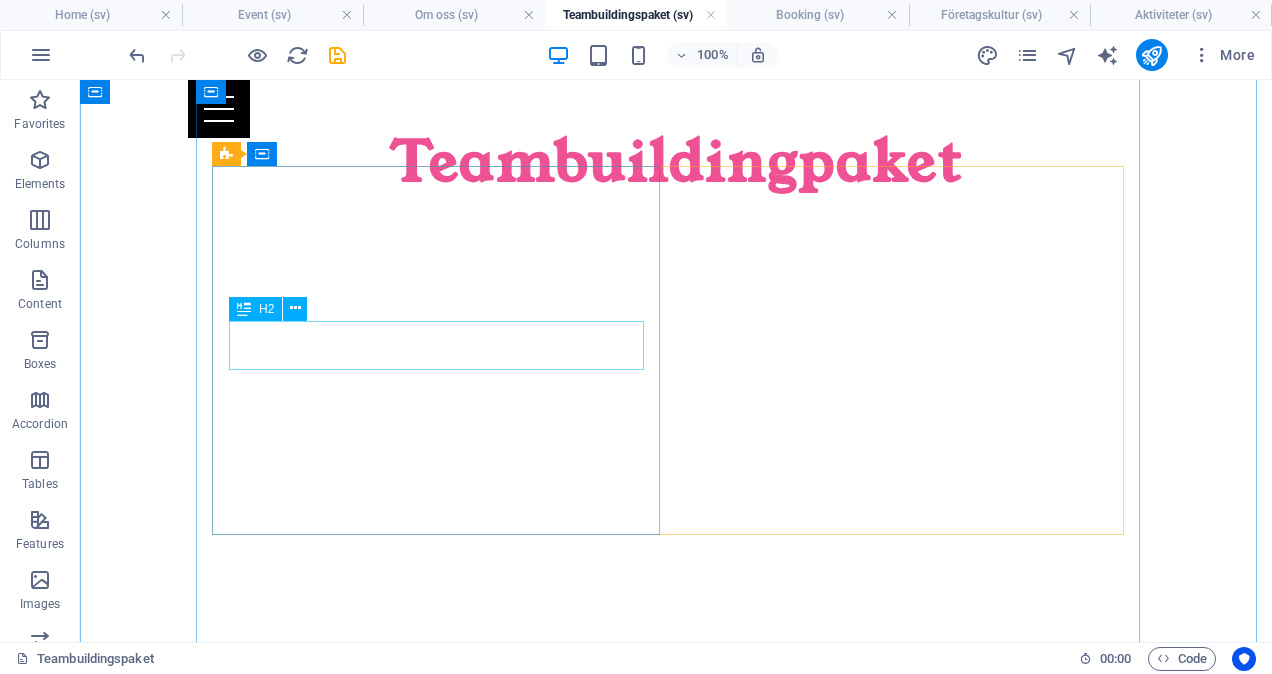 click on "kICKOFF" at bounding box center [676, 700] 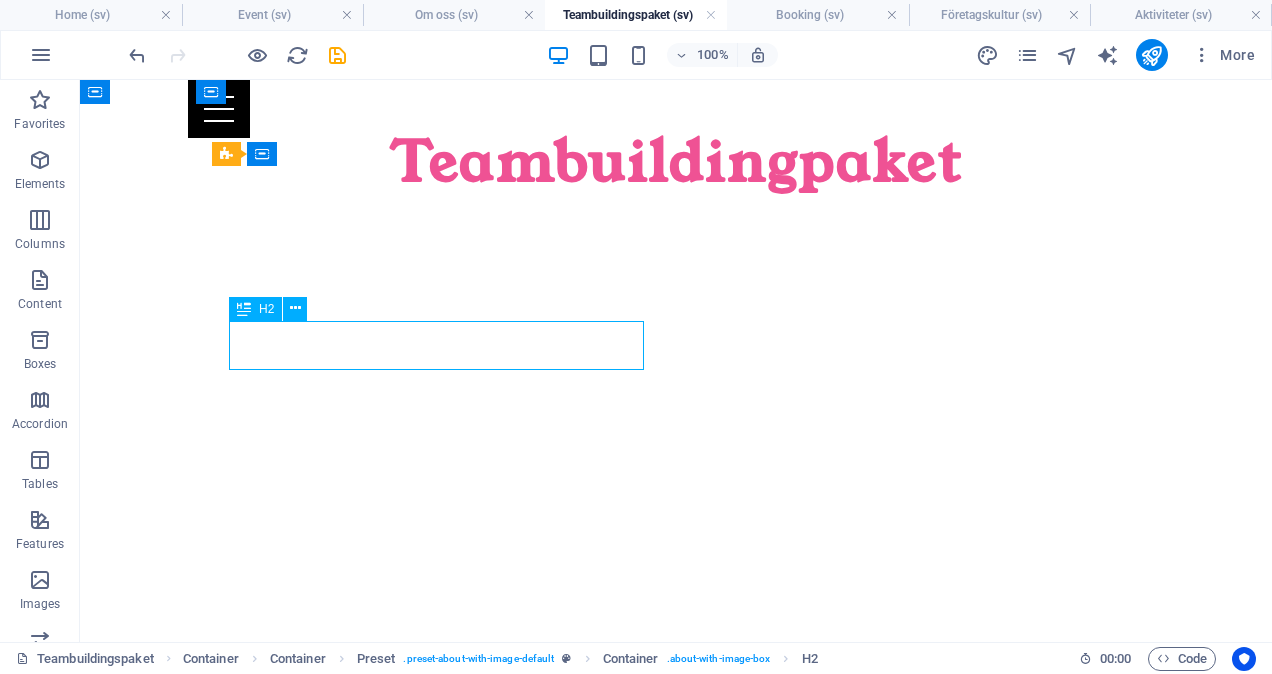 click on "kICKOFF" at bounding box center [676, 700] 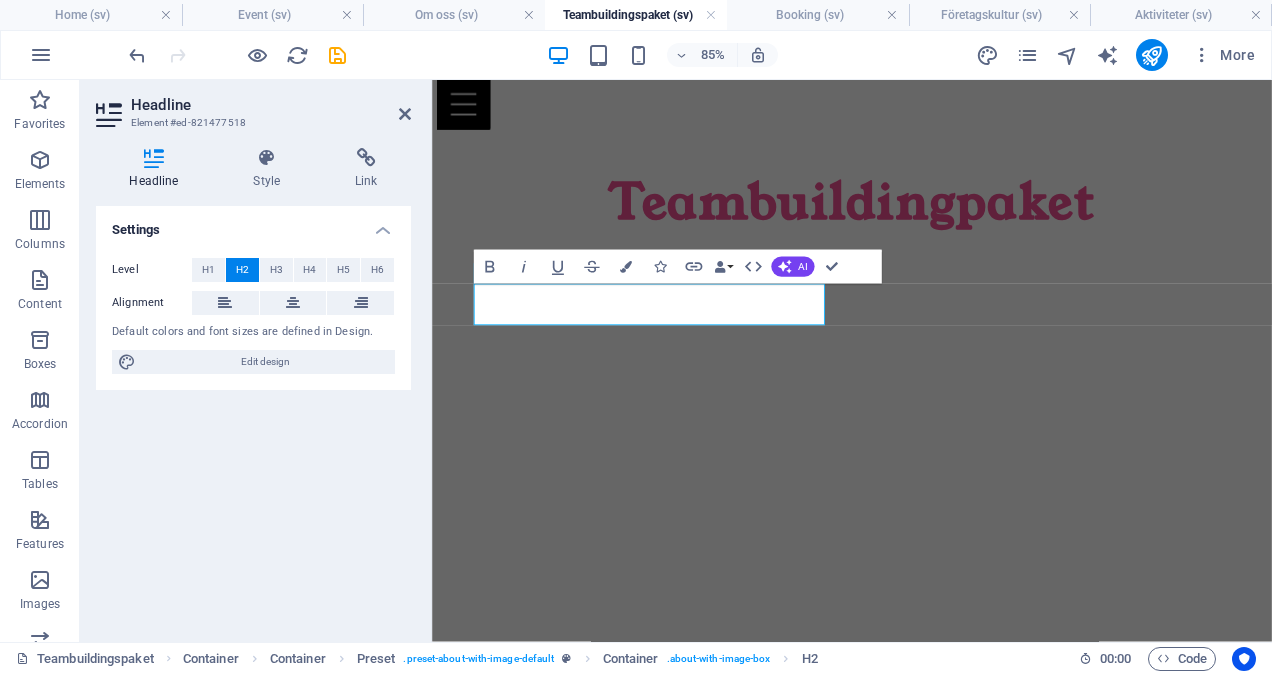scroll, scrollTop: 579, scrollLeft: 0, axis: vertical 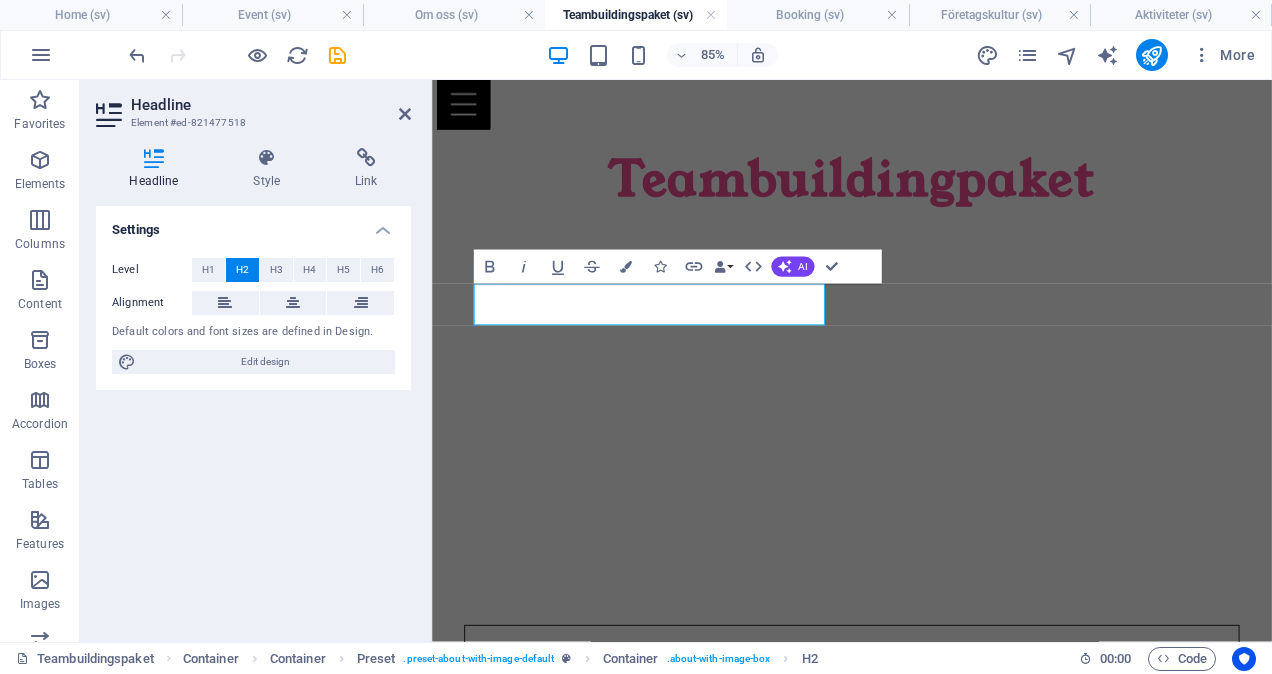 type 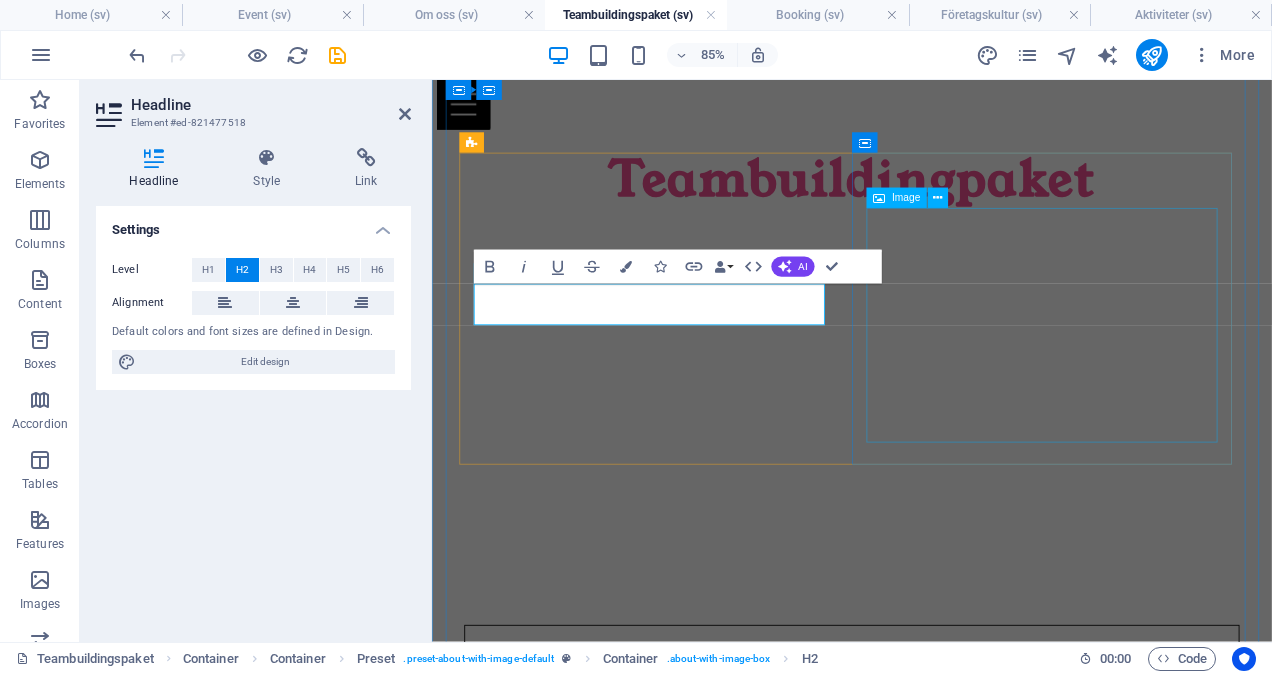 click at bounding box center (926, 1230) 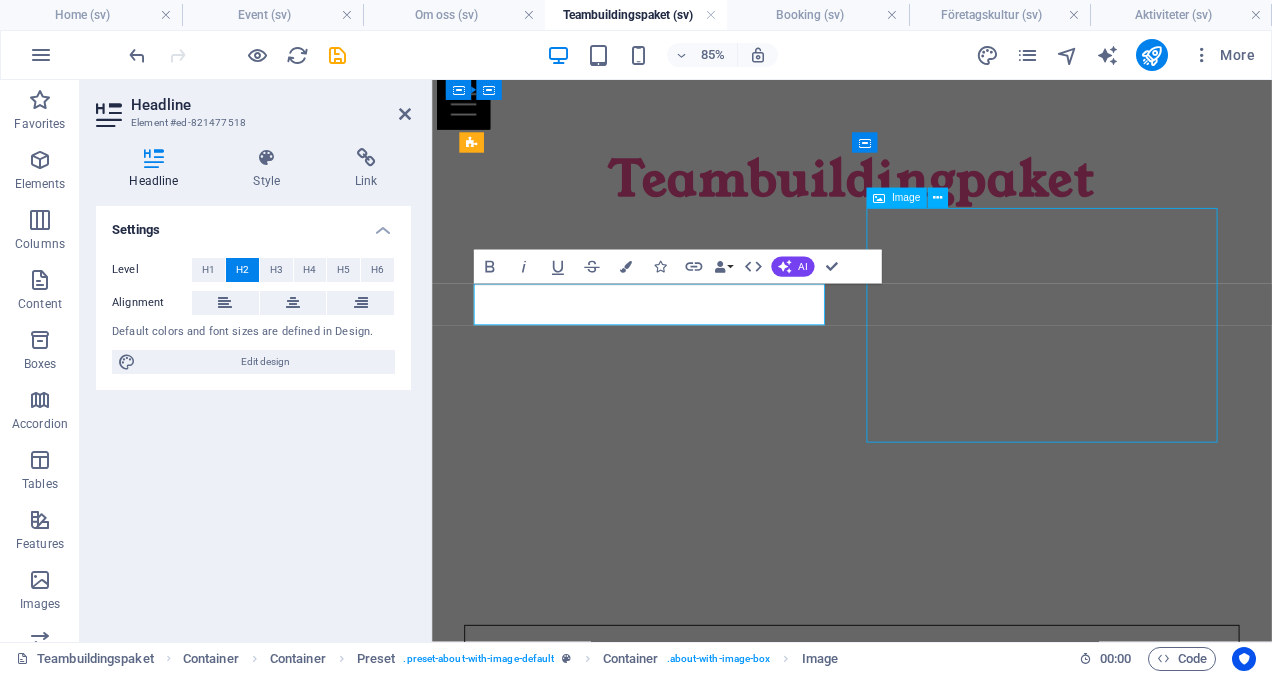 scroll, scrollTop: 552, scrollLeft: 0, axis: vertical 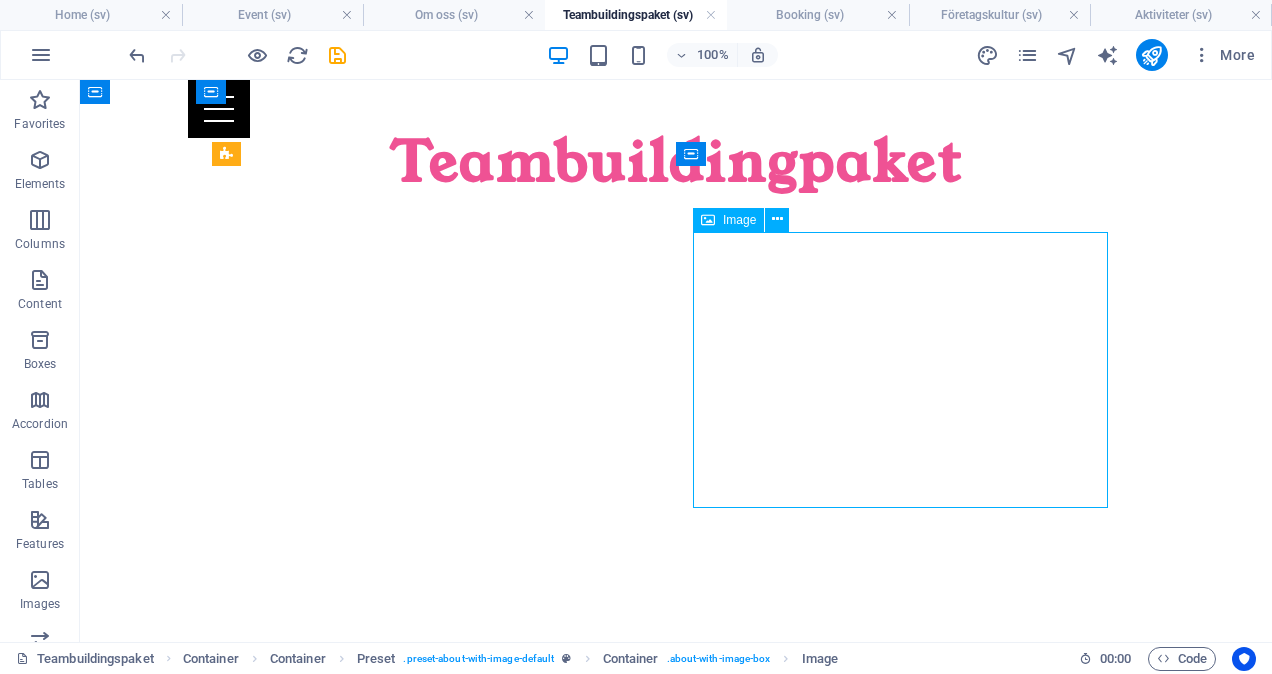 click at bounding box center (676, 1167) 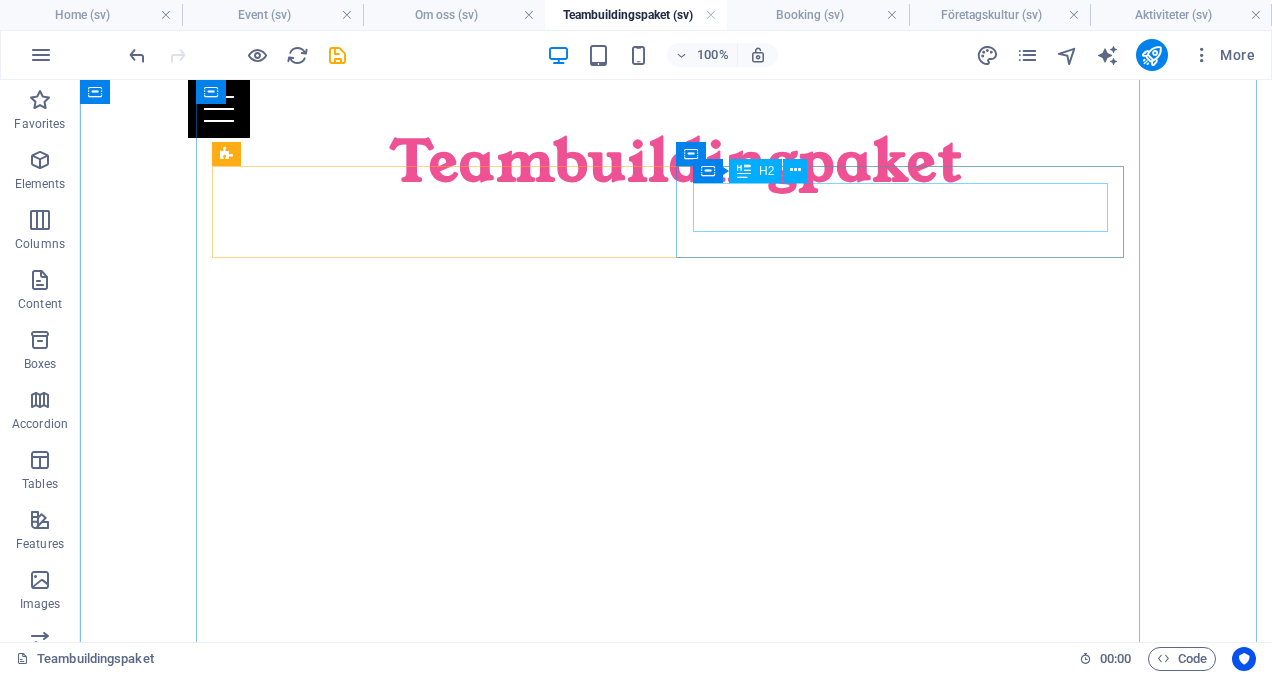 click on "Konferens" at bounding box center [676, 801] 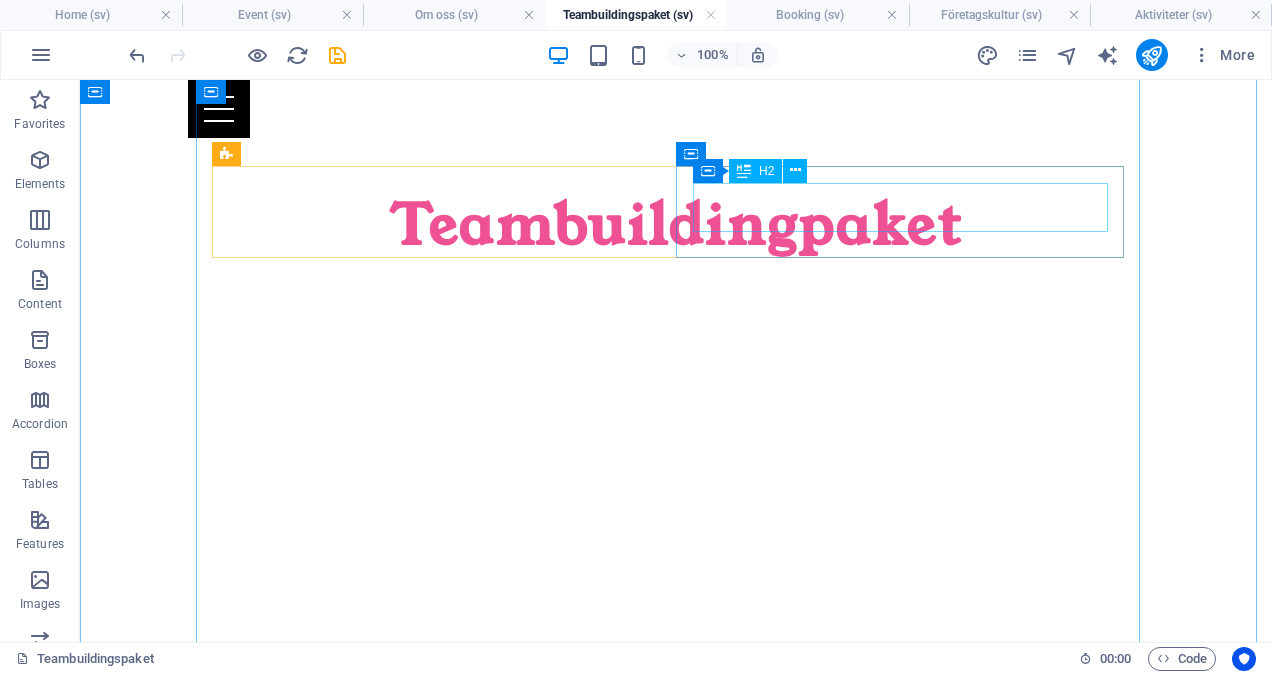 scroll, scrollTop: 579, scrollLeft: 0, axis: vertical 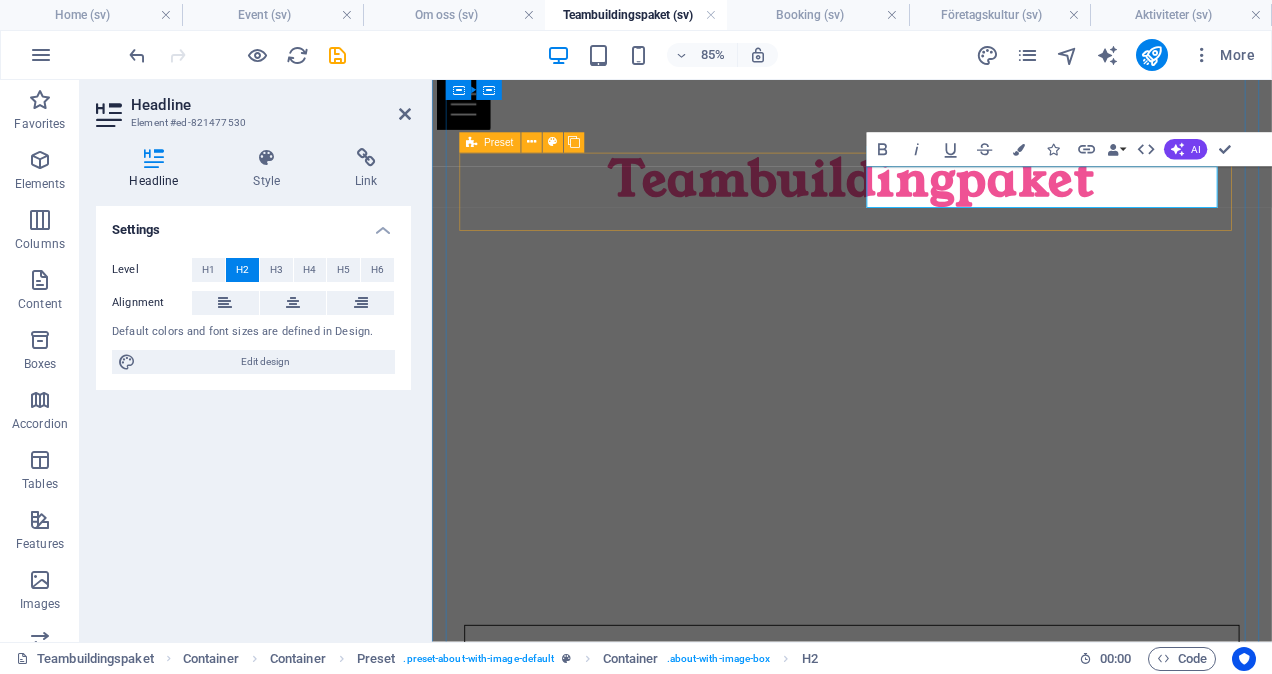 type 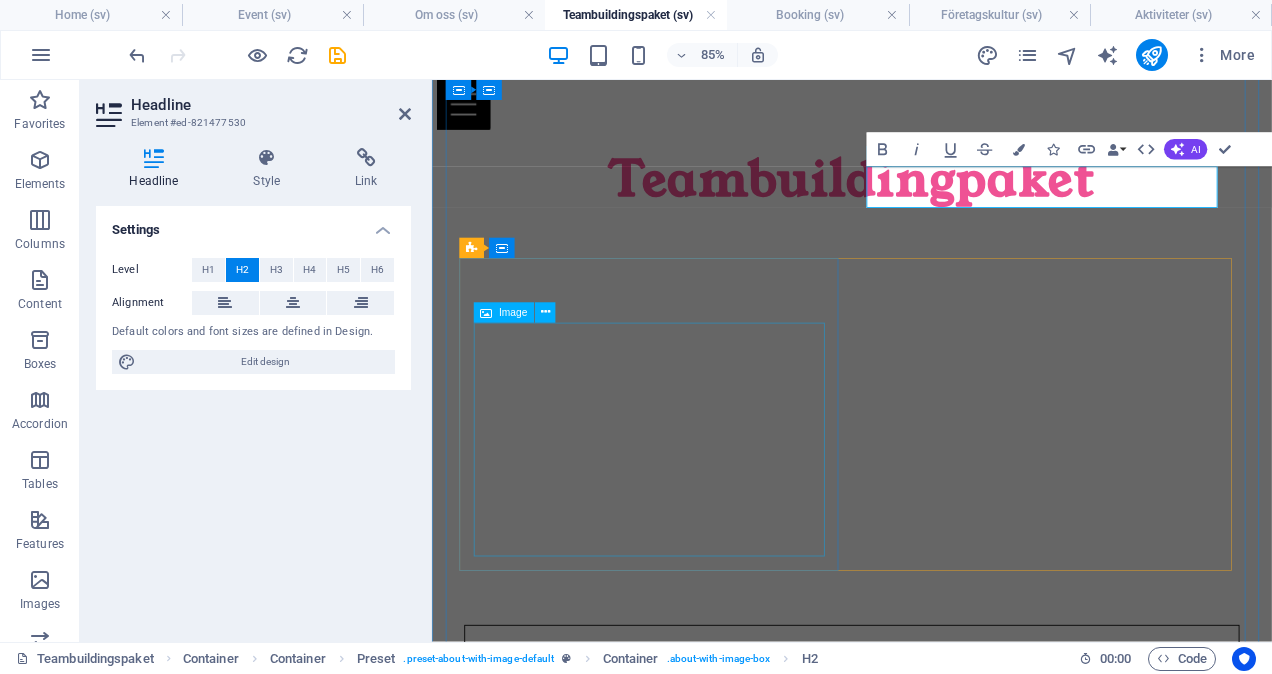 click at bounding box center (926, 1364) 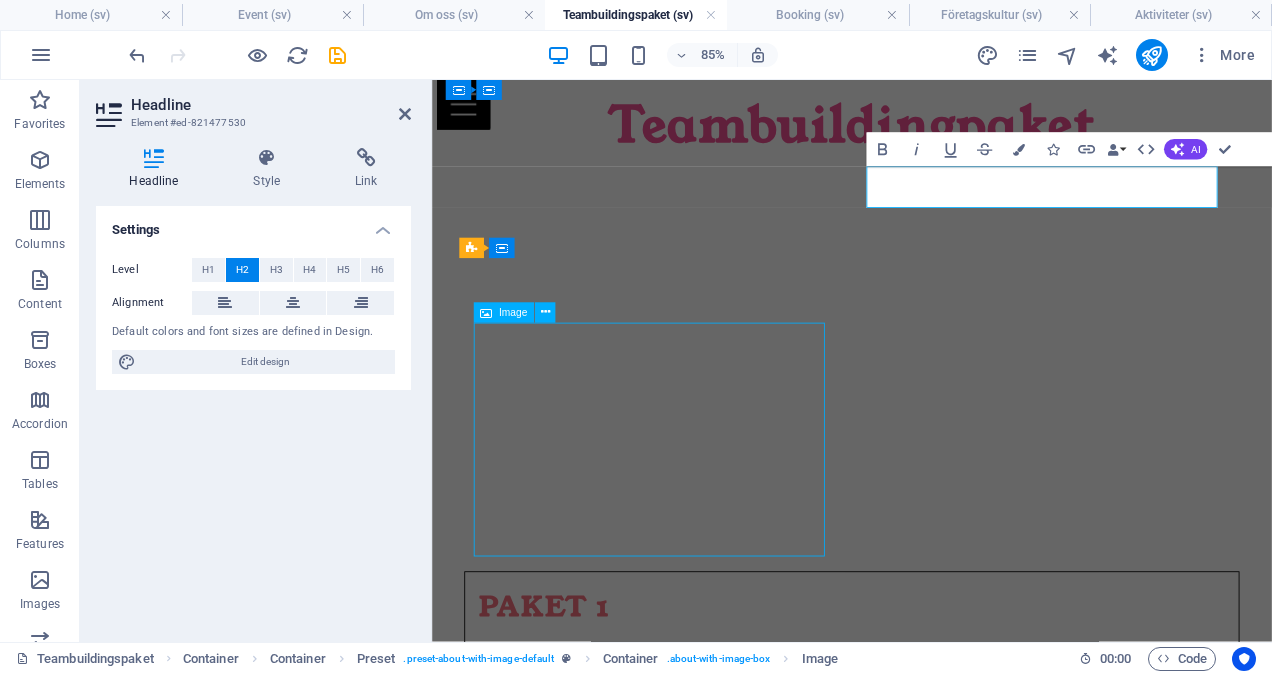 scroll, scrollTop: 552, scrollLeft: 0, axis: vertical 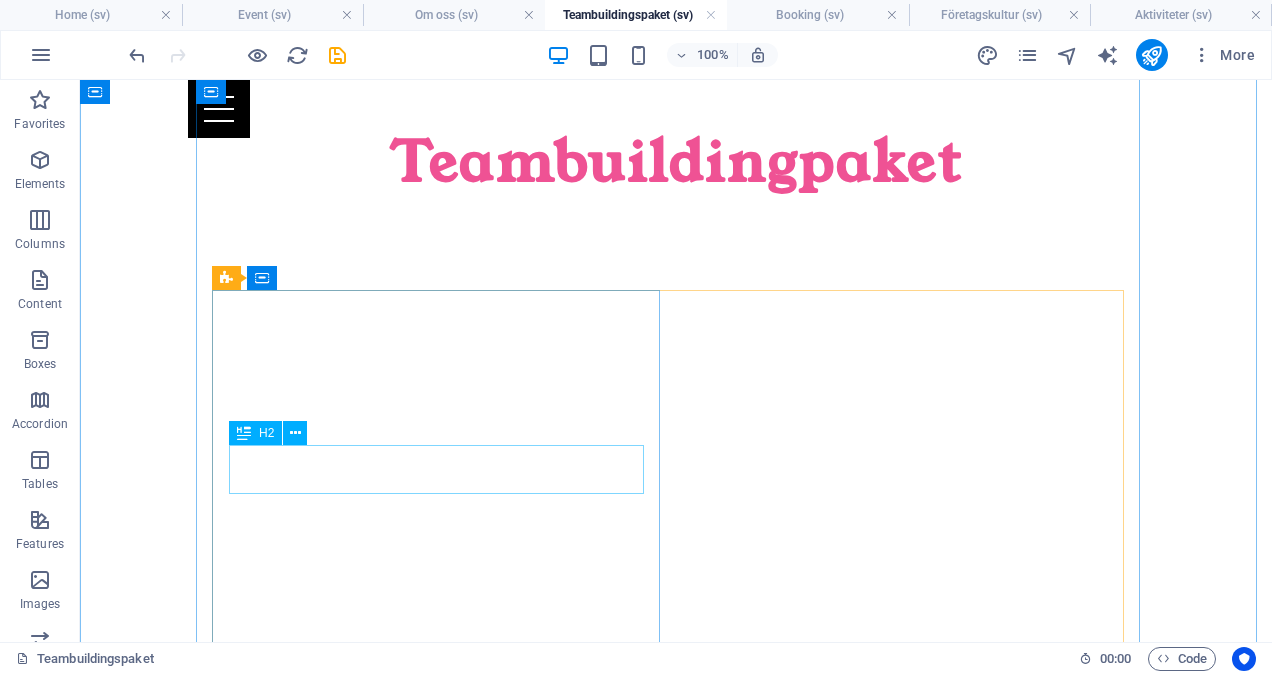 click on "PLANERINGSDAGAR" at bounding box center (676, 926) 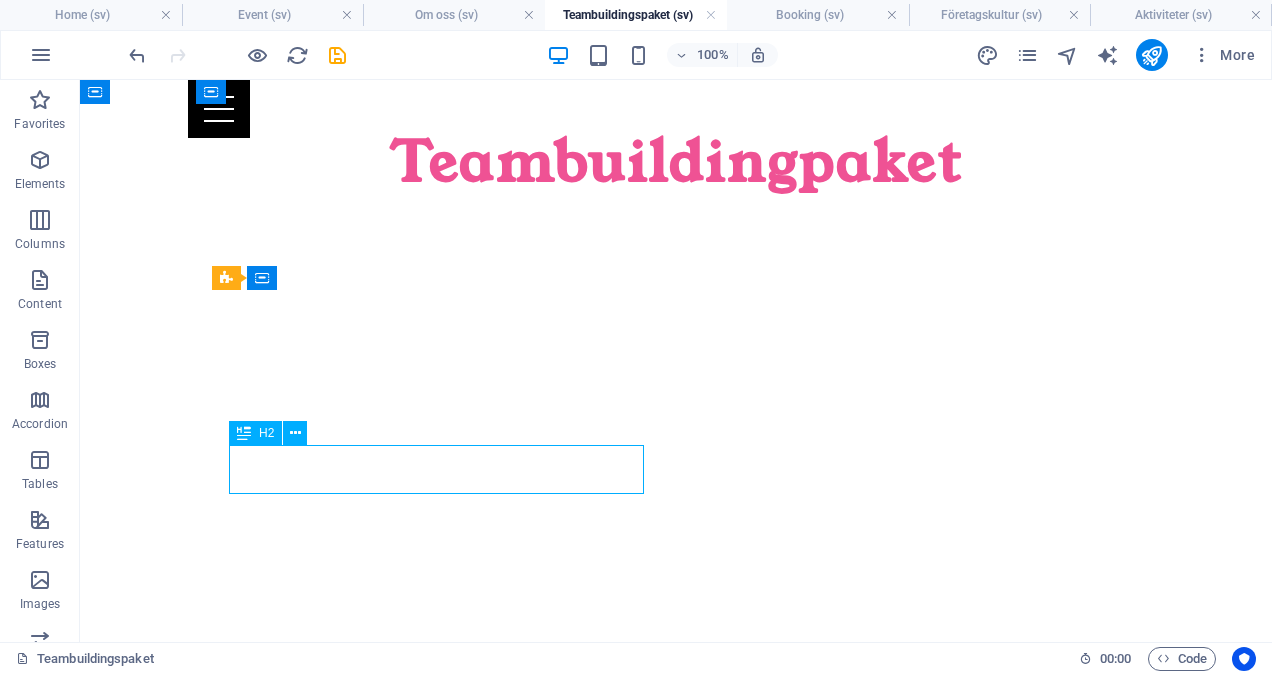click on "PLANERINGSDAGAR" at bounding box center (676, 926) 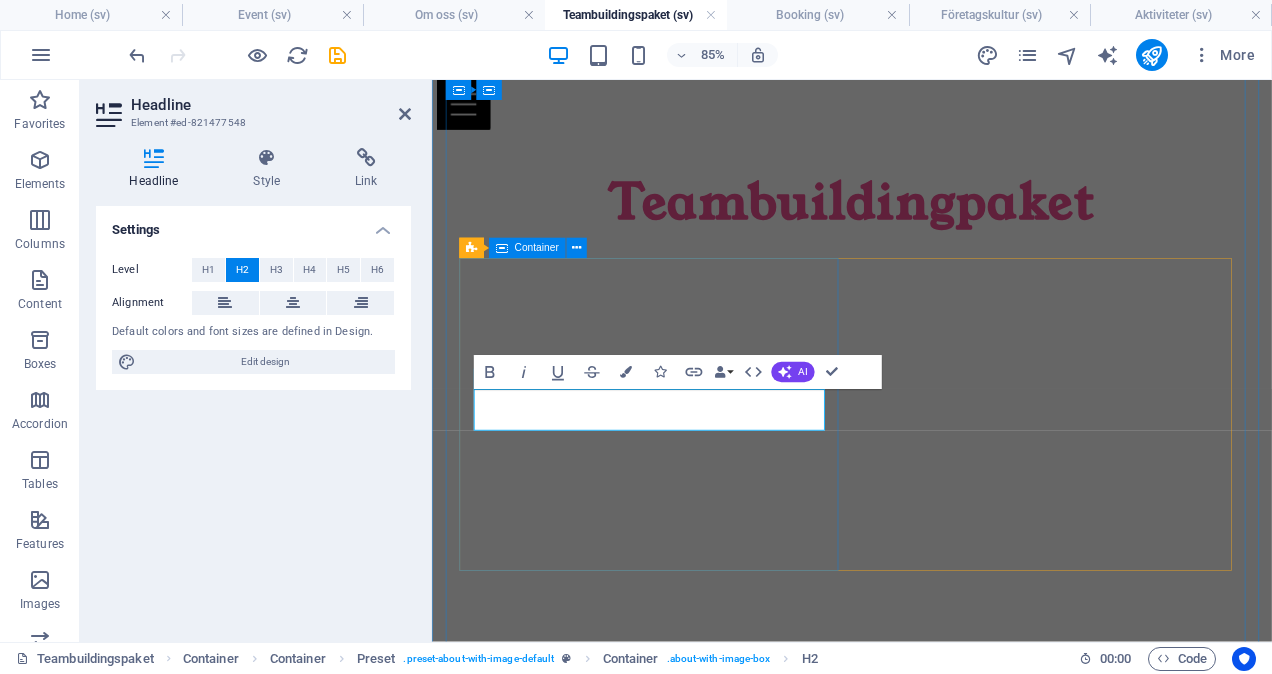 scroll, scrollTop: 579, scrollLeft: 0, axis: vertical 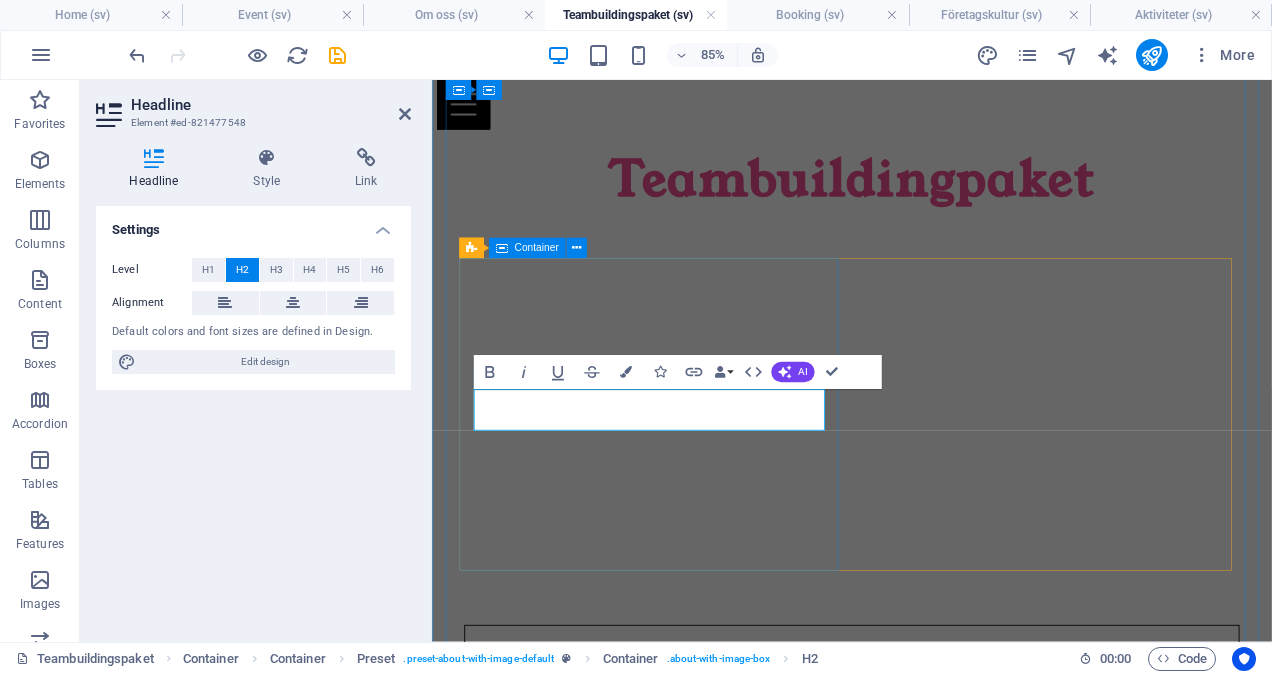 type 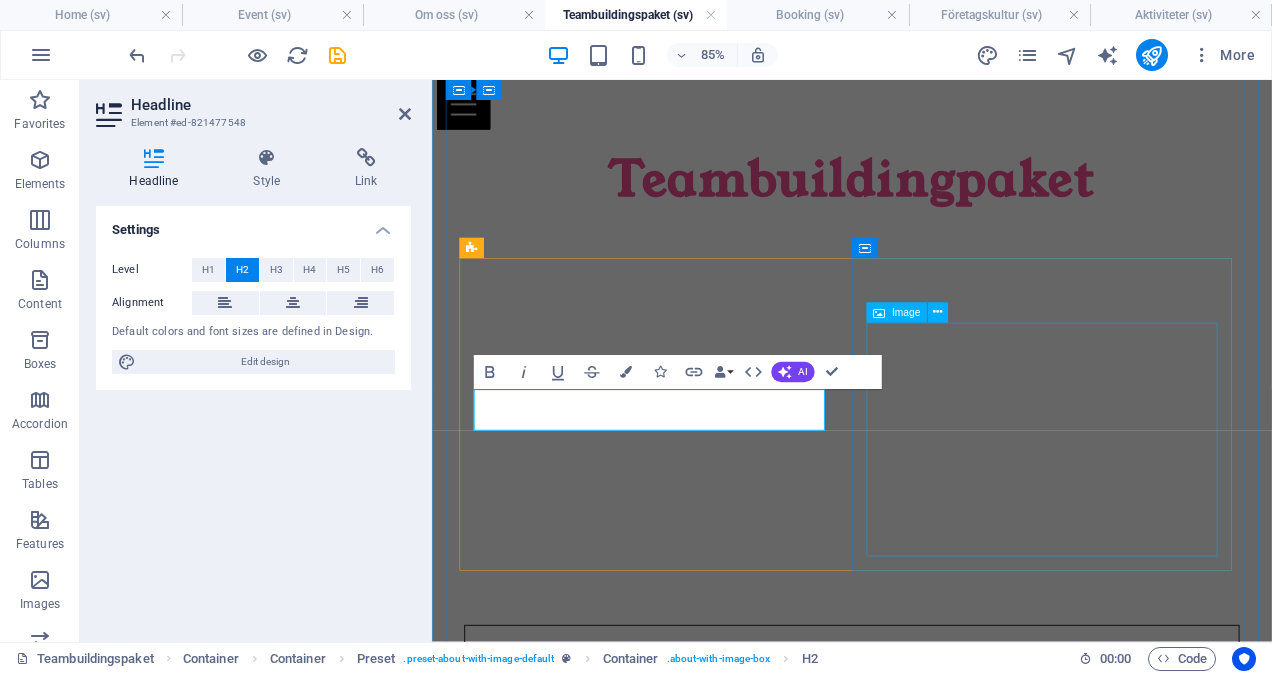 click at bounding box center [926, 1465] 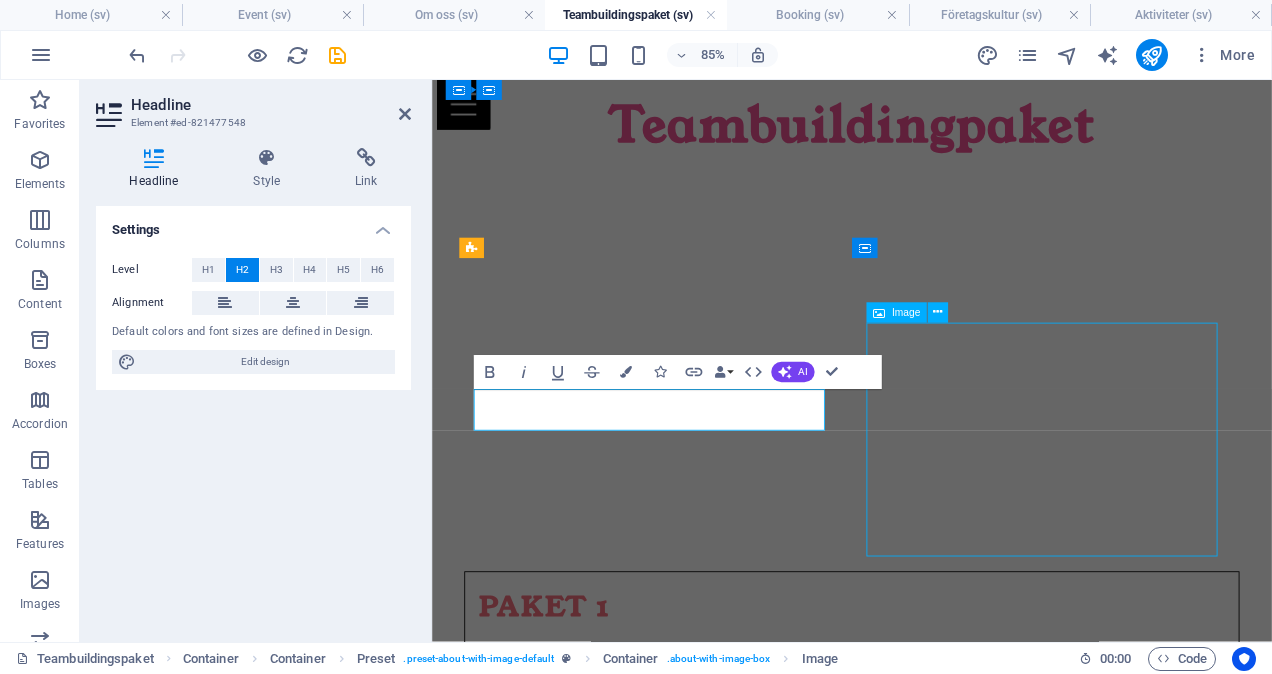 scroll, scrollTop: 552, scrollLeft: 0, axis: vertical 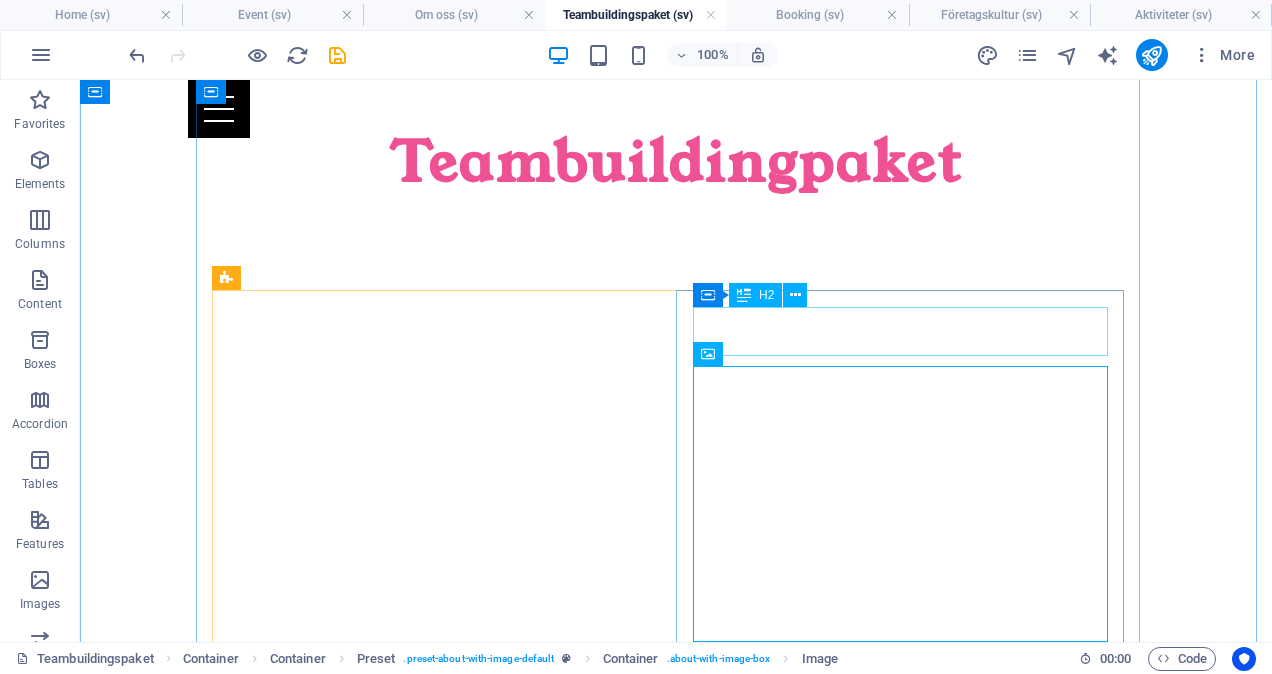 click on "aFTER WORK" at bounding box center [676, 1026] 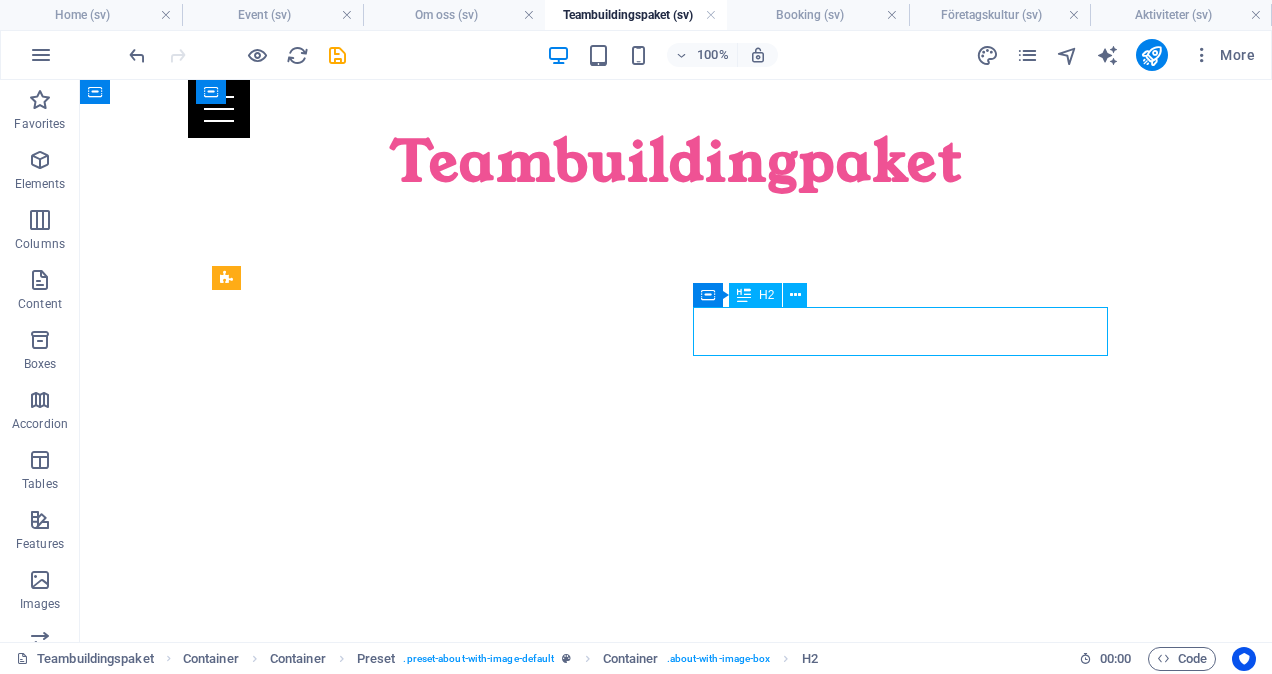 click on "aFTER WORK" at bounding box center [676, 1026] 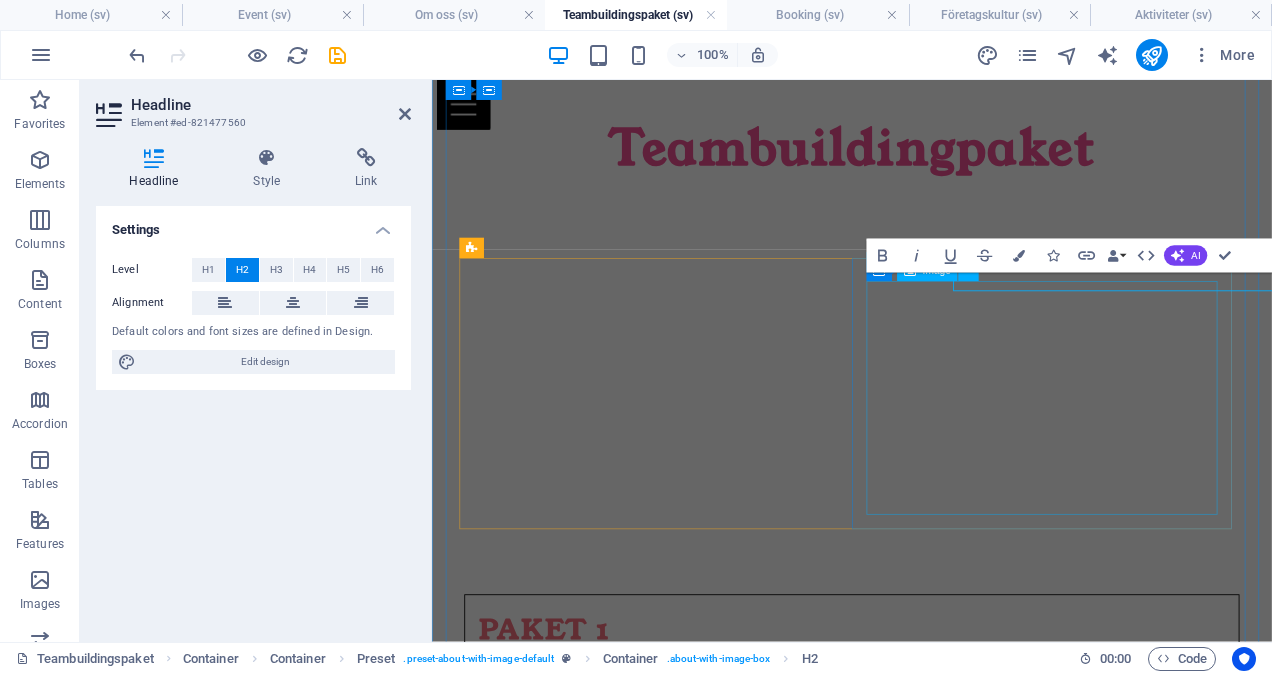 scroll, scrollTop: 579, scrollLeft: 0, axis: vertical 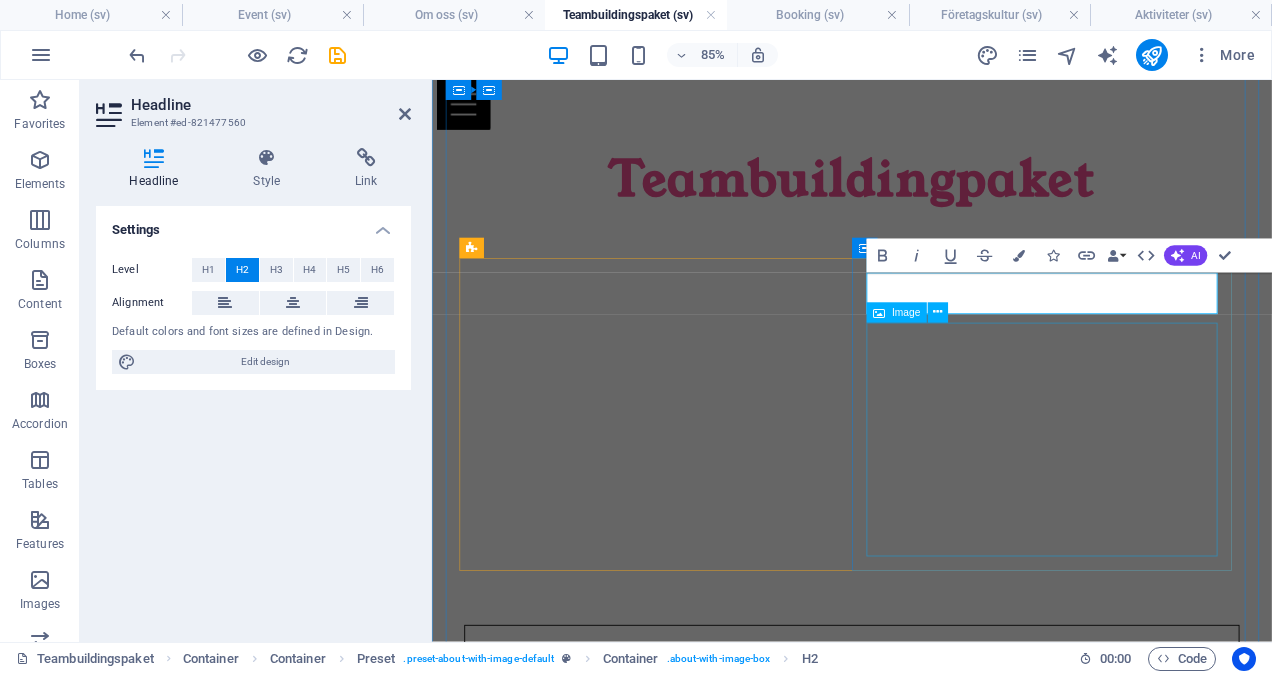 type 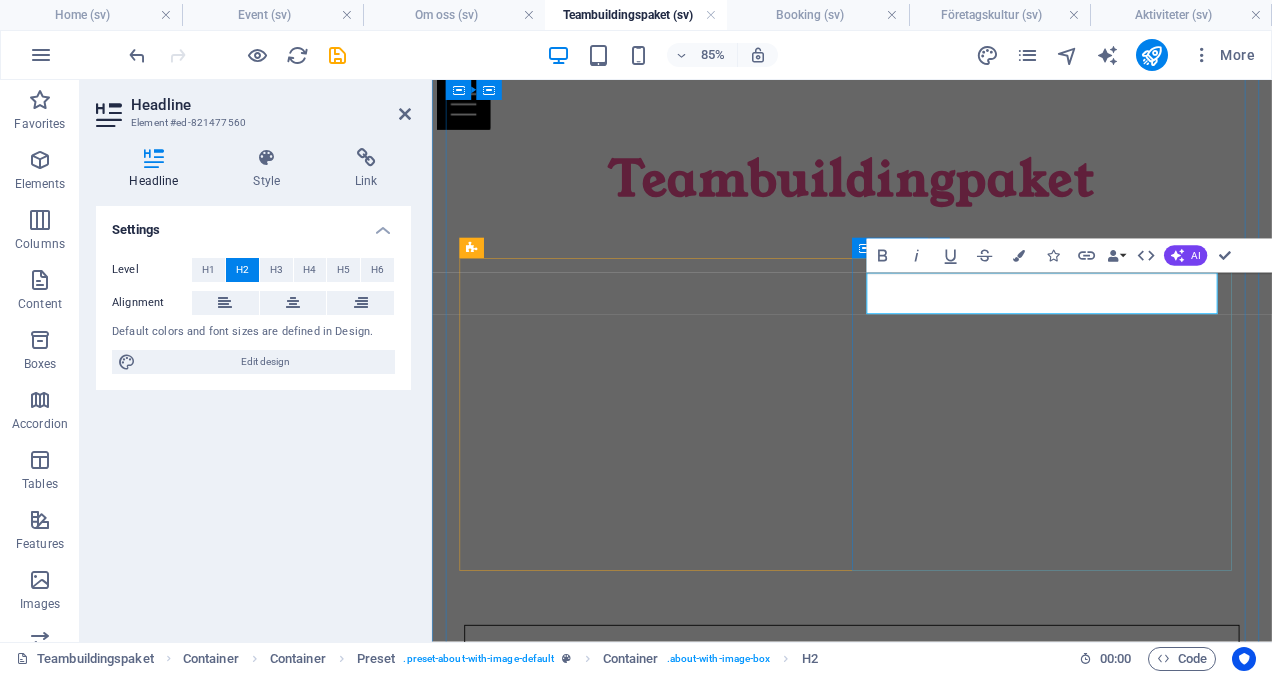 click on "paket 4" at bounding box center [926, 1435] 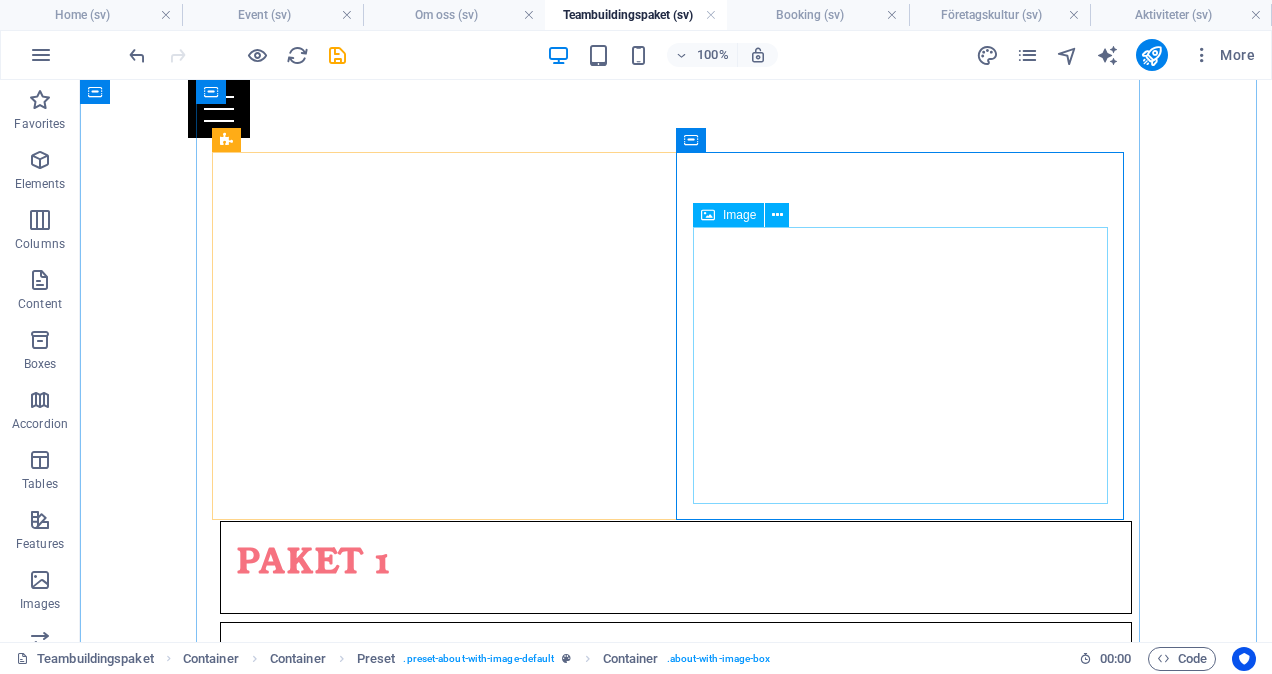 scroll, scrollTop: 692, scrollLeft: 0, axis: vertical 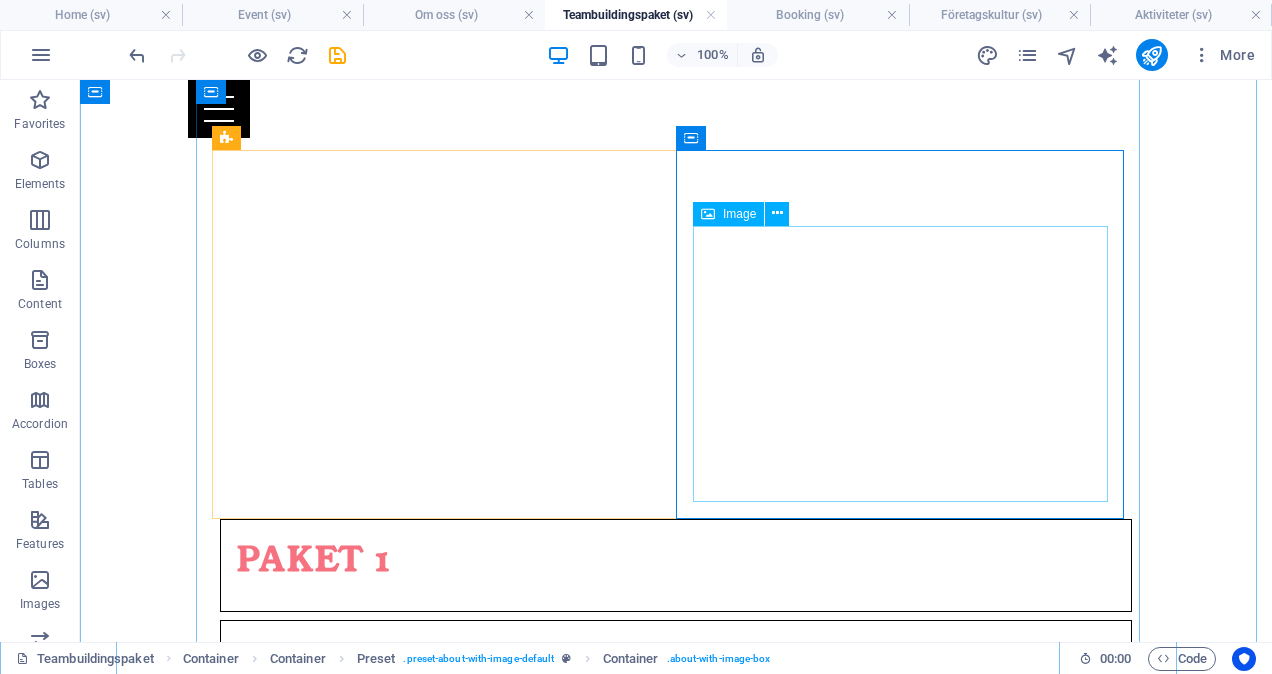 click at bounding box center (676, 1262) 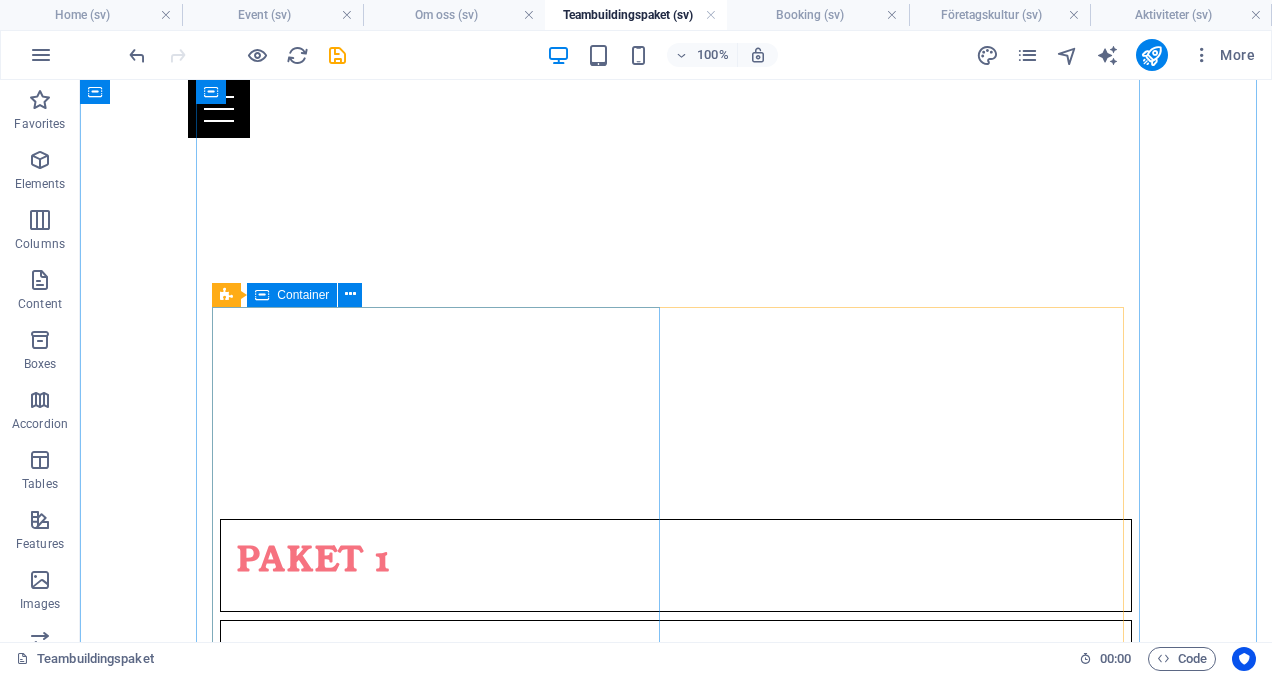 click on "iNVIGNING" at bounding box center [676, 1389] 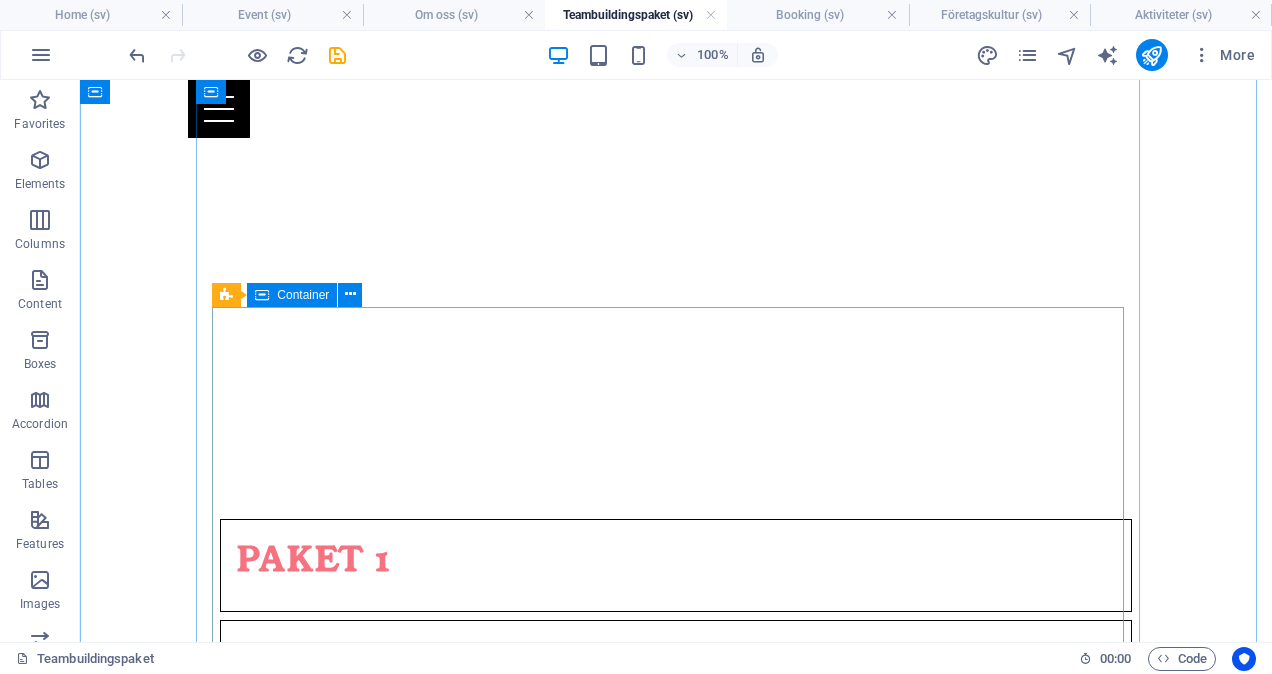 click on "jULFEST" at bounding box center (676, 1389) 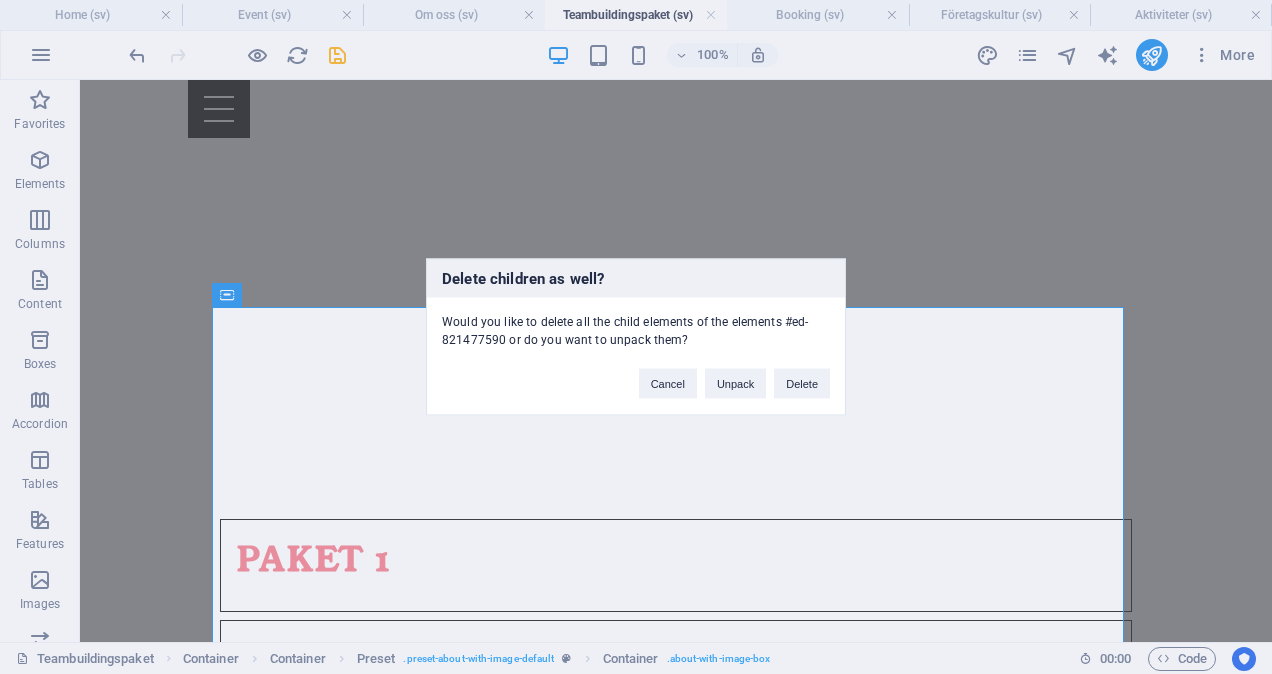 type 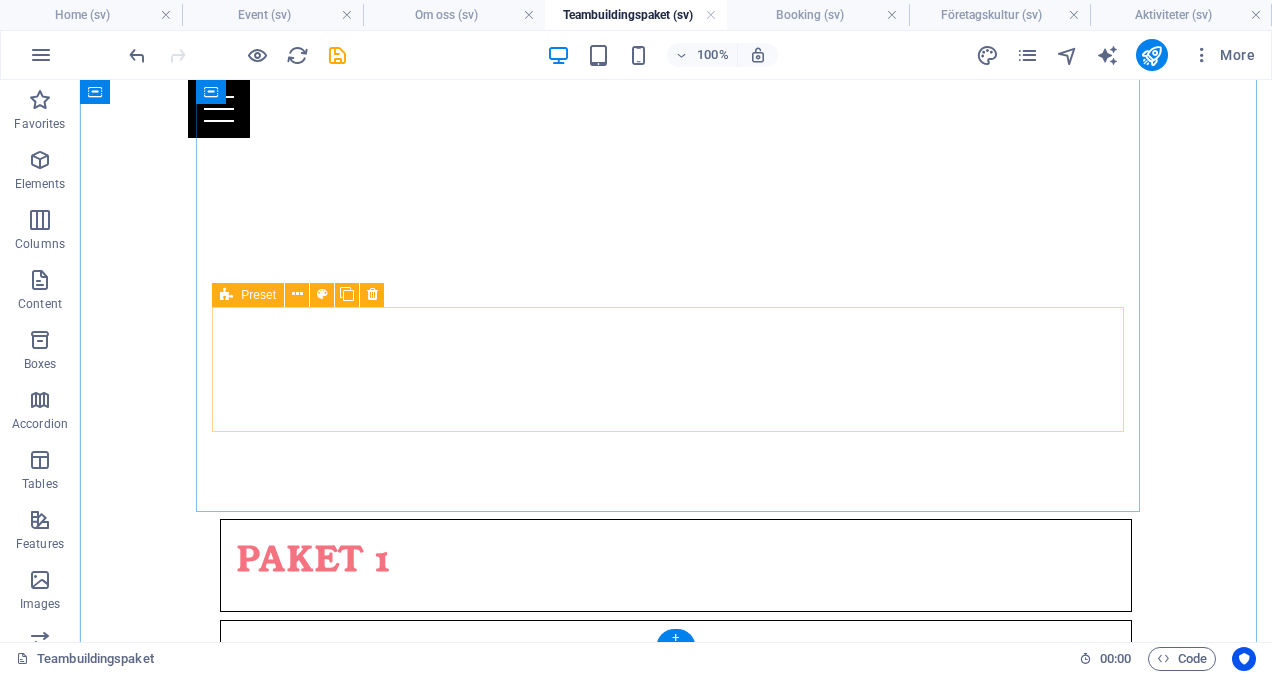 click on "Drop content here or  Add elements  Paste clipboard" at bounding box center [676, 1065] 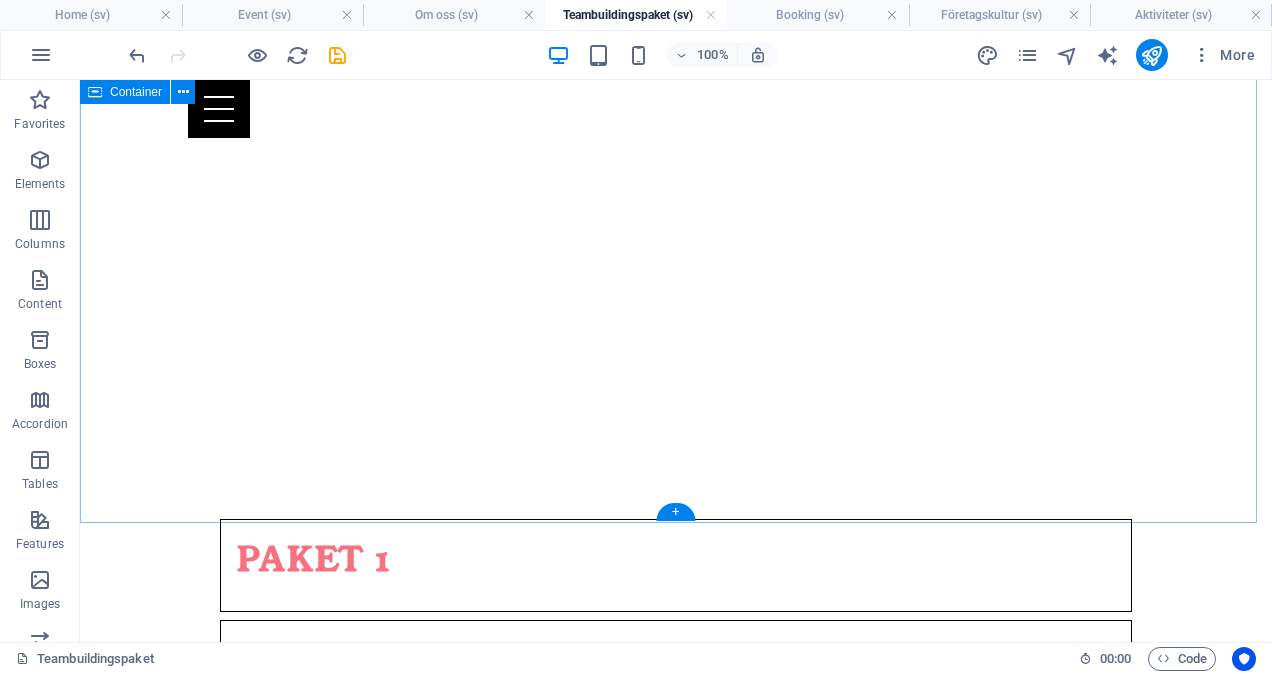 click on "paket 1 paket 2 paket 3 paket 4" at bounding box center [676, 761] 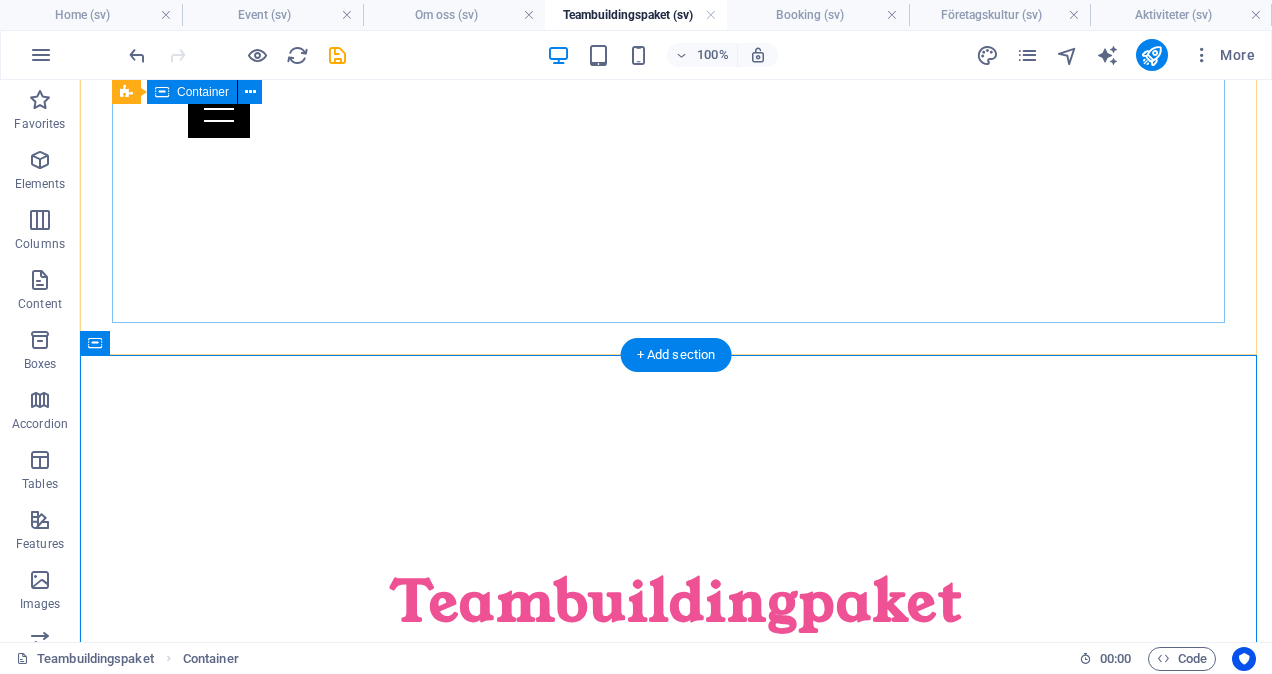scroll, scrollTop: 0, scrollLeft: 0, axis: both 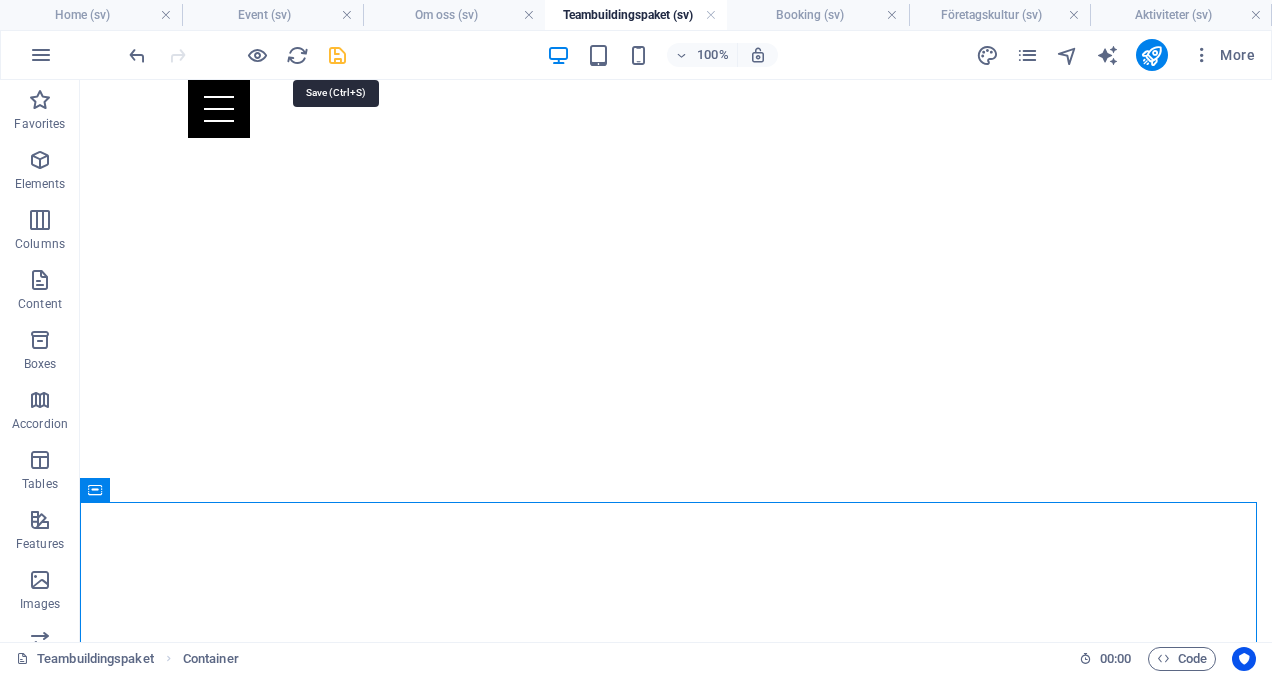 click at bounding box center [337, 55] 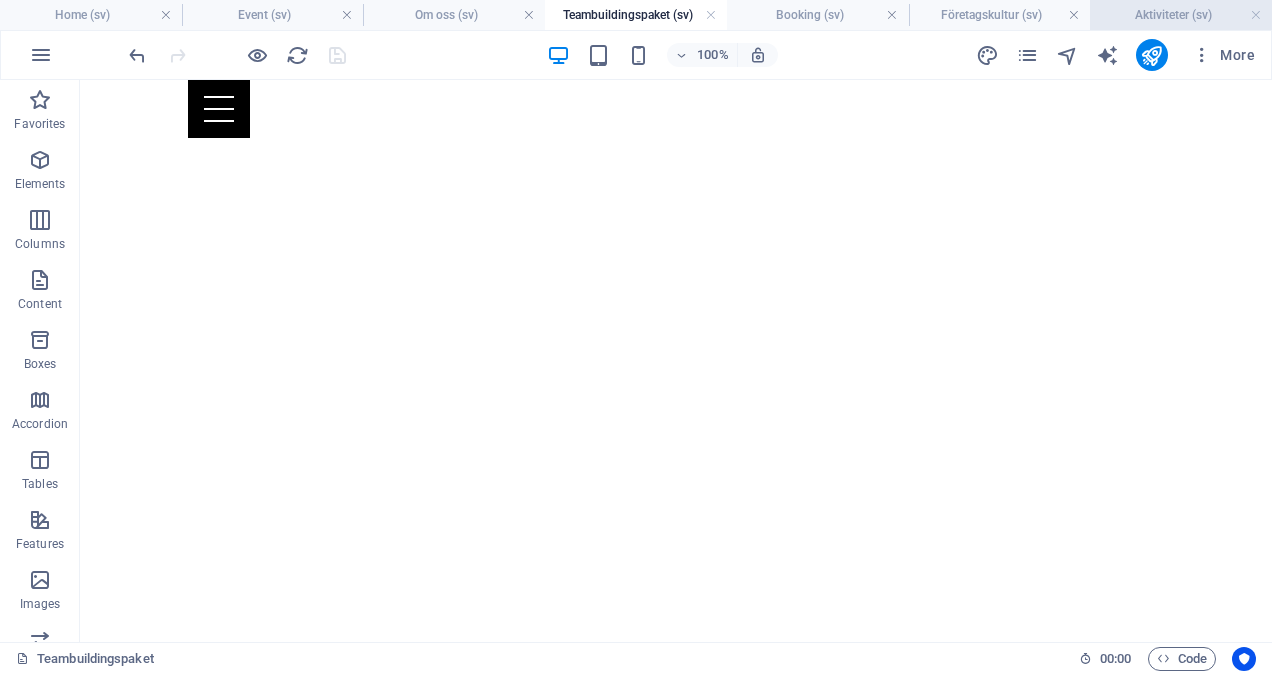 click on "Aktiviteter (sv)" at bounding box center (1181, 15) 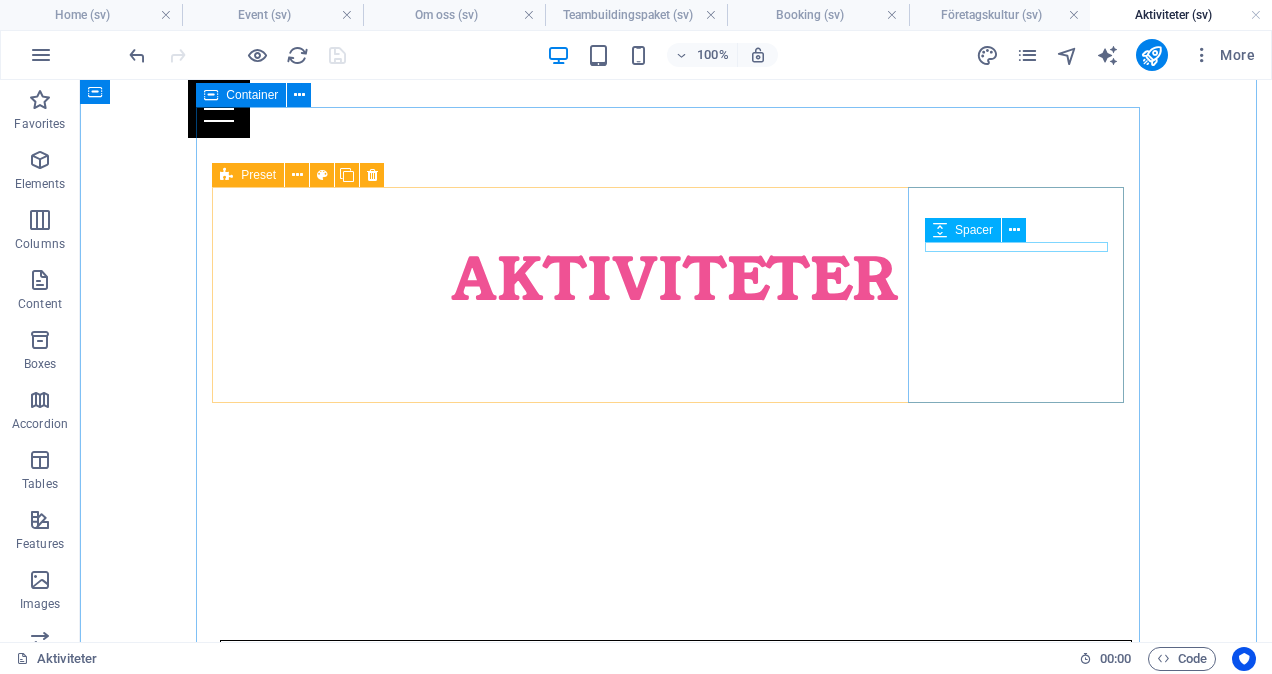 scroll, scrollTop: 405, scrollLeft: 0, axis: vertical 